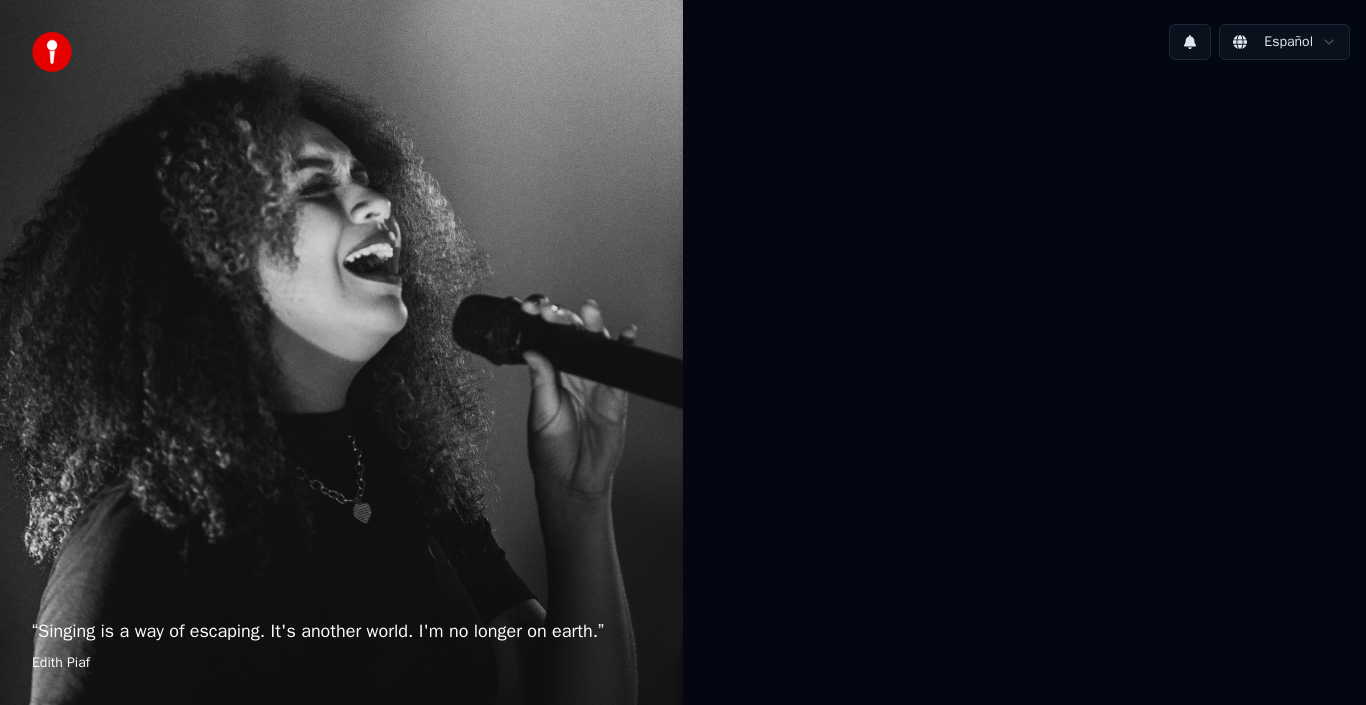 scroll, scrollTop: 0, scrollLeft: 0, axis: both 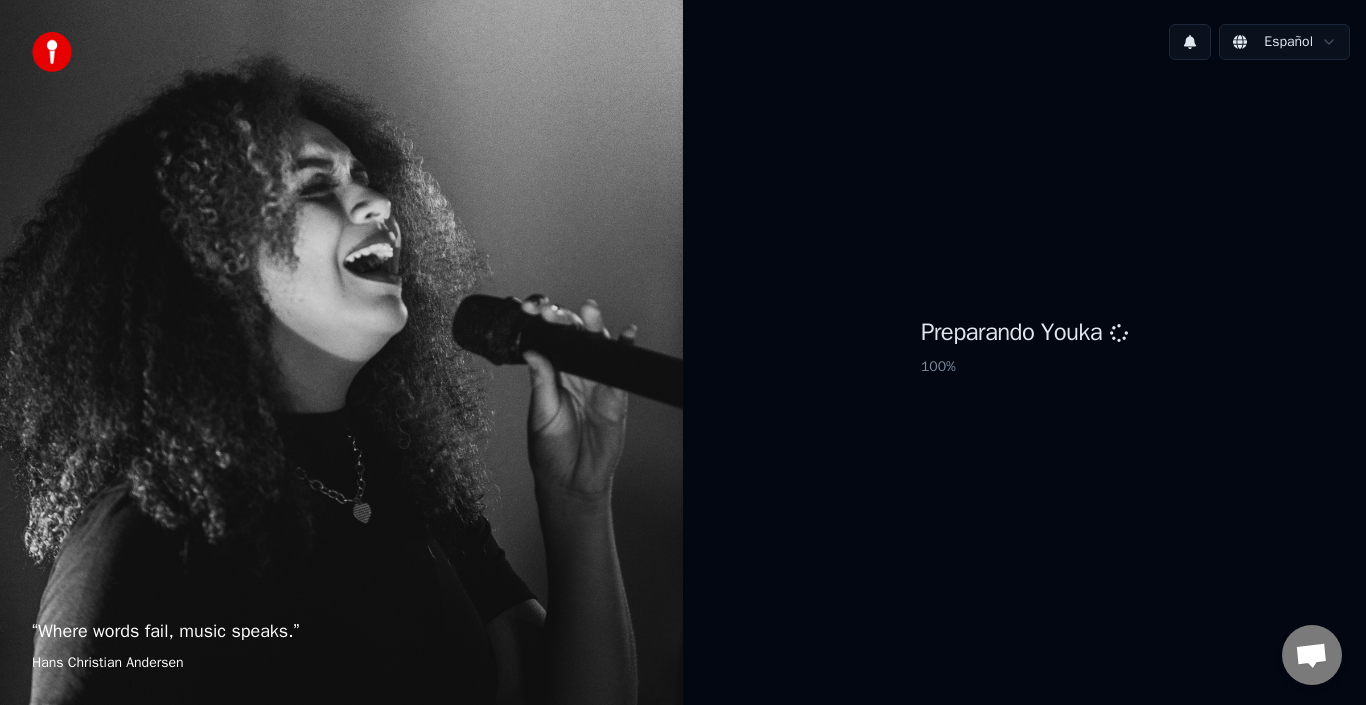 click on "Preparando Youka 100 %" at bounding box center (1024, 350) 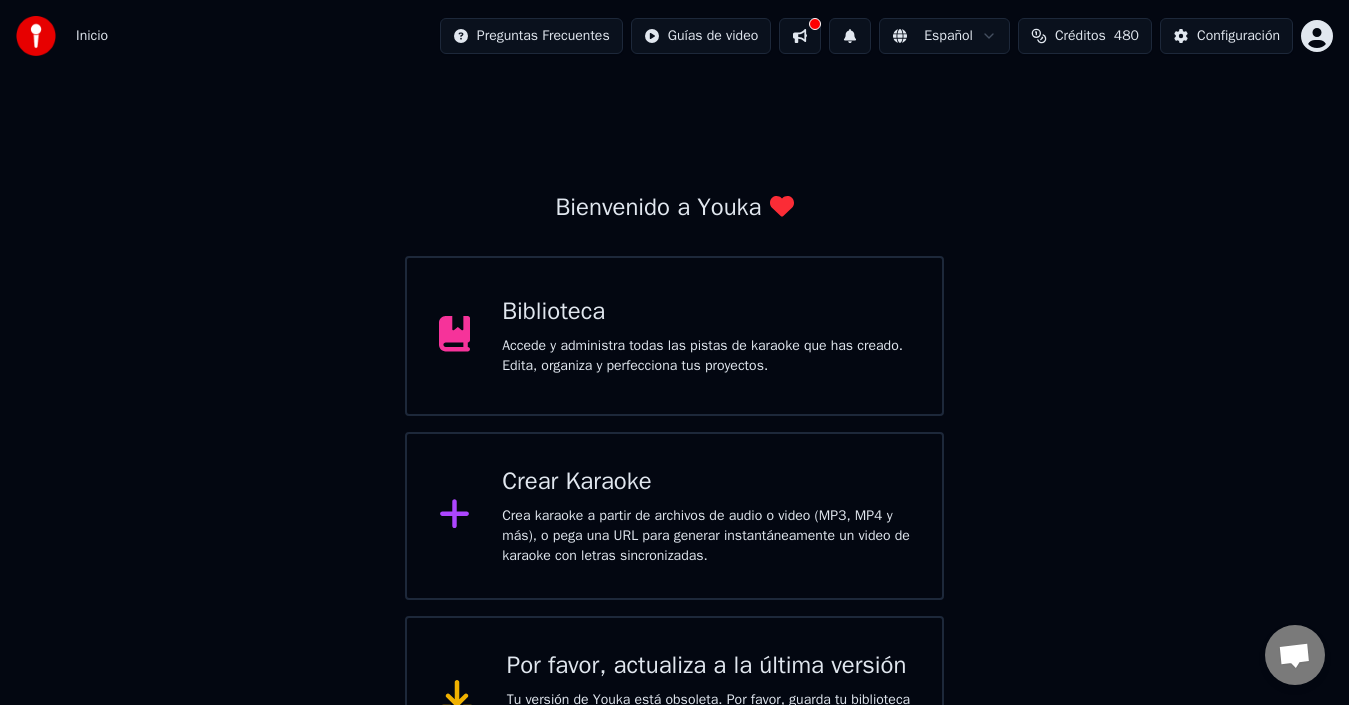 click on "Accede y administra todas las pistas de karaoke que has creado. Edita, organiza y perfecciona tus proyectos." at bounding box center (706, 356) 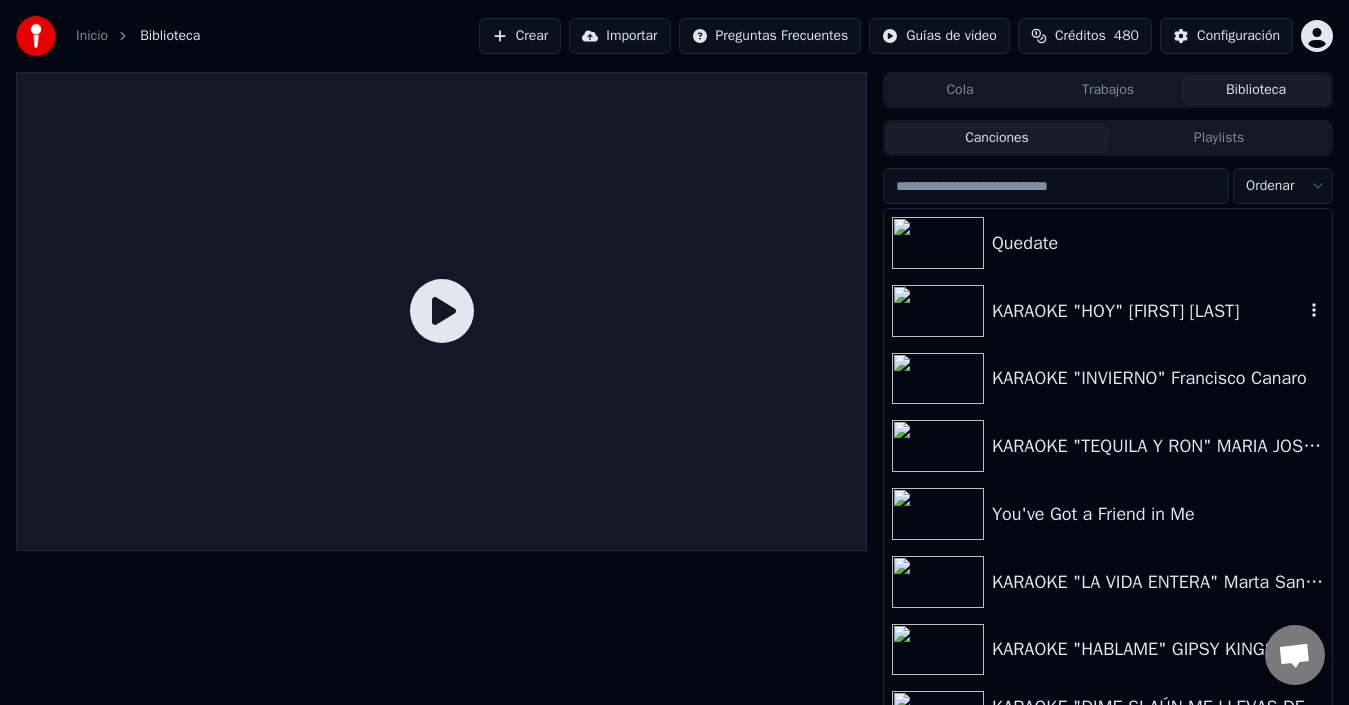 click on "KARAOKE "HOY" [FIRST] [LAST]" at bounding box center [1148, 311] 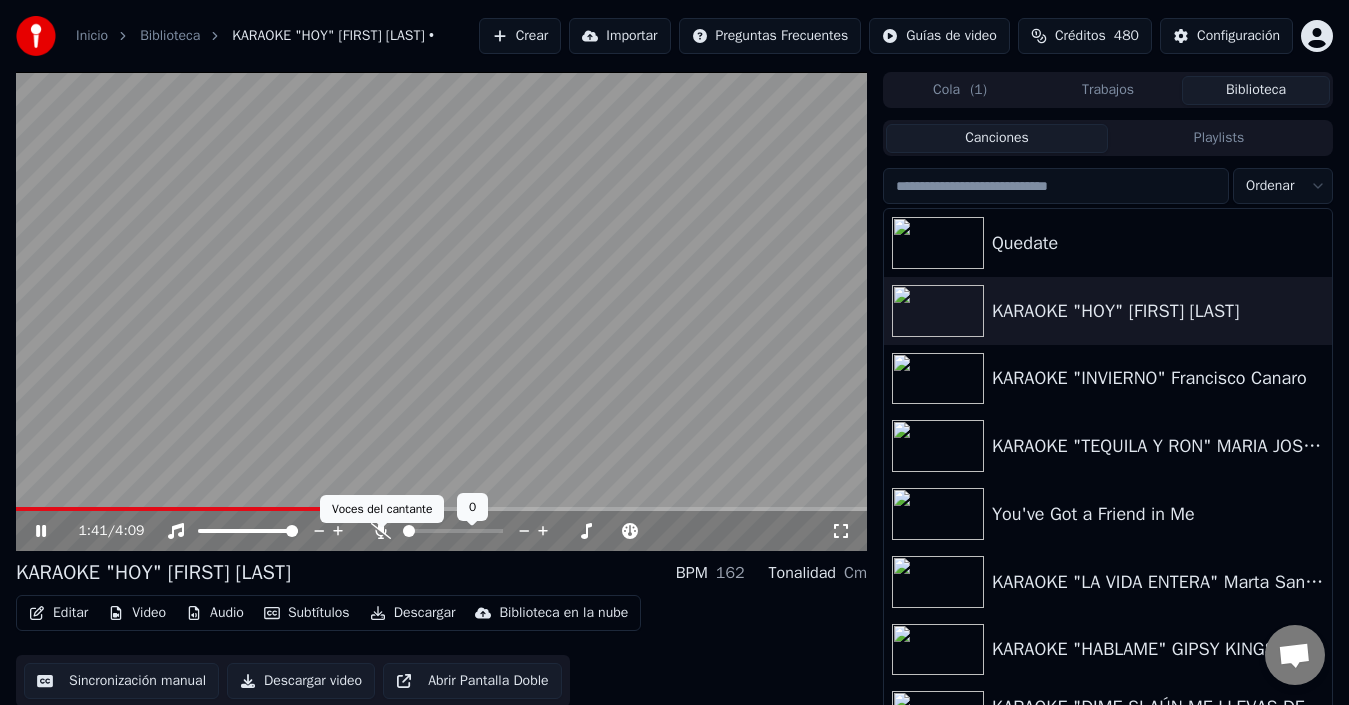 click 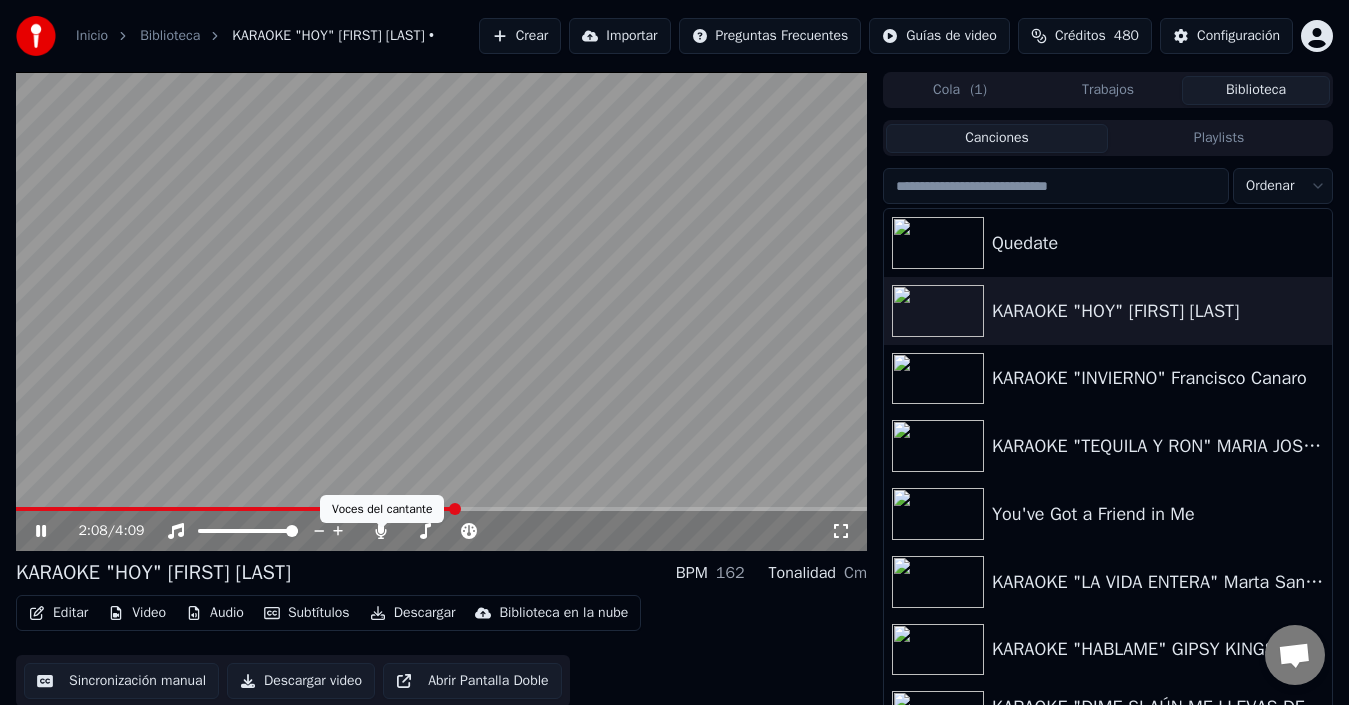 click at bounding box center (441, 311) 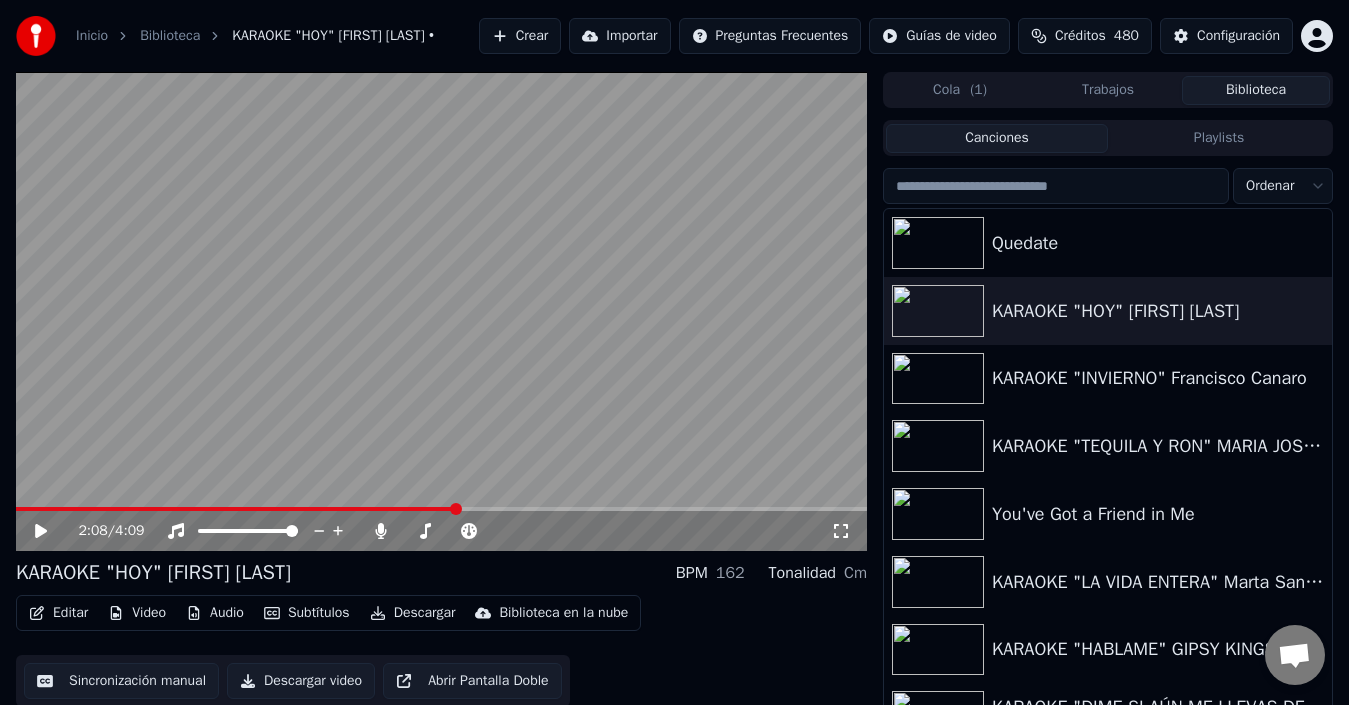 click at bounding box center [441, 311] 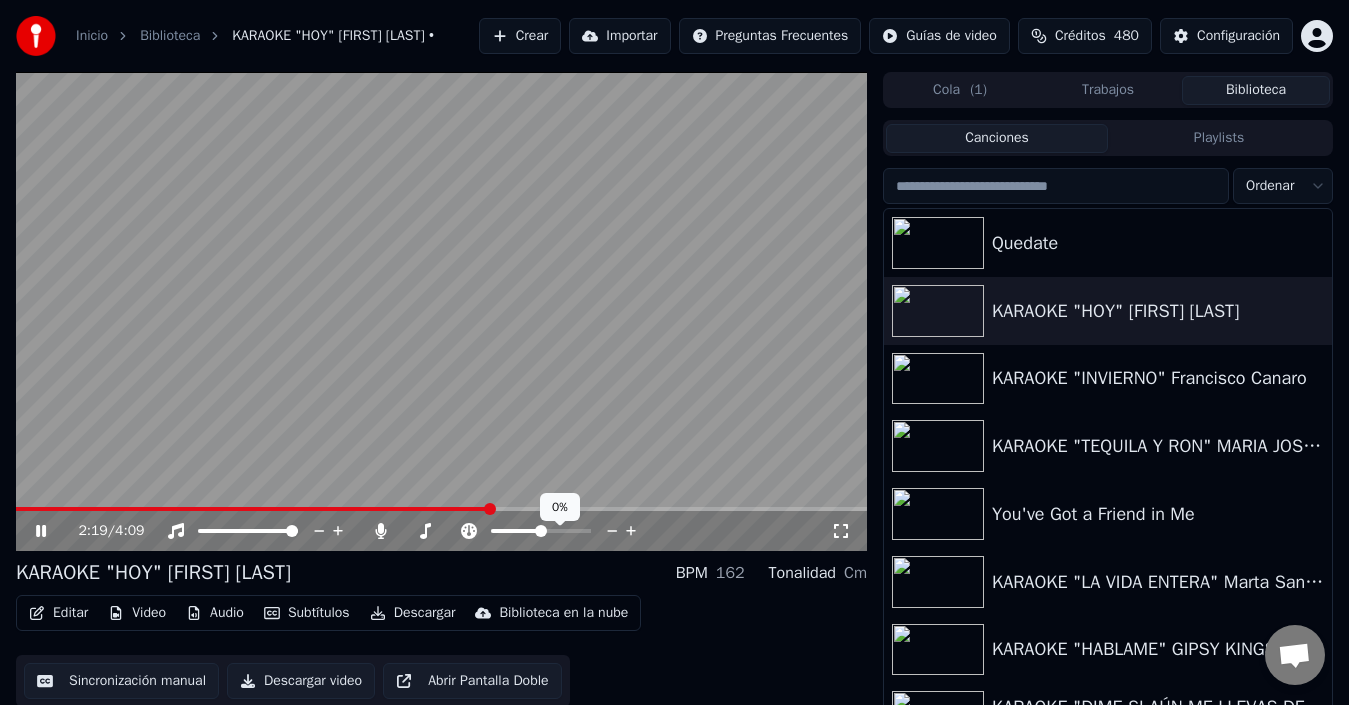 click 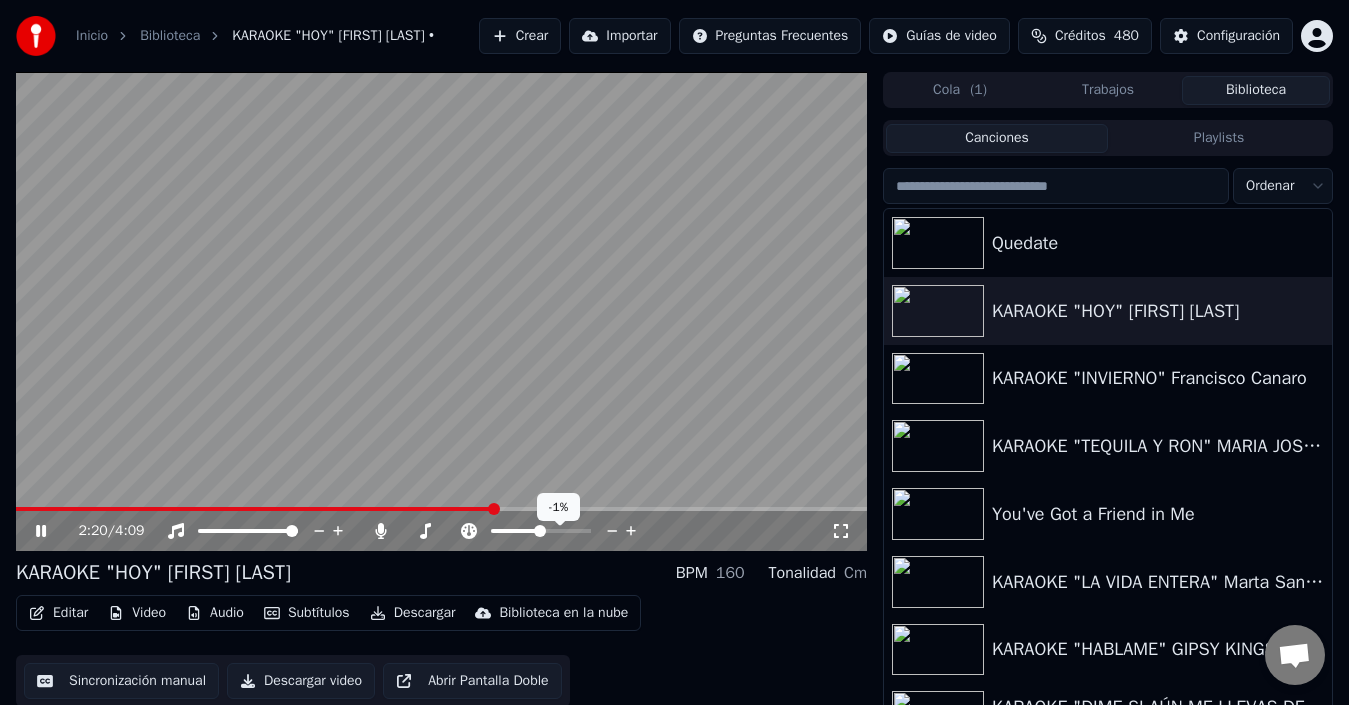 click 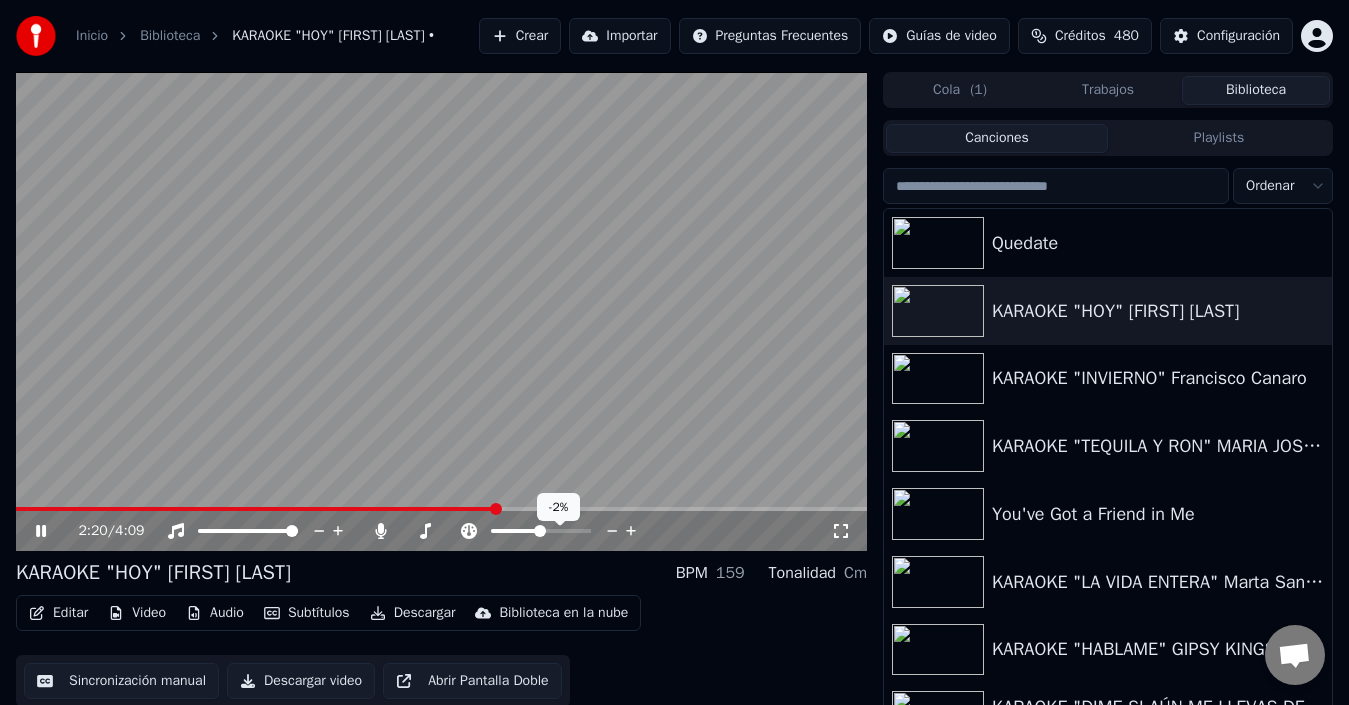 click 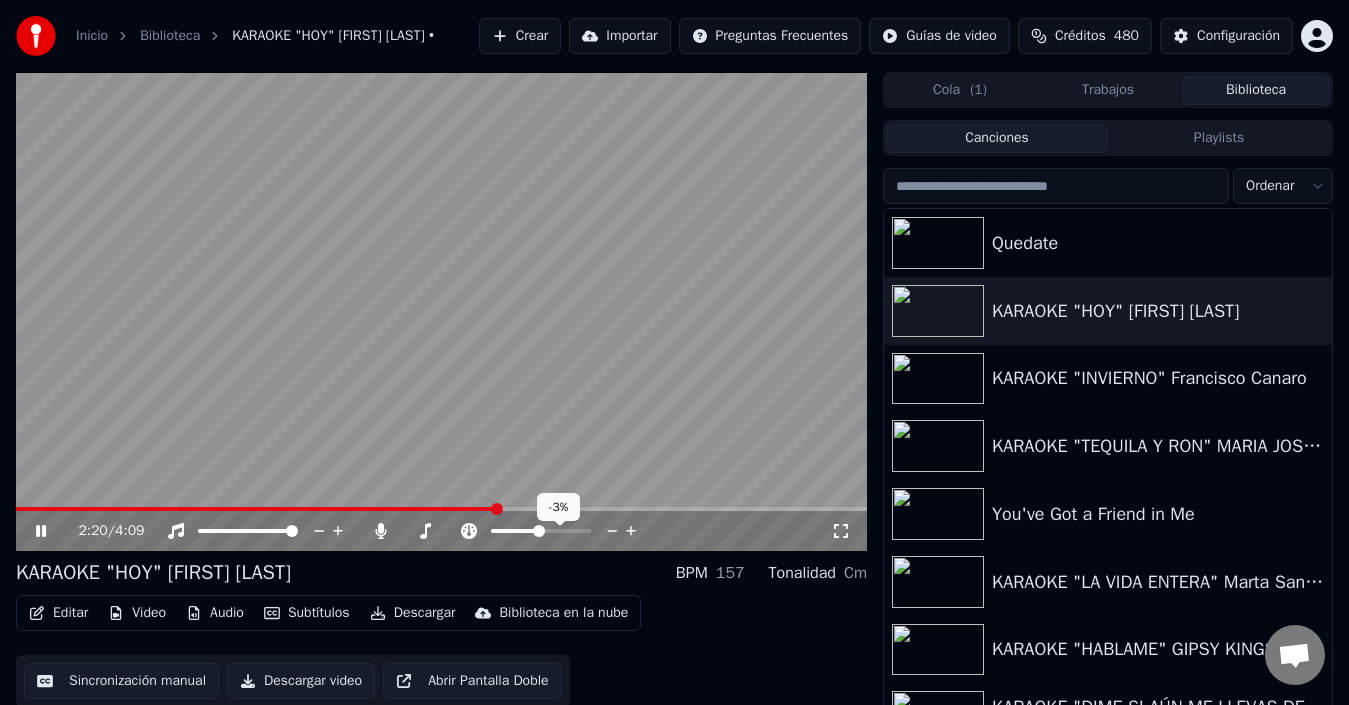 click 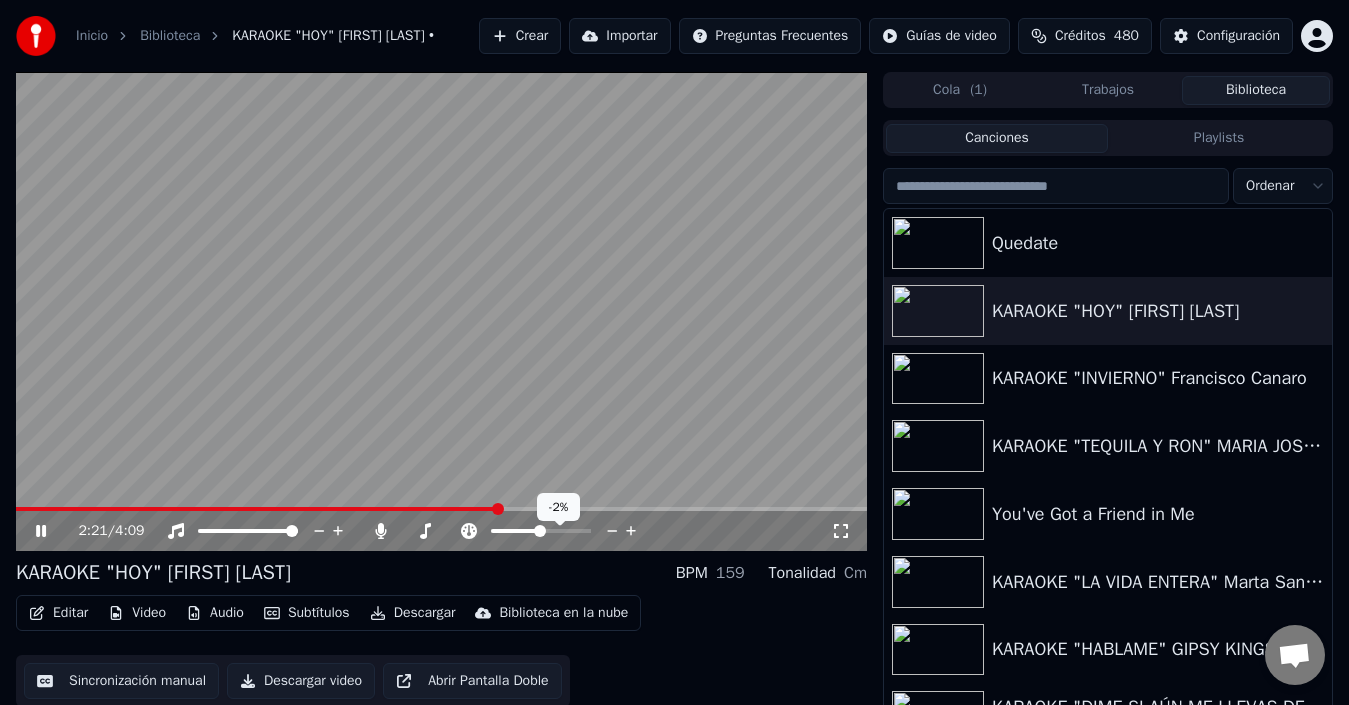 click 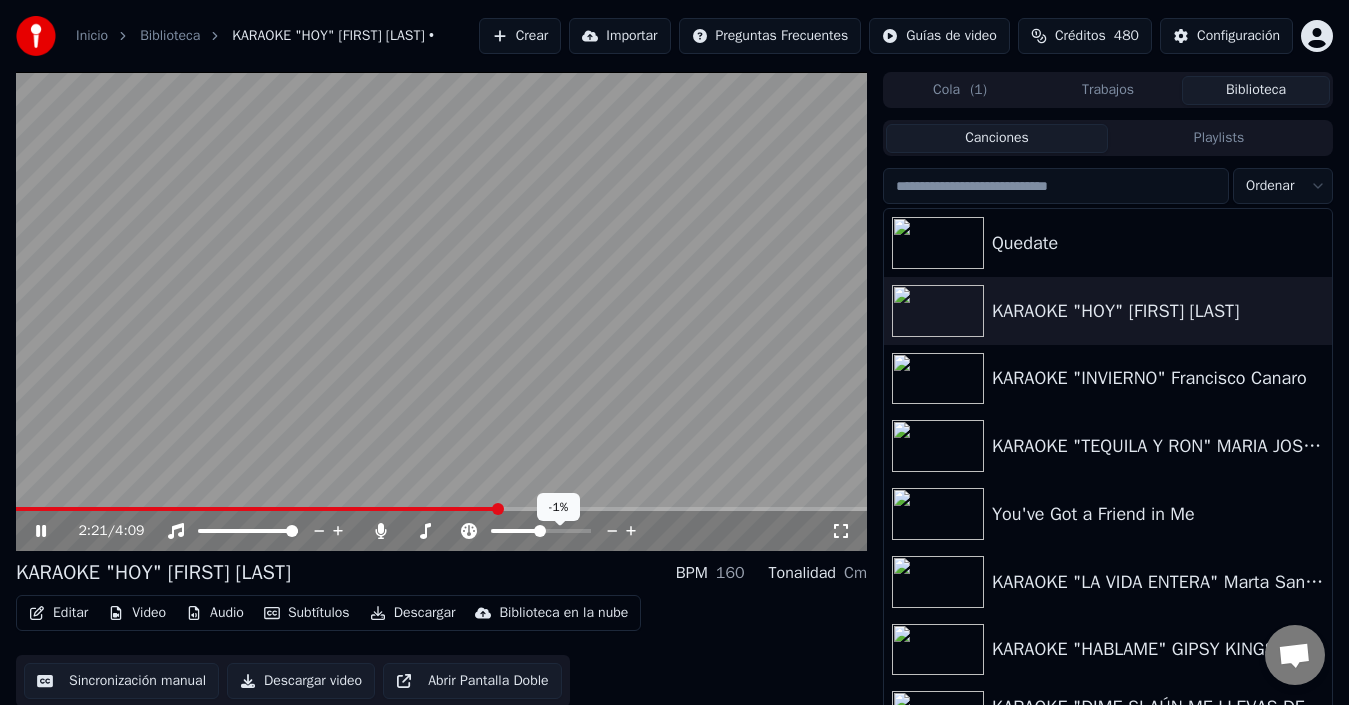click 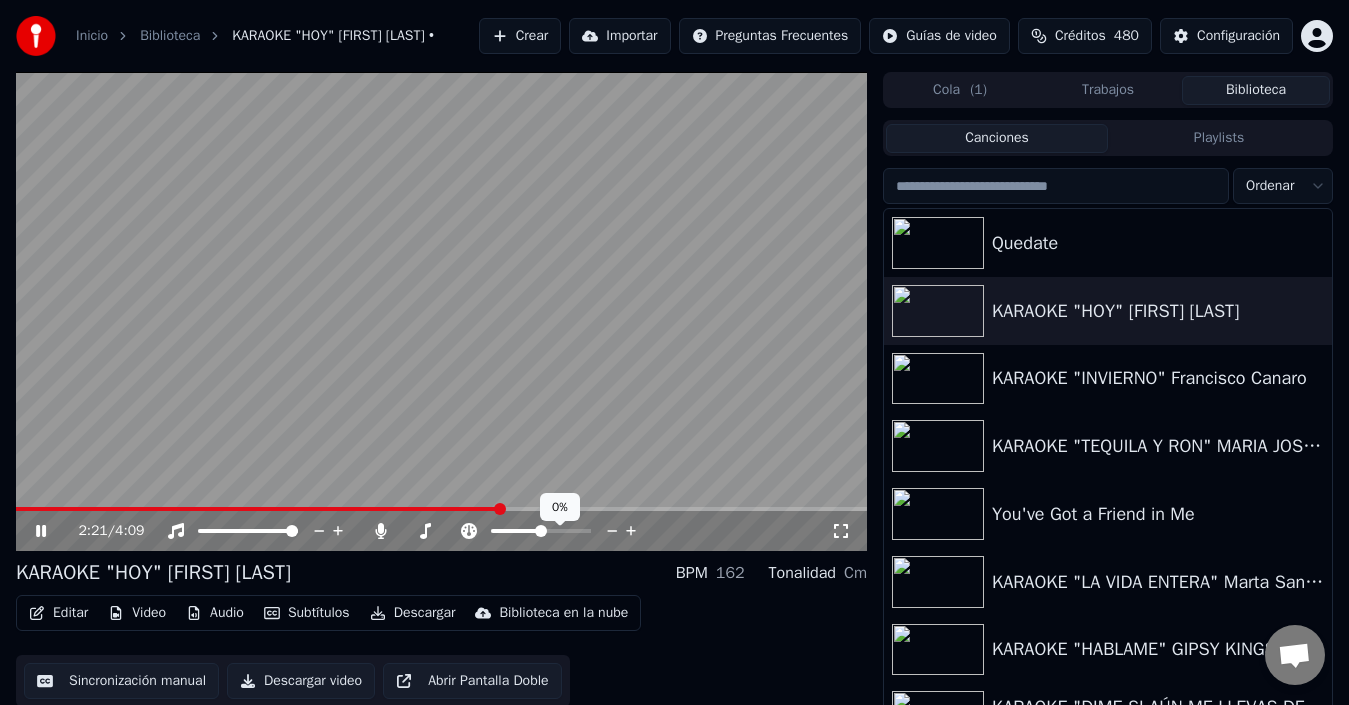 click 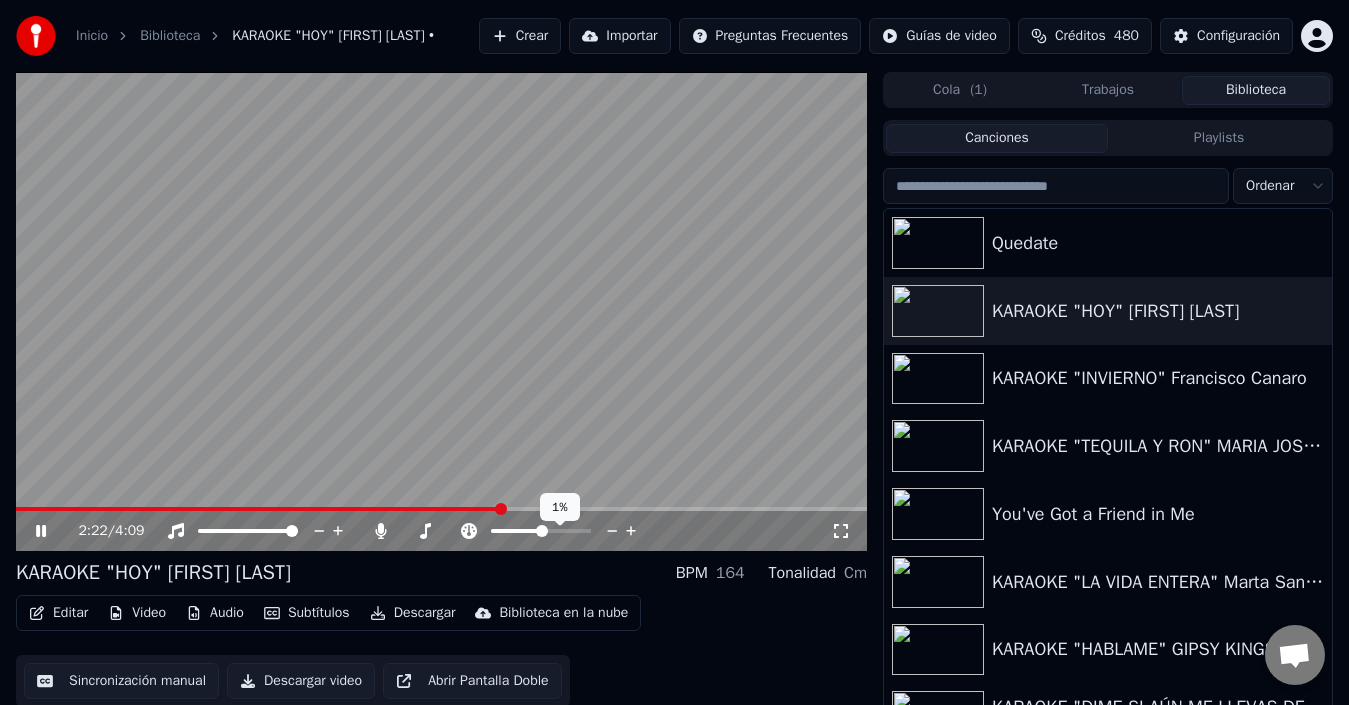 click 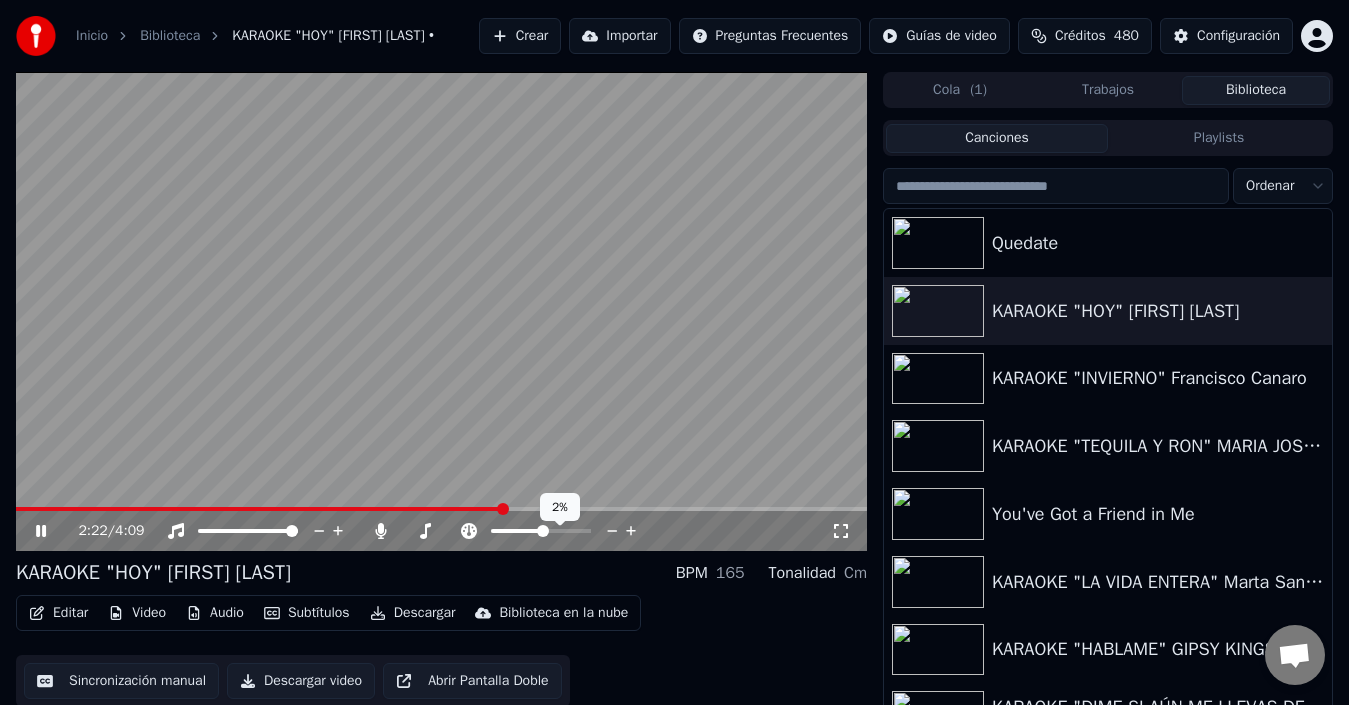 click 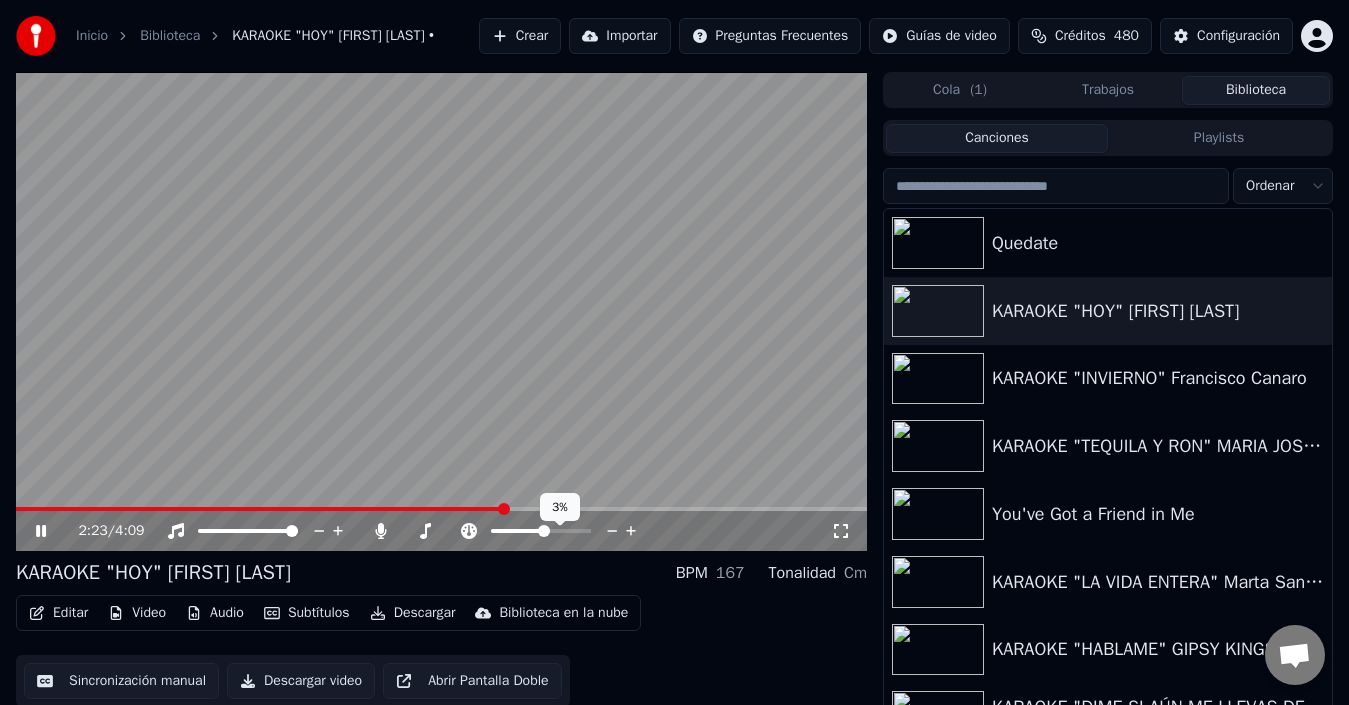 click 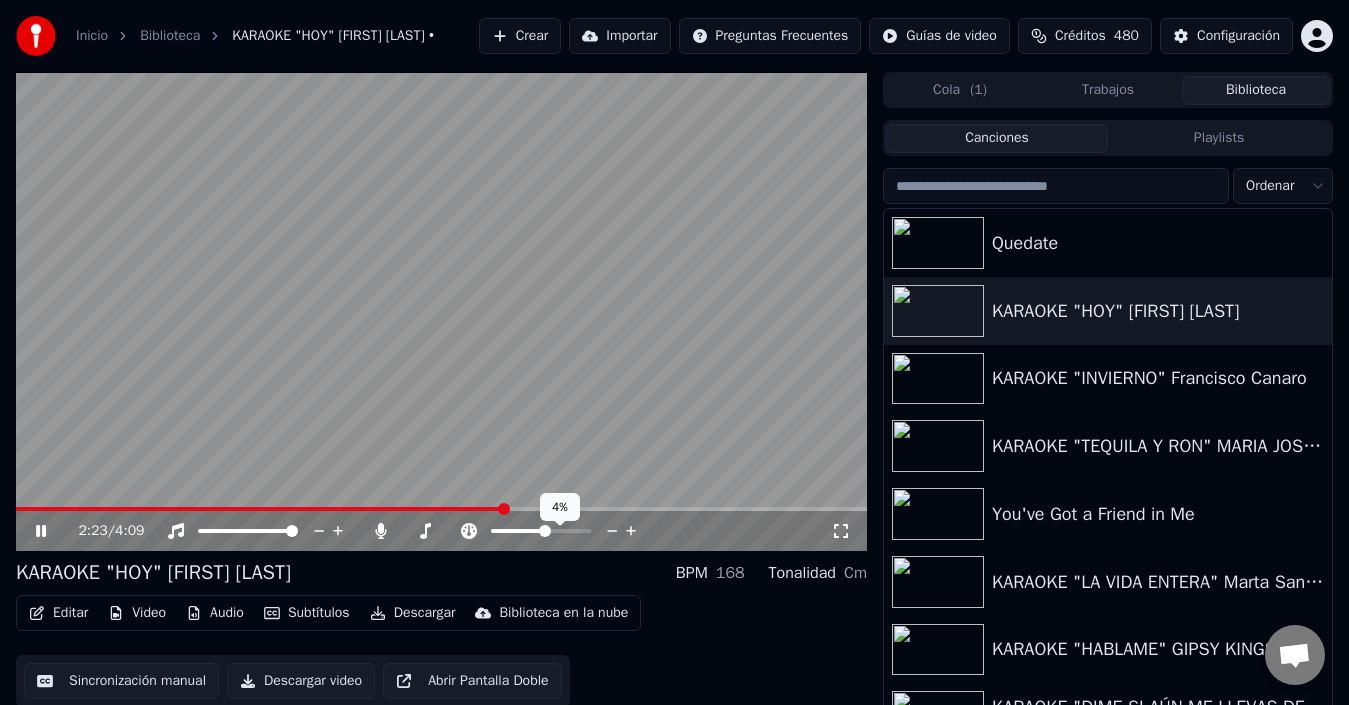 click 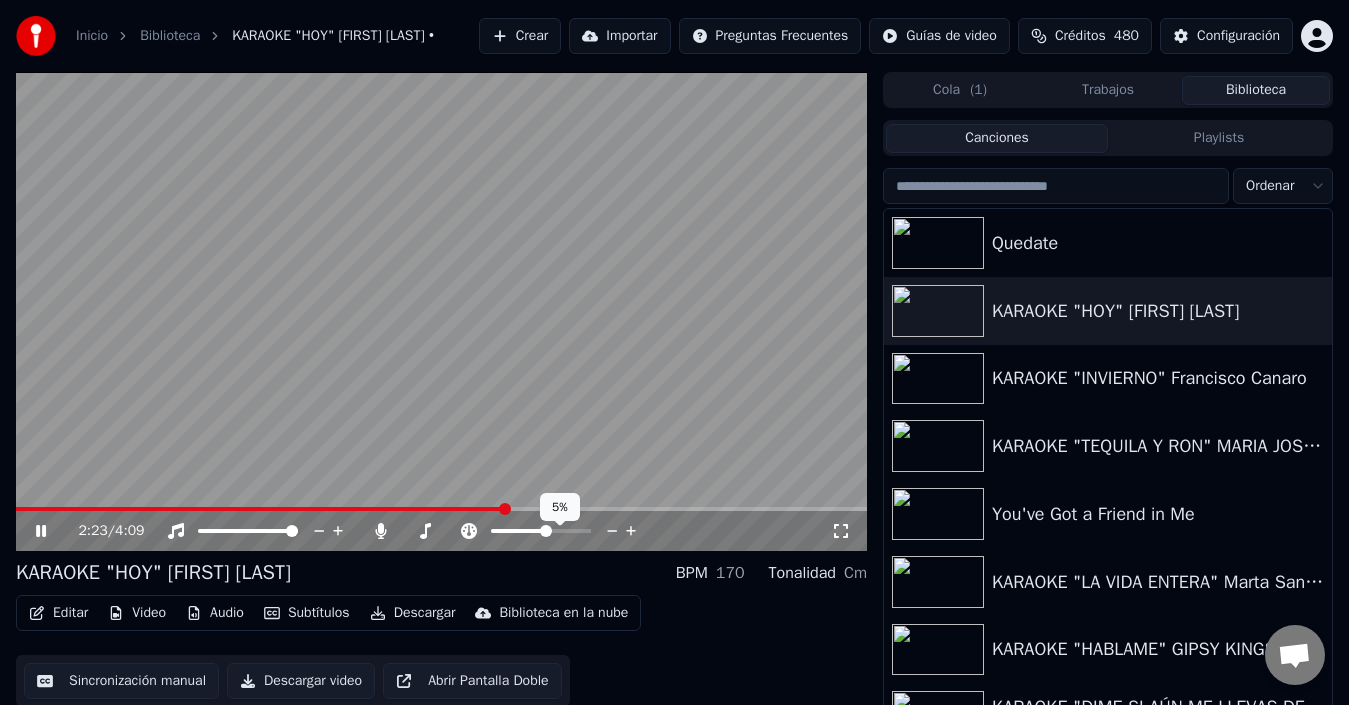 click 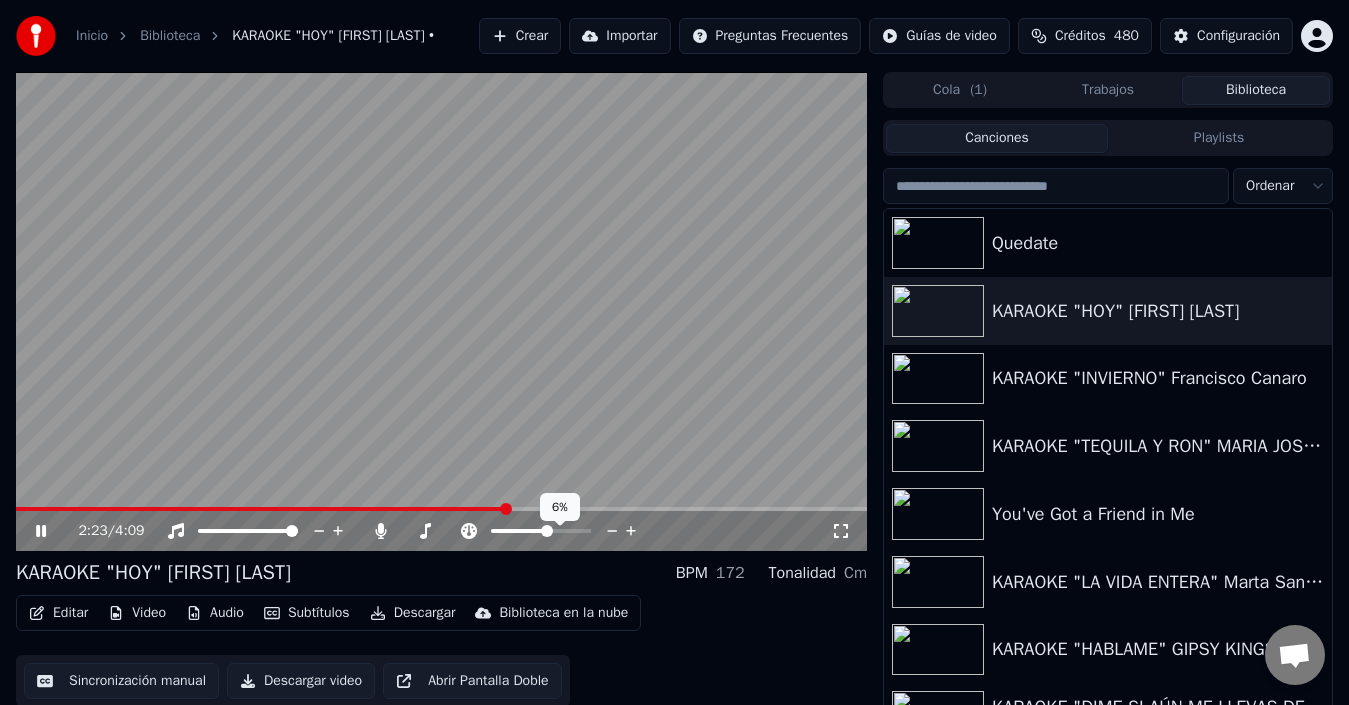 click 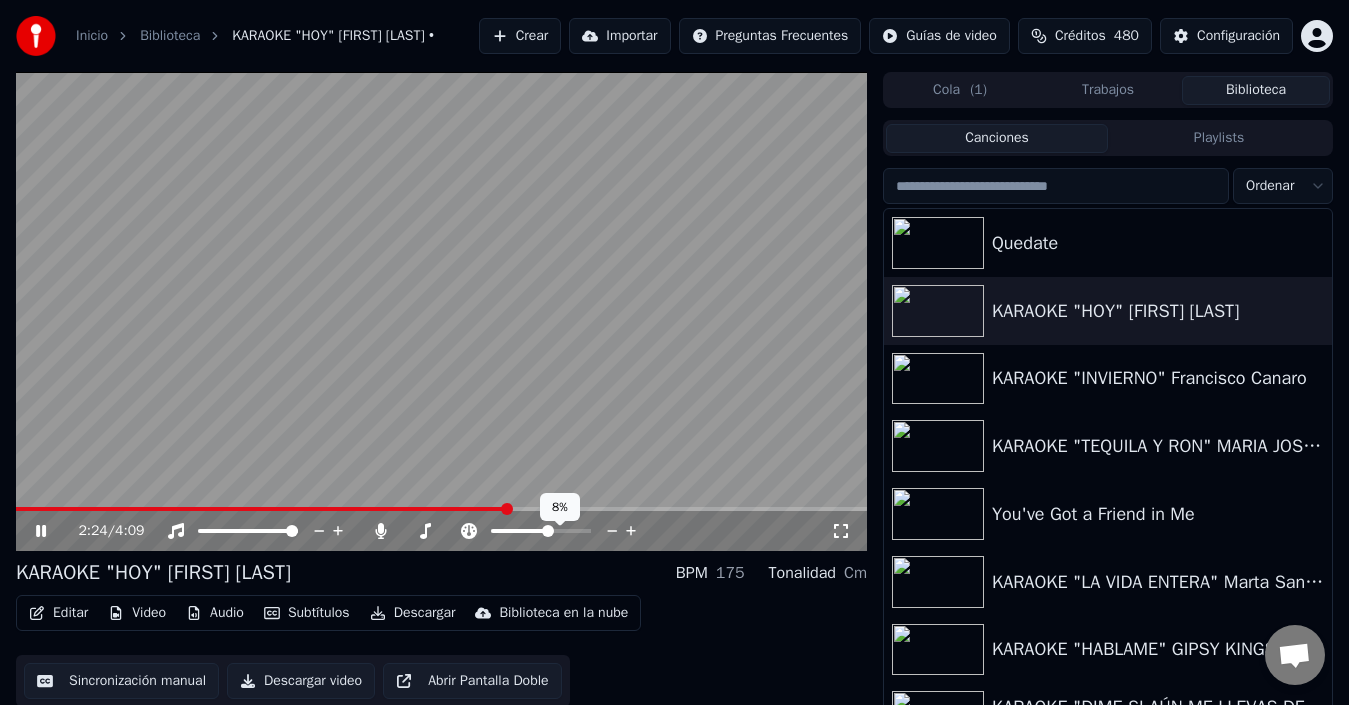 click 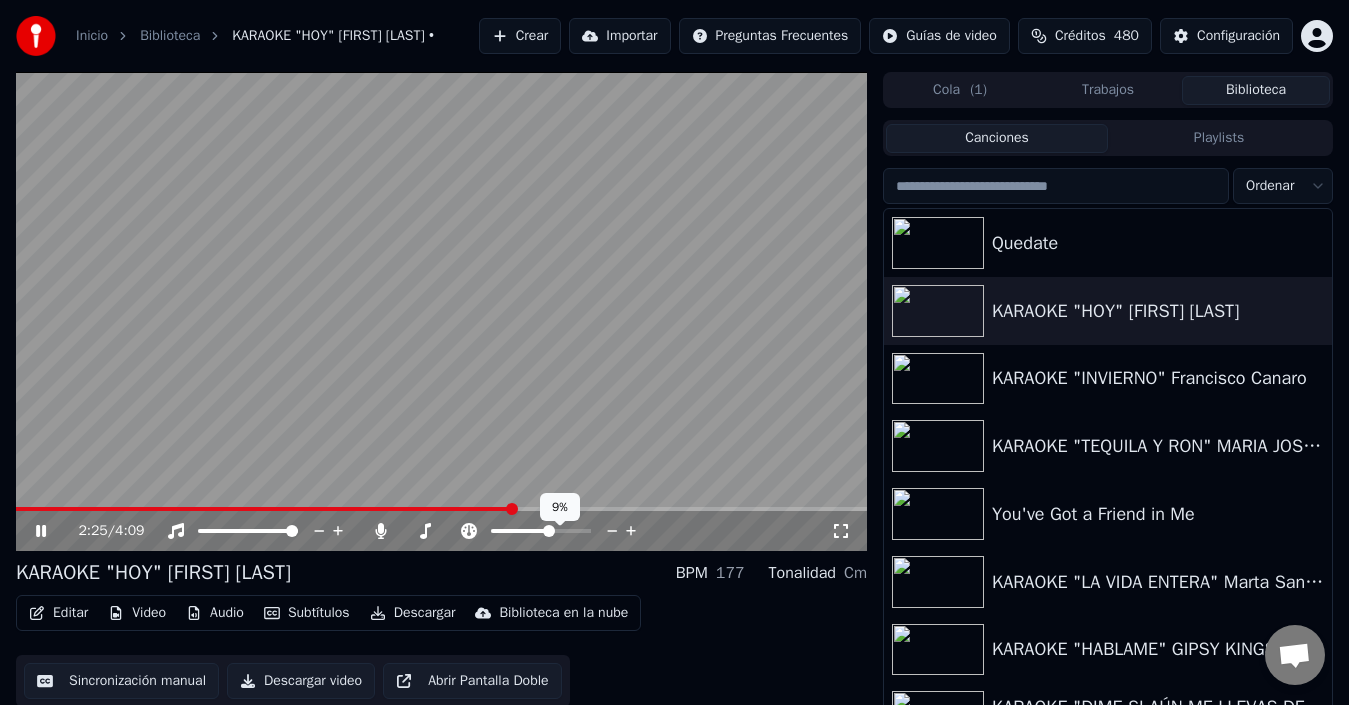 click 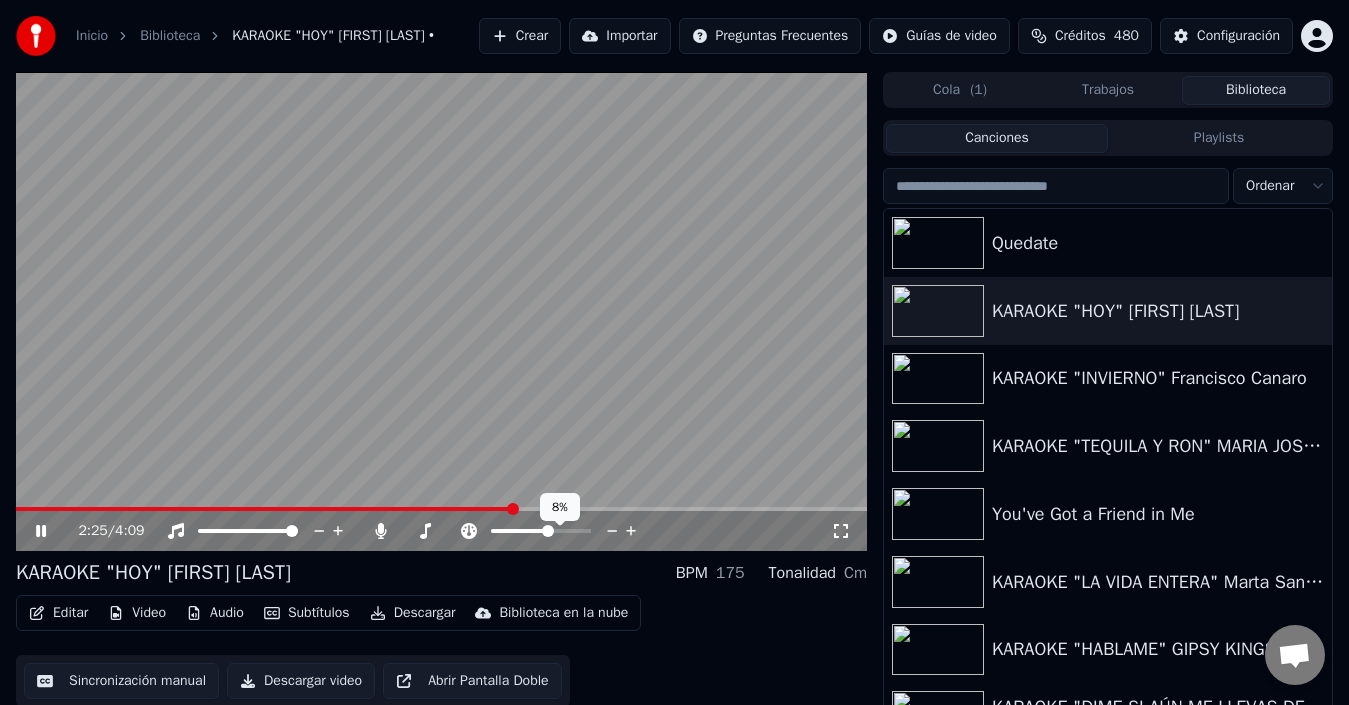 click 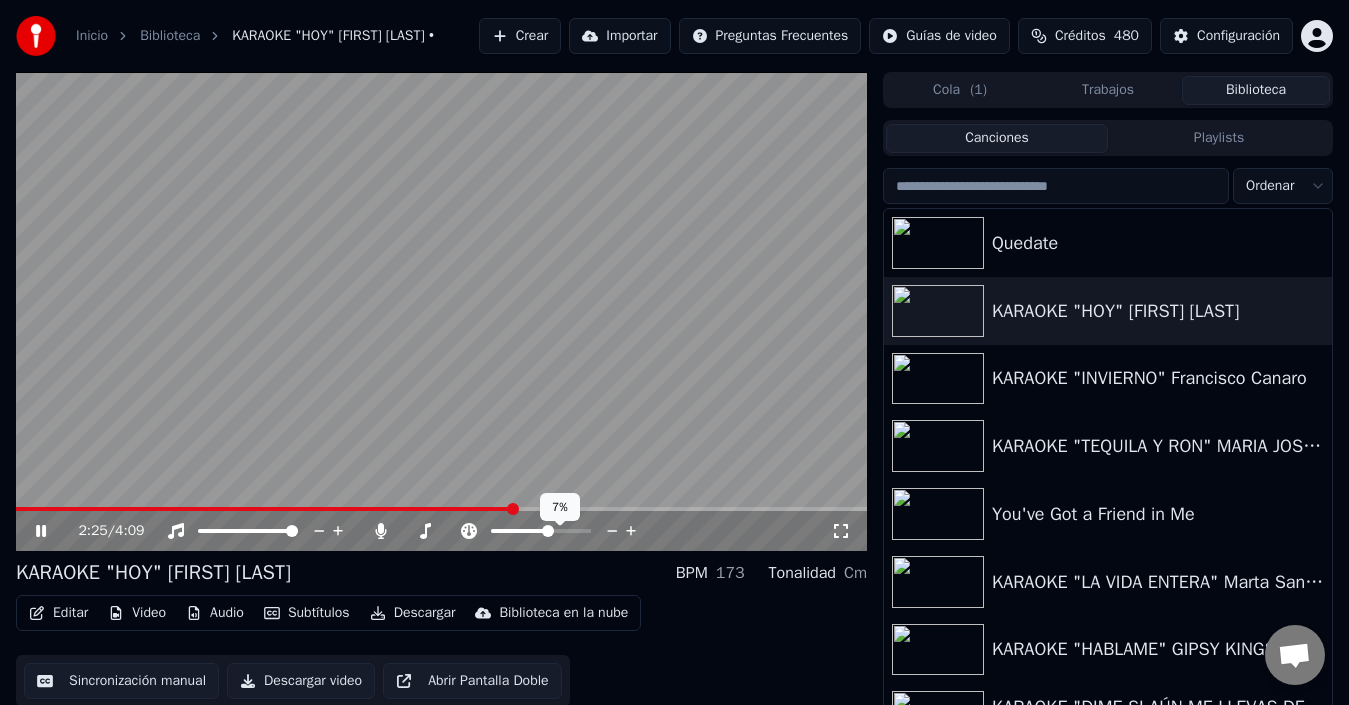 click 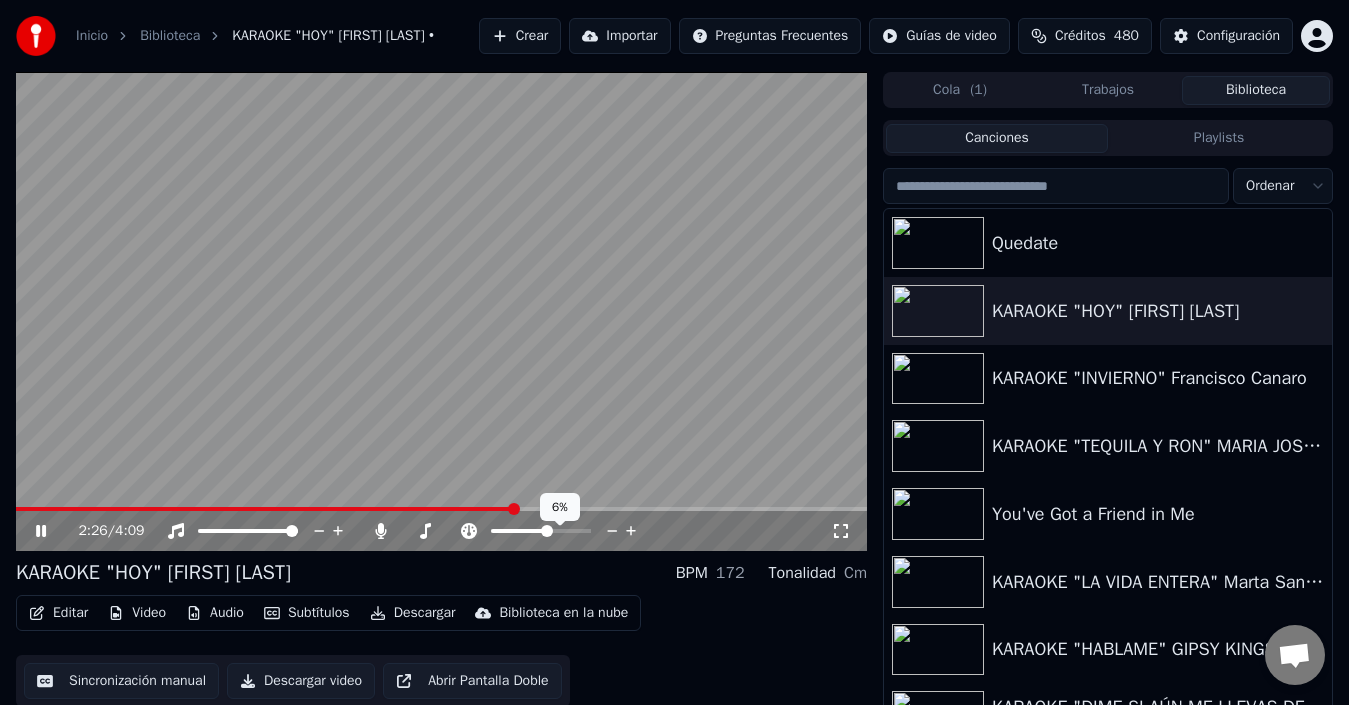 click 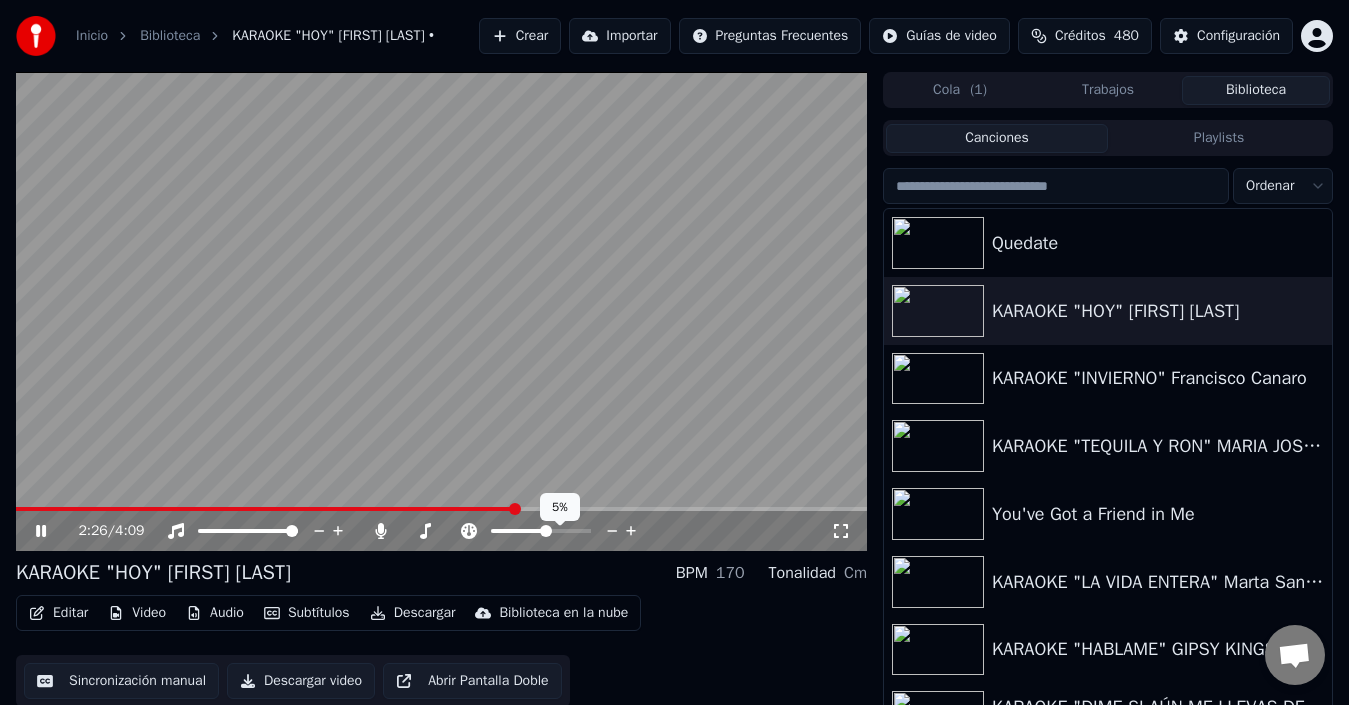 click 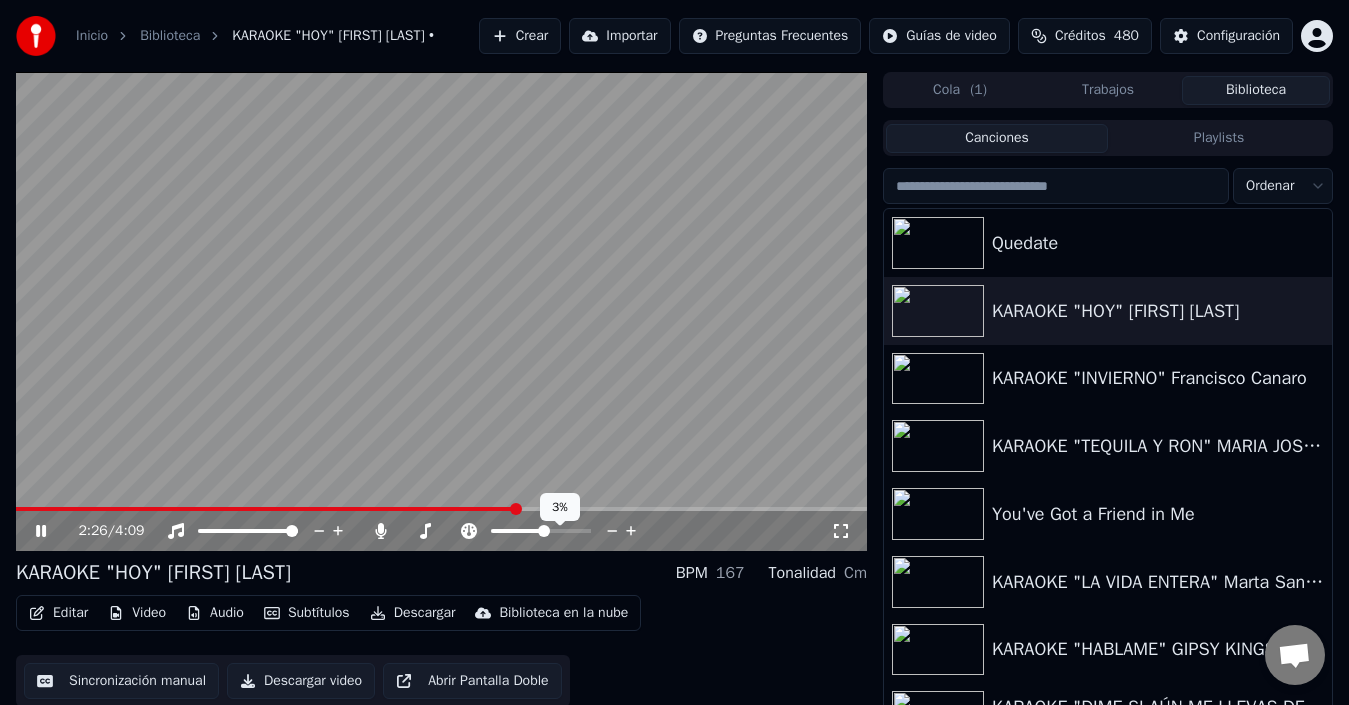click 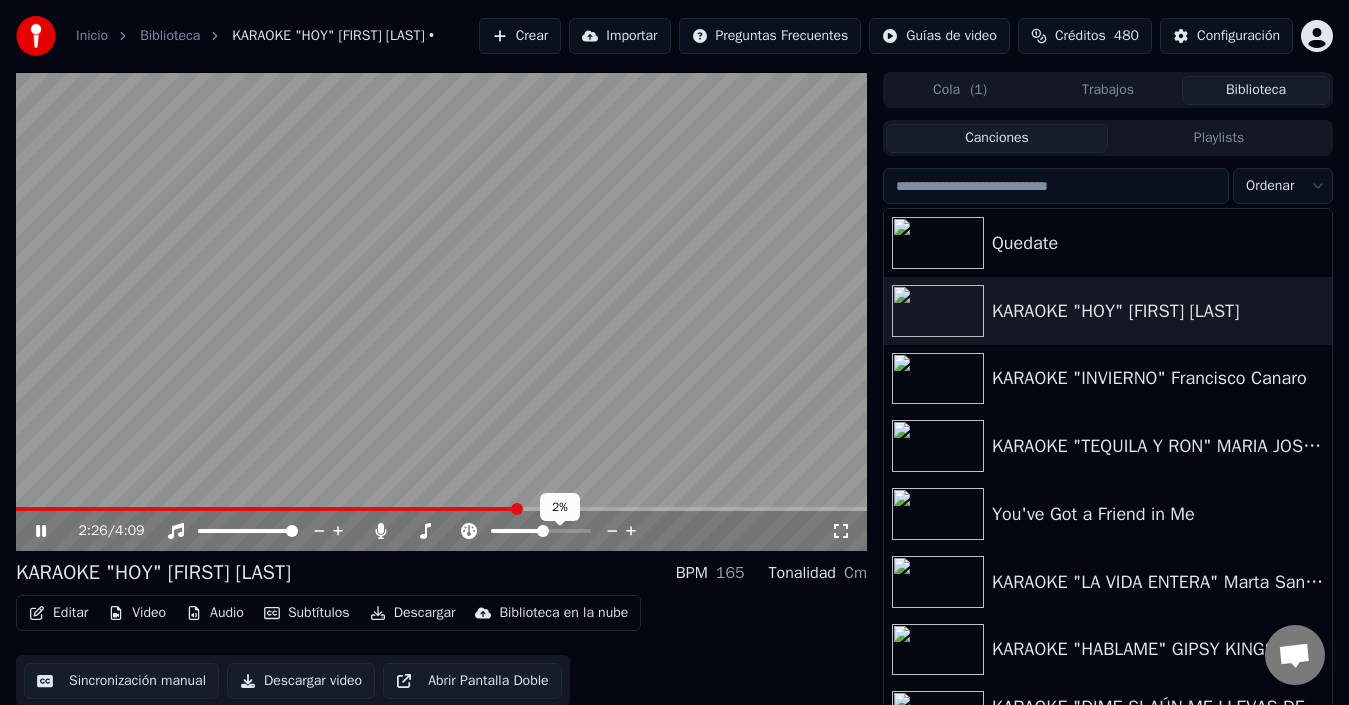 click 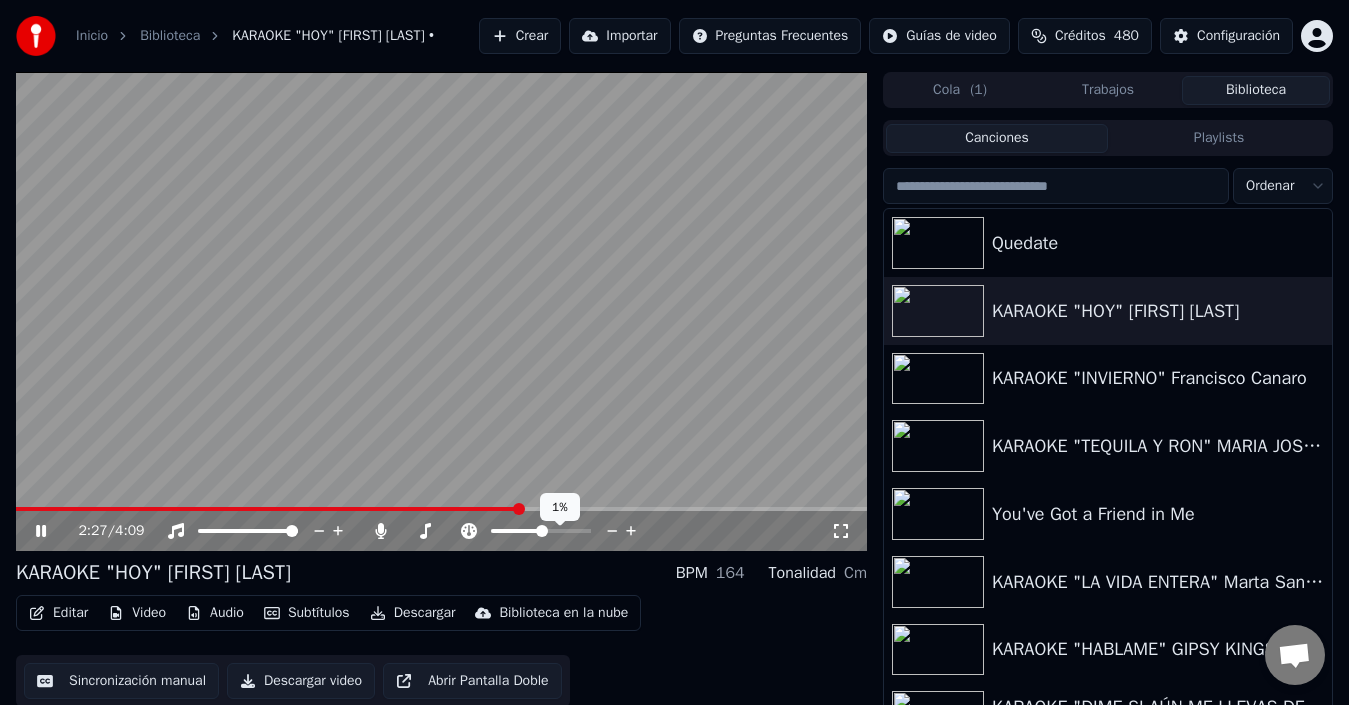 click 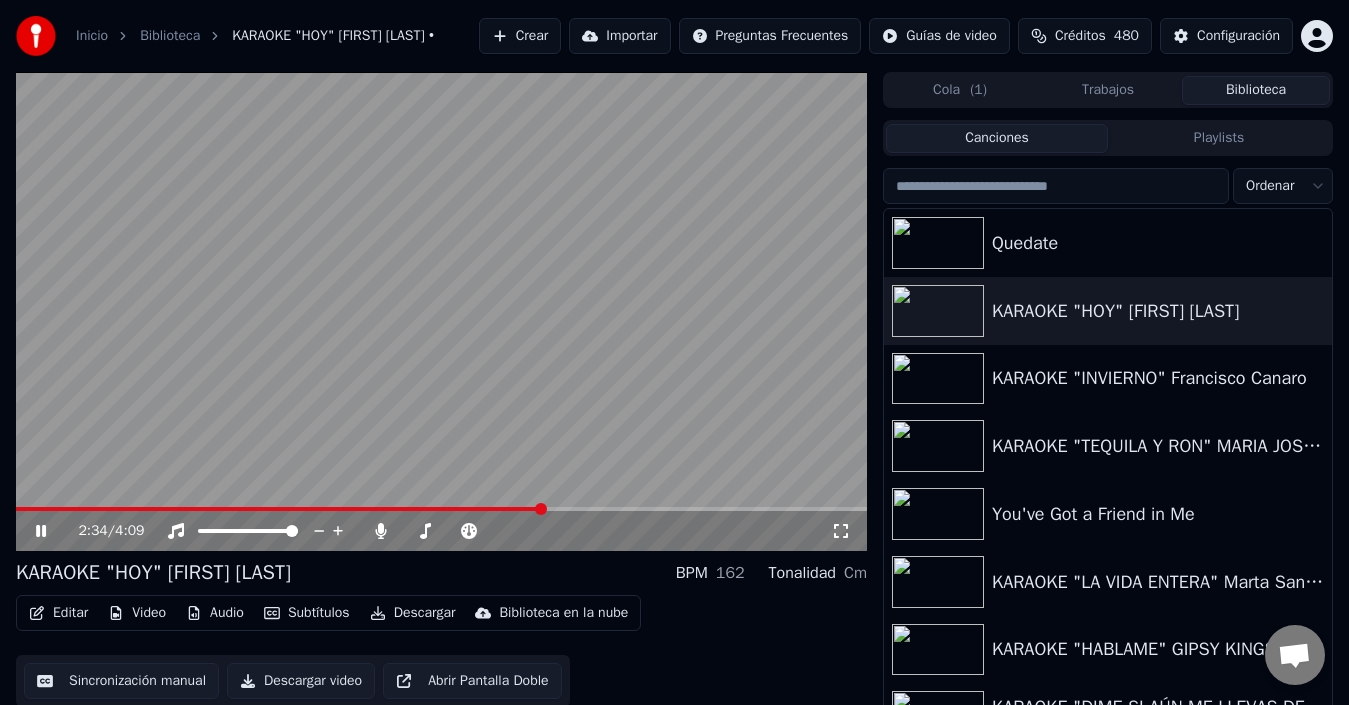 click at bounding box center (441, 311) 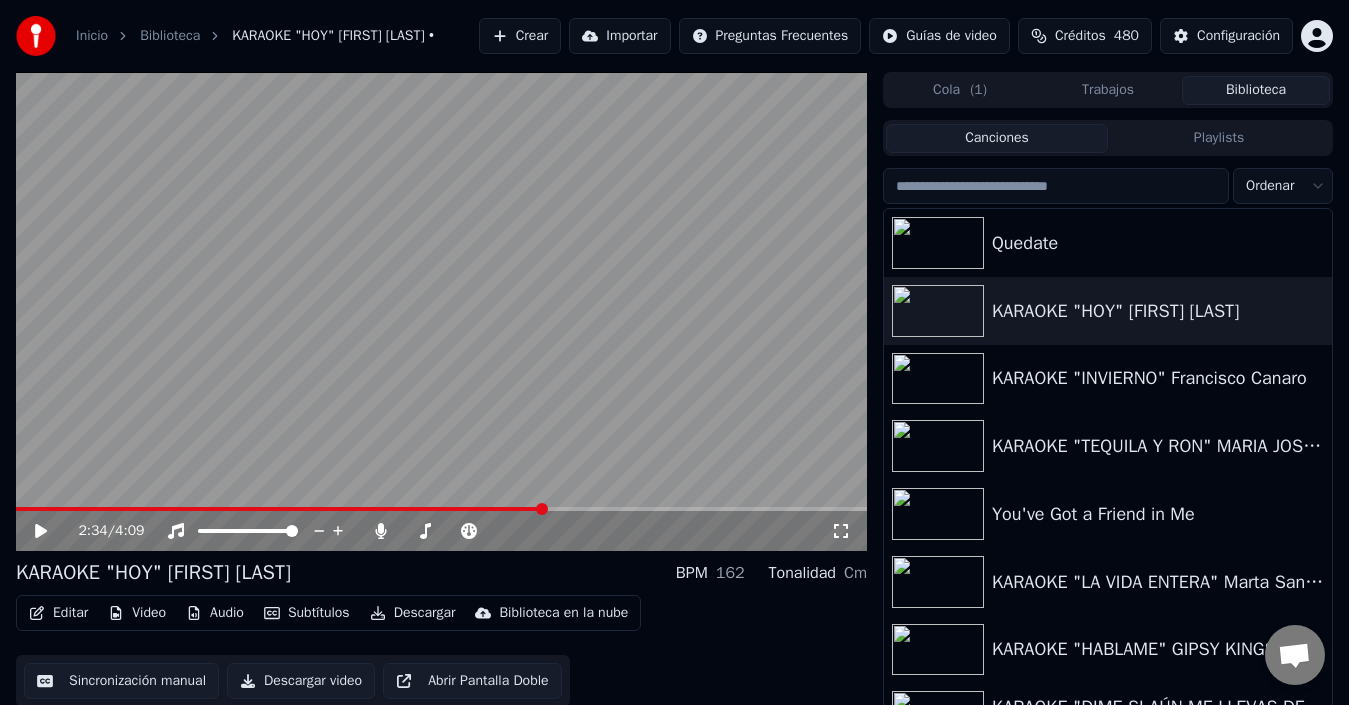 click at bounding box center [279, 509] 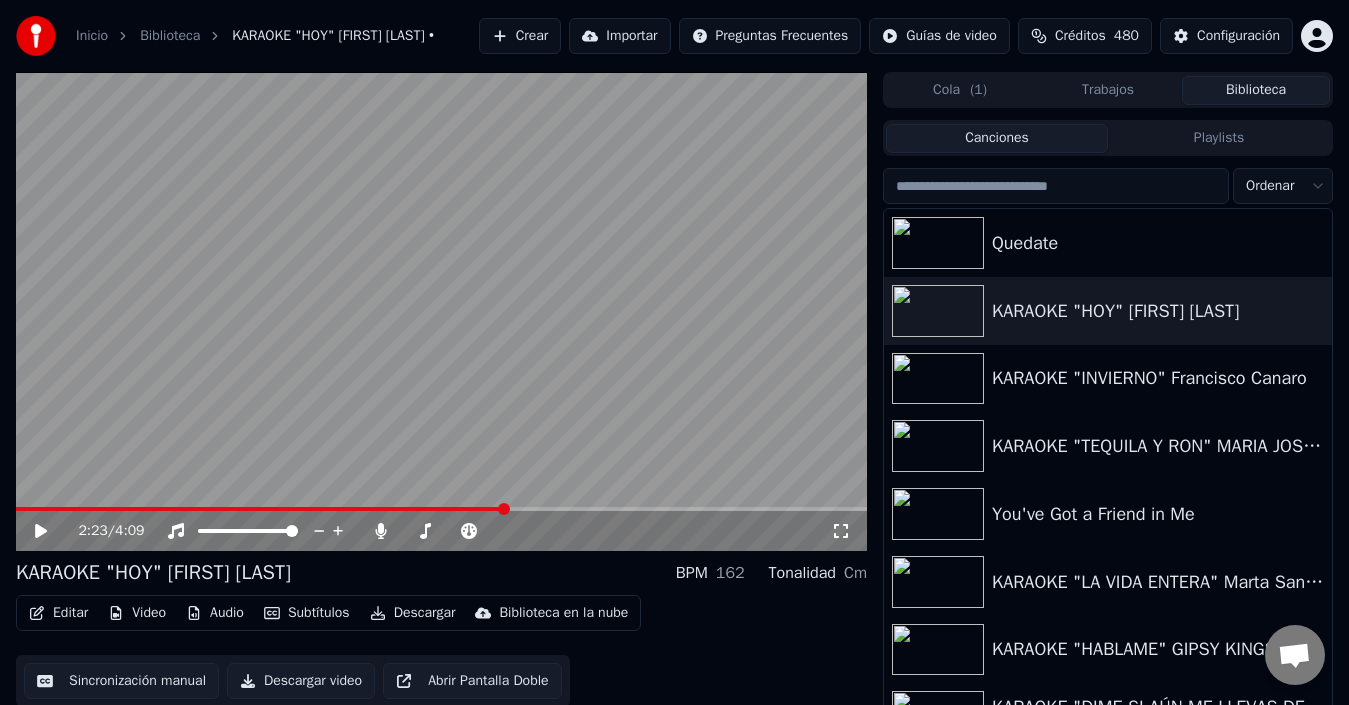 click at bounding box center (441, 311) 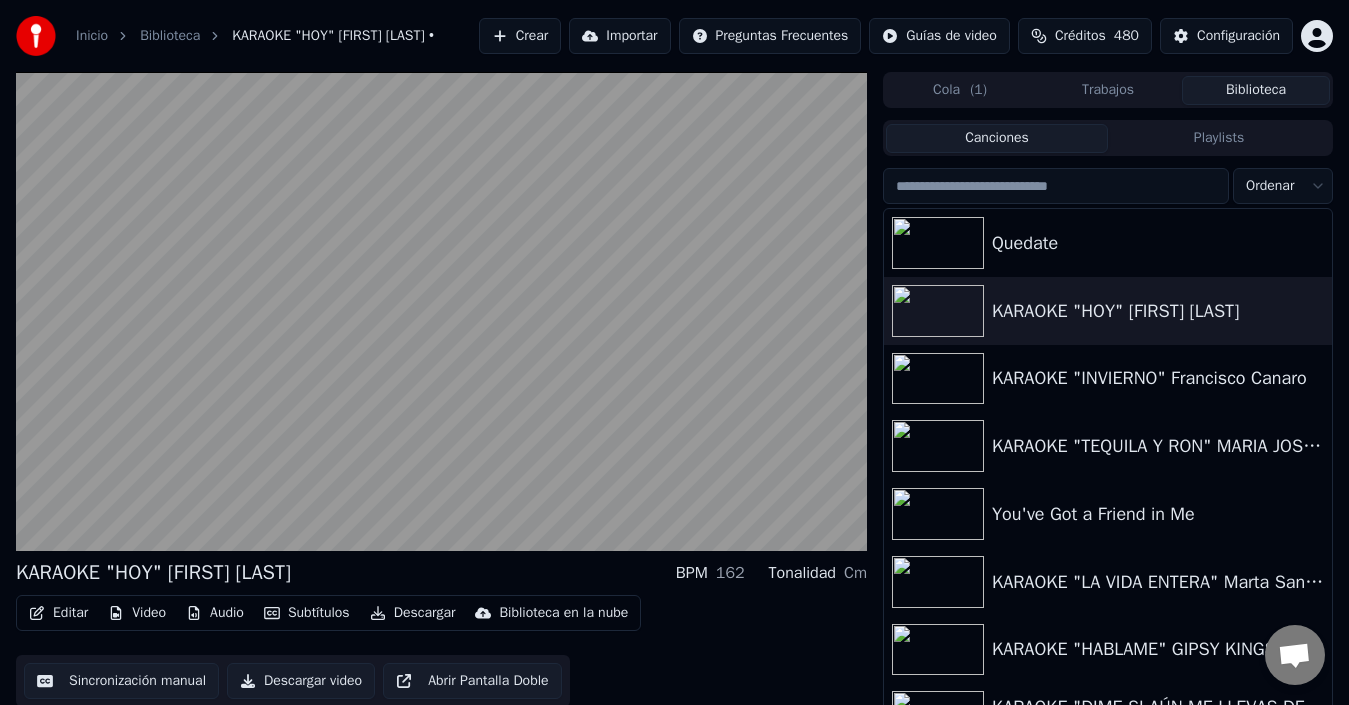 click at bounding box center [441, 311] 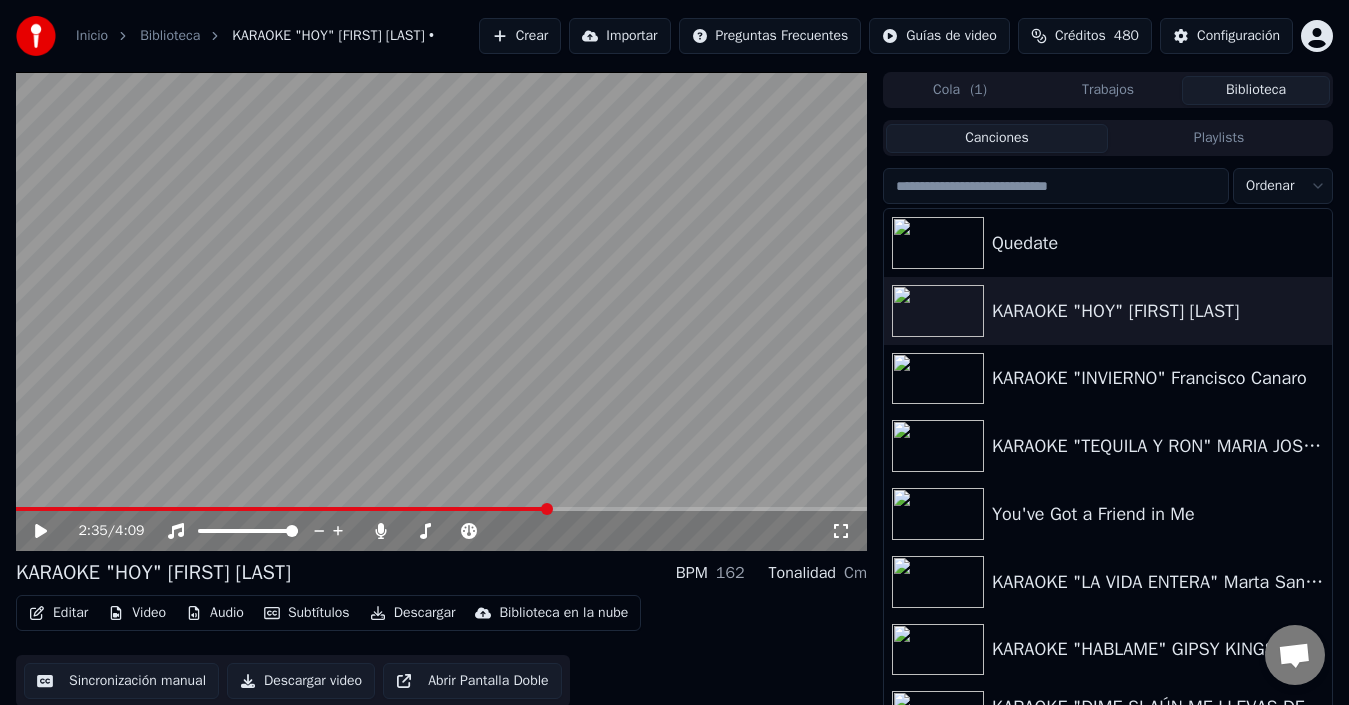 click at bounding box center (441, 311) 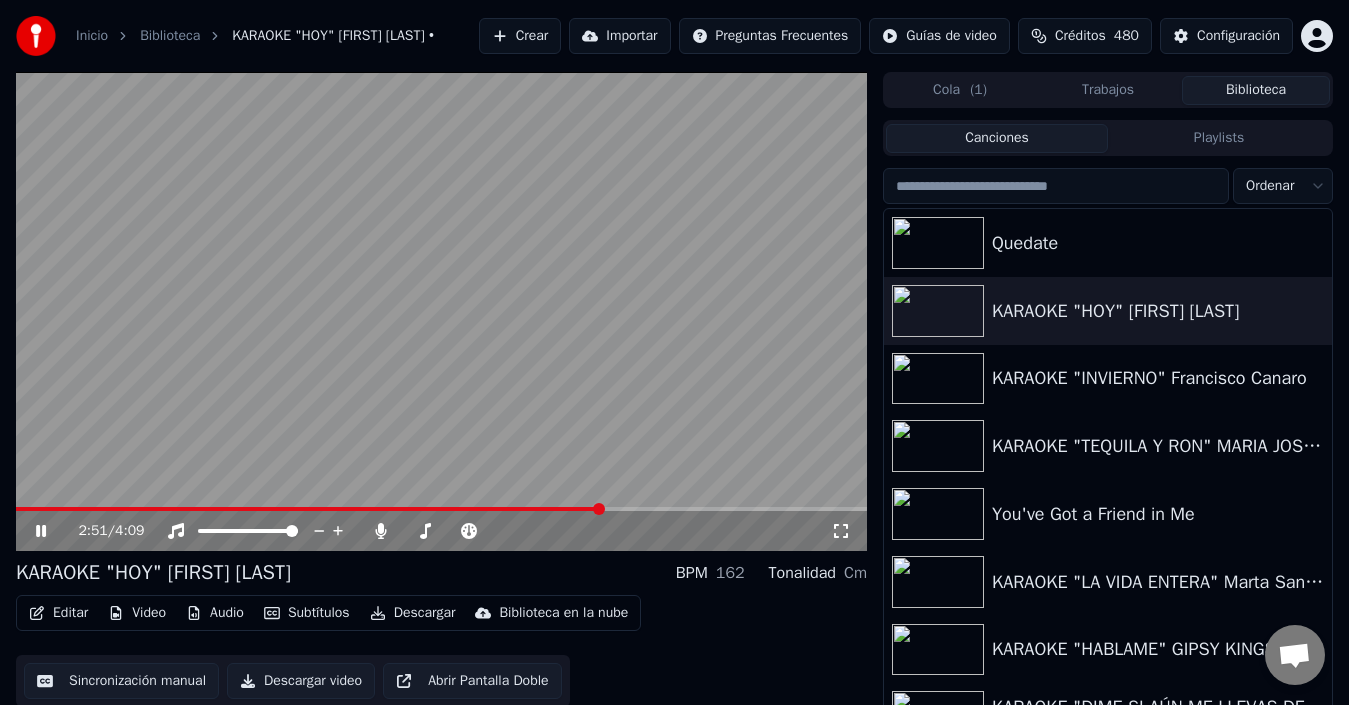 click at bounding box center [441, 311] 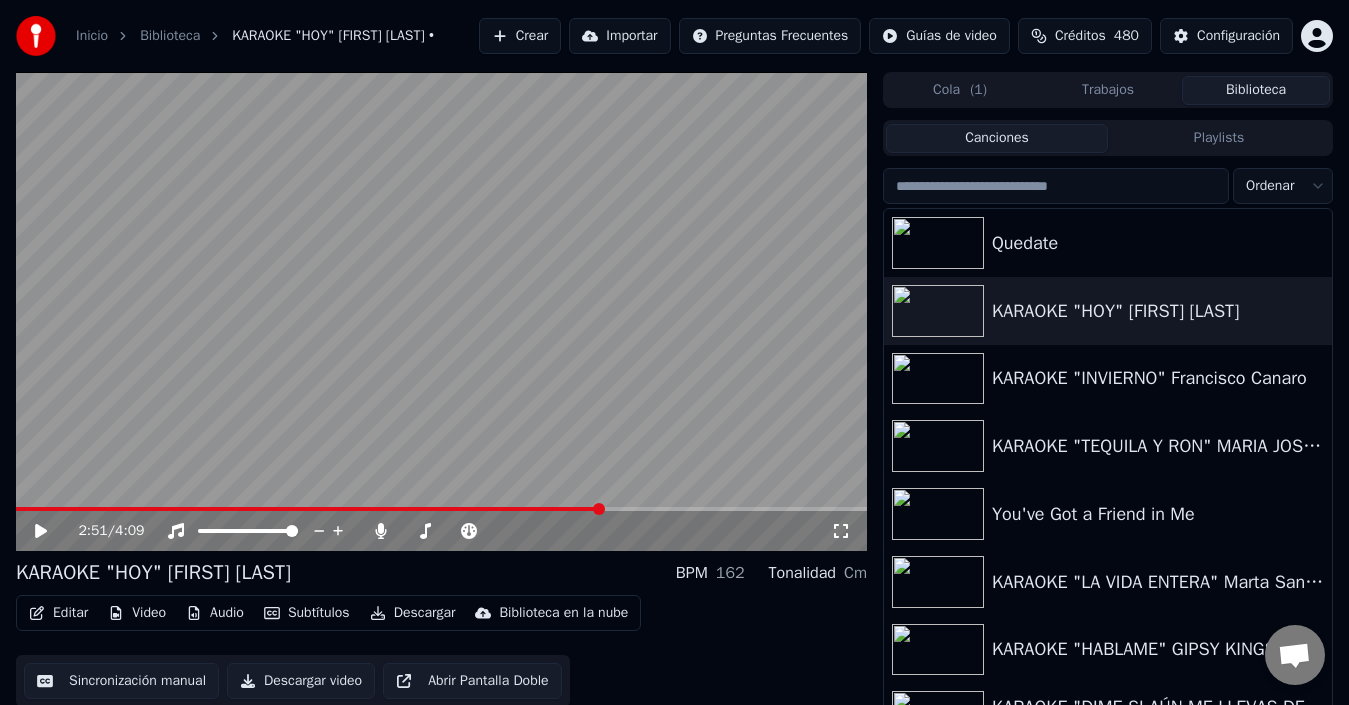 click at bounding box center [441, 311] 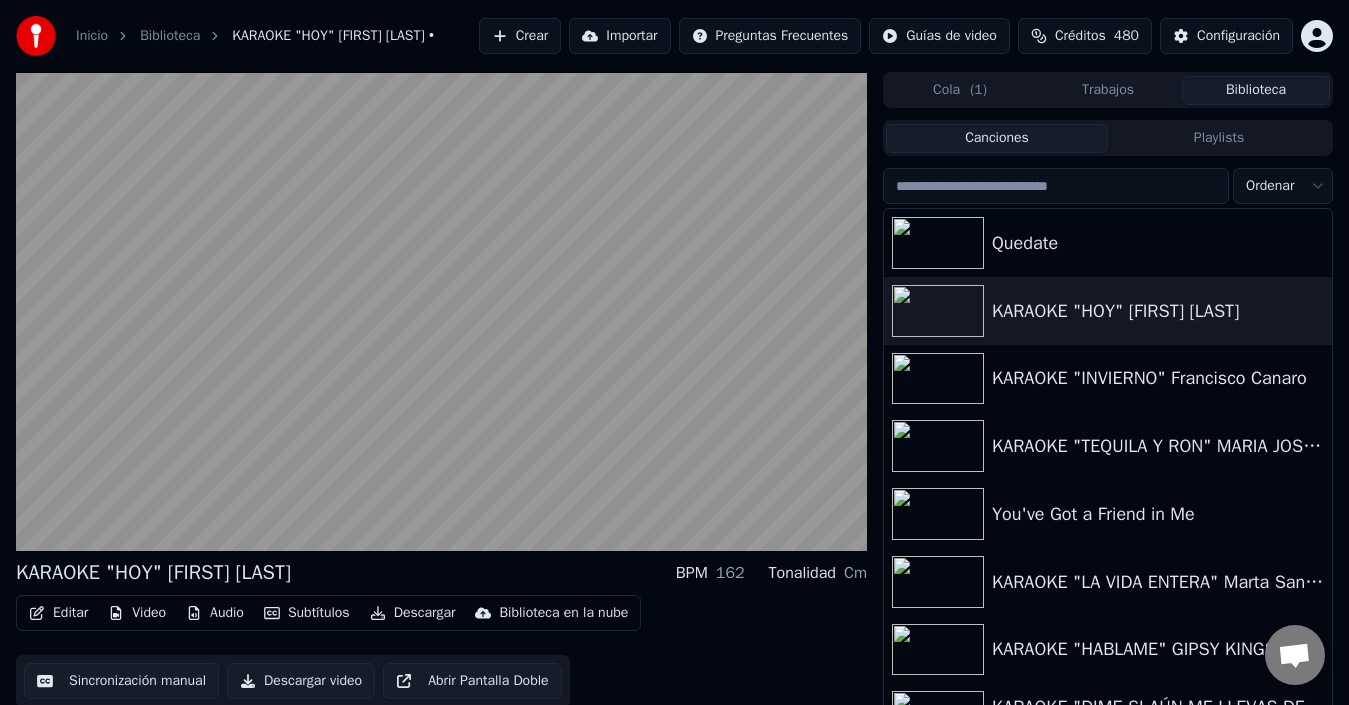 click at bounding box center [441, 311] 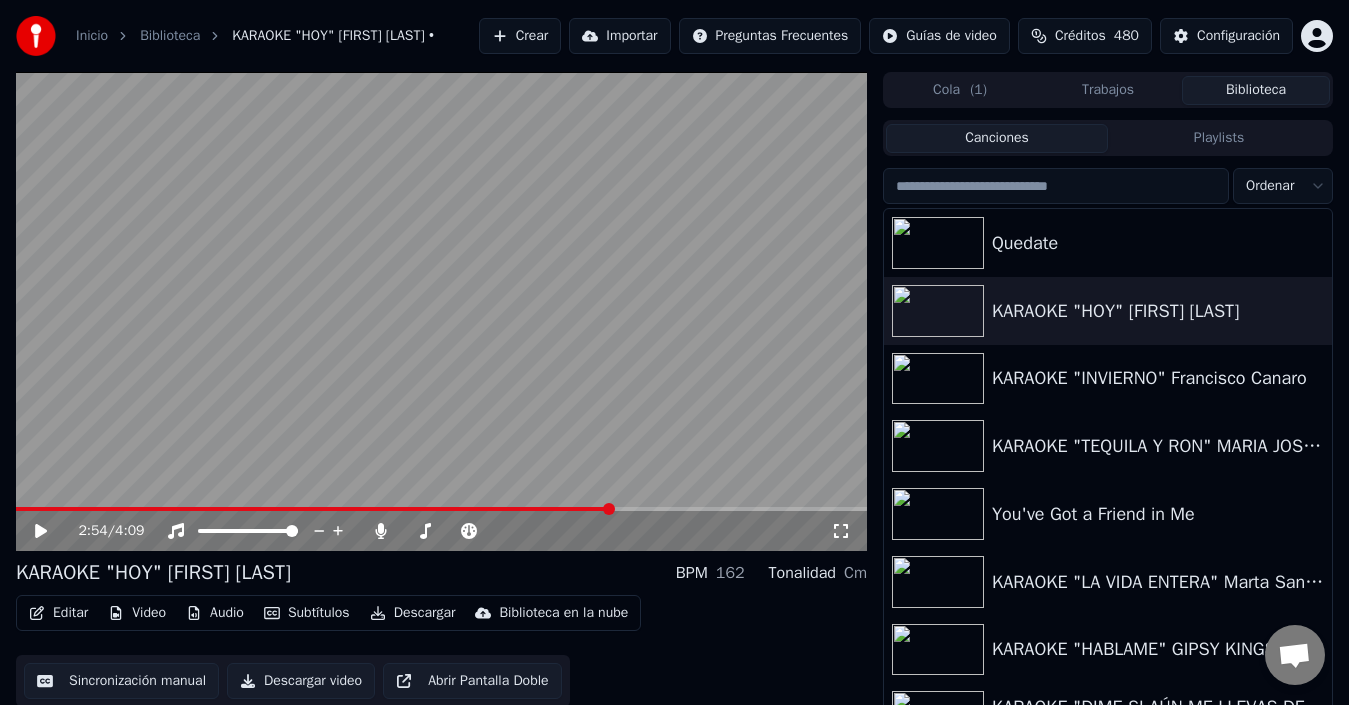 click on "2:54  /  4:09" at bounding box center [441, 531] 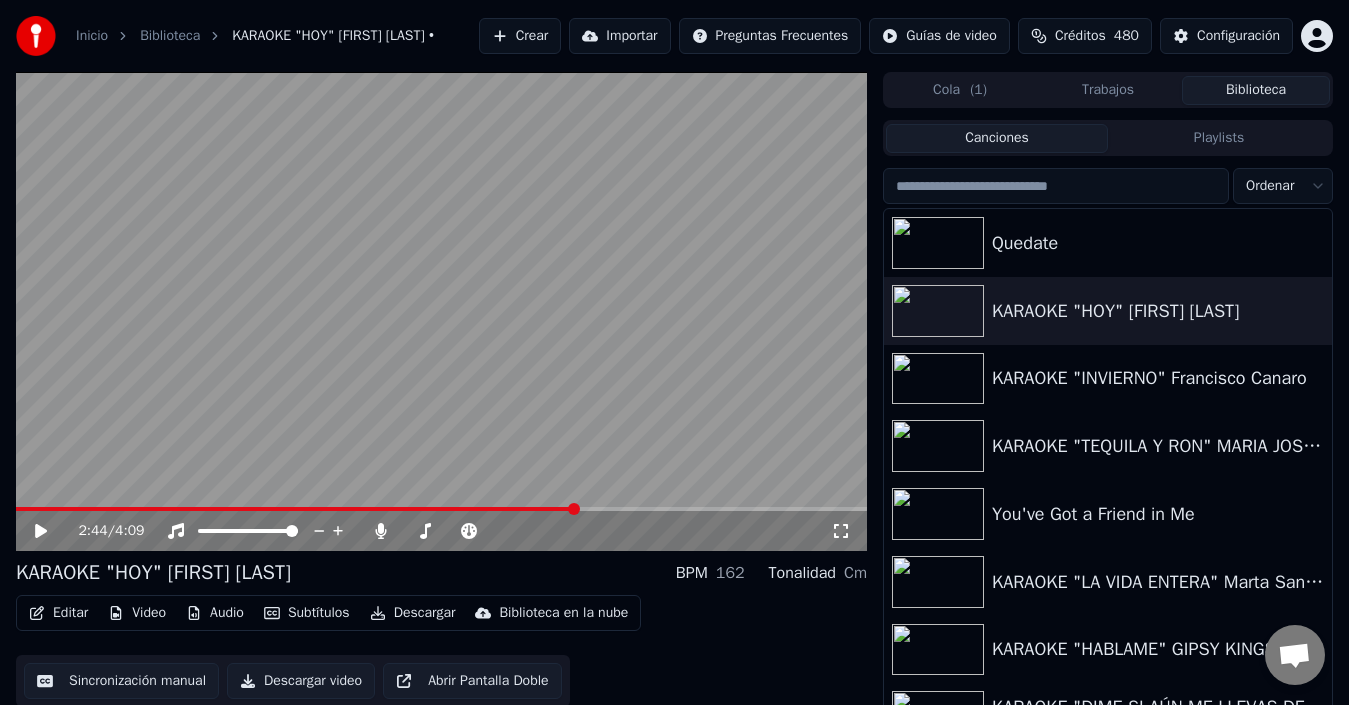 click at bounding box center [296, 509] 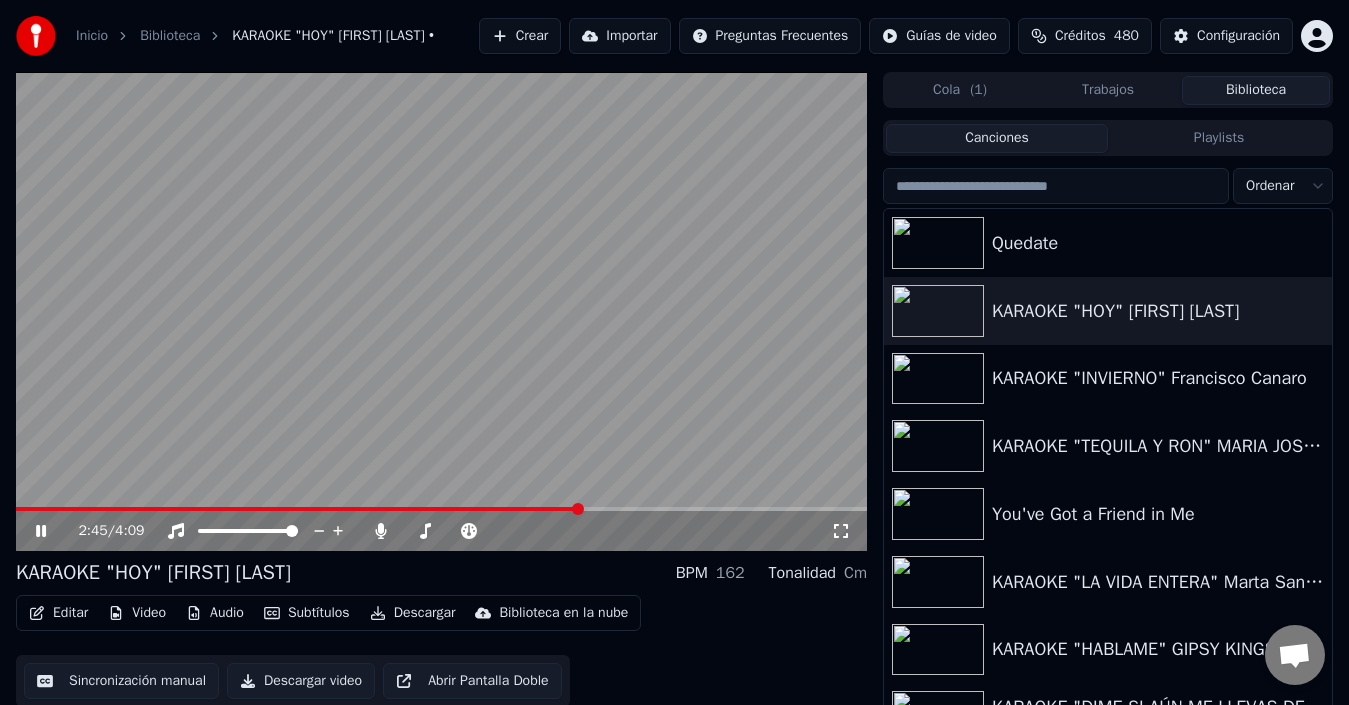 click at bounding box center [441, 311] 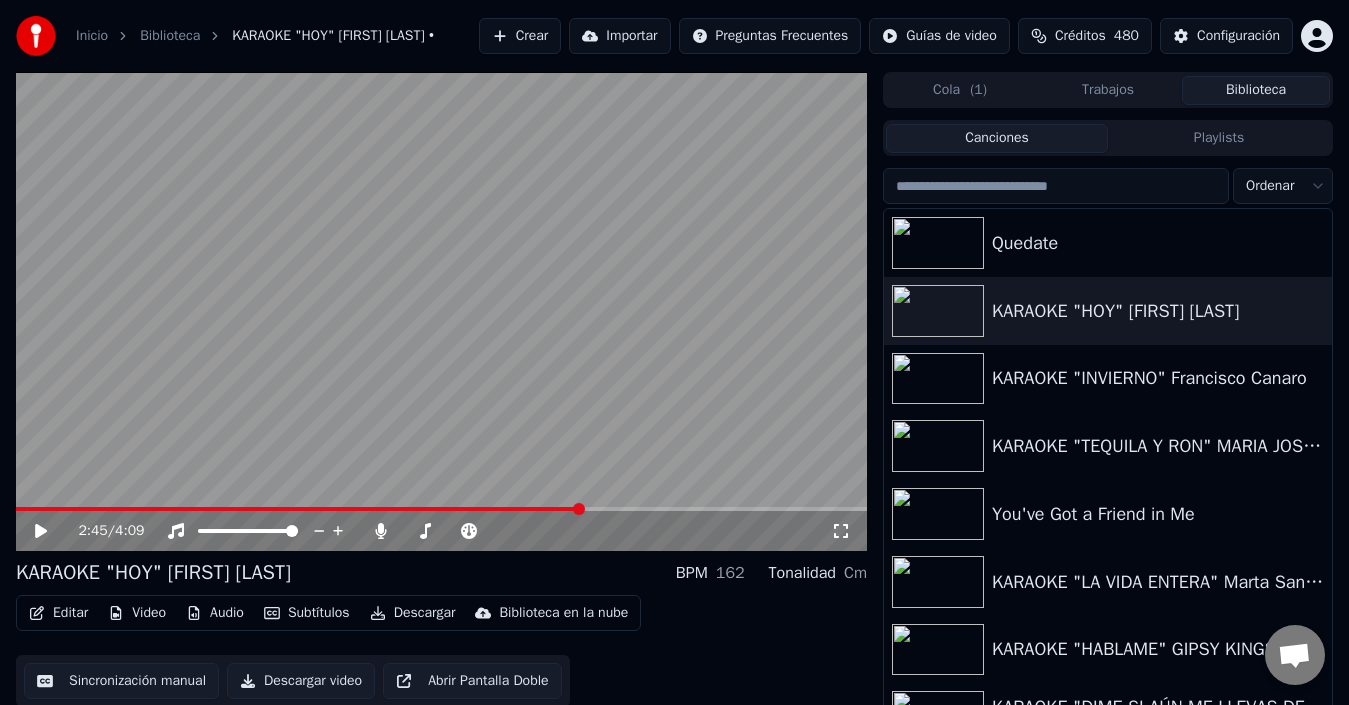 click on "Editar" at bounding box center (58, 613) 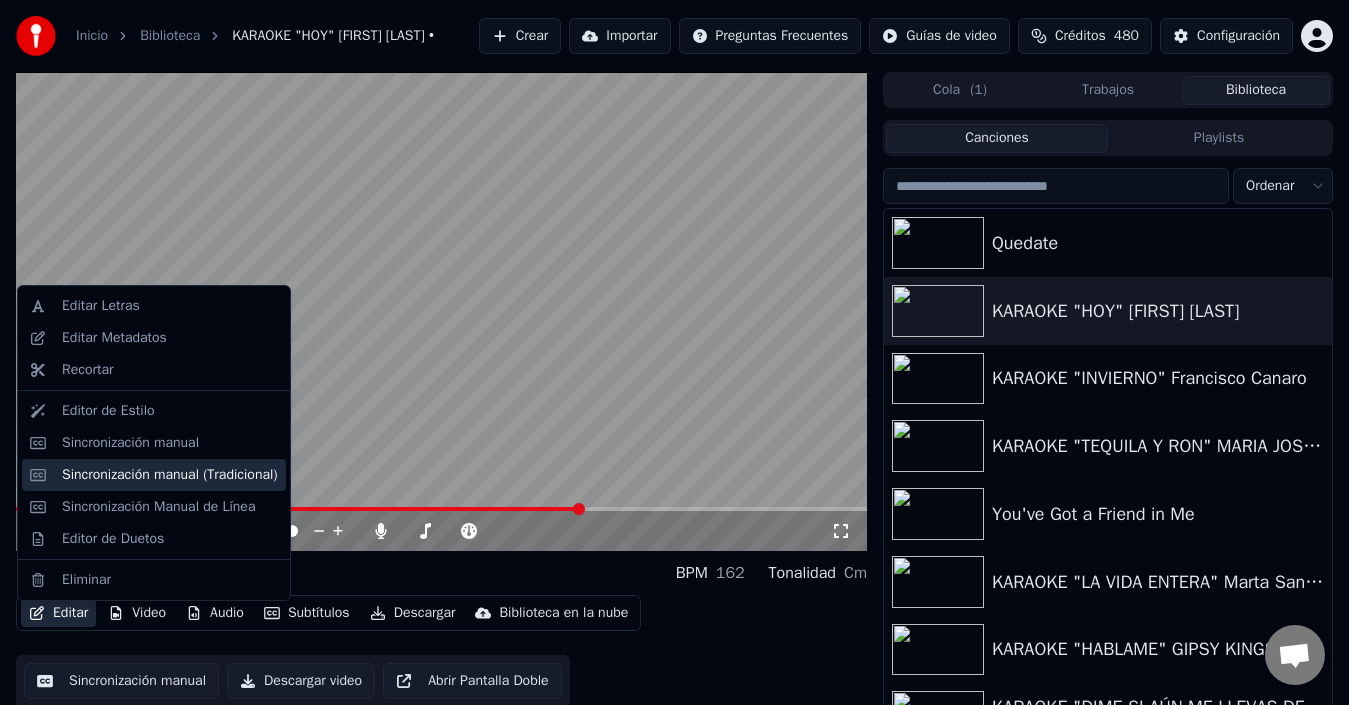 click on "Sincronización manual (Tradicional)" at bounding box center [170, 475] 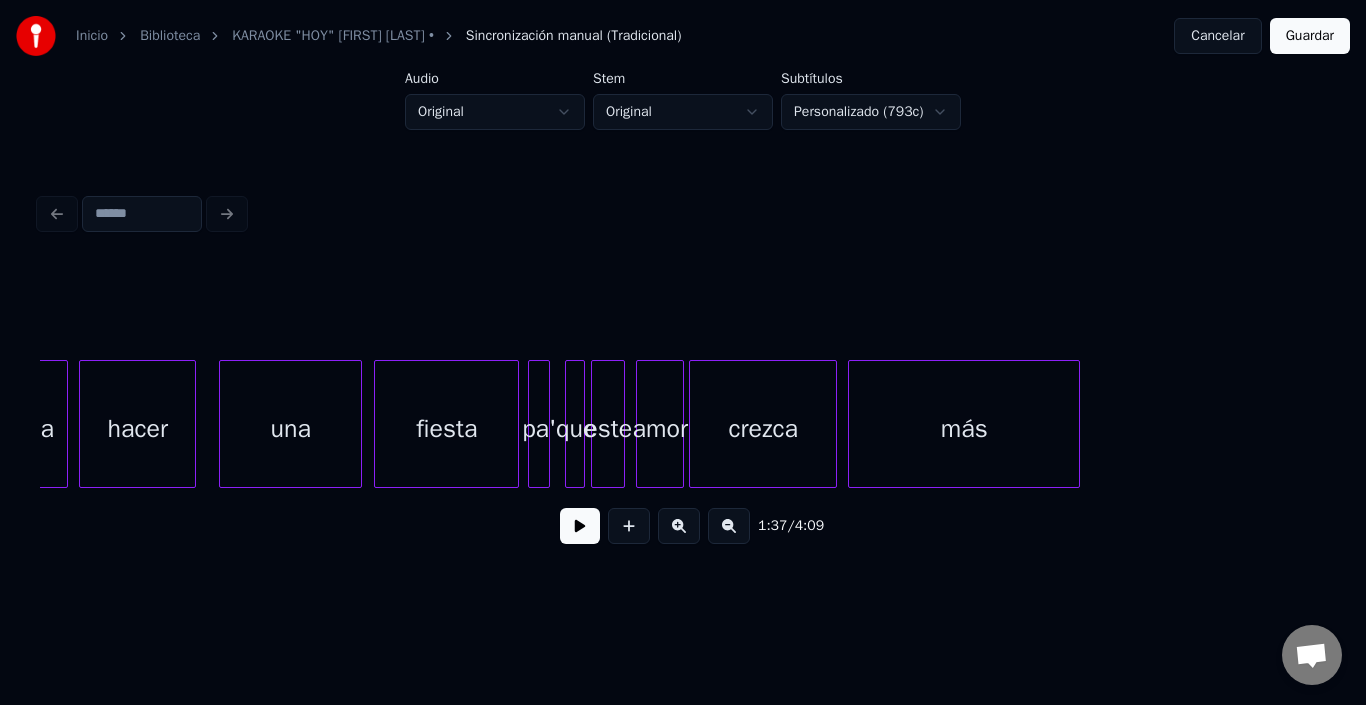 scroll, scrollTop: 0, scrollLeft: 27386, axis: horizontal 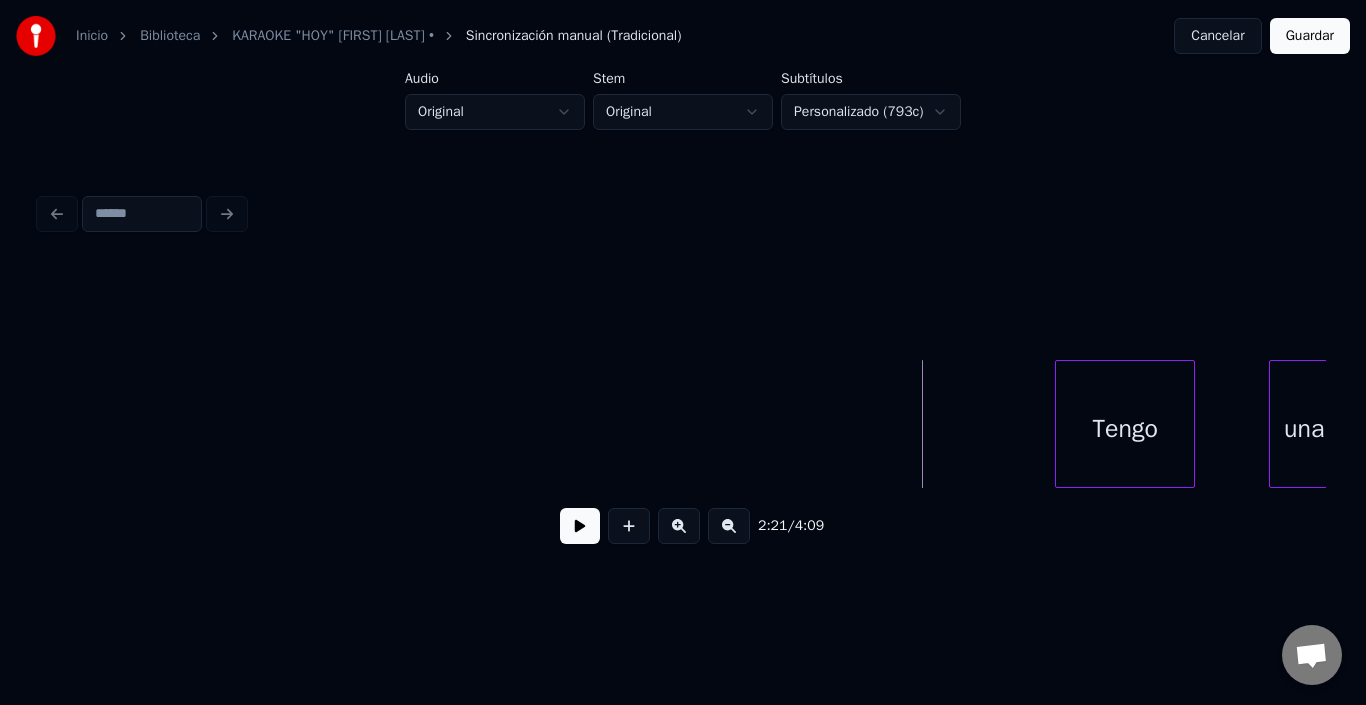 click at bounding box center (580, 526) 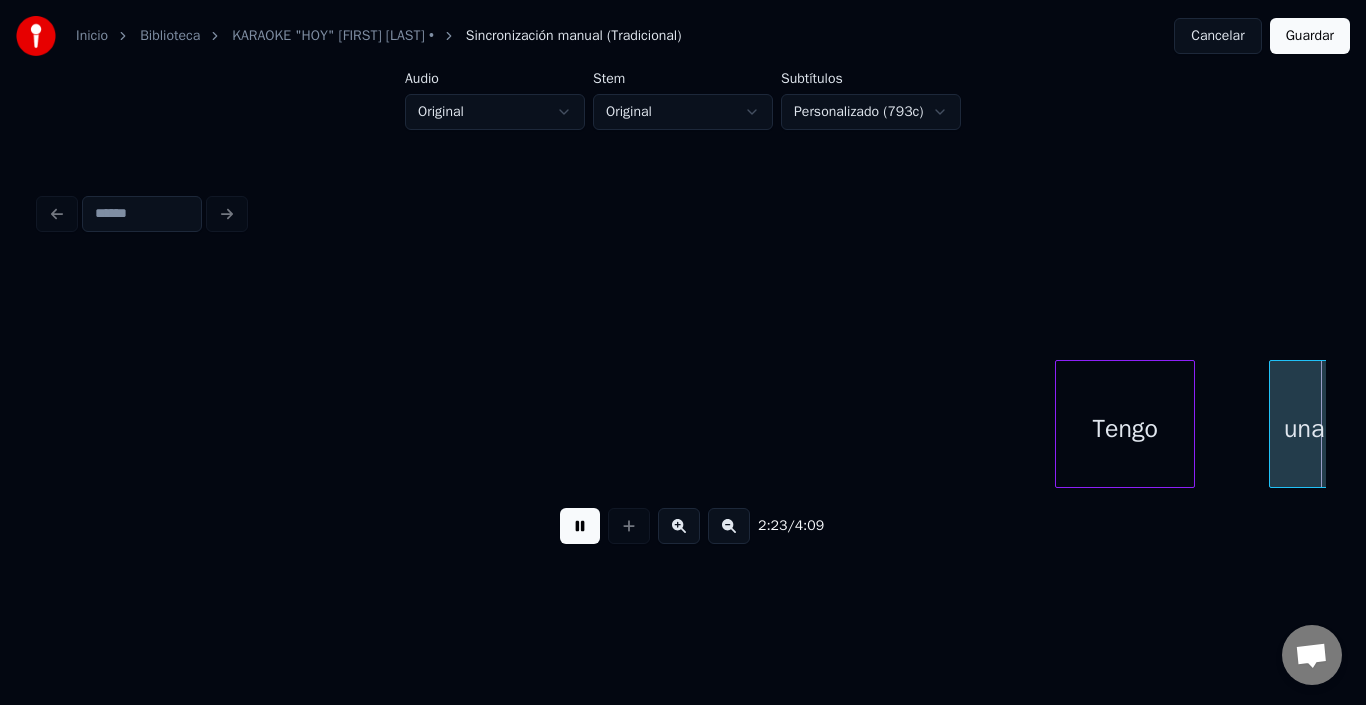scroll, scrollTop: 0, scrollLeft: 28675, axis: horizontal 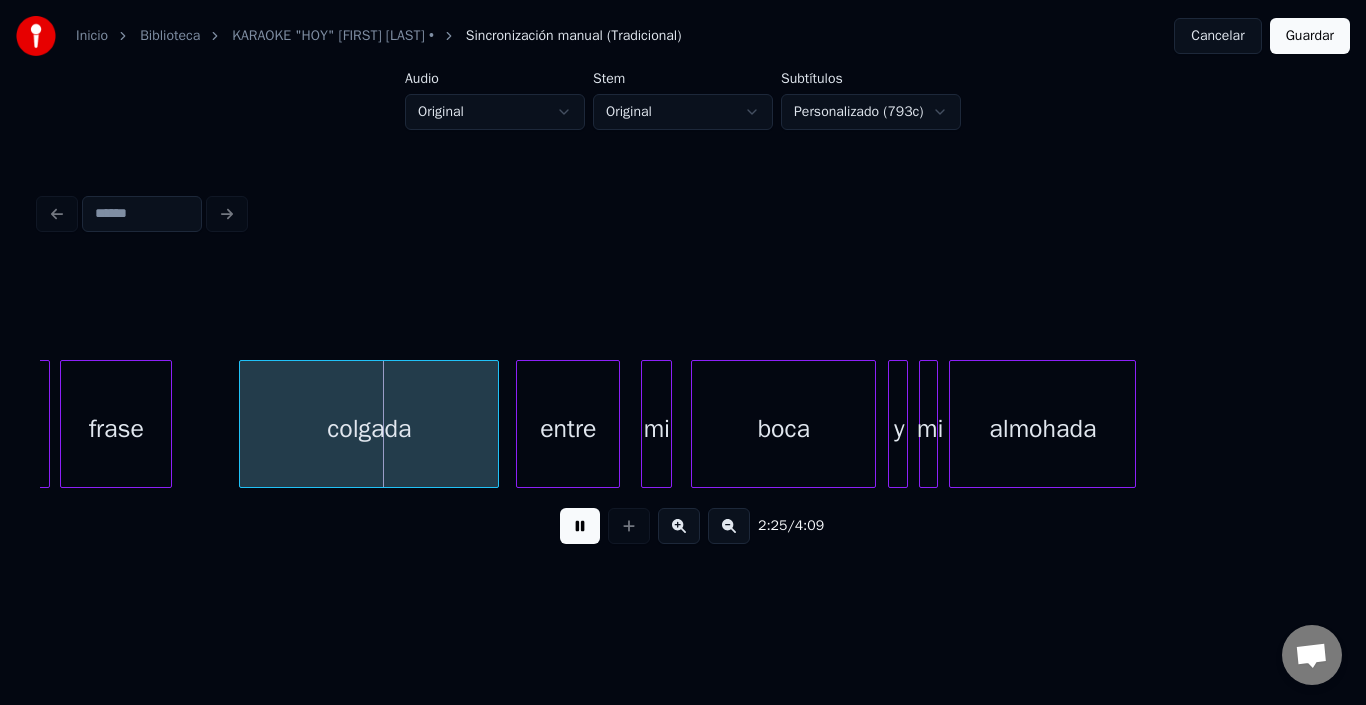 click at bounding box center (580, 526) 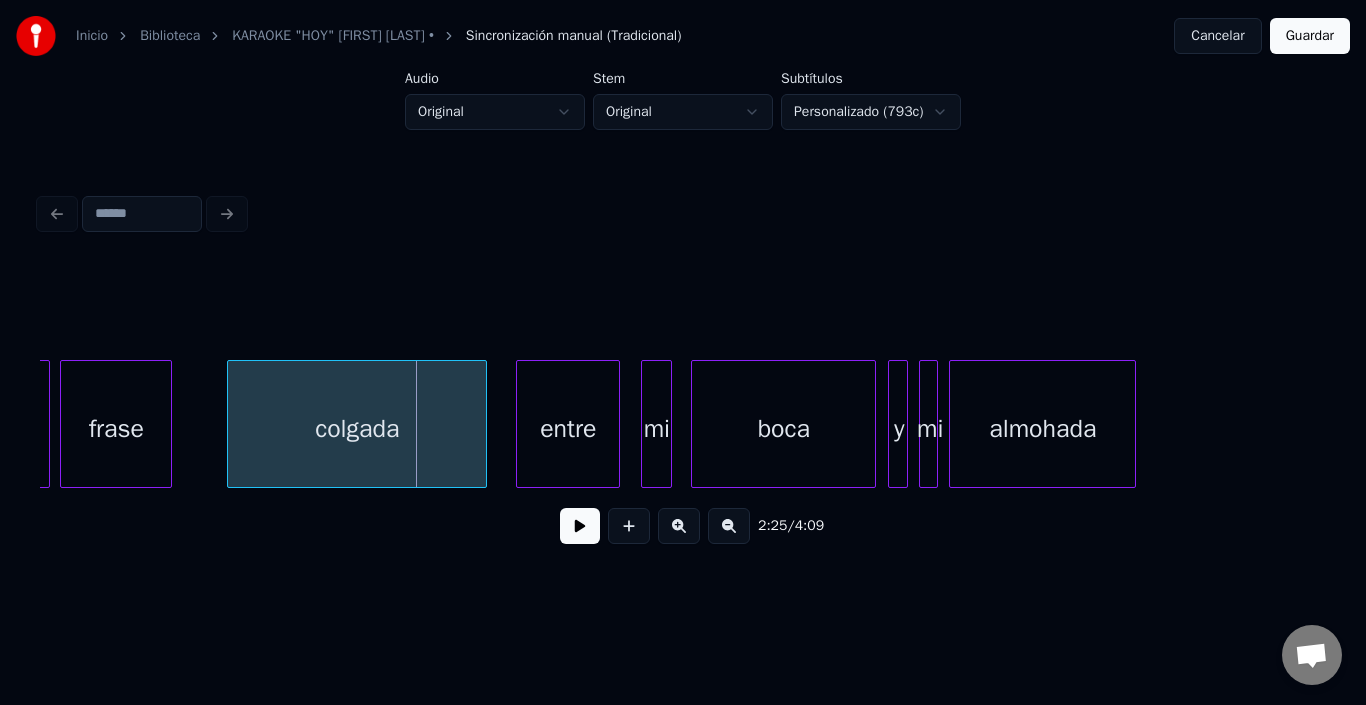 click on "colgada" at bounding box center [357, 429] 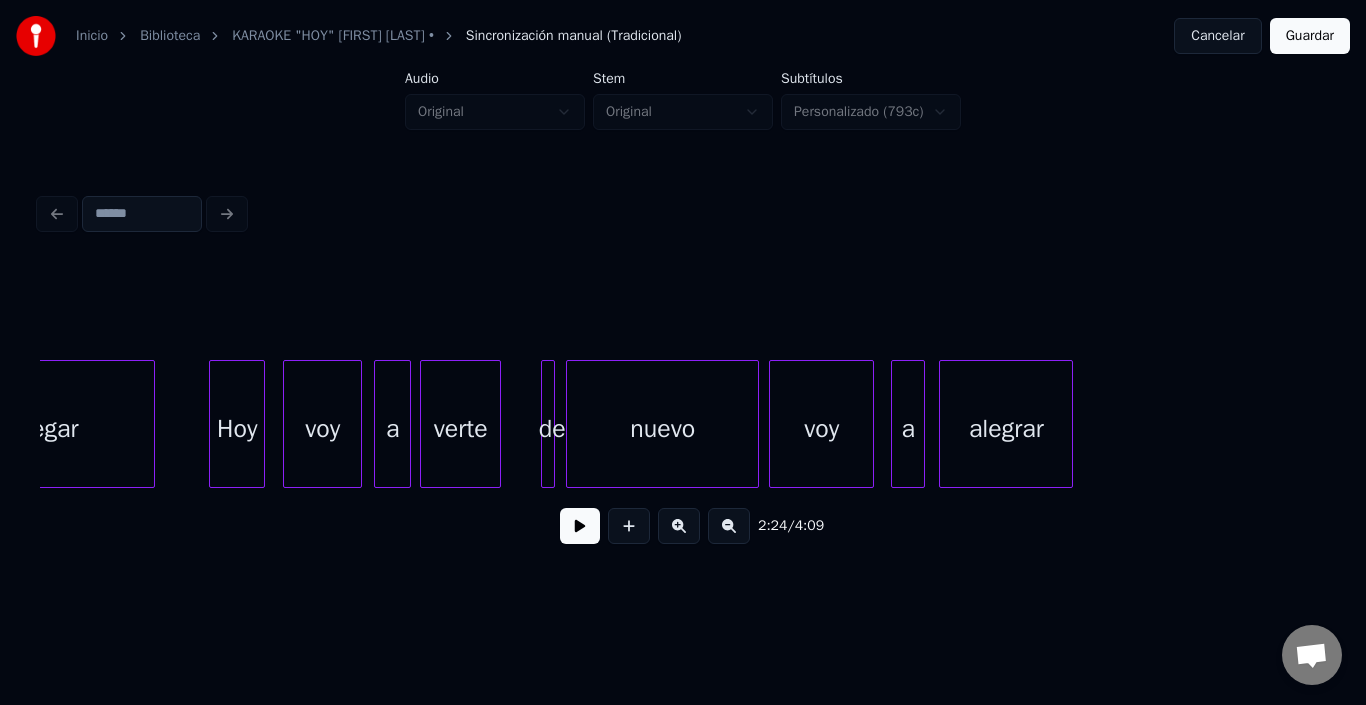 scroll, scrollTop: 0, scrollLeft: 24190, axis: horizontal 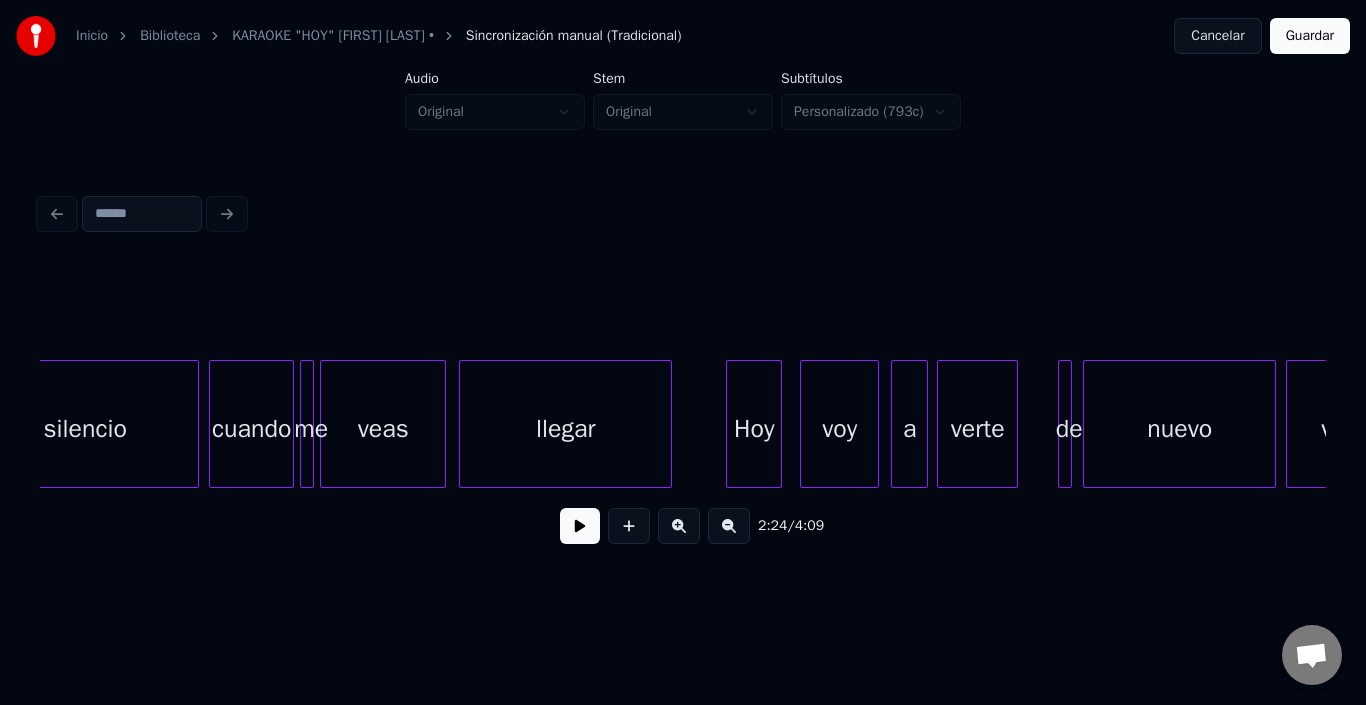 click on "llegar" at bounding box center [565, 429] 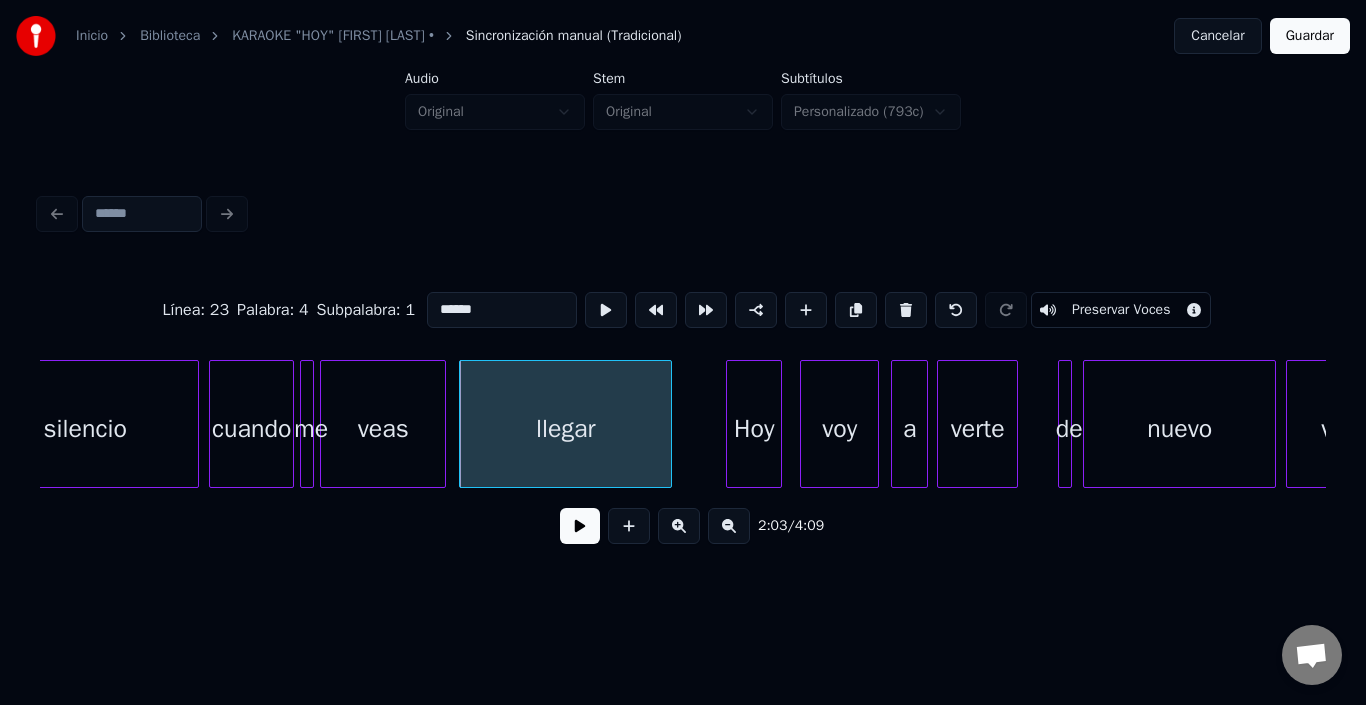 click at bounding box center (580, 526) 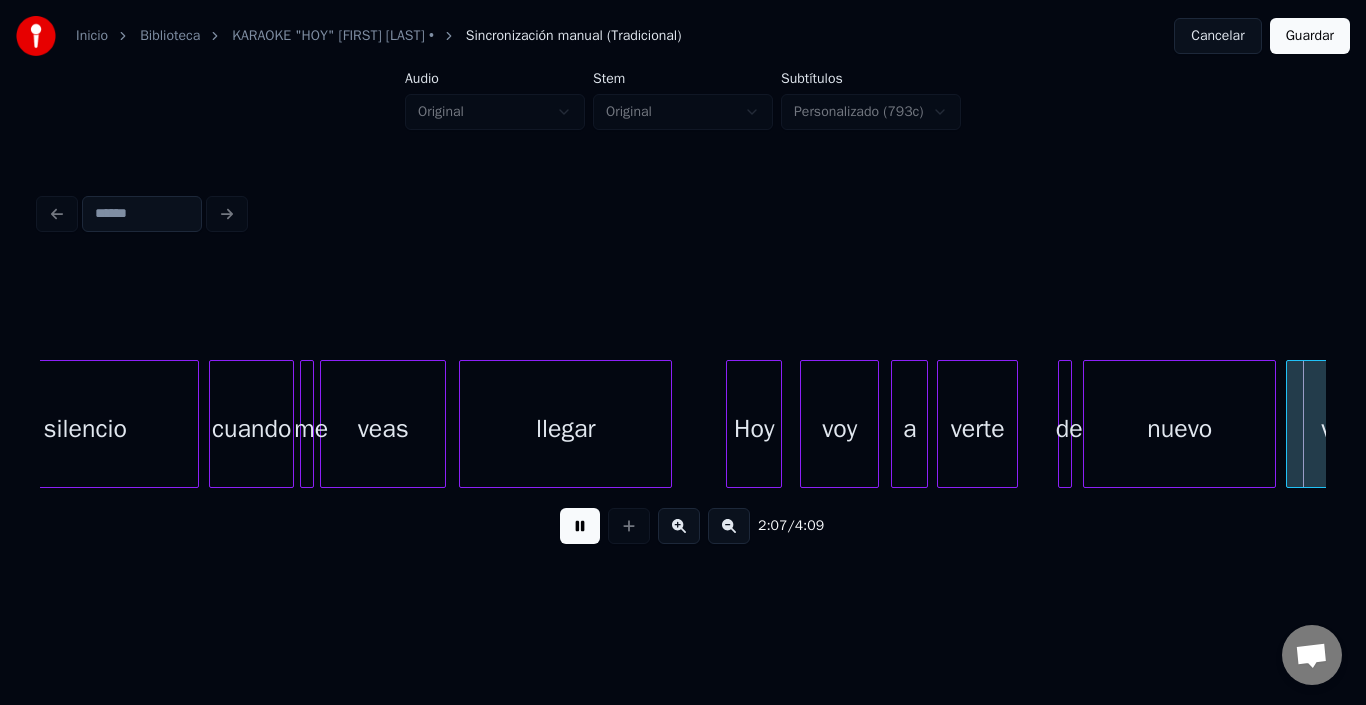 scroll, scrollTop: 0, scrollLeft: 25477, axis: horizontal 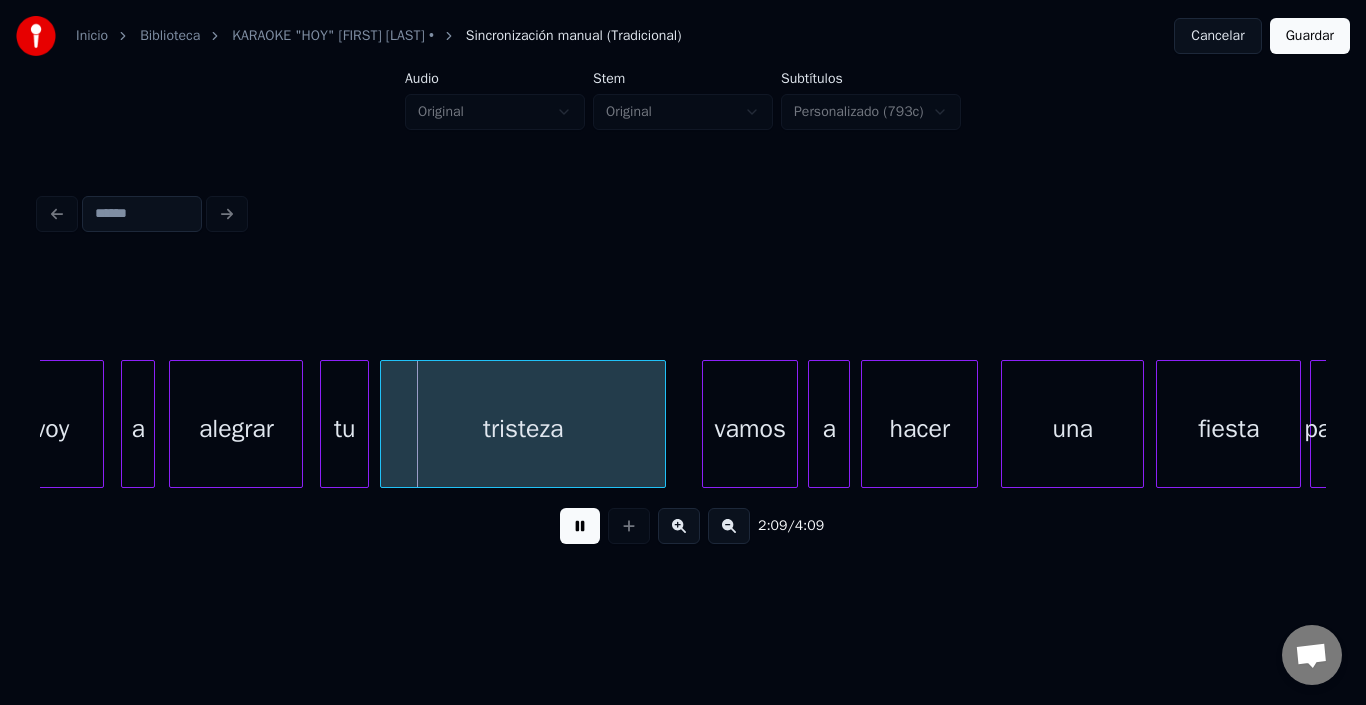 click at bounding box center (580, 526) 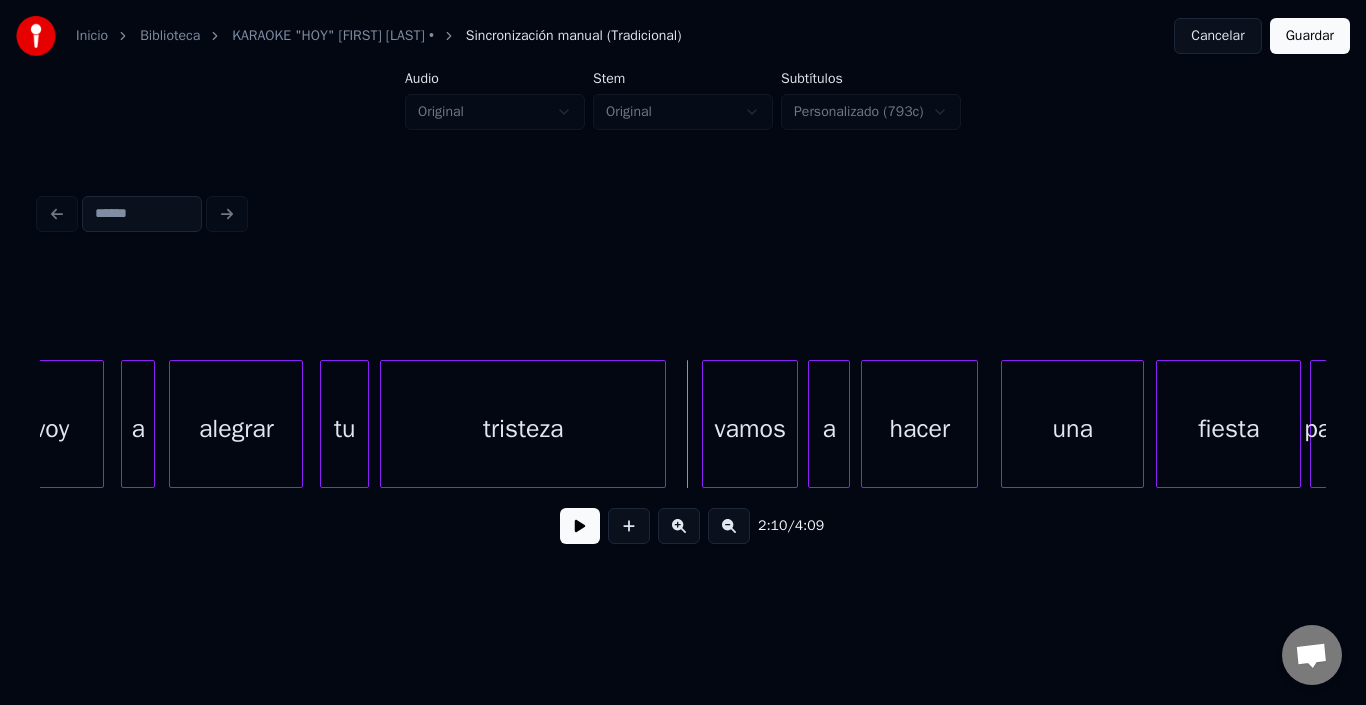 click at bounding box center [580, 526] 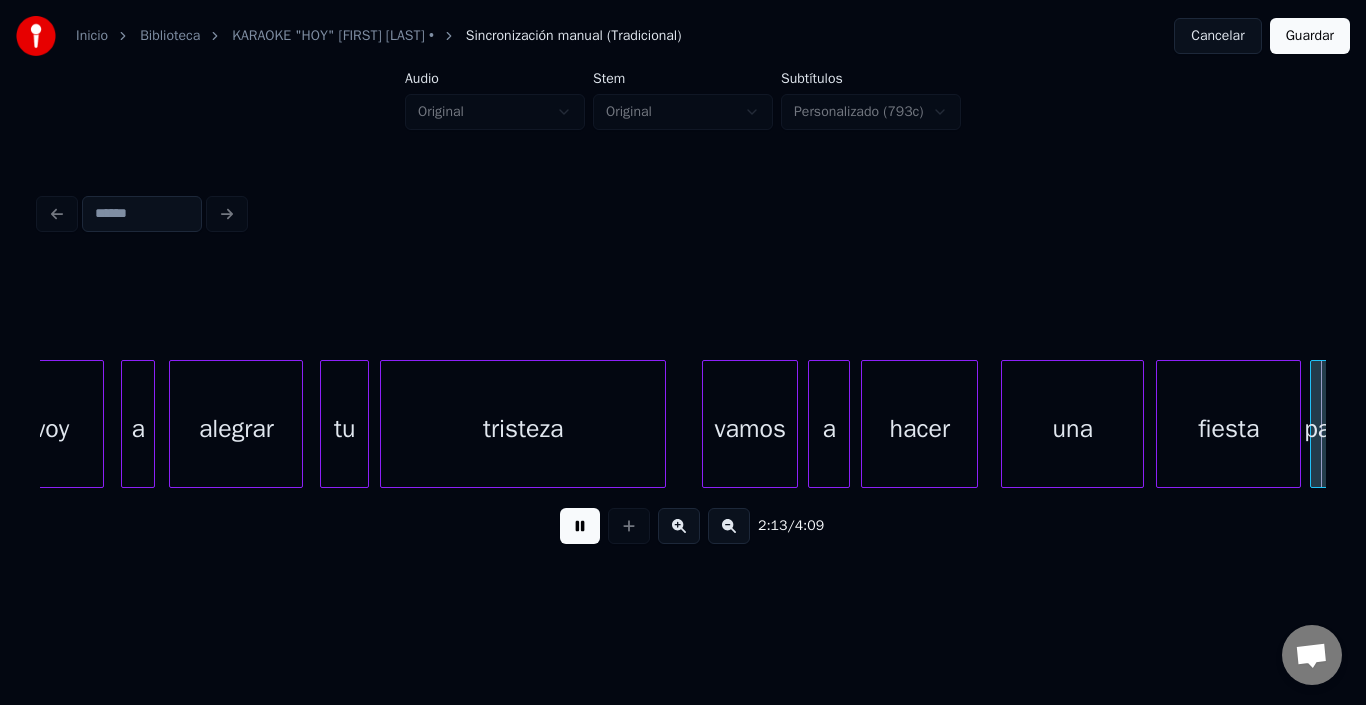 scroll, scrollTop: 0, scrollLeft: 26765, axis: horizontal 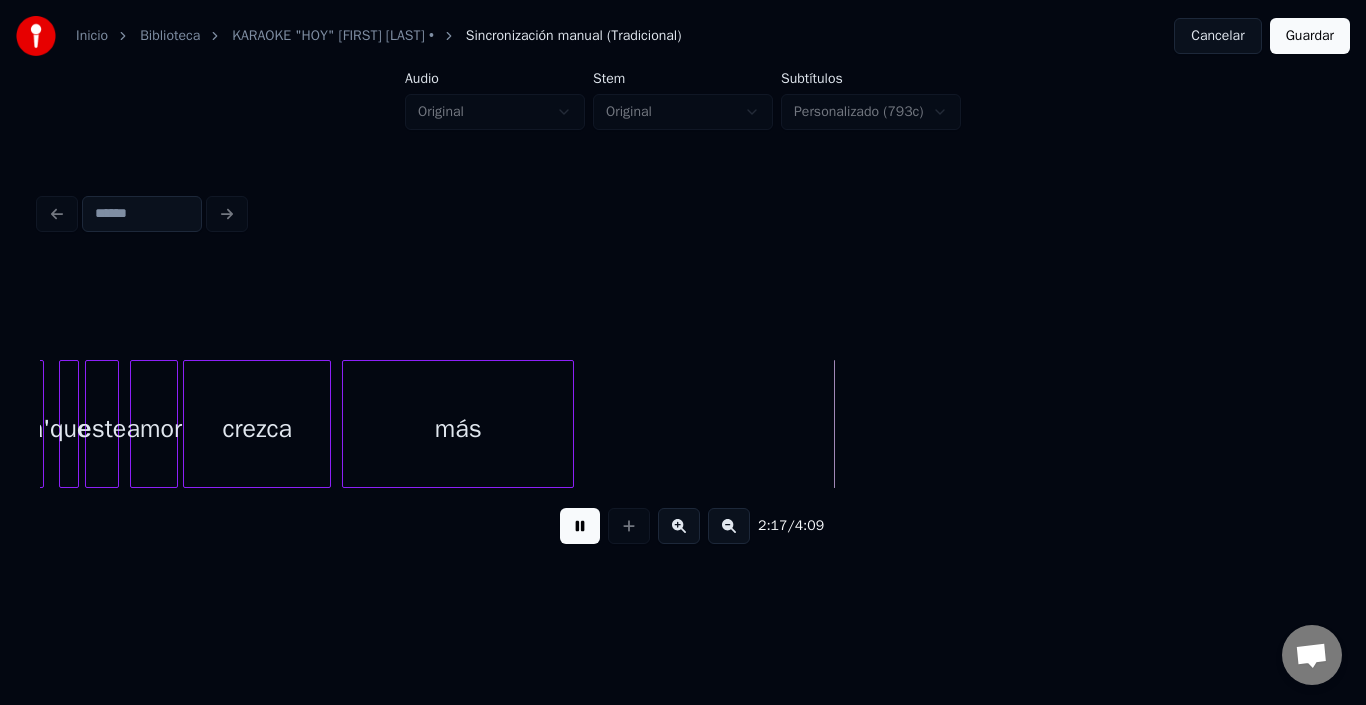 click at bounding box center (580, 526) 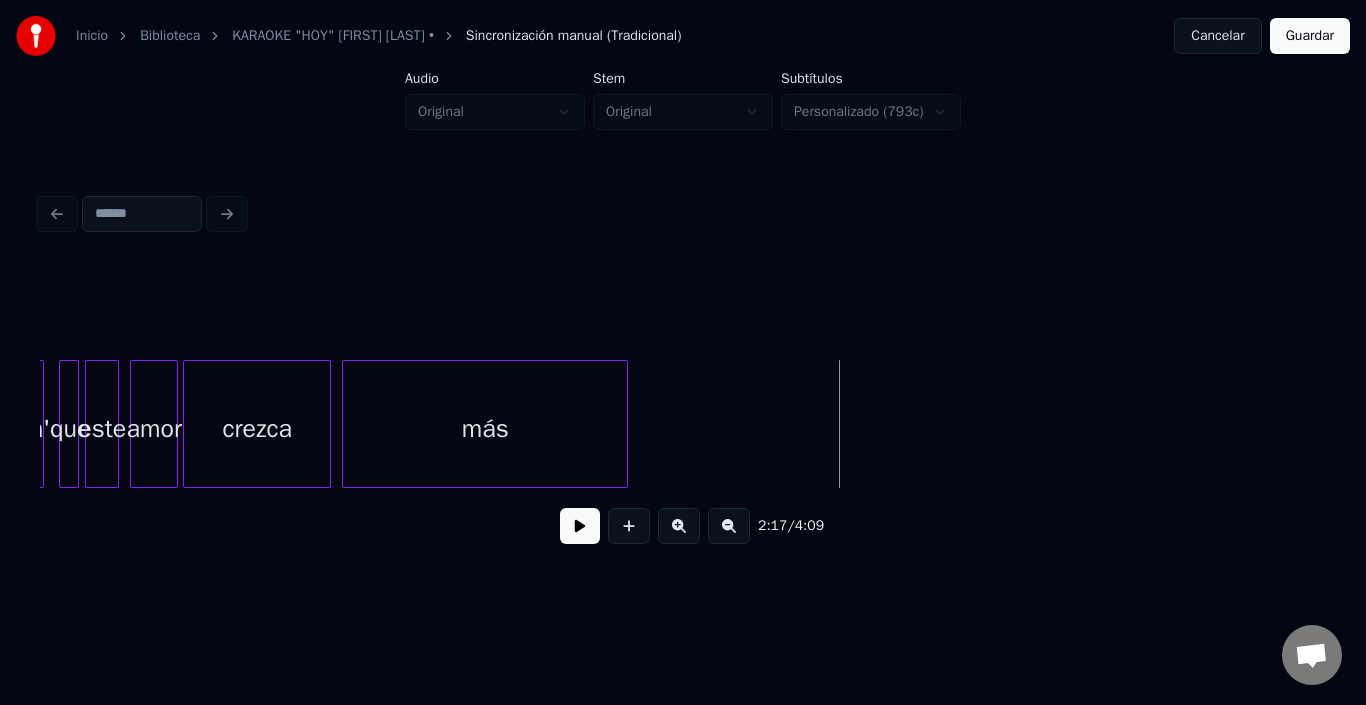 click at bounding box center [624, 424] 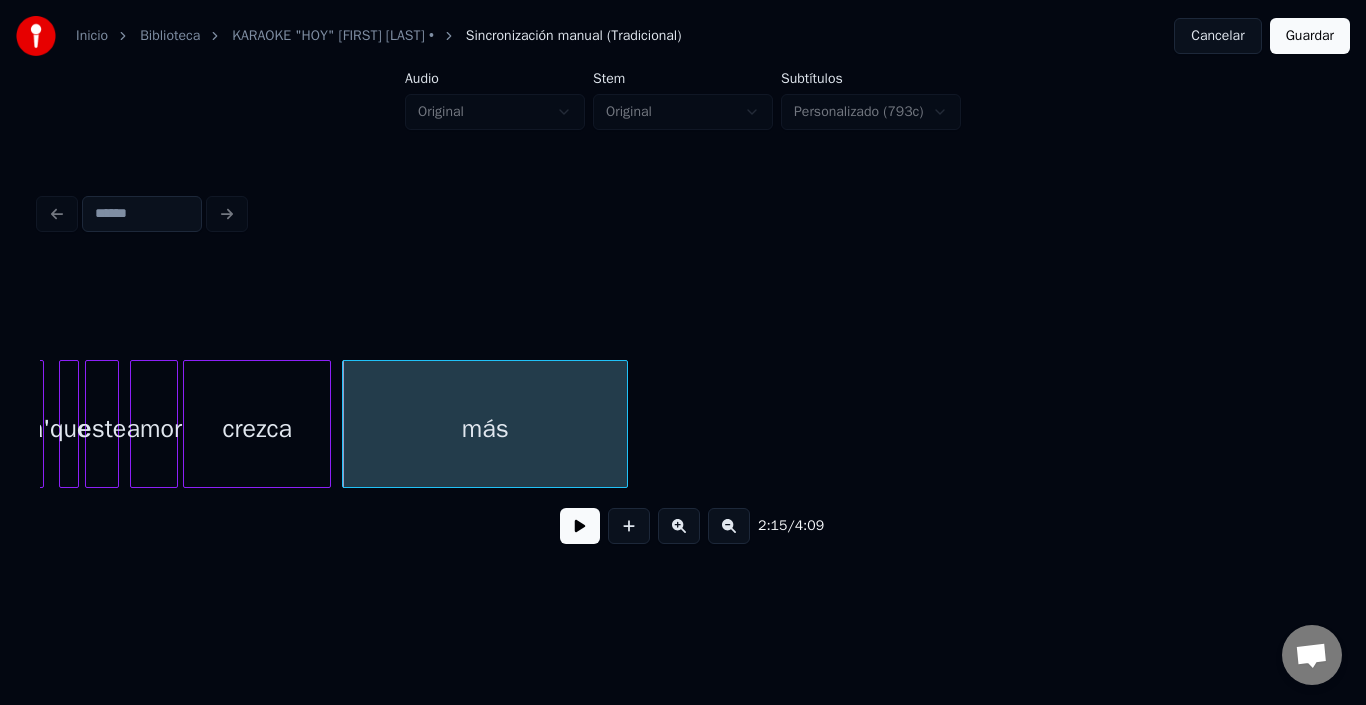 click at bounding box center [580, 526] 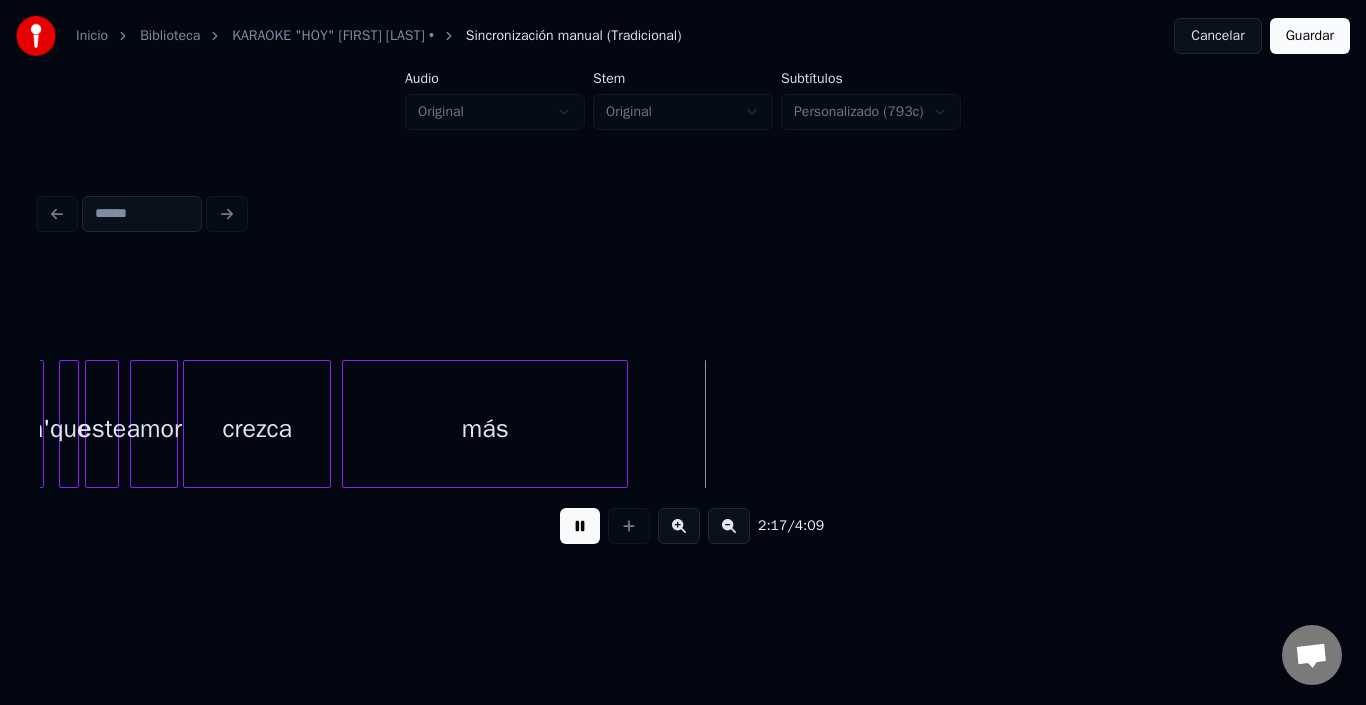 click at bounding box center [580, 526] 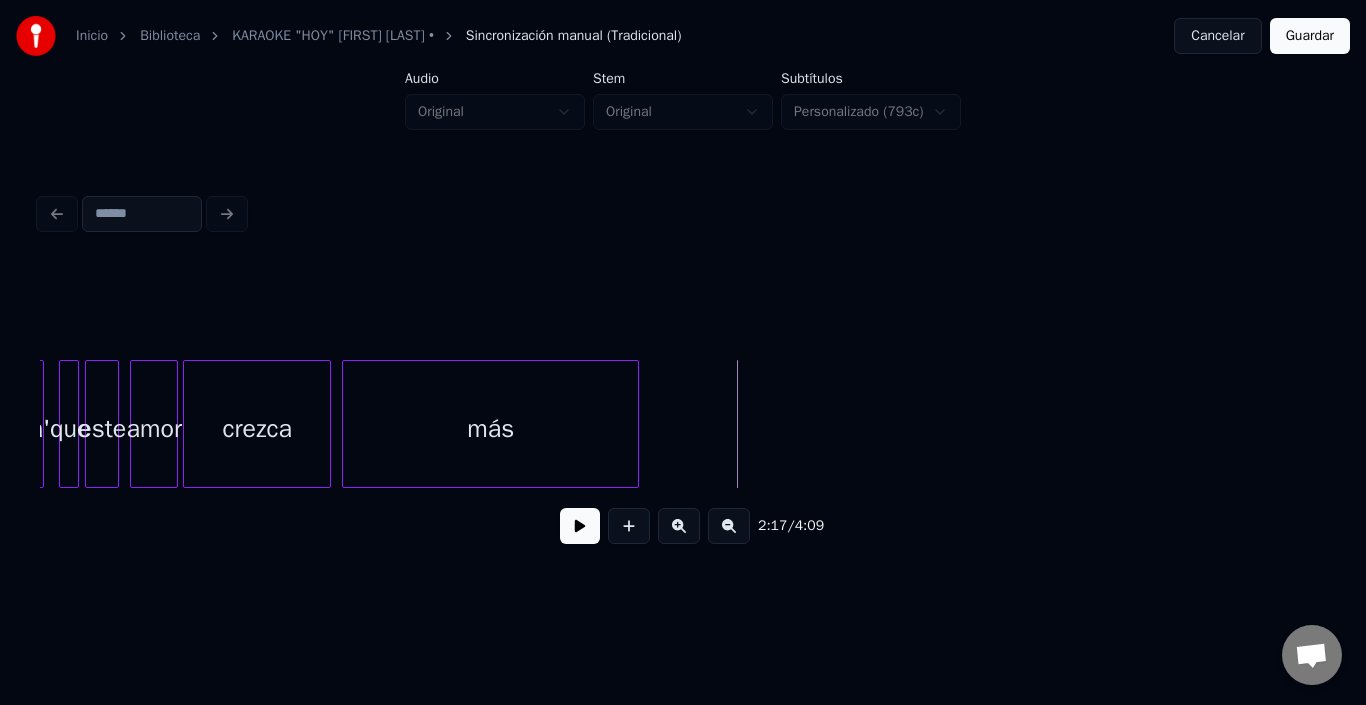click at bounding box center (635, 424) 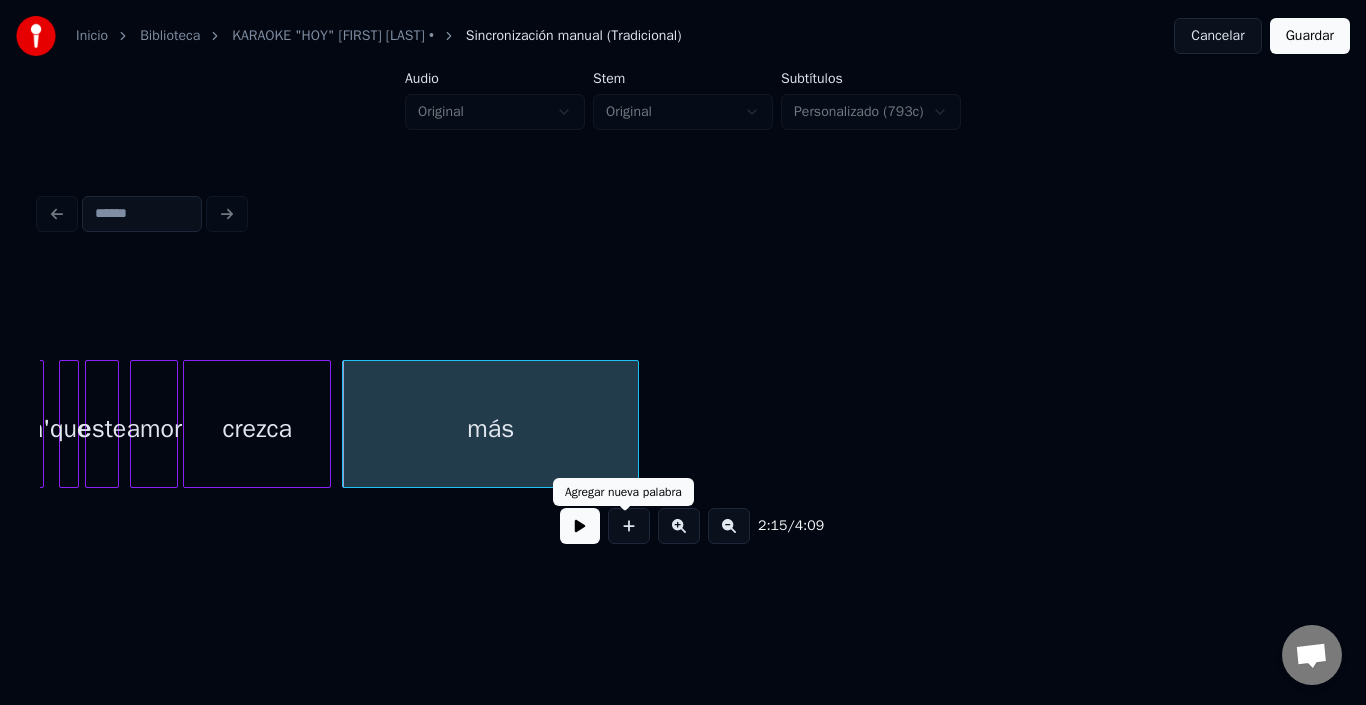 click at bounding box center (580, 526) 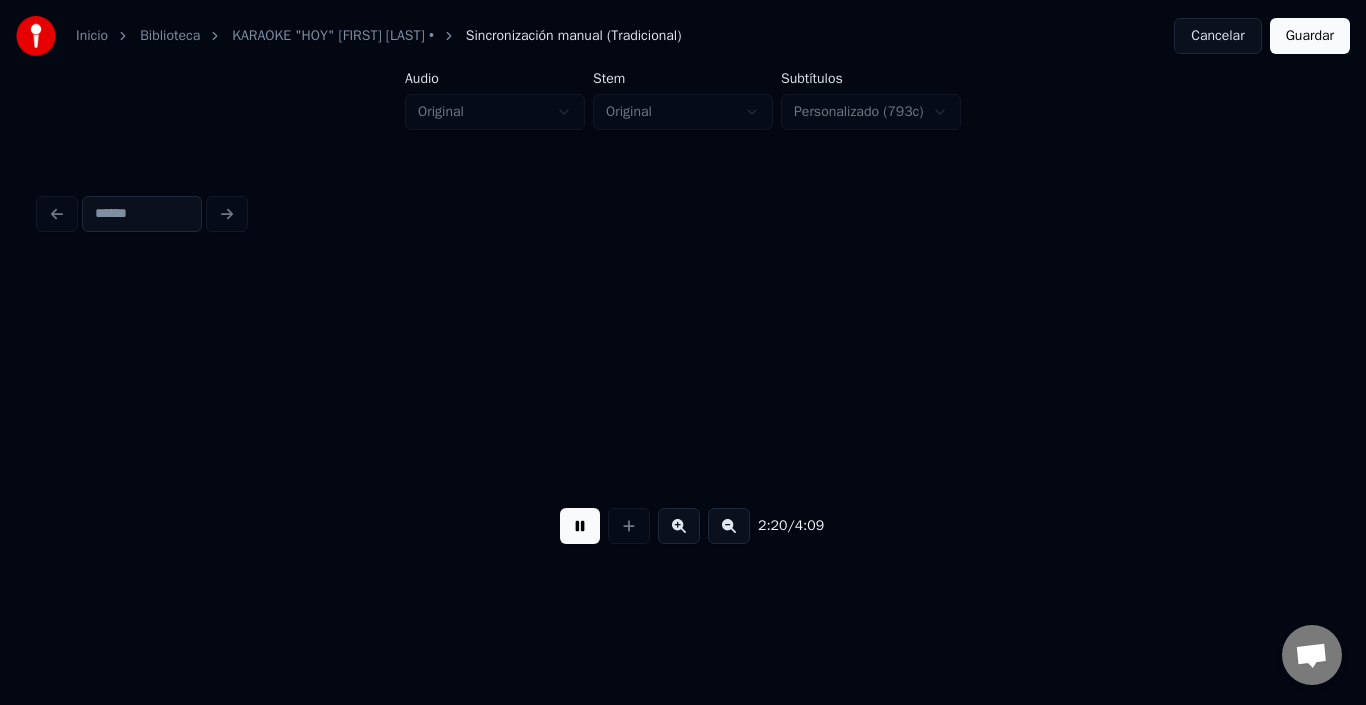 scroll, scrollTop: 0, scrollLeft: 28052, axis: horizontal 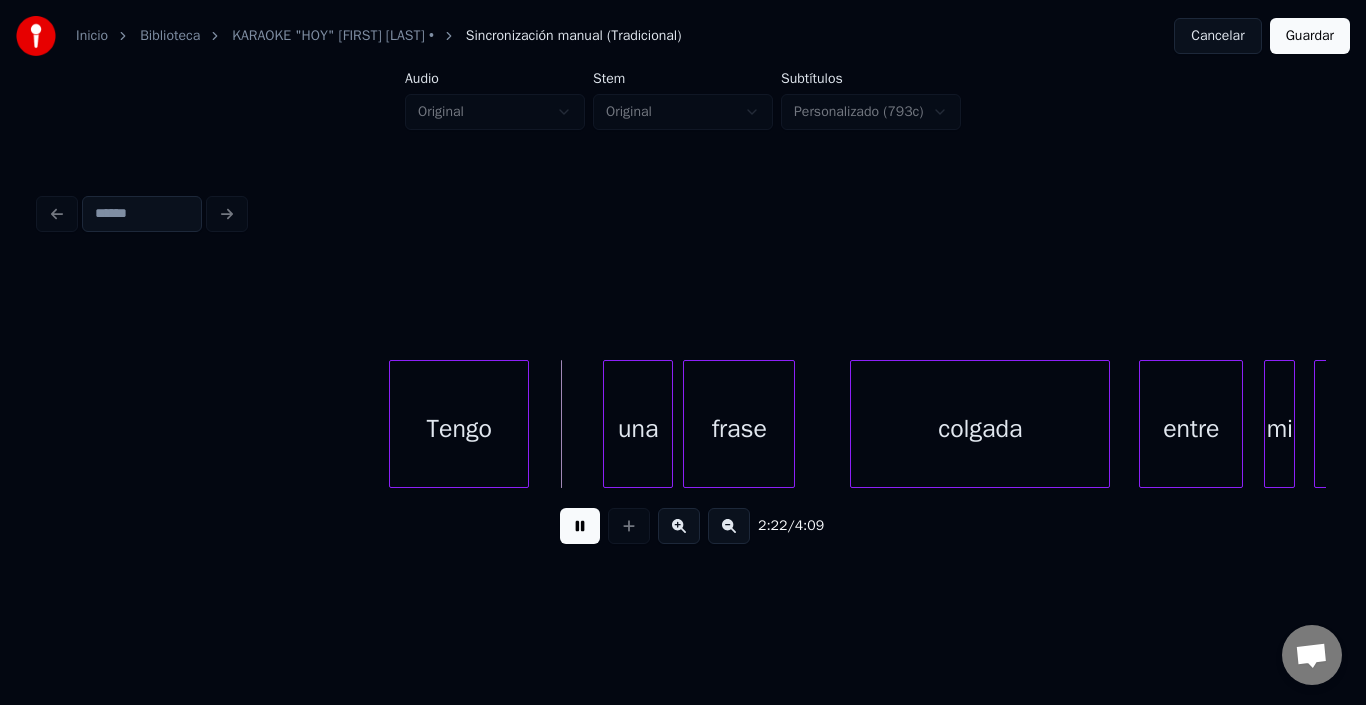 click at bounding box center [580, 526] 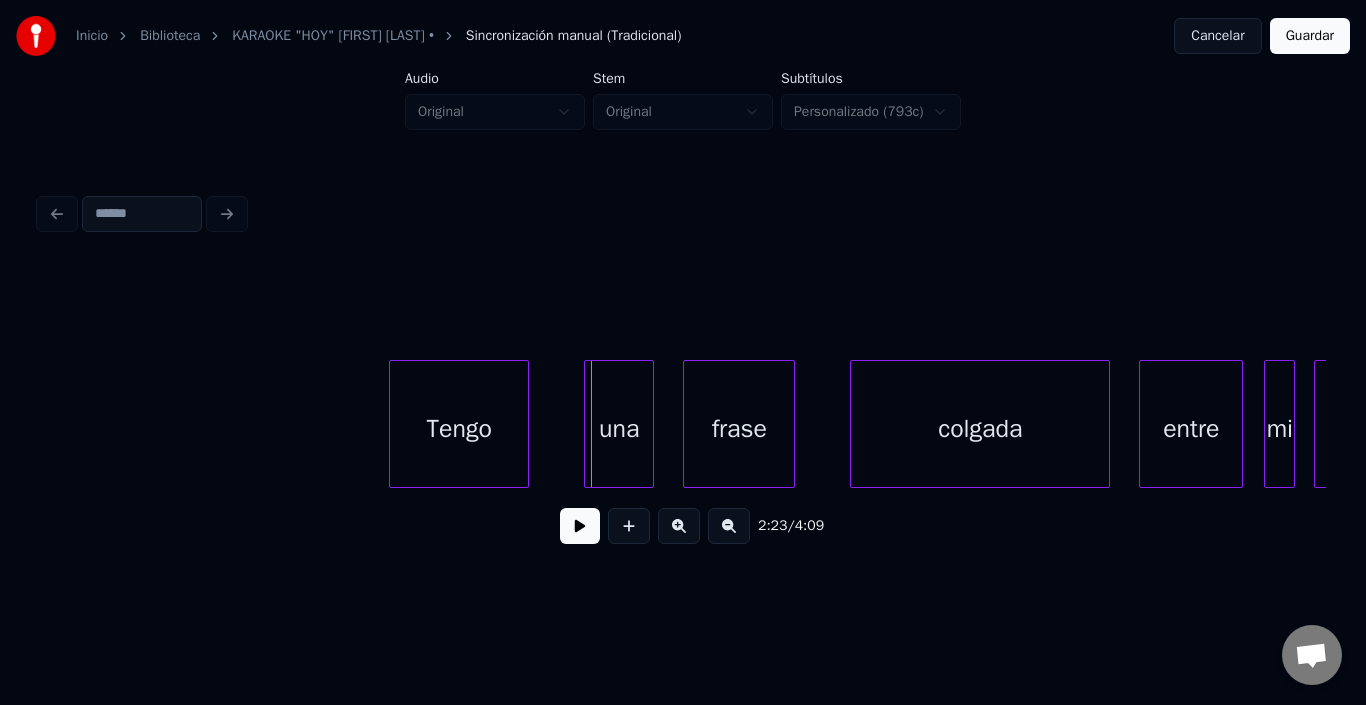 click on "una" at bounding box center [619, 429] 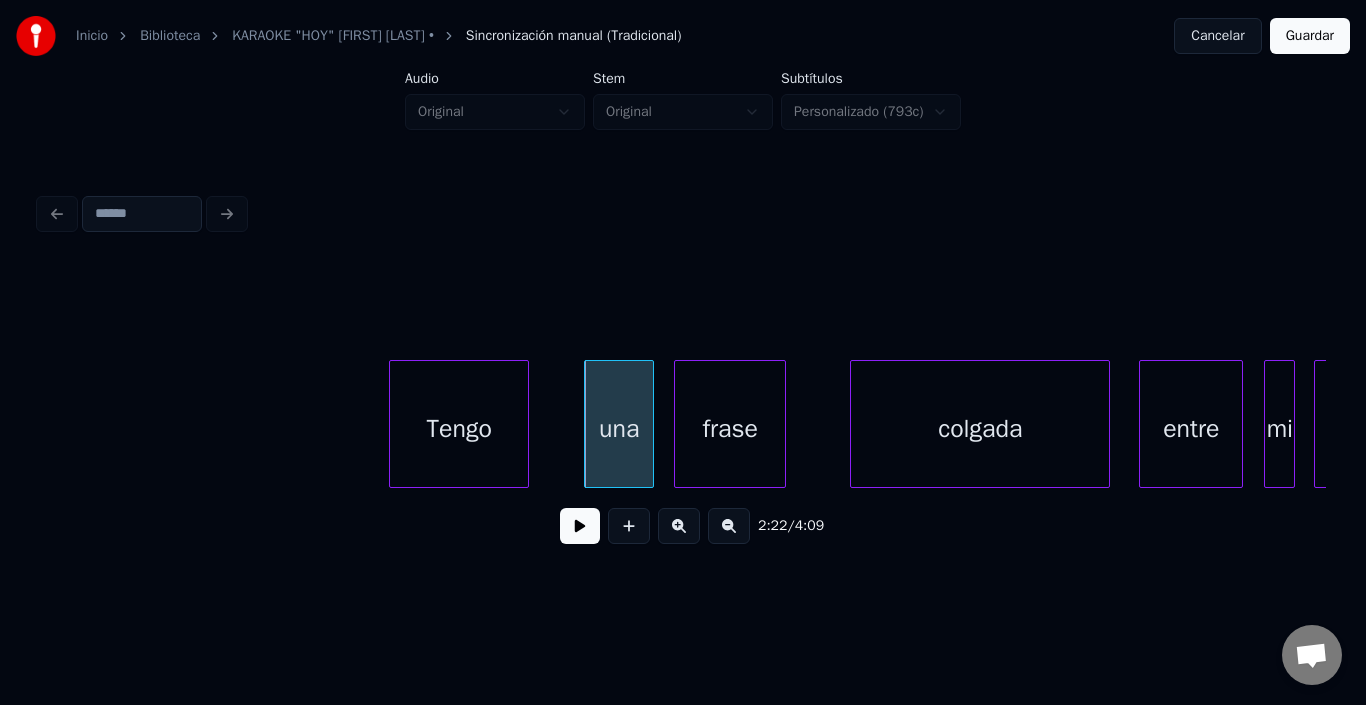 click on "frase" at bounding box center (730, 429) 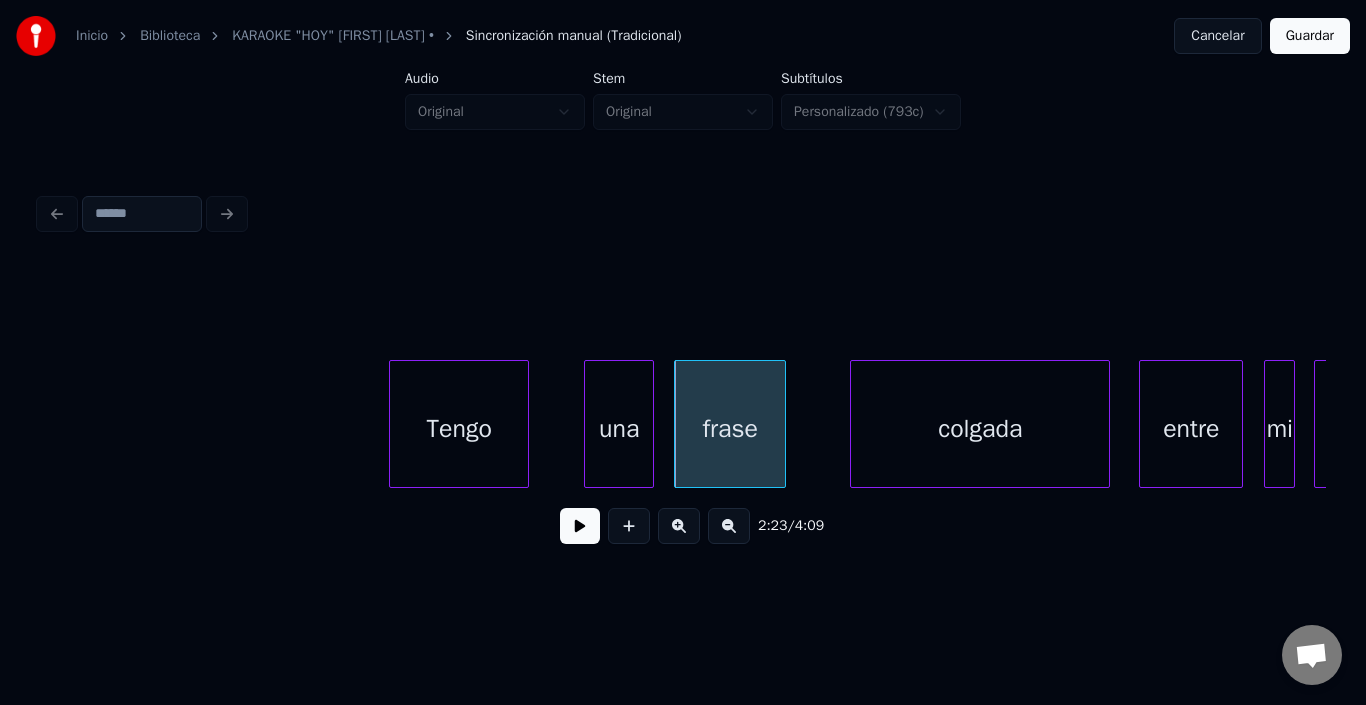 click at bounding box center (580, 526) 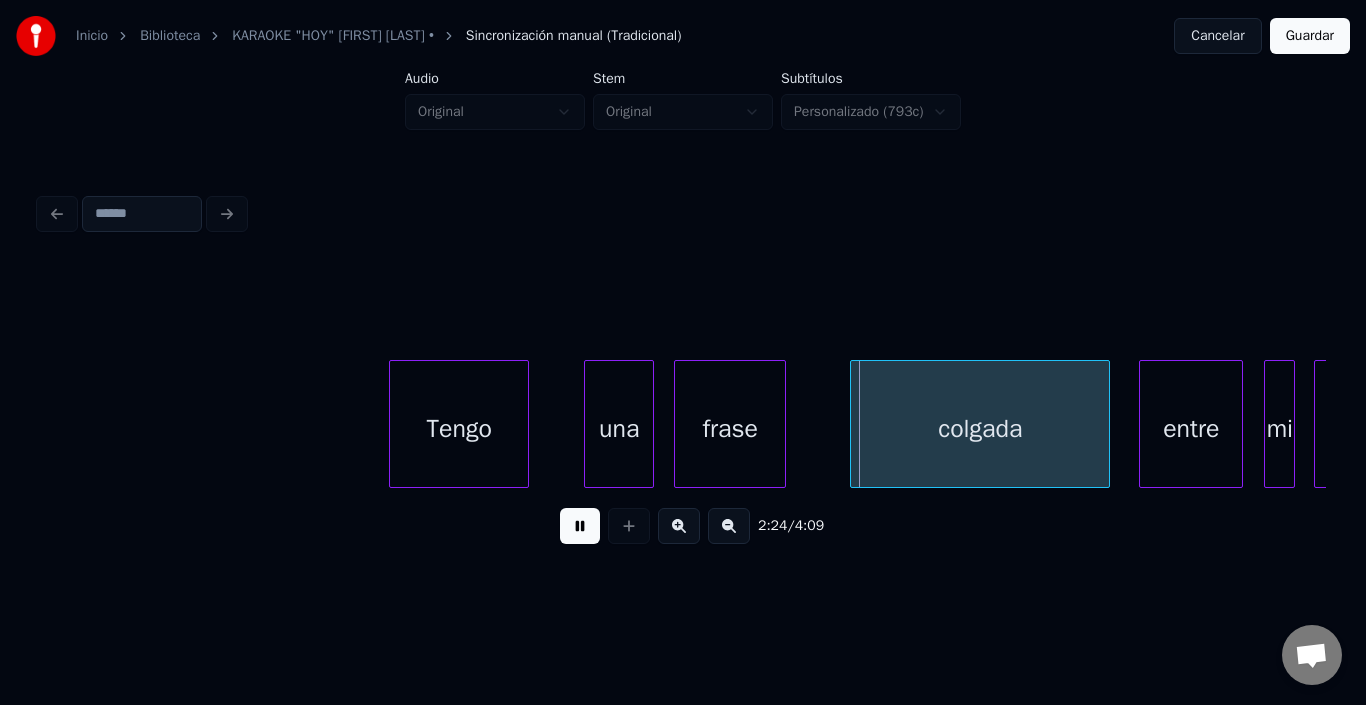 click at bounding box center (580, 526) 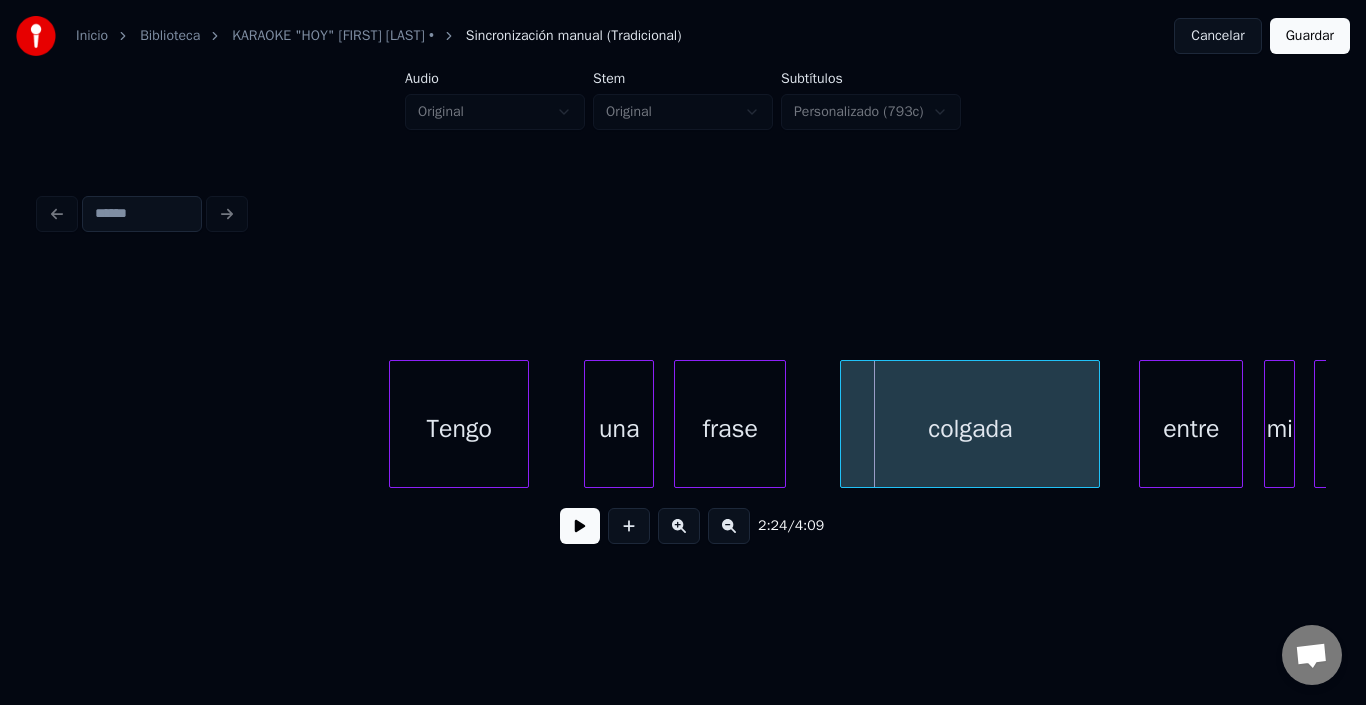 click on "colgada" at bounding box center [970, 429] 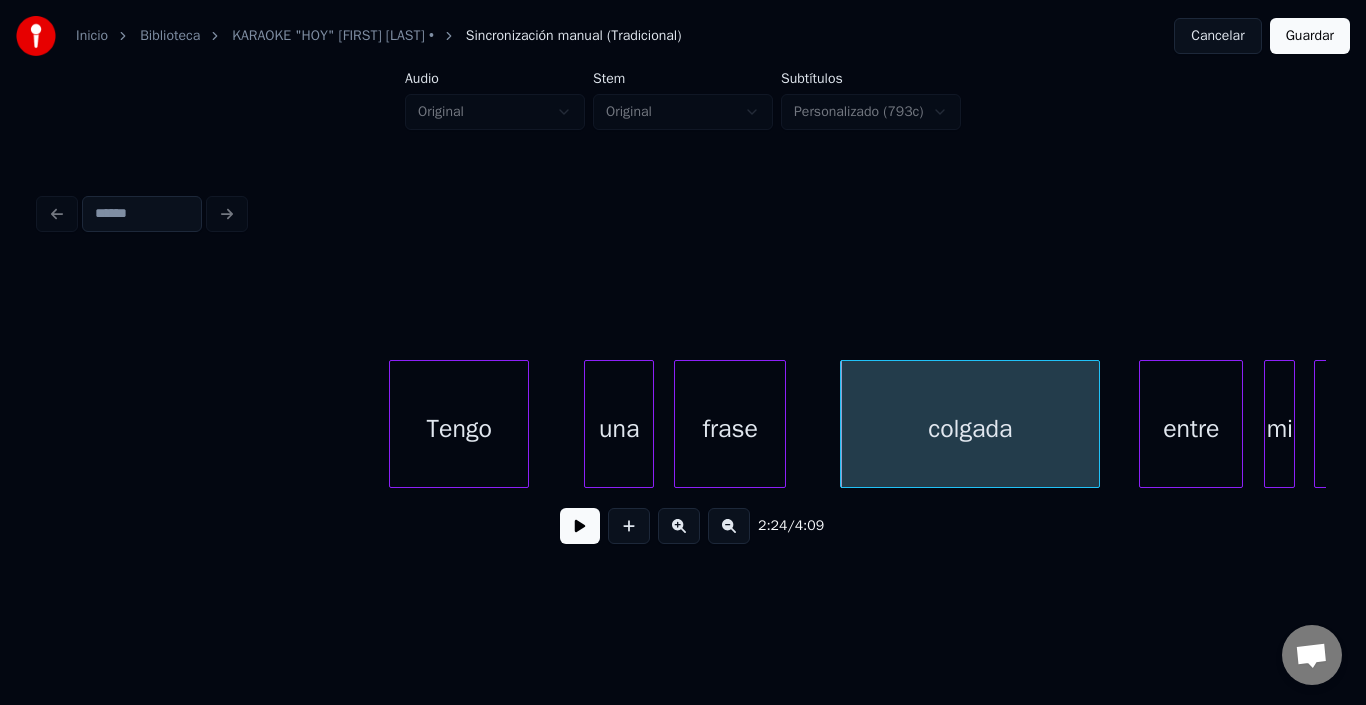 click at bounding box center (580, 526) 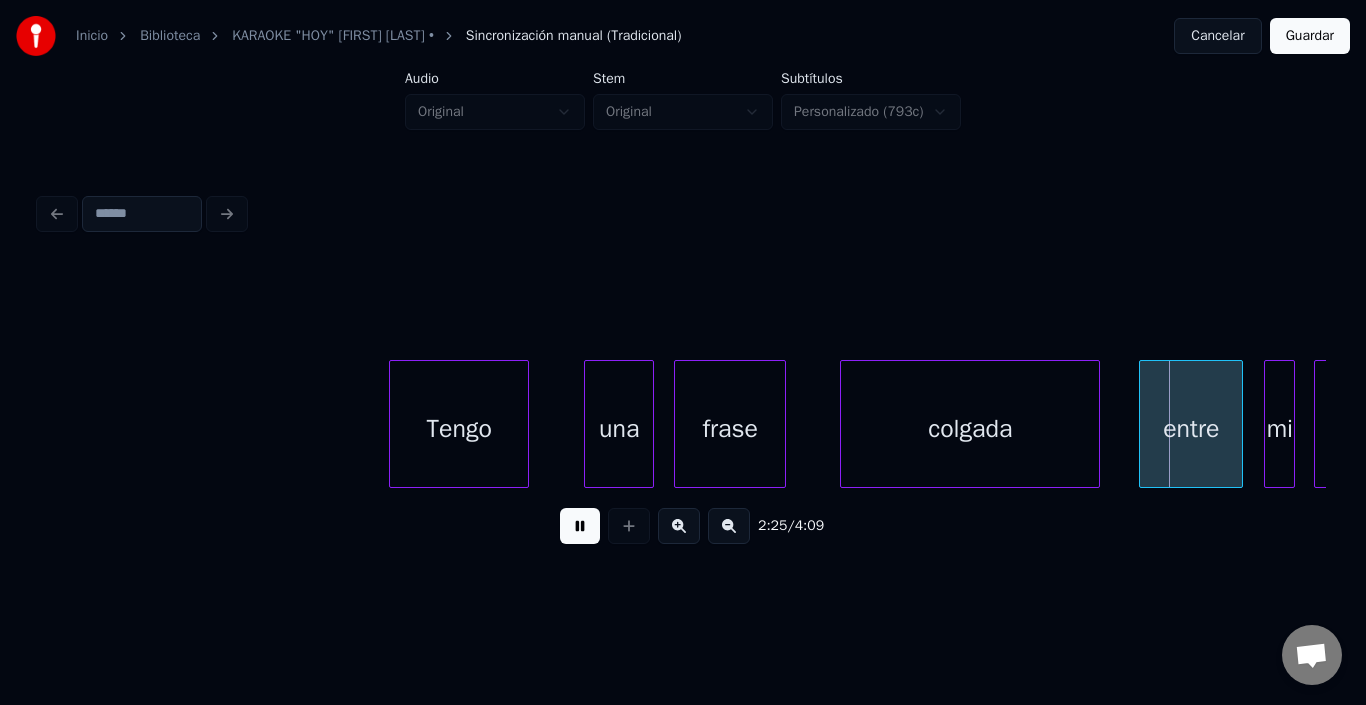 click at bounding box center [580, 526] 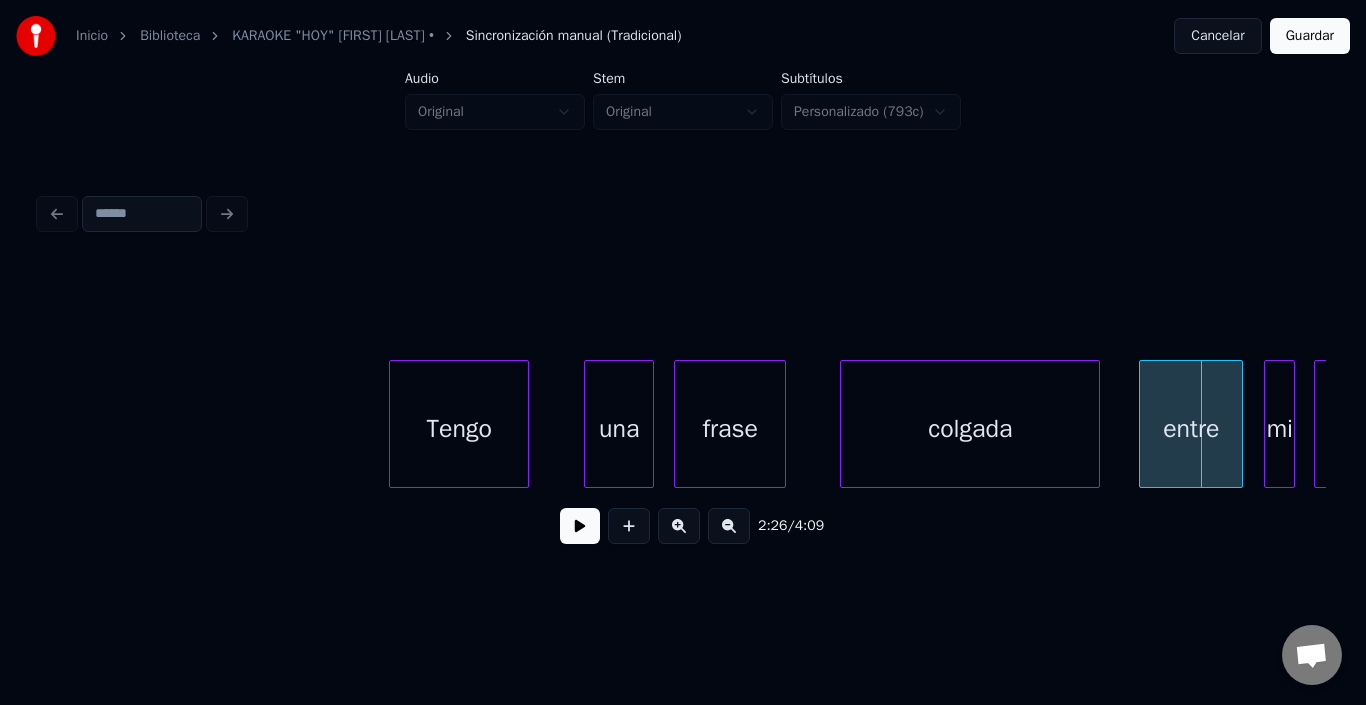 click at bounding box center (580, 526) 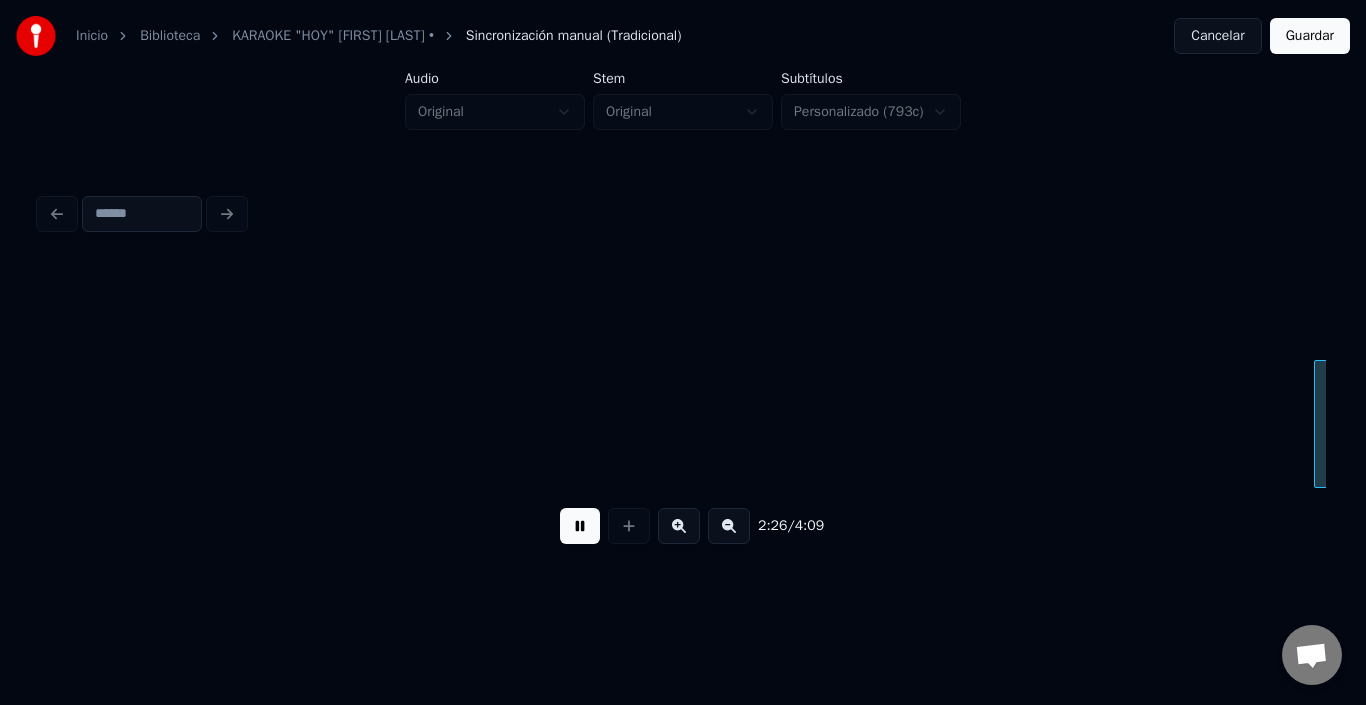 scroll, scrollTop: 0, scrollLeft: 29340, axis: horizontal 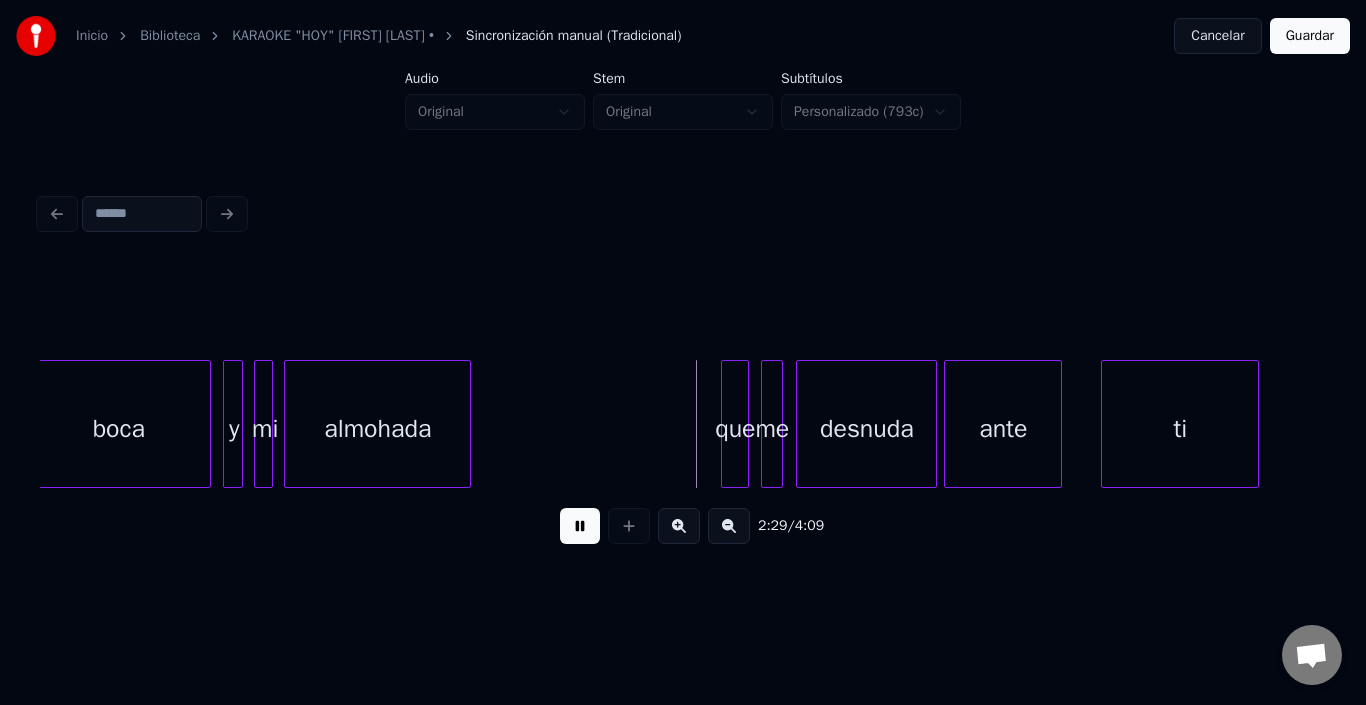 click at bounding box center (580, 526) 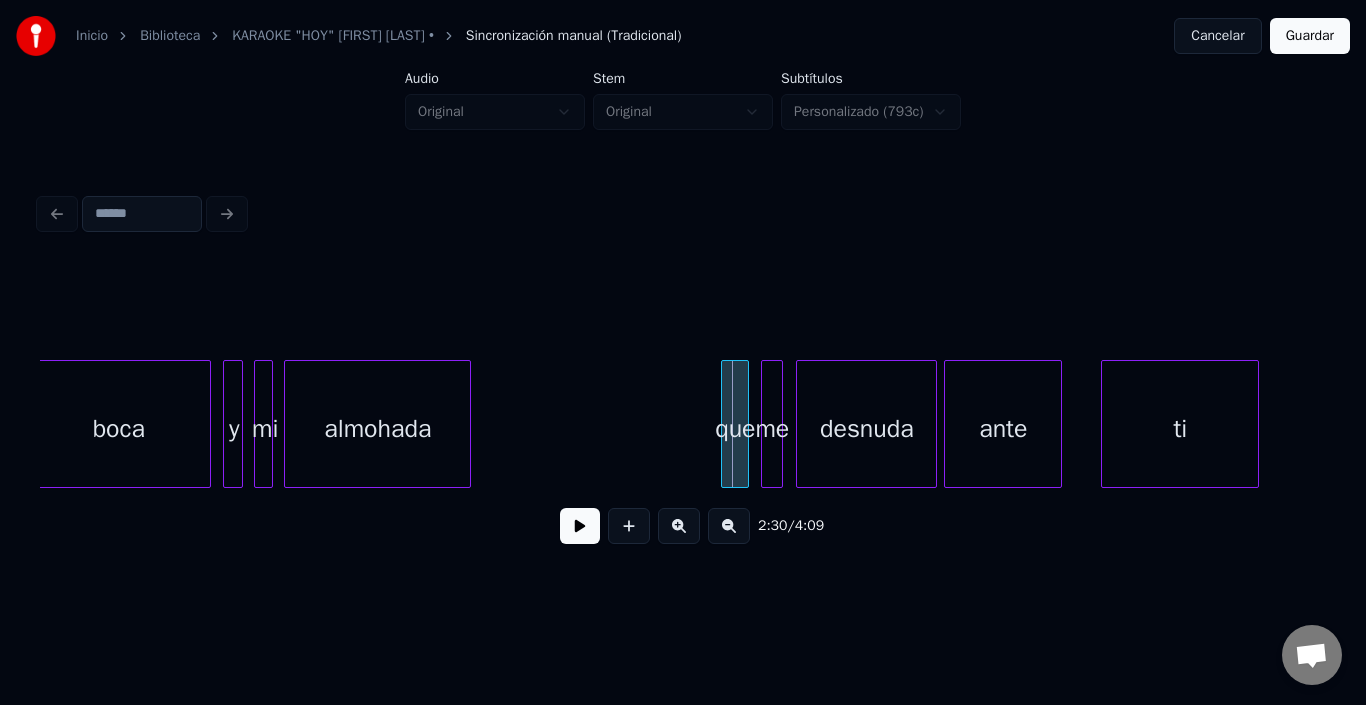 click at bounding box center [580, 526] 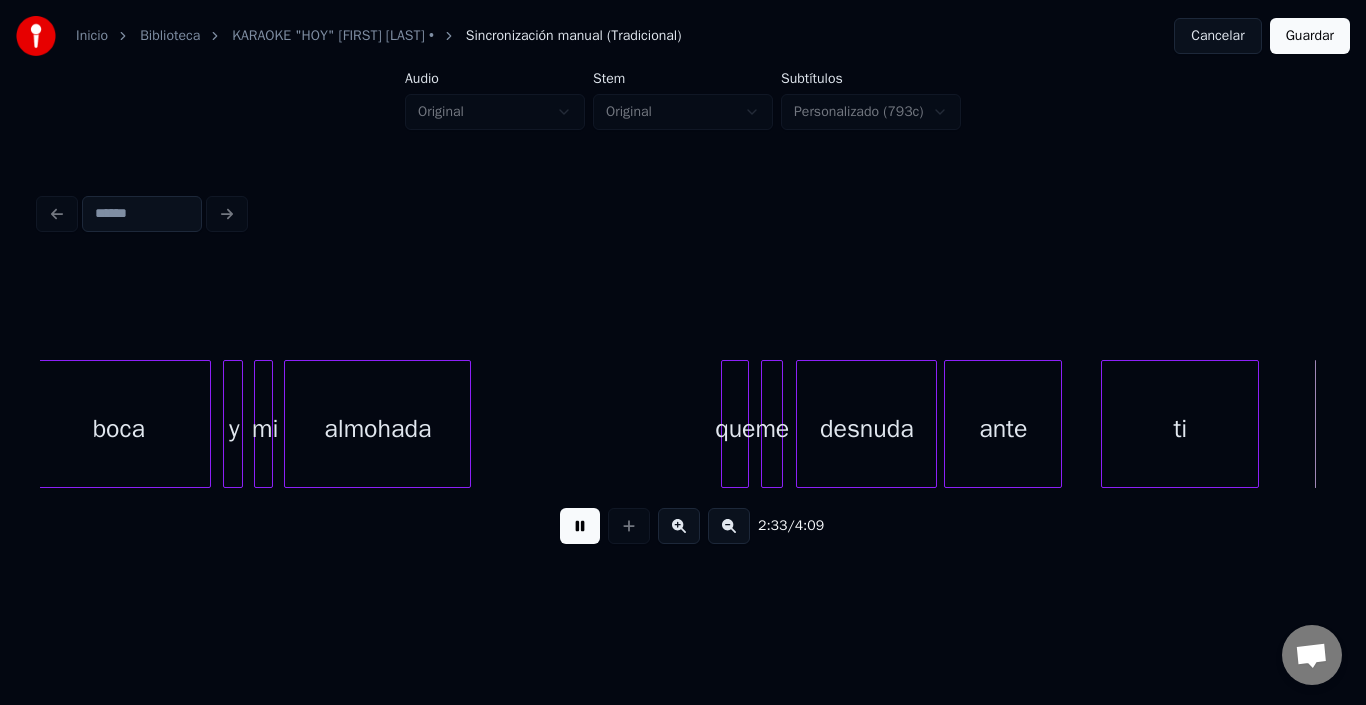 scroll, scrollTop: 0, scrollLeft: 30626, axis: horizontal 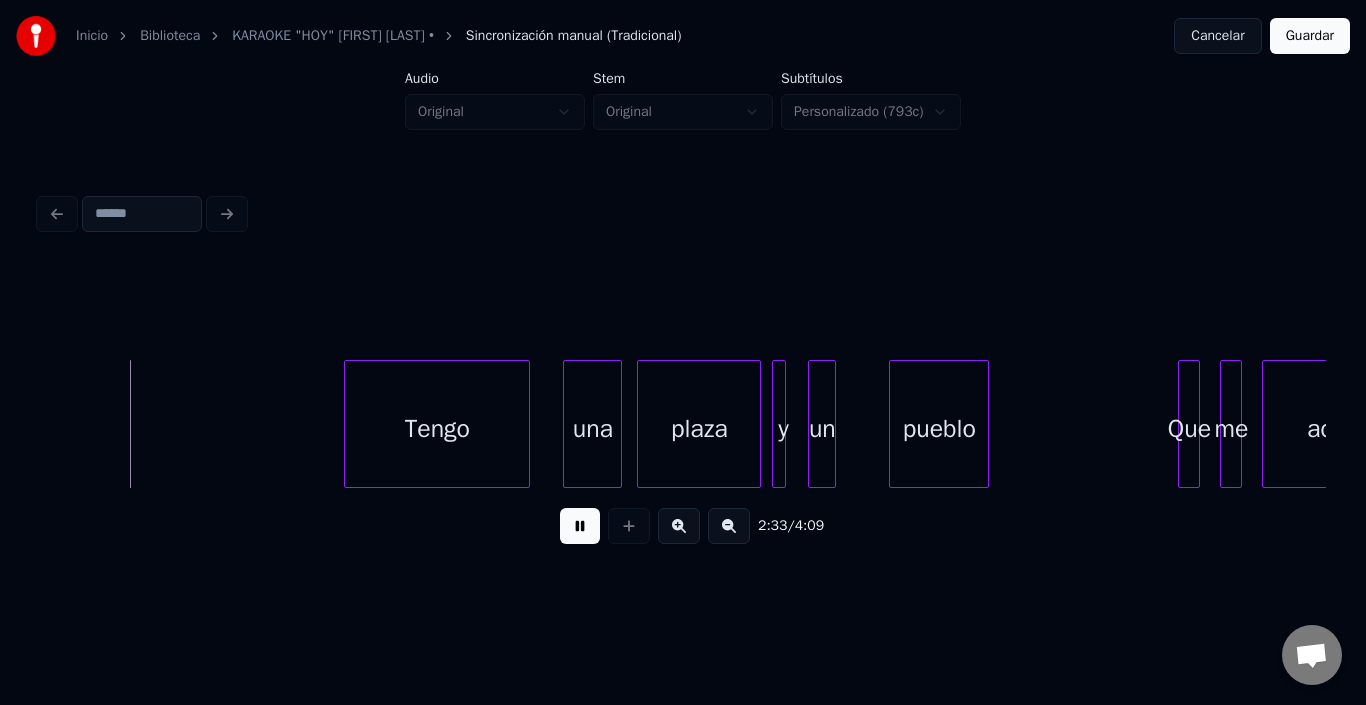 click on "2:33  /  4:09" at bounding box center [683, 526] 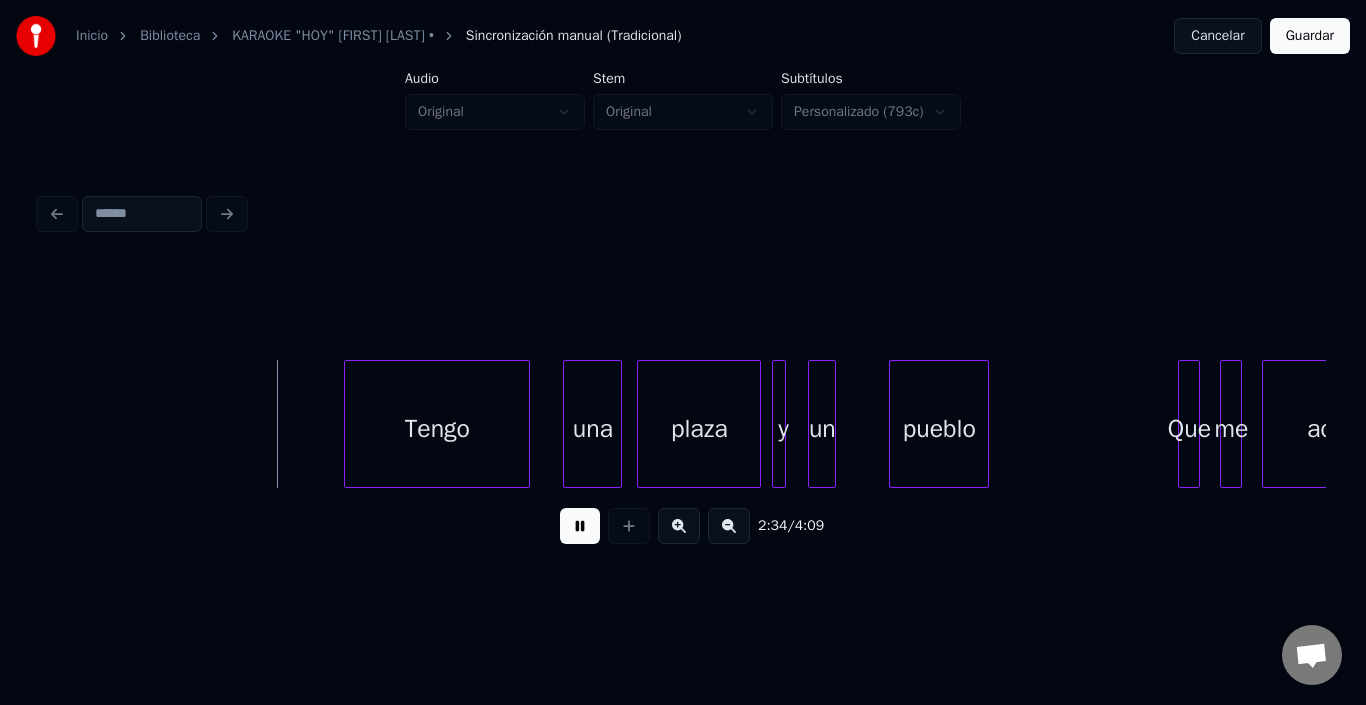 click at bounding box center [580, 526] 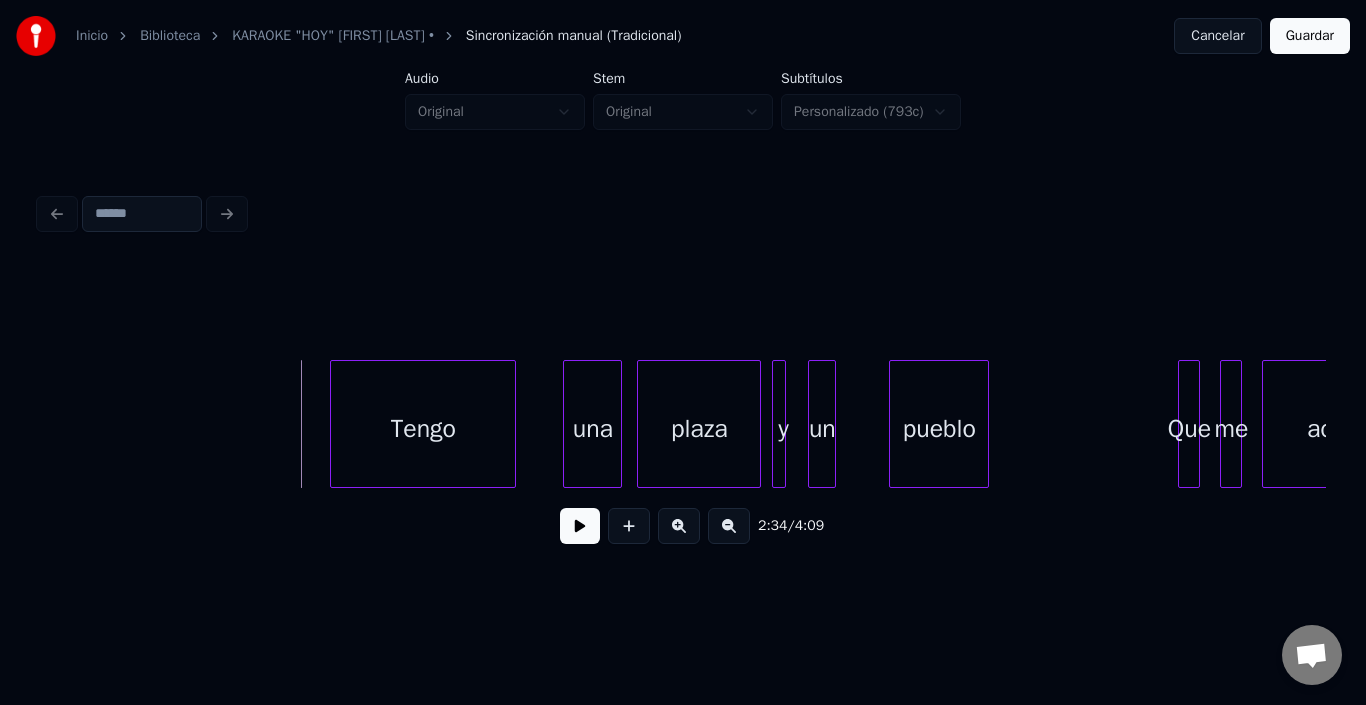 click on "Tengo" at bounding box center [423, 429] 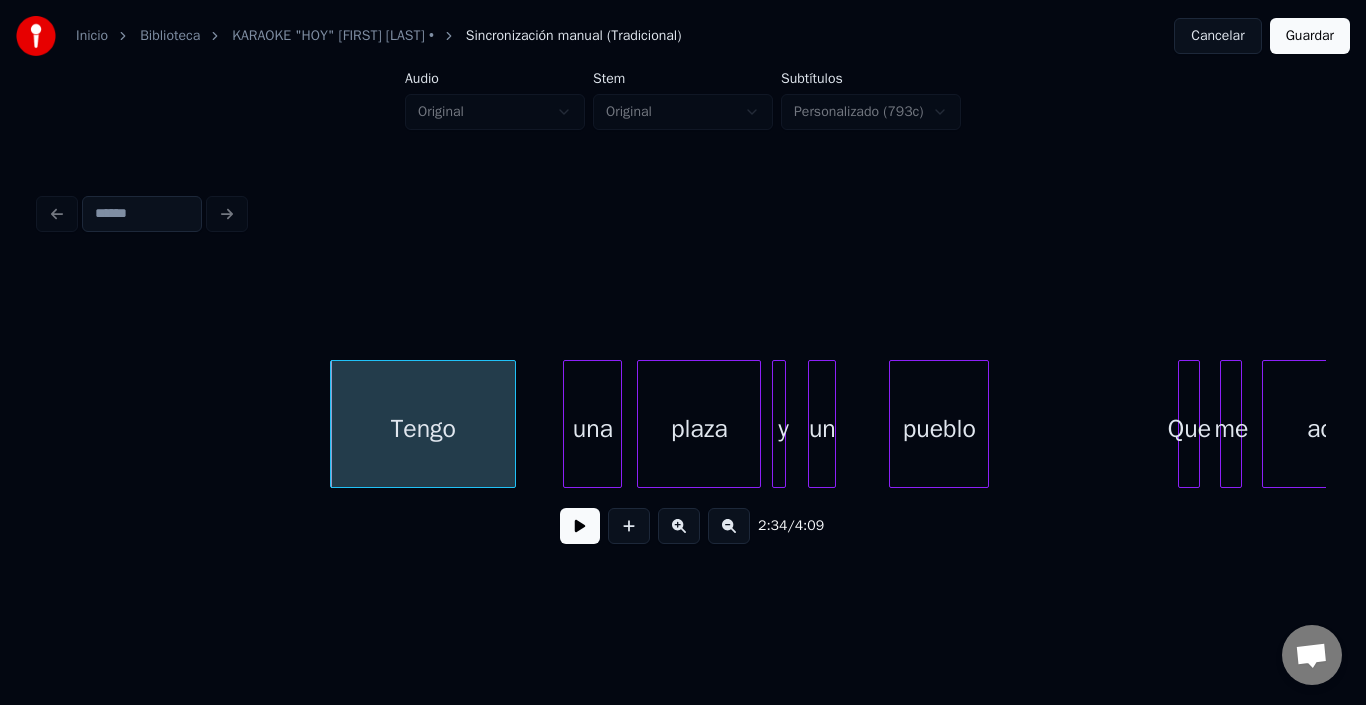 click at bounding box center (580, 526) 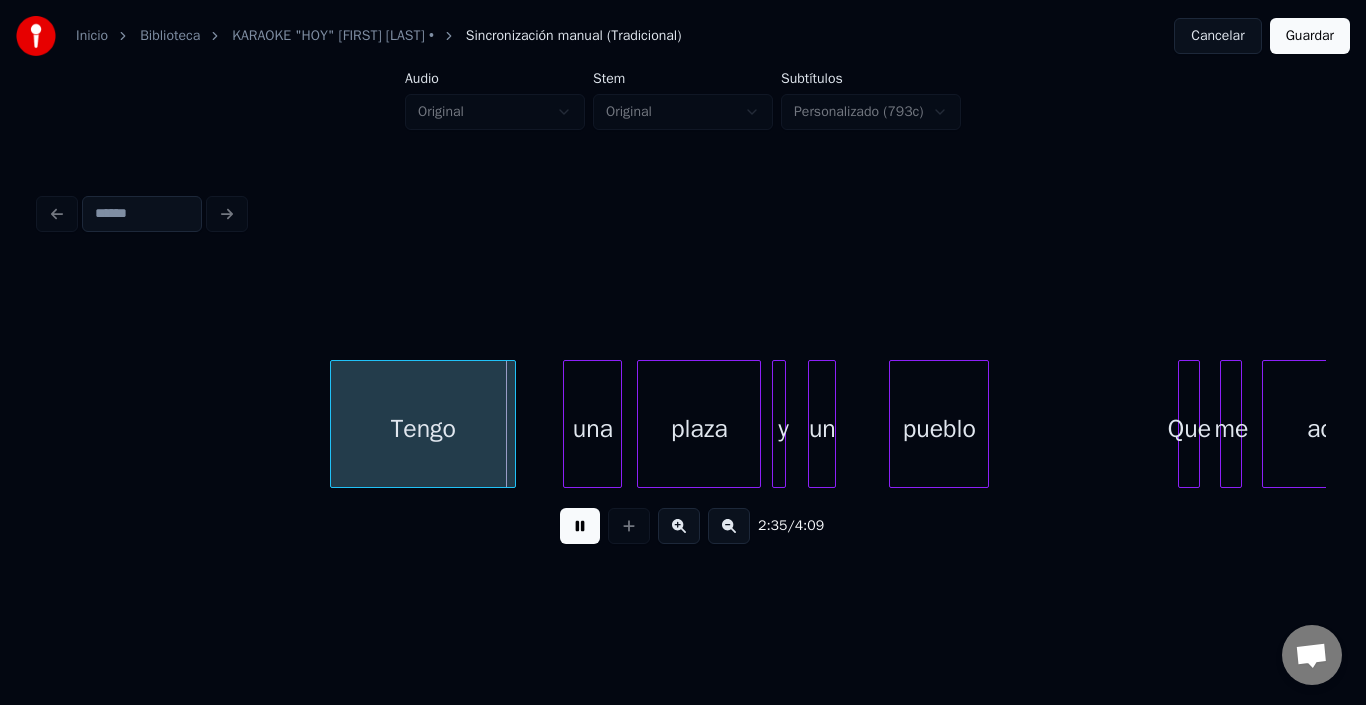 click at bounding box center [580, 526] 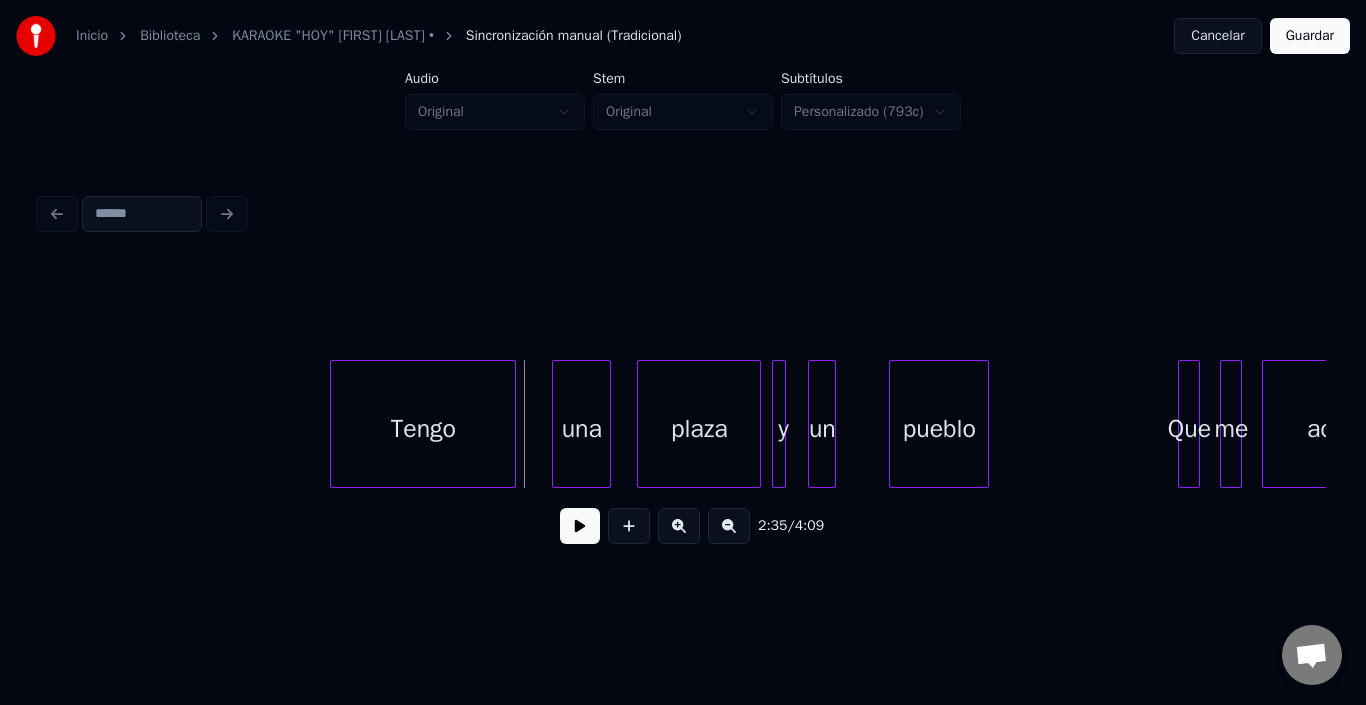 click on "una" at bounding box center [581, 429] 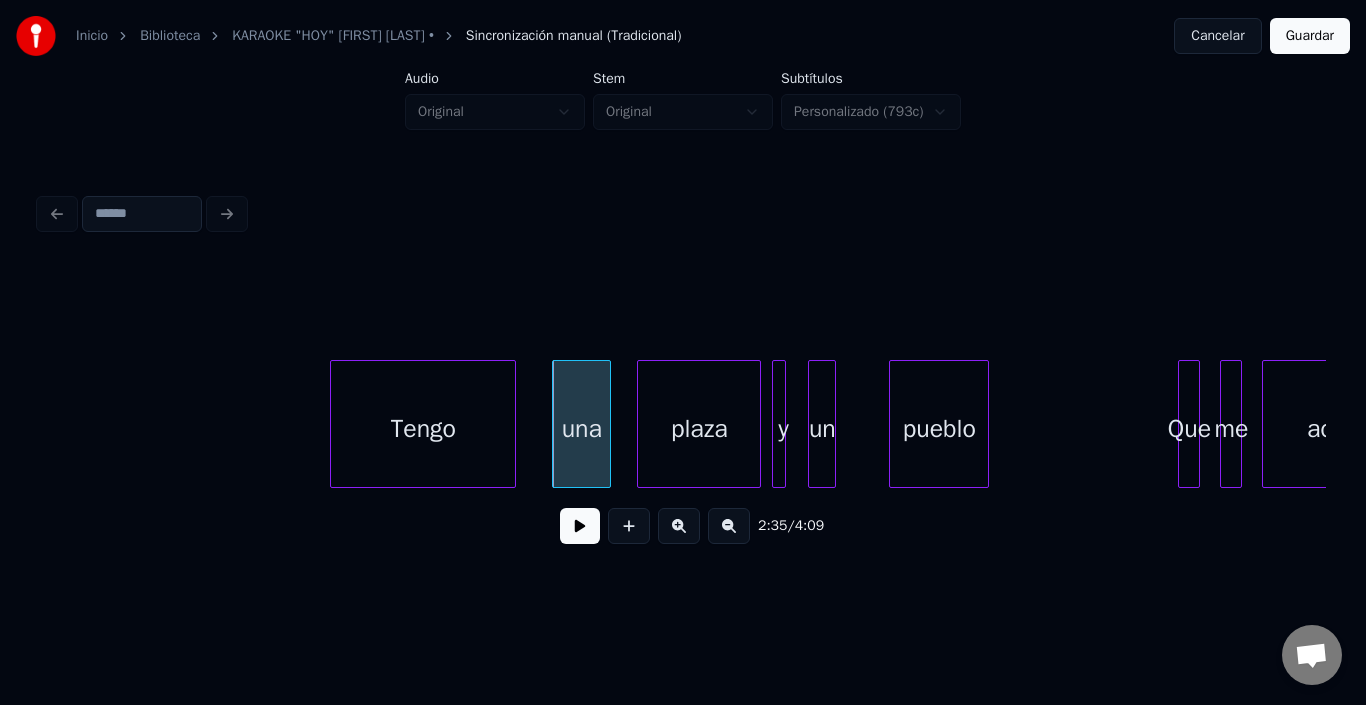 click at bounding box center [580, 526] 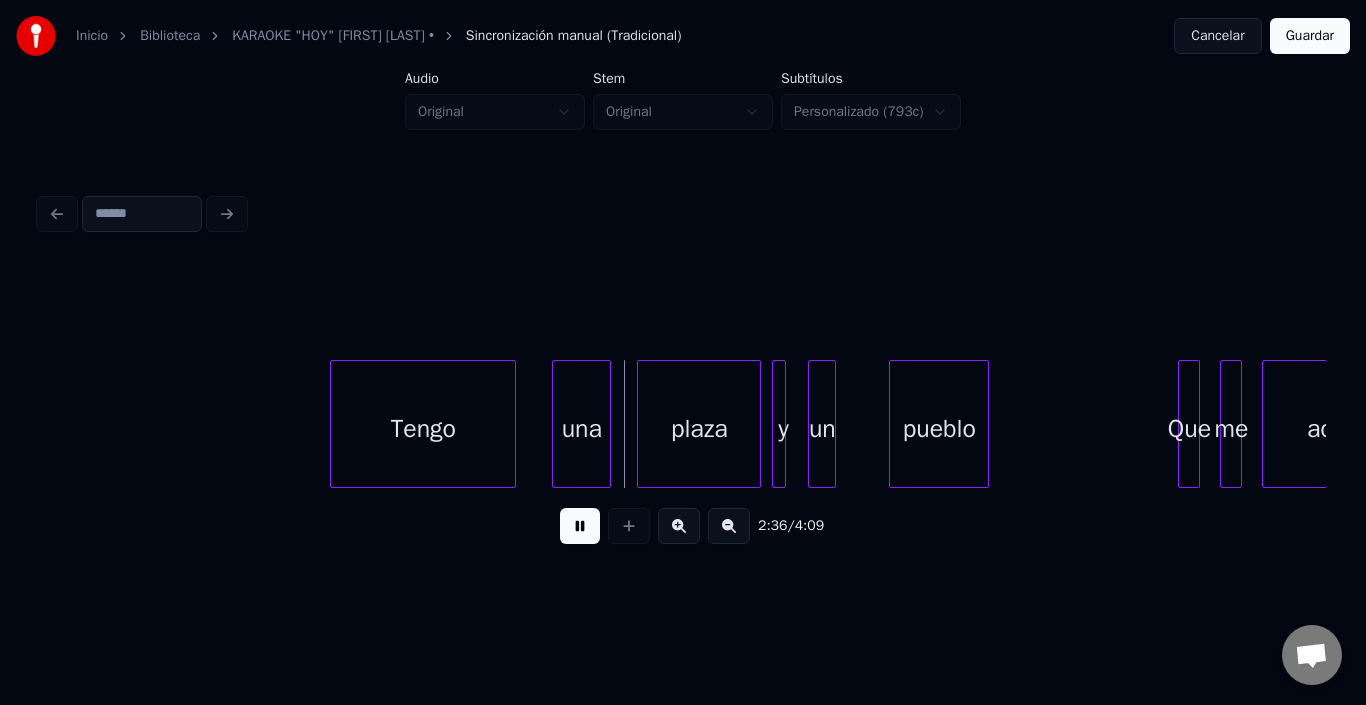 click at bounding box center [580, 526] 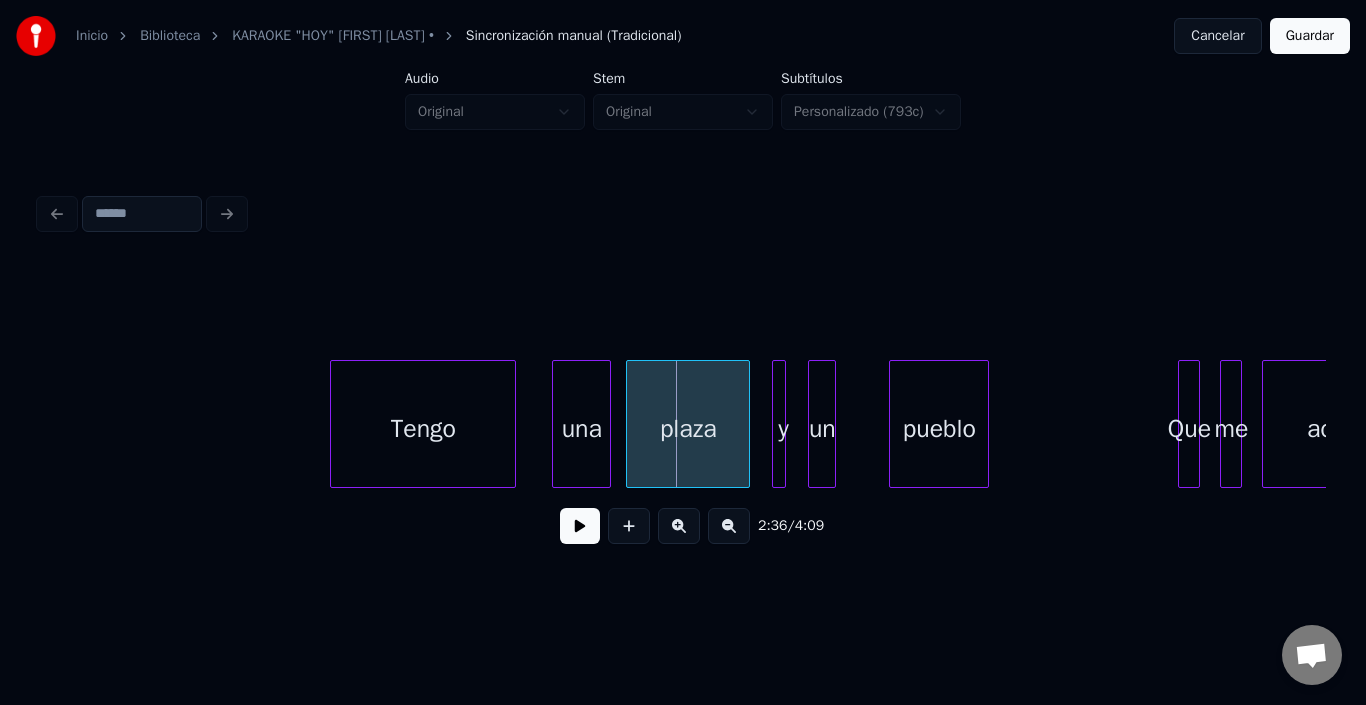 click on "plaza" at bounding box center (688, 429) 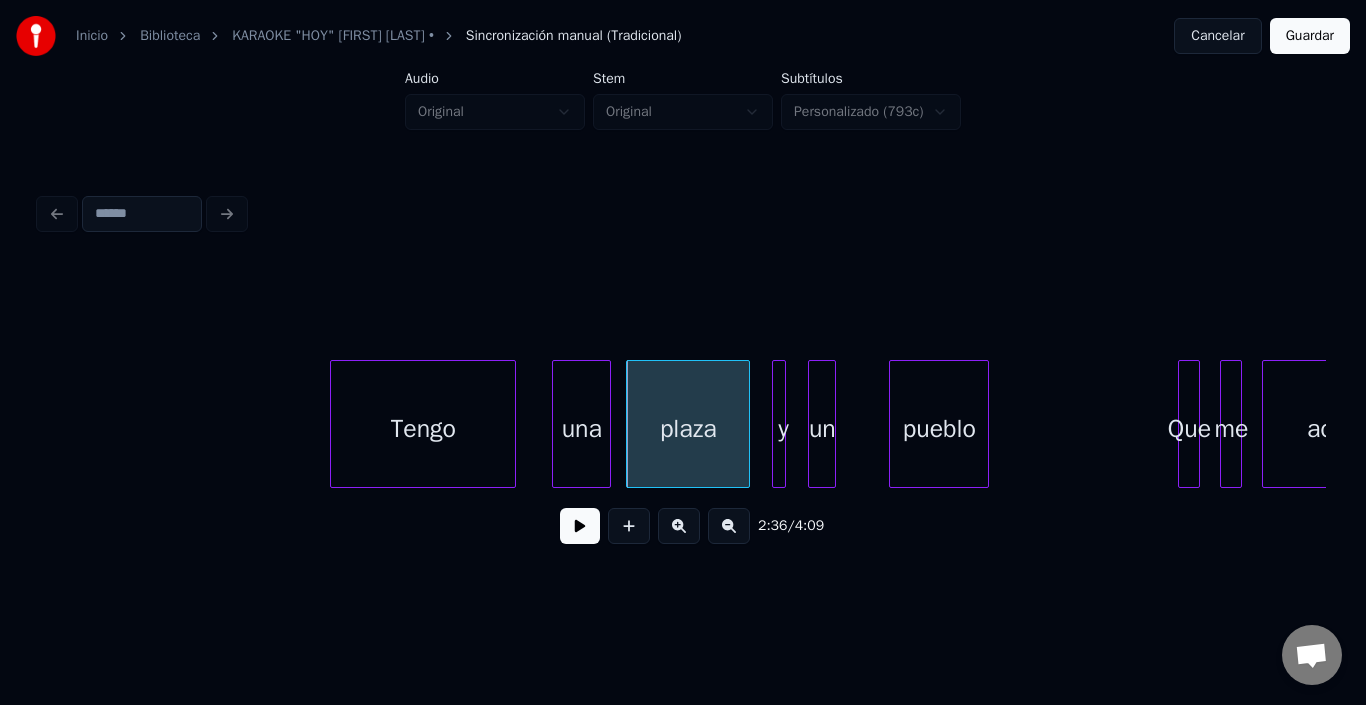 click at bounding box center (580, 526) 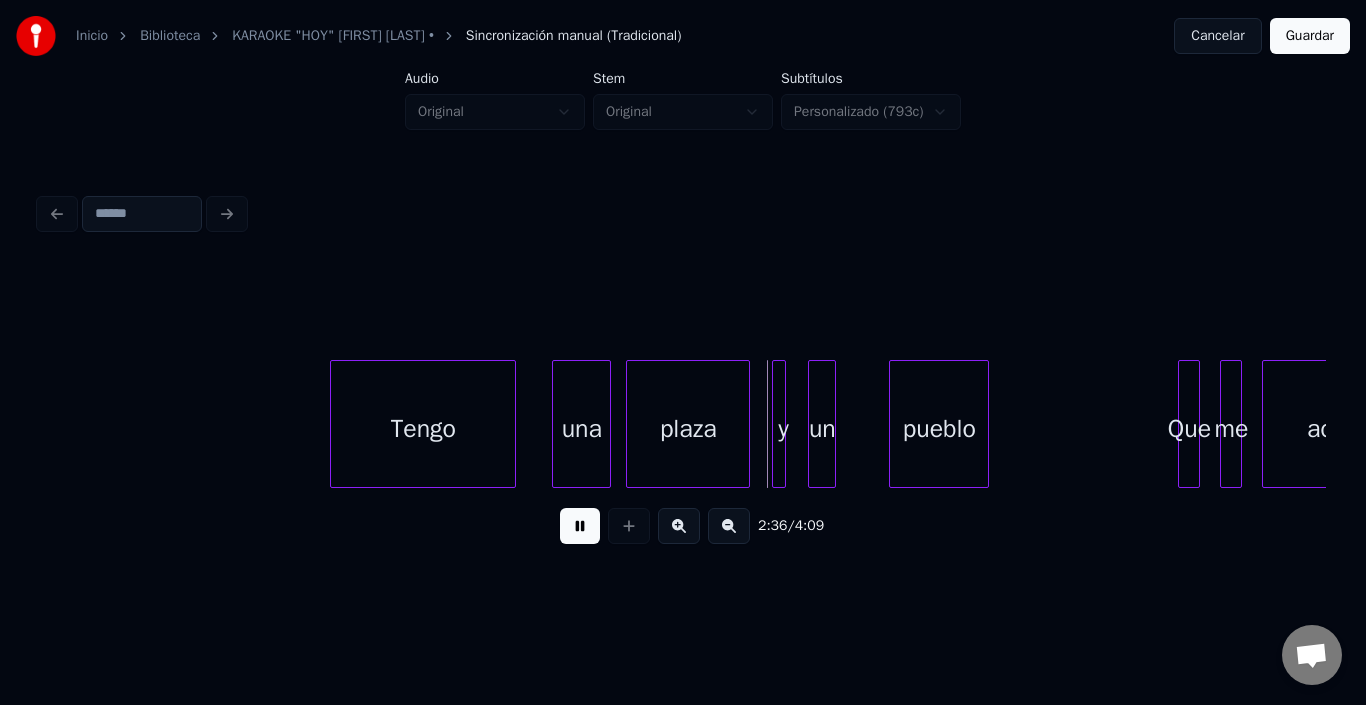 click at bounding box center (580, 526) 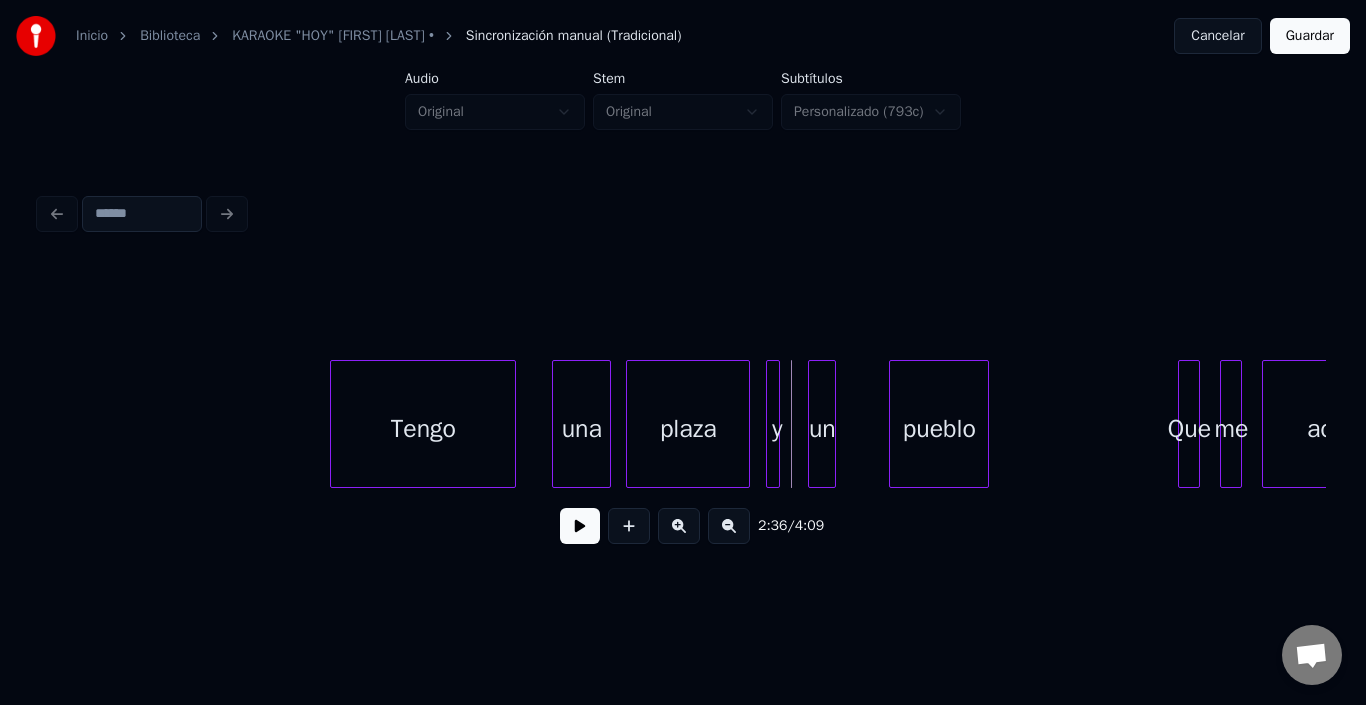 click on "y" at bounding box center [773, 424] 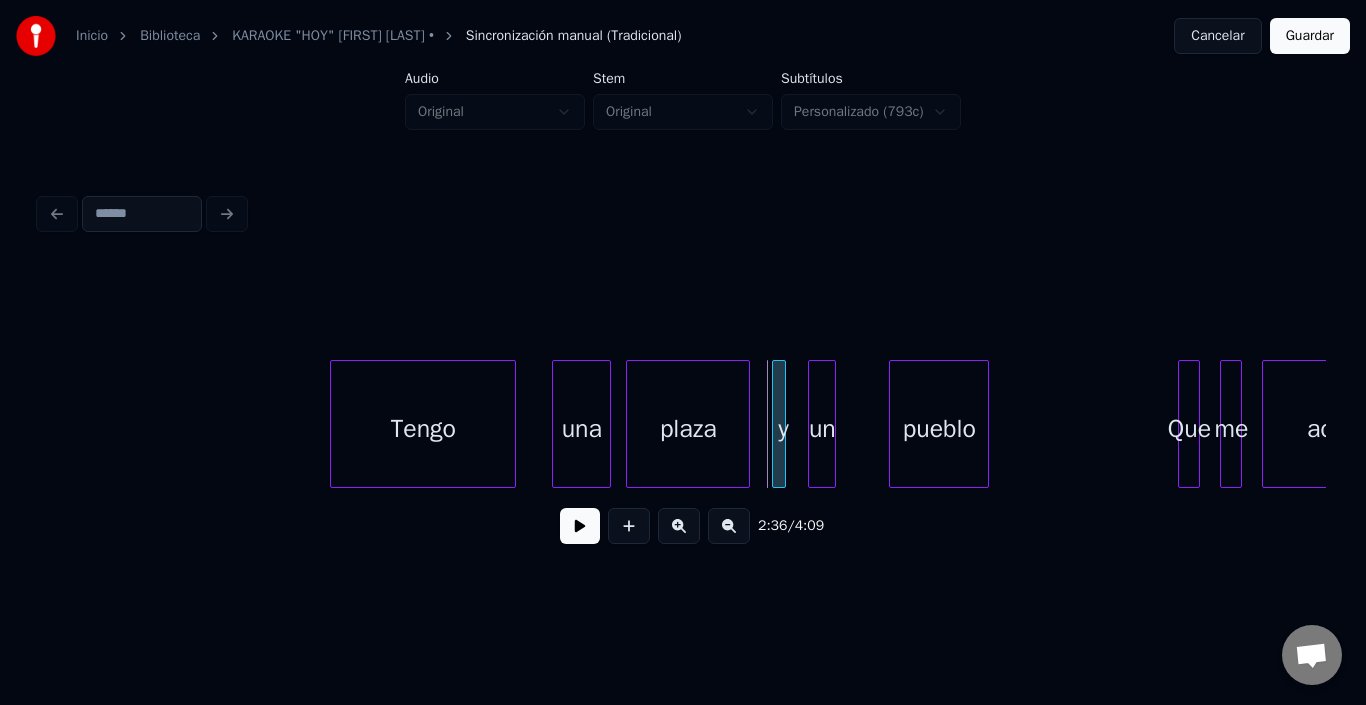 click on "y" at bounding box center (779, 424) 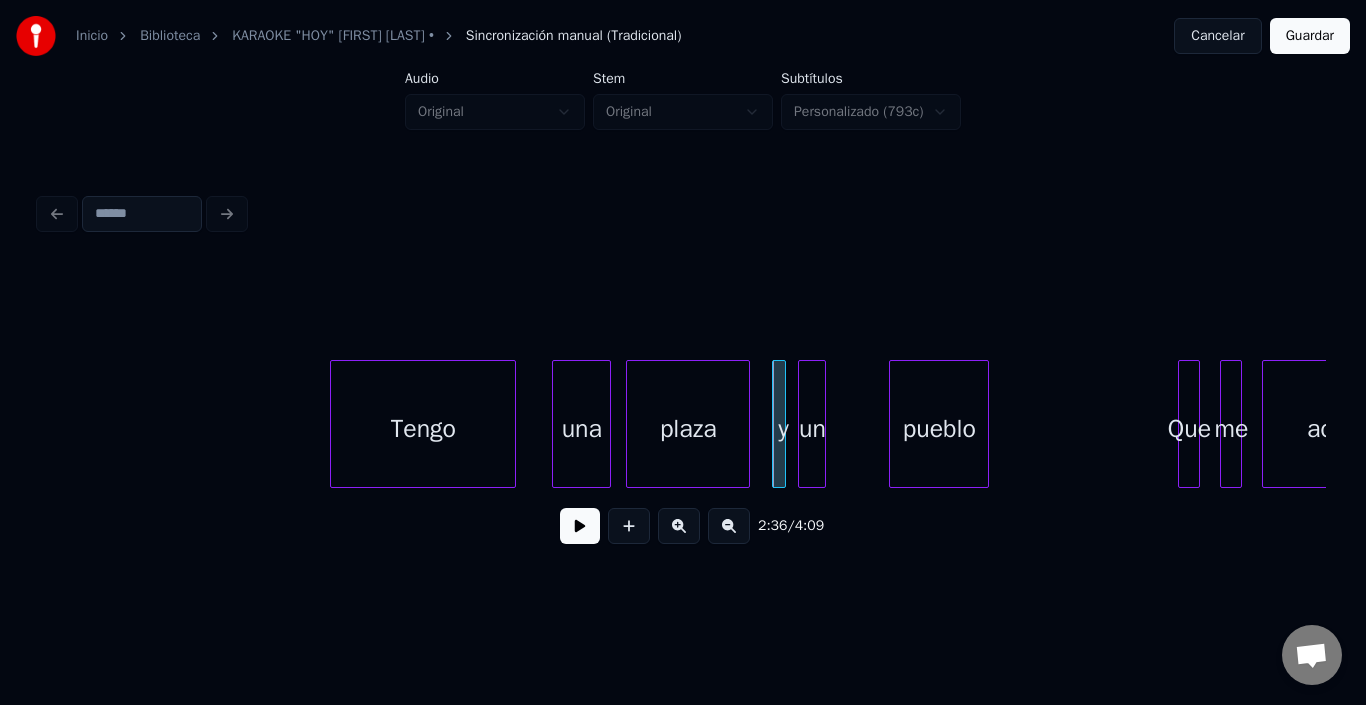 click on "un" at bounding box center [812, 429] 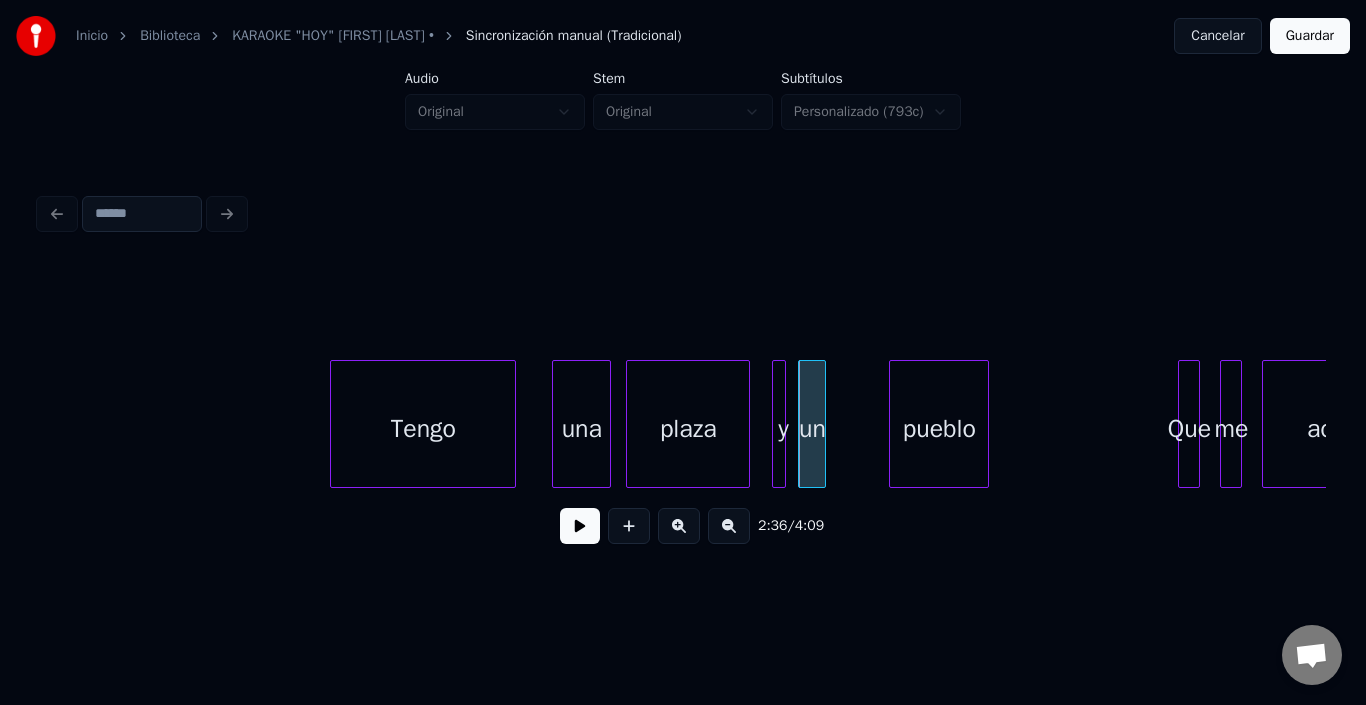 click on "plaza" at bounding box center [688, 429] 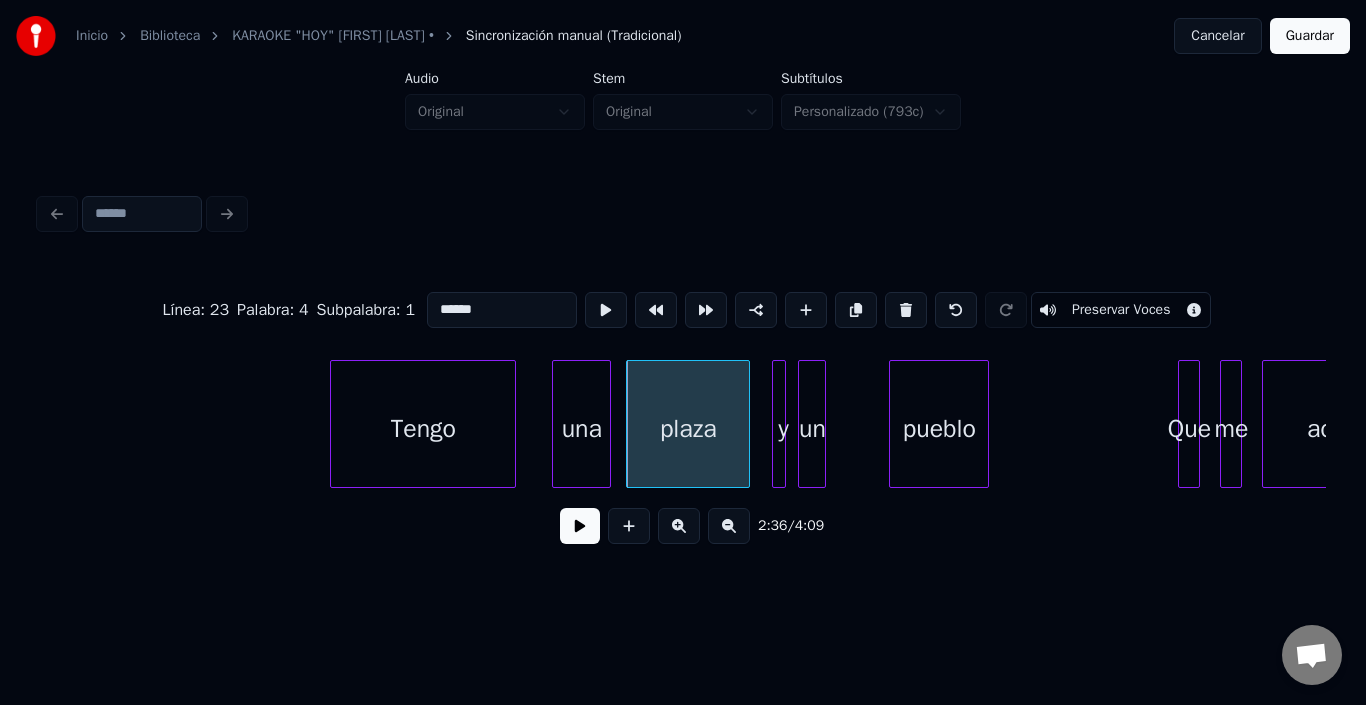 type on "*****" 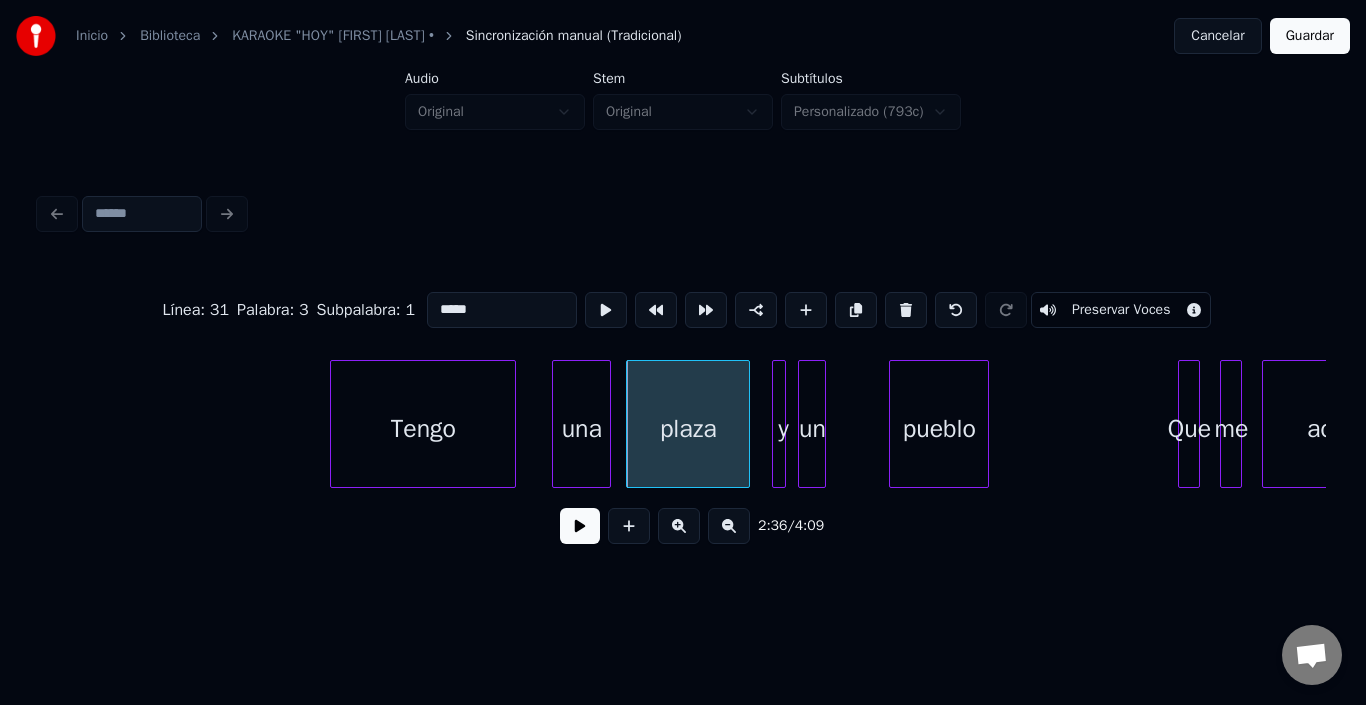 click at bounding box center (580, 526) 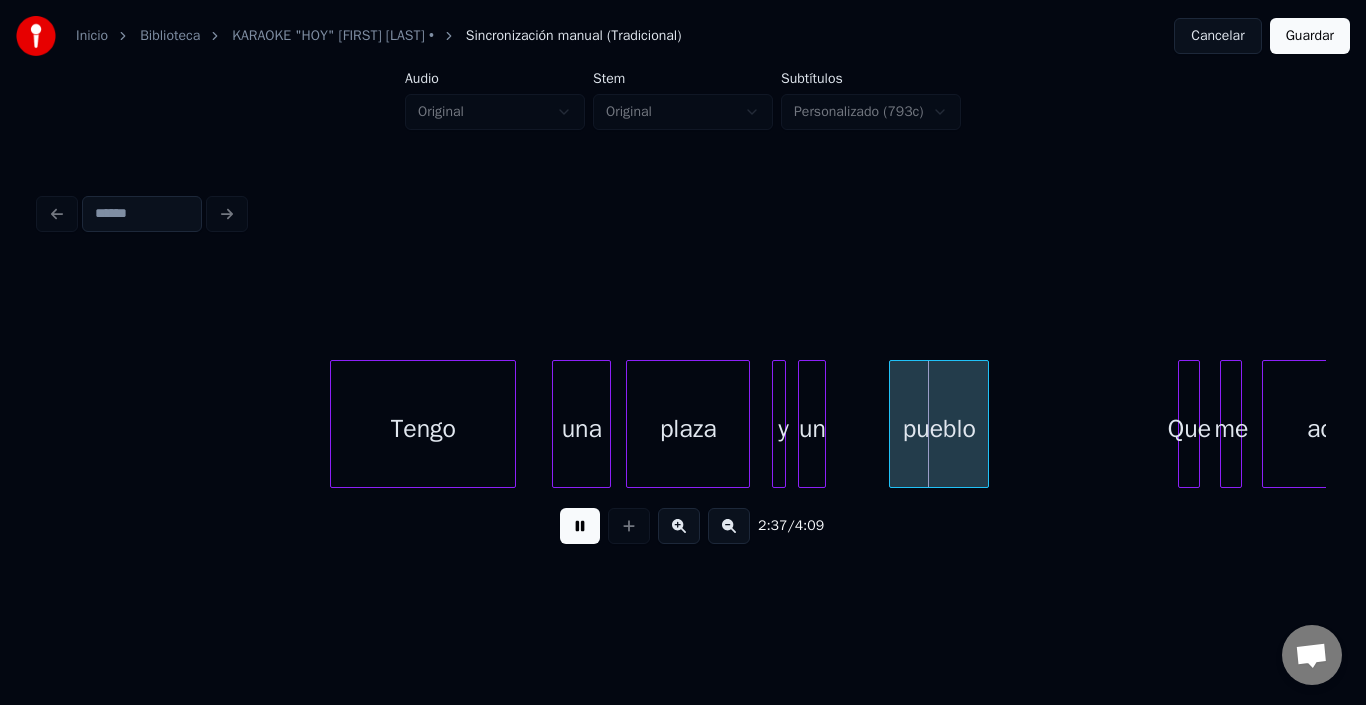 click at bounding box center [580, 526] 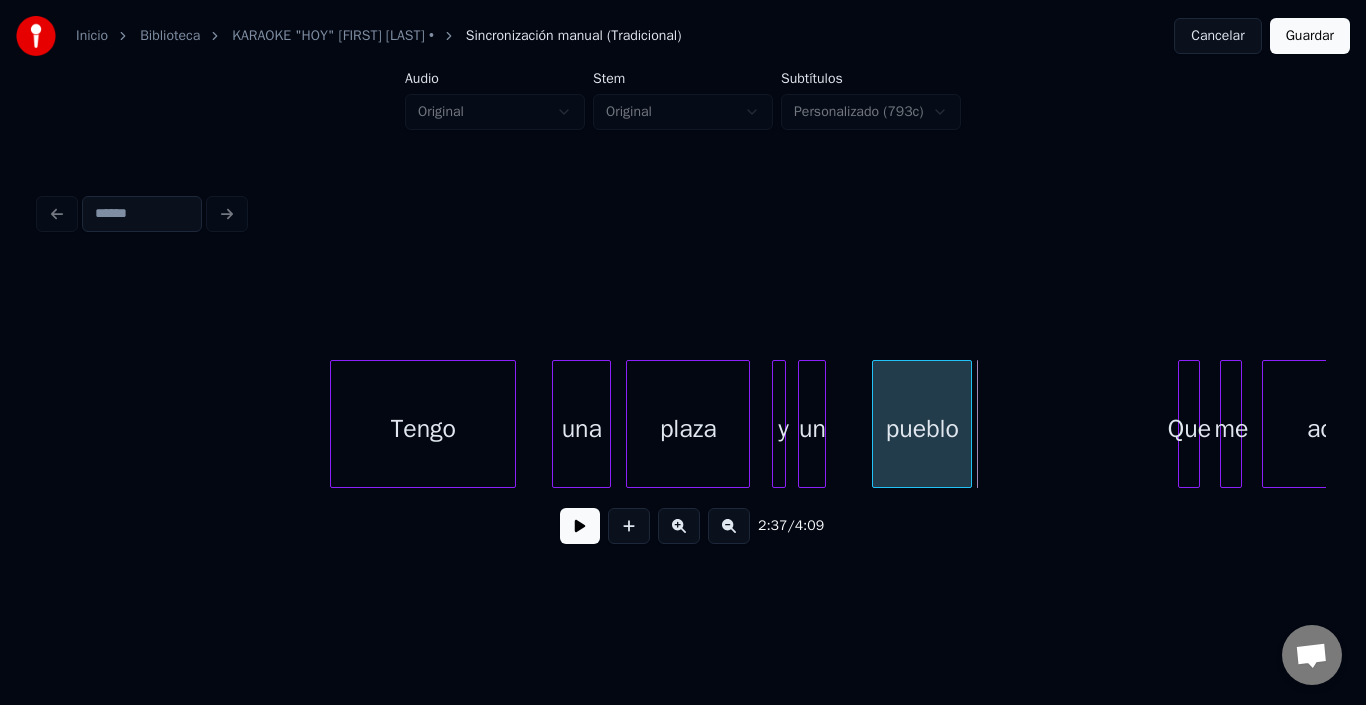 click on "pueblo" at bounding box center [922, 429] 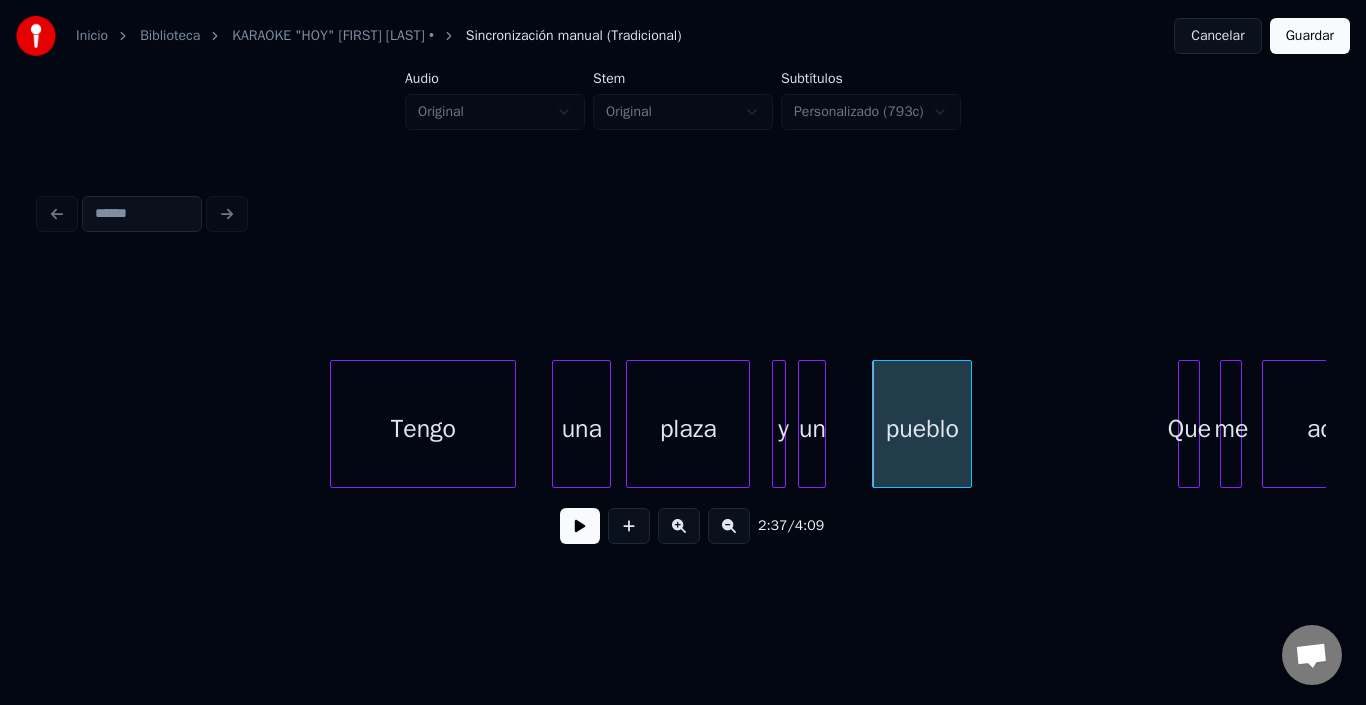 click on "pueblo" at bounding box center (922, 429) 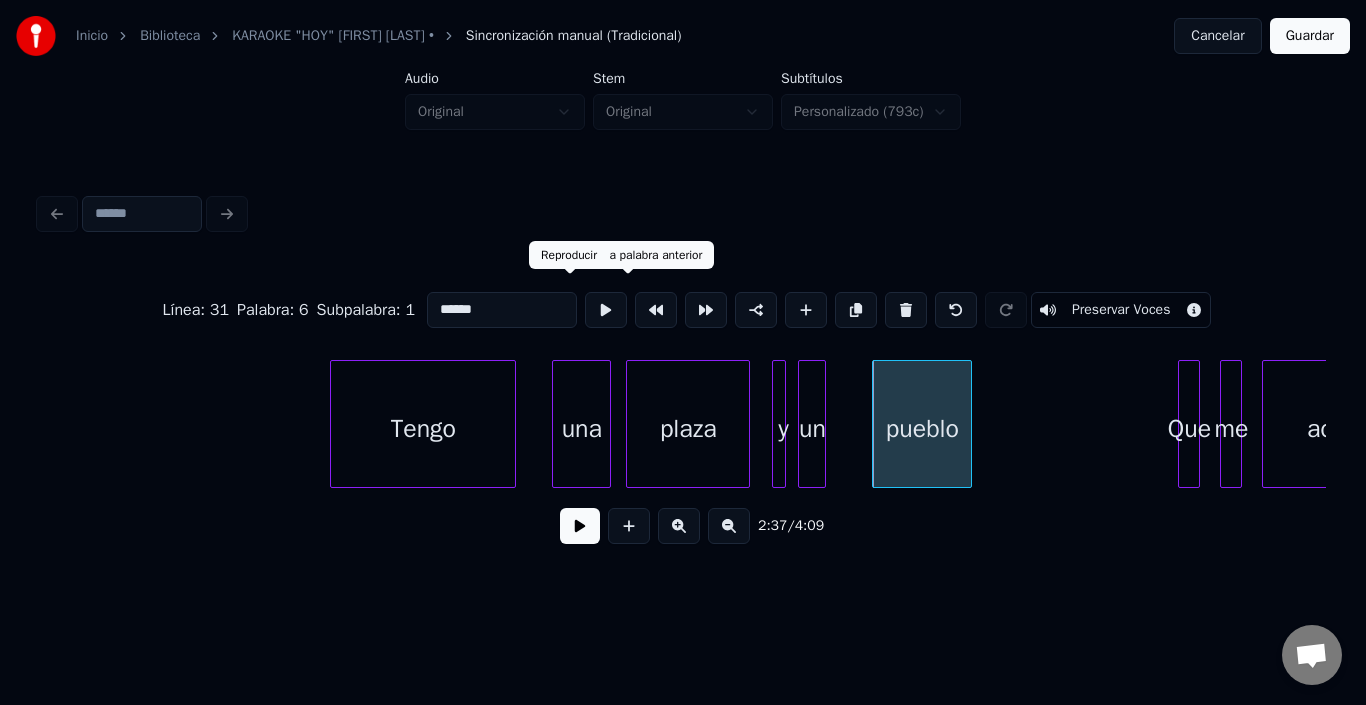 click at bounding box center [606, 310] 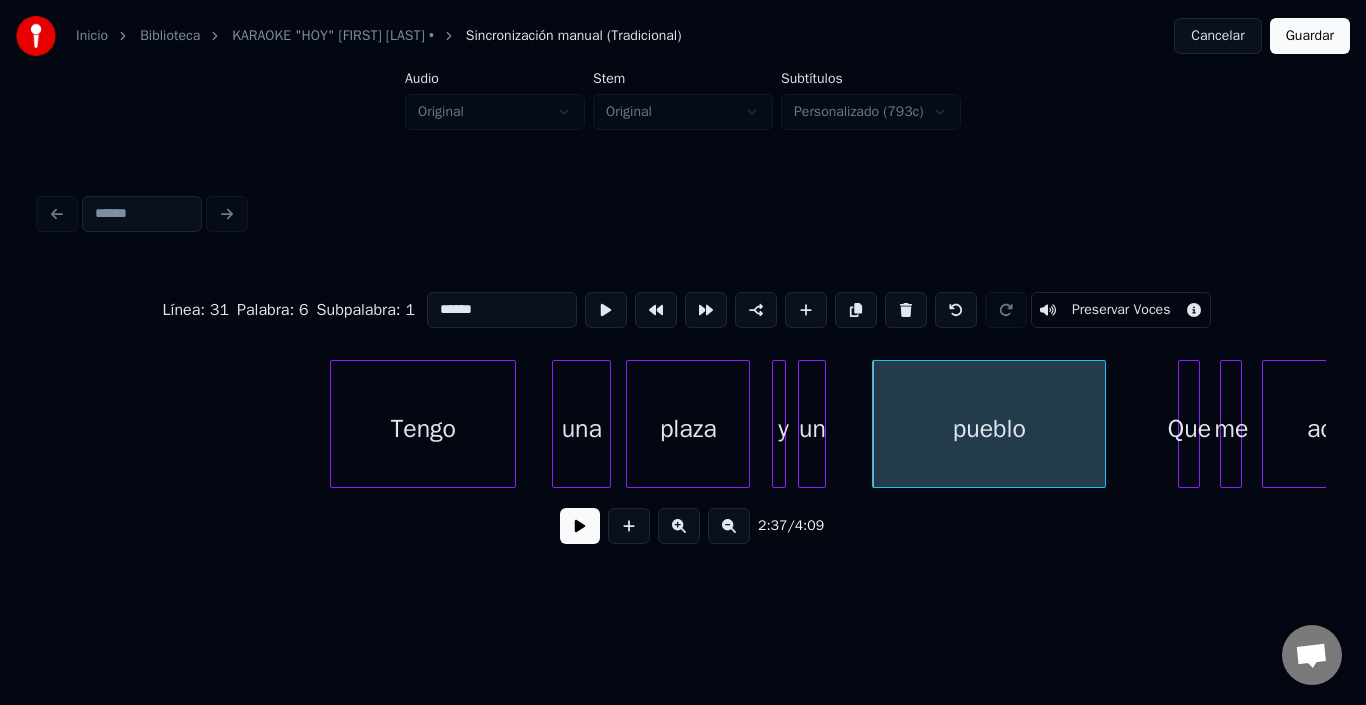 click at bounding box center [1102, 424] 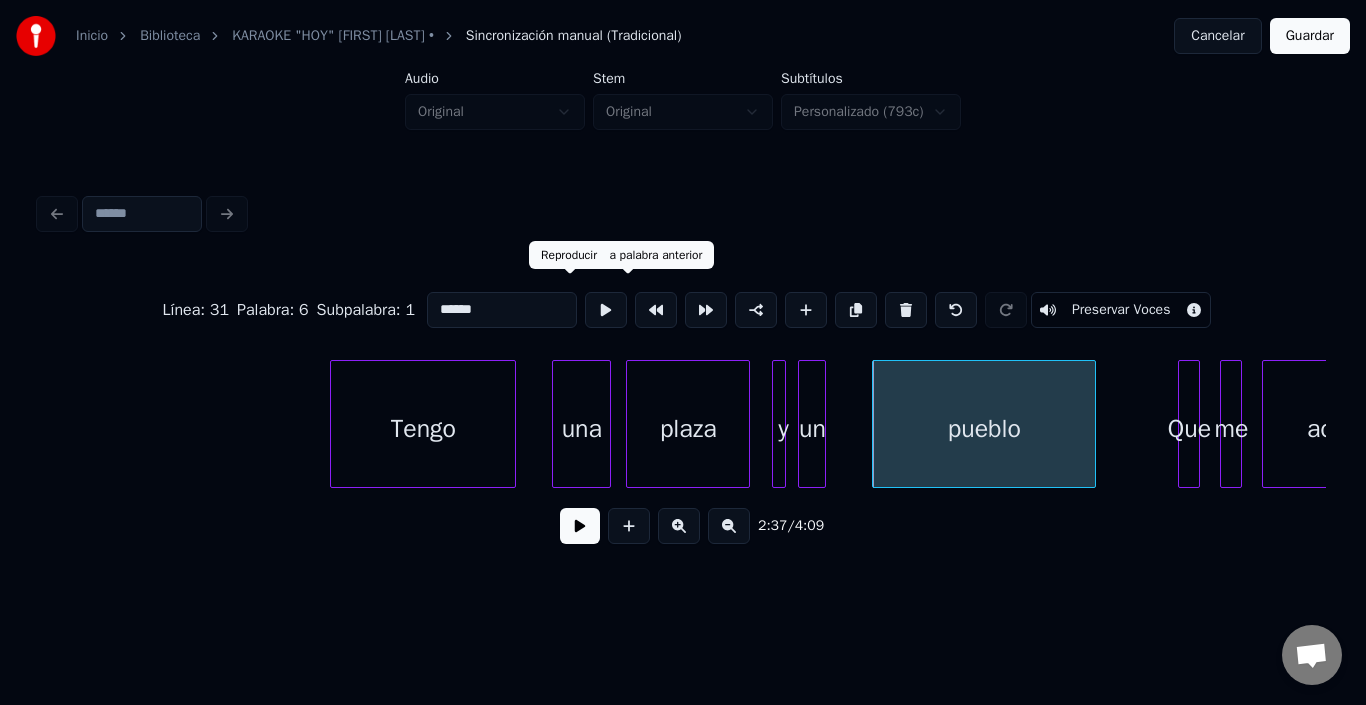 click at bounding box center [606, 310] 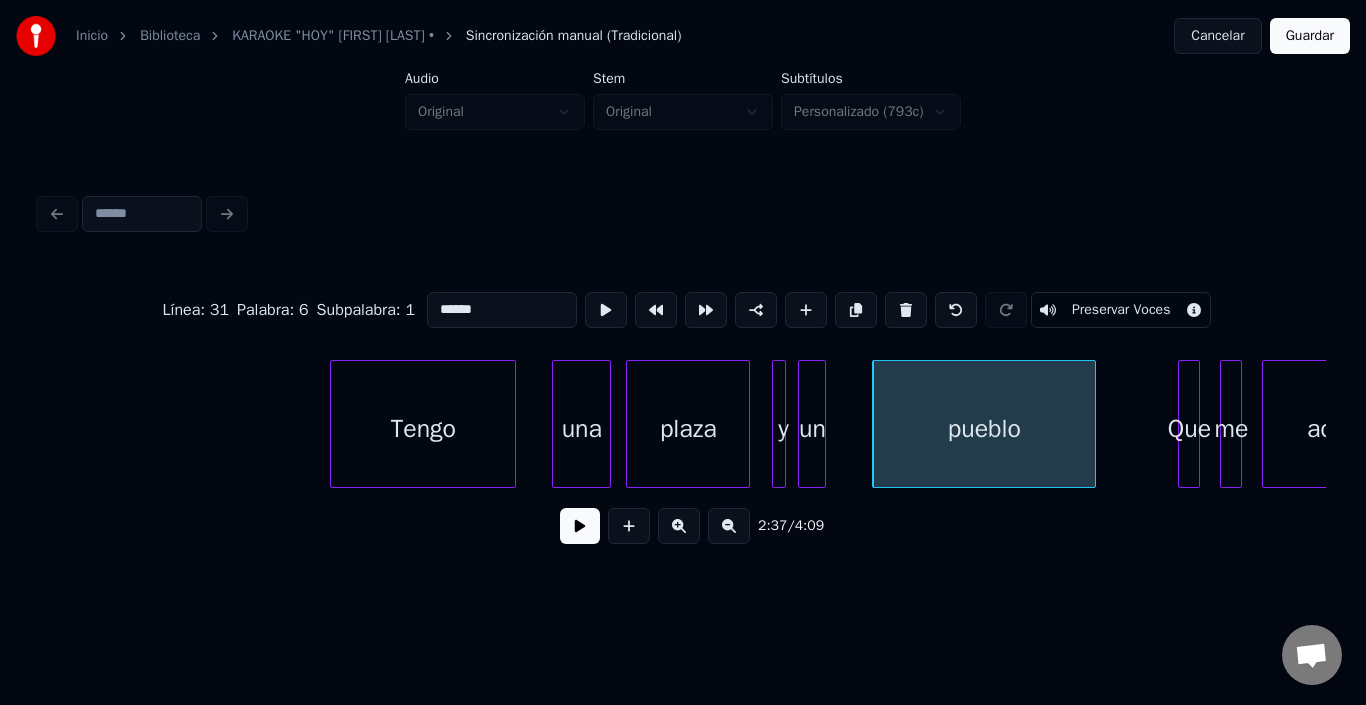 click at bounding box center [580, 526] 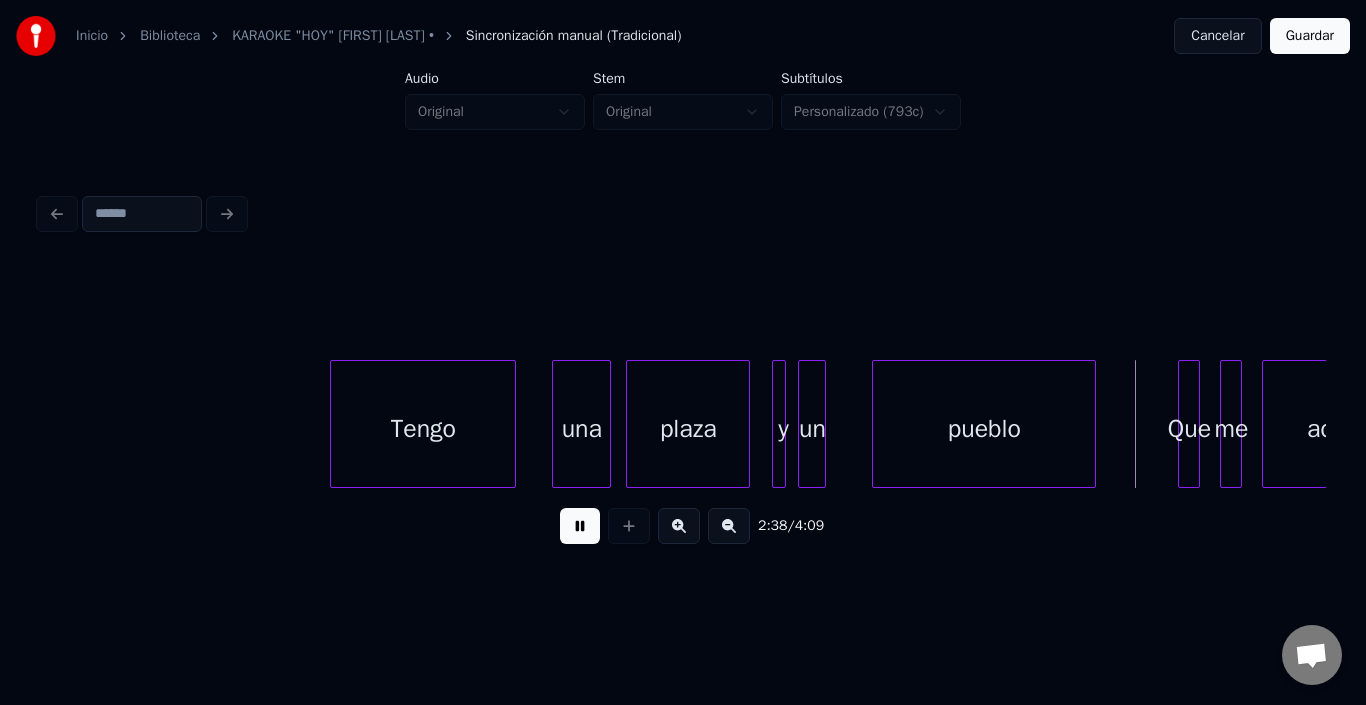 click at bounding box center [580, 526] 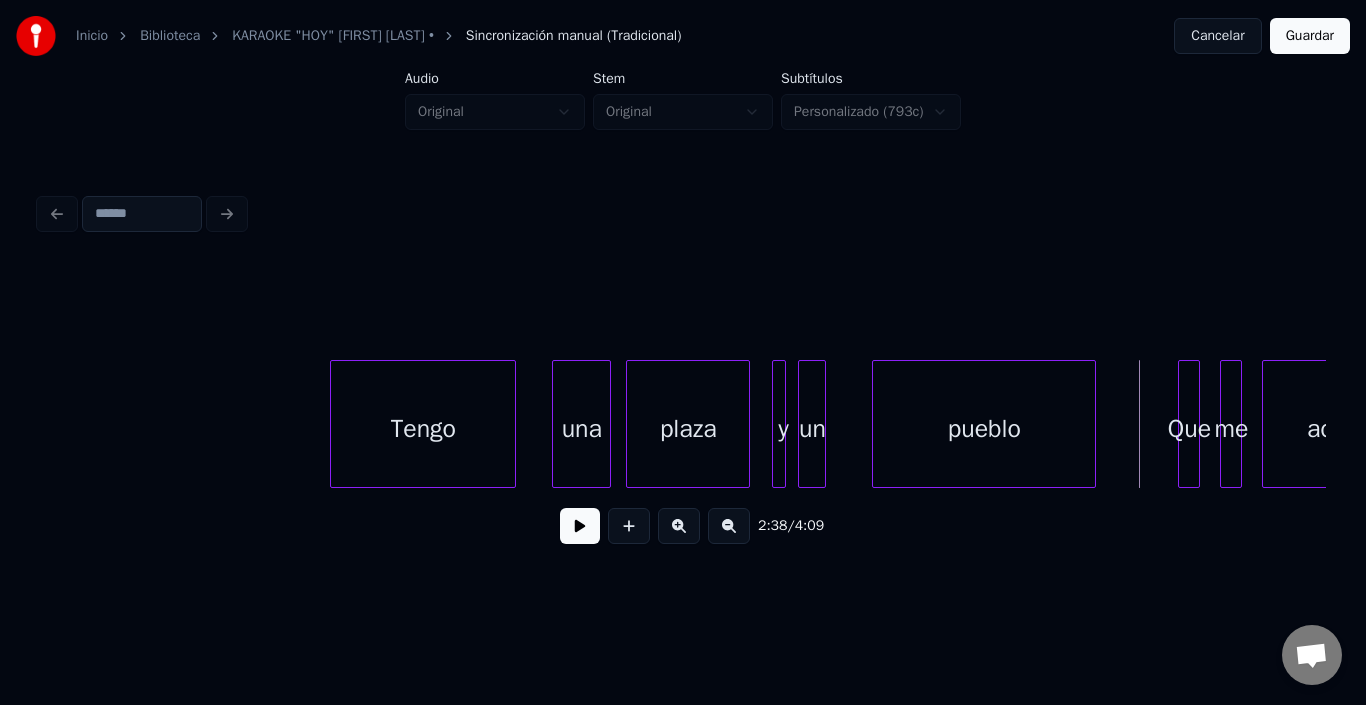 click at bounding box center [580, 526] 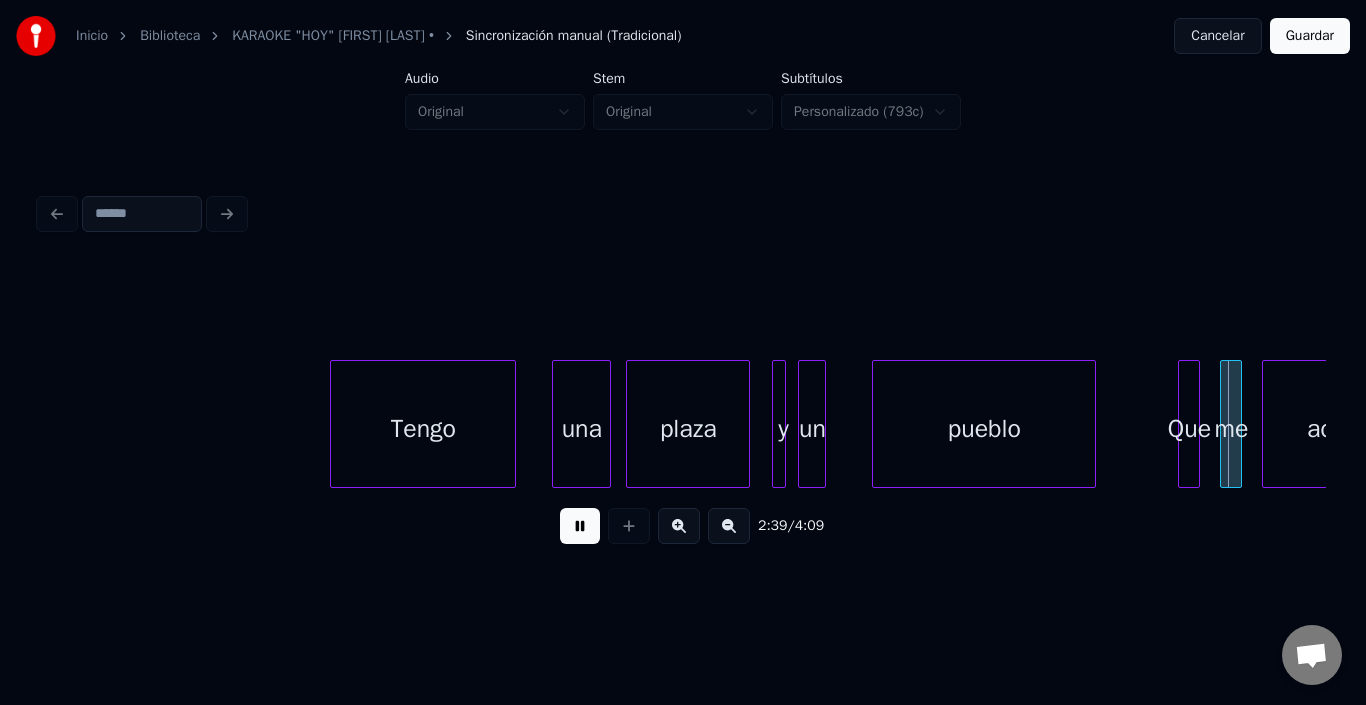 click at bounding box center [580, 526] 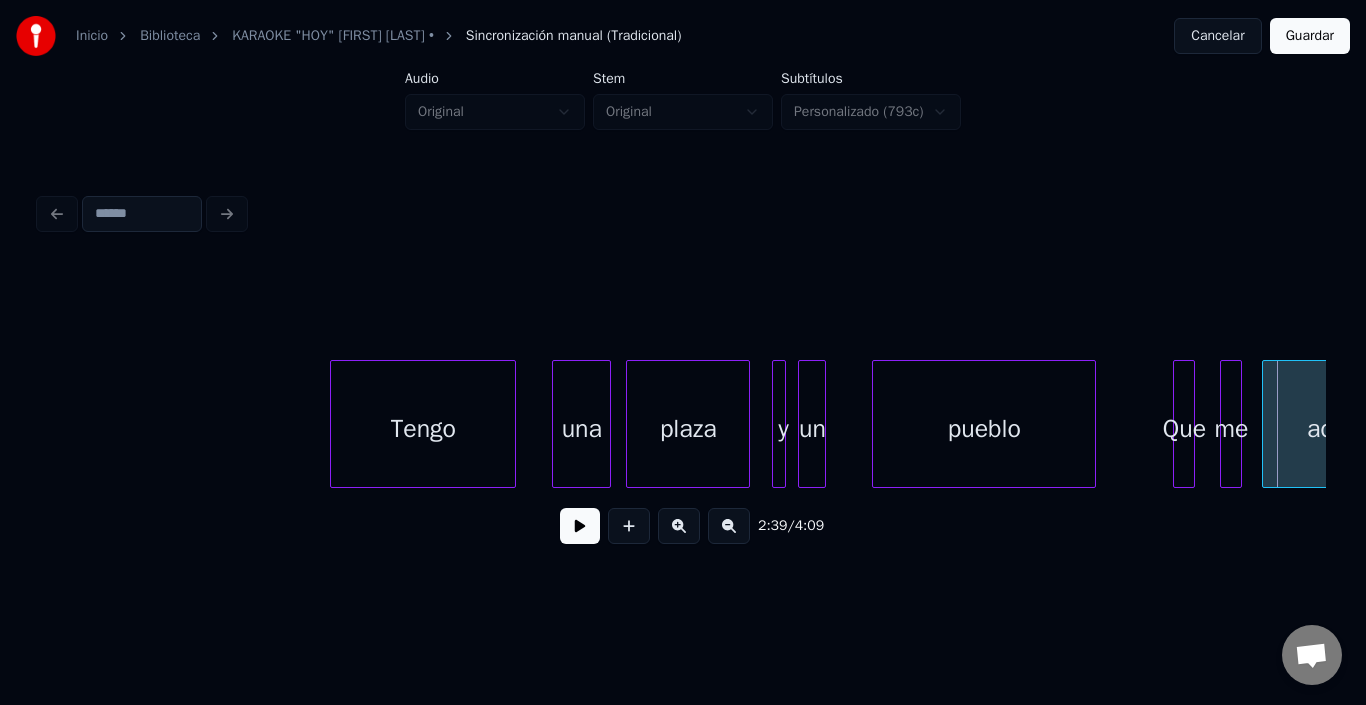 click on "Que" at bounding box center (1184, 429) 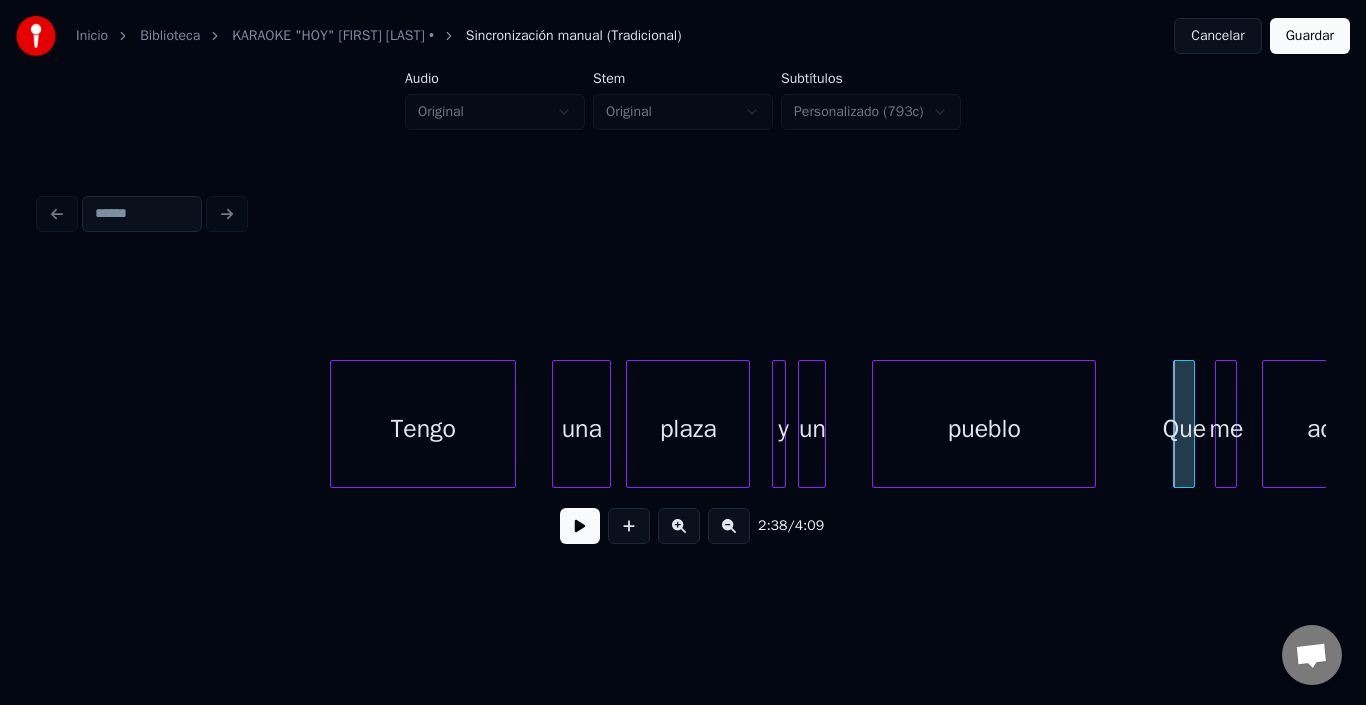 click on "me" at bounding box center (1226, 429) 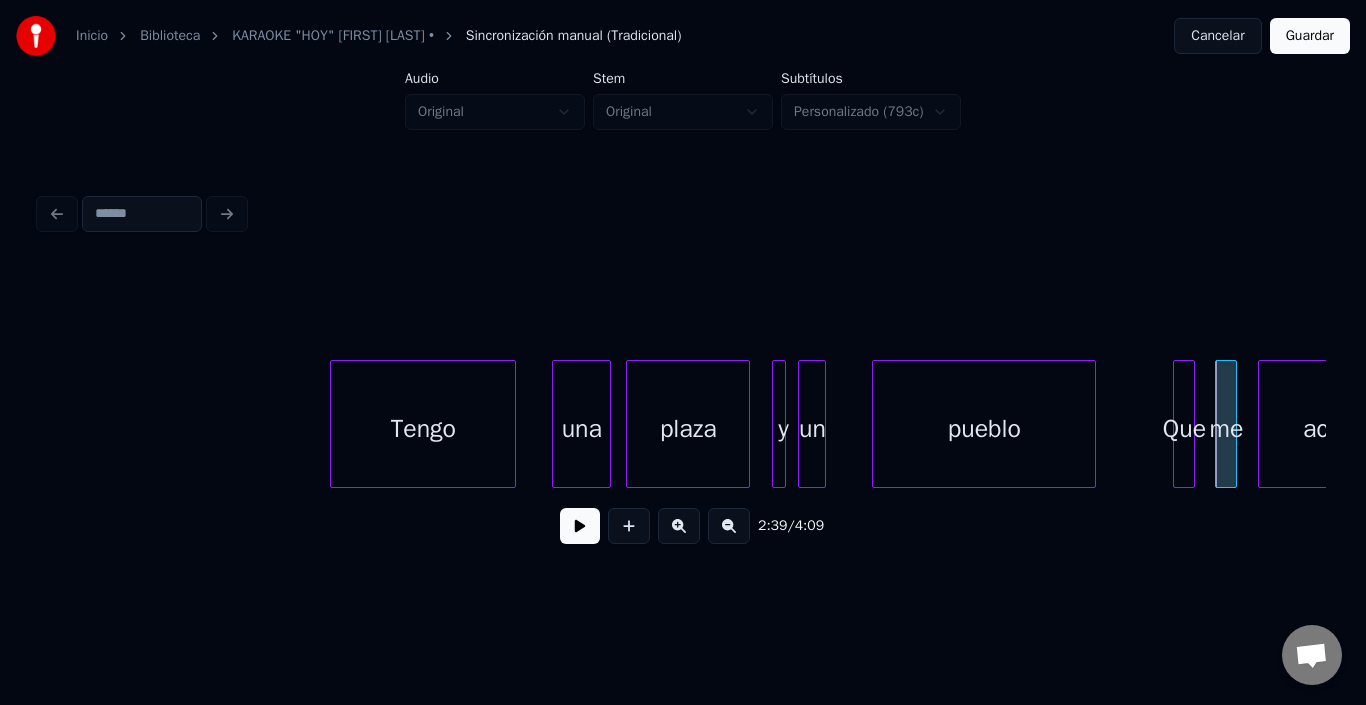 scroll, scrollTop: 0, scrollLeft: 30774, axis: horizontal 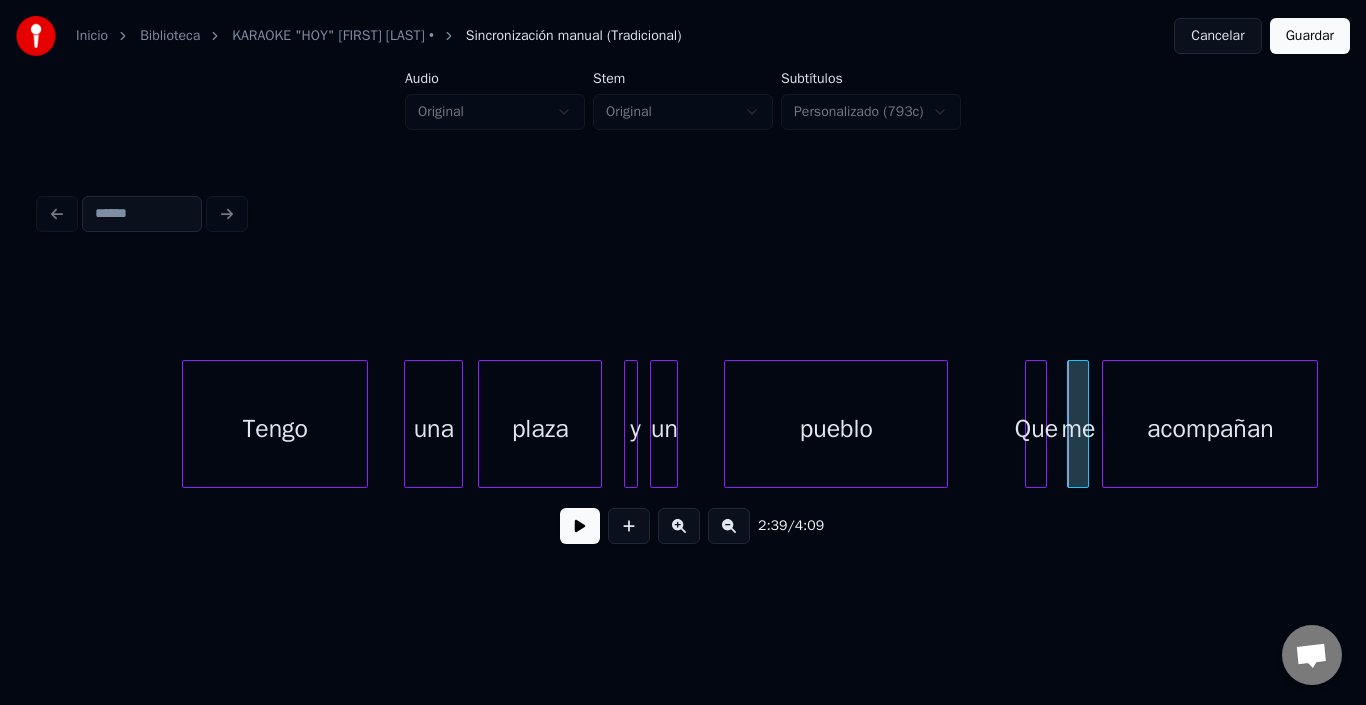 click on "acompañan" at bounding box center (1210, 429) 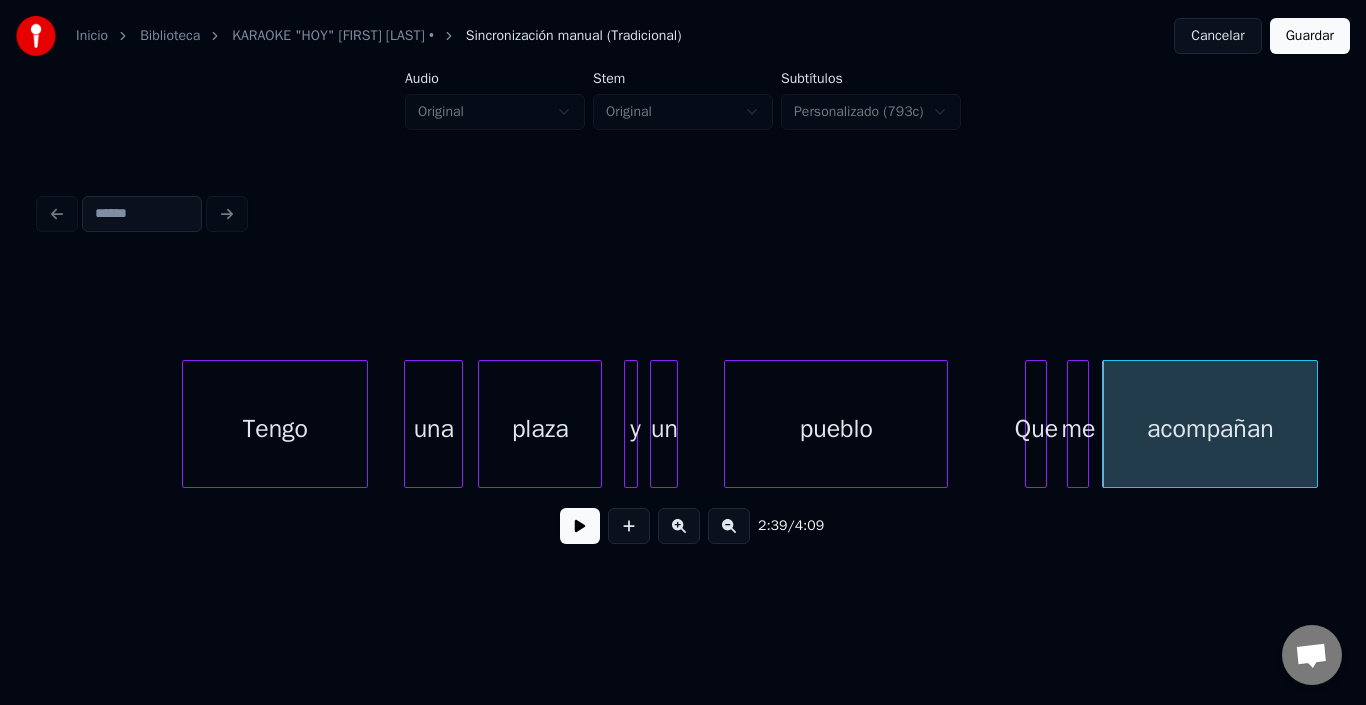 click on "acompañan" at bounding box center [1210, 429] 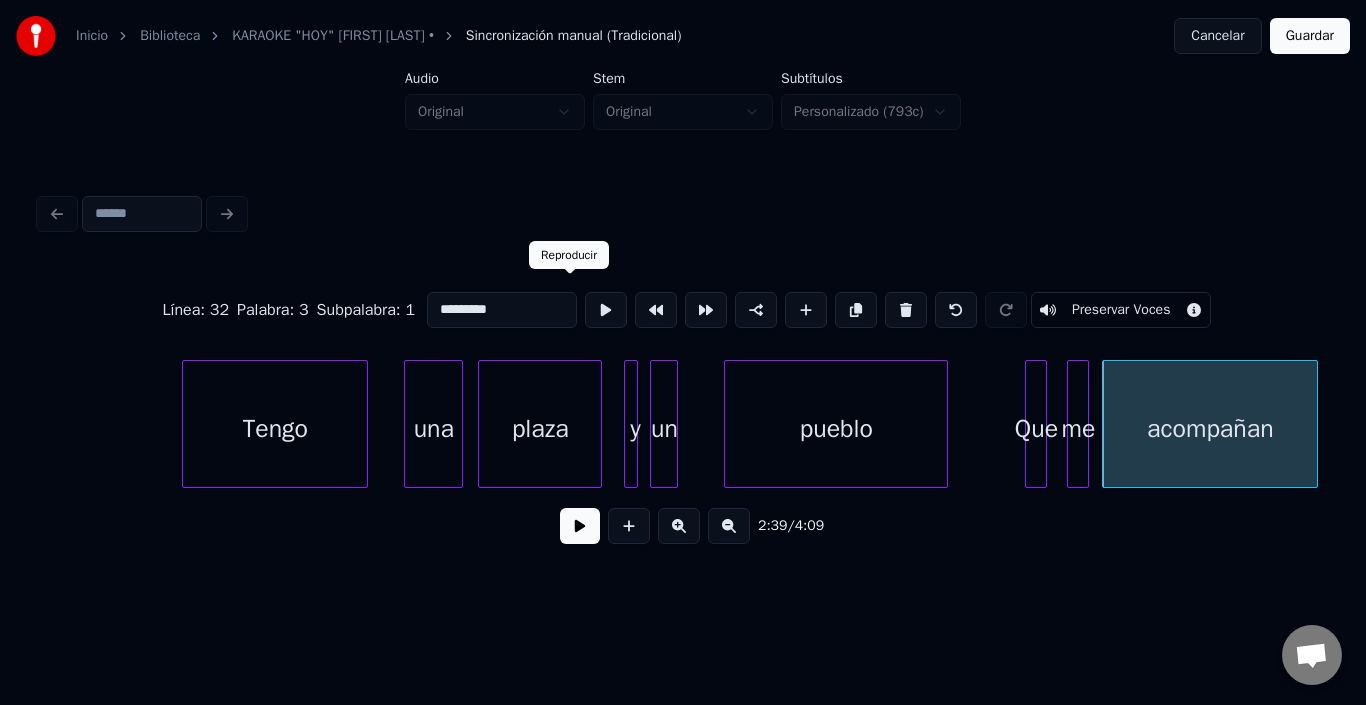 click at bounding box center (606, 310) 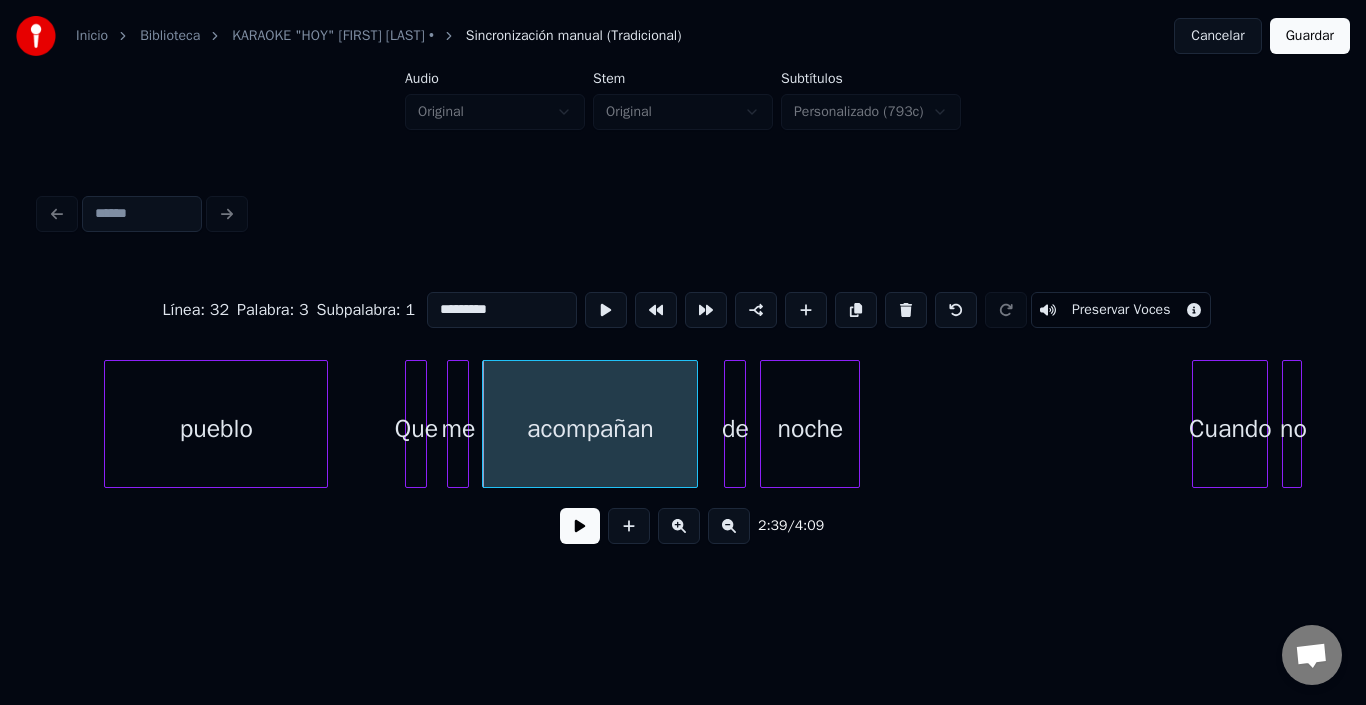 scroll, scrollTop: 0, scrollLeft: 31414, axis: horizontal 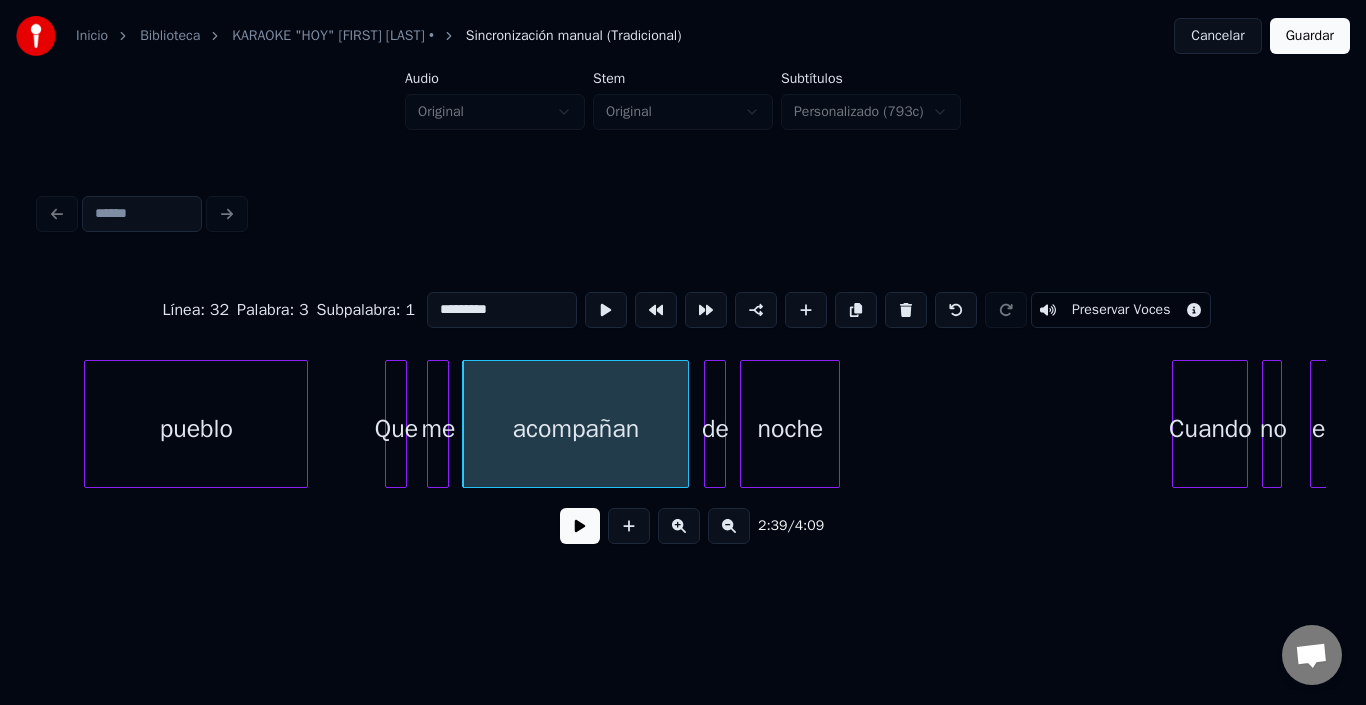 click at bounding box center [685, 424] 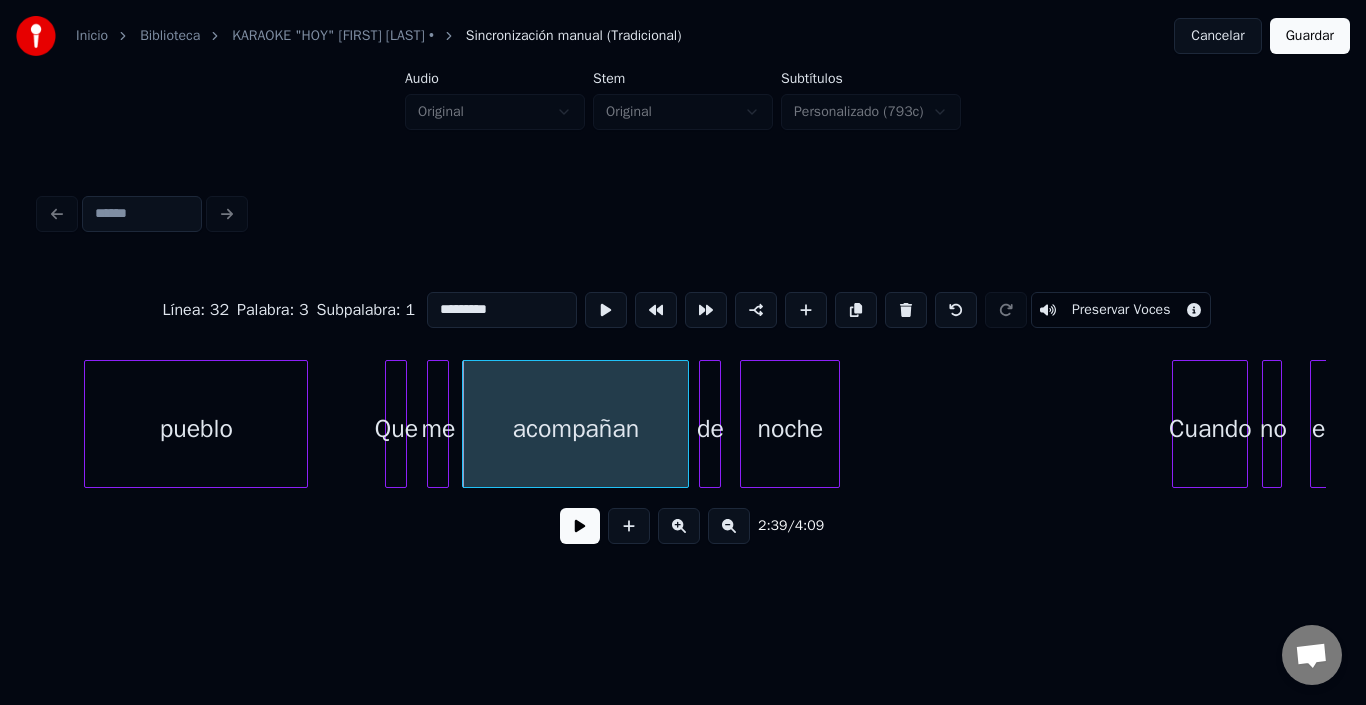 click on "de" at bounding box center [710, 429] 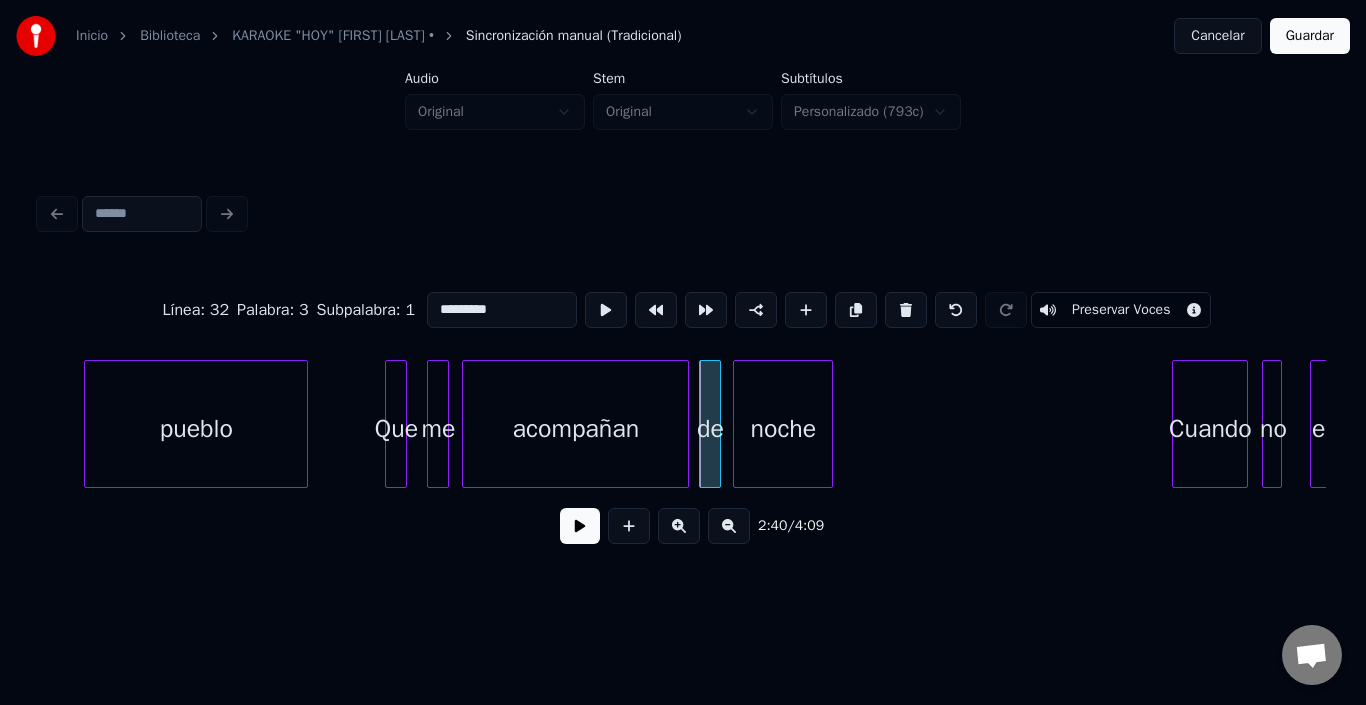 click on "noche" at bounding box center [783, 429] 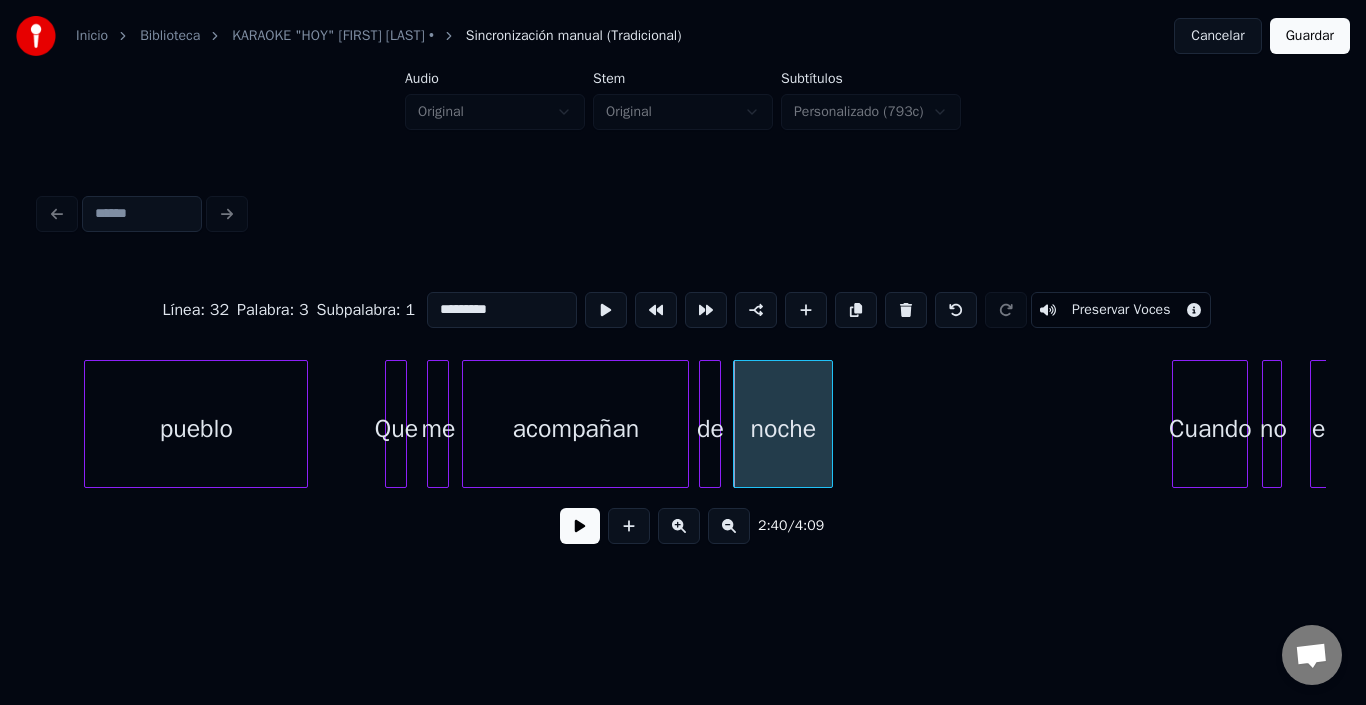 click on "noche" at bounding box center [783, 429] 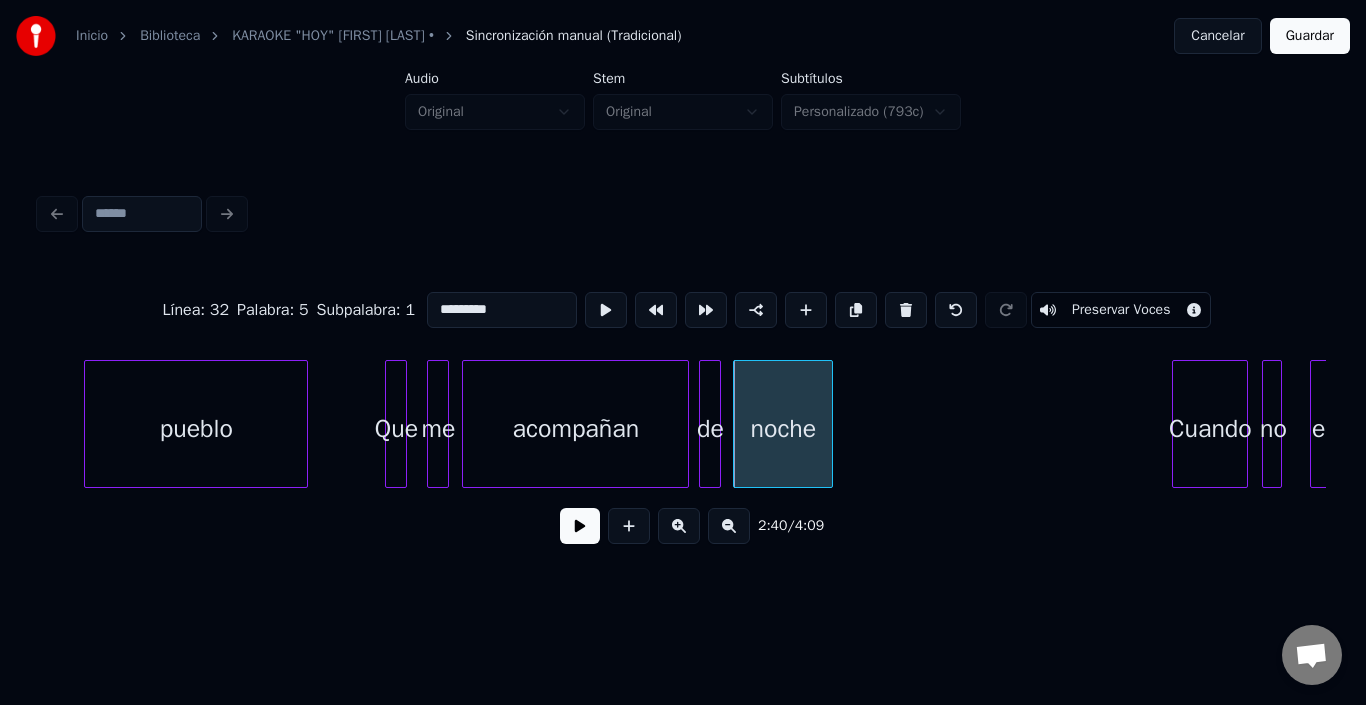 type on "*****" 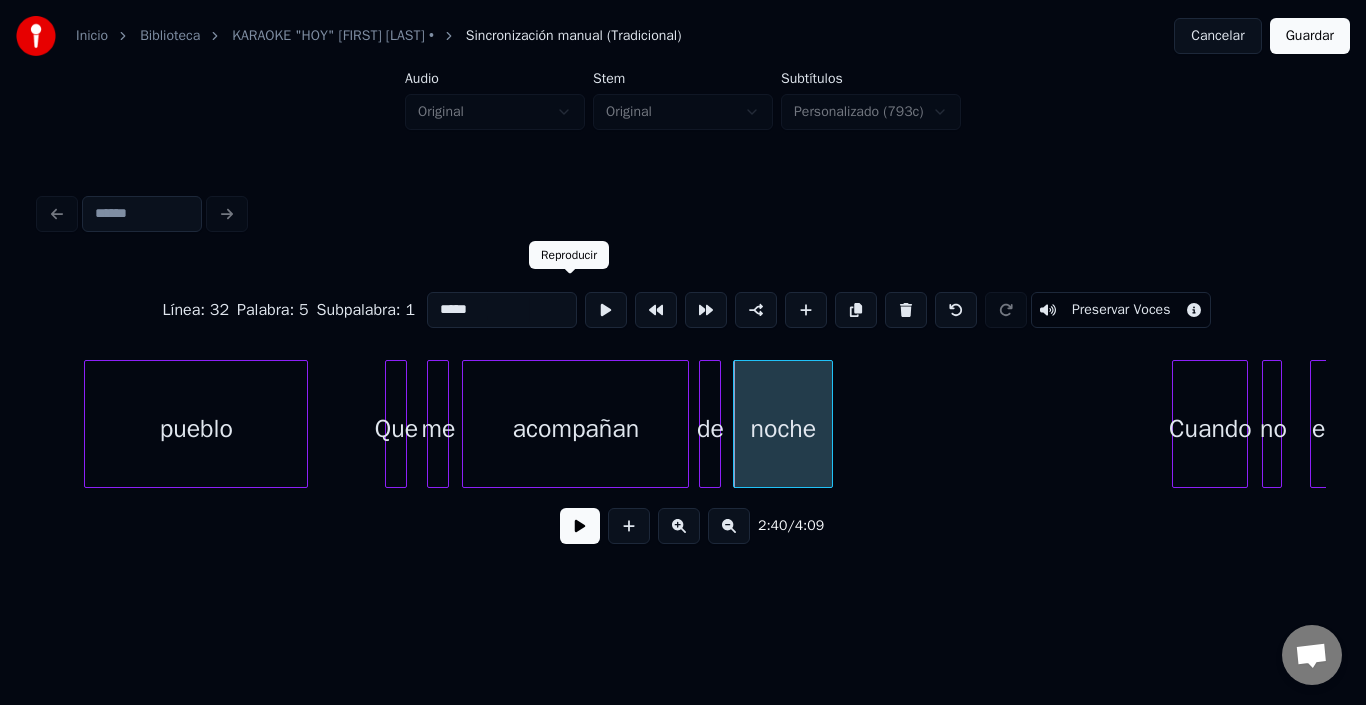 click at bounding box center (606, 310) 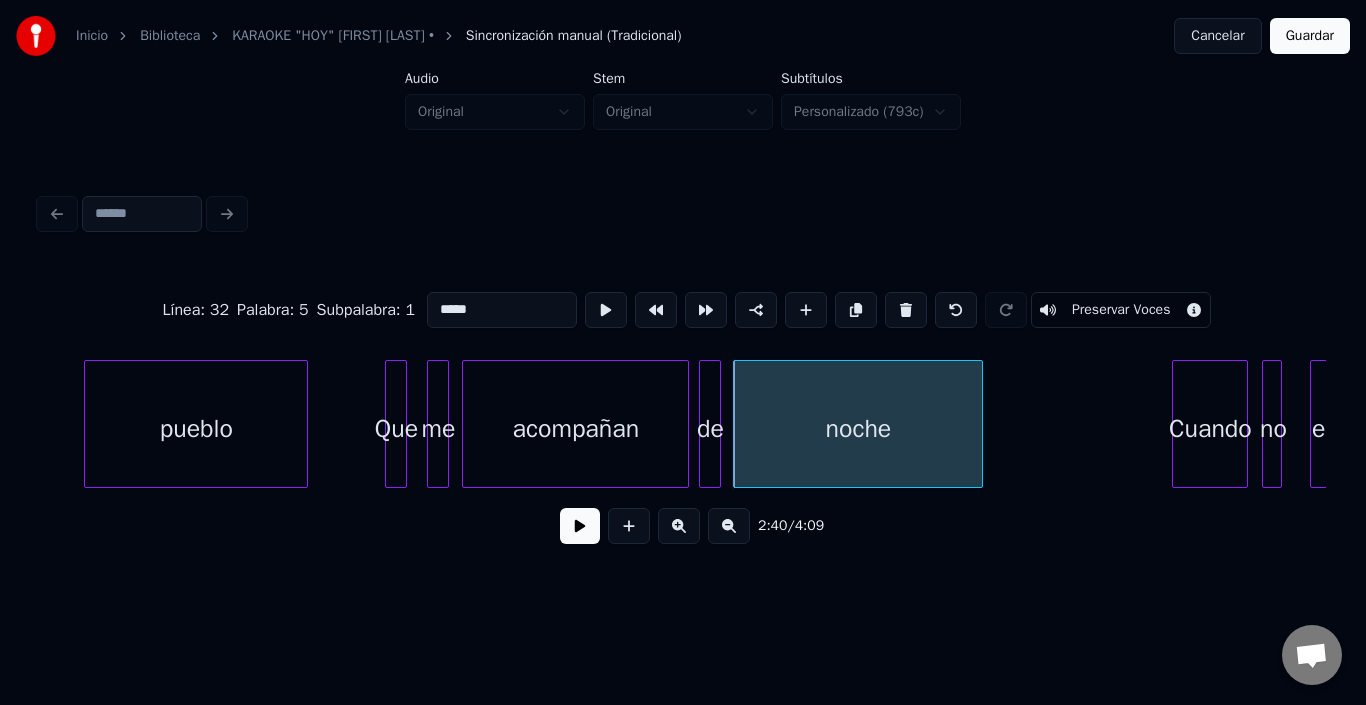 click at bounding box center [979, 424] 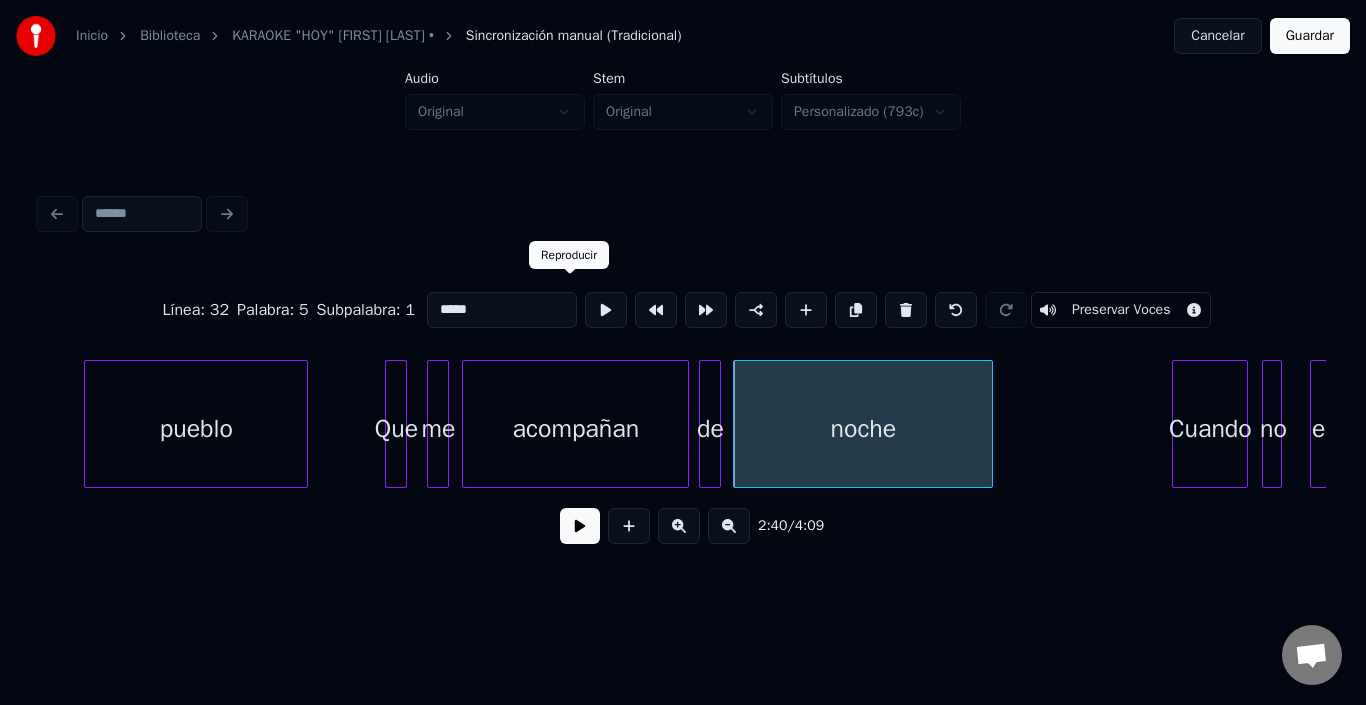click at bounding box center [606, 310] 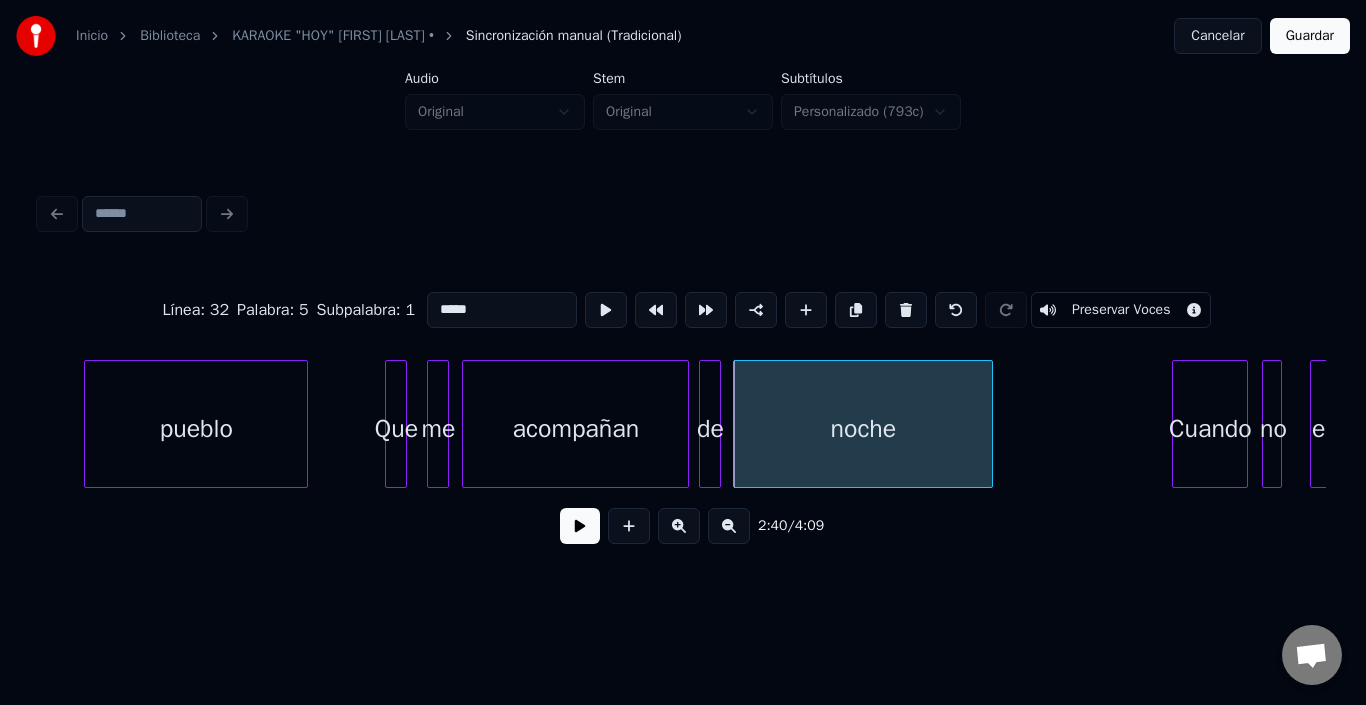 click at bounding box center (580, 526) 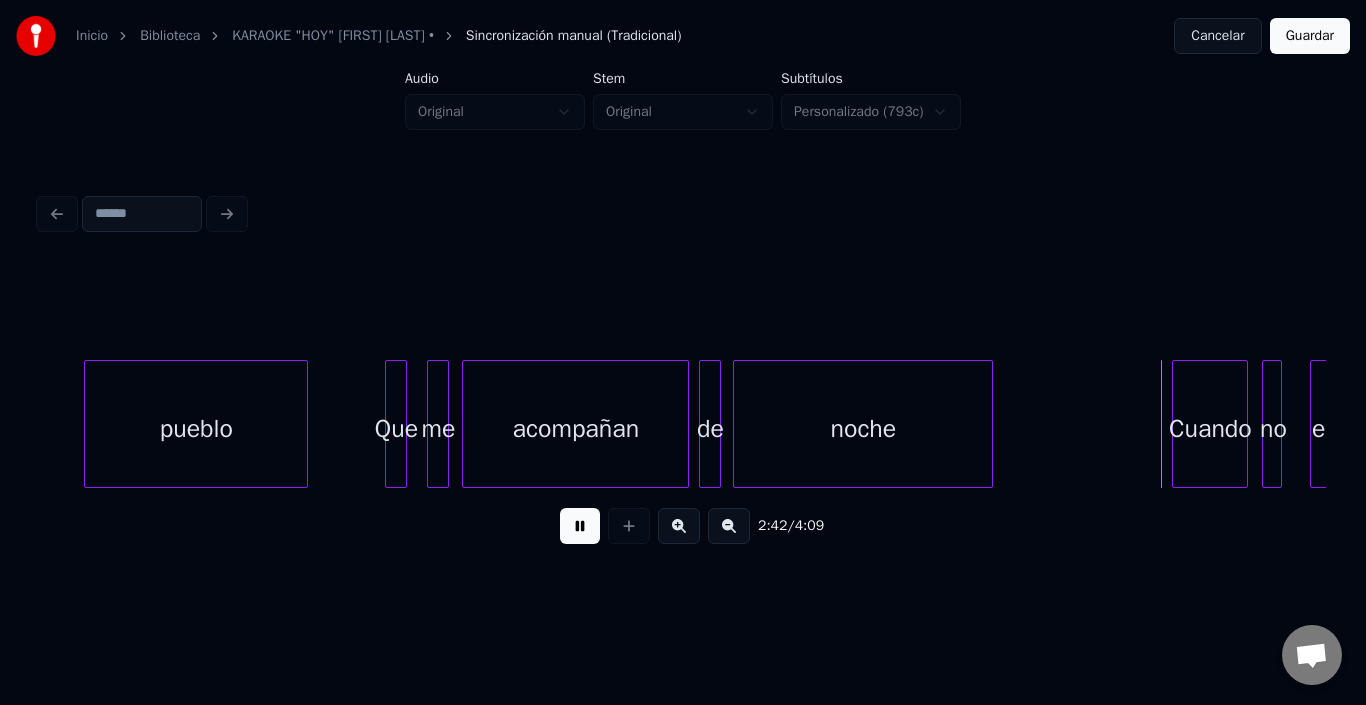 click at bounding box center [580, 526] 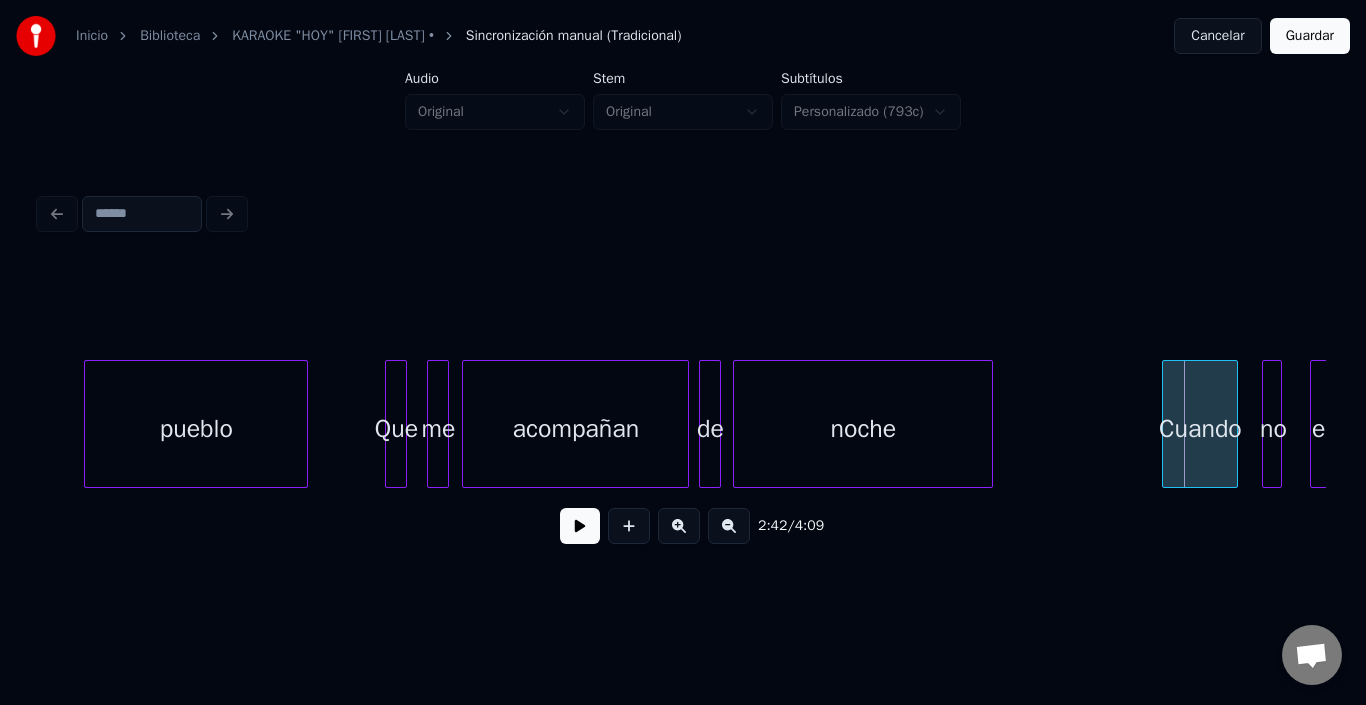click on "Cuando" at bounding box center [1200, 429] 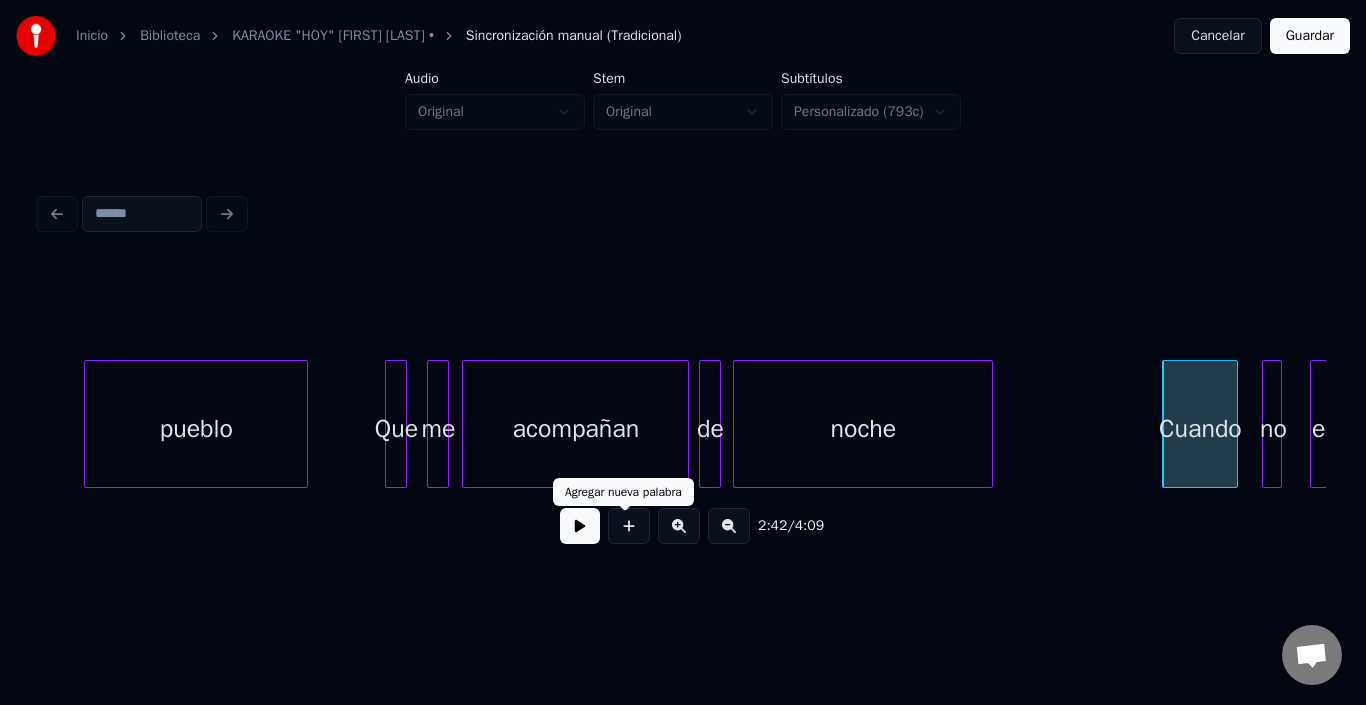 click at bounding box center (580, 526) 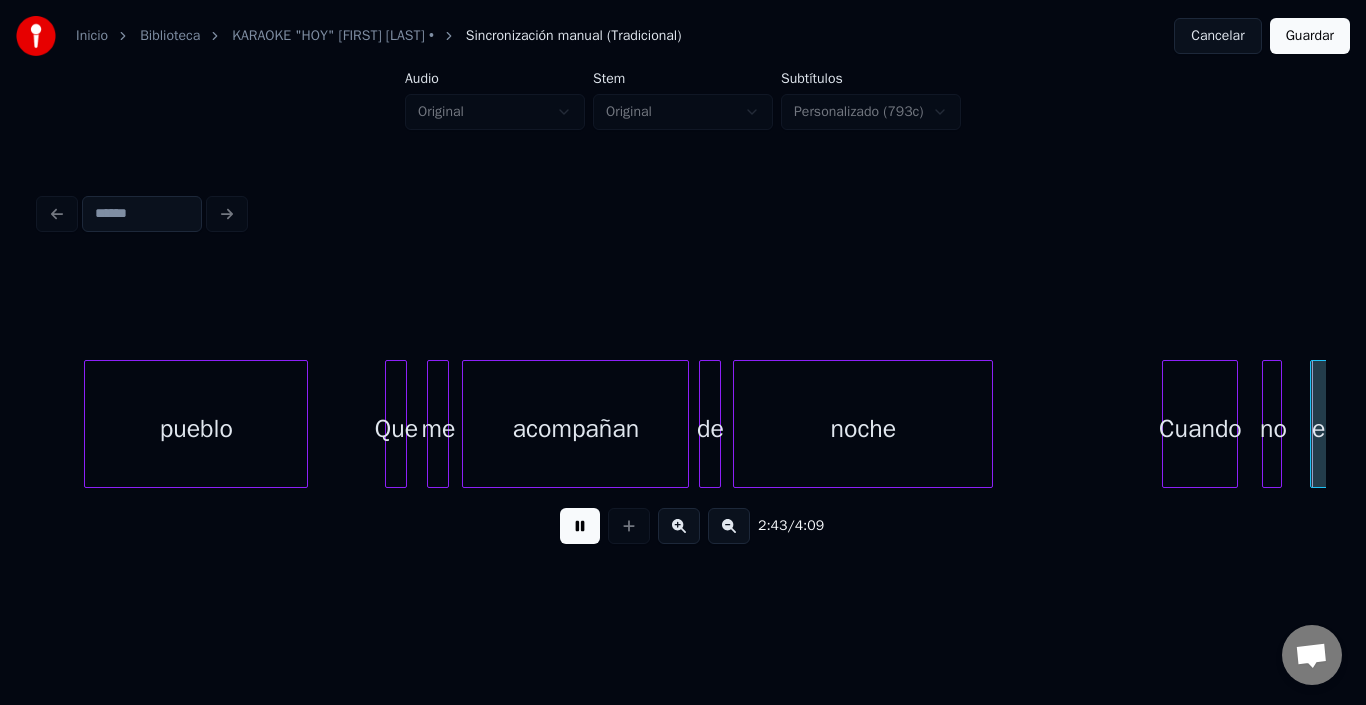click at bounding box center [580, 526] 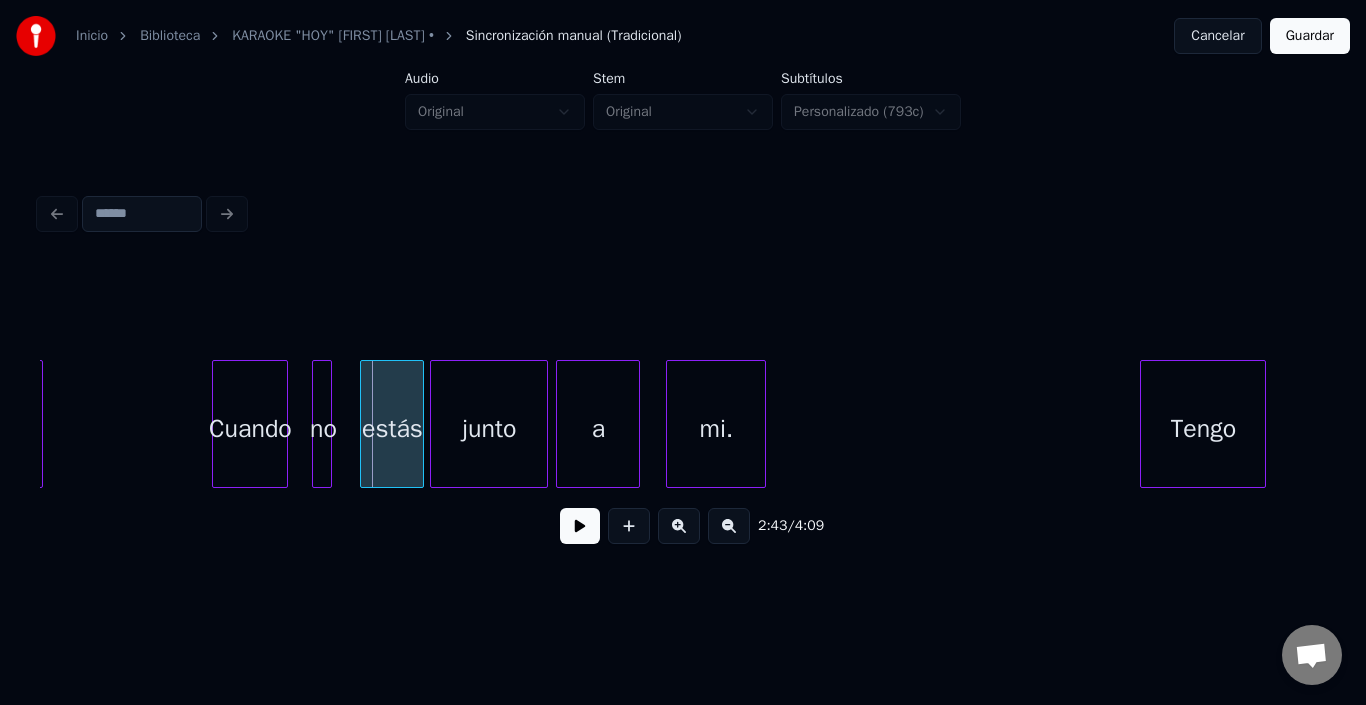 scroll, scrollTop: 0, scrollLeft: 32374, axis: horizontal 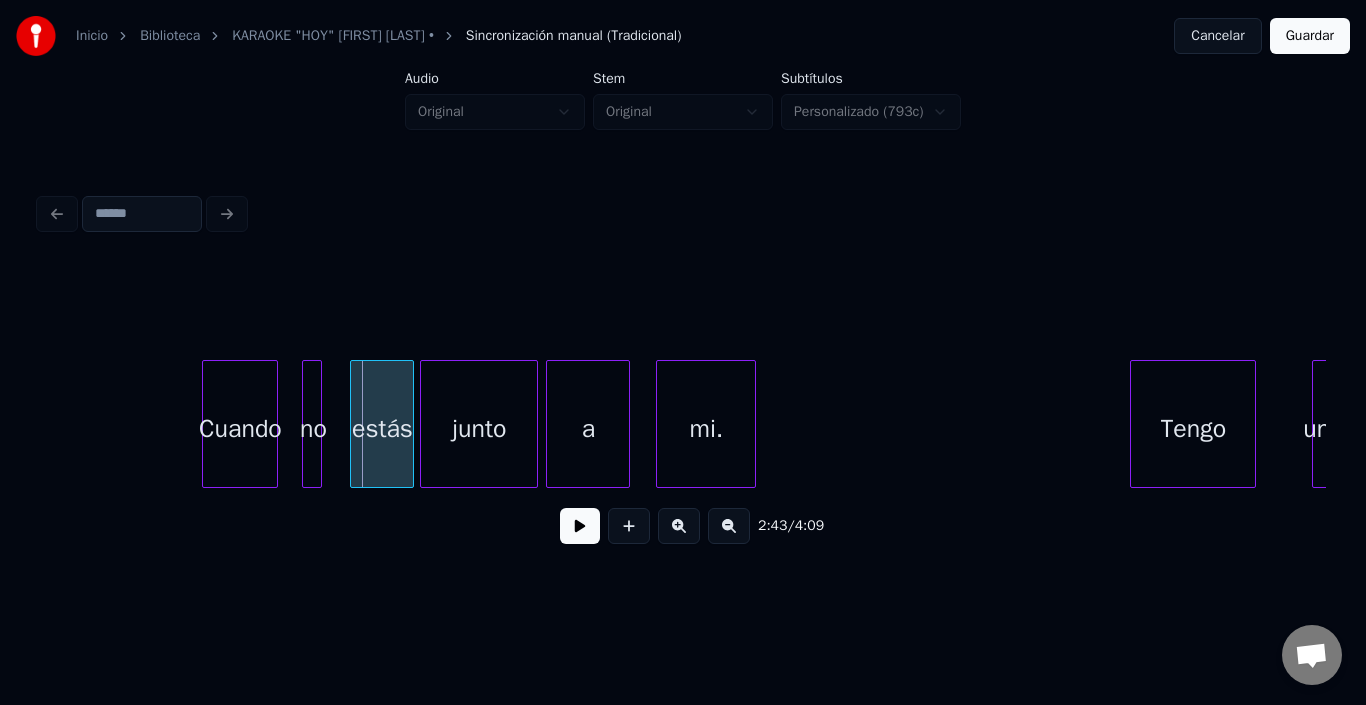 click on "Cuando no estás junto a mi. Tengo una" at bounding box center (-7421, 424) 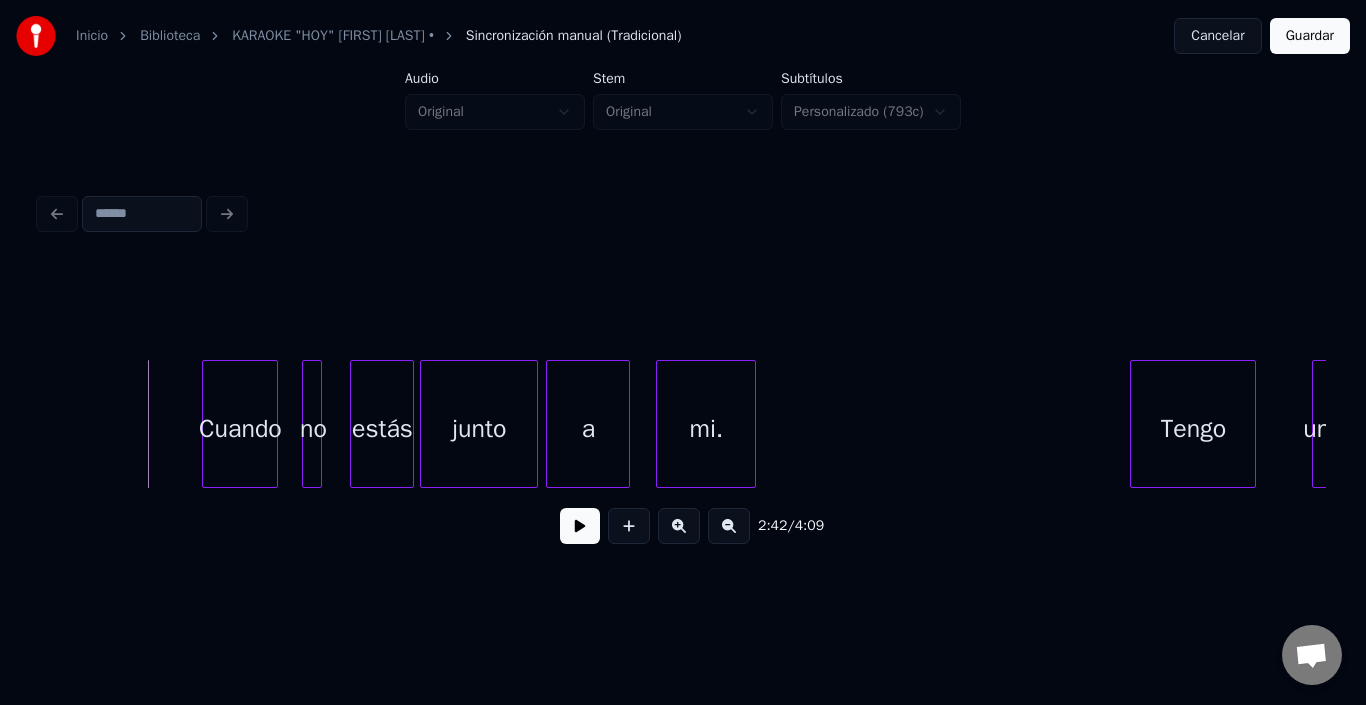 click at bounding box center [580, 526] 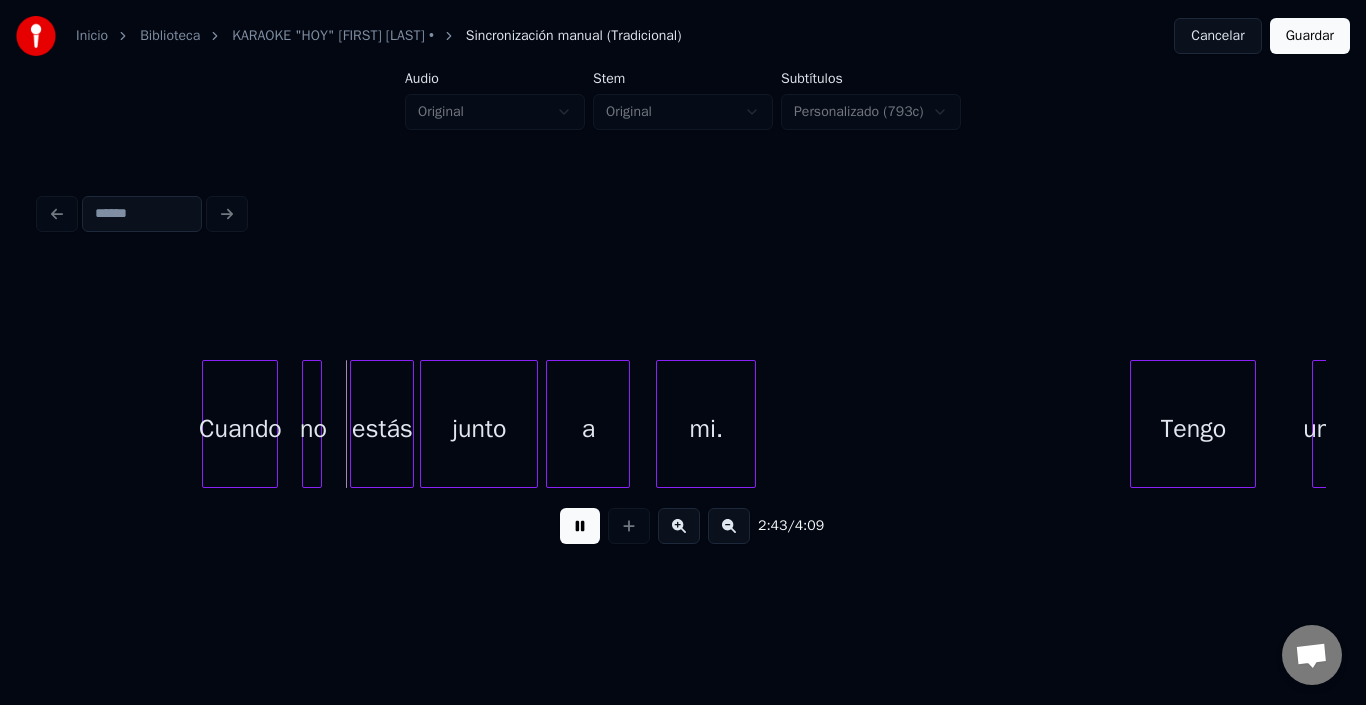 click at bounding box center (580, 526) 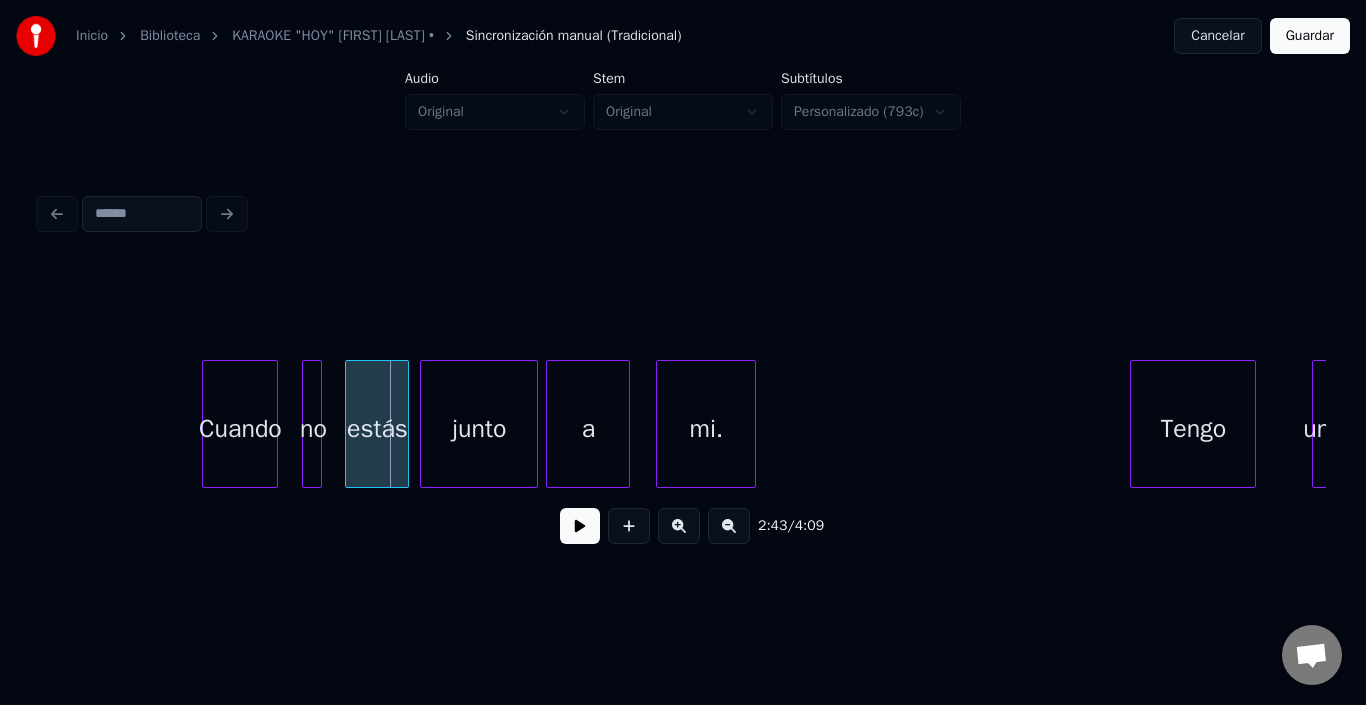 click on "estás" at bounding box center (377, 429) 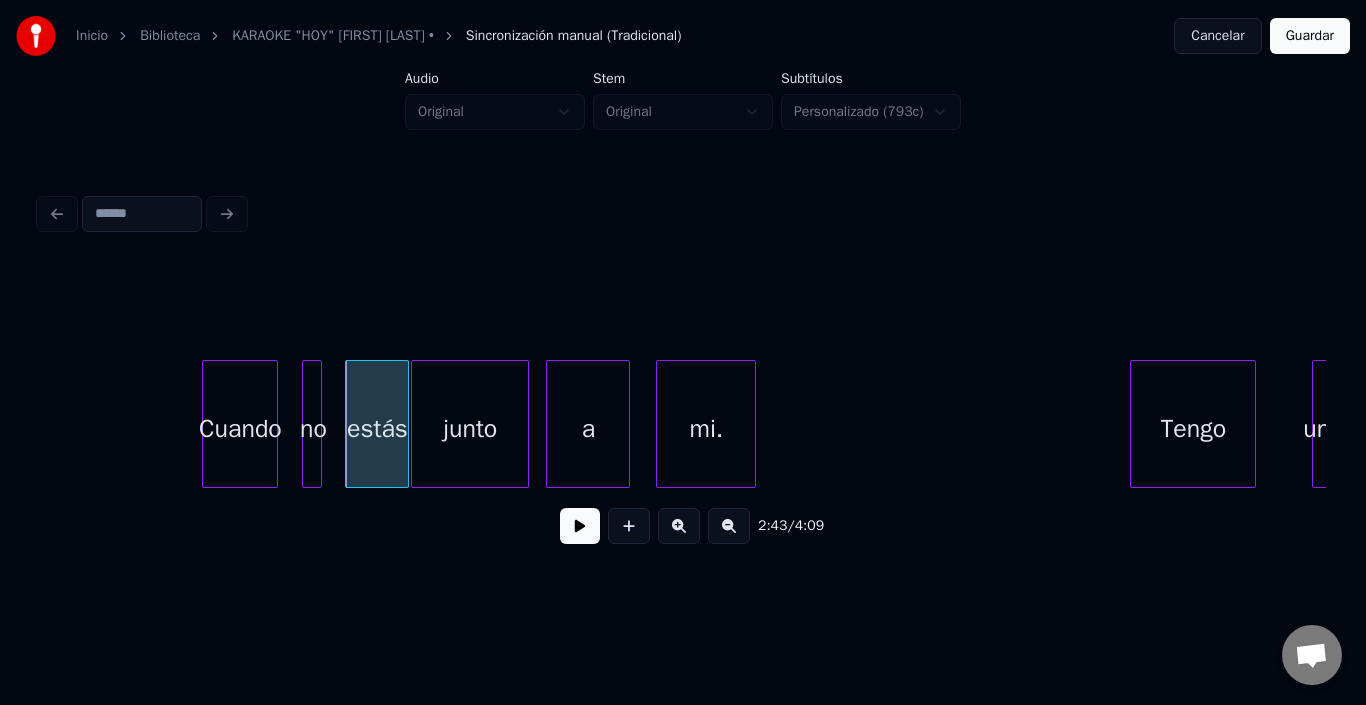 click on "junto" at bounding box center (470, 429) 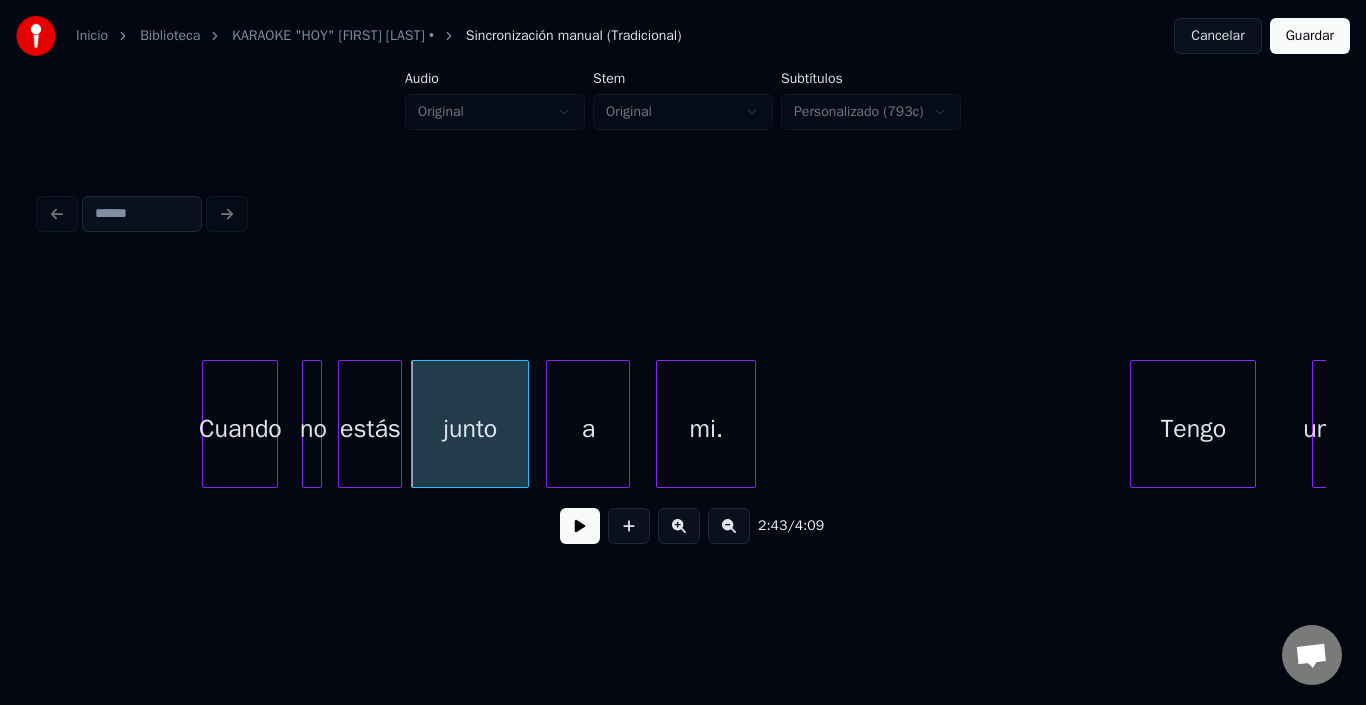 click on "estás" at bounding box center [370, 429] 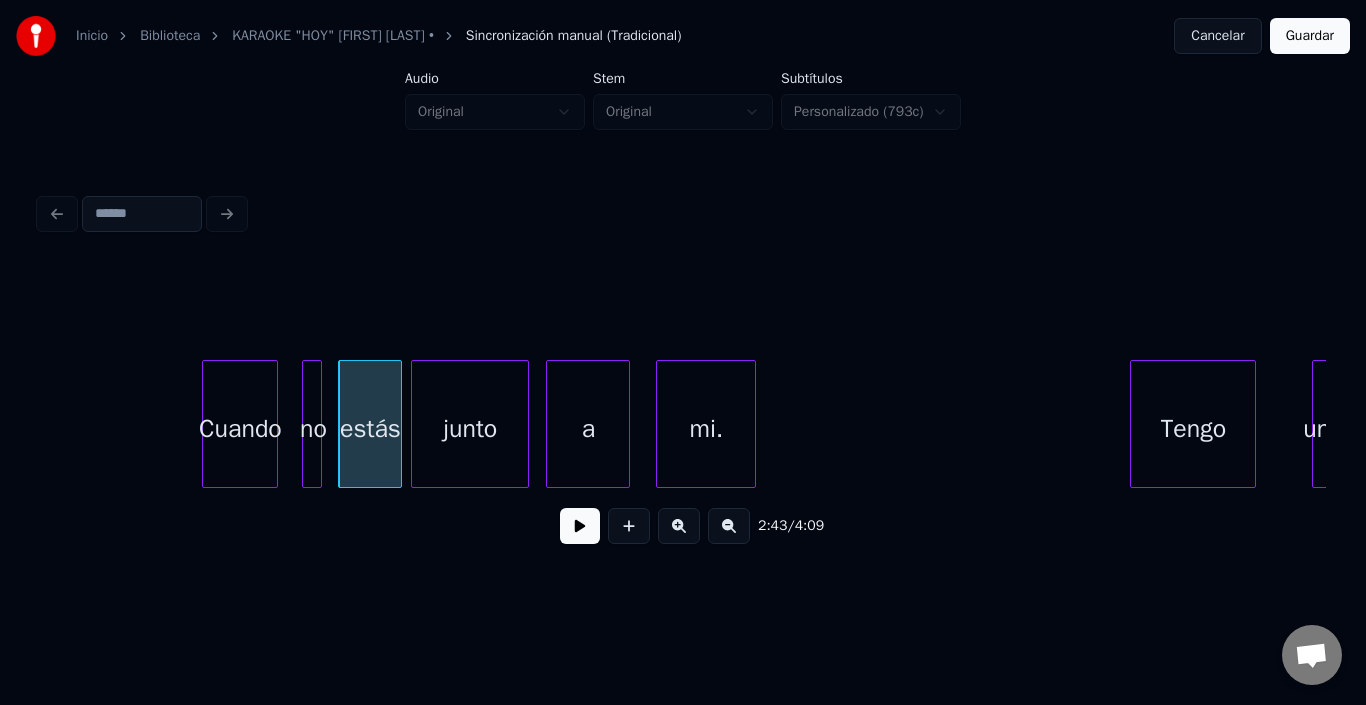 click on "junto" at bounding box center [470, 429] 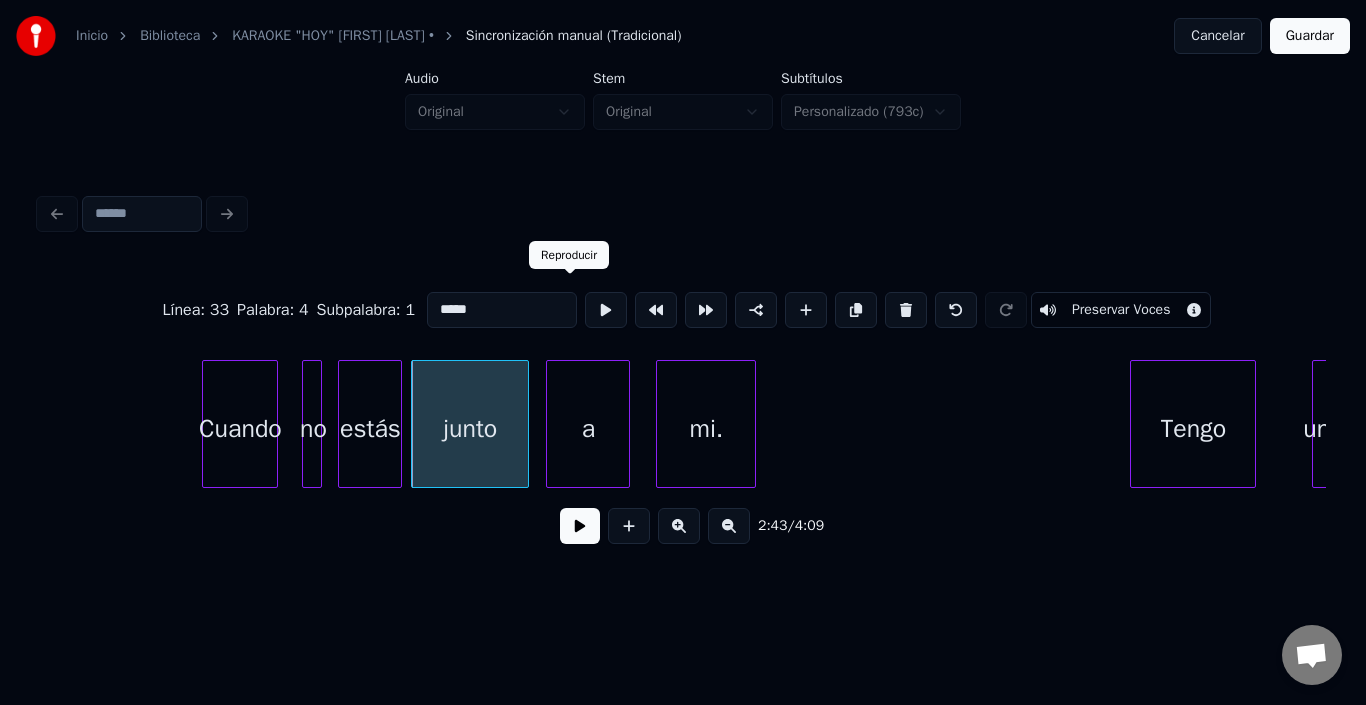 click at bounding box center [606, 310] 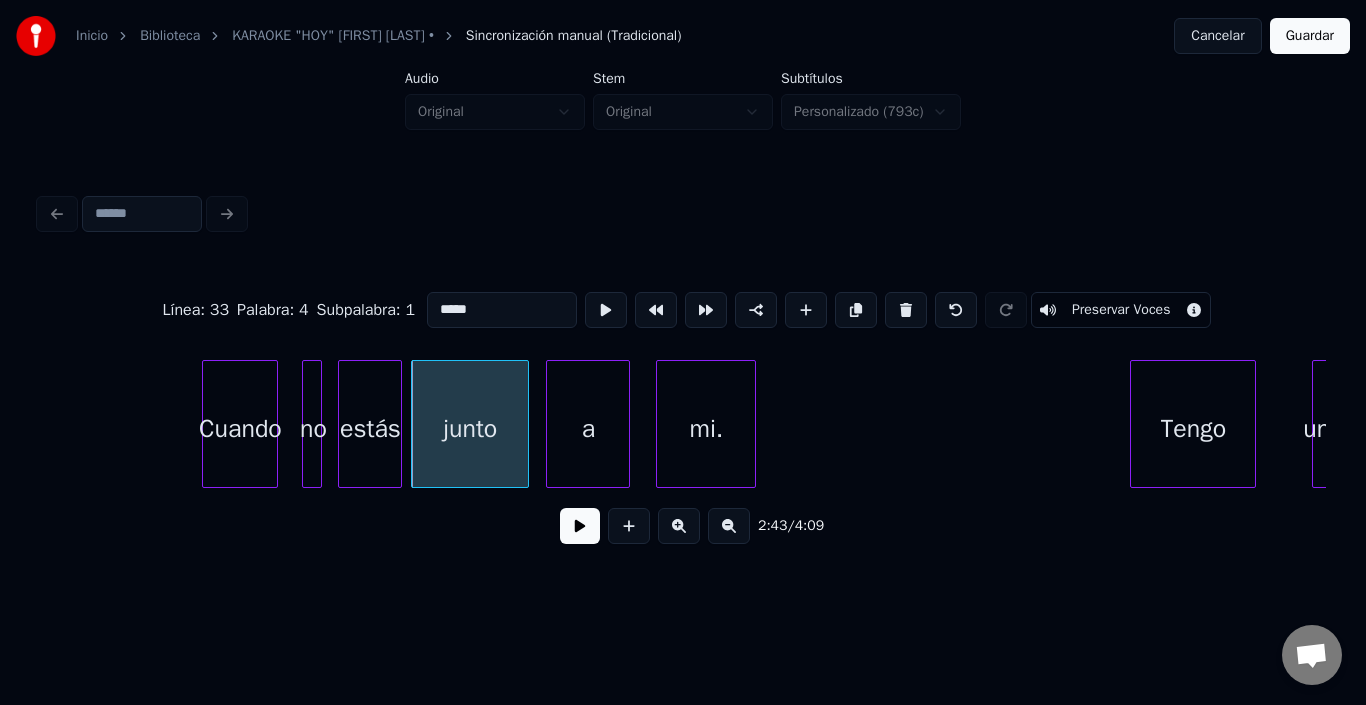 click on "a" at bounding box center (588, 429) 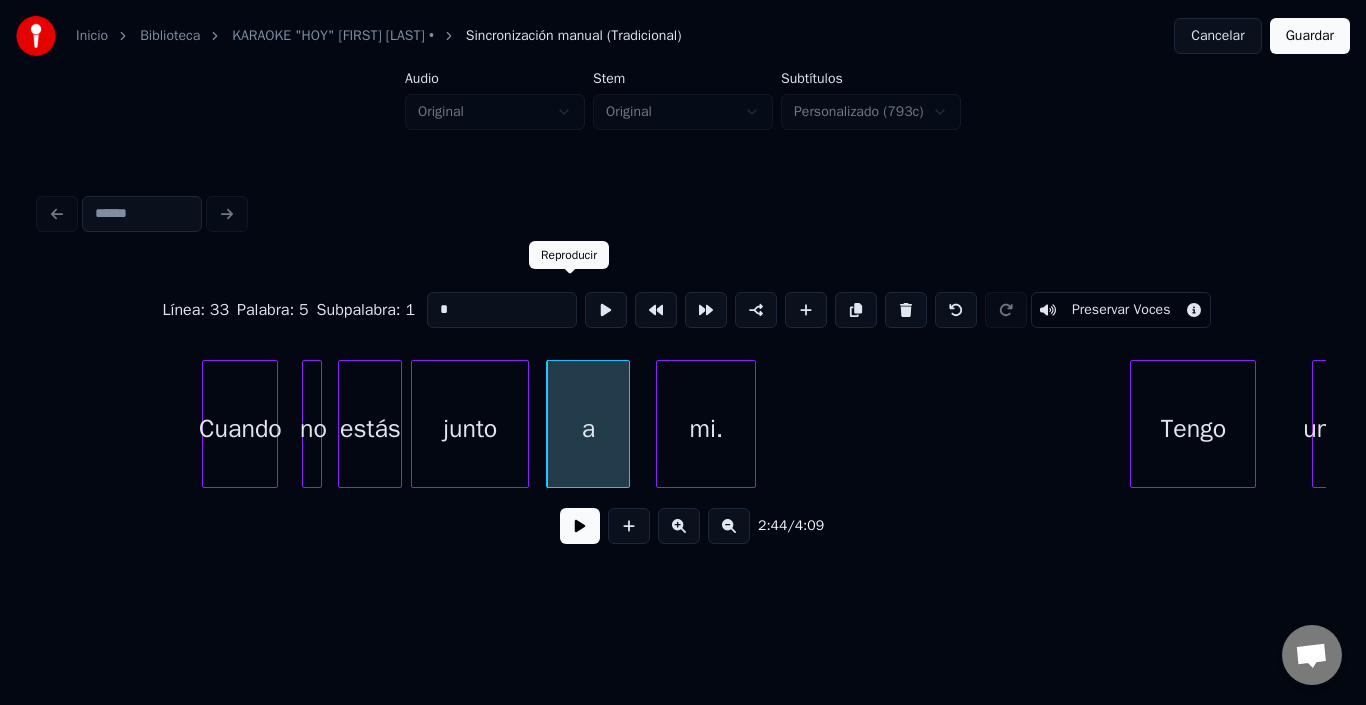 click on "junto" at bounding box center (470, 429) 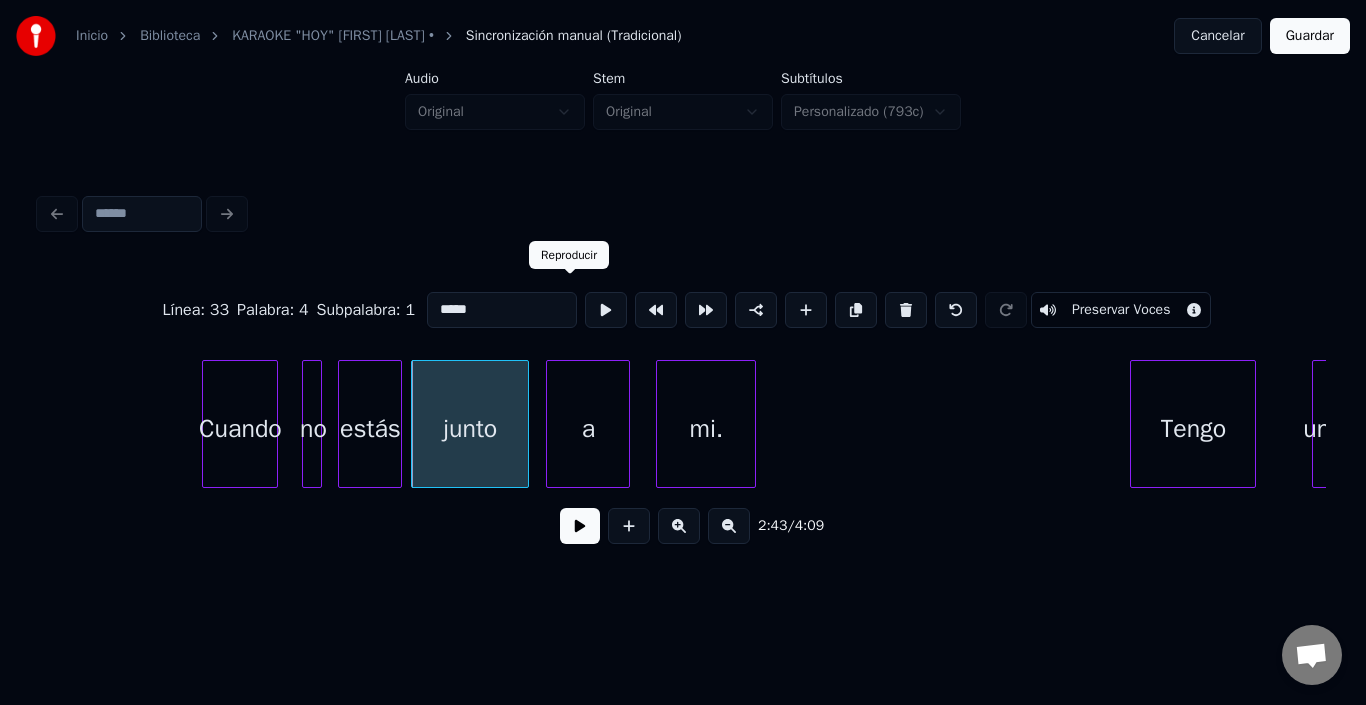 click at bounding box center [606, 310] 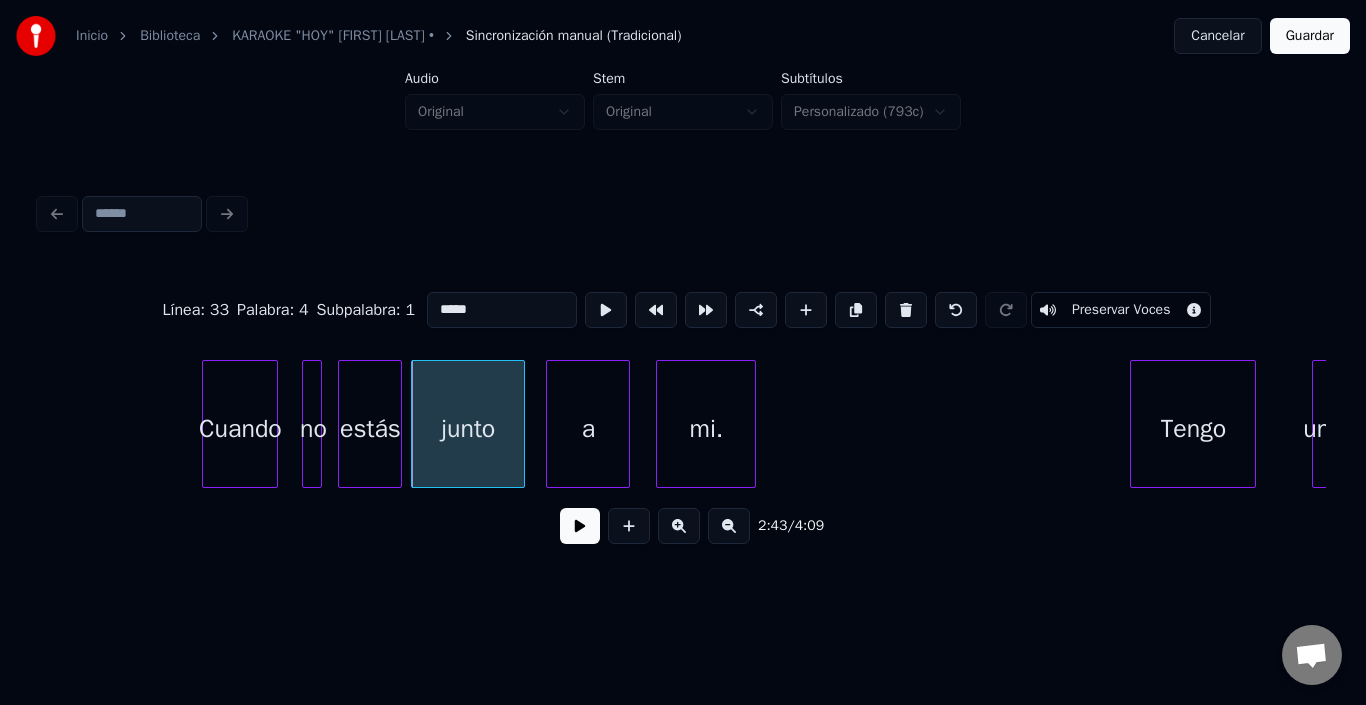 click at bounding box center [521, 424] 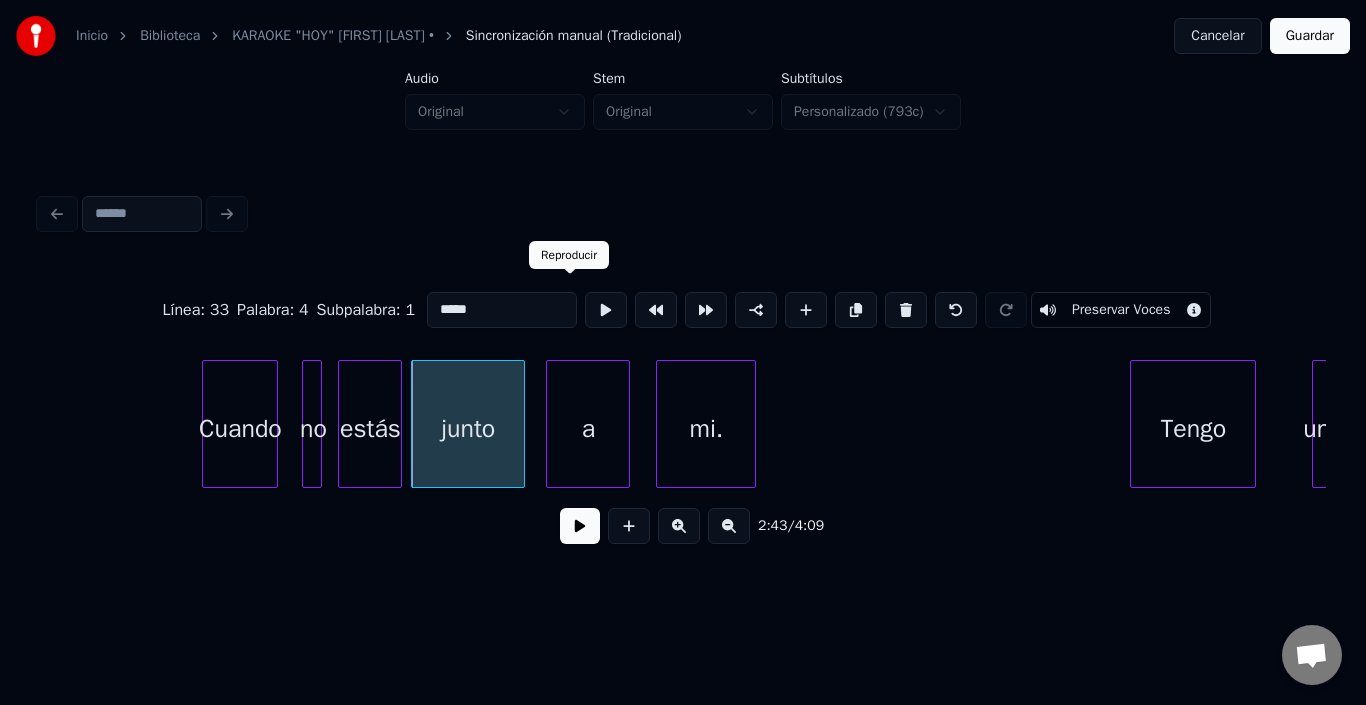 click at bounding box center (606, 310) 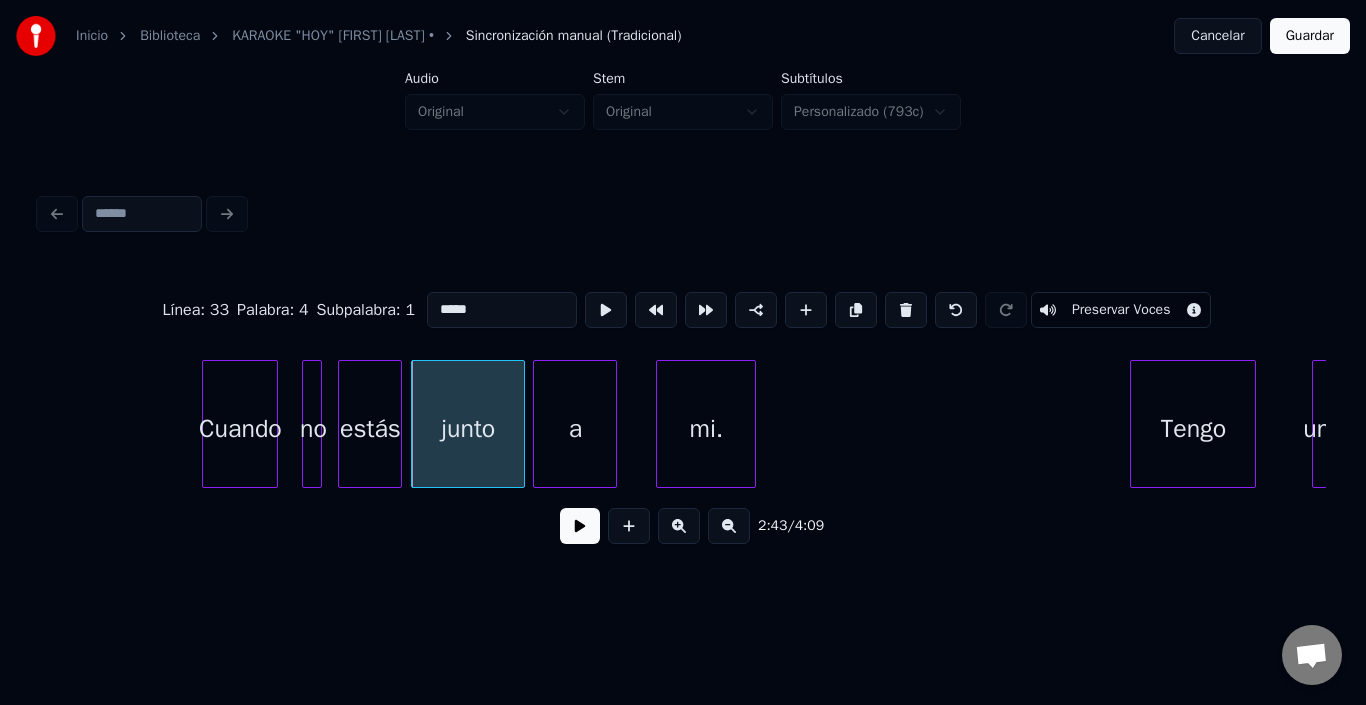 click on "a" at bounding box center [575, 429] 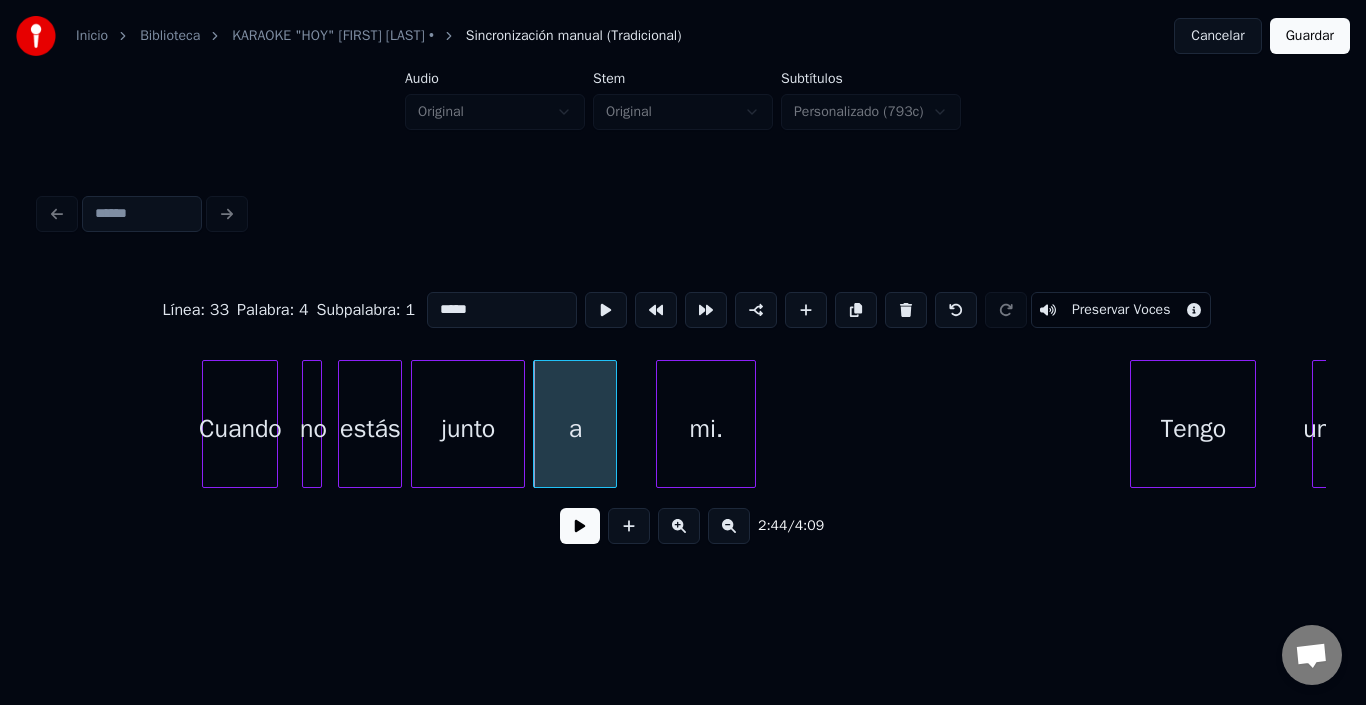 click on "a" at bounding box center (575, 429) 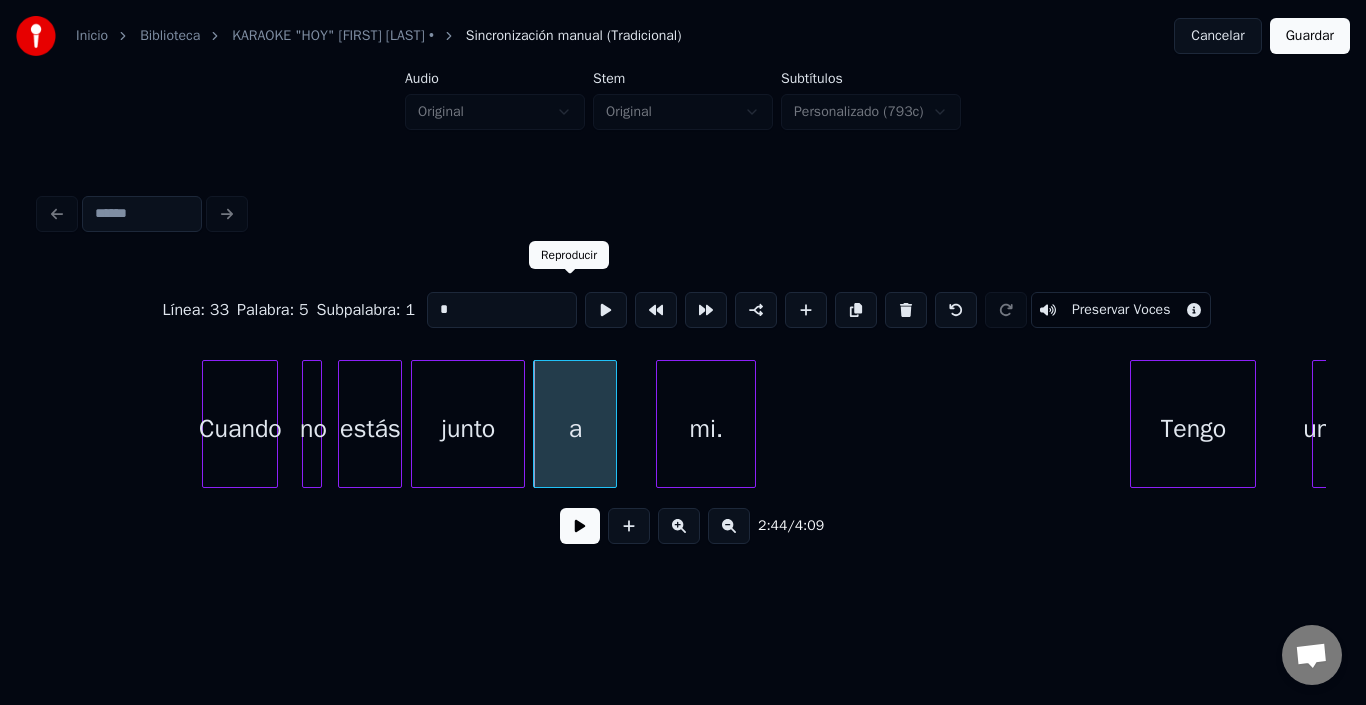 click at bounding box center [606, 310] 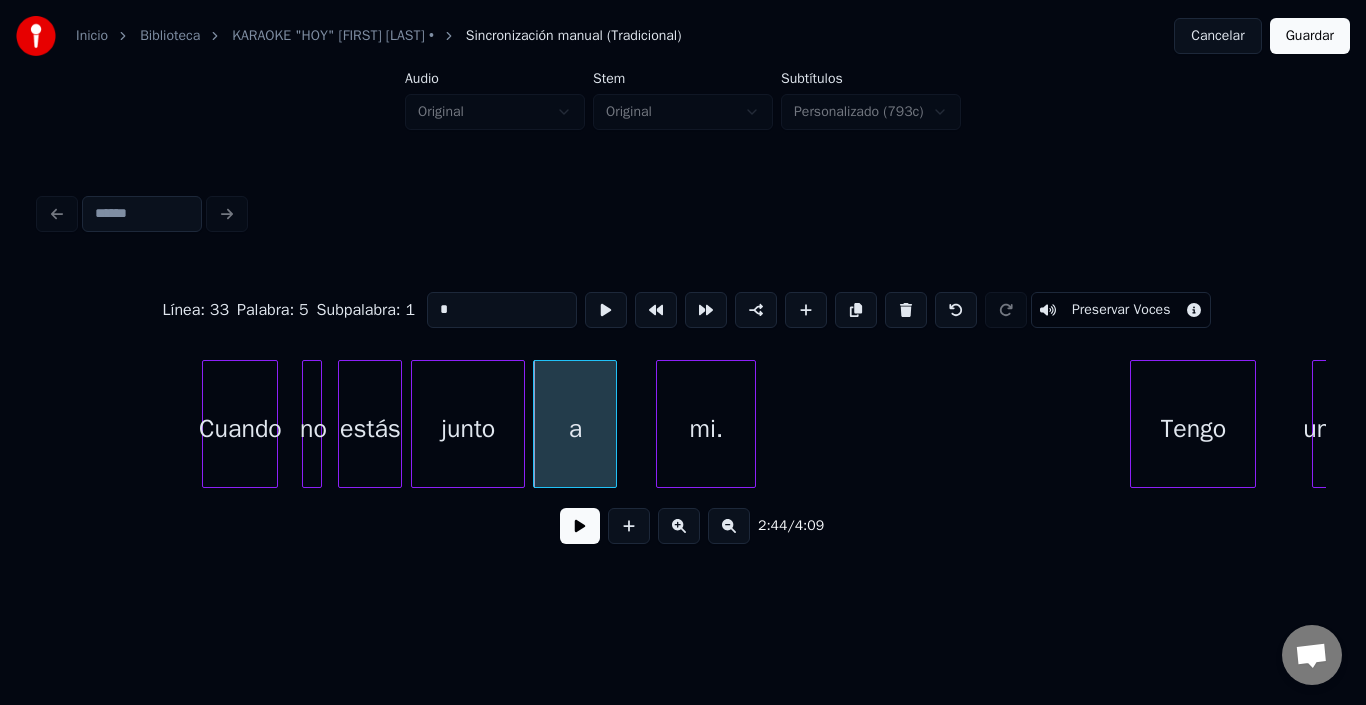 click at bounding box center [606, 310] 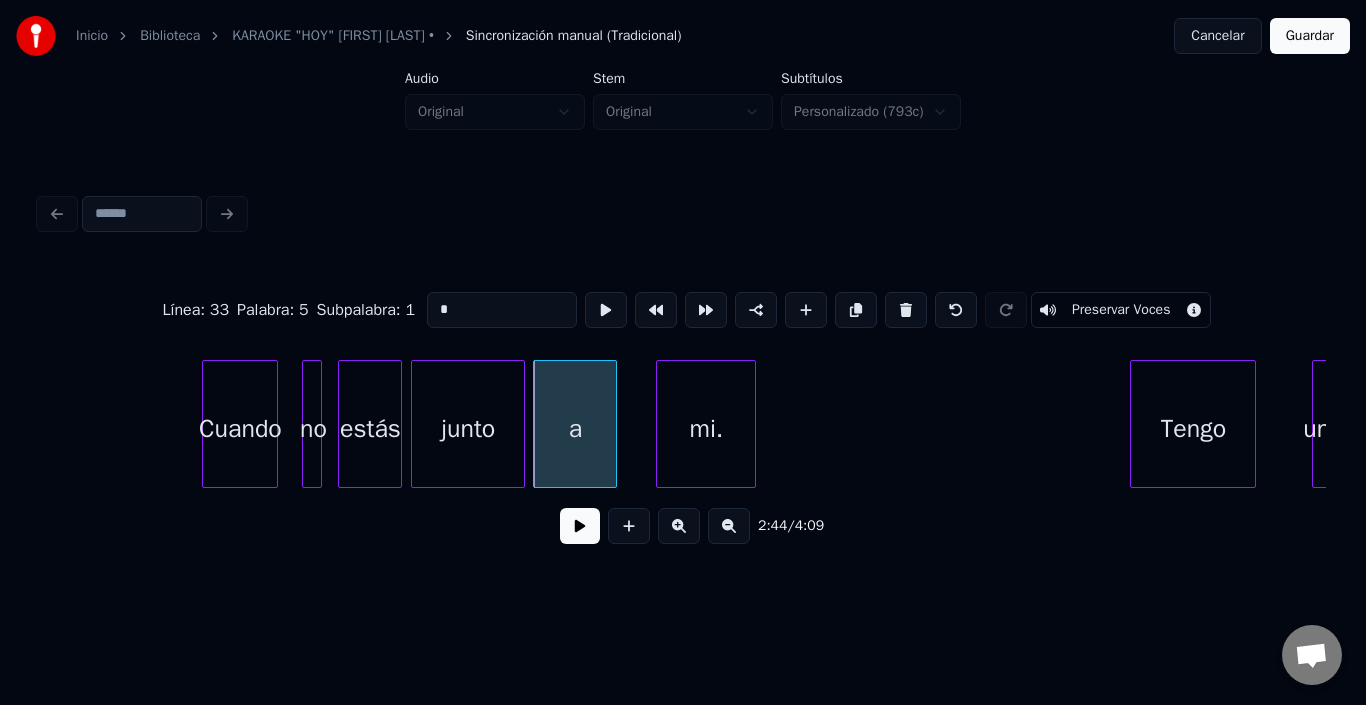 click at bounding box center (606, 310) 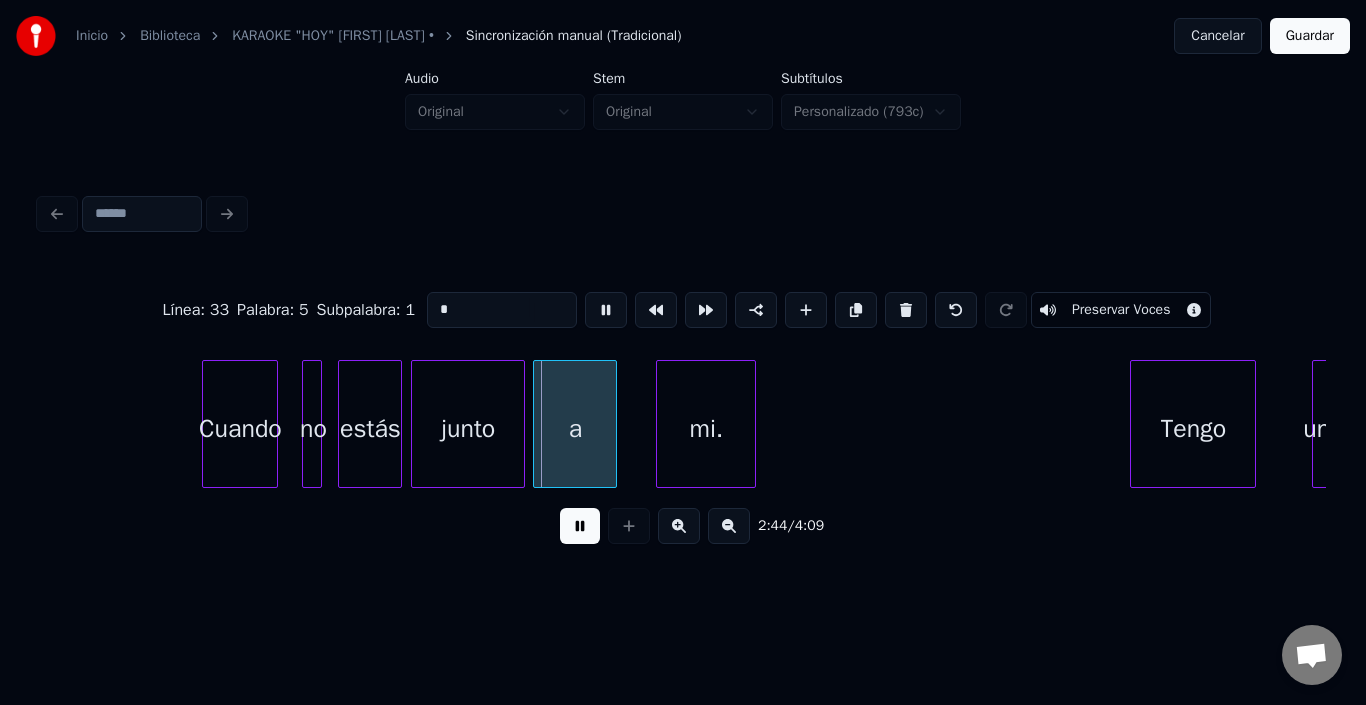 click at bounding box center (606, 310) 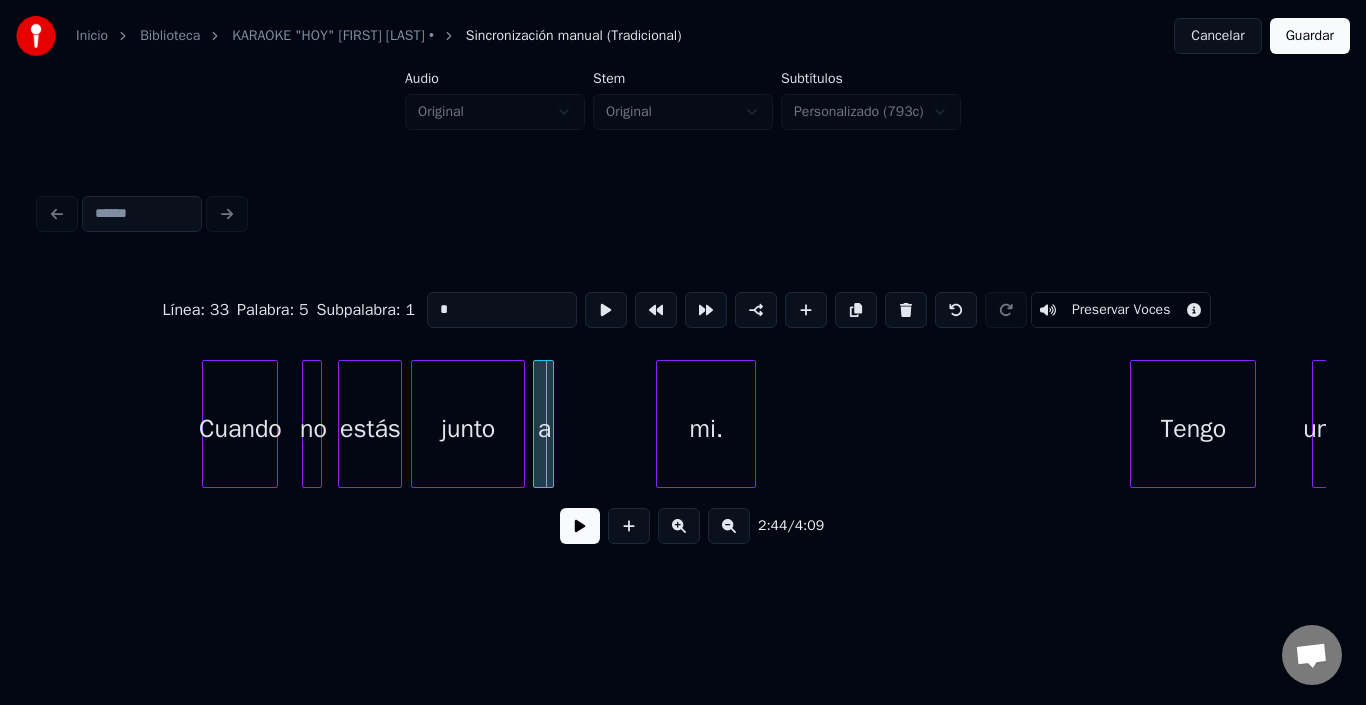 click at bounding box center [550, 424] 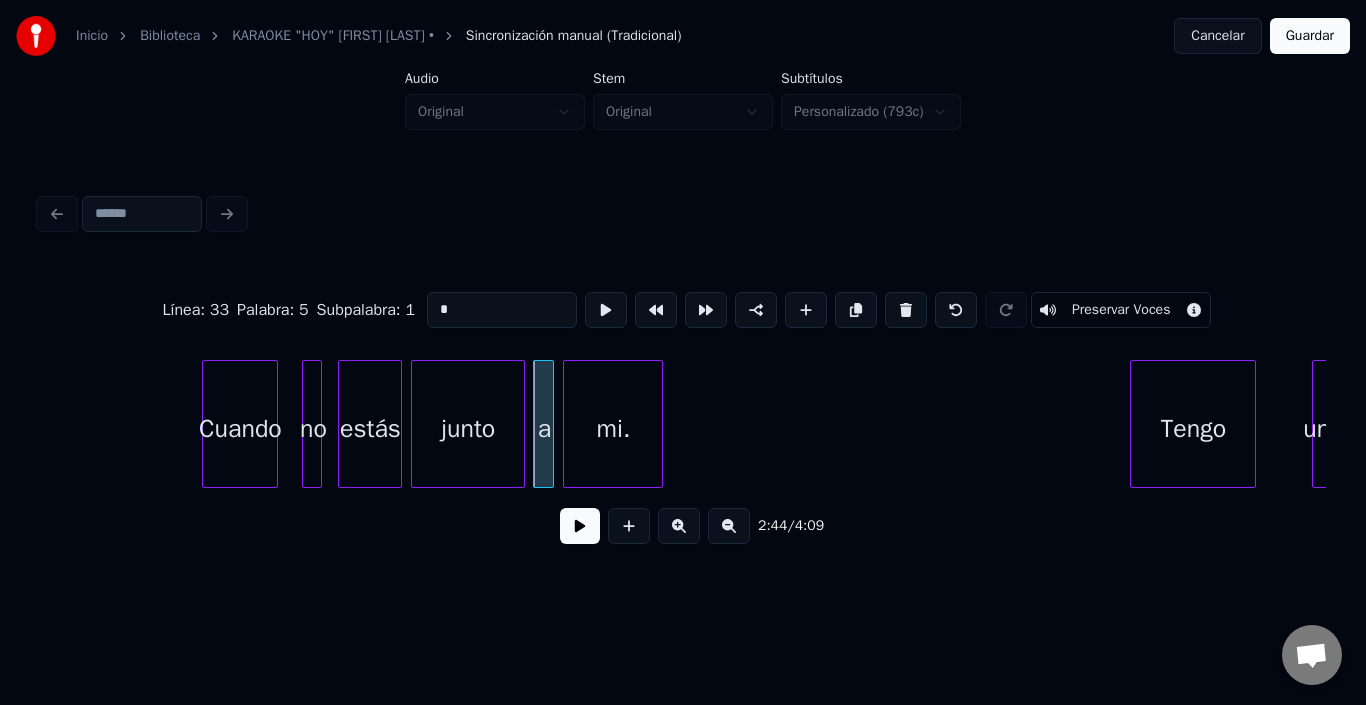click on "mi." at bounding box center (613, 429) 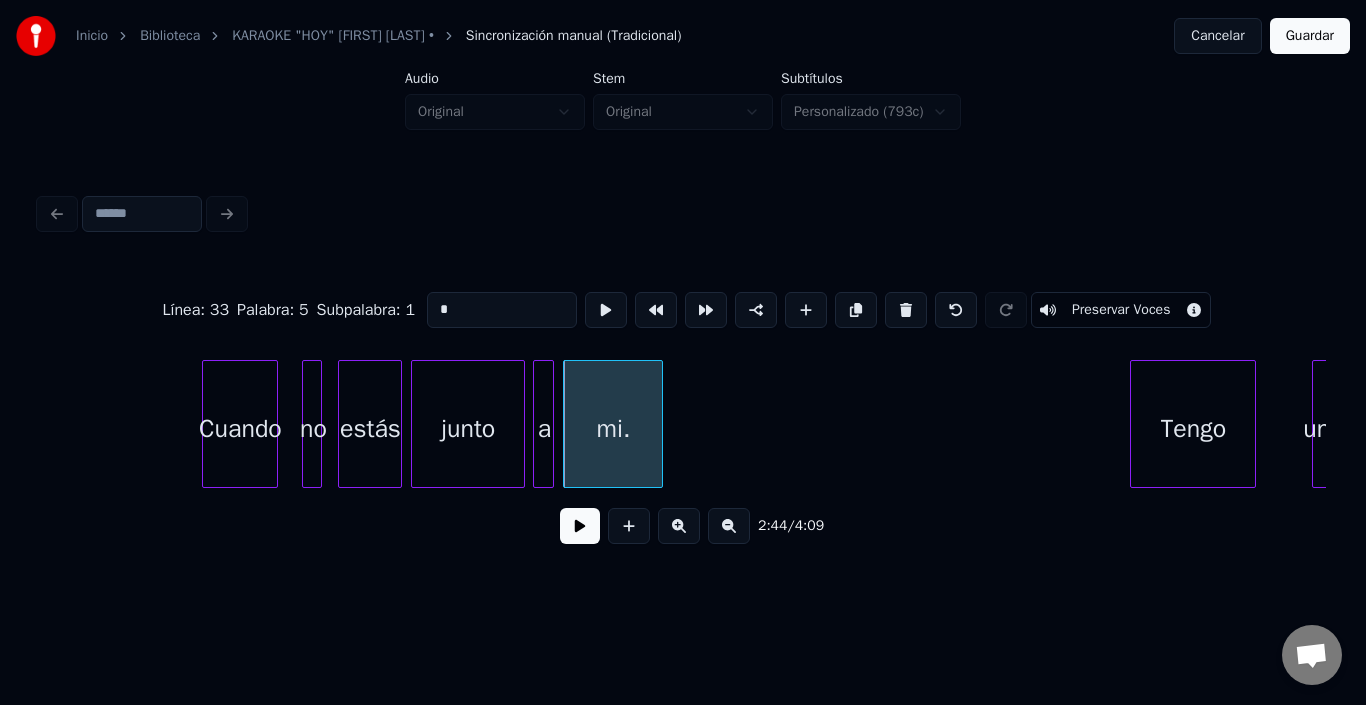 click on "mi." at bounding box center [613, 429] 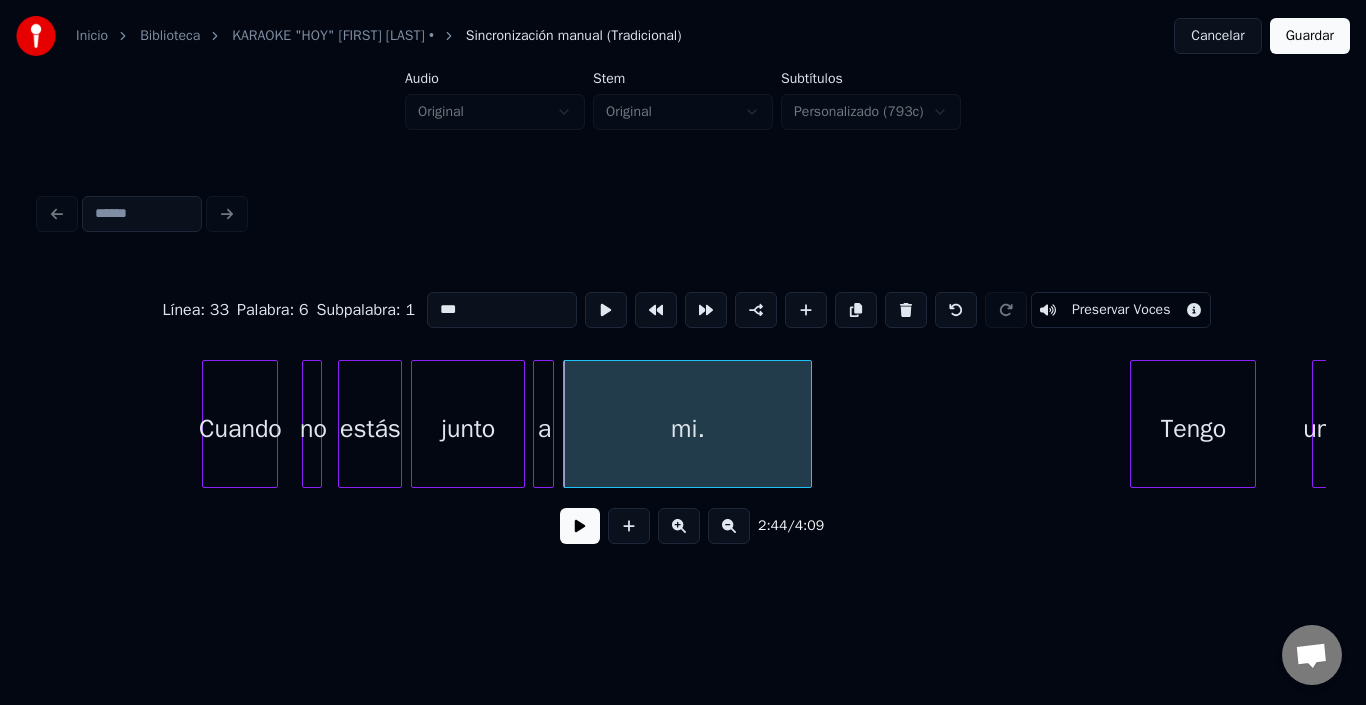 click at bounding box center [808, 424] 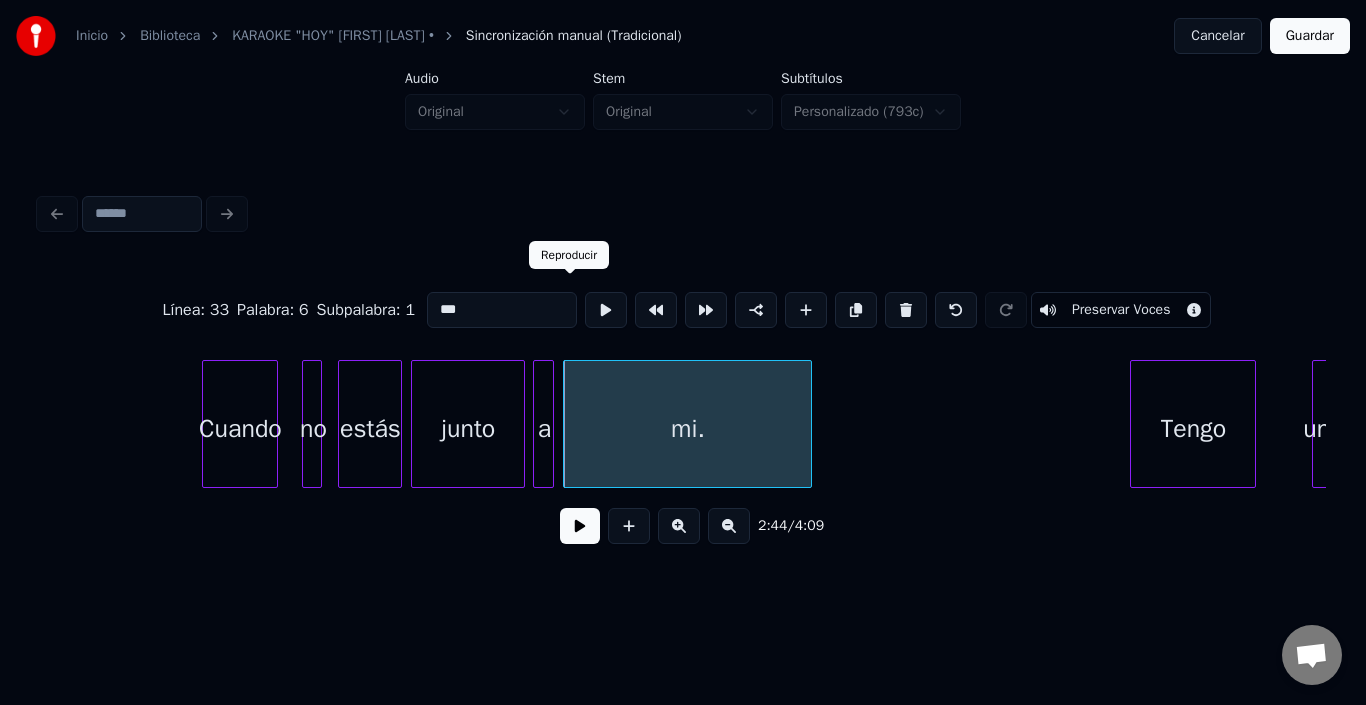 click at bounding box center [606, 310] 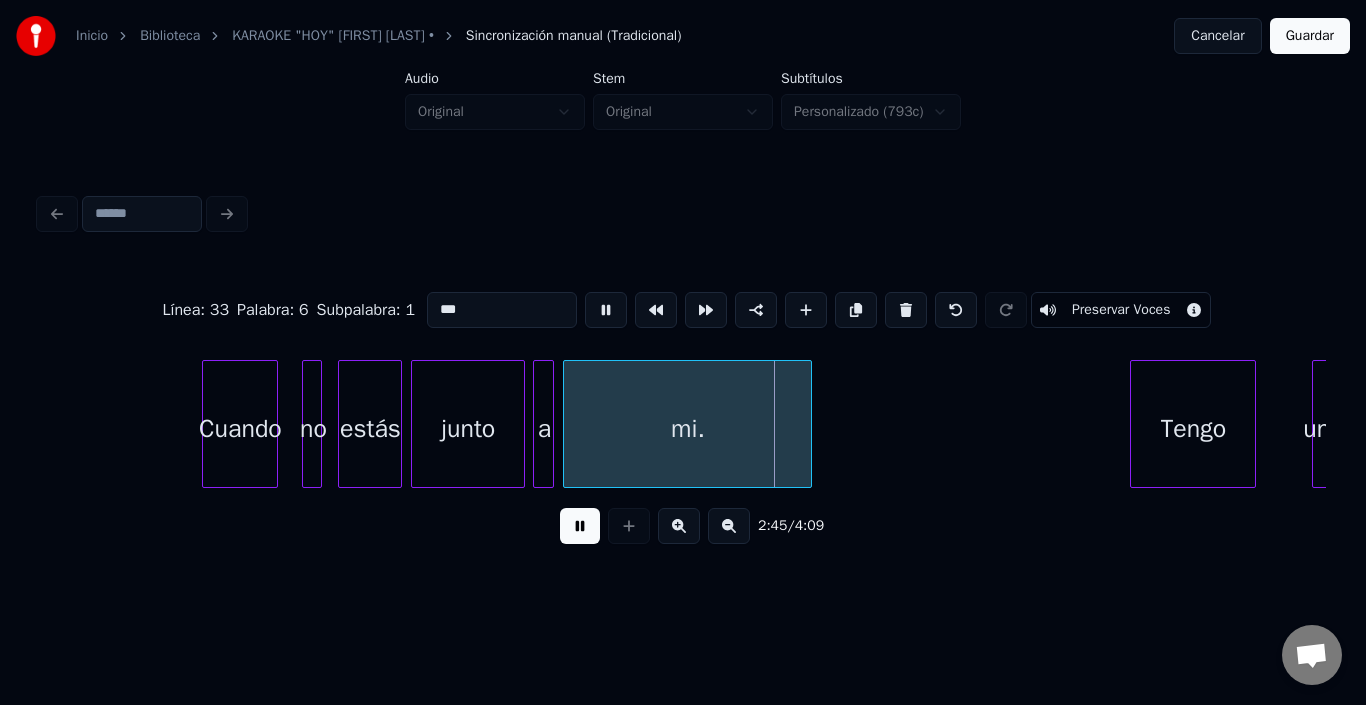 click at bounding box center [606, 310] 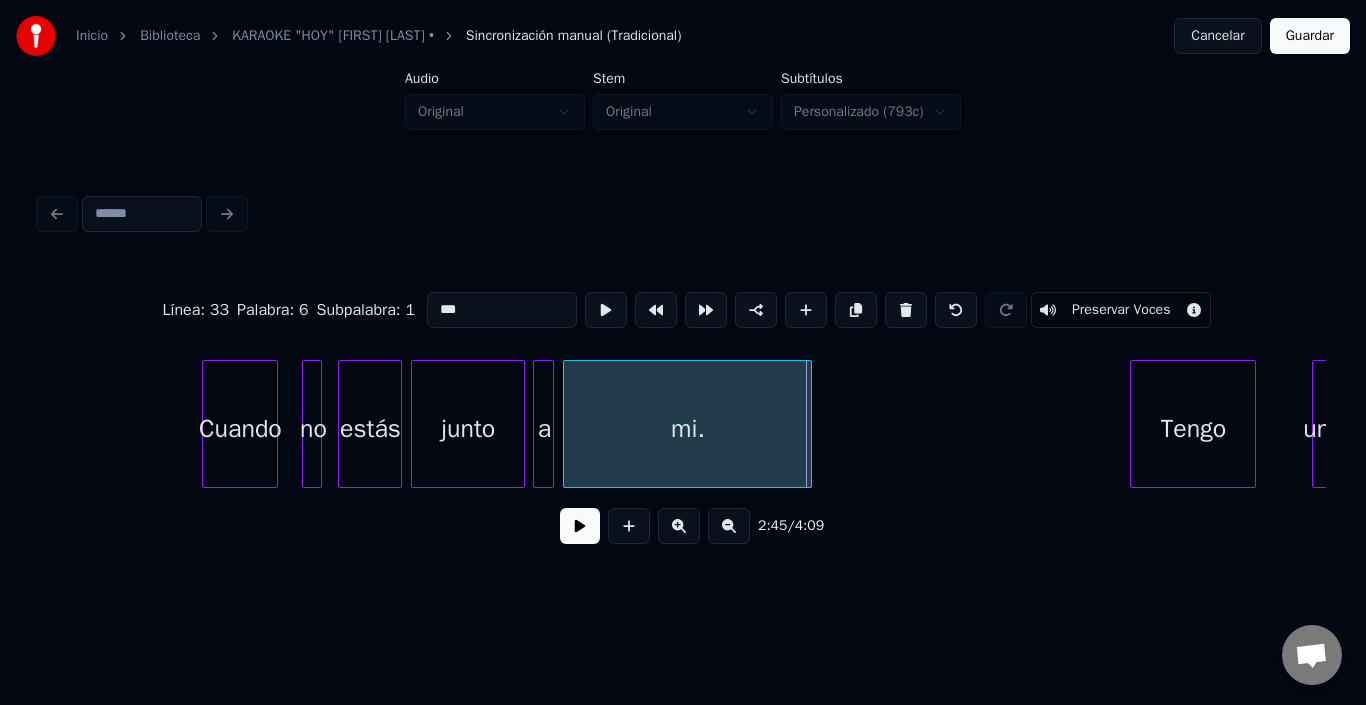 click on "junto" at bounding box center (468, 429) 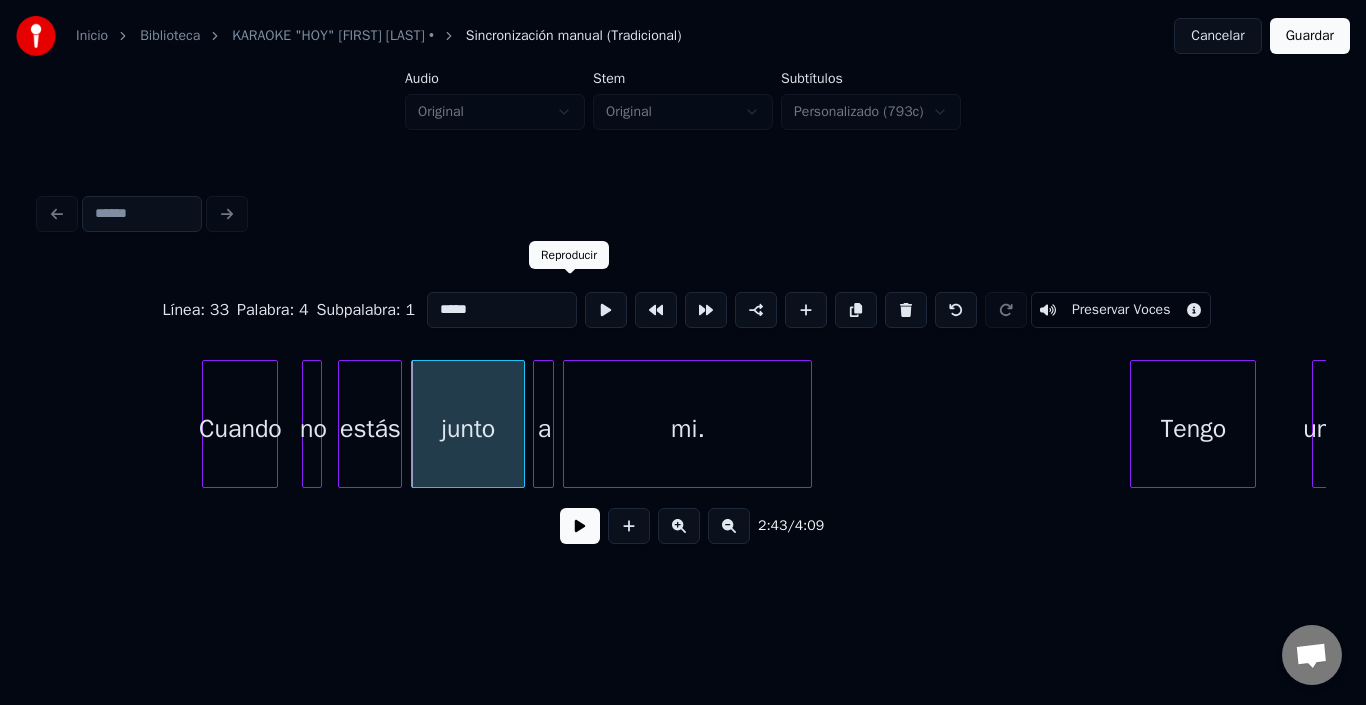 click at bounding box center (606, 310) 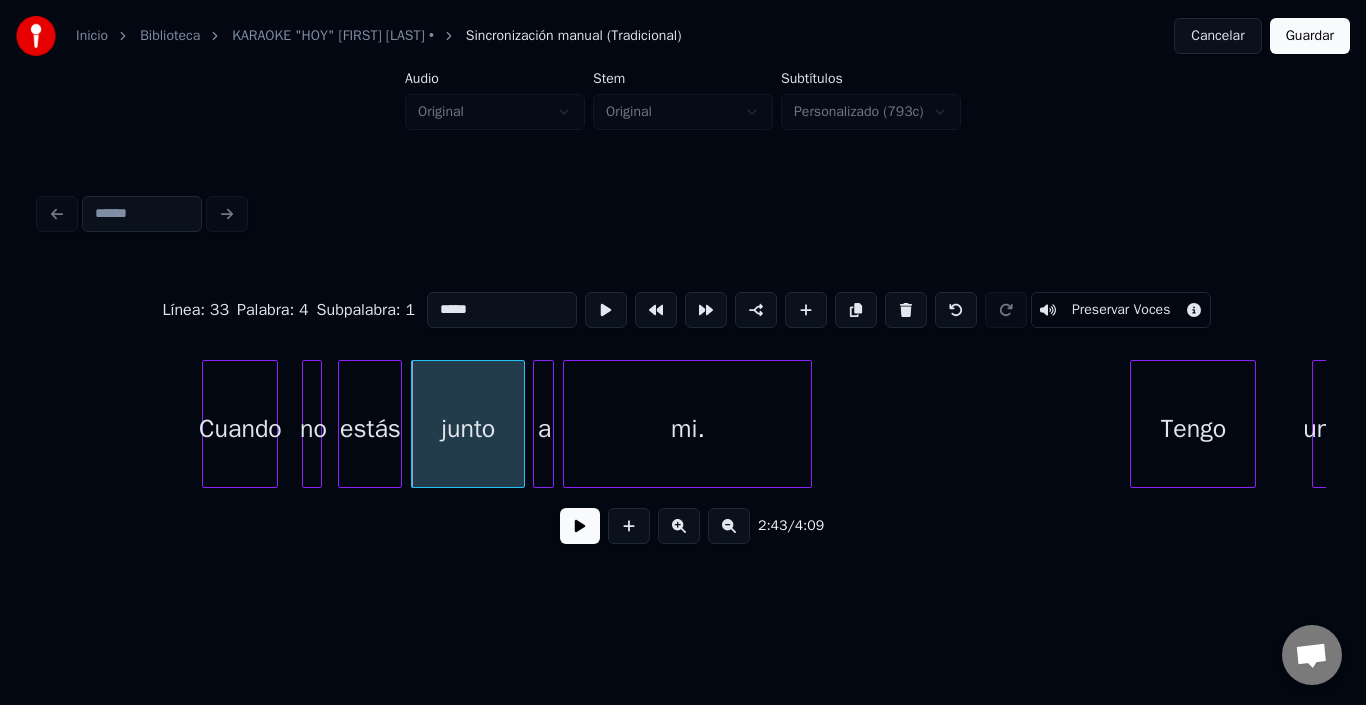 click on "a" at bounding box center [544, 429] 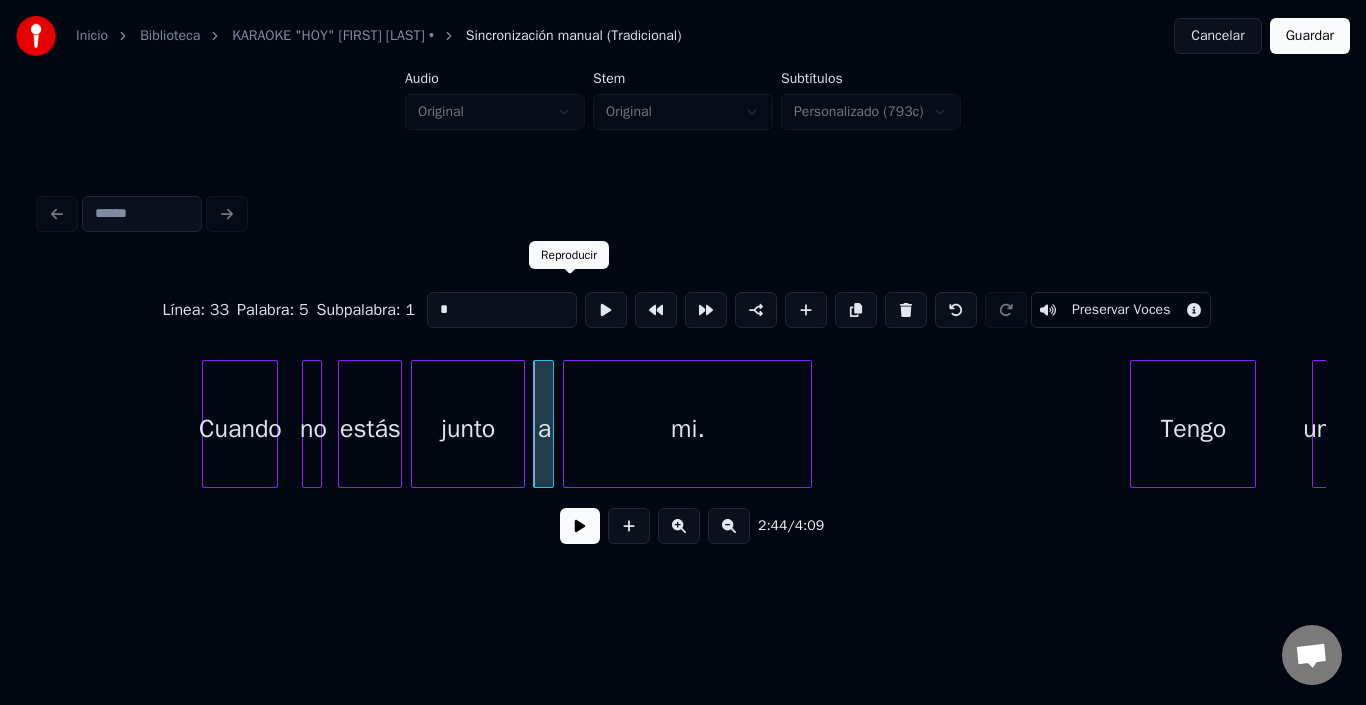 click at bounding box center (606, 310) 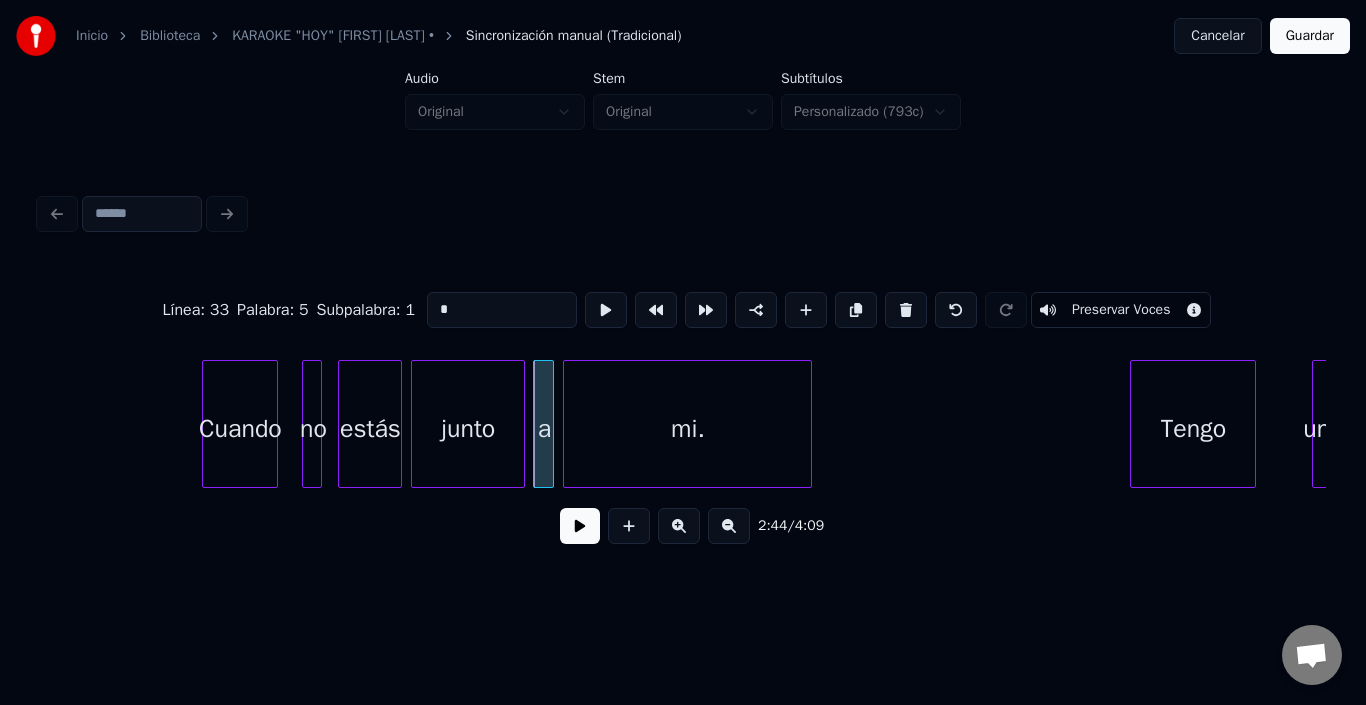 click at bounding box center [415, 424] 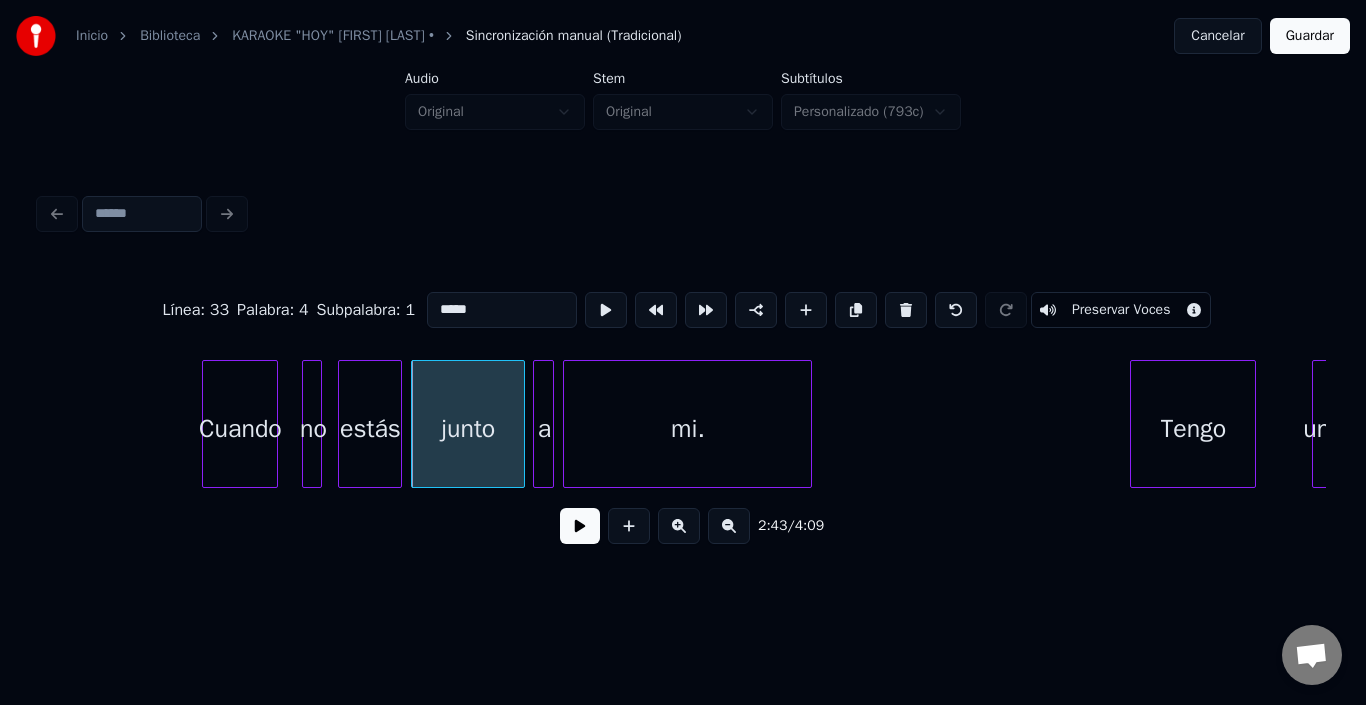 click at bounding box center (580, 526) 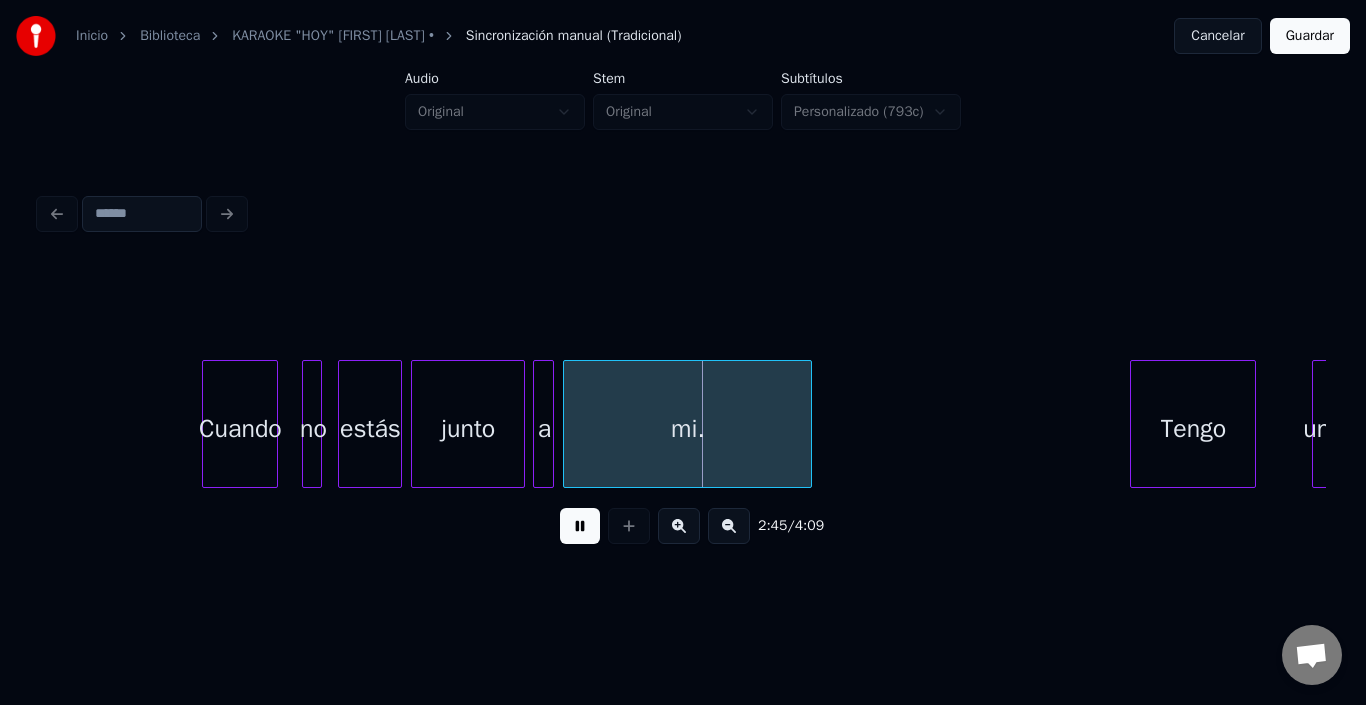 click at bounding box center [580, 526] 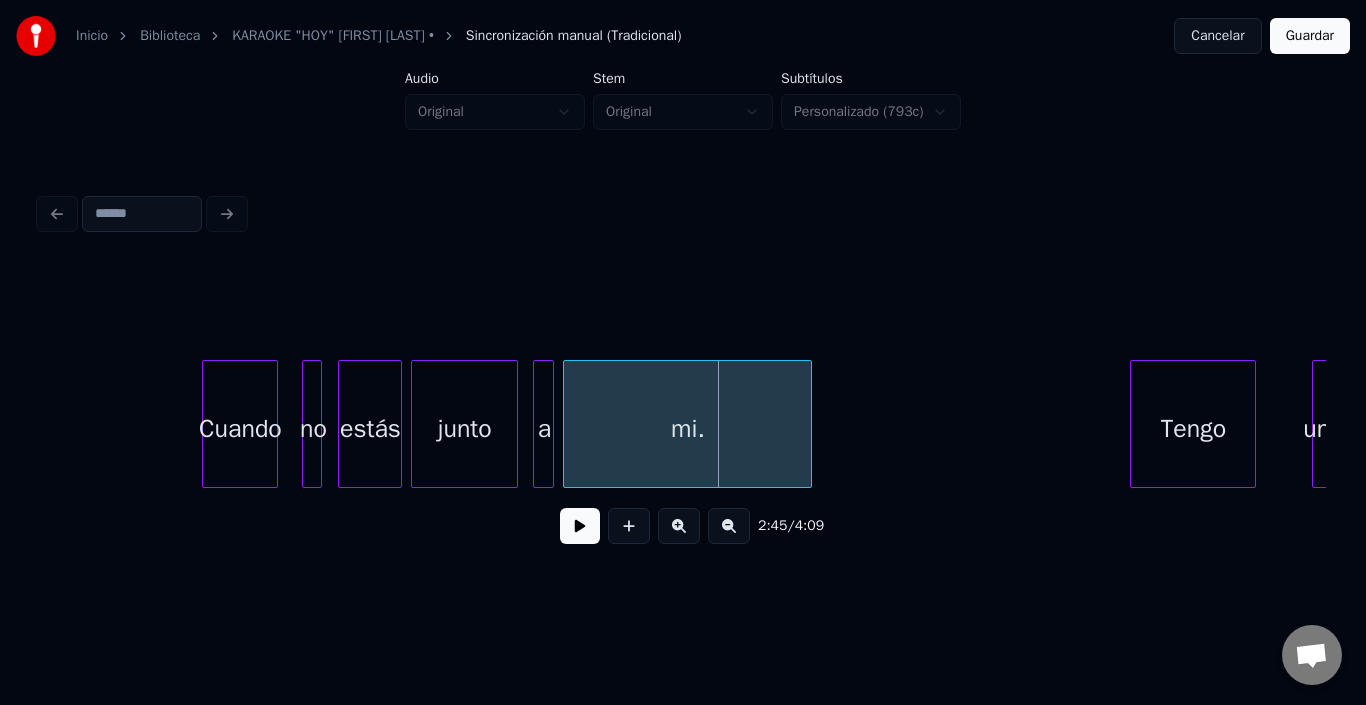click at bounding box center (514, 424) 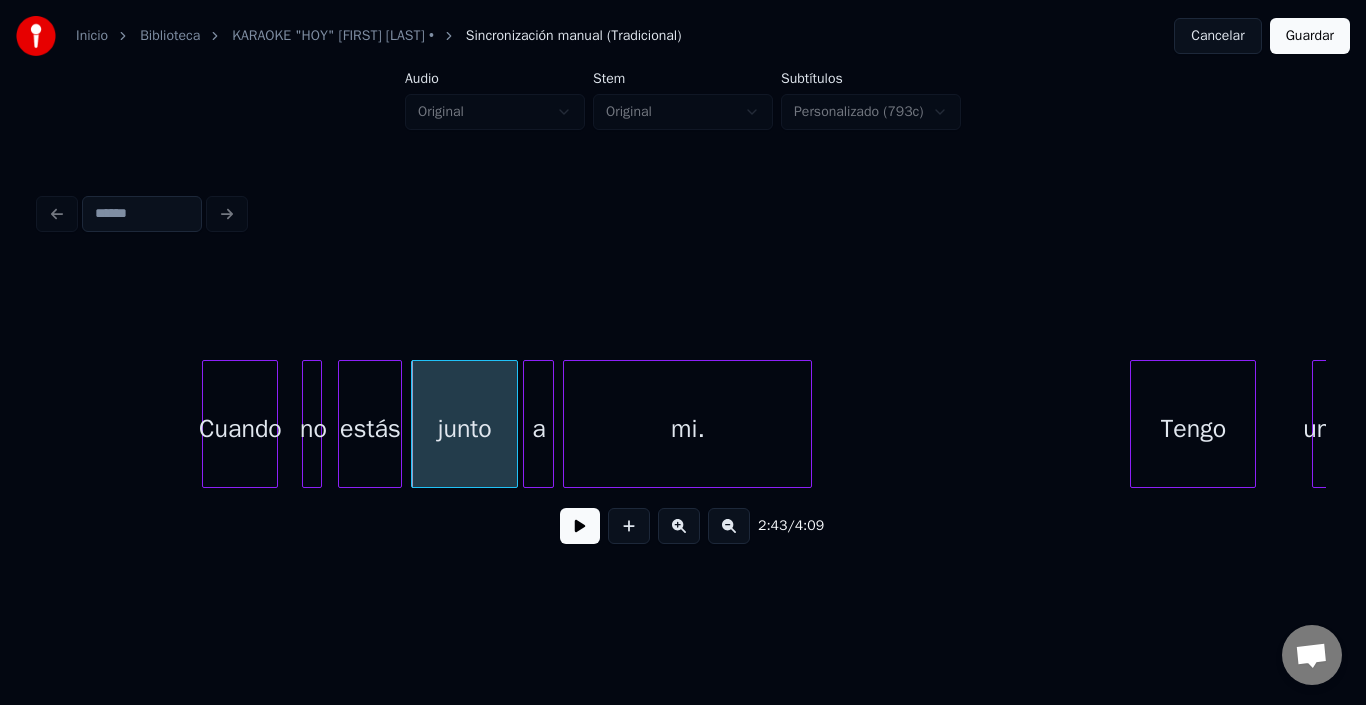 click at bounding box center [527, 424] 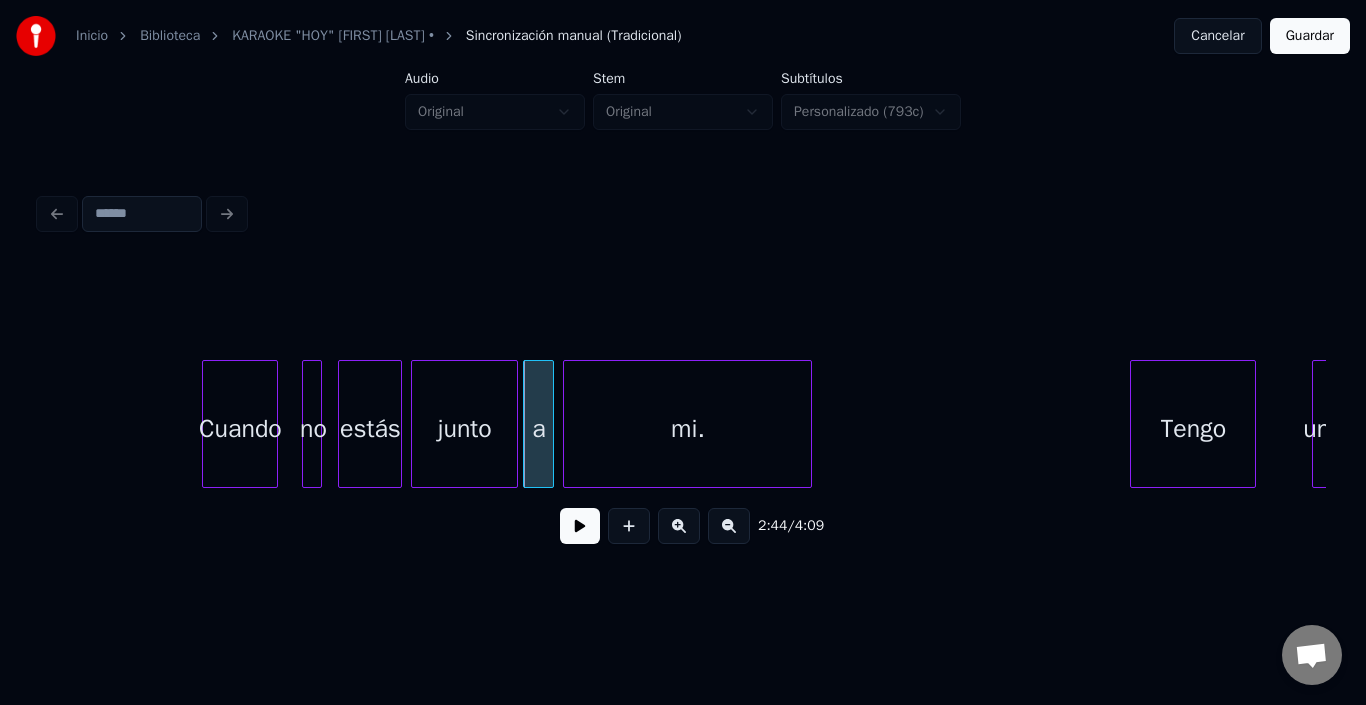 click on "junto" at bounding box center [464, 429] 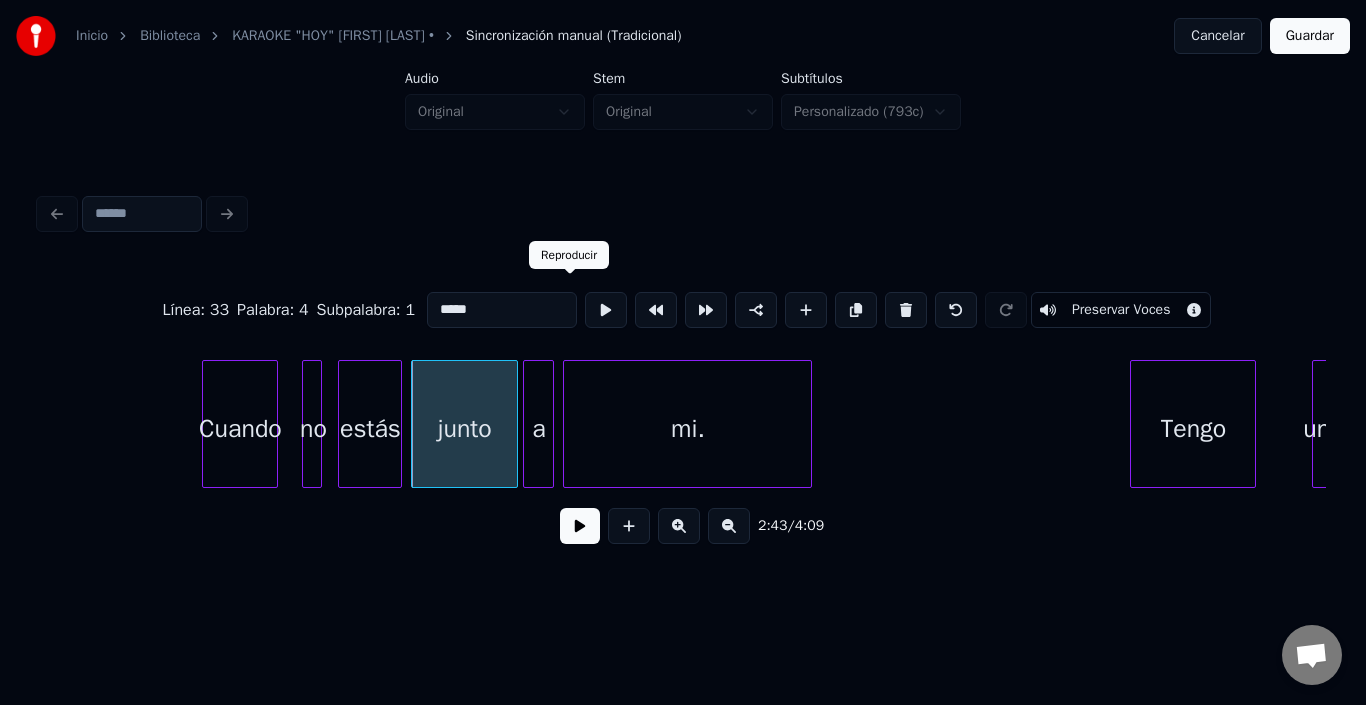 click at bounding box center (606, 310) 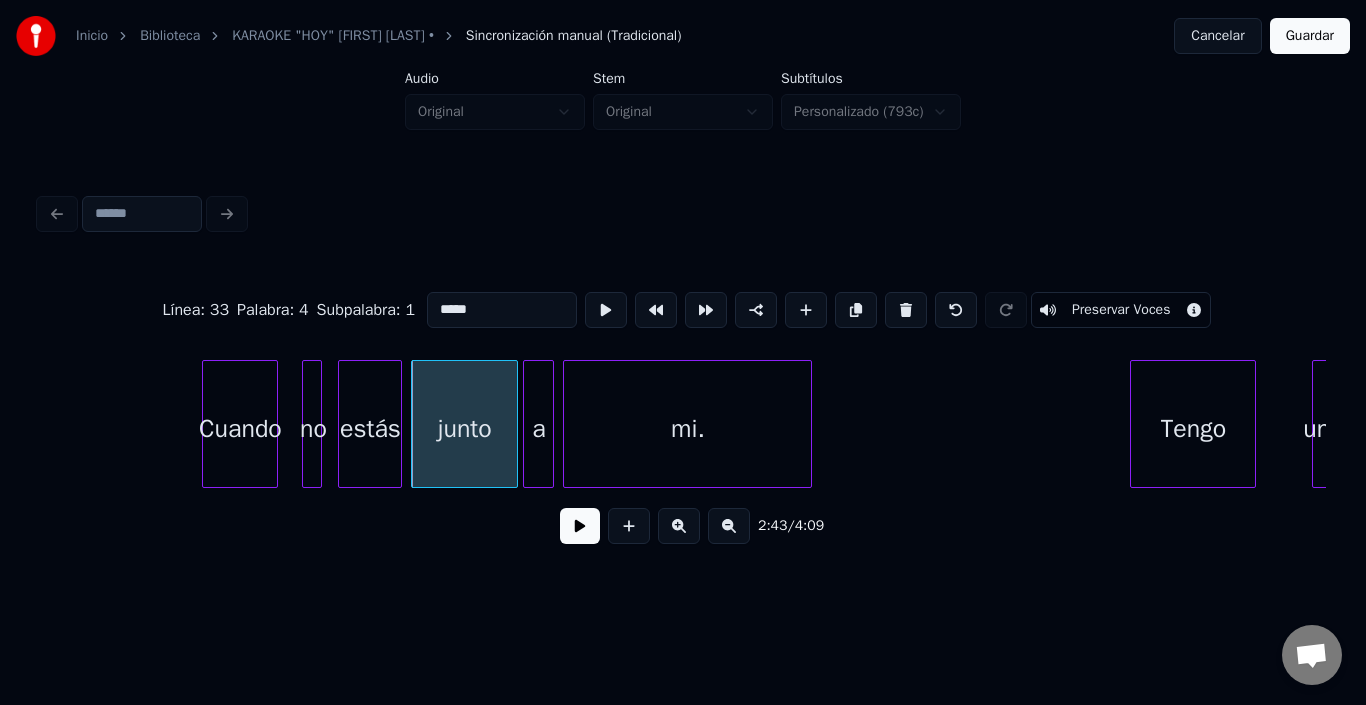 click on "a" at bounding box center (538, 429) 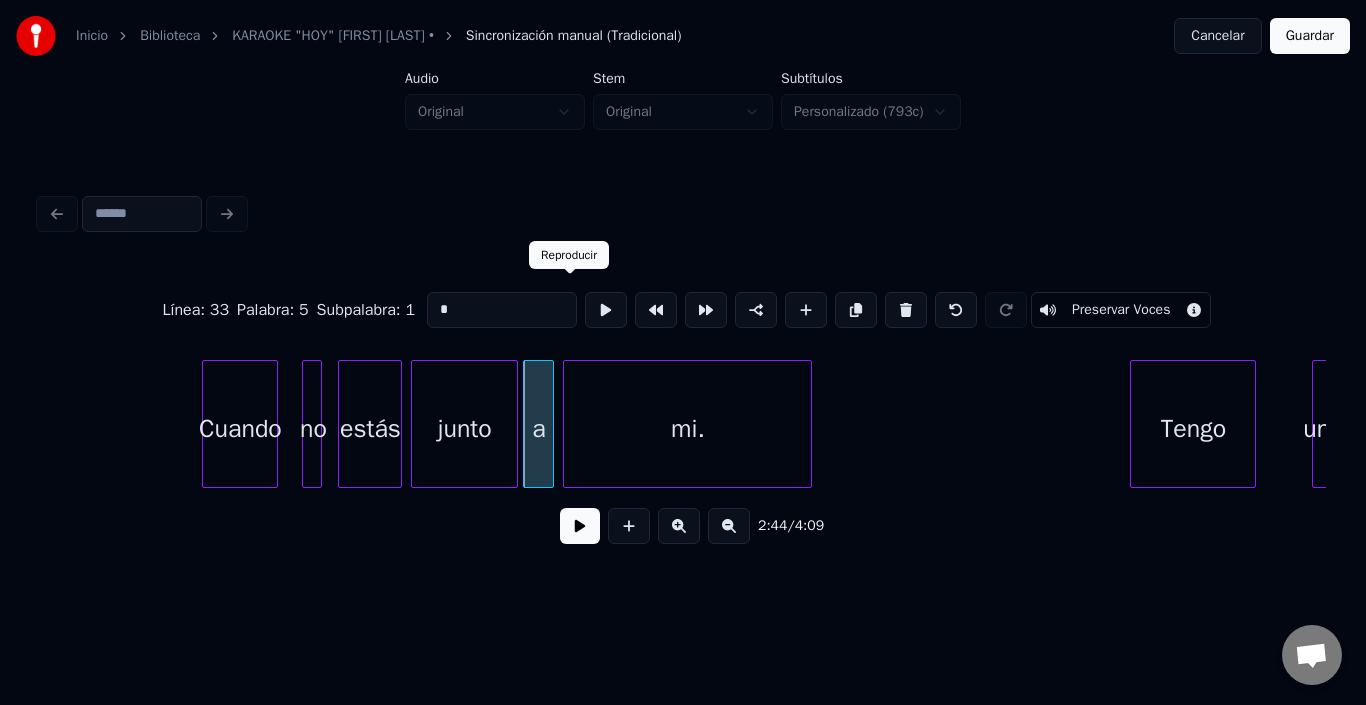 click at bounding box center [606, 310] 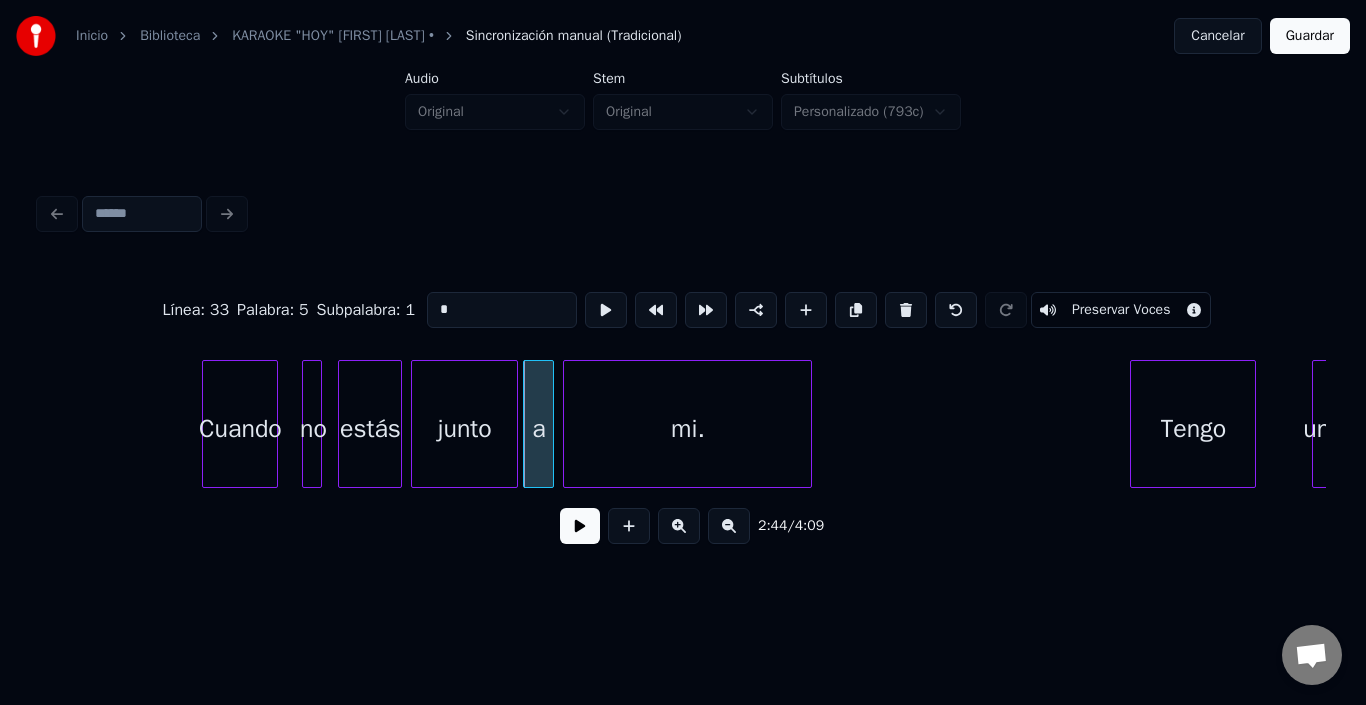 click on "mi." at bounding box center [687, 429] 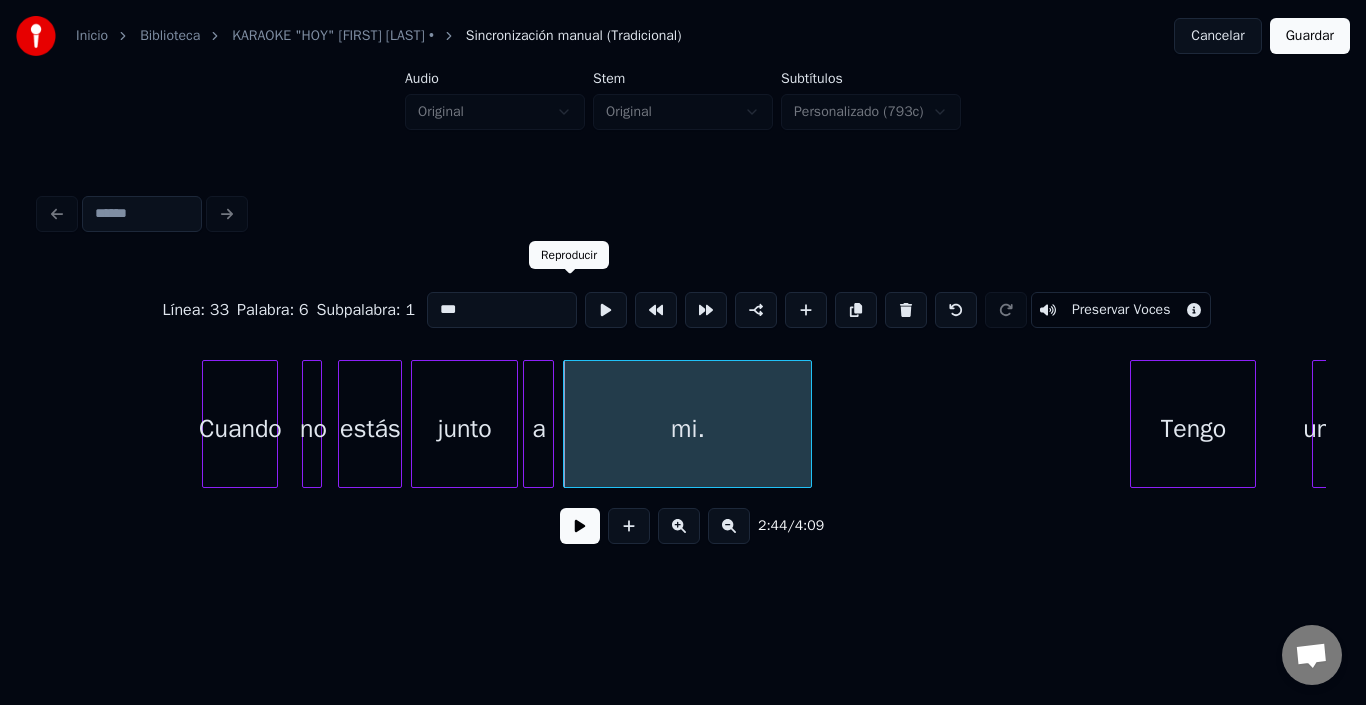 click at bounding box center (606, 310) 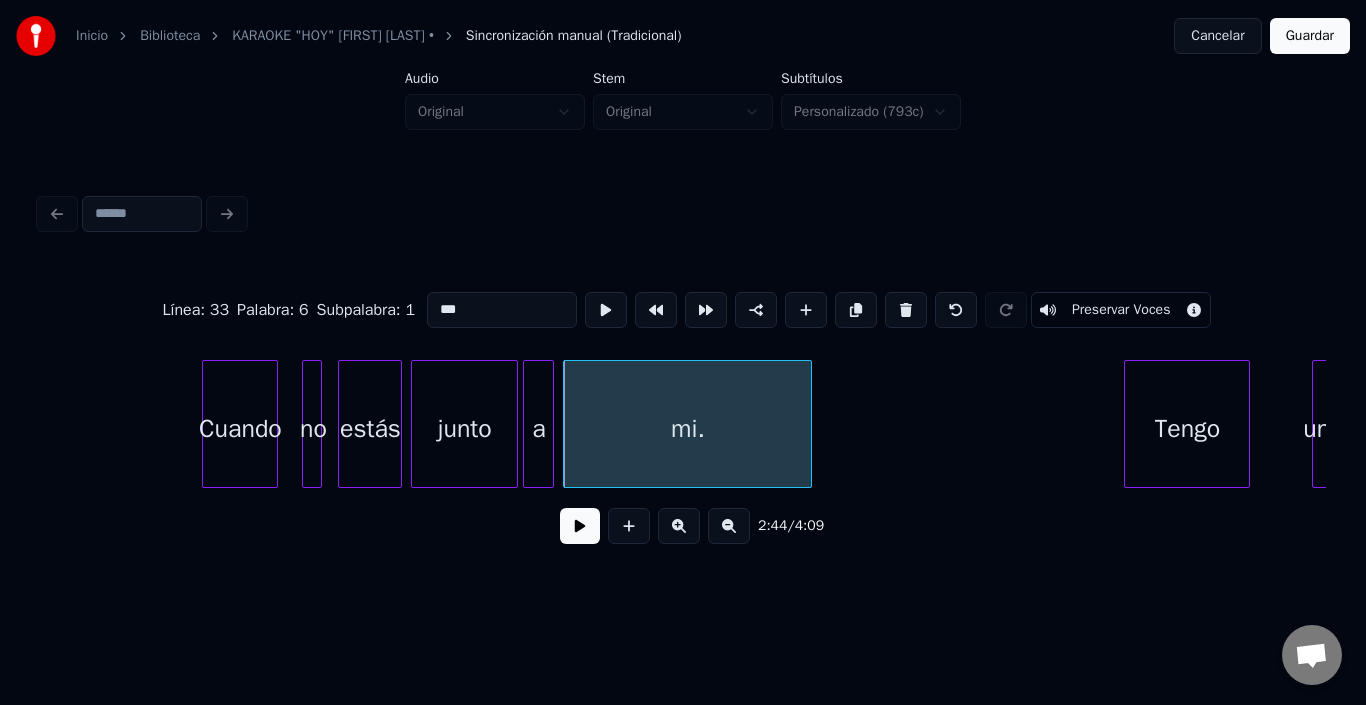 click on "Tengo" at bounding box center (1187, 429) 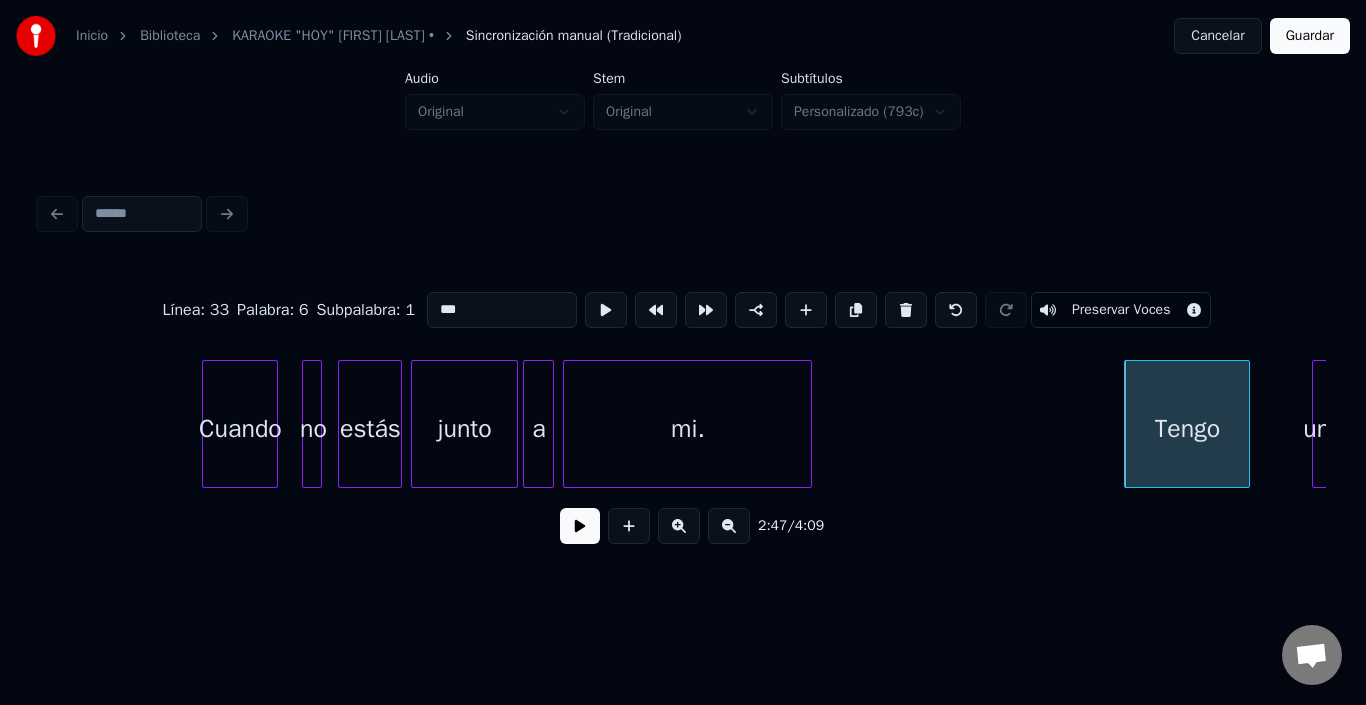 click on "Tengo" at bounding box center [1187, 429] 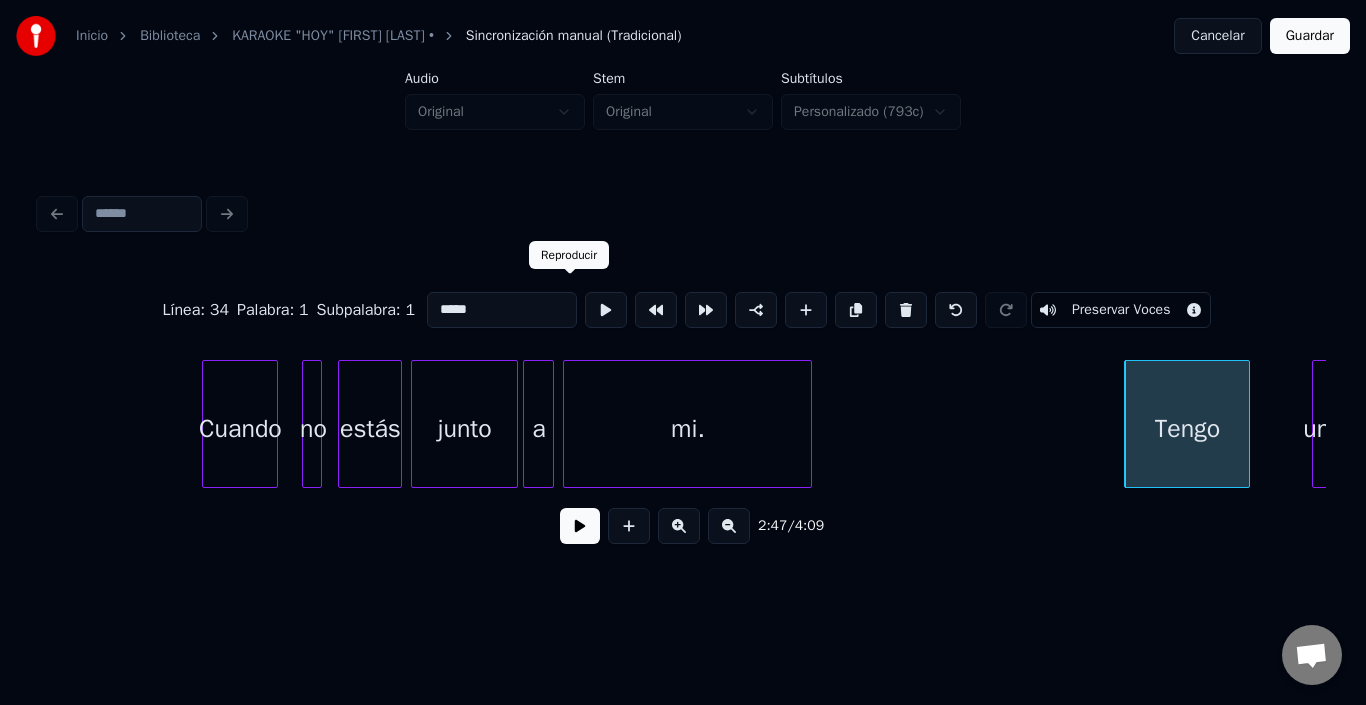 click at bounding box center [606, 310] 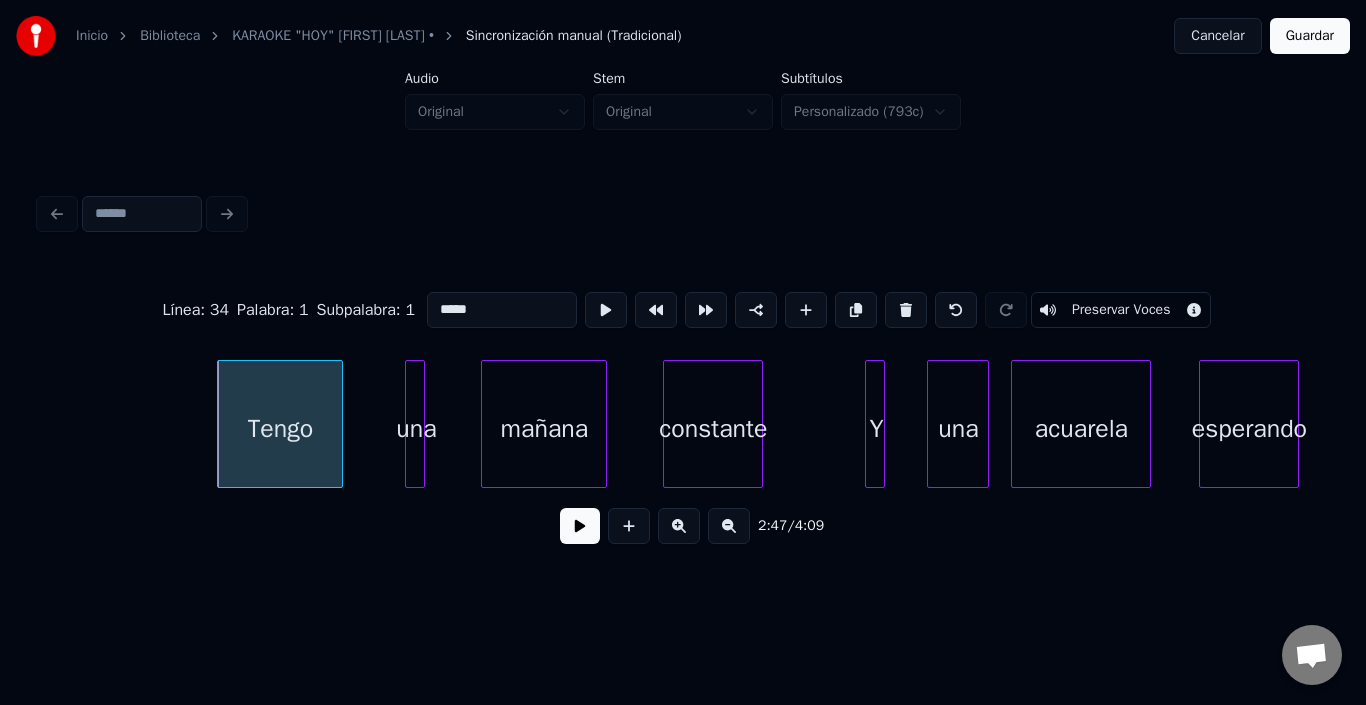 scroll, scrollTop: 0, scrollLeft: 33414, axis: horizontal 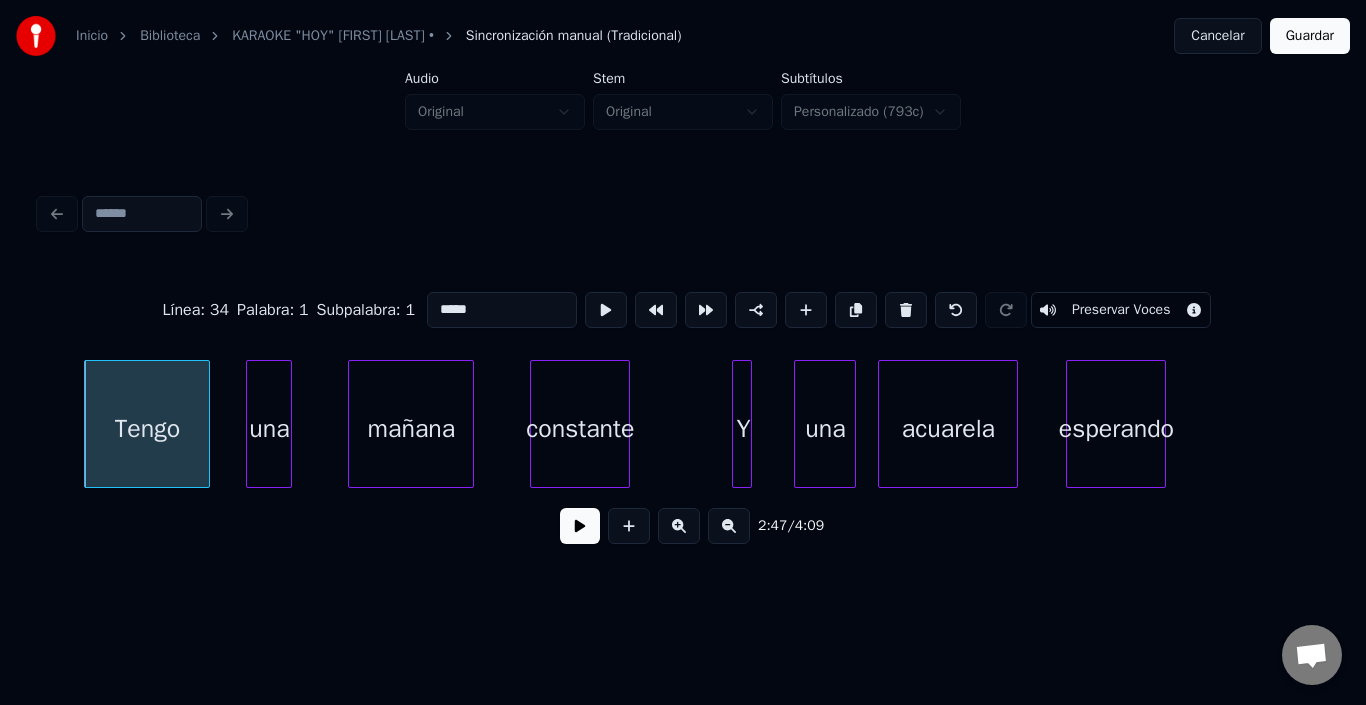 click at bounding box center [250, 424] 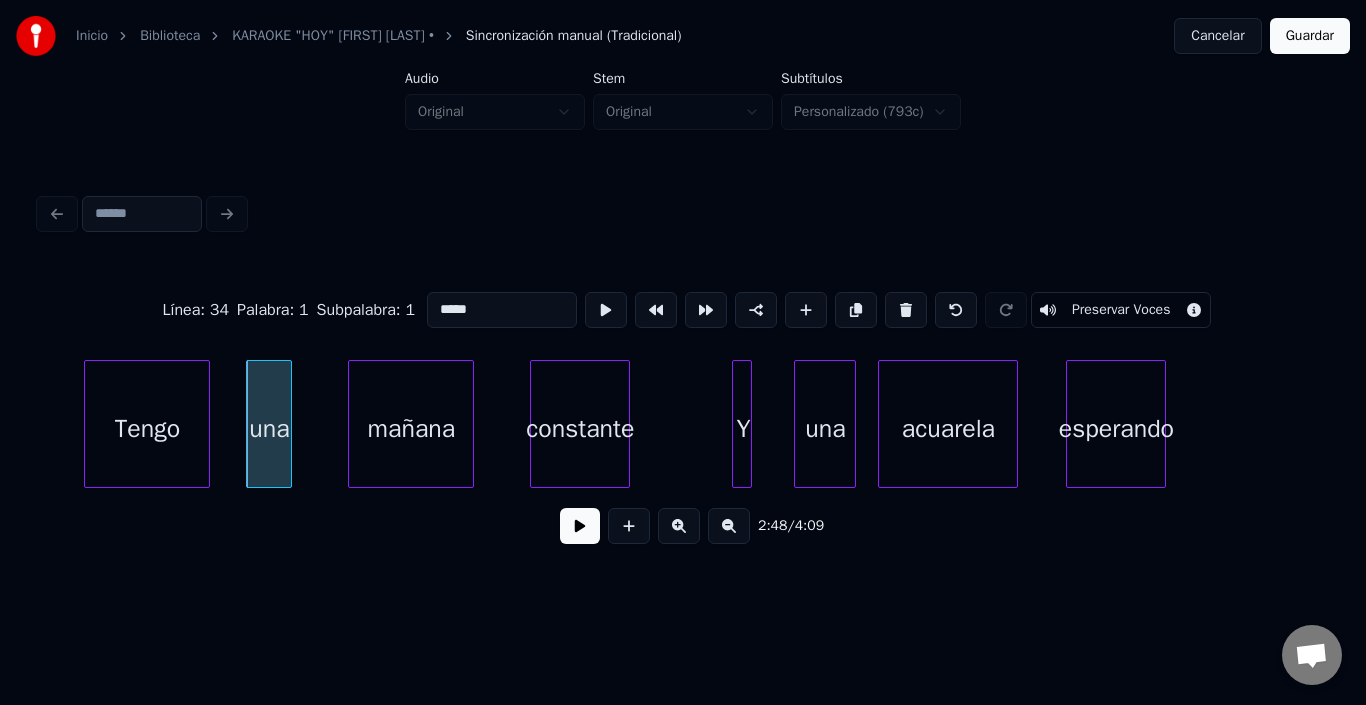 click on "una" at bounding box center [269, 429] 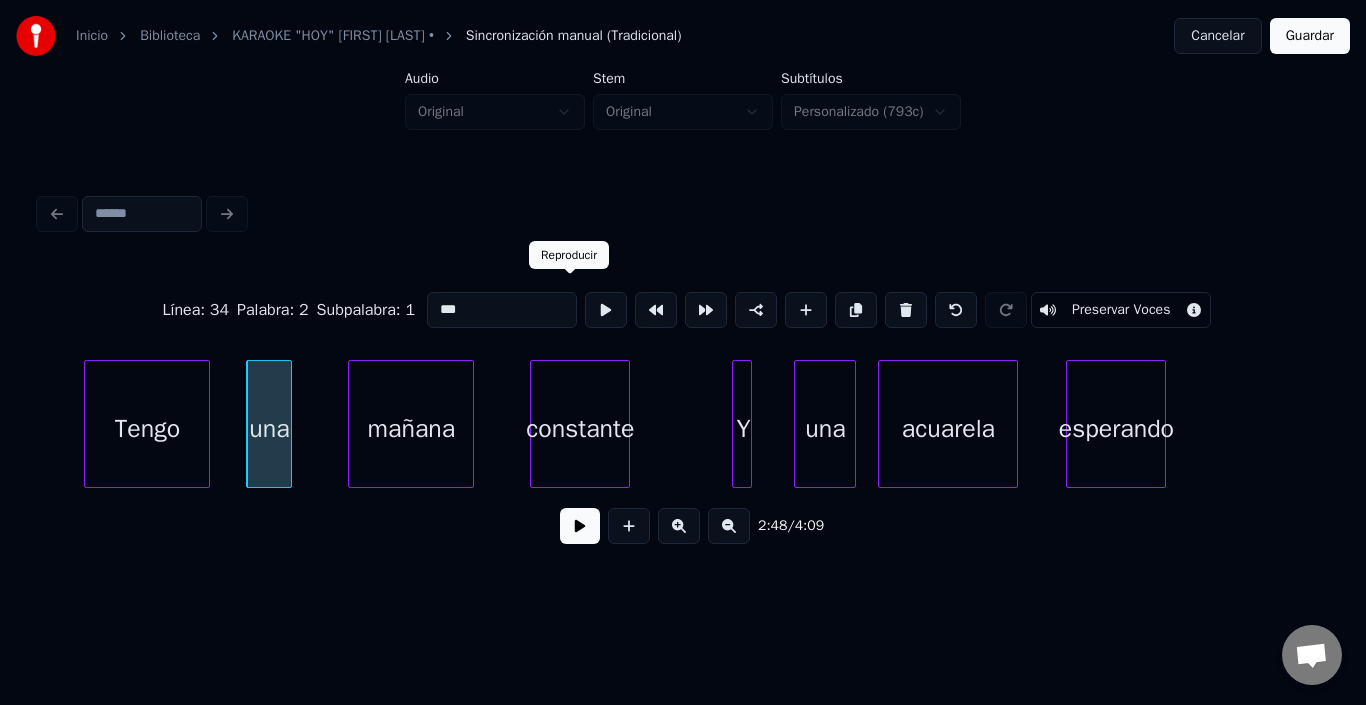 click at bounding box center (606, 310) 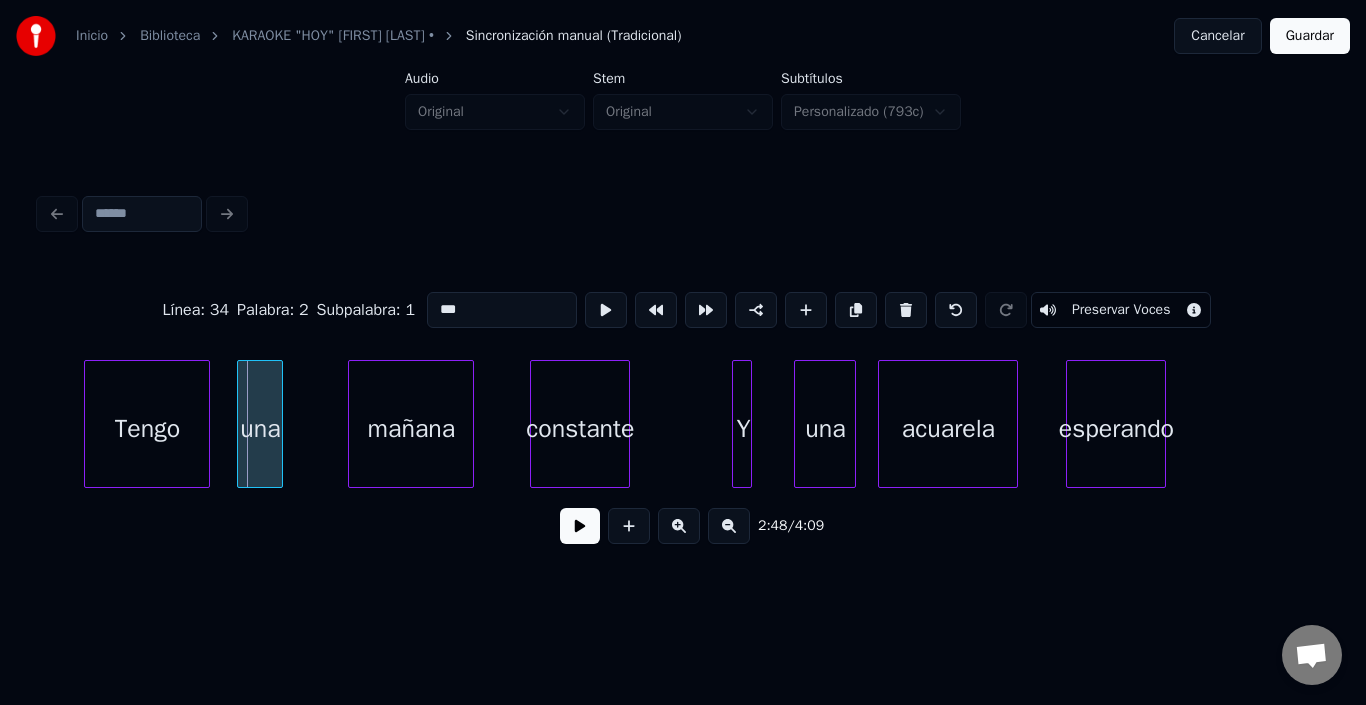 click on "una" at bounding box center [260, 429] 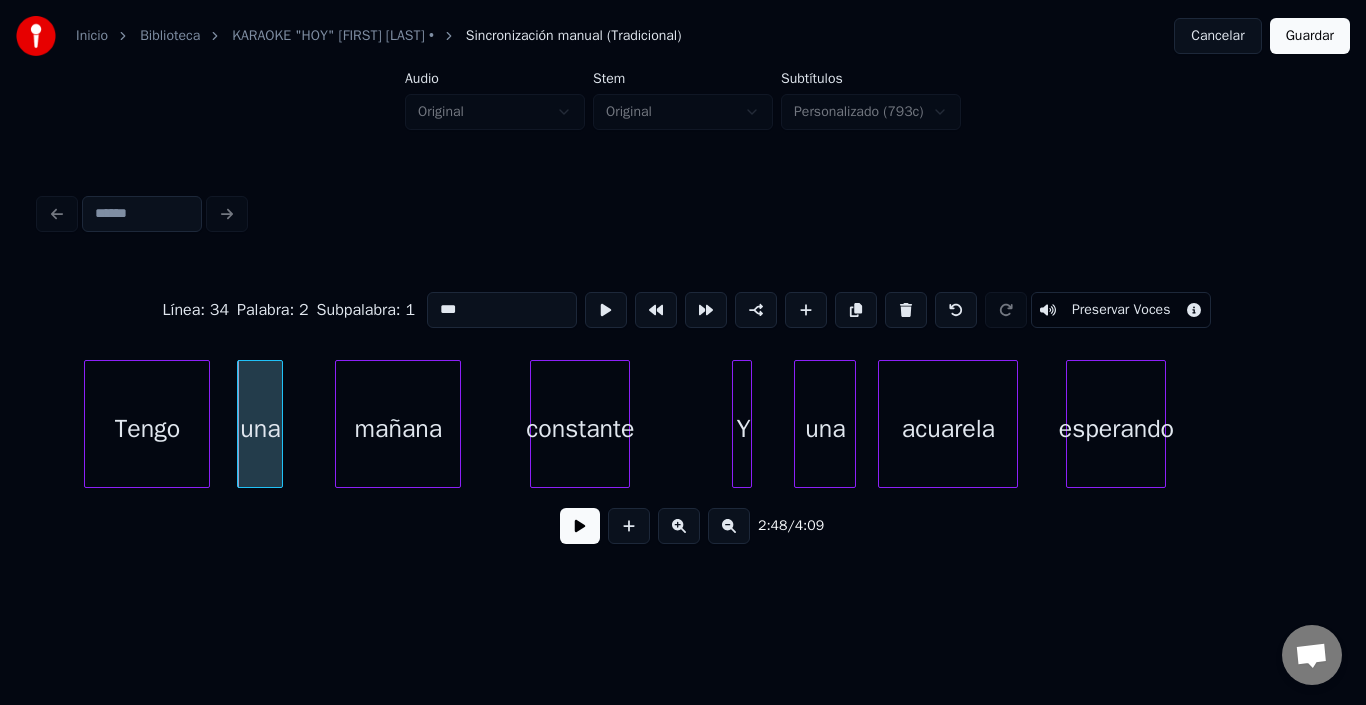 click on "mañana" at bounding box center [398, 429] 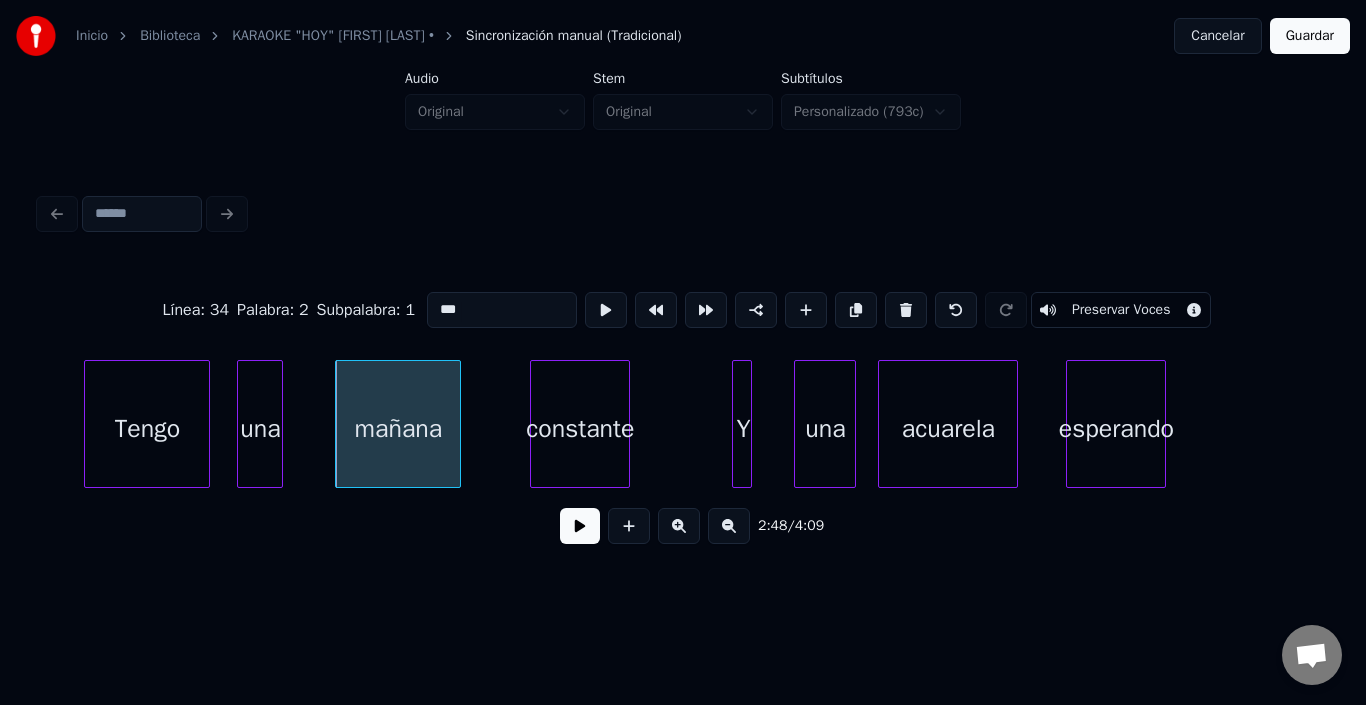 click on "mañana" at bounding box center (398, 429) 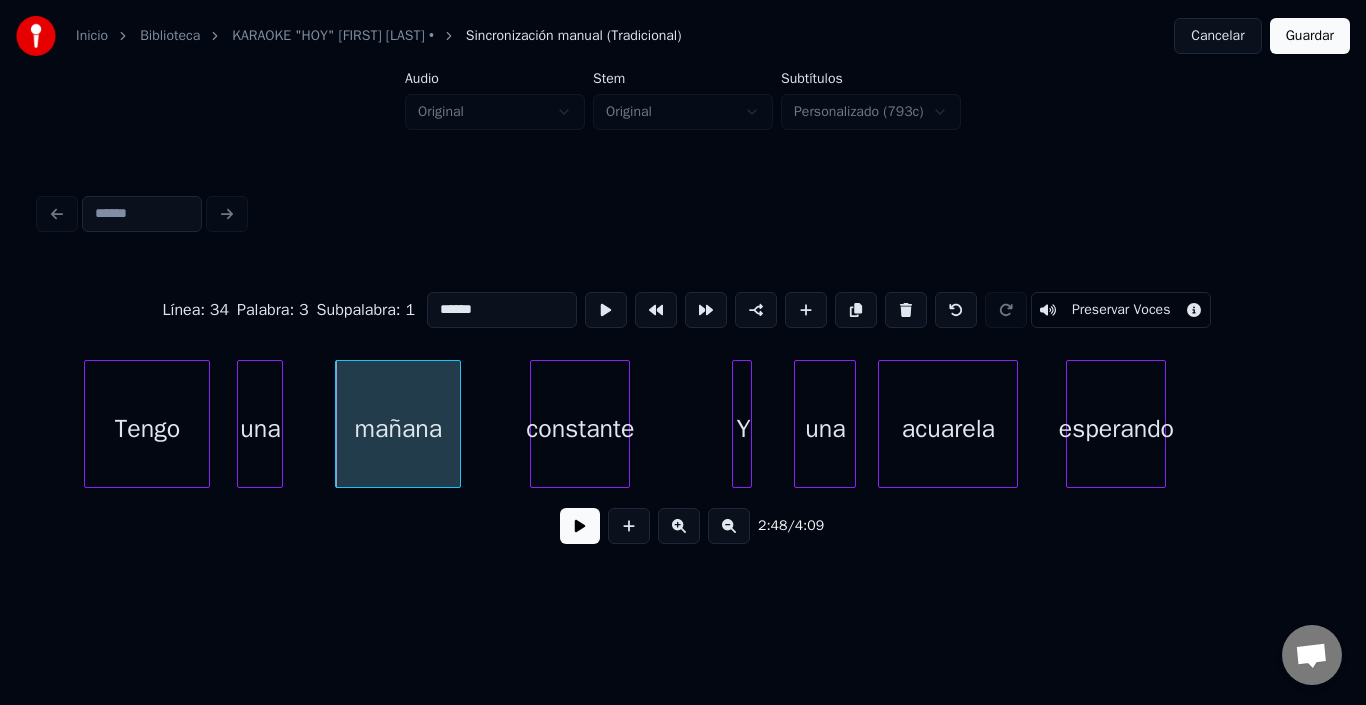 click at bounding box center (606, 310) 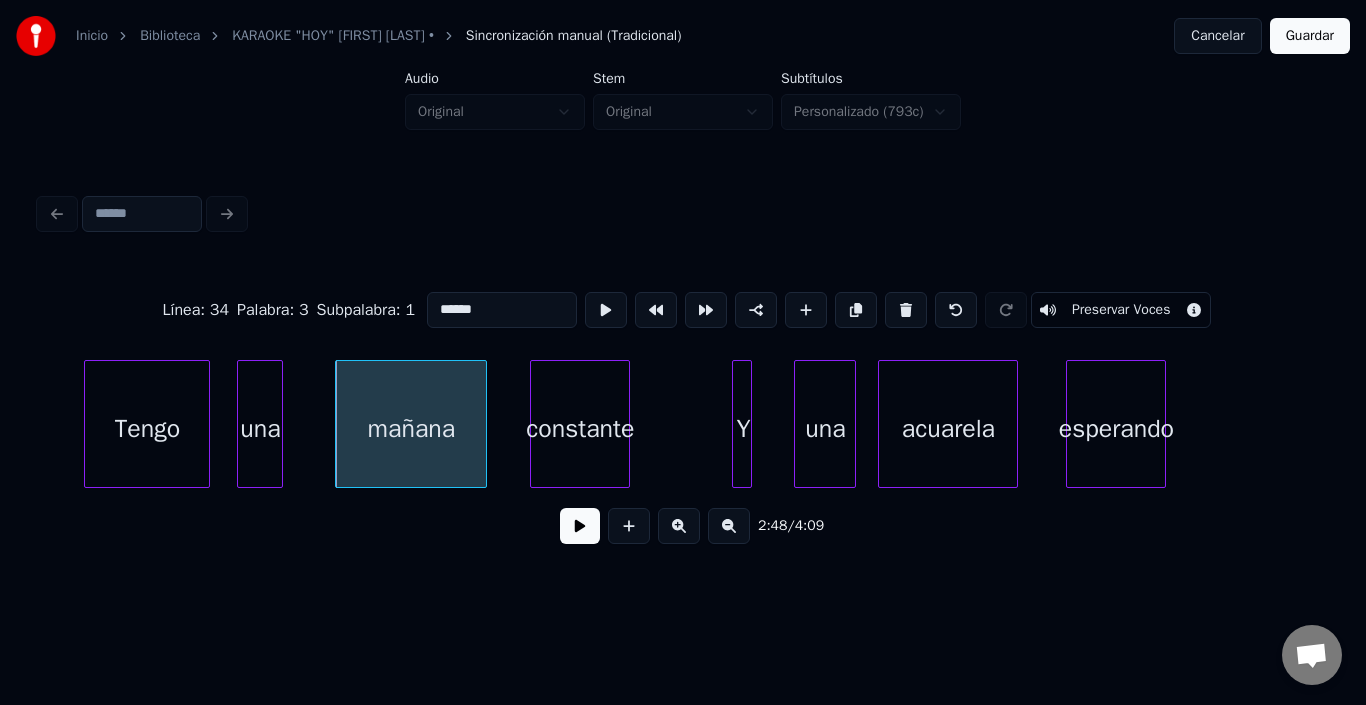 click at bounding box center (483, 424) 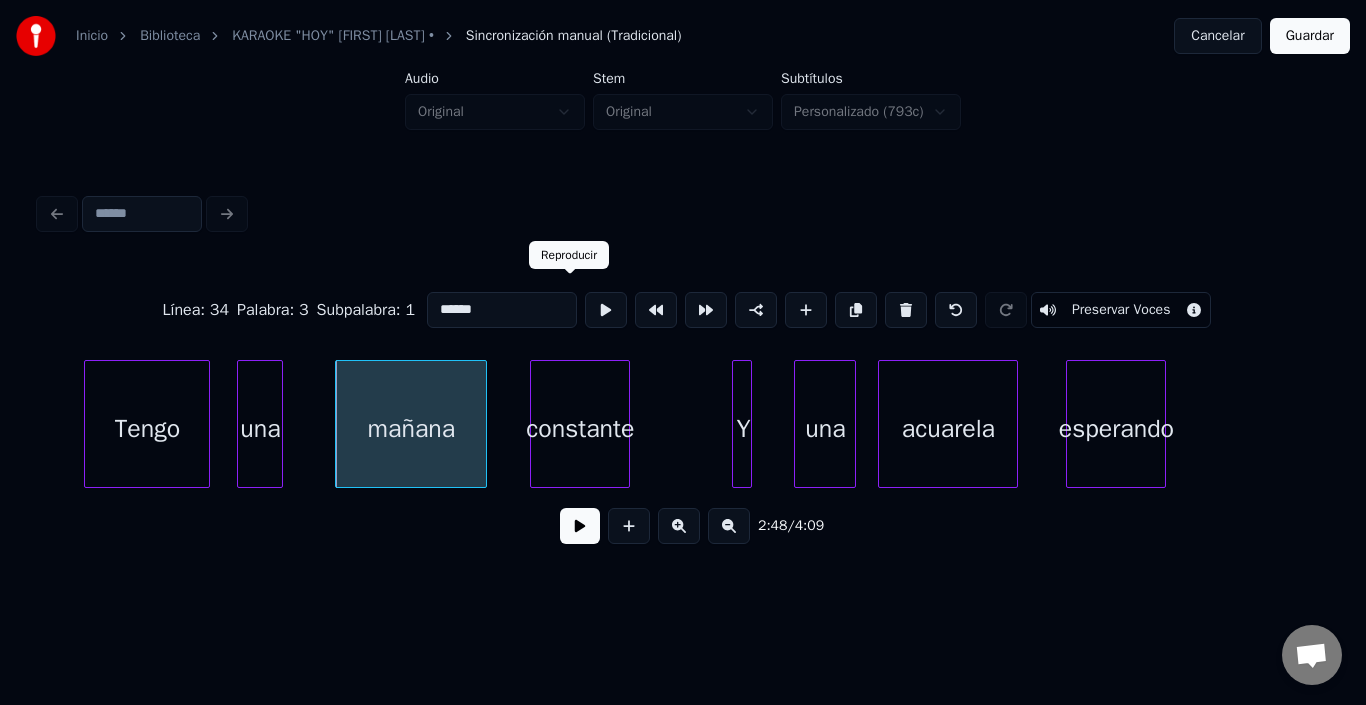 click at bounding box center [606, 310] 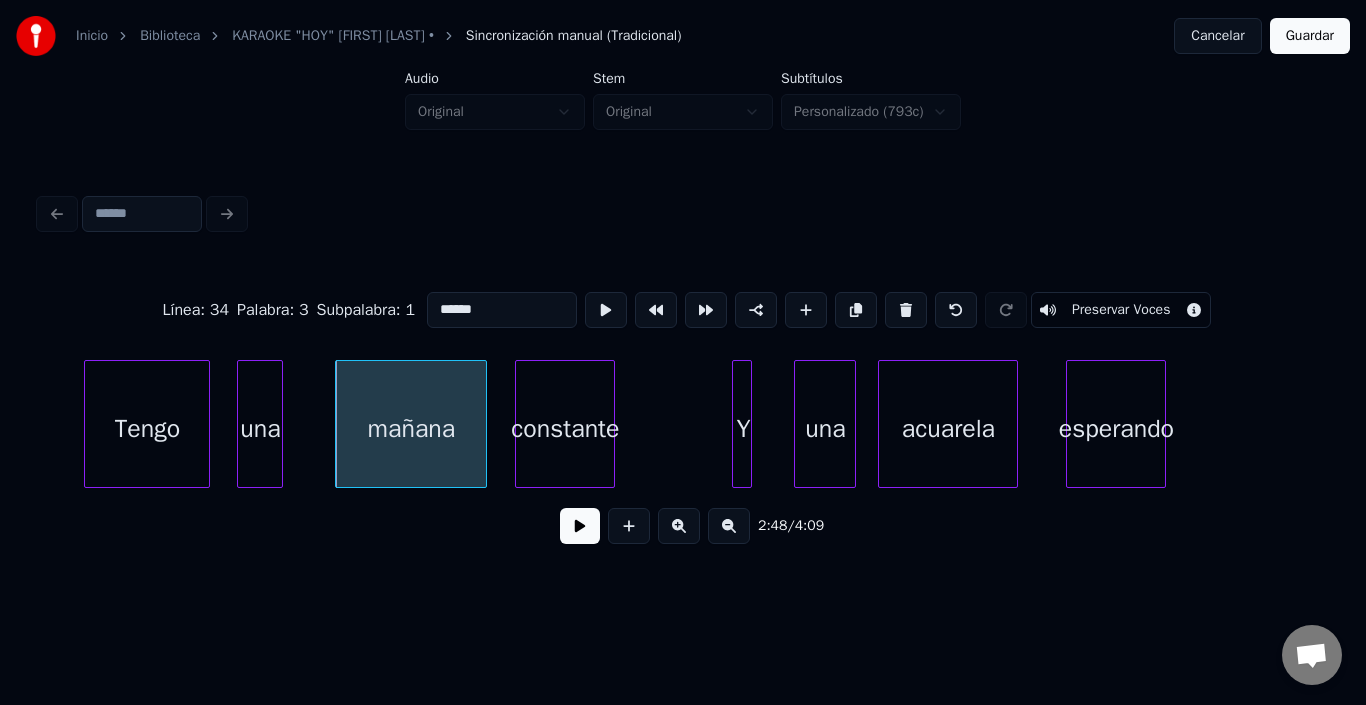 click on "constante" at bounding box center (565, 429) 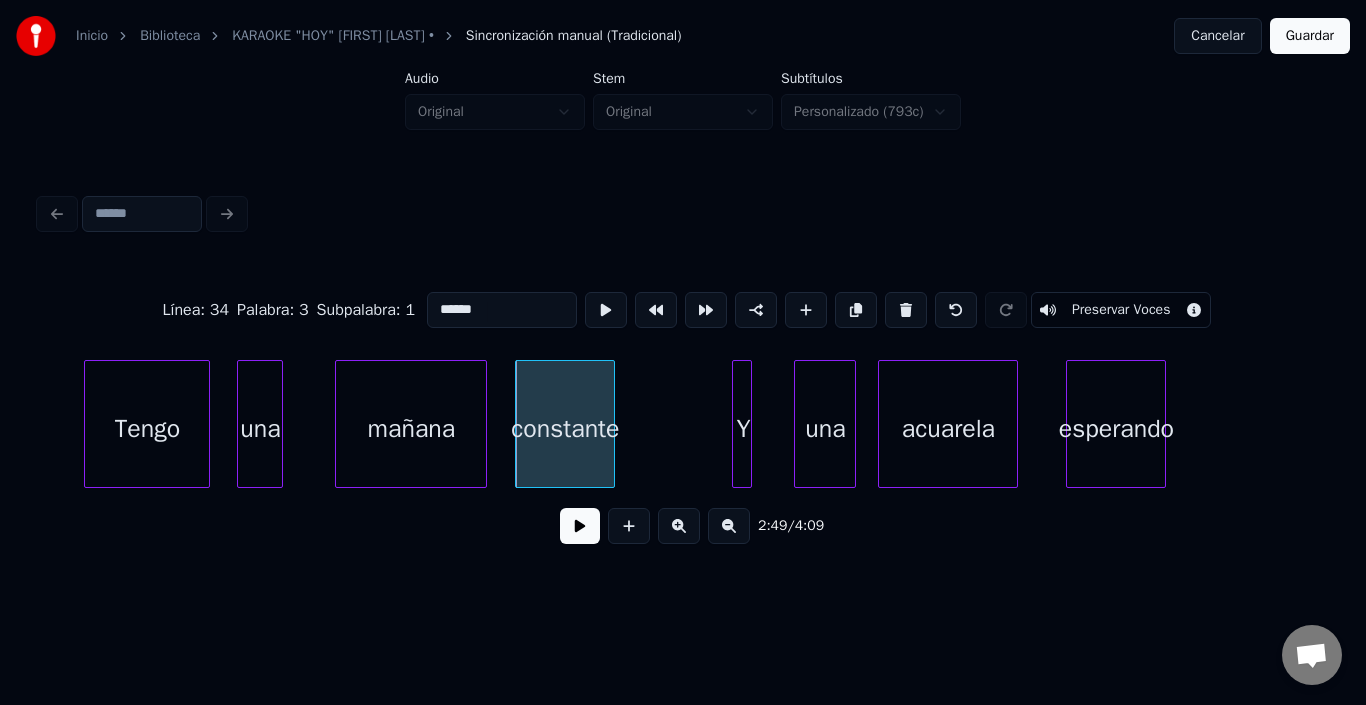 click on "constante" at bounding box center (565, 429) 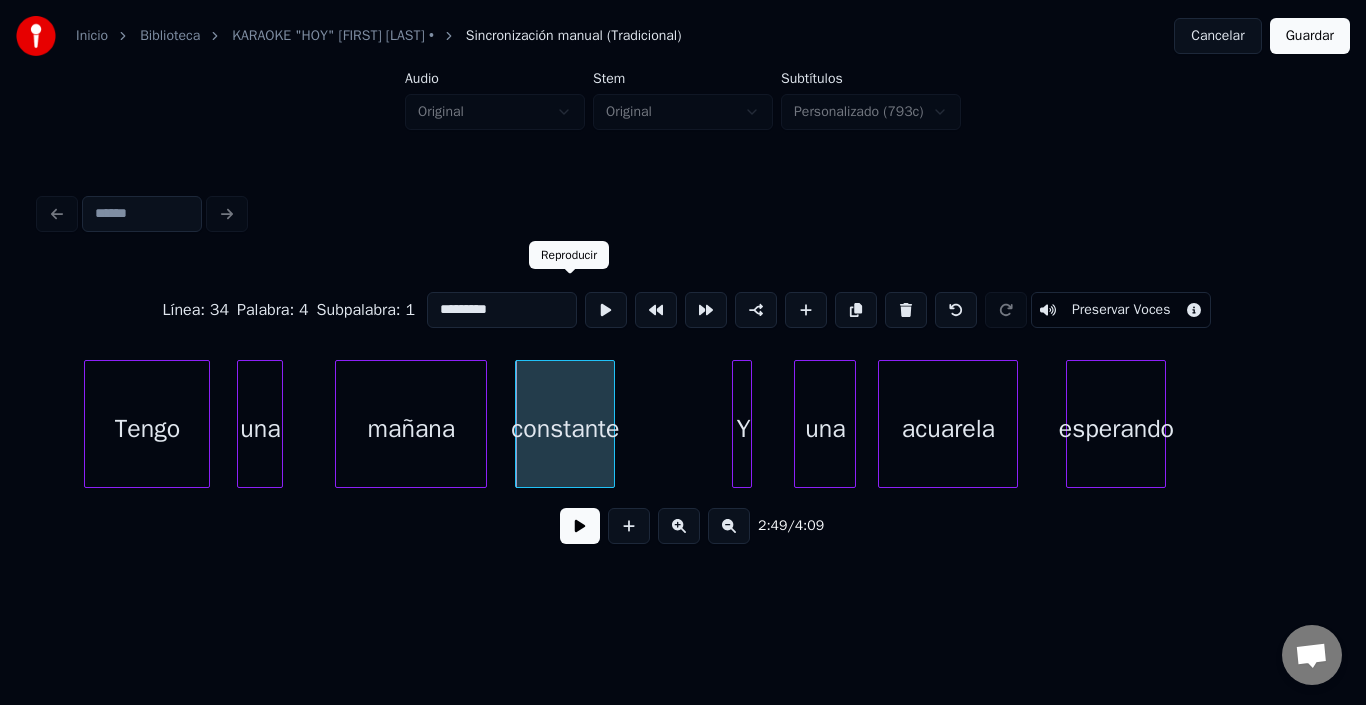 click at bounding box center (606, 310) 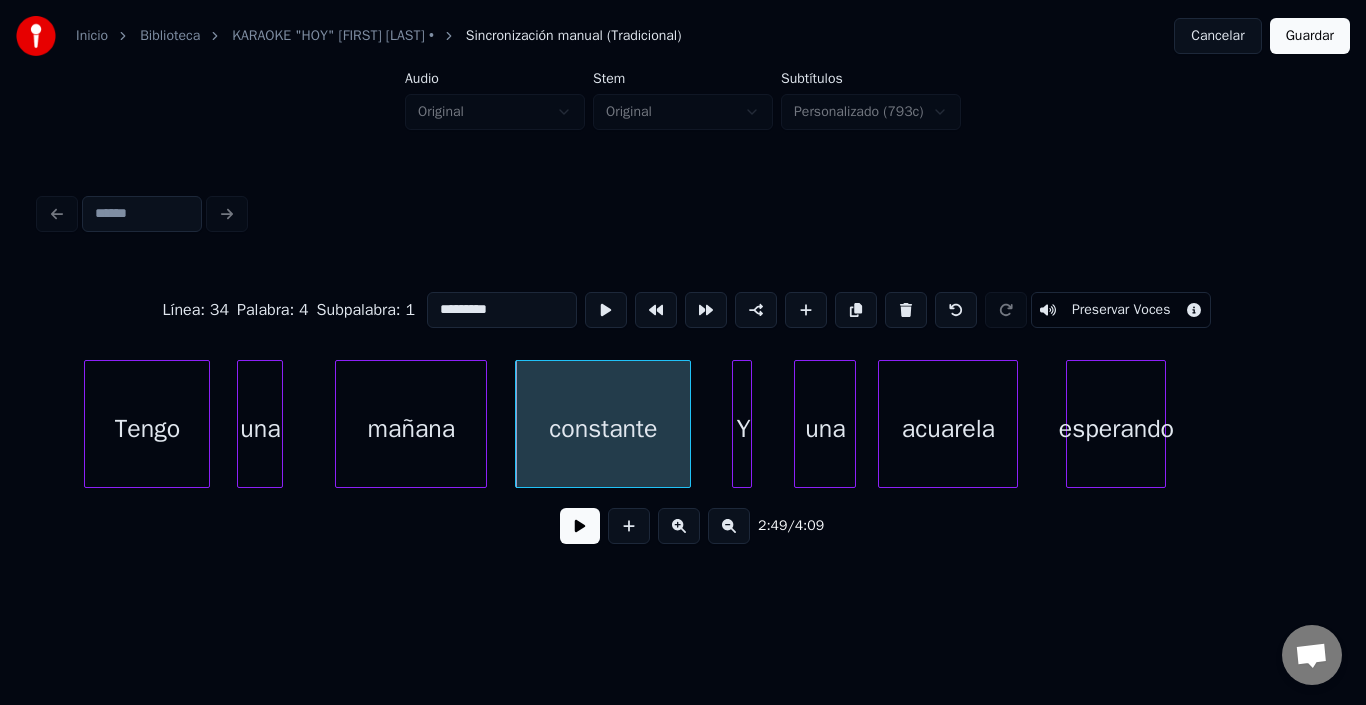 click at bounding box center (687, 424) 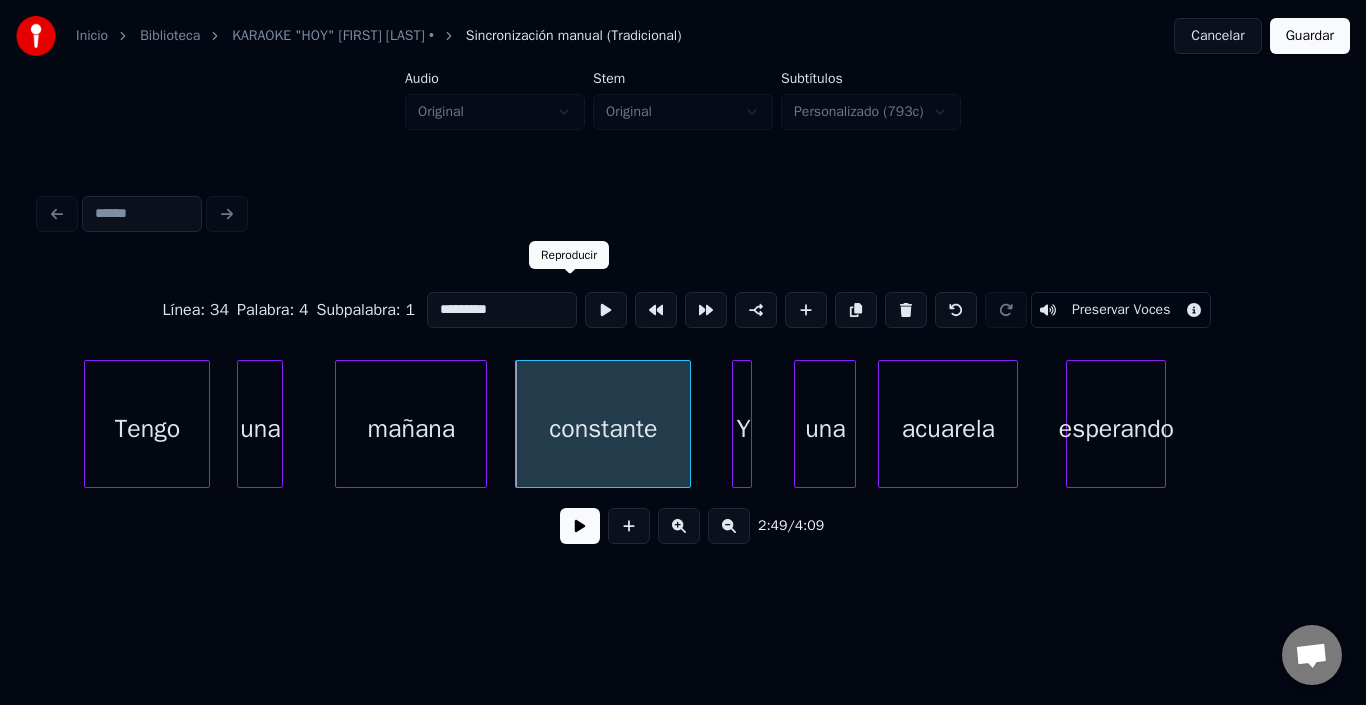 click at bounding box center [606, 310] 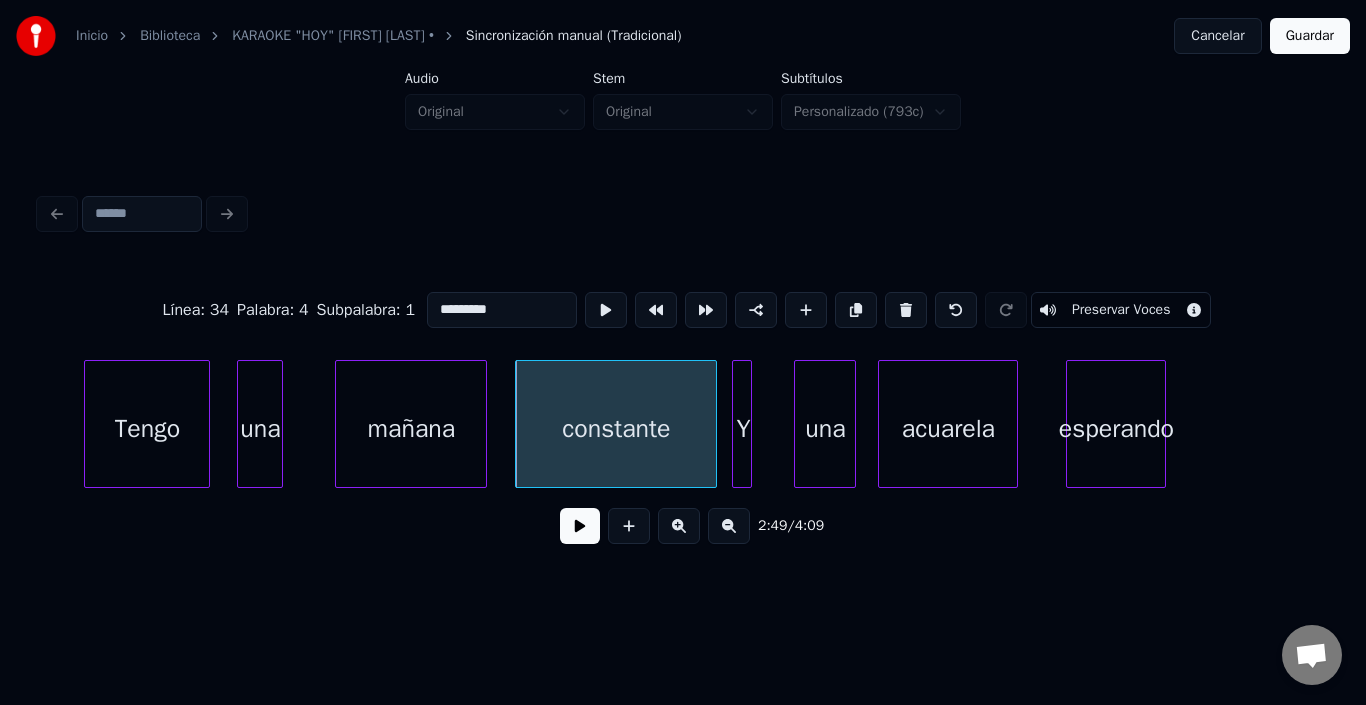 click at bounding box center [713, 424] 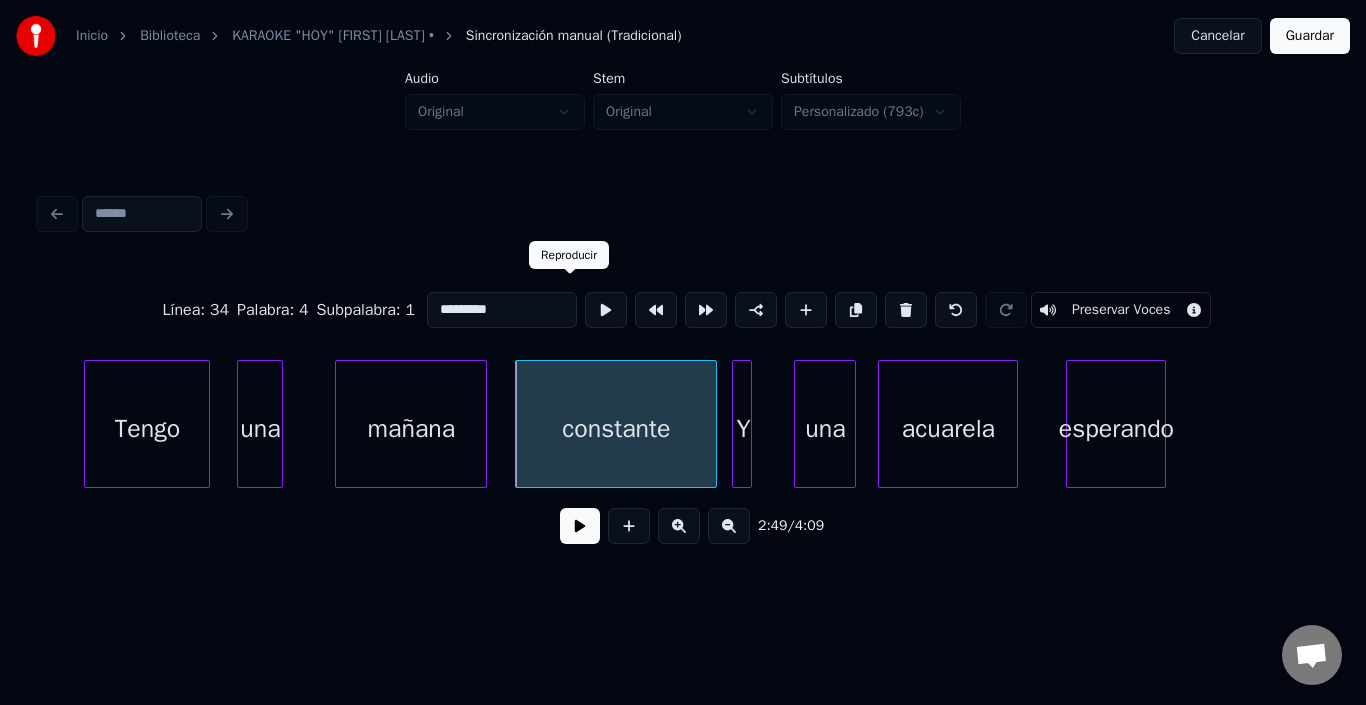 click at bounding box center [606, 310] 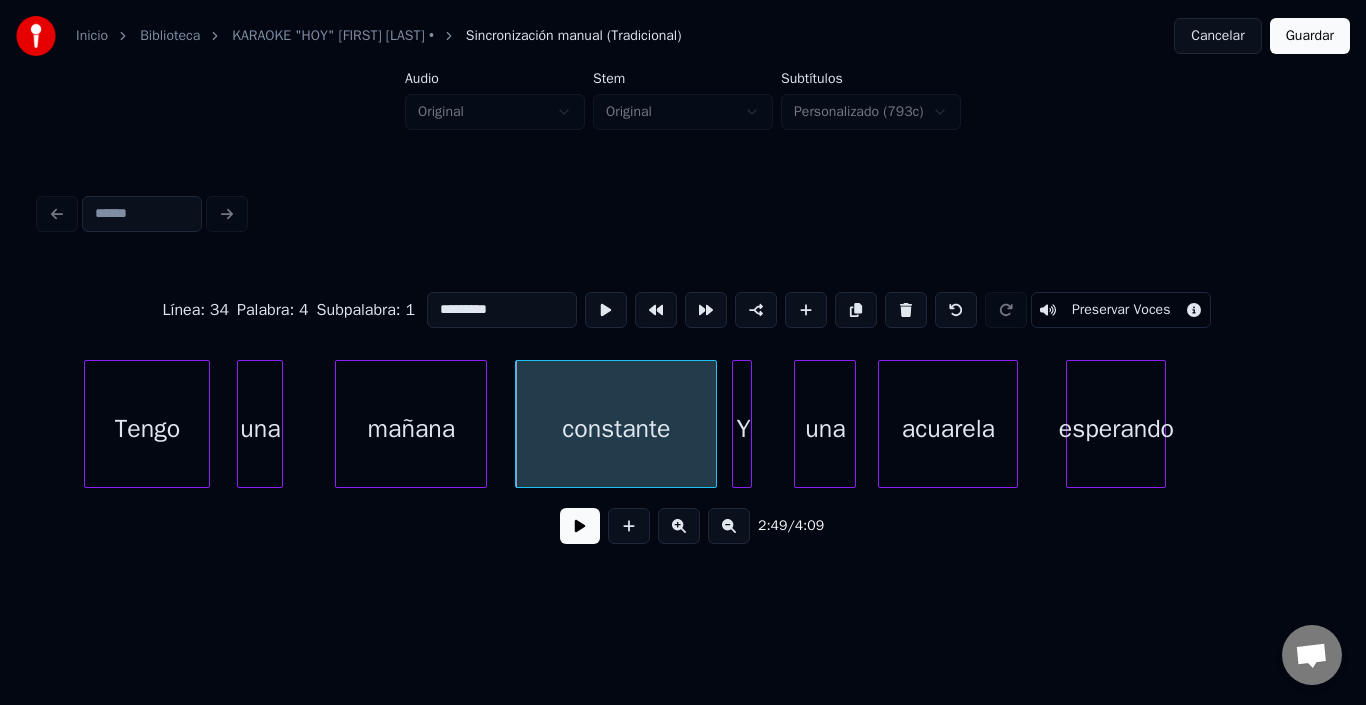 click at bounding box center [580, 526] 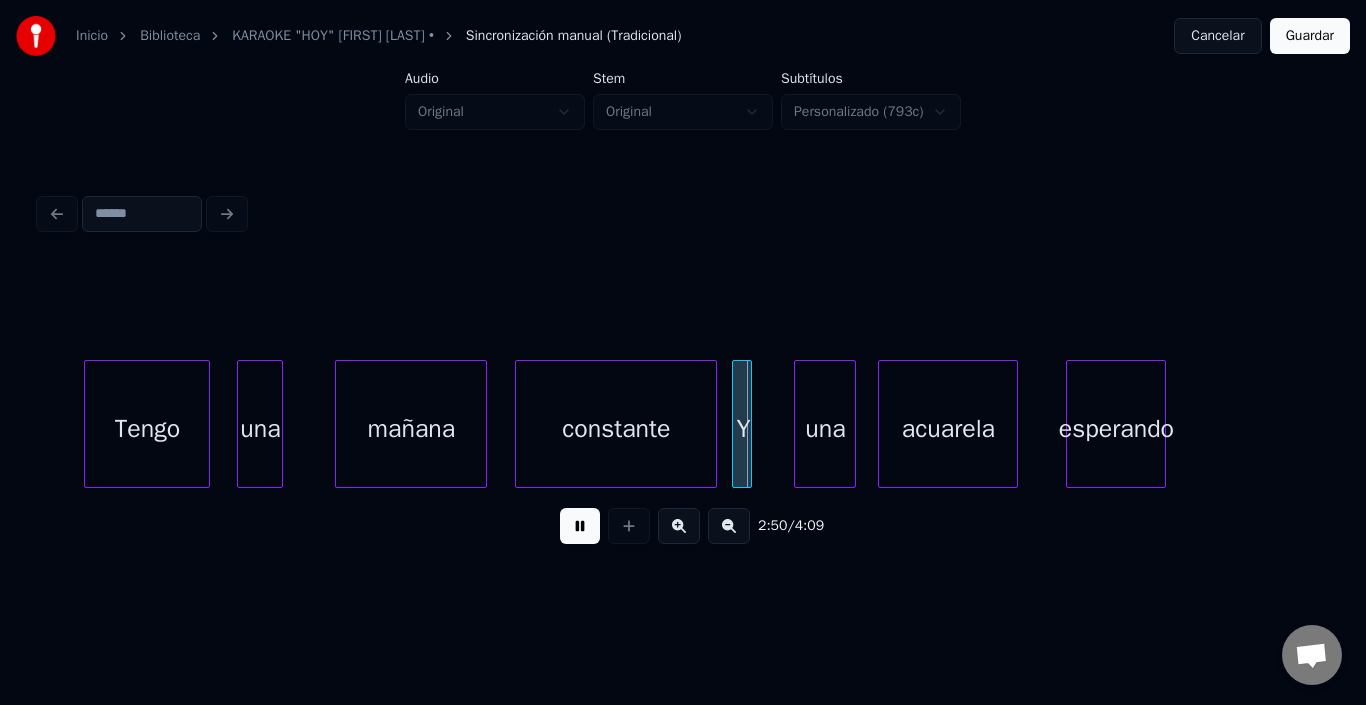 click at bounding box center [580, 526] 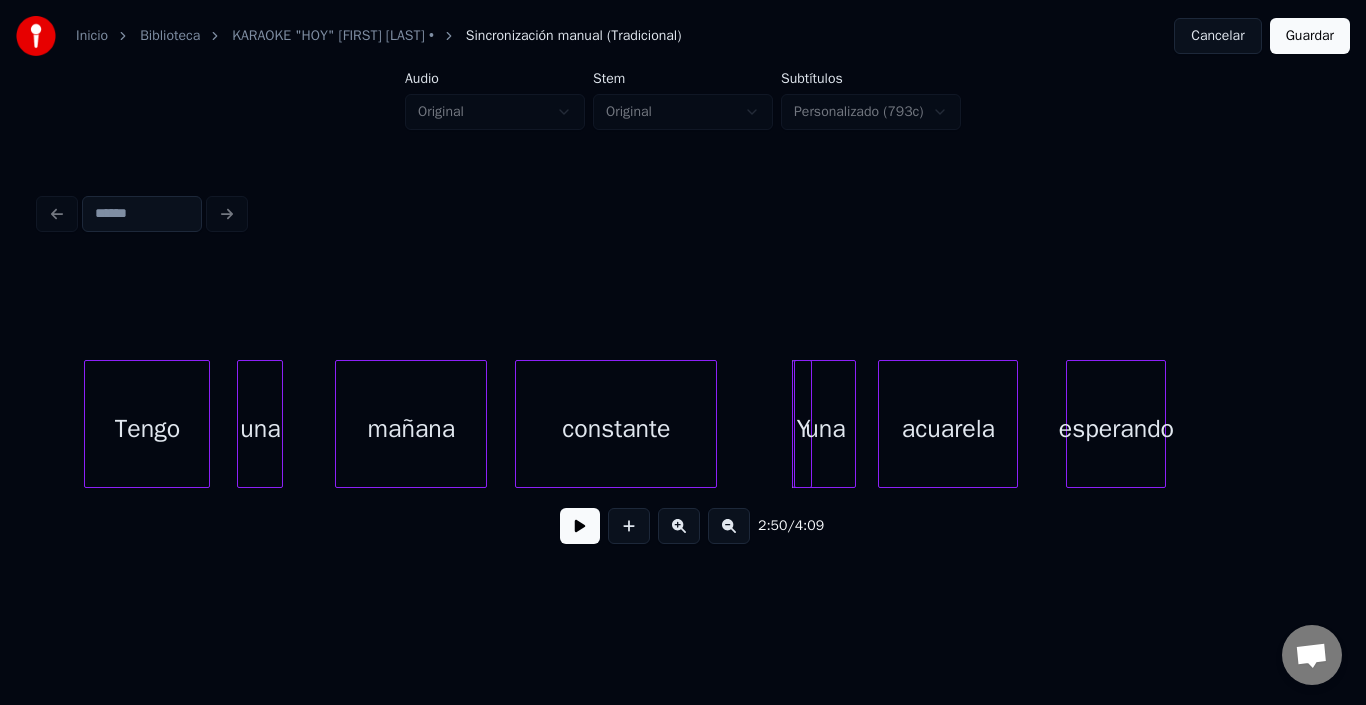 click on "Tengo una mañana constante Y una acuarela esperando" at bounding box center [-8461, 424] 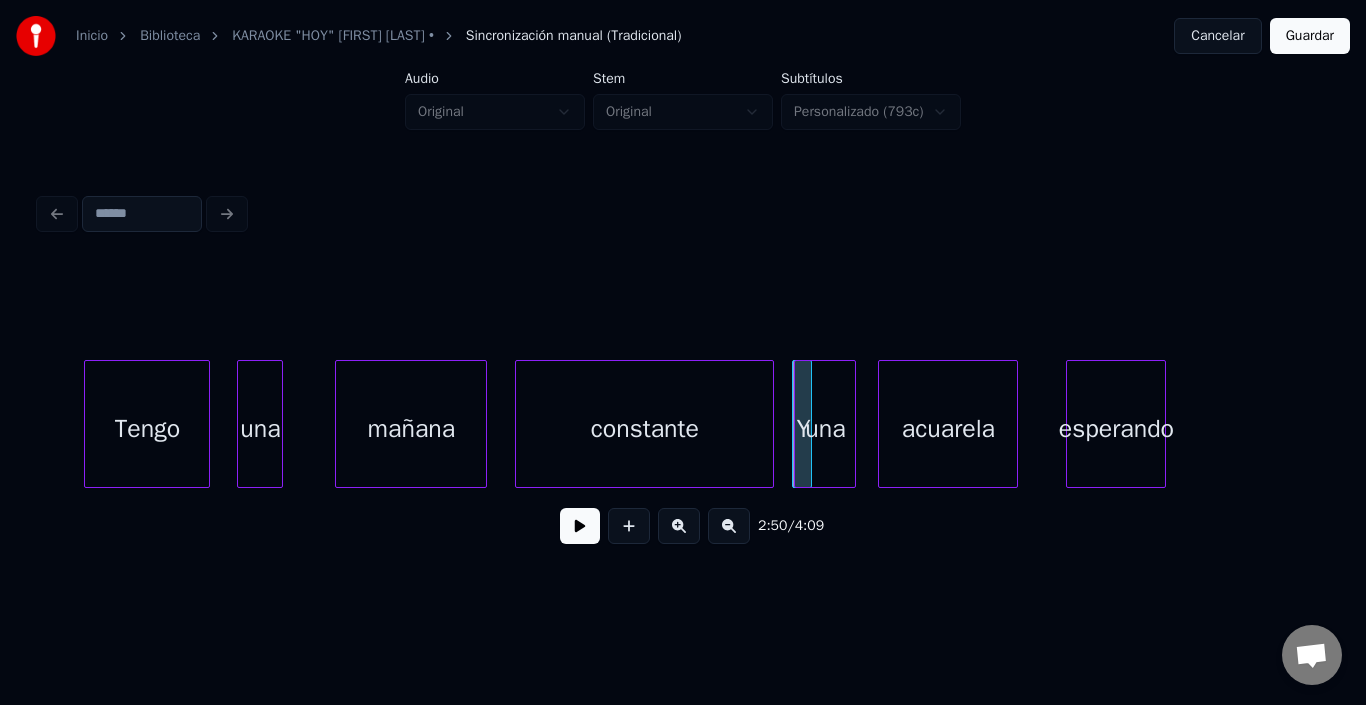 click at bounding box center (770, 424) 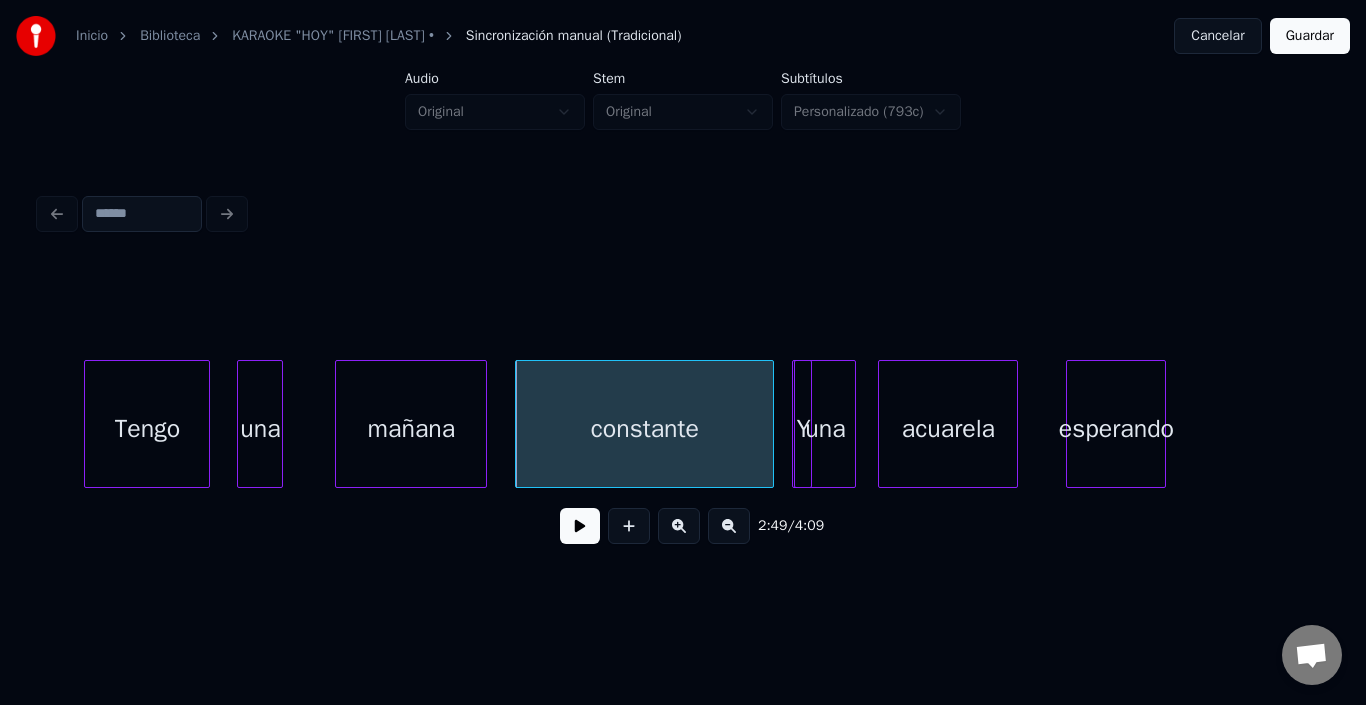 click on "constante" at bounding box center (644, 429) 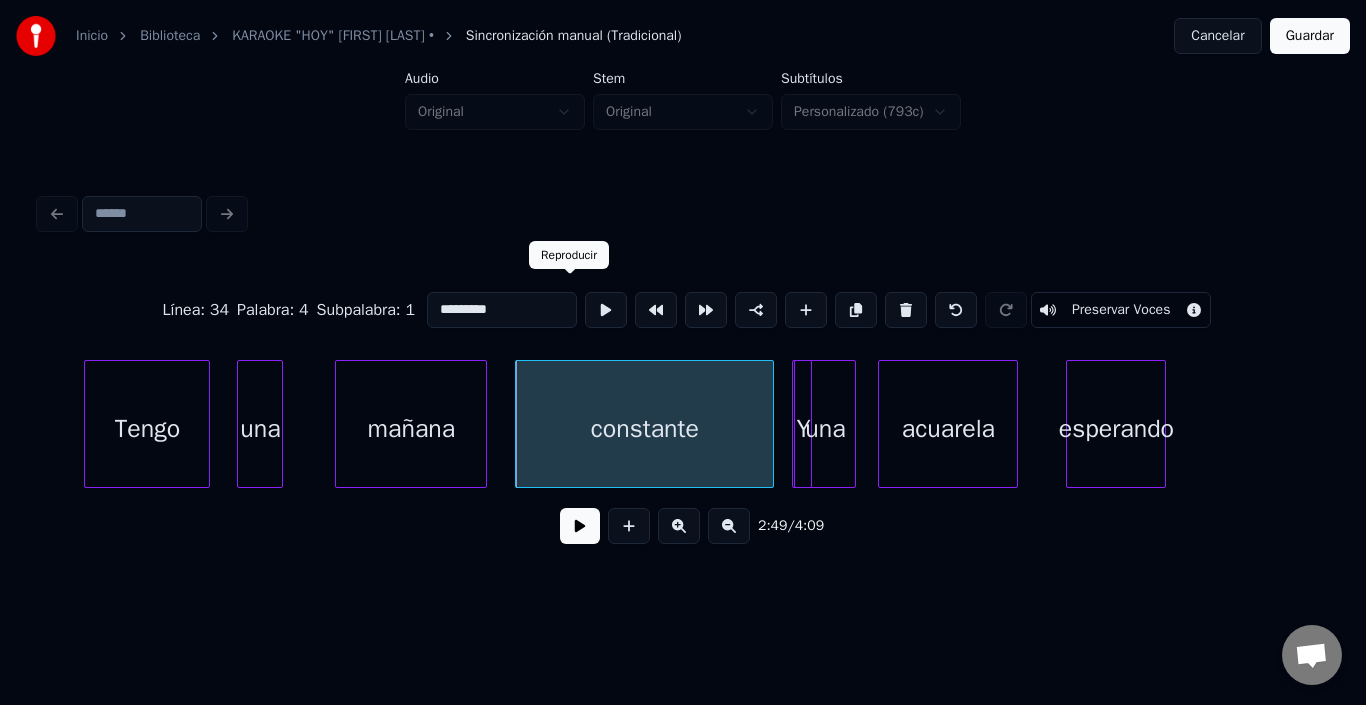 click at bounding box center [606, 310] 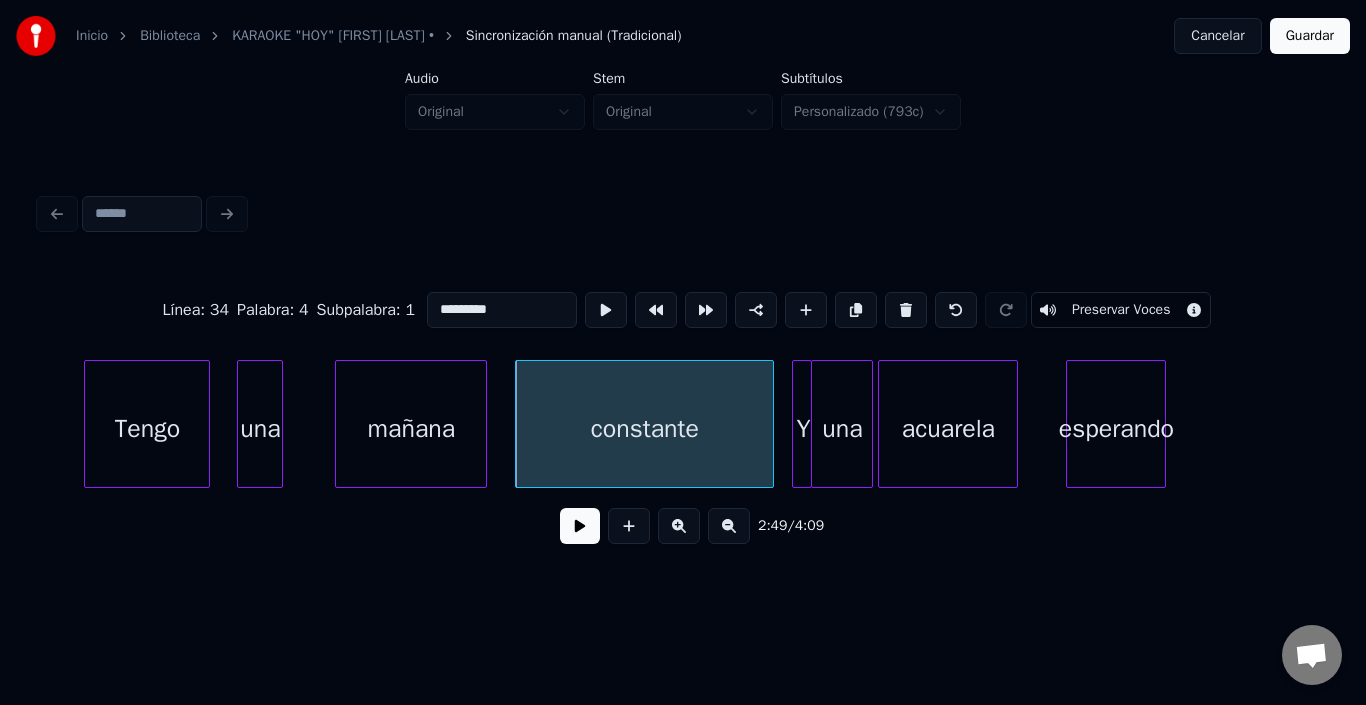 click on "una" at bounding box center [842, 429] 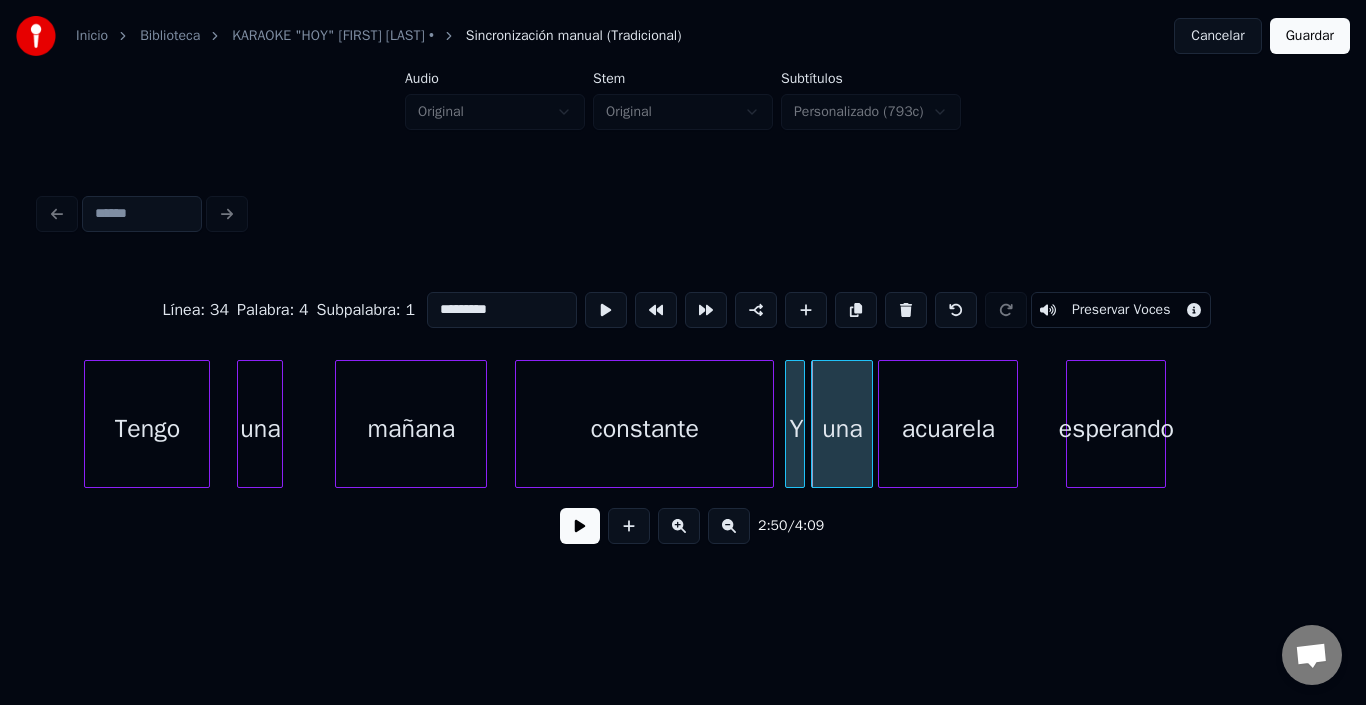 click on "Y" at bounding box center [796, 429] 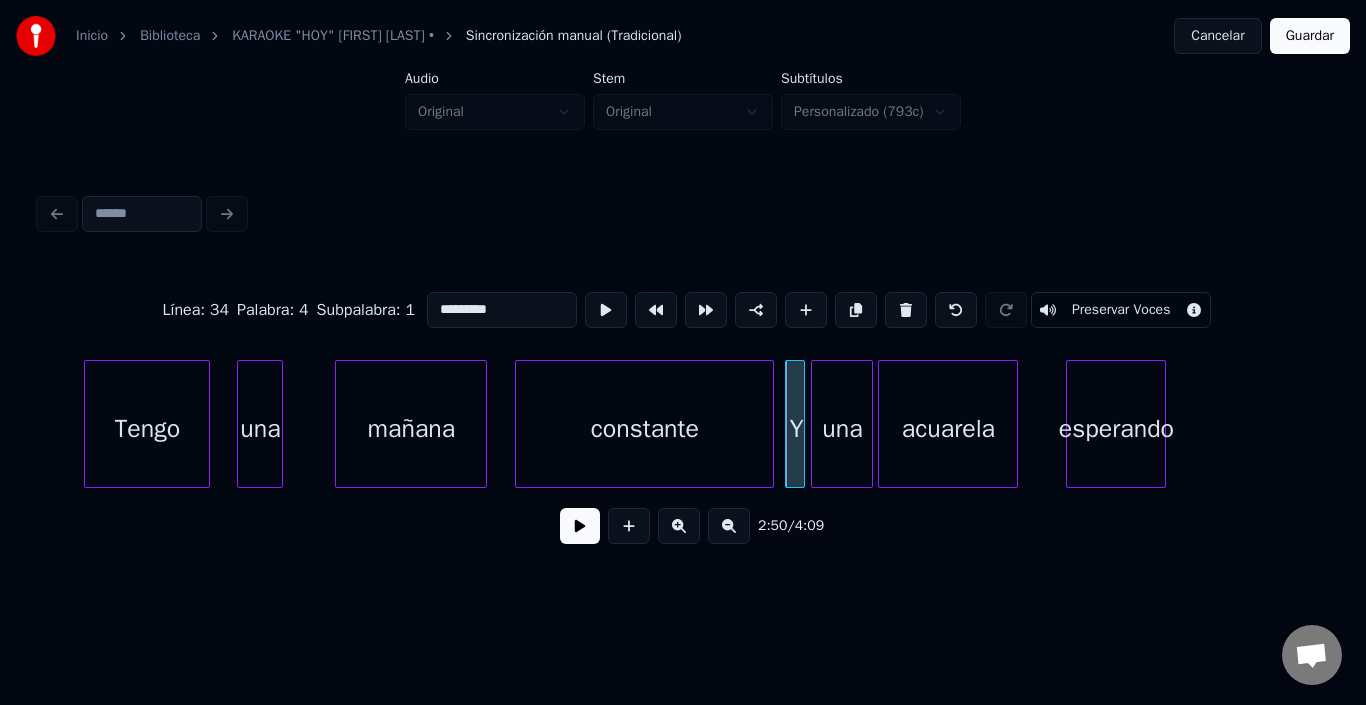 click on "Y" at bounding box center [796, 429] 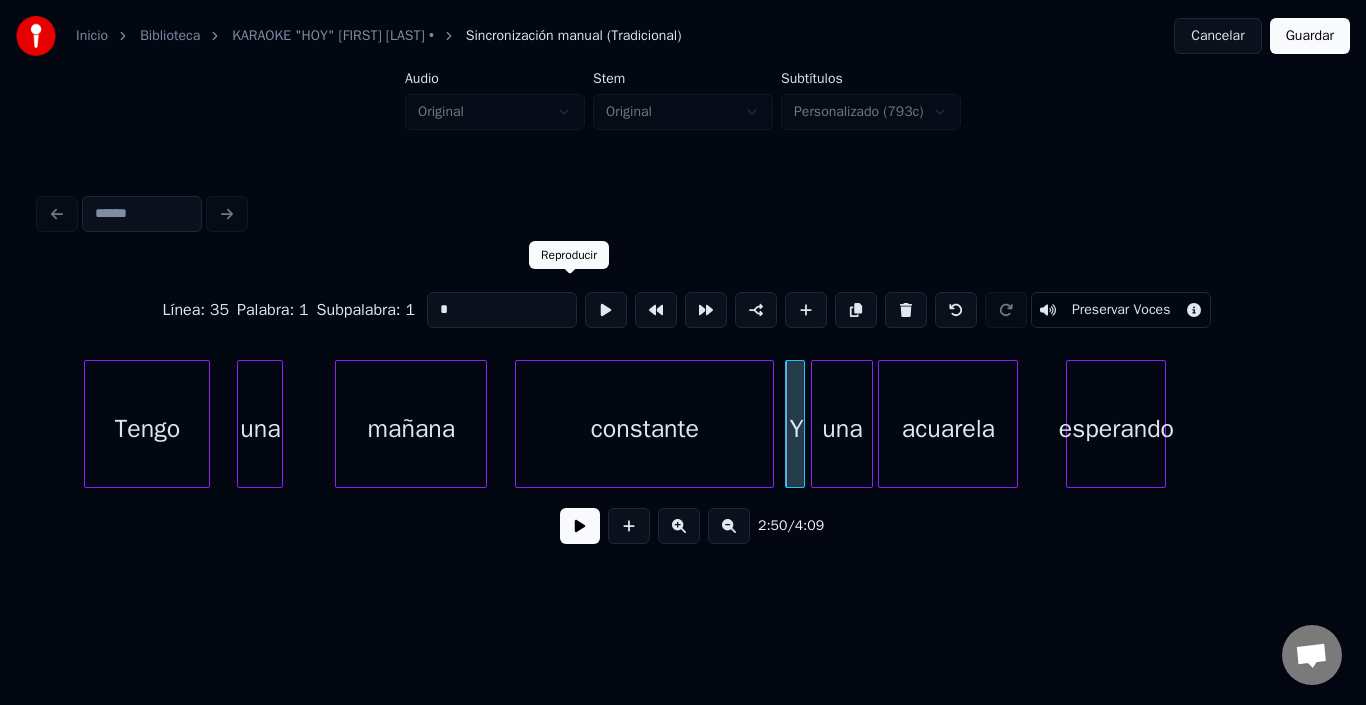 click at bounding box center [606, 310] 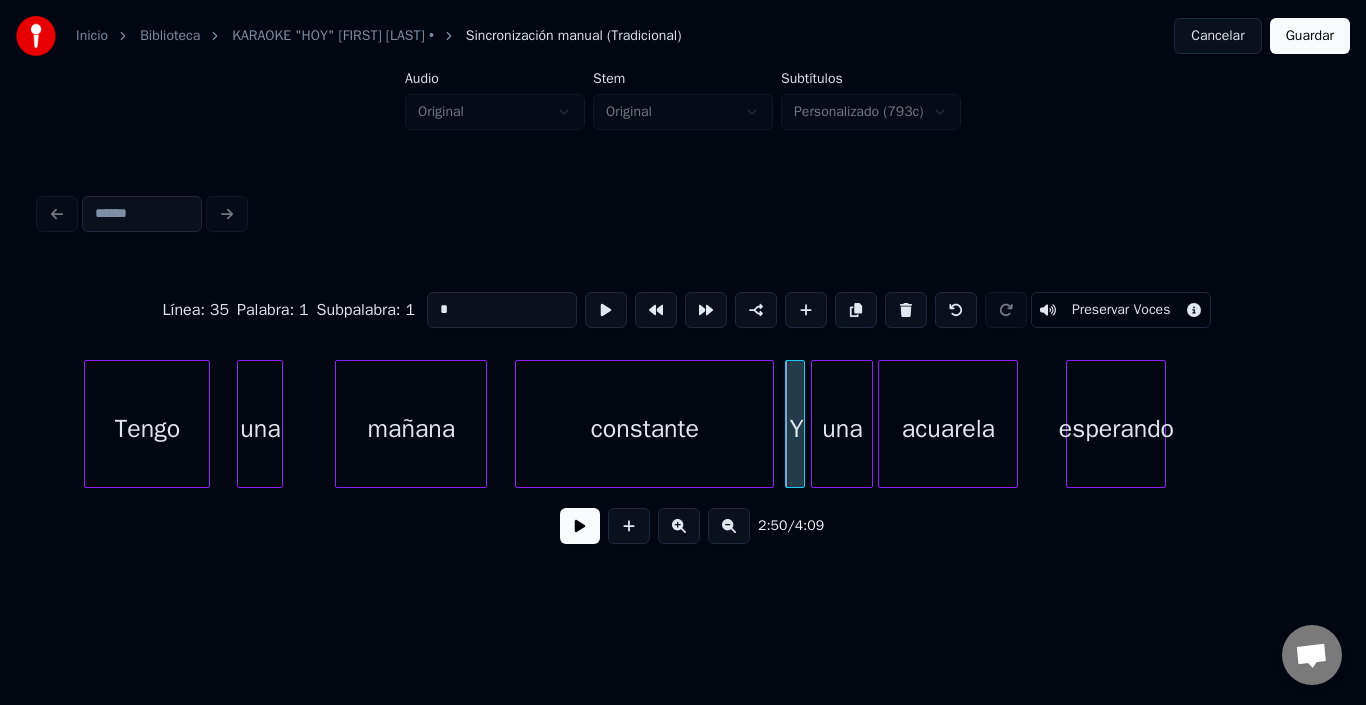click on "*" at bounding box center [502, 310] 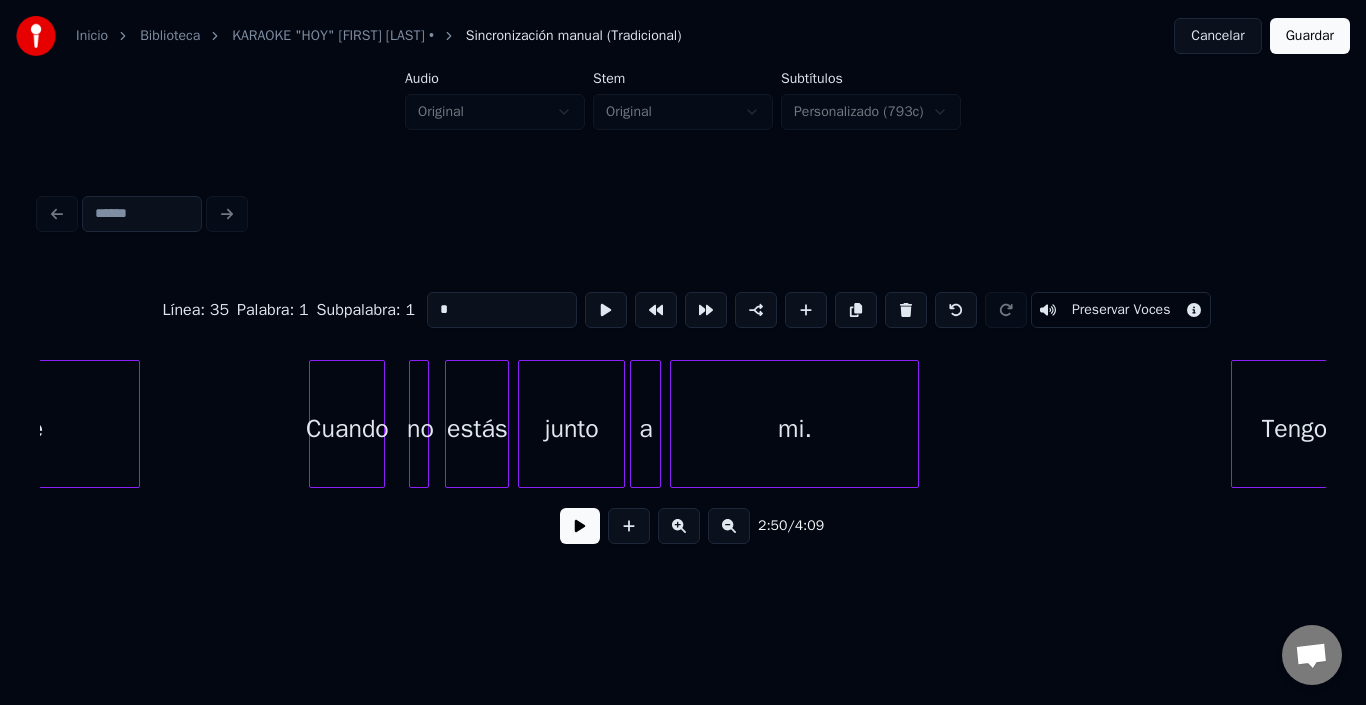 scroll, scrollTop: 0, scrollLeft: 31988, axis: horizontal 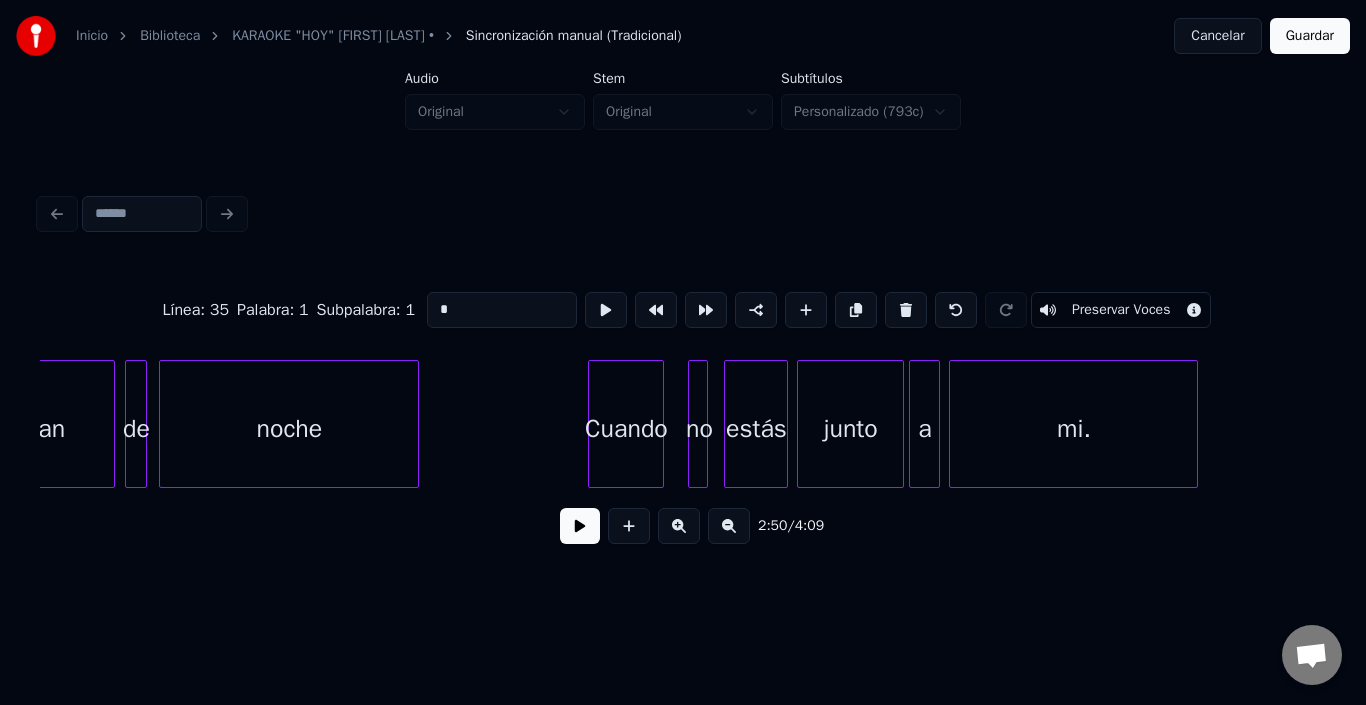 click on "mi." at bounding box center [1073, 429] 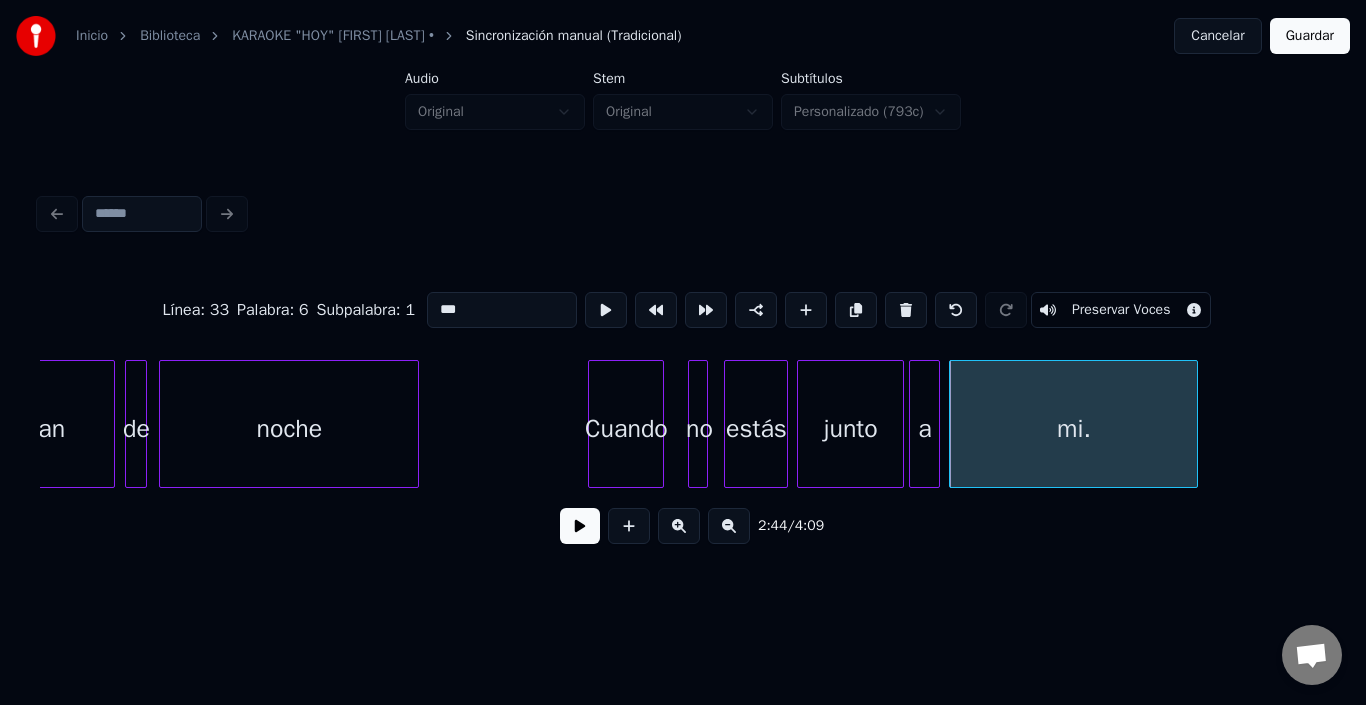 click on "***" at bounding box center (502, 310) 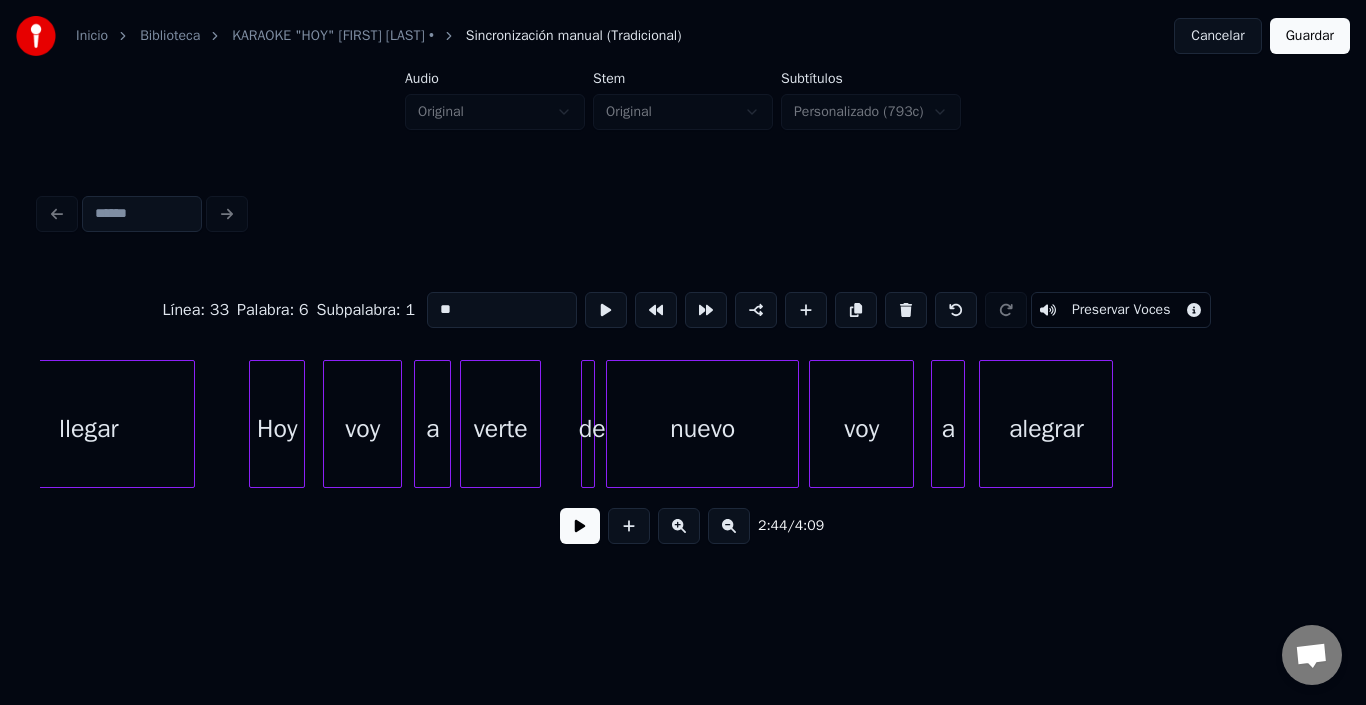 scroll, scrollTop: 0, scrollLeft: 24270, axis: horizontal 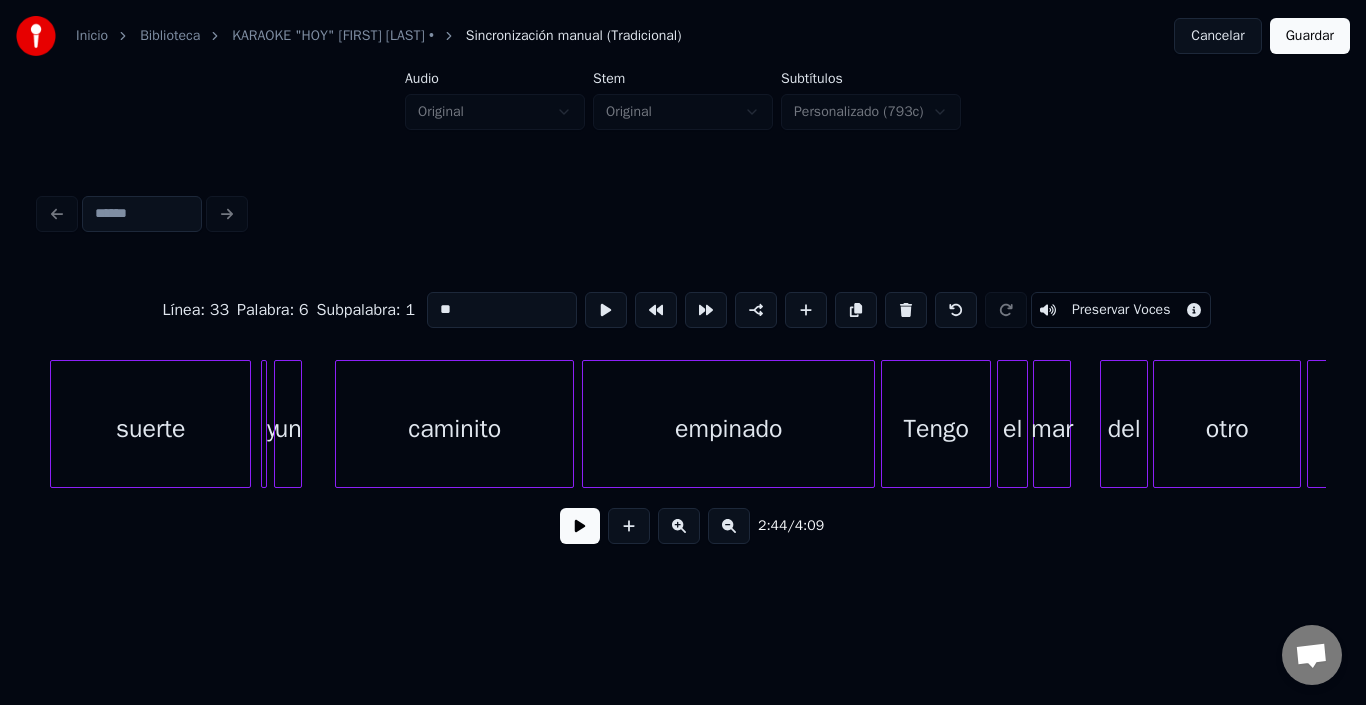 click on "caminito" at bounding box center (454, 429) 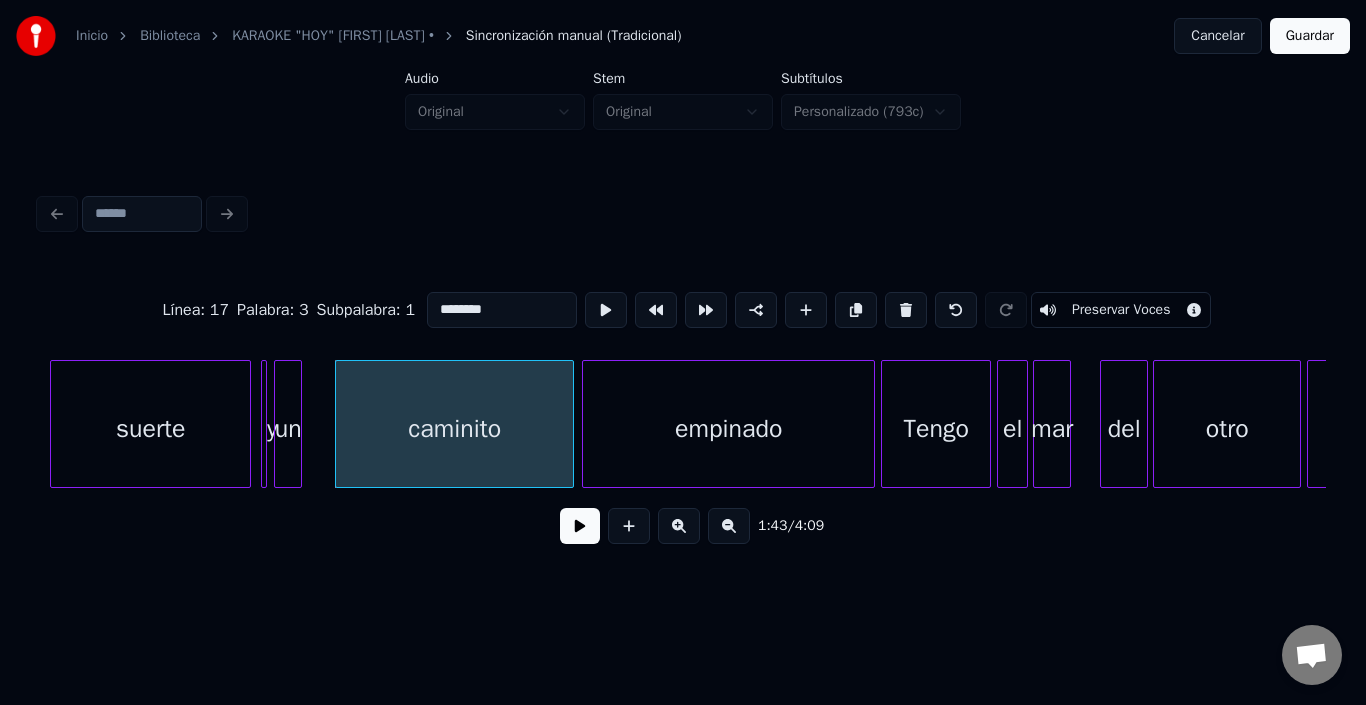 click at bounding box center (580, 526) 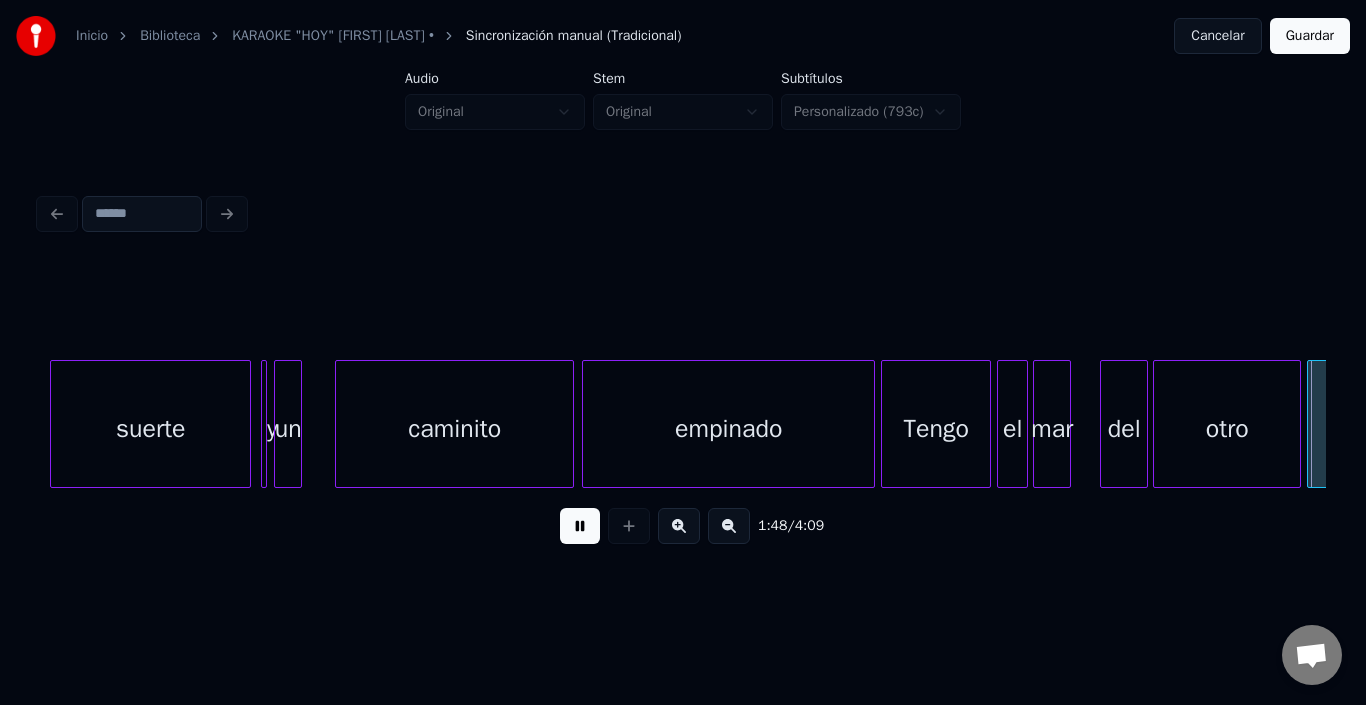 click at bounding box center (580, 526) 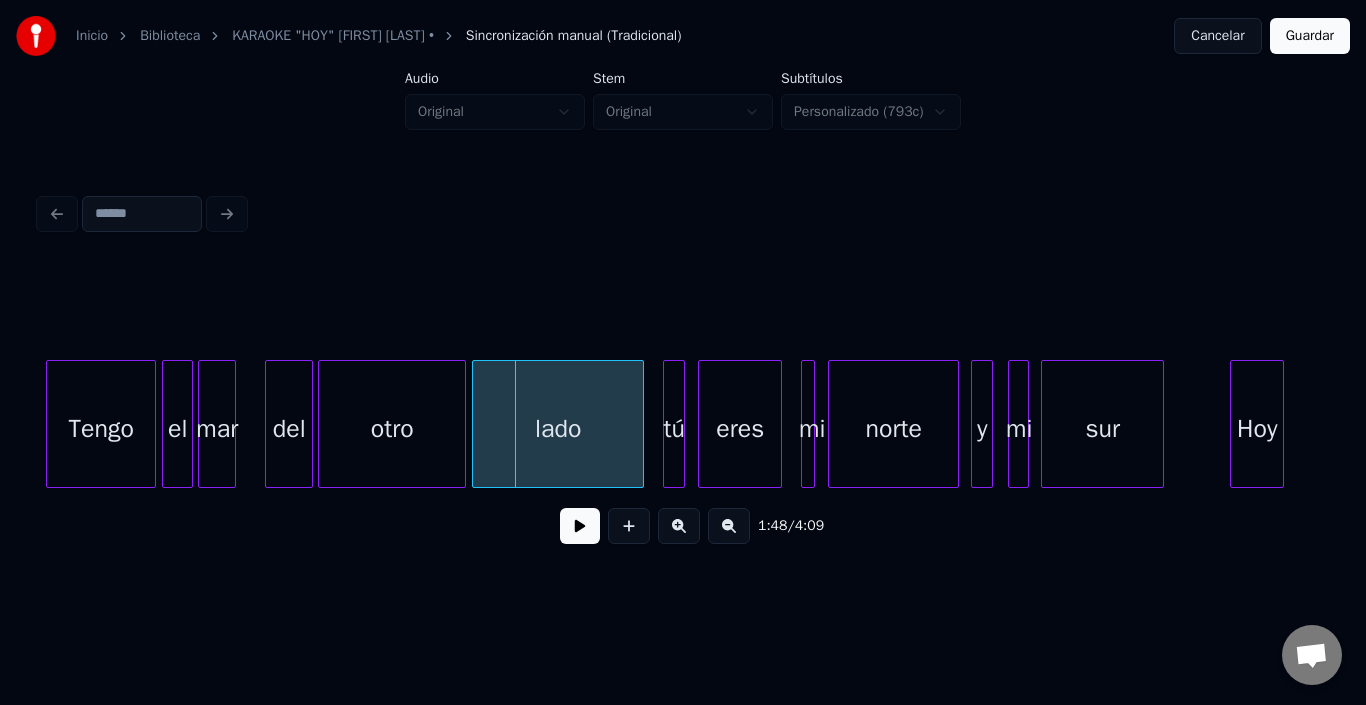 scroll, scrollTop: 0, scrollLeft: 20967, axis: horizontal 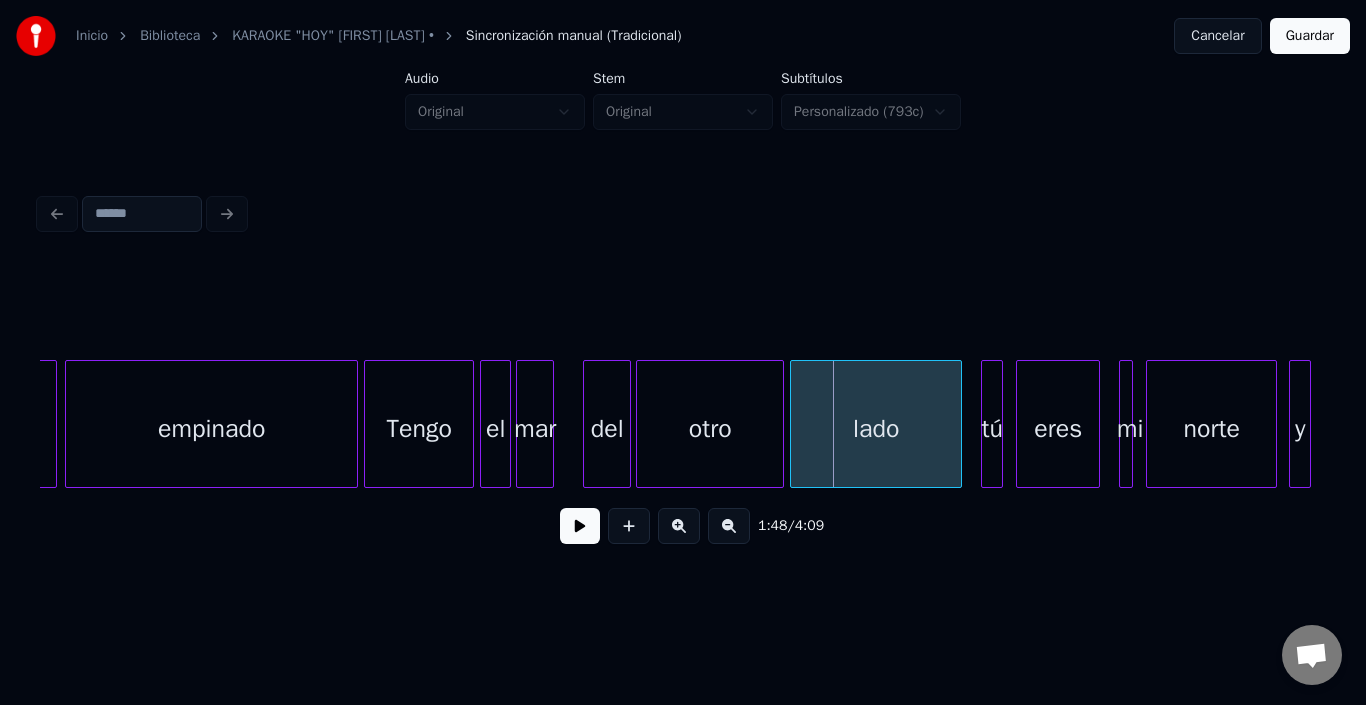 click on "Tengo" at bounding box center [419, 429] 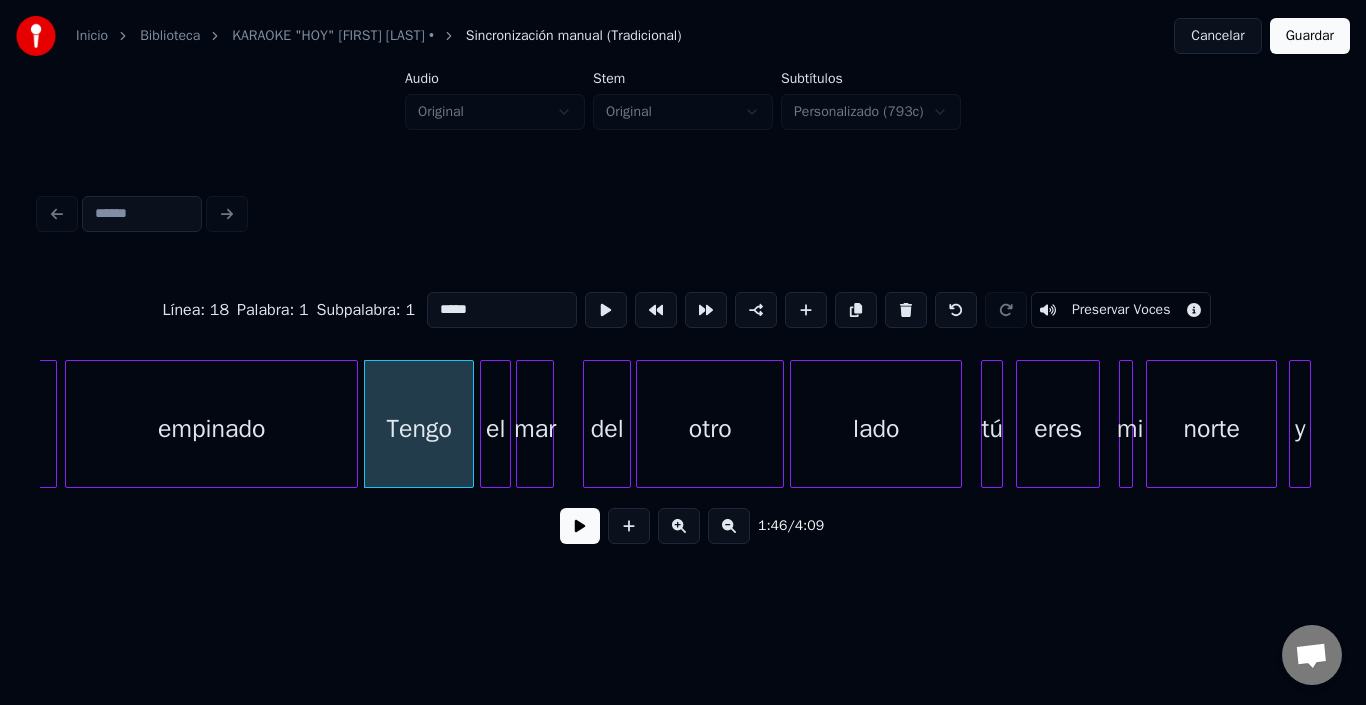 click on "*****" at bounding box center (502, 310) 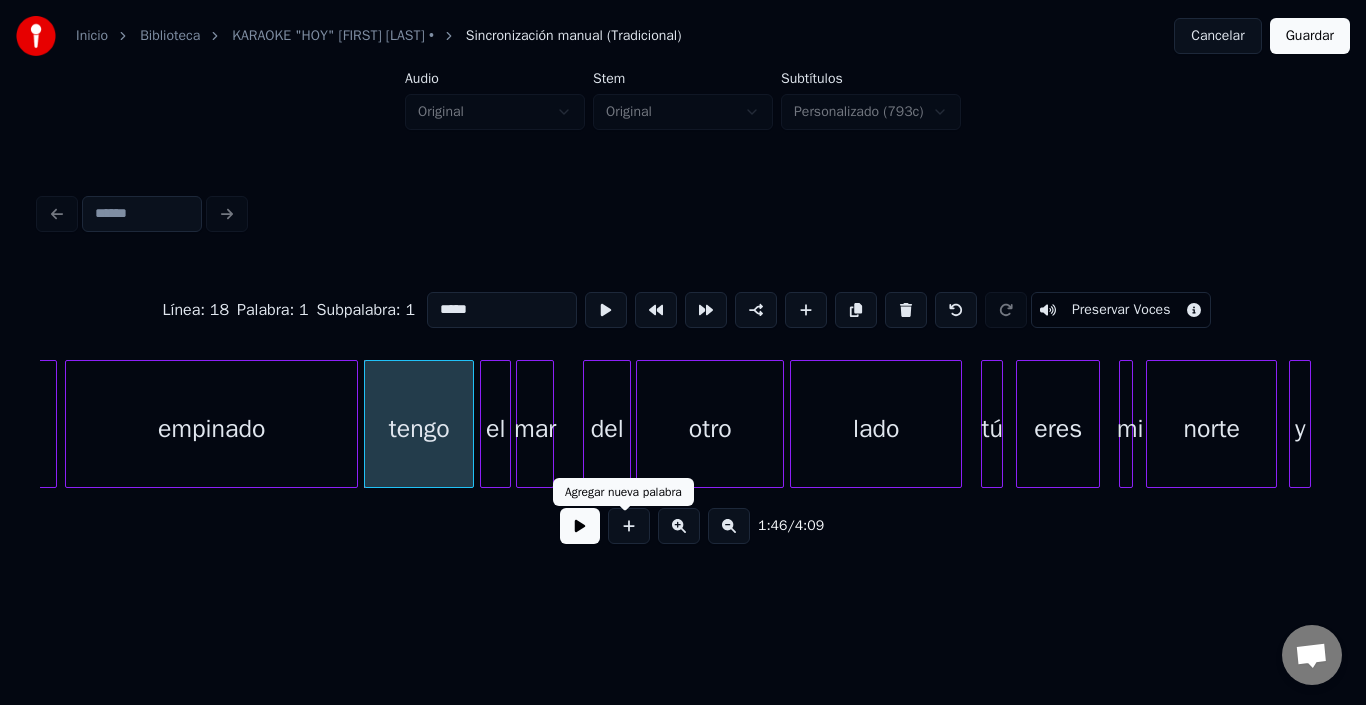 type on "*****" 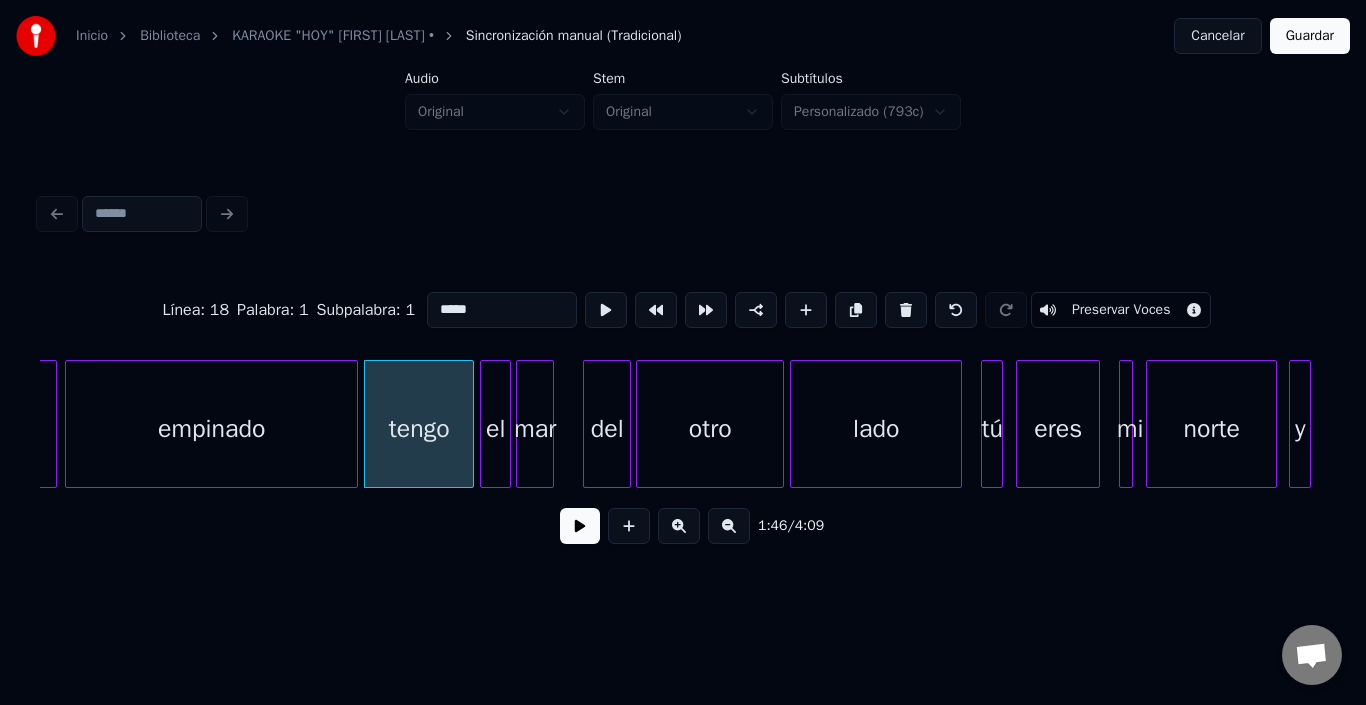 click at bounding box center [580, 526] 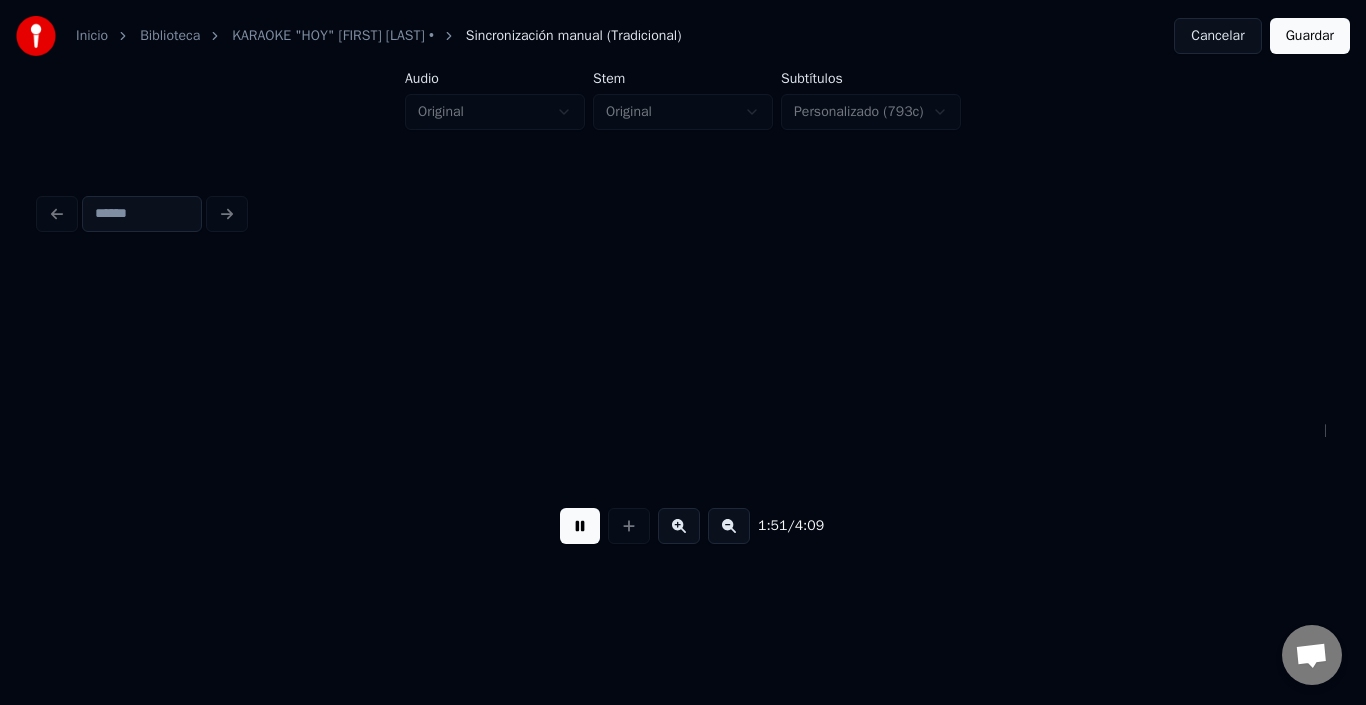 scroll, scrollTop: 0, scrollLeft: 22256, axis: horizontal 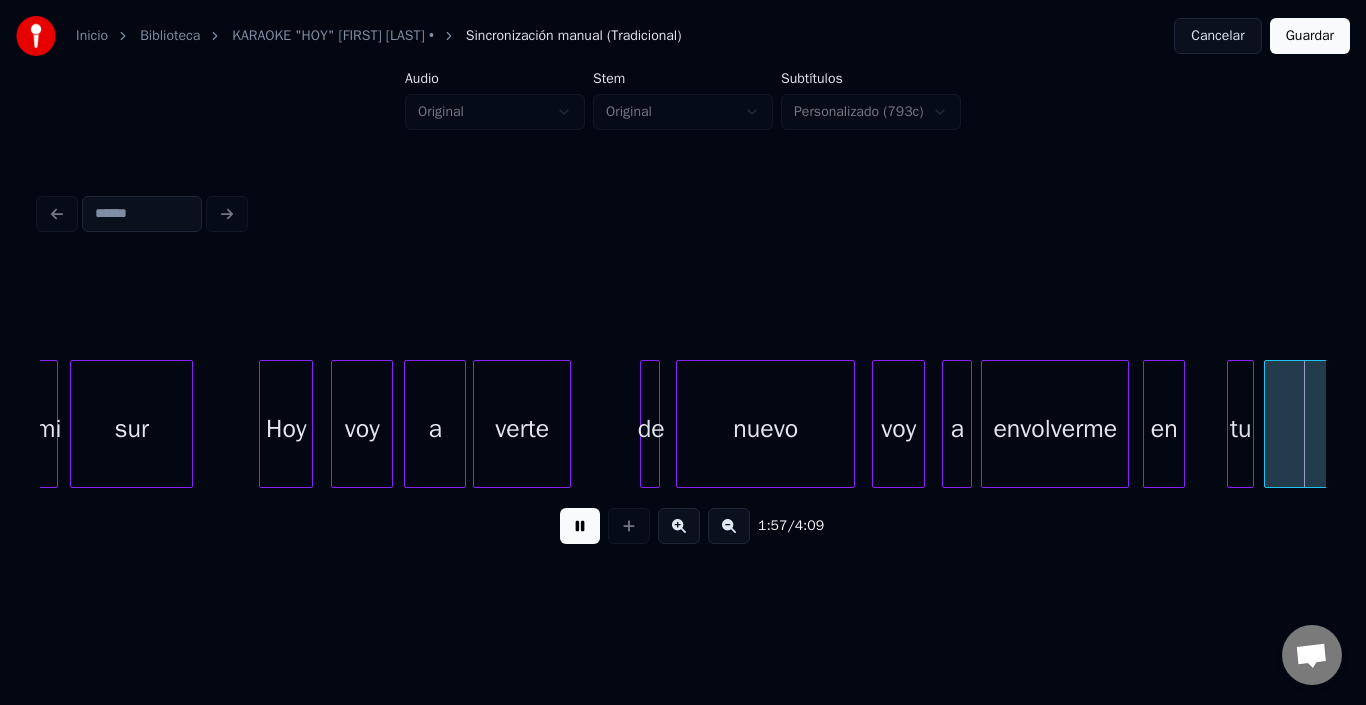 click at bounding box center [580, 526] 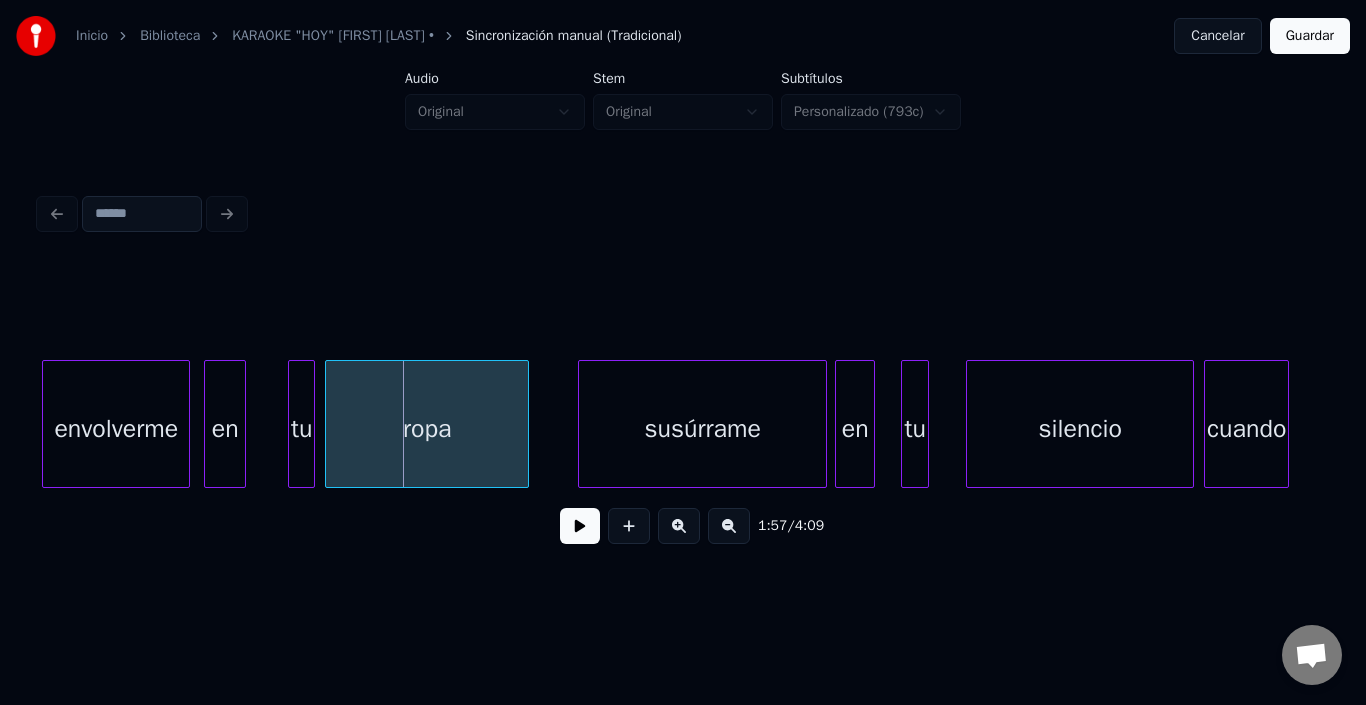 scroll, scrollTop: 0, scrollLeft: 23036, axis: horizontal 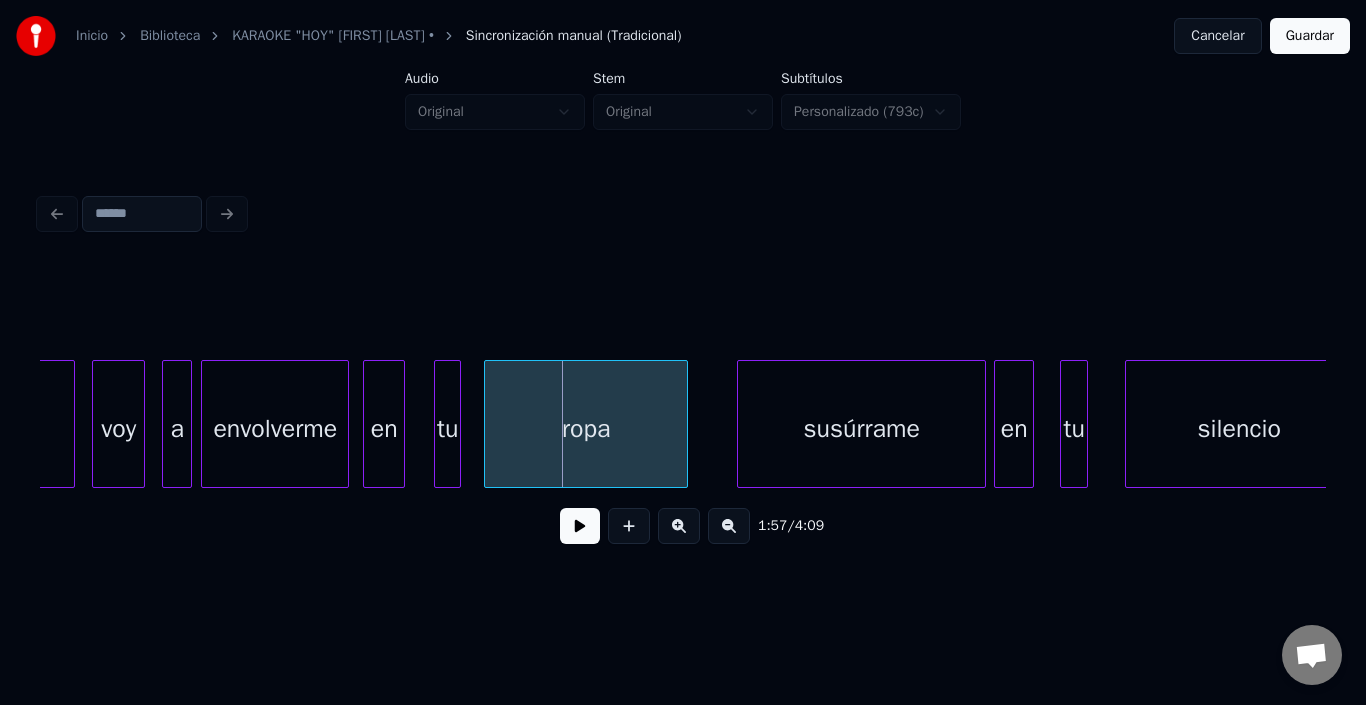 click on "tu" at bounding box center (447, 429) 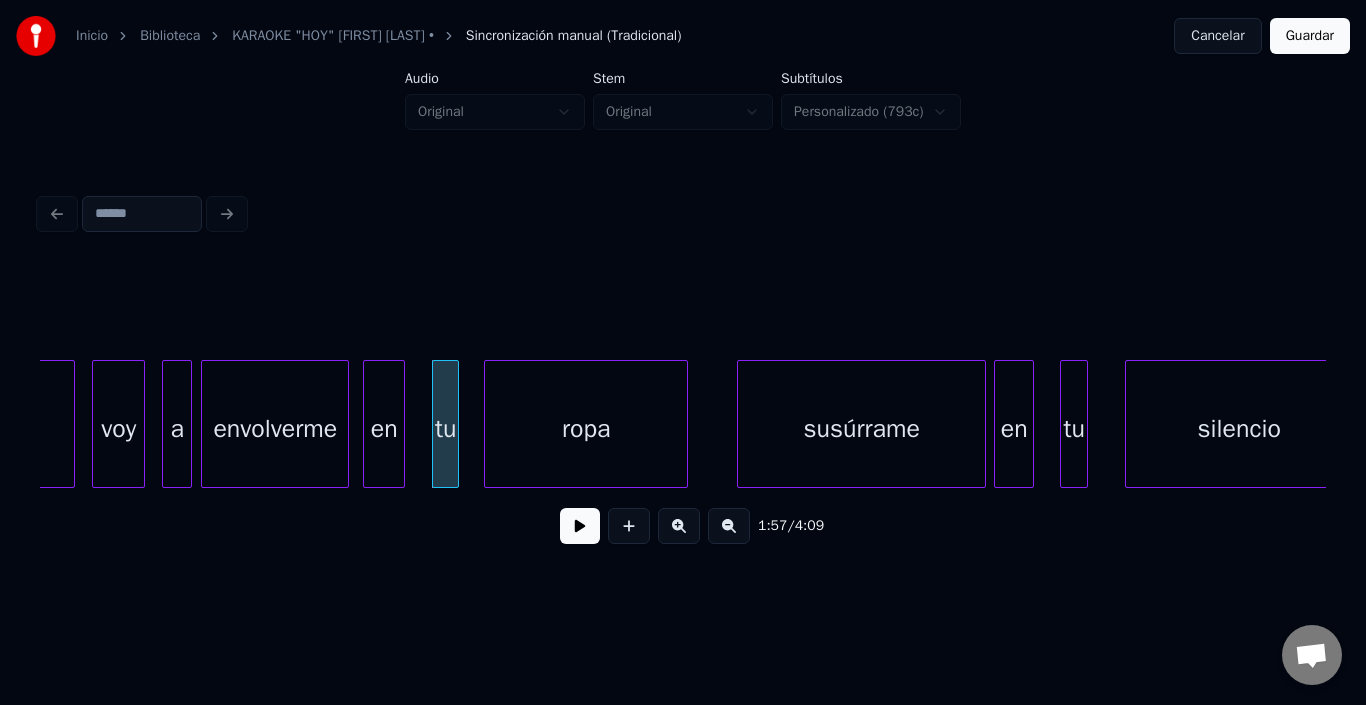 click on "tu" at bounding box center (445, 429) 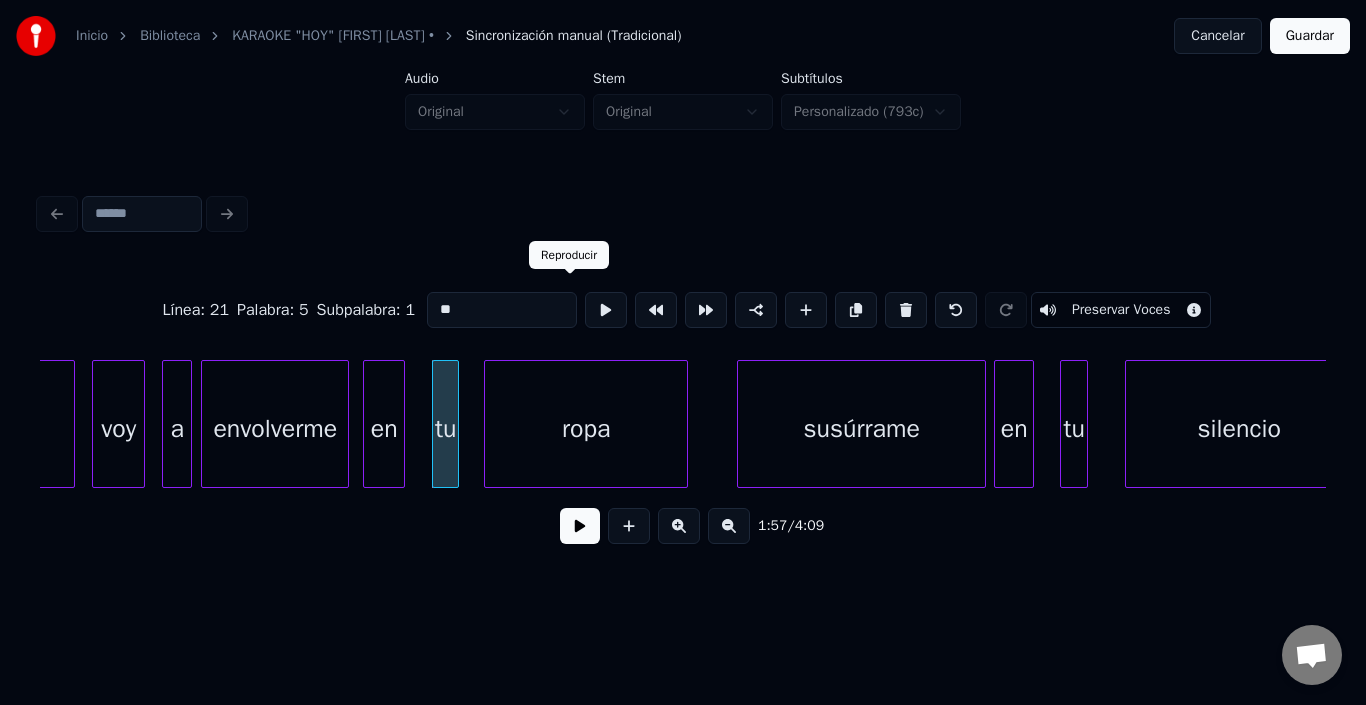 click at bounding box center [606, 310] 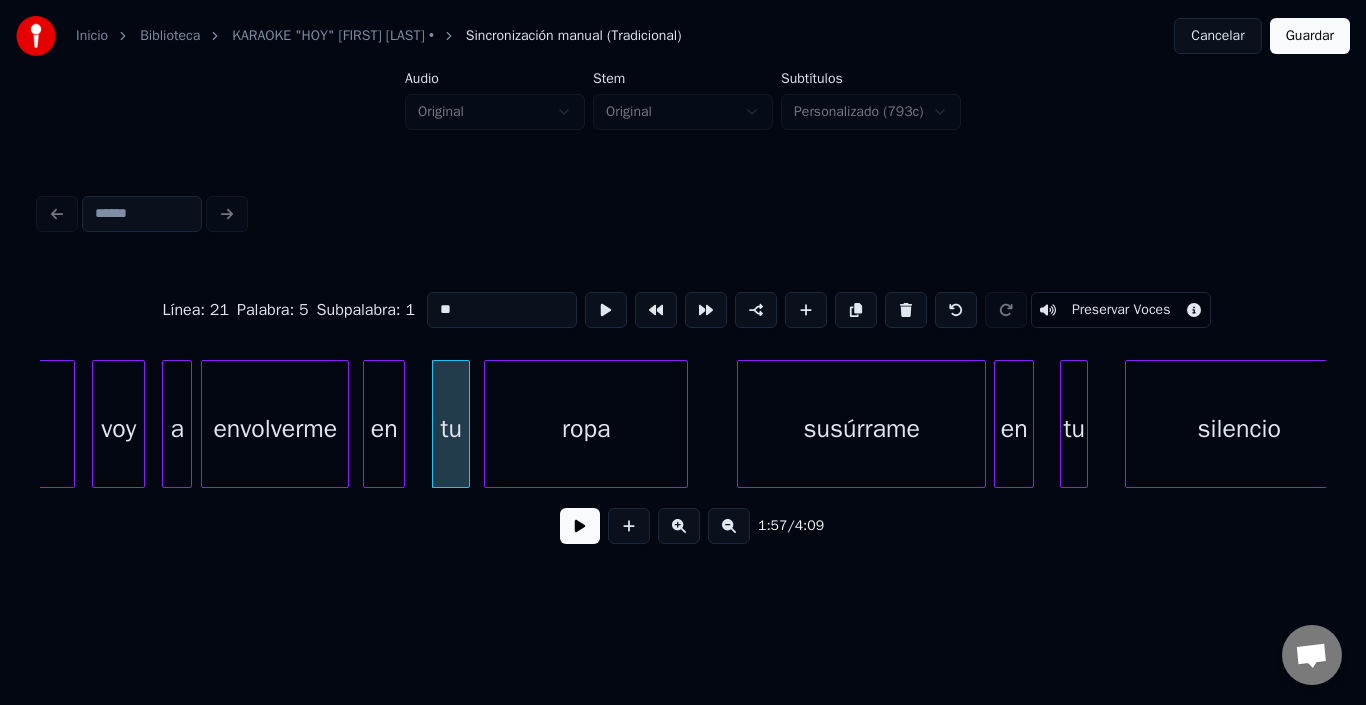 click at bounding box center (466, 424) 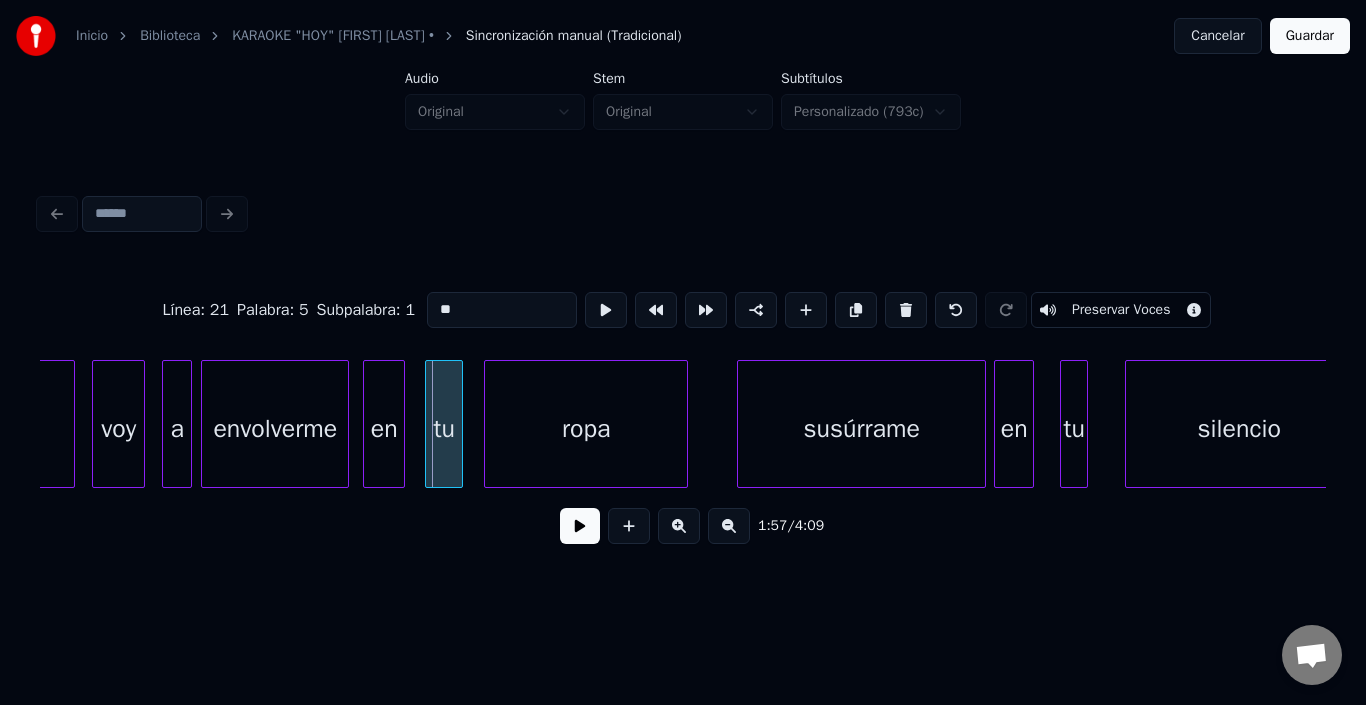 click on "tu" at bounding box center [444, 429] 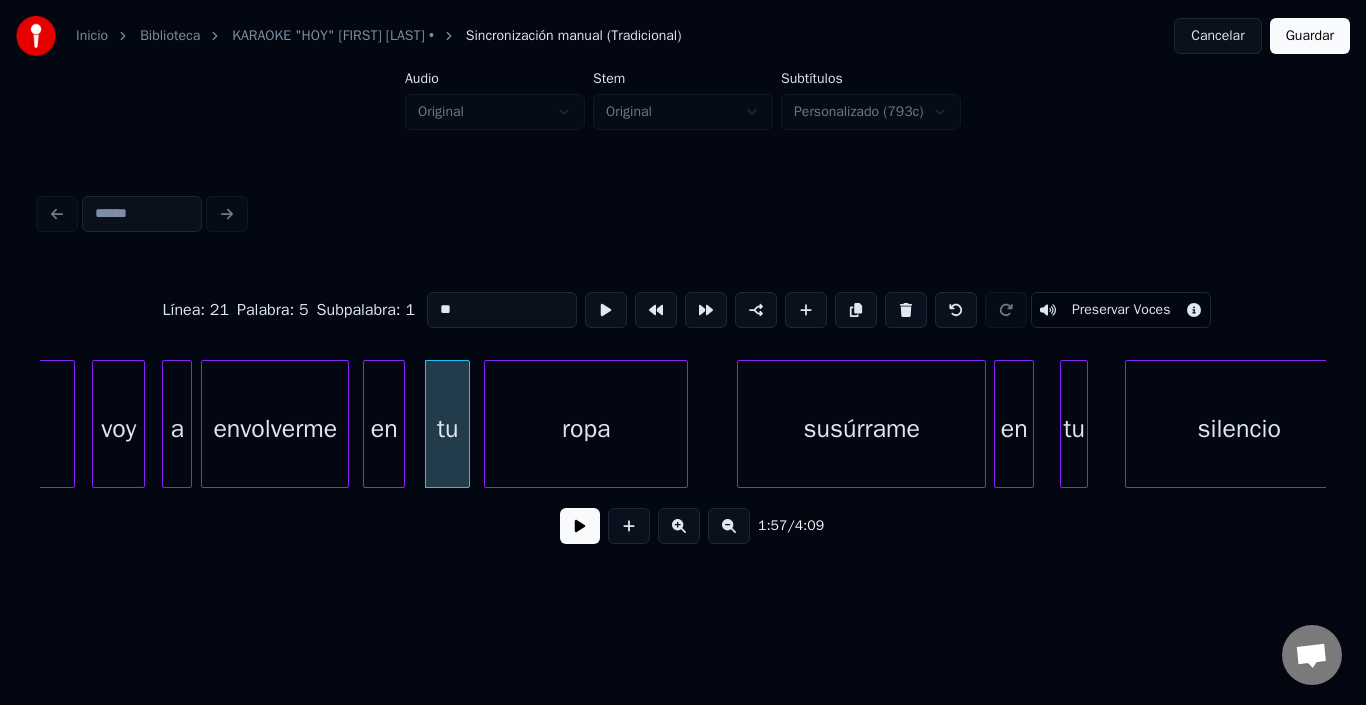 click at bounding box center [466, 424] 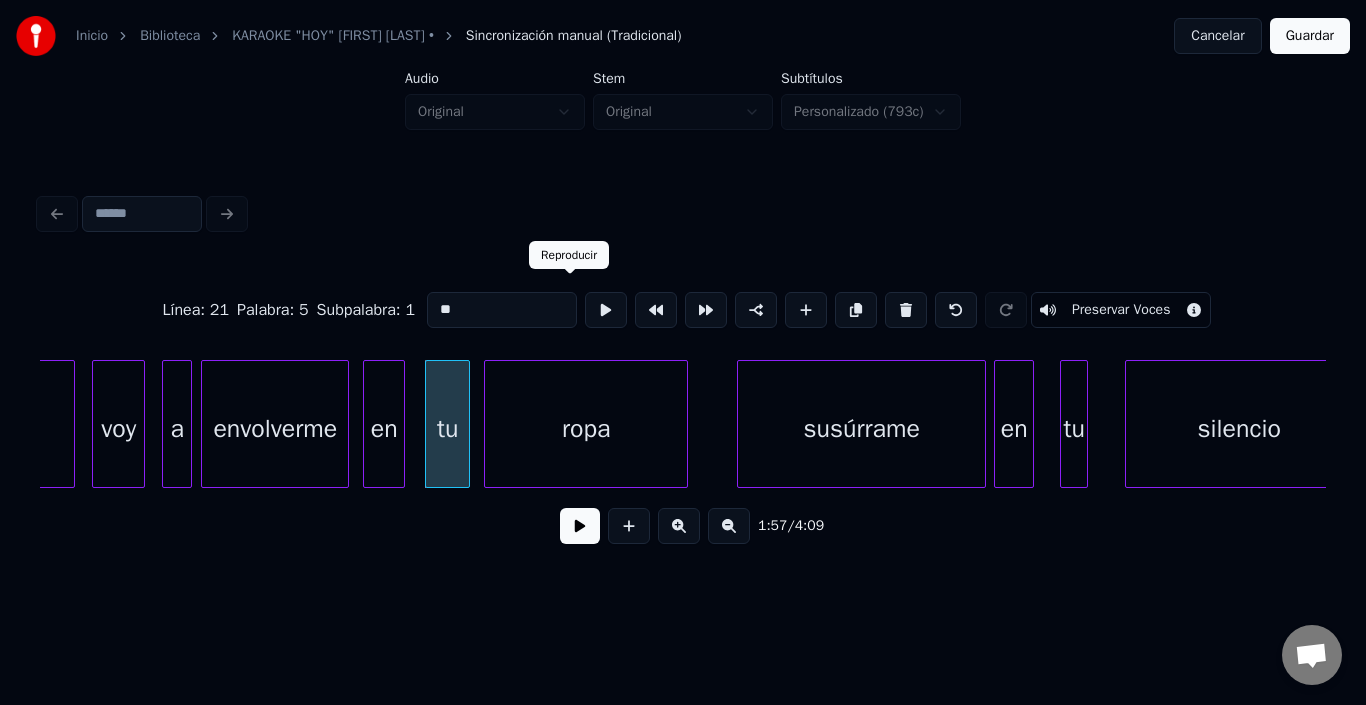 click at bounding box center (606, 310) 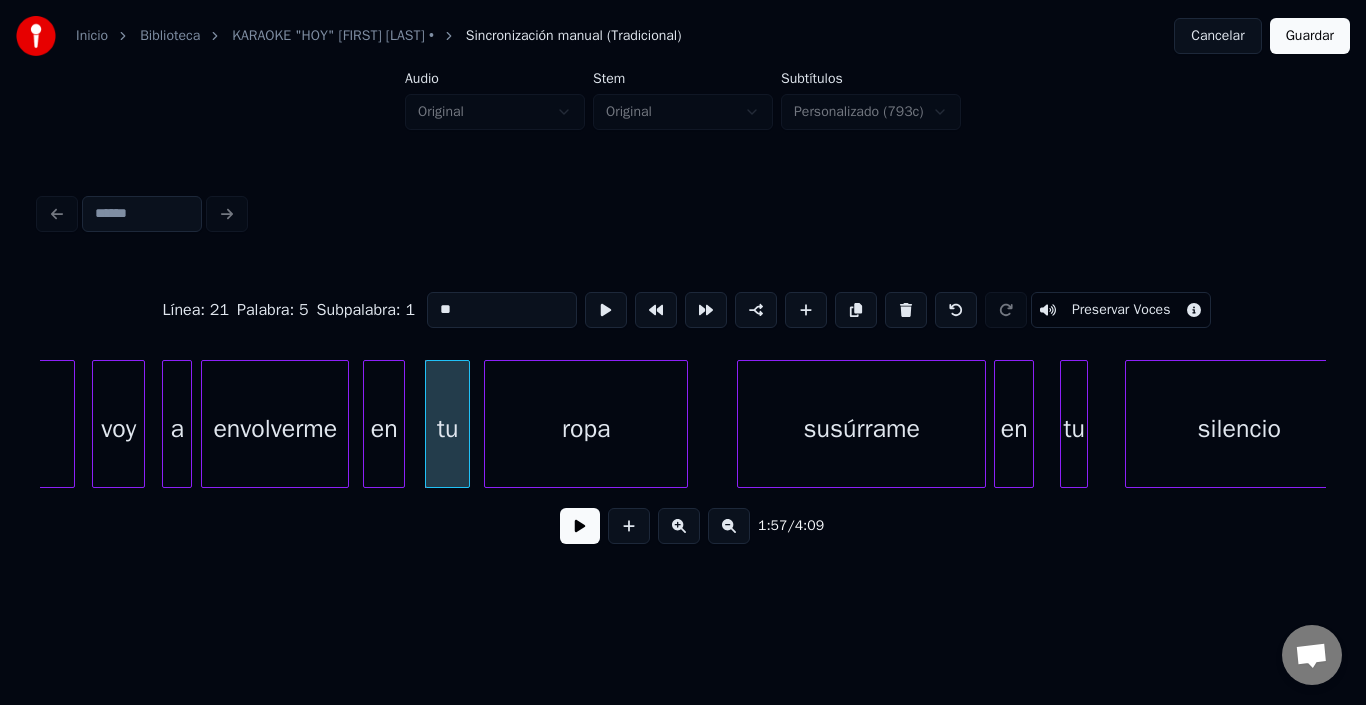 click at bounding box center [580, 526] 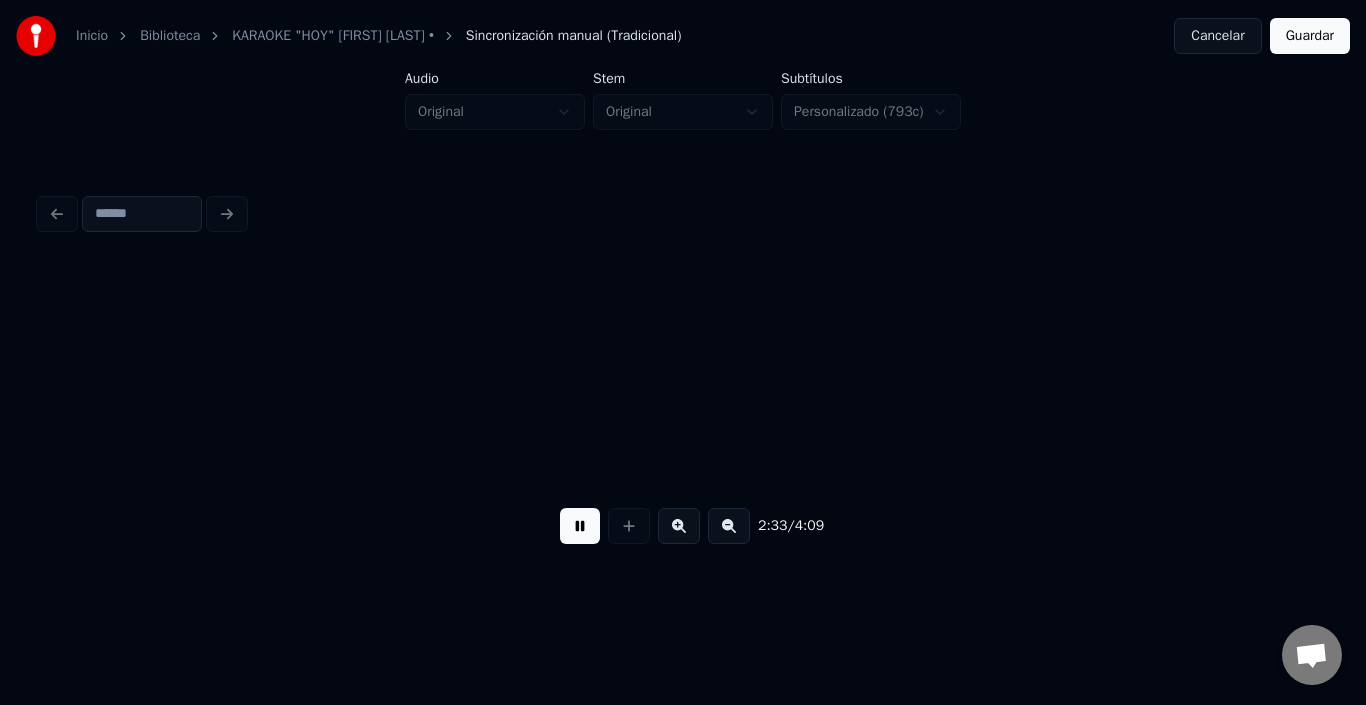 scroll, scrollTop: 0, scrollLeft: 30762, axis: horizontal 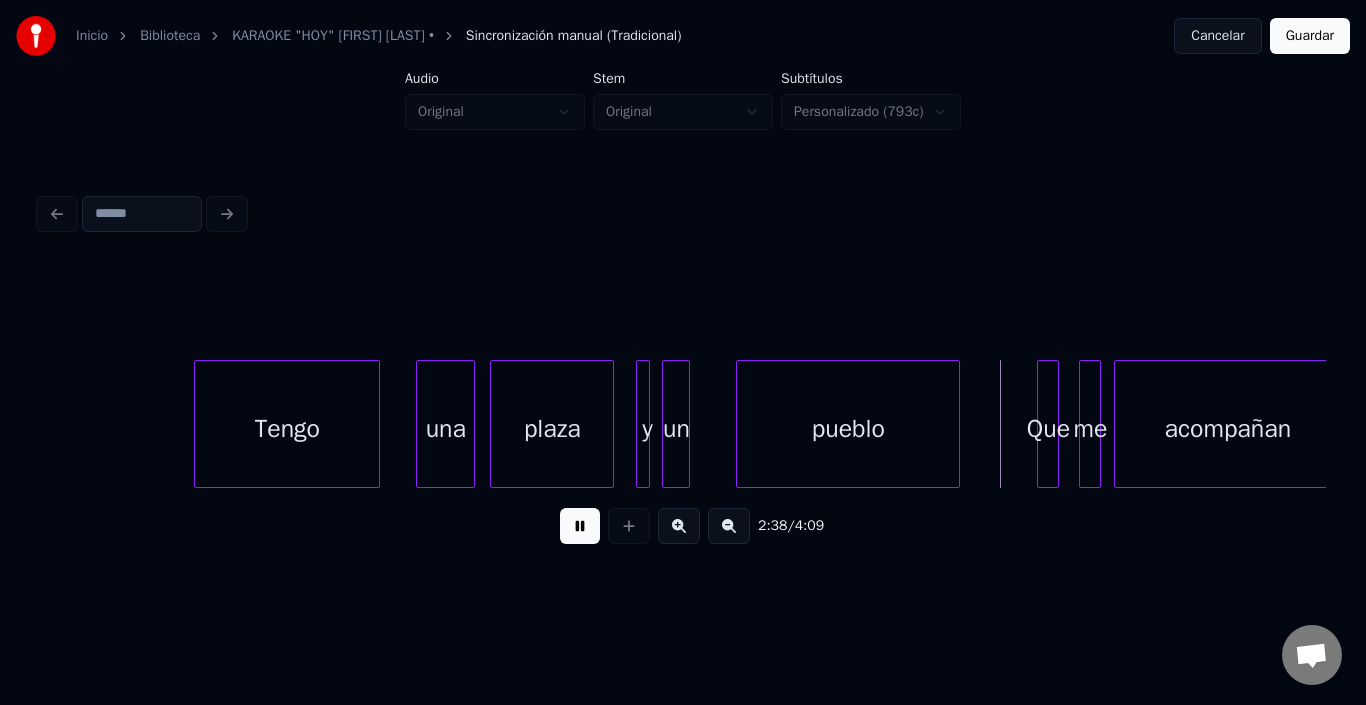 click at bounding box center (580, 526) 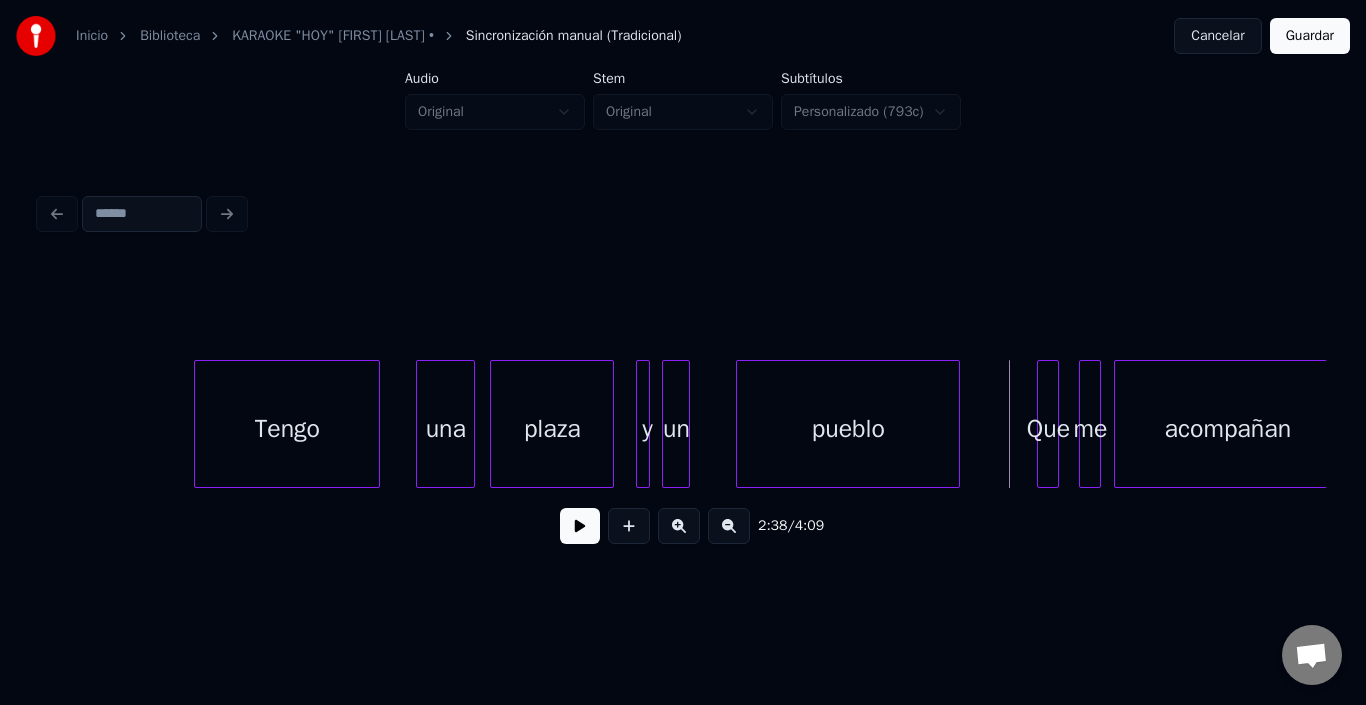 click on "Que" at bounding box center (1048, 429) 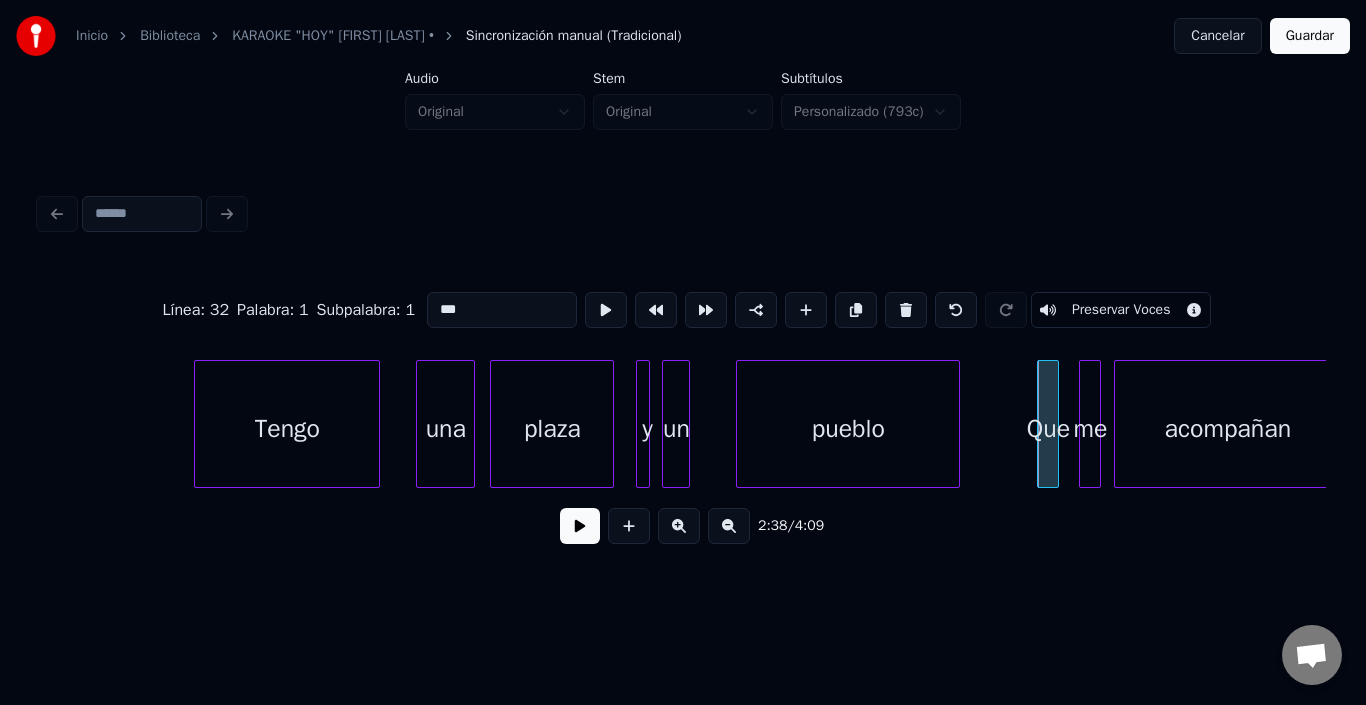 click on "***" at bounding box center (502, 310) 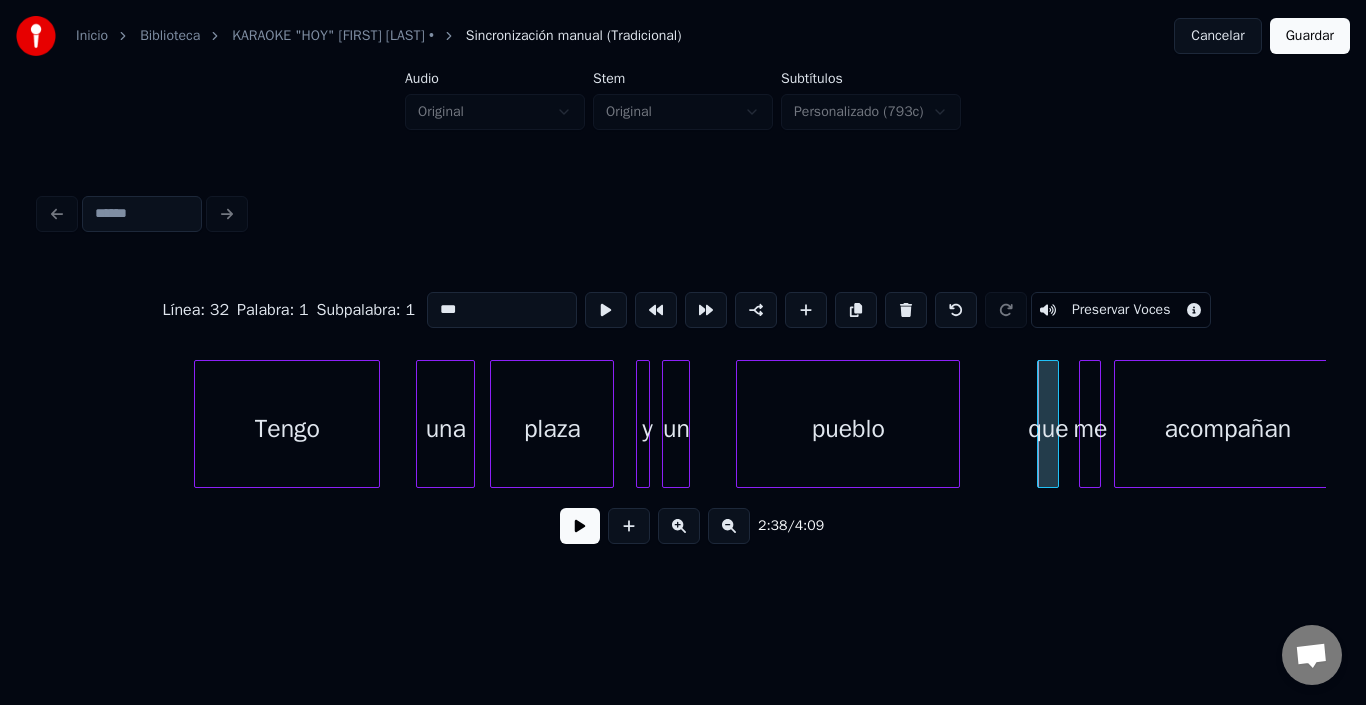 type on "***" 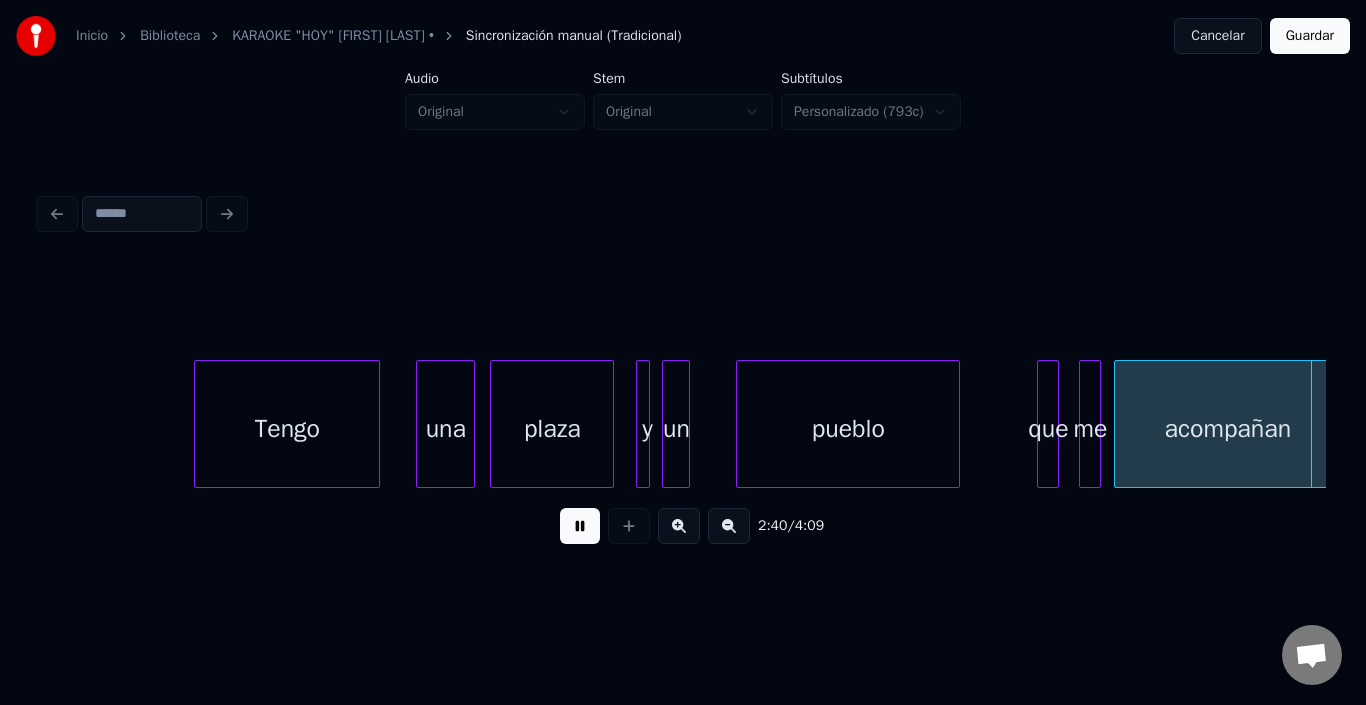 scroll, scrollTop: 0, scrollLeft: 32049, axis: horizontal 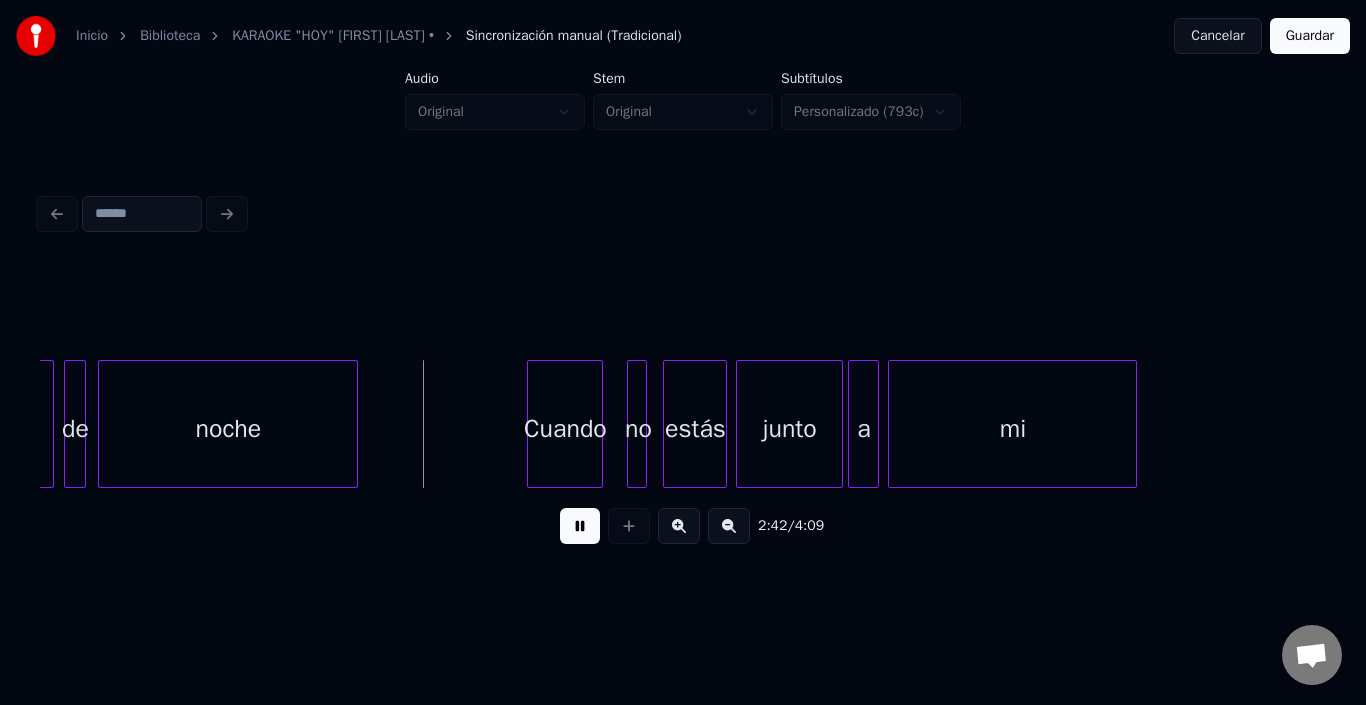 click on "Cuando" at bounding box center (565, 429) 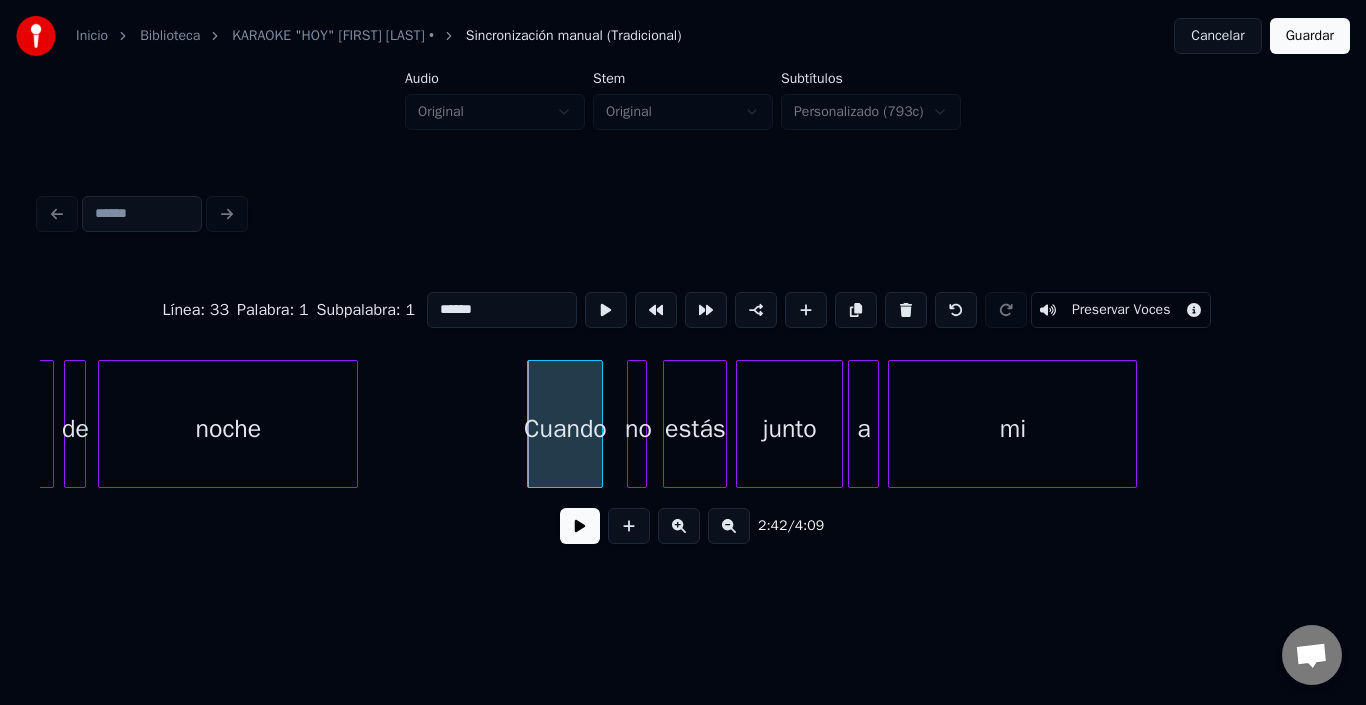 click on "******" at bounding box center [502, 310] 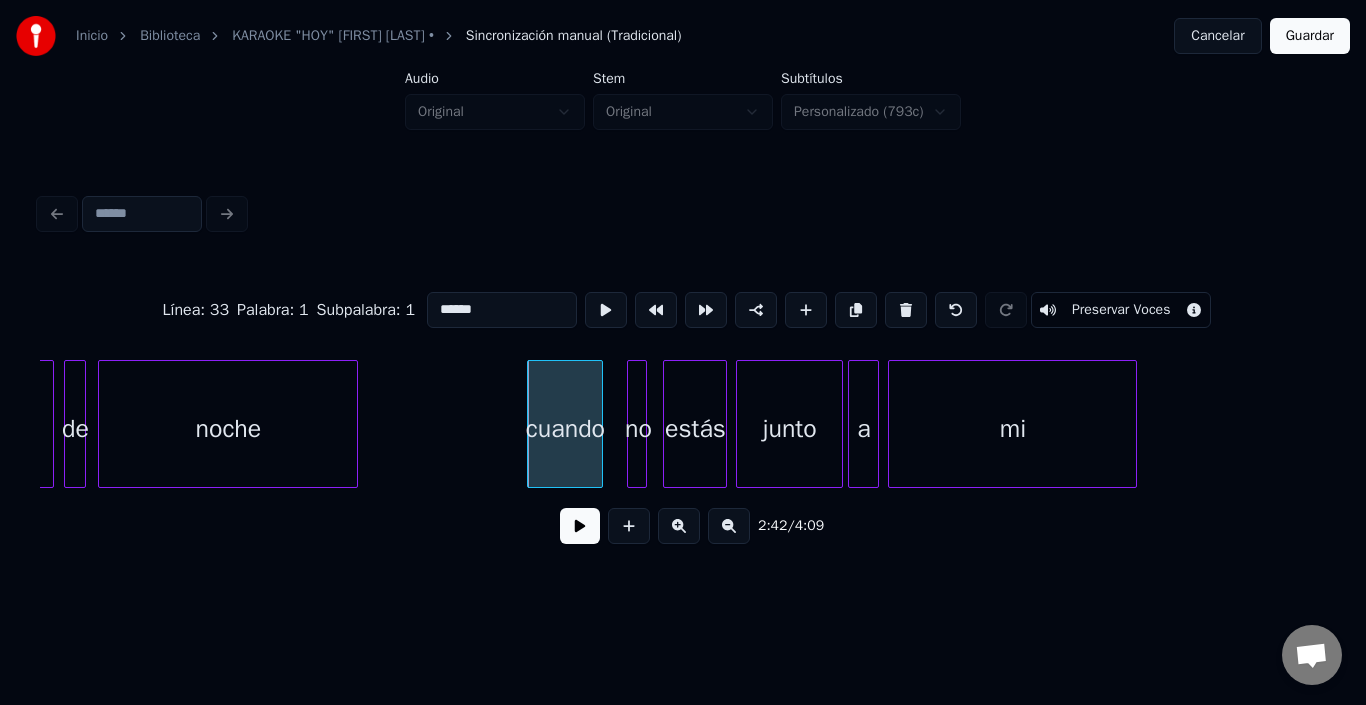 type on "******" 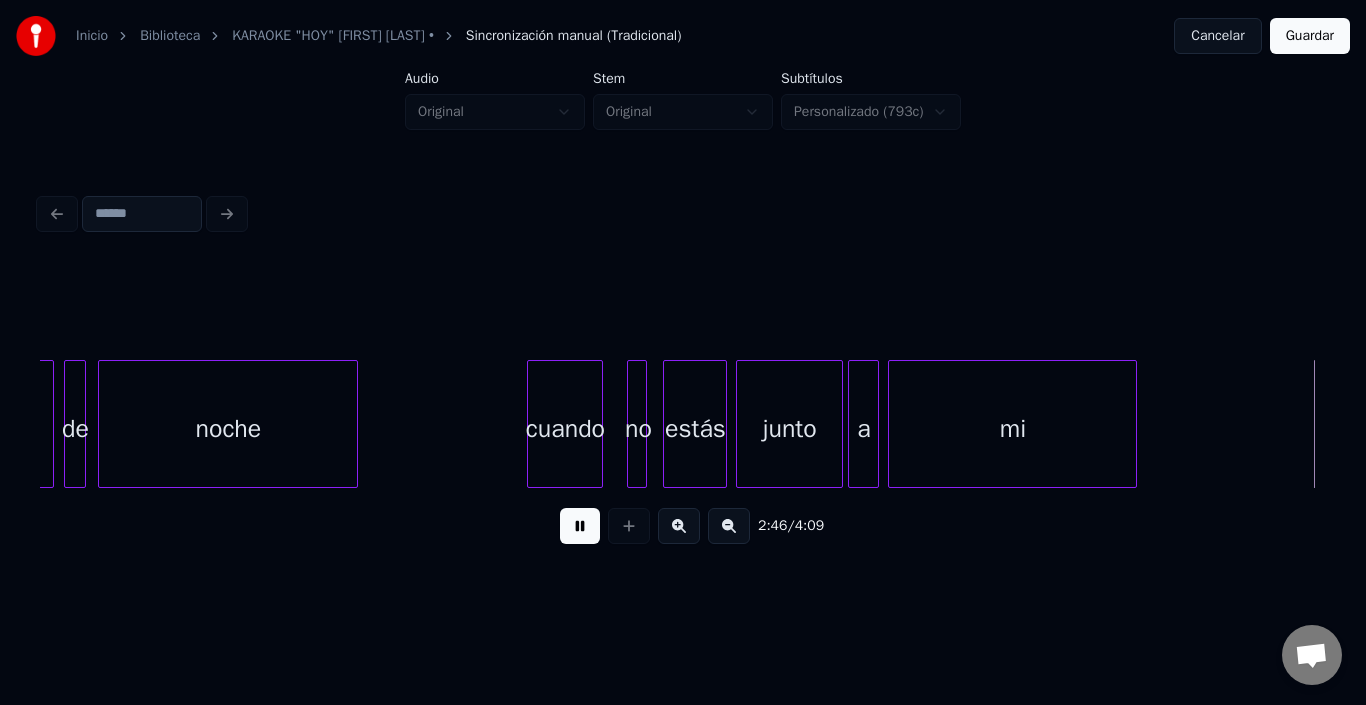 scroll, scrollTop: 0, scrollLeft: 33335, axis: horizontal 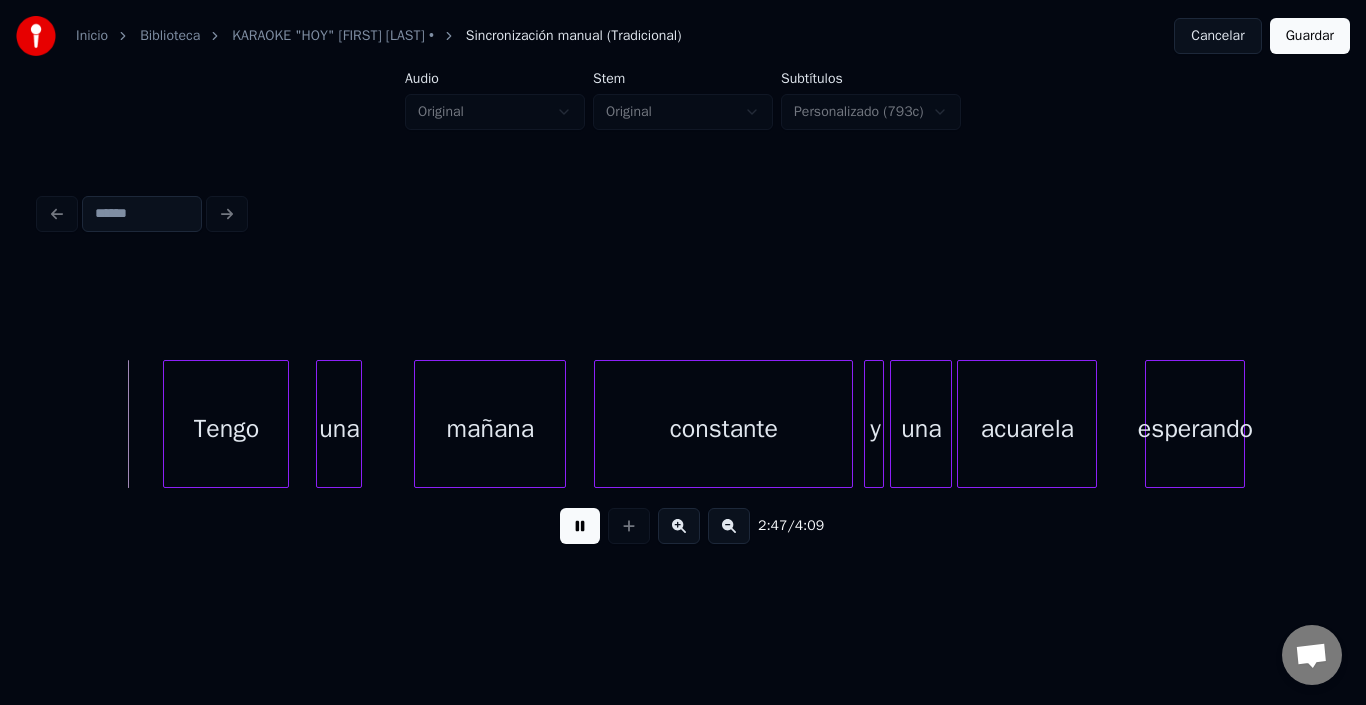 click at bounding box center (580, 526) 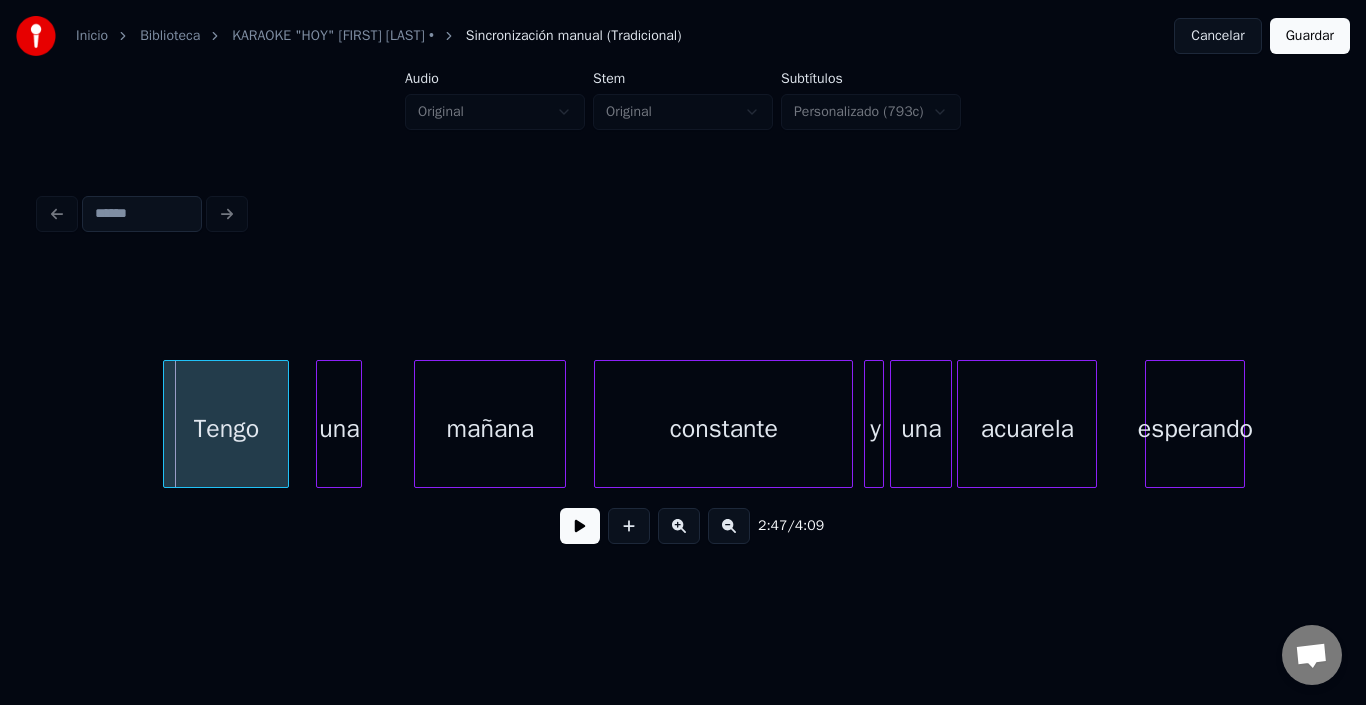 click at bounding box center (580, 526) 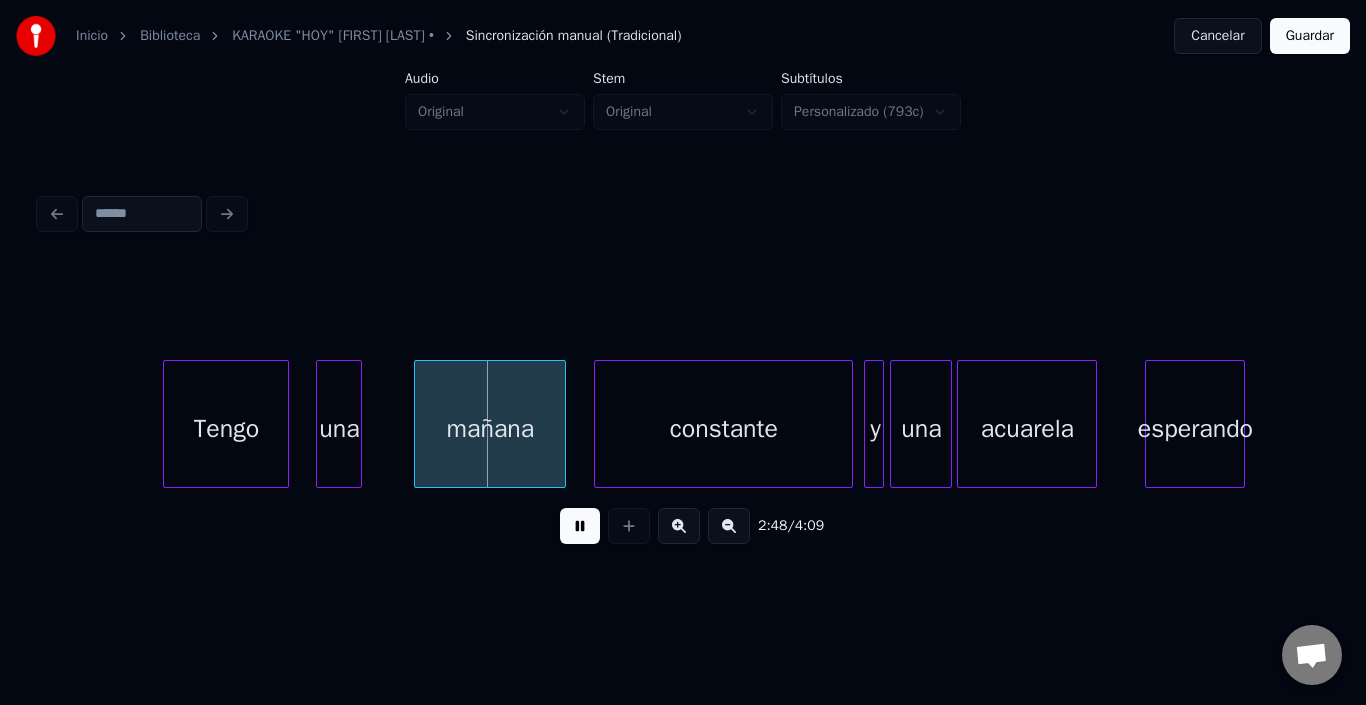 click at bounding box center [580, 526] 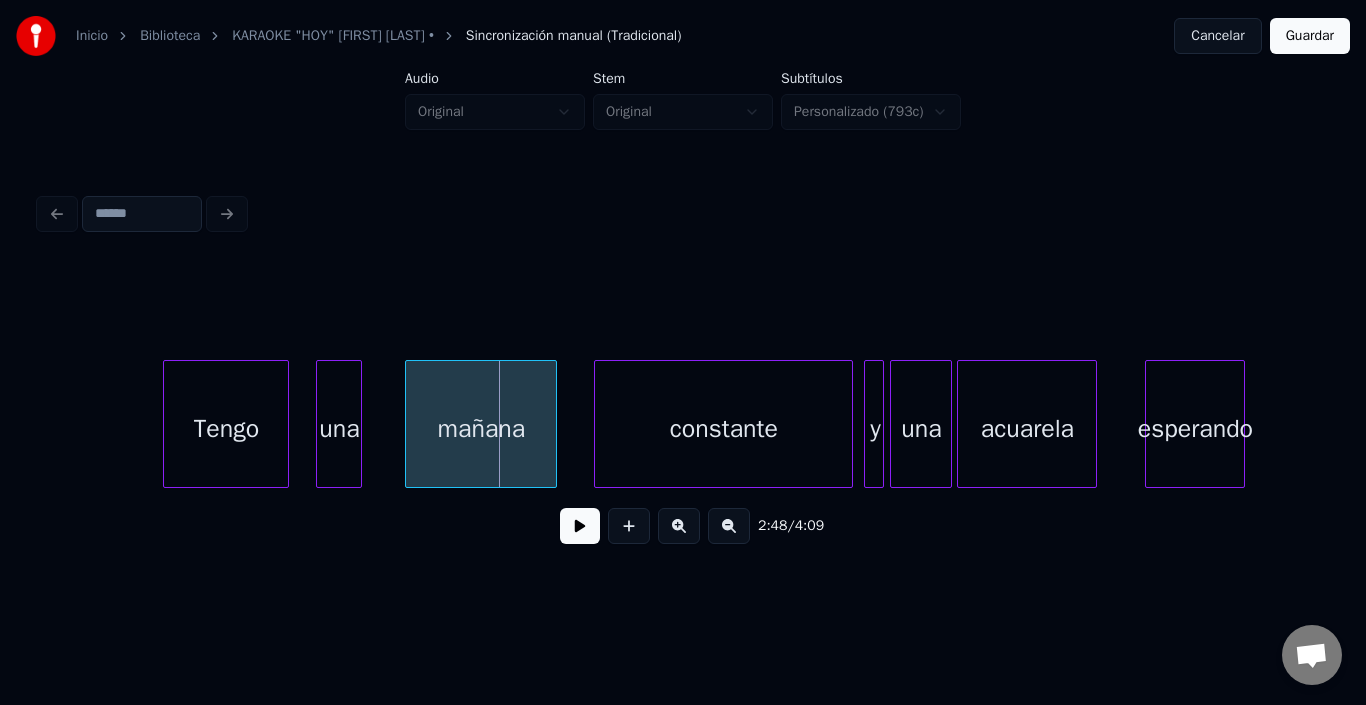 click on "mañana" at bounding box center (481, 429) 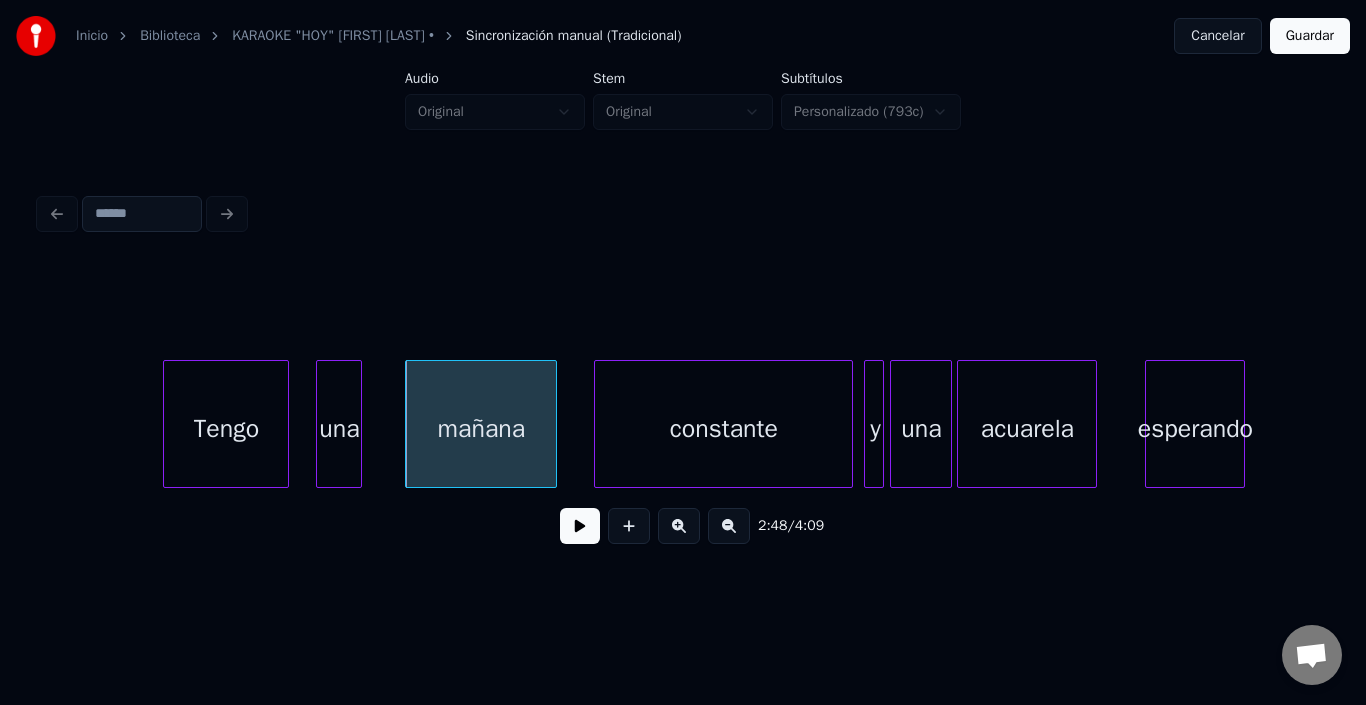 click on "mañana" at bounding box center (481, 429) 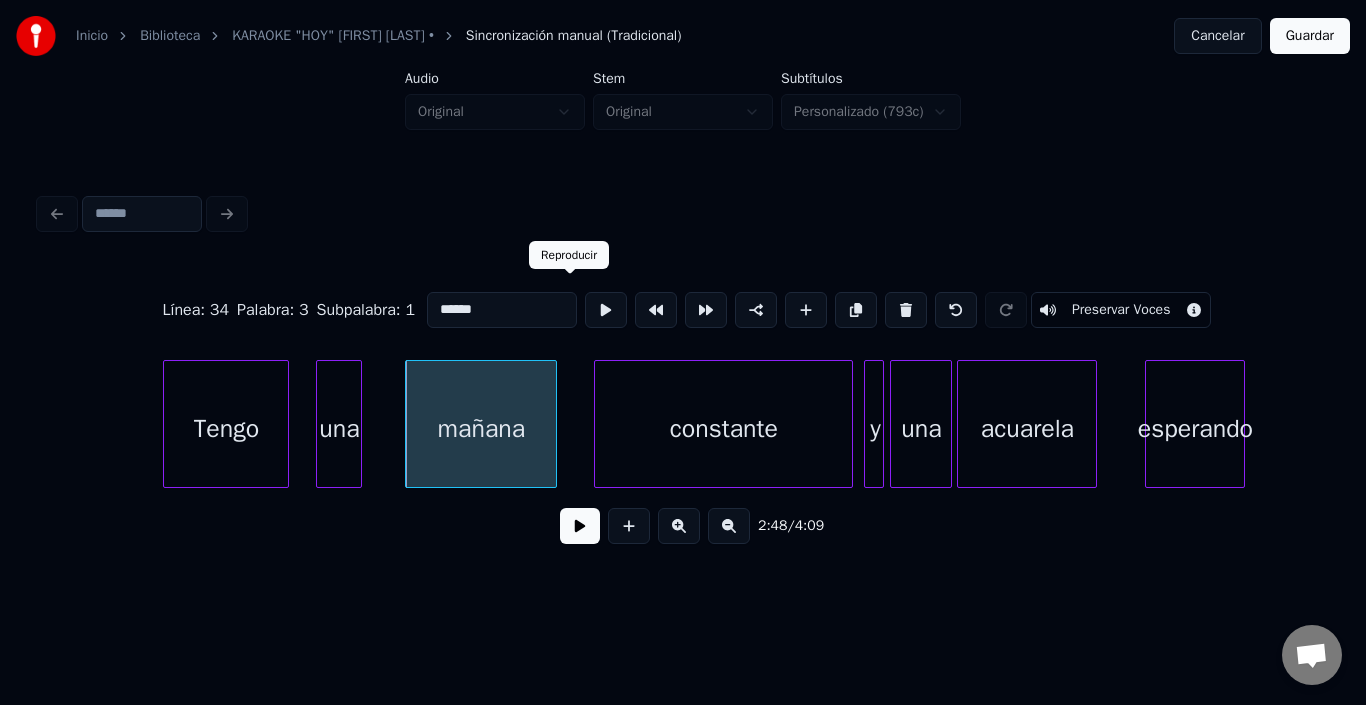 click at bounding box center (606, 310) 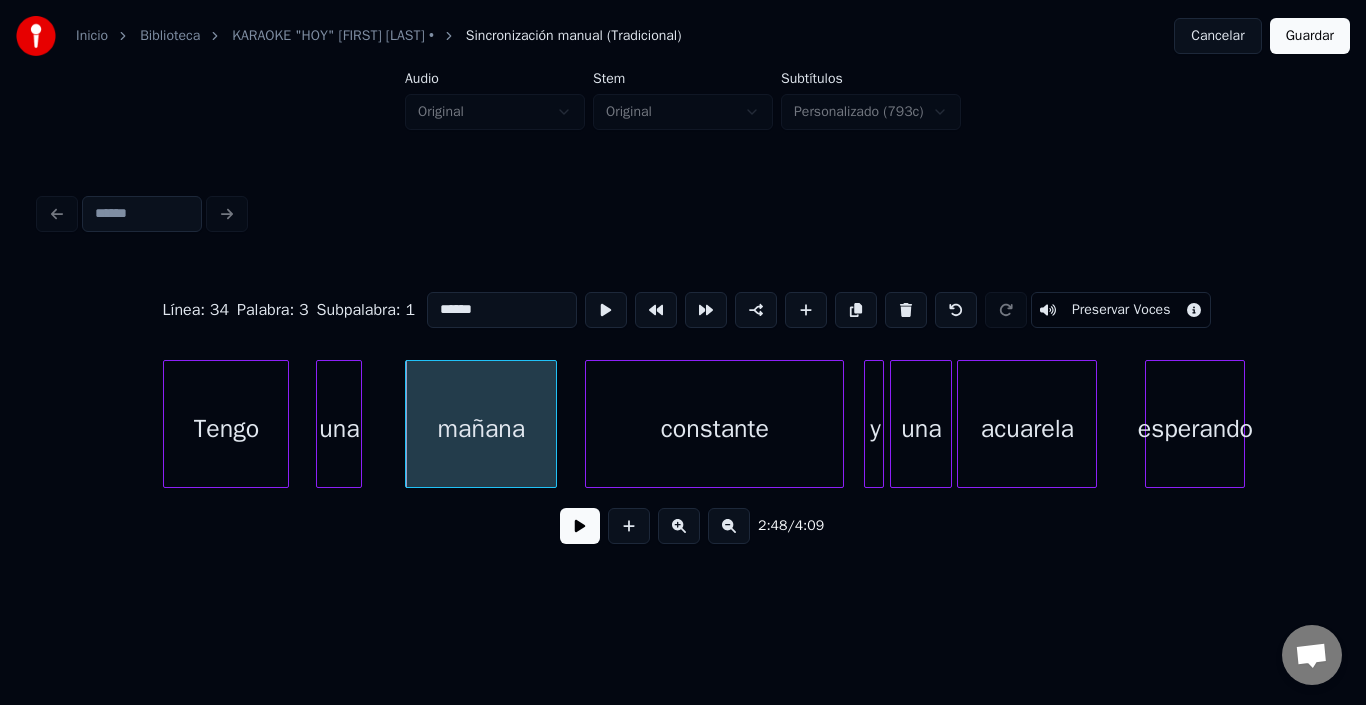 click on "constante" at bounding box center [714, 429] 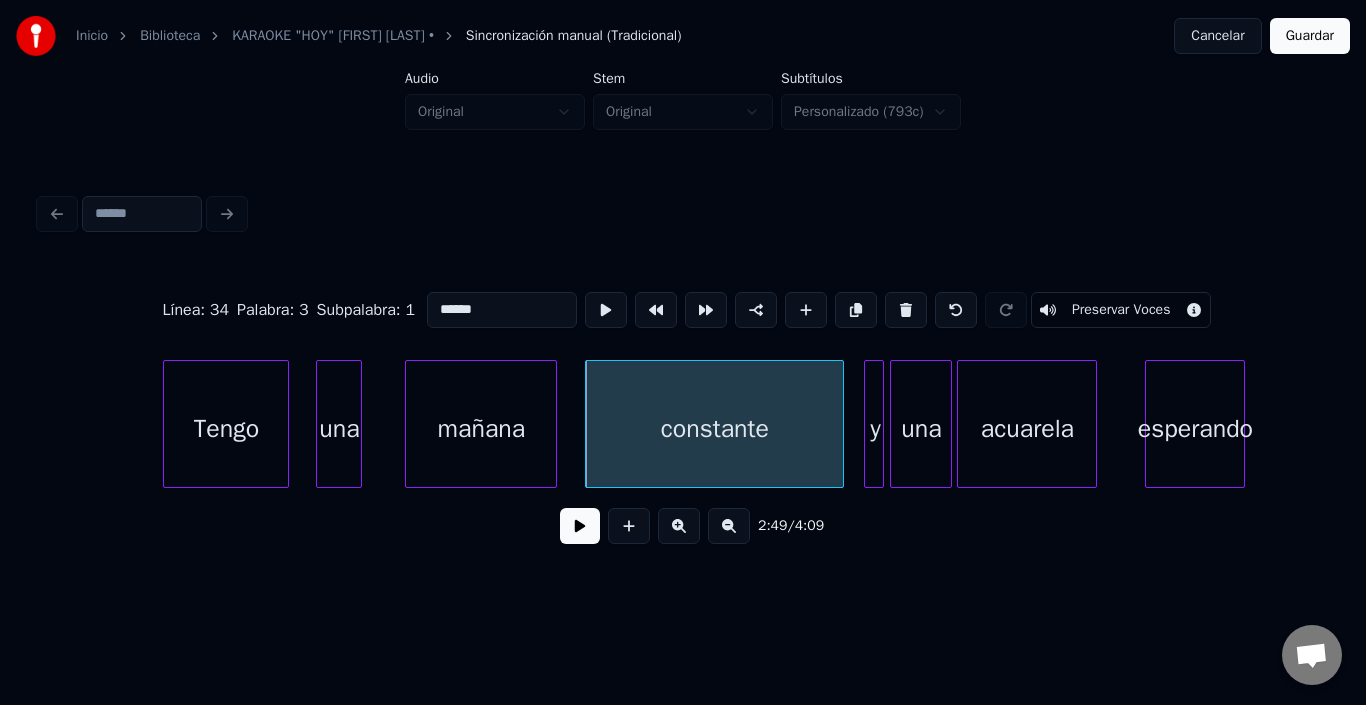 click on "constante" at bounding box center [714, 429] 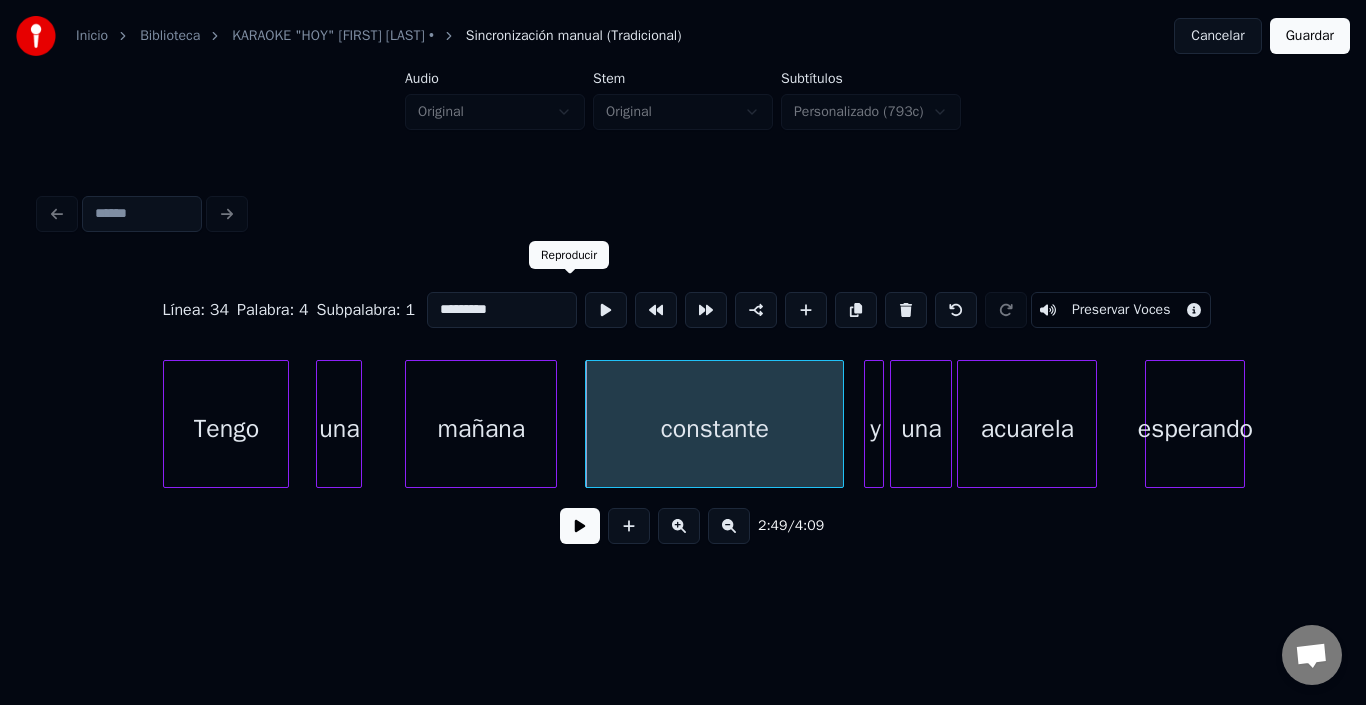 click at bounding box center [606, 310] 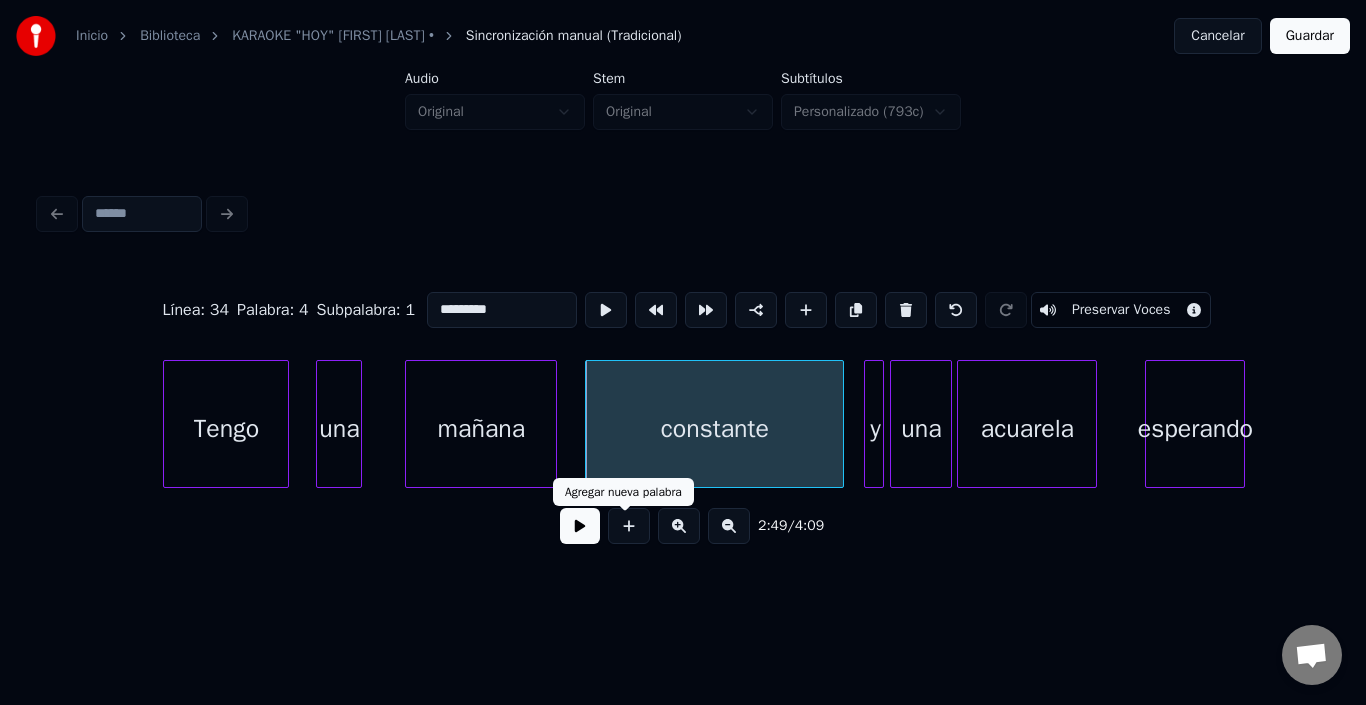 click at bounding box center [580, 526] 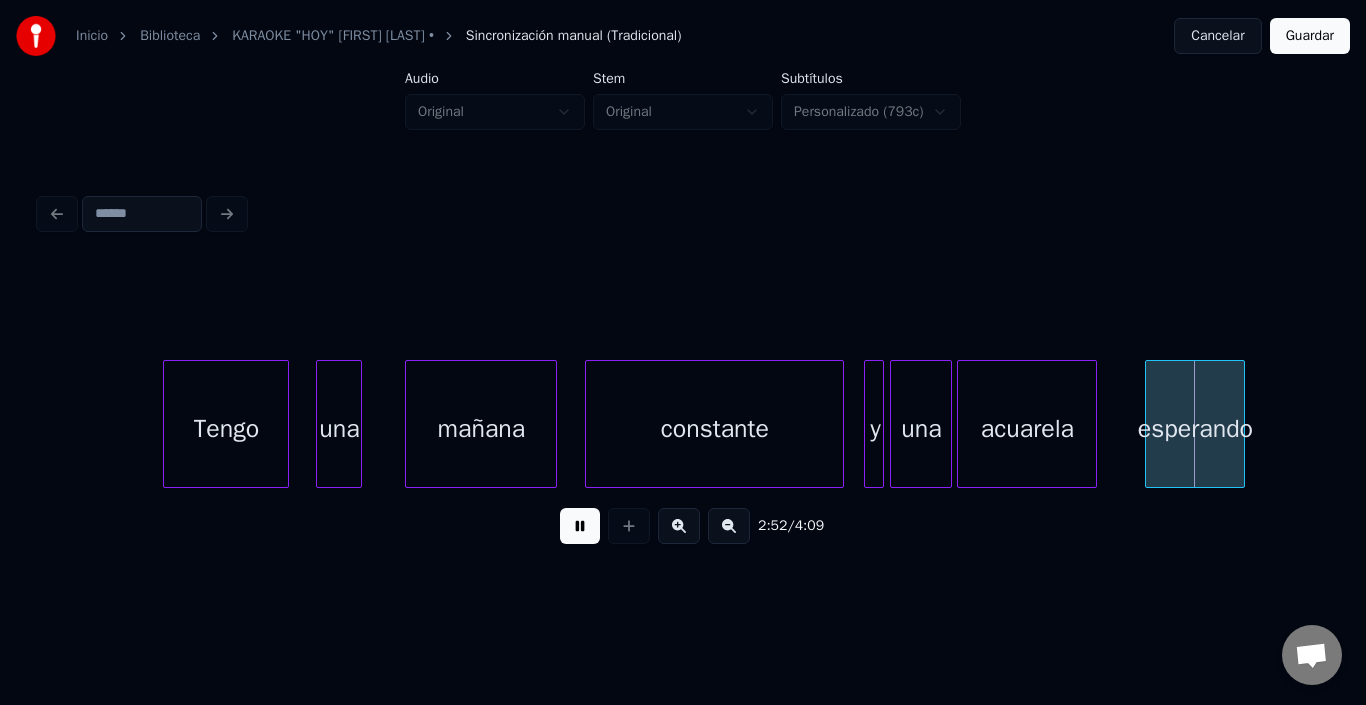 click at bounding box center [580, 526] 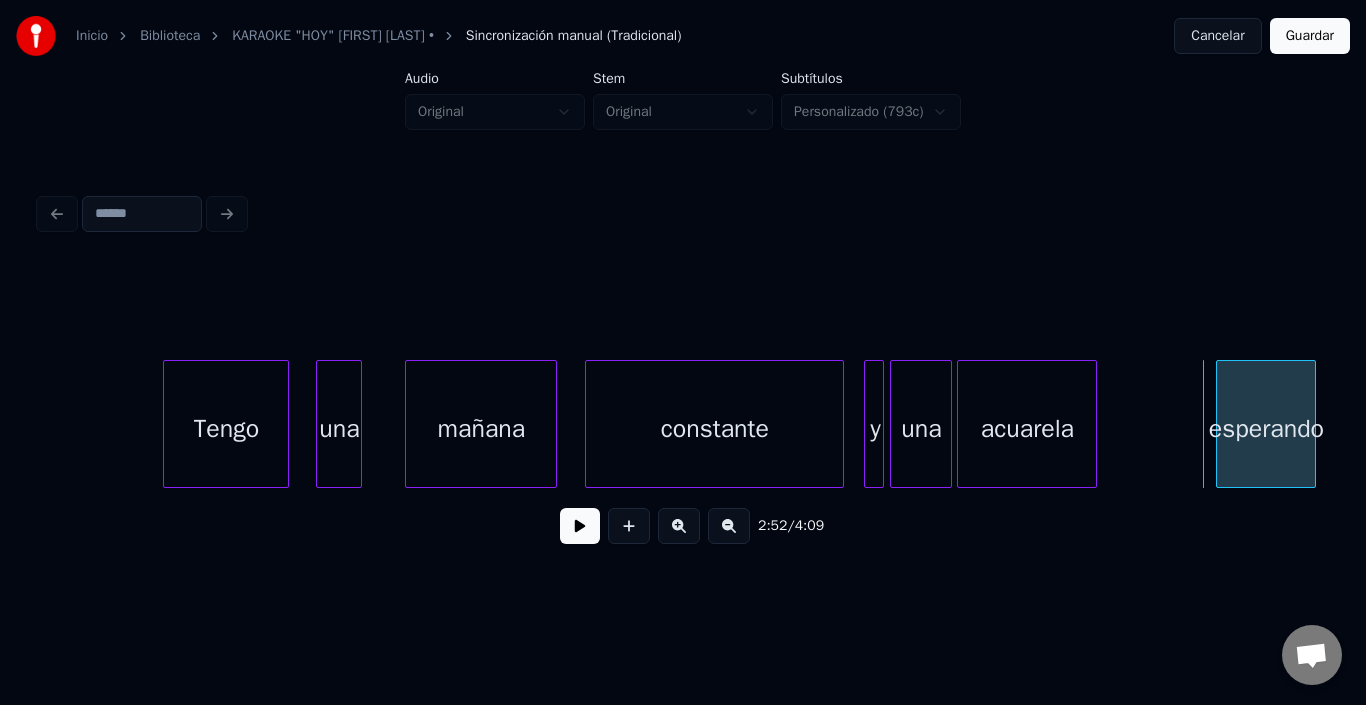click on "esperando" at bounding box center [1266, 429] 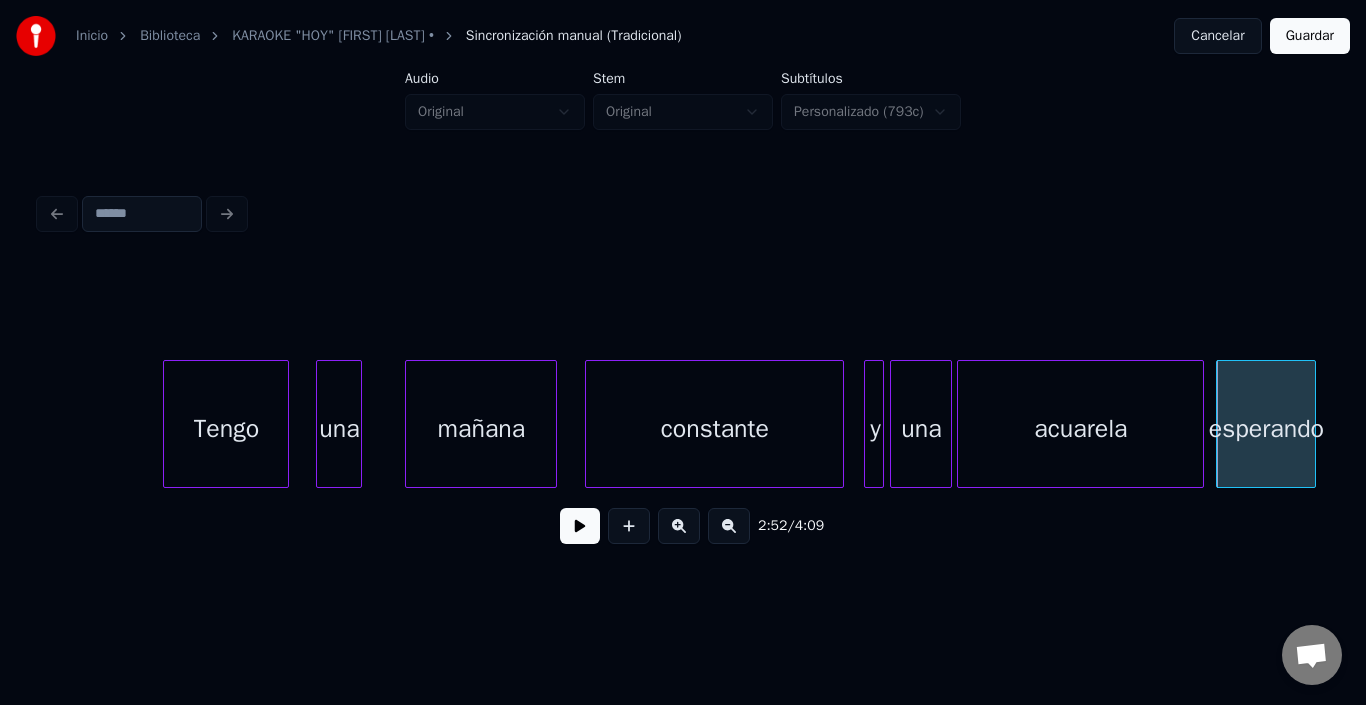 click at bounding box center (1200, 424) 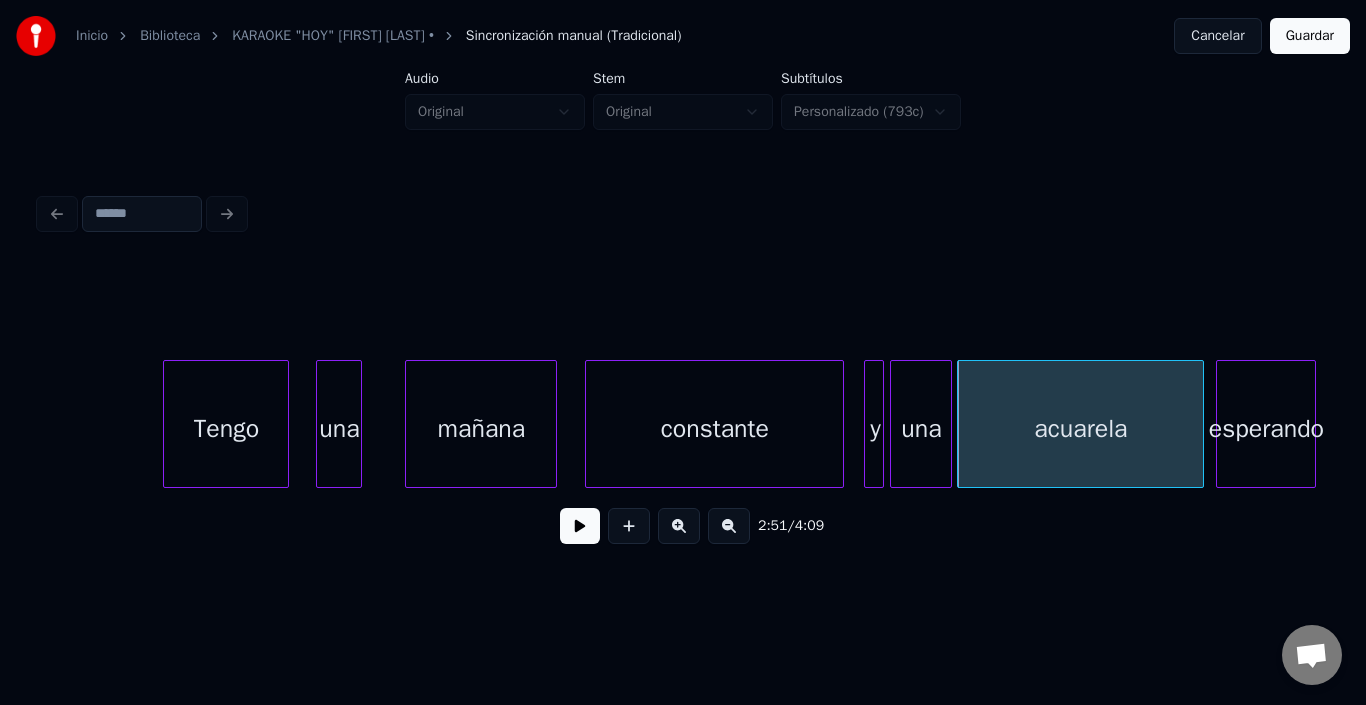 click on "acuarela" at bounding box center (1080, 429) 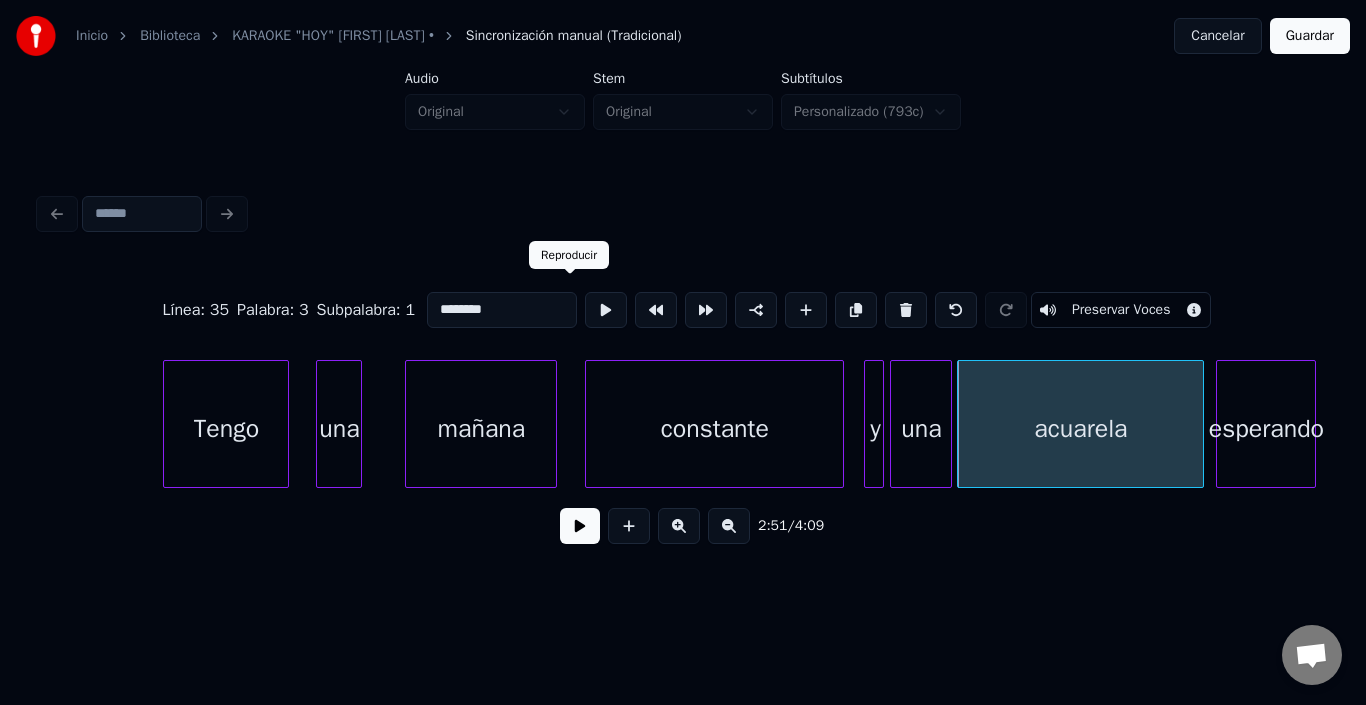 click at bounding box center [606, 310] 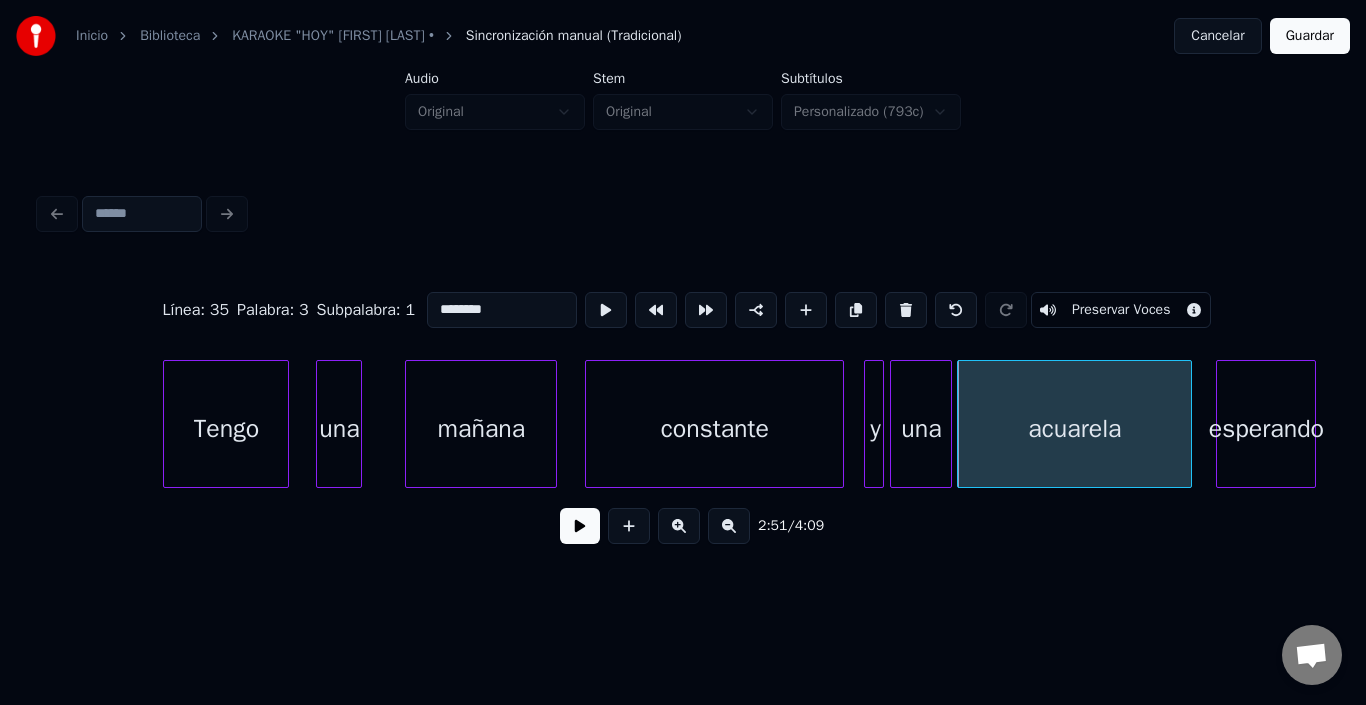 click at bounding box center (1188, 424) 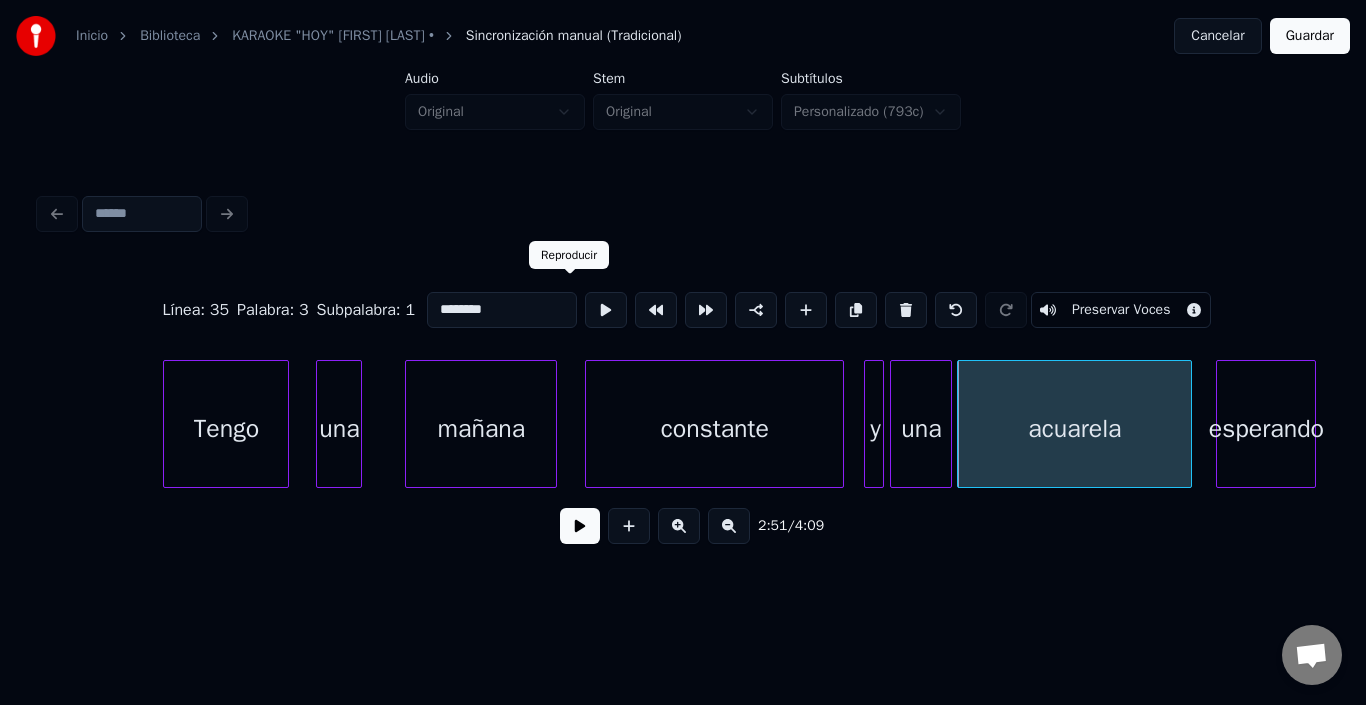click at bounding box center (606, 310) 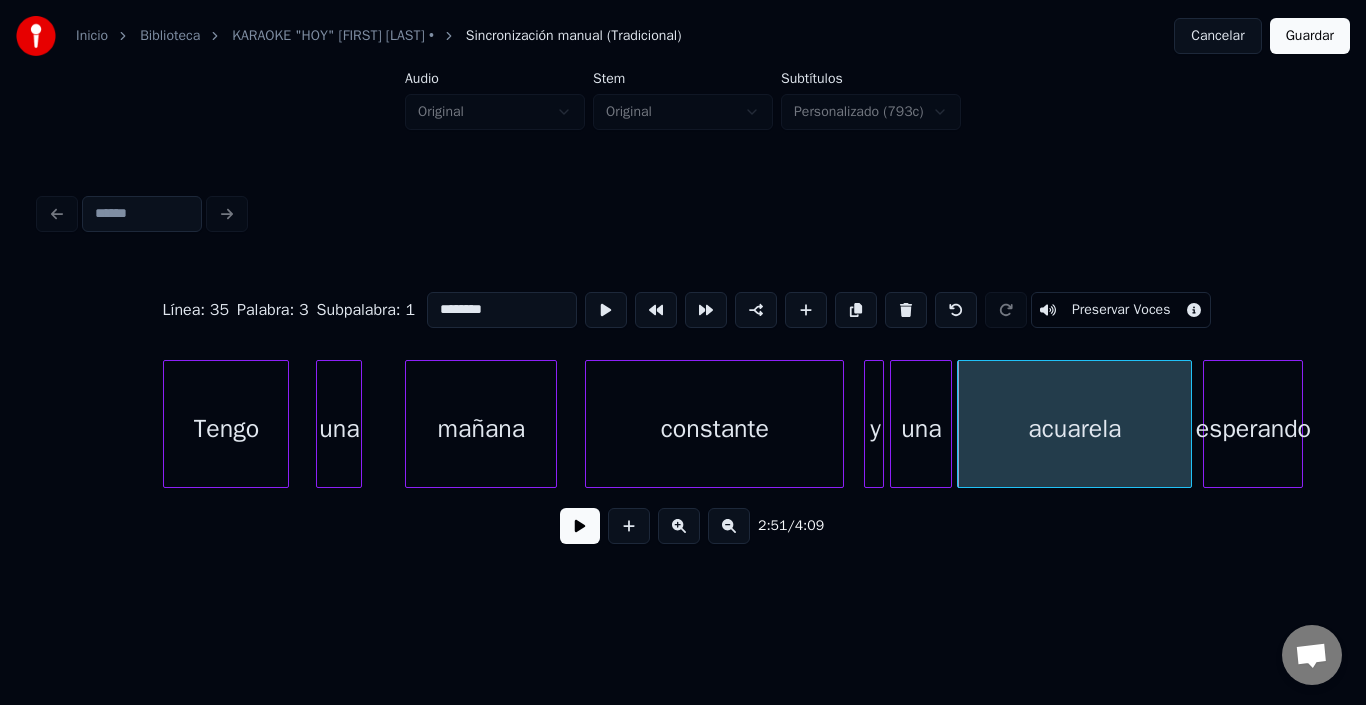 click on "esperando" at bounding box center [1253, 429] 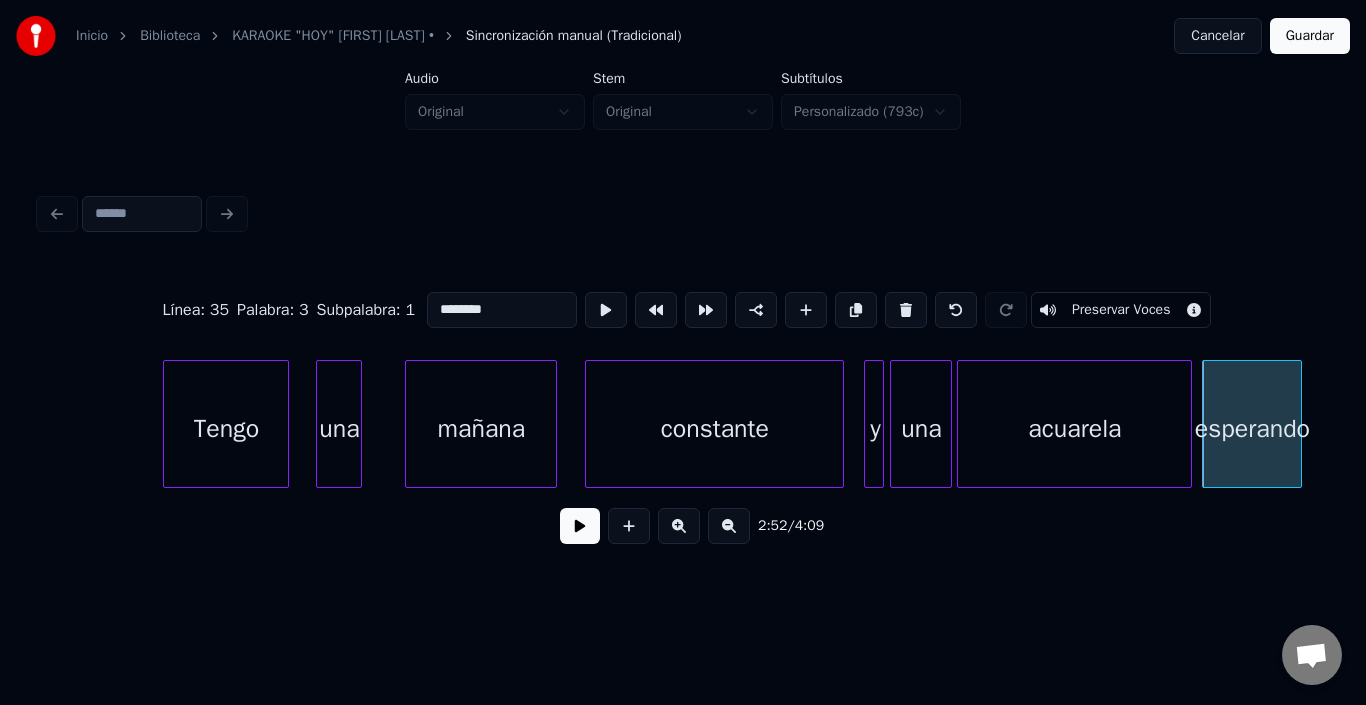 click on "esperando" at bounding box center (1252, 429) 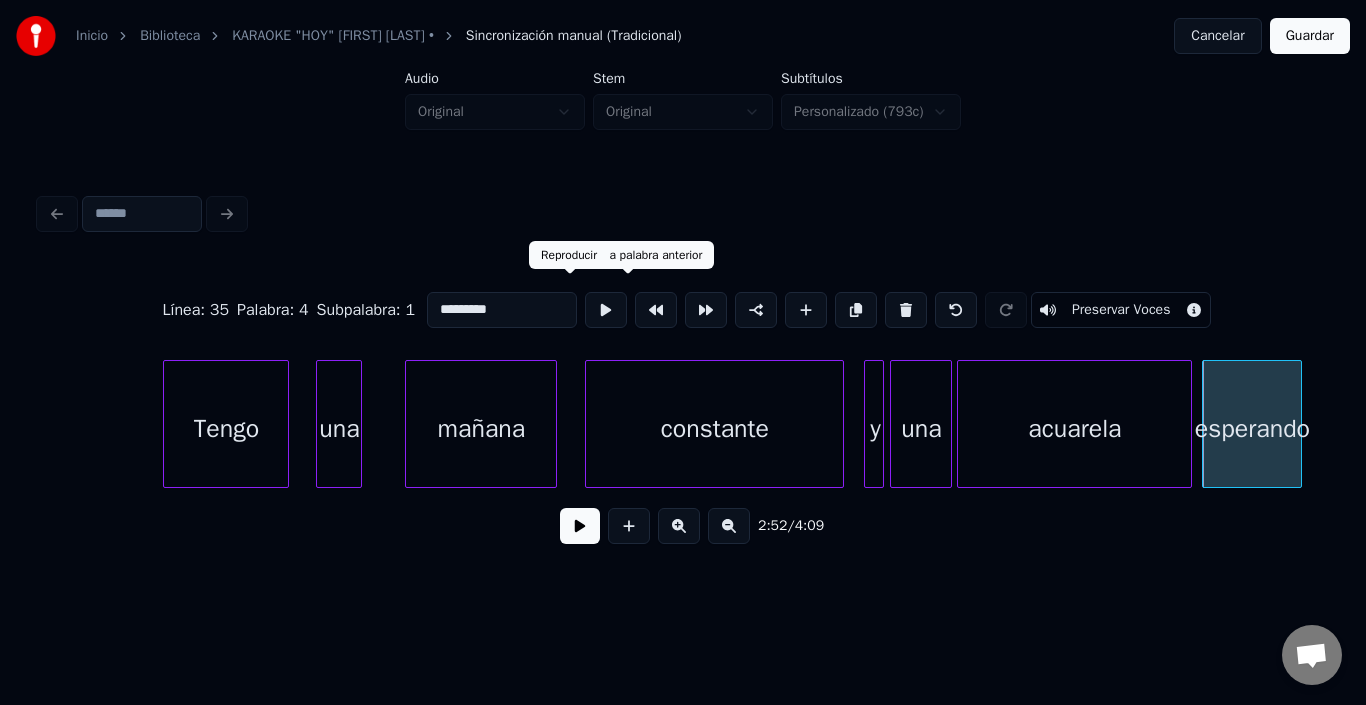 click at bounding box center (606, 310) 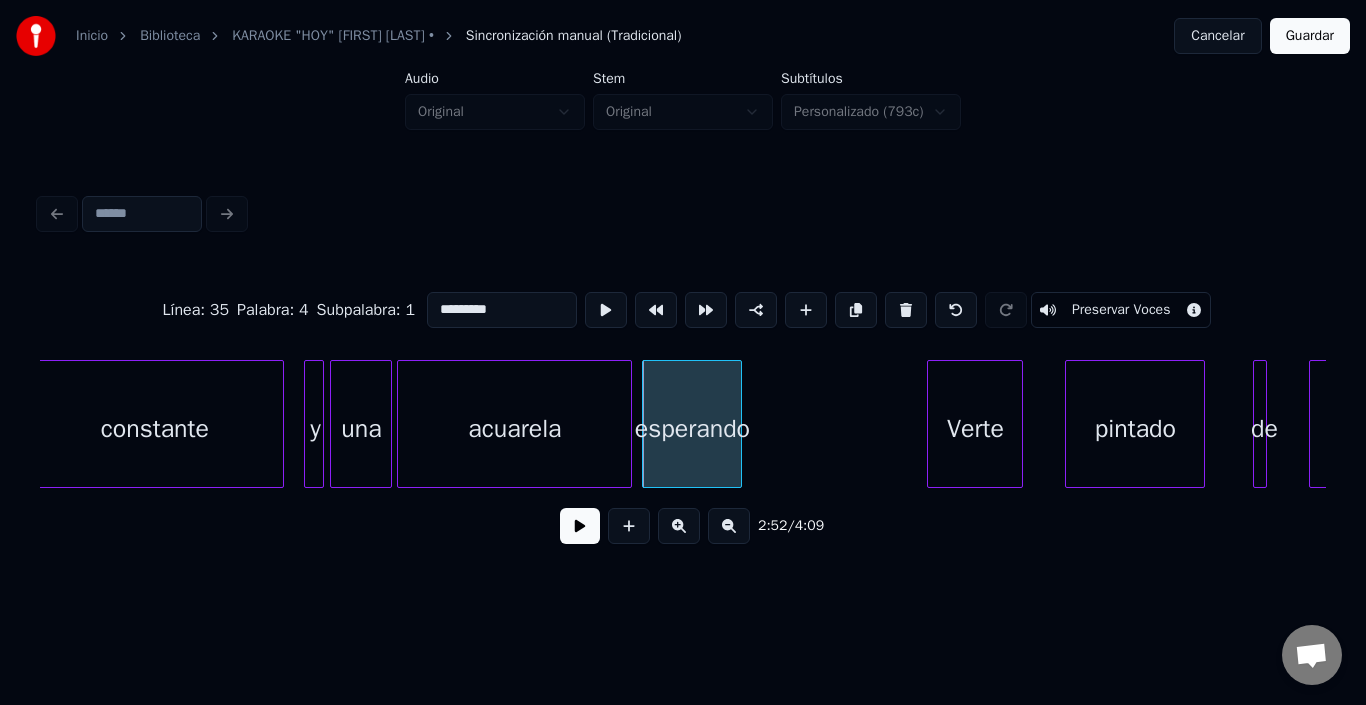 scroll, scrollTop: 0, scrollLeft: 33935, axis: horizontal 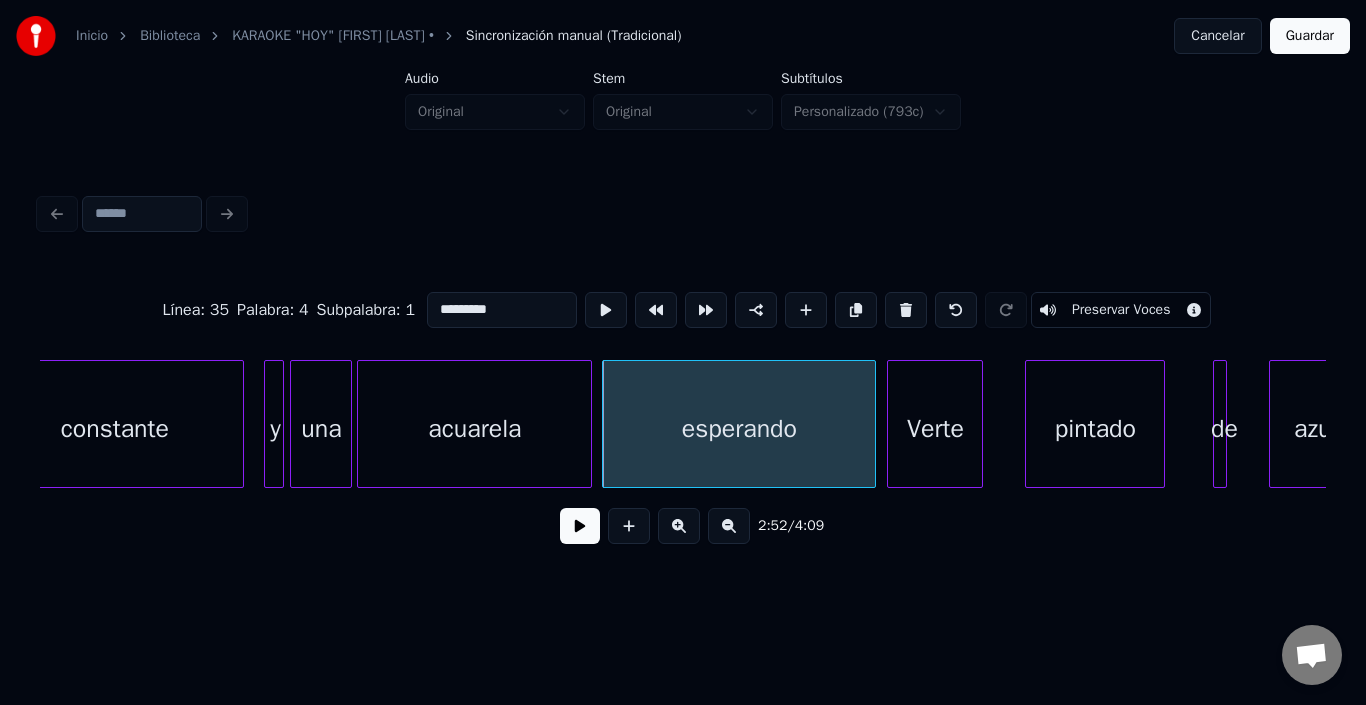 click at bounding box center (872, 424) 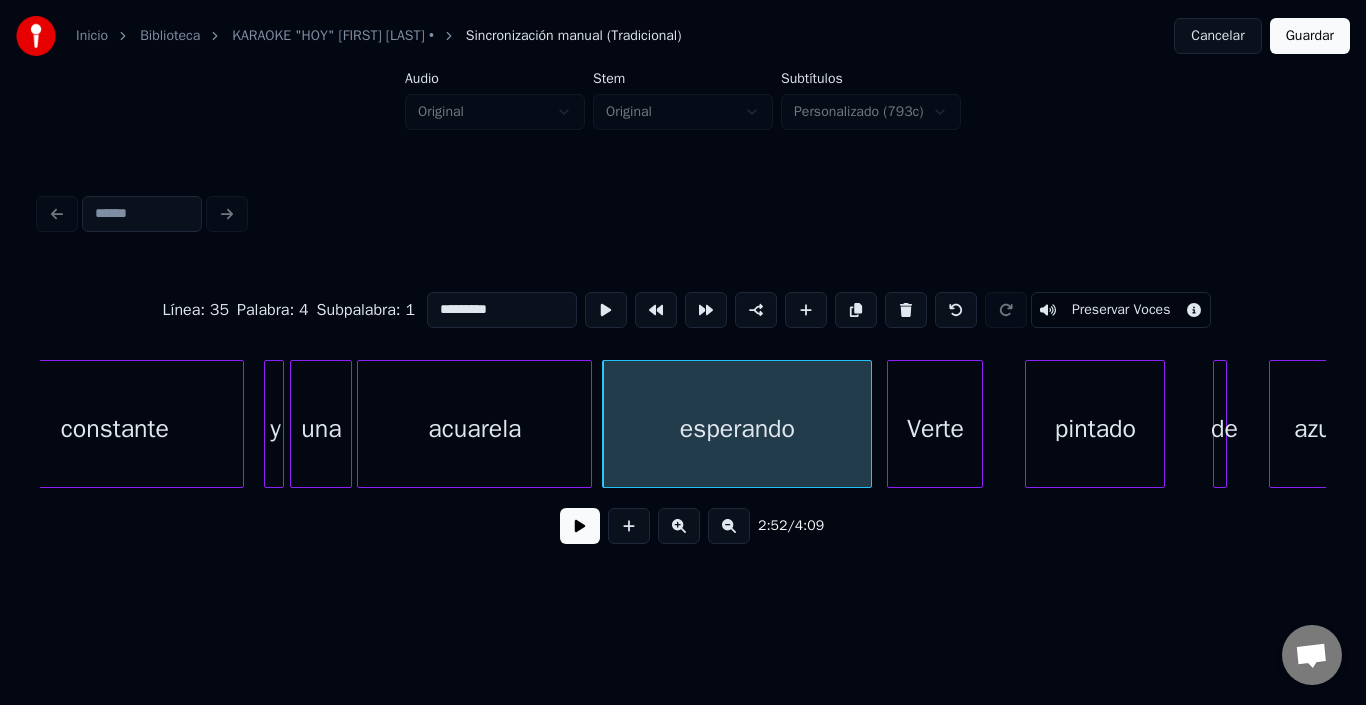 click on "esperando" at bounding box center [737, 429] 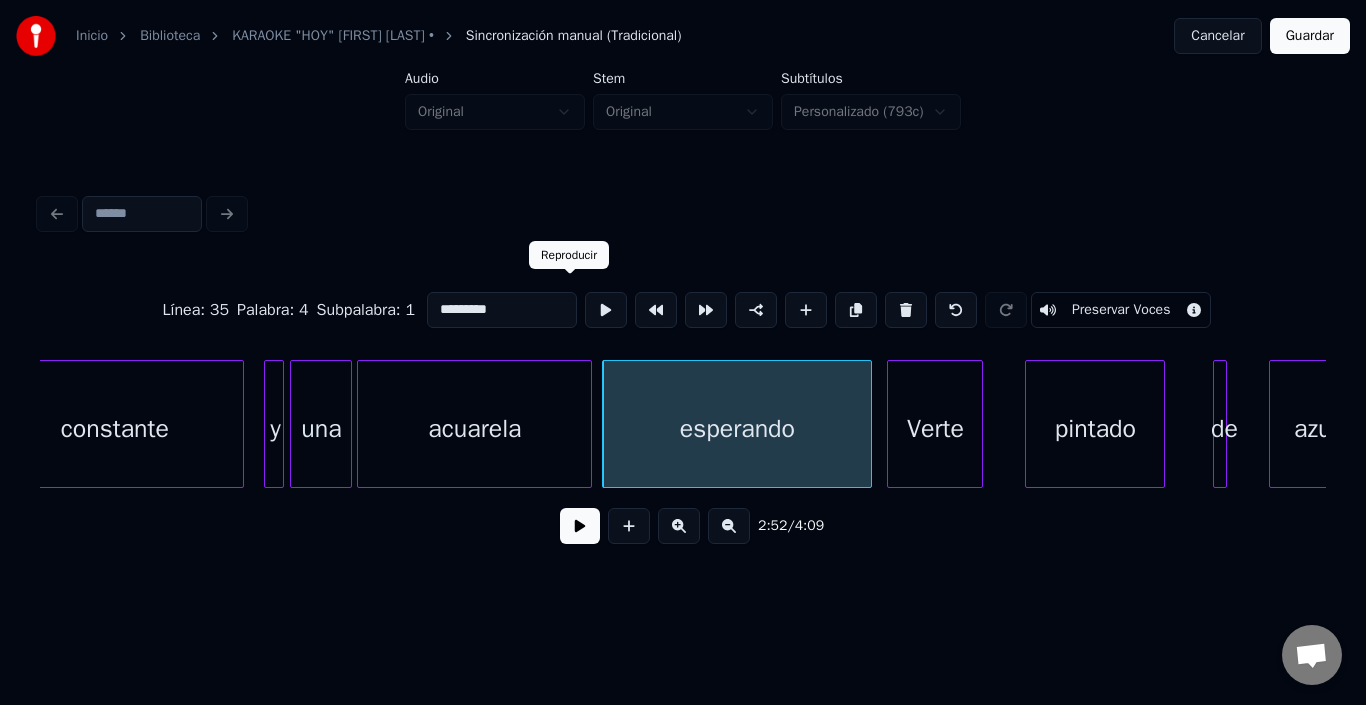 click at bounding box center [606, 310] 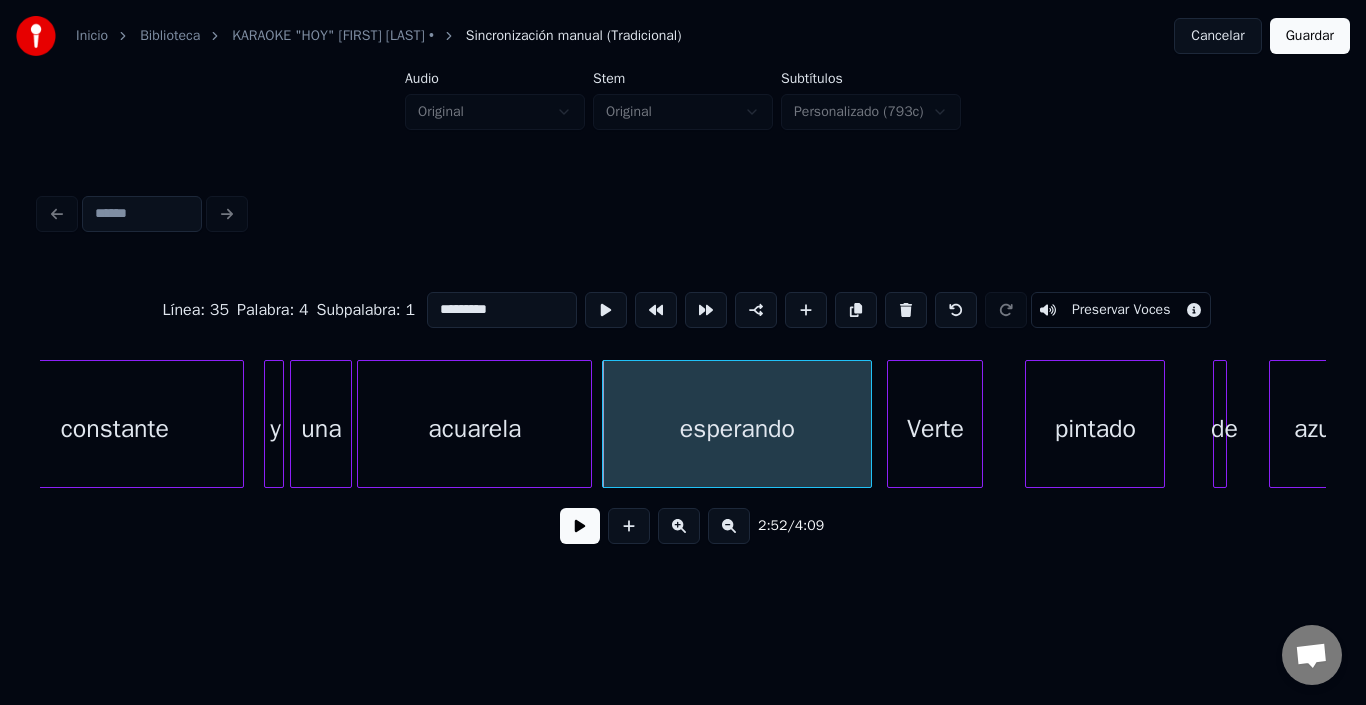 click on "Verte" at bounding box center (935, 429) 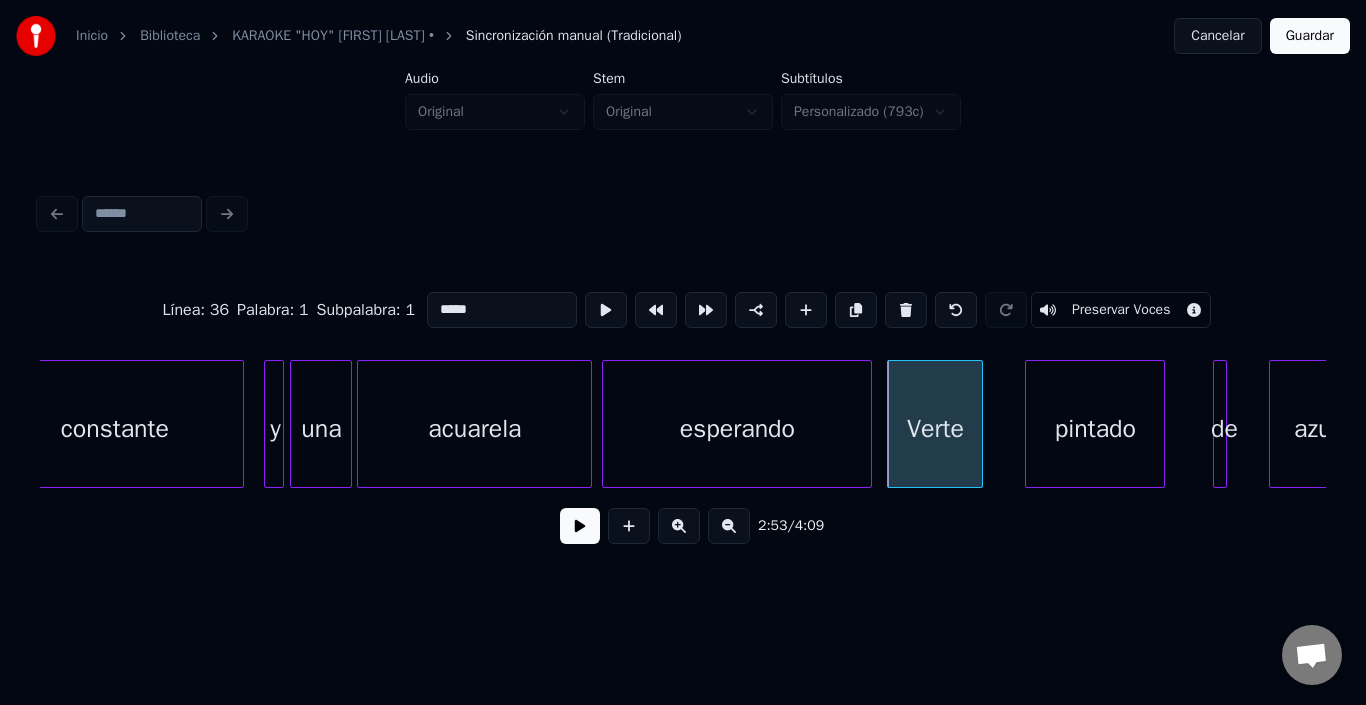 click on "*****" at bounding box center [502, 310] 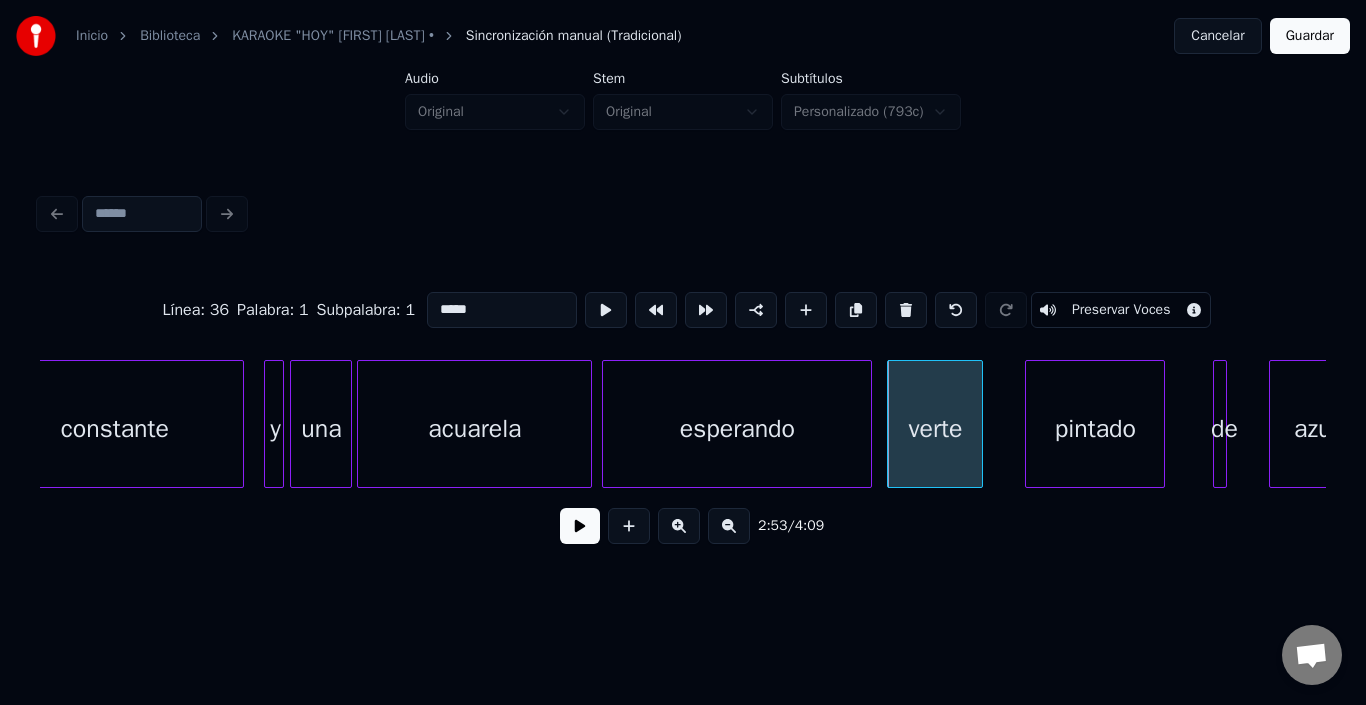 type on "*****" 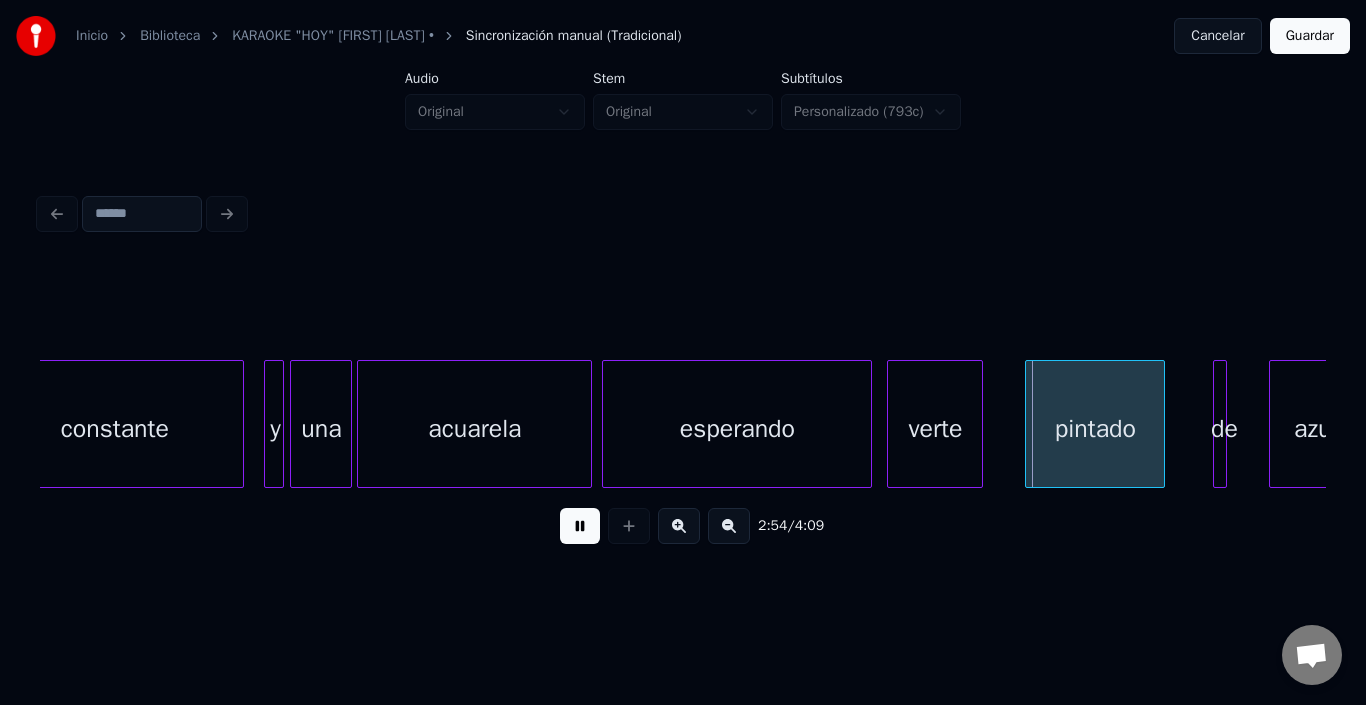 click at bounding box center [580, 526] 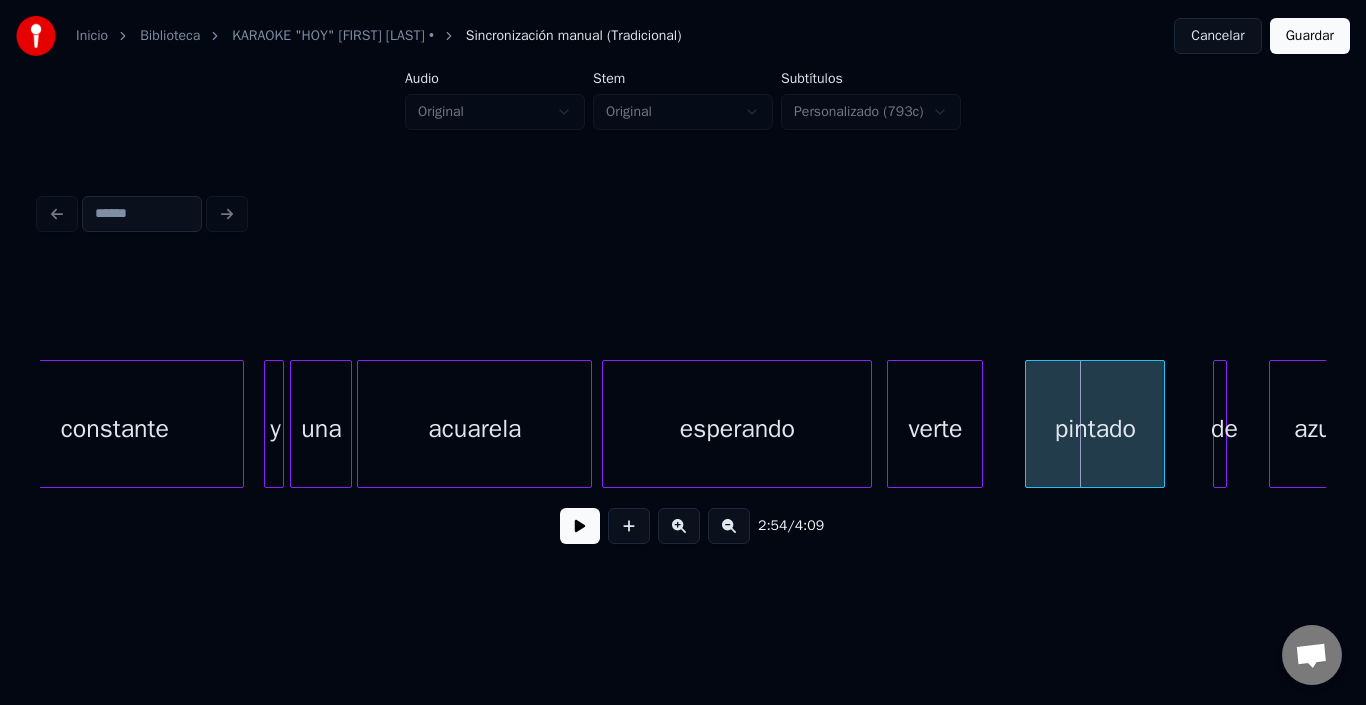 click on "verte" at bounding box center (935, 429) 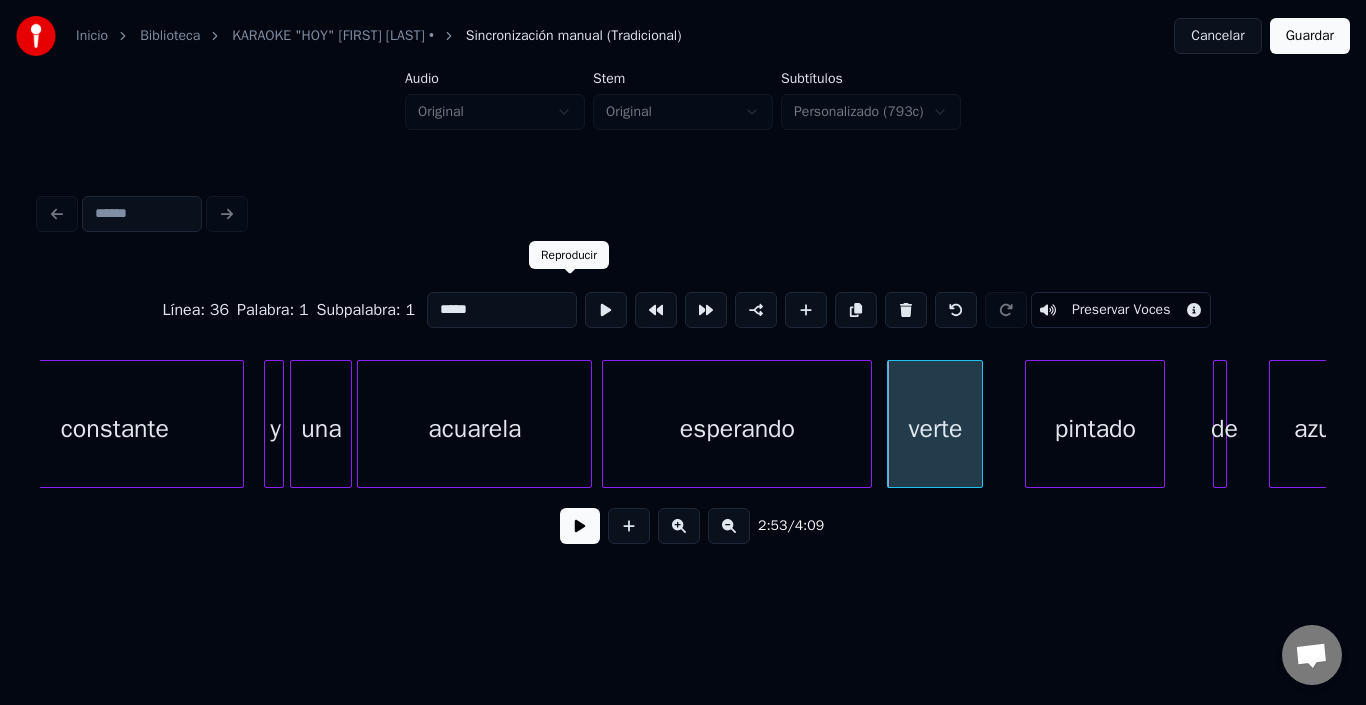 click at bounding box center (606, 310) 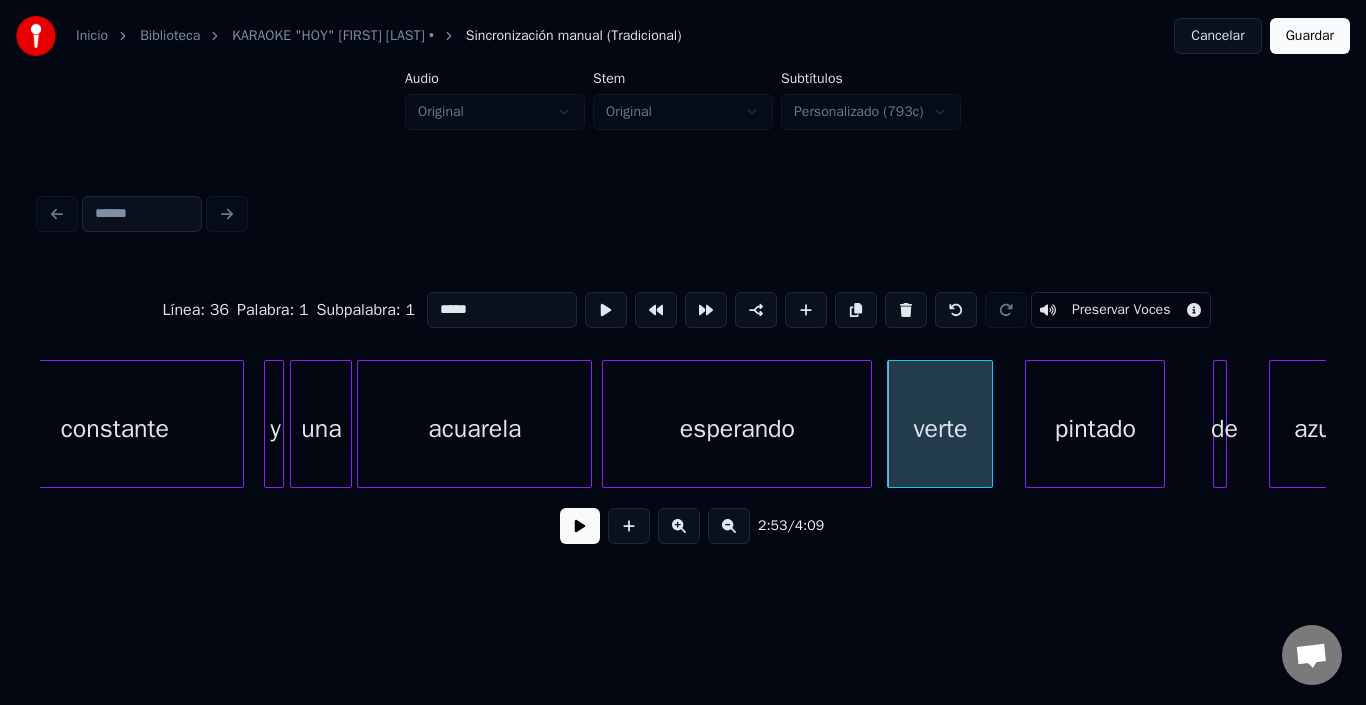 click at bounding box center (989, 424) 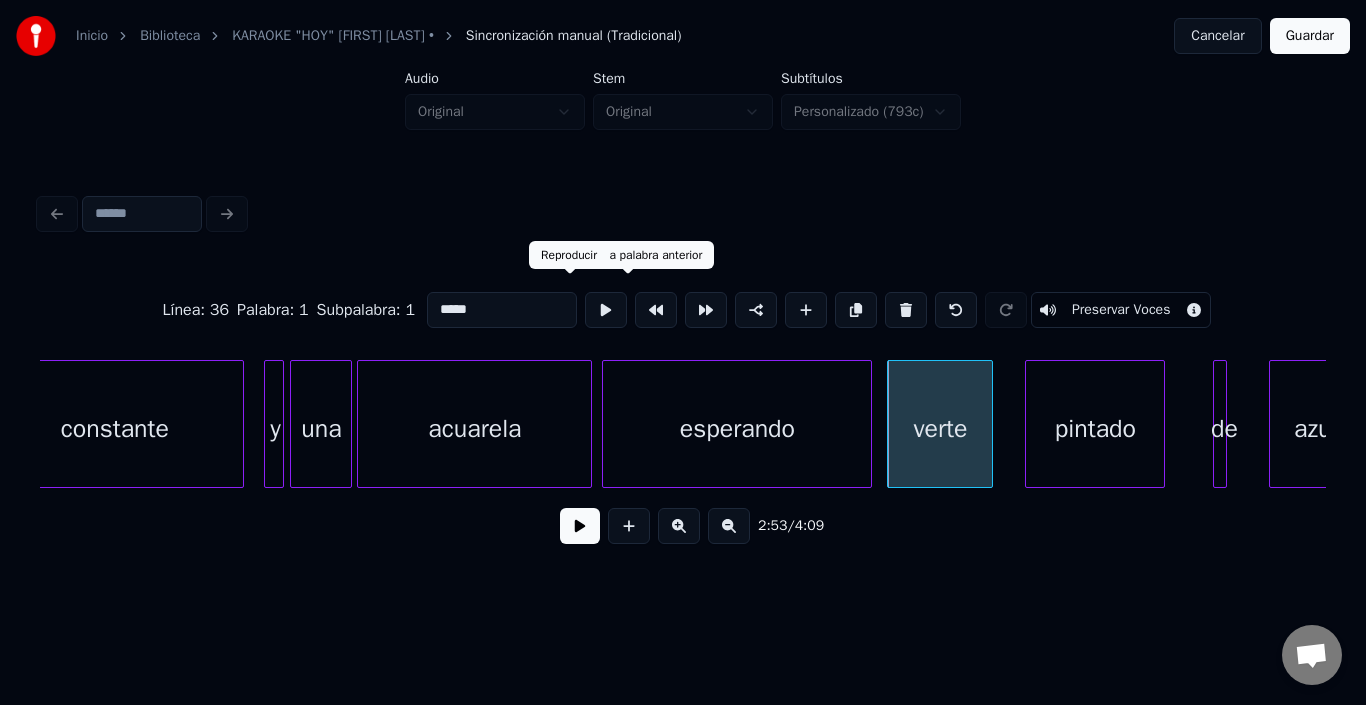 click at bounding box center [606, 310] 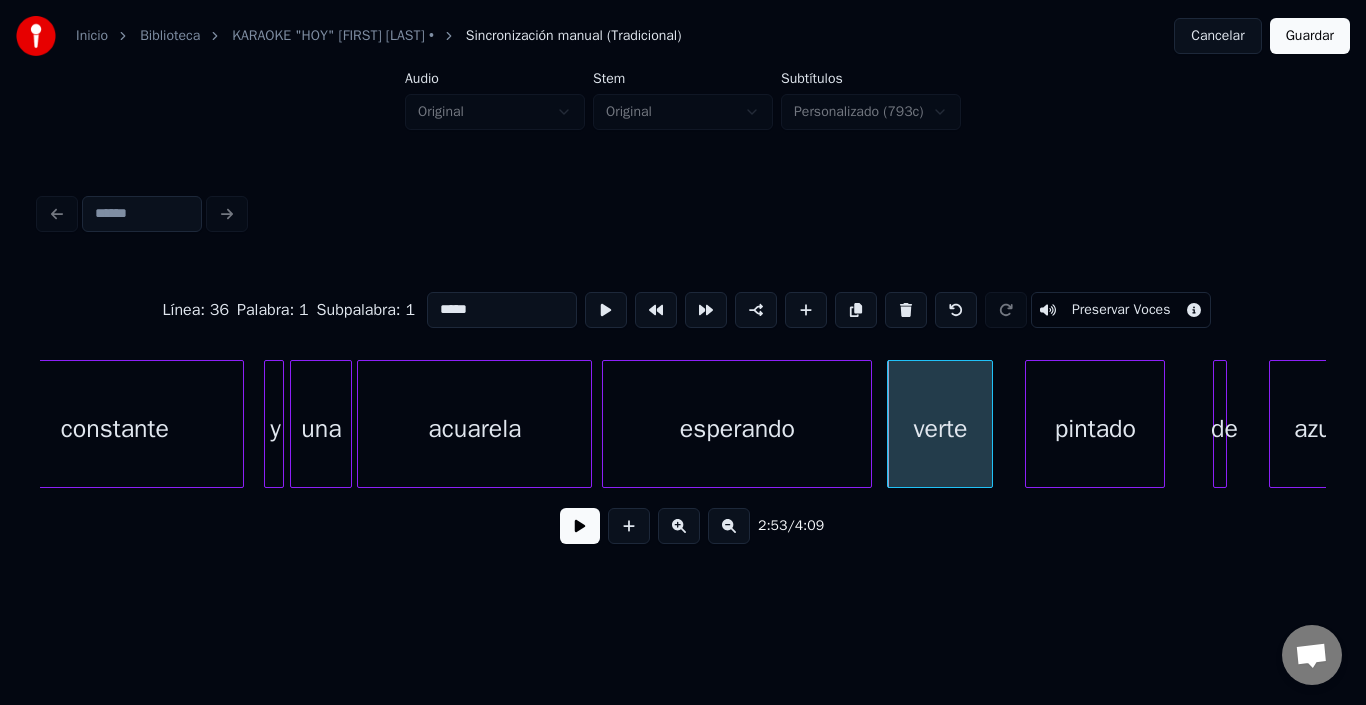 click at bounding box center [606, 310] 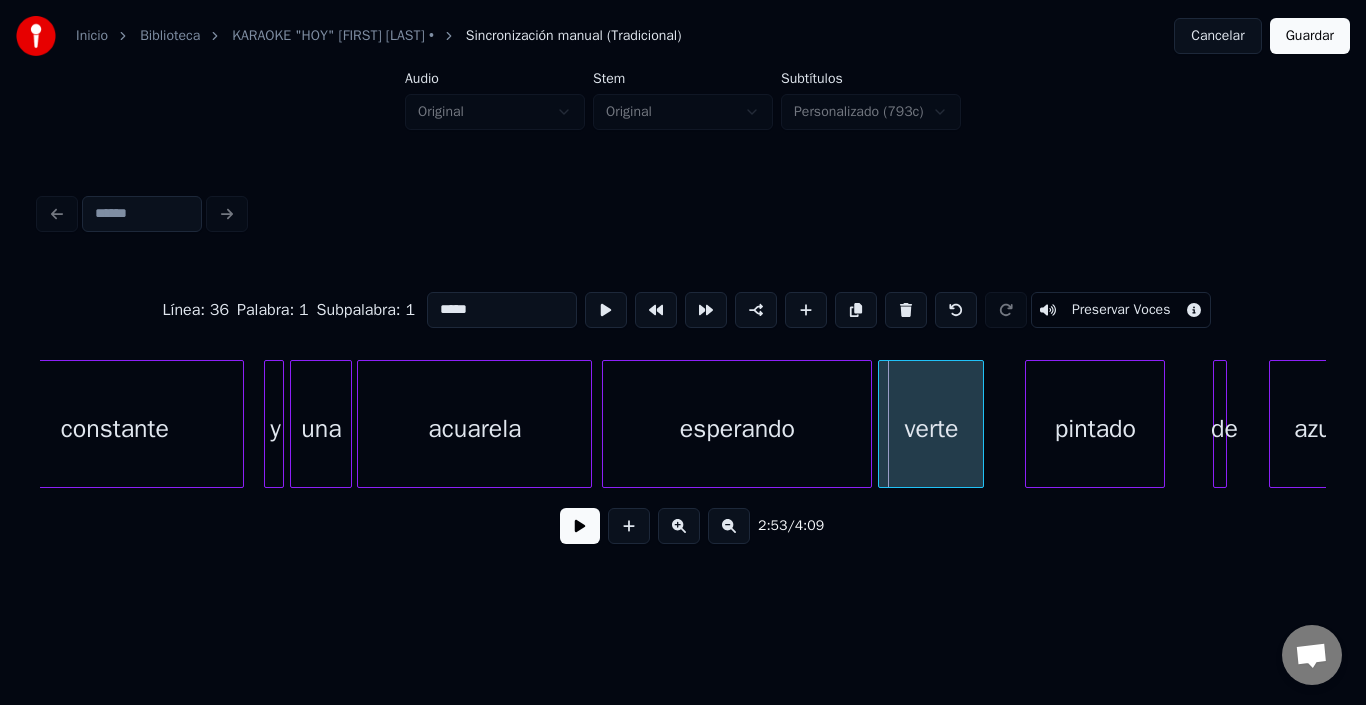 click on "verte" at bounding box center (931, 429) 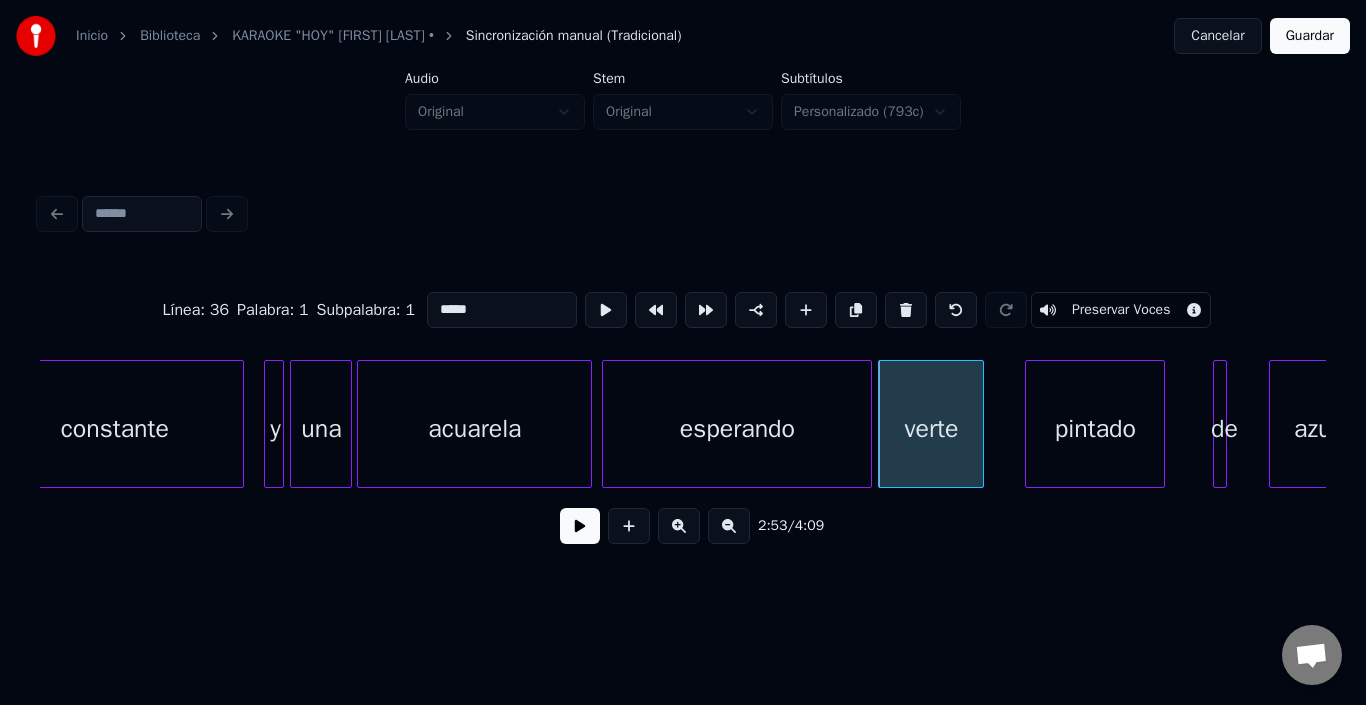 click on "verte" at bounding box center [931, 429] 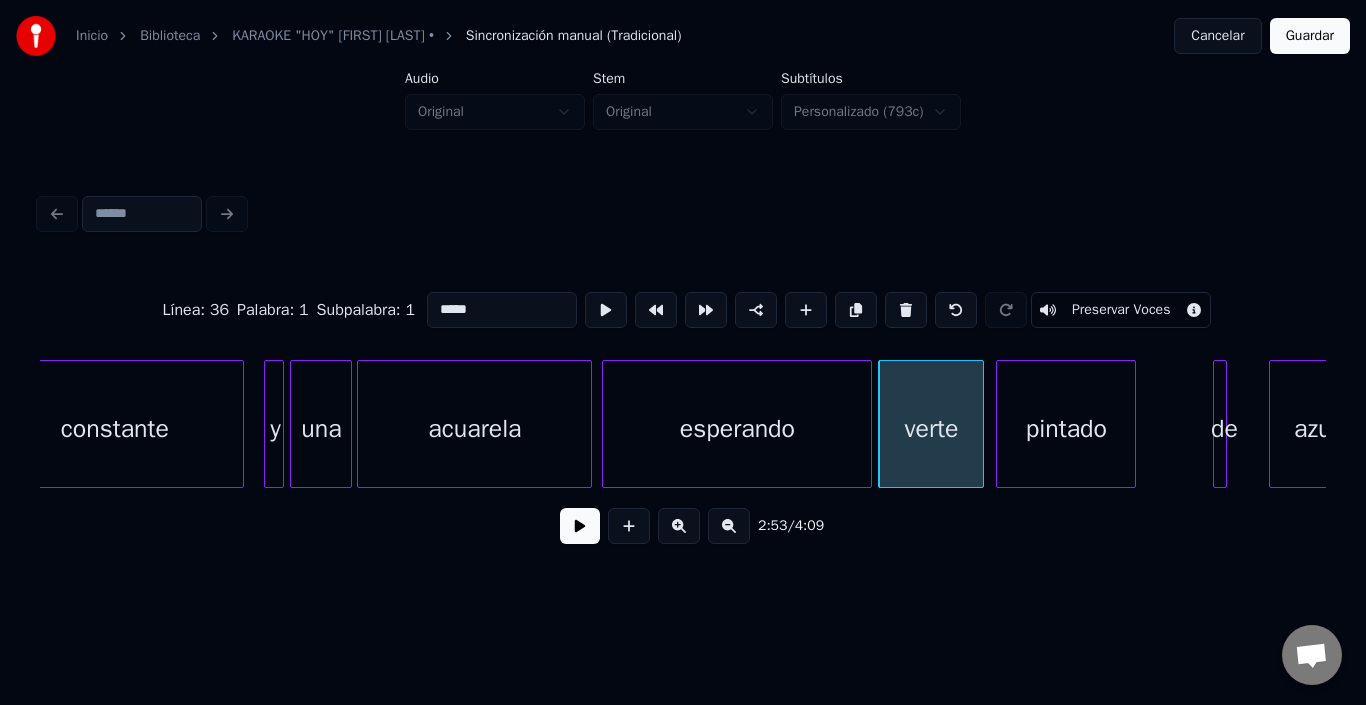 click on "pintado" at bounding box center (1066, 429) 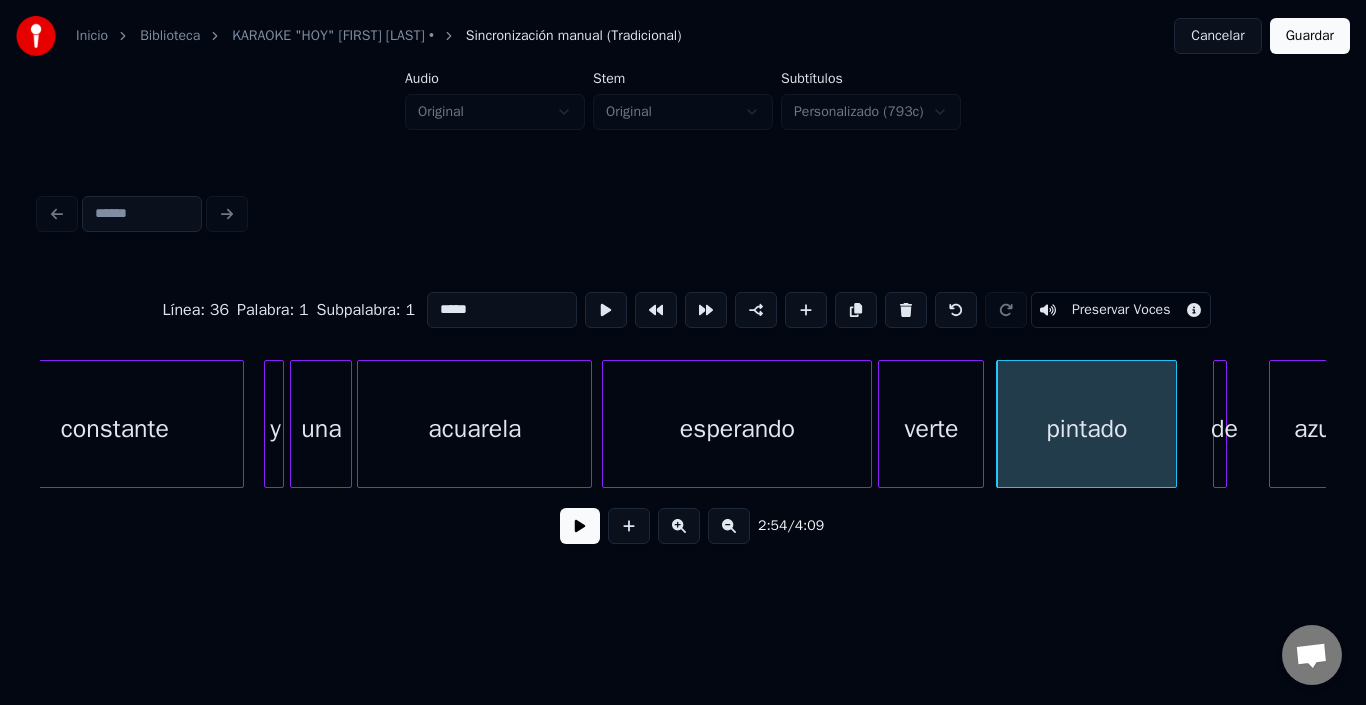 click at bounding box center (1173, 424) 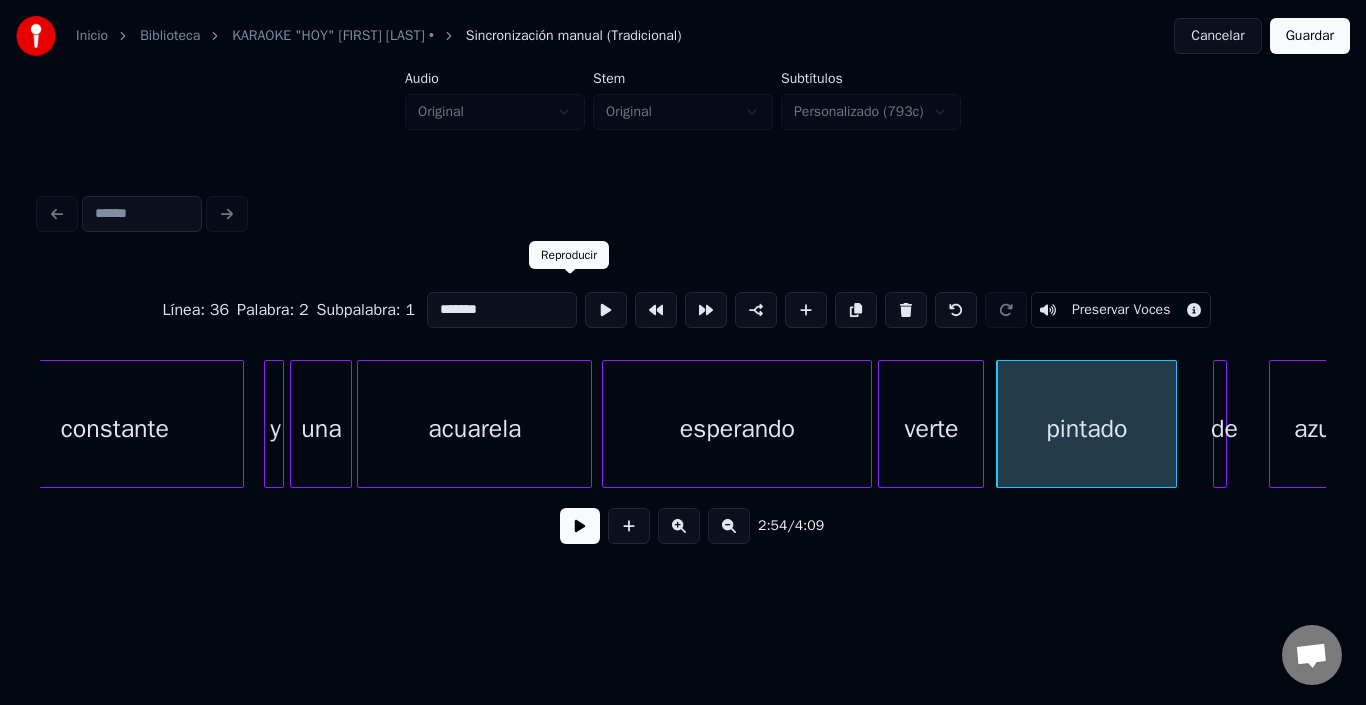 click at bounding box center (606, 310) 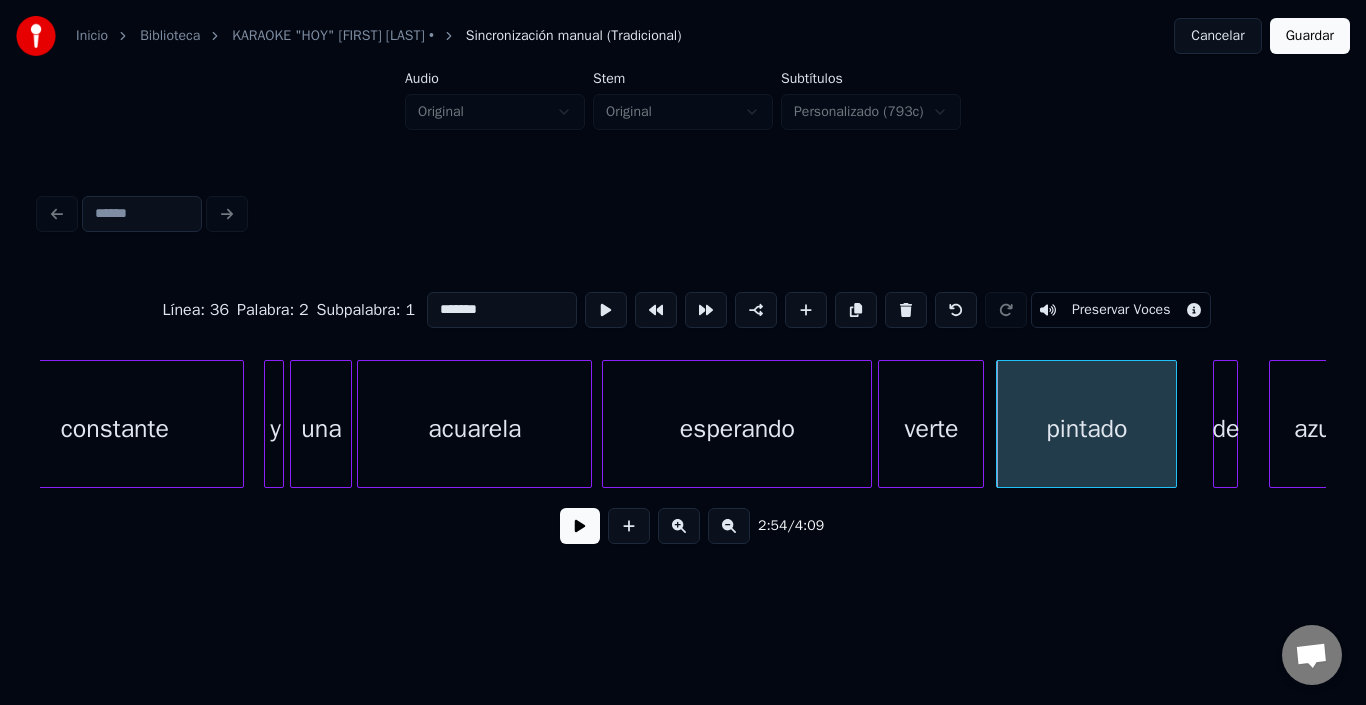 click at bounding box center [1234, 424] 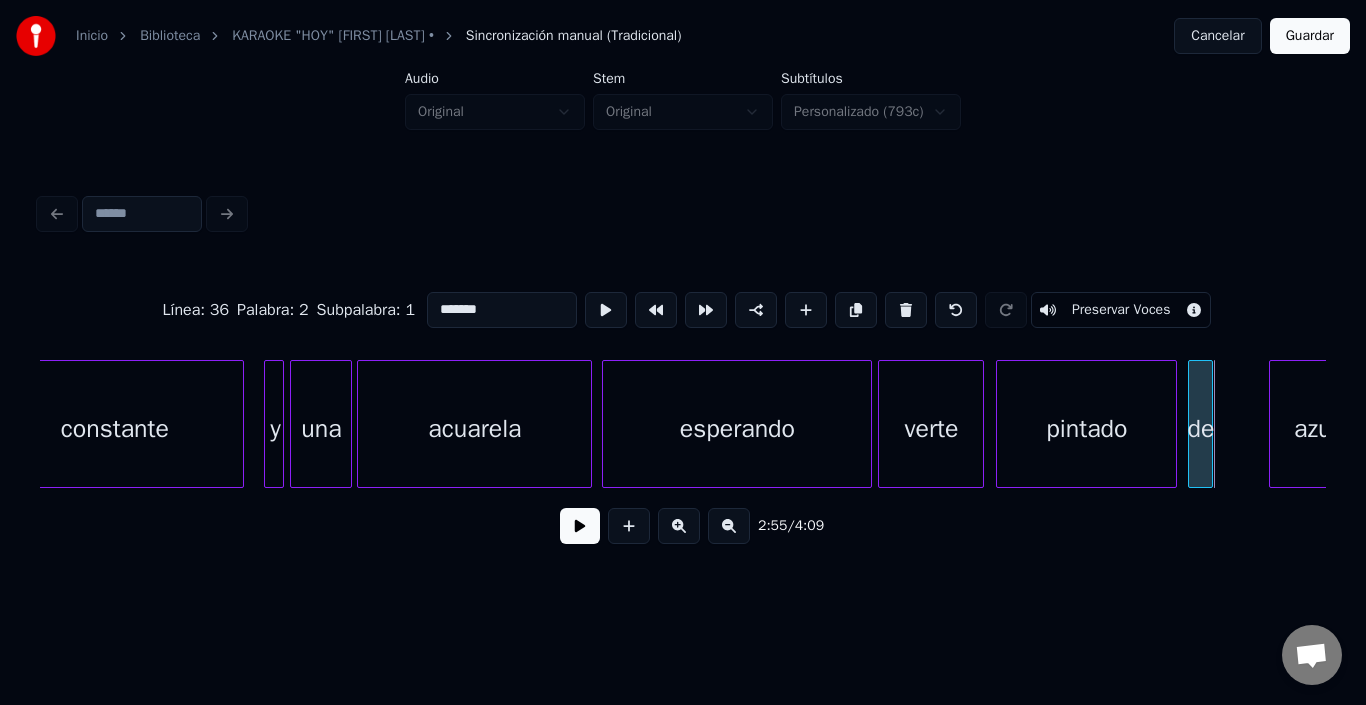 click on "de" at bounding box center (1200, 429) 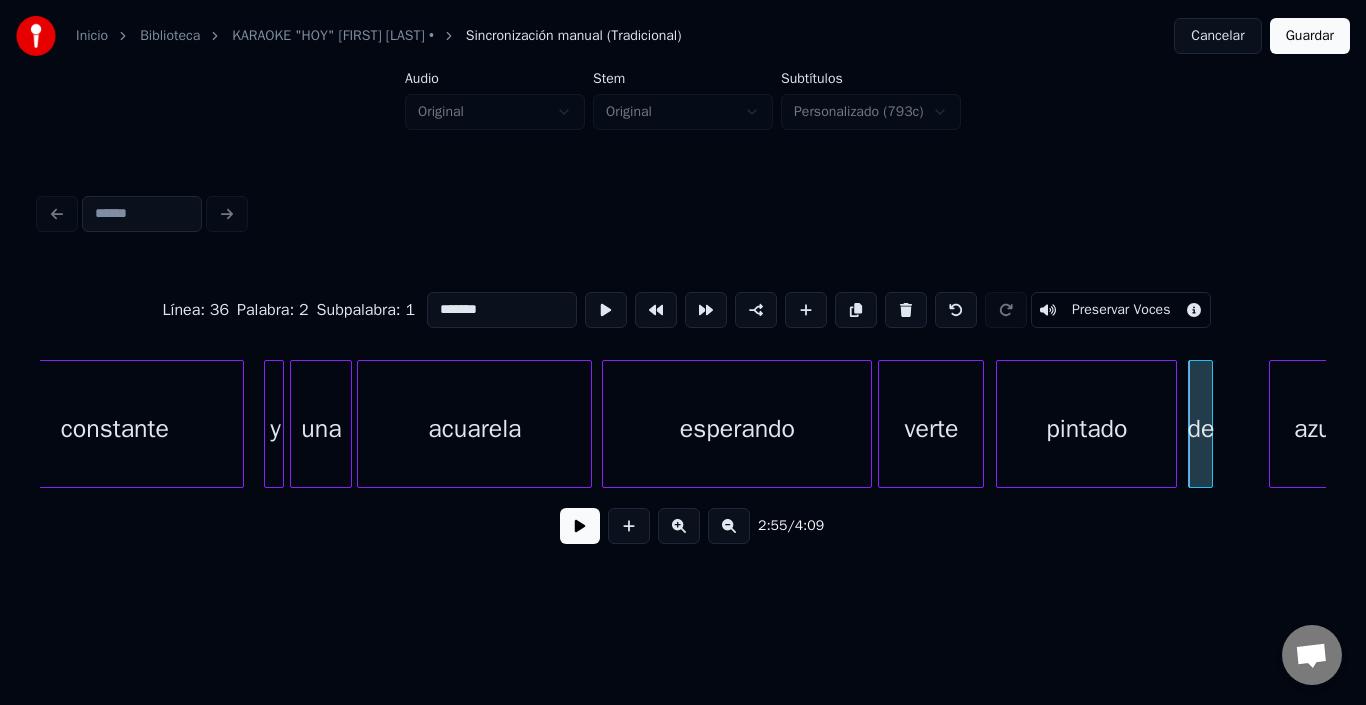 click on "de" at bounding box center [1200, 429] 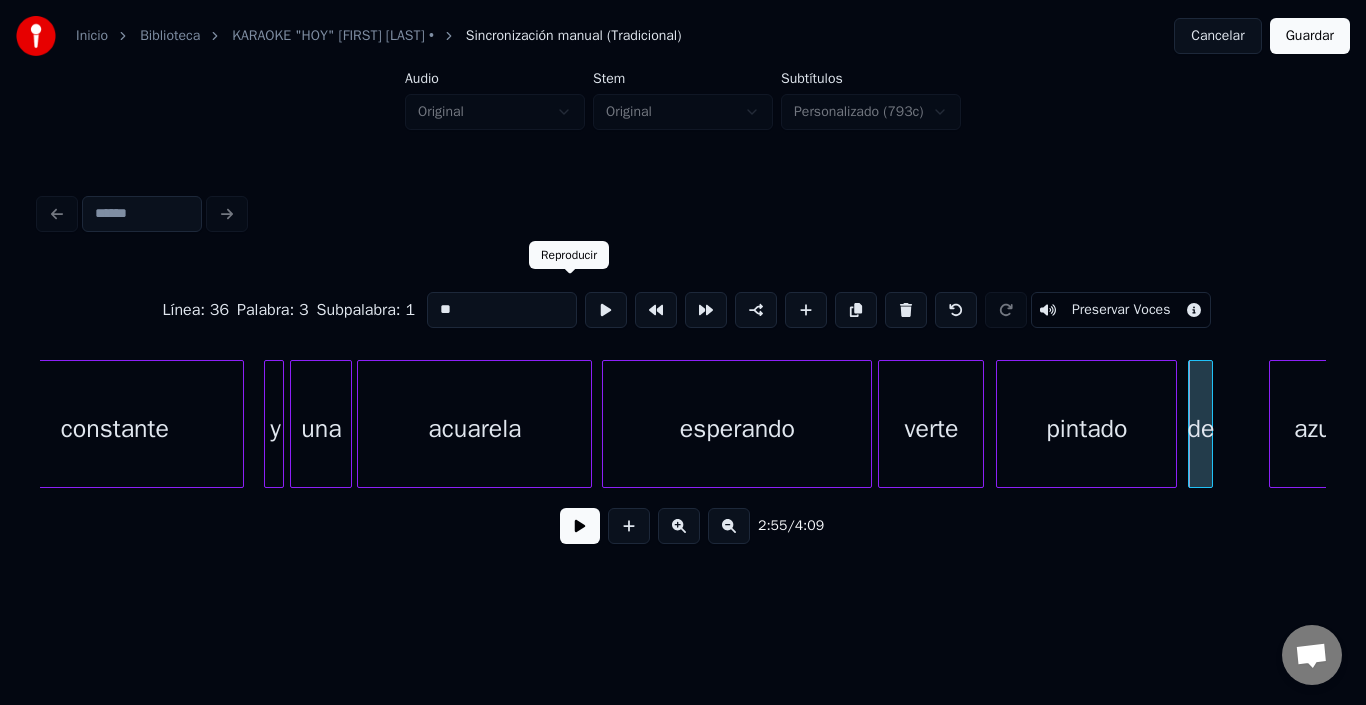click at bounding box center [606, 310] 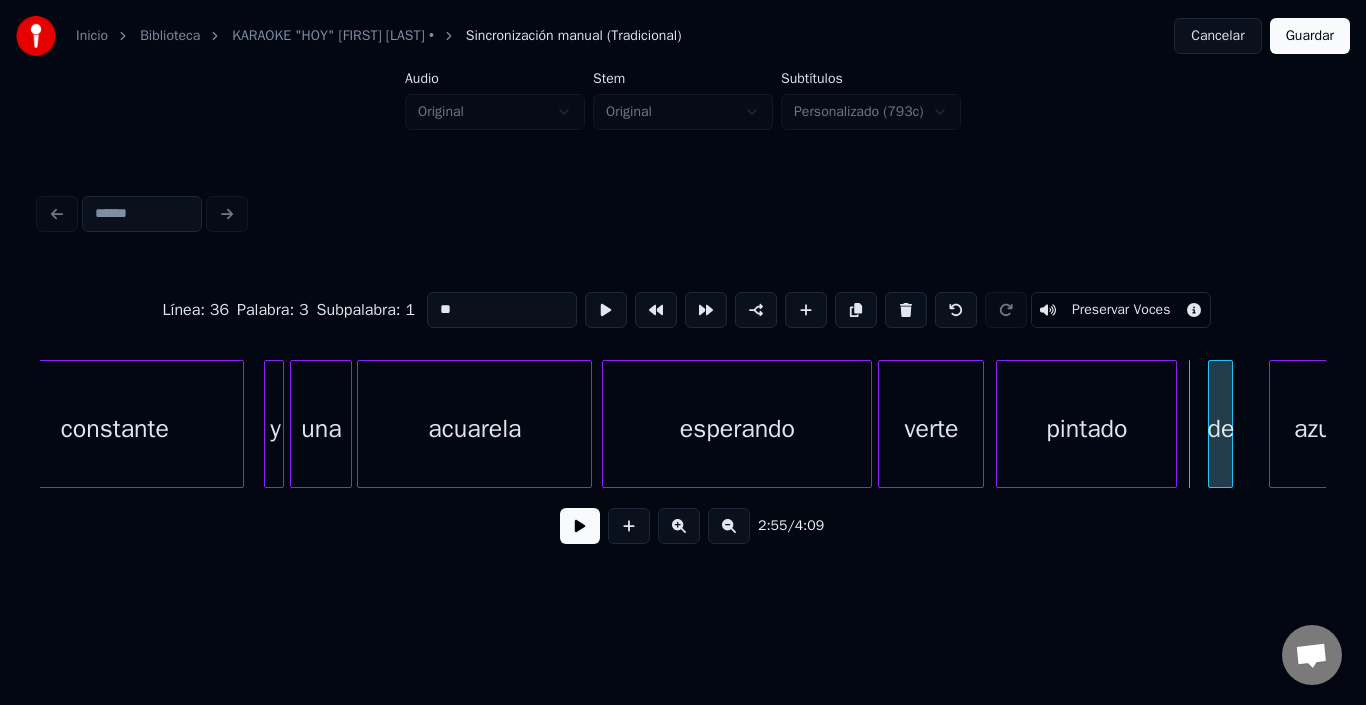 click on "de" at bounding box center [1220, 429] 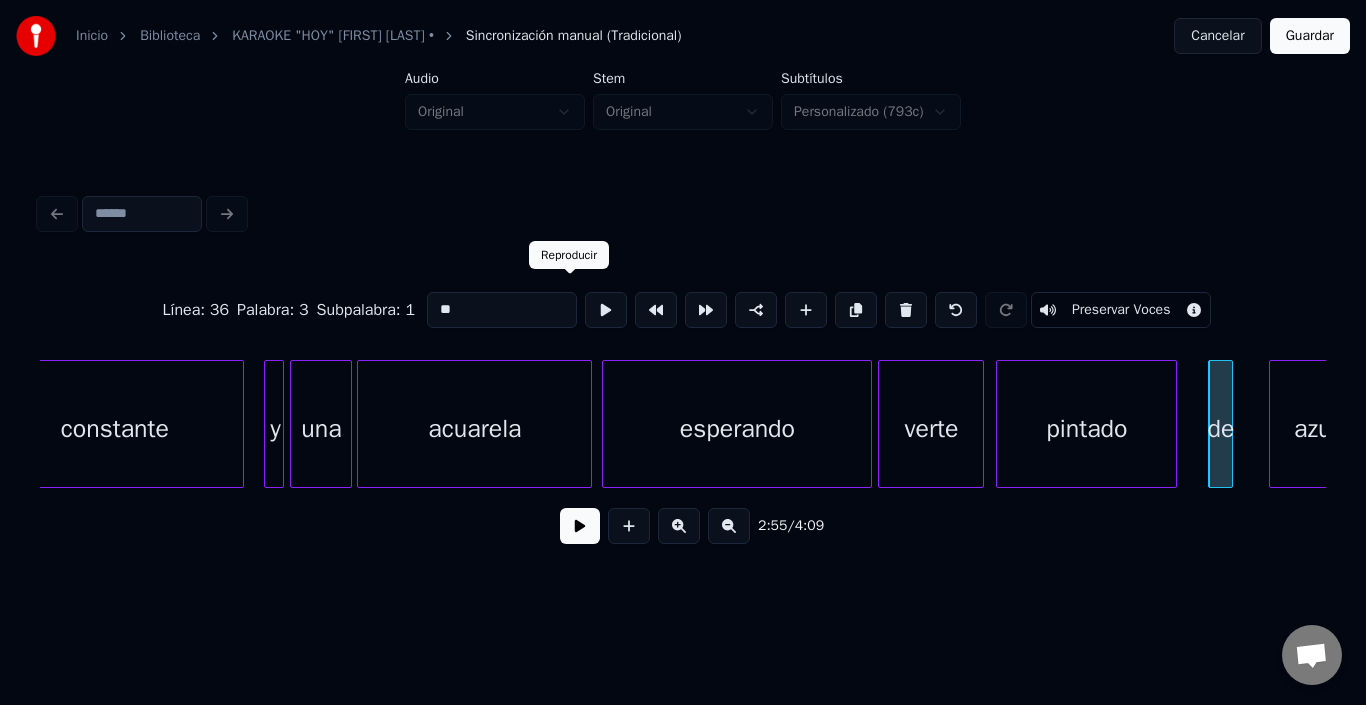 click at bounding box center [606, 310] 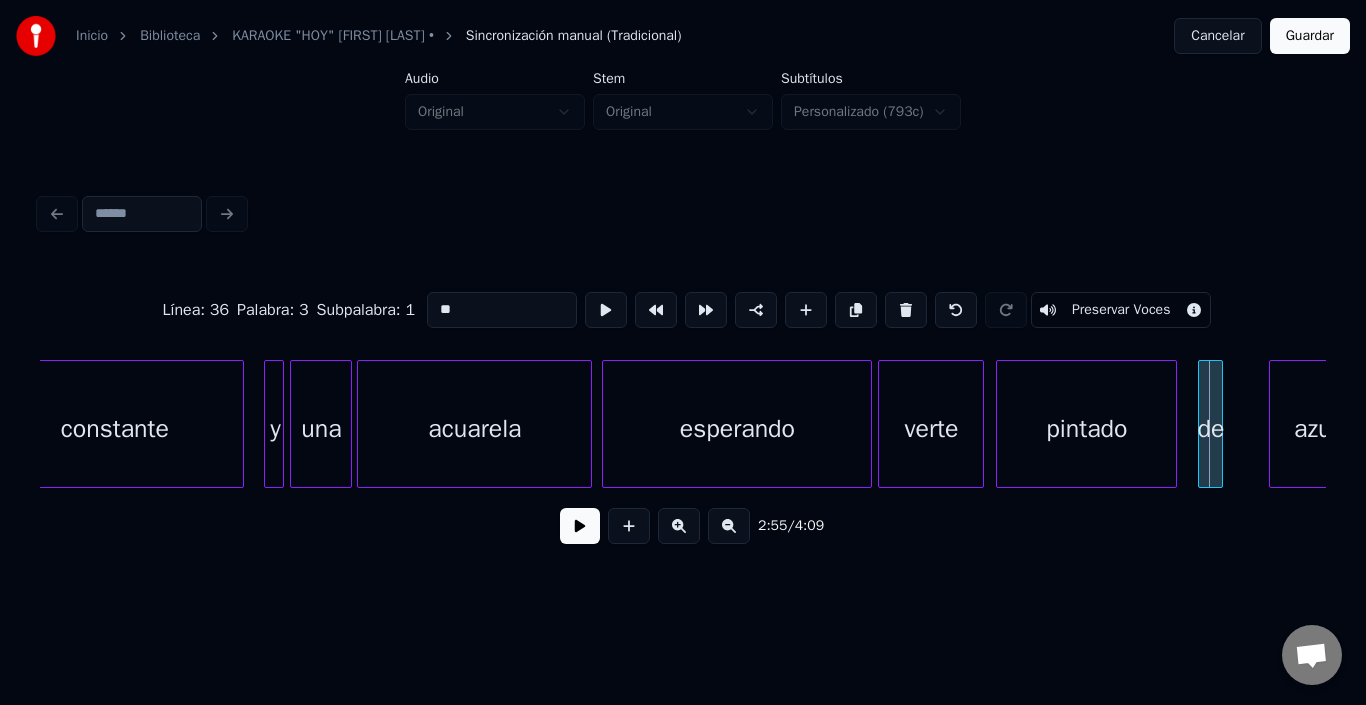 click on "de" at bounding box center (1210, 429) 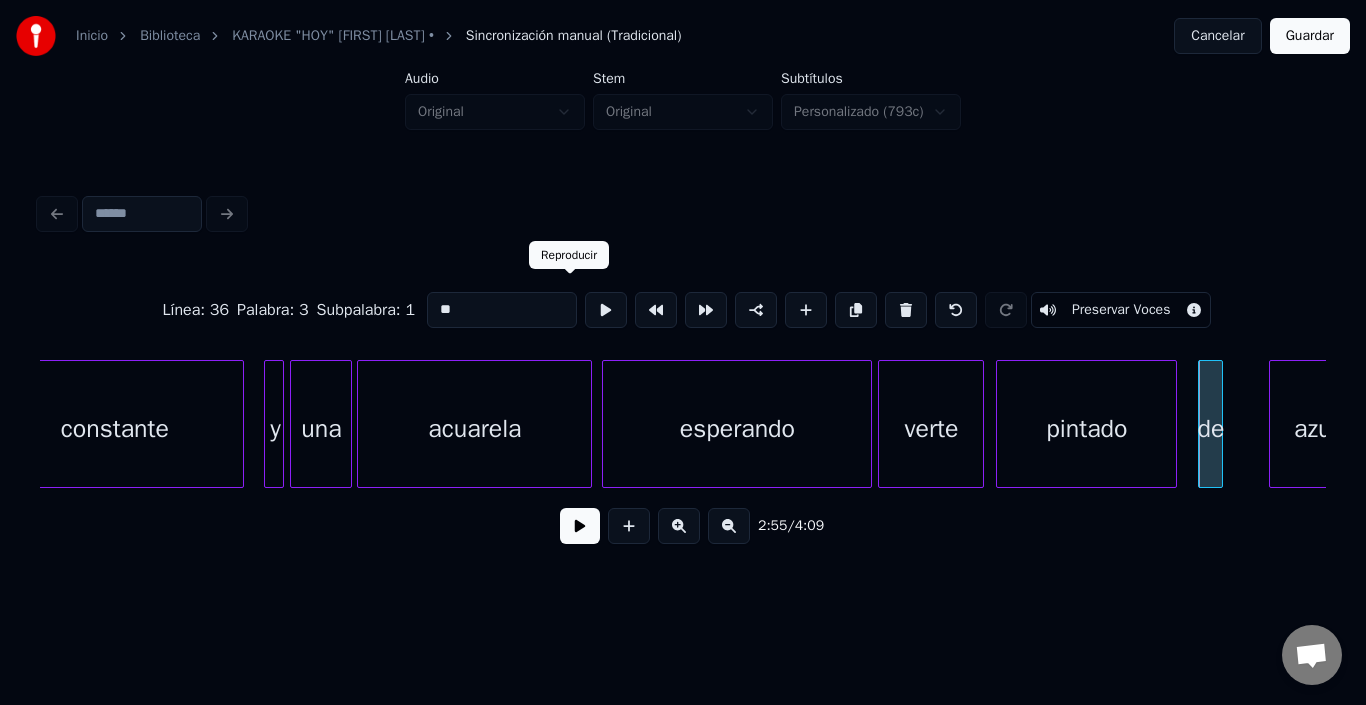 click at bounding box center [606, 310] 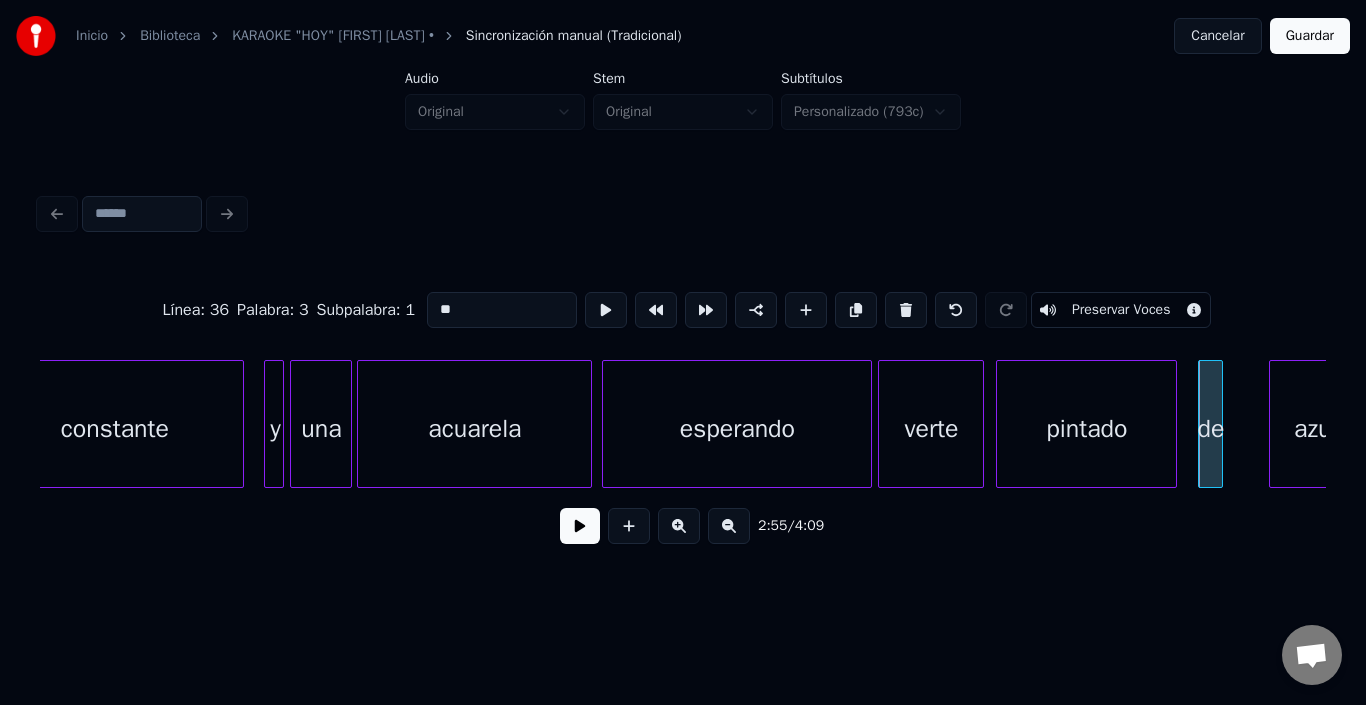 scroll, scrollTop: 0, scrollLeft: 33973, axis: horizontal 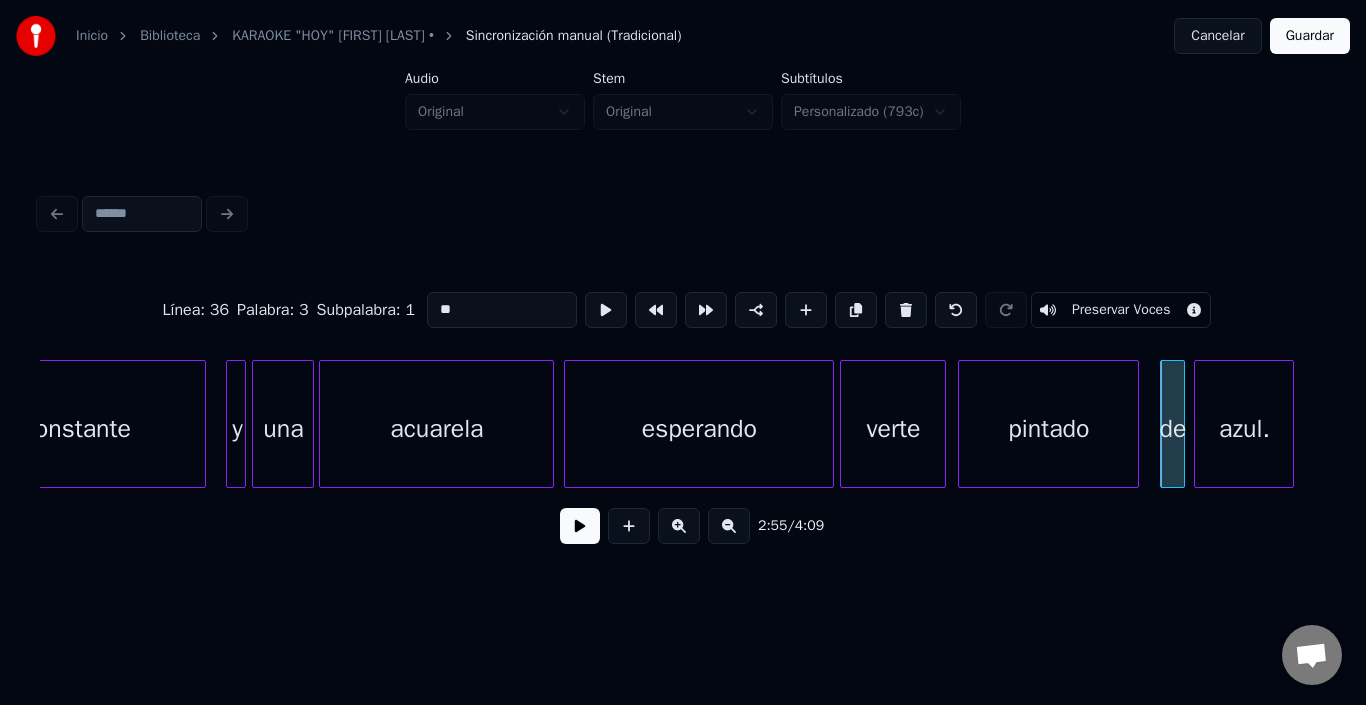 click on "azul." at bounding box center (1244, 429) 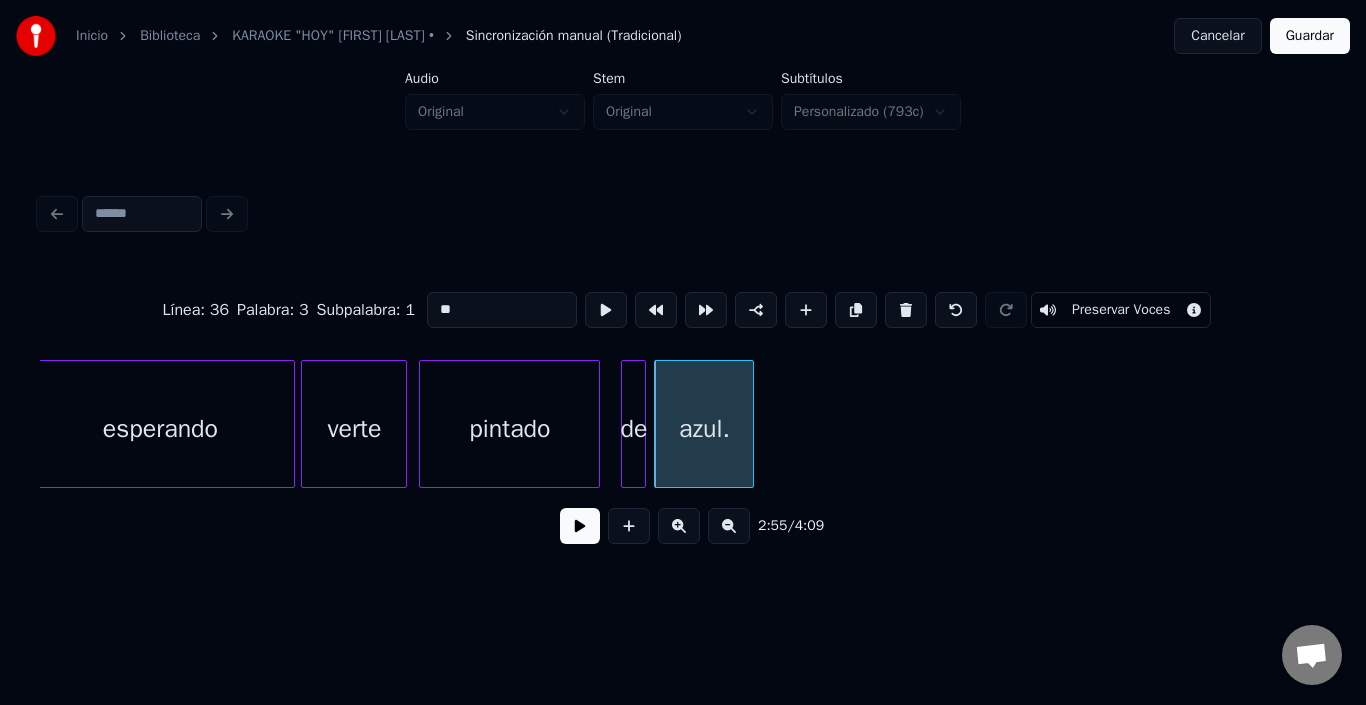 scroll, scrollTop: 0, scrollLeft: 34573, axis: horizontal 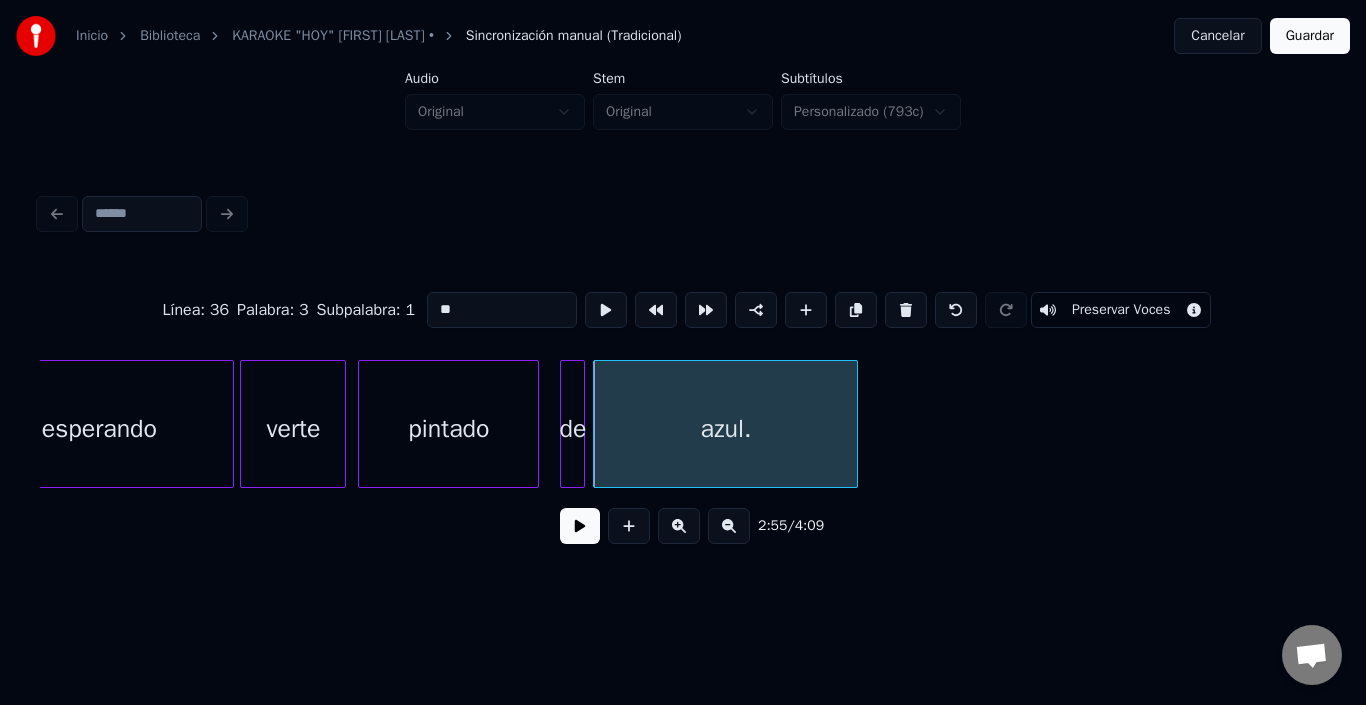 click at bounding box center [854, 424] 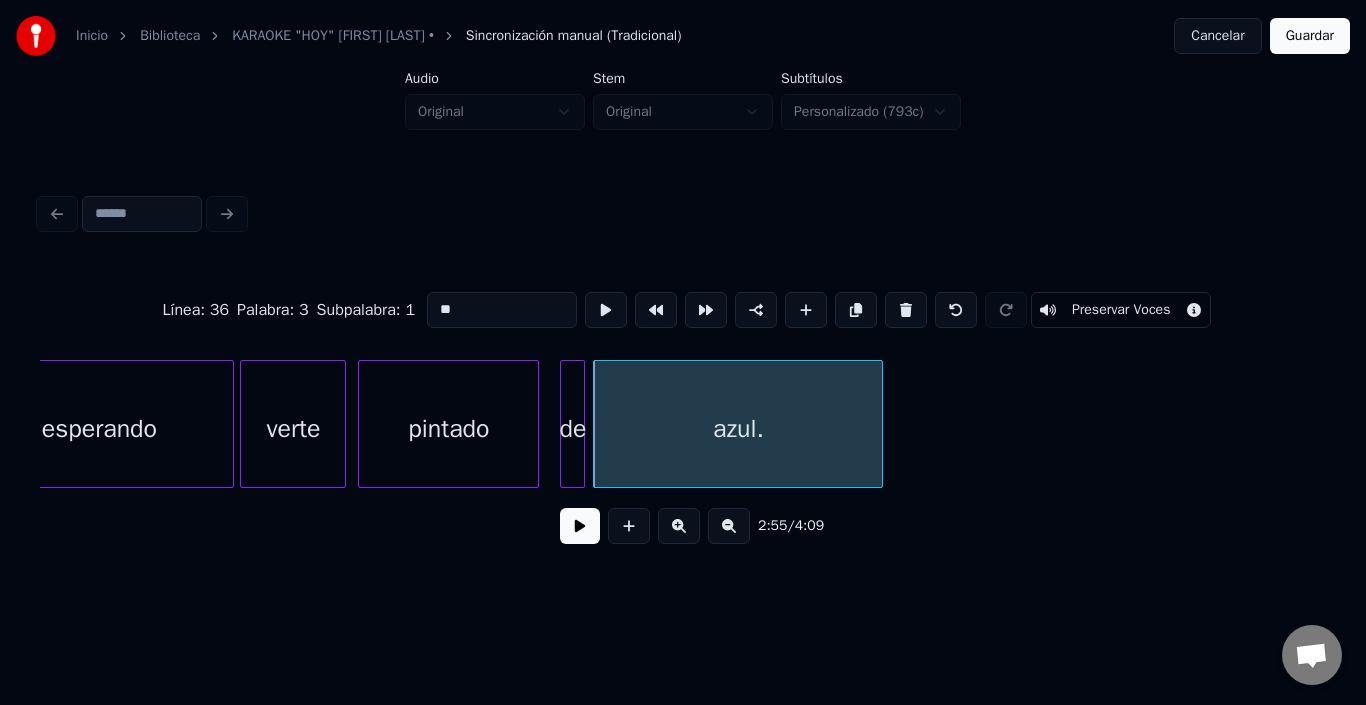 click on "azul." at bounding box center (738, 429) 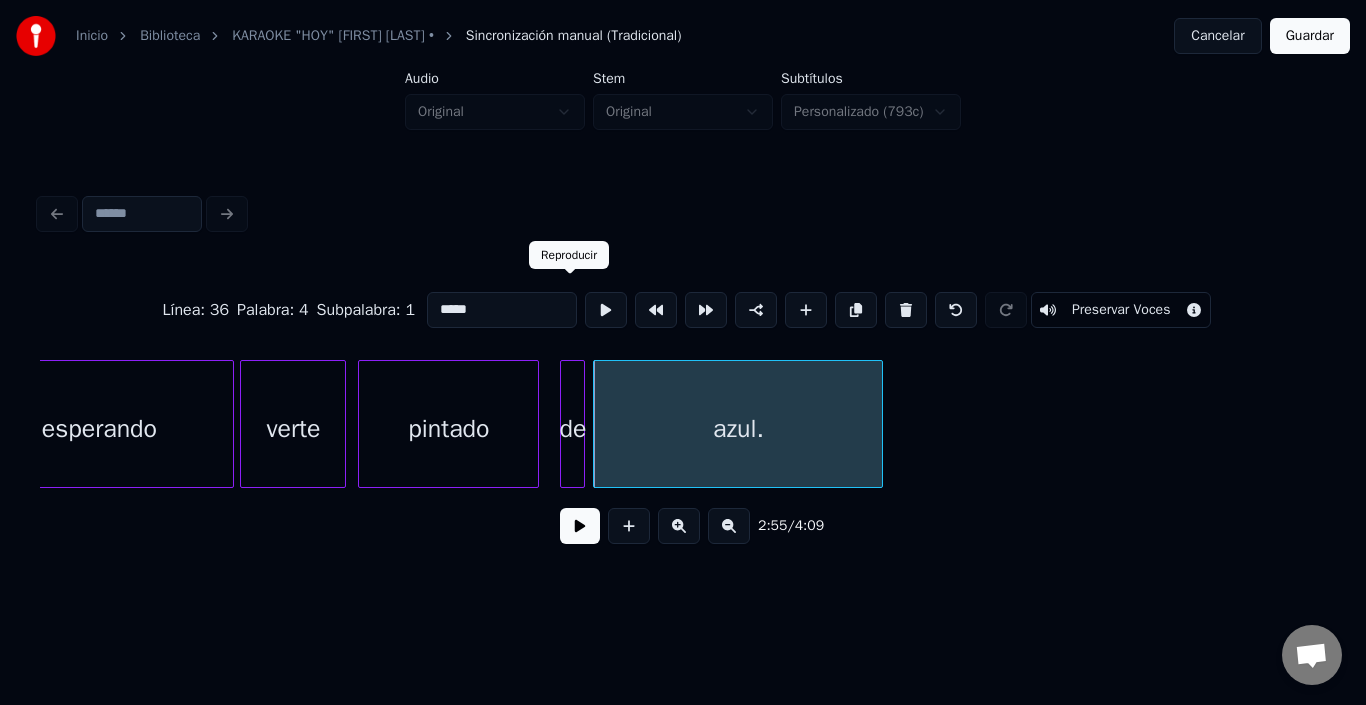click at bounding box center (606, 310) 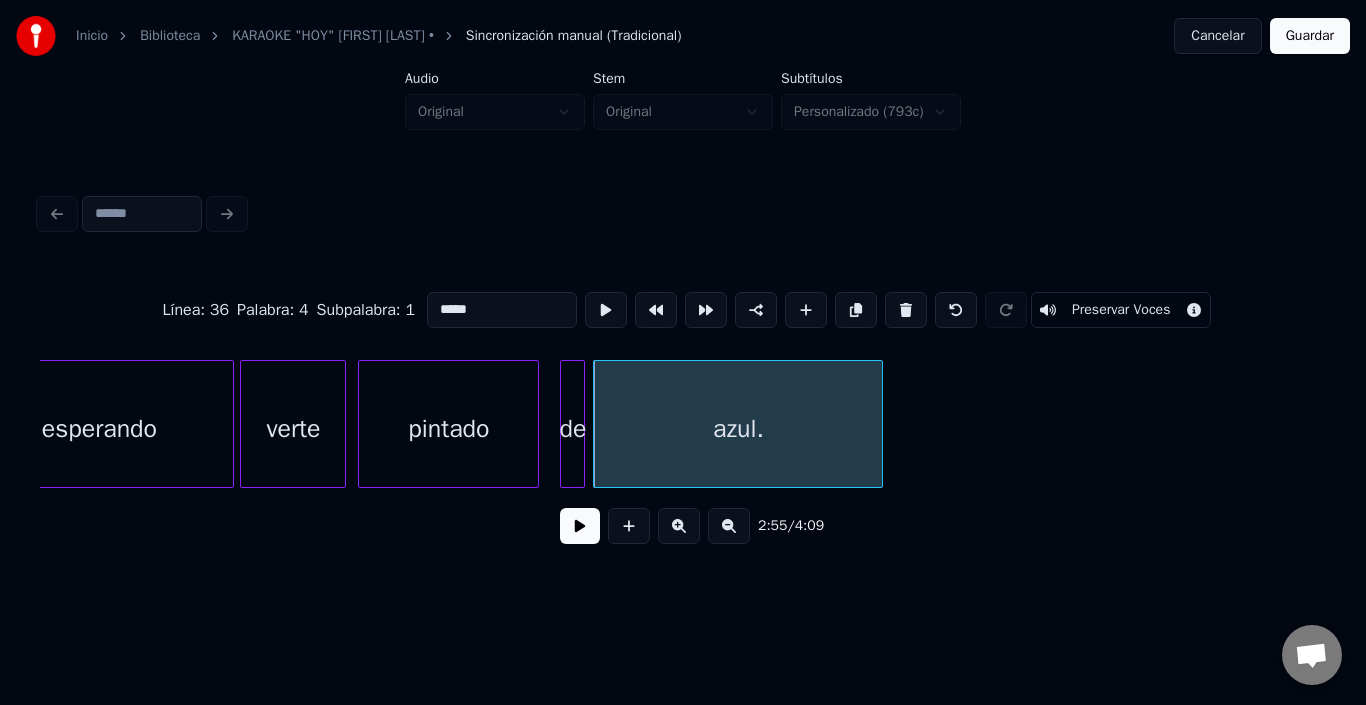 click at bounding box center [564, 424] 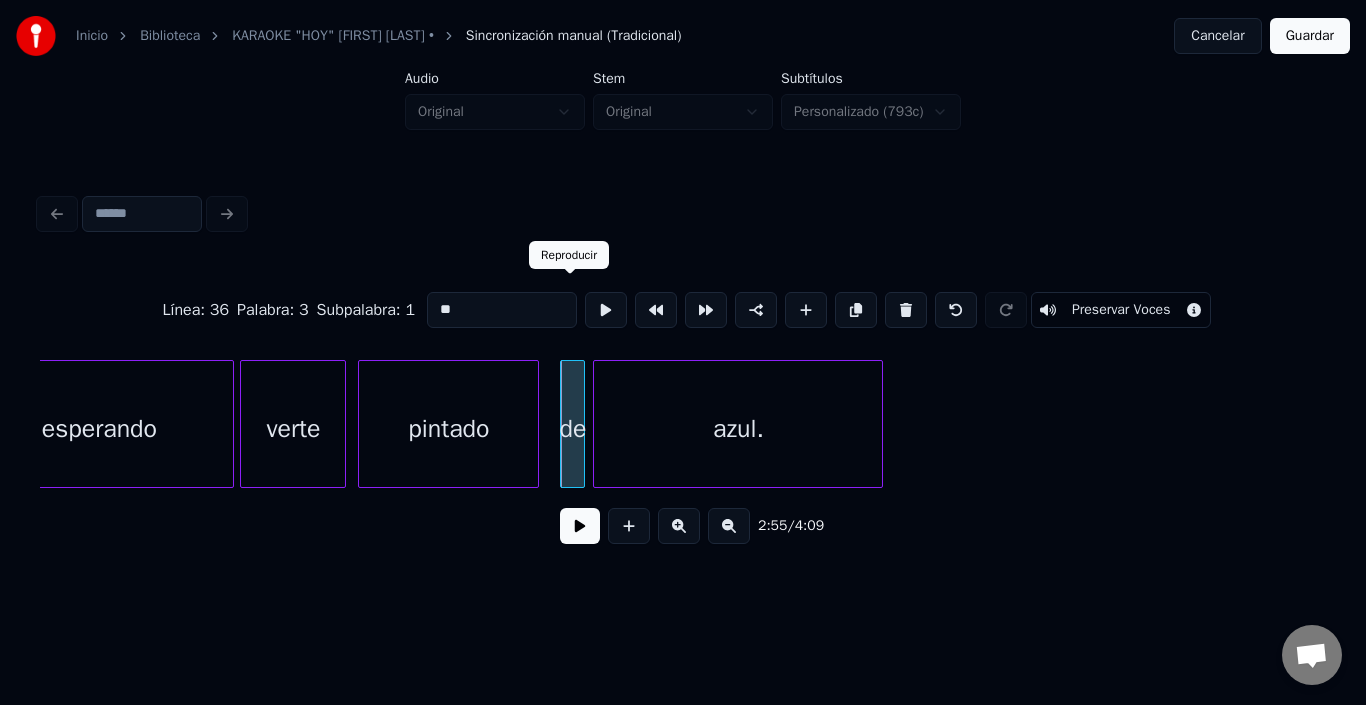 click at bounding box center (606, 310) 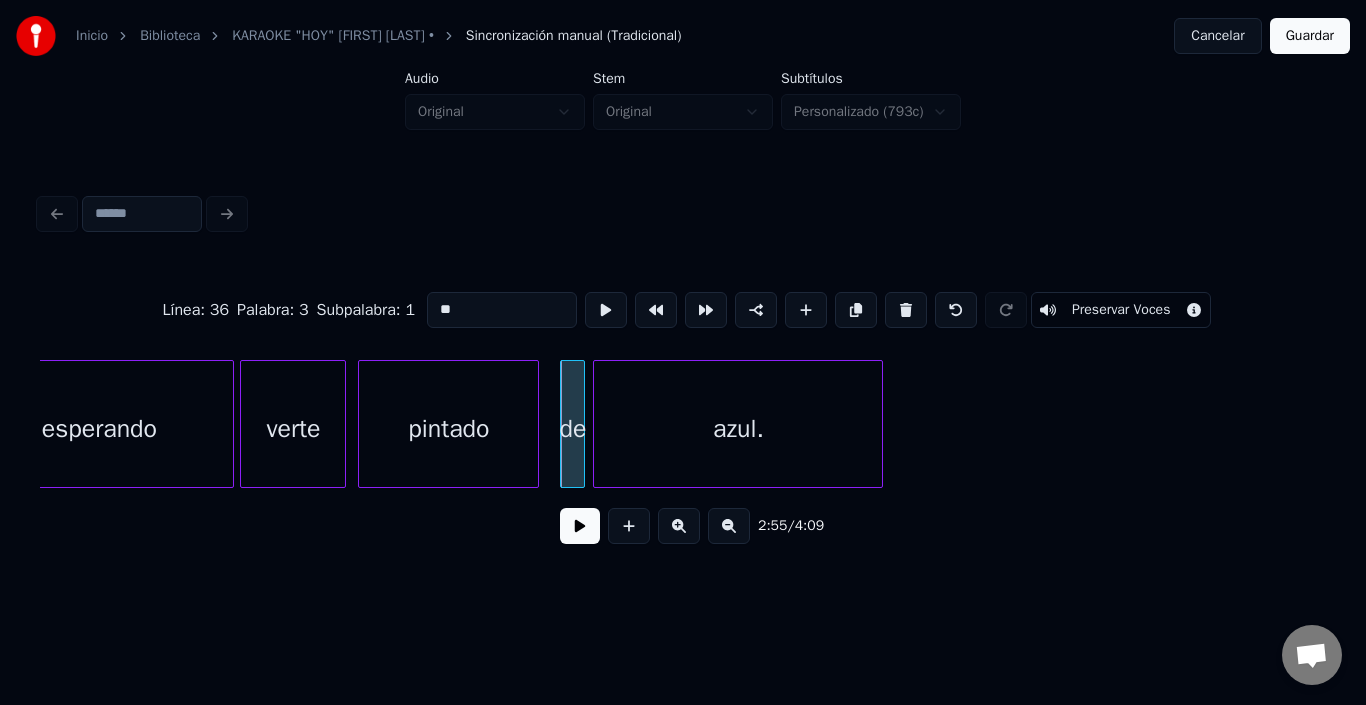 click at bounding box center [581, 424] 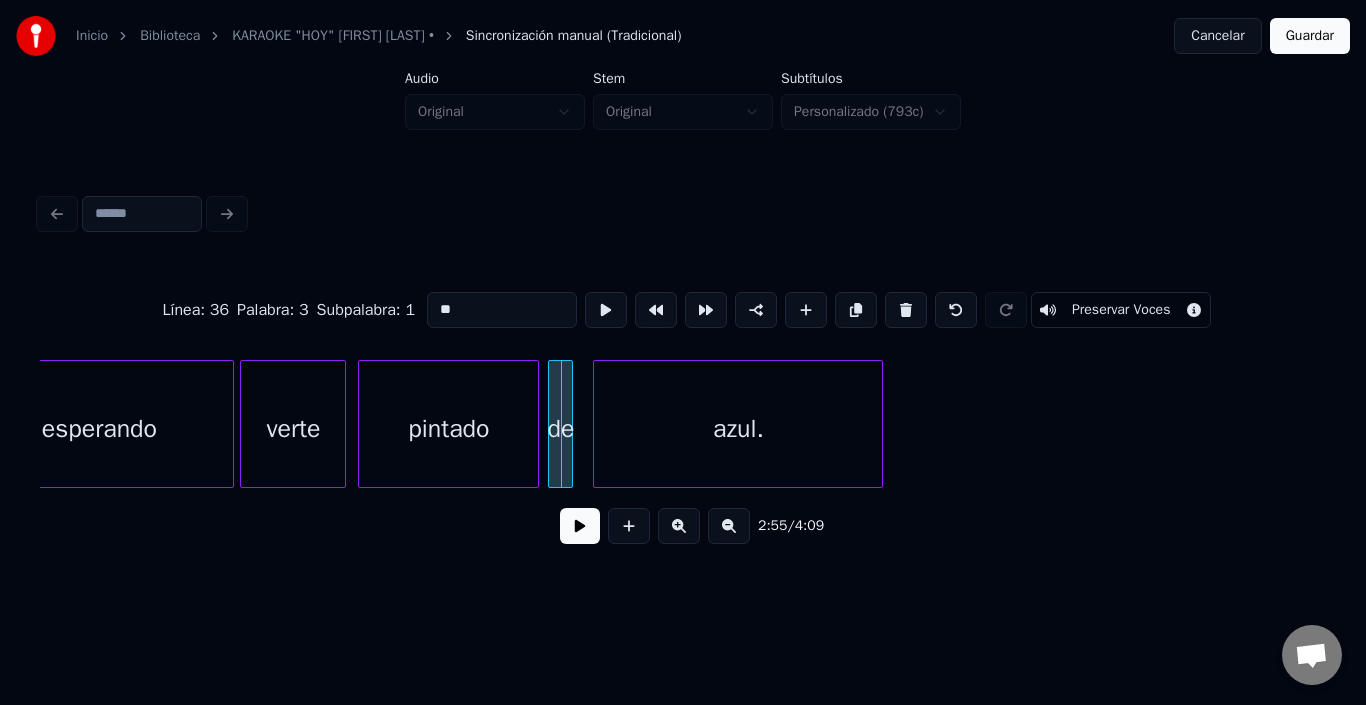click on "de" at bounding box center [560, 429] 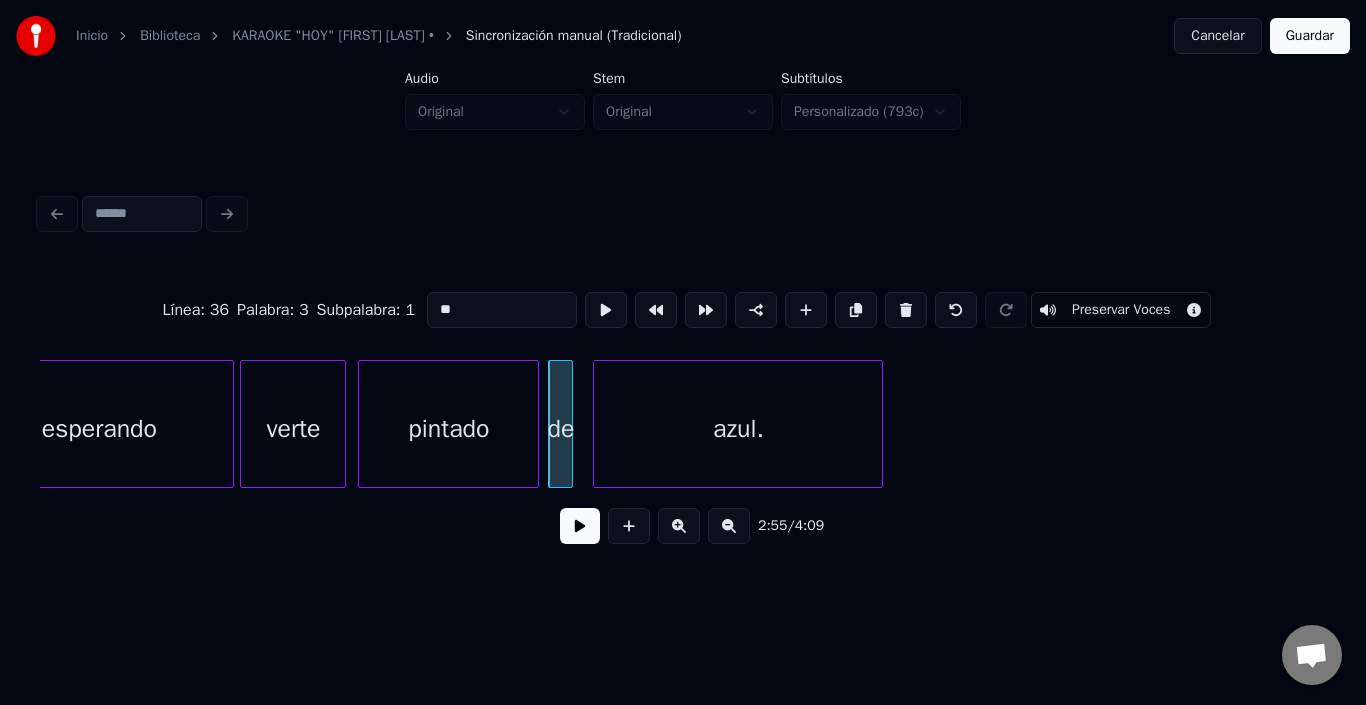 click on "de" at bounding box center [560, 429] 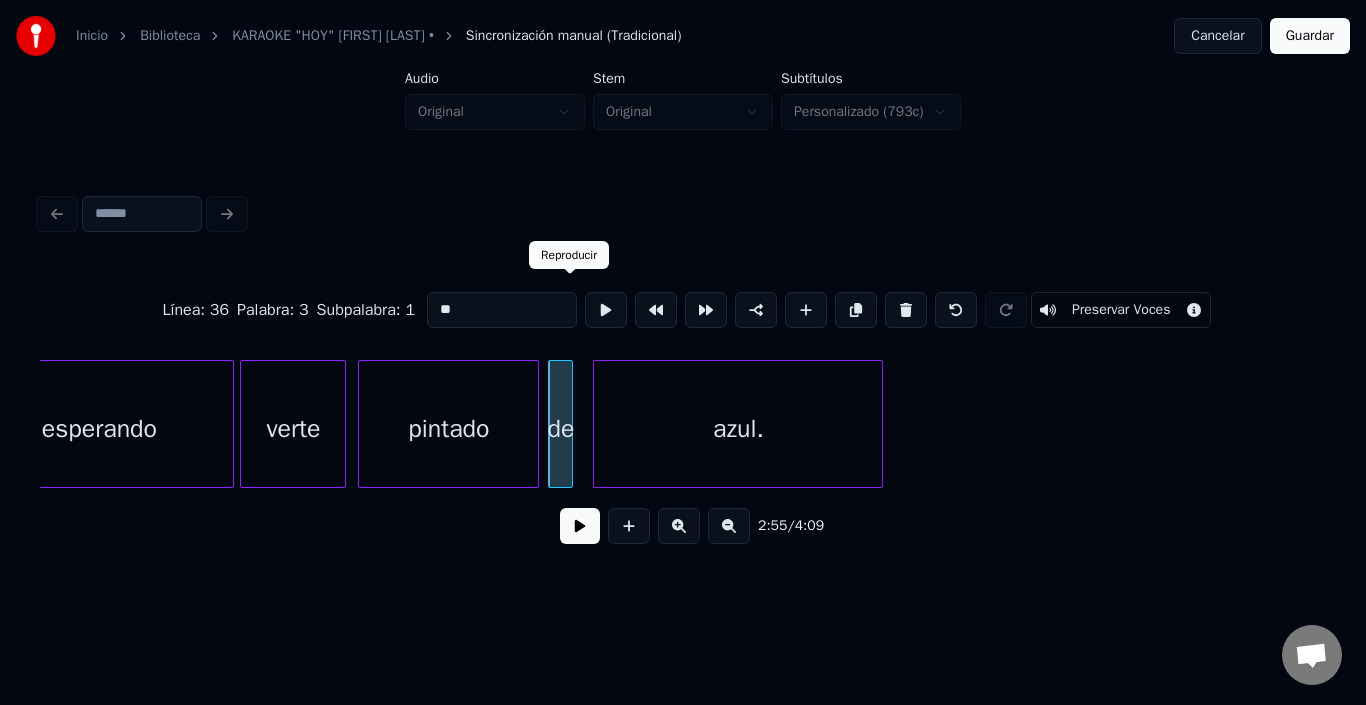 click at bounding box center [606, 310] 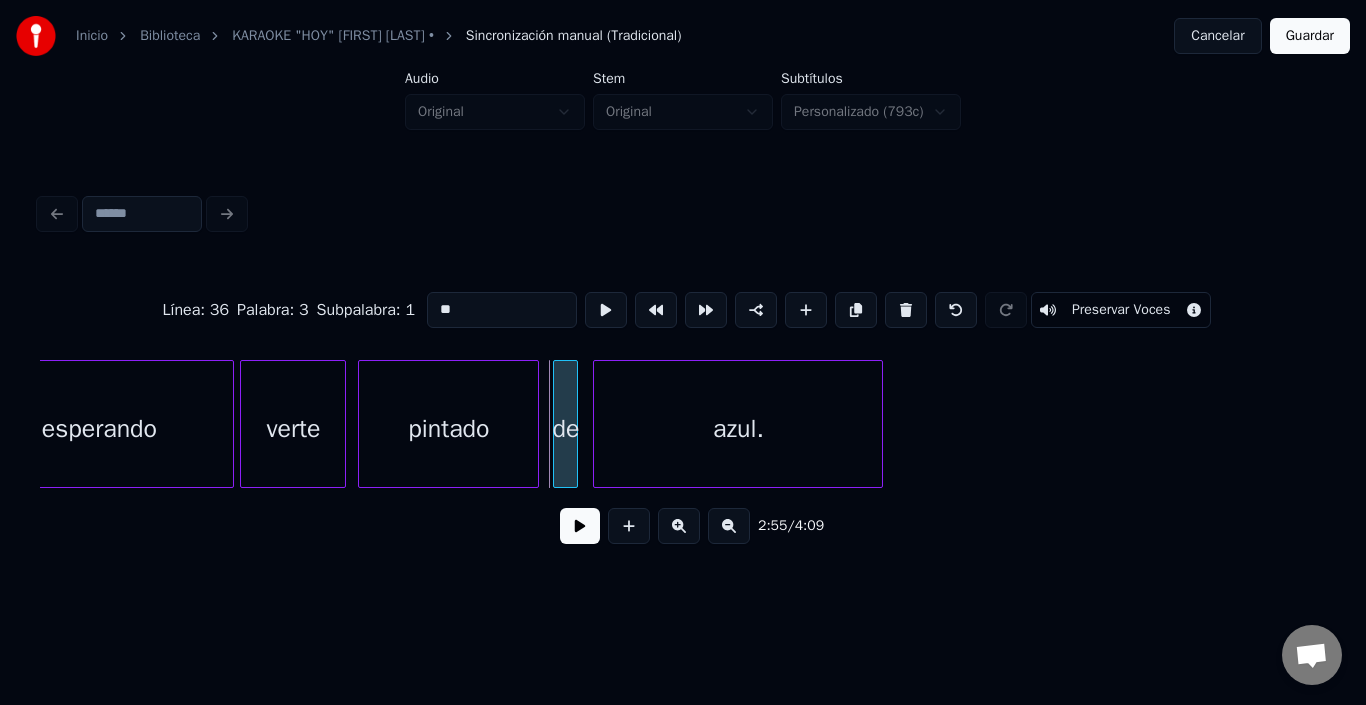 click on "de" at bounding box center [565, 429] 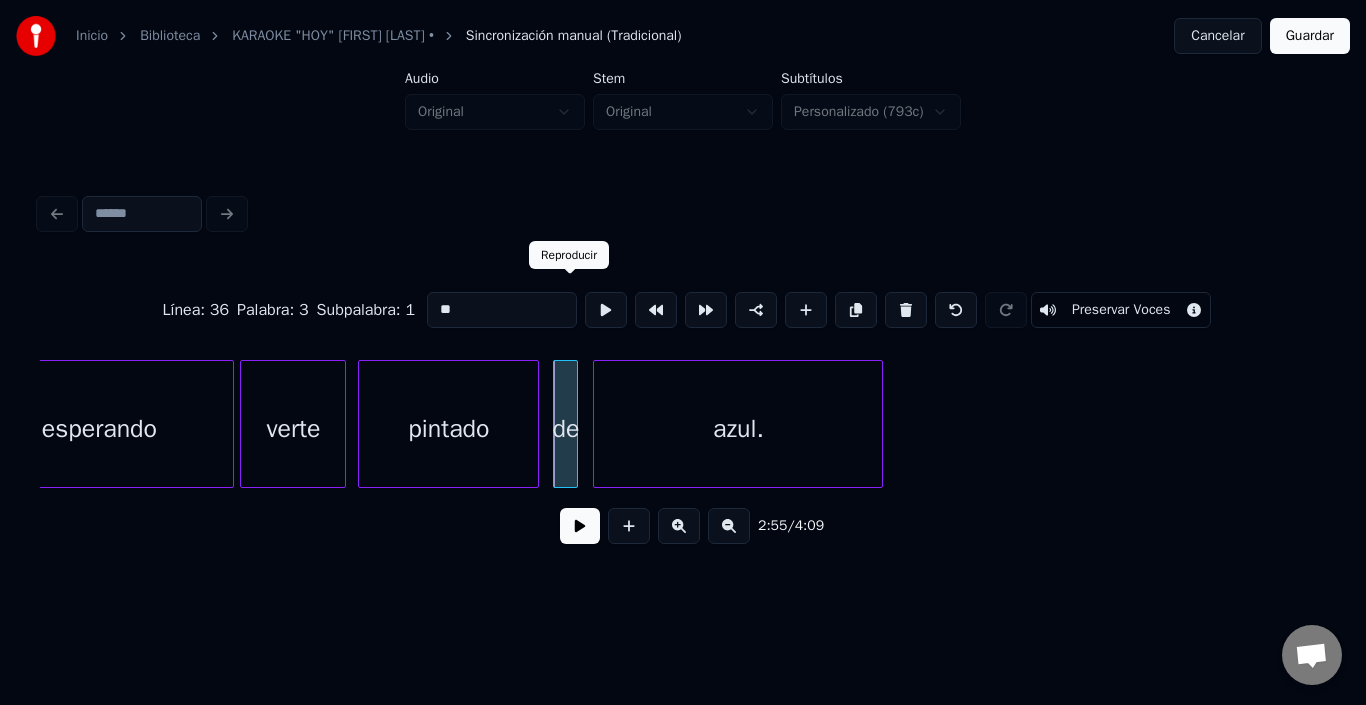 click at bounding box center [606, 310] 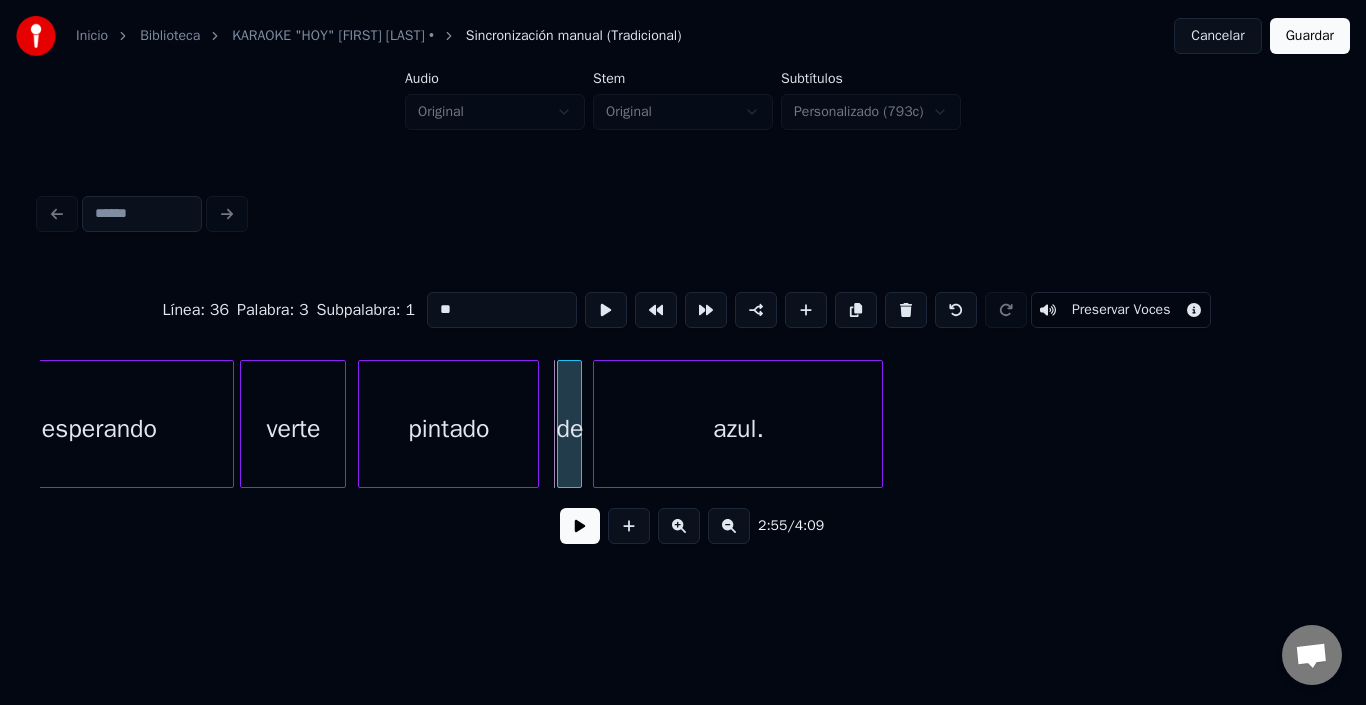 click on "de" at bounding box center [569, 429] 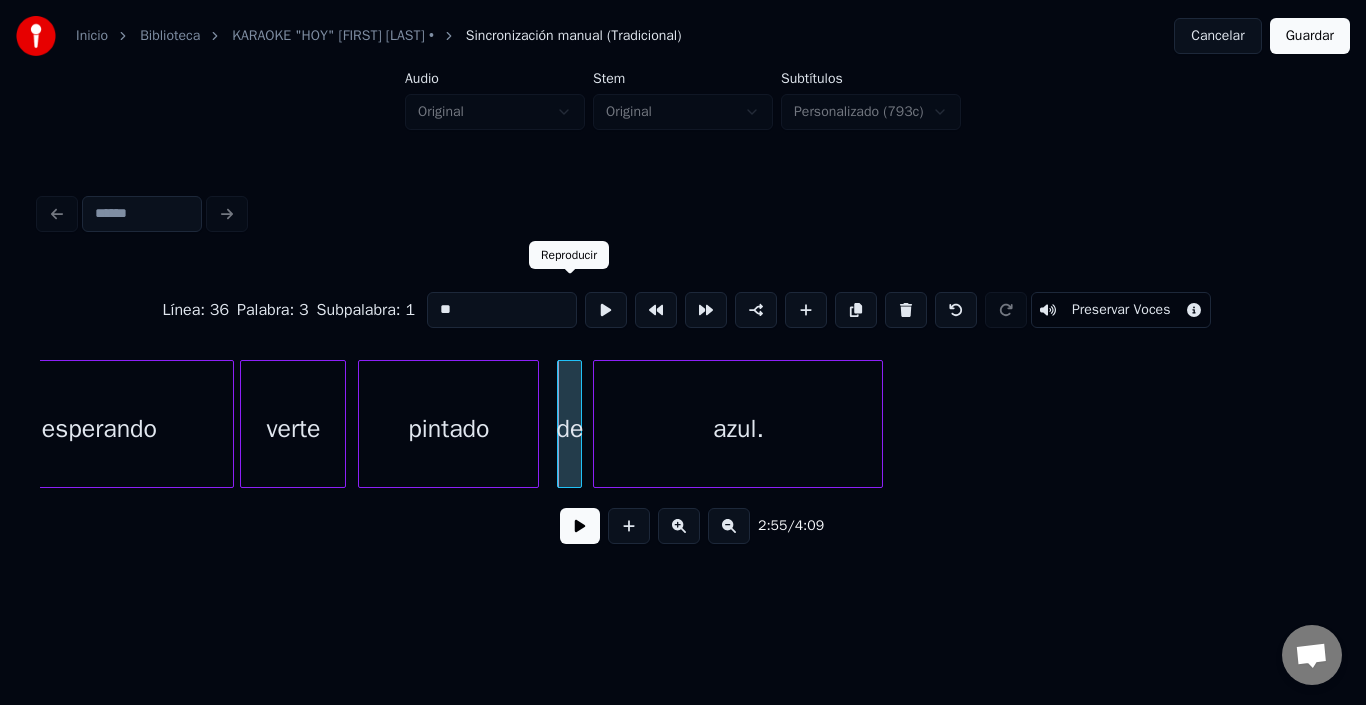 click at bounding box center [606, 310] 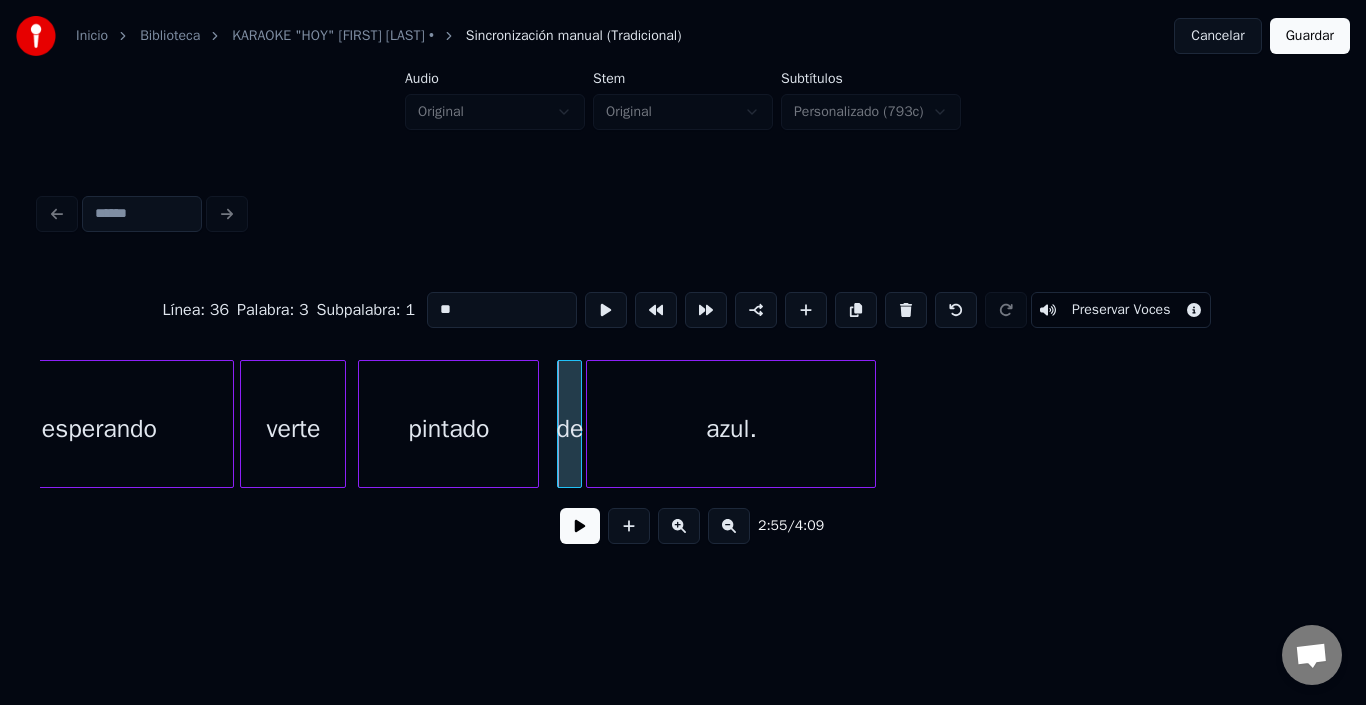 click on "azul." at bounding box center [731, 429] 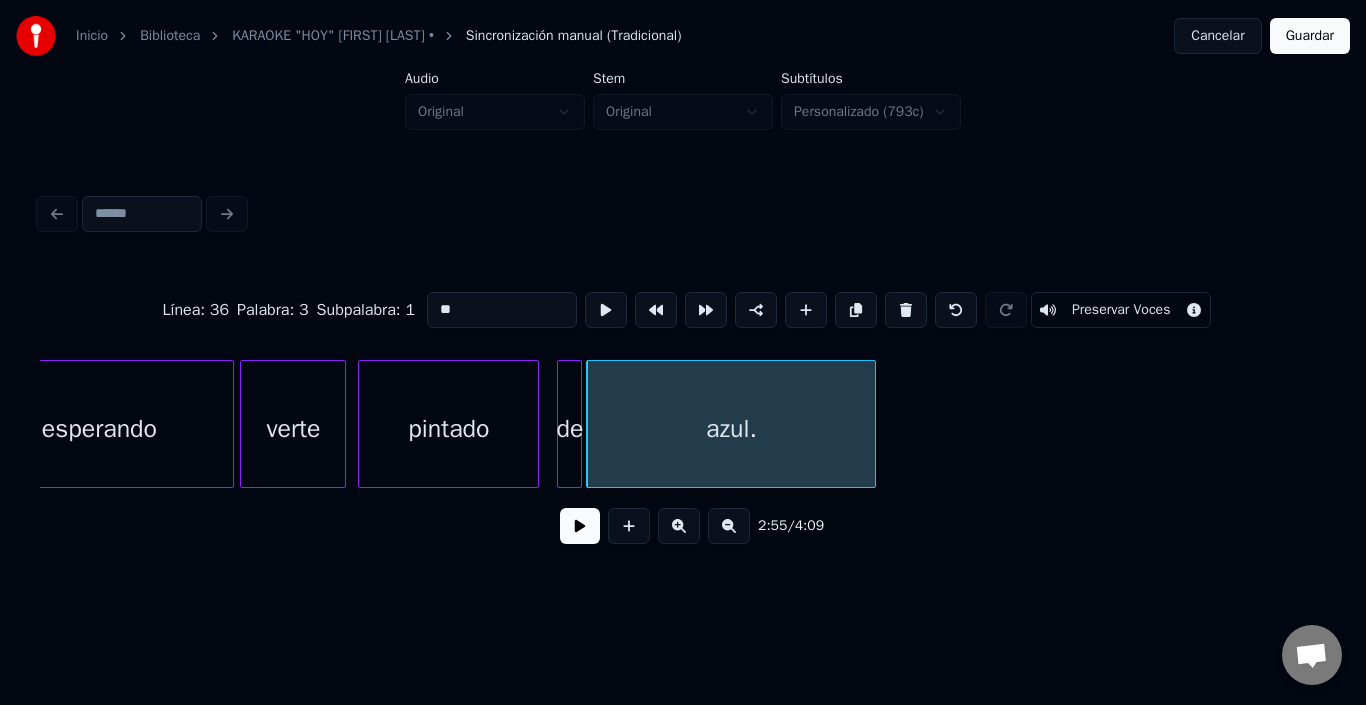click on "azul." at bounding box center [731, 424] 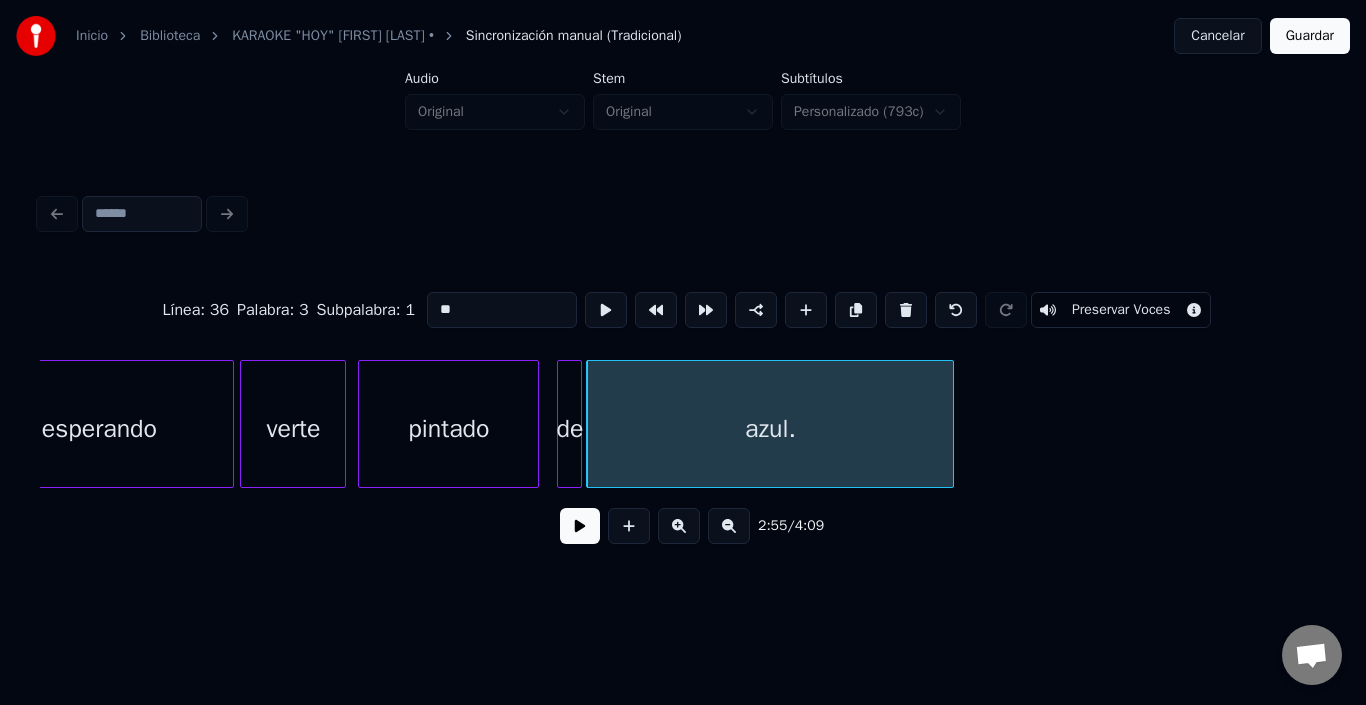 click at bounding box center (950, 424) 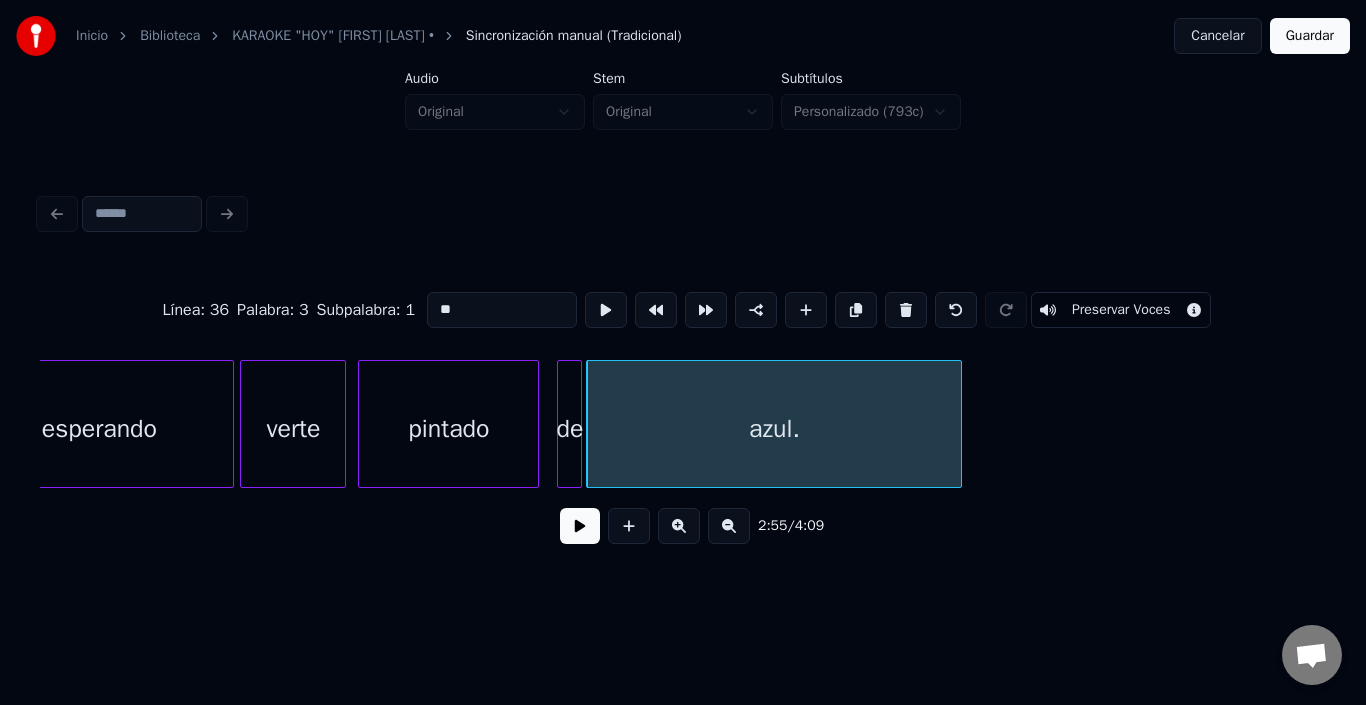 click on "azul." at bounding box center (774, 429) 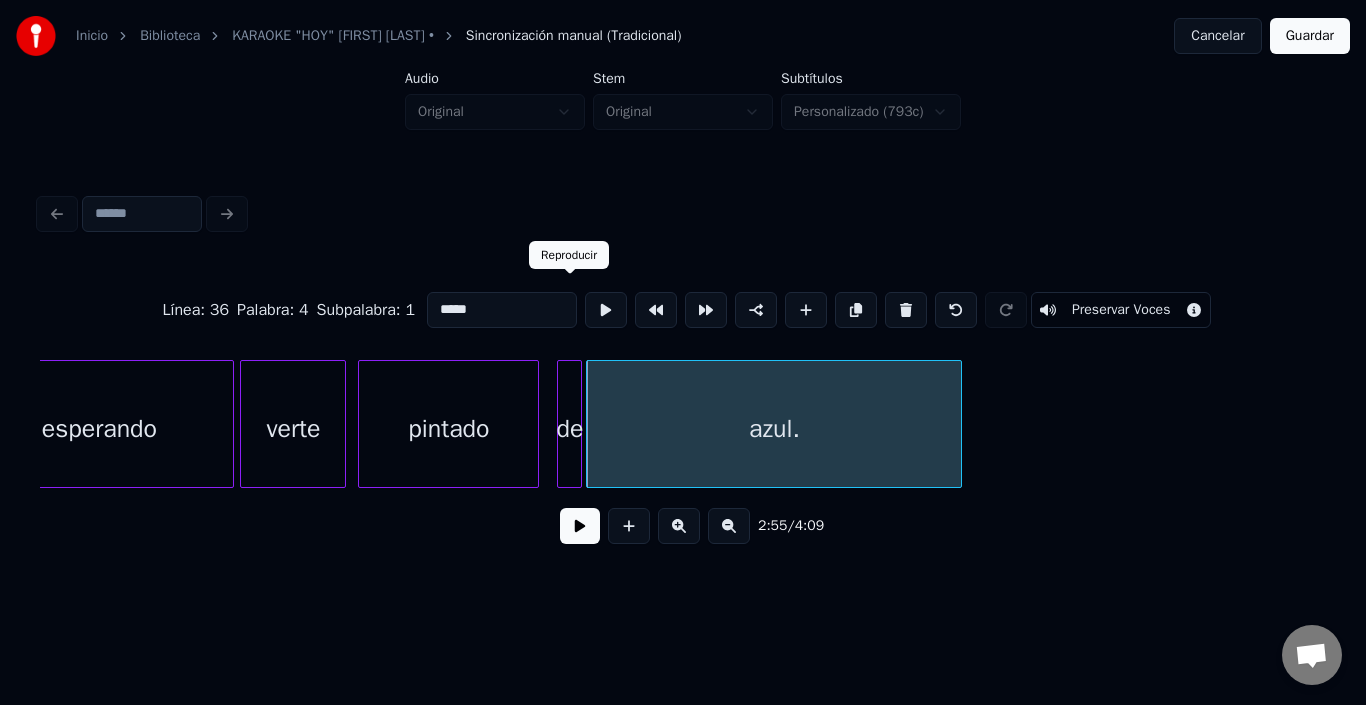 click at bounding box center [606, 310] 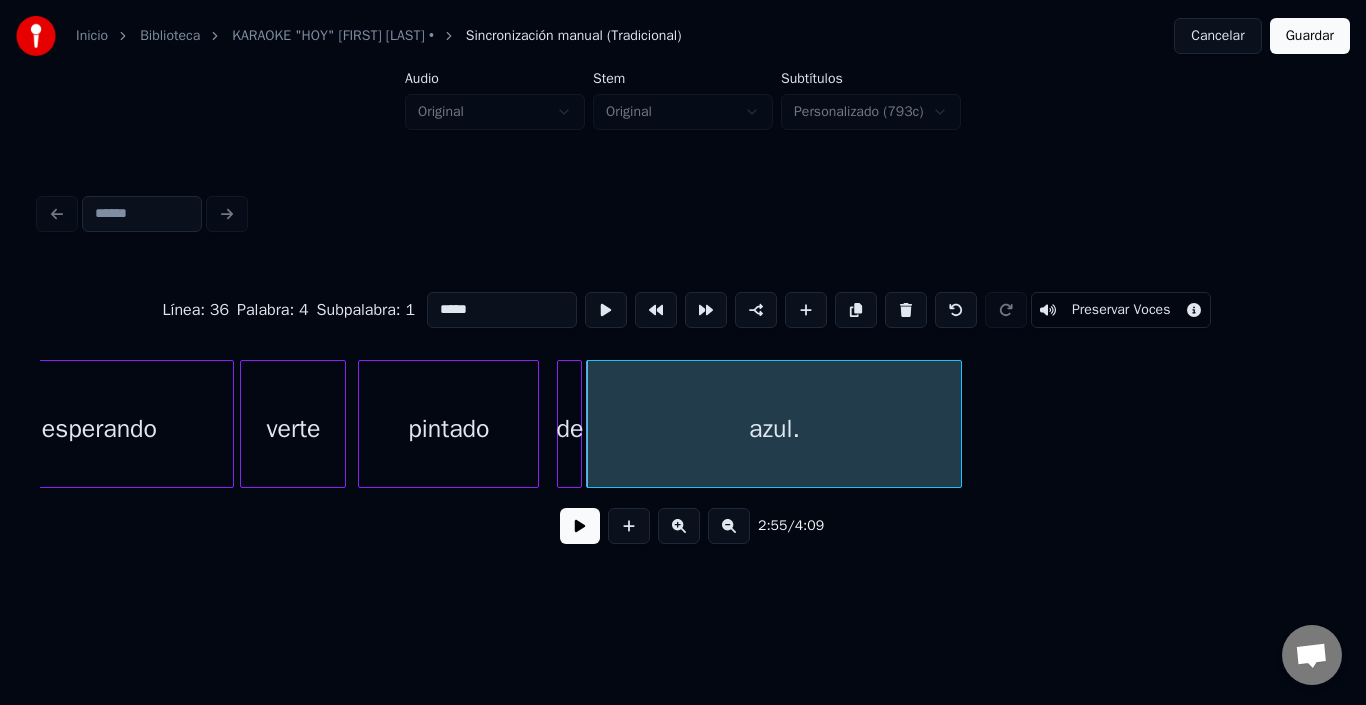click on "azul." at bounding box center (774, 429) 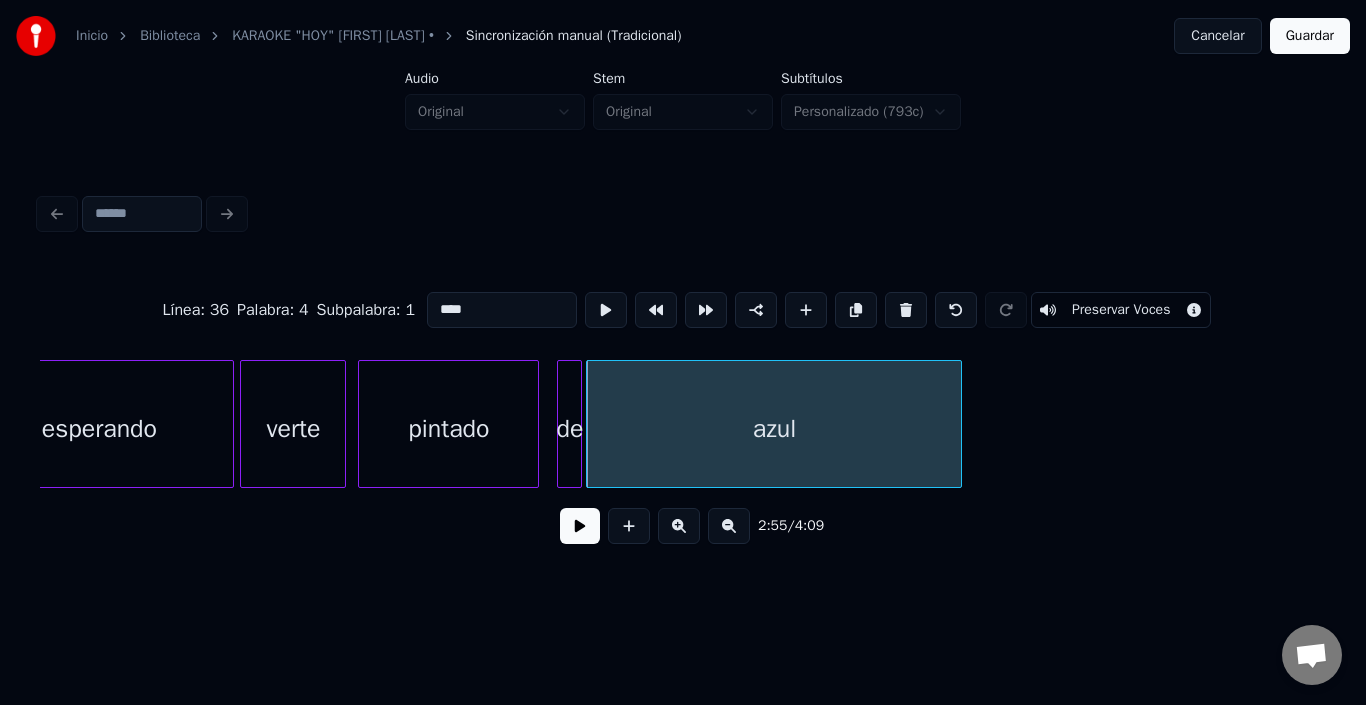 type on "****" 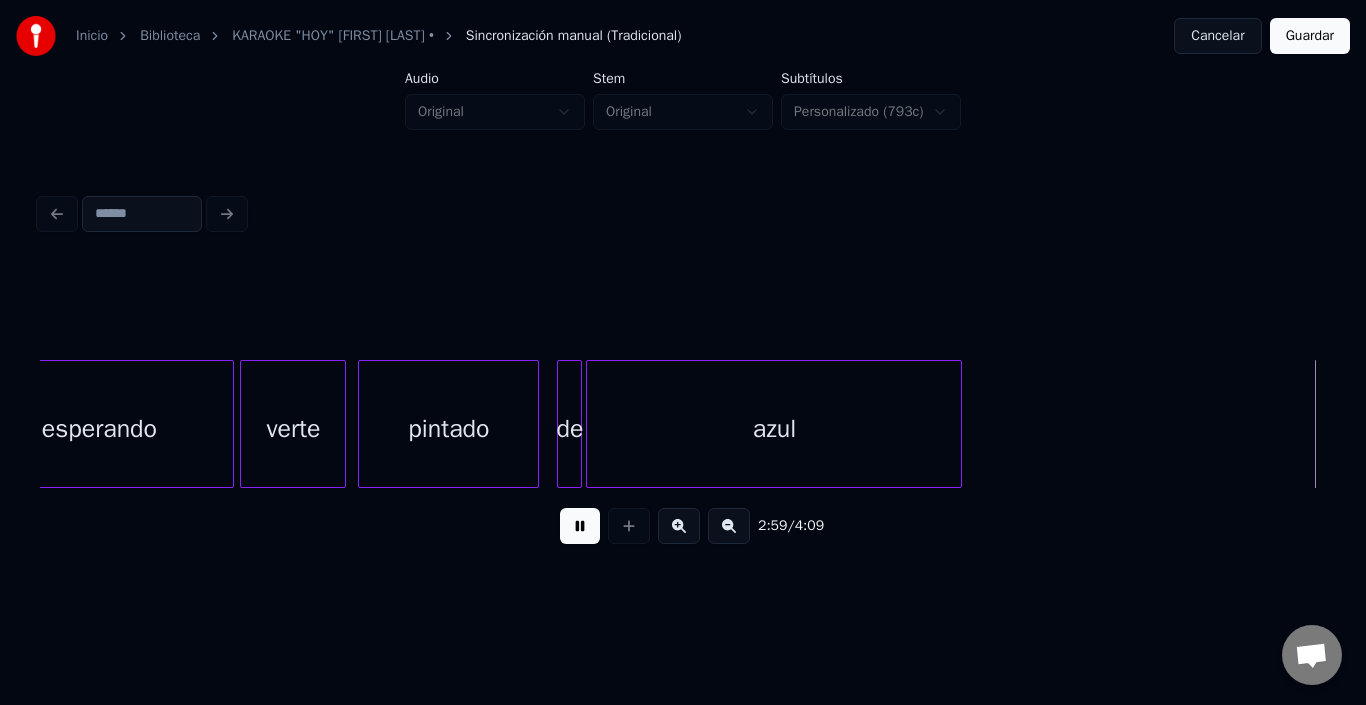 scroll, scrollTop: 0, scrollLeft: 35860, axis: horizontal 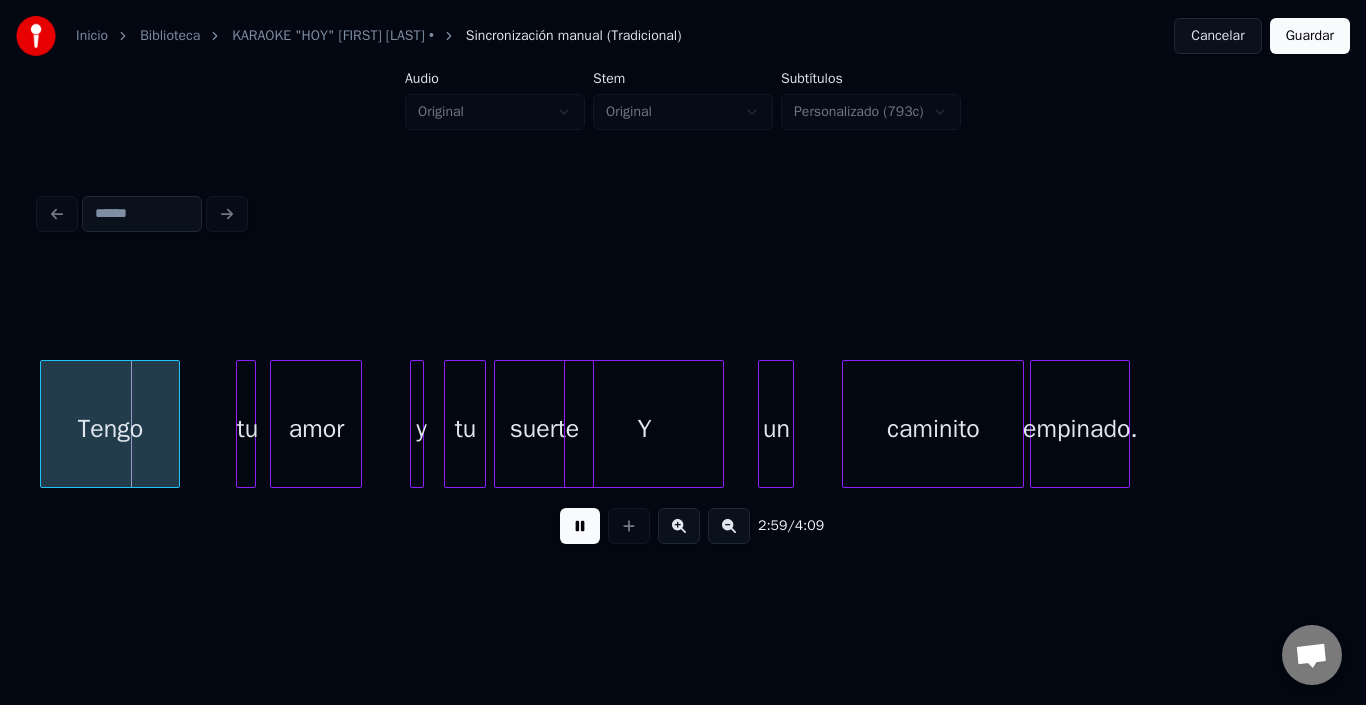 click at bounding box center (580, 526) 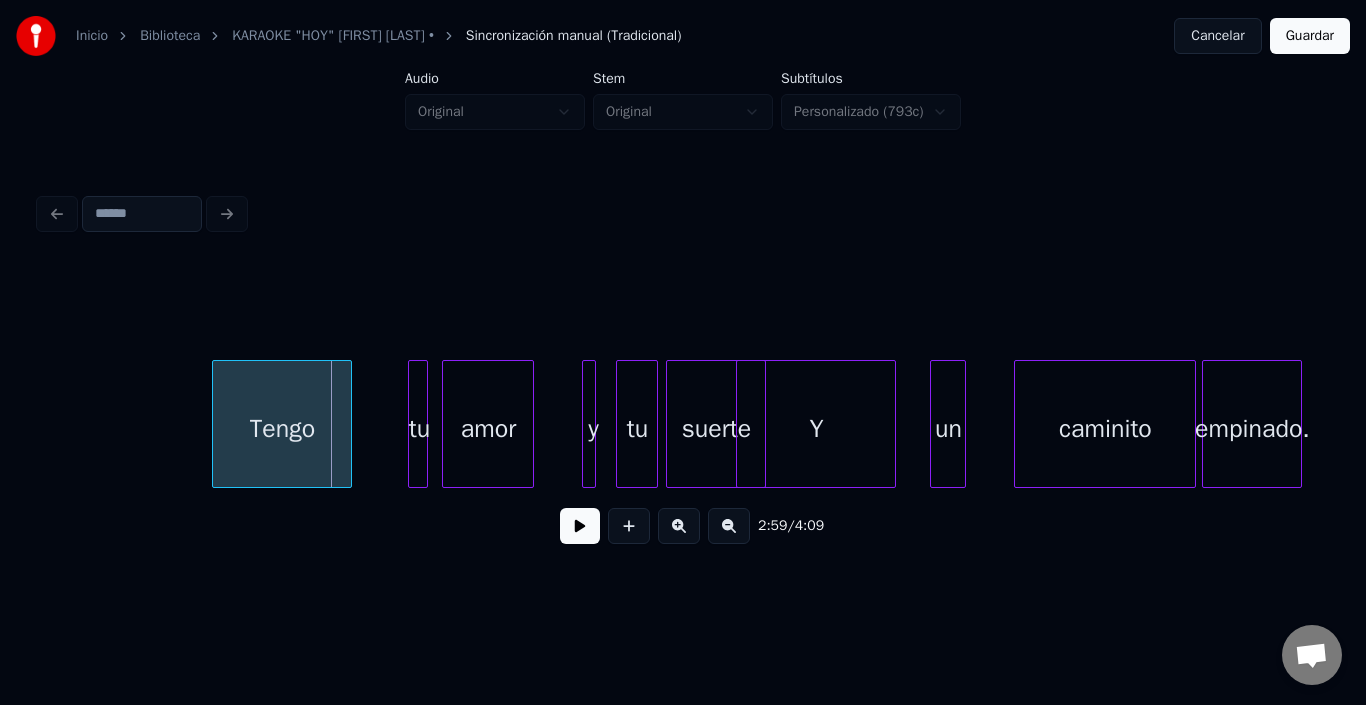 scroll, scrollTop: 0, scrollLeft: 35609, axis: horizontal 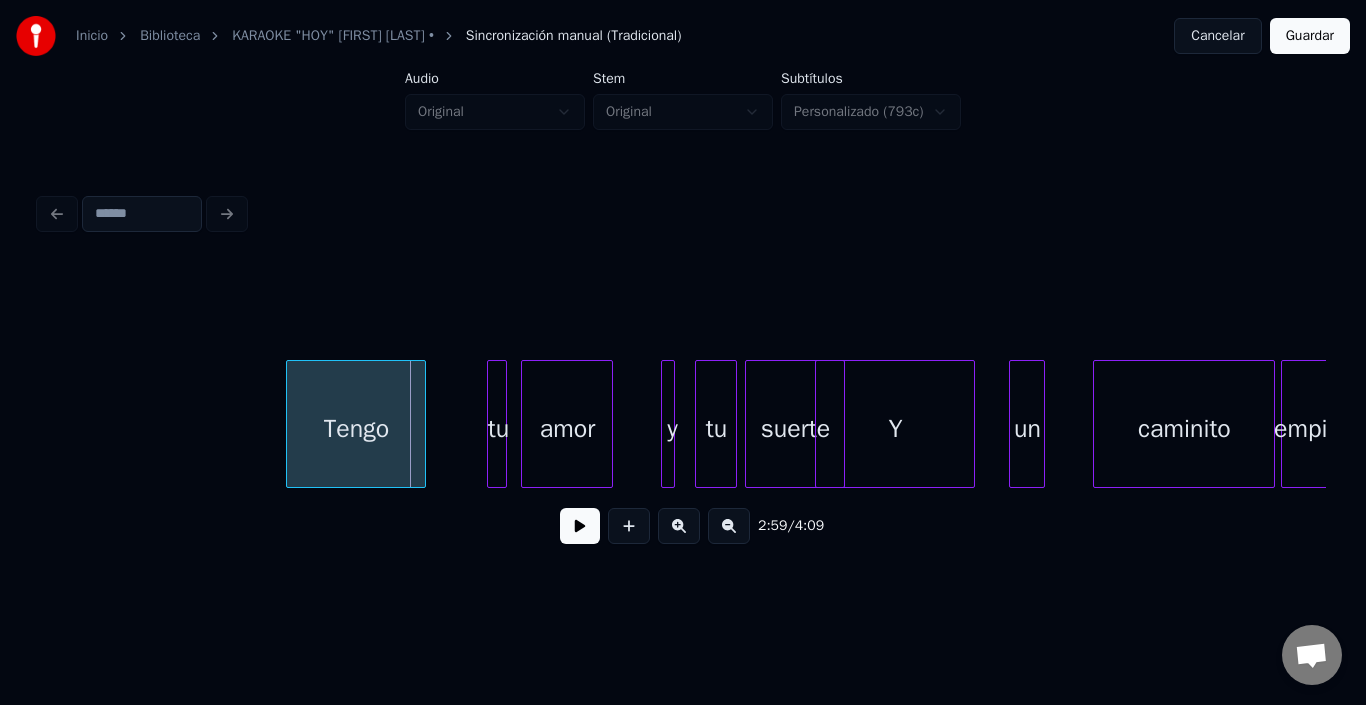 click on "Tengo" at bounding box center [356, 429] 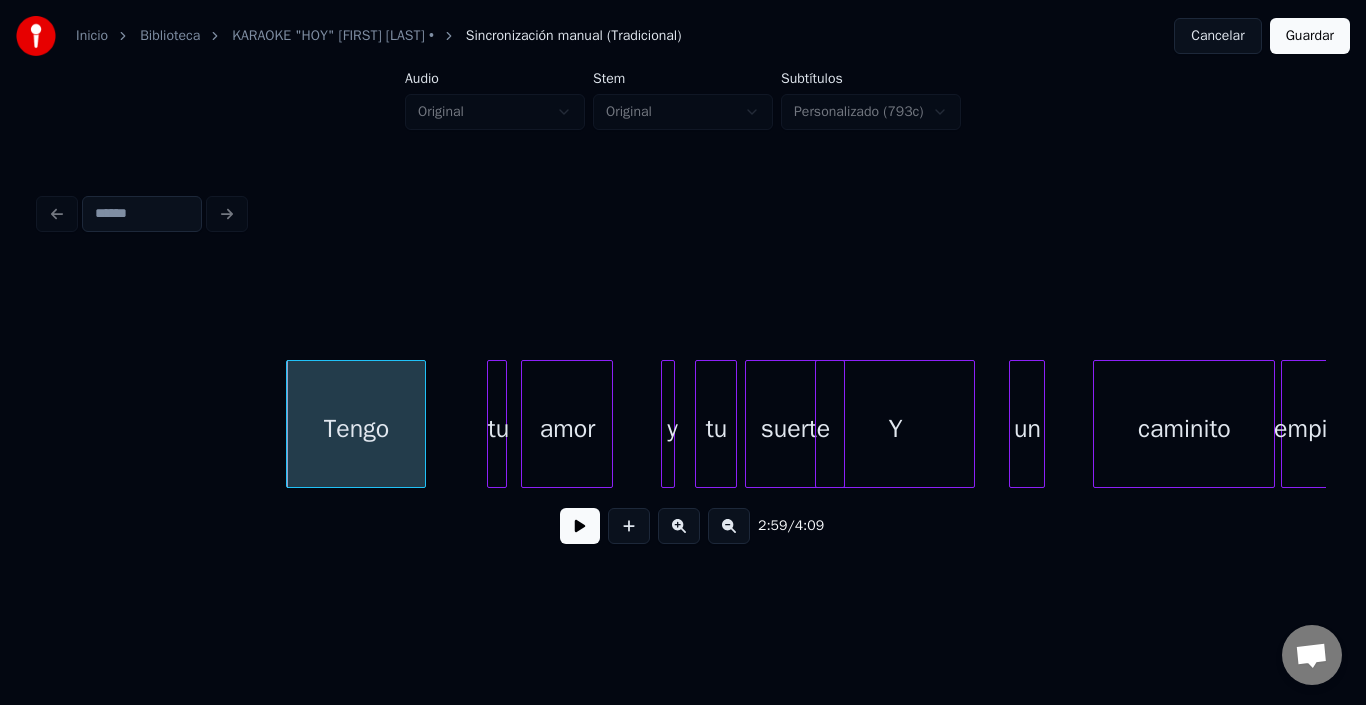 click on "Y" at bounding box center [895, 429] 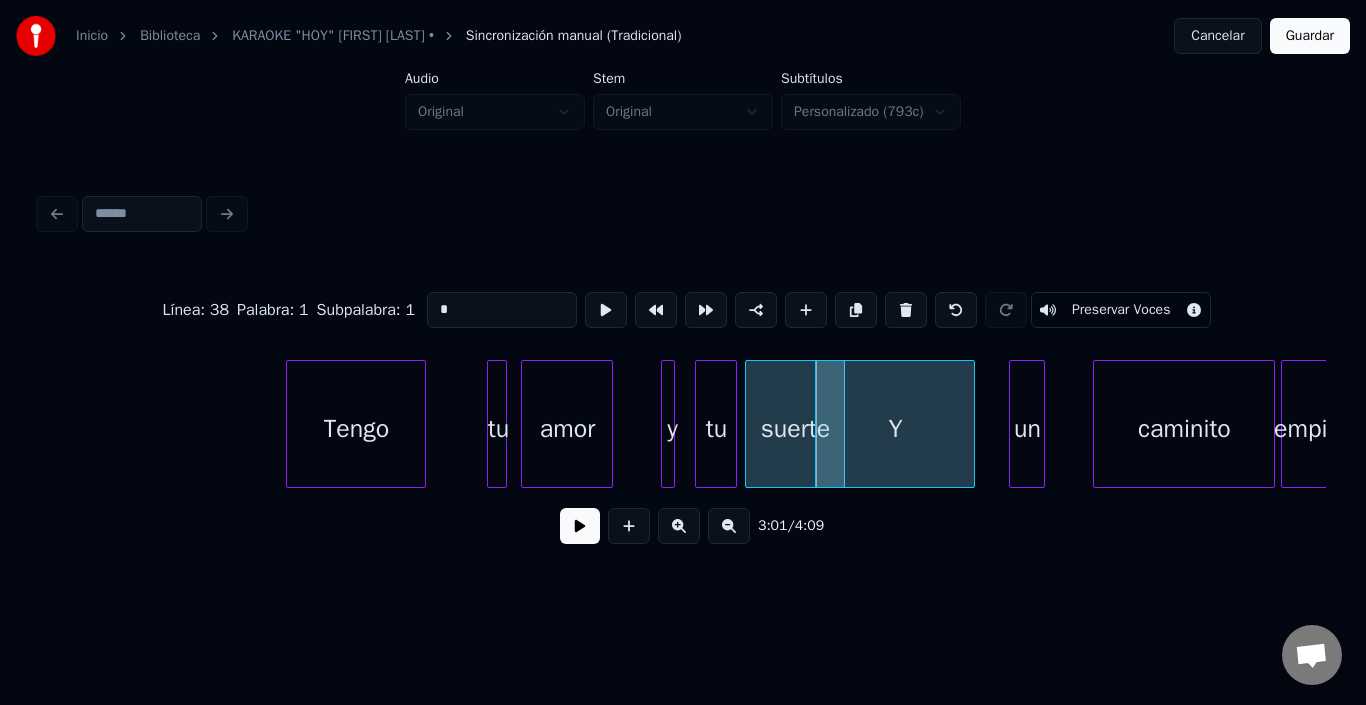 click on "*" at bounding box center (502, 310) 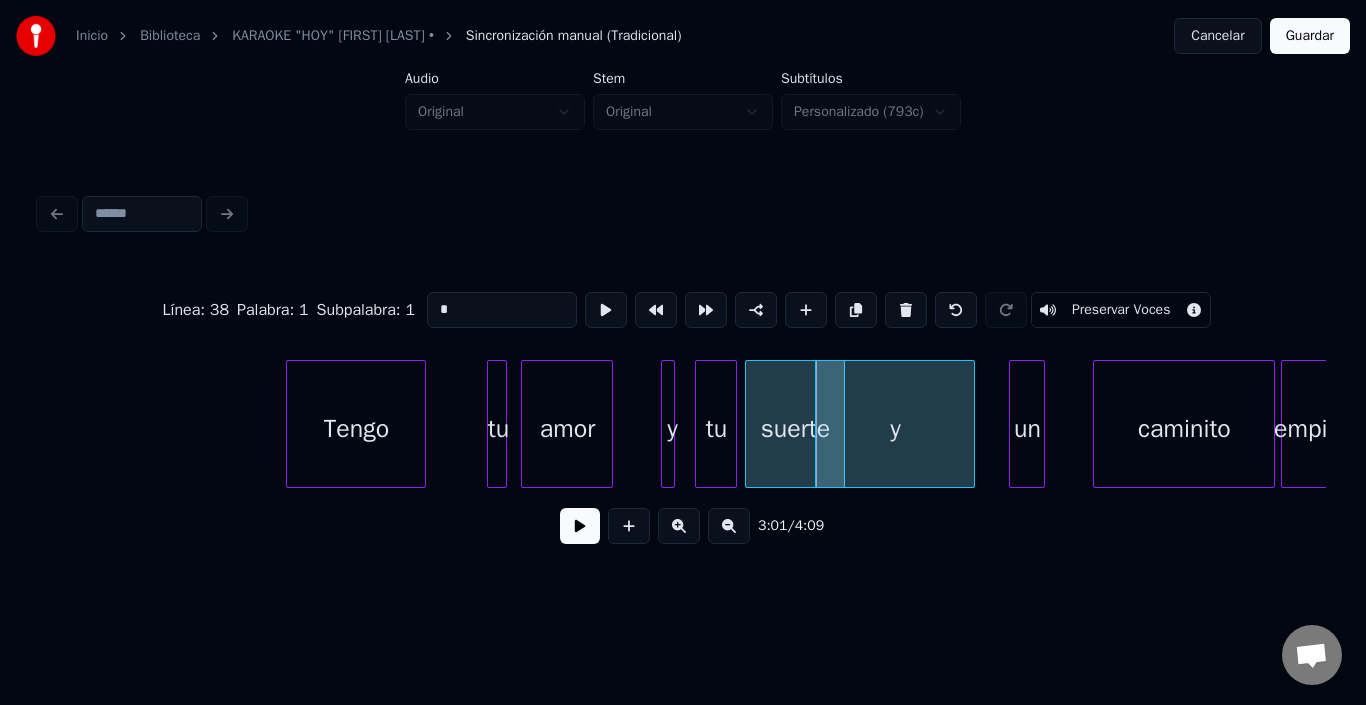click on "Tengo" at bounding box center (356, 429) 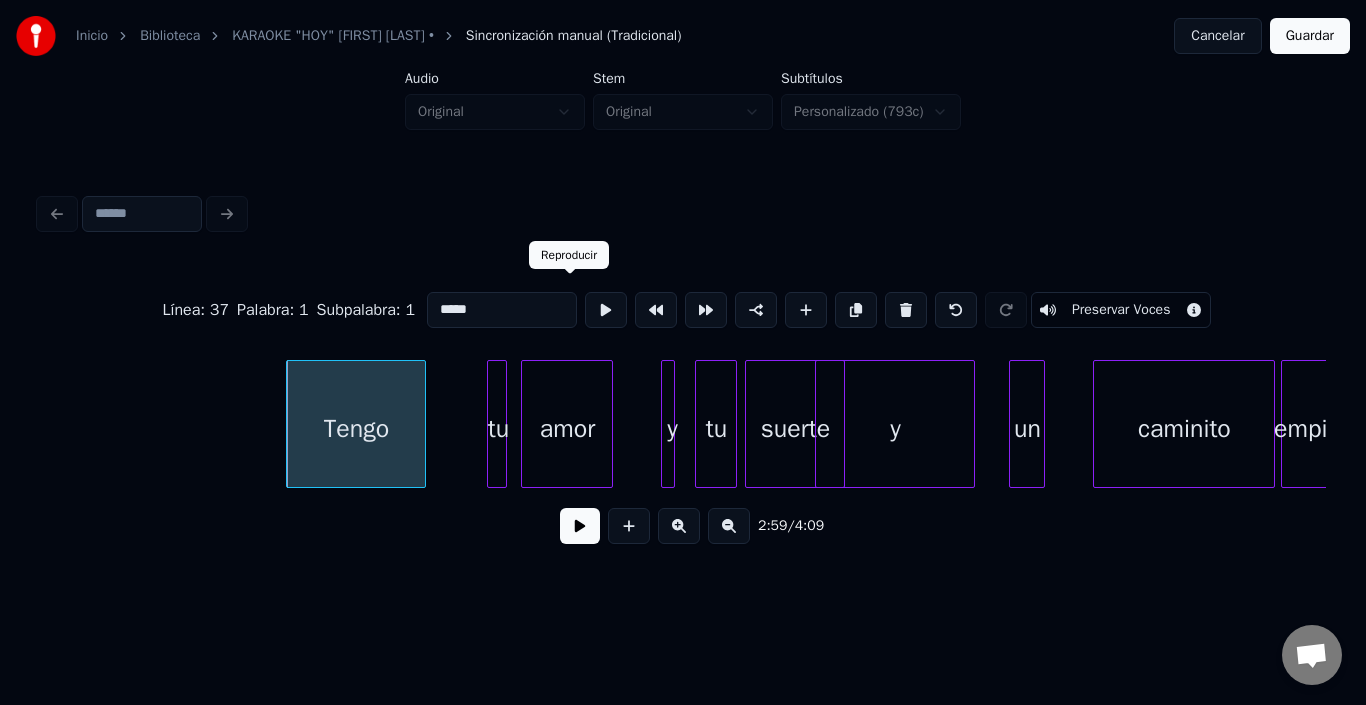 type on "*****" 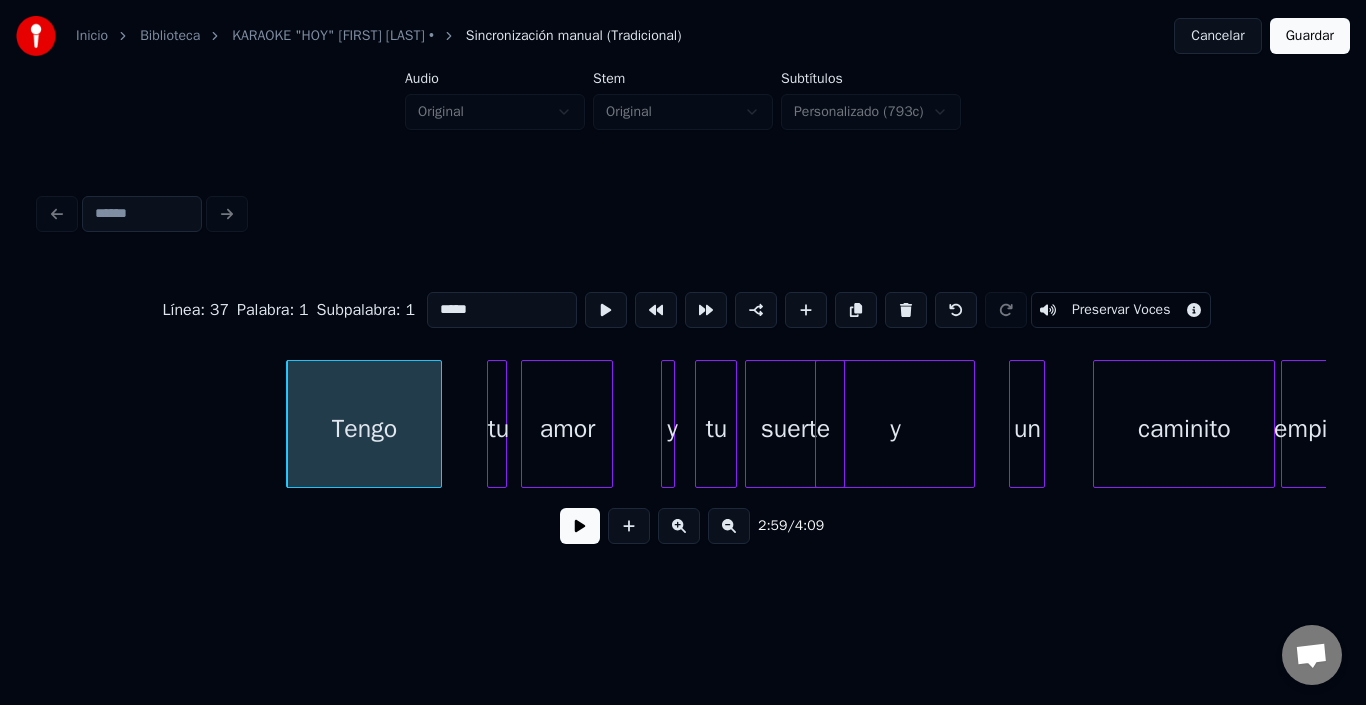 click at bounding box center [438, 424] 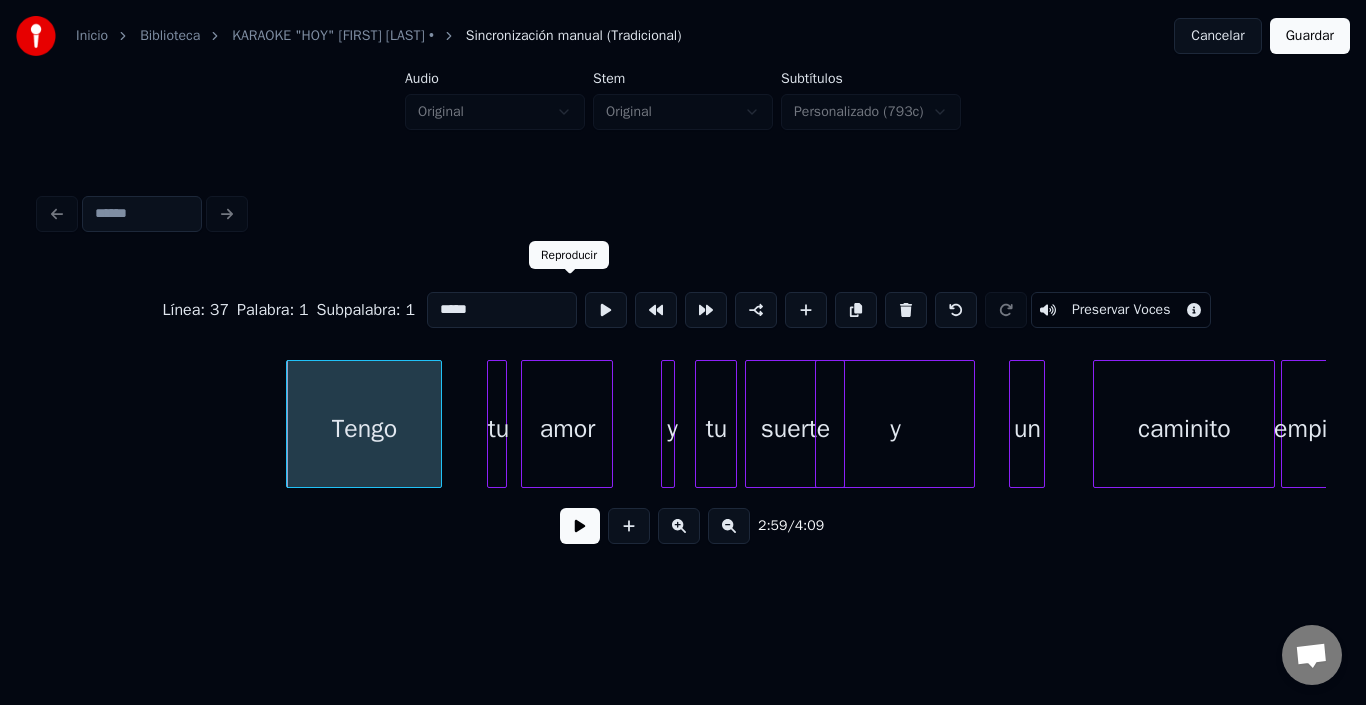 click at bounding box center (606, 310) 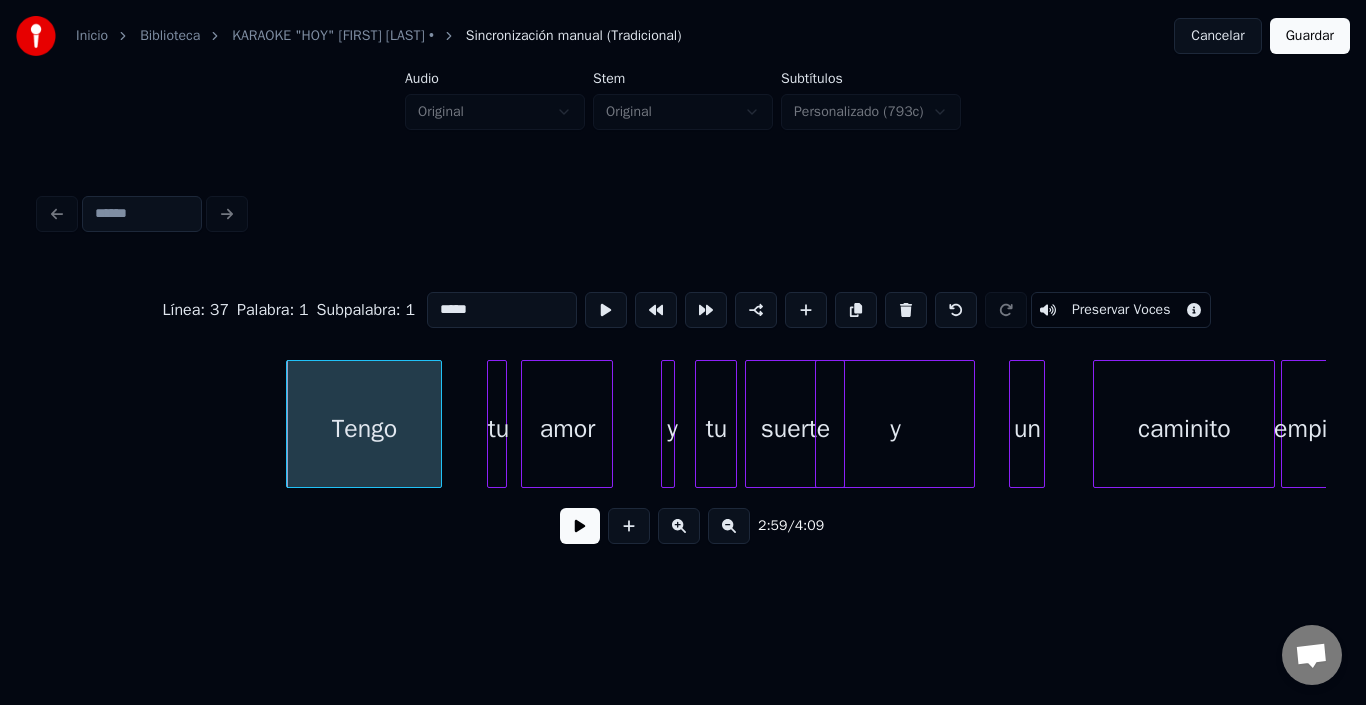 click at bounding box center [580, 526] 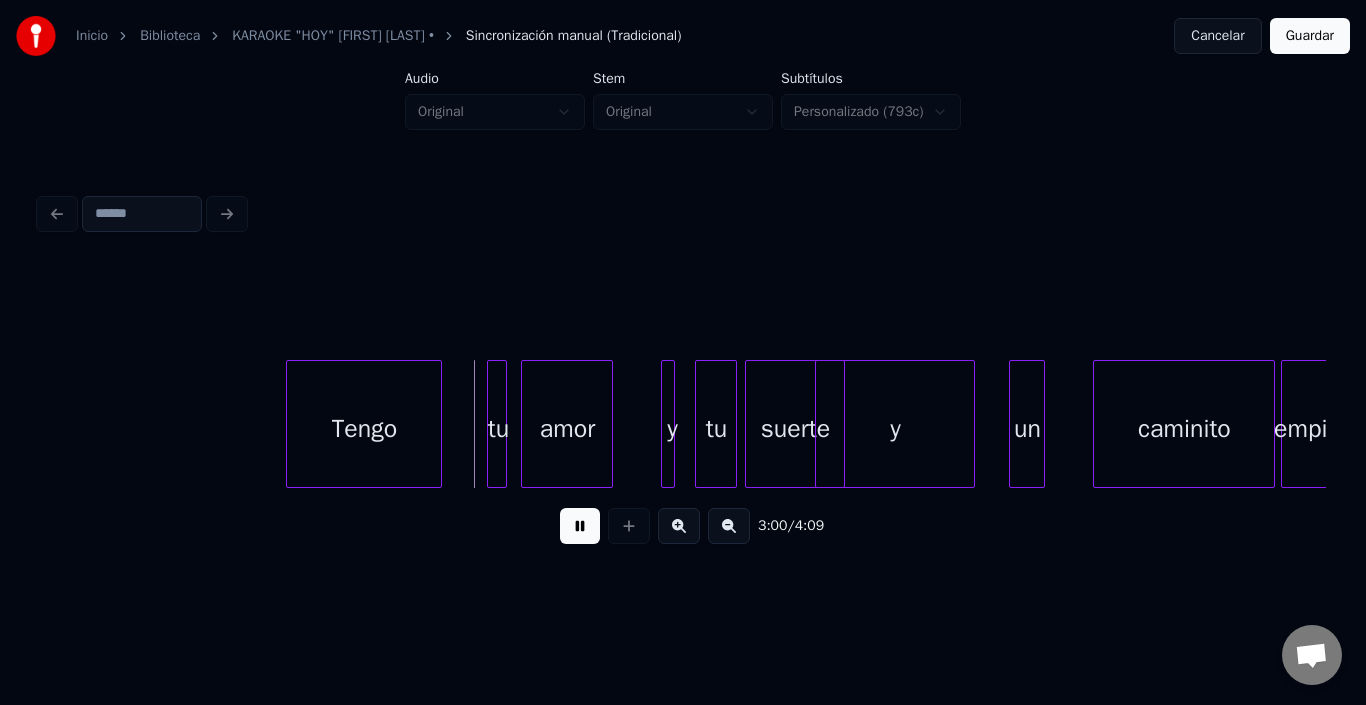 click at bounding box center [580, 526] 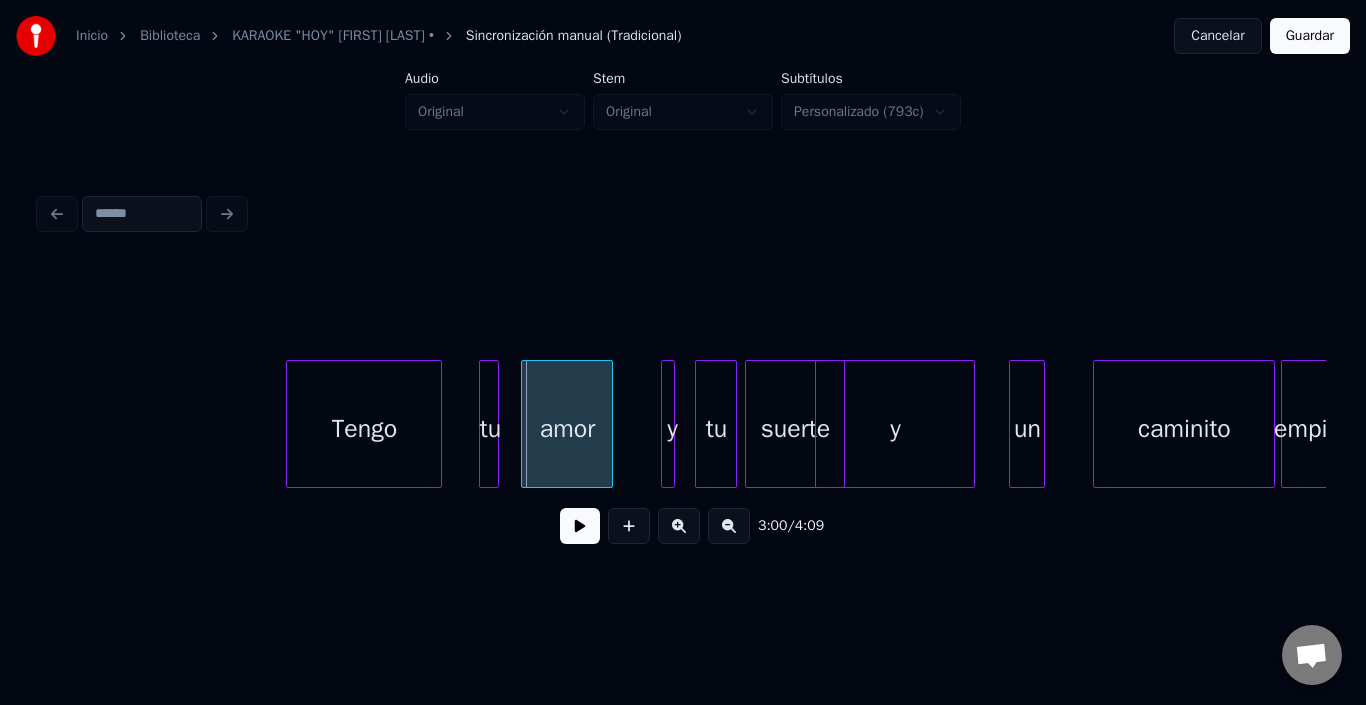 click on "tu" at bounding box center (490, 429) 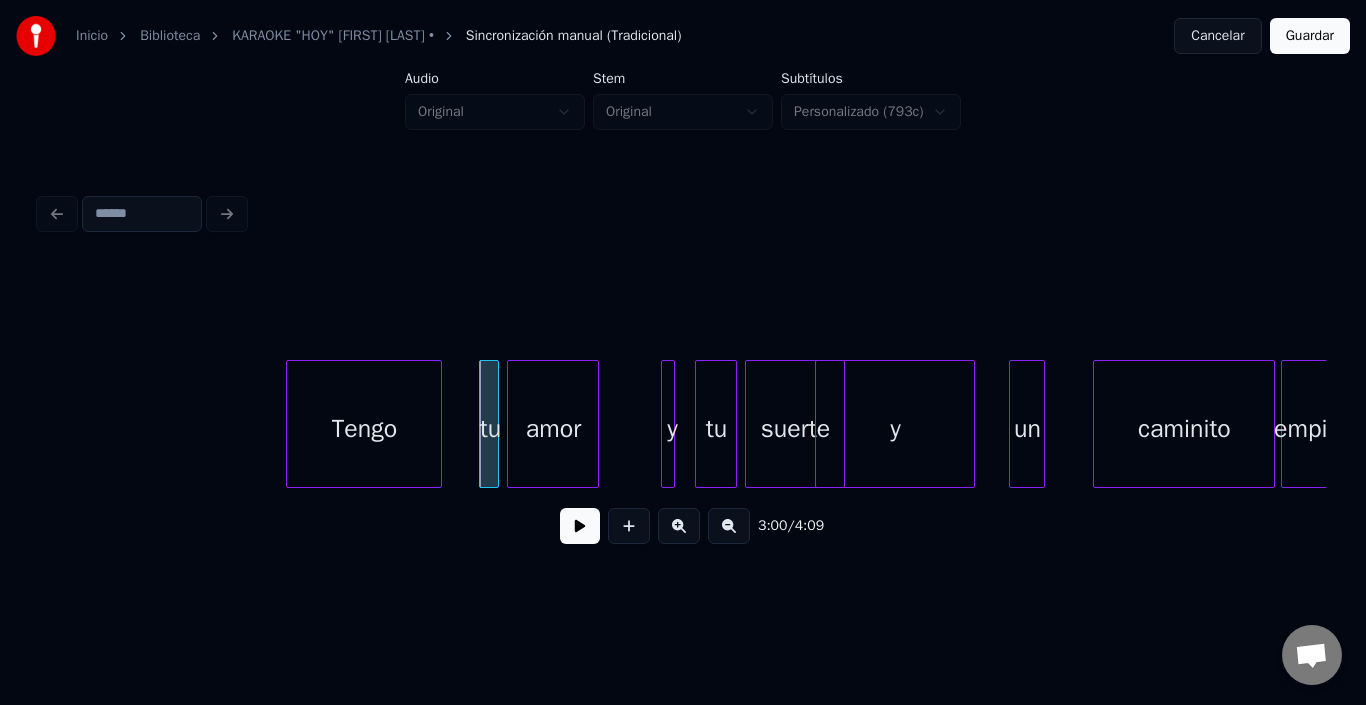 click on "amor" at bounding box center (553, 429) 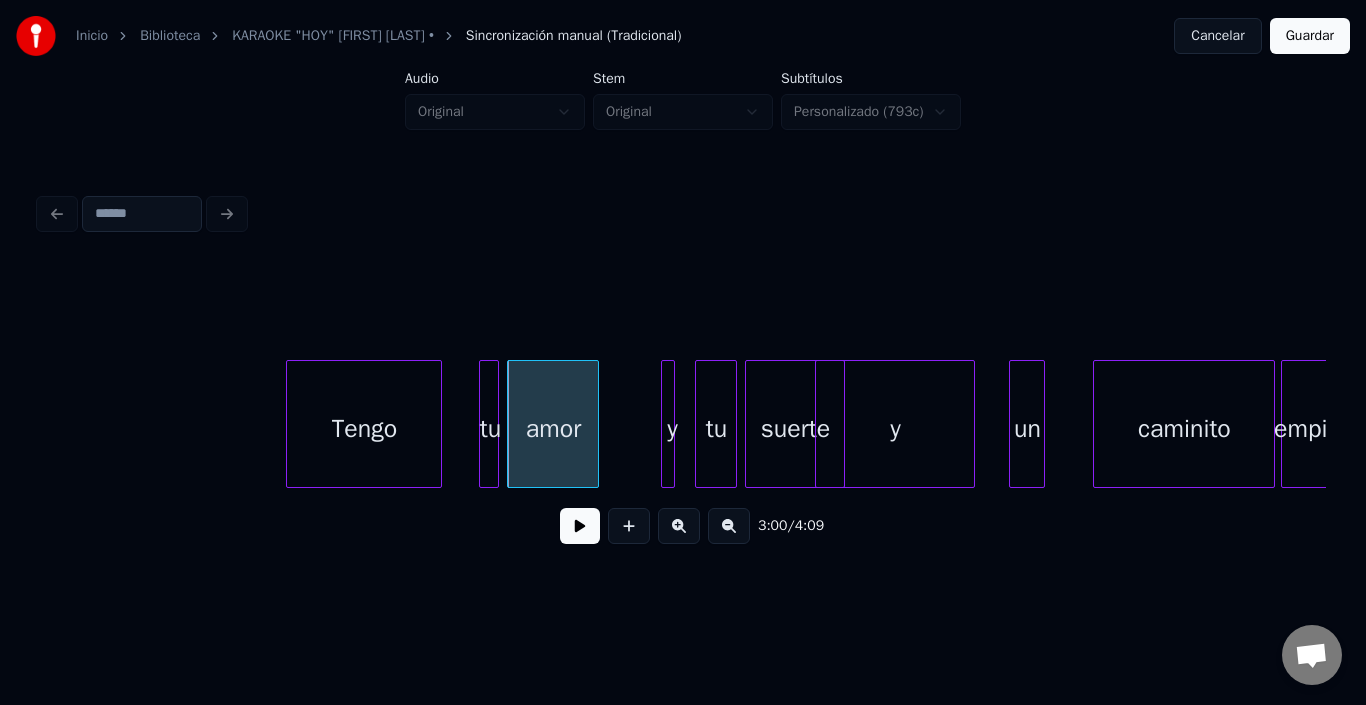 click on "amor" at bounding box center [553, 429] 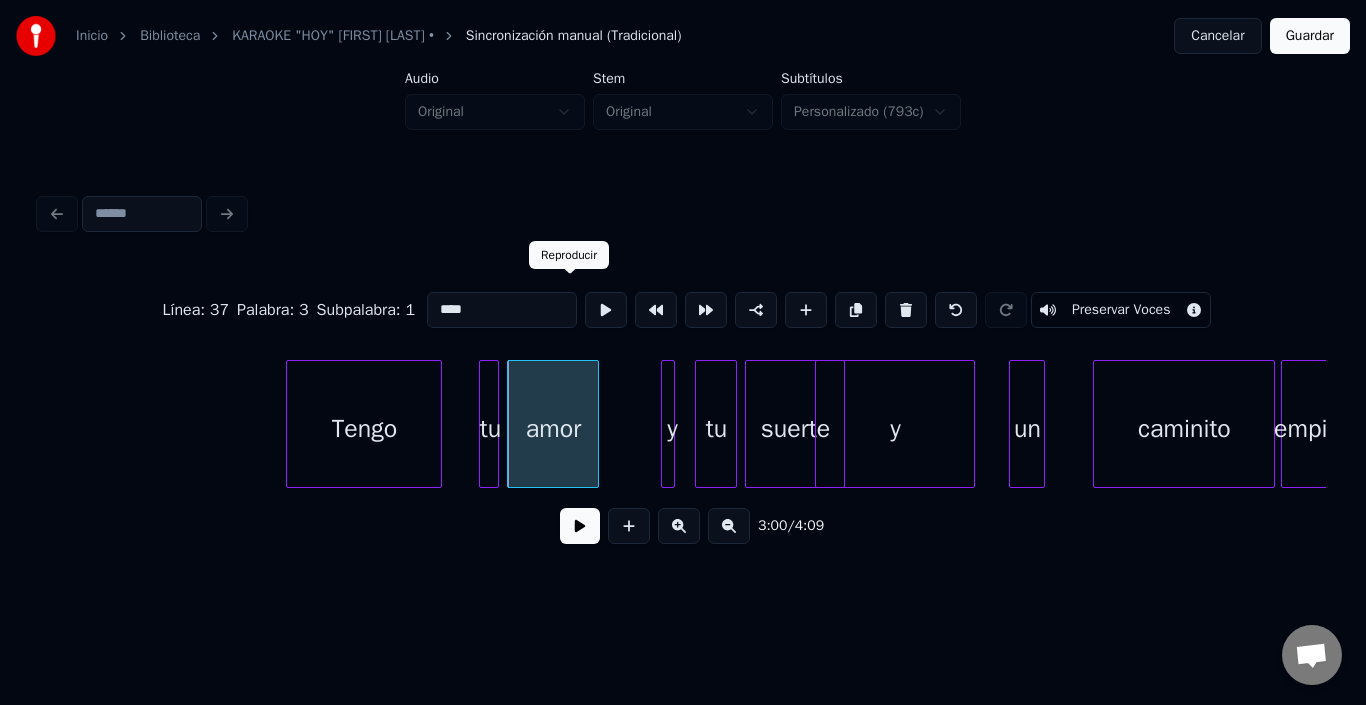 click at bounding box center (606, 310) 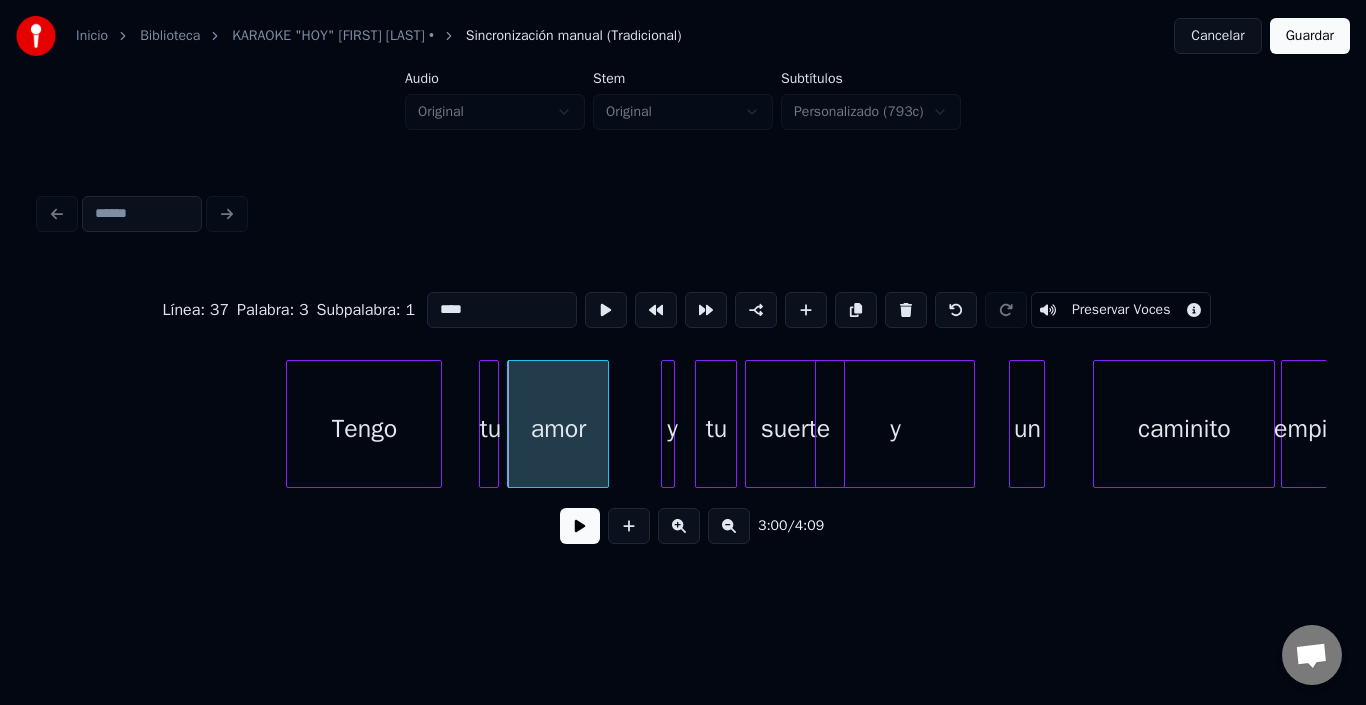 click at bounding box center (605, 424) 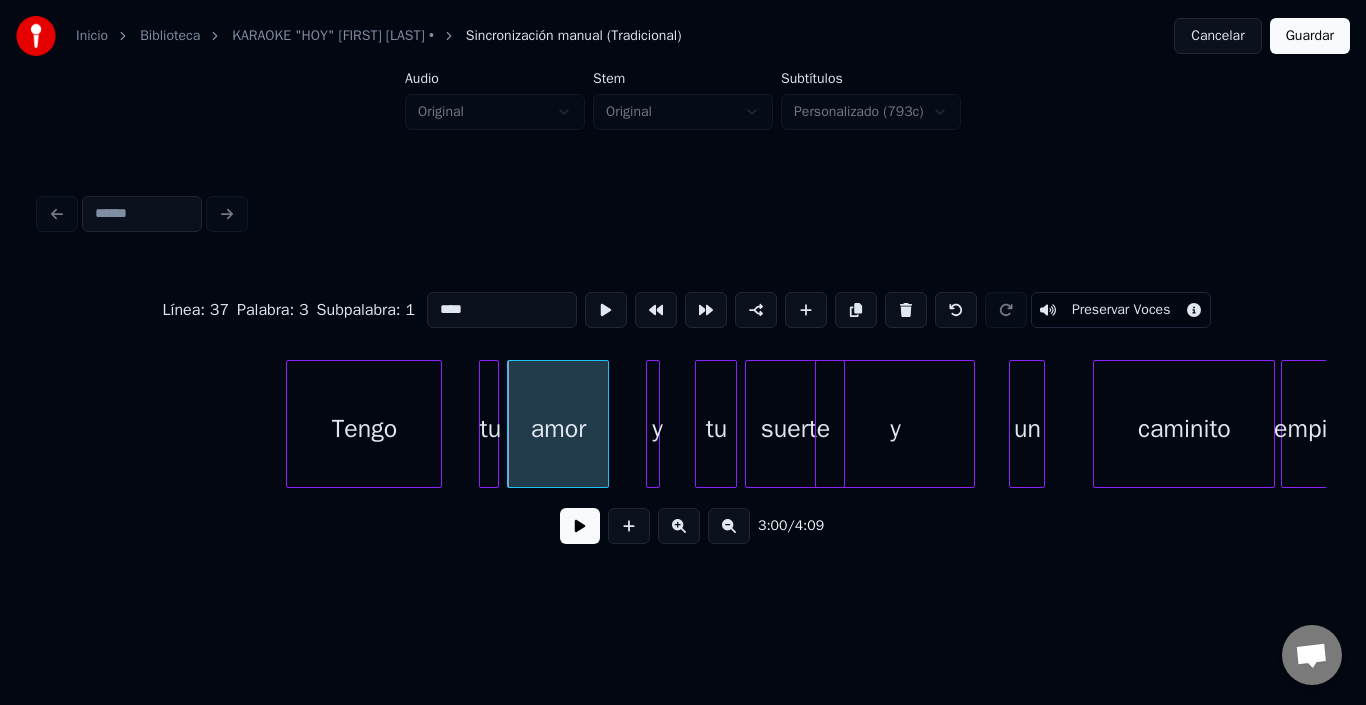 click on "y" at bounding box center (657, 429) 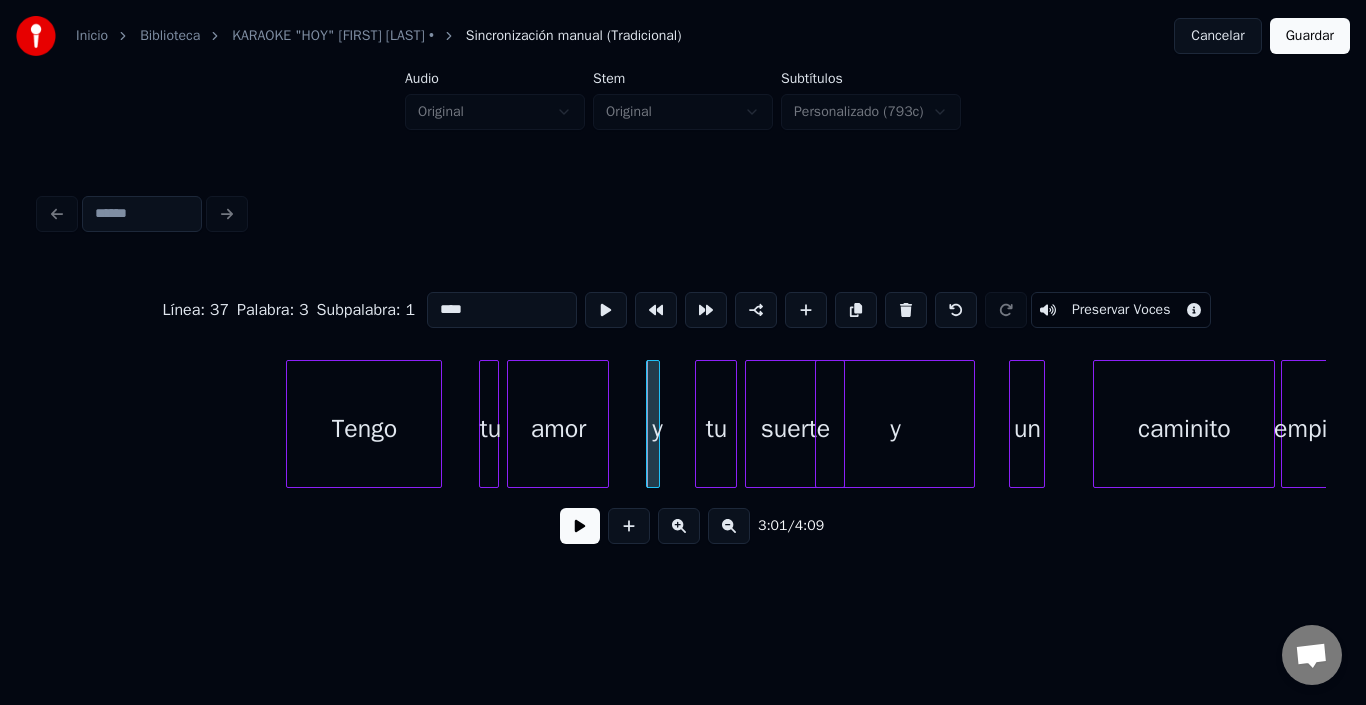 click on "y" at bounding box center [657, 429] 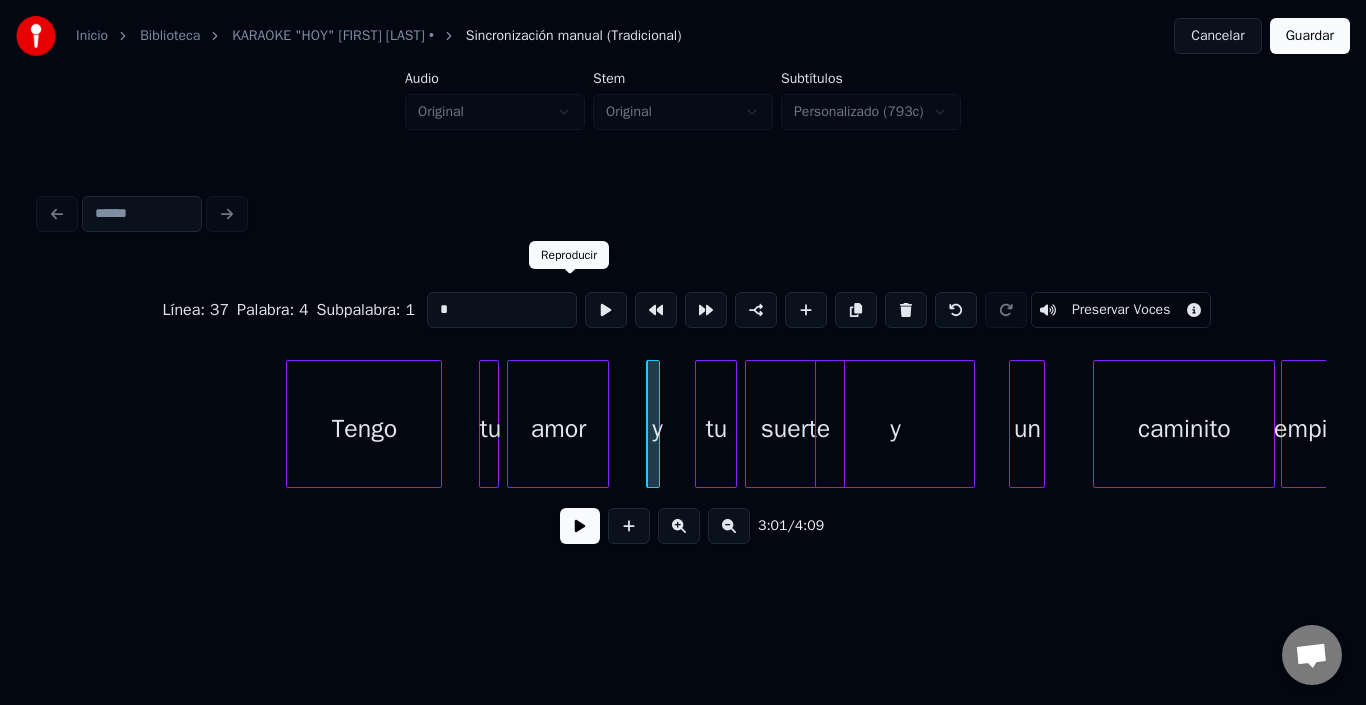click at bounding box center (606, 310) 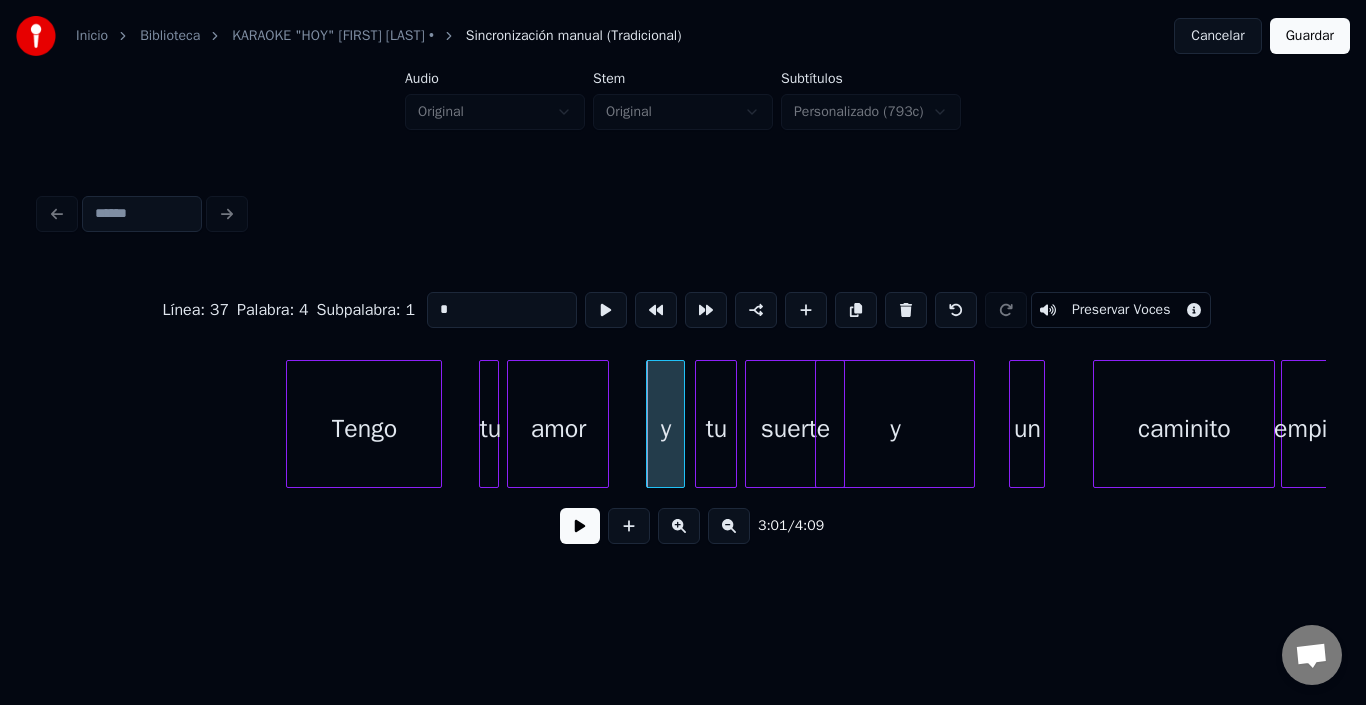 click at bounding box center [681, 424] 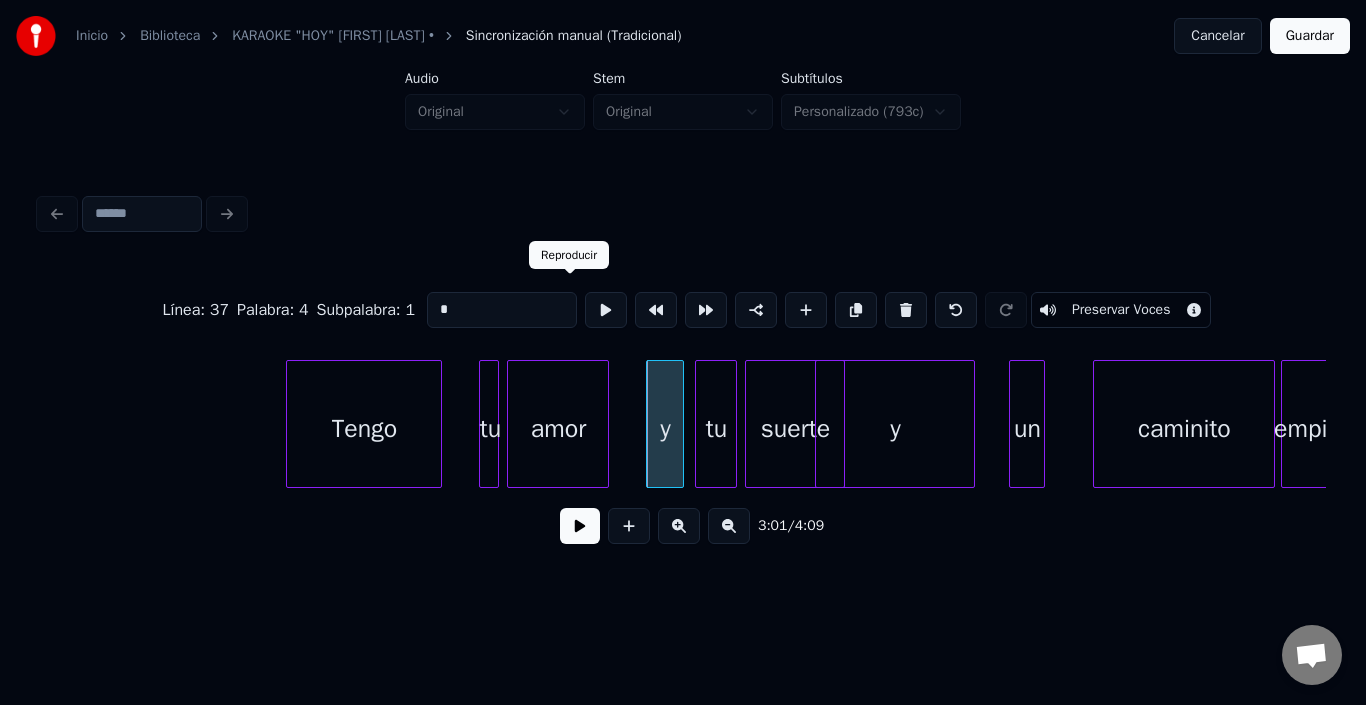 click at bounding box center [606, 310] 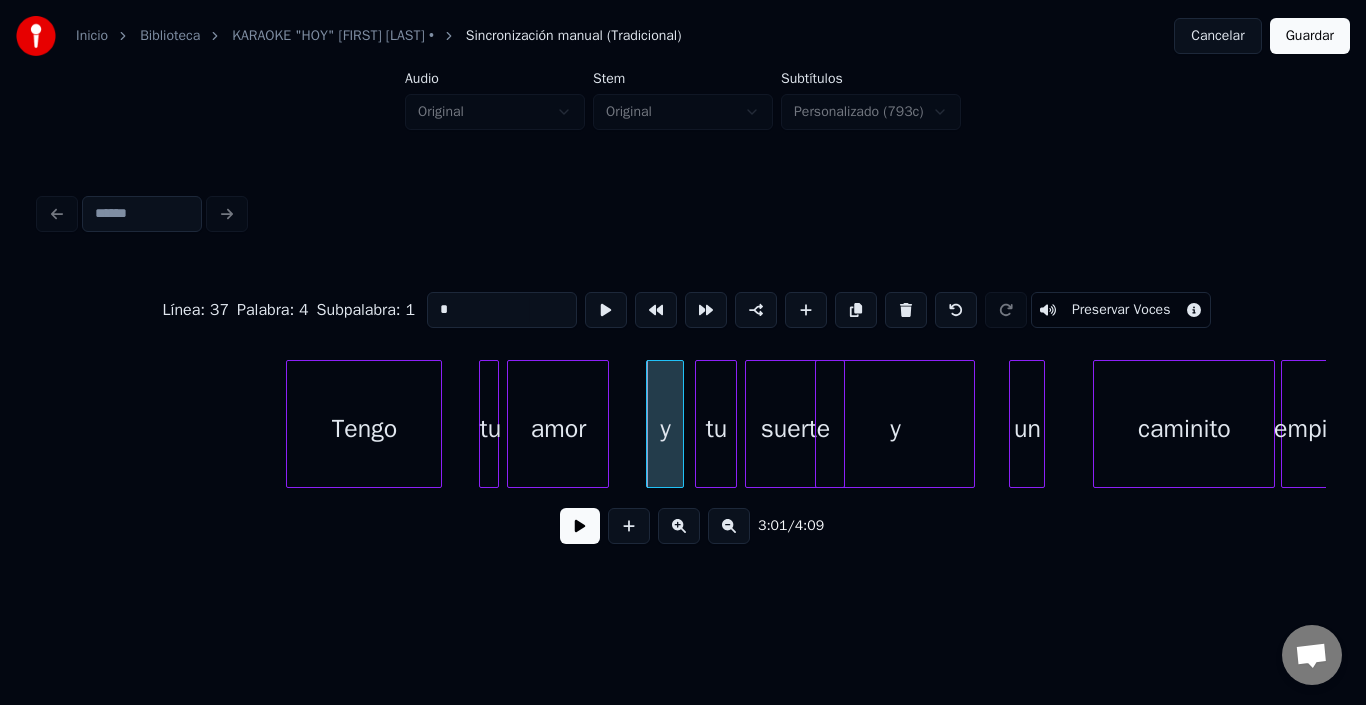 click at bounding box center (606, 310) 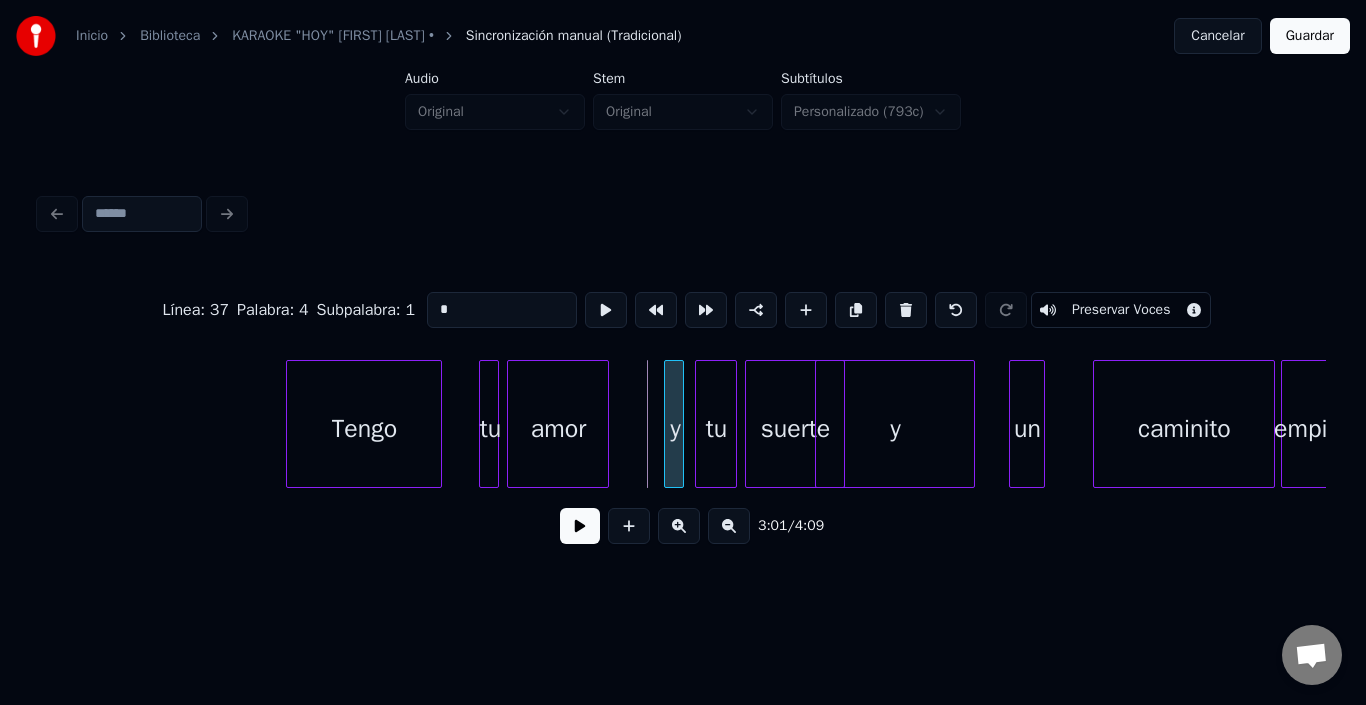 click at bounding box center [668, 424] 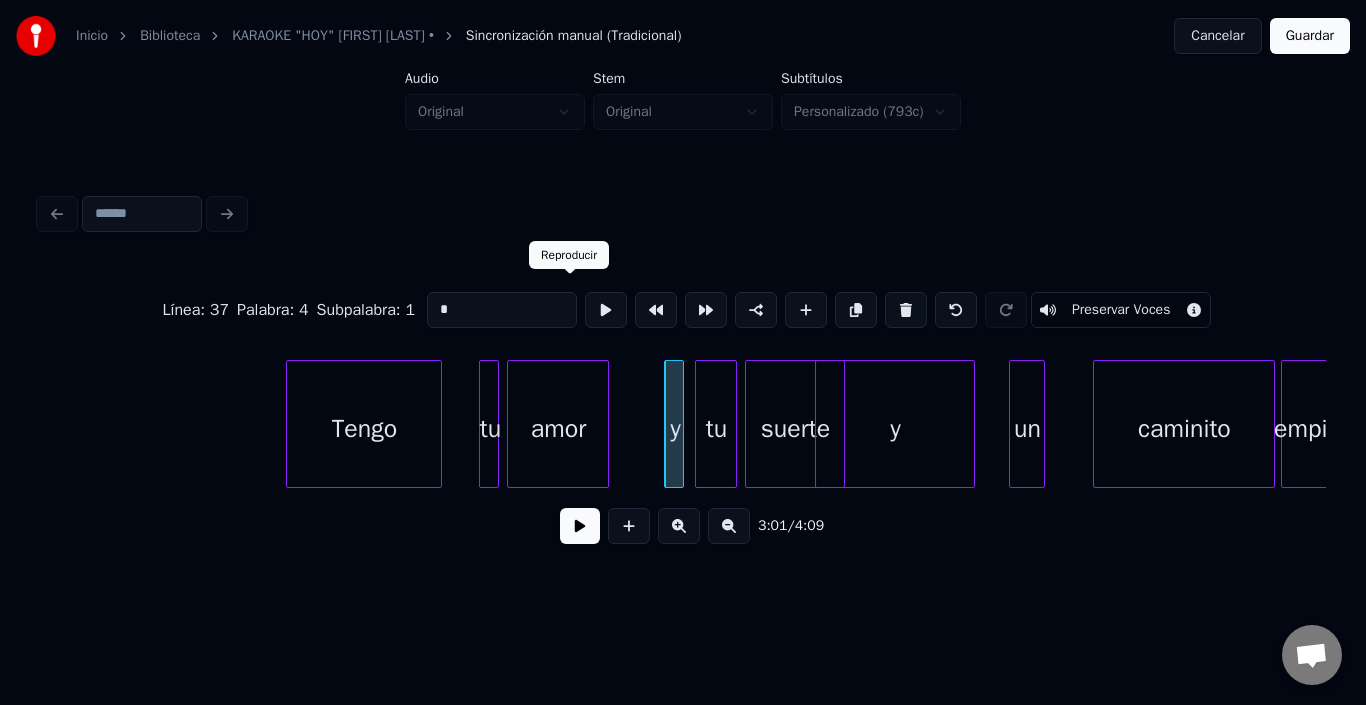 click at bounding box center (606, 310) 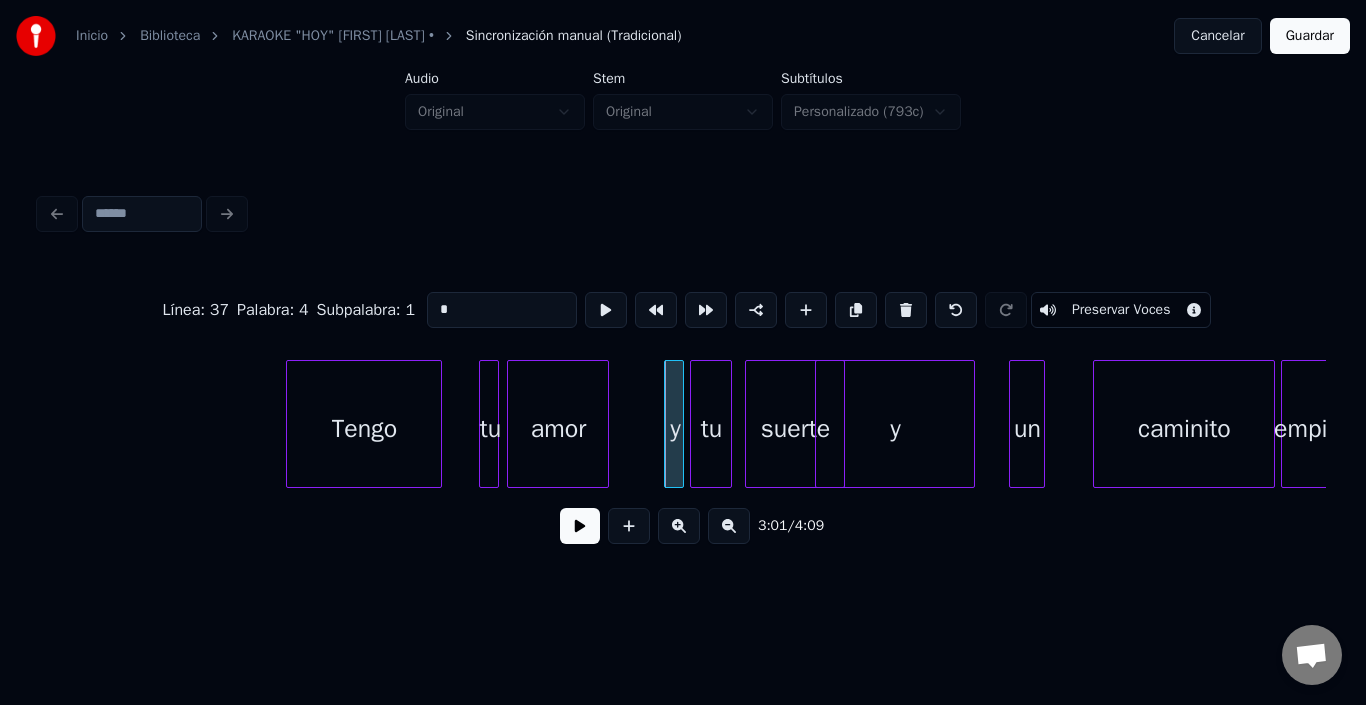 click on "tu" at bounding box center [711, 429] 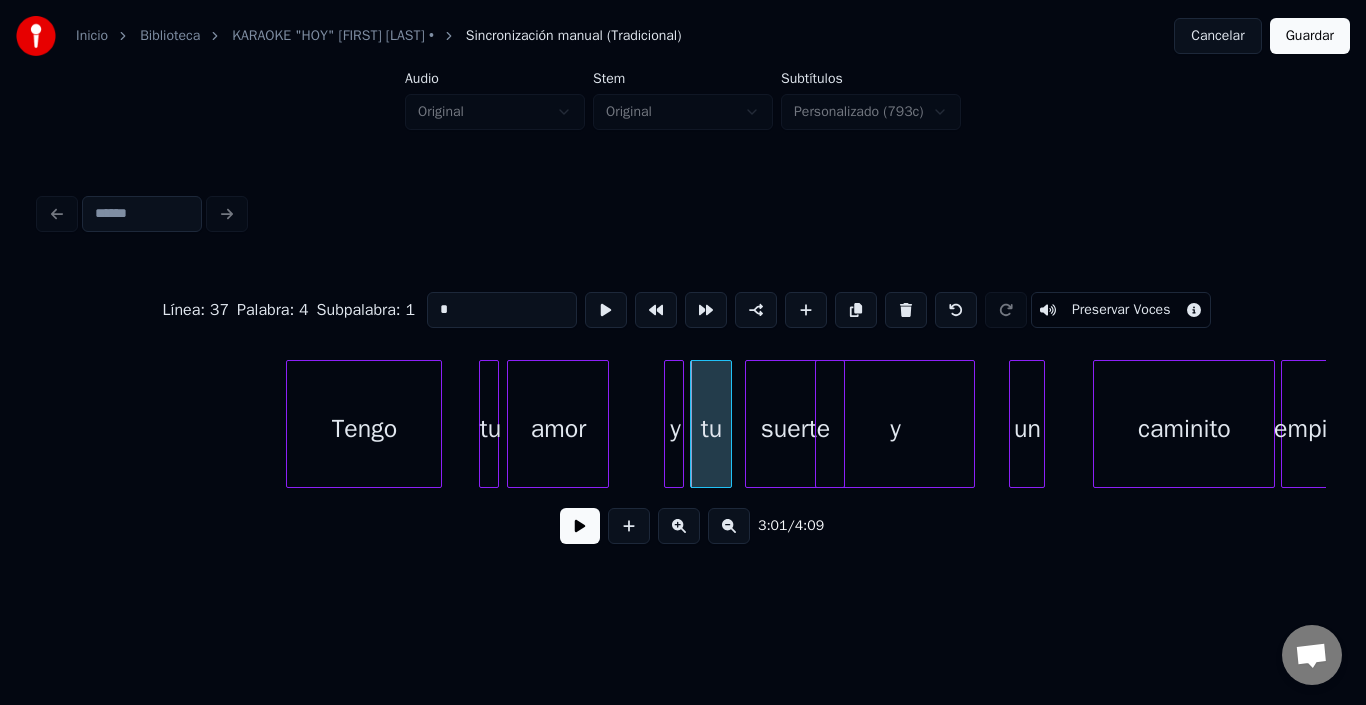 click on "tu" at bounding box center (711, 429) 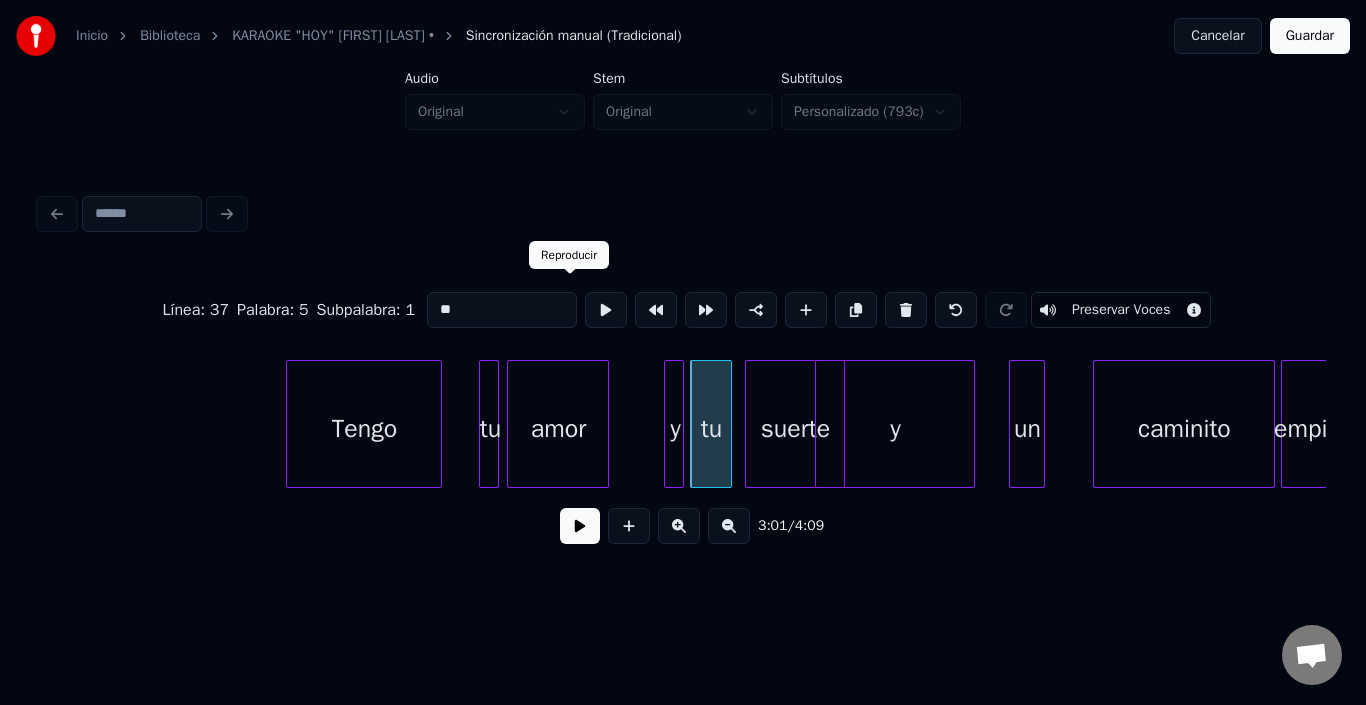 click at bounding box center (606, 310) 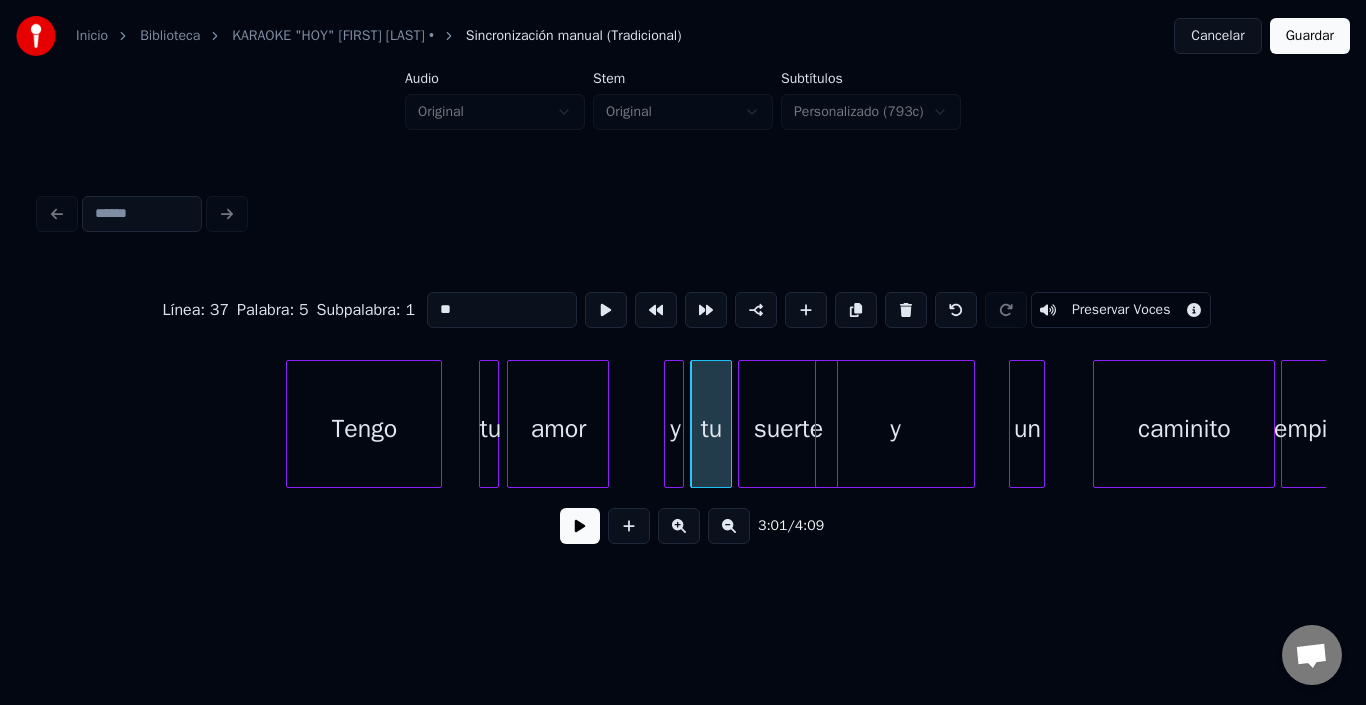 click on "suerte" at bounding box center (788, 429) 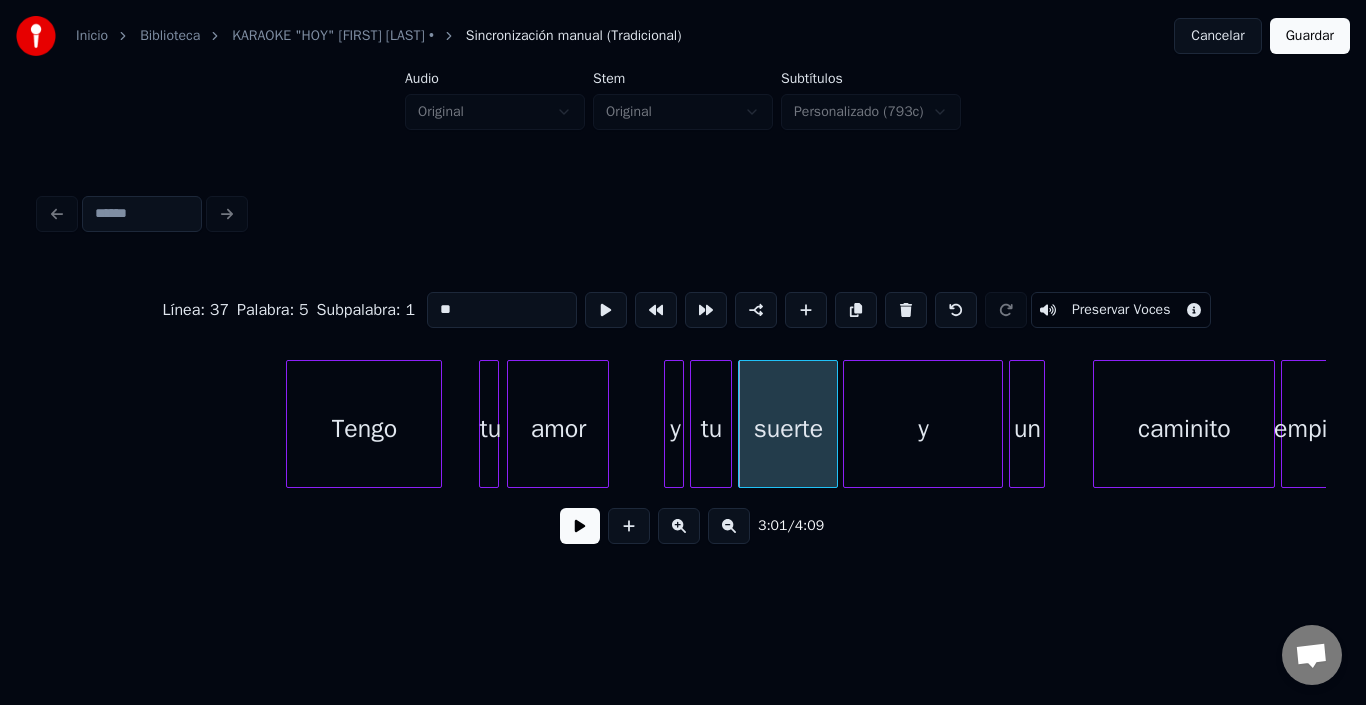 click on "y" at bounding box center [923, 429] 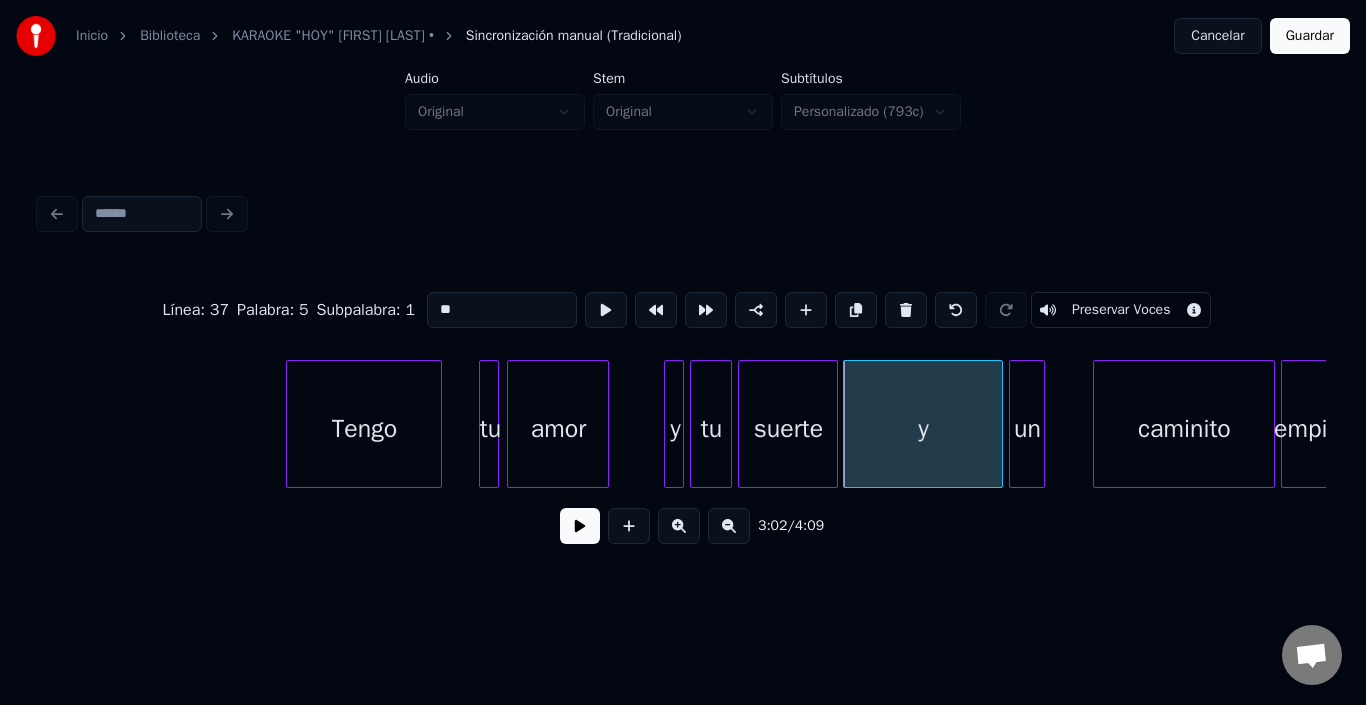 click at bounding box center [847, 424] 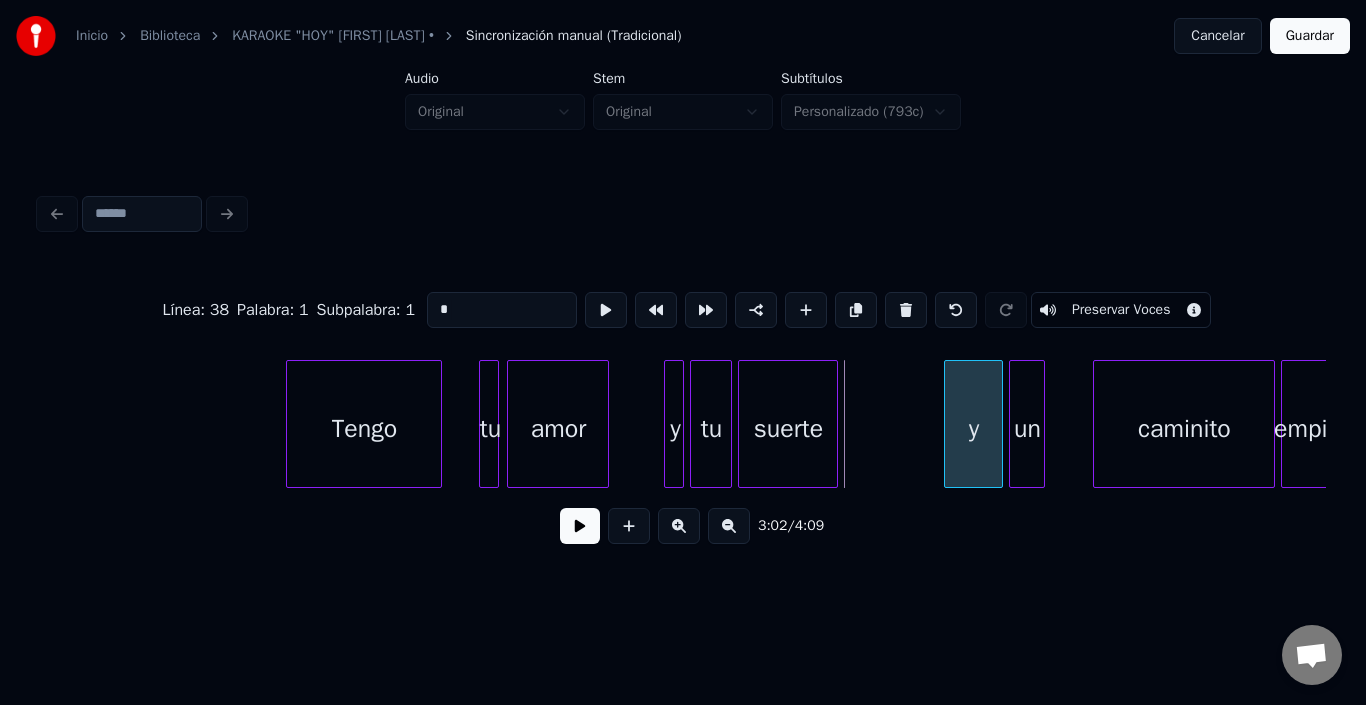 click at bounding box center [948, 424] 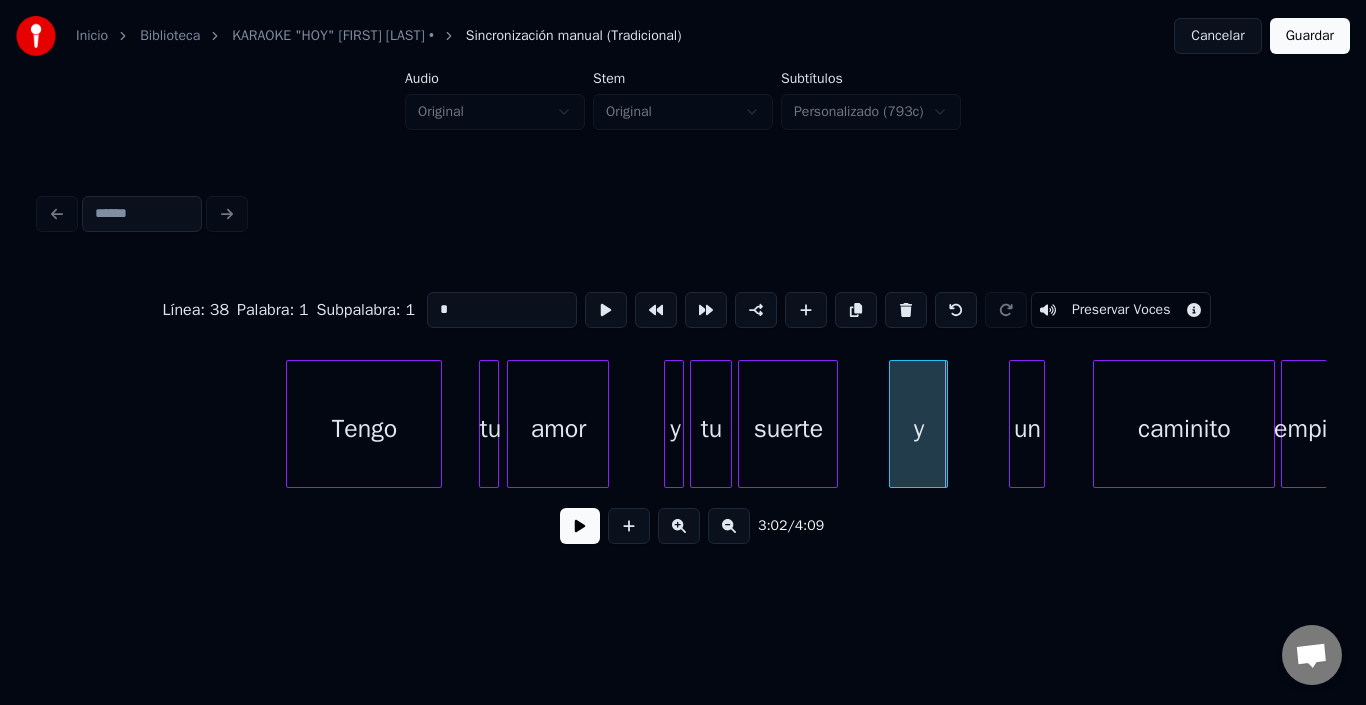 click on "y" at bounding box center (918, 429) 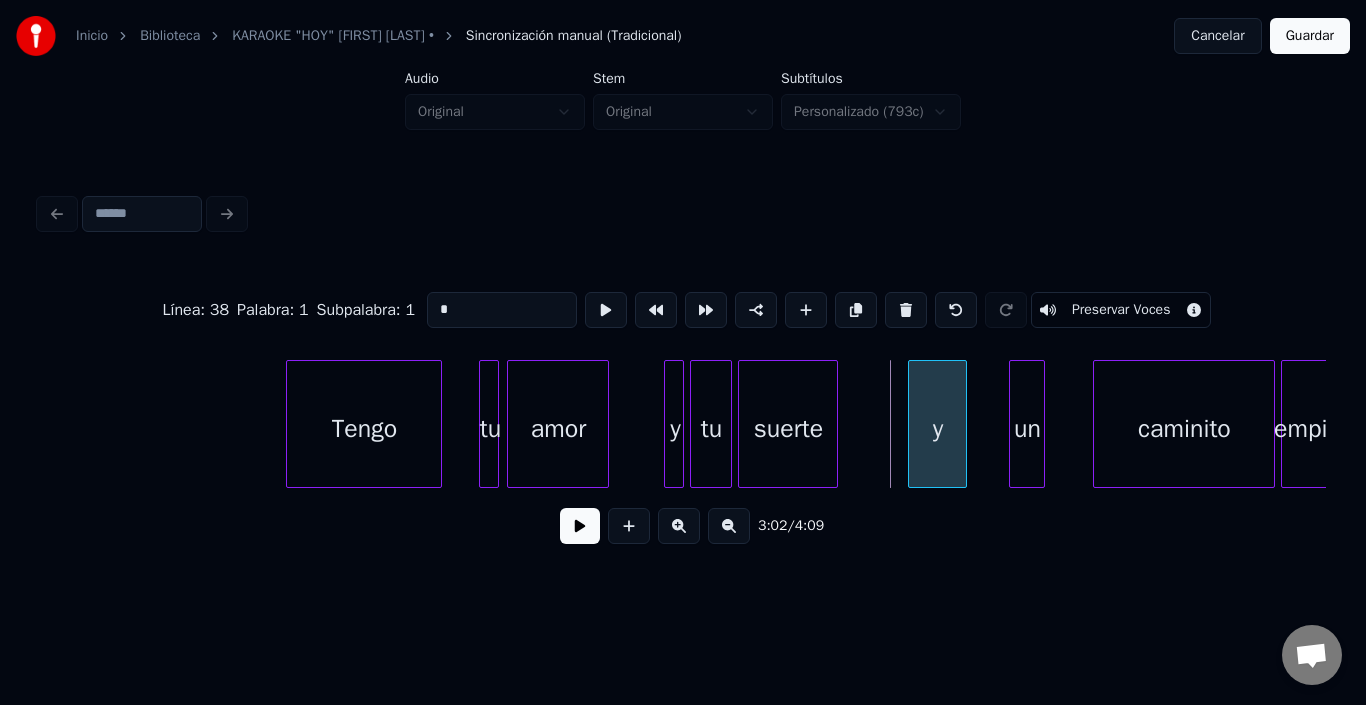 click on "y" at bounding box center [937, 429] 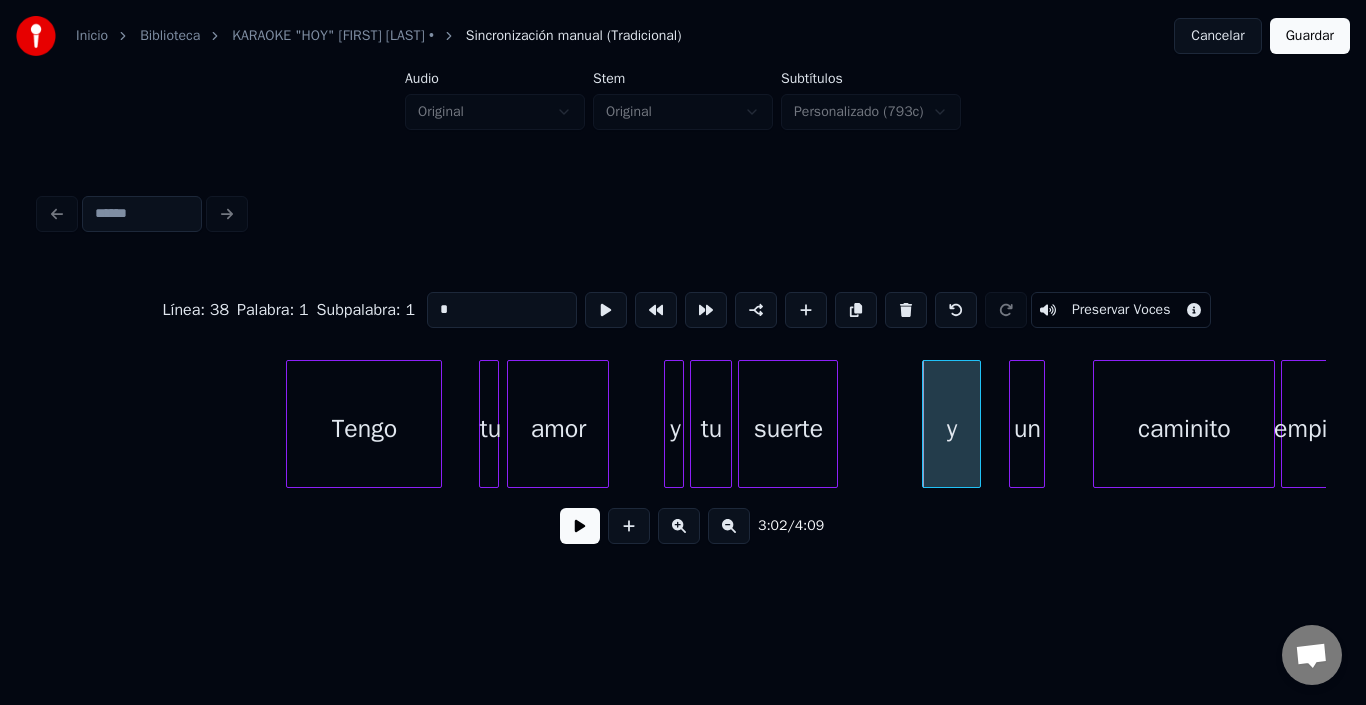 click on "Tengo tu amor y tu suerte y un caminito empinado." at bounding box center (-10656, 424) 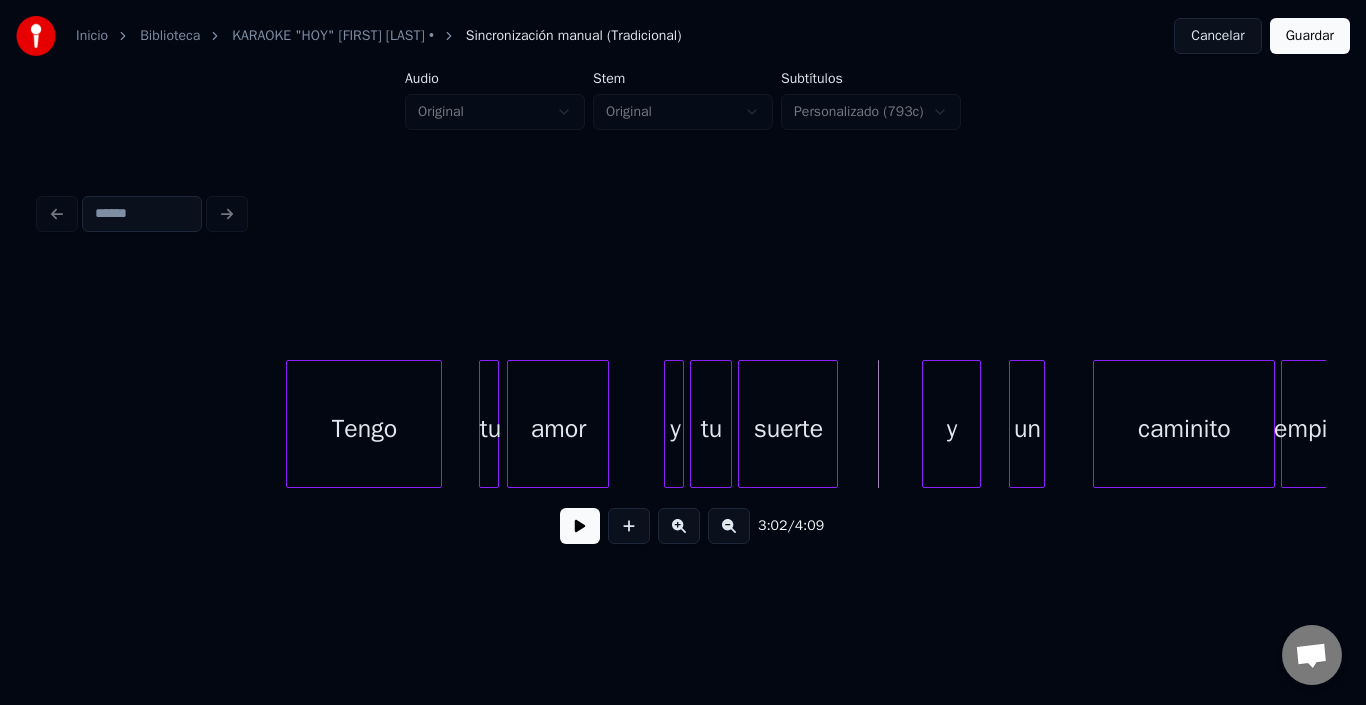 click on "tu" at bounding box center [711, 429] 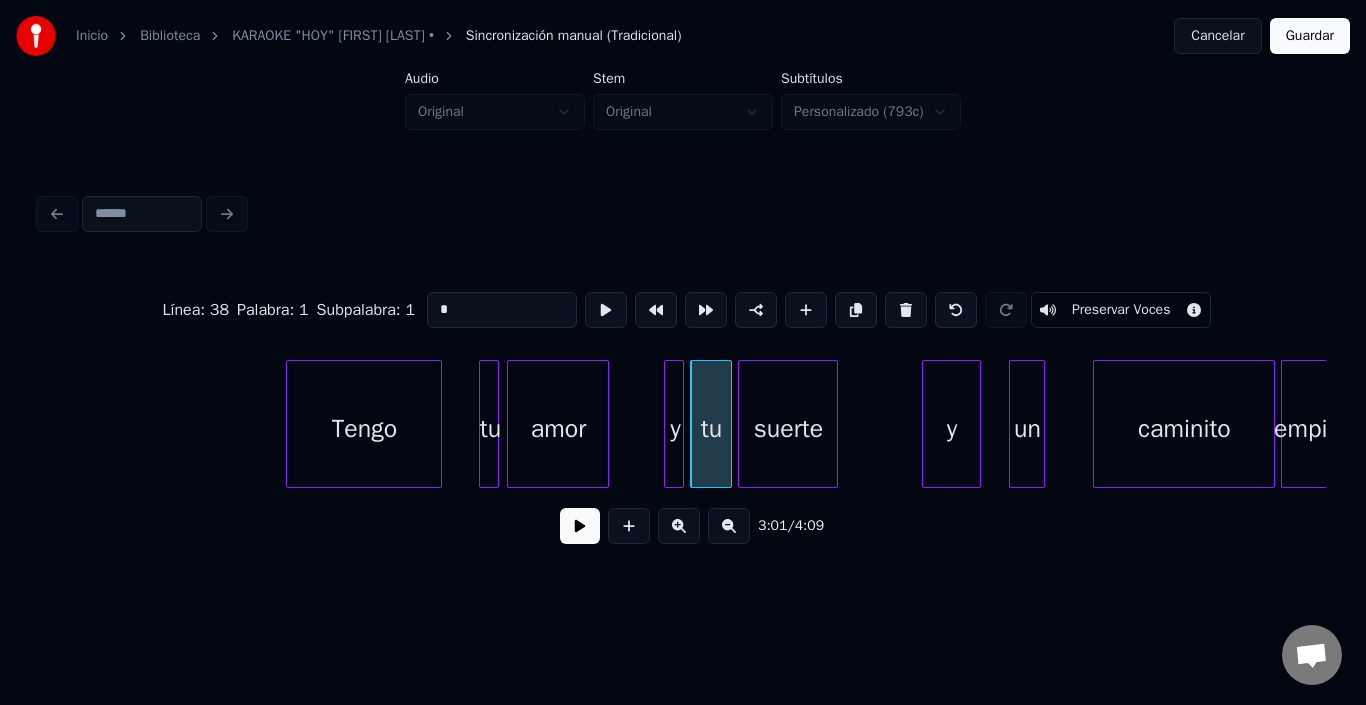 type on "**" 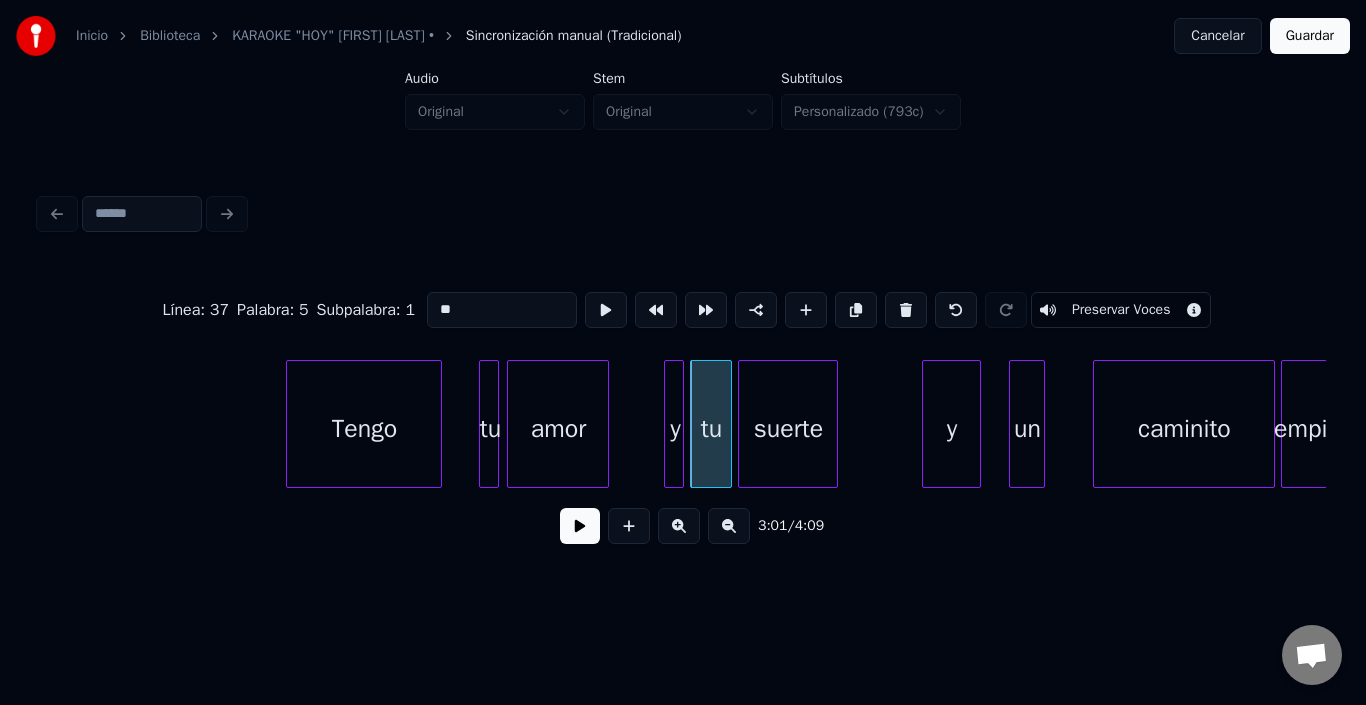 click on "Tengo tu amor y tu suerte y un caminito empinado." at bounding box center (-10656, 424) 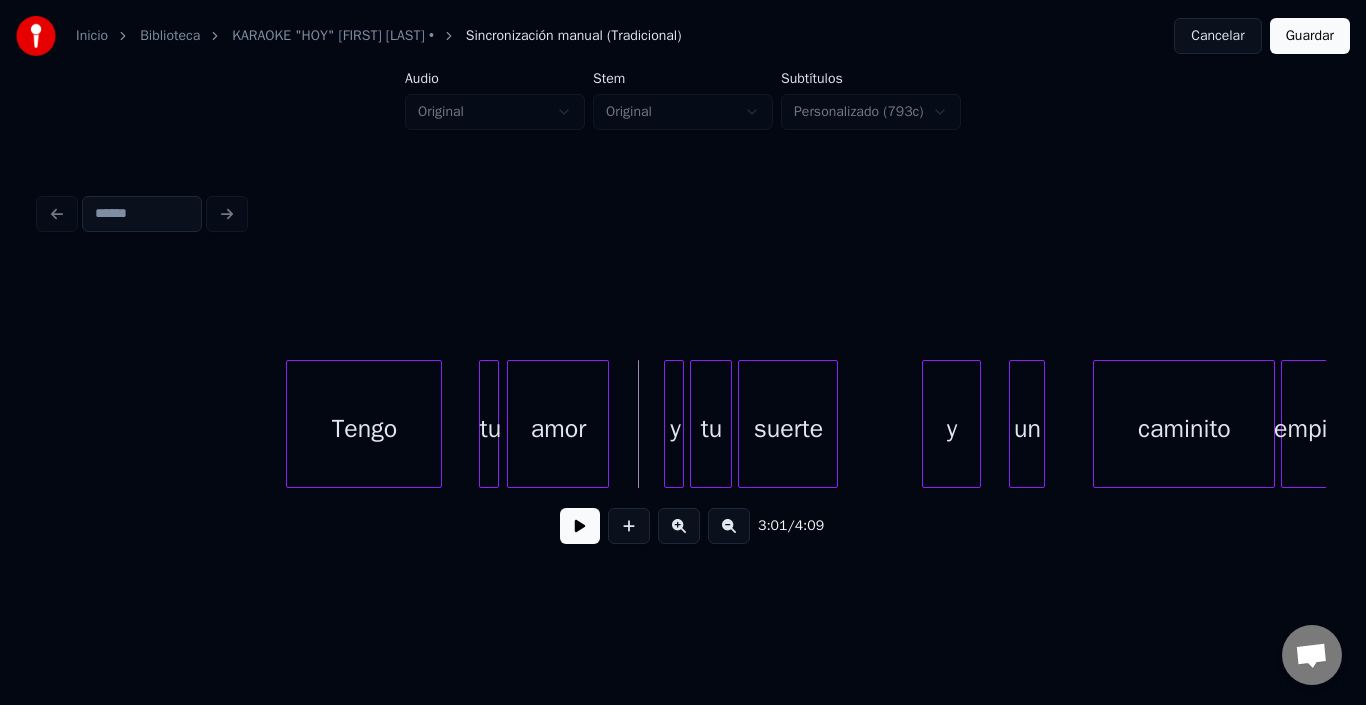 click at bounding box center [580, 526] 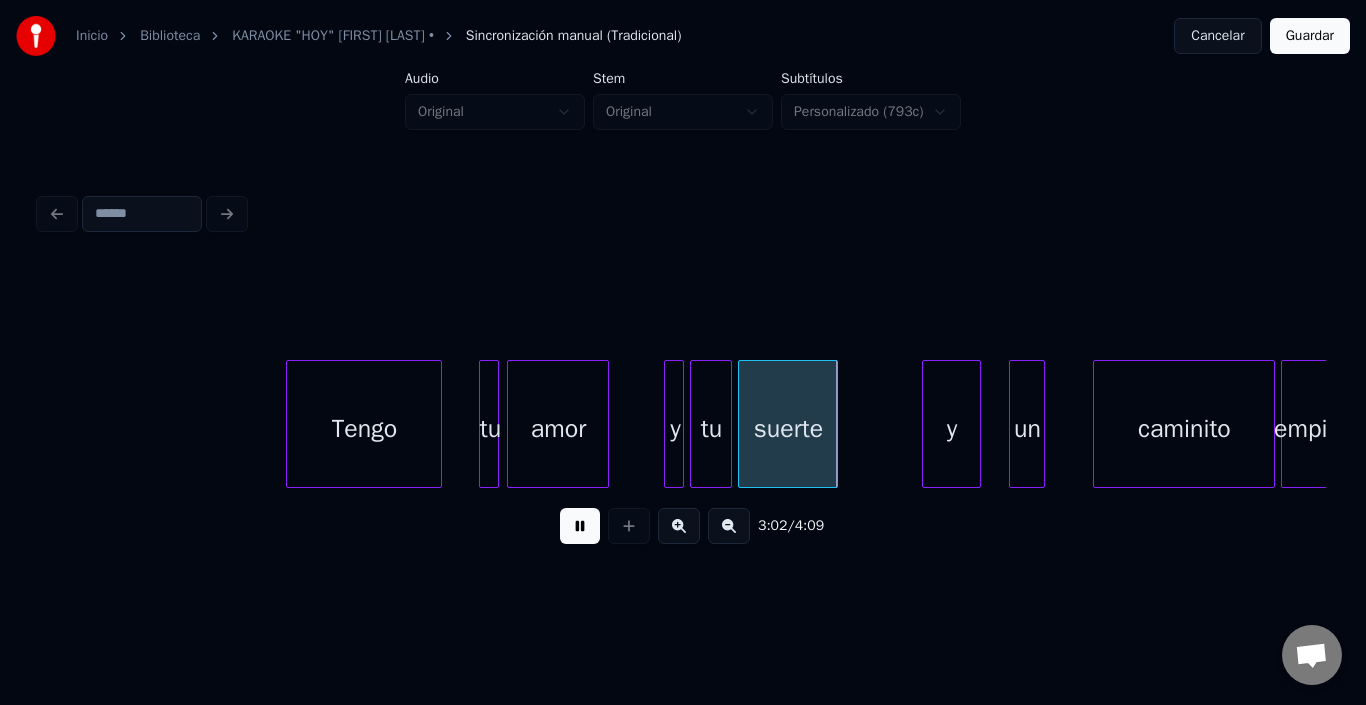 click at bounding box center (580, 526) 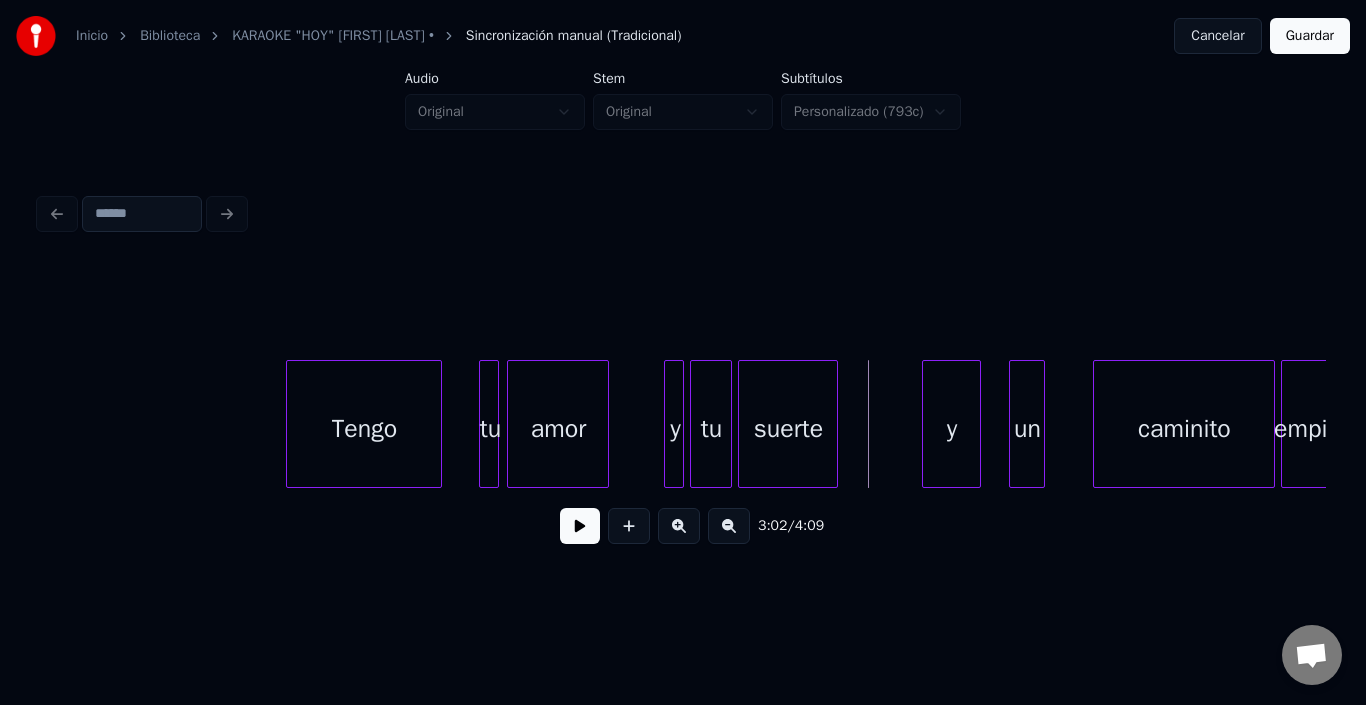 click on "Tengo tu amor y tu suerte y un caminito empinado." at bounding box center [-10656, 424] 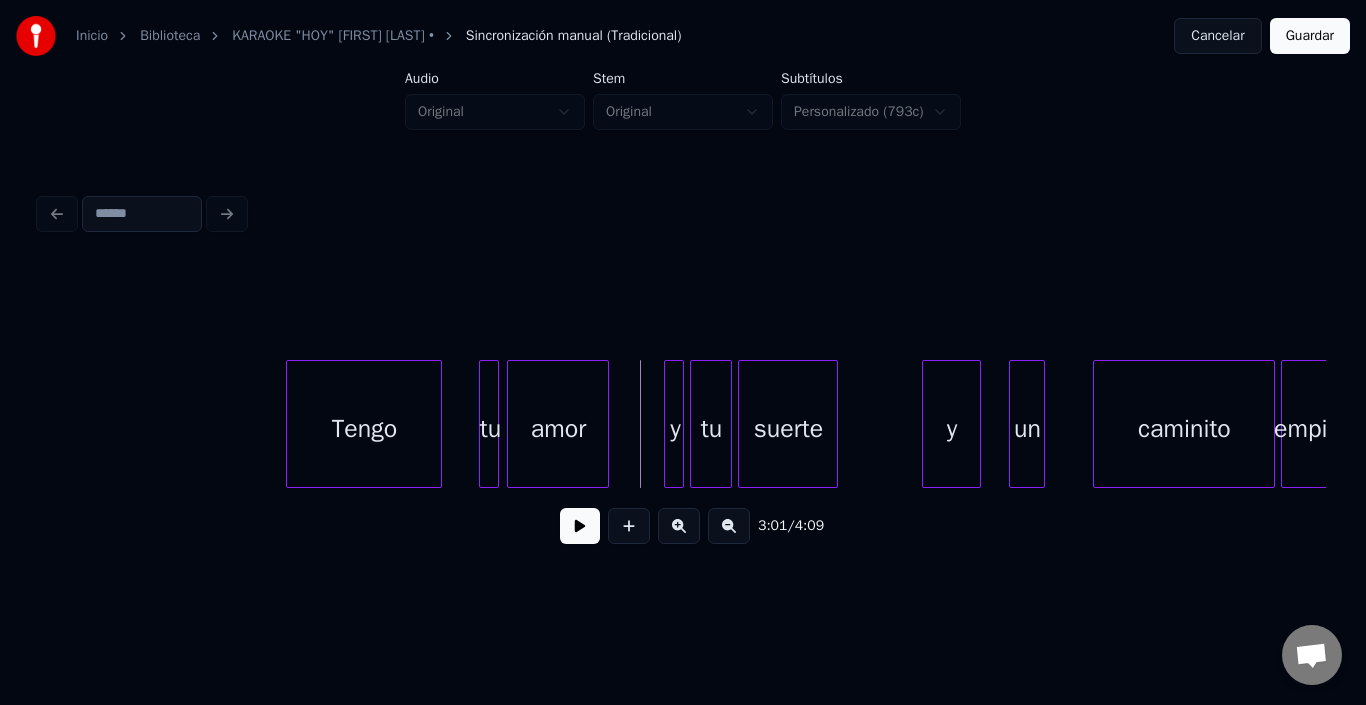 click at bounding box center (580, 526) 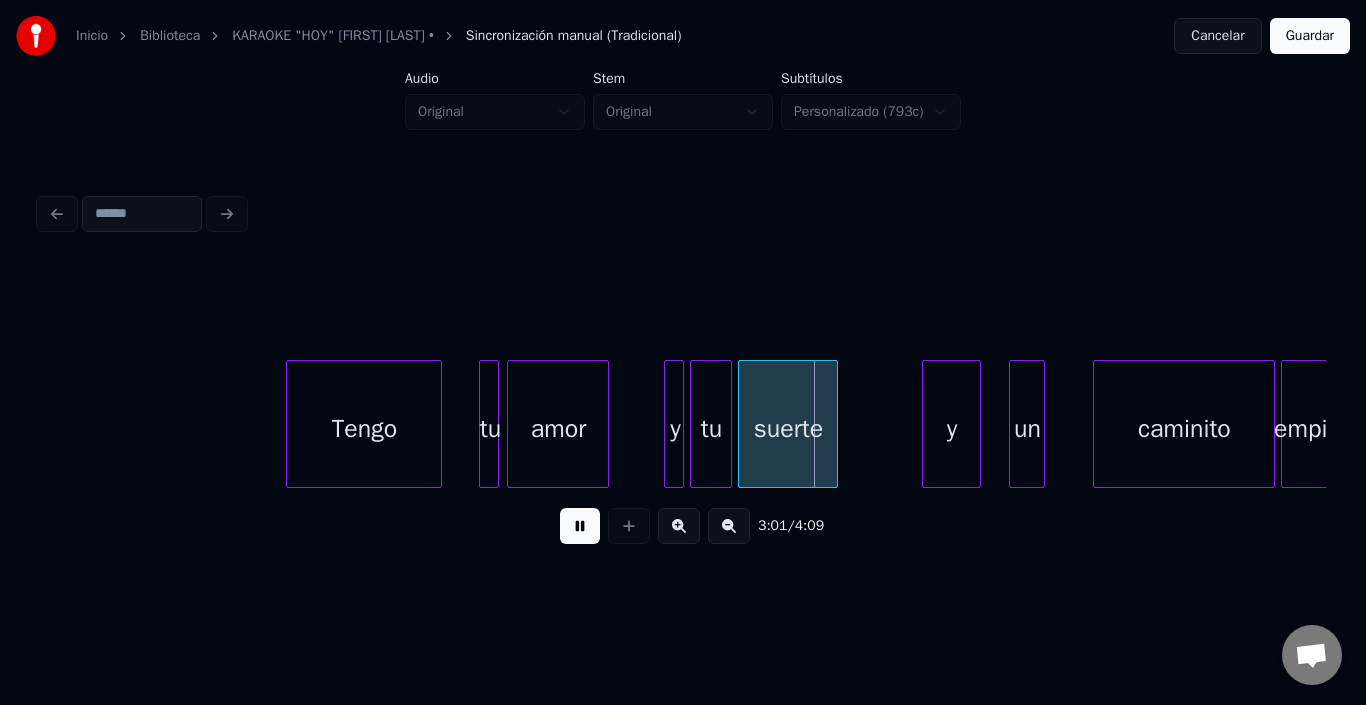 click at bounding box center (580, 526) 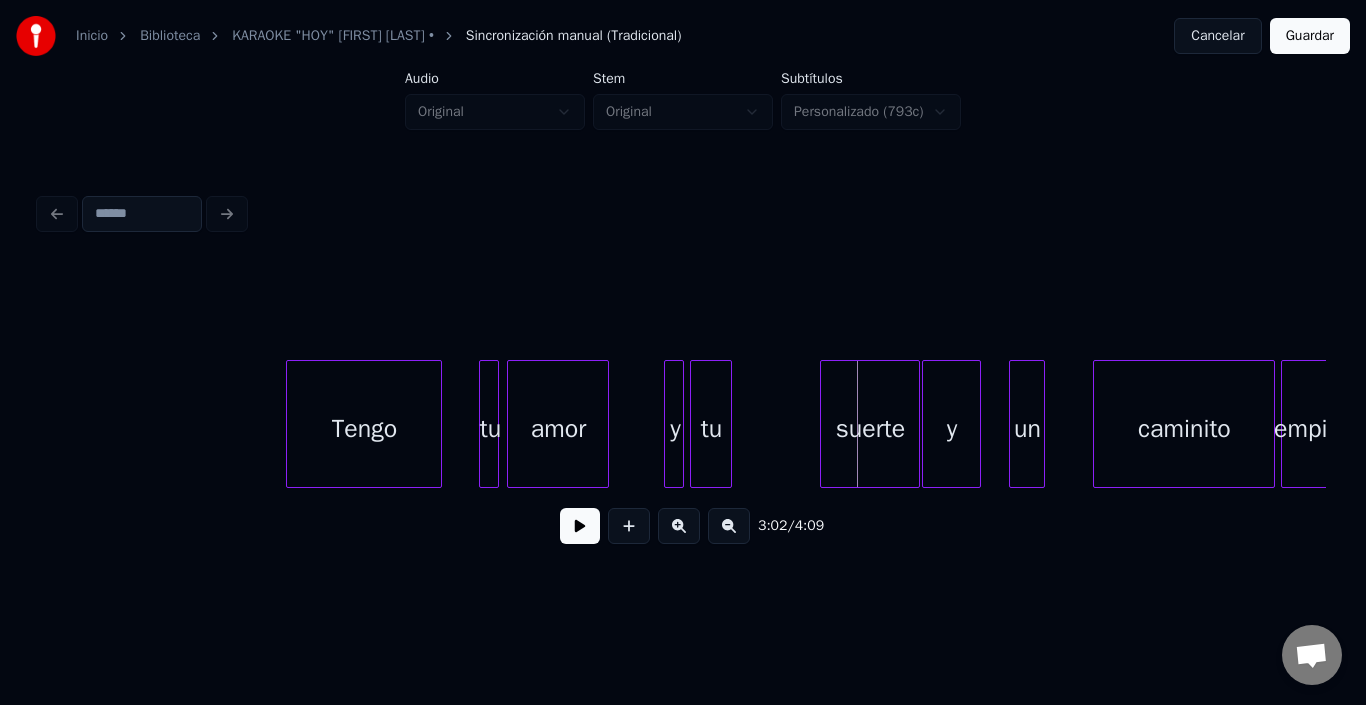 click on "suerte" at bounding box center (870, 429) 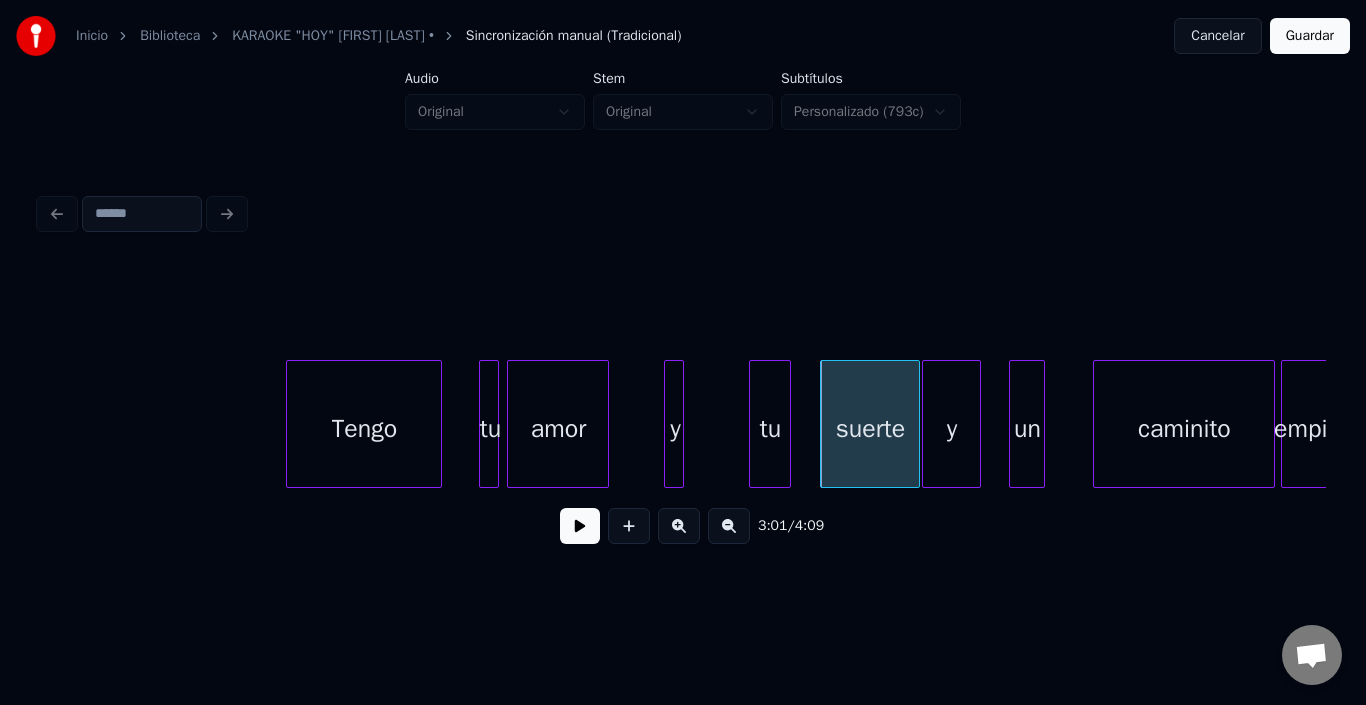 click on "tu" at bounding box center (770, 429) 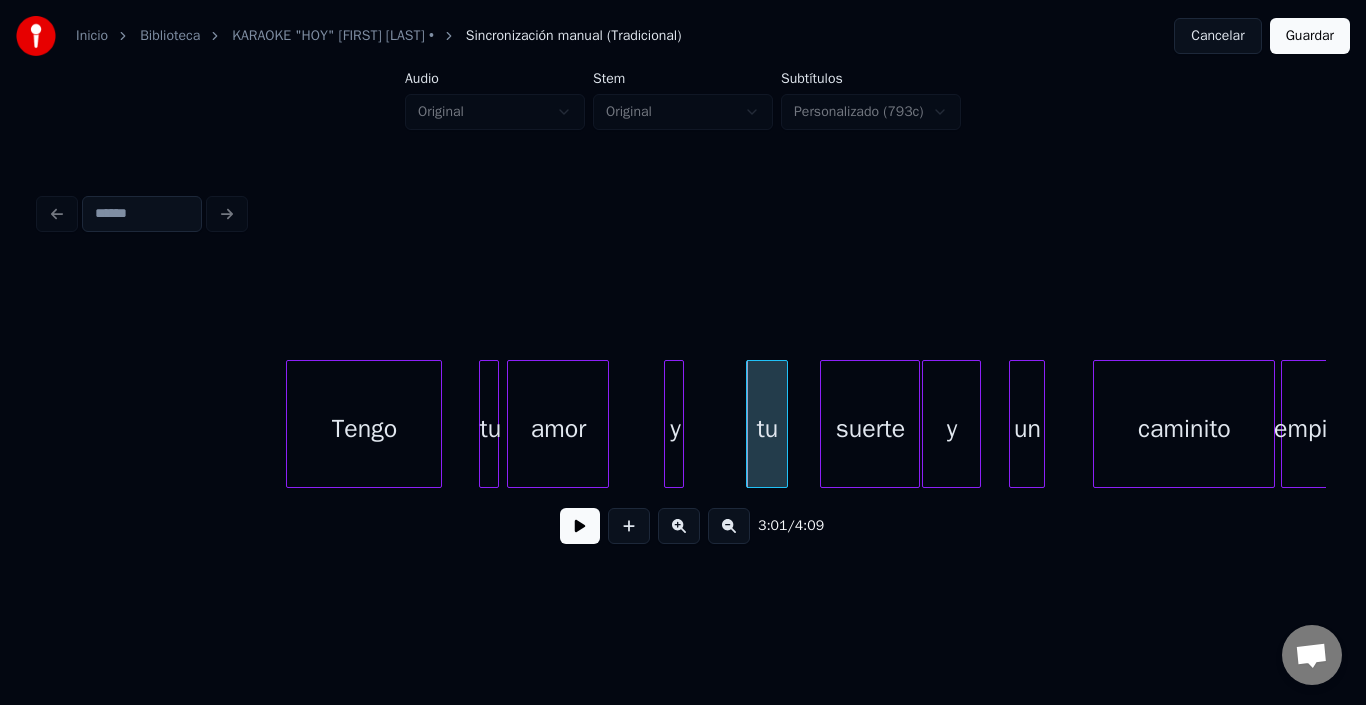click on "tu" at bounding box center (767, 429) 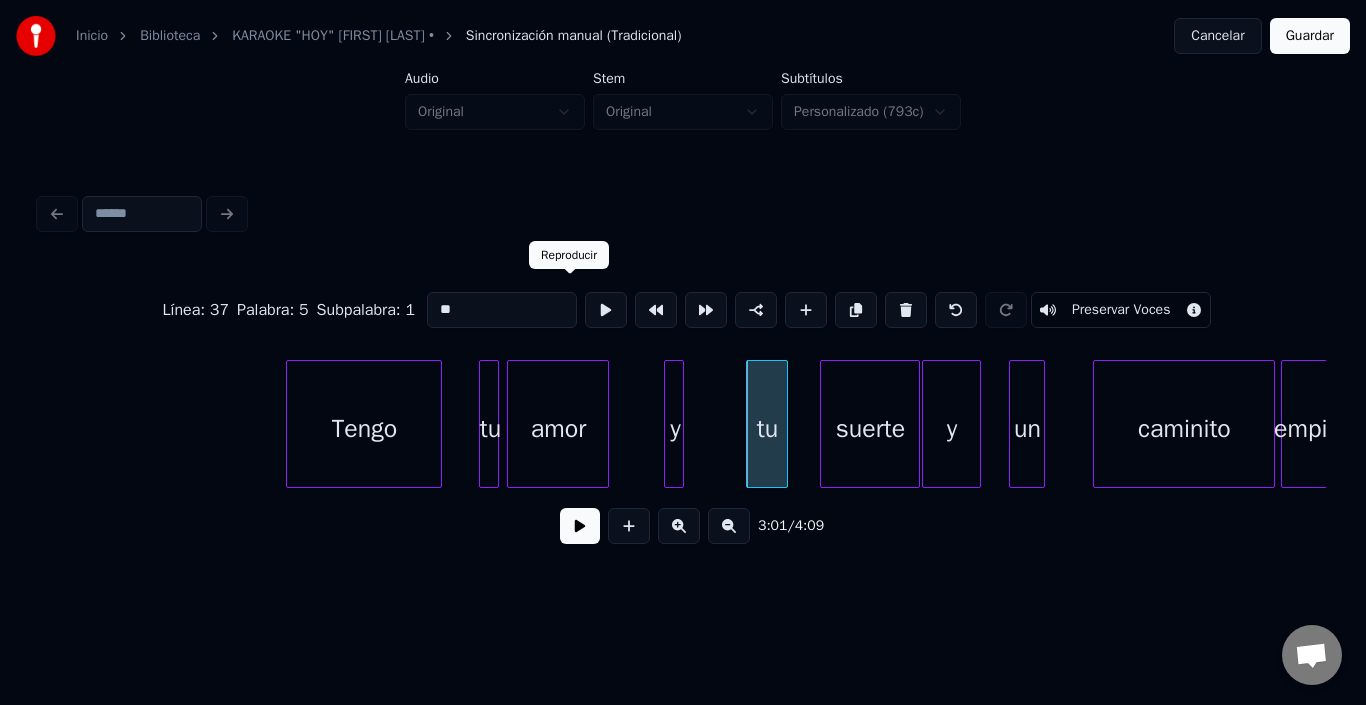 click at bounding box center [606, 310] 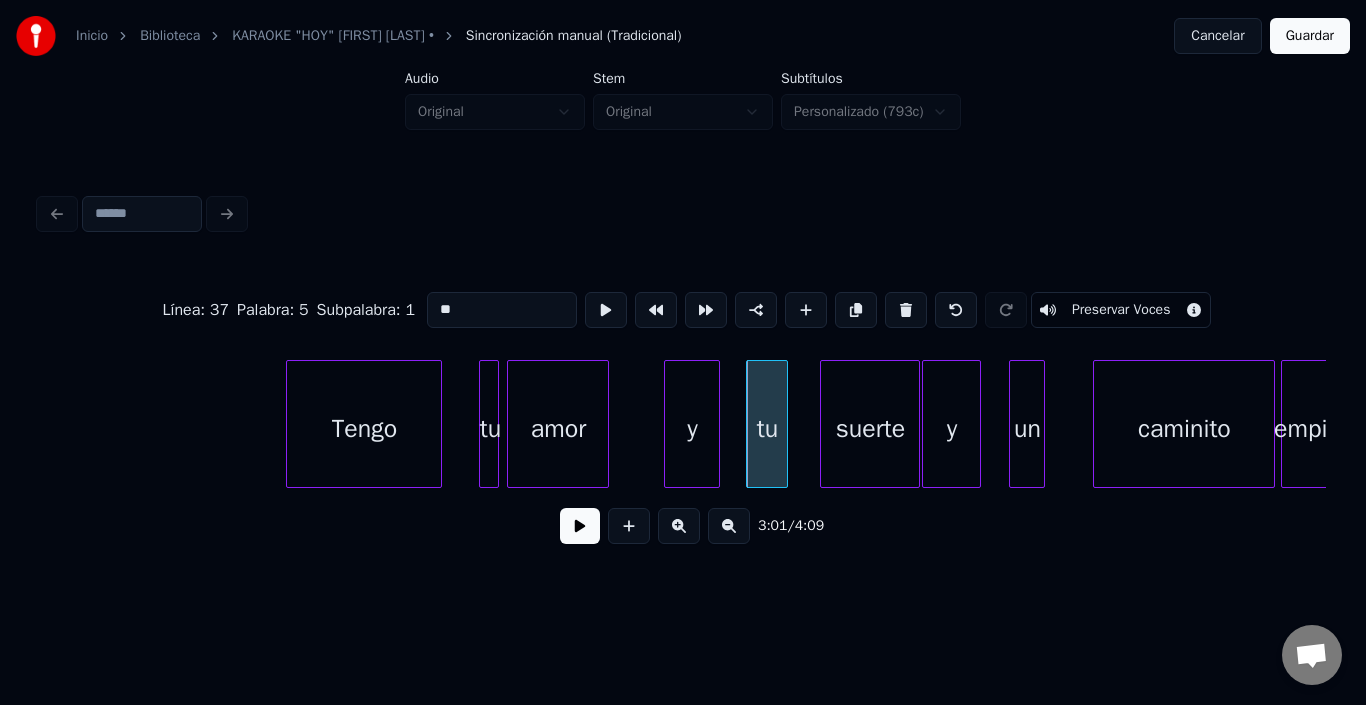 click at bounding box center [716, 424] 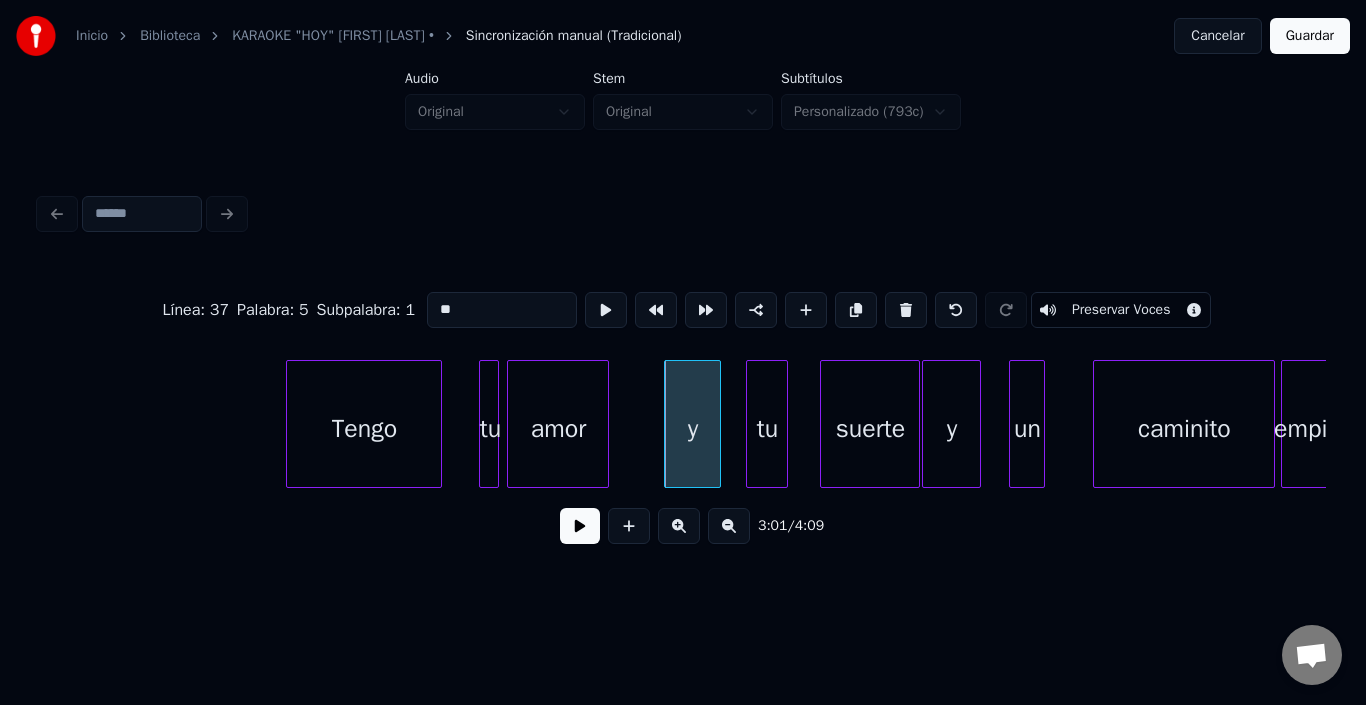click on "y" at bounding box center (692, 429) 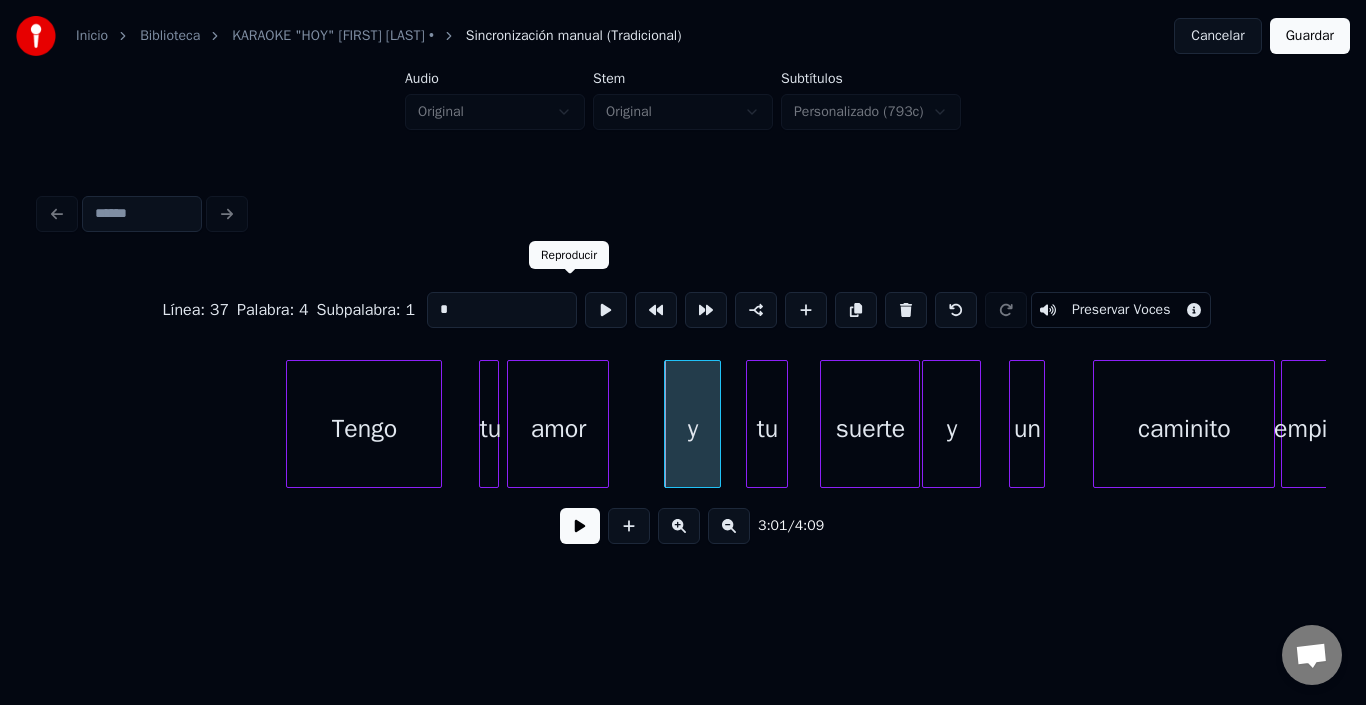 click at bounding box center [606, 310] 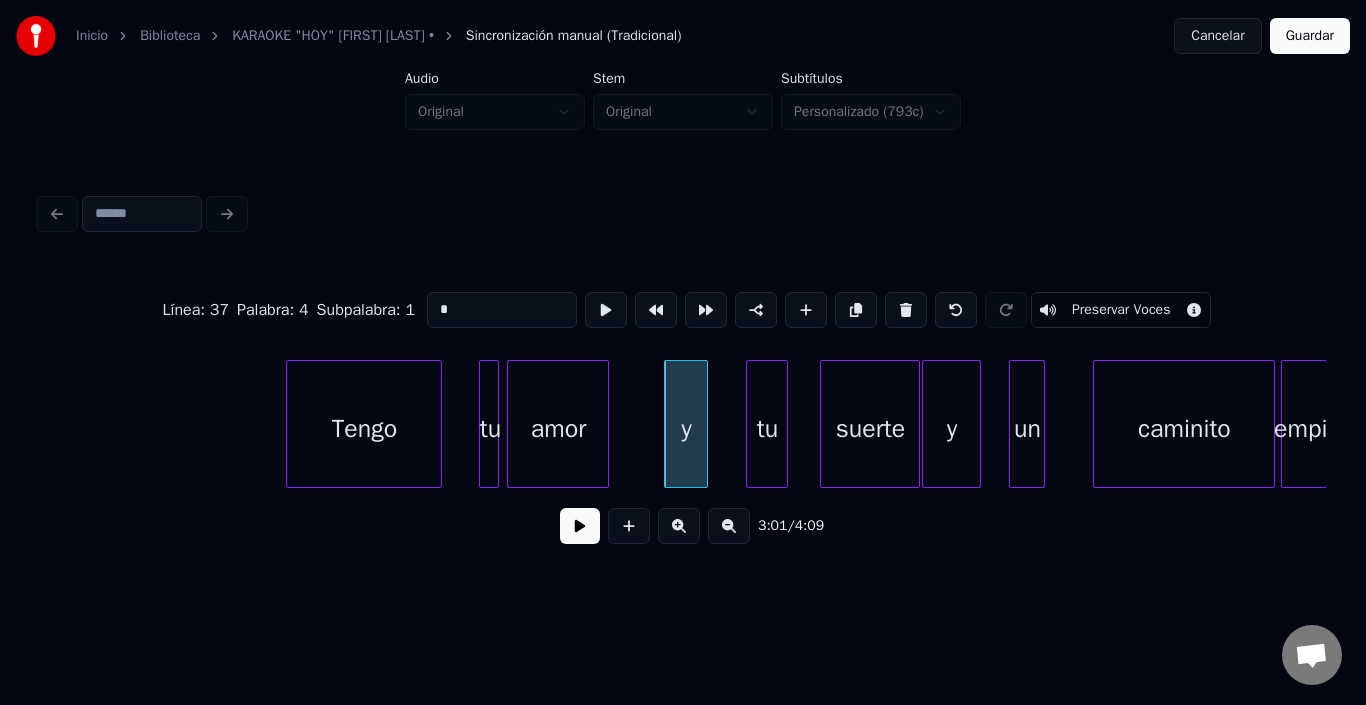 click at bounding box center (704, 424) 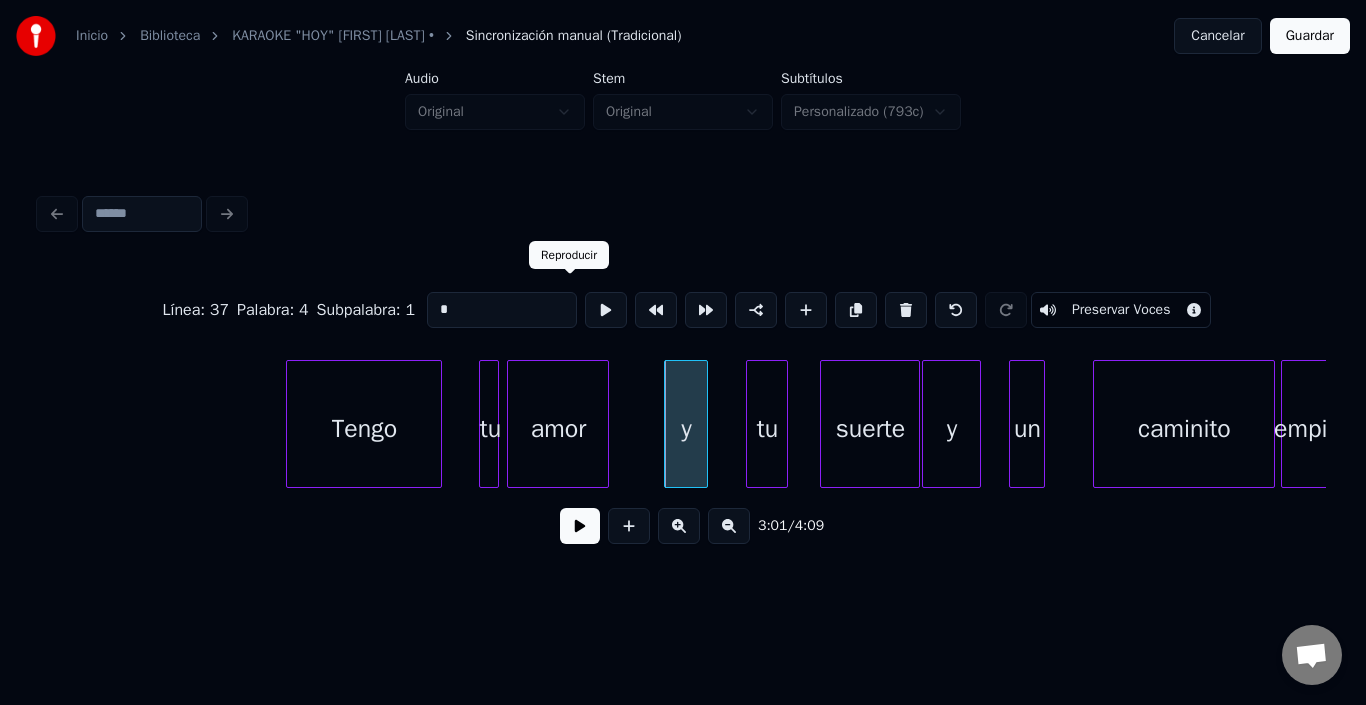 click at bounding box center (606, 310) 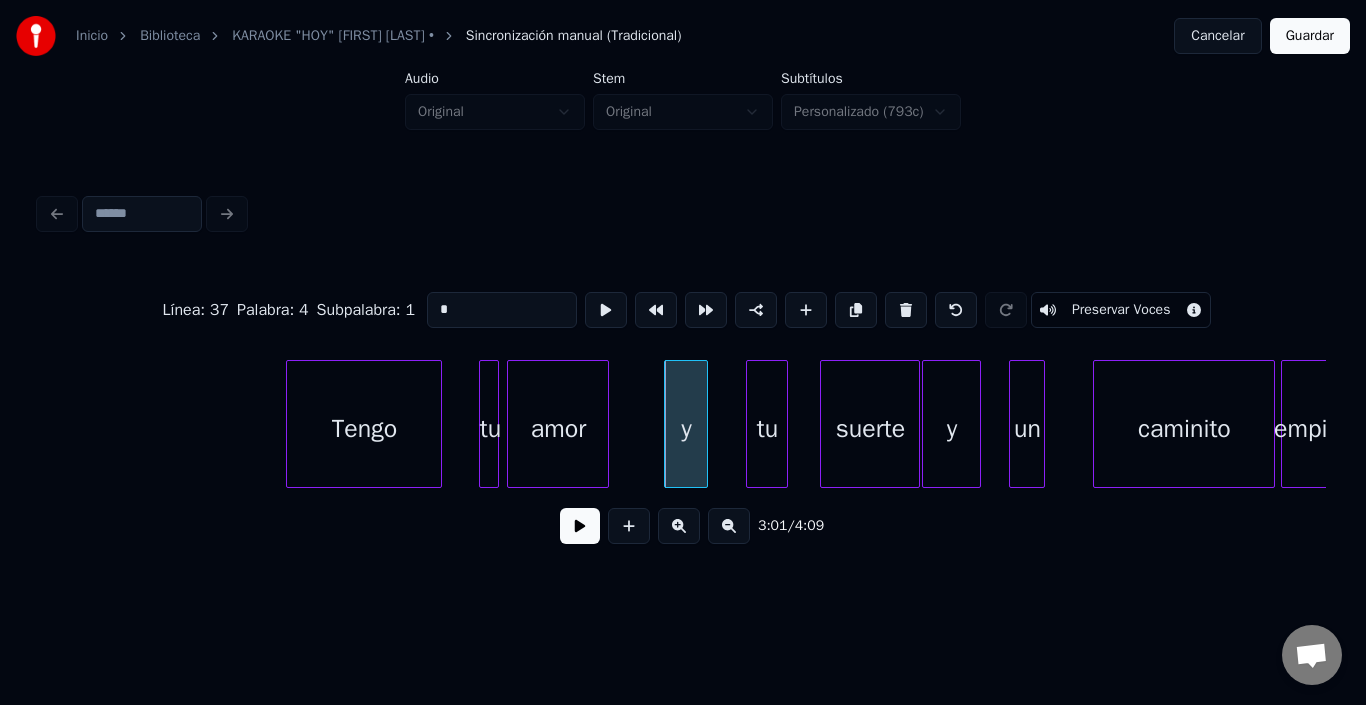 click on "Tengo tu amor y tu suerte y un caminito empinado." at bounding box center [-10656, 424] 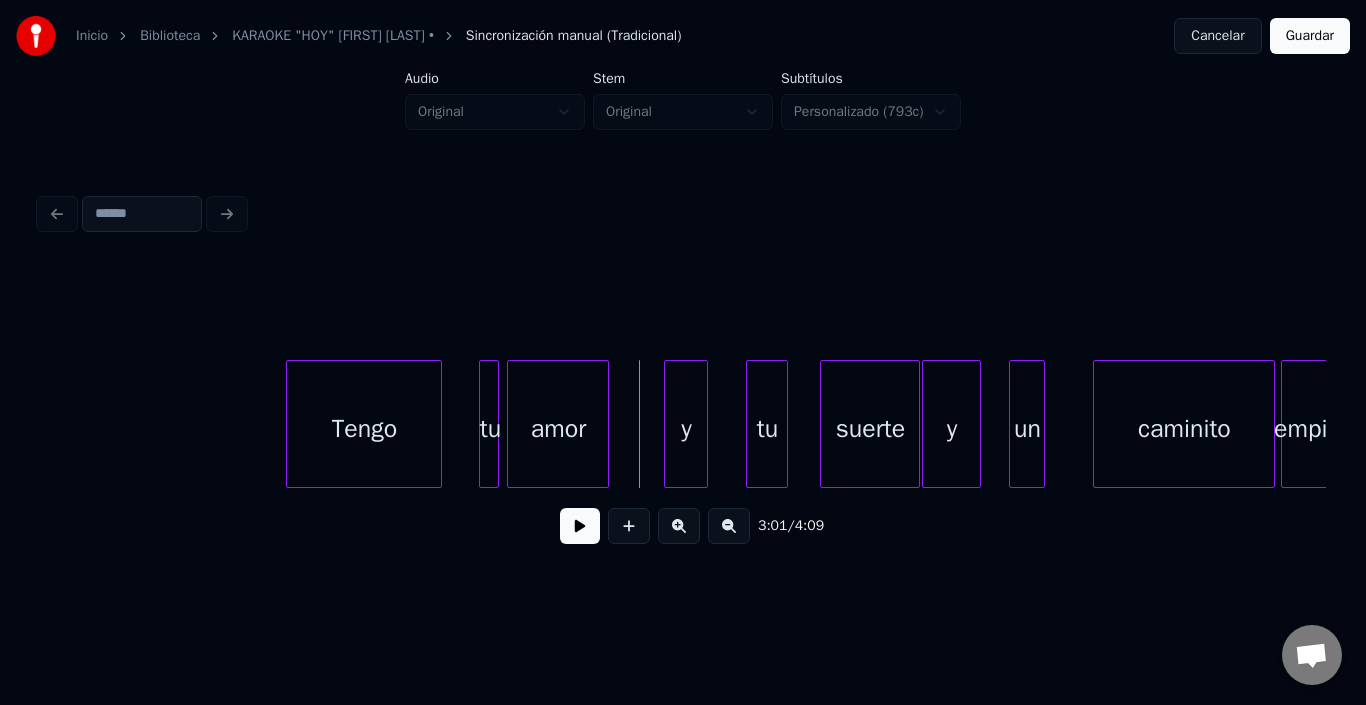 click at bounding box center (580, 526) 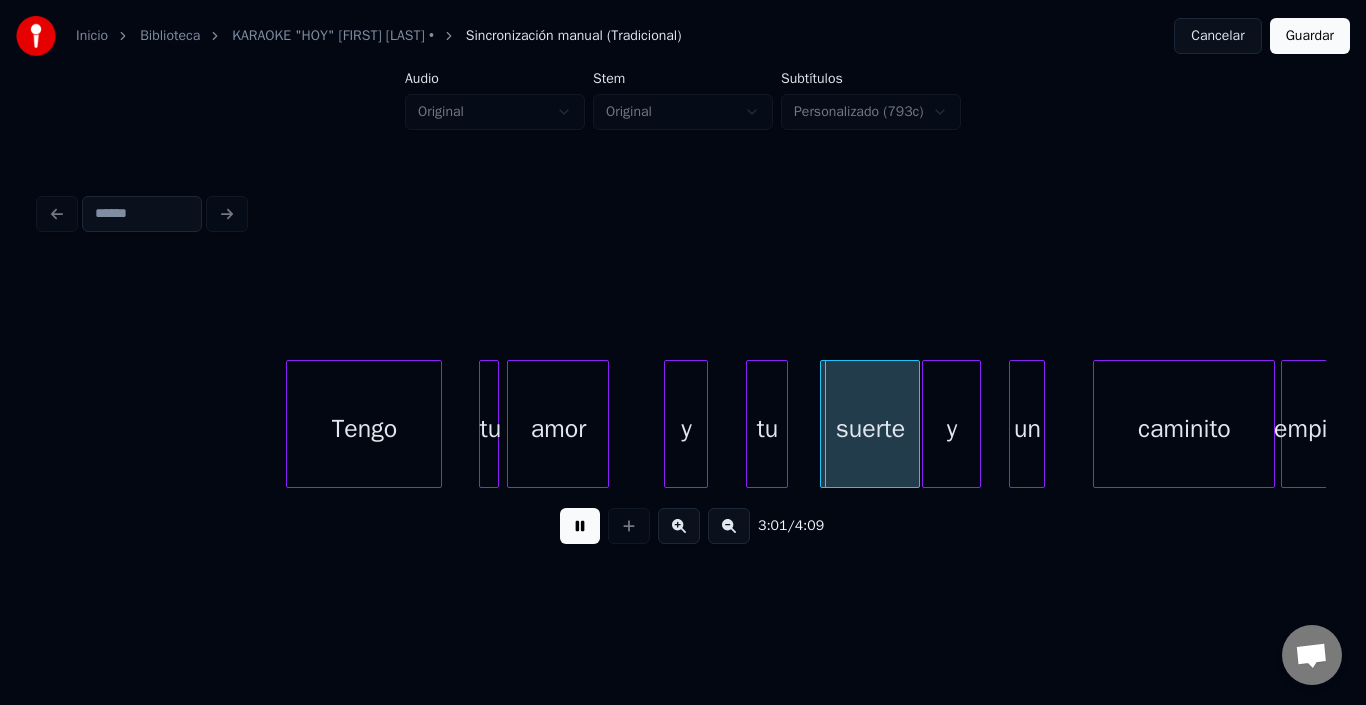 click at bounding box center (580, 526) 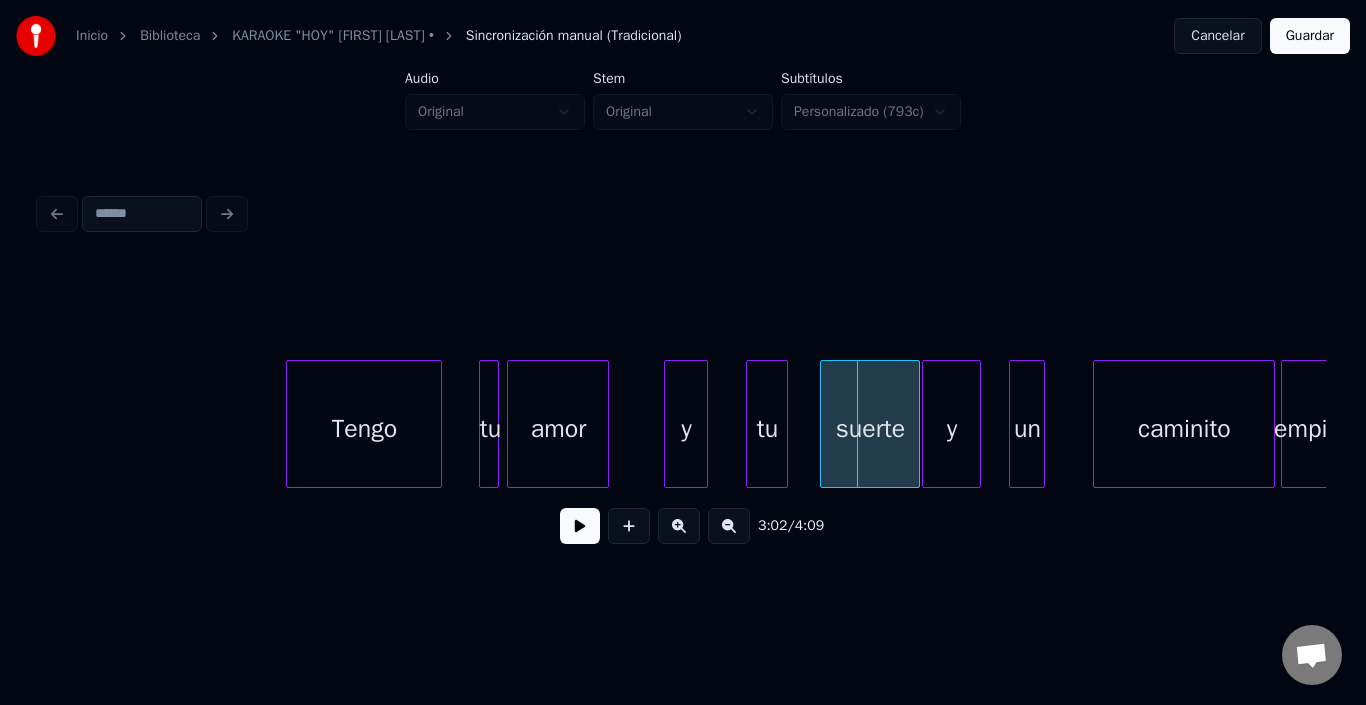 click on "tu" at bounding box center (767, 429) 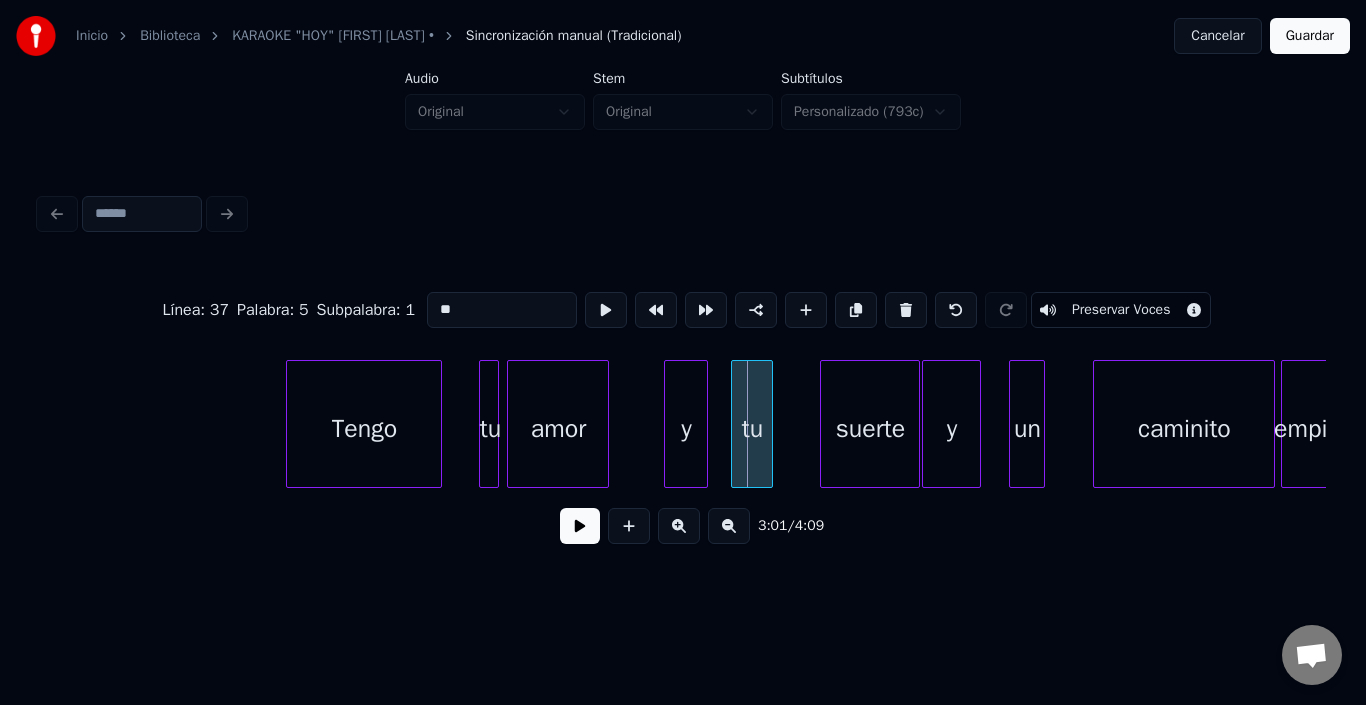 click on "tu" at bounding box center [752, 429] 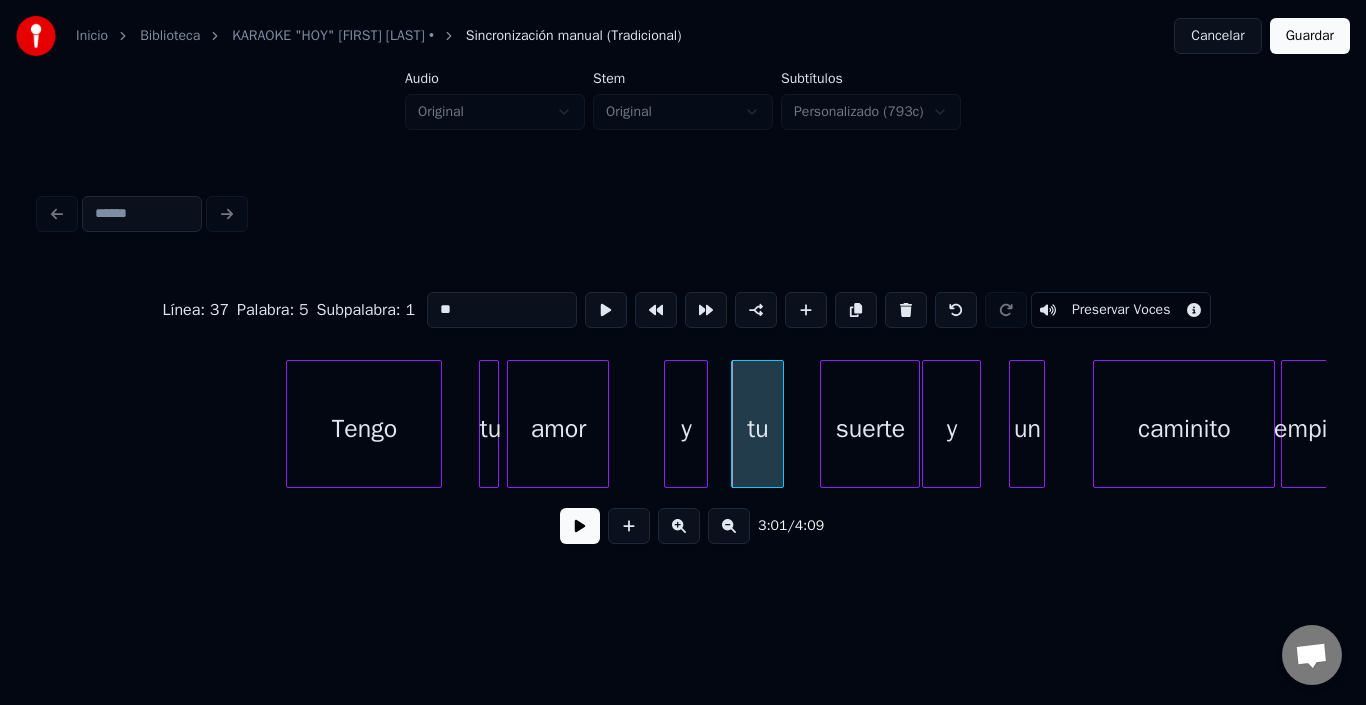 click at bounding box center [780, 424] 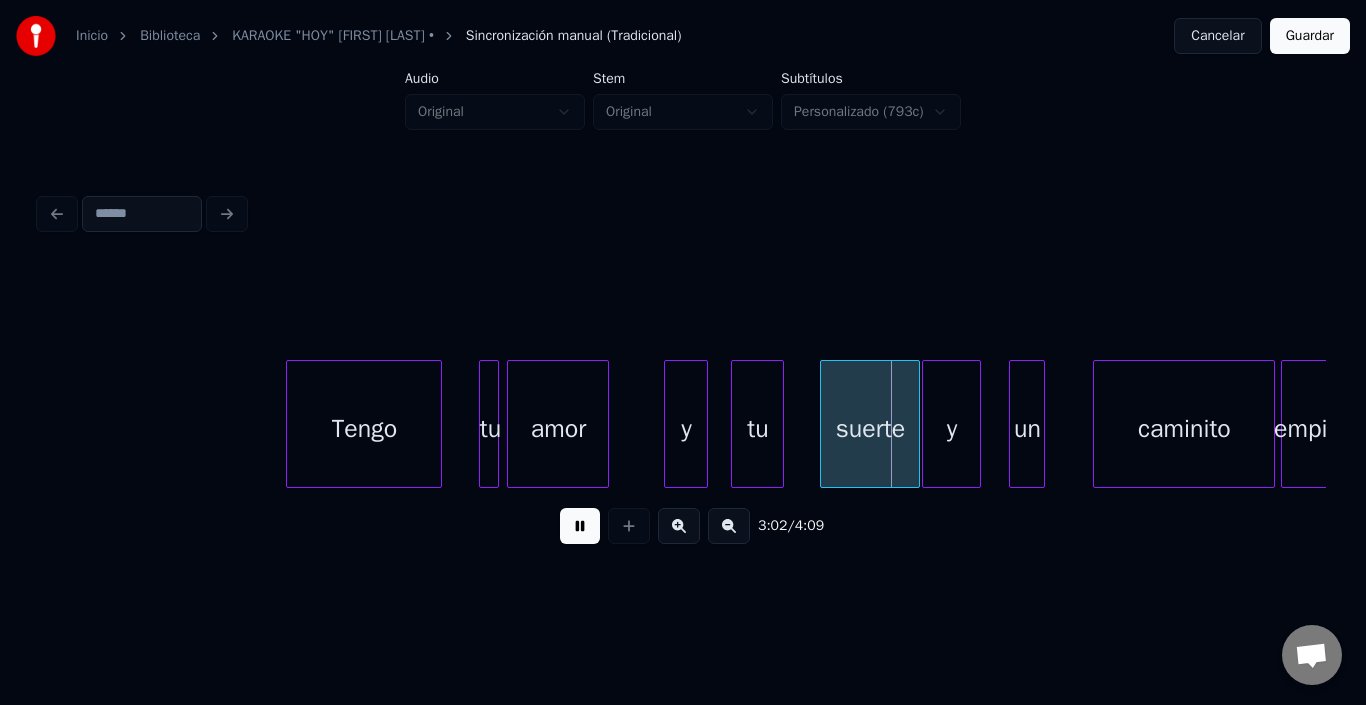 click at bounding box center (580, 526) 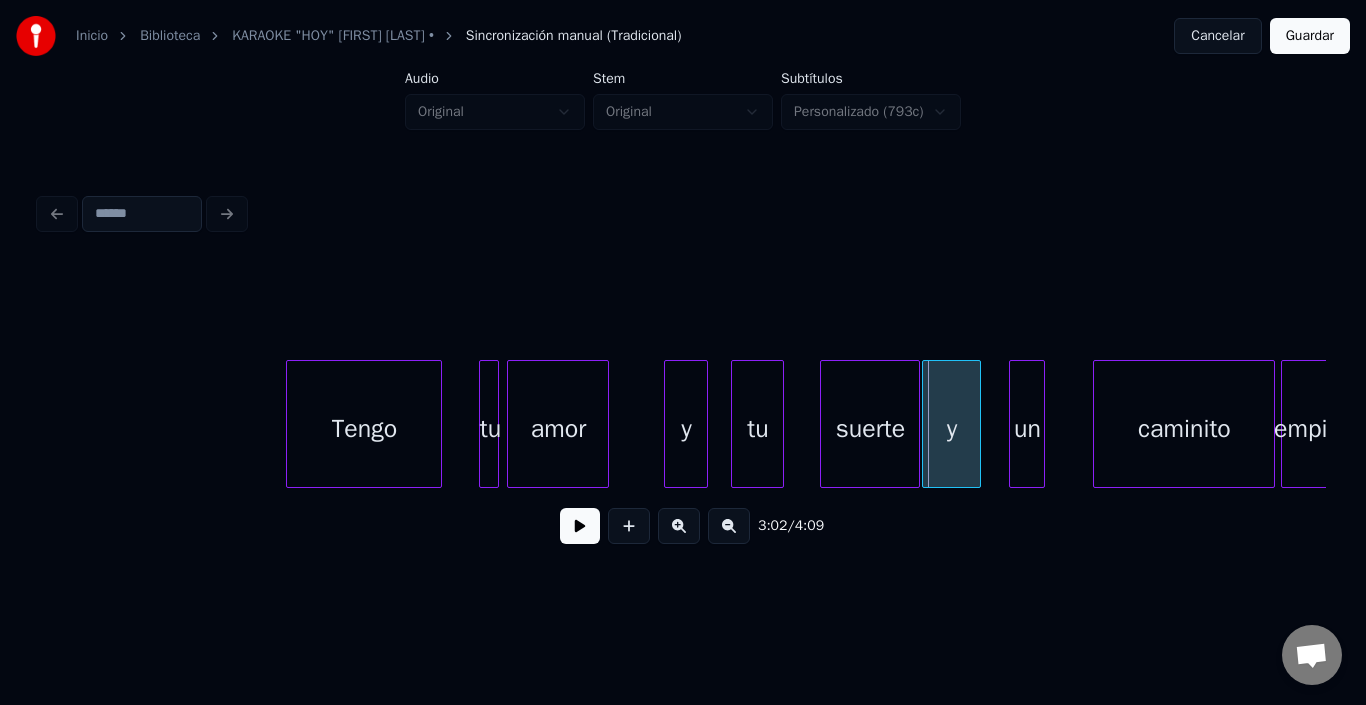 click on "tu" at bounding box center [757, 429] 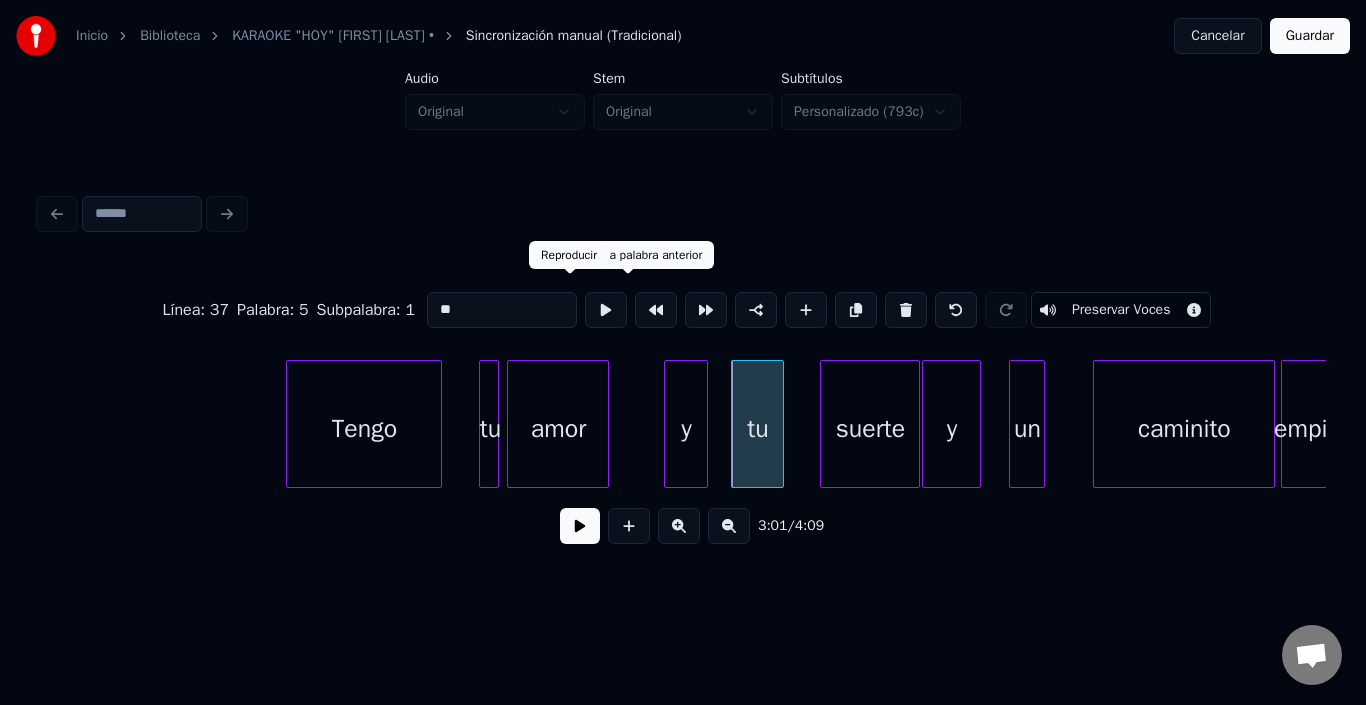 click at bounding box center (606, 310) 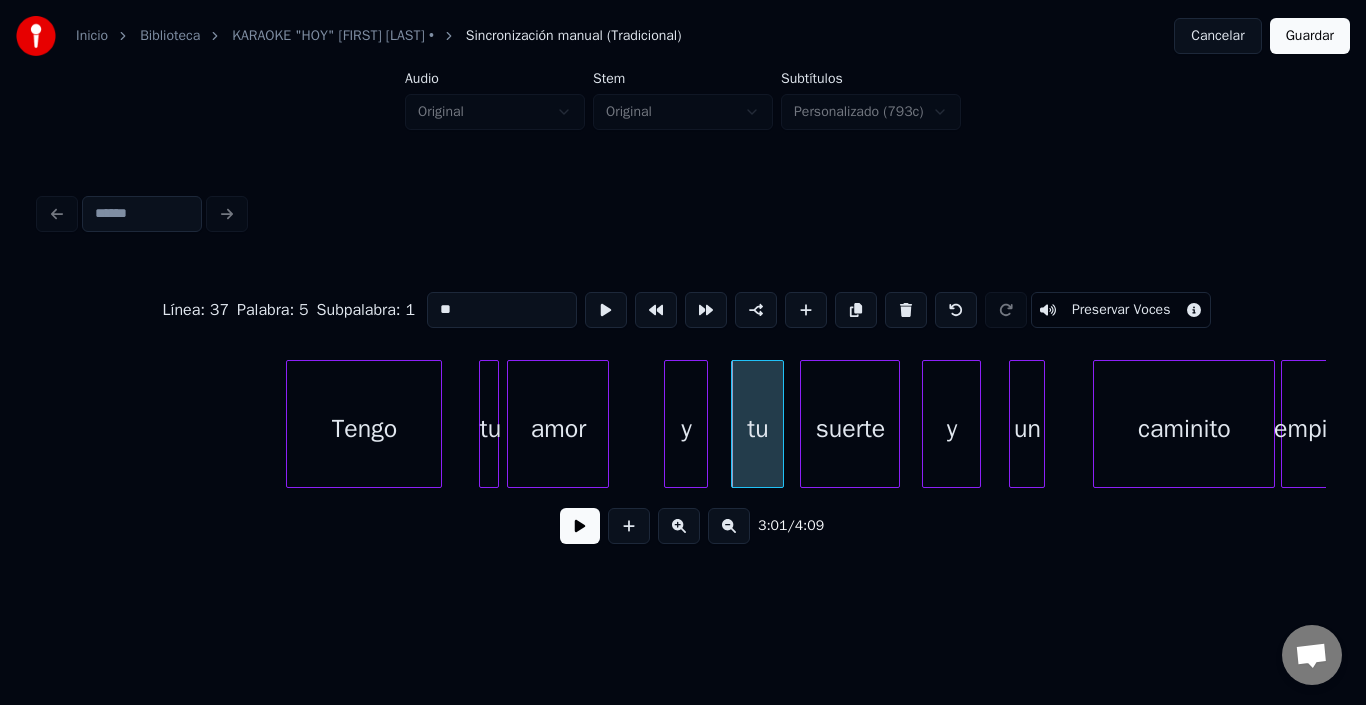 click on "suerte" at bounding box center (850, 429) 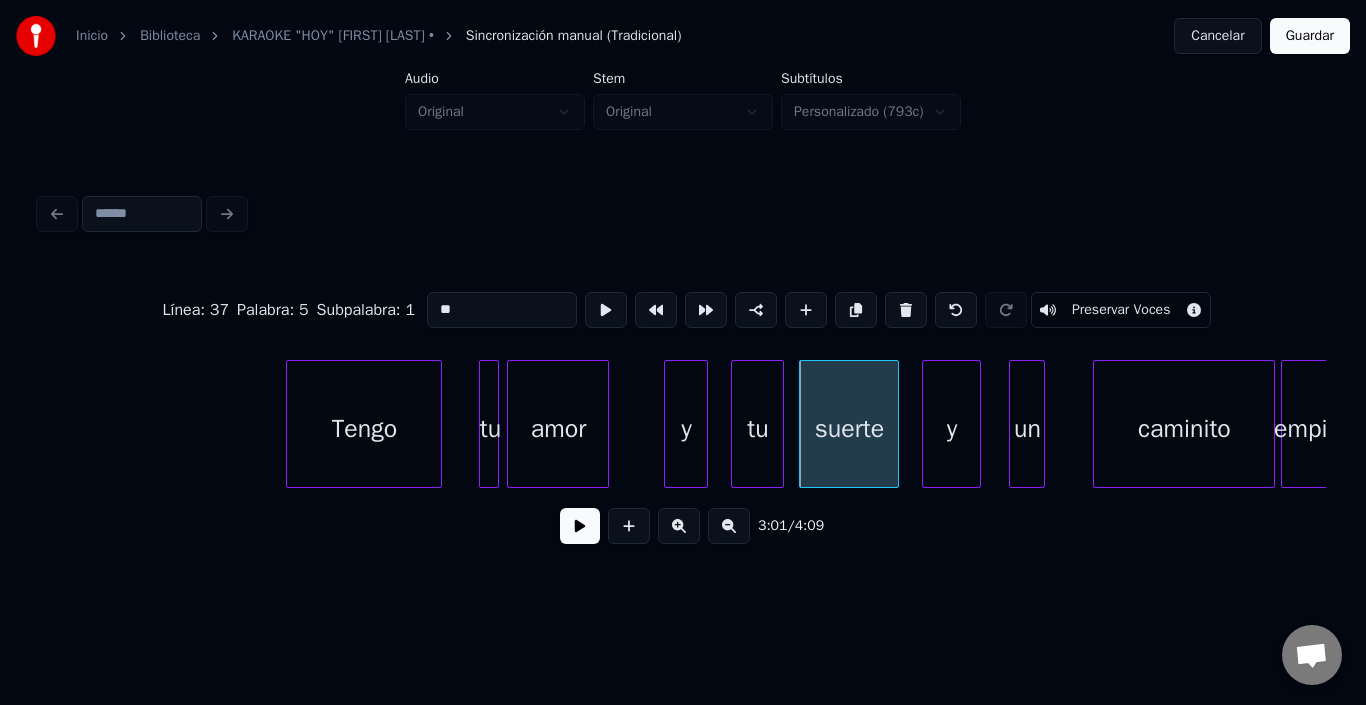click on "suerte" at bounding box center (849, 429) 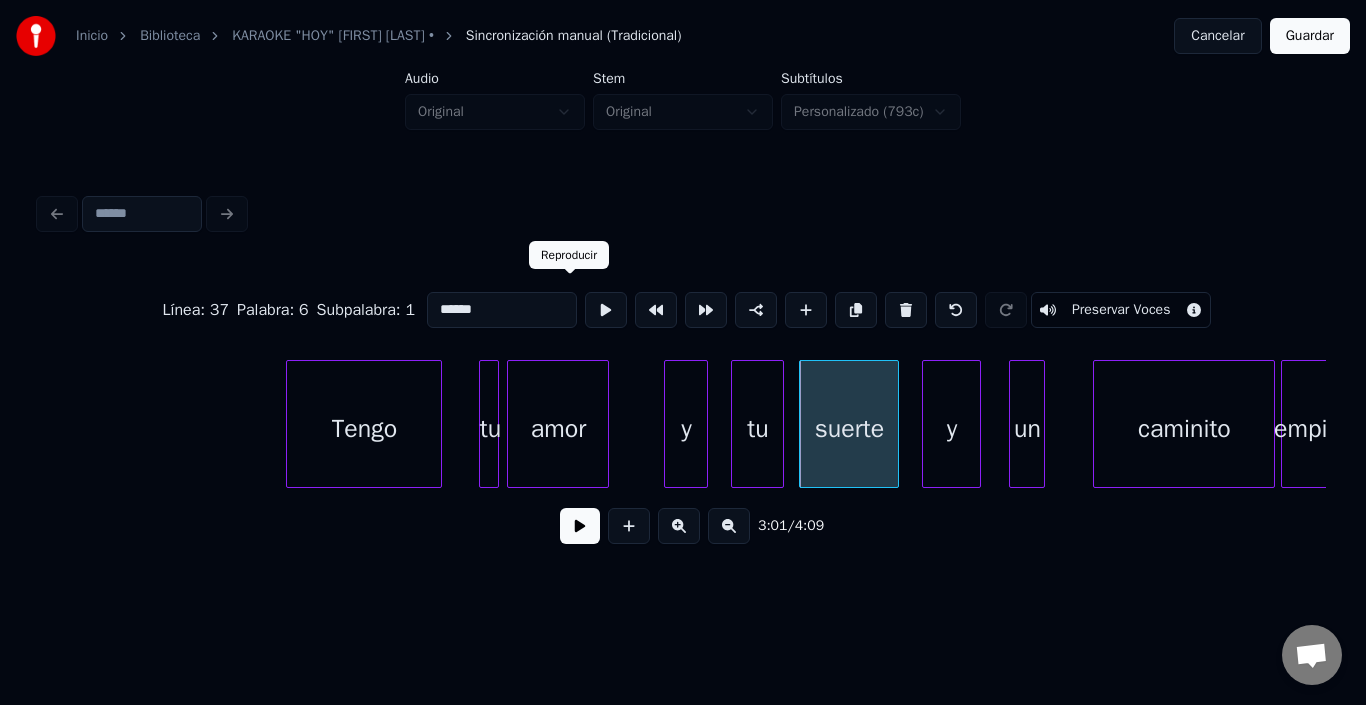 click at bounding box center [606, 310] 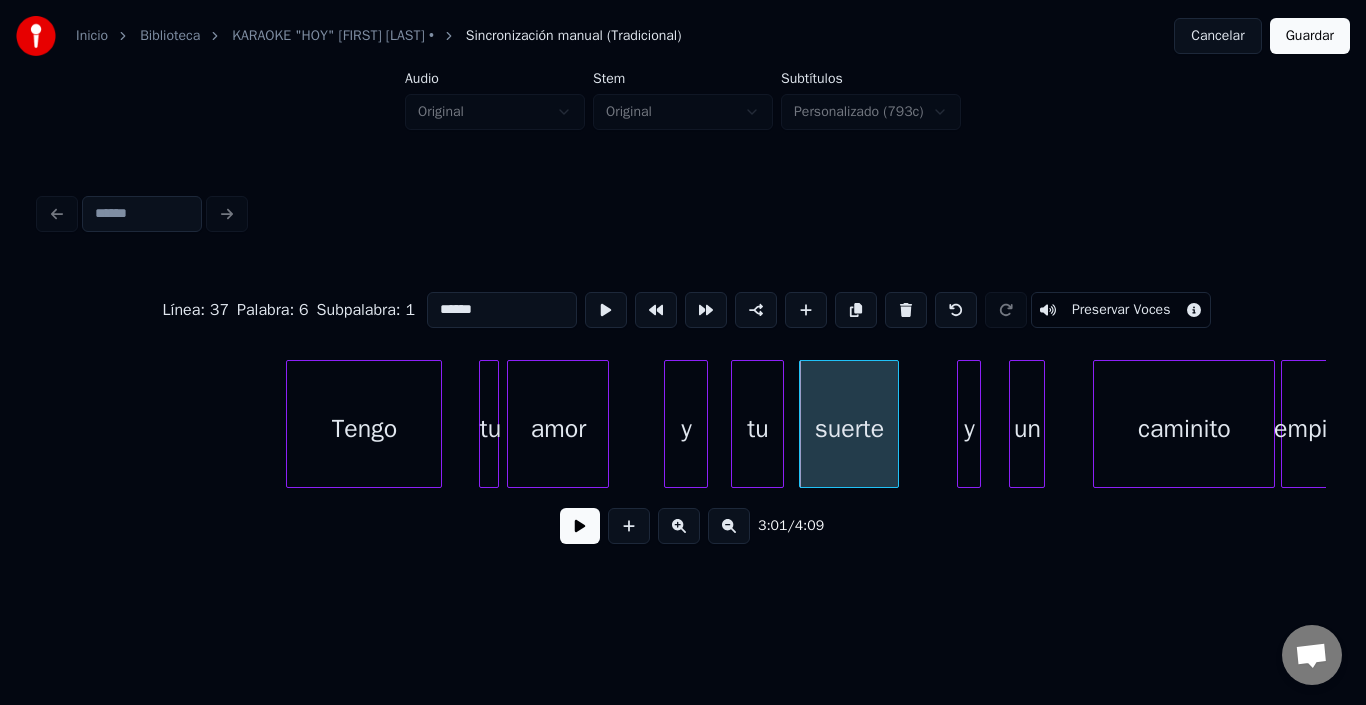 click at bounding box center [961, 424] 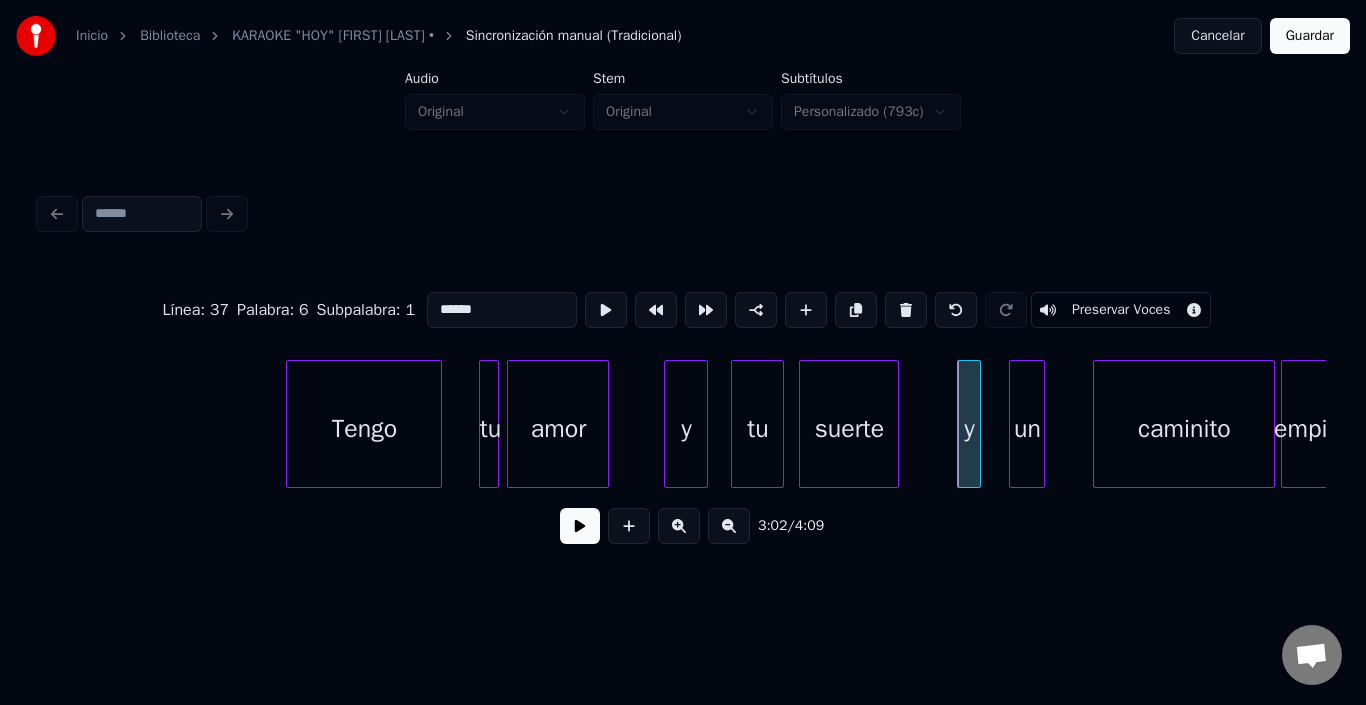 click at bounding box center (580, 526) 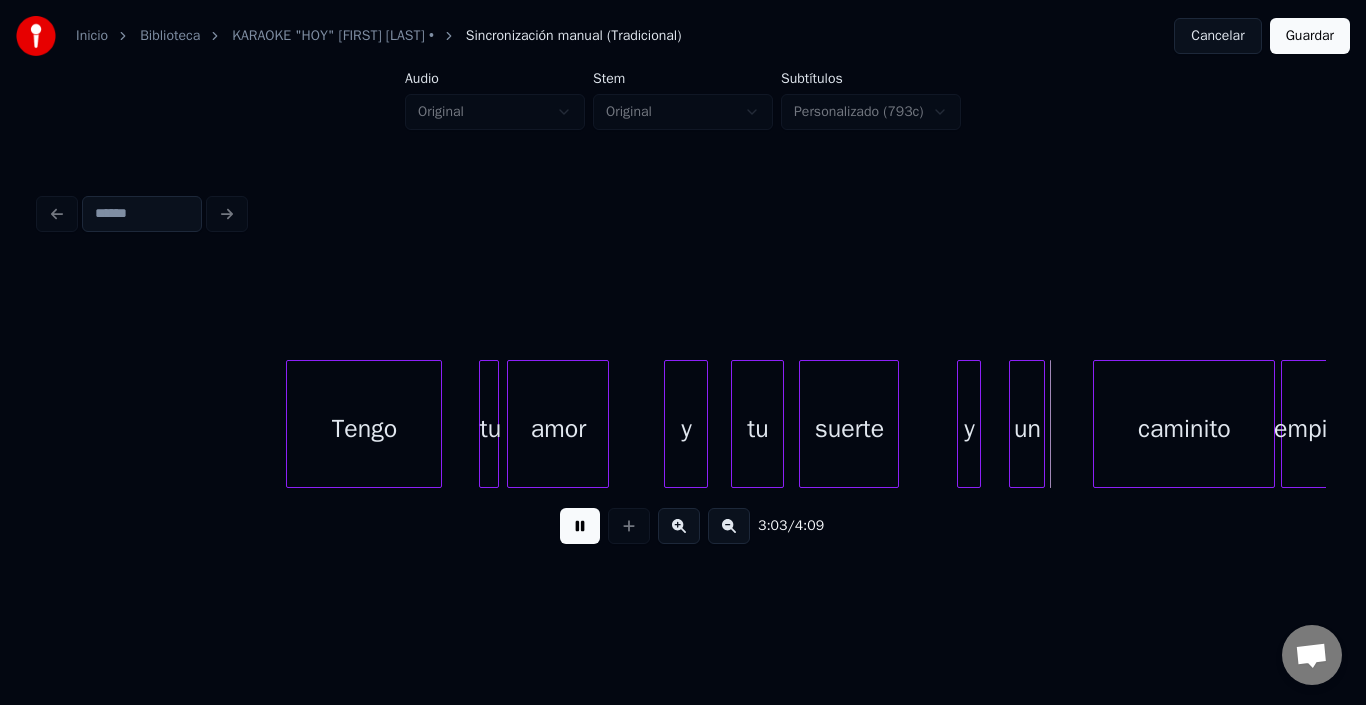 click at bounding box center (580, 526) 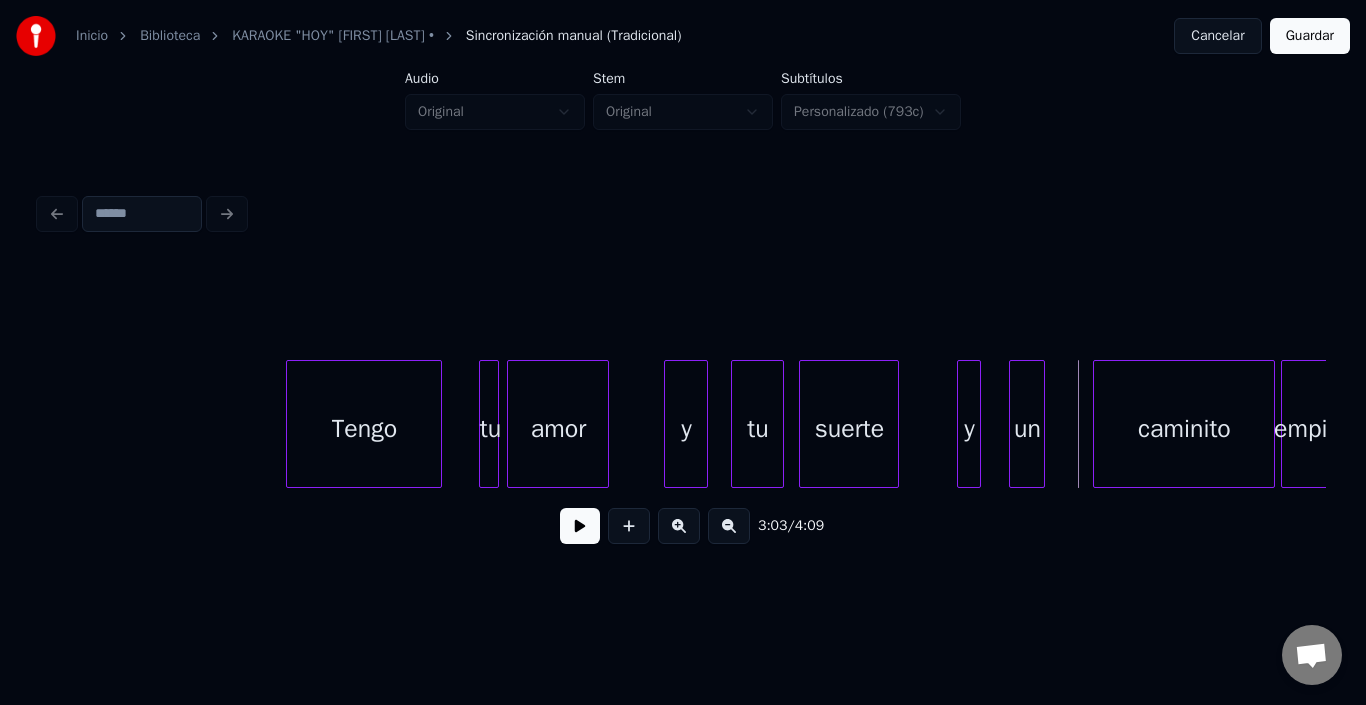 click at bounding box center (803, 424) 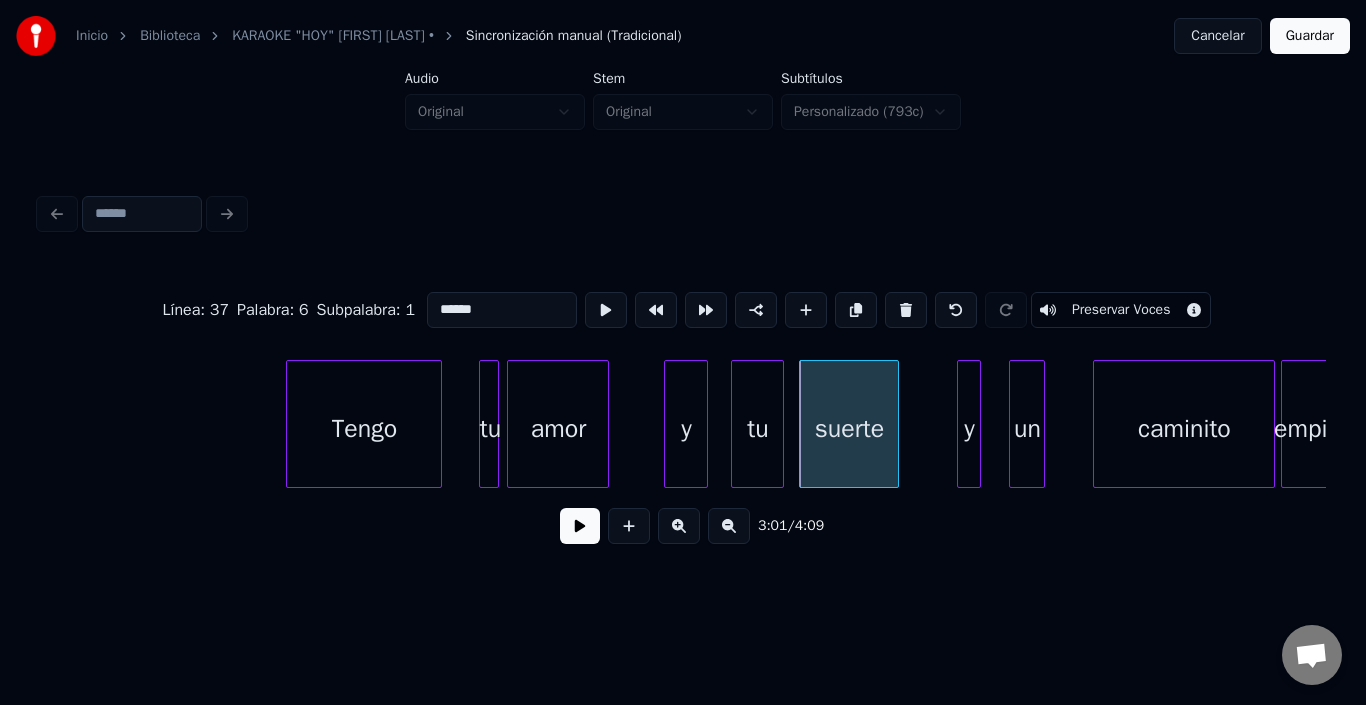 click at bounding box center [580, 526] 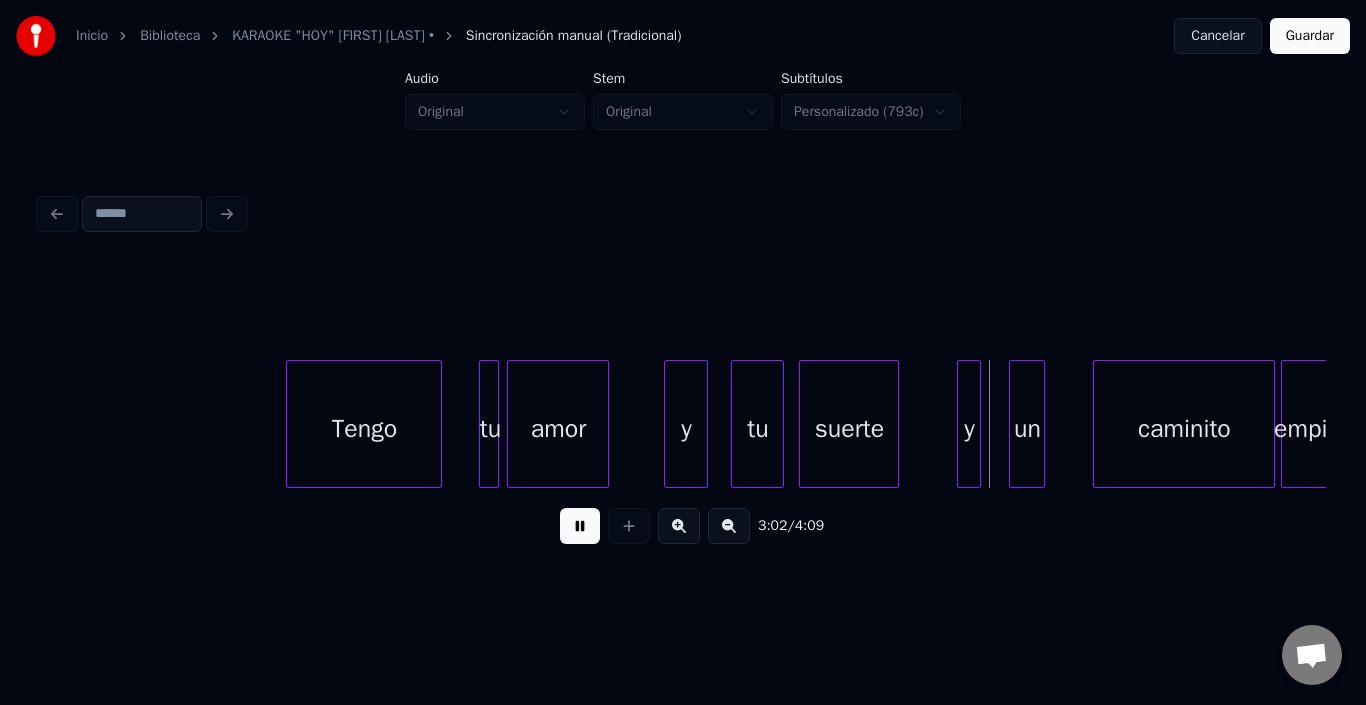 click at bounding box center [580, 526] 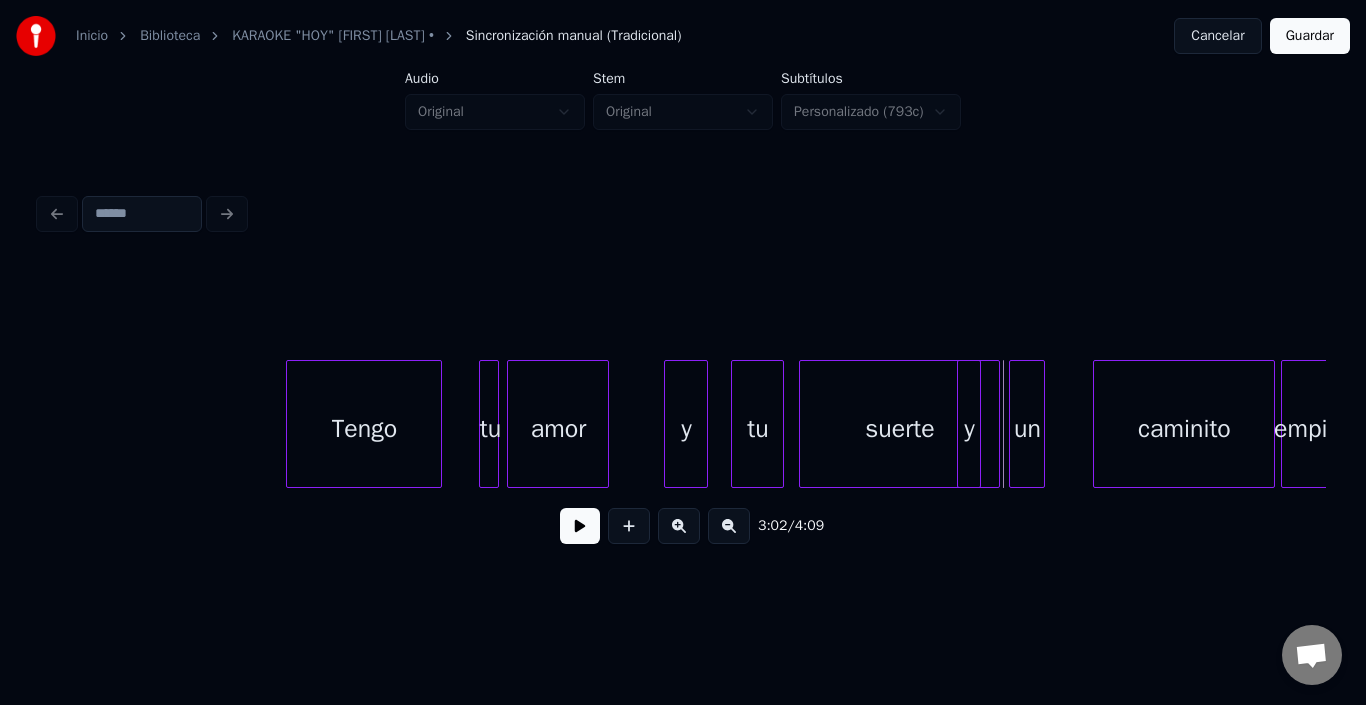 click at bounding box center (996, 424) 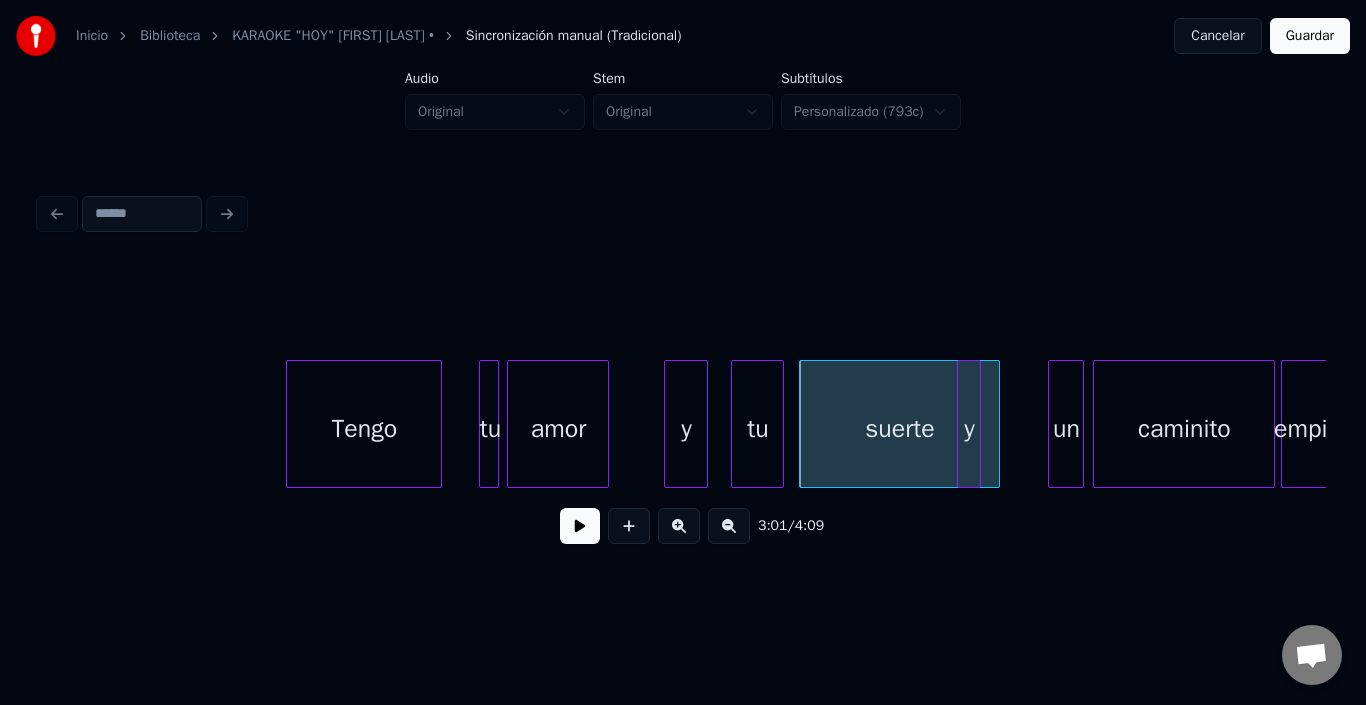 click on "un" at bounding box center (1066, 429) 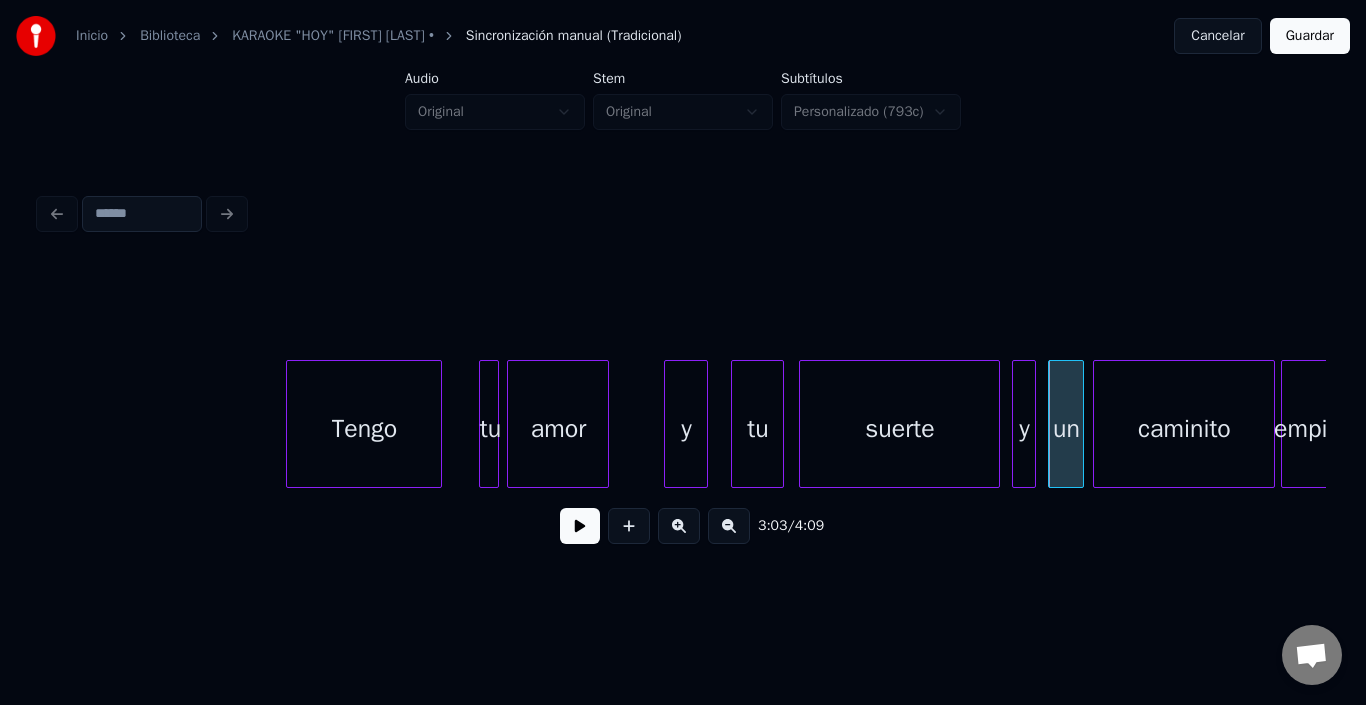 click on "y" at bounding box center [1024, 429] 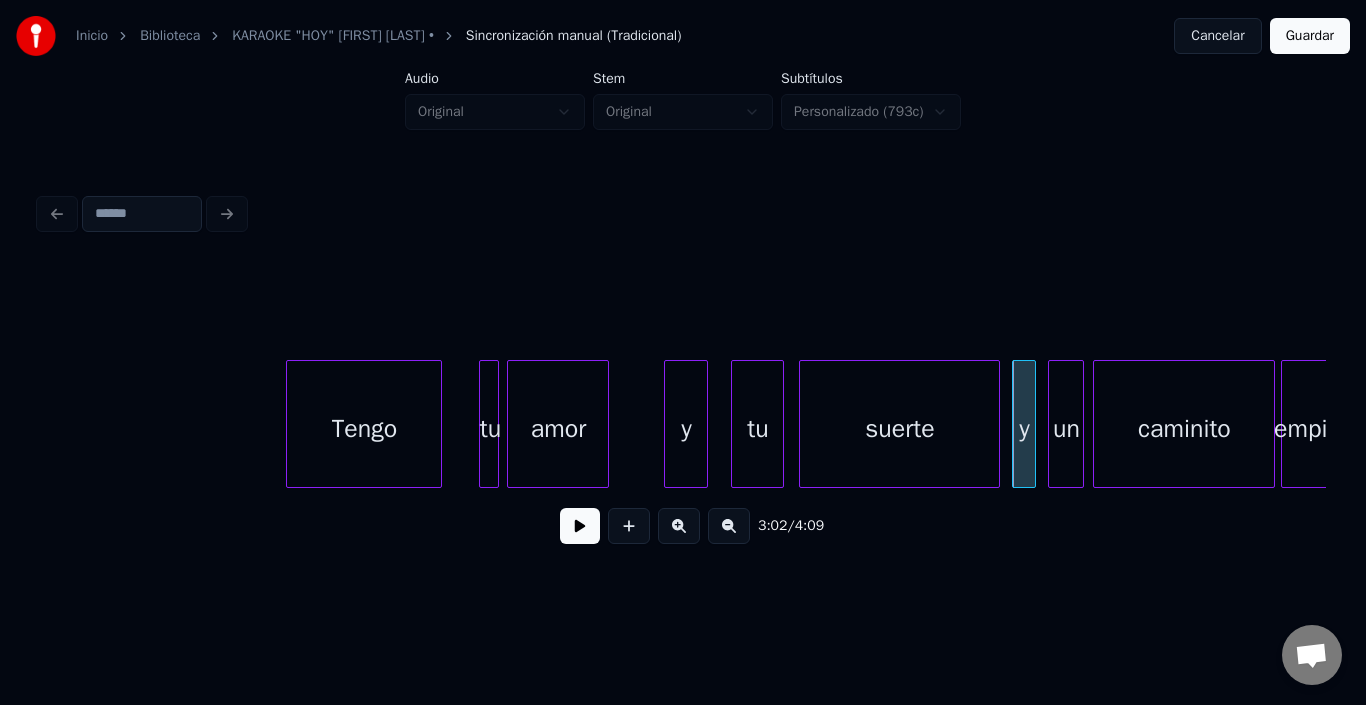 click on "y" at bounding box center [1024, 429] 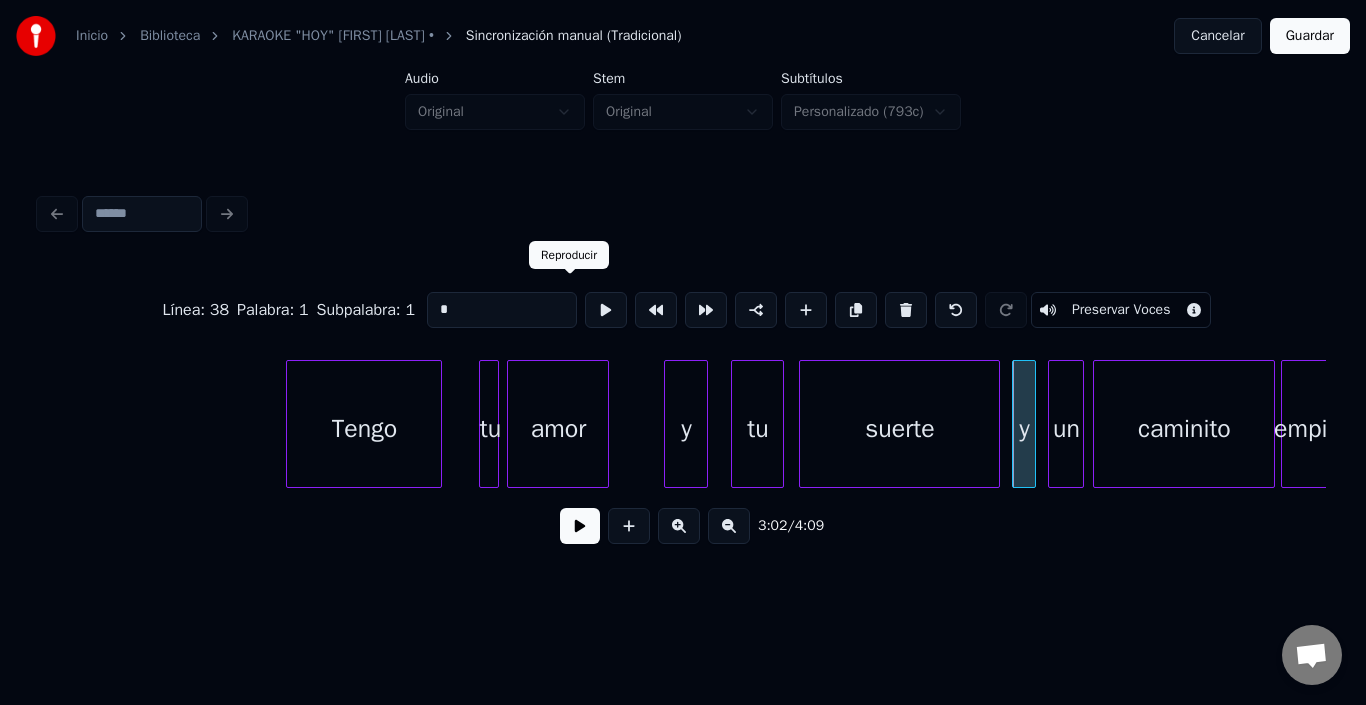 click at bounding box center (606, 310) 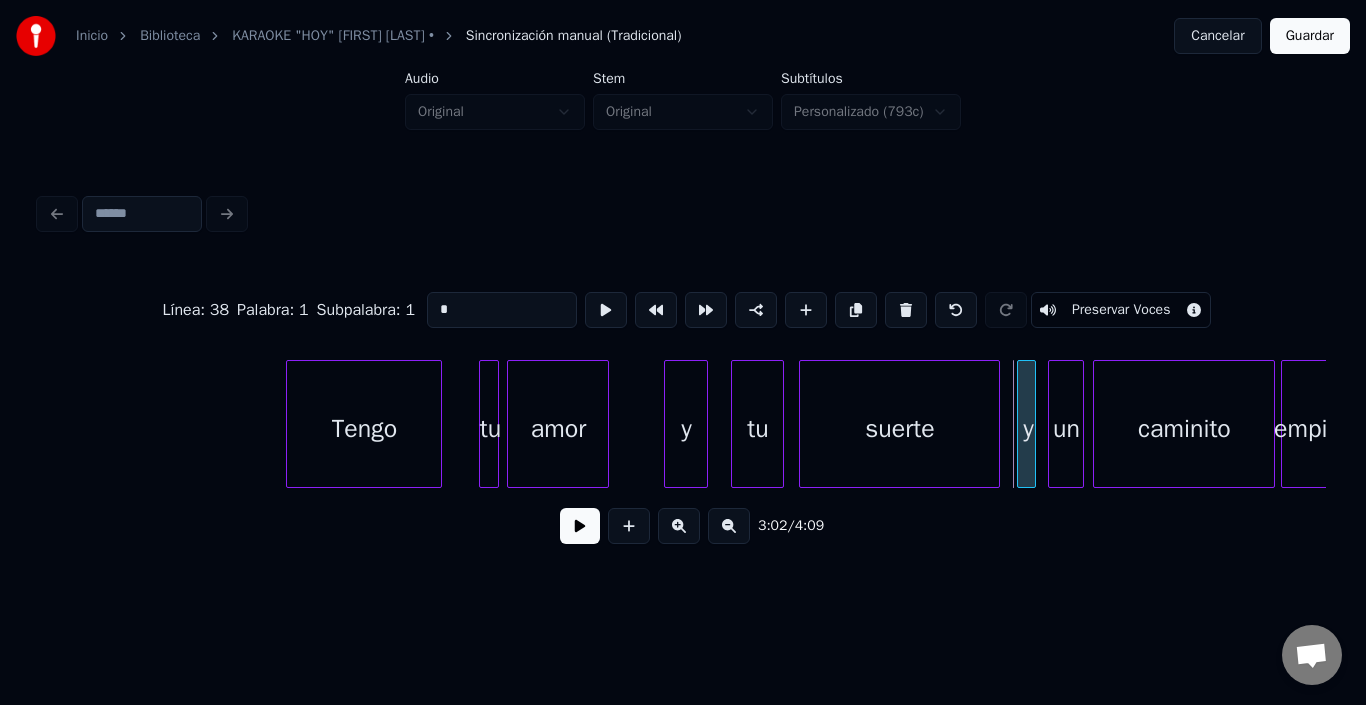 click at bounding box center [1021, 424] 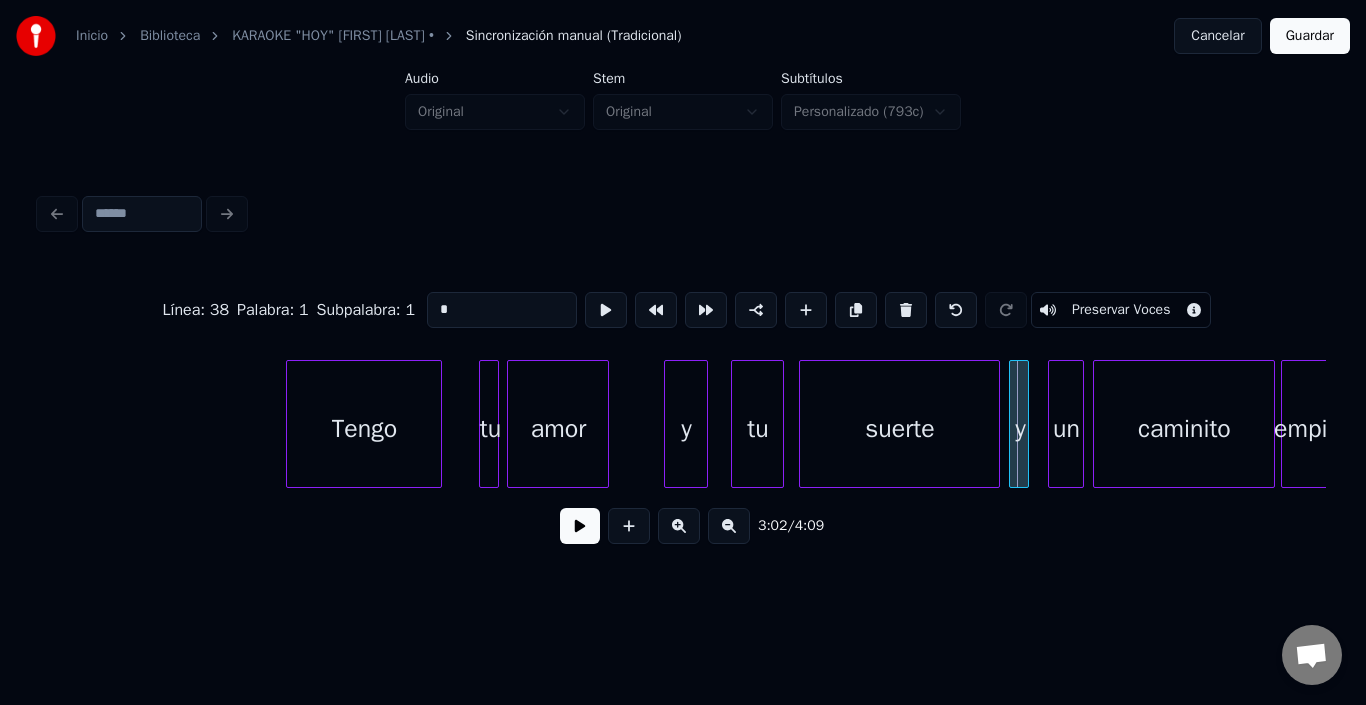 click on "y" at bounding box center [1020, 429] 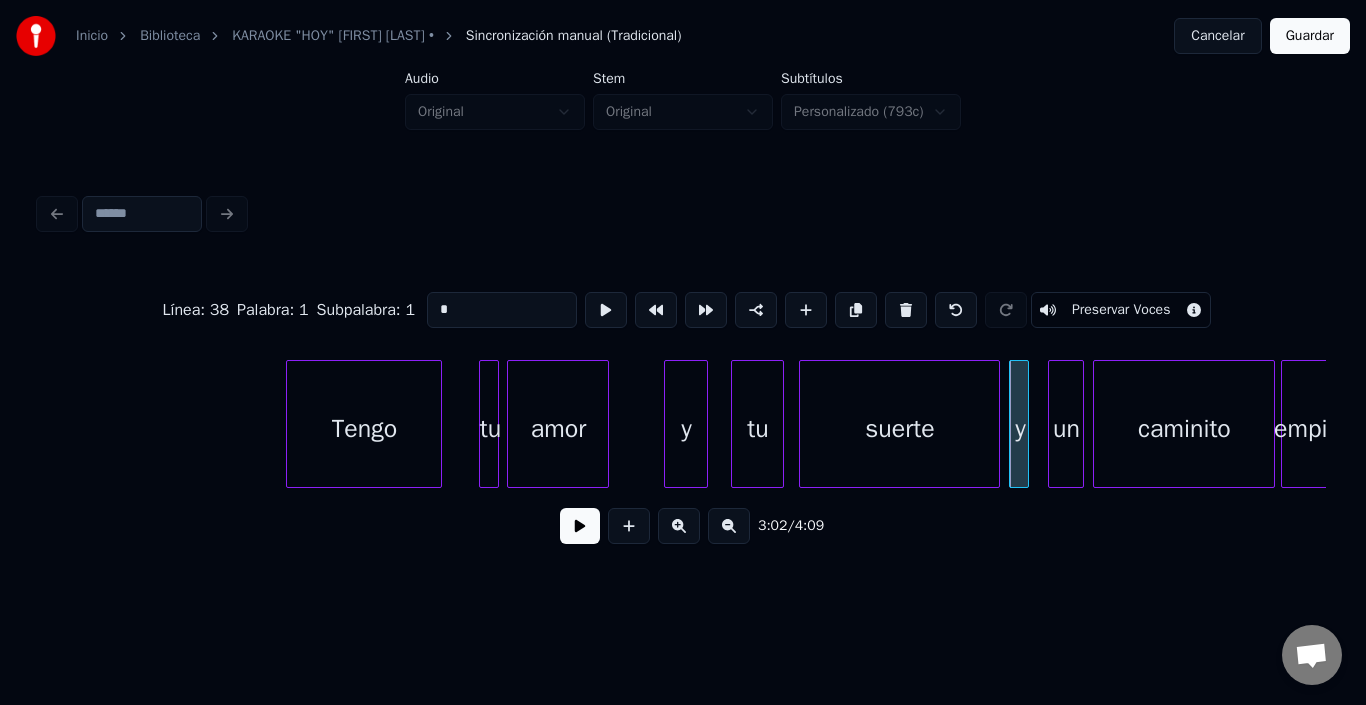 click on "suerte" at bounding box center (899, 429) 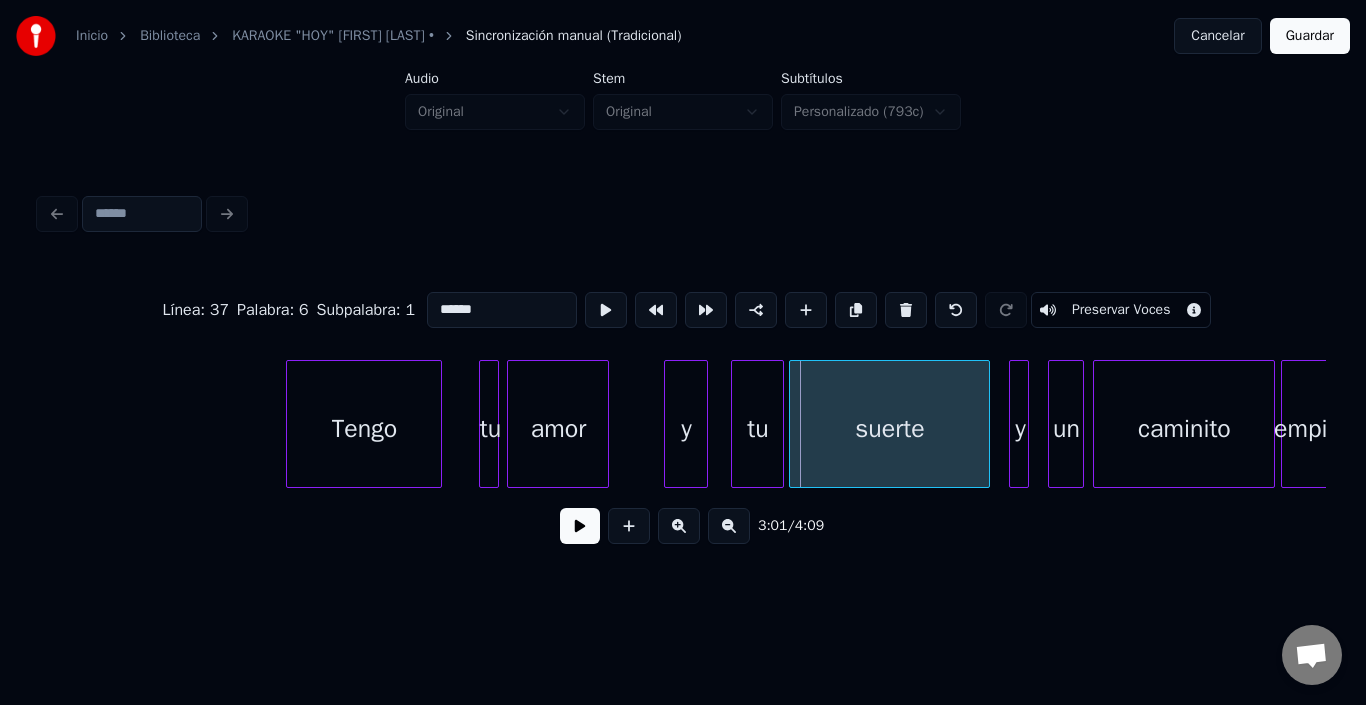 click on "suerte" at bounding box center [889, 429] 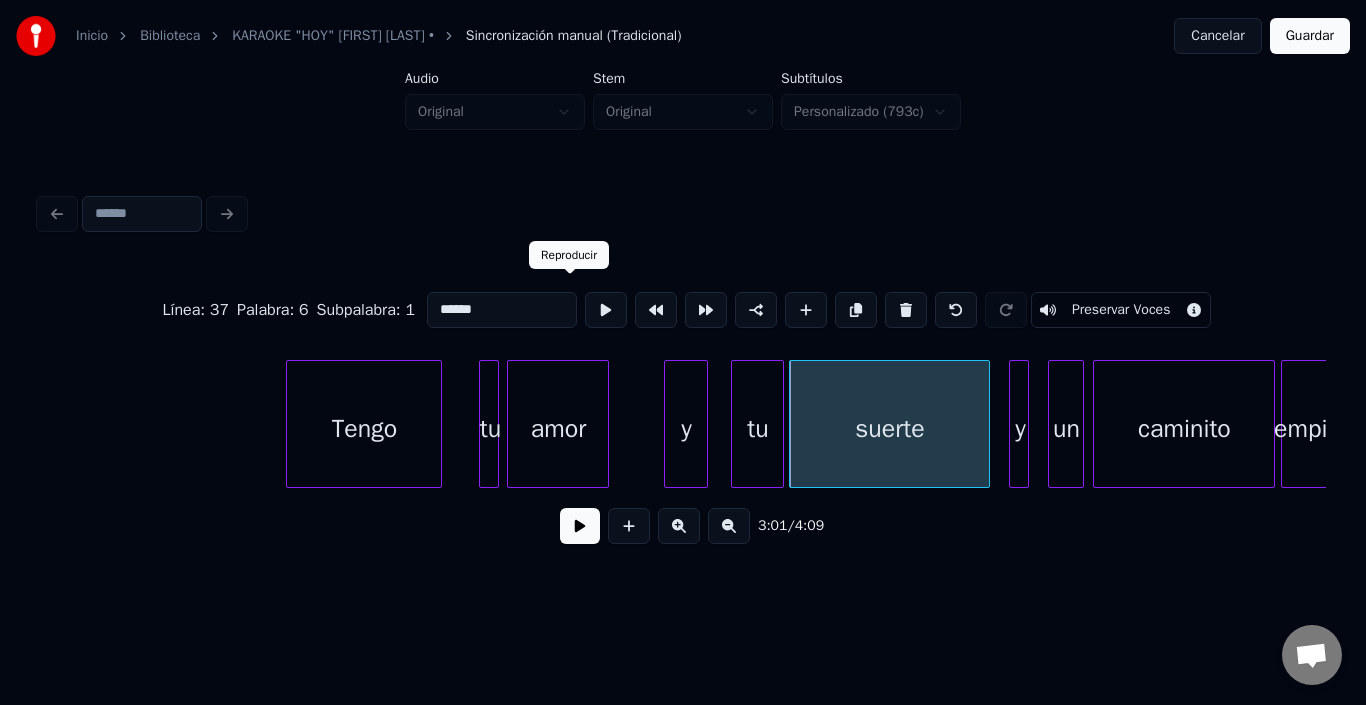 click at bounding box center [606, 310] 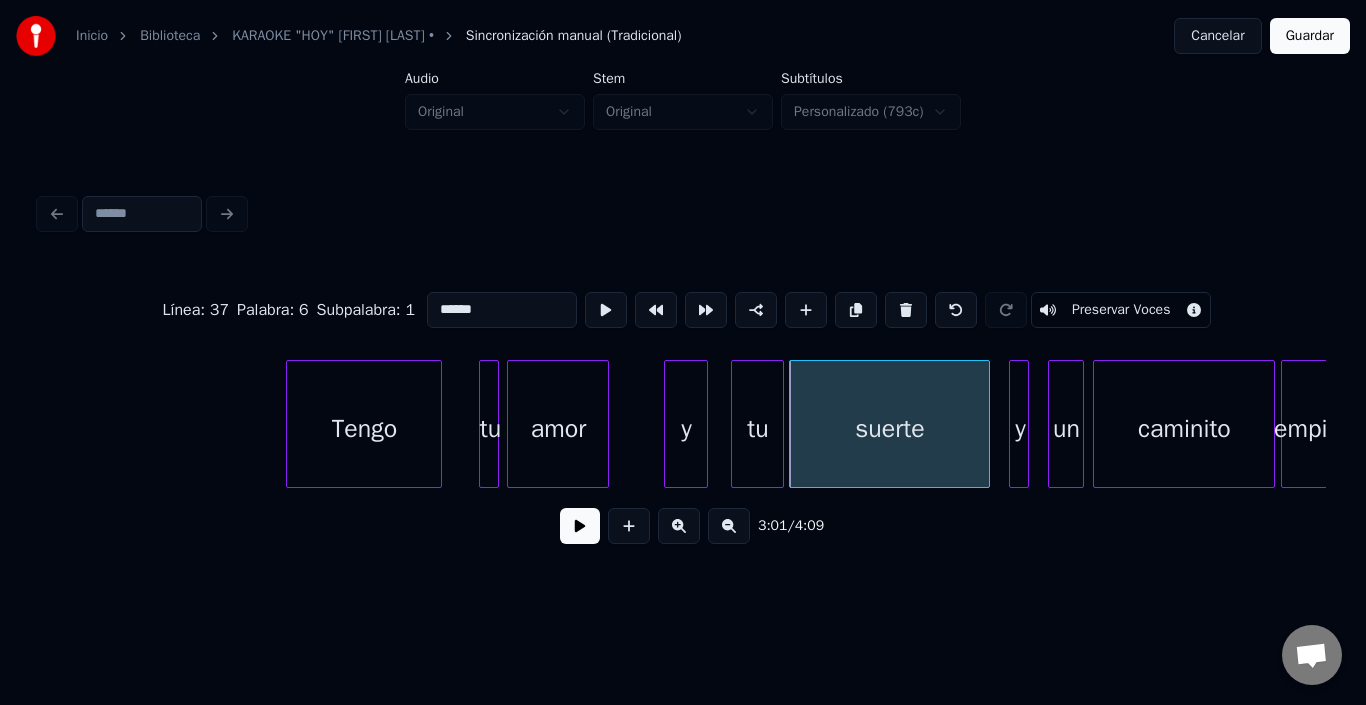 click at bounding box center (580, 526) 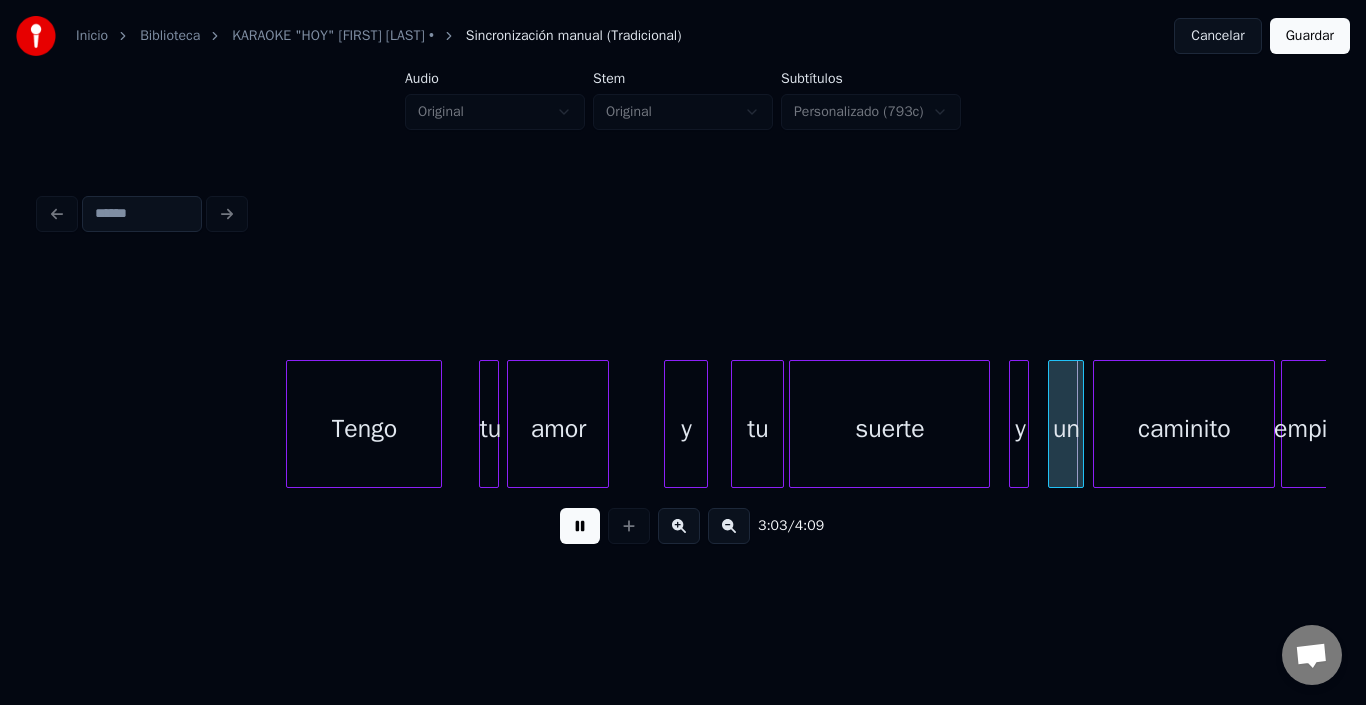 click at bounding box center (580, 526) 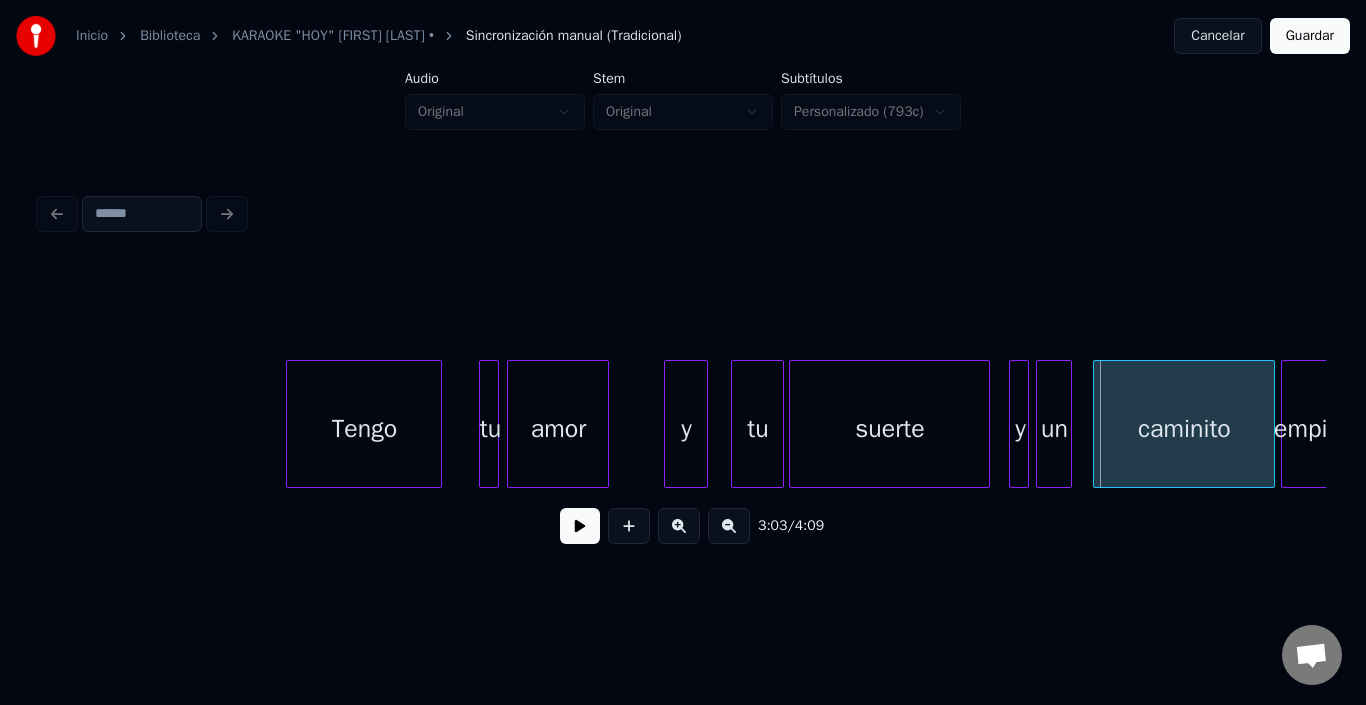 click on "un" at bounding box center [1054, 429] 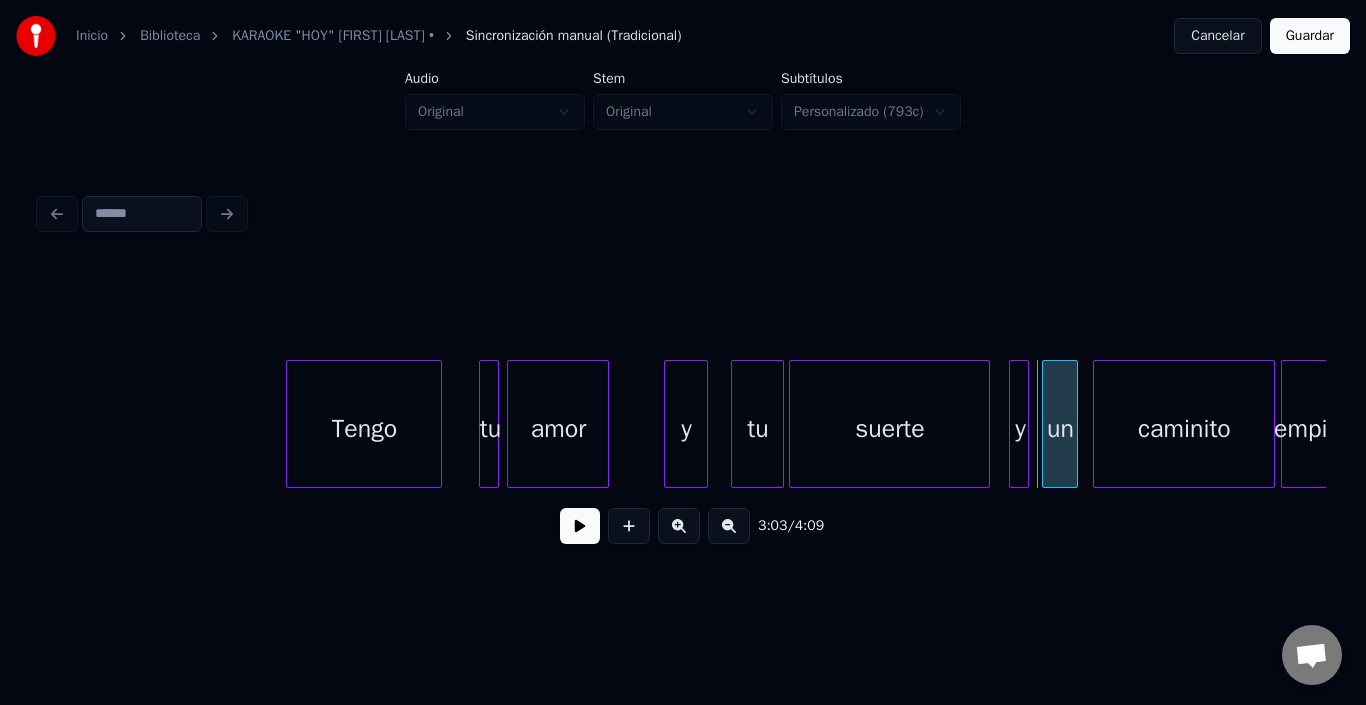 click on "un" at bounding box center [1060, 429] 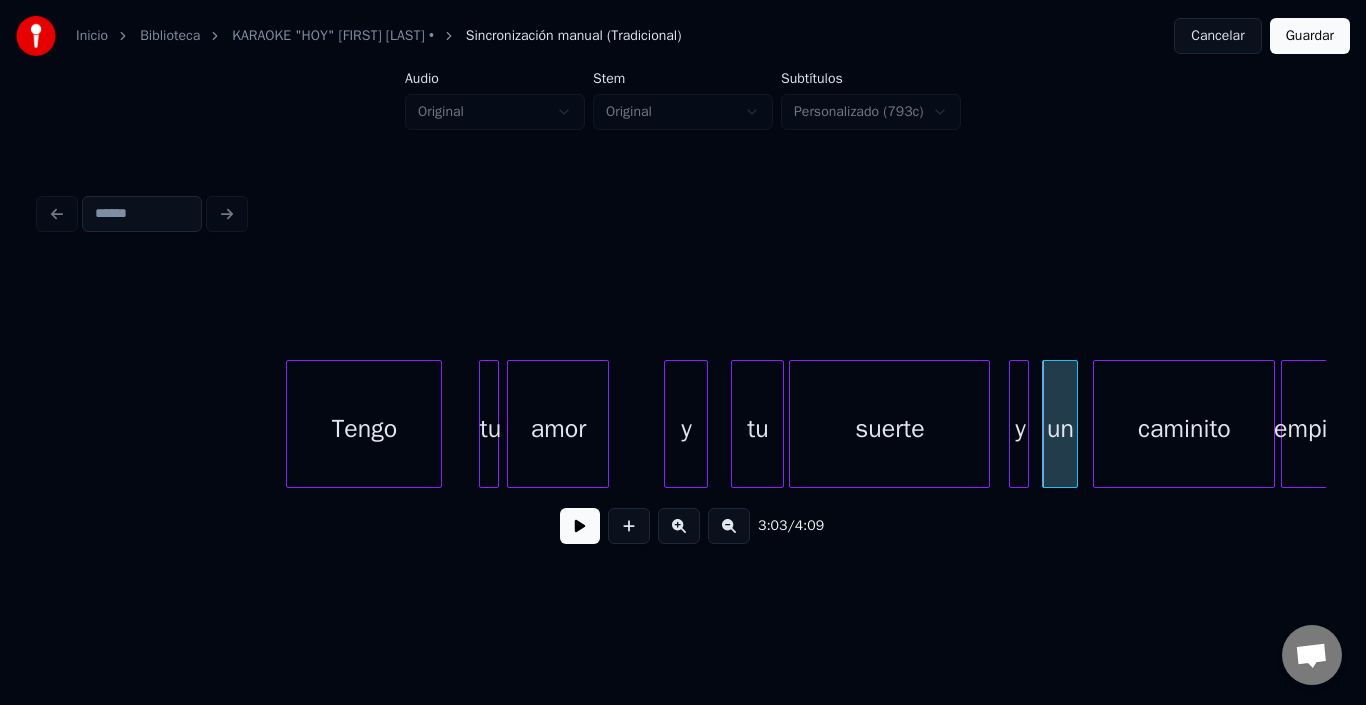 click on "un" at bounding box center (1060, 429) 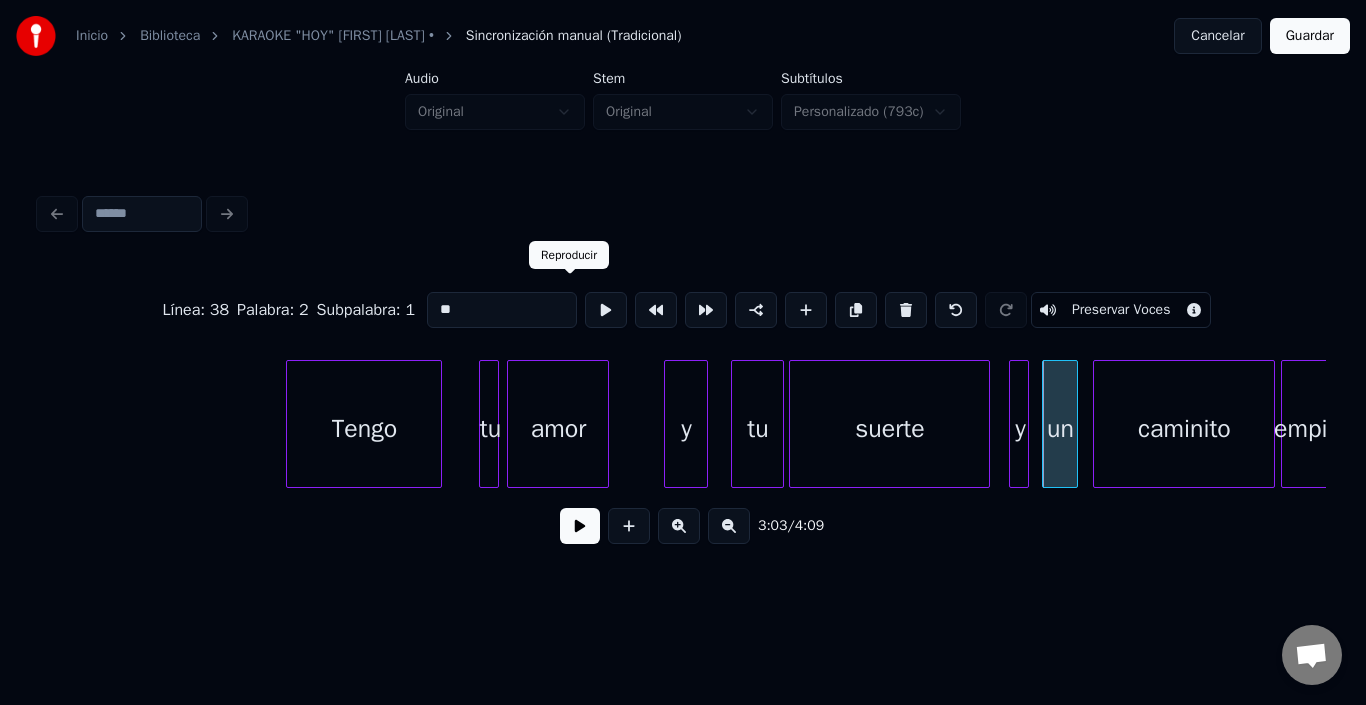 click at bounding box center (606, 310) 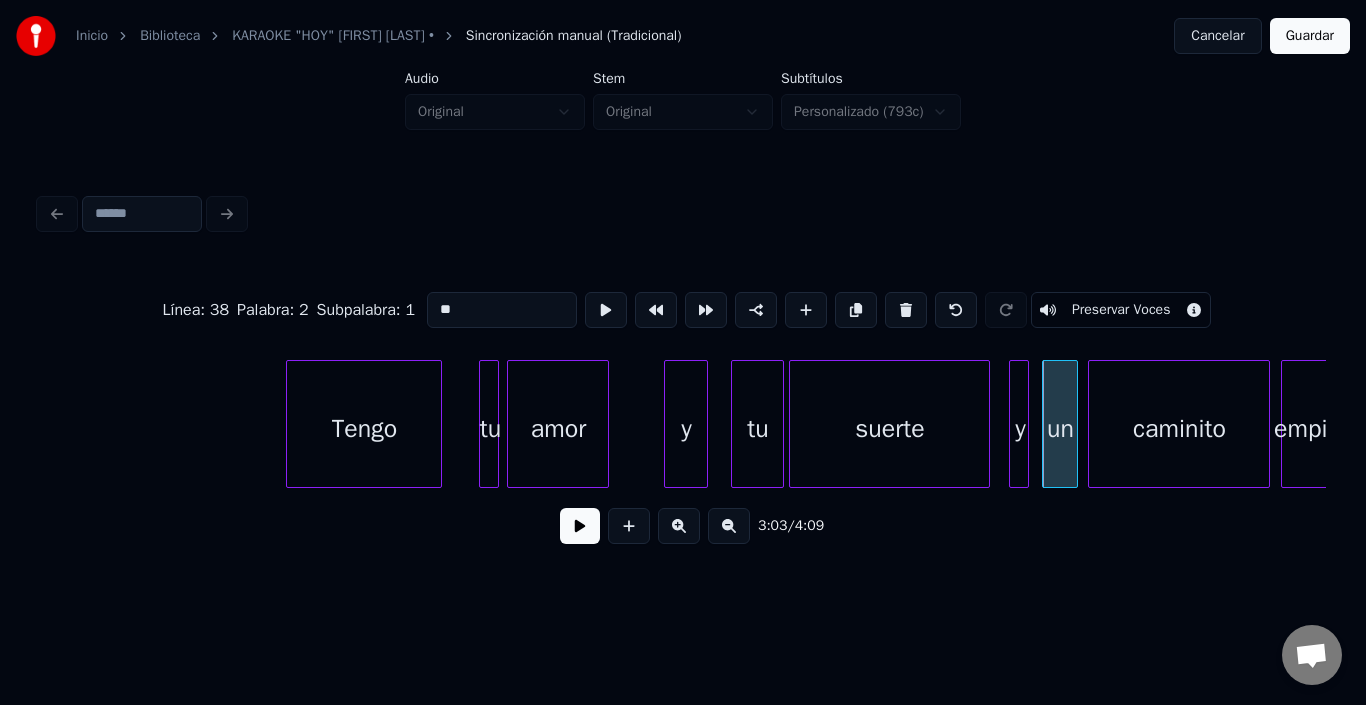 click on "caminito" at bounding box center [1179, 429] 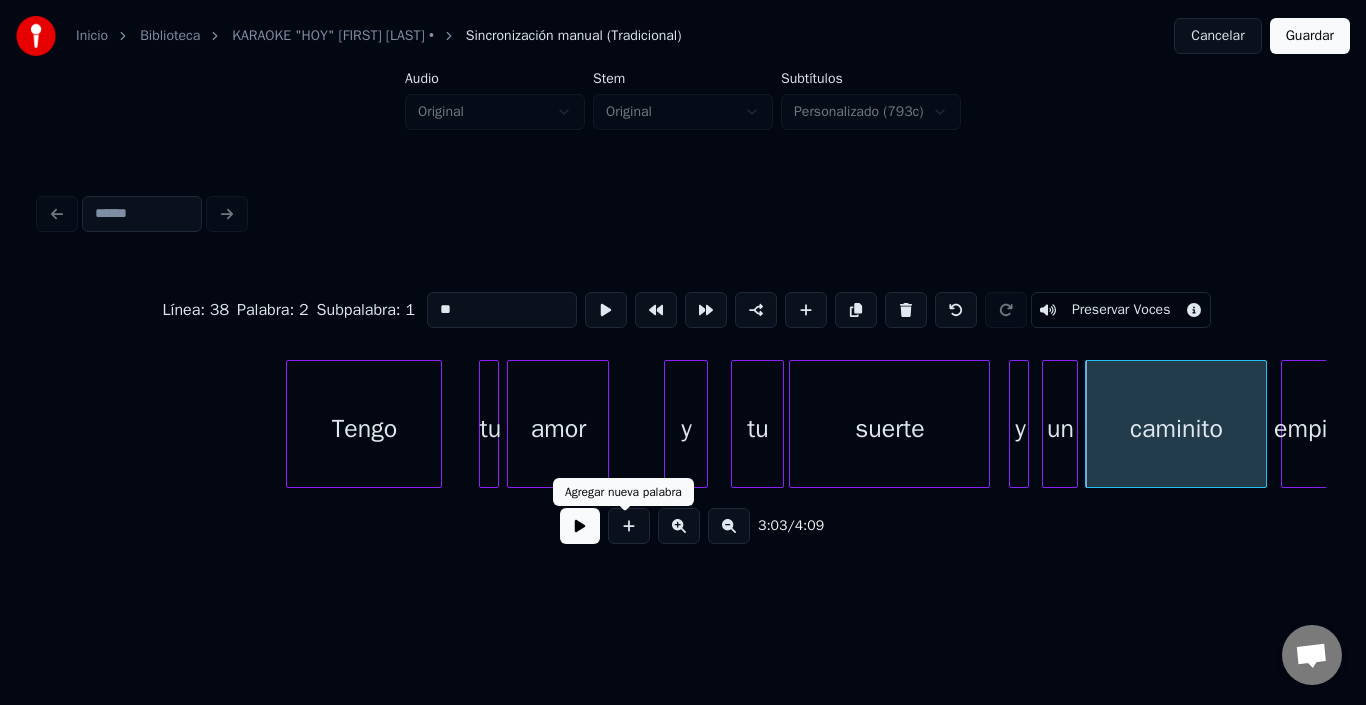 click at bounding box center [580, 526] 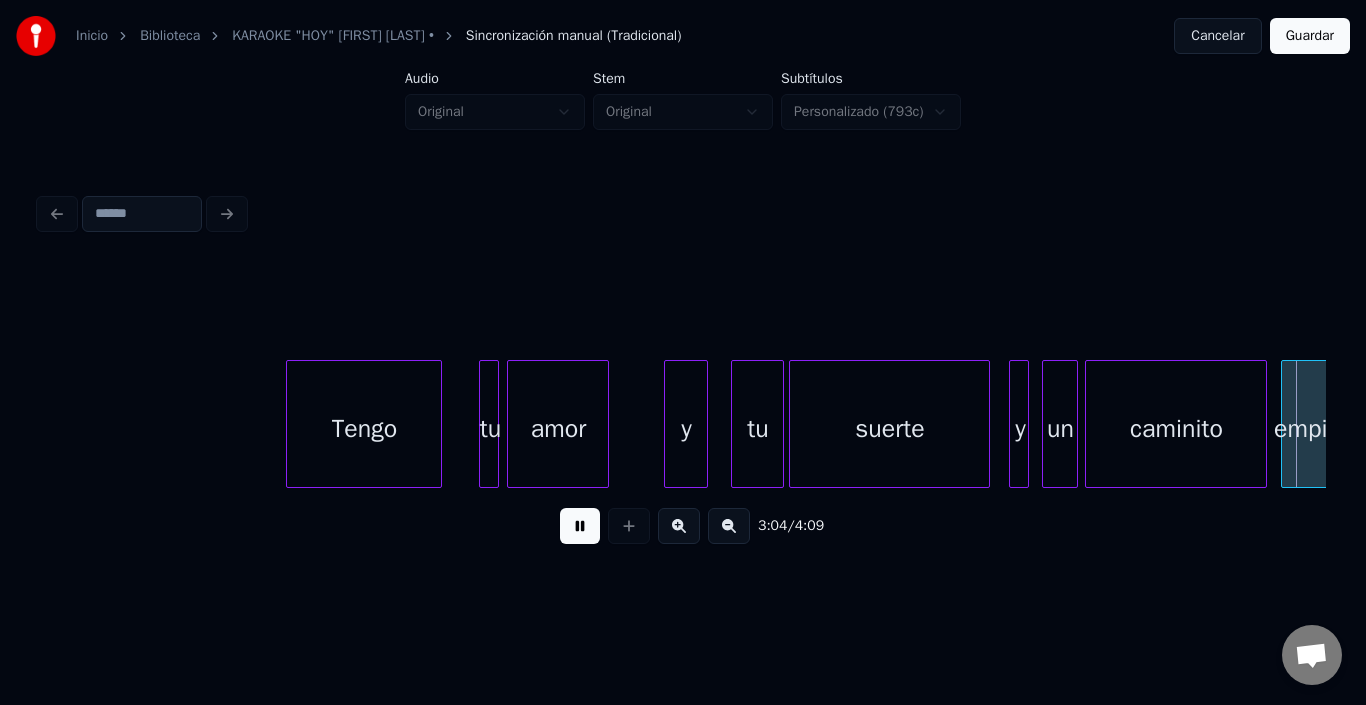click at bounding box center (580, 526) 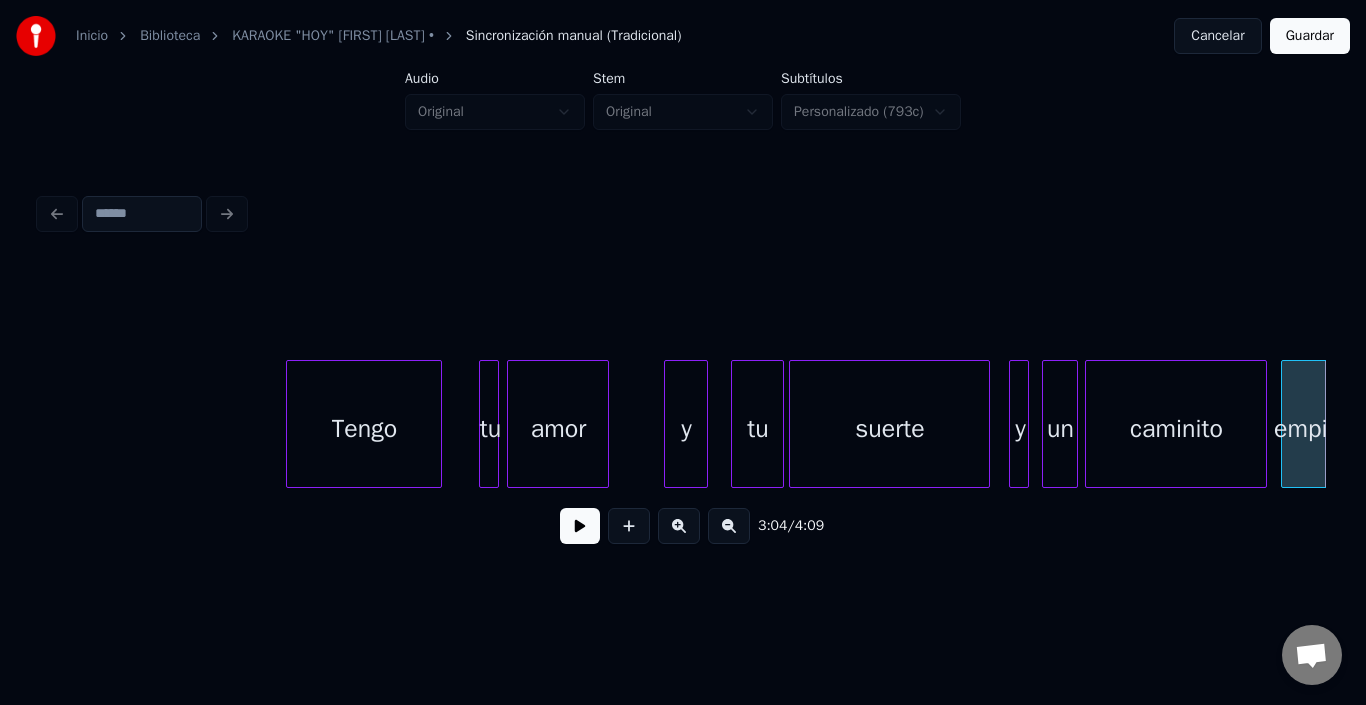 click on "3:04  /  4:09" at bounding box center (683, 374) 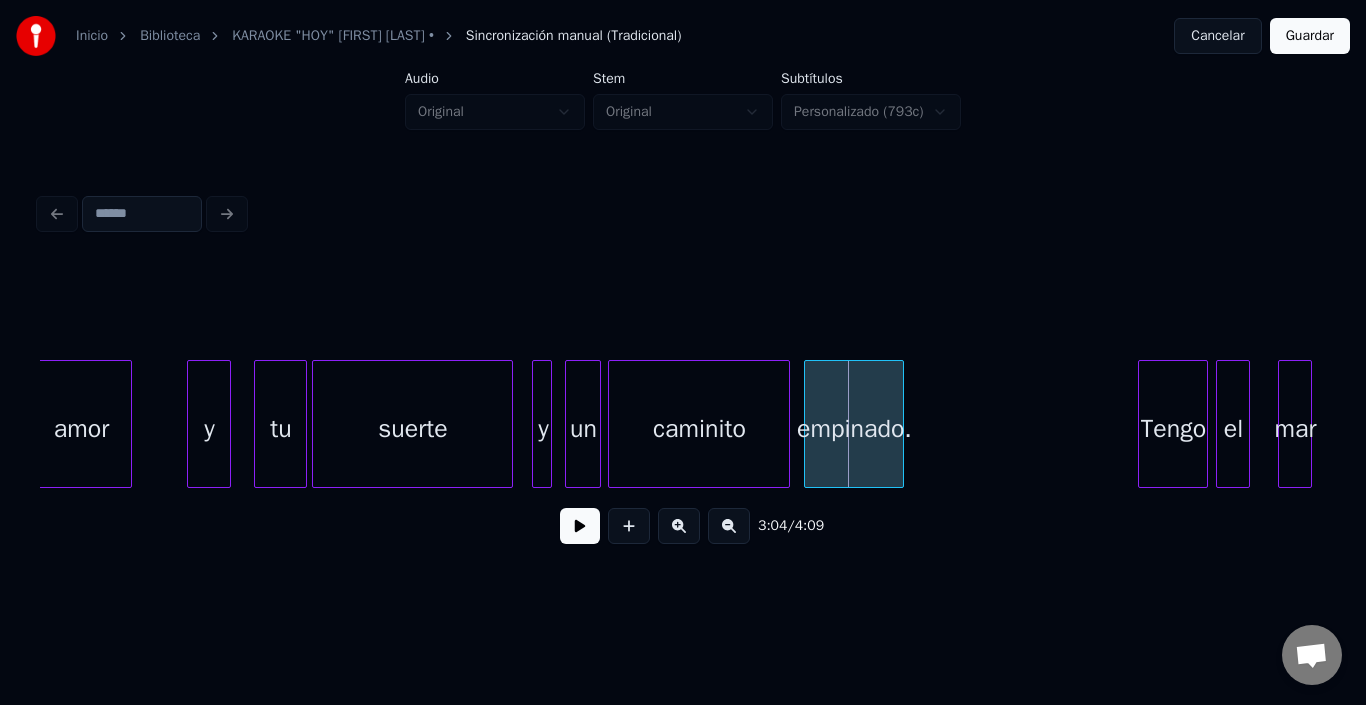 scroll, scrollTop: 0, scrollLeft: 36089, axis: horizontal 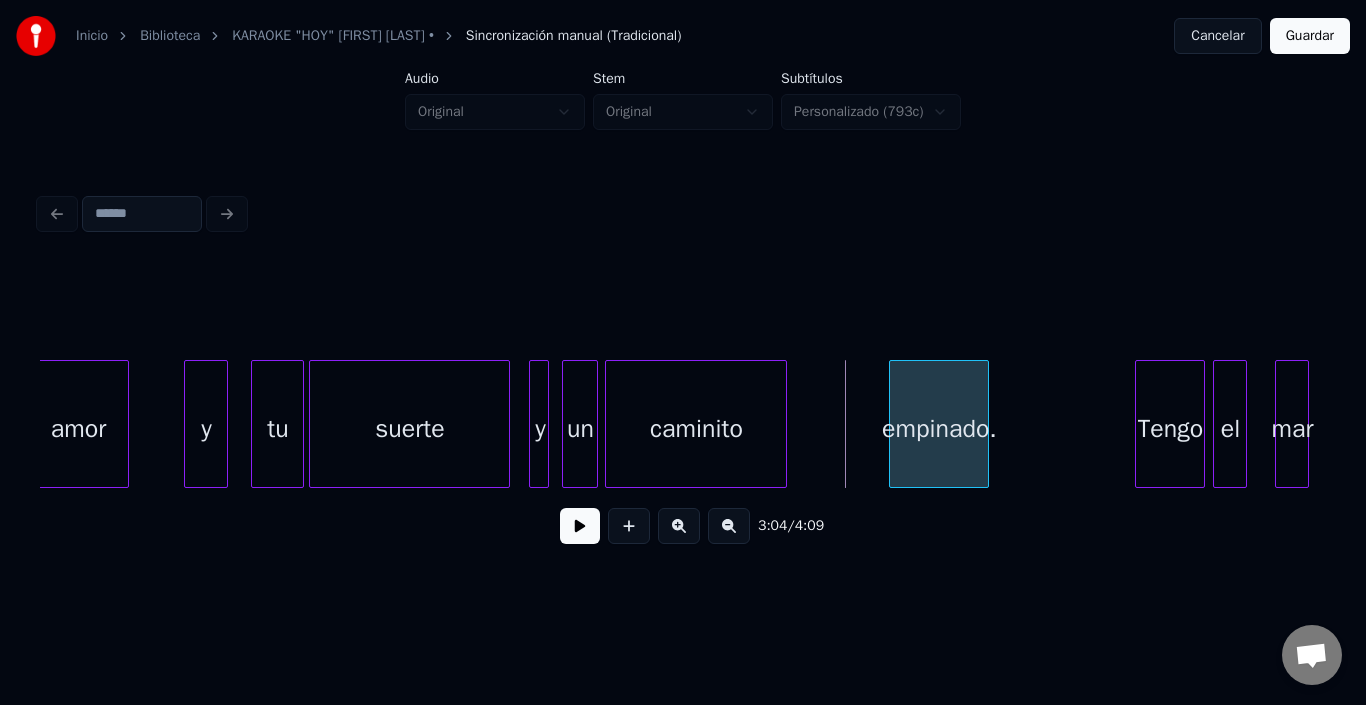 click on "empinado." at bounding box center [939, 429] 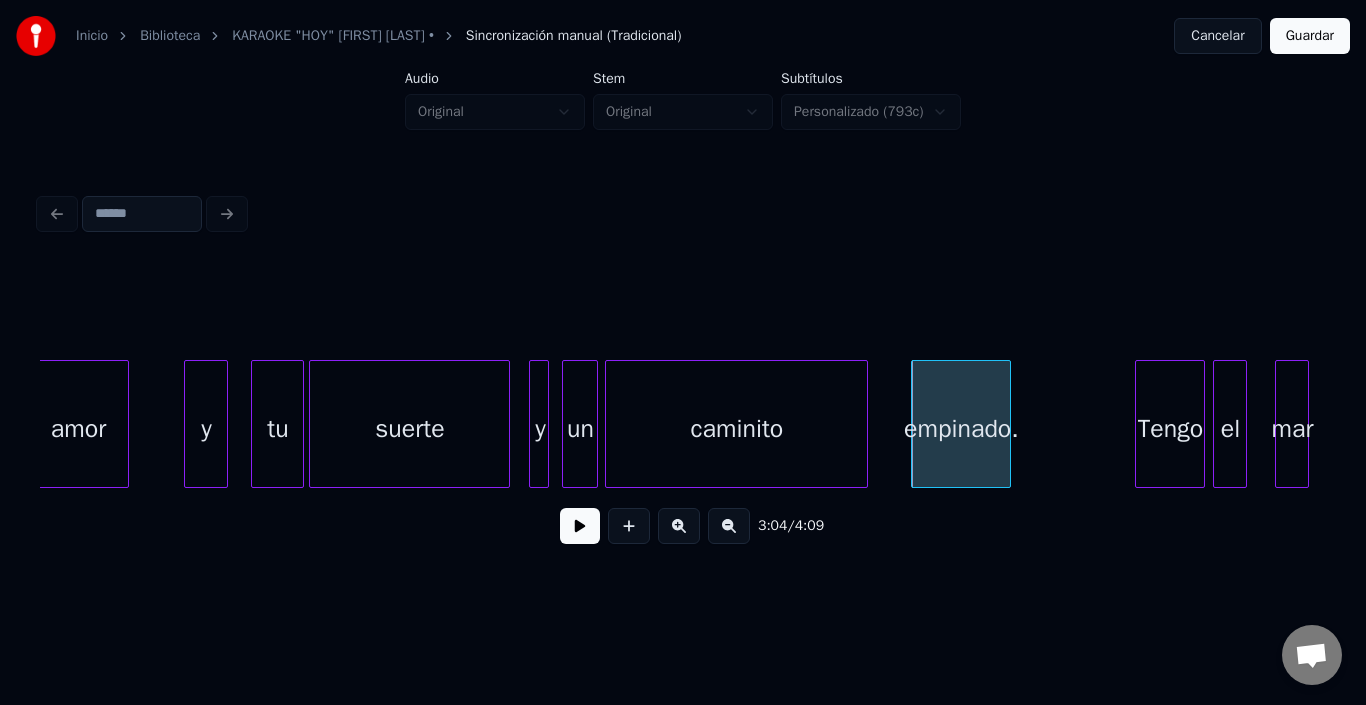 click at bounding box center (864, 424) 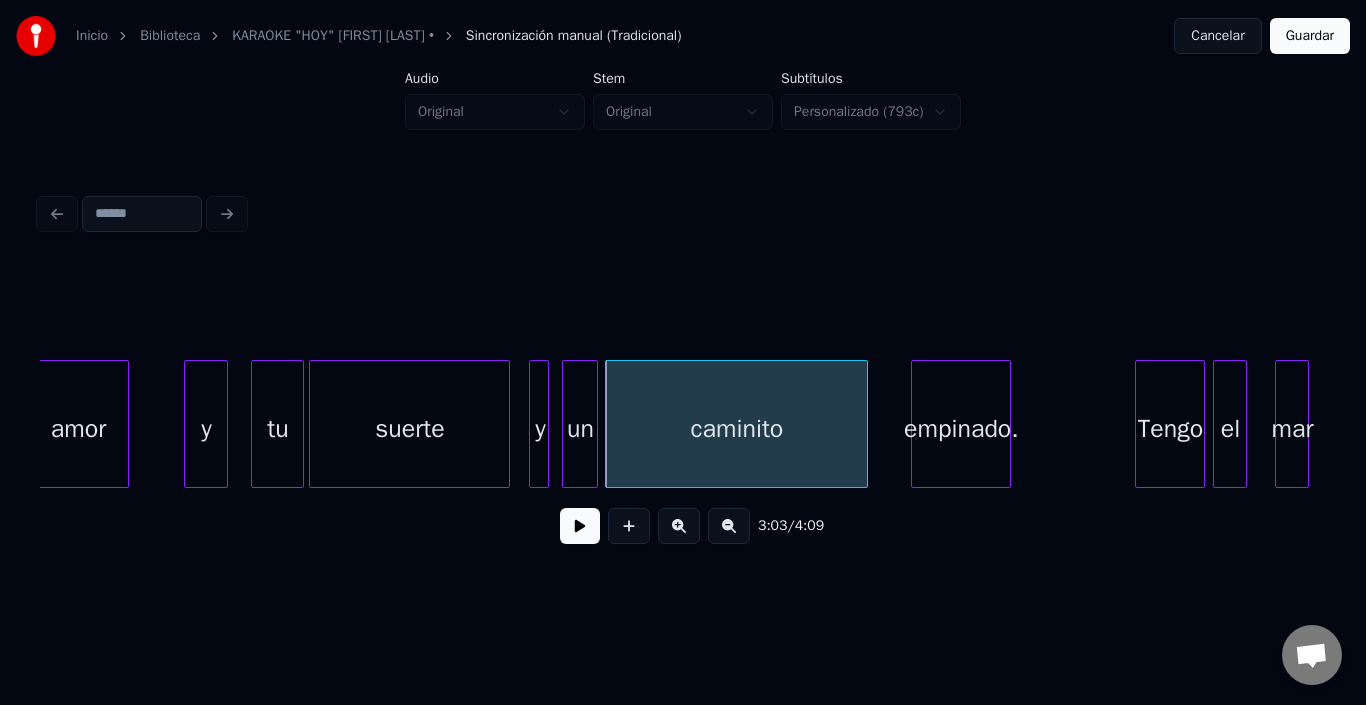 click on "empinado." at bounding box center (961, 429) 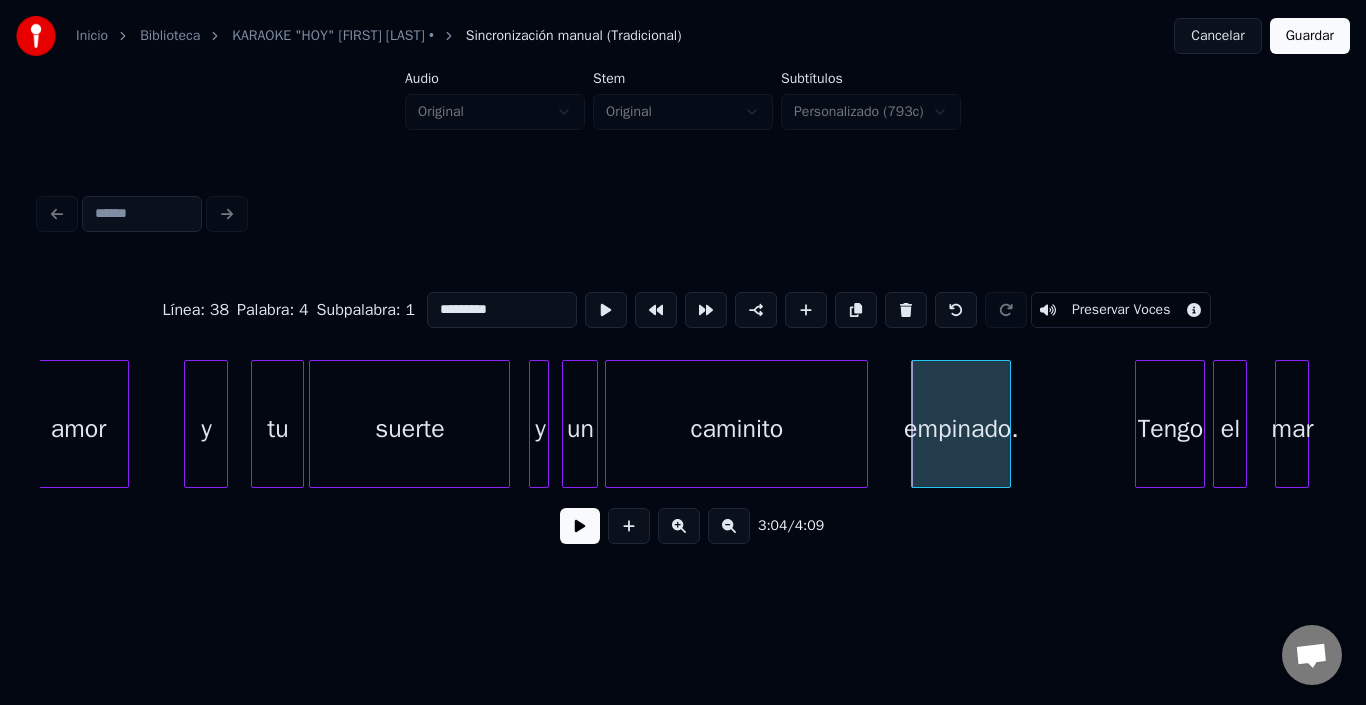 click on "*********" at bounding box center [502, 310] 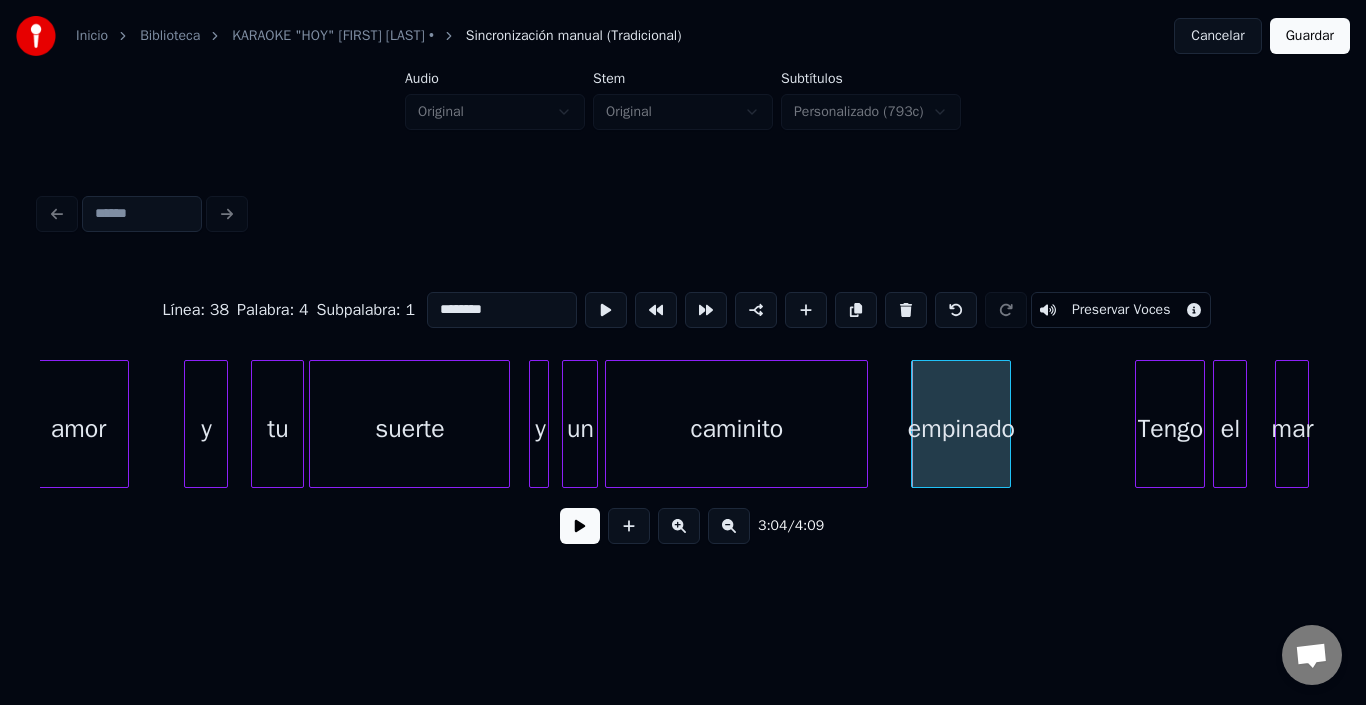 click on "caminito" at bounding box center (736, 429) 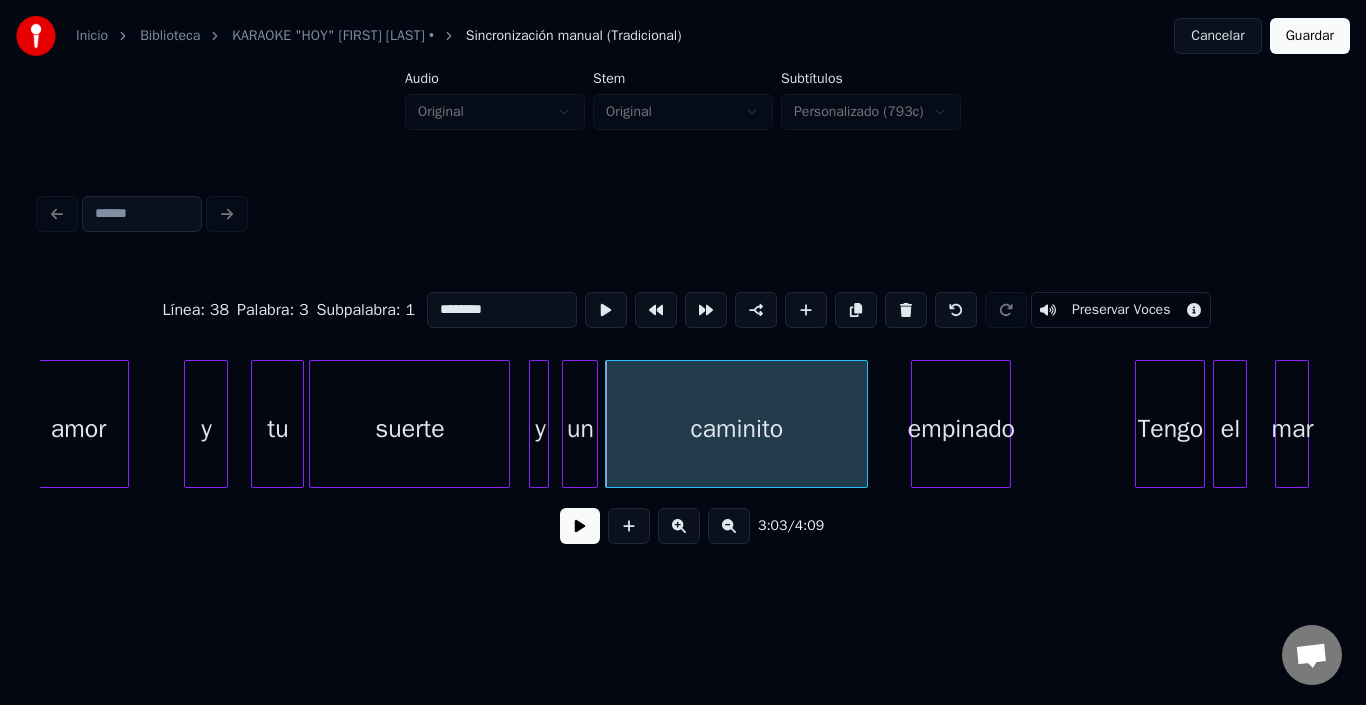 click on "caminito" at bounding box center [736, 429] 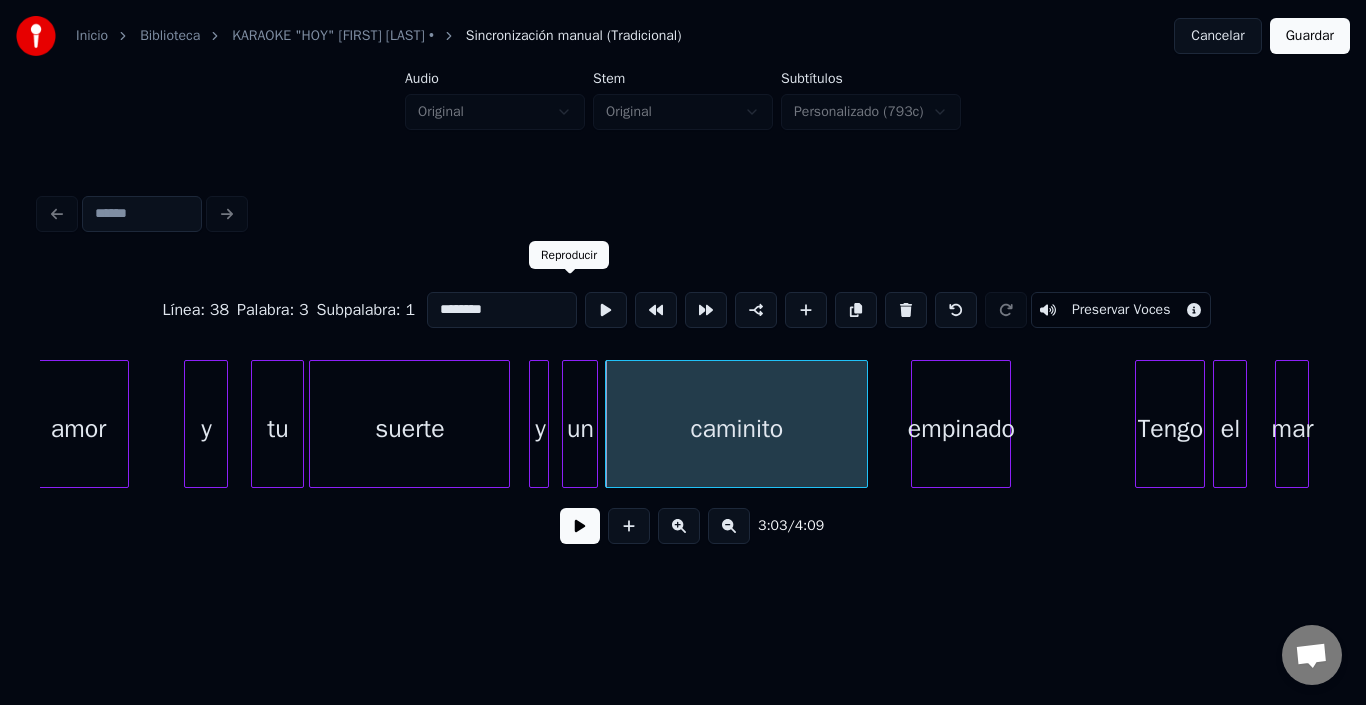 click at bounding box center [606, 310] 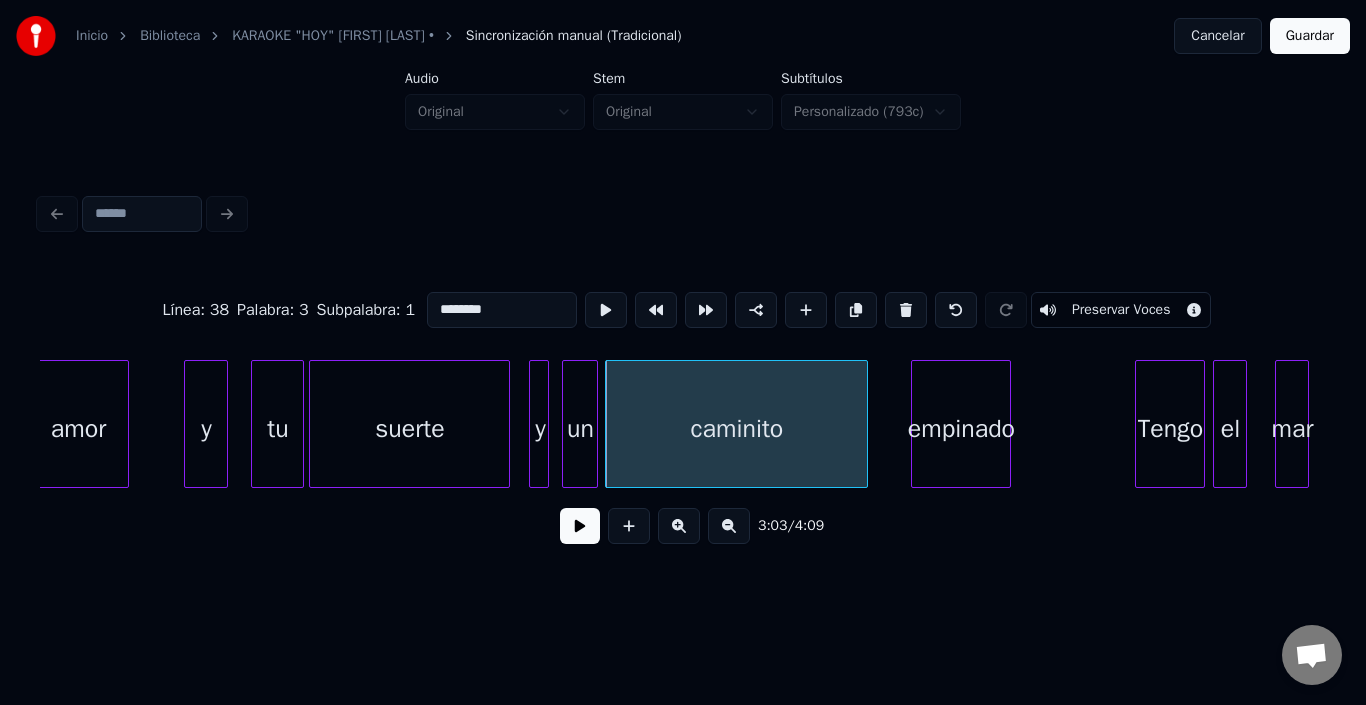 click at bounding box center [606, 310] 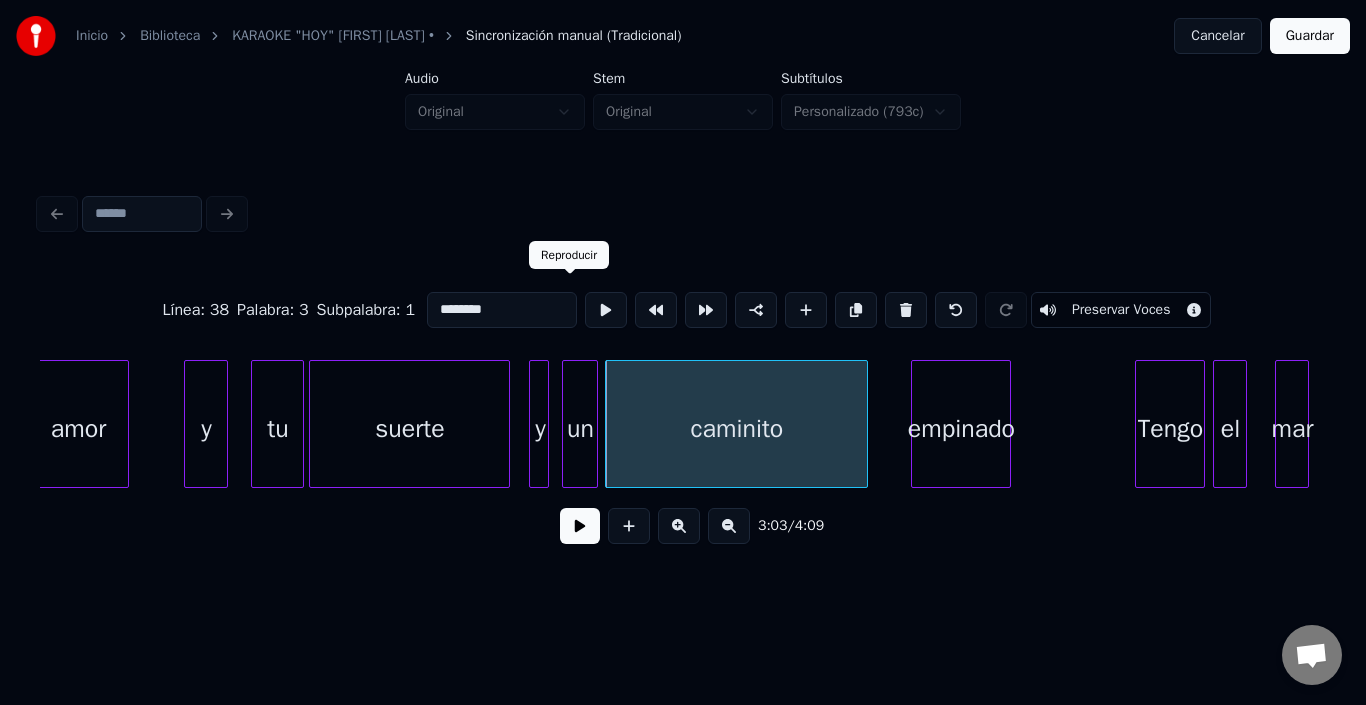 click at bounding box center (606, 310) 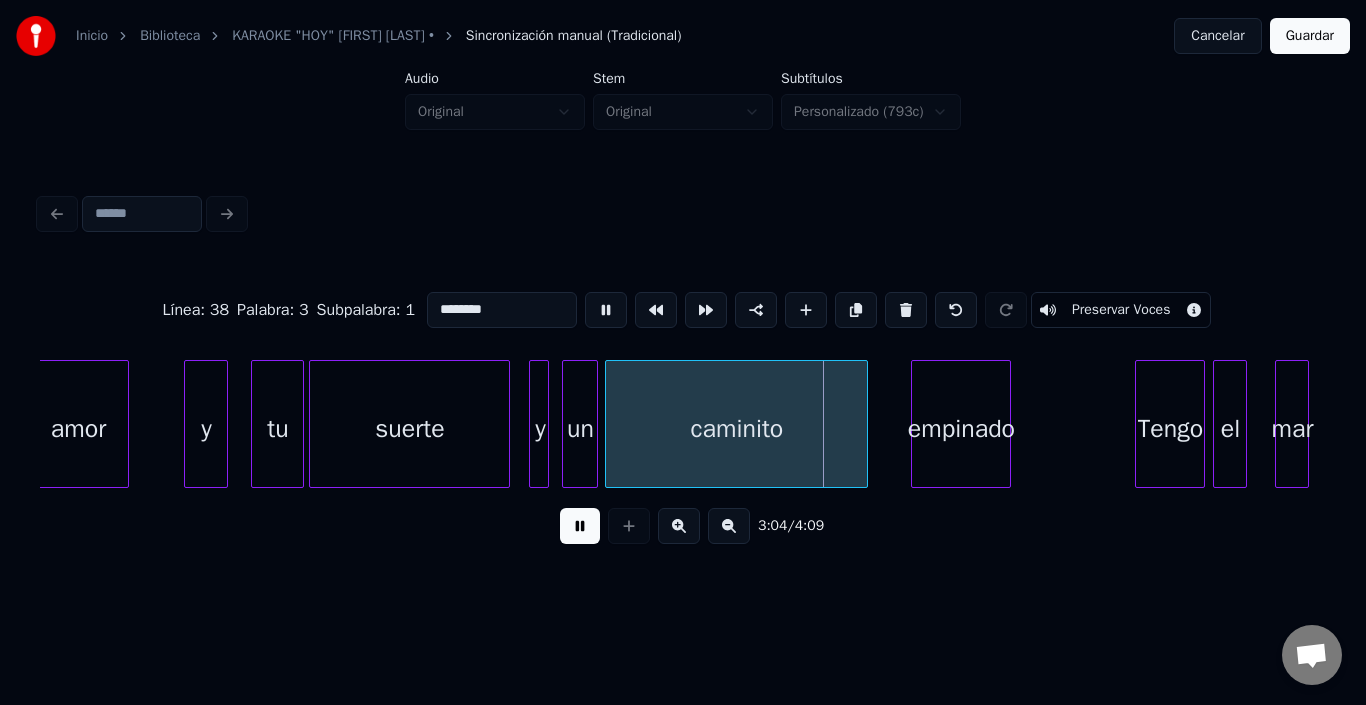 click at bounding box center (606, 310) 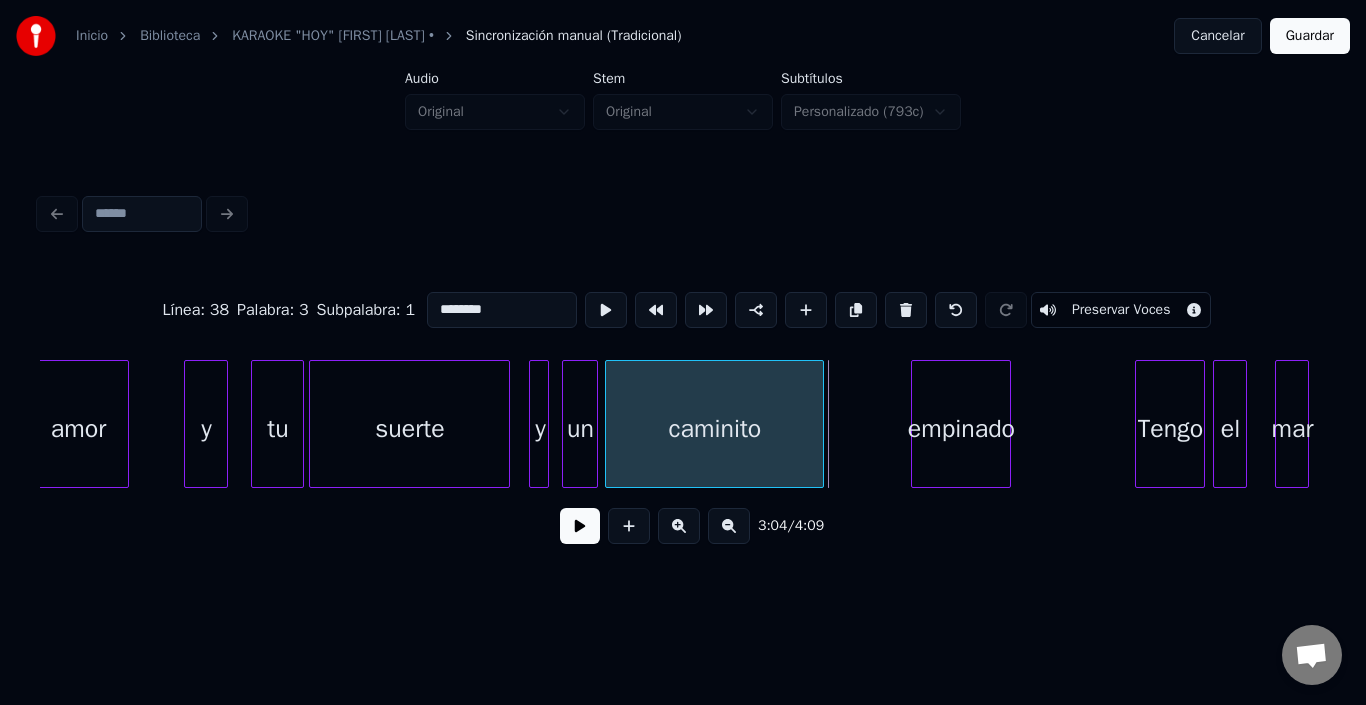 click at bounding box center [820, 424] 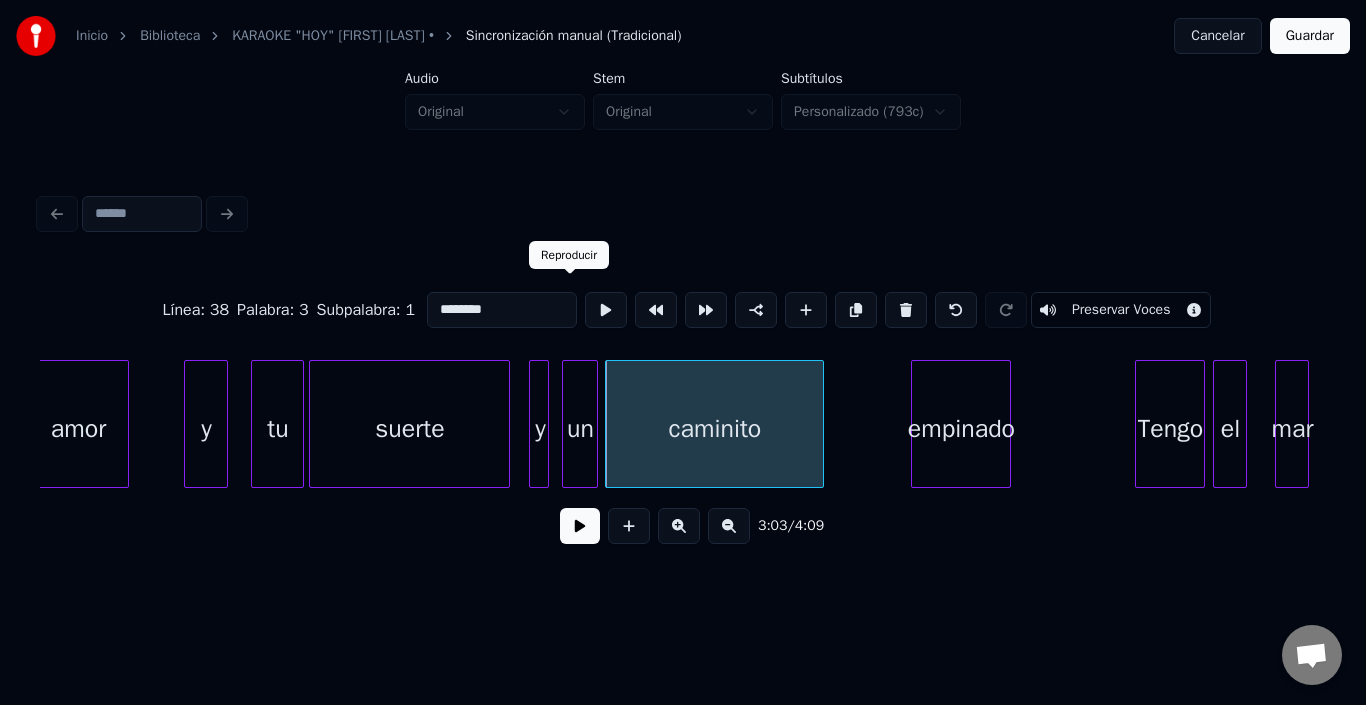 click at bounding box center [606, 310] 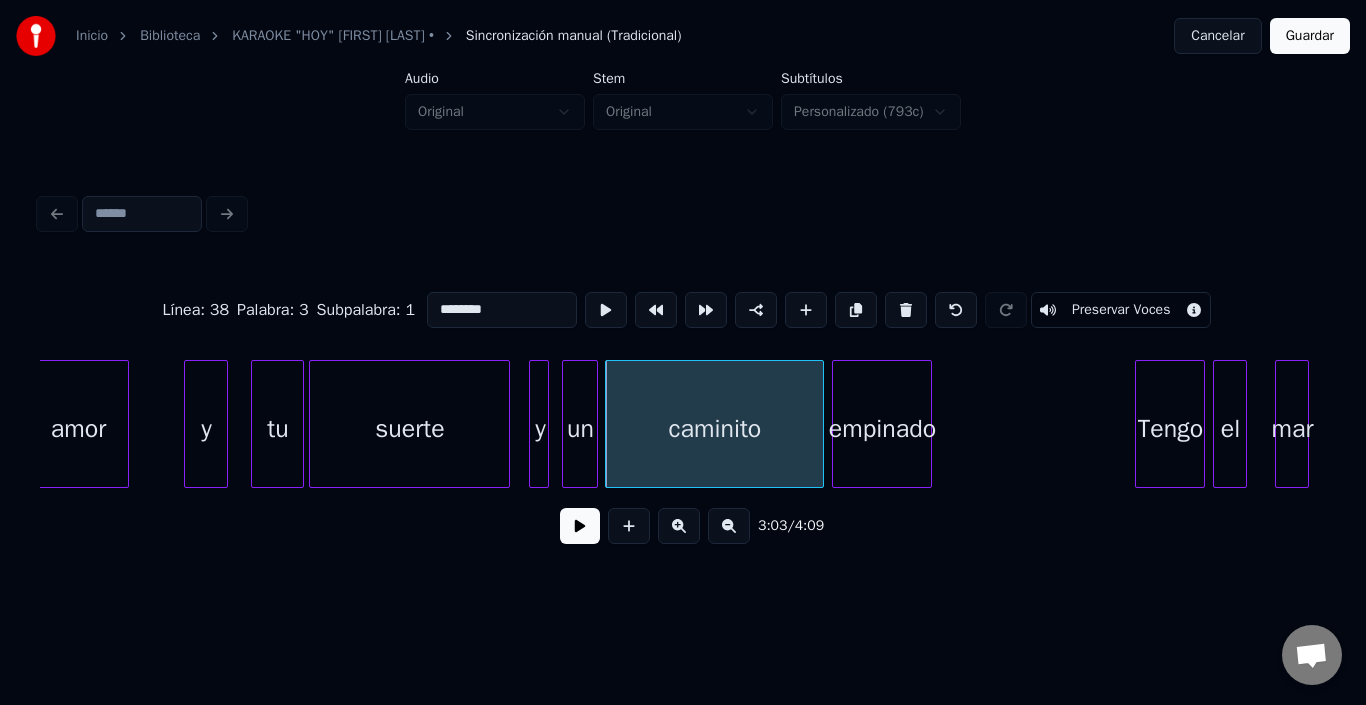 click on "empinado" at bounding box center (882, 429) 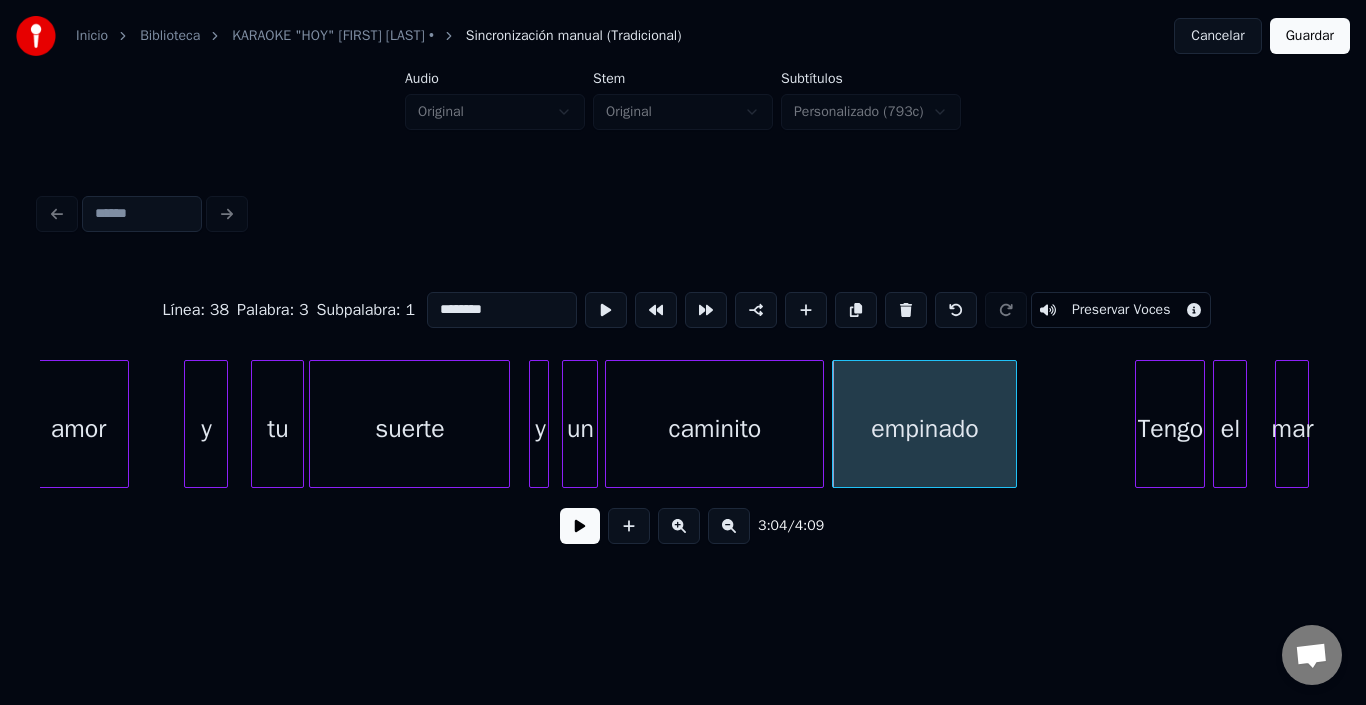 click at bounding box center (1013, 424) 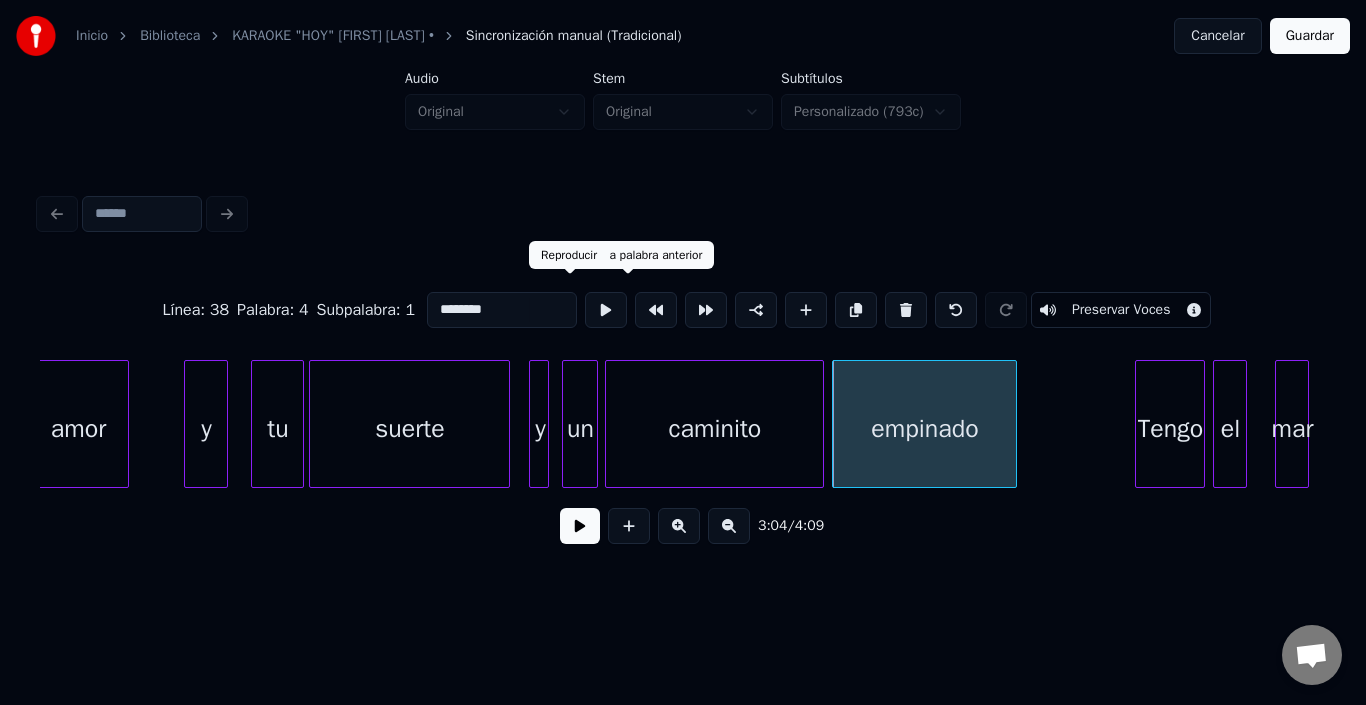 click at bounding box center [606, 310] 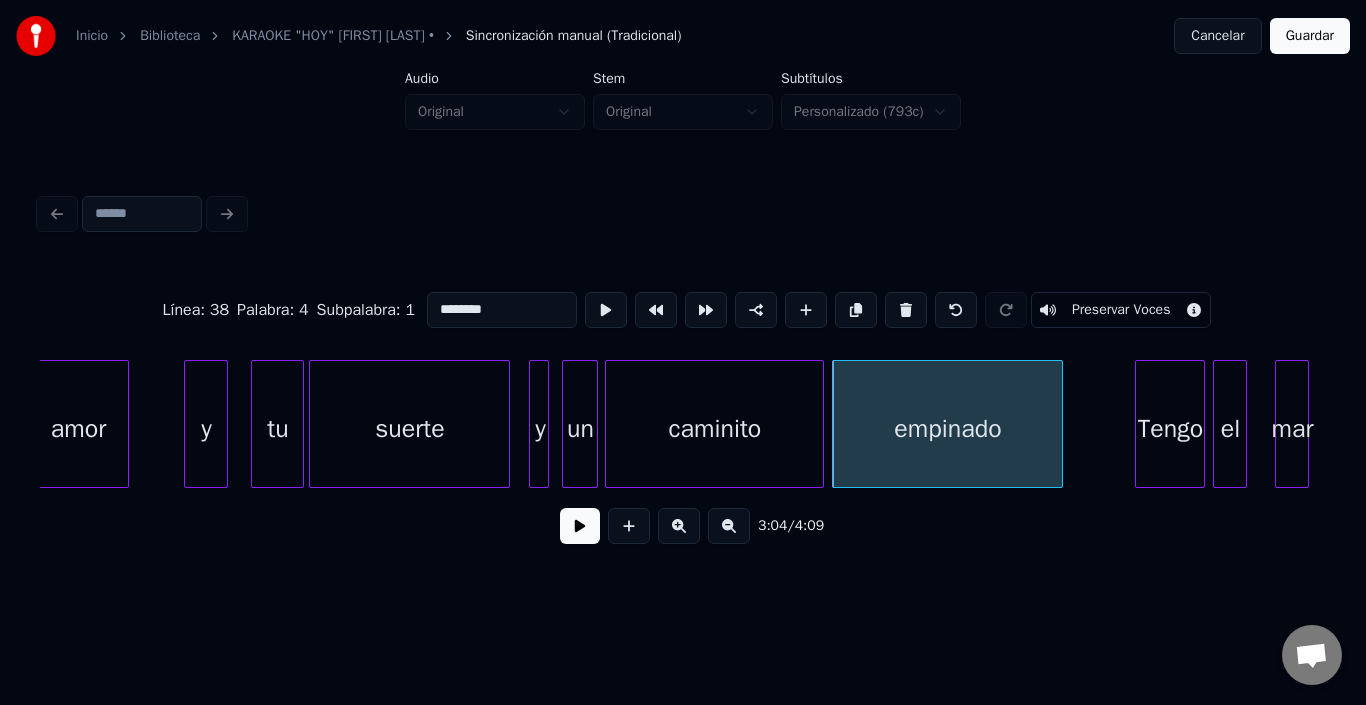 click at bounding box center (1059, 424) 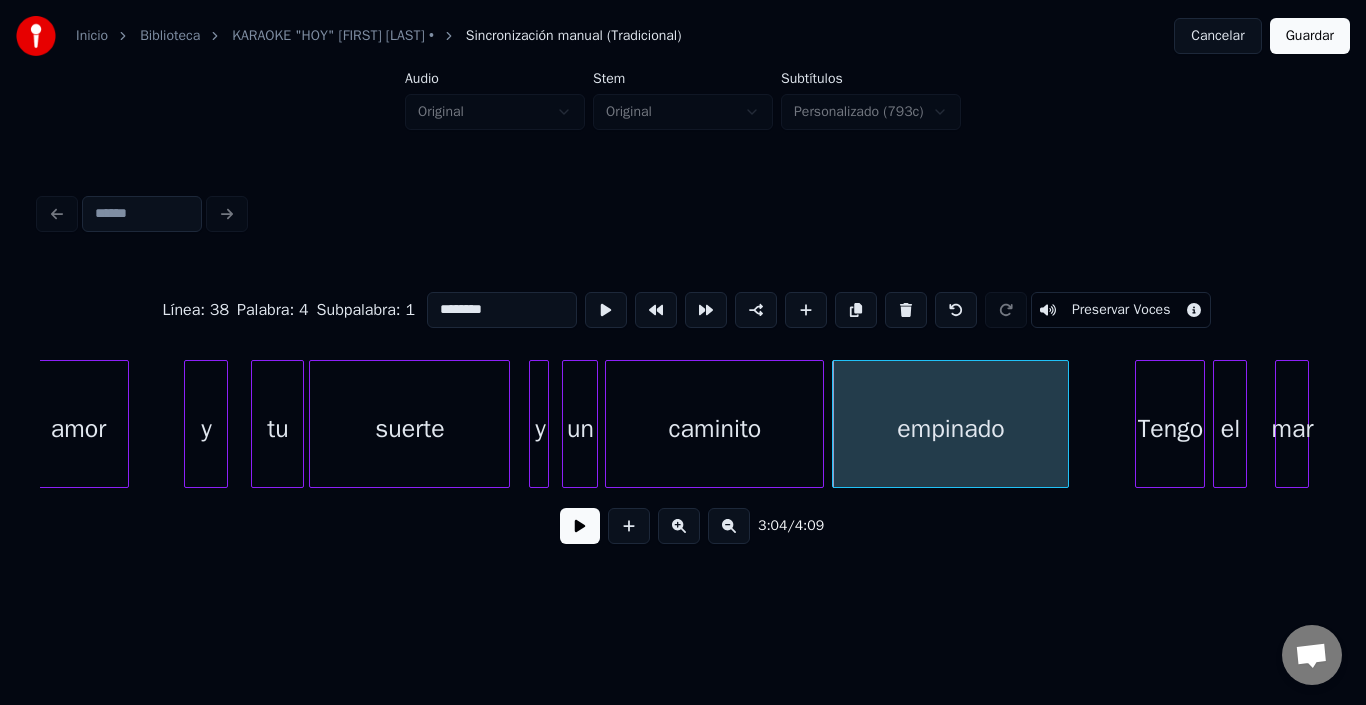 click on "empinado" at bounding box center [950, 429] 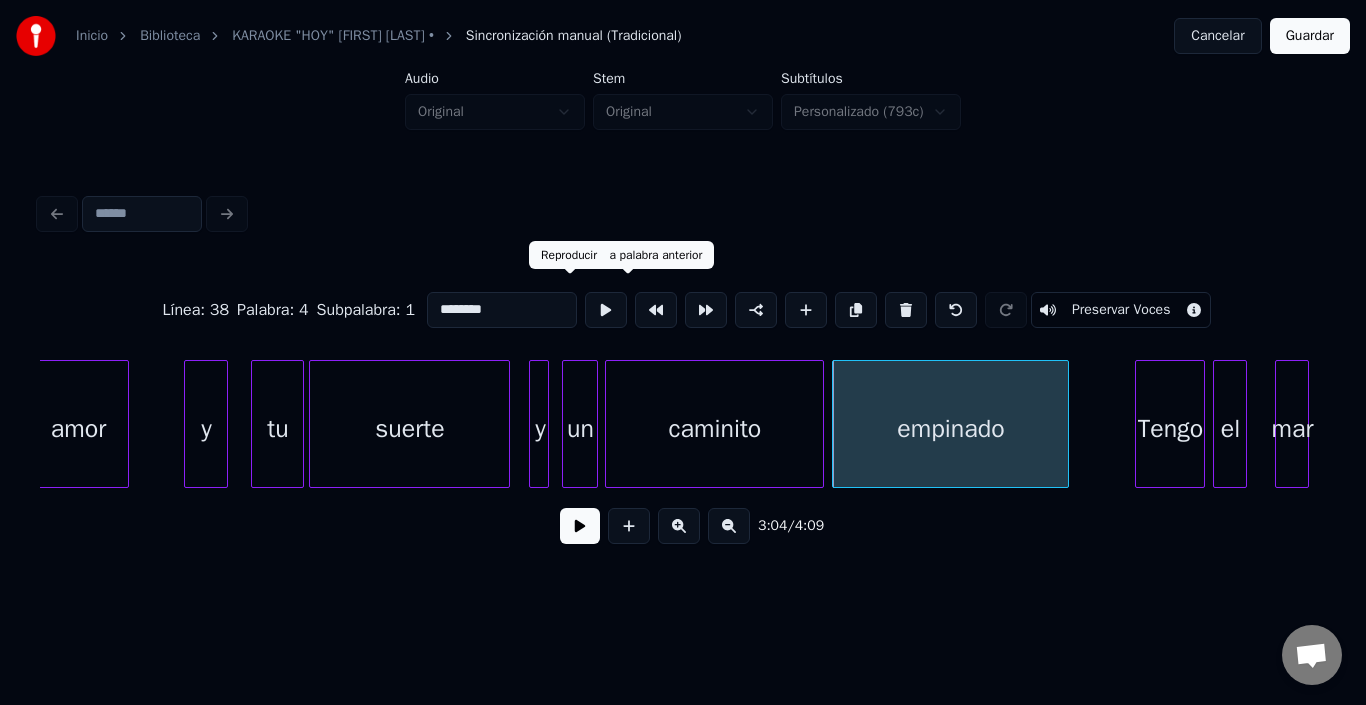 click at bounding box center [606, 310] 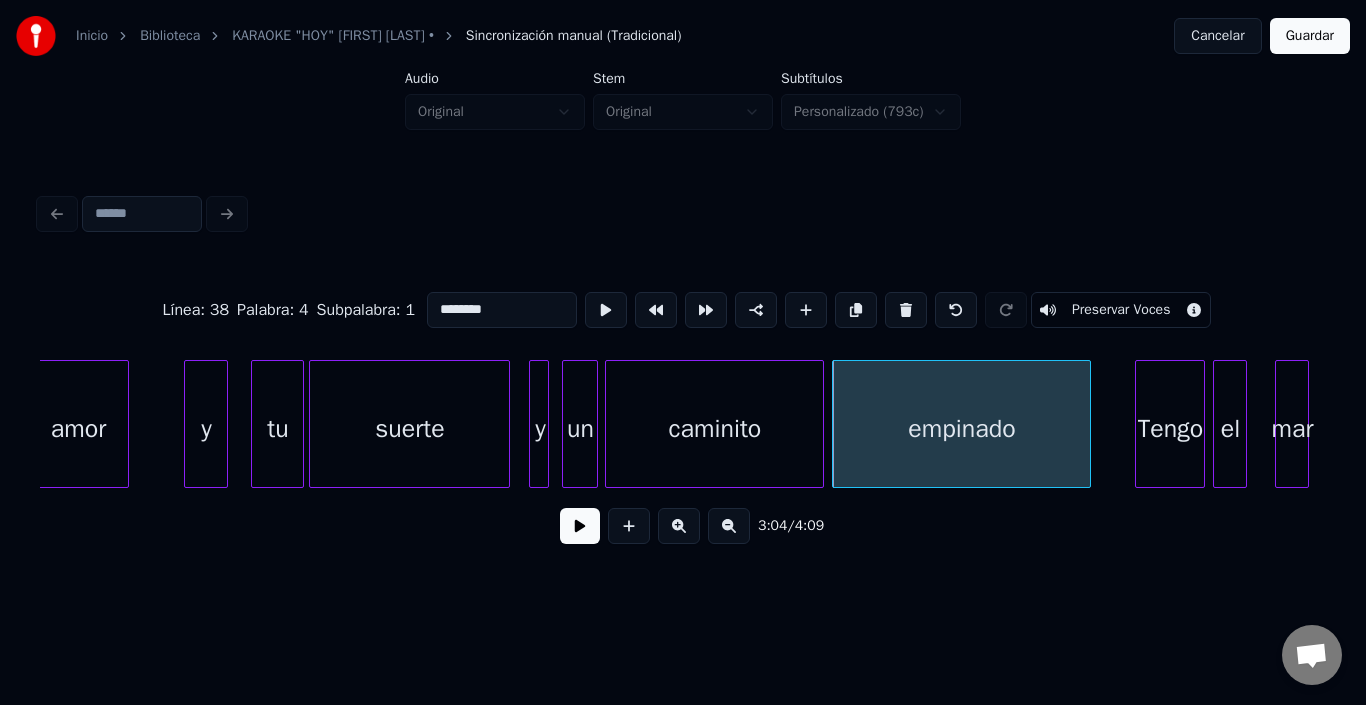 click at bounding box center [1087, 424] 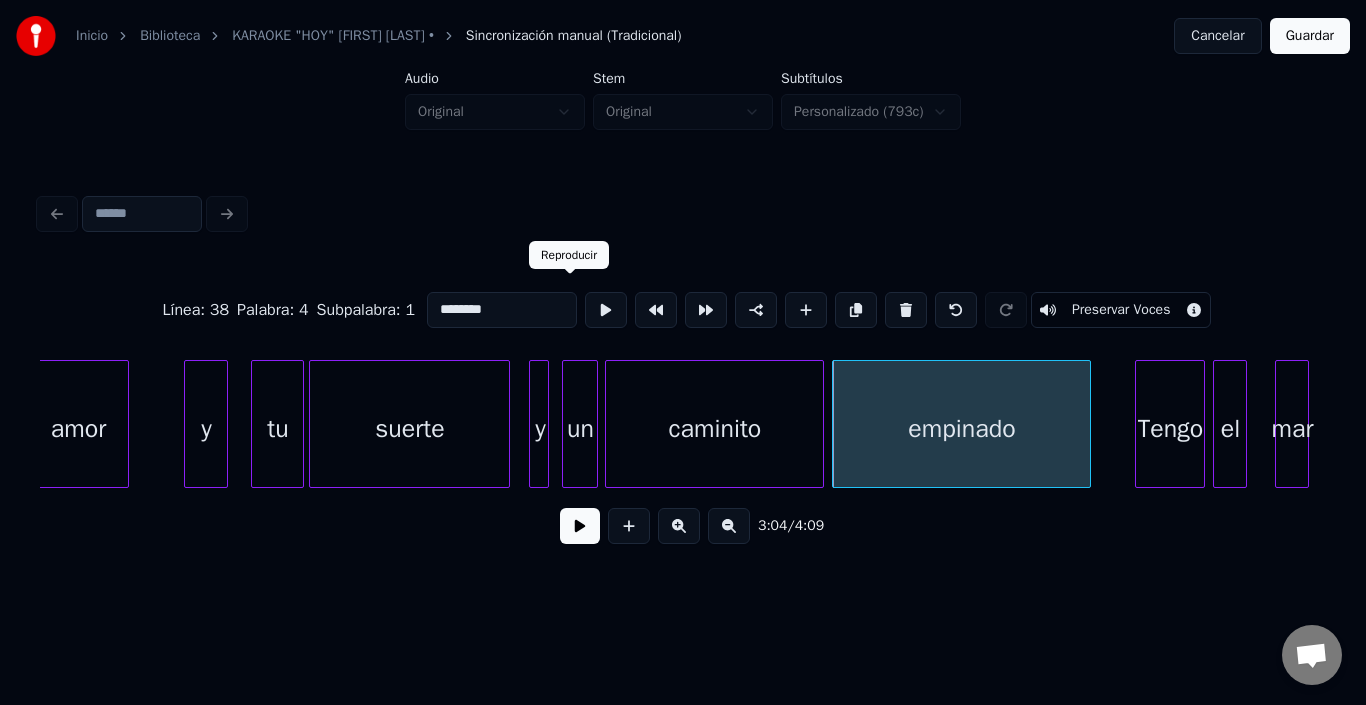 click at bounding box center [606, 310] 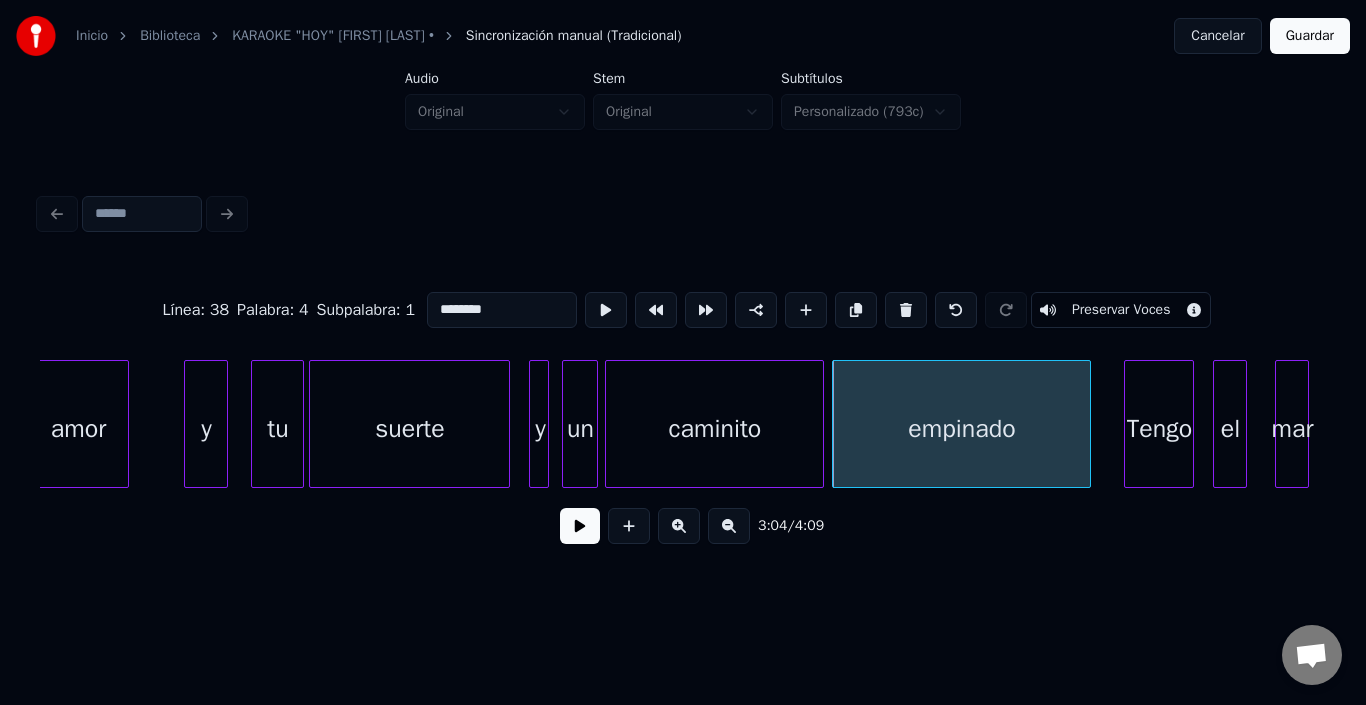 click on "Tengo" at bounding box center (1159, 429) 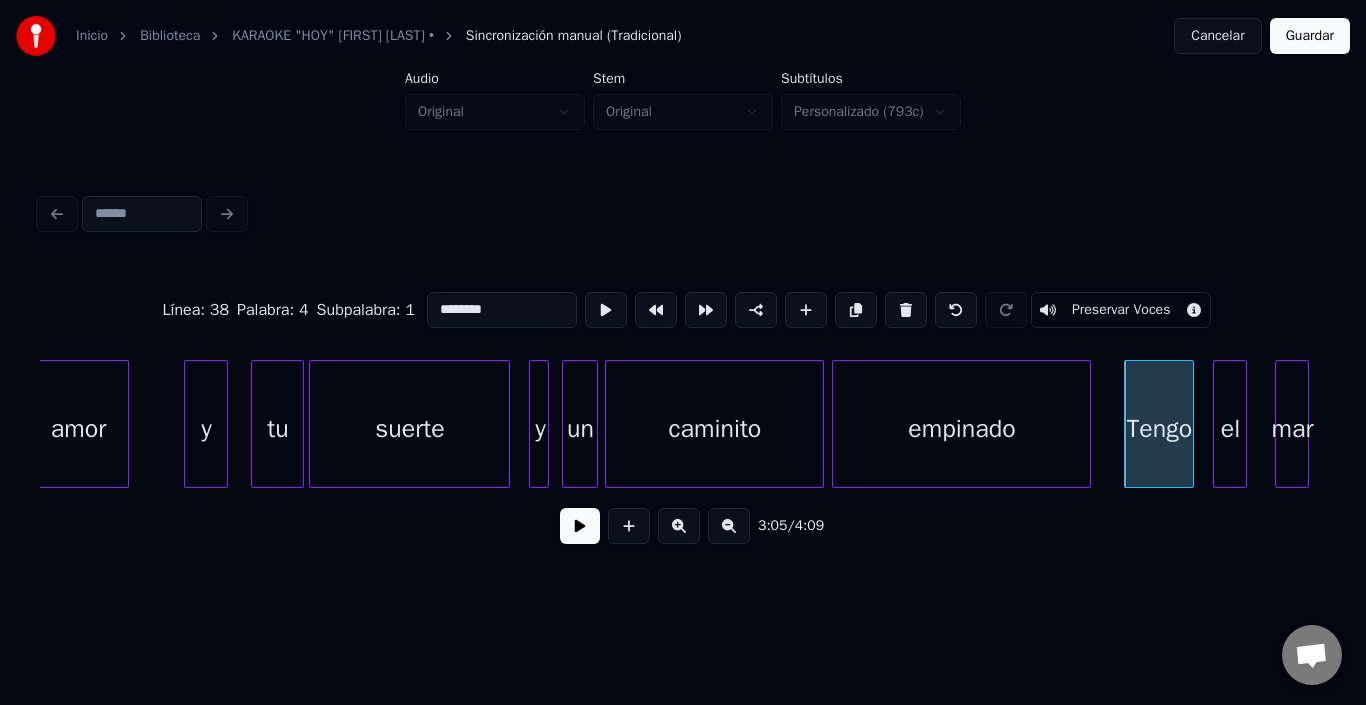 click on "Tengo" at bounding box center [1159, 429] 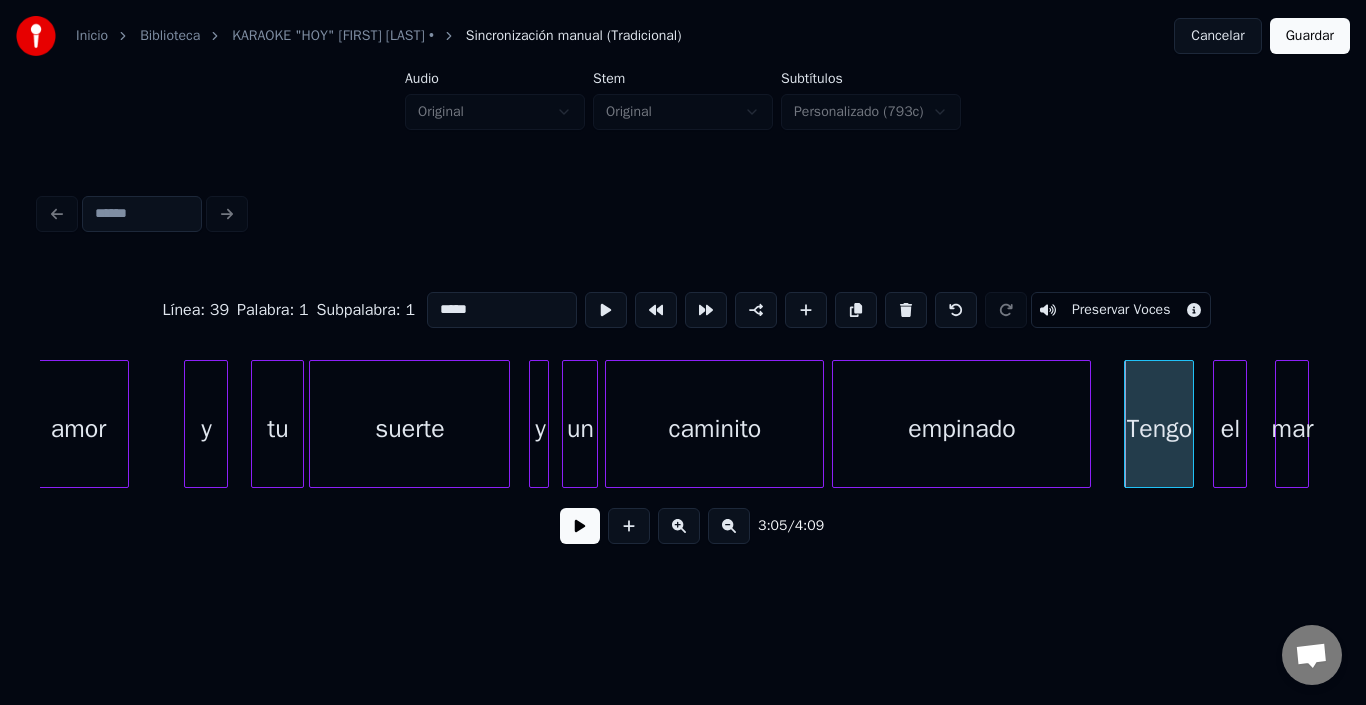 click on "*****" at bounding box center (502, 310) 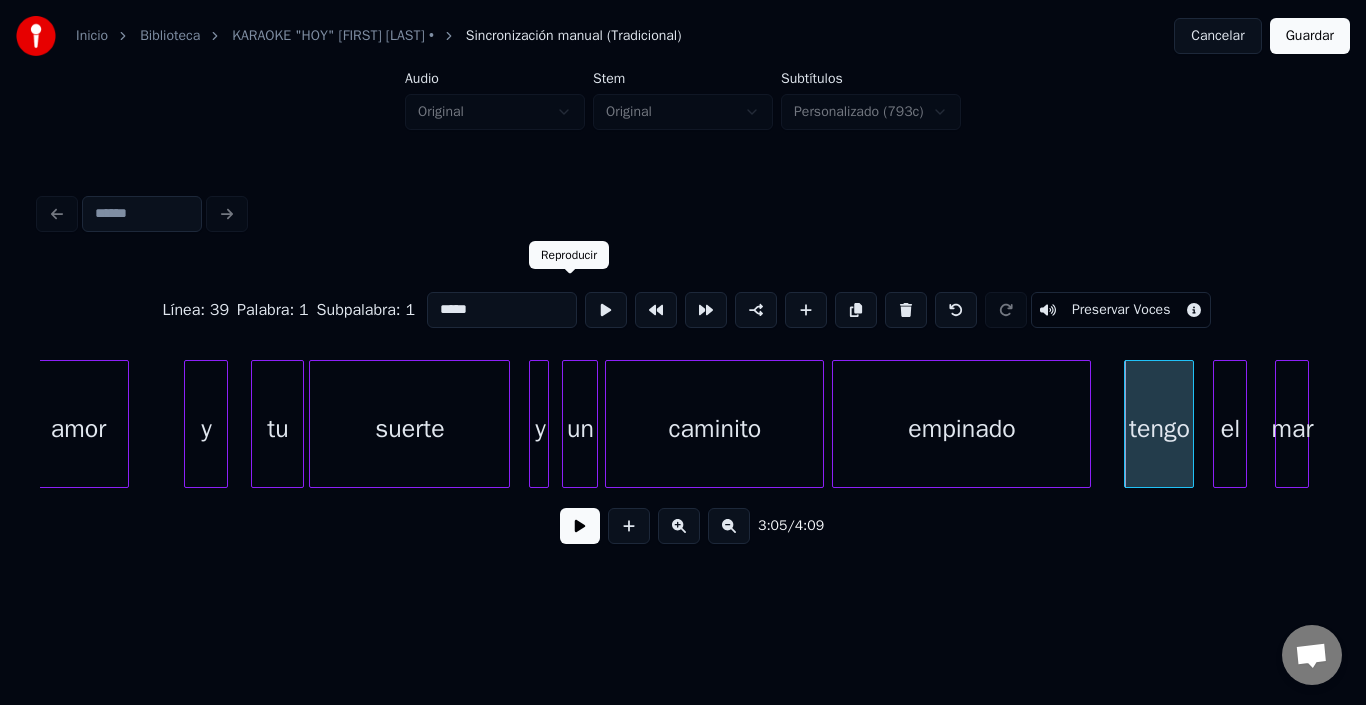 click at bounding box center (606, 310) 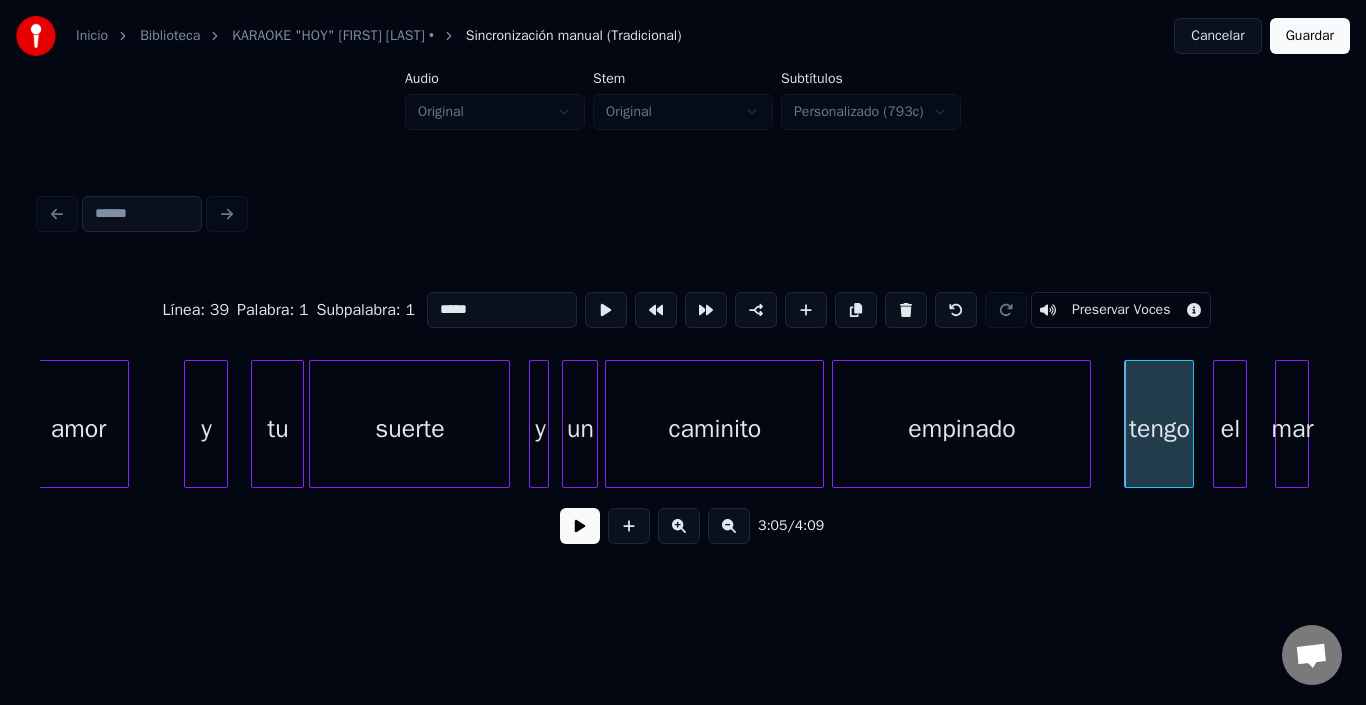 click on "suerte" at bounding box center (409, 429) 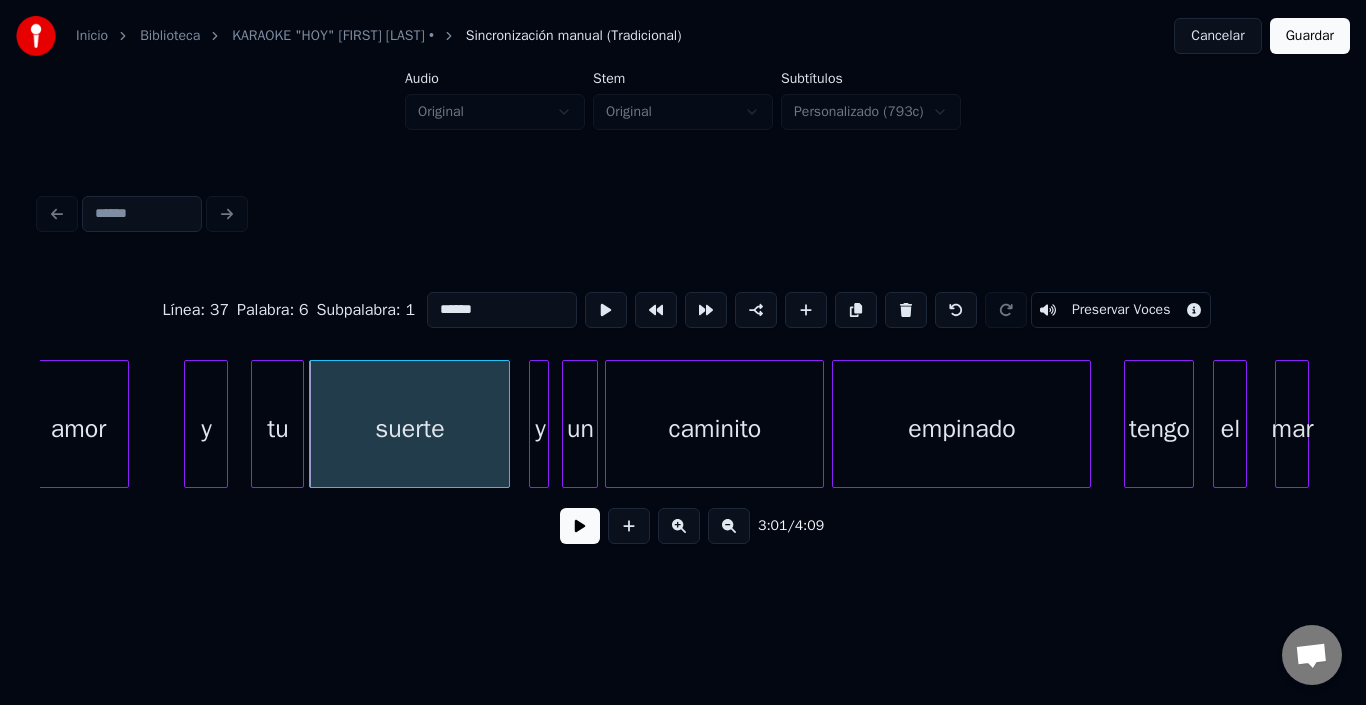 click at bounding box center (580, 526) 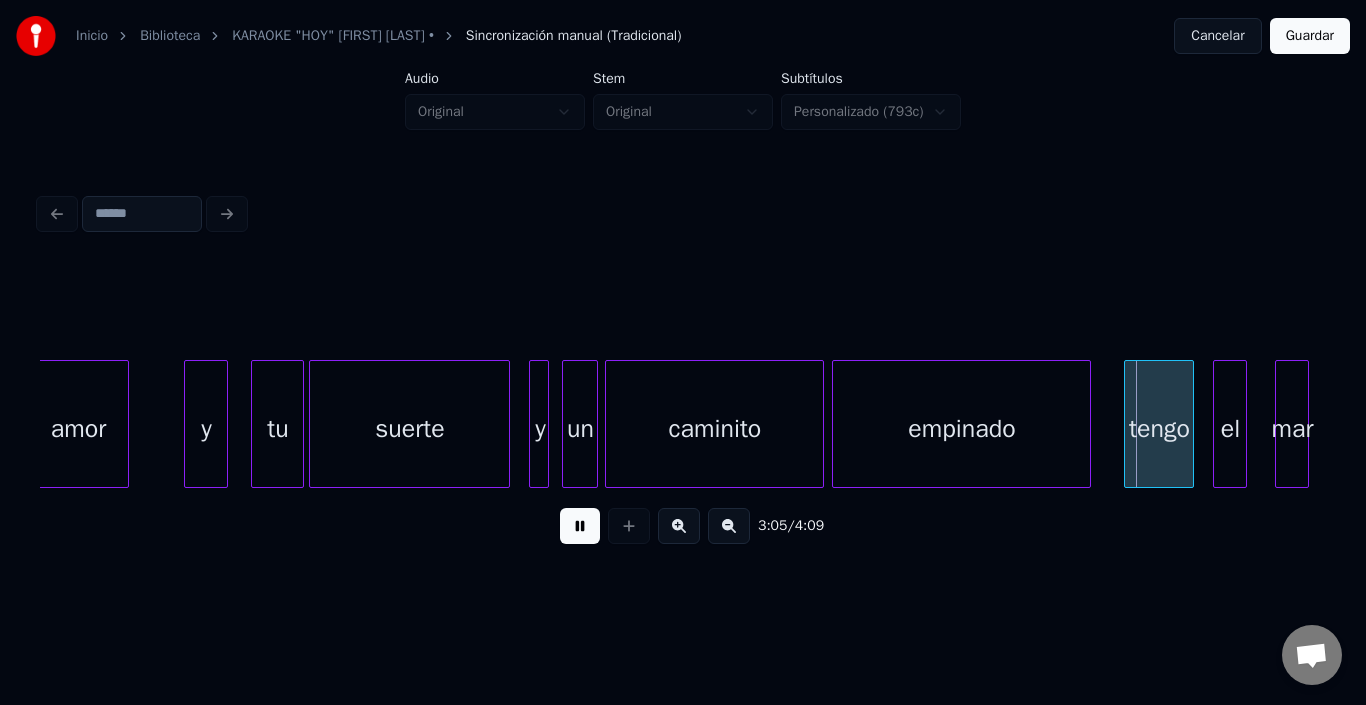 click at bounding box center (580, 526) 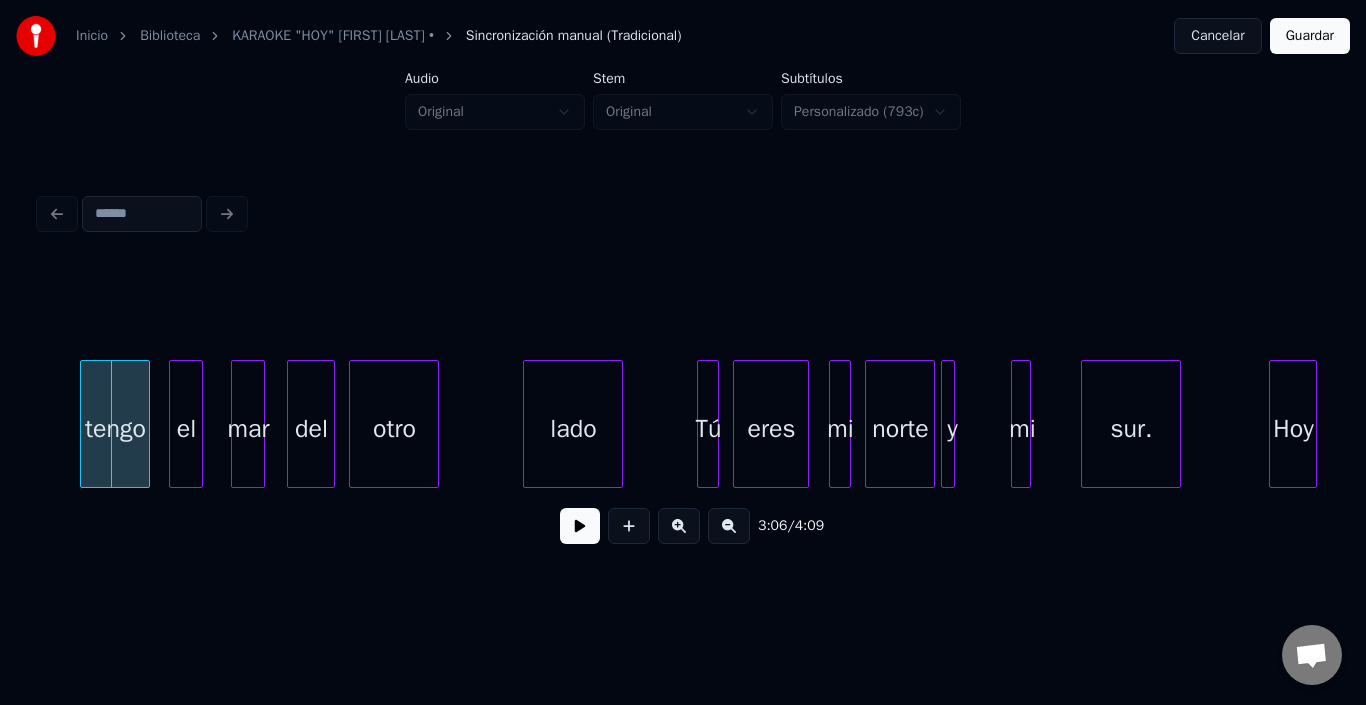 scroll, scrollTop: 0, scrollLeft: 37169, axis: horizontal 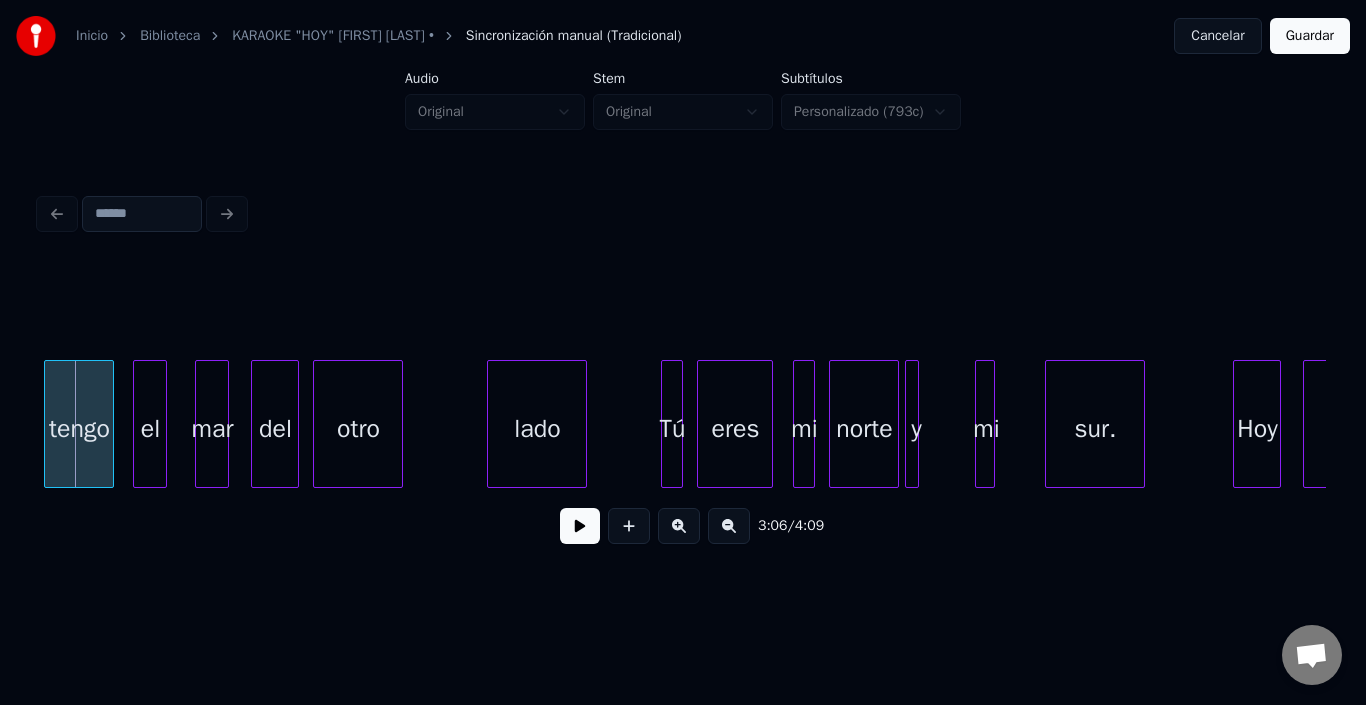 click at bounding box center (580, 526) 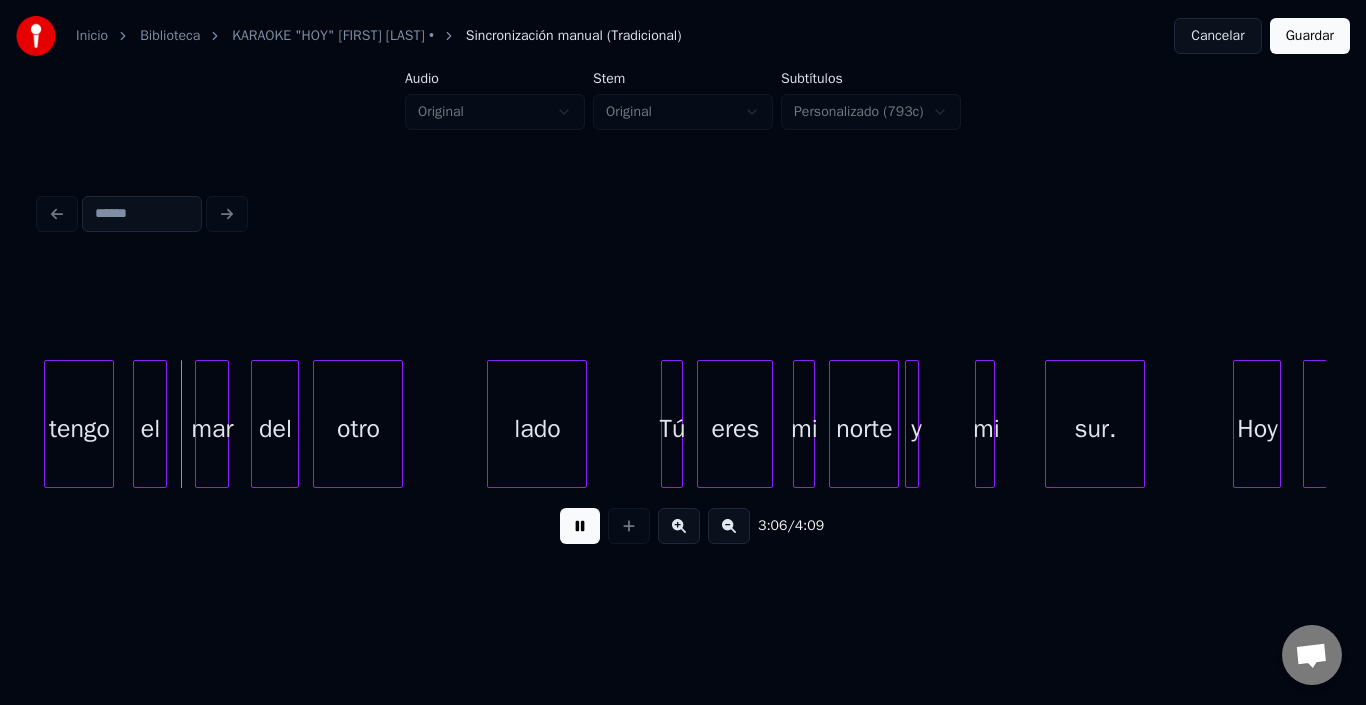 click at bounding box center [580, 526] 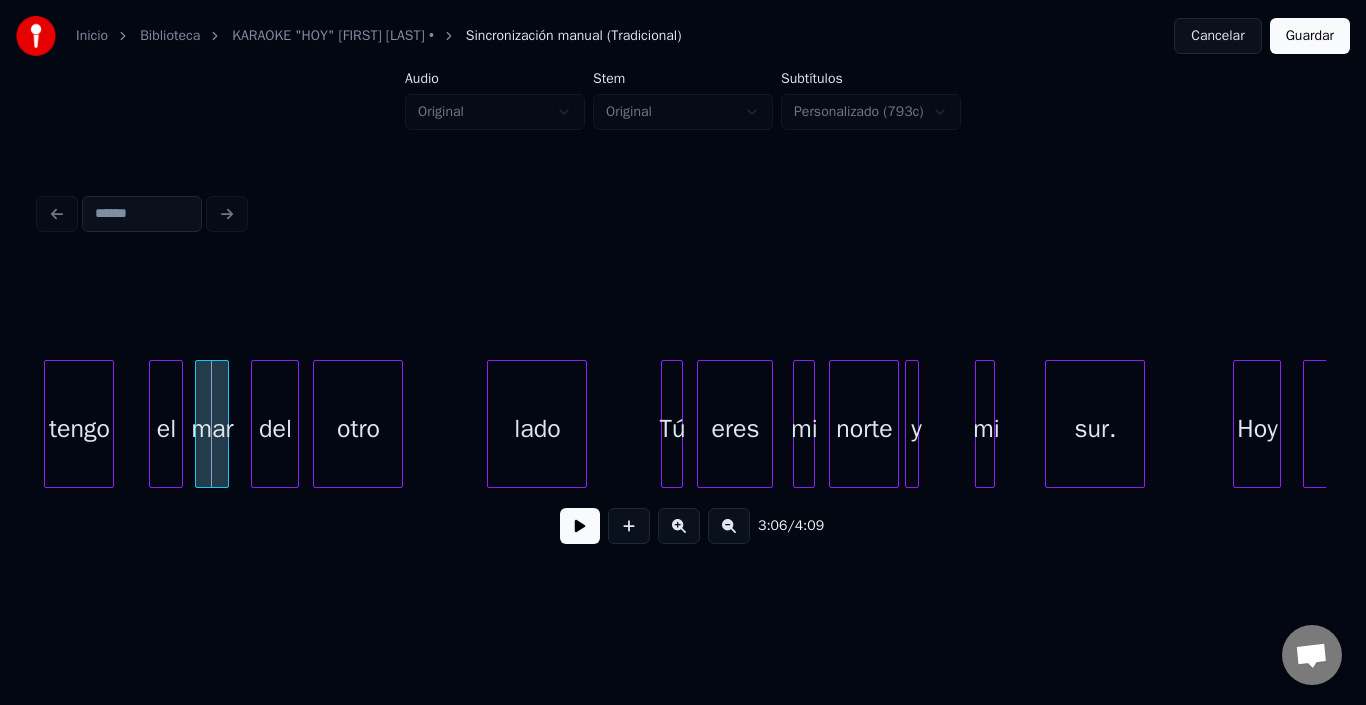 click on "el" at bounding box center [166, 429] 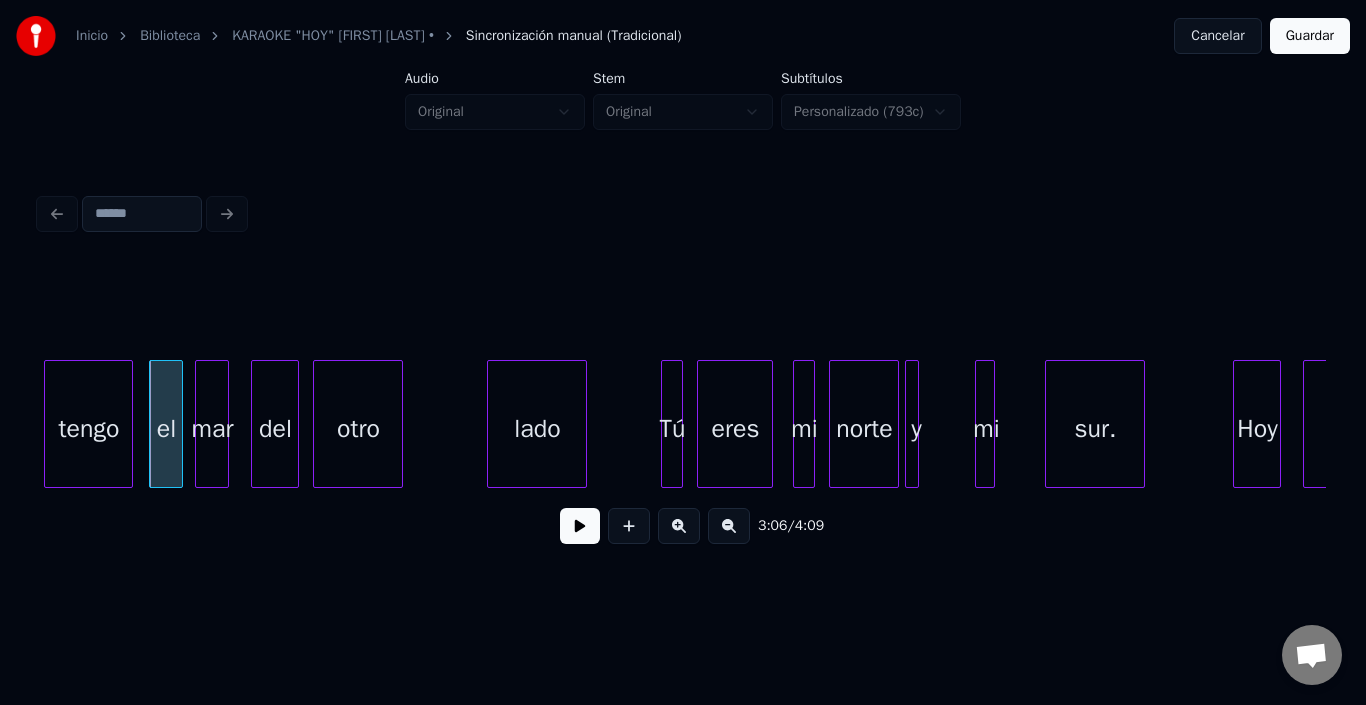 click at bounding box center (129, 424) 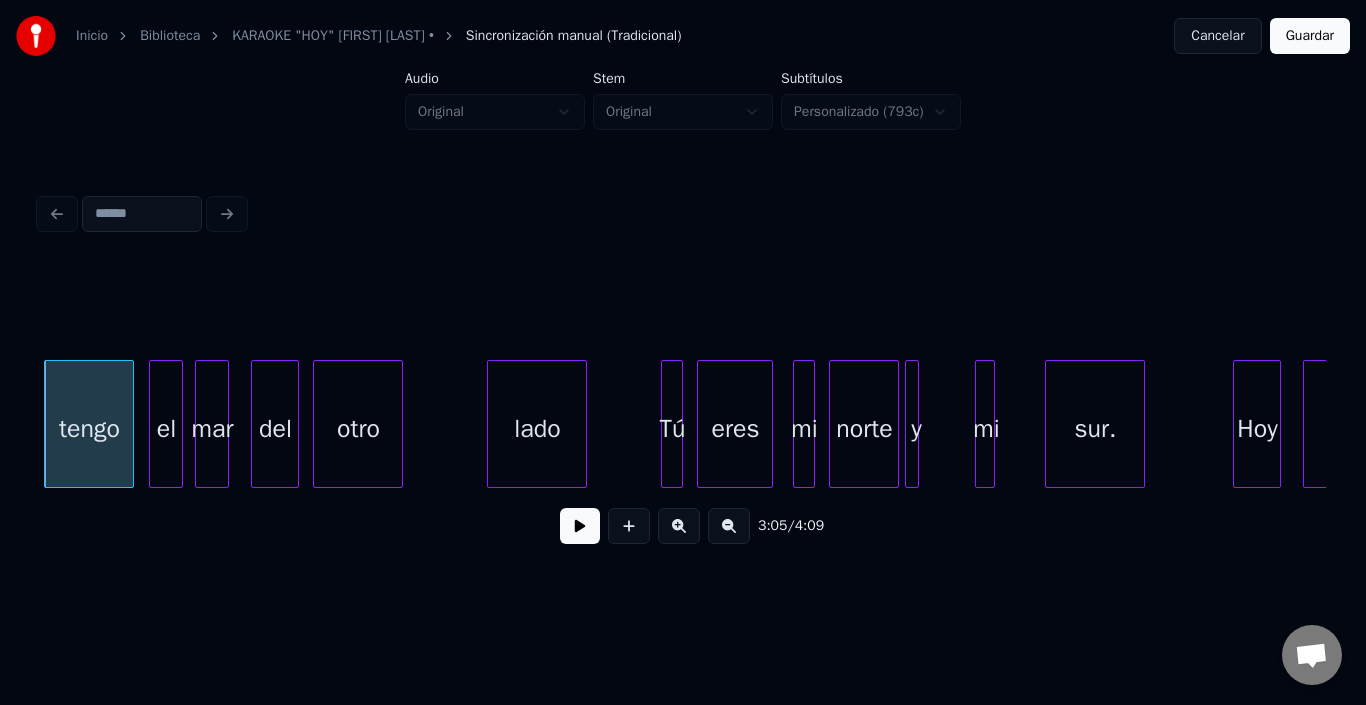 click on "tengo" at bounding box center (89, 429) 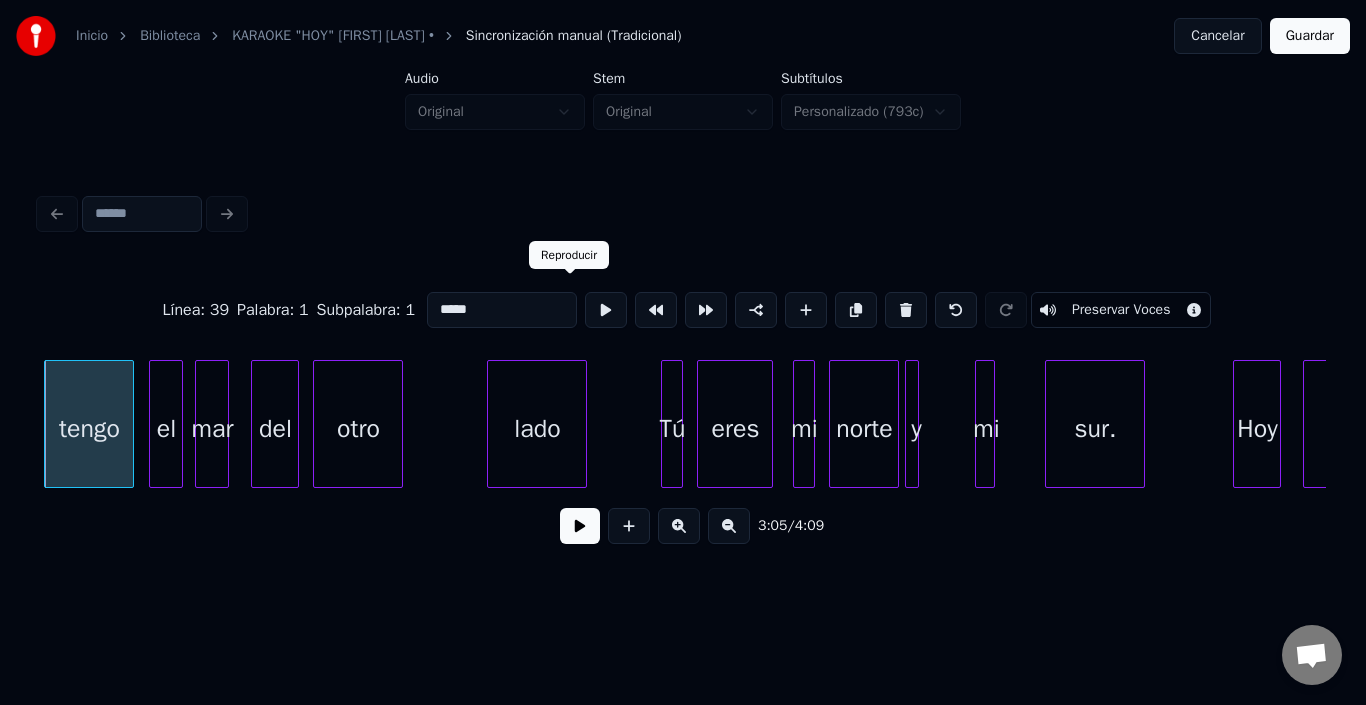 click at bounding box center [606, 310] 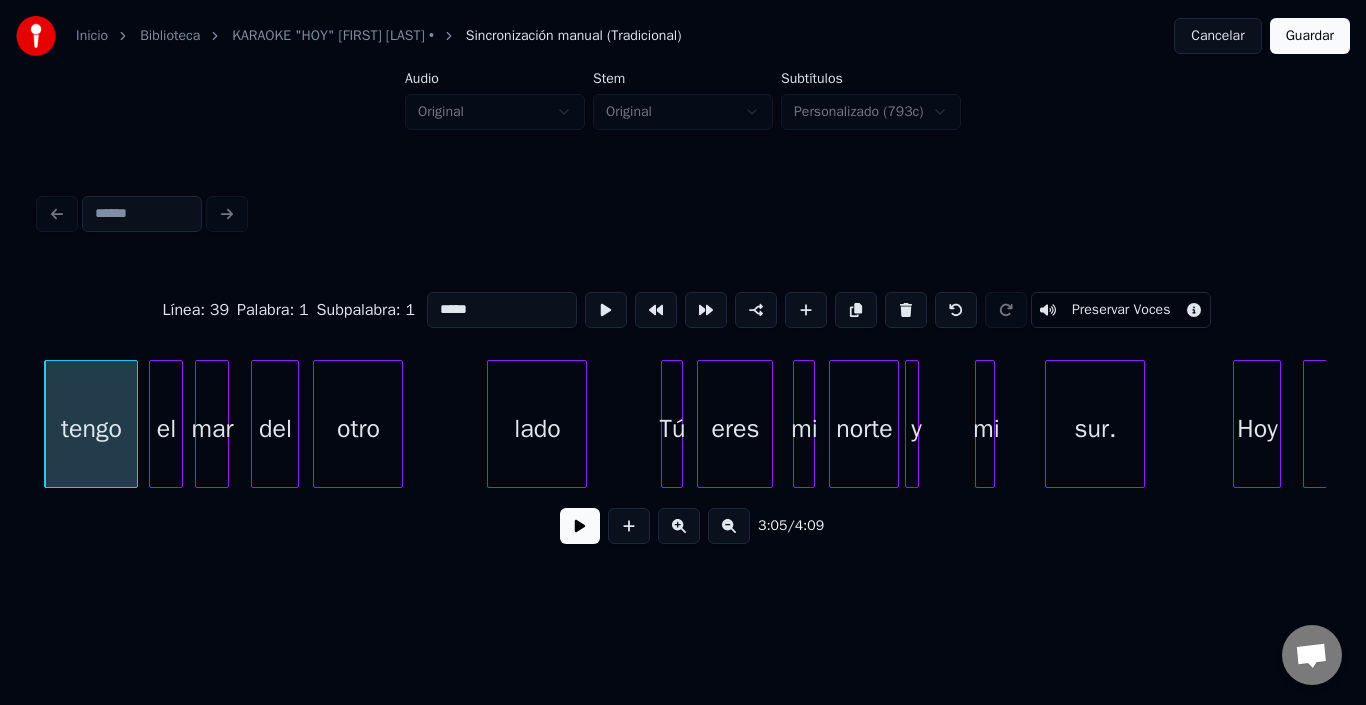 click at bounding box center [134, 424] 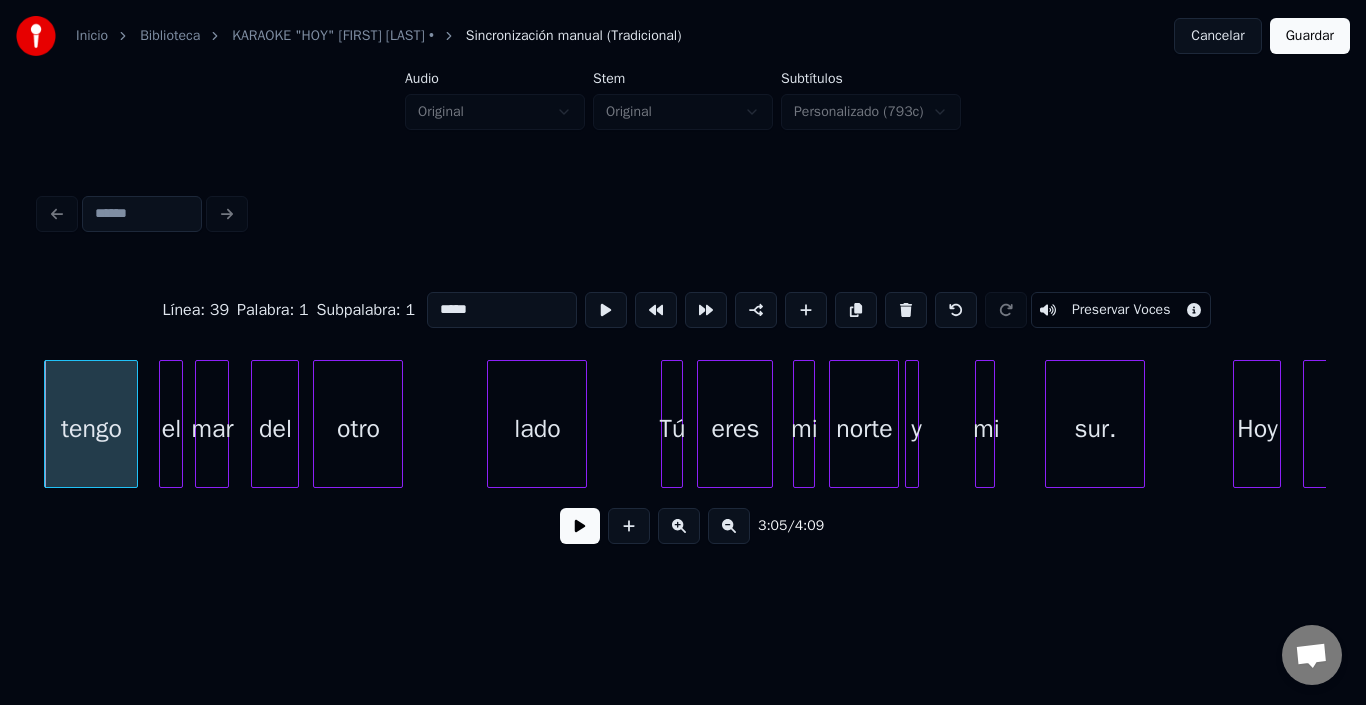 click at bounding box center (163, 424) 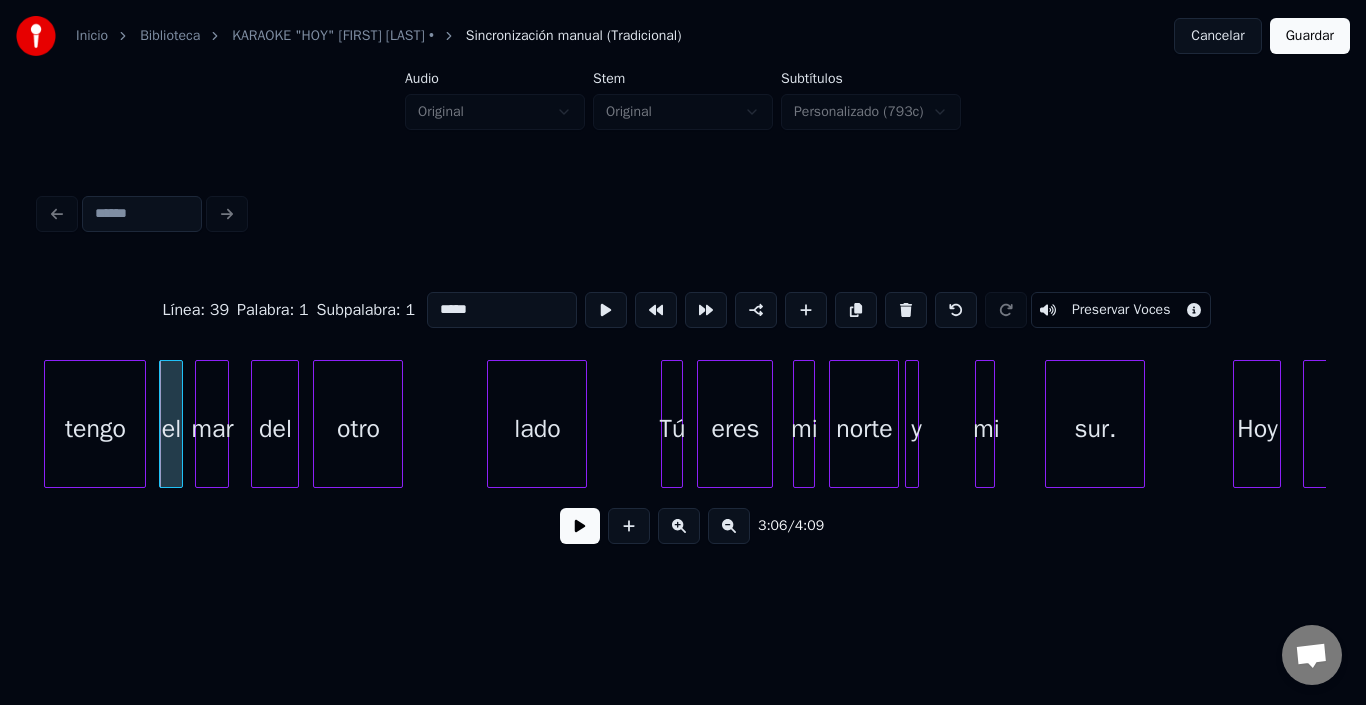click at bounding box center [142, 424] 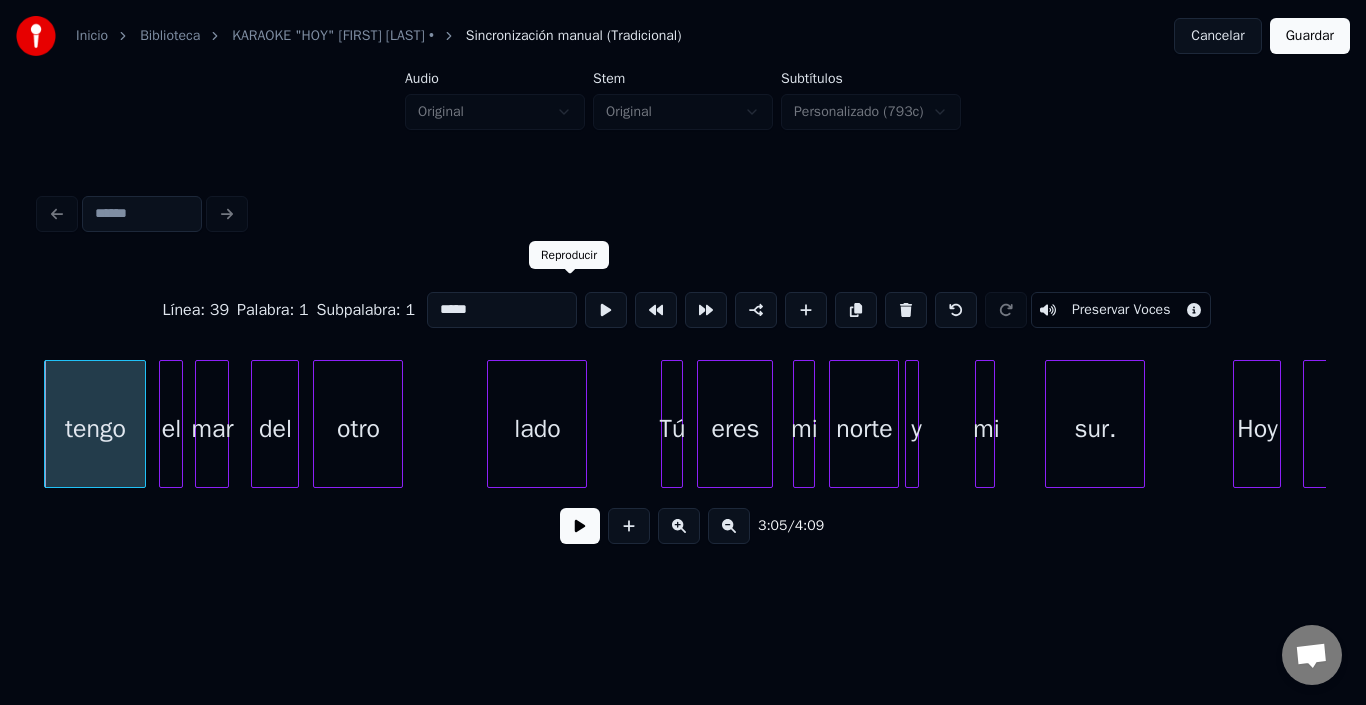 click at bounding box center (606, 310) 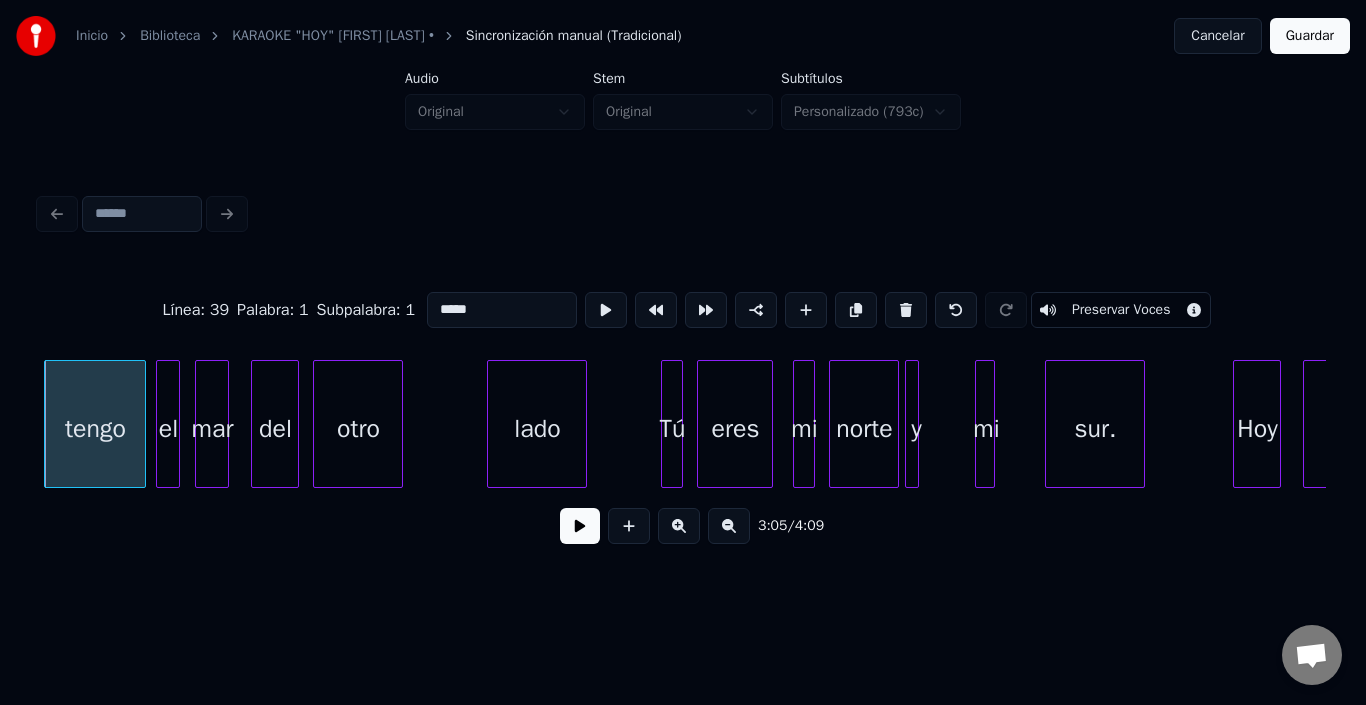 click on "el" at bounding box center (168, 429) 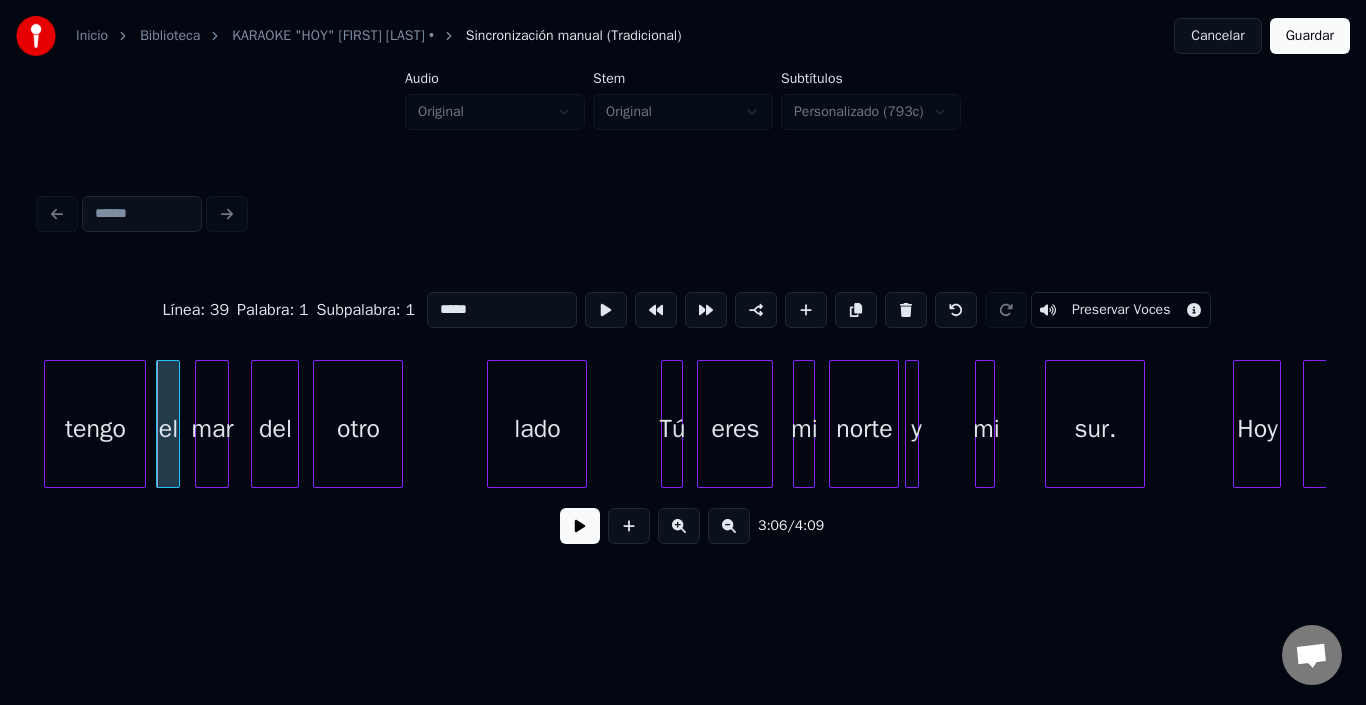 click on "el" at bounding box center [168, 429] 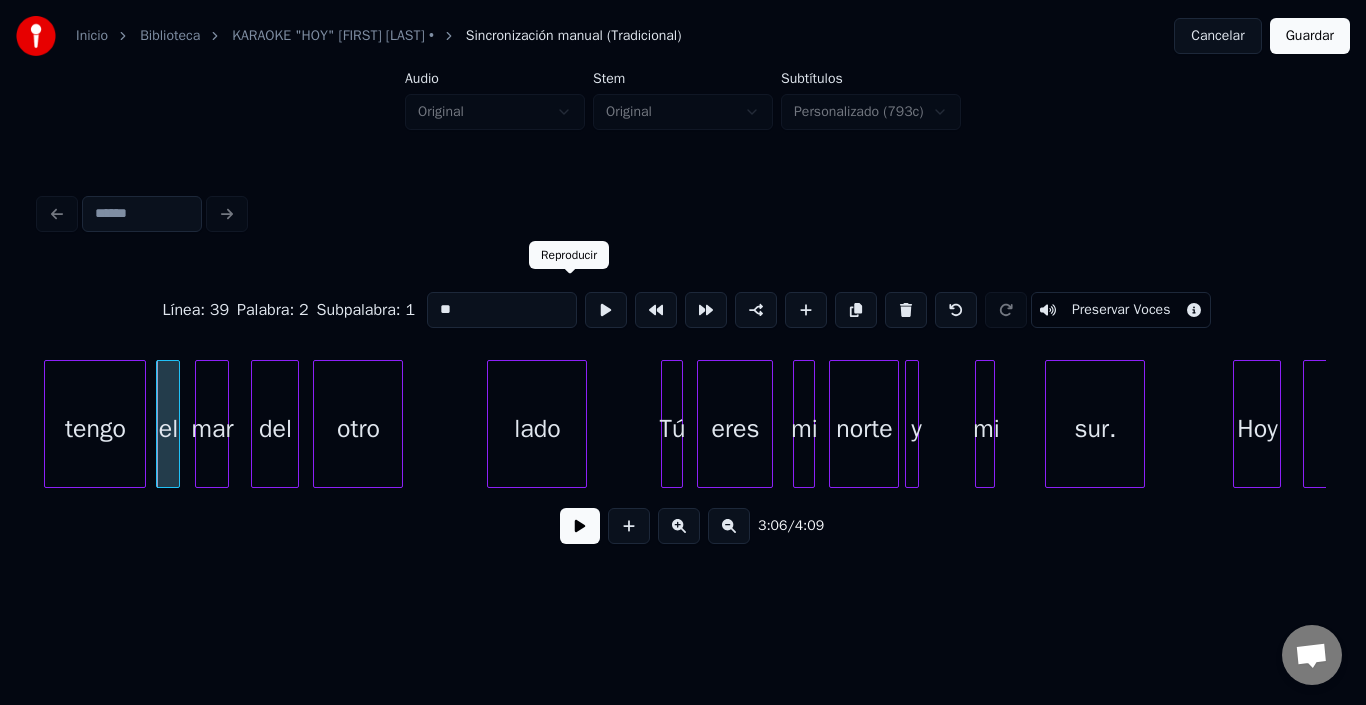 click at bounding box center [606, 310] 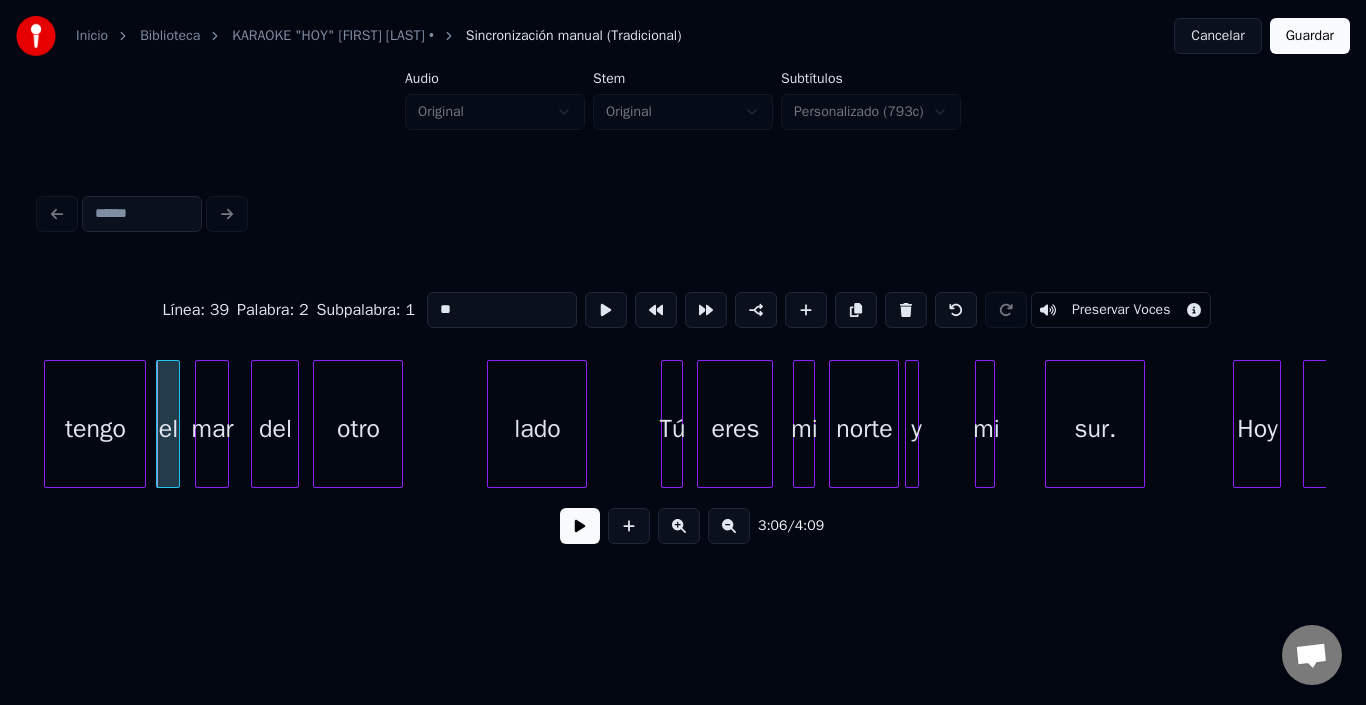 click on "mar" at bounding box center (212, 429) 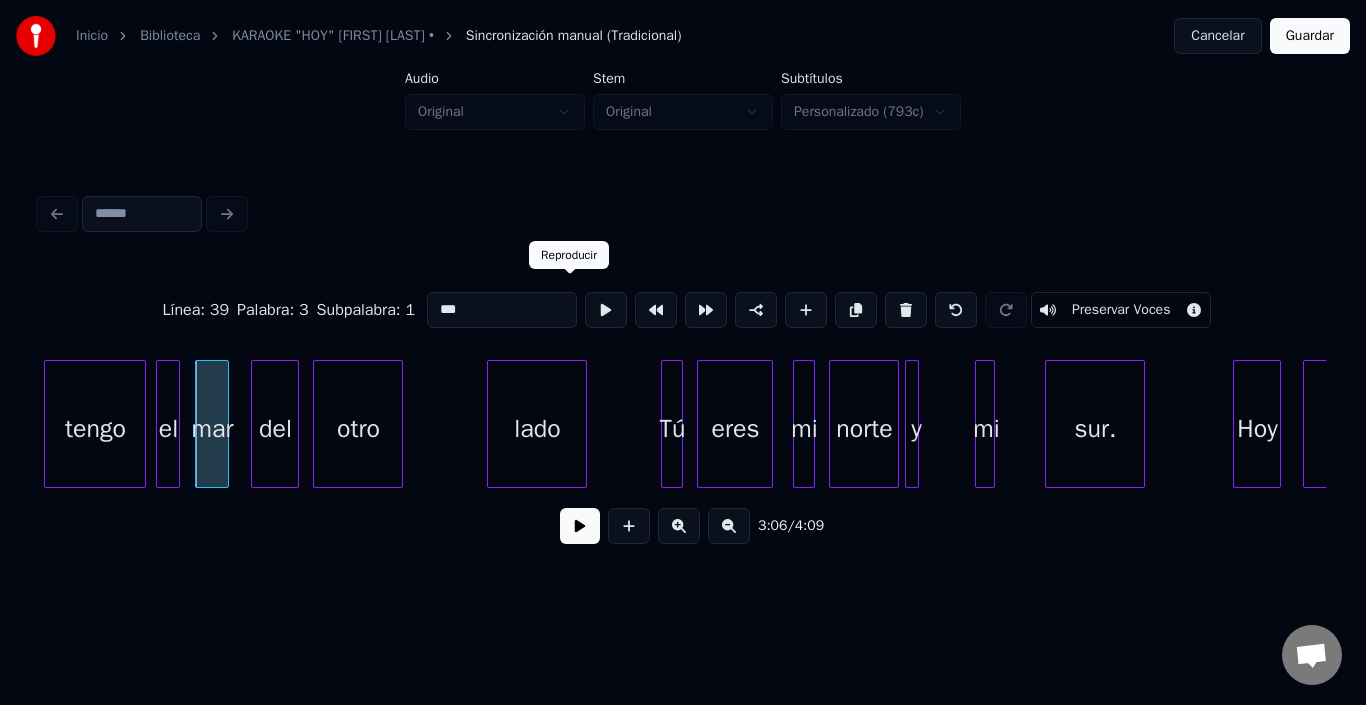 click at bounding box center [606, 310] 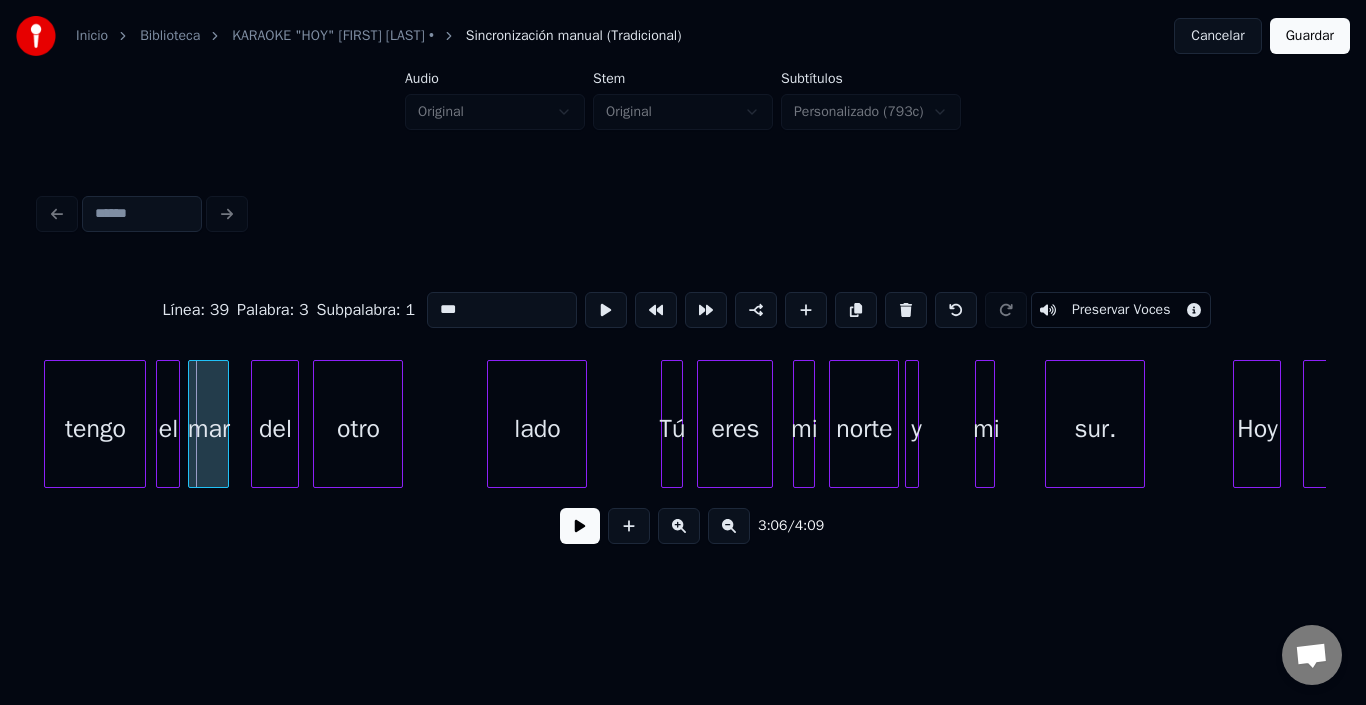 click at bounding box center (192, 424) 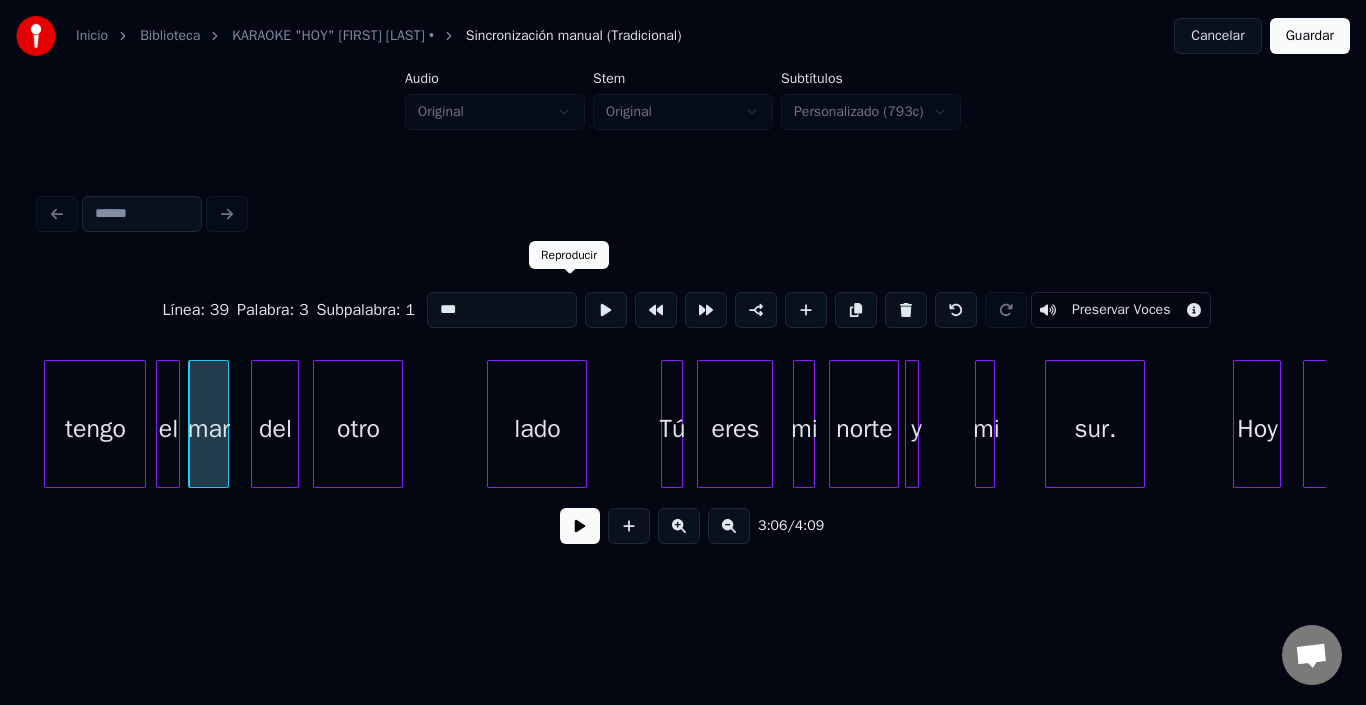 click at bounding box center [606, 310] 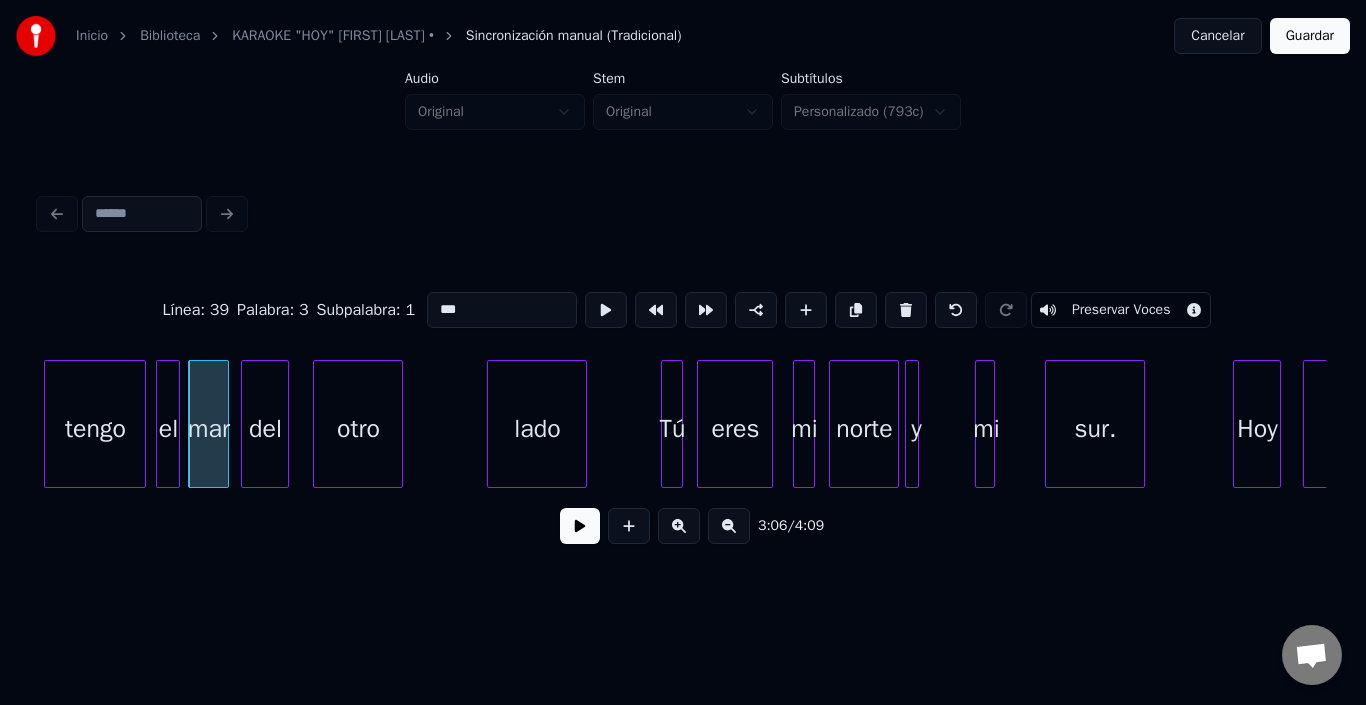 click on "del" at bounding box center (265, 429) 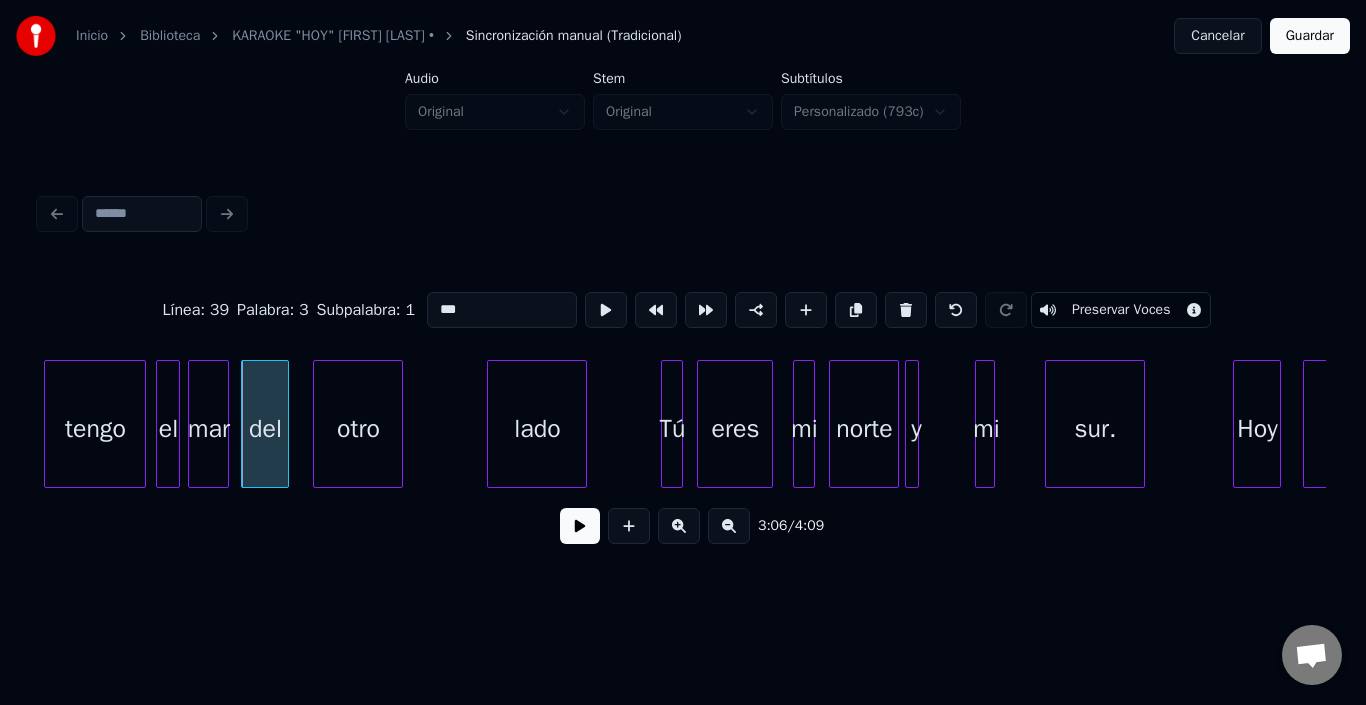 click on "del" at bounding box center [265, 429] 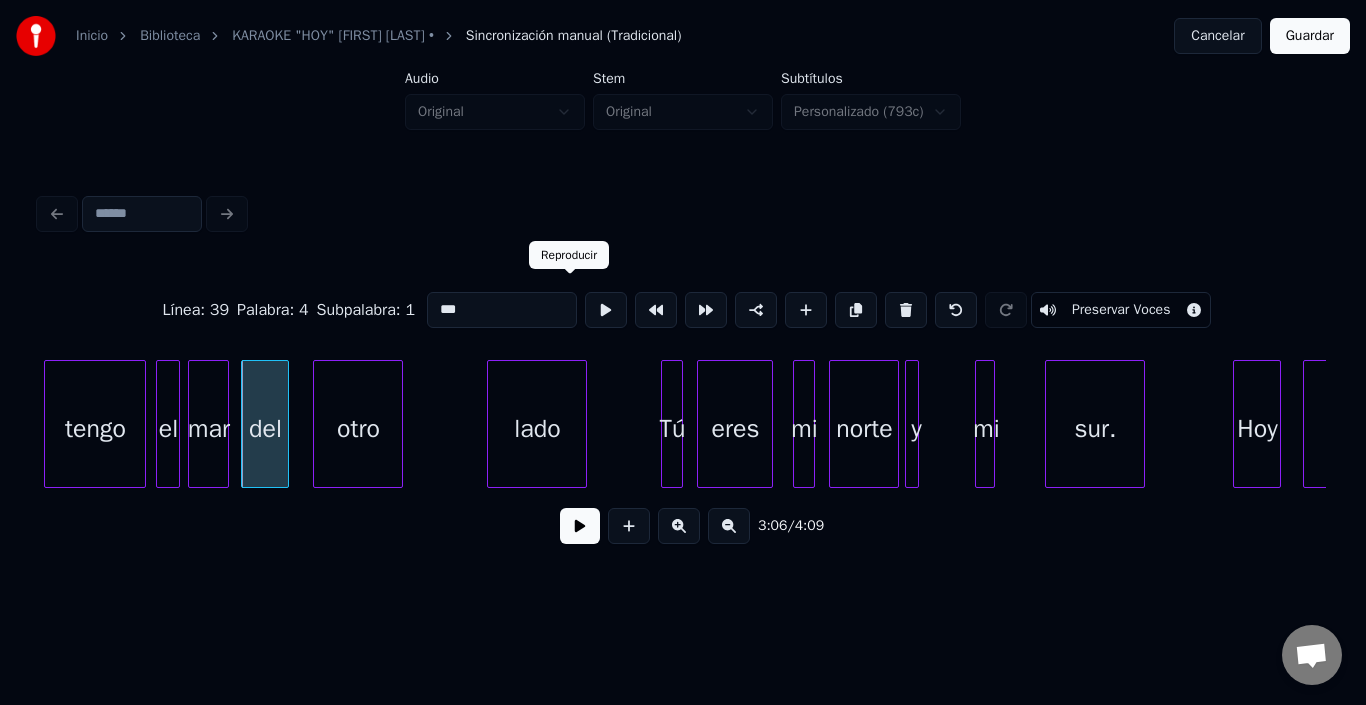click at bounding box center (606, 310) 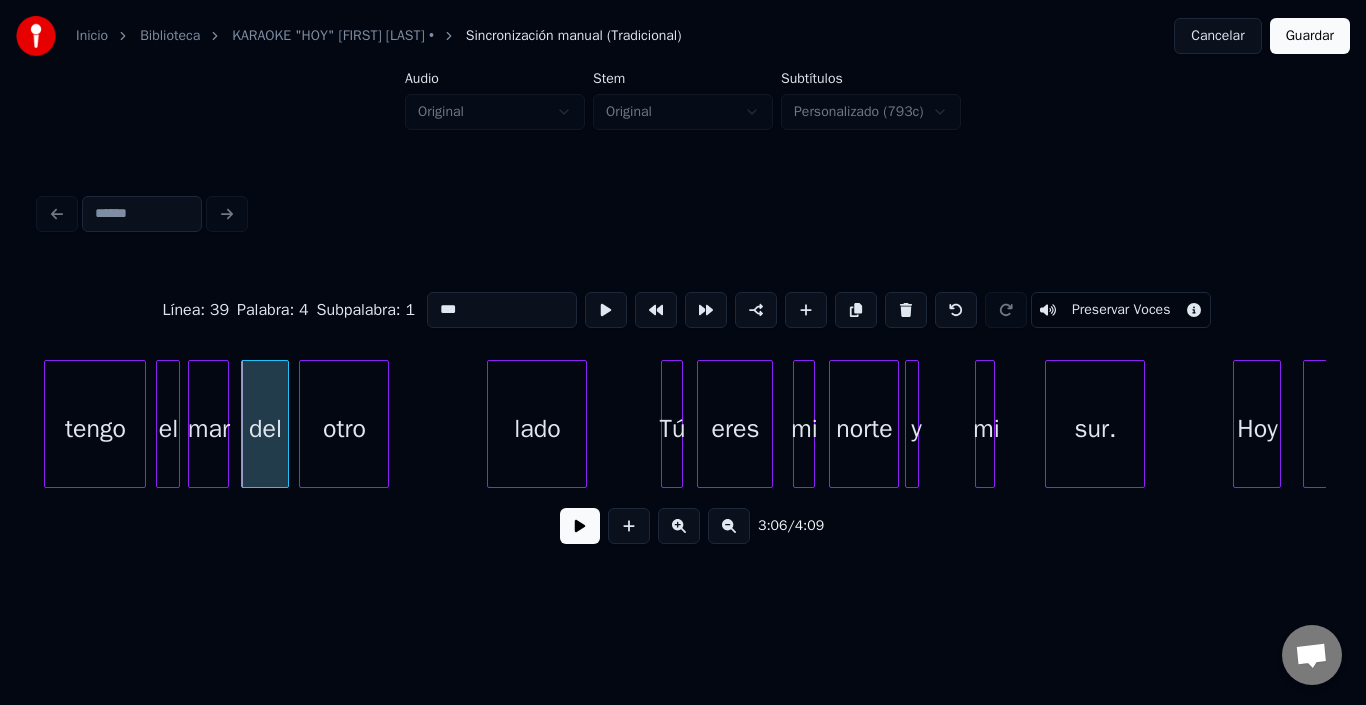 click on "otro" at bounding box center (344, 429) 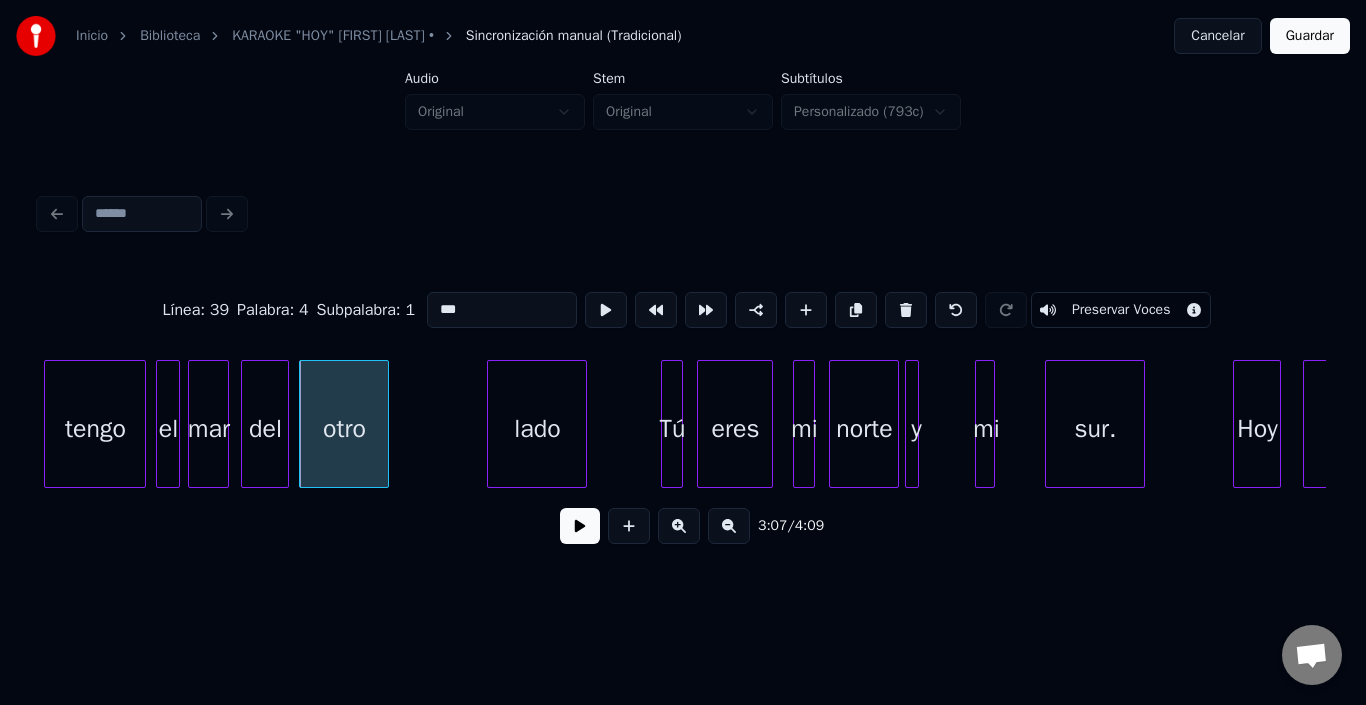 click on "otro" at bounding box center [344, 429] 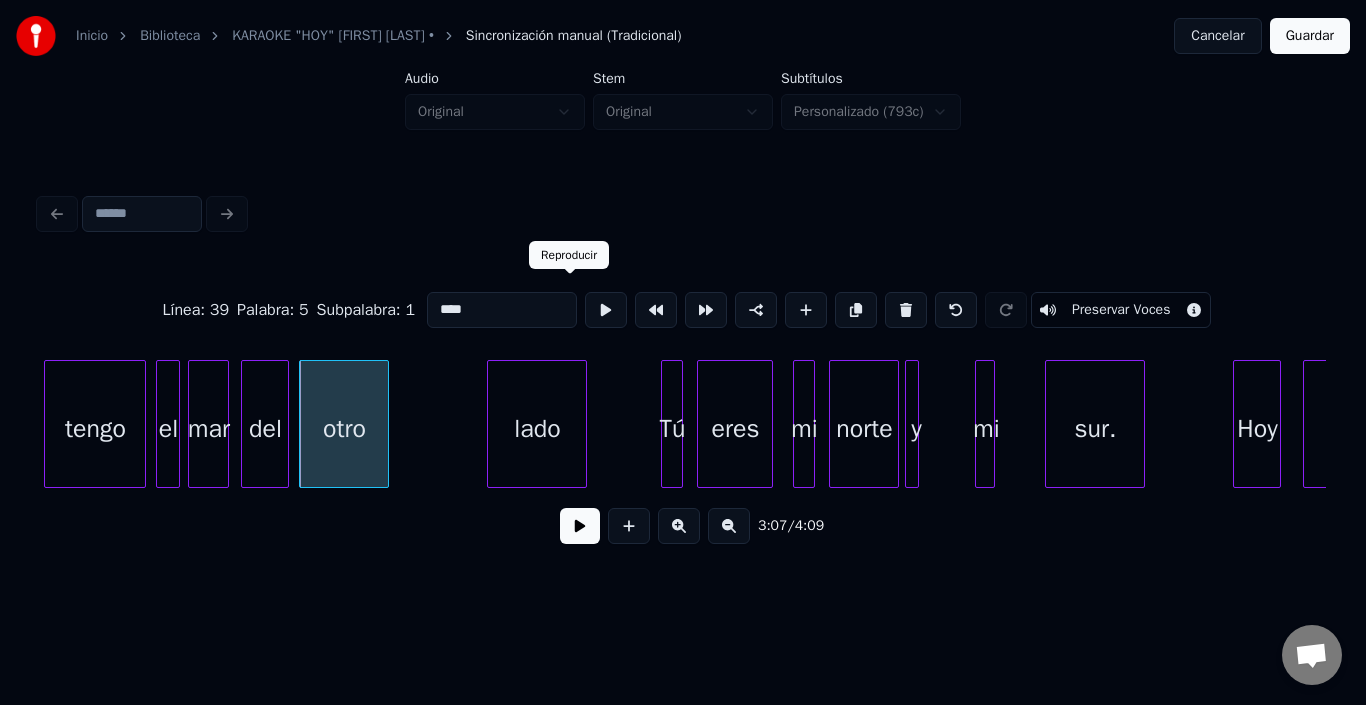 click at bounding box center (606, 310) 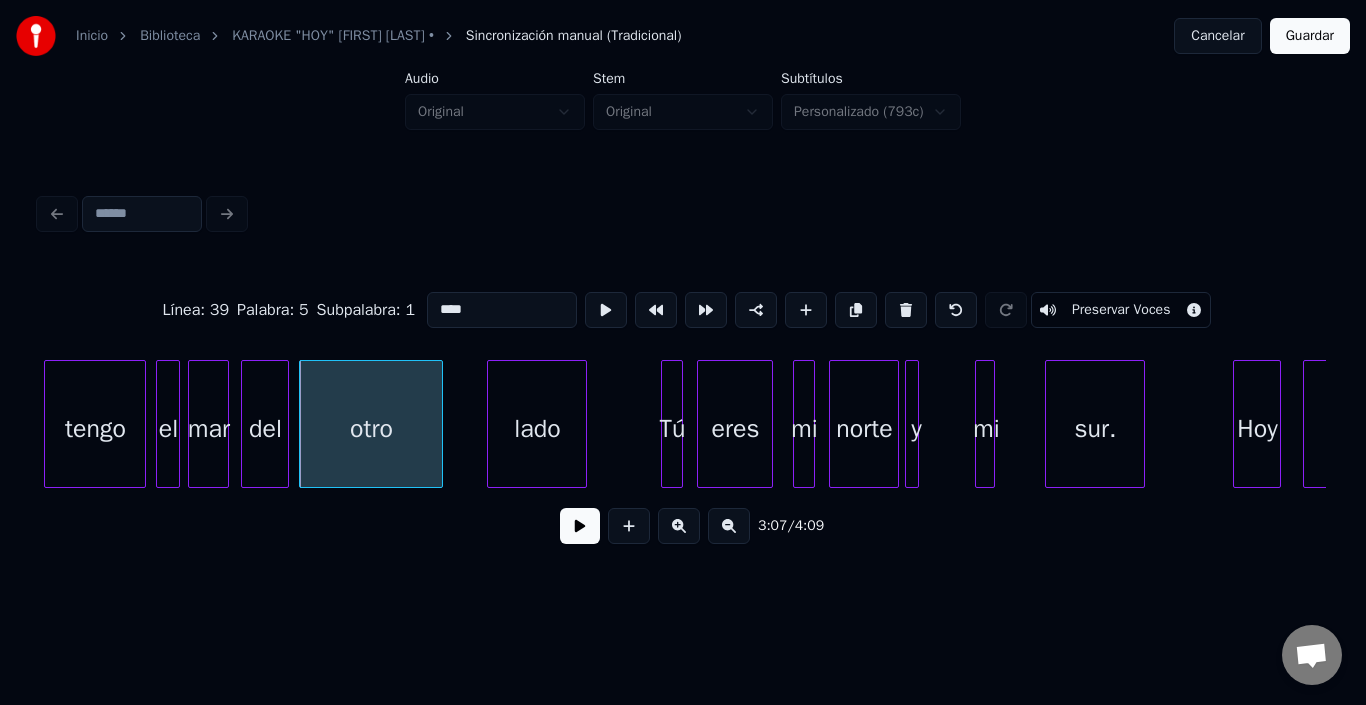 click at bounding box center [439, 424] 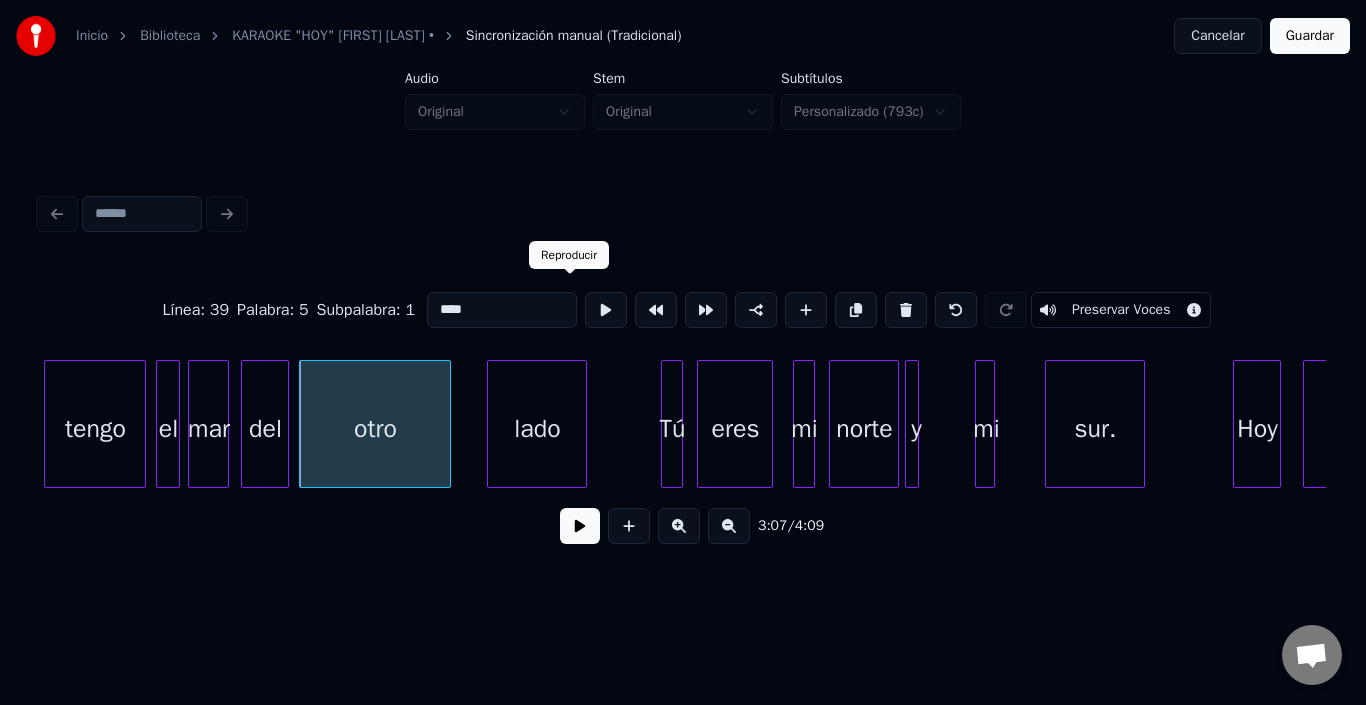 click at bounding box center (606, 310) 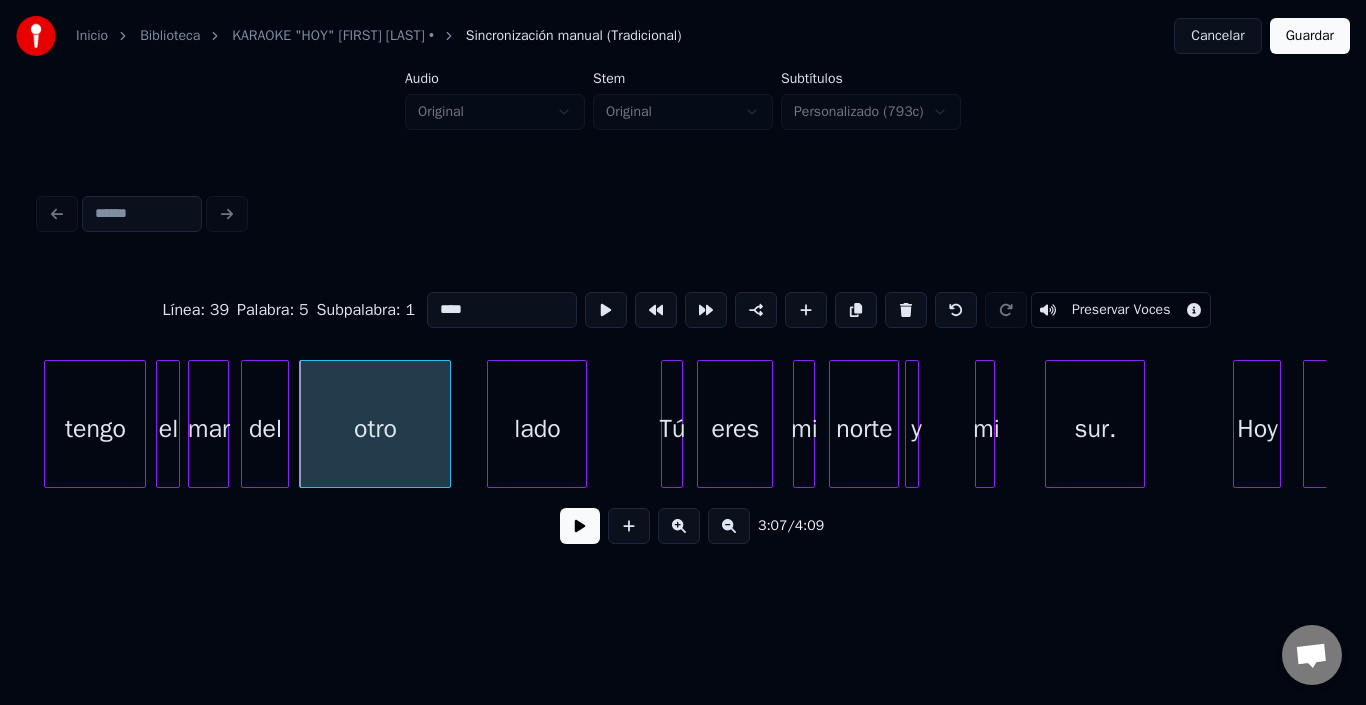 click on "lado" at bounding box center (537, 429) 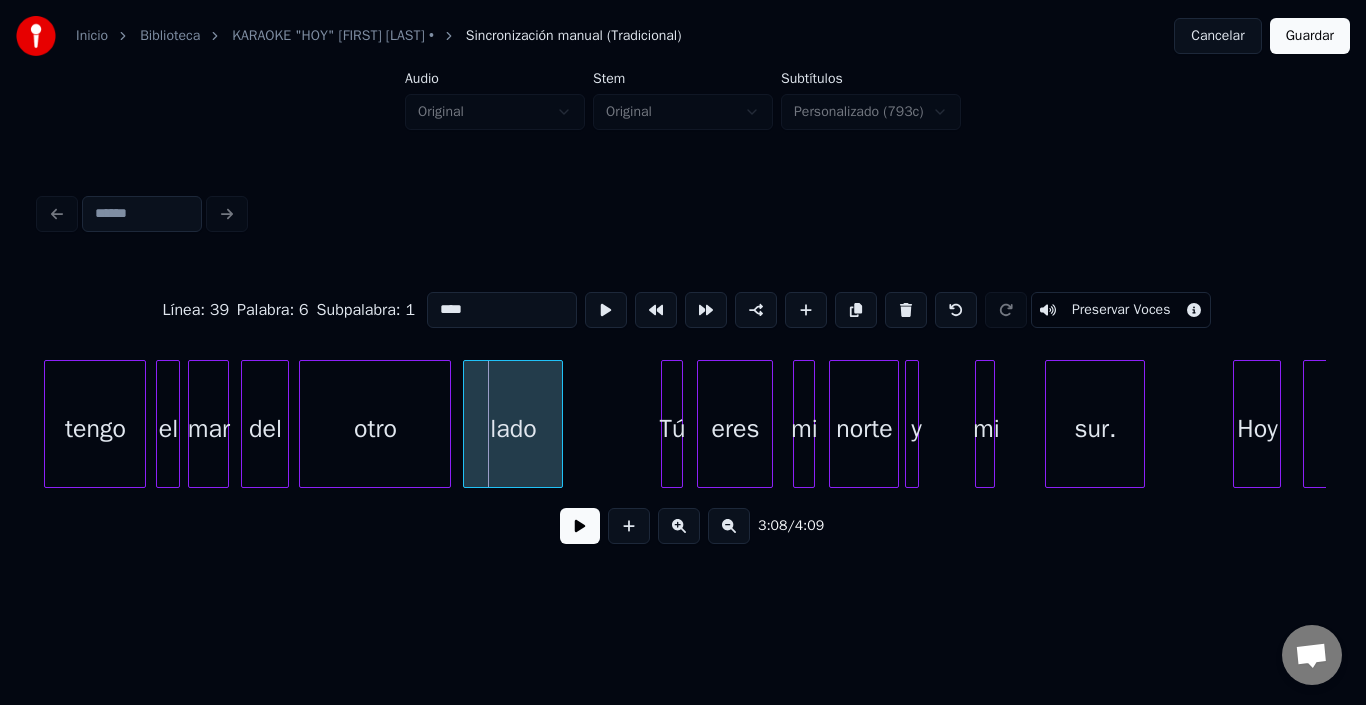 click on "lado" at bounding box center (513, 429) 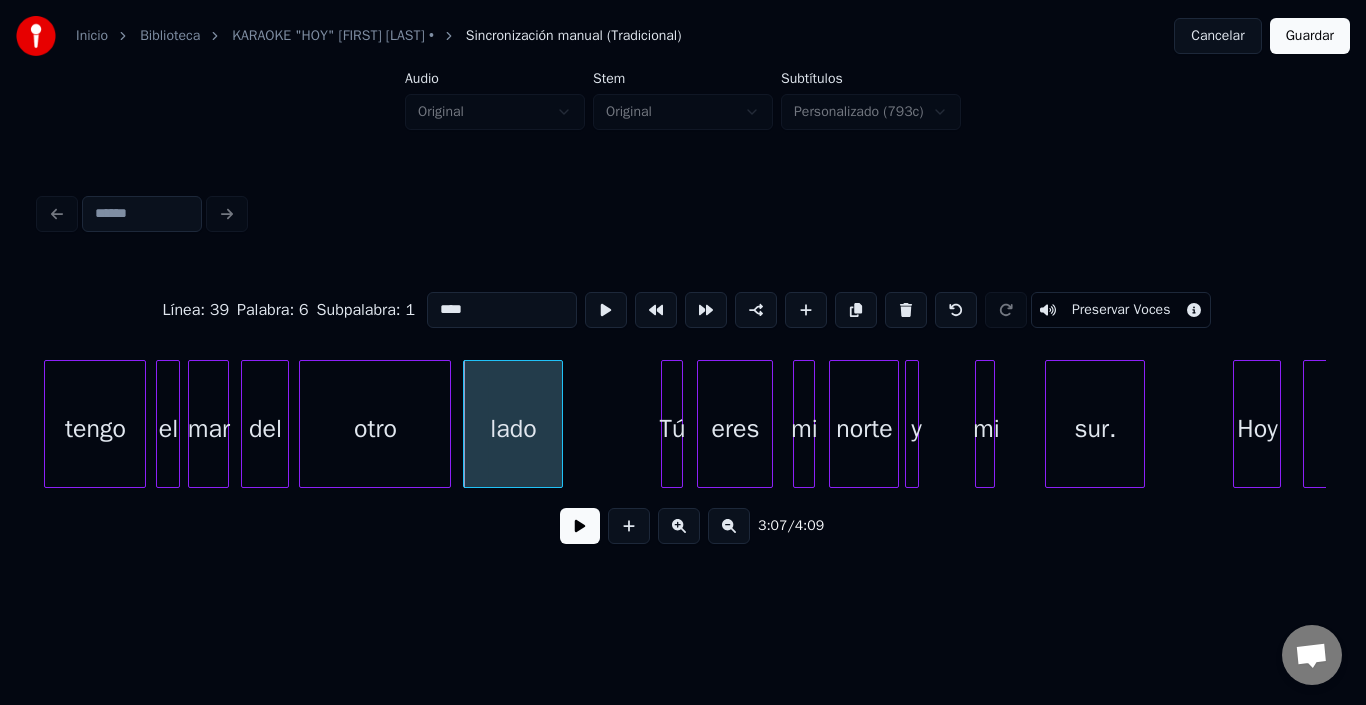 click on "lado" at bounding box center [513, 429] 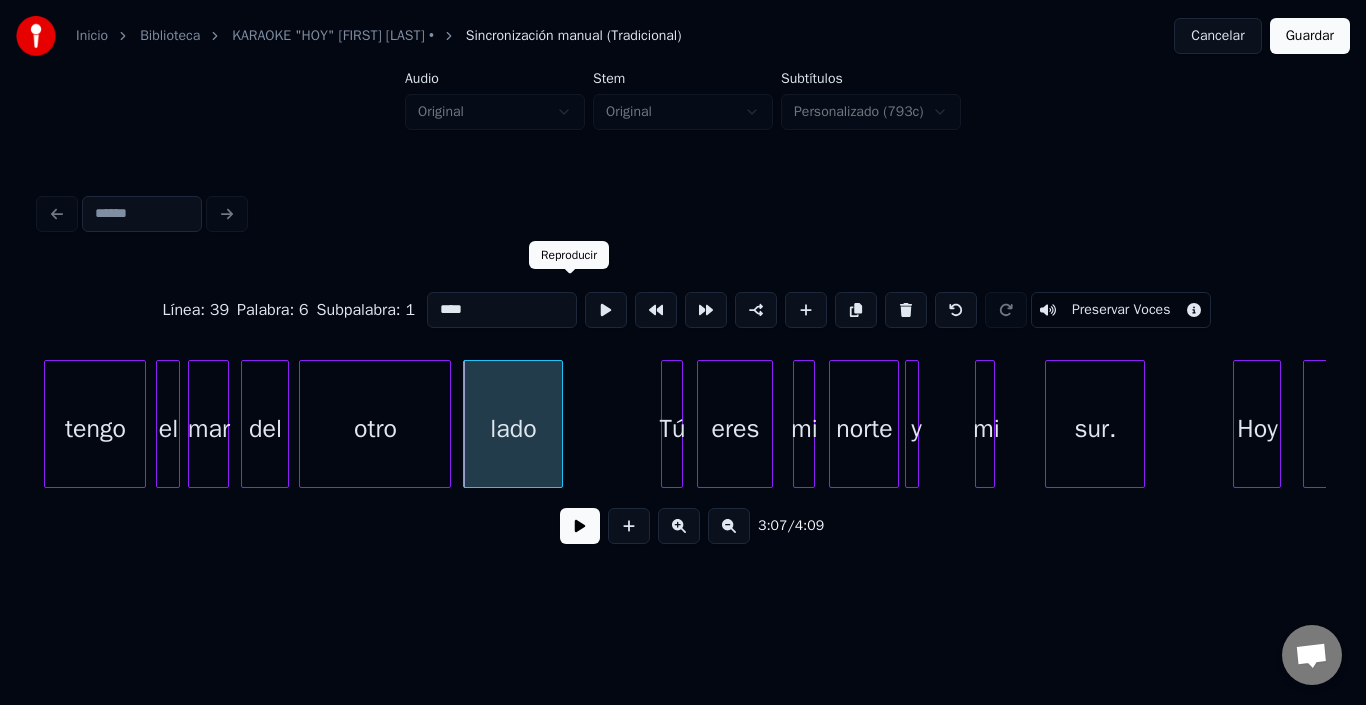 click at bounding box center (606, 310) 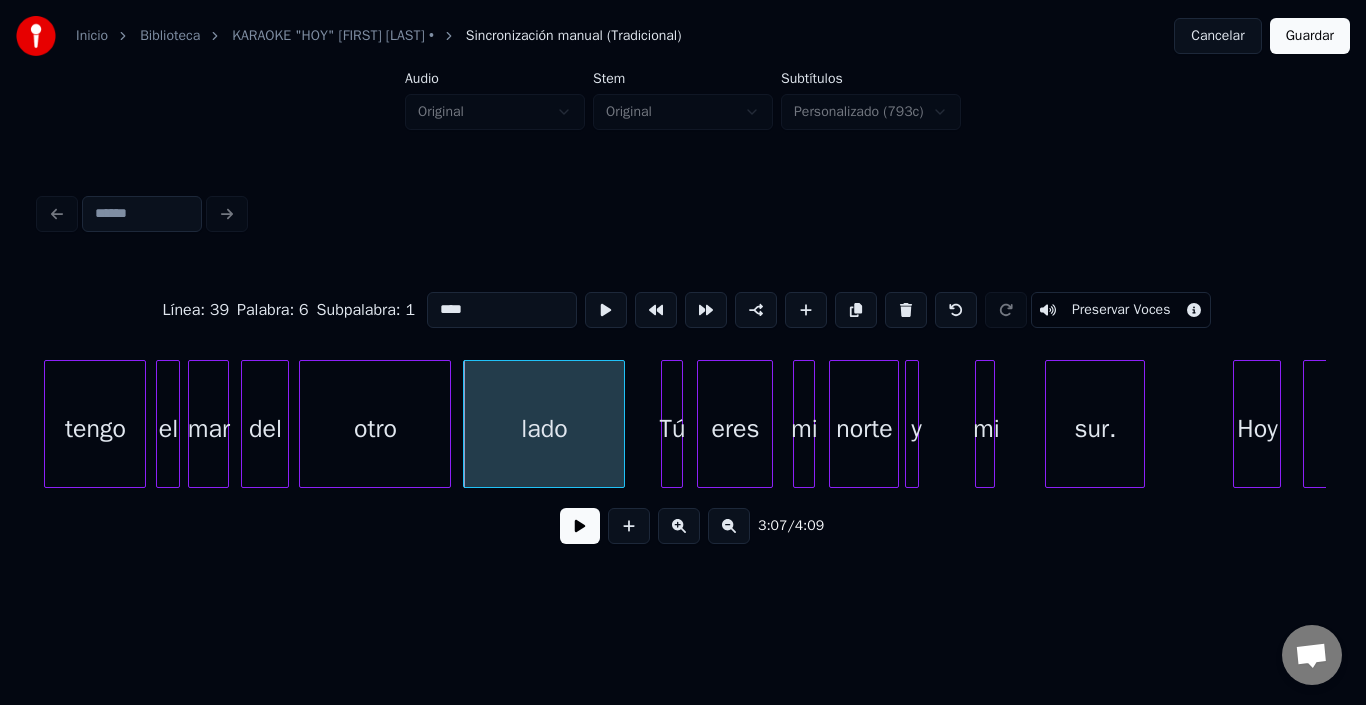 click at bounding box center (621, 424) 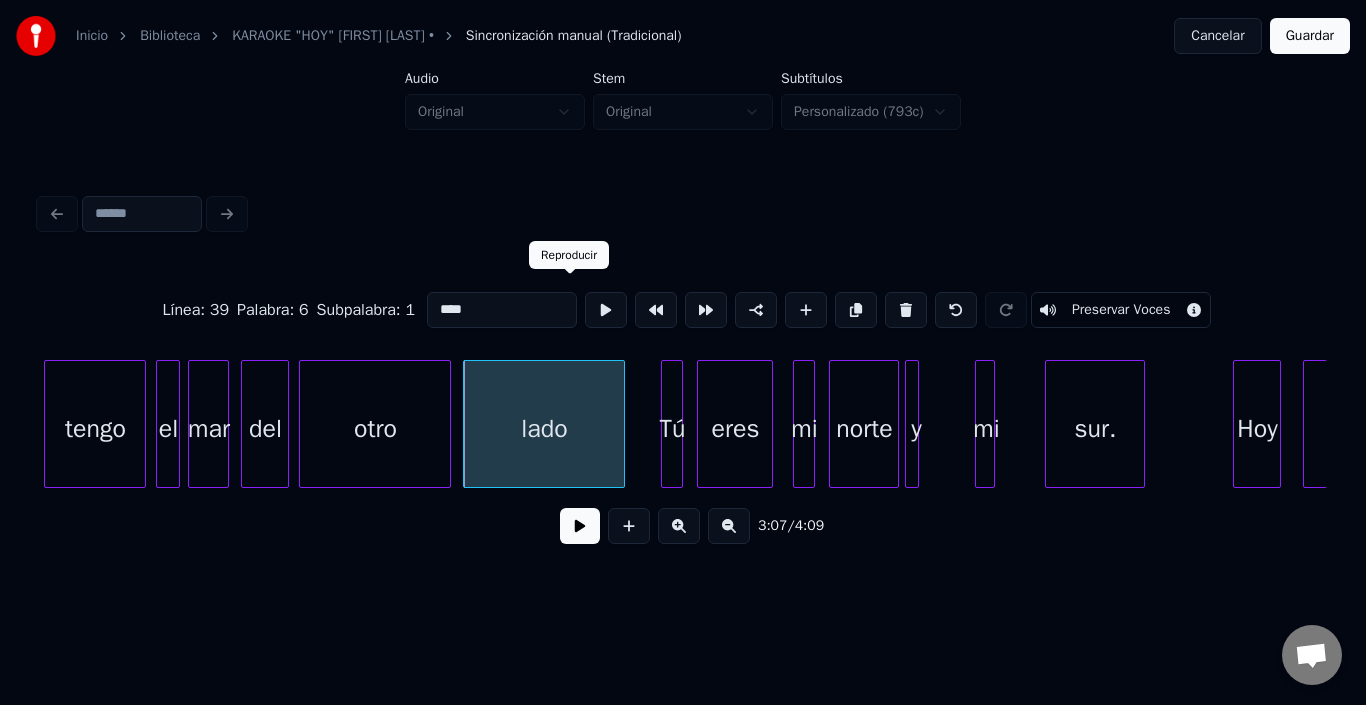 click at bounding box center (606, 310) 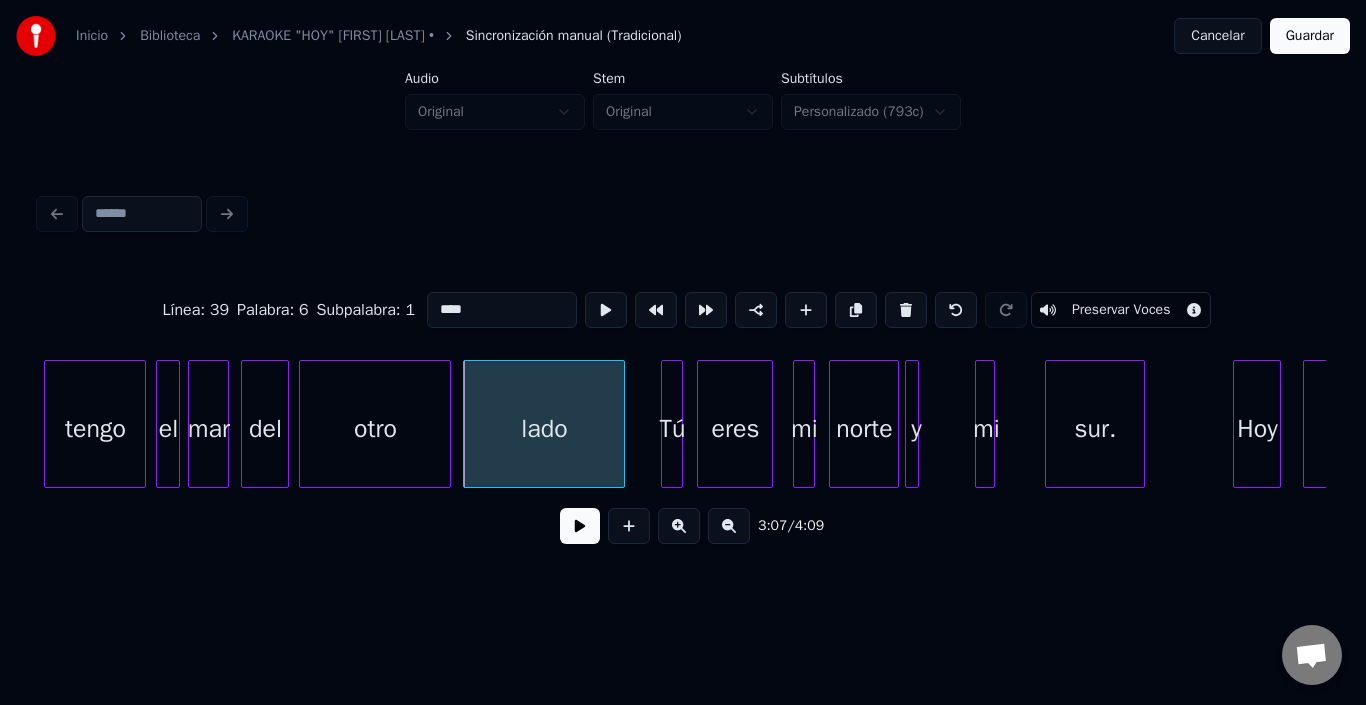 click on "Tú" at bounding box center [672, 429] 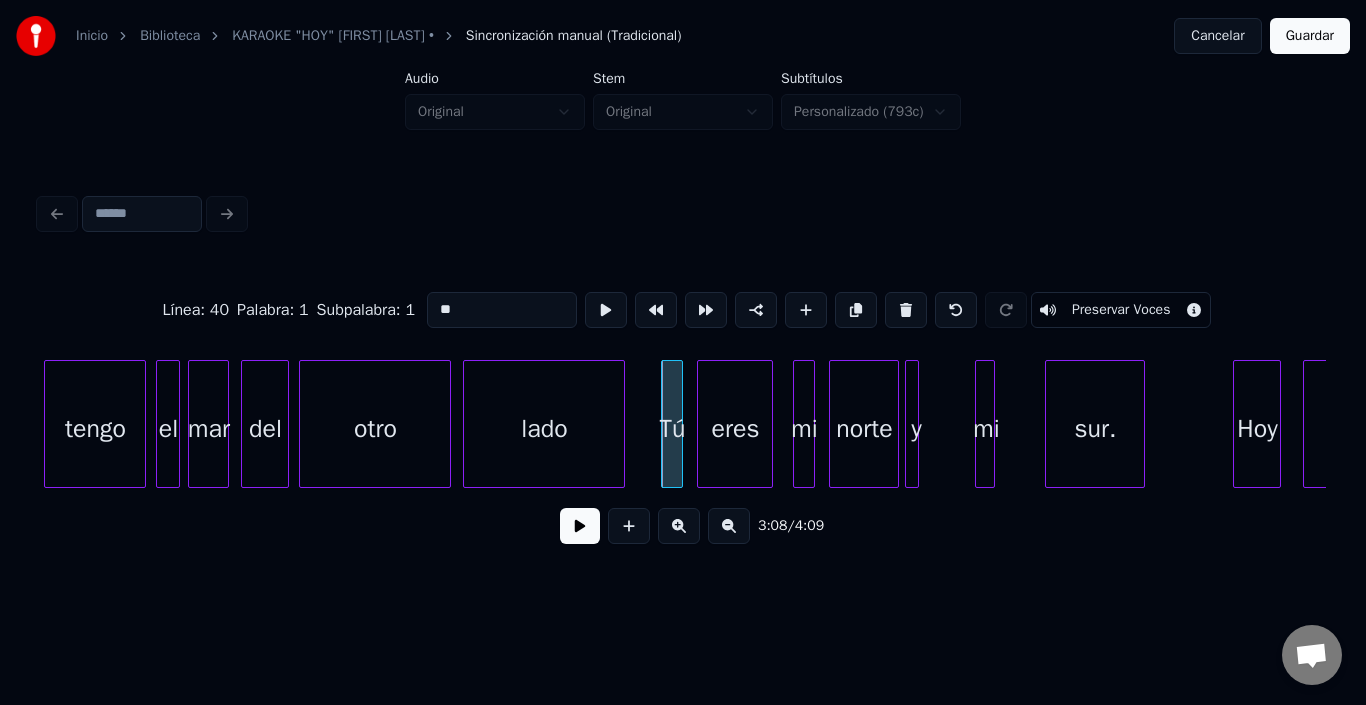 click on "**" at bounding box center (502, 310) 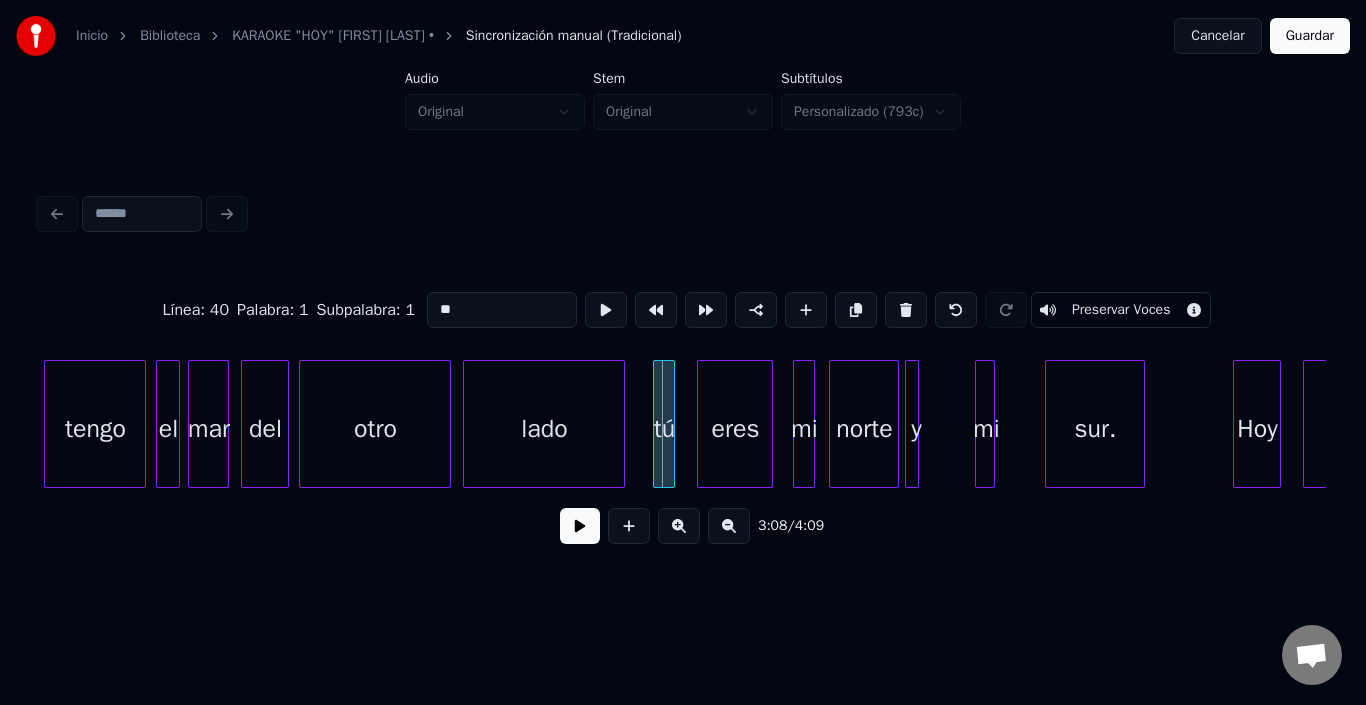 click on "tú" at bounding box center [664, 429] 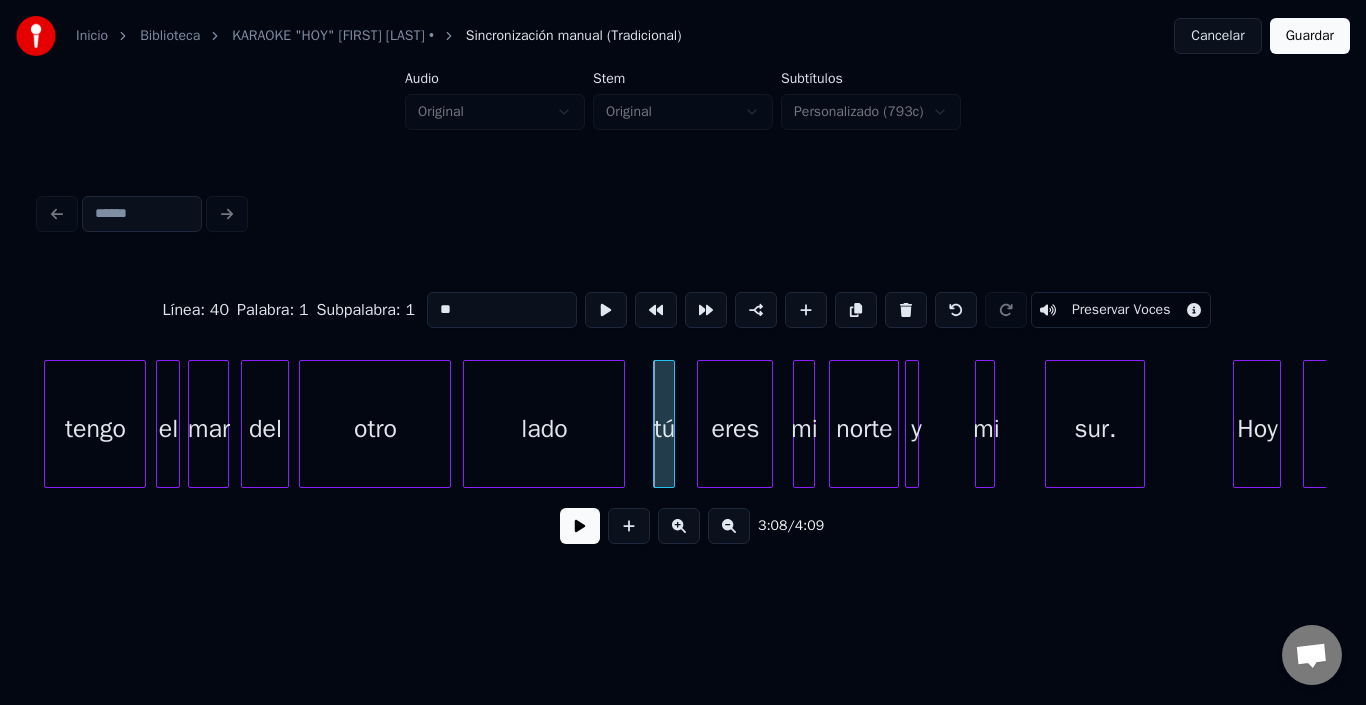 click on "tú" at bounding box center (664, 429) 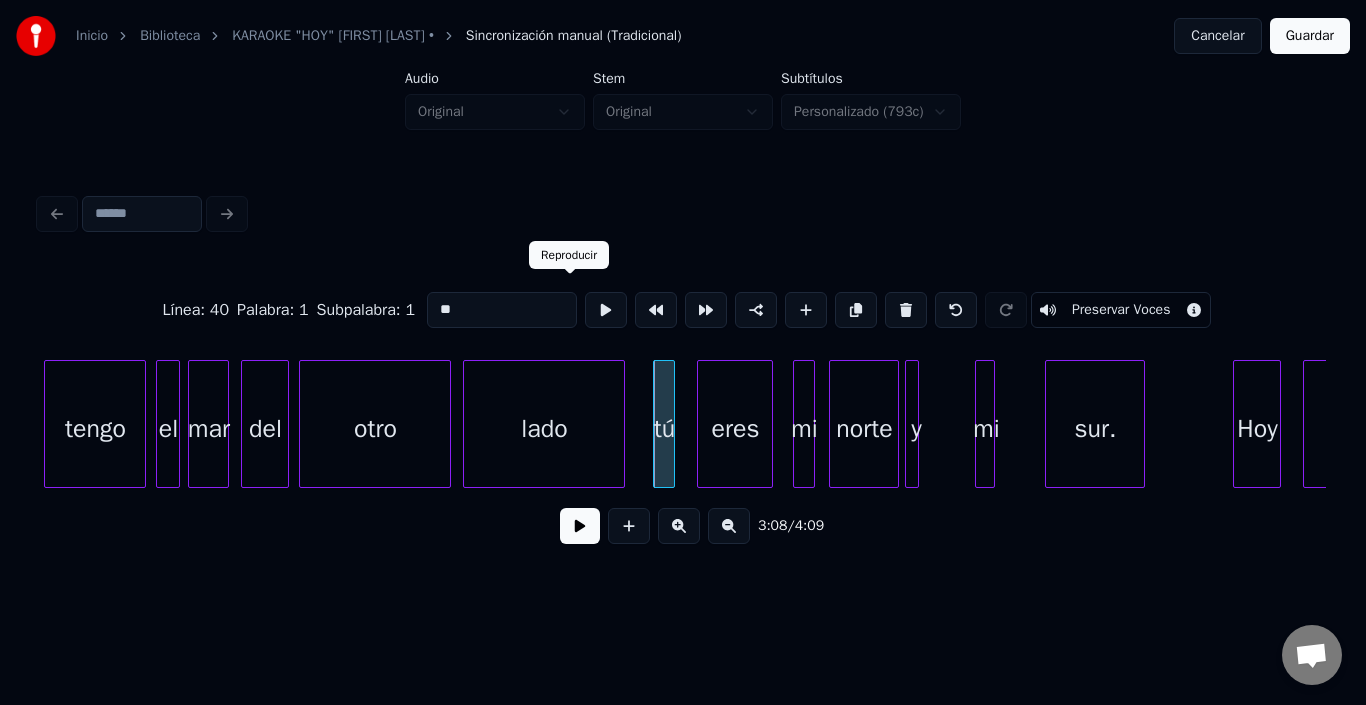 click at bounding box center (606, 310) 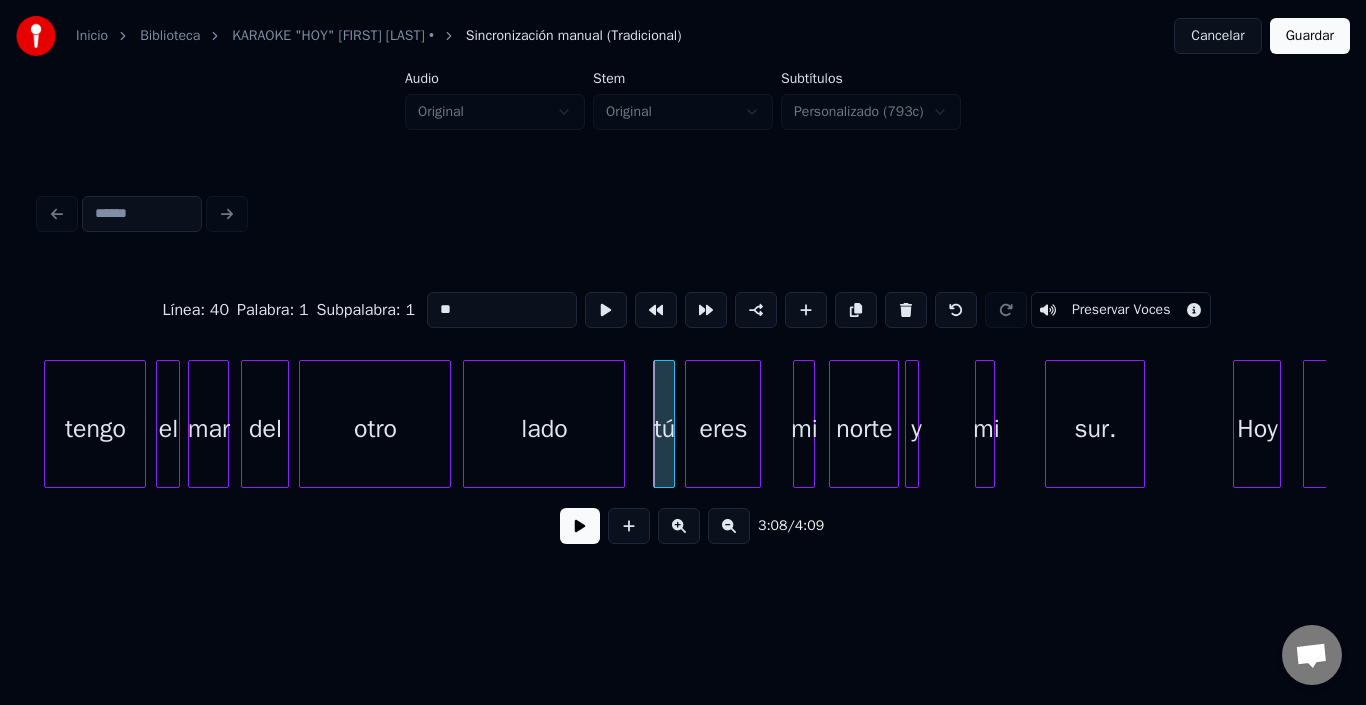 click on "eres" at bounding box center (723, 429) 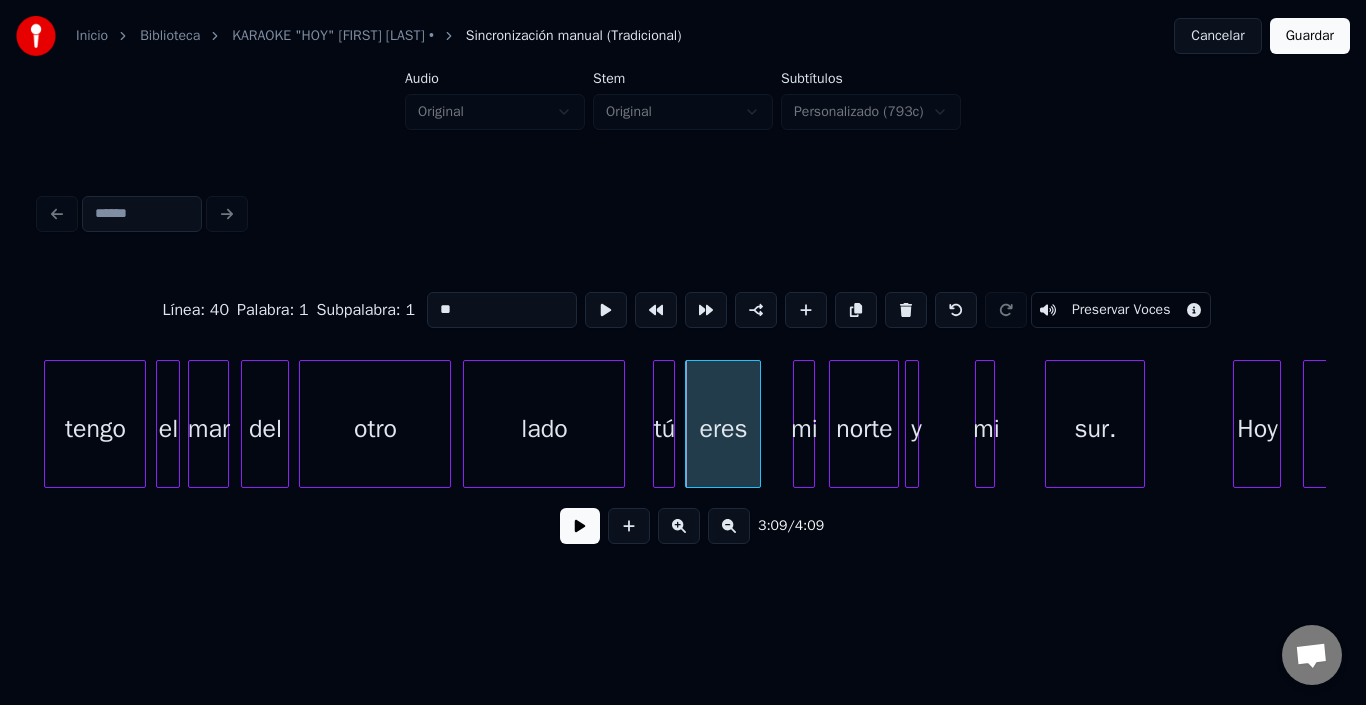 click on "eres" at bounding box center [723, 429] 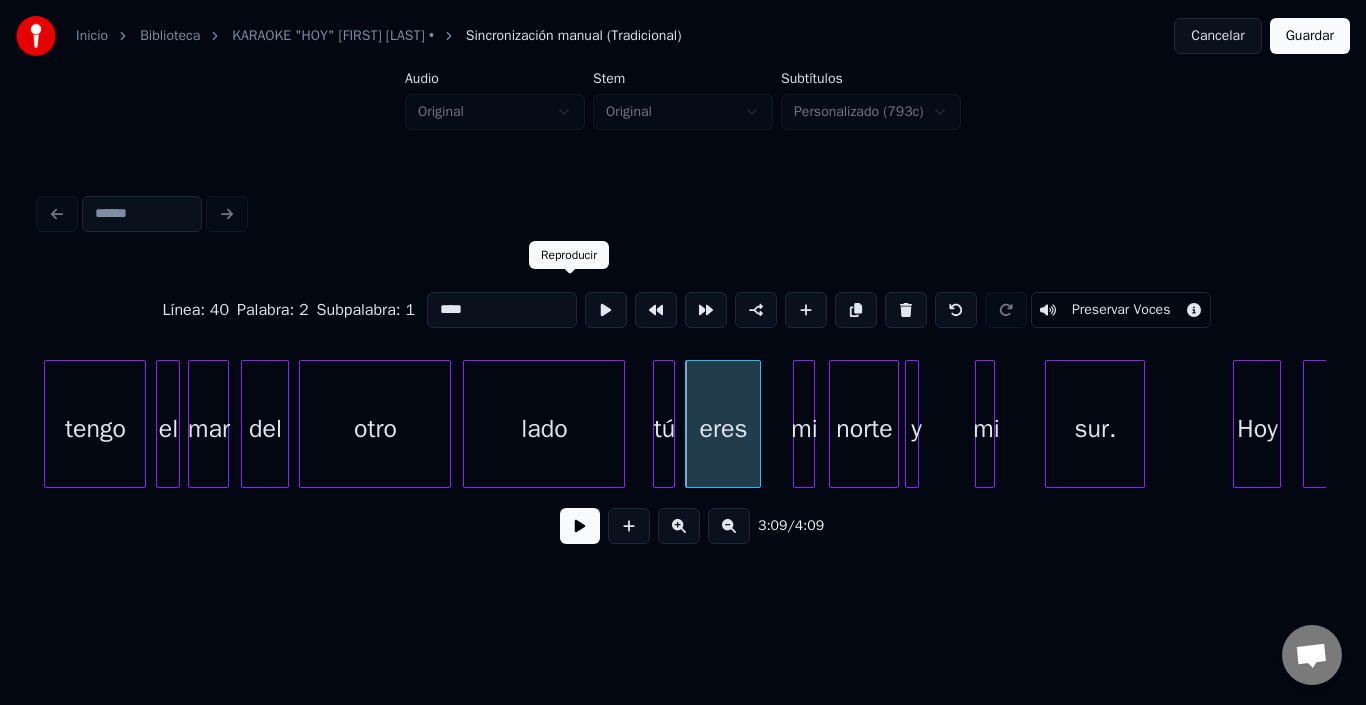 click at bounding box center [606, 310] 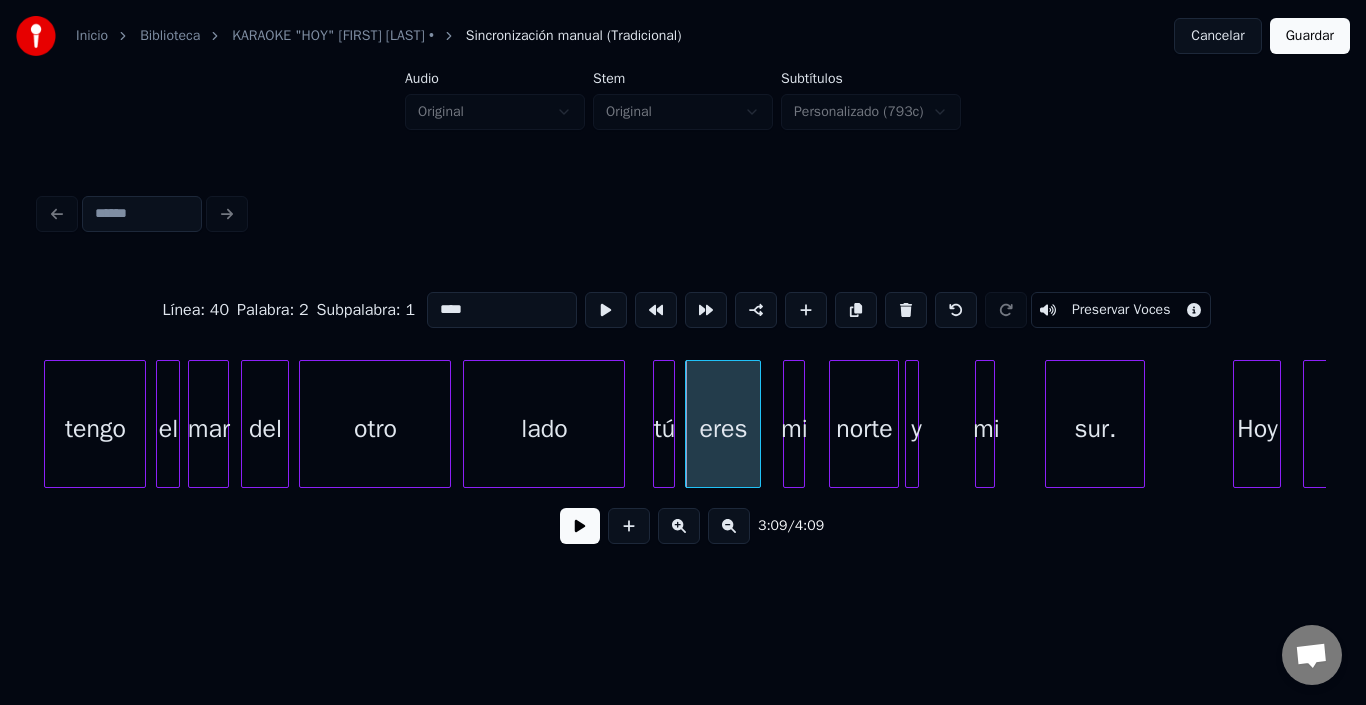 click on "mi" at bounding box center (794, 429) 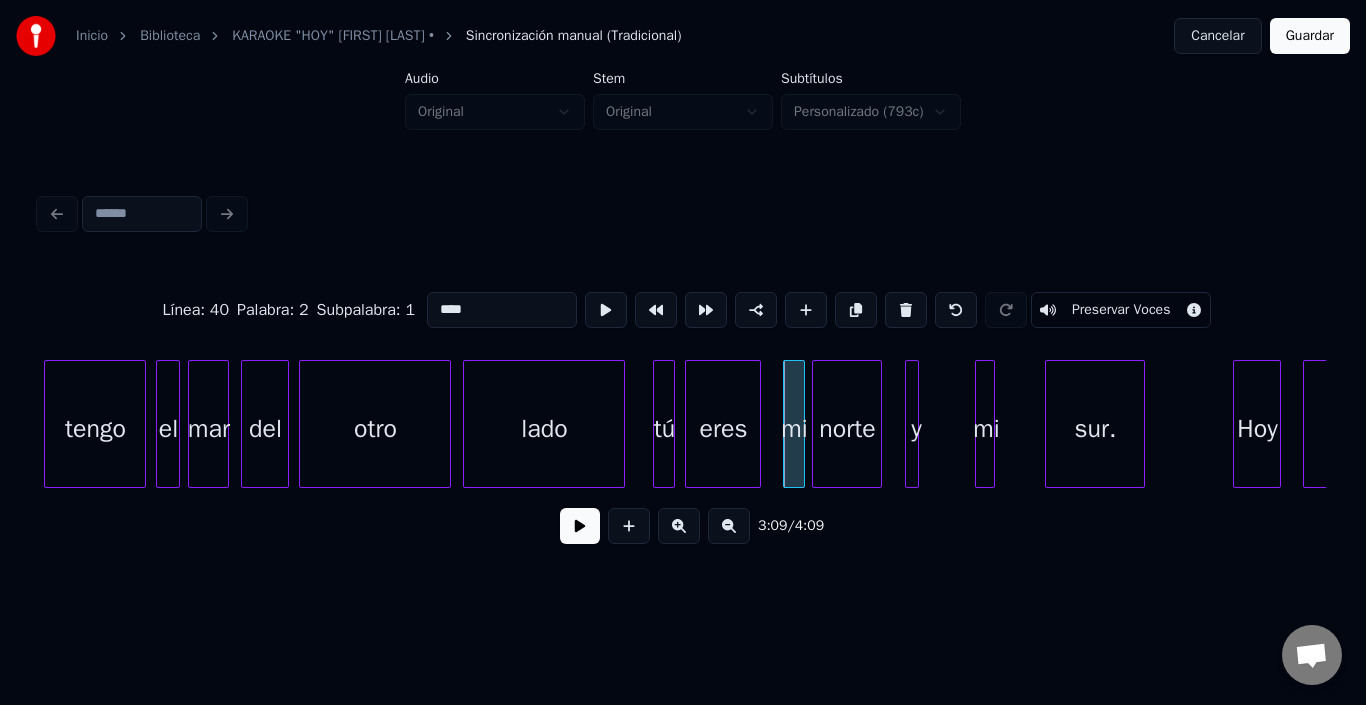 click on "norte" at bounding box center [847, 429] 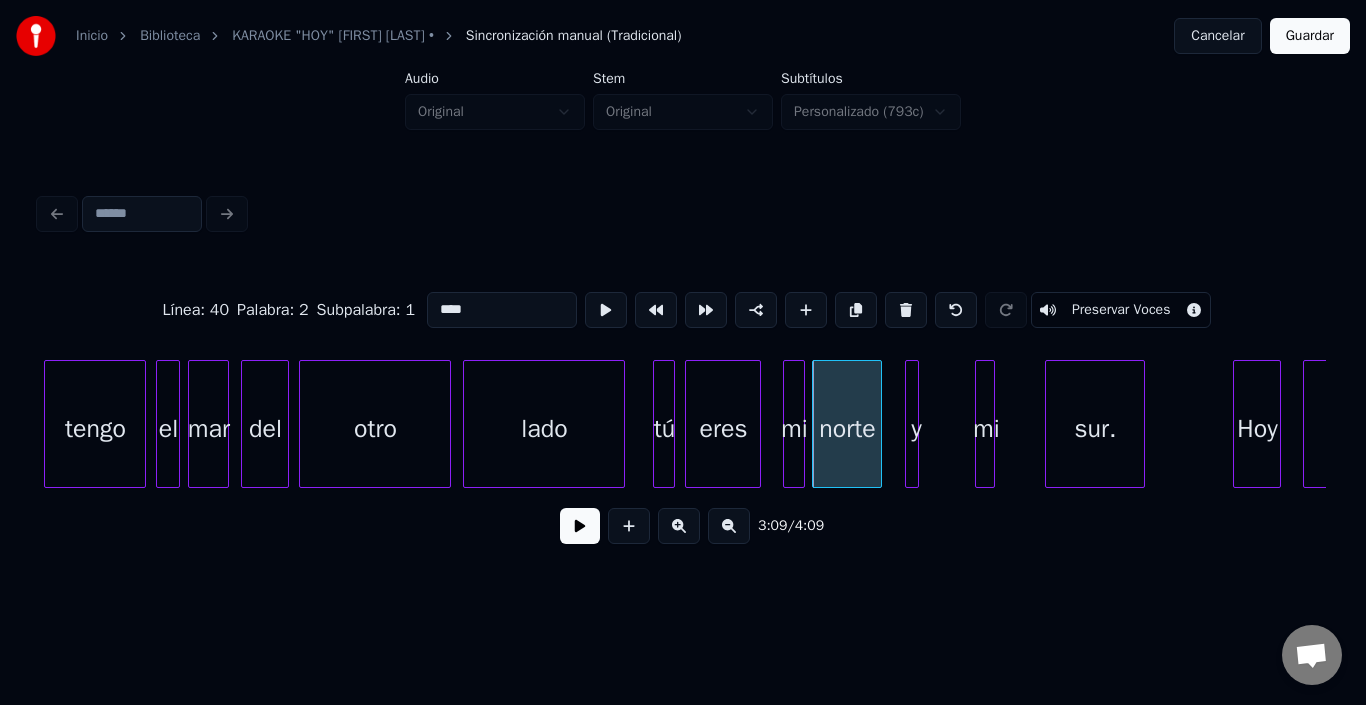 click on "norte" at bounding box center [847, 429] 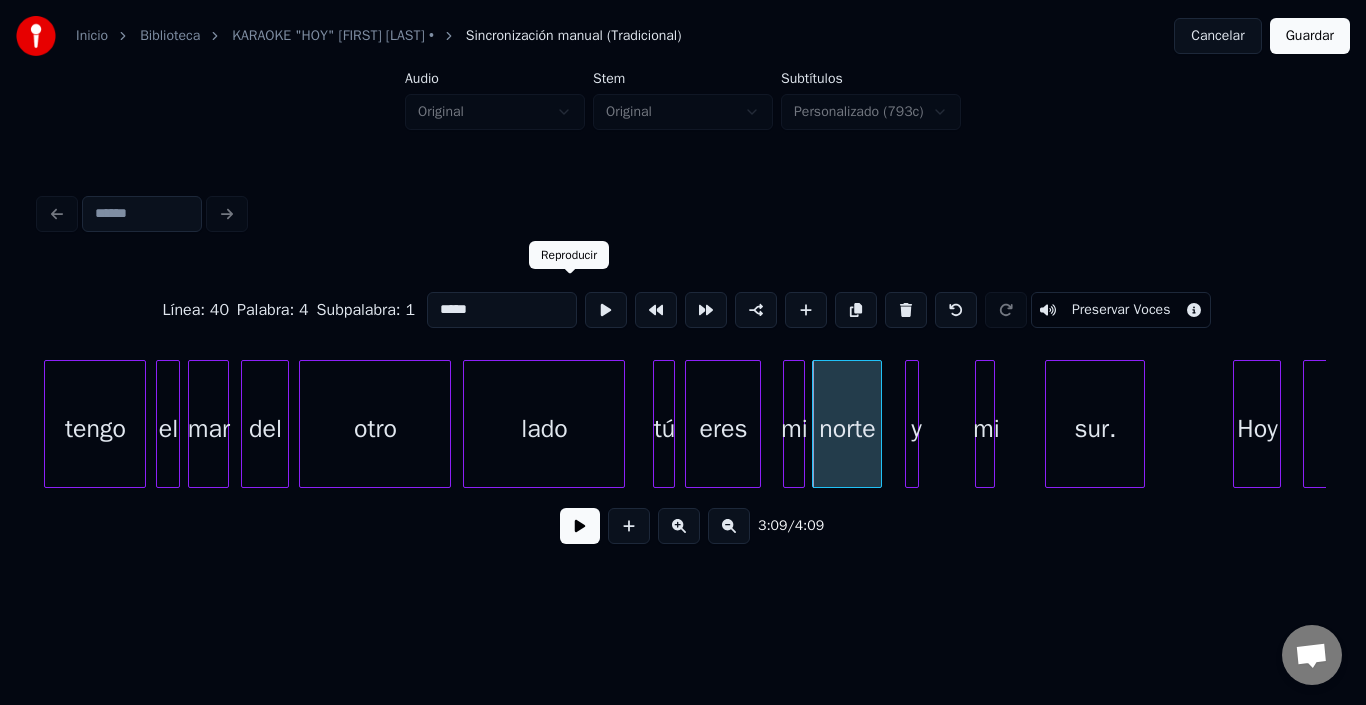click at bounding box center (606, 310) 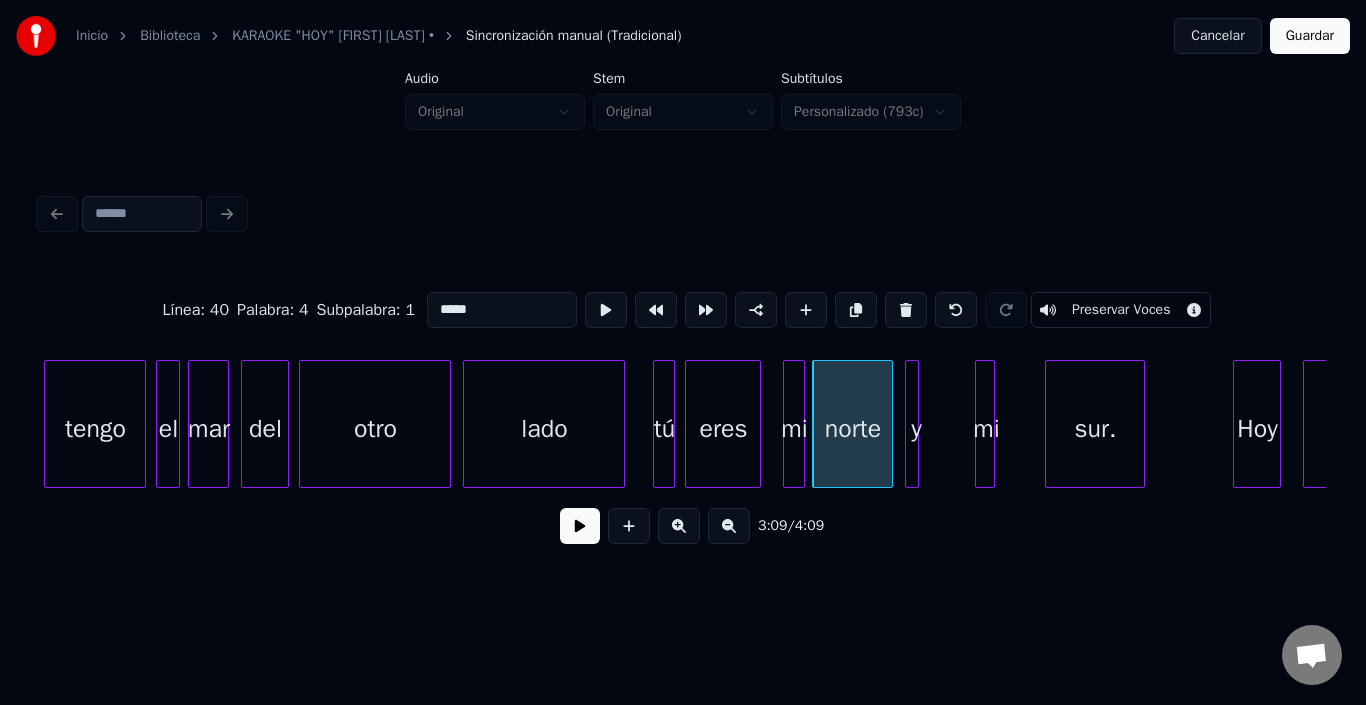 click at bounding box center [889, 424] 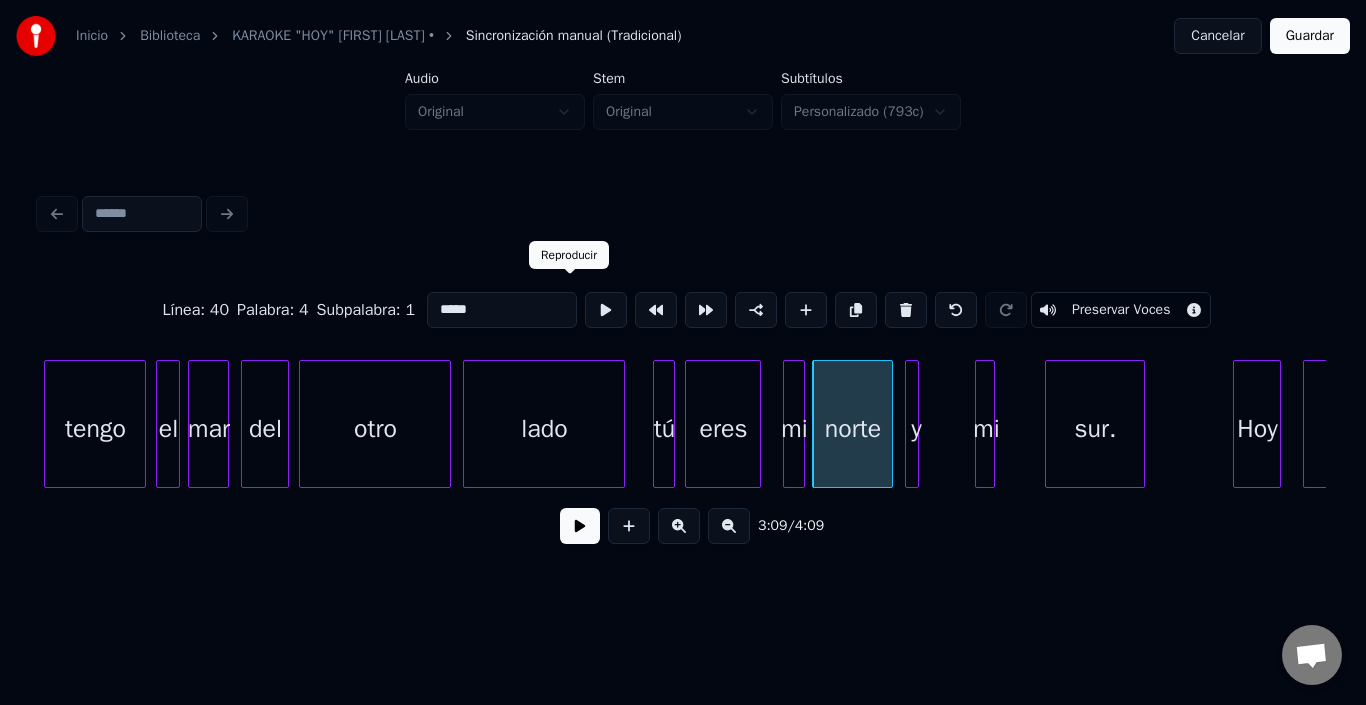 click at bounding box center (606, 310) 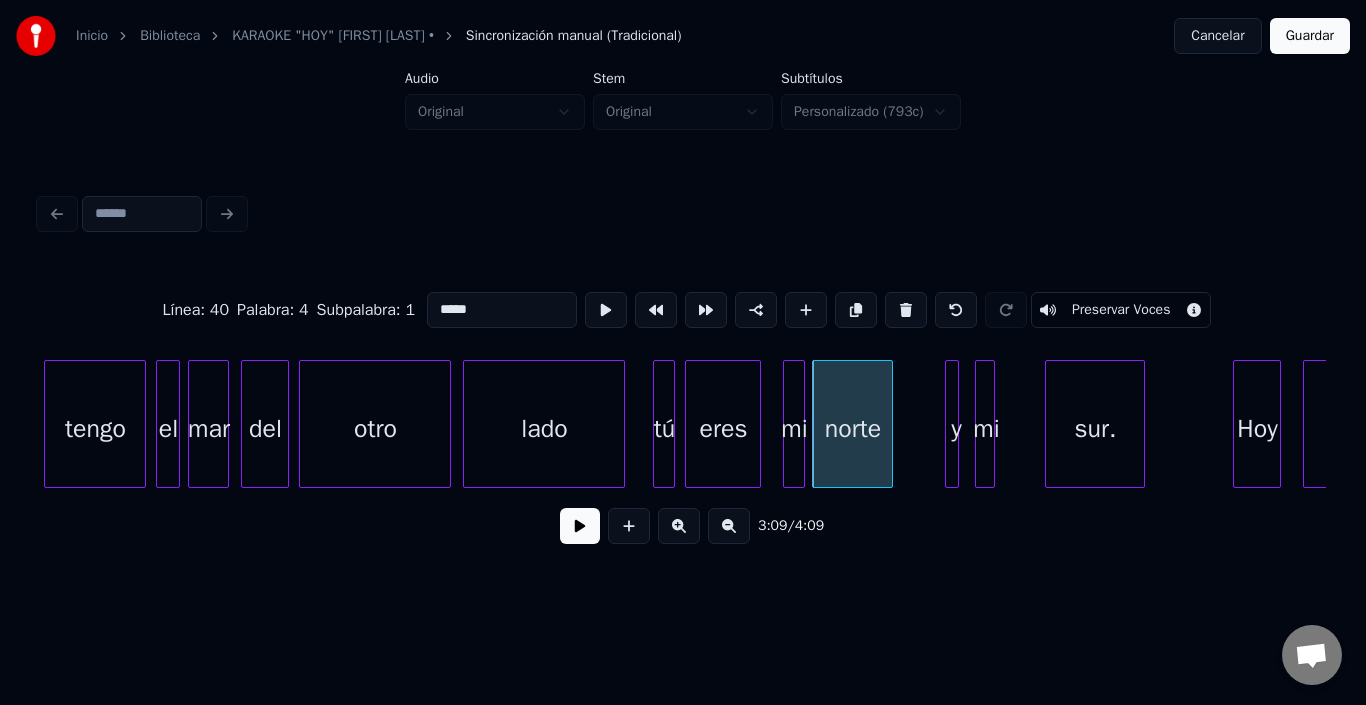 click on "Línea :   40 Palabra :   4 Subpalabra :   1 ***** Preservar Voces 3:09  /  4:09" at bounding box center [683, 412] 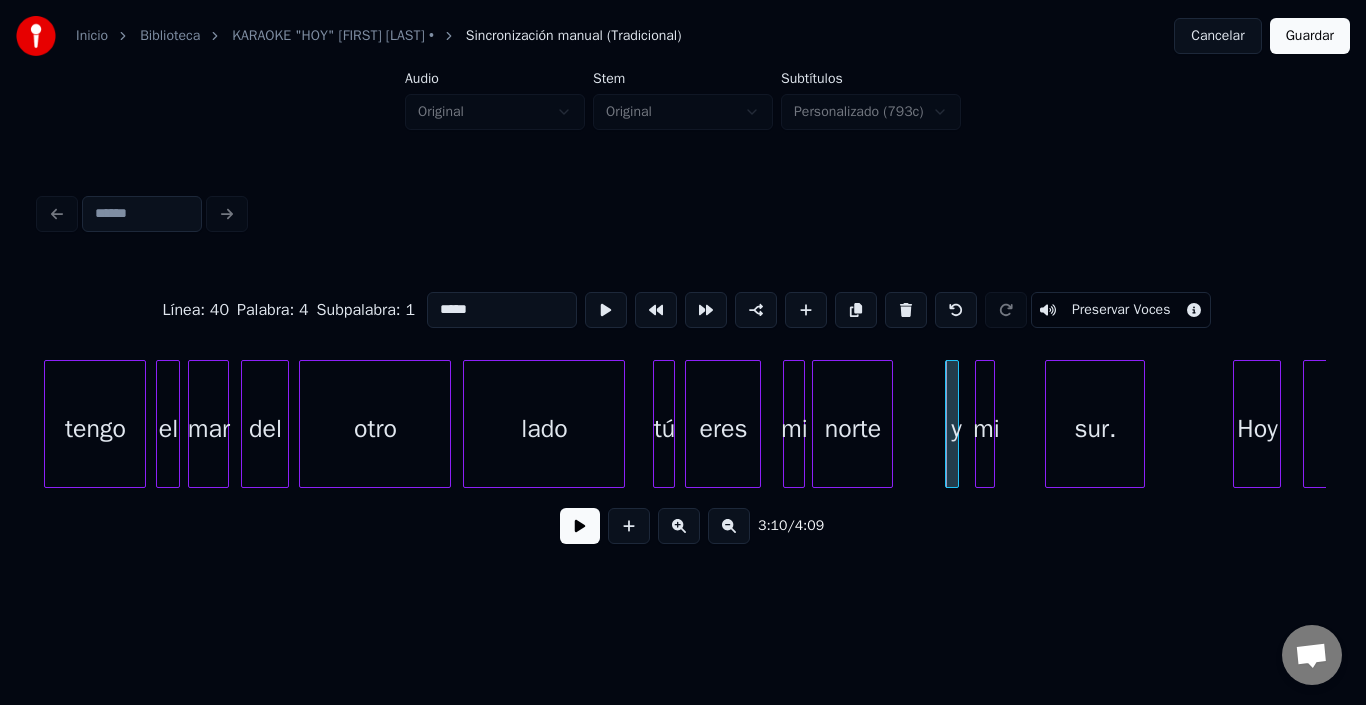 click on "norte" at bounding box center [852, 424] 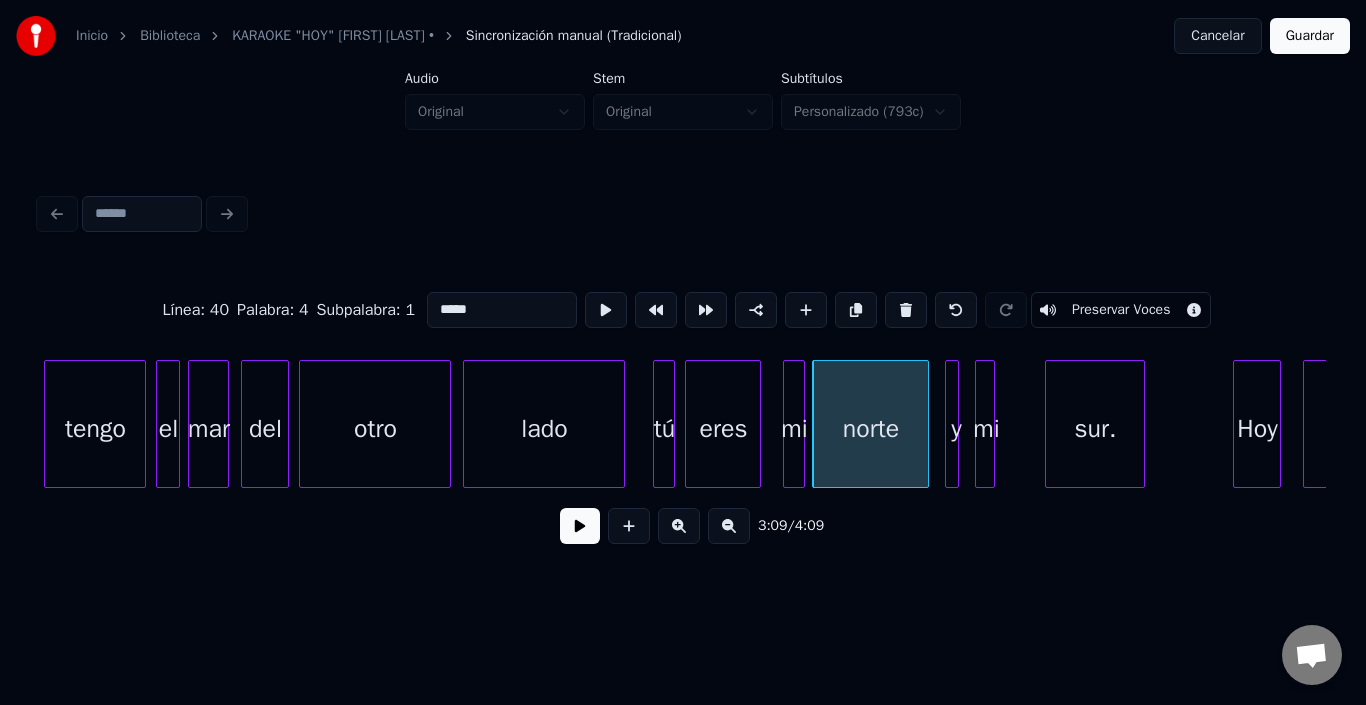 click at bounding box center (925, 424) 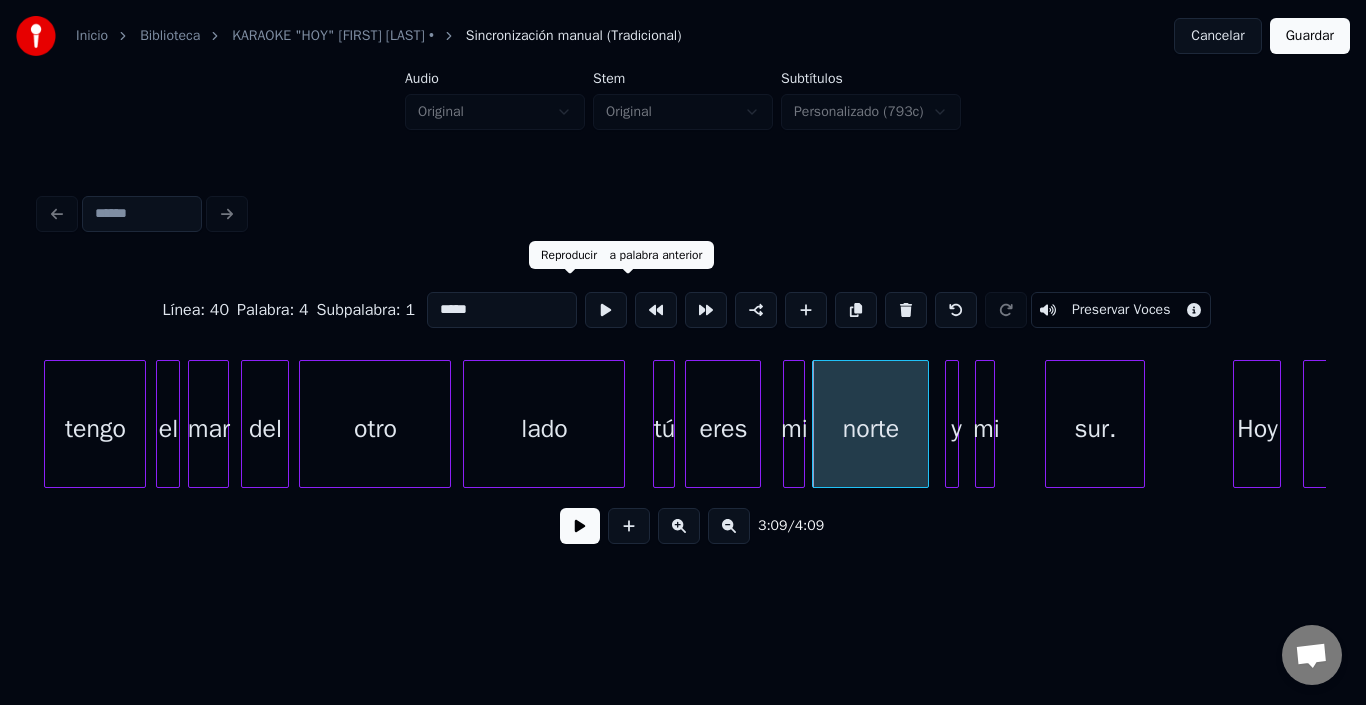 click at bounding box center [606, 310] 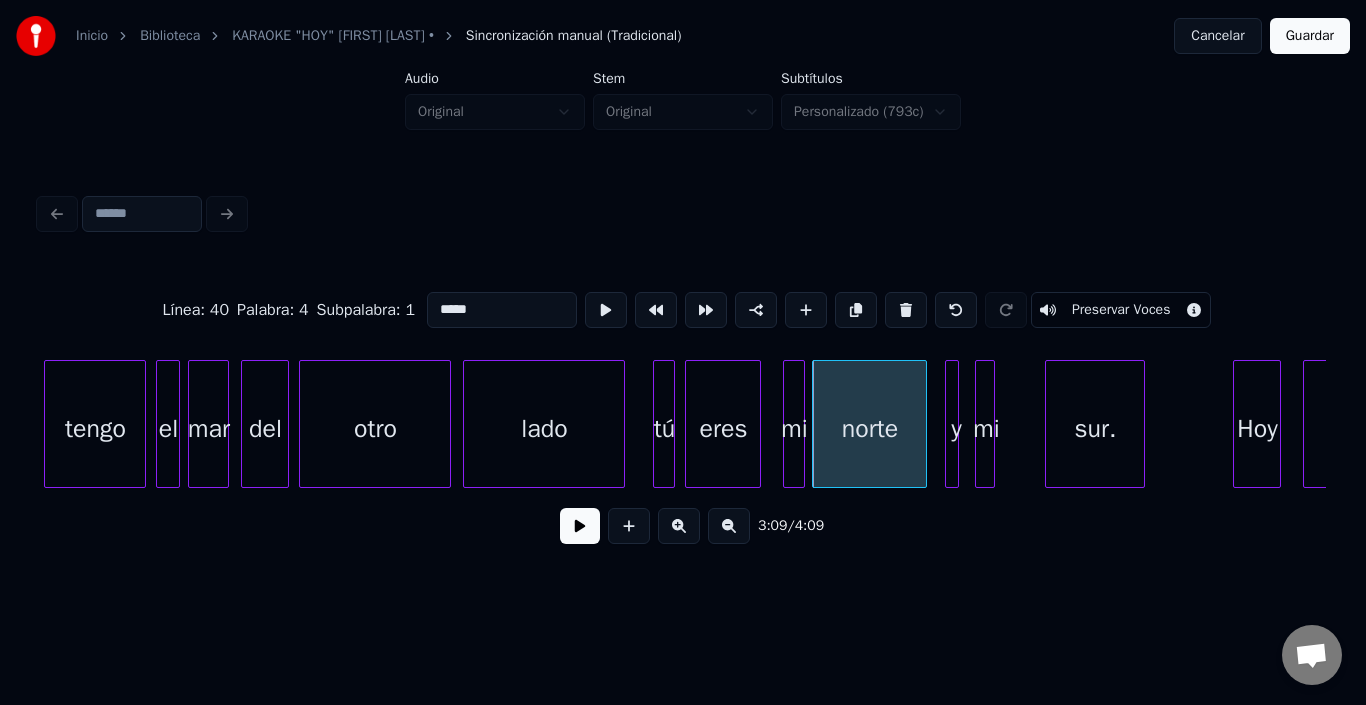 click at bounding box center (923, 424) 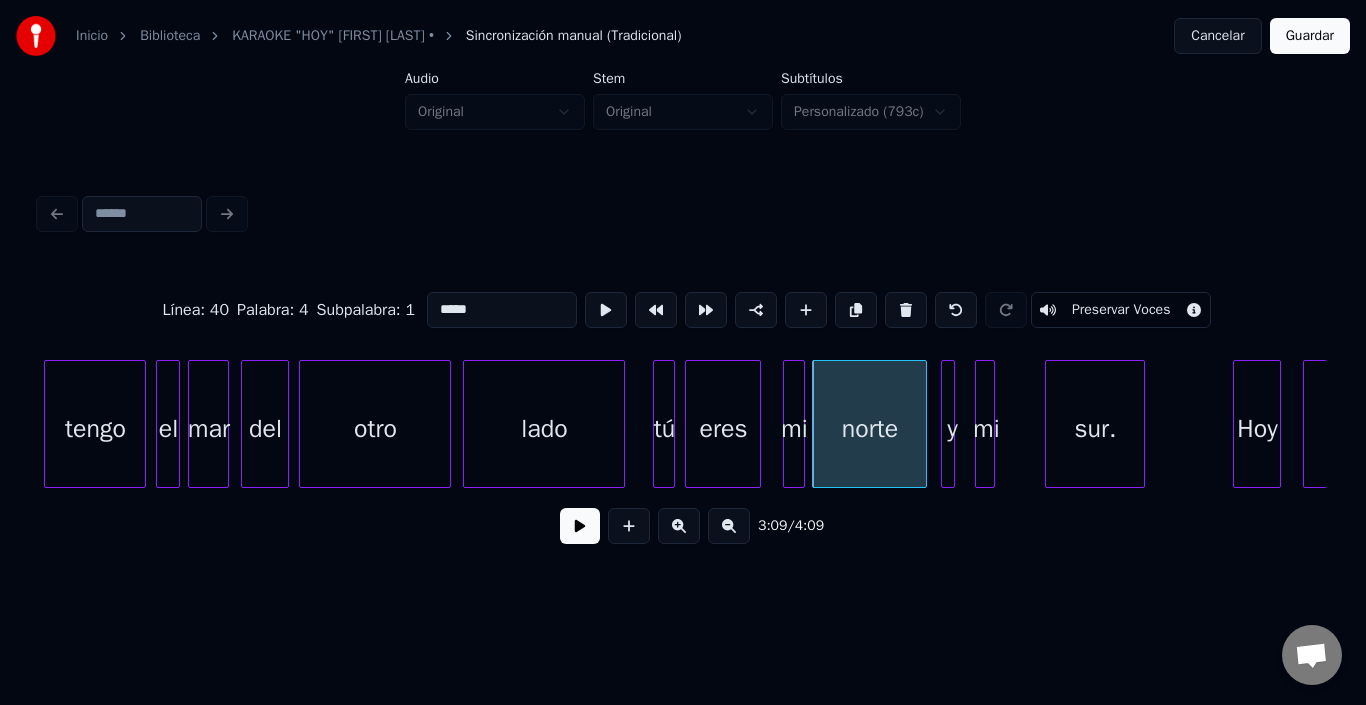 click on "y" at bounding box center [948, 424] 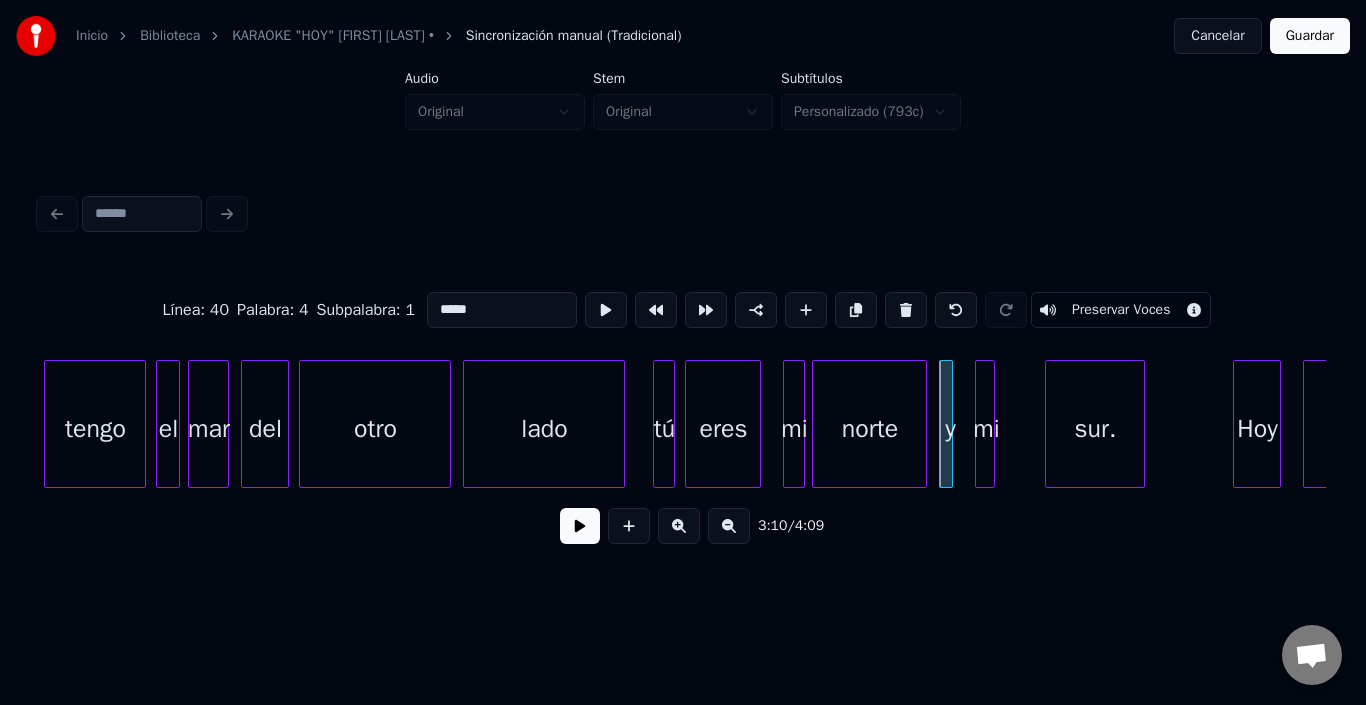 click on "y" at bounding box center [946, 424] 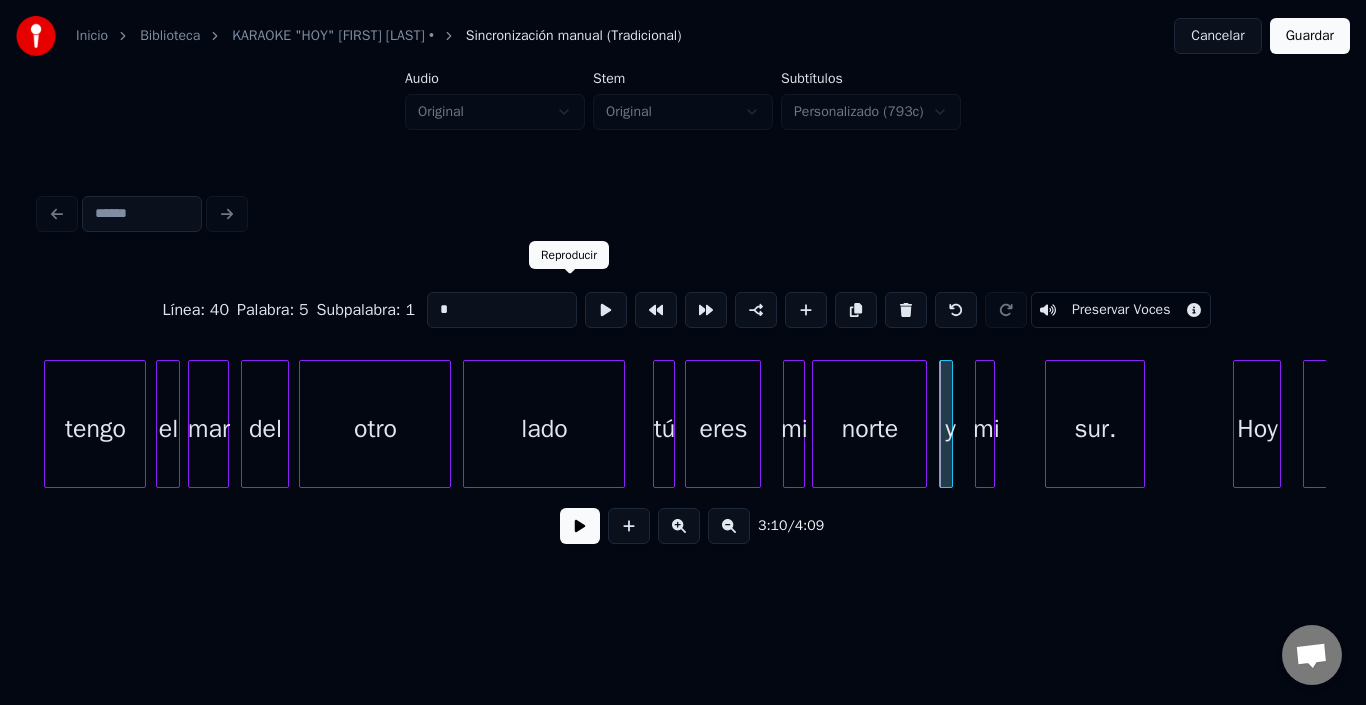 click at bounding box center [606, 310] 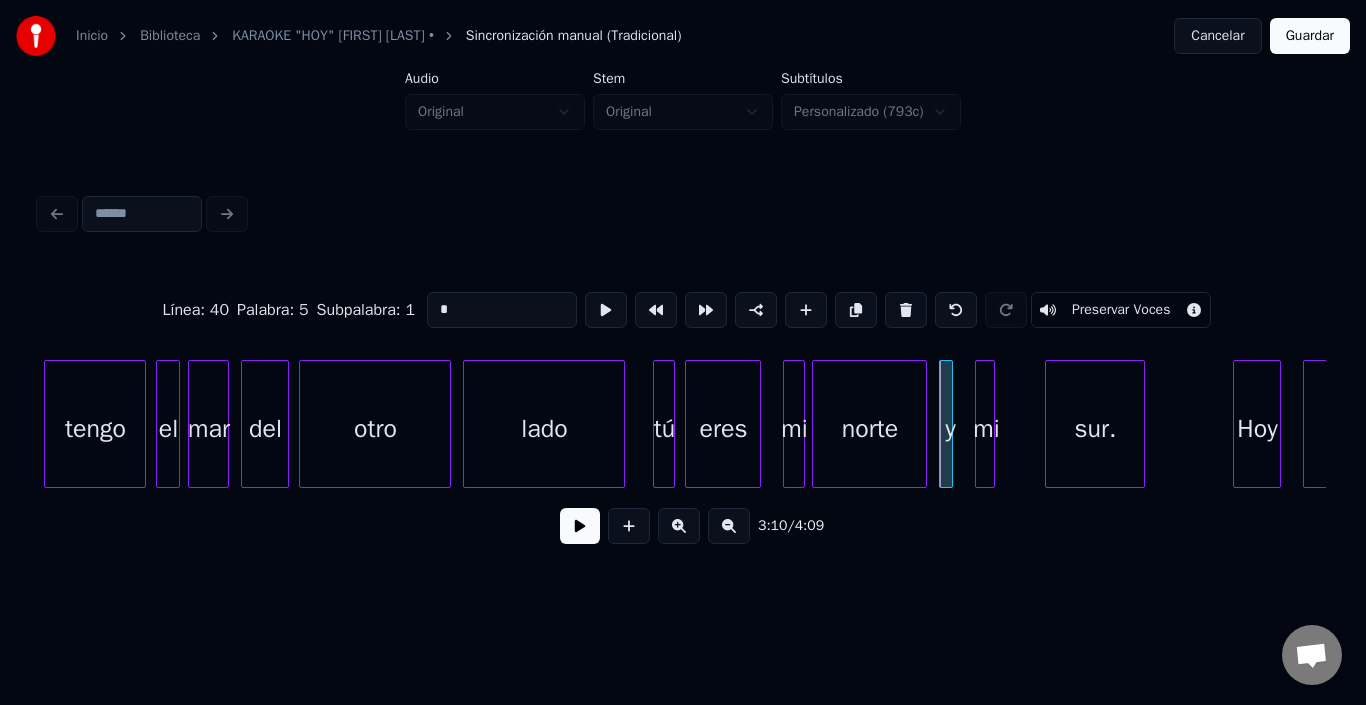 click on "mi" at bounding box center [986, 429] 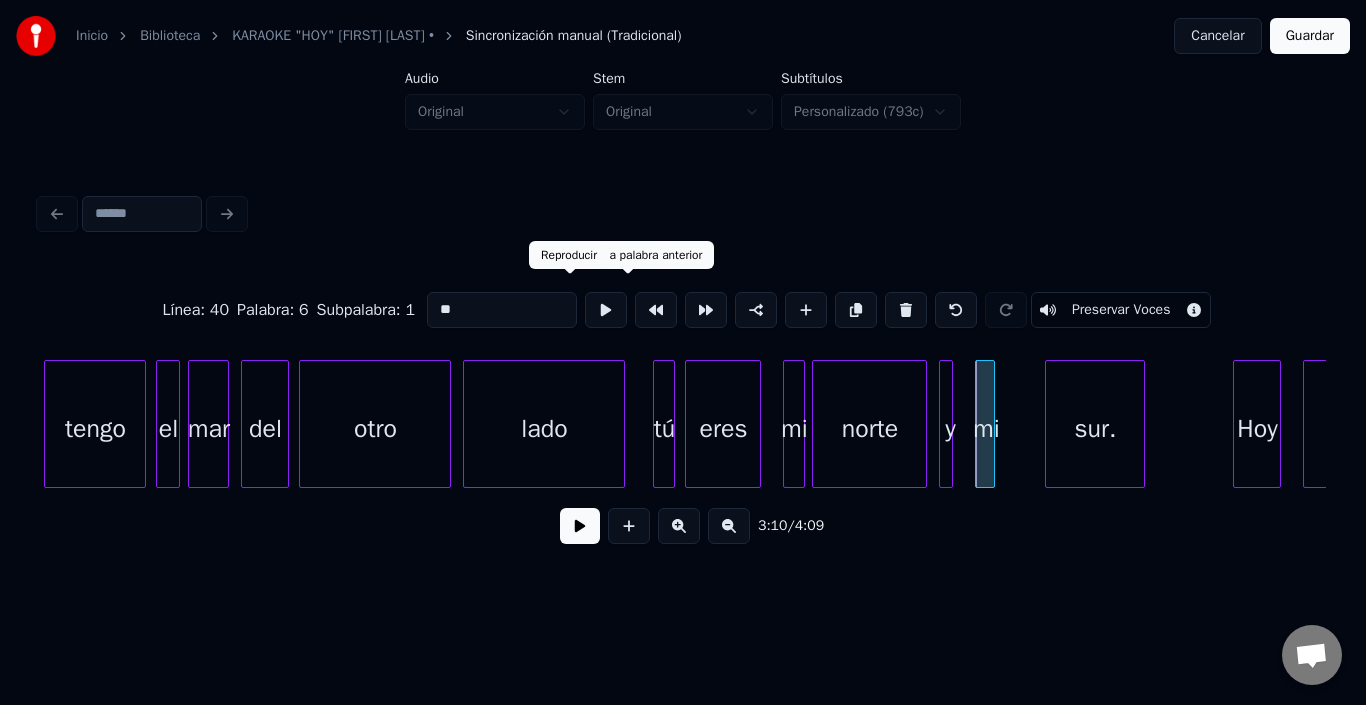 click at bounding box center [606, 310] 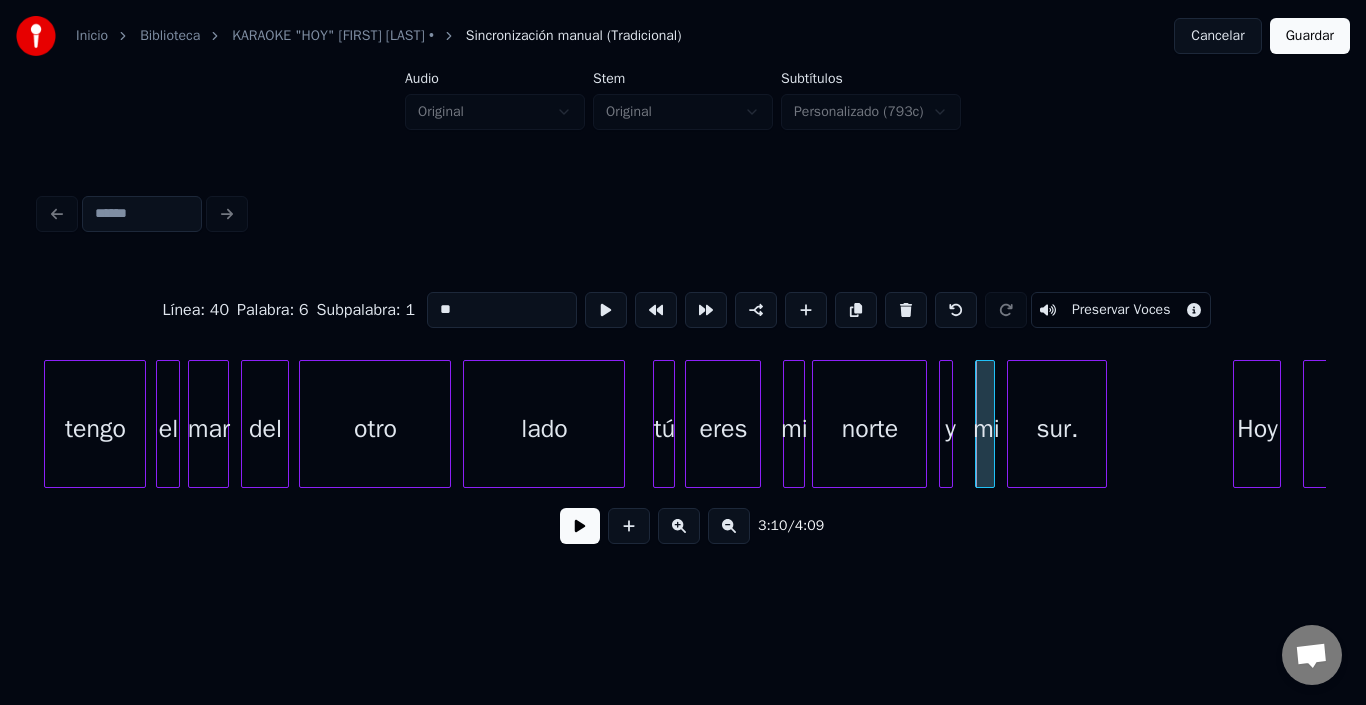 click on "sur." at bounding box center [1057, 429] 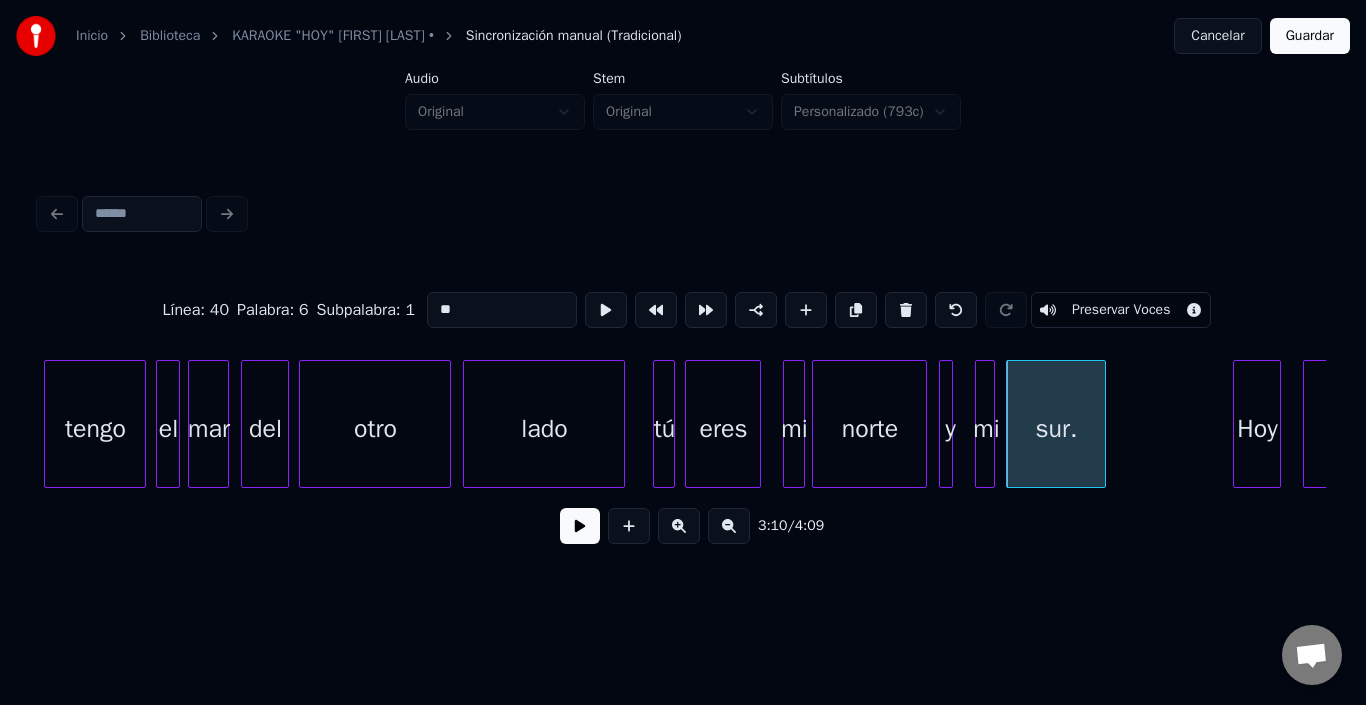 click on "sur." at bounding box center [1056, 429] 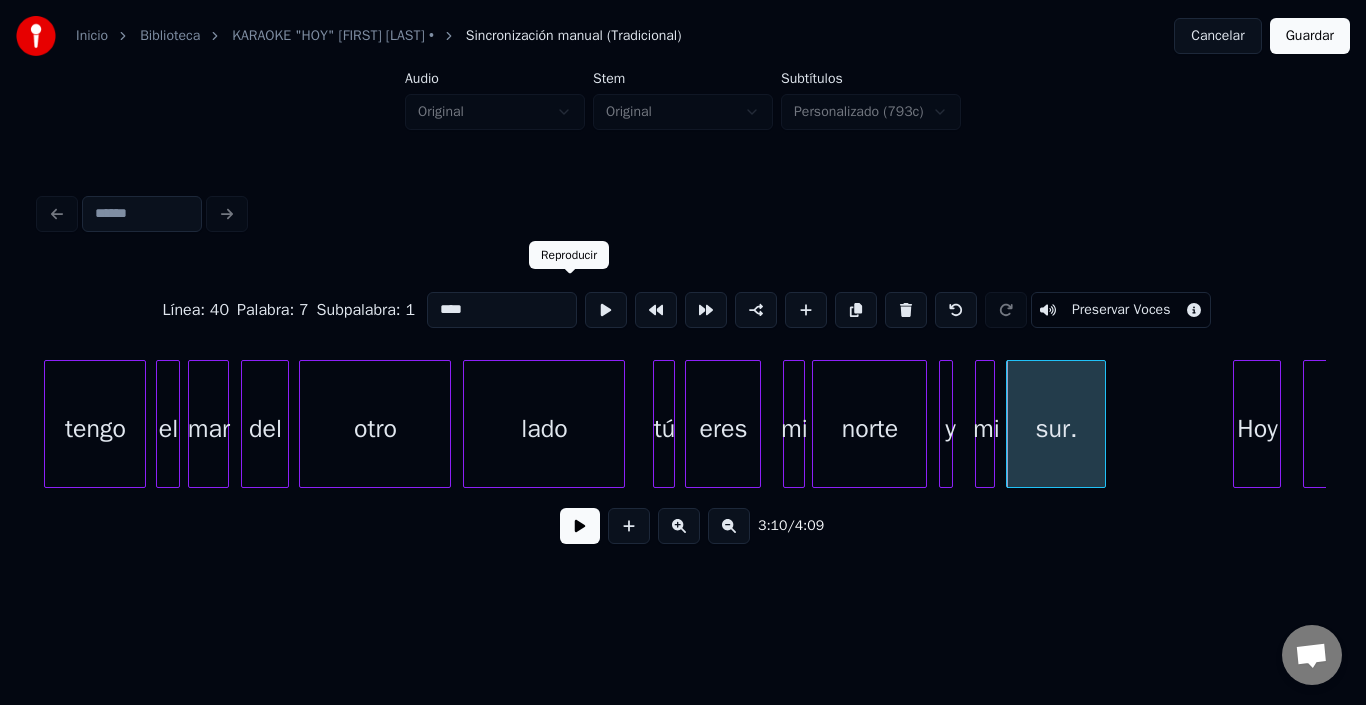 click at bounding box center (606, 310) 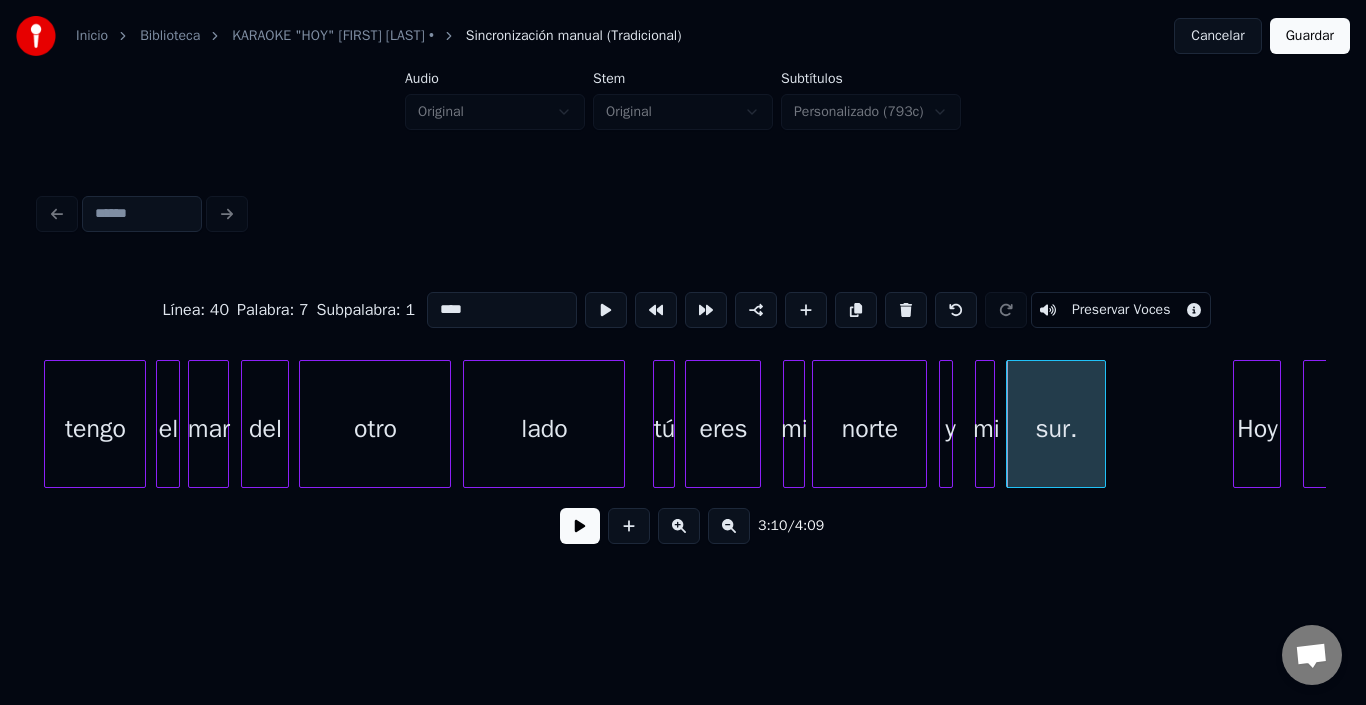 click on "sur." at bounding box center (1056, 429) 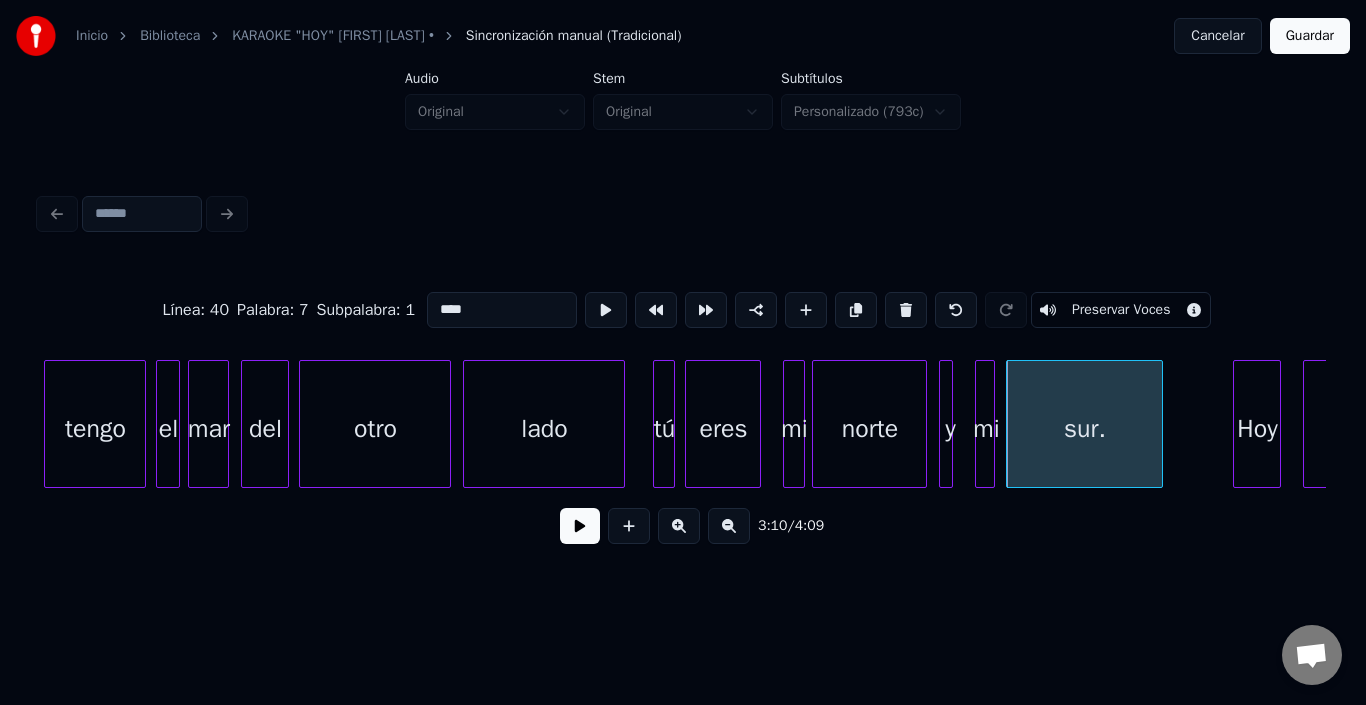 click at bounding box center (1159, 424) 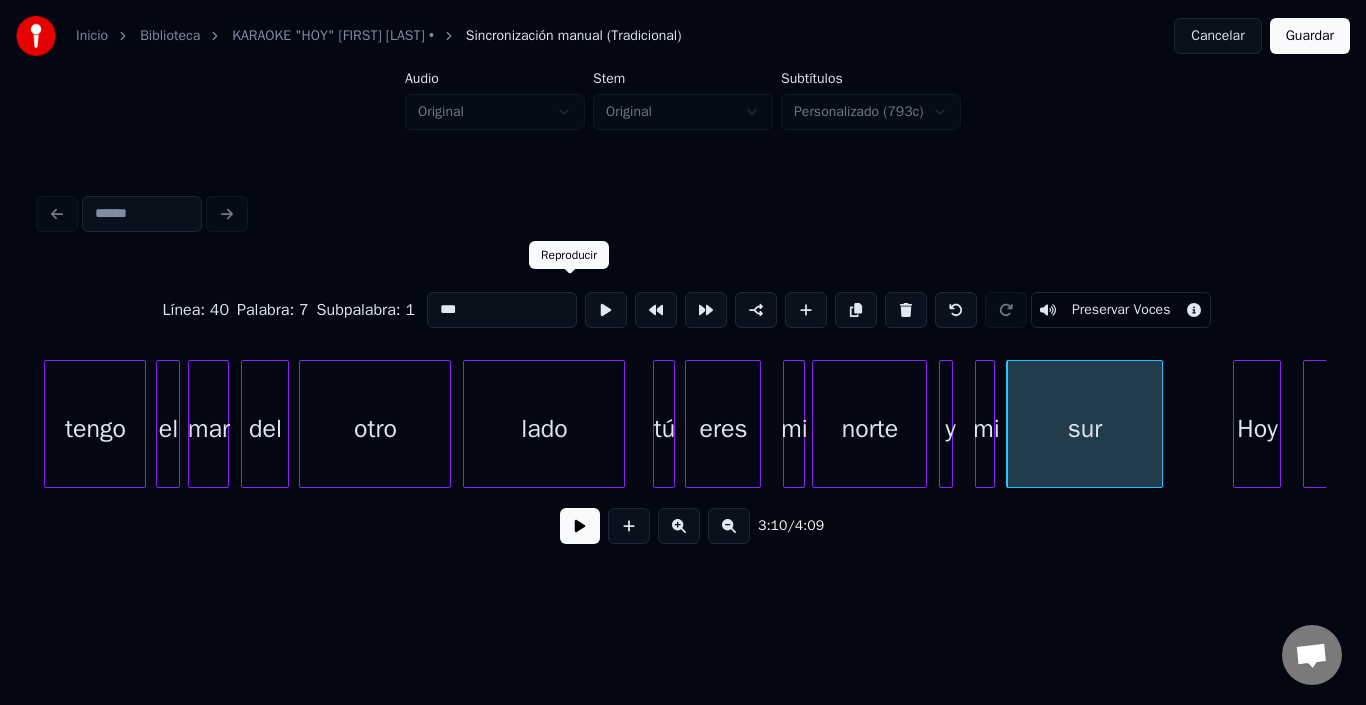 click at bounding box center (606, 310) 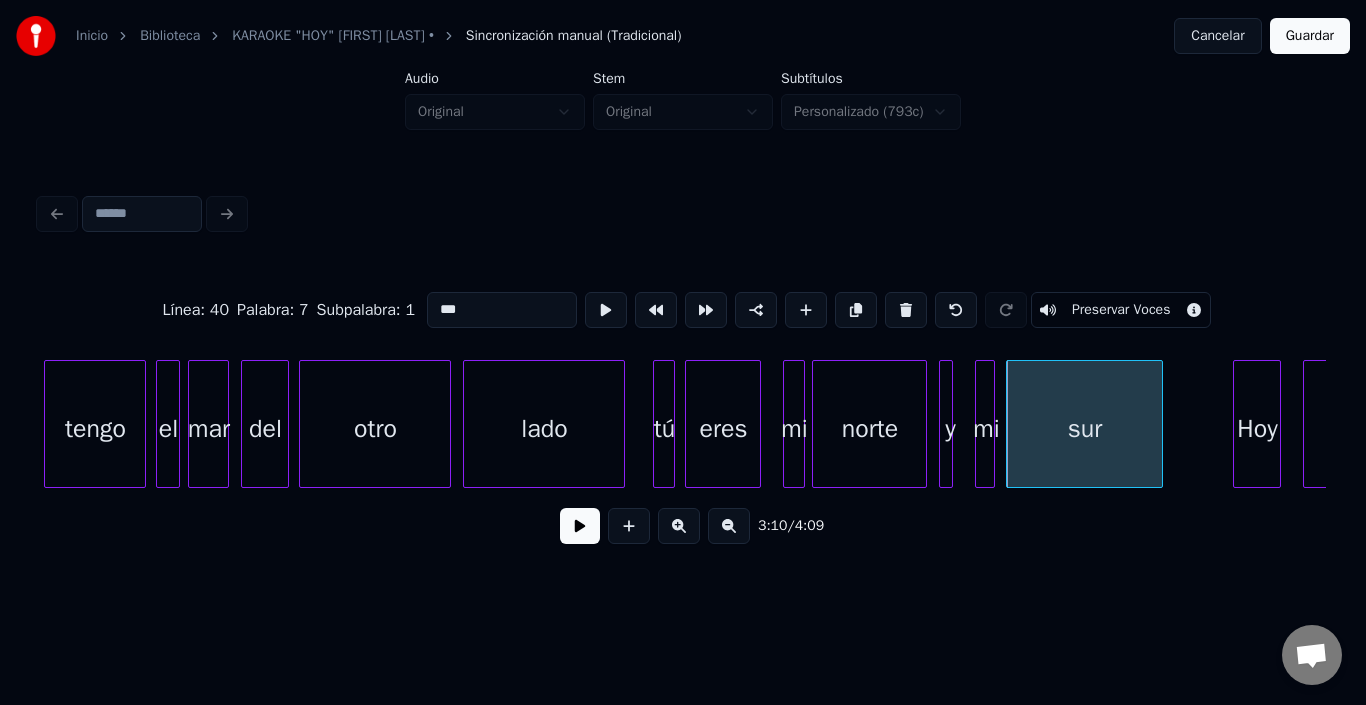 click at bounding box center [991, 424] 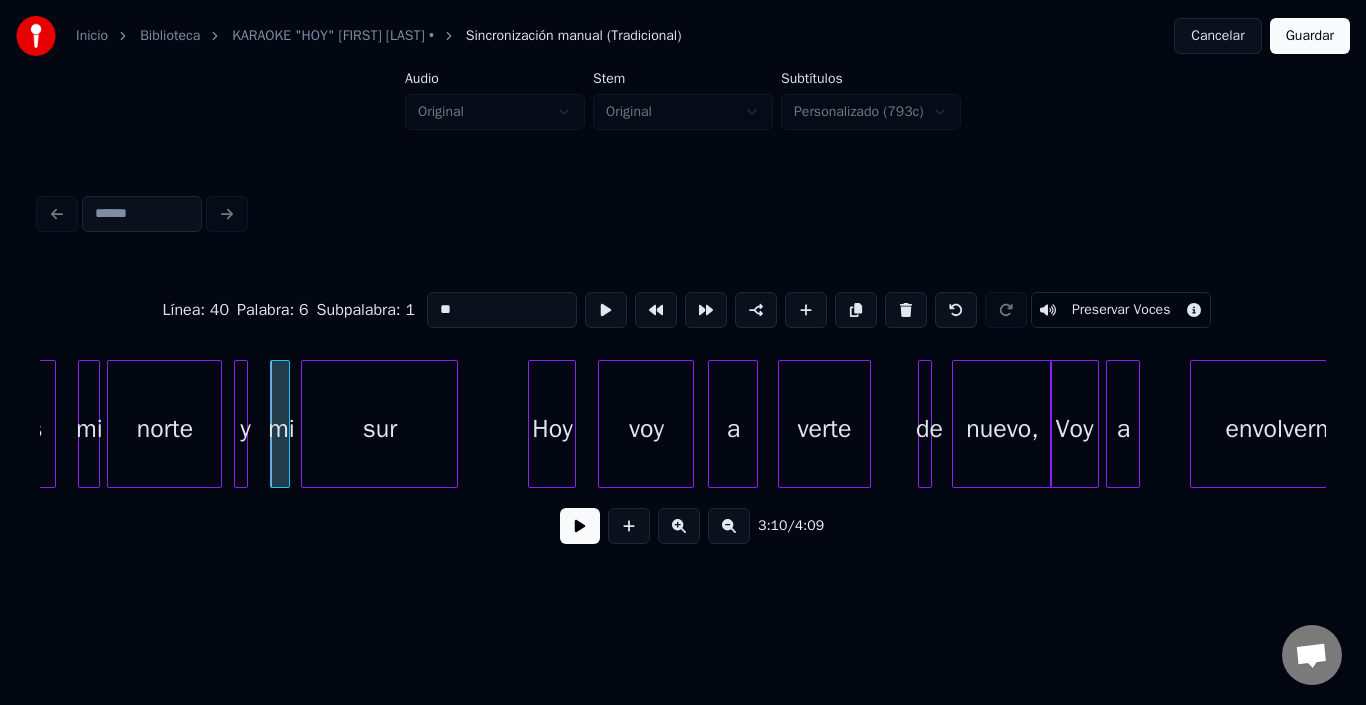 scroll, scrollTop: 0, scrollLeft: 37929, axis: horizontal 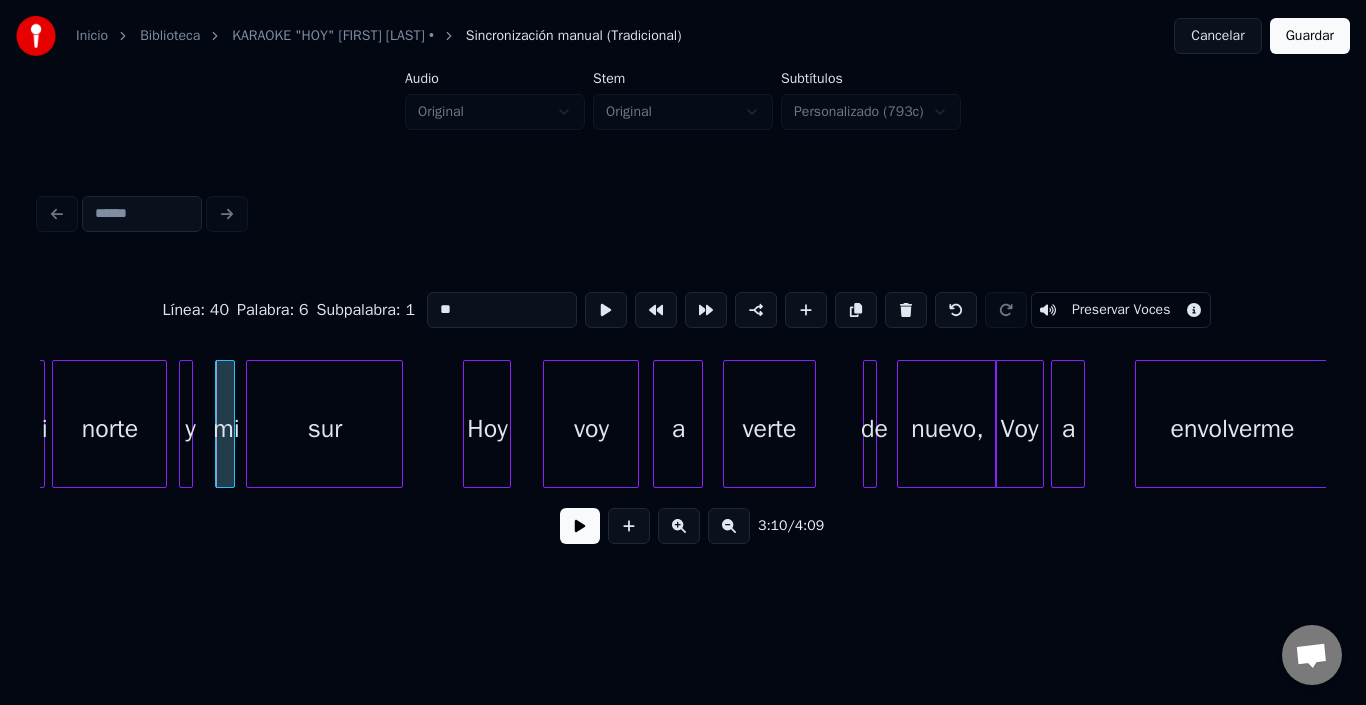 click on "Hoy" at bounding box center [487, 429] 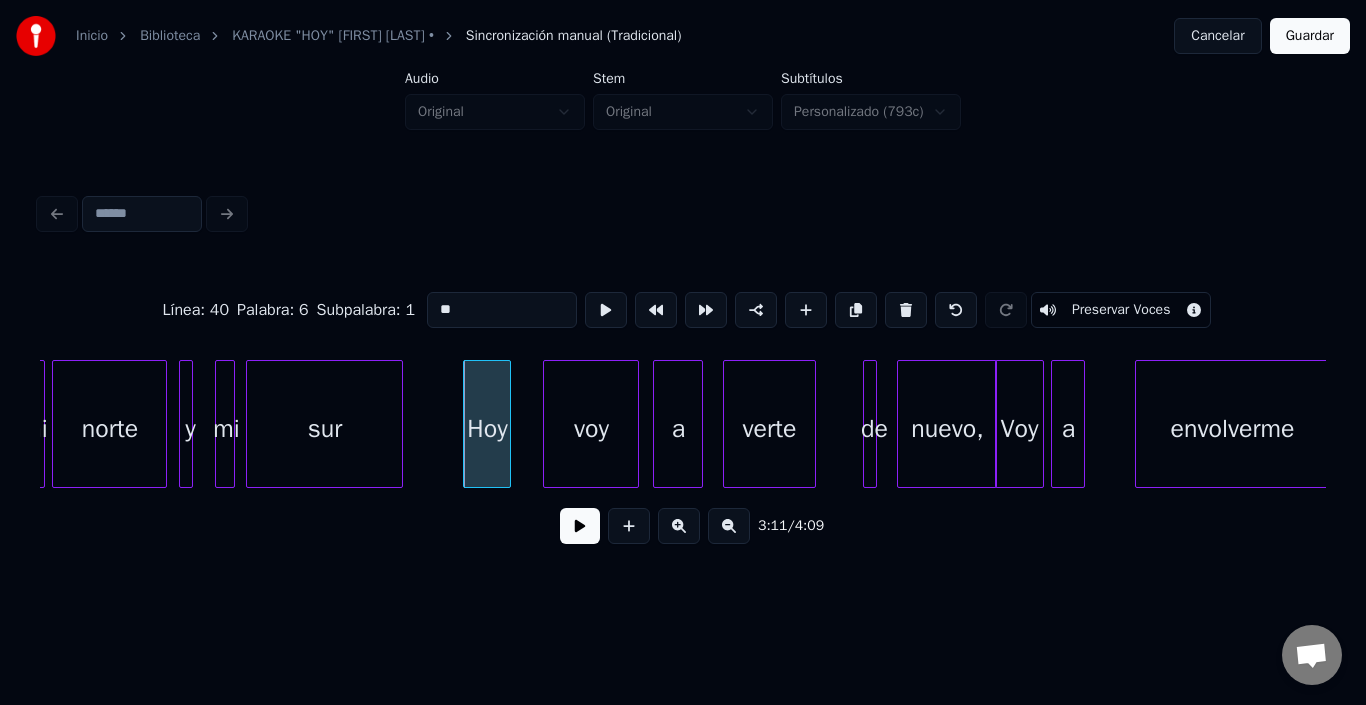 click on "Hoy" at bounding box center (487, 429) 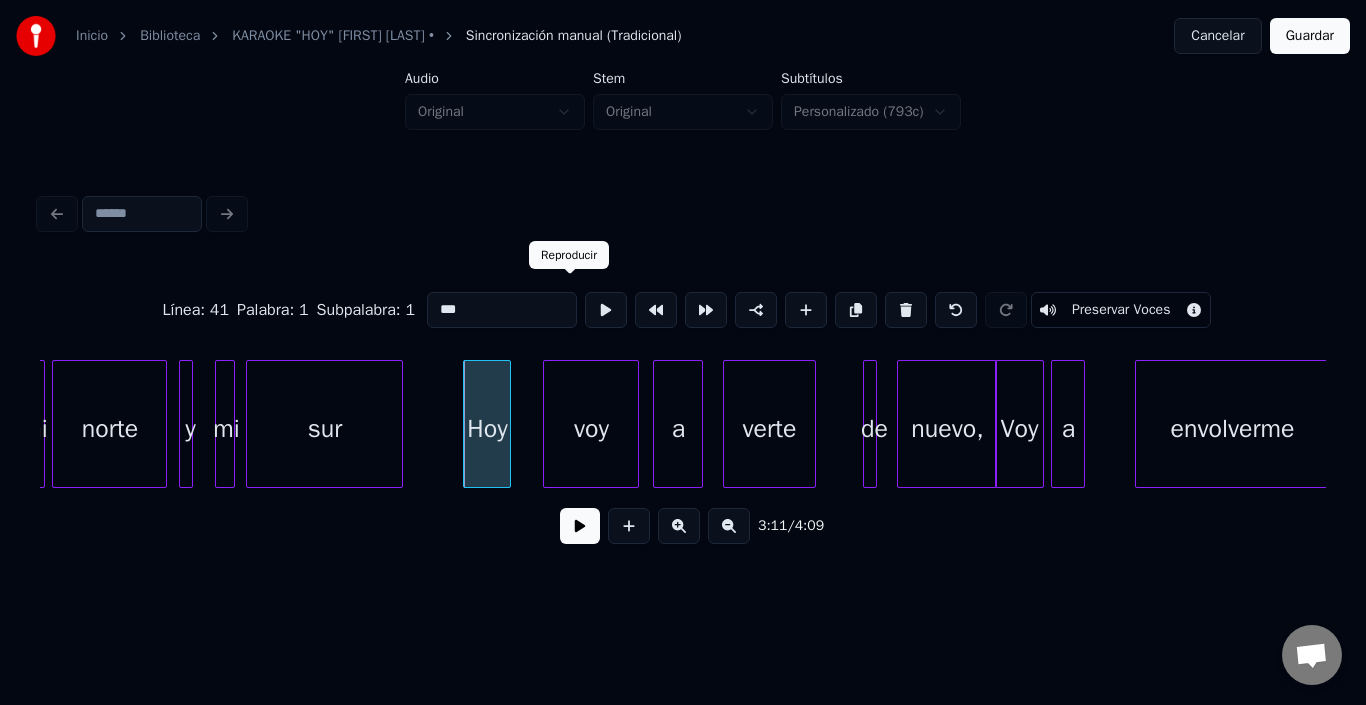 click at bounding box center [606, 310] 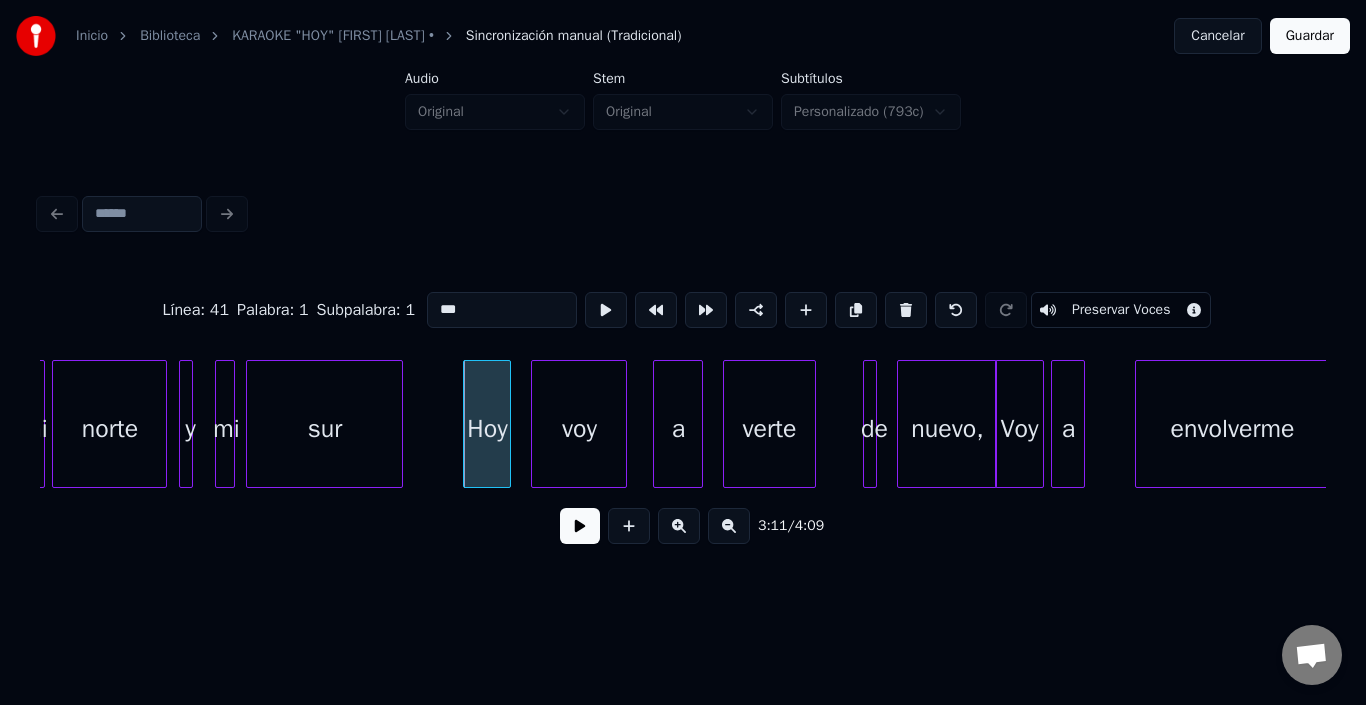 click on "voy" at bounding box center (579, 429) 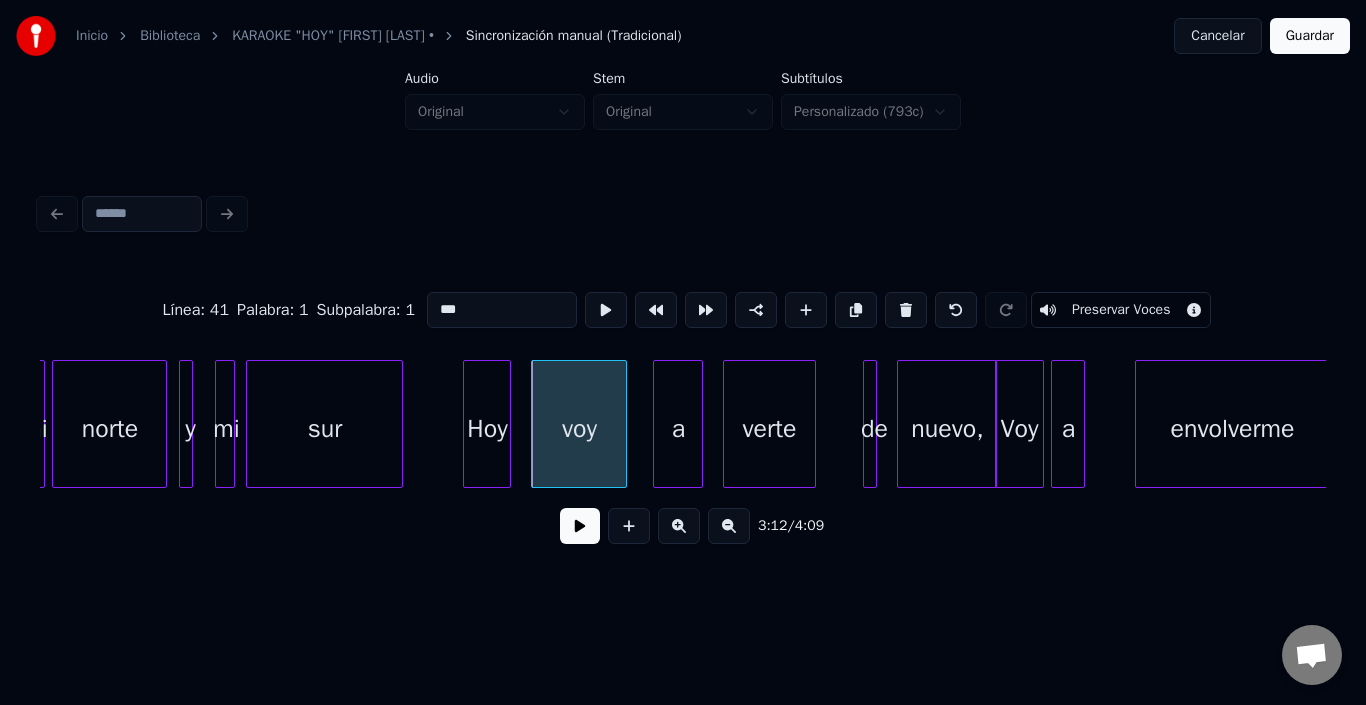 click on "voy" at bounding box center (579, 429) 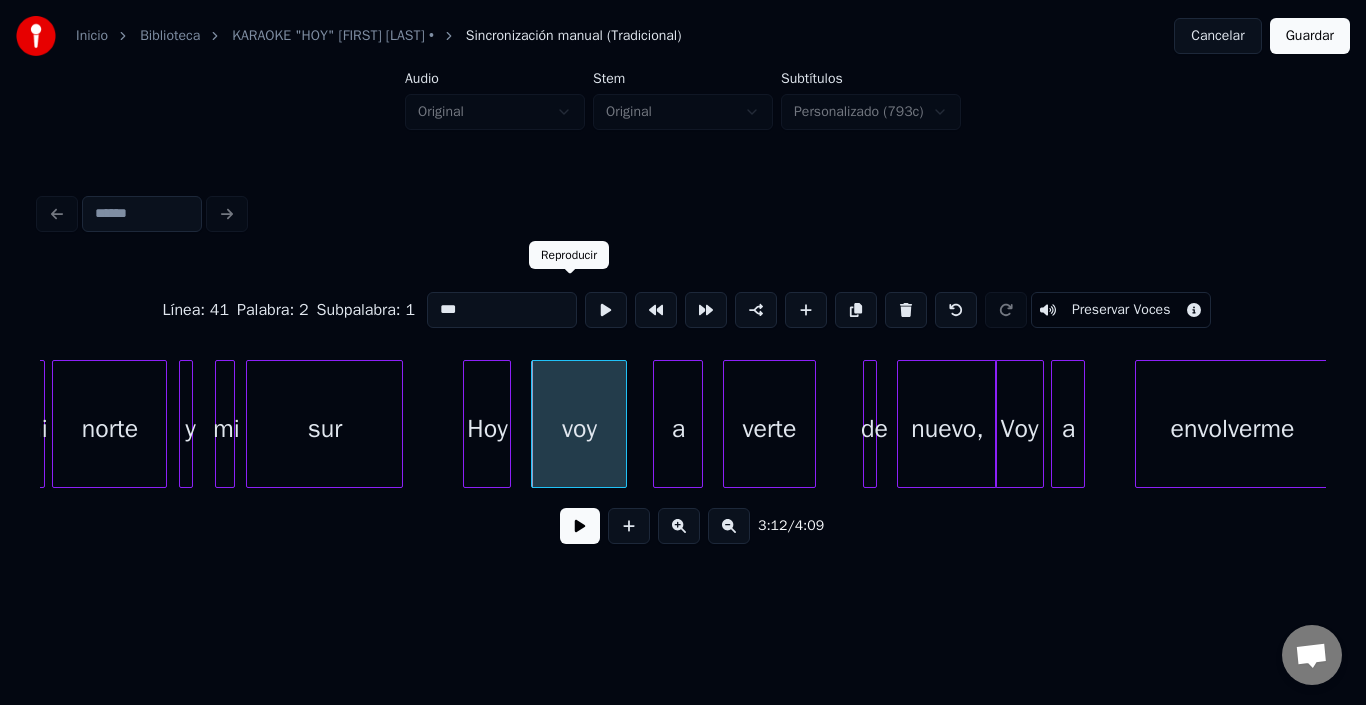 click at bounding box center (606, 310) 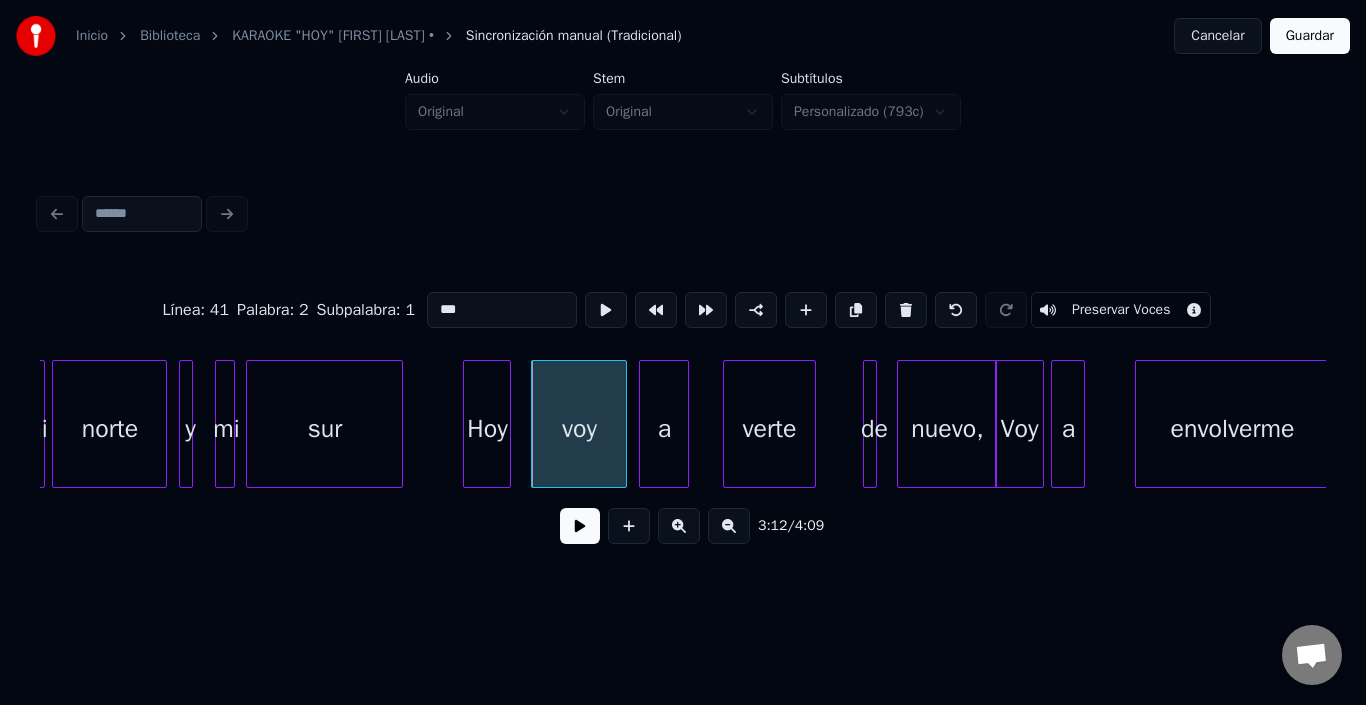 click on "a" at bounding box center [664, 429] 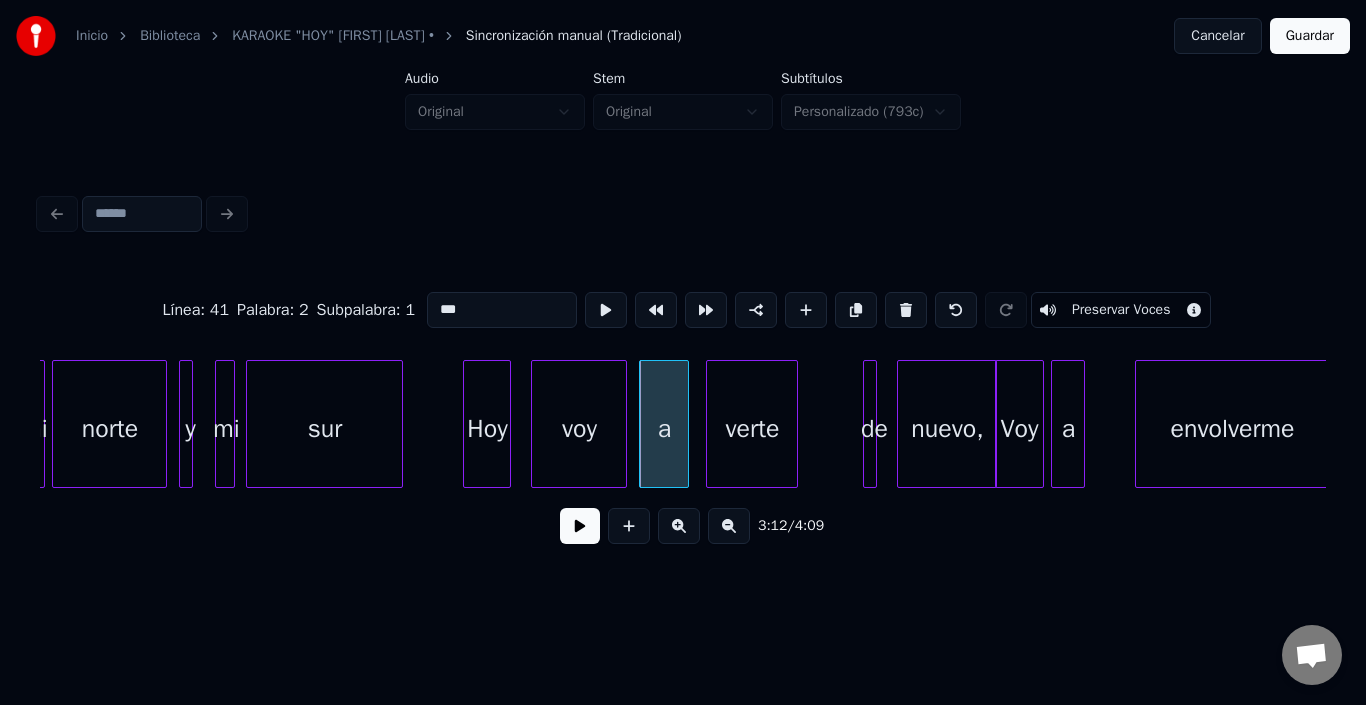 click on "verte" at bounding box center [752, 429] 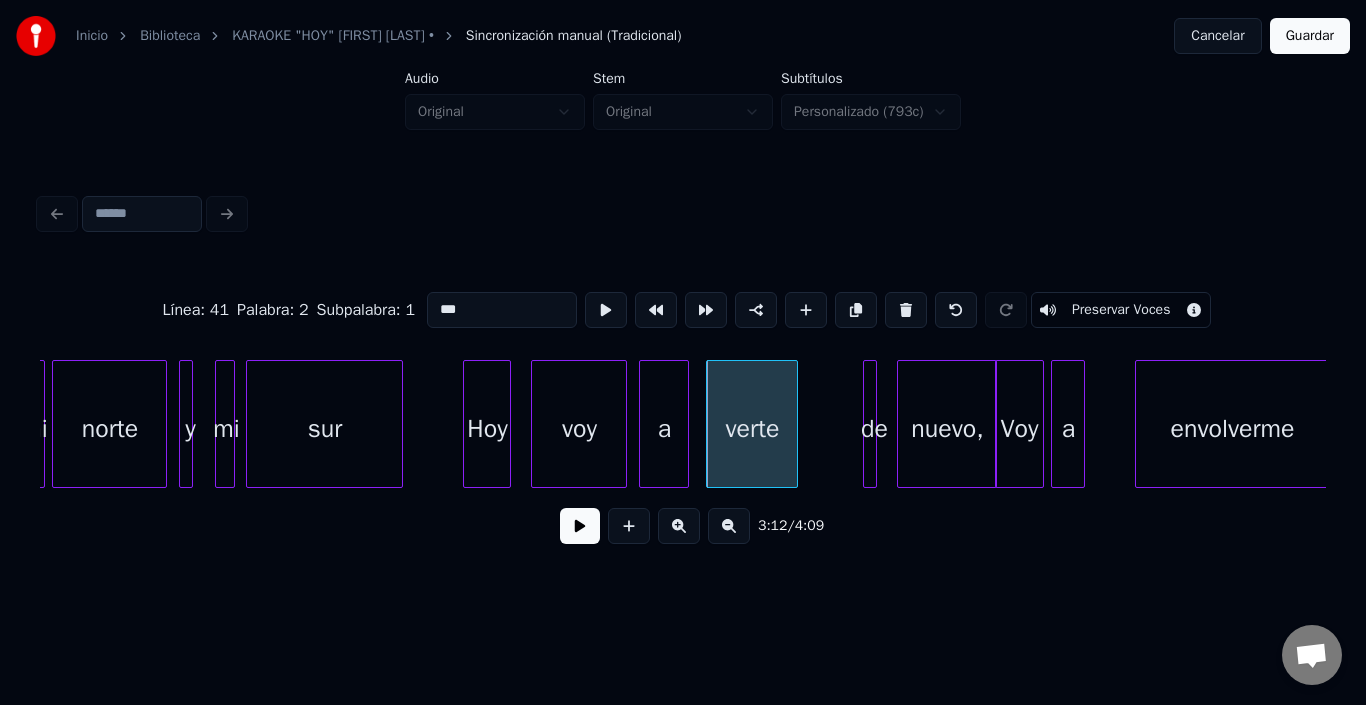 click on "verte" at bounding box center (752, 429) 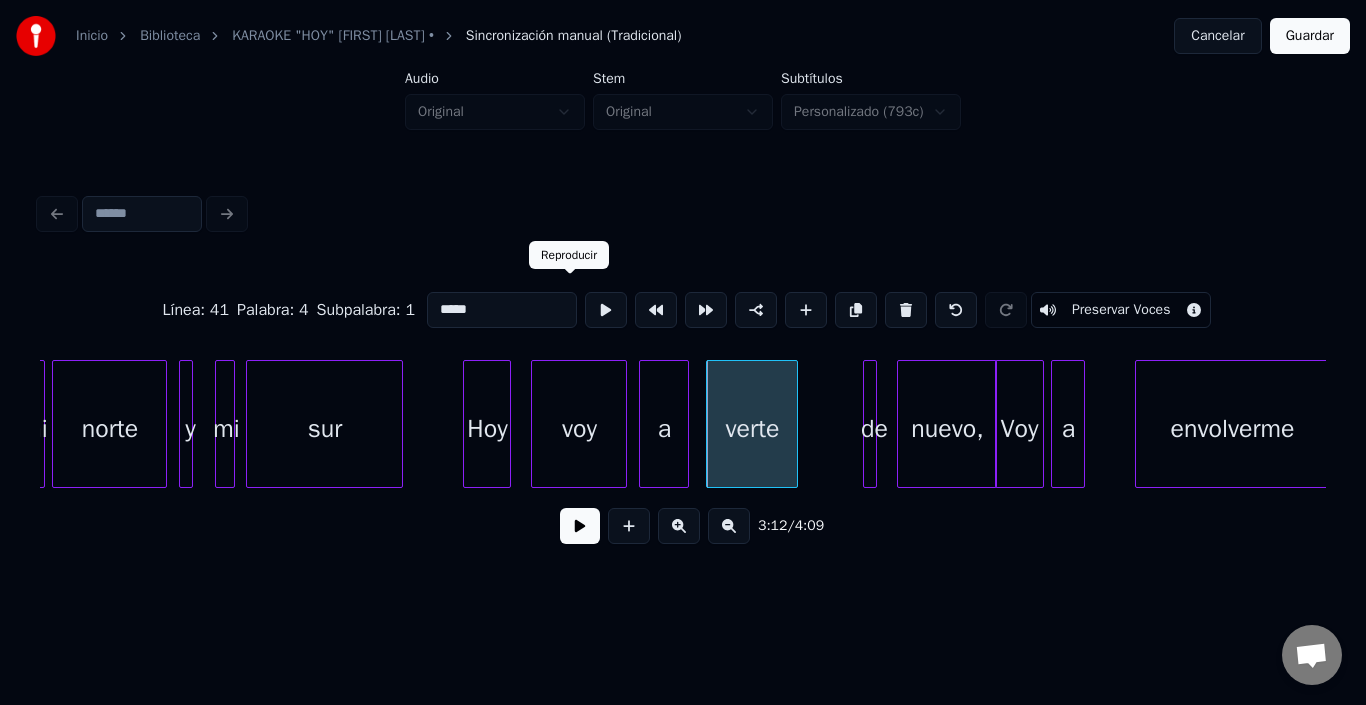 click at bounding box center [606, 310] 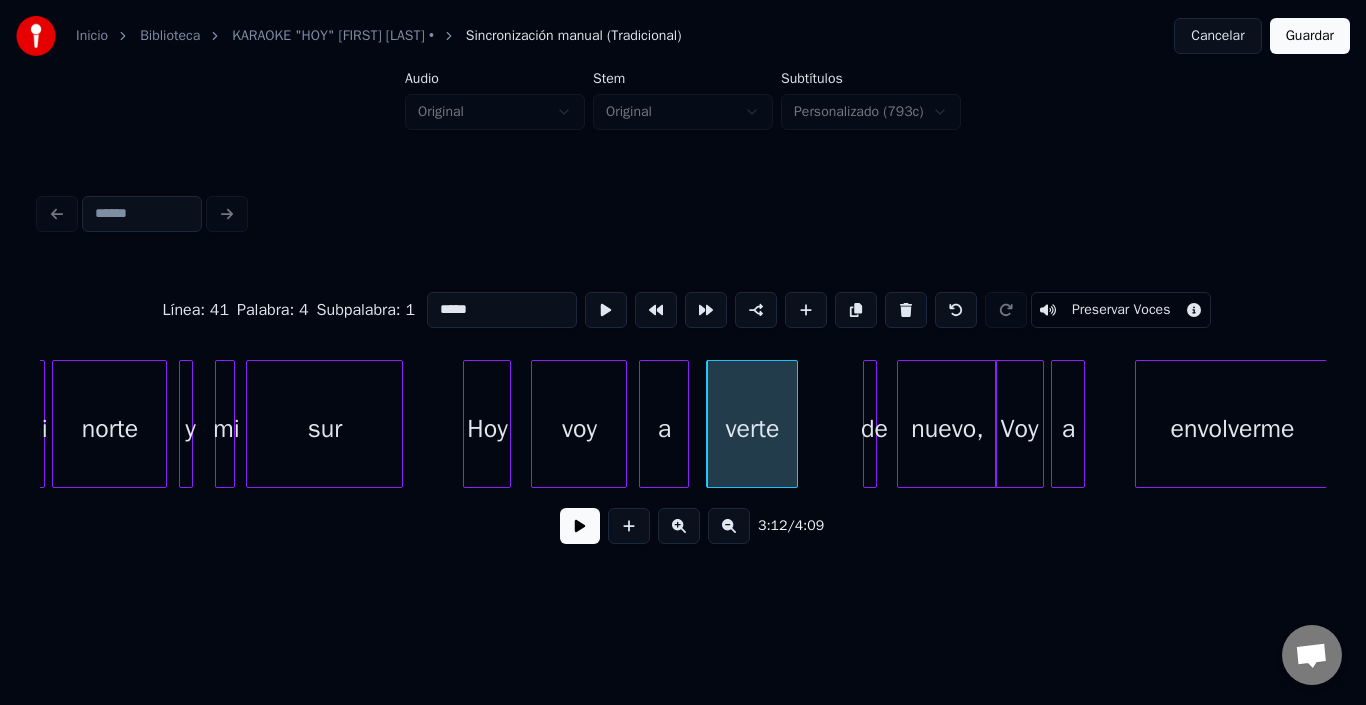 click on "voy" at bounding box center (579, 429) 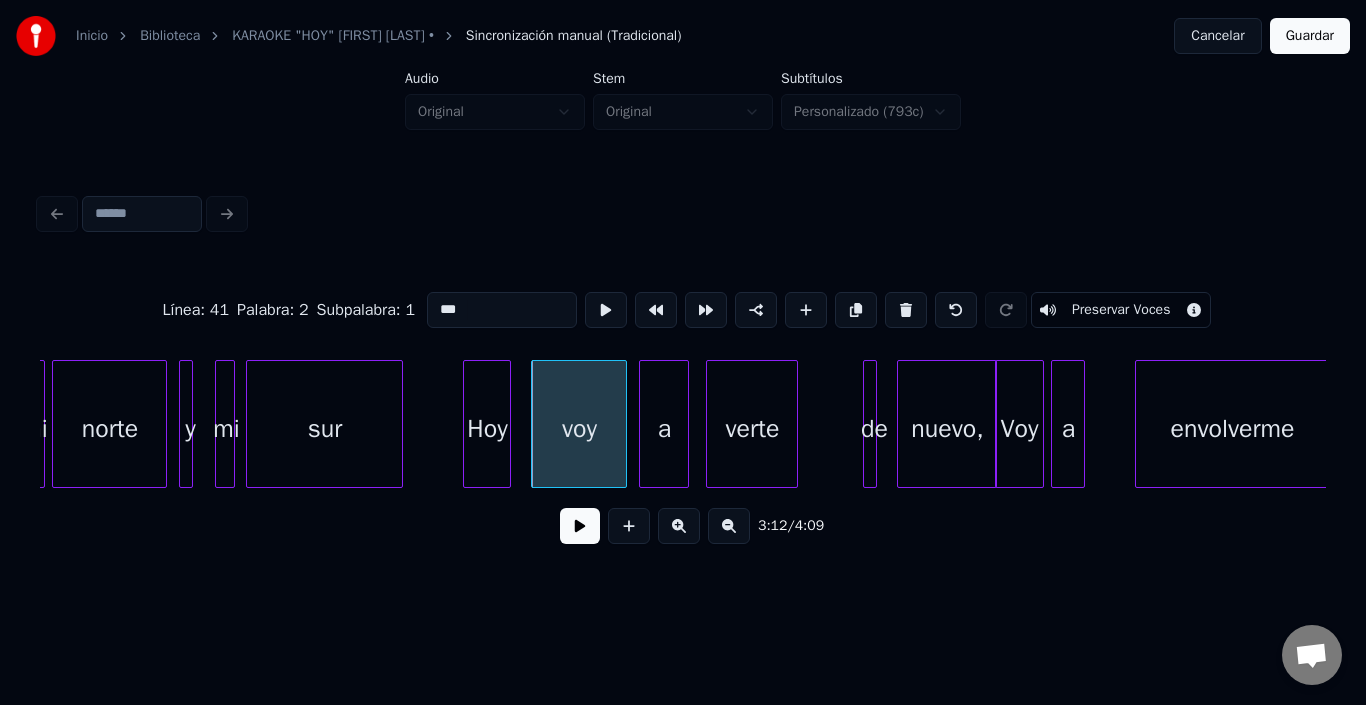 click at bounding box center [467, 424] 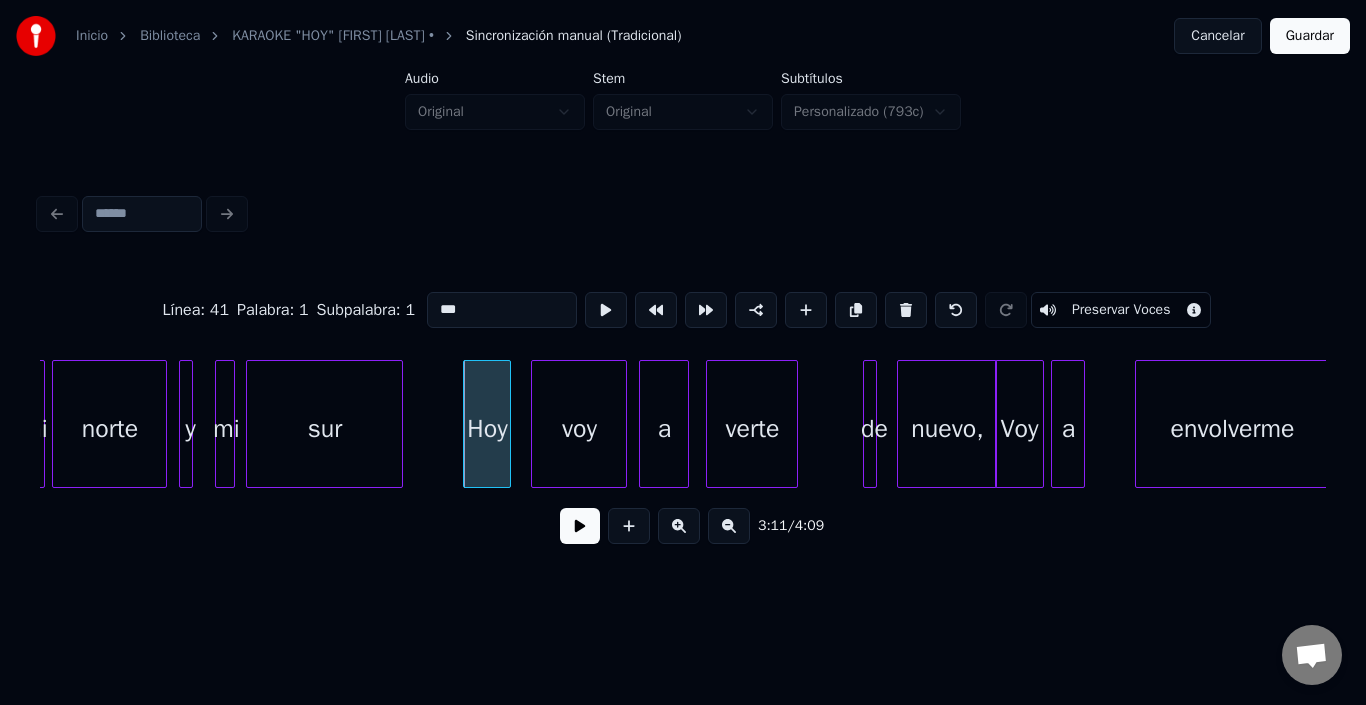 click on "mi norte y mi sur Hoy voy a verte de nuevo, Voy a envolverme" at bounding box center [-12976, 424] 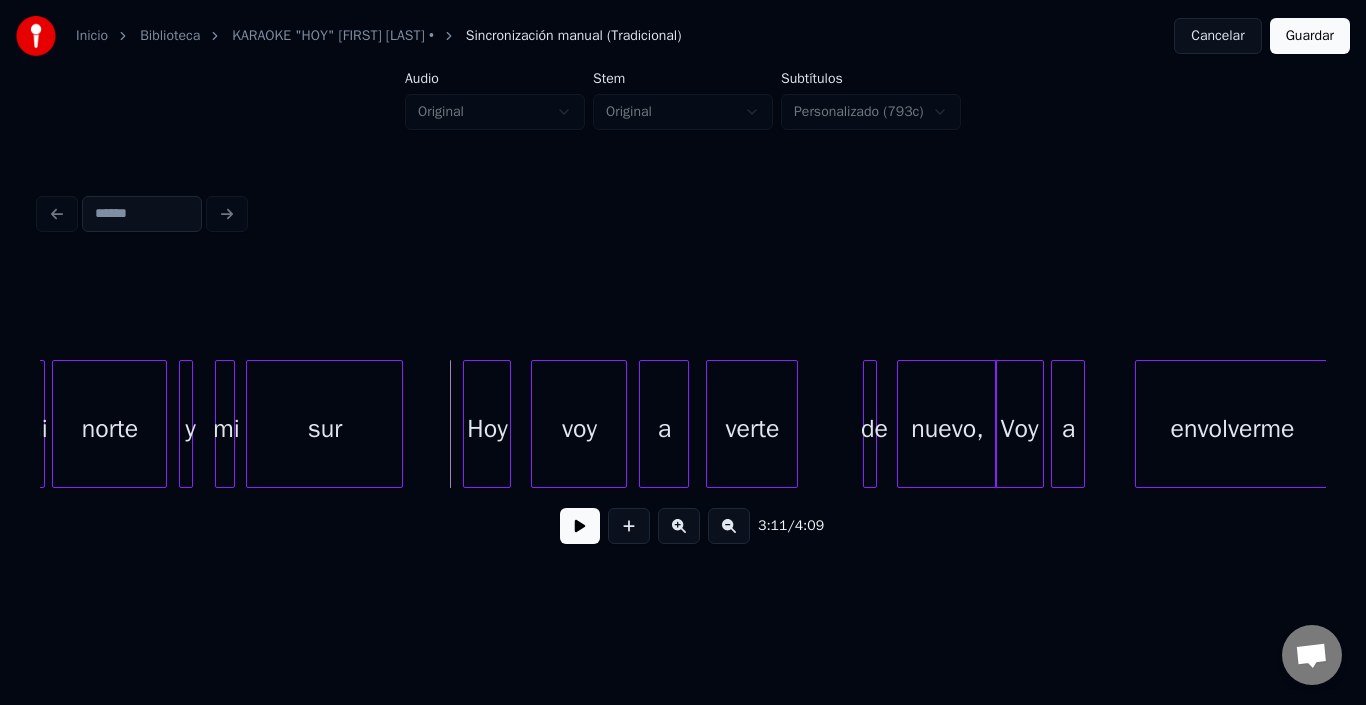 click at bounding box center [580, 526] 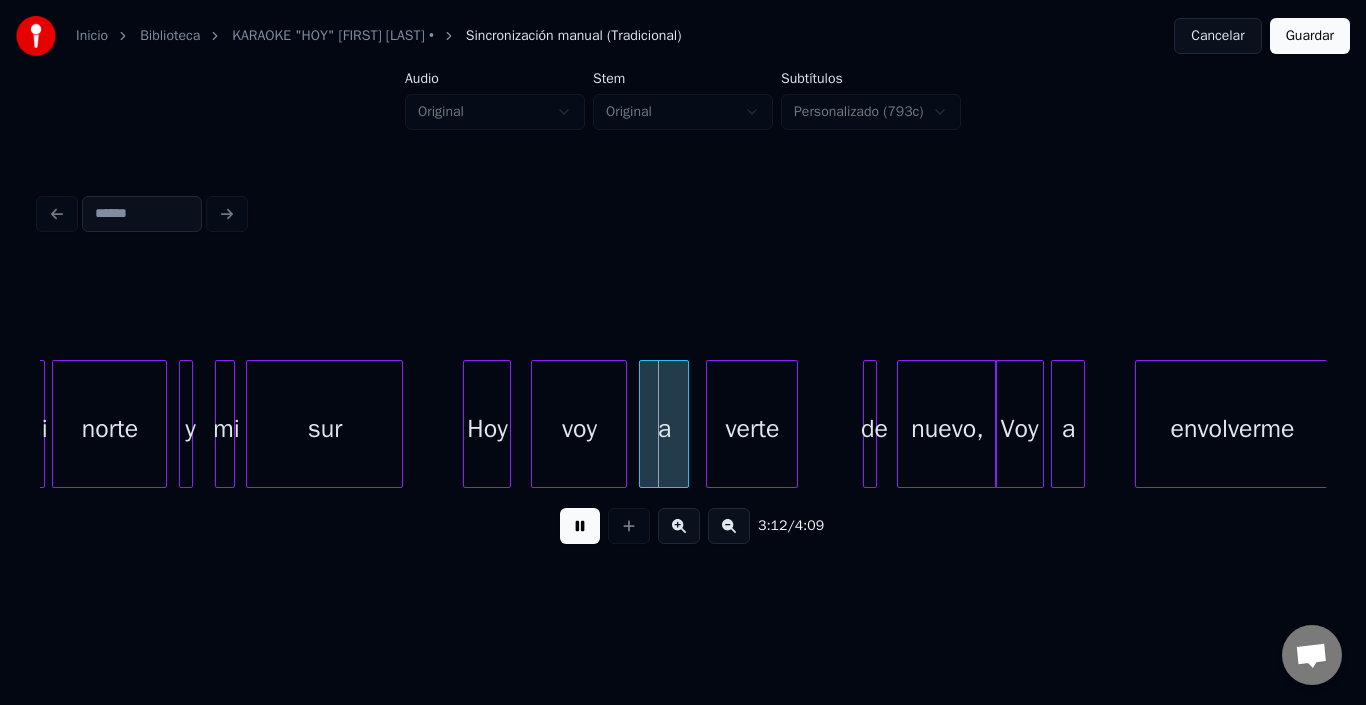 click at bounding box center (580, 526) 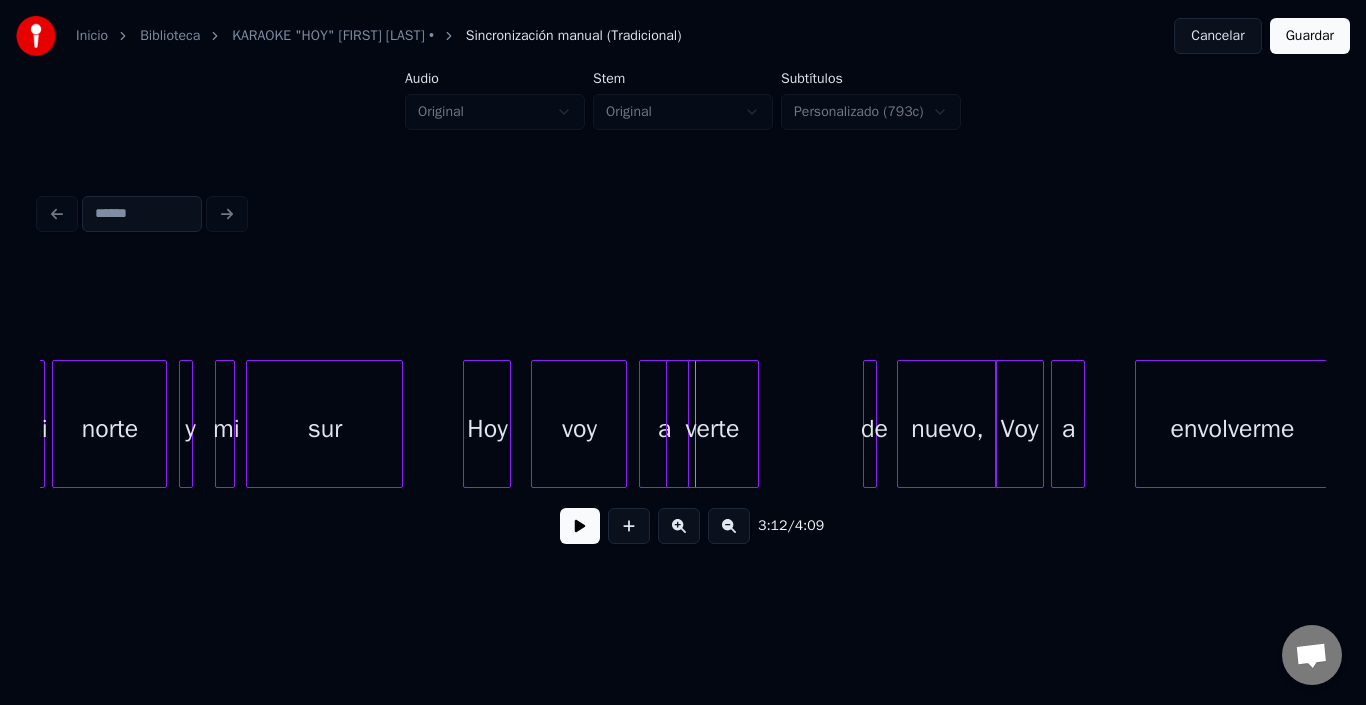 click on "verte" at bounding box center [712, 429] 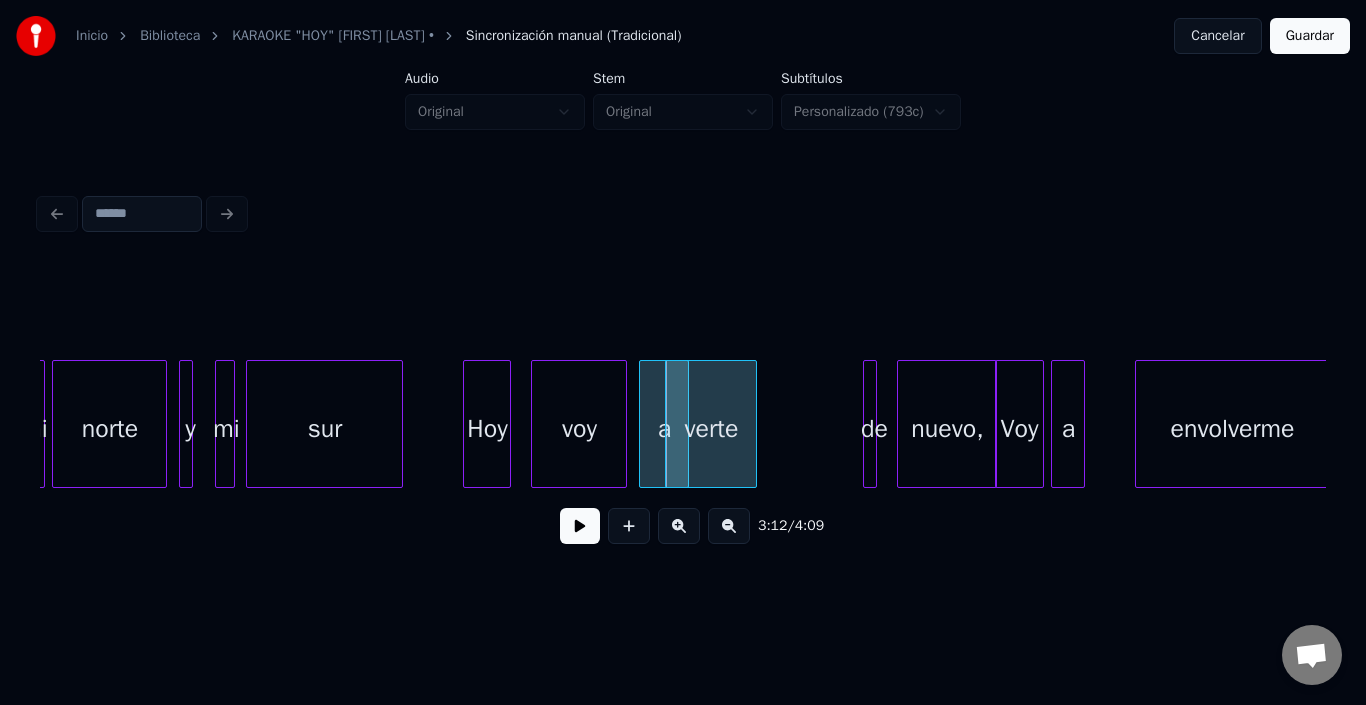 click on "voy" at bounding box center [579, 429] 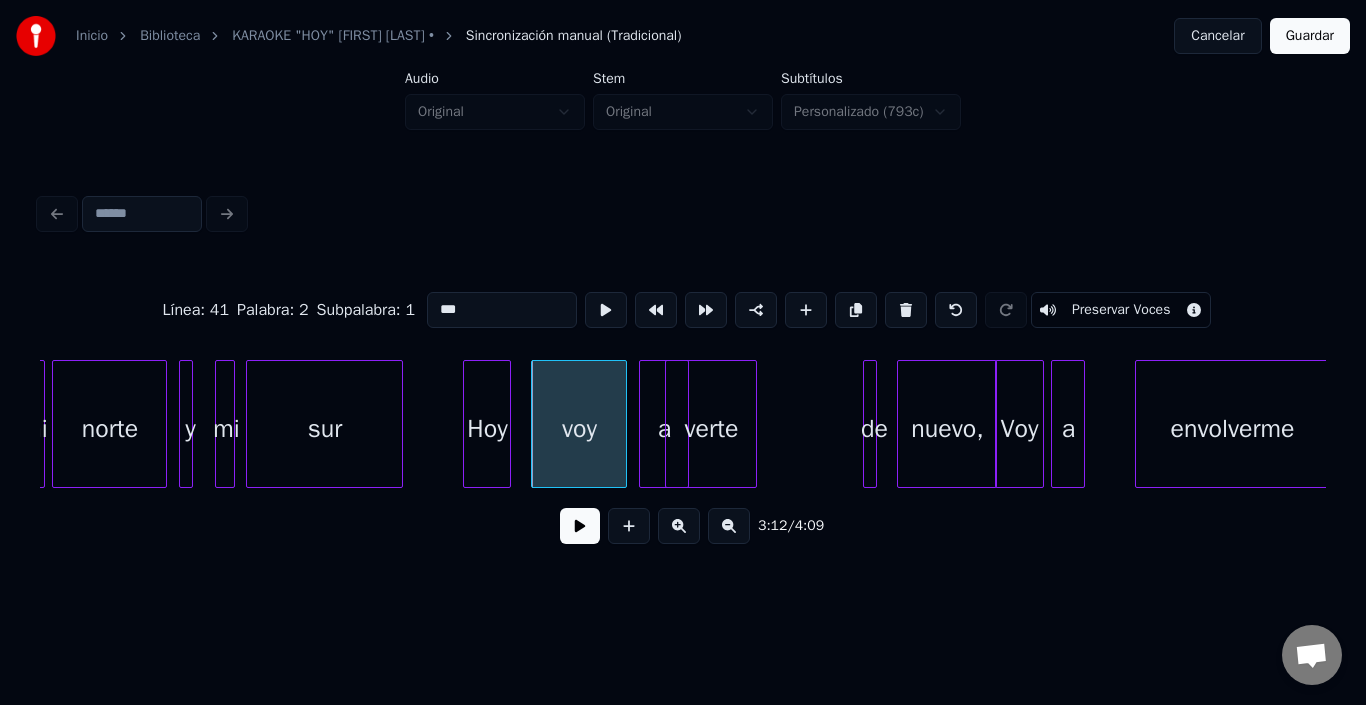 click at bounding box center (580, 526) 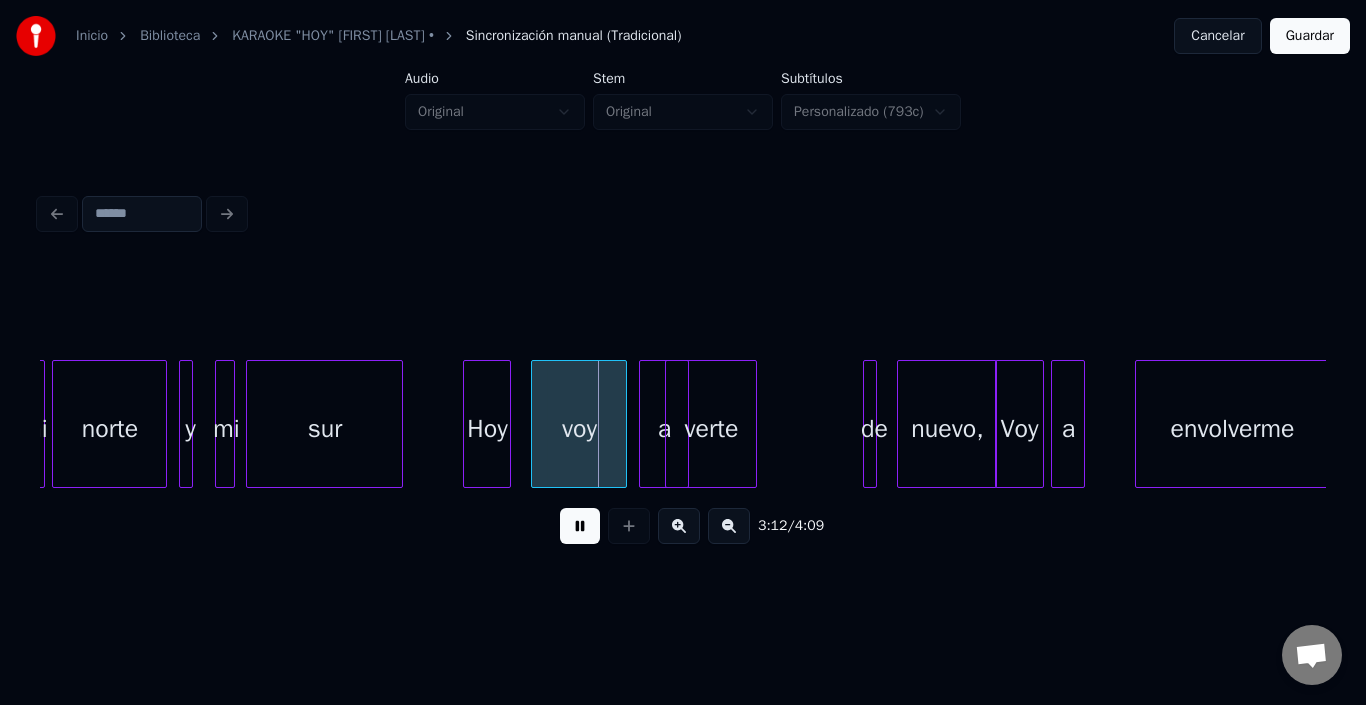 click at bounding box center (580, 526) 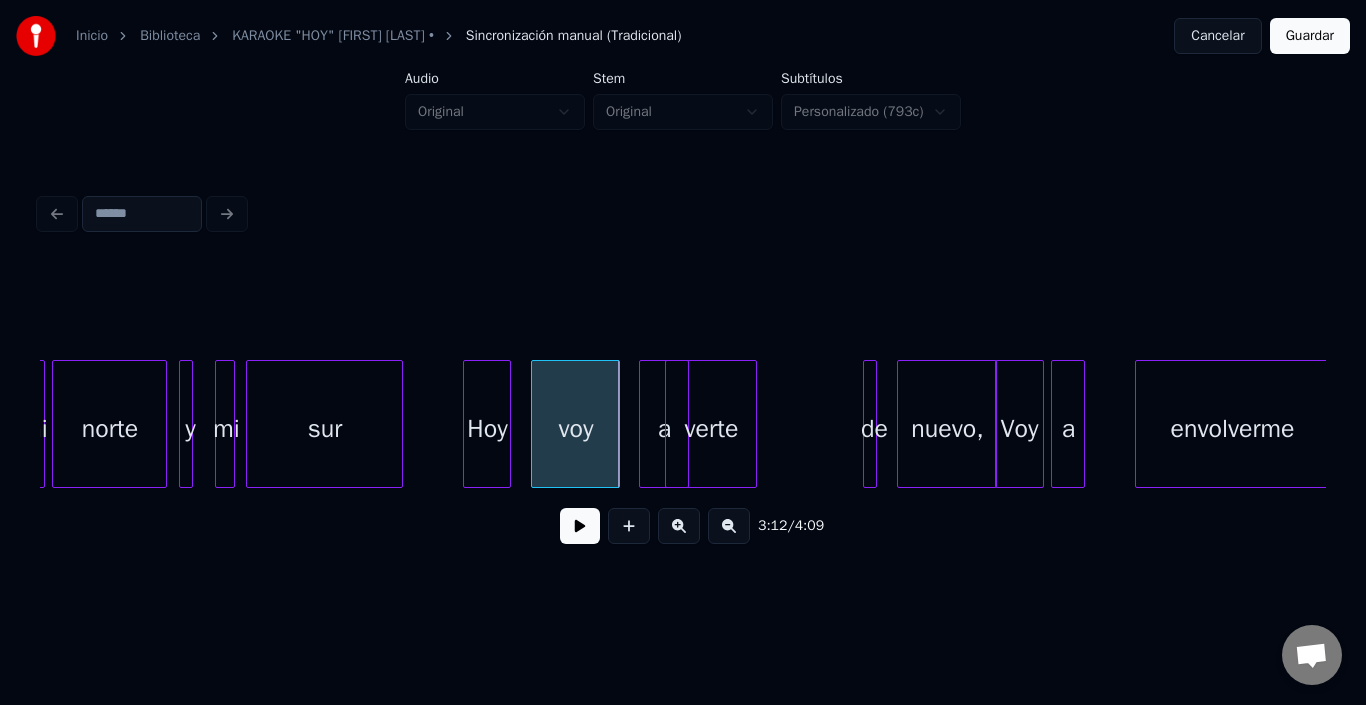click at bounding box center (616, 424) 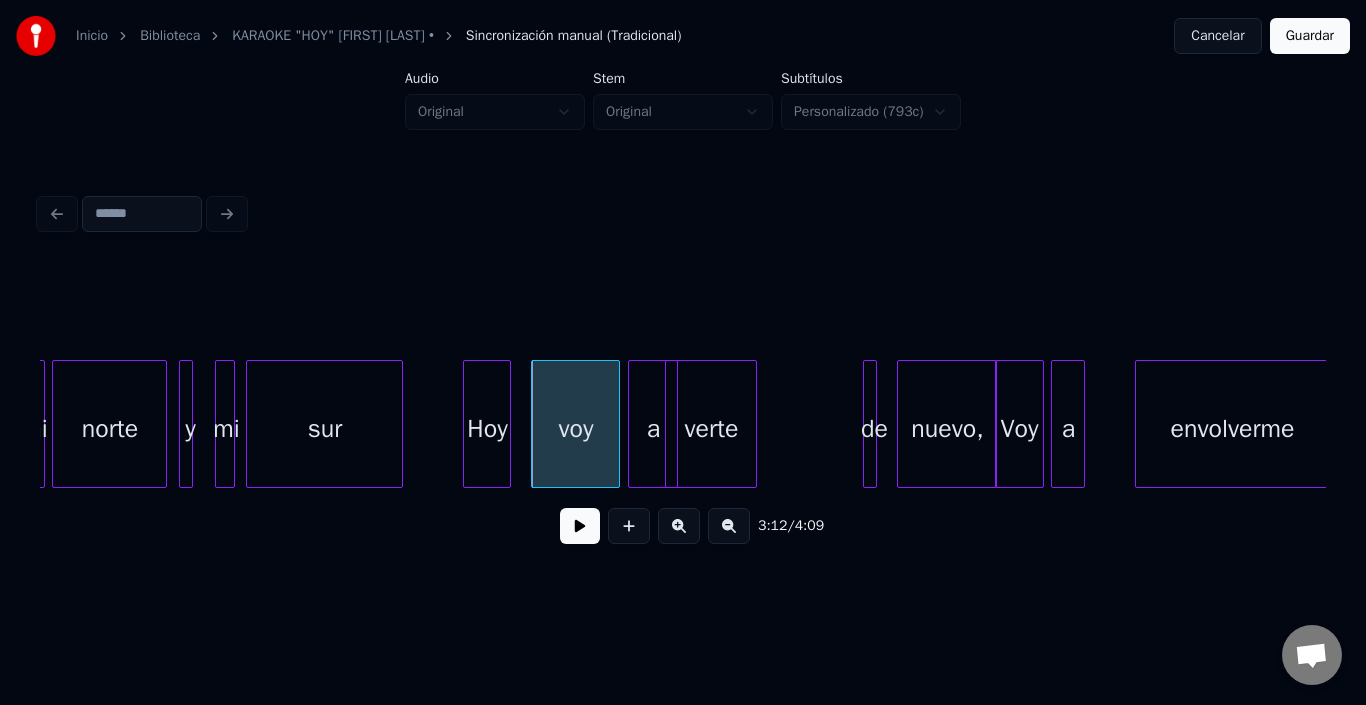 click on "a" at bounding box center [653, 429] 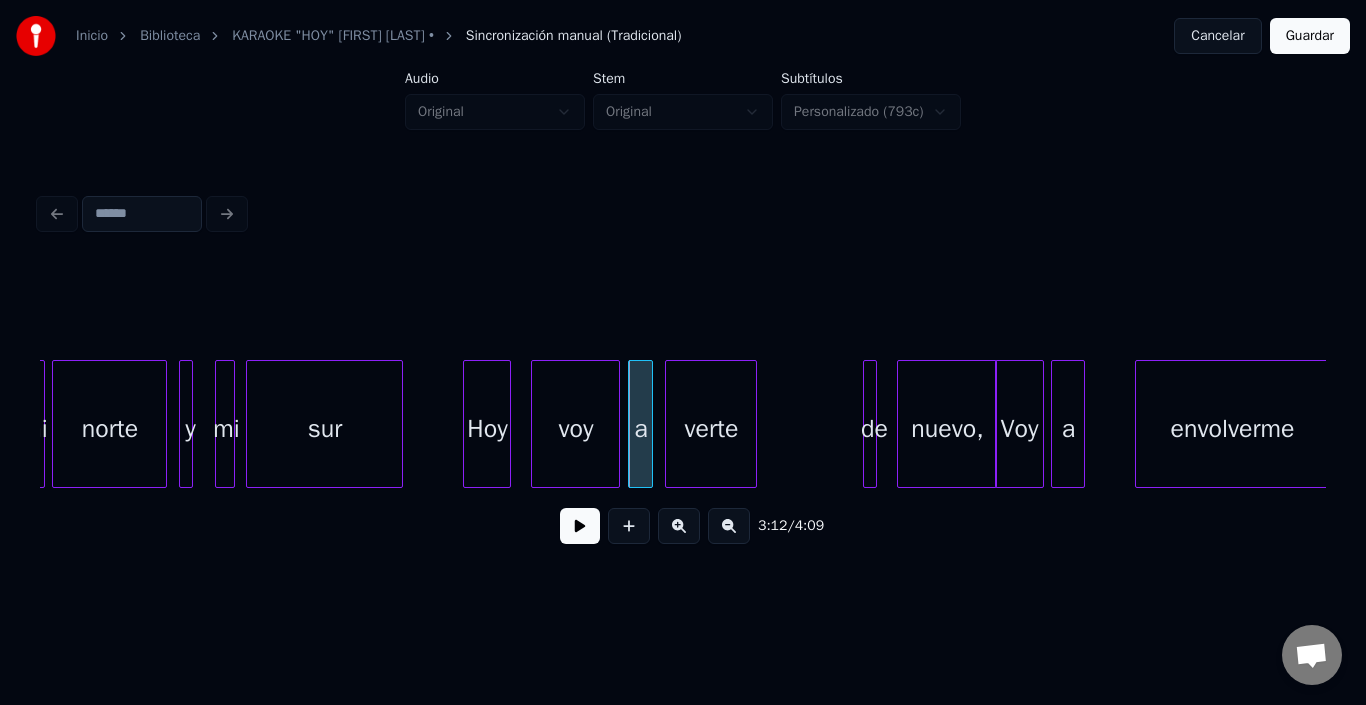 click at bounding box center [649, 424] 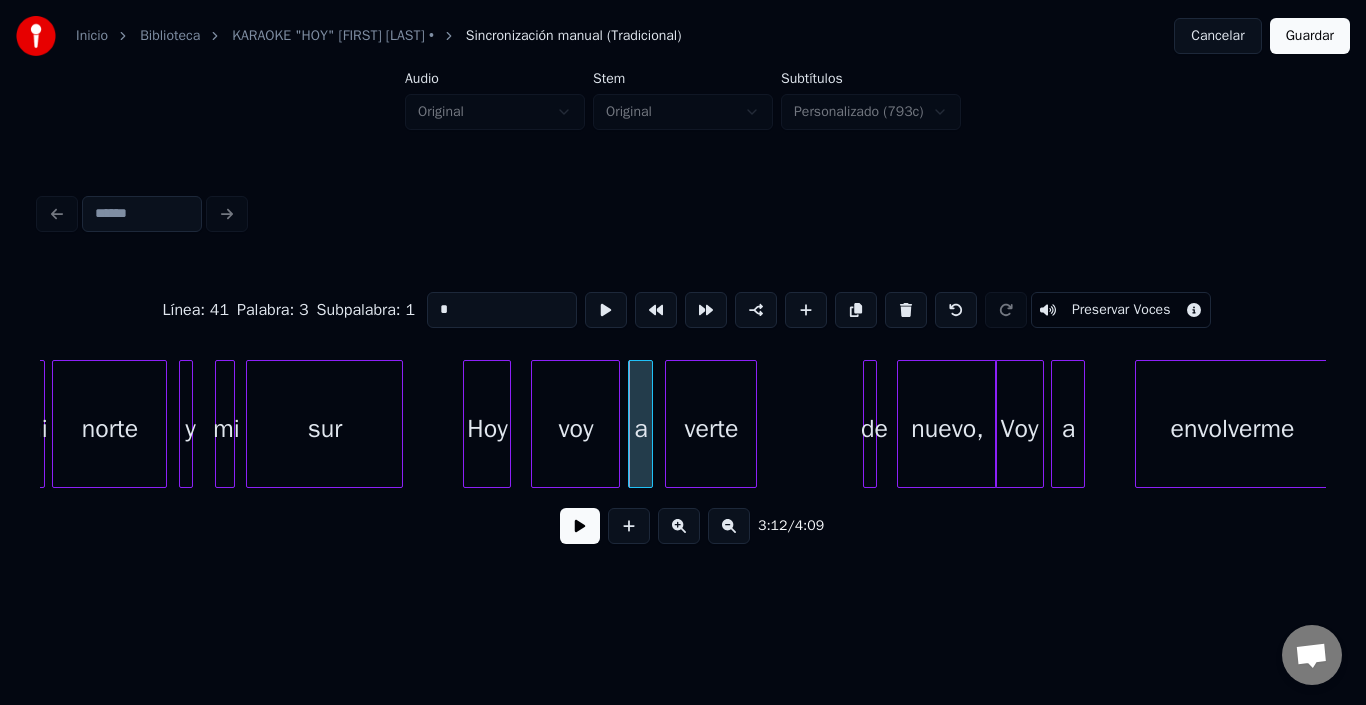 click on "mi norte y mi sur Hoy voy a verte de nuevo, Voy a envolverme" at bounding box center [-12976, 424] 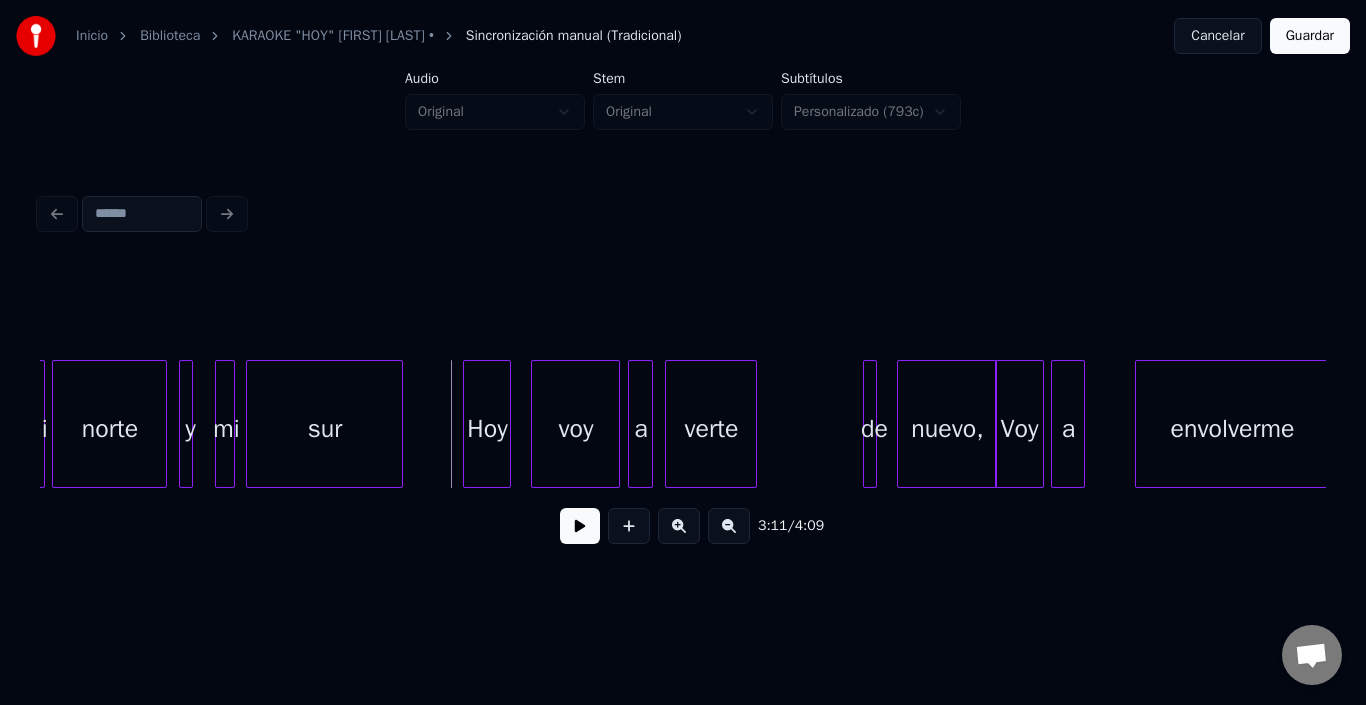 click at bounding box center [580, 526] 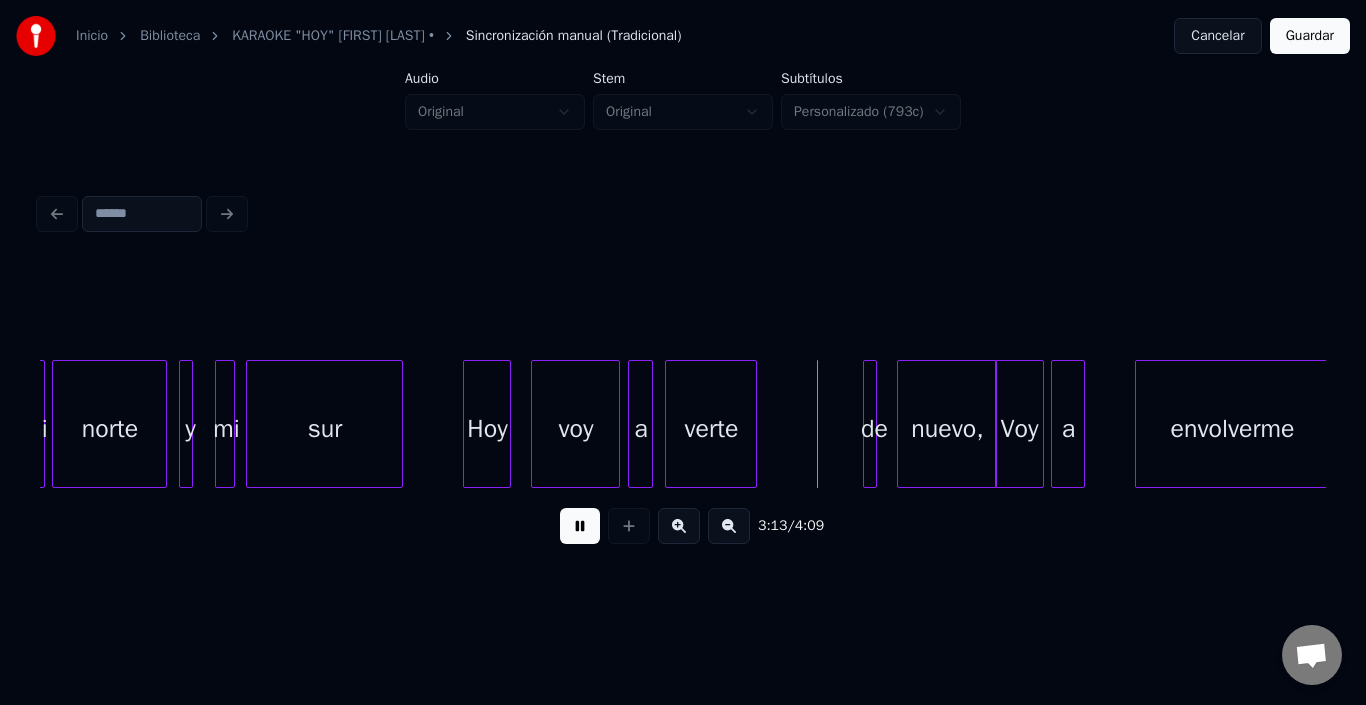 click at bounding box center (580, 526) 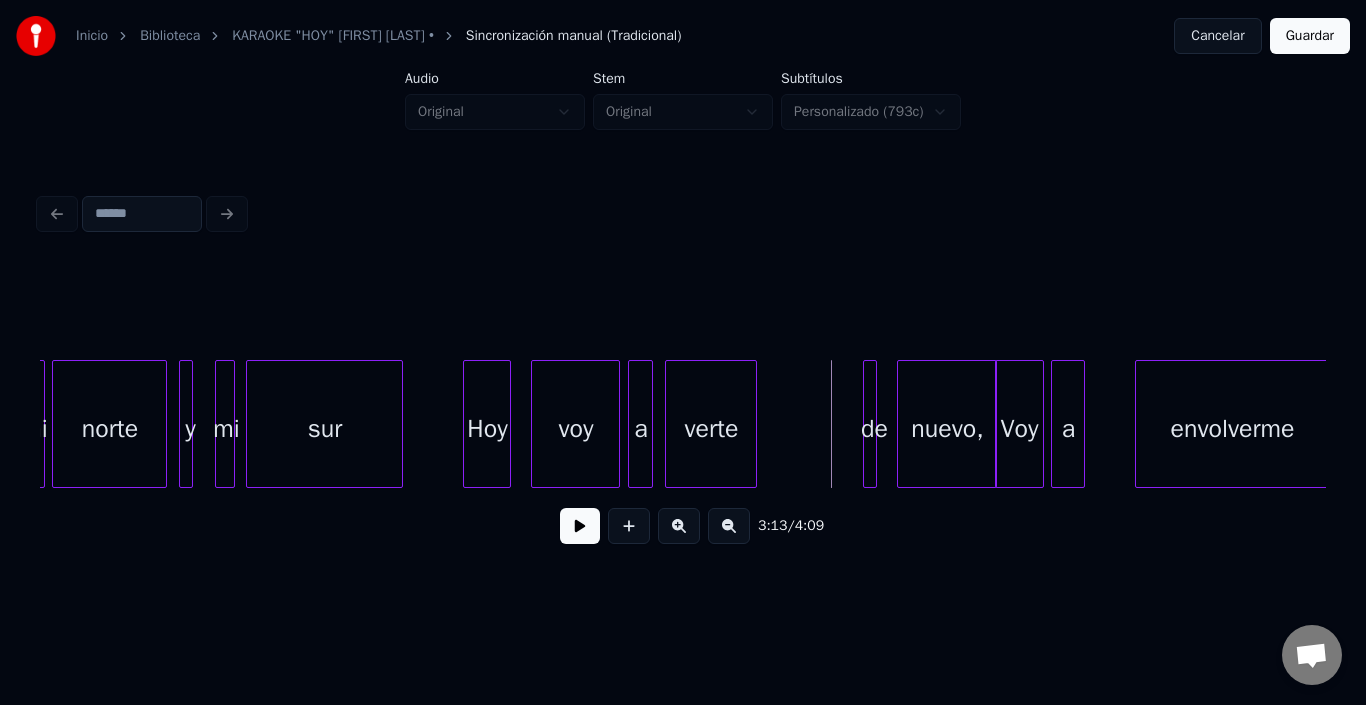 click on "verte" at bounding box center (711, 429) 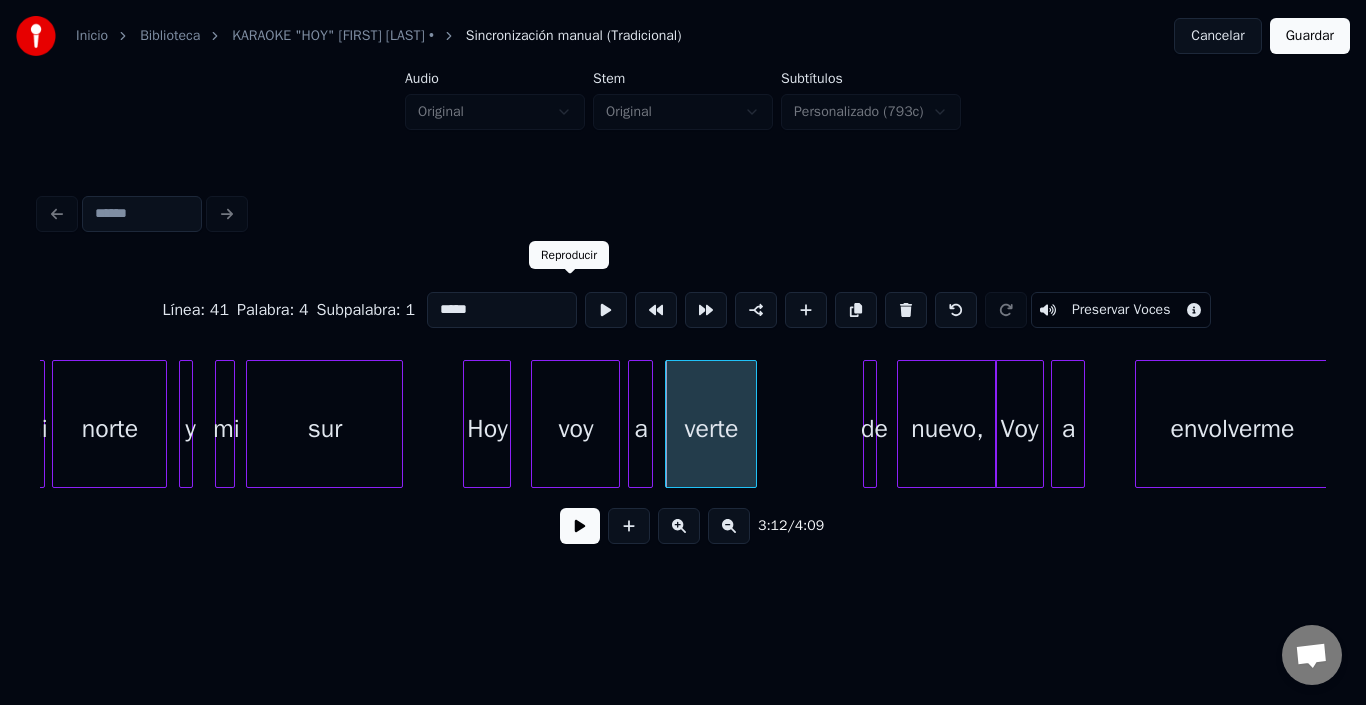 click at bounding box center (606, 310) 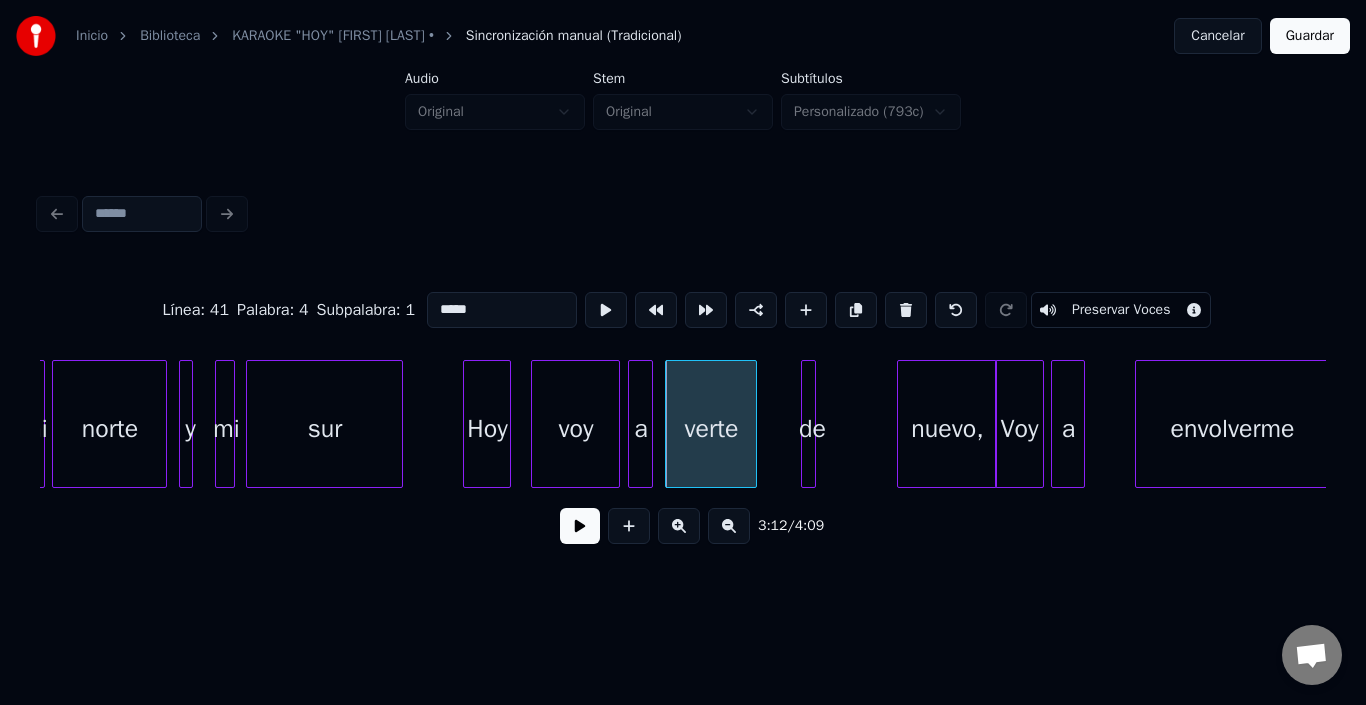 click on "de" at bounding box center (808, 424) 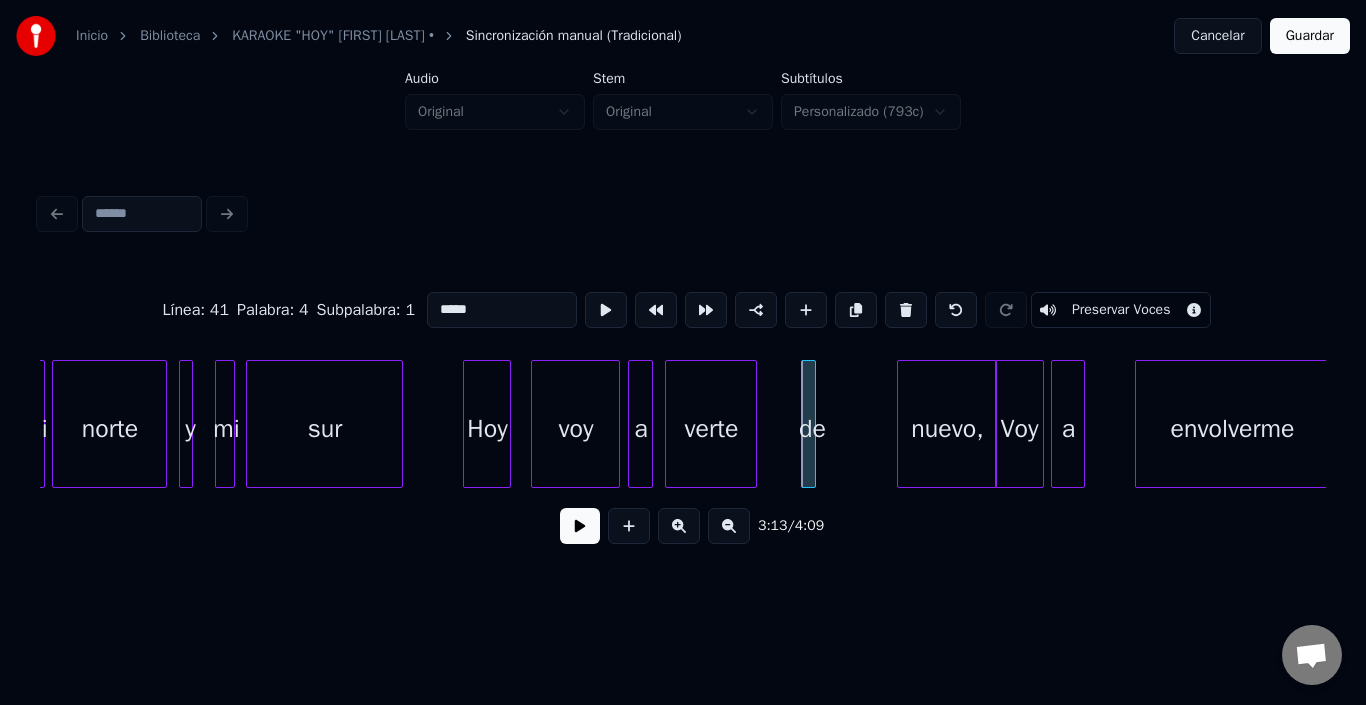 click on "mi norte y mi sur Hoy voy a verte de nuevo, Voy a envolverme" at bounding box center (-12976, 424) 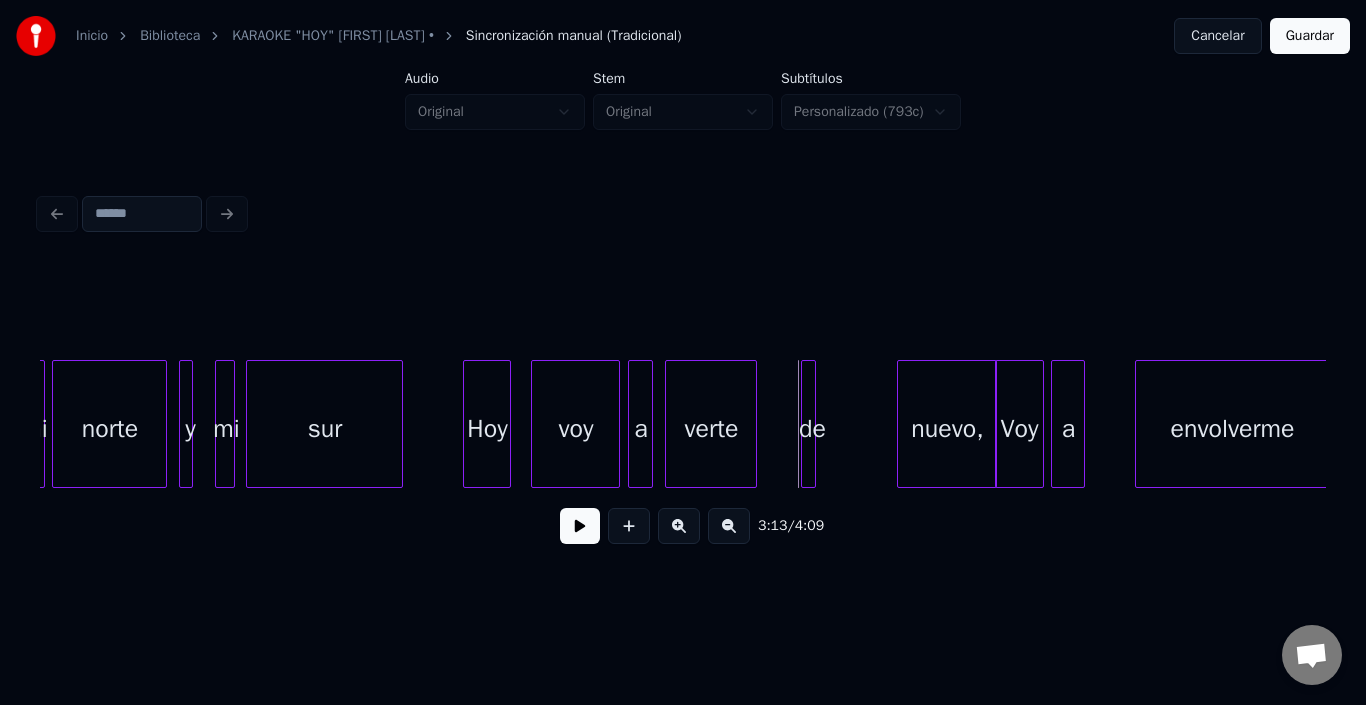 click on "verte" at bounding box center (711, 429) 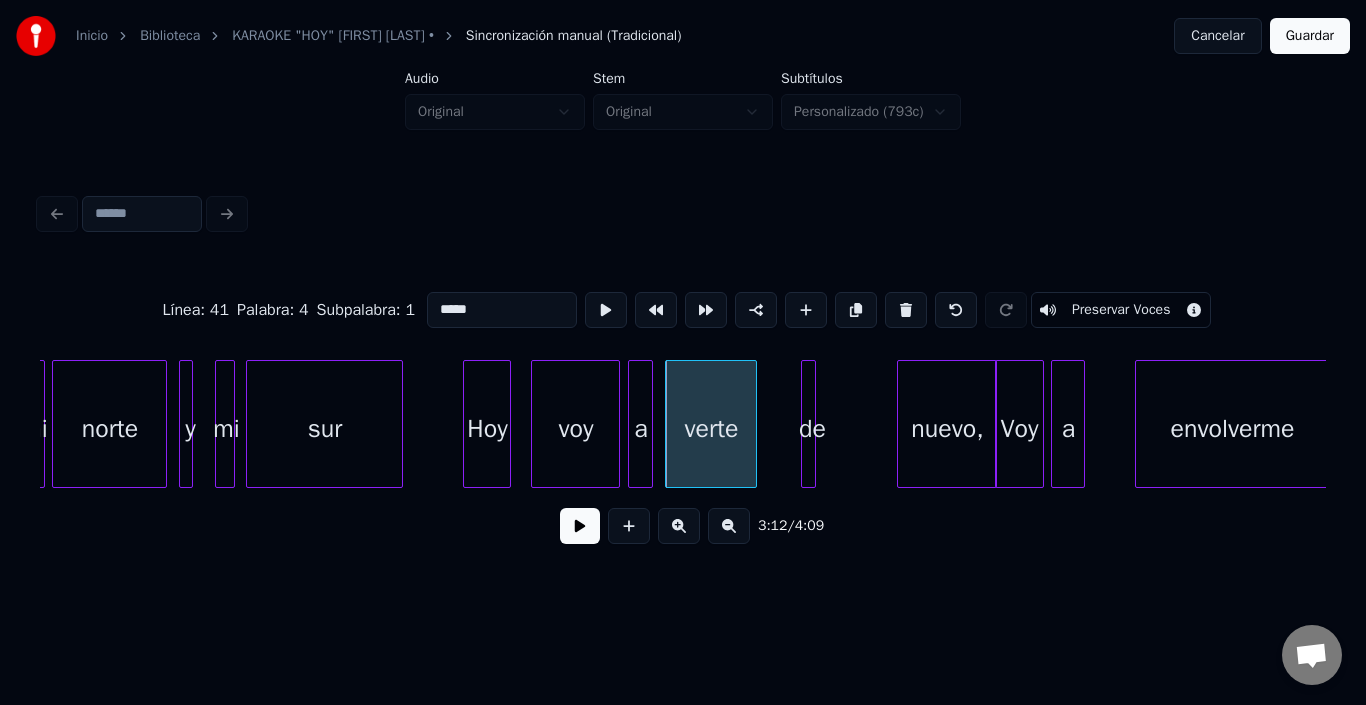 click at bounding box center [580, 526] 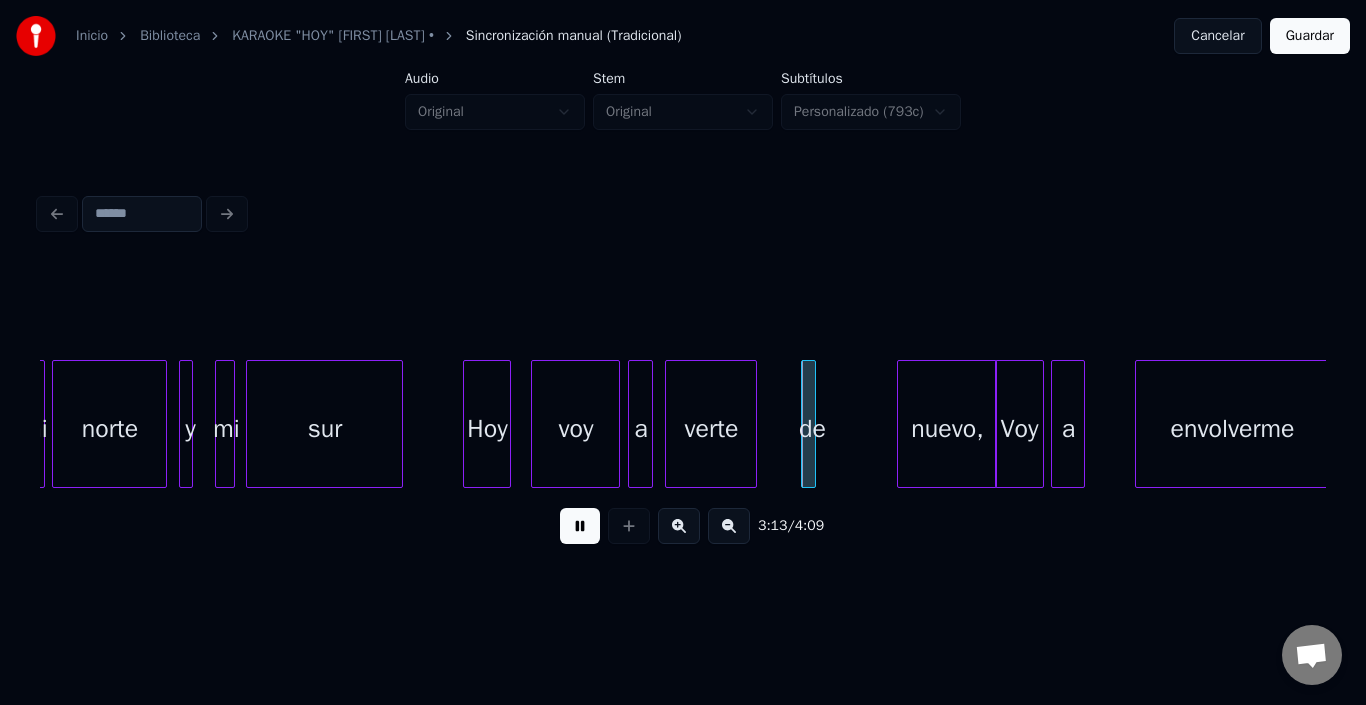 click at bounding box center (580, 526) 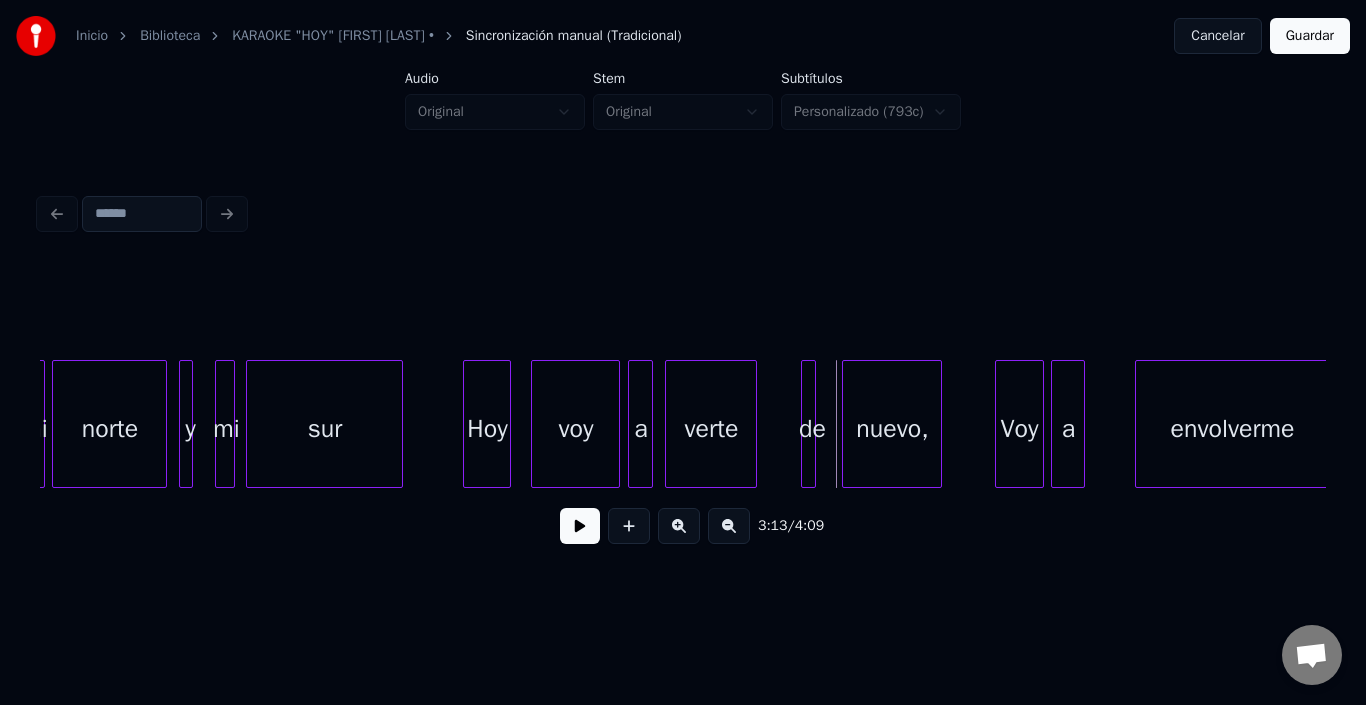 click on "nuevo," at bounding box center (892, 429) 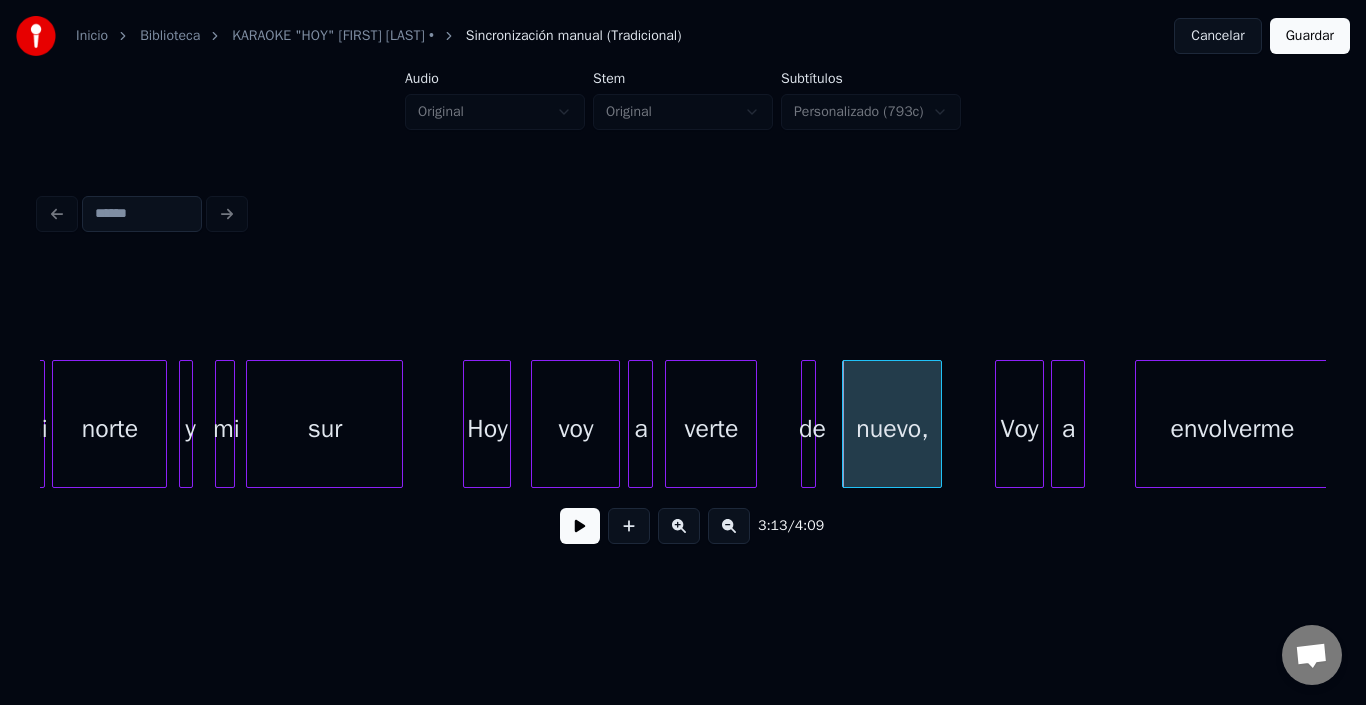 click on "nuevo," at bounding box center (892, 429) 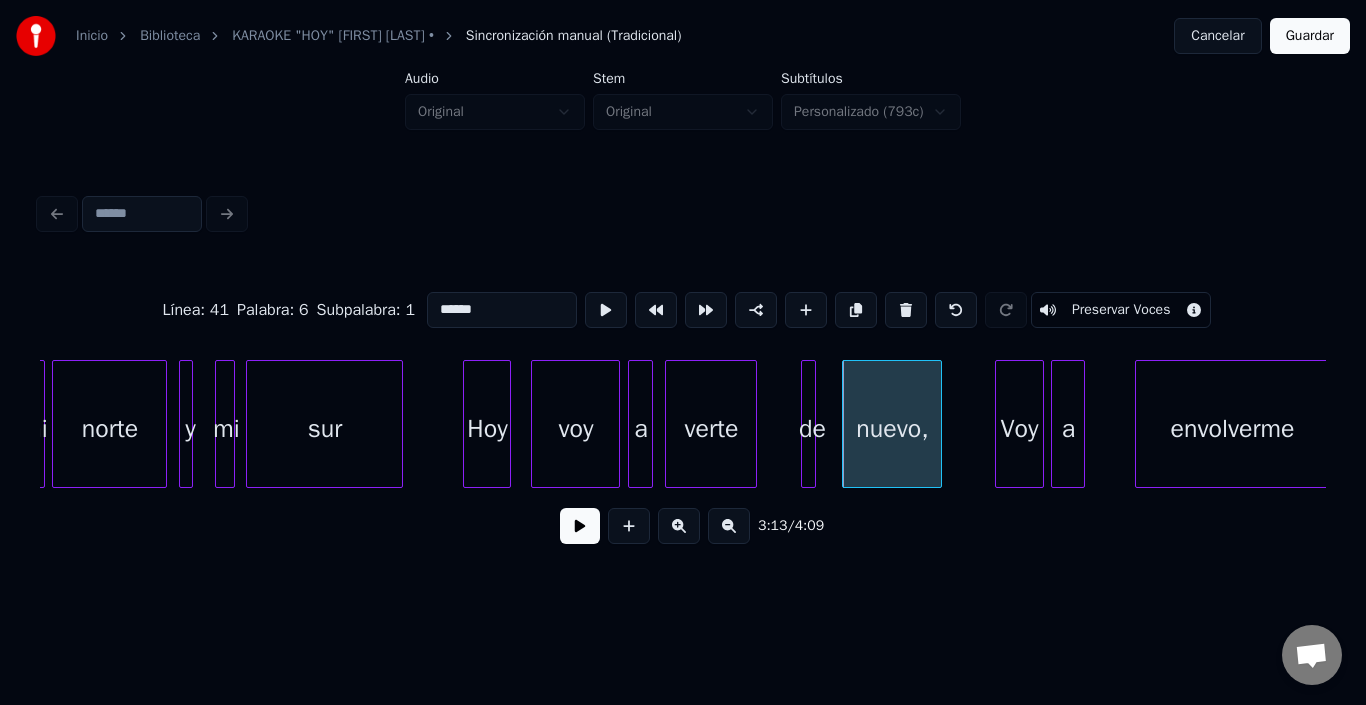 click on "******" at bounding box center (502, 310) 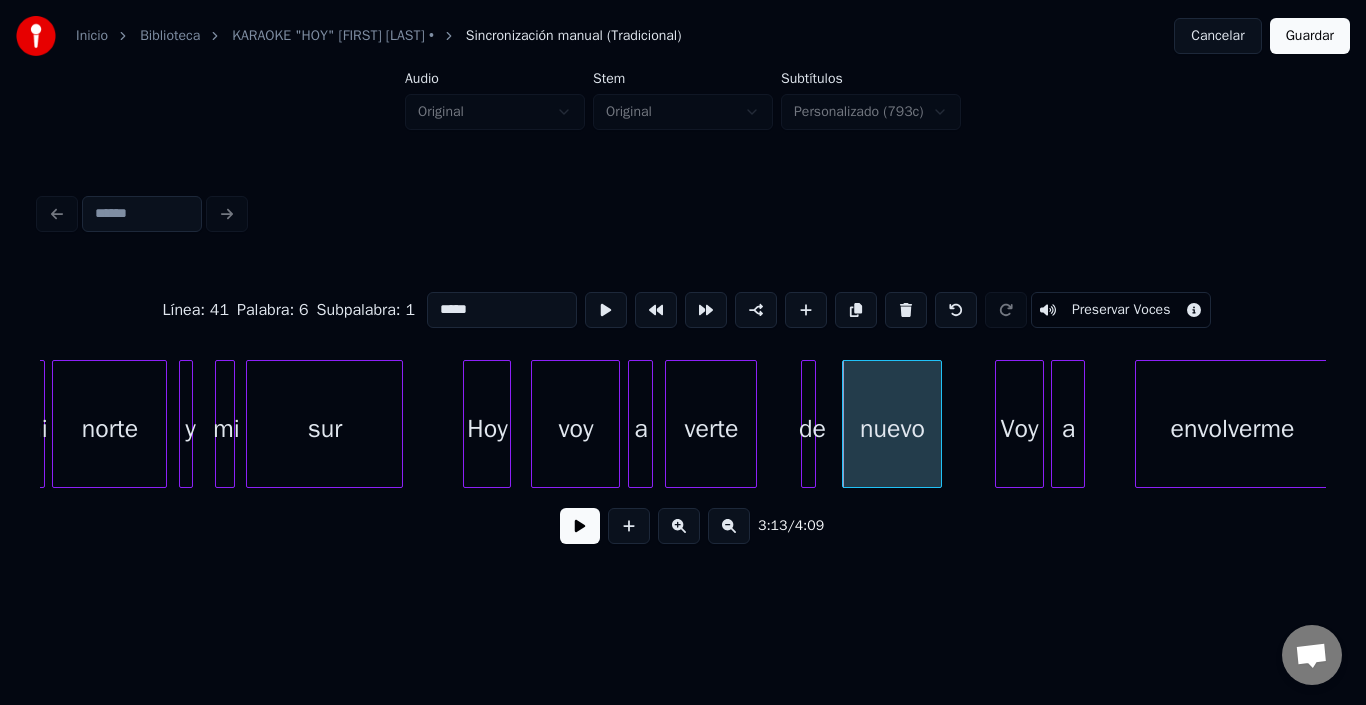 type on "*****" 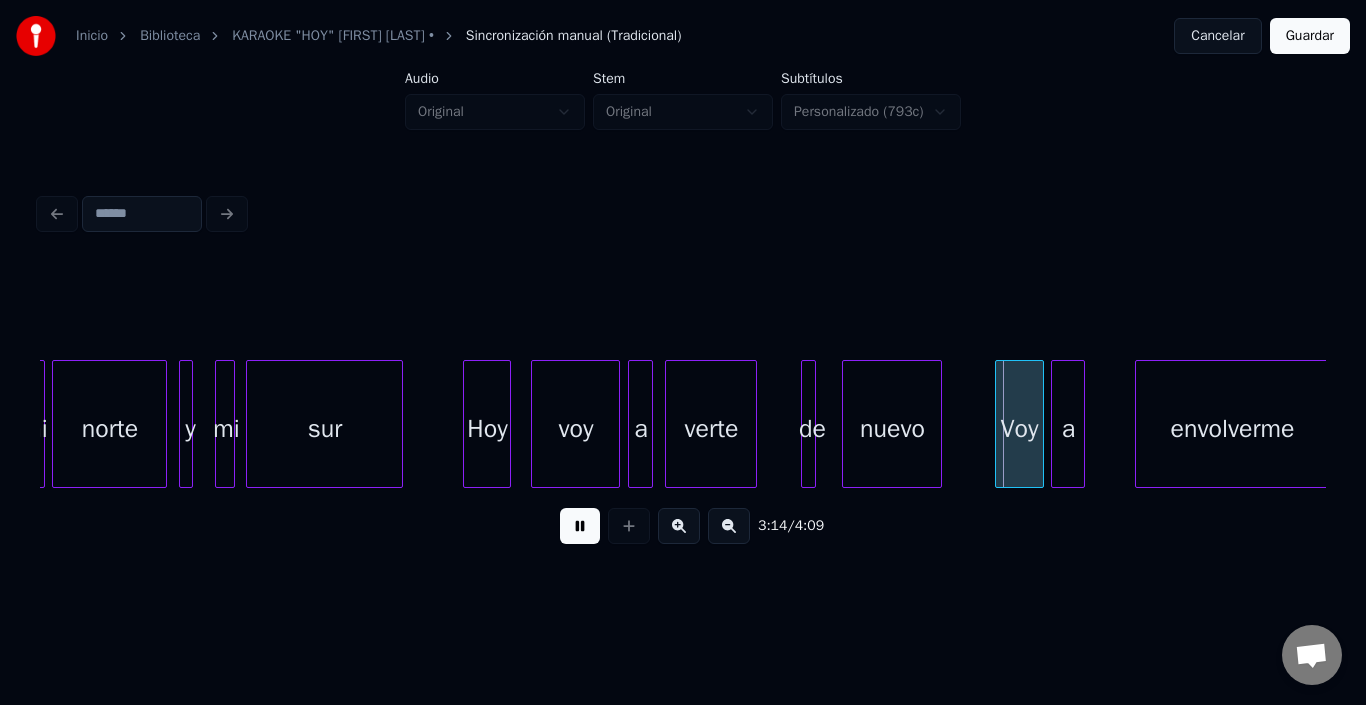 click at bounding box center [580, 526] 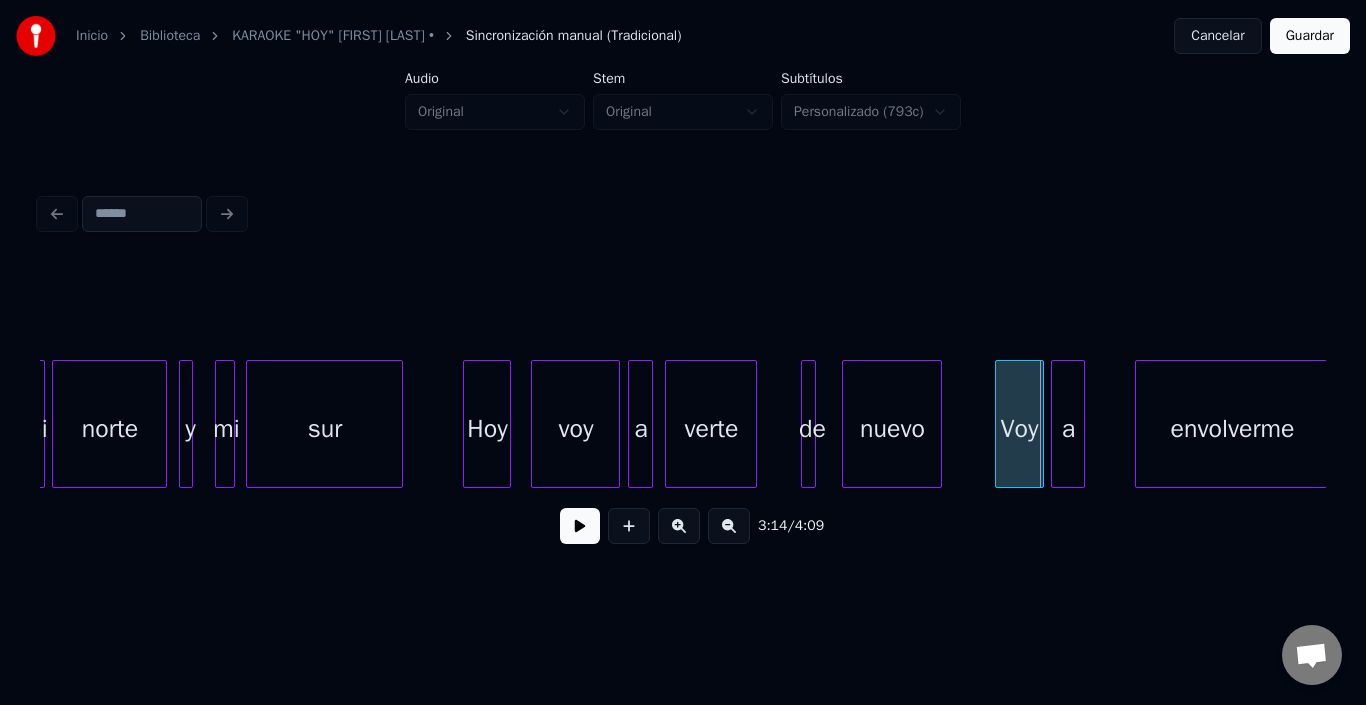 click on "mi norte y mi sur Hoy voy a verte de nuevo Voy a envolverme" at bounding box center [-12976, 424] 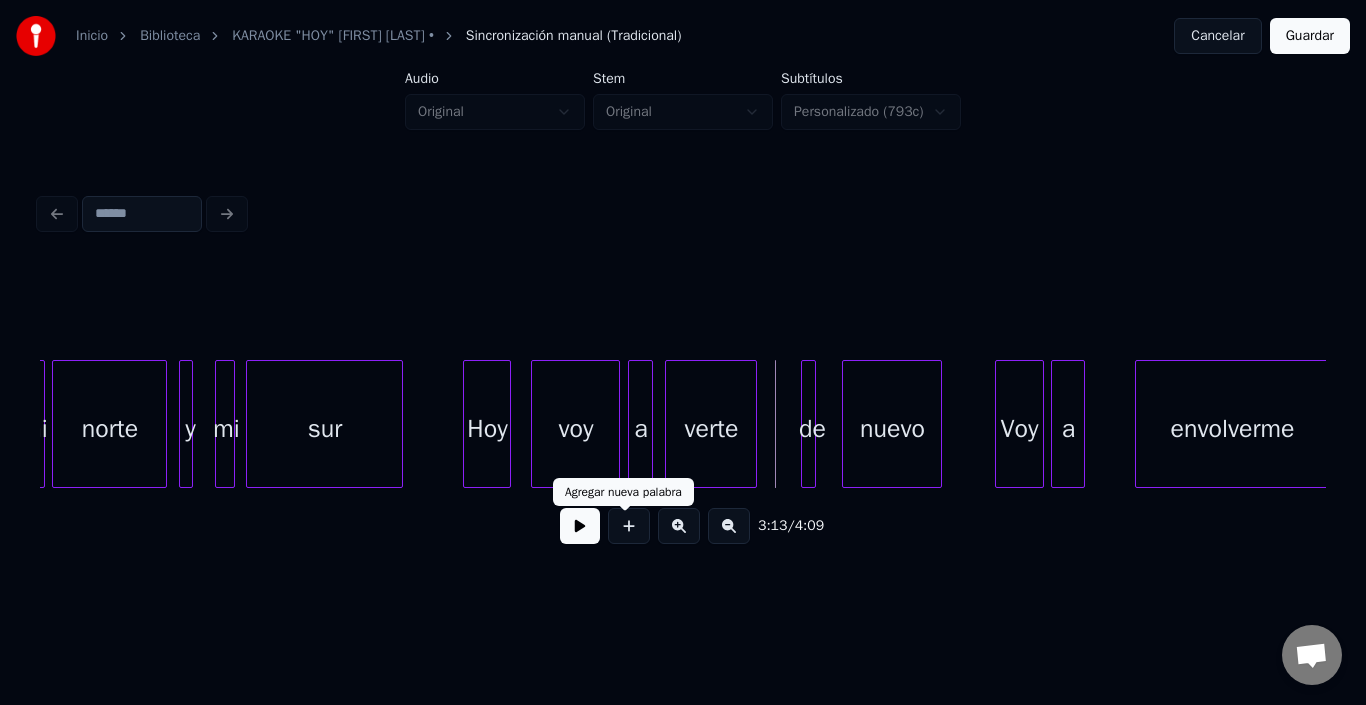 click at bounding box center (580, 526) 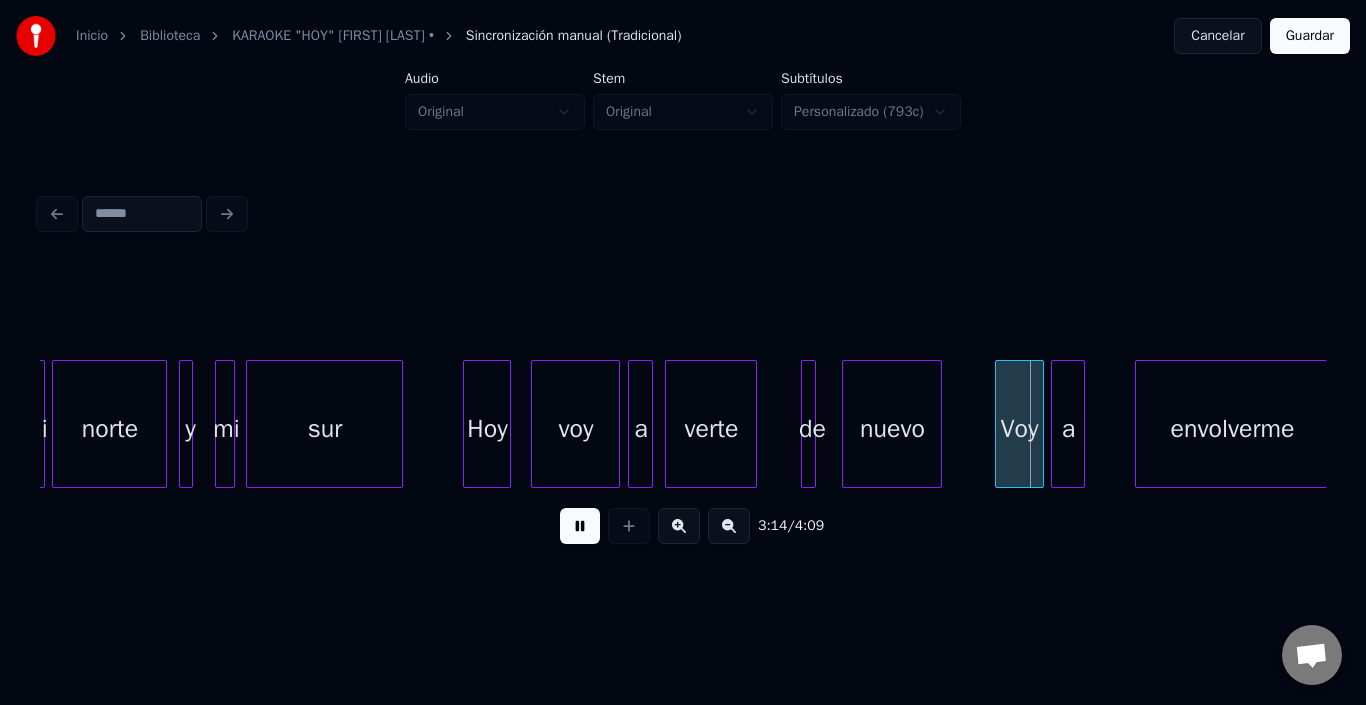 click at bounding box center [580, 526] 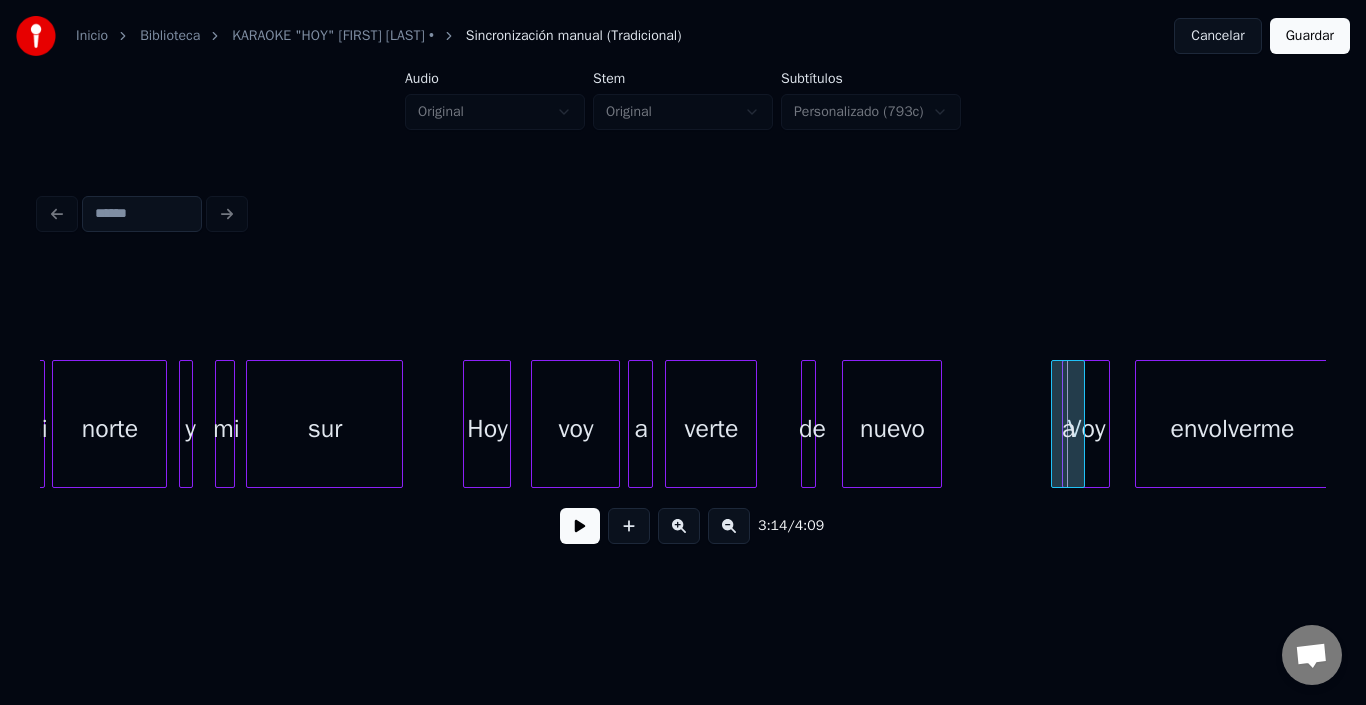 click on "Voy" at bounding box center [1086, 429] 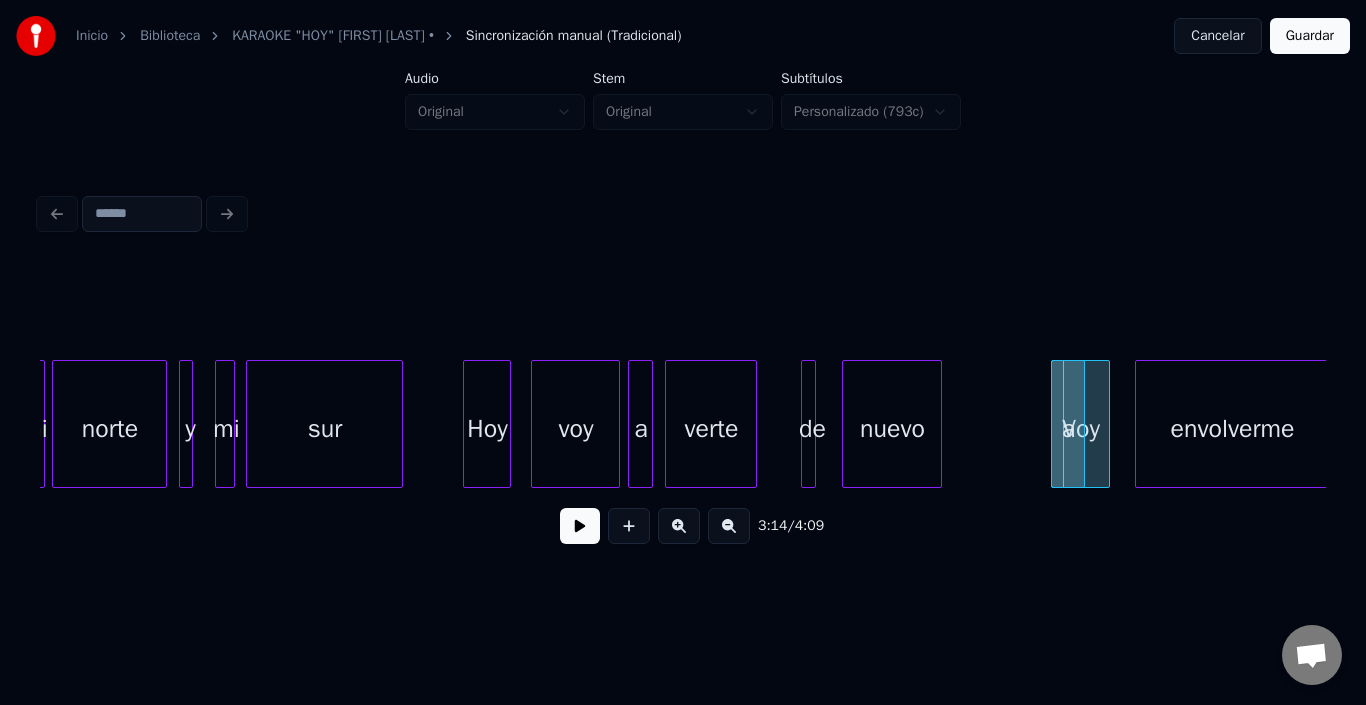 click on "mi norte y mi sur Hoy voy a verte de nuevo Voy a envolverme" at bounding box center [-12976, 424] 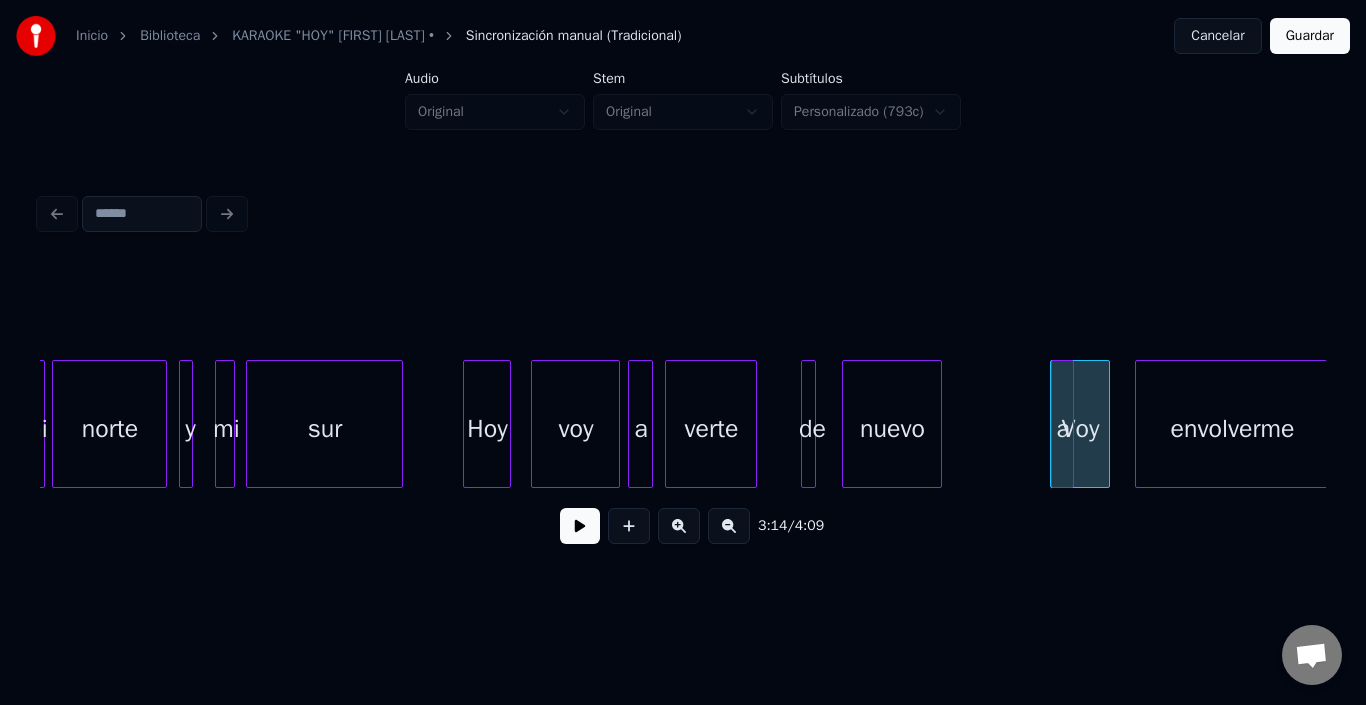 click at bounding box center [1070, 424] 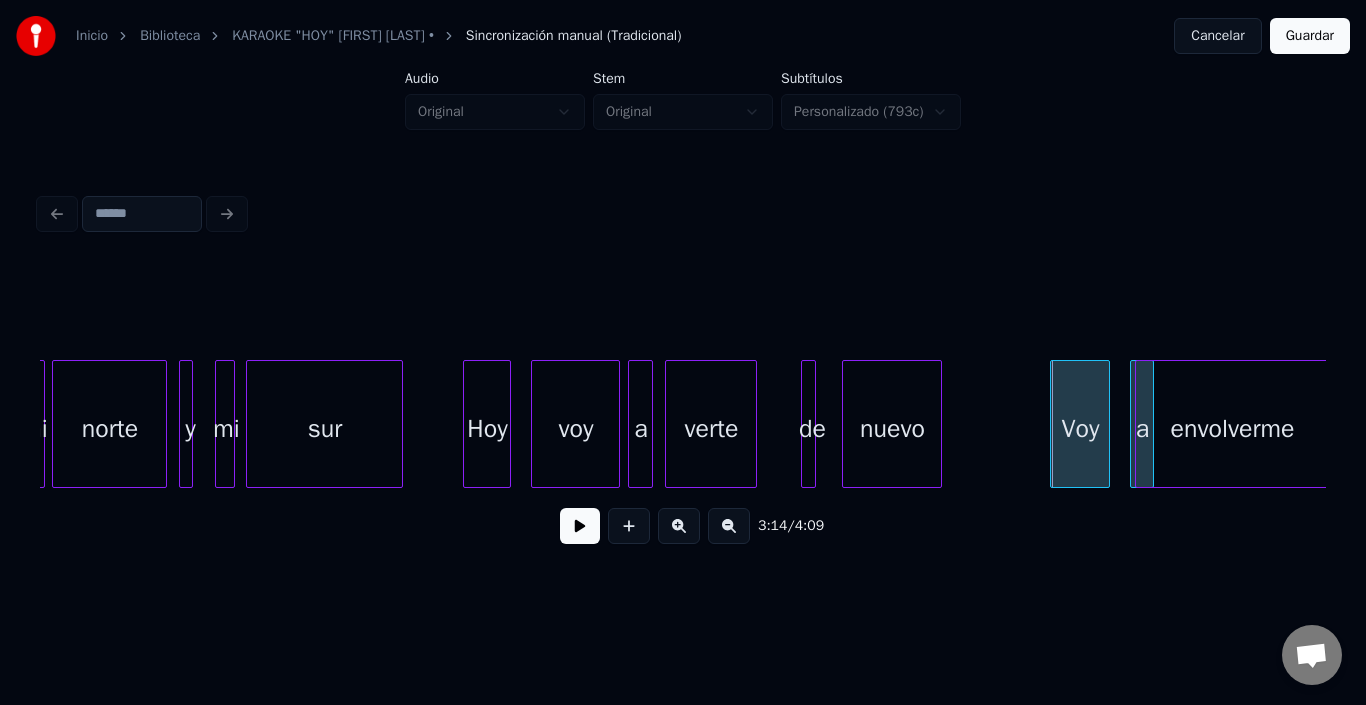 click on "mi norte y mi sur Hoy voy a verte de nuevo Voy a envolverme" at bounding box center (-12976, 424) 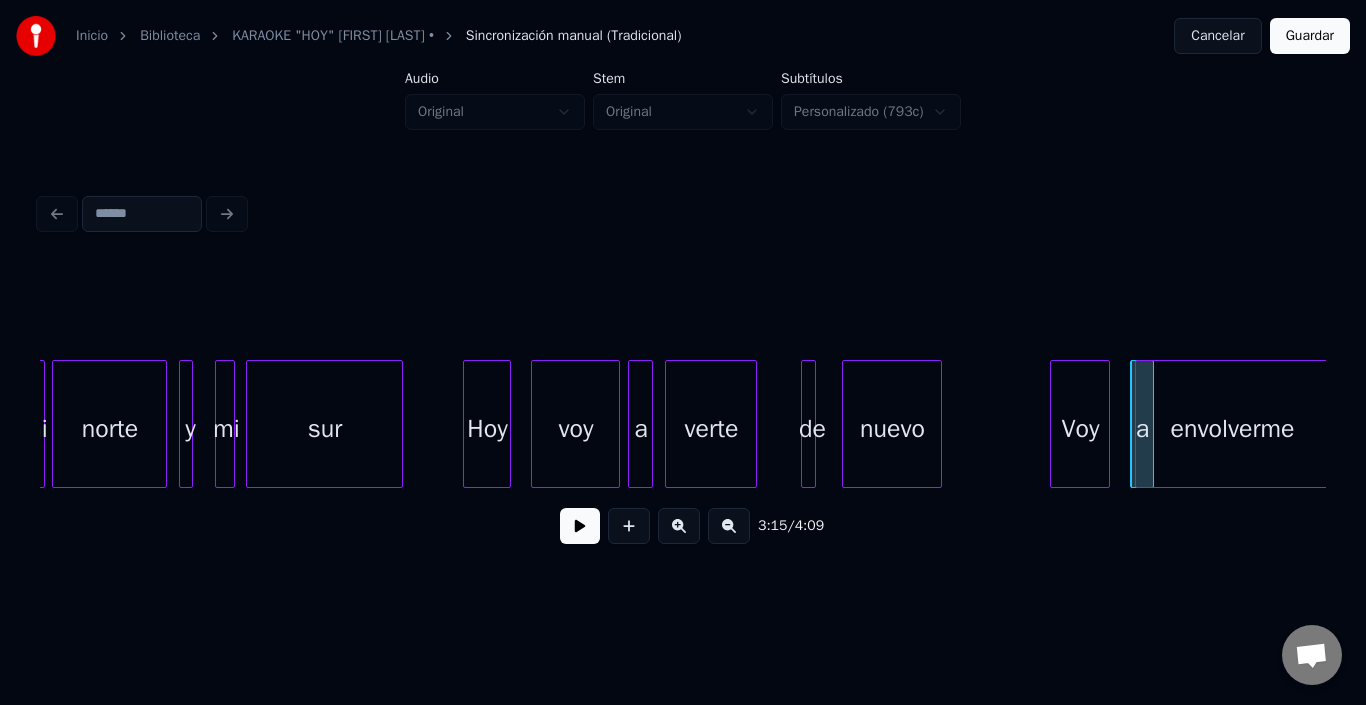 click on "Voy" at bounding box center [1080, 429] 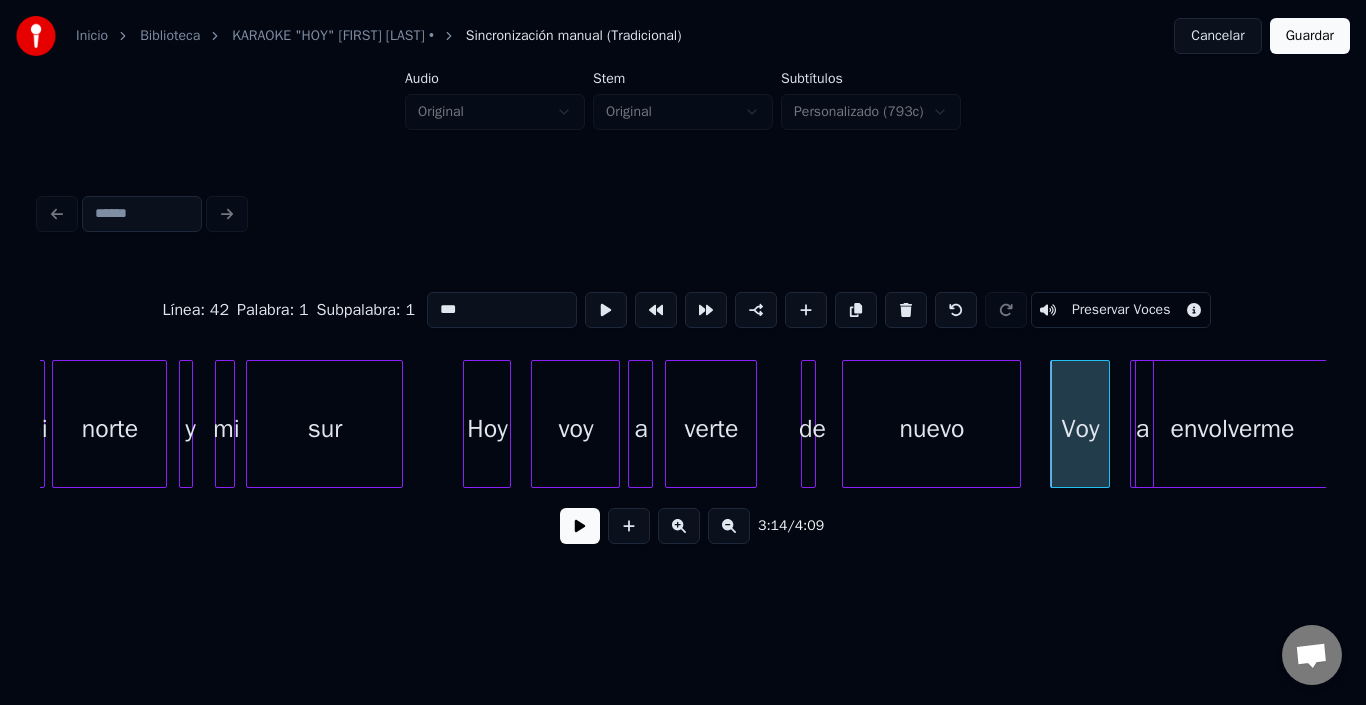 click at bounding box center (1017, 424) 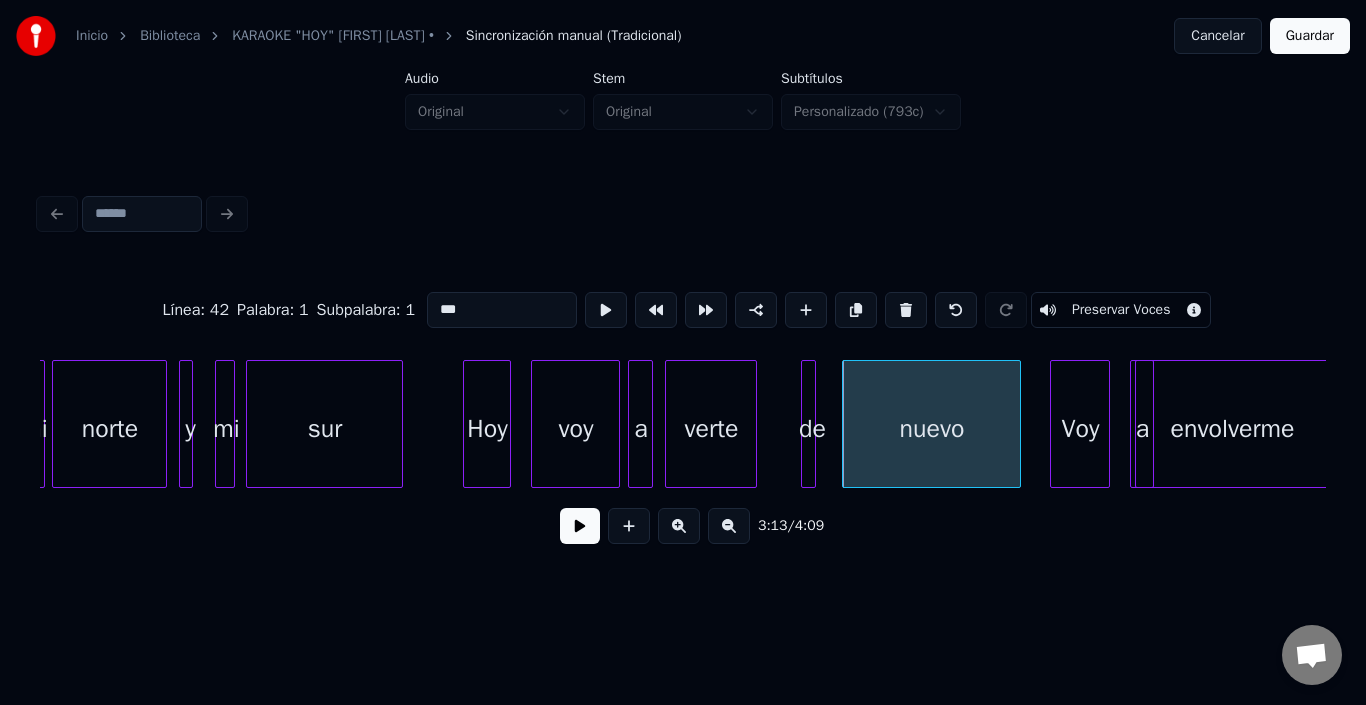 click on "nuevo" at bounding box center [931, 429] 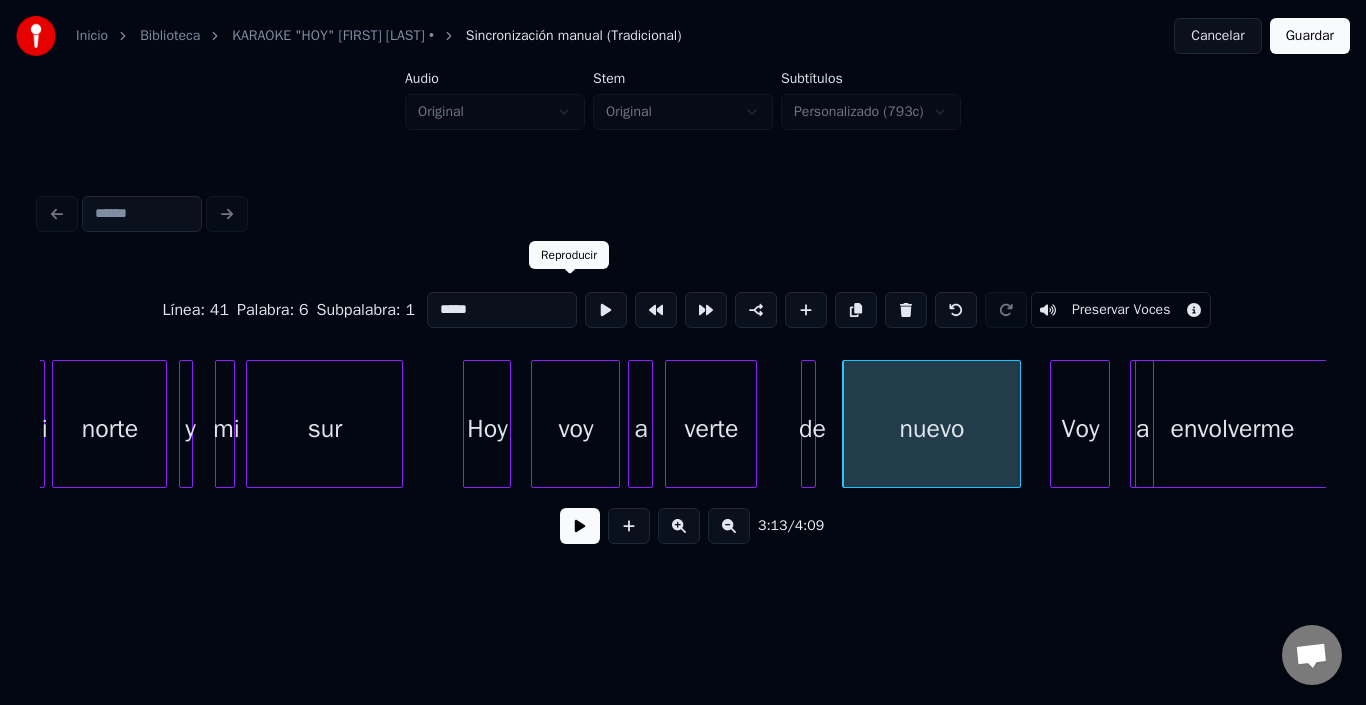 click at bounding box center (606, 310) 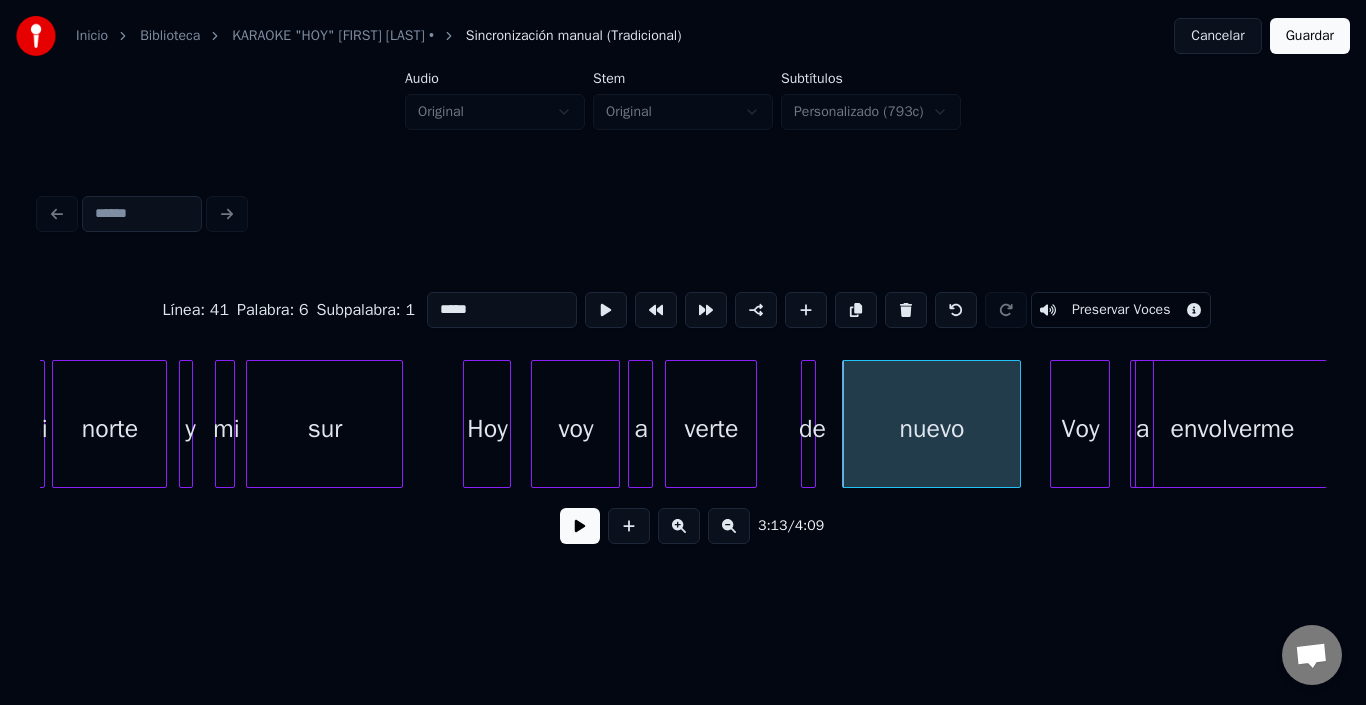 click on "Voy" at bounding box center [1080, 429] 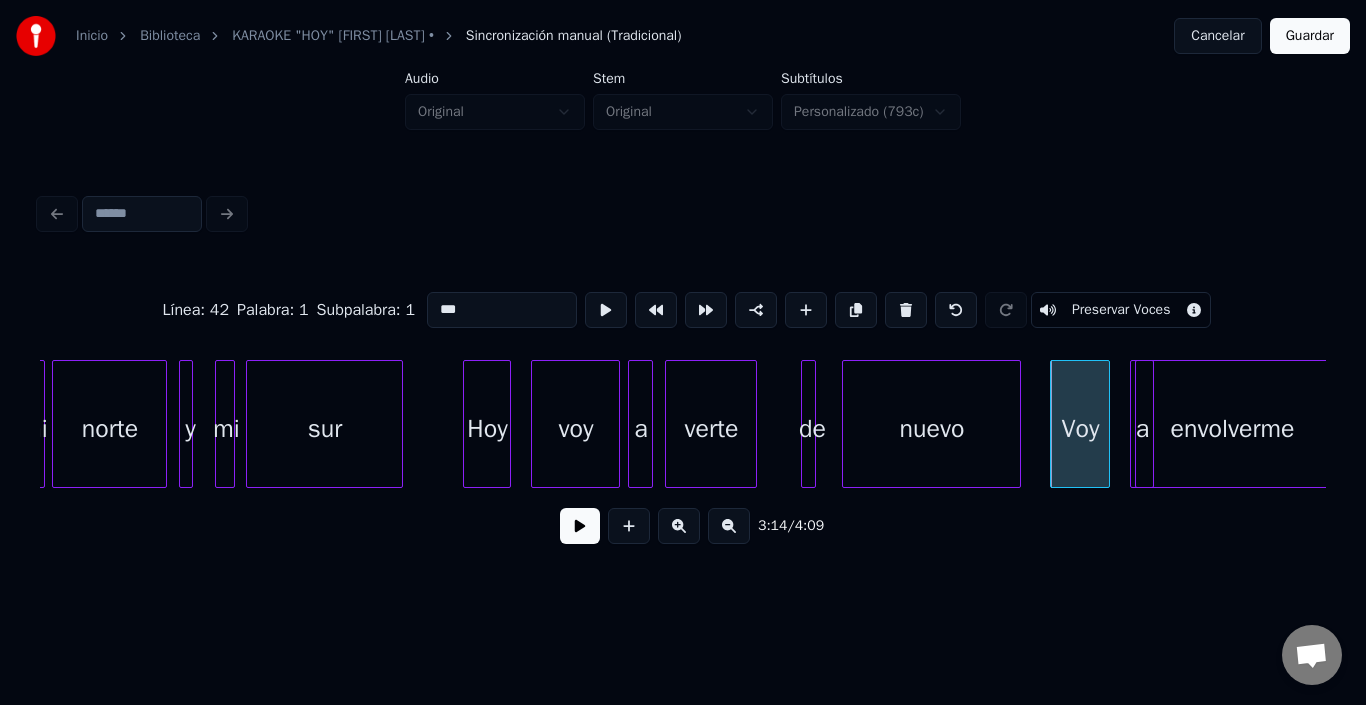 click on "***" at bounding box center [502, 310] 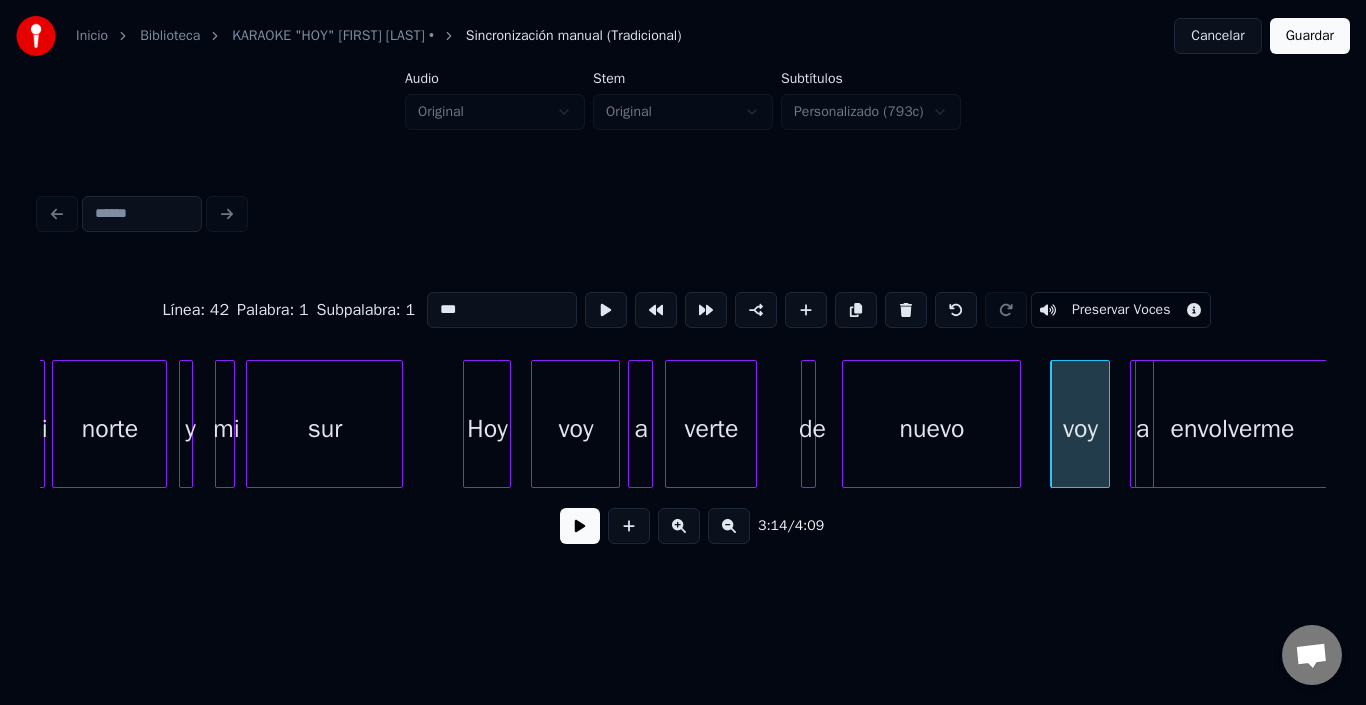 click on "envolverme" at bounding box center (1232, 429) 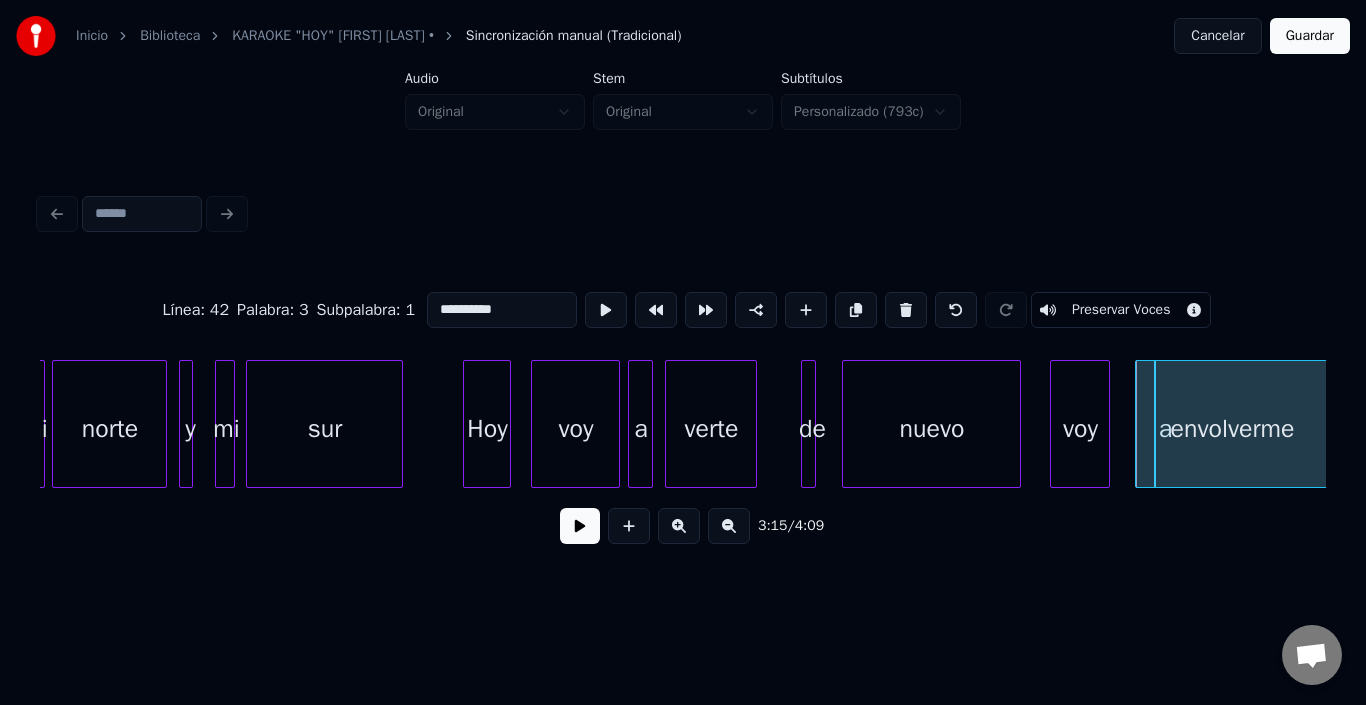 click on "mi norte y mi sur Hoy voy a verte de nuevo voy a envolverme" at bounding box center [-12976, 424] 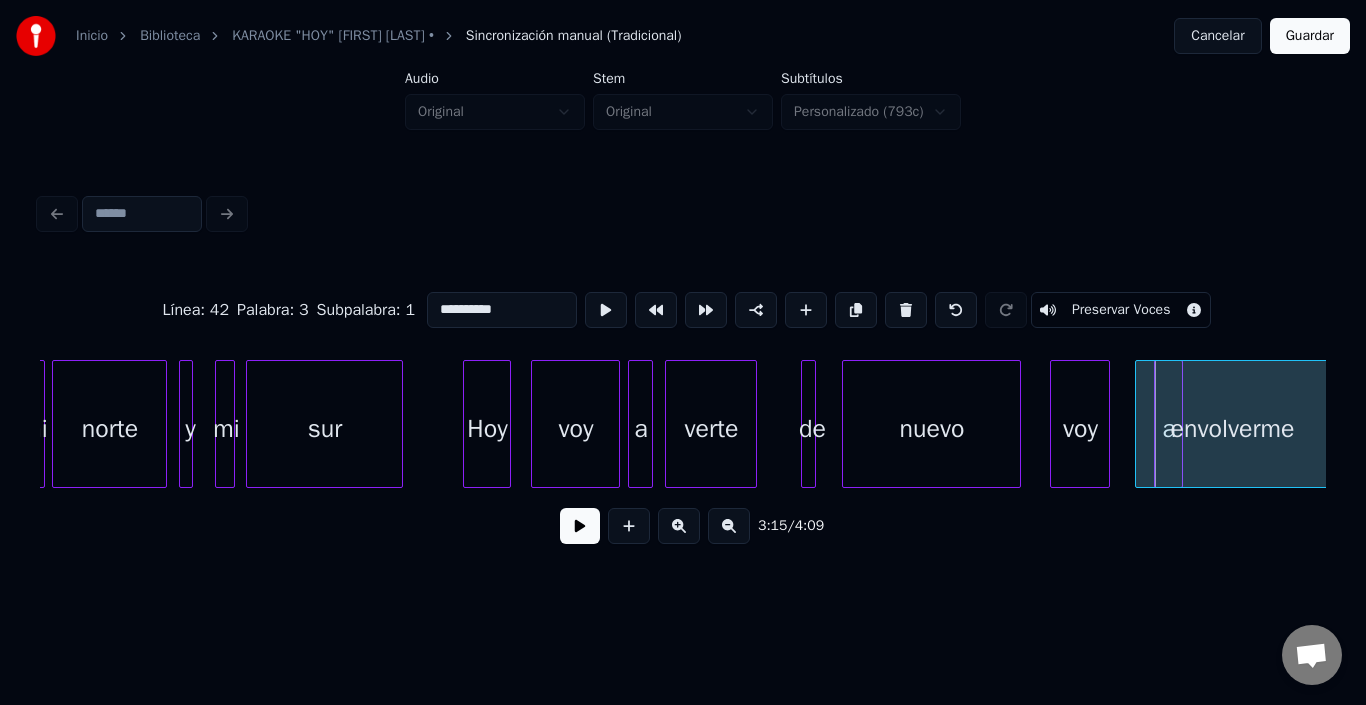 click on "mi norte y mi sur Hoy voy a verte de nuevo voy a envolverme" at bounding box center [-12976, 424] 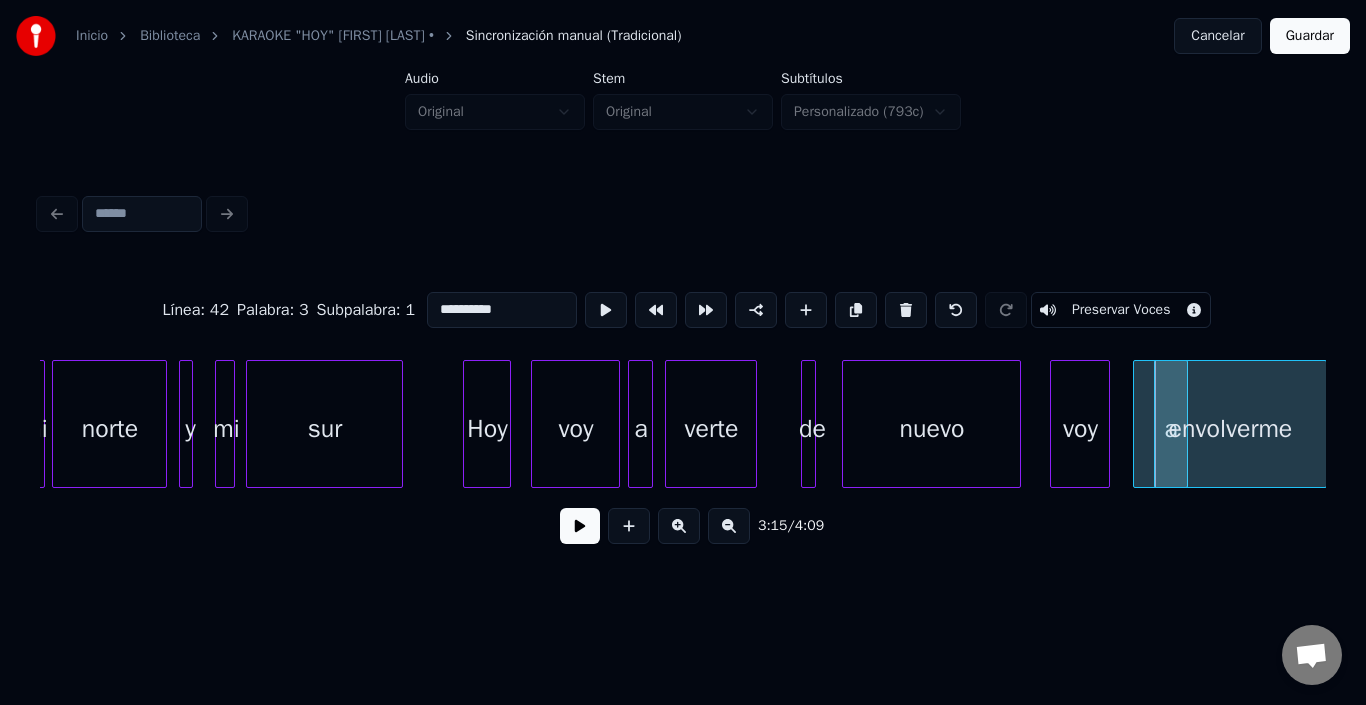 scroll, scrollTop: 0, scrollLeft: 37988, axis: horizontal 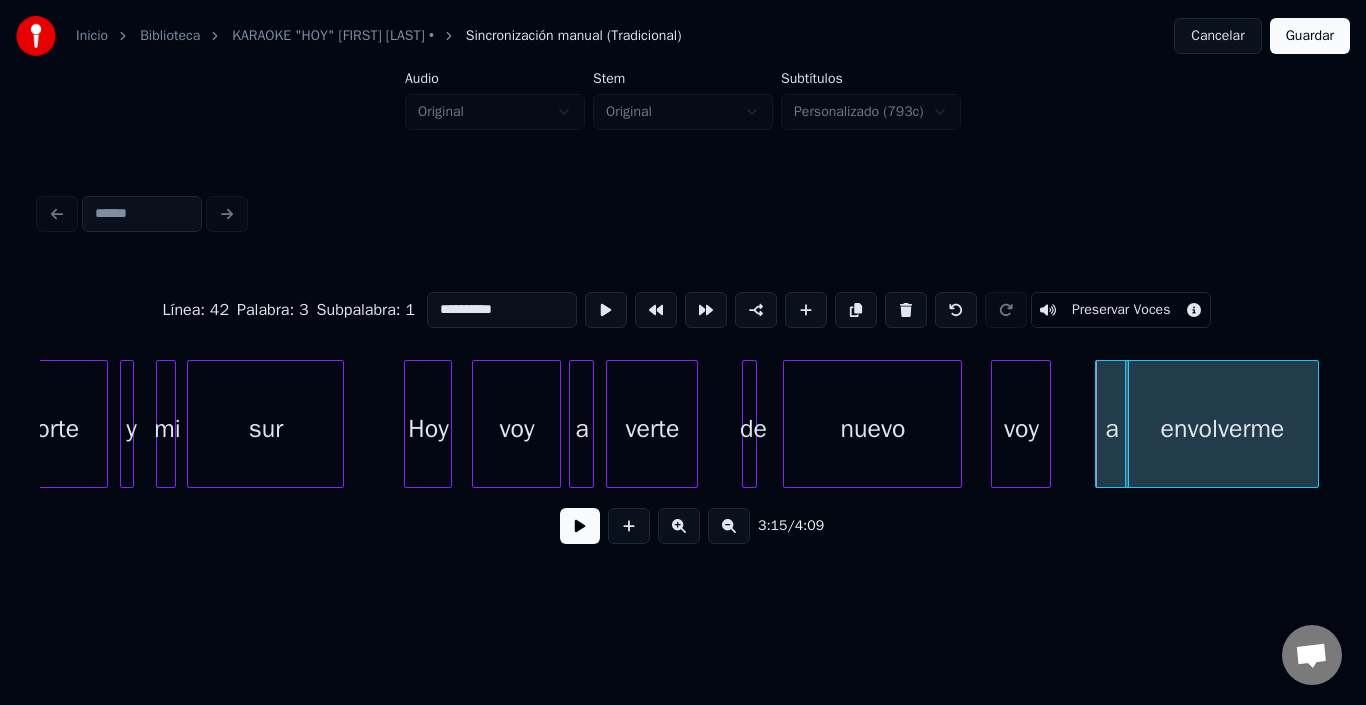 click on "envolverme" at bounding box center [1222, 429] 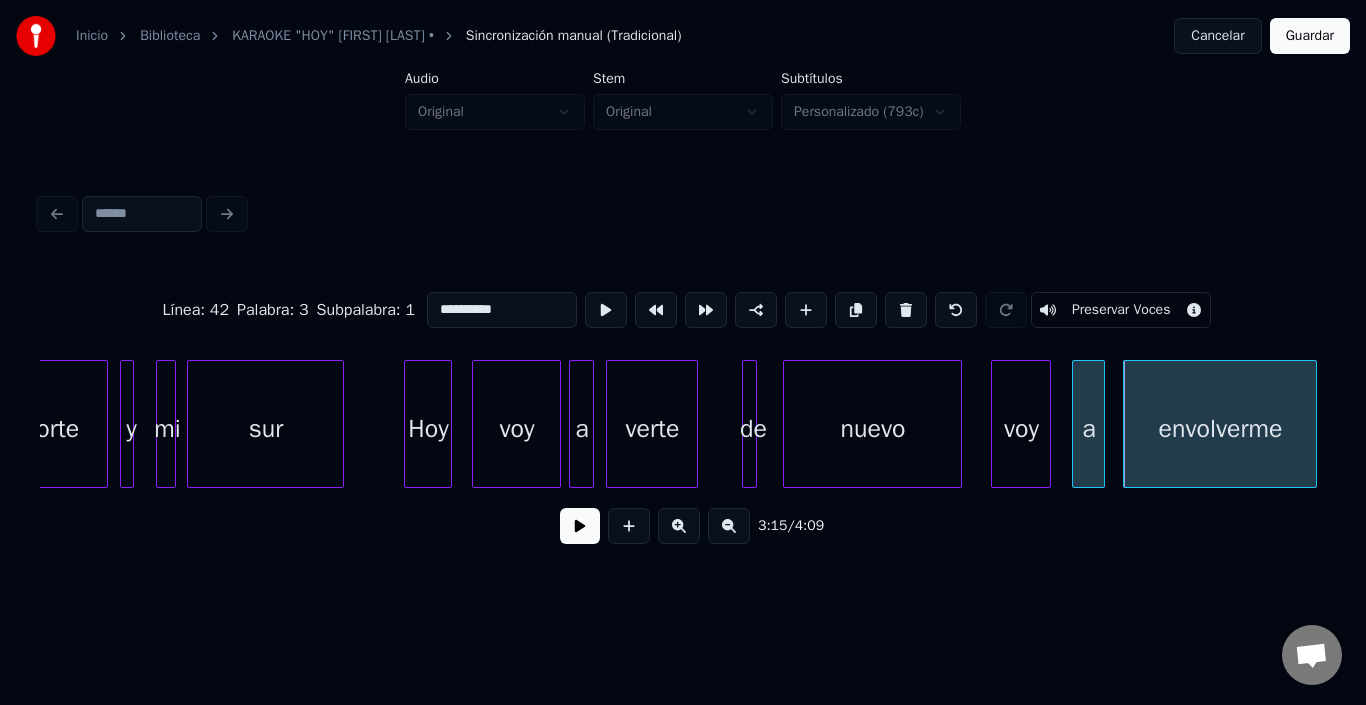 click on "a" at bounding box center (1088, 429) 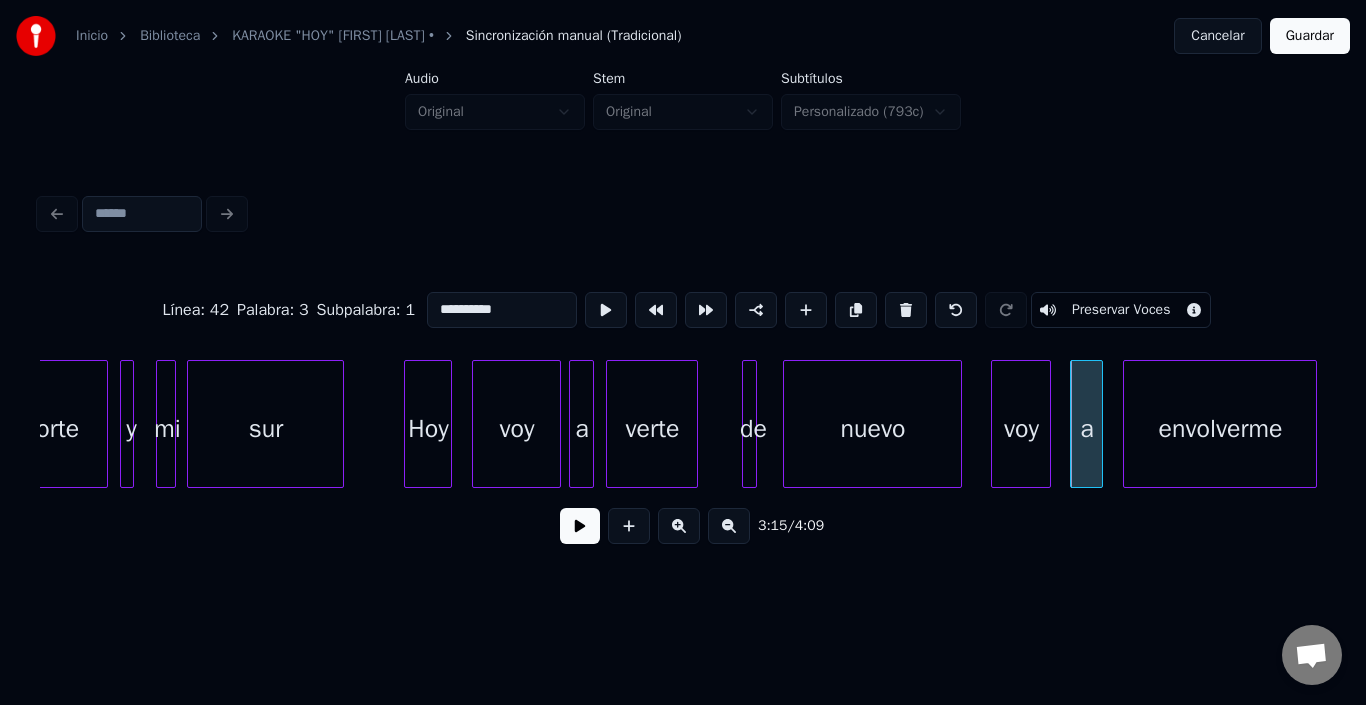 click on "voy" at bounding box center (1021, 429) 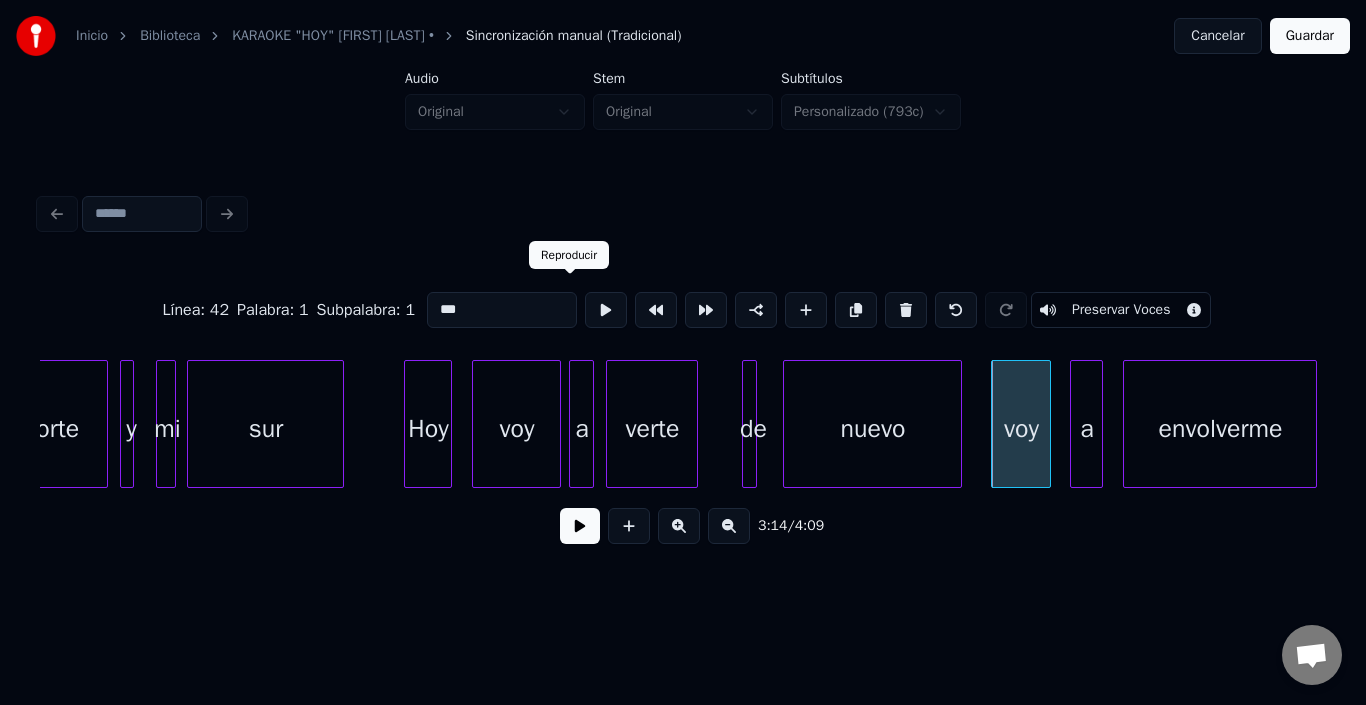 click at bounding box center (606, 310) 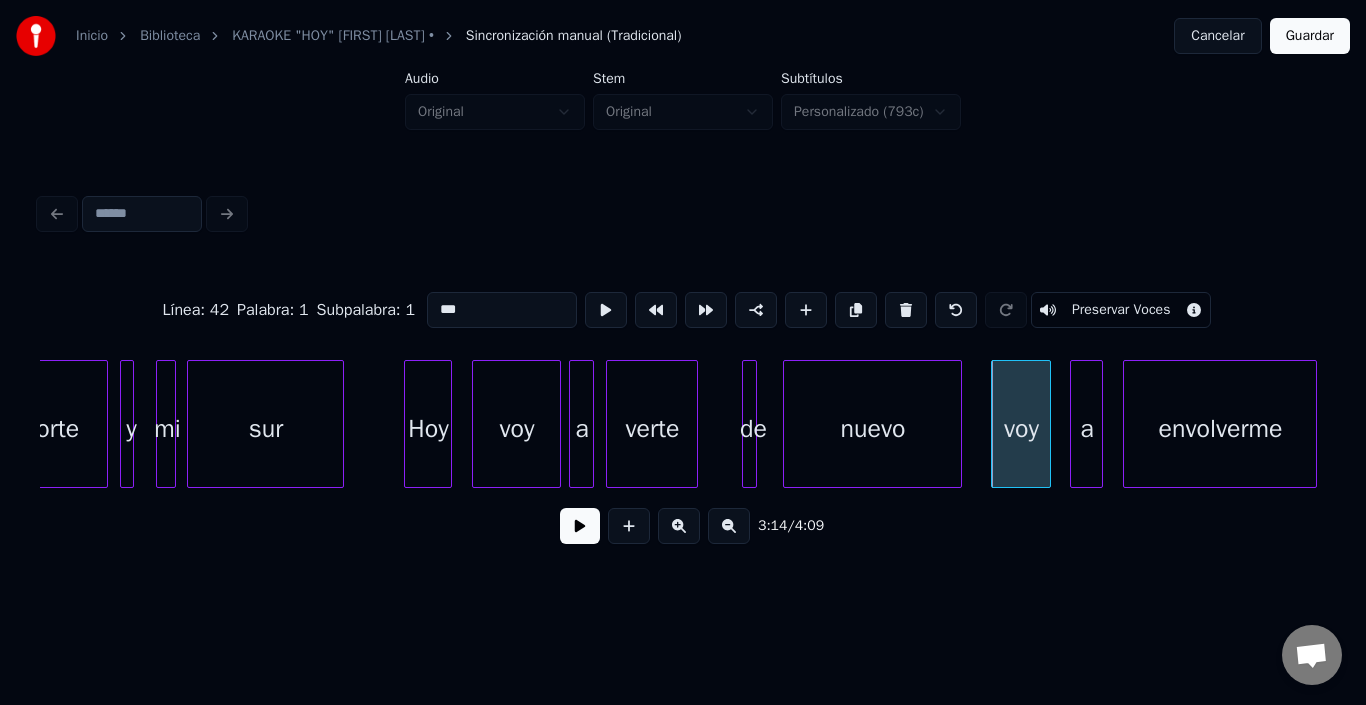 click on "nuevo" at bounding box center [872, 429] 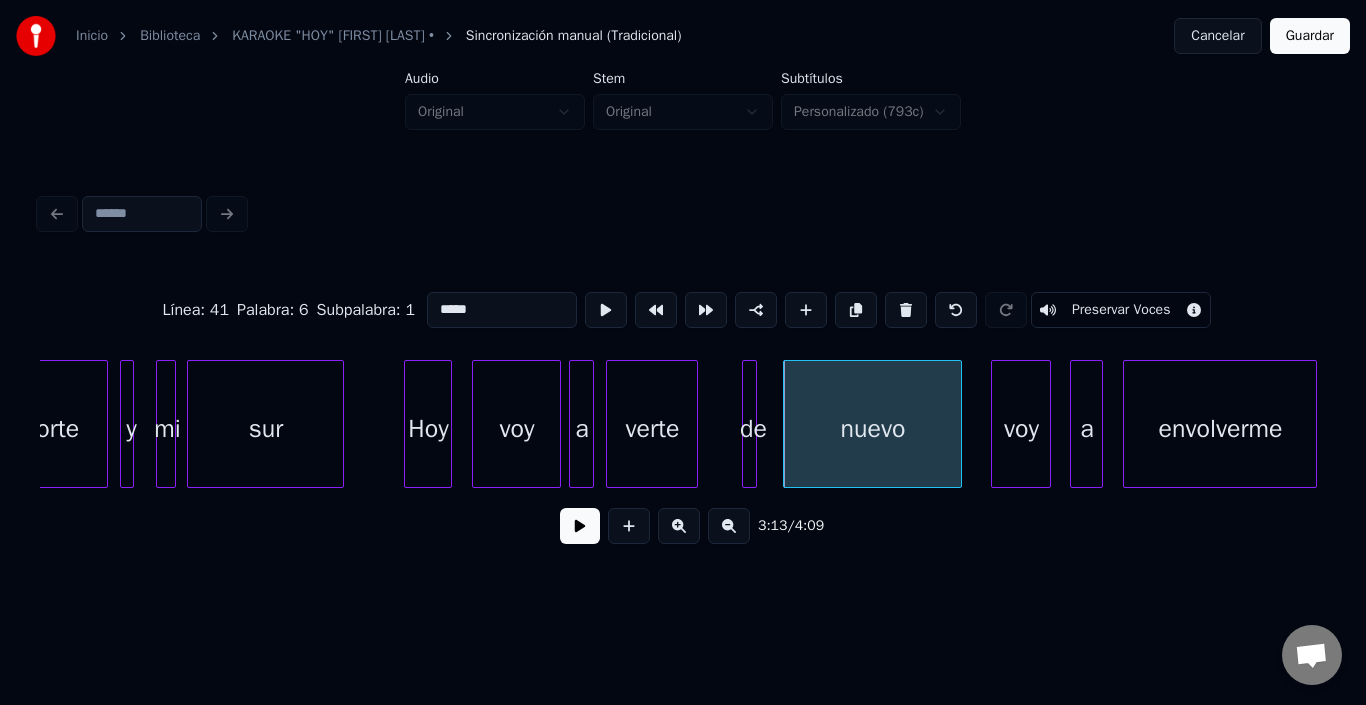 click at bounding box center (580, 526) 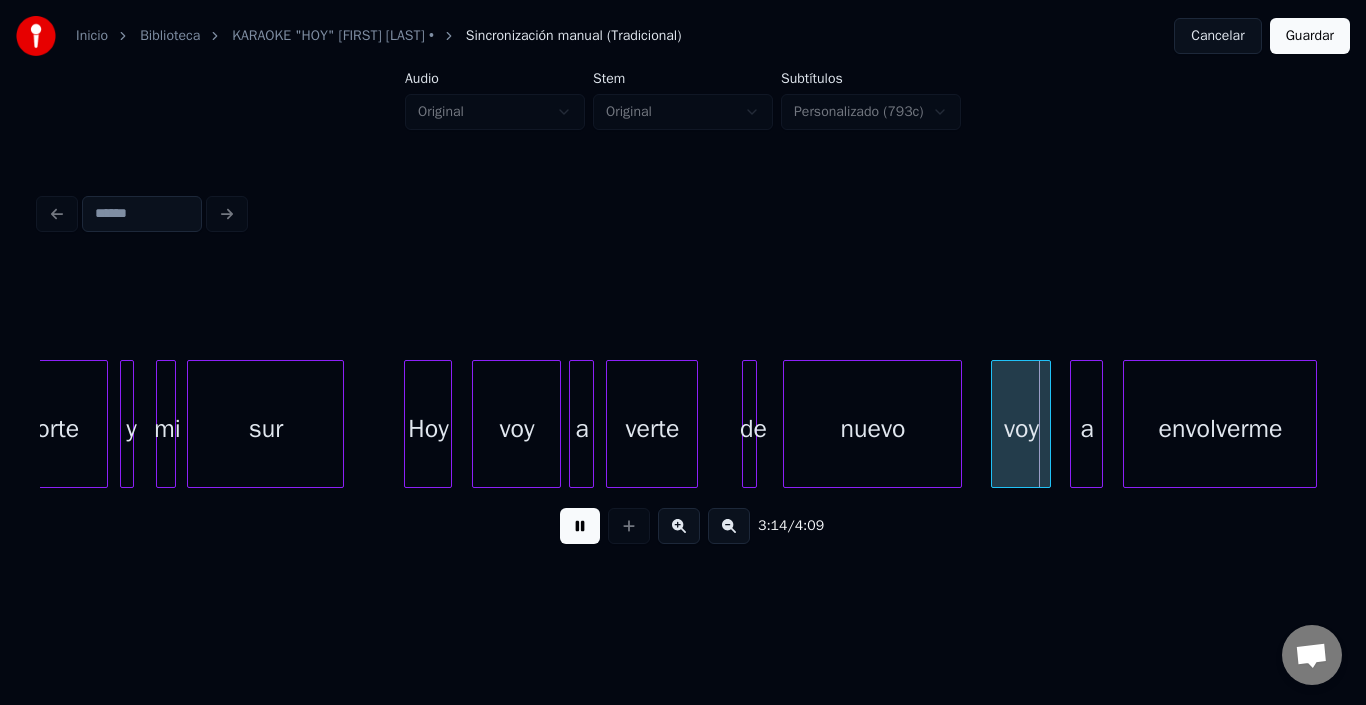 click at bounding box center [580, 526] 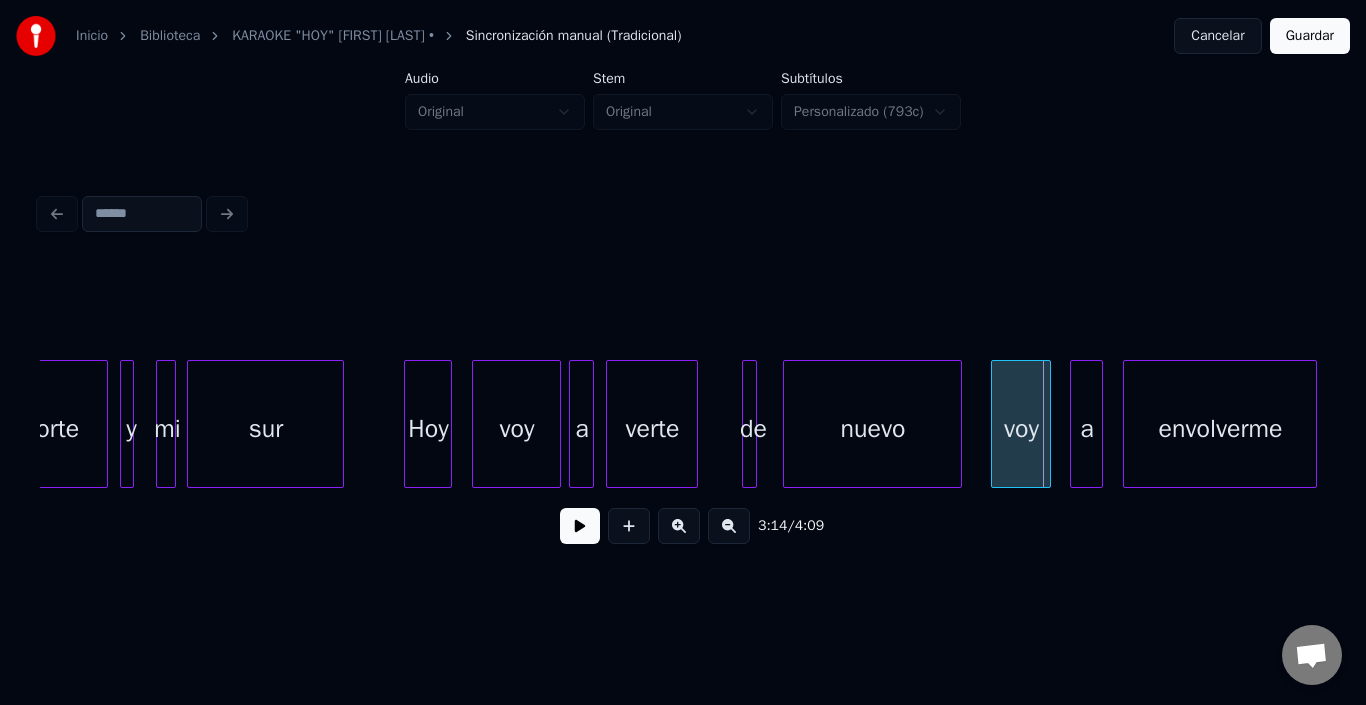 click at bounding box center (580, 526) 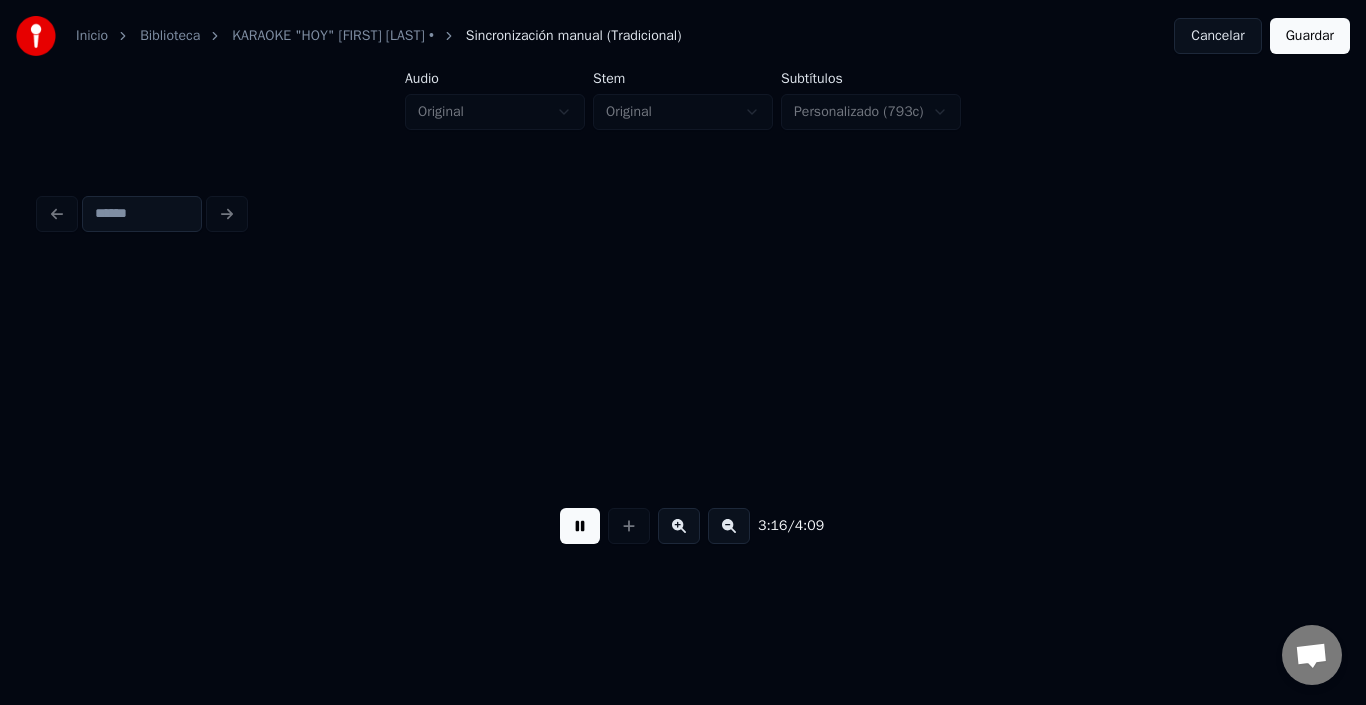 click at bounding box center (580, 526) 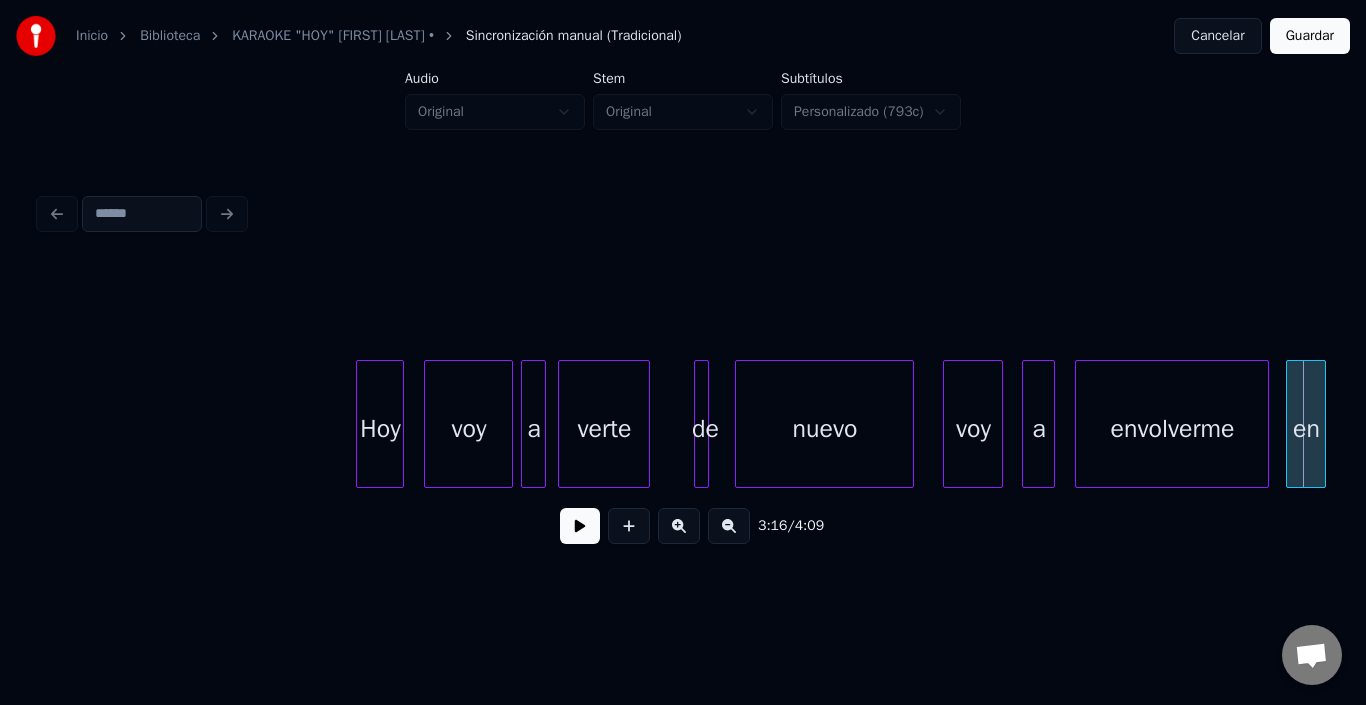 scroll, scrollTop: 0, scrollLeft: 38434, axis: horizontal 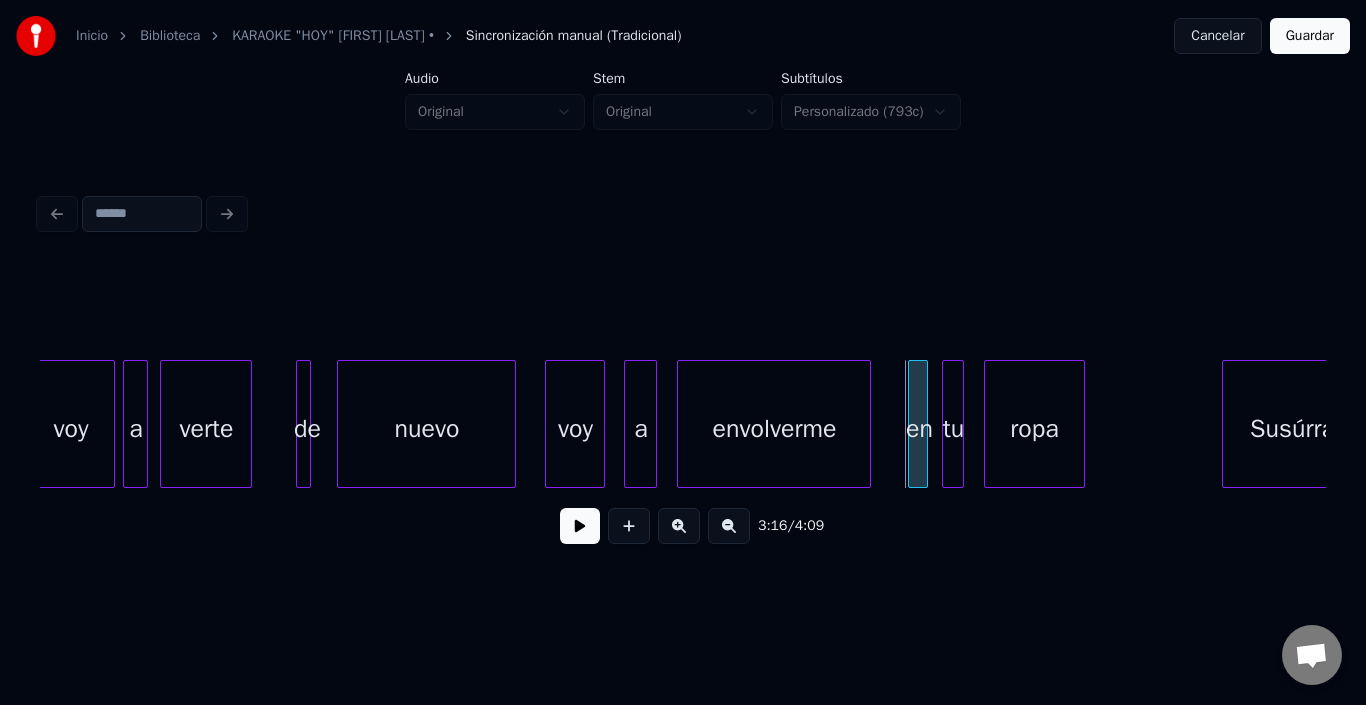click at bounding box center [912, 424] 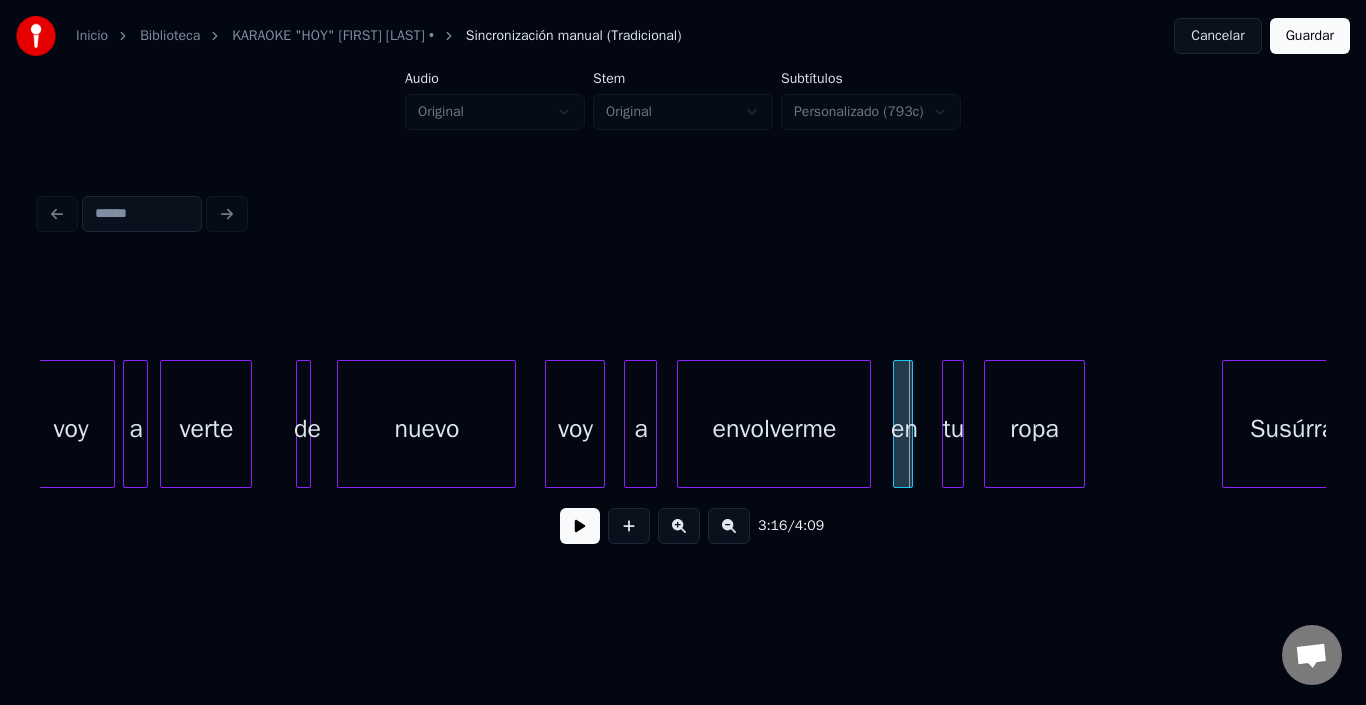 click on "en" at bounding box center (904, 429) 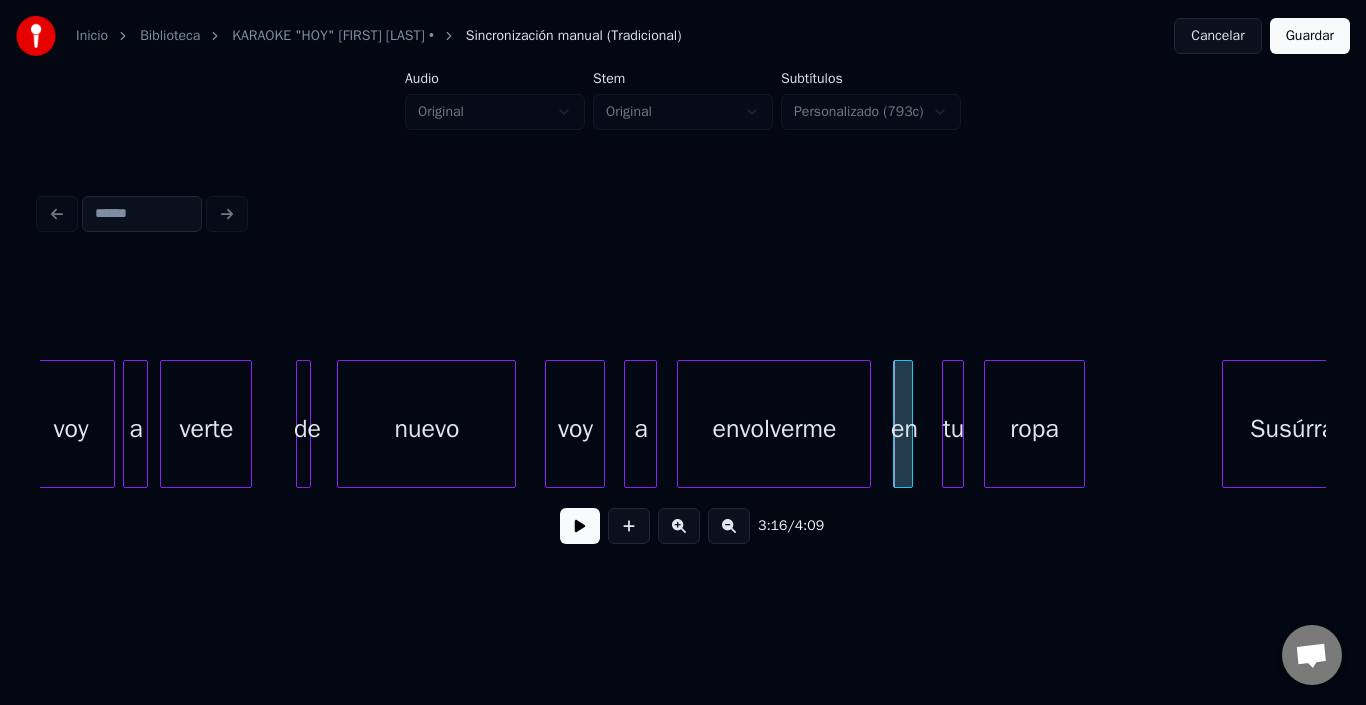 click on "en" at bounding box center (904, 429) 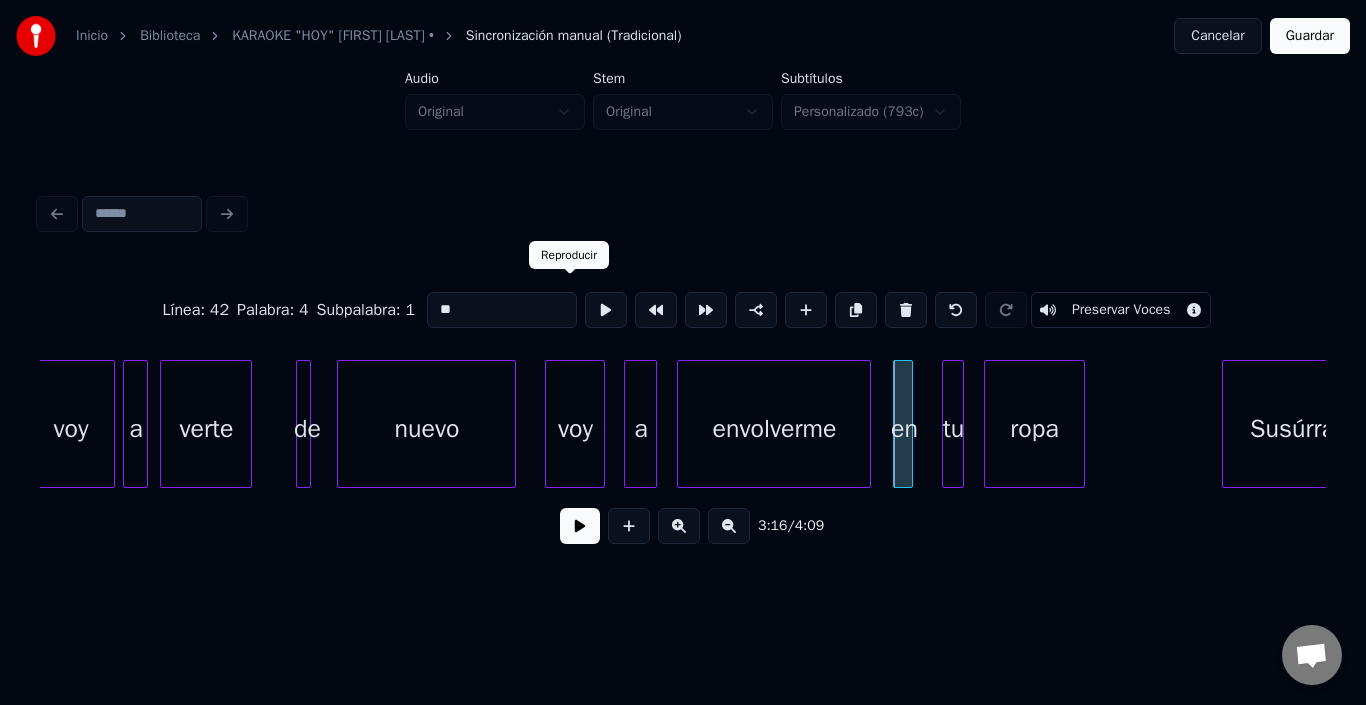 click at bounding box center (606, 310) 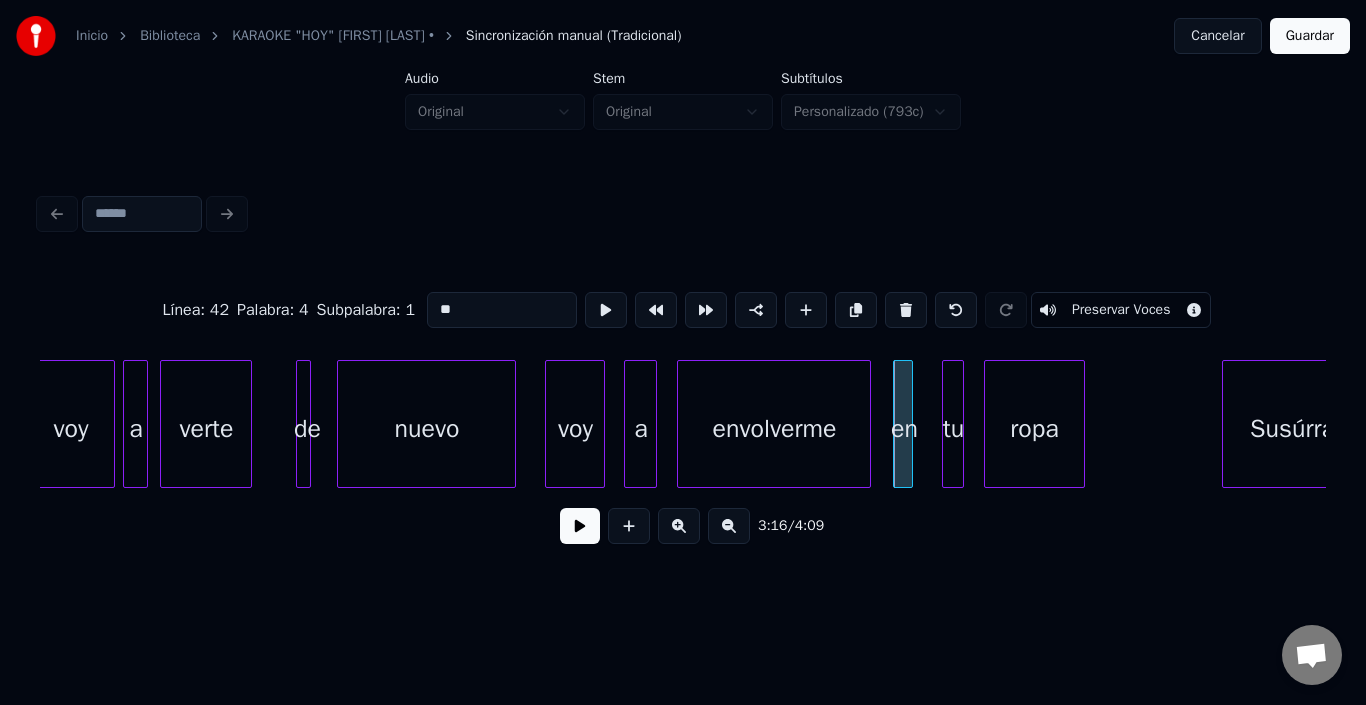 click on "envolverme" at bounding box center [774, 429] 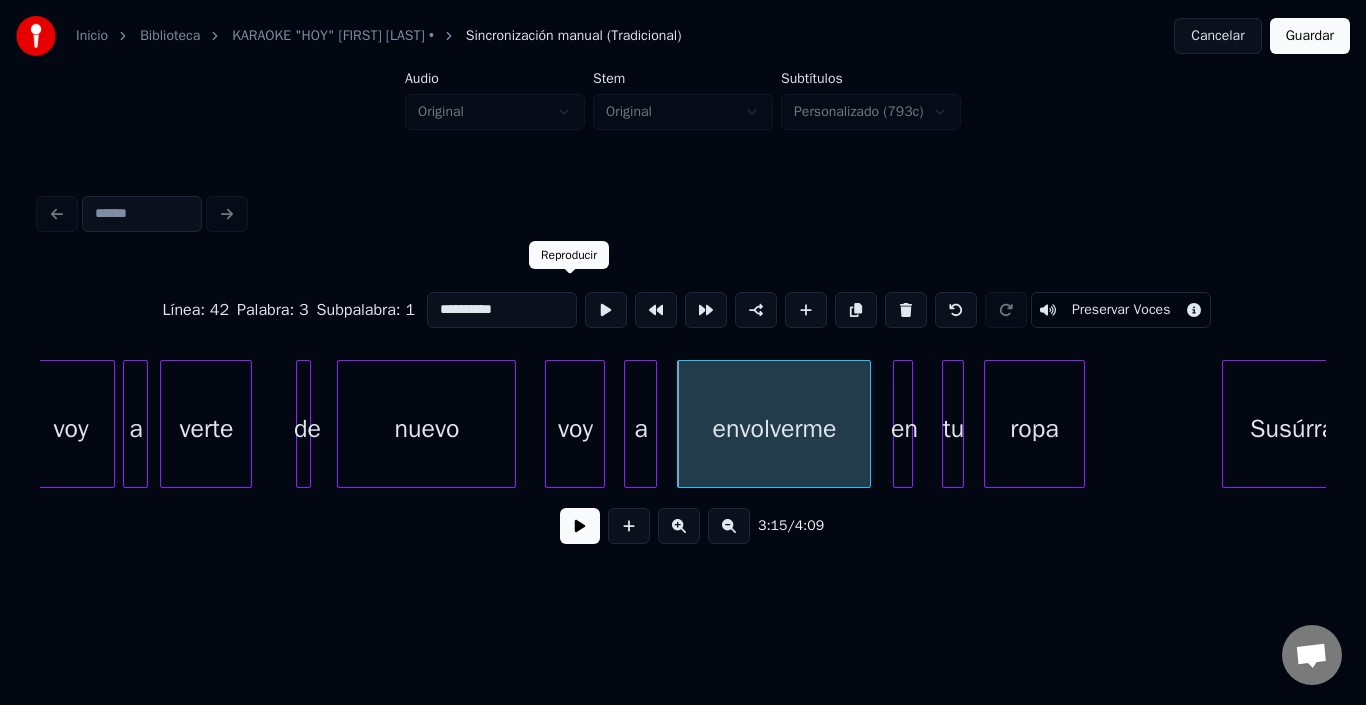 click at bounding box center [606, 310] 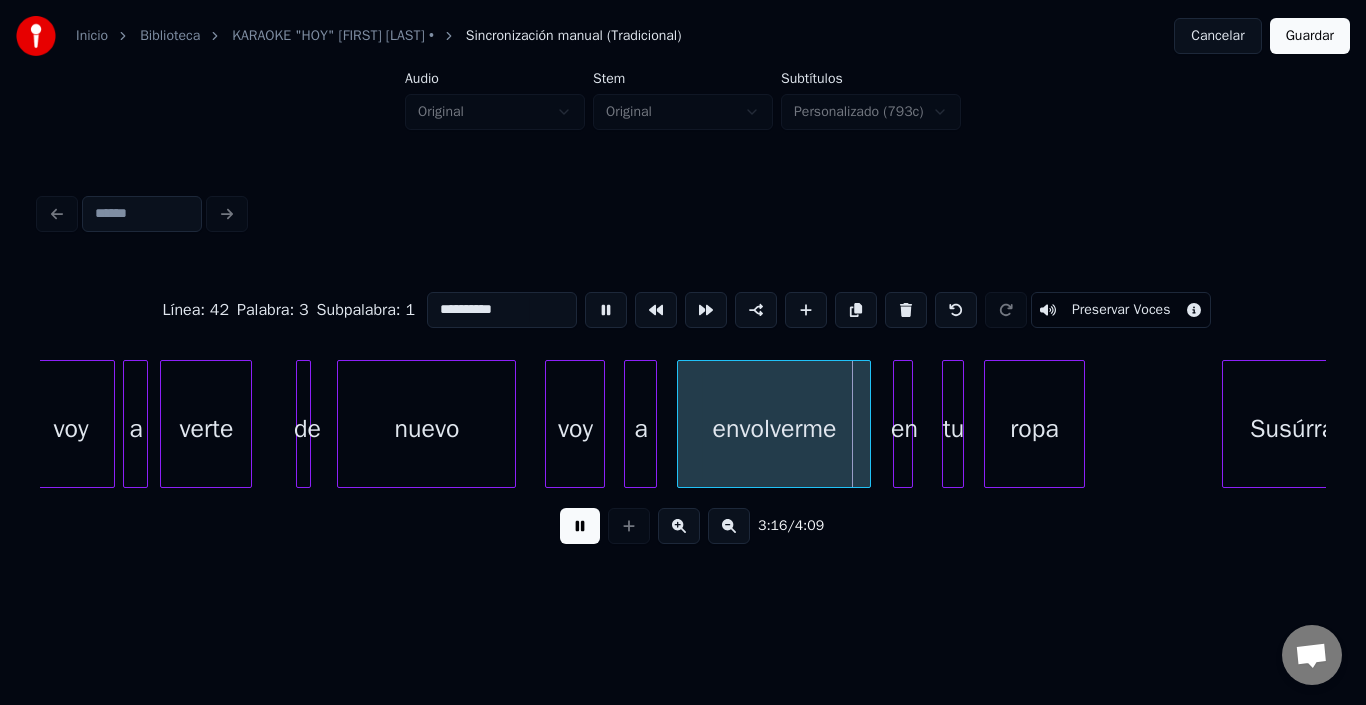 click at bounding box center (606, 310) 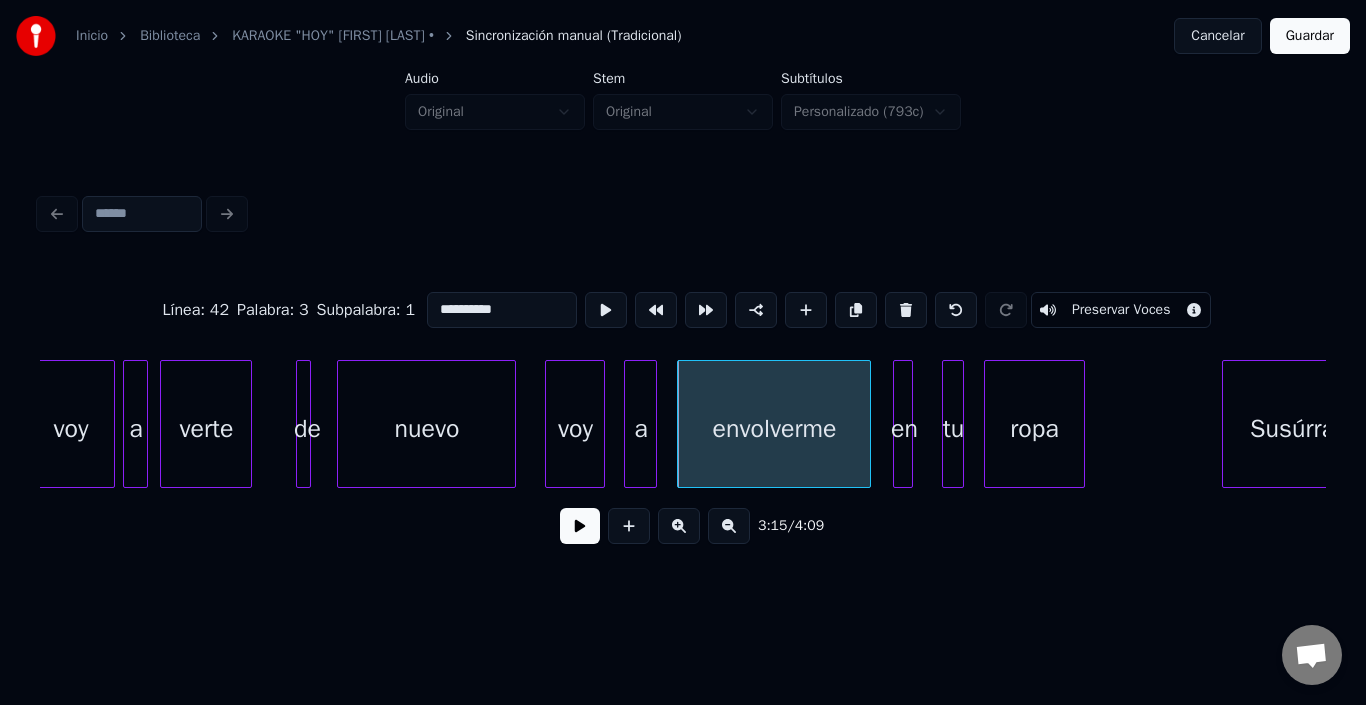 click on "envolverme" at bounding box center [774, 424] 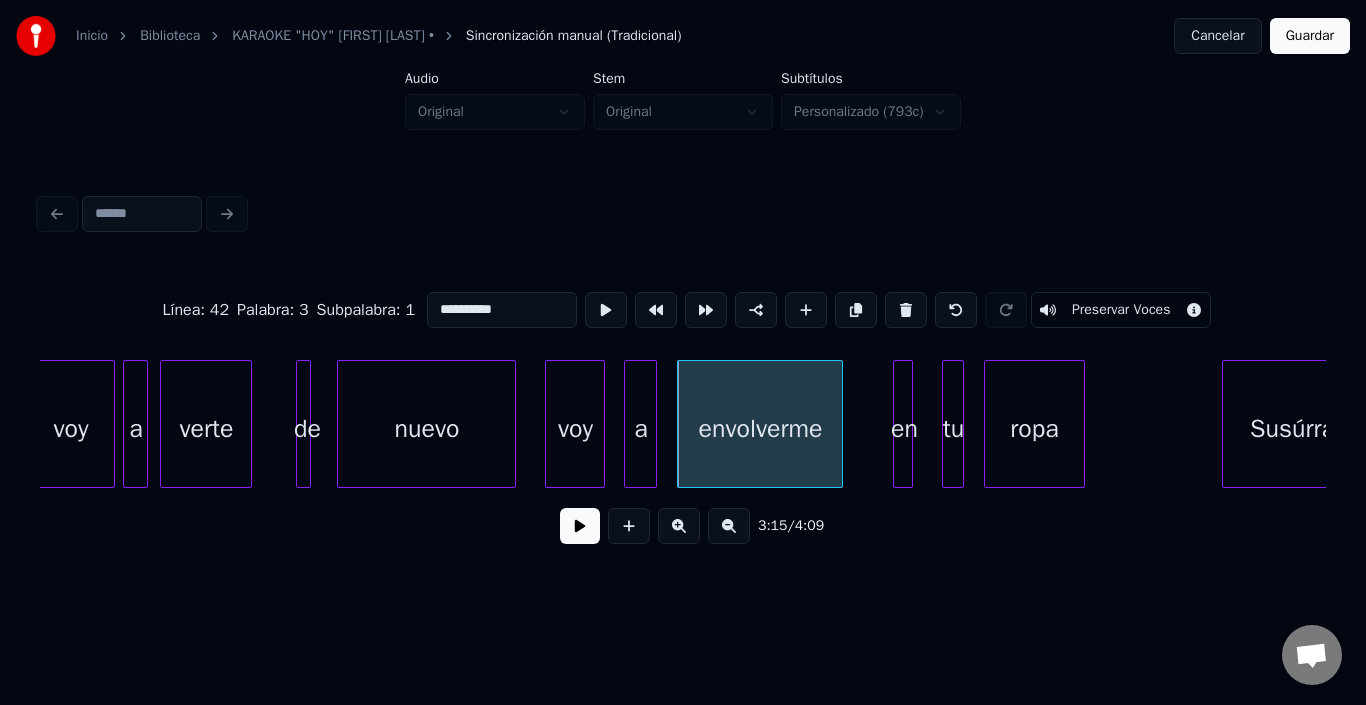 click at bounding box center (839, 424) 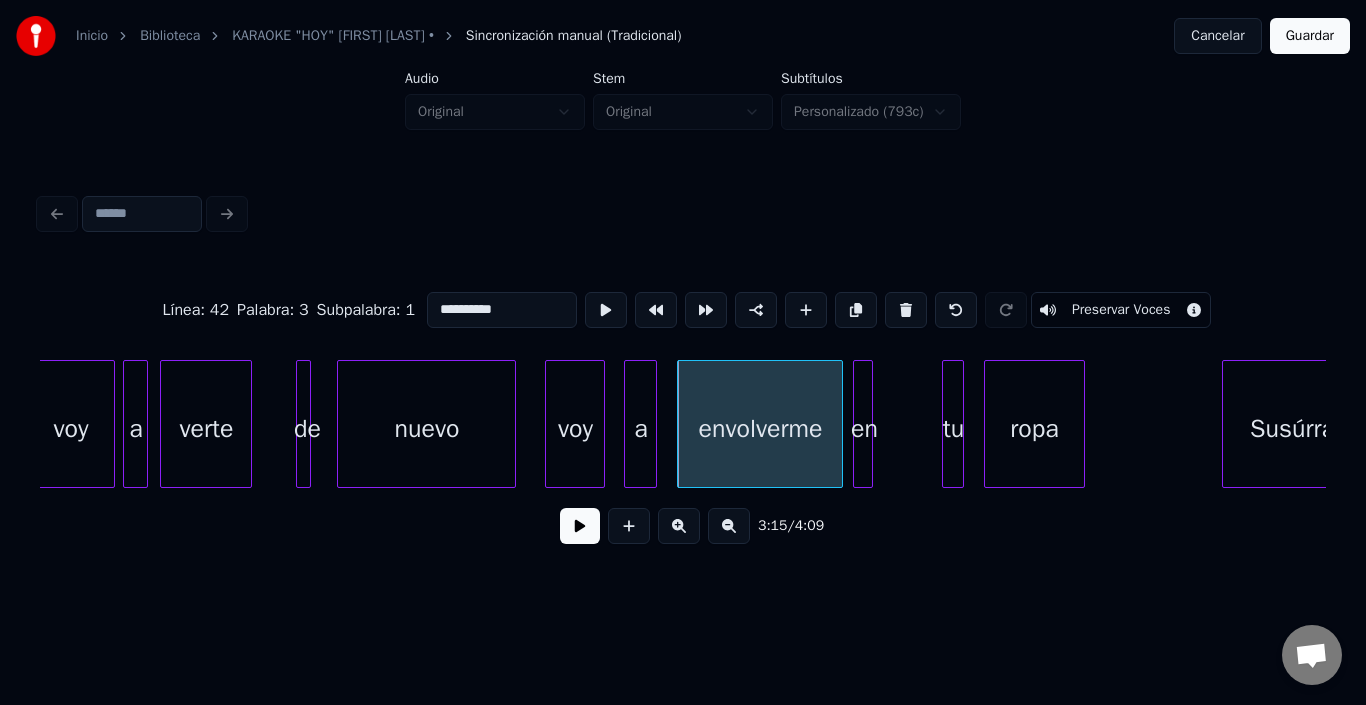 click on "en" at bounding box center [864, 429] 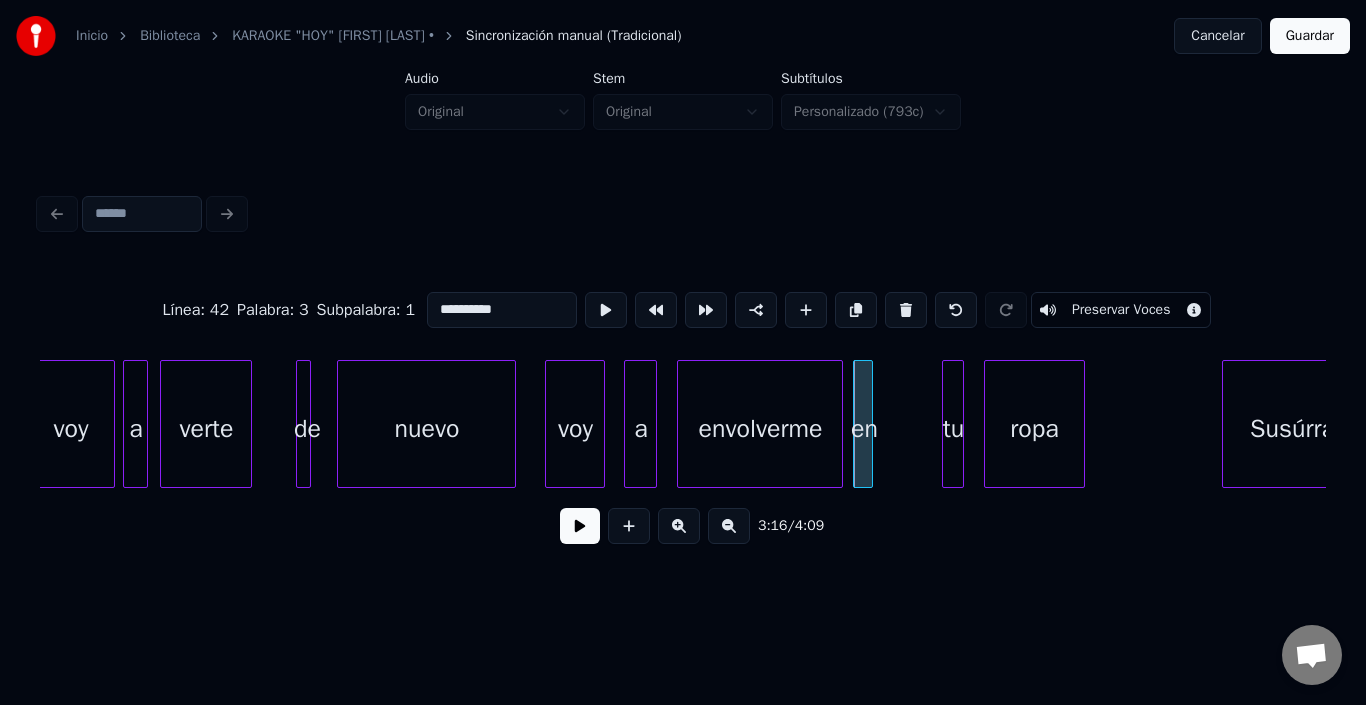 click on "envolverme" at bounding box center (760, 429) 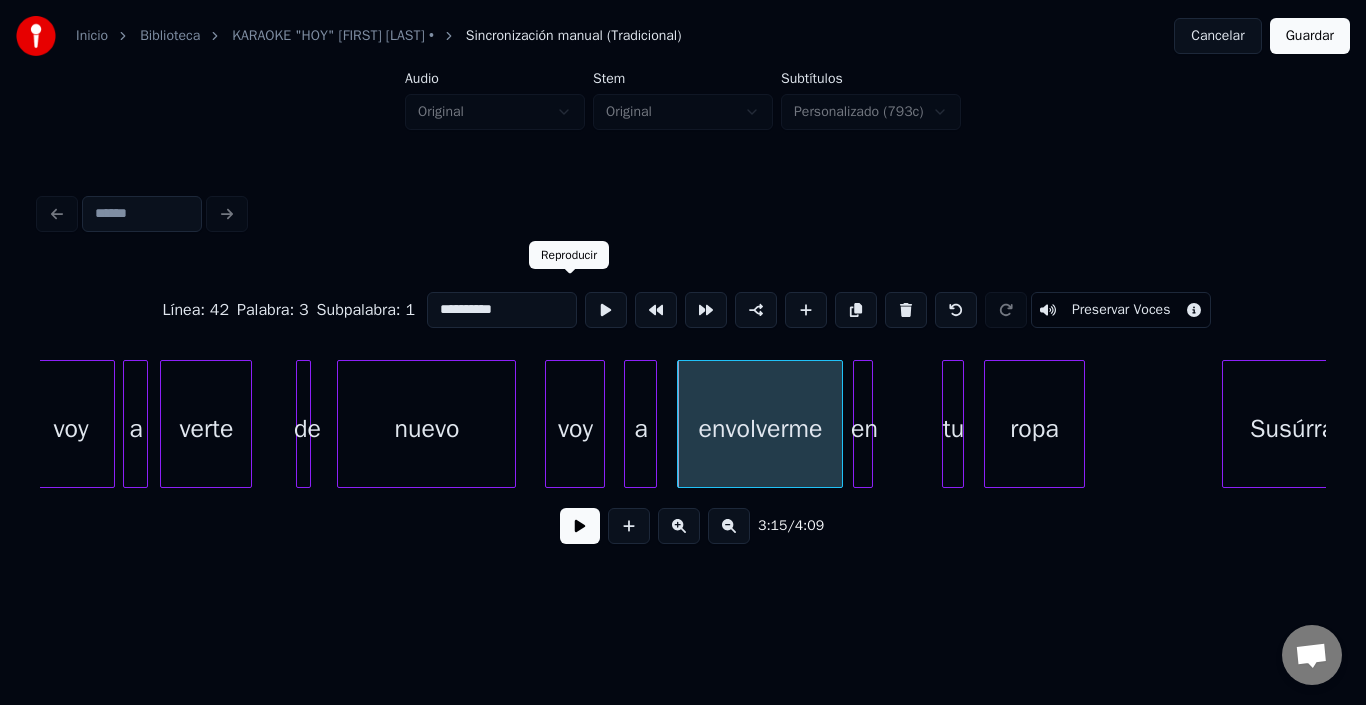 click at bounding box center (606, 310) 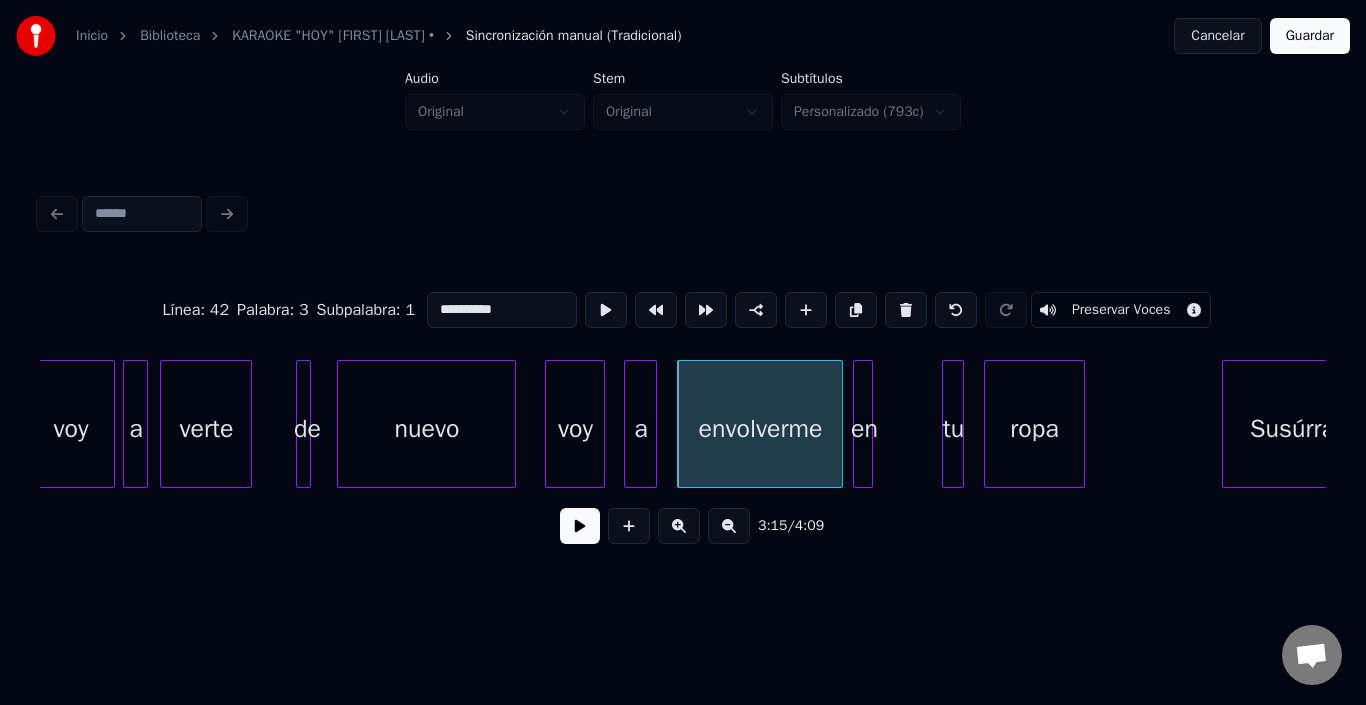click at bounding box center (580, 526) 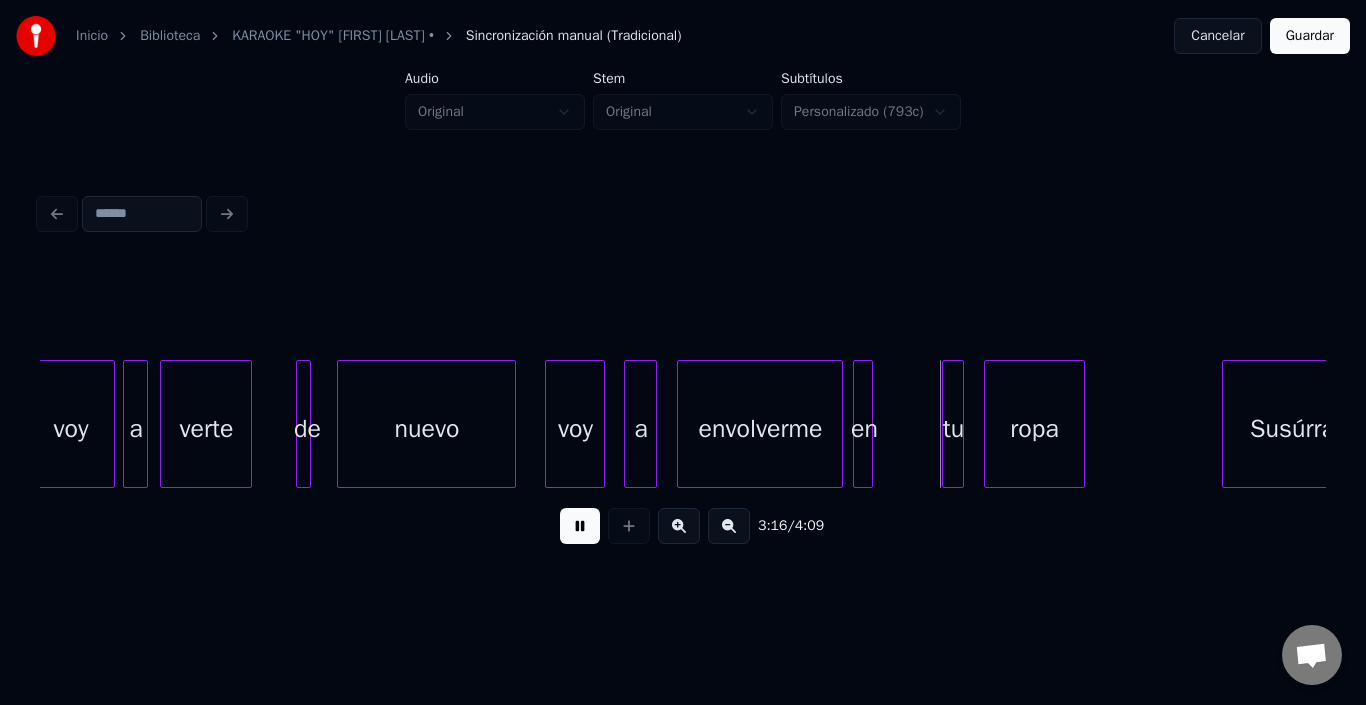 click at bounding box center (580, 526) 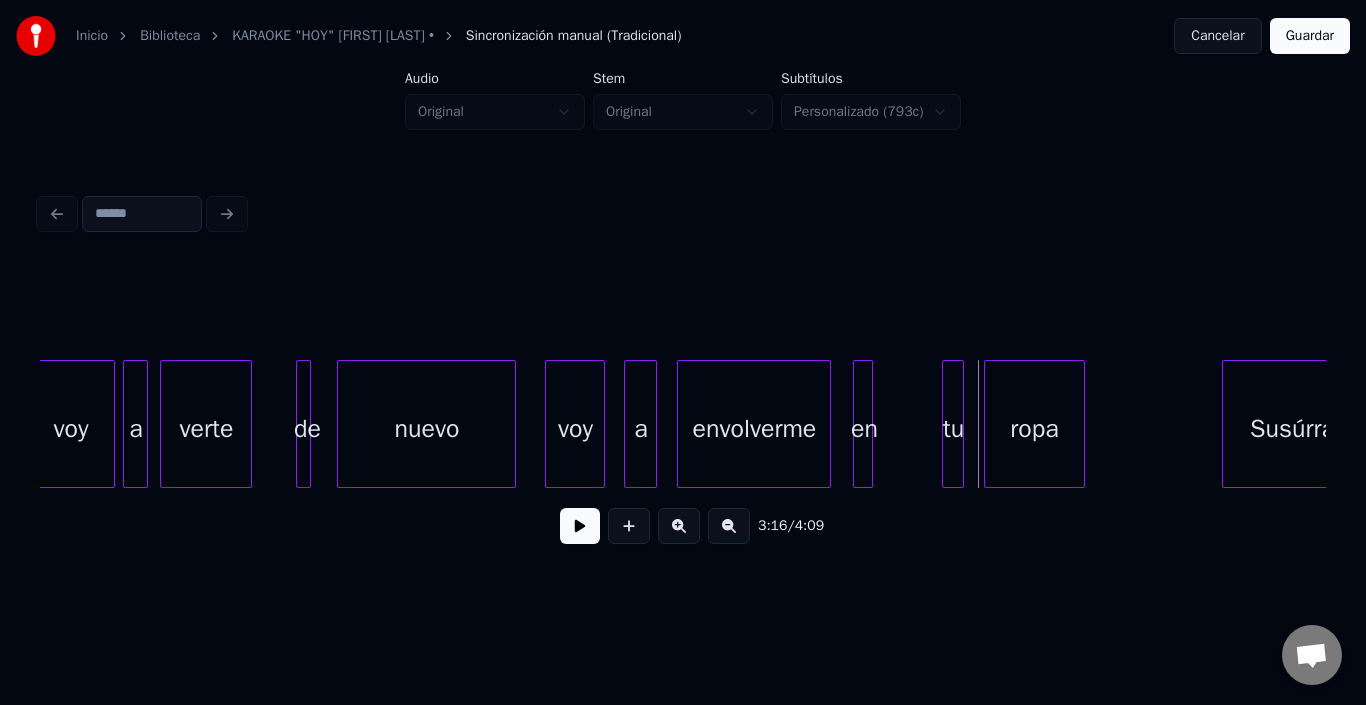 click at bounding box center (827, 424) 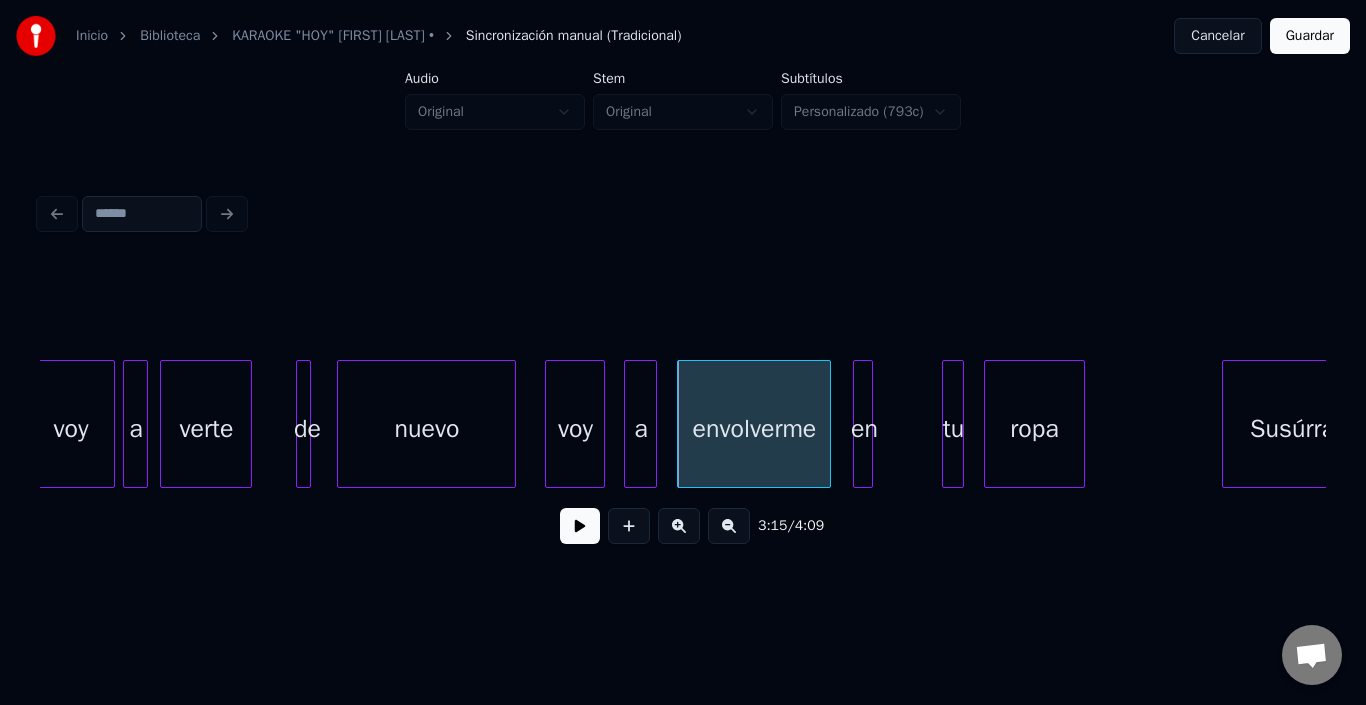 click at bounding box center [857, 424] 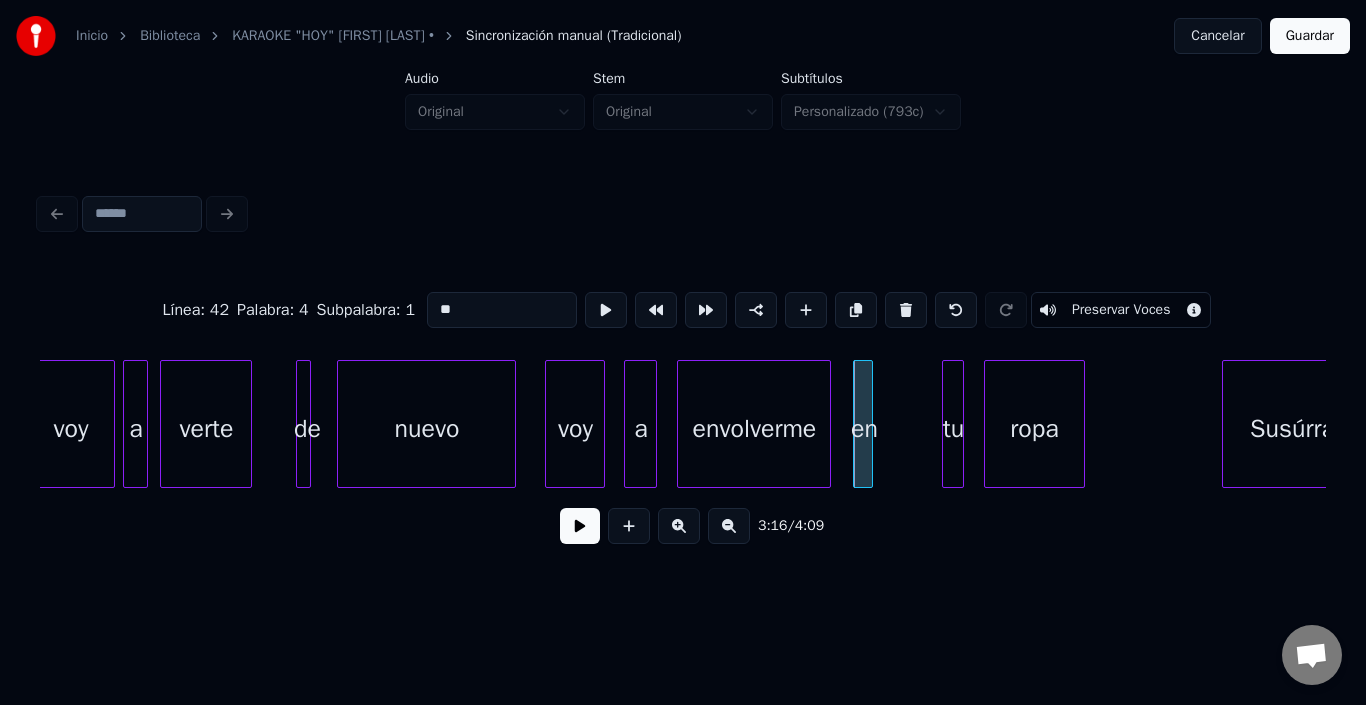 click at bounding box center [857, 424] 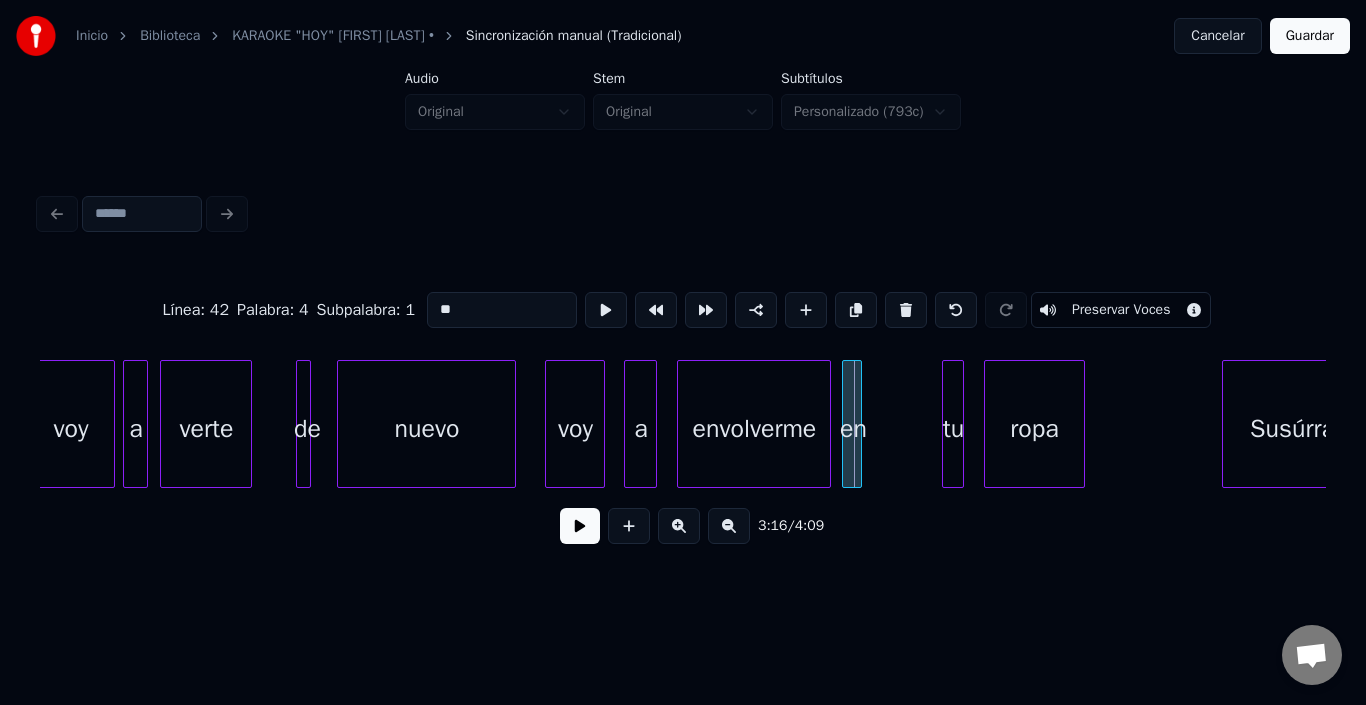 click on "en" at bounding box center (853, 429) 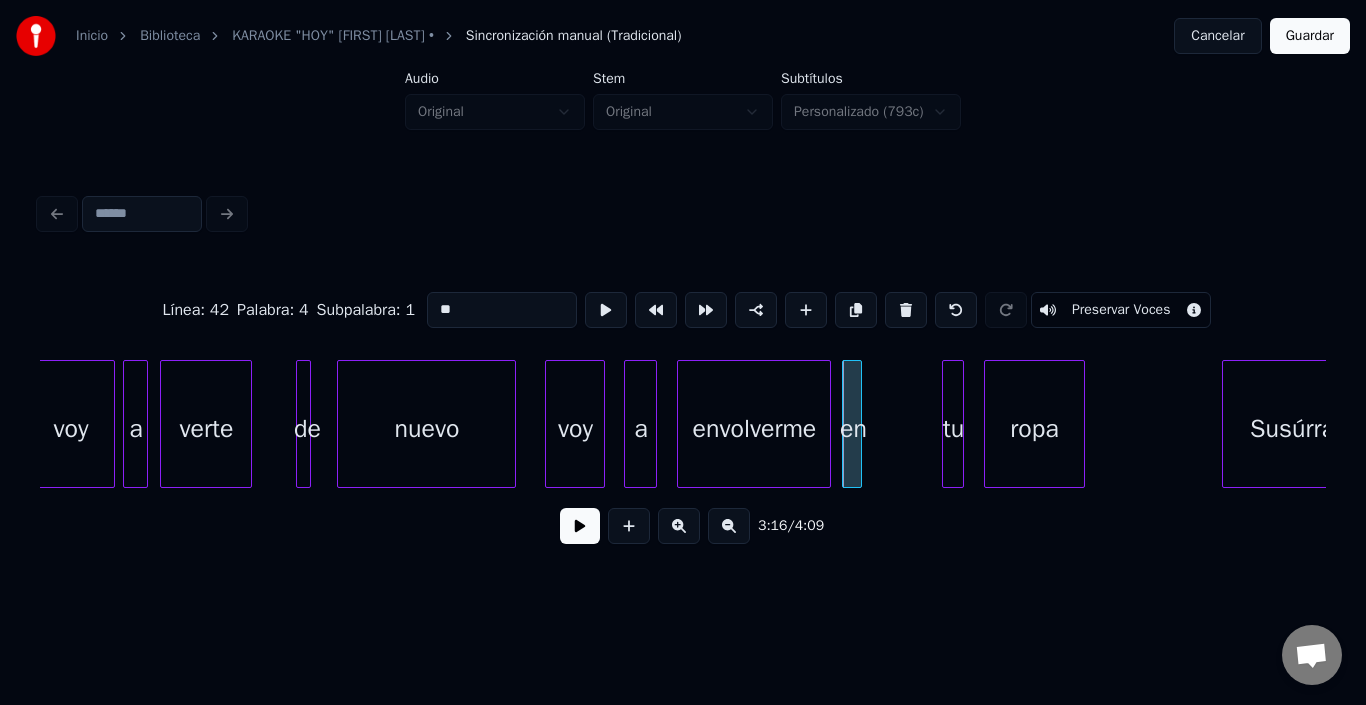click on "envolverme" at bounding box center [754, 429] 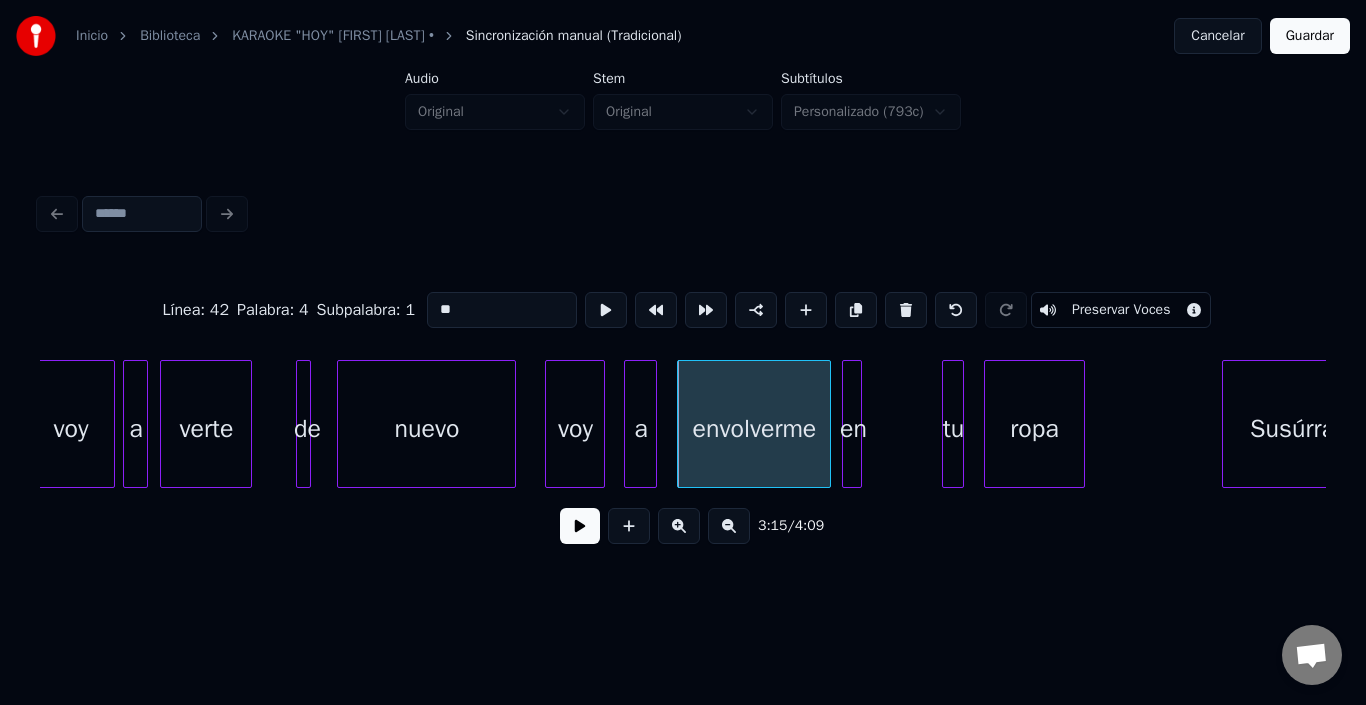 type on "**********" 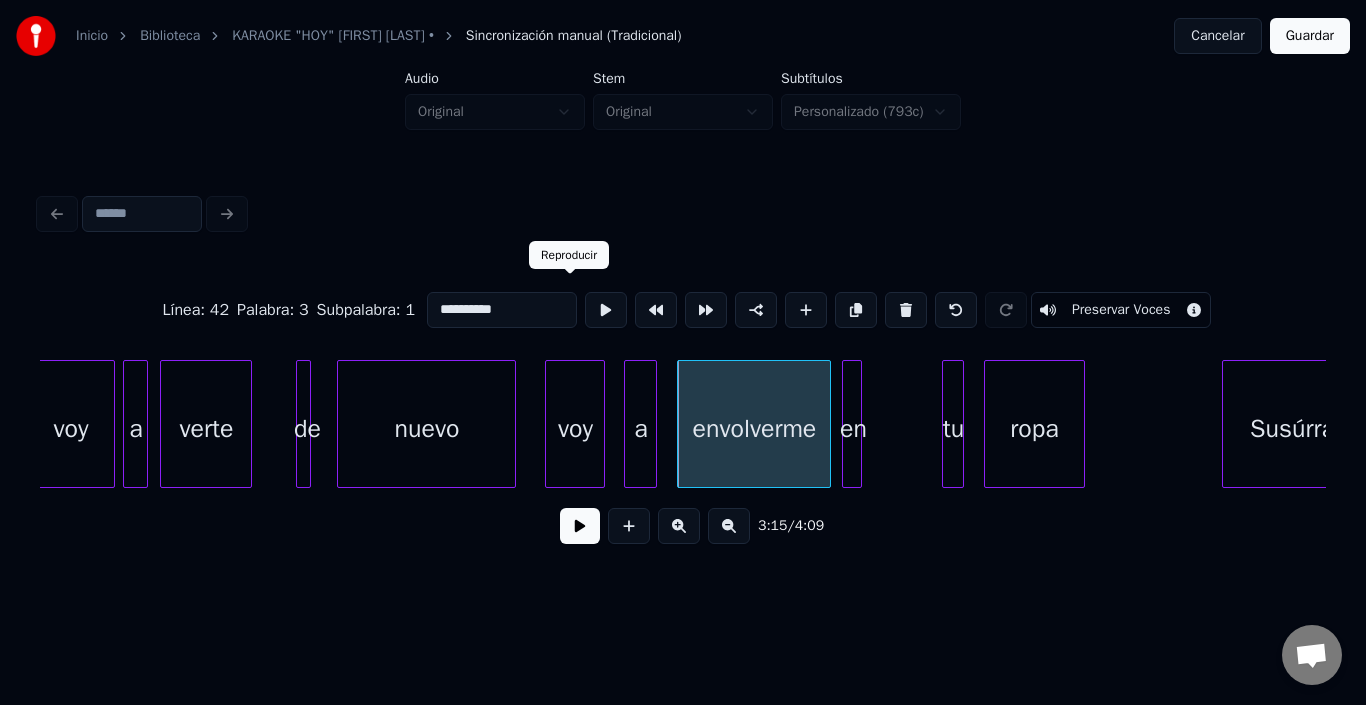 click at bounding box center [606, 310] 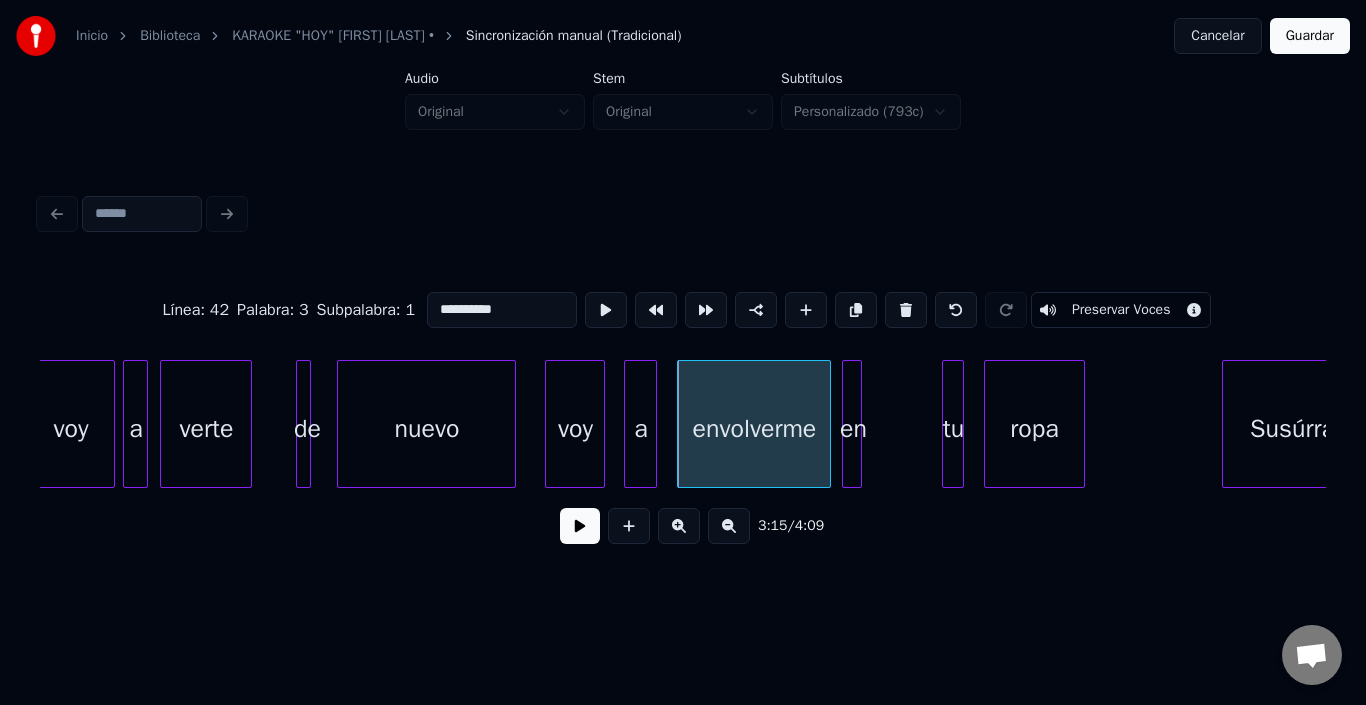 click at bounding box center [580, 526] 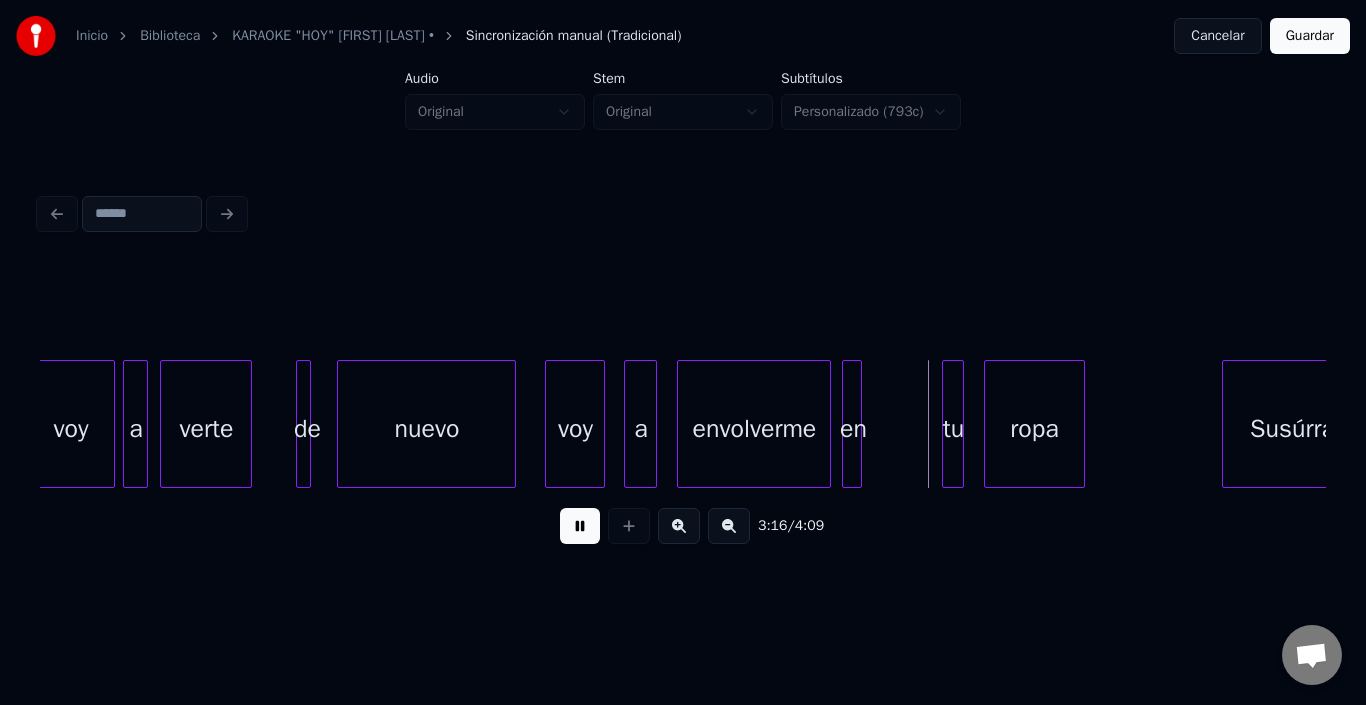 click at bounding box center [580, 526] 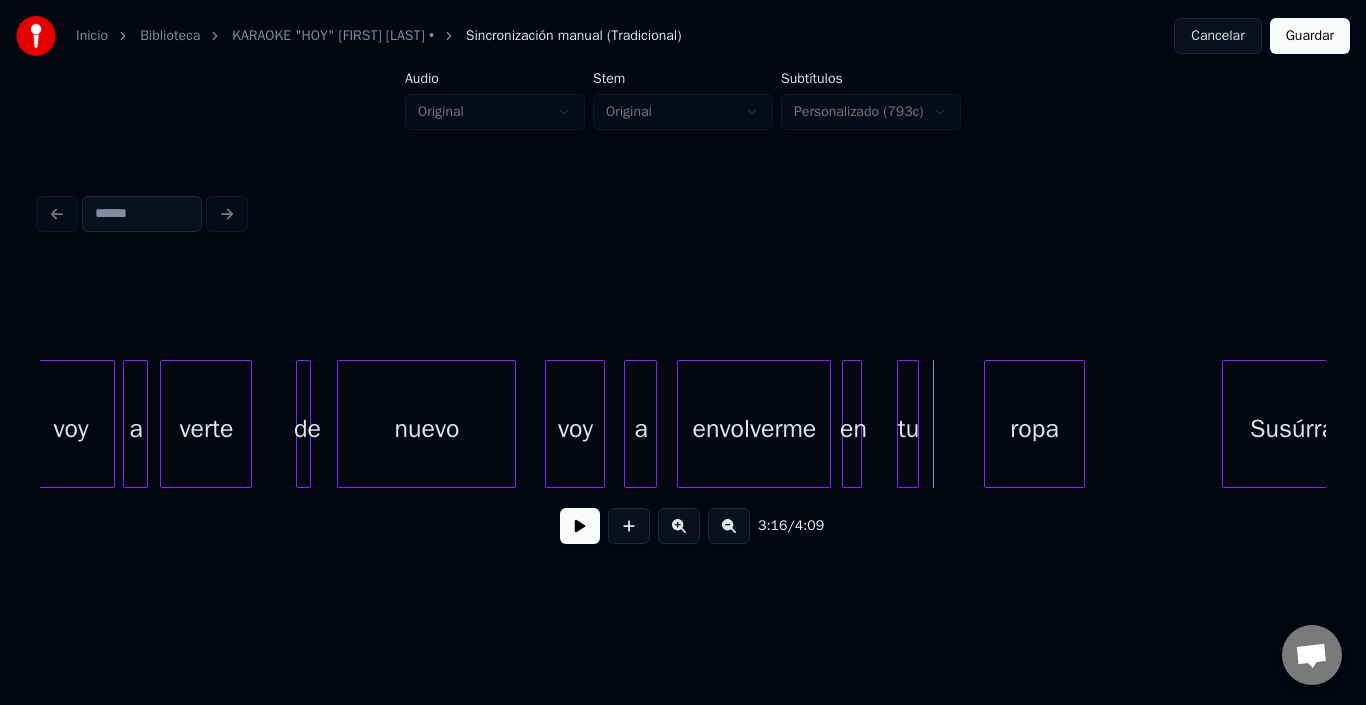 click on "tu" at bounding box center [908, 429] 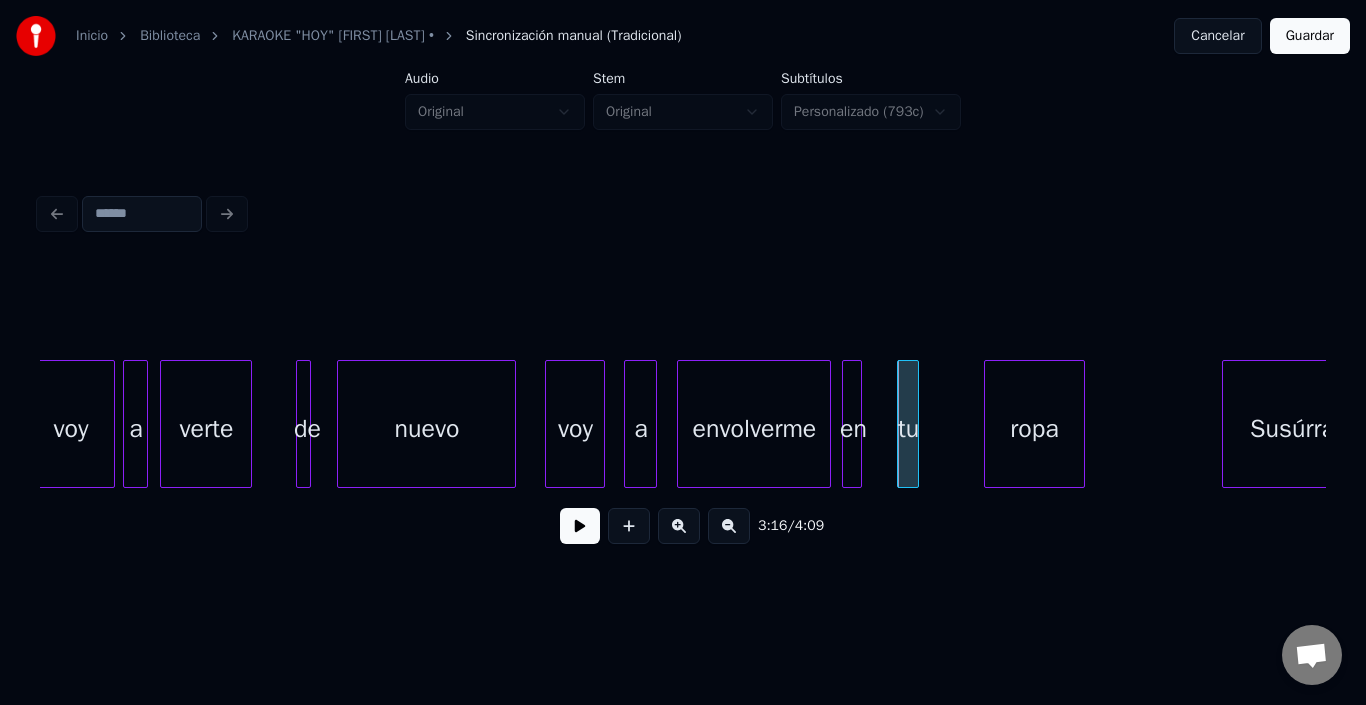 click on "tu" at bounding box center (908, 429) 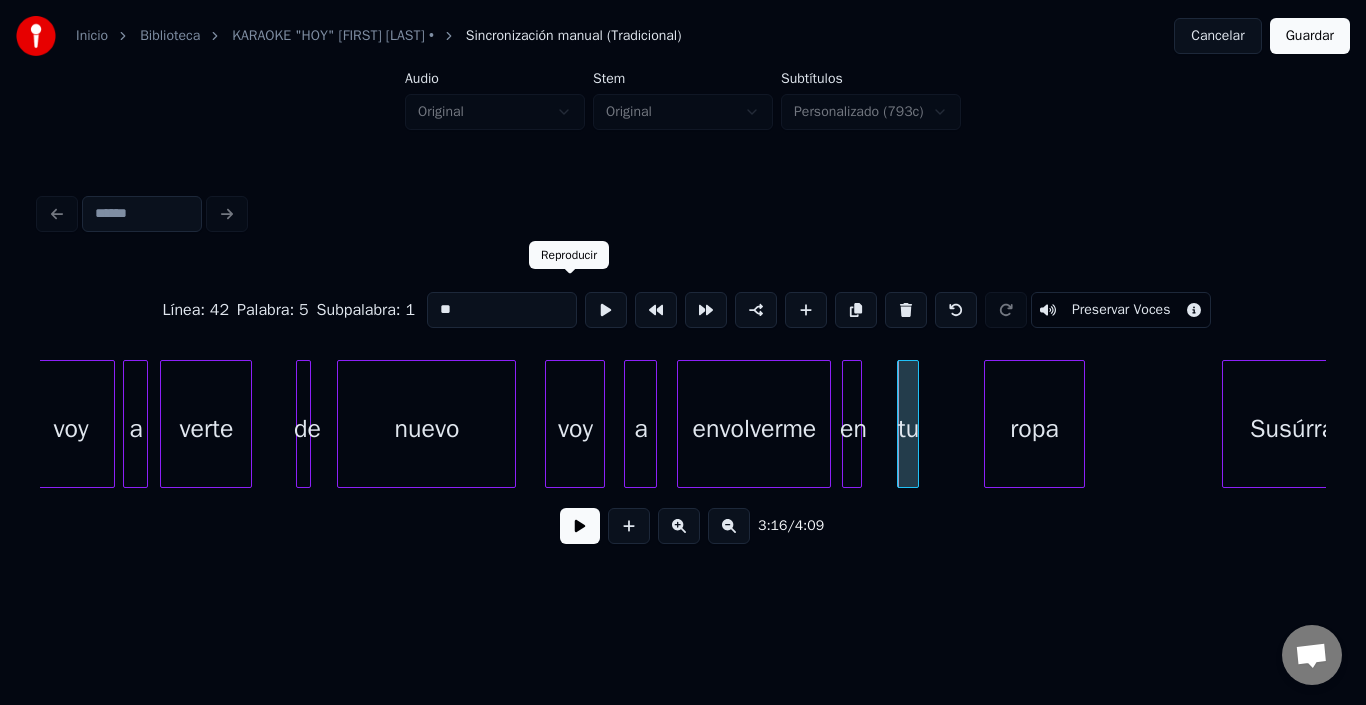 click at bounding box center (606, 310) 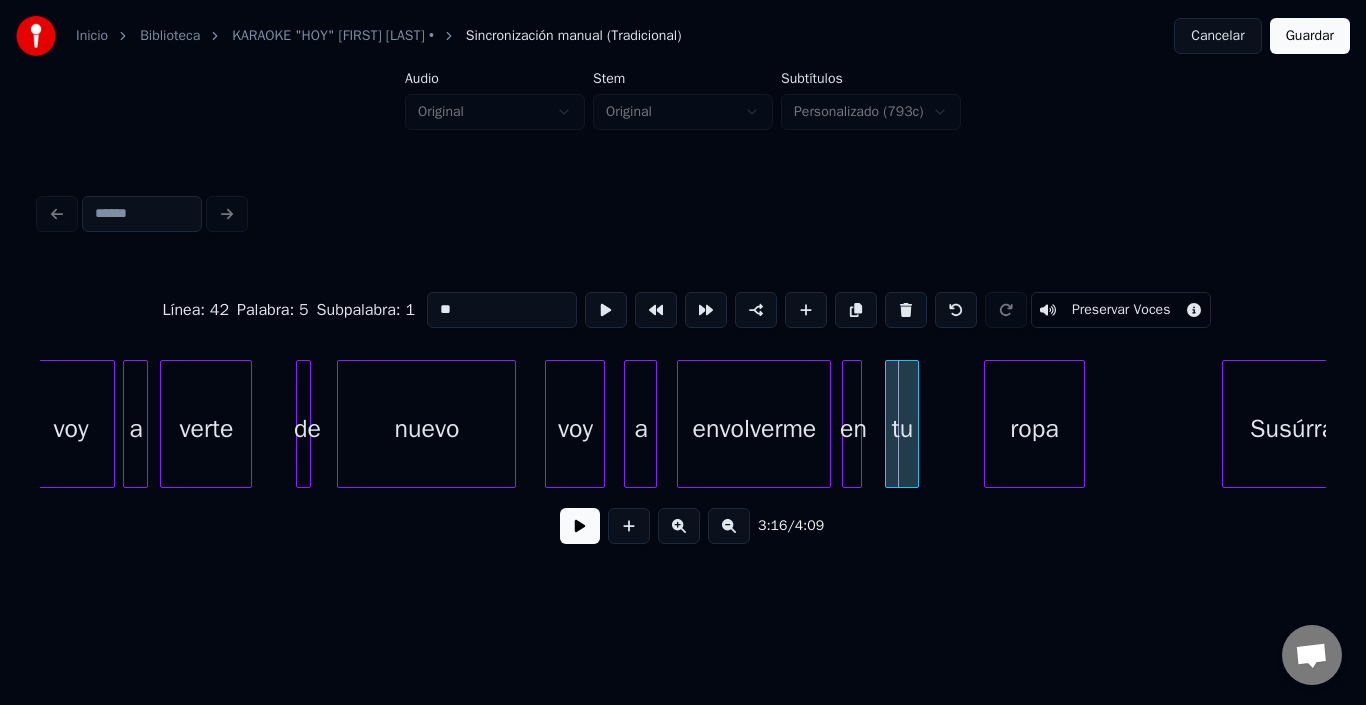 click at bounding box center [889, 424] 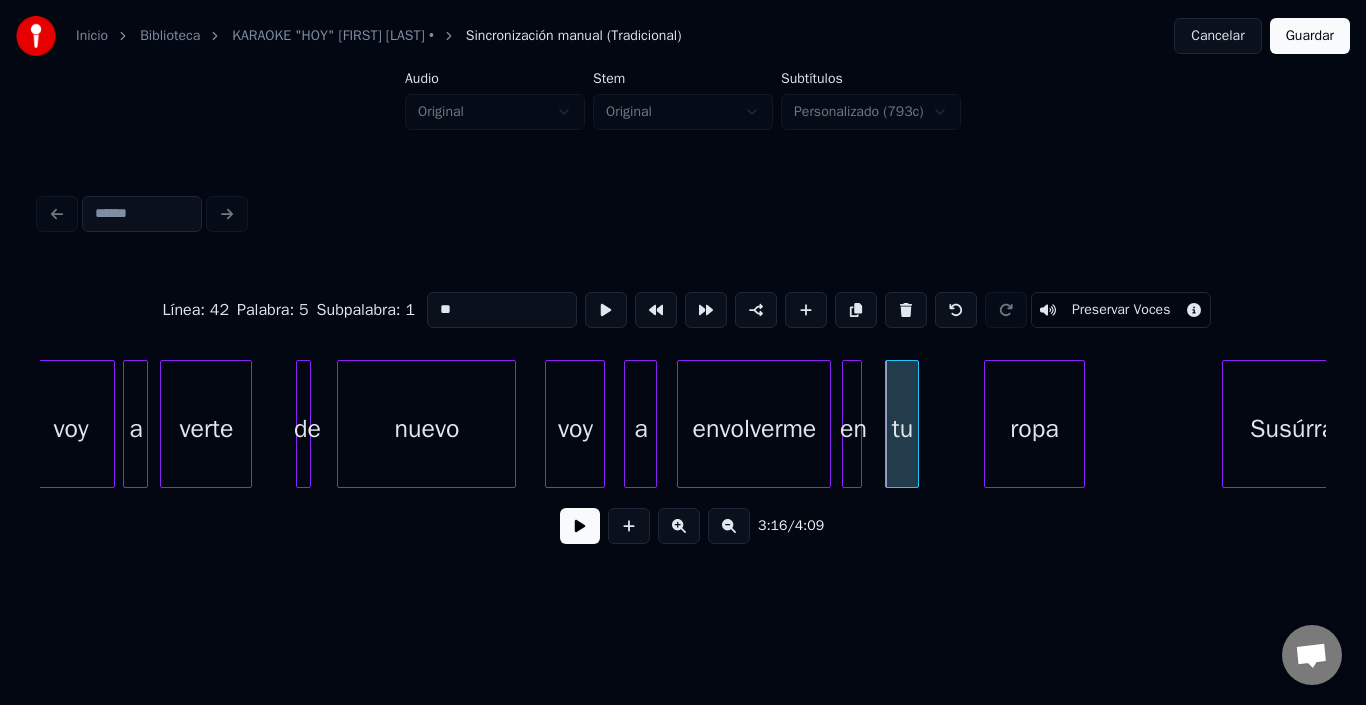 click at bounding box center (889, 424) 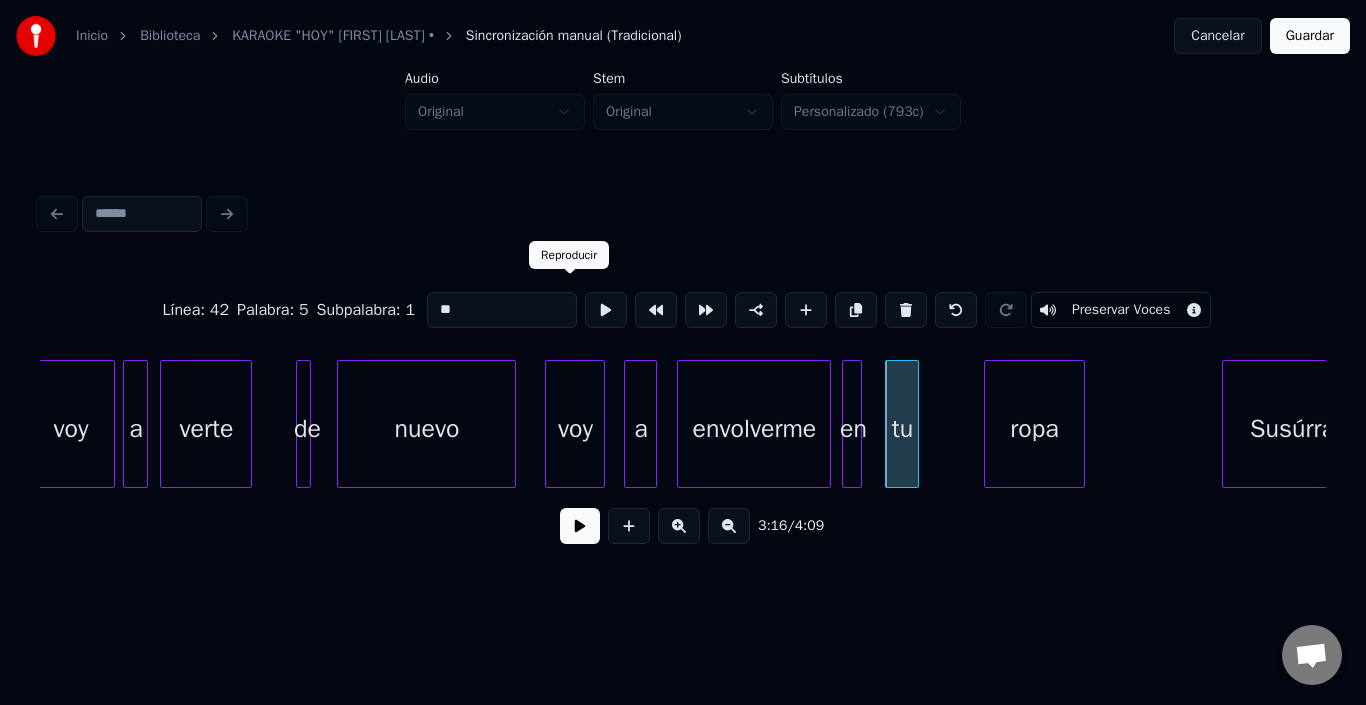 click at bounding box center (606, 310) 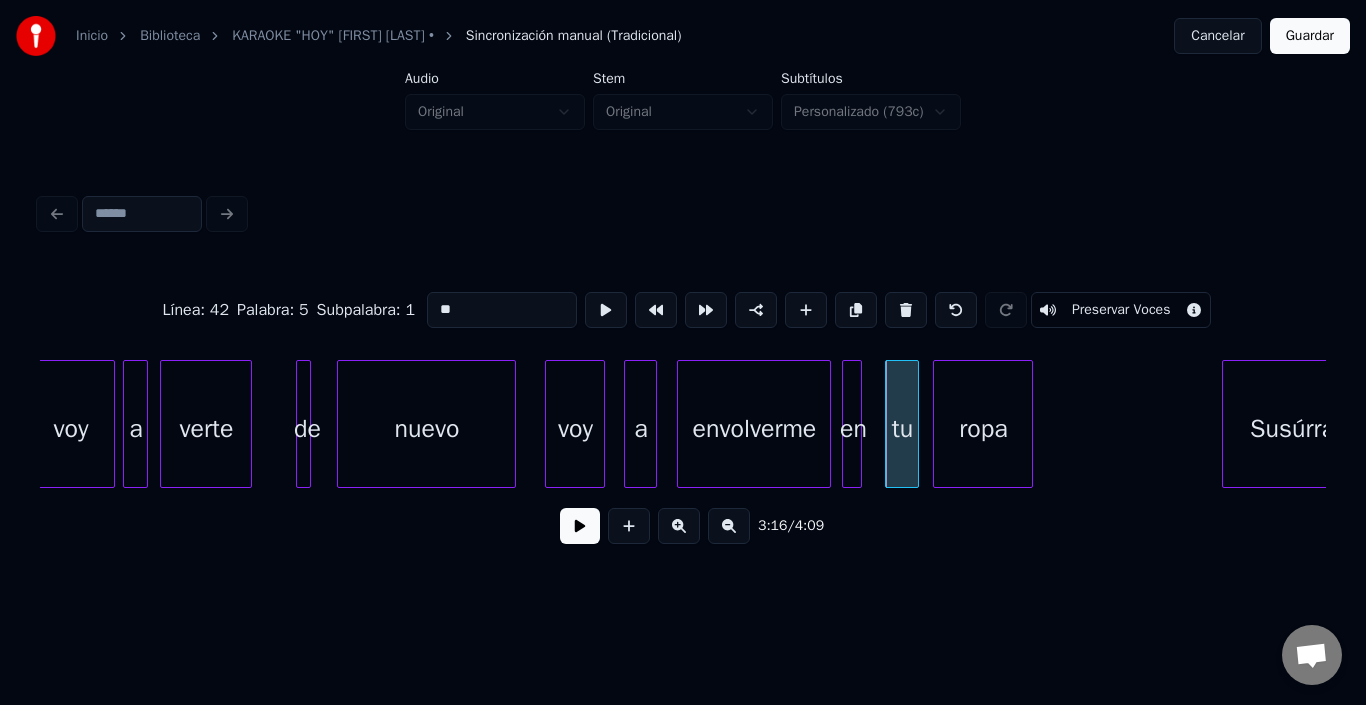 click on "ropa" at bounding box center [983, 429] 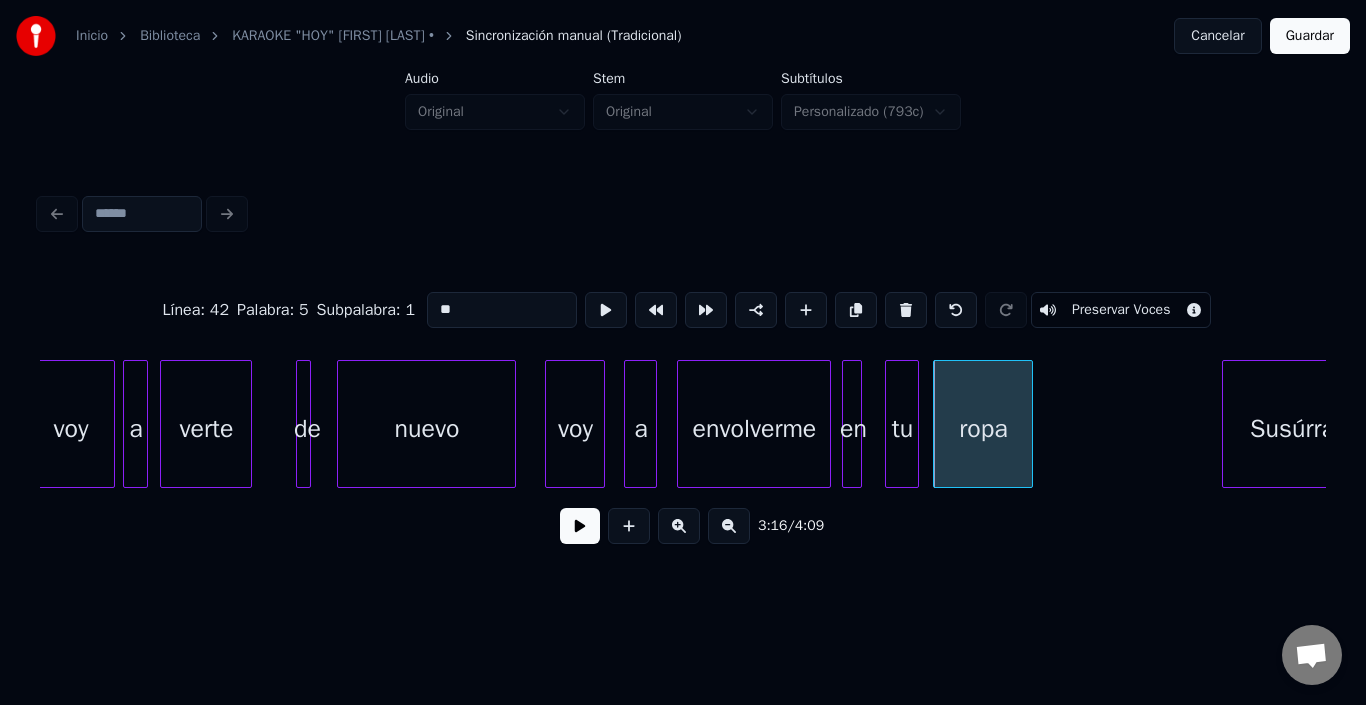 click on "ropa" at bounding box center [983, 429] 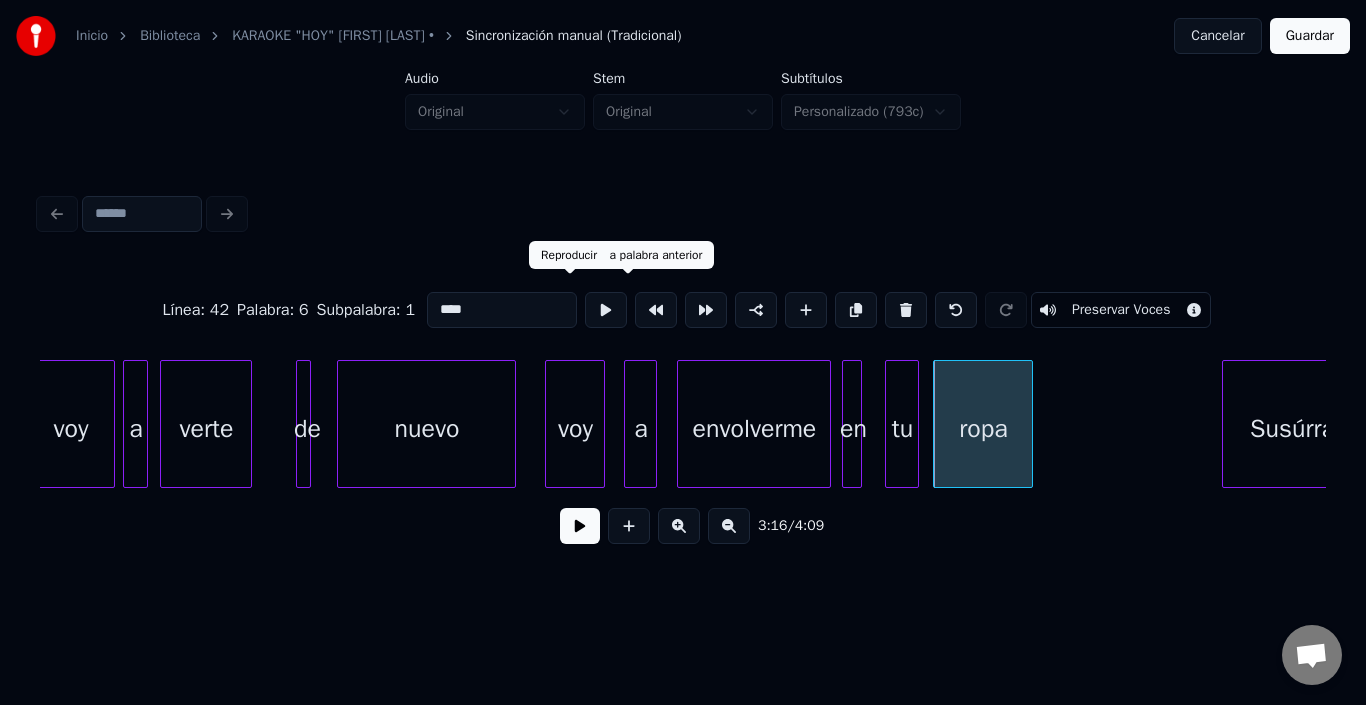 click at bounding box center [606, 310] 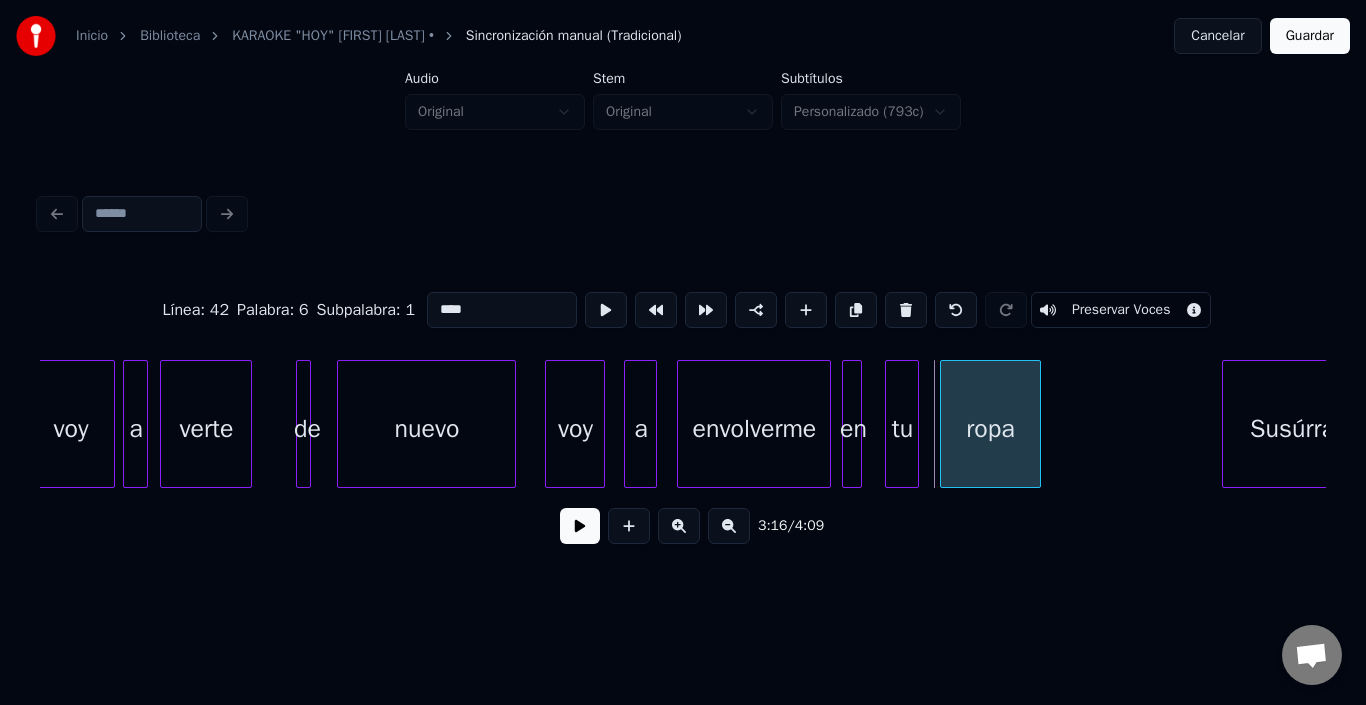 click on "ropa" at bounding box center [990, 429] 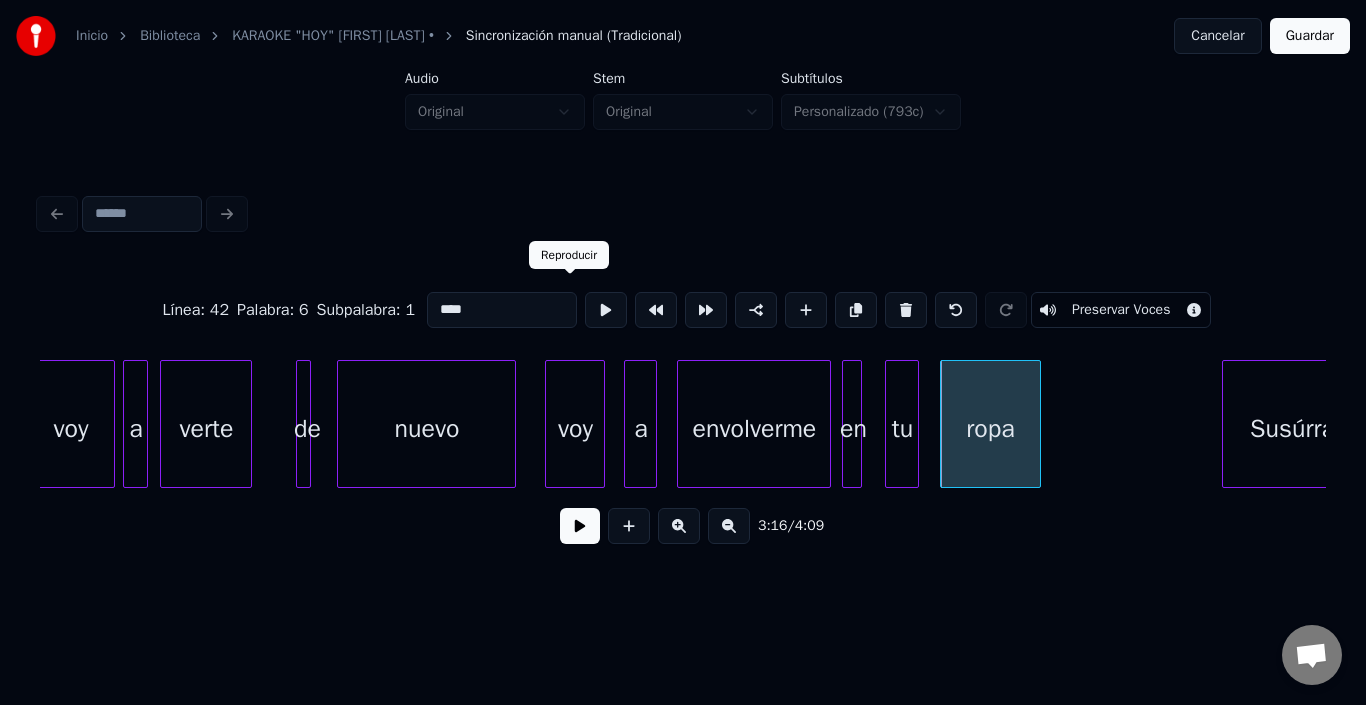 click at bounding box center [606, 310] 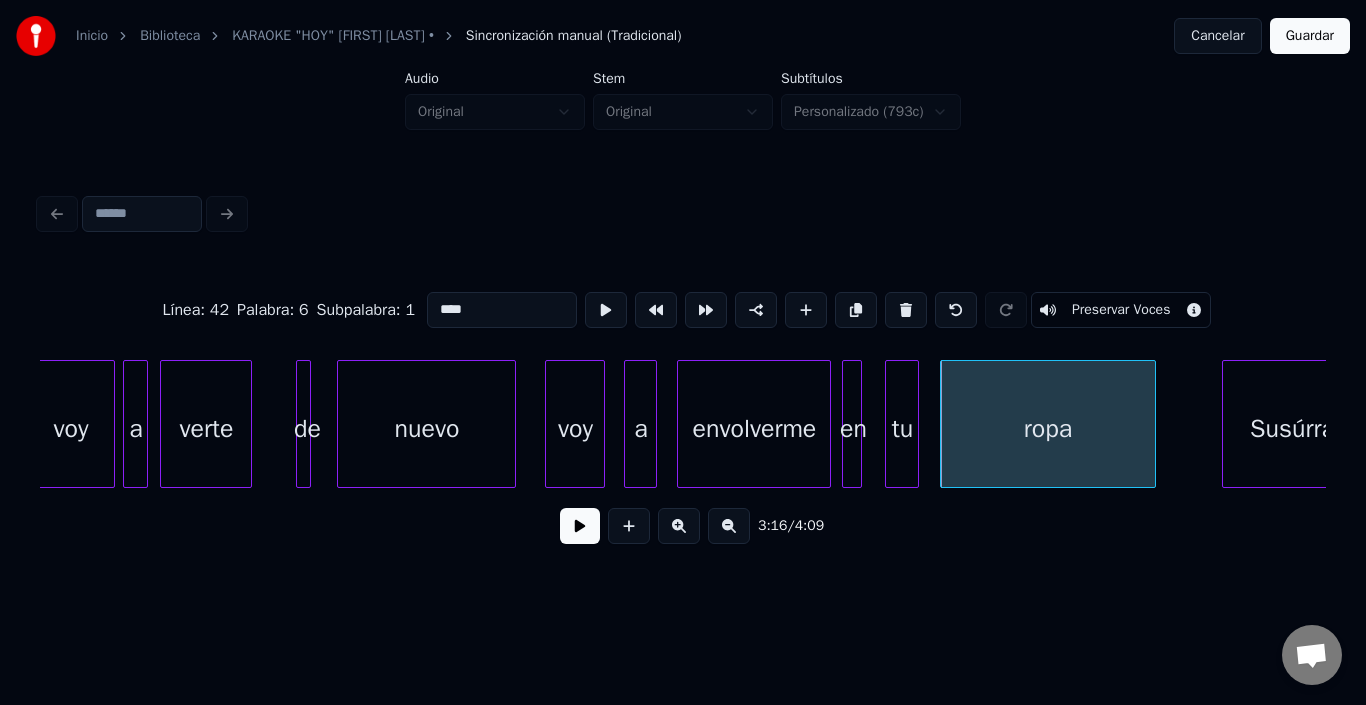 click at bounding box center (1152, 424) 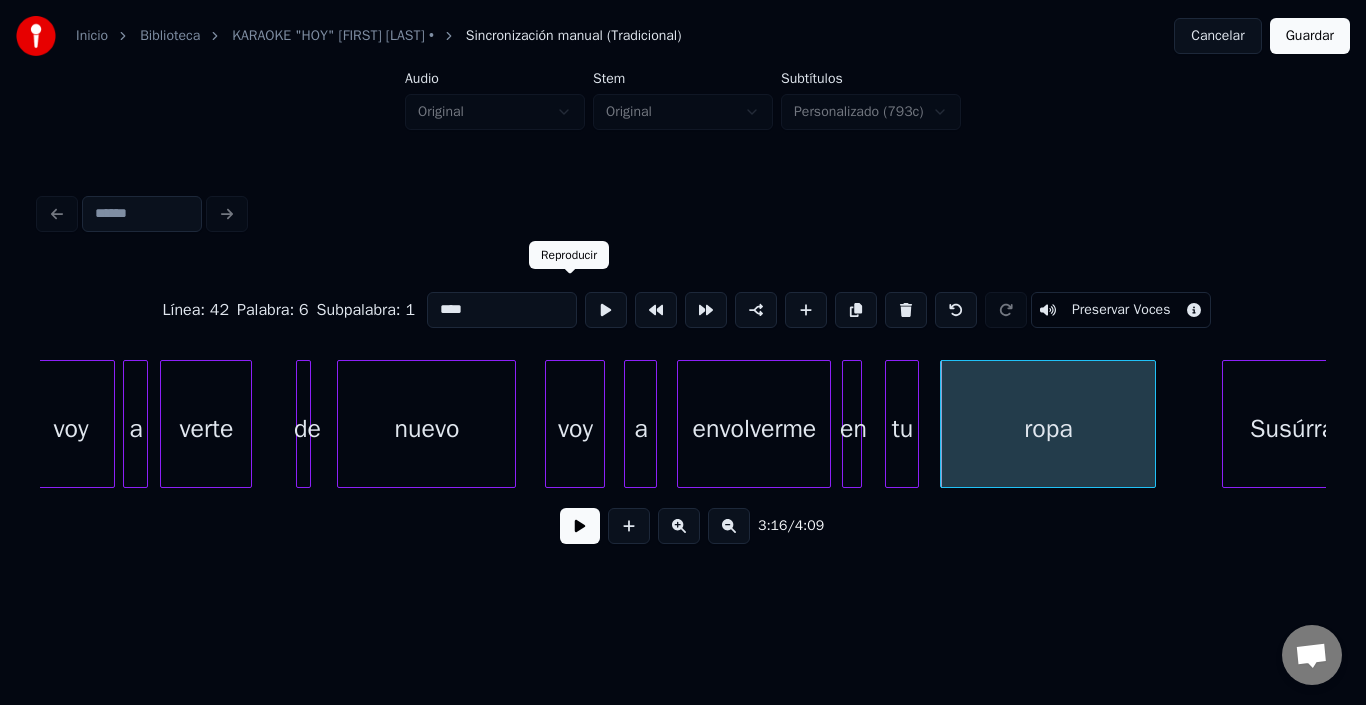 click at bounding box center (606, 310) 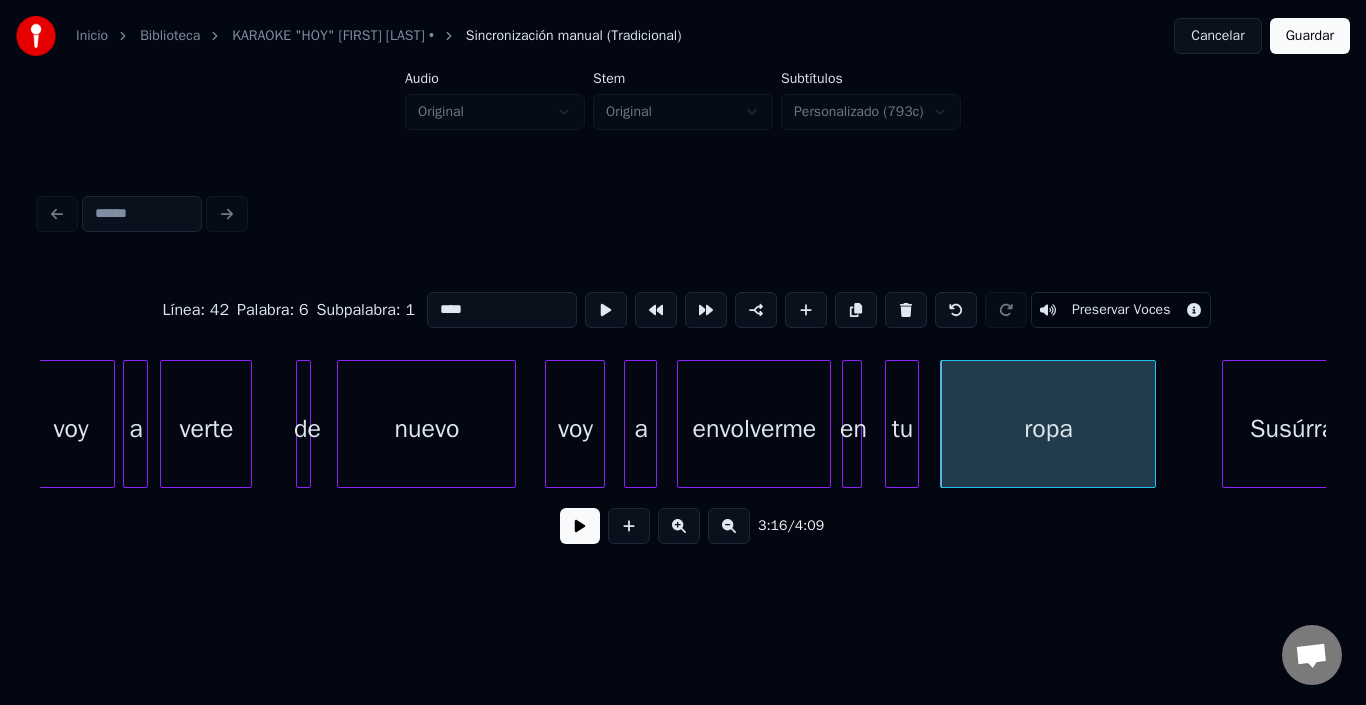 click on "Susúrrame" at bounding box center (1309, 429) 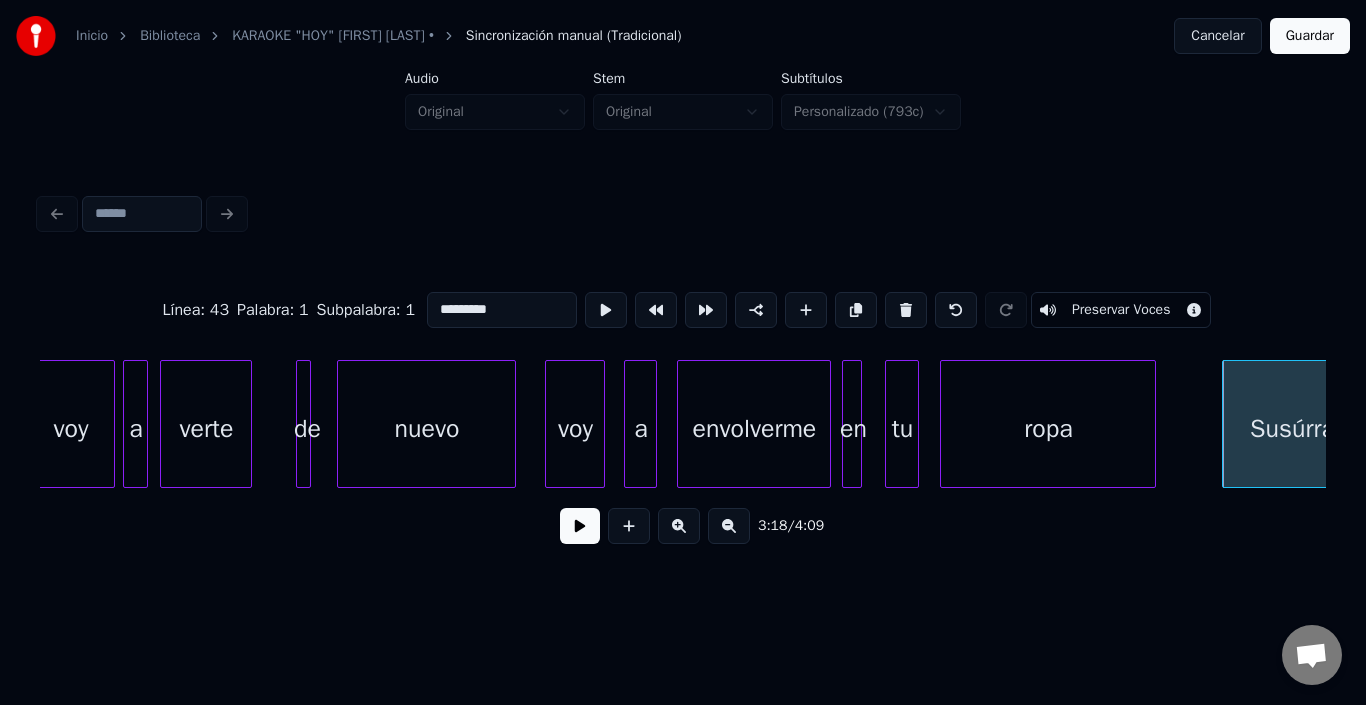click on "*********" at bounding box center [502, 310] 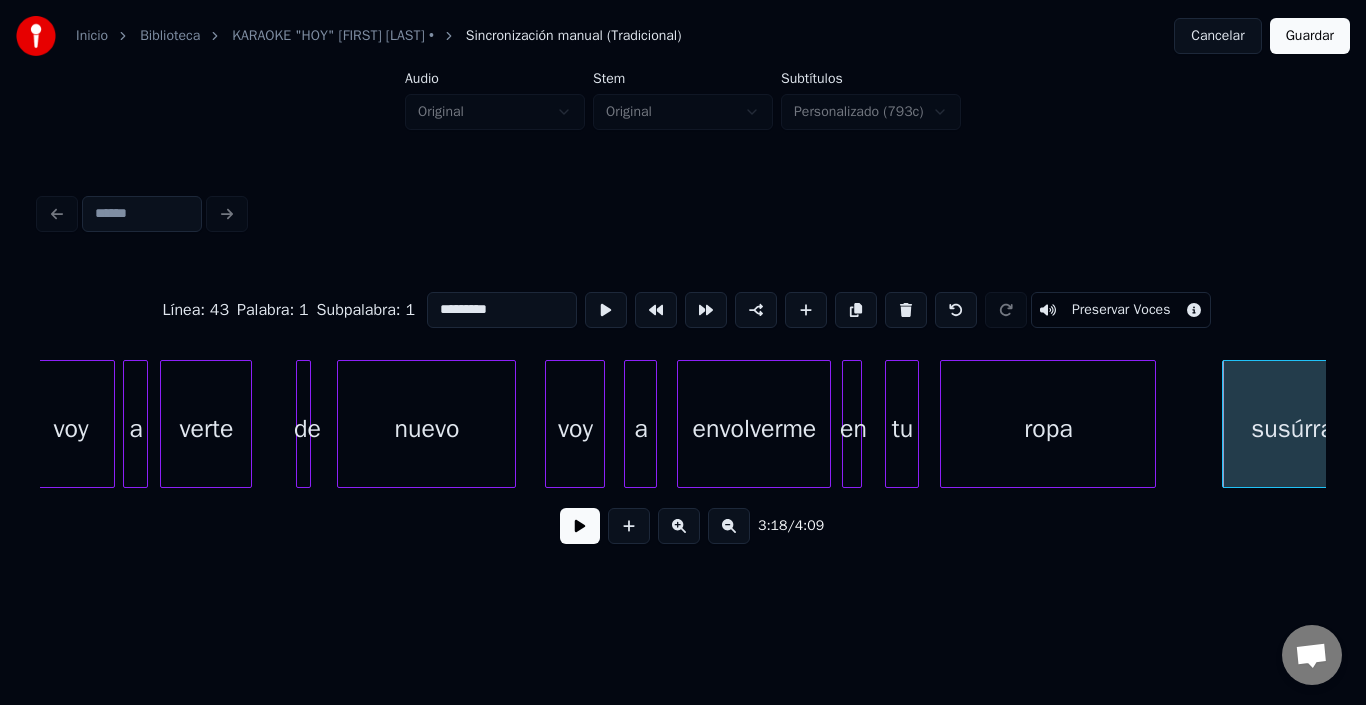 scroll, scrollTop: 0, scrollLeft: 38496, axis: horizontal 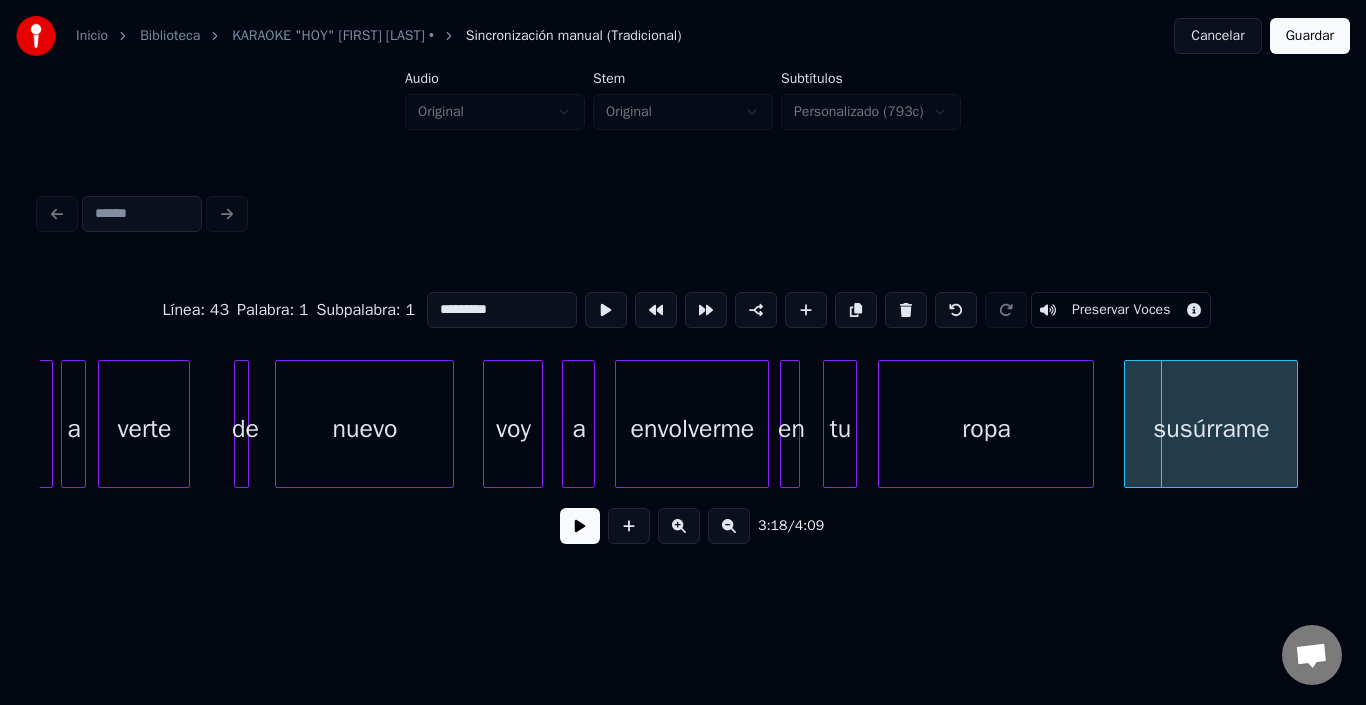 click on "susúrrame" at bounding box center [1211, 429] 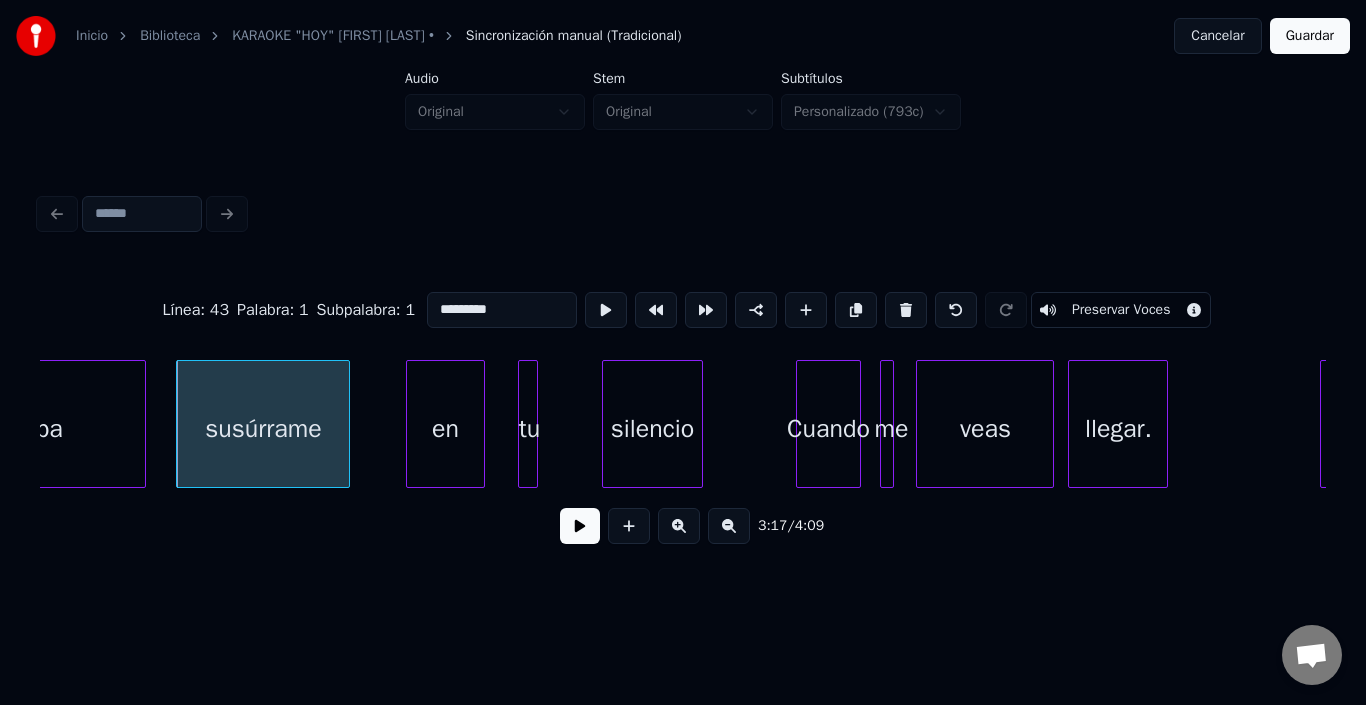 scroll, scrollTop: 0, scrollLeft: 39496, axis: horizontal 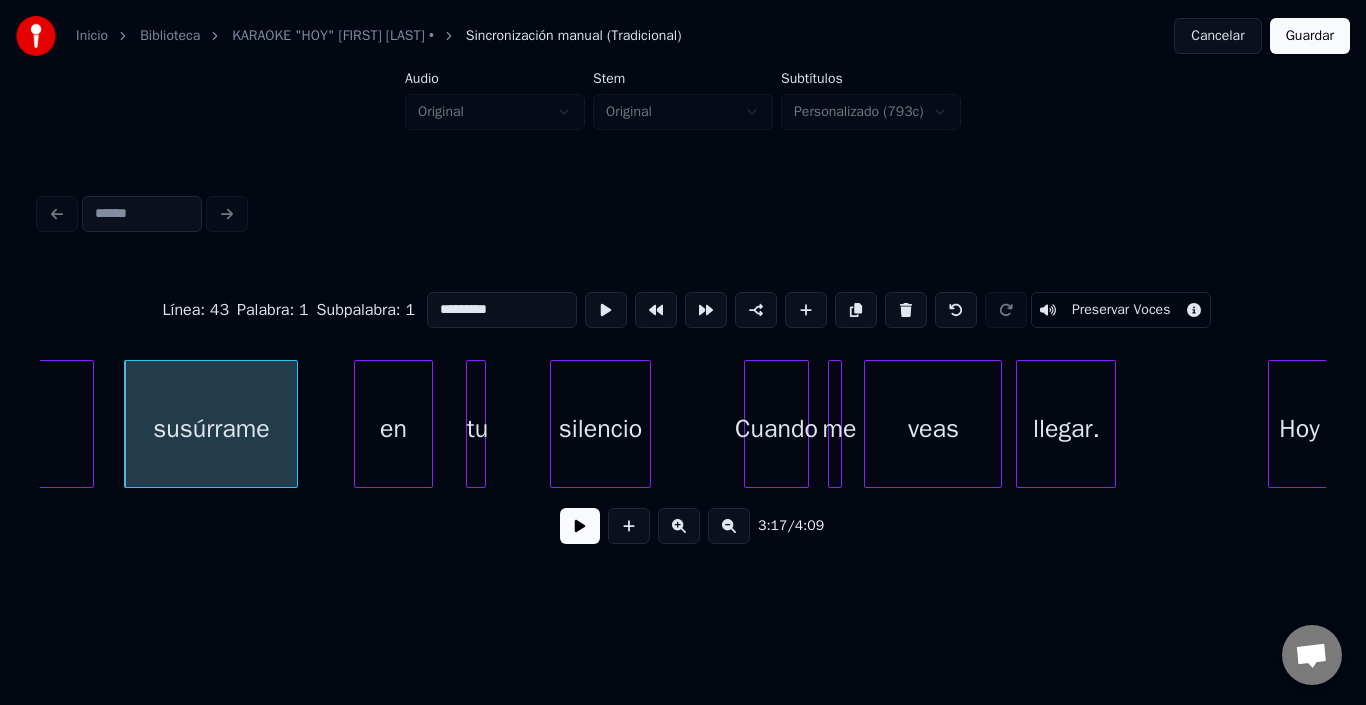 click on "susúrrame" at bounding box center (211, 429) 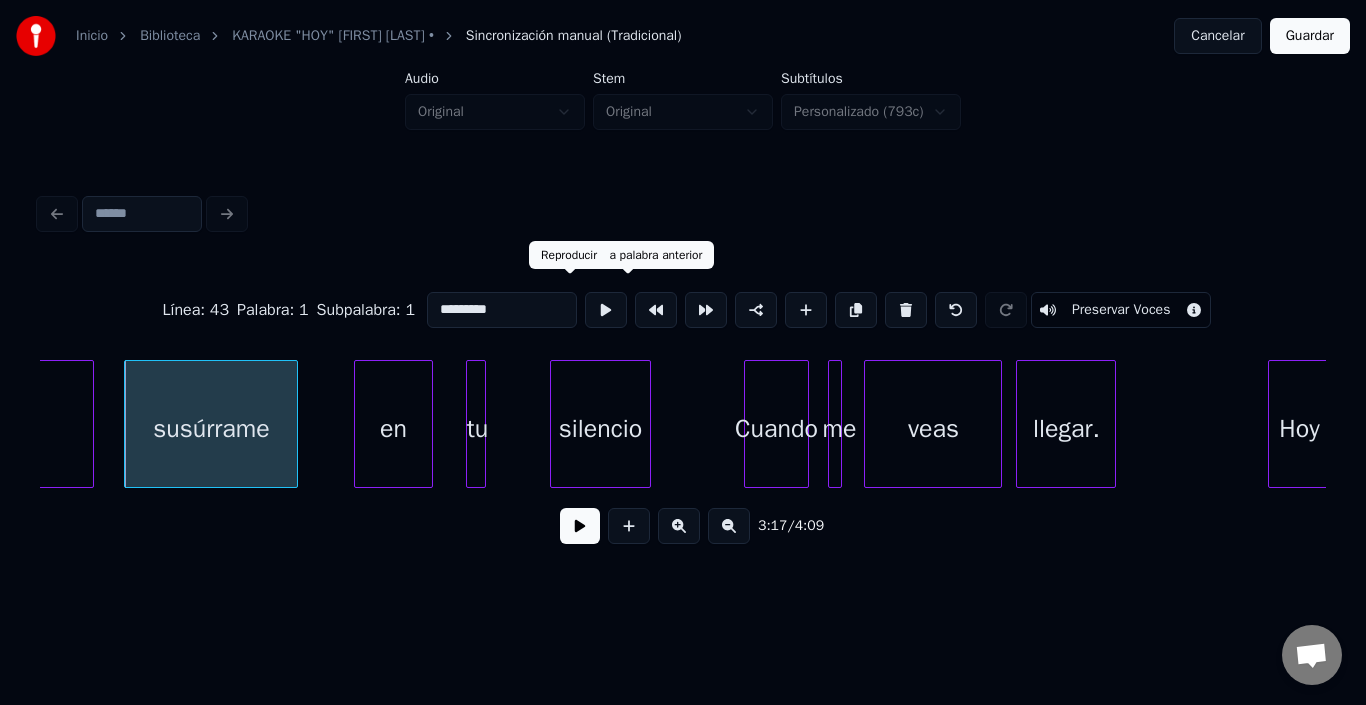 type on "*********" 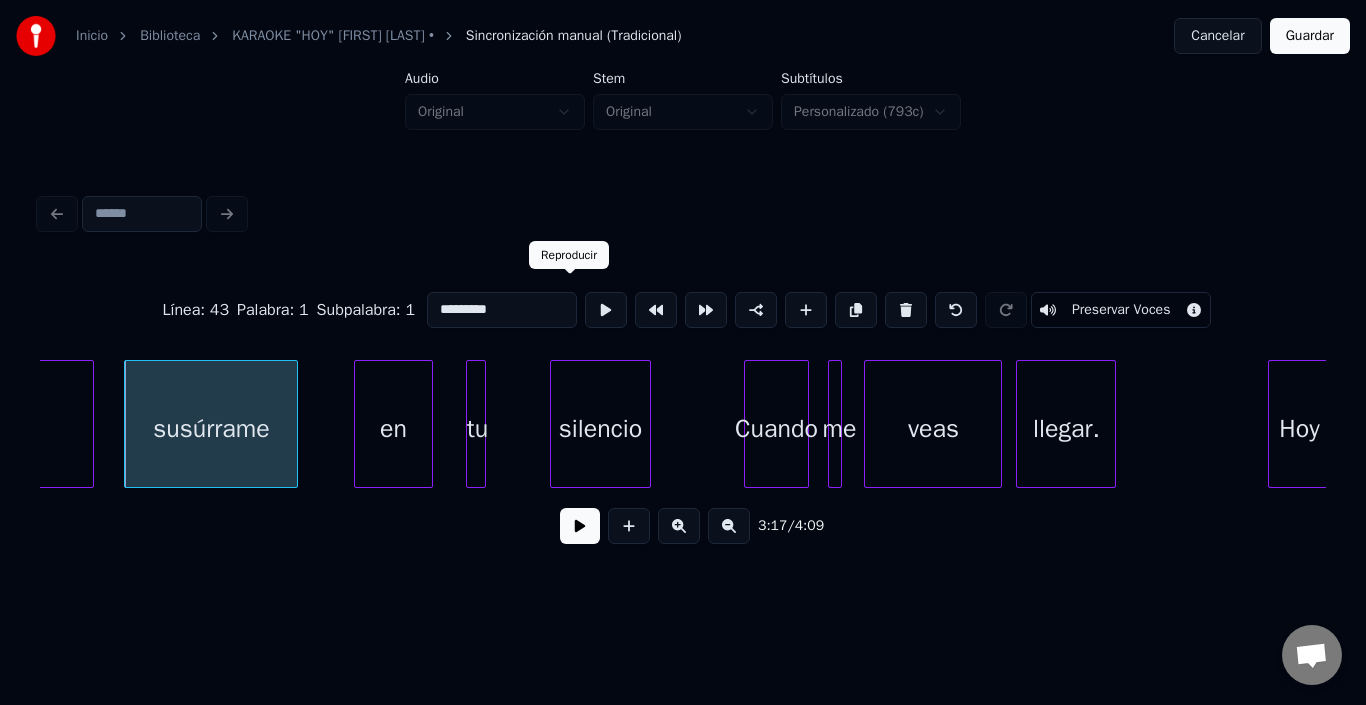 click at bounding box center [606, 310] 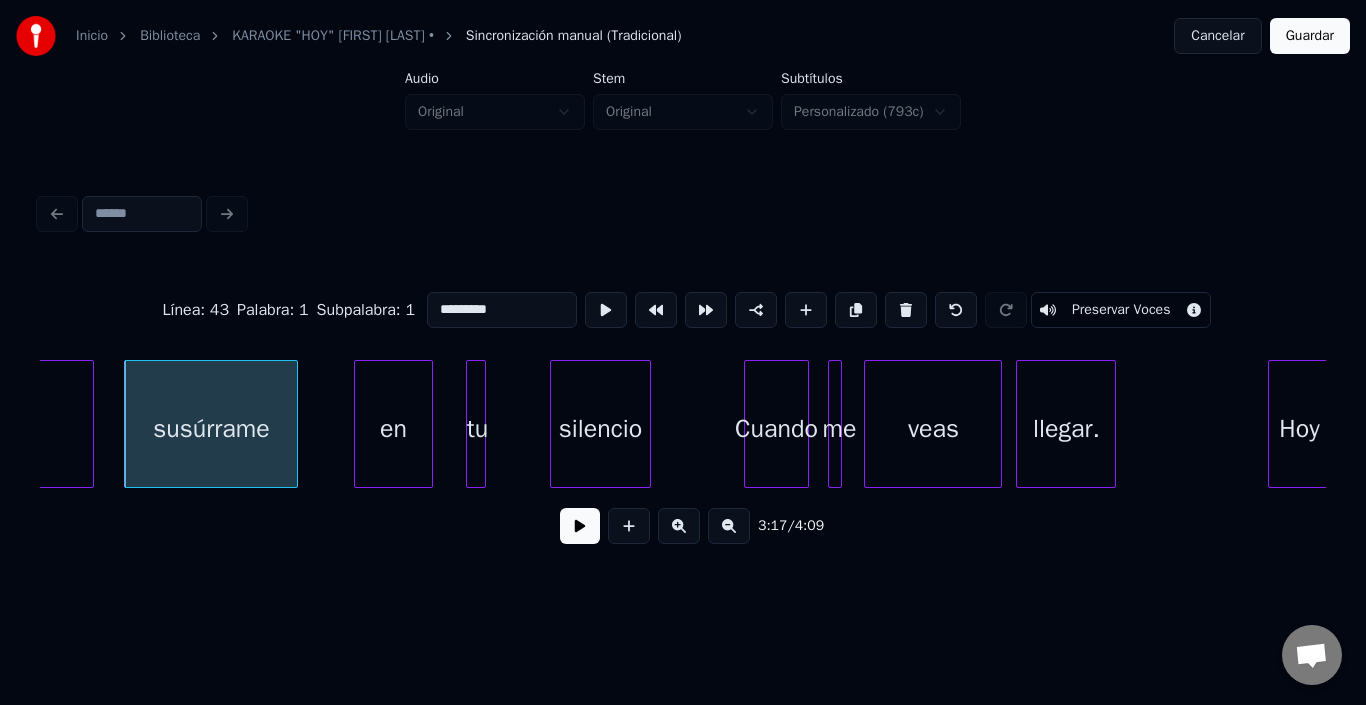 click at bounding box center (580, 526) 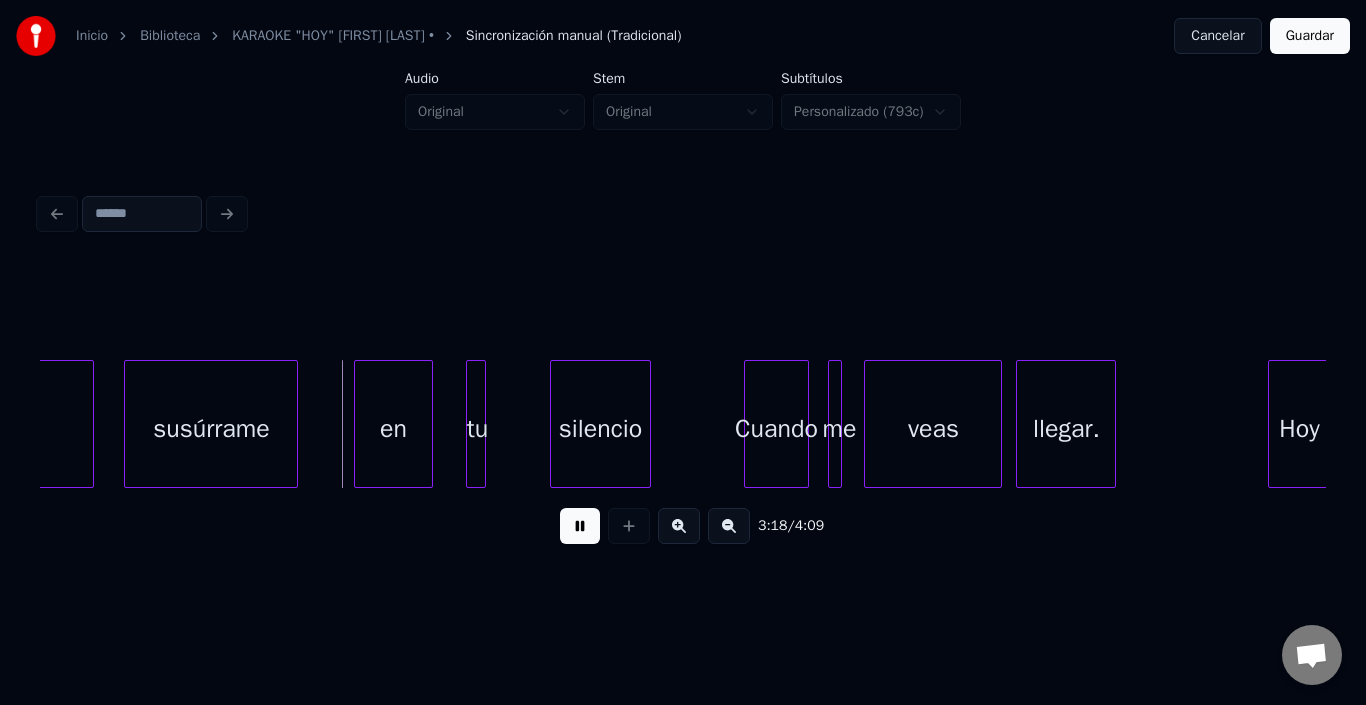 click at bounding box center [580, 526] 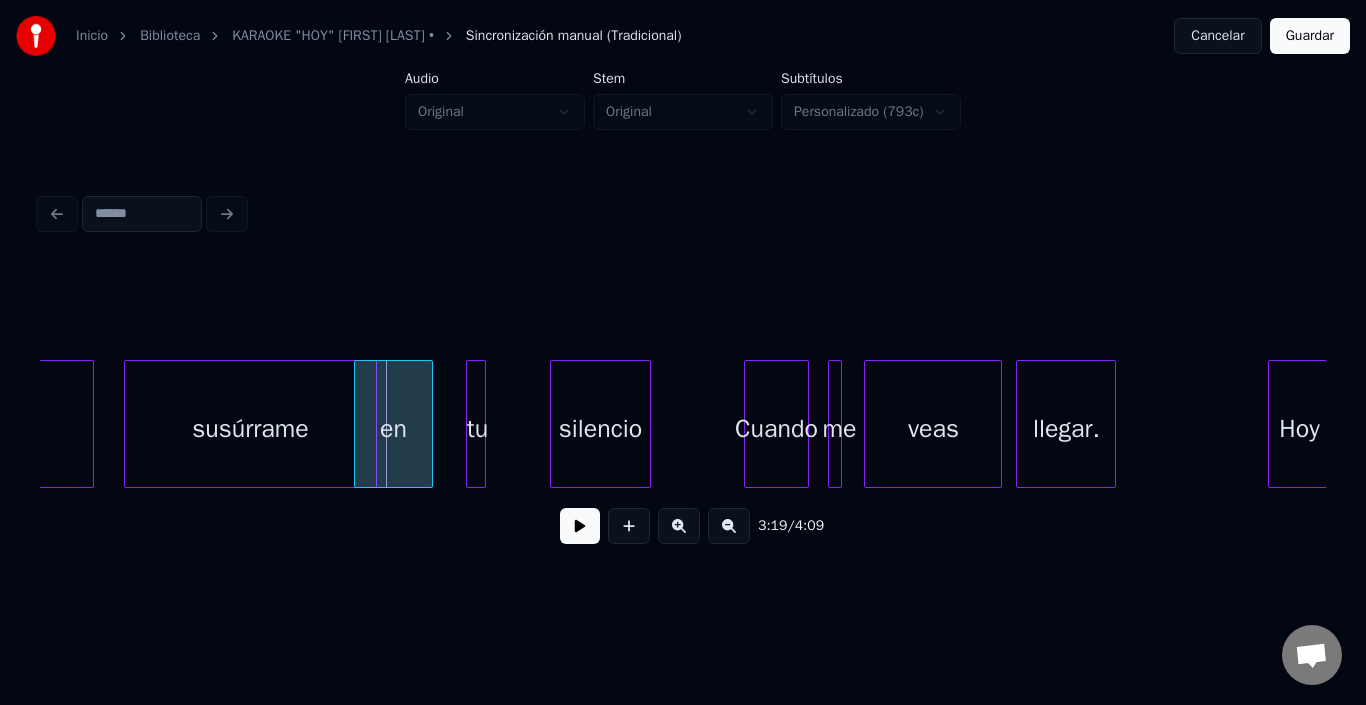 click at bounding box center (373, 424) 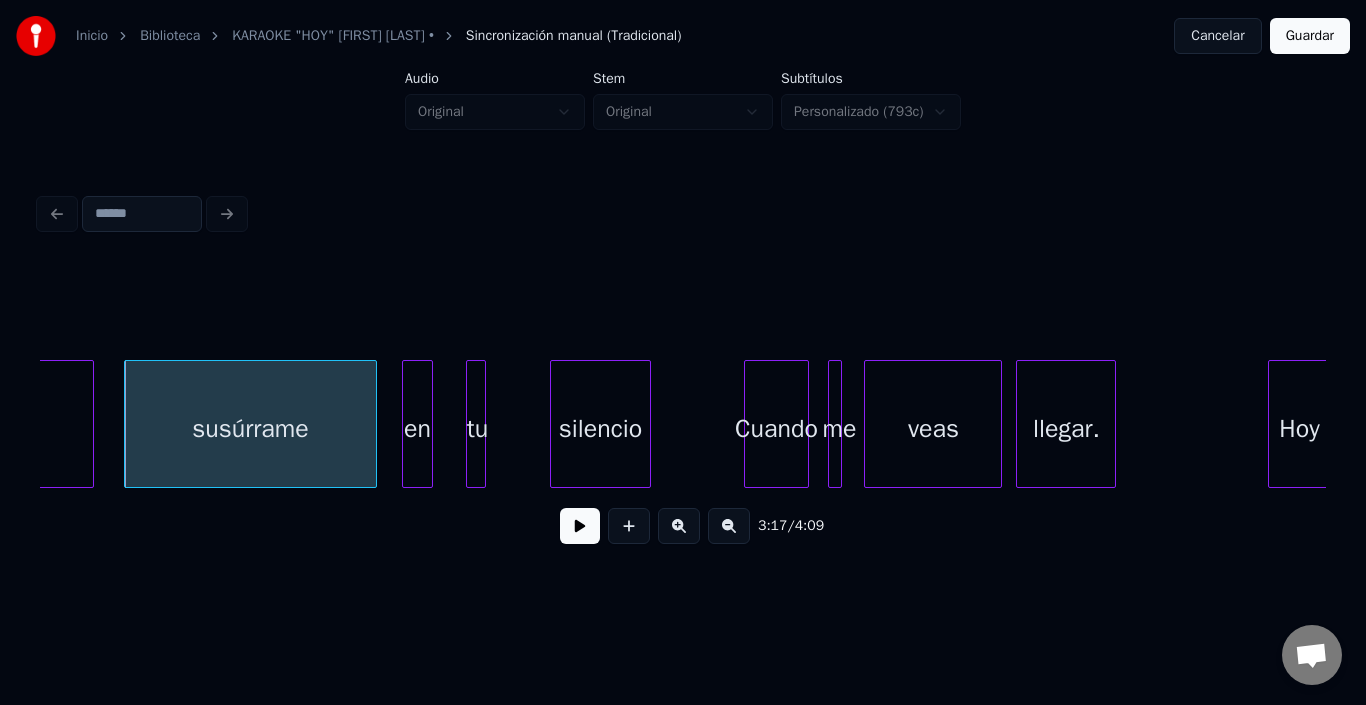 click at bounding box center (406, 424) 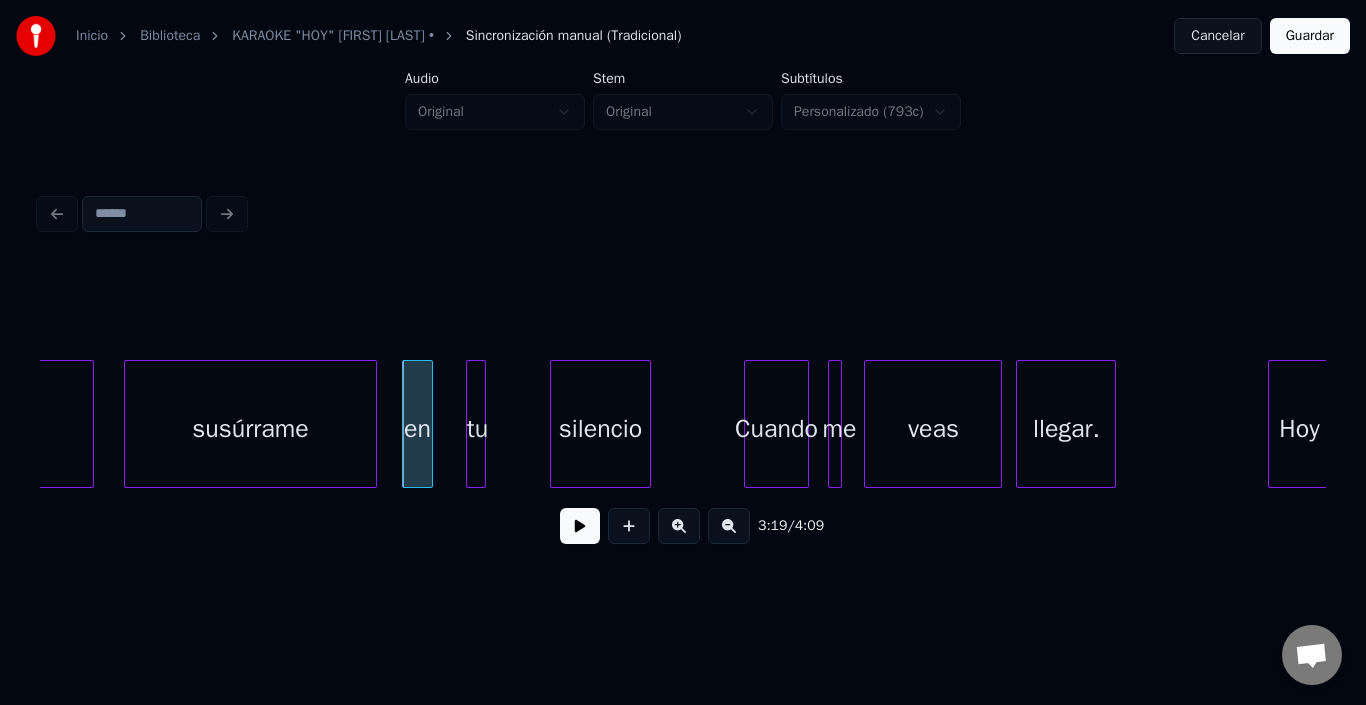 click at bounding box center (406, 424) 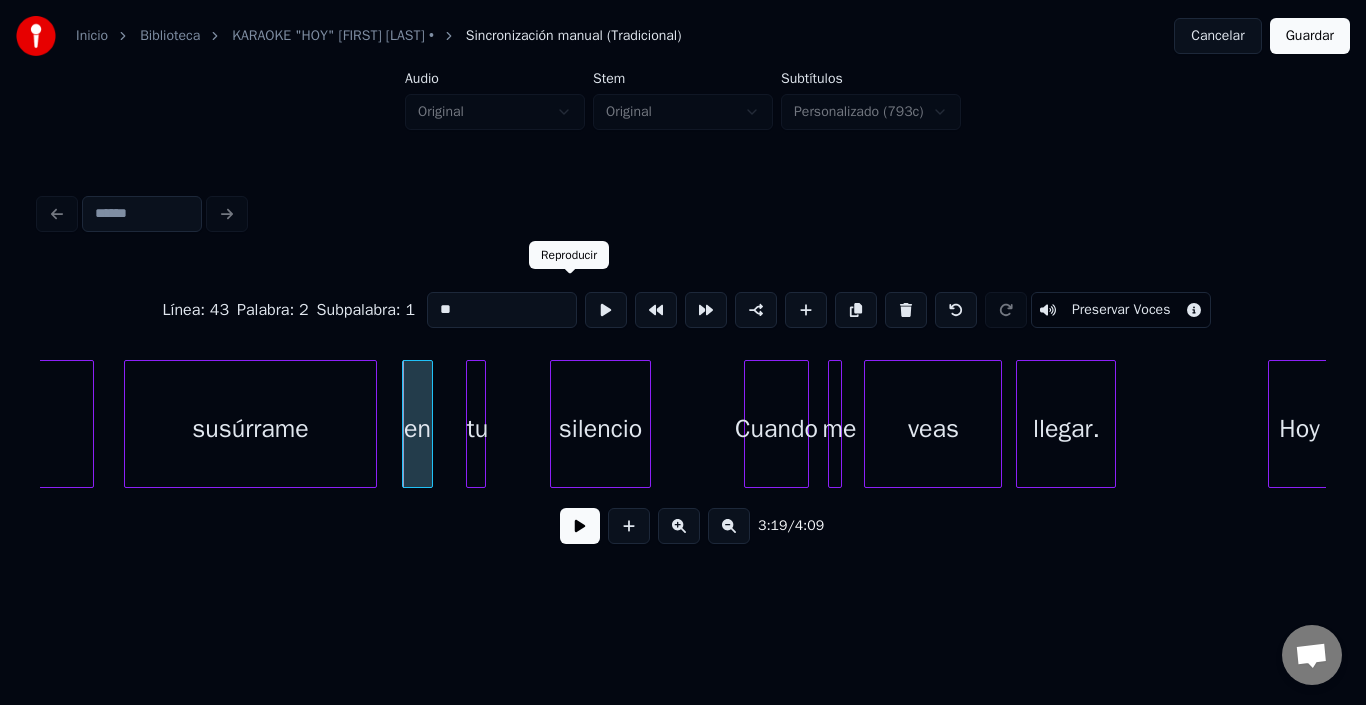 click at bounding box center [606, 310] 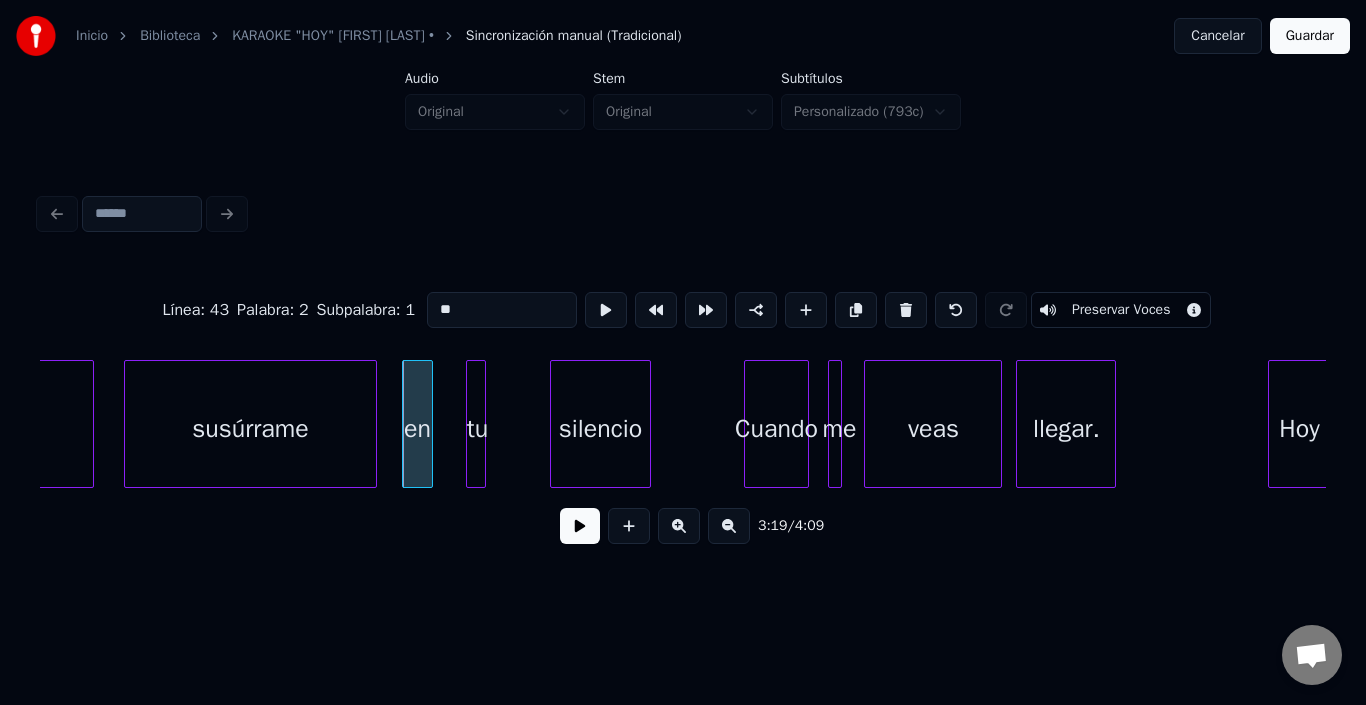 click at bounding box center (580, 526) 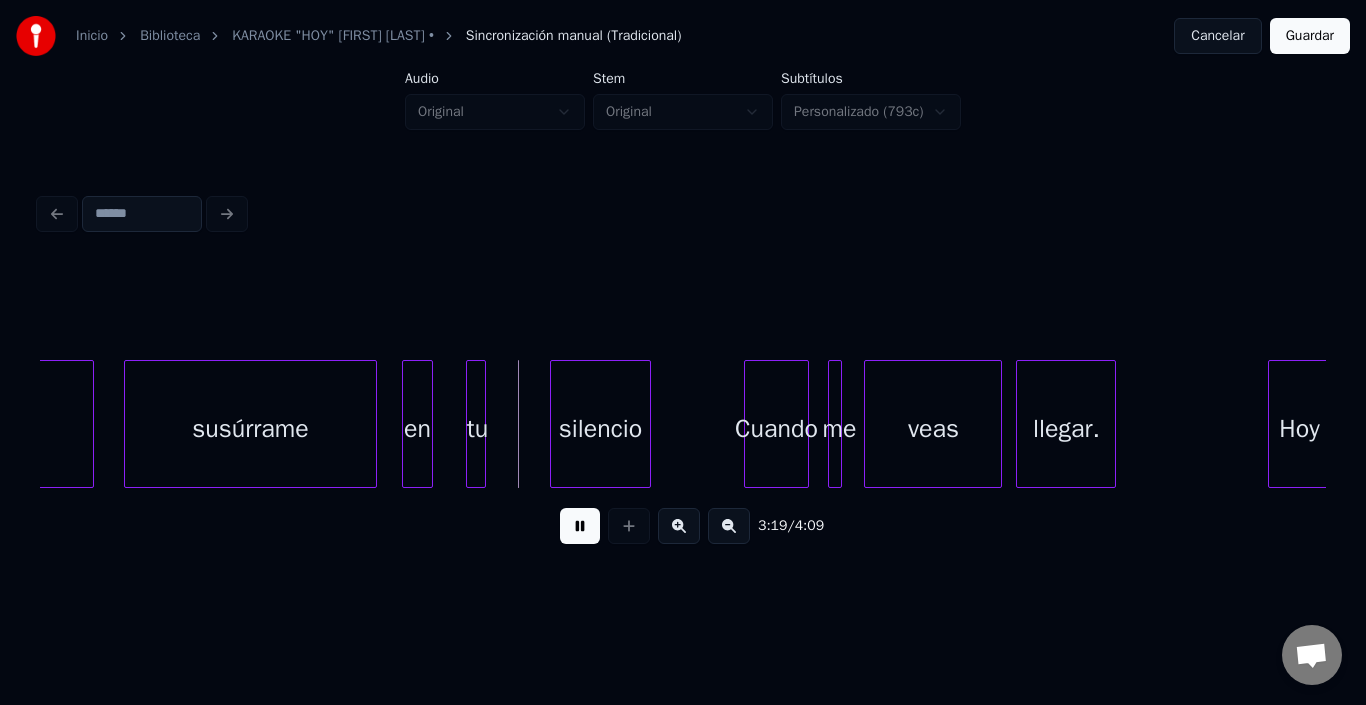 click at bounding box center [580, 526] 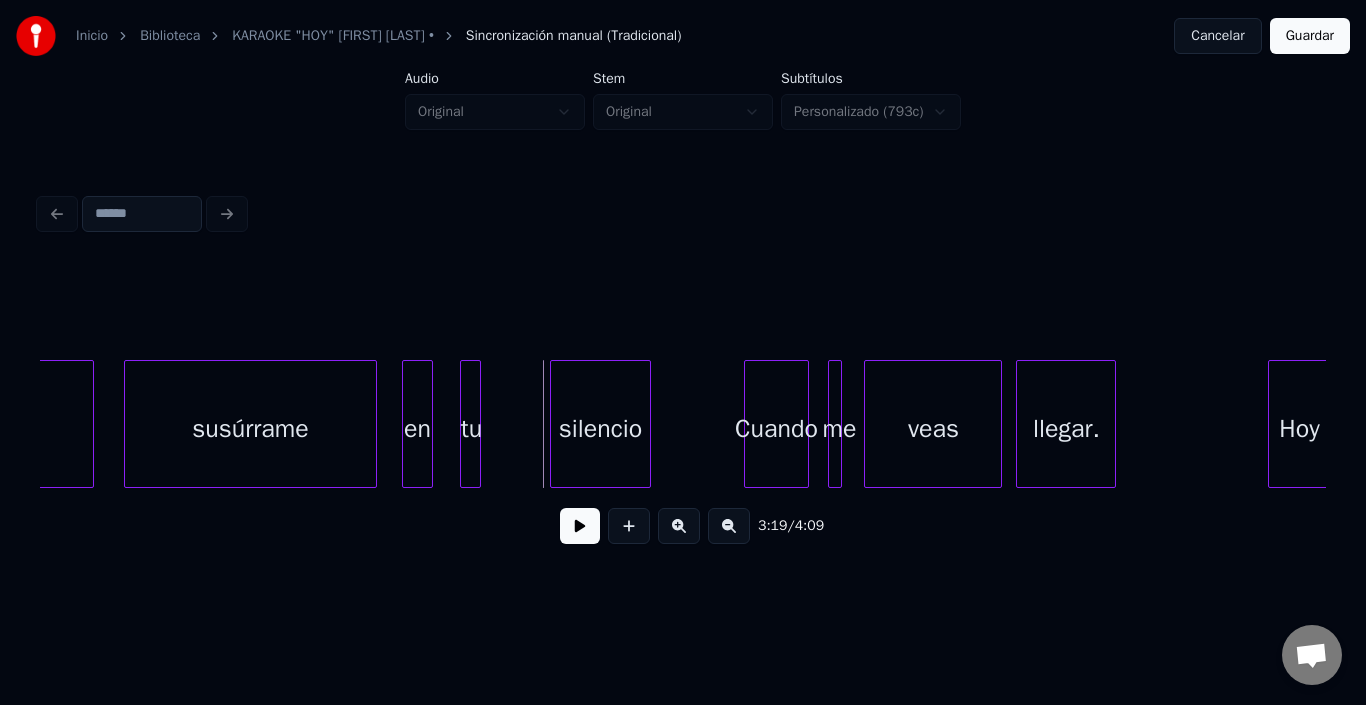 click on "tu" at bounding box center (471, 429) 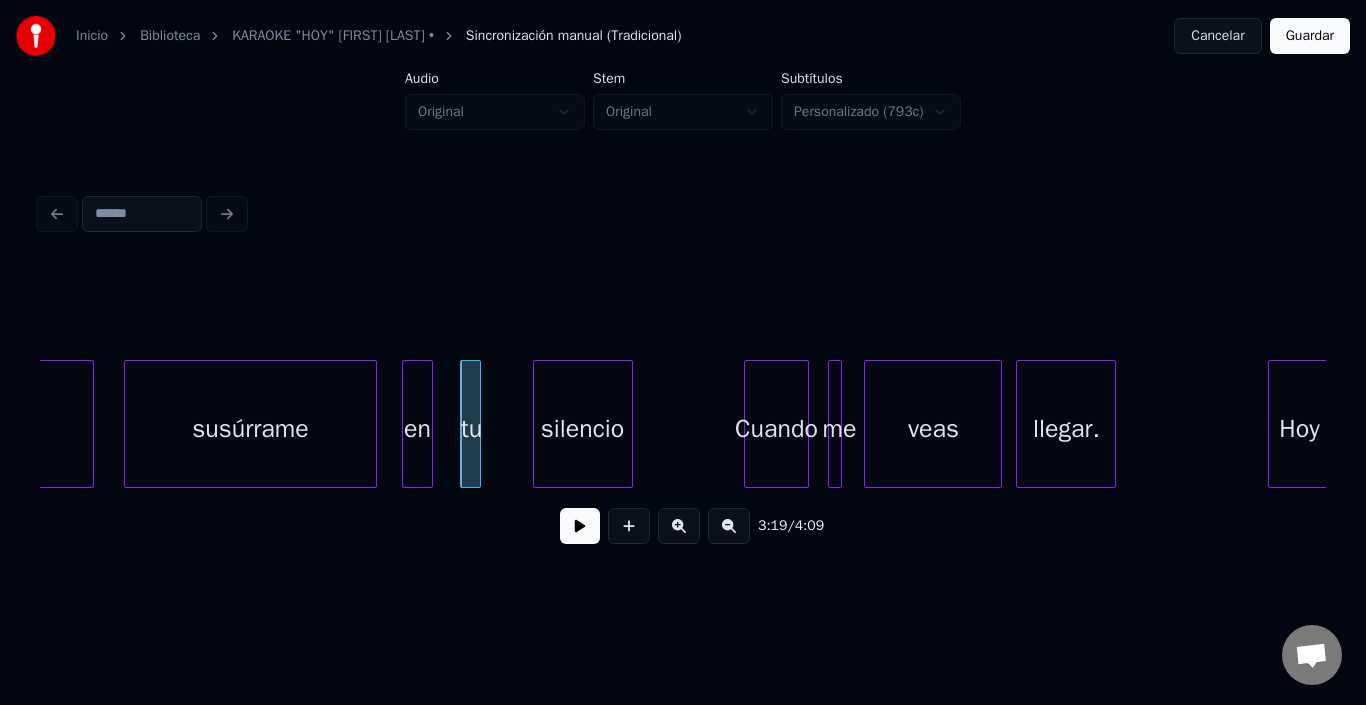 click on "silencio" at bounding box center (583, 429) 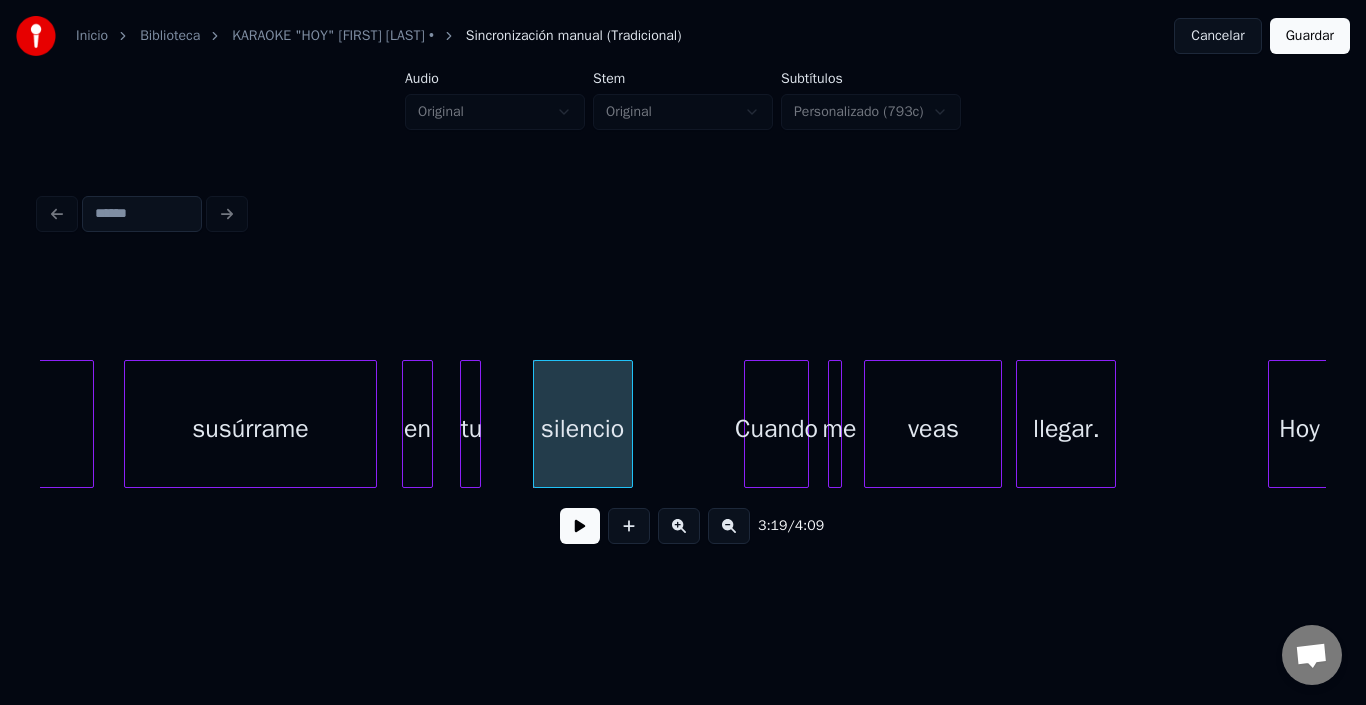 click on "silencio" at bounding box center (583, 429) 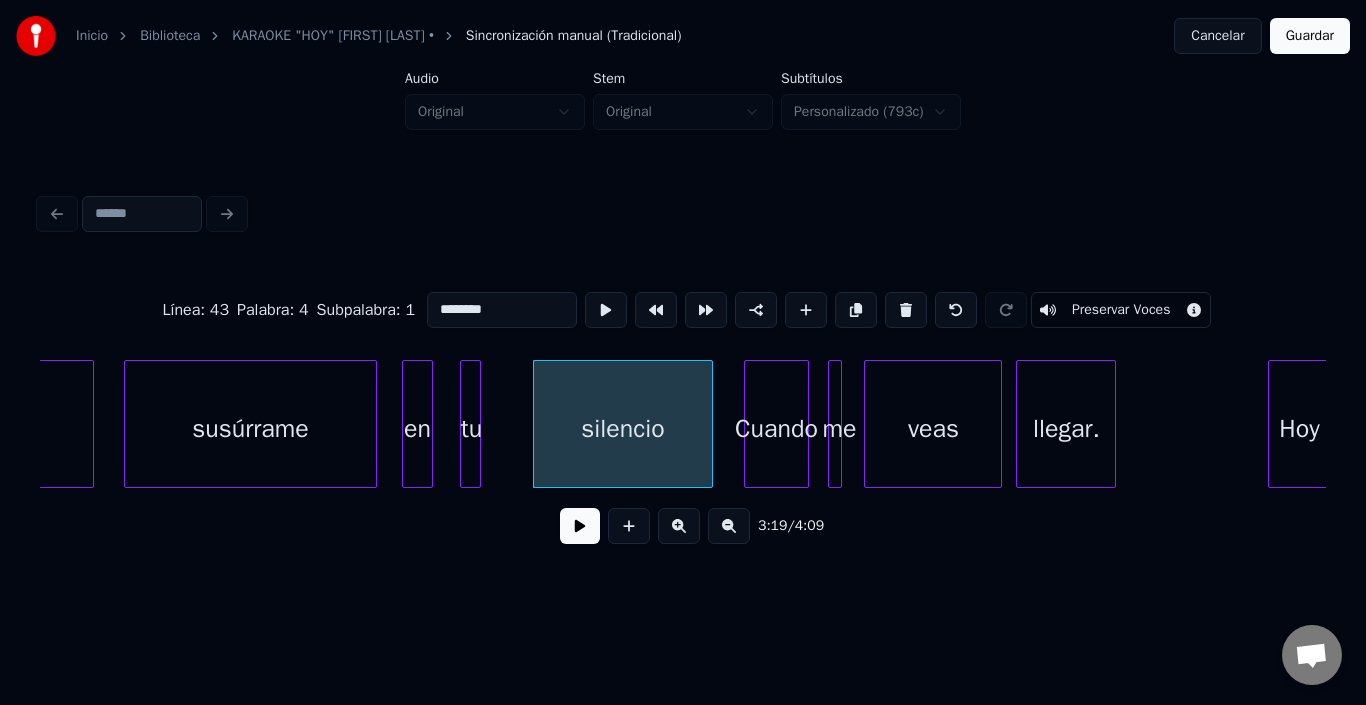 click at bounding box center (709, 424) 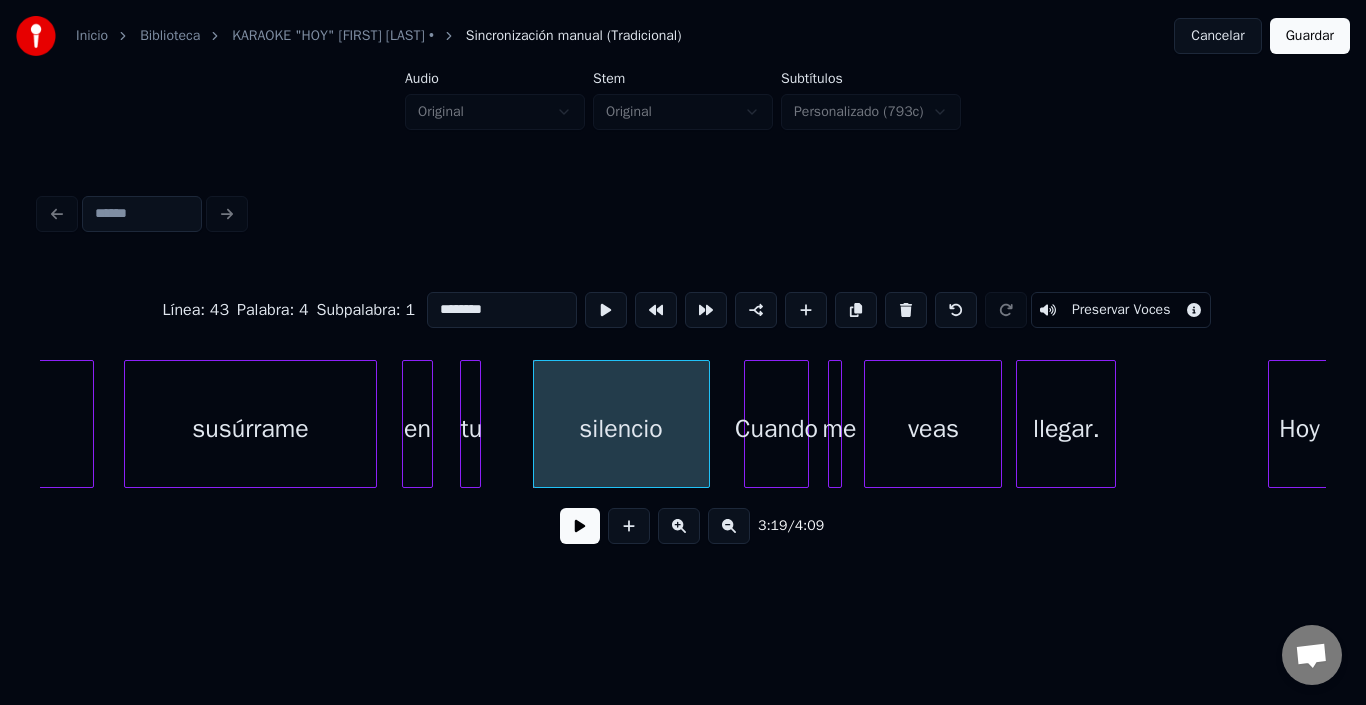 click on "silencio" at bounding box center [621, 429] 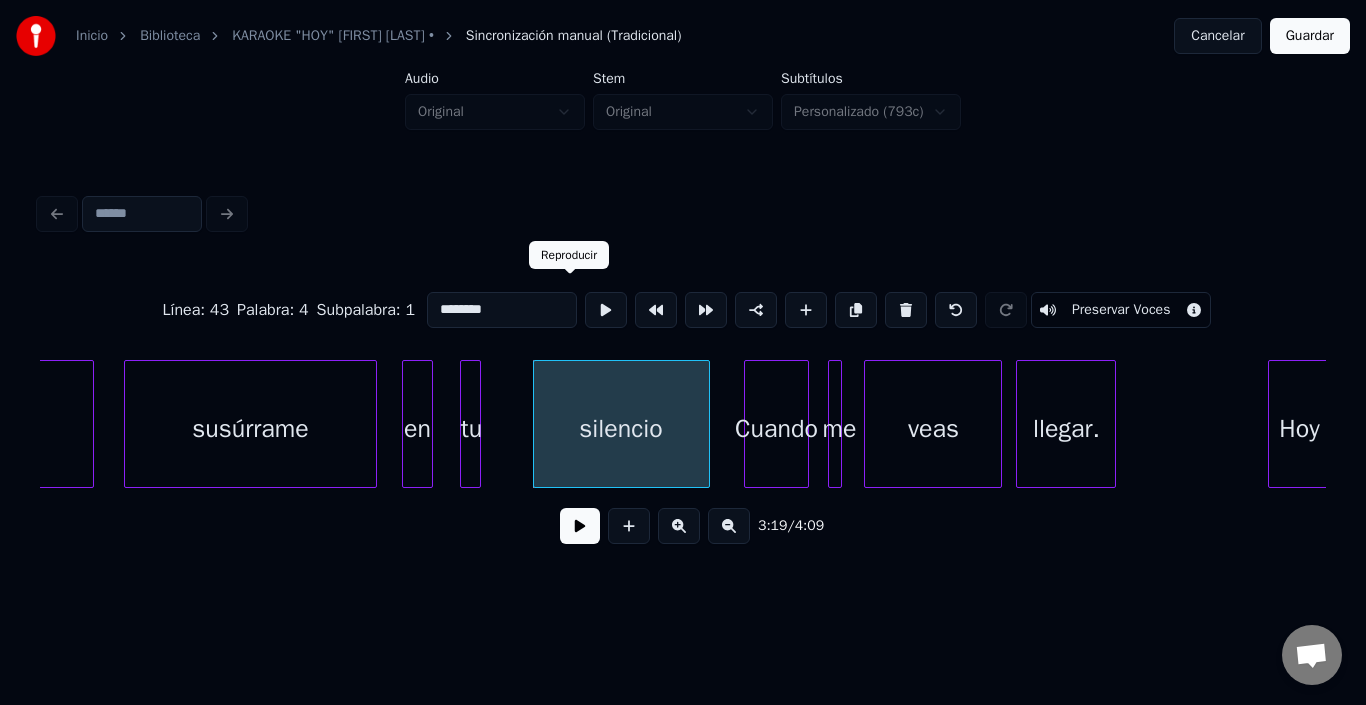 click at bounding box center (606, 310) 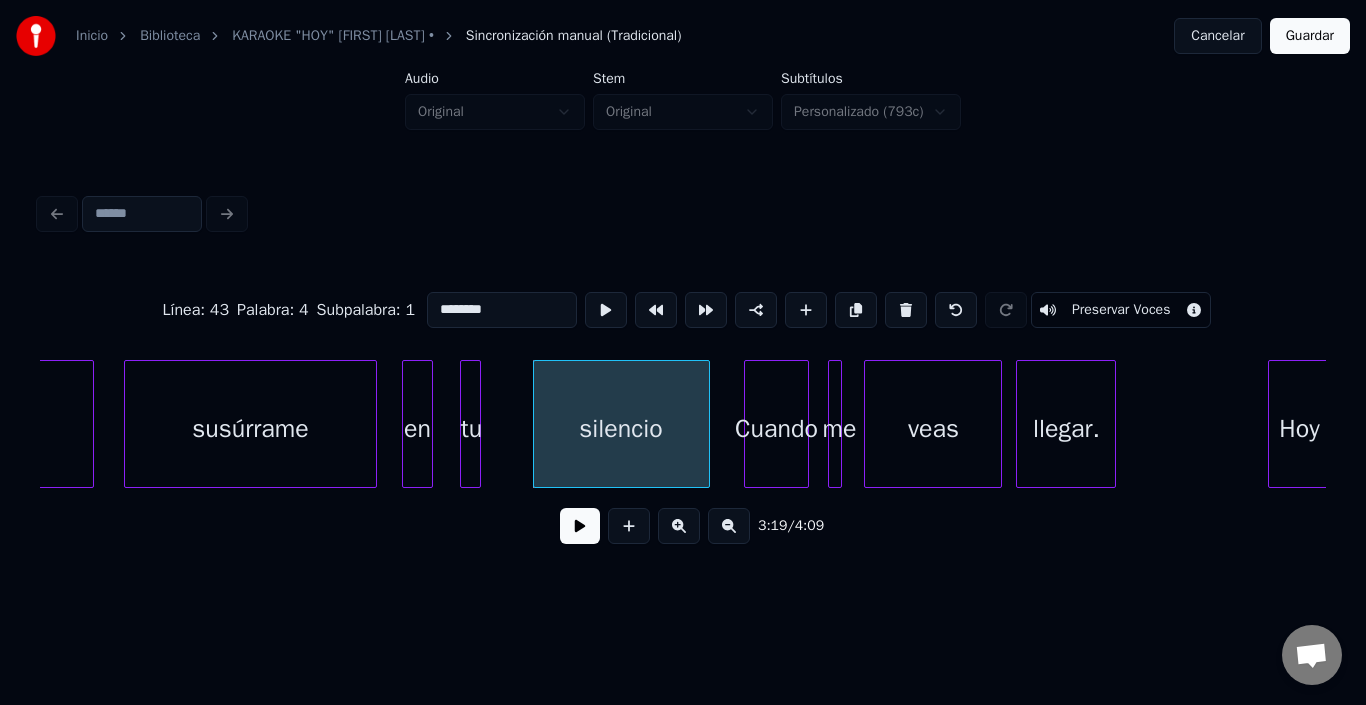 click on "Cuando" at bounding box center [776, 429] 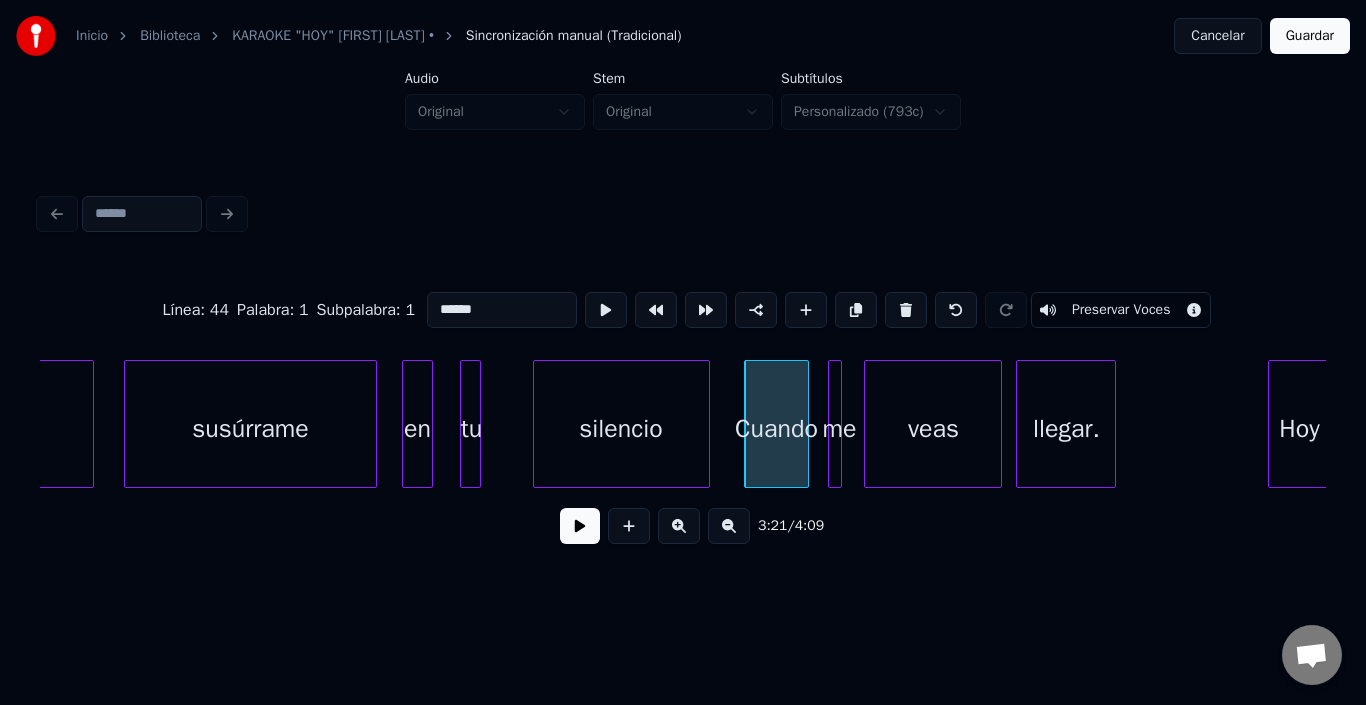 click on "******" at bounding box center [502, 310] 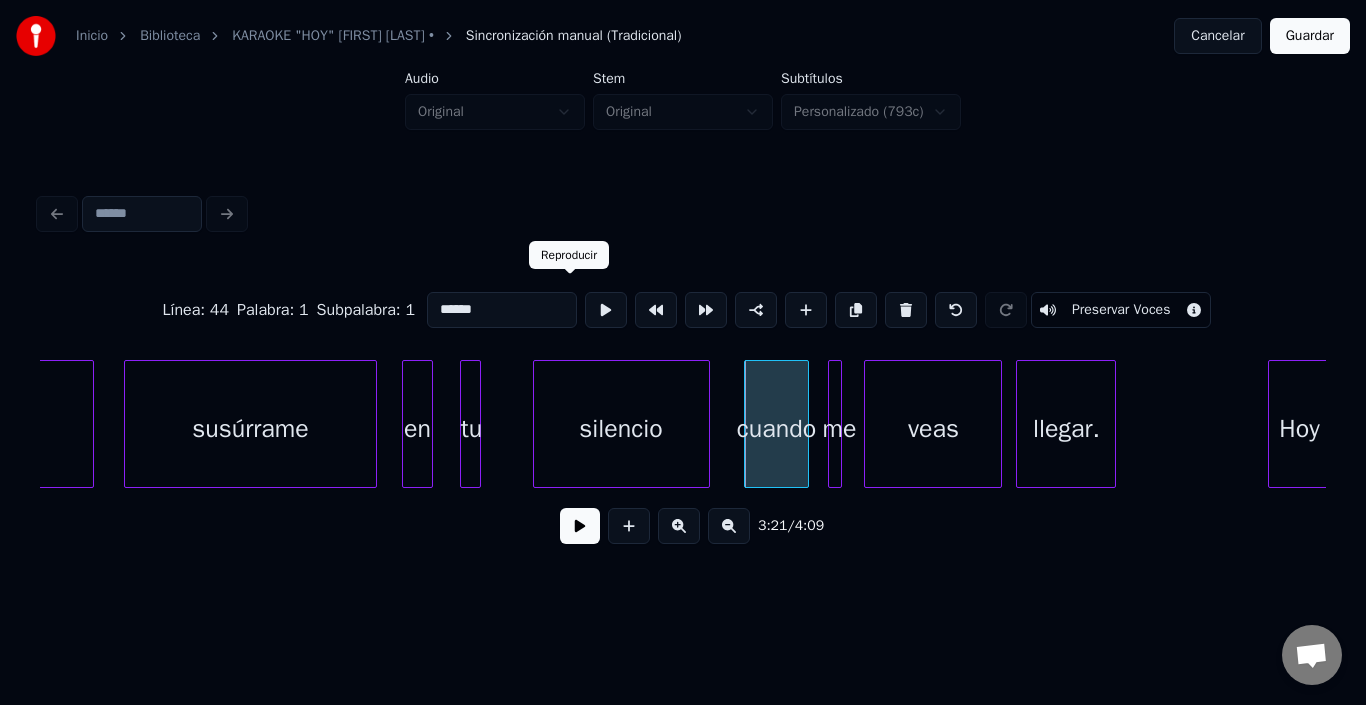 type on "******" 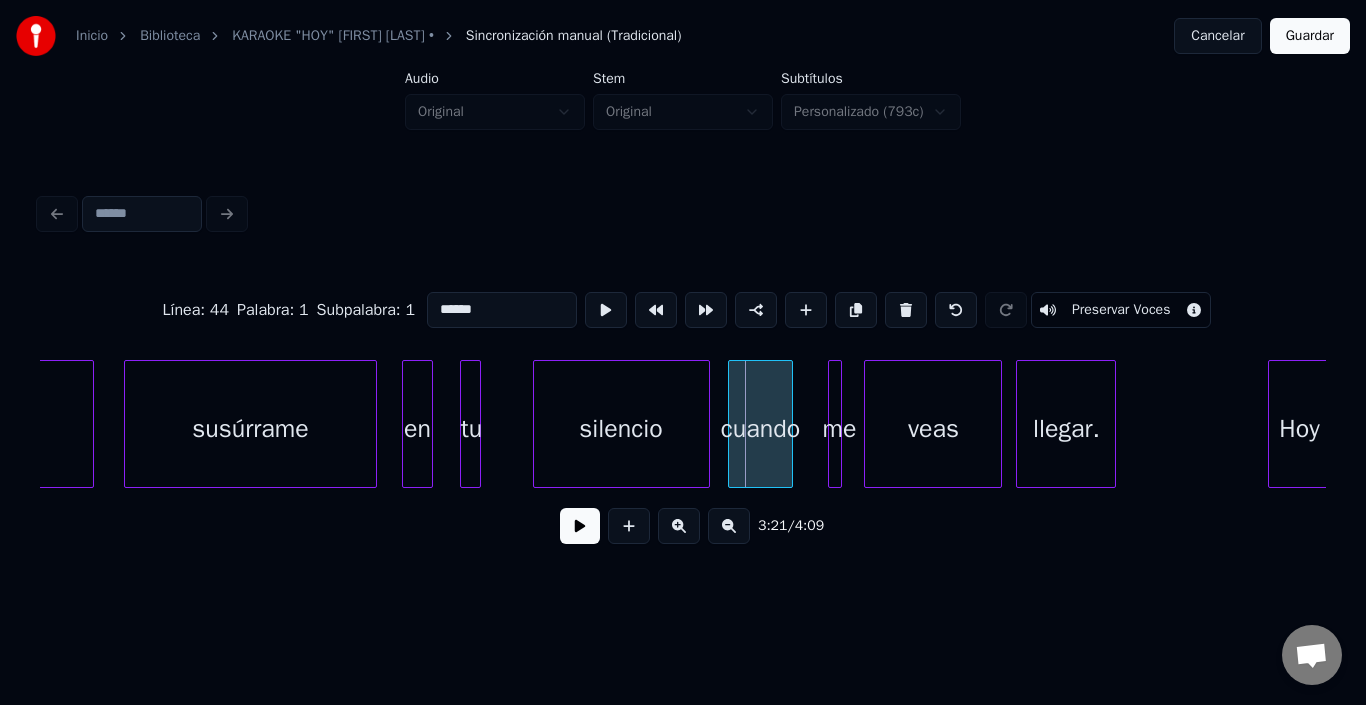 click on "cuando" at bounding box center [760, 429] 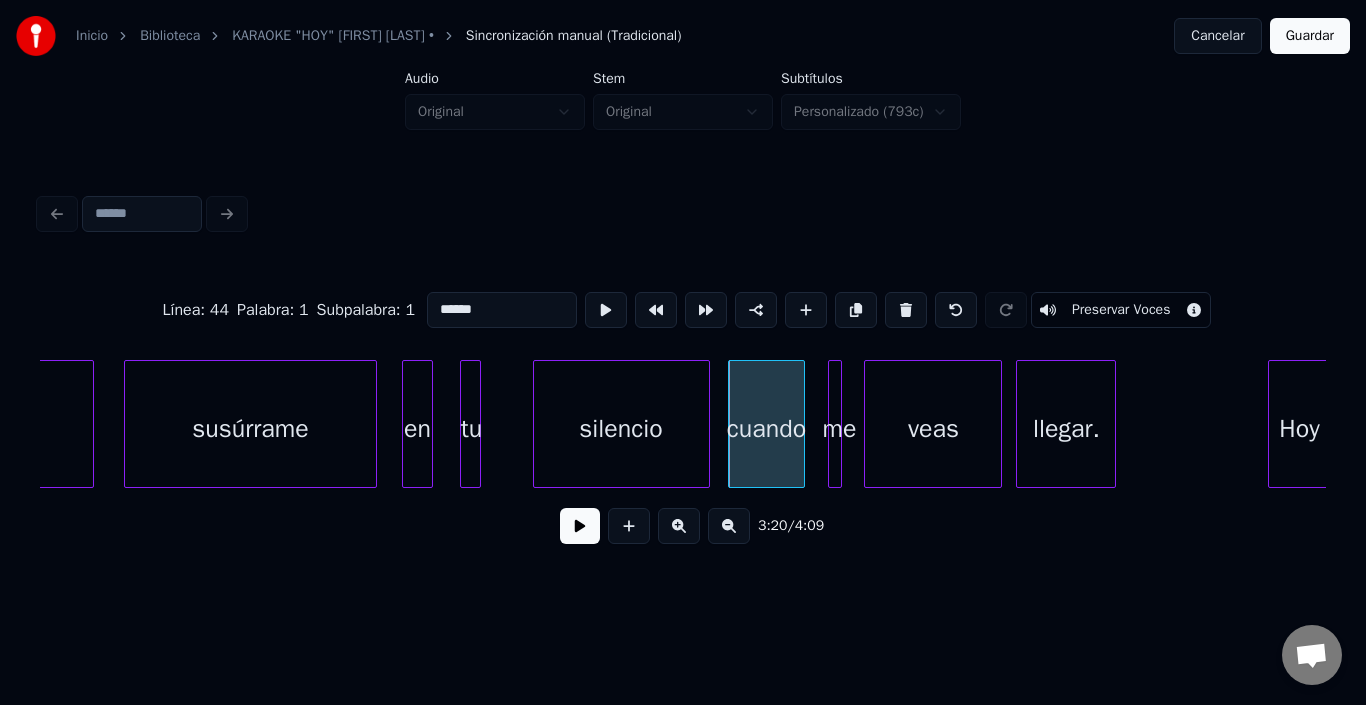 click at bounding box center (801, 424) 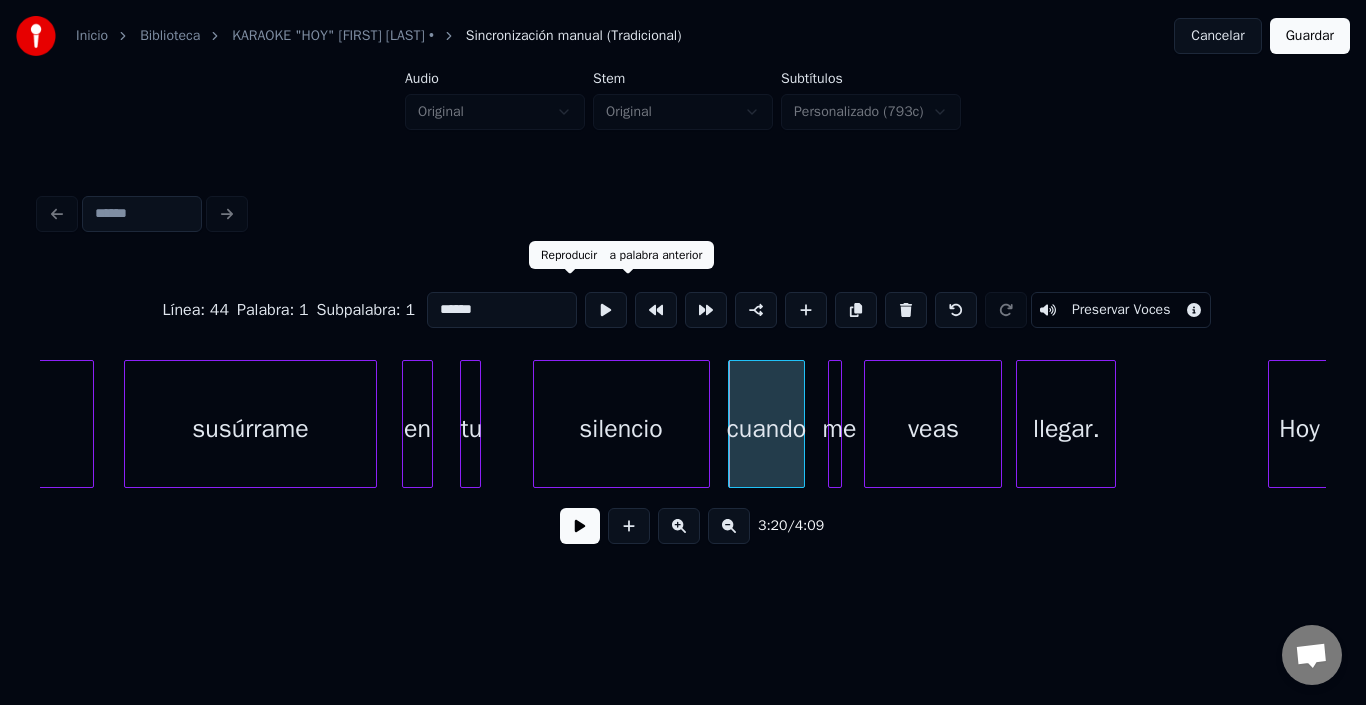 click at bounding box center [606, 310] 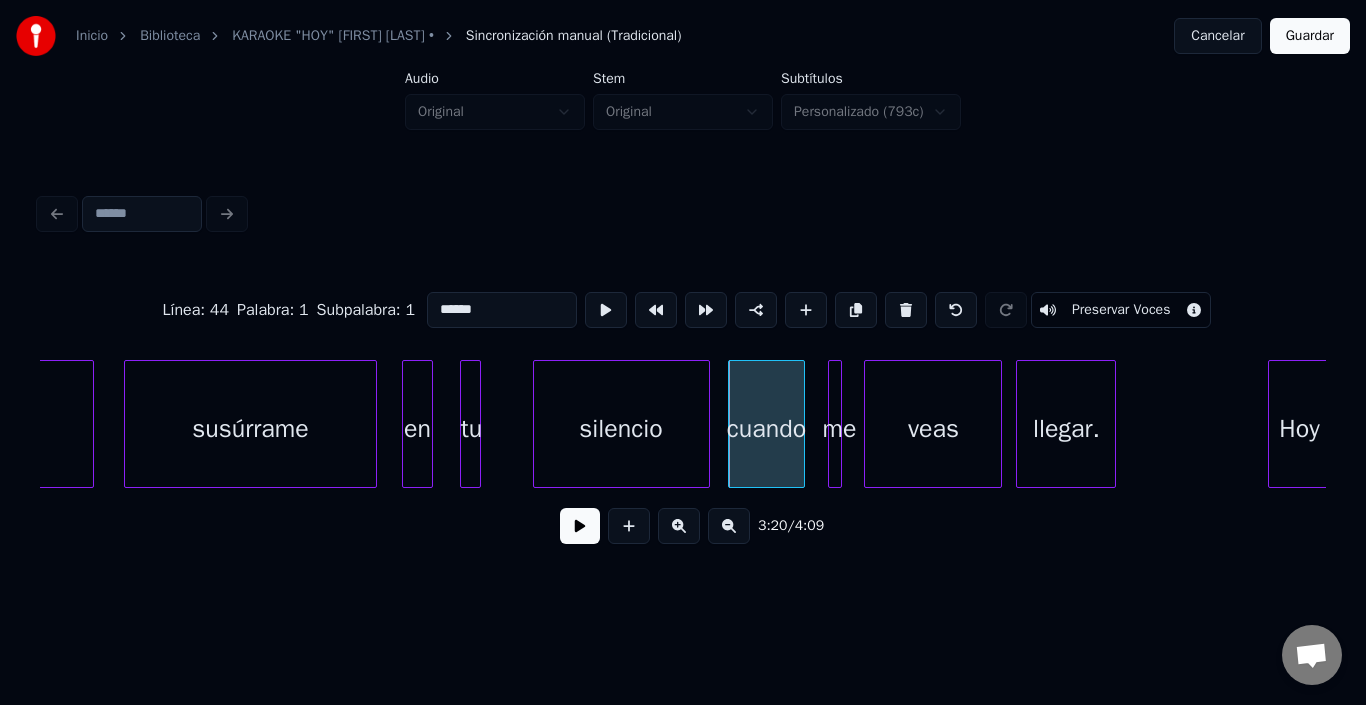 click at bounding box center (580, 526) 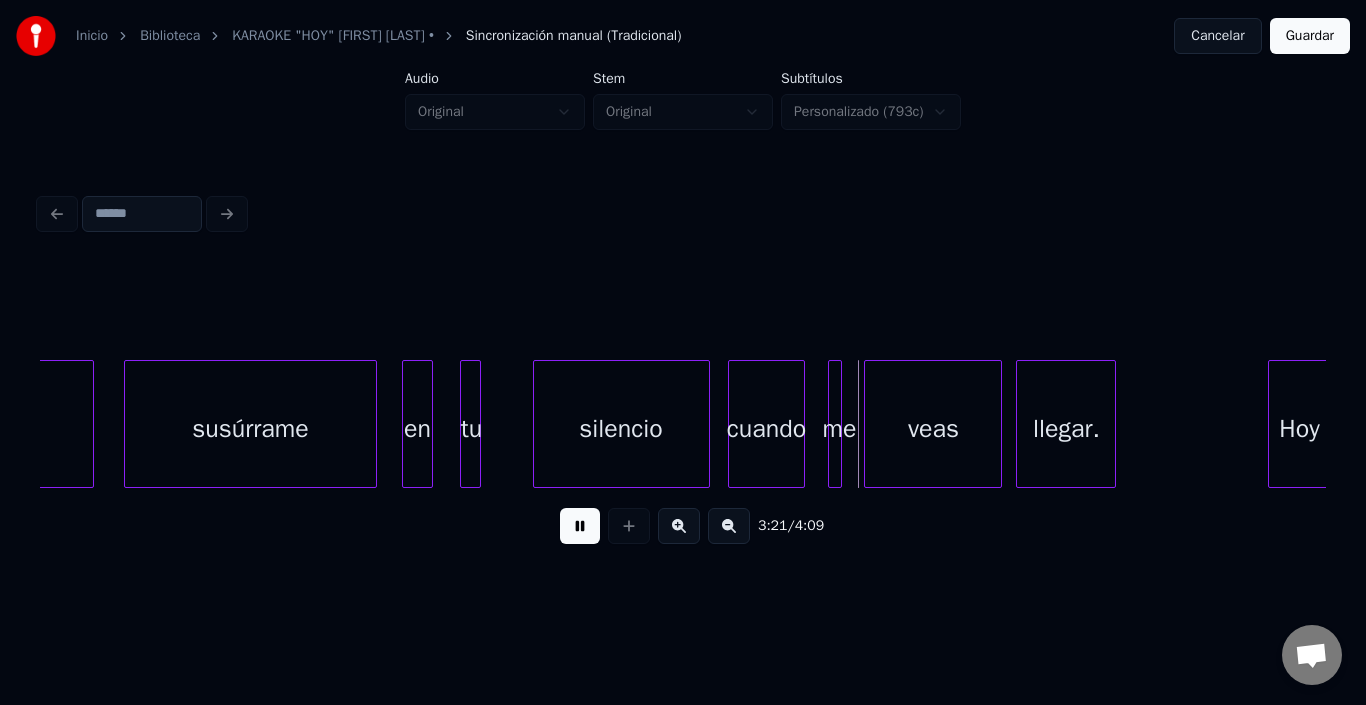 click at bounding box center [580, 526] 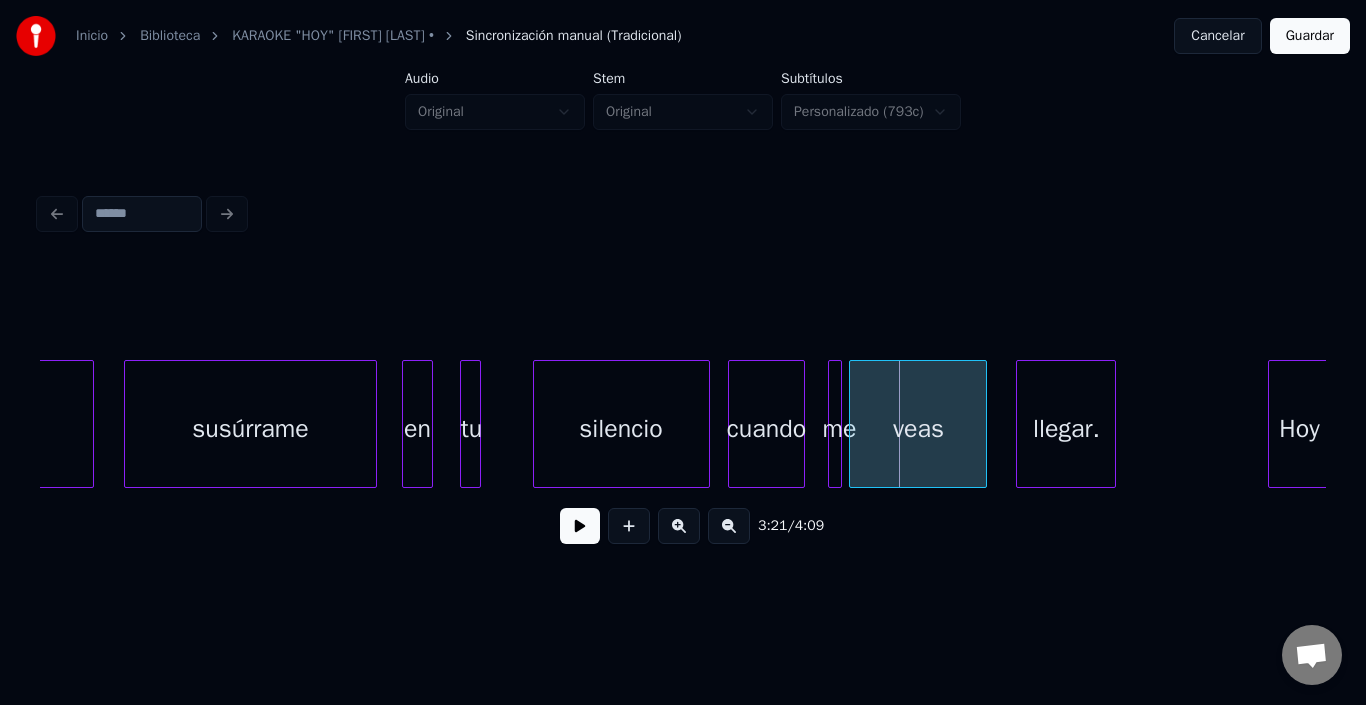click on "veas" at bounding box center (918, 429) 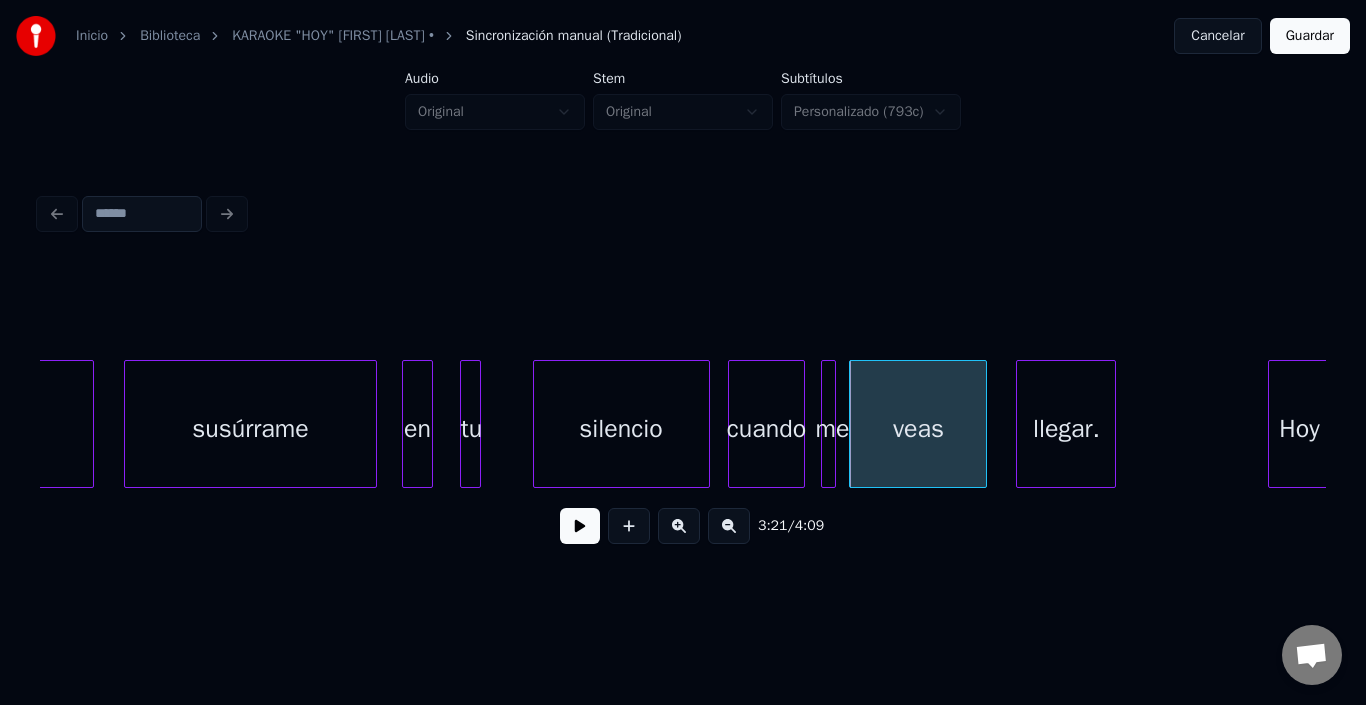click on "me" at bounding box center [828, 424] 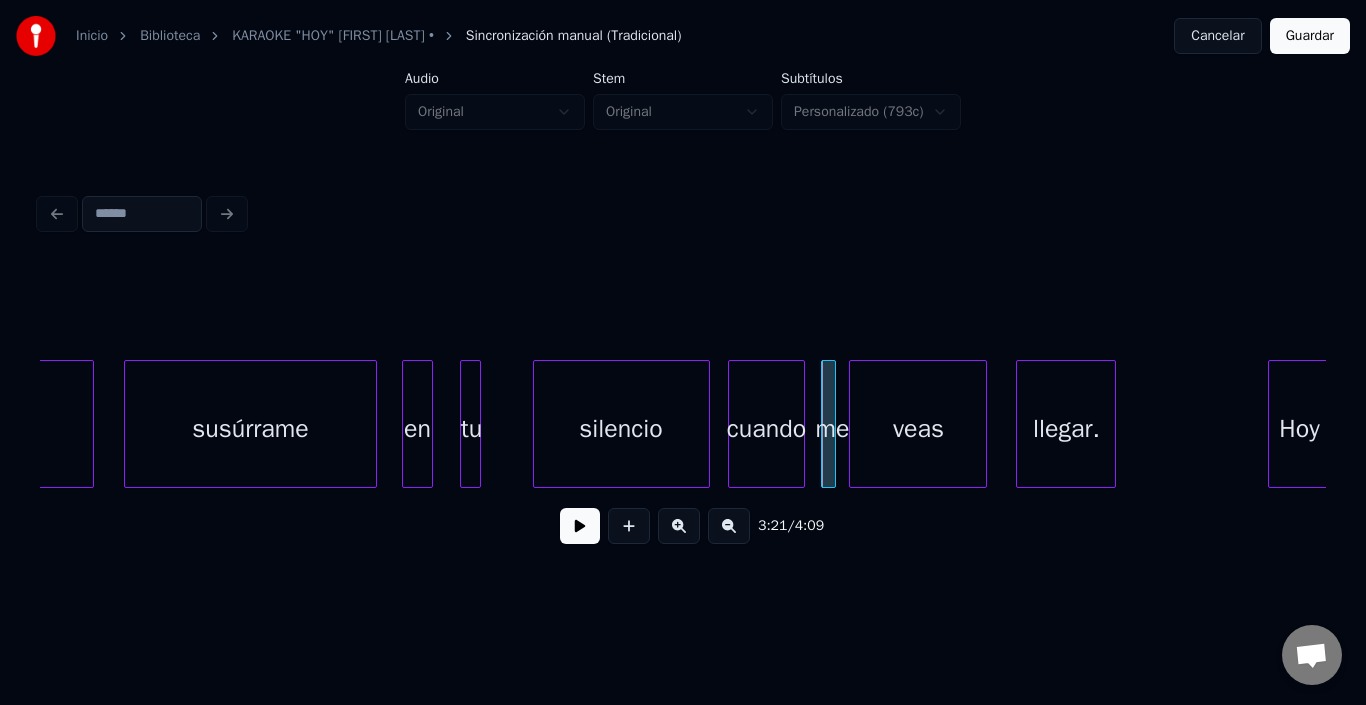 click on "veas" at bounding box center [918, 429] 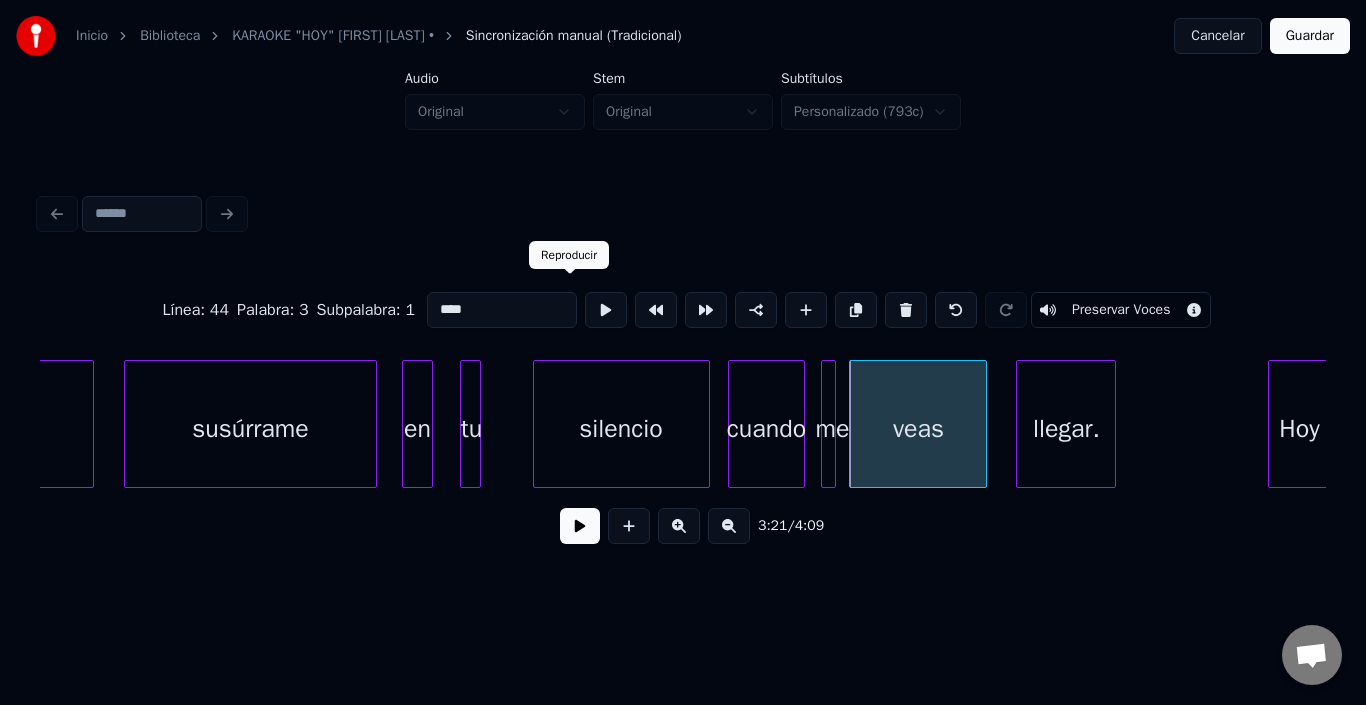 click at bounding box center [606, 310] 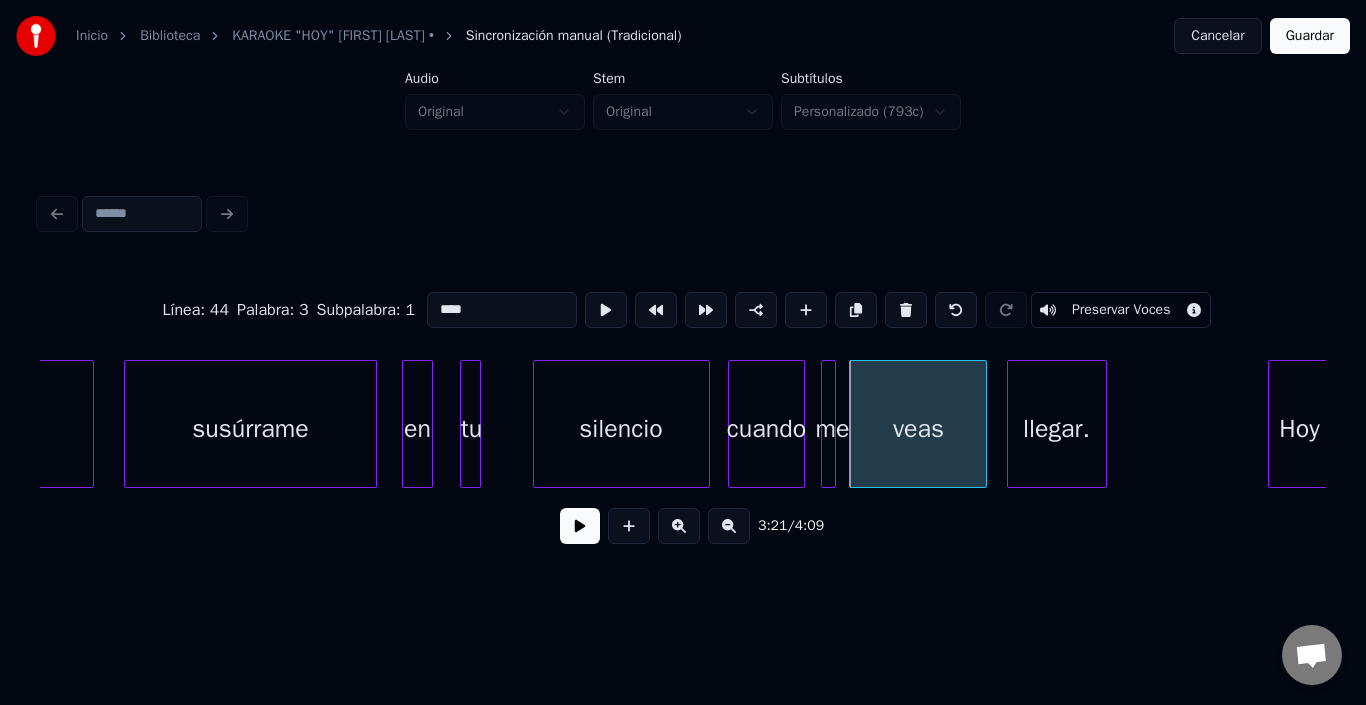 click on "llegar." at bounding box center (1057, 429) 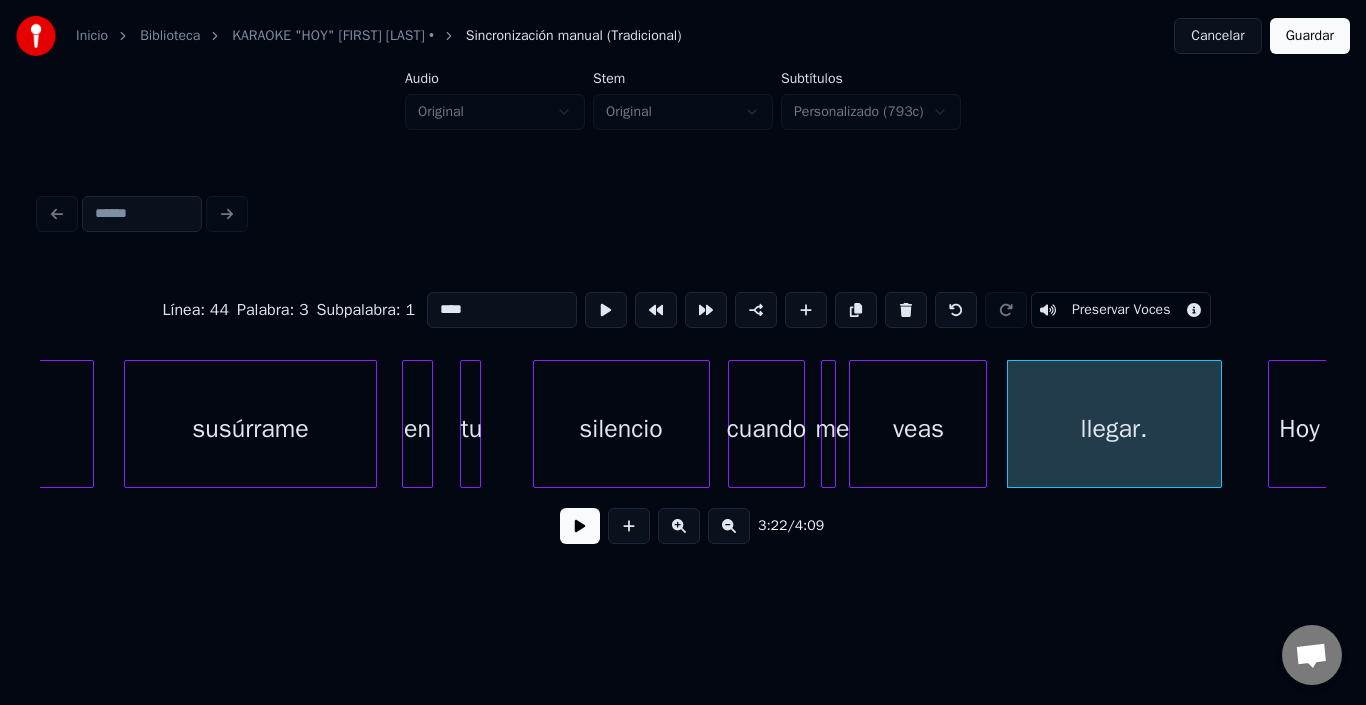click at bounding box center (1218, 424) 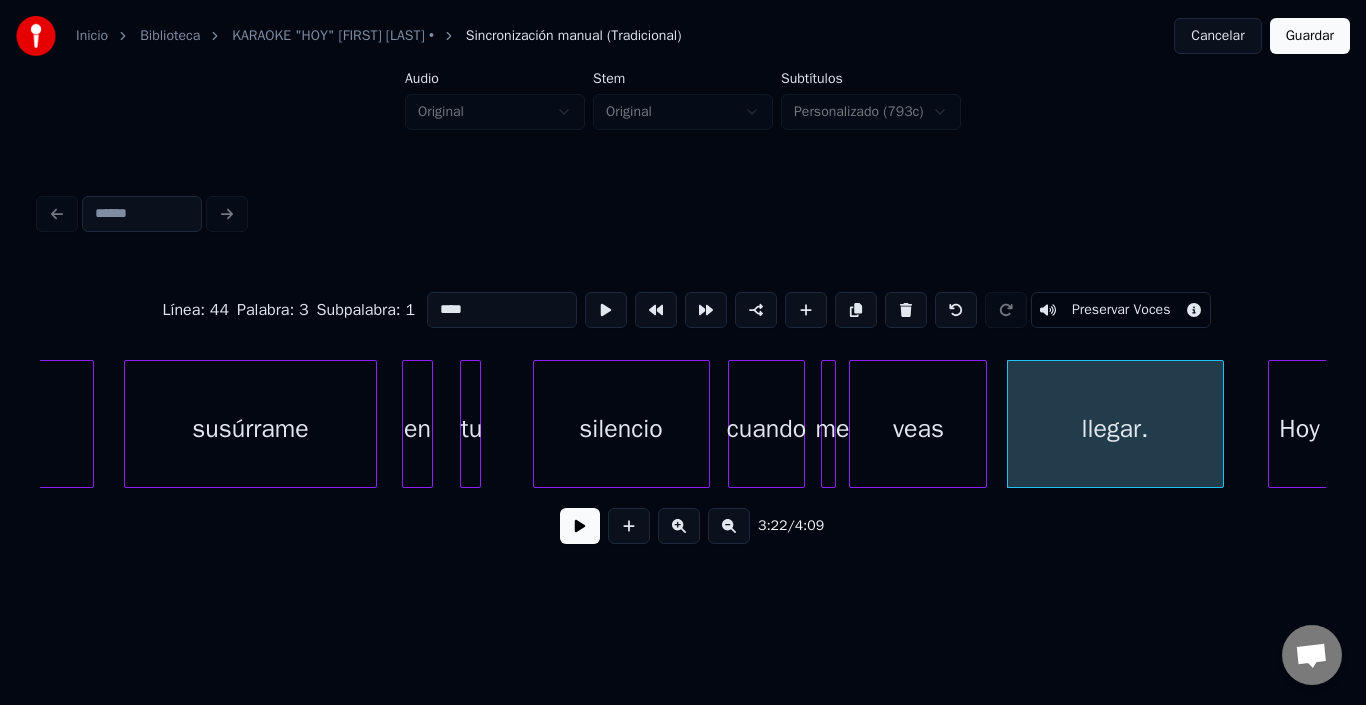 click on "llegar." at bounding box center (1115, 429) 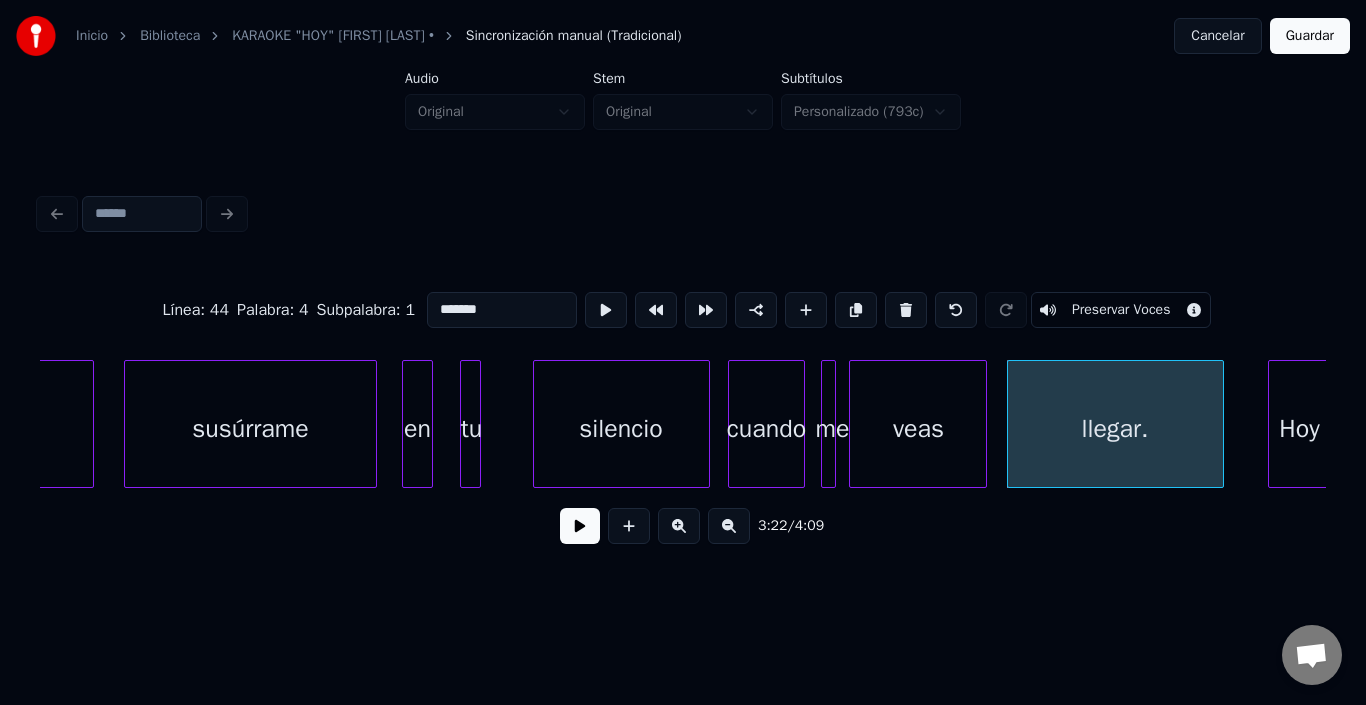 click on "*******" at bounding box center [502, 310] 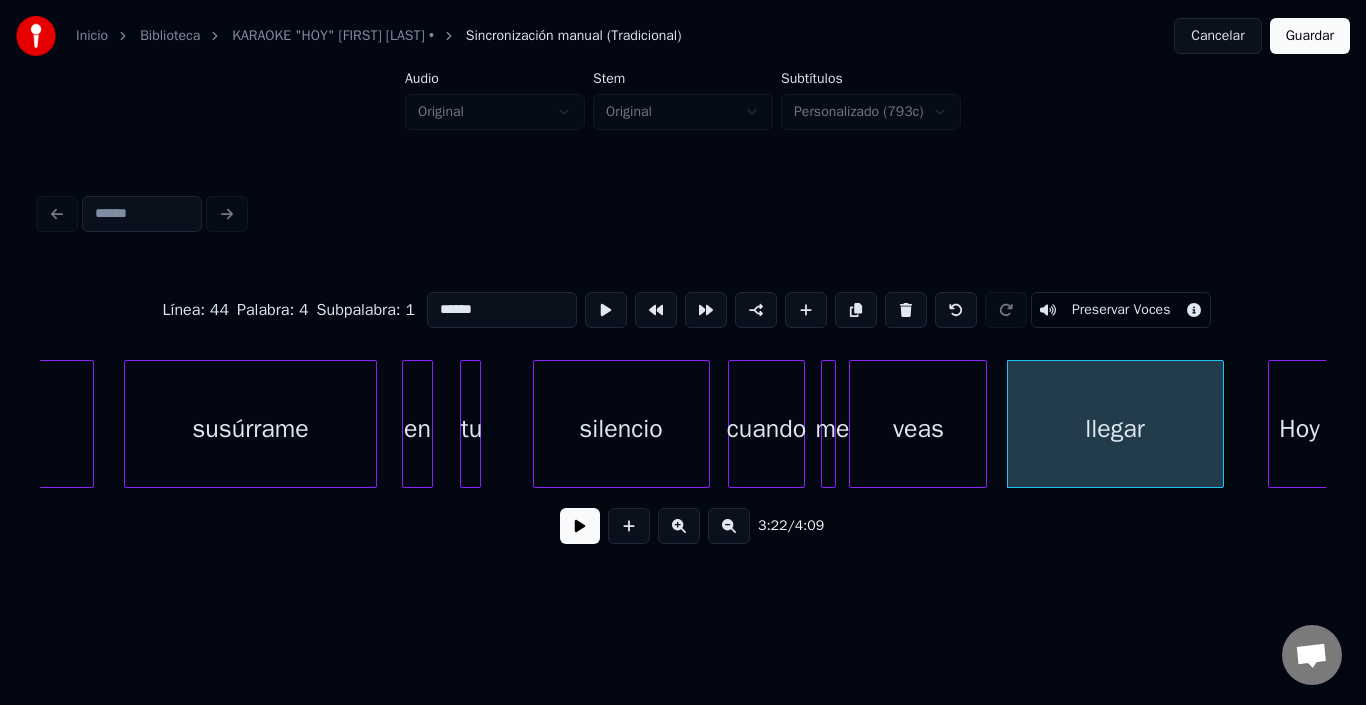 type on "******" 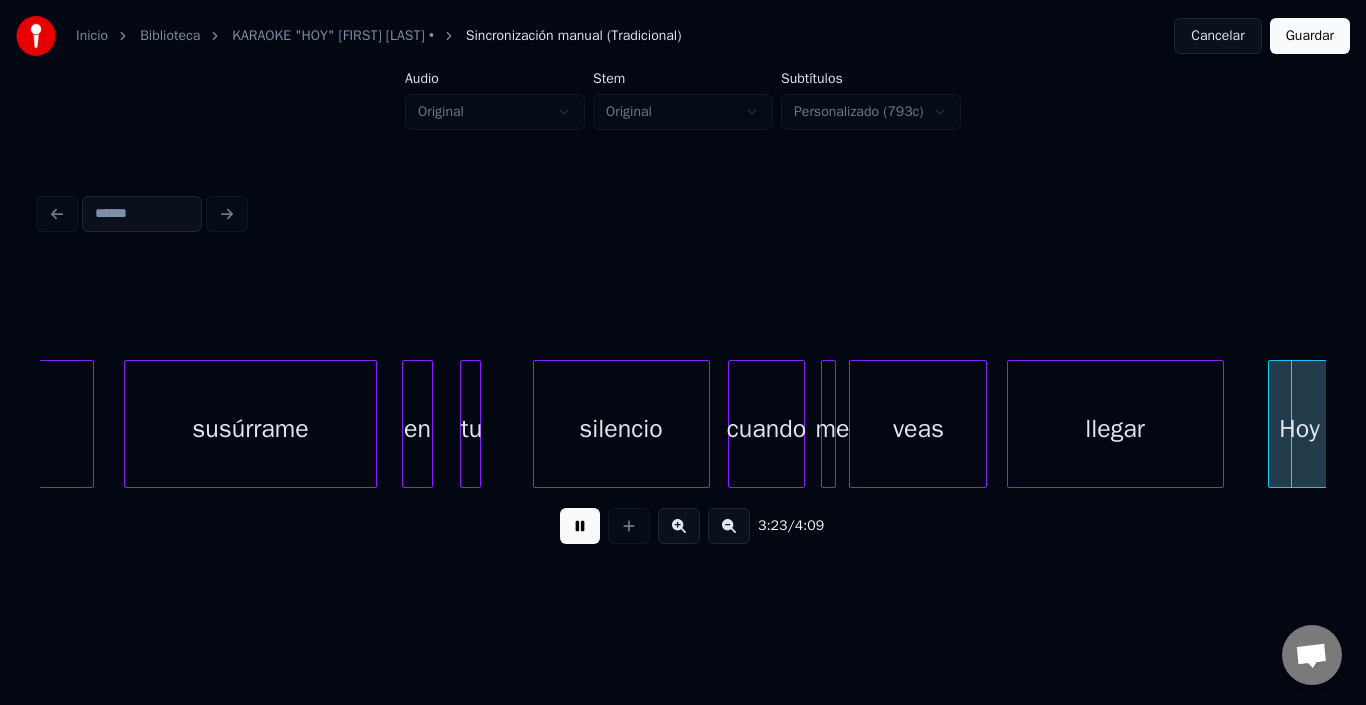 click at bounding box center (580, 526) 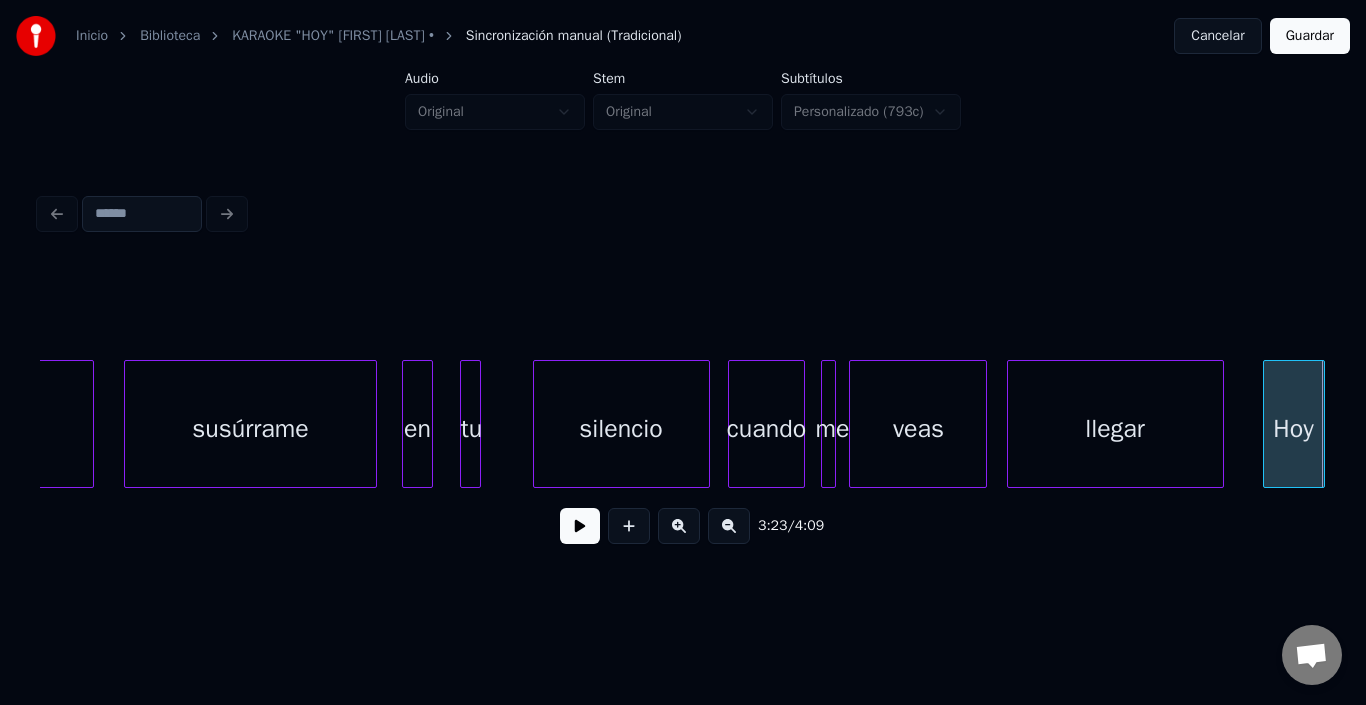 click on "Hoy" at bounding box center [1294, 429] 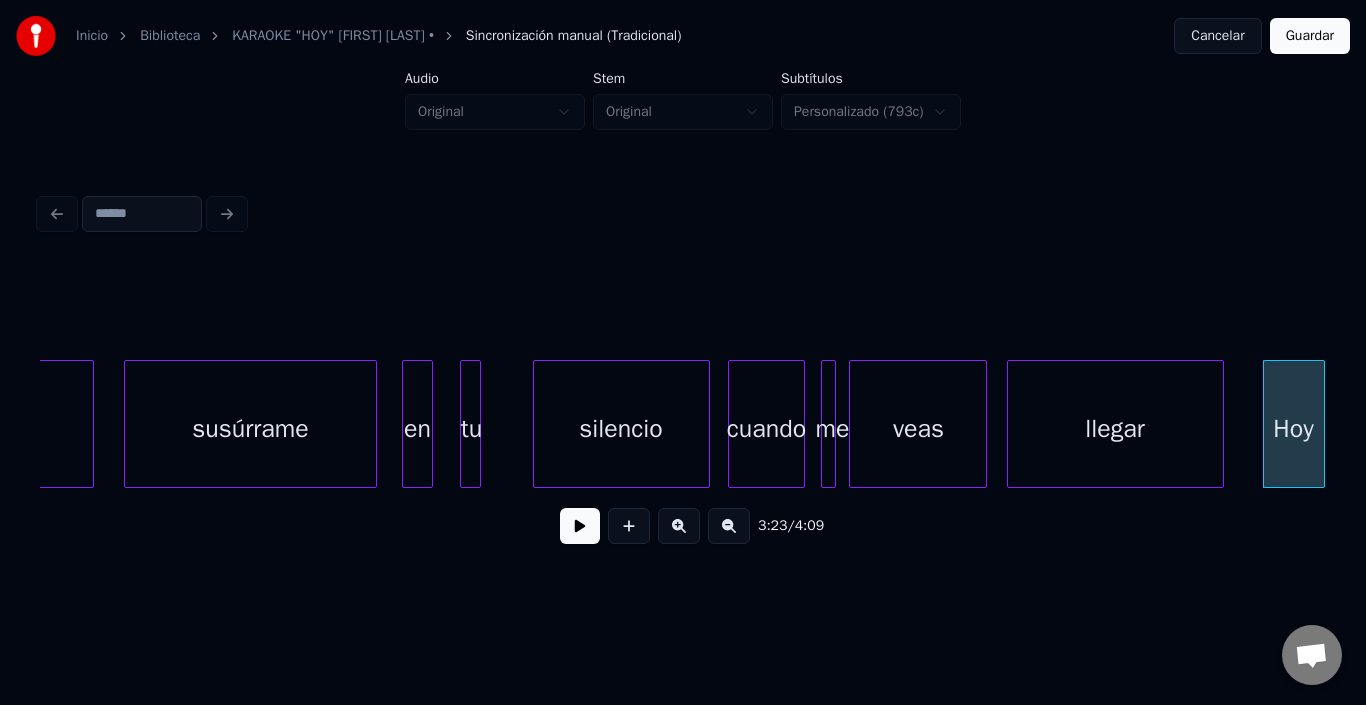 click on "Hoy" at bounding box center [1294, 429] 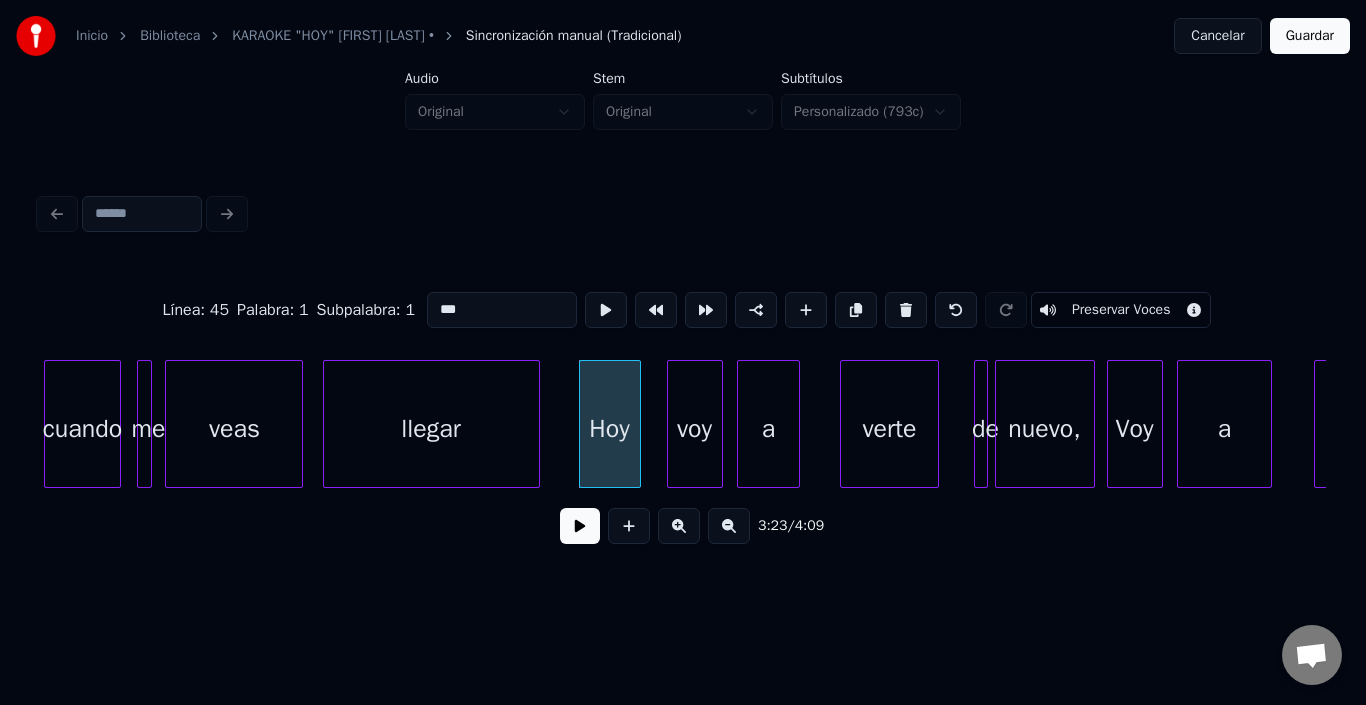 scroll, scrollTop: 0, scrollLeft: 40216, axis: horizontal 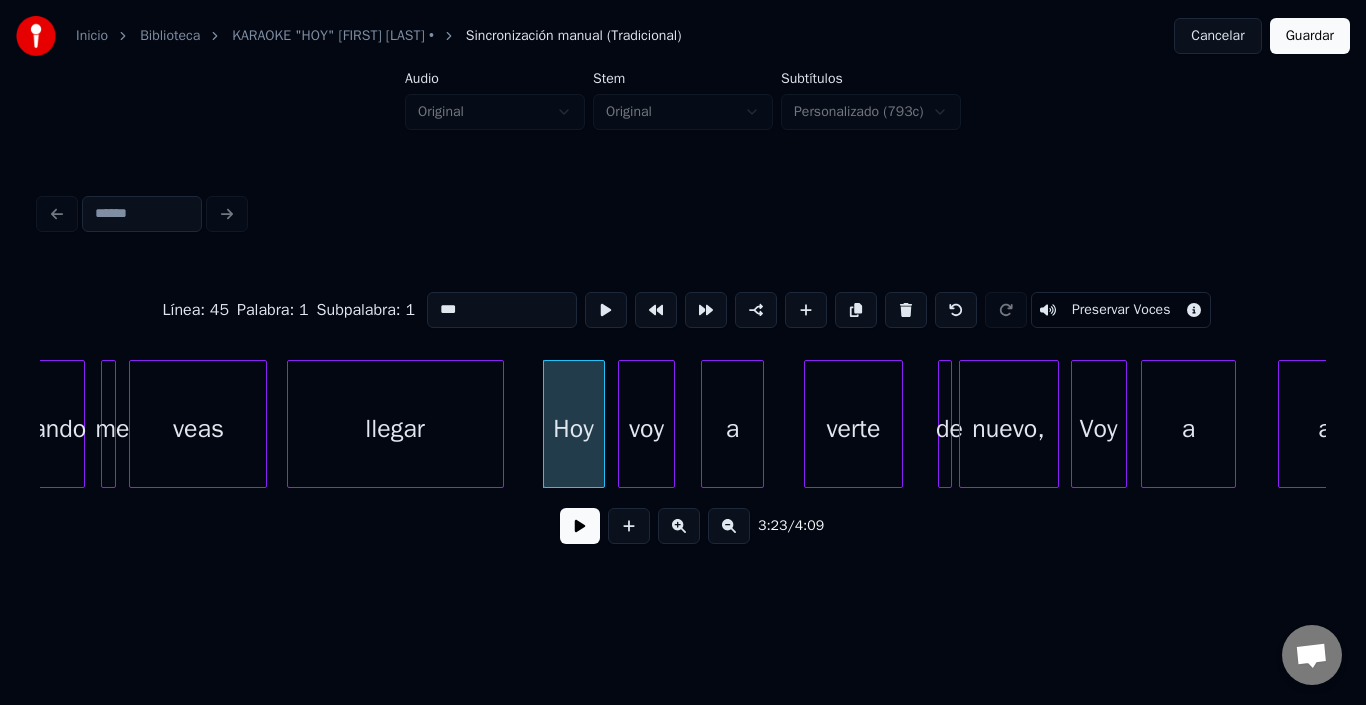 click on "voy" at bounding box center [646, 429] 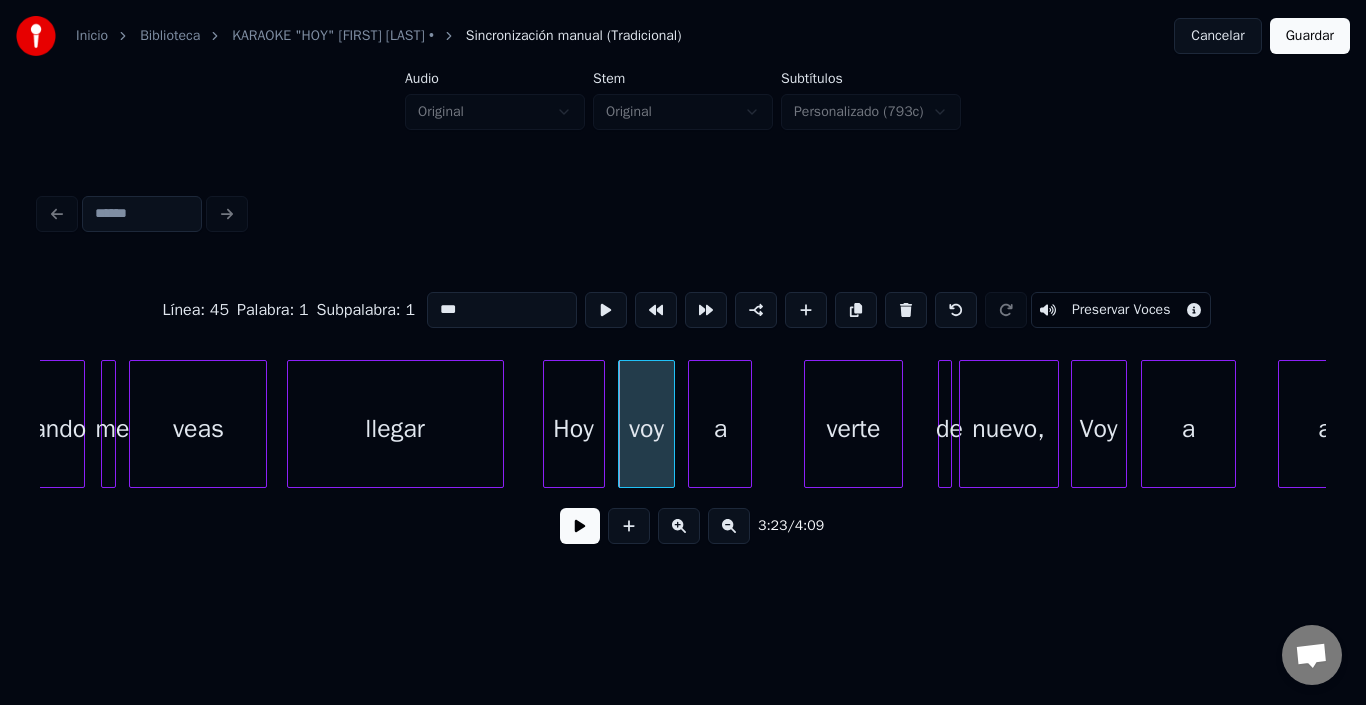 click on "a" at bounding box center [720, 429] 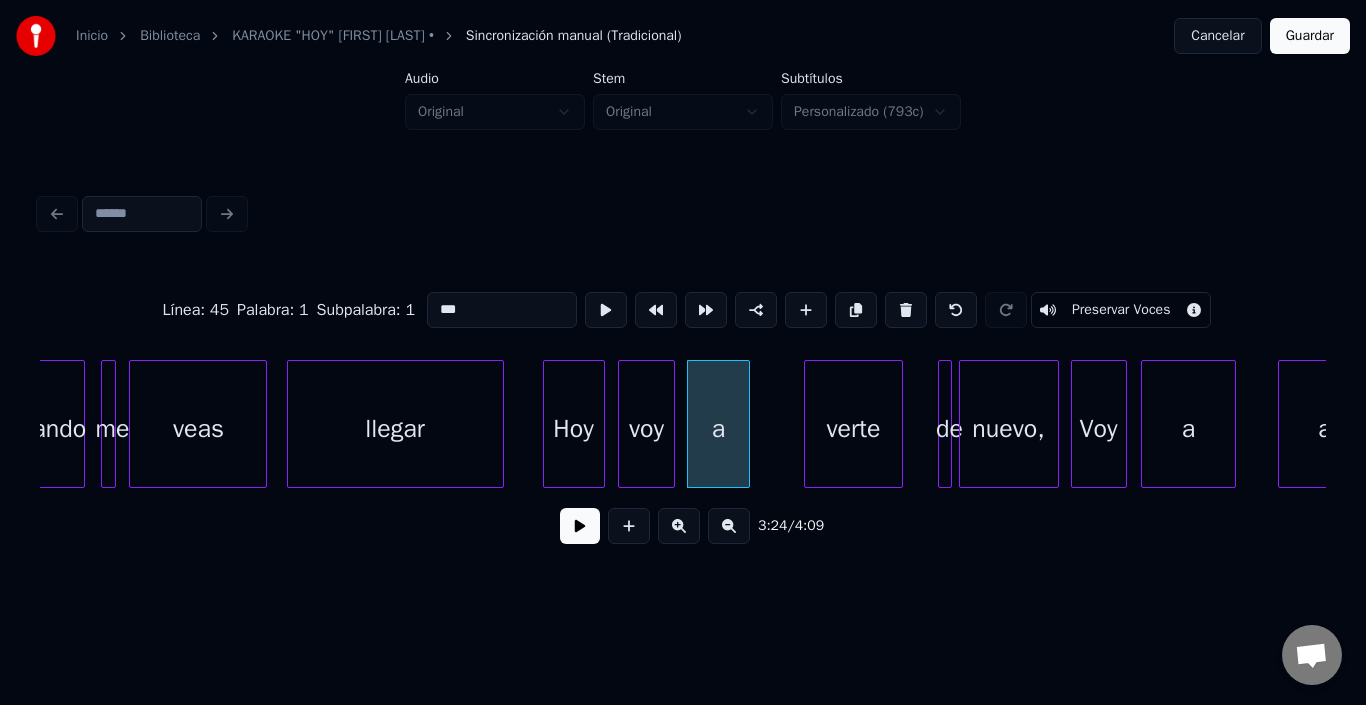 click on "a" at bounding box center (719, 429) 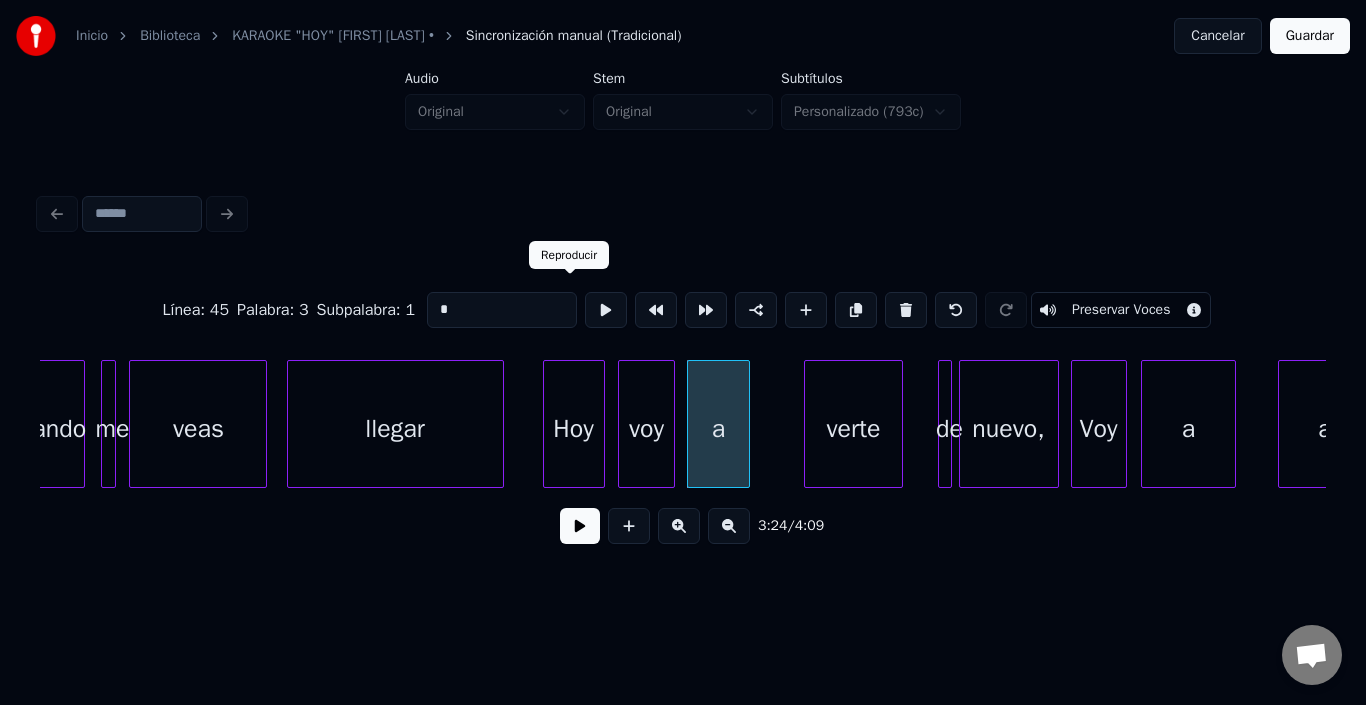 click at bounding box center [606, 310] 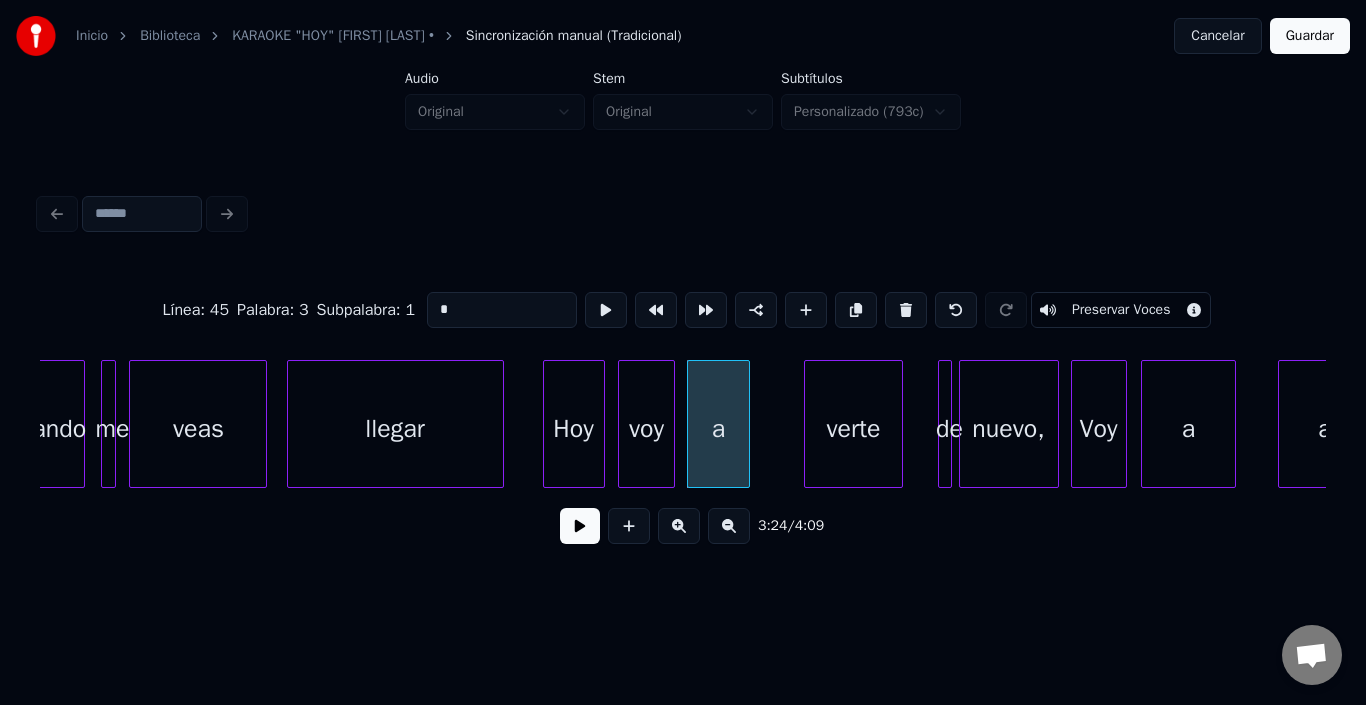 click at bounding box center (606, 310) 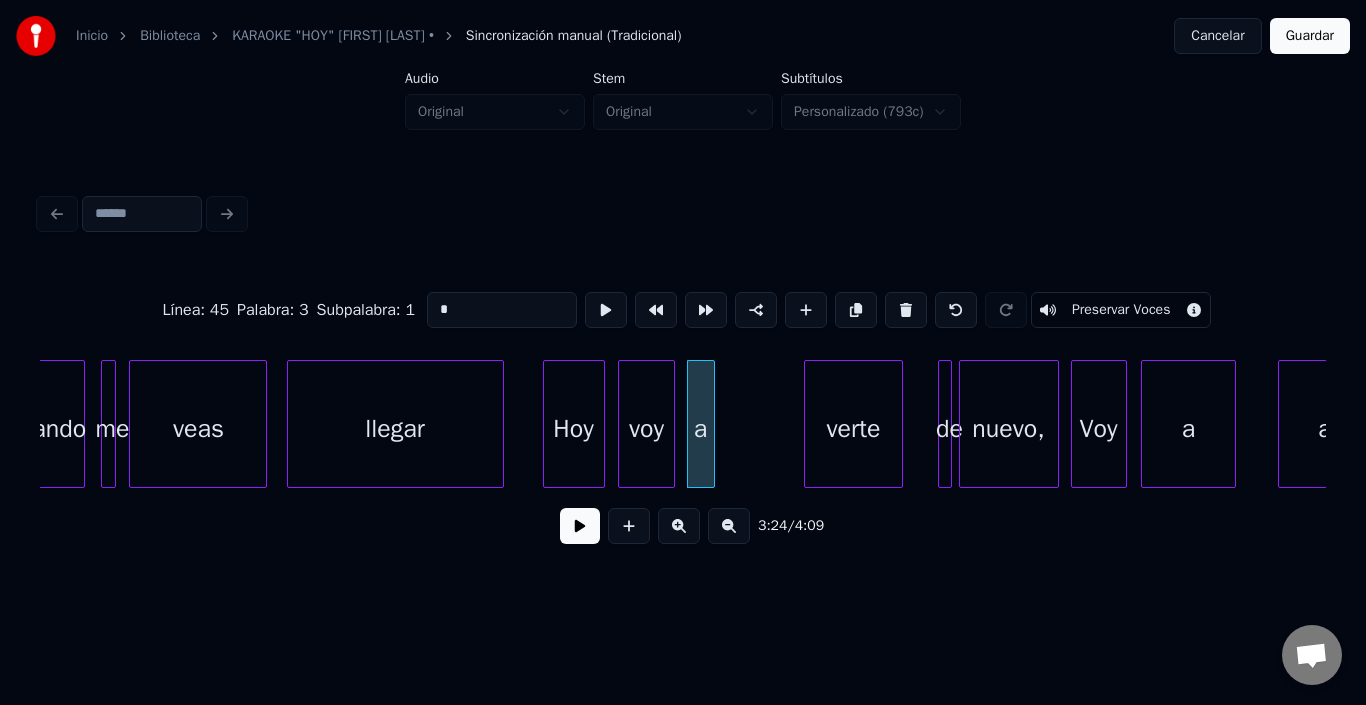 click at bounding box center (711, 424) 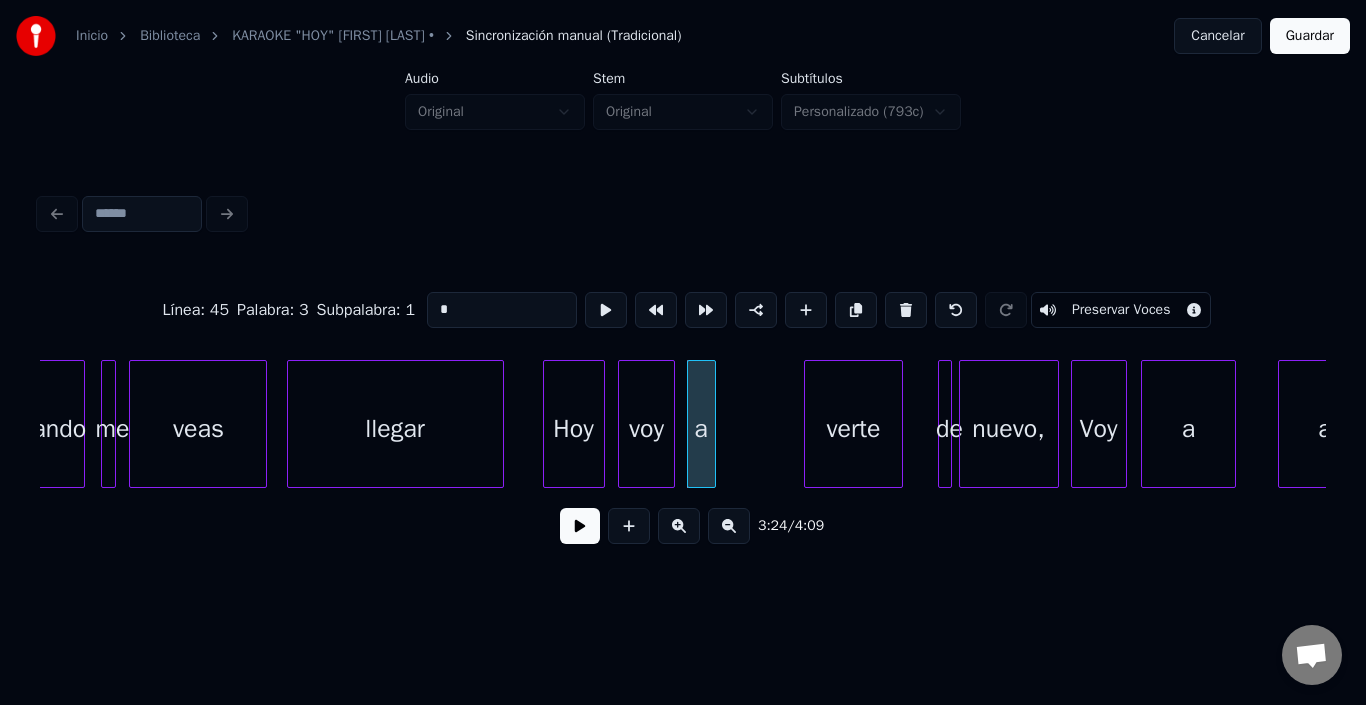click at bounding box center [712, 424] 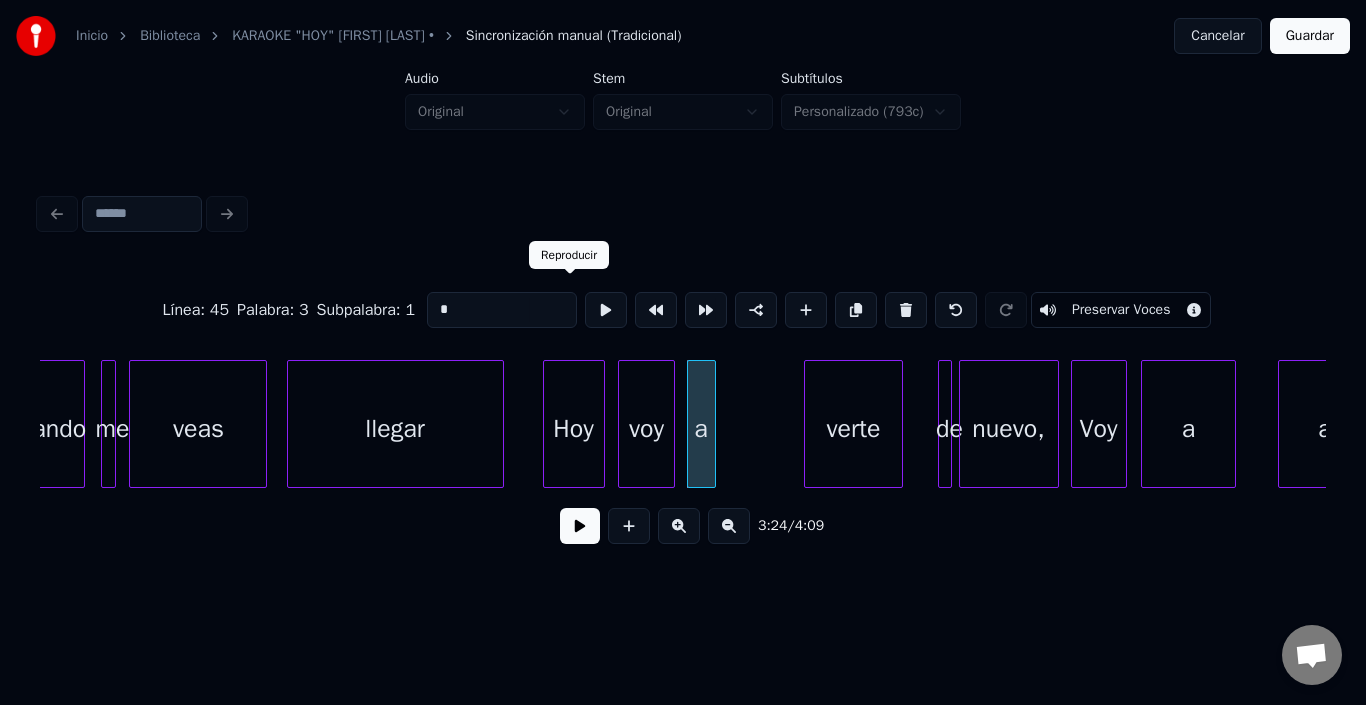 click at bounding box center [606, 310] 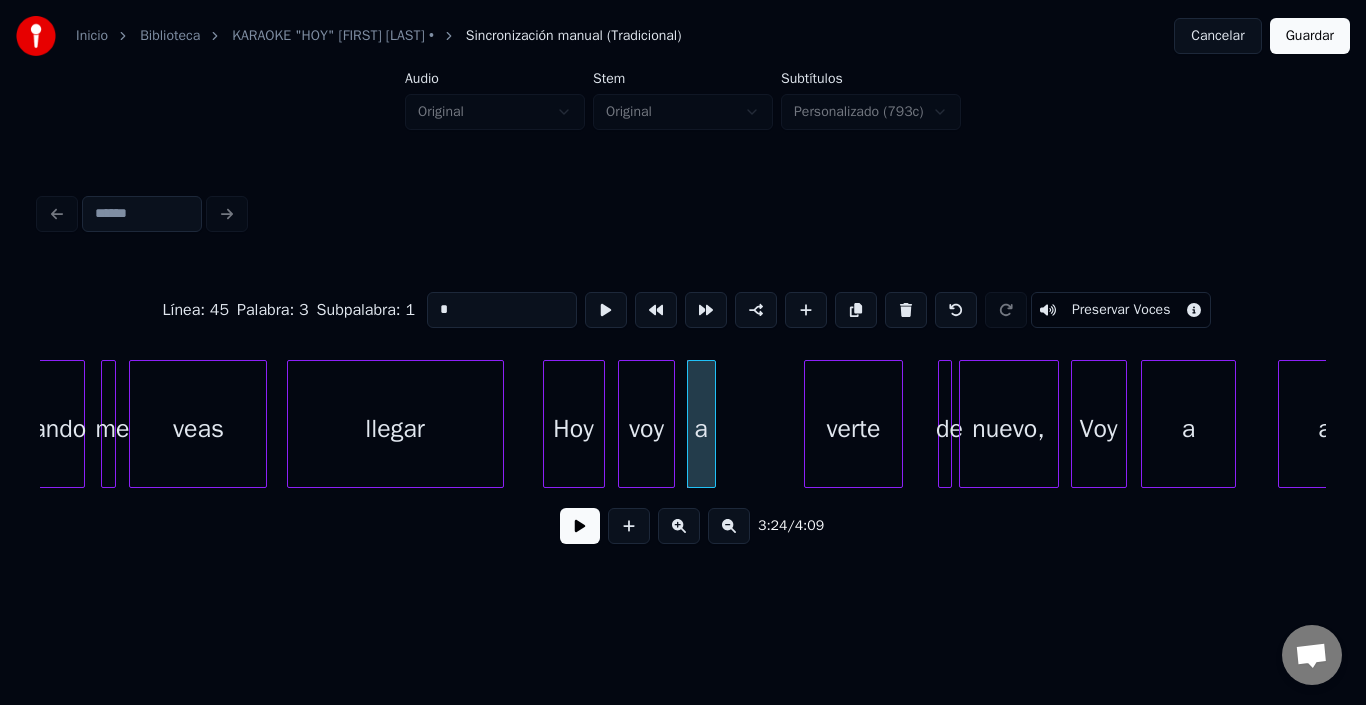 click on "cuando me veas llegar Hoy voy a verte de nuevo, Voy a alegrar" at bounding box center (-15263, 424) 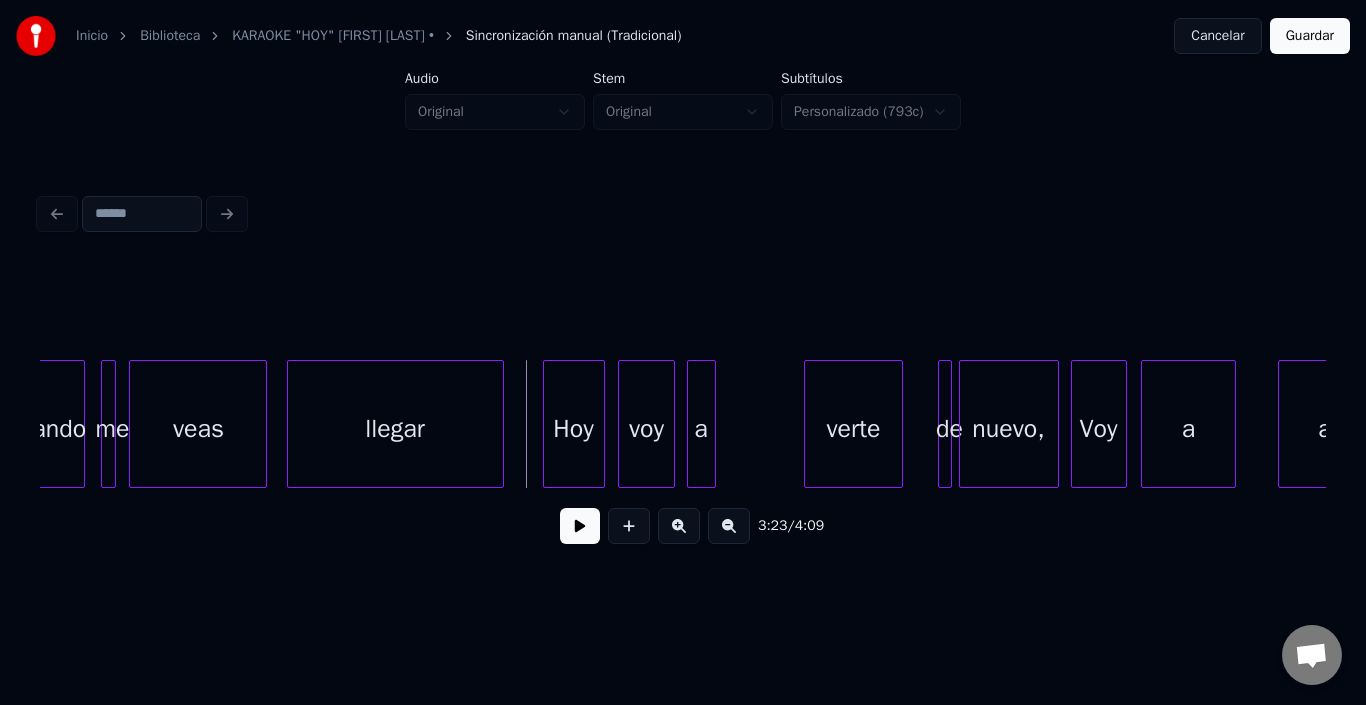 click at bounding box center [580, 526] 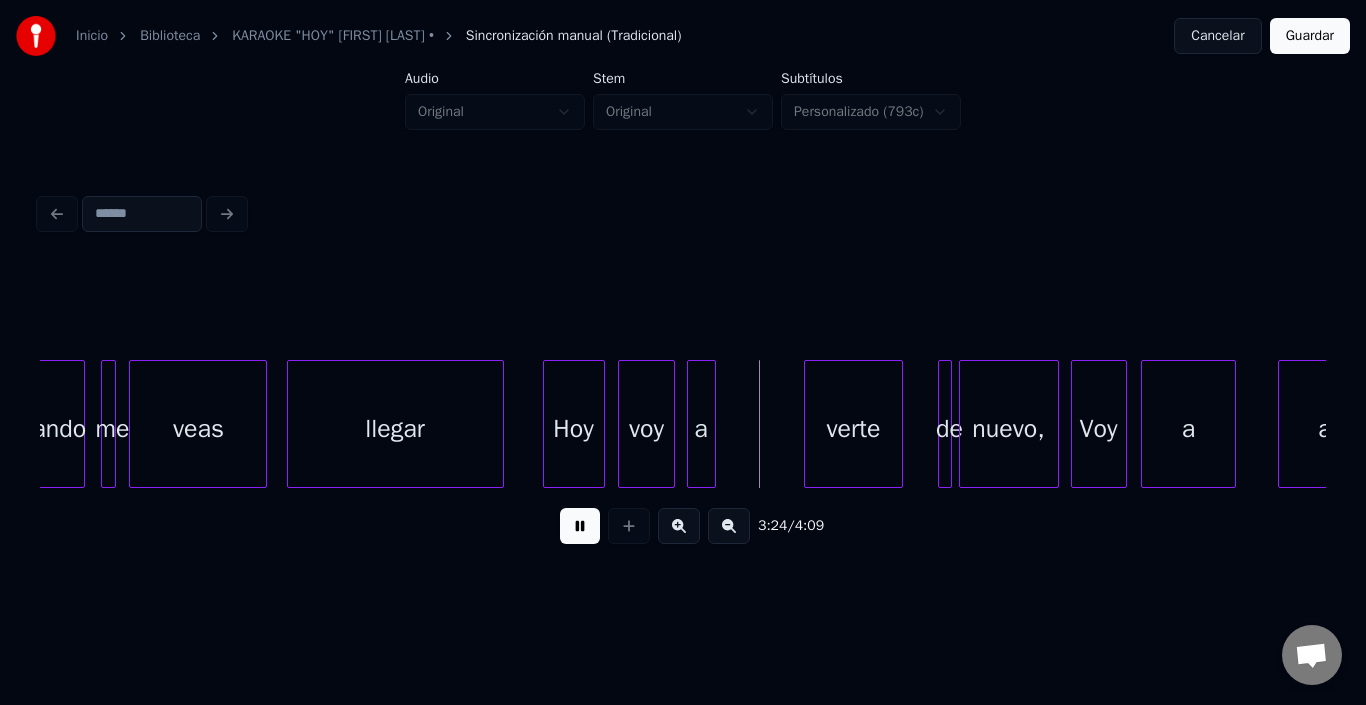 click at bounding box center (580, 526) 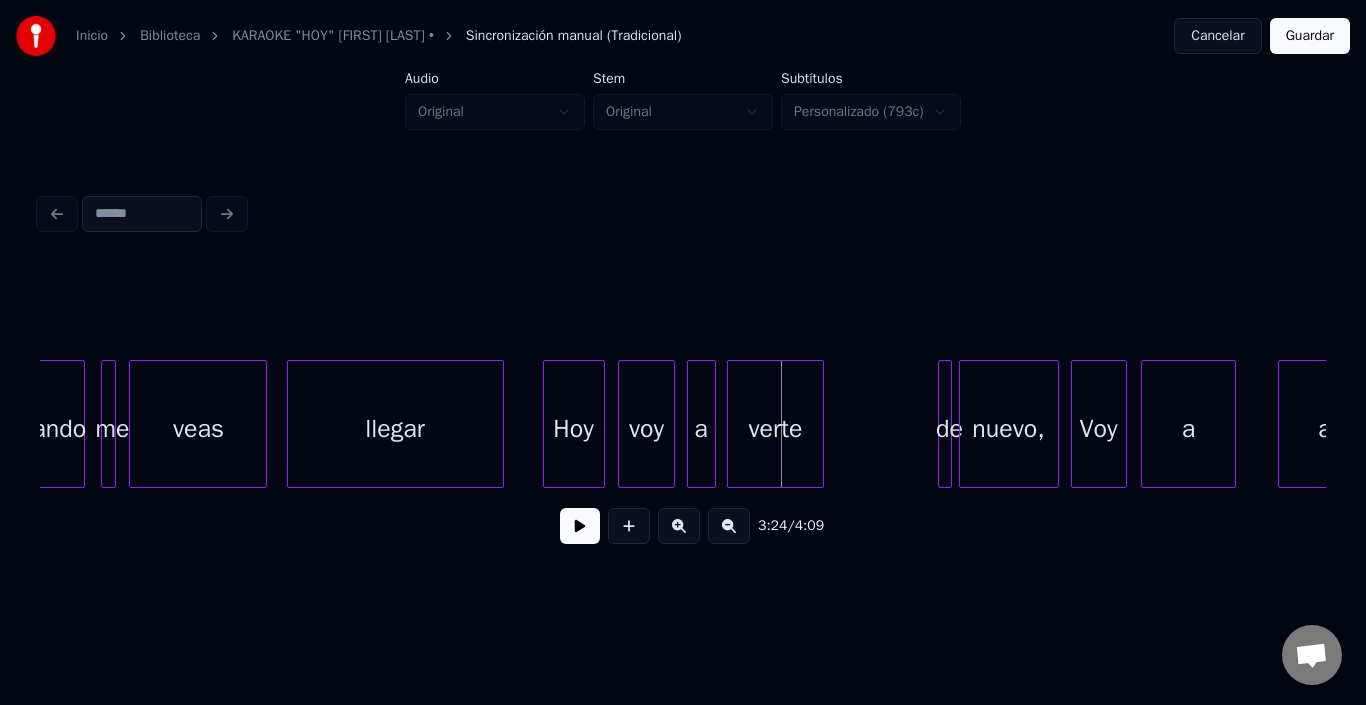 click on "verte" at bounding box center [776, 429] 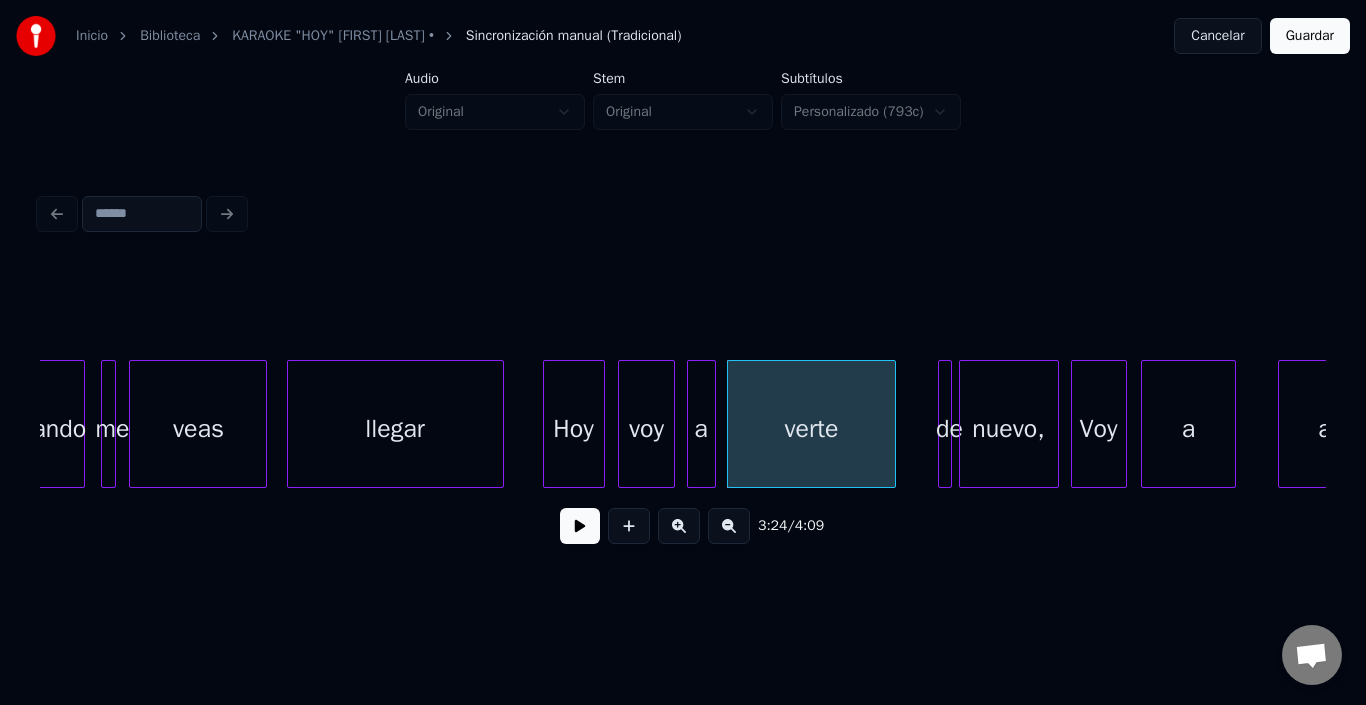click at bounding box center (892, 424) 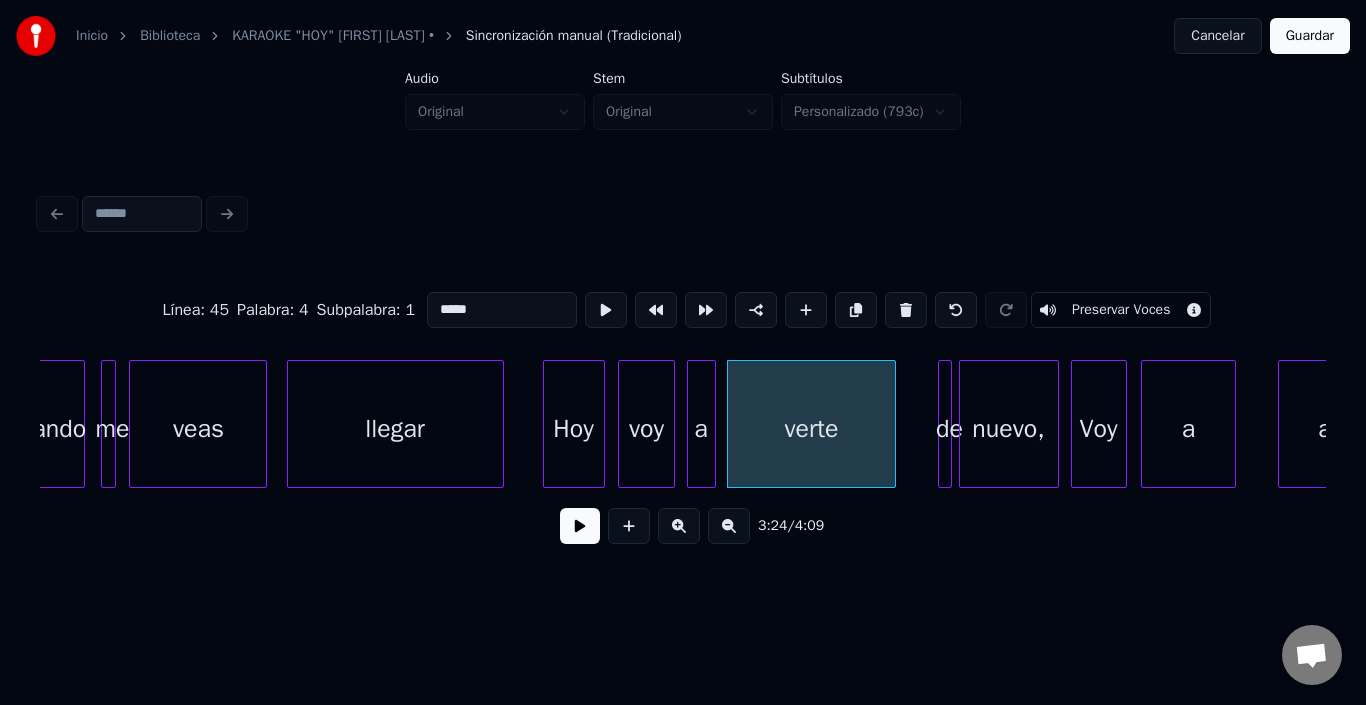 click on "cuando me veas llegar Hoy voy a verte de nuevo, Voy a alegrar" at bounding box center [-15263, 424] 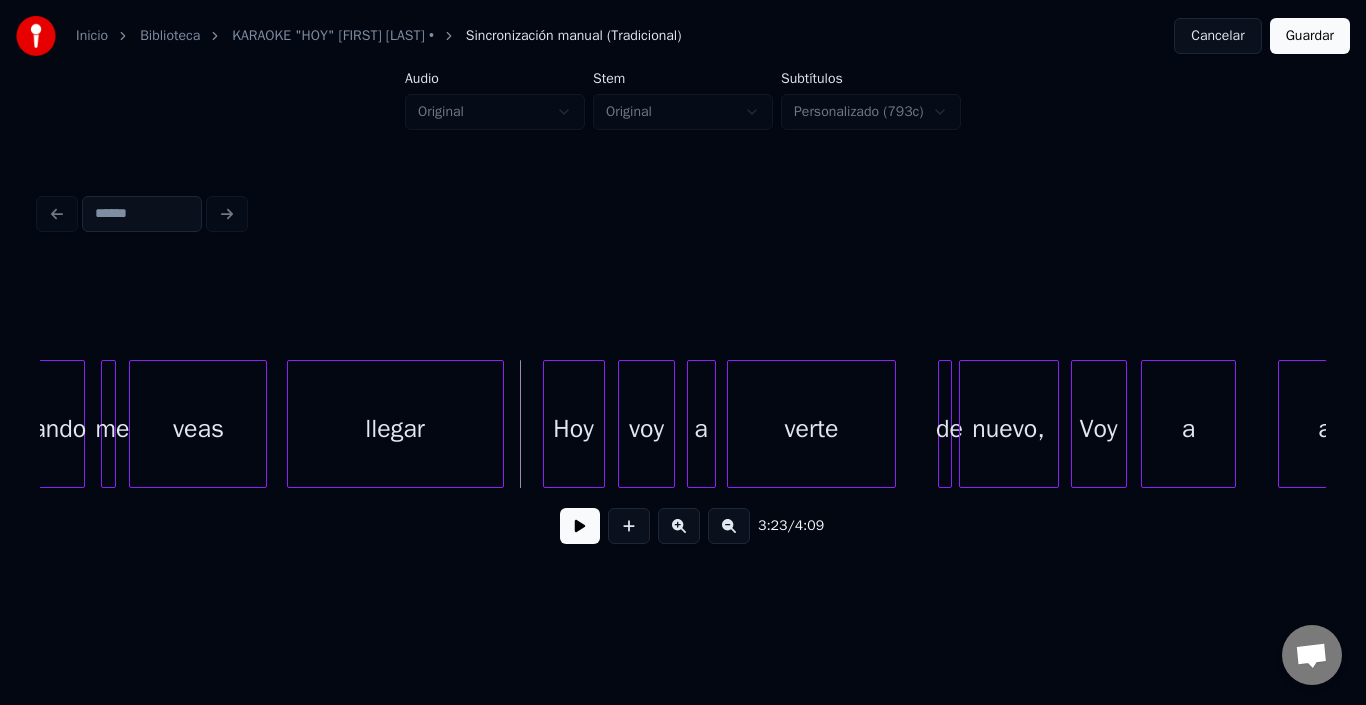 click at bounding box center (580, 526) 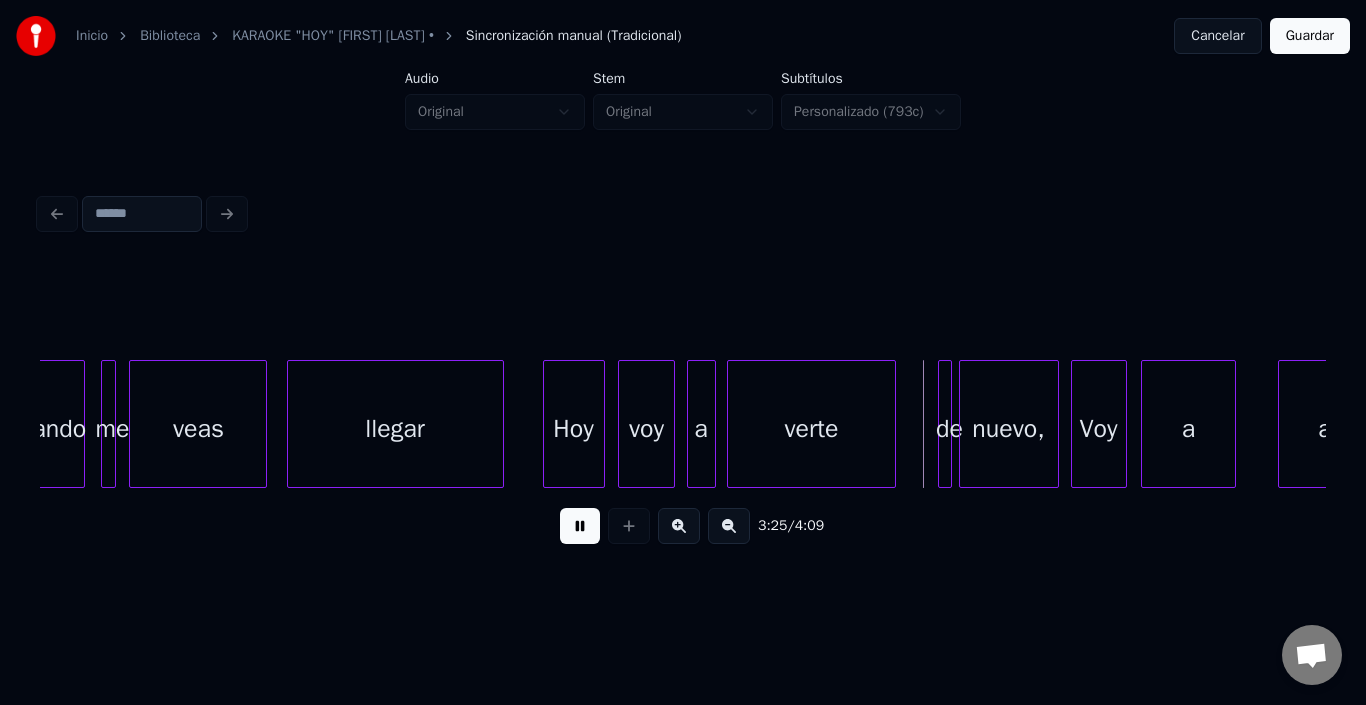 click at bounding box center [580, 526] 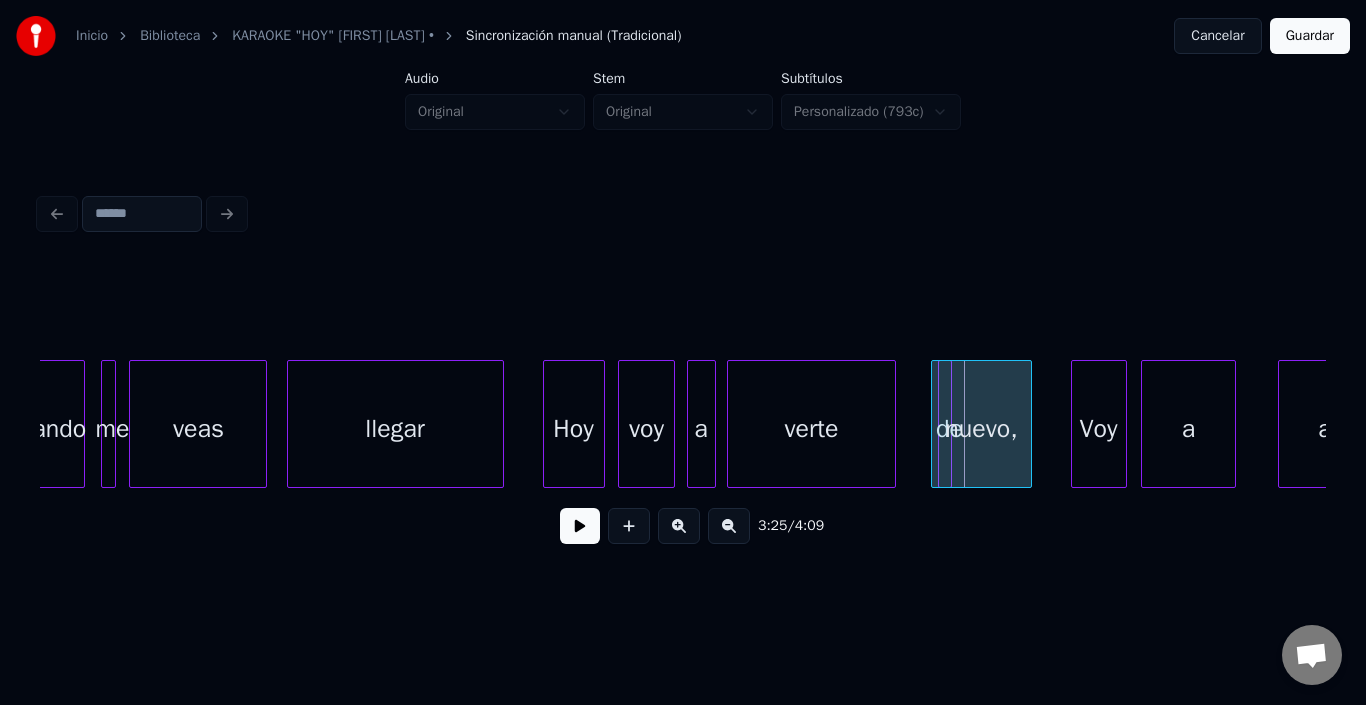 click on "nuevo," at bounding box center (981, 429) 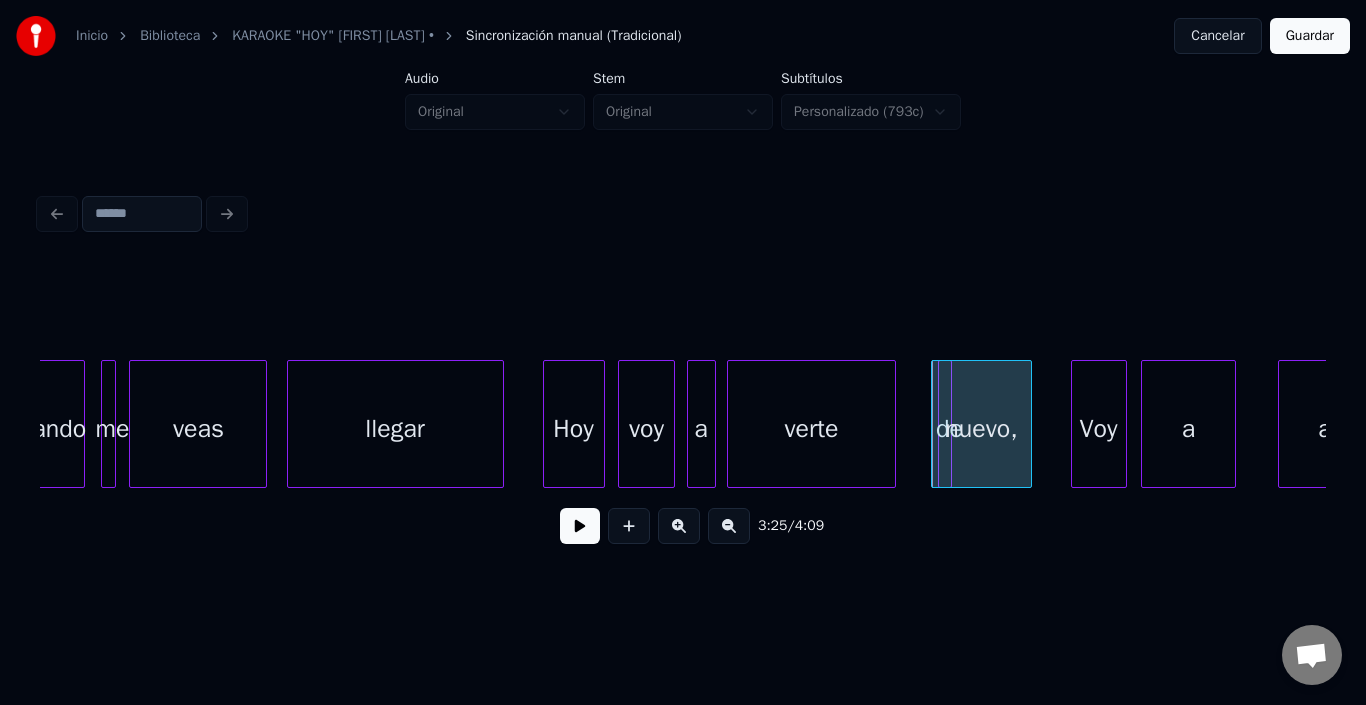 click at bounding box center [942, 424] 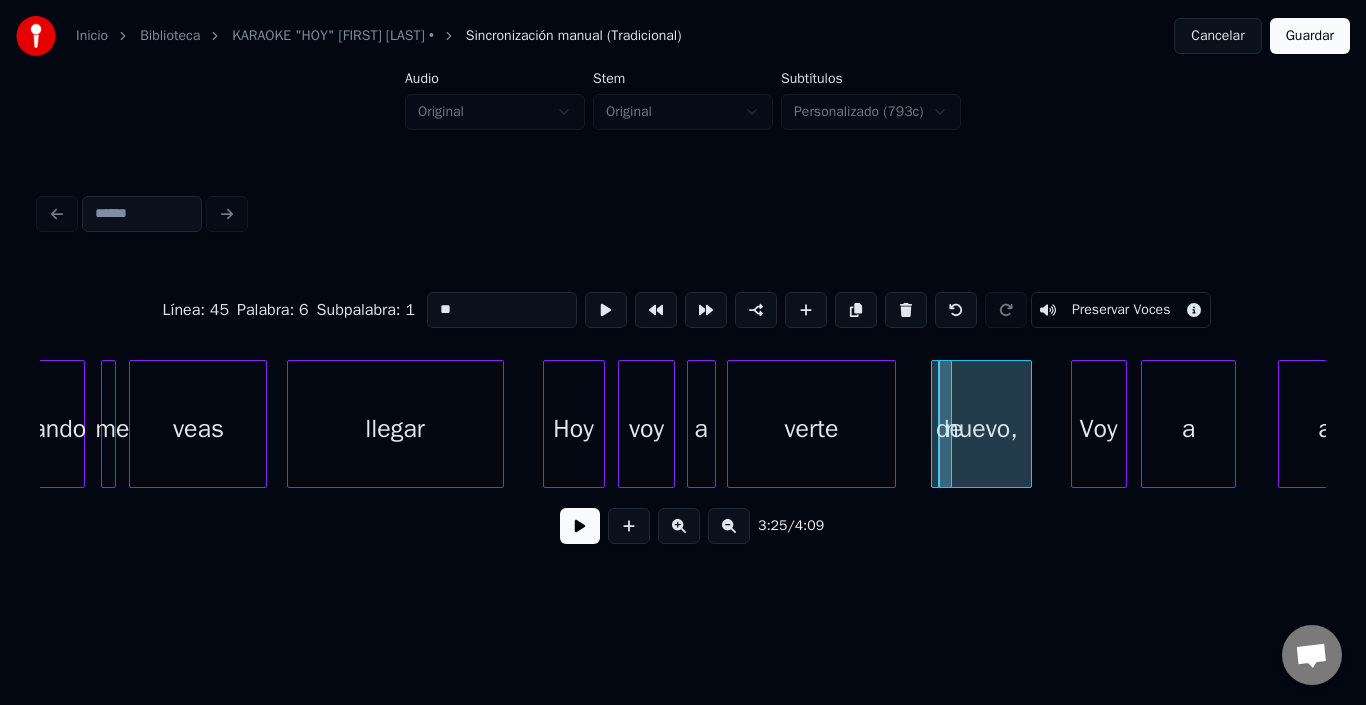 click on "Línea :   45 Palabra :   6 Subpalabra :   1 ** Preservar Voces" at bounding box center [683, 310] 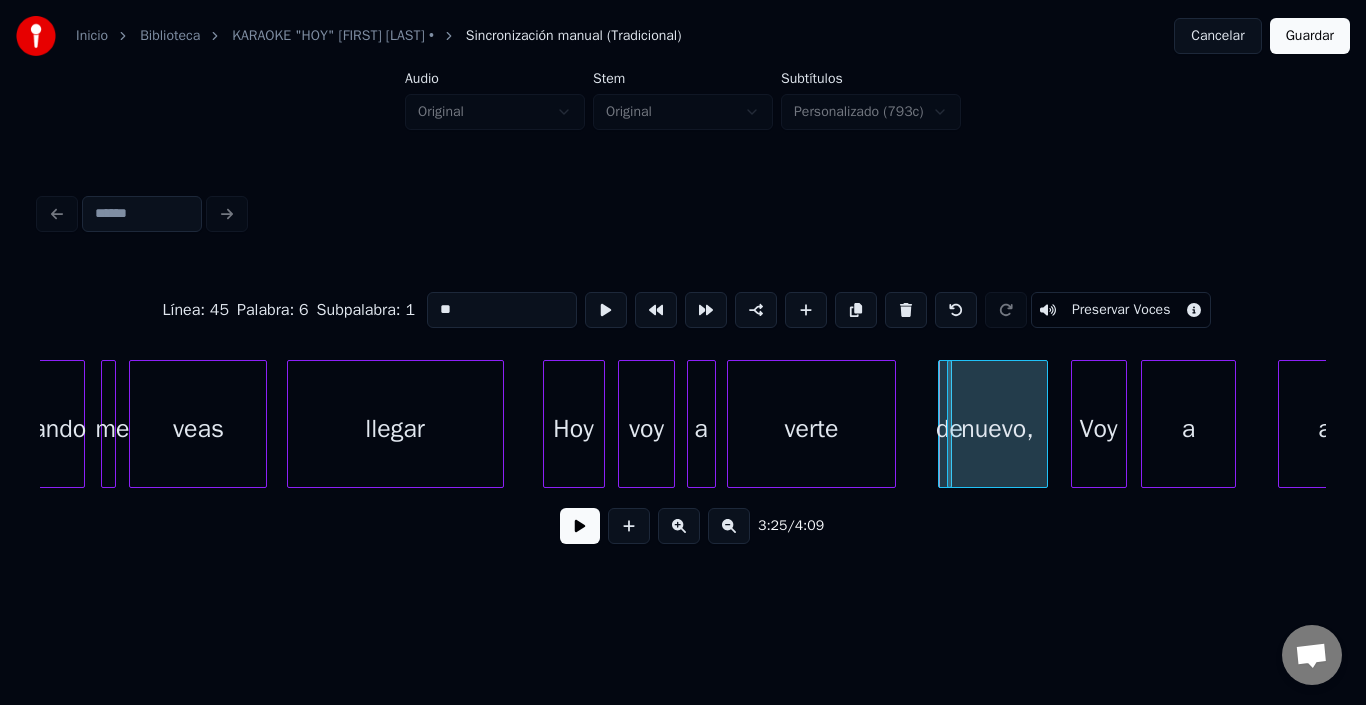 click on "Línea :   45 Palabra :   6 Subpalabra :   1 ** Preservar Voces 3:25  /  4:09" at bounding box center (683, 412) 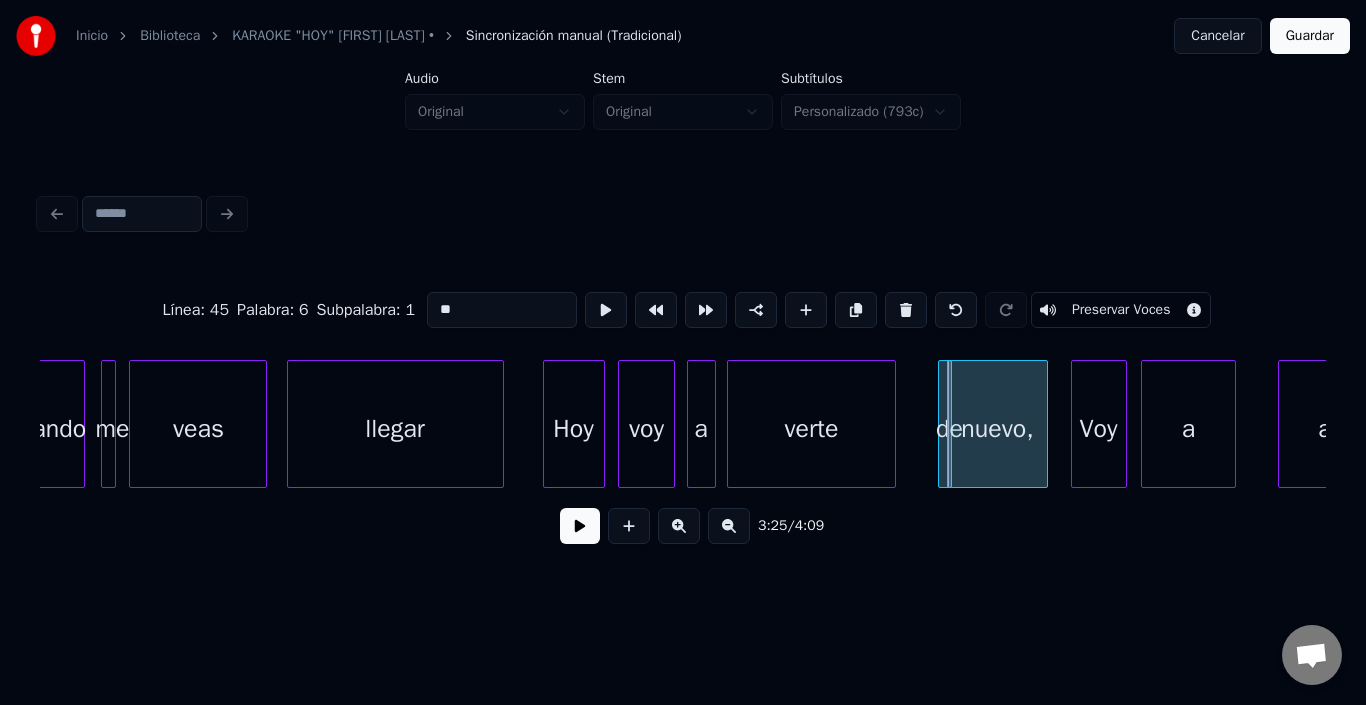 click at bounding box center [942, 424] 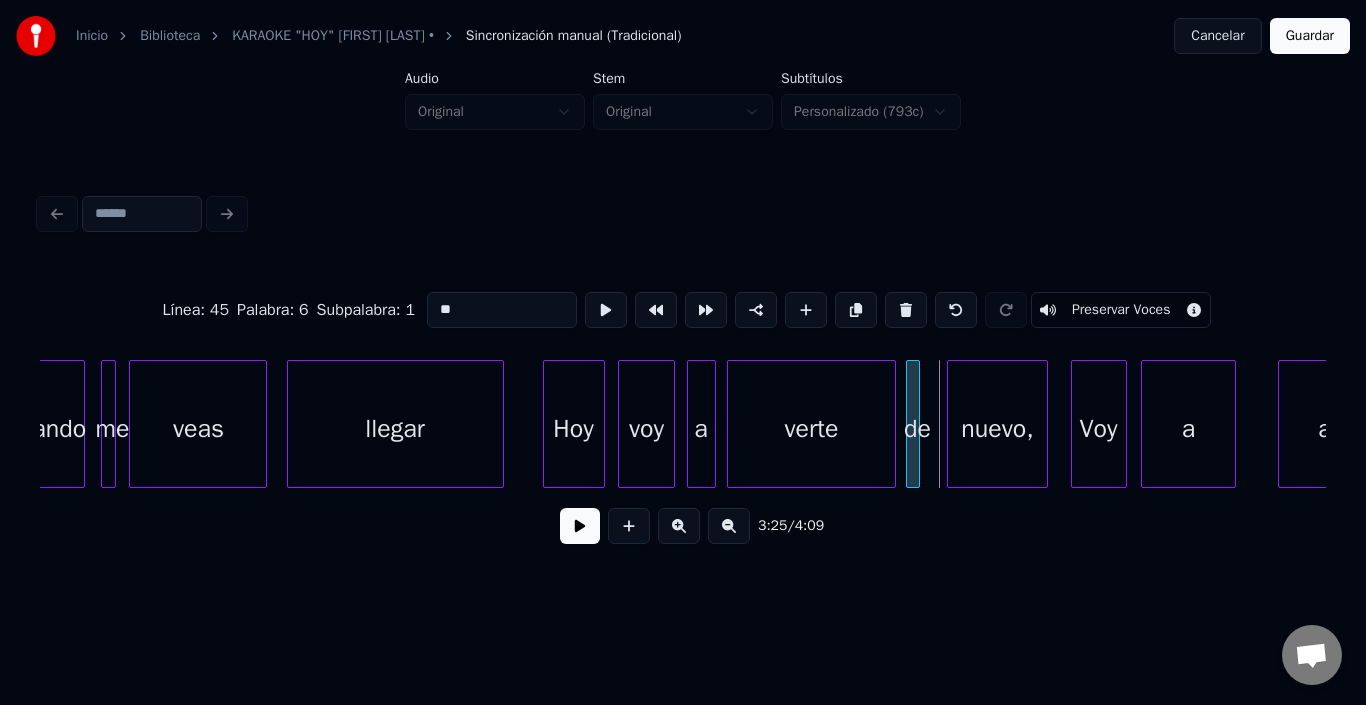 click on "Línea :   45 Palabra :   6 Subpalabra :   1 ** Preservar Voces 3:25  /  4:09" at bounding box center [683, 412] 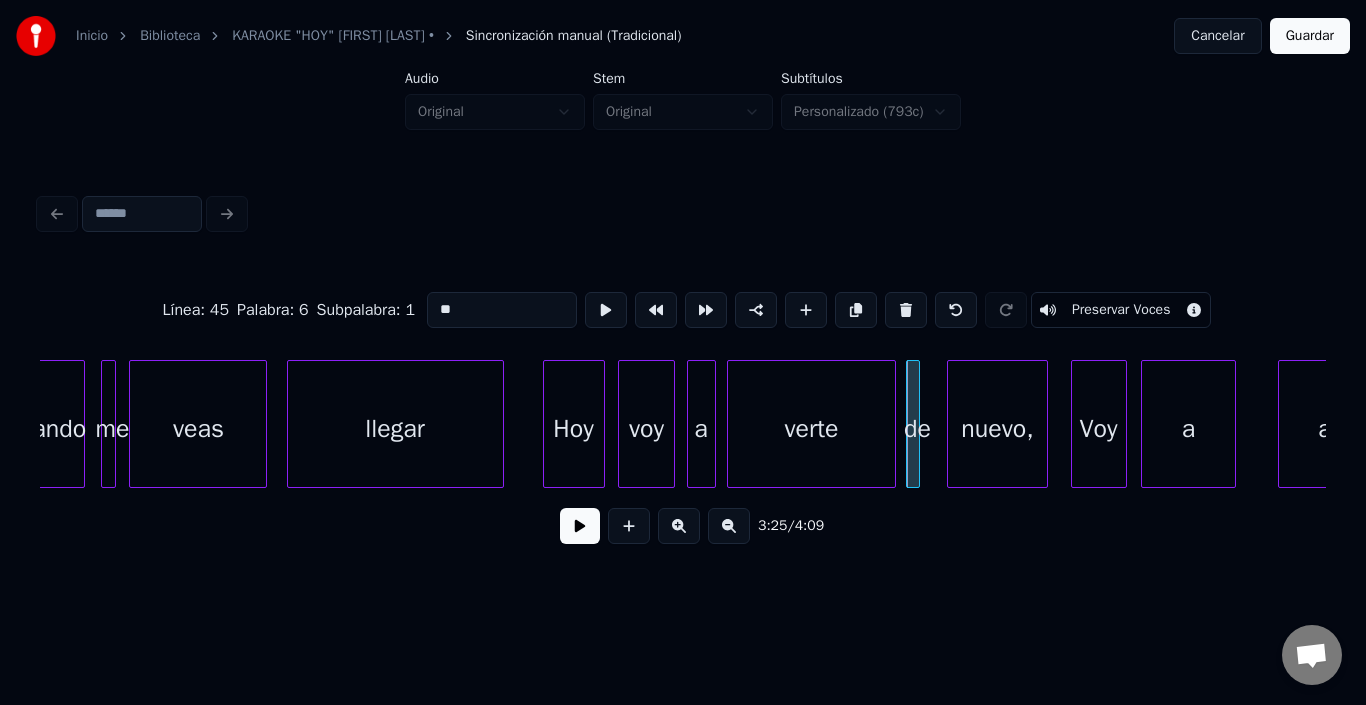 click on "Línea :   45 Palabra :   6 Subpalabra :   1 ** Preservar Voces" at bounding box center [683, 310] 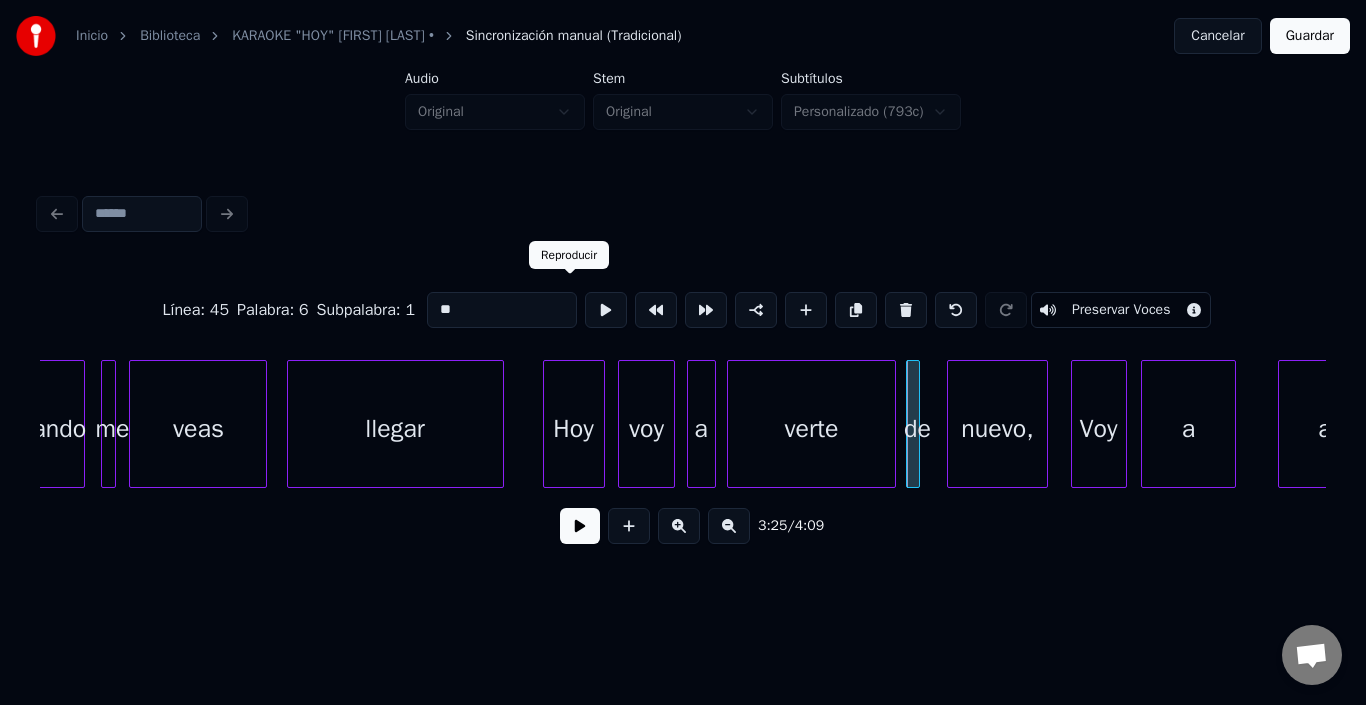 click at bounding box center (606, 310) 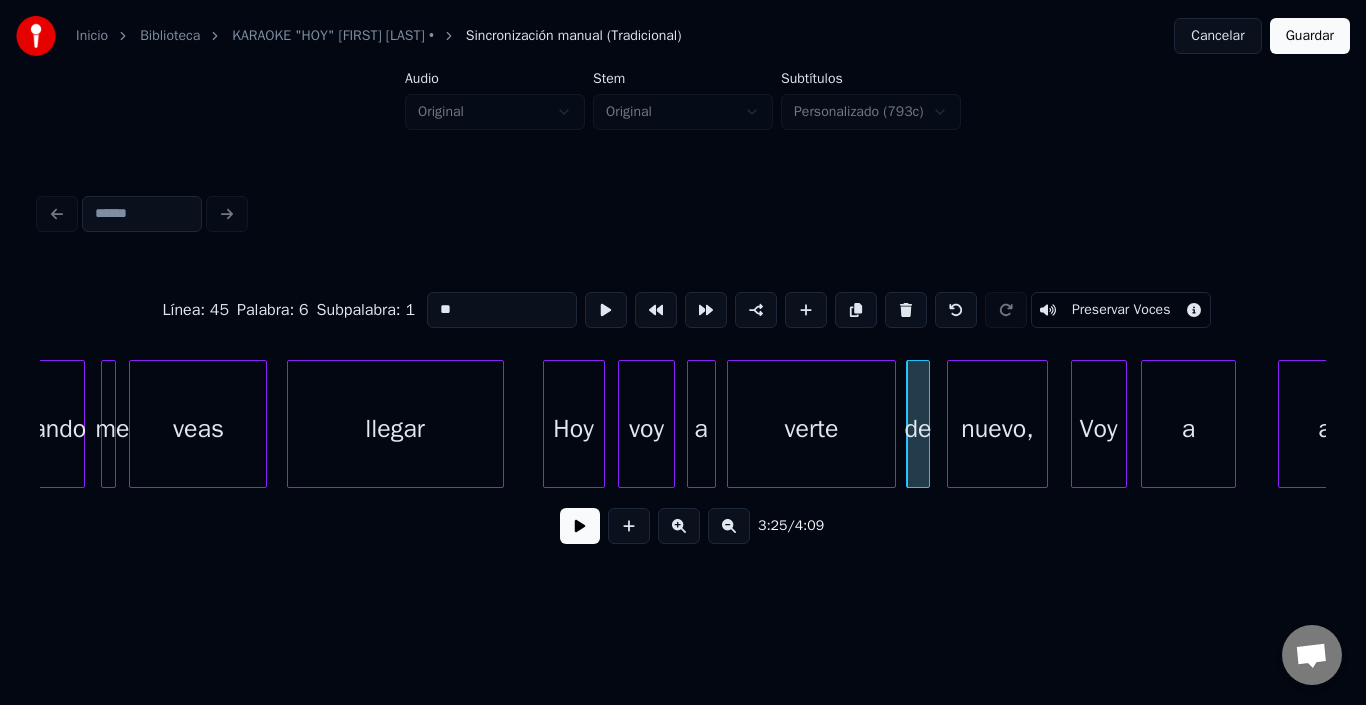 click at bounding box center (926, 424) 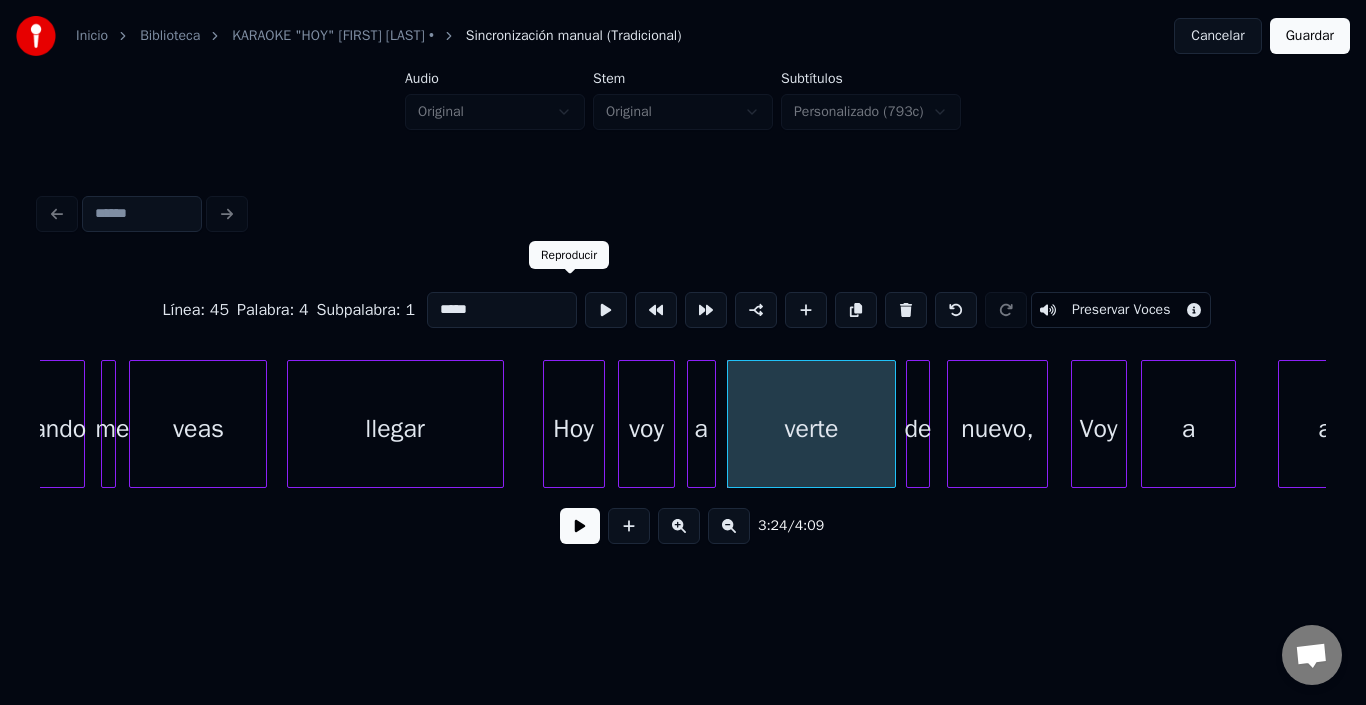 click at bounding box center [606, 310] 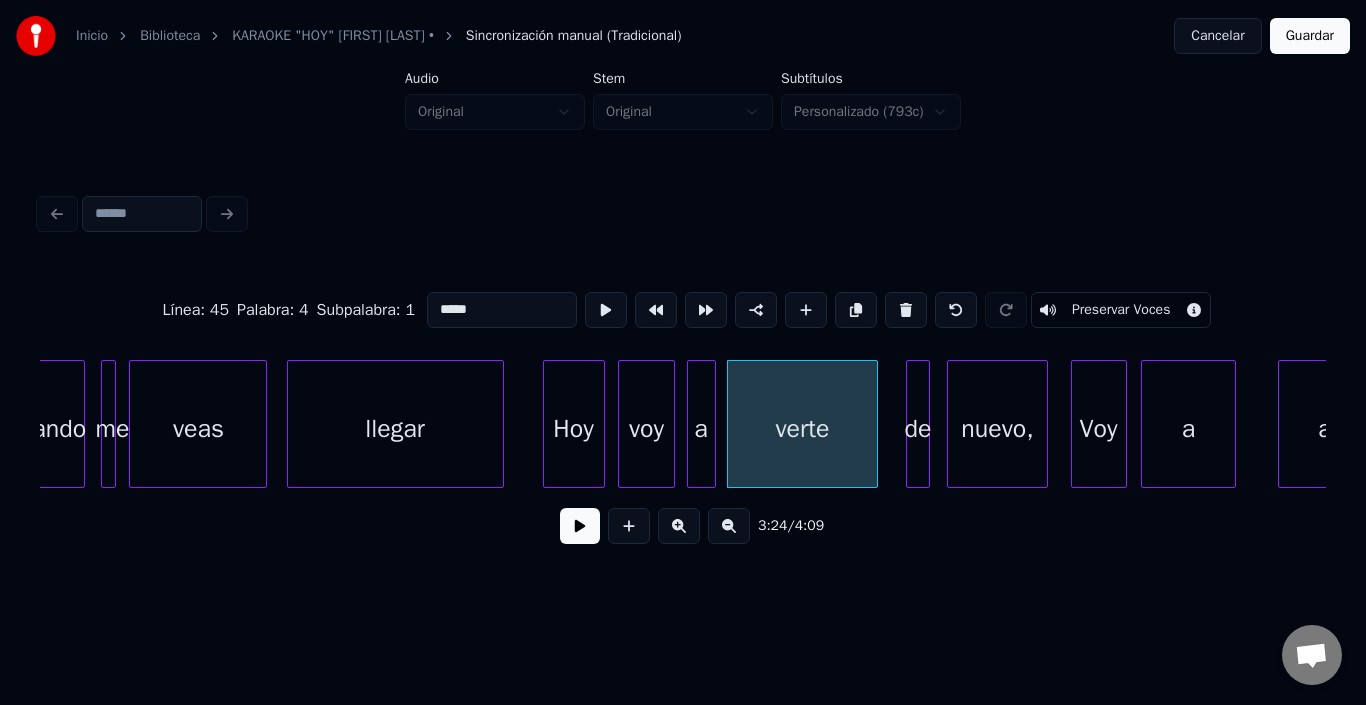 click at bounding box center [874, 424] 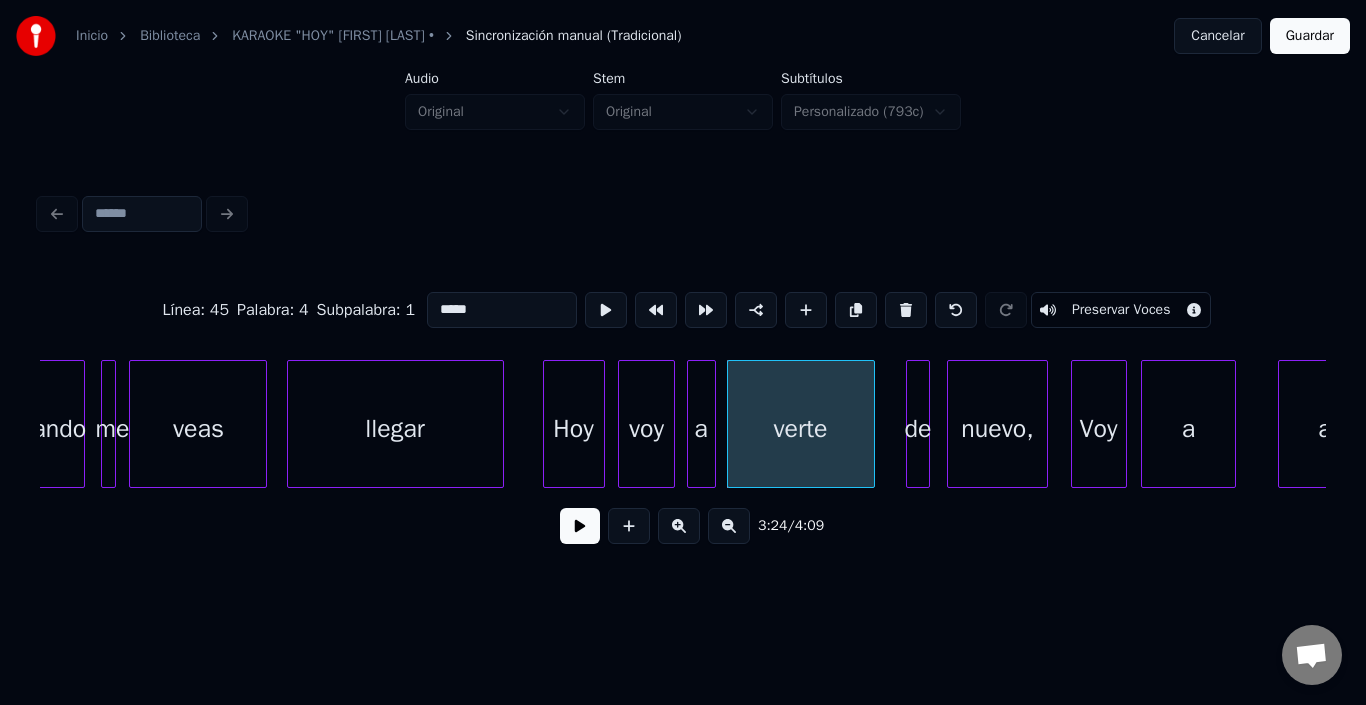 click on "verte" at bounding box center [801, 429] 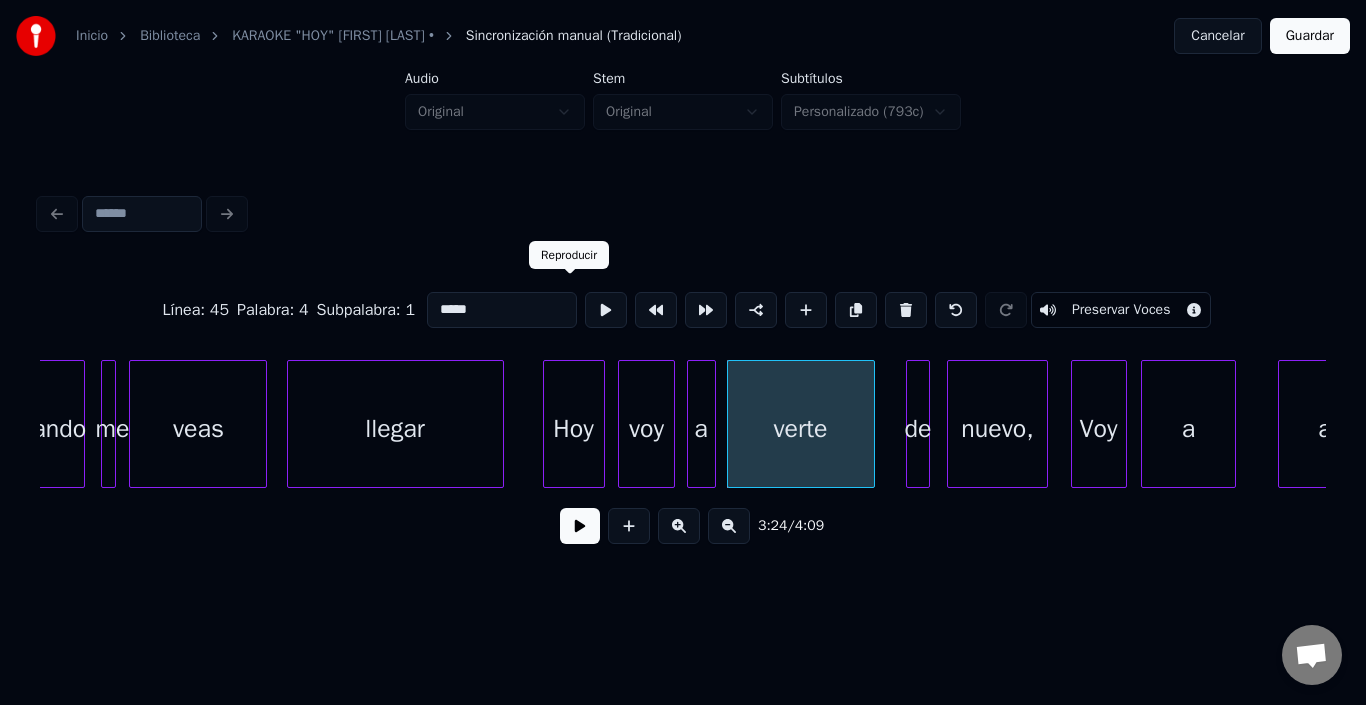 click at bounding box center (606, 310) 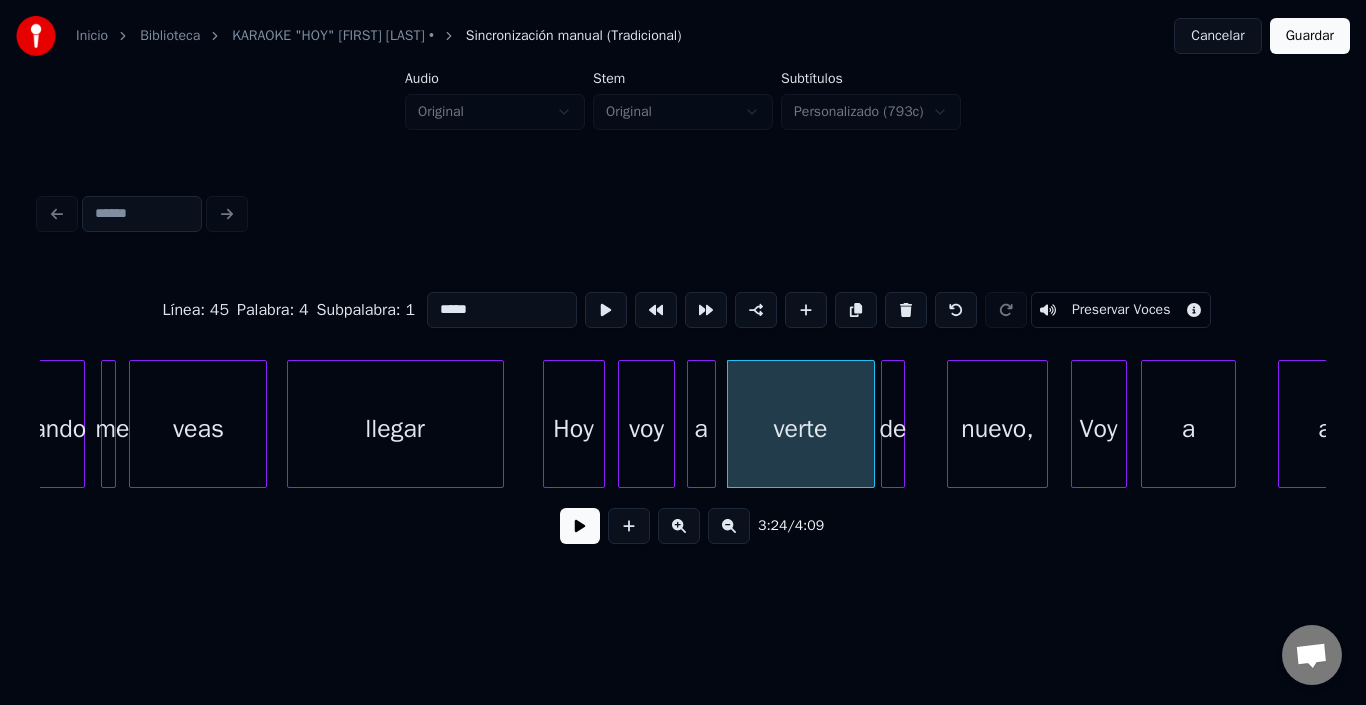 click on "de" at bounding box center (892, 429) 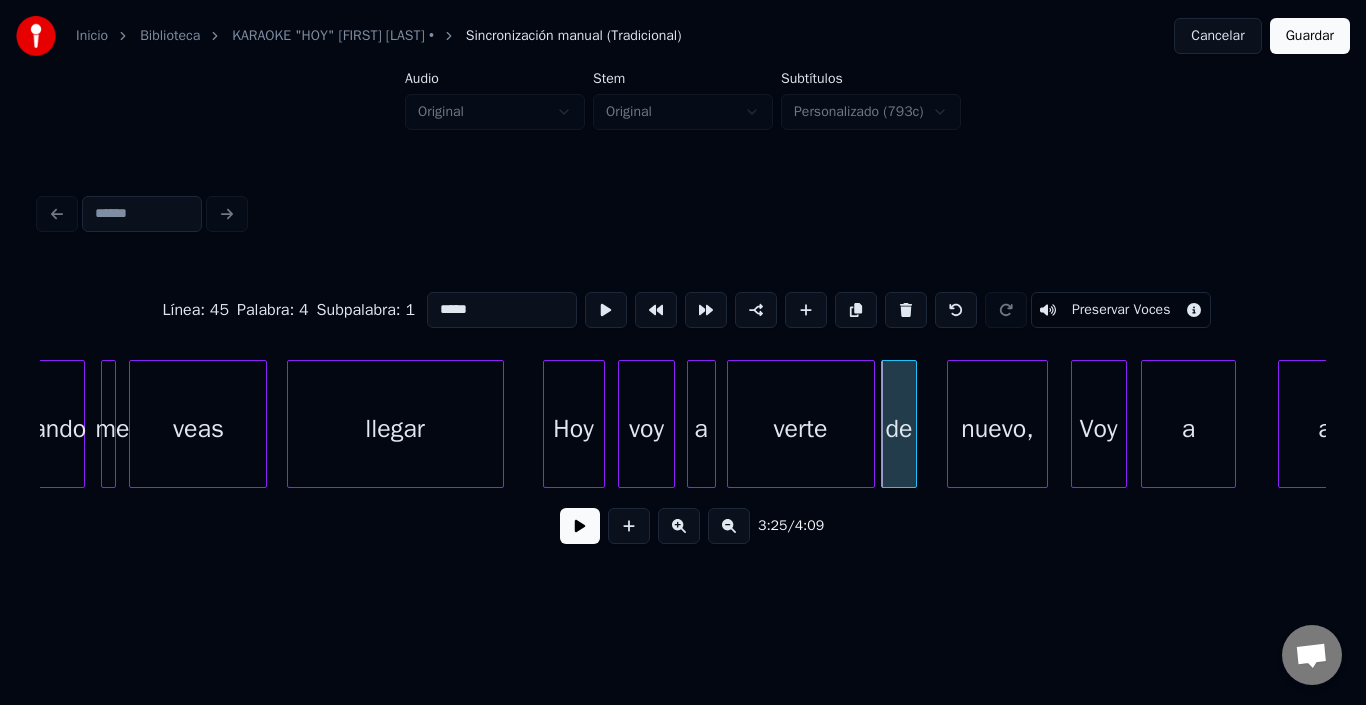 click at bounding box center [913, 424] 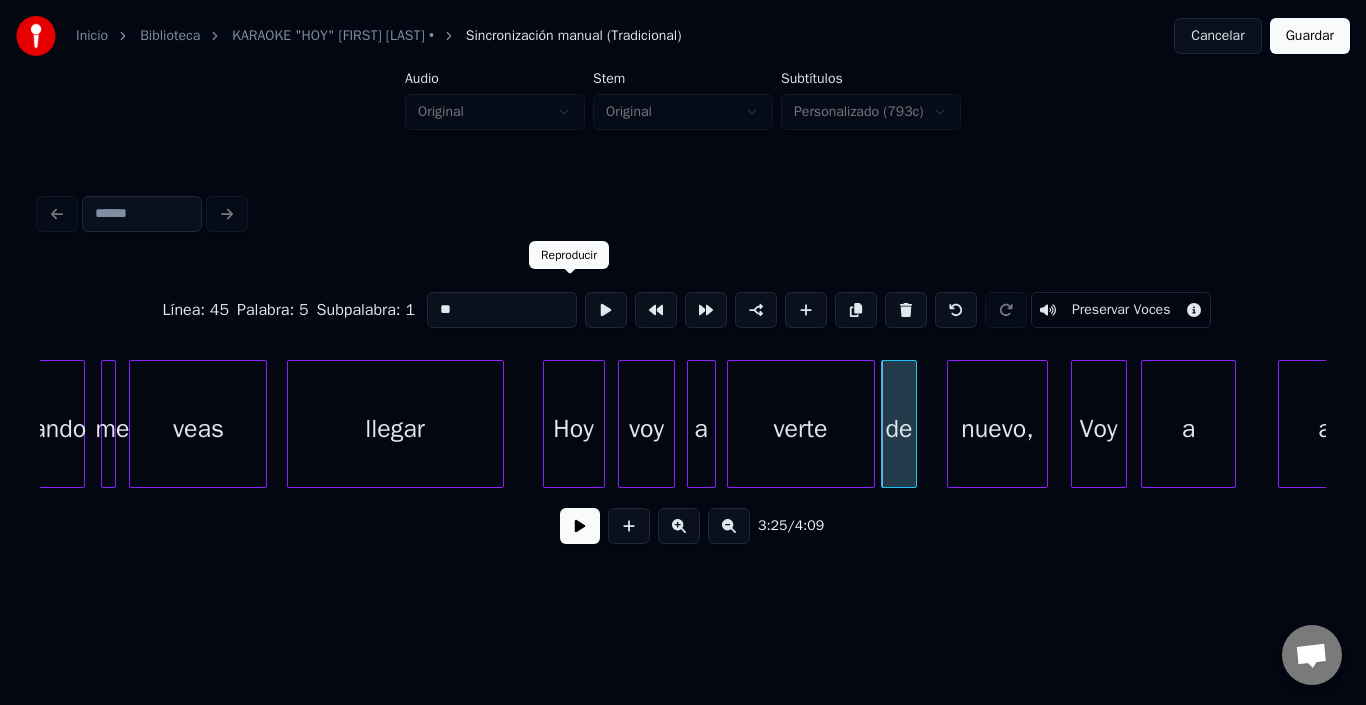 click at bounding box center [606, 310] 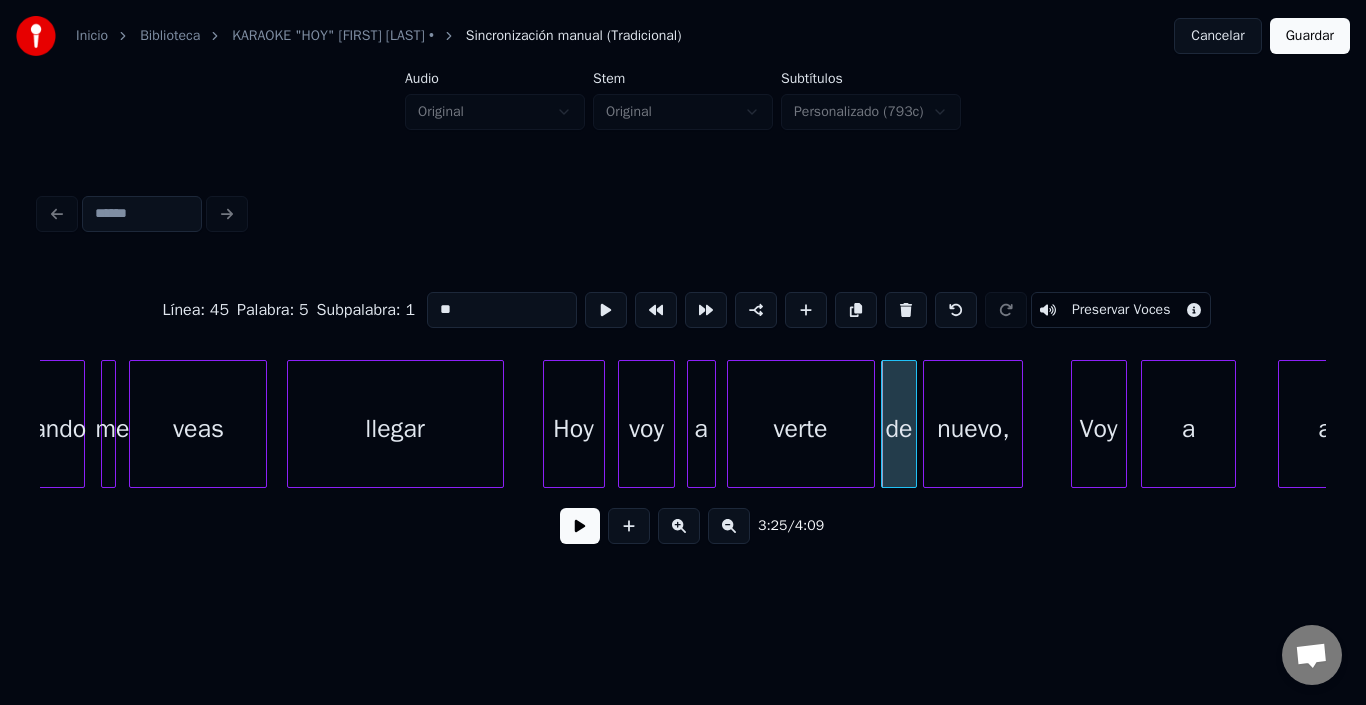 click on "nuevo," at bounding box center [973, 429] 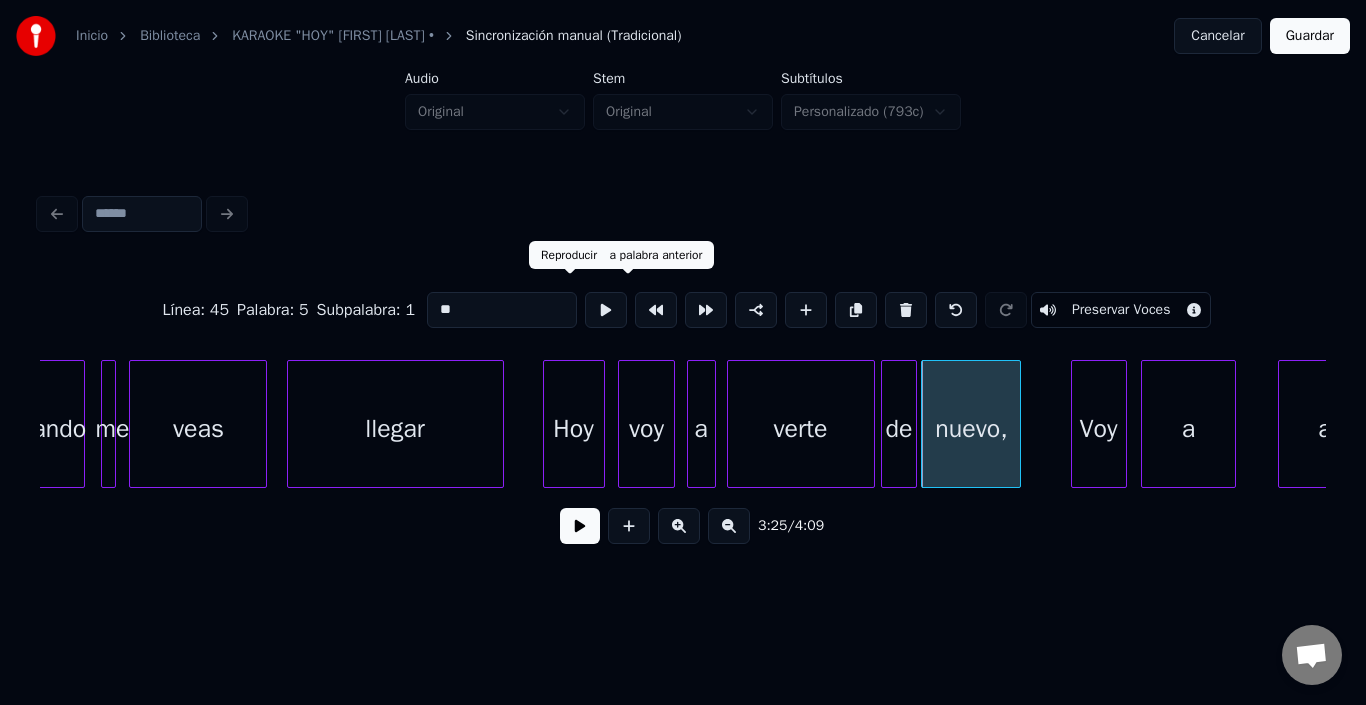 click at bounding box center (606, 310) 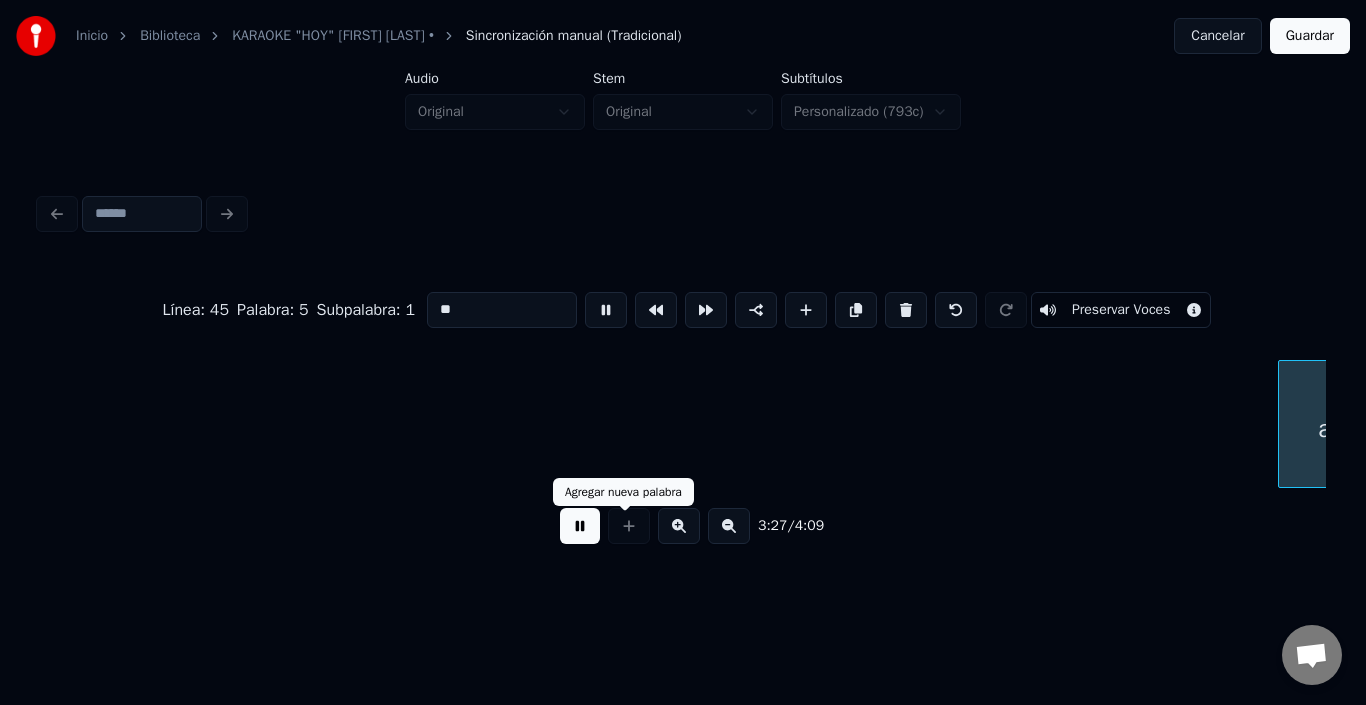 scroll, scrollTop: 0, scrollLeft: 41505, axis: horizontal 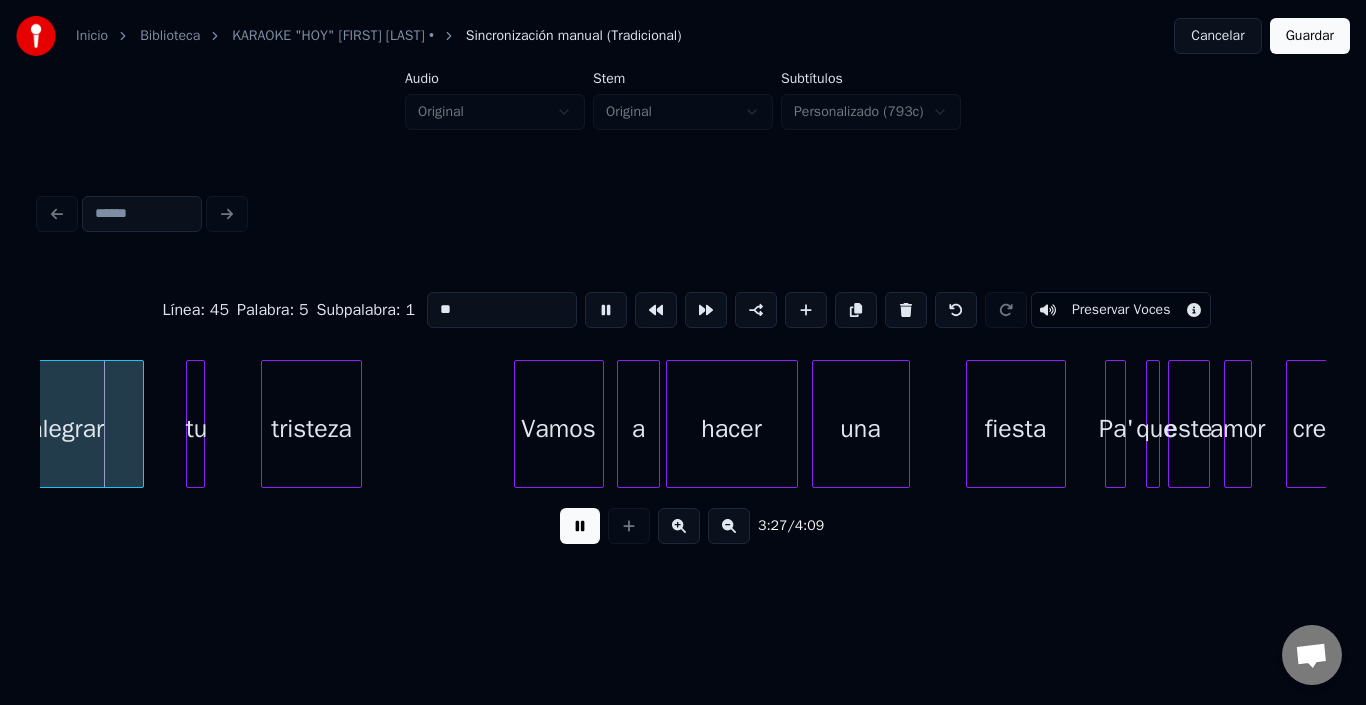 drag, startPoint x: 543, startPoint y: 537, endPoint x: 557, endPoint y: 540, distance: 14.3178215 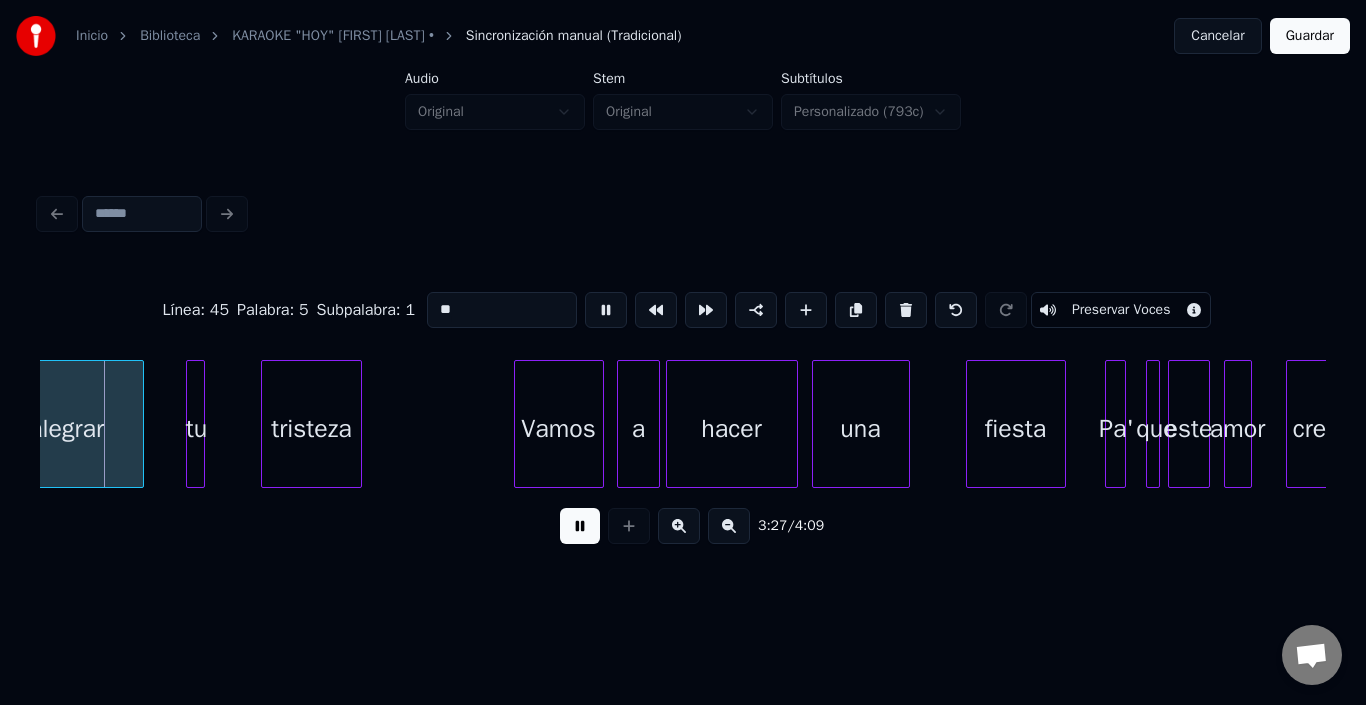 click on "3:27  /  4:09" at bounding box center (683, 526) 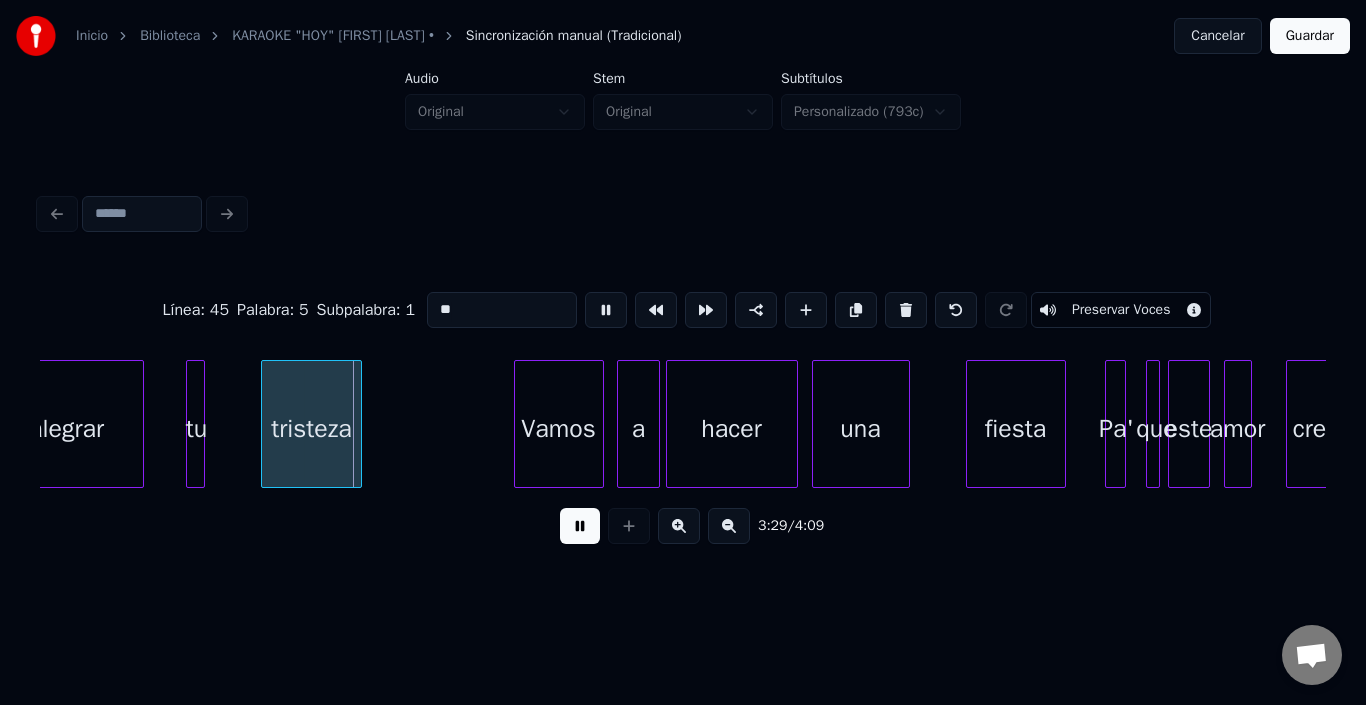 click at bounding box center [580, 526] 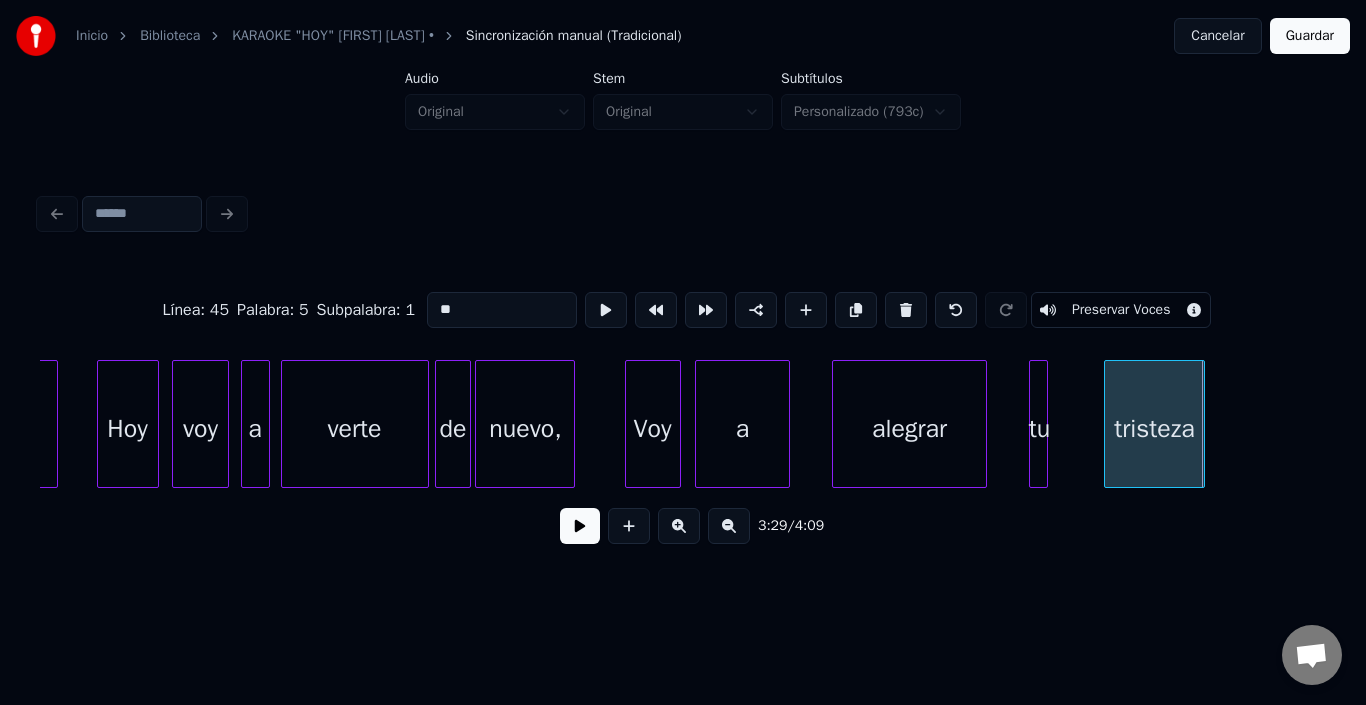 scroll, scrollTop: 0, scrollLeft: 40582, axis: horizontal 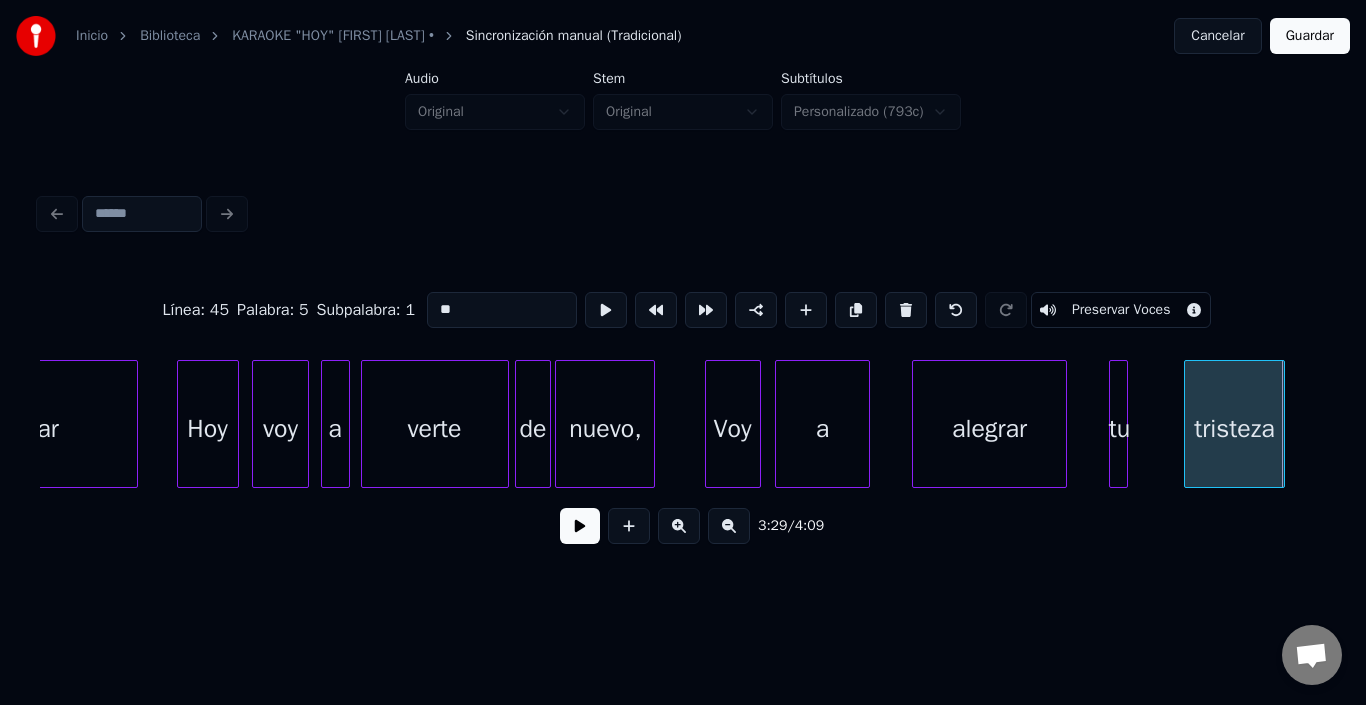 click on "nuevo," at bounding box center [605, 429] 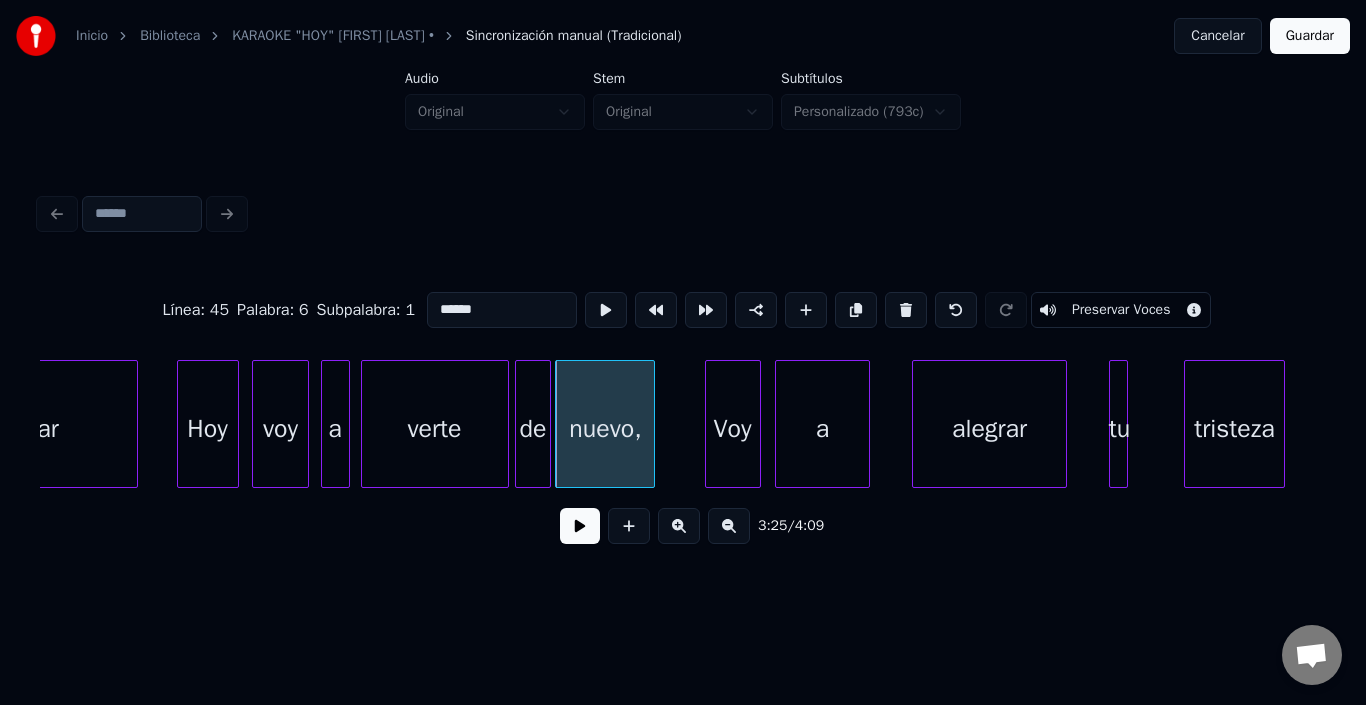 click on "******" at bounding box center (502, 310) 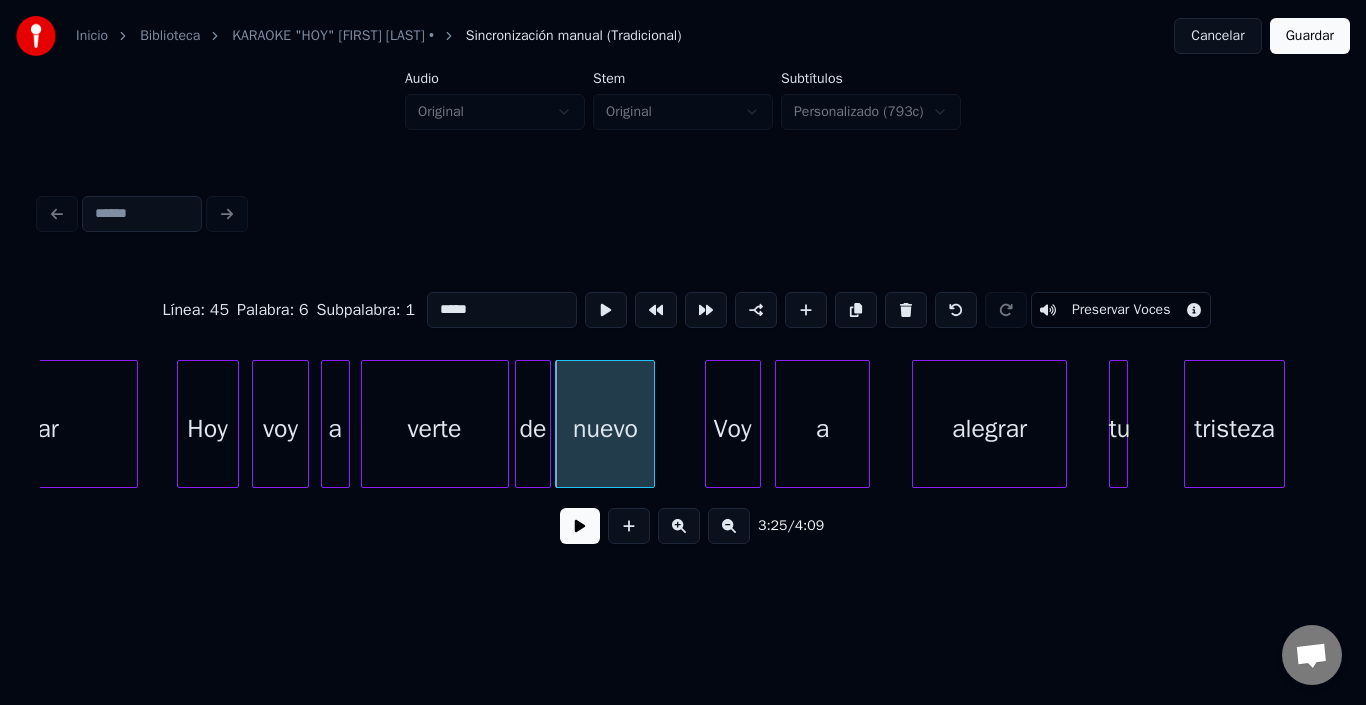 click on "Voy" at bounding box center [733, 429] 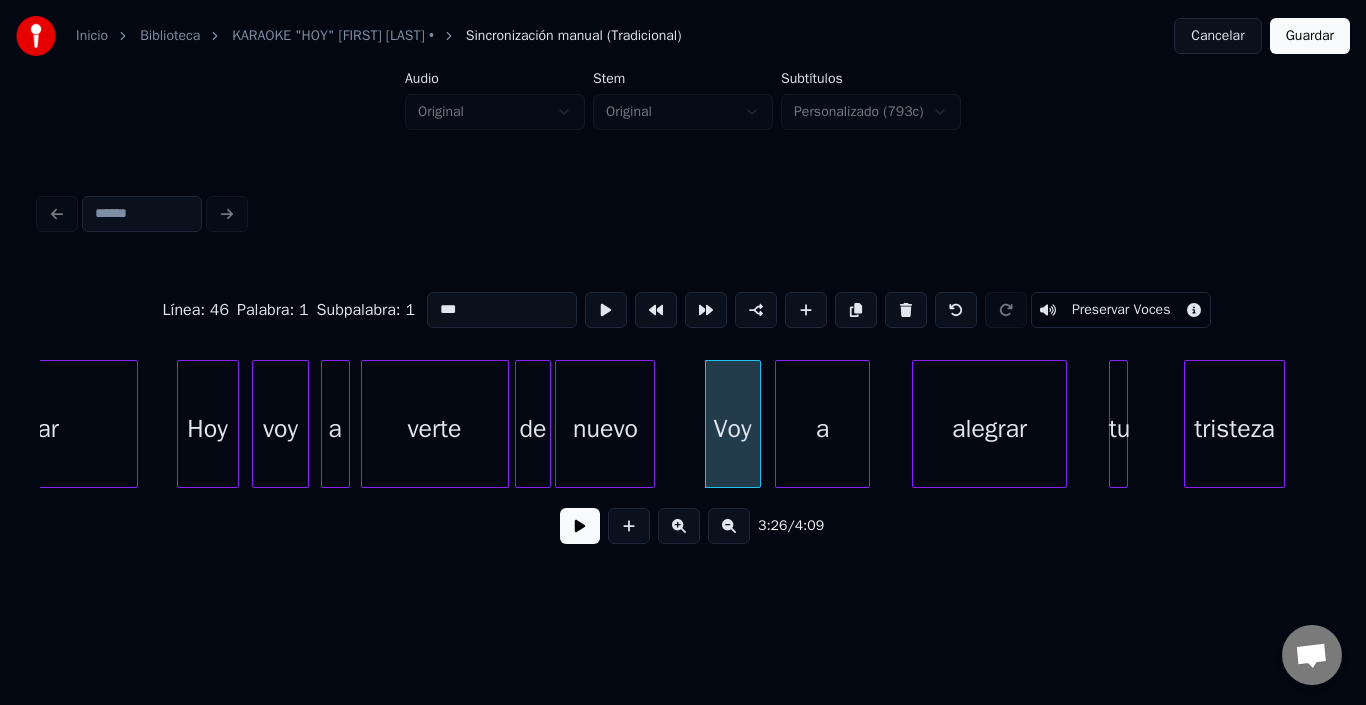 click on "***" at bounding box center (502, 310) 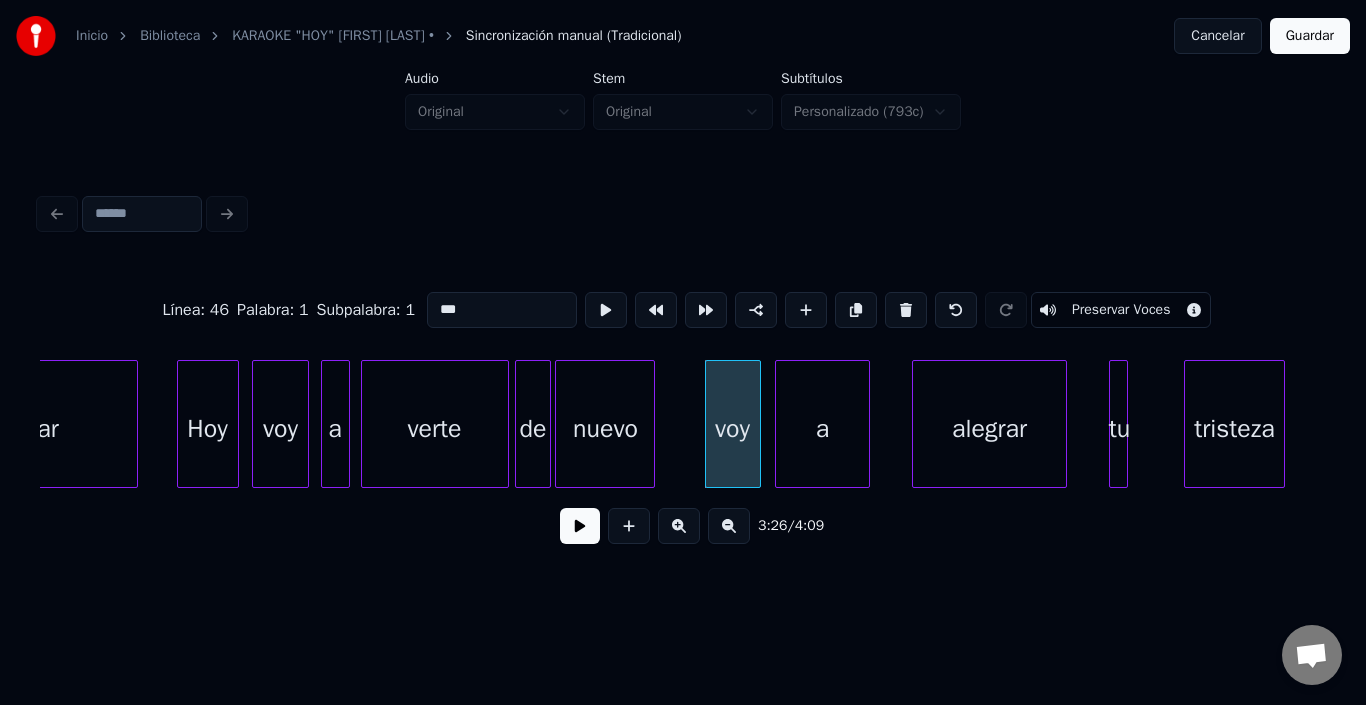 type on "***" 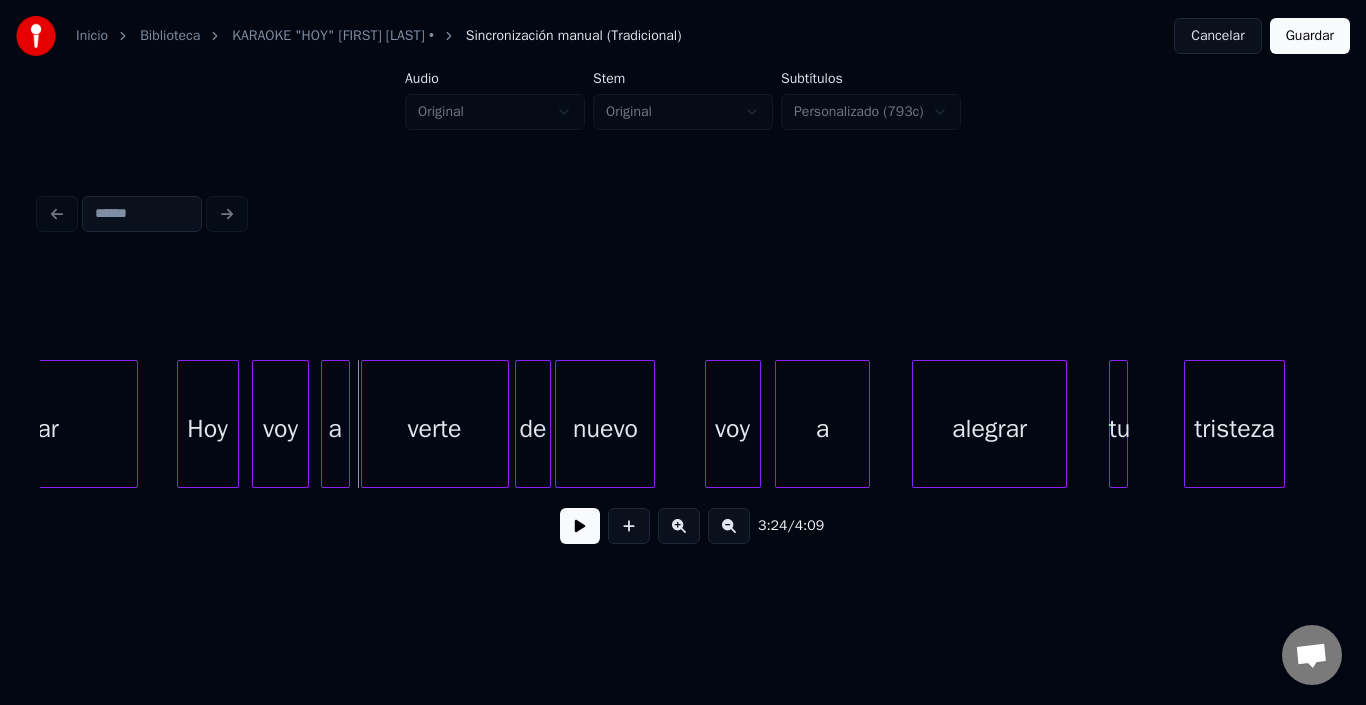 click on "verte" at bounding box center (435, 429) 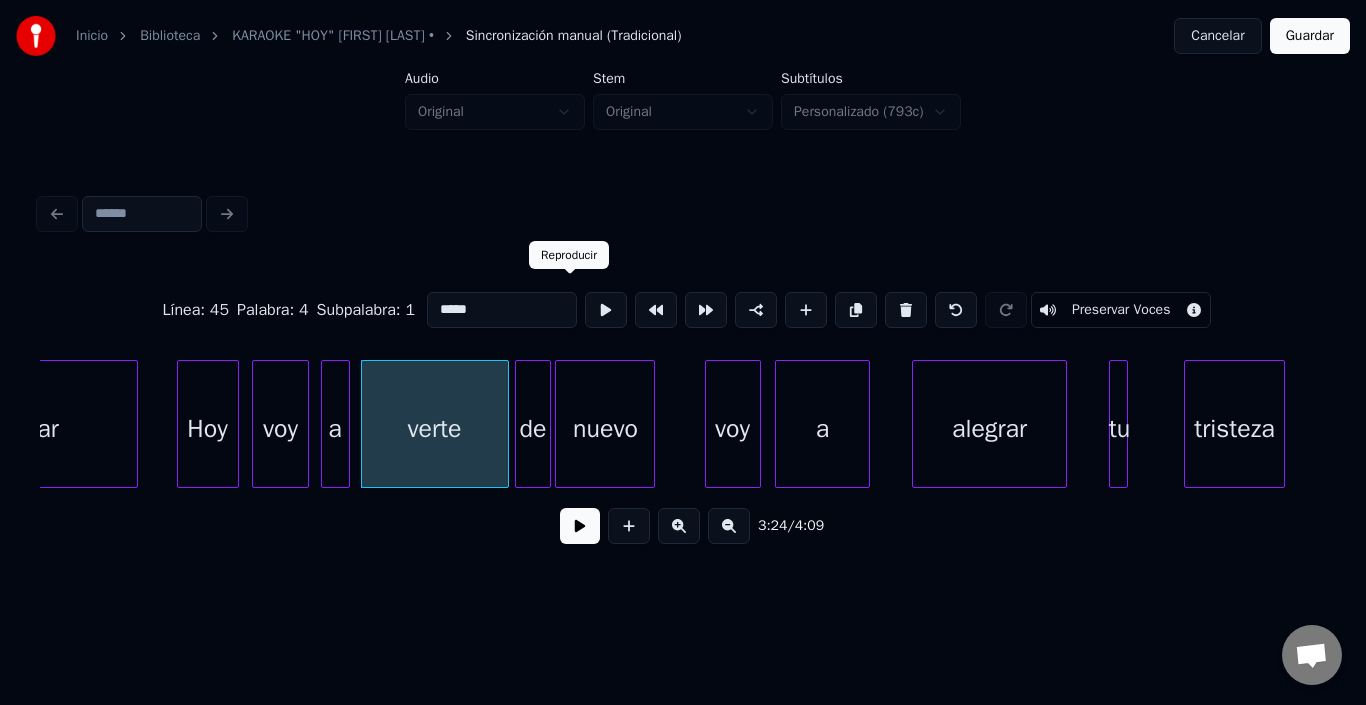 click at bounding box center [606, 310] 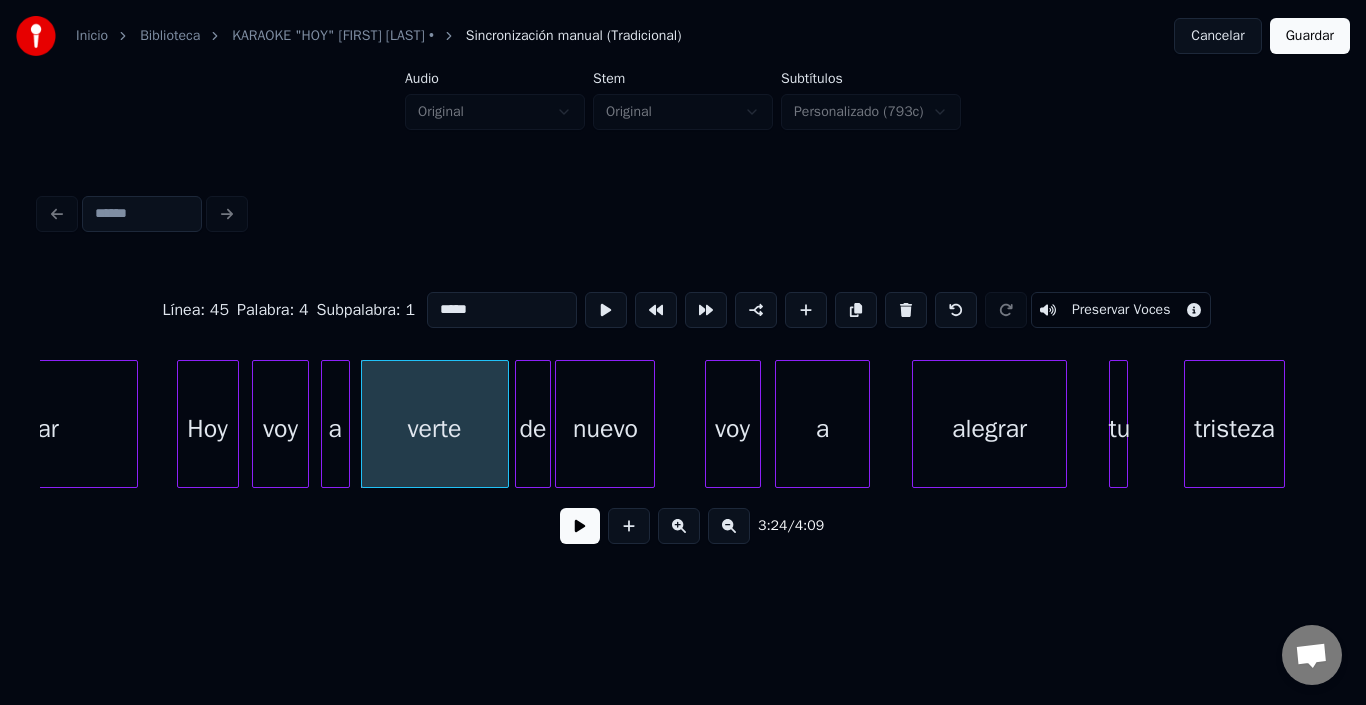 click at bounding box center [580, 526] 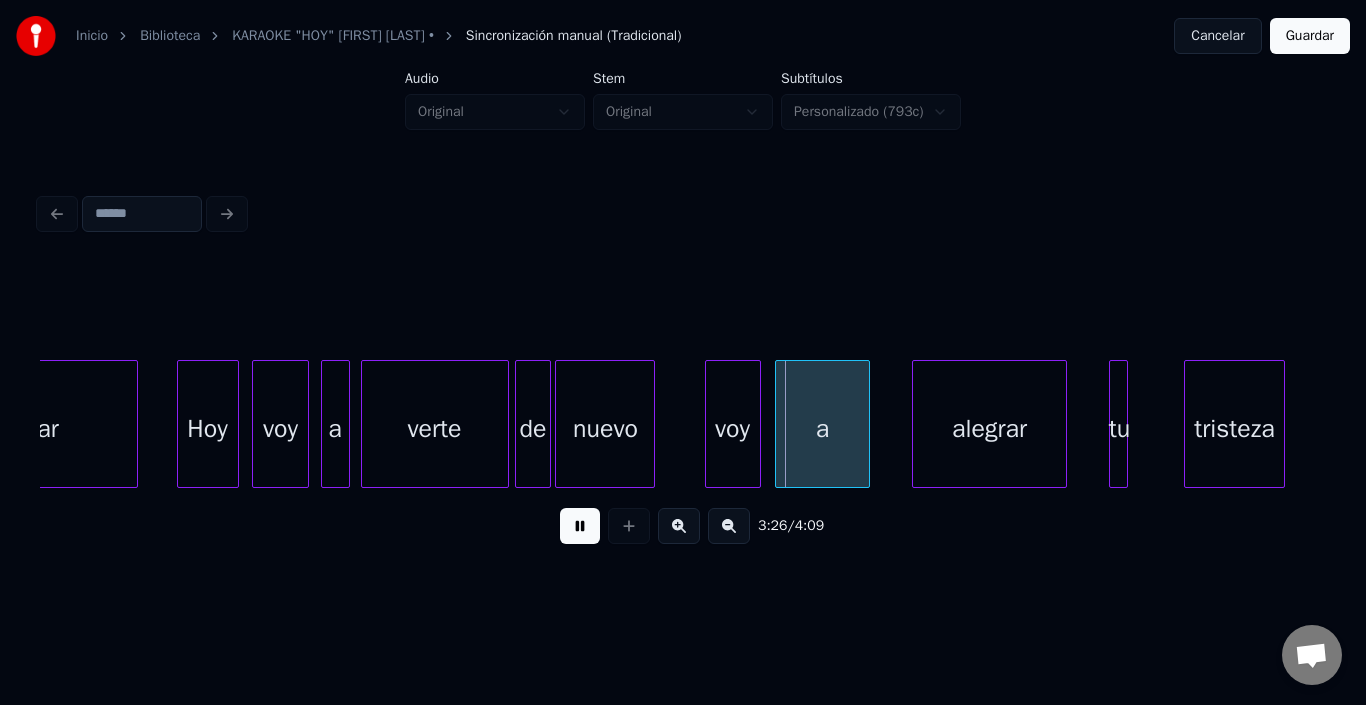 click at bounding box center (580, 526) 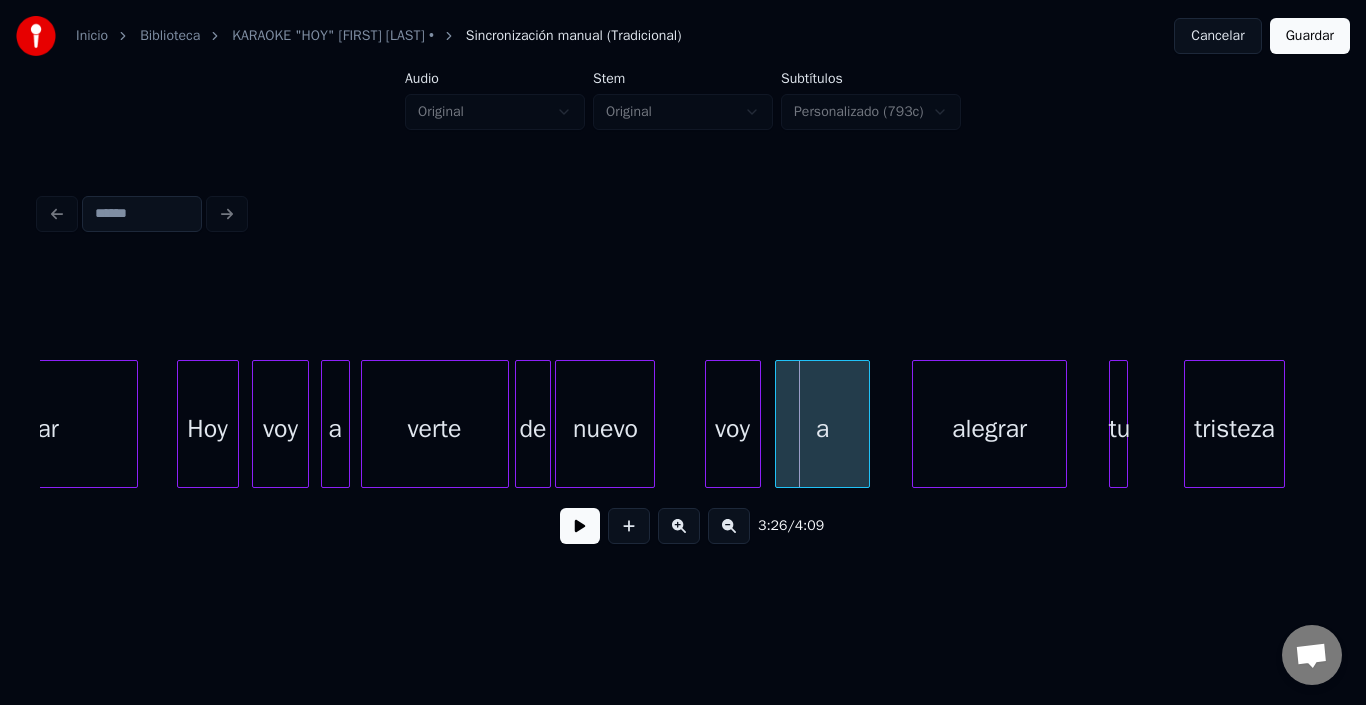click on "de" at bounding box center [532, 429] 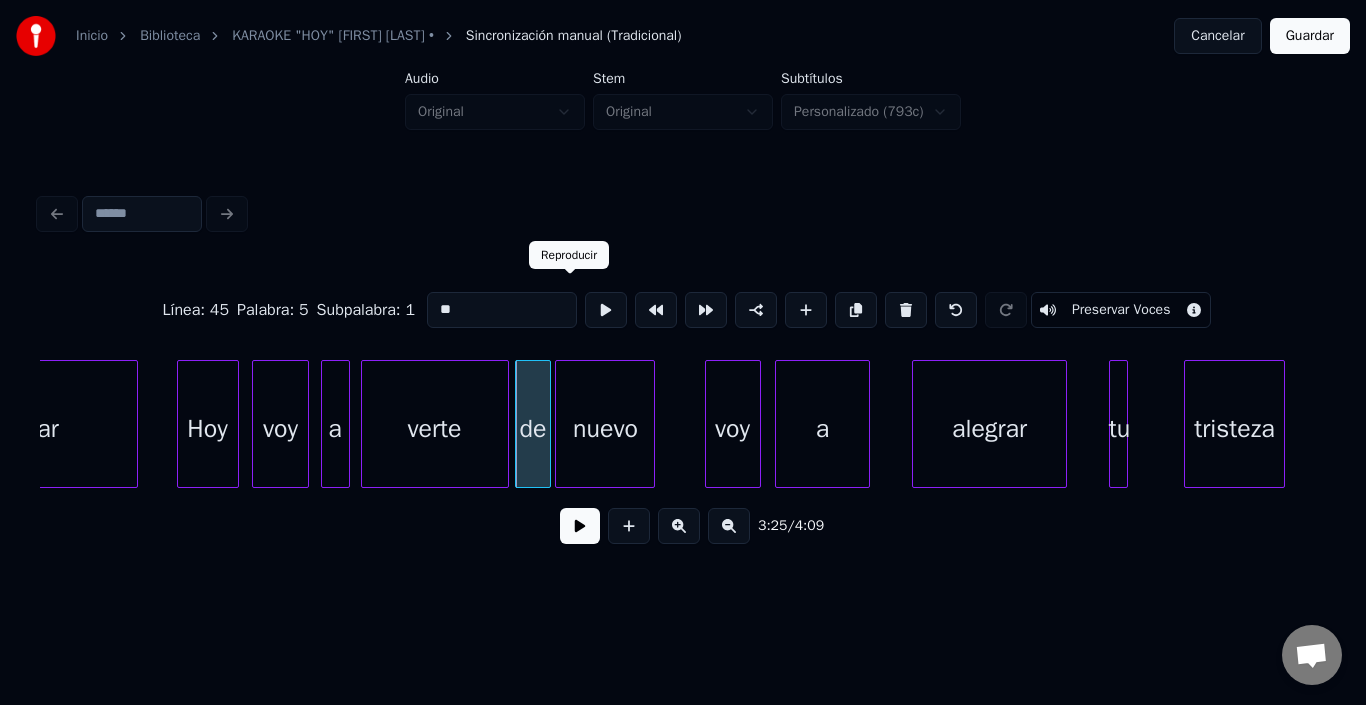 click at bounding box center [606, 310] 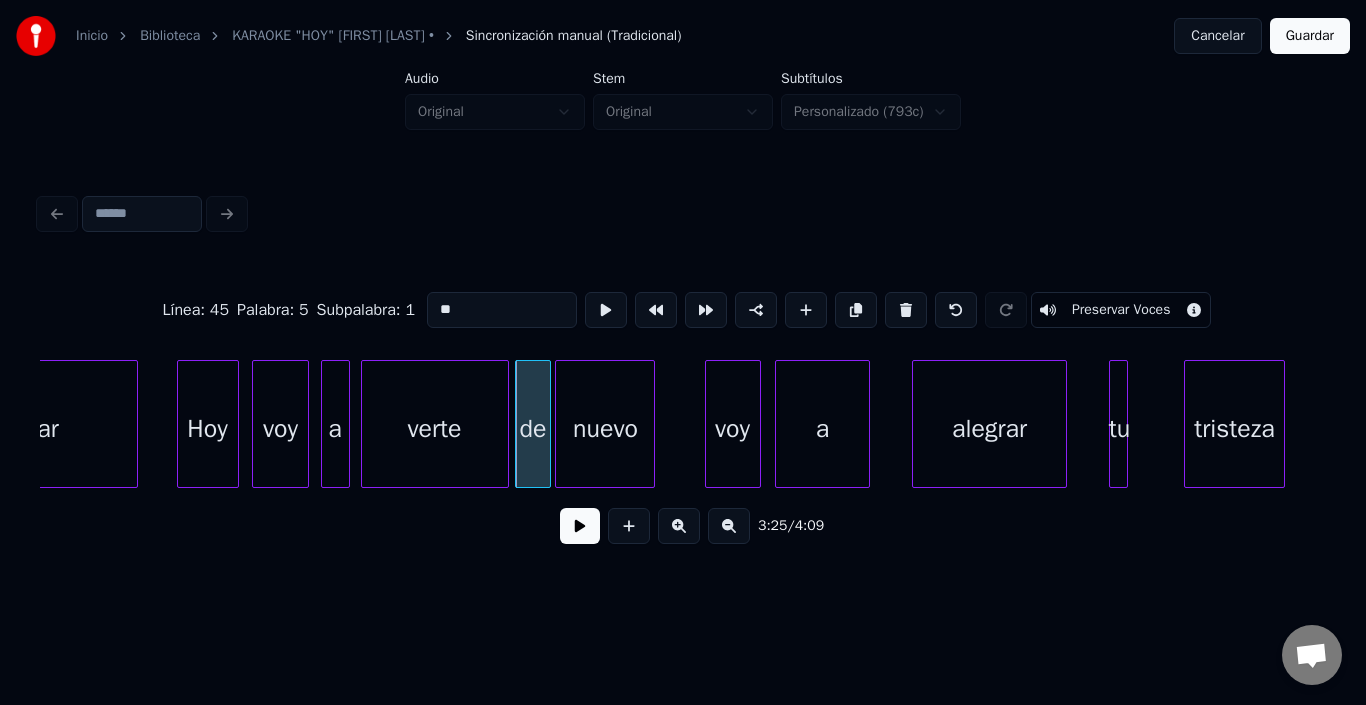 click on "nuevo" at bounding box center [605, 429] 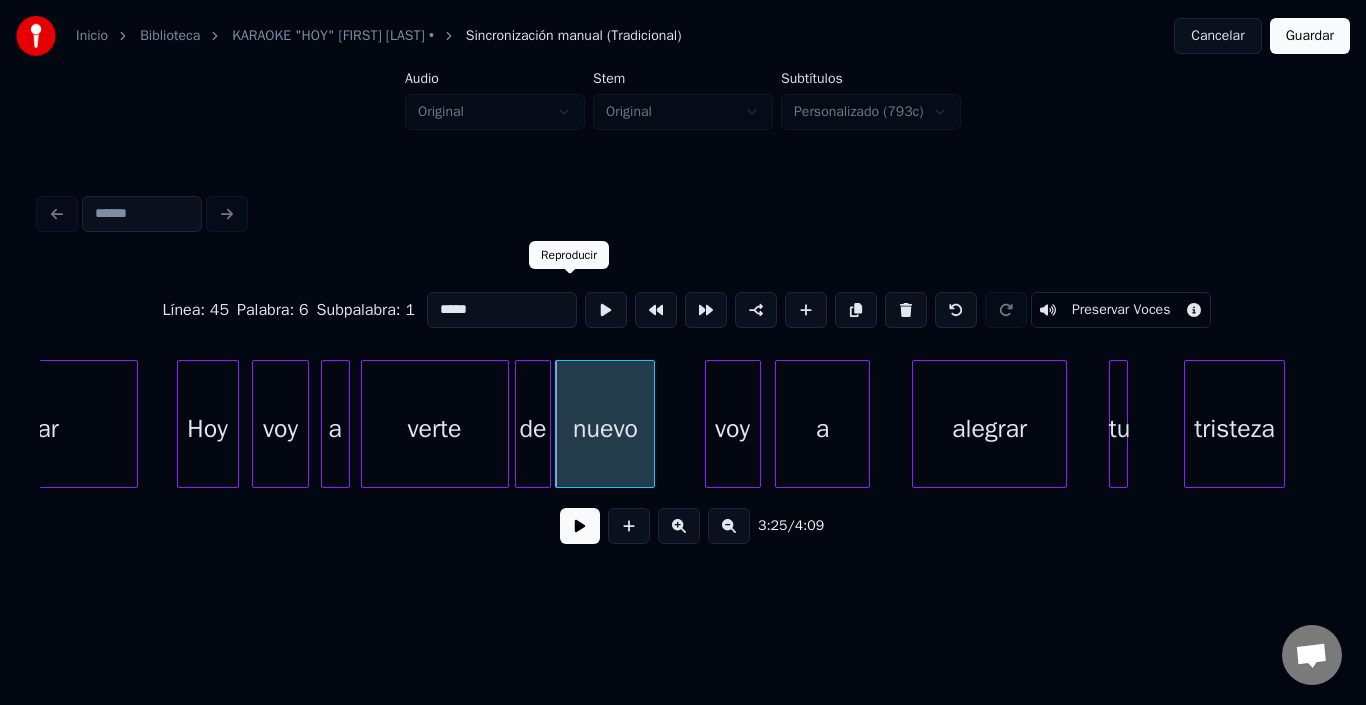 click at bounding box center [606, 310] 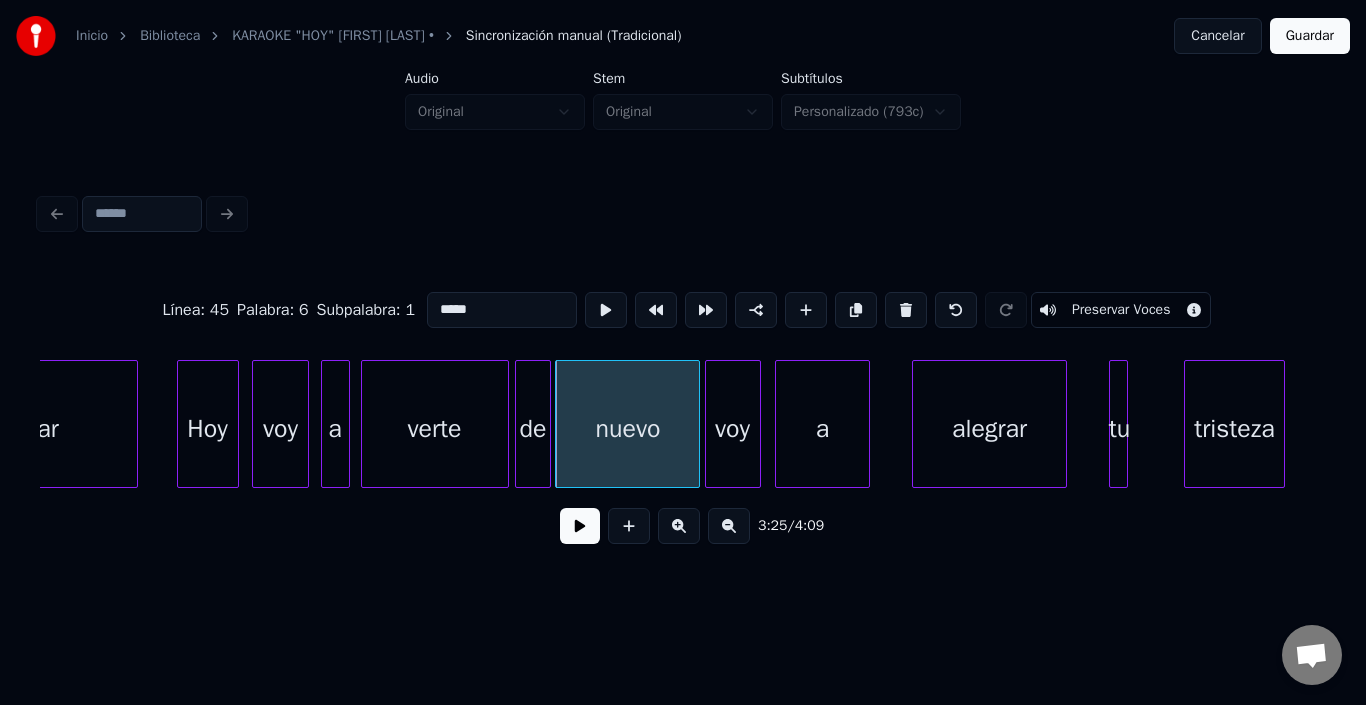 click at bounding box center [696, 424] 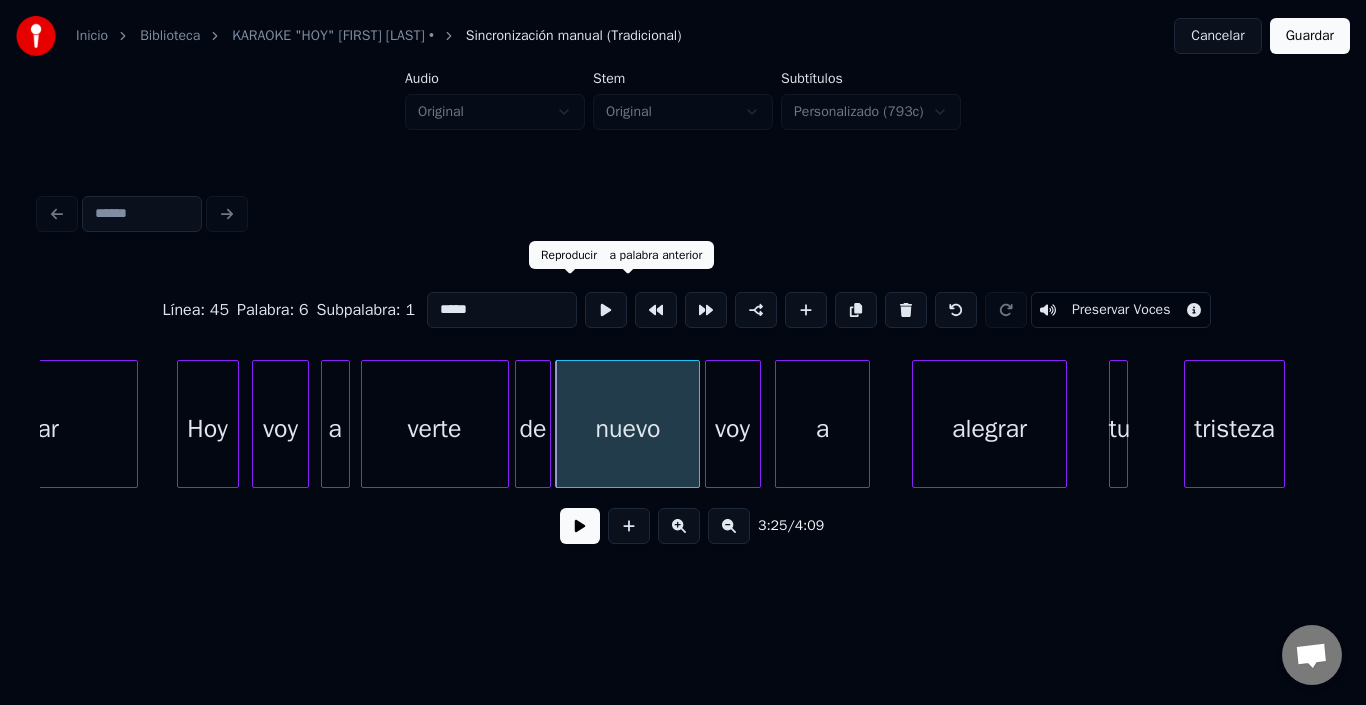 click on "*****" at bounding box center (502, 310) 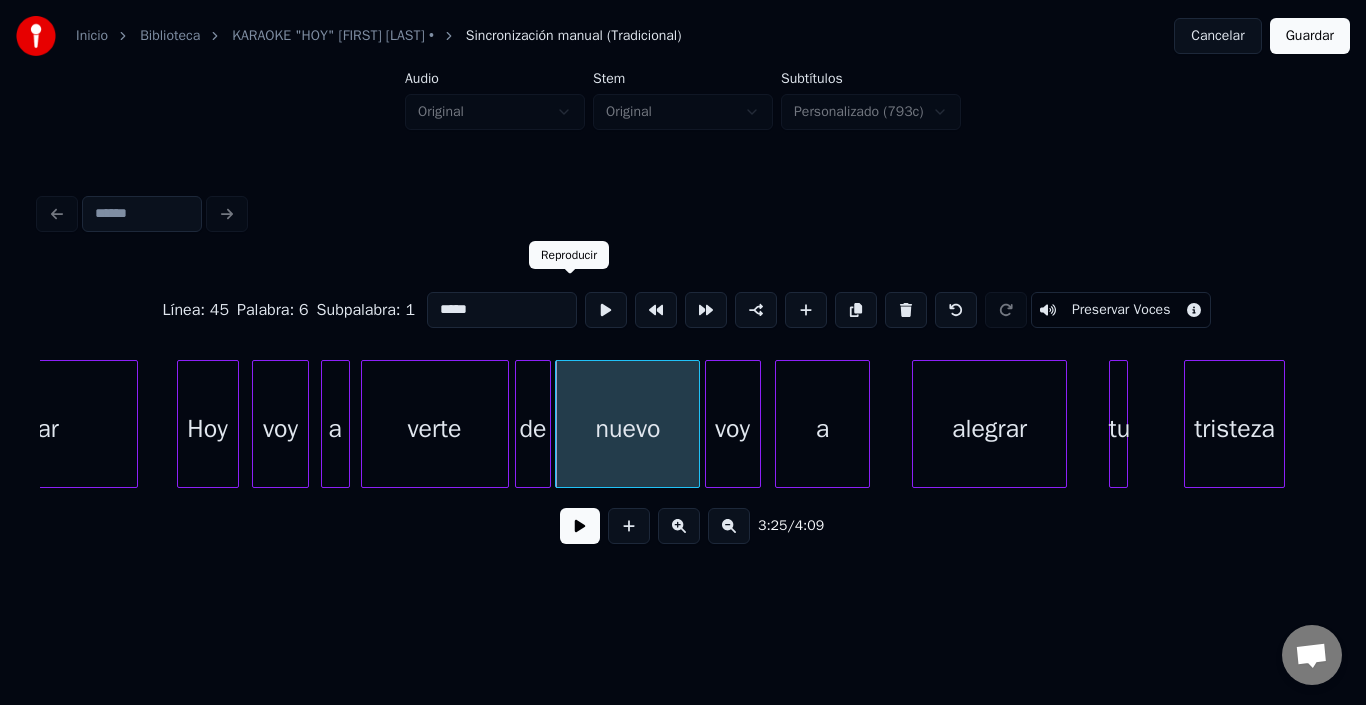 click at bounding box center [606, 310] 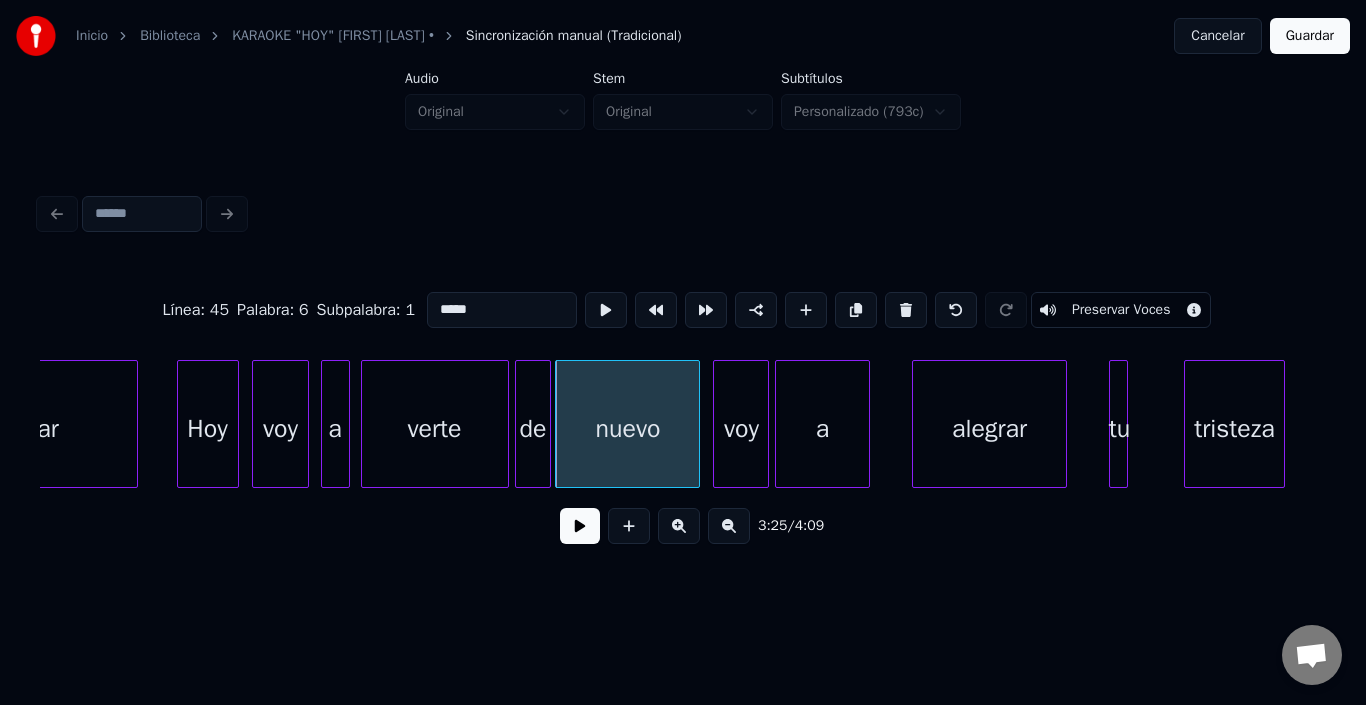 click on "voy" at bounding box center [741, 429] 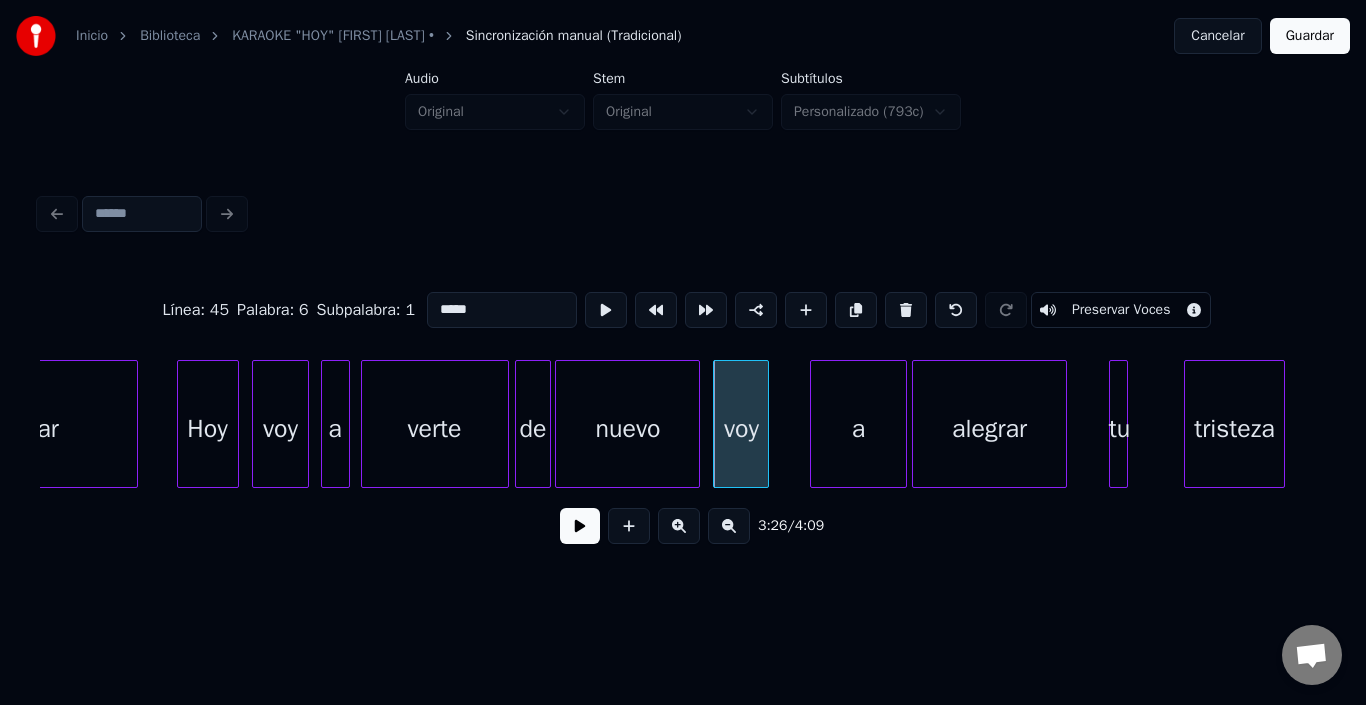 click on "a" at bounding box center [858, 429] 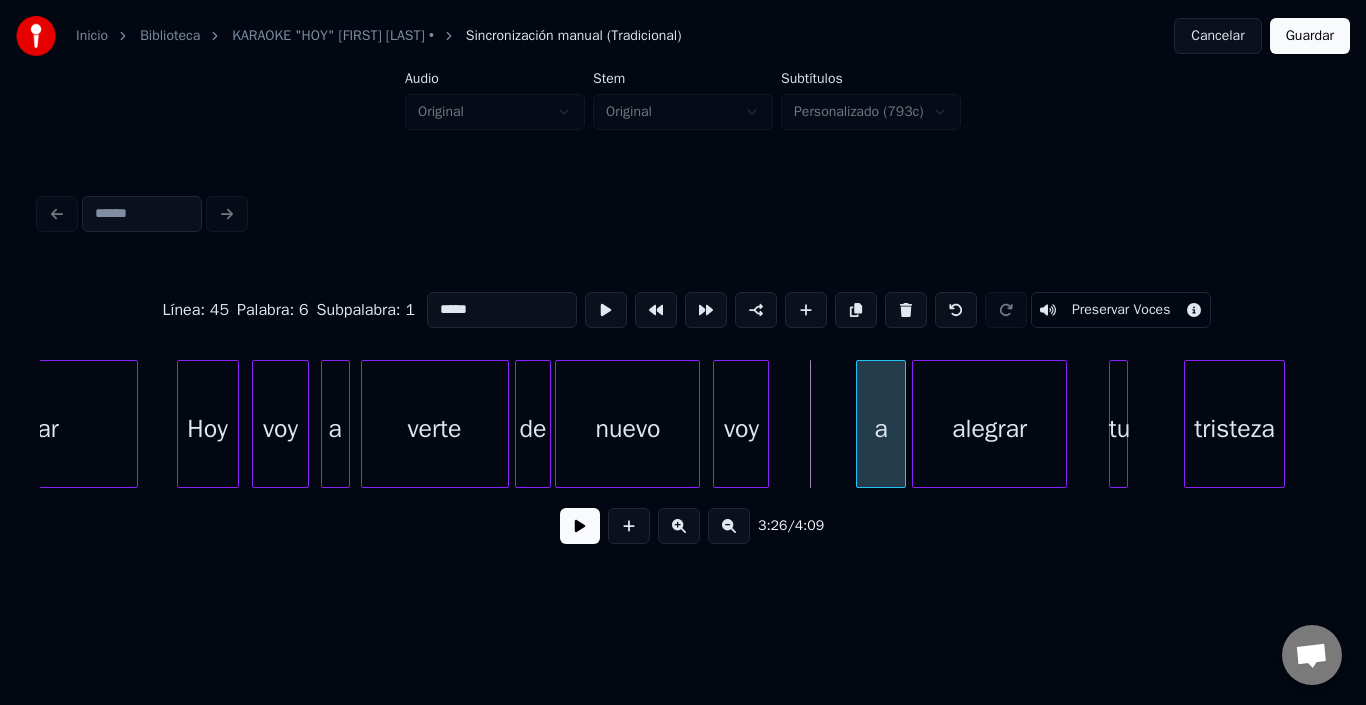 click at bounding box center [860, 424] 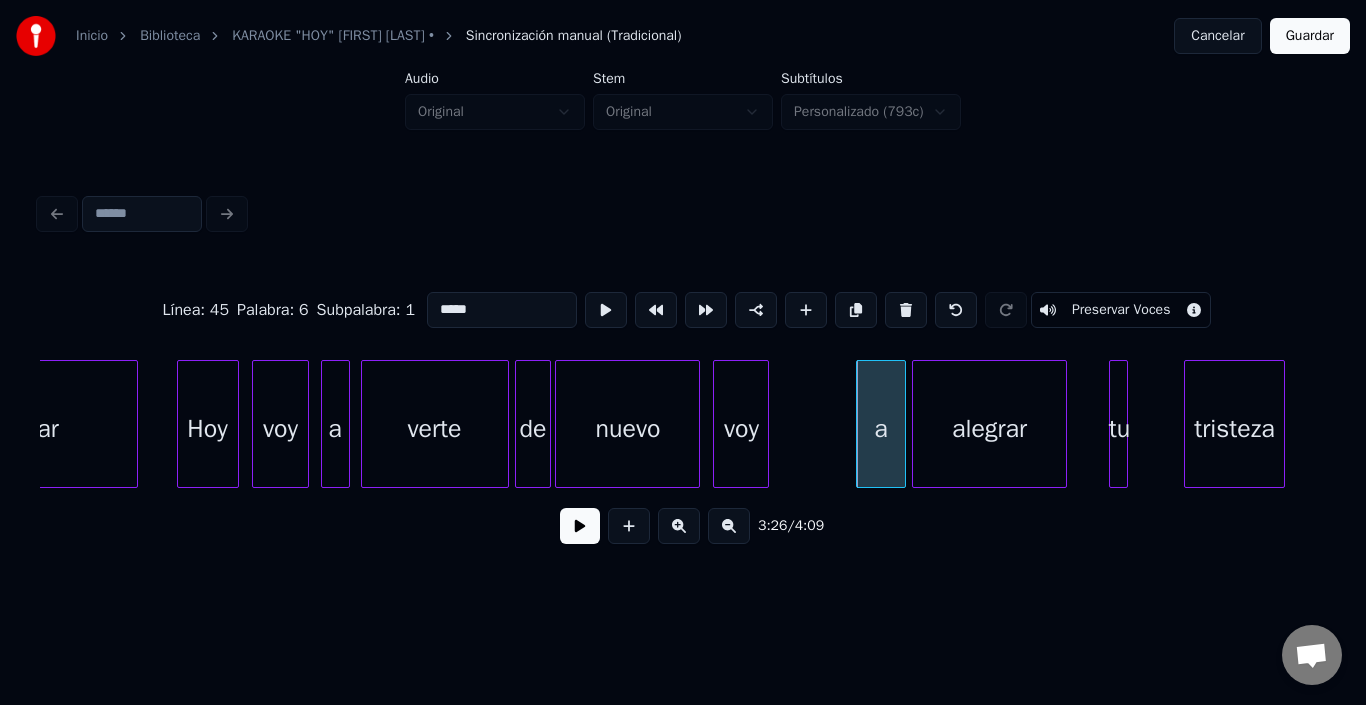 click at bounding box center (765, 424) 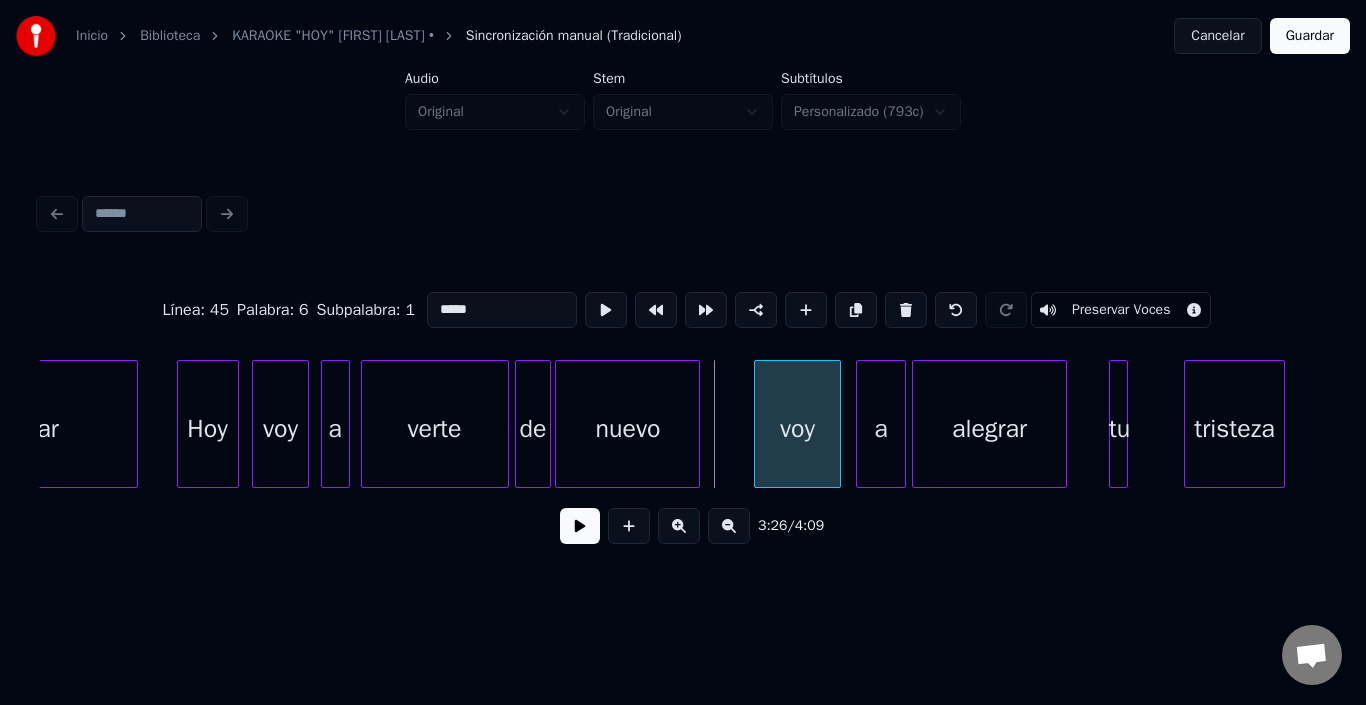 click on "voy" at bounding box center (797, 429) 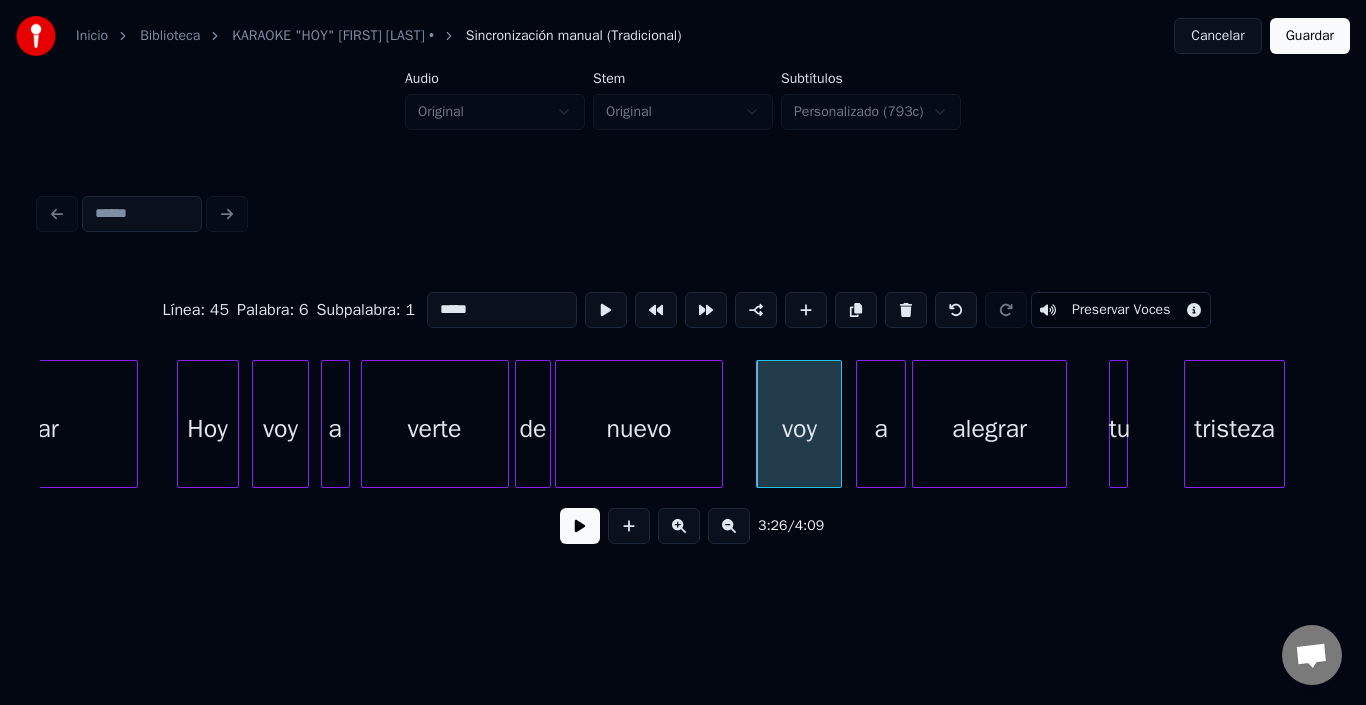 click at bounding box center (719, 424) 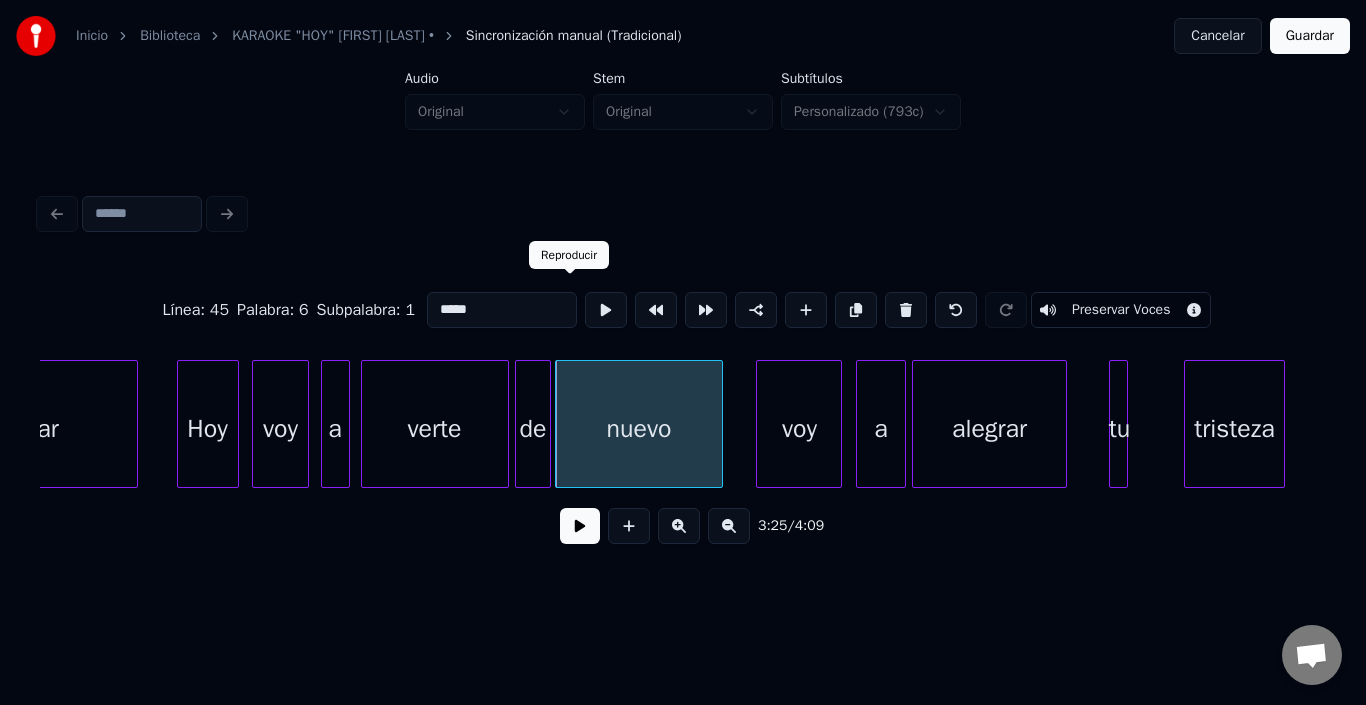 click at bounding box center [606, 310] 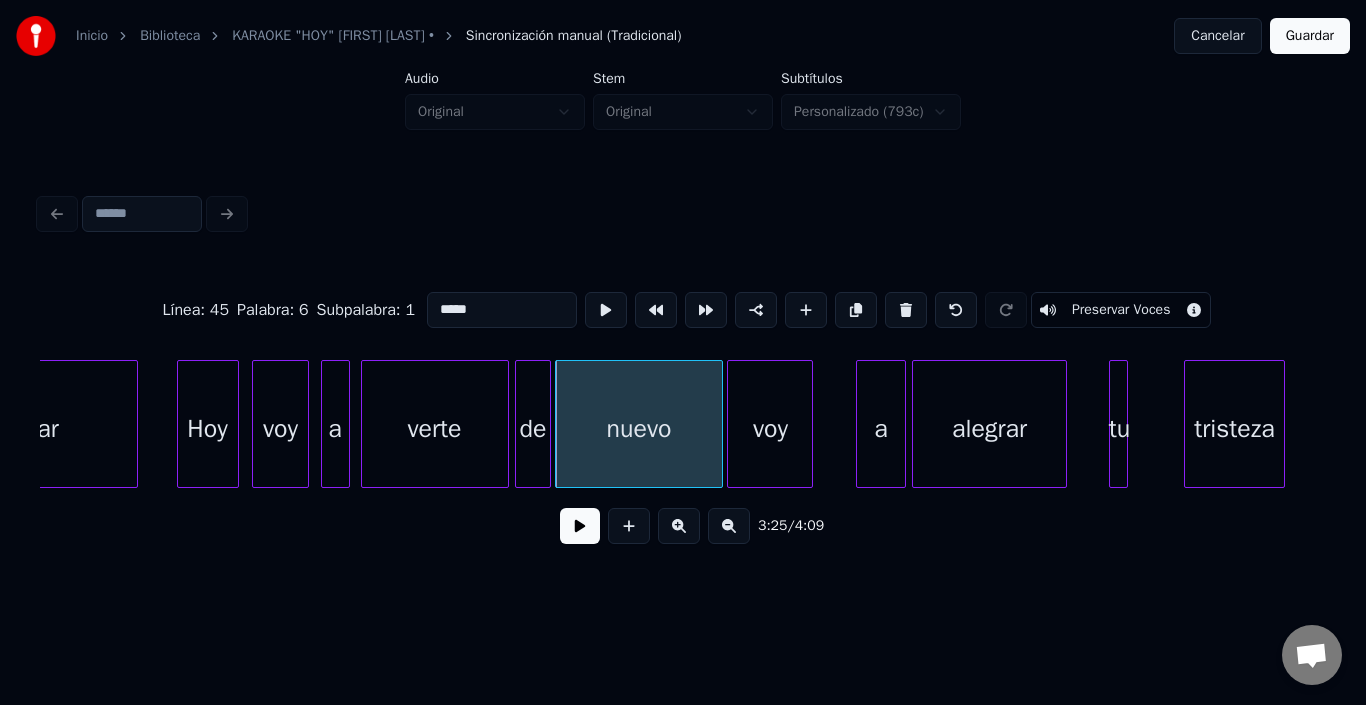 click on "voy" at bounding box center (770, 429) 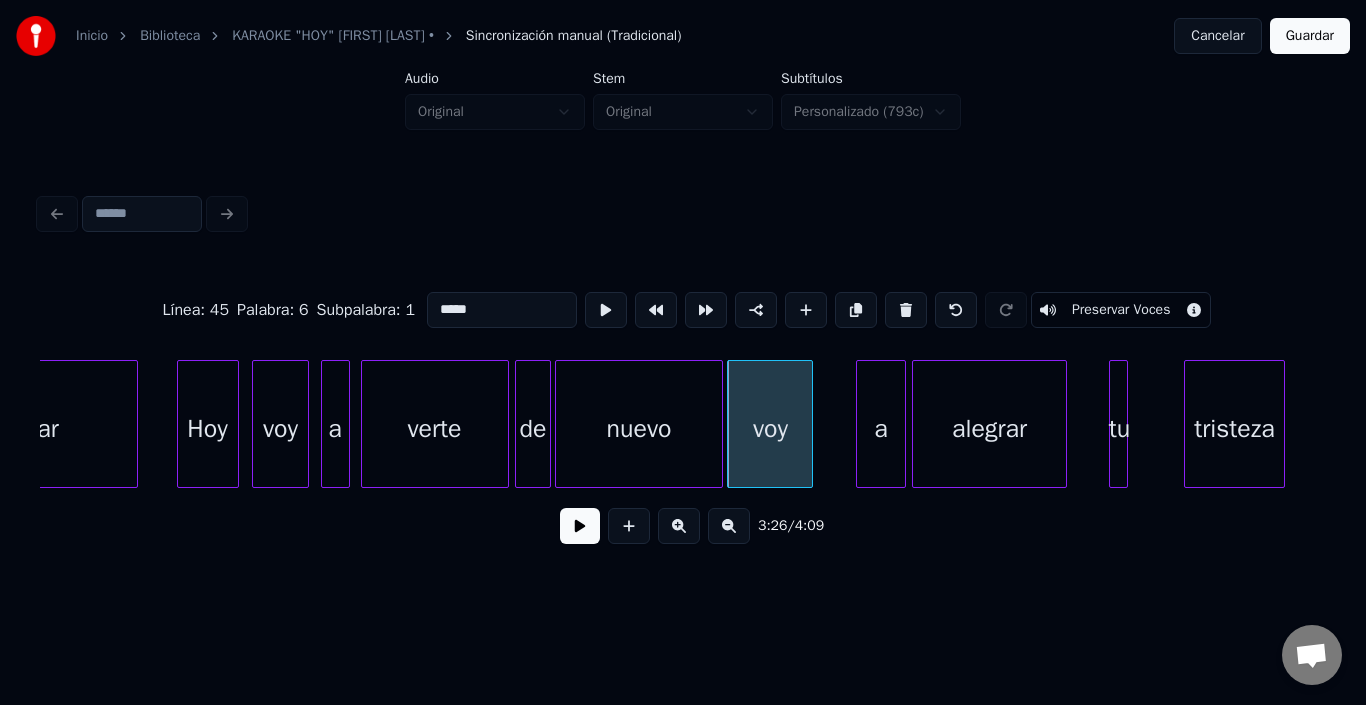 click on "voy" at bounding box center (770, 429) 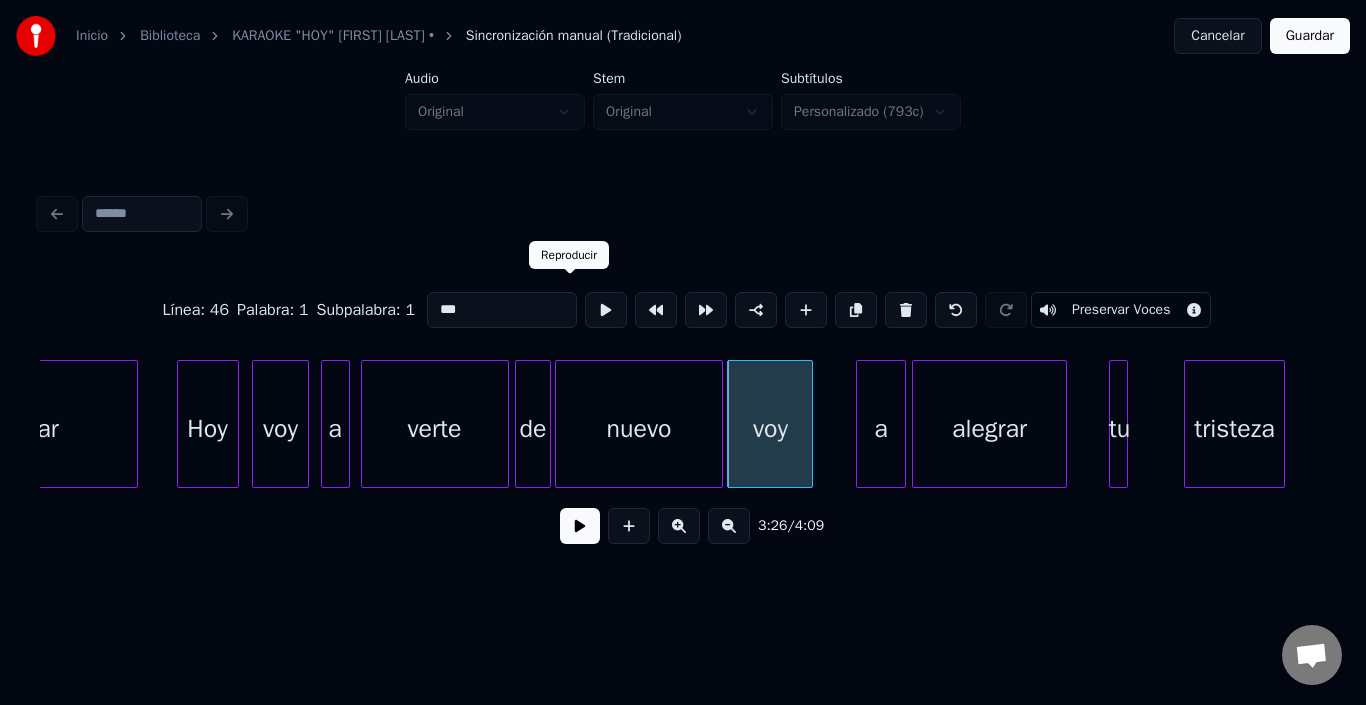 click at bounding box center (606, 310) 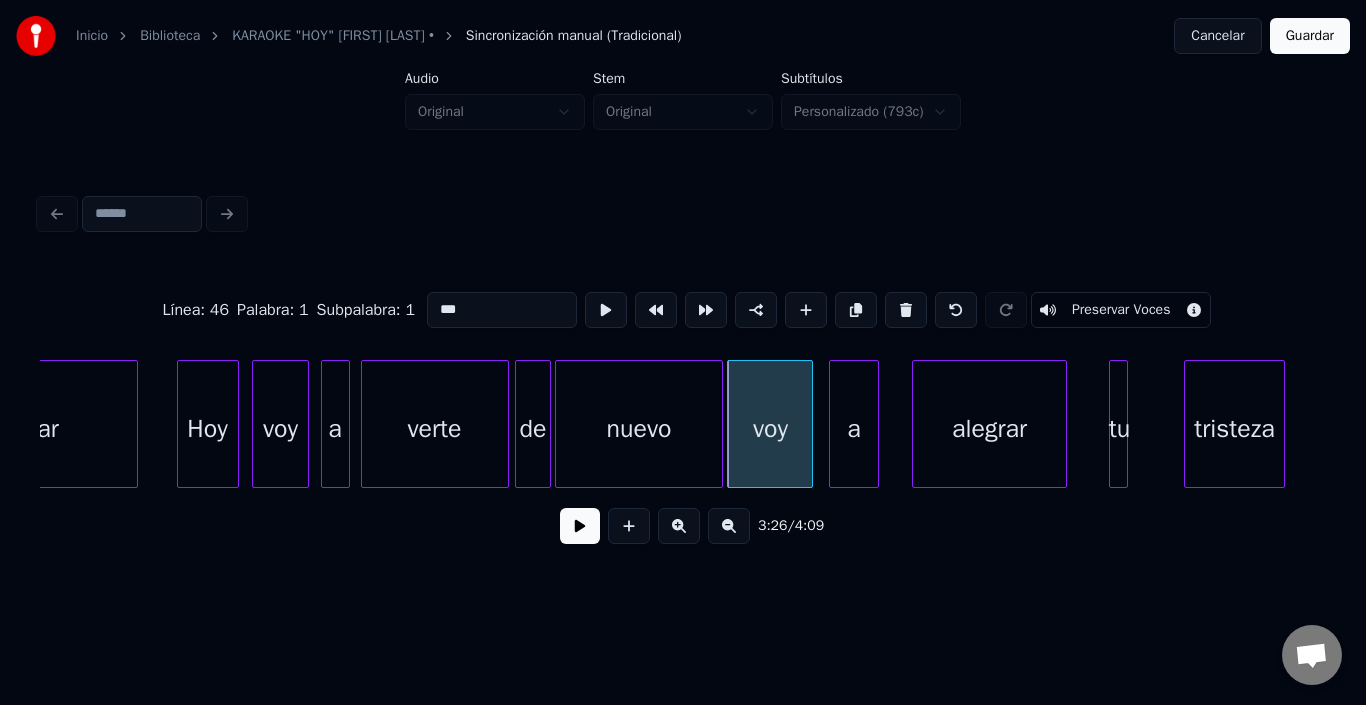click on "a" at bounding box center [853, 429] 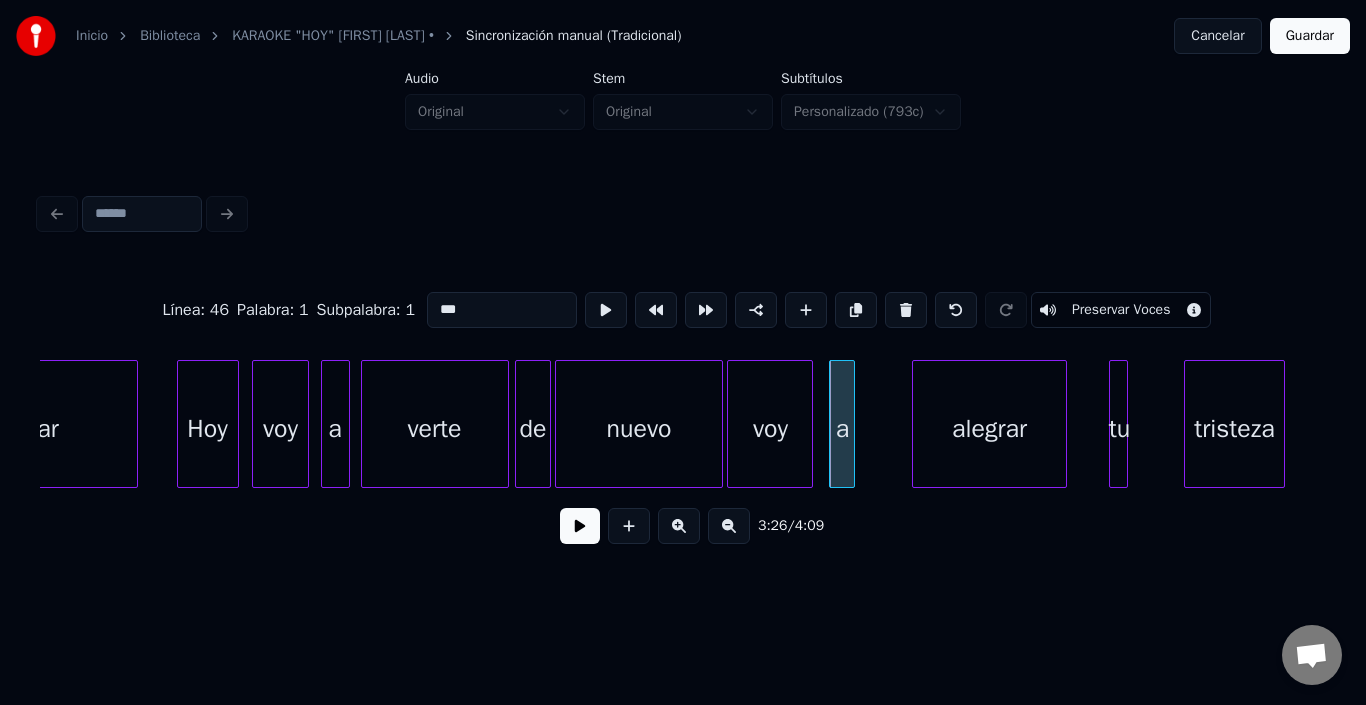 click at bounding box center (851, 424) 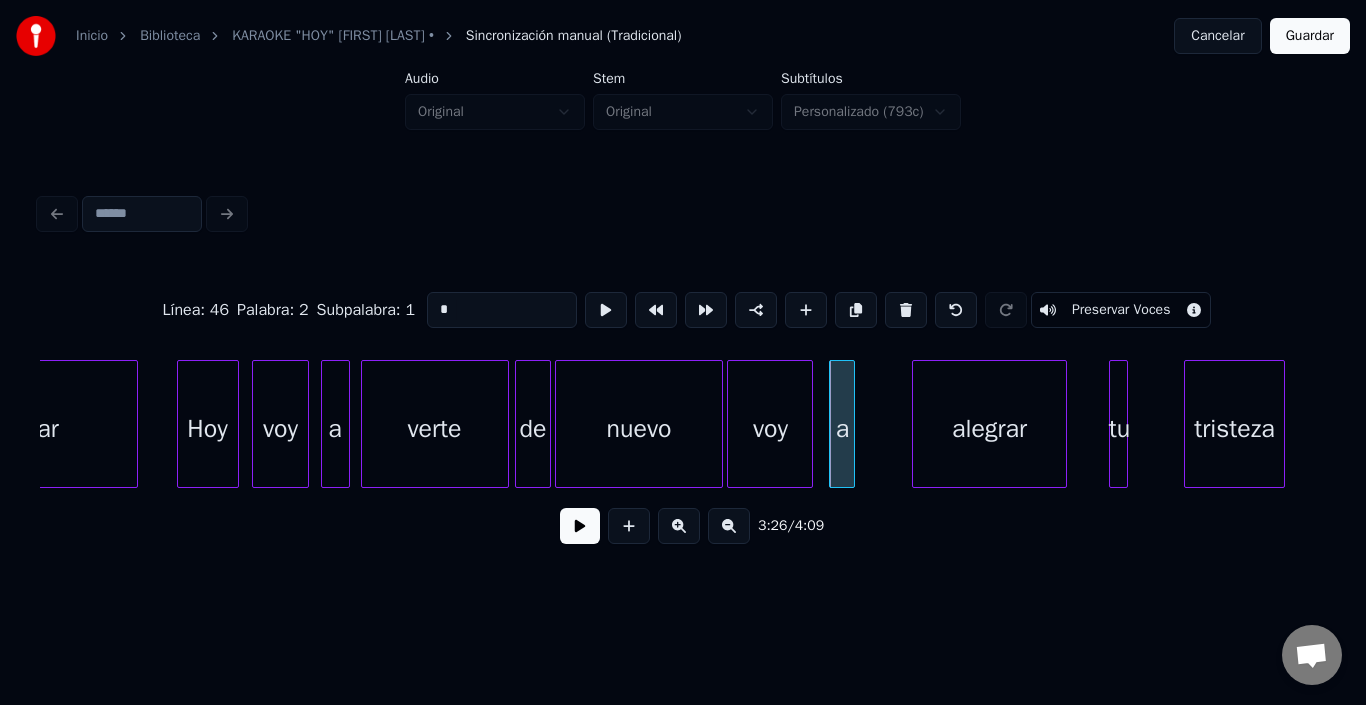 click on "nuevo" at bounding box center (638, 429) 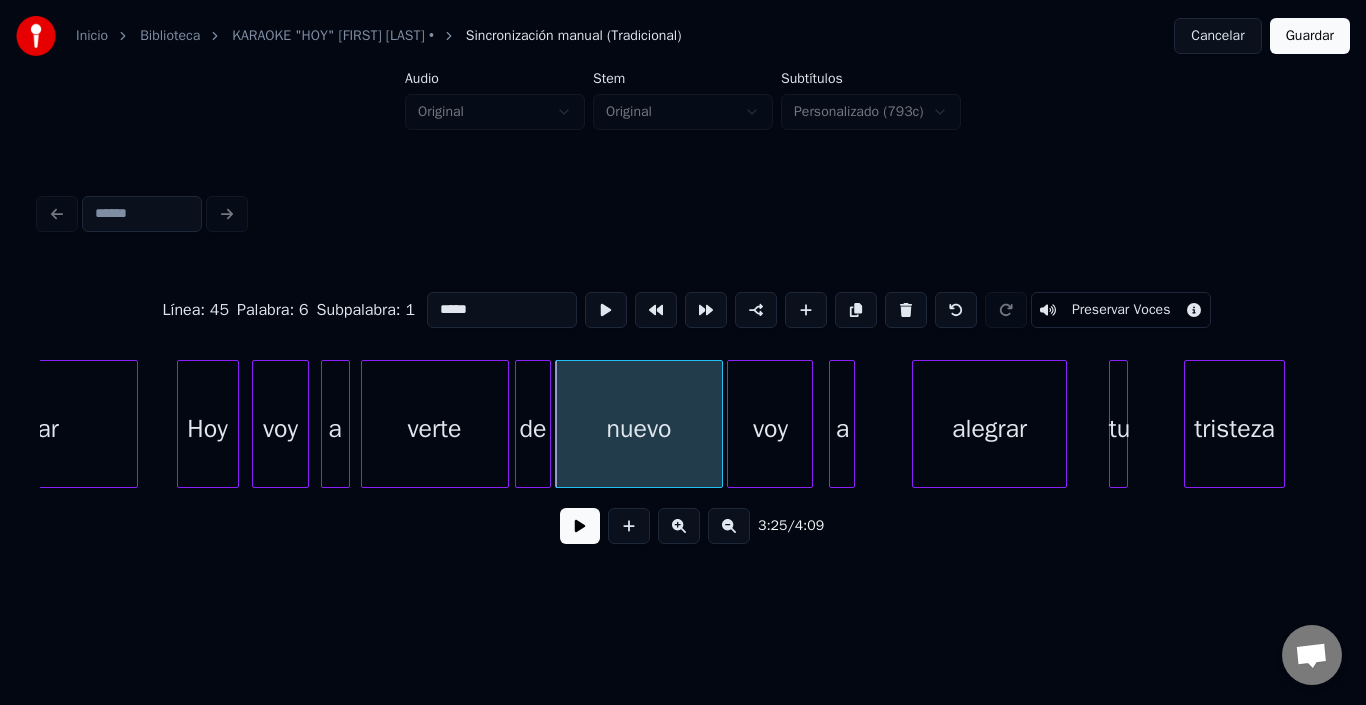 click at bounding box center [580, 526] 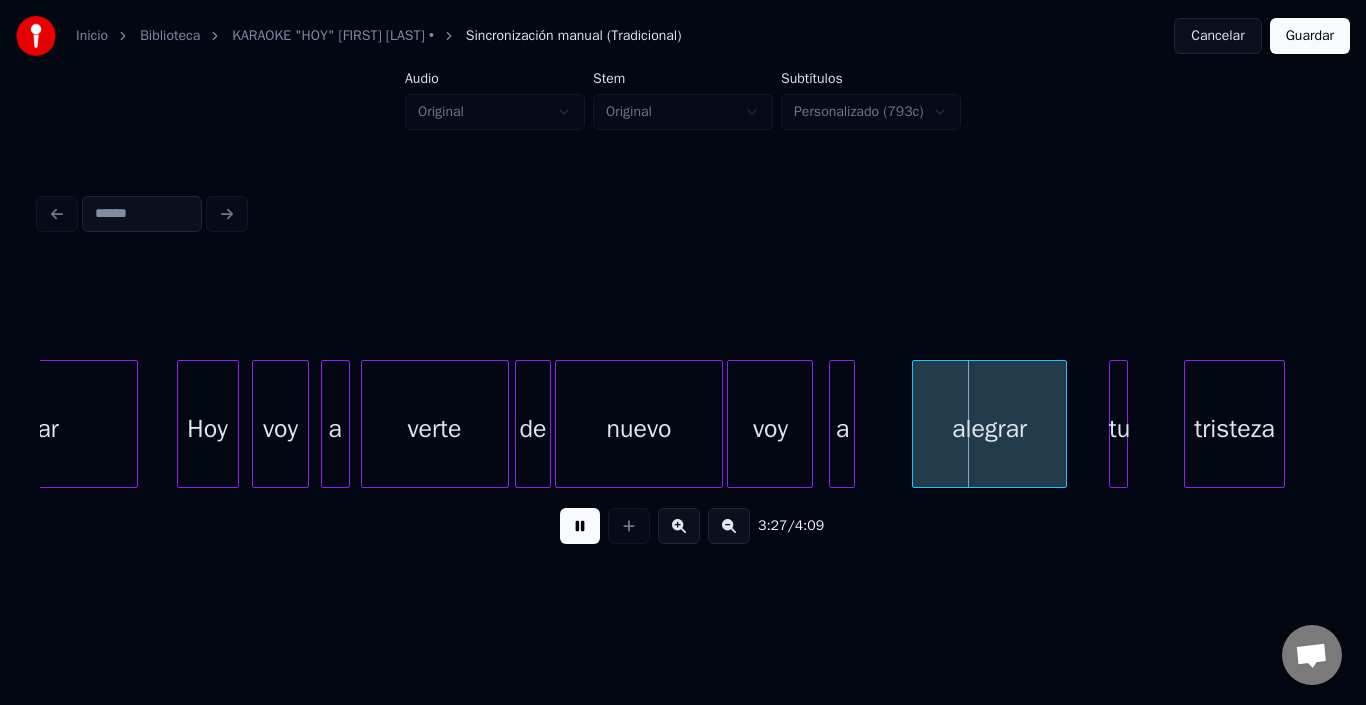 click at bounding box center (580, 526) 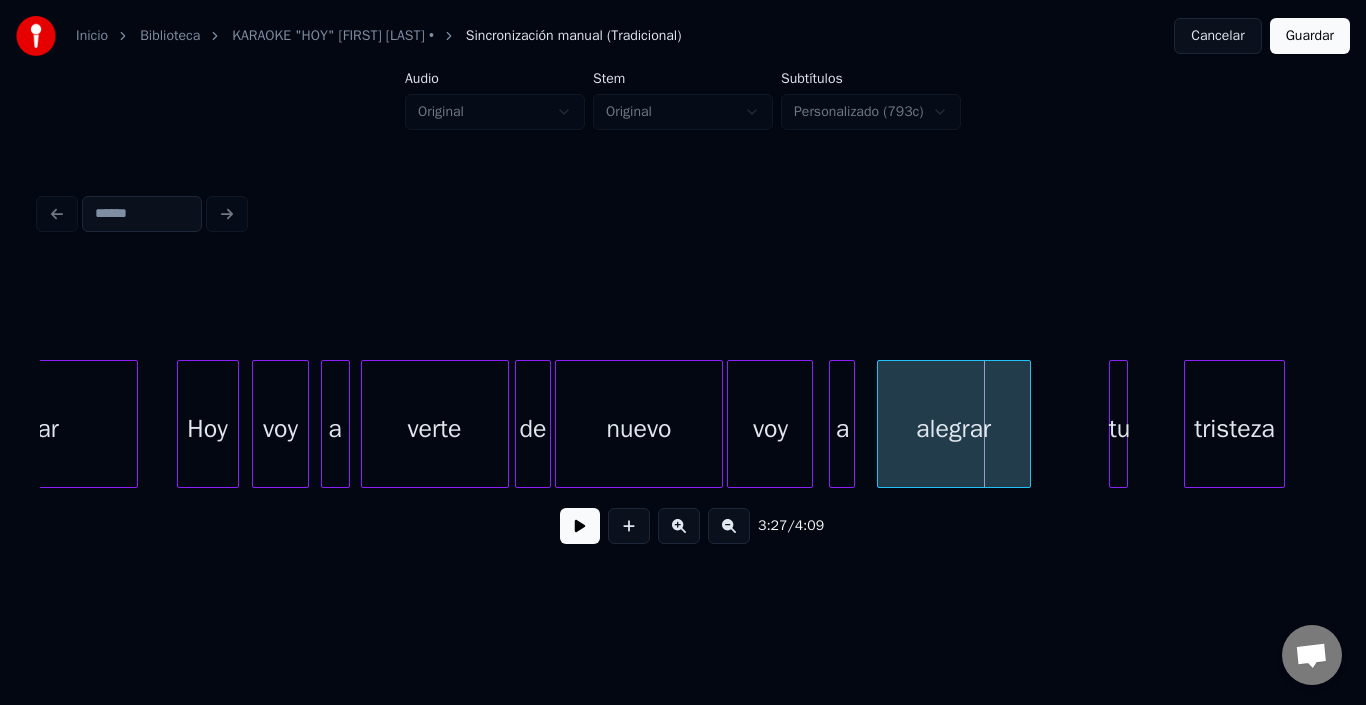 click on "alegrar" at bounding box center [954, 429] 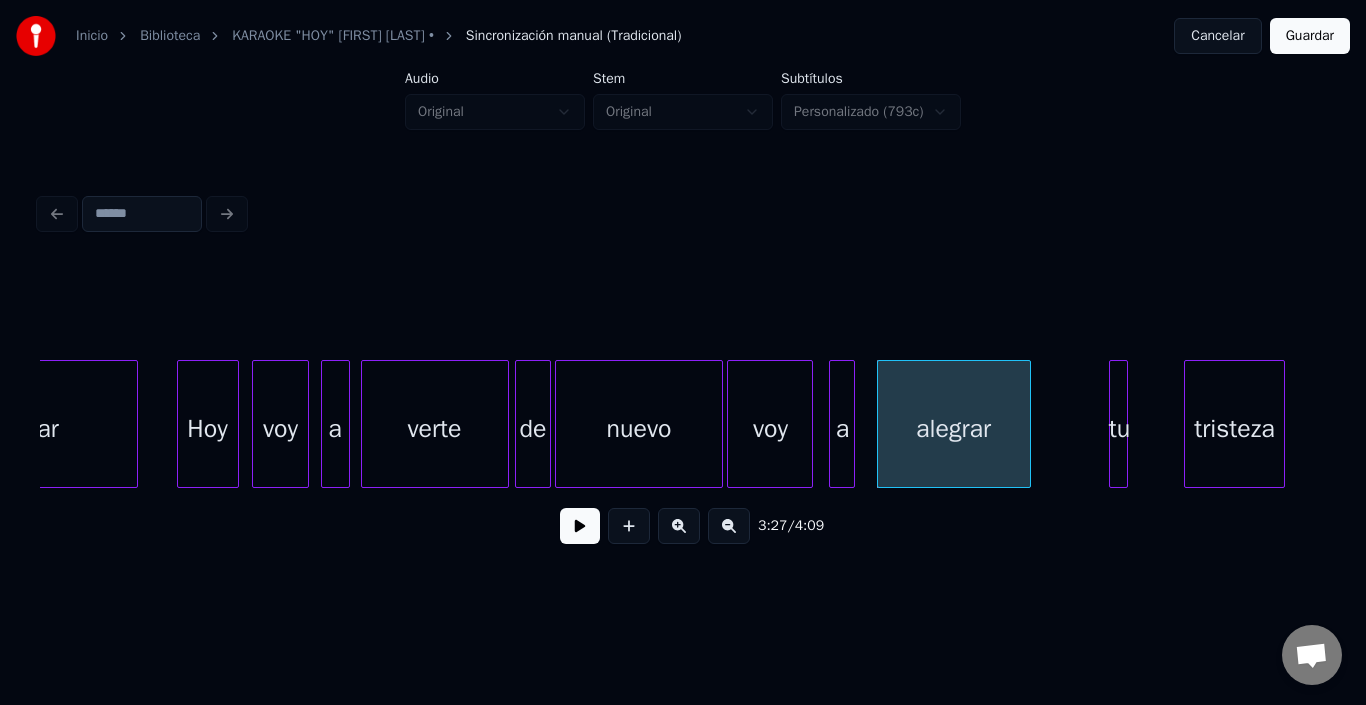 click on "alegrar" at bounding box center (954, 429) 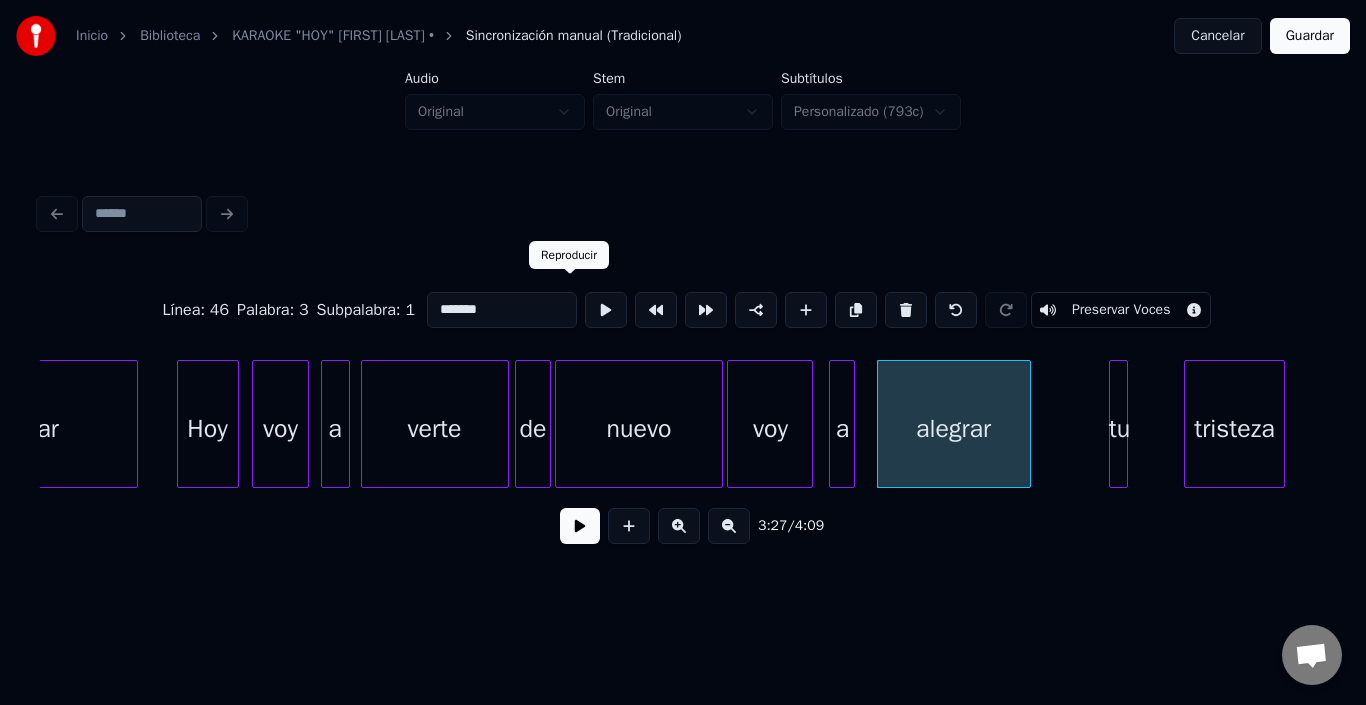 click at bounding box center [606, 310] 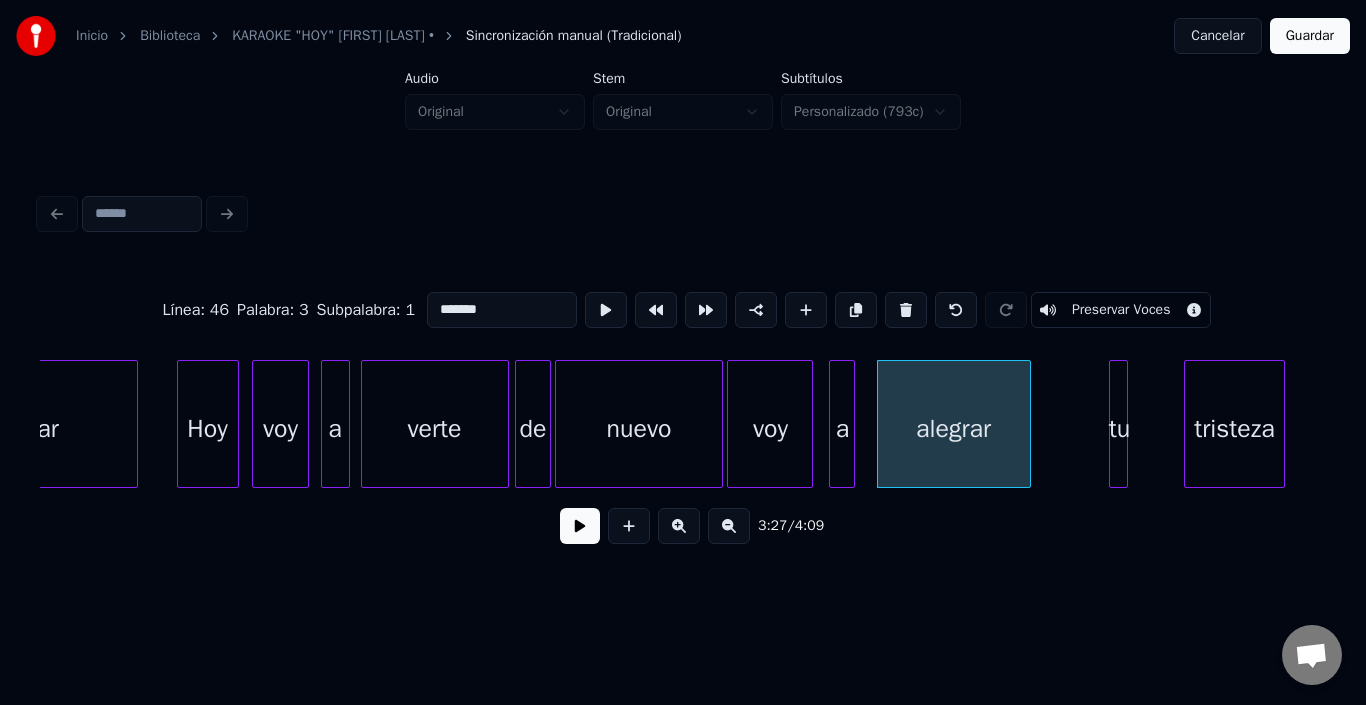 click at bounding box center (809, 424) 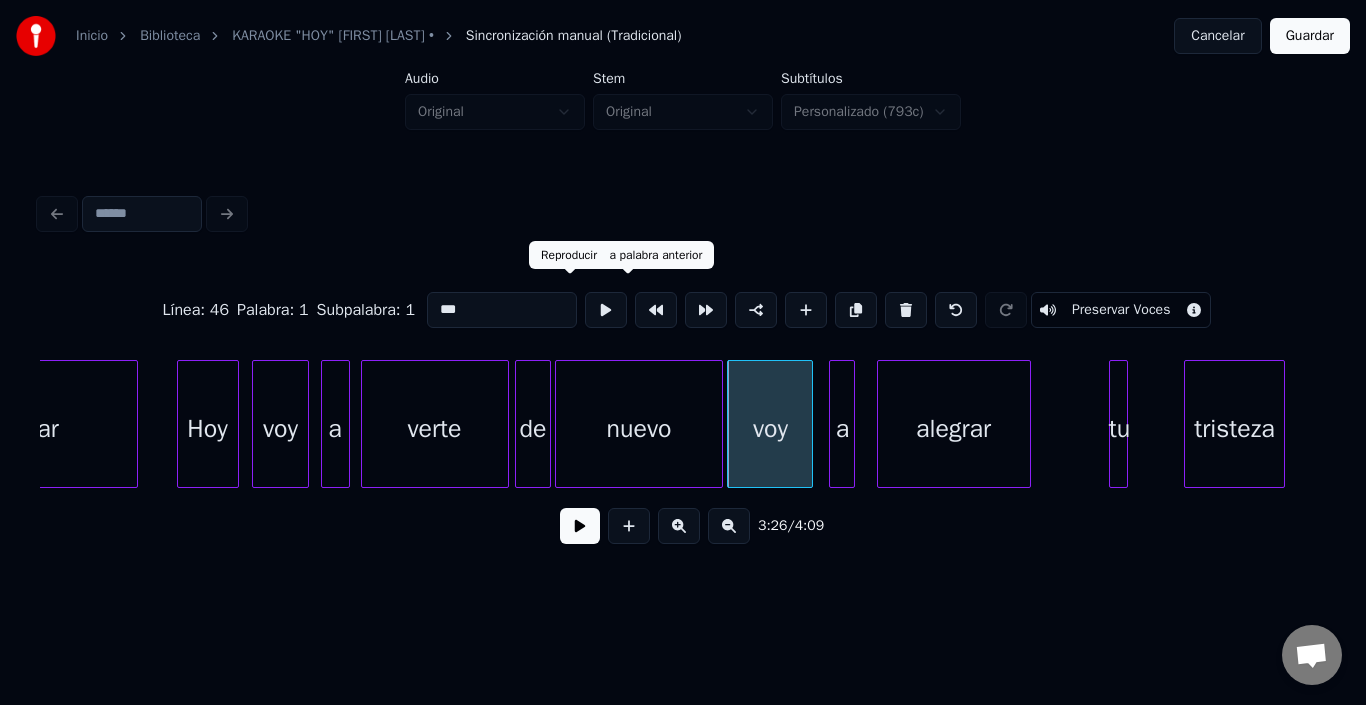 click at bounding box center [606, 310] 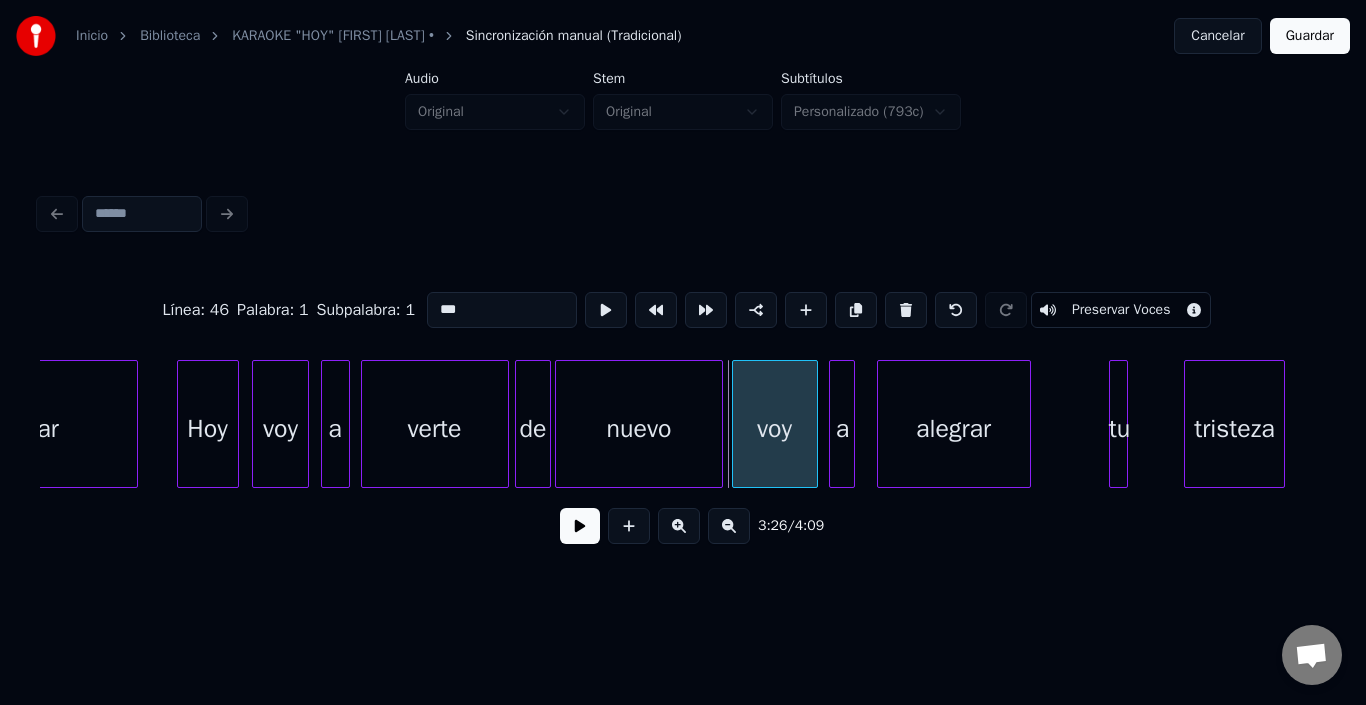 click on "voy" at bounding box center [775, 429] 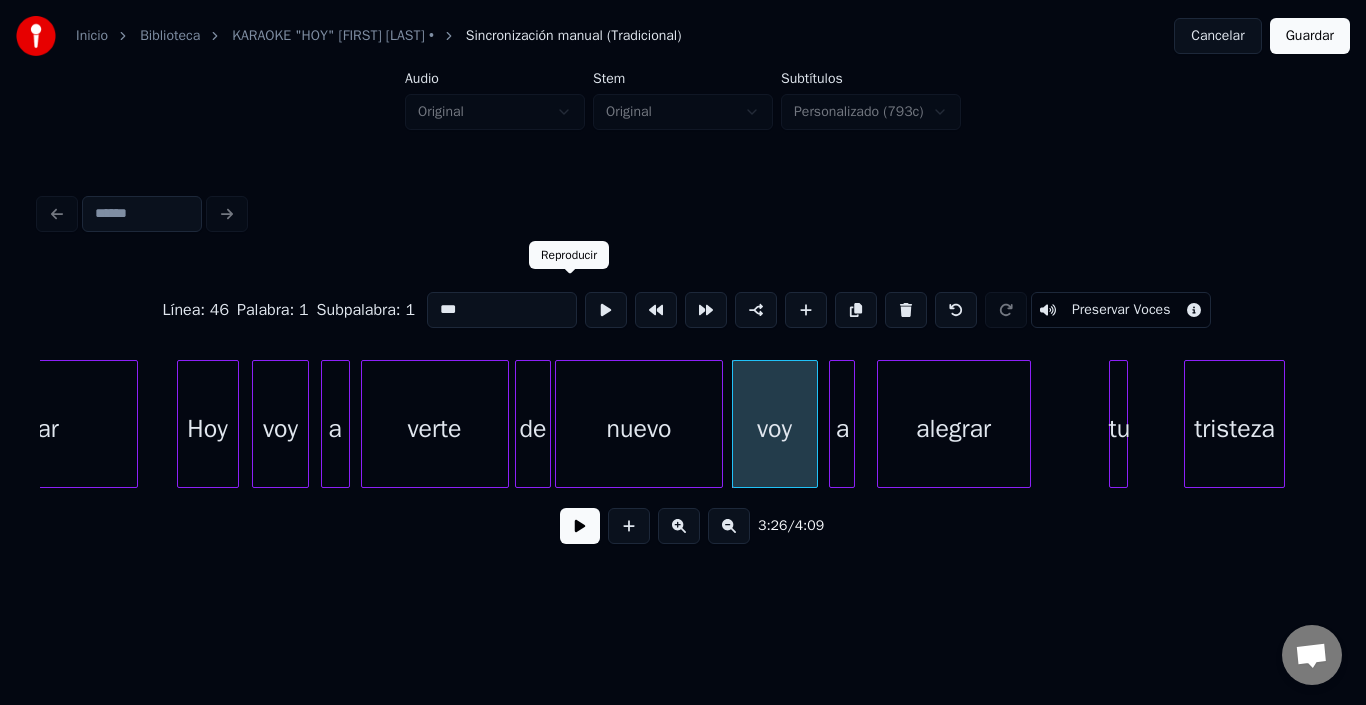 click at bounding box center (606, 310) 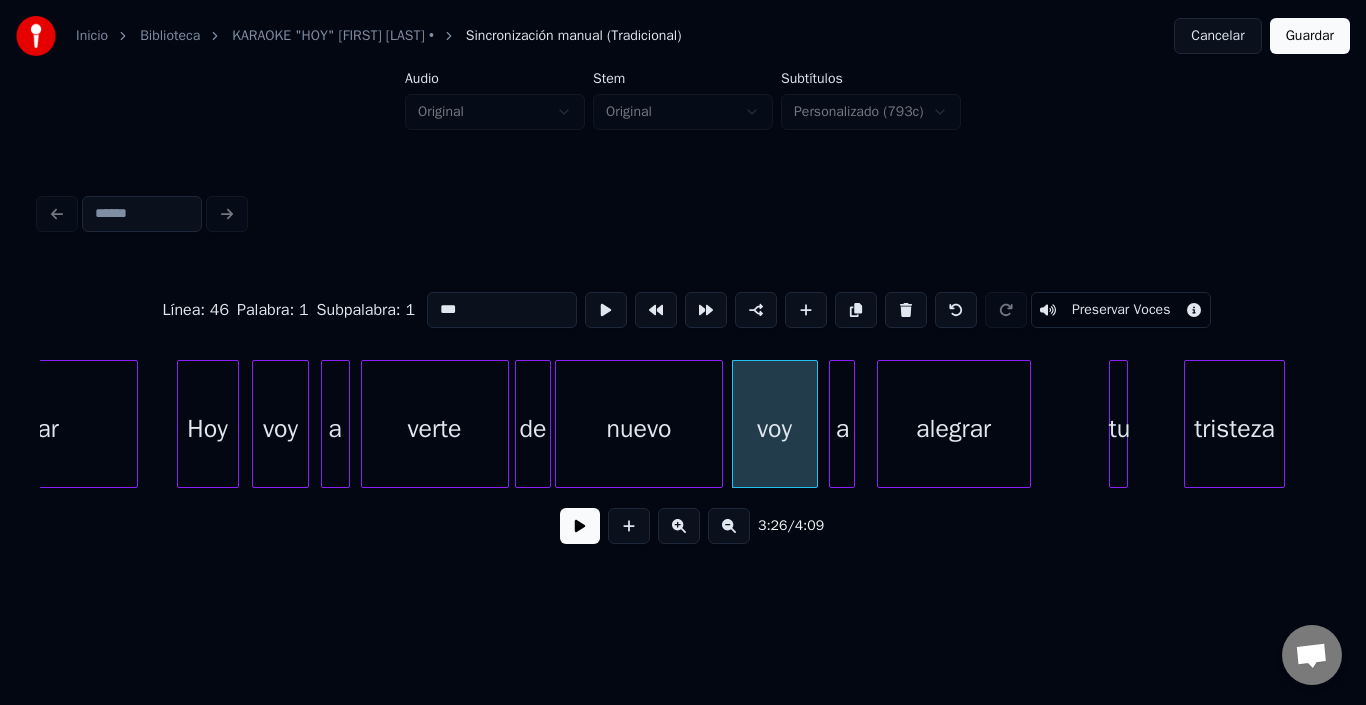 click at bounding box center [580, 526] 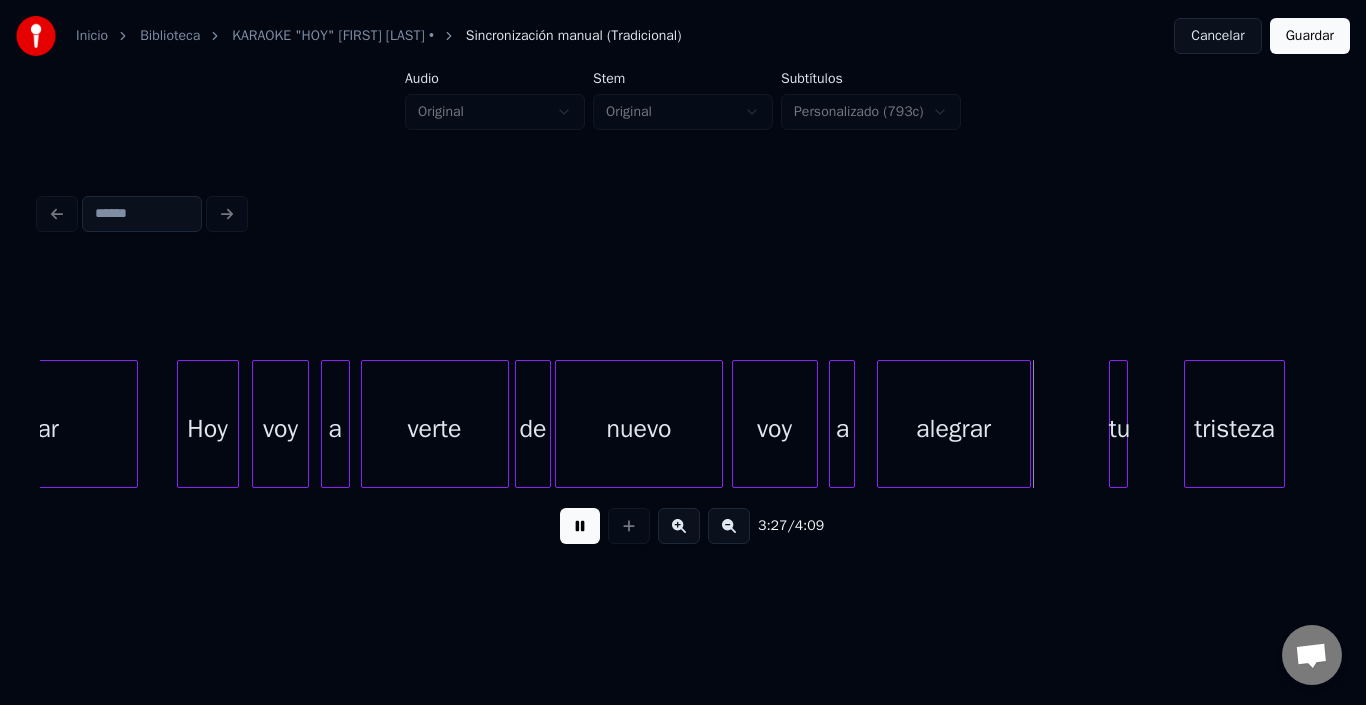 click at bounding box center [580, 526] 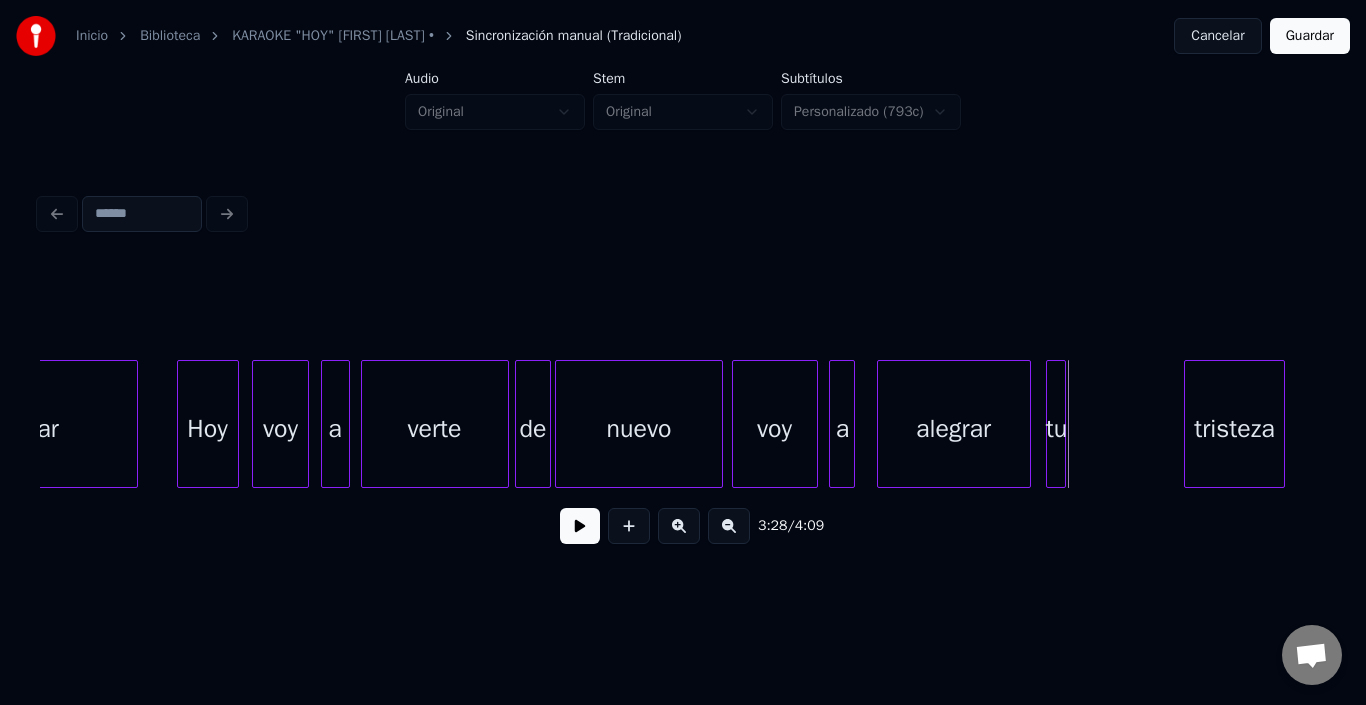 click on "tu" at bounding box center (1057, 429) 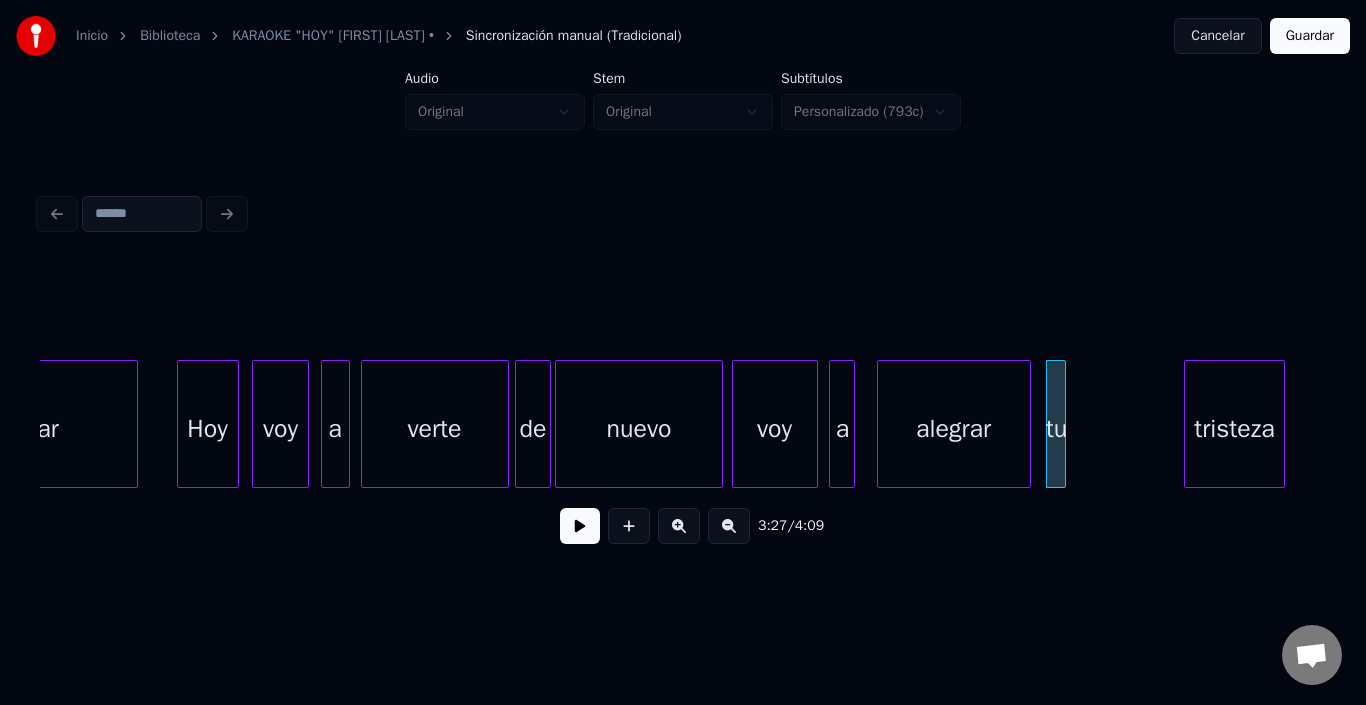 click on "tu" at bounding box center [1057, 429] 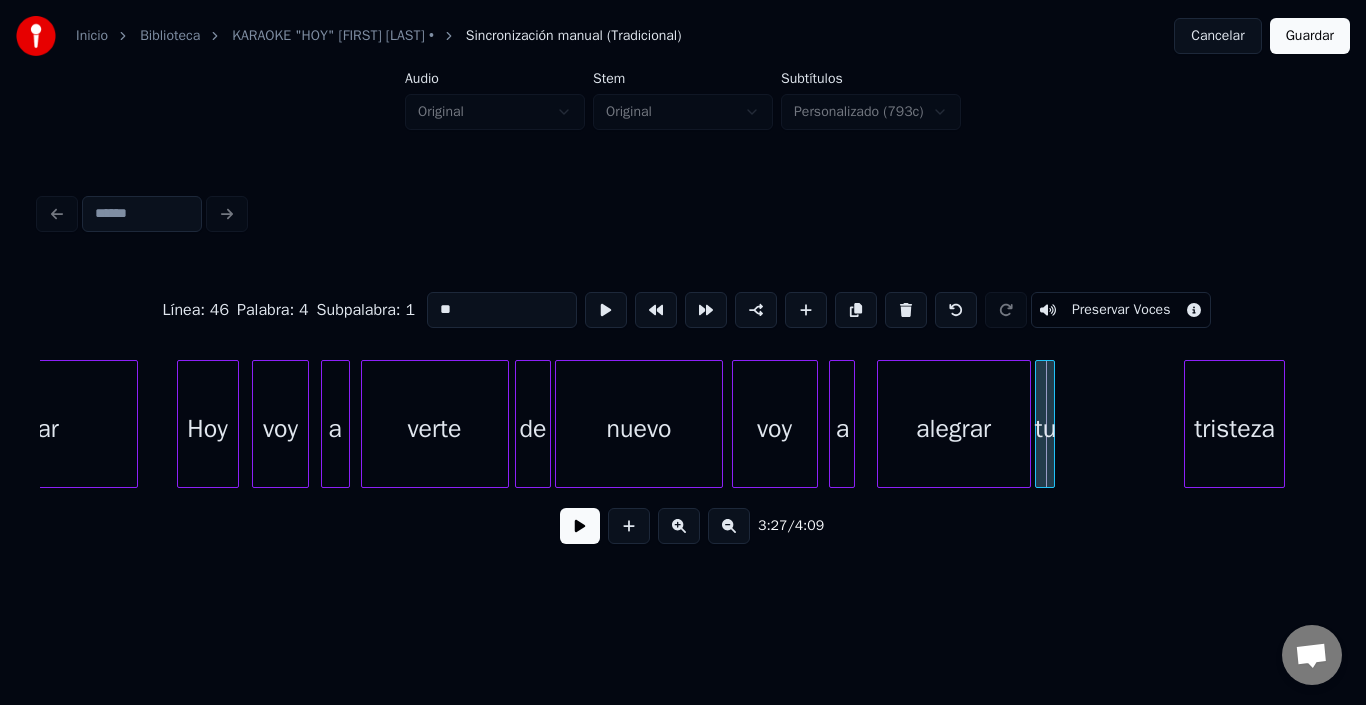 click on "tu" at bounding box center [1046, 429] 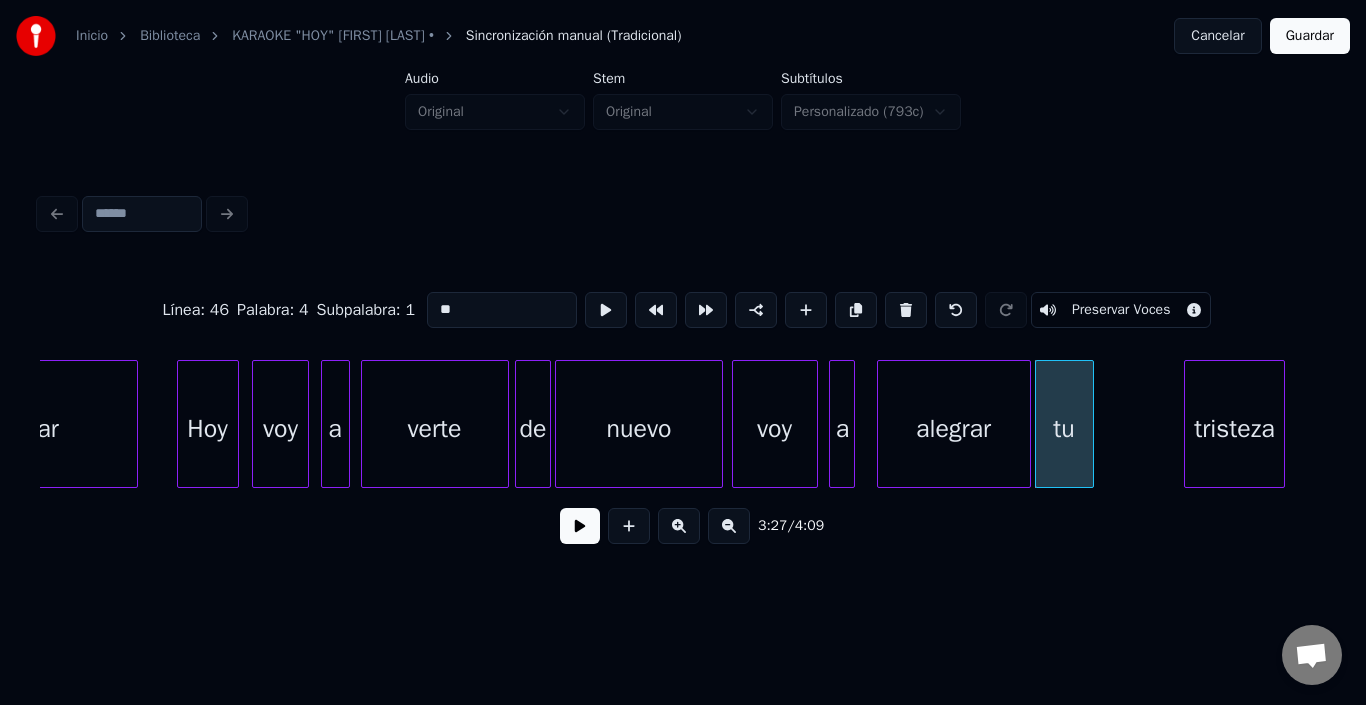 click at bounding box center [1090, 424] 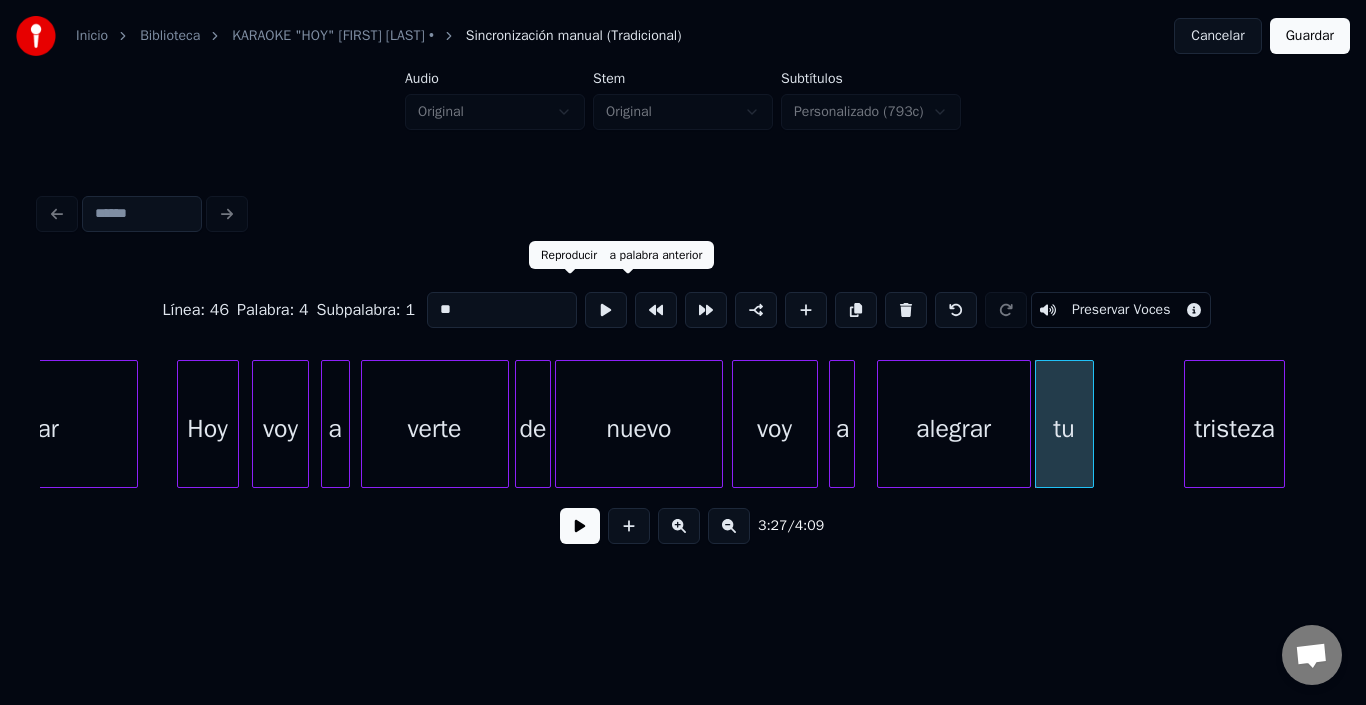click at bounding box center (606, 310) 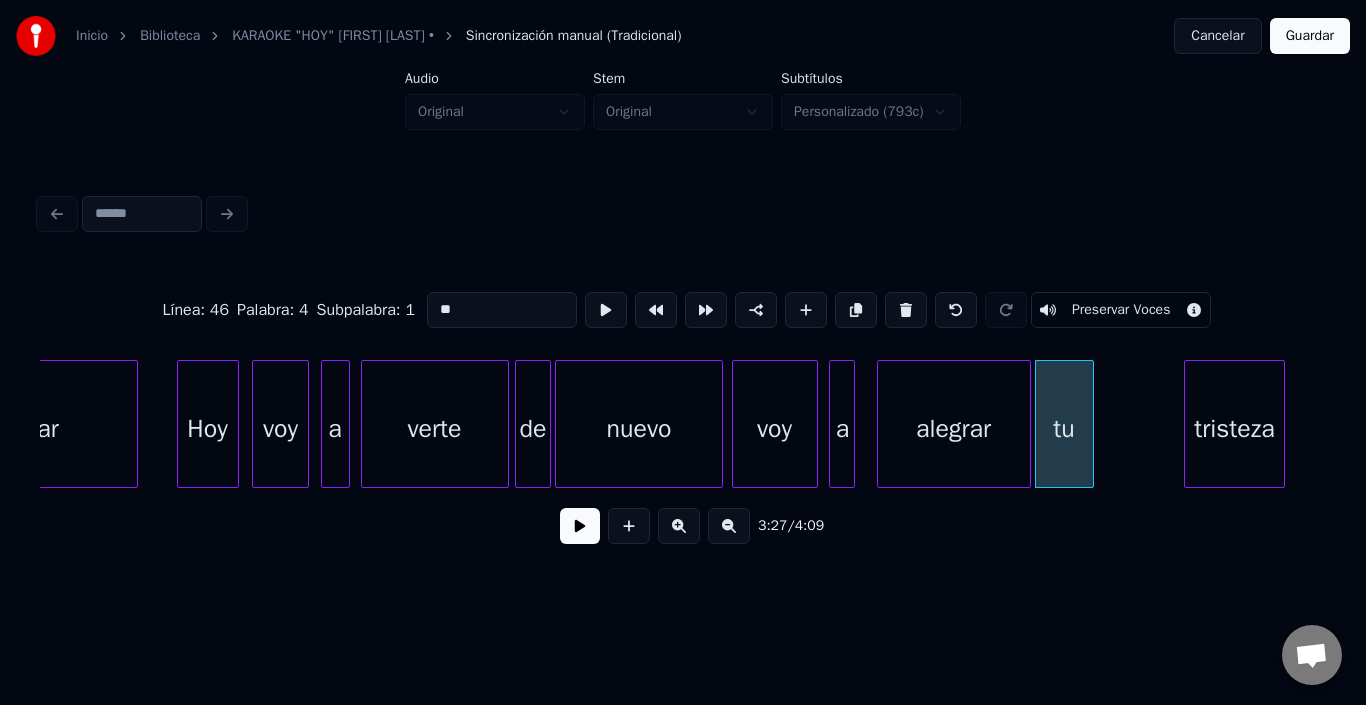 click at bounding box center [580, 526] 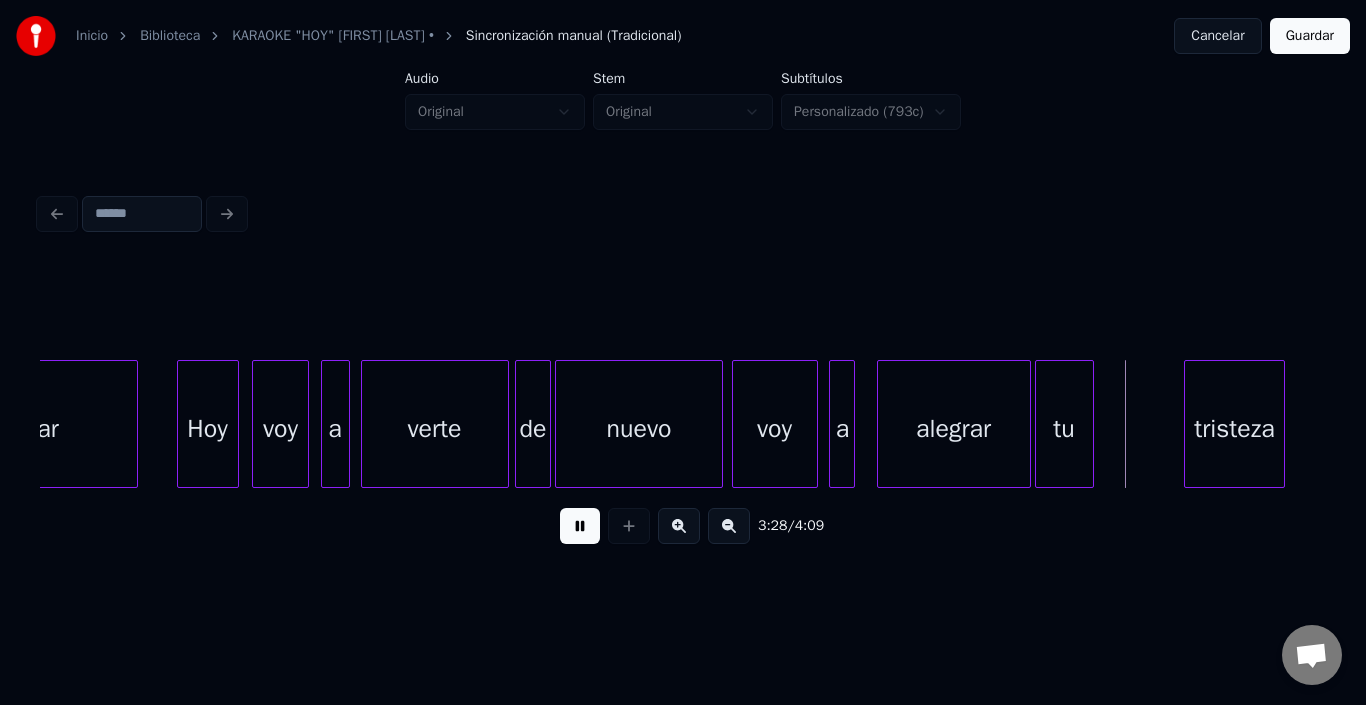 click at bounding box center [580, 526] 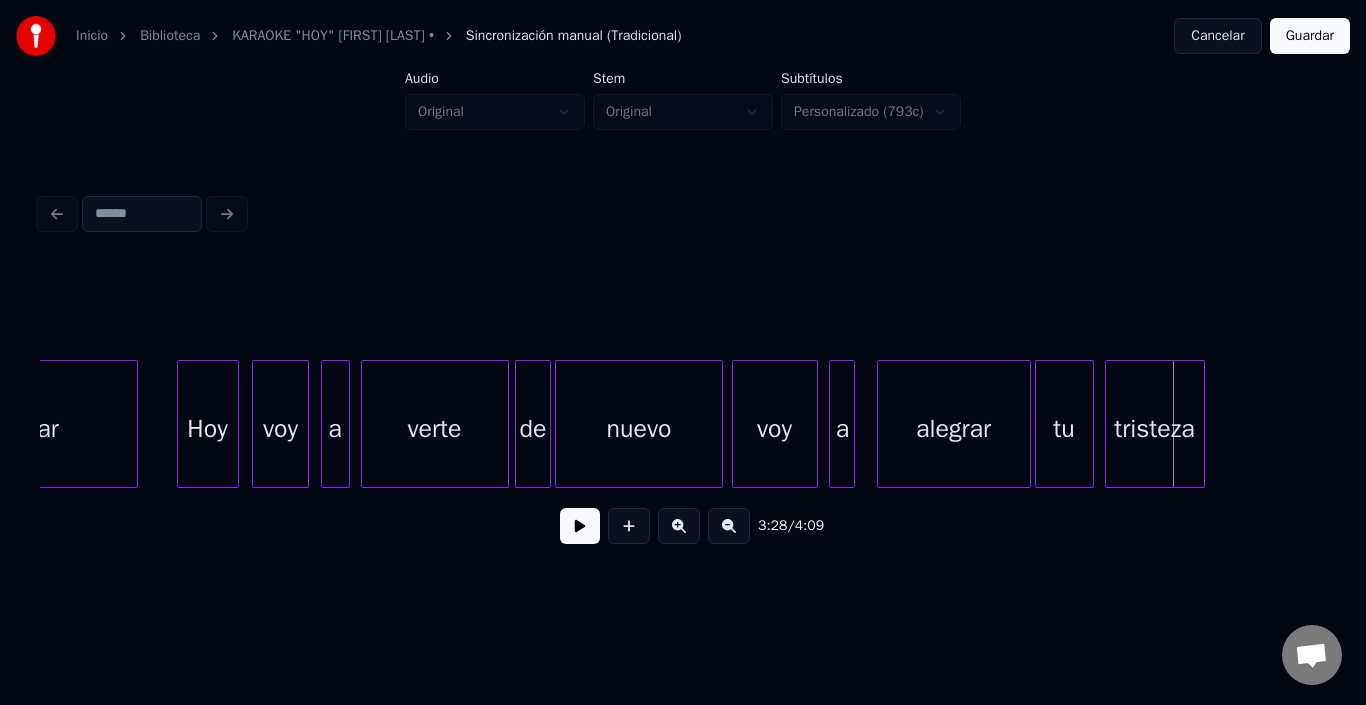 click on "tristeza" at bounding box center (1155, 429) 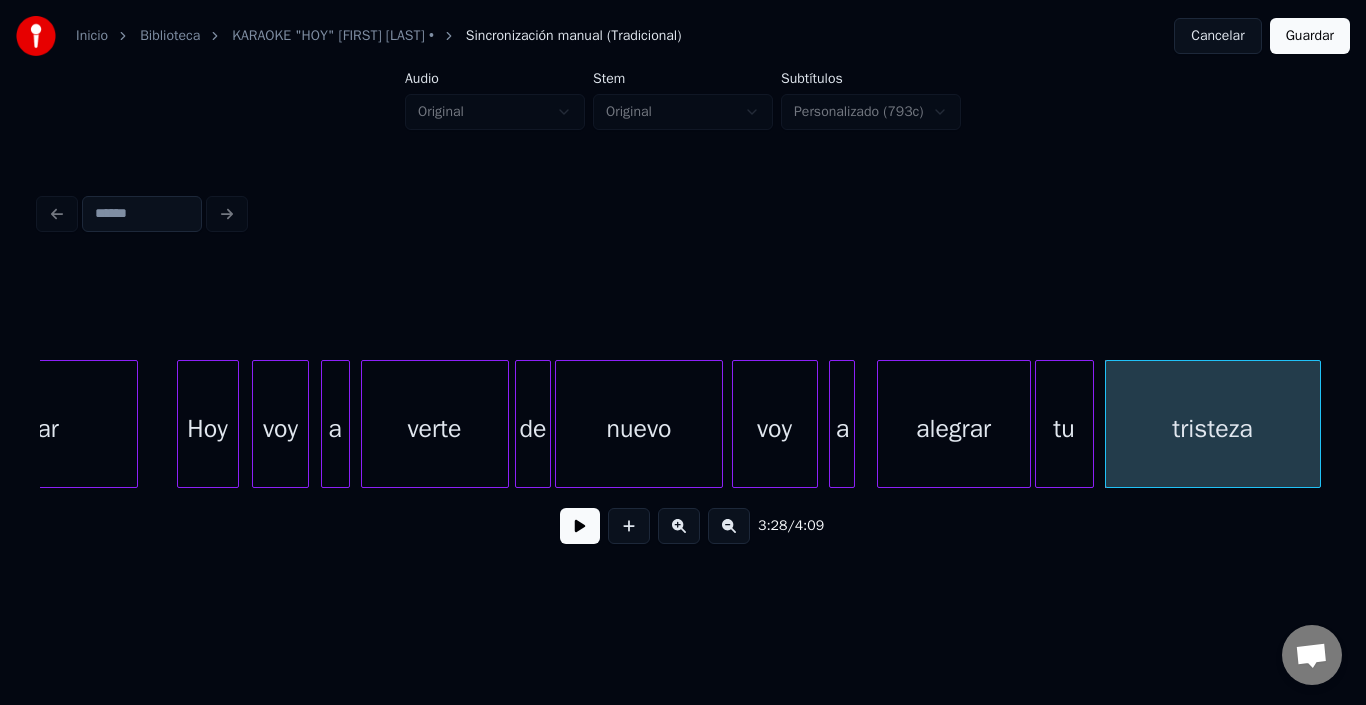 click at bounding box center (1317, 424) 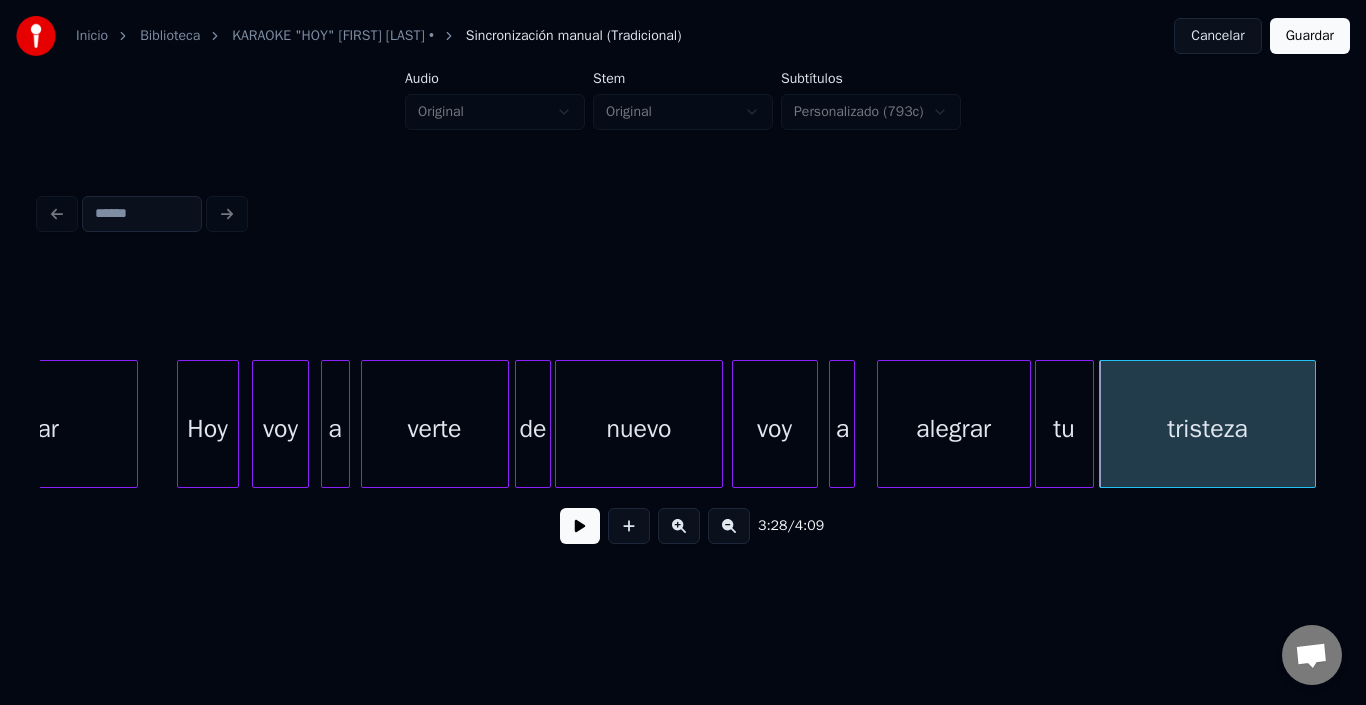 click on "tristeza" at bounding box center (1207, 429) 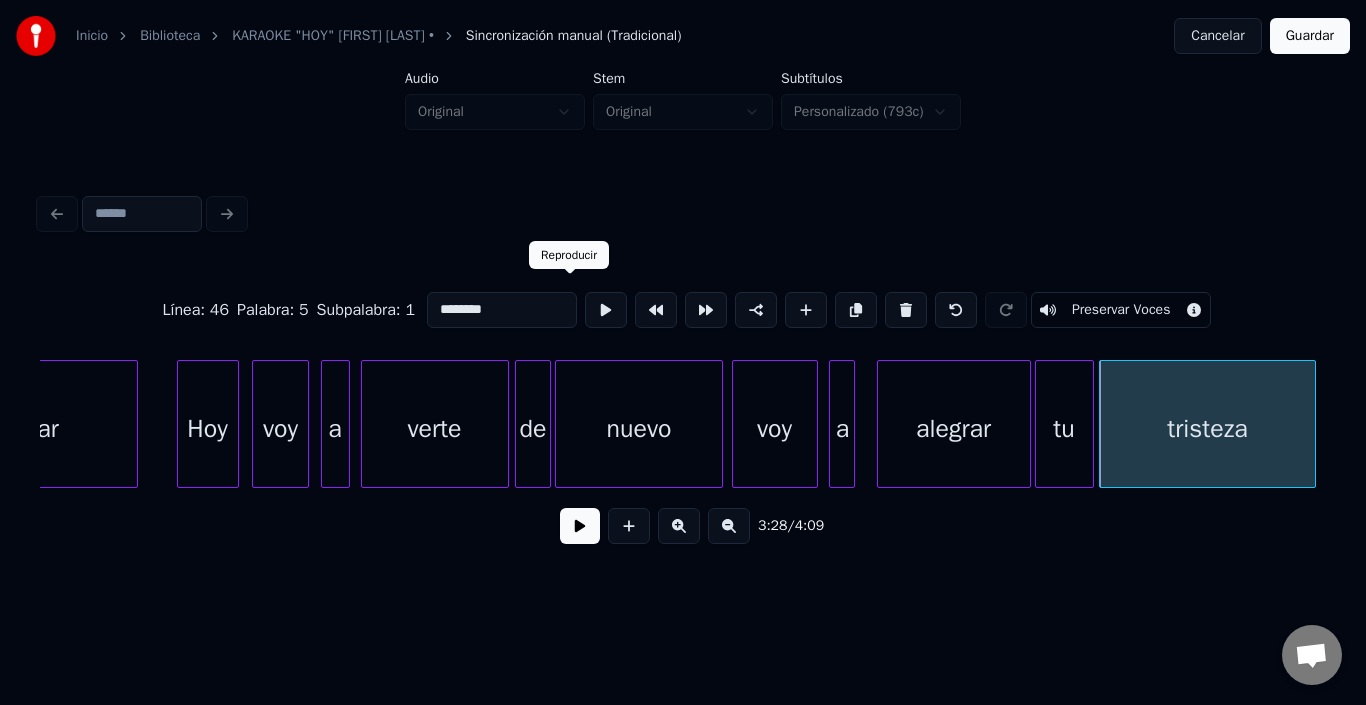 click at bounding box center (606, 310) 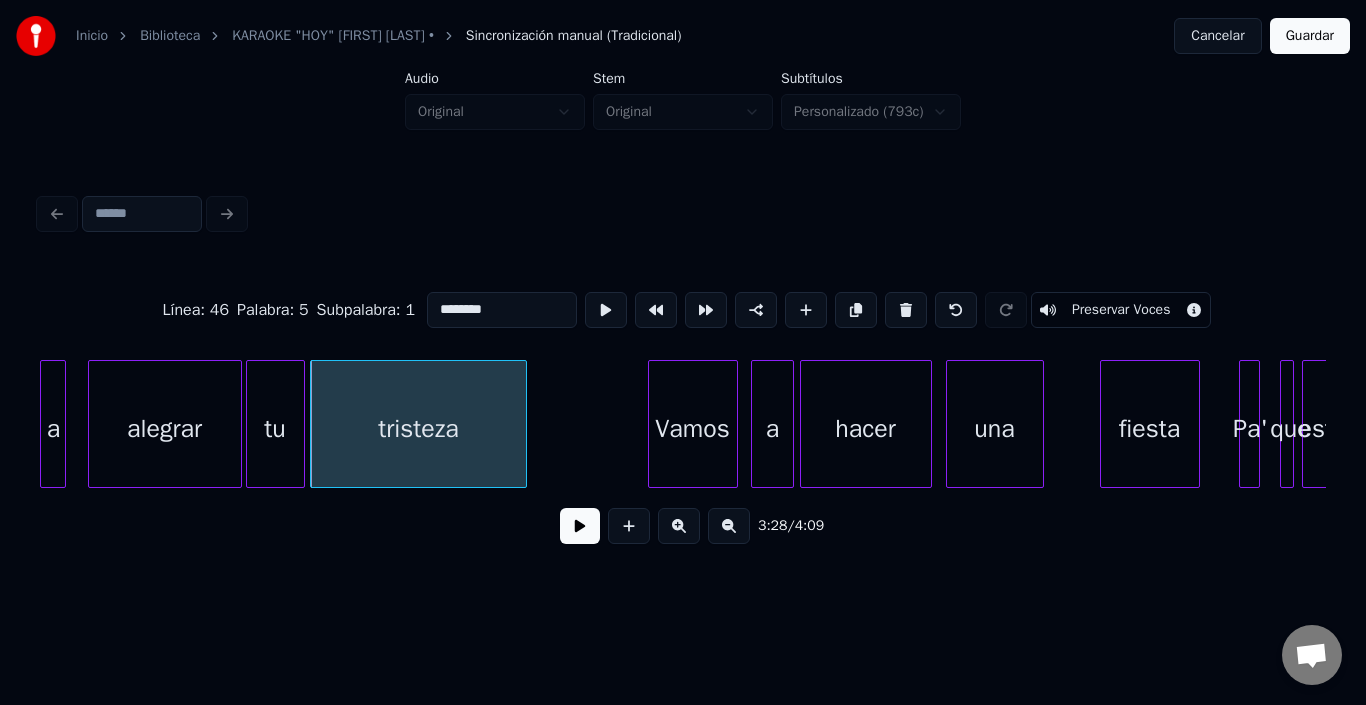 scroll, scrollTop: 0, scrollLeft: 41382, axis: horizontal 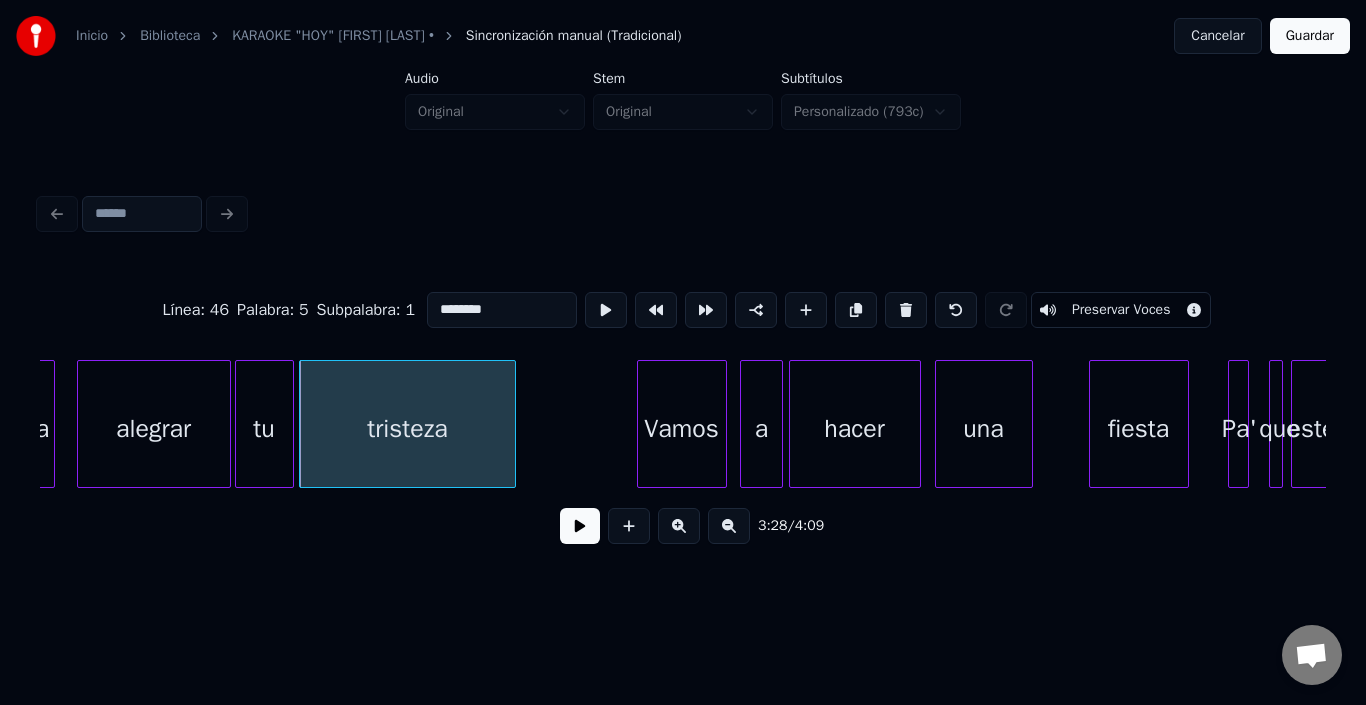 click on "tristeza" at bounding box center (407, 424) 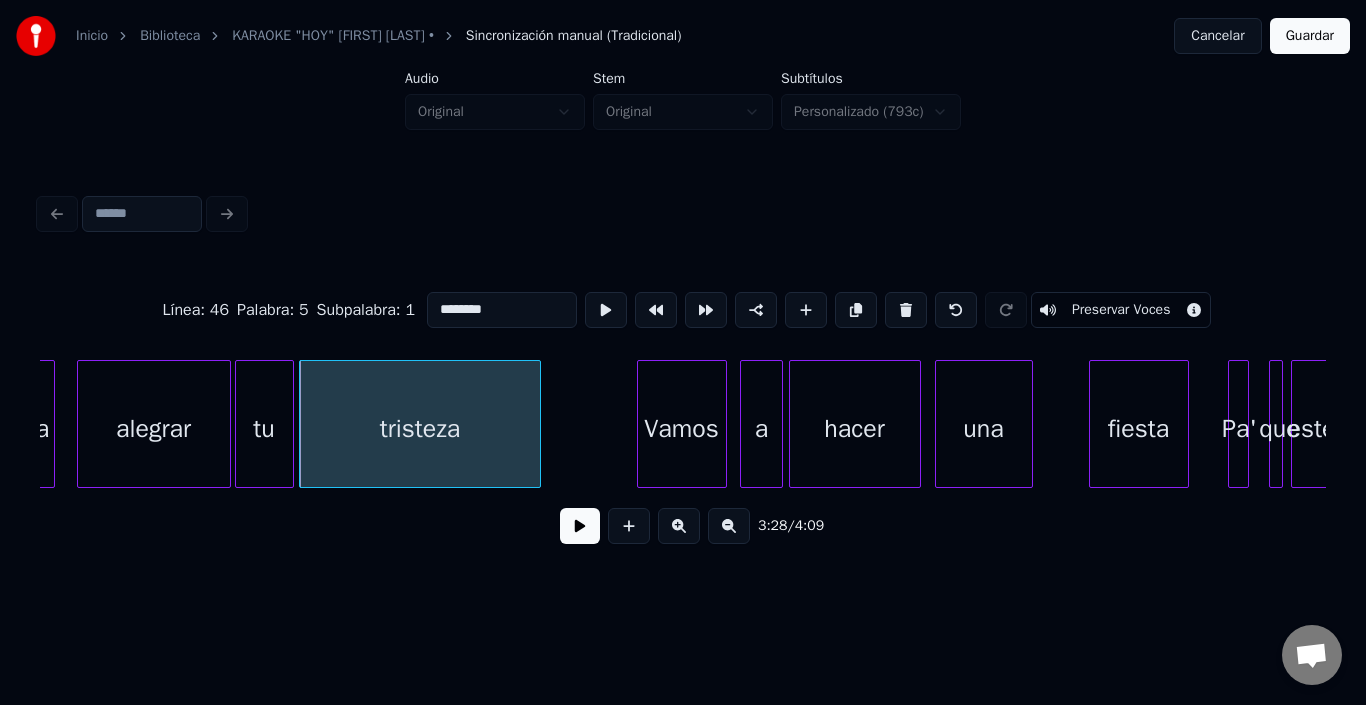 click at bounding box center (537, 424) 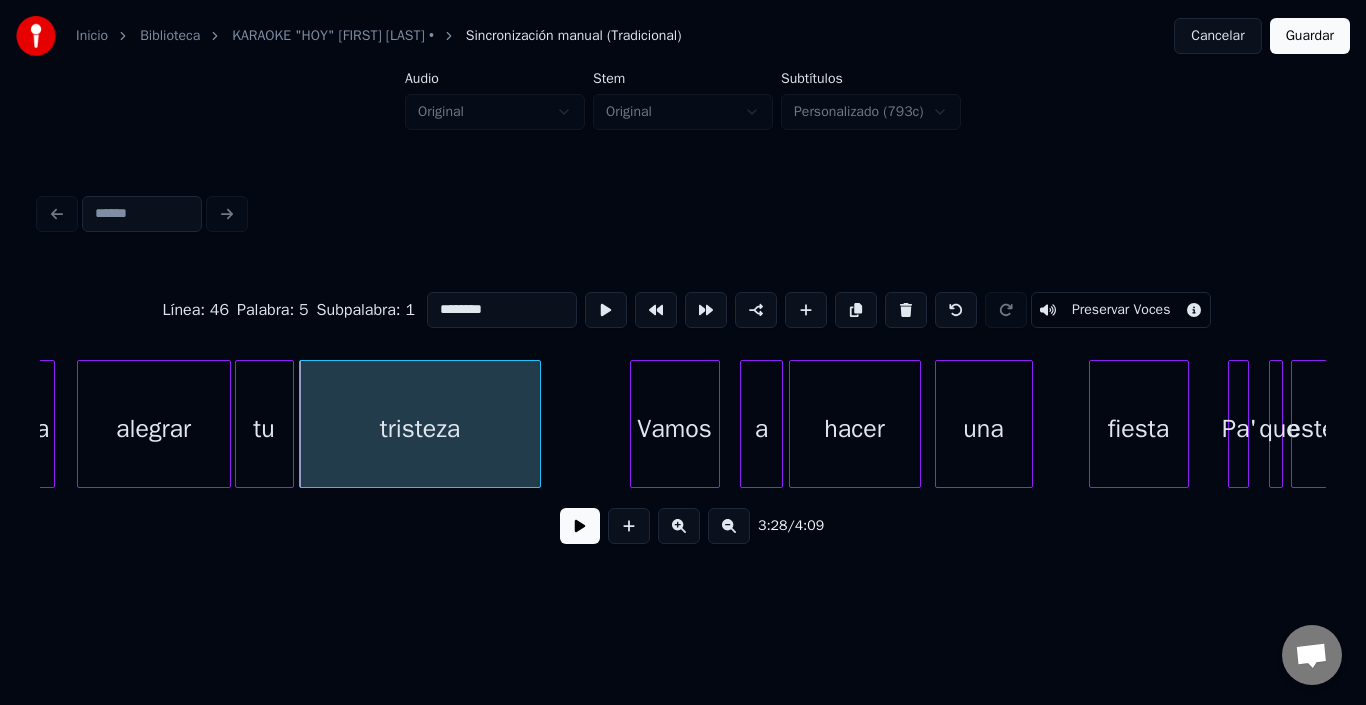 click on "Vamos" at bounding box center (675, 429) 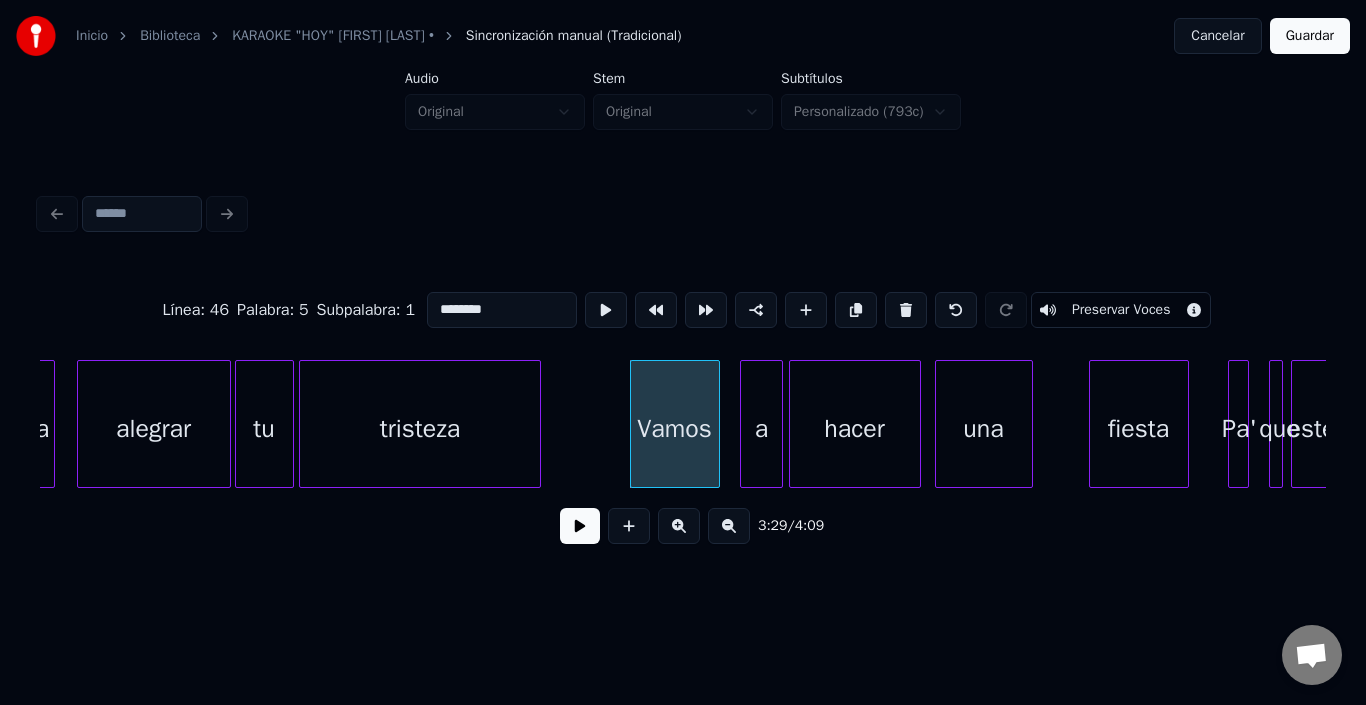 click on "Vamos" at bounding box center [675, 429] 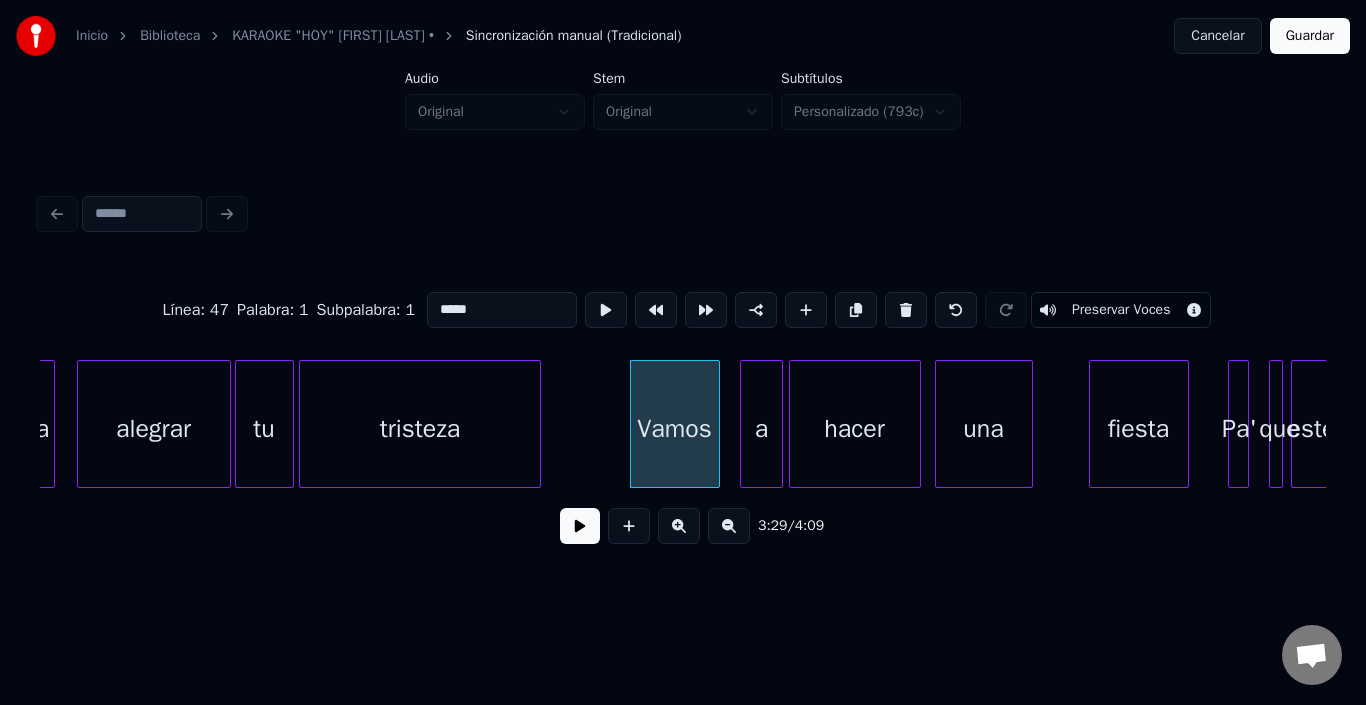 click on "*****" at bounding box center [502, 310] 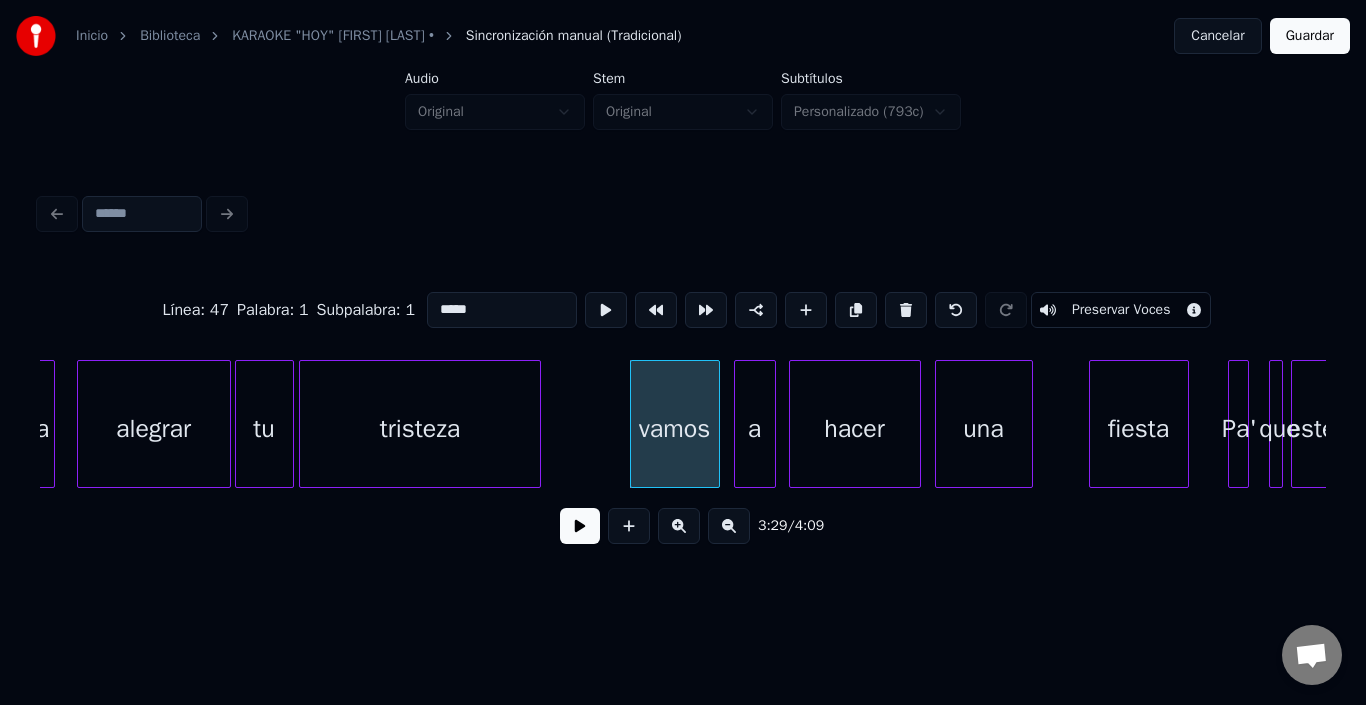 click on "a" at bounding box center (755, 429) 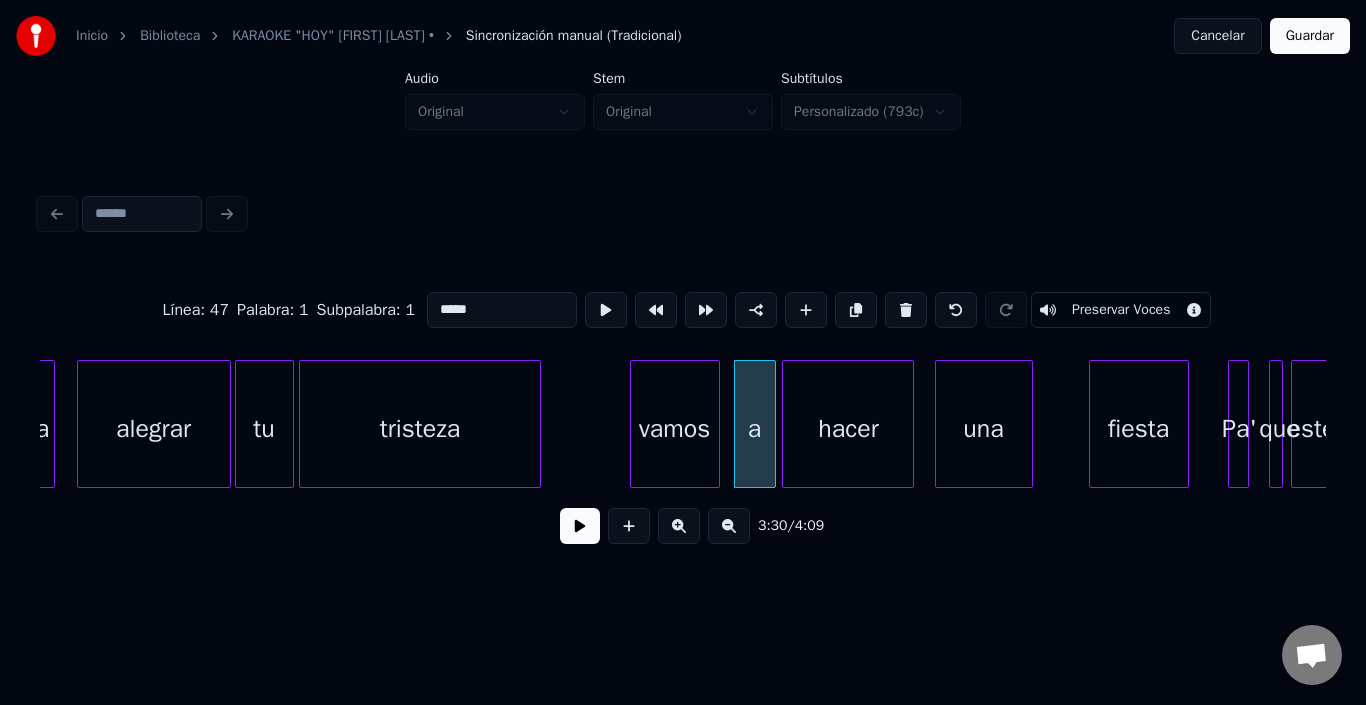 click on "hacer" at bounding box center [848, 429] 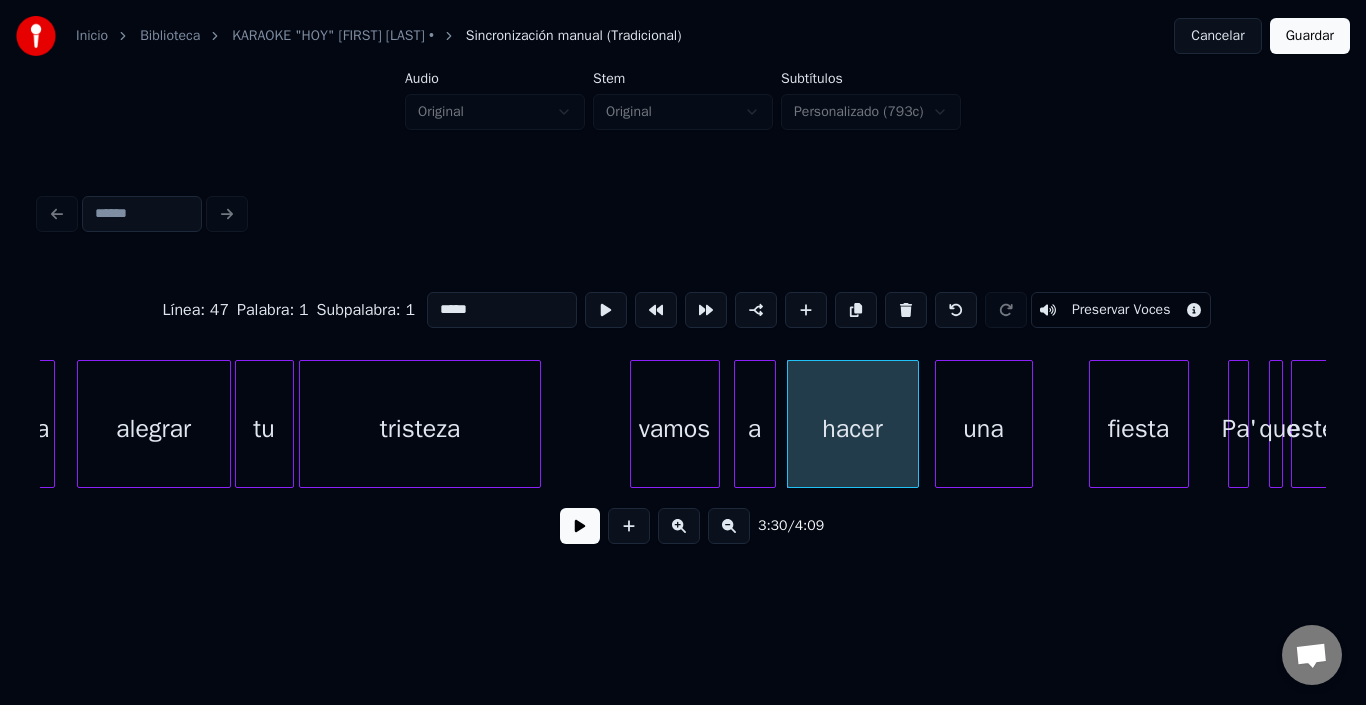 click on "hacer" at bounding box center [853, 429] 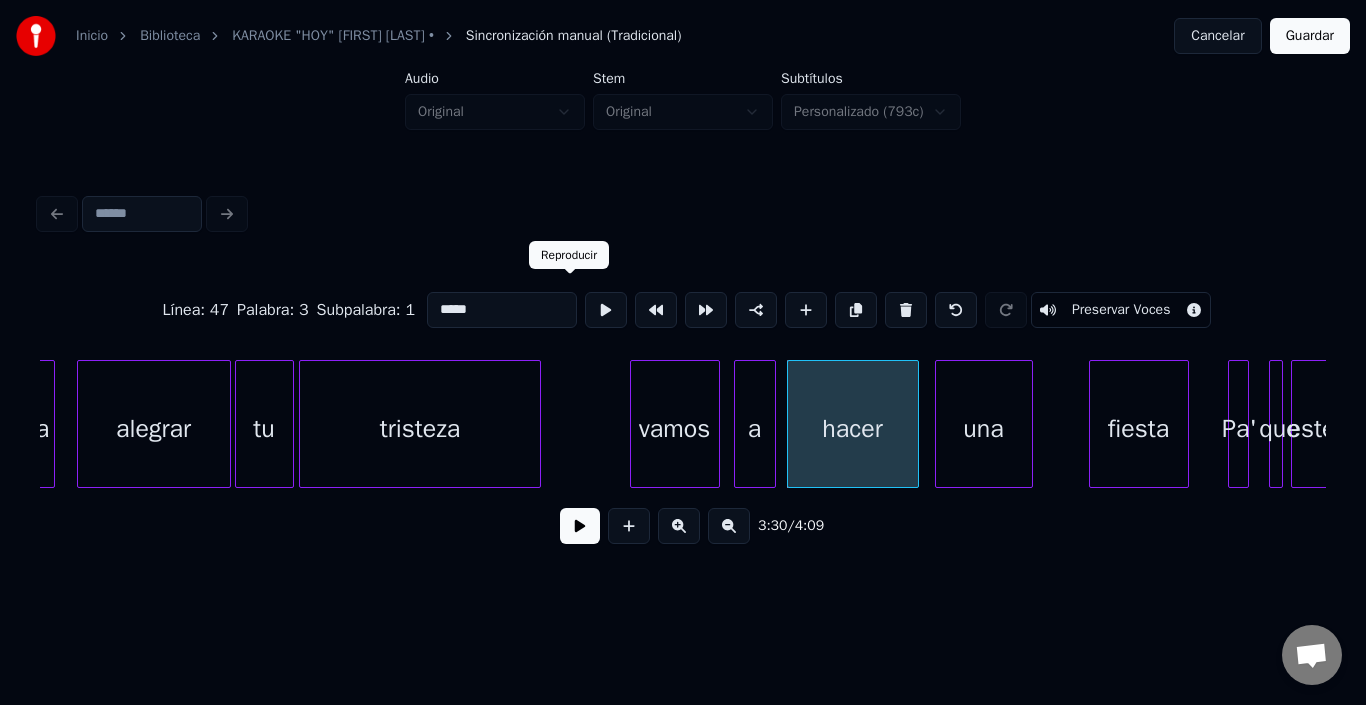 click at bounding box center (606, 310) 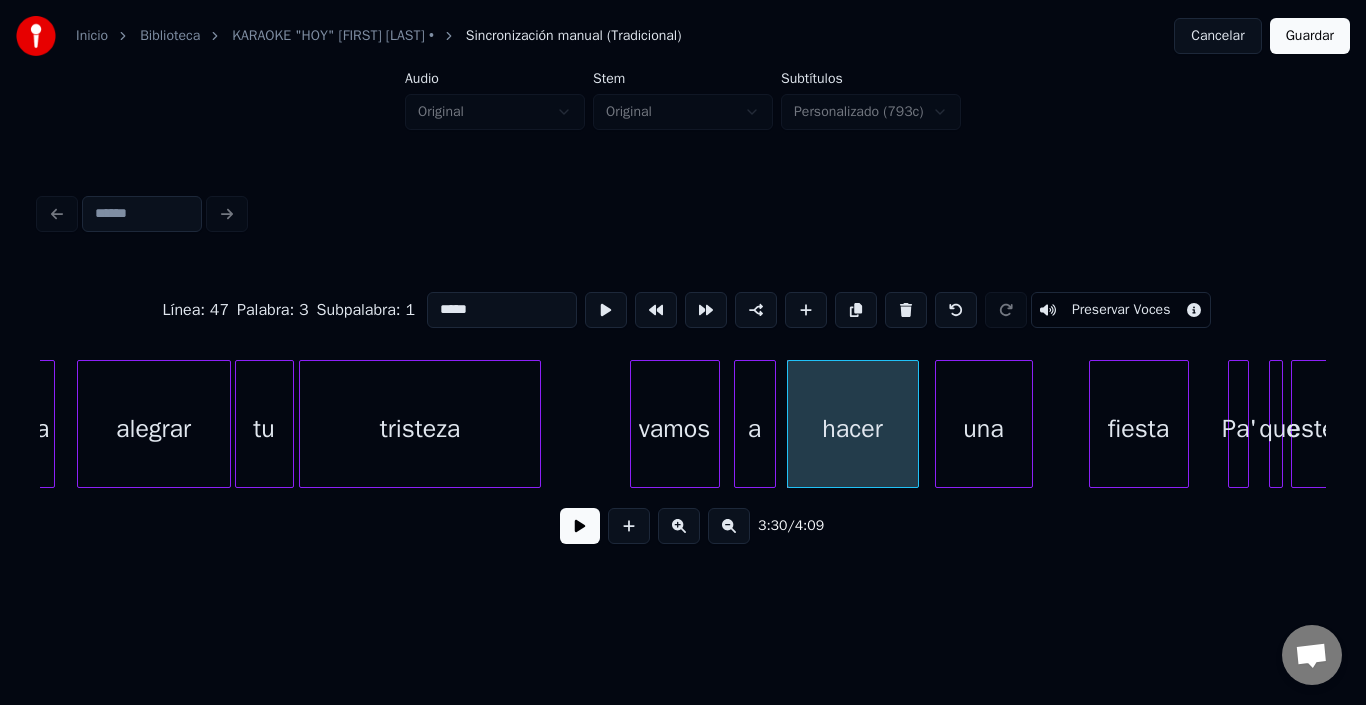 click on "una" at bounding box center (984, 429) 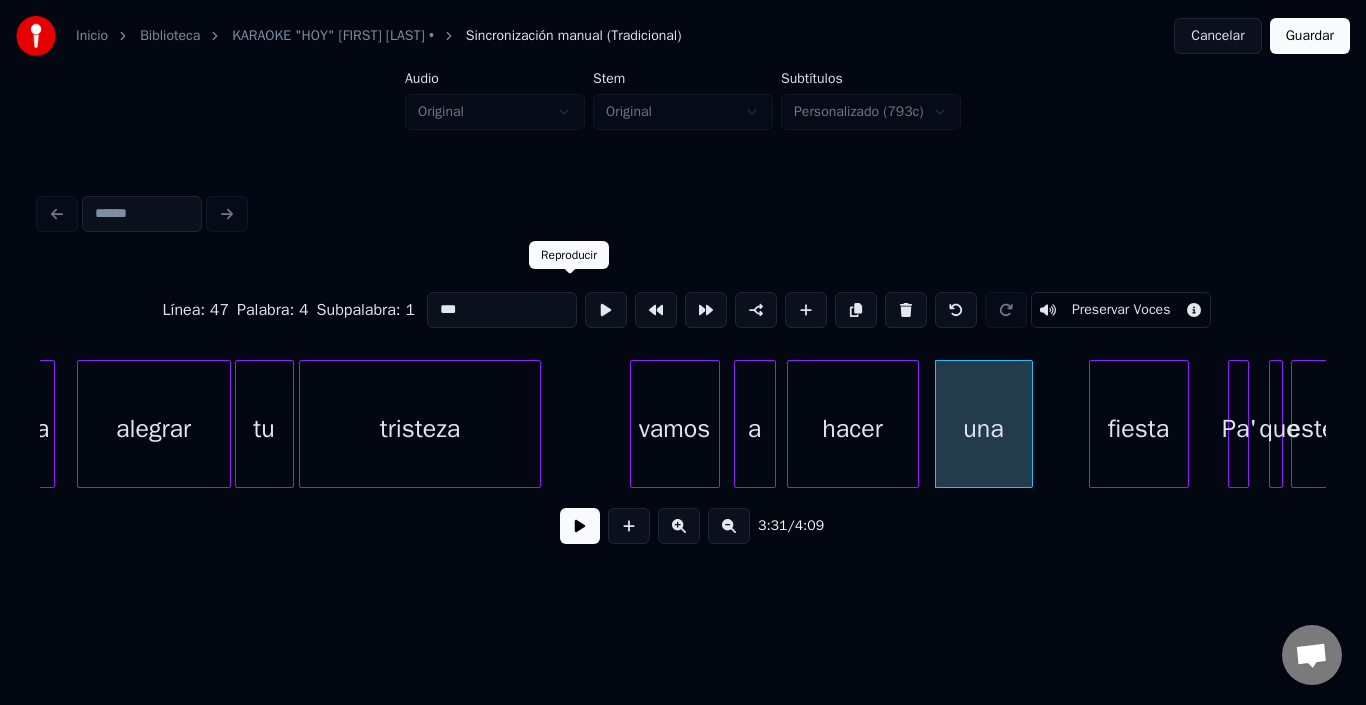 click at bounding box center (606, 310) 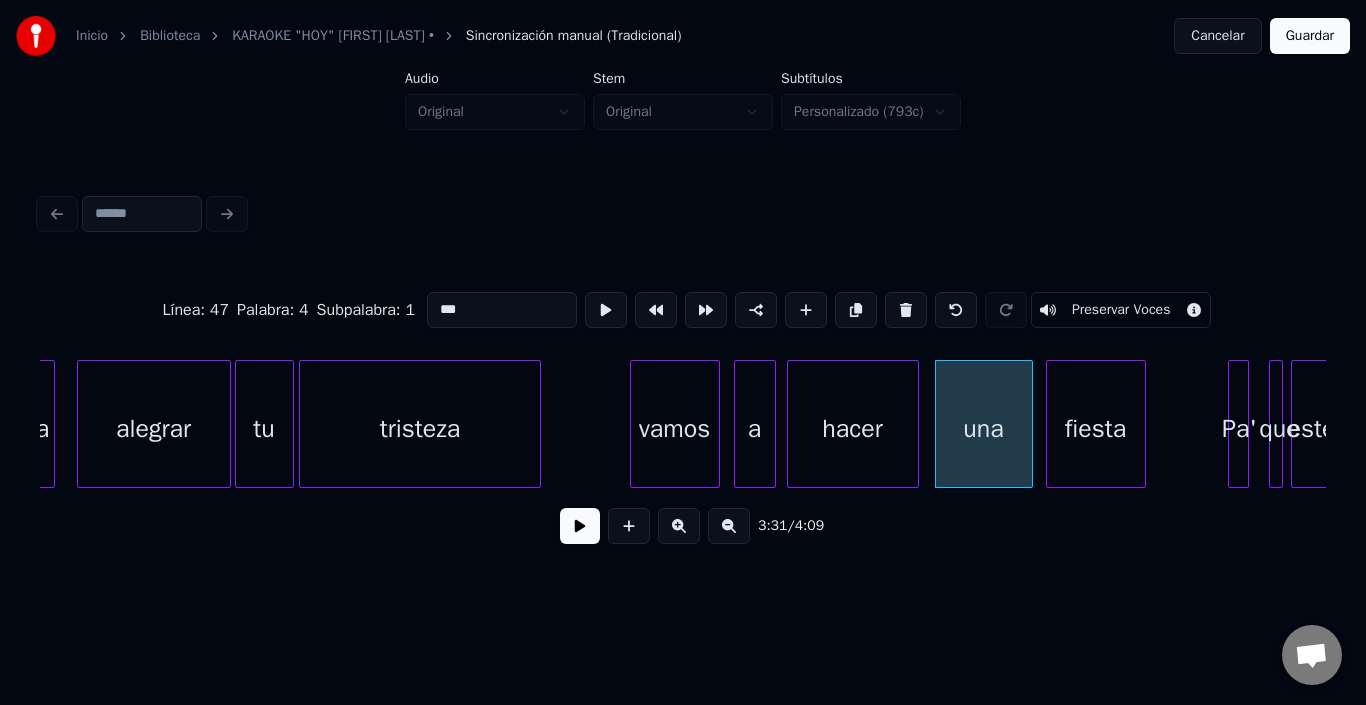 click on "fiesta" at bounding box center [1096, 429] 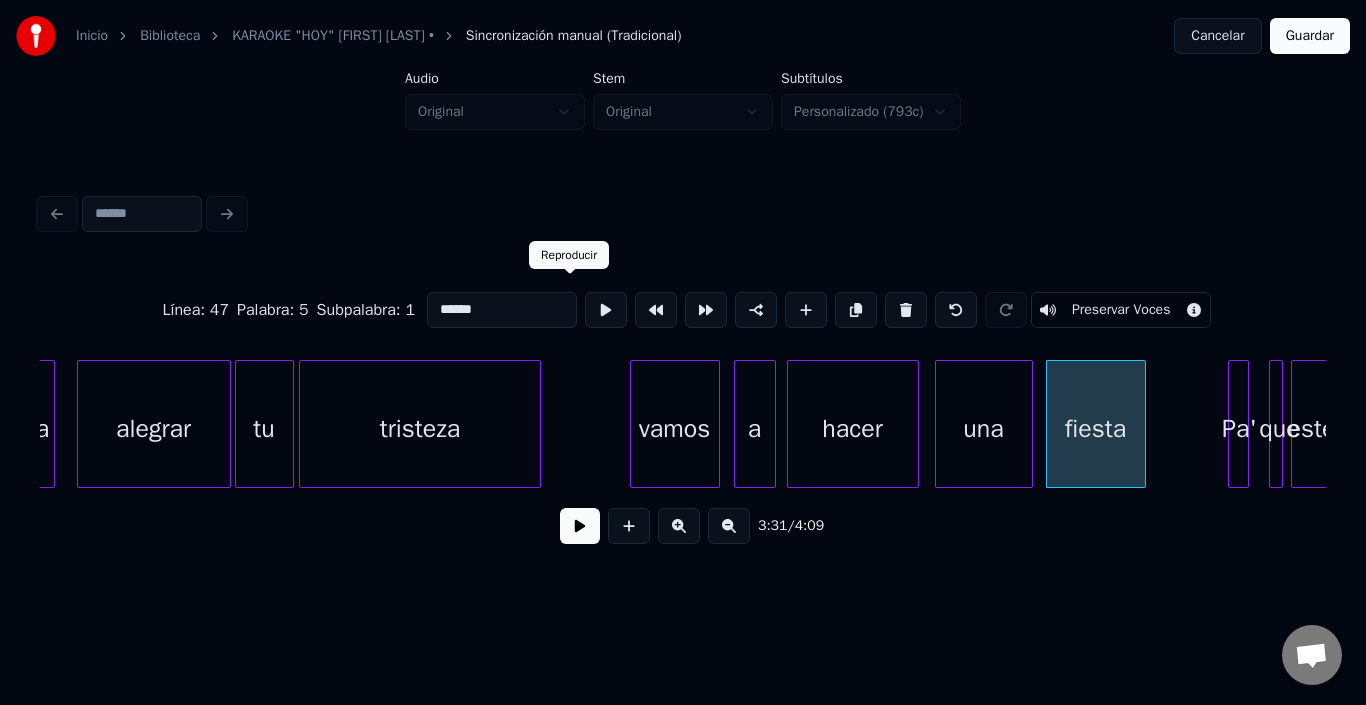 click at bounding box center (606, 310) 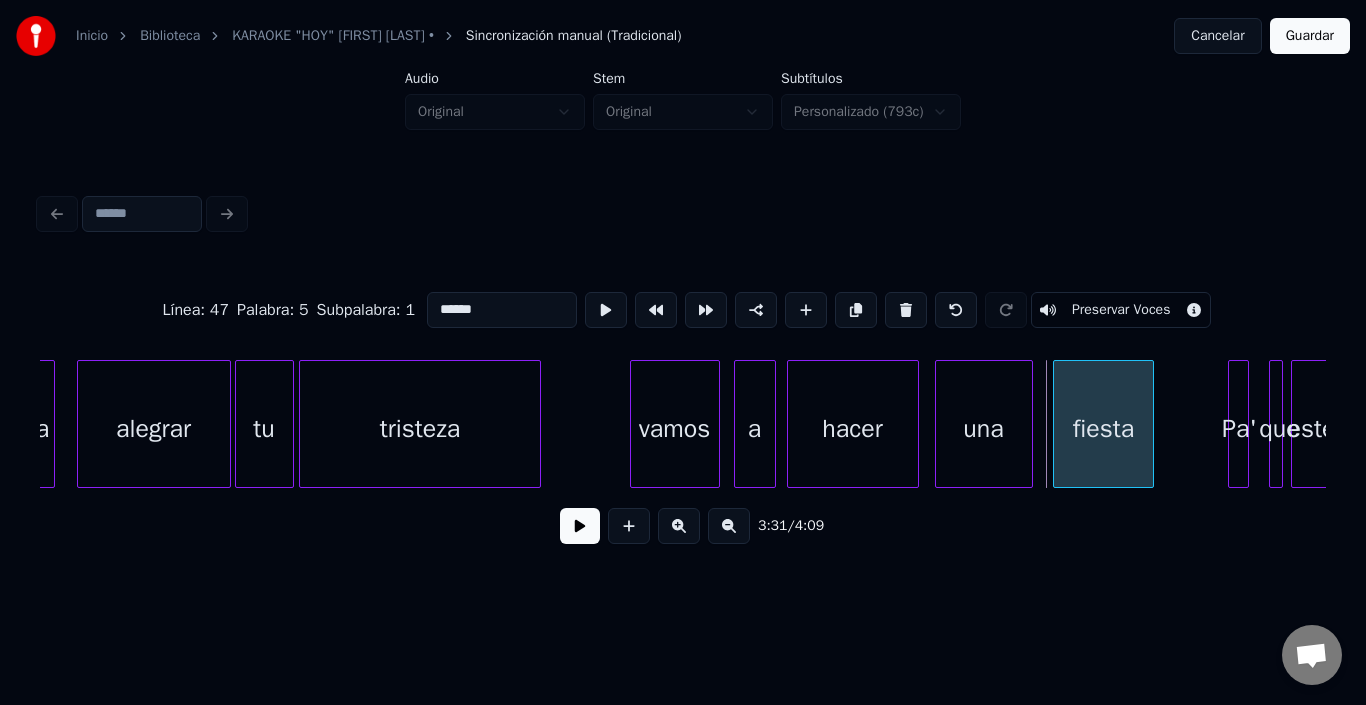 click on "fiesta" at bounding box center [1103, 429] 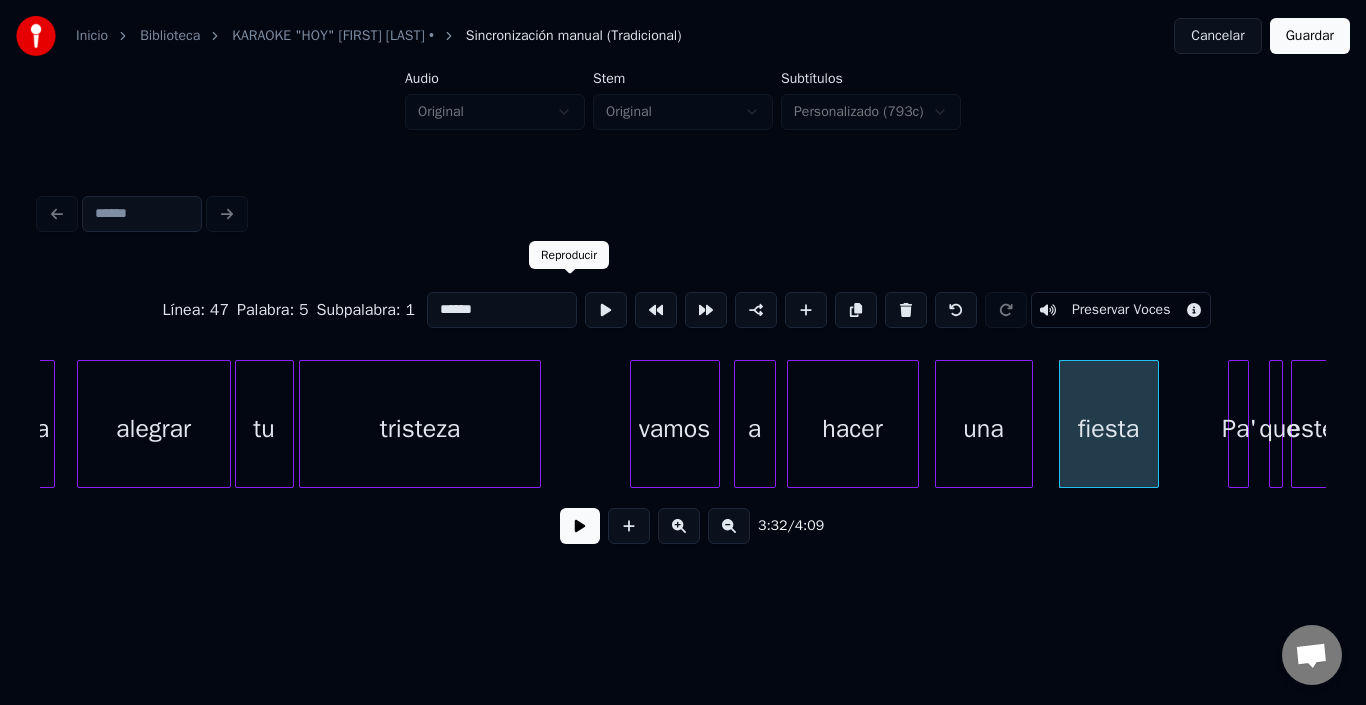 click at bounding box center (606, 310) 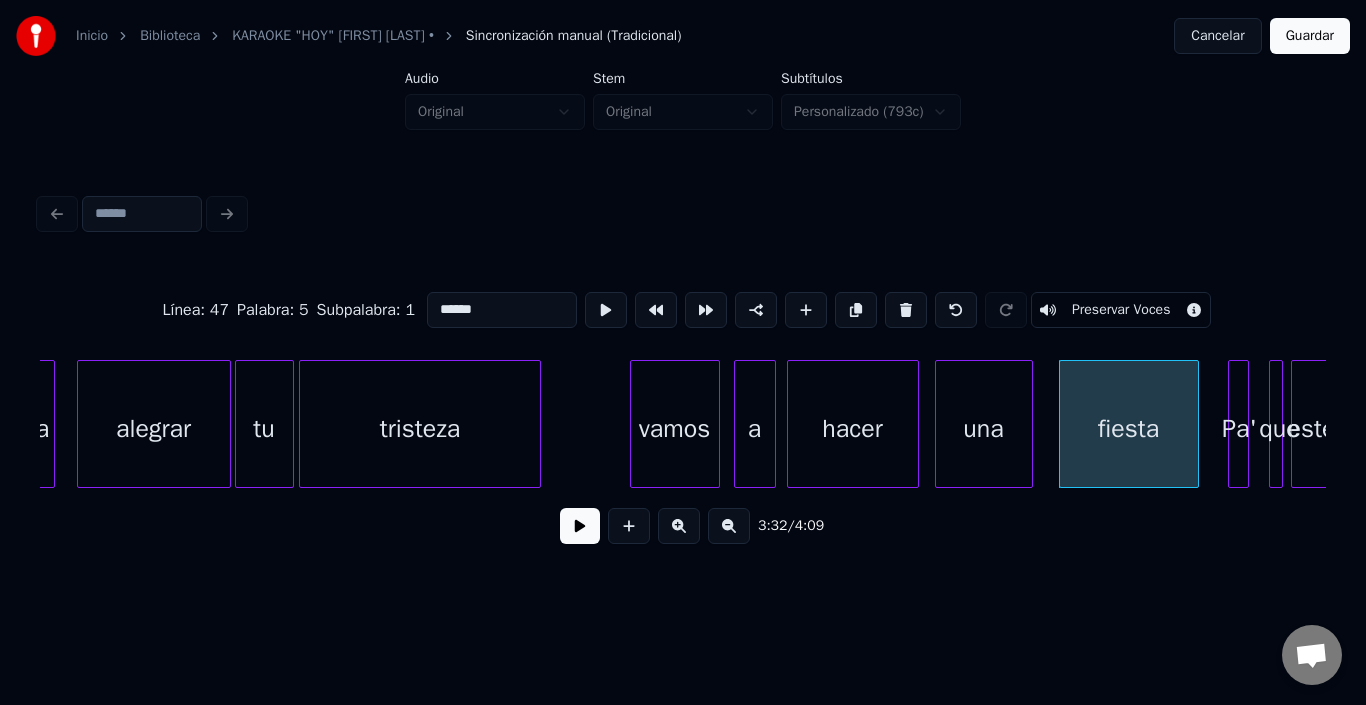 click at bounding box center [1195, 424] 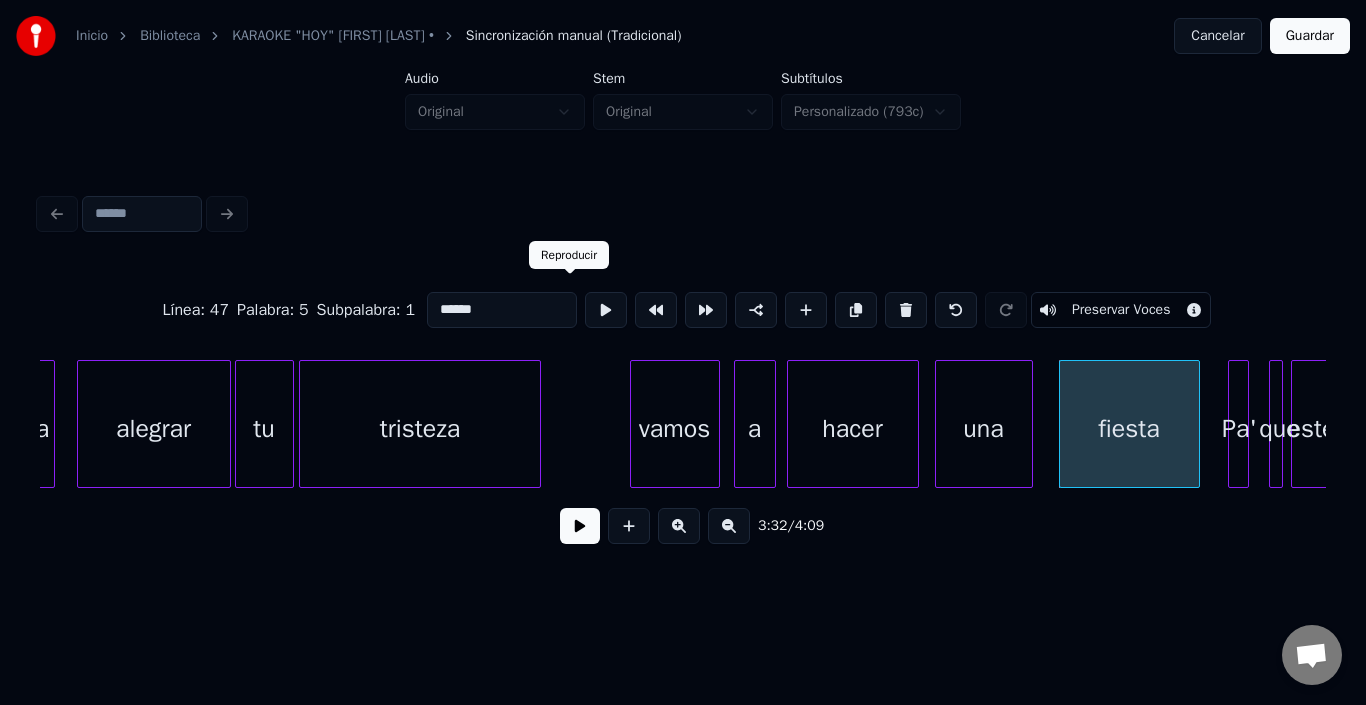 click at bounding box center [606, 310] 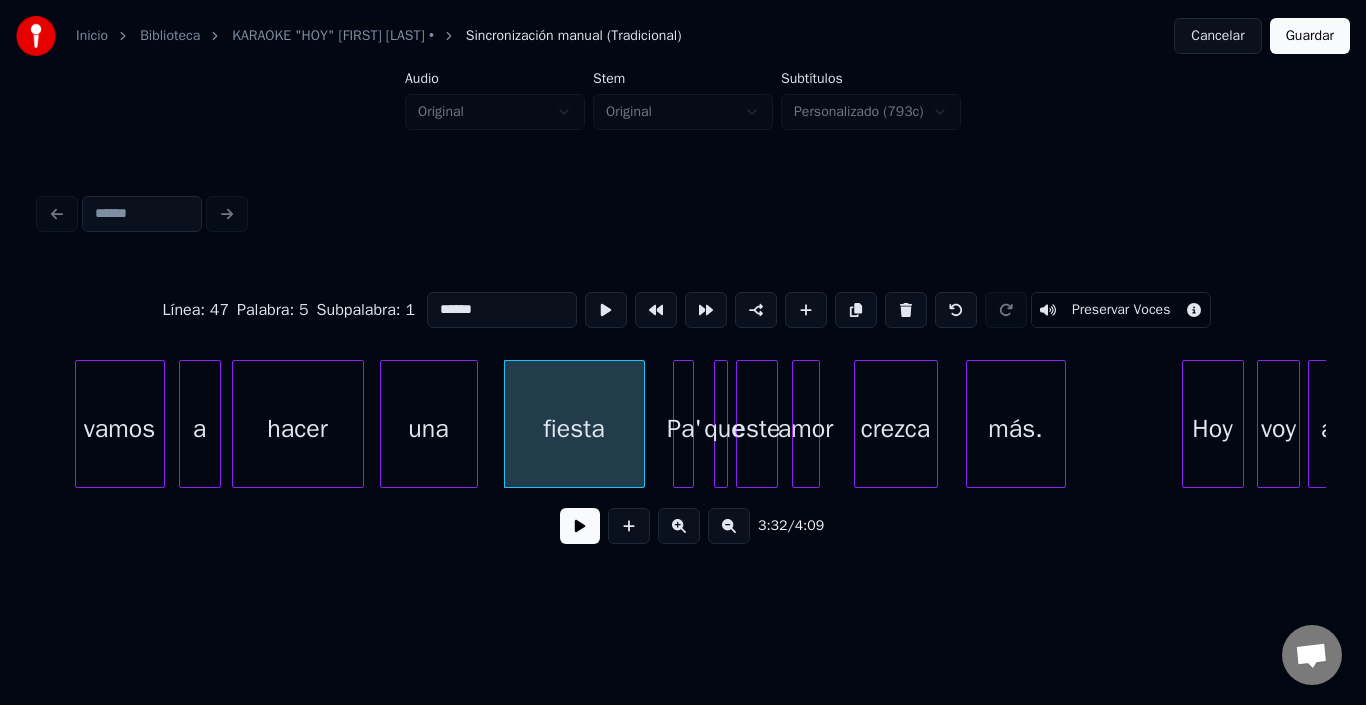 scroll, scrollTop: 0, scrollLeft: 41982, axis: horizontal 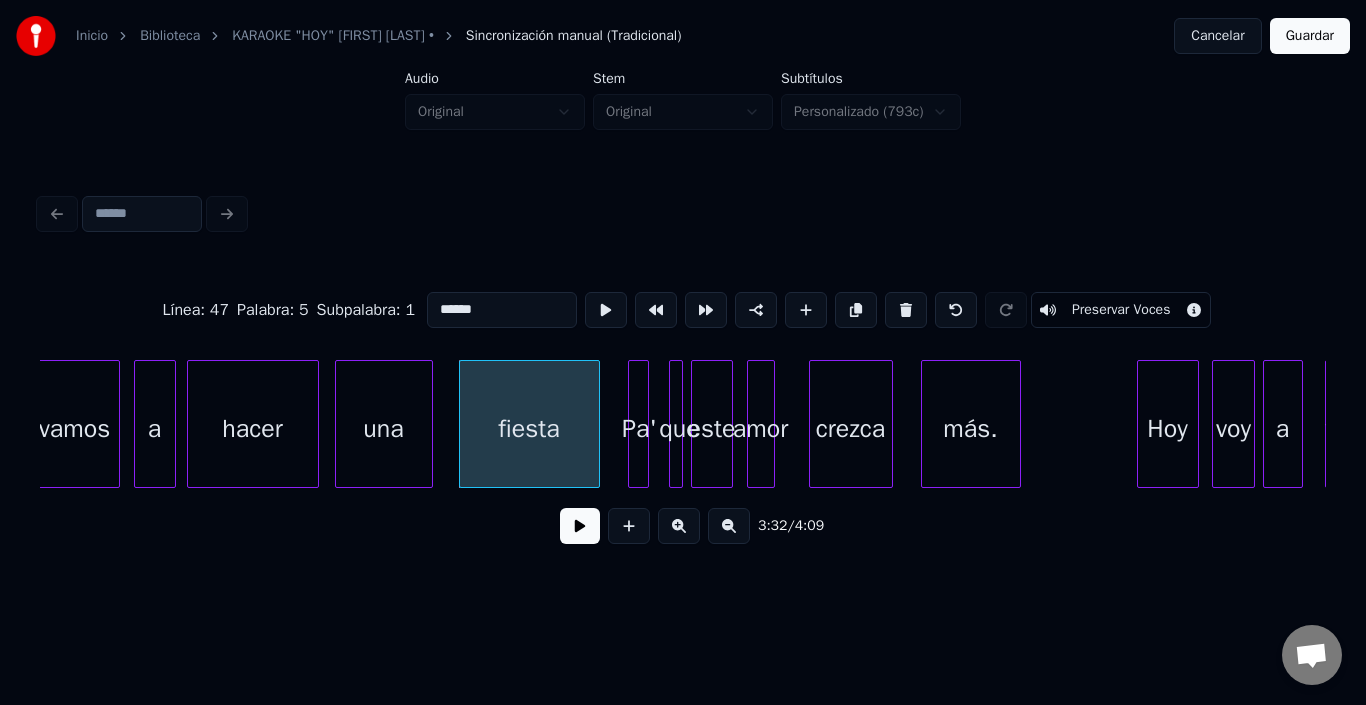 click at bounding box center (645, 424) 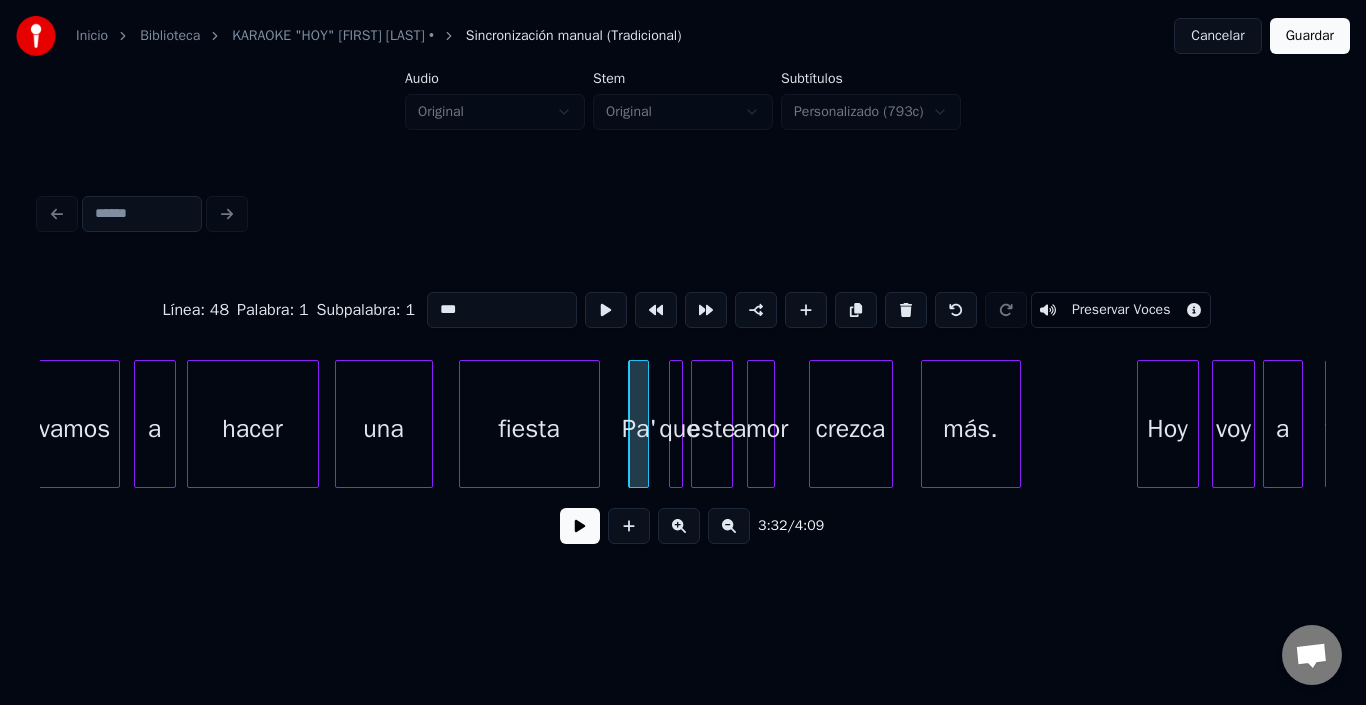 click on "***" at bounding box center (502, 310) 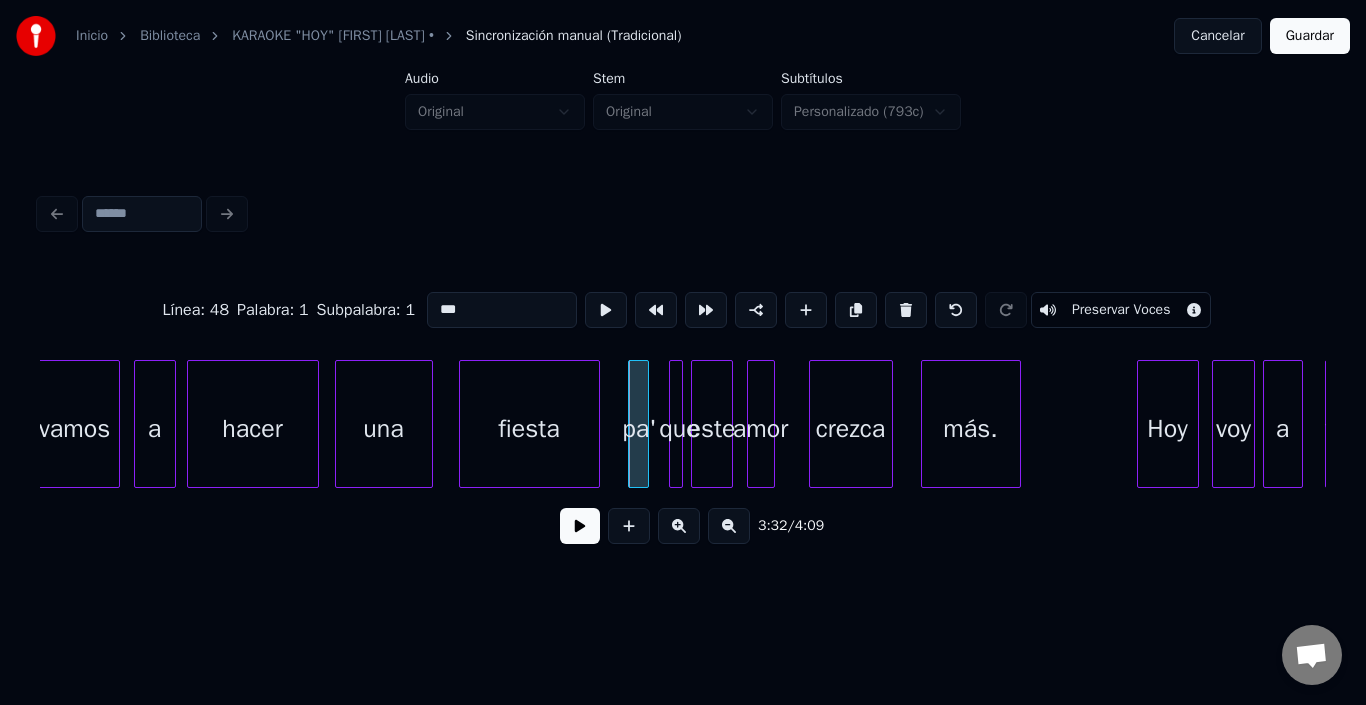 click on "más." at bounding box center [971, 429] 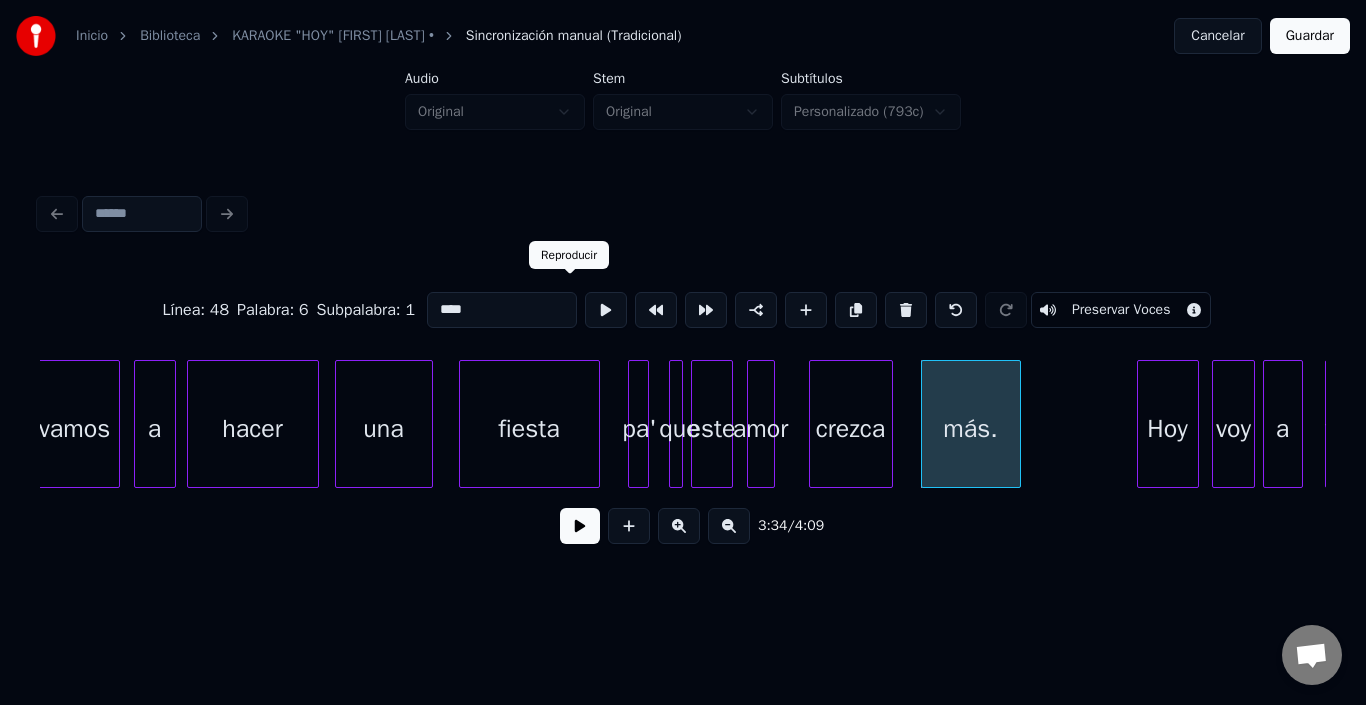 click on "****" at bounding box center (502, 310) 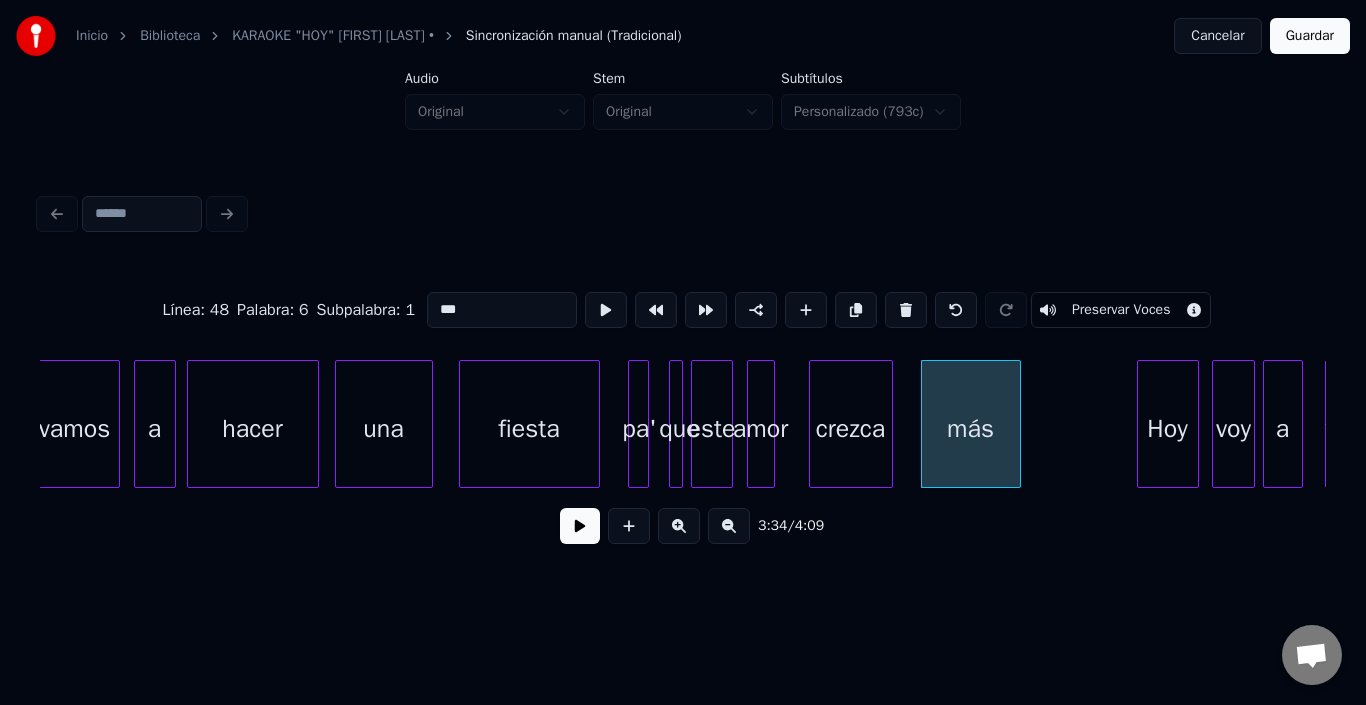 type on "***" 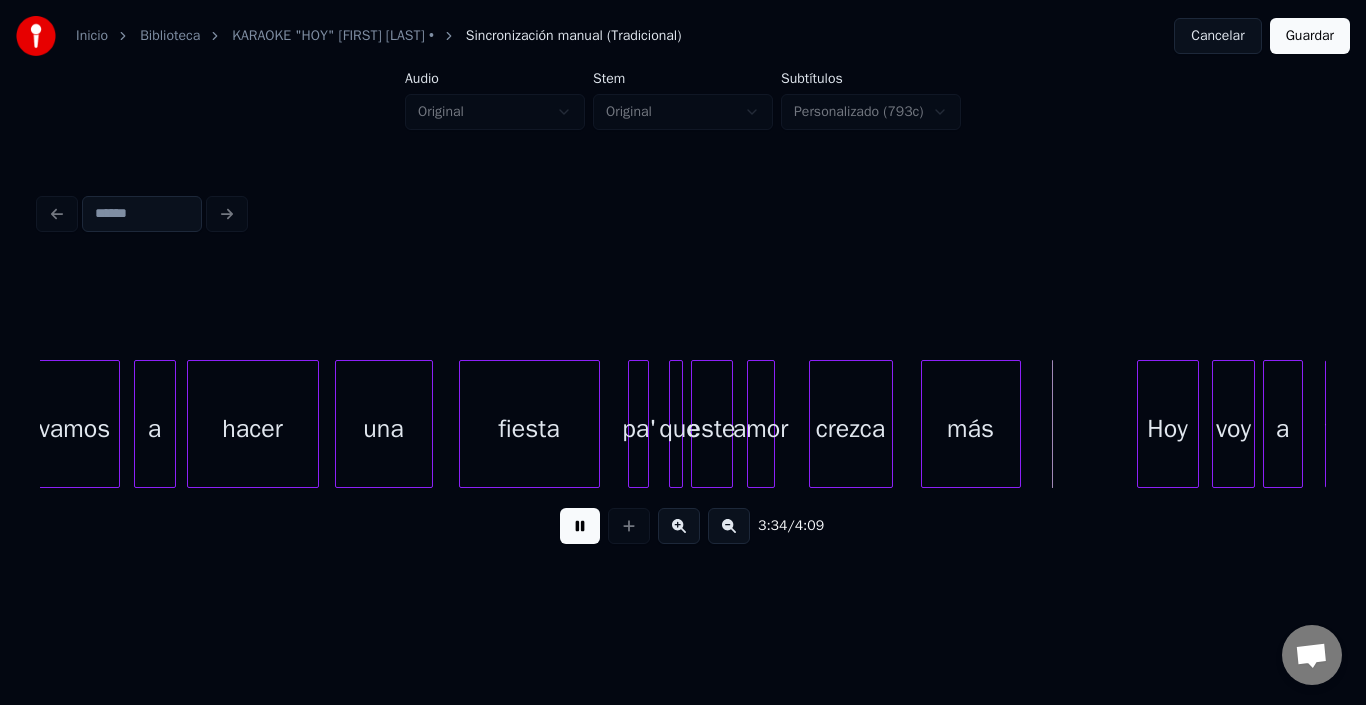 click at bounding box center [580, 526] 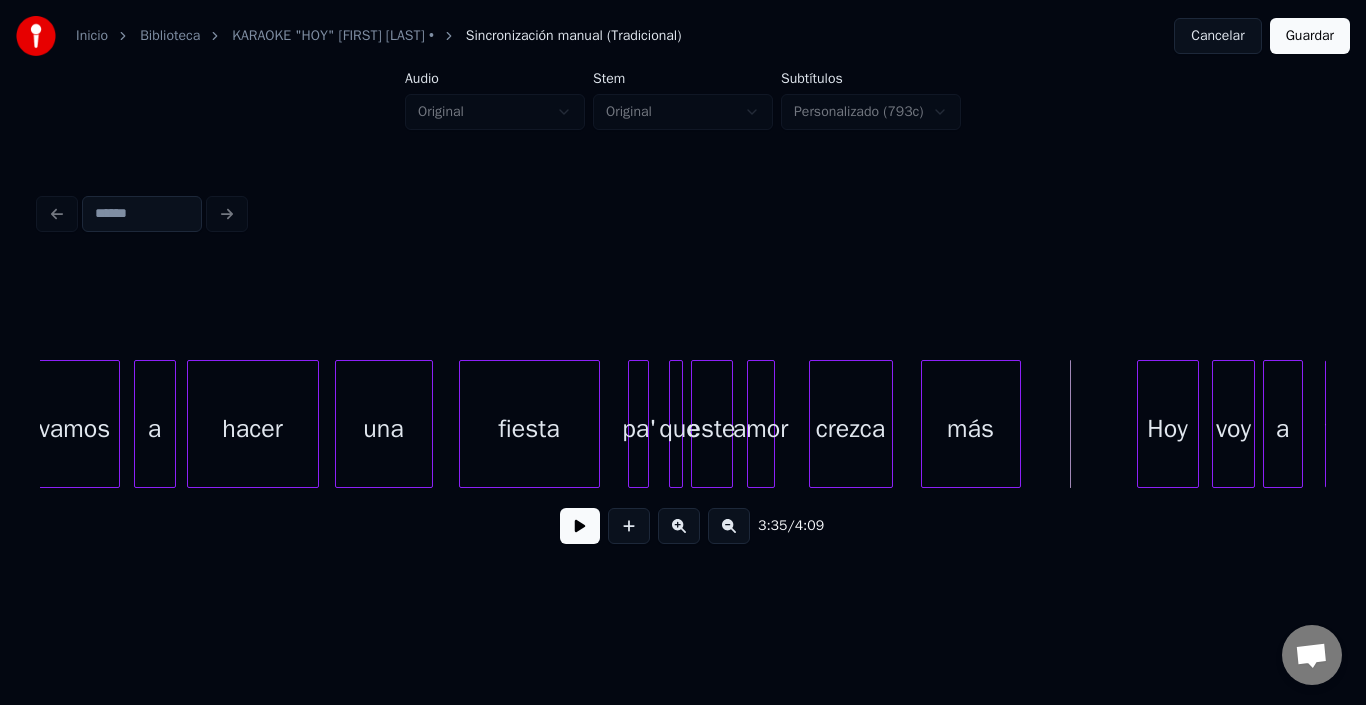 click on "fiesta" at bounding box center (529, 429) 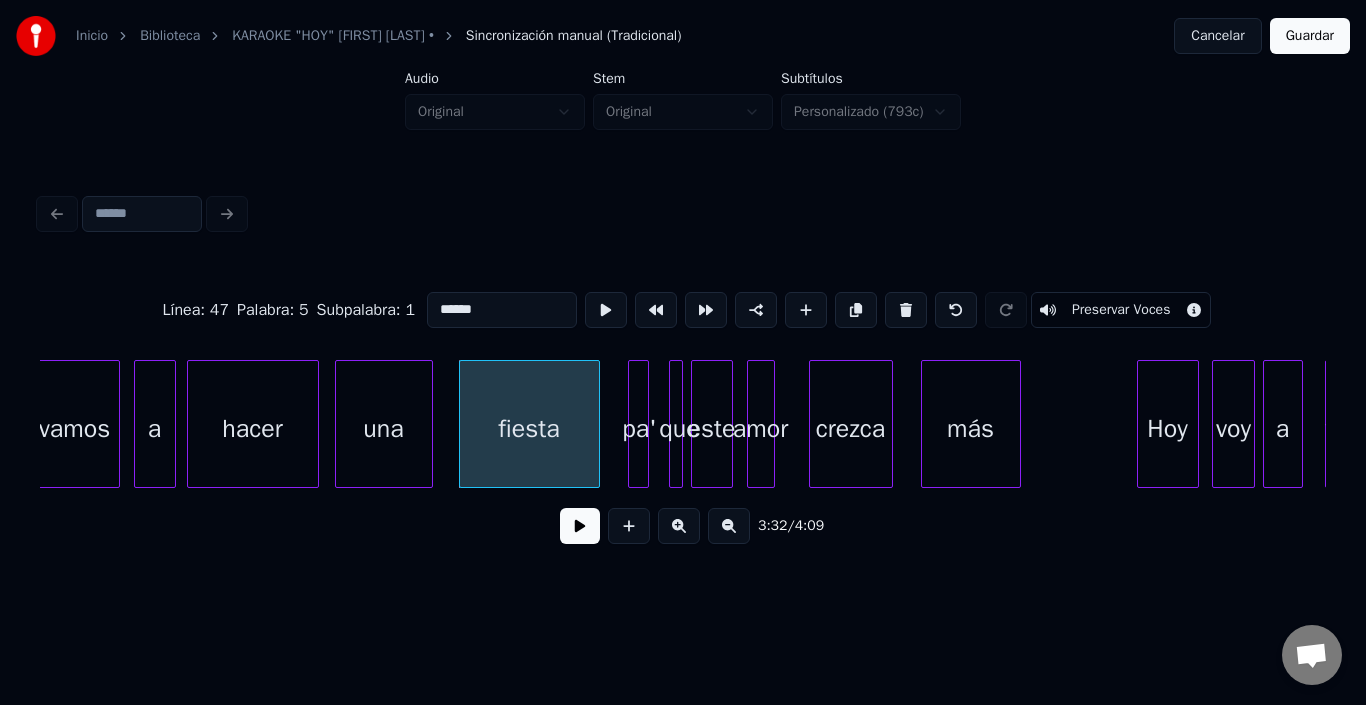click at bounding box center [580, 526] 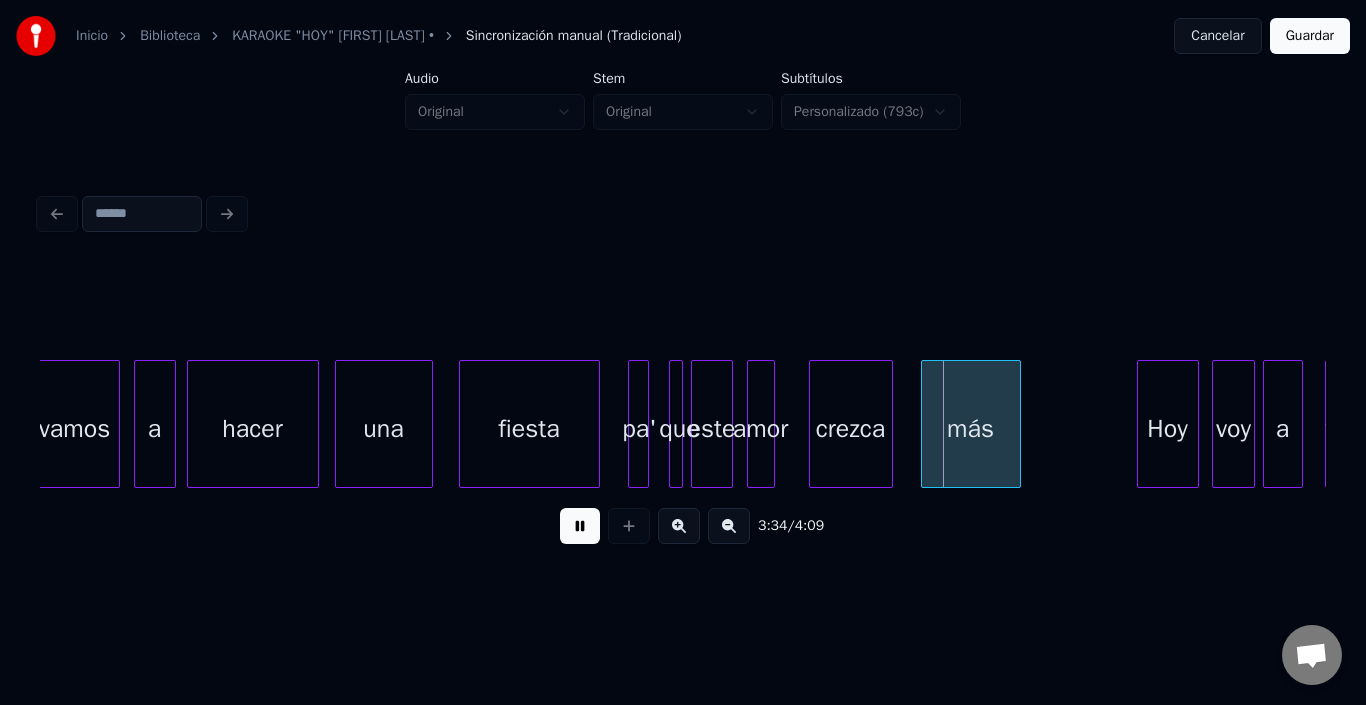 click at bounding box center (580, 526) 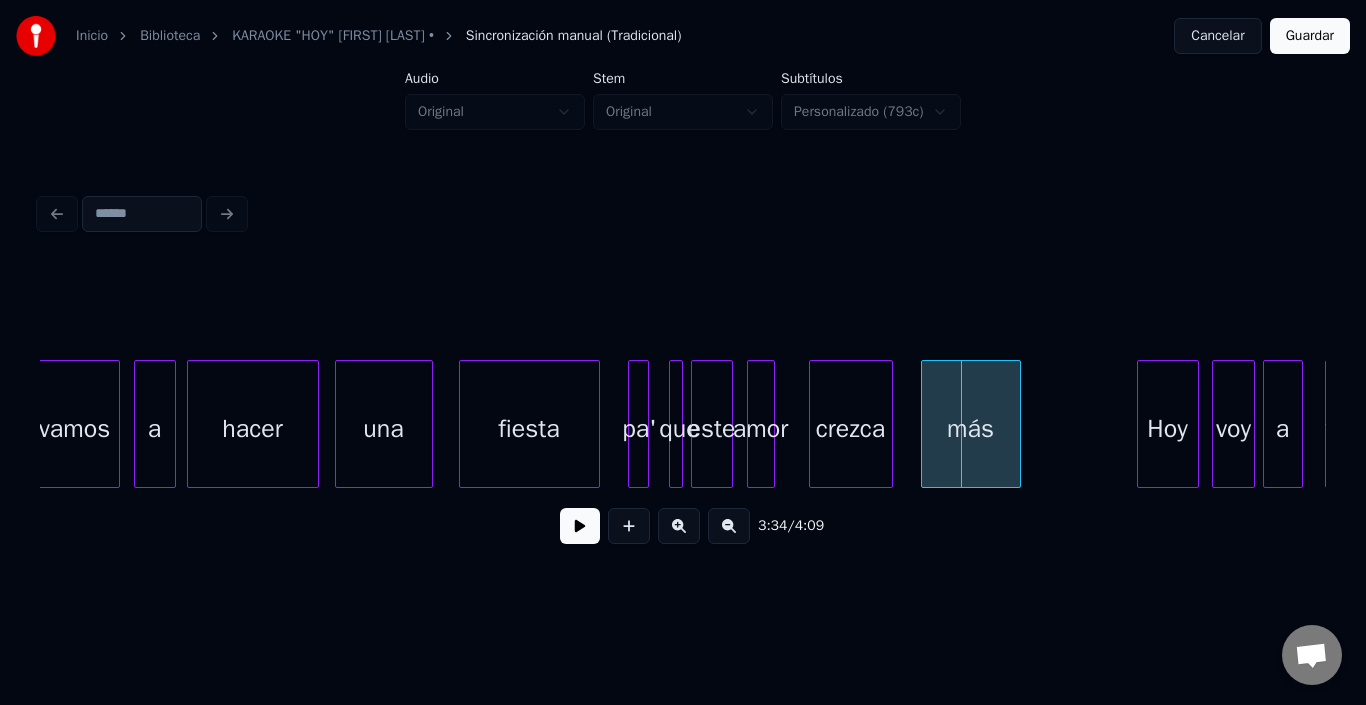 click on "amor" at bounding box center (761, 429) 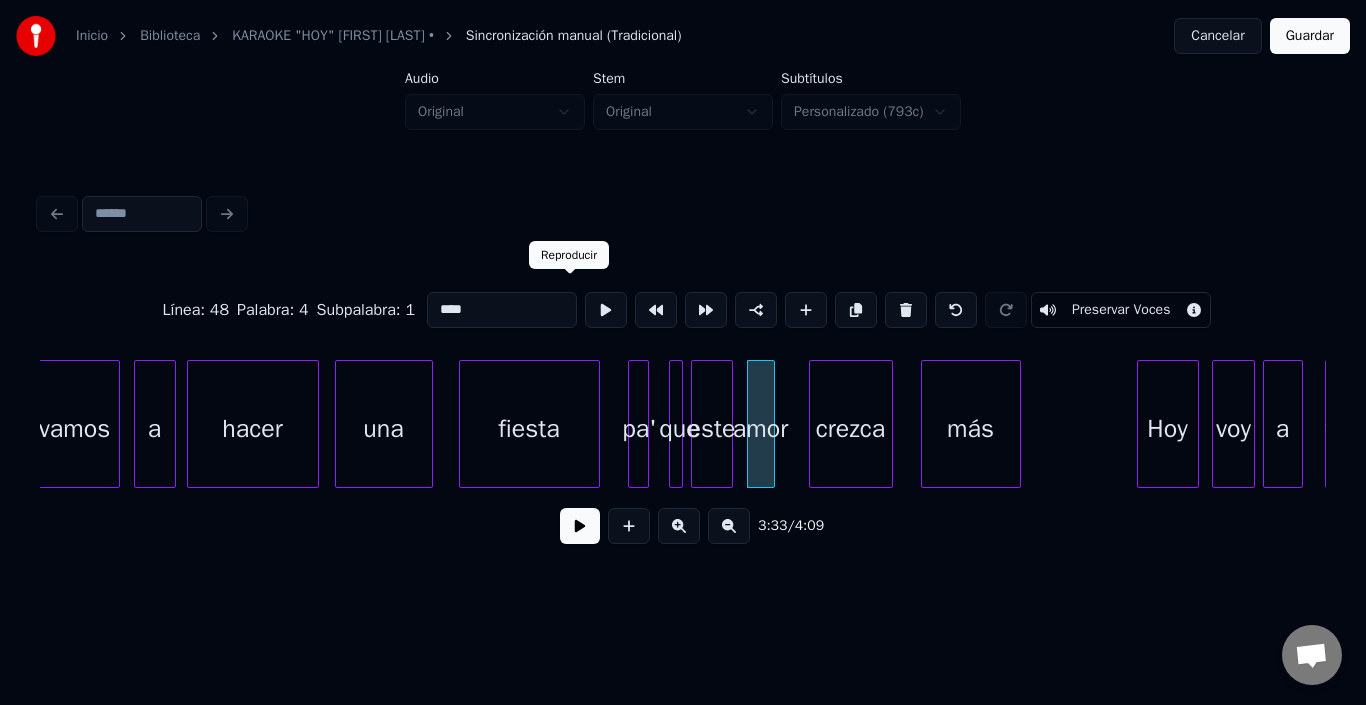click at bounding box center [606, 310] 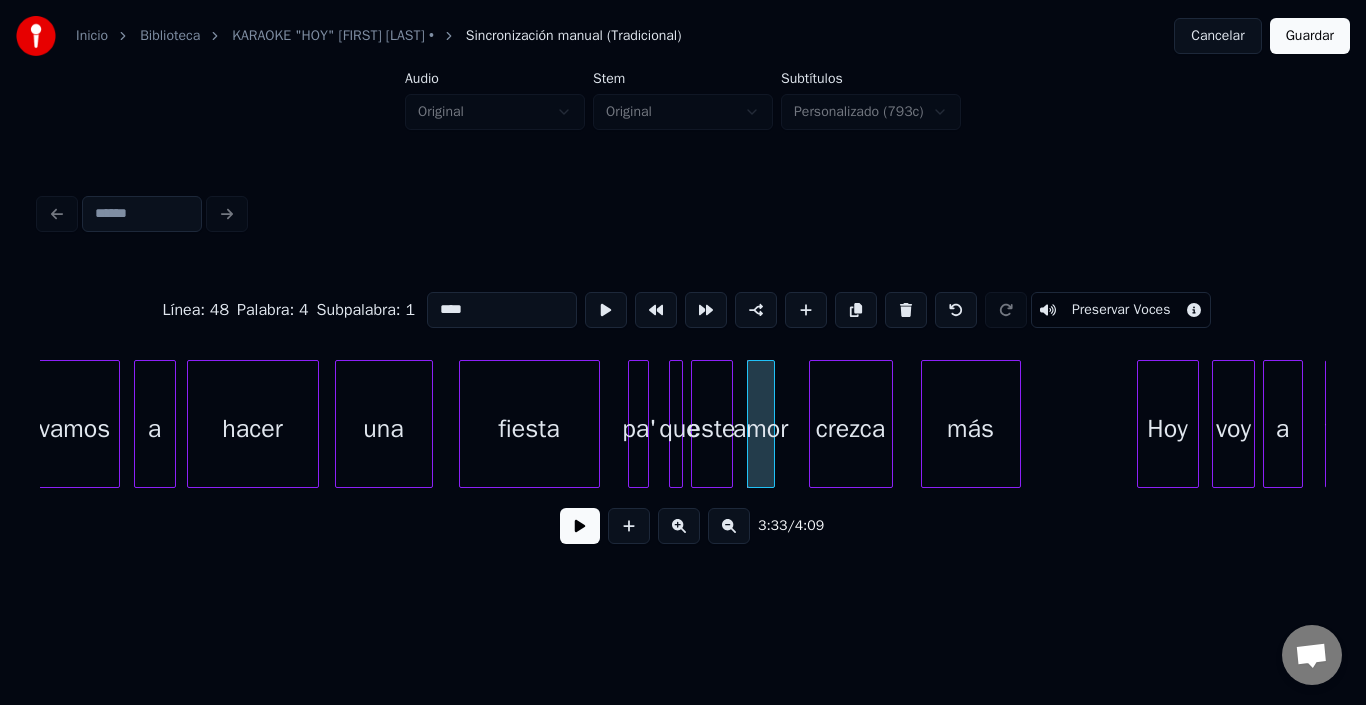 click on "amor" at bounding box center [761, 424] 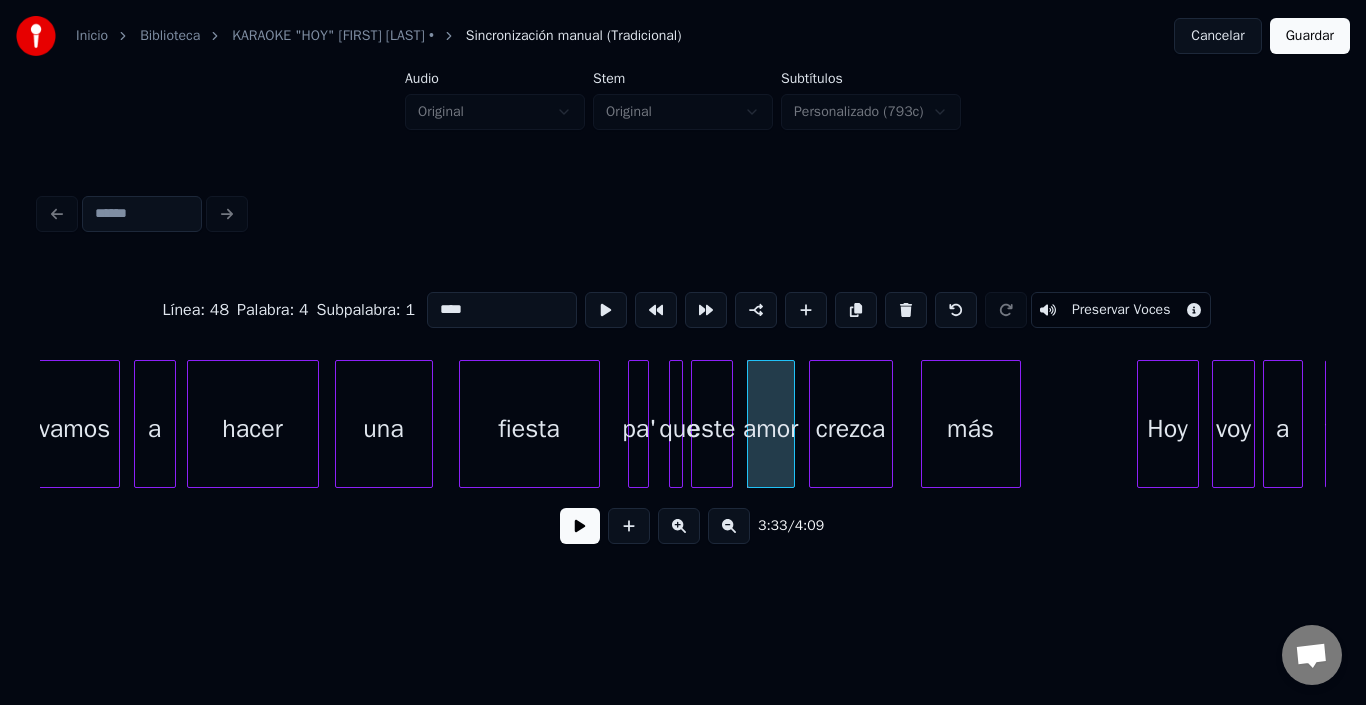 click at bounding box center [791, 424] 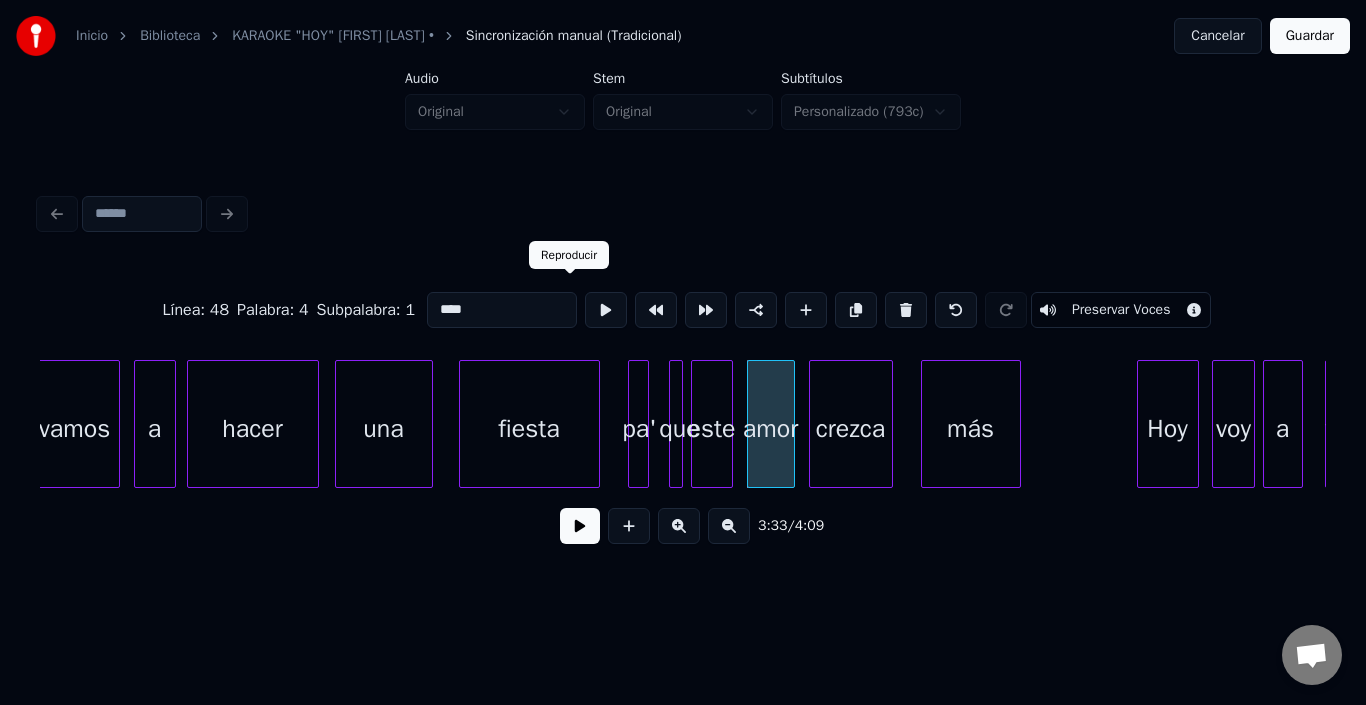 click at bounding box center [606, 310] 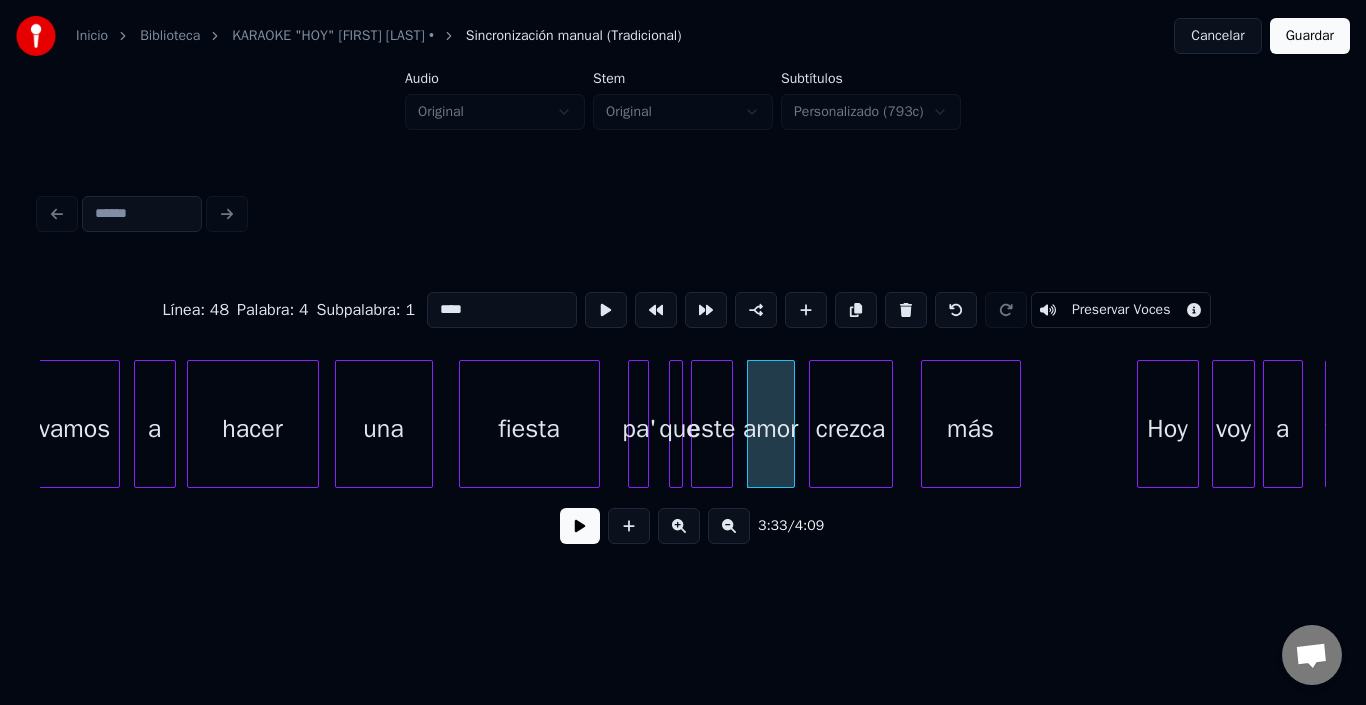click on "este" at bounding box center (712, 424) 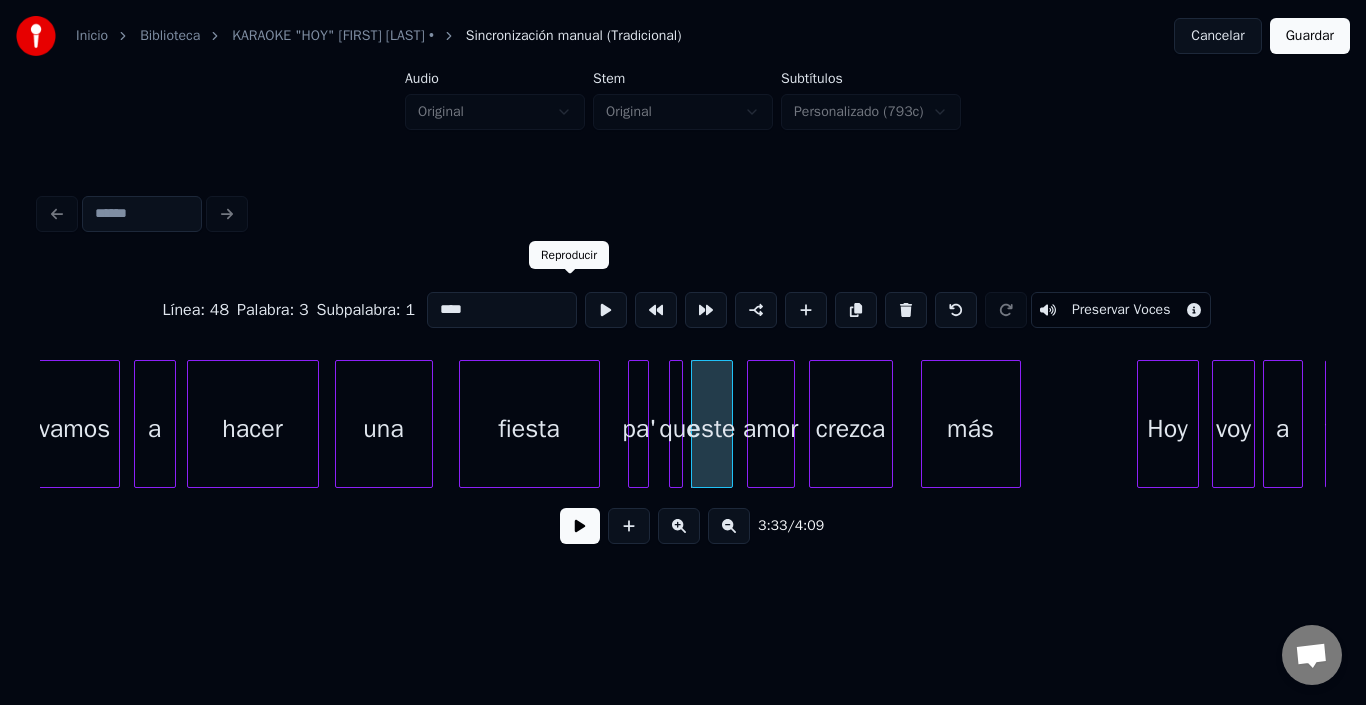 click at bounding box center (606, 310) 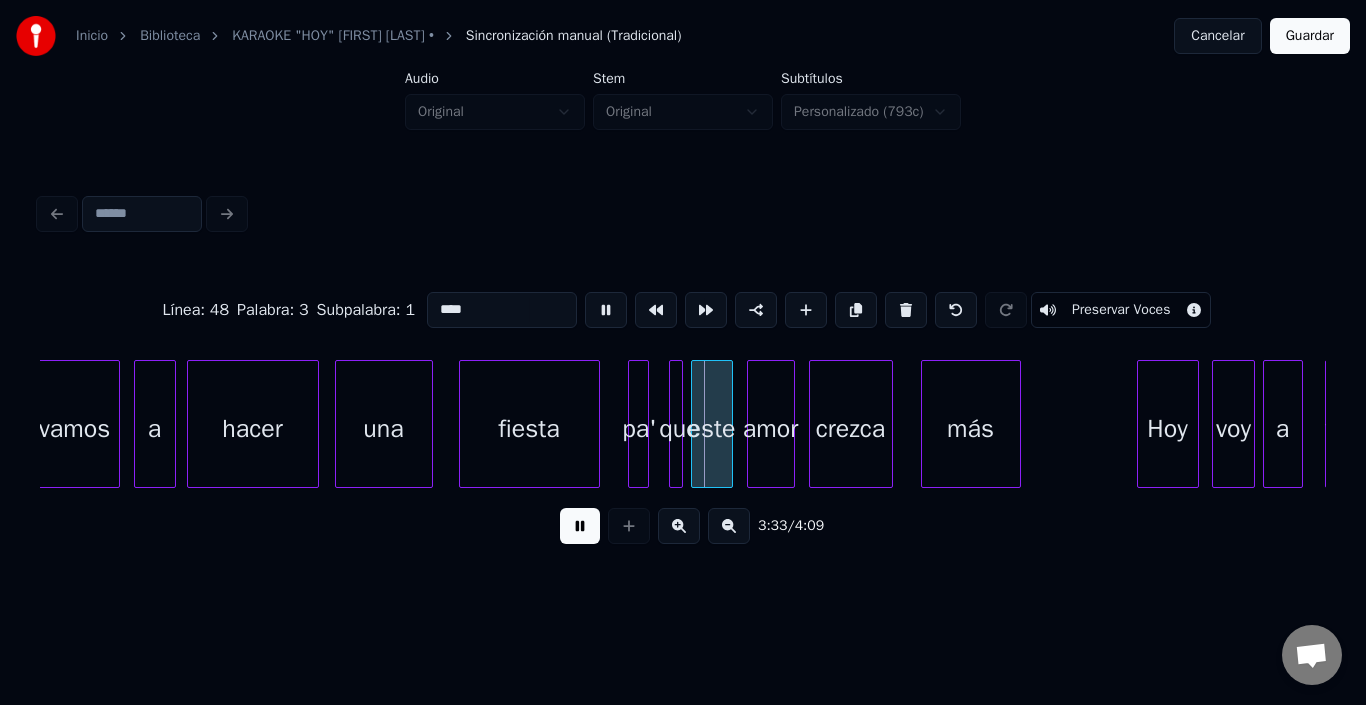 click at bounding box center (606, 310) 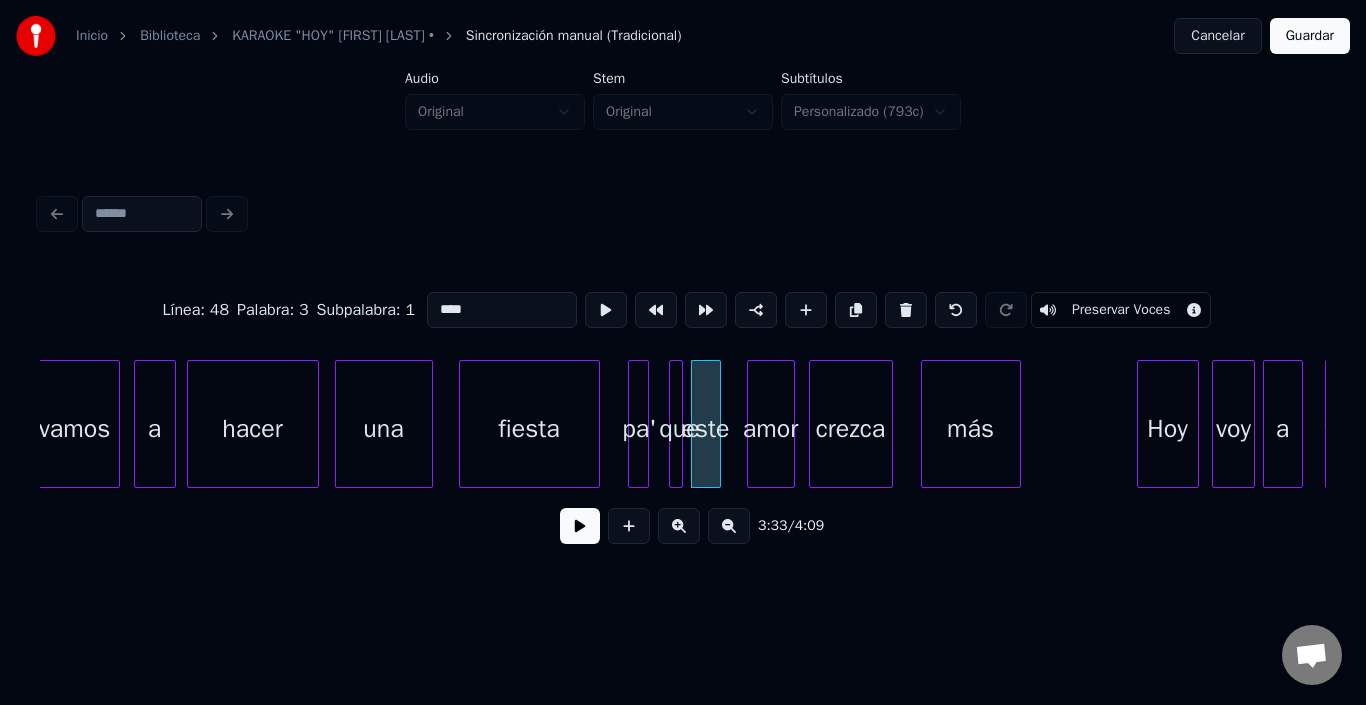 click at bounding box center (717, 424) 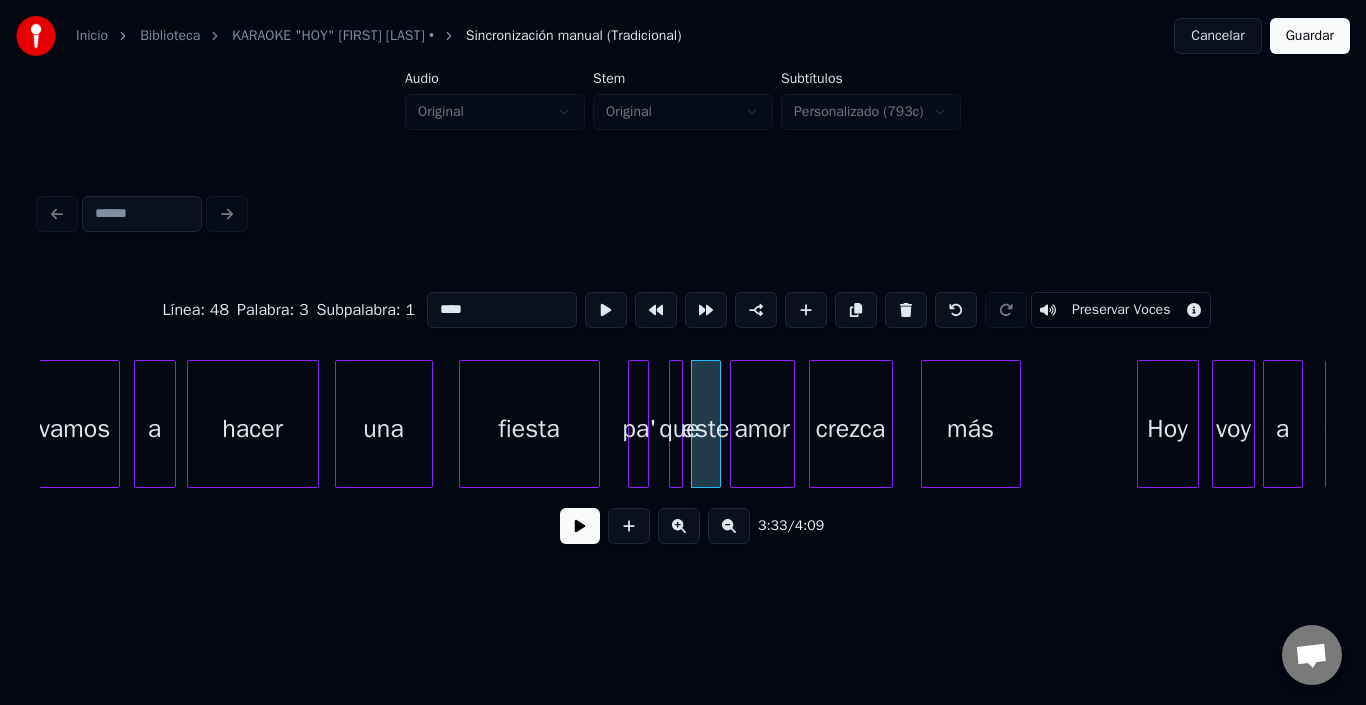 click at bounding box center [734, 424] 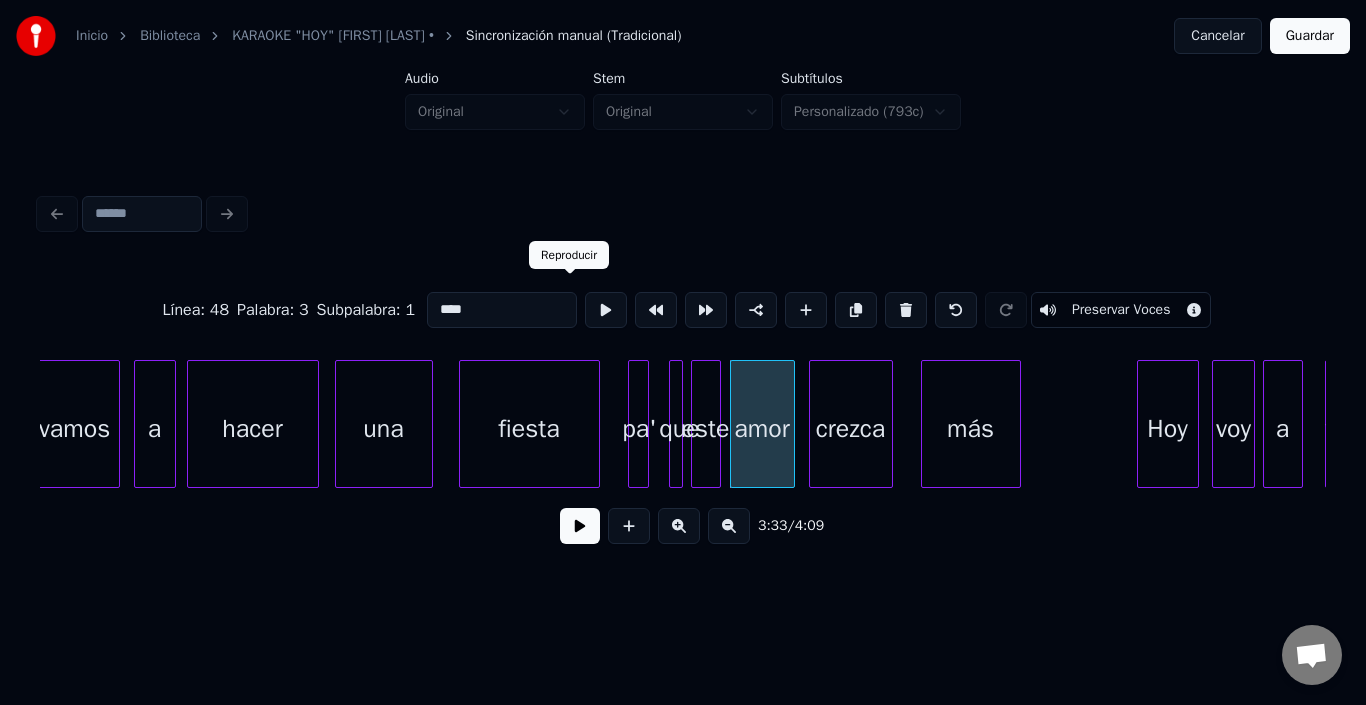 click at bounding box center (606, 310) 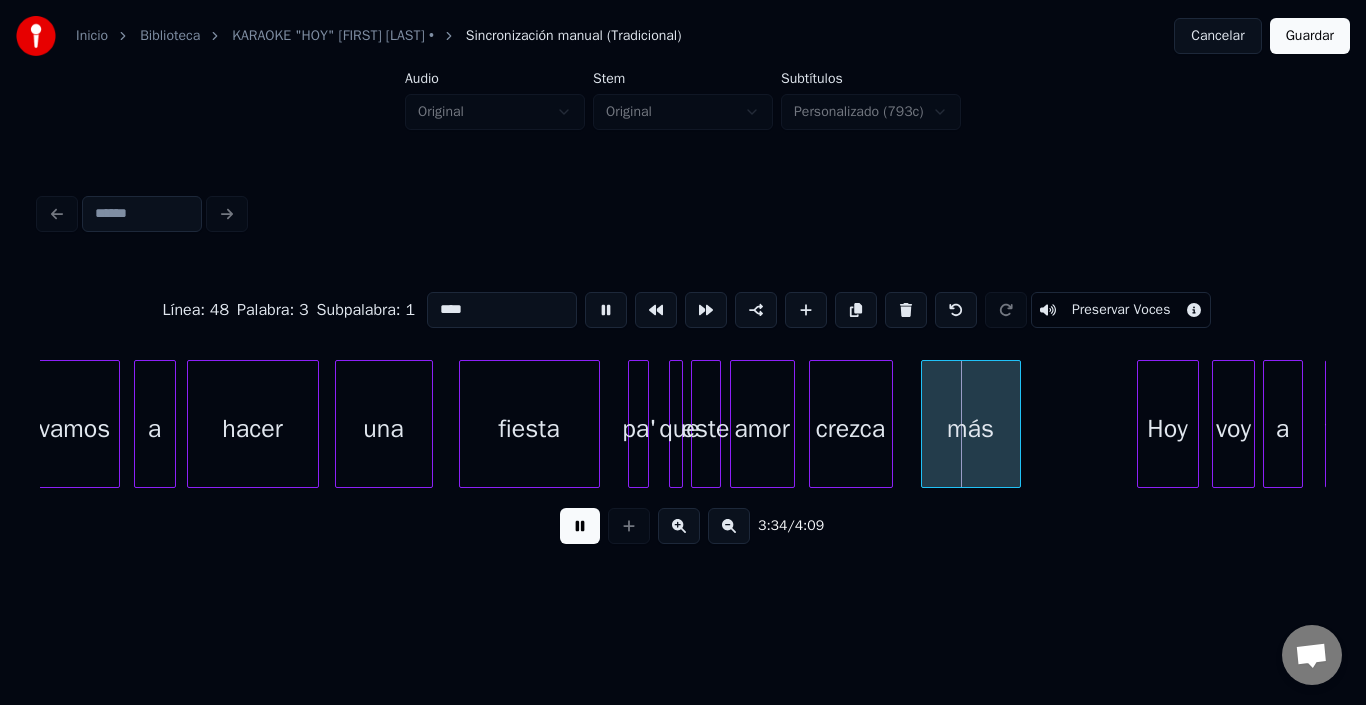 click at bounding box center (606, 310) 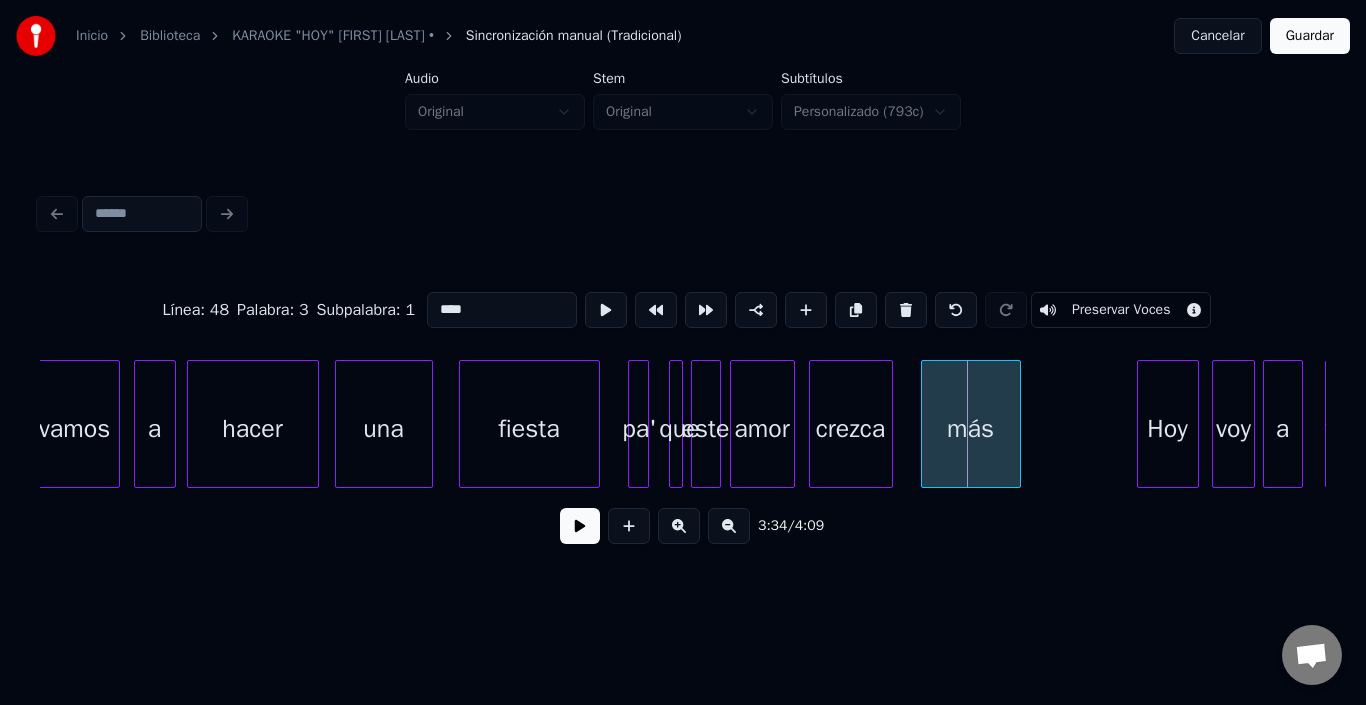 click on "vamos a hacer una fiesta pa' que este amor crezca más Hoy voy a verte" at bounding box center (-17029, 424) 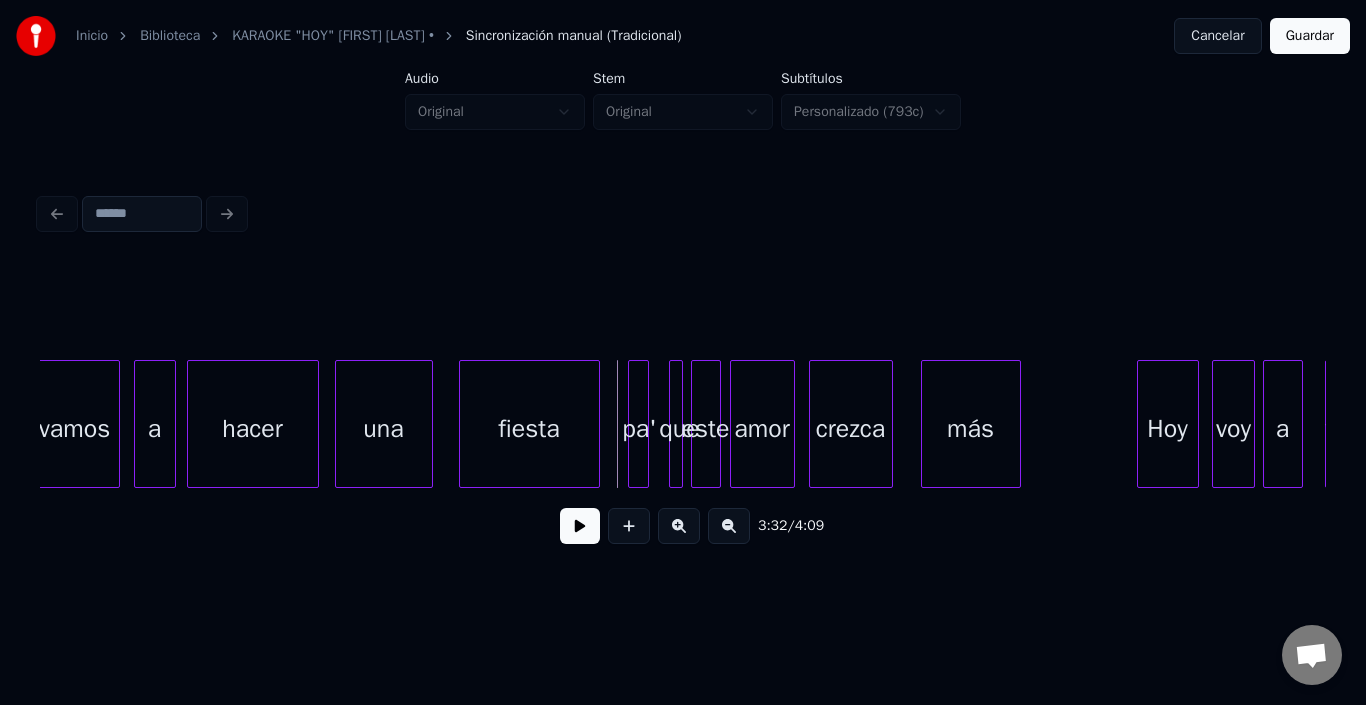click at bounding box center [580, 526] 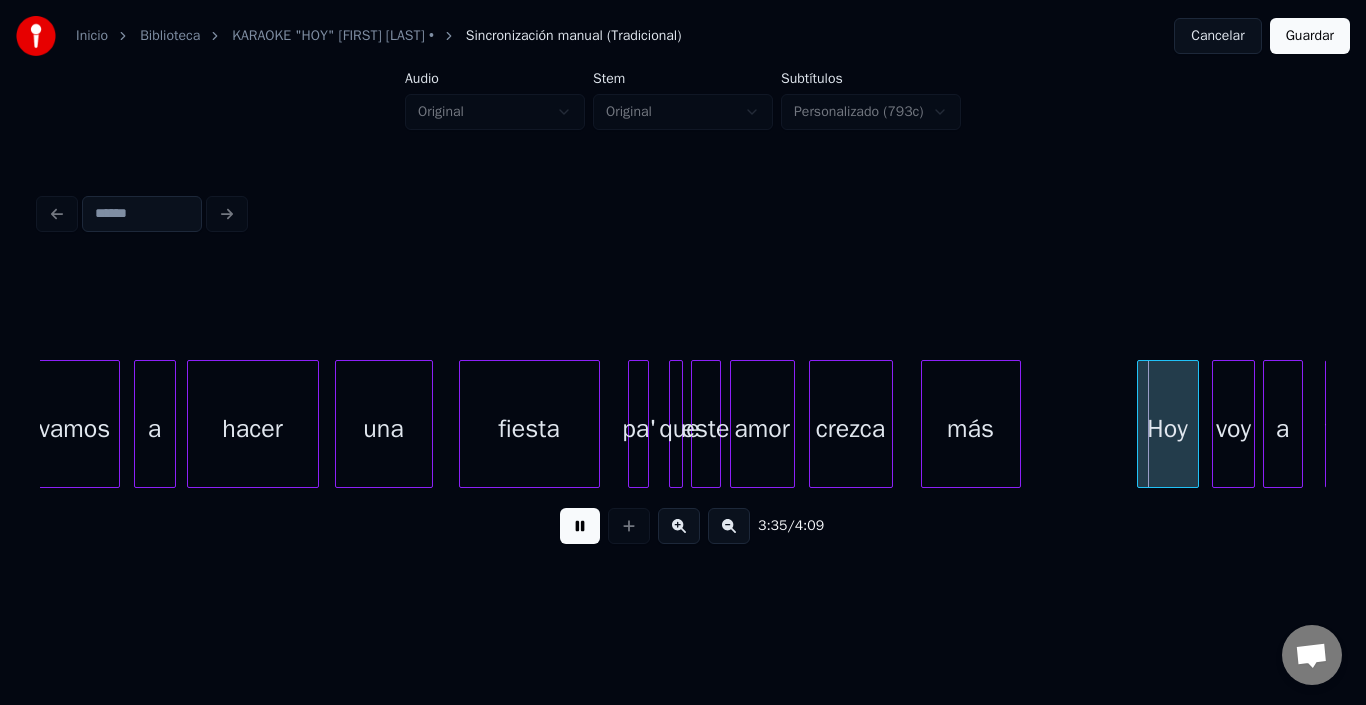 click at bounding box center (580, 526) 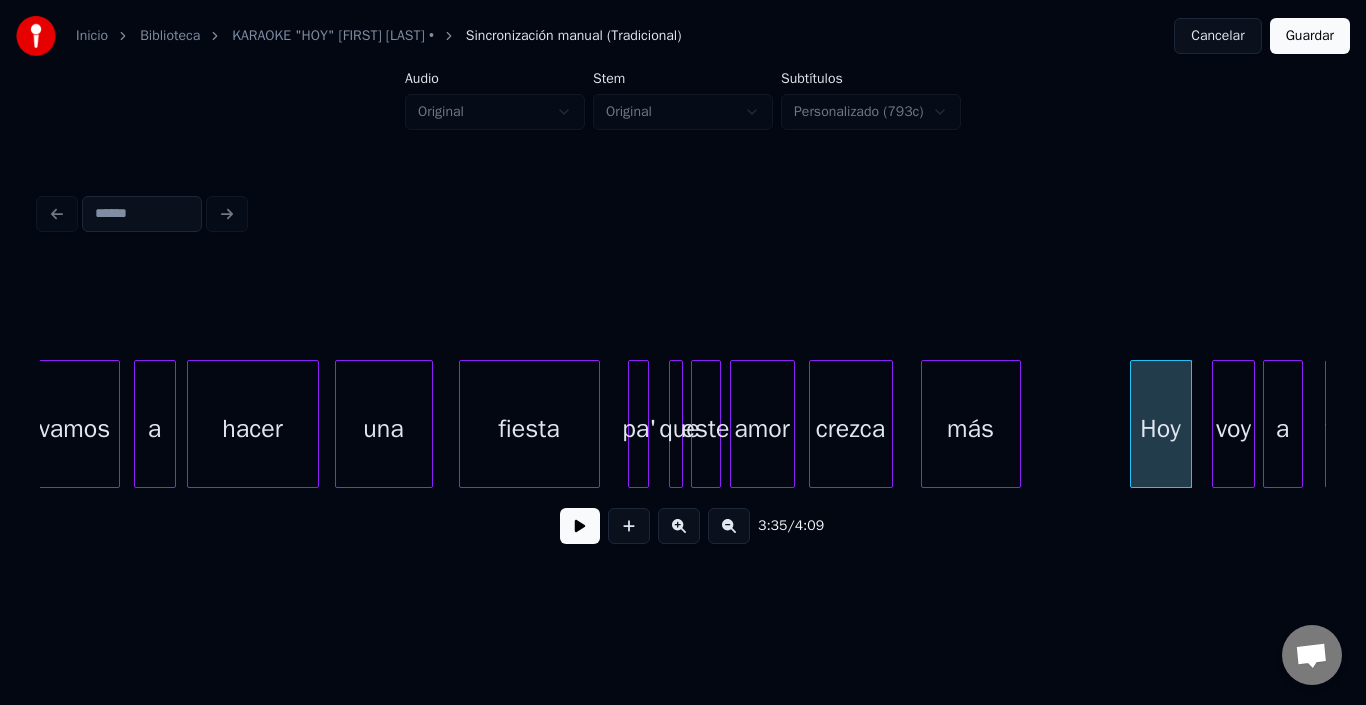 click 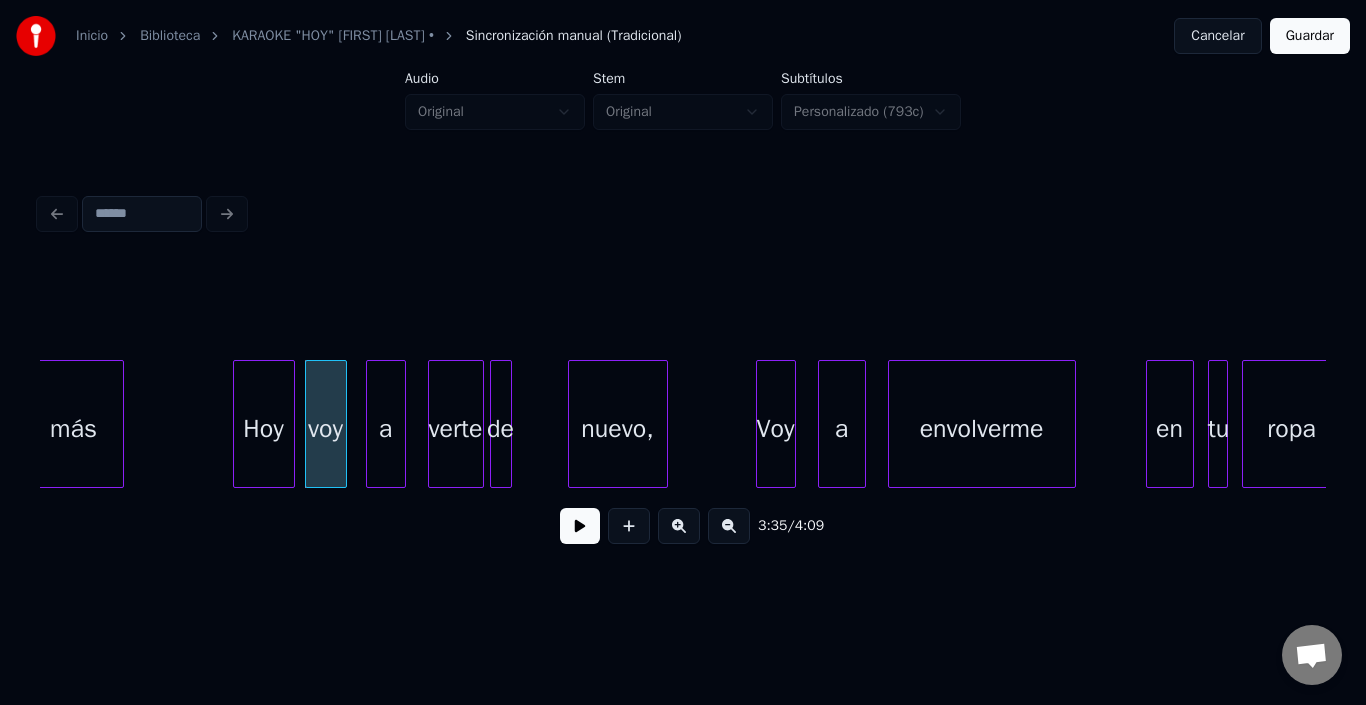 scroll, scrollTop: 0, scrollLeft: 42982, axis: horizontal 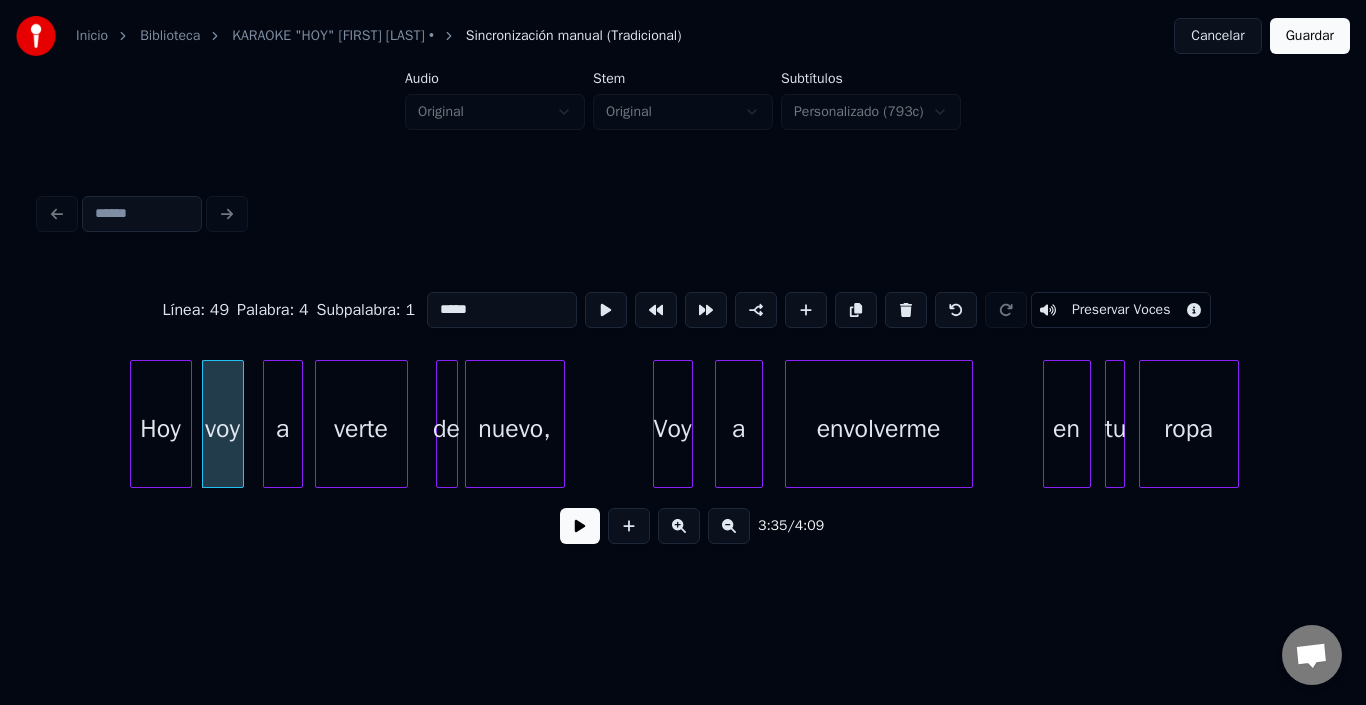 type on "***" 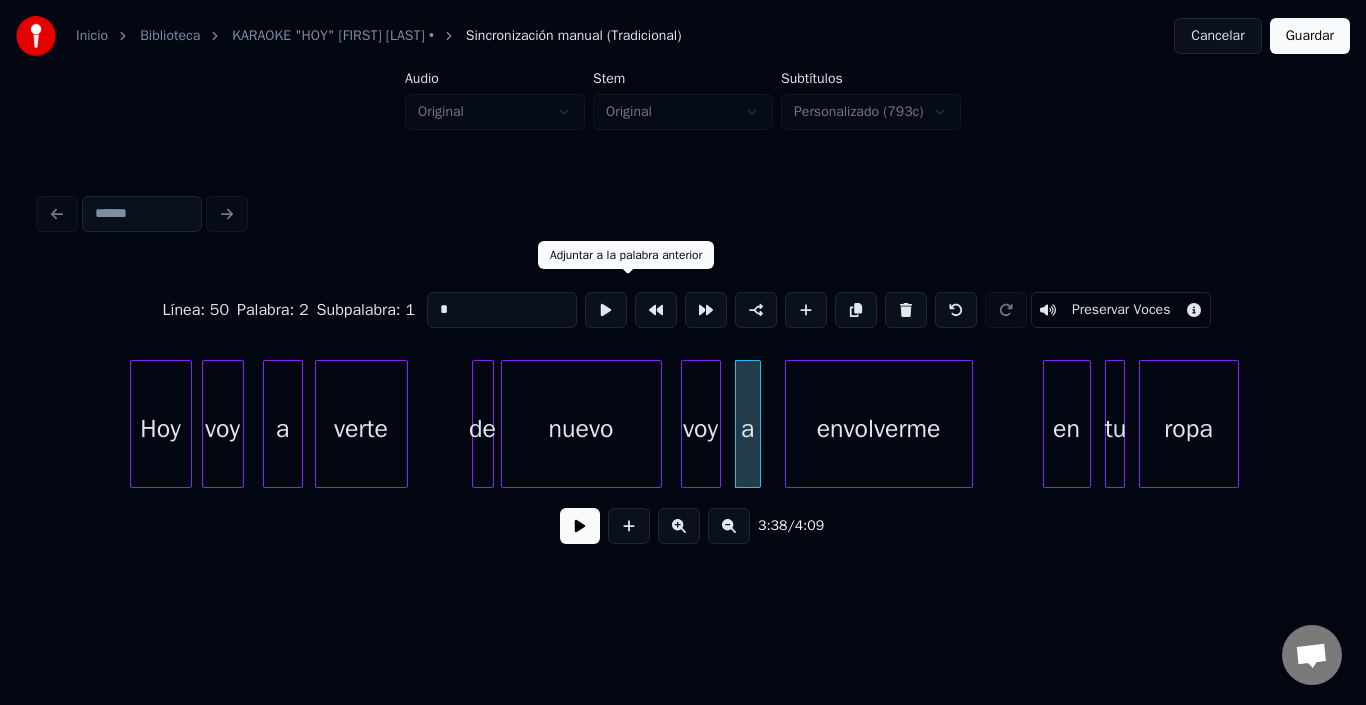 type on "*" 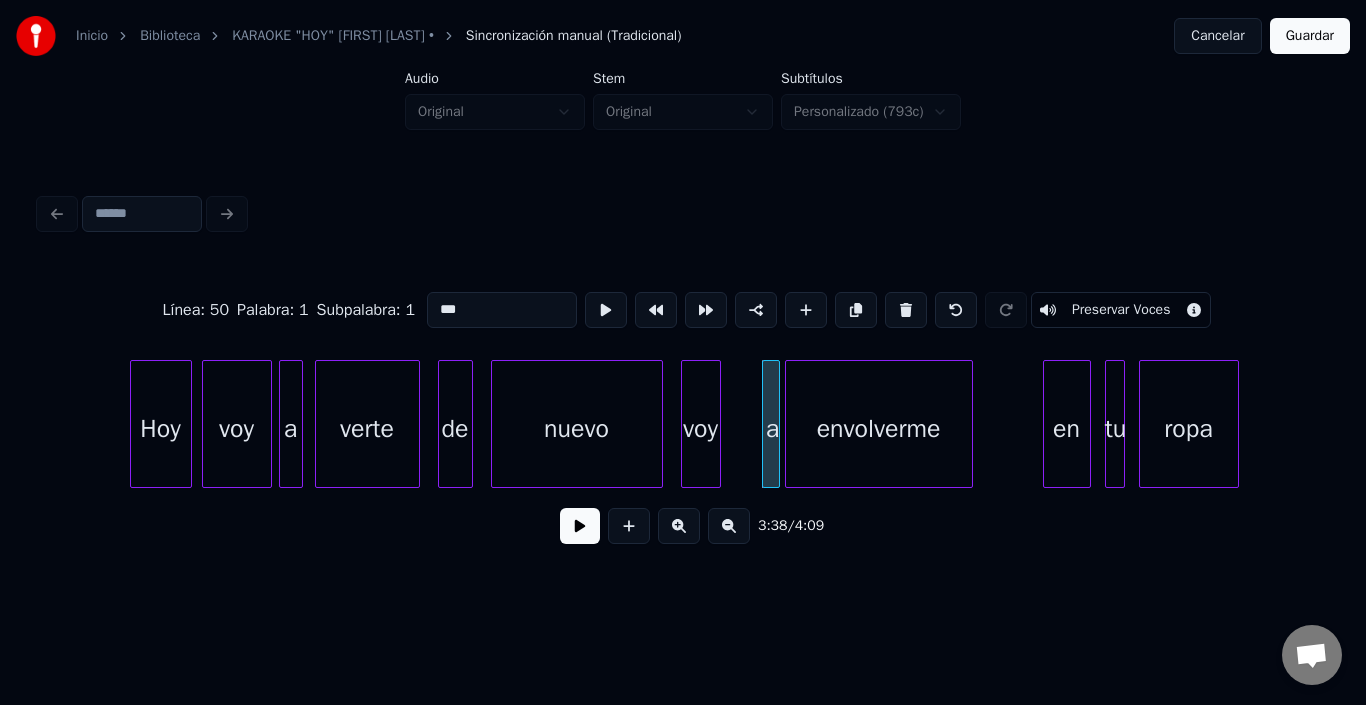 type on "*****" 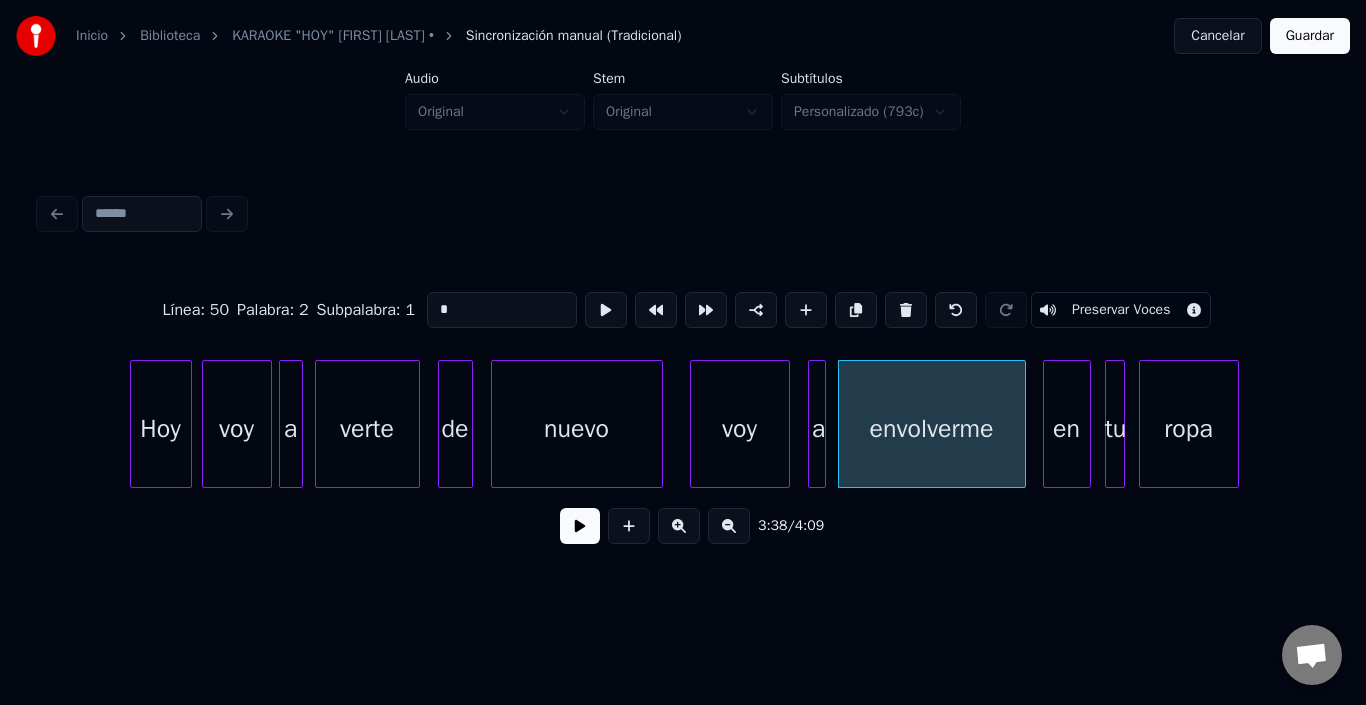 type on "**********" 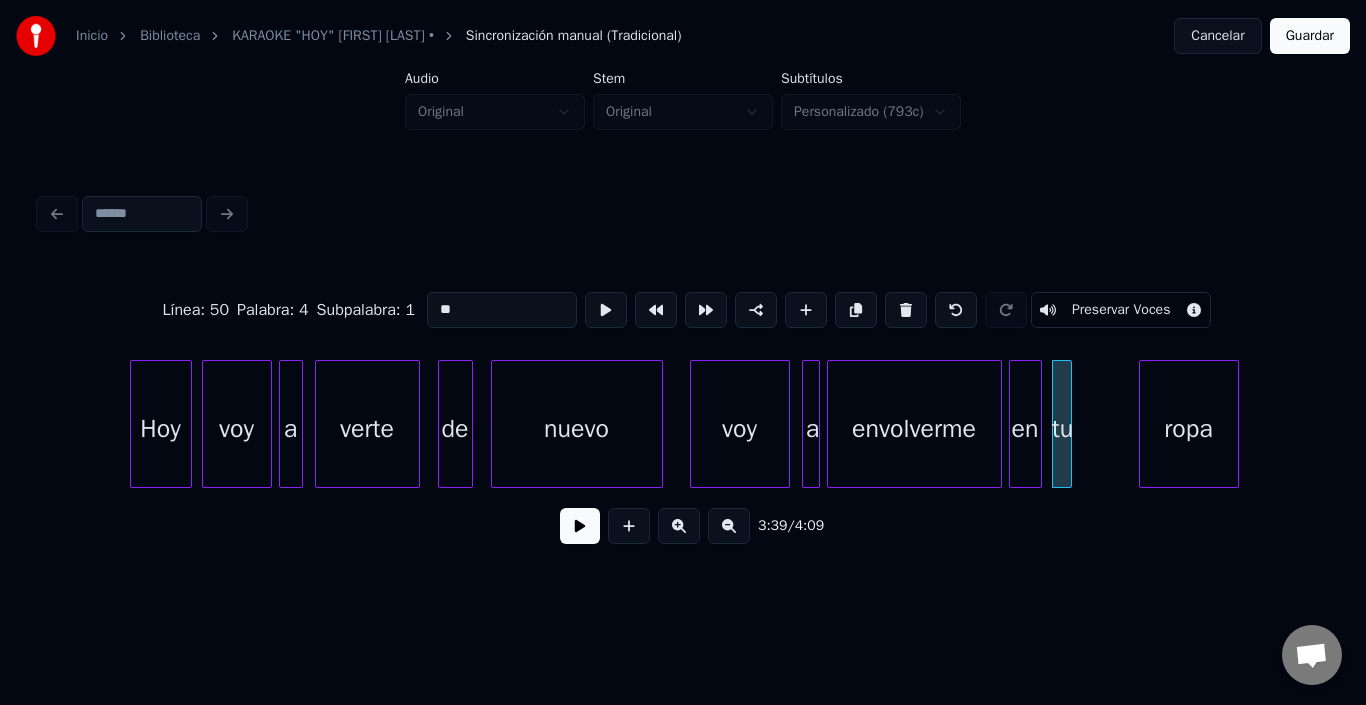 type on "**" 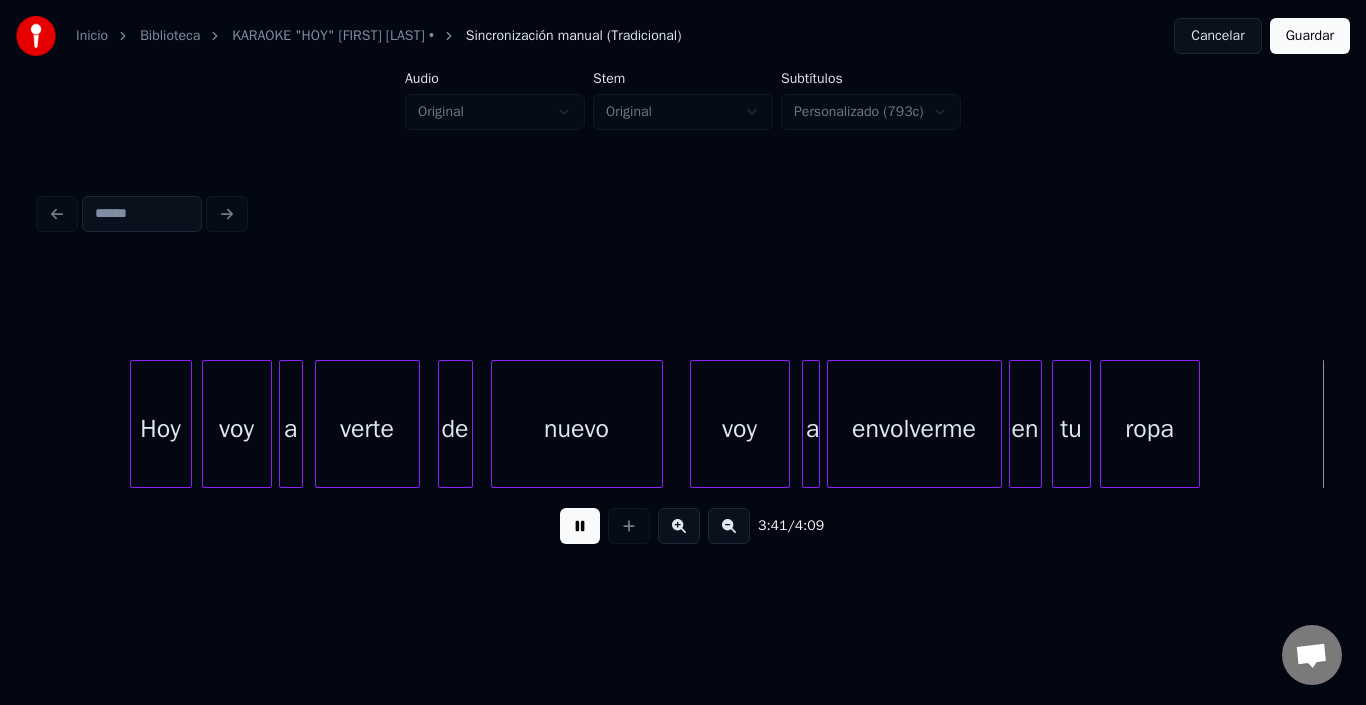 scroll, scrollTop: 0, scrollLeft: 44270, axis: horizontal 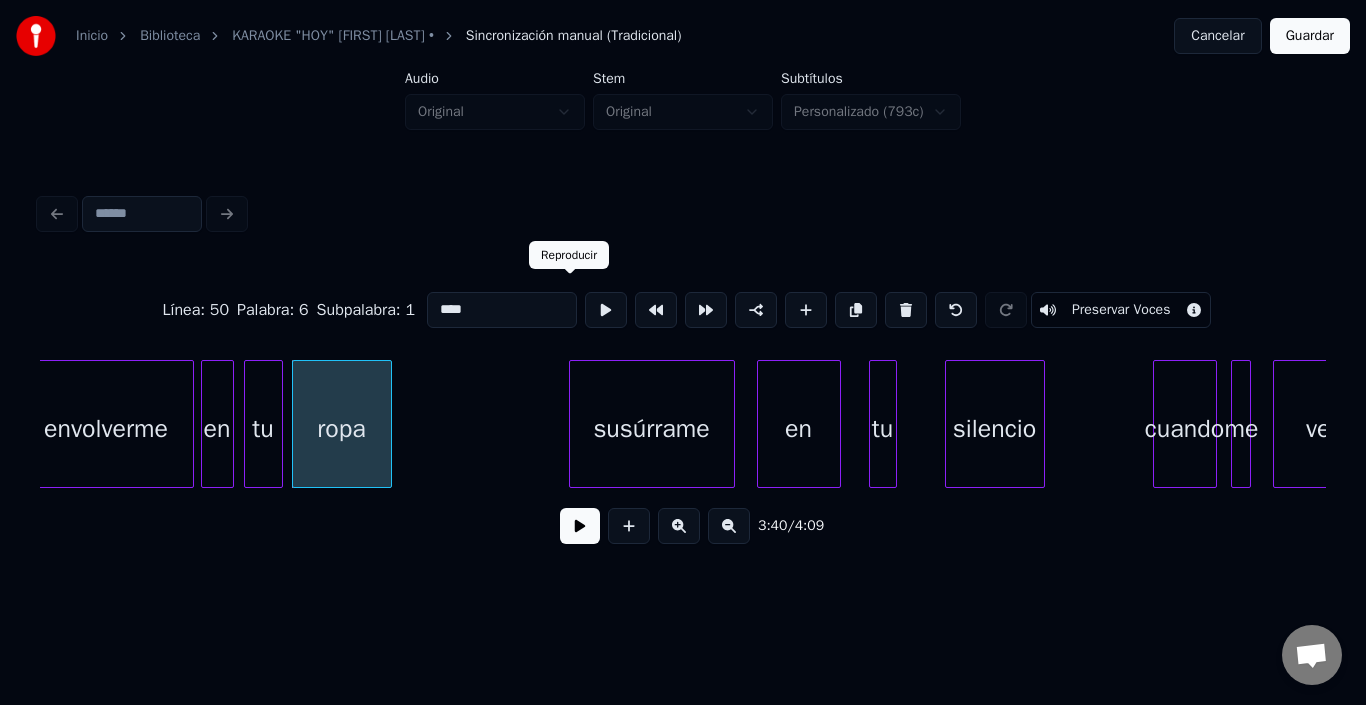 type on "****" 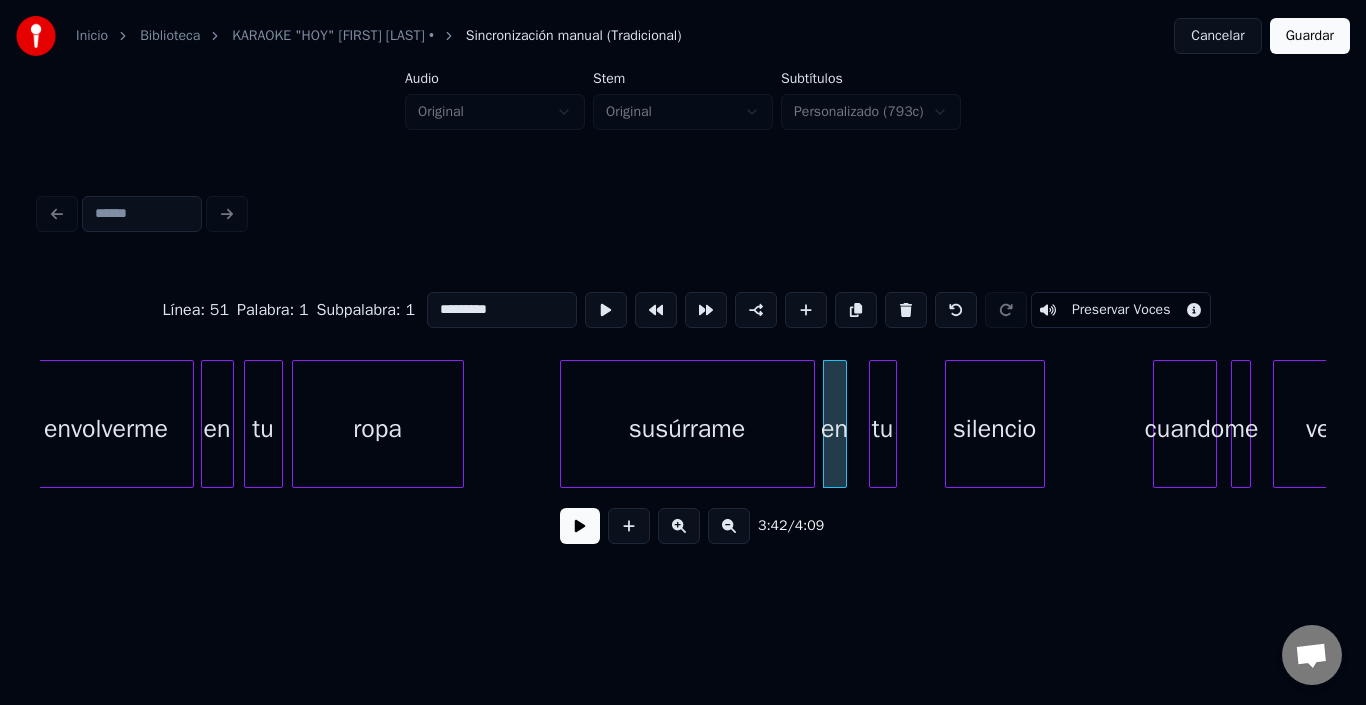 type on "**" 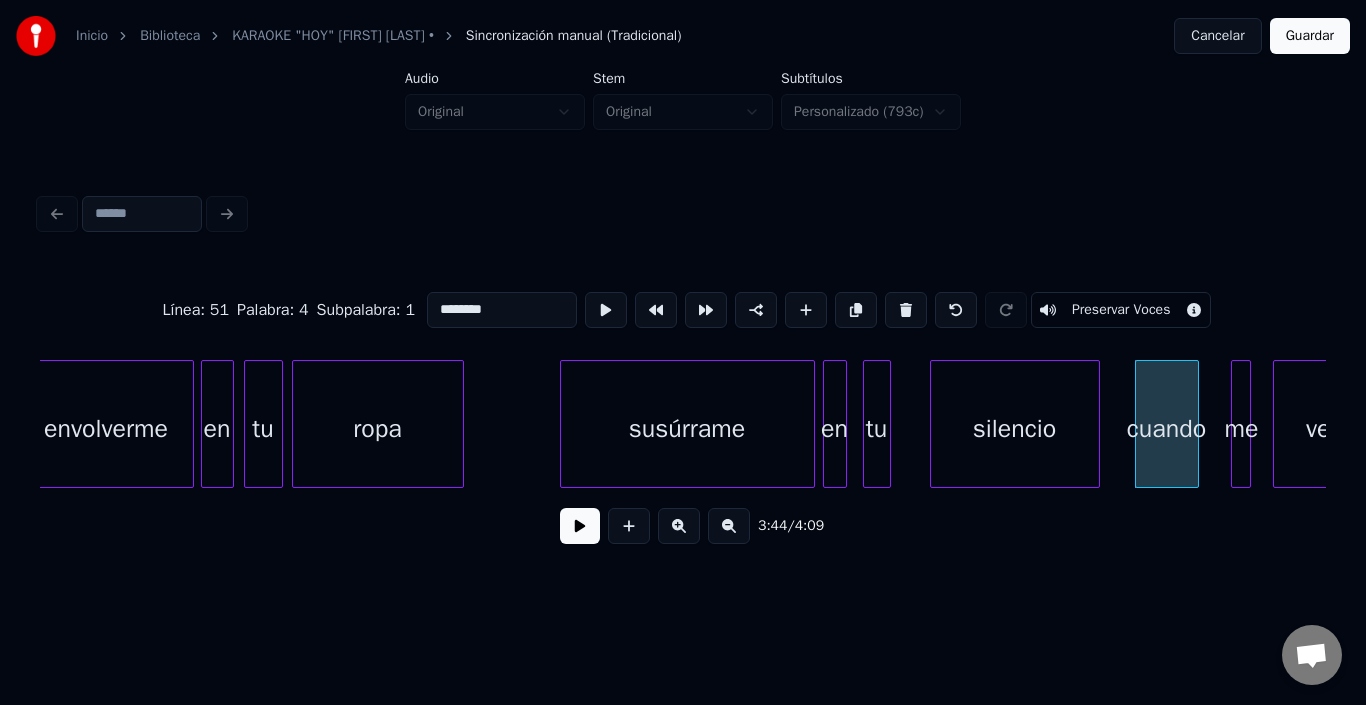 type on "******" 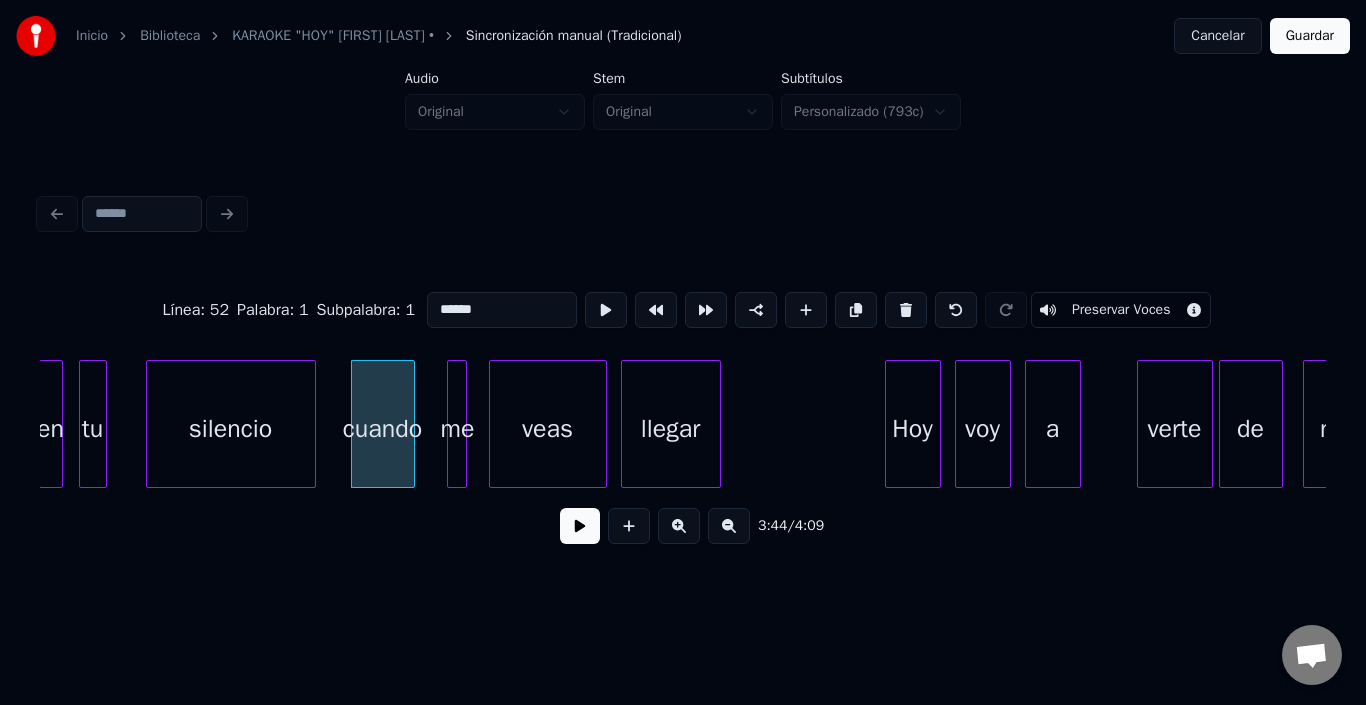 scroll, scrollTop: 0, scrollLeft: 44630, axis: horizontal 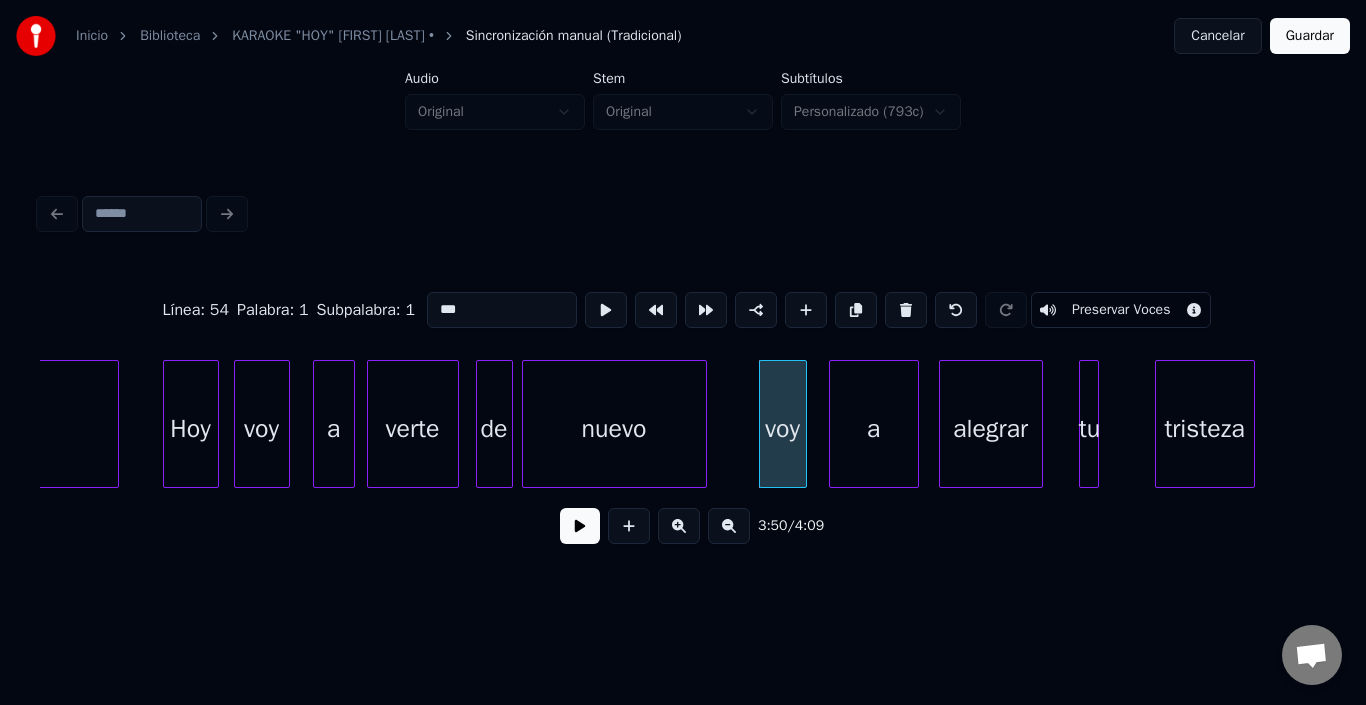 type on "***" 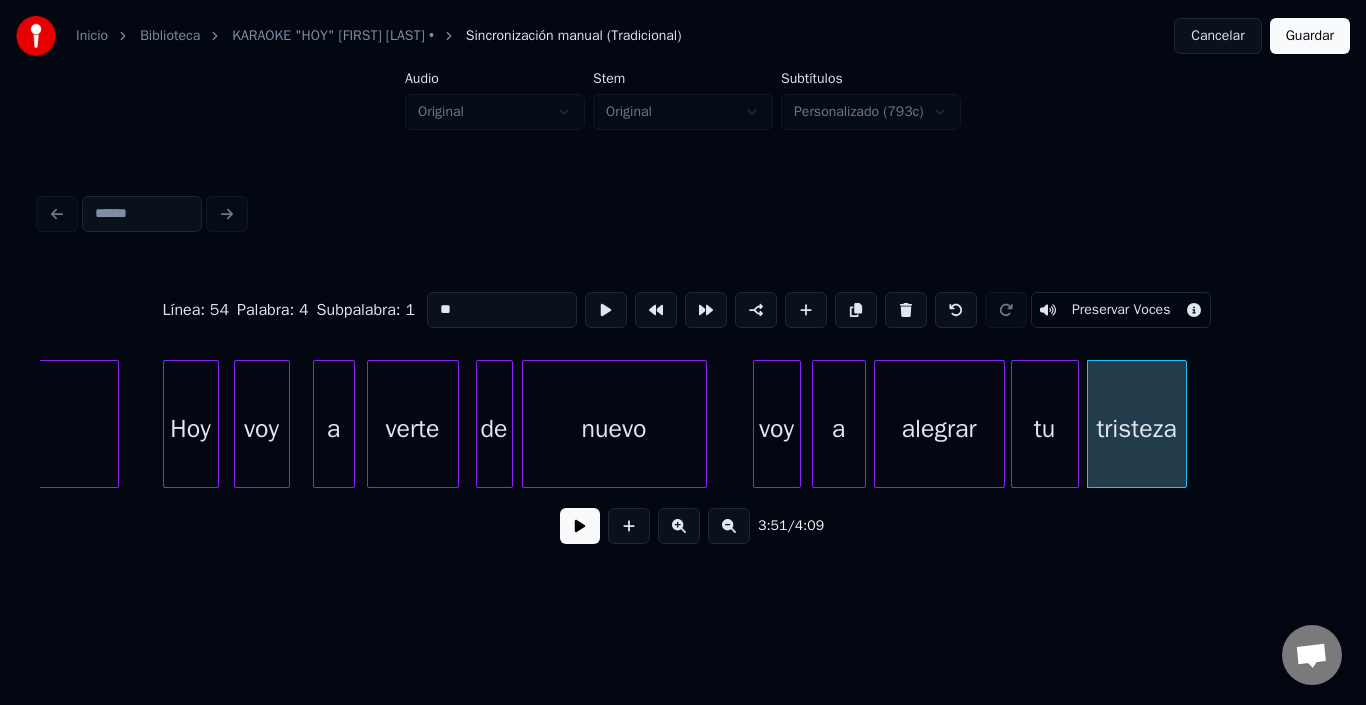 type on "********" 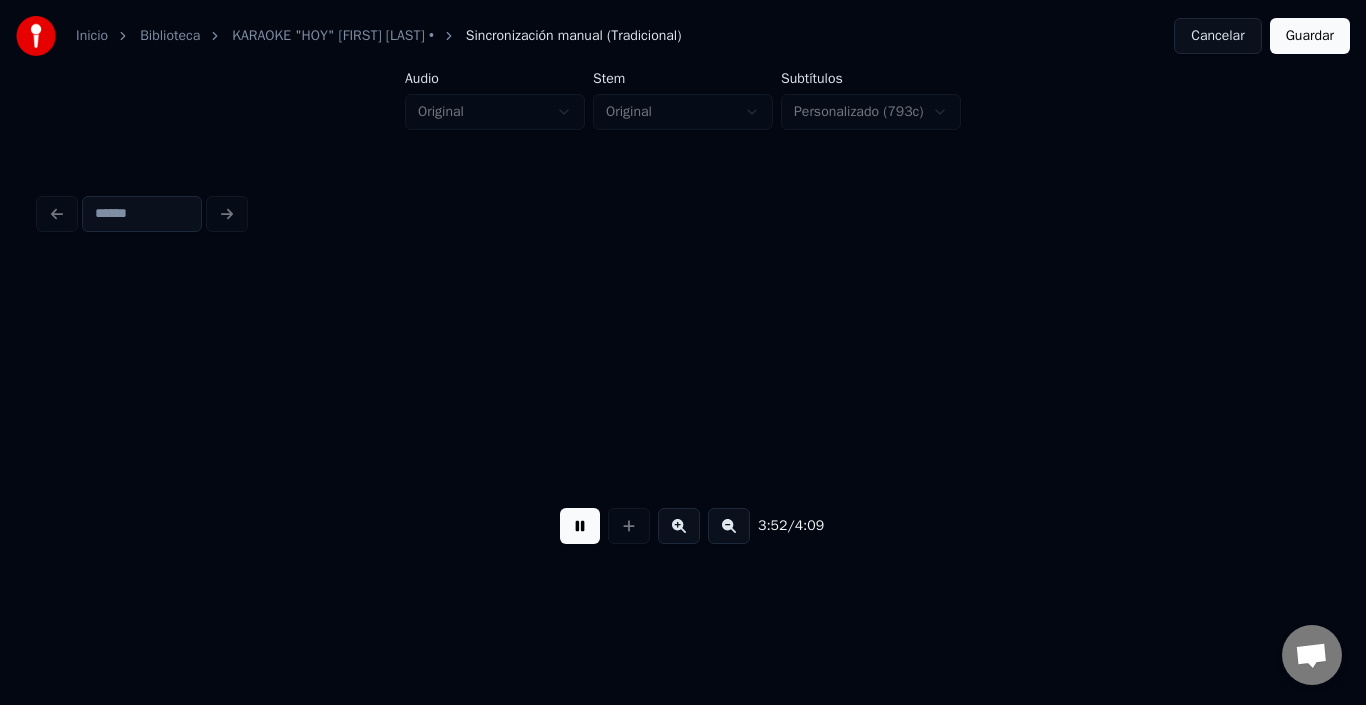 scroll, scrollTop: 0, scrollLeft: 46572, axis: horizontal 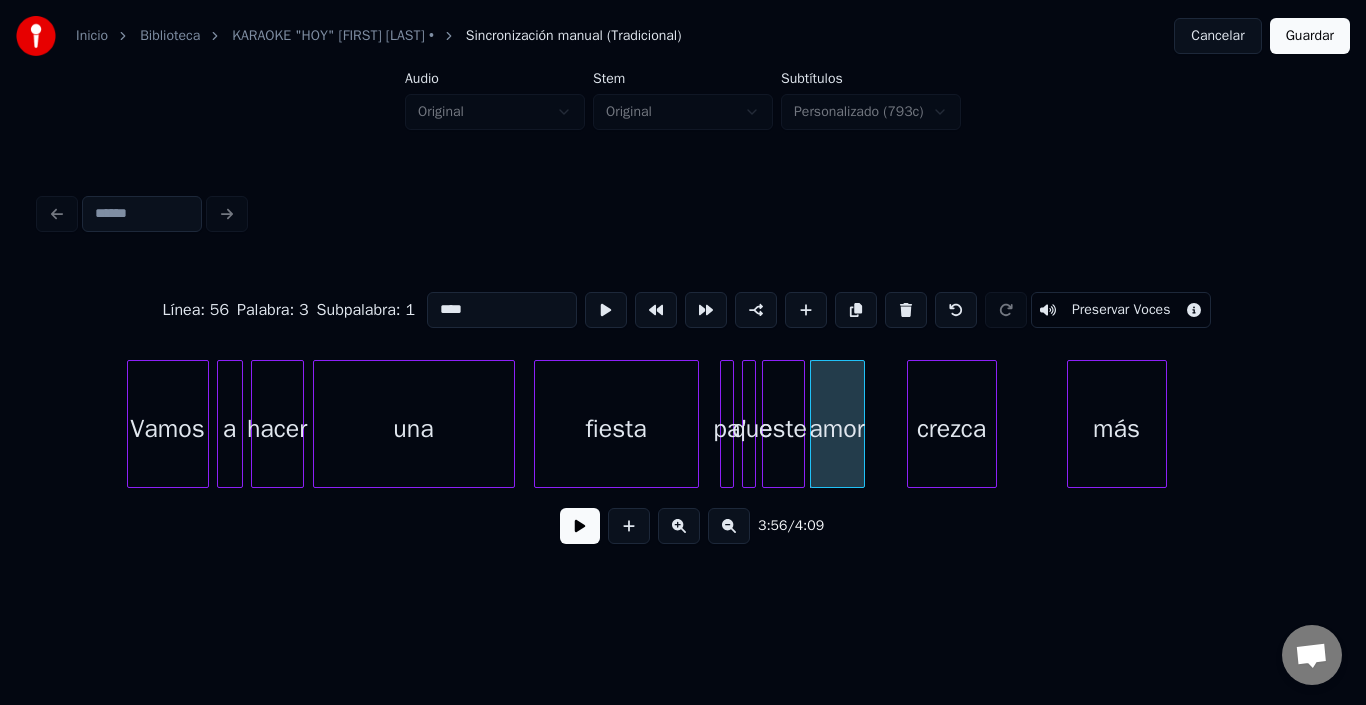 type on "****" 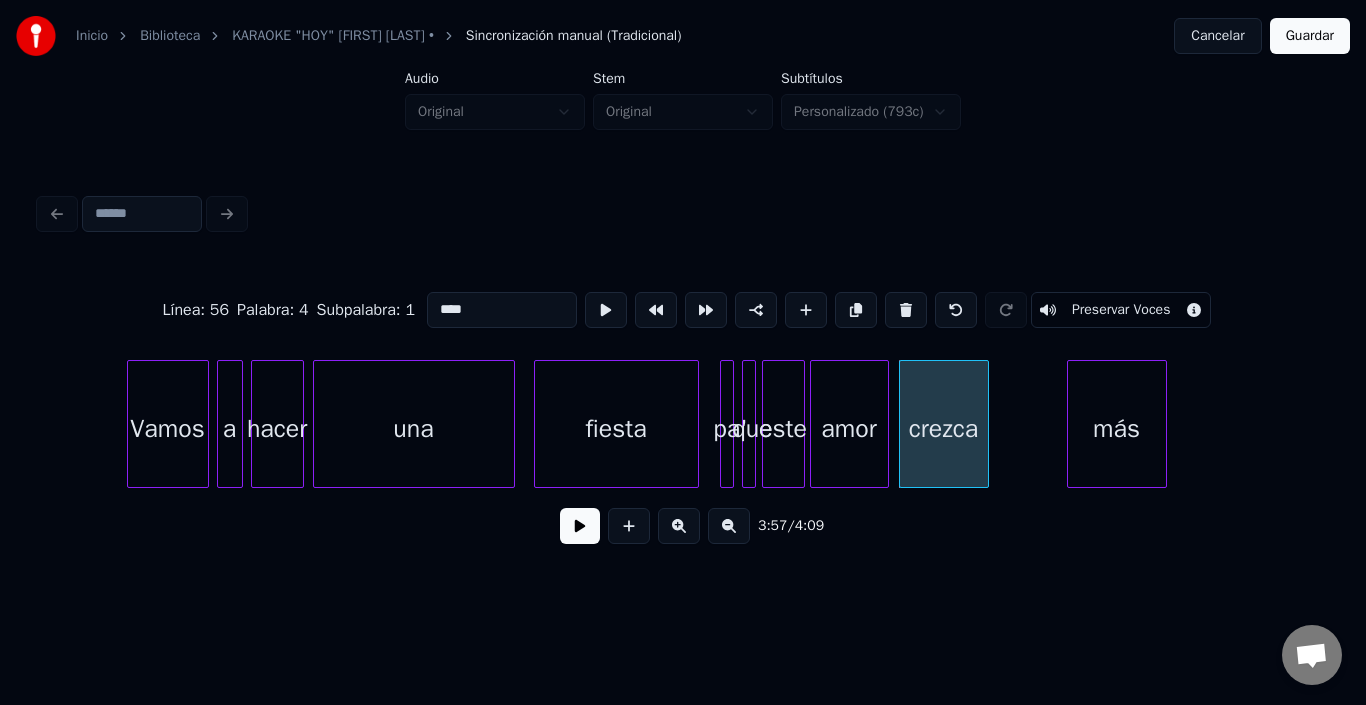 type on "******" 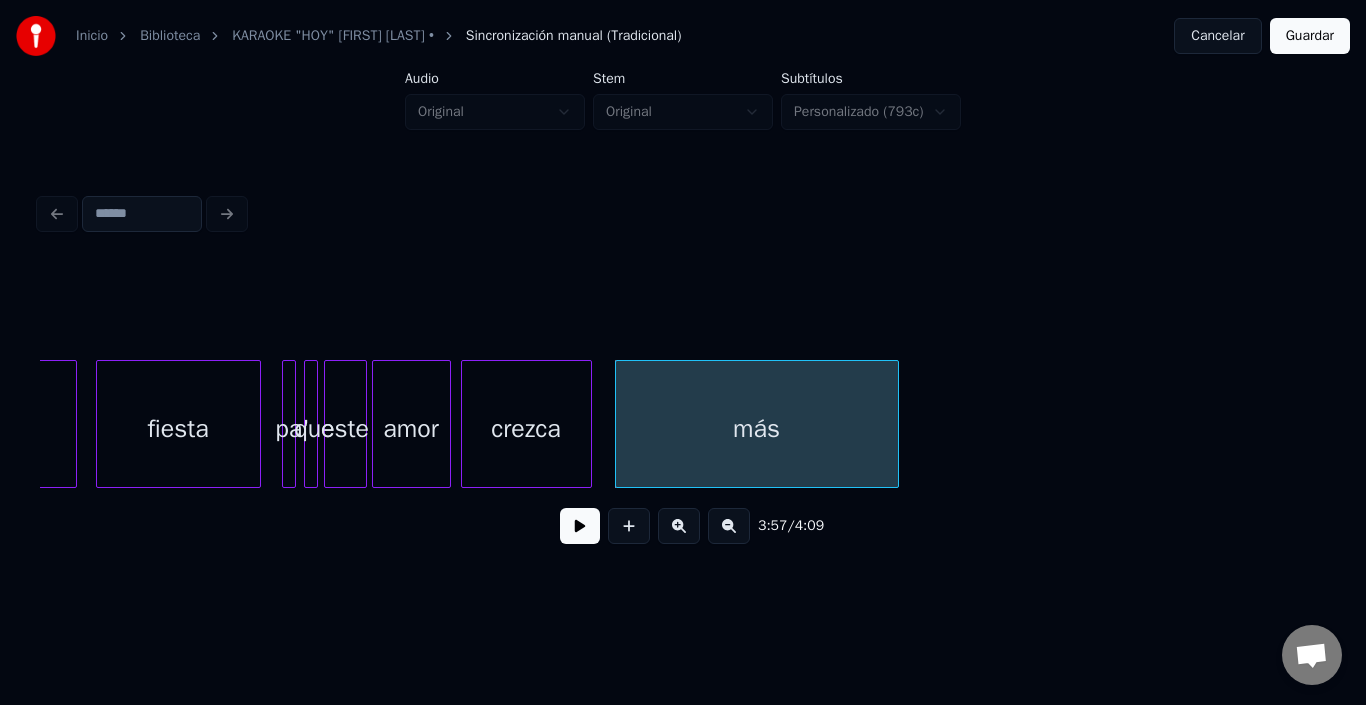 scroll, scrollTop: 0, scrollLeft: 47012, axis: horizontal 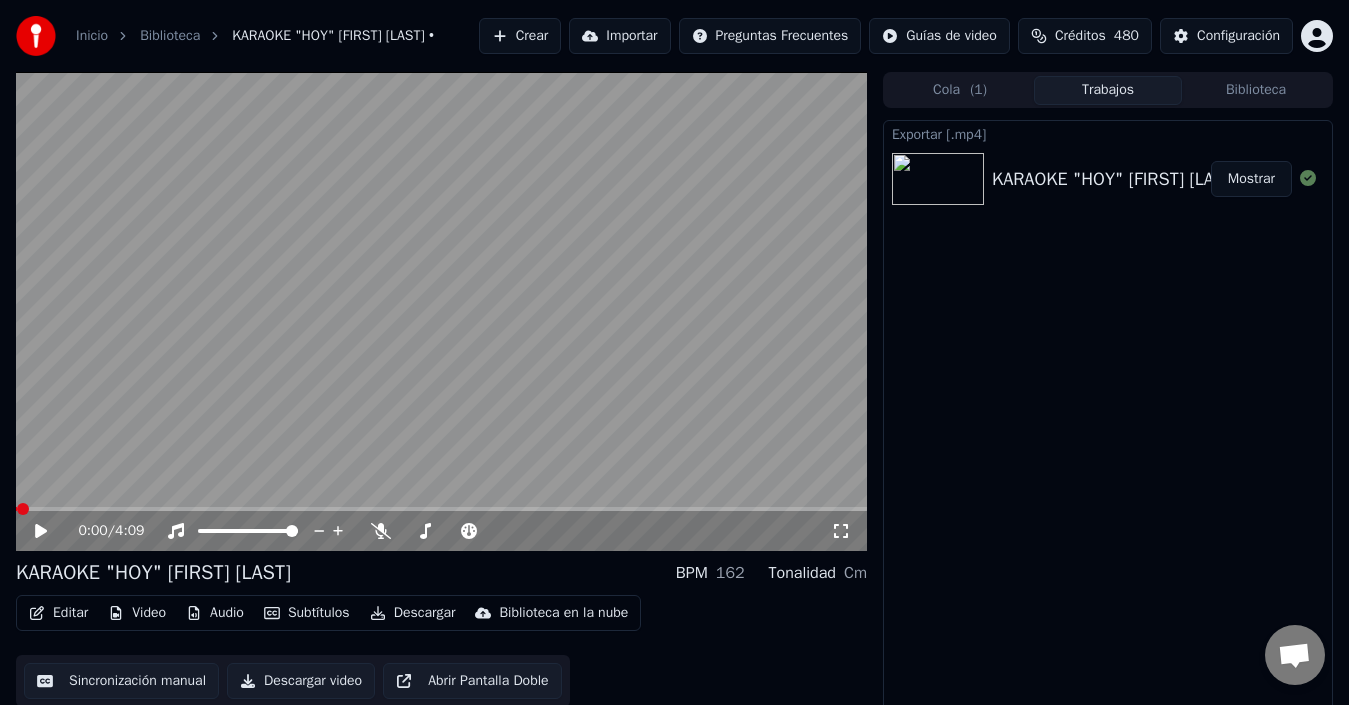 click on "Mostrar" at bounding box center [1251, 179] 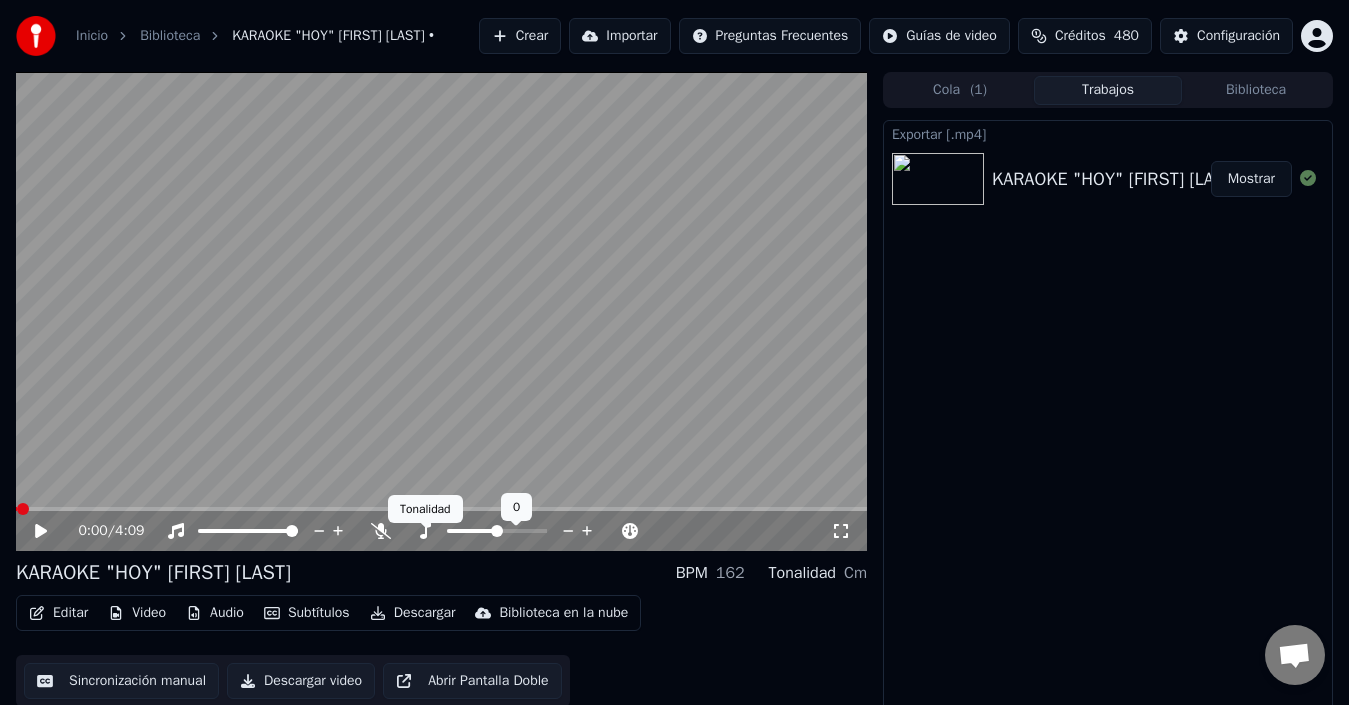 click 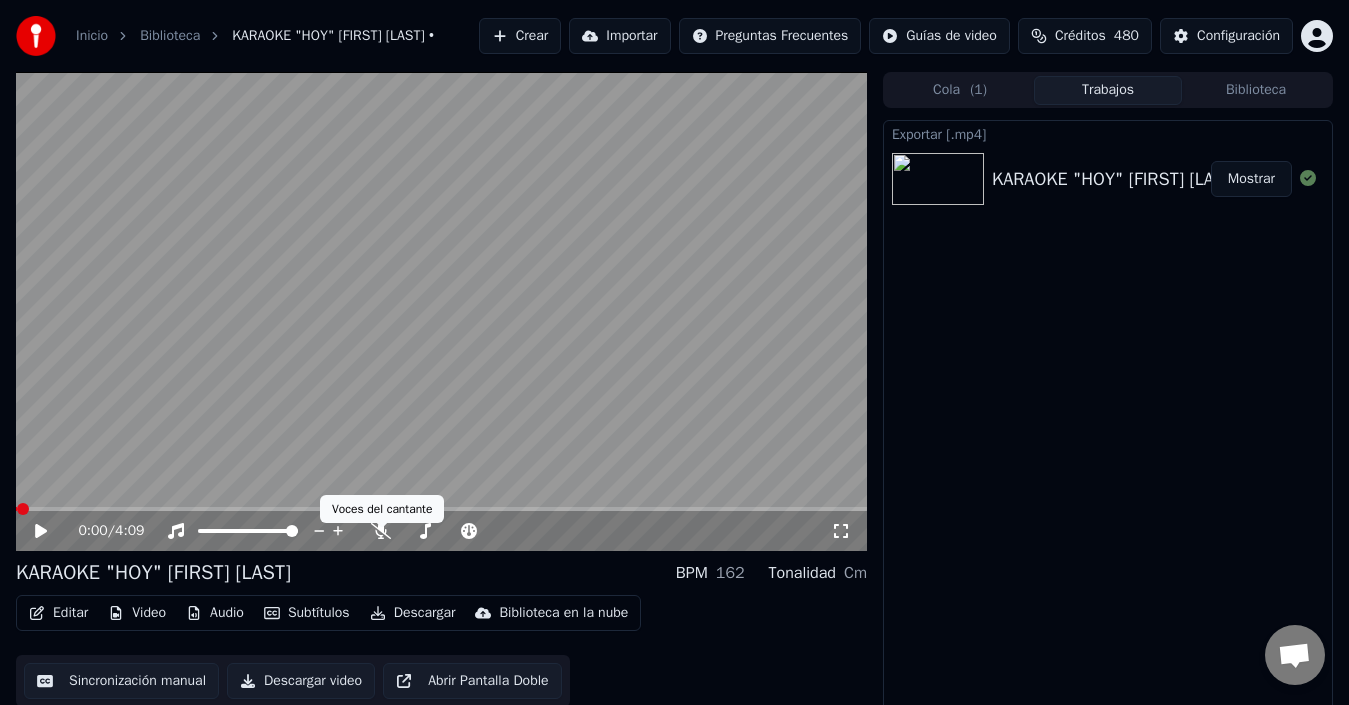 click on "0:00  /  4:09" at bounding box center [441, 531] 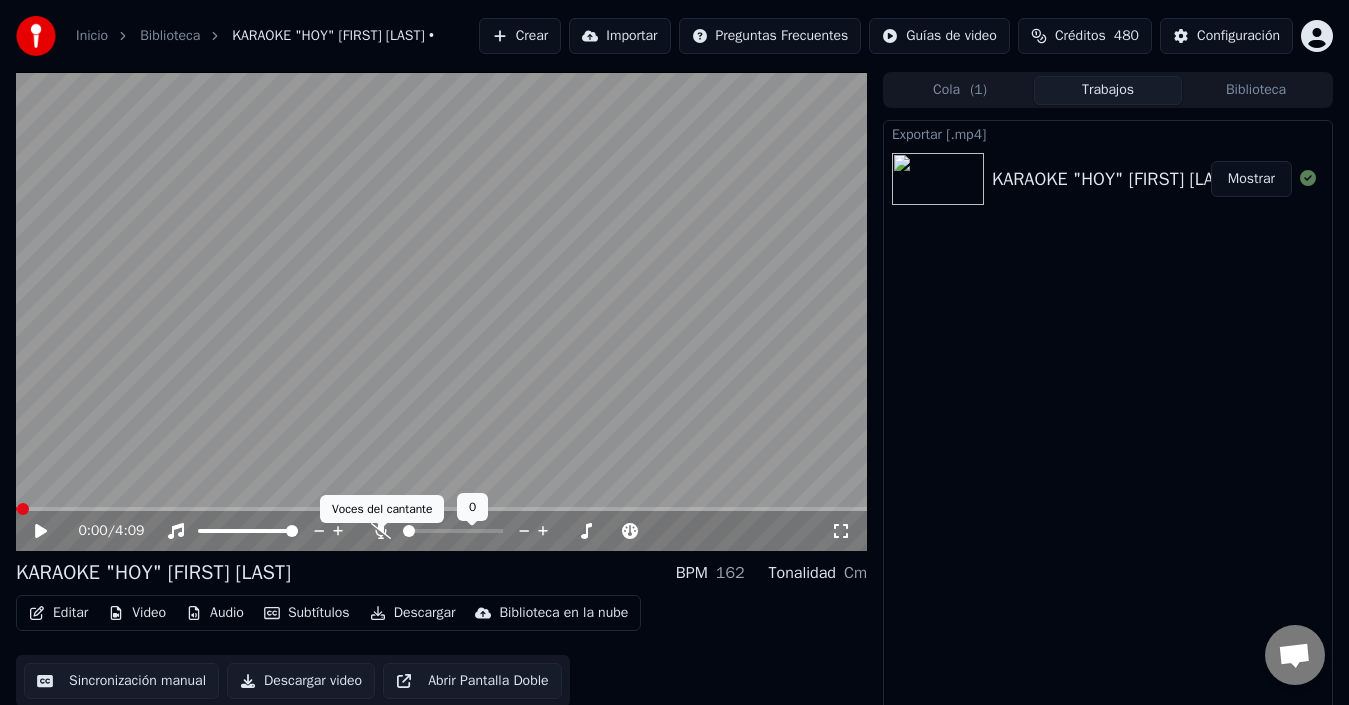 click 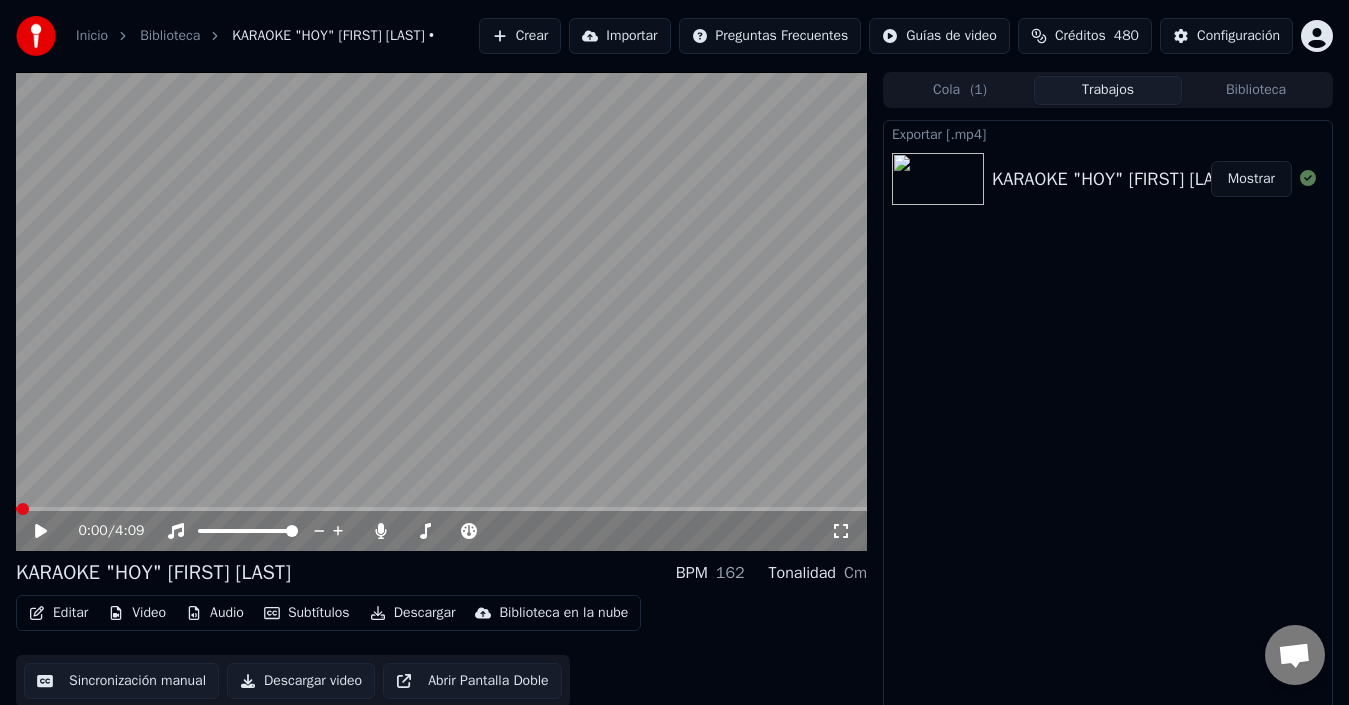 click 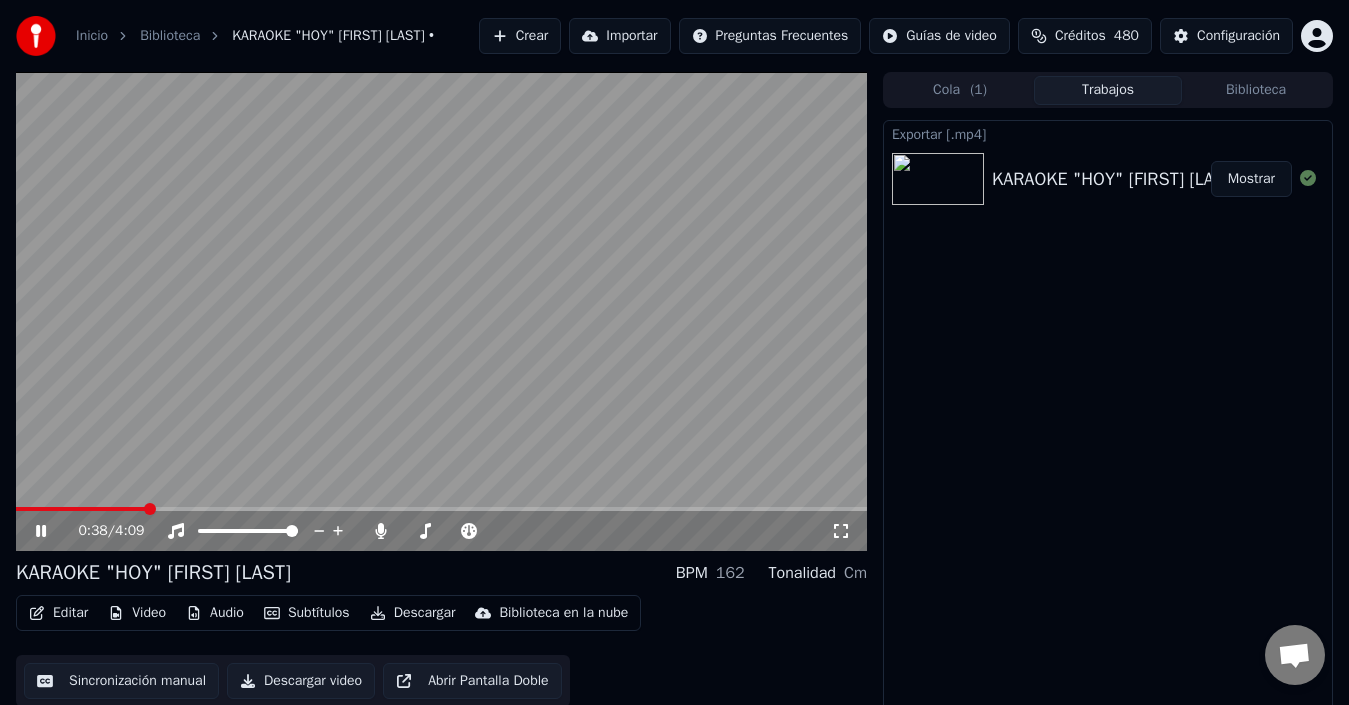 click at bounding box center [441, 509] 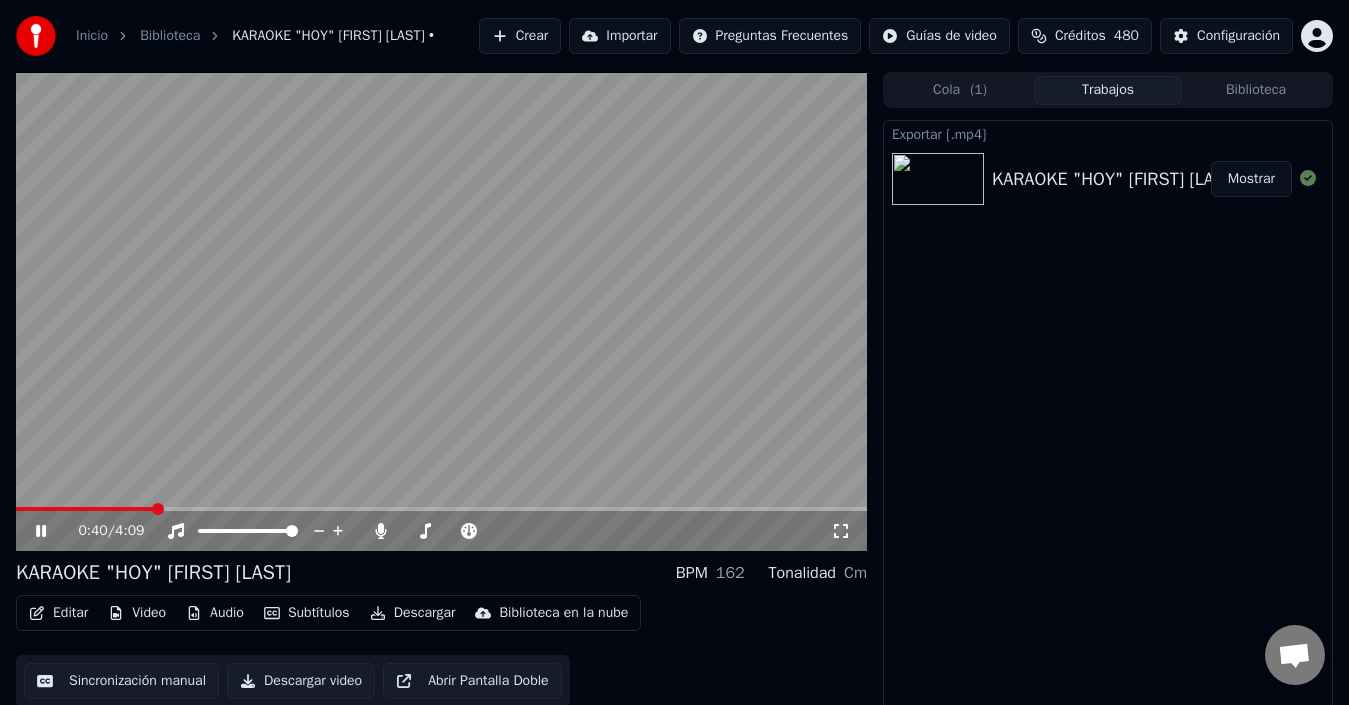 click 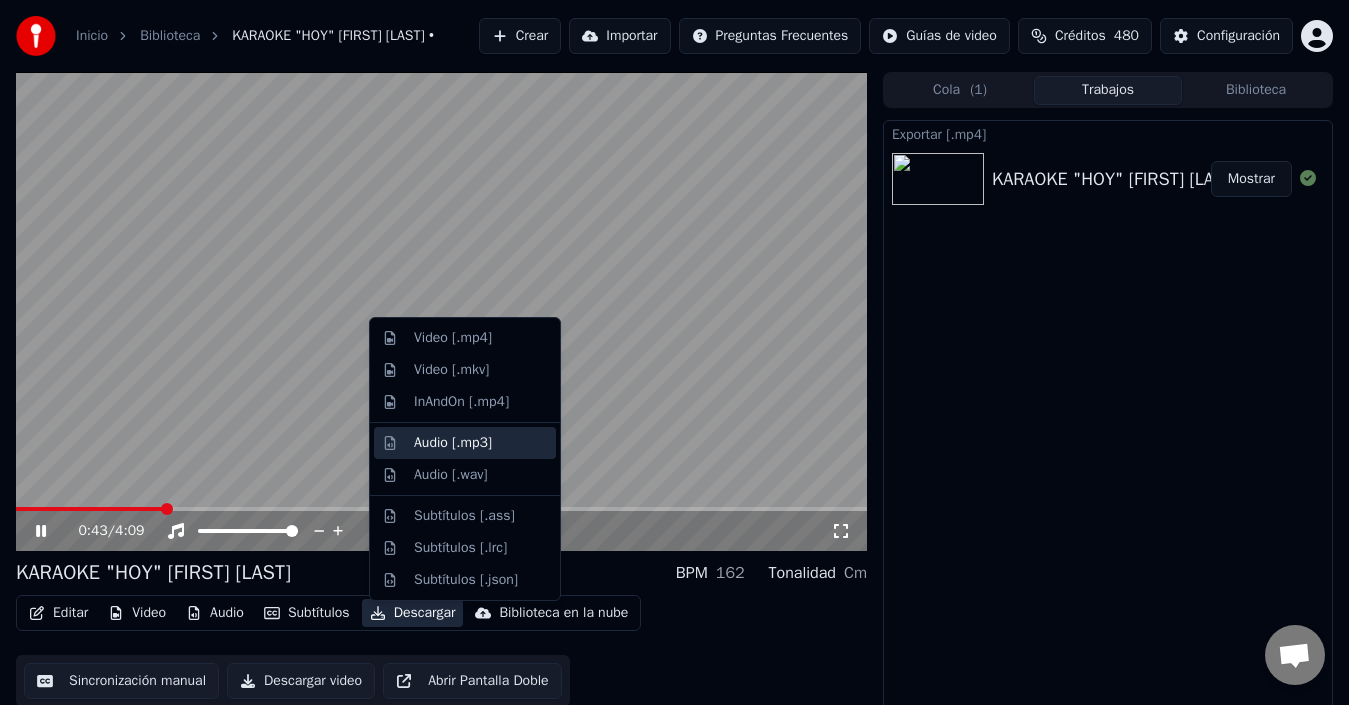 click on "Audio [.mp3]" at bounding box center [453, 443] 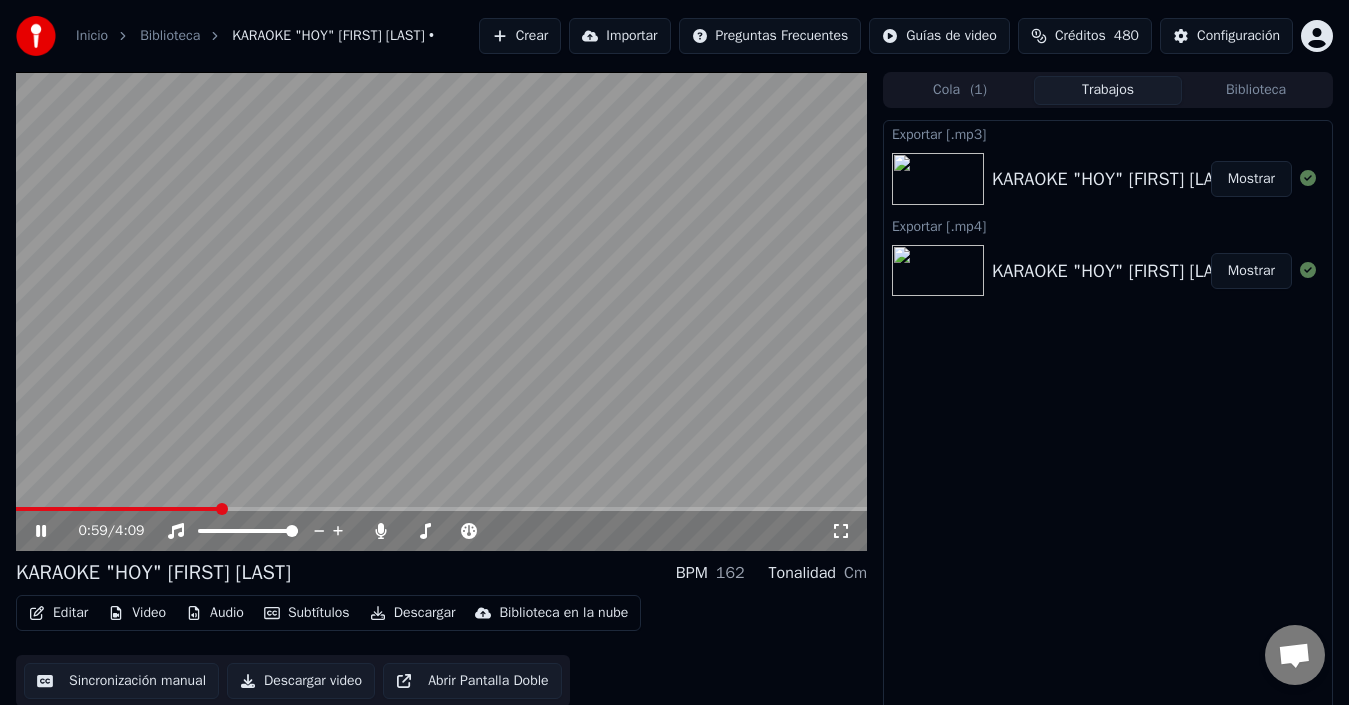 click on "Mostrar" at bounding box center (1251, 179) 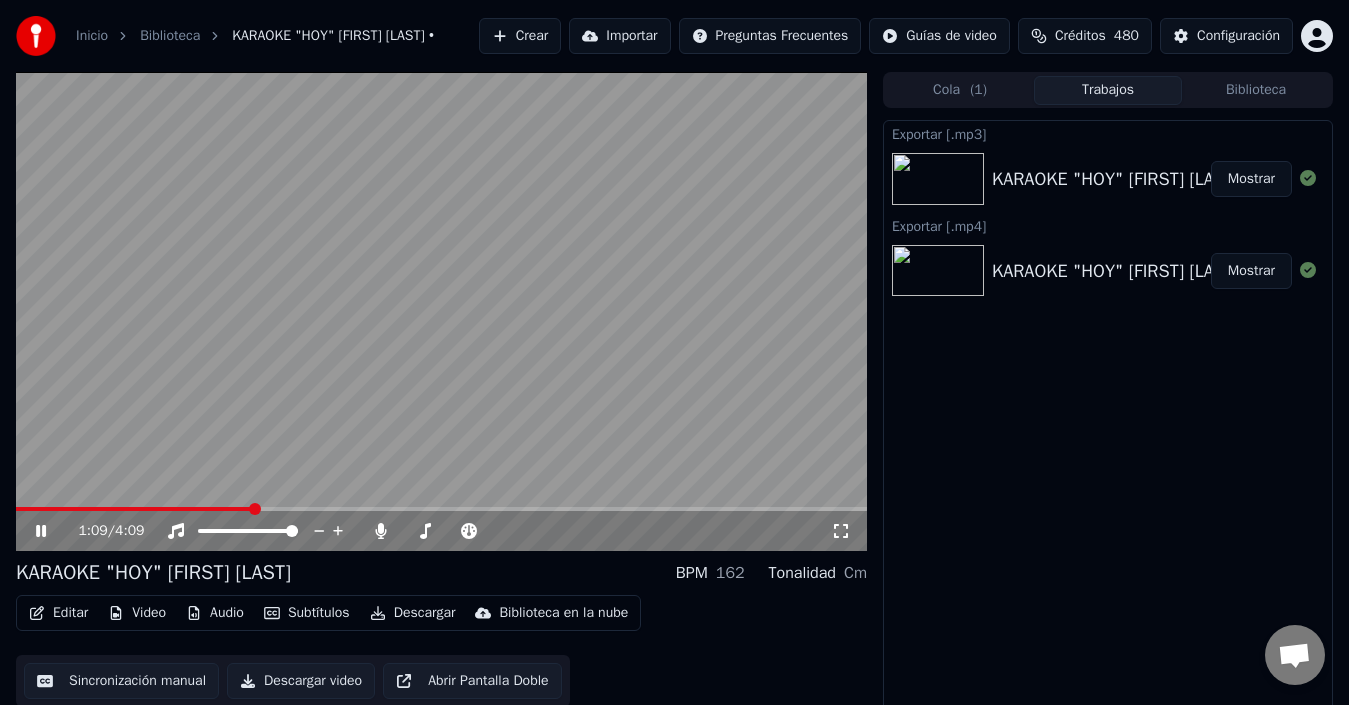click at bounding box center [441, 311] 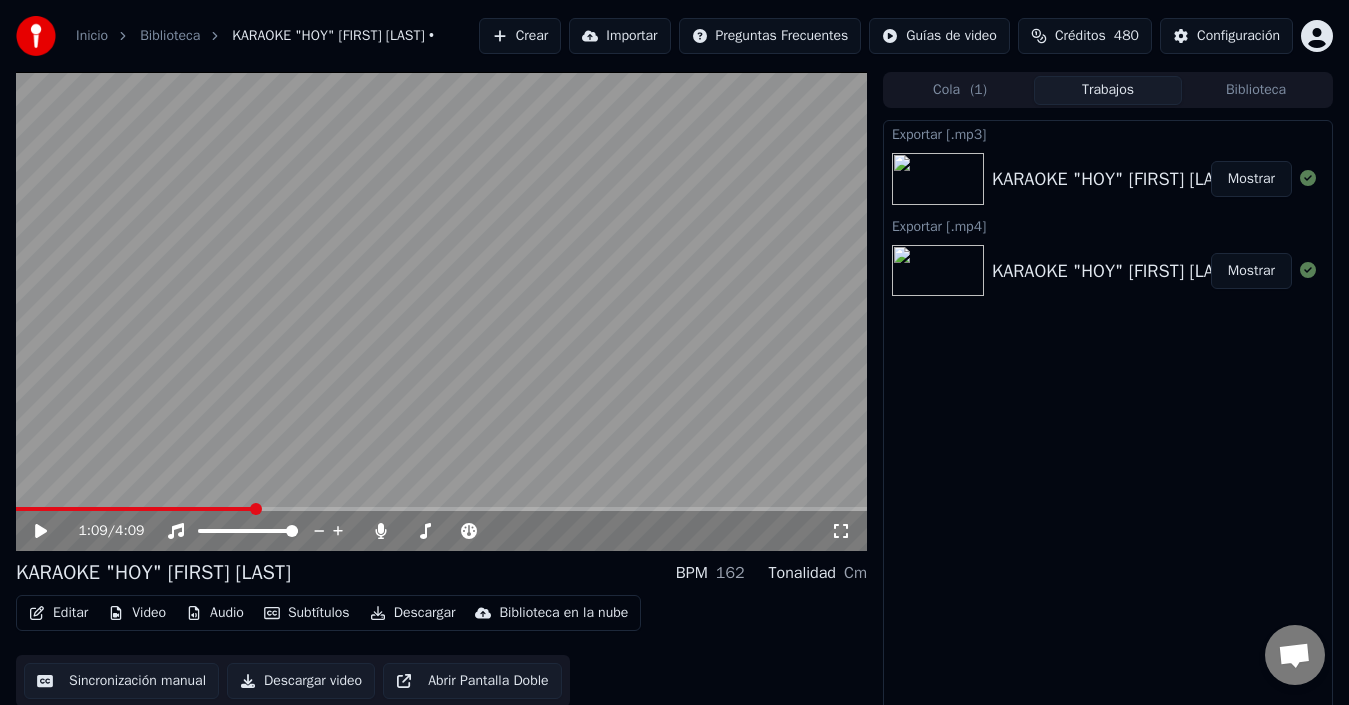 click on "Trabajos" at bounding box center [1108, 90] 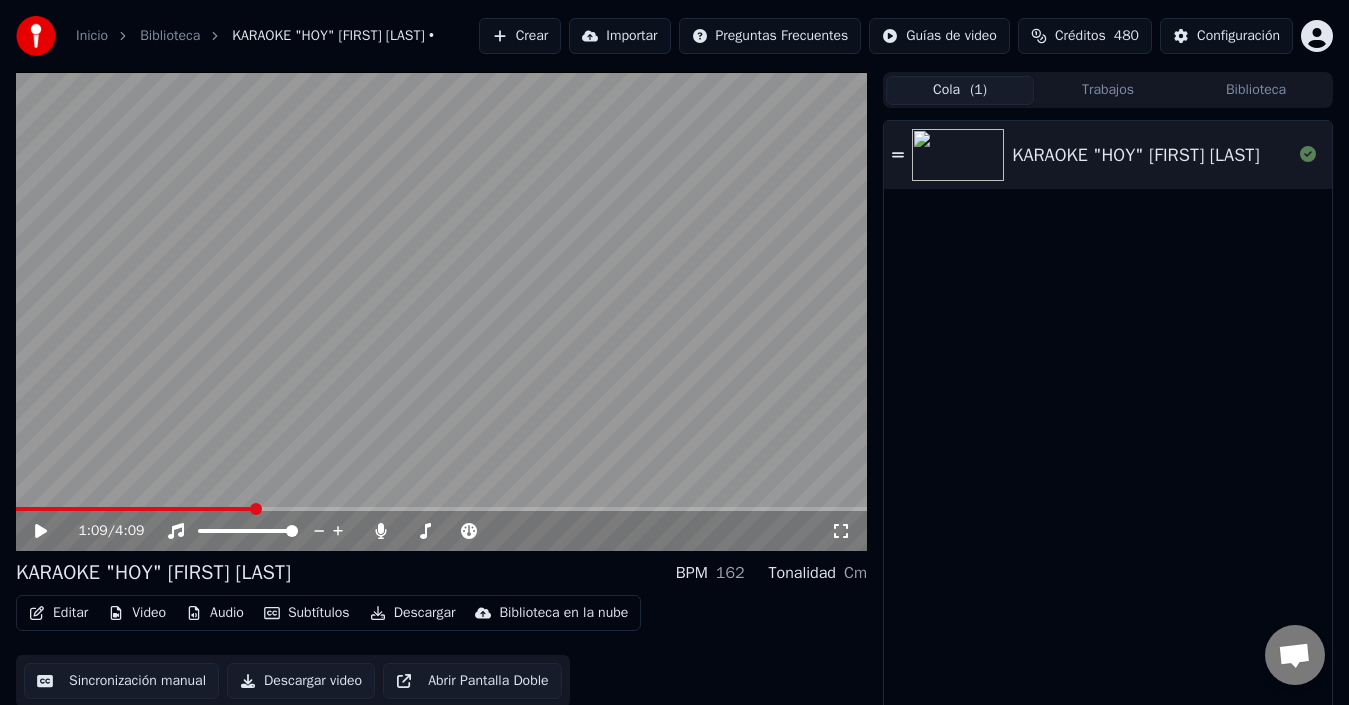 click on "Cola ( 1 )" at bounding box center (960, 90) 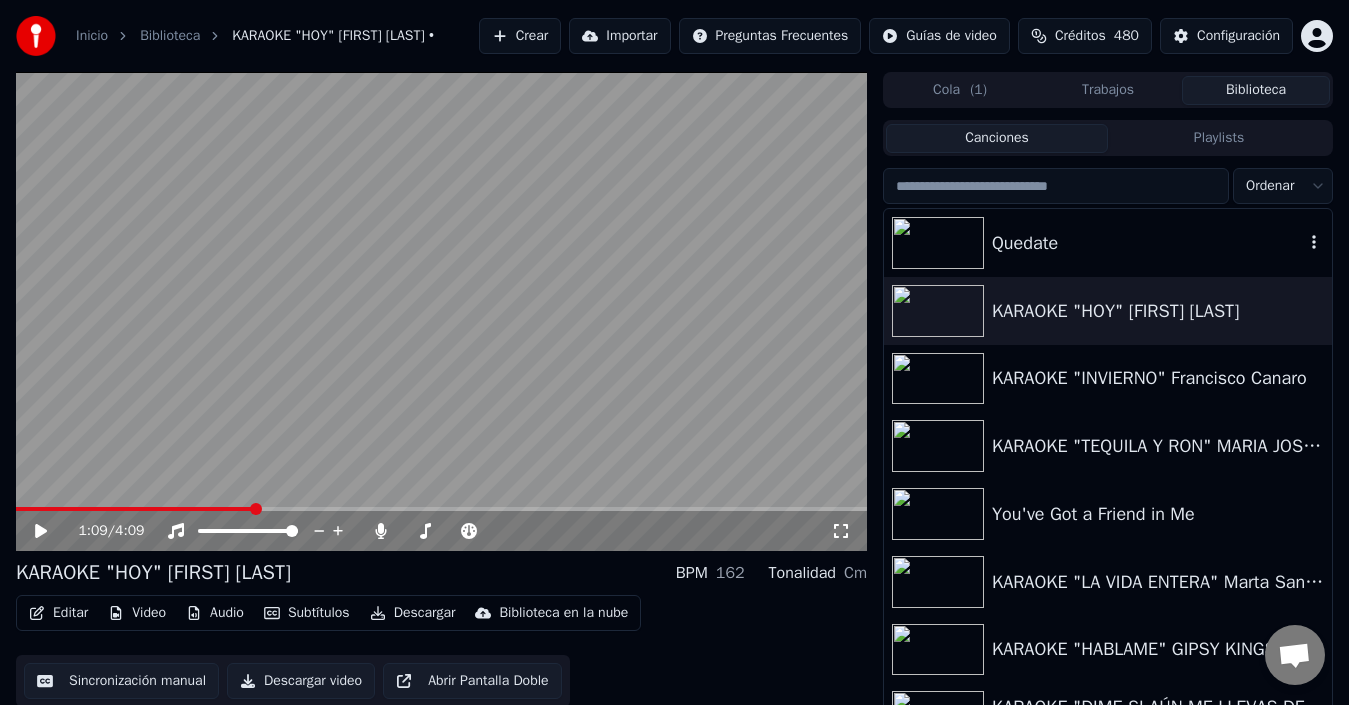 click on "Quedate" at bounding box center (1148, 243) 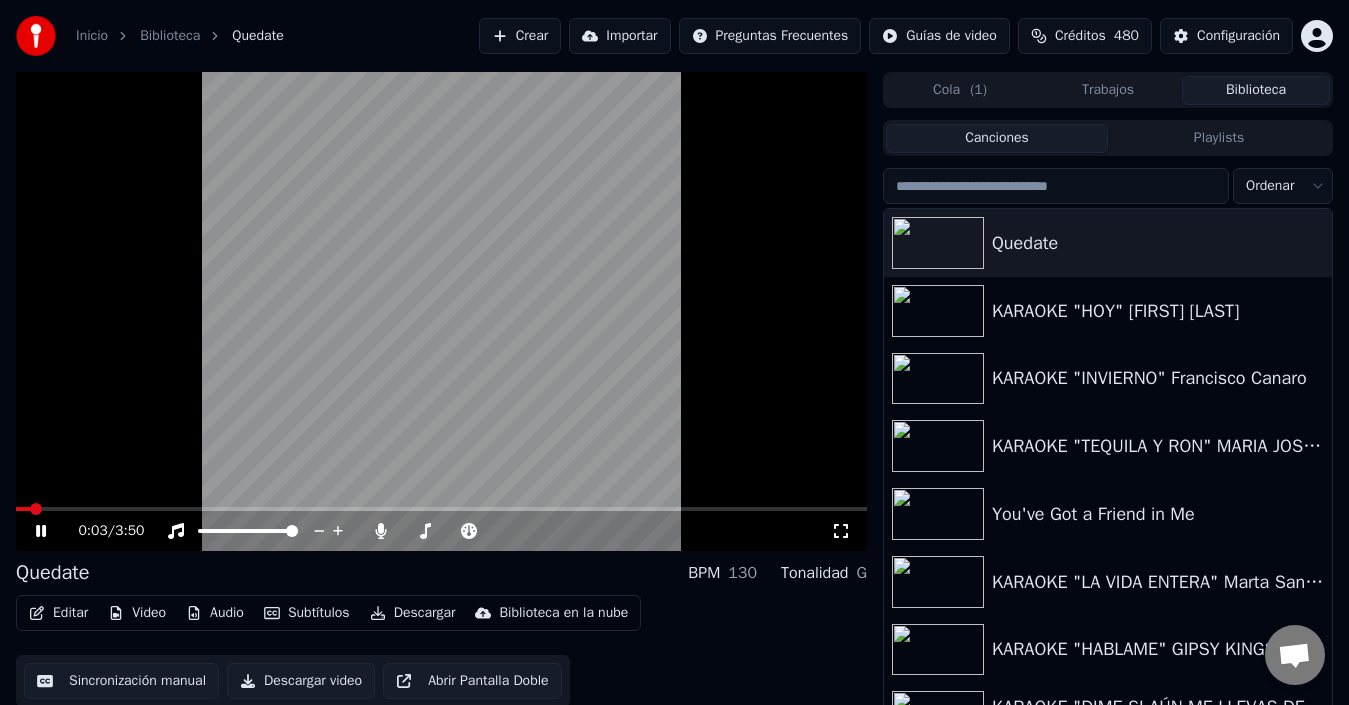 click on "0:03  /  3:50" at bounding box center [454, 531] 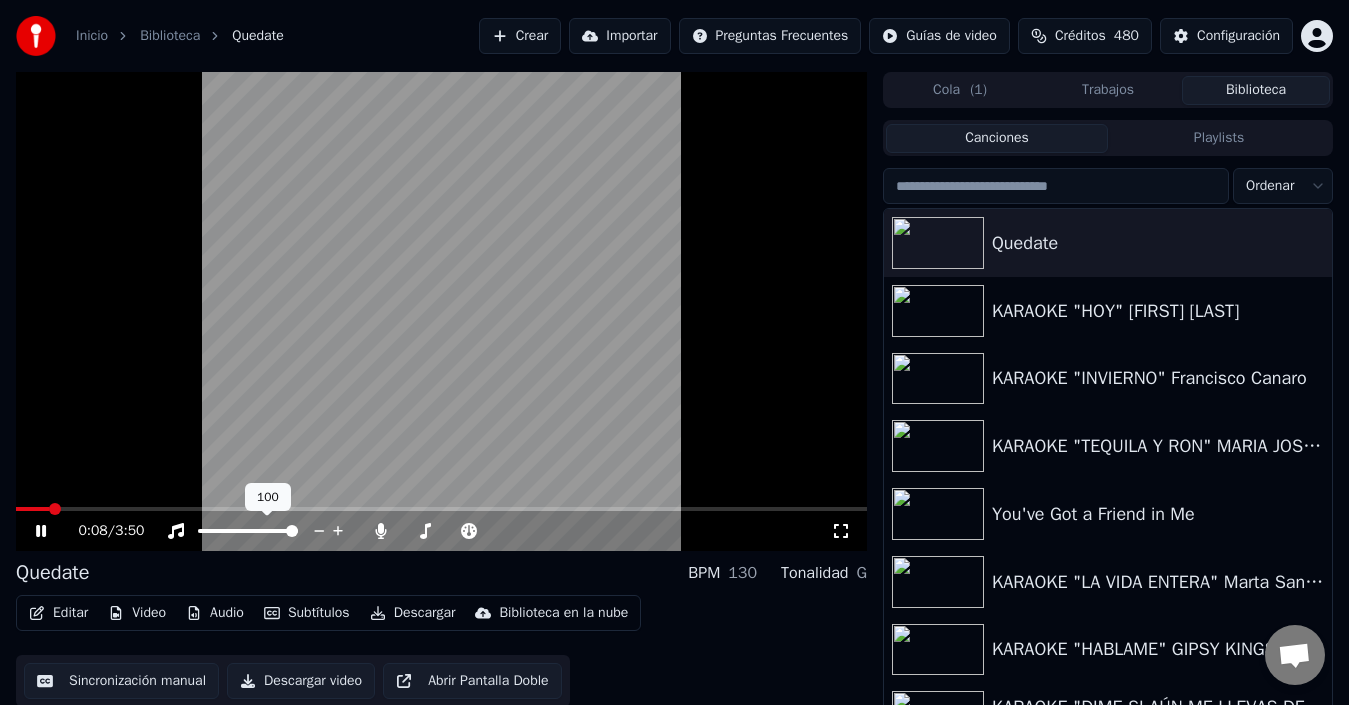 click 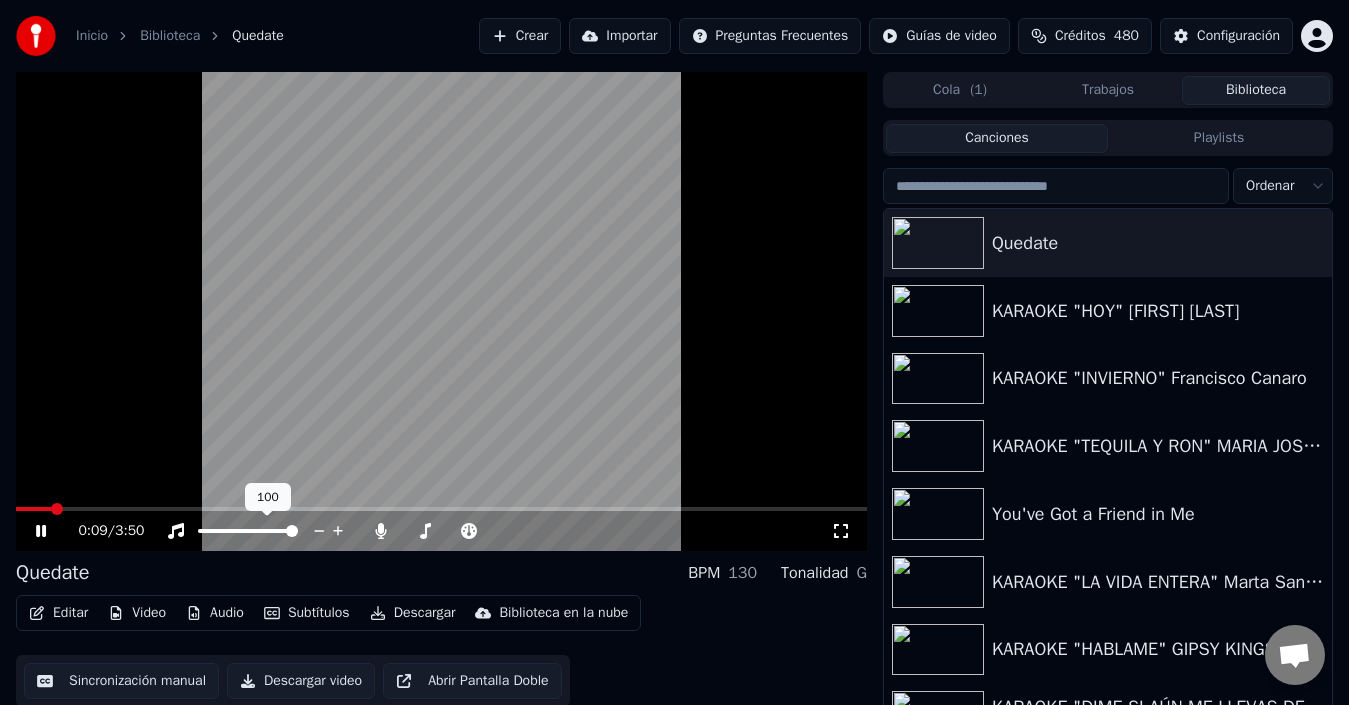 click 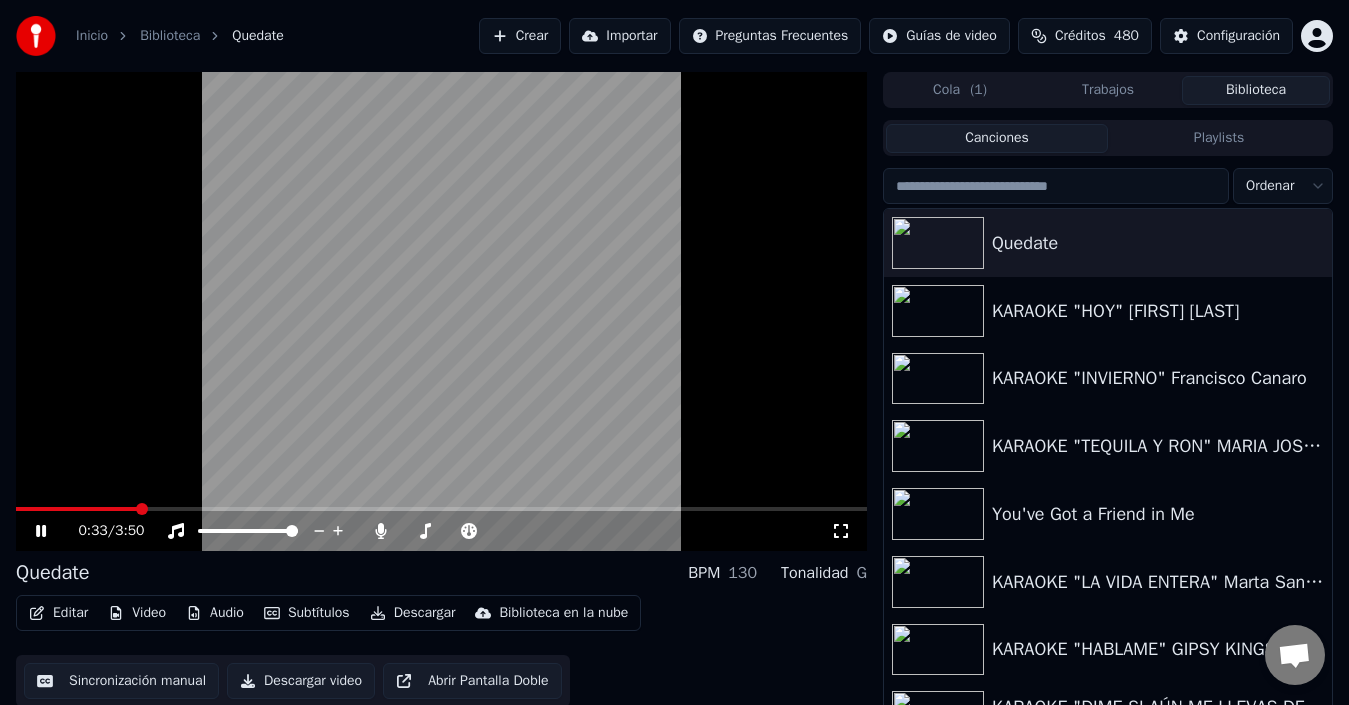 click at bounding box center [142, 509] 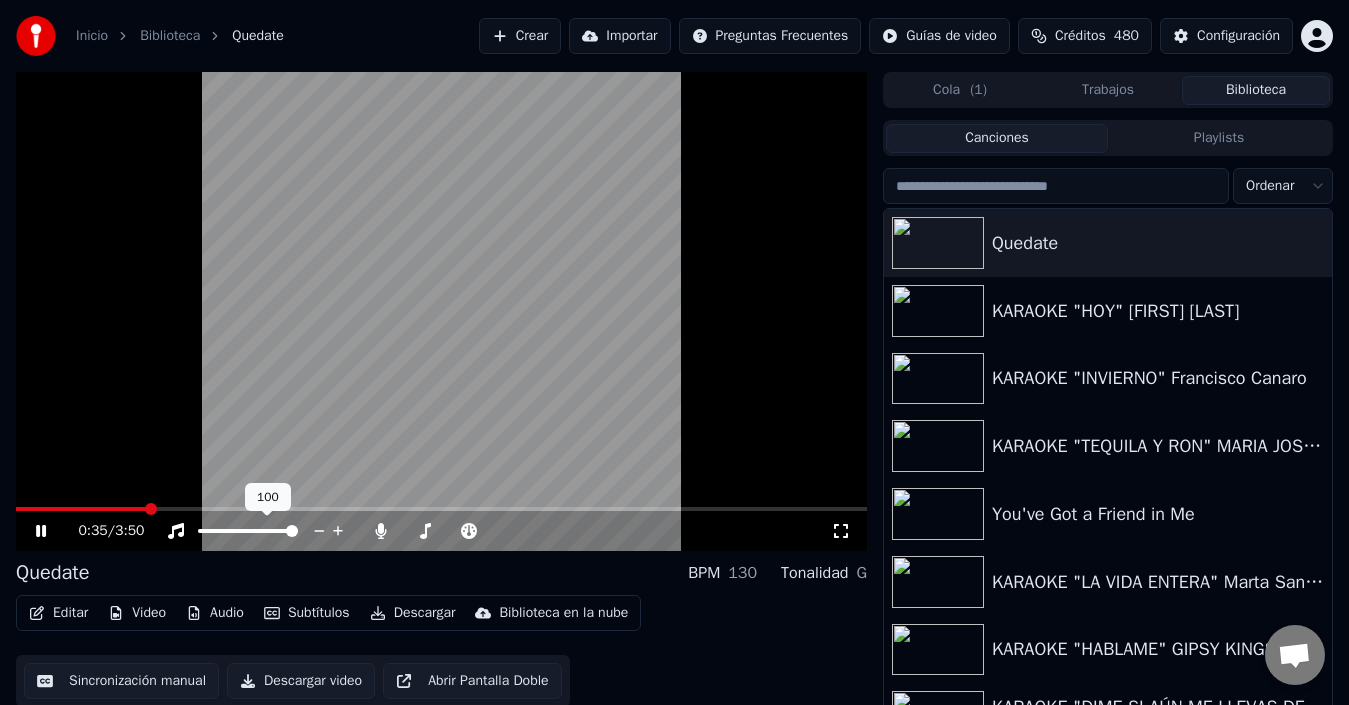 click 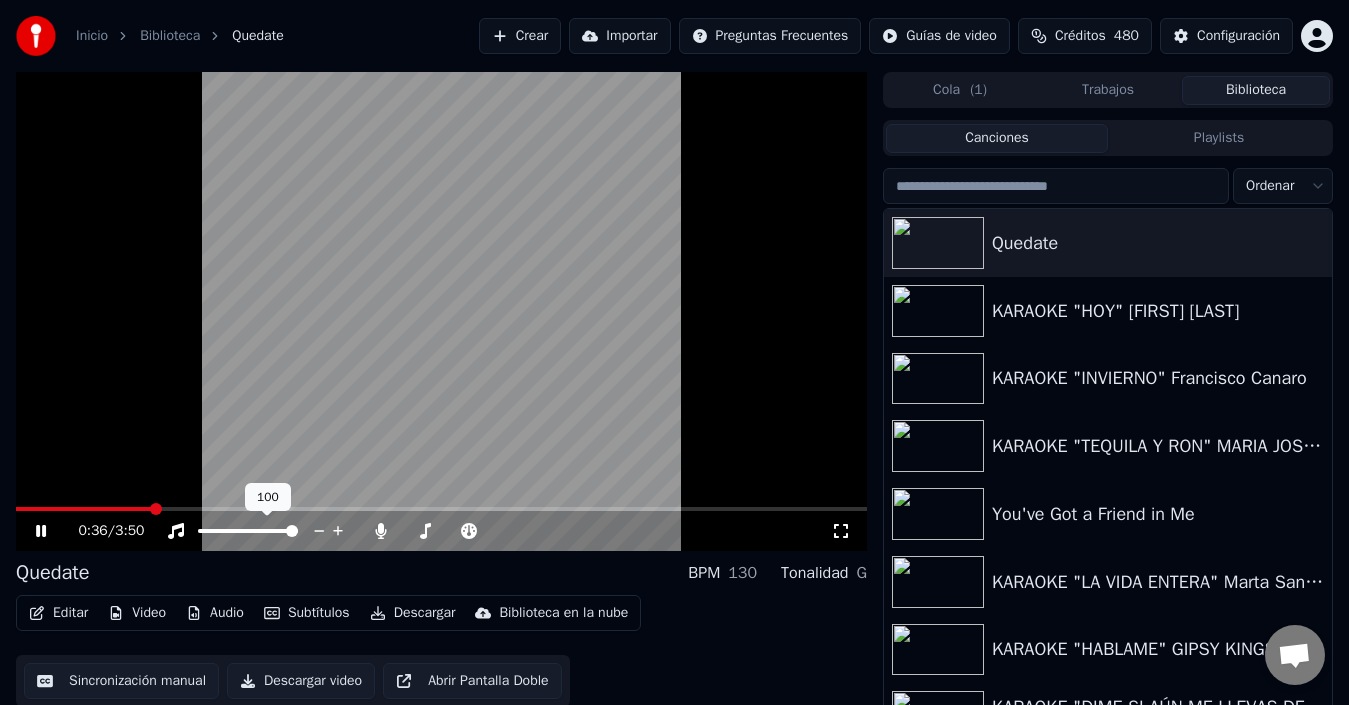 click 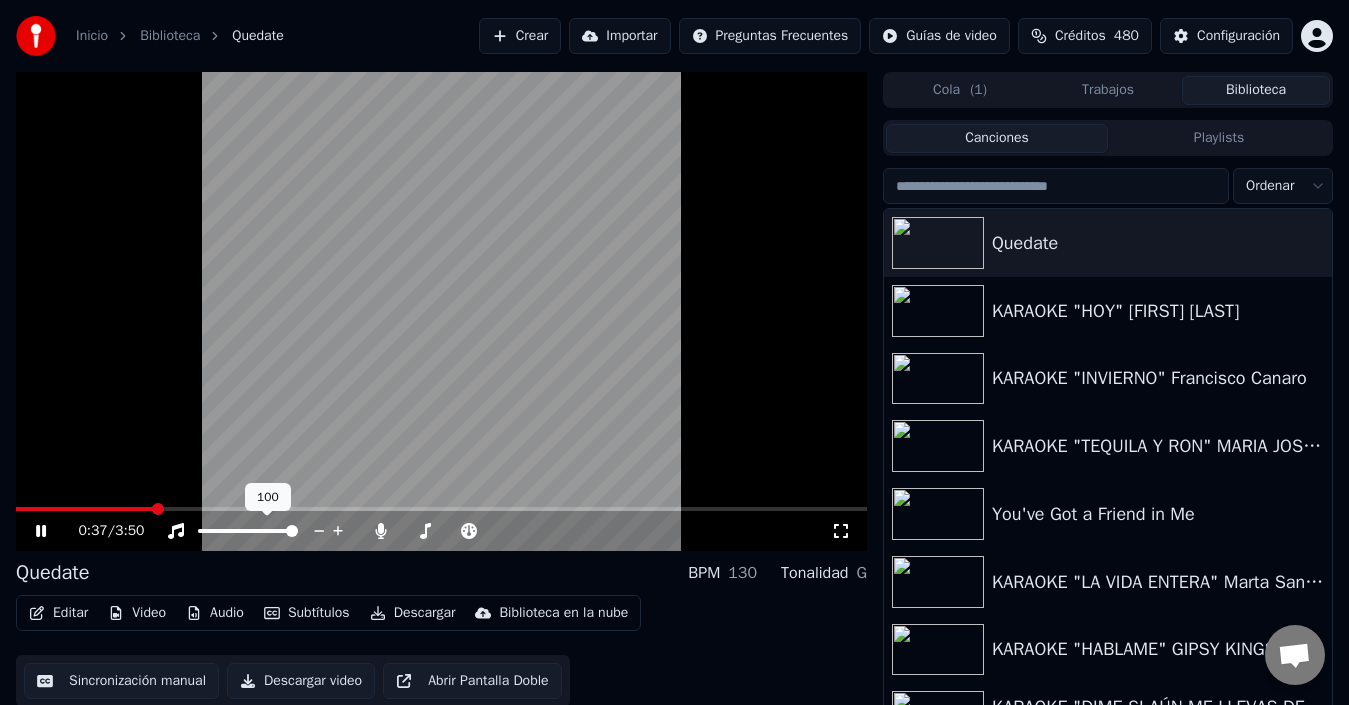 click 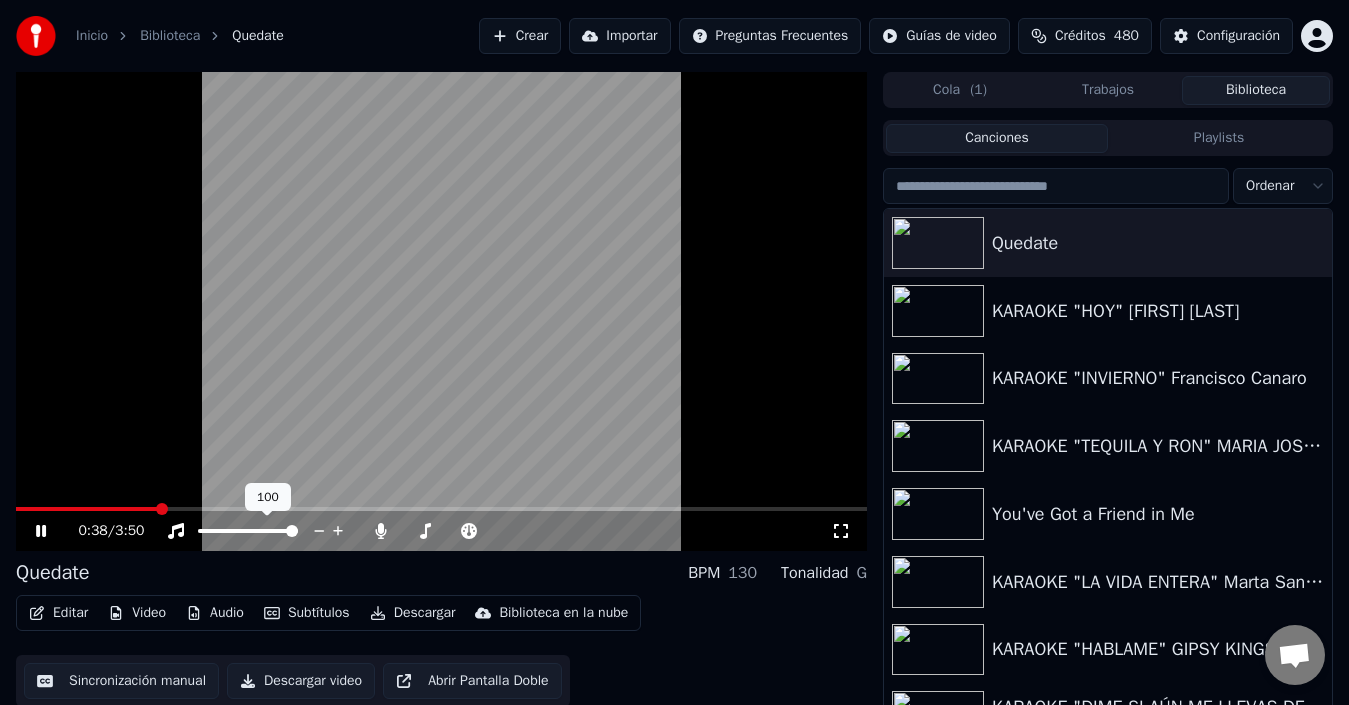 drag, startPoint x: 354, startPoint y: 527, endPoint x: 368, endPoint y: 527, distance: 14 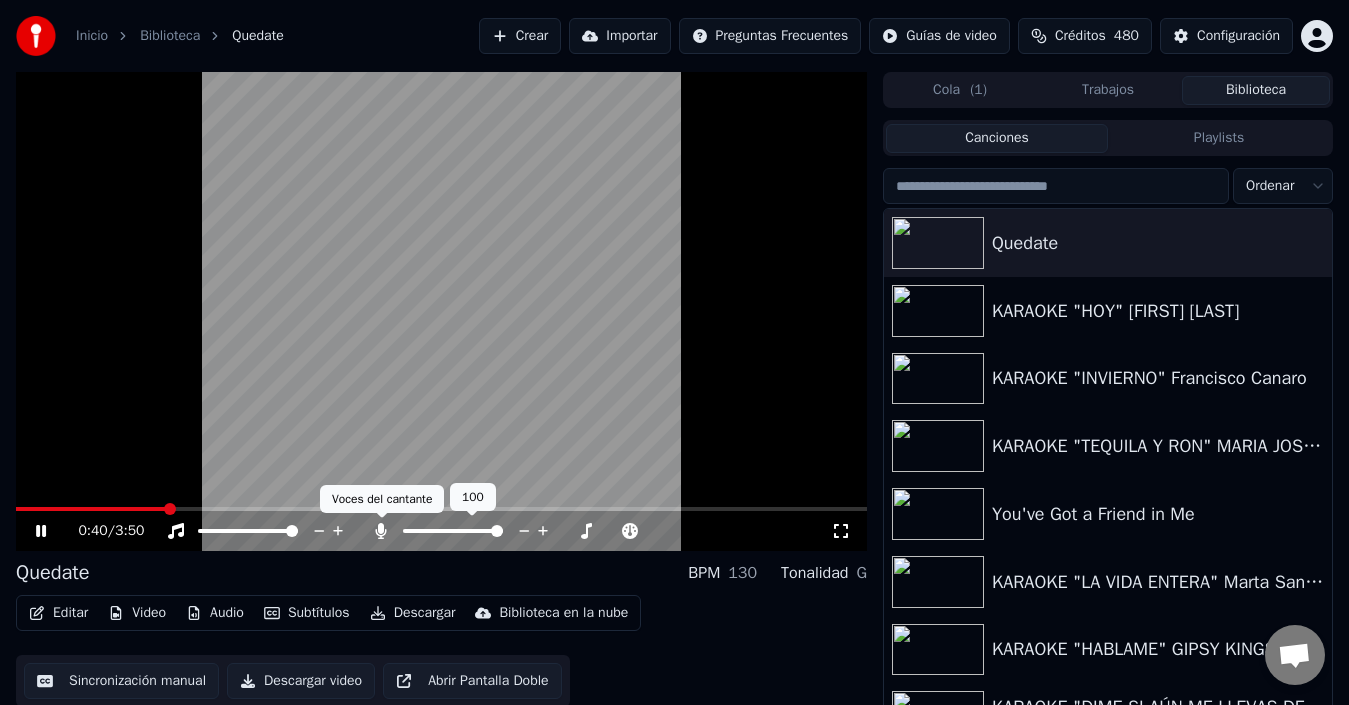 drag, startPoint x: 387, startPoint y: 523, endPoint x: 354, endPoint y: 495, distance: 43.27817 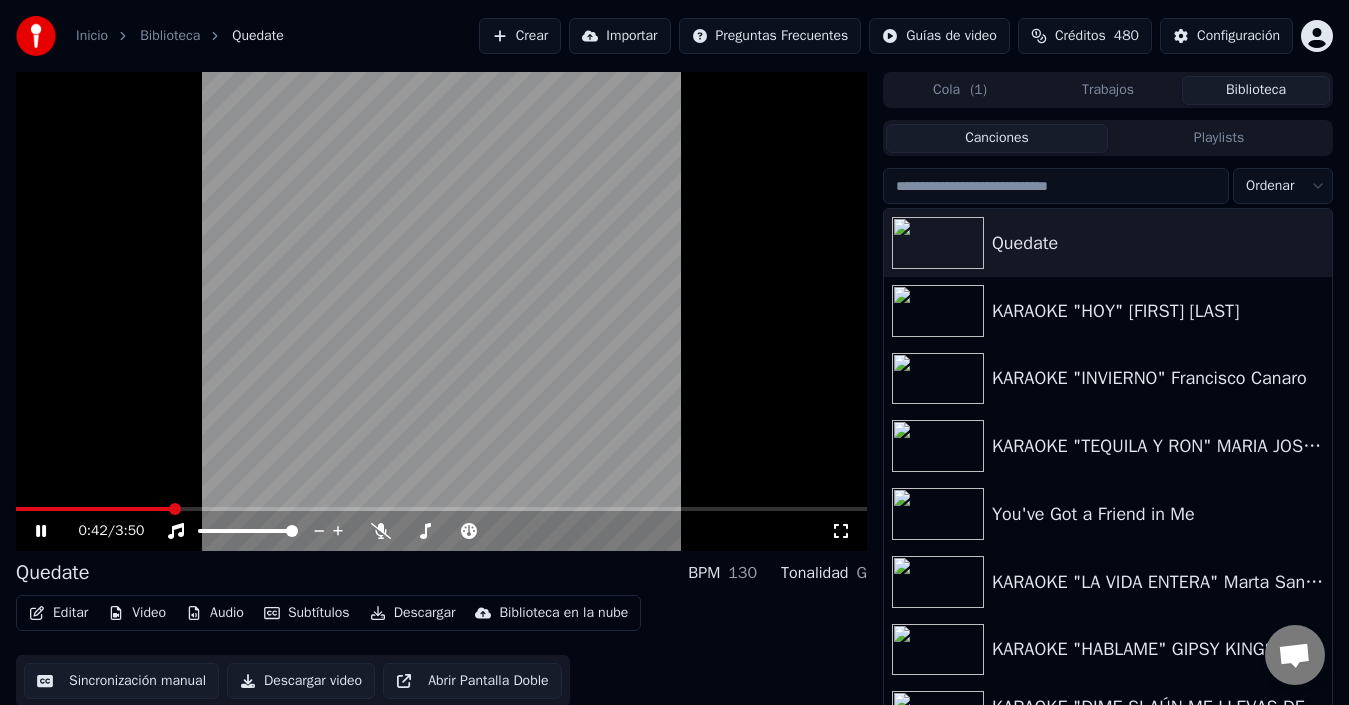 drag, startPoint x: 247, startPoint y: 387, endPoint x: 435, endPoint y: 556, distance: 252.79439 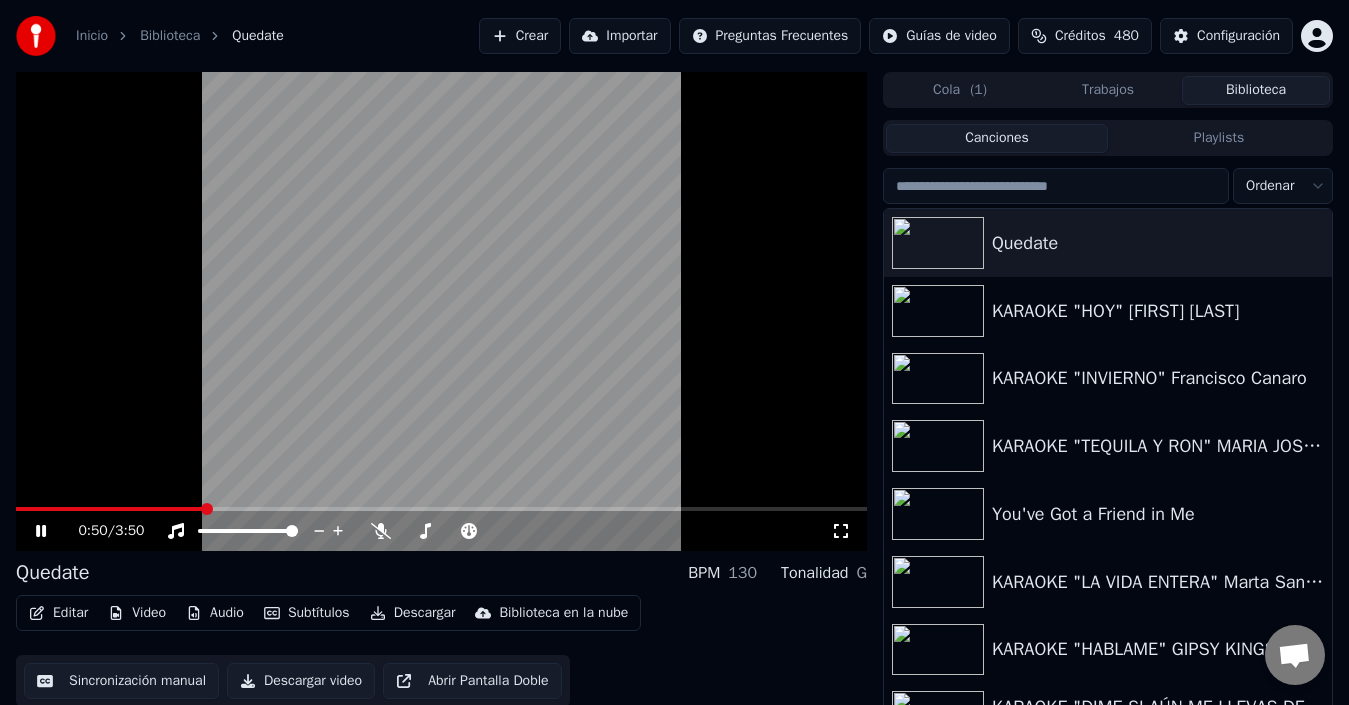 click at bounding box center (441, 311) 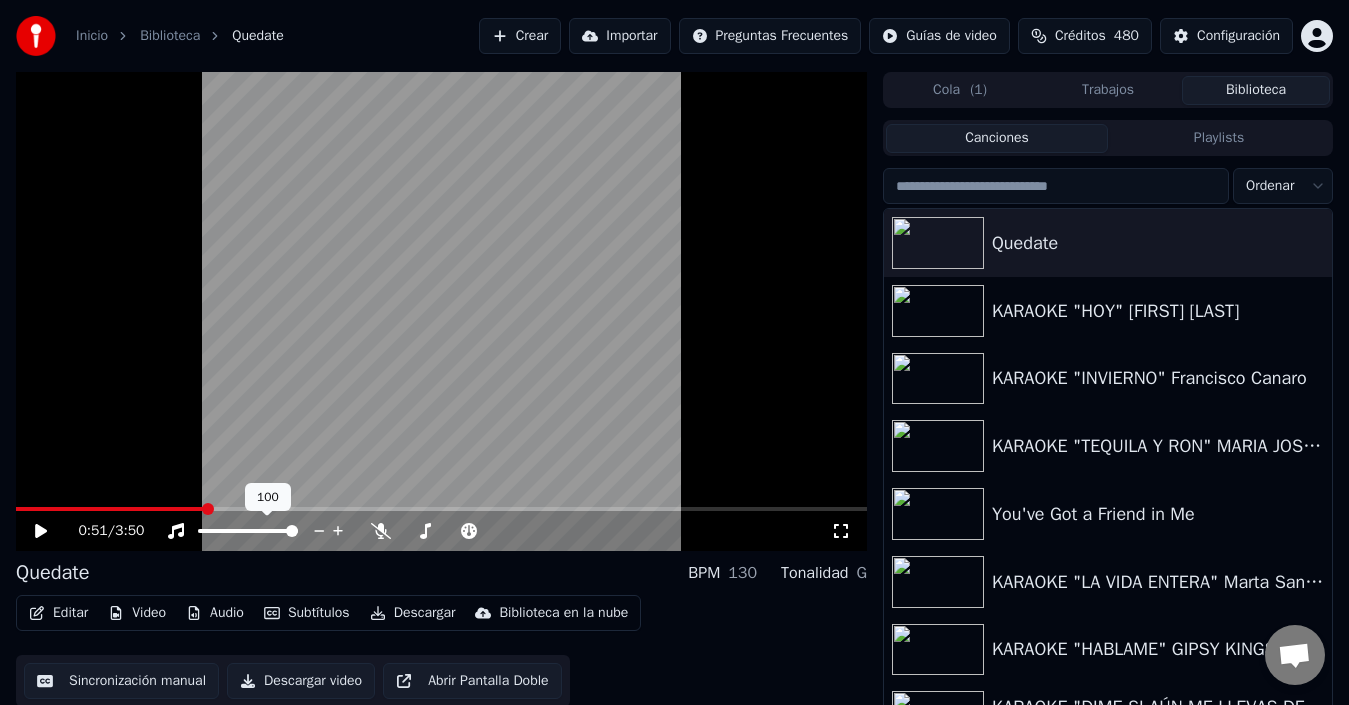 click 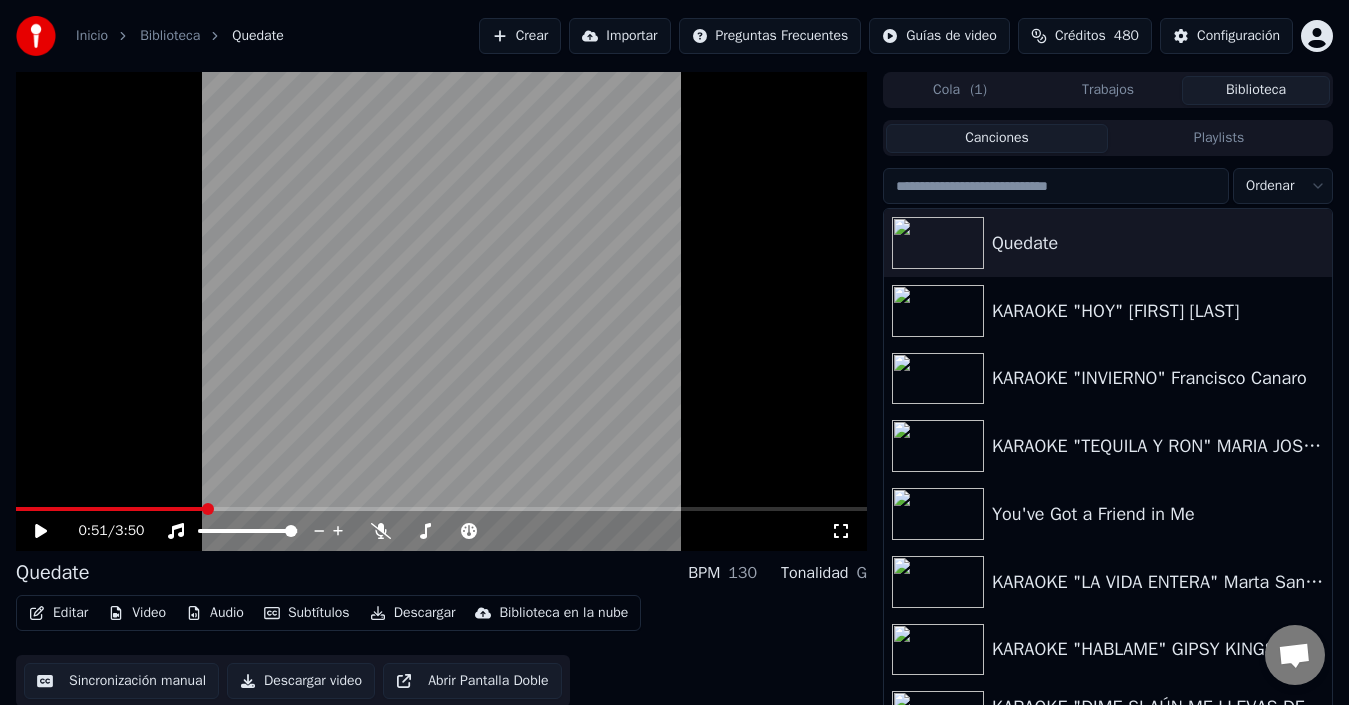 drag, startPoint x: 318, startPoint y: 523, endPoint x: 298, endPoint y: 519, distance: 20.396078 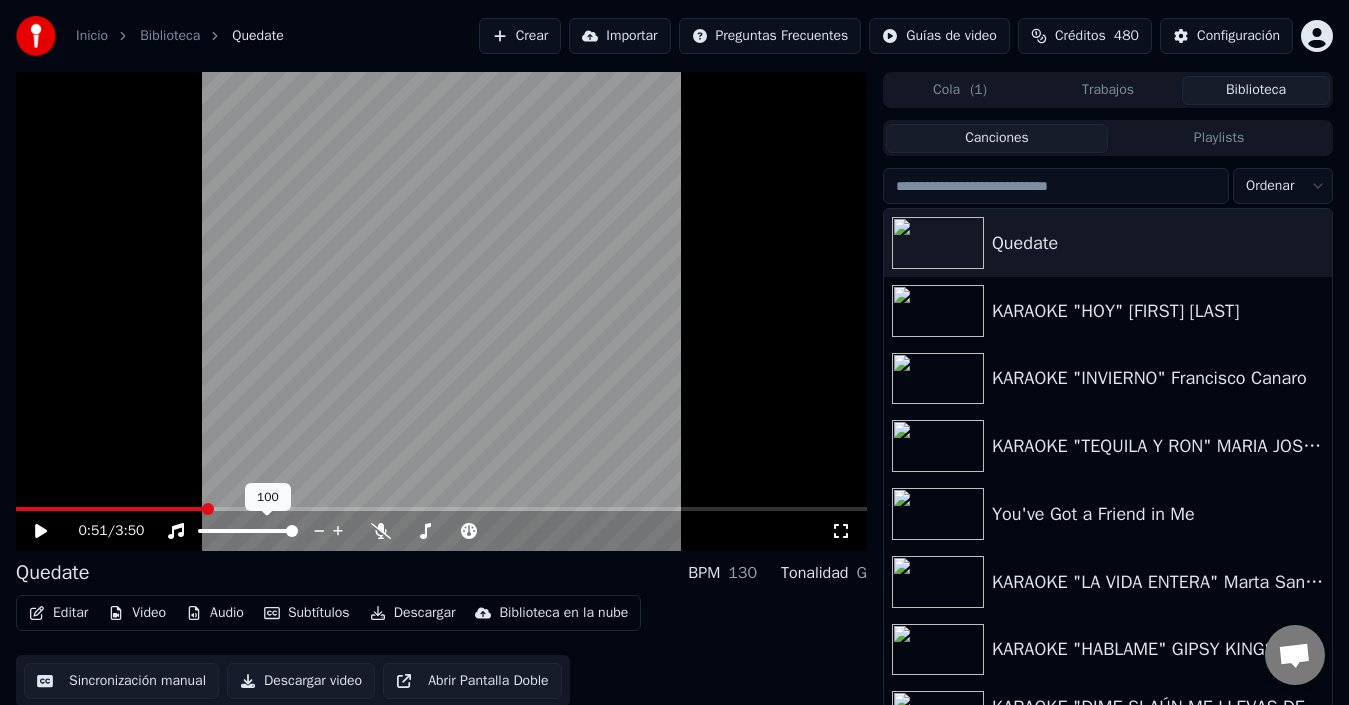 click at bounding box center (248, 531) 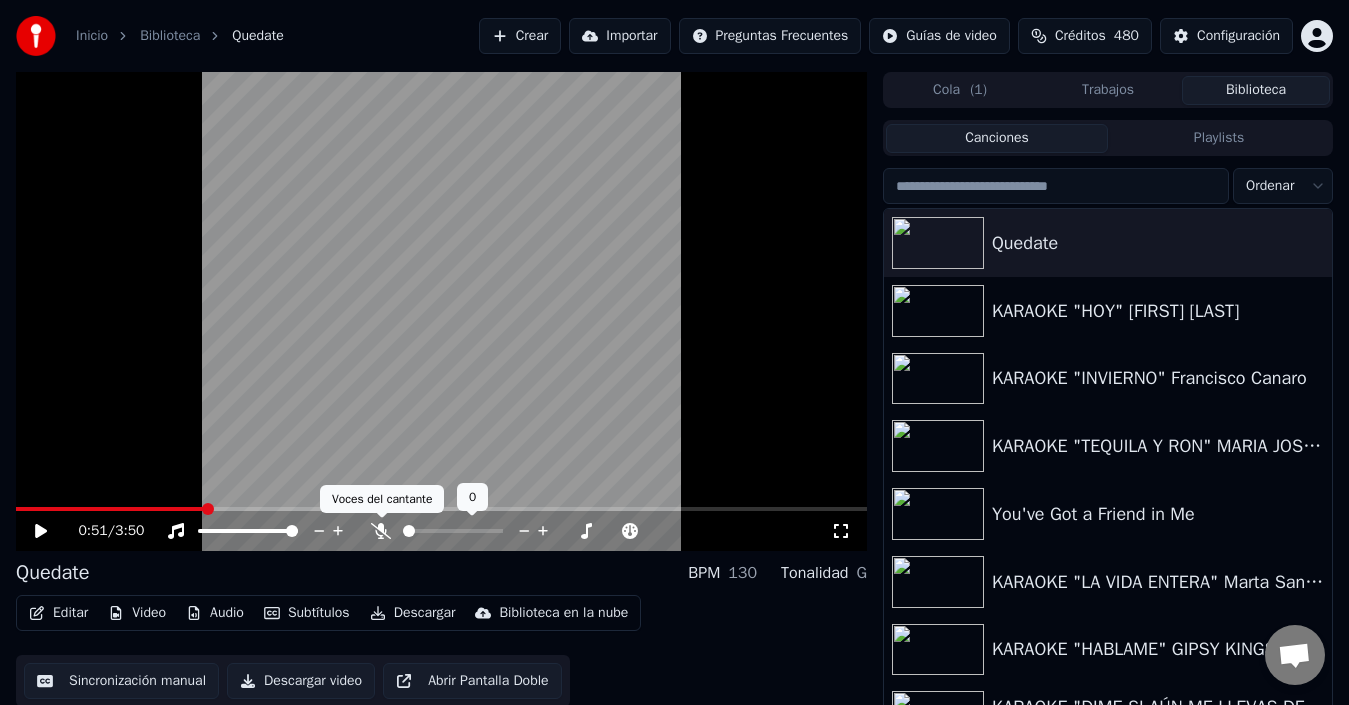 click 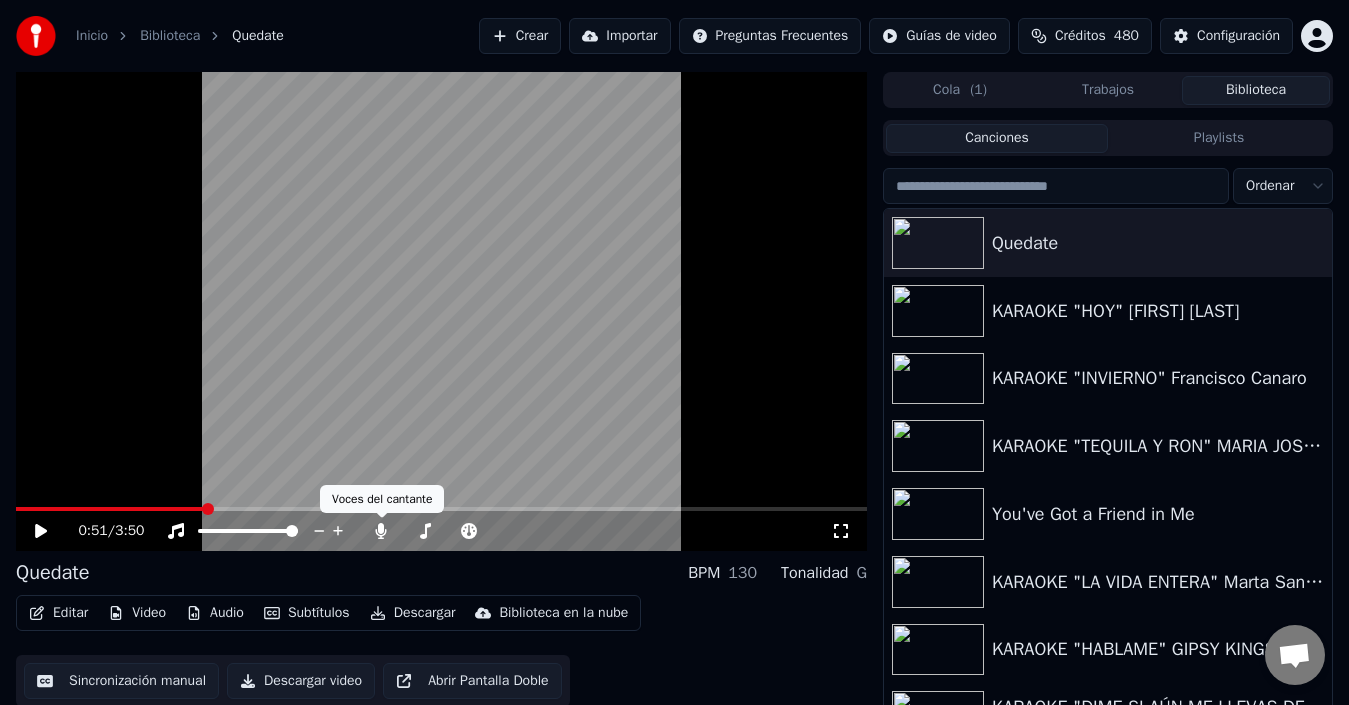 click on "0:51  /  3:50" at bounding box center [454, 531] 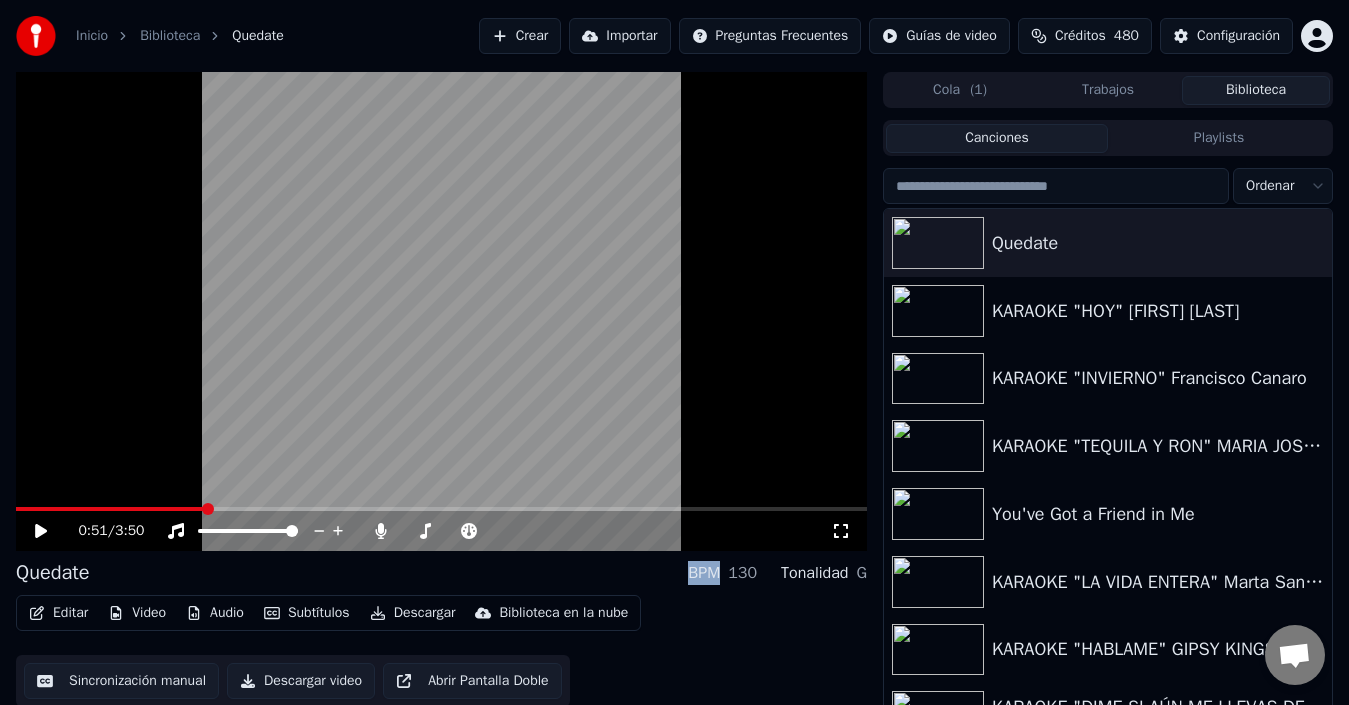click on "0:51  /  3:50" at bounding box center (454, 531) 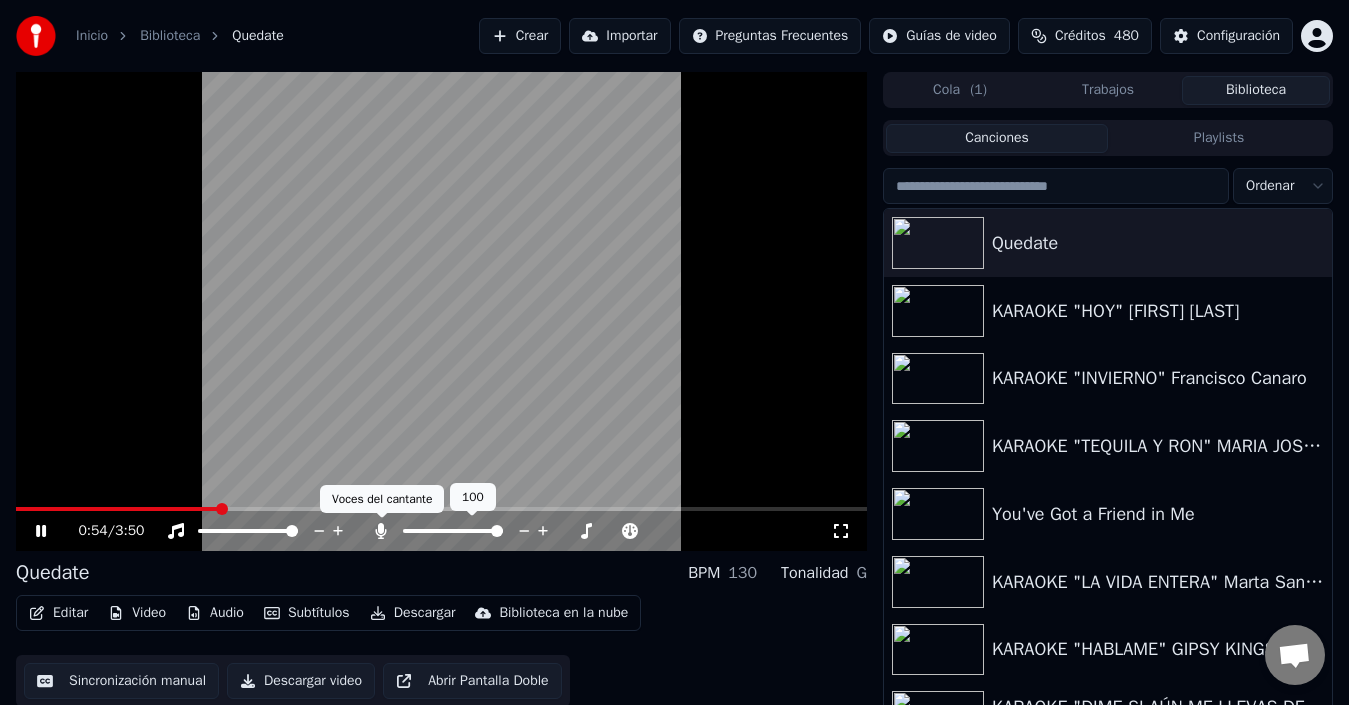 click 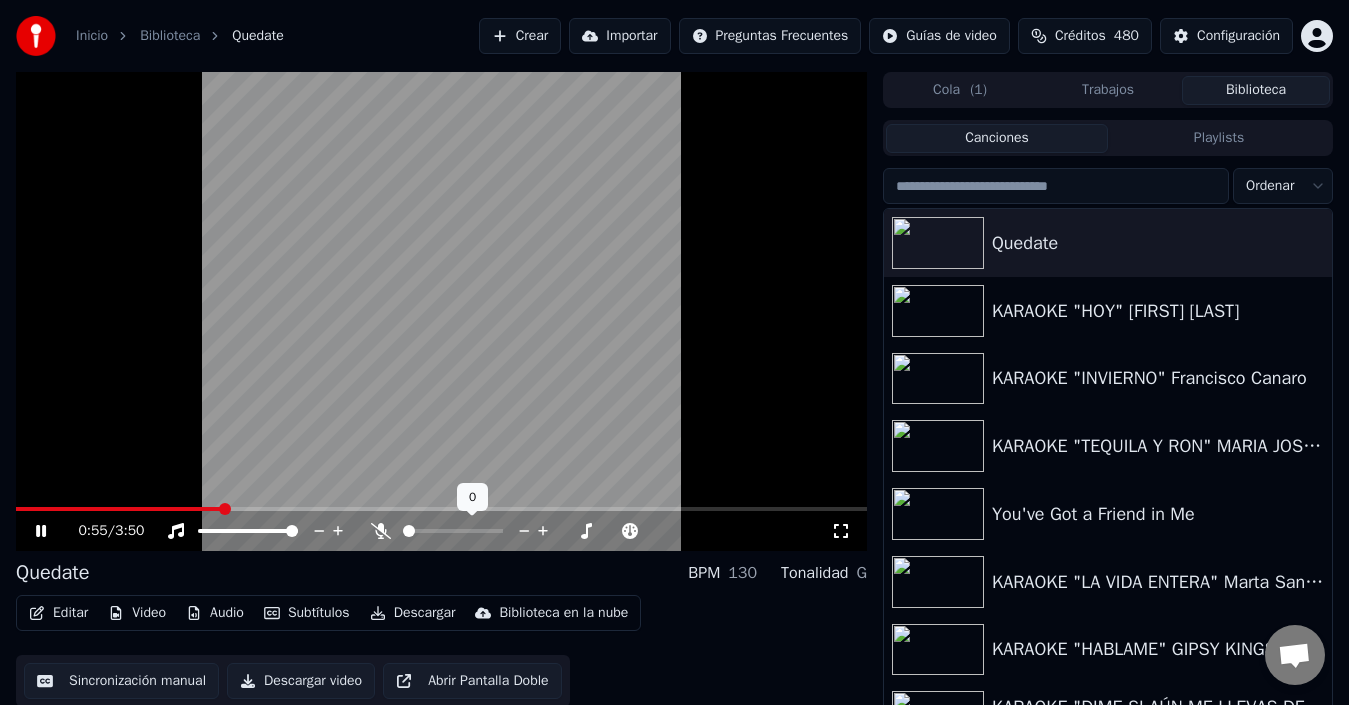 click 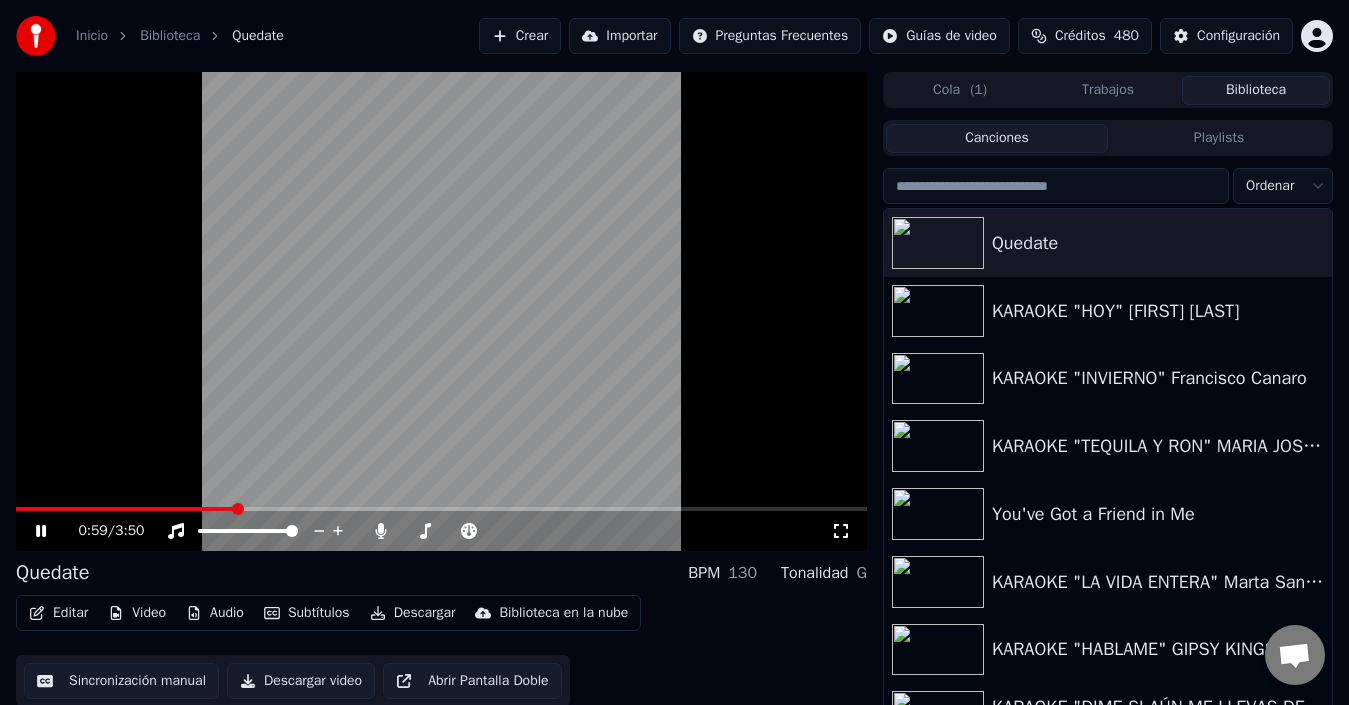 click at bounding box center [441, 311] 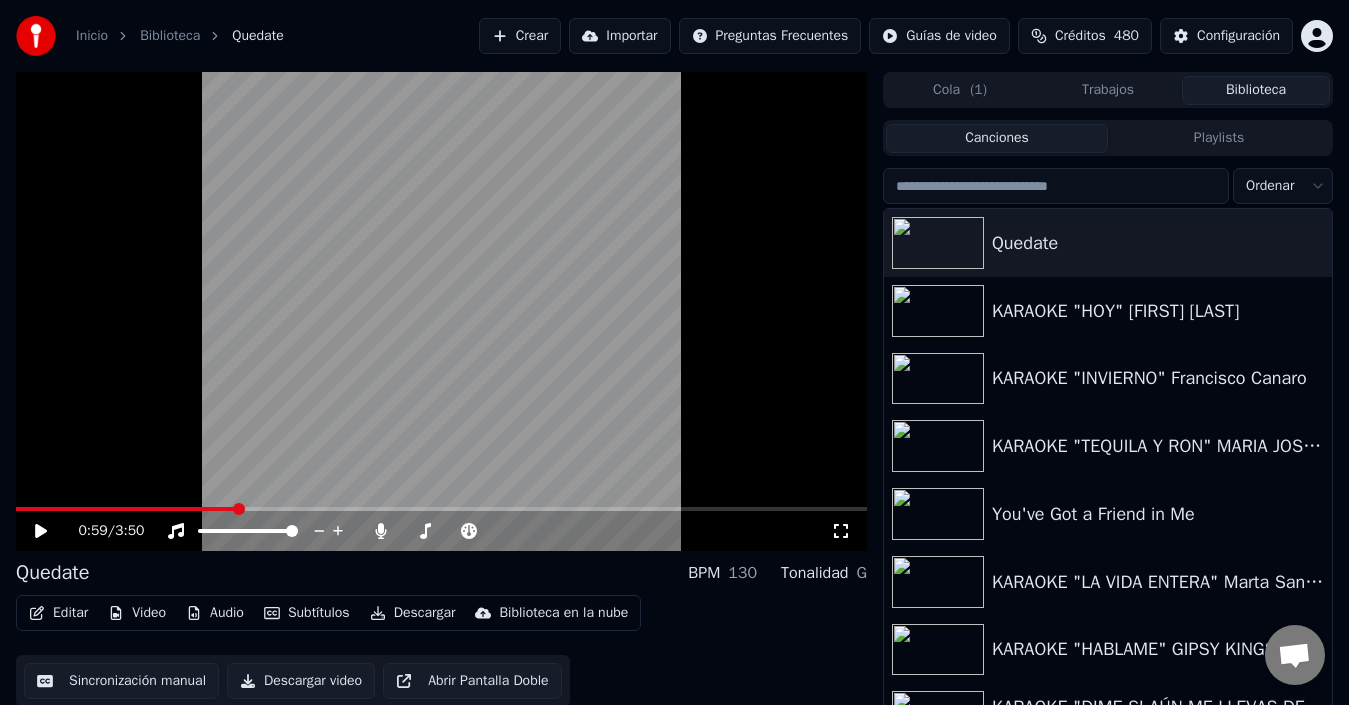 click at bounding box center (441, 311) 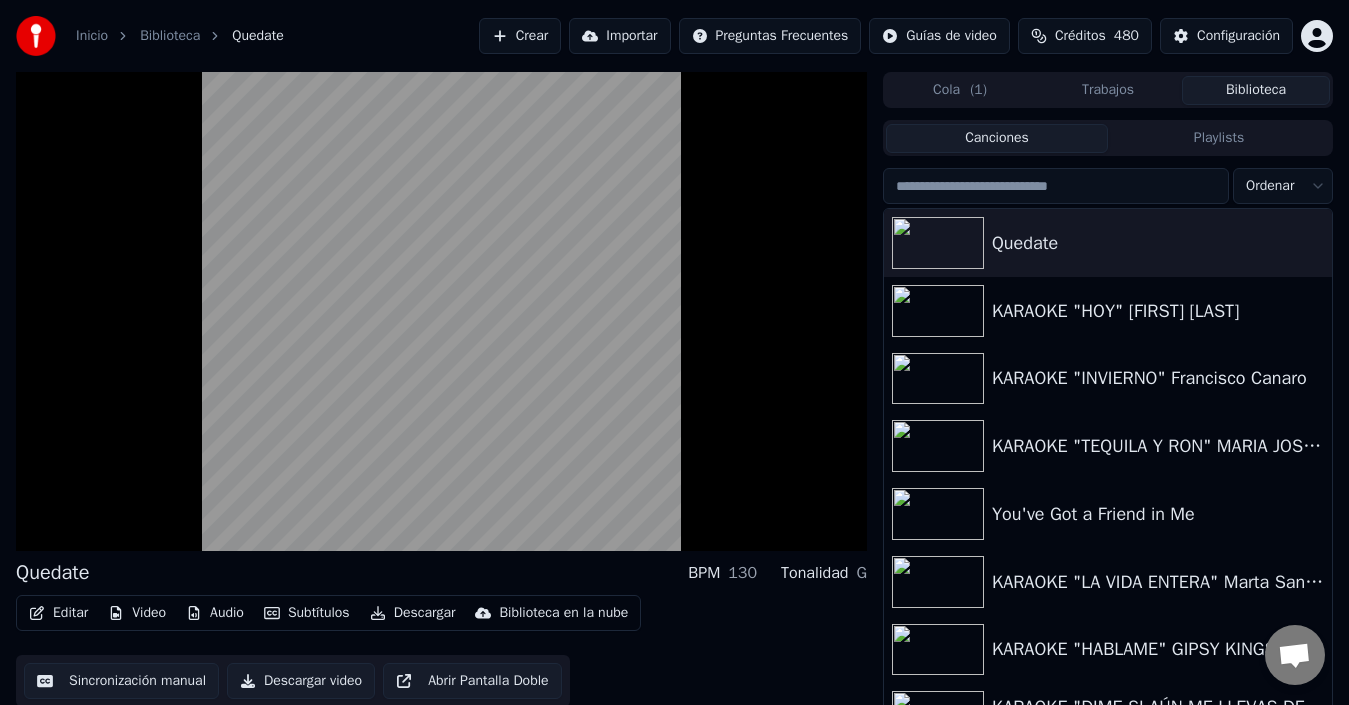 click at bounding box center [441, 311] 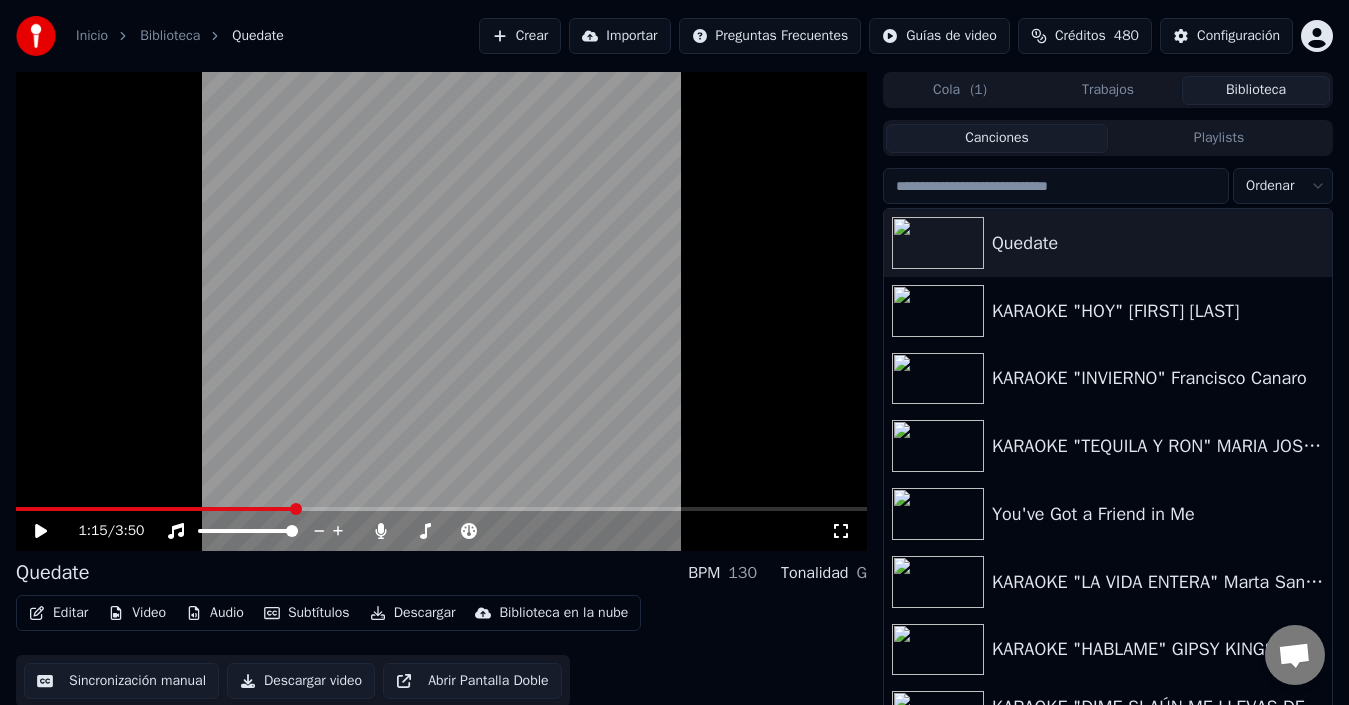 click 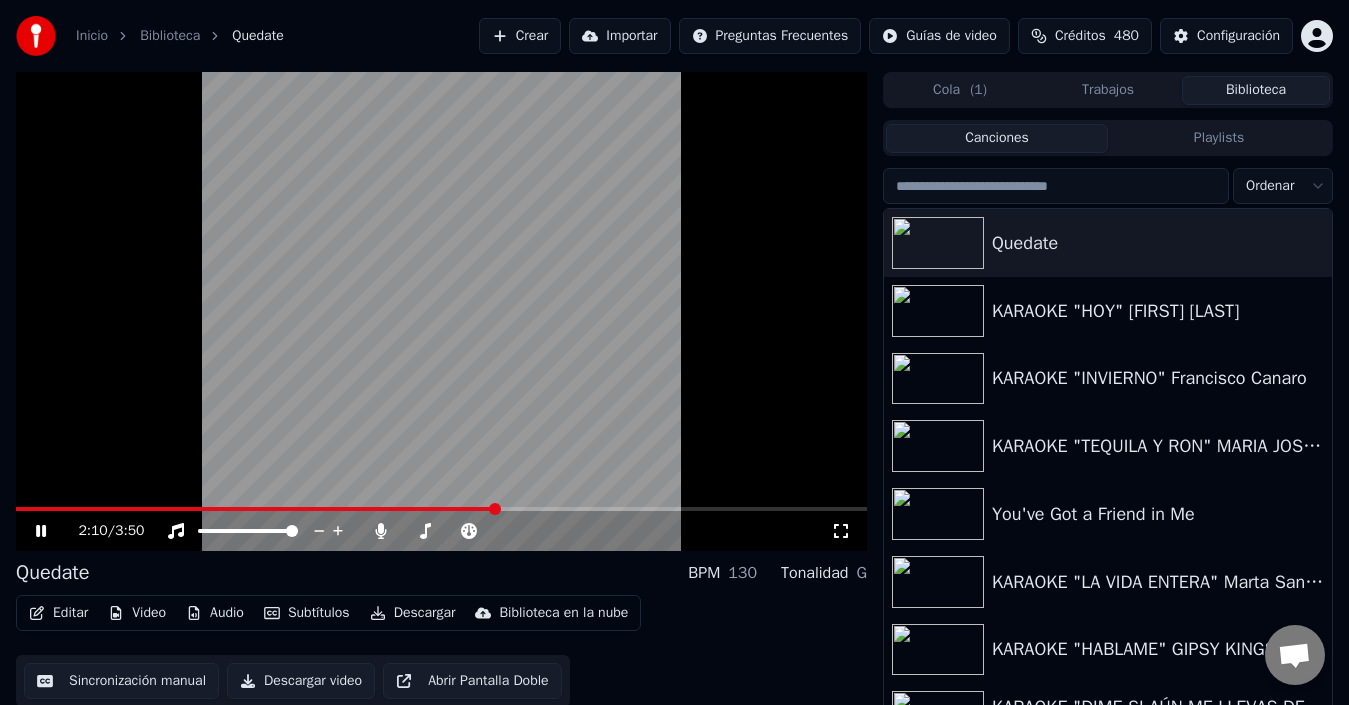 click at bounding box center (441, 509) 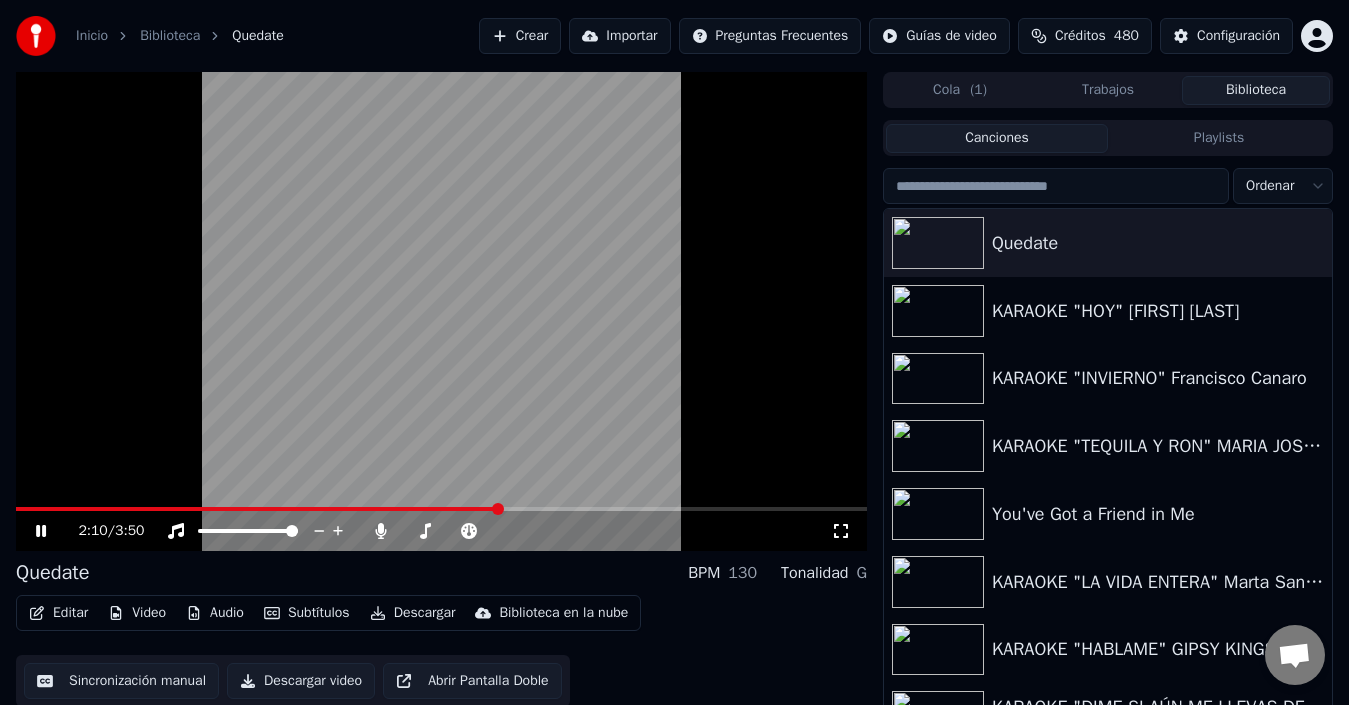 drag, startPoint x: 419, startPoint y: 516, endPoint x: 285, endPoint y: 504, distance: 134.53624 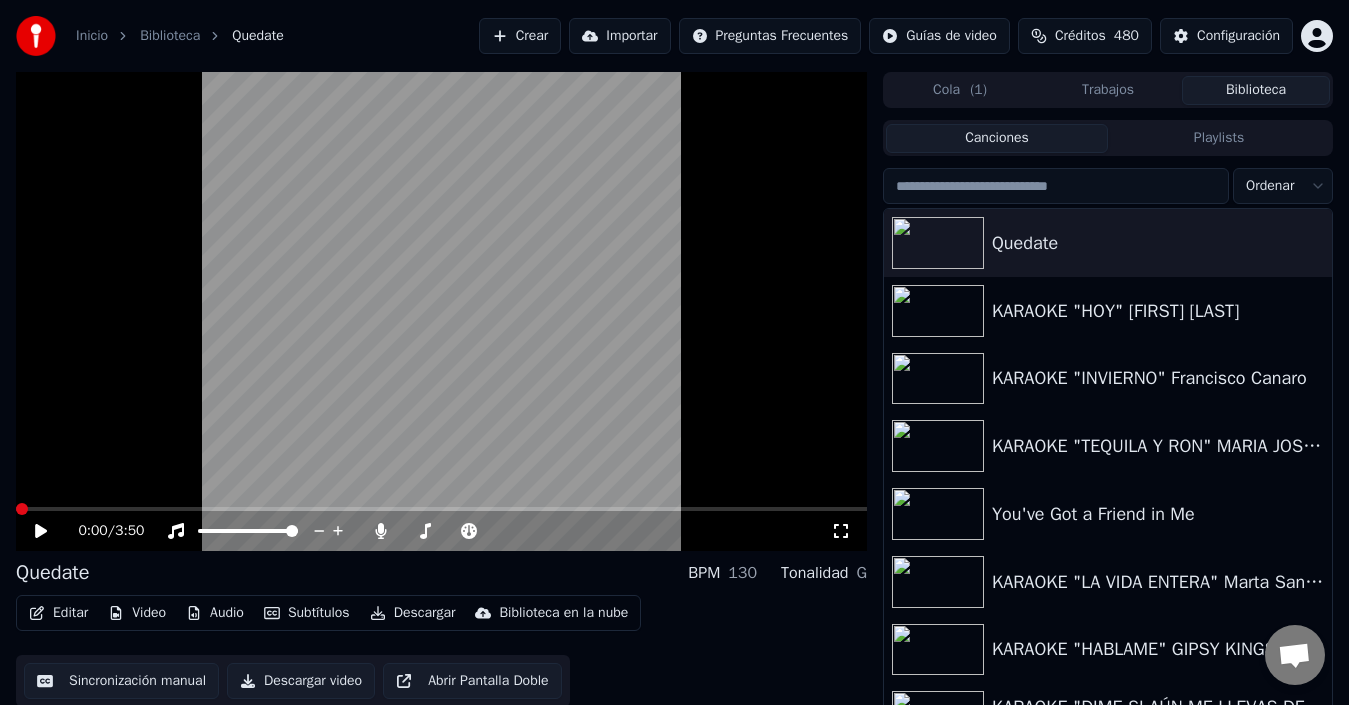 click at bounding box center [16, 509] 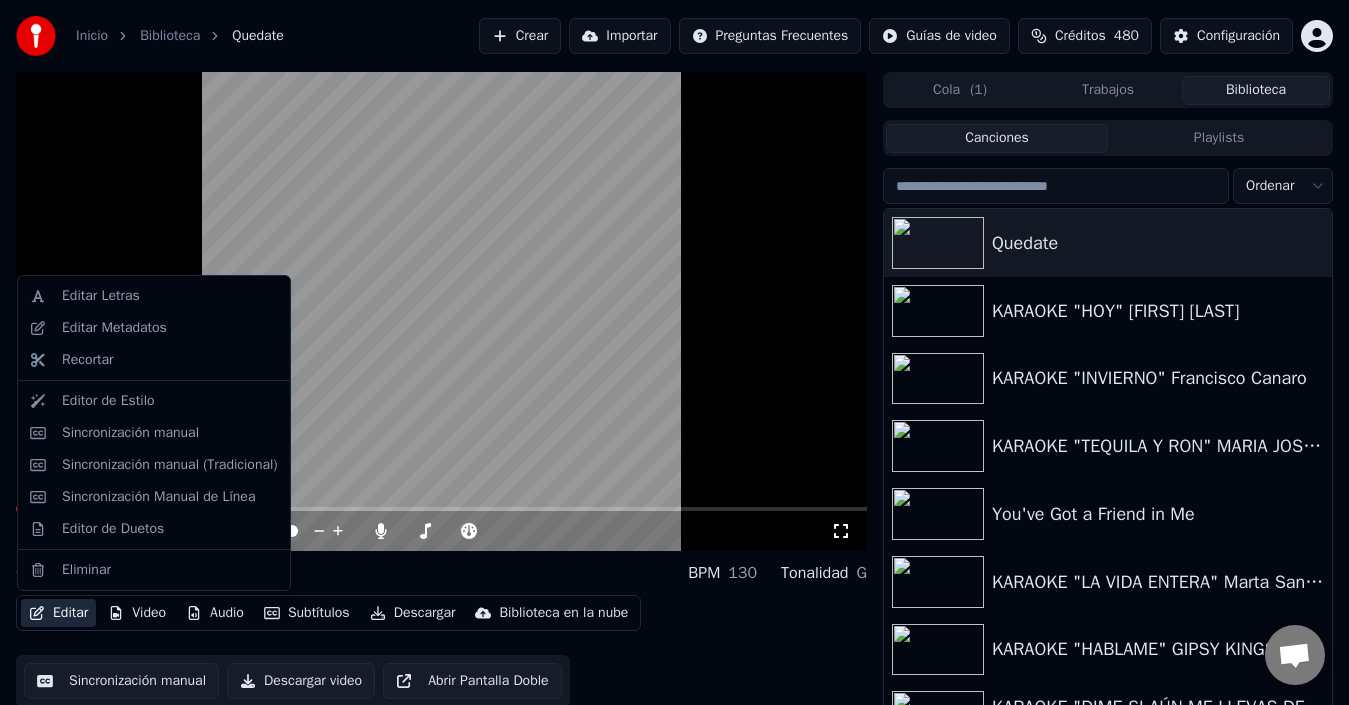 click on "Editar" at bounding box center (58, 613) 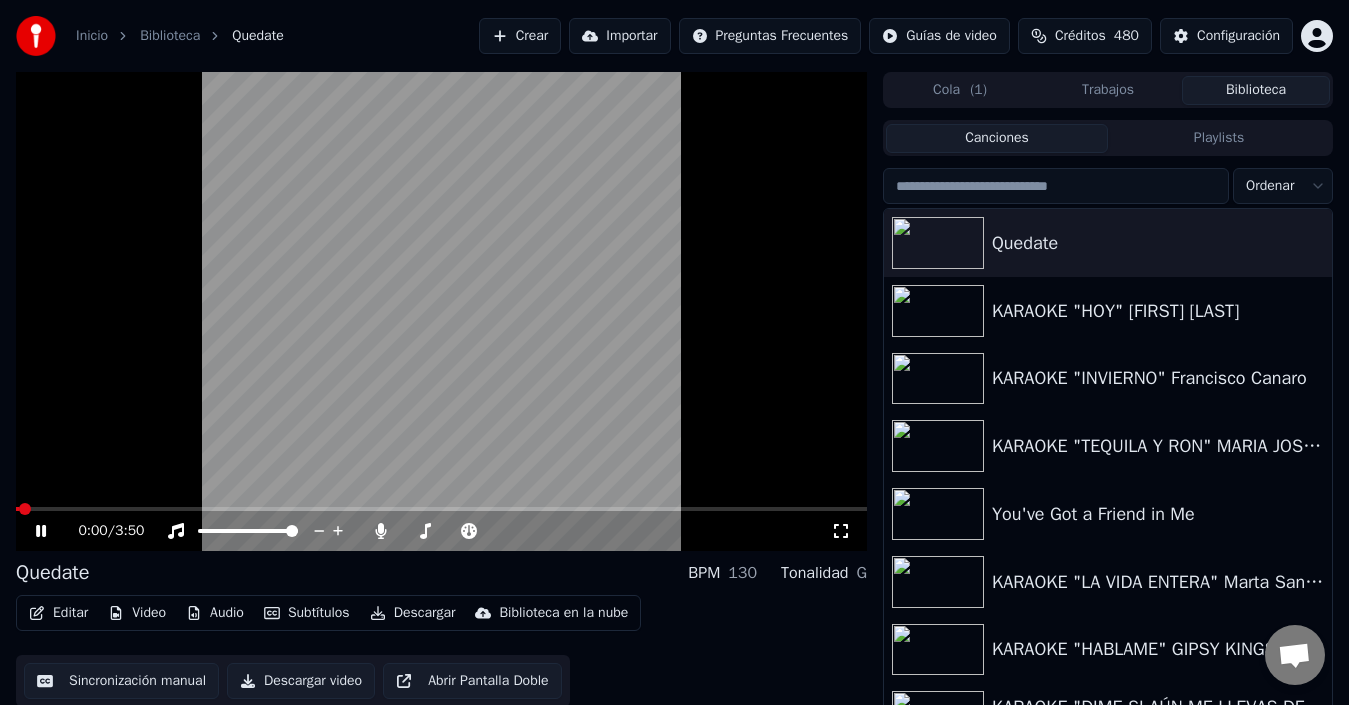 click on "Editar" at bounding box center [58, 613] 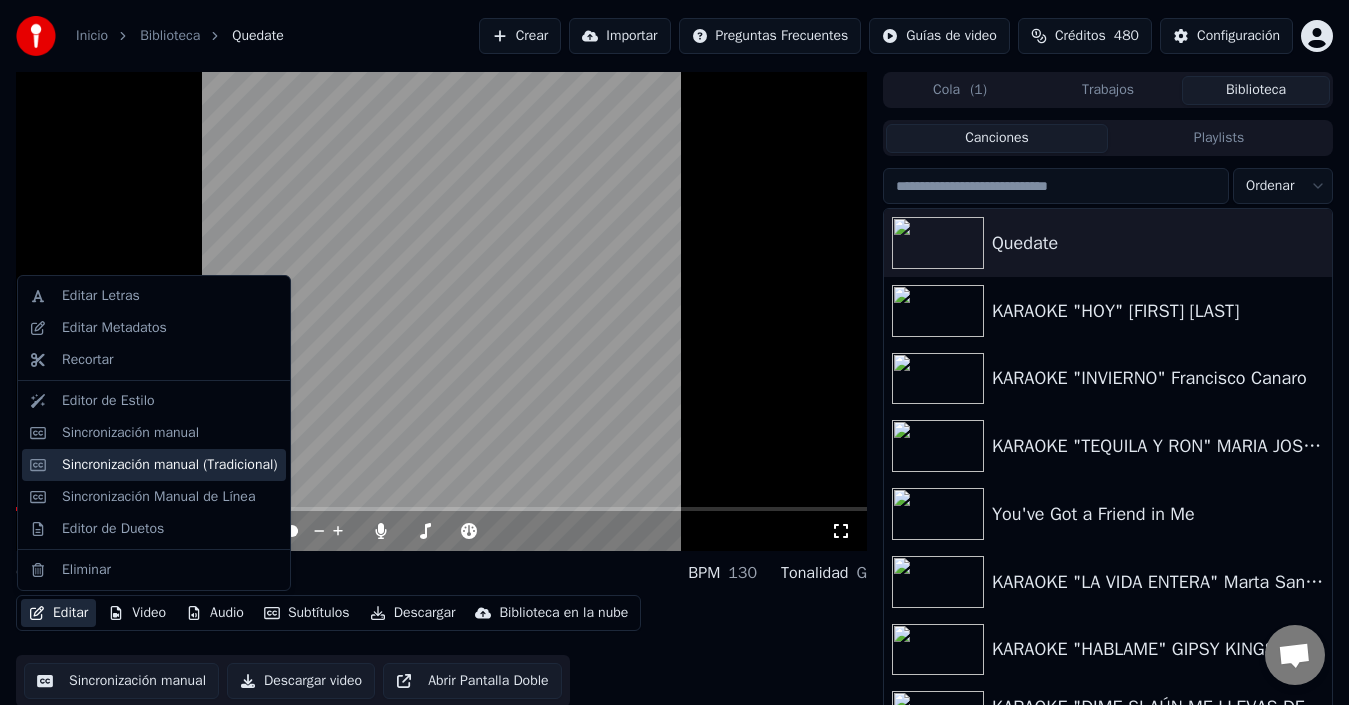 click on "Sincronización manual (Tradicional)" at bounding box center (170, 465) 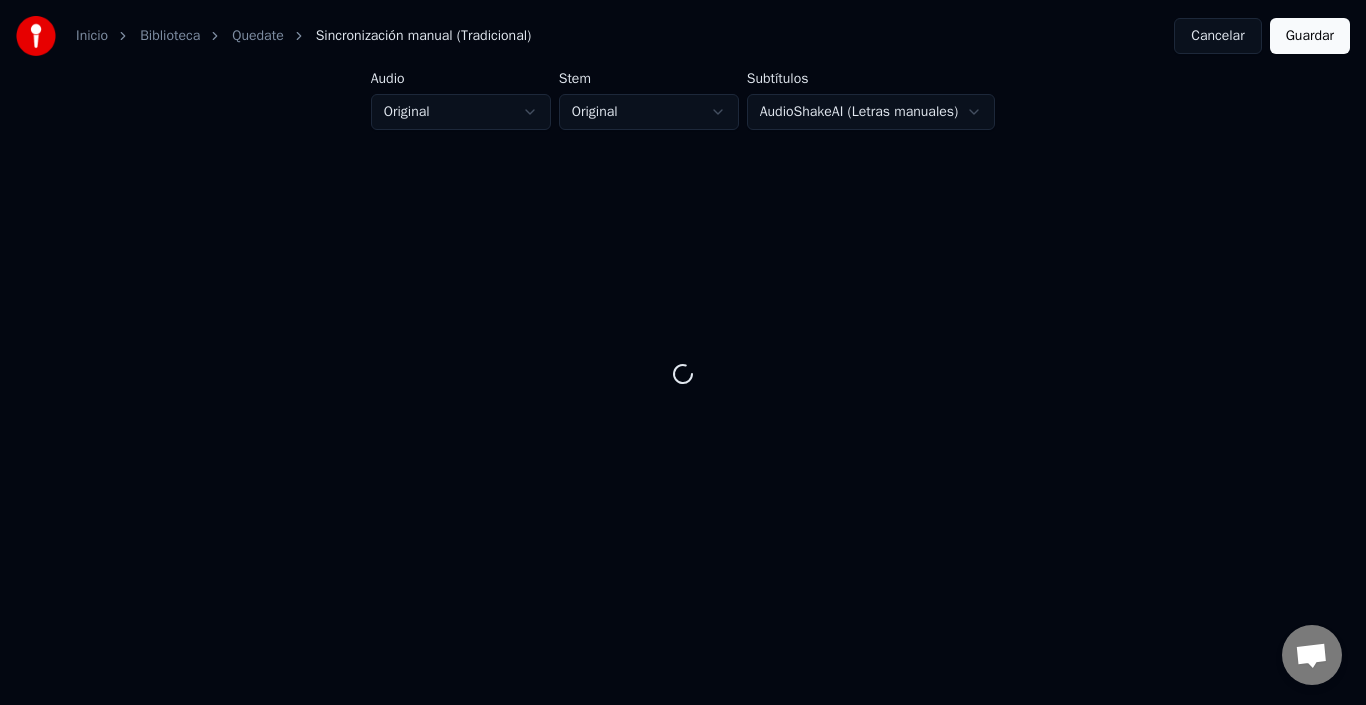 click on "Cancelar" at bounding box center (1217, 36) 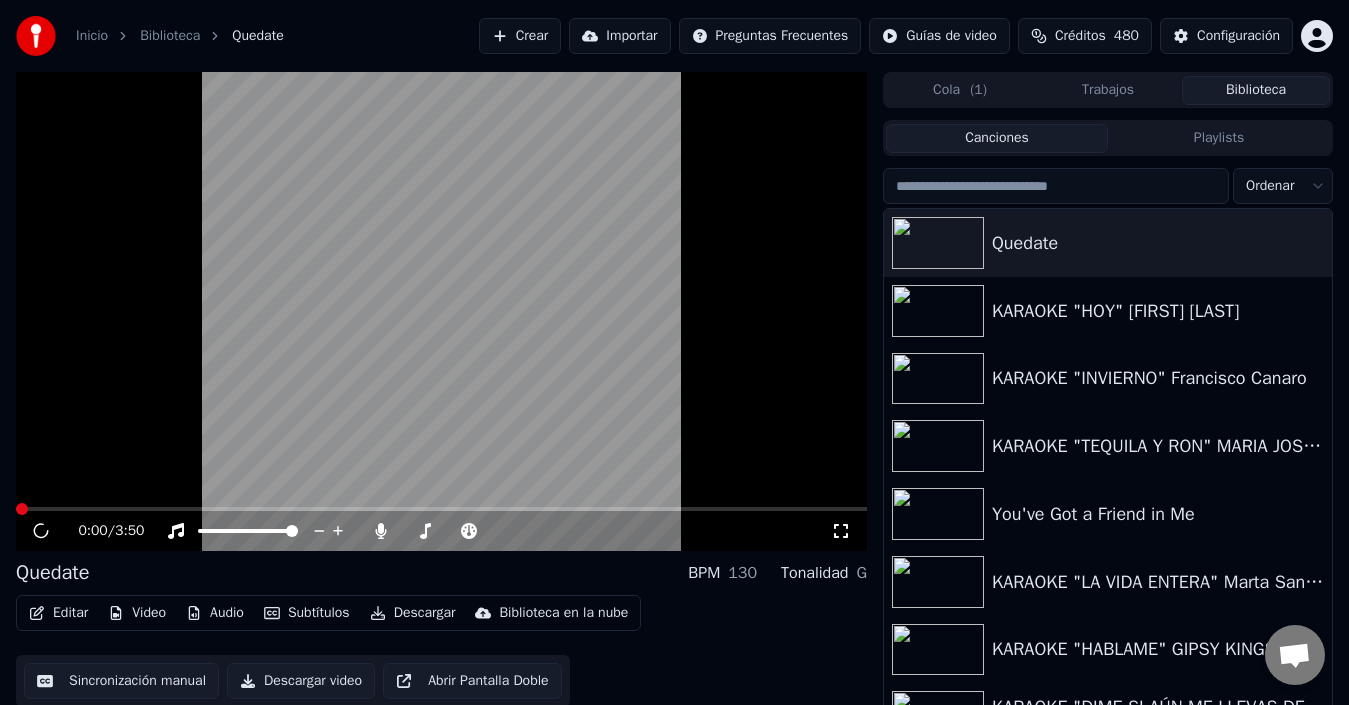 click on "Editar" at bounding box center [58, 613] 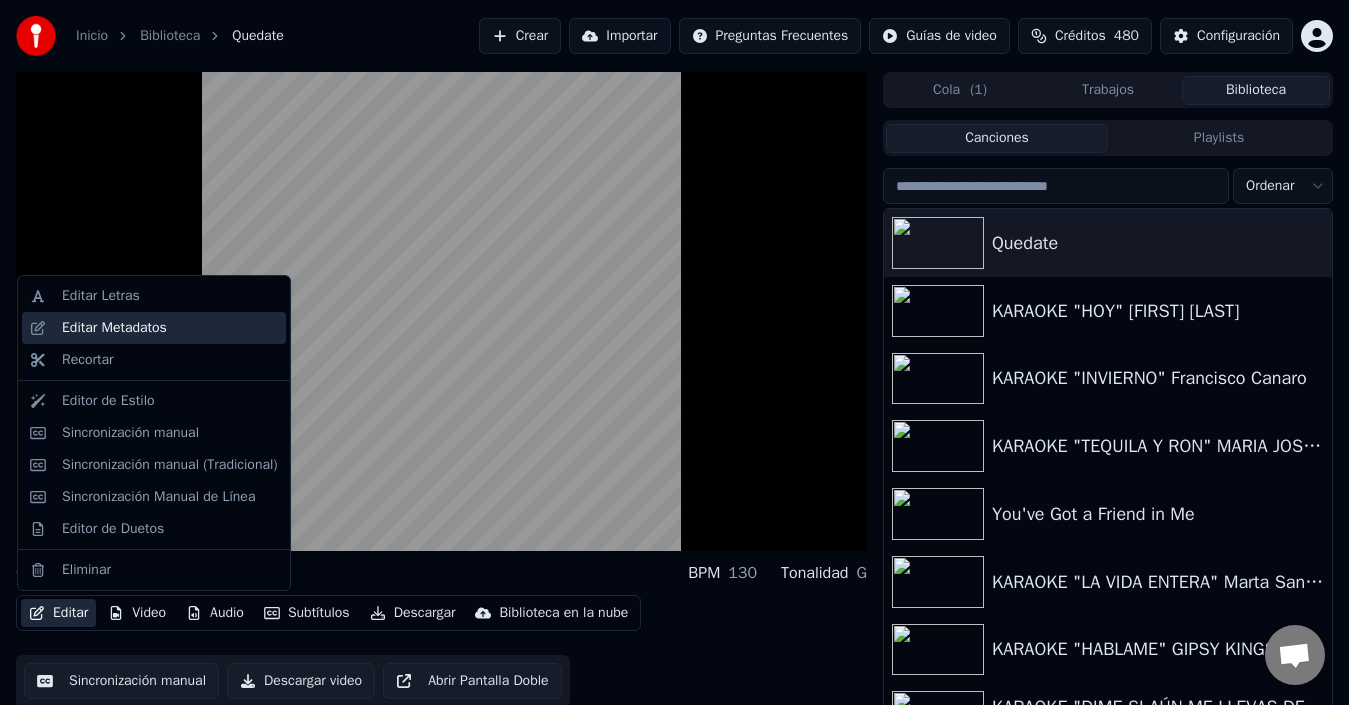 click on "Editar Metadatos" at bounding box center (114, 328) 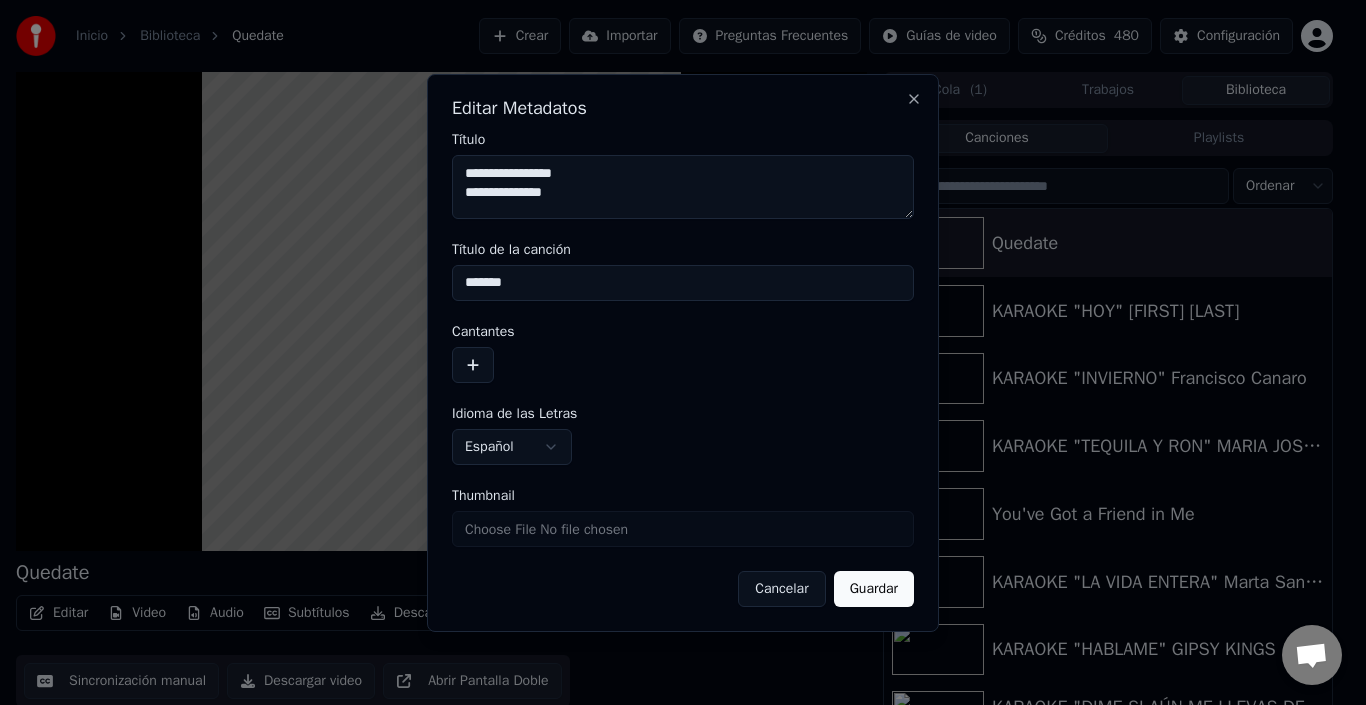 type on "**********" 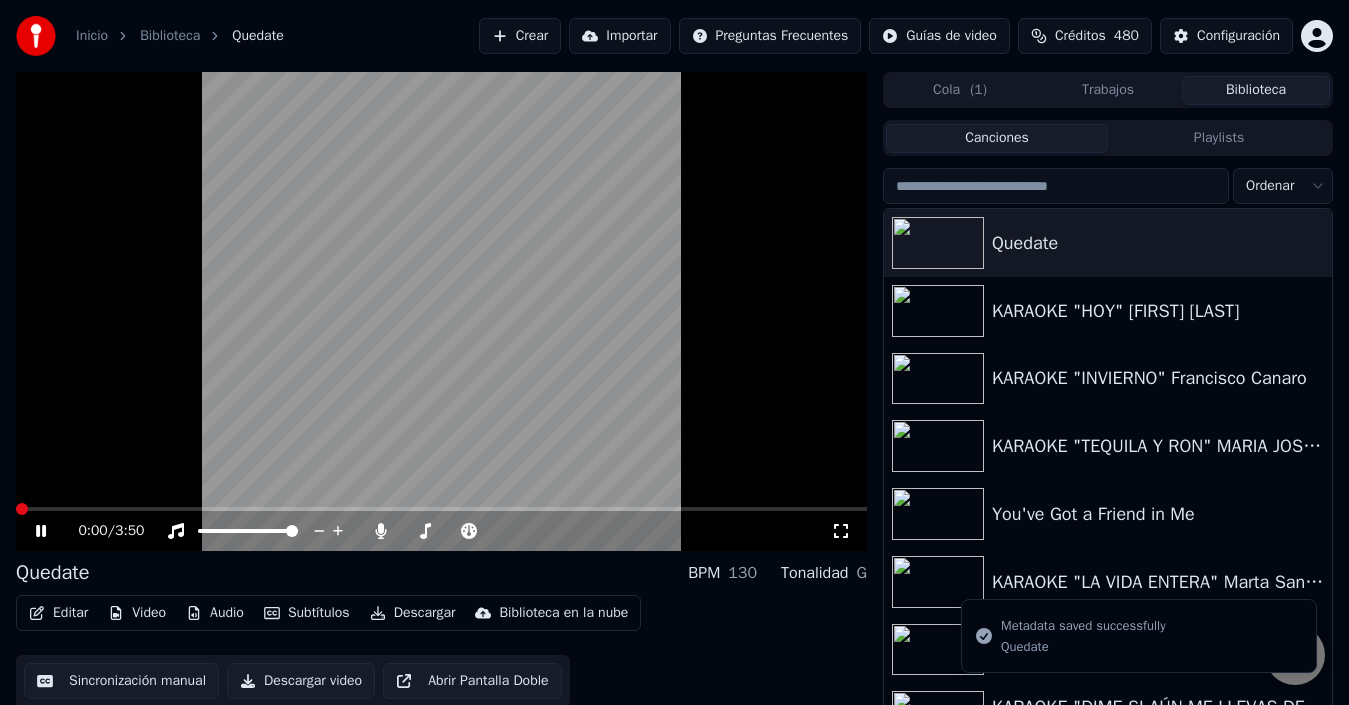 click at bounding box center [22, 509] 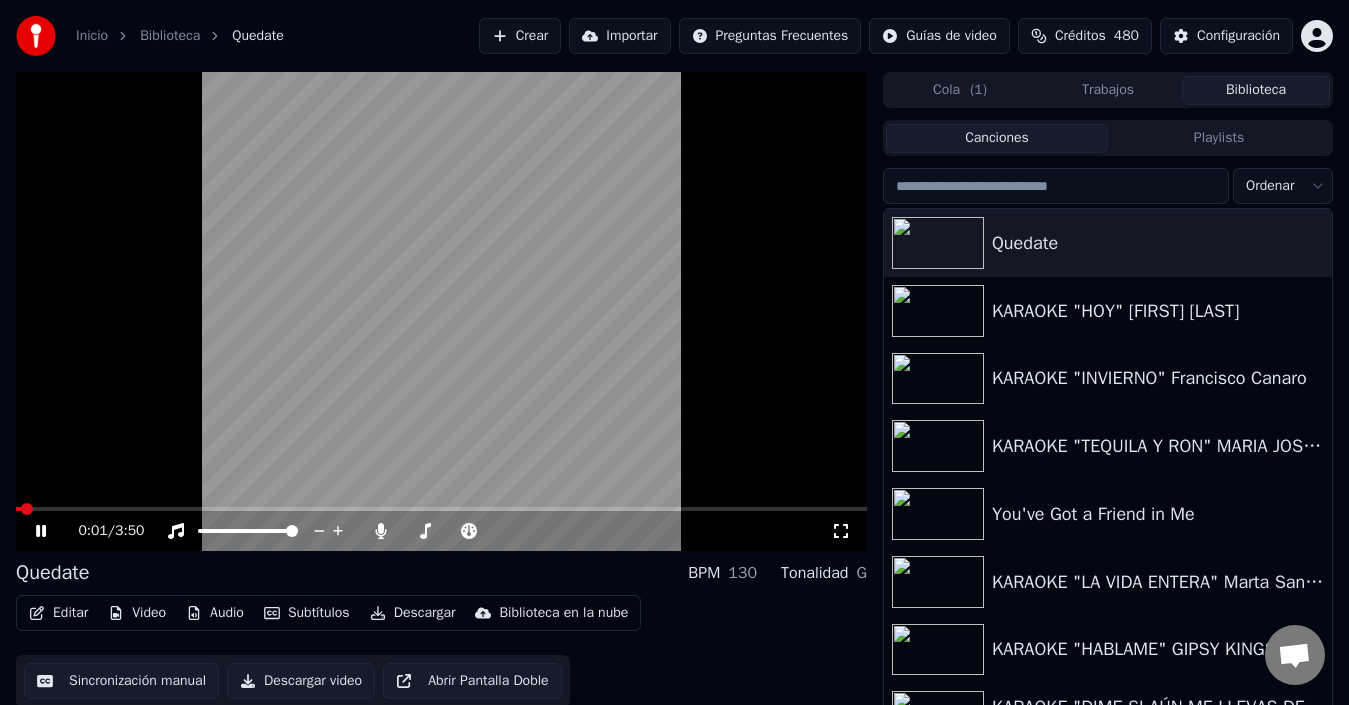 click at bounding box center (441, 311) 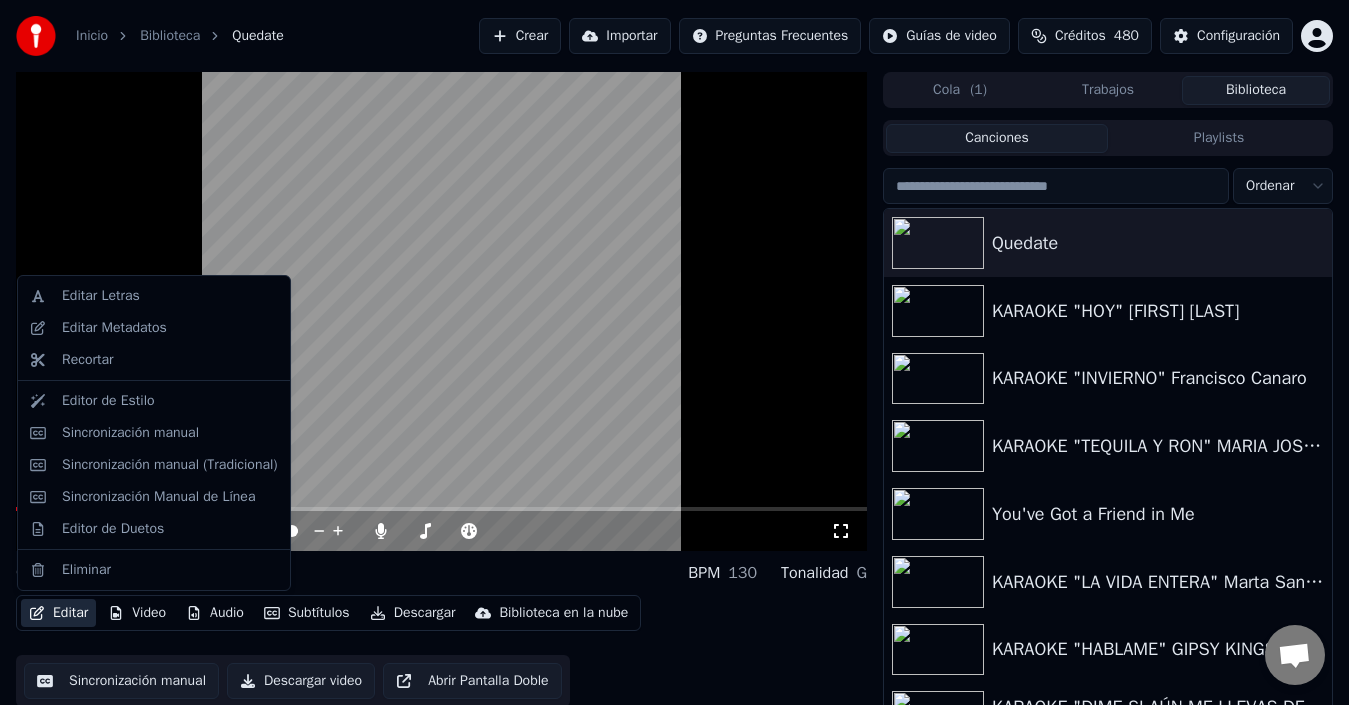 click on "Editar" at bounding box center (58, 613) 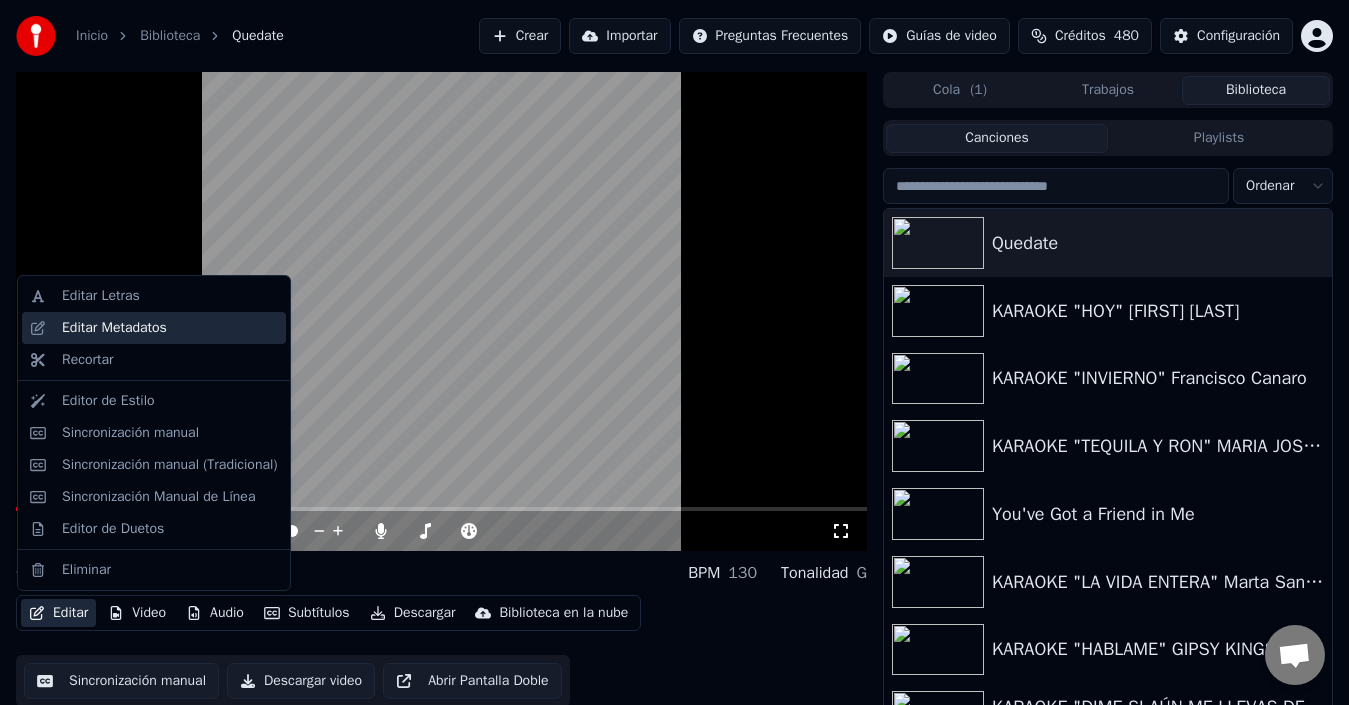 click on "Editar Metadatos" at bounding box center [114, 328] 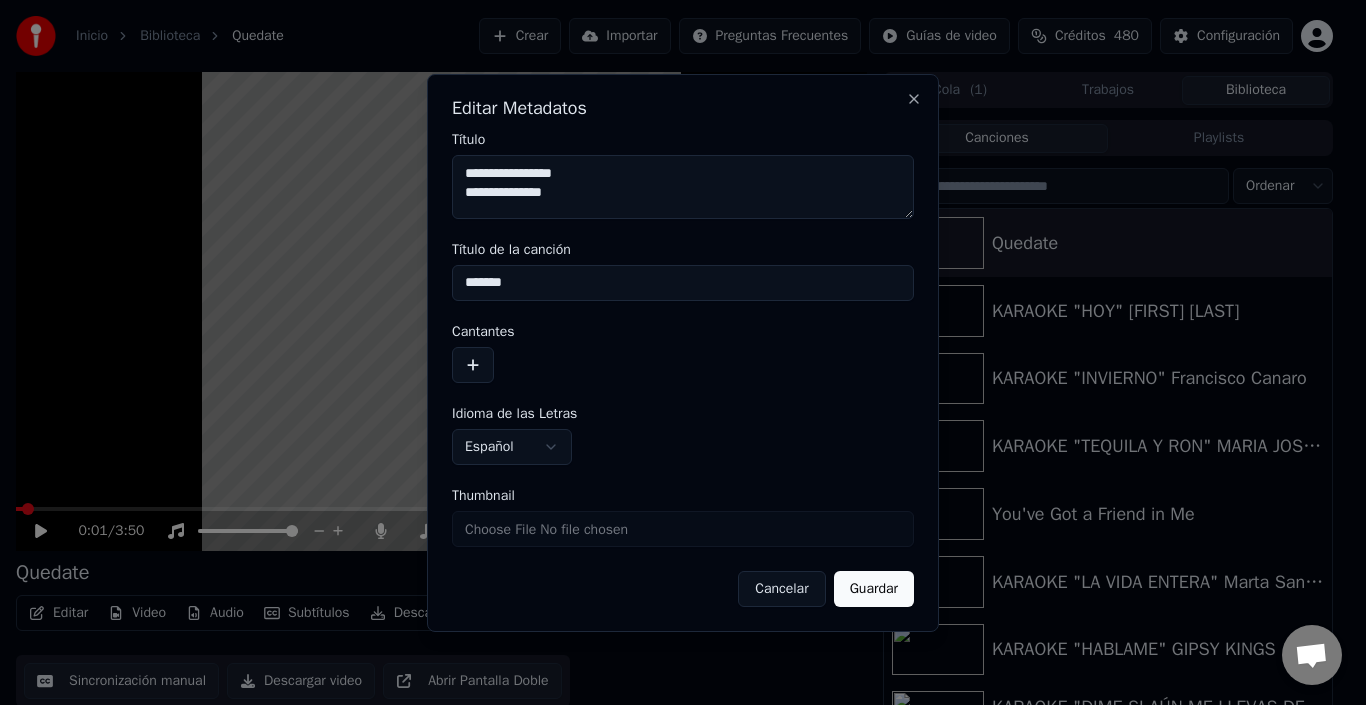 drag, startPoint x: 627, startPoint y: 188, endPoint x: 463, endPoint y: 160, distance: 166.37308 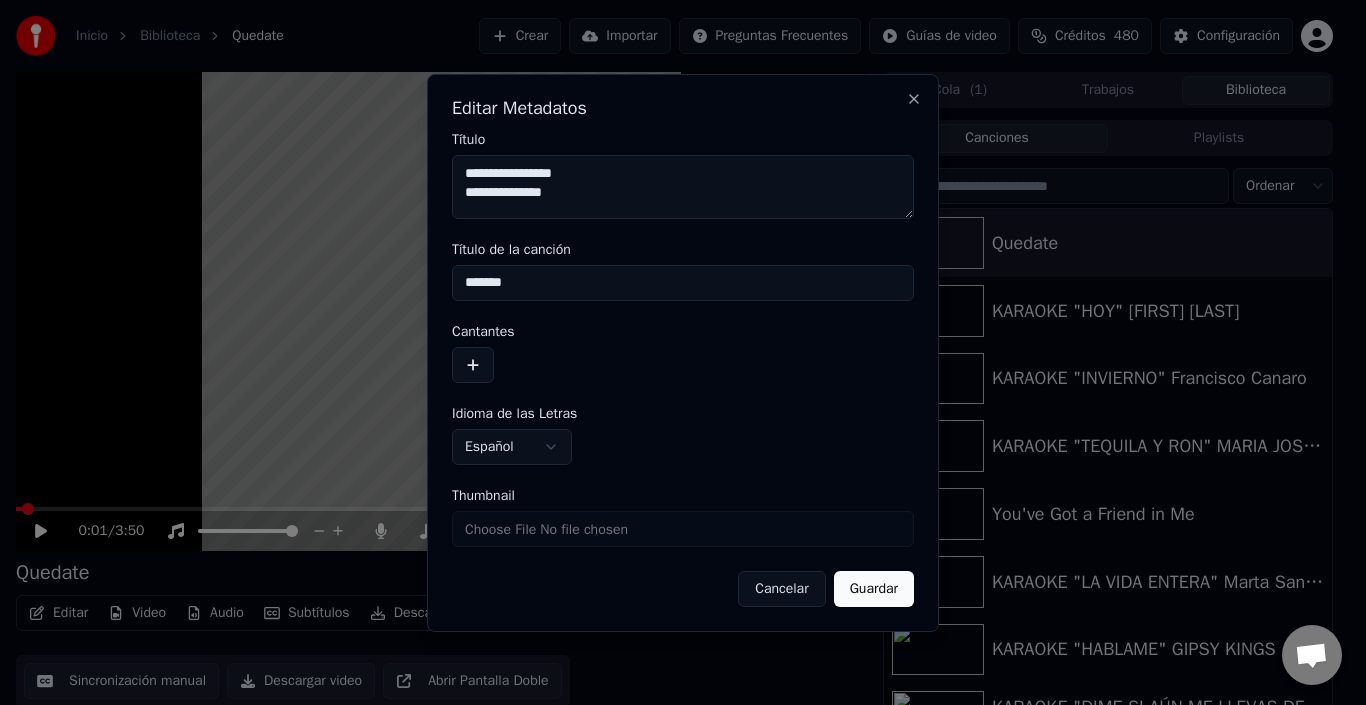 click on "**********" at bounding box center [683, 187] 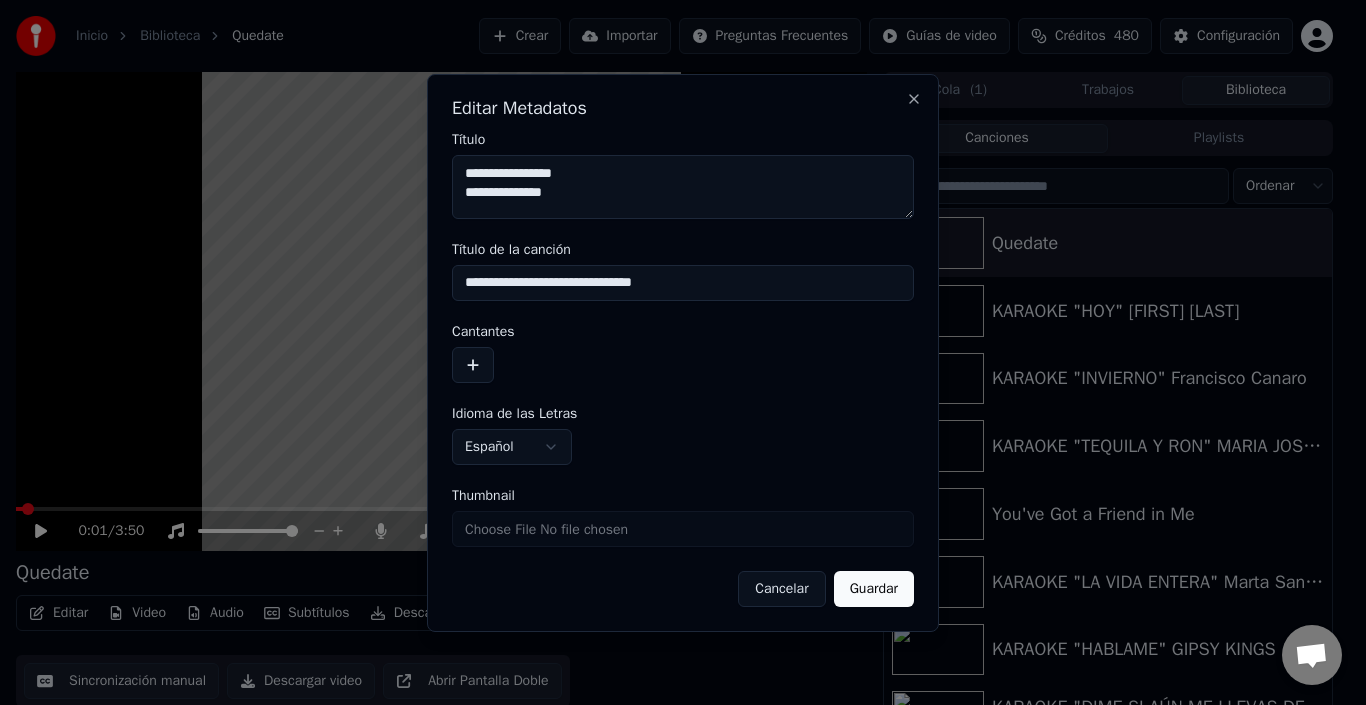 type on "**********" 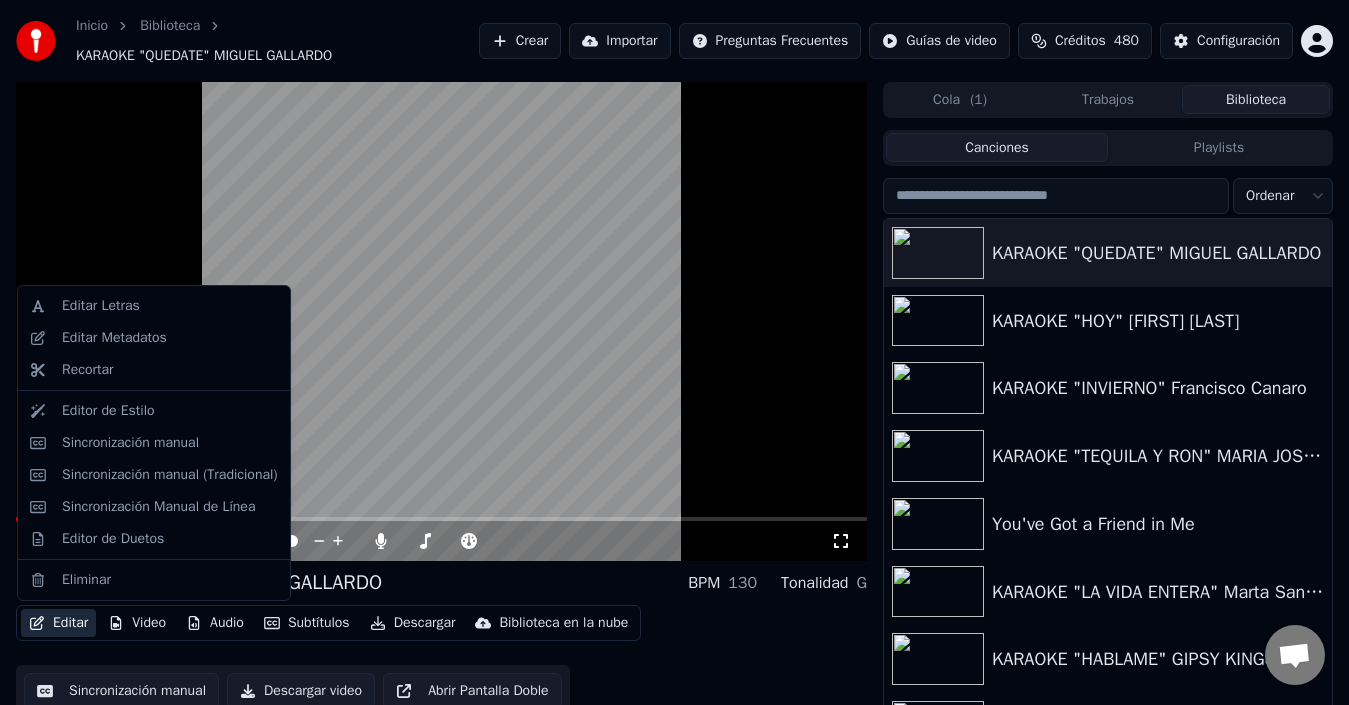 click on "Editar" at bounding box center [58, 623] 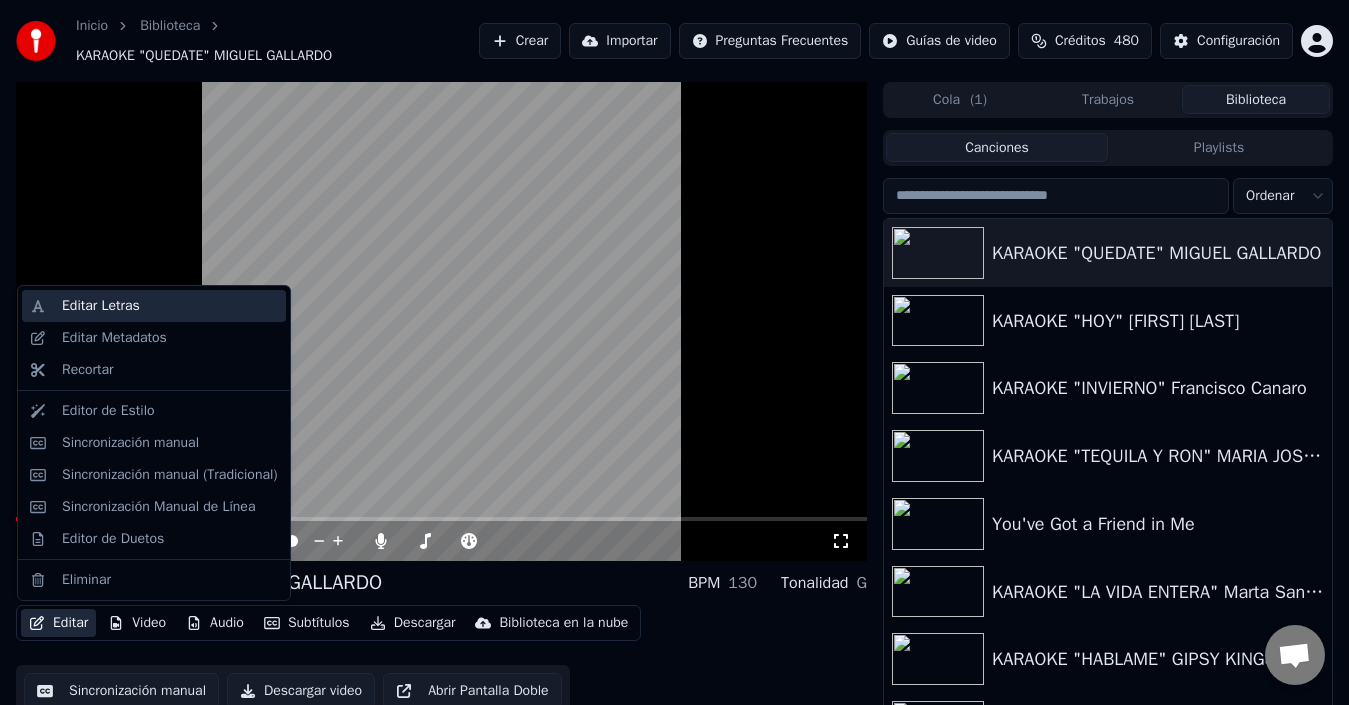 click on "Editar Letras" at bounding box center [170, 306] 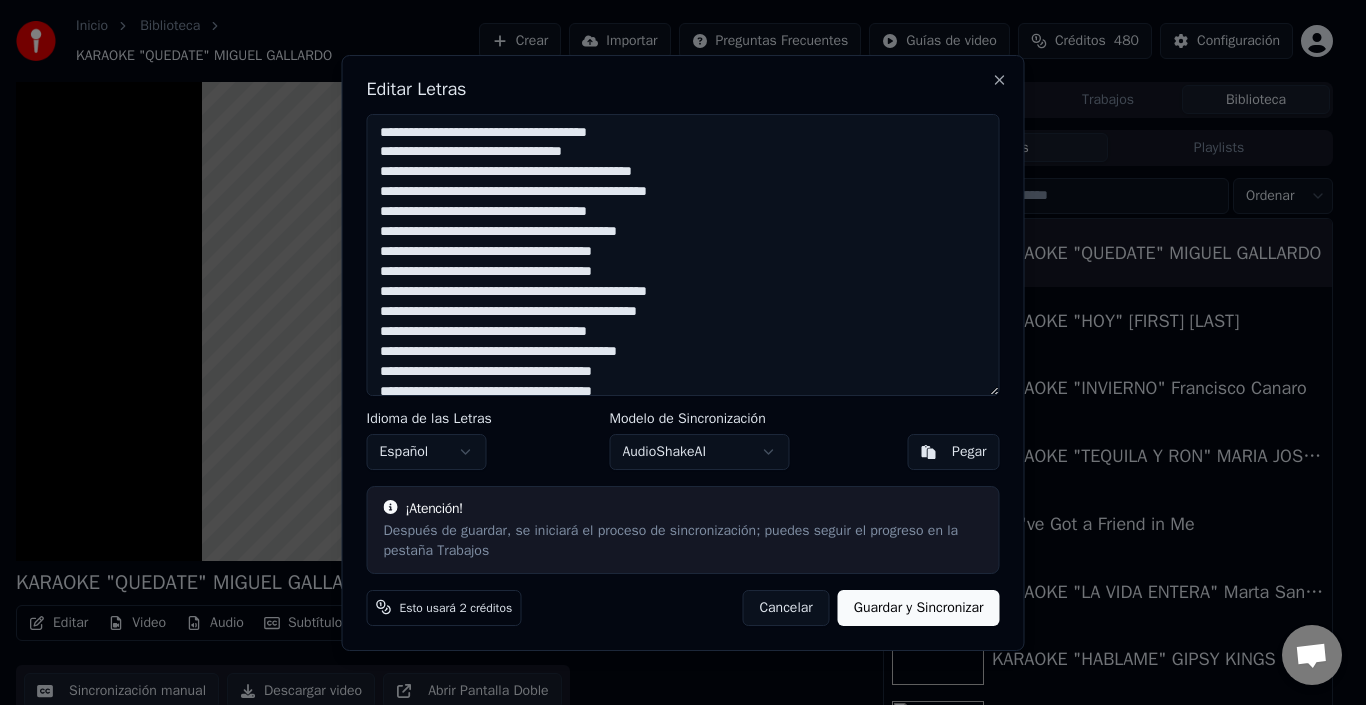click on "**********" at bounding box center (683, 255) 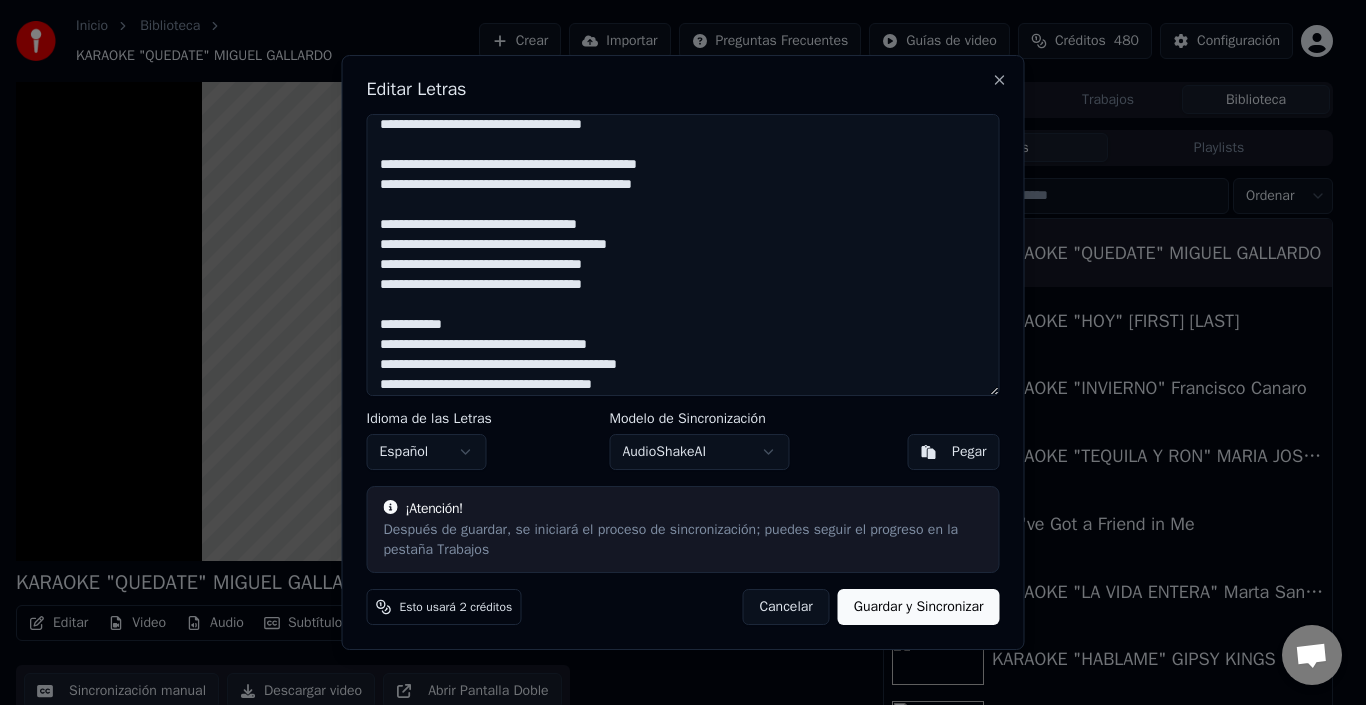 scroll, scrollTop: 187, scrollLeft: 0, axis: vertical 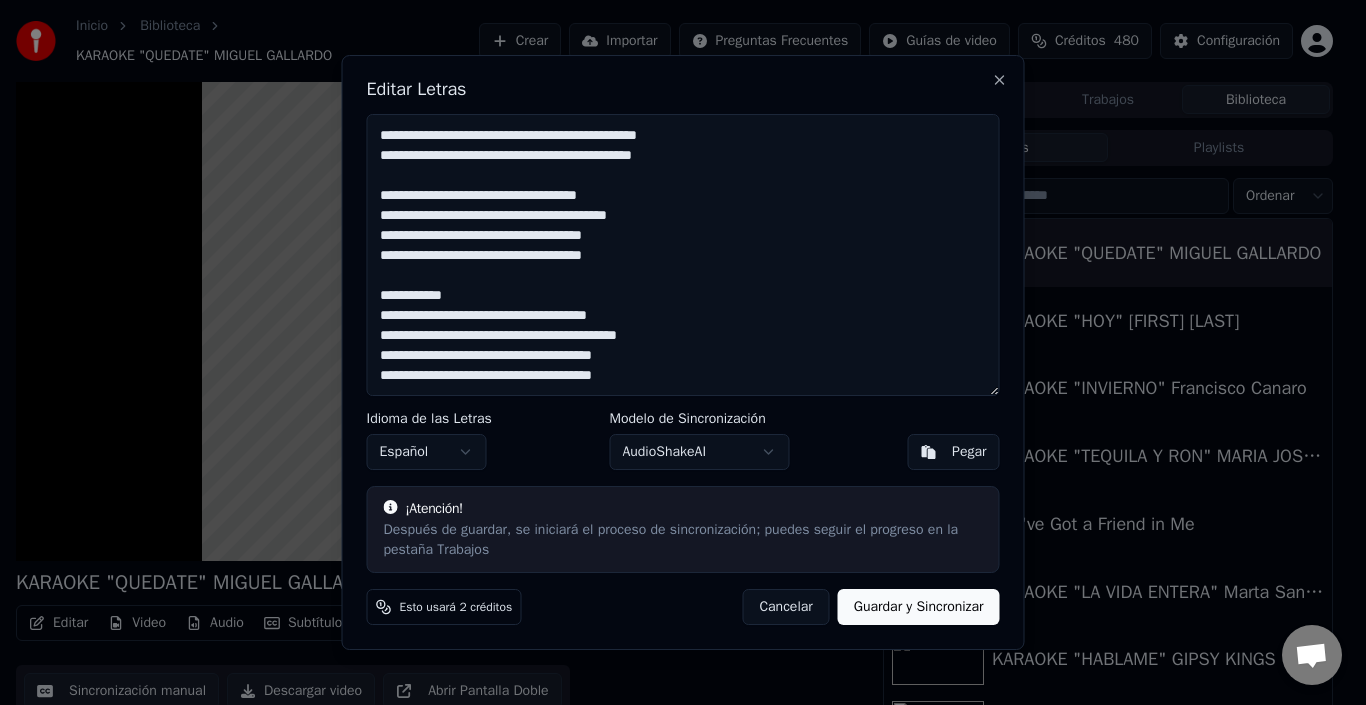 drag, startPoint x: 382, startPoint y: 329, endPoint x: 666, endPoint y: 414, distance: 296.4473 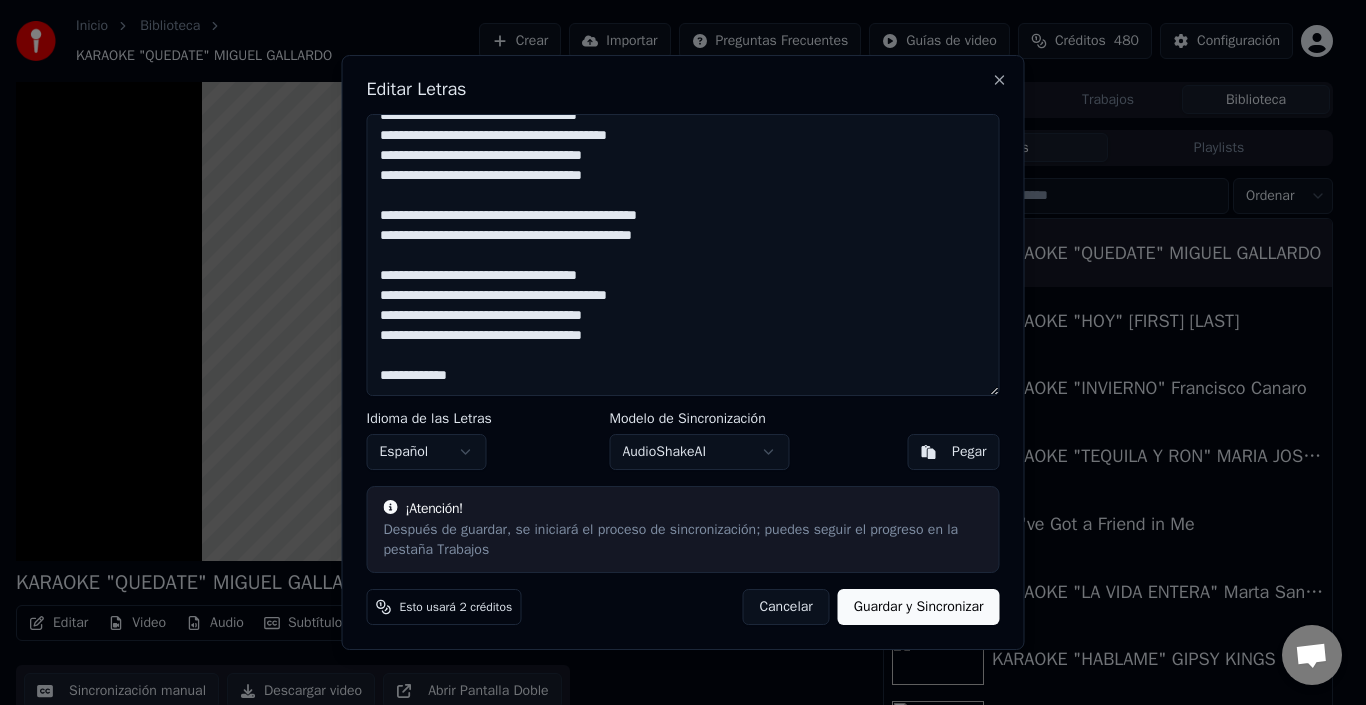 scroll, scrollTop: 136, scrollLeft: 0, axis: vertical 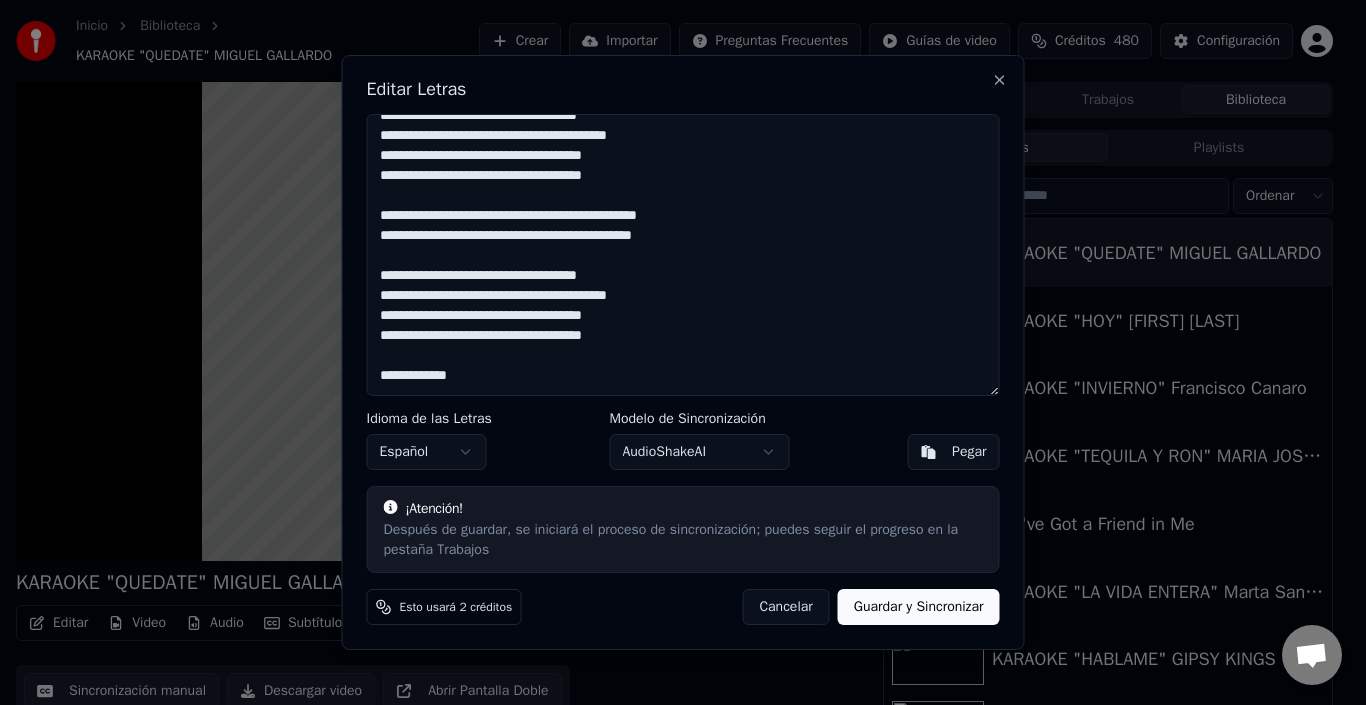 drag, startPoint x: 479, startPoint y: 365, endPoint x: 369, endPoint y: 362, distance: 110.0409 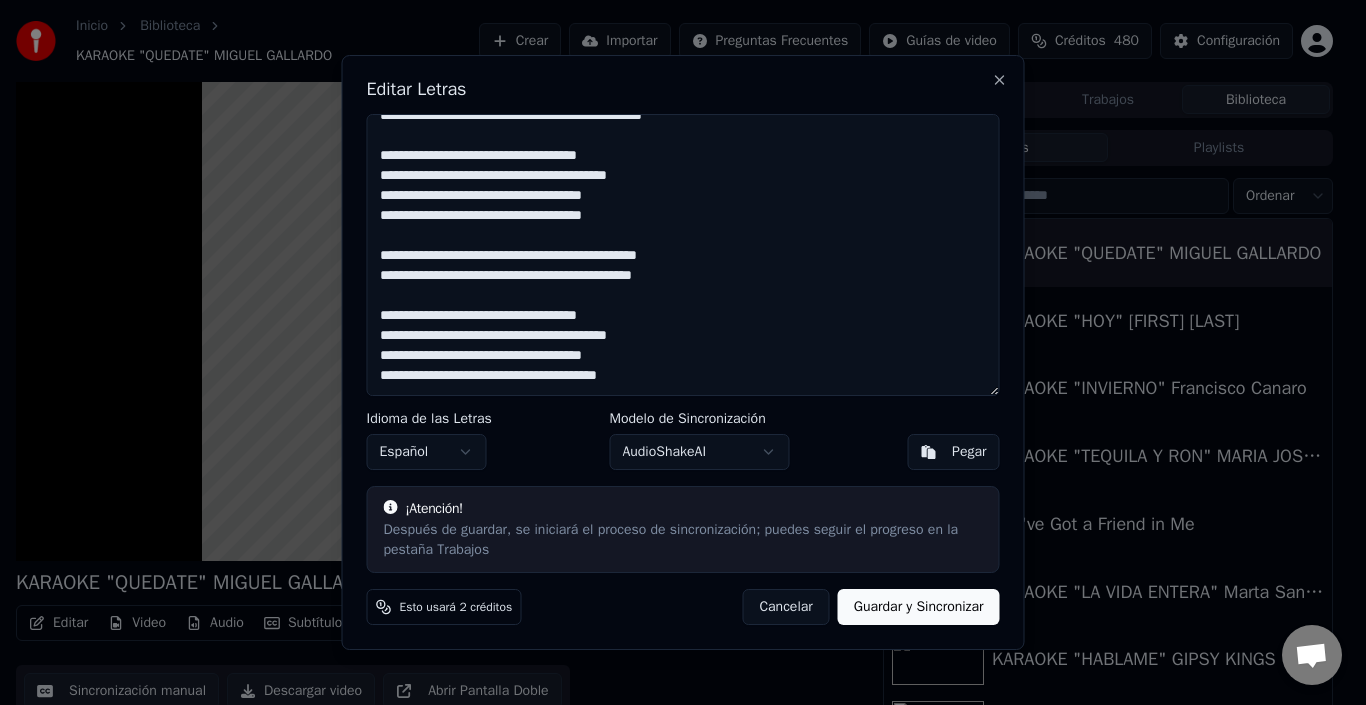 click on "**********" at bounding box center (683, 255) 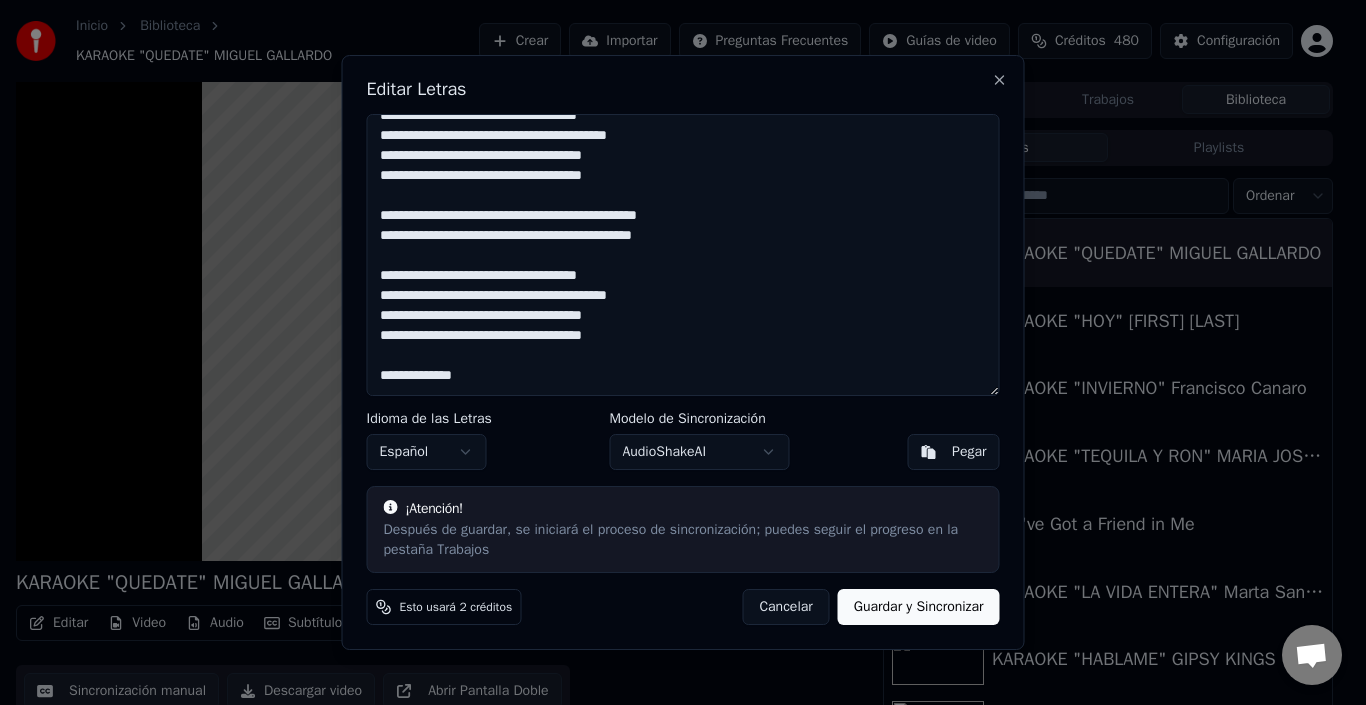 scroll, scrollTop: 156, scrollLeft: 0, axis: vertical 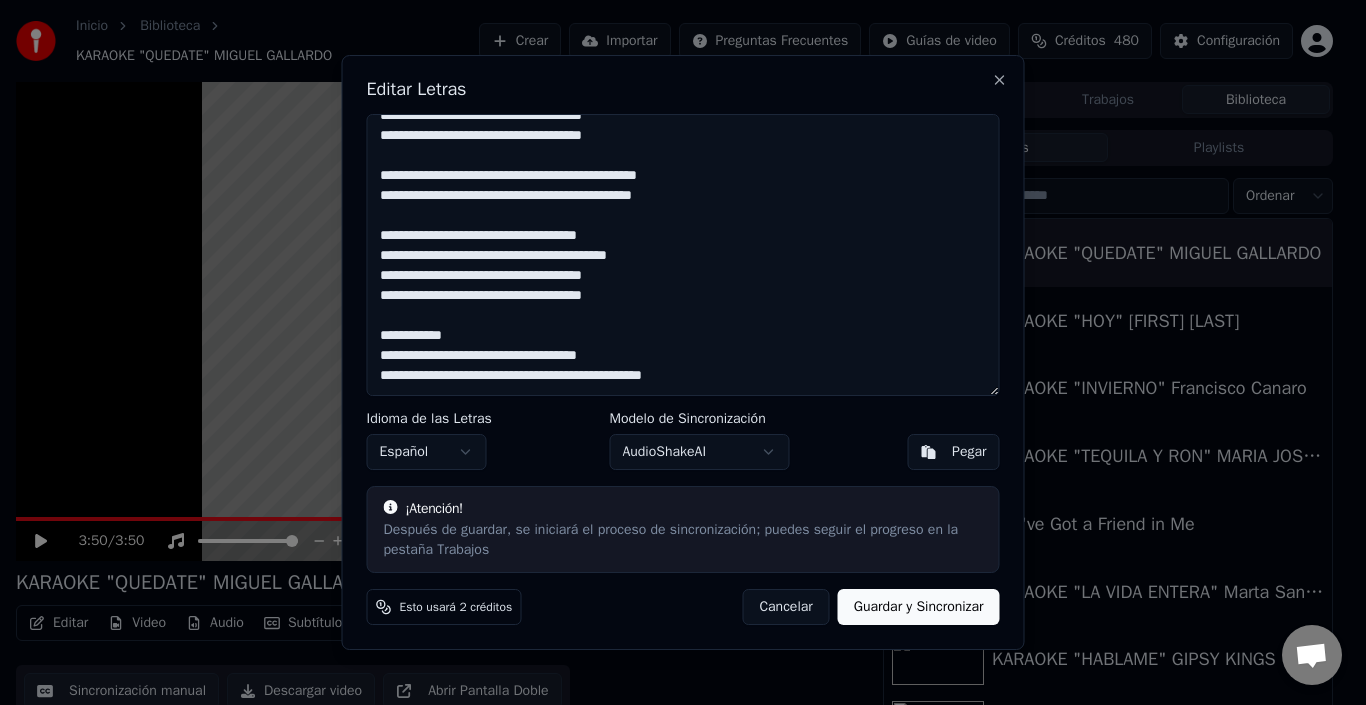 click on "Guardar y Sincronizar" at bounding box center [919, 607] 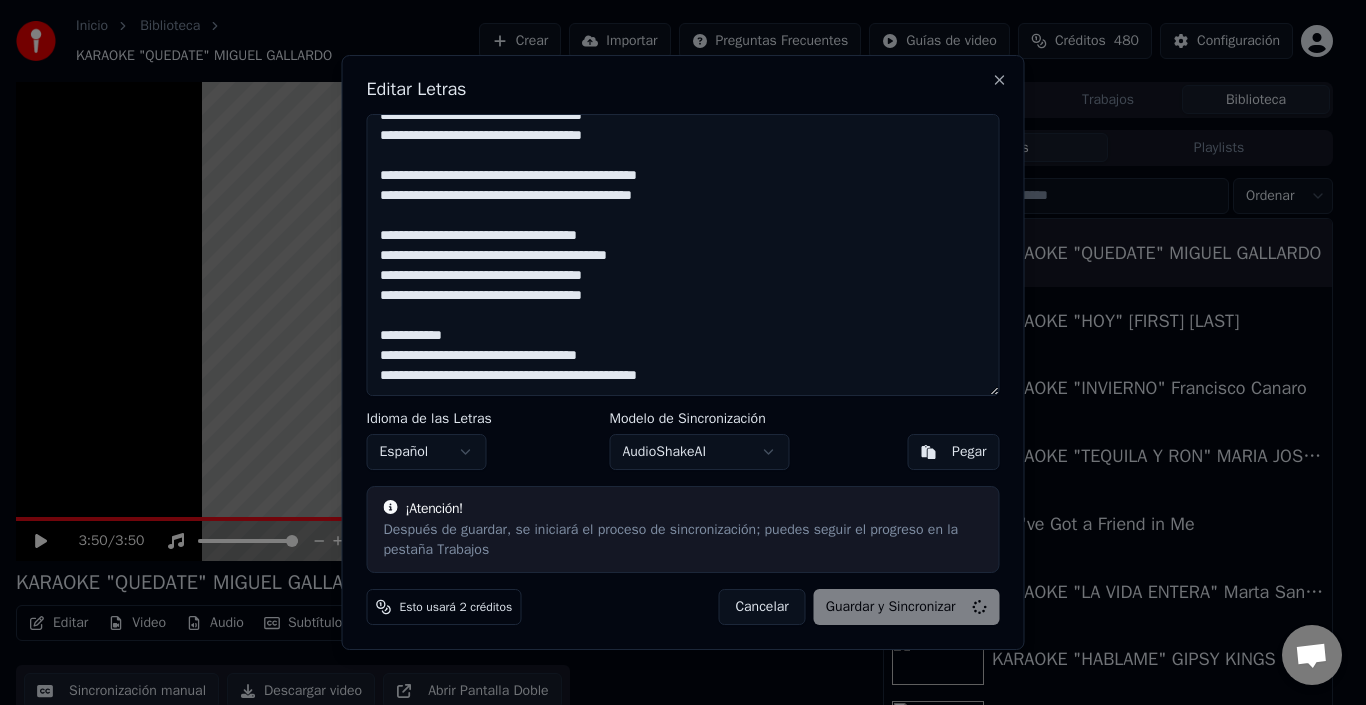 type on "**********" 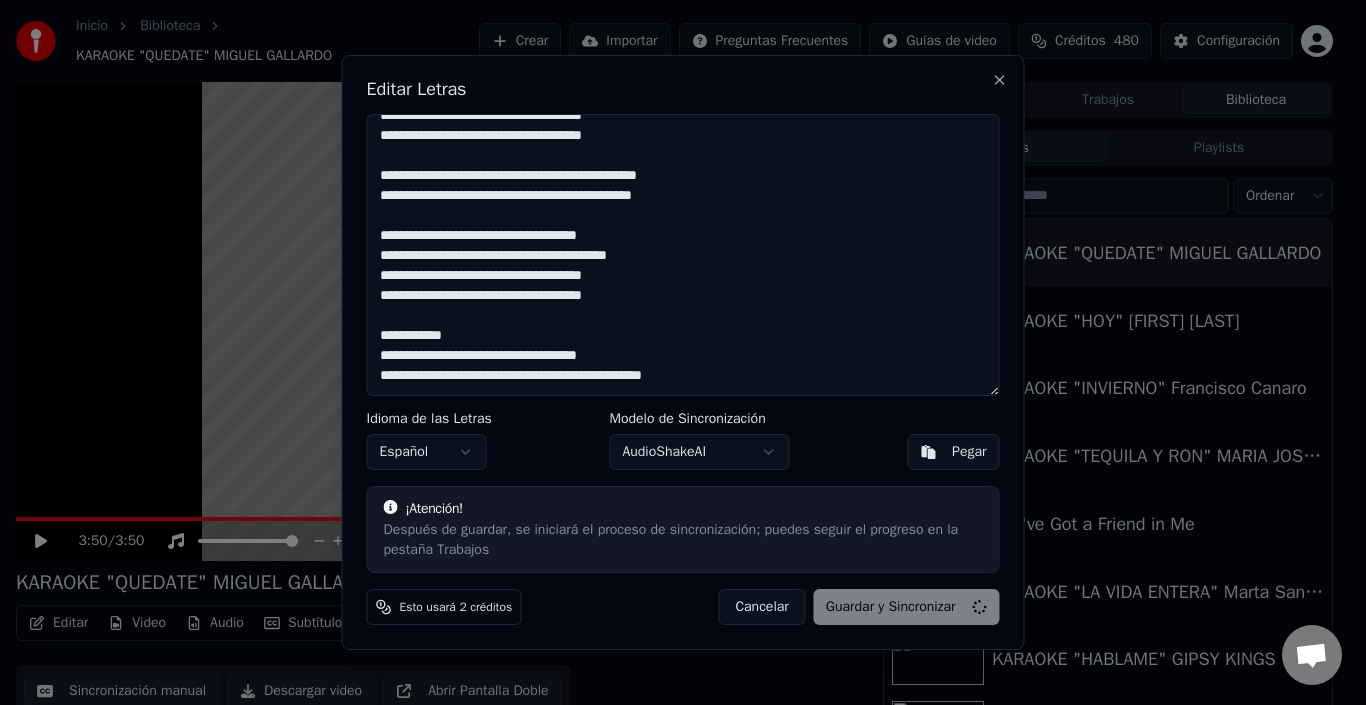scroll, scrollTop: 176, scrollLeft: 0, axis: vertical 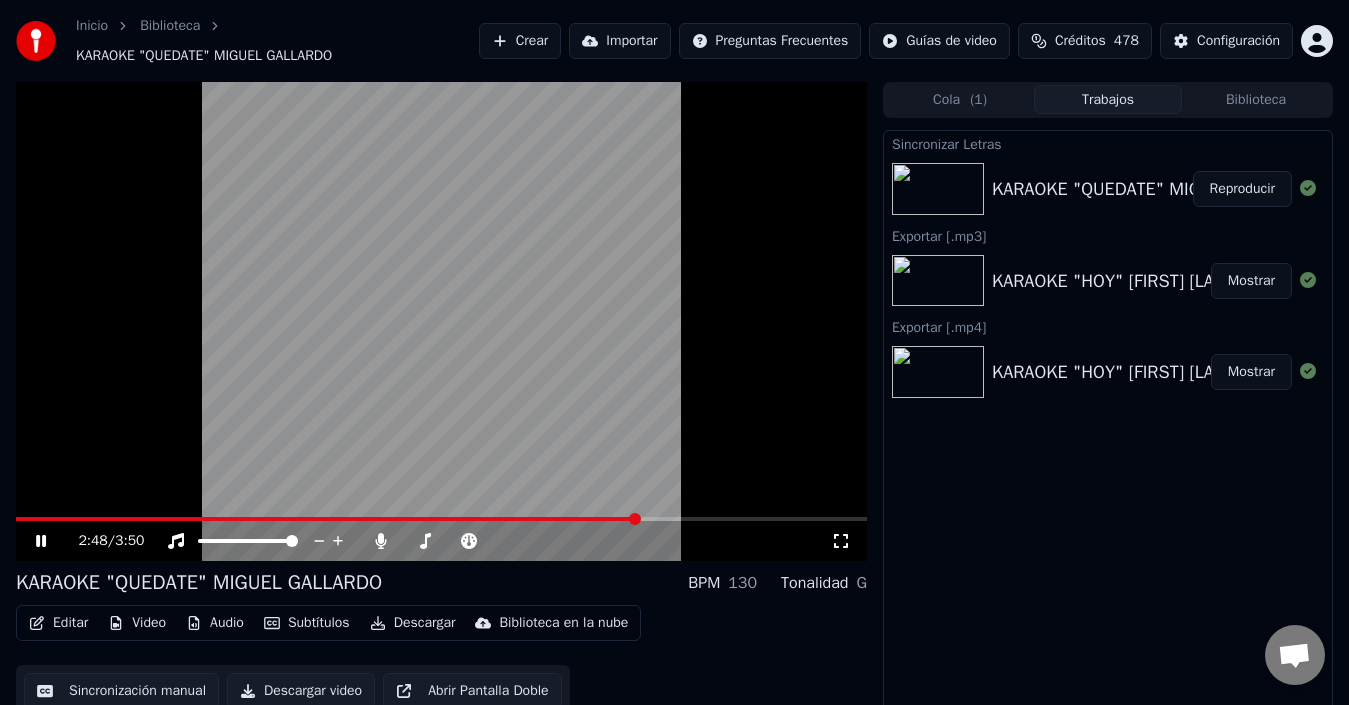 click at bounding box center [441, 321] 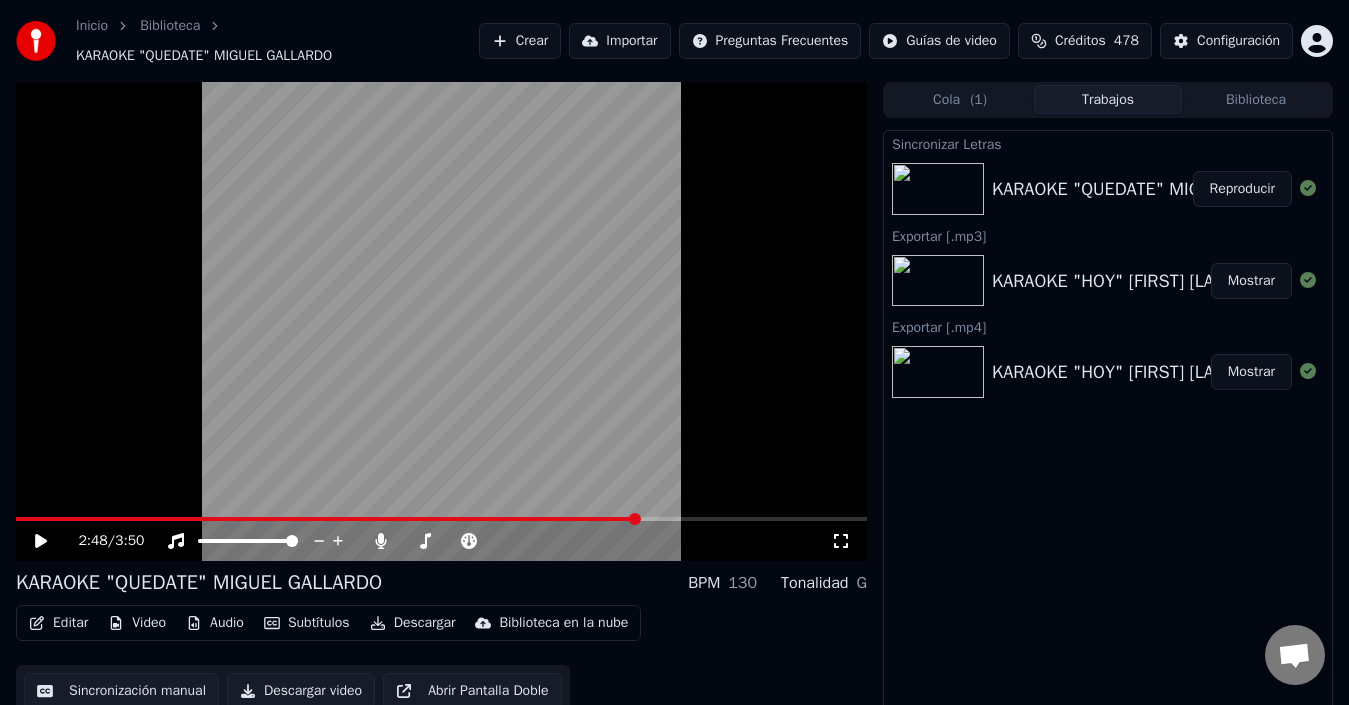 click at bounding box center (441, 321) 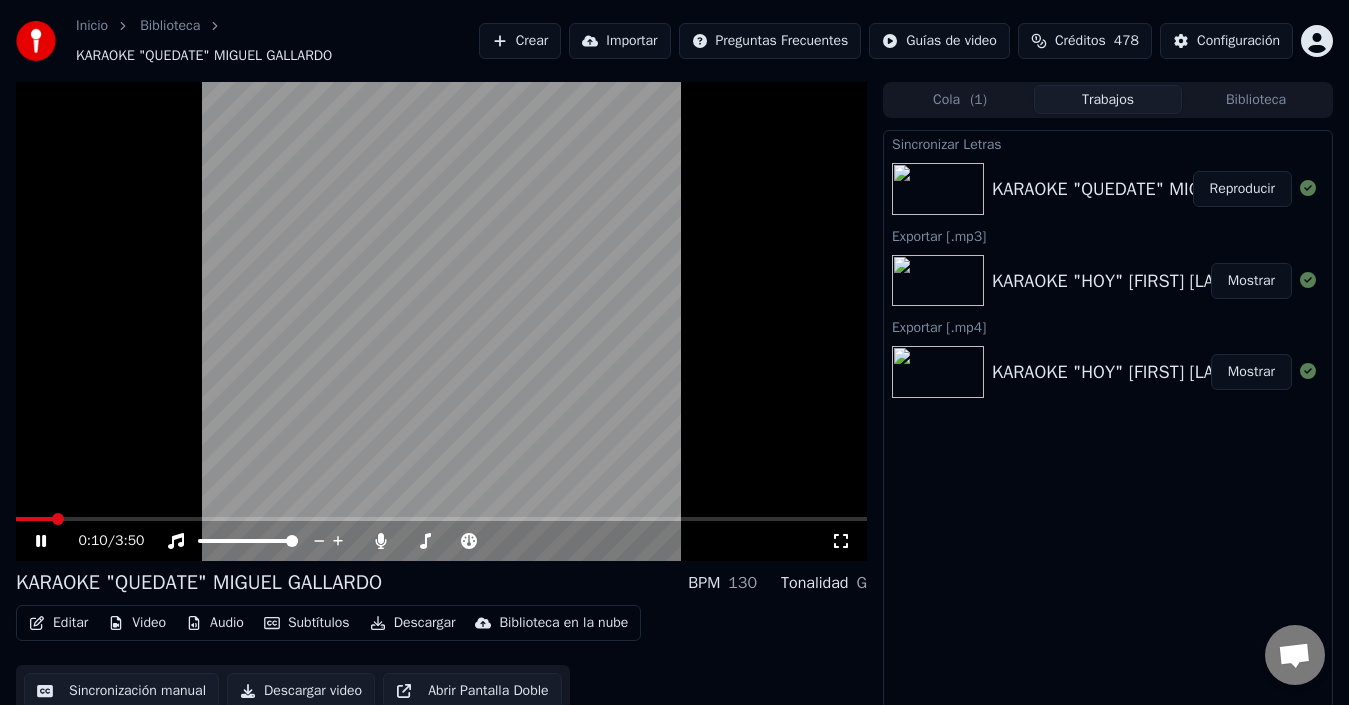 click at bounding box center (34, 519) 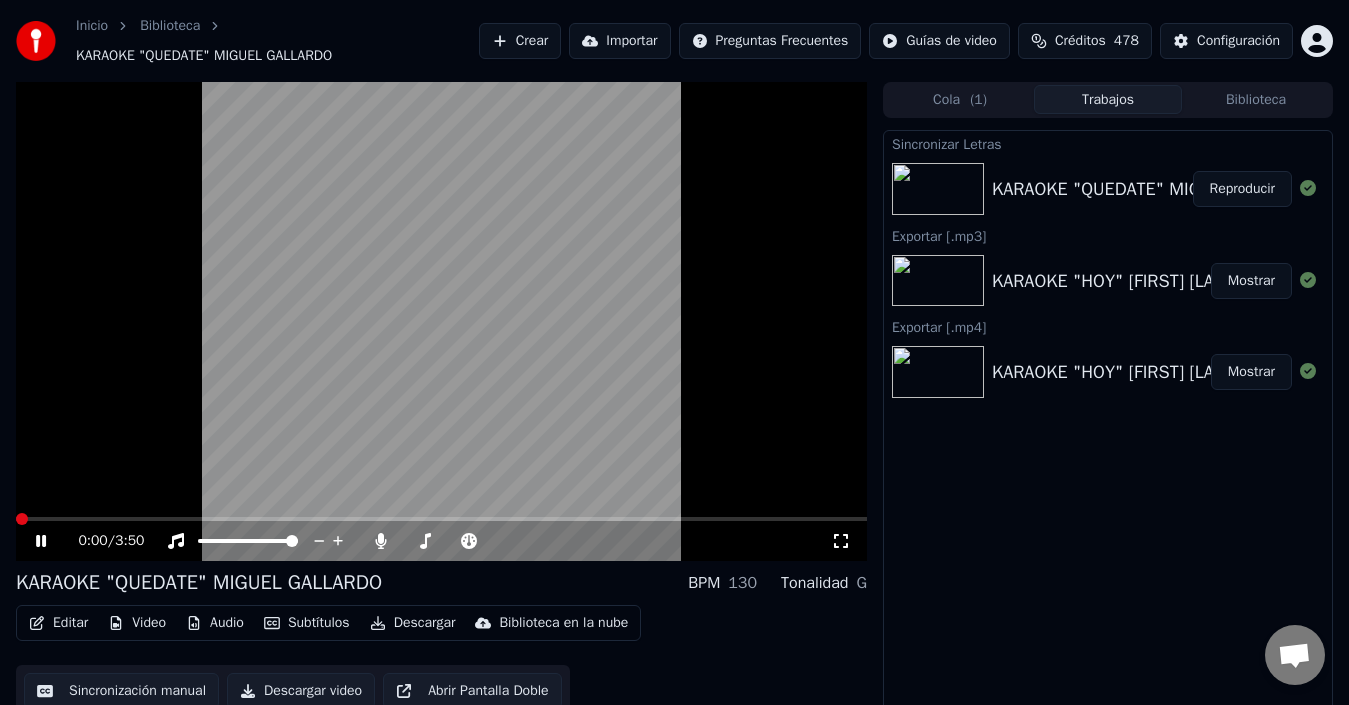 click at bounding box center [16, 519] 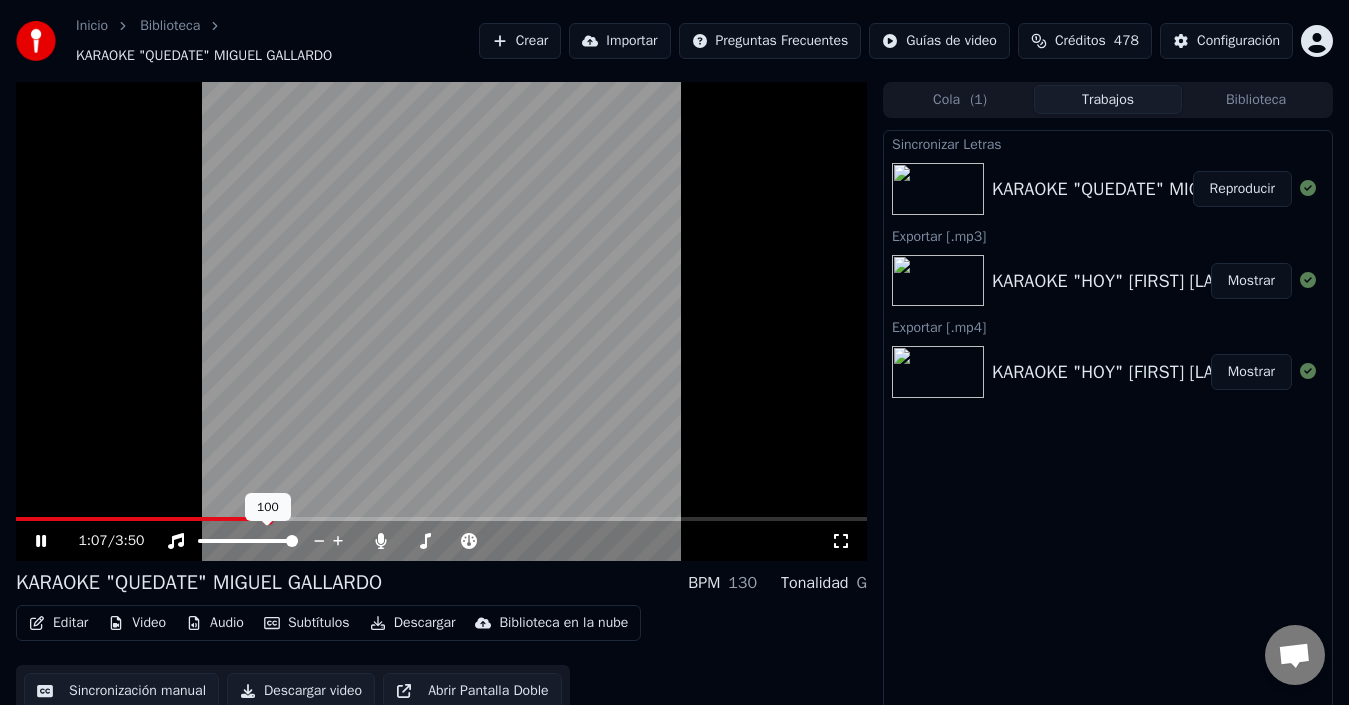 click 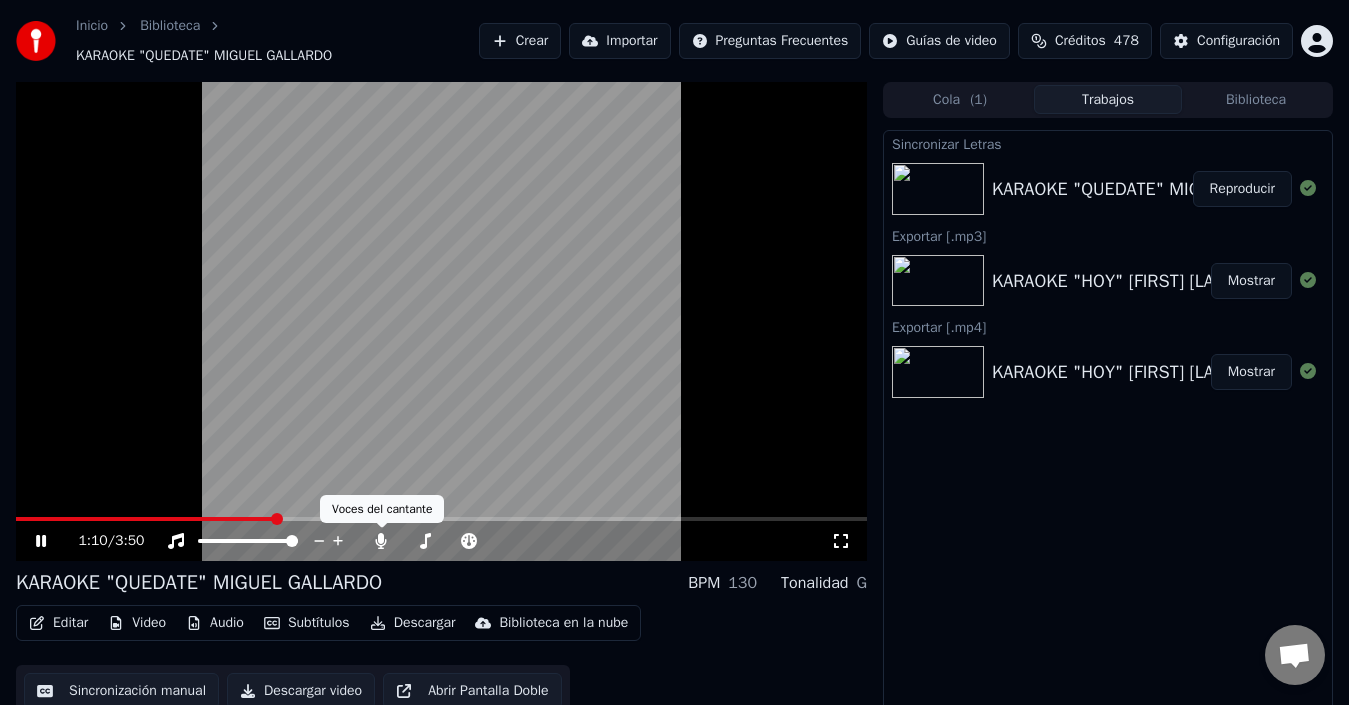 click on "1:10  /  3:50" at bounding box center [454, 541] 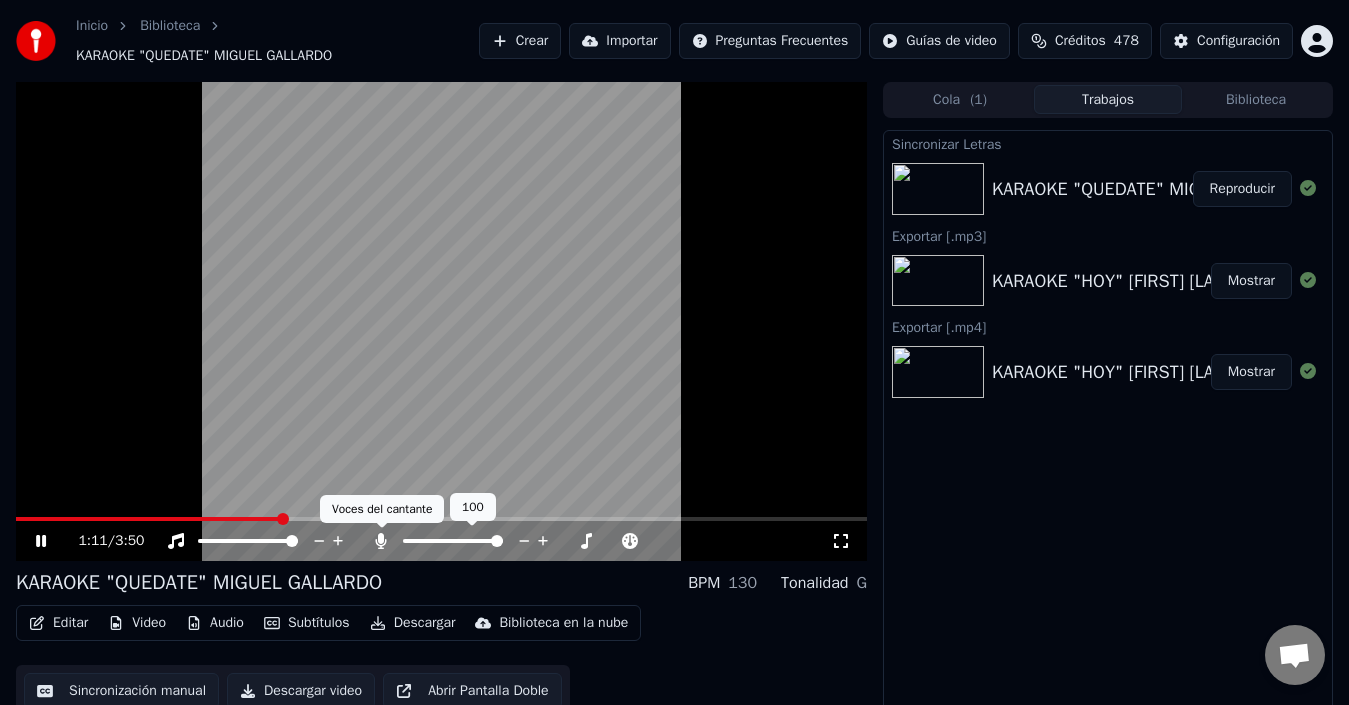 click at bounding box center [382, 528] 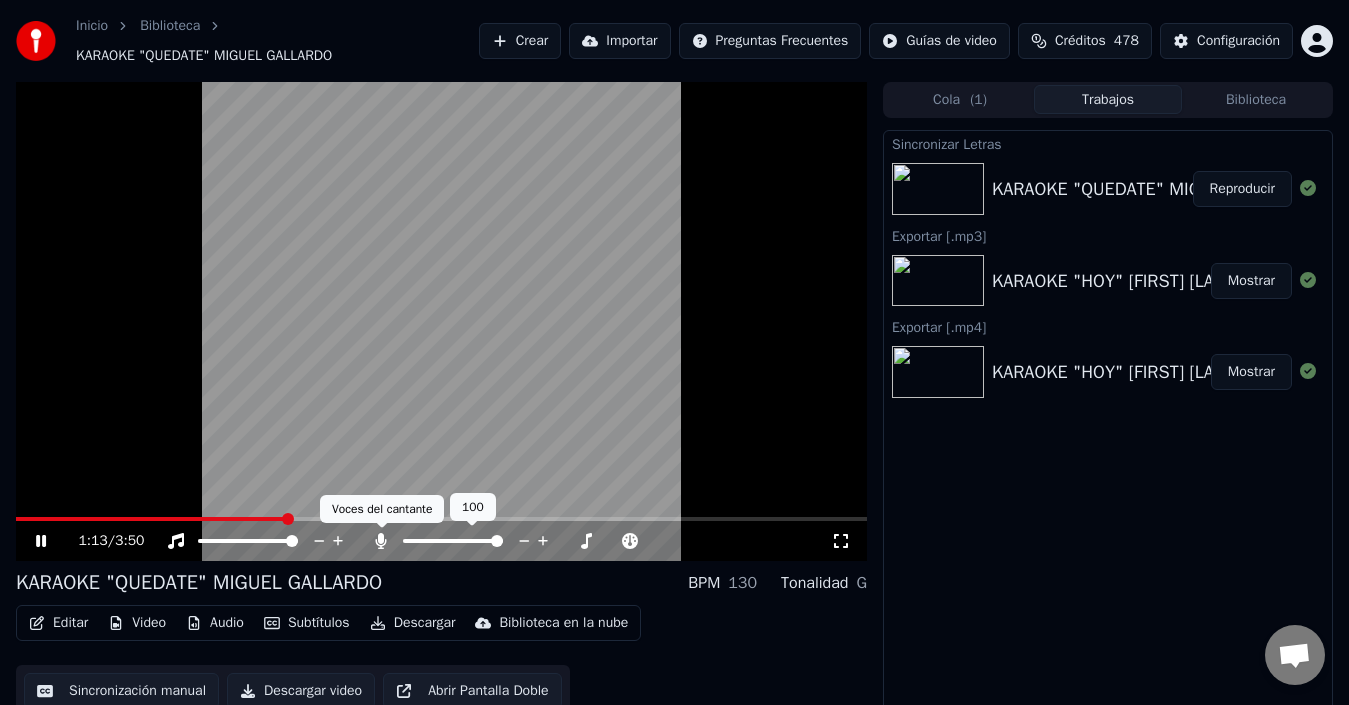 click at bounding box center (382, 528) 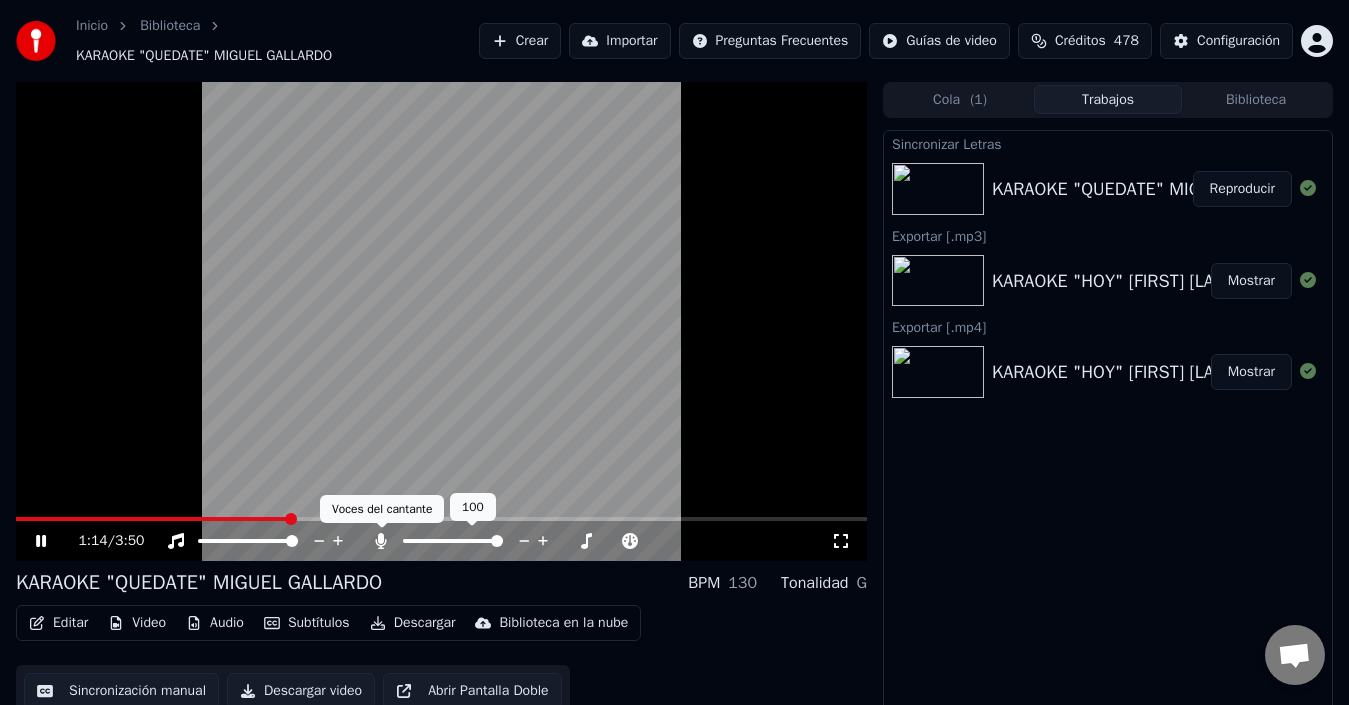 click on "Inicio Biblioteca KARAOKE "QUEDATE" MIGUEL GALLARDO Crear Importar Preguntas Frecuentes Guías de video Créditos 478 Configuración 1:14 / 3:50 KARAOKE "QUEDATE" MIGUEL GALLARDO BPM 130 Tonalidad G Editar Video Audio Subtítulos Descargar Biblioteca en la nube Sincronización manual Descargar video Abrir Pantalla Doble Cola ( 1 ) Trabajos Biblioteca Sincronizar Letras KARAOKE "QUEDATE" MIGUEL GALLARDO Reproducir Exportar [.mp3] KARAOKE "HOY" [FIRST] [LAST] Mostrar Exportar [.mp4] KARAOKE "HOY" [FIRST] [LAST] Mostrar Conversación Adam de Youka Desktop Más canales Continuar en Correo electrónico Fuera de línea. Has estado inactivo durante algún tiempo. Envía un mensaje para volver a conectarte al chat. Youka Desktop ¡Hola! ¿En qué te puedo ayudar? Enviar un archivo Insertar un emoji Enviar un archivo Grabar mensaje de audio We run on Crisp Voces del cantante Voces del cantante 100 100" at bounding box center [674, 352] 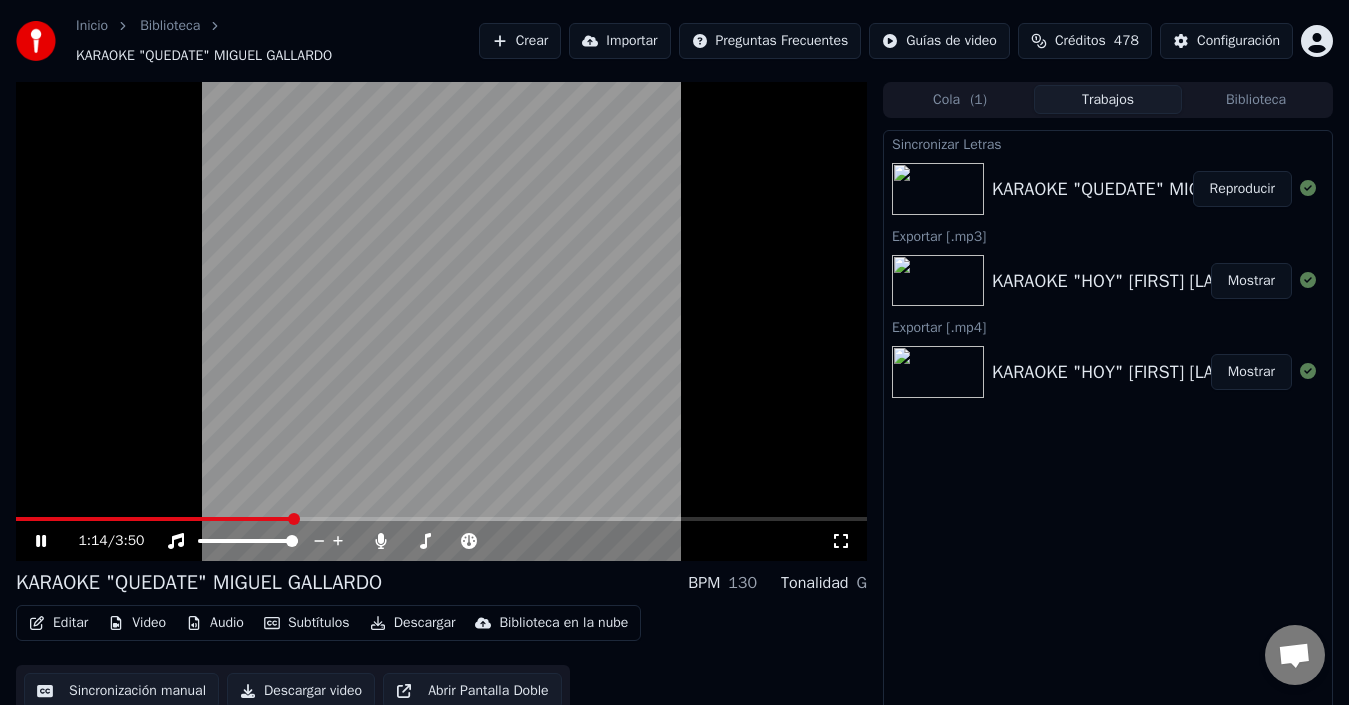 click on "1:14  /  3:50" at bounding box center [441, 541] 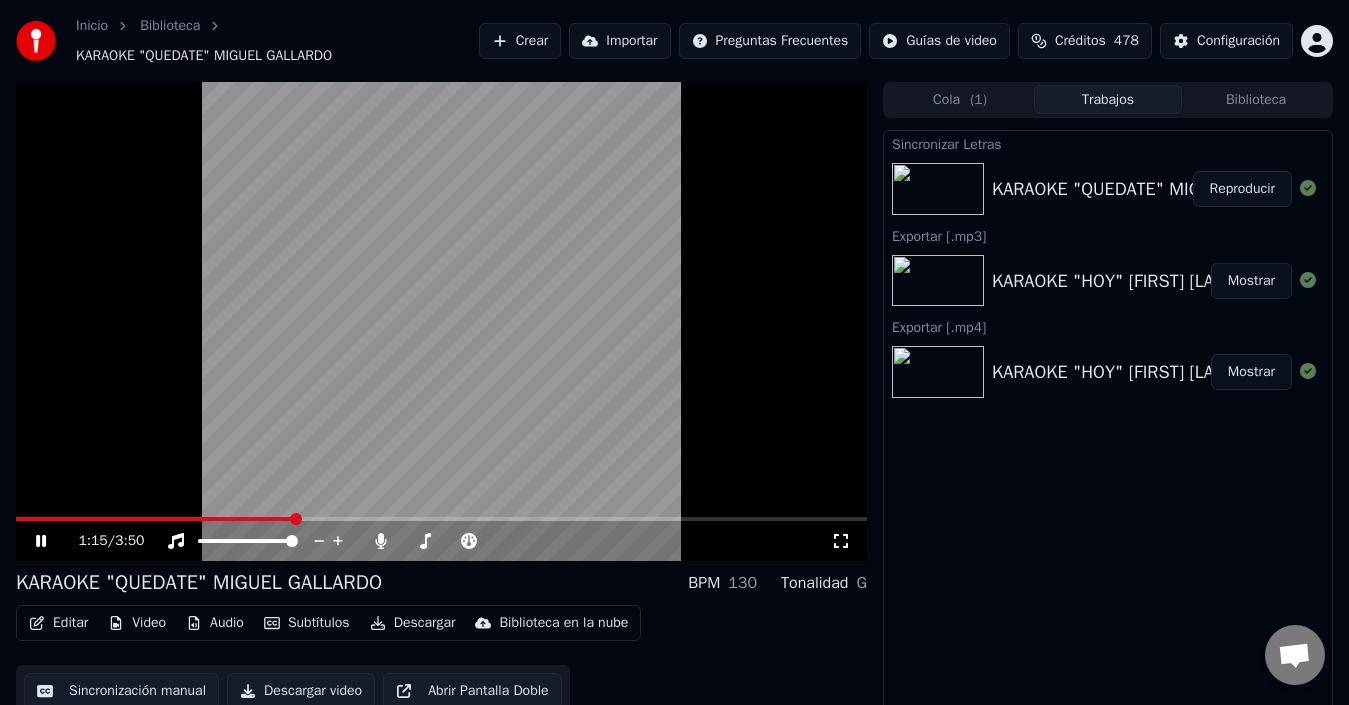 click on "1:15  /  3:50" at bounding box center (441, 541) 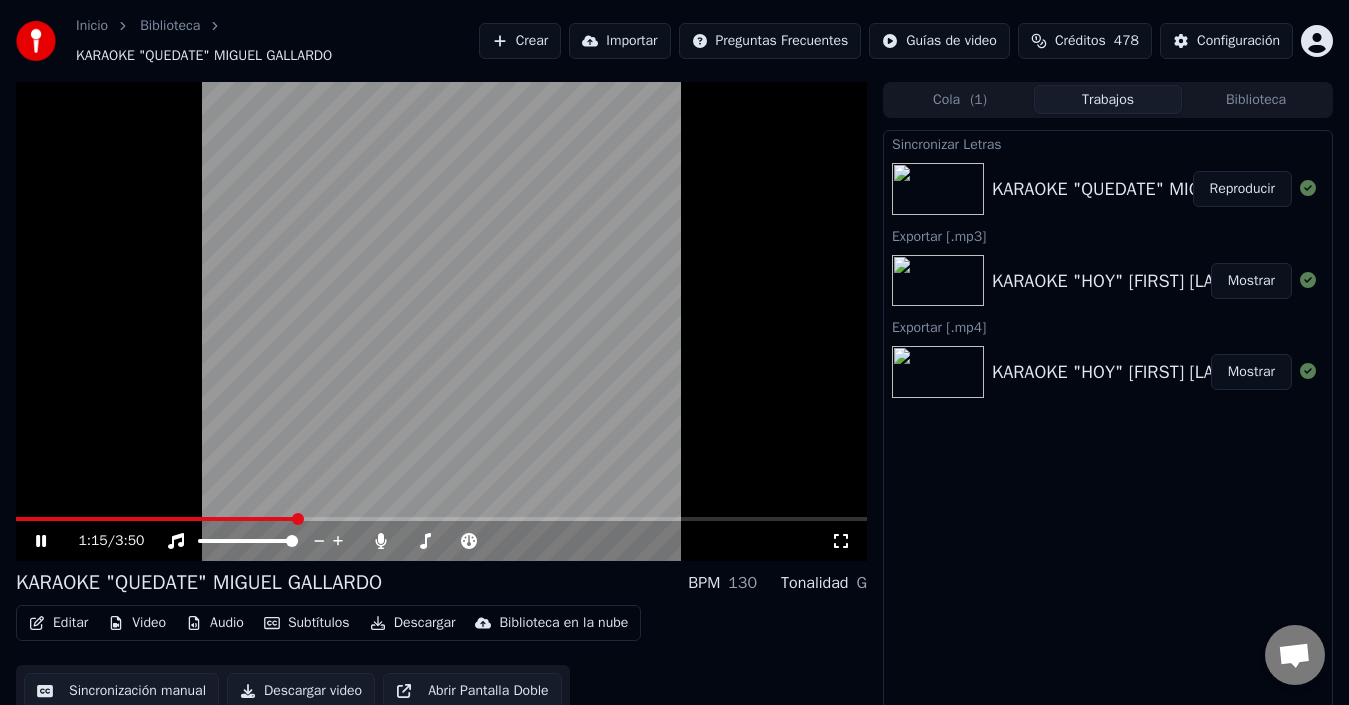 click on "1:15  /  3:50" at bounding box center [441, 541] 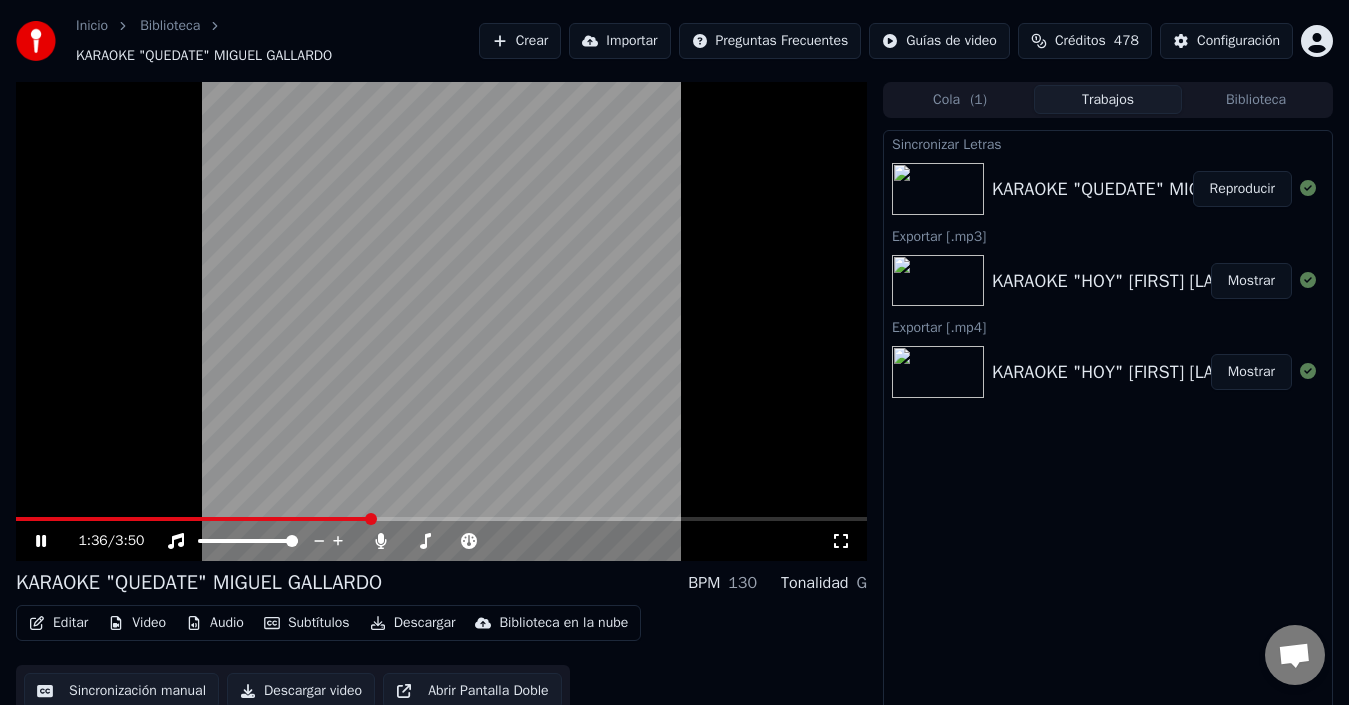 click at bounding box center (441, 519) 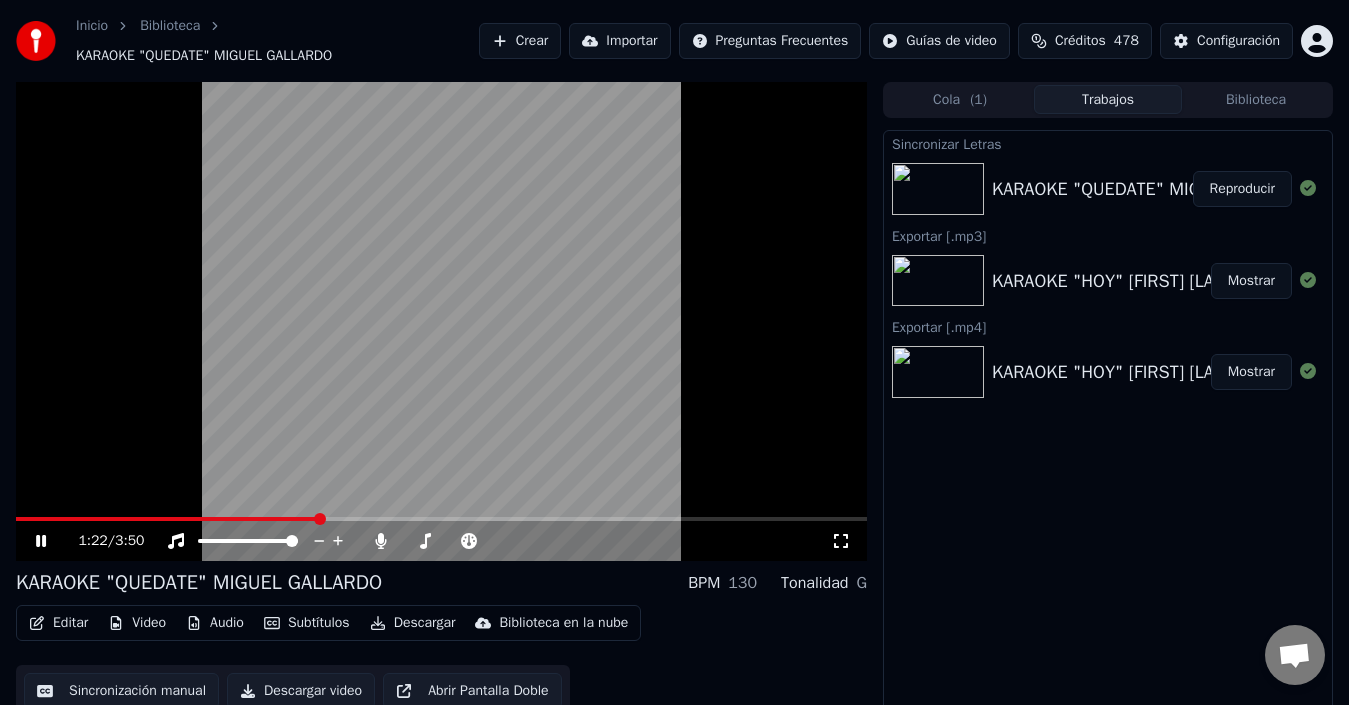 click at bounding box center [320, 519] 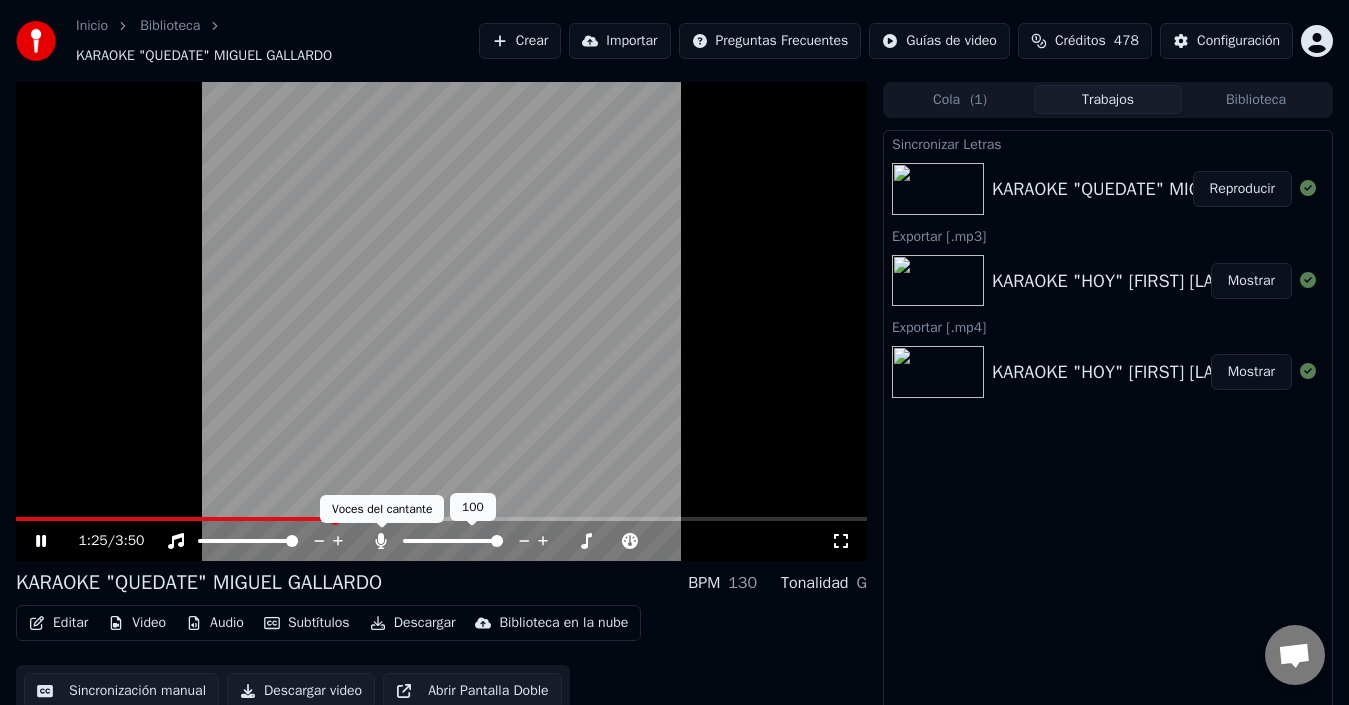 click 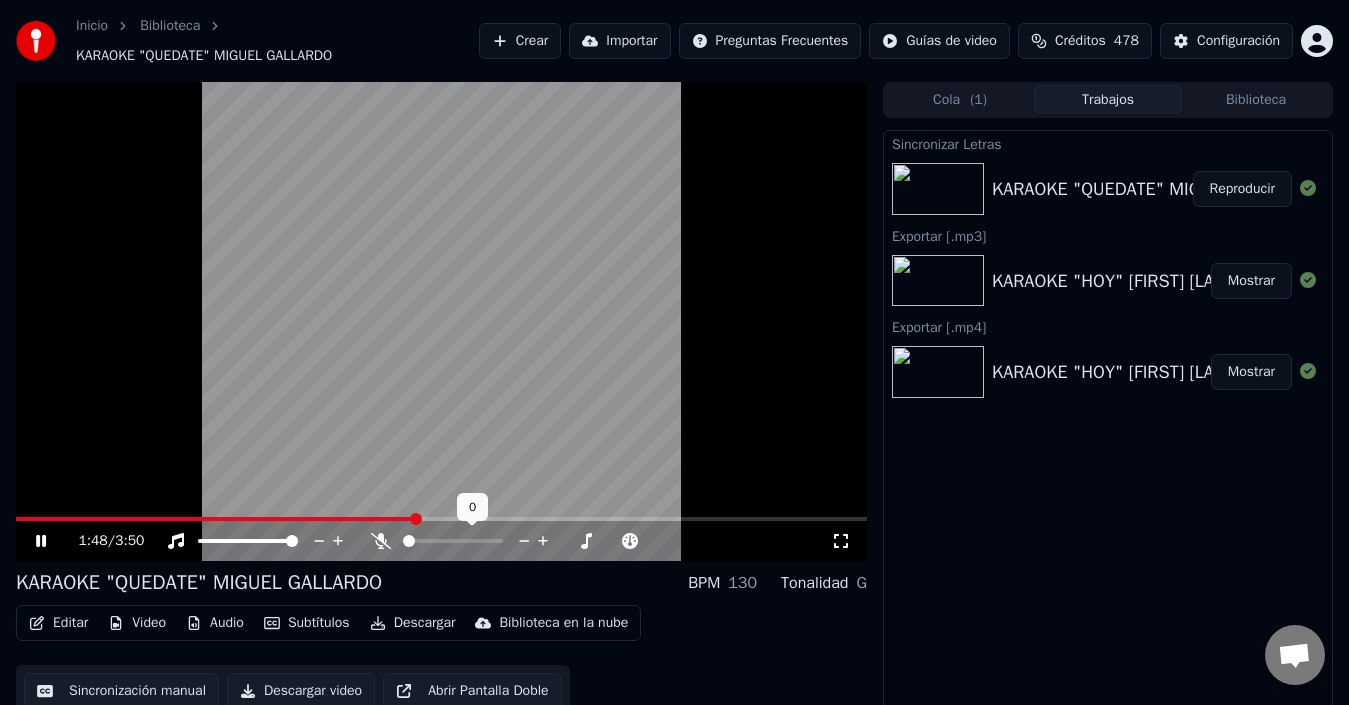 click 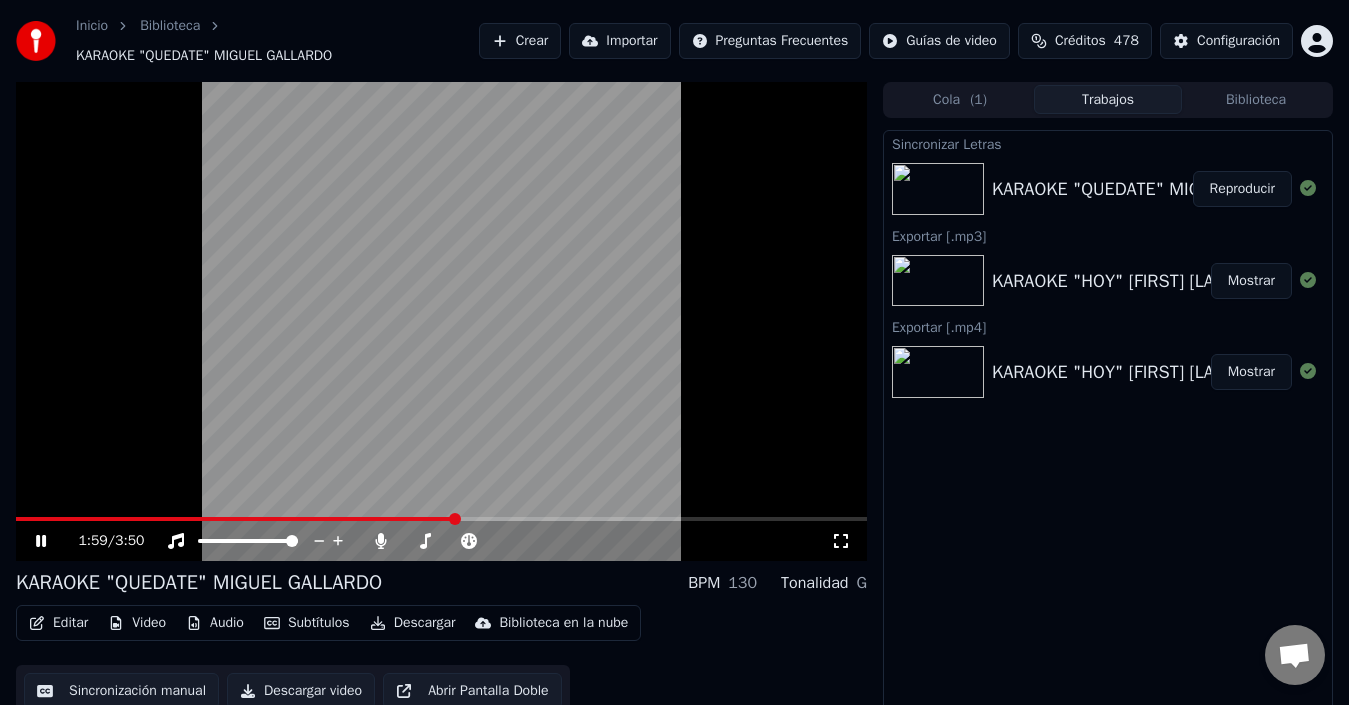 click at bounding box center [441, 519] 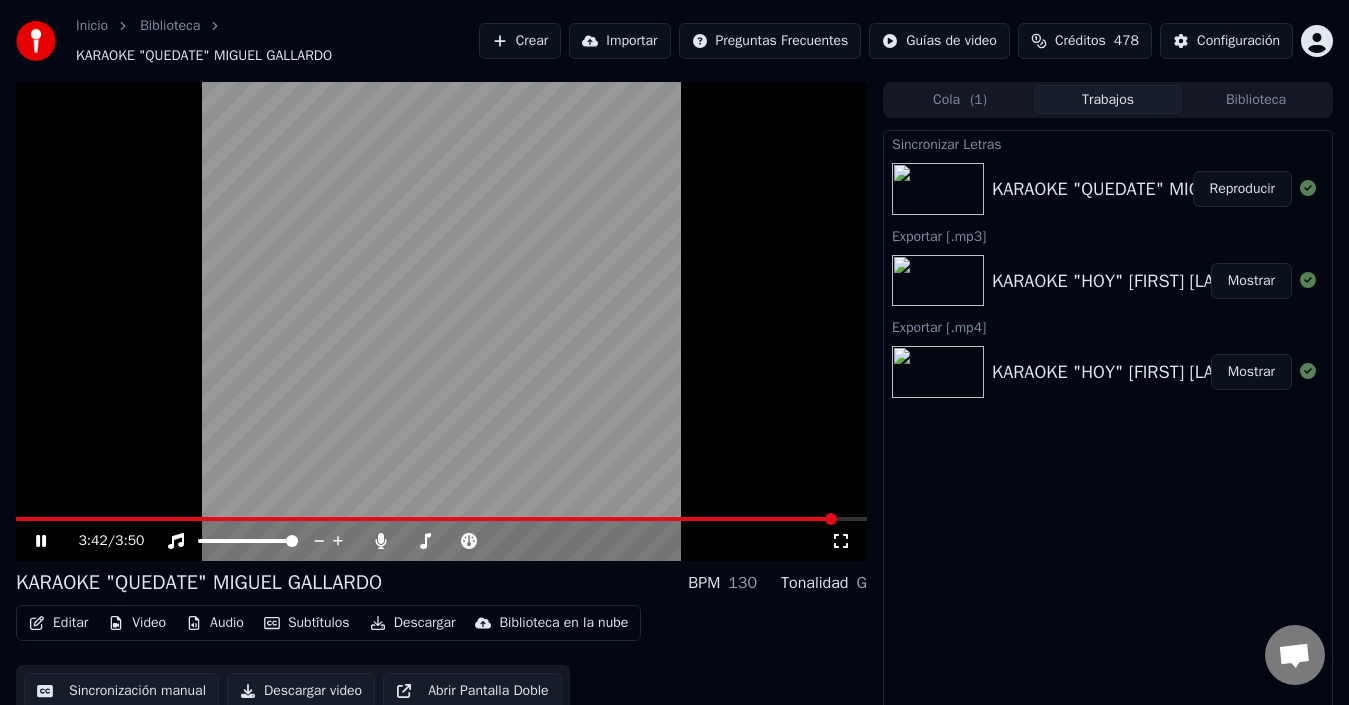 click at bounding box center [441, 321] 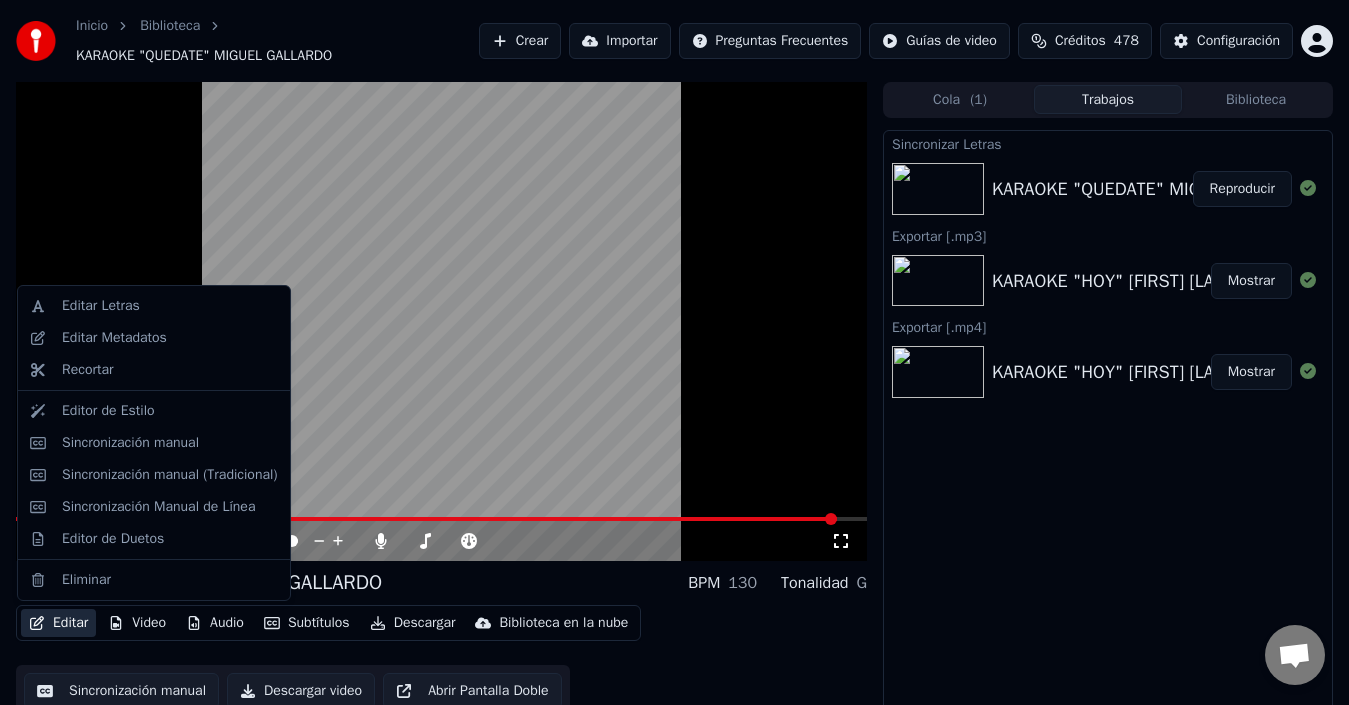 click on "Editar" at bounding box center [58, 623] 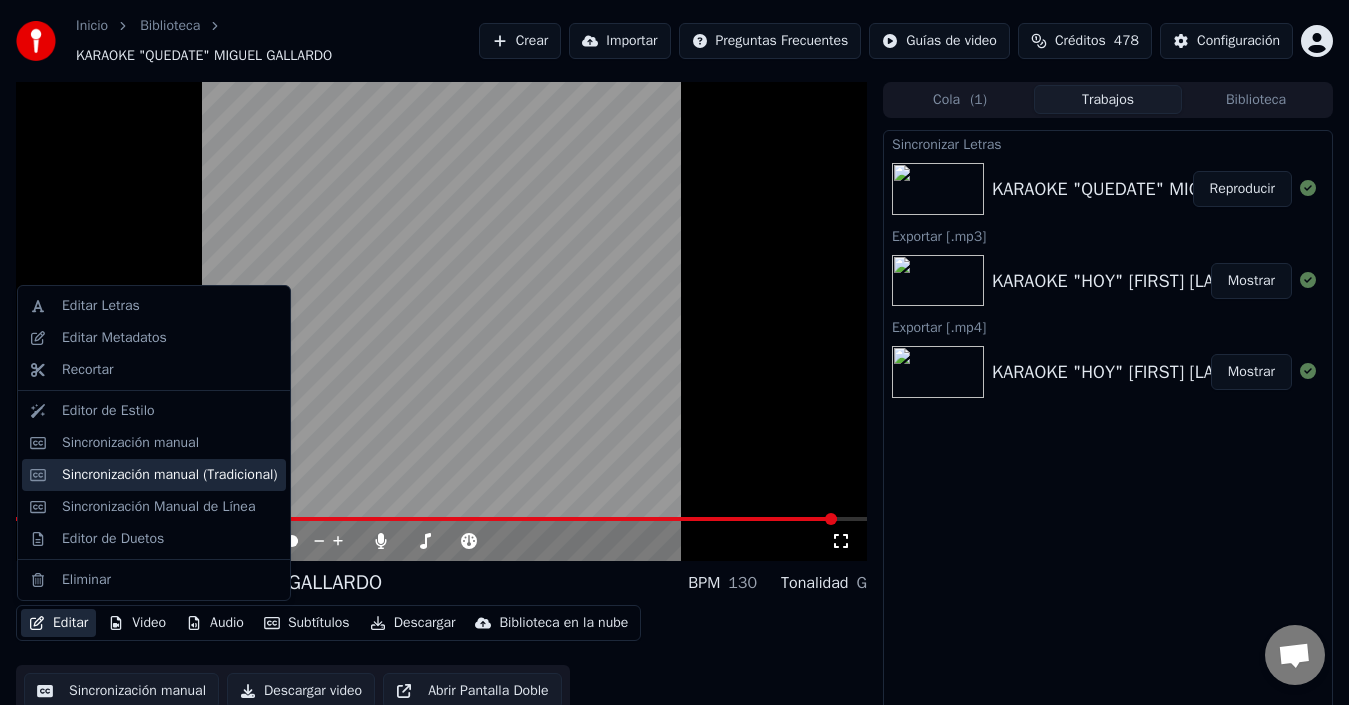 click on "Sincronización manual (Tradicional)" at bounding box center [170, 475] 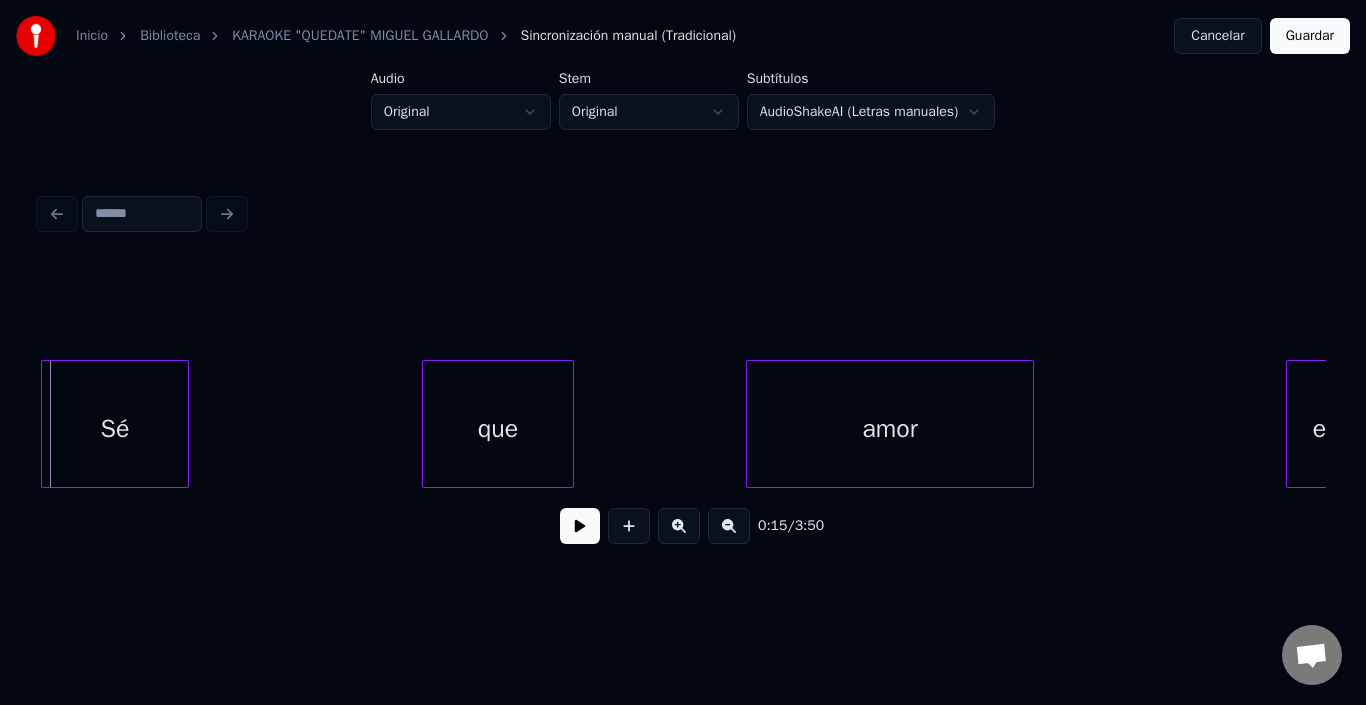 scroll, scrollTop: 0, scrollLeft: 3116, axis: horizontal 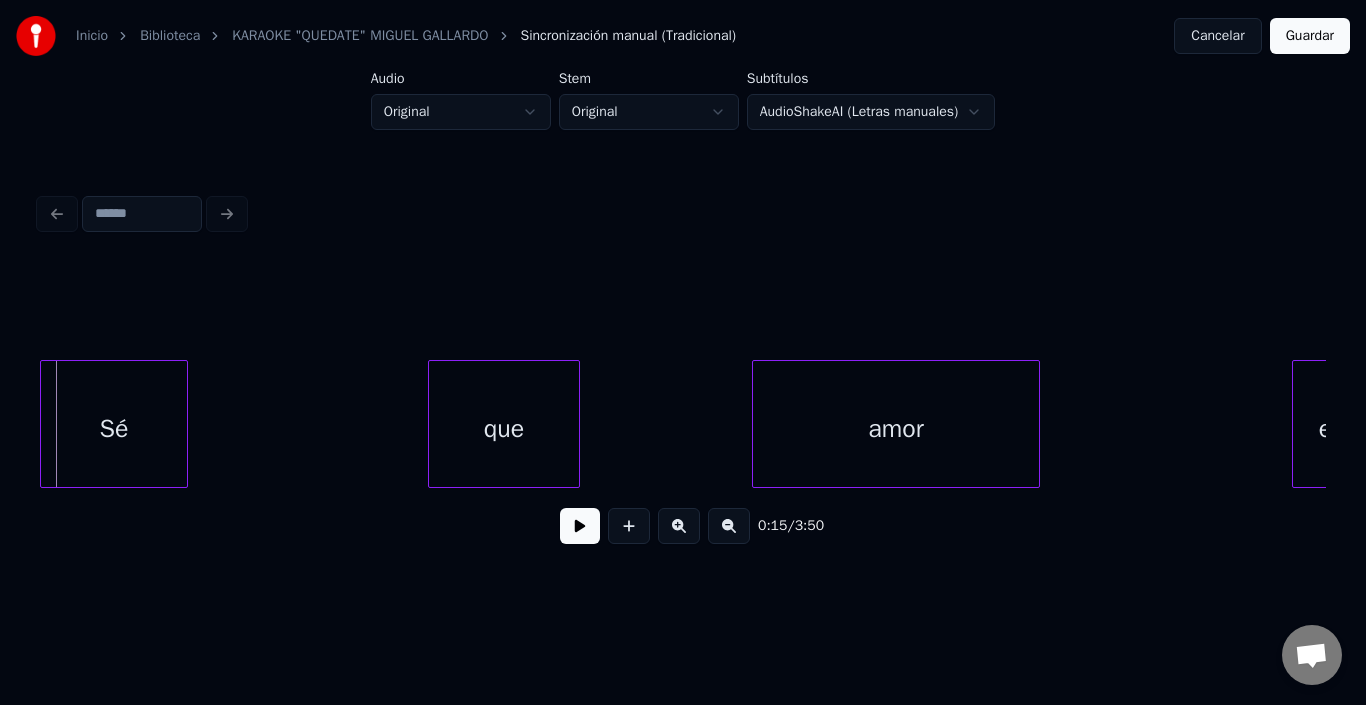 click on "Sé" at bounding box center (114, 429) 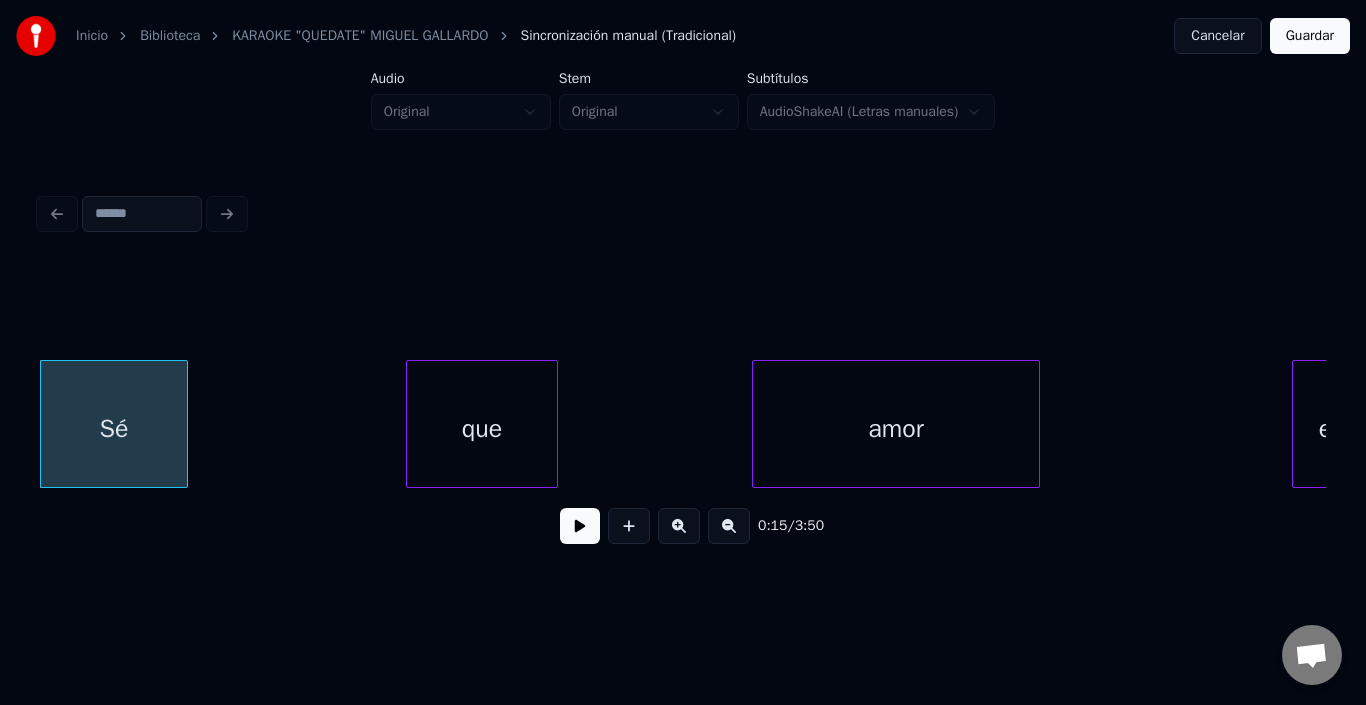 click on "que" at bounding box center (482, 429) 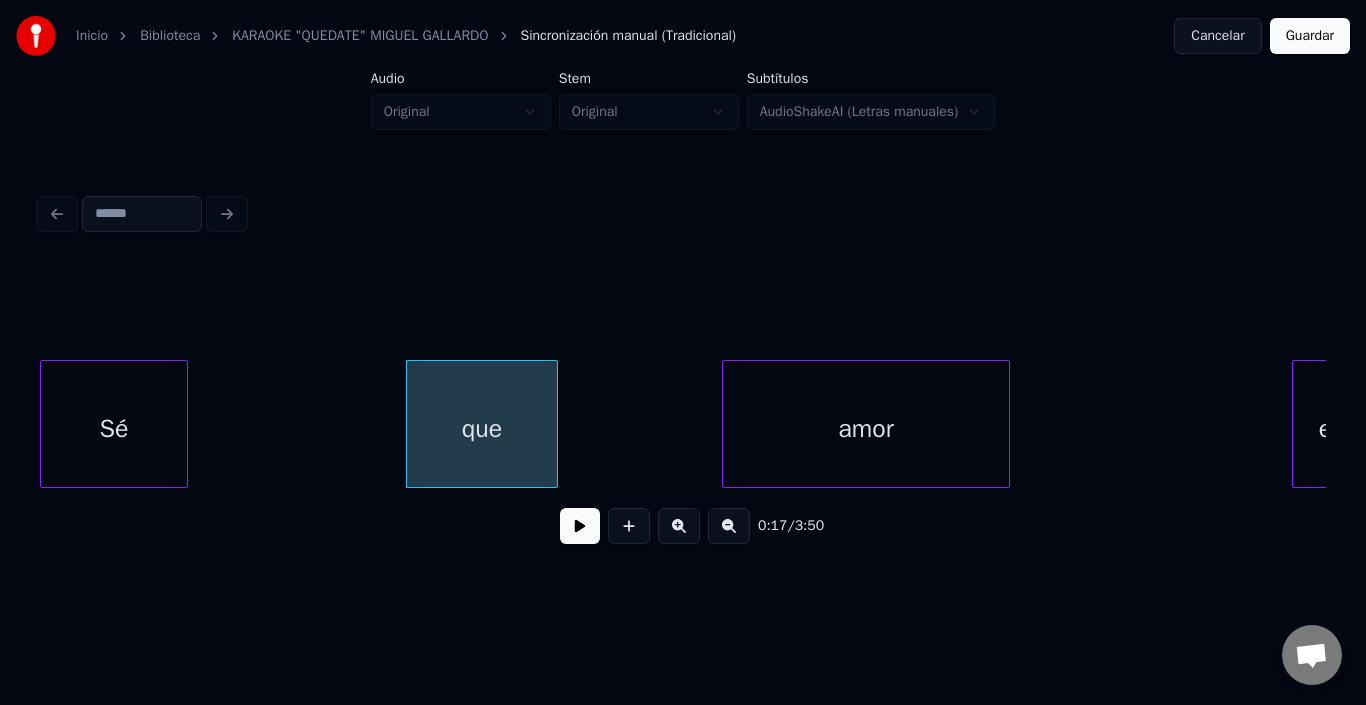 click on "amor" at bounding box center [866, 429] 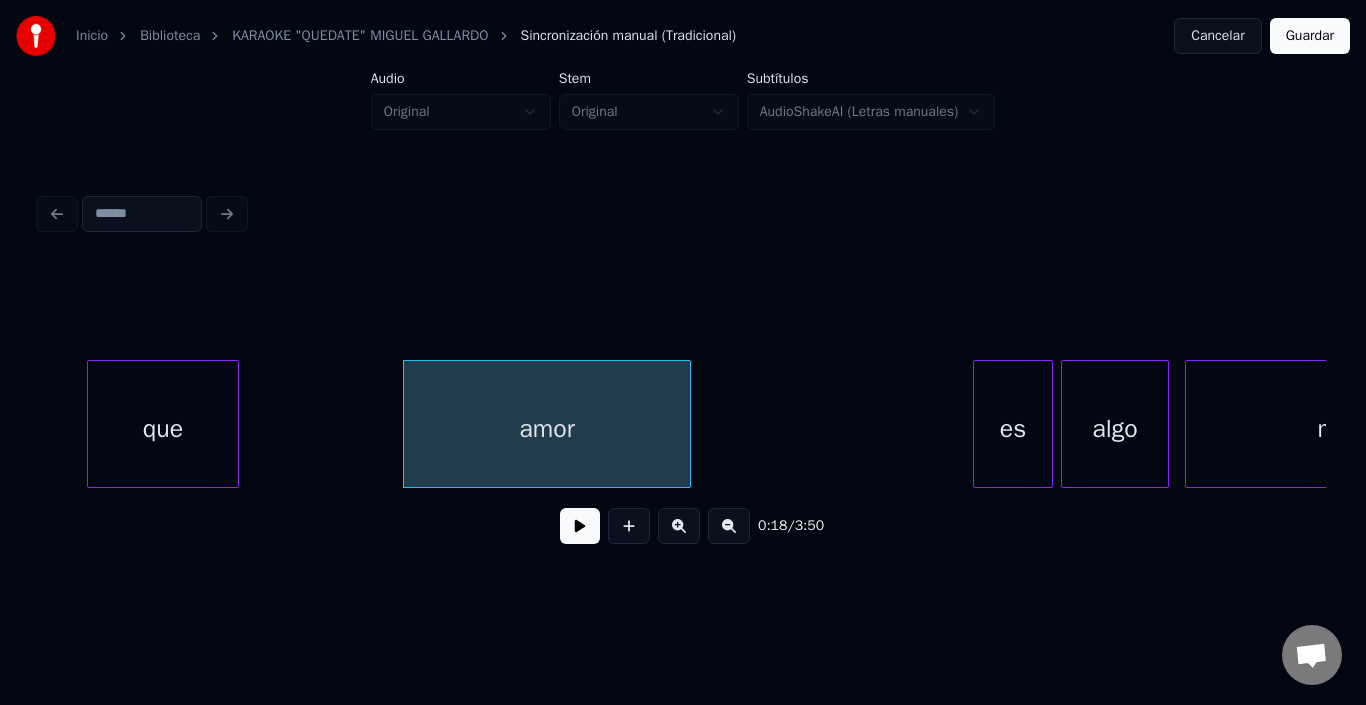 scroll, scrollTop: 0, scrollLeft: 3436, axis: horizontal 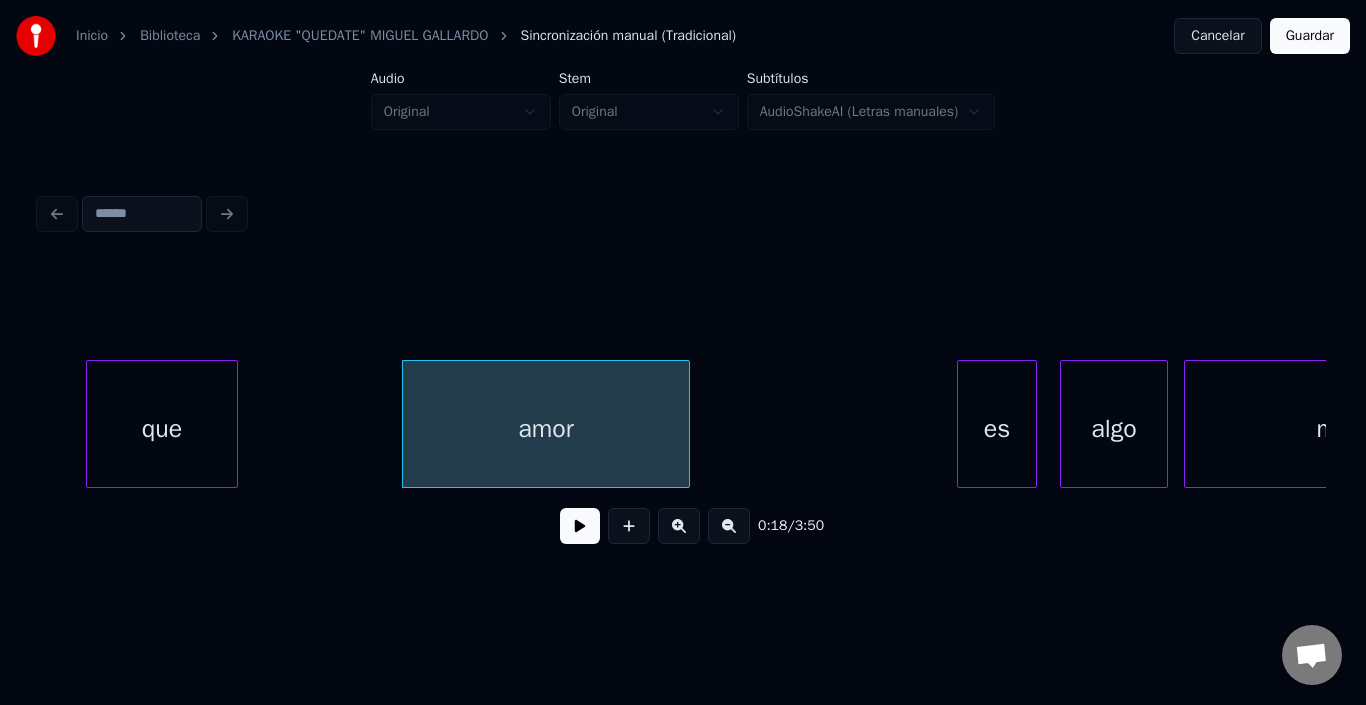 click on "es" at bounding box center [997, 429] 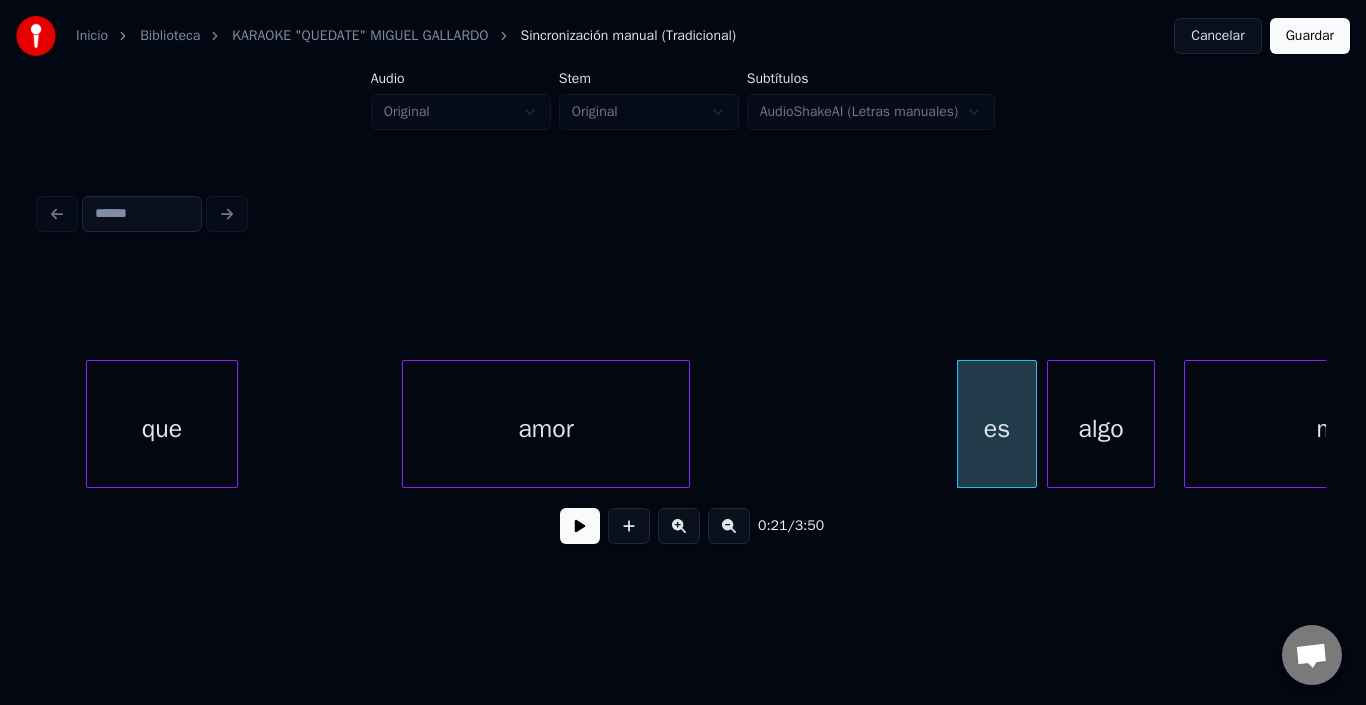 click on "algo" at bounding box center [1101, 429] 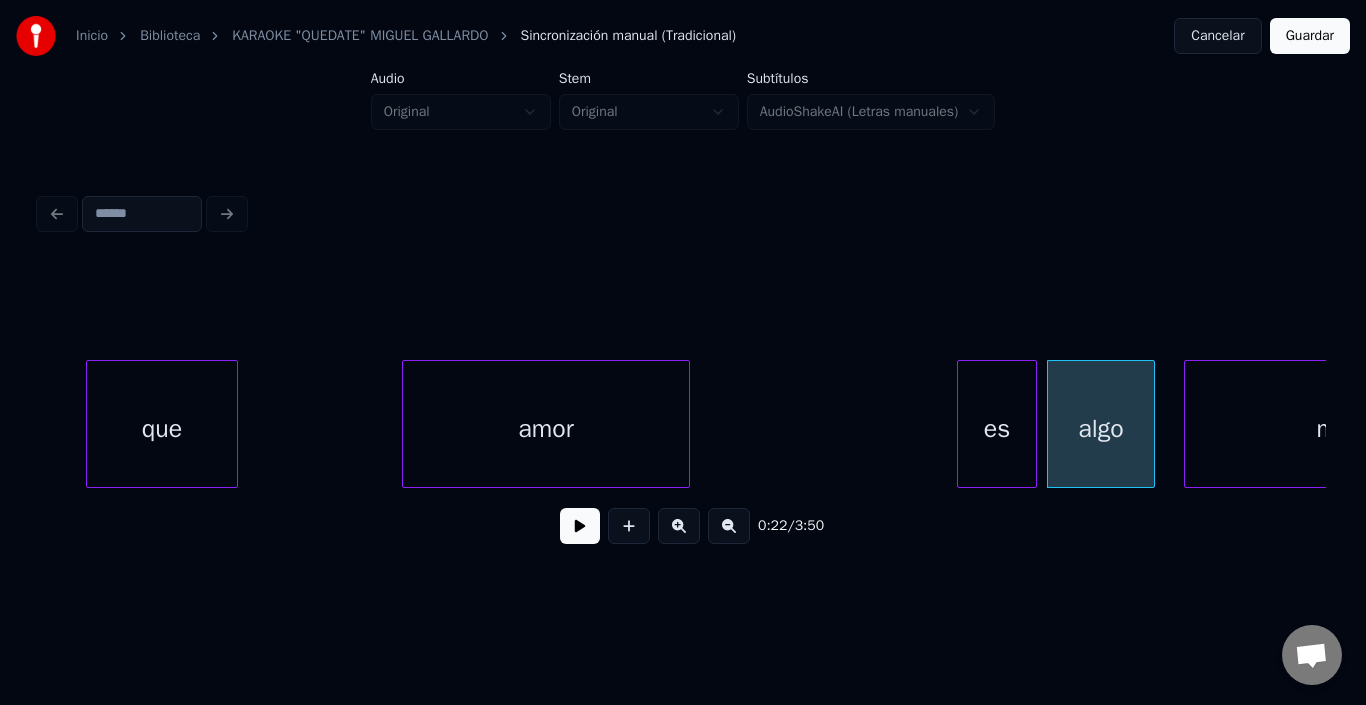 scroll, scrollTop: 0, scrollLeft: 3602, axis: horizontal 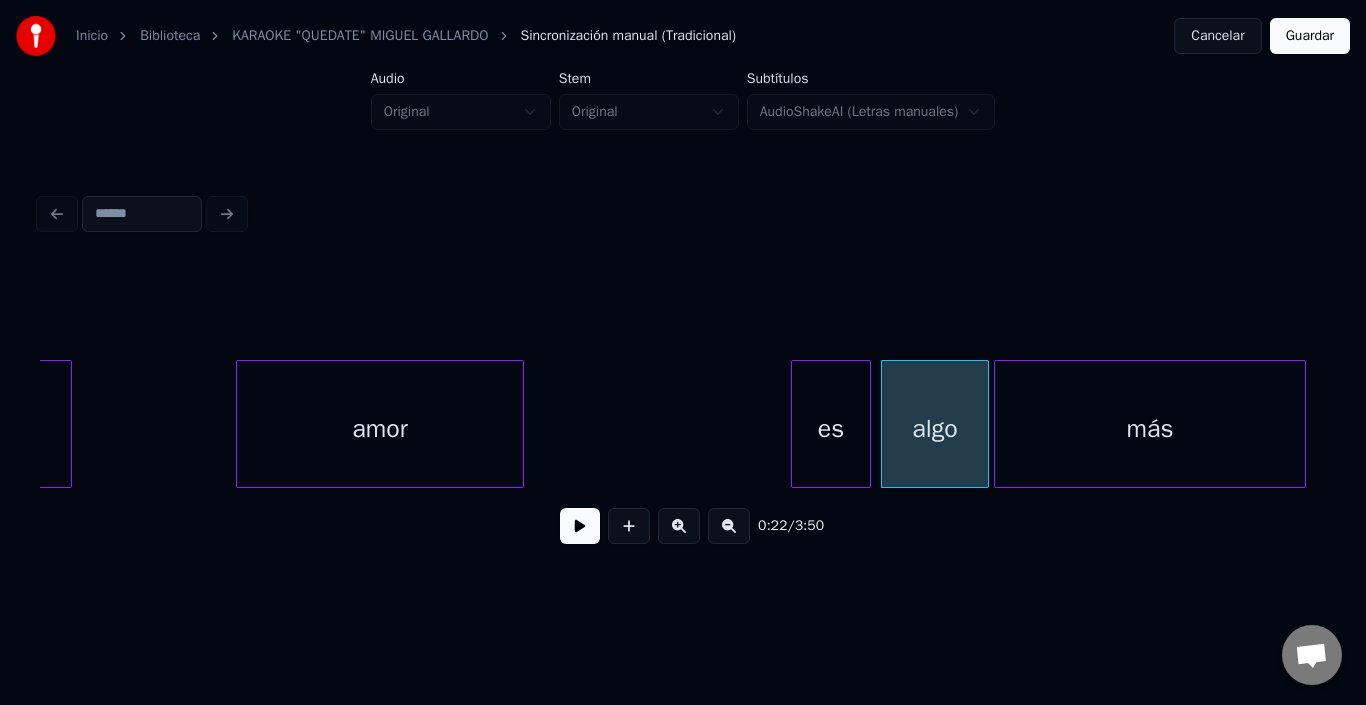 click on "más" at bounding box center (1150, 429) 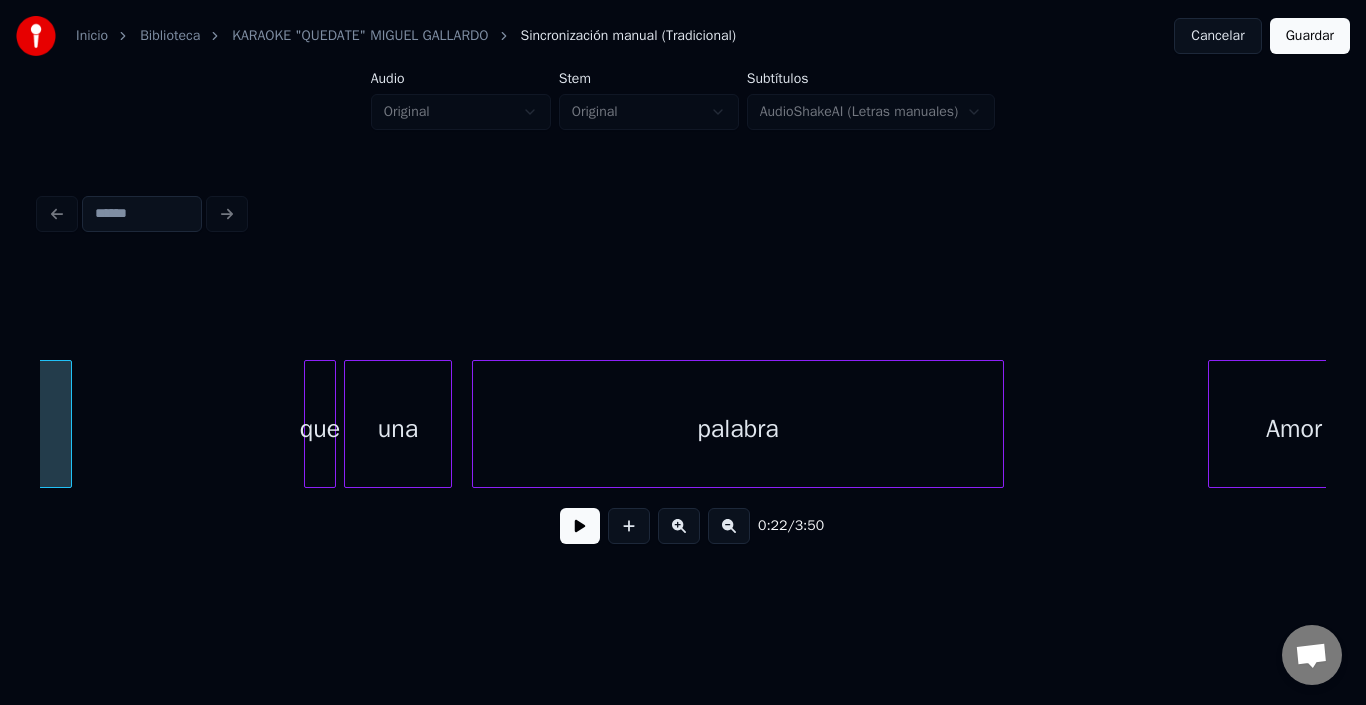 scroll, scrollTop: 0, scrollLeft: 4842, axis: horizontal 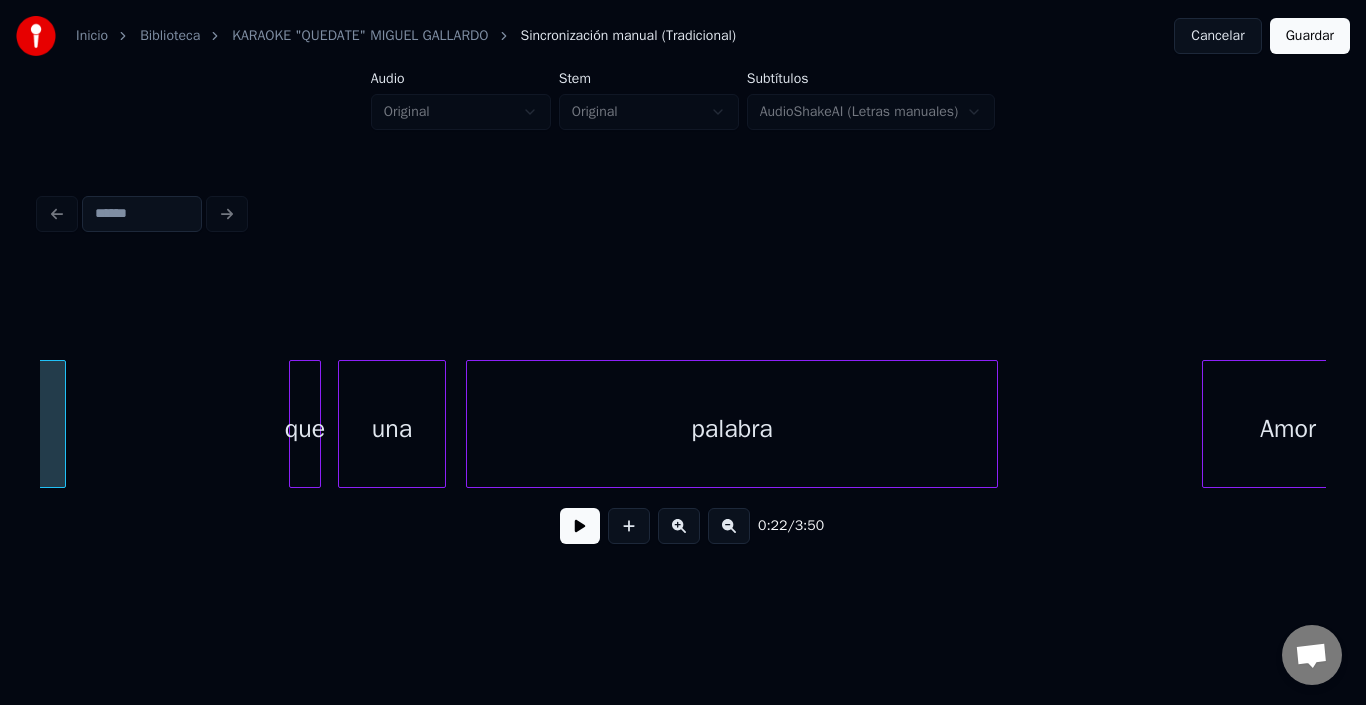click on "que" at bounding box center (305, 429) 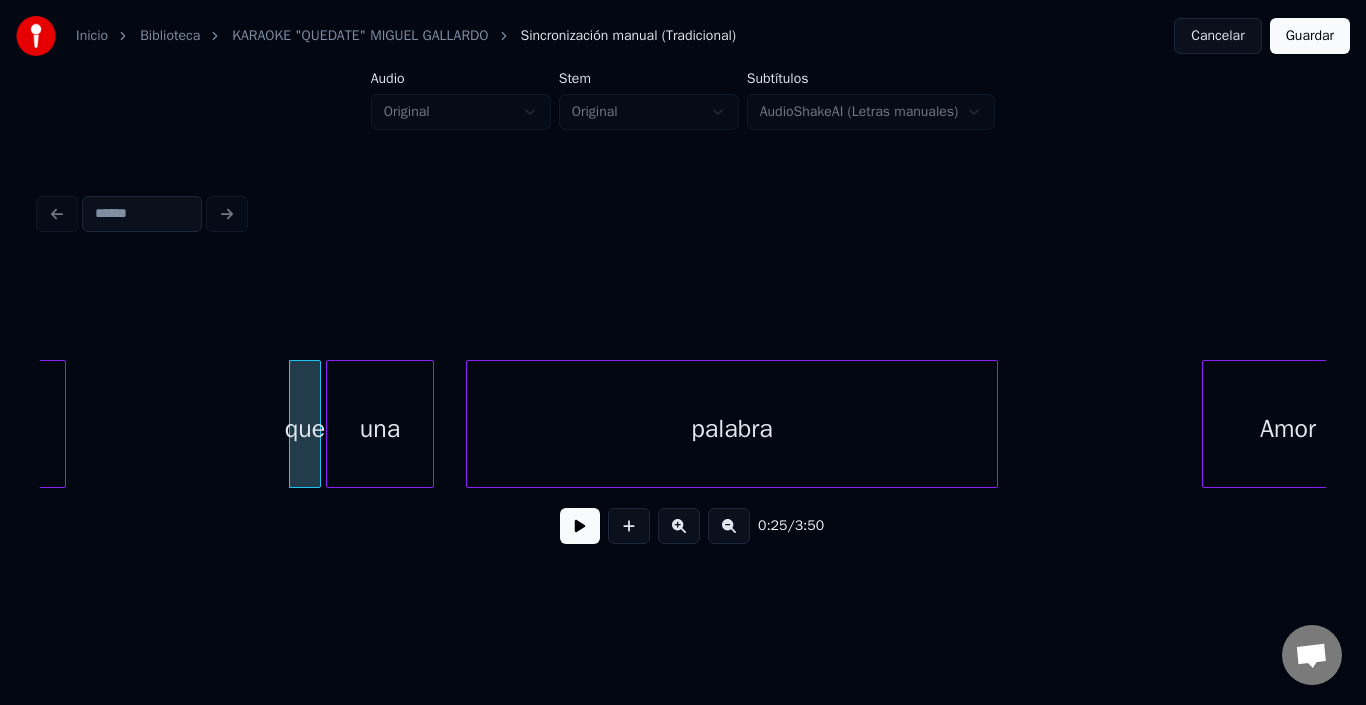 click on "una" at bounding box center (380, 429) 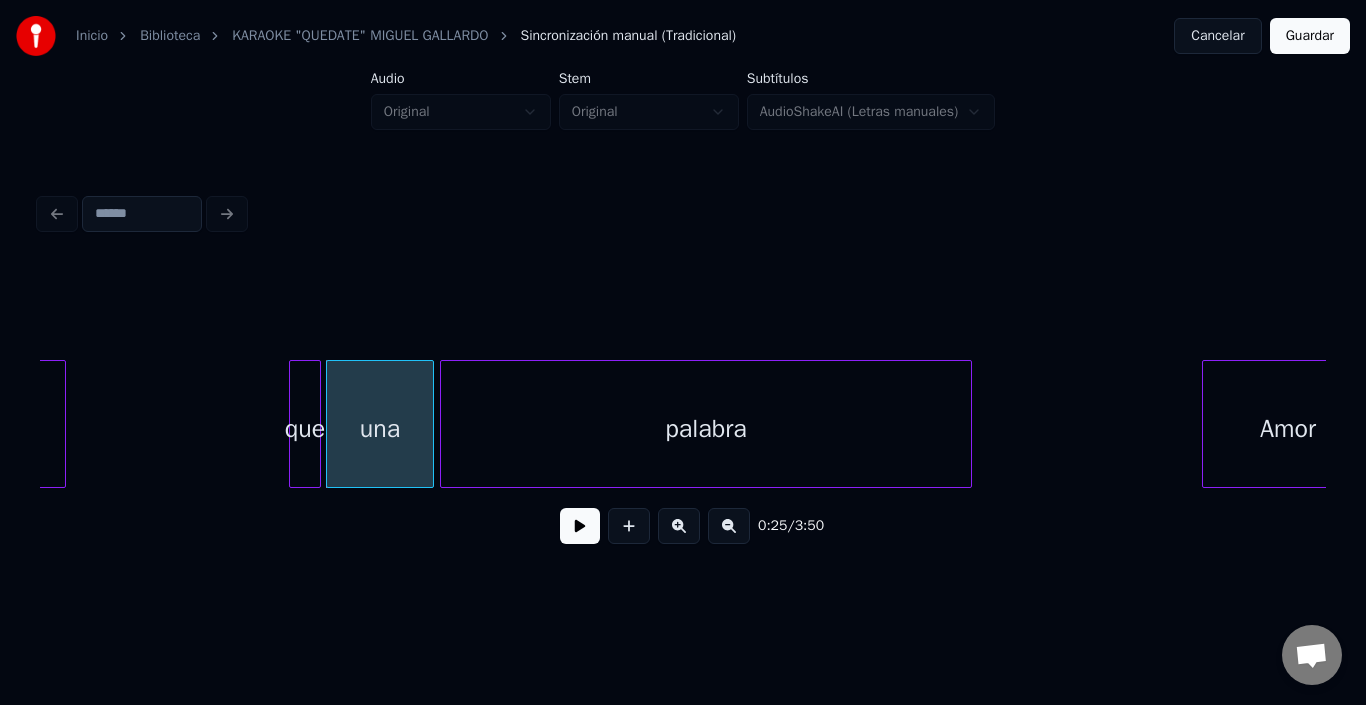 click on "palabra" at bounding box center [706, 429] 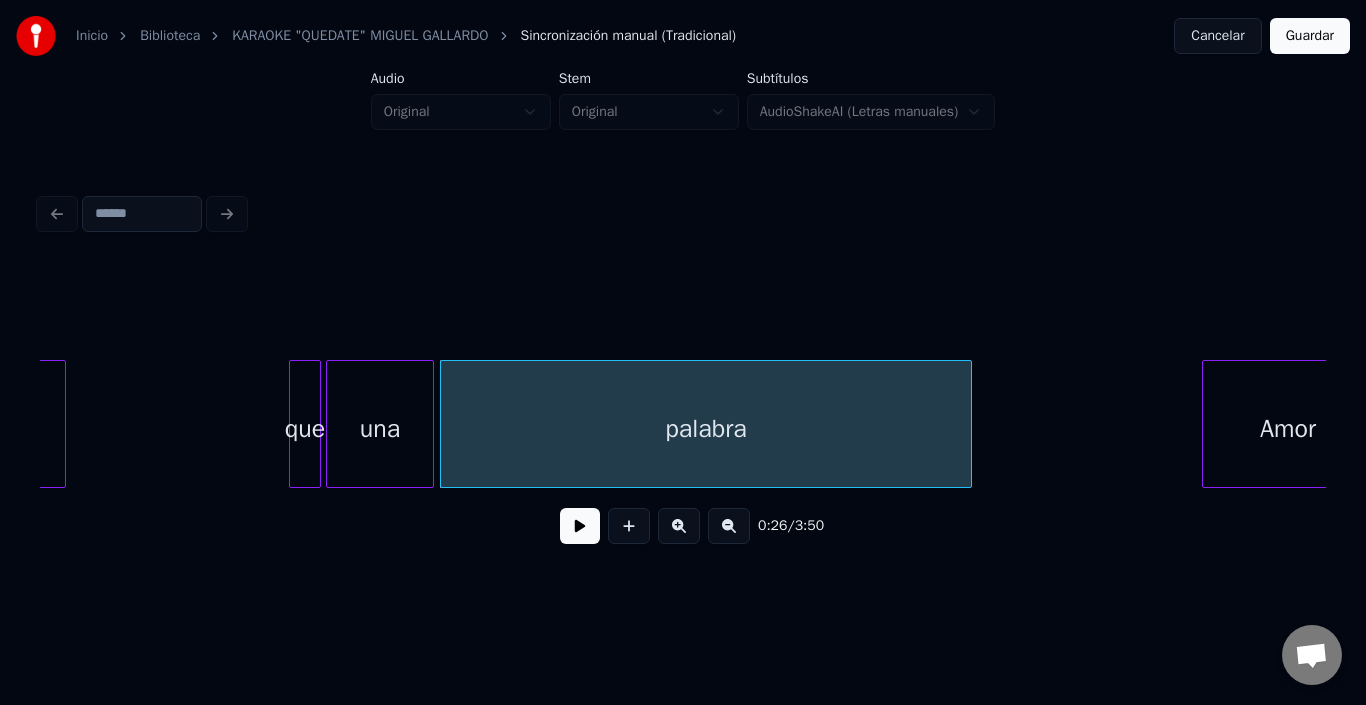 click on "palabra" at bounding box center [706, 429] 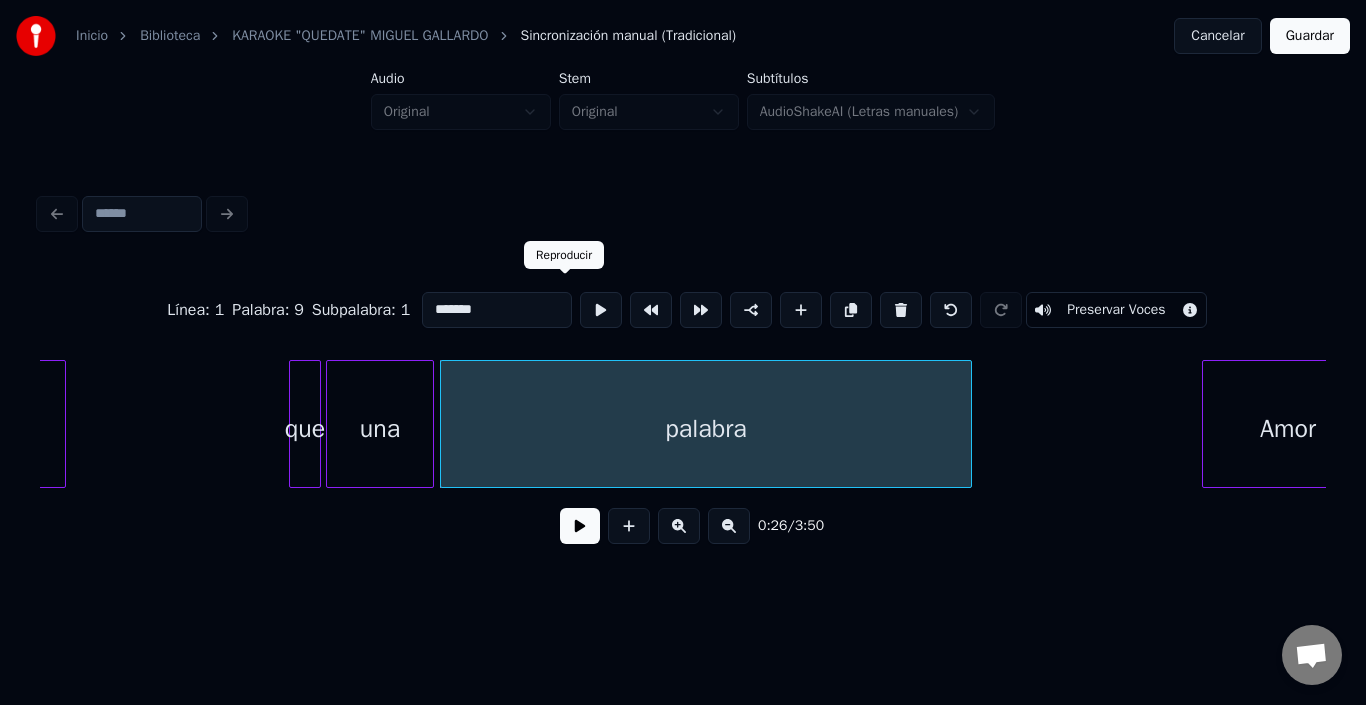 click at bounding box center (601, 310) 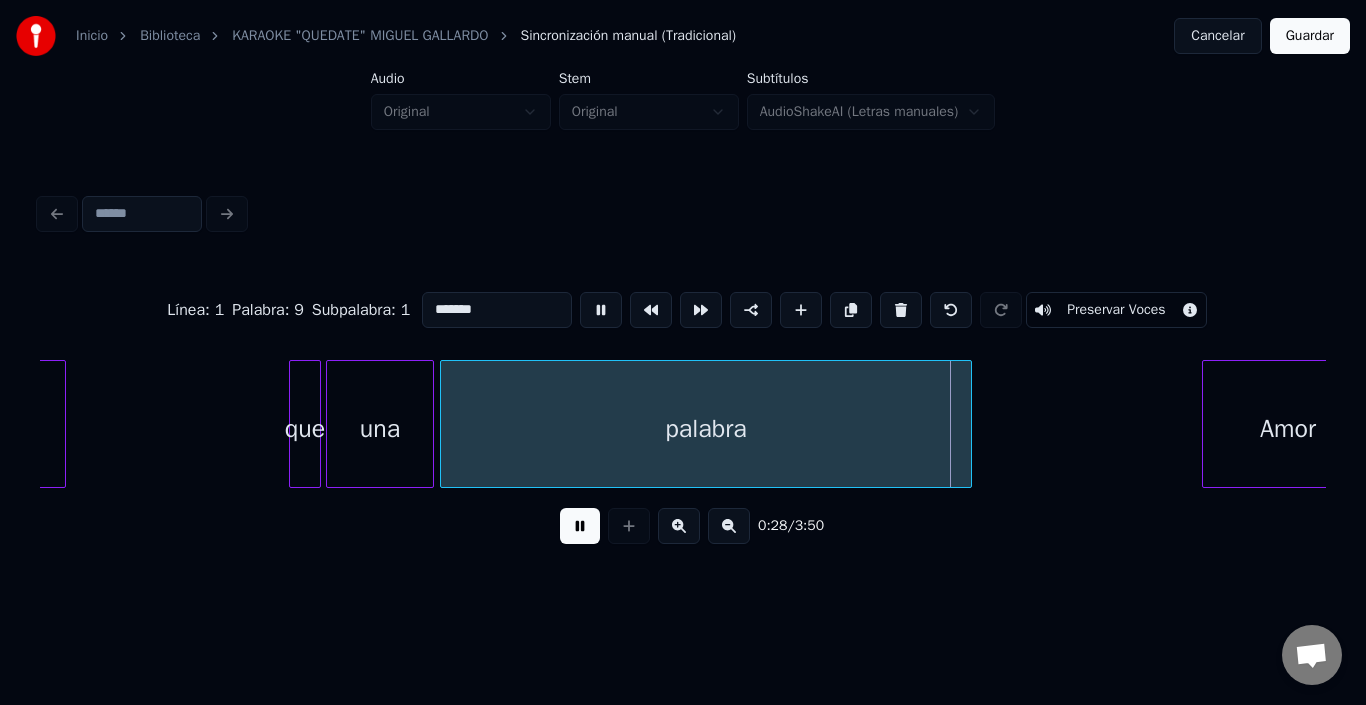 click at bounding box center (601, 310) 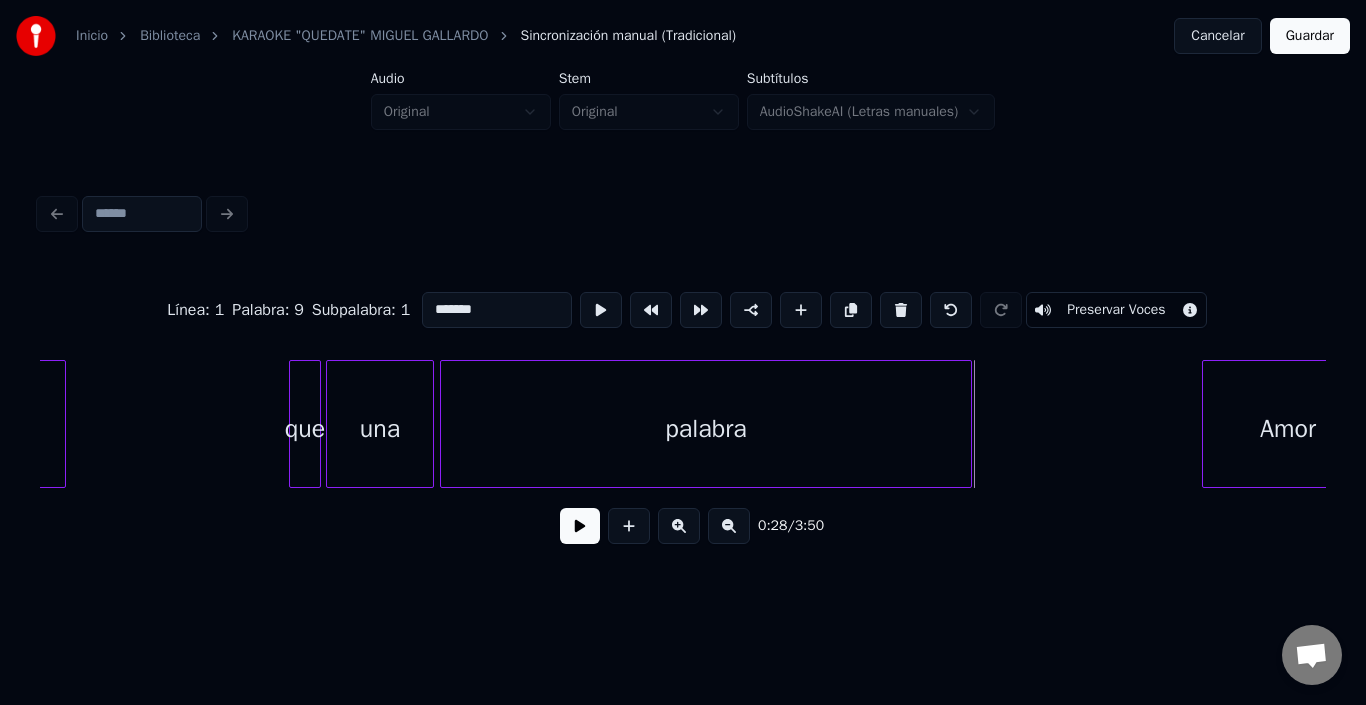 scroll, scrollTop: 0, scrollLeft: 4886, axis: horizontal 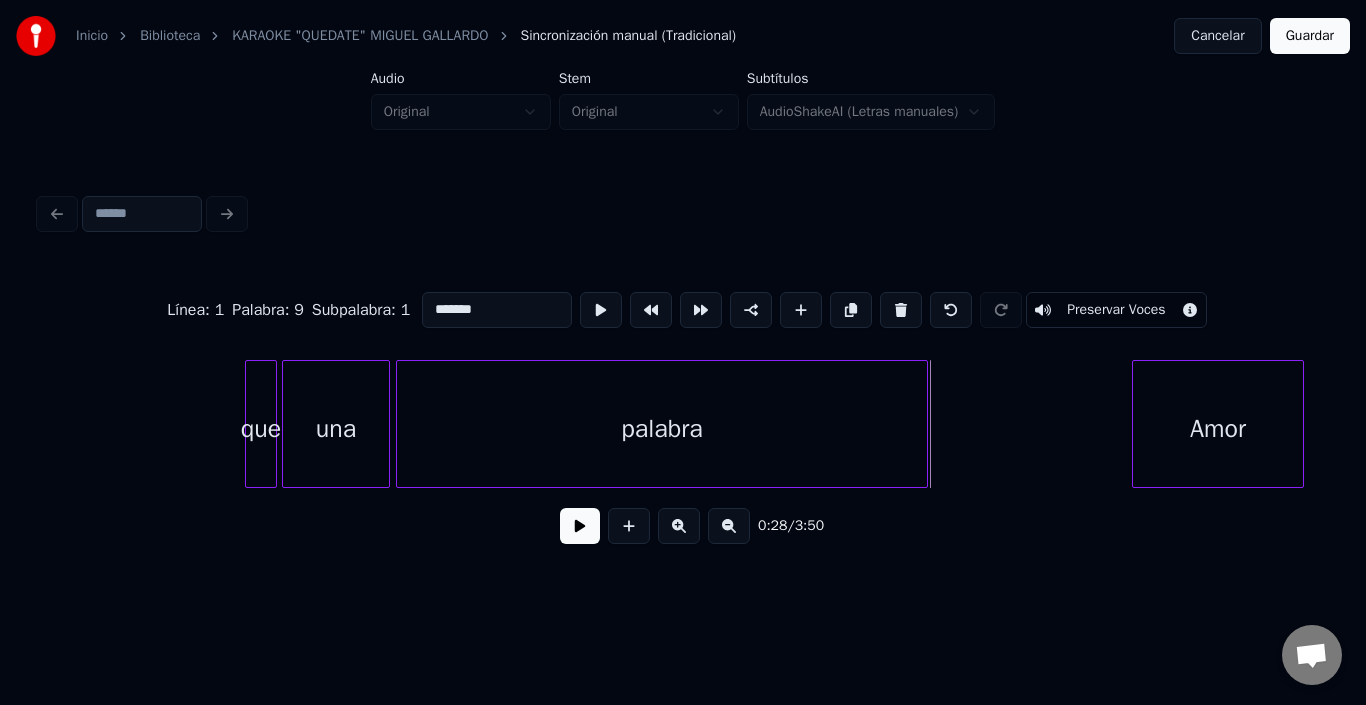 click on "Amor" at bounding box center (1218, 429) 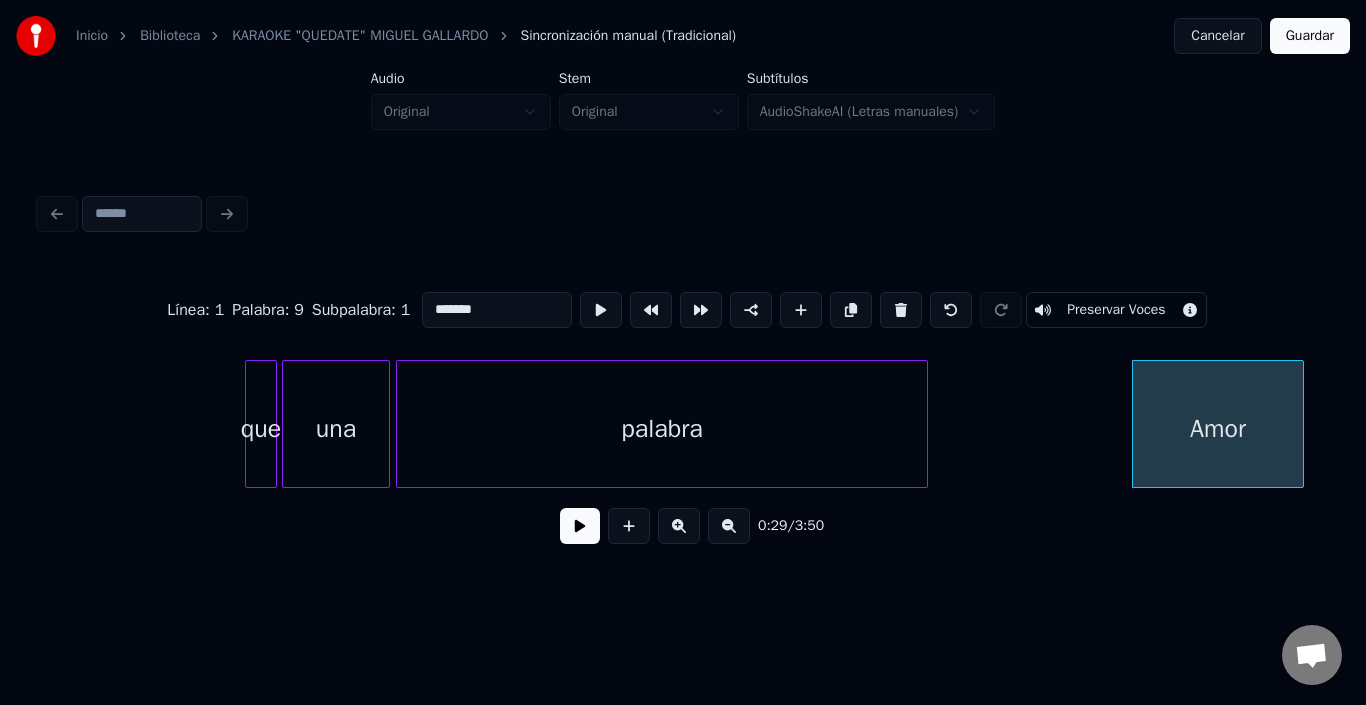 click on "Amor" at bounding box center (1218, 429) 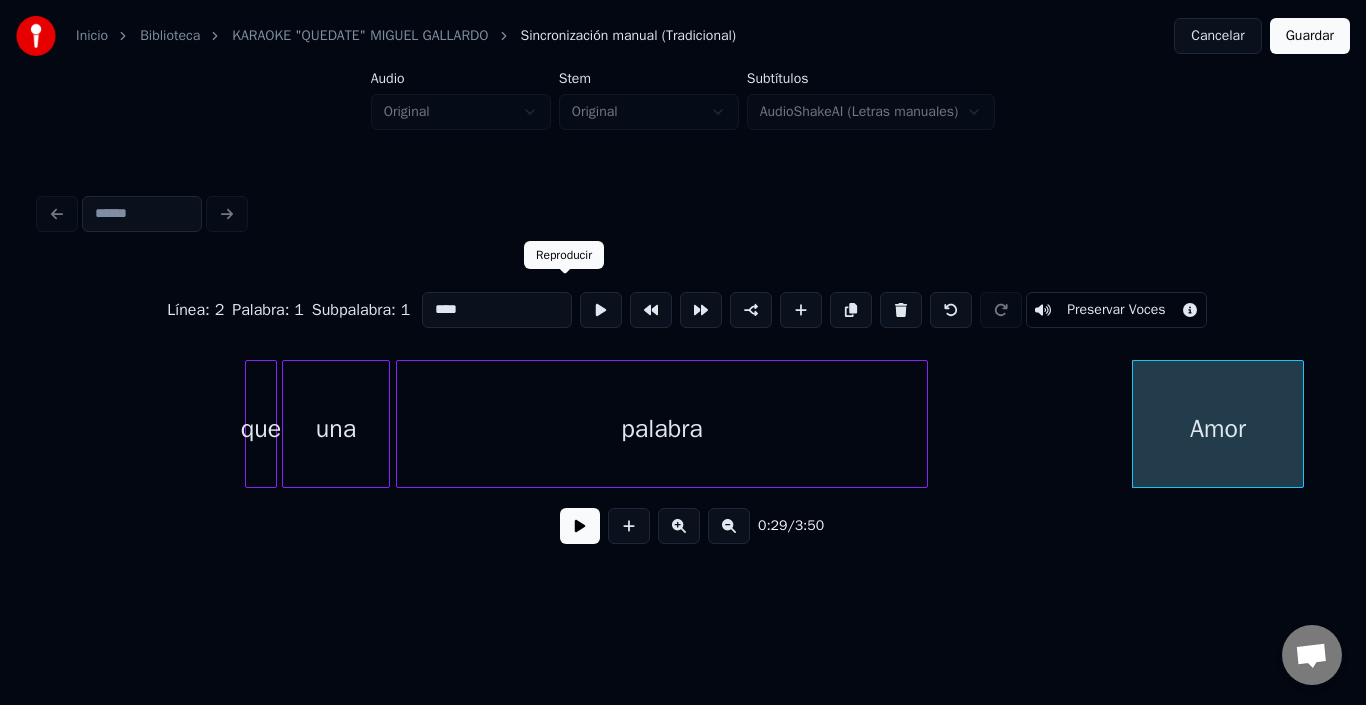 click at bounding box center (601, 310) 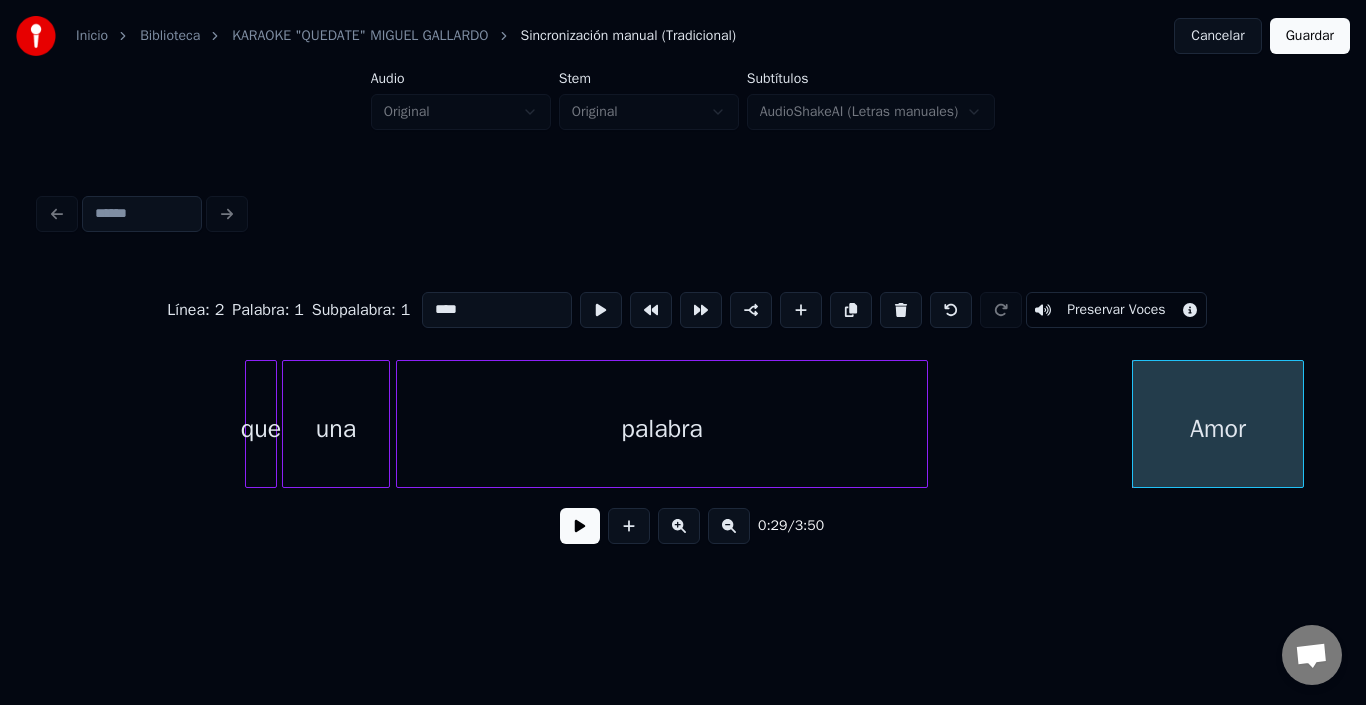 click at bounding box center [580, 526] 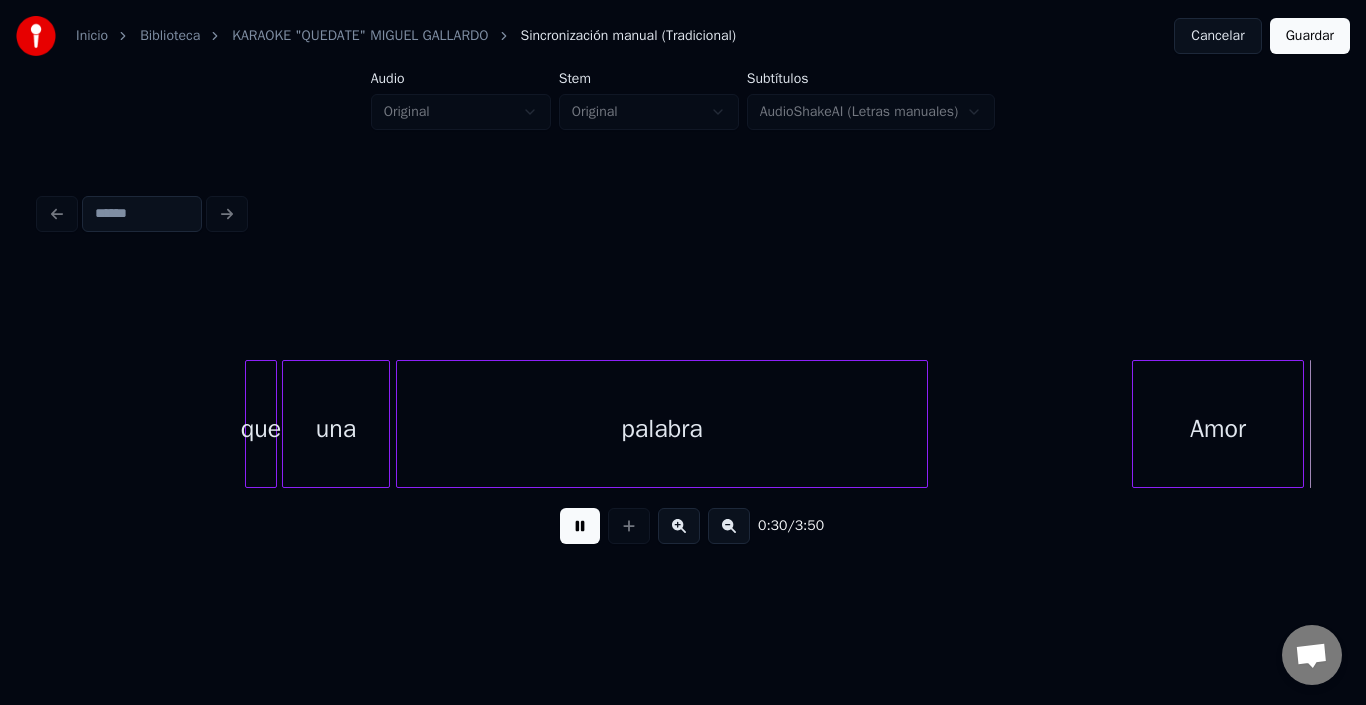 scroll, scrollTop: 0, scrollLeft: 6172, axis: horizontal 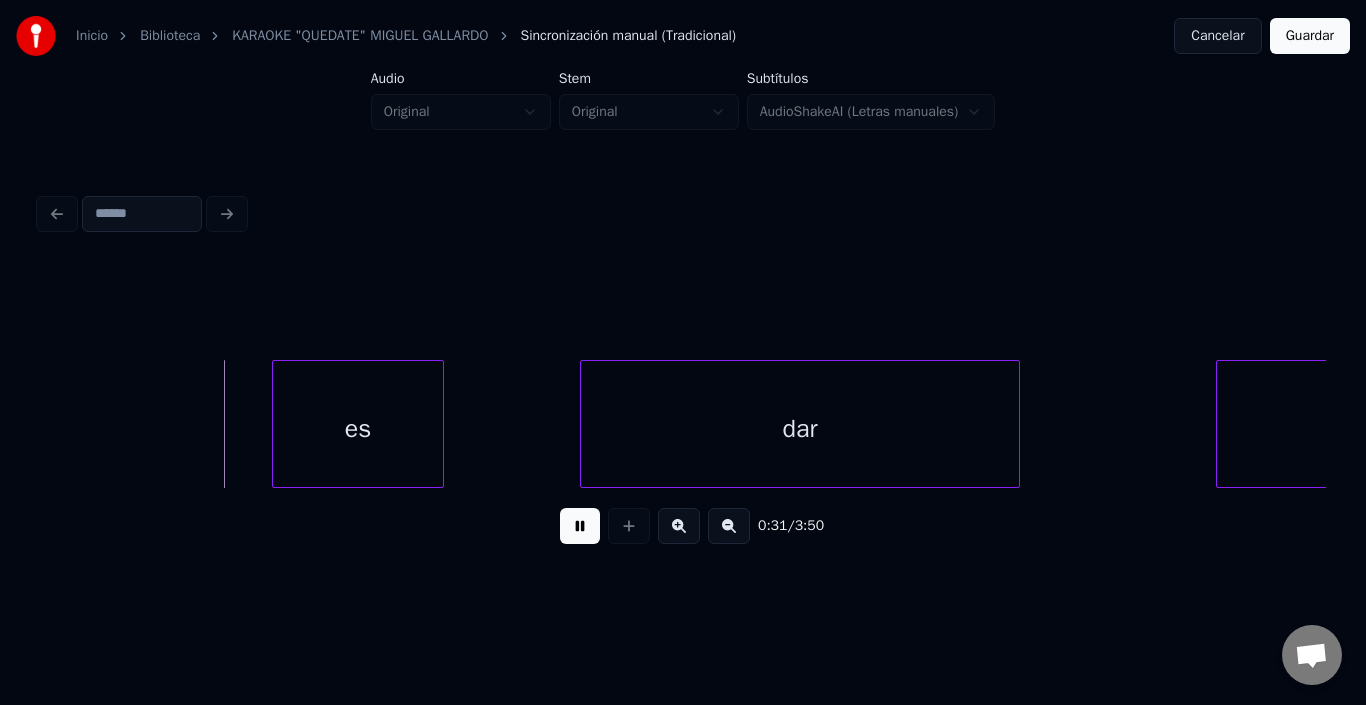 click at bounding box center (580, 526) 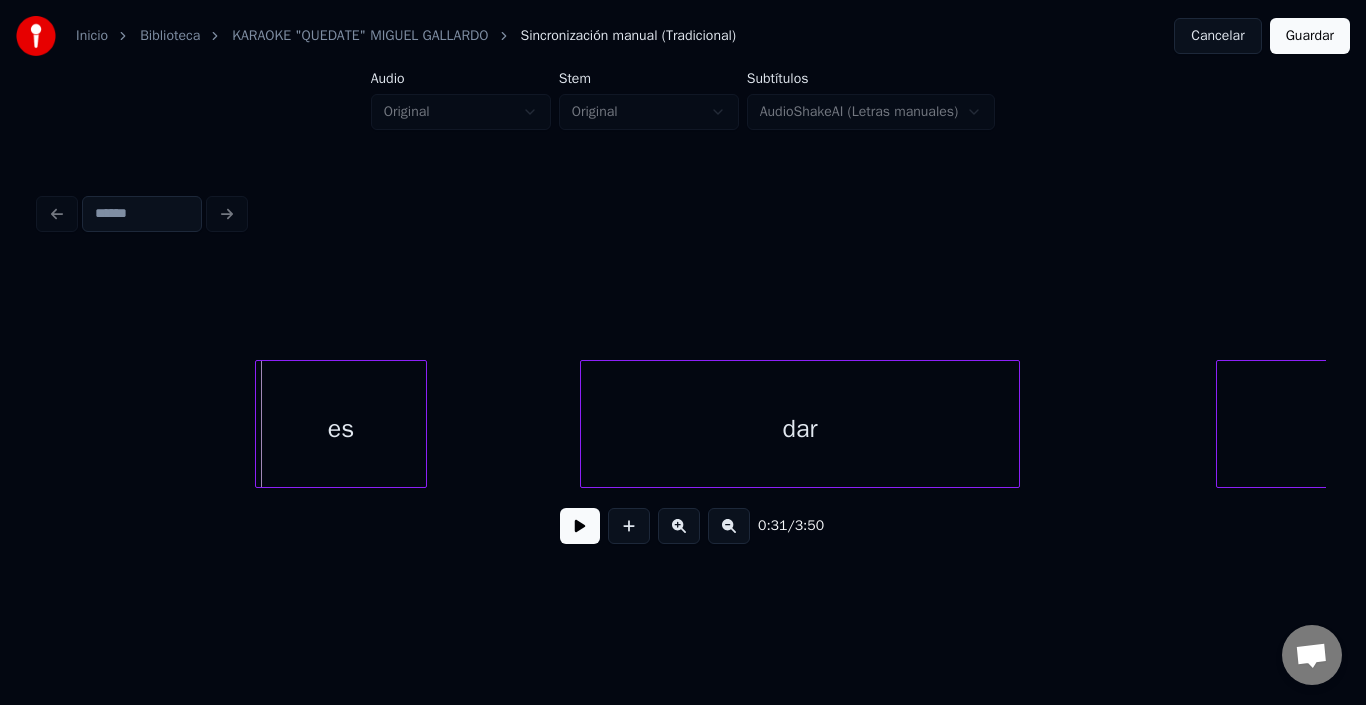 click on "es" at bounding box center [341, 429] 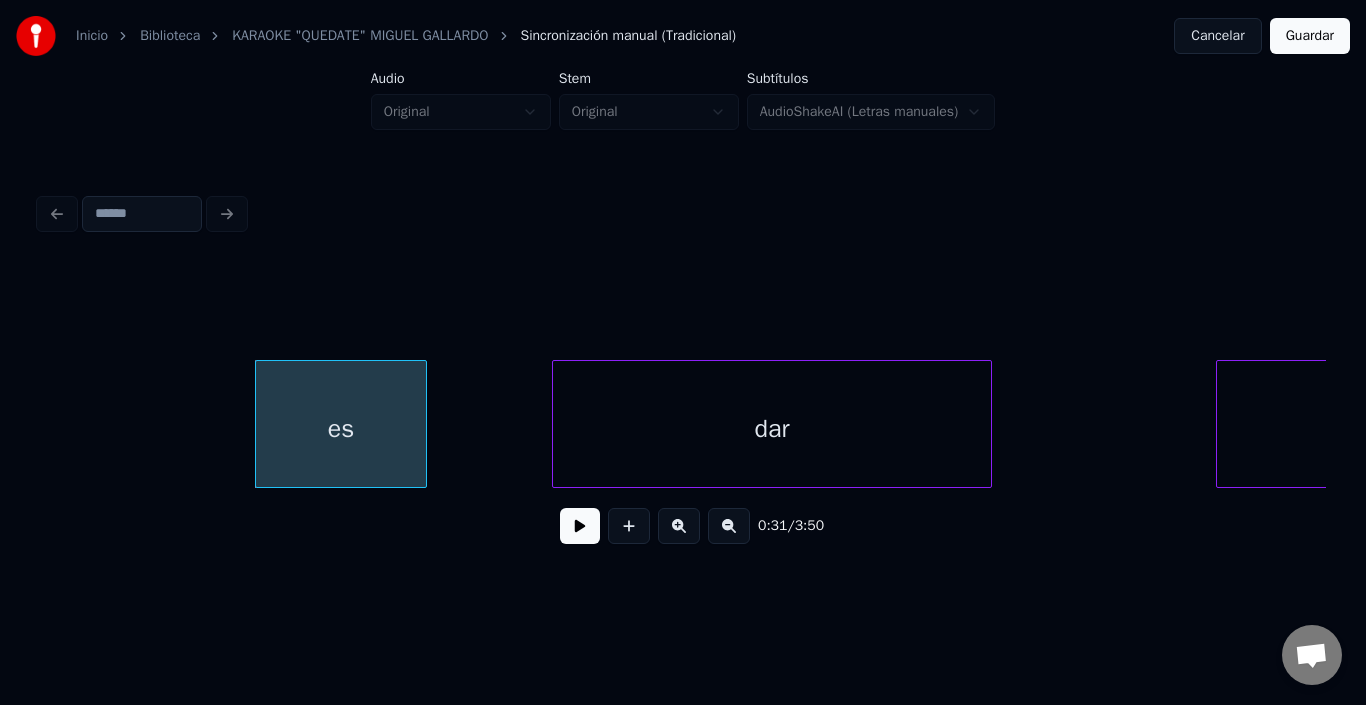click on "dar" at bounding box center [772, 429] 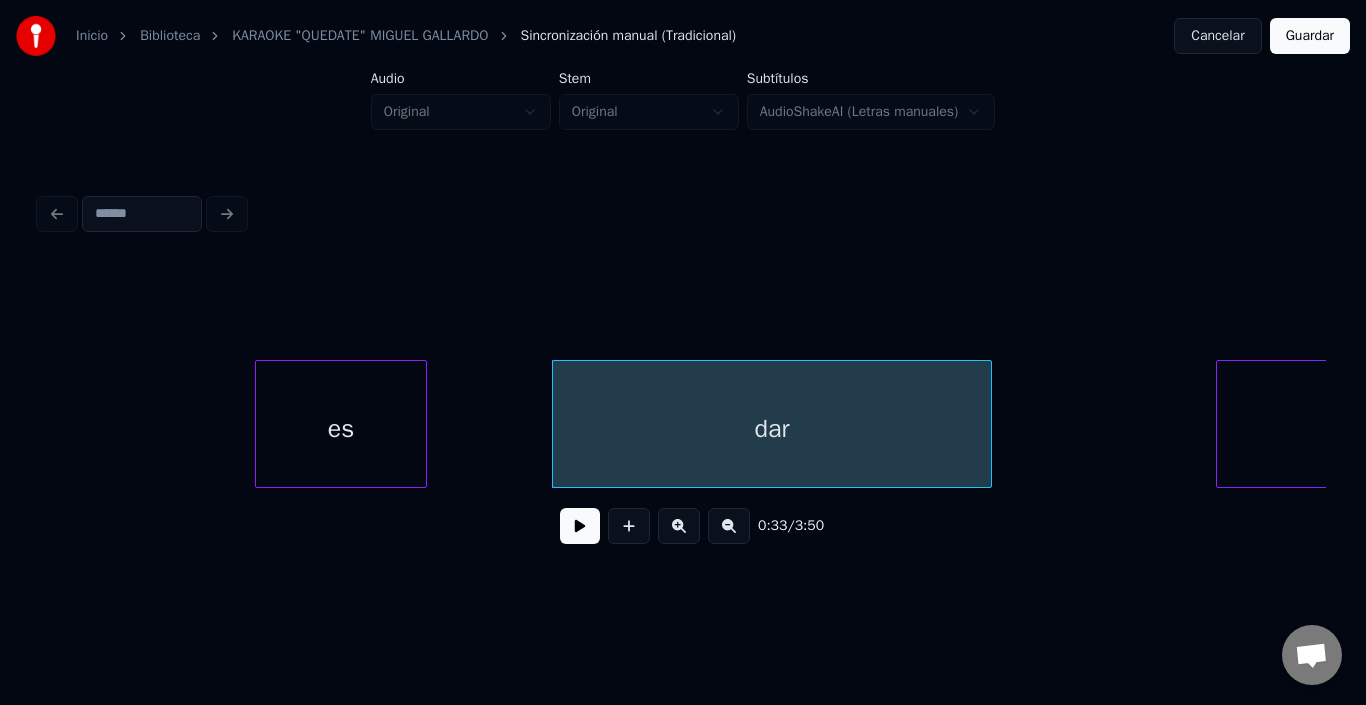 click at bounding box center [580, 526] 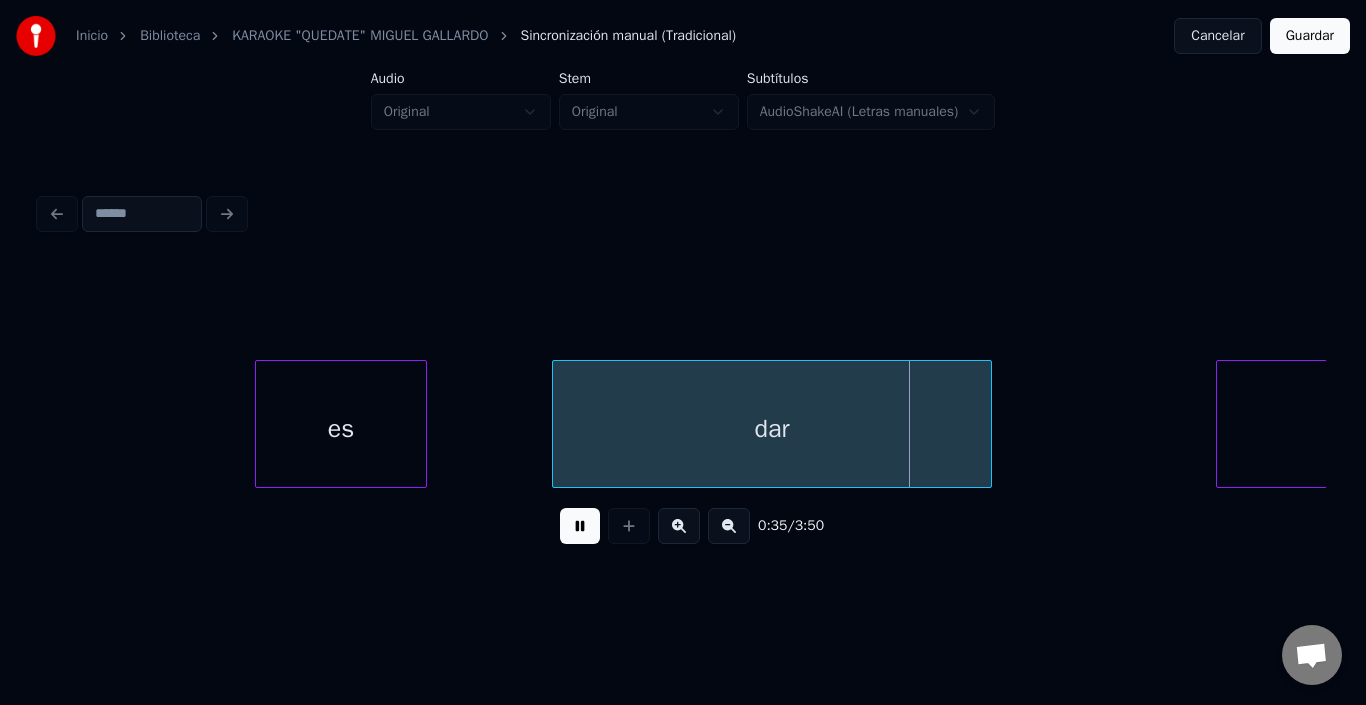 click at bounding box center [580, 526] 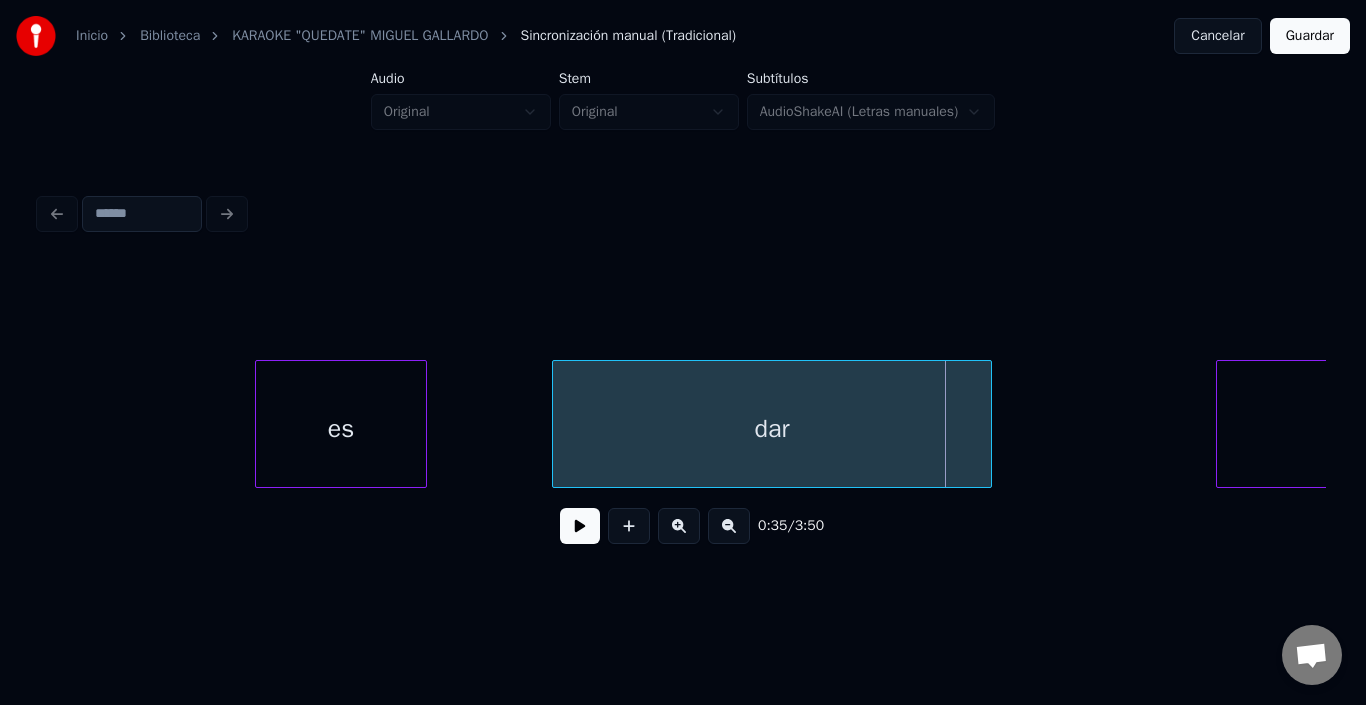click on "es dar ofrecer" at bounding box center [16922, 424] 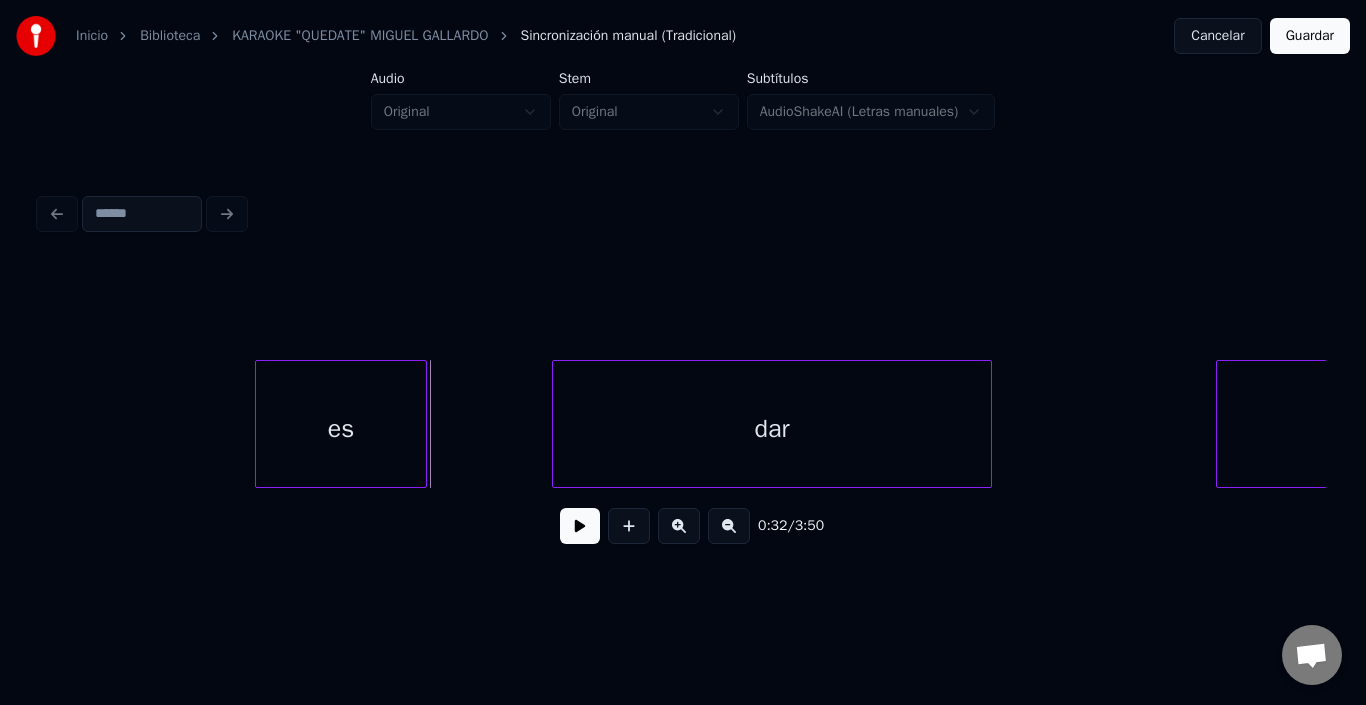 click at bounding box center (580, 526) 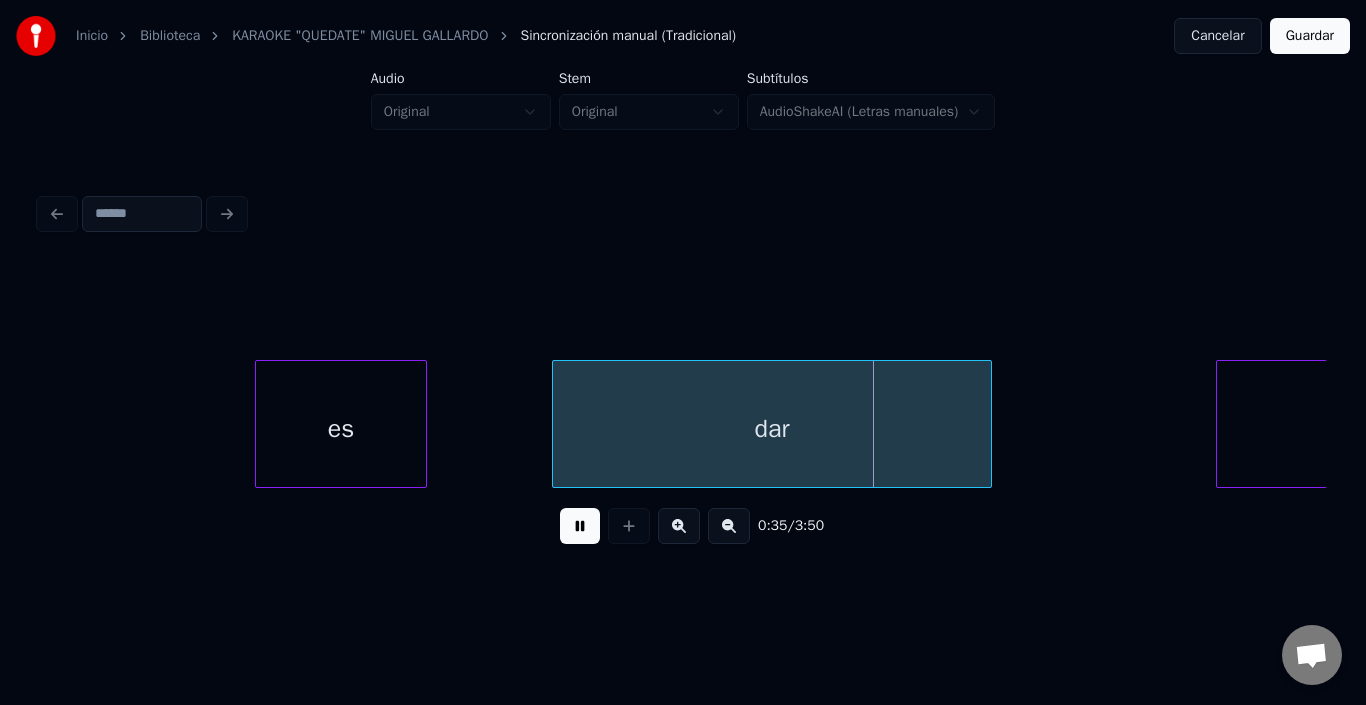 click at bounding box center (580, 526) 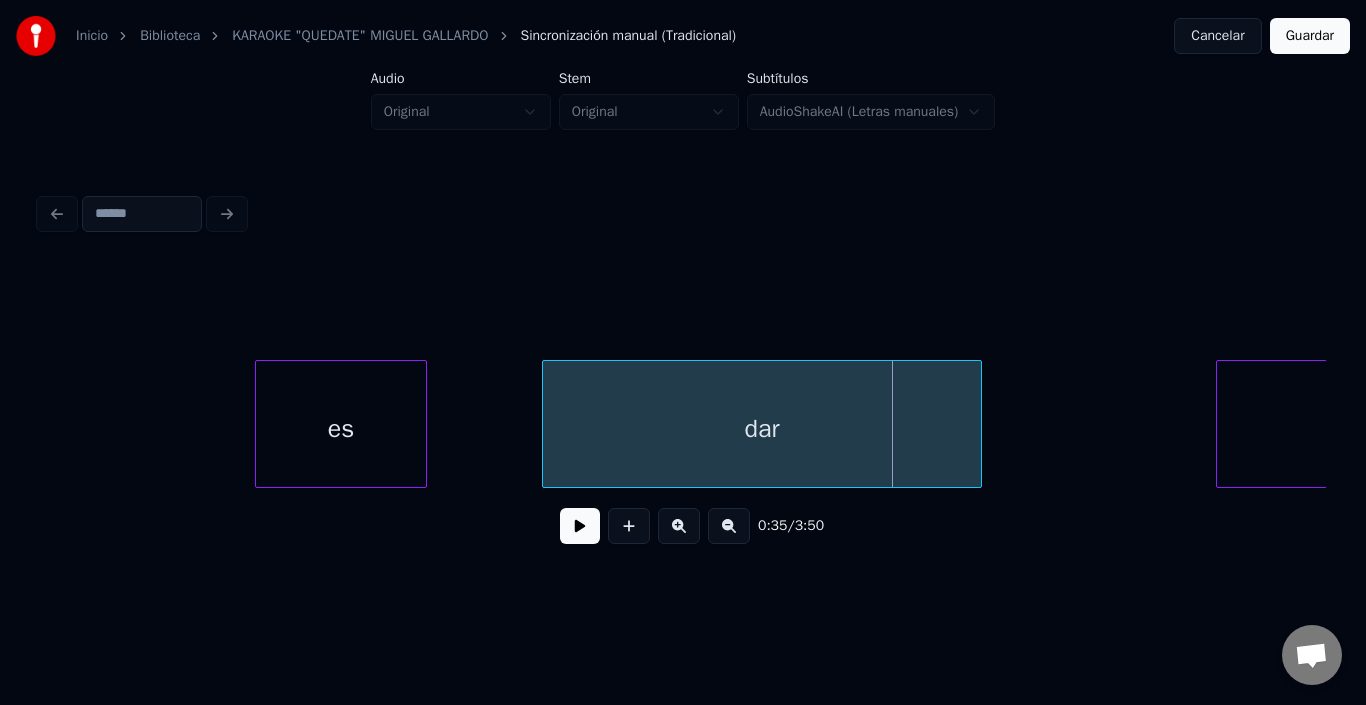 click on "dar" at bounding box center (762, 424) 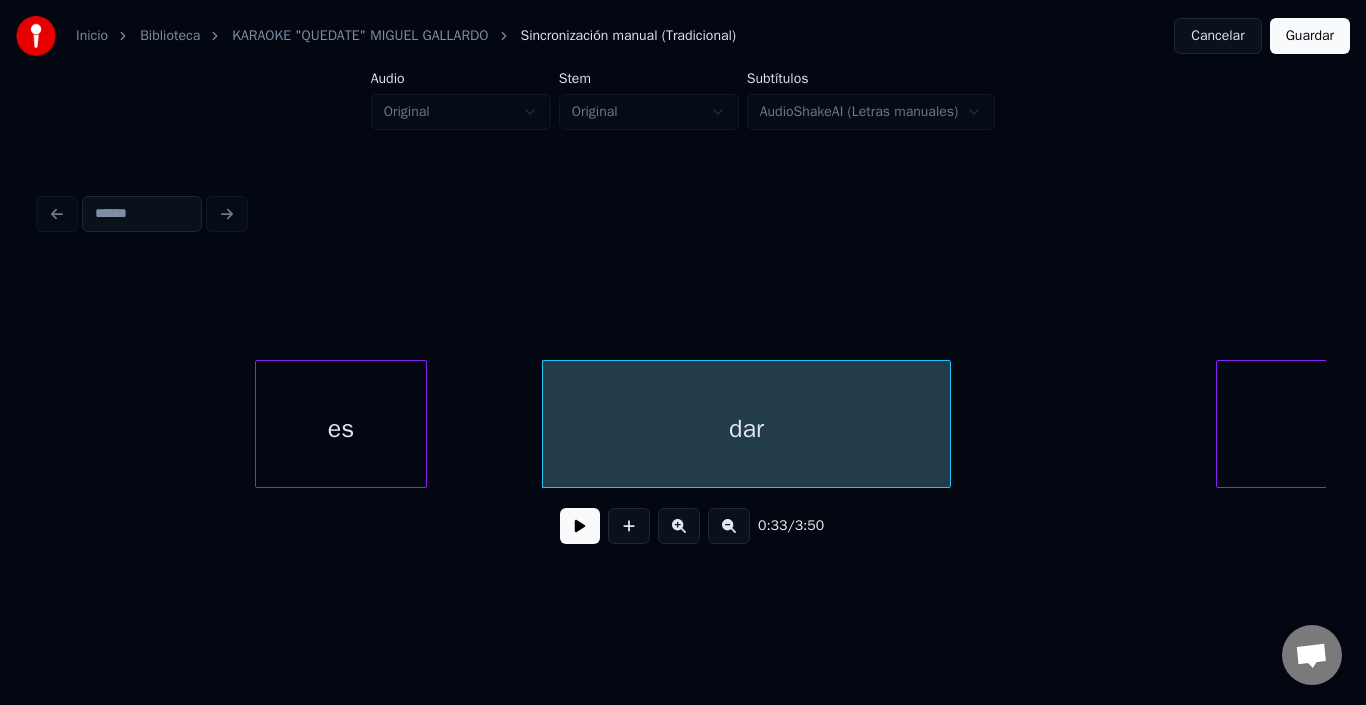 click at bounding box center (947, 424) 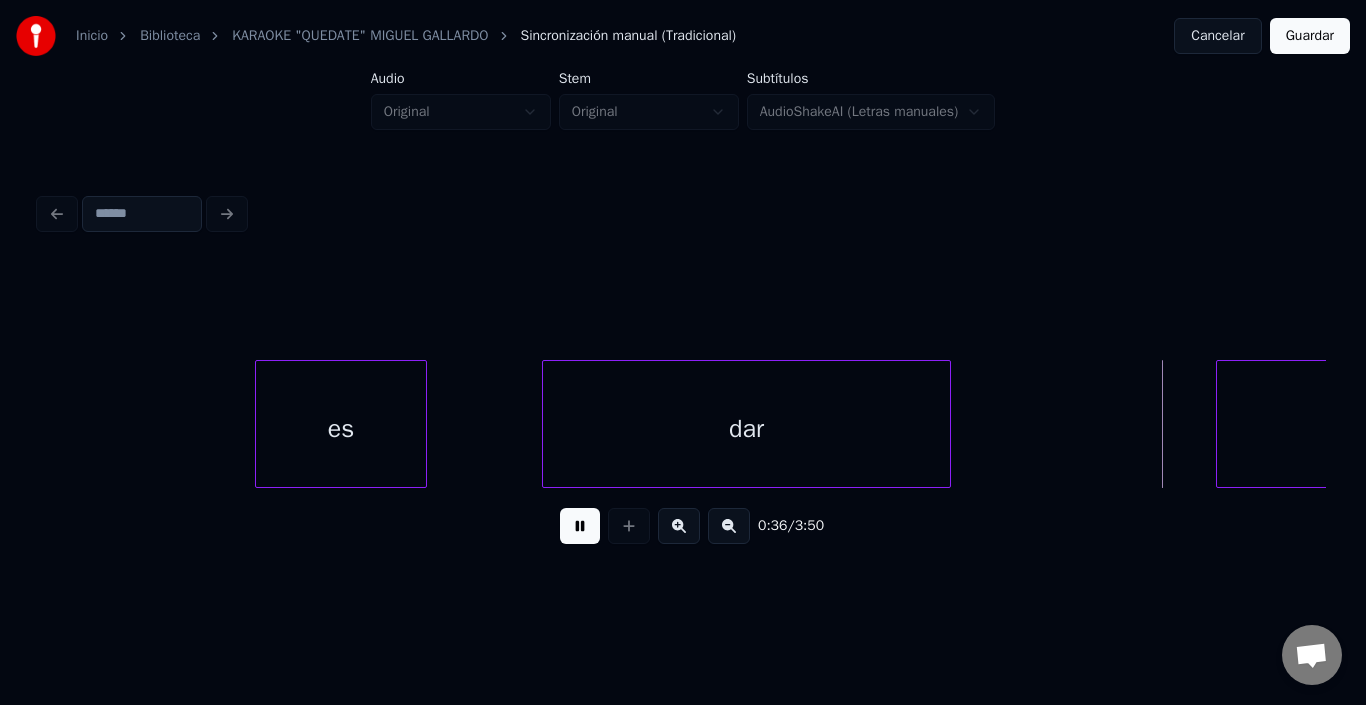 click at bounding box center [580, 526] 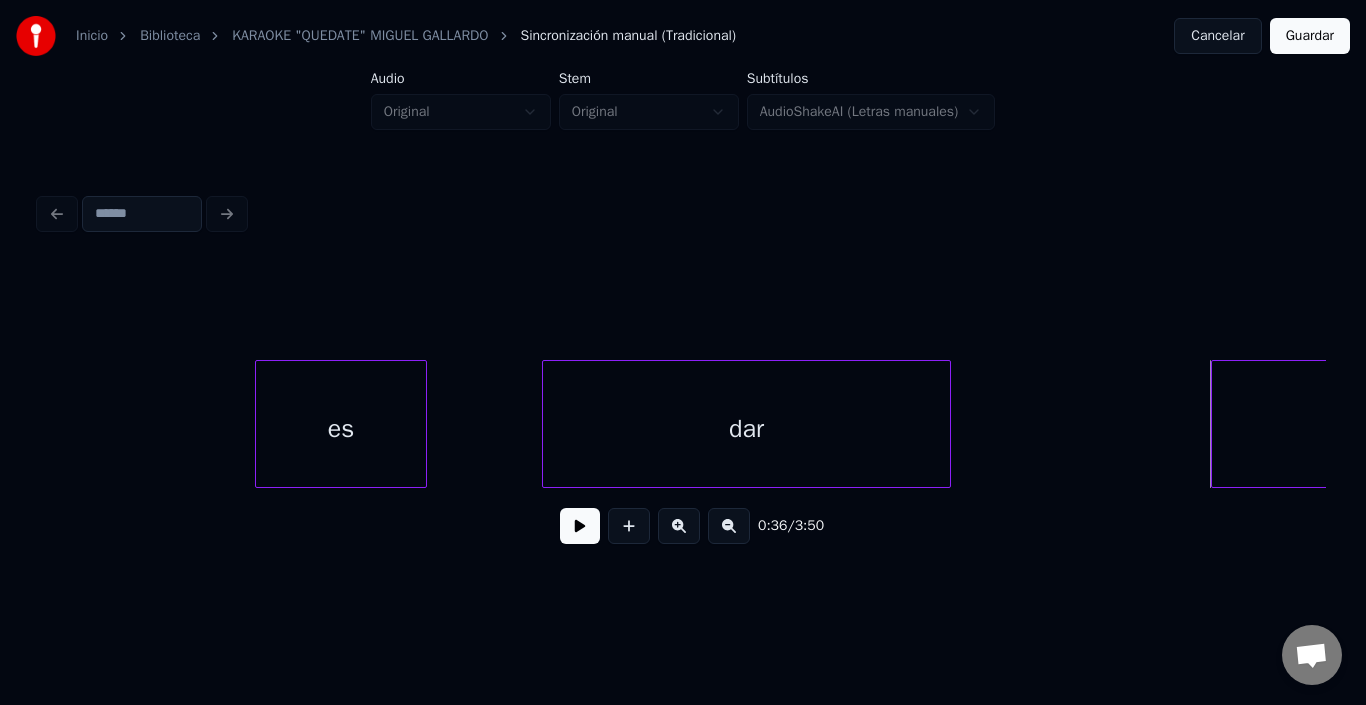 scroll, scrollTop: 0, scrollLeft: 6449, axis: horizontal 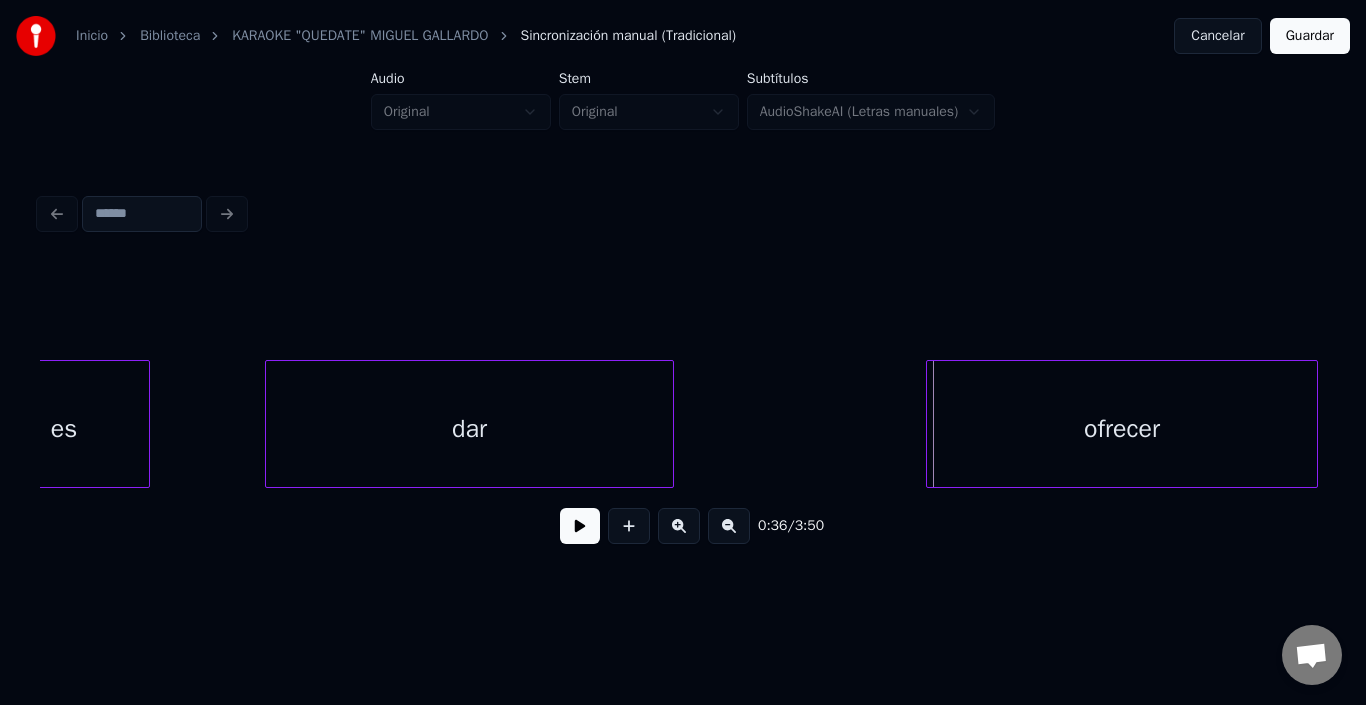 click on "ofrecer" at bounding box center (1122, 429) 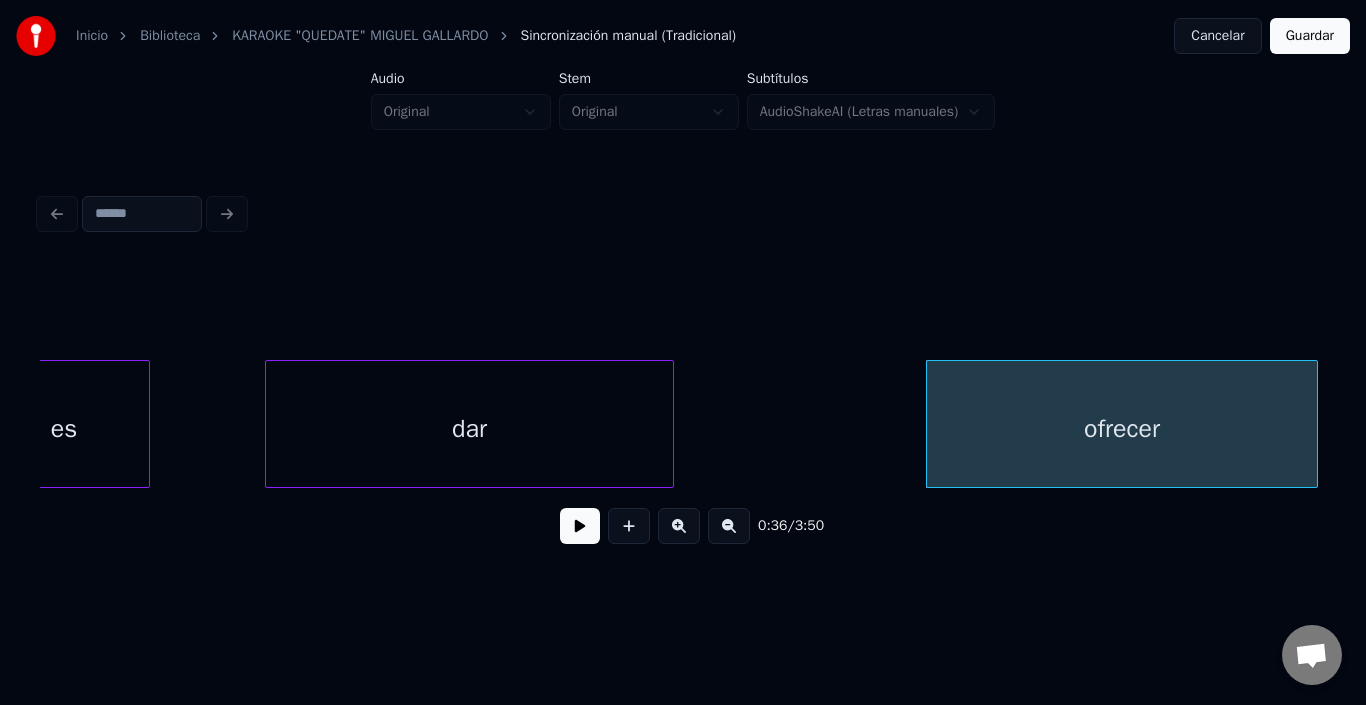 click at bounding box center (580, 526) 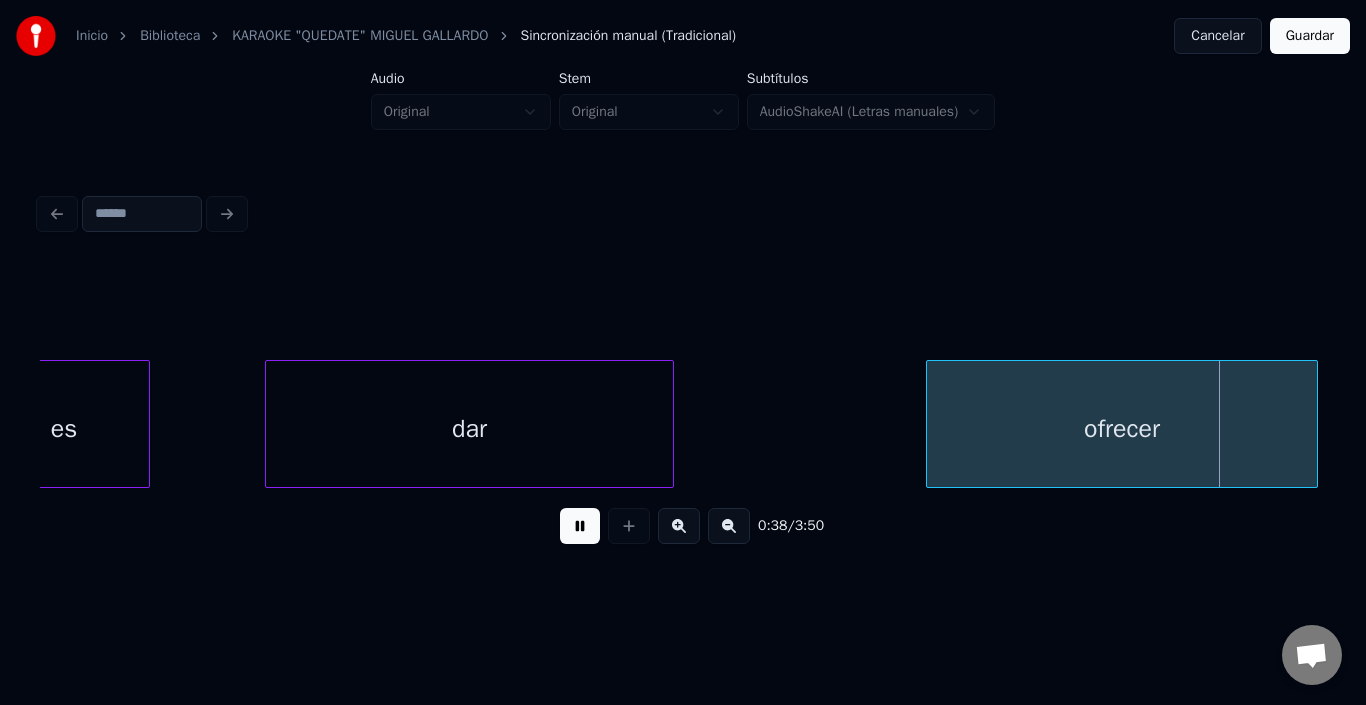 click at bounding box center (580, 526) 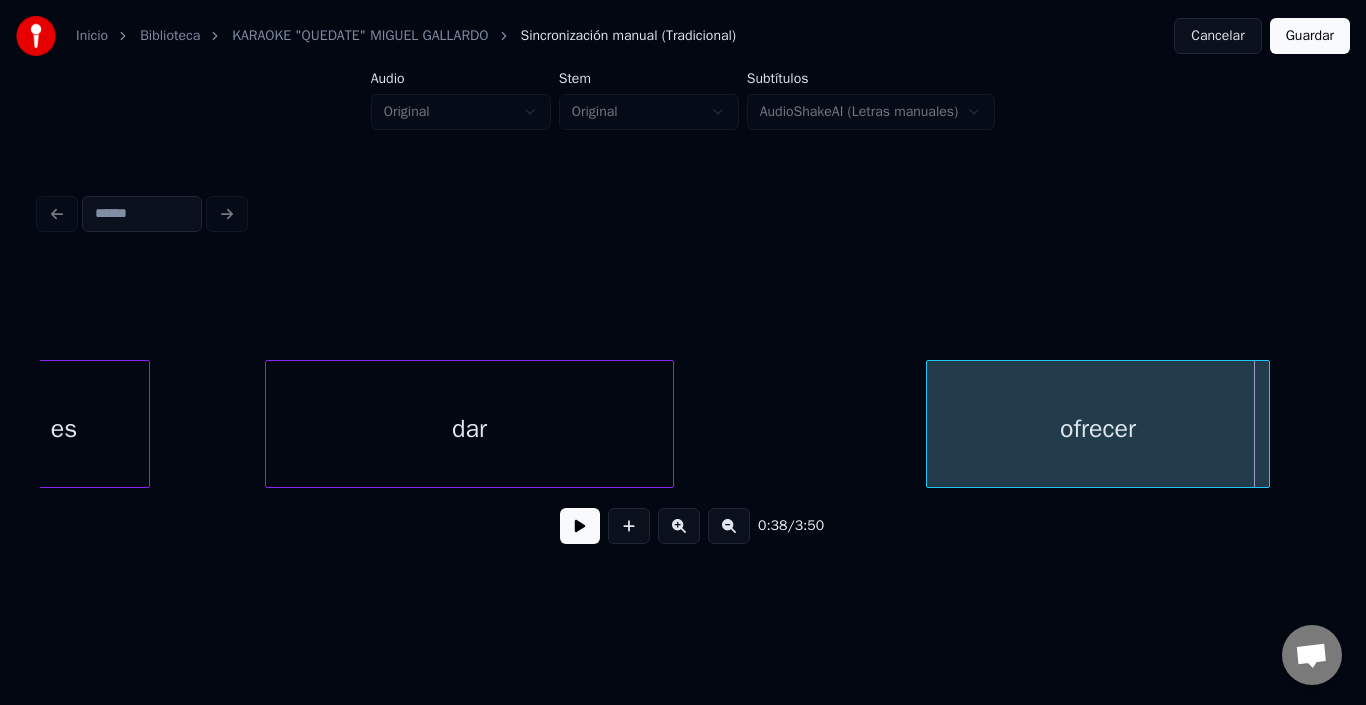 click at bounding box center (1266, 424) 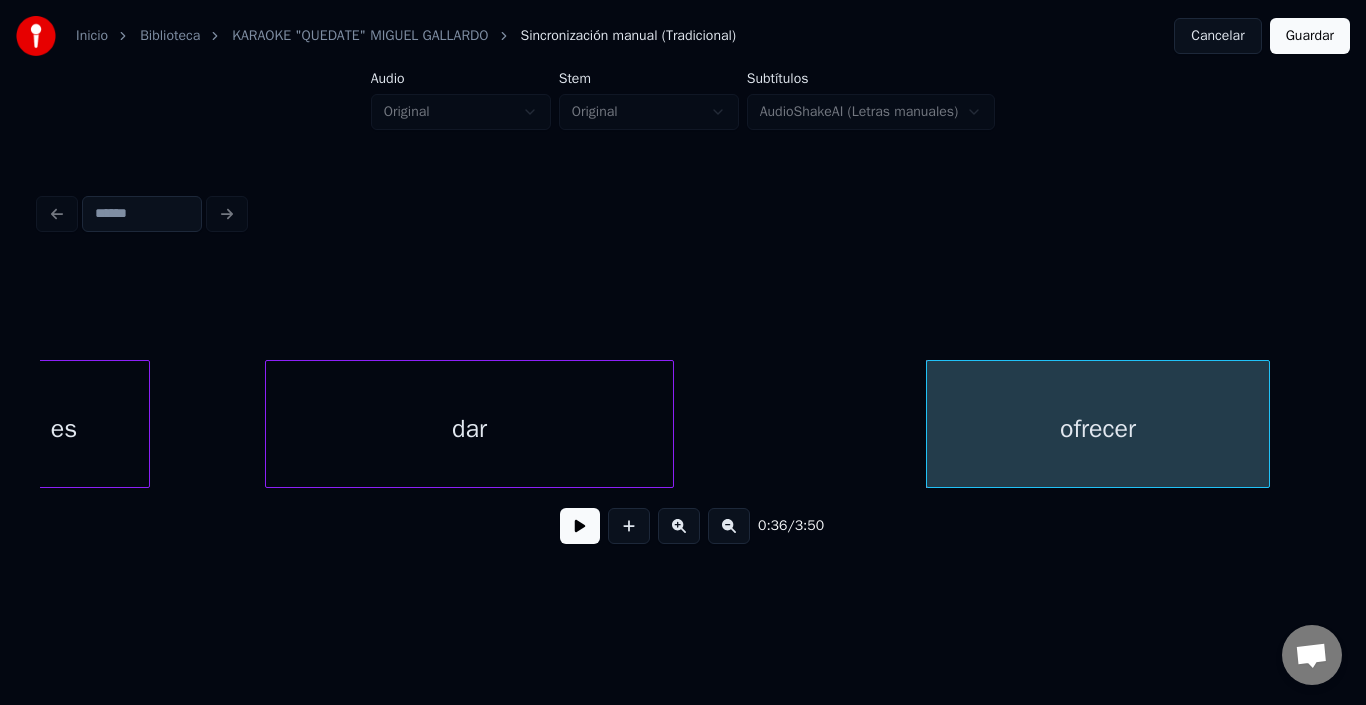 click at bounding box center [580, 526] 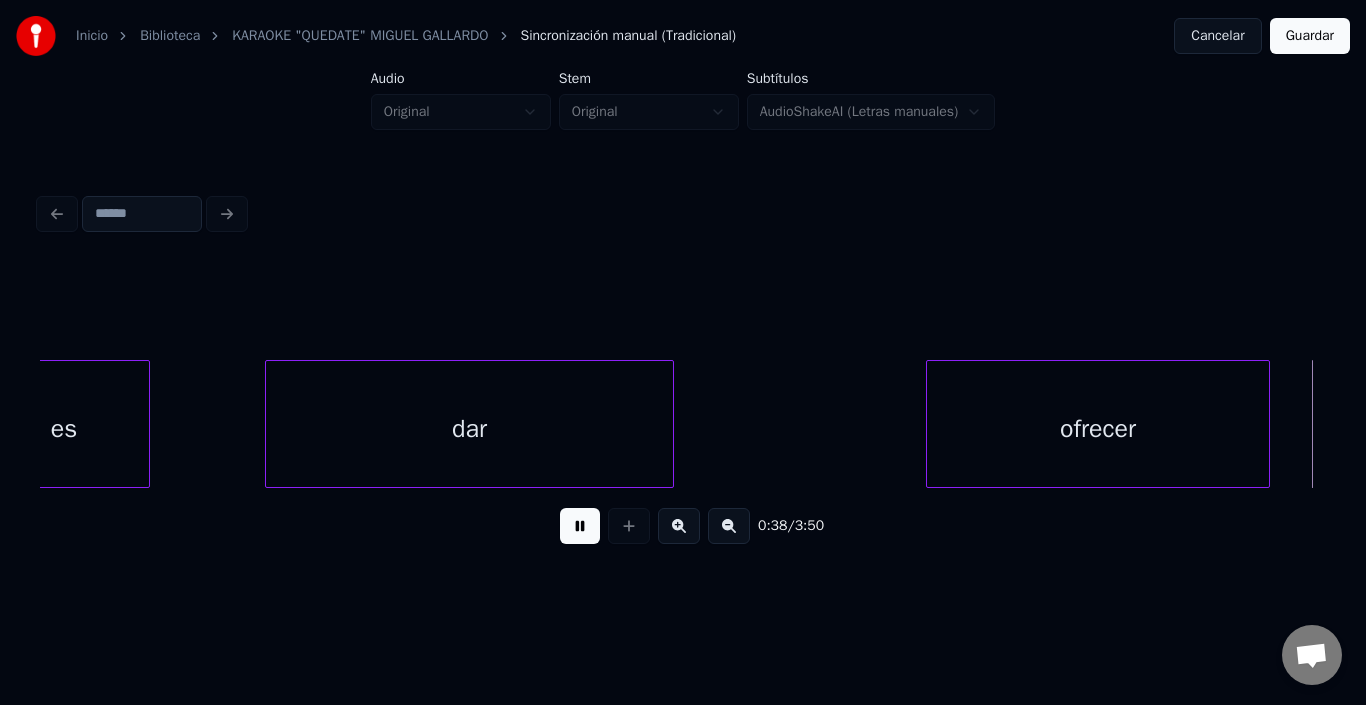 scroll, scrollTop: 0, scrollLeft: 7738, axis: horizontal 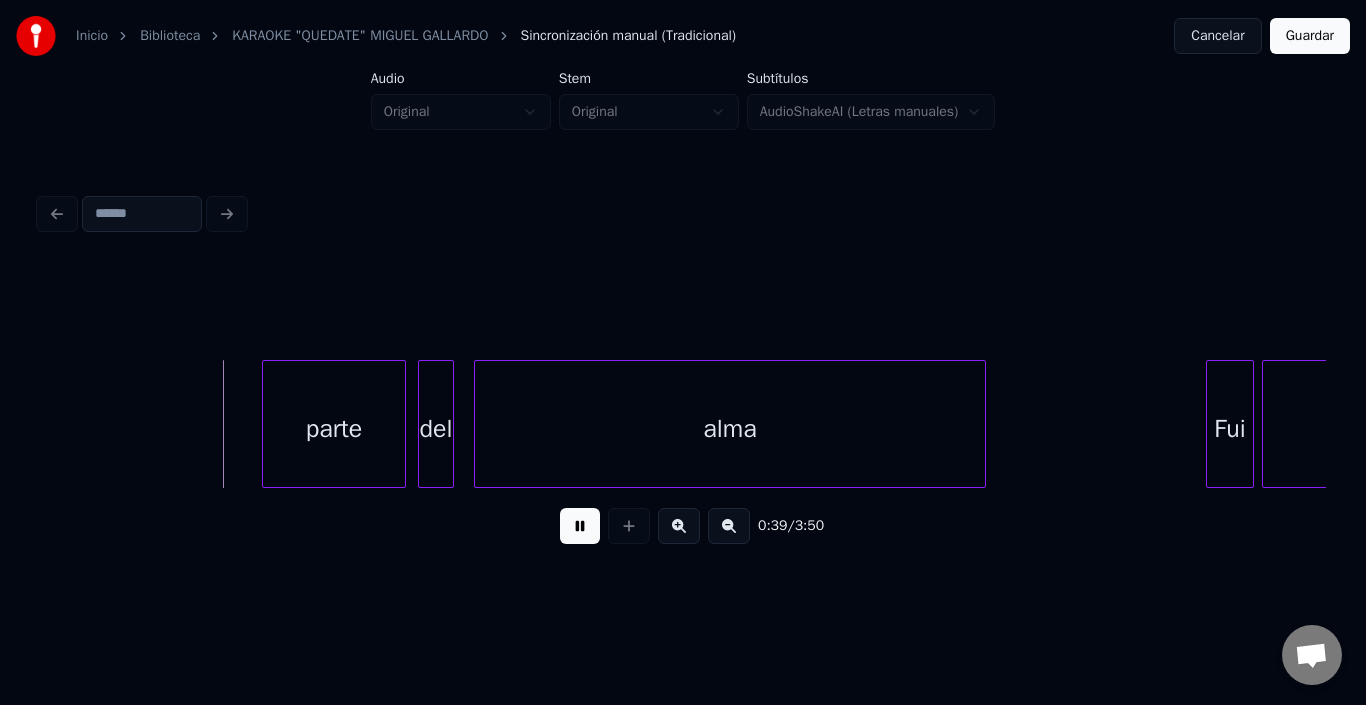 click at bounding box center [580, 526] 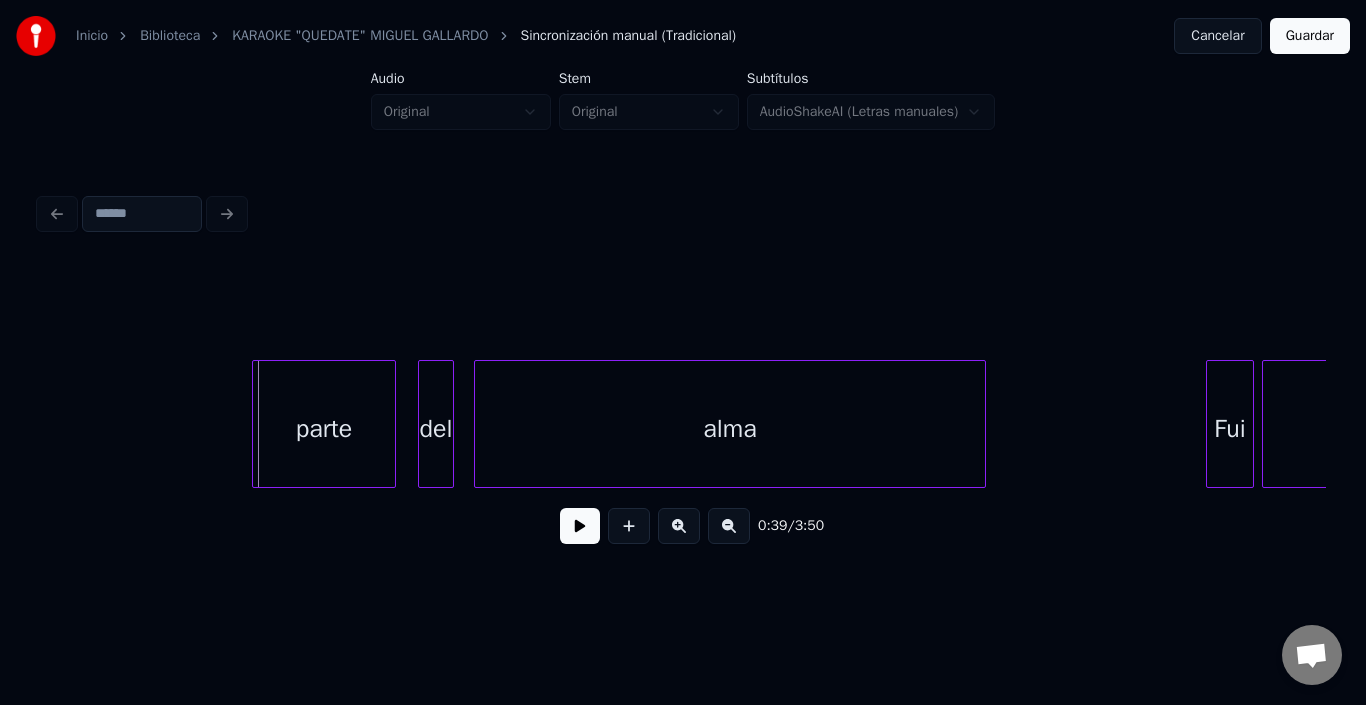 click on "parte" at bounding box center (324, 429) 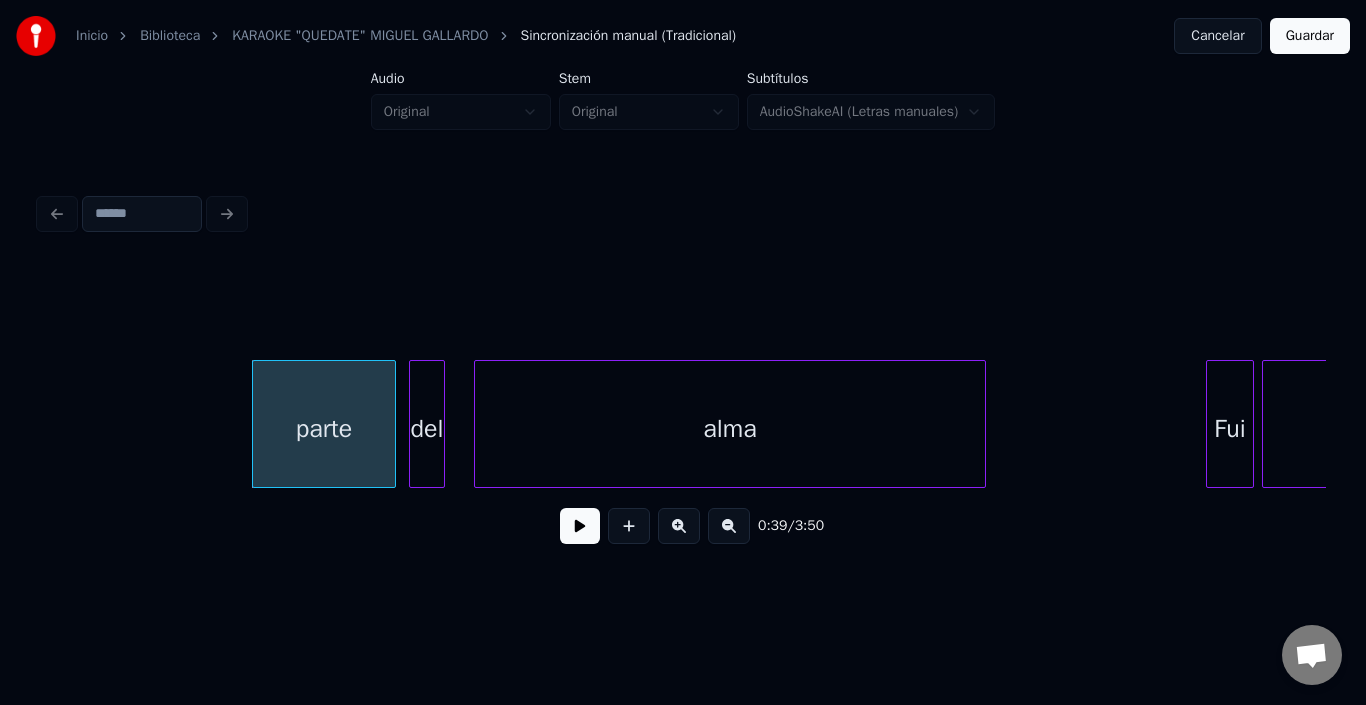 click on "del" at bounding box center (427, 429) 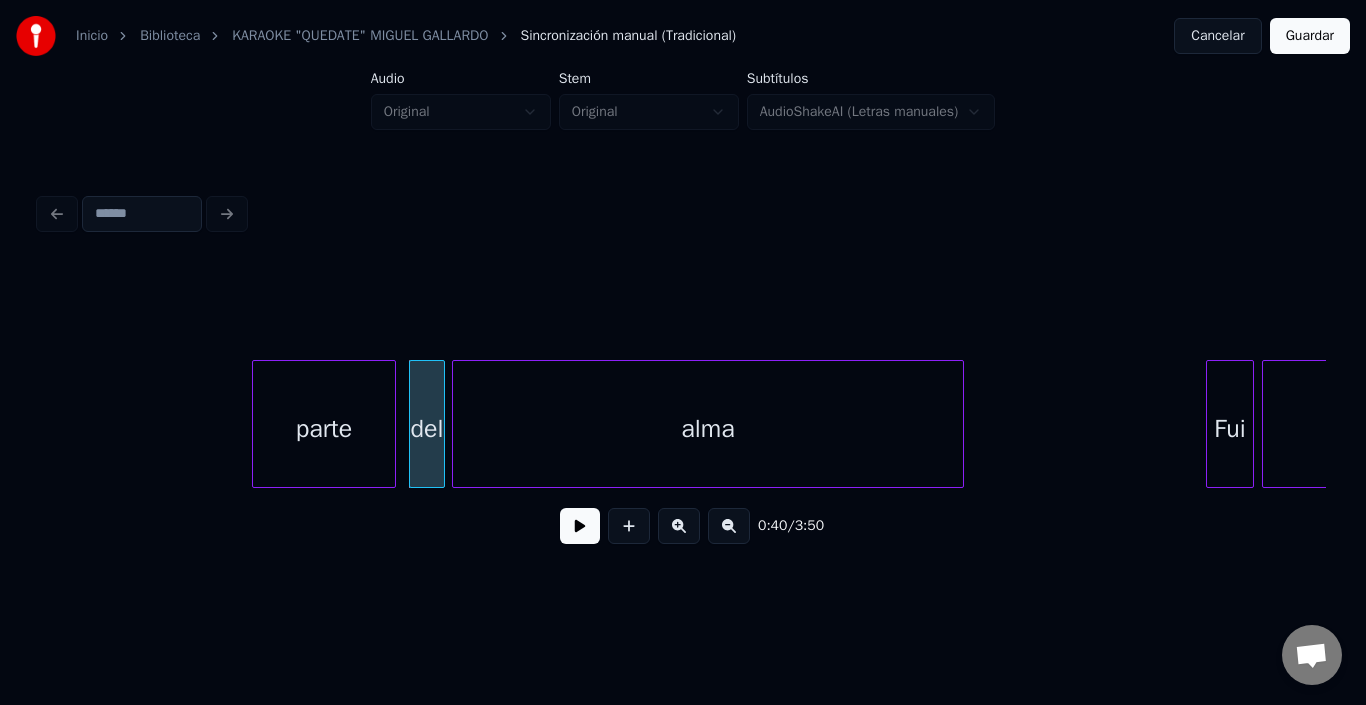 click on "alma" at bounding box center [708, 429] 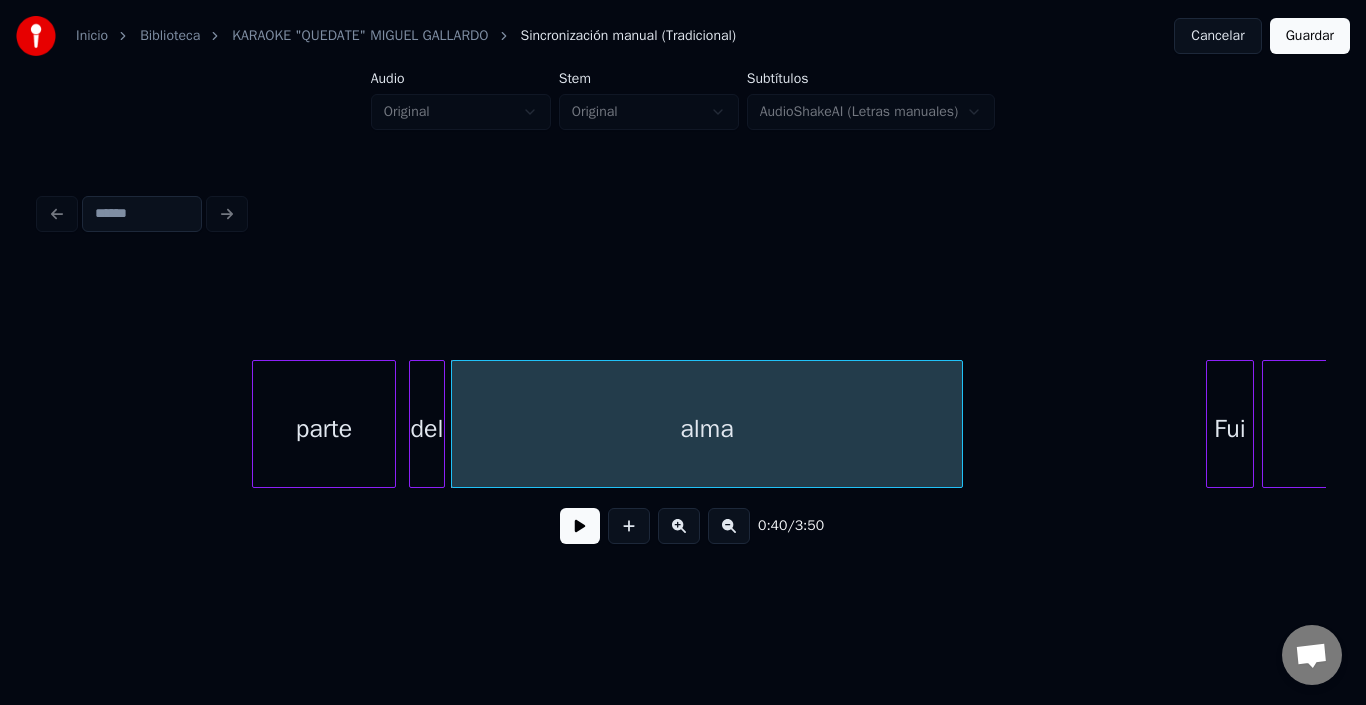 click on "alma" at bounding box center [707, 429] 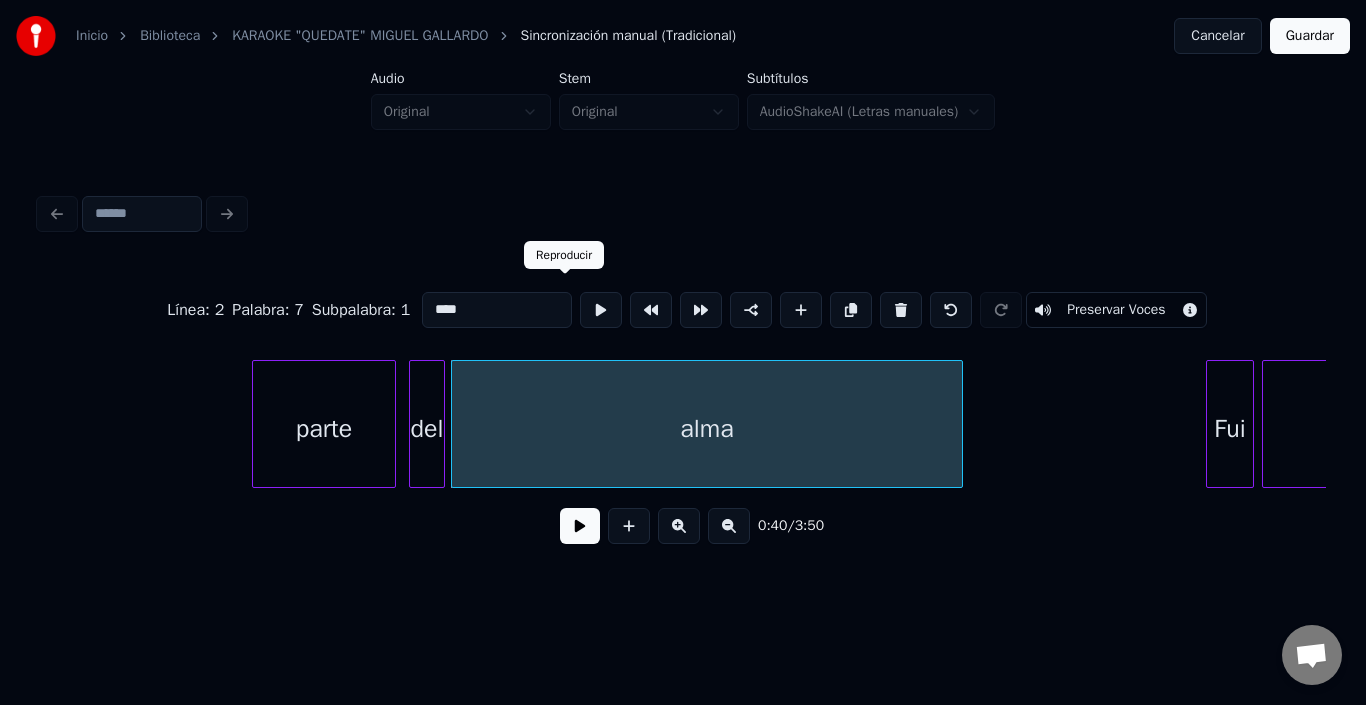 click at bounding box center [601, 310] 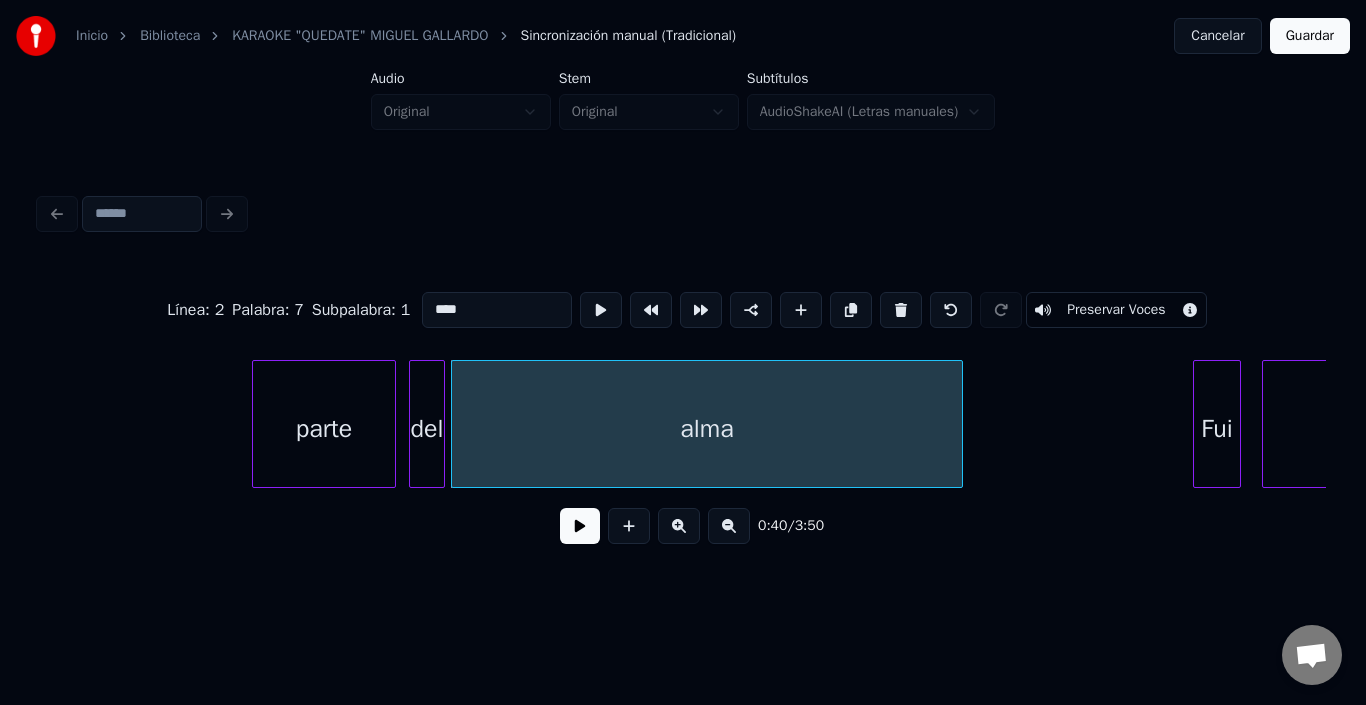 click on "Fui" at bounding box center (1217, 429) 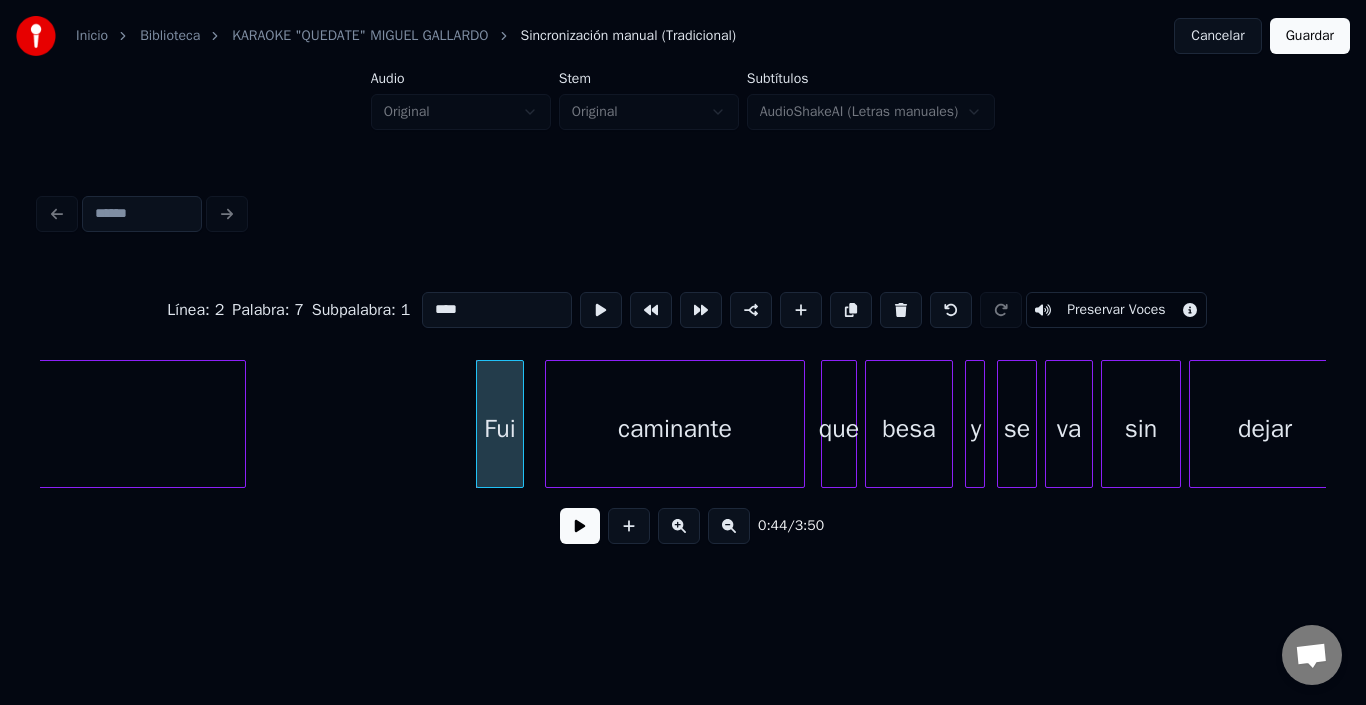 scroll, scrollTop: 0, scrollLeft: 8458, axis: horizontal 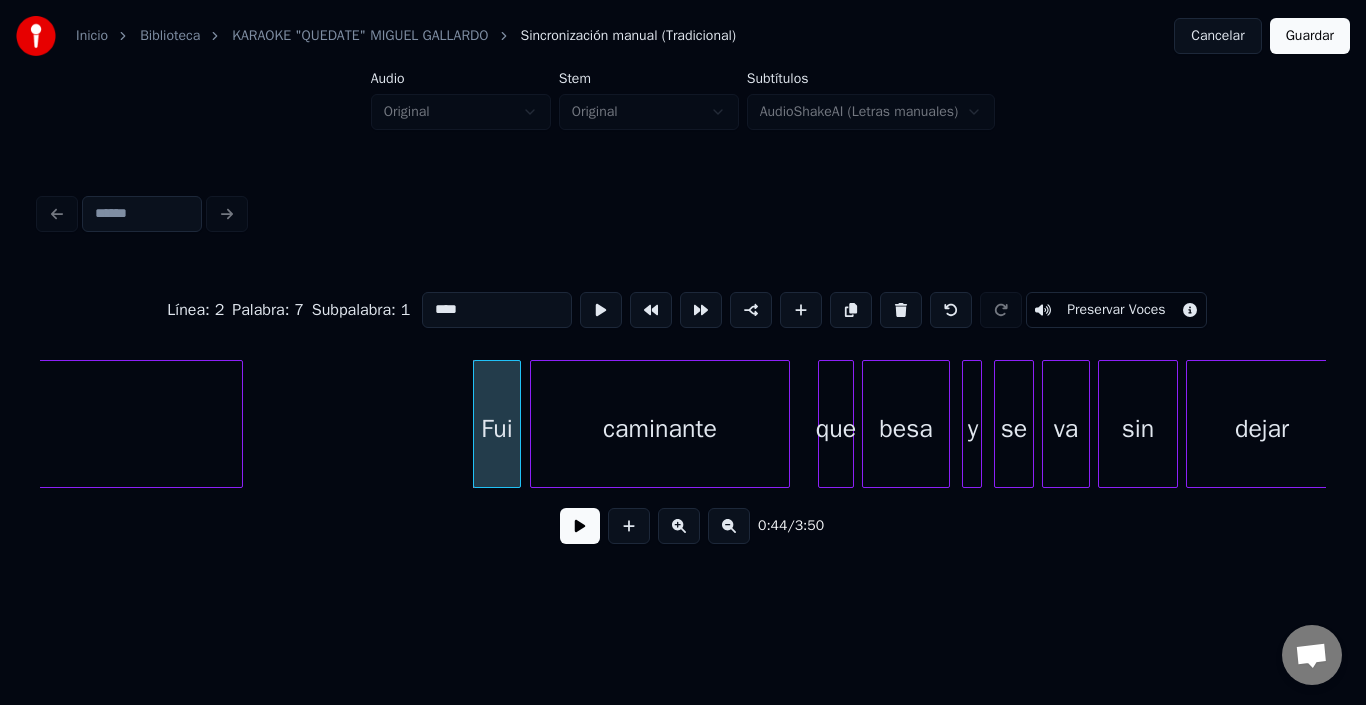 click on "caminante" at bounding box center (660, 429) 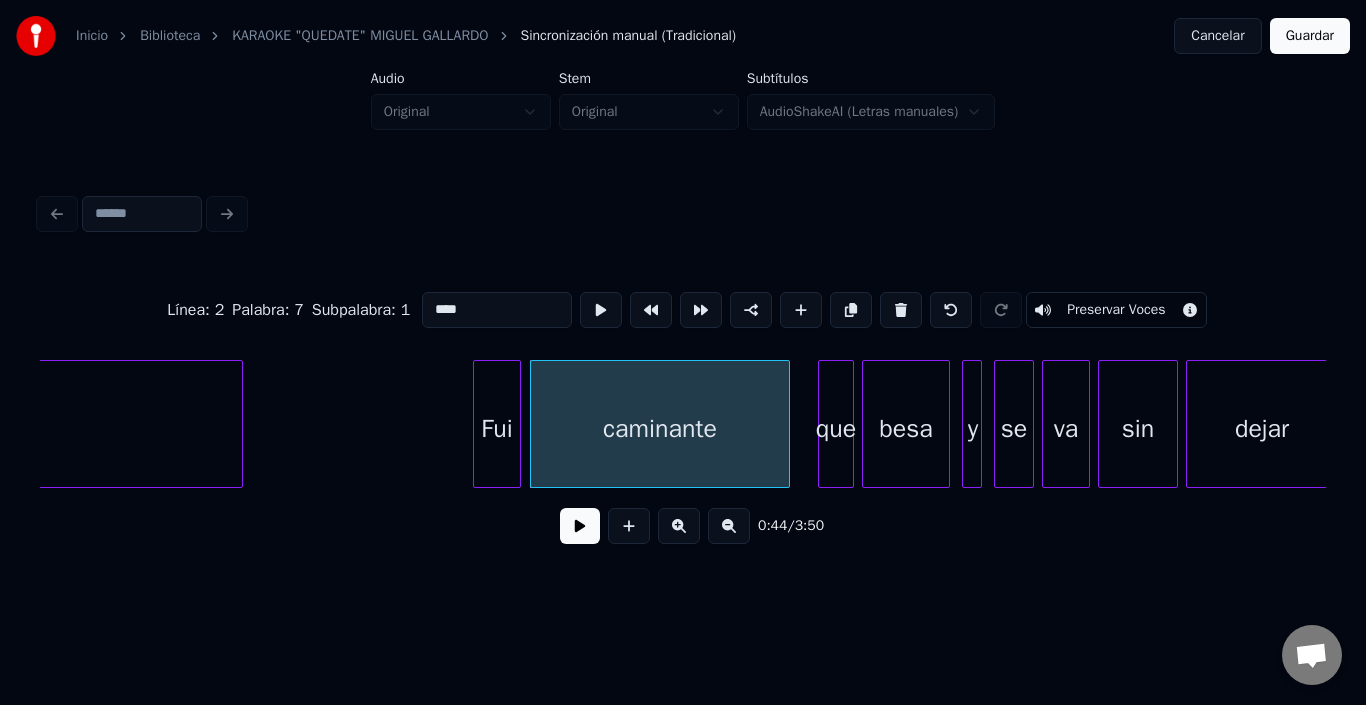 click on "Fui" at bounding box center (497, 429) 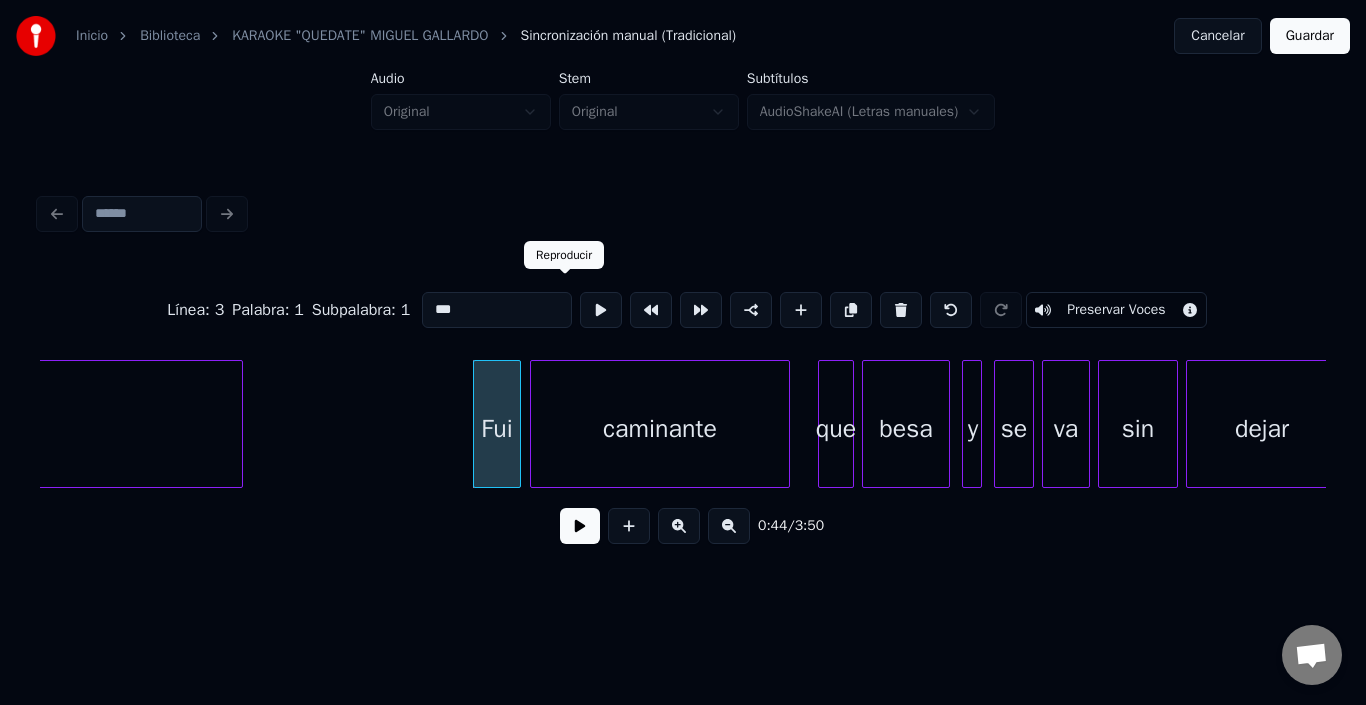 click at bounding box center (601, 310) 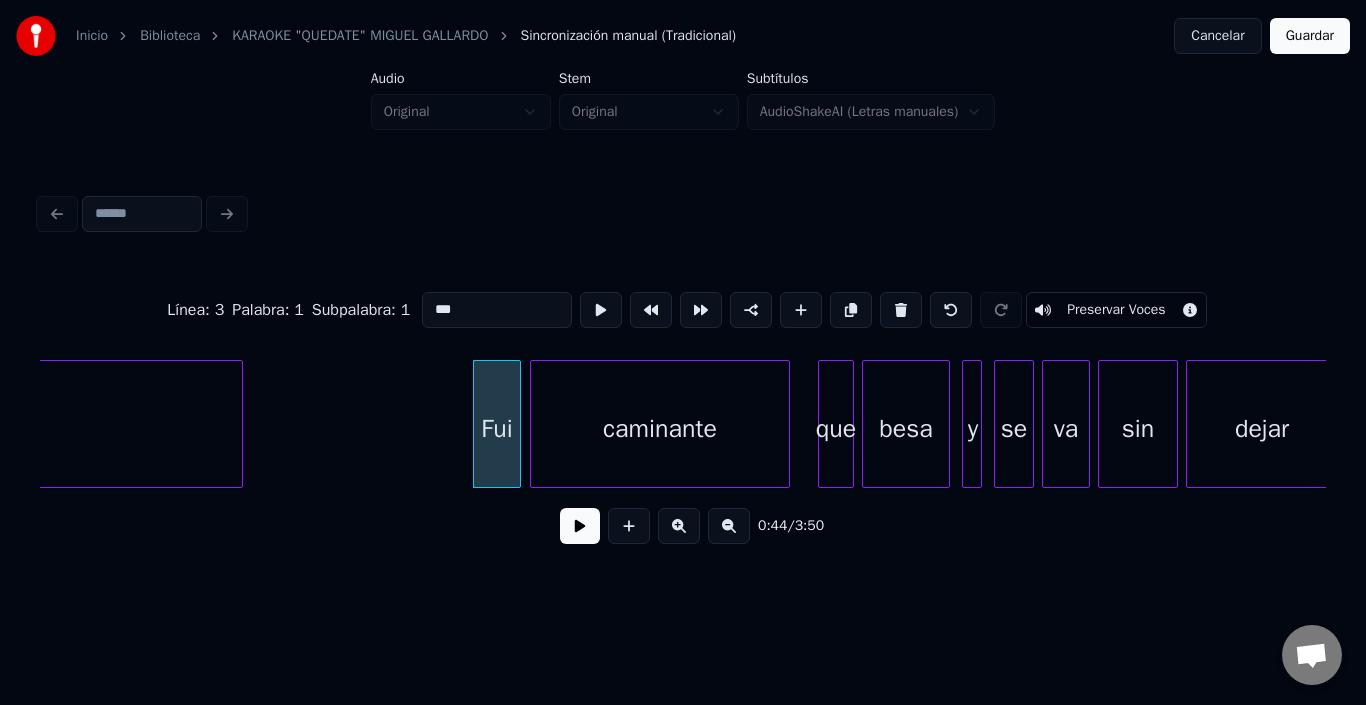 click on "caminante" at bounding box center [660, 429] 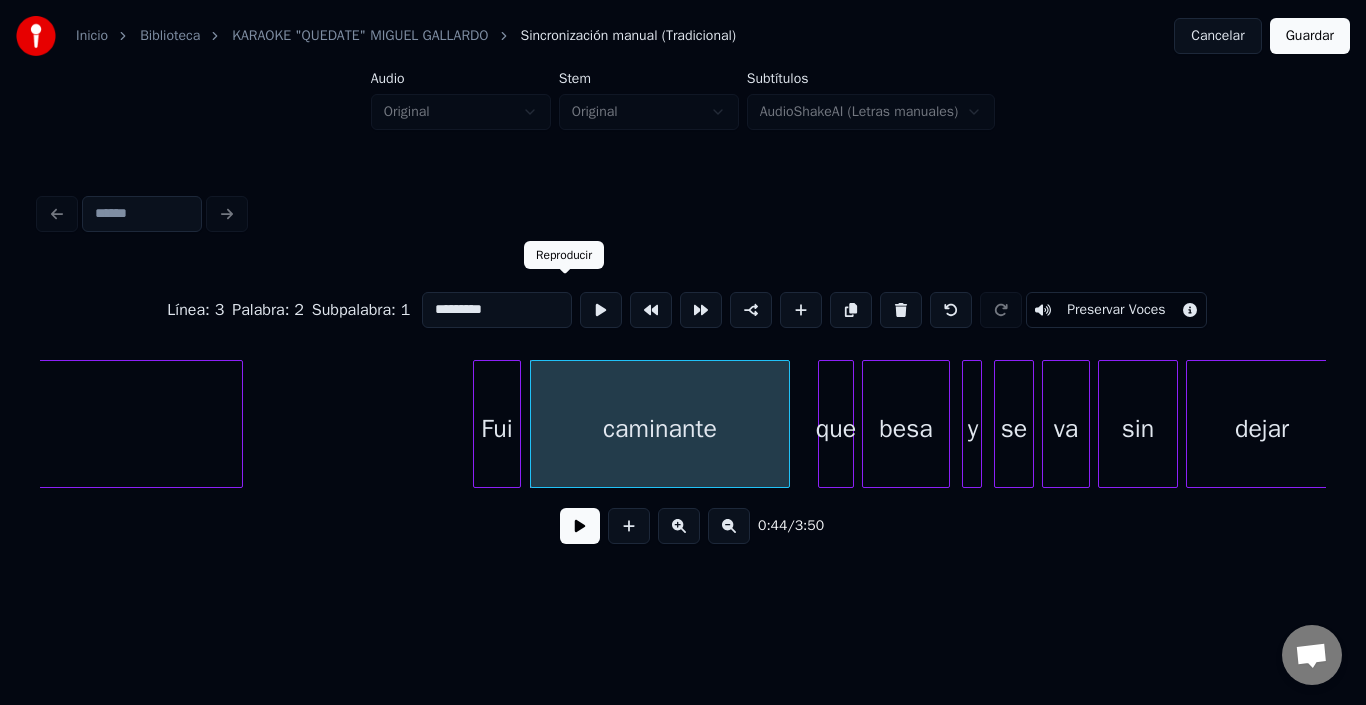 click at bounding box center (601, 310) 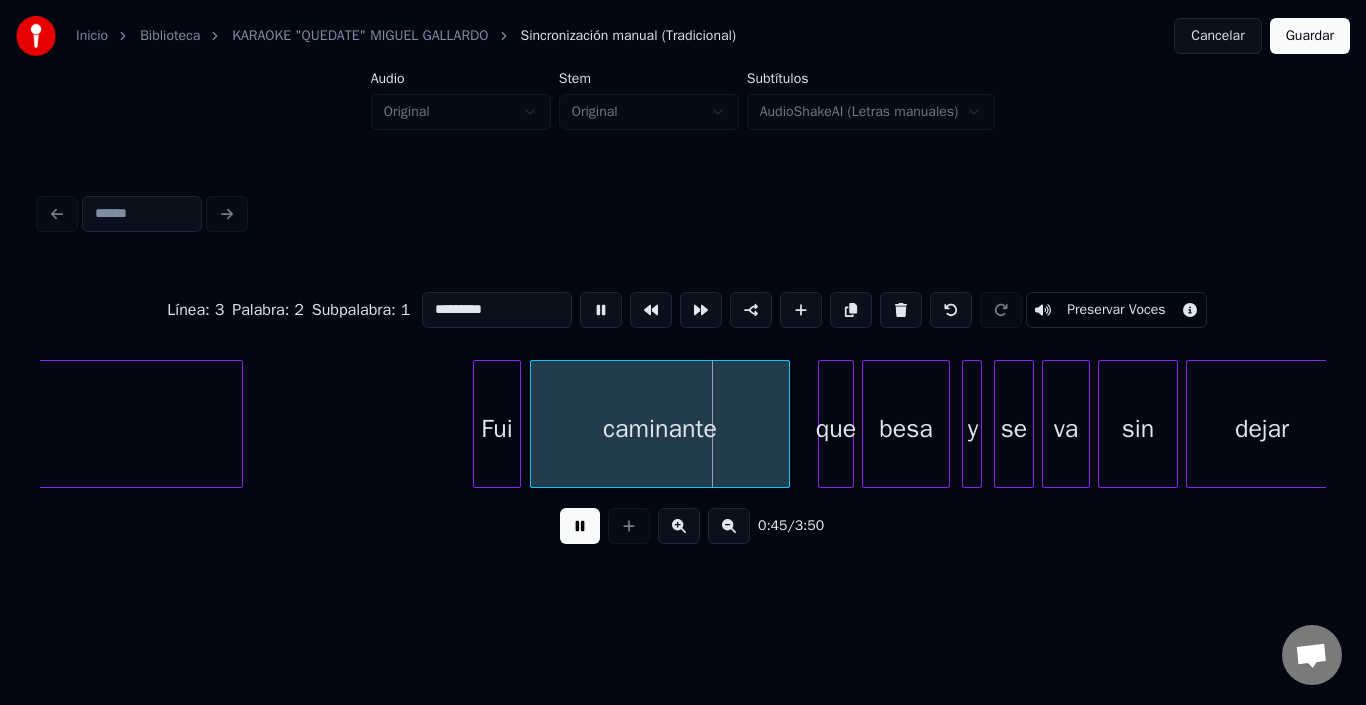 click at bounding box center [601, 310] 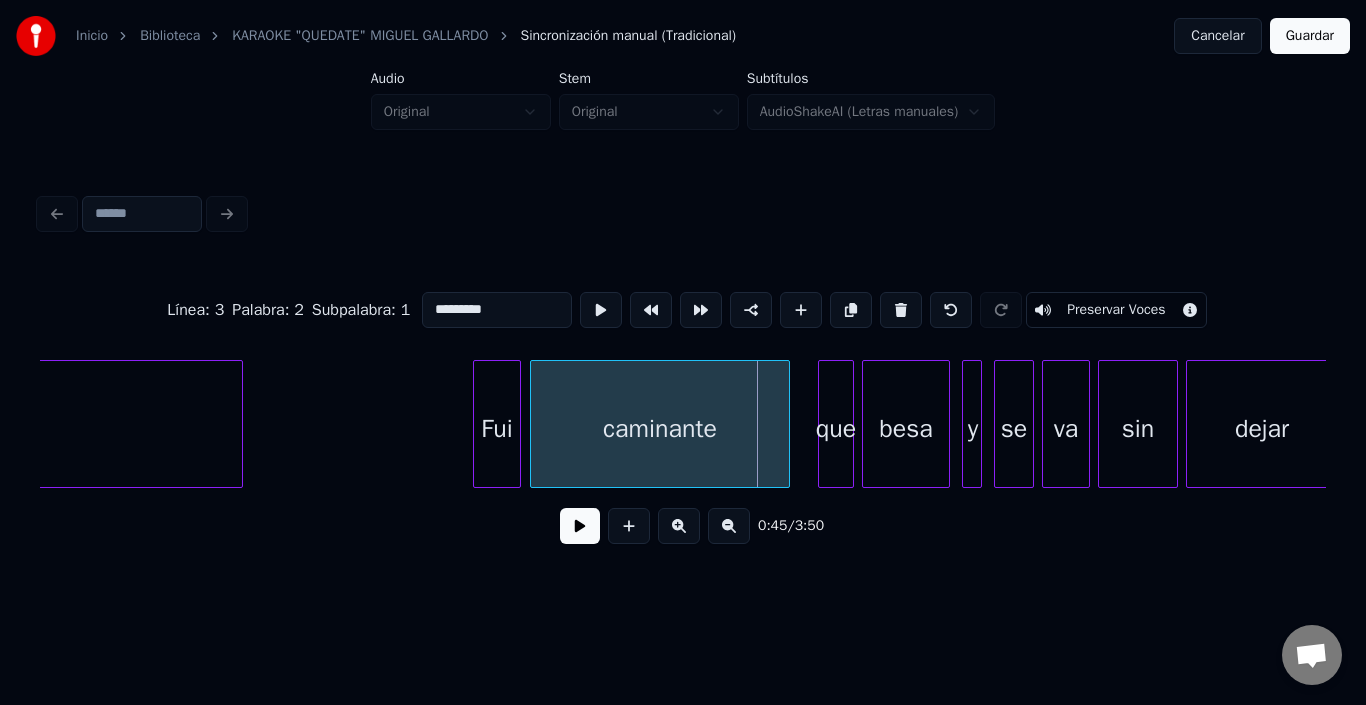 click at bounding box center [601, 310] 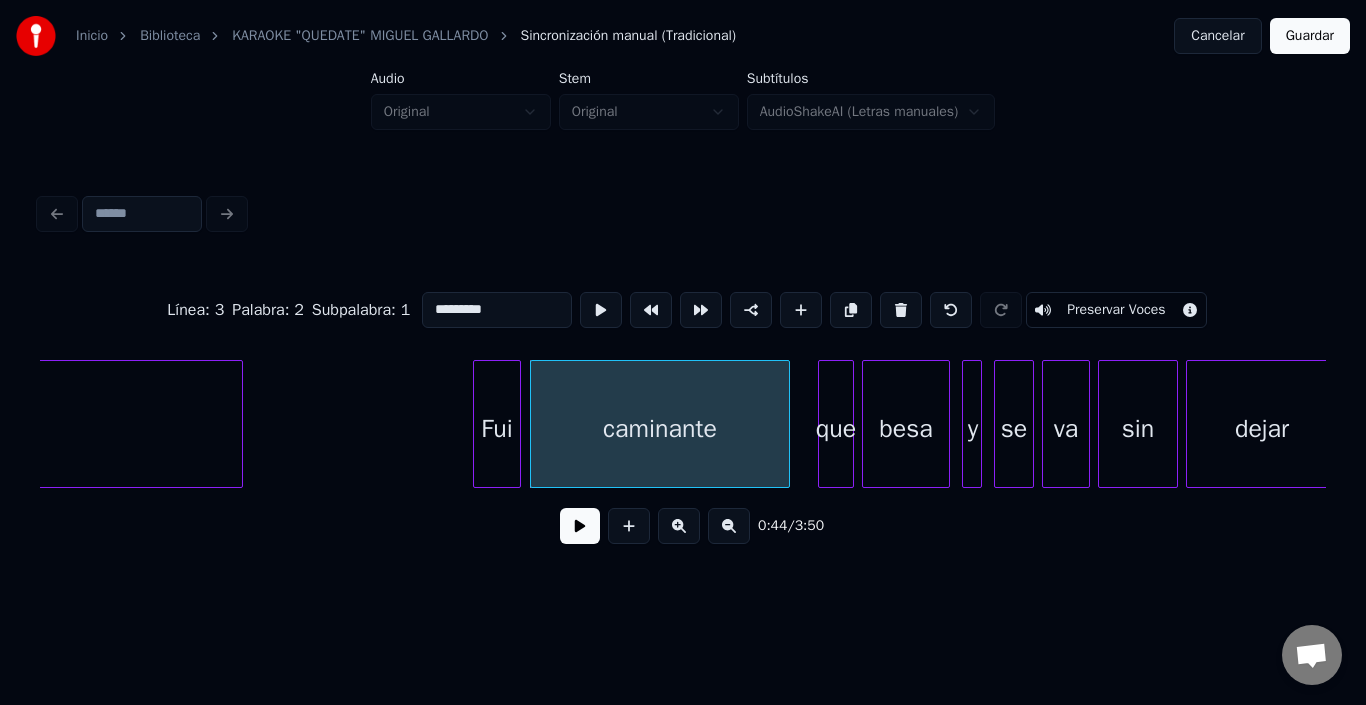 click at bounding box center (601, 310) 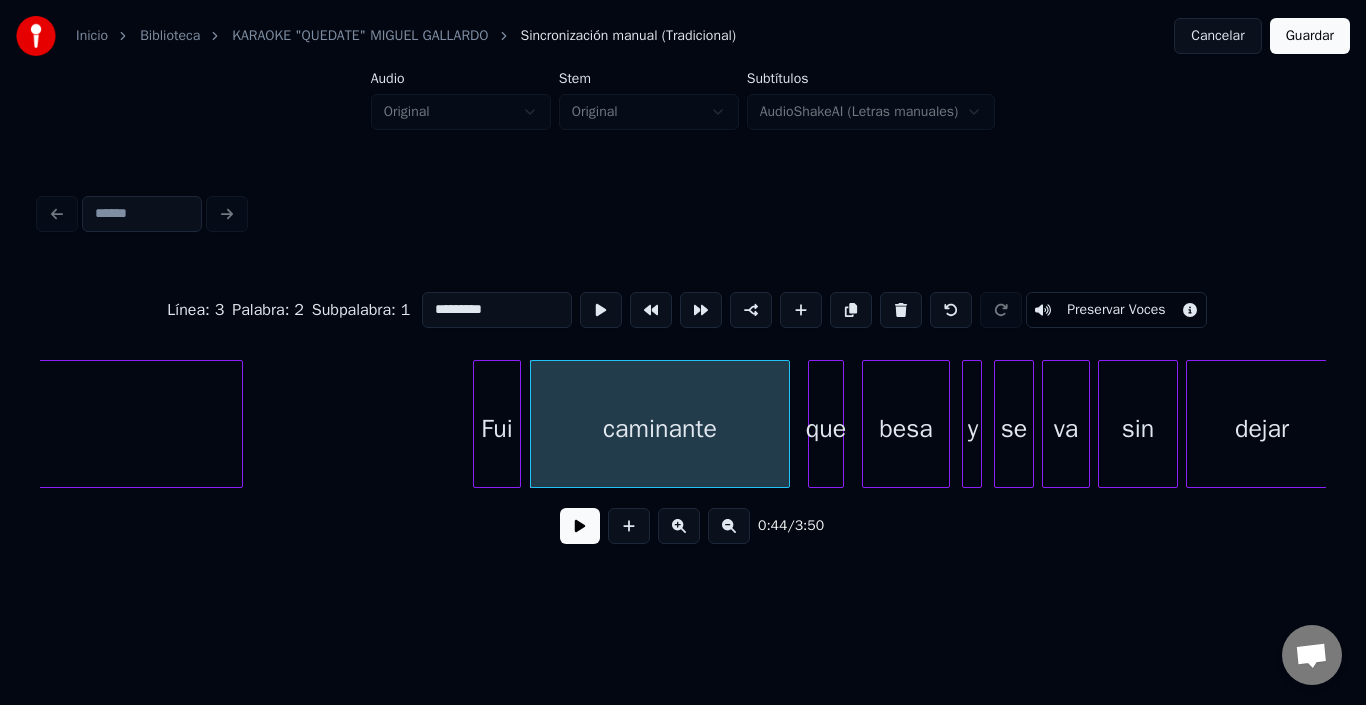 click on "que" at bounding box center [826, 429] 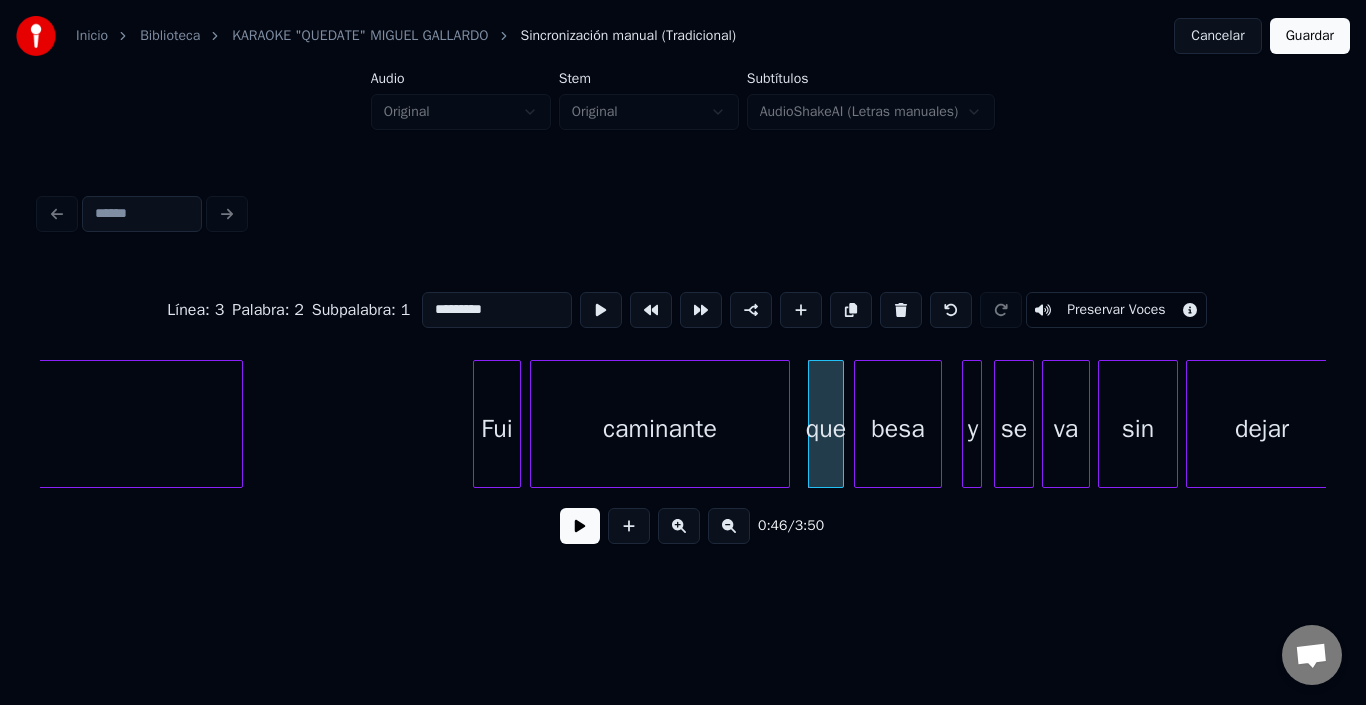 click on "besa" at bounding box center [898, 429] 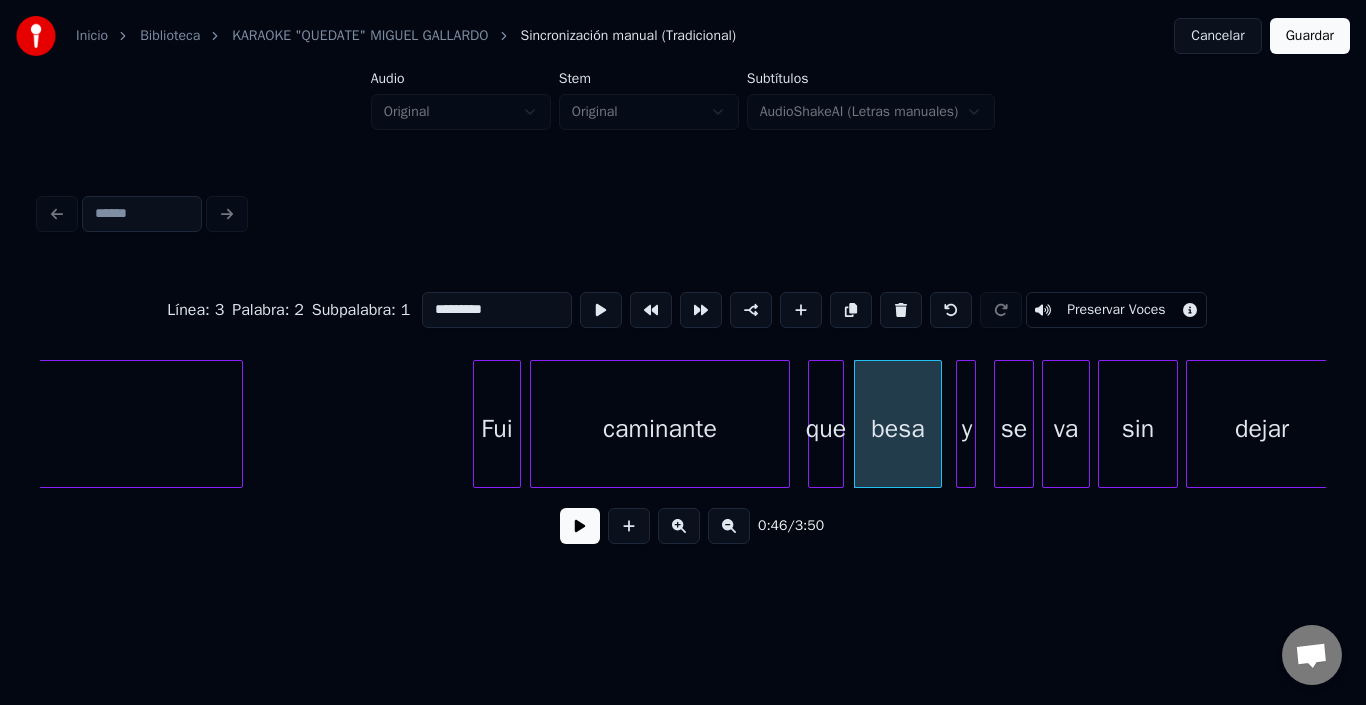 click on "y" at bounding box center [967, 429] 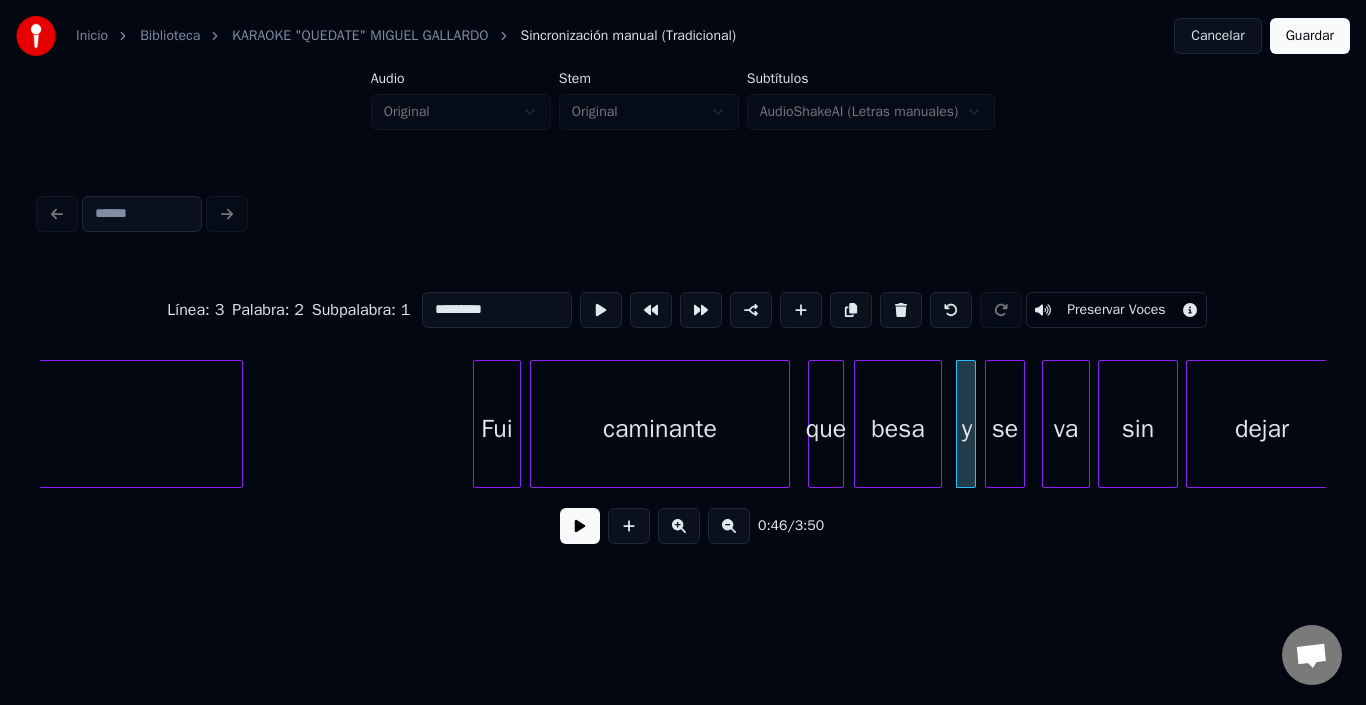 click on "se" at bounding box center [1005, 429] 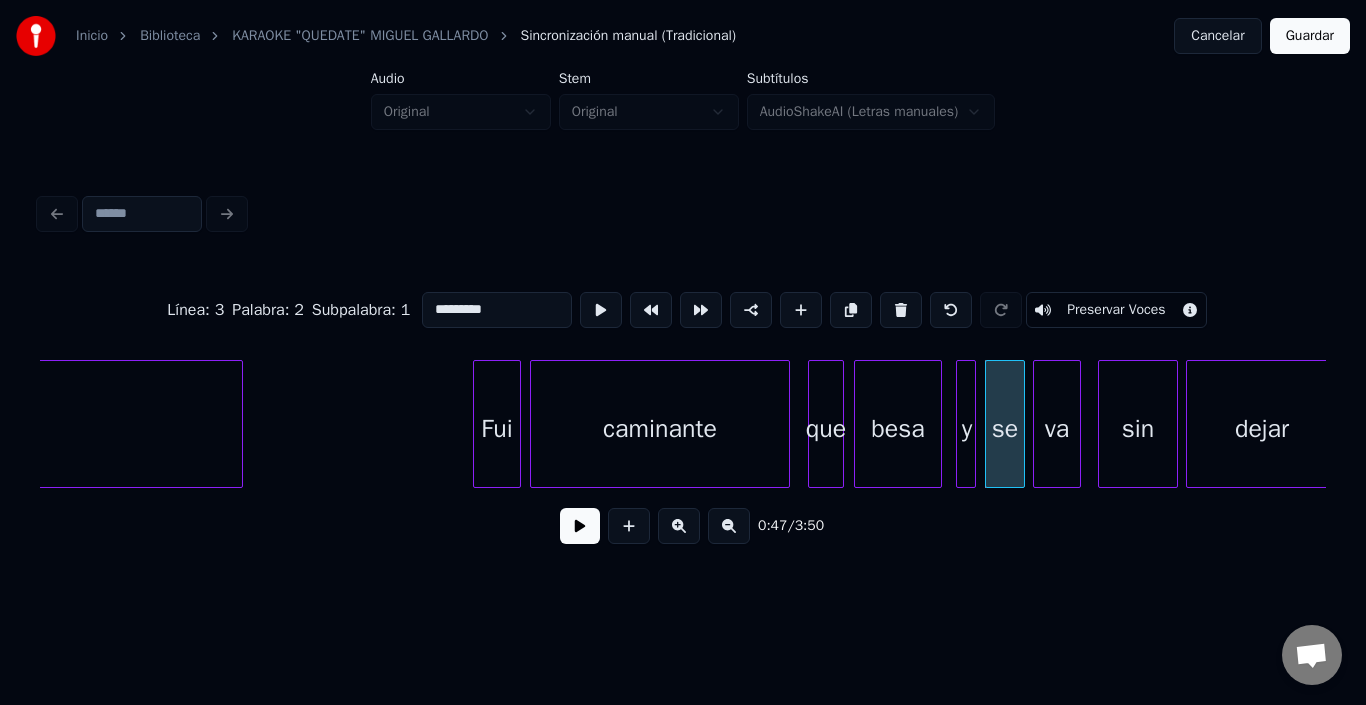 click on "va" at bounding box center [1057, 429] 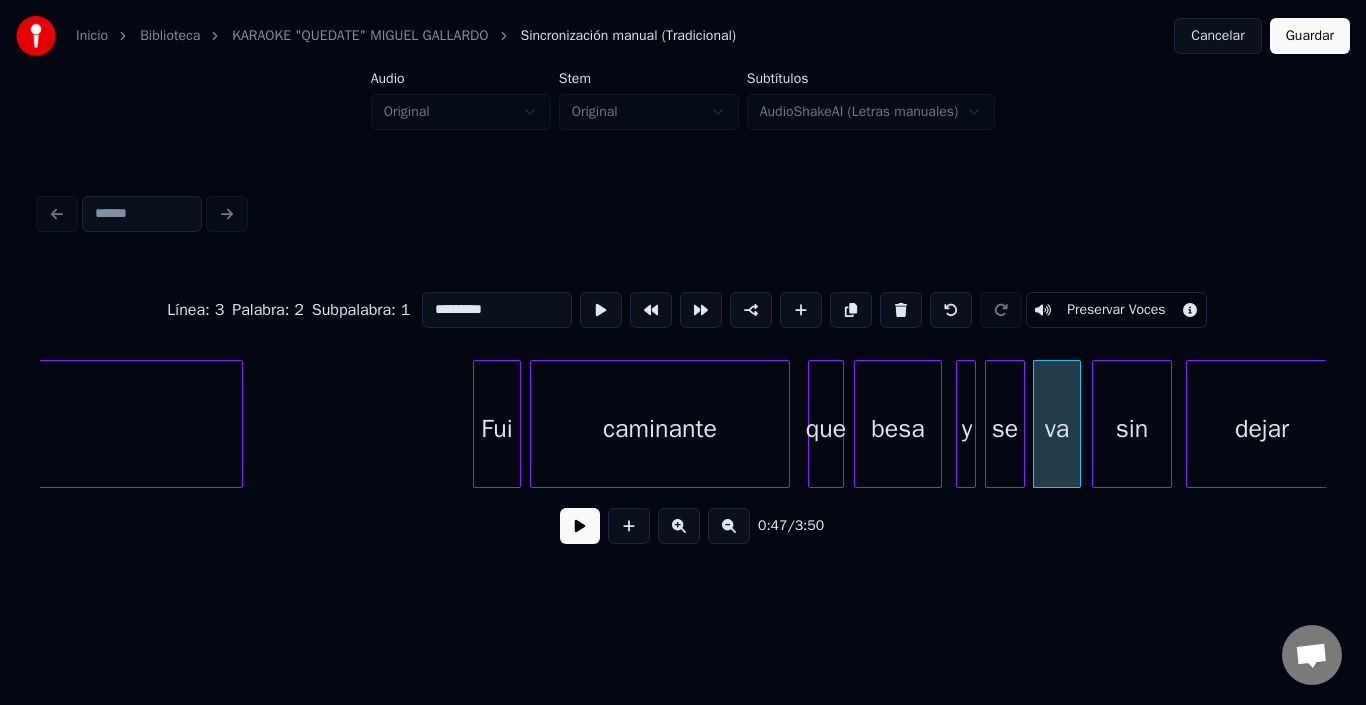 click on "sin" at bounding box center [1132, 429] 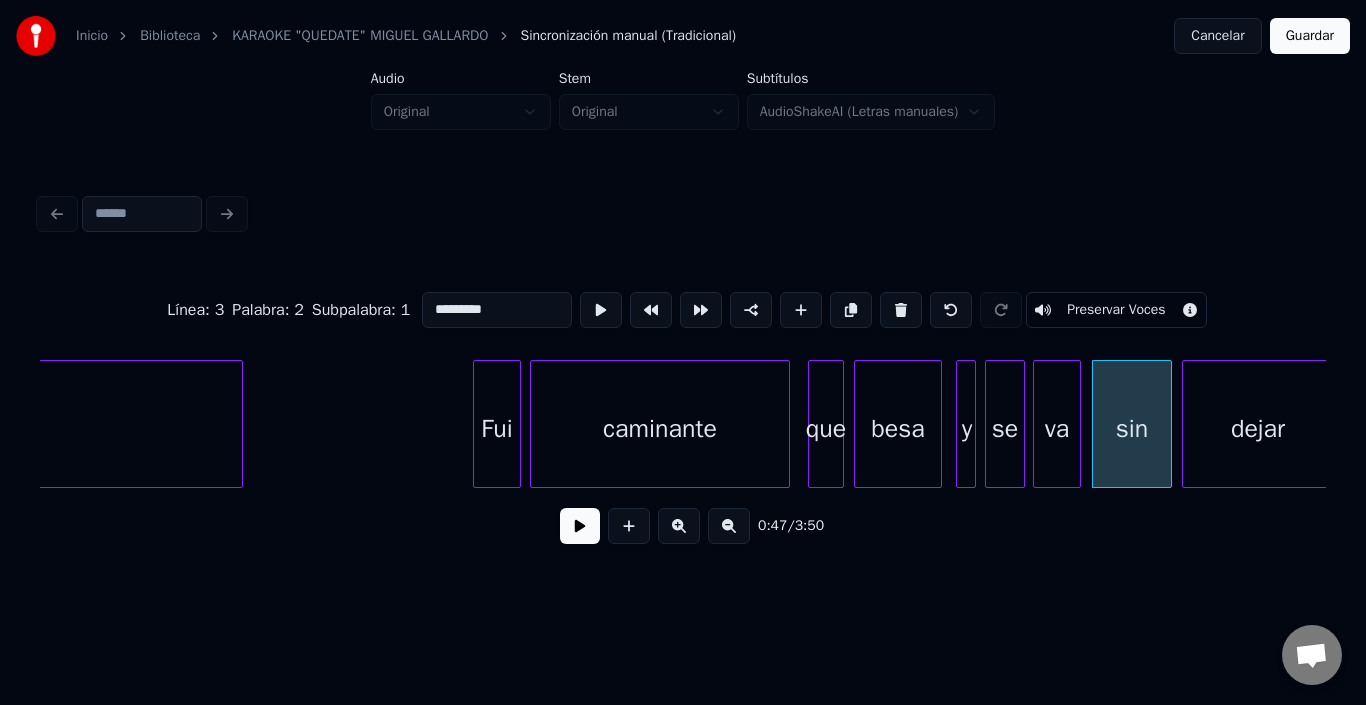 scroll, scrollTop: 0, scrollLeft: 8466, axis: horizontal 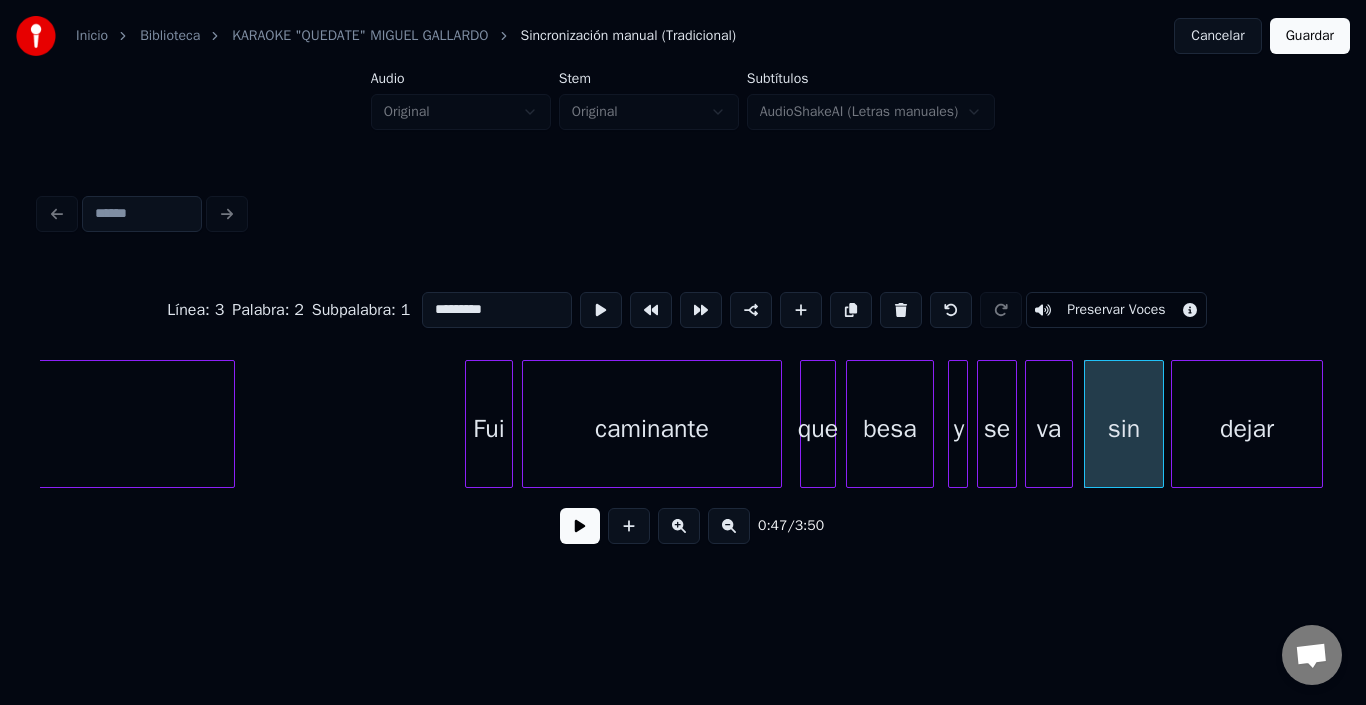 click on "dejar" at bounding box center (1247, 429) 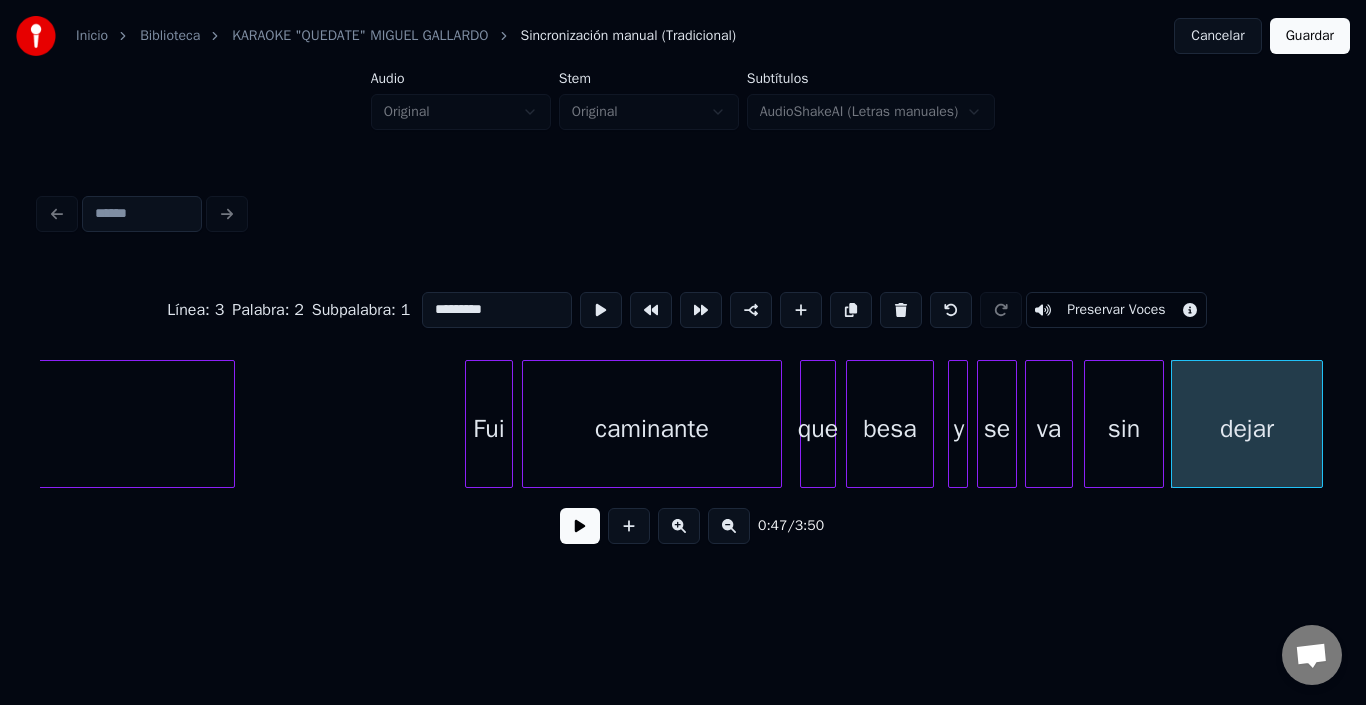 click on "sin" at bounding box center (1124, 429) 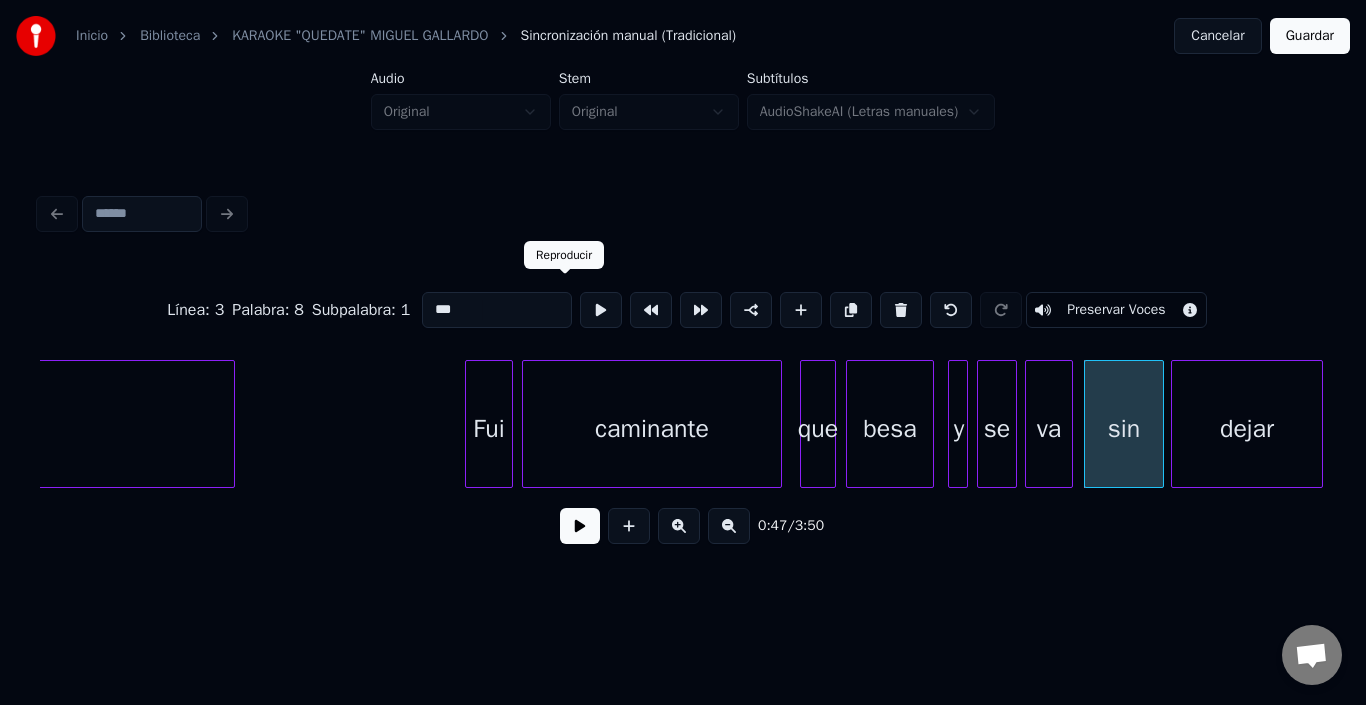 click at bounding box center [601, 310] 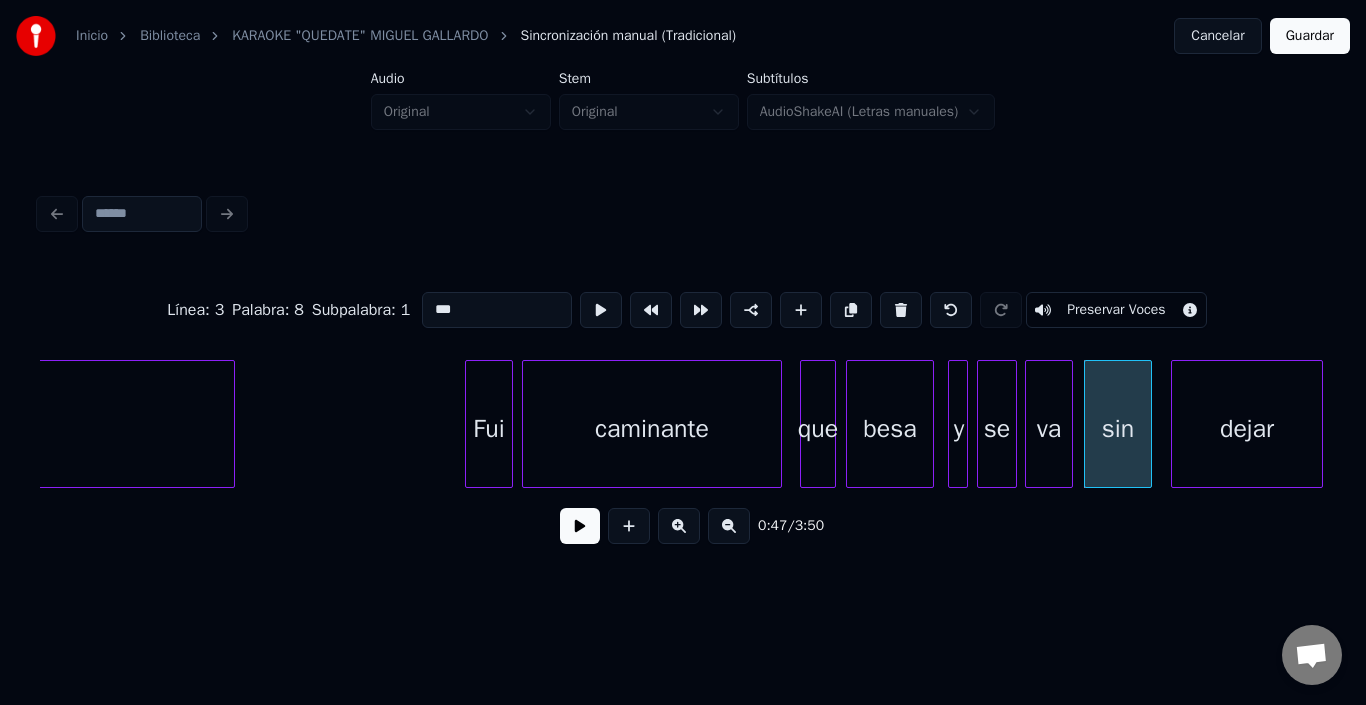 click at bounding box center (1148, 424) 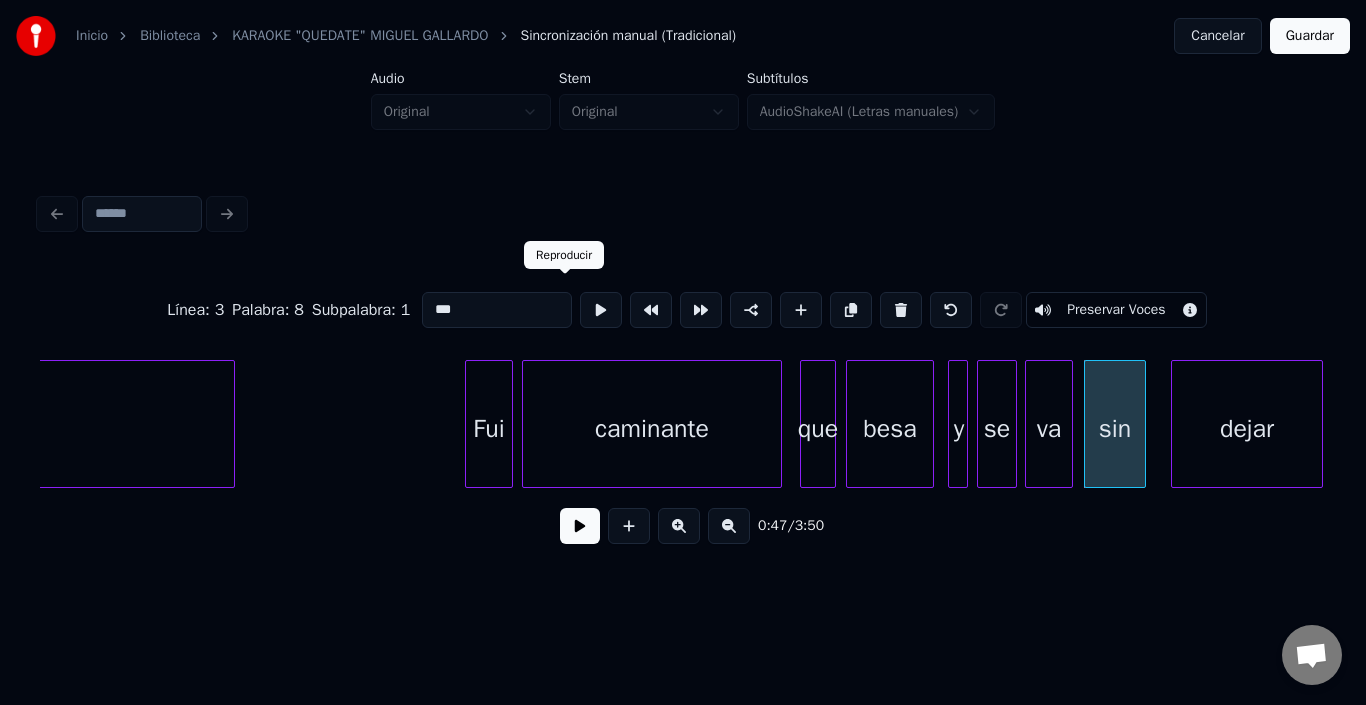 click at bounding box center [601, 310] 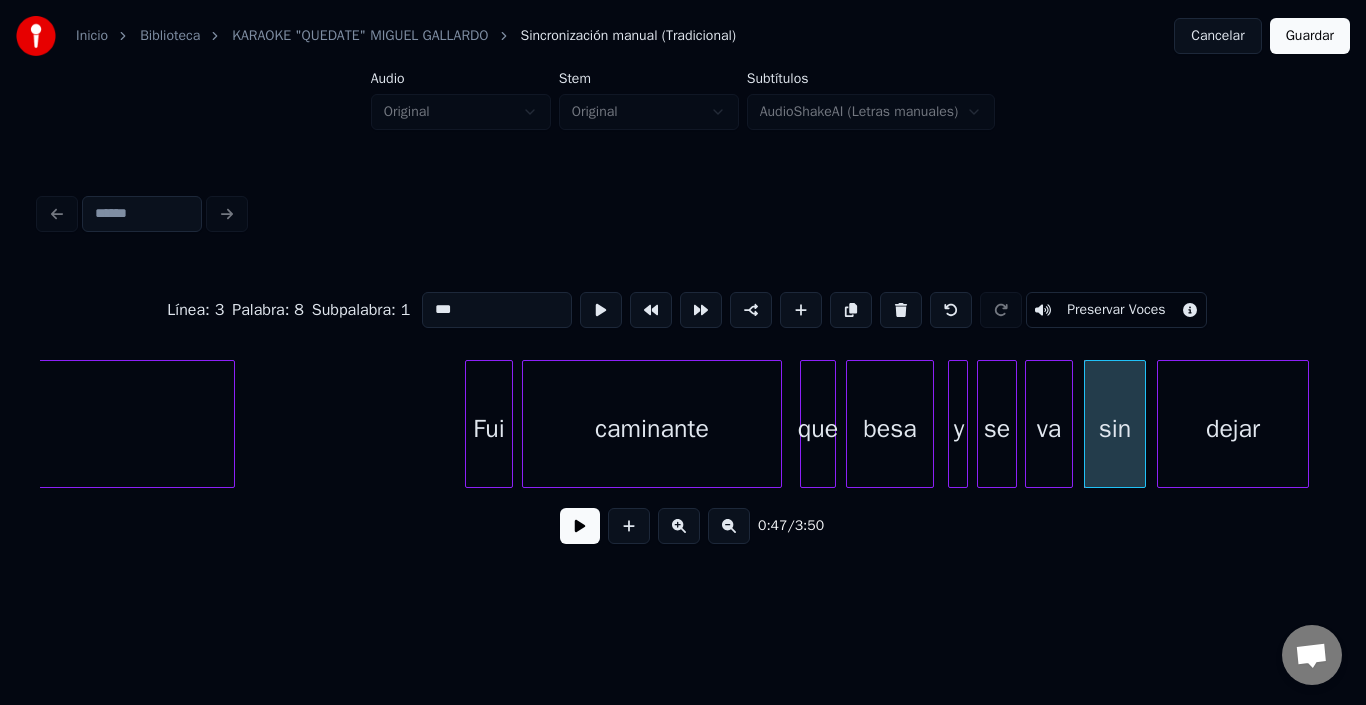 click on "dejar" at bounding box center (1233, 429) 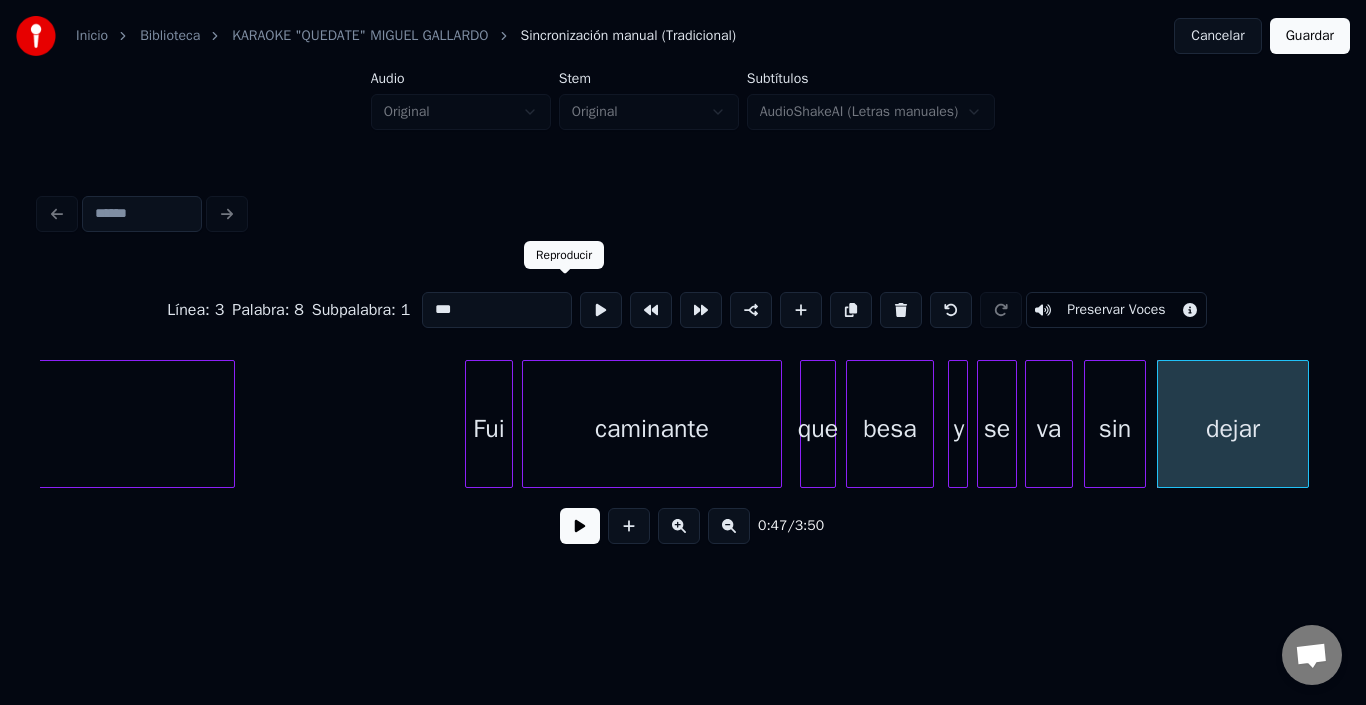click at bounding box center [601, 310] 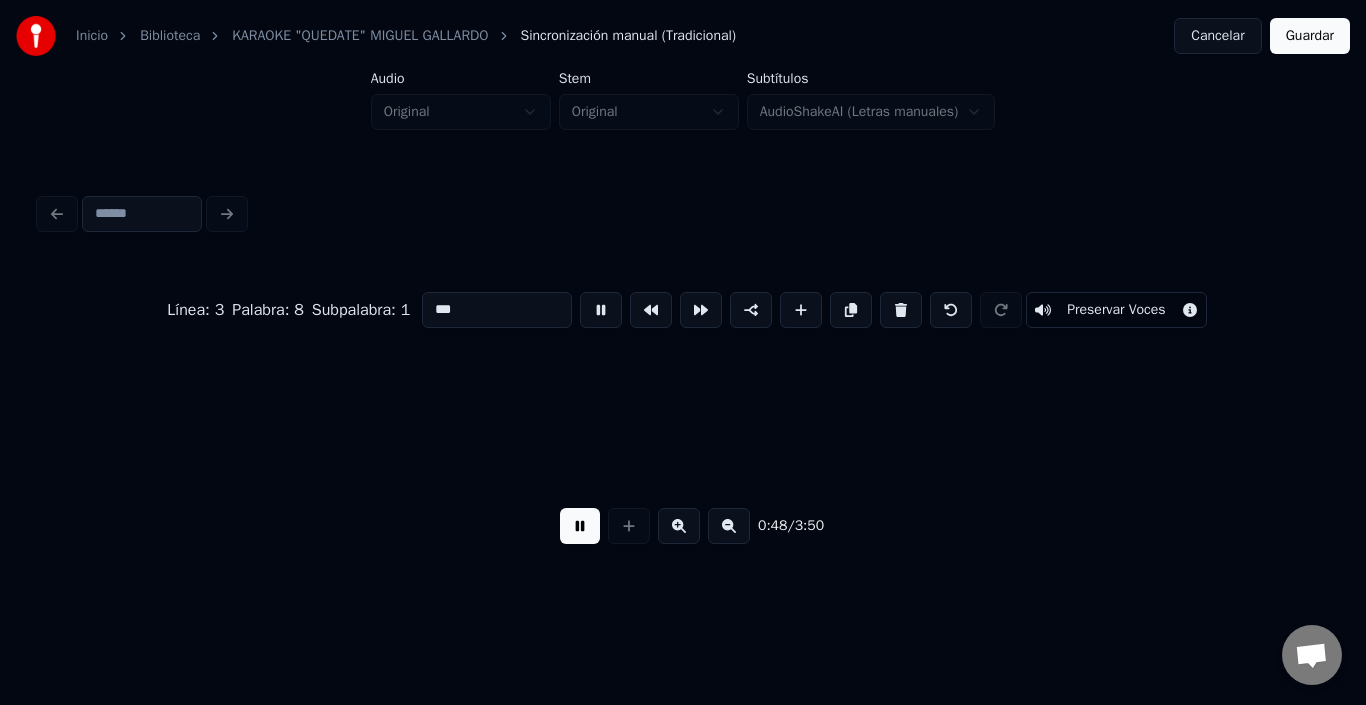 scroll, scrollTop: 0, scrollLeft: 9752, axis: horizontal 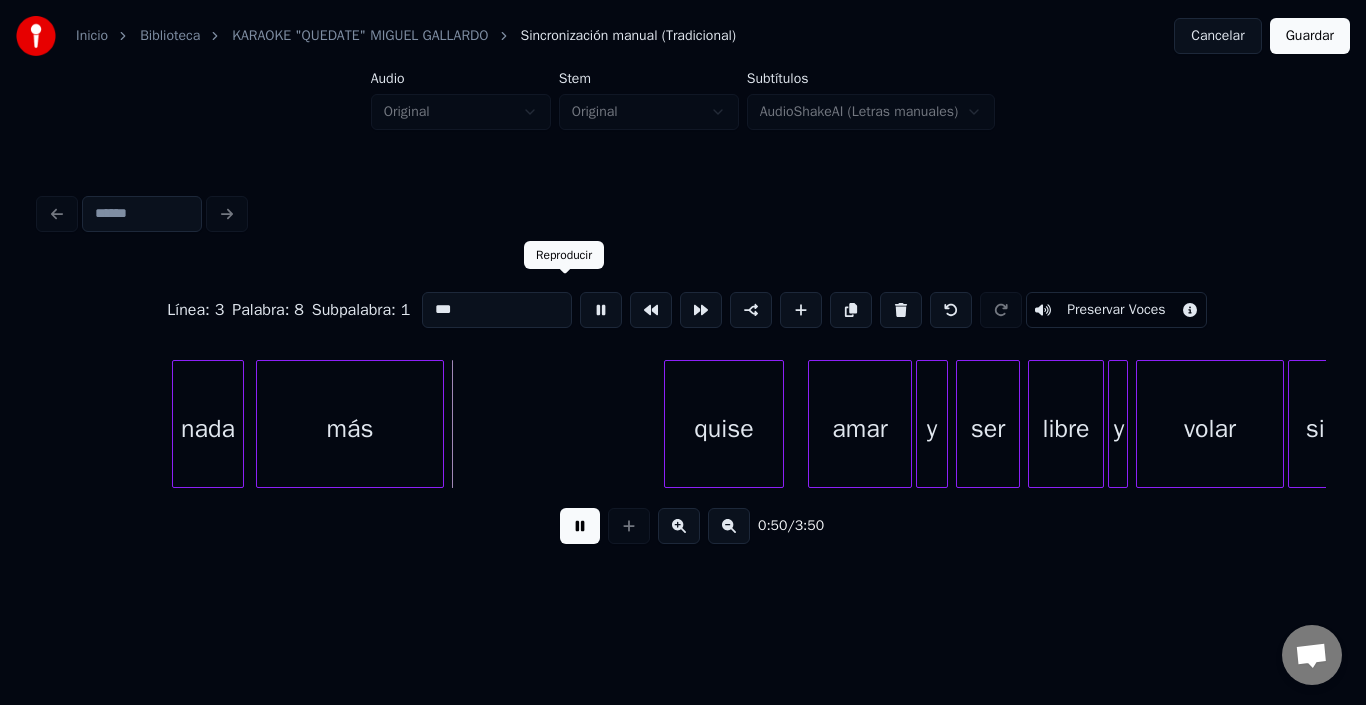 click at bounding box center [601, 310] 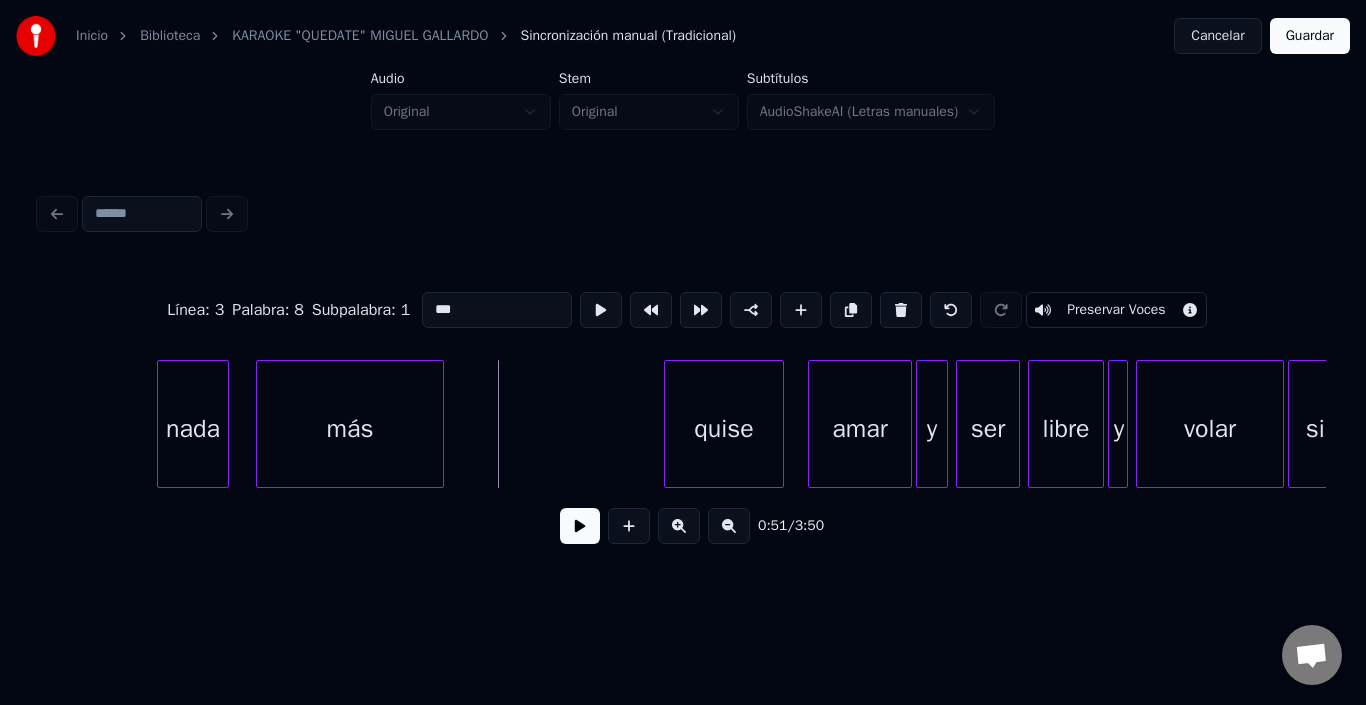 click on "nada" at bounding box center (193, 429) 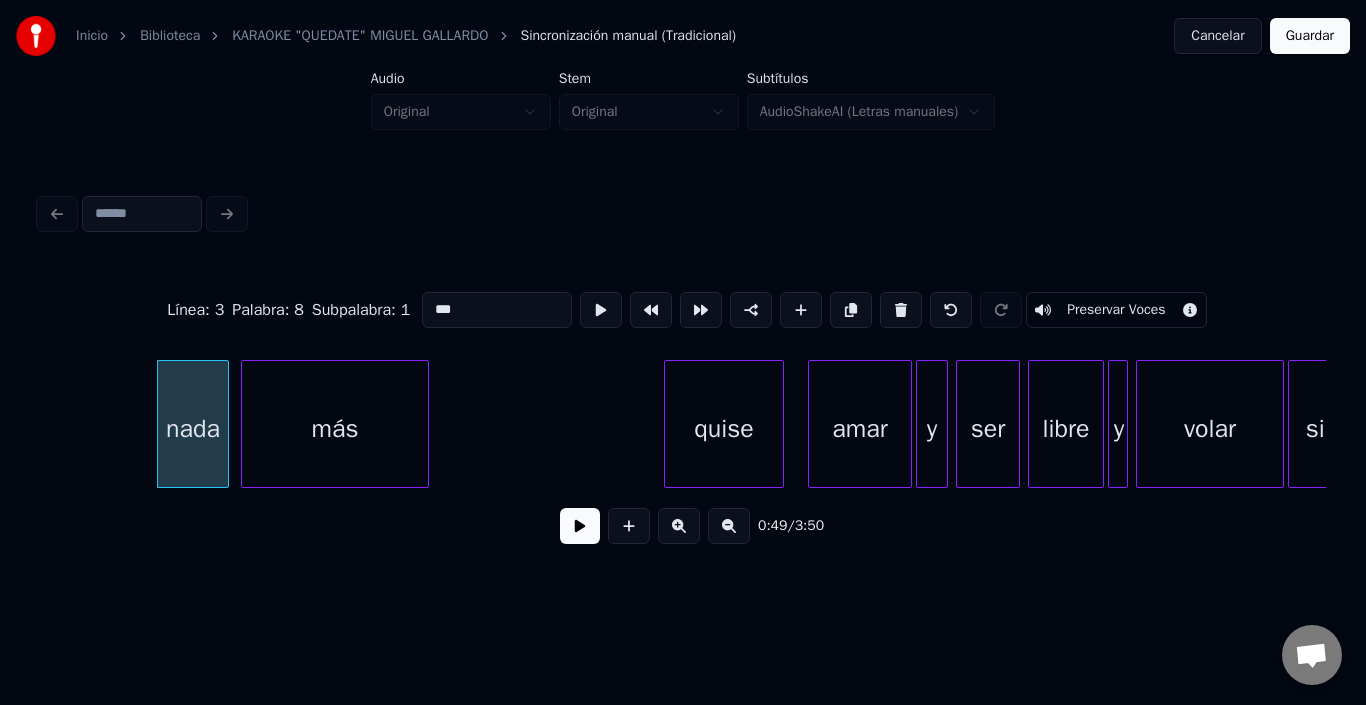 click on "más" at bounding box center [335, 429] 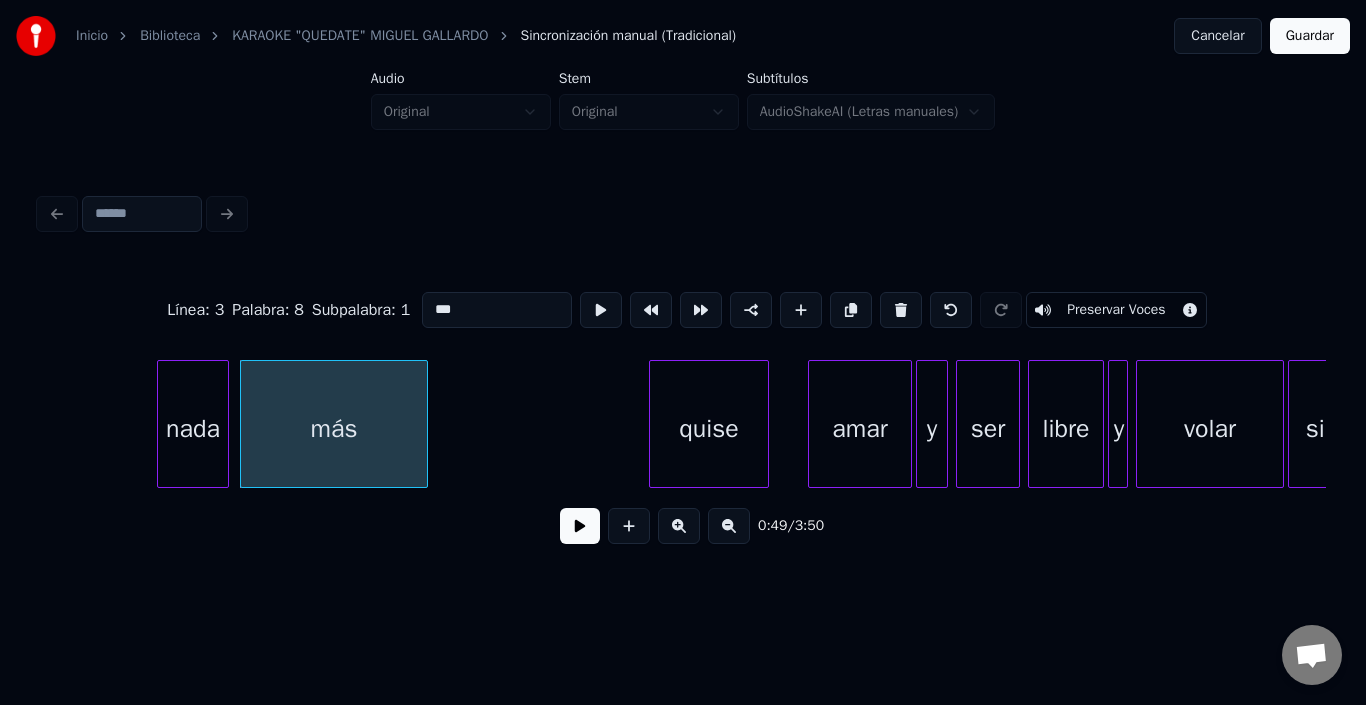 click on "quise" at bounding box center (709, 429) 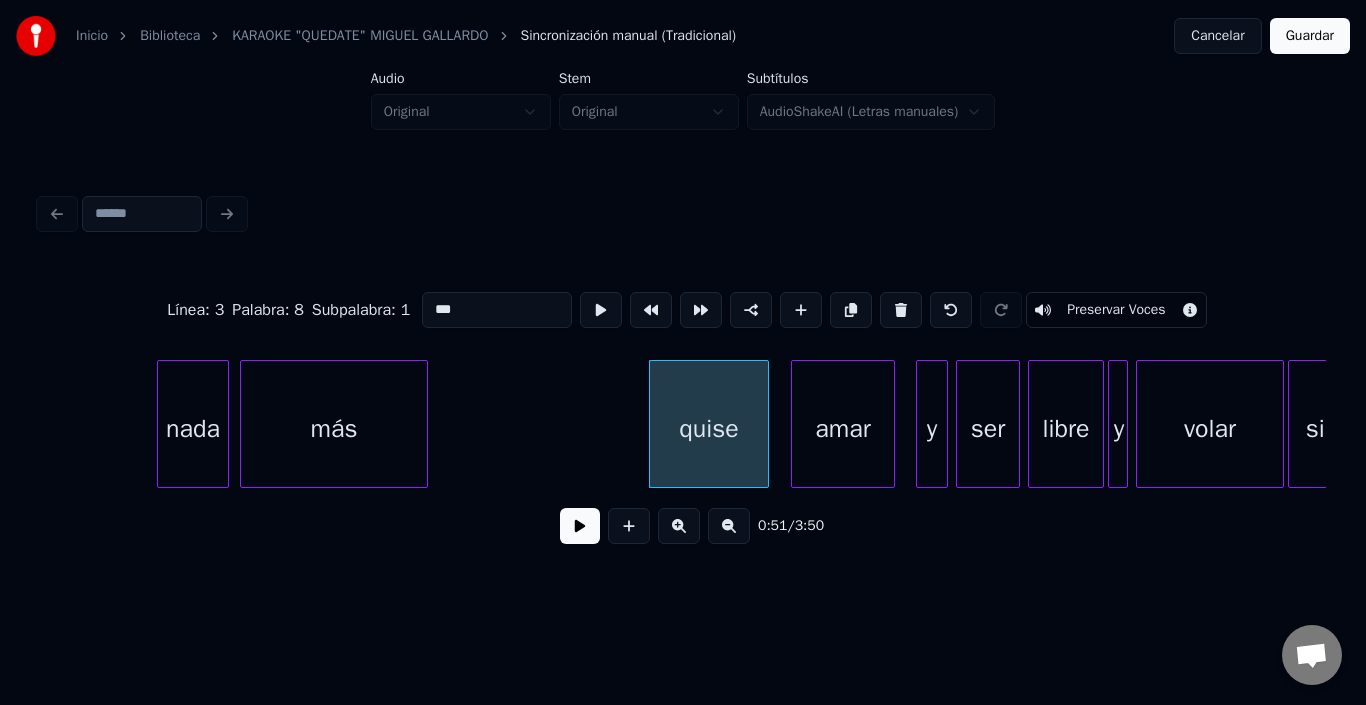 click on "amar" at bounding box center [843, 429] 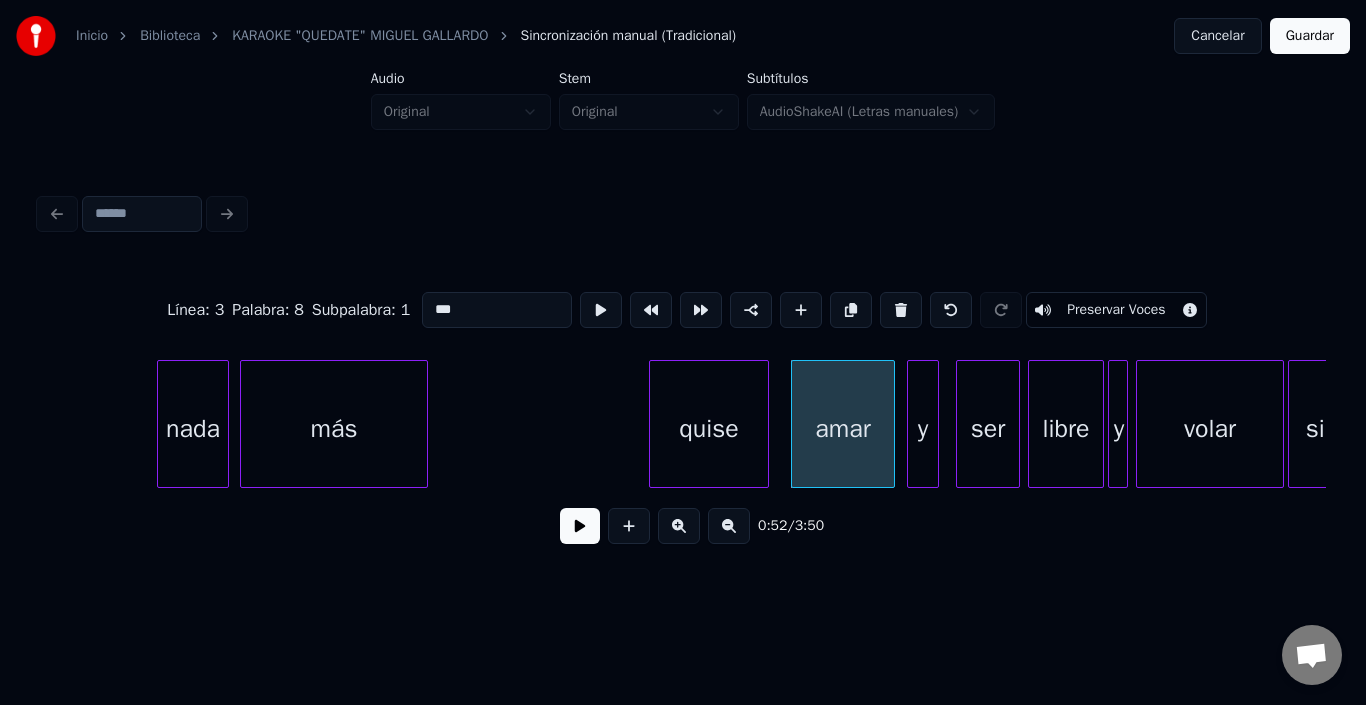 click on "y" at bounding box center (923, 429) 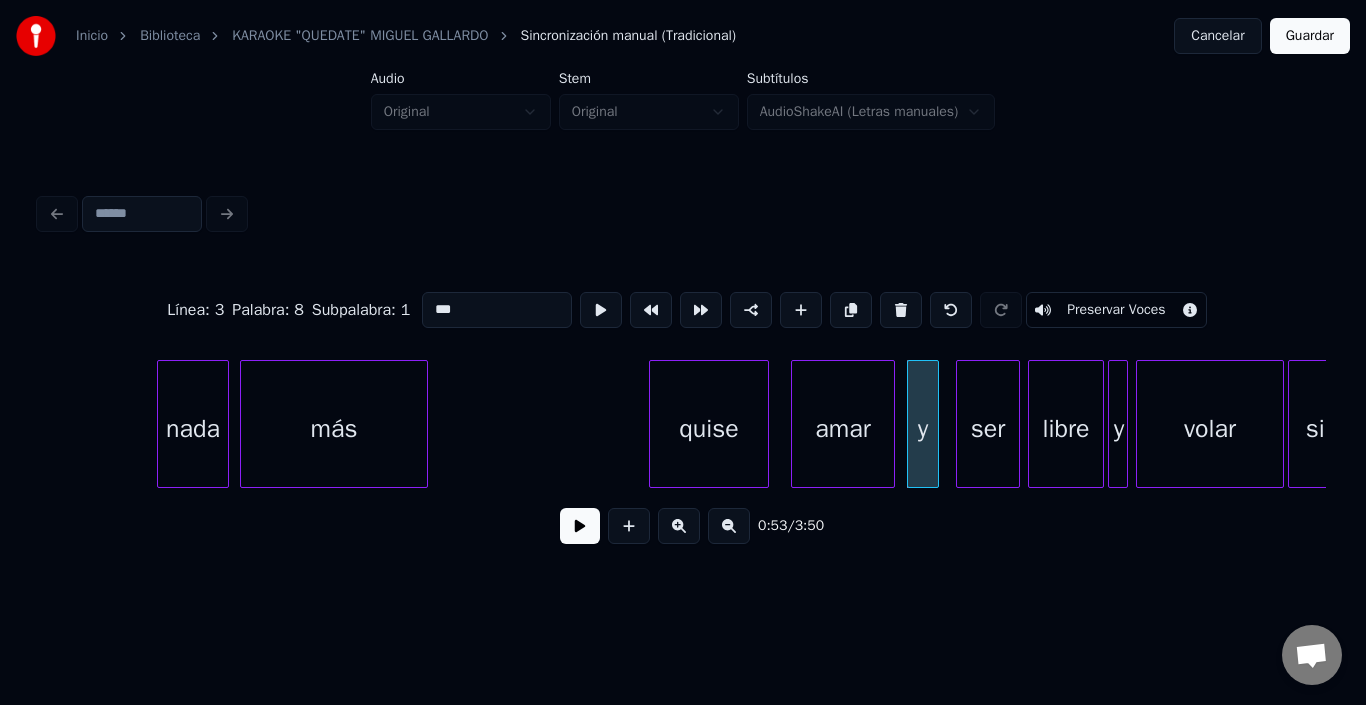 click on "quise" at bounding box center (709, 429) 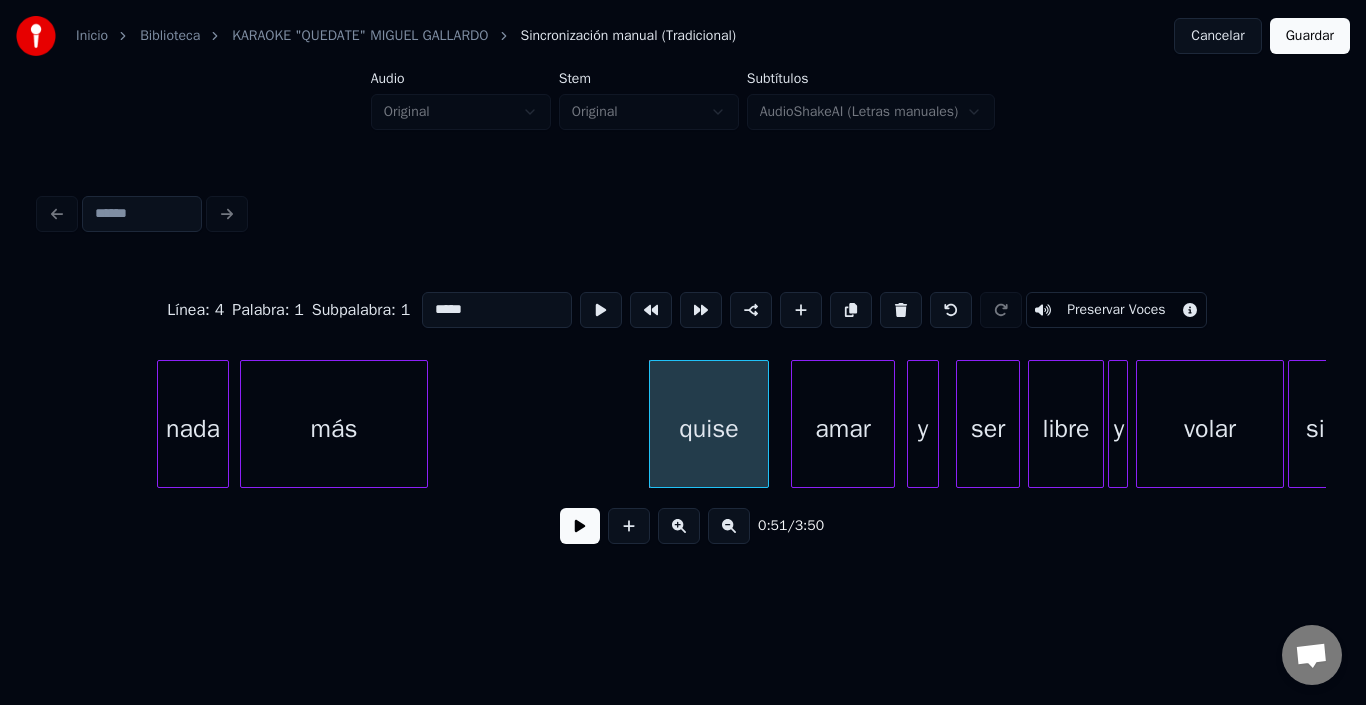click on "*****" at bounding box center [497, 310] 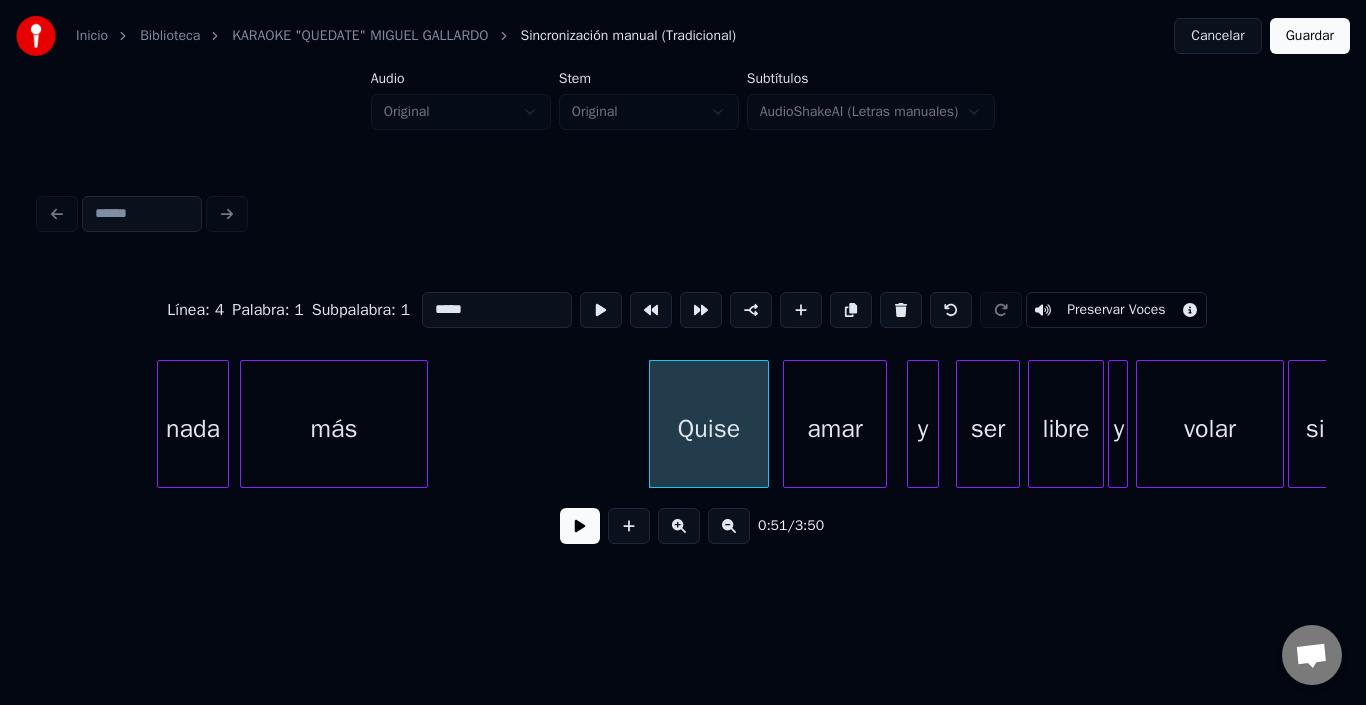 click on "amar" at bounding box center (835, 429) 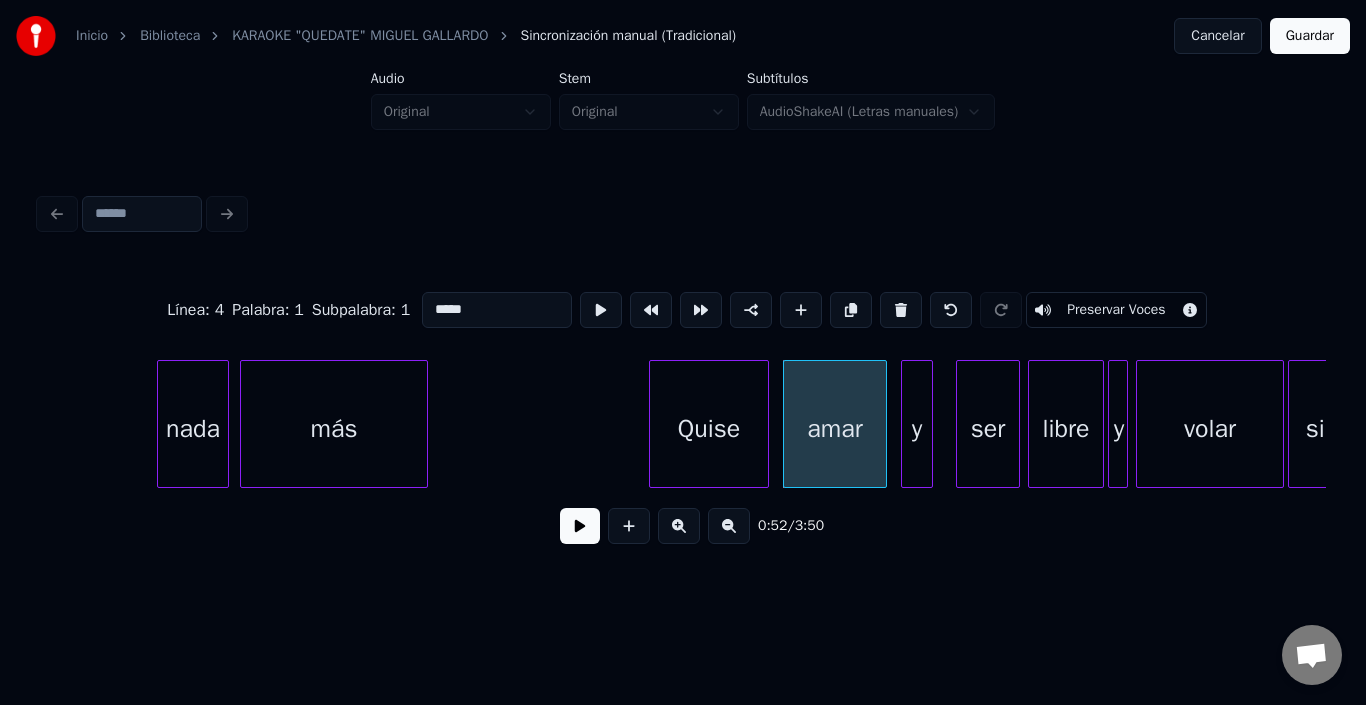 click on "y" at bounding box center [917, 429] 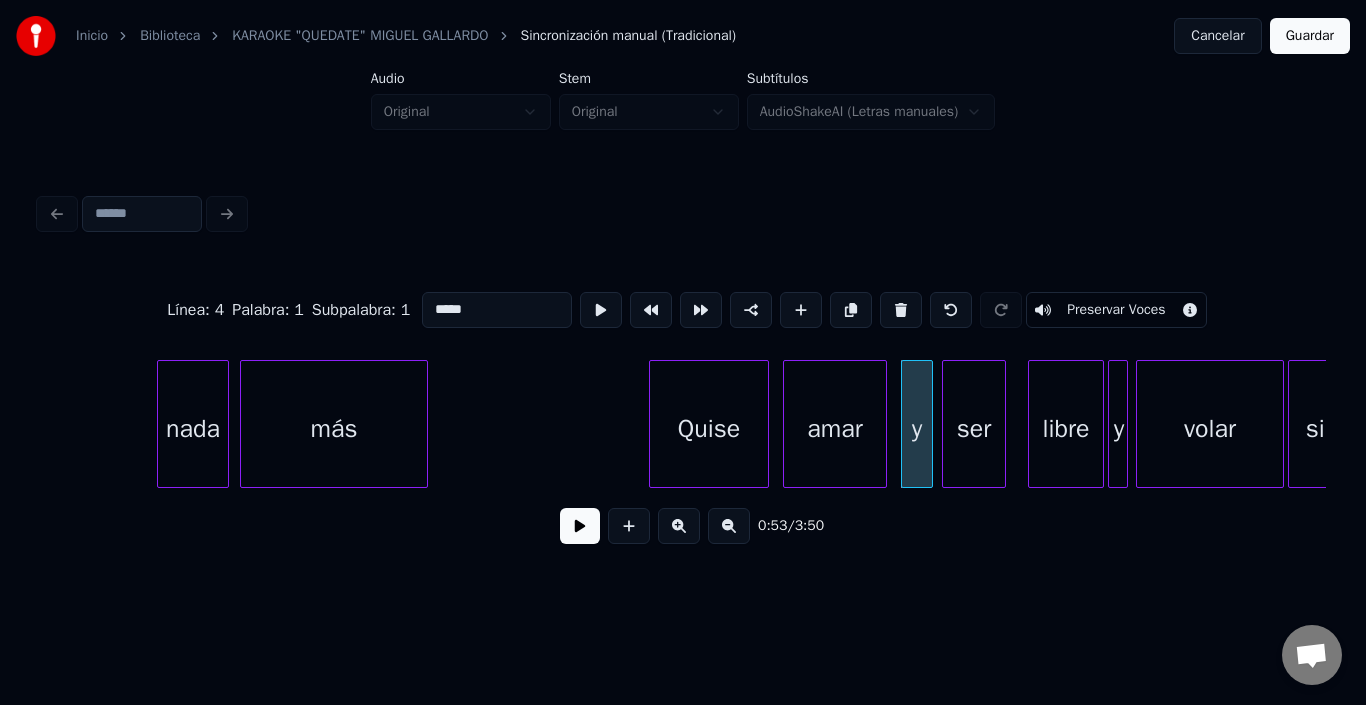 click on "ser" at bounding box center (974, 429) 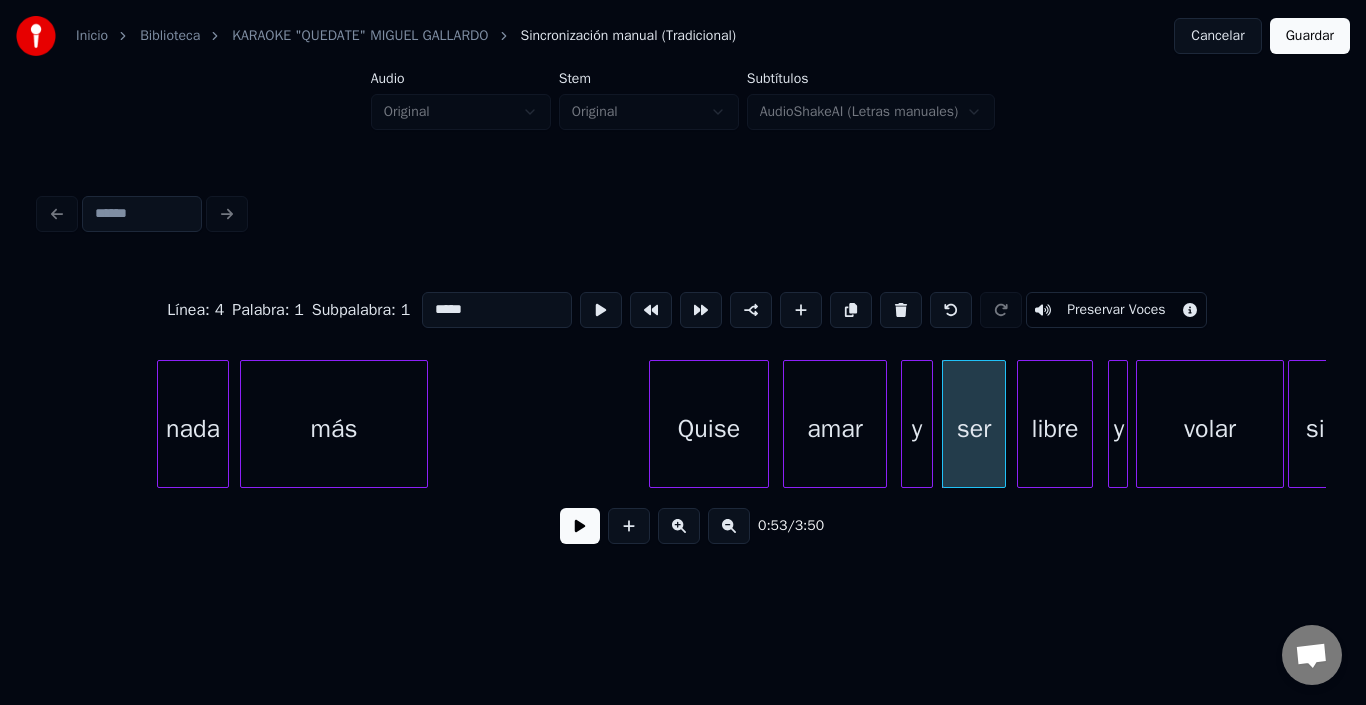 click on "libre" at bounding box center [1055, 429] 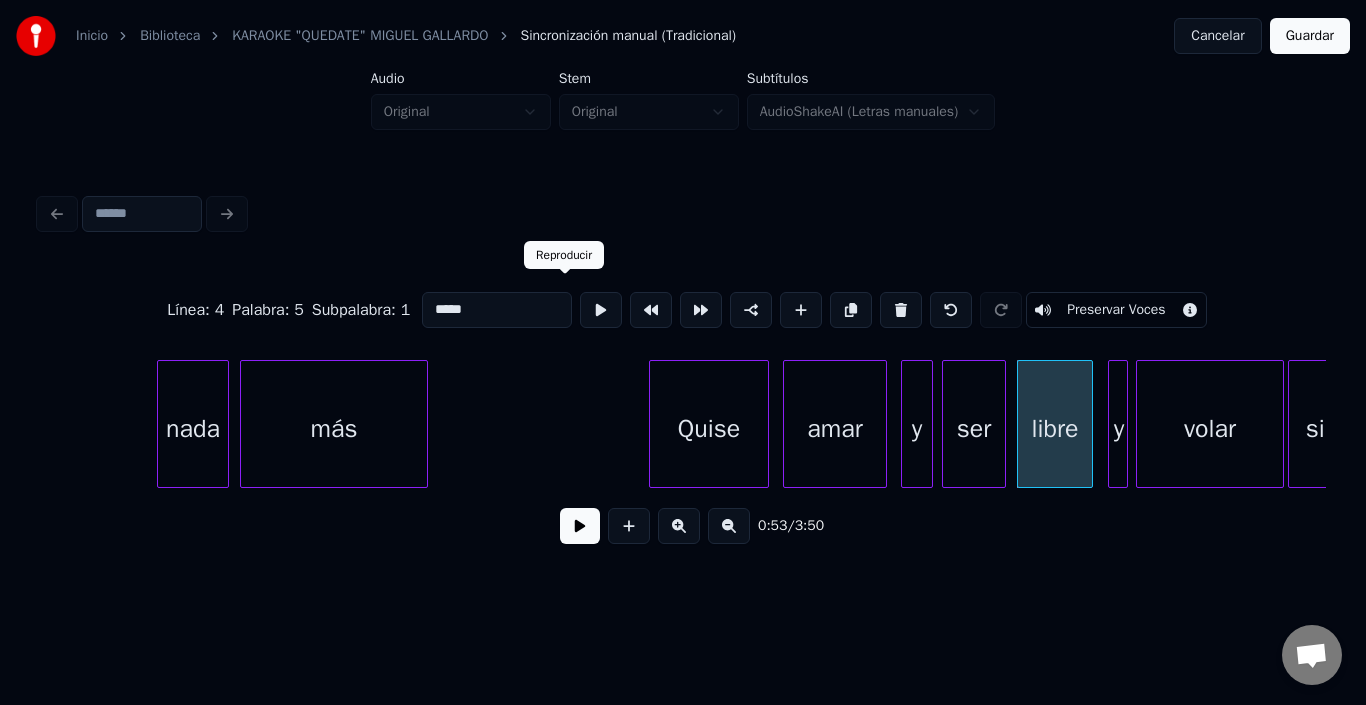 click at bounding box center [601, 310] 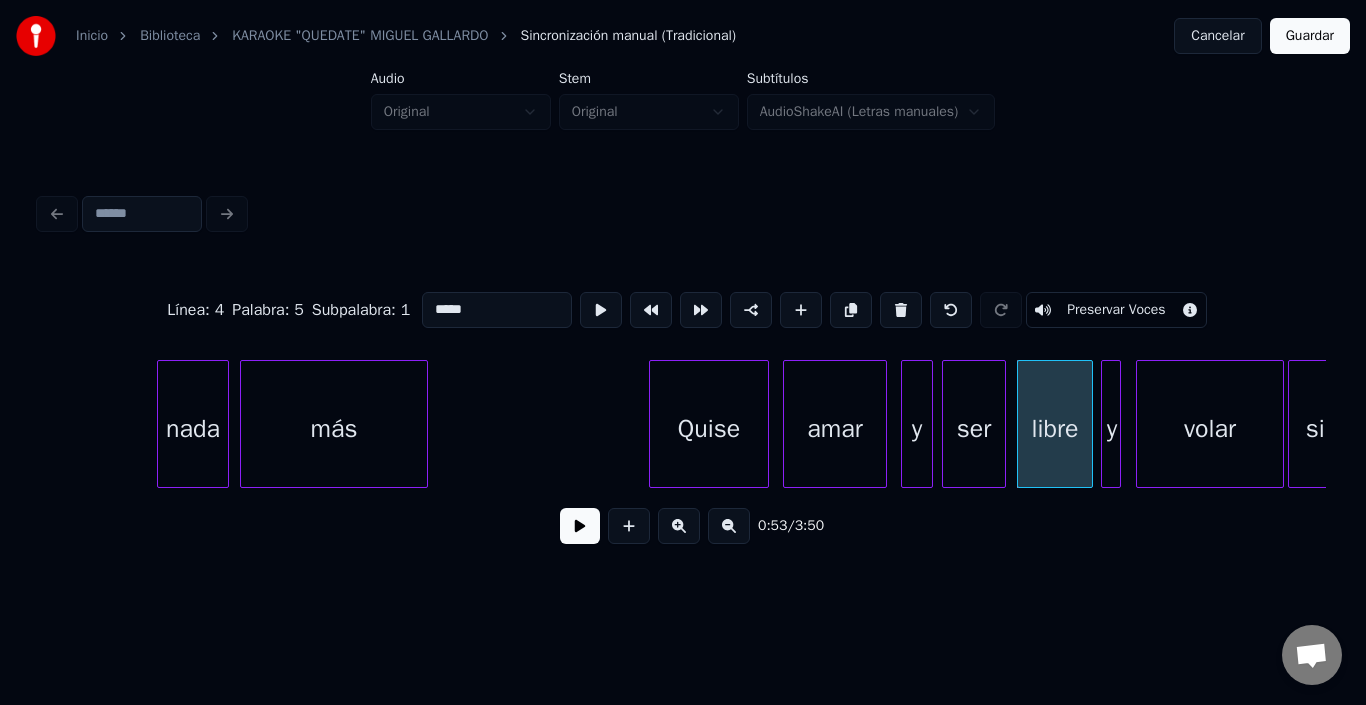 click on "y" at bounding box center (1112, 429) 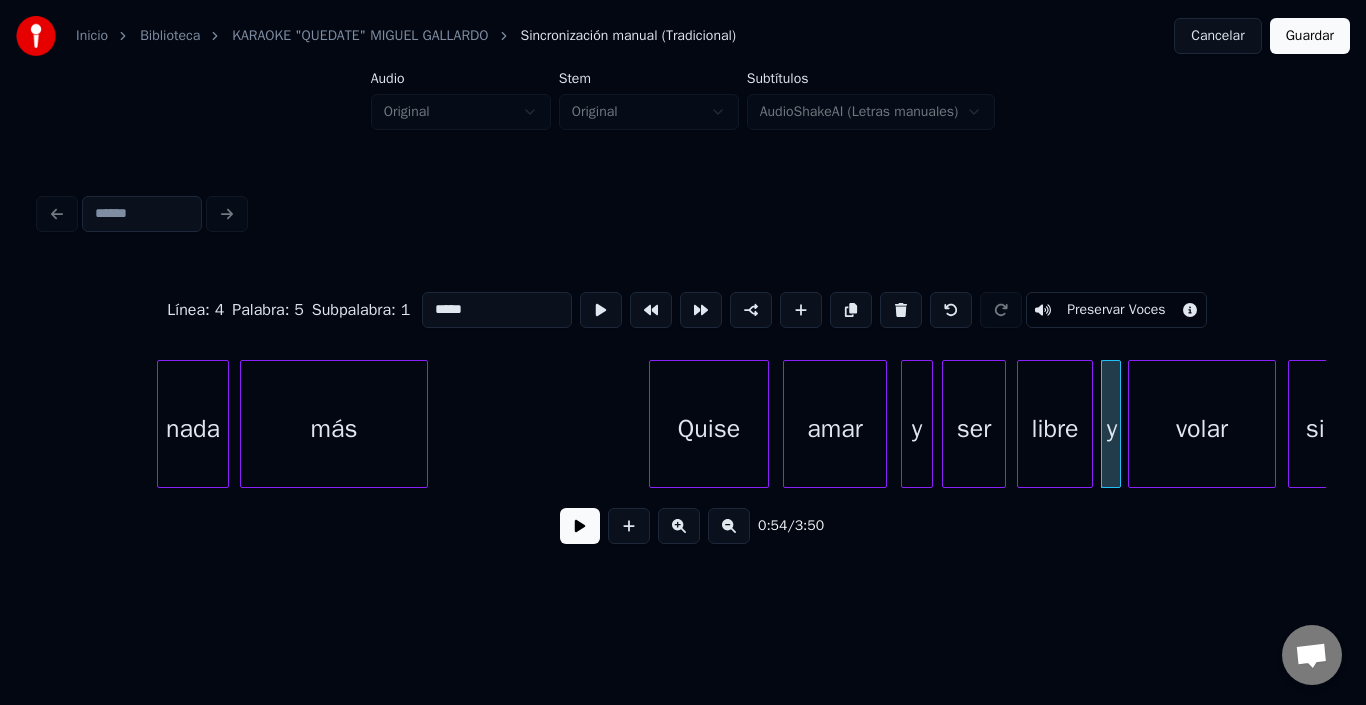click on "volar" at bounding box center [1202, 429] 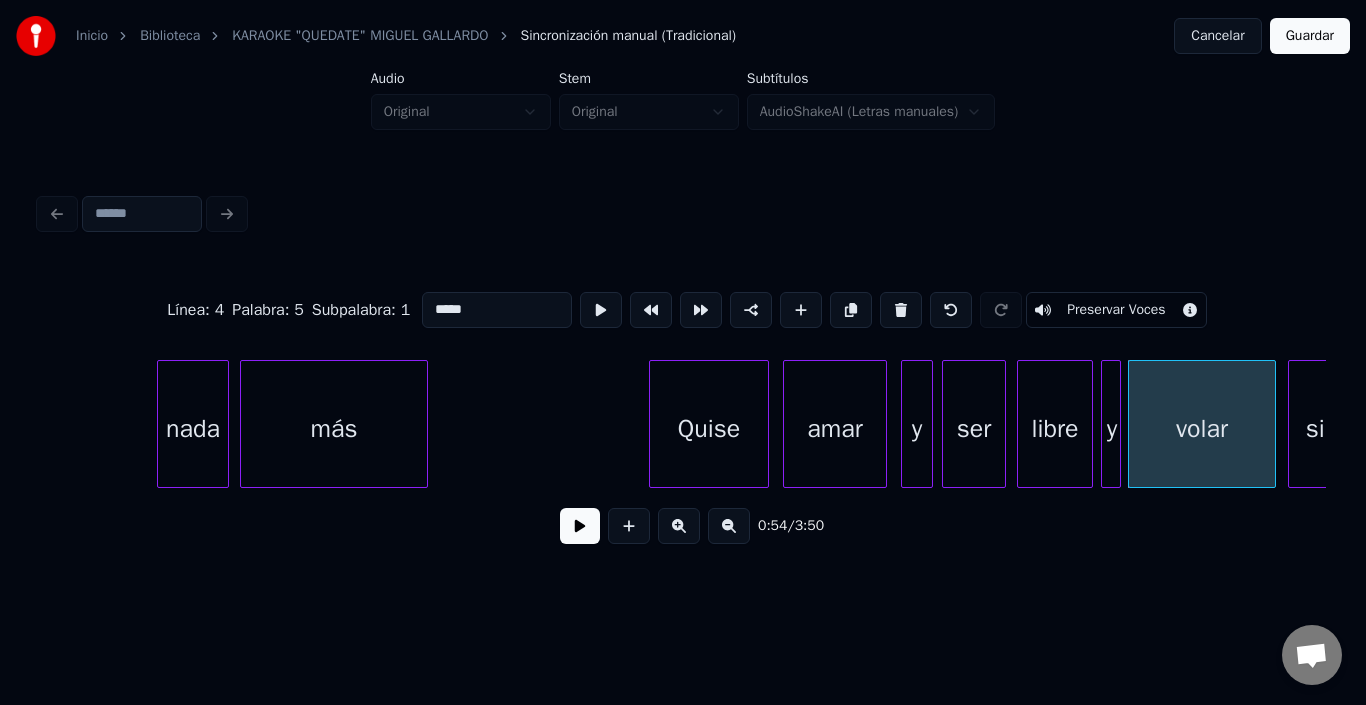 click on "volar" at bounding box center [1202, 429] 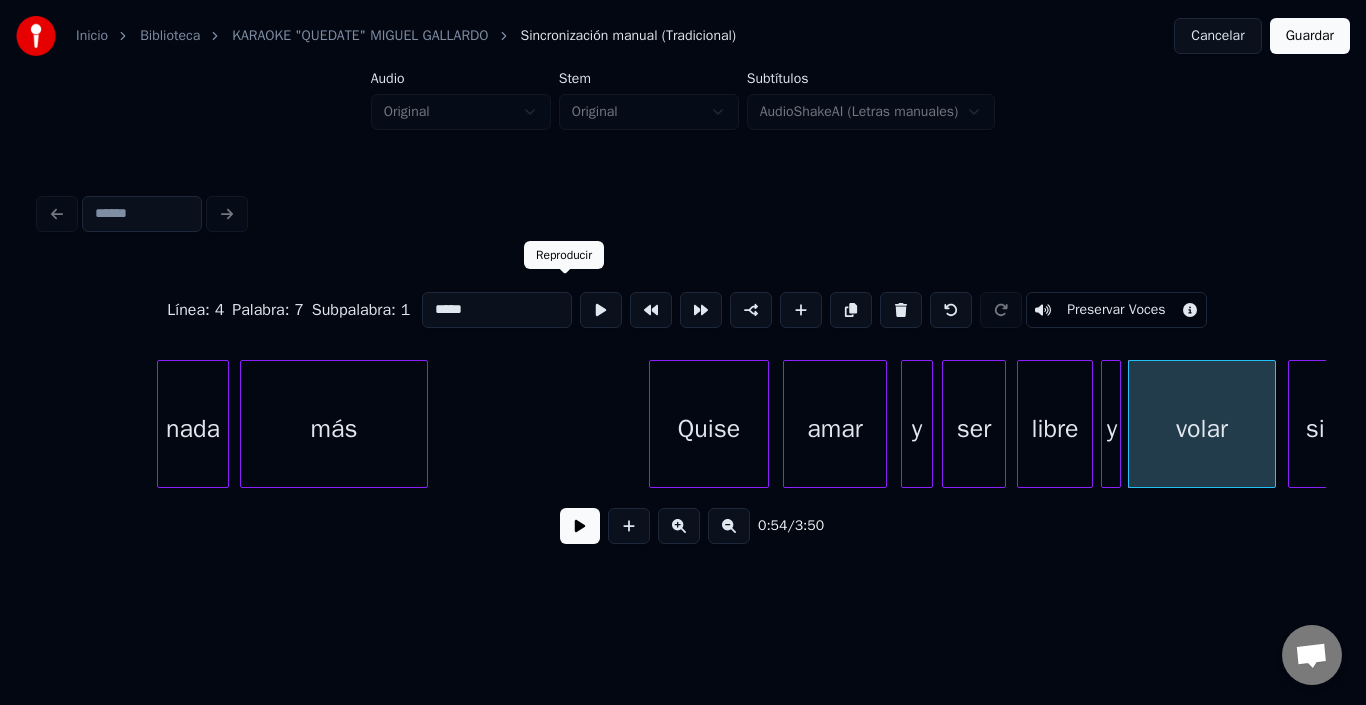 click at bounding box center (601, 310) 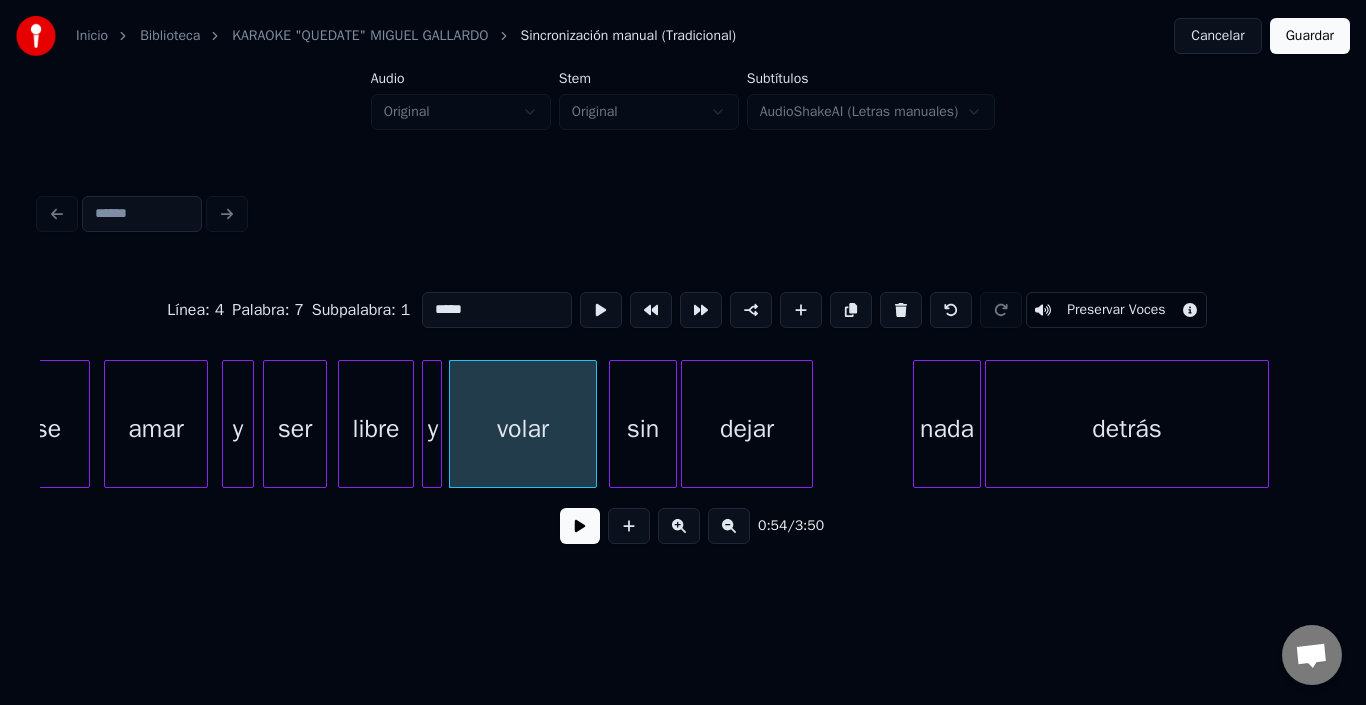 scroll, scrollTop: 0, scrollLeft: 10432, axis: horizontal 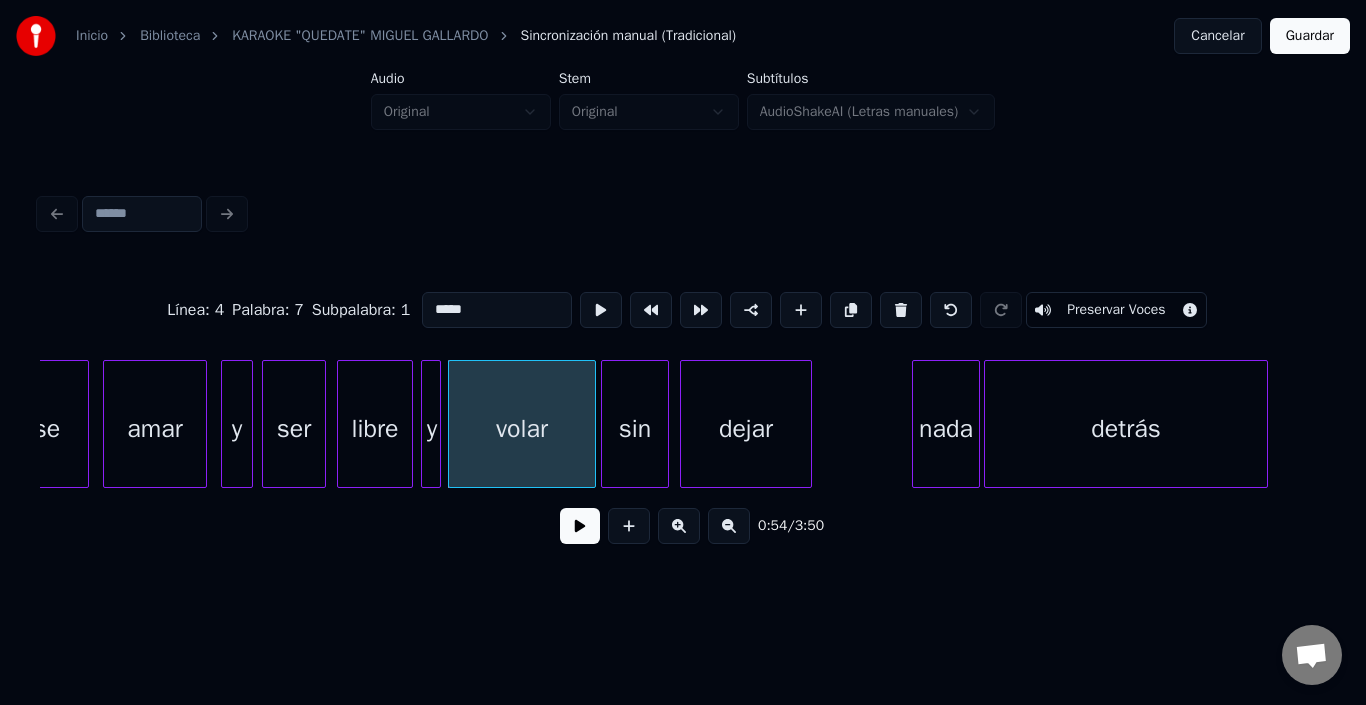 click on "sin" at bounding box center (635, 429) 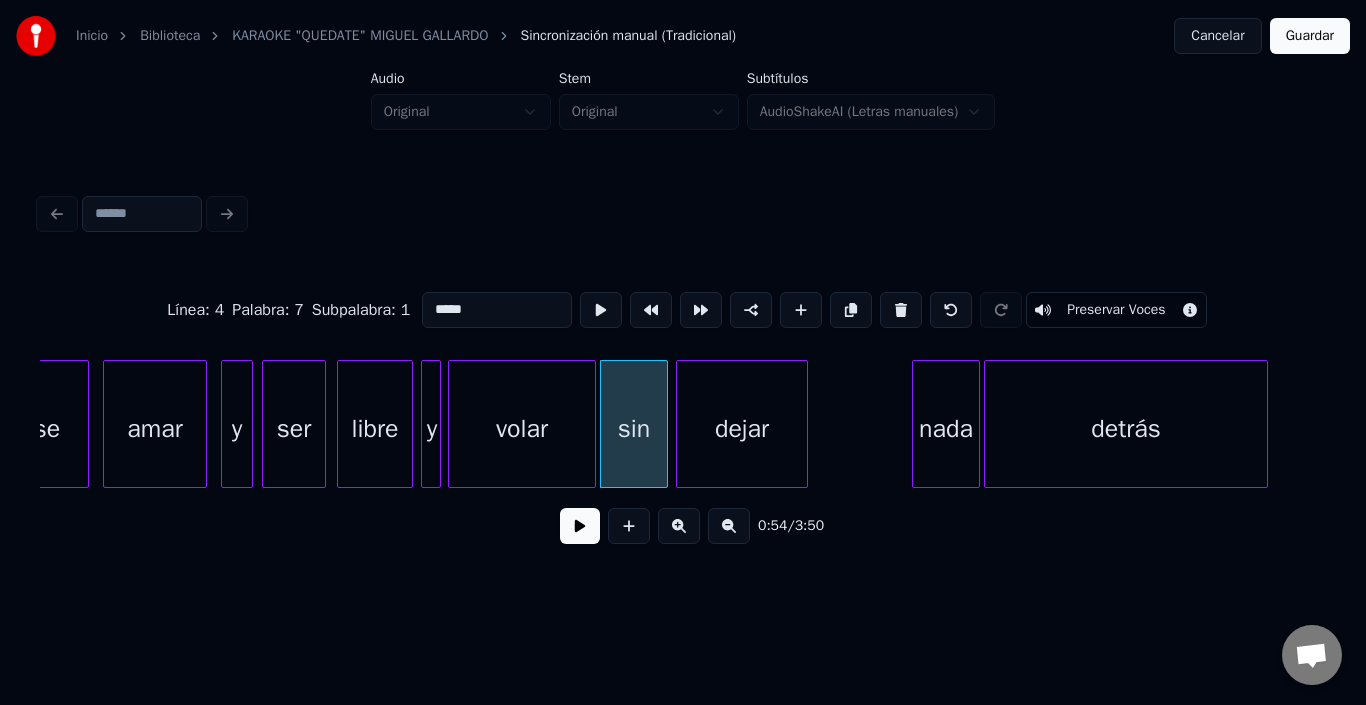 click on "dejar" at bounding box center (742, 429) 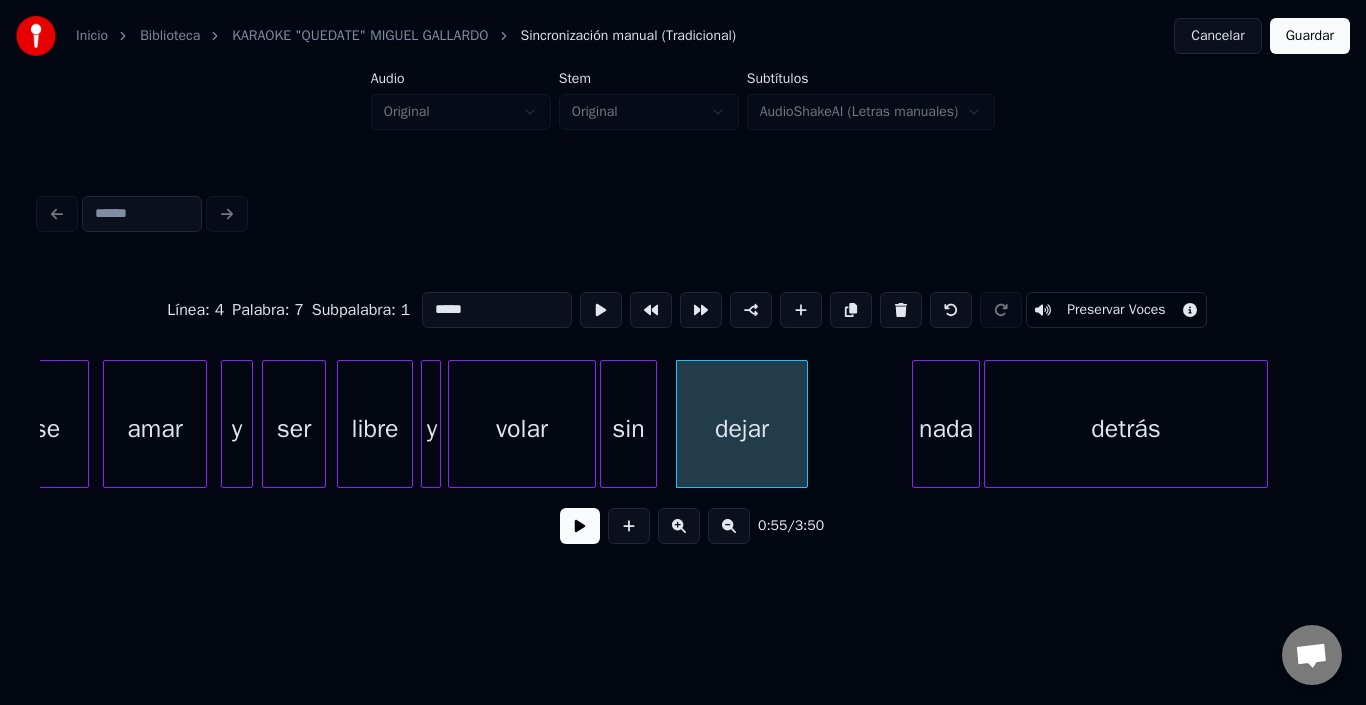 click at bounding box center (653, 424) 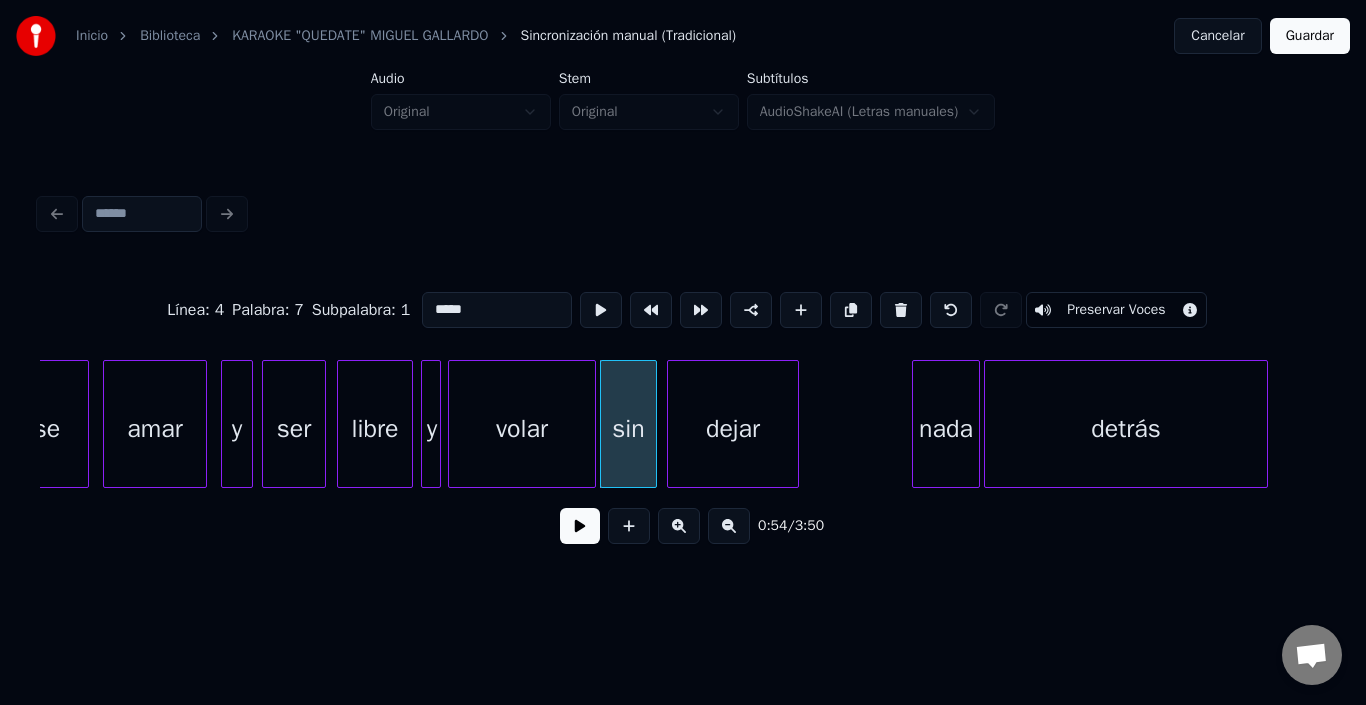 click on "dejar" at bounding box center (733, 429) 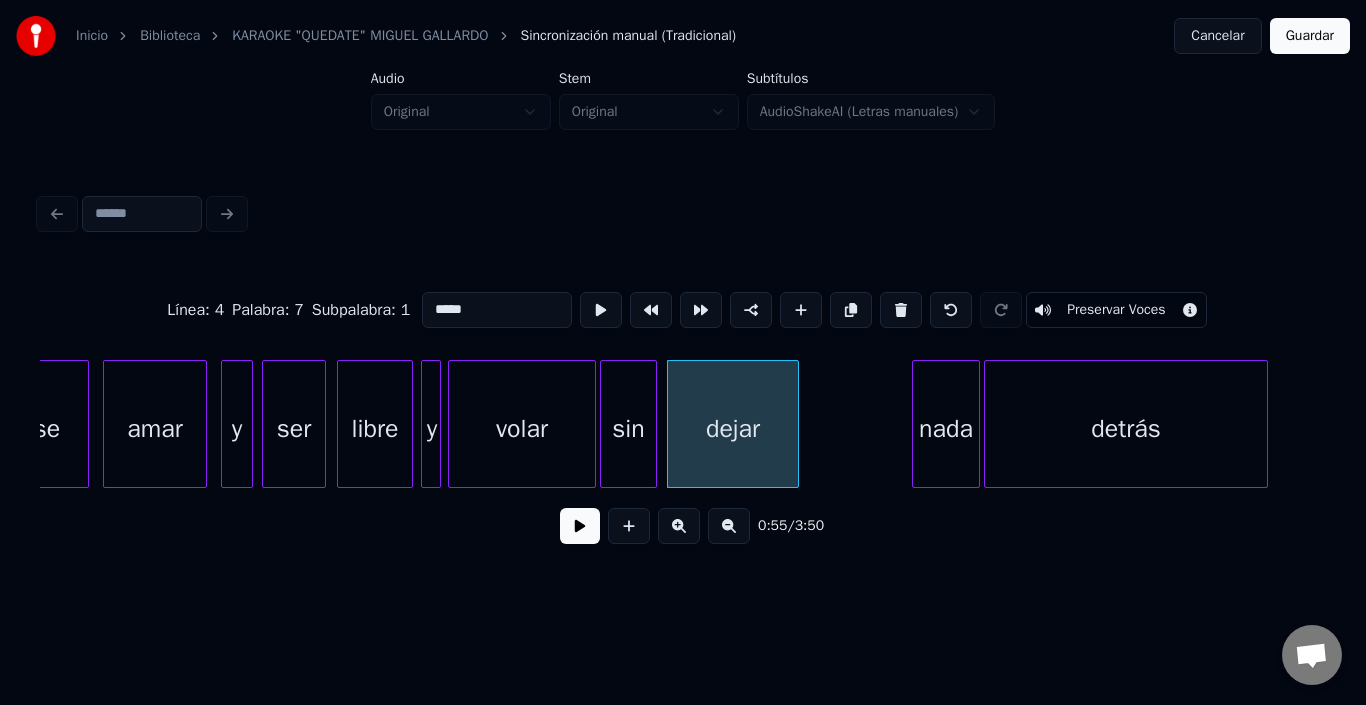 click on "sin" at bounding box center [628, 429] 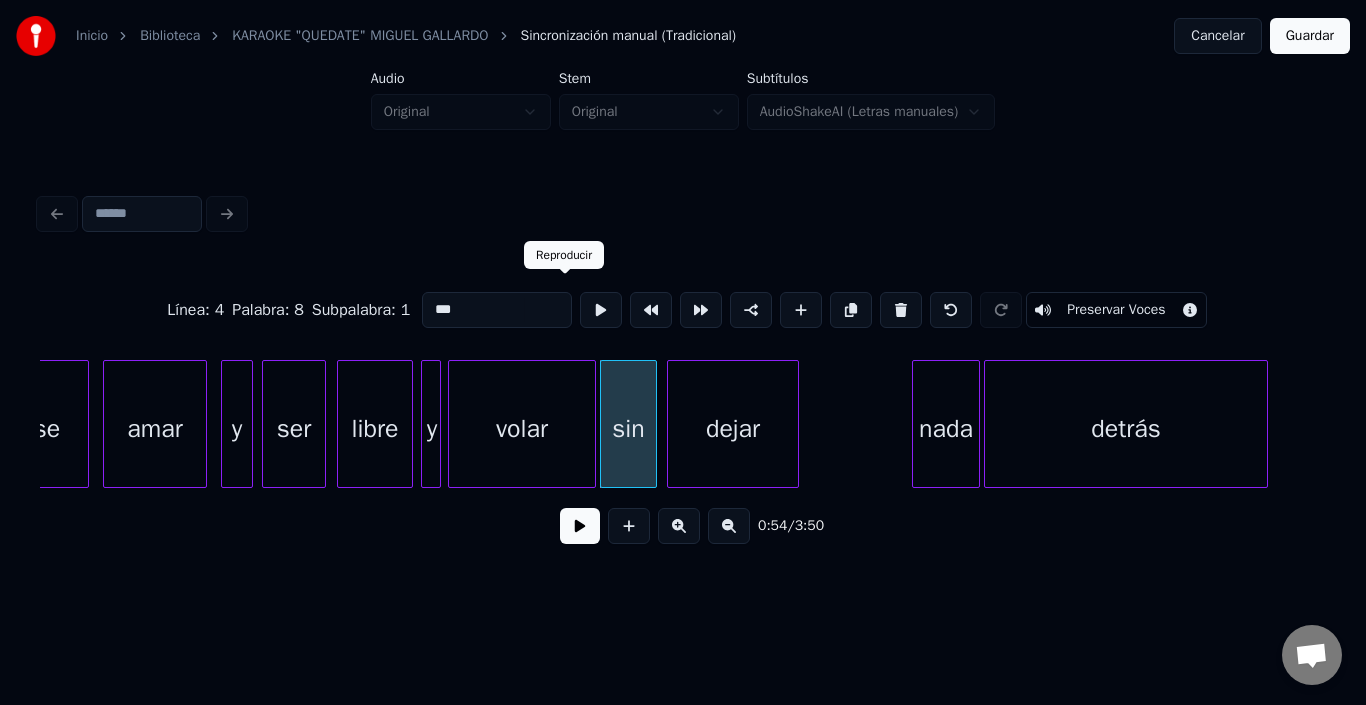 click at bounding box center (601, 310) 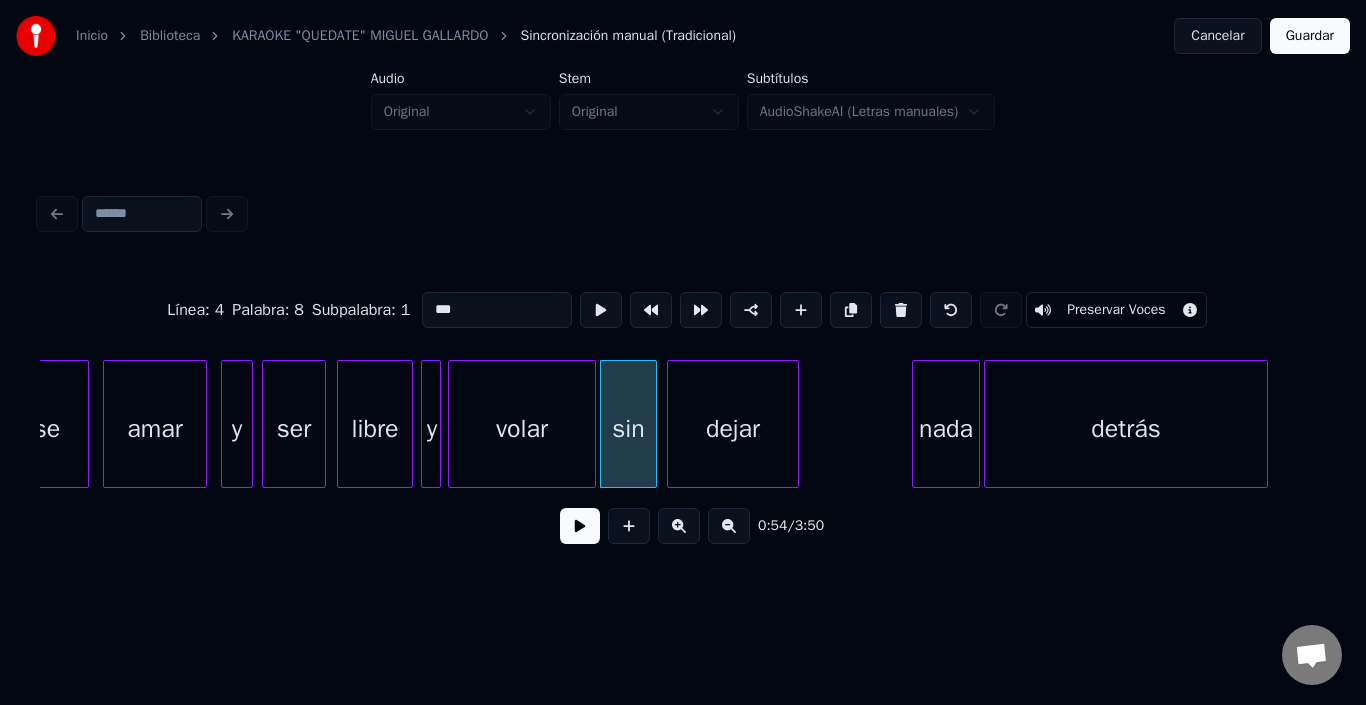 click on "dejar" at bounding box center [733, 429] 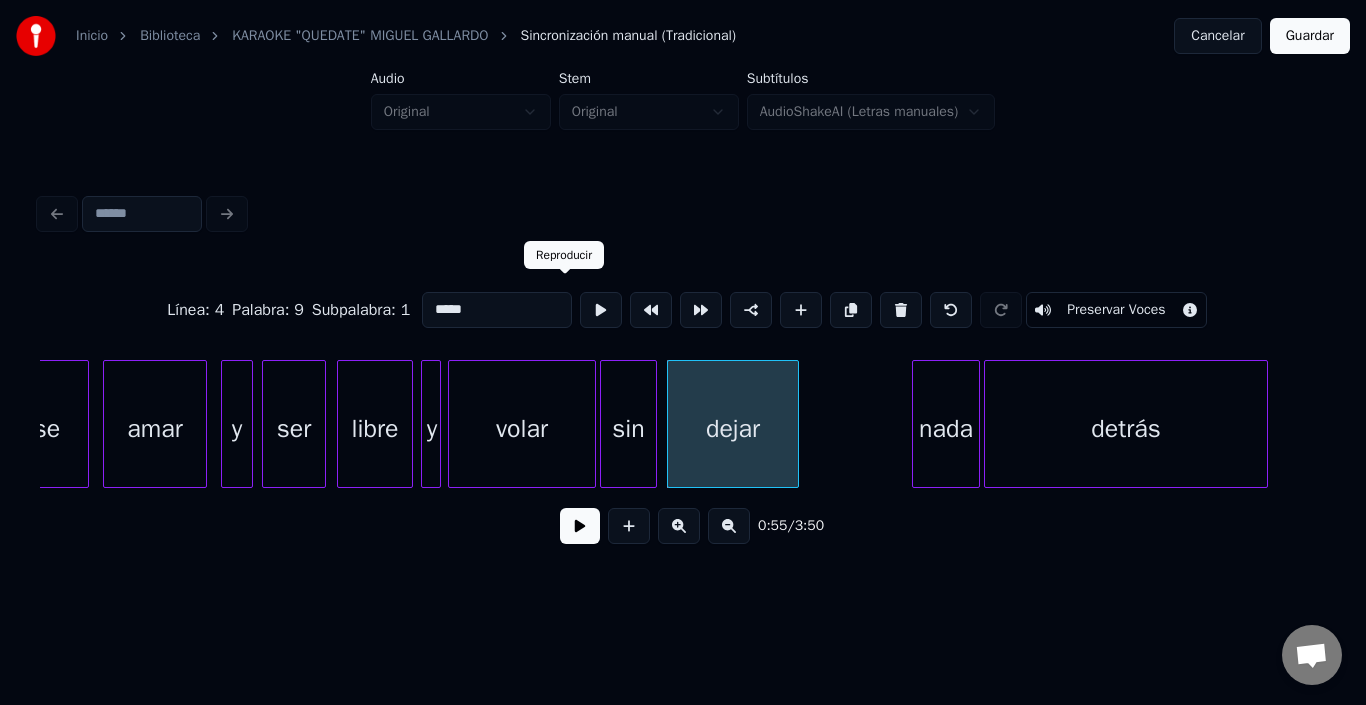 click at bounding box center (601, 310) 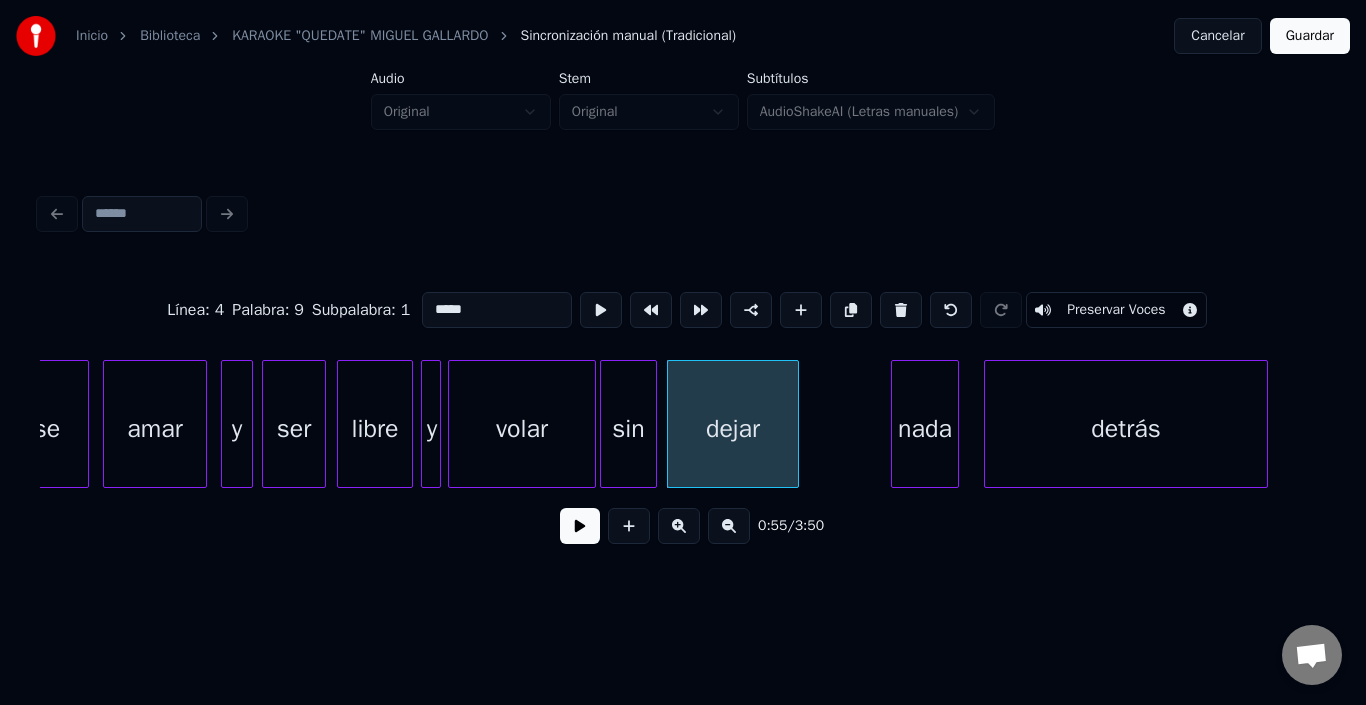 click on "nada" at bounding box center [925, 429] 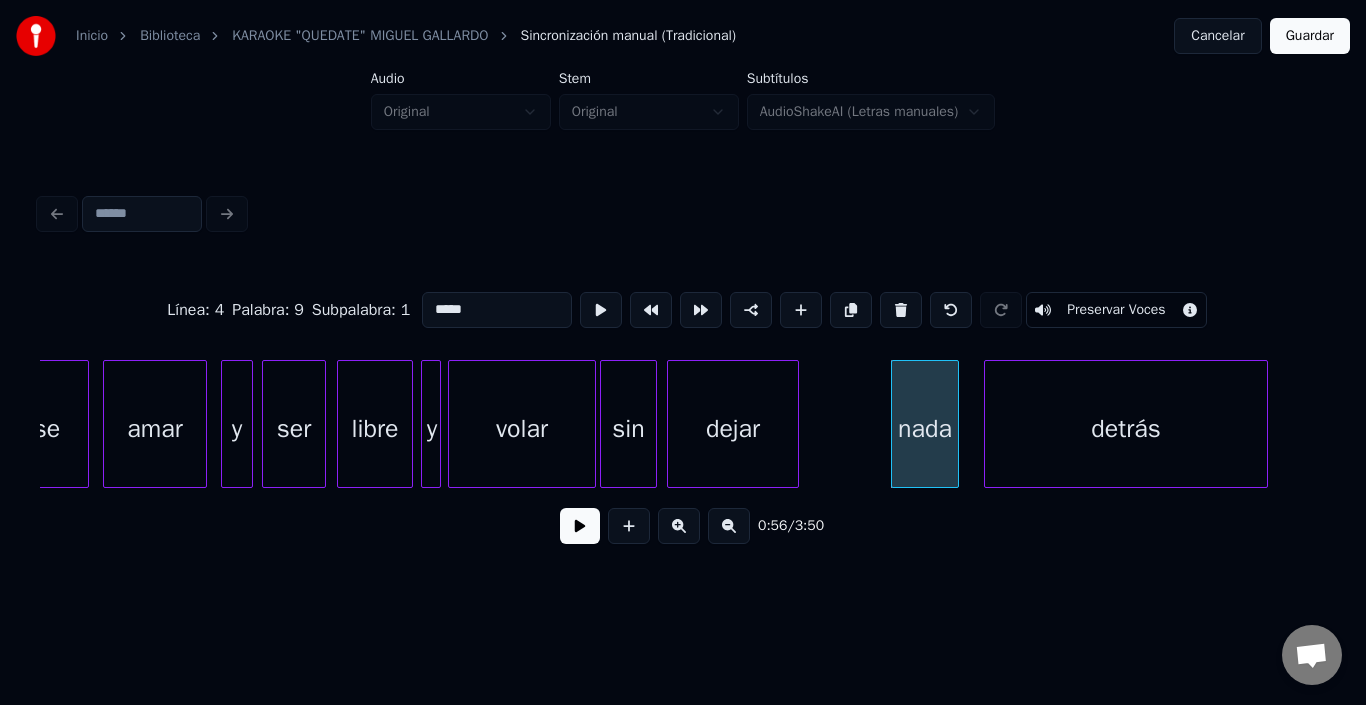 click on "Quise amar y ser libre y volar sin dejar nada detrás" at bounding box center [12662, 424] 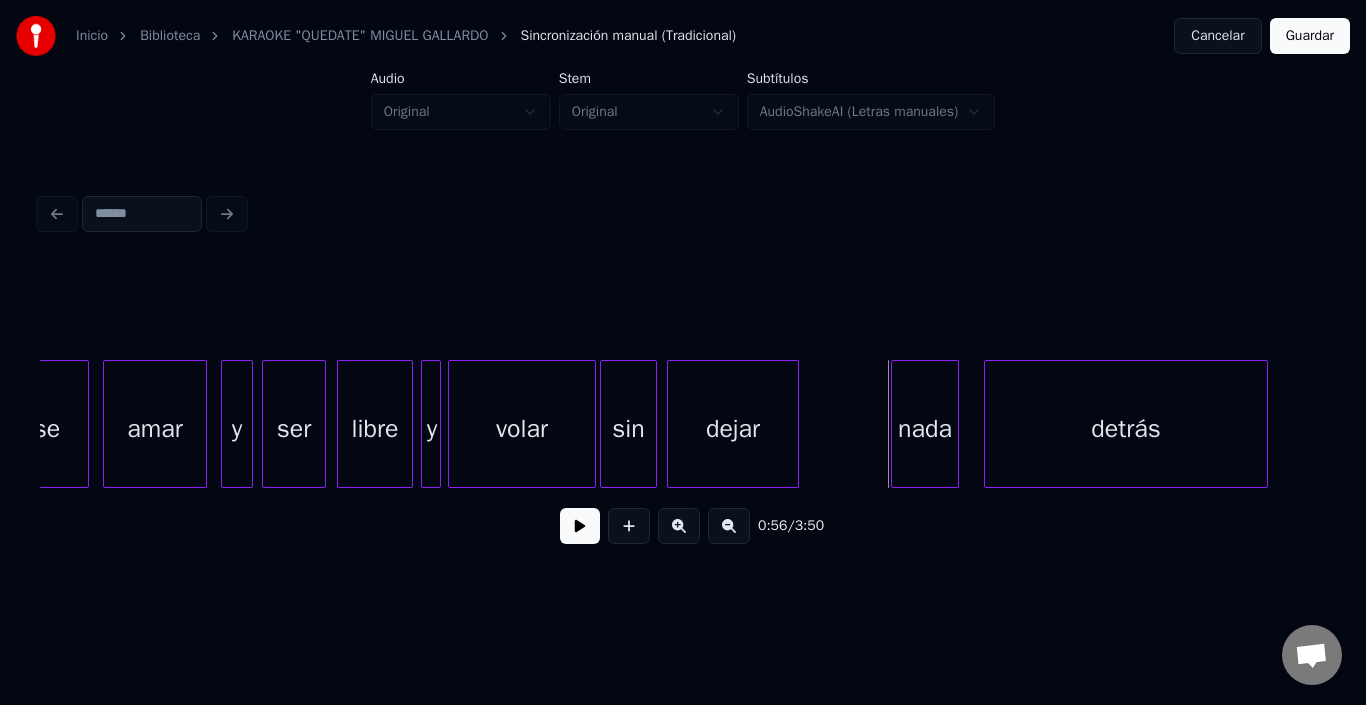 click on "nada" at bounding box center [925, 429] 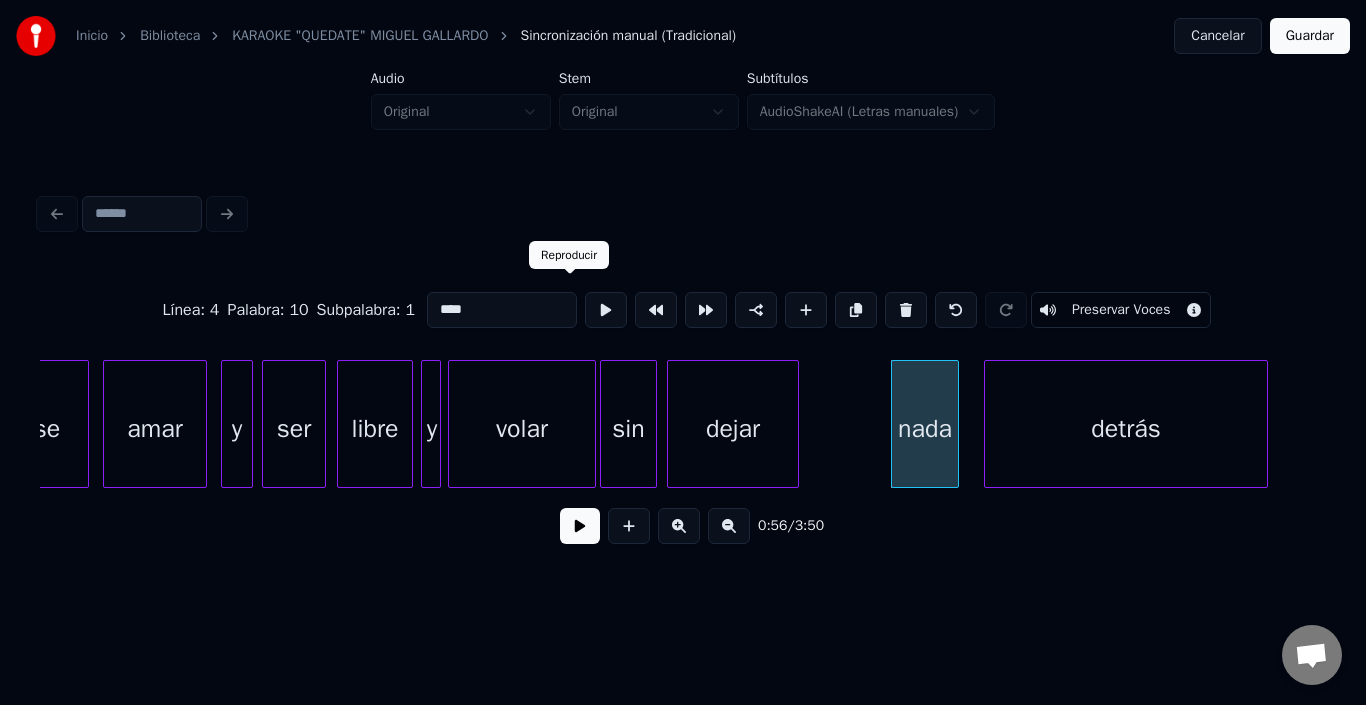 click at bounding box center (606, 310) 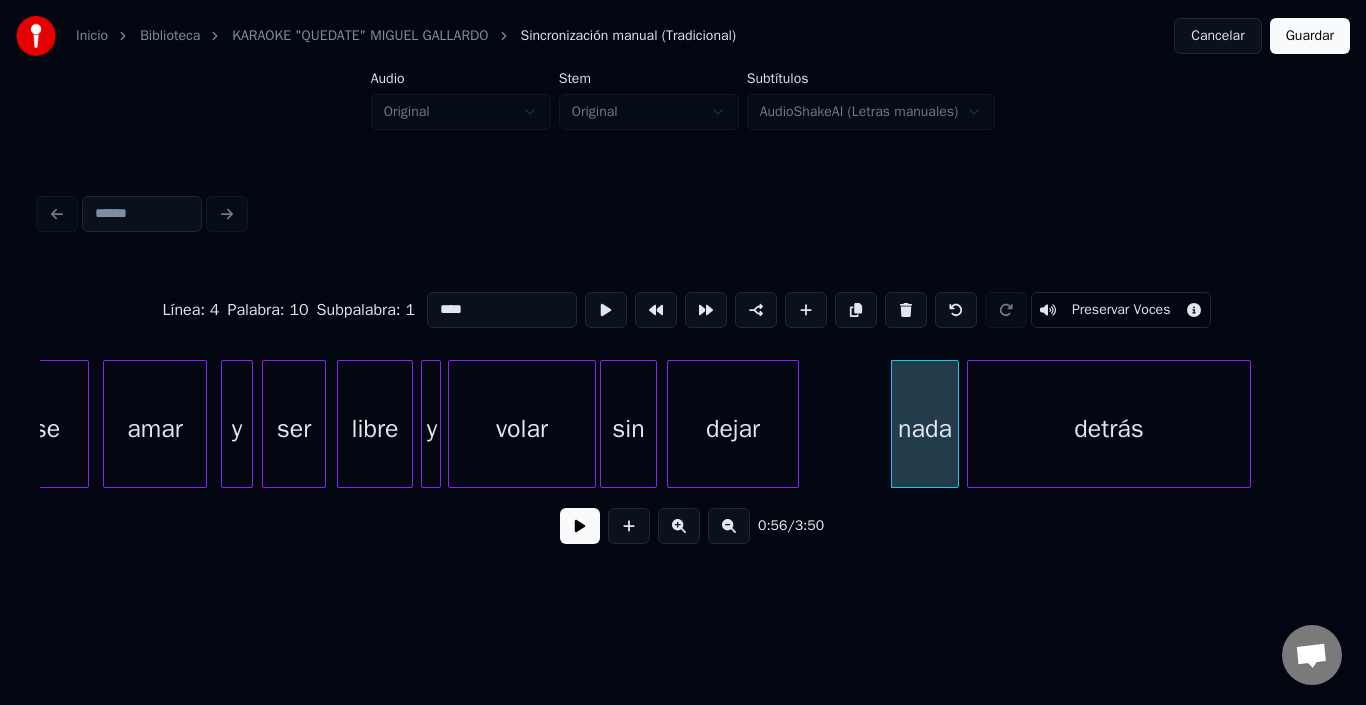 click on "detrás" at bounding box center (1109, 429) 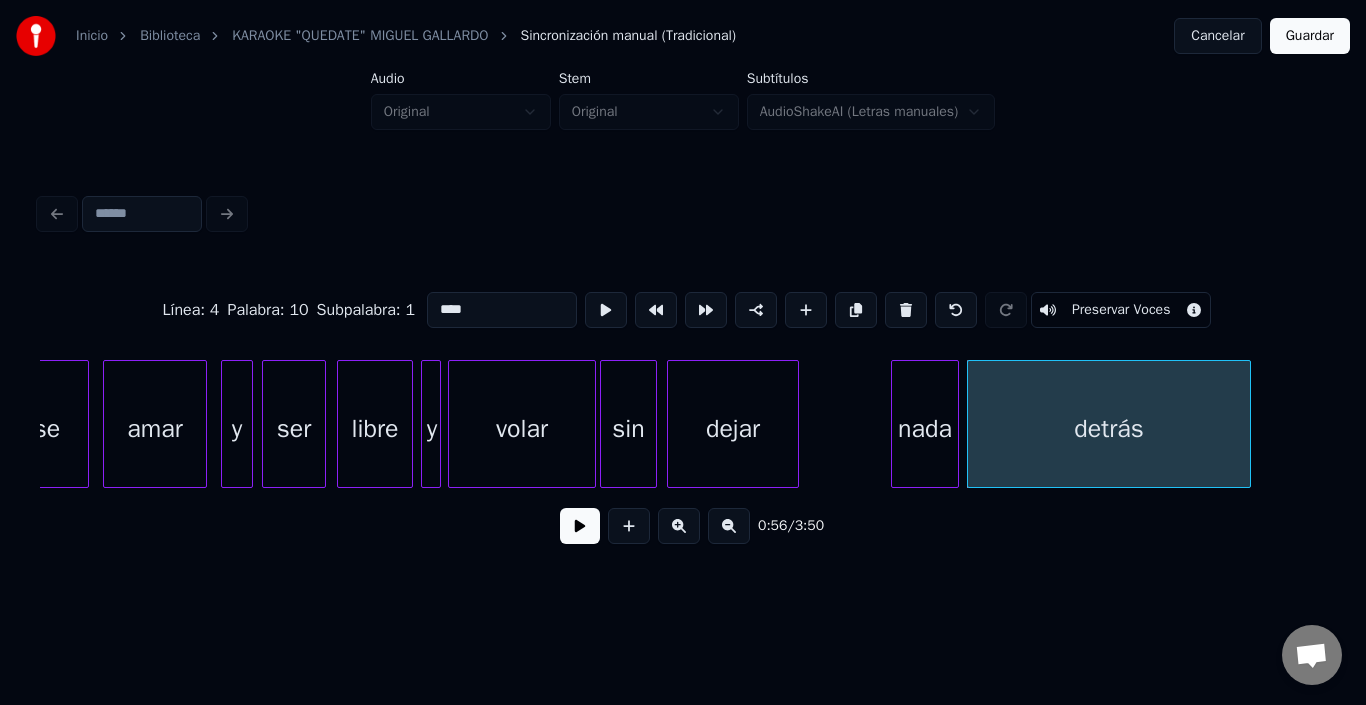 click on "Quise amar y ser libre y volar sin dejar nada detrás" at bounding box center [12662, 424] 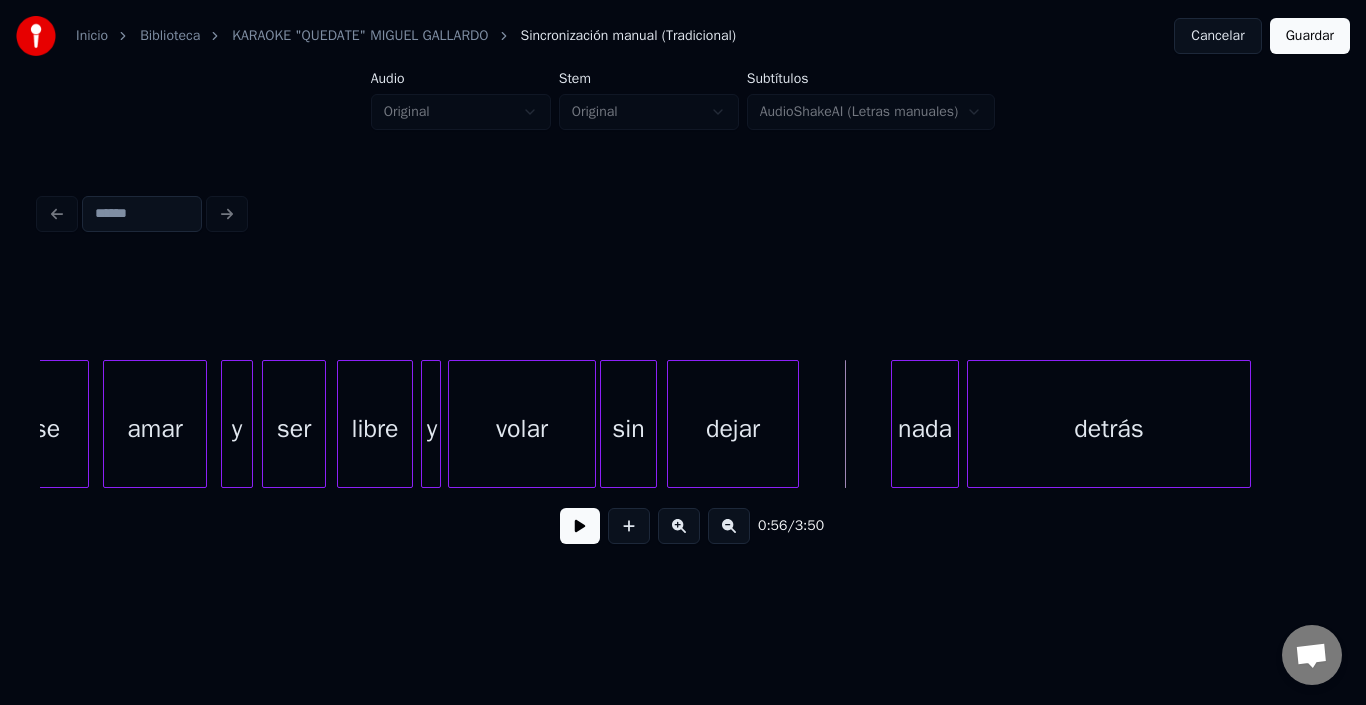 click at bounding box center [580, 526] 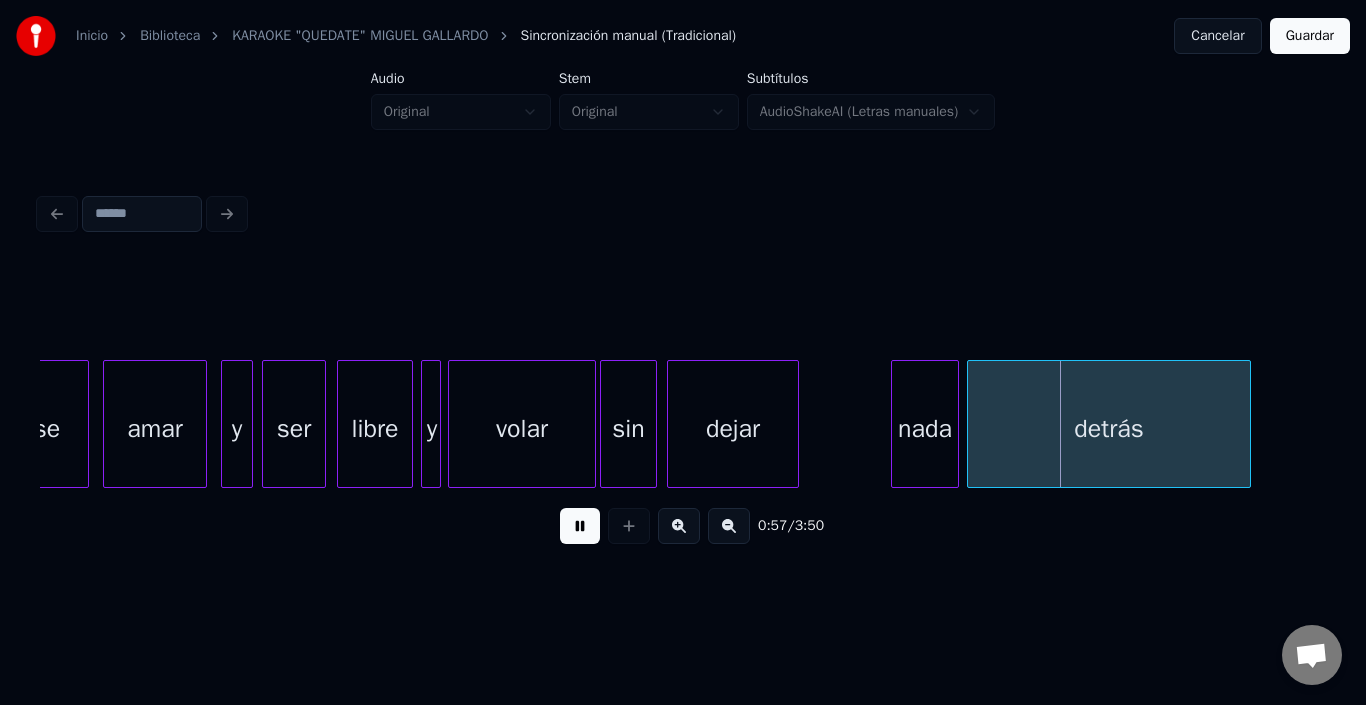 click at bounding box center (580, 526) 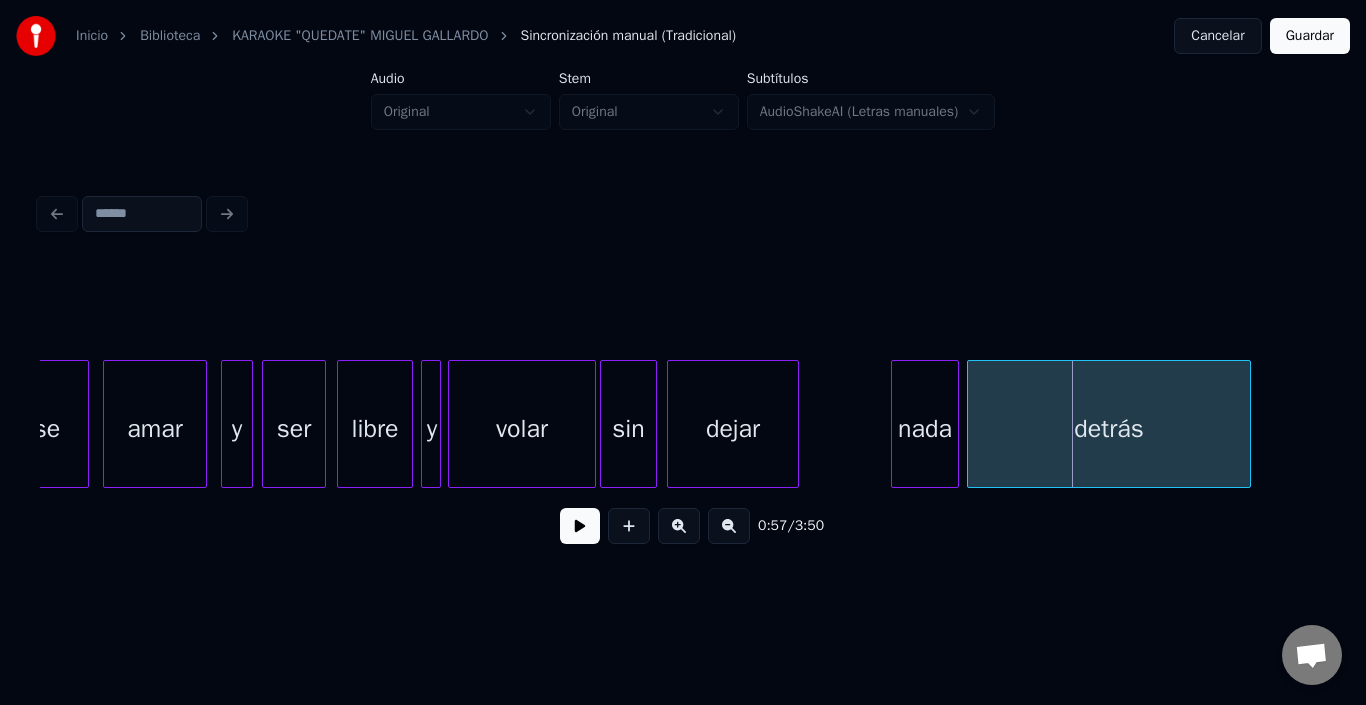 click on "detrás" at bounding box center (1109, 429) 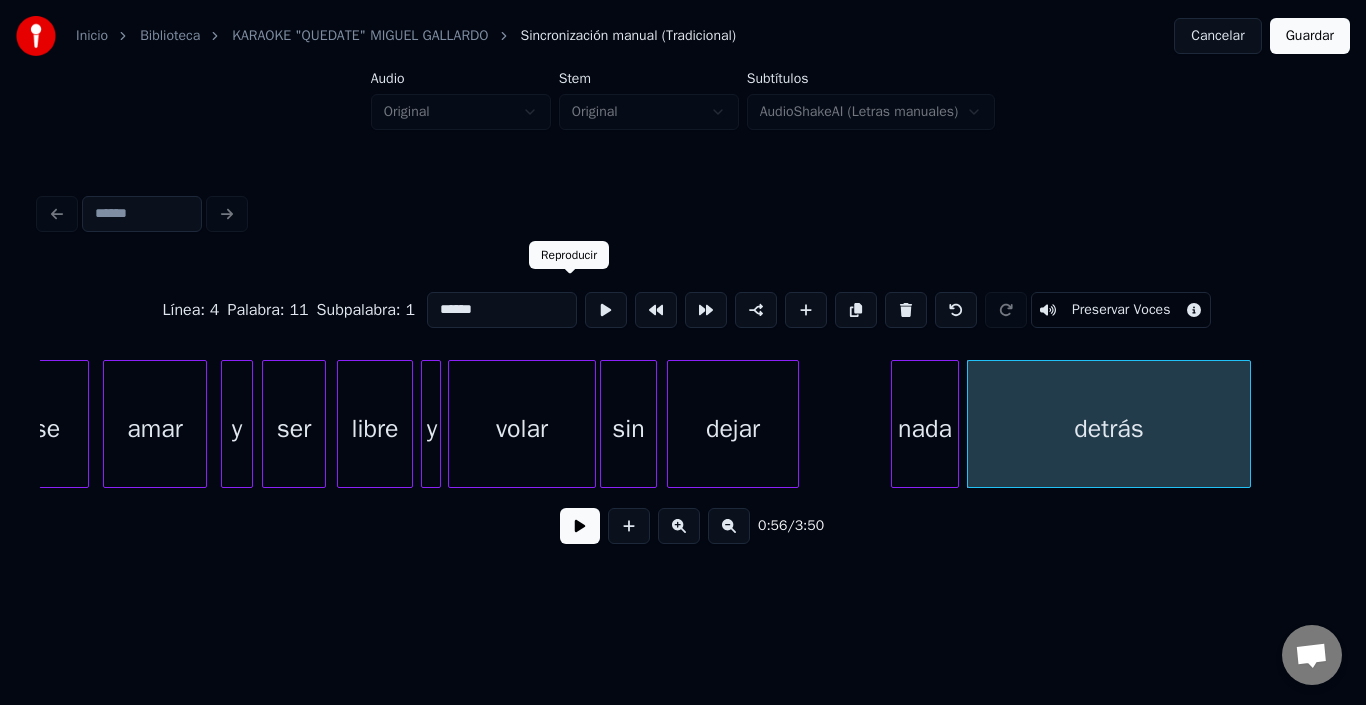 click at bounding box center [606, 310] 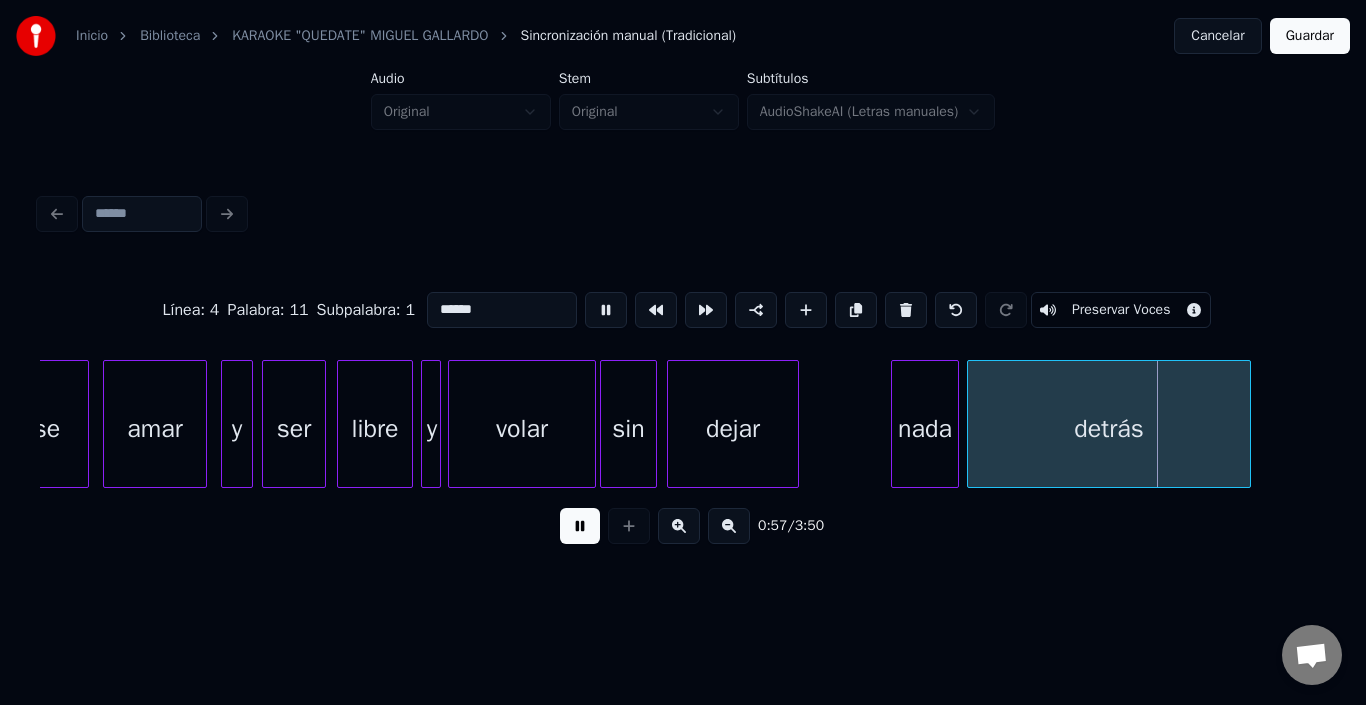 click at bounding box center (606, 310) 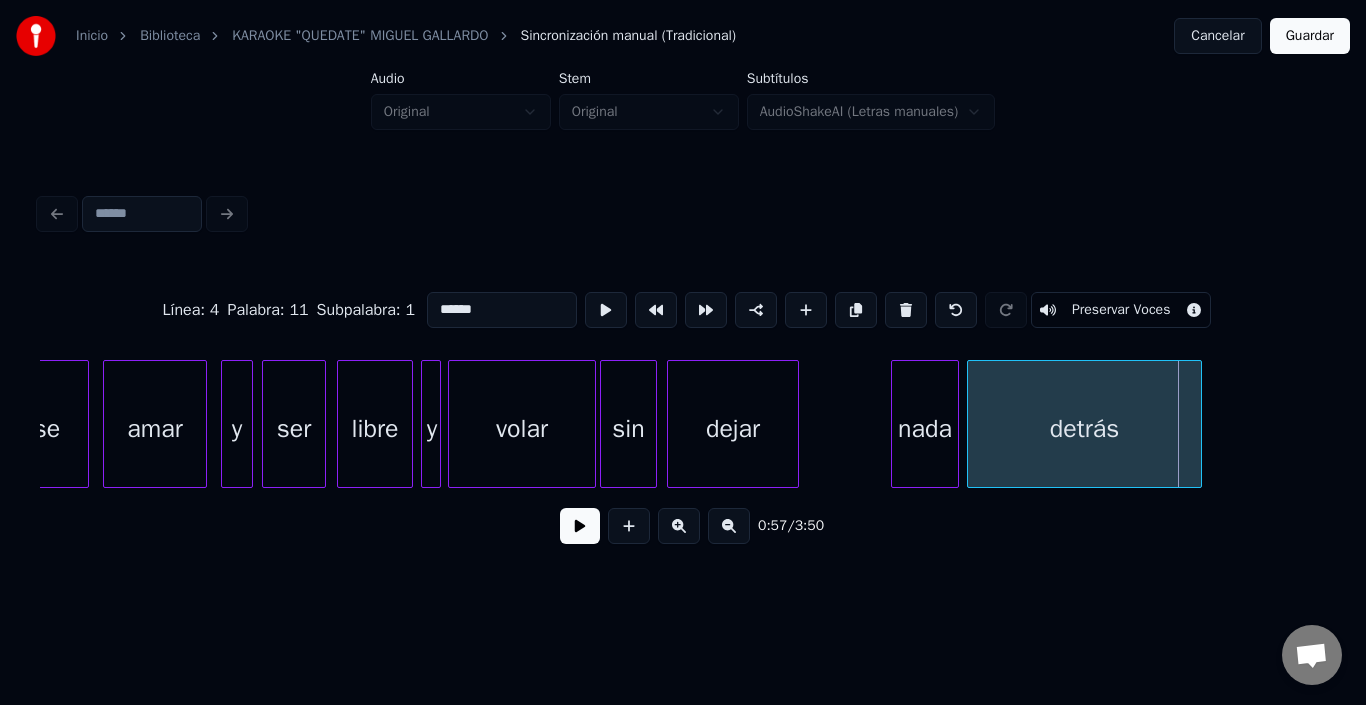 click at bounding box center (1198, 424) 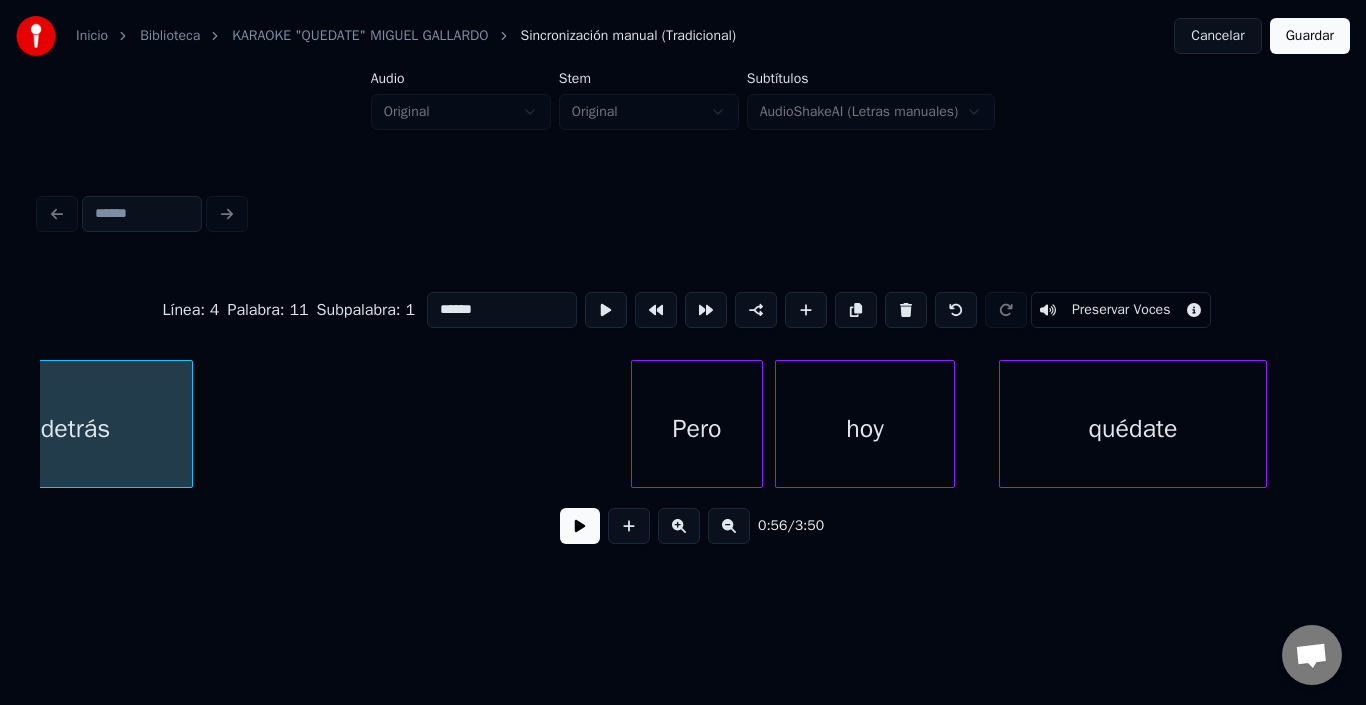 scroll, scrollTop: 0, scrollLeft: 11472, axis: horizontal 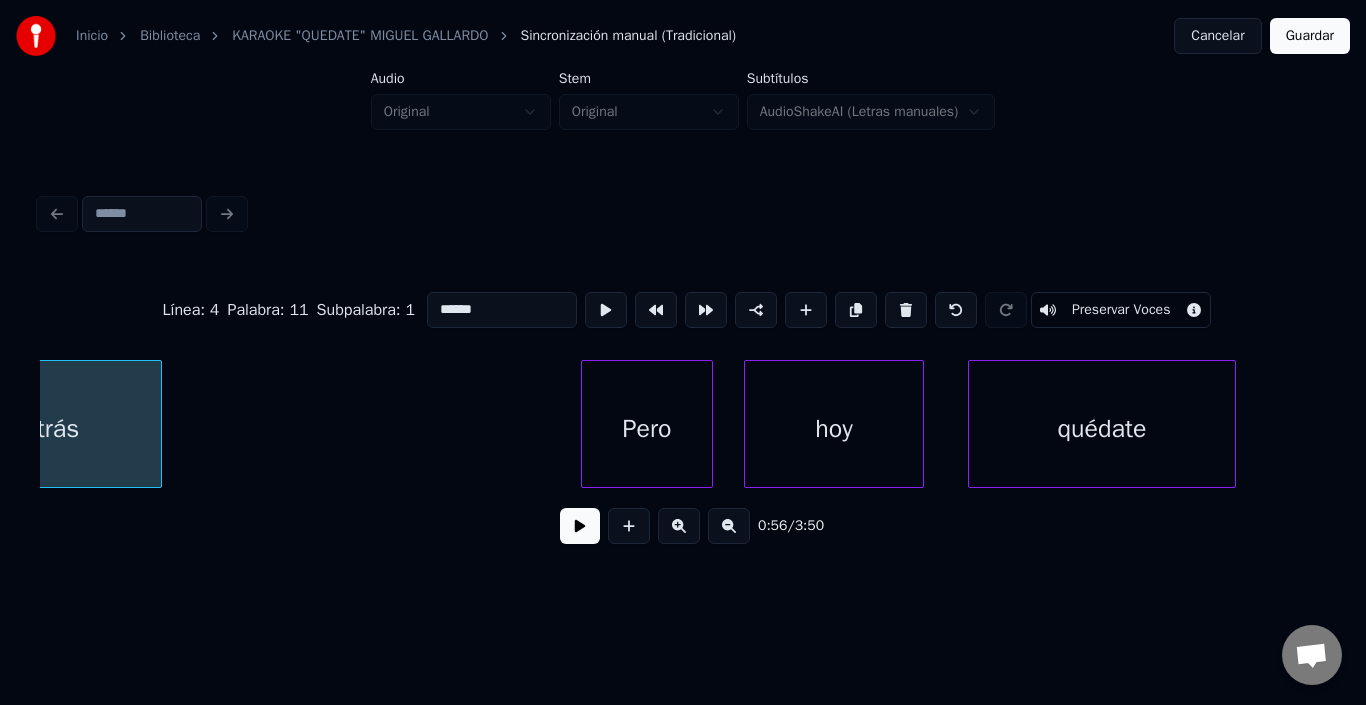 click on "Pero" at bounding box center [647, 429] 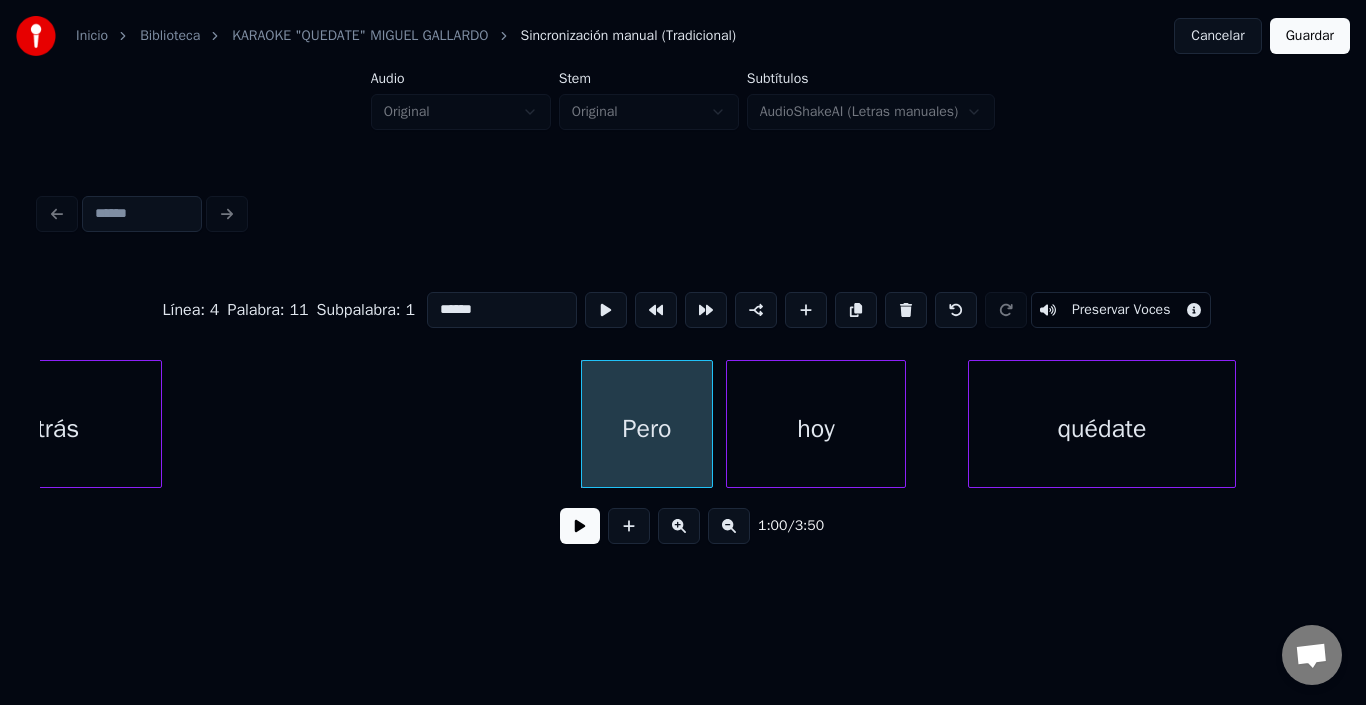 click on "hoy" at bounding box center (816, 429) 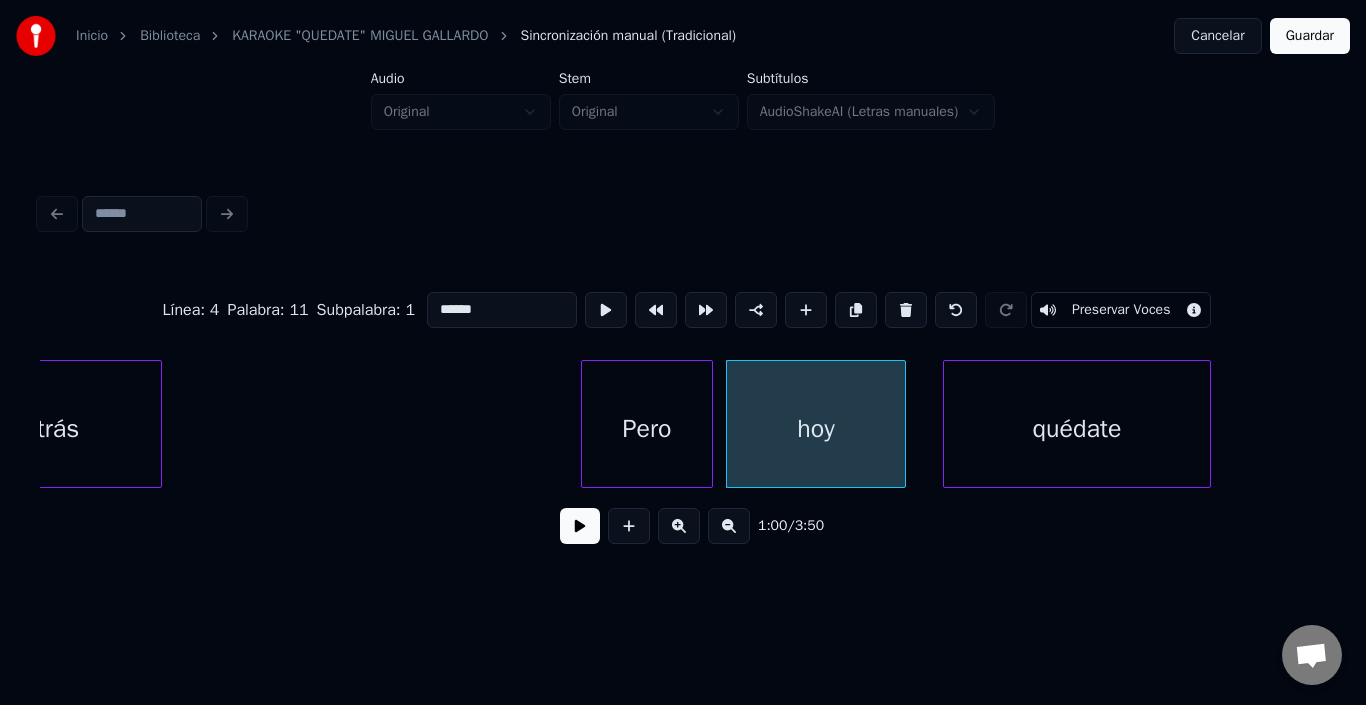 click on "quédate" at bounding box center [1077, 429] 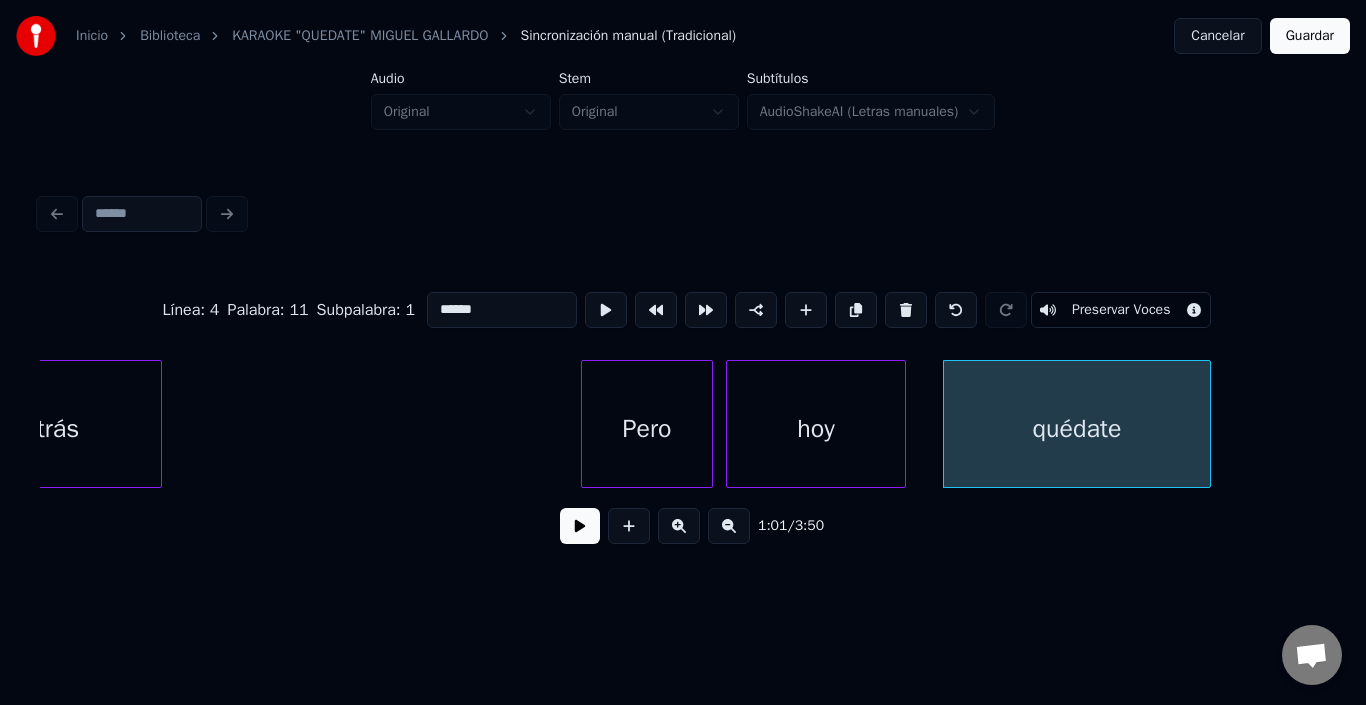 click on "quédate" at bounding box center [1077, 429] 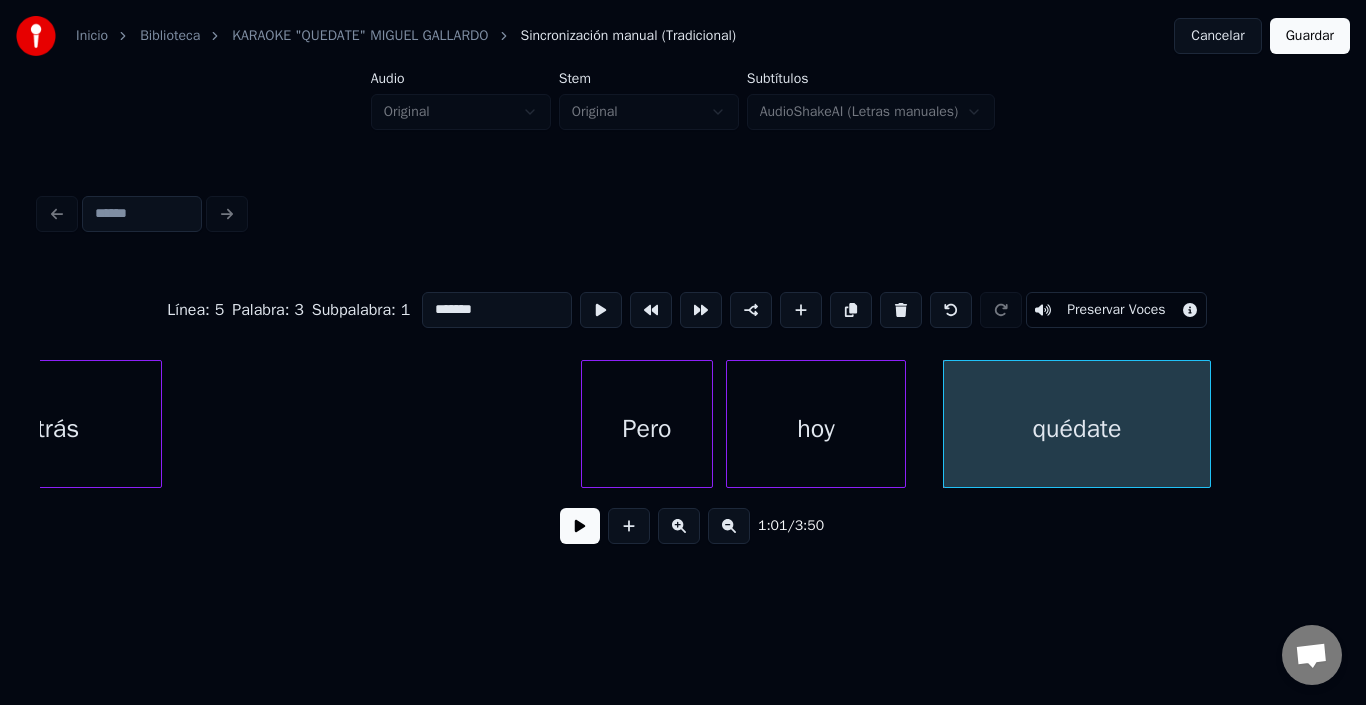 click on "Pero" at bounding box center [647, 429] 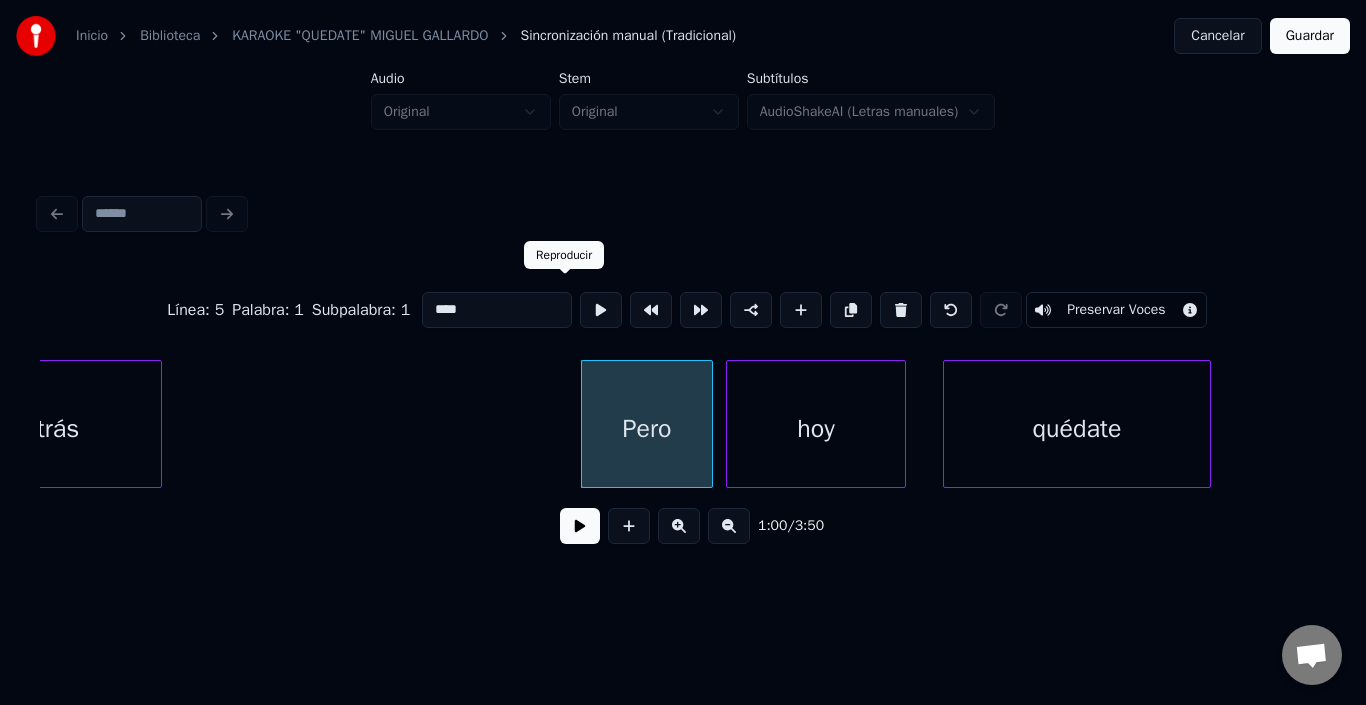 click at bounding box center [601, 310] 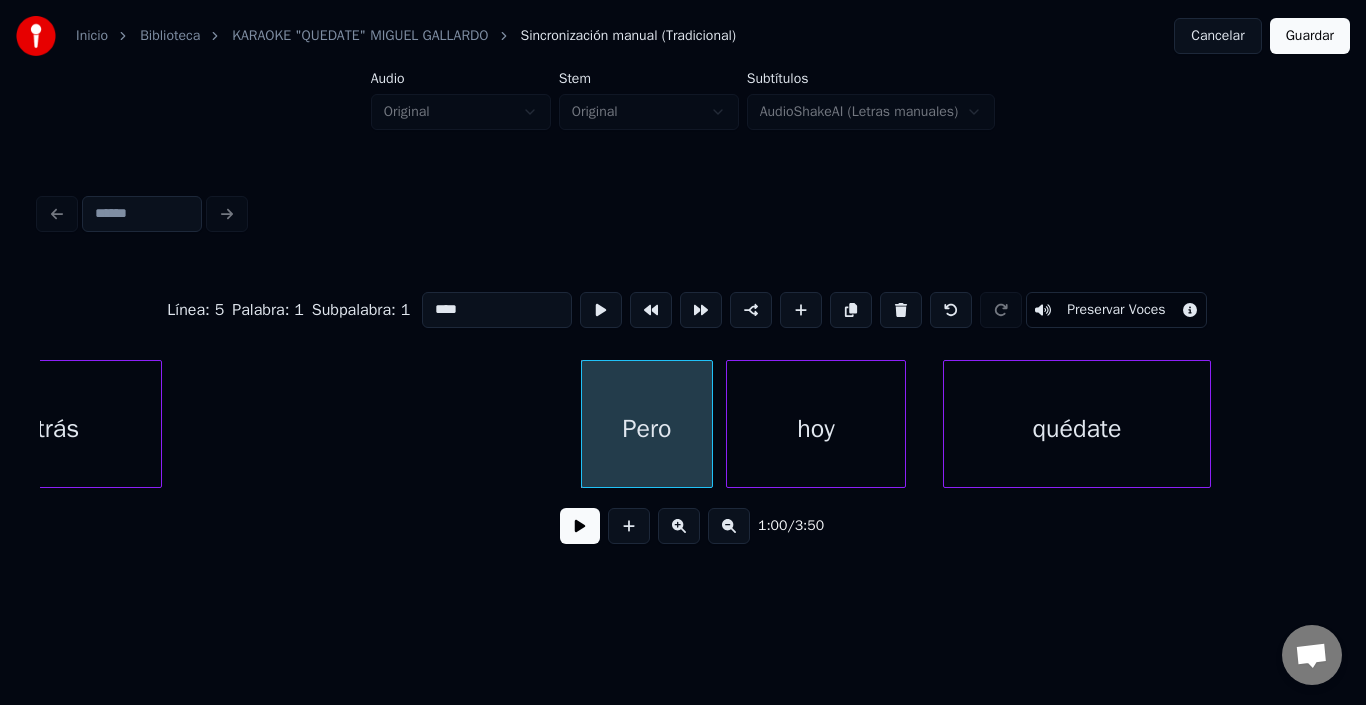 click on "hoy" at bounding box center (816, 429) 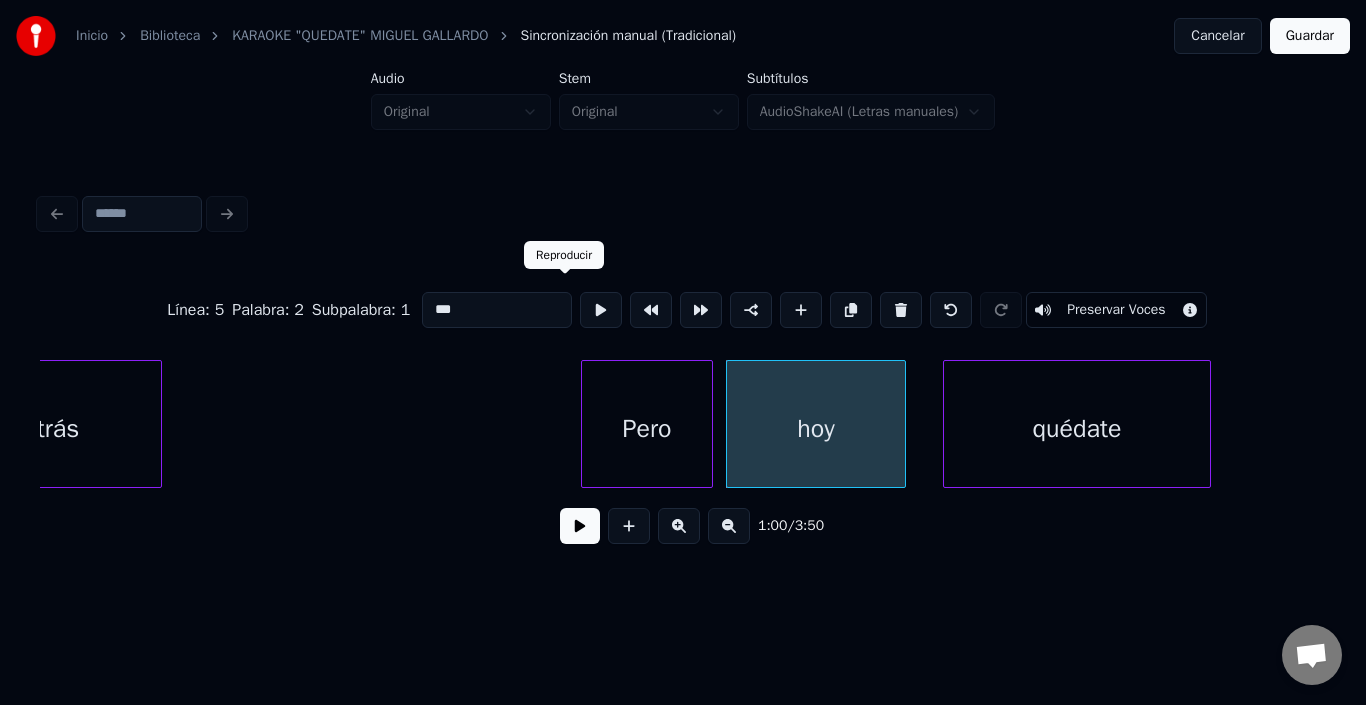 click at bounding box center (601, 310) 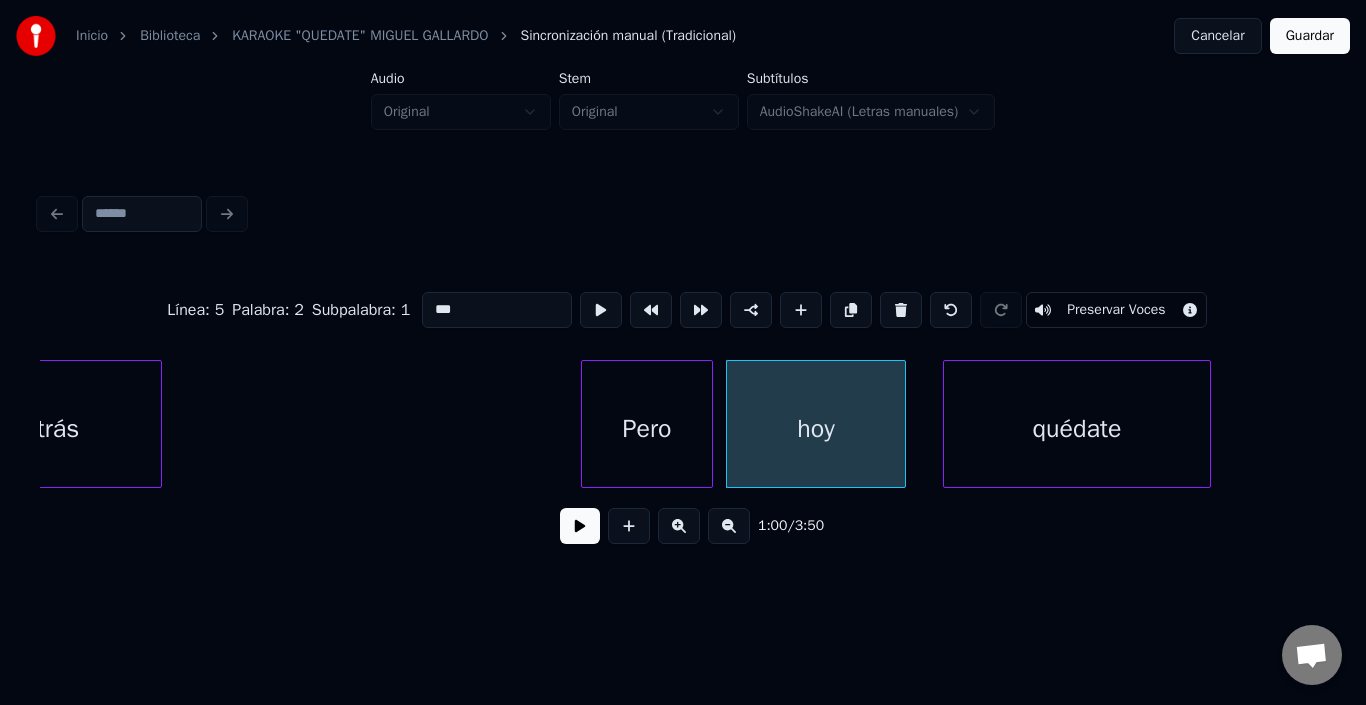 click on "quédate" at bounding box center [1077, 429] 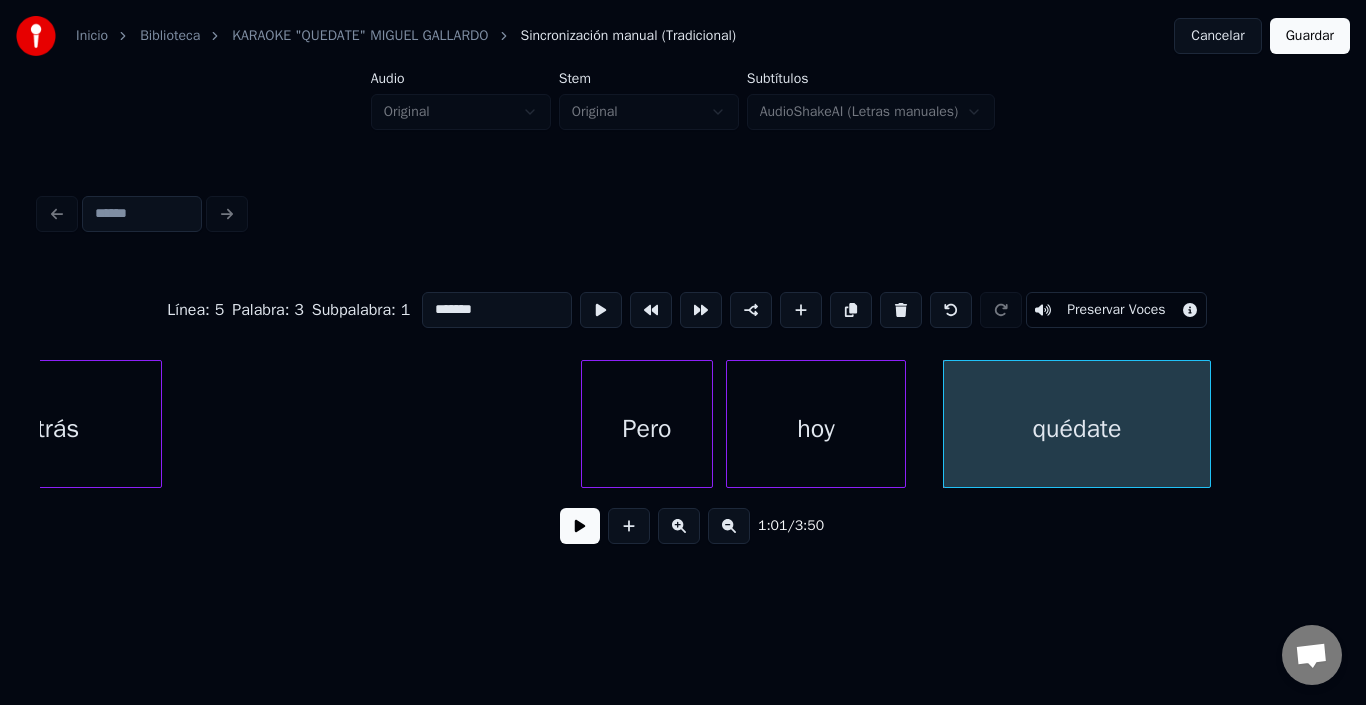 click at bounding box center [580, 526] 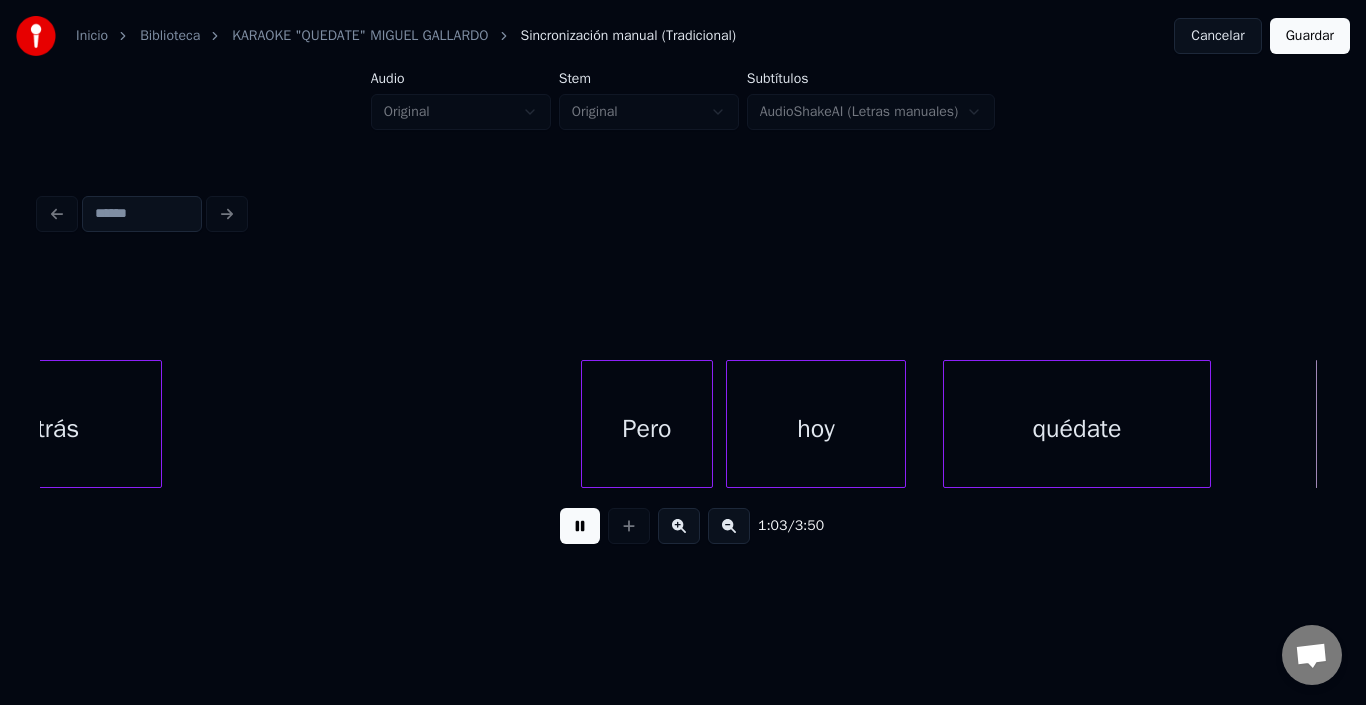 scroll, scrollTop: 0, scrollLeft: 12758, axis: horizontal 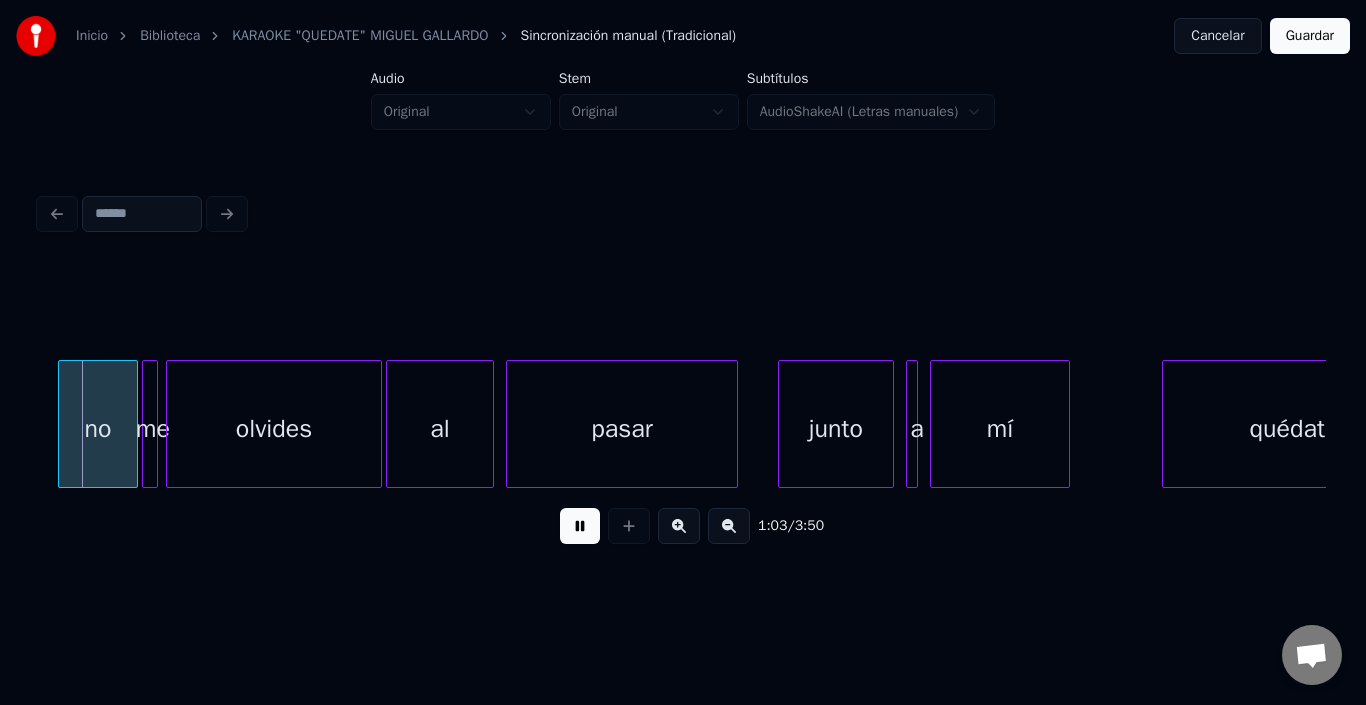 click at bounding box center [580, 526] 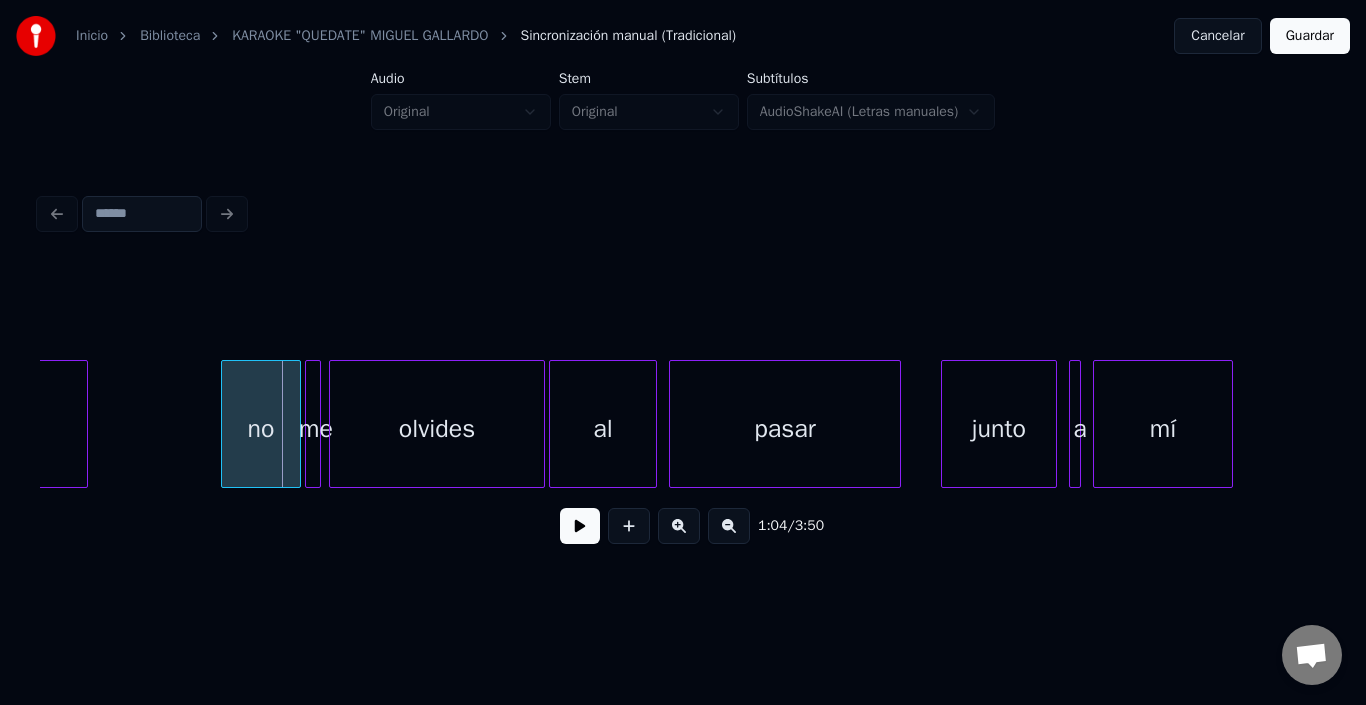 scroll, scrollTop: 0, scrollLeft: 12522, axis: horizontal 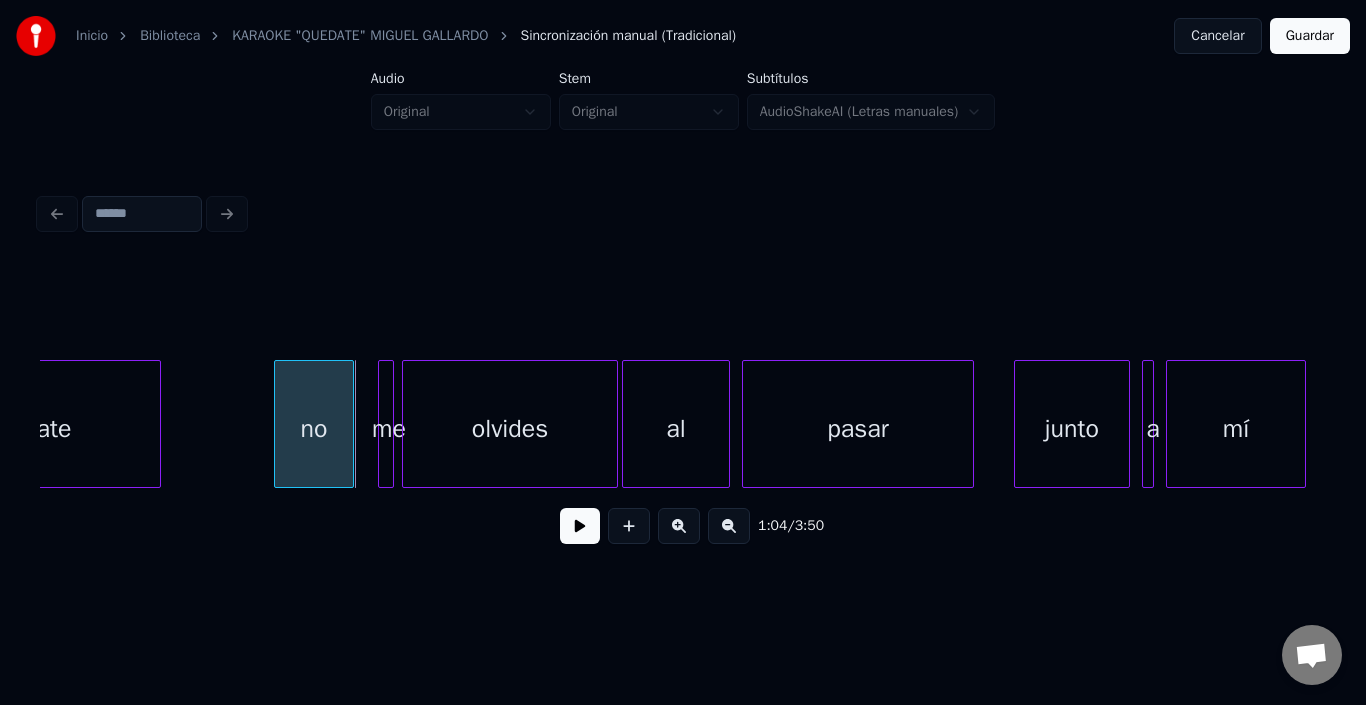 click on "no" at bounding box center [314, 429] 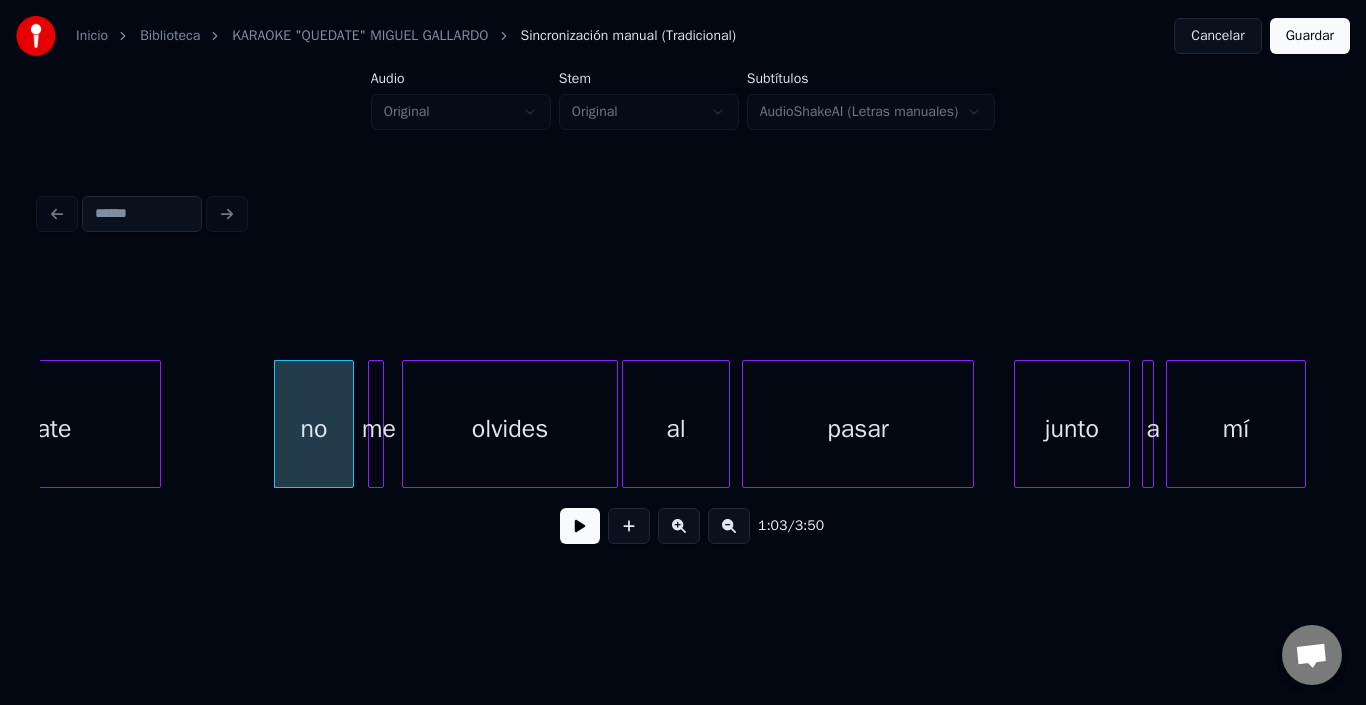 click on "me" at bounding box center [379, 429] 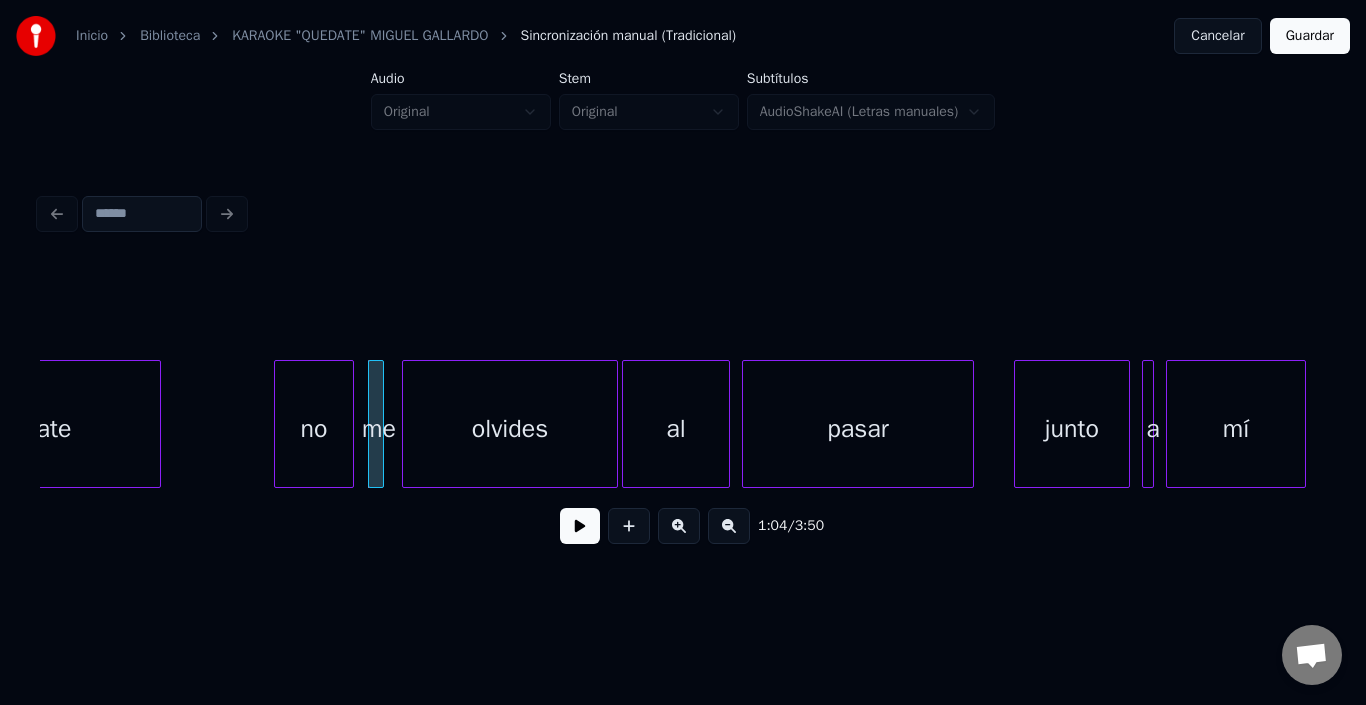 click on "me" at bounding box center (376, 424) 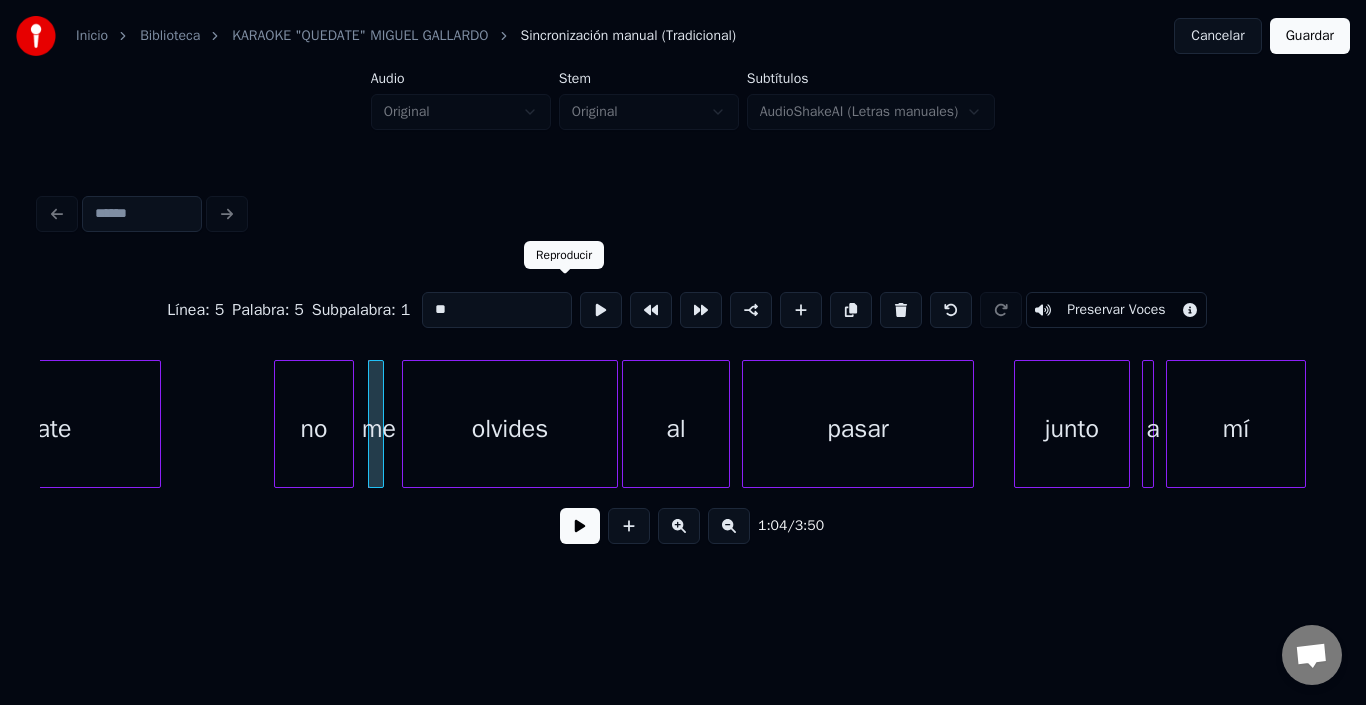 click at bounding box center (601, 310) 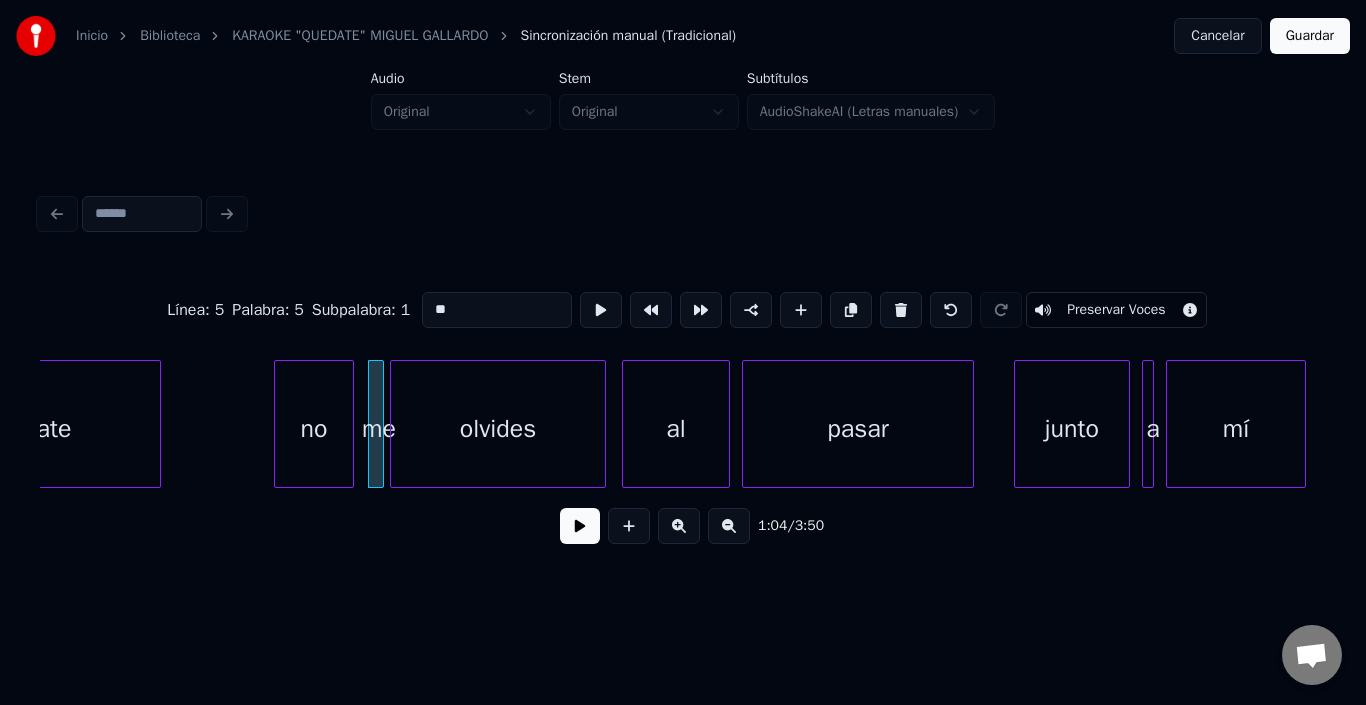 click on "olvides" at bounding box center [498, 429] 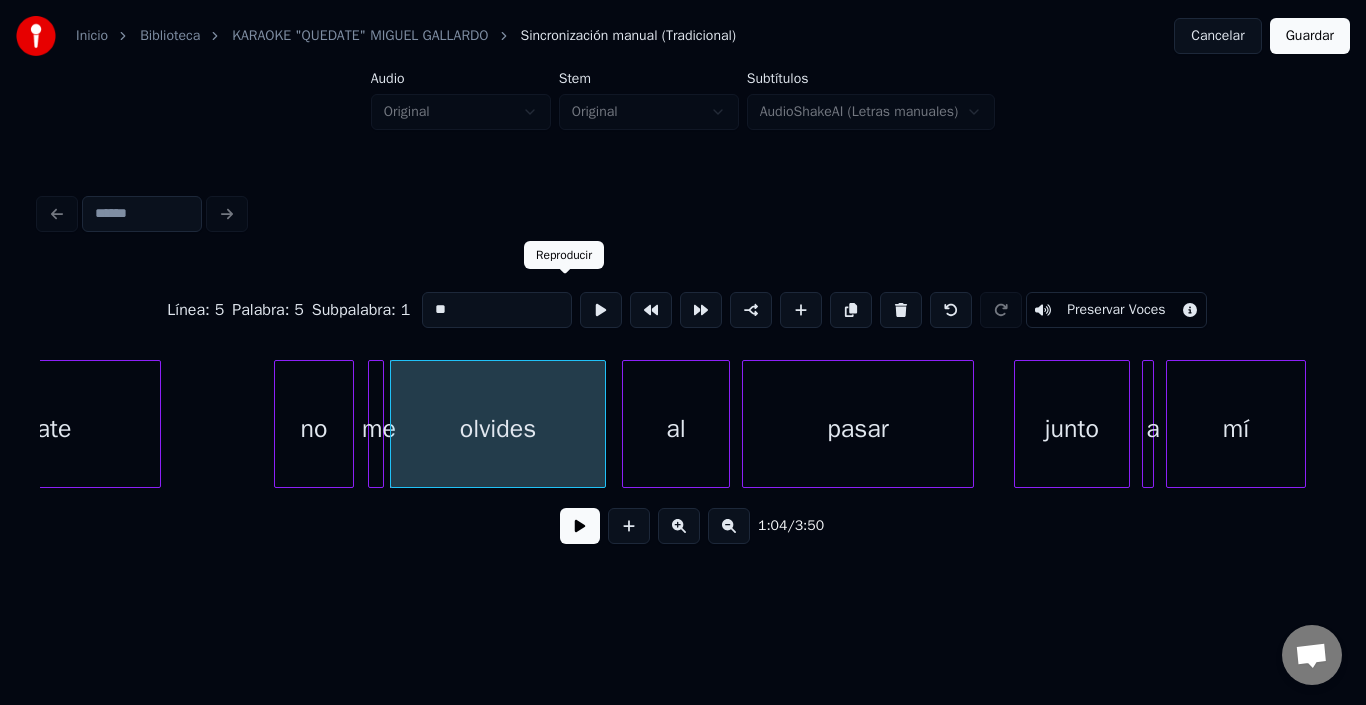 click at bounding box center (601, 310) 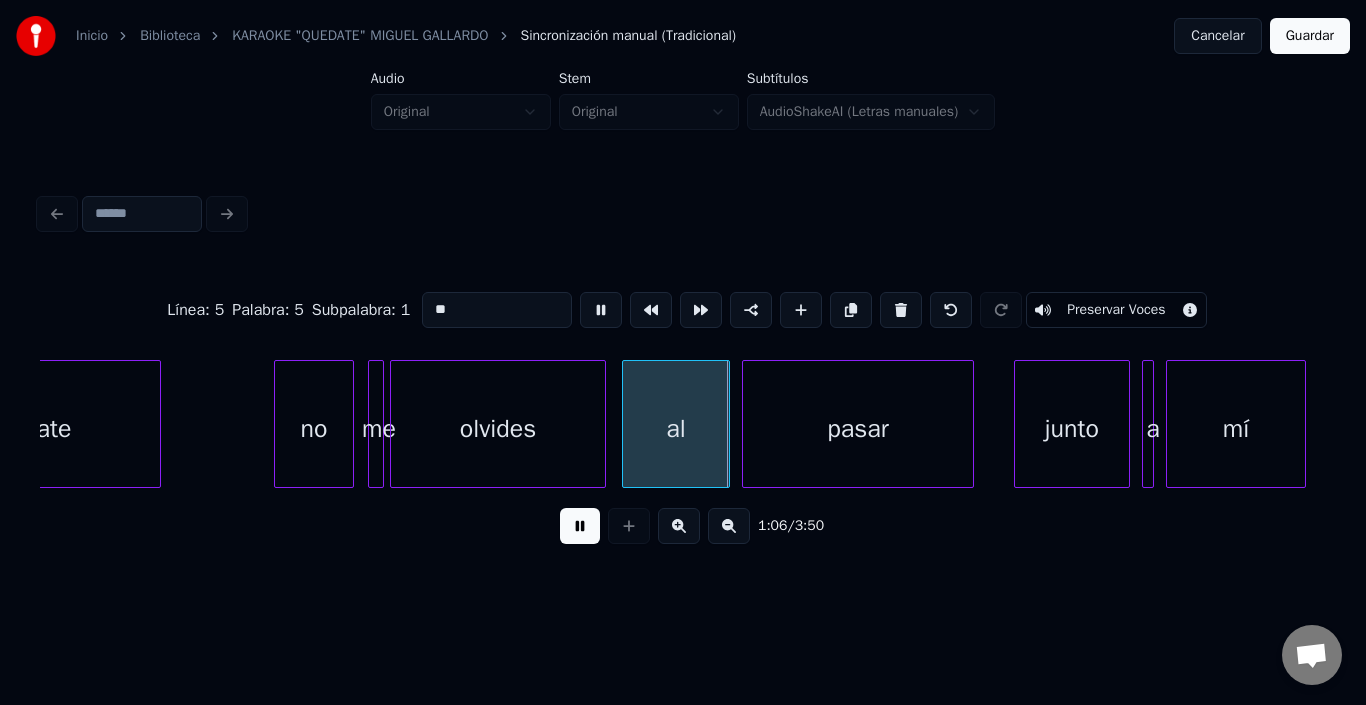 click on "al" at bounding box center [676, 429] 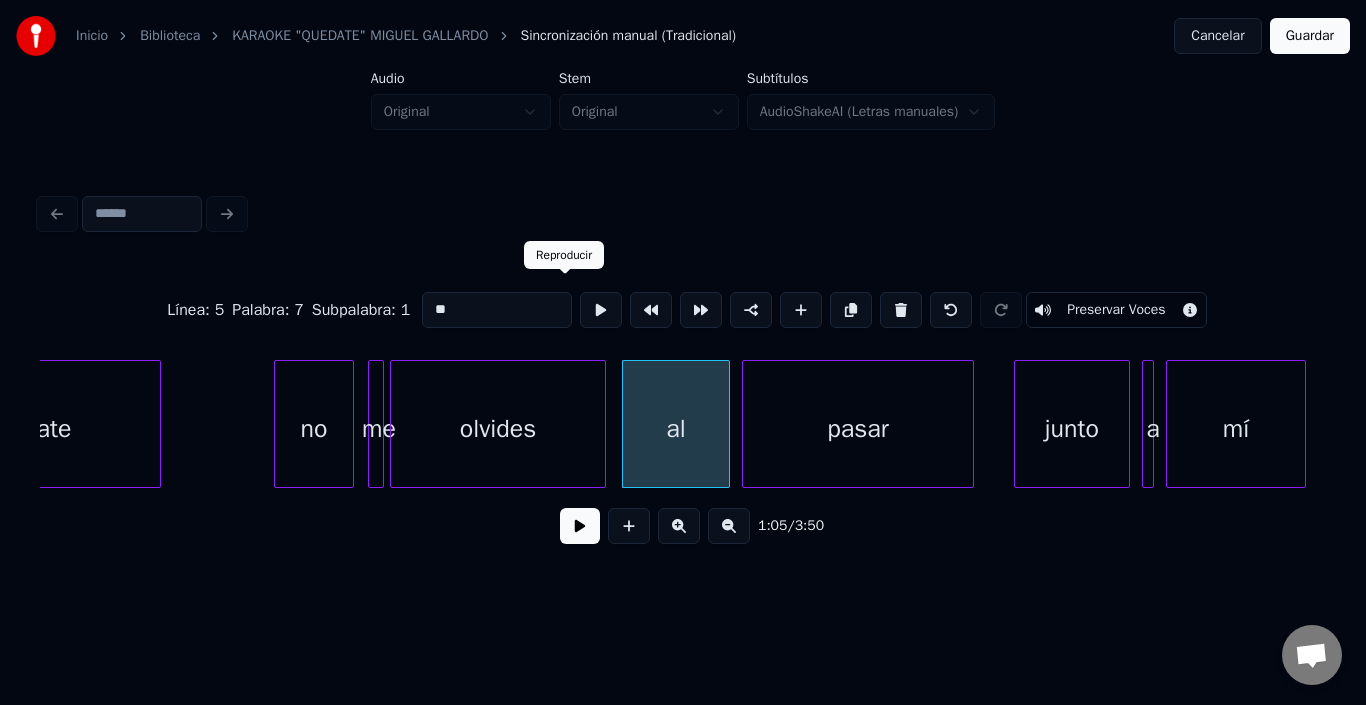 click at bounding box center [601, 310] 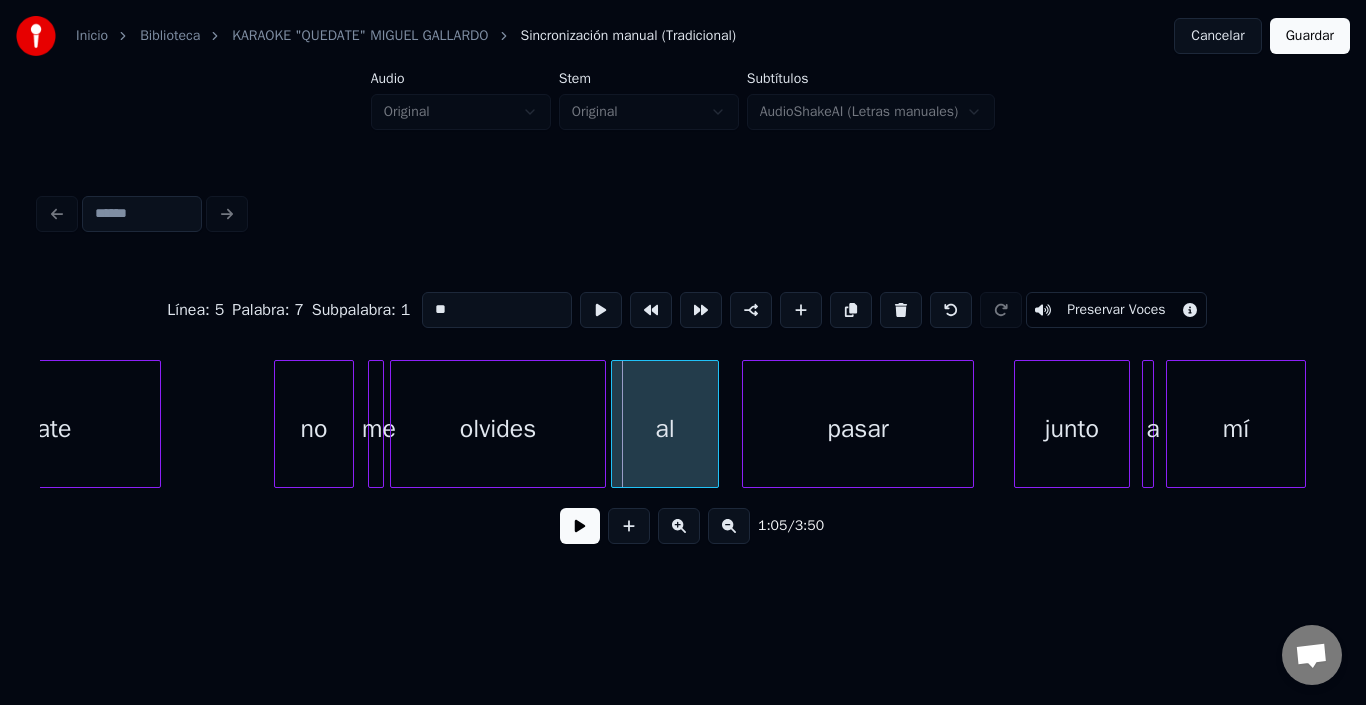 click on "al" at bounding box center [665, 429] 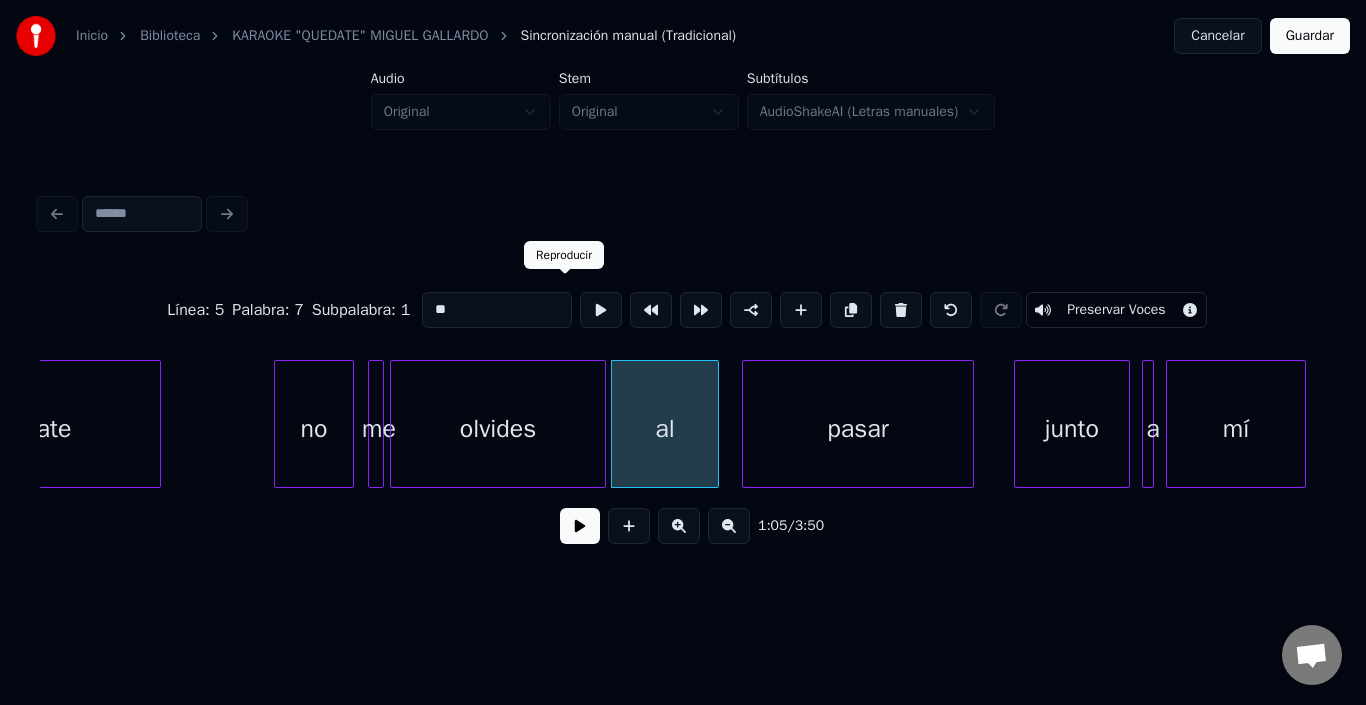 click at bounding box center (601, 310) 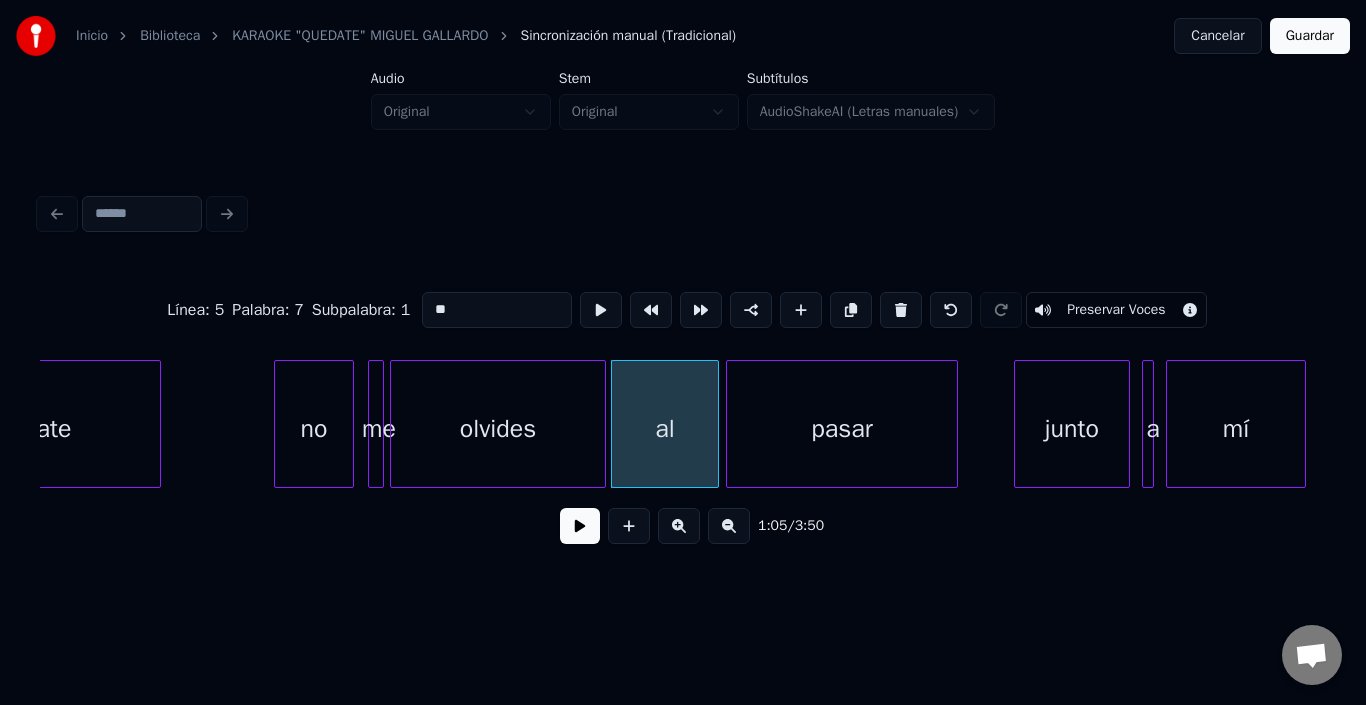 click on "pasar" at bounding box center [842, 429] 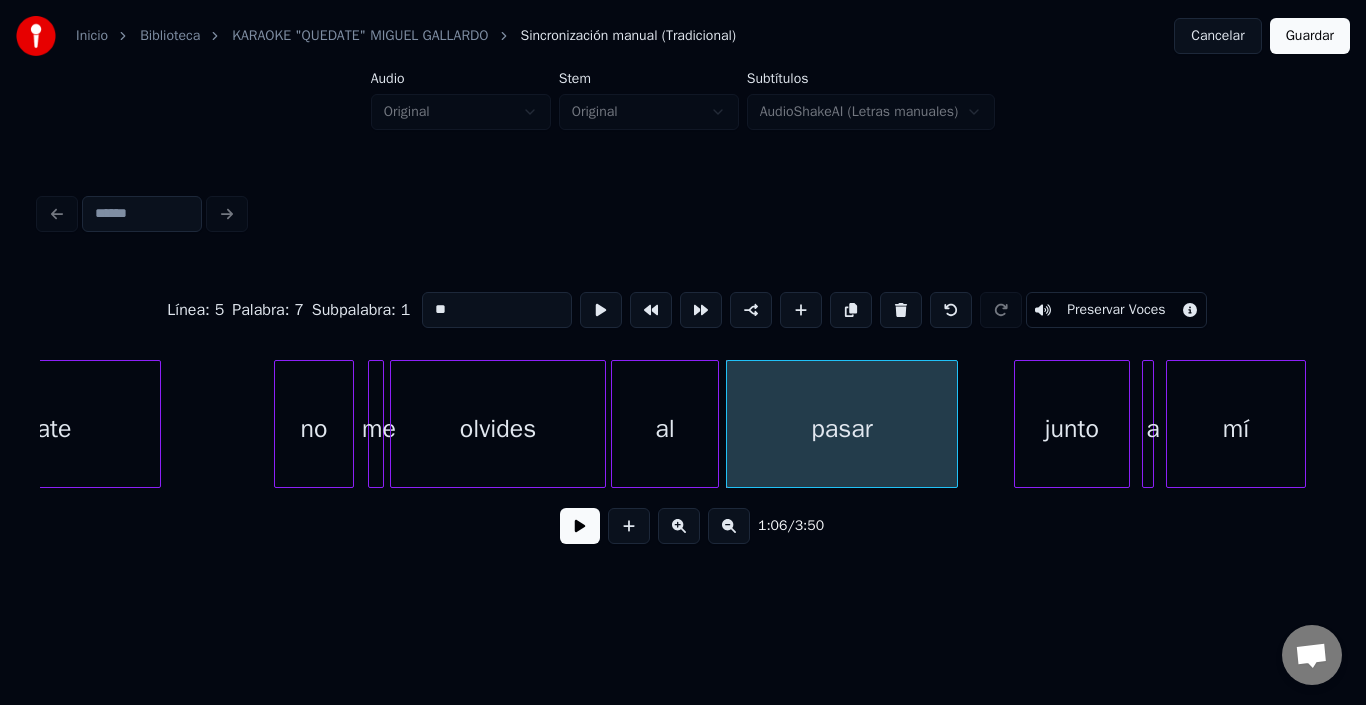 click on "pasar" at bounding box center (842, 429) 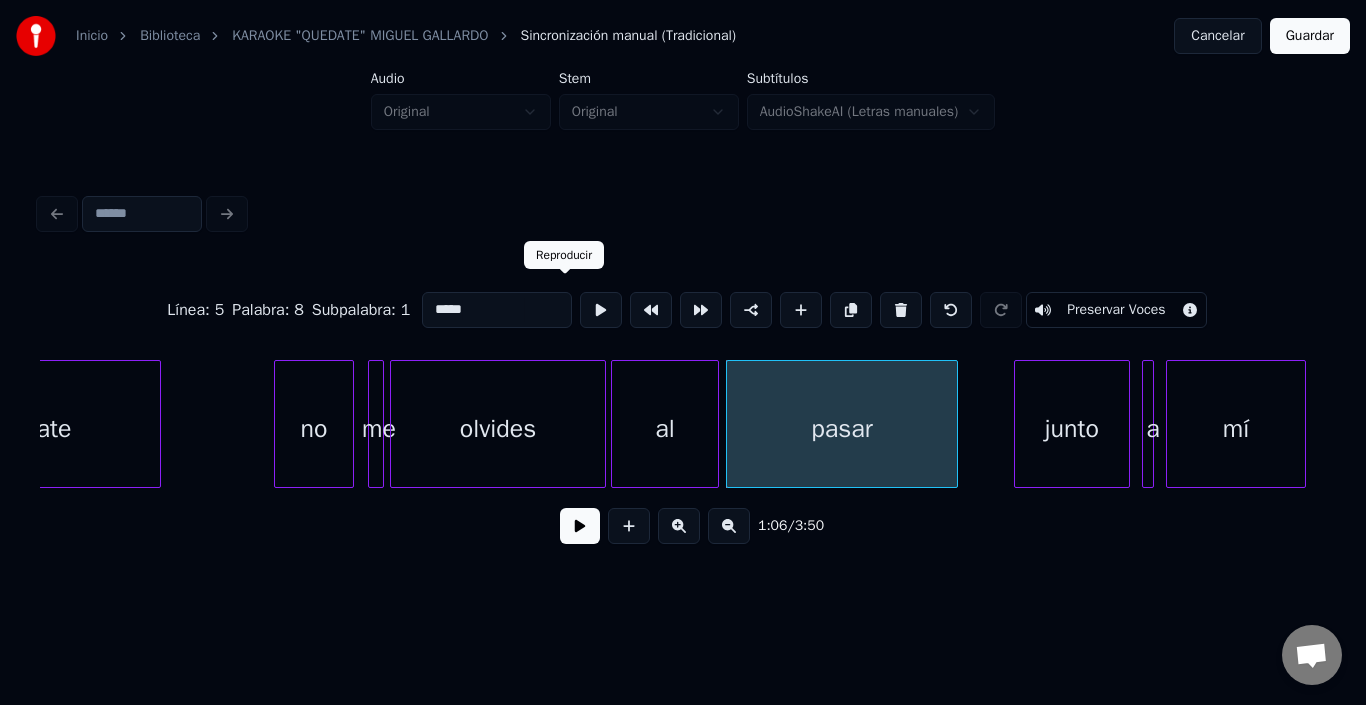 click at bounding box center (601, 310) 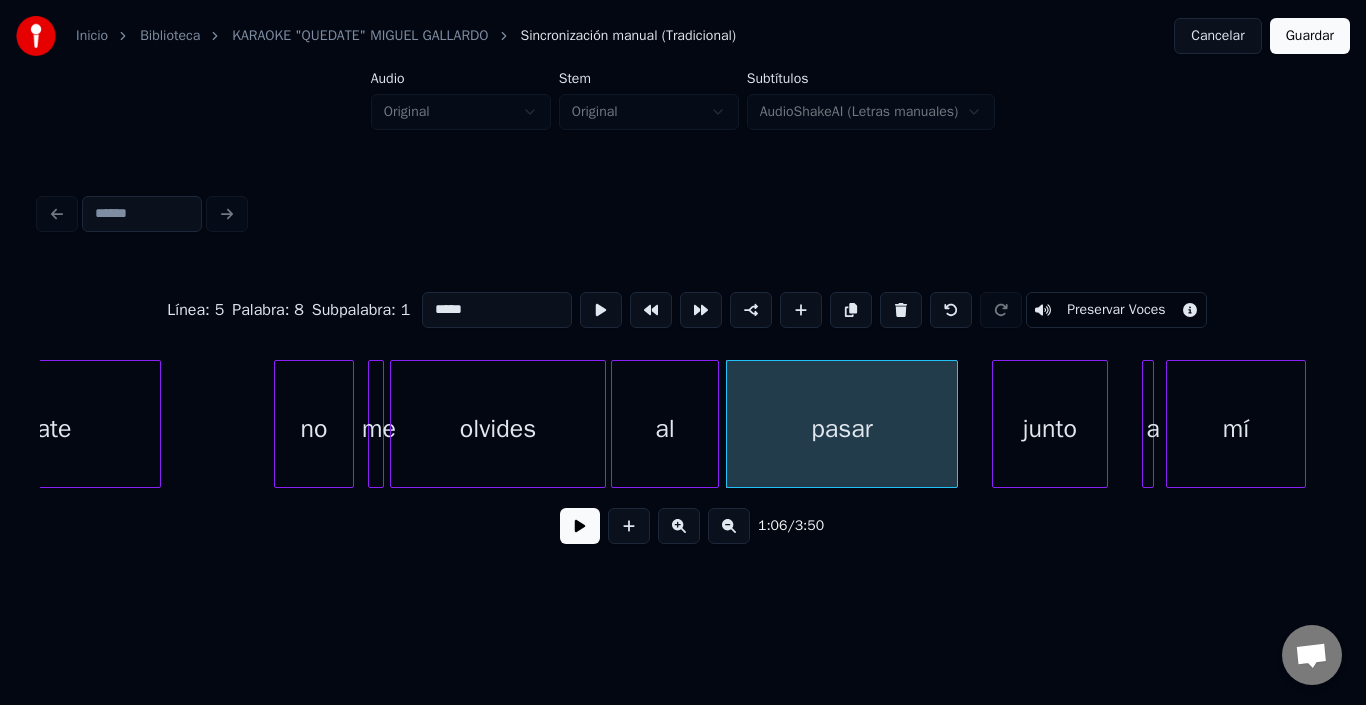 click on "junto" at bounding box center [1050, 429] 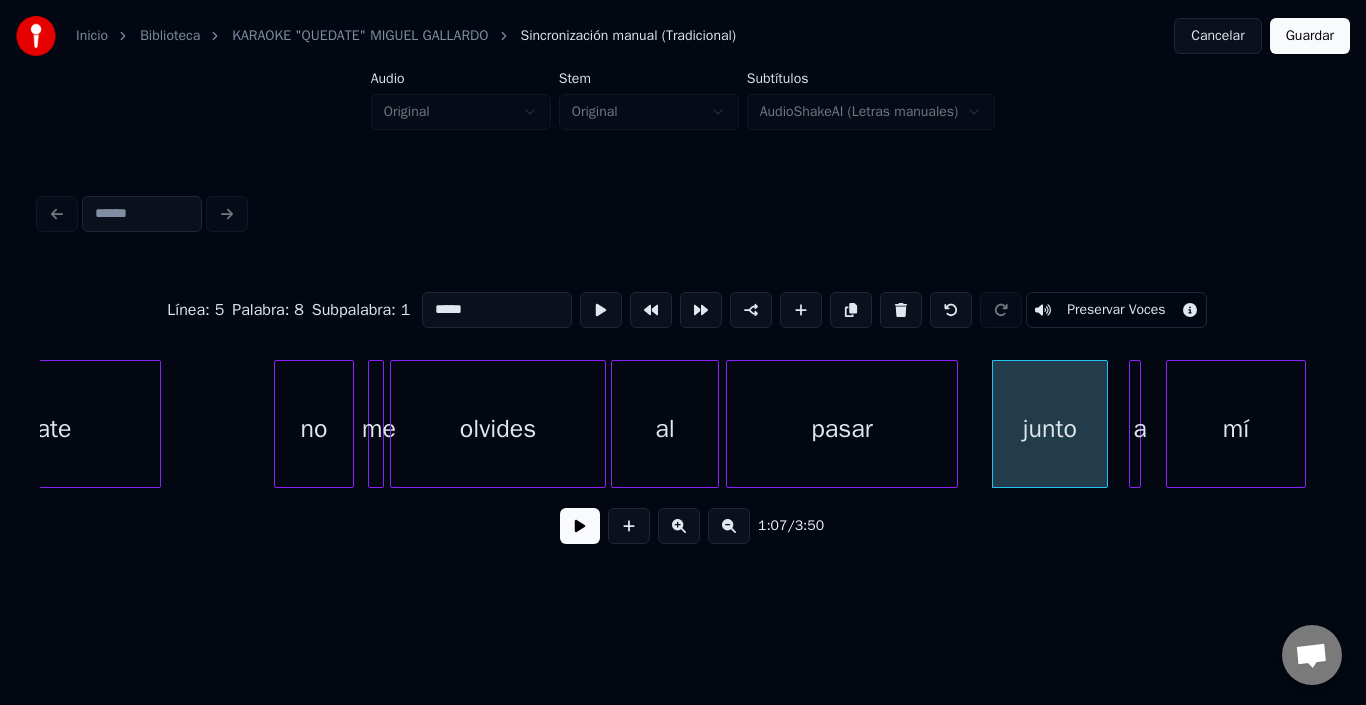 click on "a" at bounding box center [1135, 424] 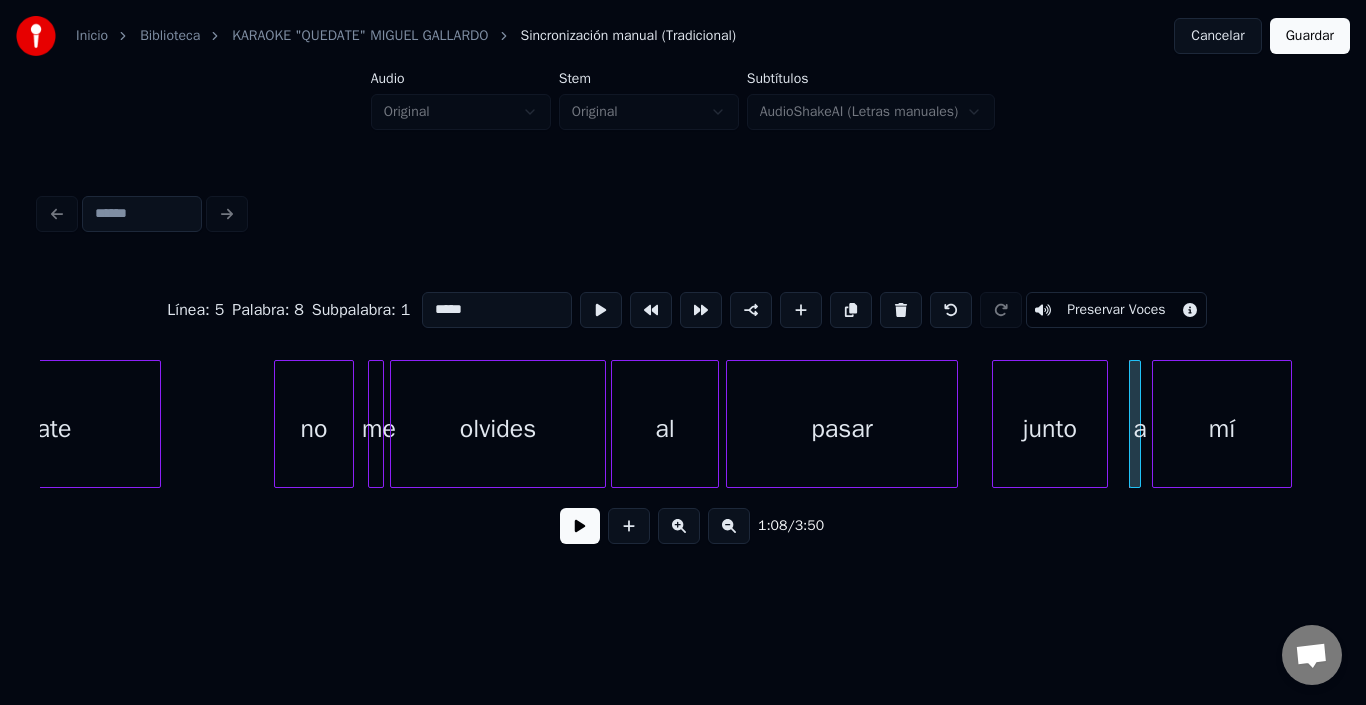 click on "mí" at bounding box center [1222, 429] 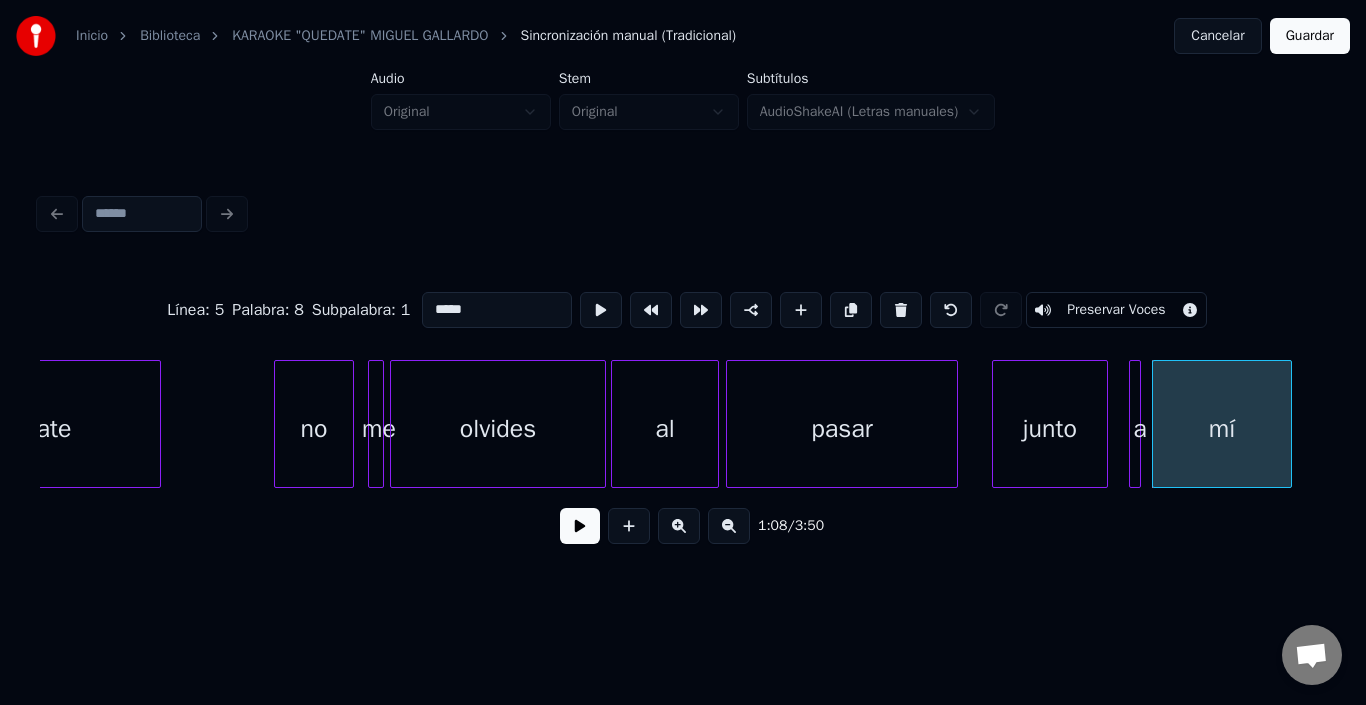 click on "mí" at bounding box center [1222, 429] 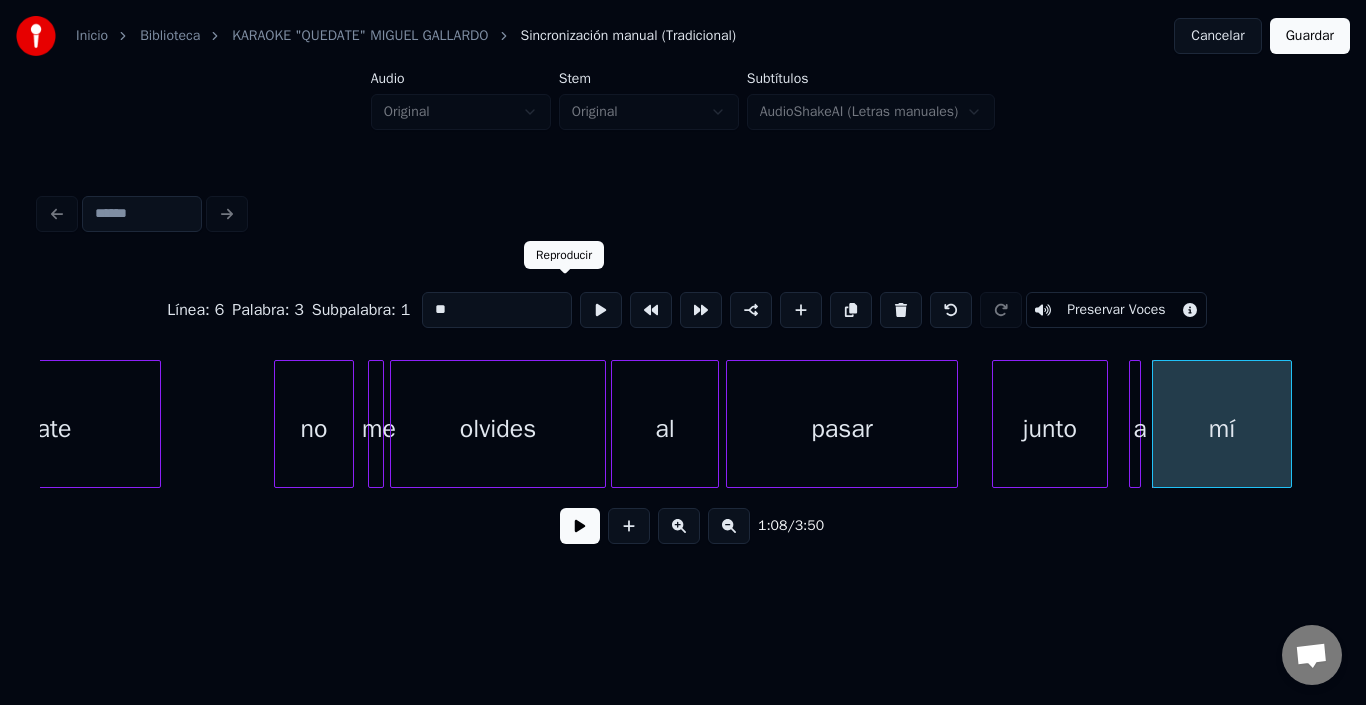 click at bounding box center [601, 310] 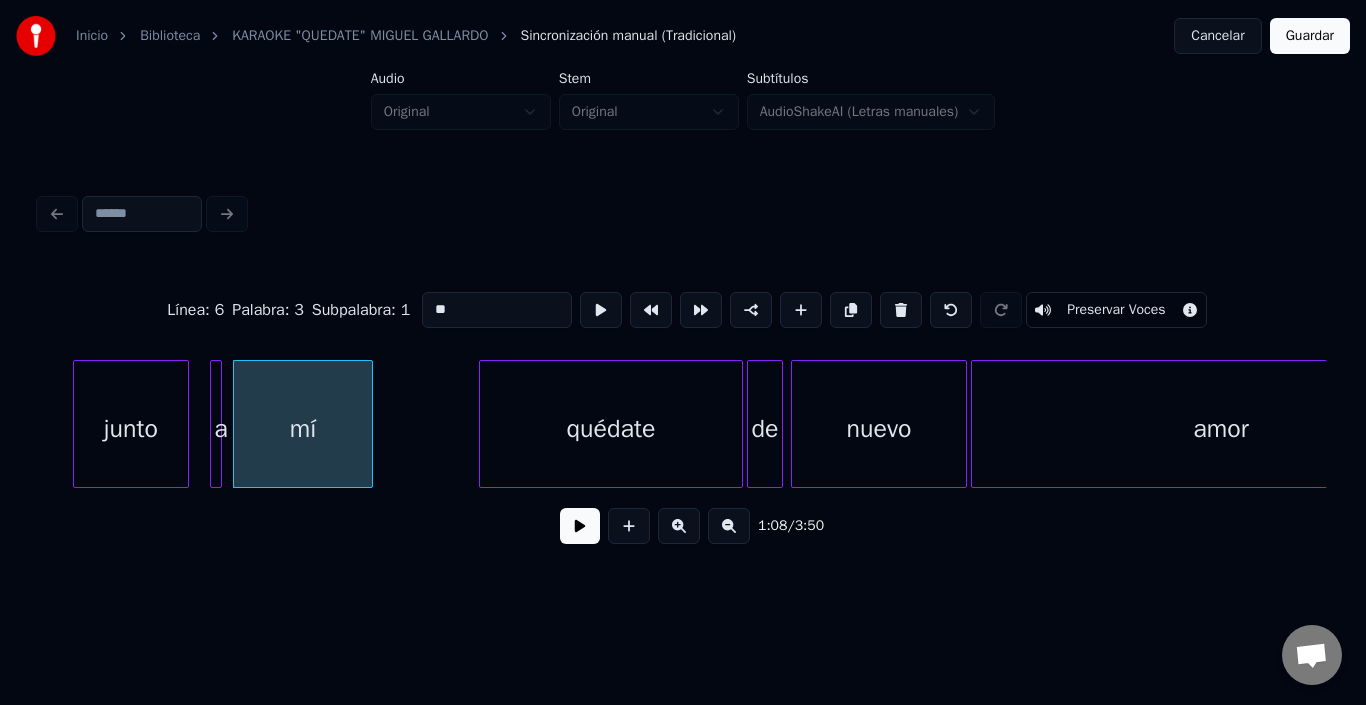 scroll, scrollTop: 0, scrollLeft: 13482, axis: horizontal 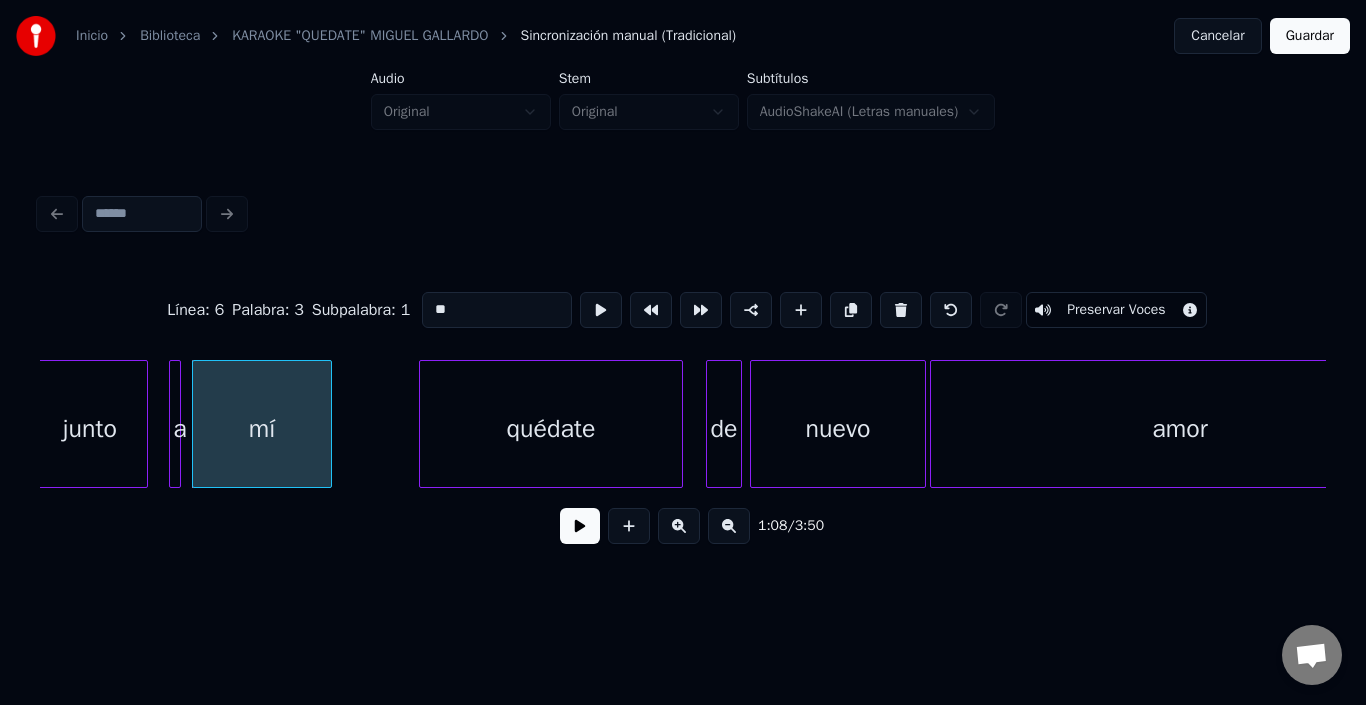 click on "quédate" at bounding box center (551, 429) 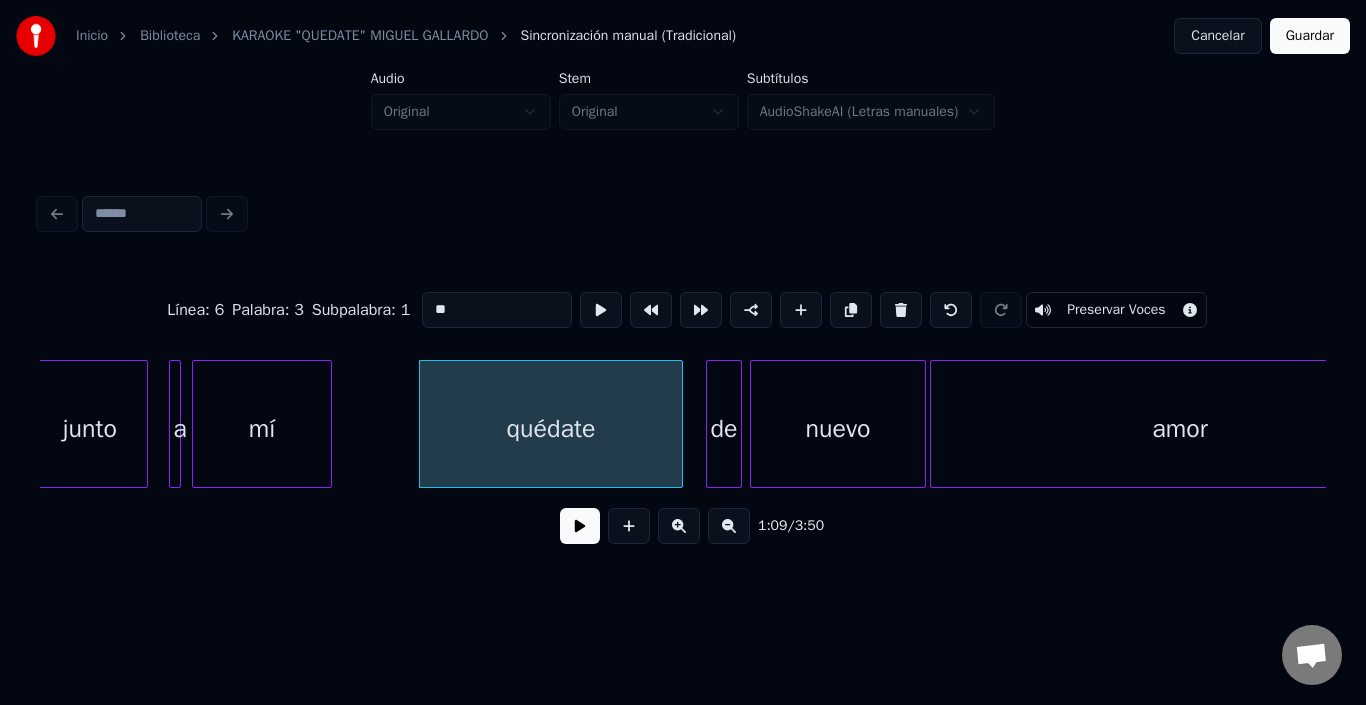 click on "quédate" at bounding box center (551, 429) 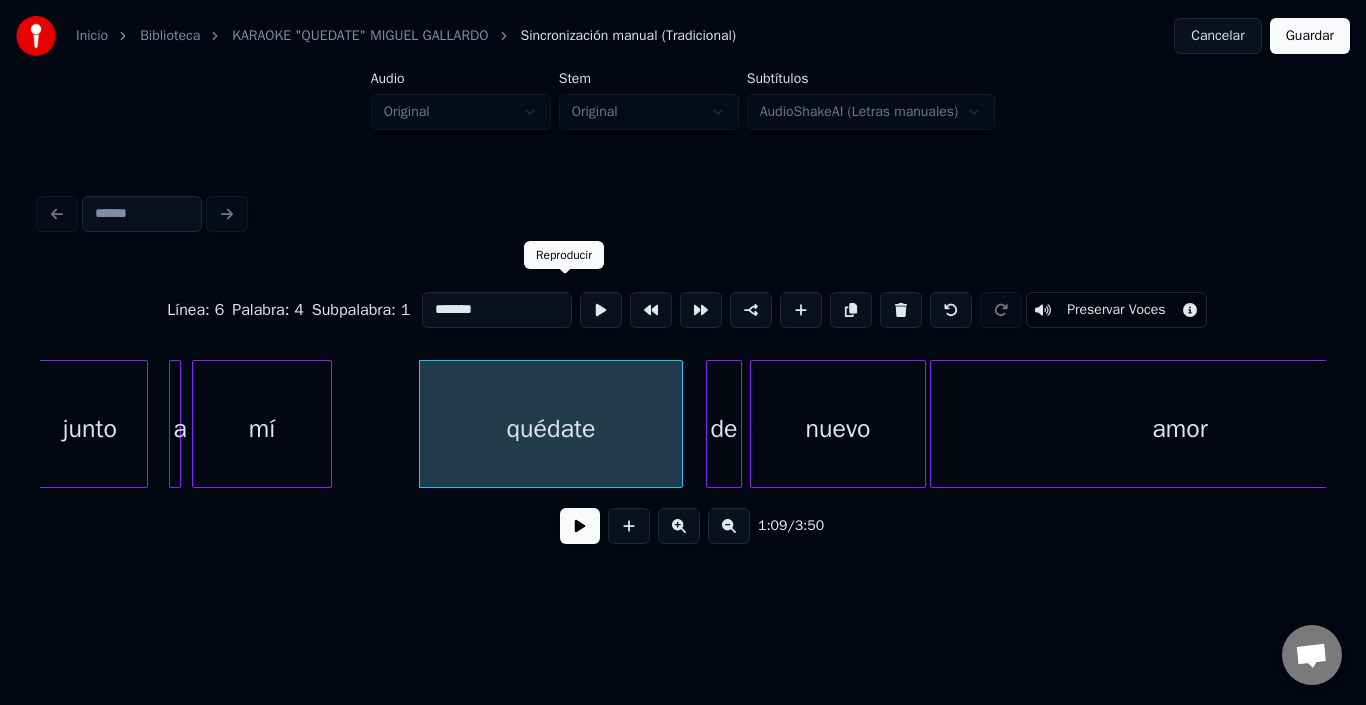 click at bounding box center (601, 310) 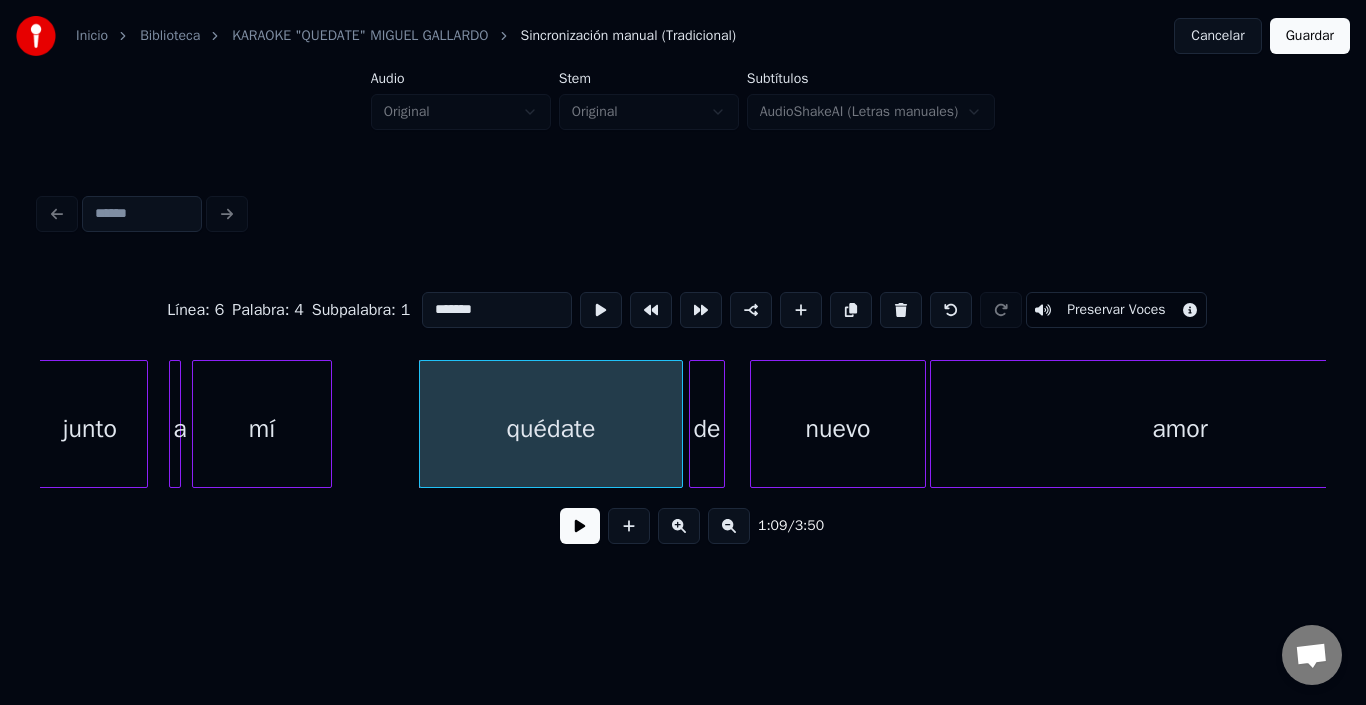click on "de" at bounding box center [707, 429] 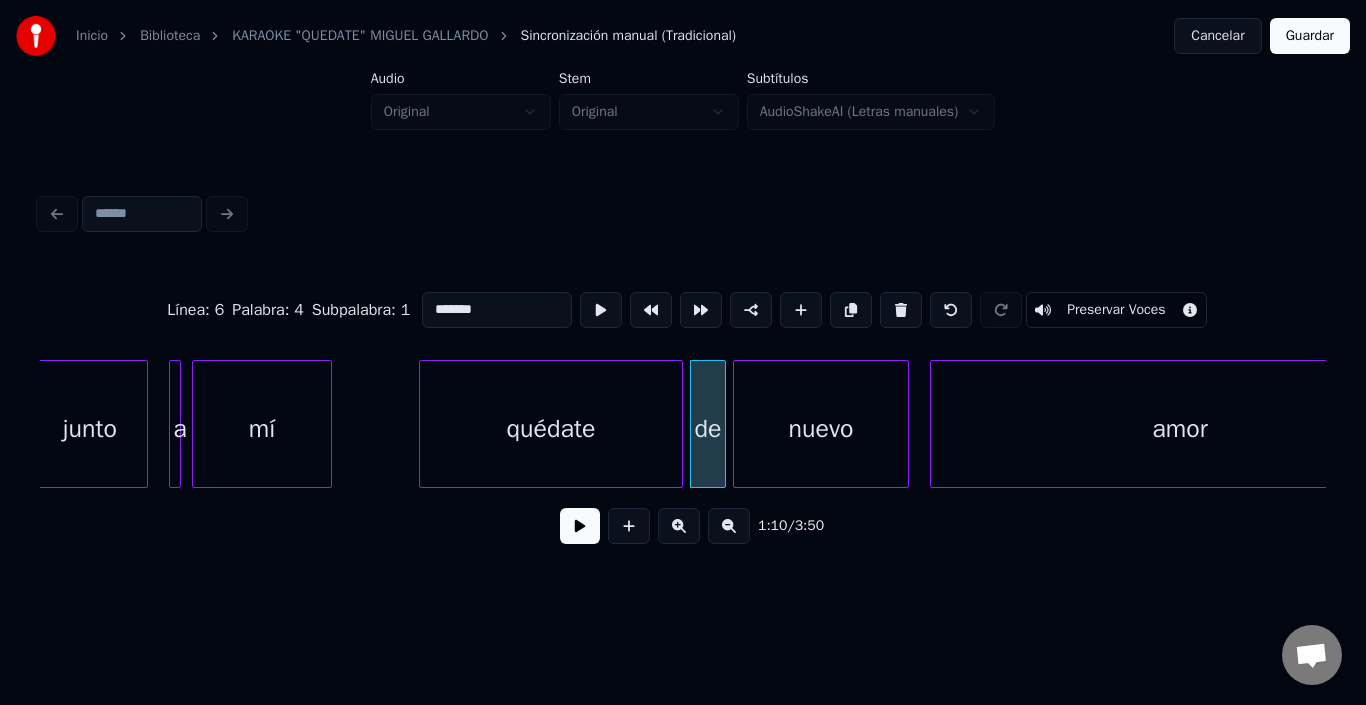 click on "nuevo" at bounding box center [821, 429] 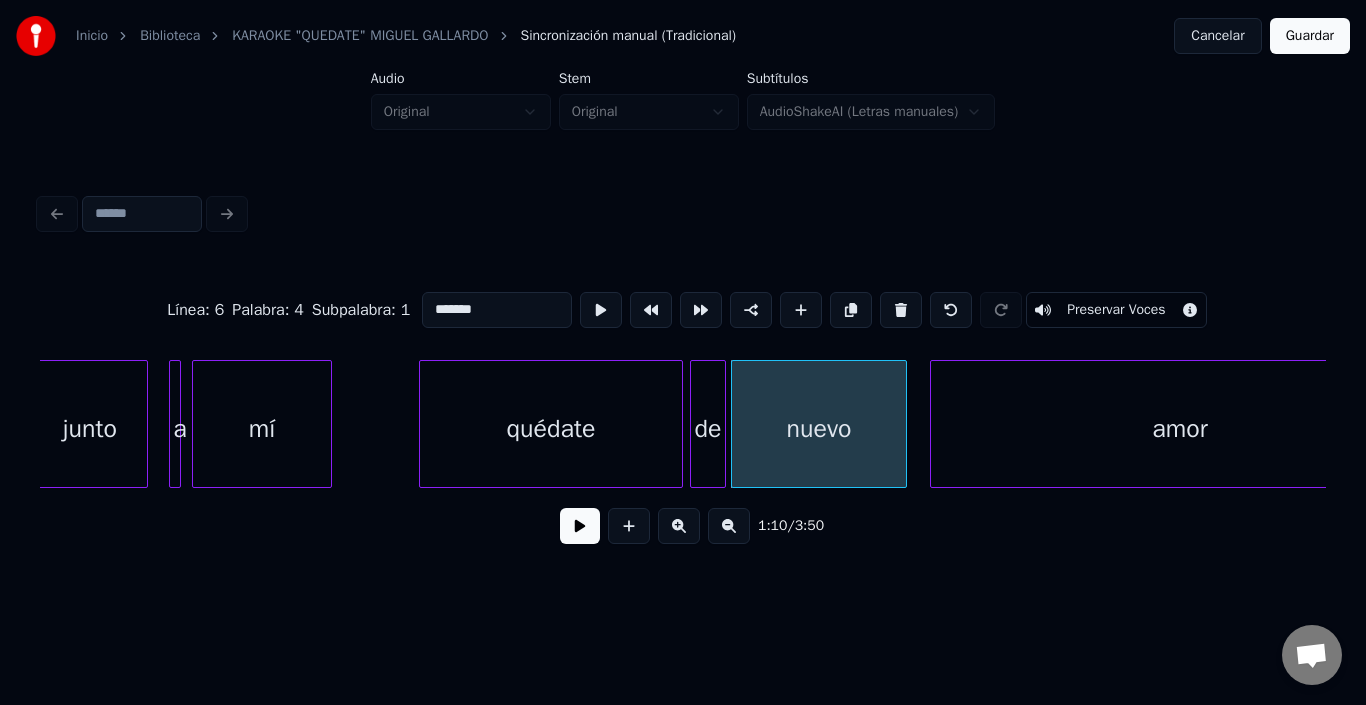 scroll, scrollTop: 0, scrollLeft: 13582, axis: horizontal 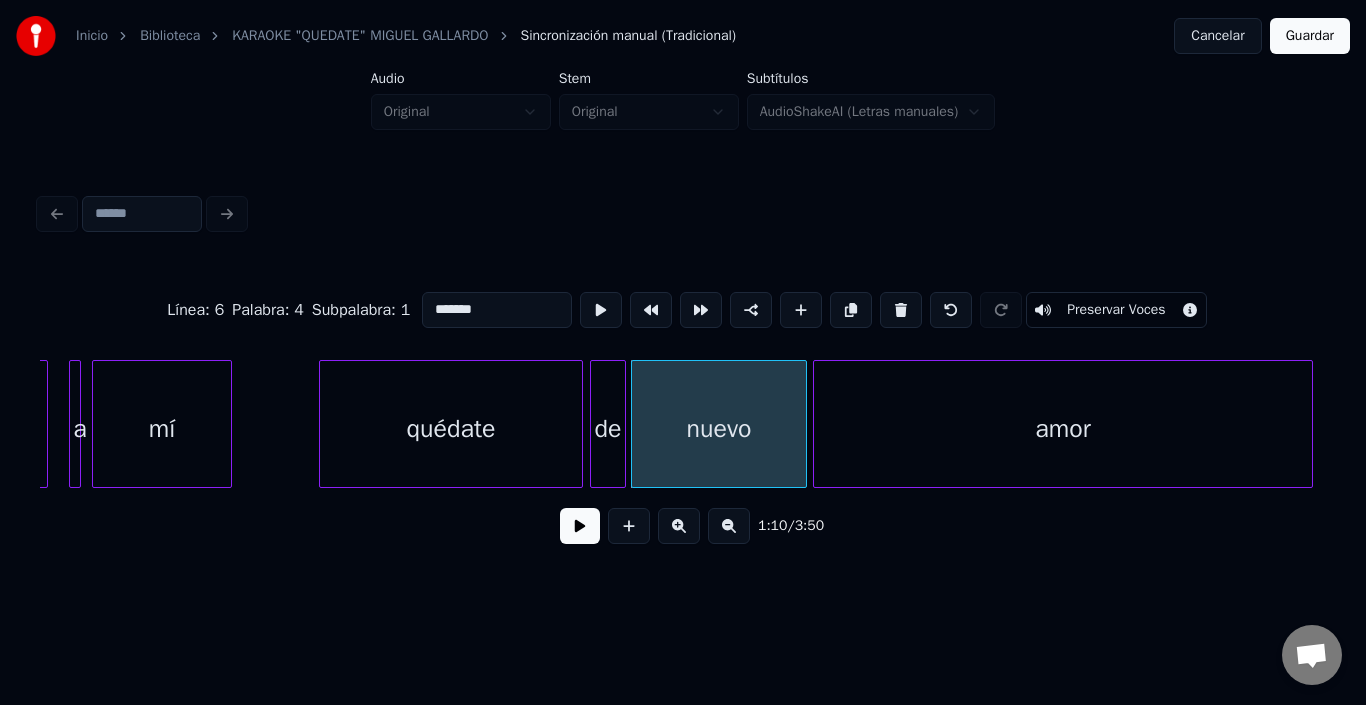 click on "amor" at bounding box center (1063, 429) 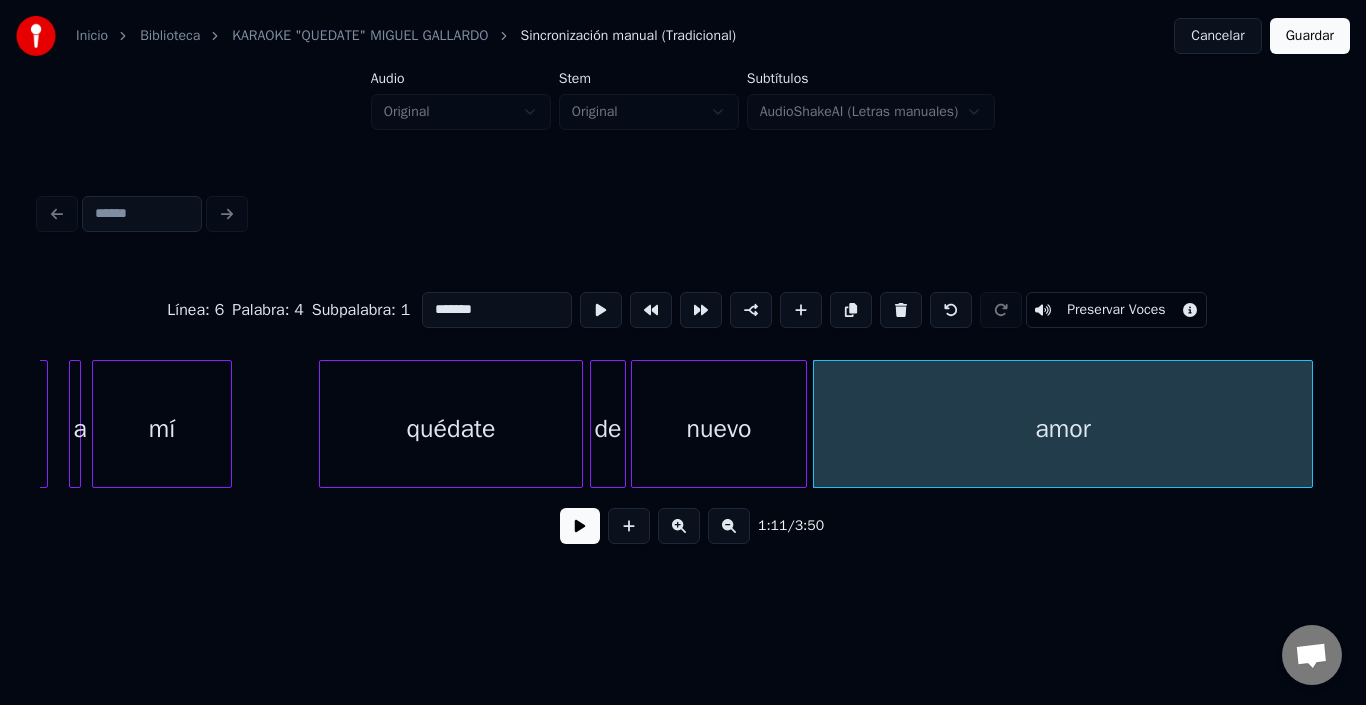 click on "nuevo" at bounding box center [719, 429] 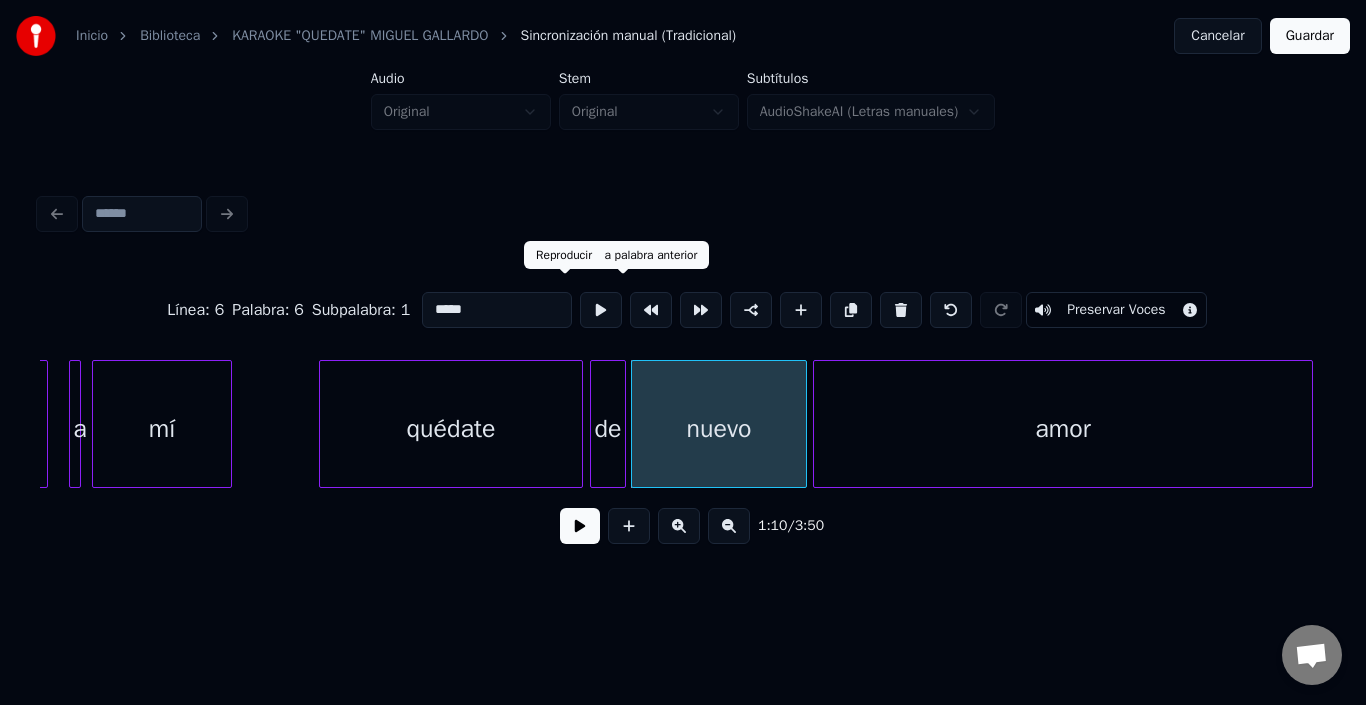 click at bounding box center [601, 310] 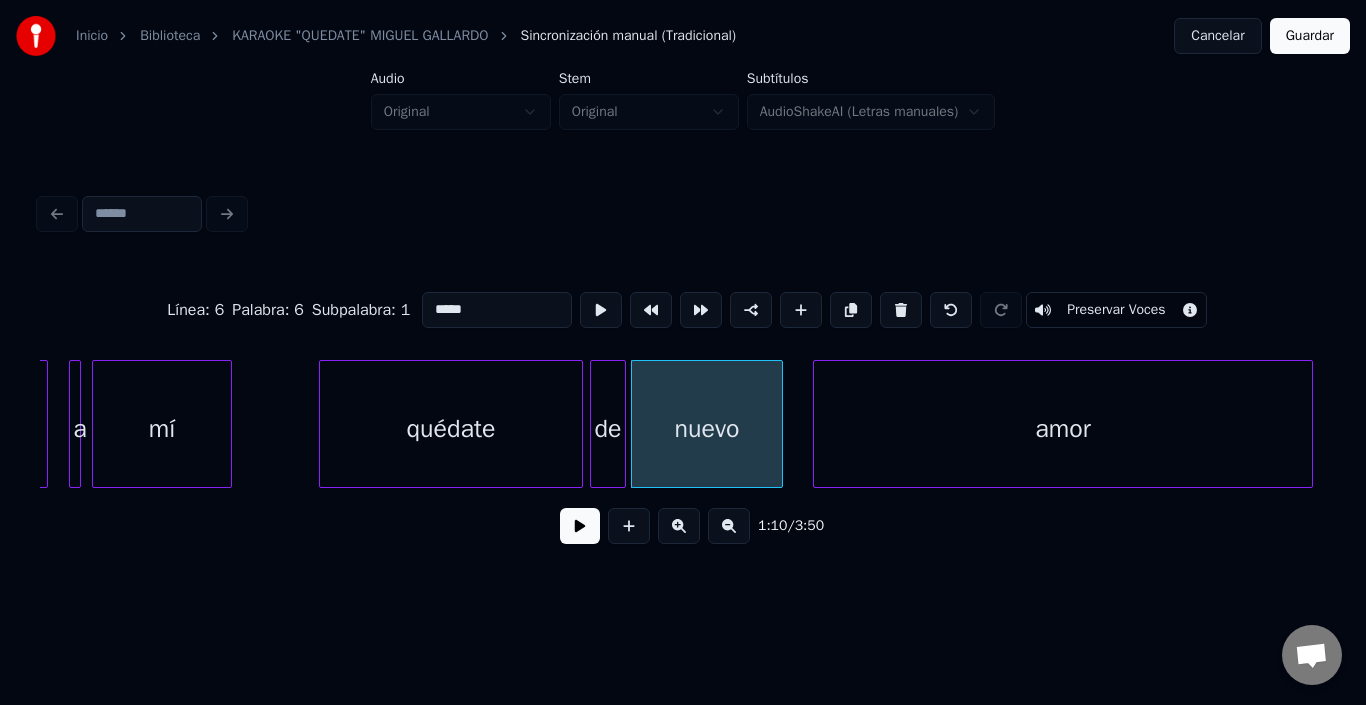 click at bounding box center [779, 424] 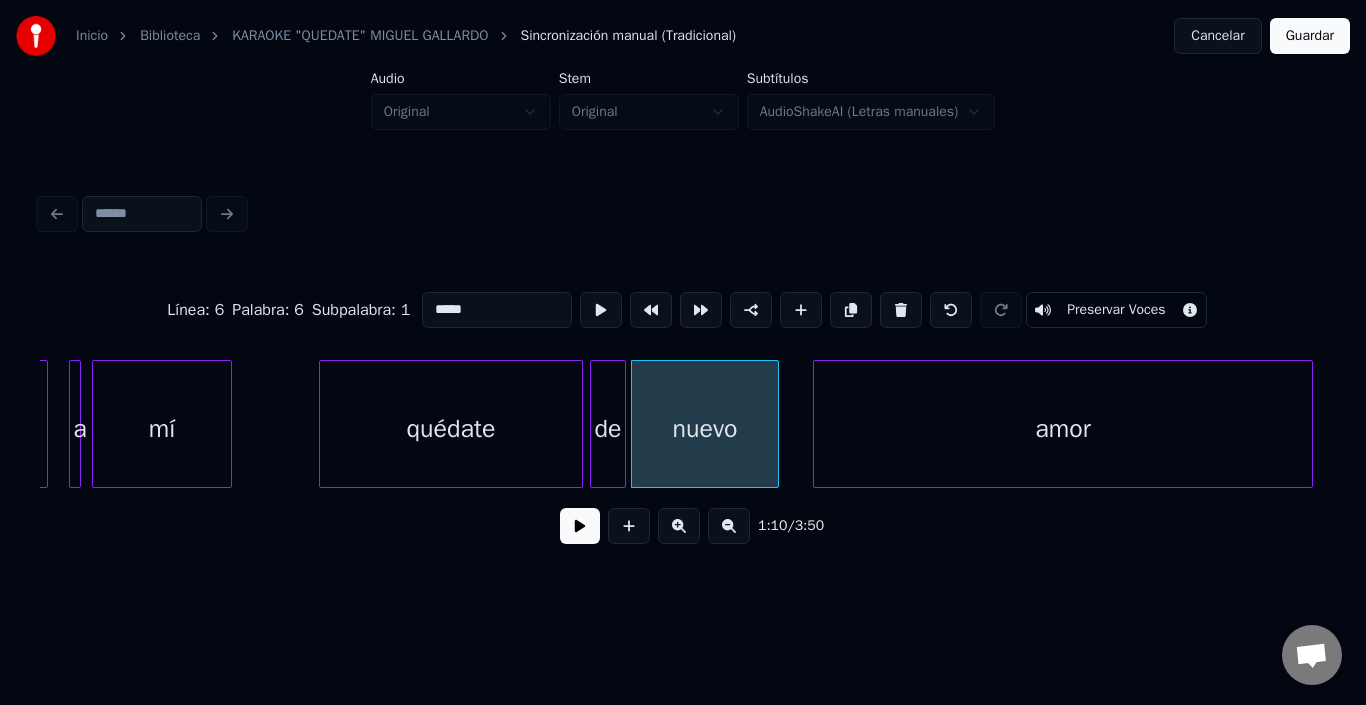 click on "nuevo" at bounding box center [705, 429] 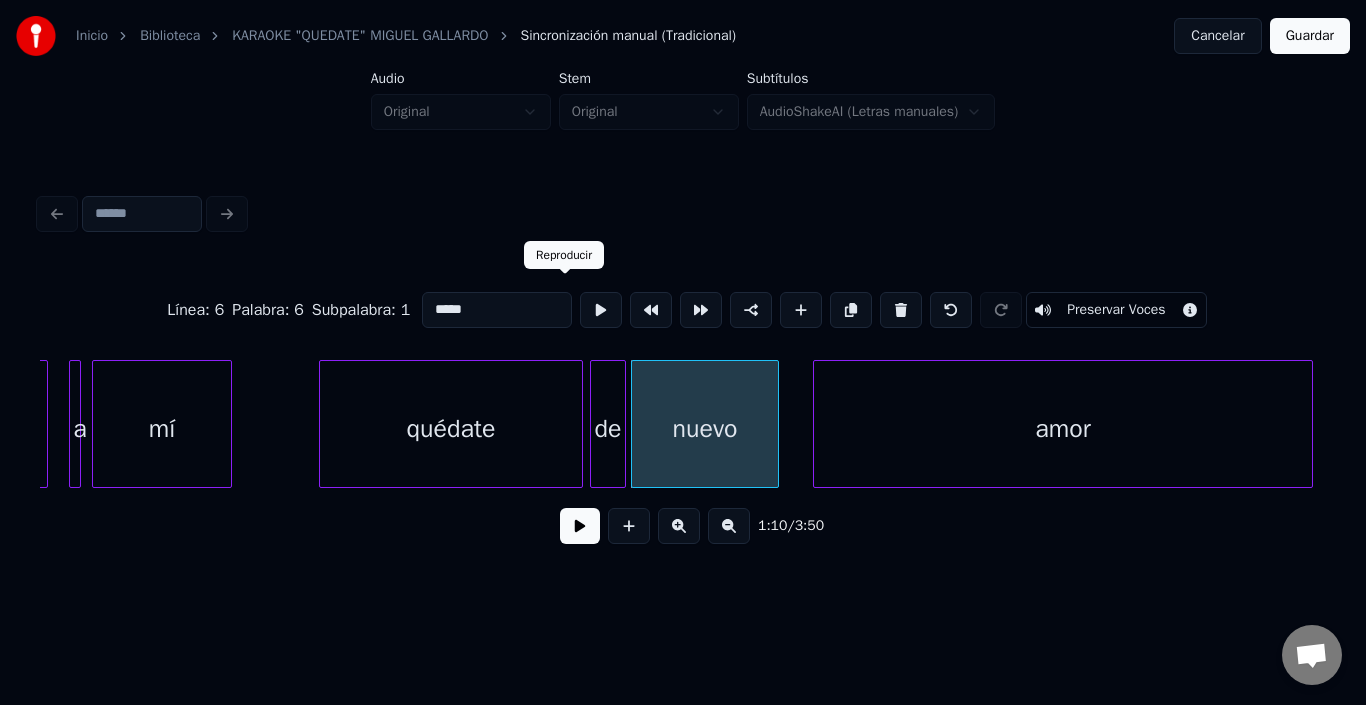 click at bounding box center (601, 310) 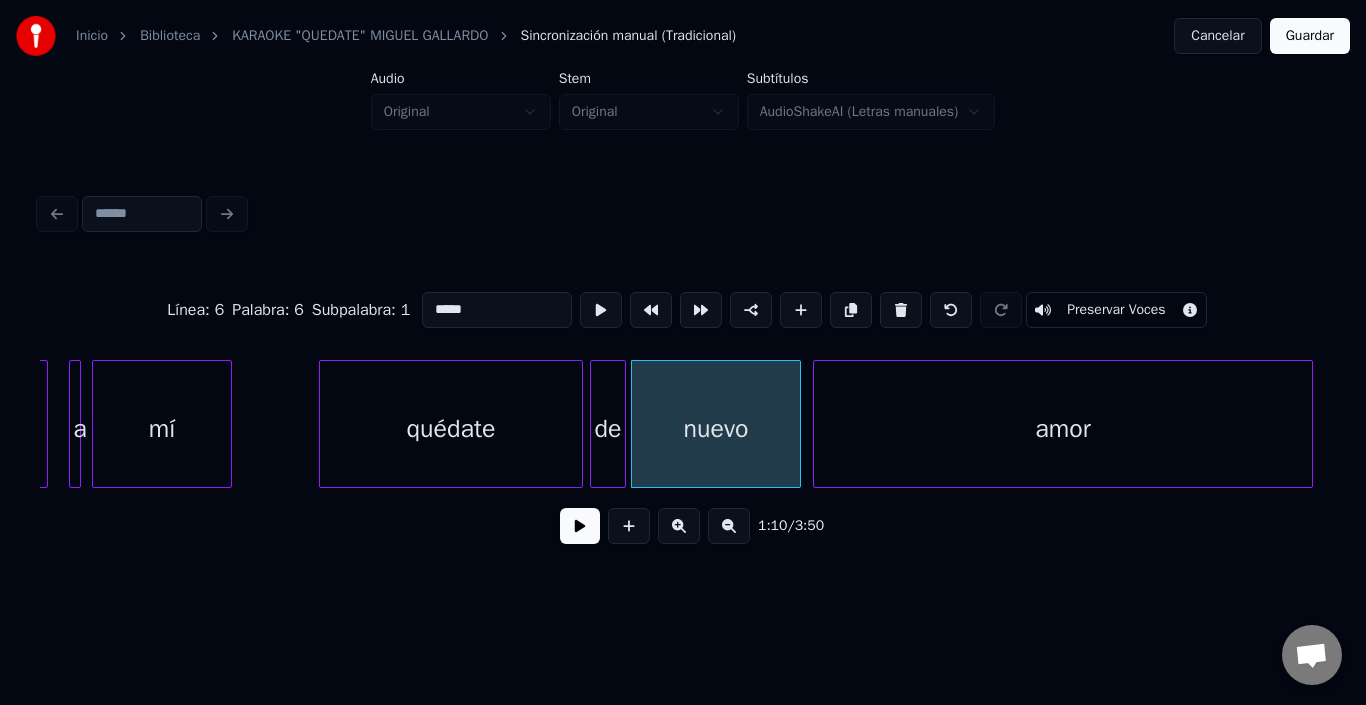 click at bounding box center [797, 424] 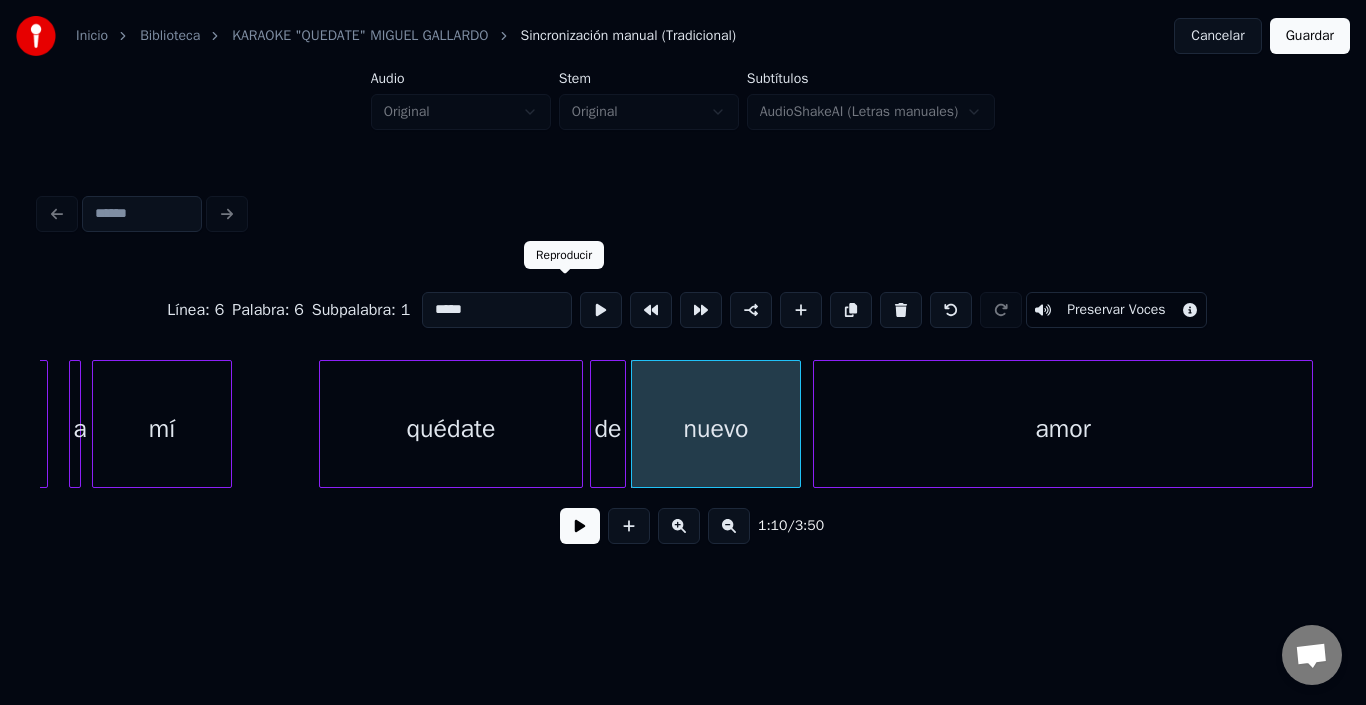 click at bounding box center [601, 310] 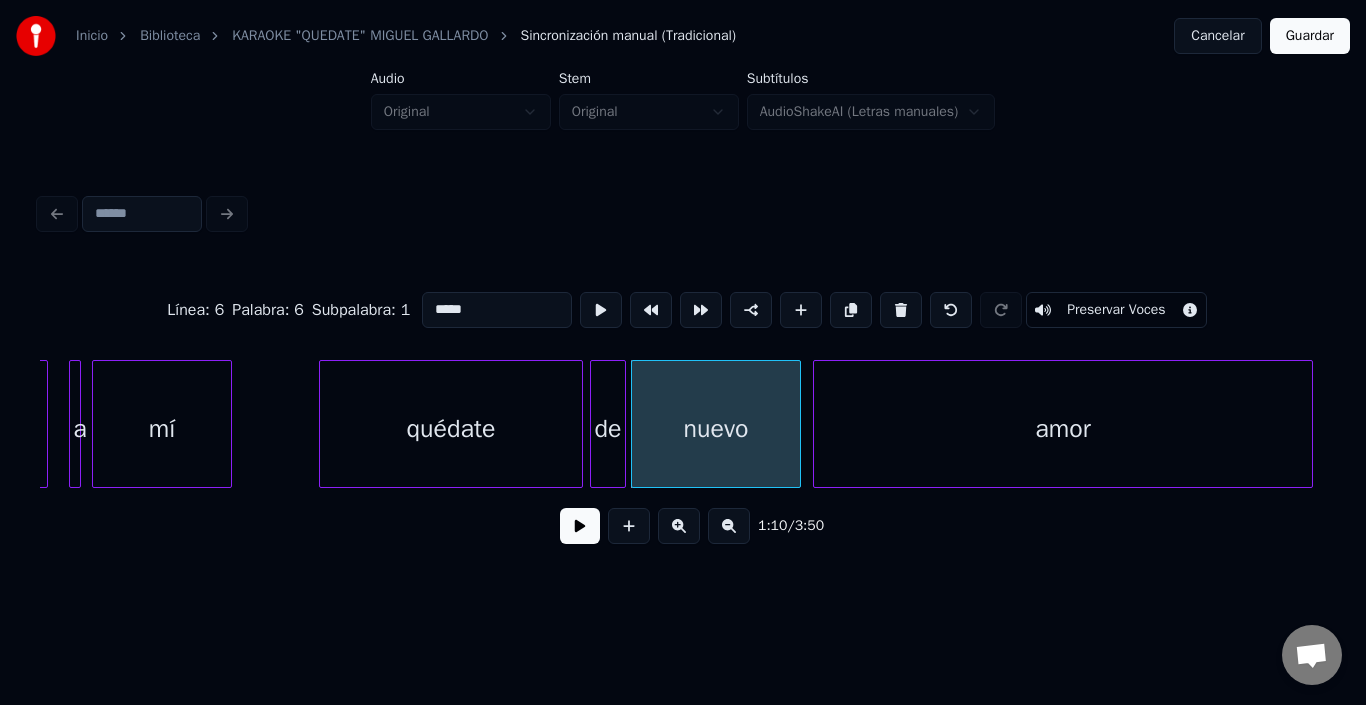 click on "amor" at bounding box center (1063, 429) 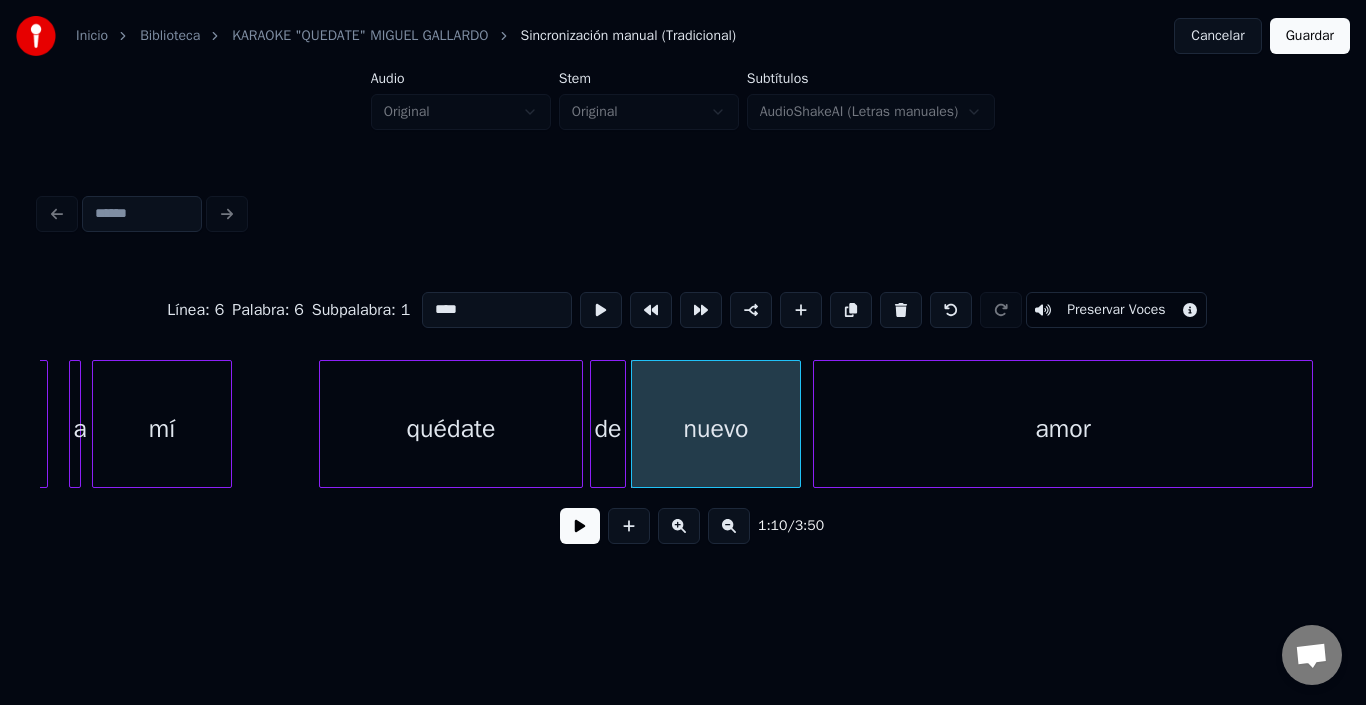 click on "amor" at bounding box center [1063, 429] 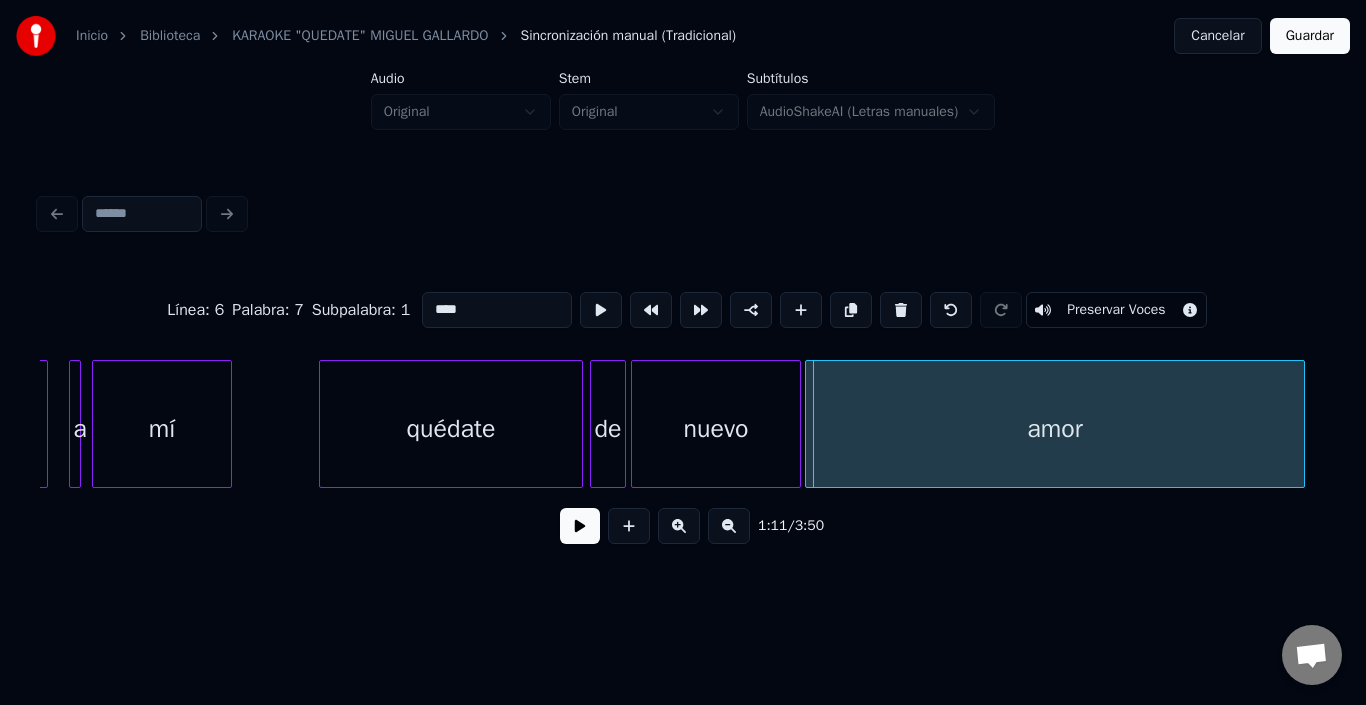 click on "amor" at bounding box center [1055, 429] 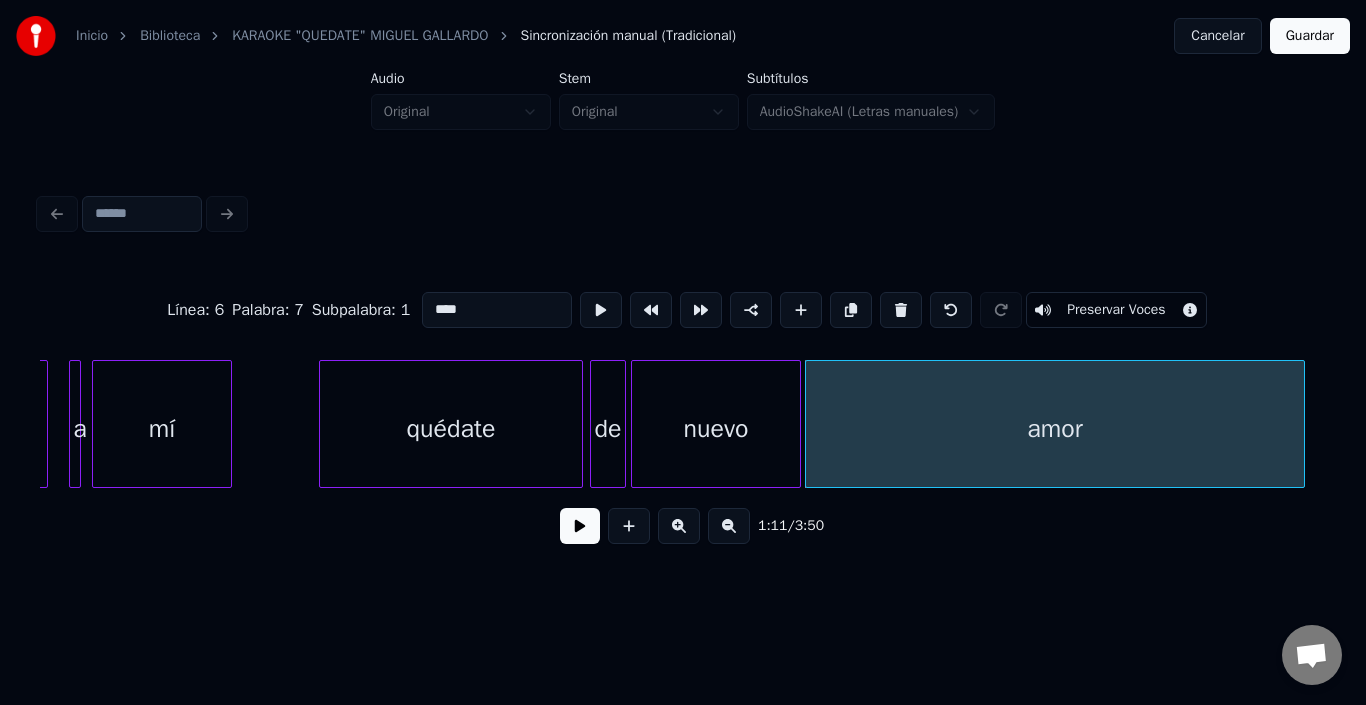 click on "amor" at bounding box center [1055, 429] 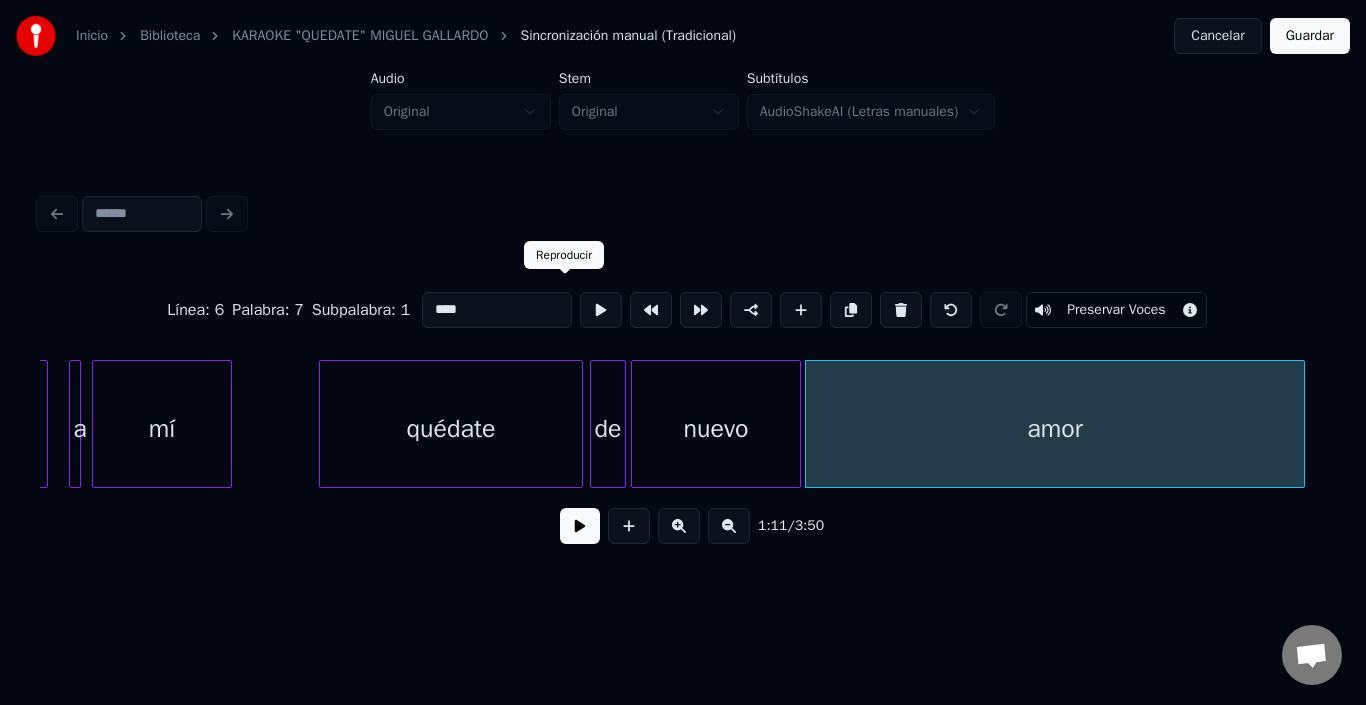 click on "Línea :   6 Palabra :   7 Subpalabra :   1 **** Preservar Voces" at bounding box center (683, 310) 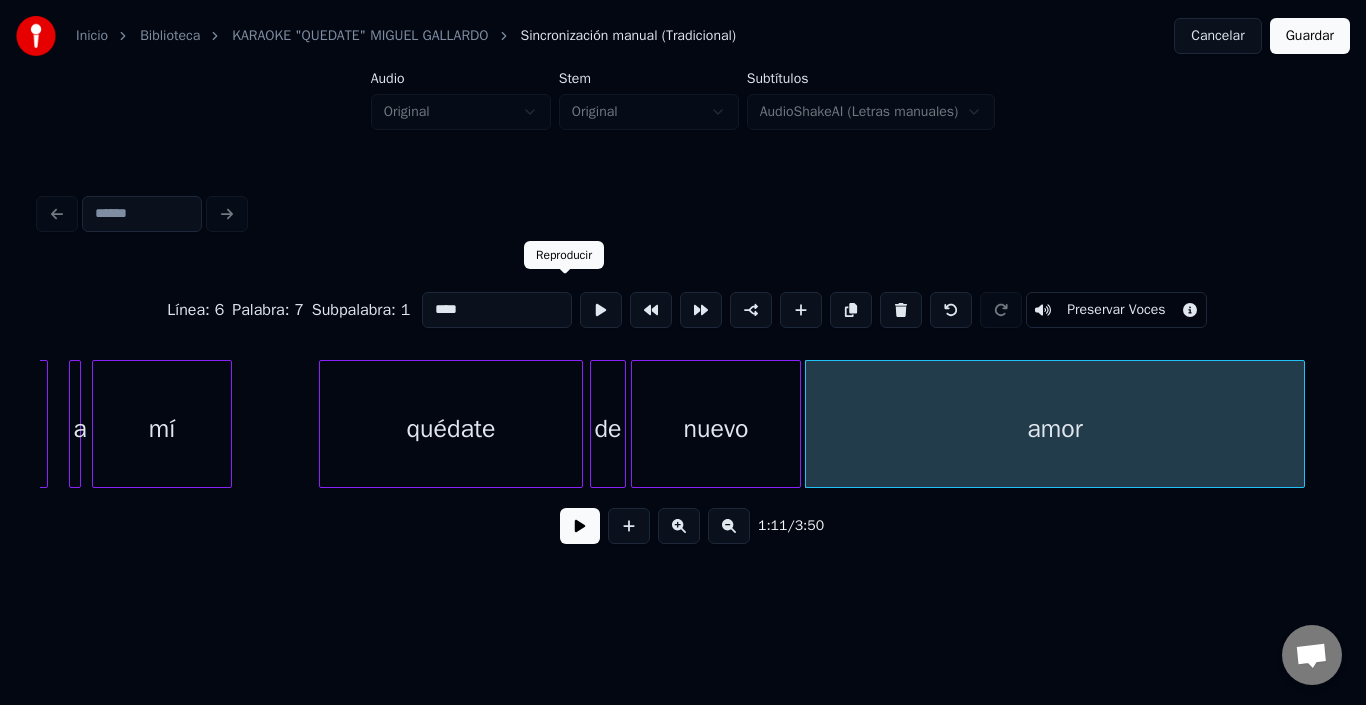 click at bounding box center (601, 310) 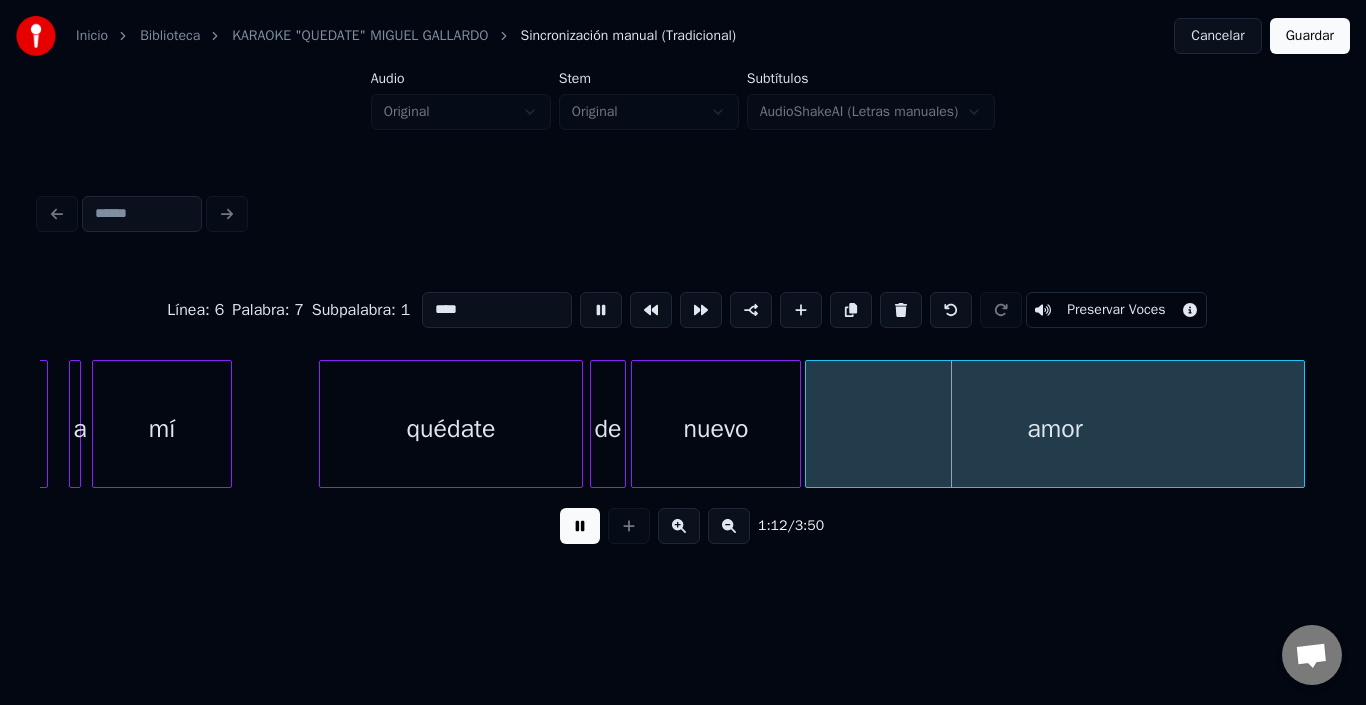 click at bounding box center (601, 310) 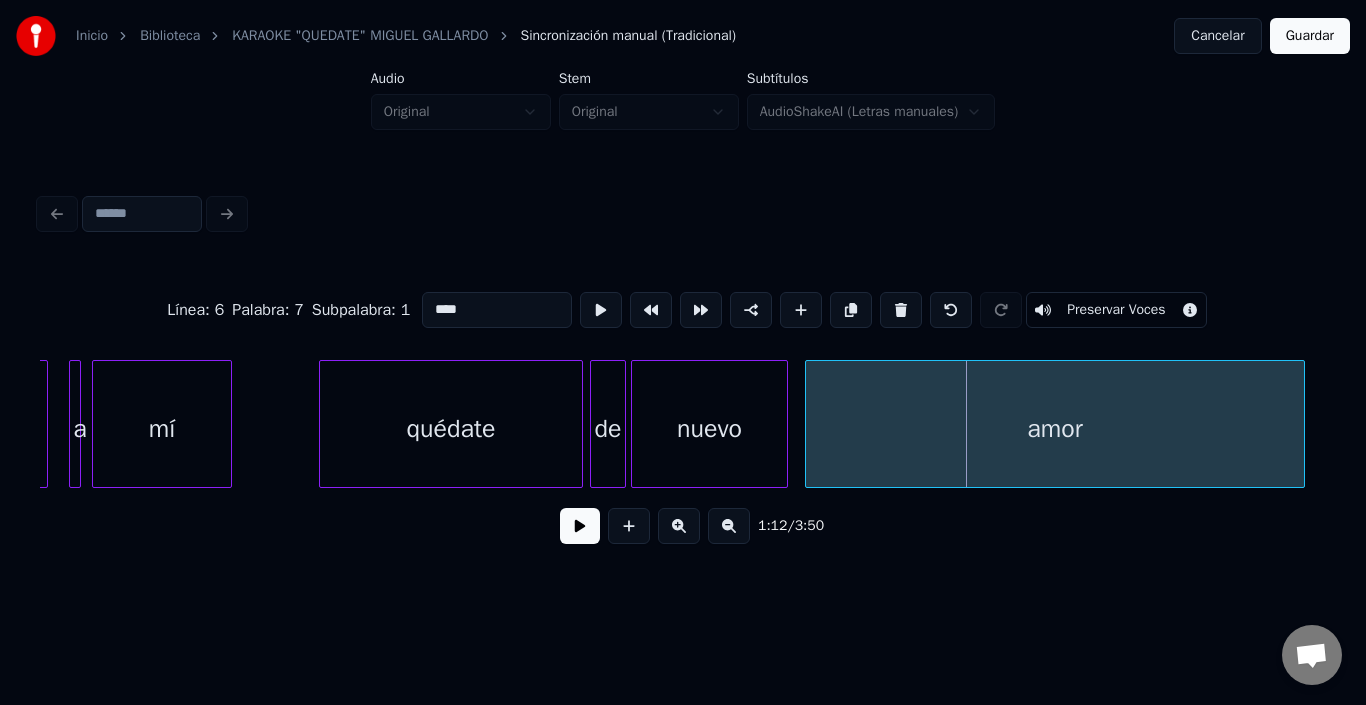 click at bounding box center (784, 424) 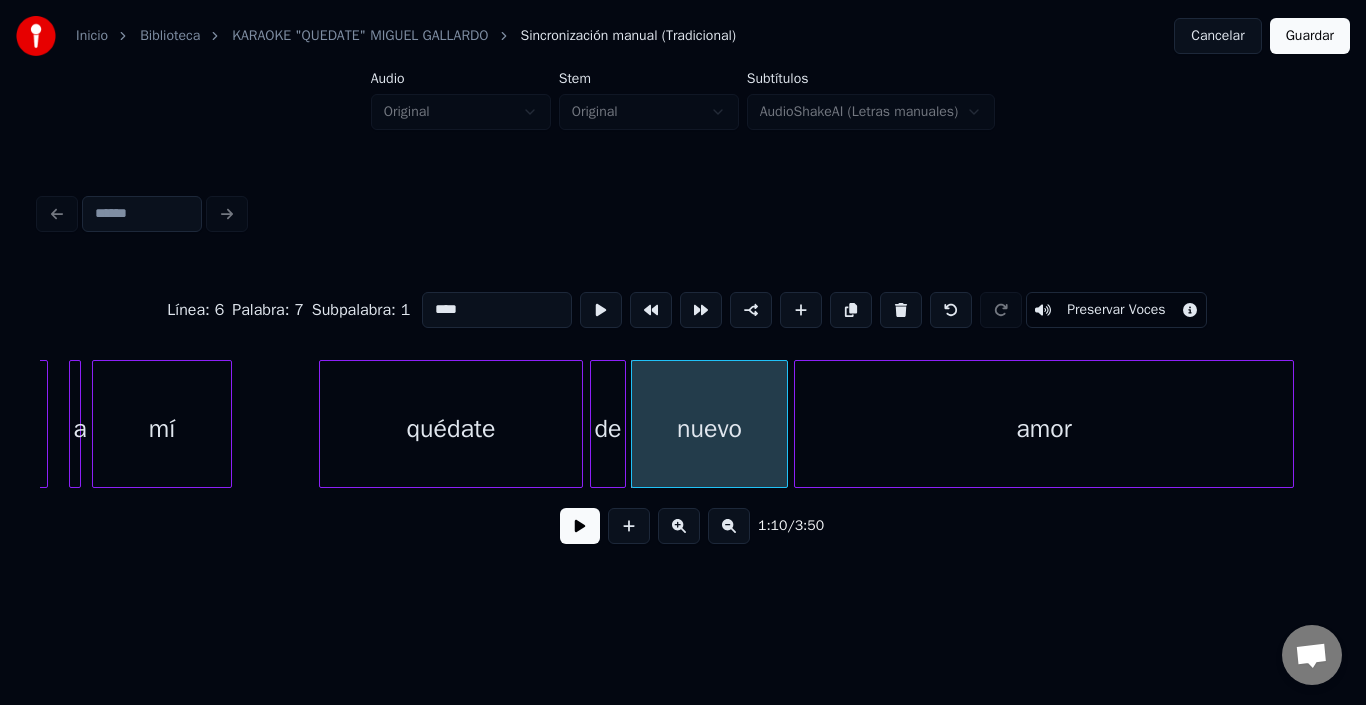 click on "amor" at bounding box center [1044, 429] 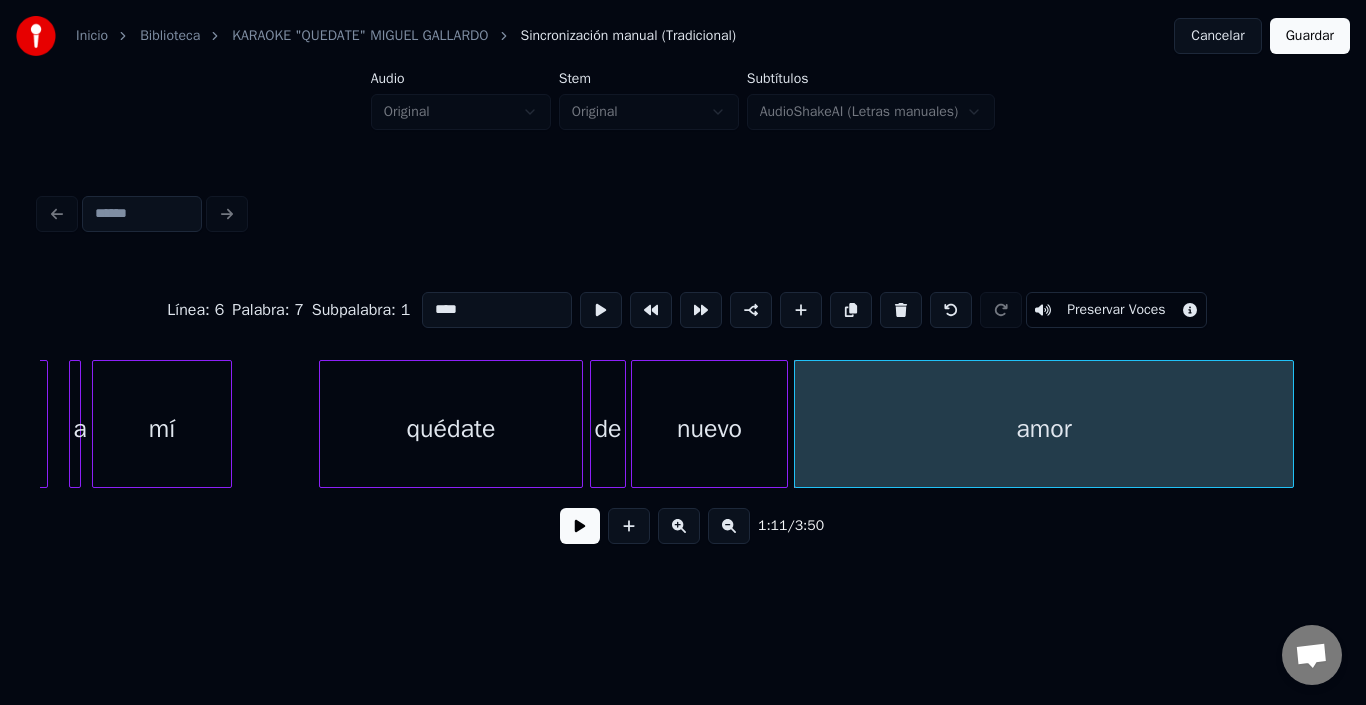 click on "amor" at bounding box center (1044, 429) 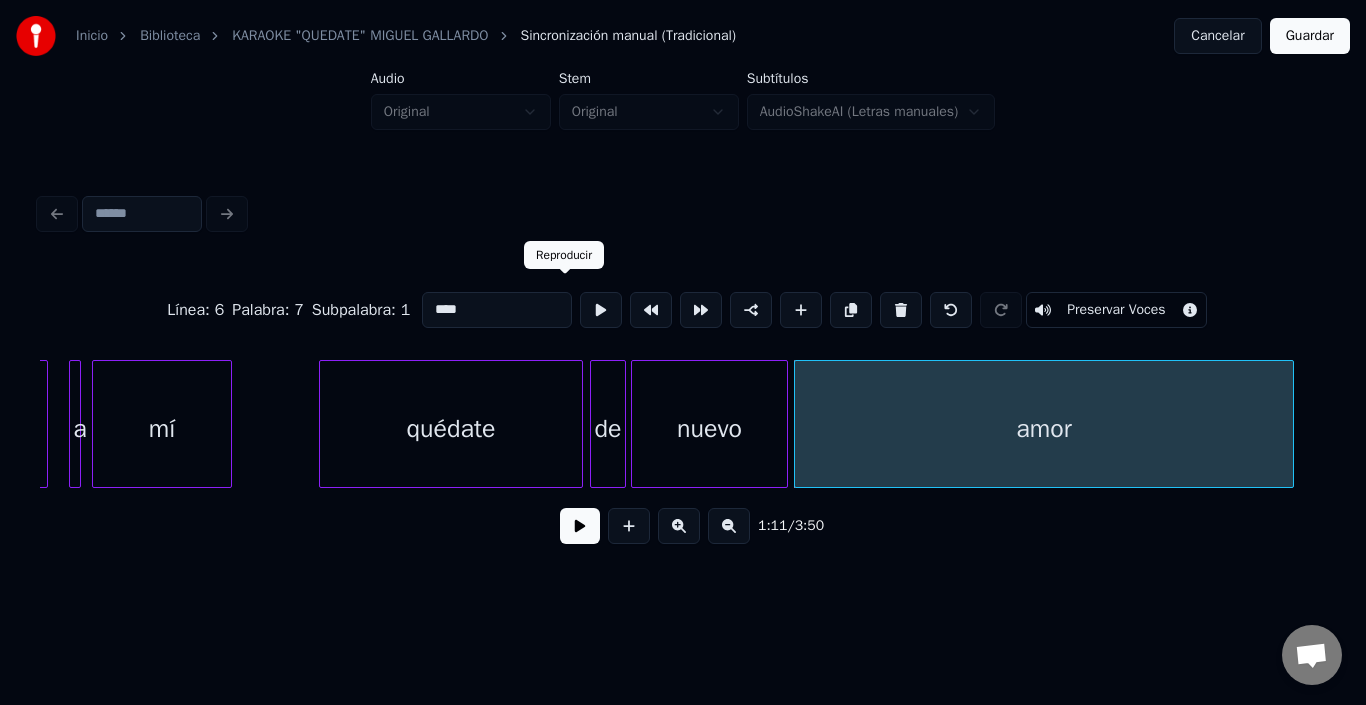 click at bounding box center [601, 310] 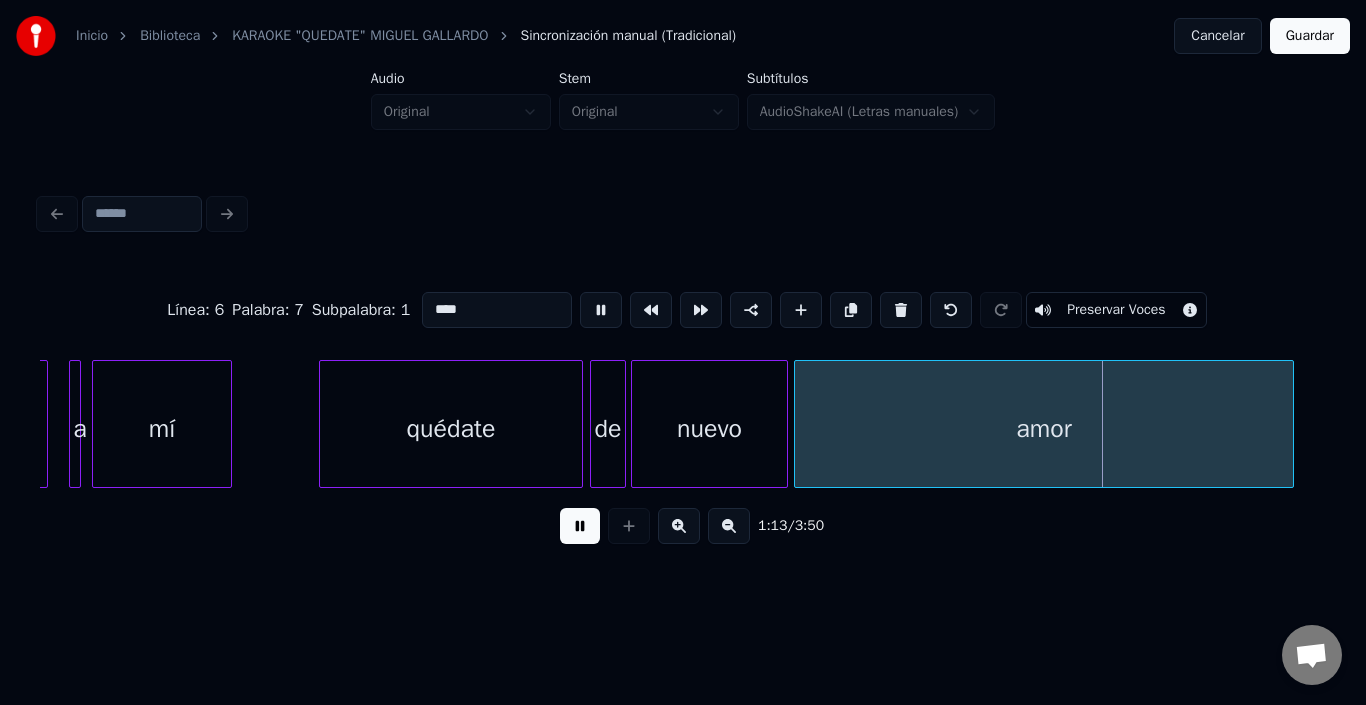 click at bounding box center [601, 310] 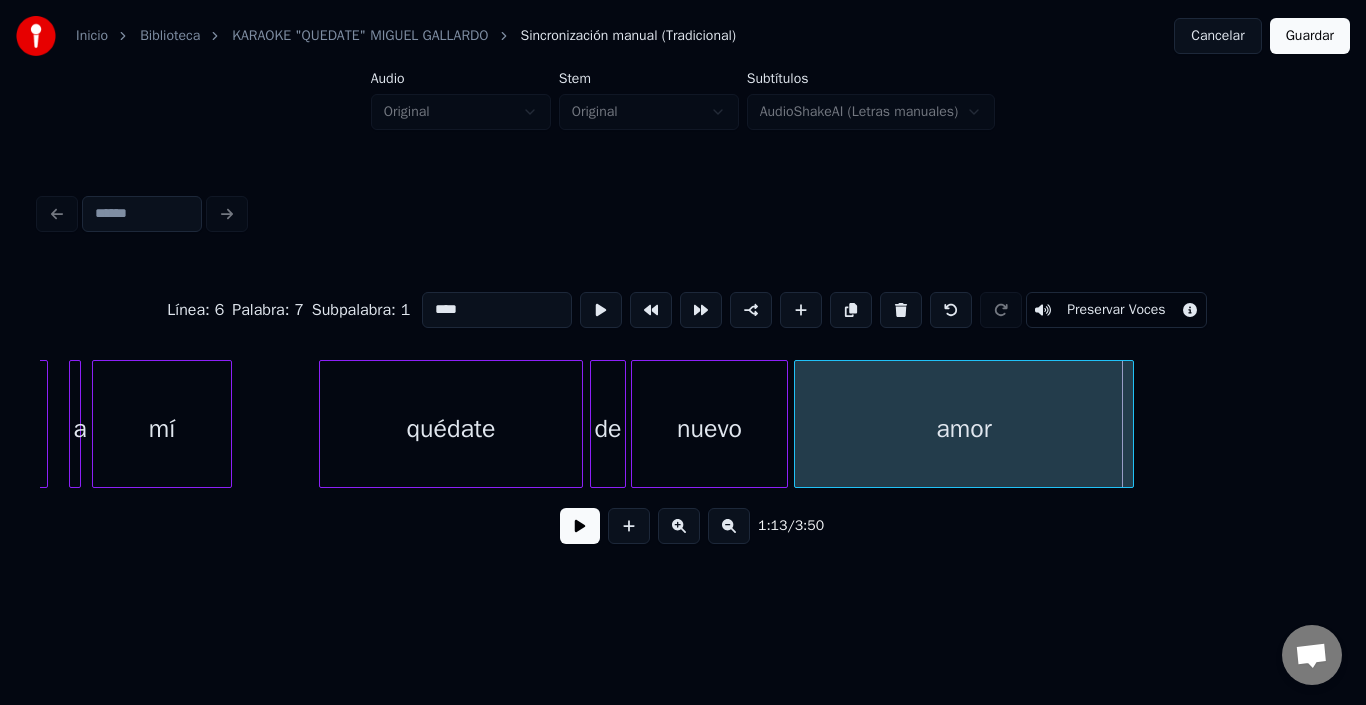click at bounding box center [1130, 424] 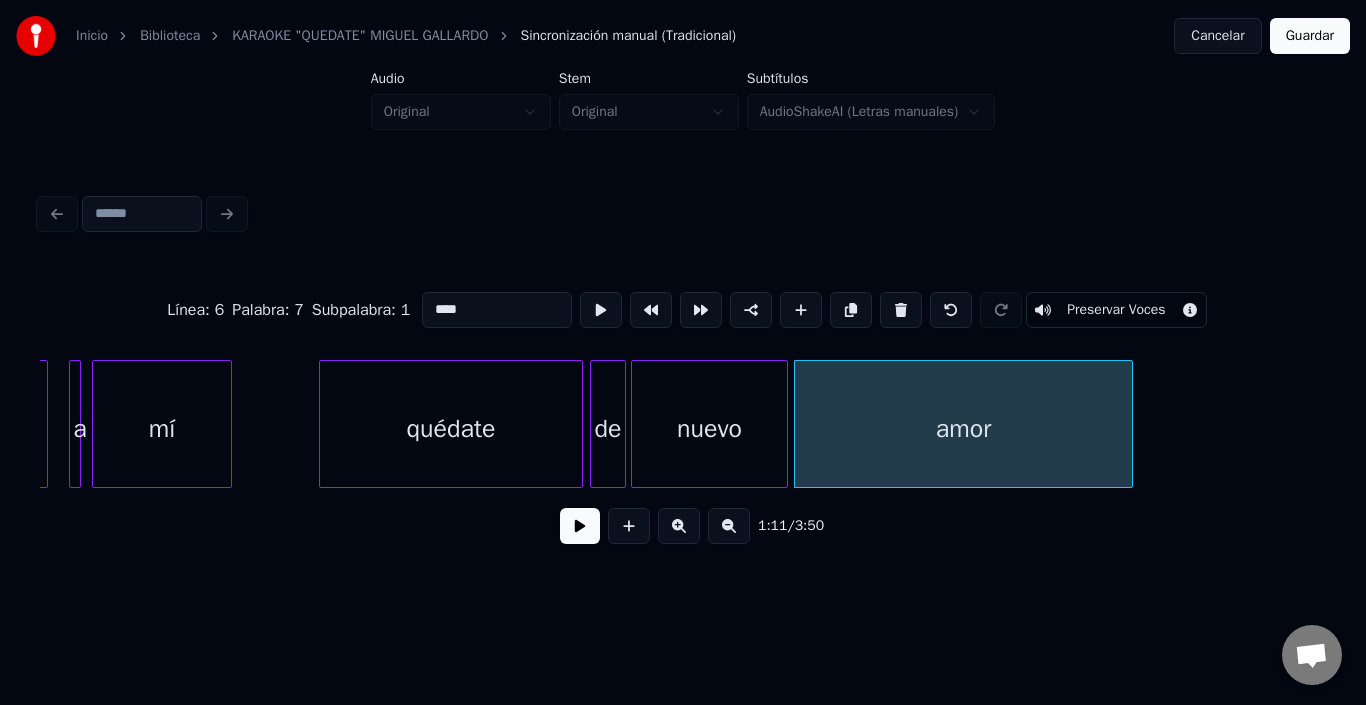 click on "nuevo" at bounding box center (709, 429) 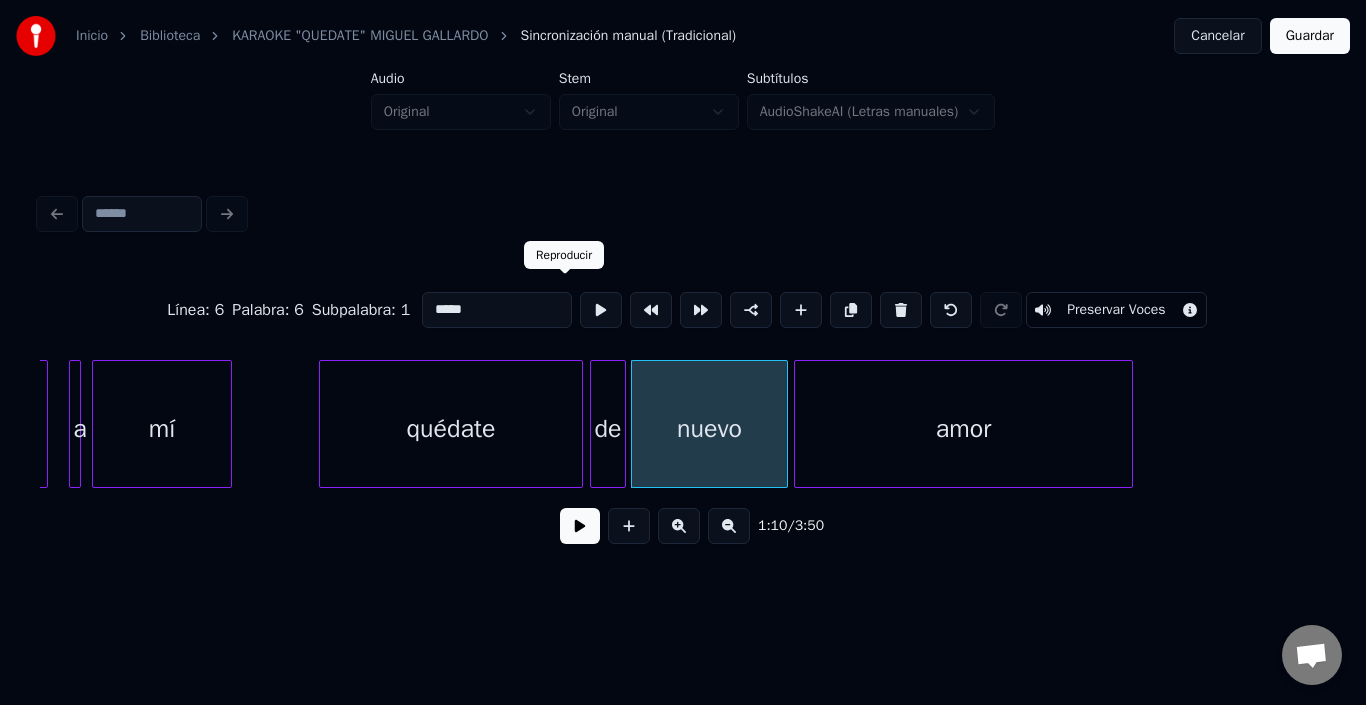 click at bounding box center [601, 310] 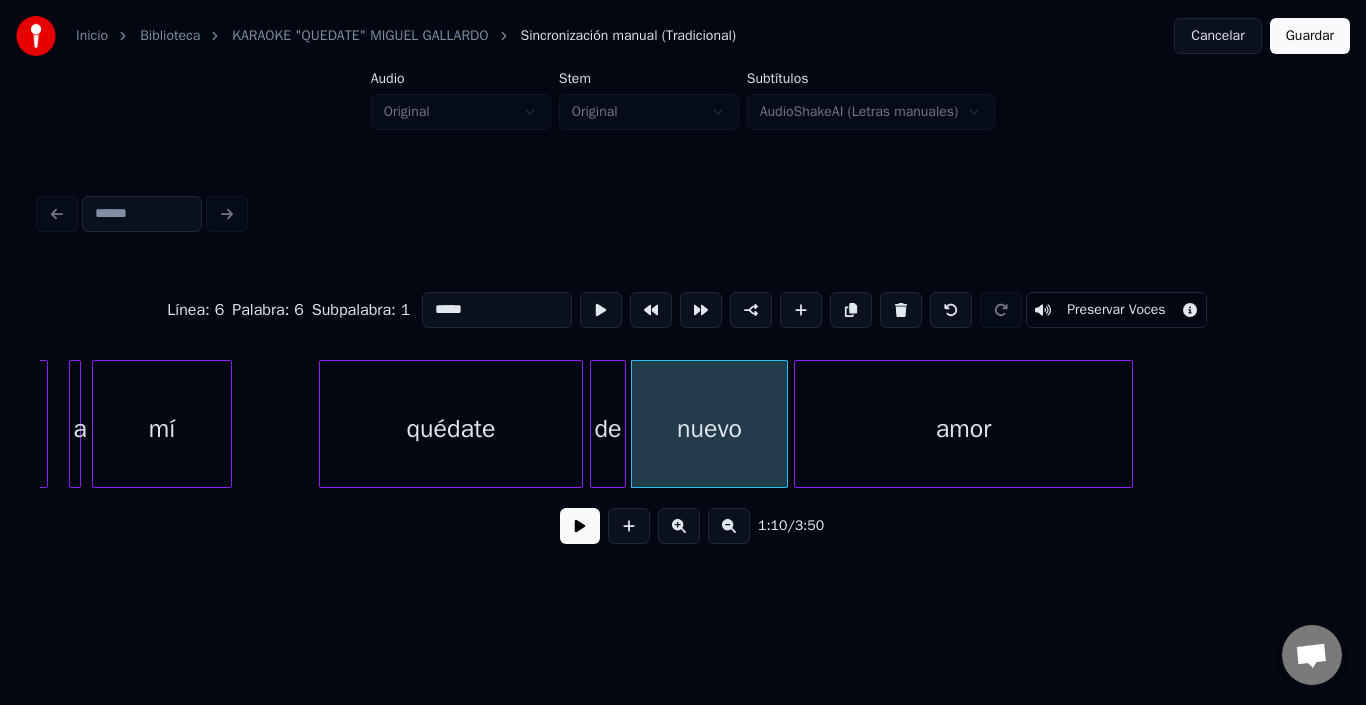 click on "amor" at bounding box center [963, 429] 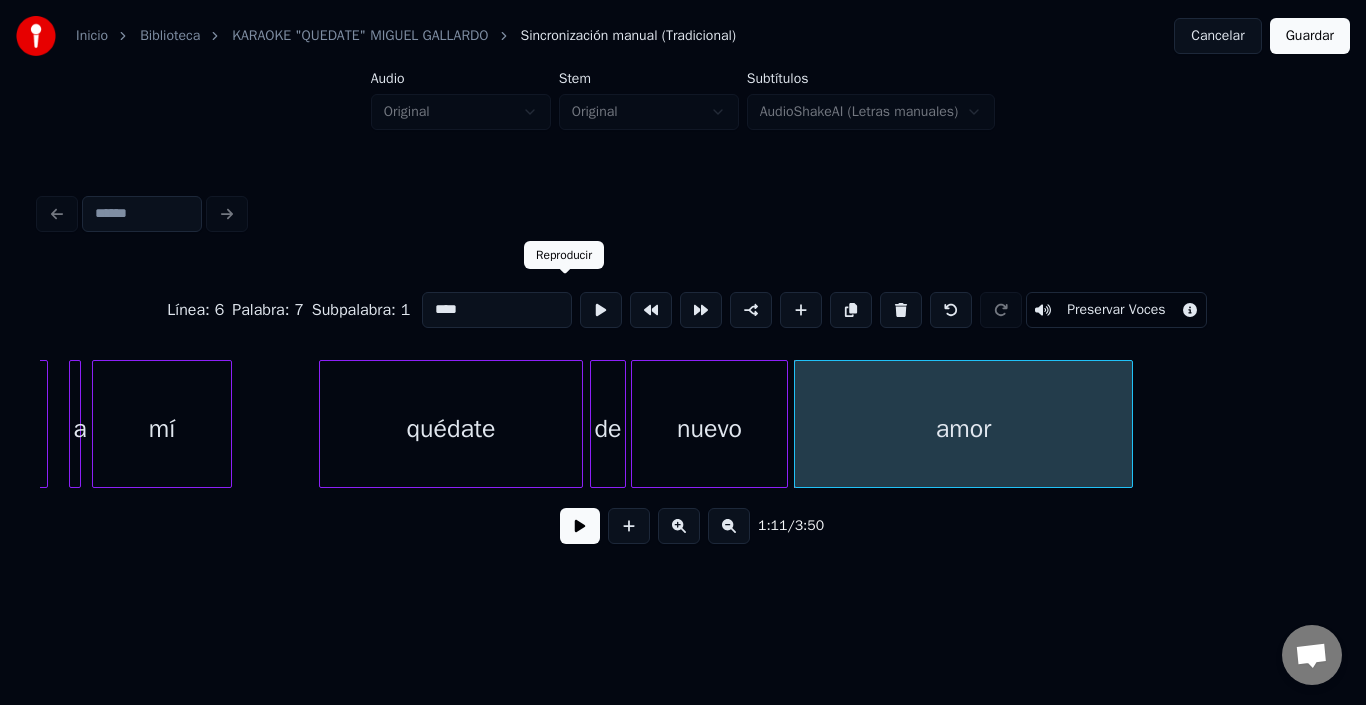 click at bounding box center (601, 310) 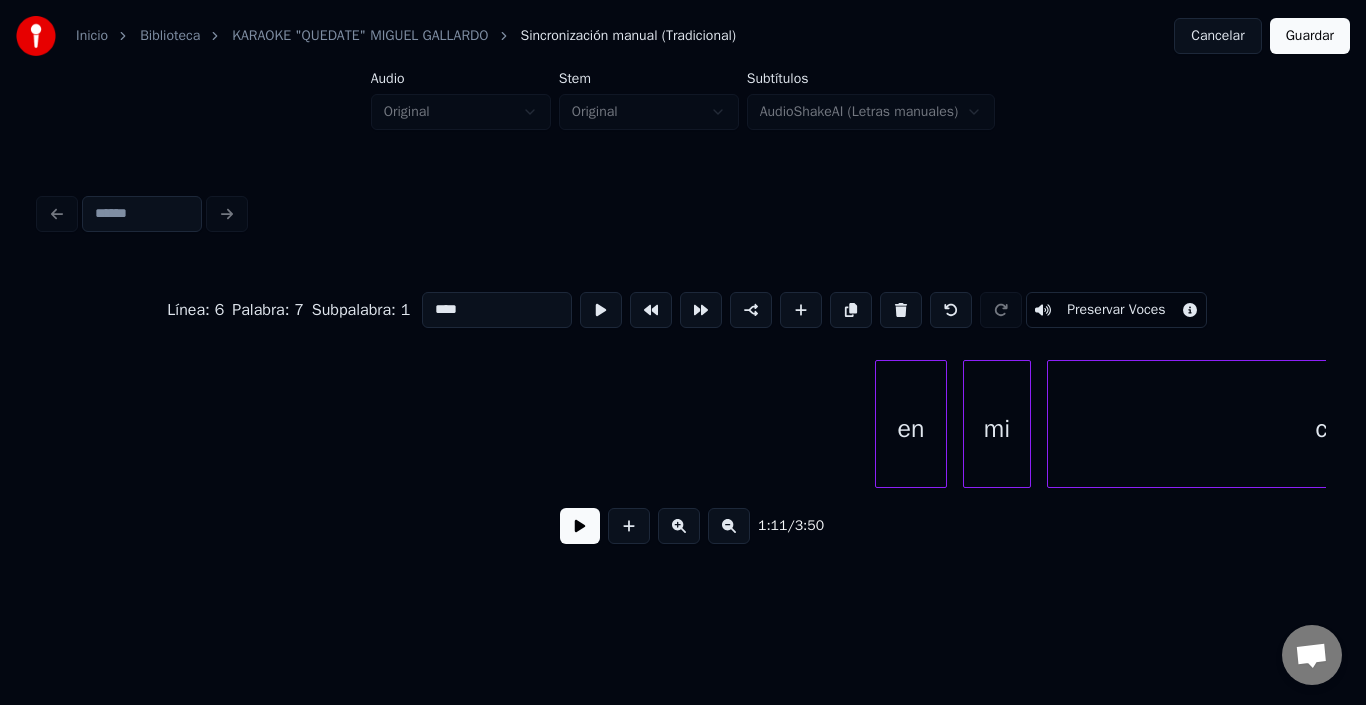 scroll, scrollTop: 0, scrollLeft: 14702, axis: horizontal 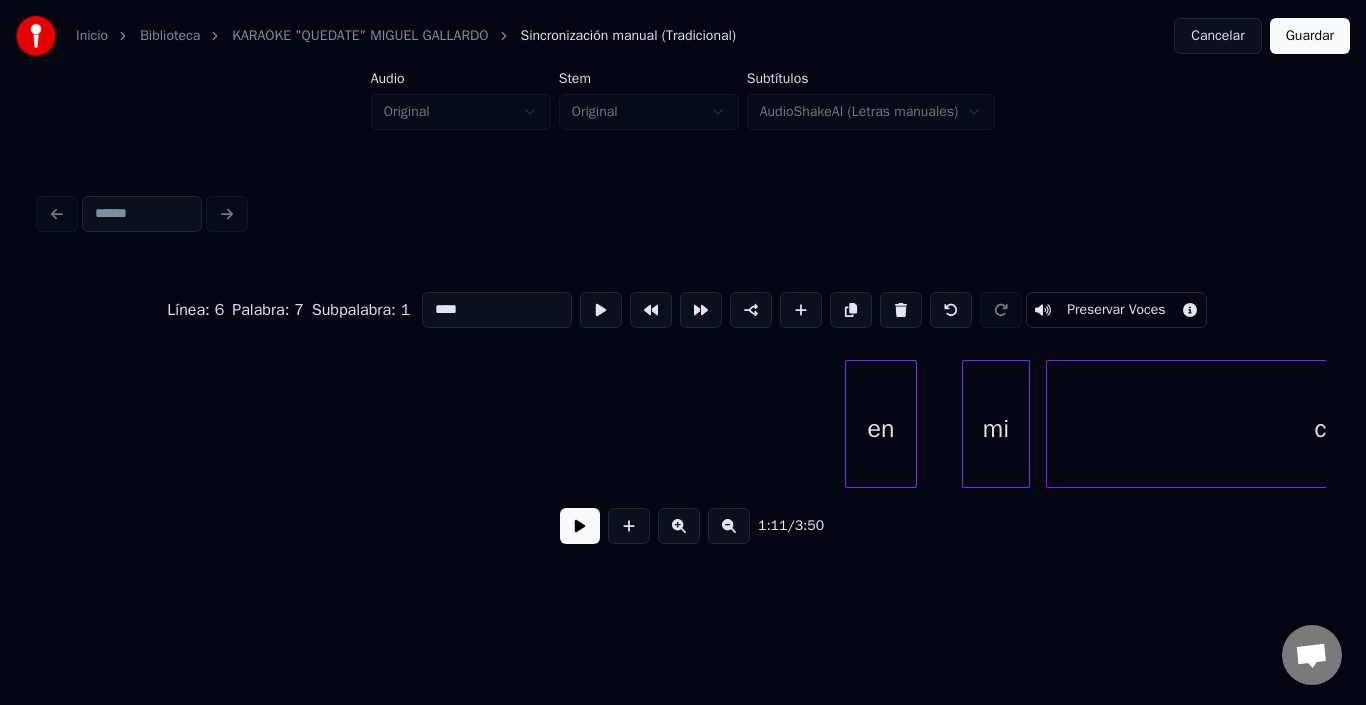 click on "en" at bounding box center [881, 429] 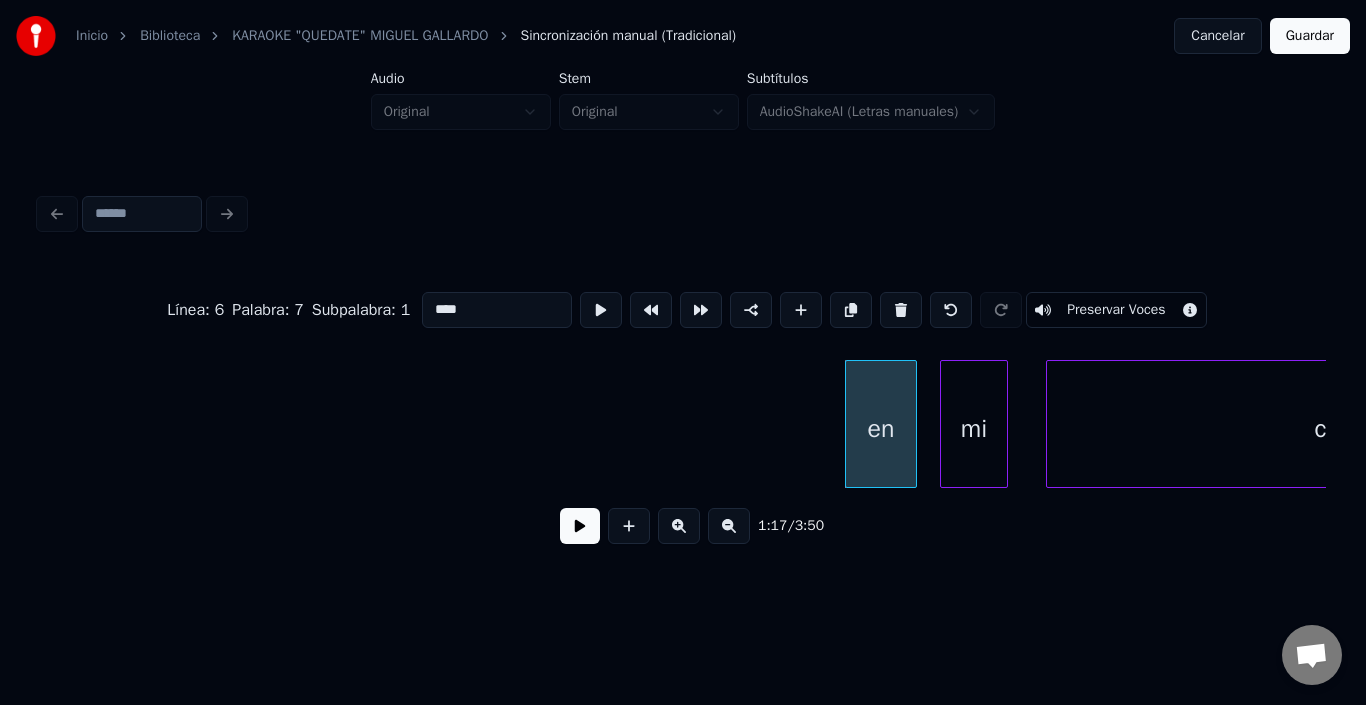 click on "mi" at bounding box center (974, 429) 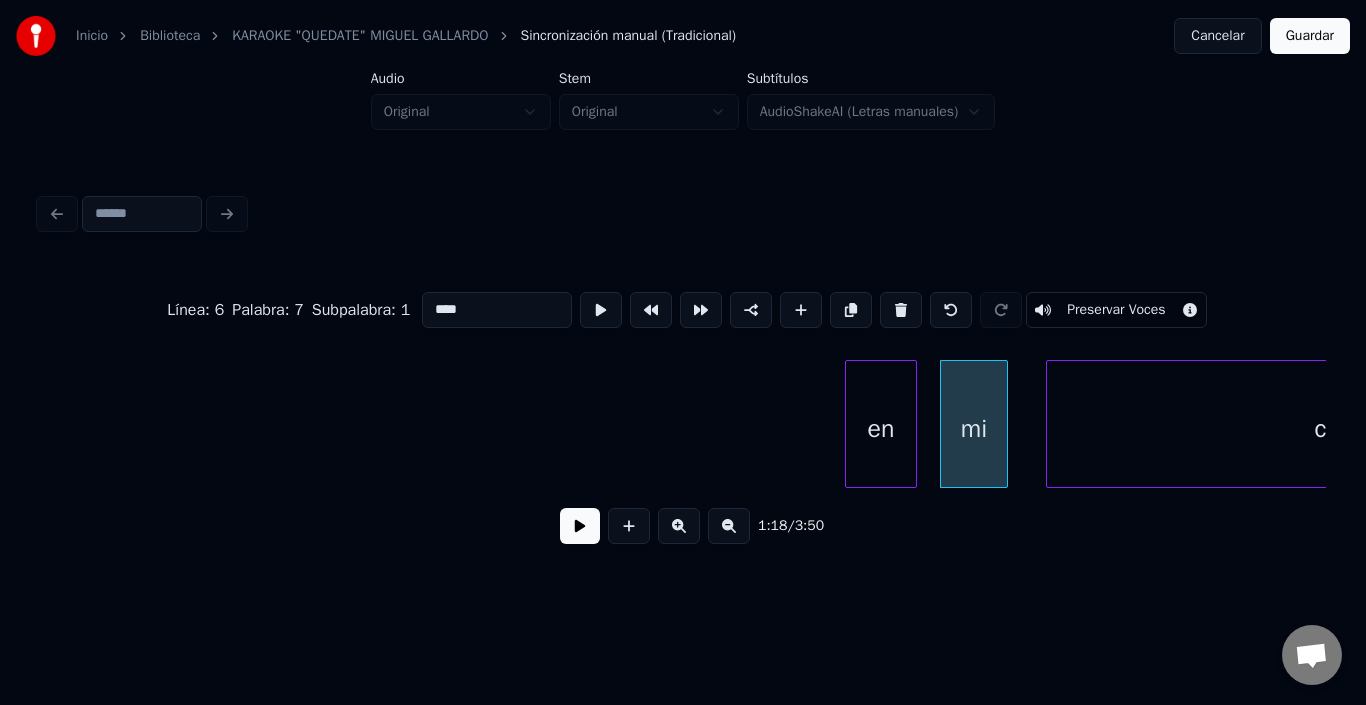 scroll, scrollTop: 0, scrollLeft: 15034, axis: horizontal 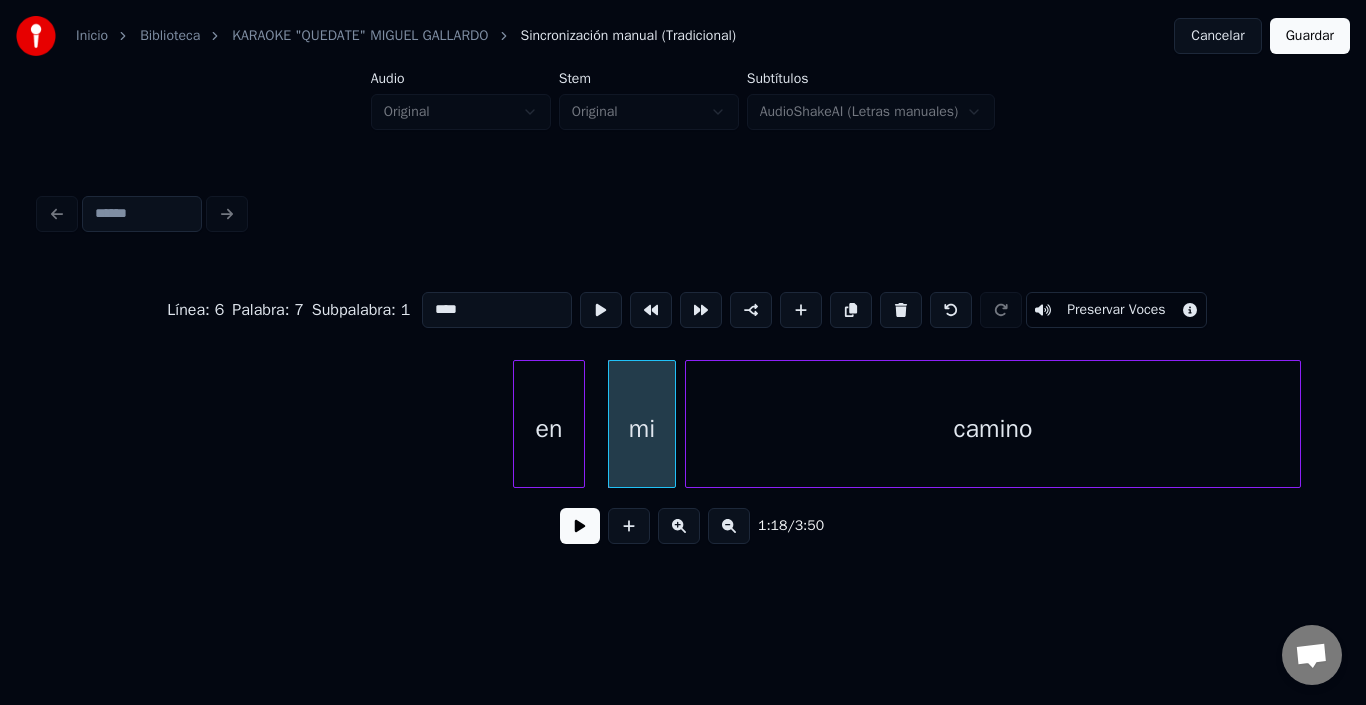 click on "camino" at bounding box center (993, 429) 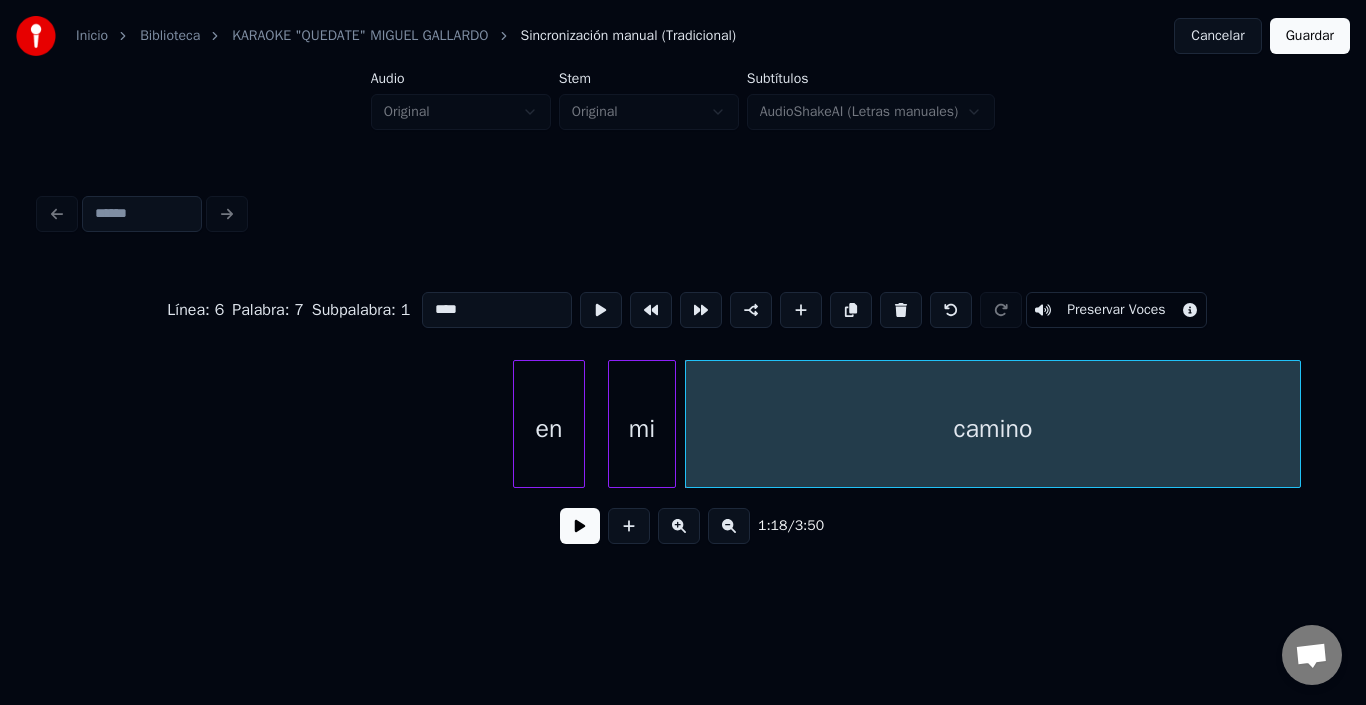 click on "camino" at bounding box center [993, 429] 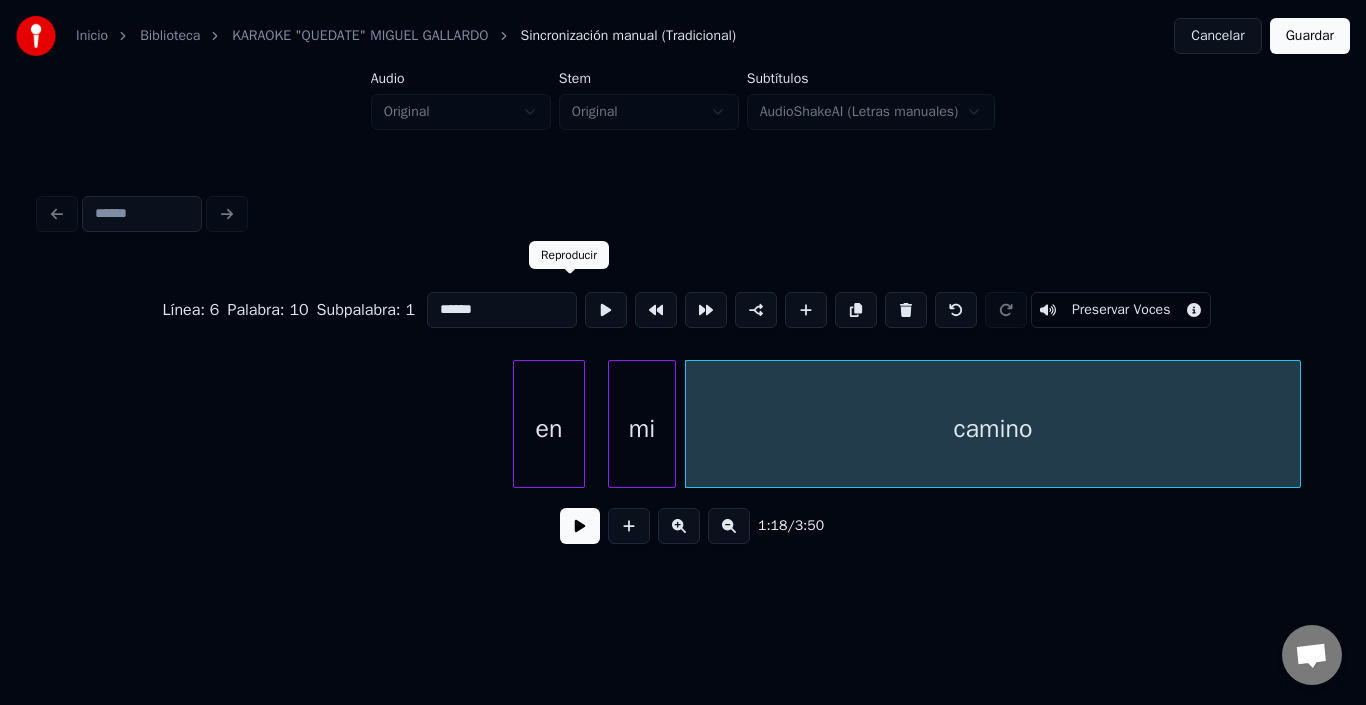 click at bounding box center [606, 310] 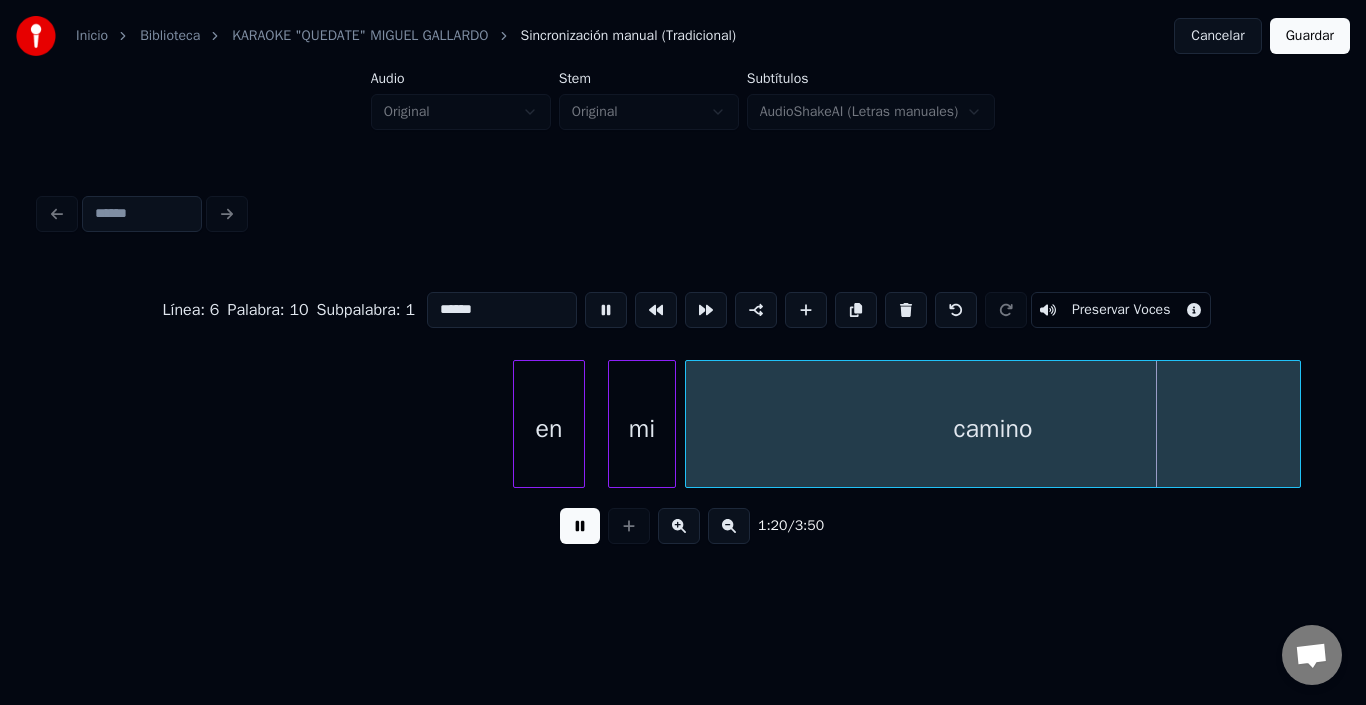 click at bounding box center [606, 310] 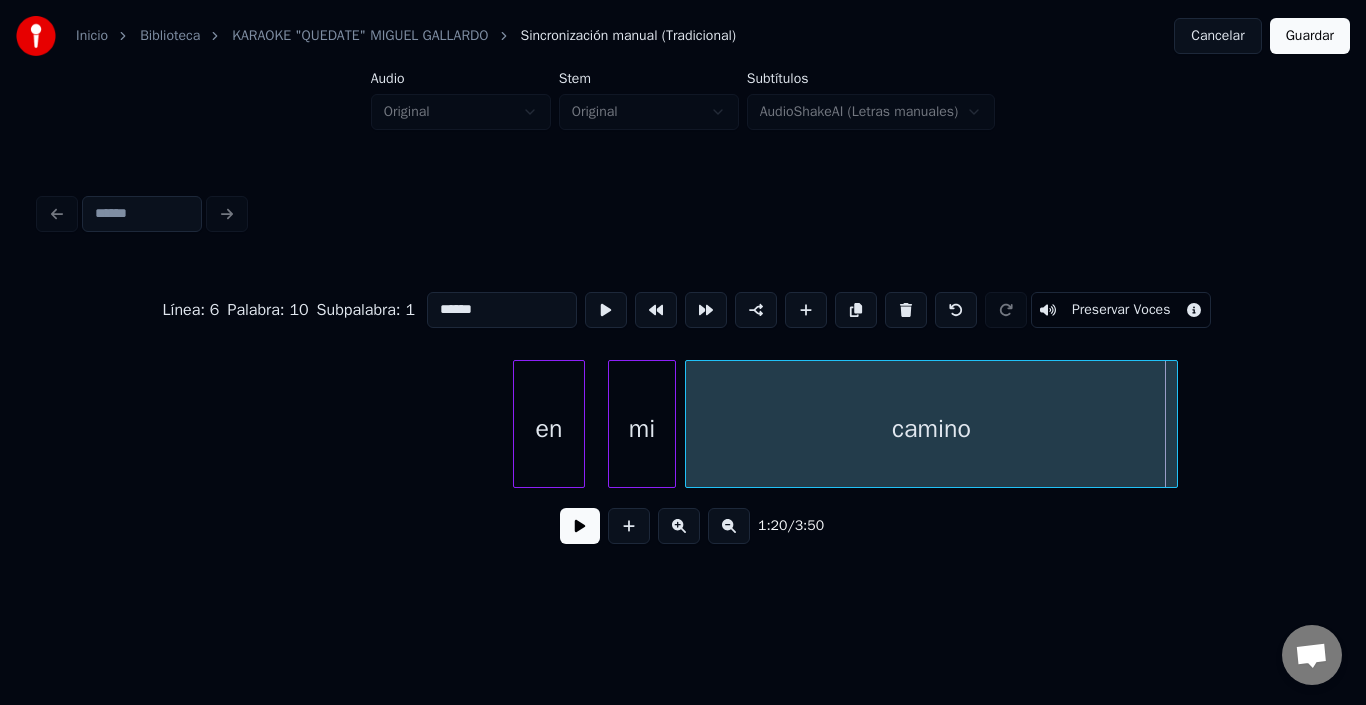 click at bounding box center [1174, 424] 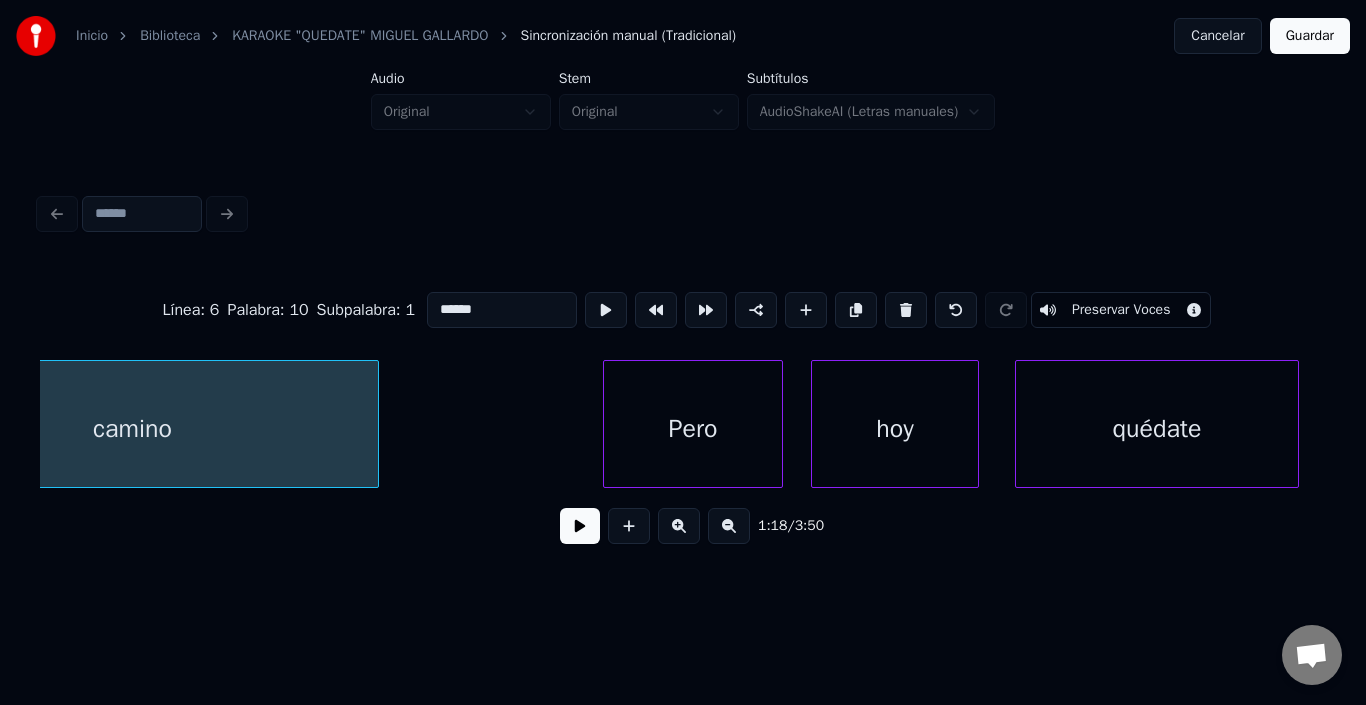 scroll, scrollTop: 0, scrollLeft: 15834, axis: horizontal 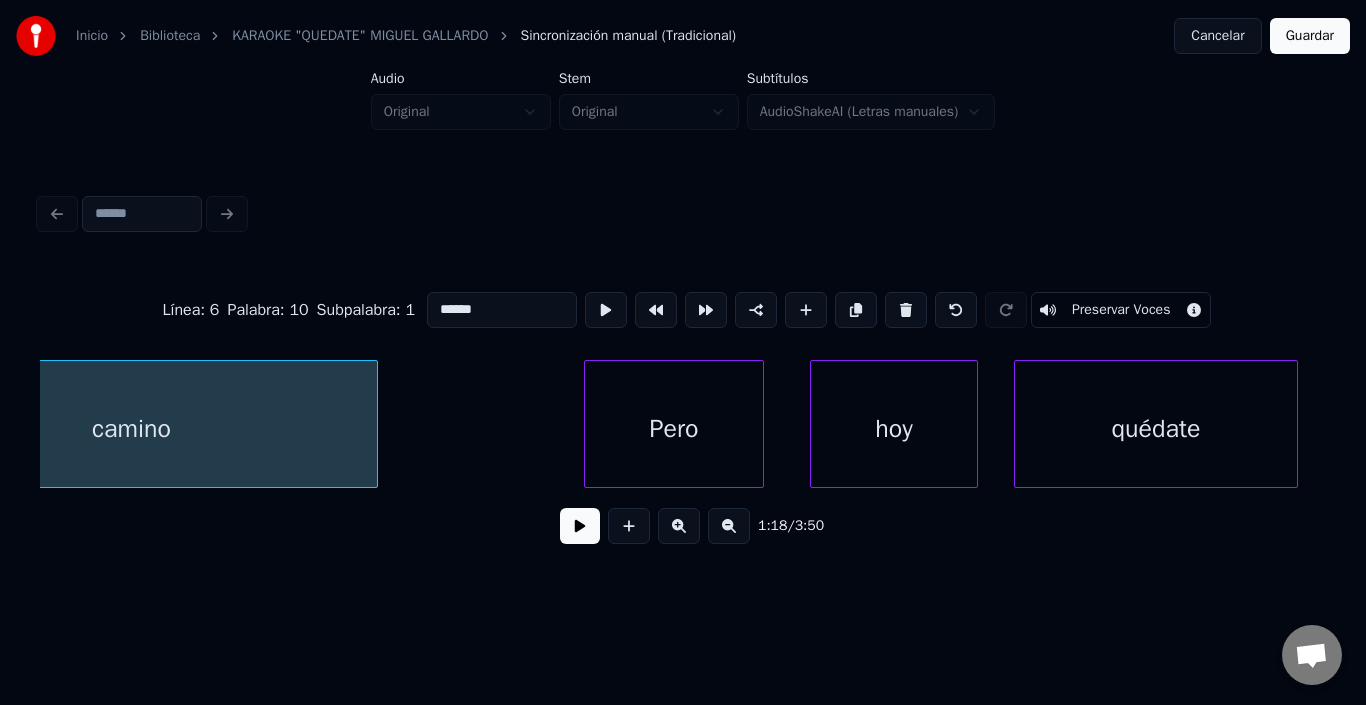 click on "Pero" at bounding box center [674, 429] 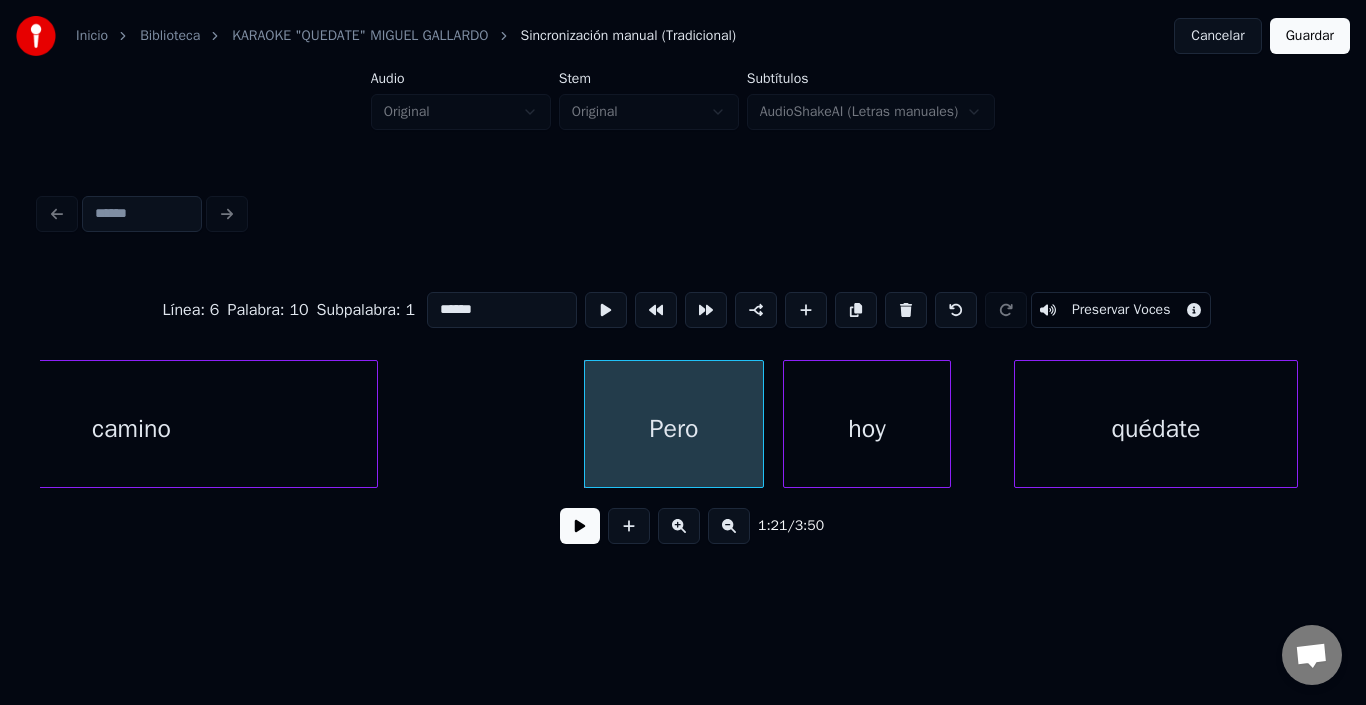 click on "hoy" at bounding box center [867, 429] 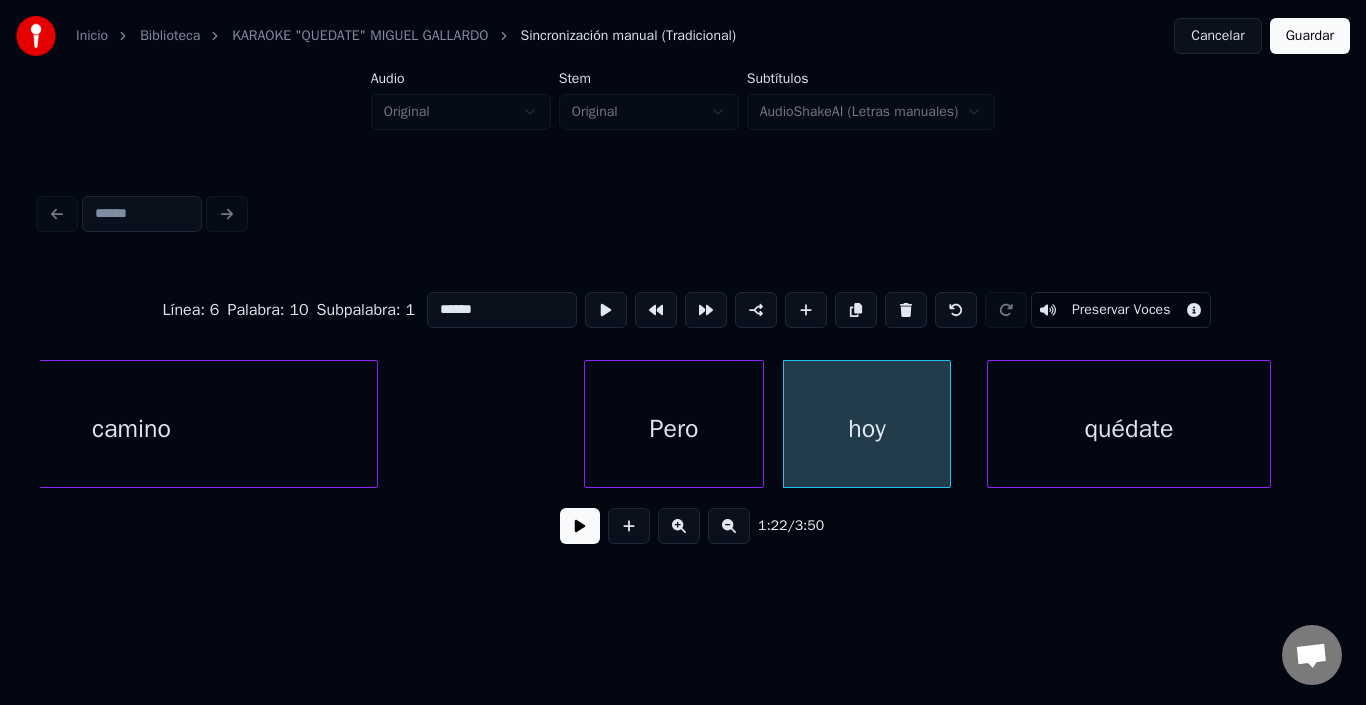 click on "quédate" at bounding box center [1129, 429] 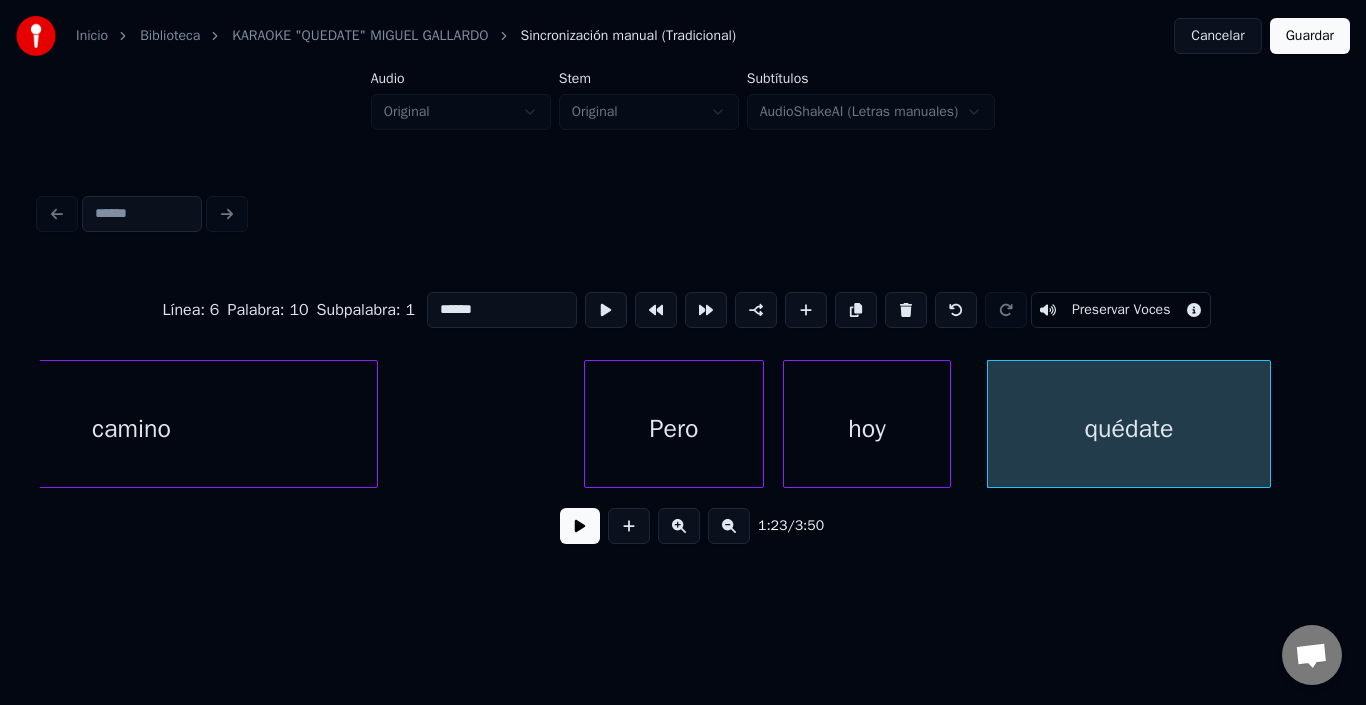 click on "quédate" at bounding box center [1129, 429] 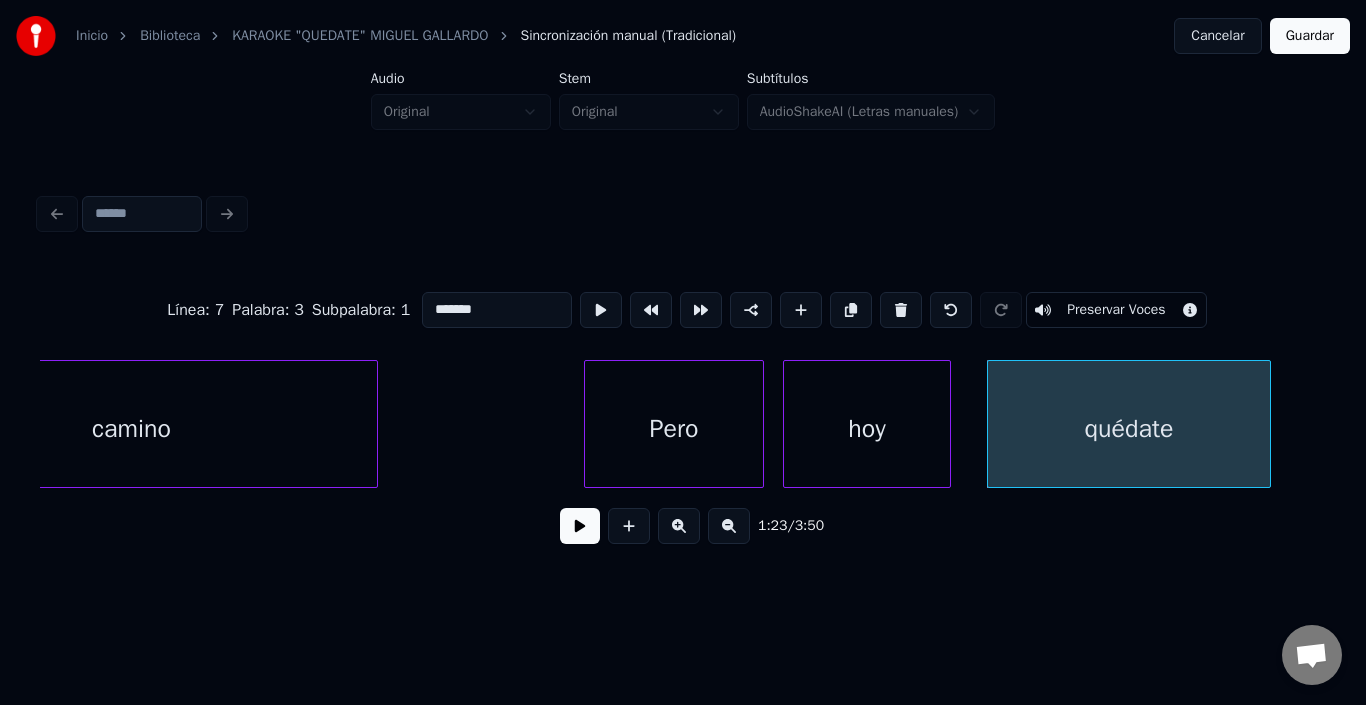 click at bounding box center (601, 310) 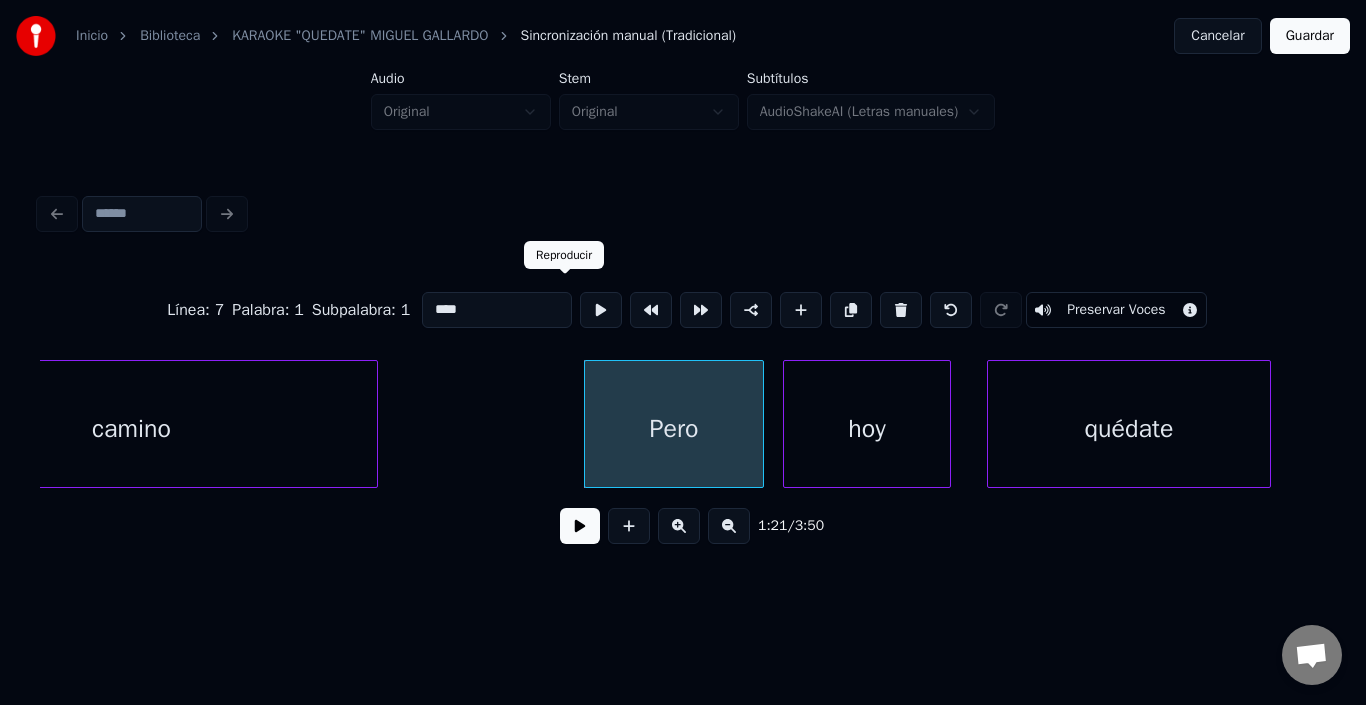 click at bounding box center (601, 310) 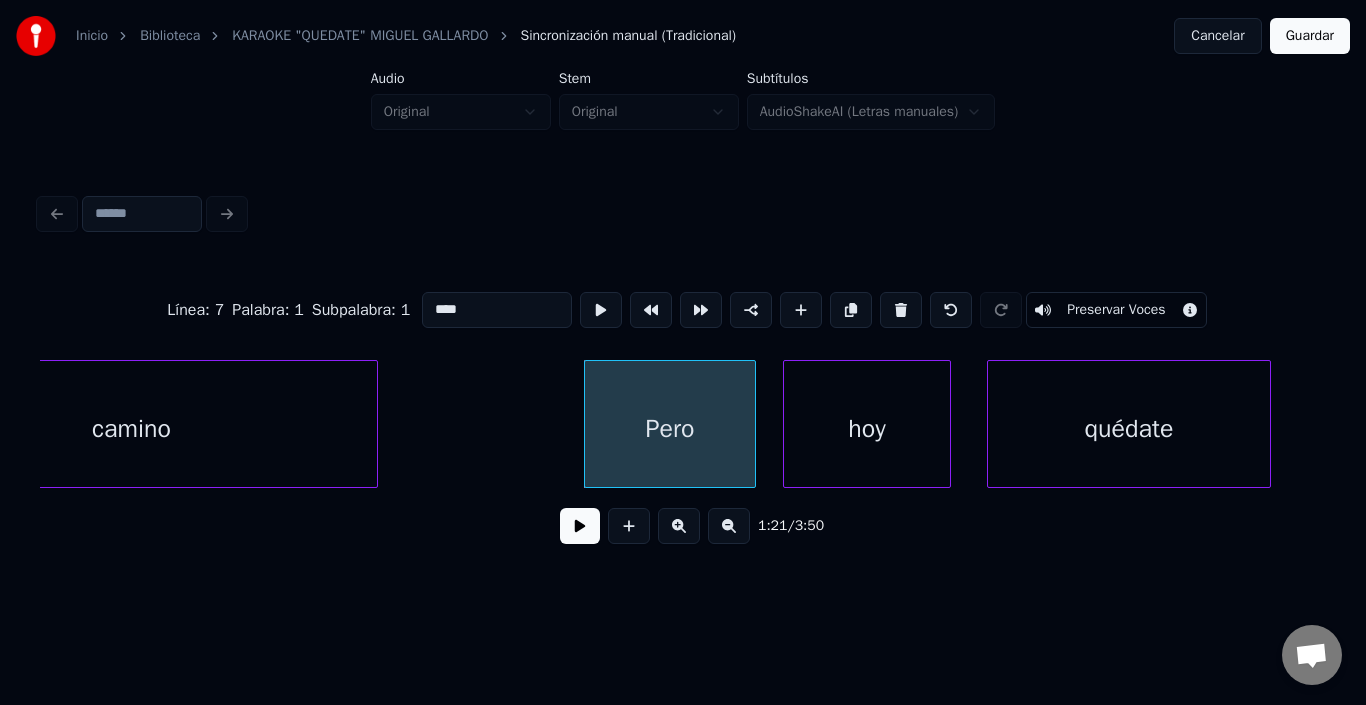 click at bounding box center (752, 424) 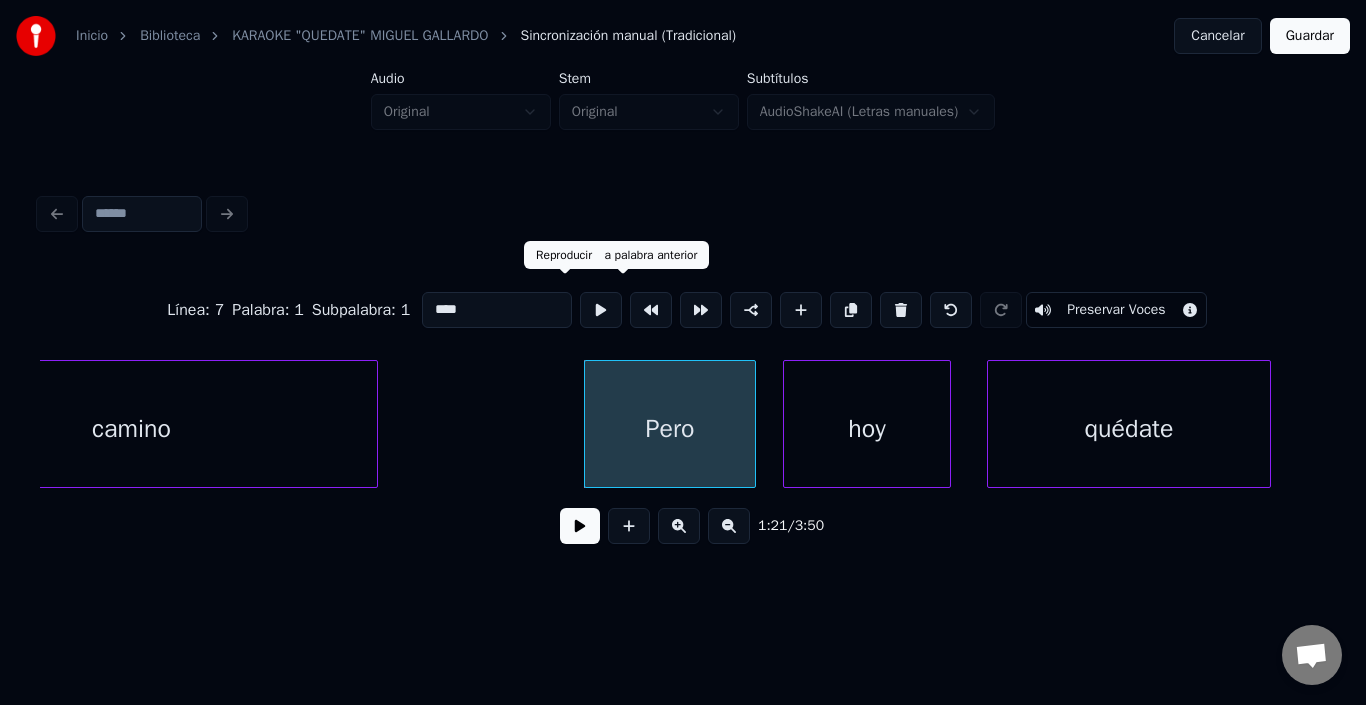 click at bounding box center (601, 310) 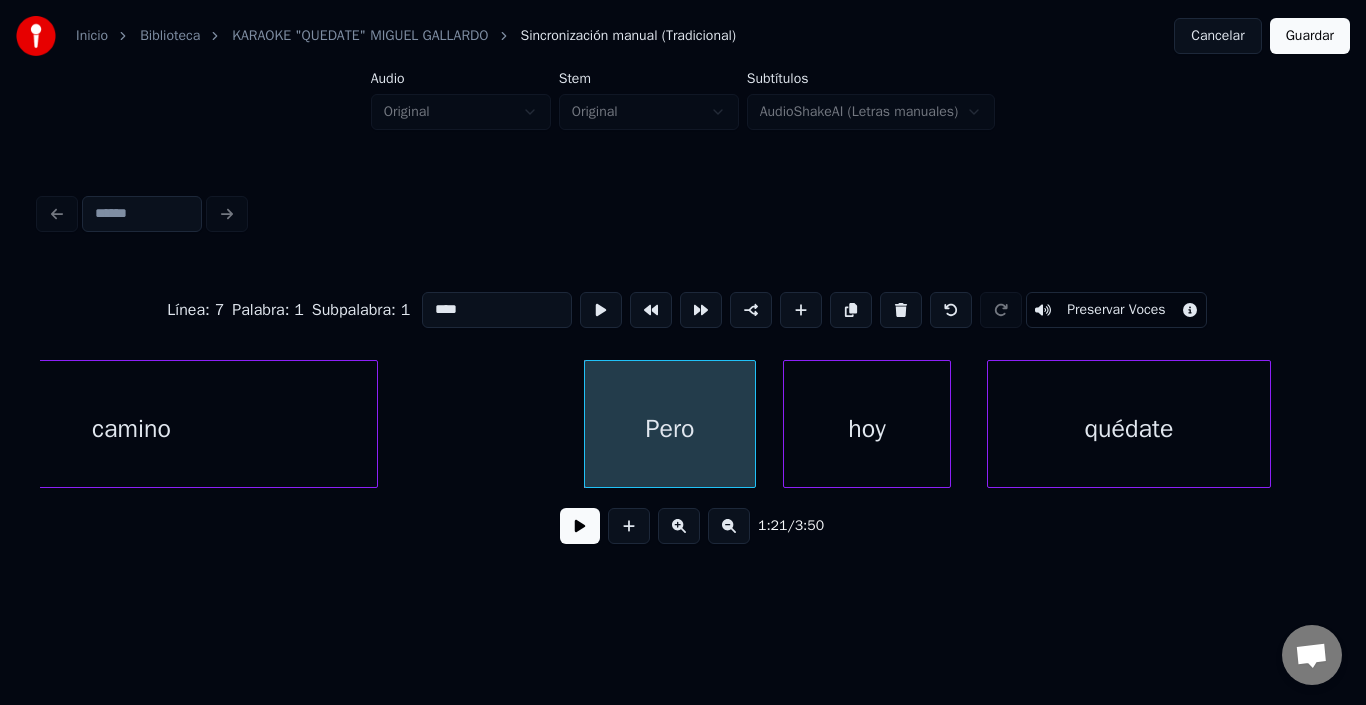 click on "hoy" at bounding box center [867, 429] 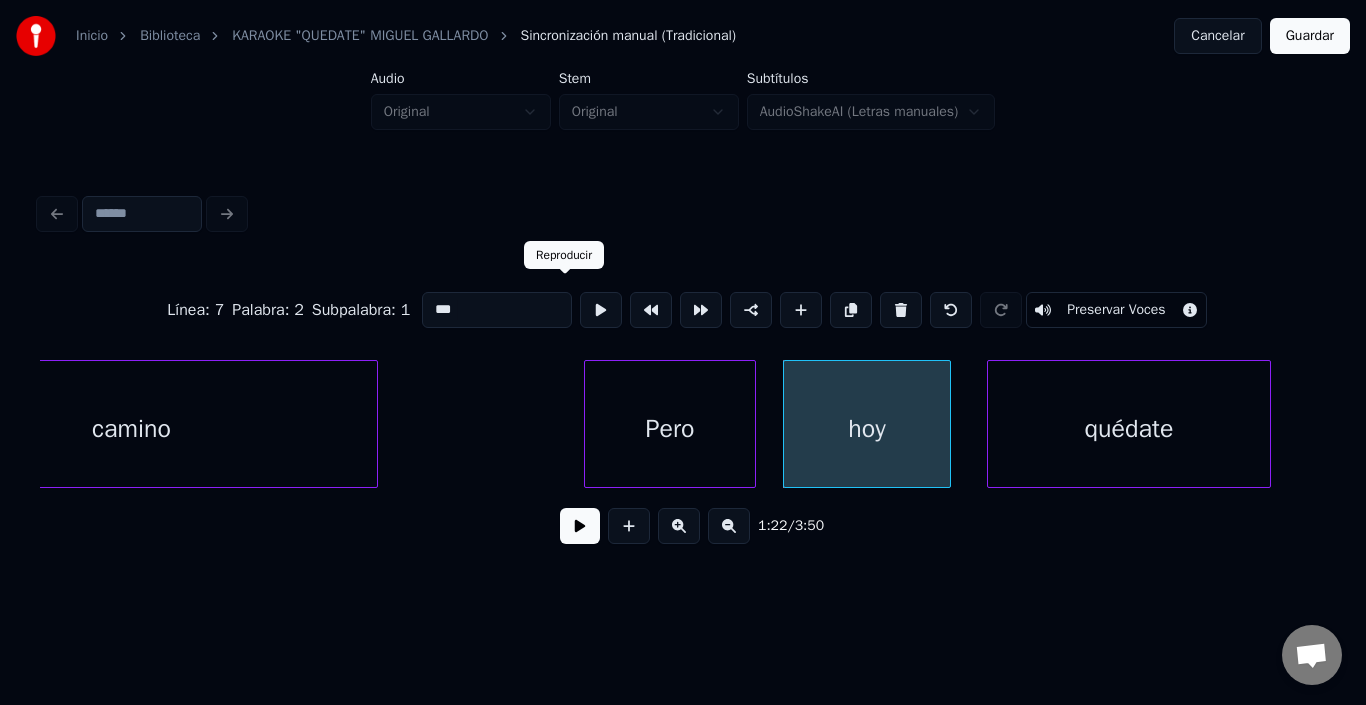 click at bounding box center (601, 310) 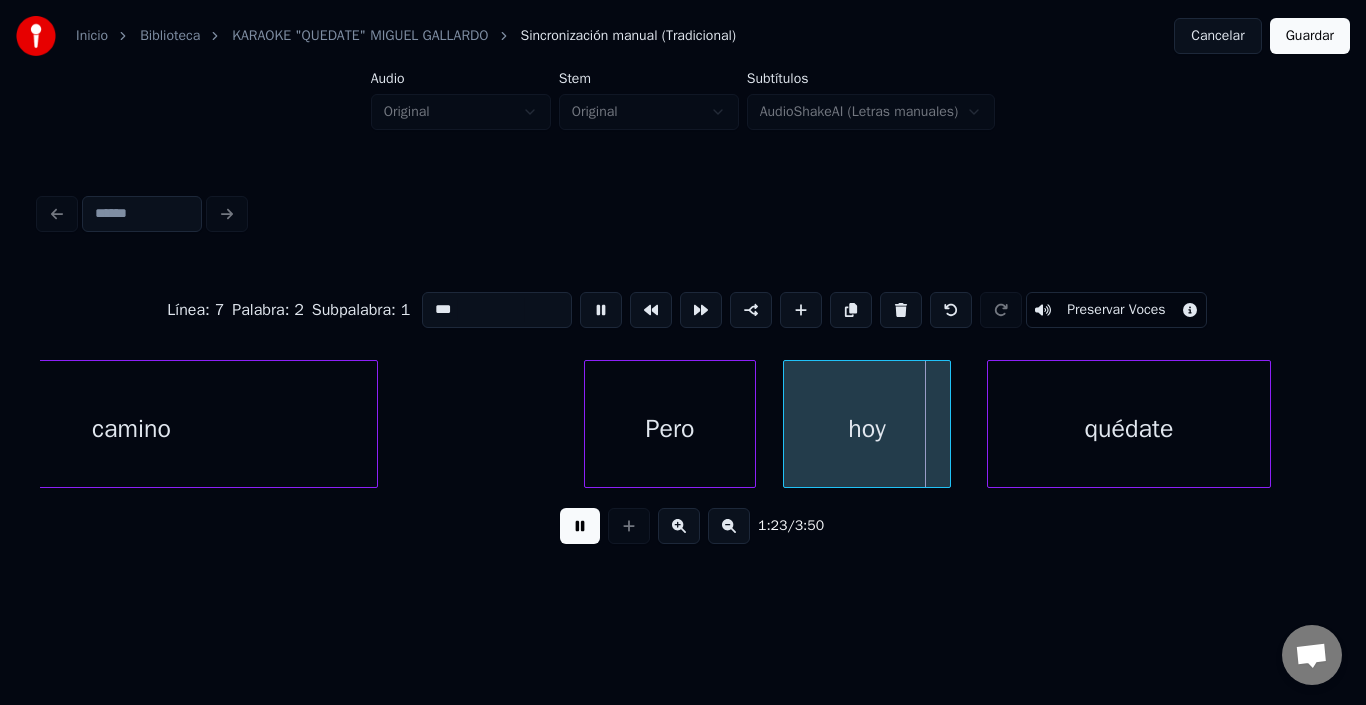 click at bounding box center [601, 310] 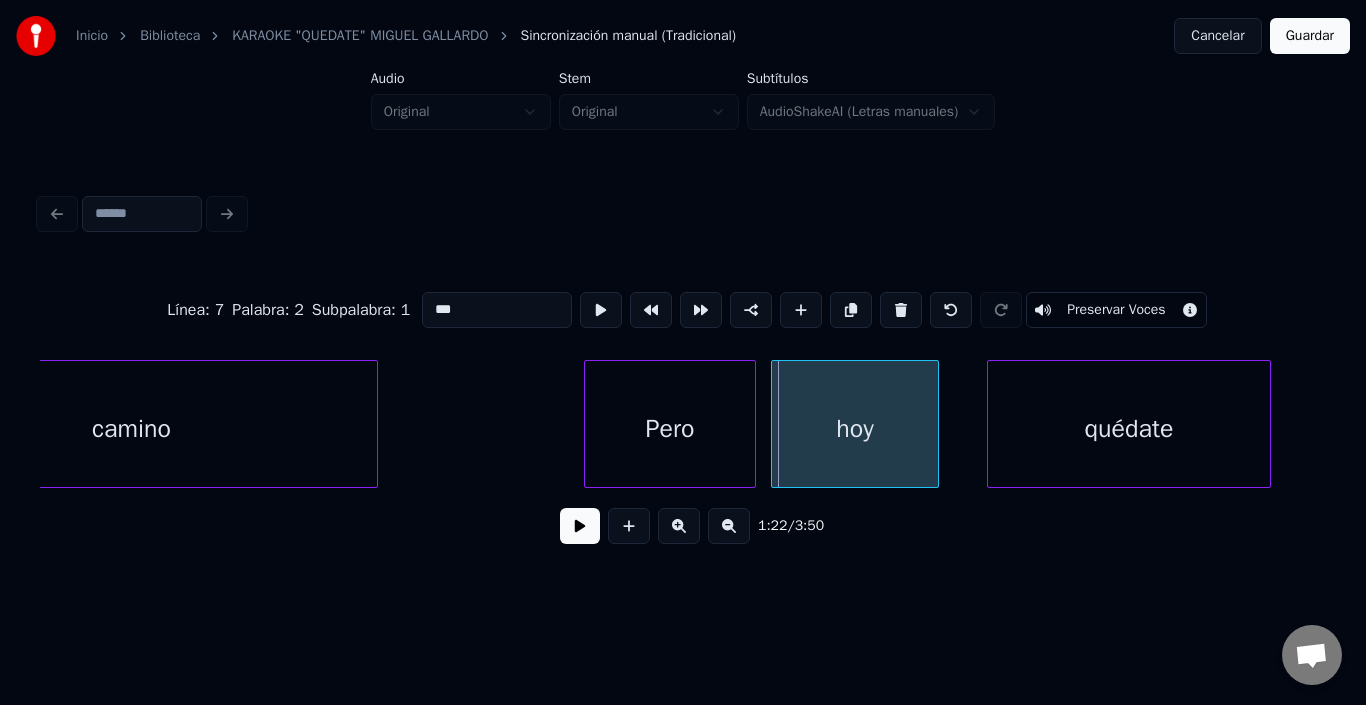 click on "hoy" at bounding box center (855, 429) 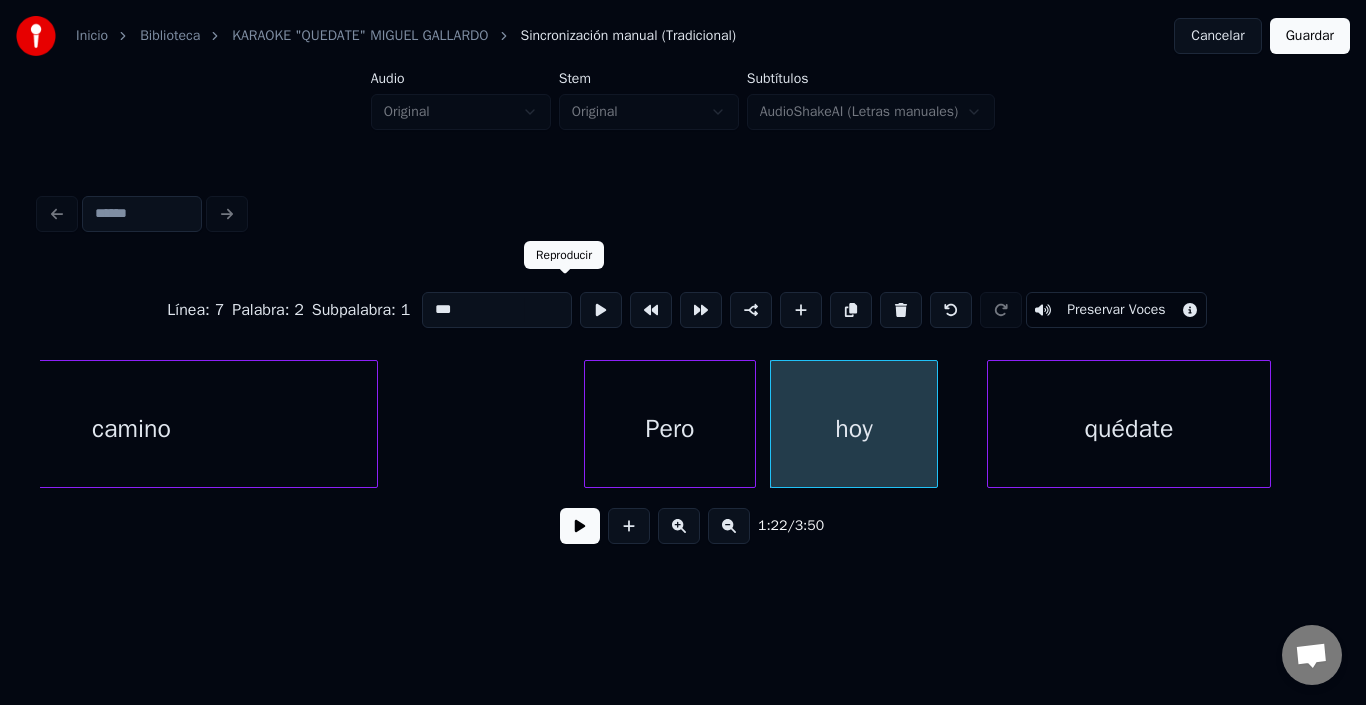 click at bounding box center [601, 310] 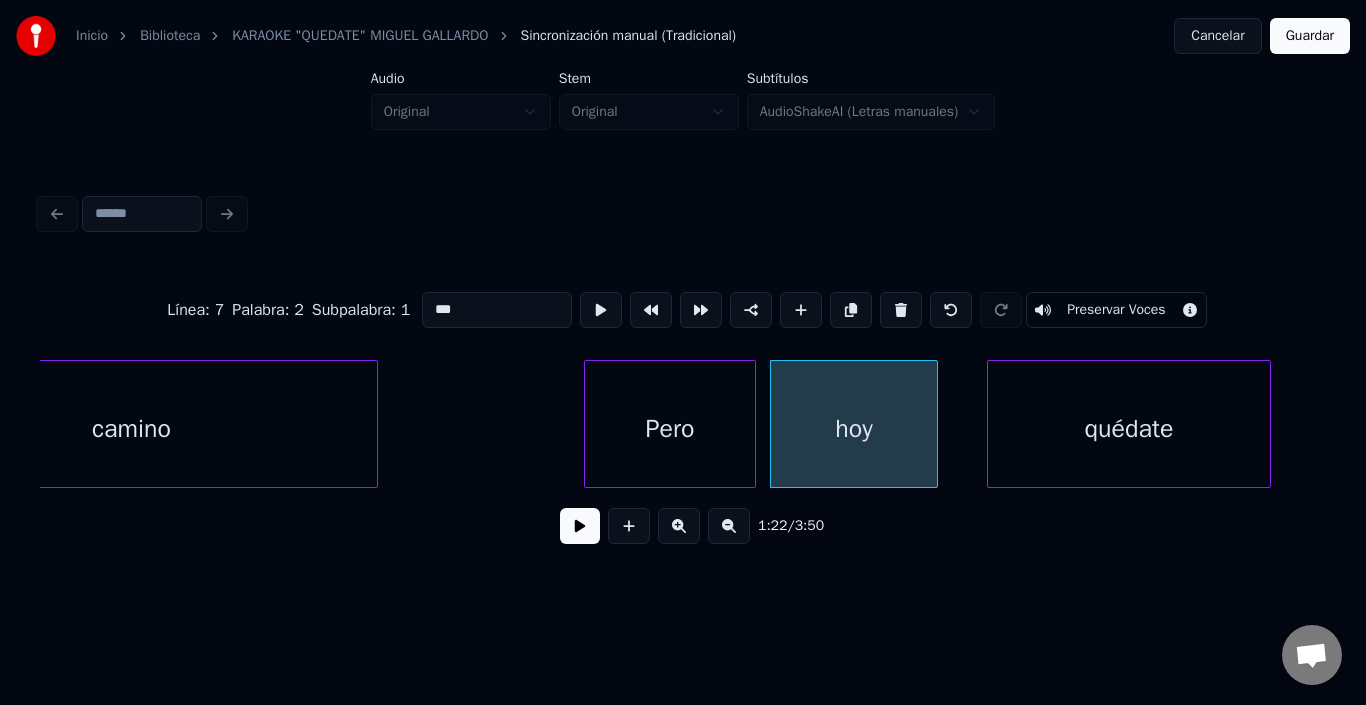 click on "quédate" at bounding box center (1129, 429) 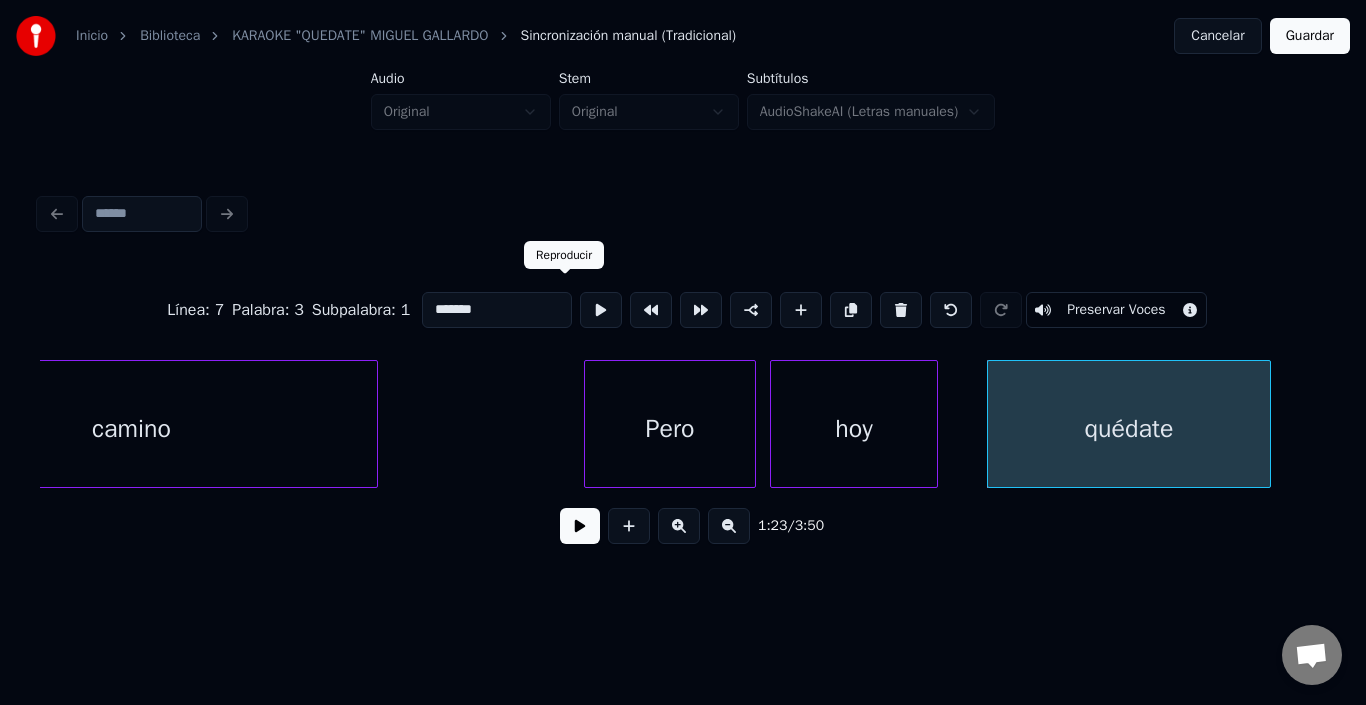 click at bounding box center [601, 310] 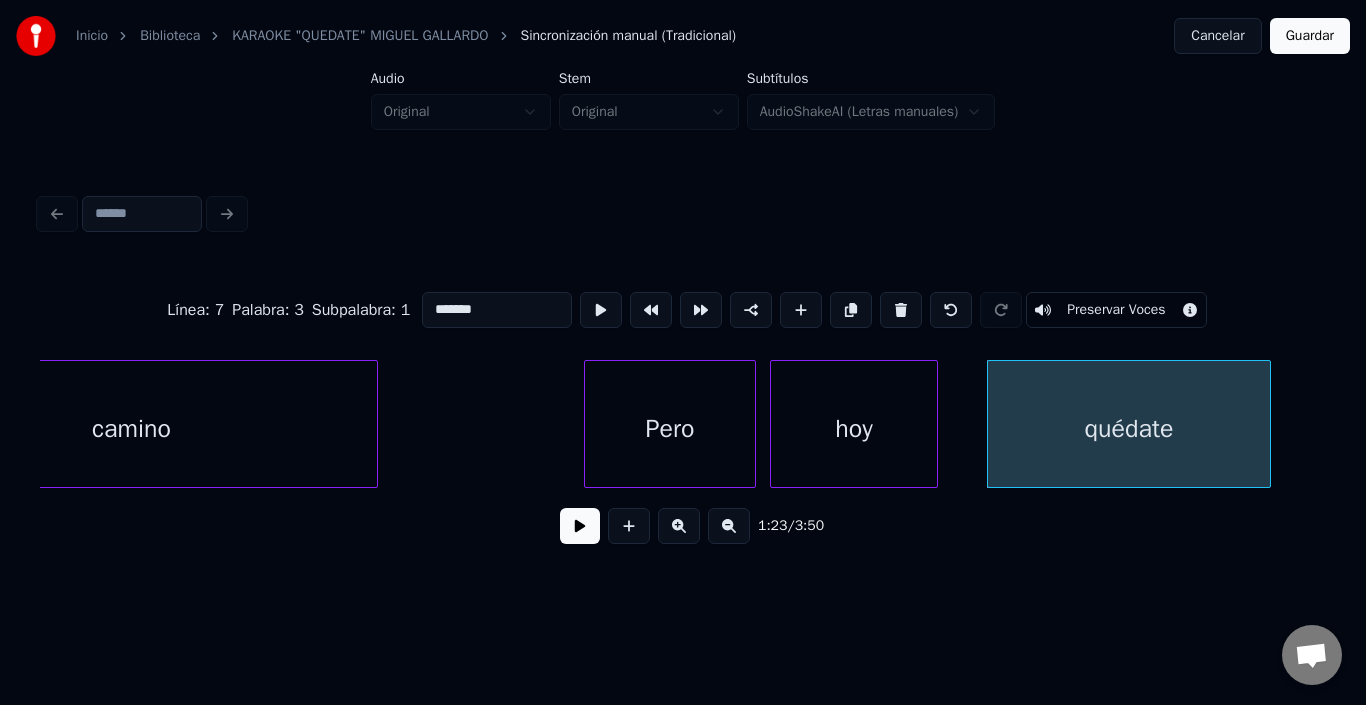 click at bounding box center (580, 526) 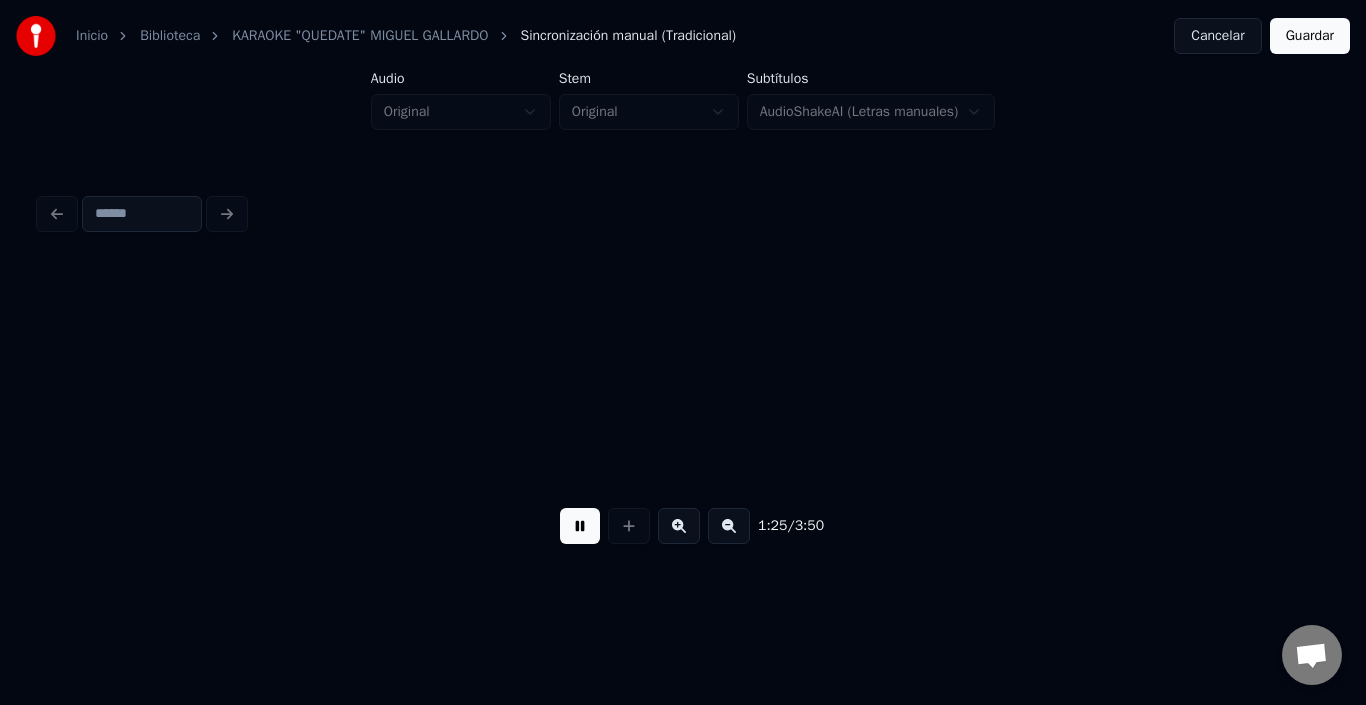 scroll, scrollTop: 0, scrollLeft: 17120, axis: horizontal 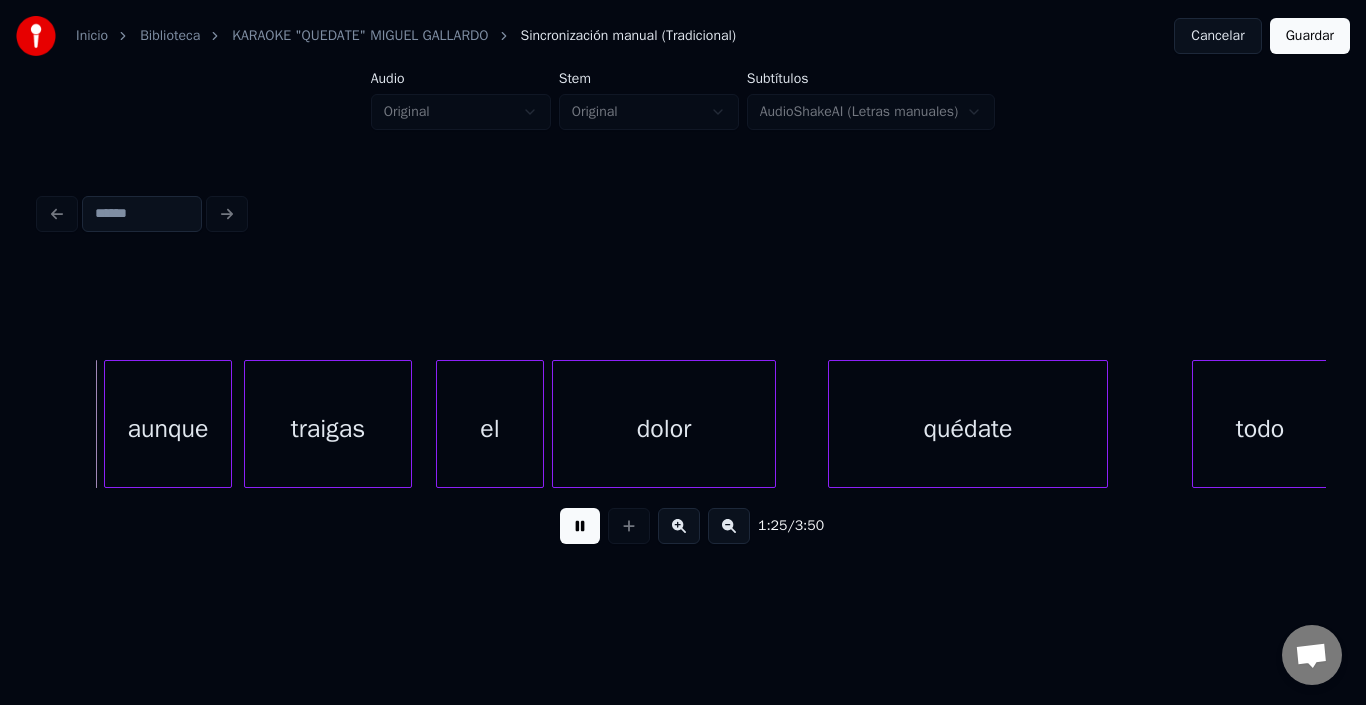 click at bounding box center (580, 526) 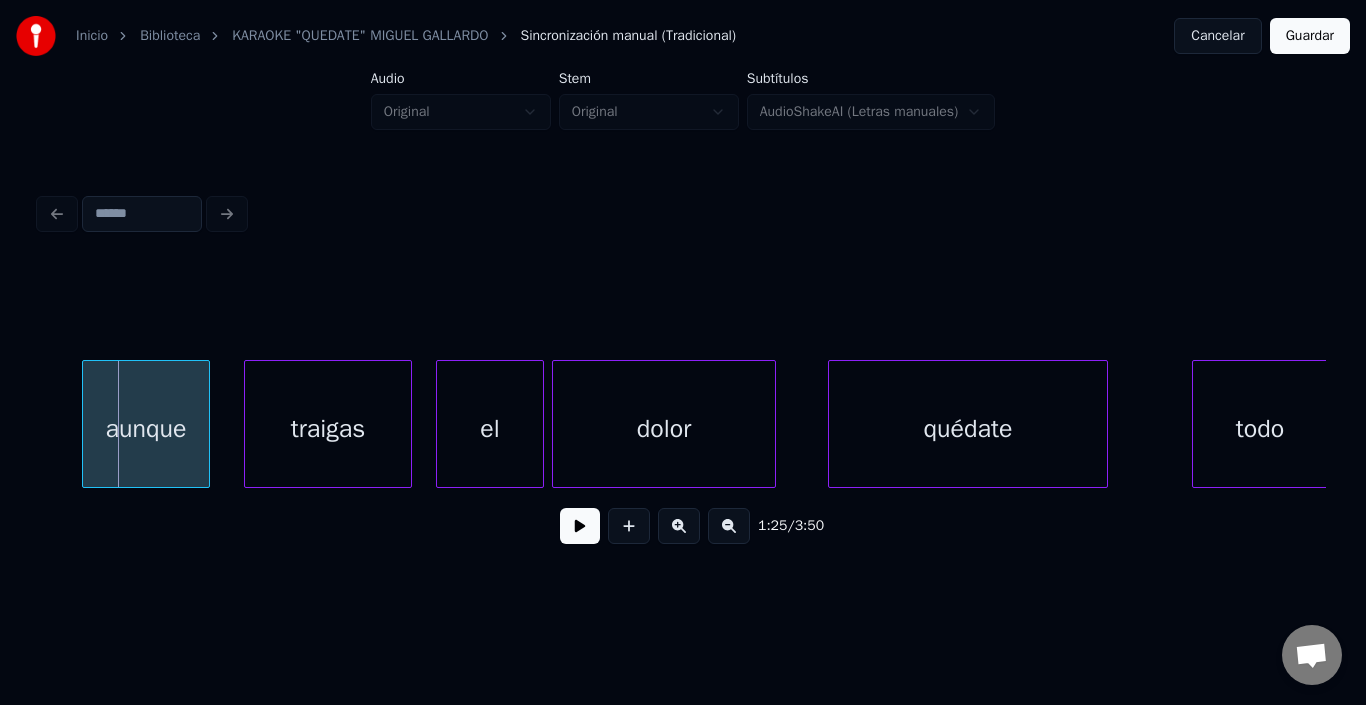click on "aunque" at bounding box center (146, 429) 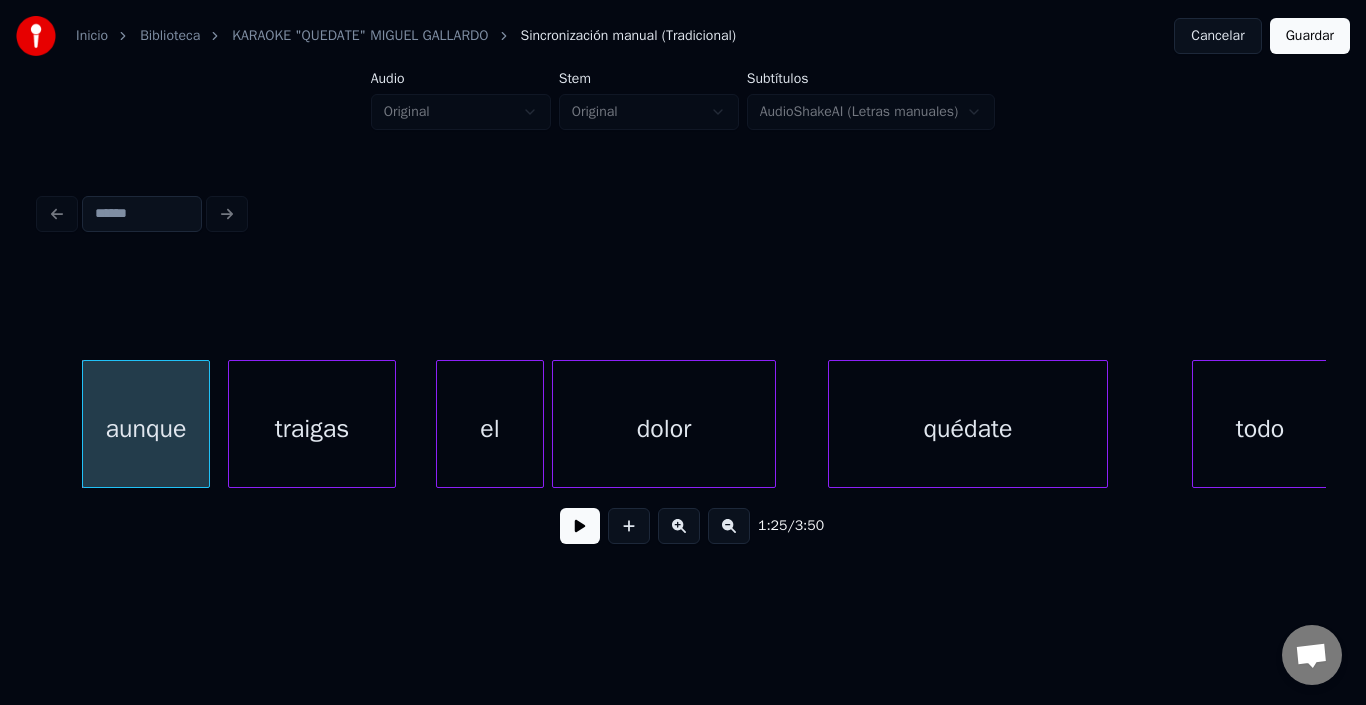 click on "traigas" at bounding box center (312, 429) 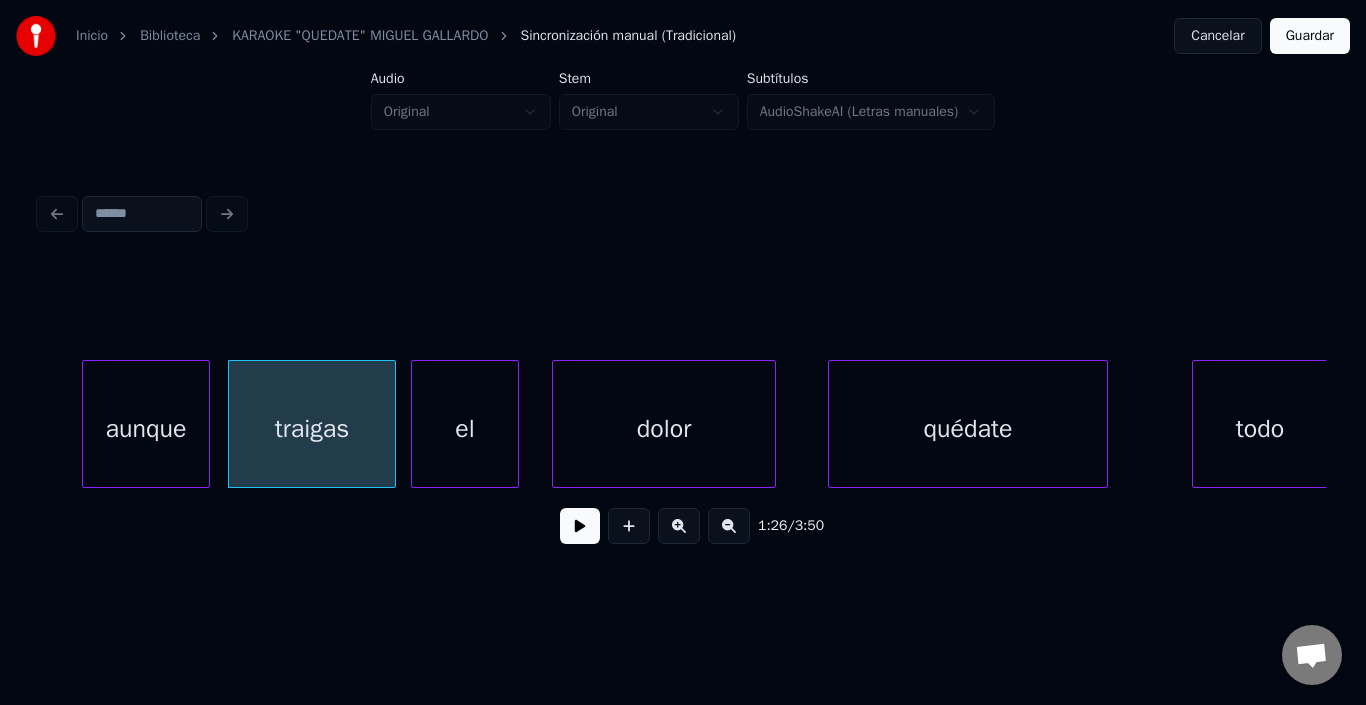 click on "el" at bounding box center [465, 429] 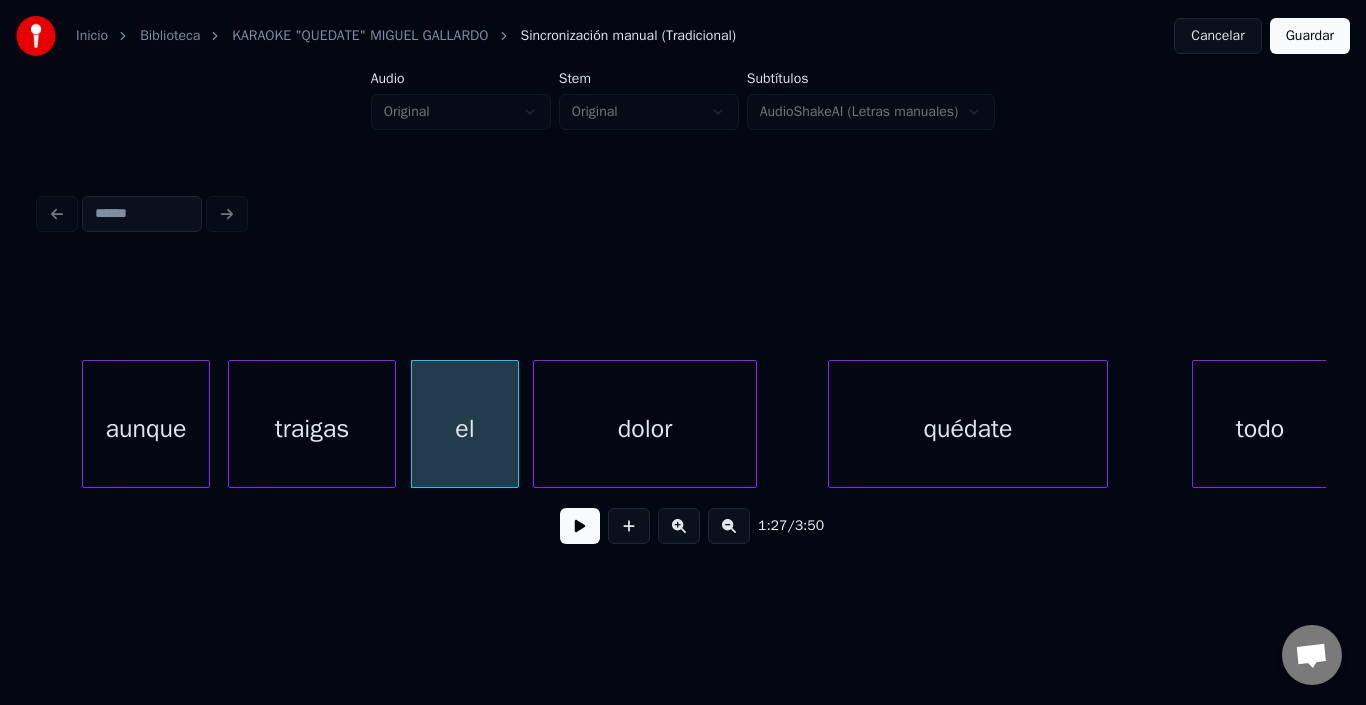 click on "dolor" at bounding box center [645, 429] 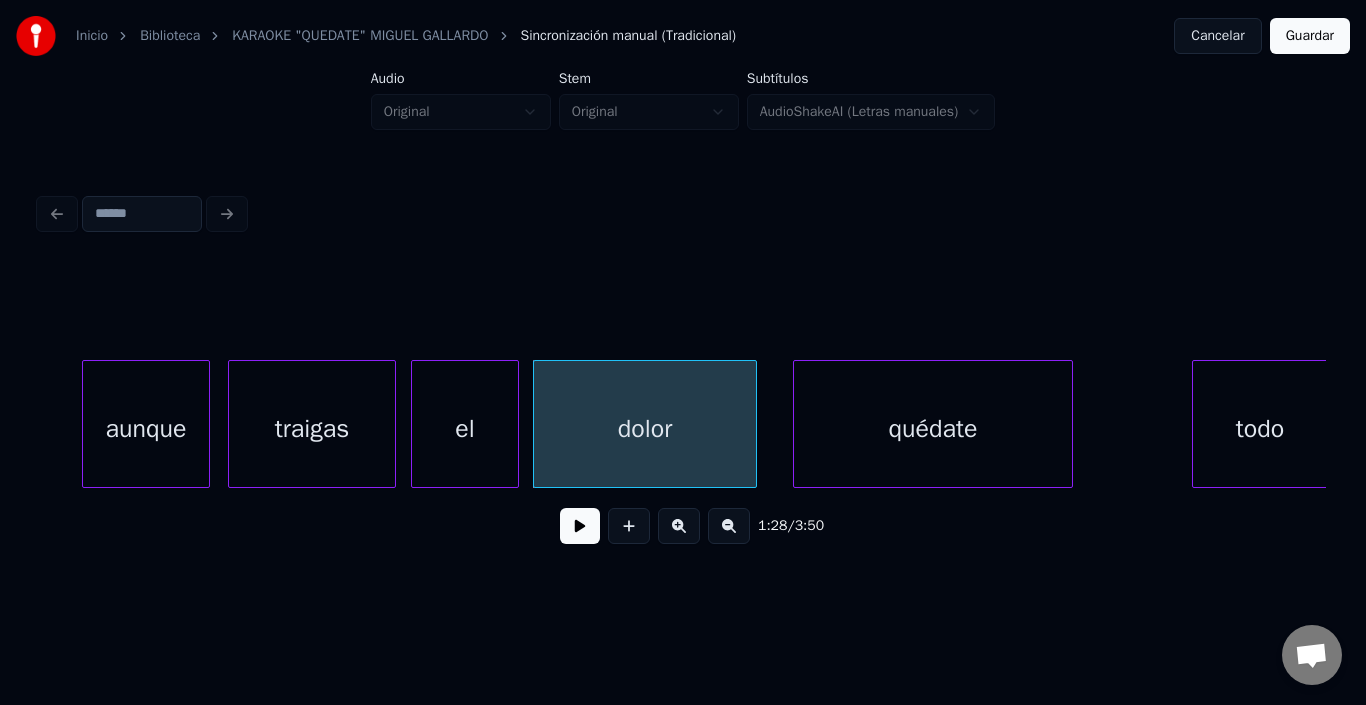 click on "quédate" at bounding box center (933, 429) 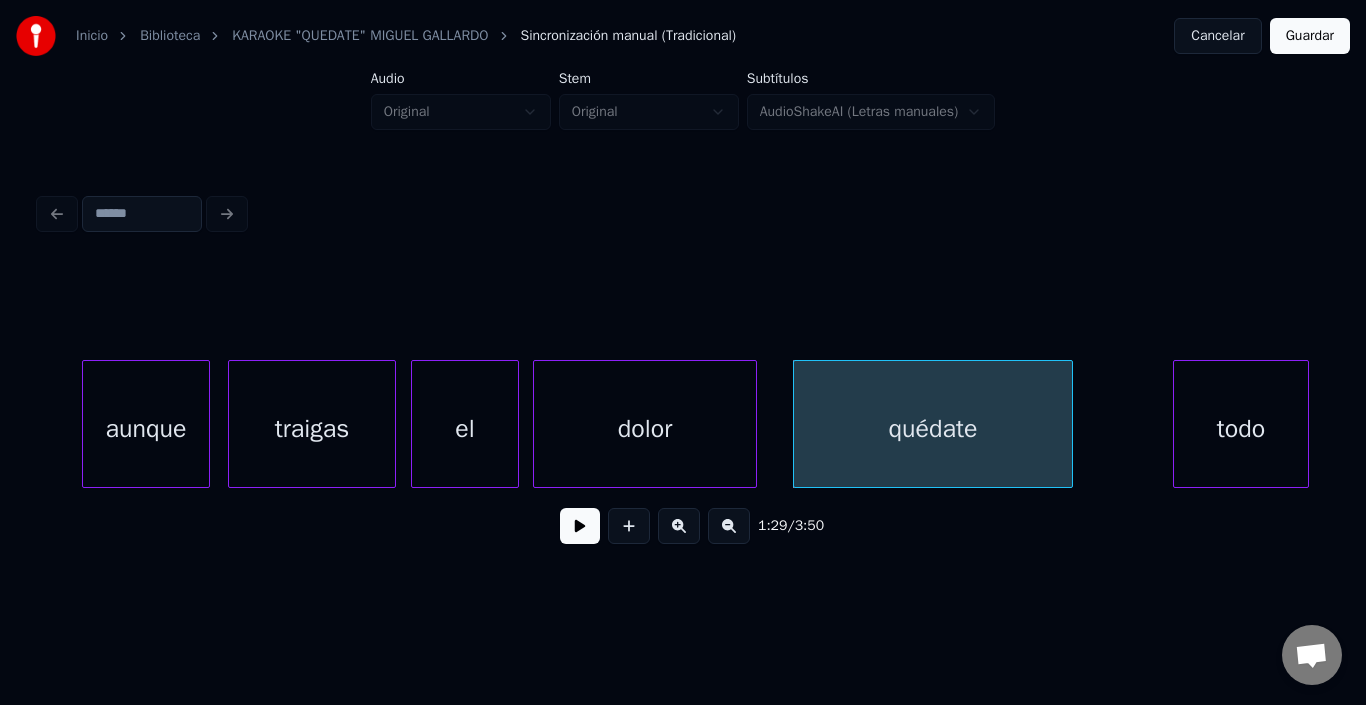 click on "todo" at bounding box center (1241, 429) 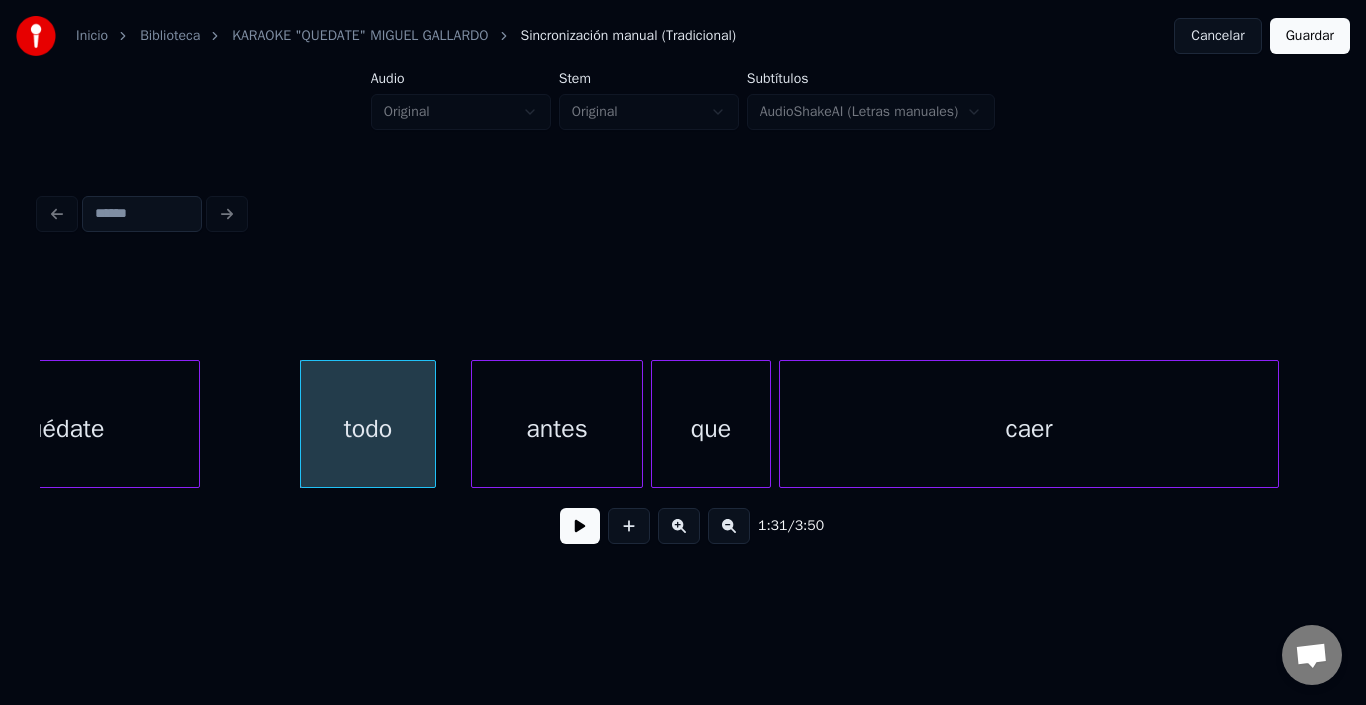 scroll, scrollTop: 0, scrollLeft: 18120, axis: horizontal 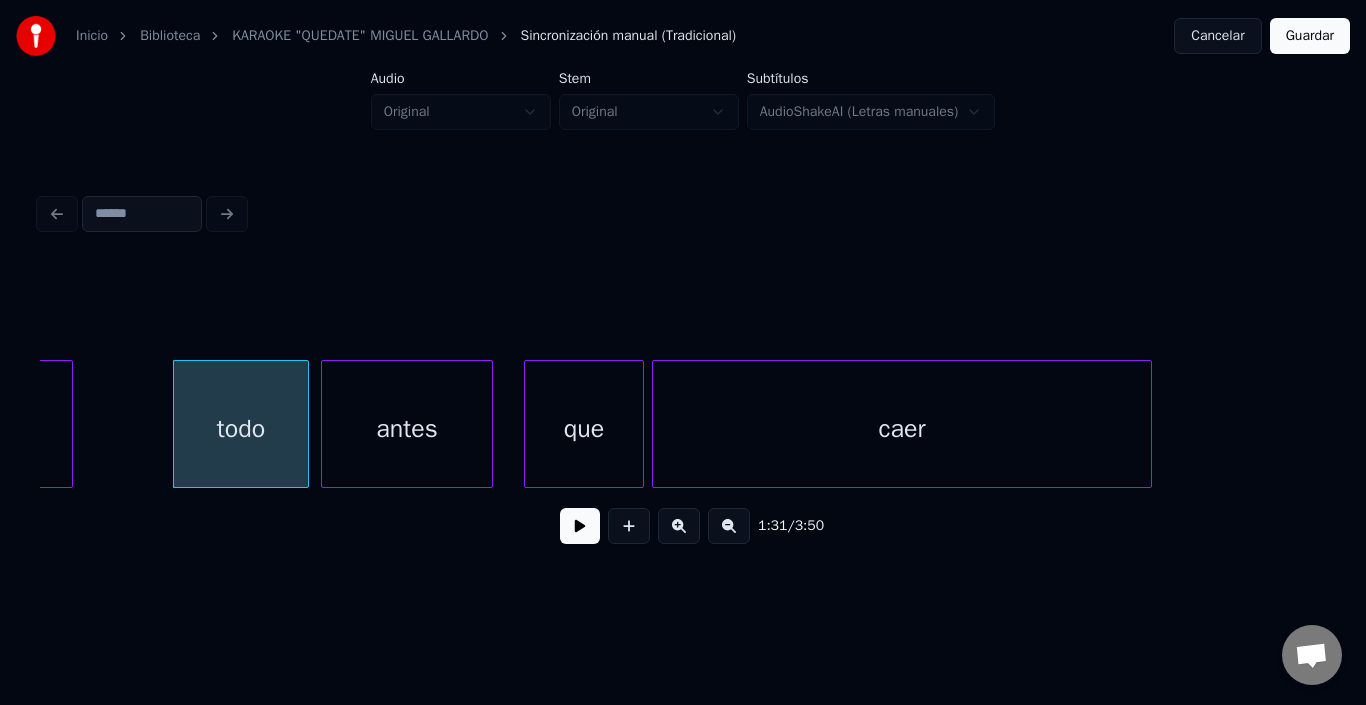click on "antes" at bounding box center (407, 429) 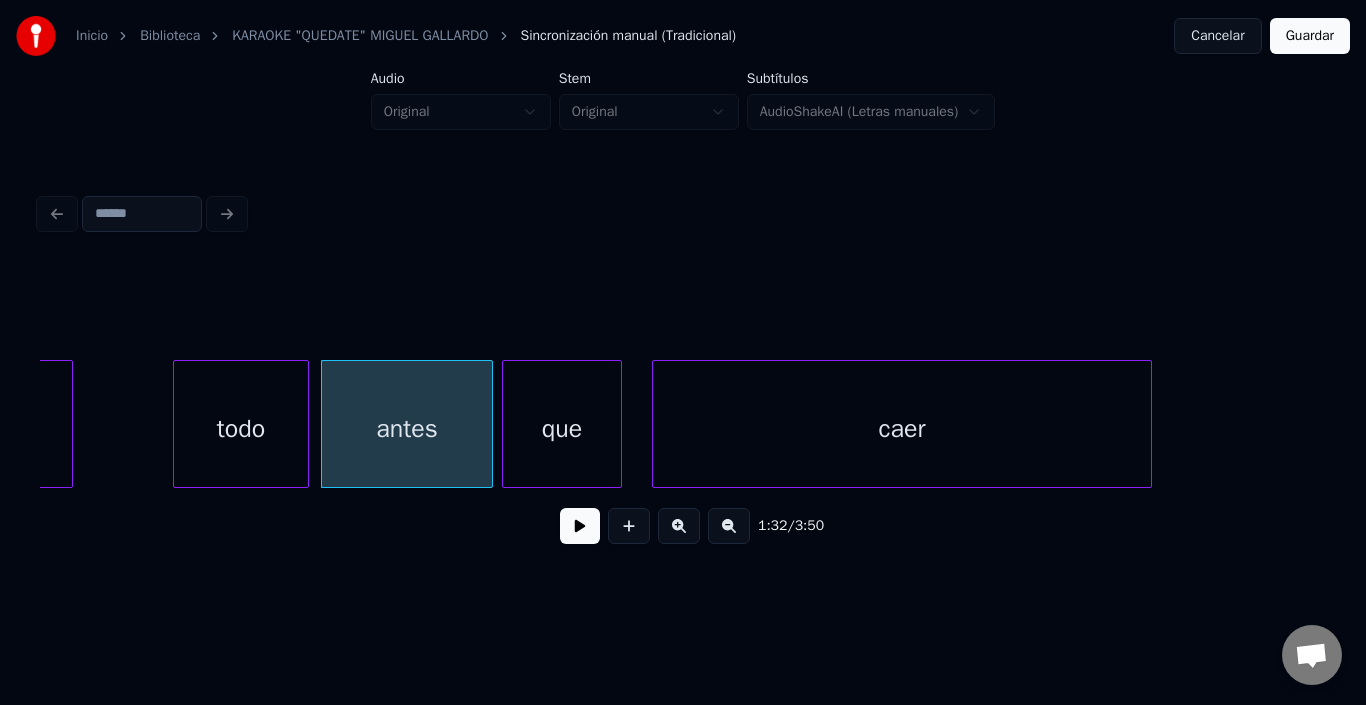 click on "que" at bounding box center [562, 429] 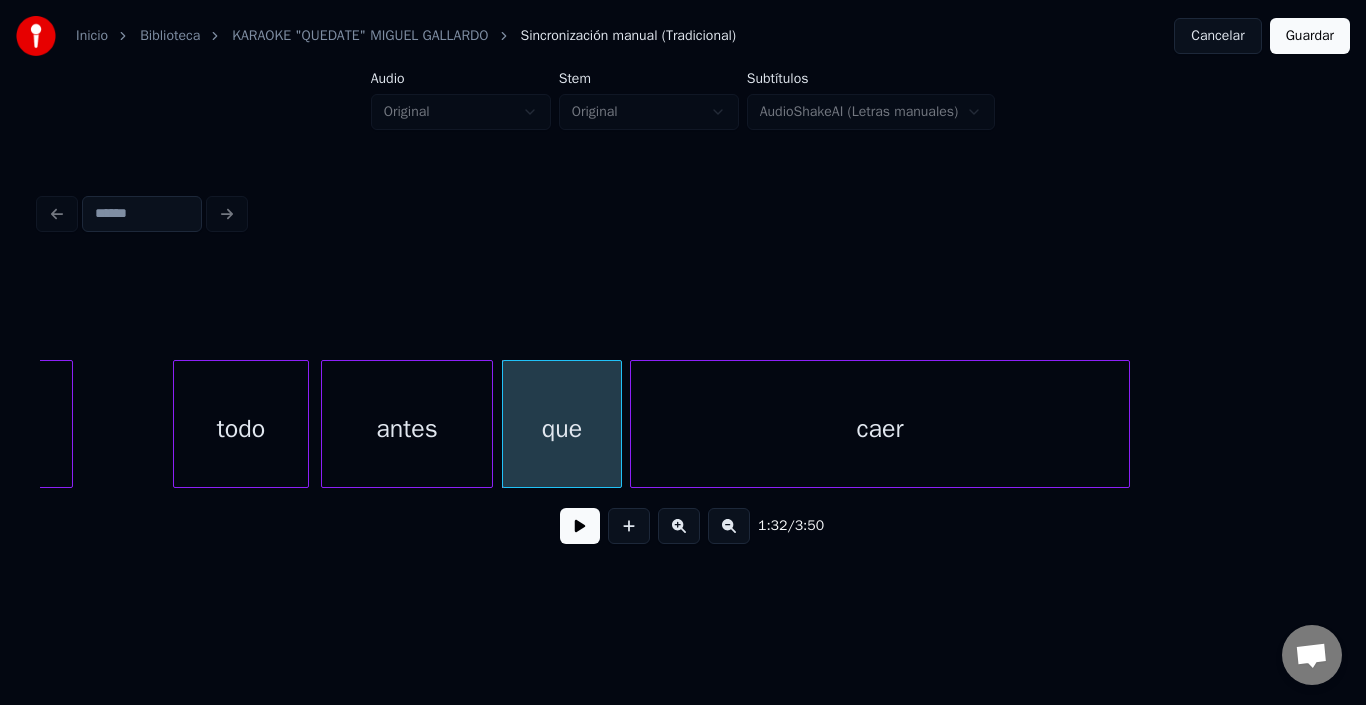 click on "caer" at bounding box center [880, 429] 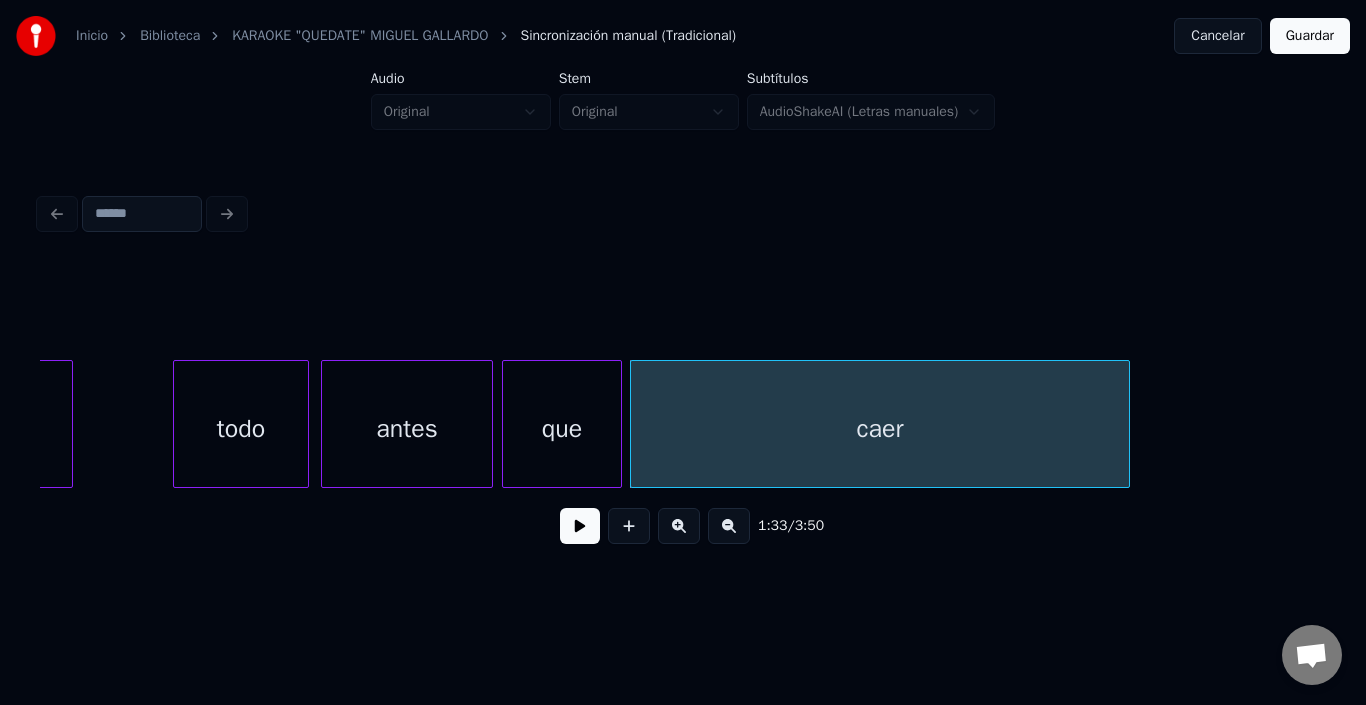 click on "caer" at bounding box center (880, 429) 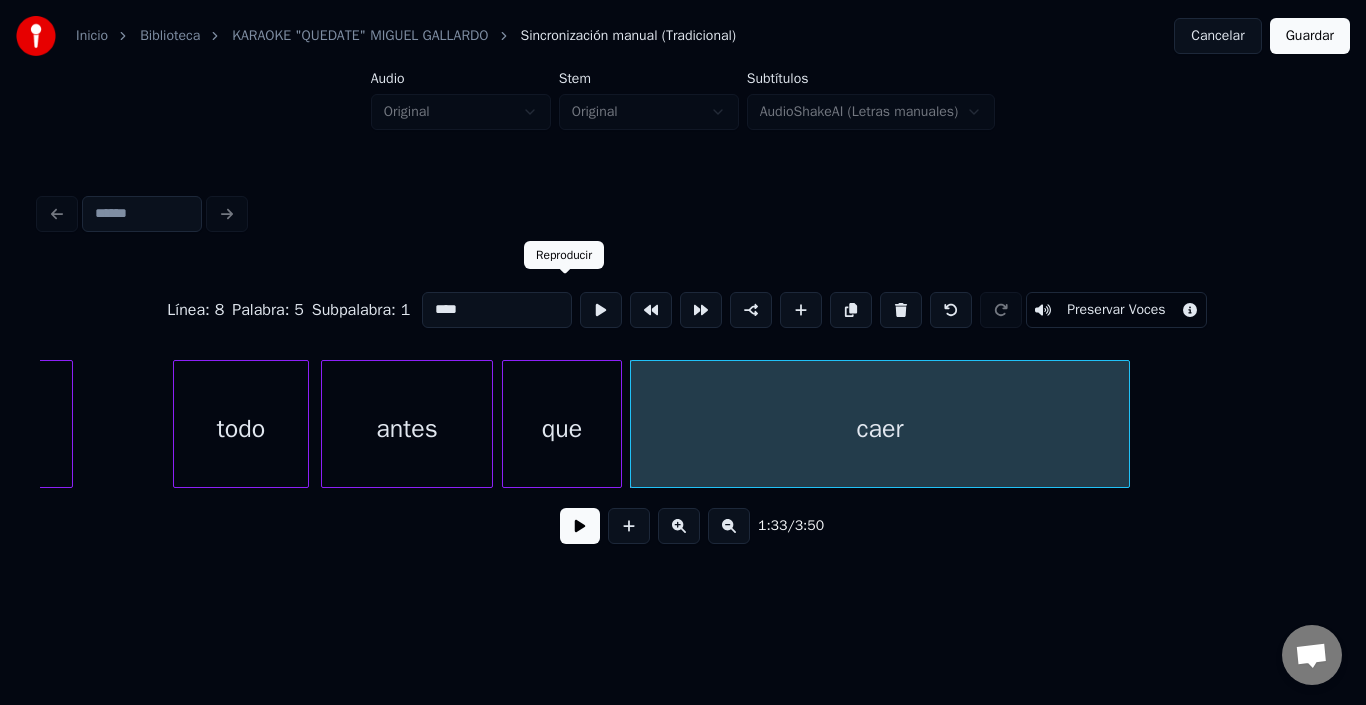 click at bounding box center [601, 310] 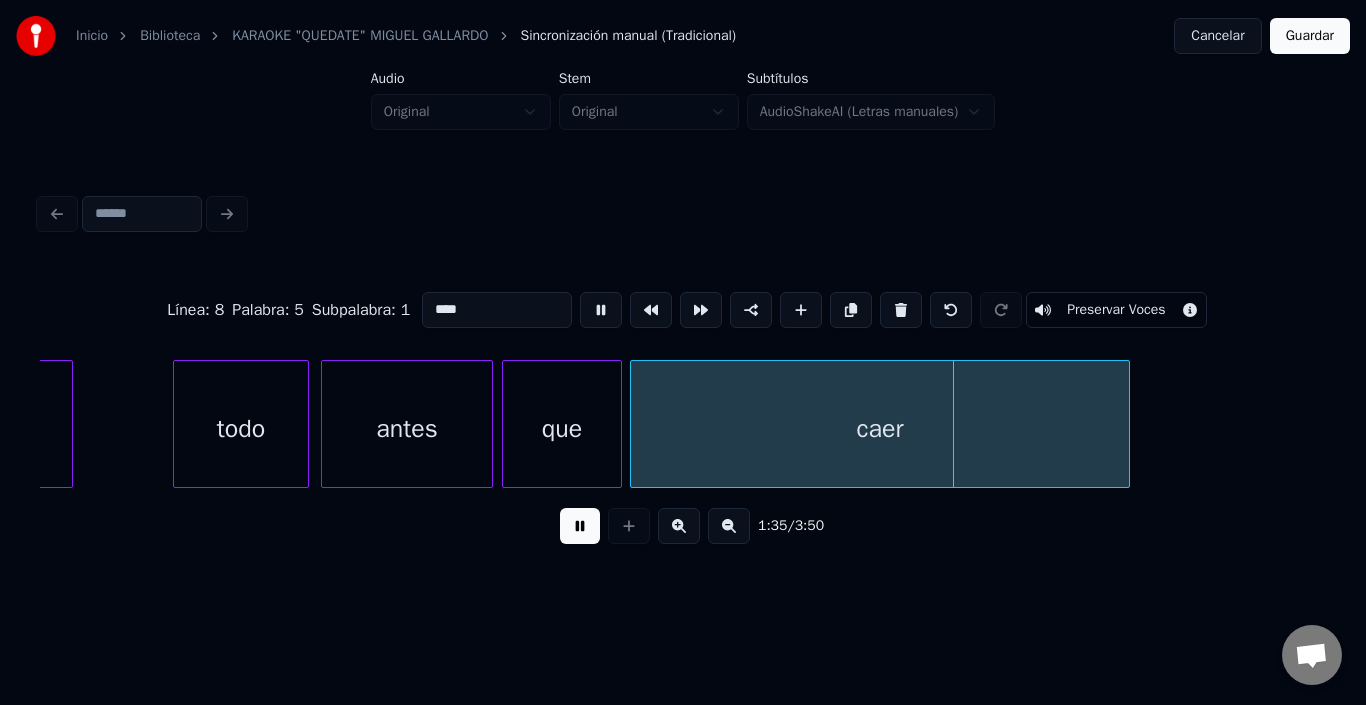 click at bounding box center (601, 310) 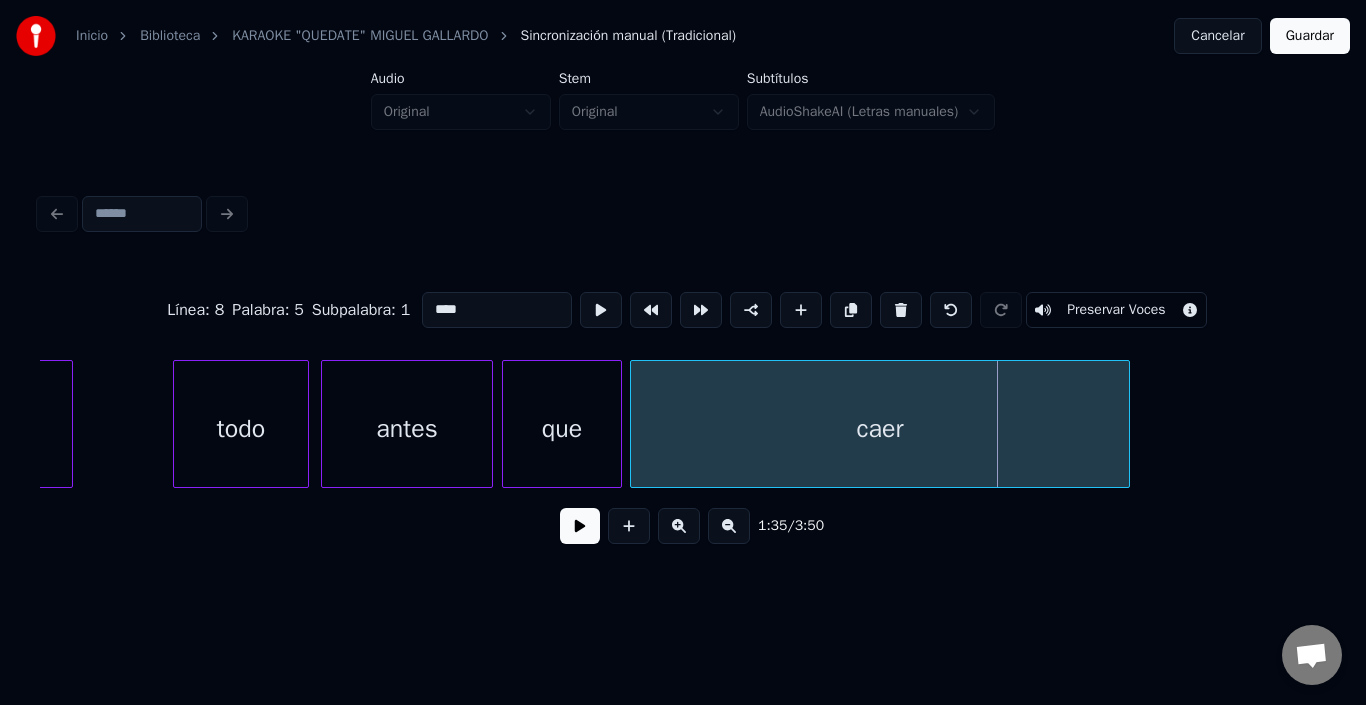 click on "caer" at bounding box center (880, 424) 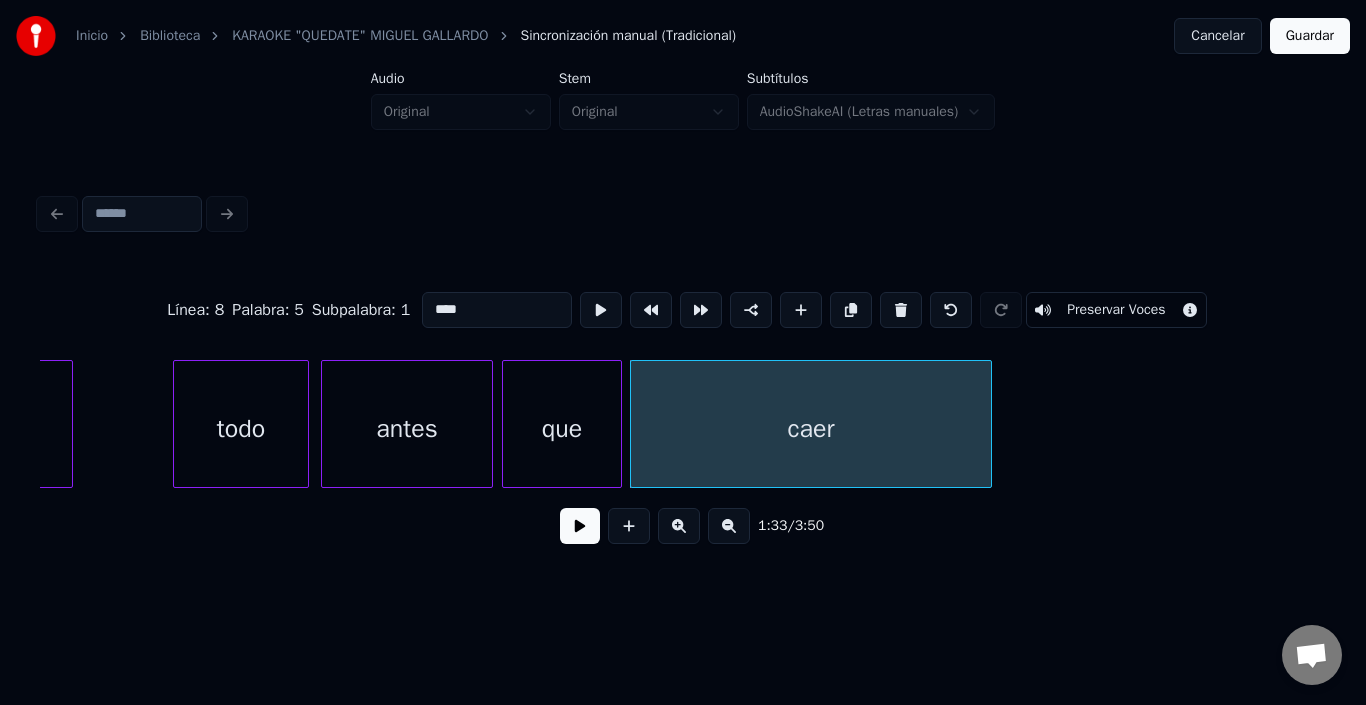 click at bounding box center [988, 424] 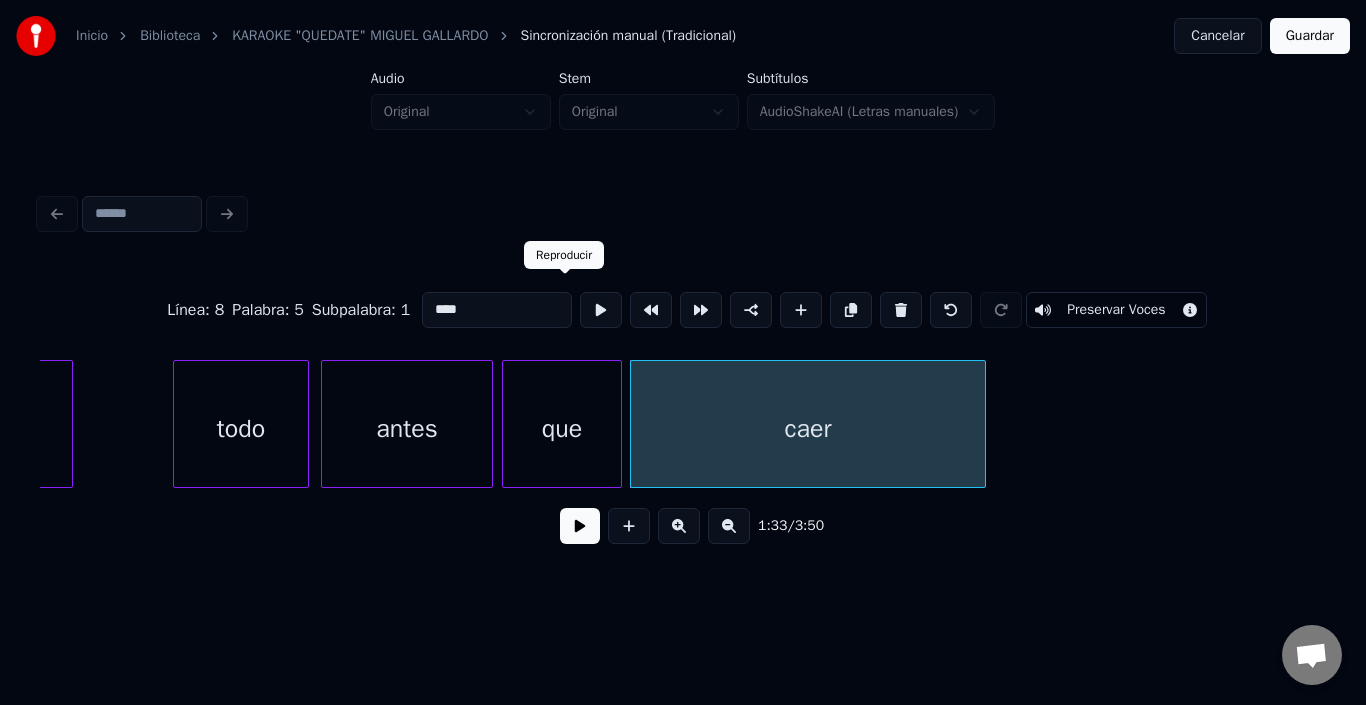 click at bounding box center (601, 310) 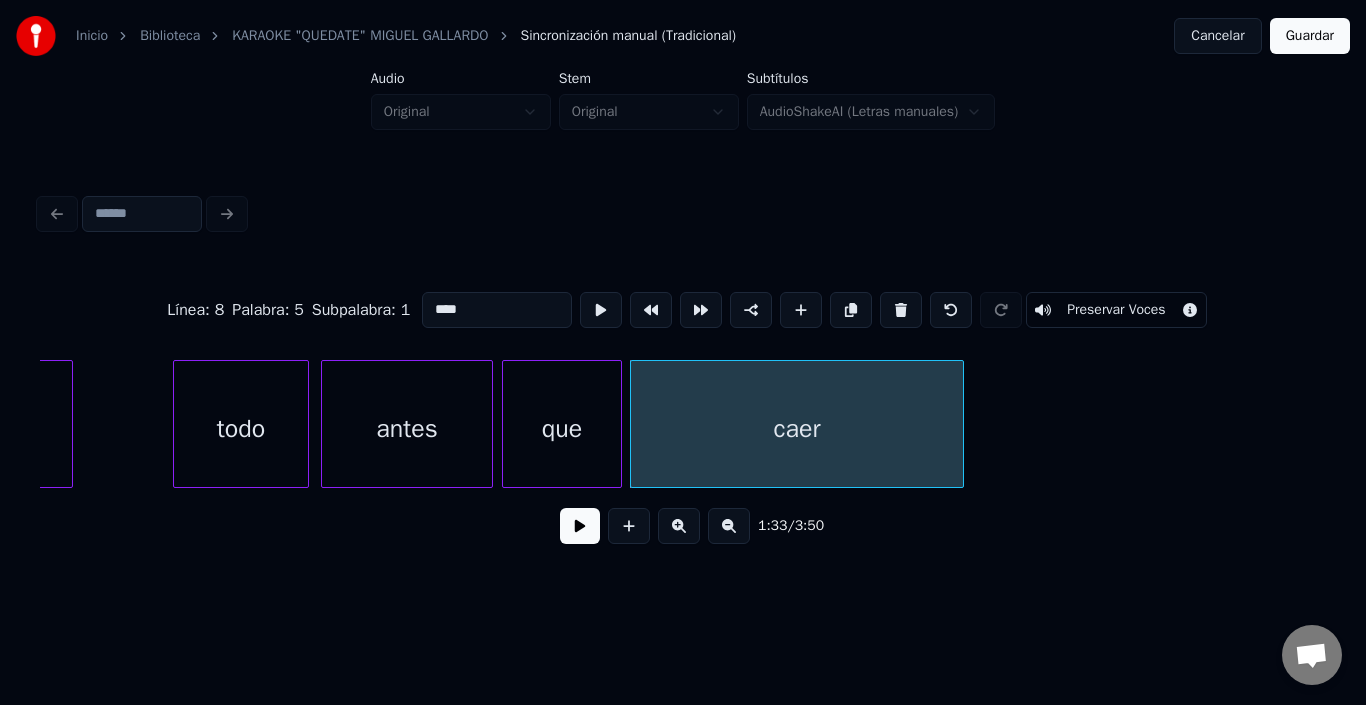 click at bounding box center (960, 424) 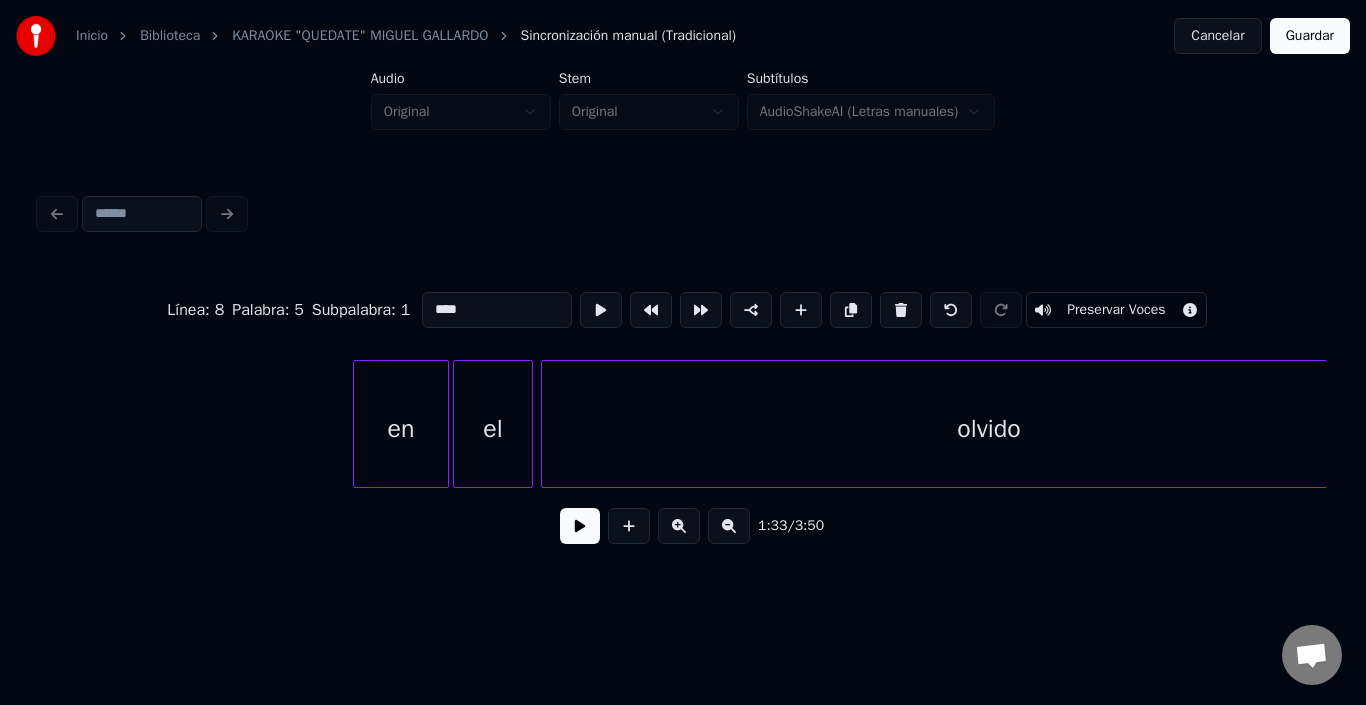 scroll, scrollTop: 0, scrollLeft: 19600, axis: horizontal 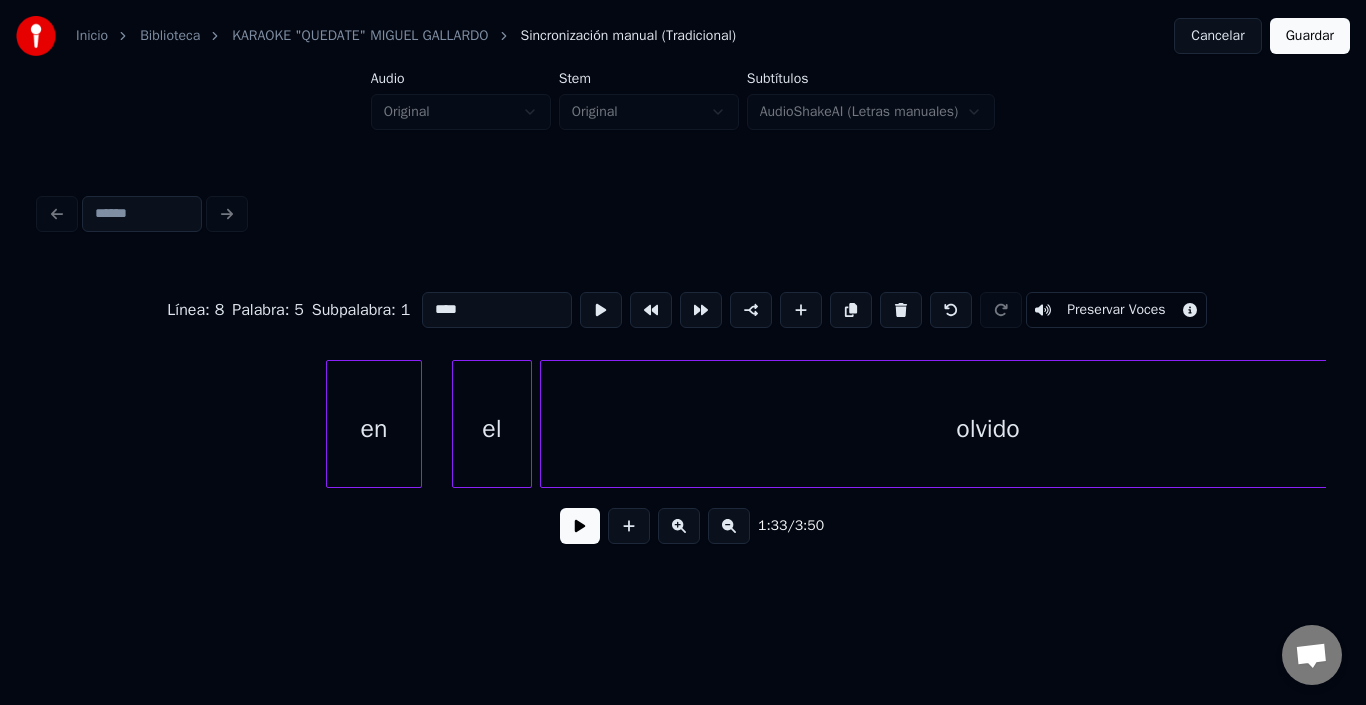 click on "en" at bounding box center [374, 429] 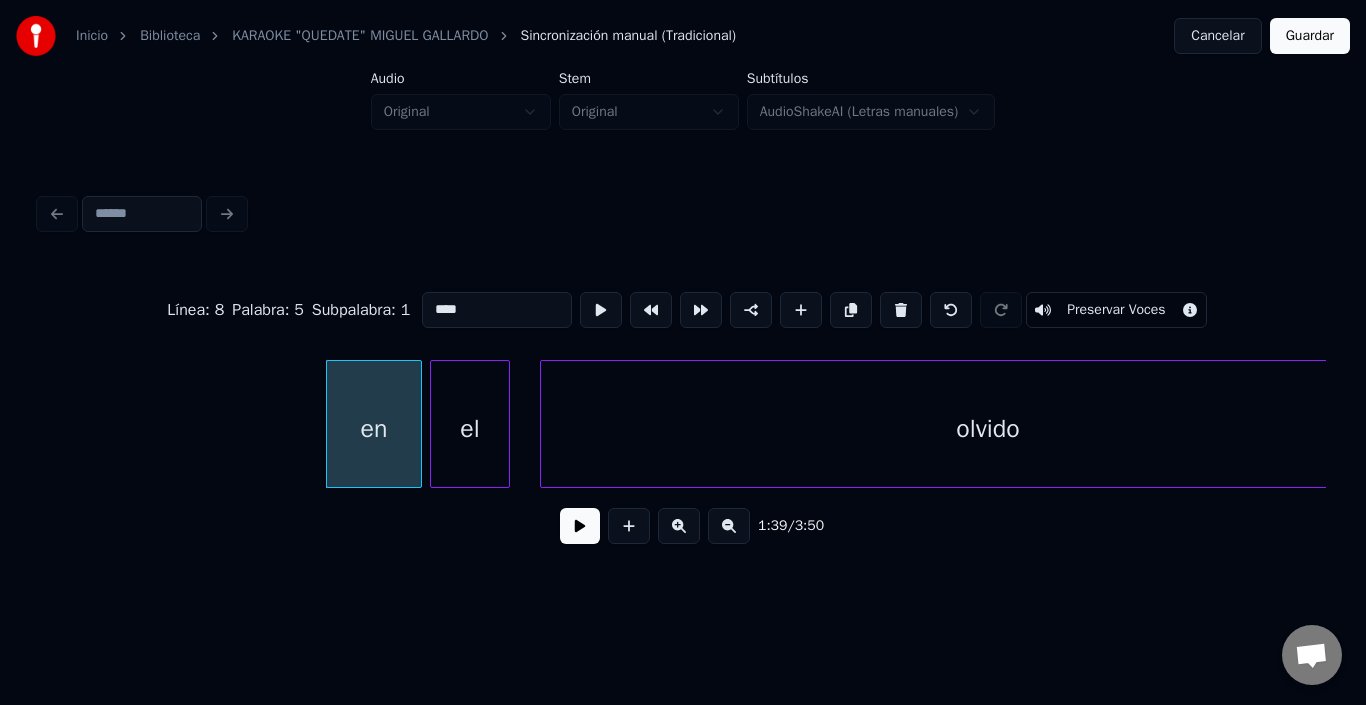 click on "el" at bounding box center (470, 429) 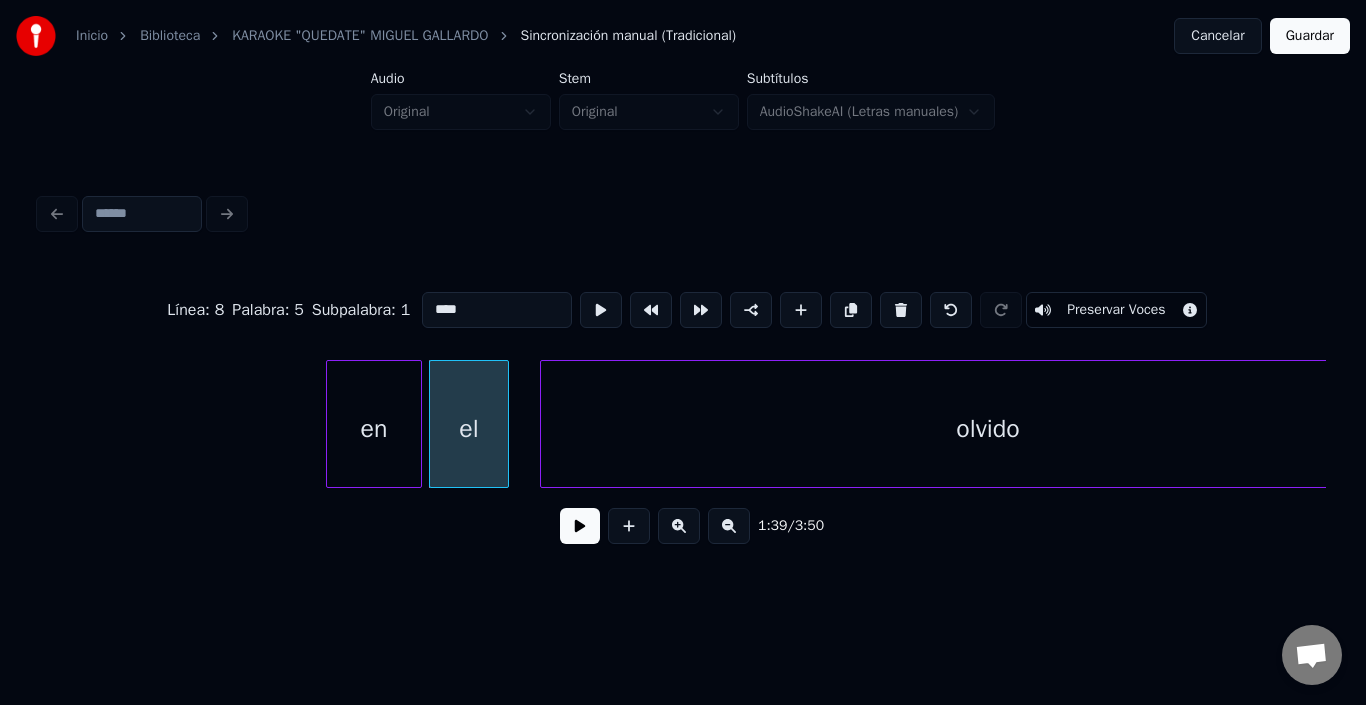 scroll, scrollTop: 0, scrollLeft: 19706, axis: horizontal 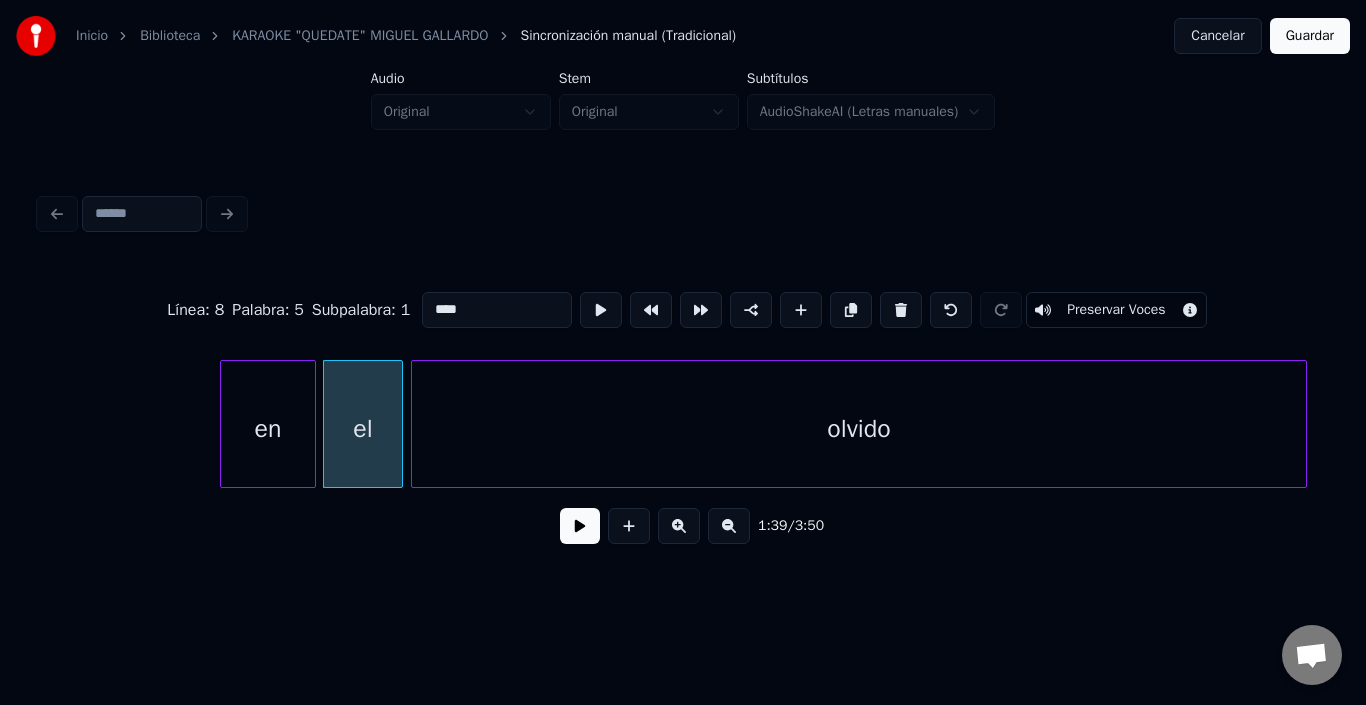 click on "olvido" at bounding box center (859, 429) 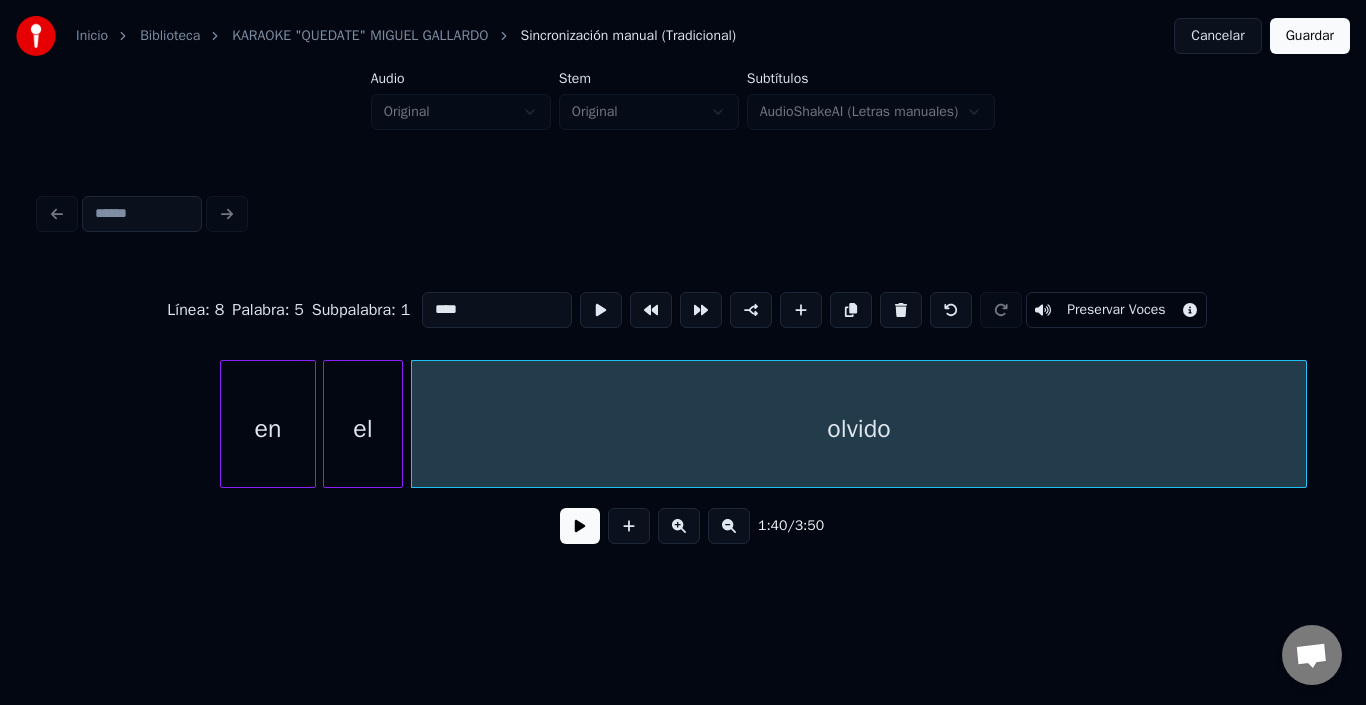 click on "olvido" at bounding box center (859, 429) 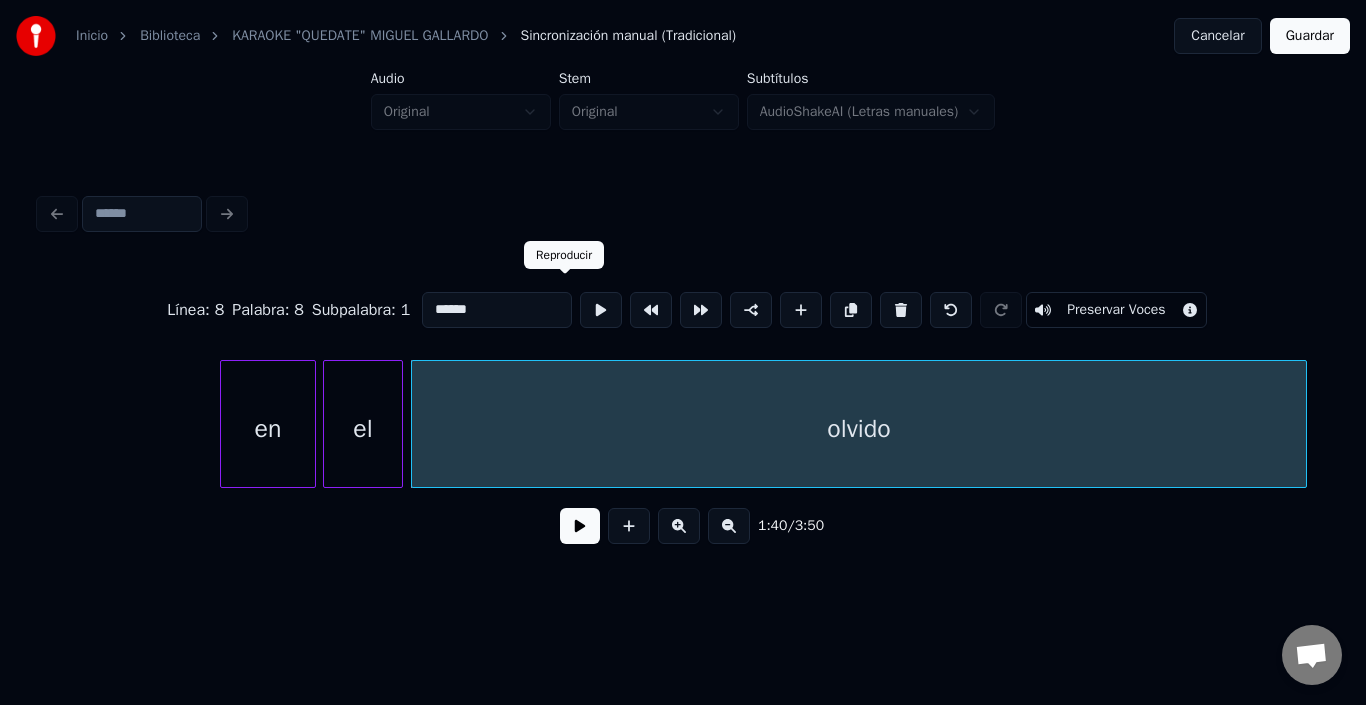 click at bounding box center (601, 310) 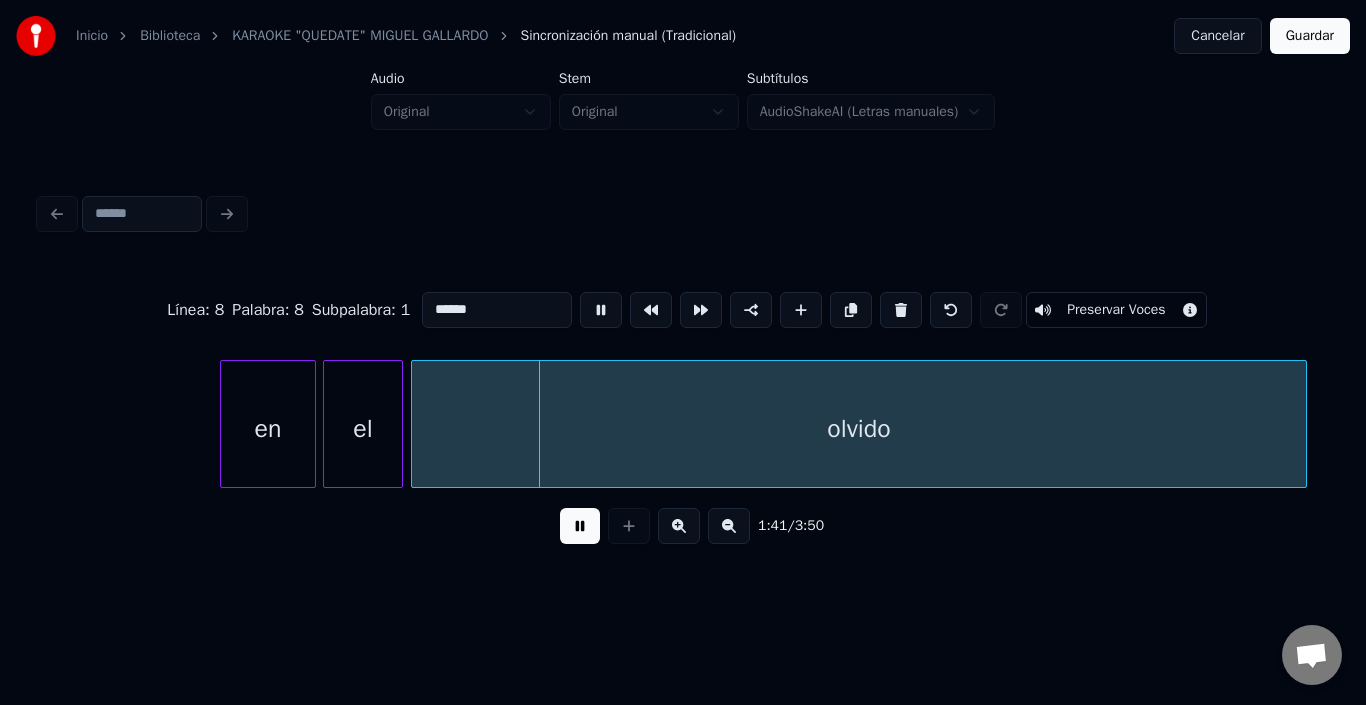 click at bounding box center [601, 310] 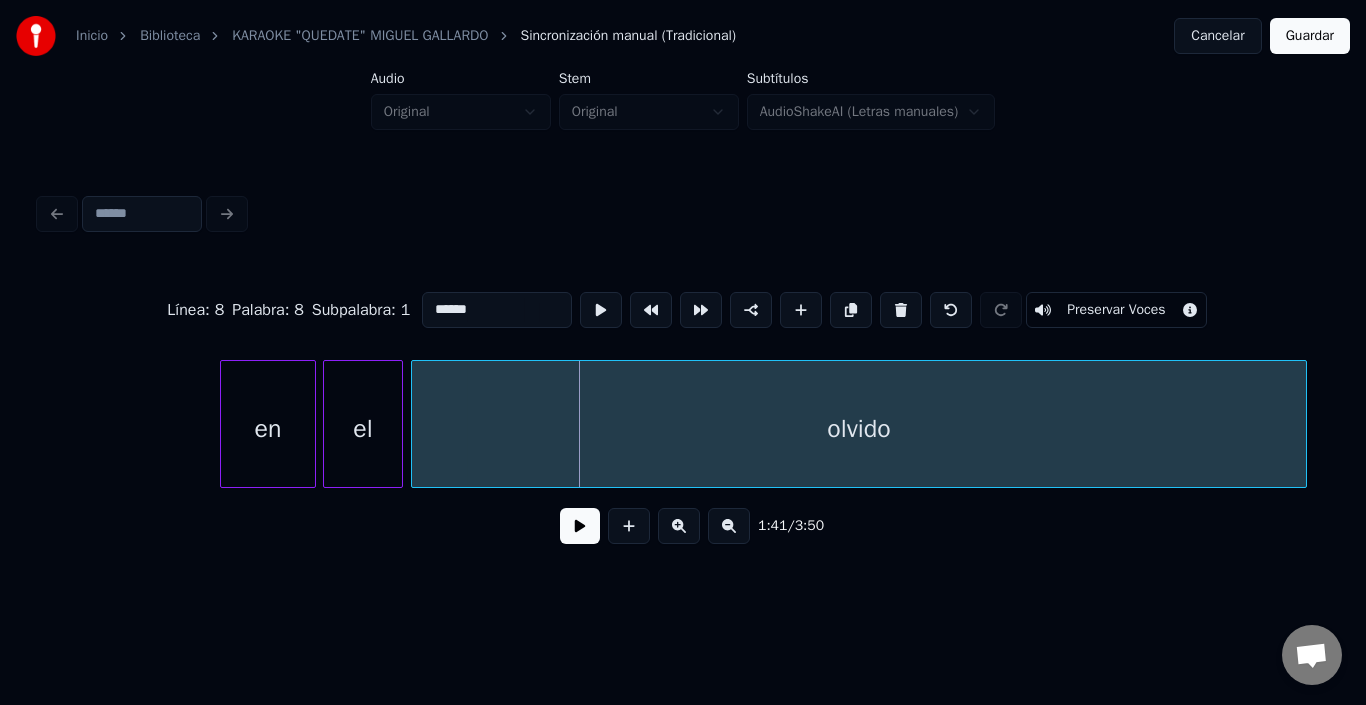 click on "en" at bounding box center [268, 429] 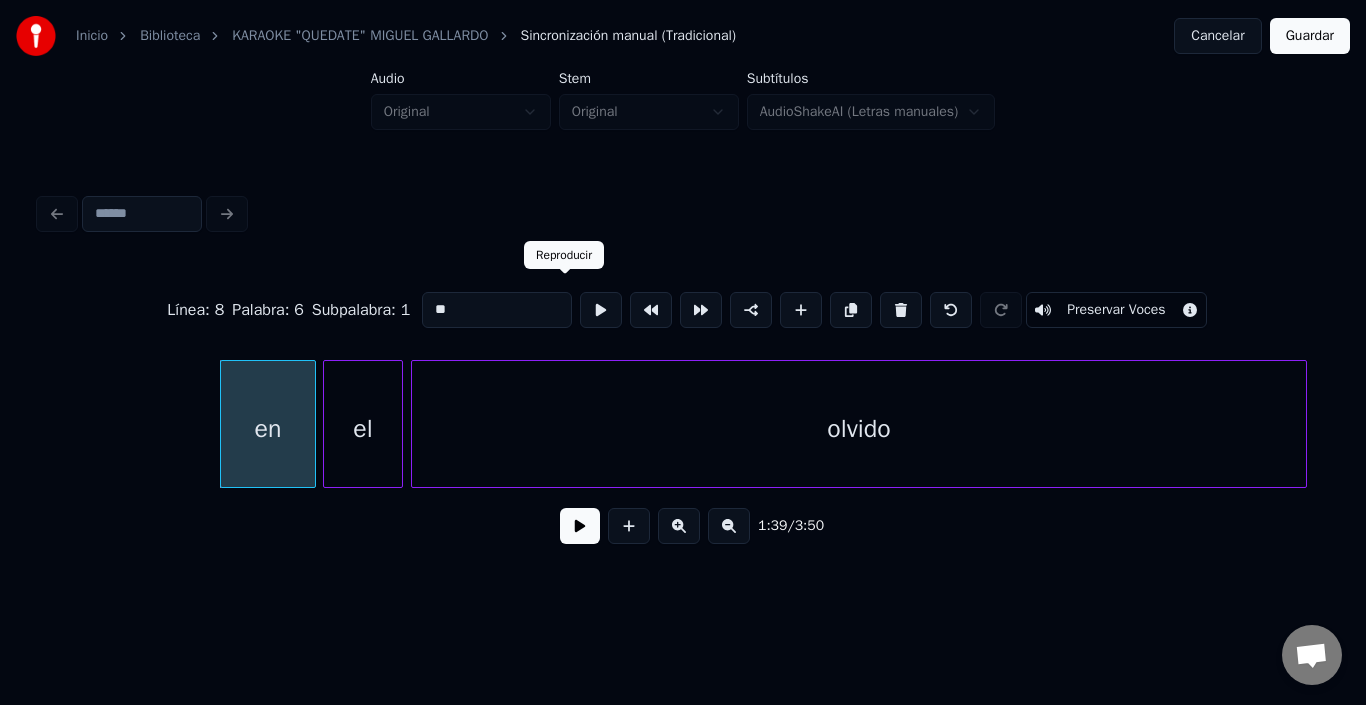 click at bounding box center [601, 310] 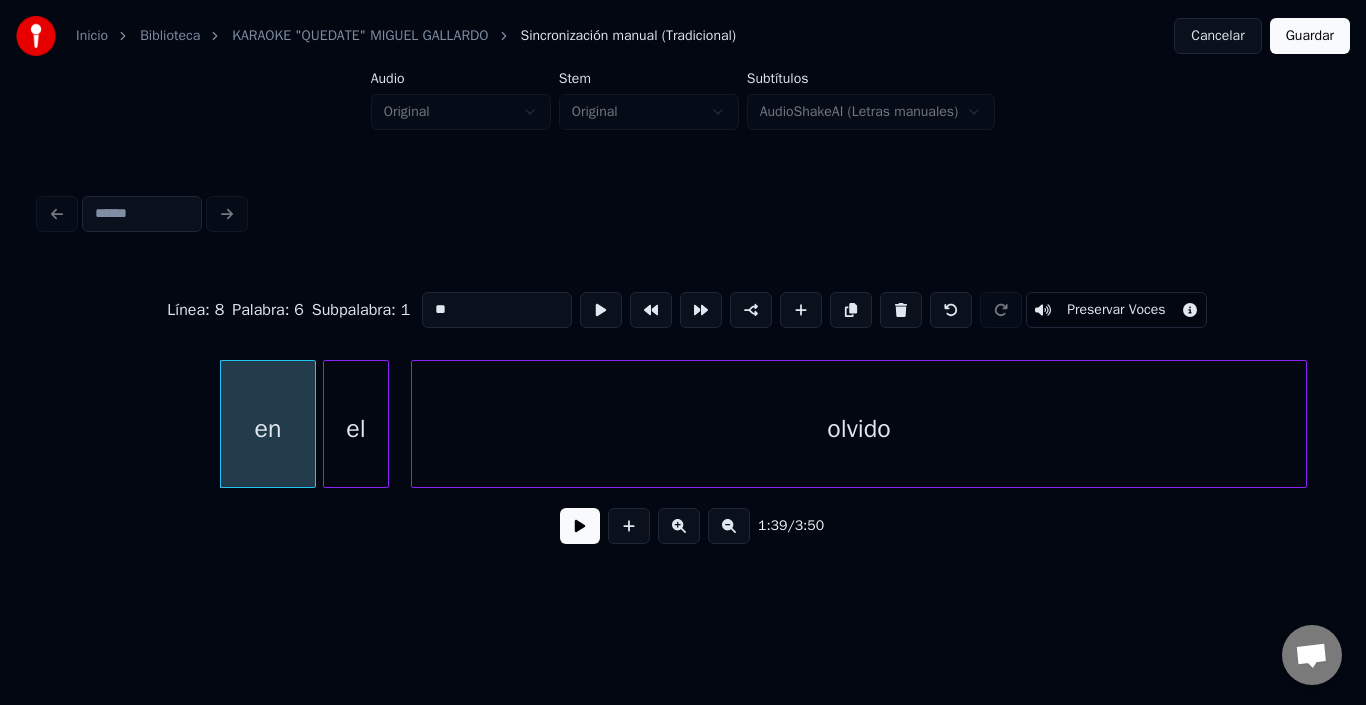 click at bounding box center [385, 424] 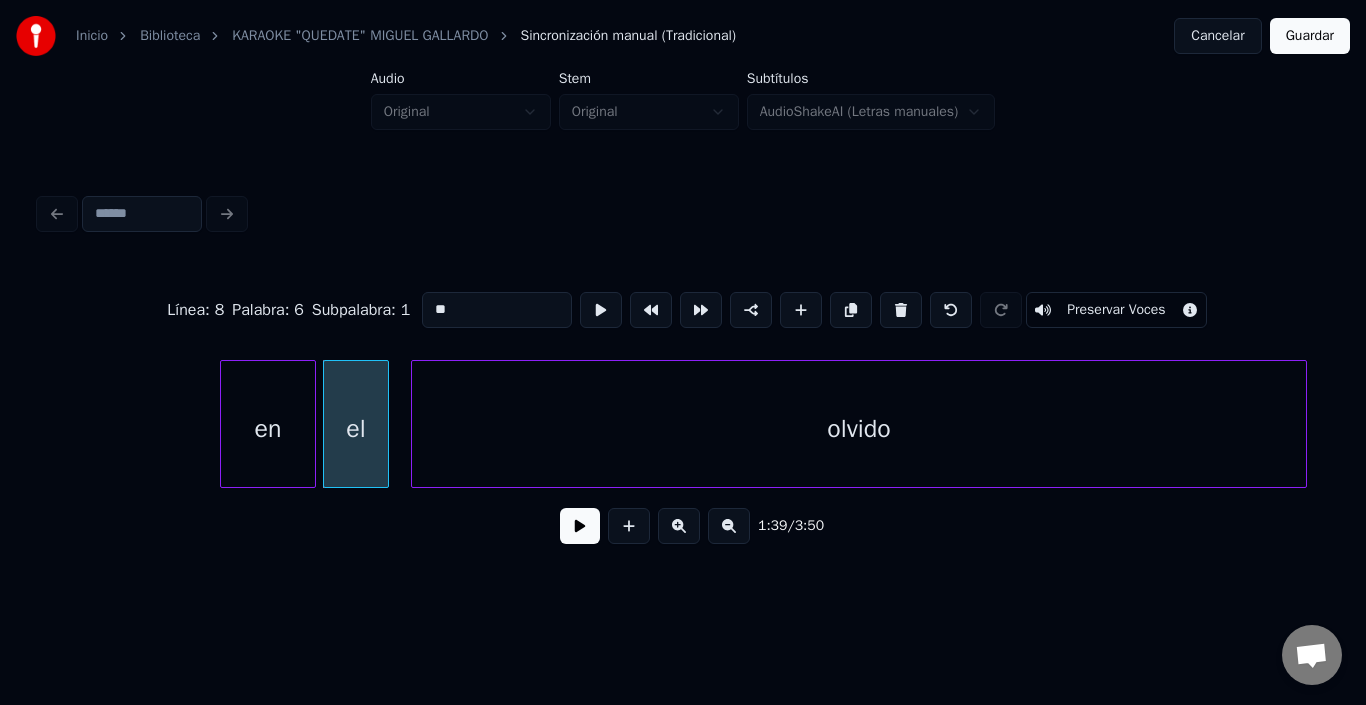 click on "el" at bounding box center [356, 429] 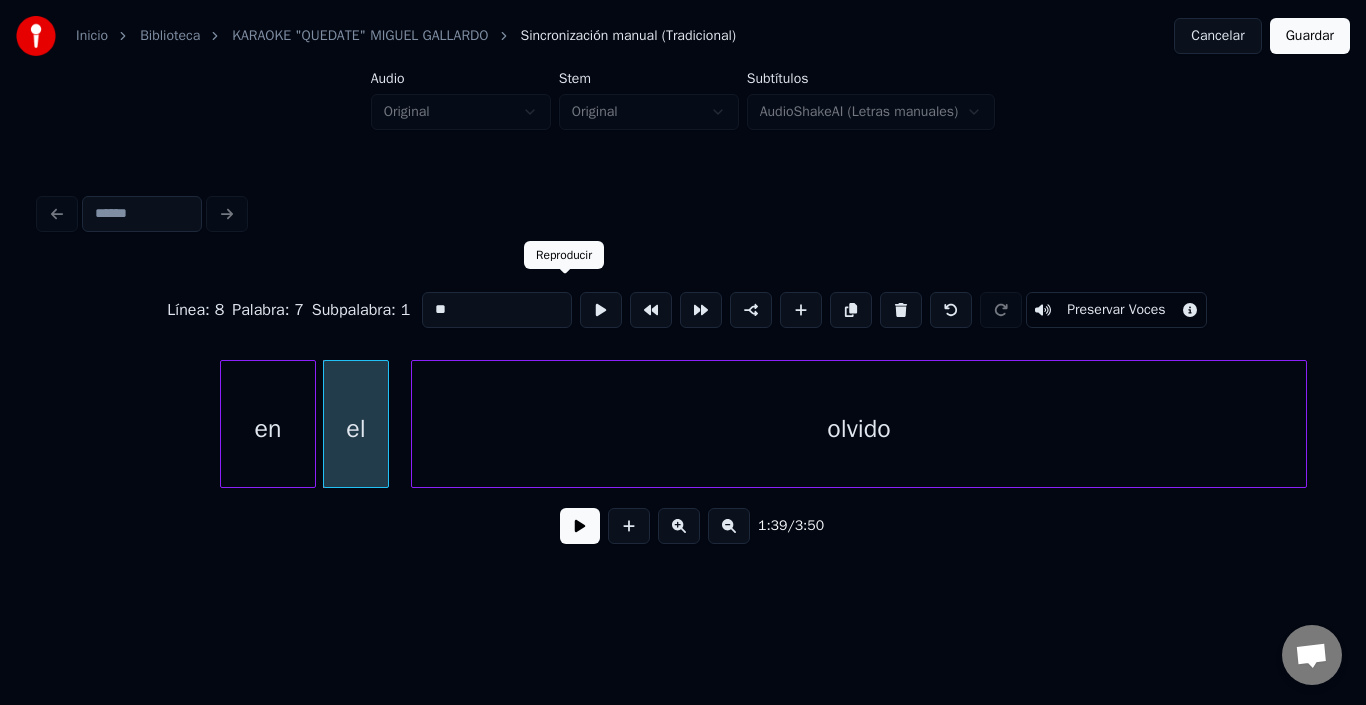 click at bounding box center (601, 310) 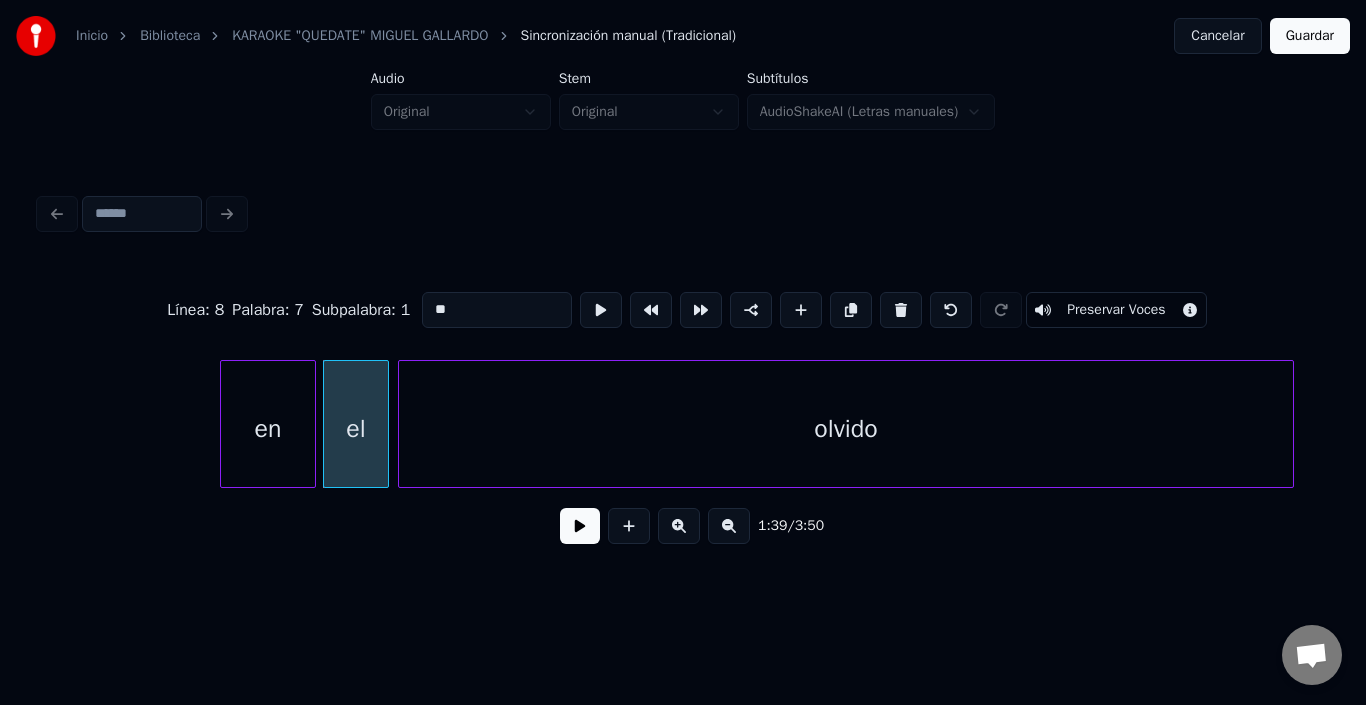 click on "olvido" at bounding box center [846, 429] 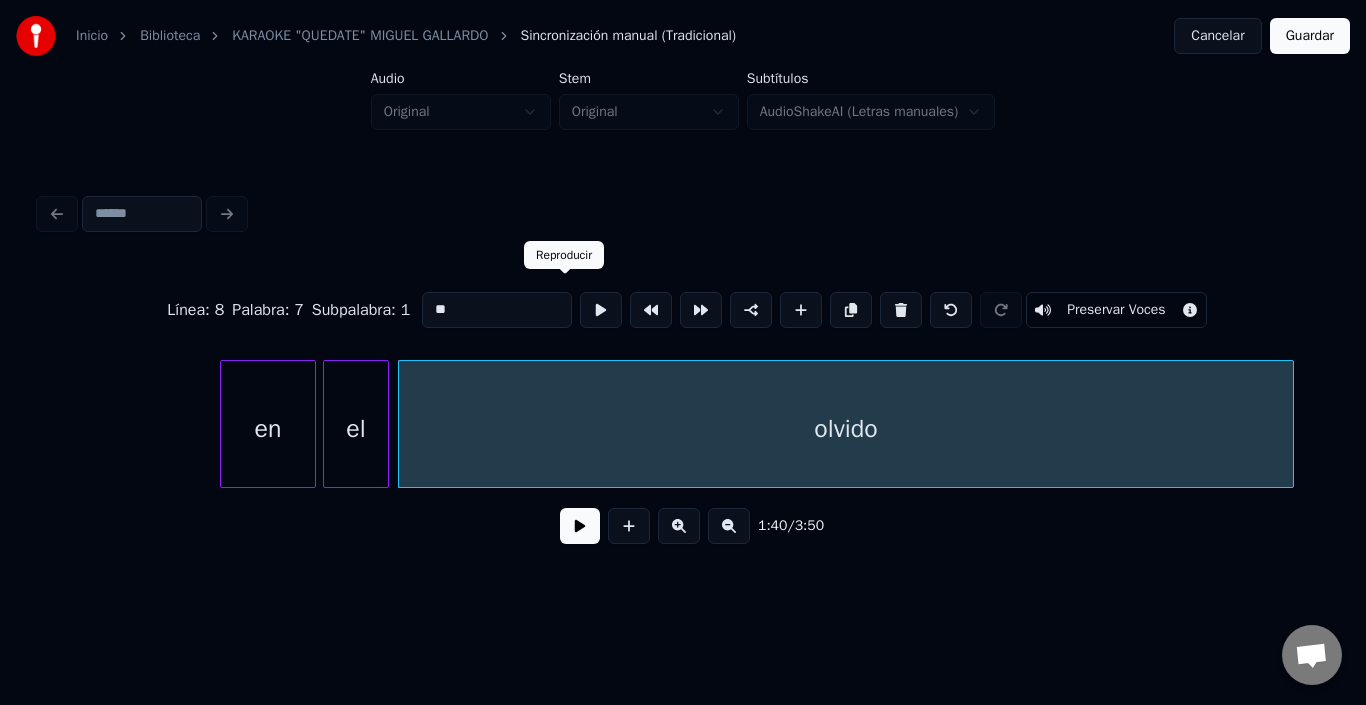 click at bounding box center [601, 310] 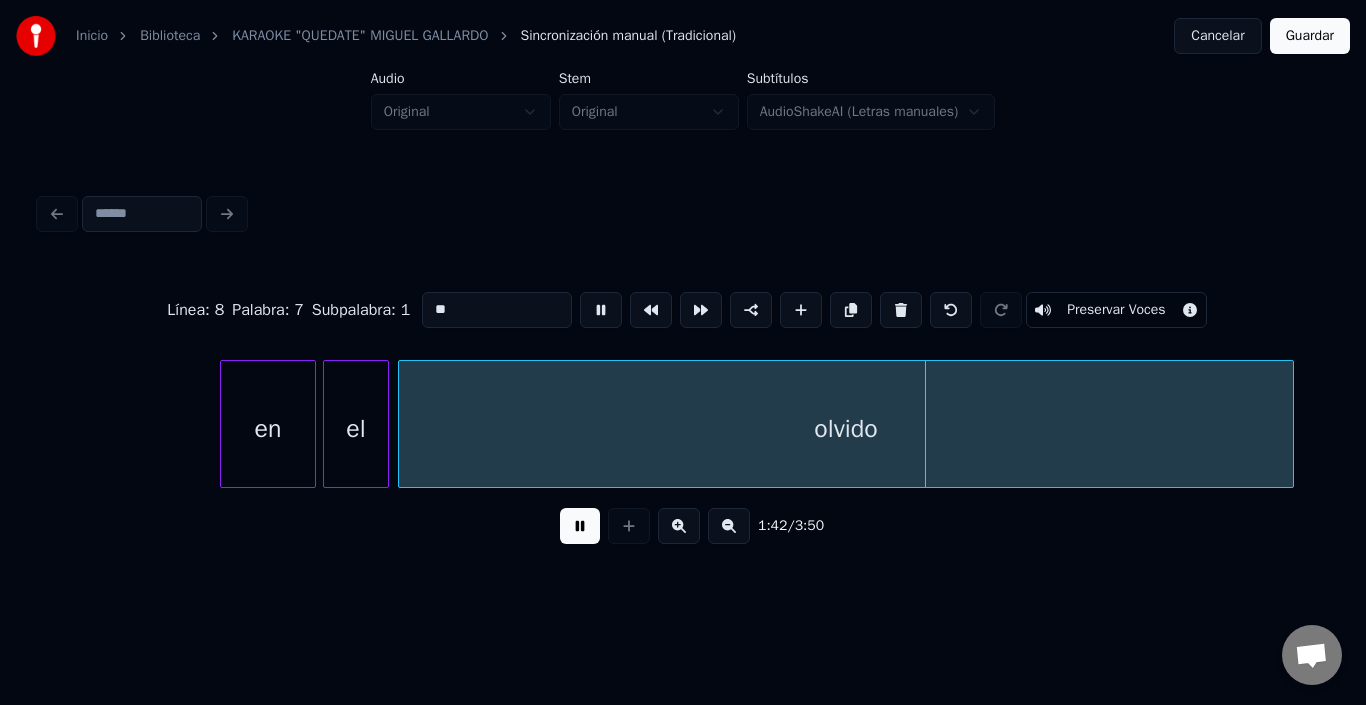 click at bounding box center (601, 310) 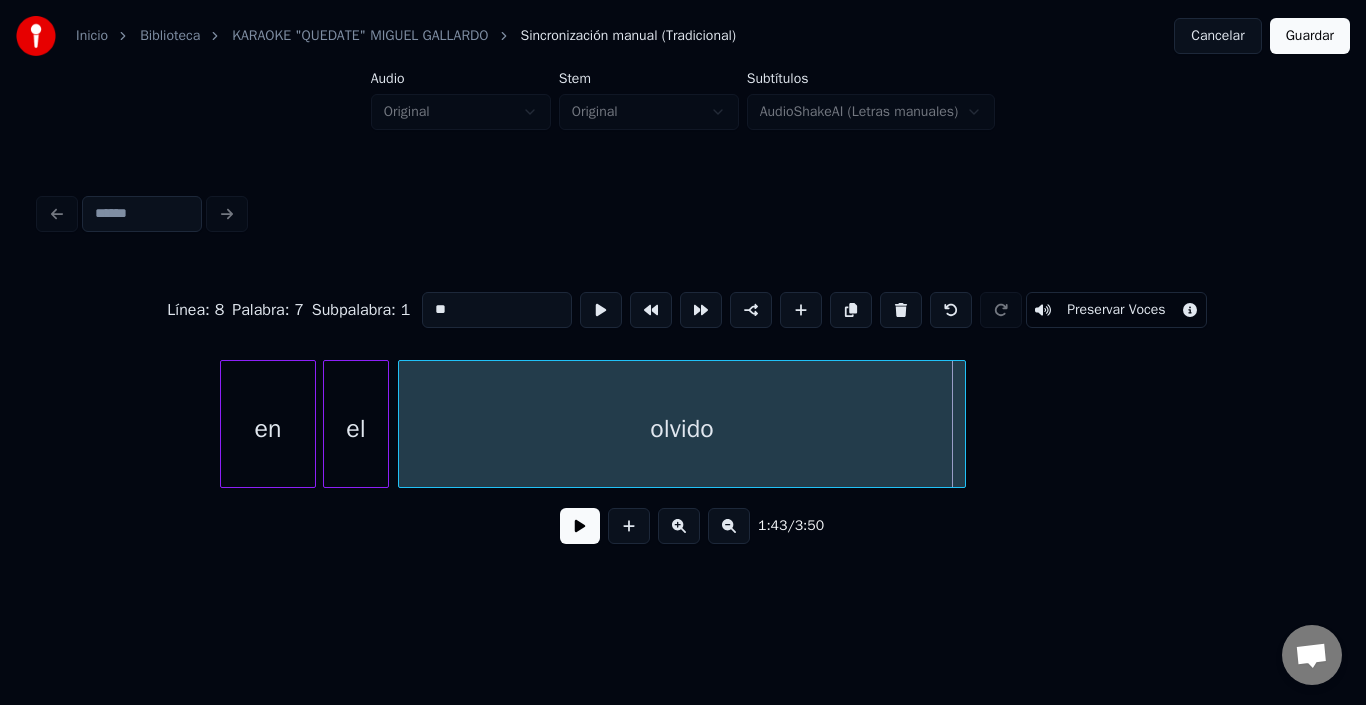 click at bounding box center [962, 424] 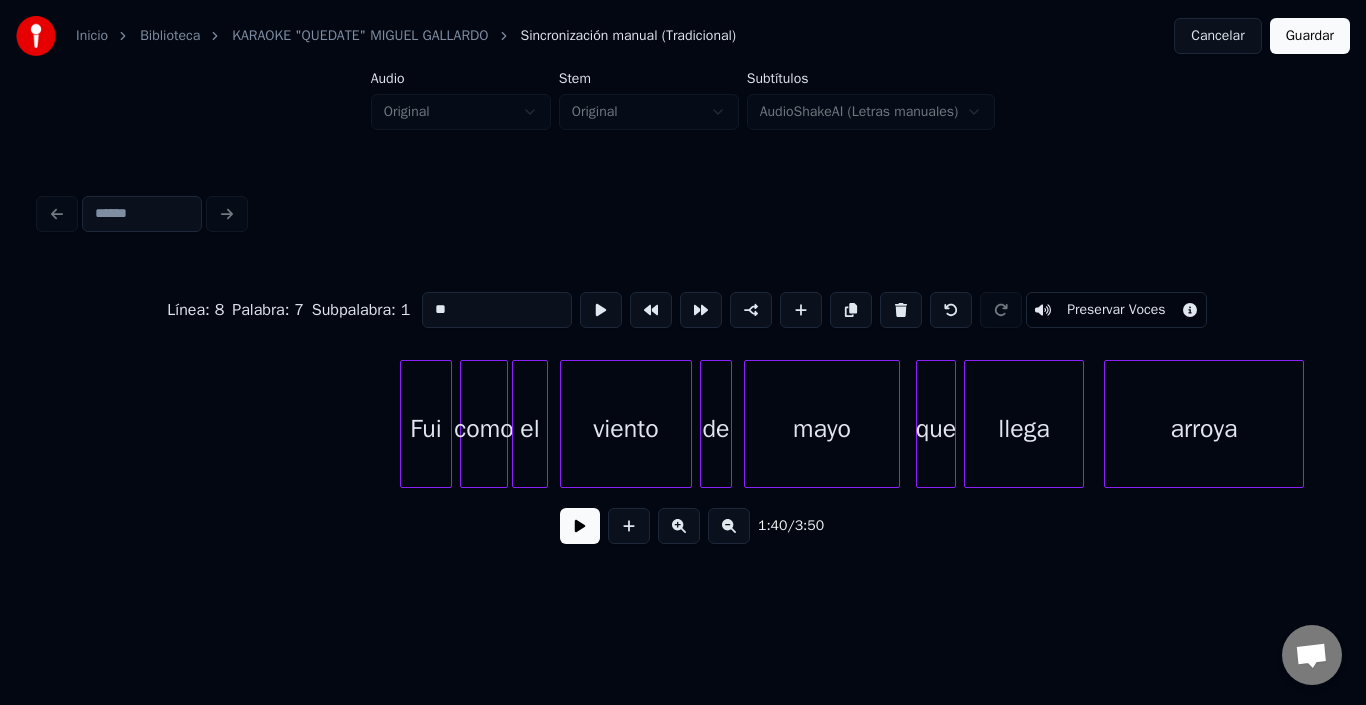 scroll, scrollTop: 0, scrollLeft: 23626, axis: horizontal 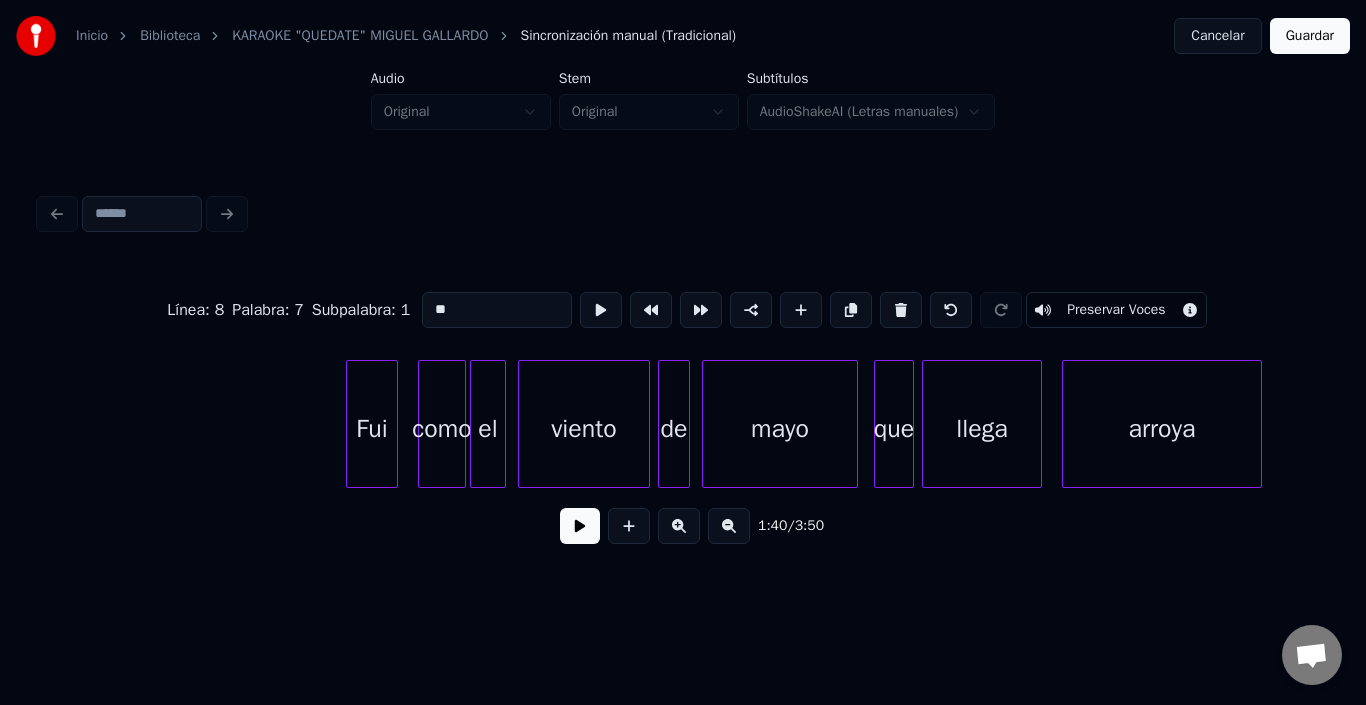 click on "Fui" at bounding box center [372, 429] 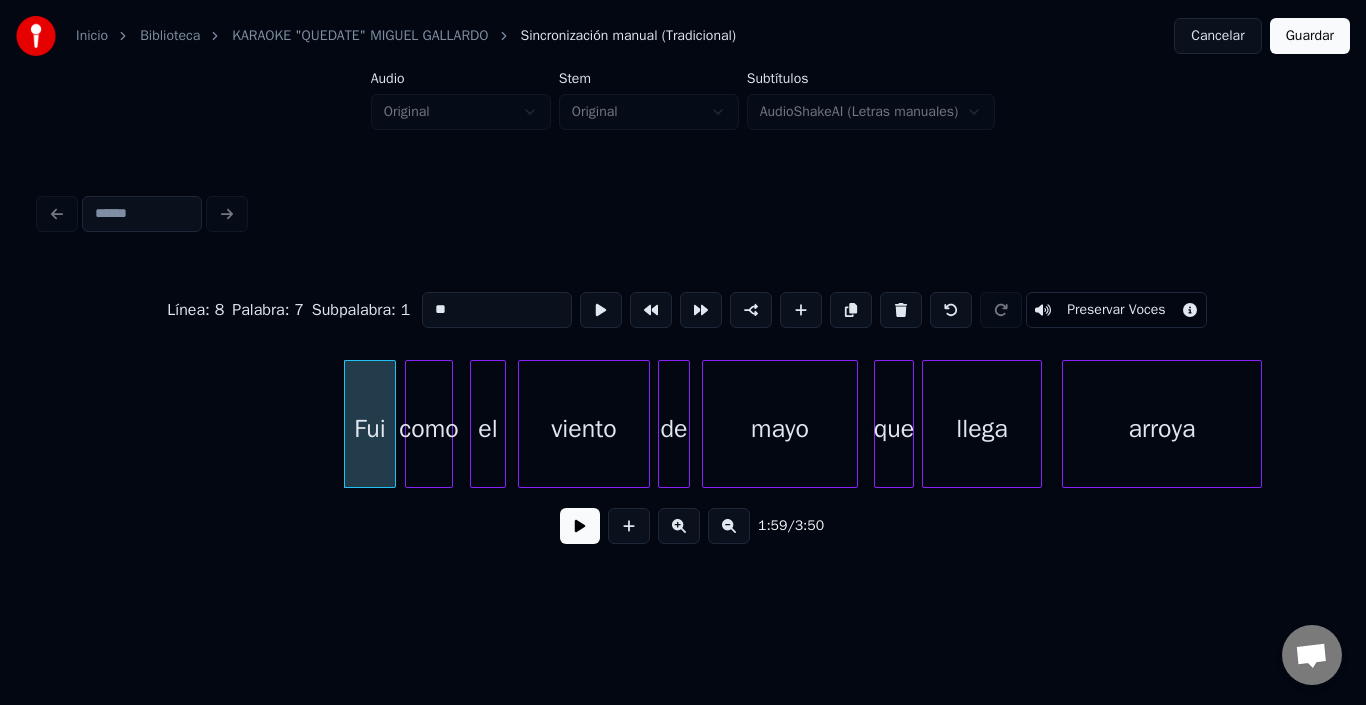 click on "como" at bounding box center (429, 429) 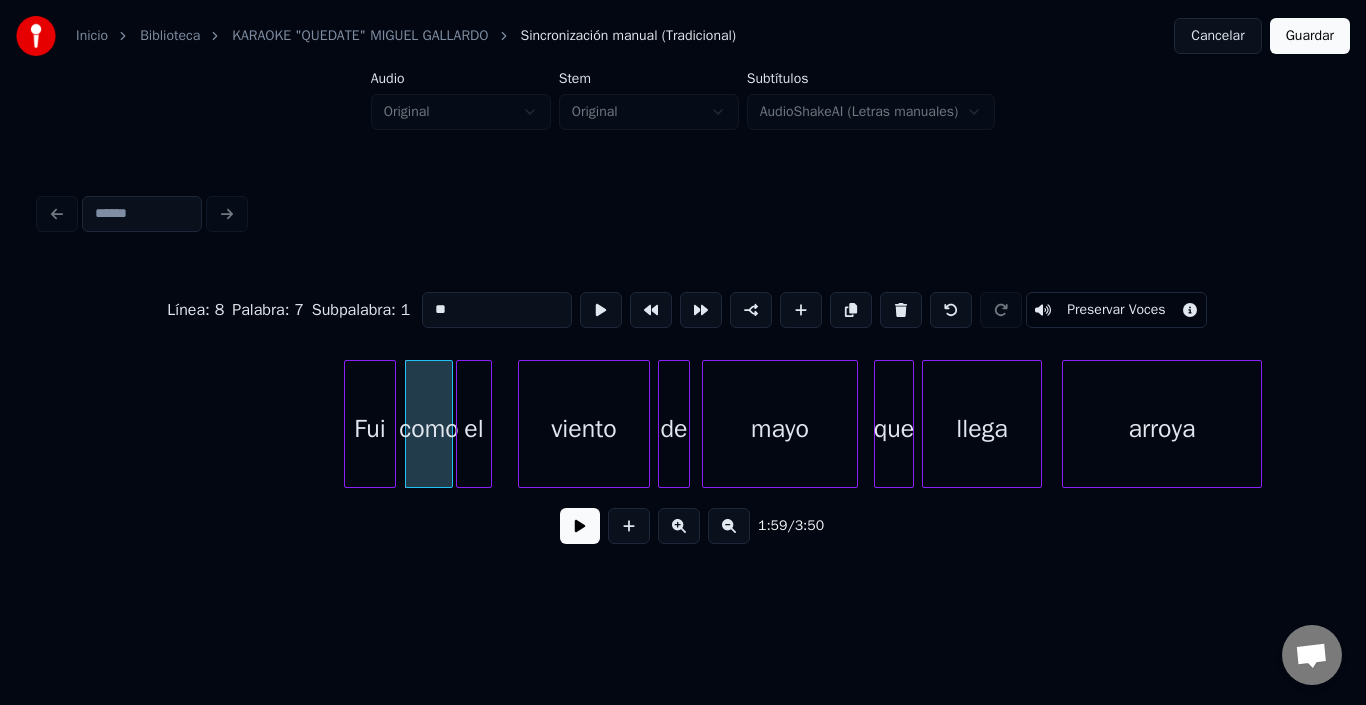 click on "el" at bounding box center (474, 429) 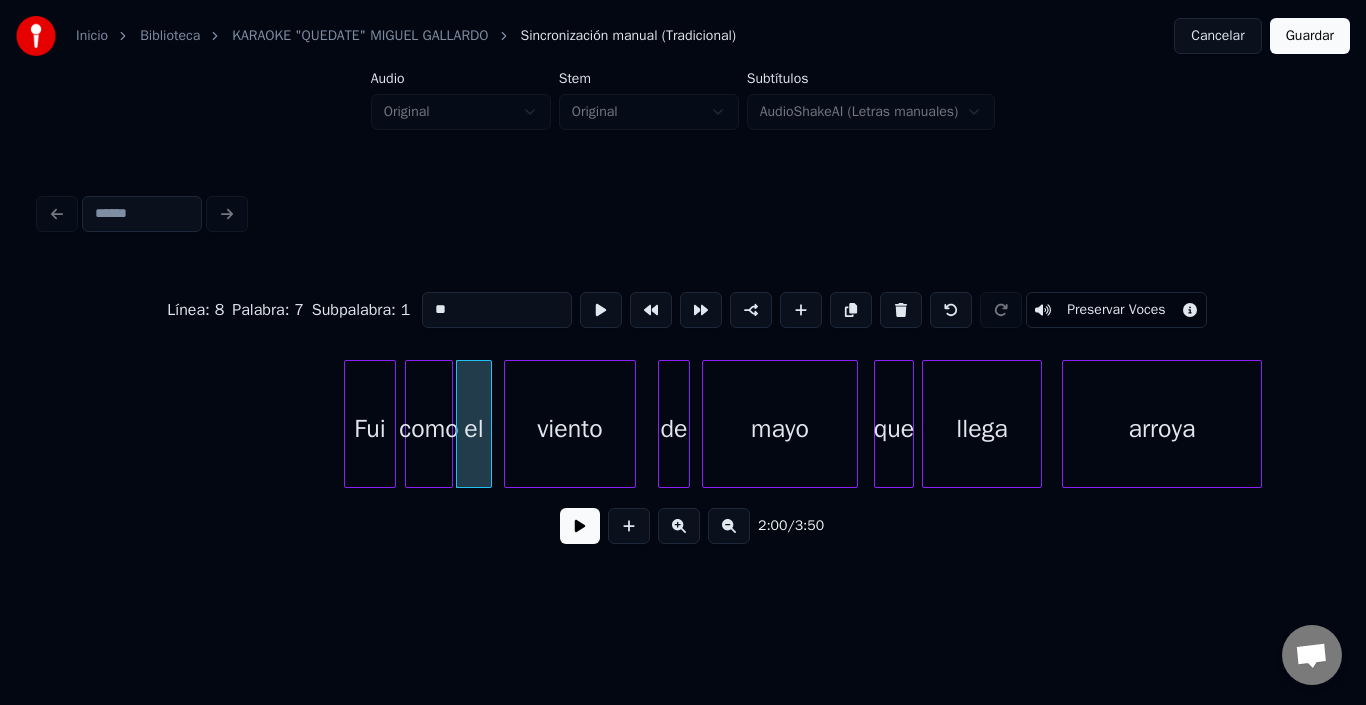 click on "viento" at bounding box center (570, 429) 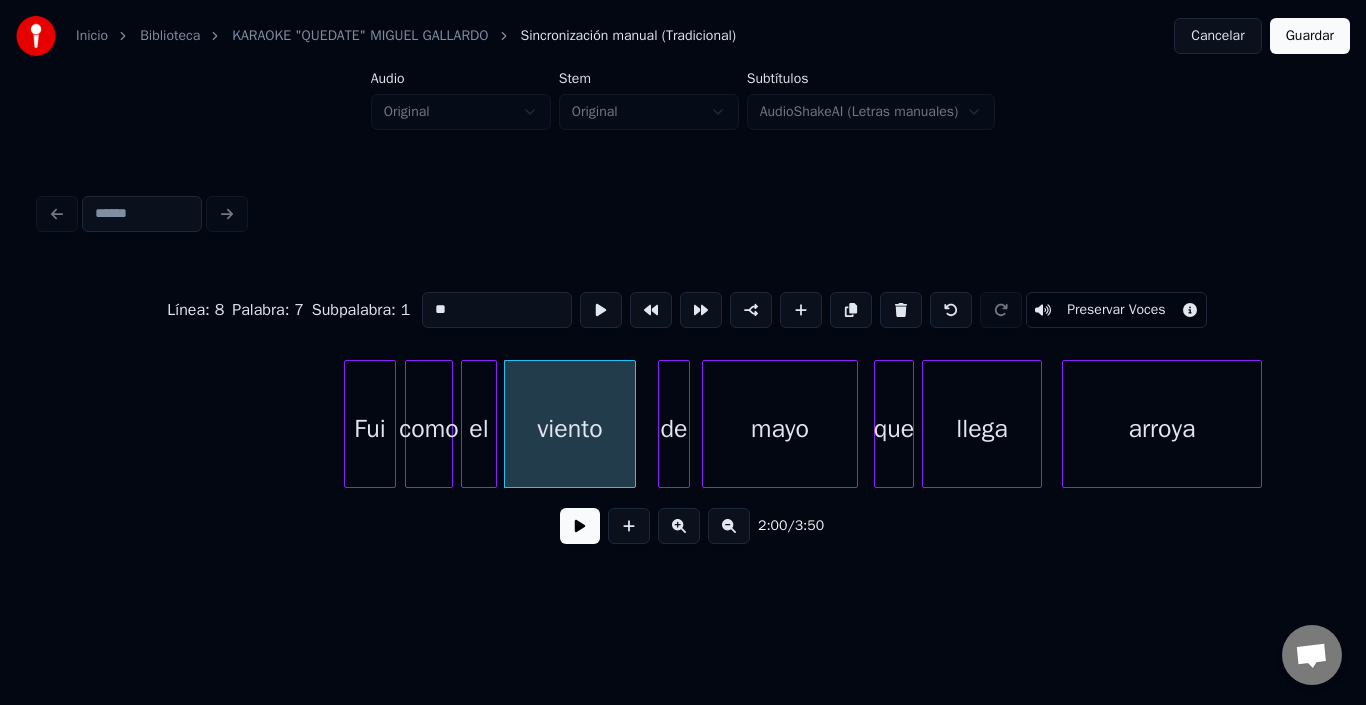 click on "el" at bounding box center [479, 429] 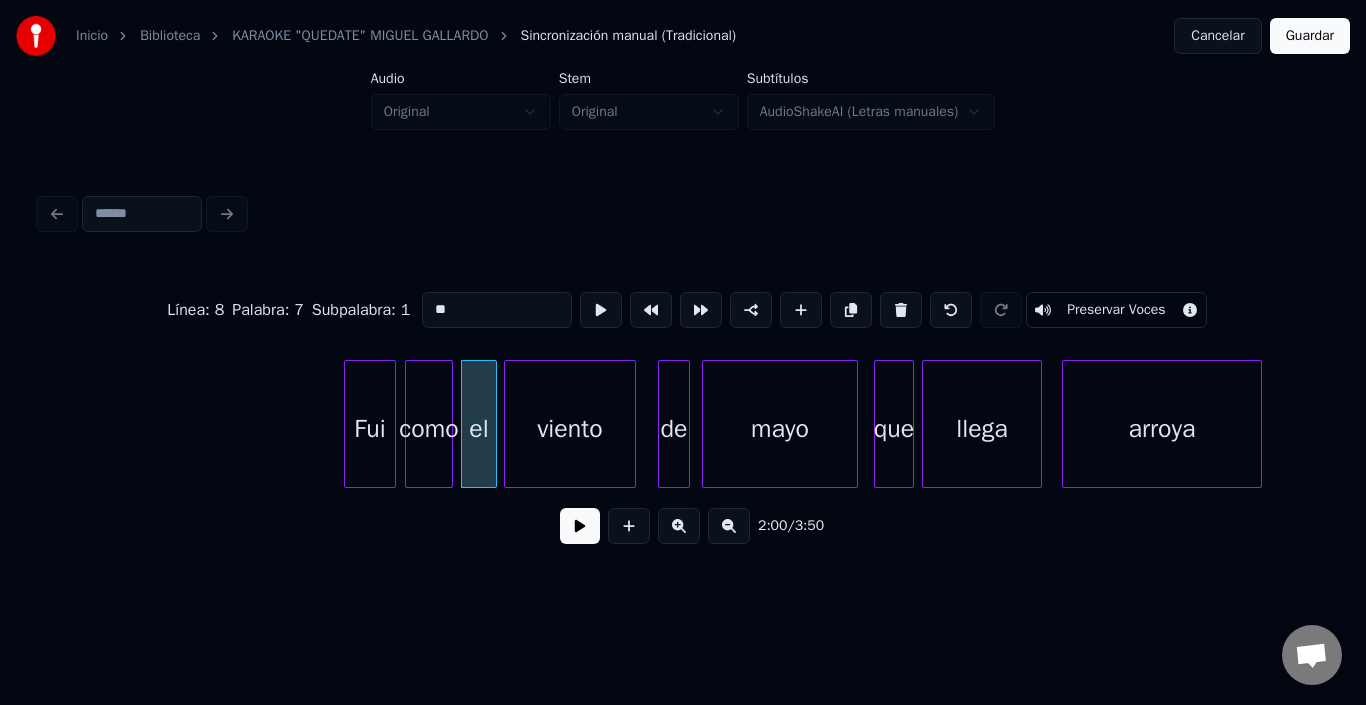 click on "viento" at bounding box center [570, 429] 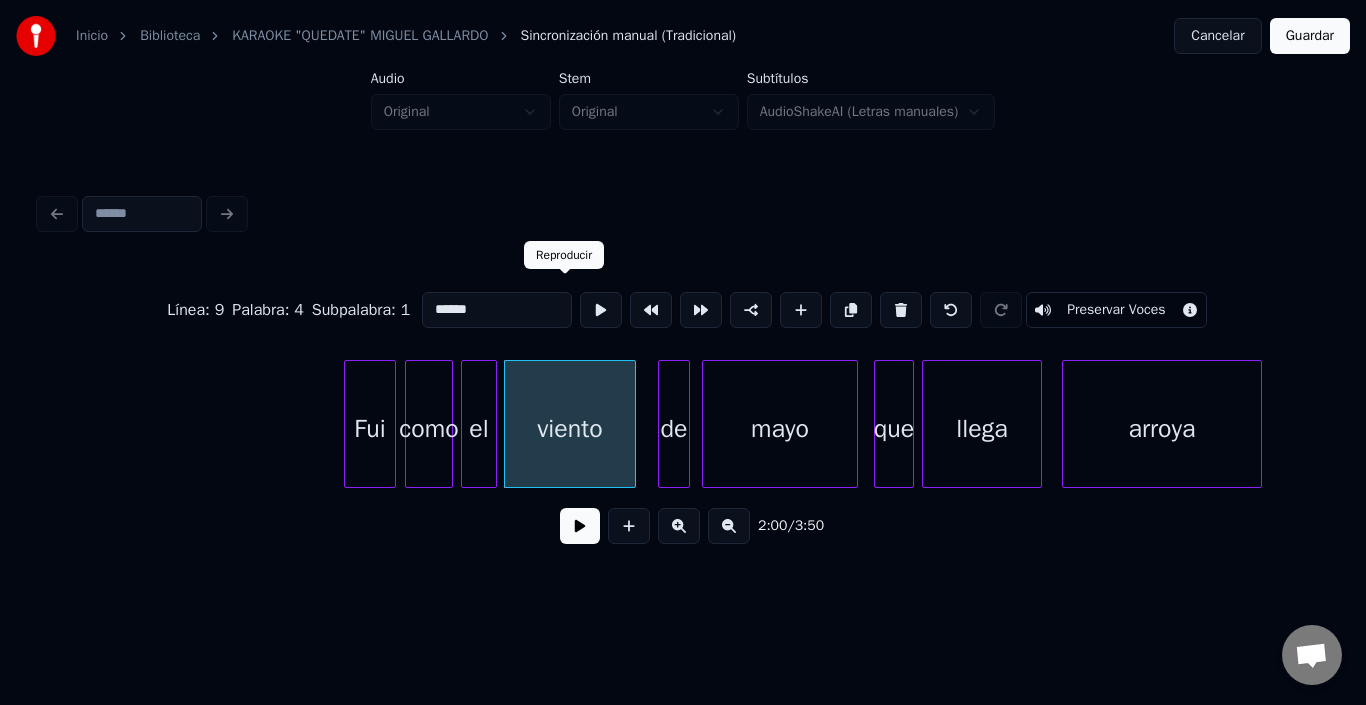 click at bounding box center [601, 310] 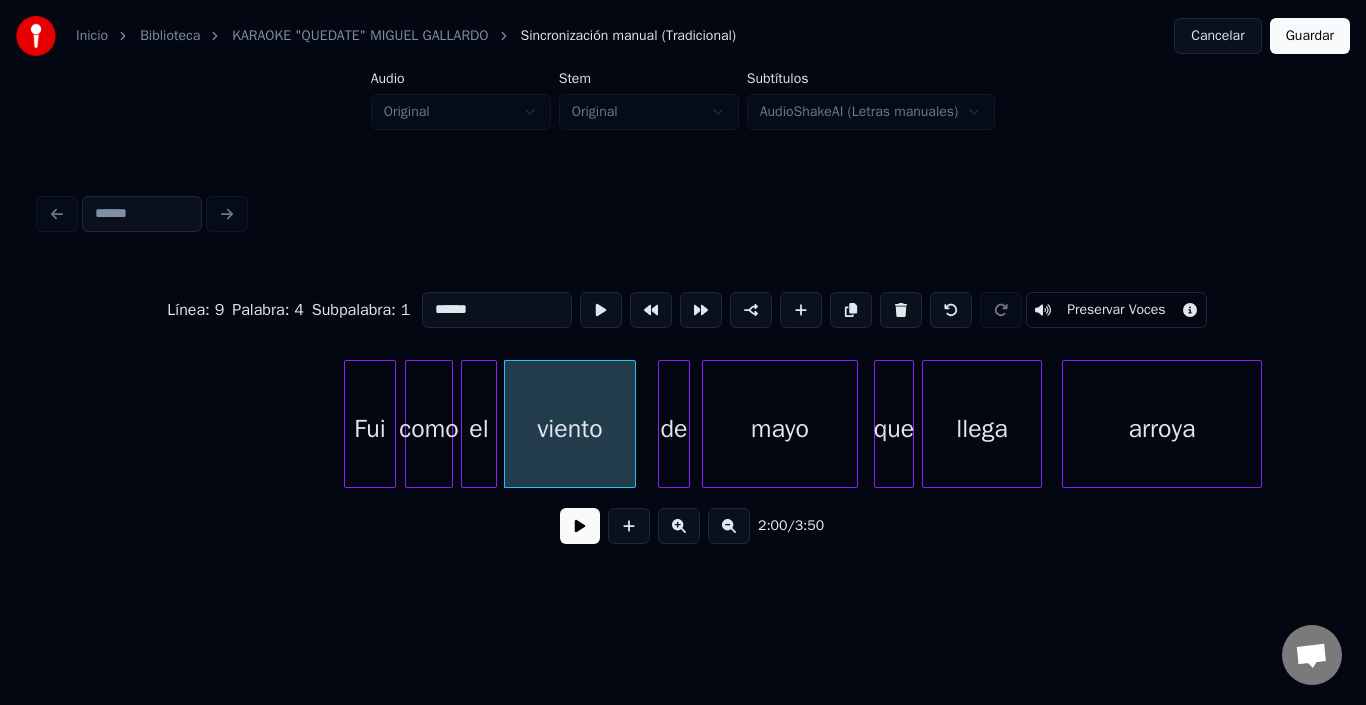 click at bounding box center (686, 424) 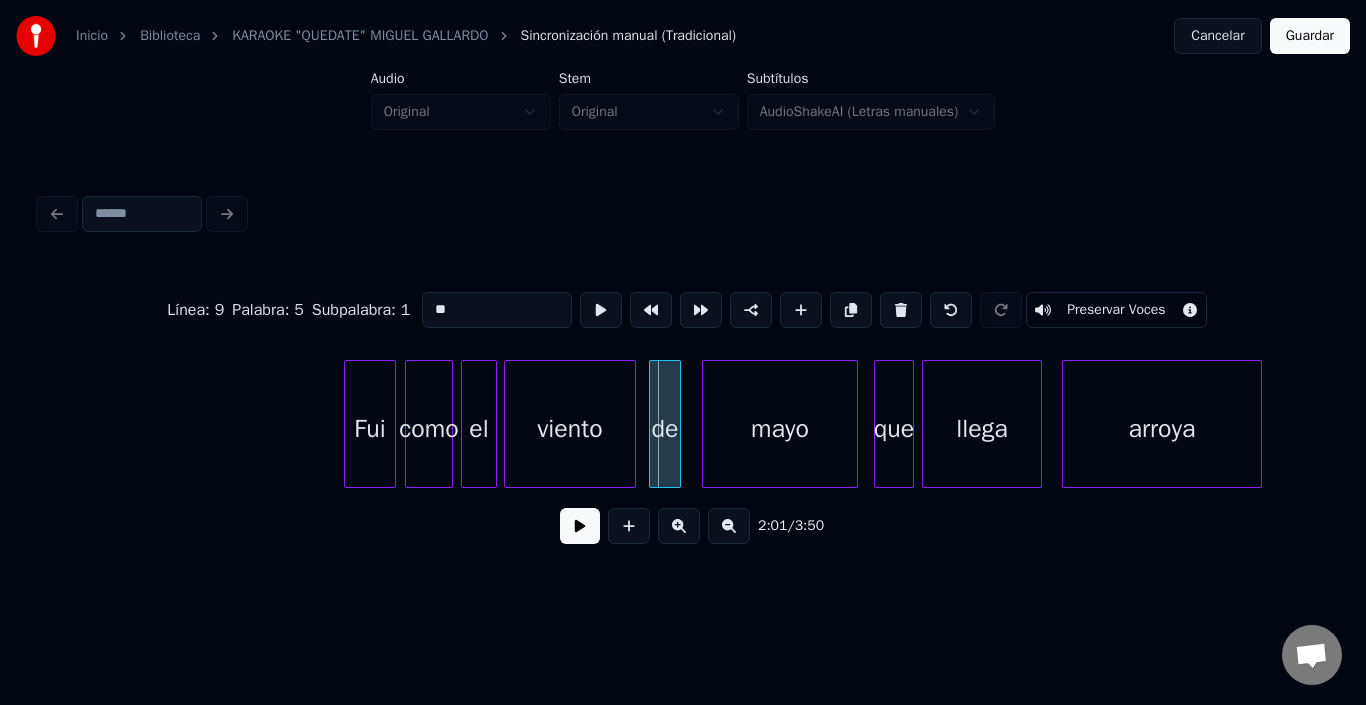 click on "de" at bounding box center [665, 429] 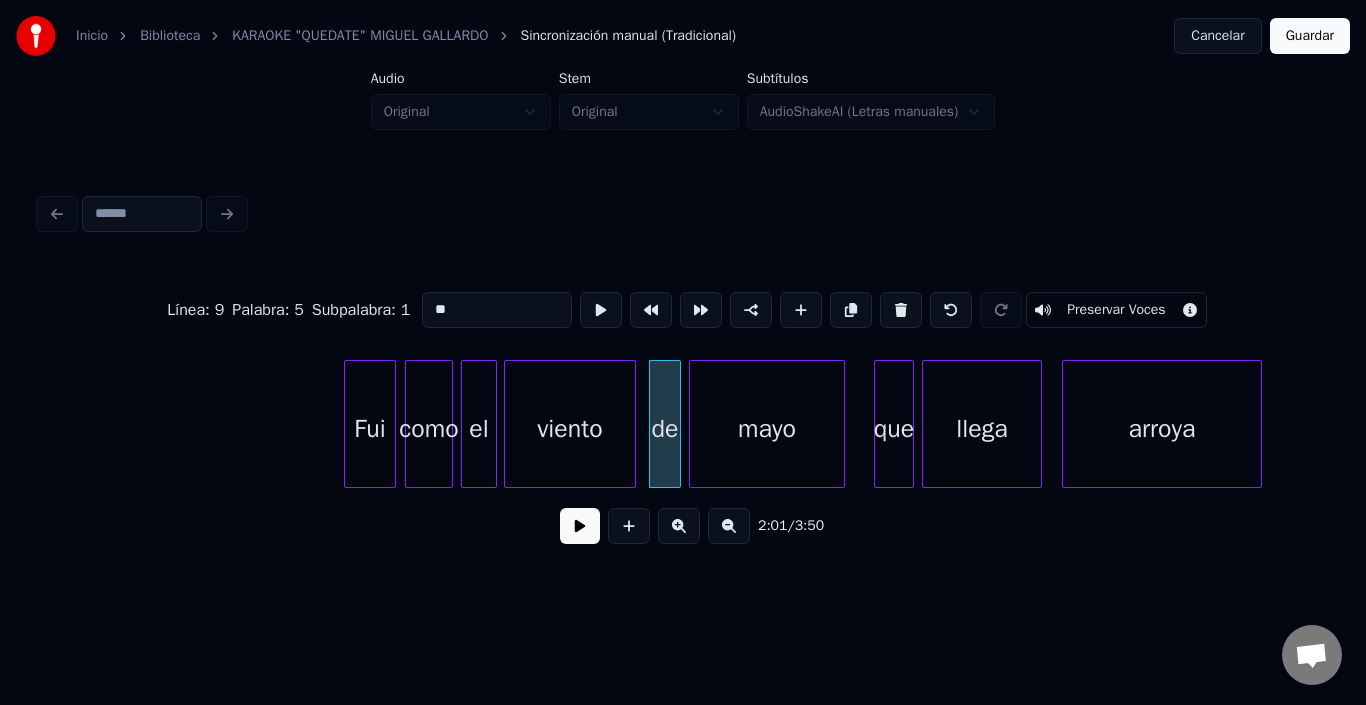 click on "mayo" at bounding box center [767, 429] 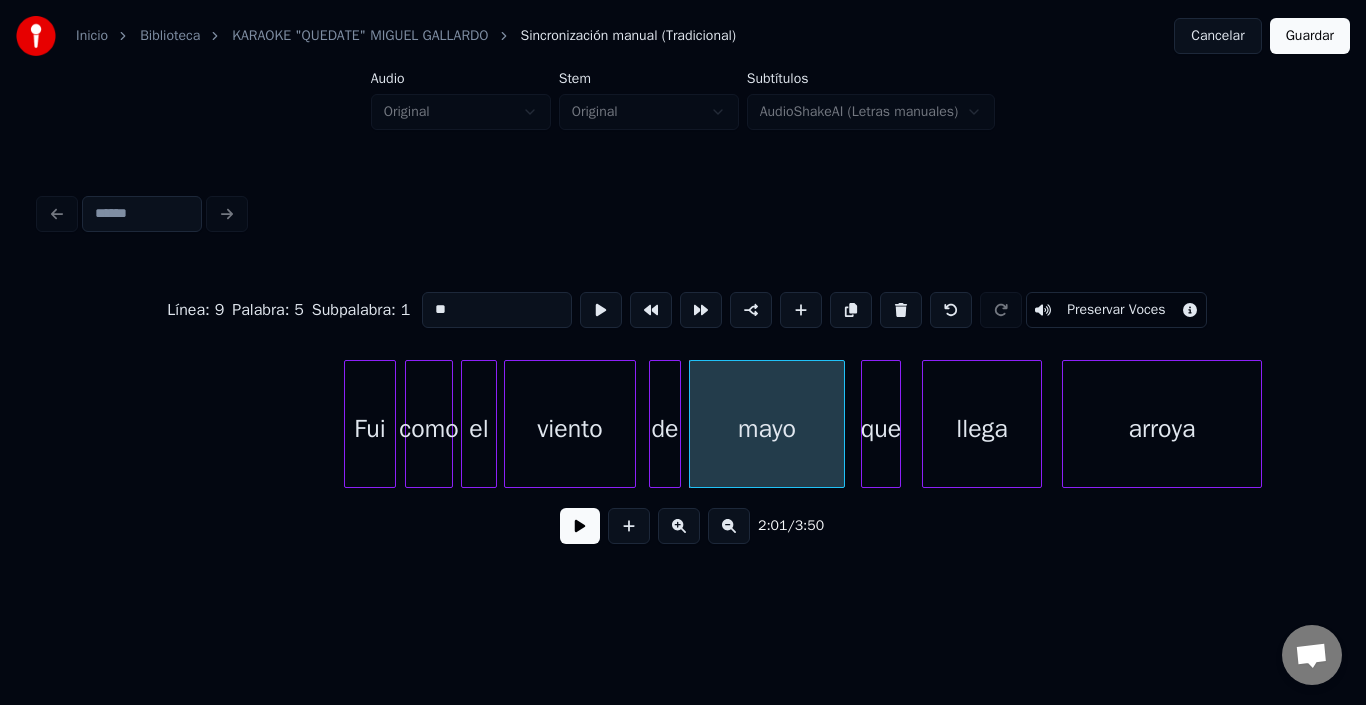 click on "que" at bounding box center (881, 429) 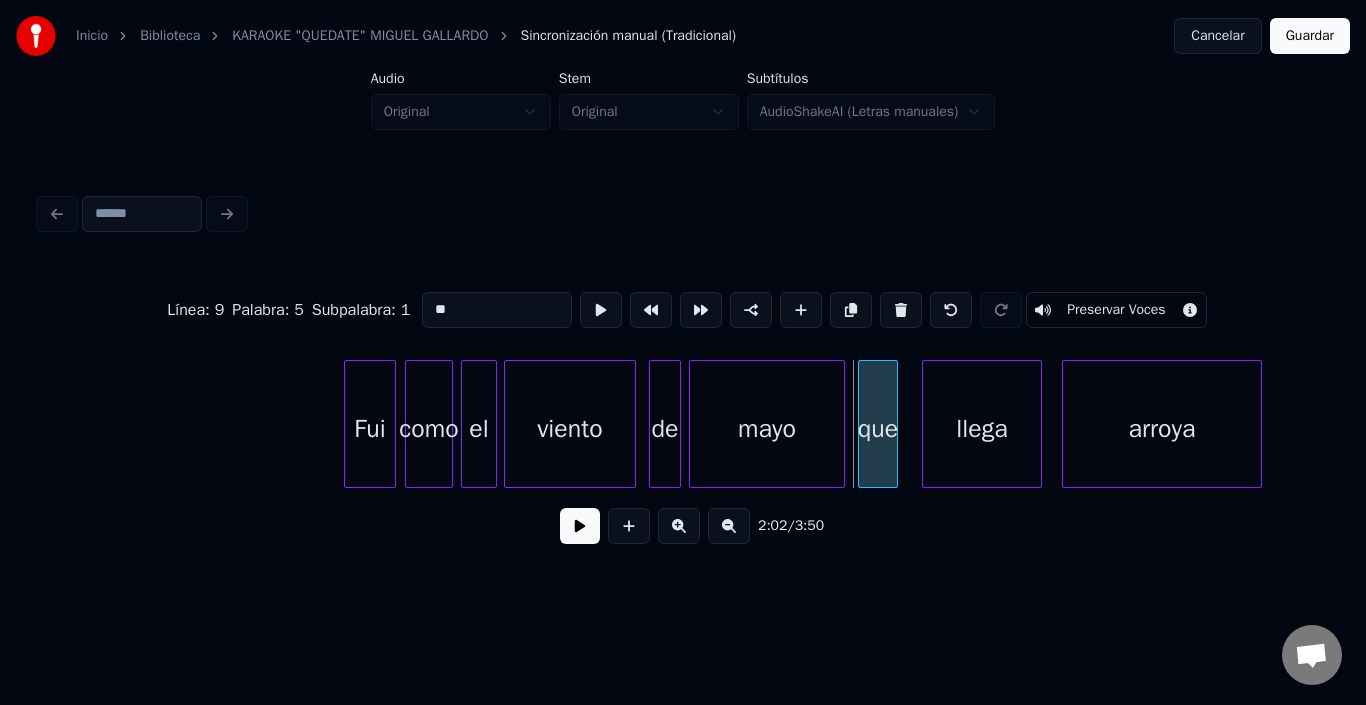 click on "que" at bounding box center (878, 429) 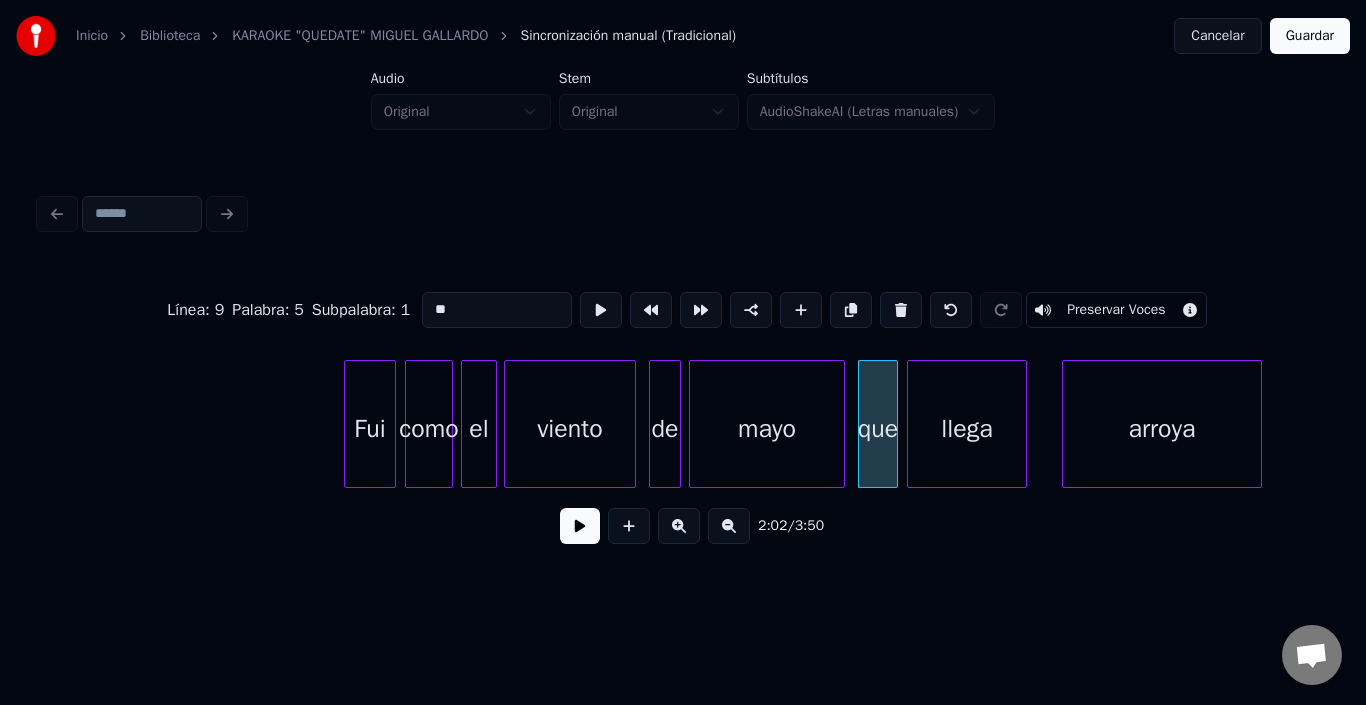 click on "llega" at bounding box center (967, 429) 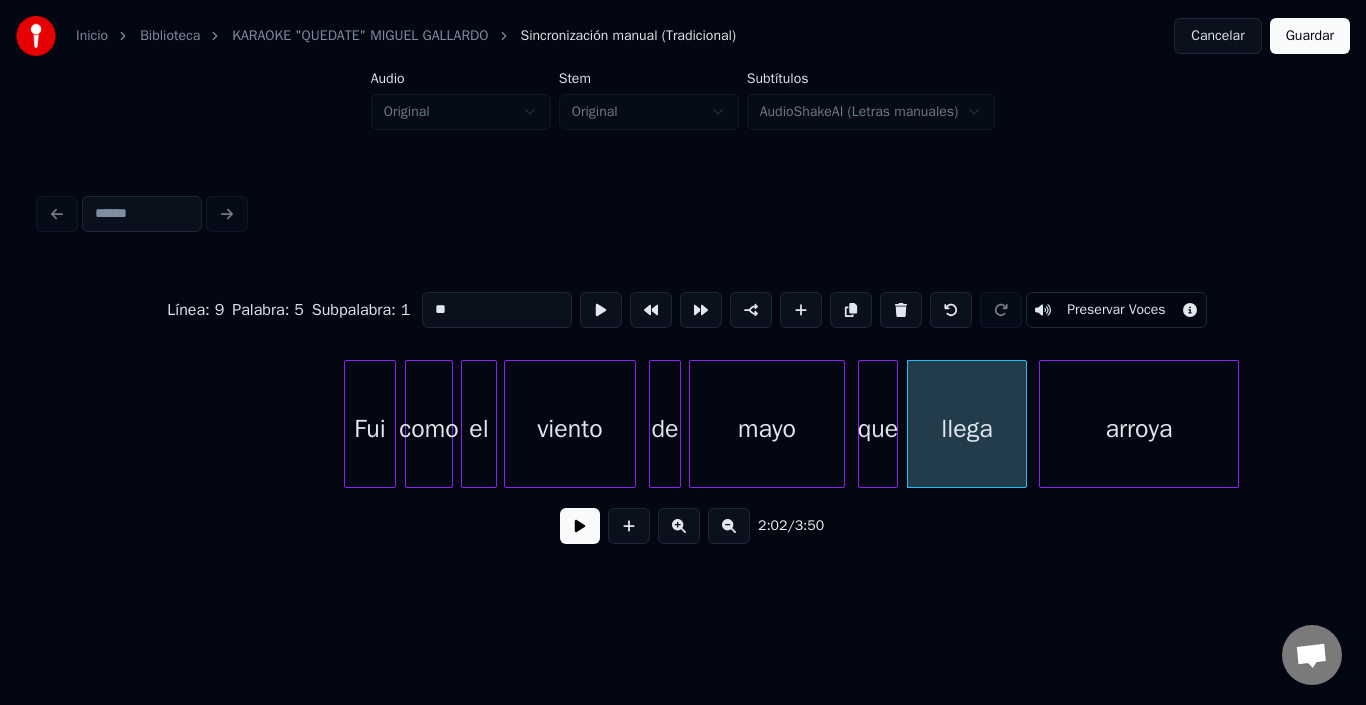 click on "arroya" at bounding box center (1139, 429) 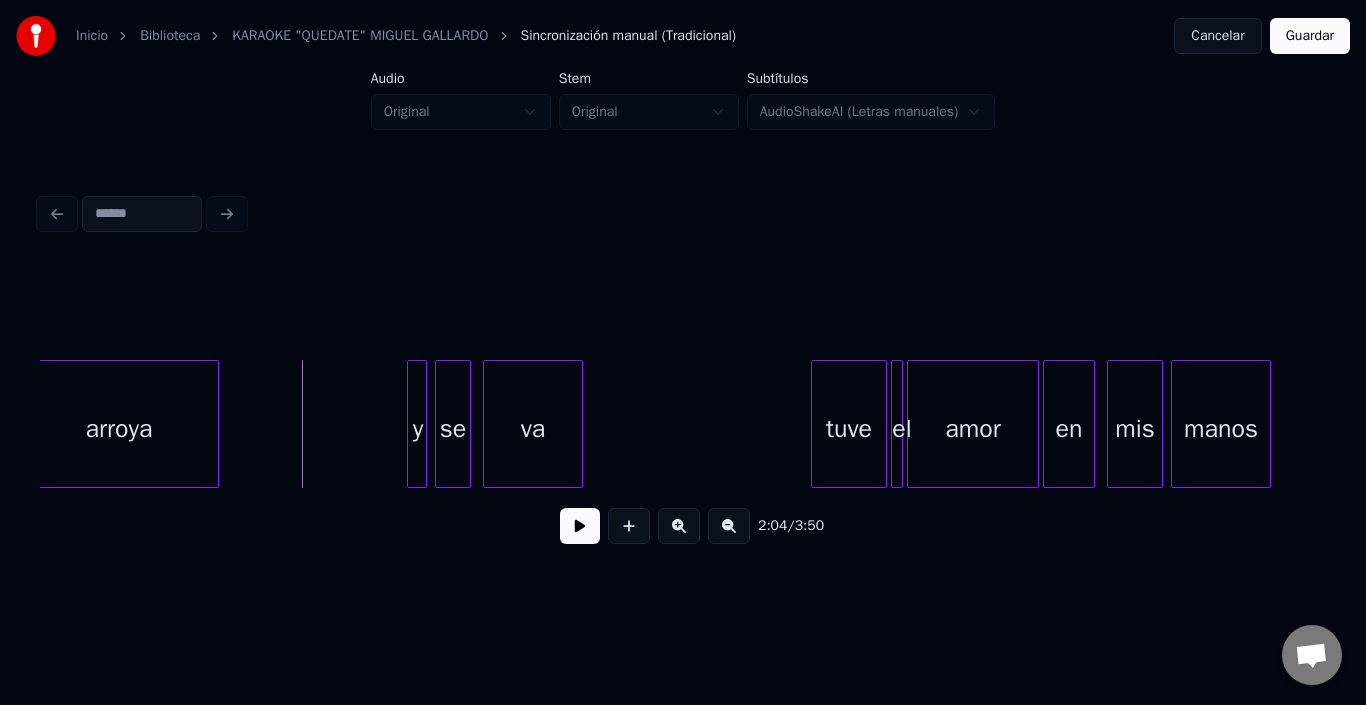 scroll, scrollTop: 0, scrollLeft: 24666, axis: horizontal 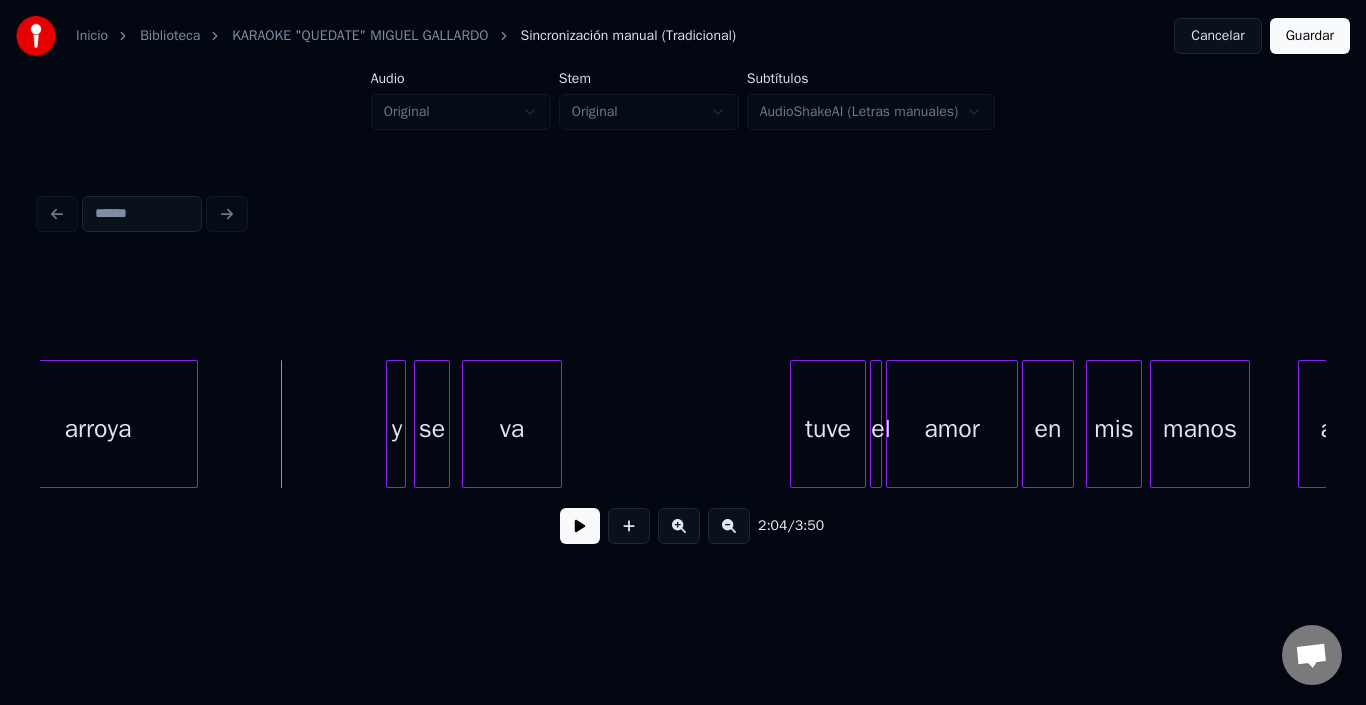 click at bounding box center [580, 526] 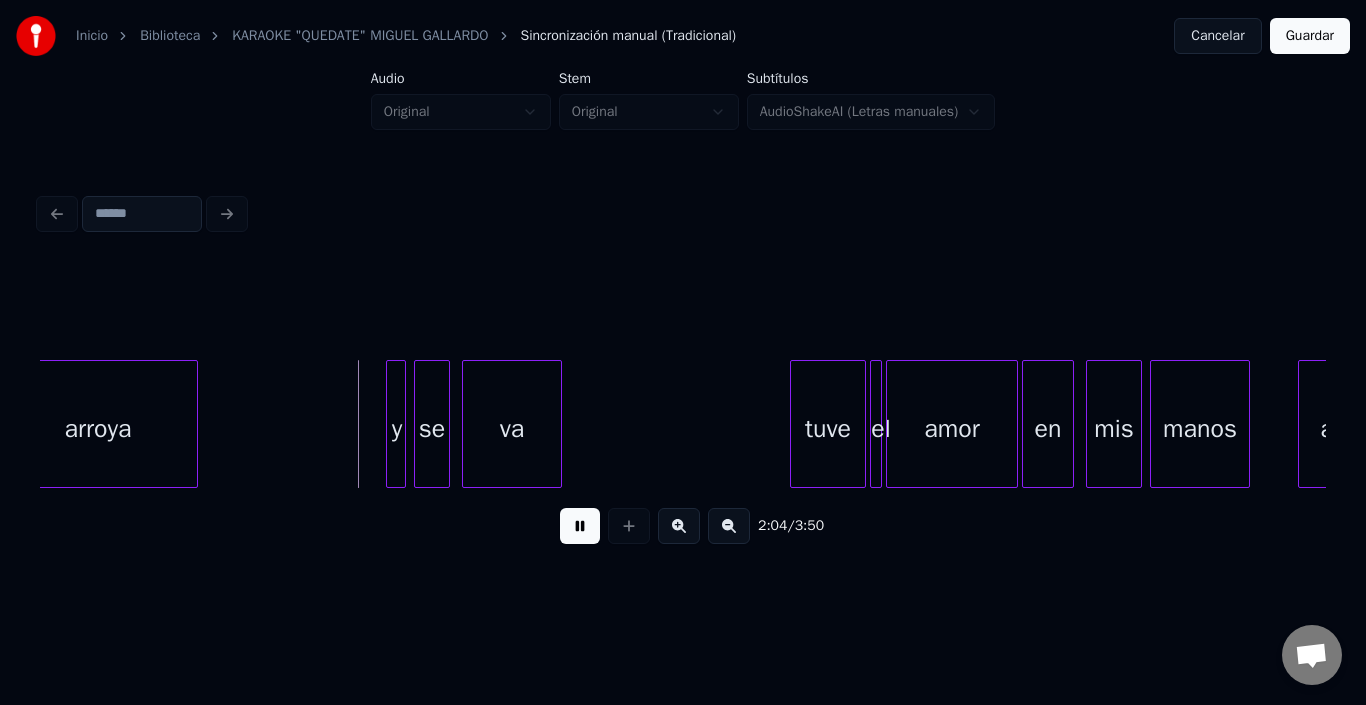 click at bounding box center (580, 526) 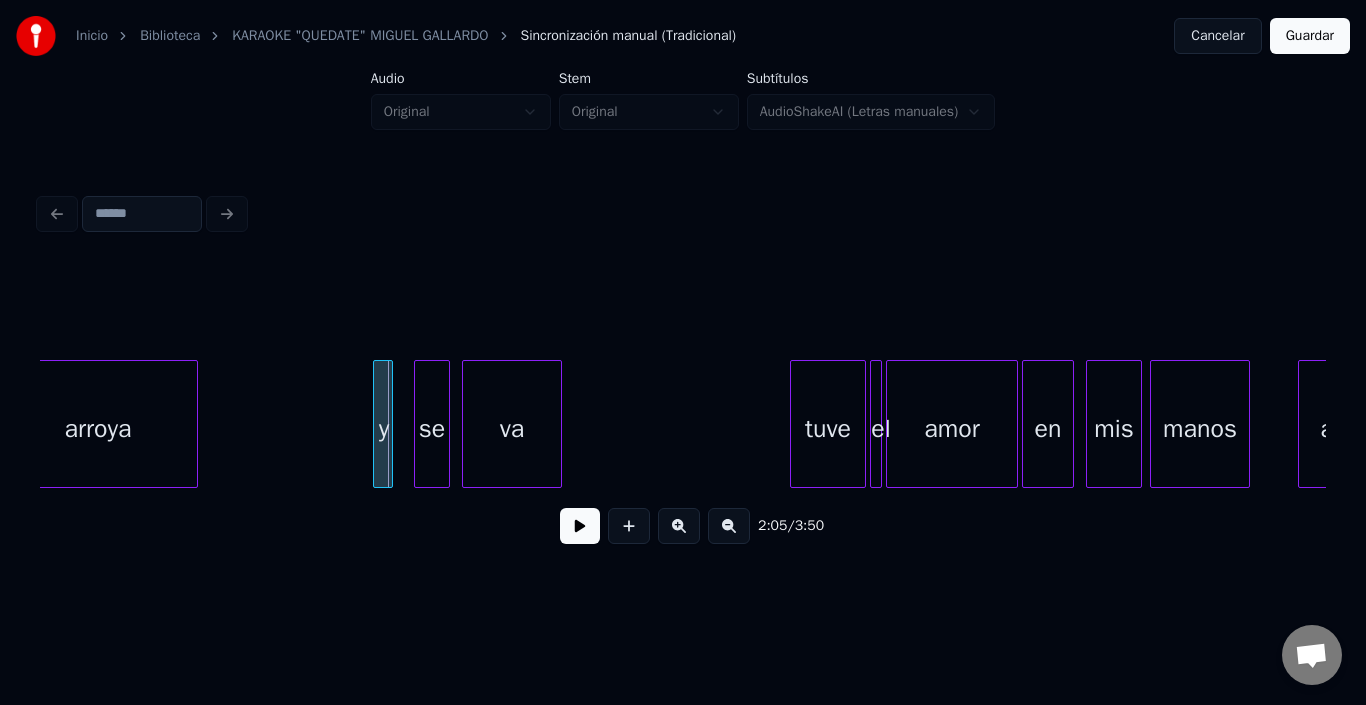 click on "y" at bounding box center (384, 429) 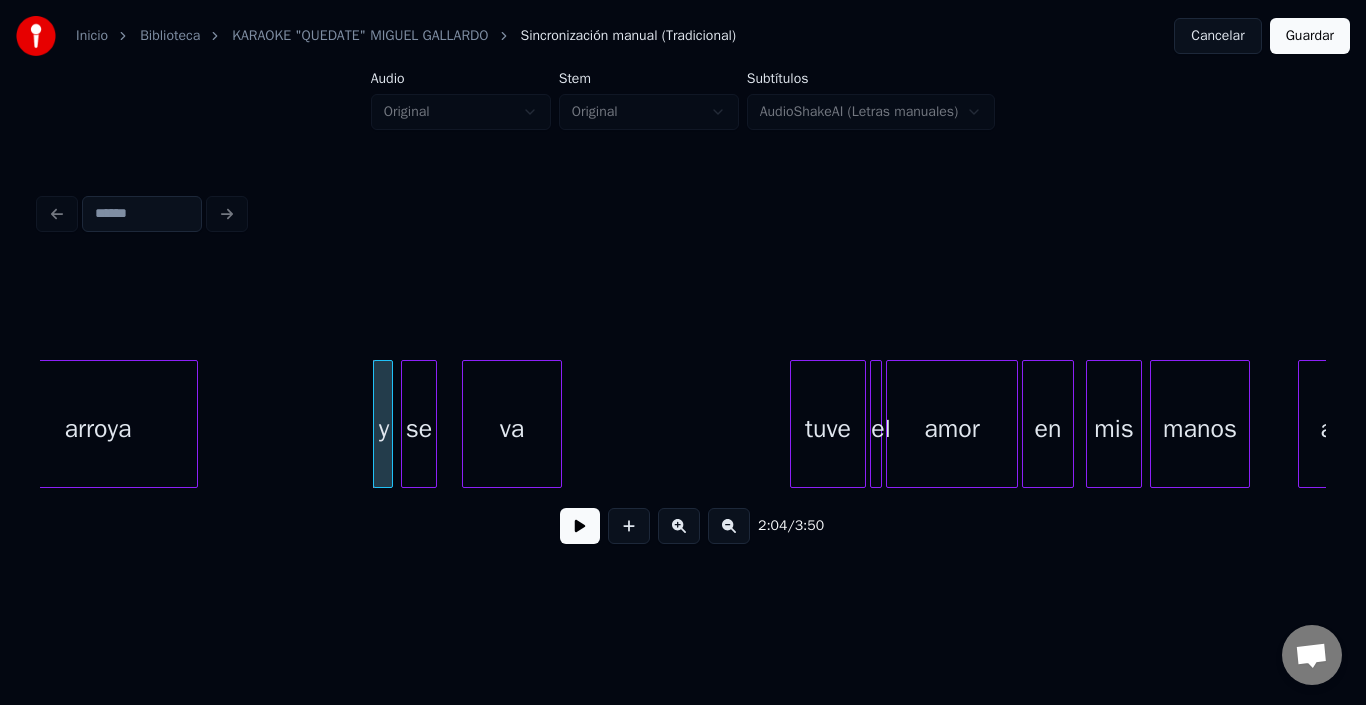 click on "se" at bounding box center [419, 429] 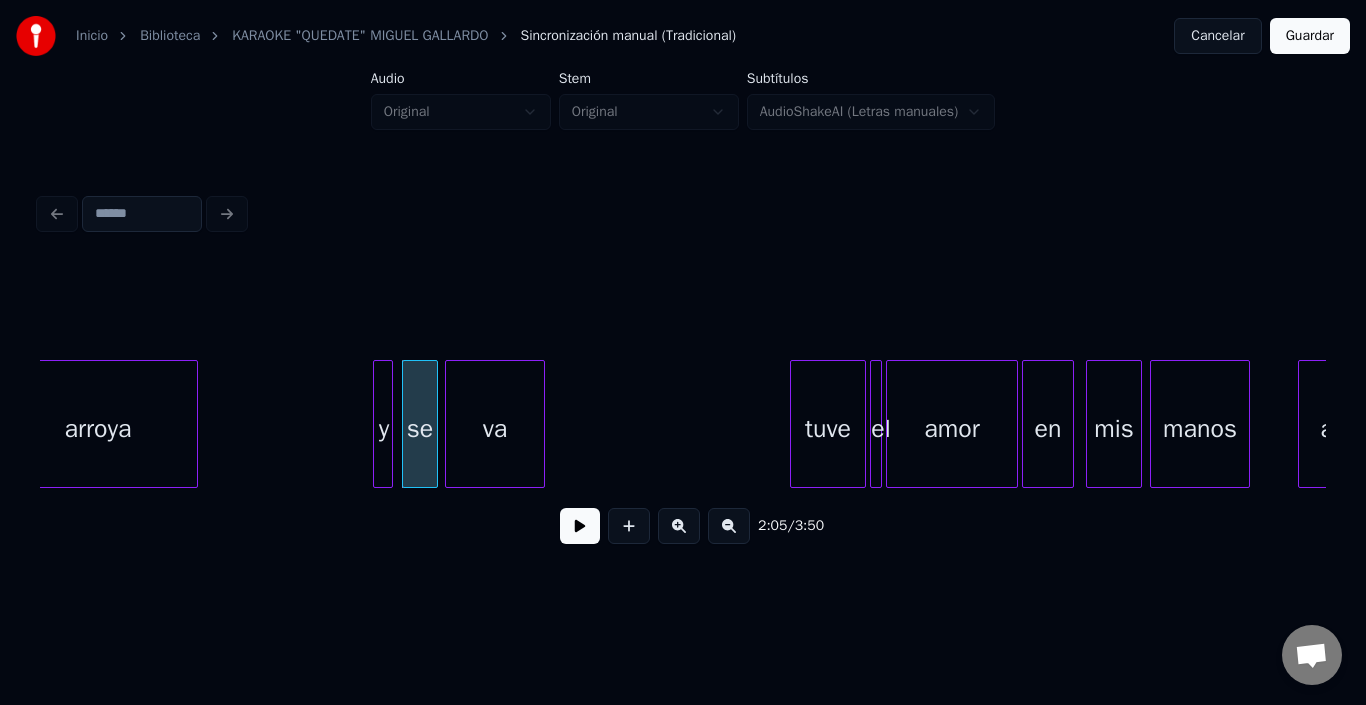 click on "va" at bounding box center (495, 429) 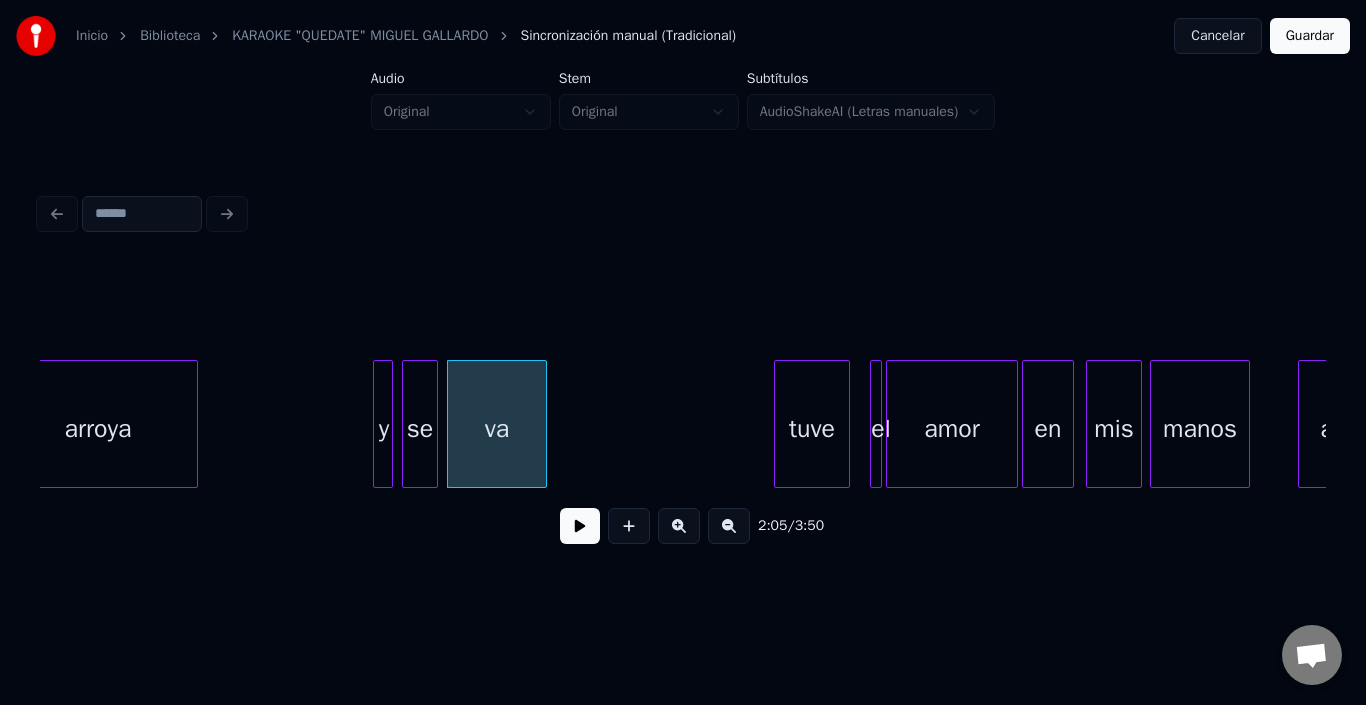 click on "tuve" at bounding box center [812, 429] 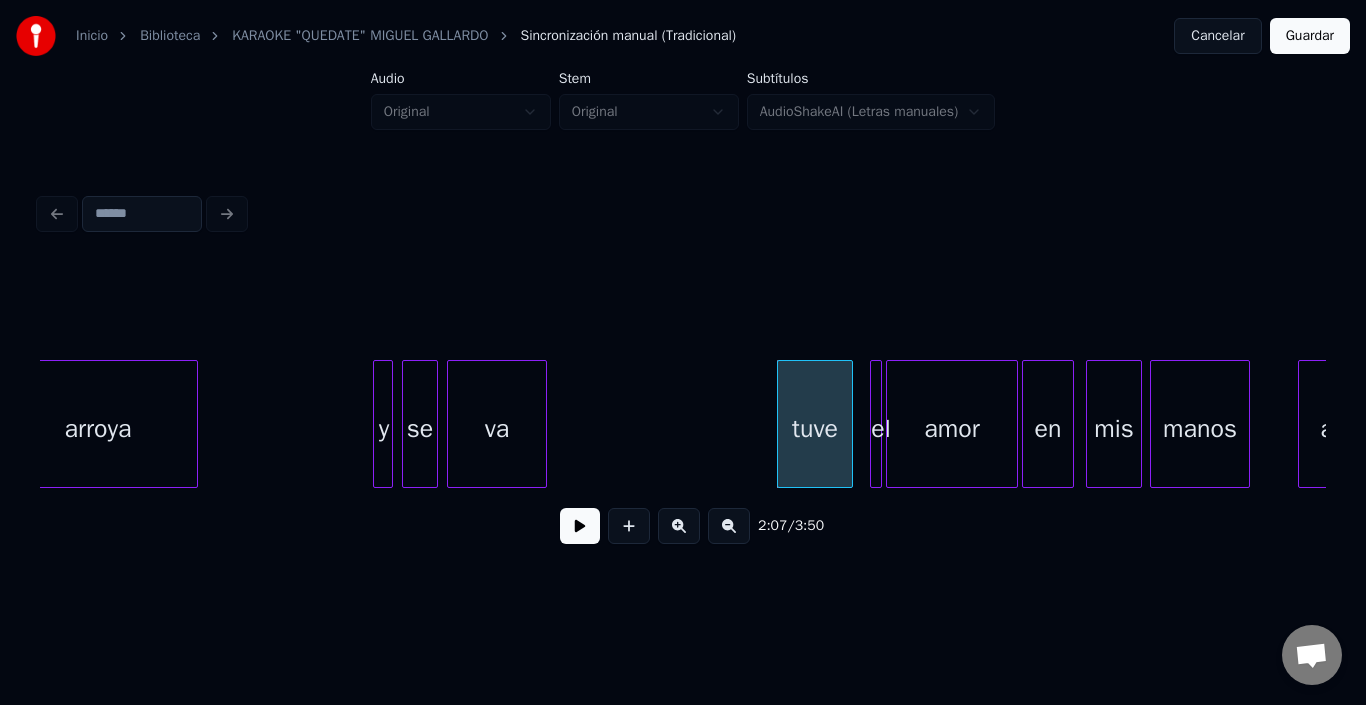 click on "tuve" at bounding box center [815, 429] 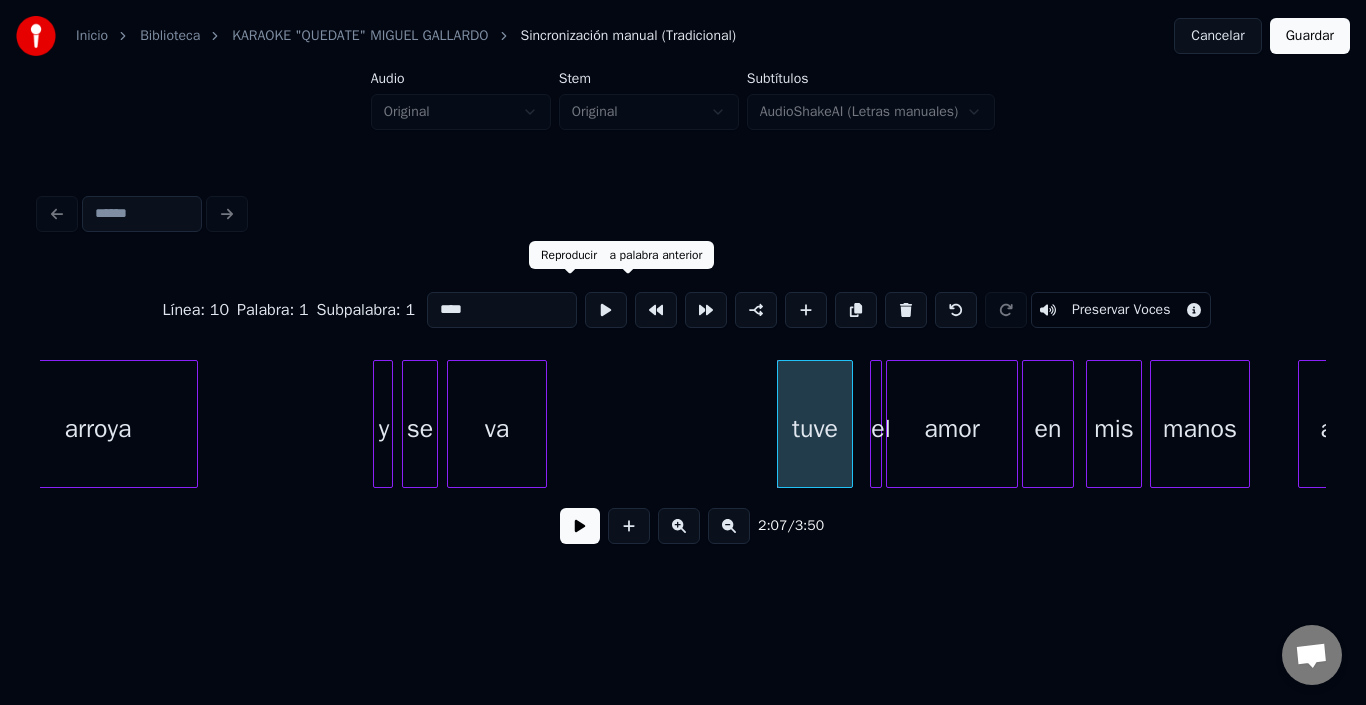 click at bounding box center (606, 310) 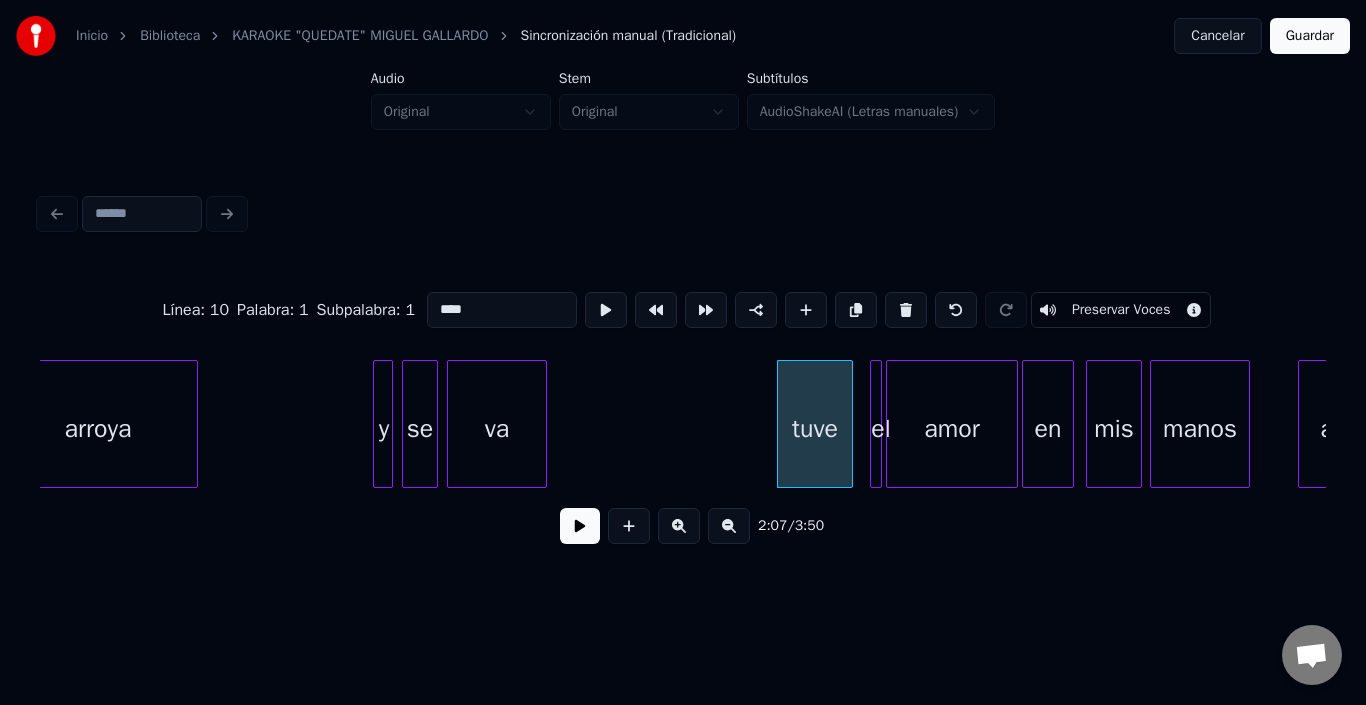 click at bounding box center (606, 310) 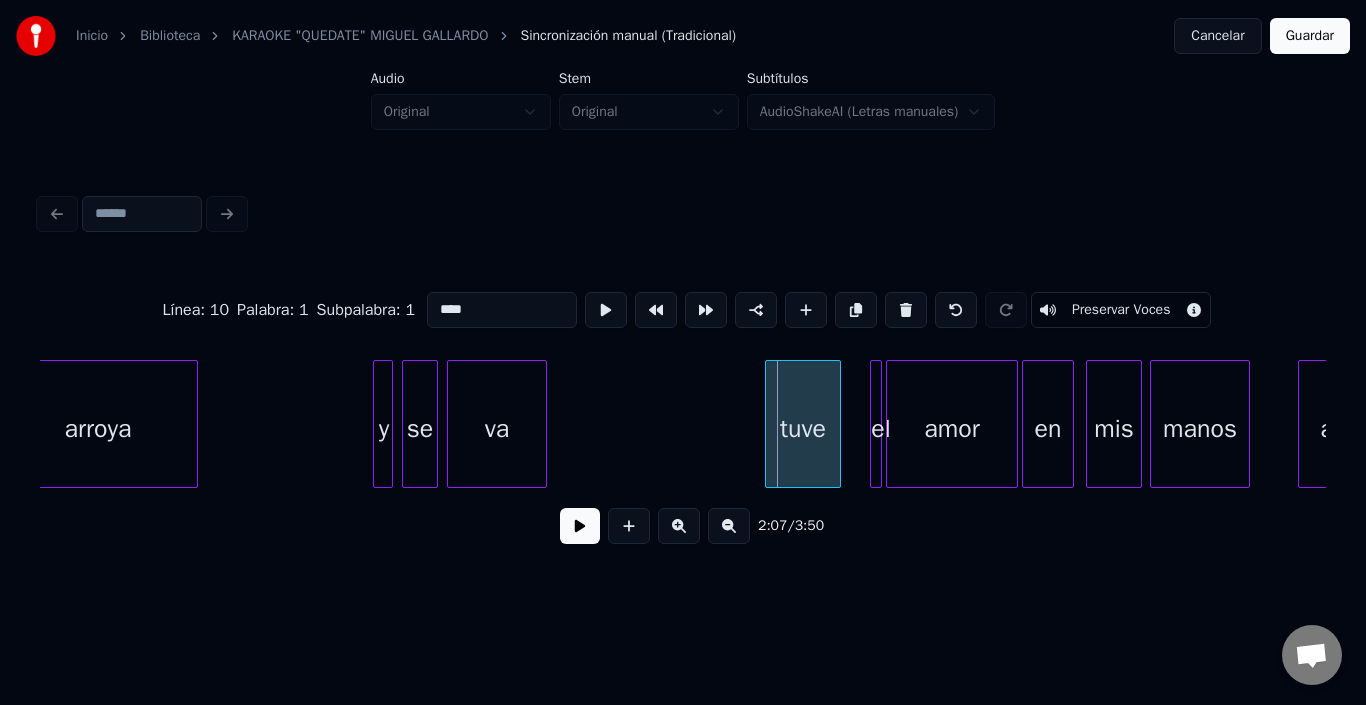 click on "tuve" at bounding box center [803, 429] 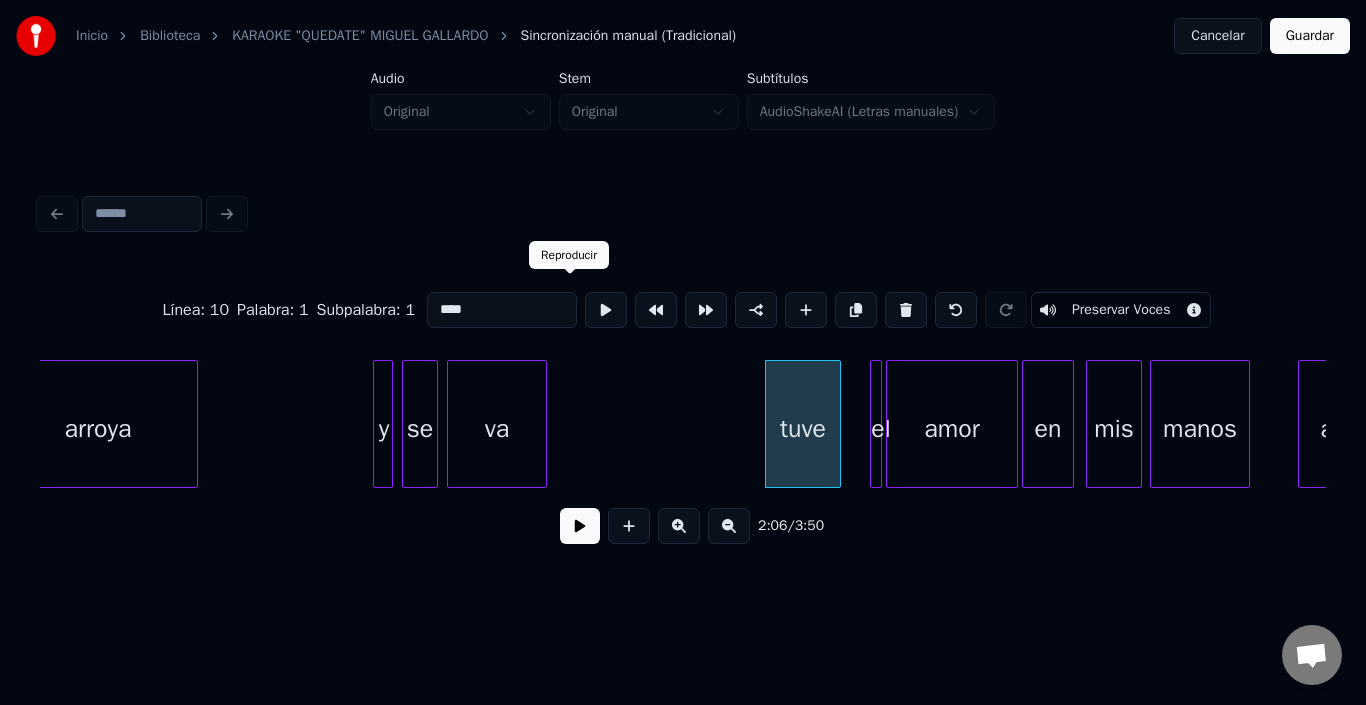 click at bounding box center (606, 310) 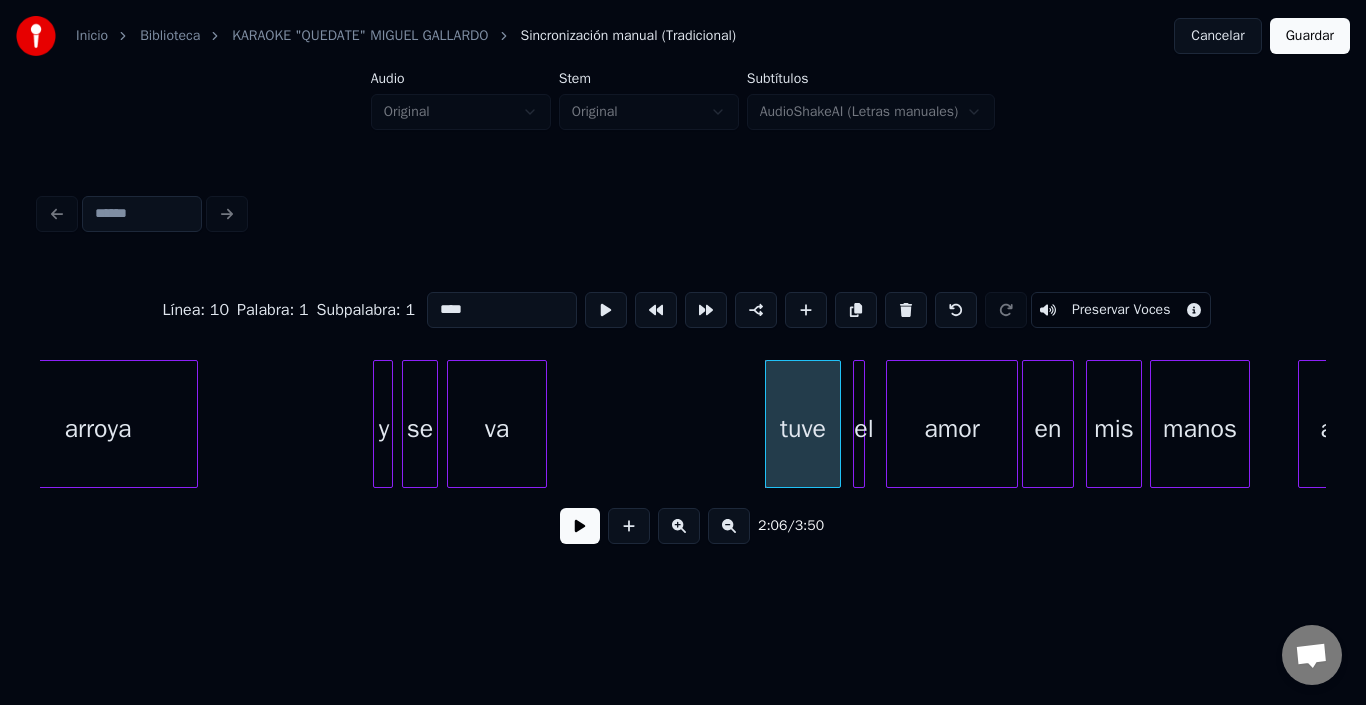 click on "el" at bounding box center [859, 424] 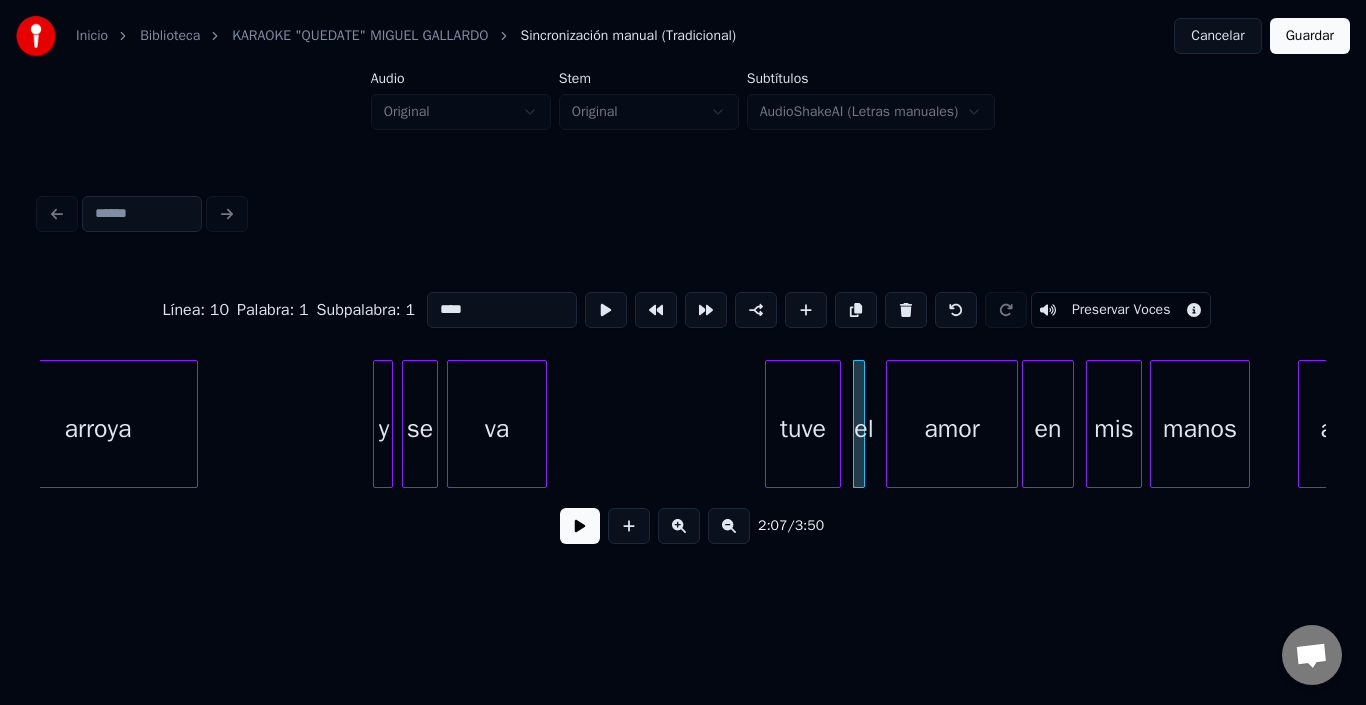 click on "el" at bounding box center (859, 424) 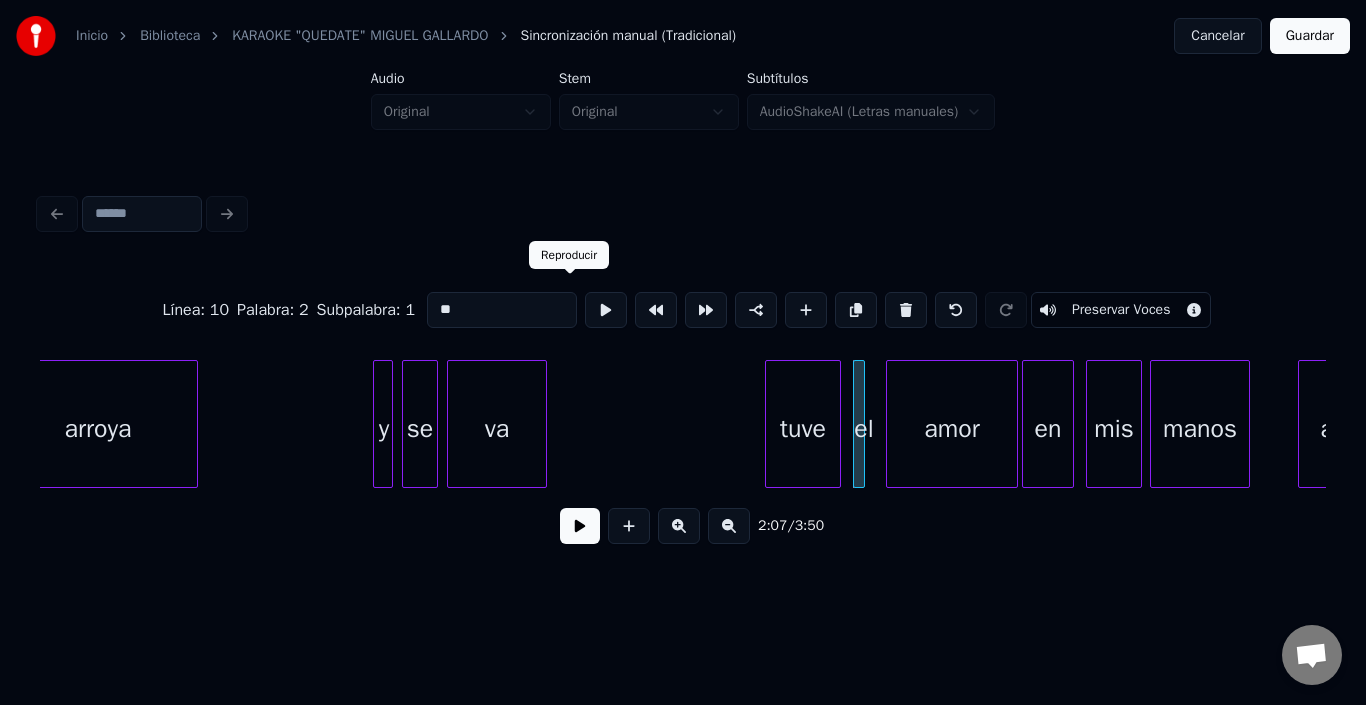 click at bounding box center [606, 310] 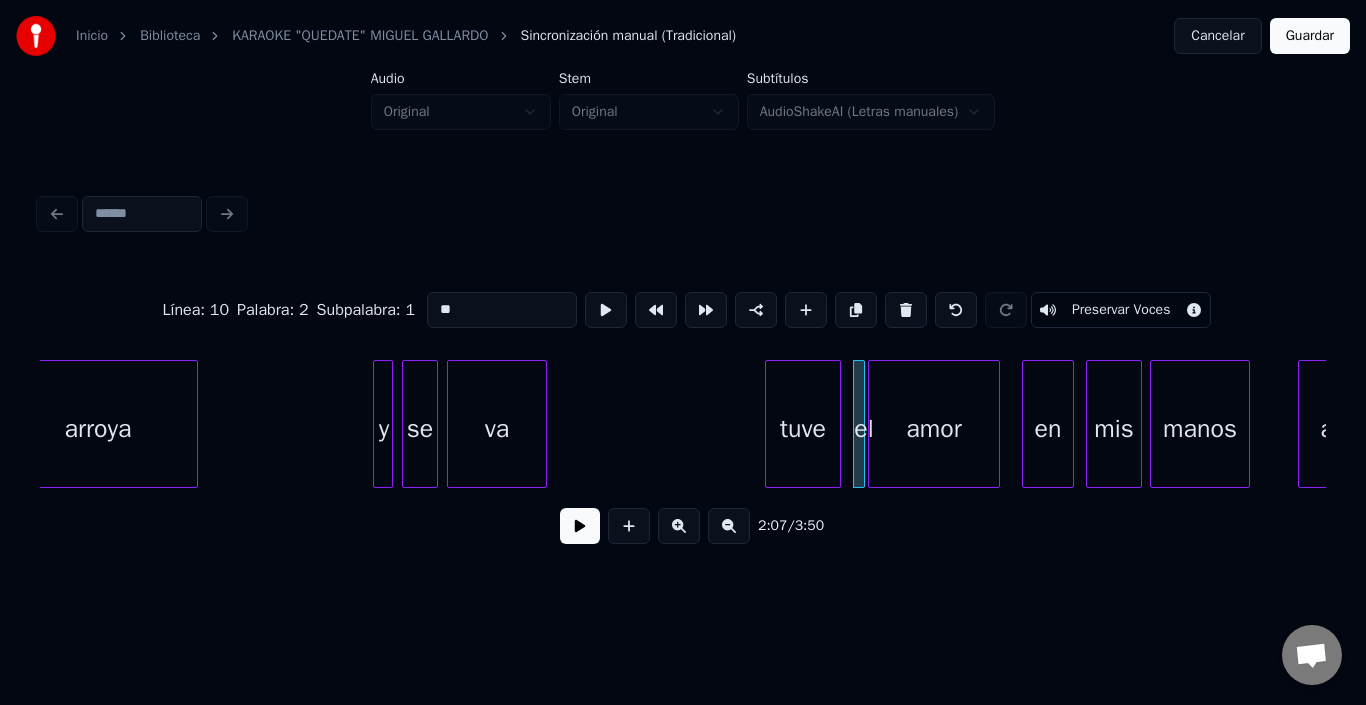 click on "amor" at bounding box center (934, 429) 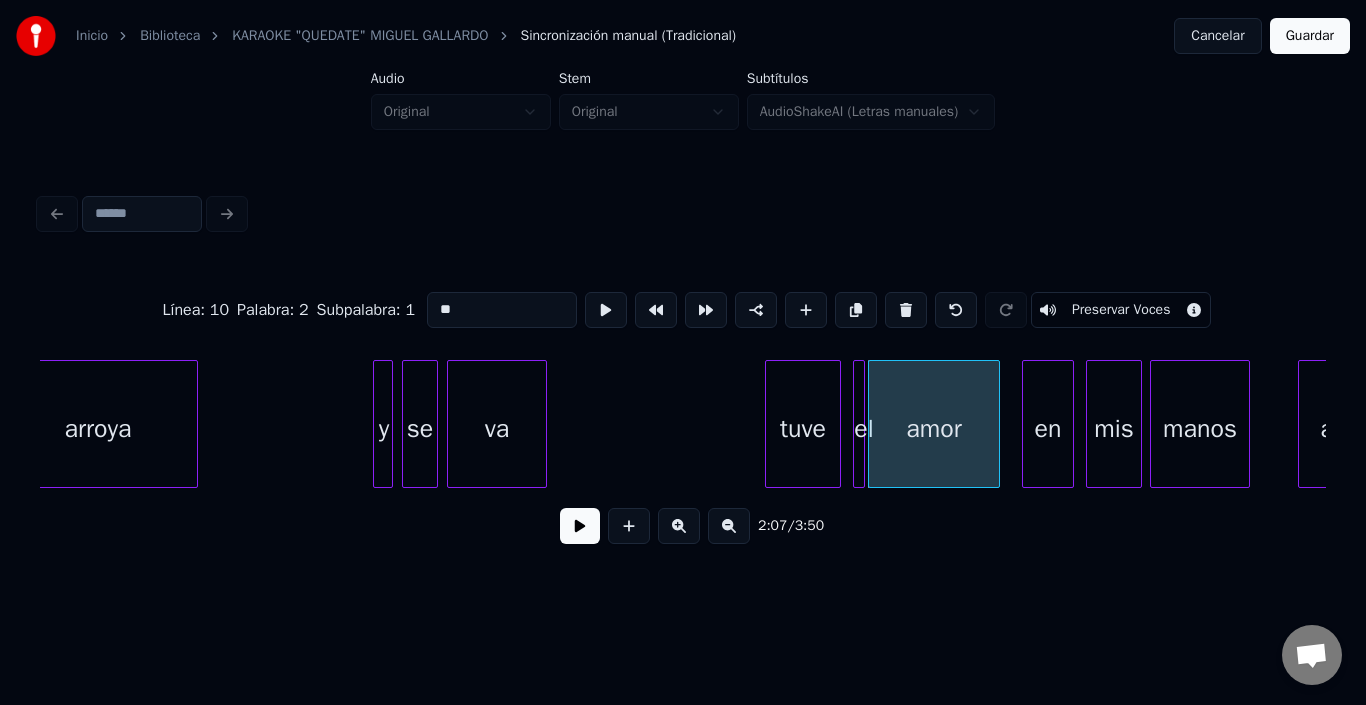 click on "amor" at bounding box center (934, 429) 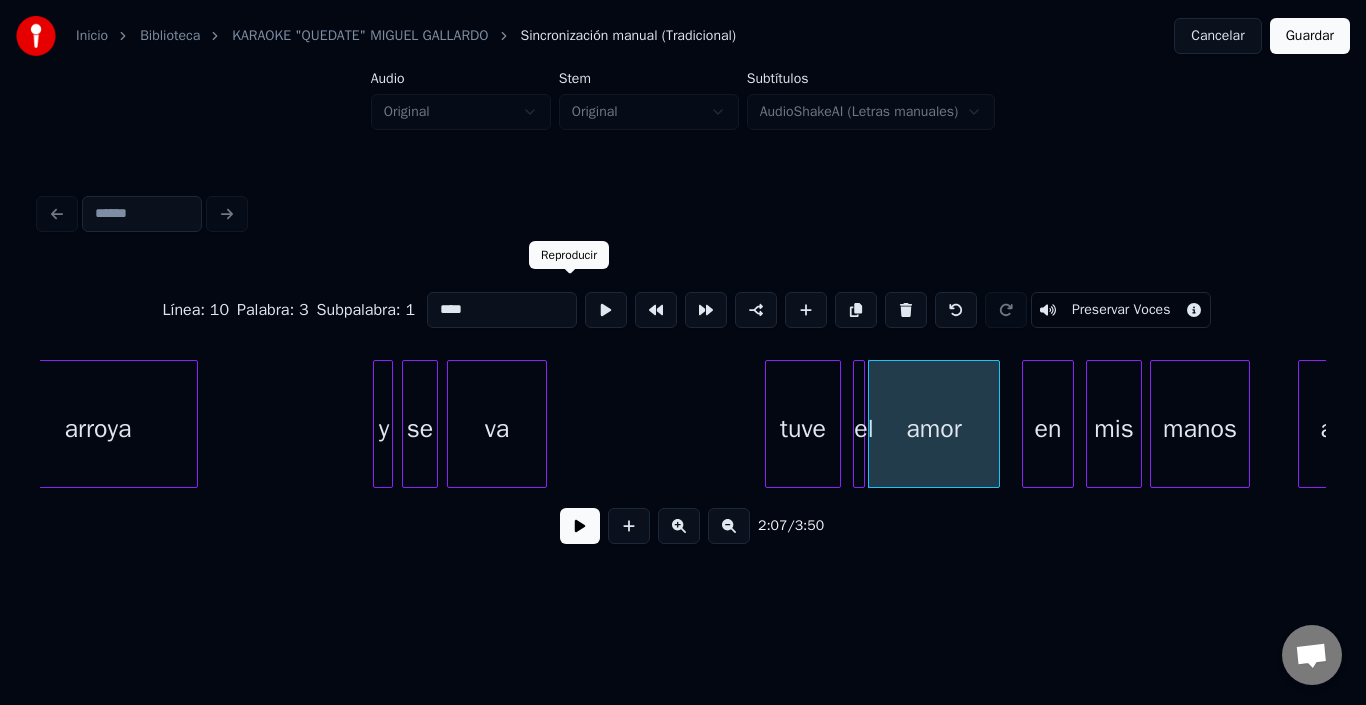 click at bounding box center [606, 310] 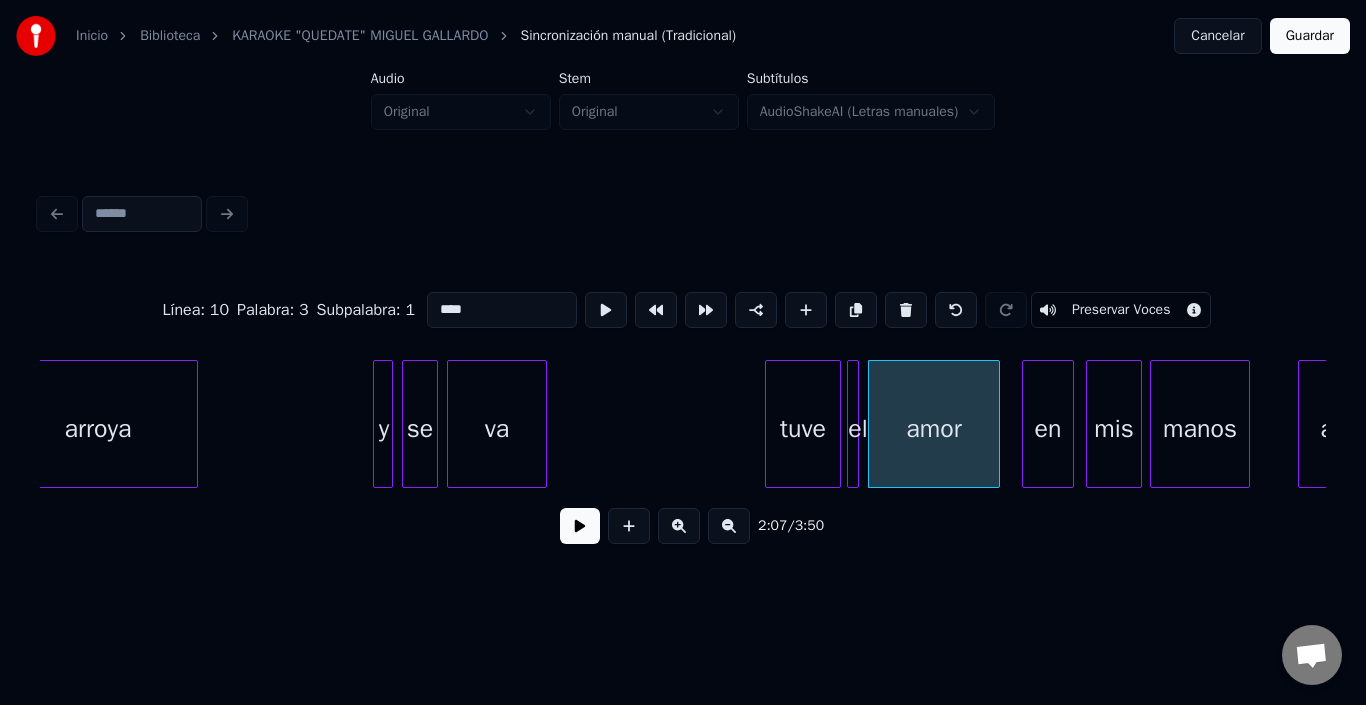 click on "el" at bounding box center (853, 424) 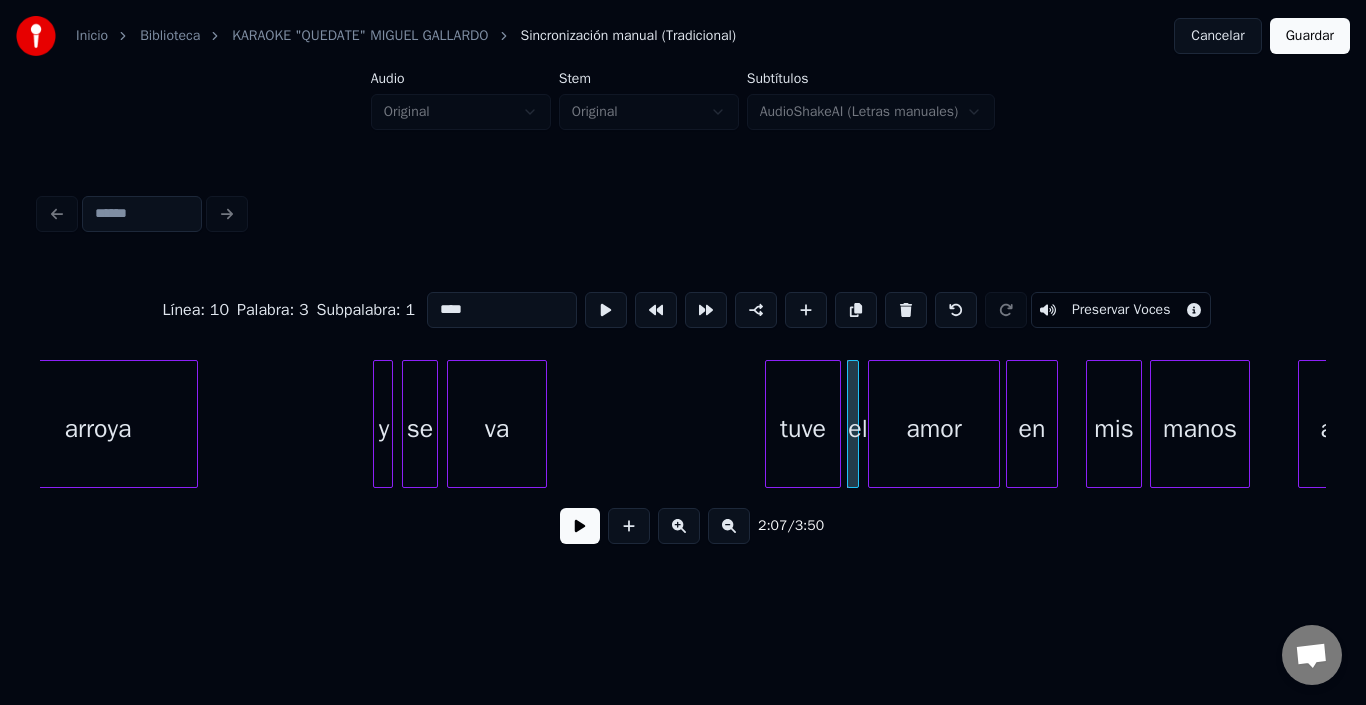click on "en" at bounding box center [1032, 429] 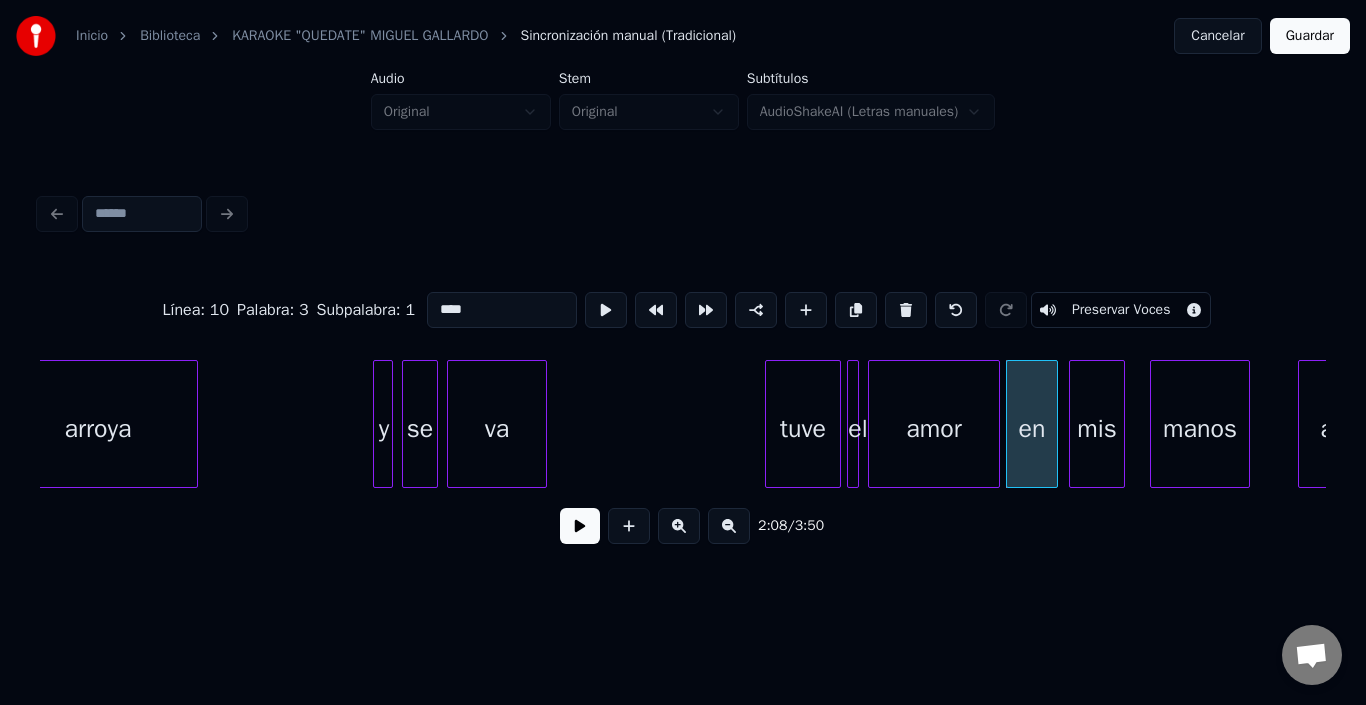 click on "mis" at bounding box center [1097, 429] 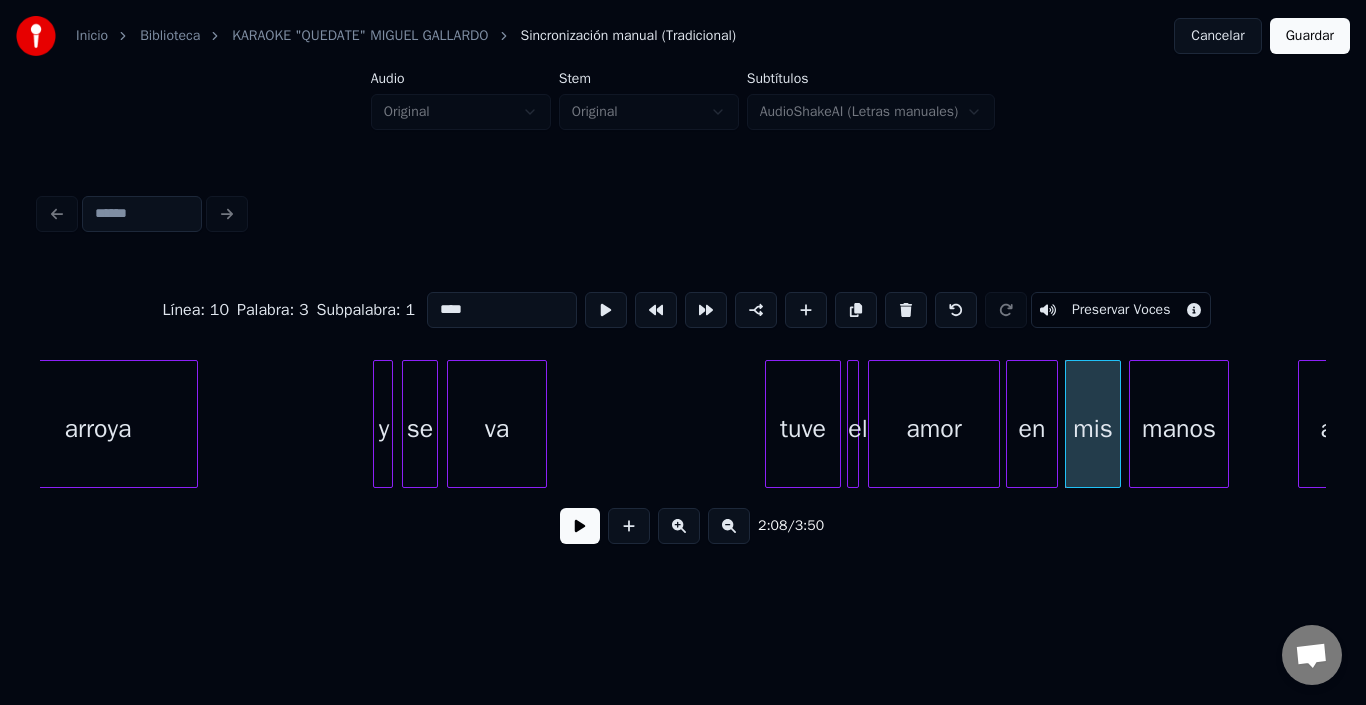 click on "manos" at bounding box center (1179, 429) 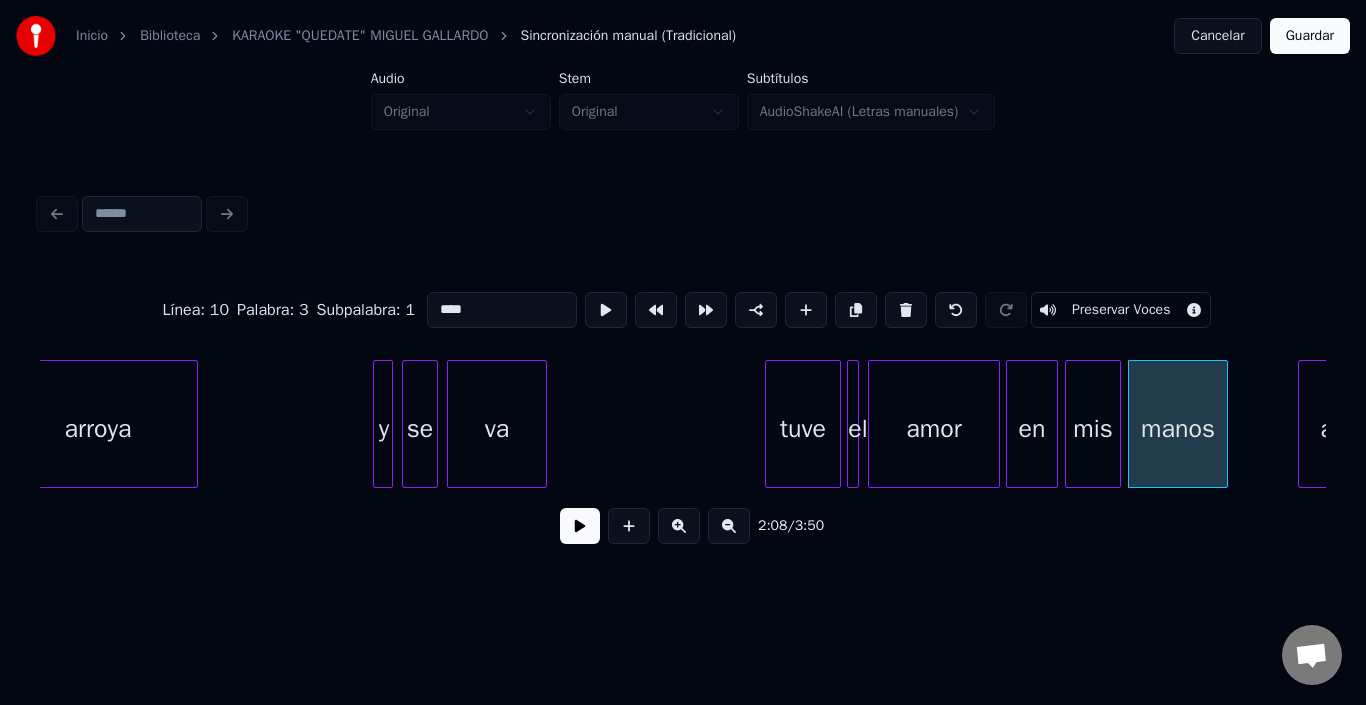 click on "manos" at bounding box center (1178, 429) 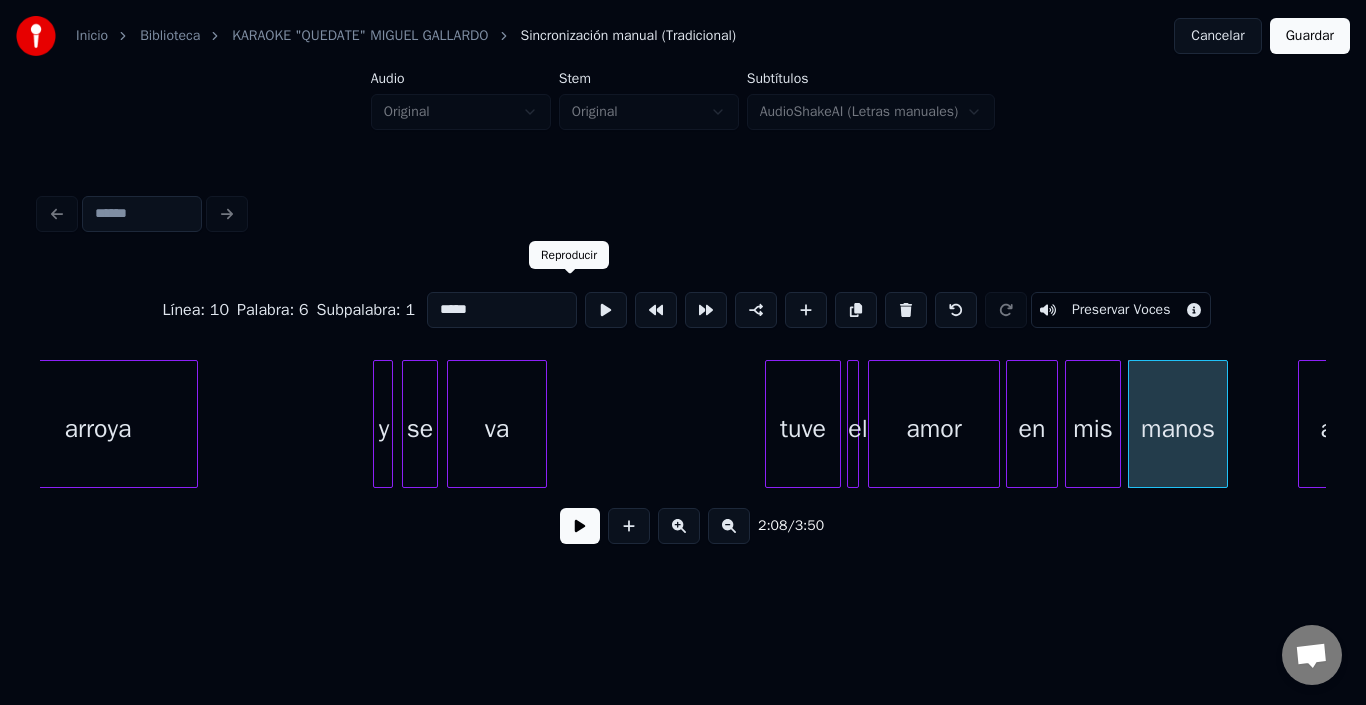 click at bounding box center (606, 310) 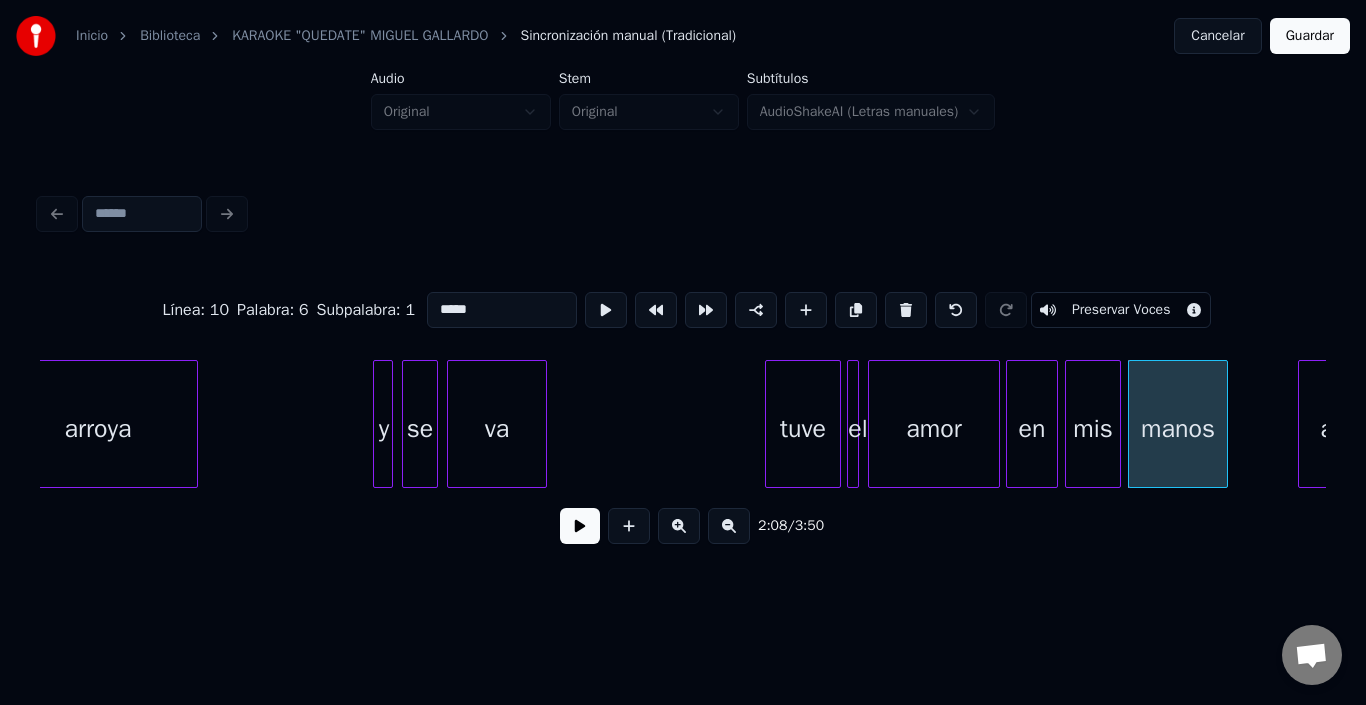 click on "en" at bounding box center [1032, 429] 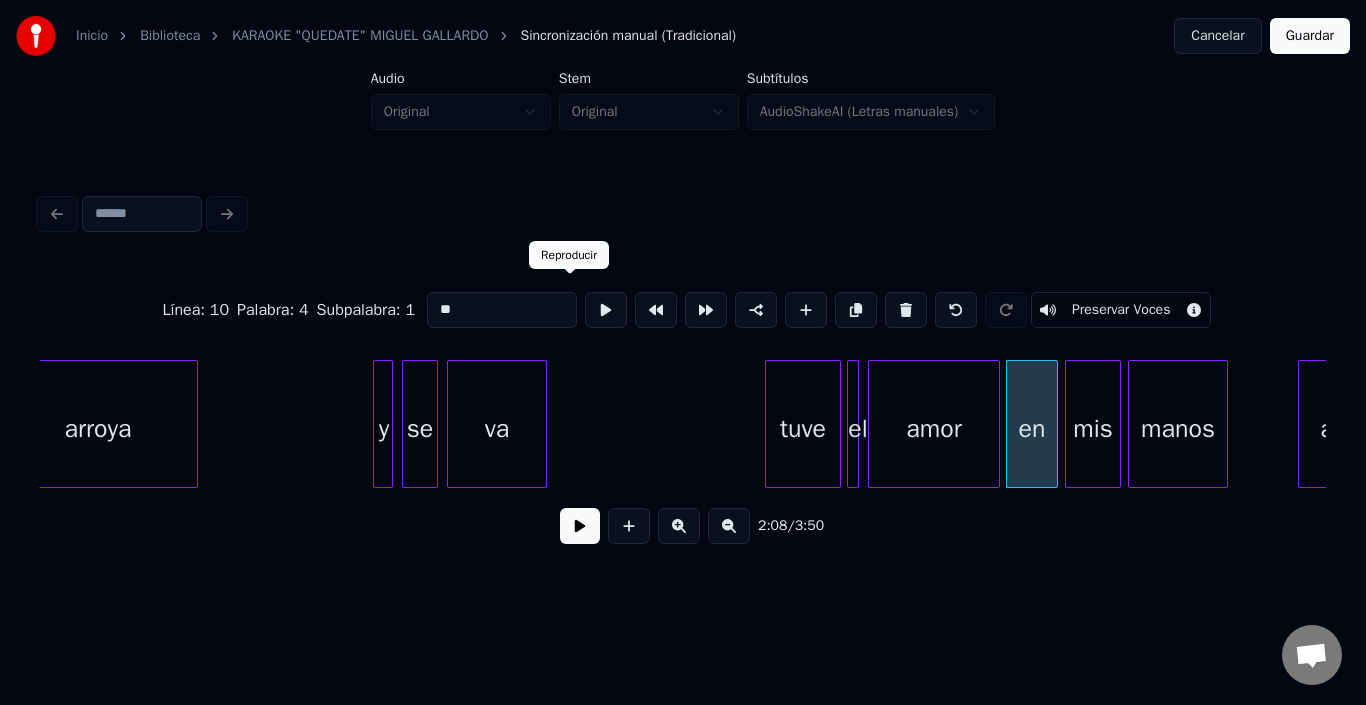 click at bounding box center (606, 310) 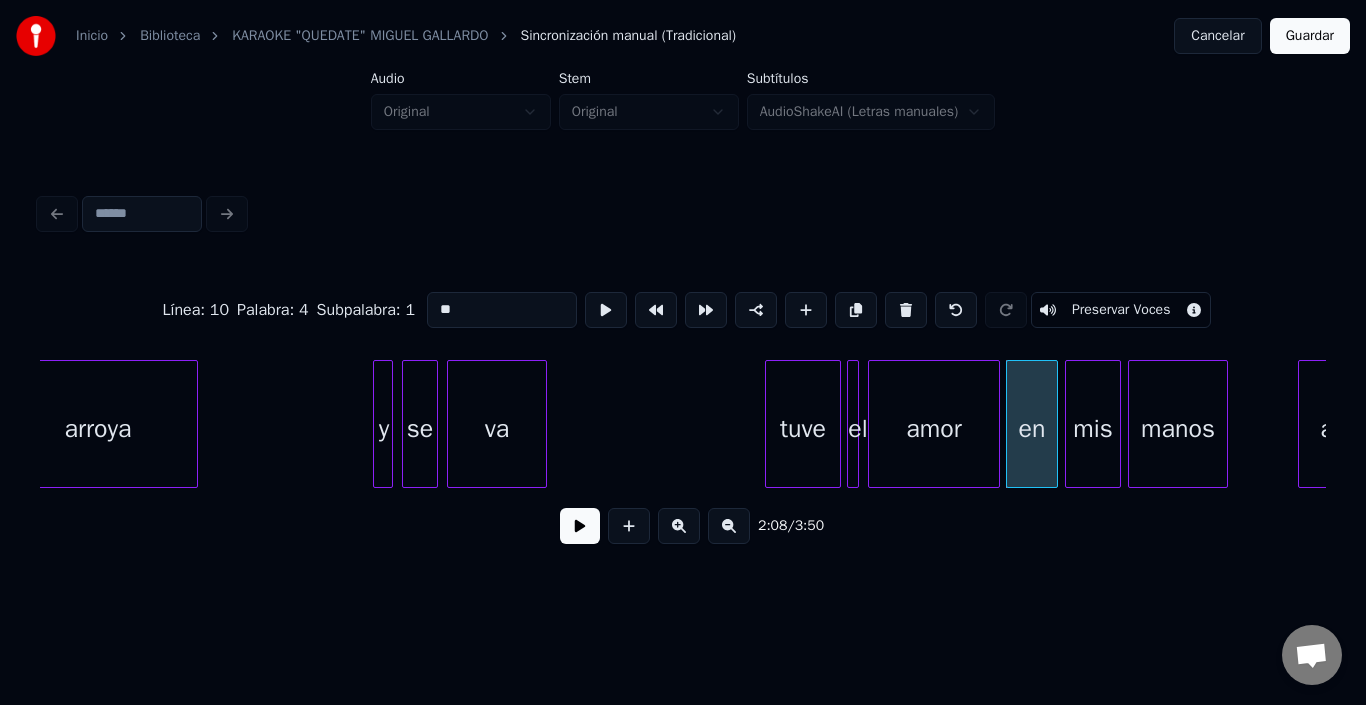 click on "mis" at bounding box center (1093, 429) 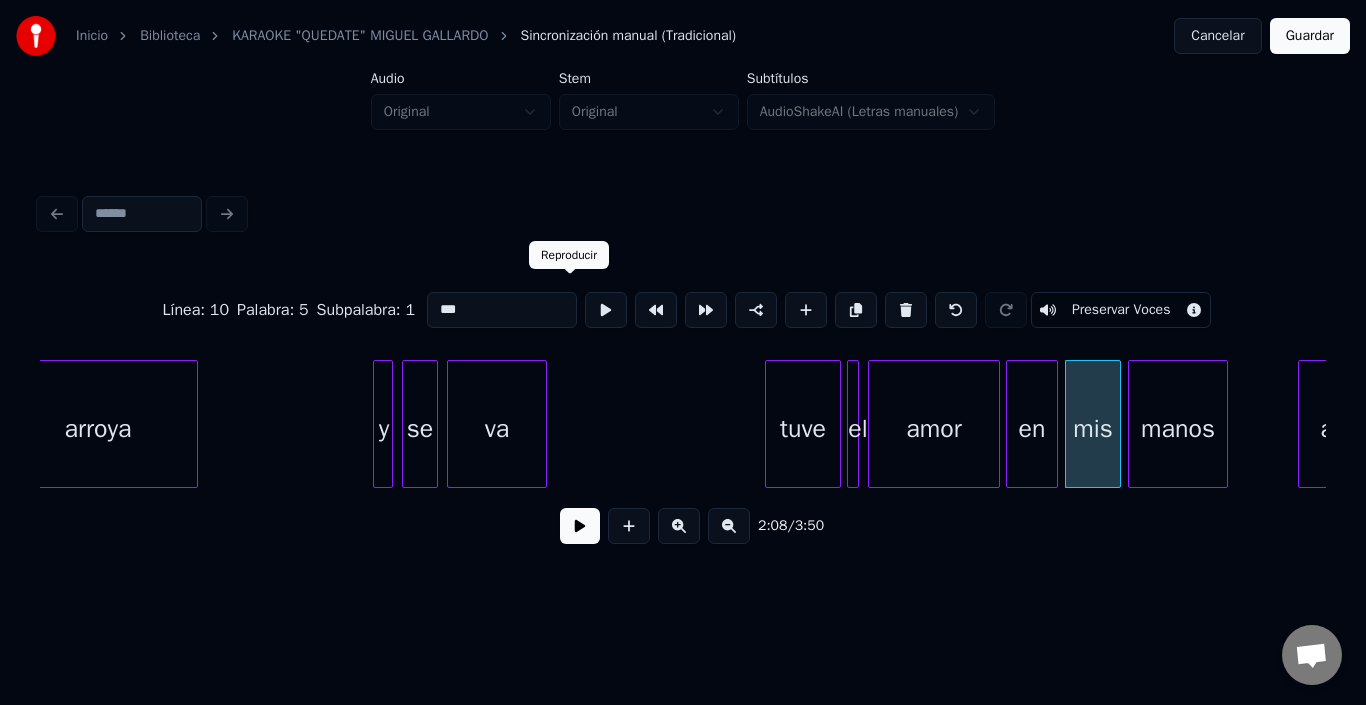 click at bounding box center (606, 310) 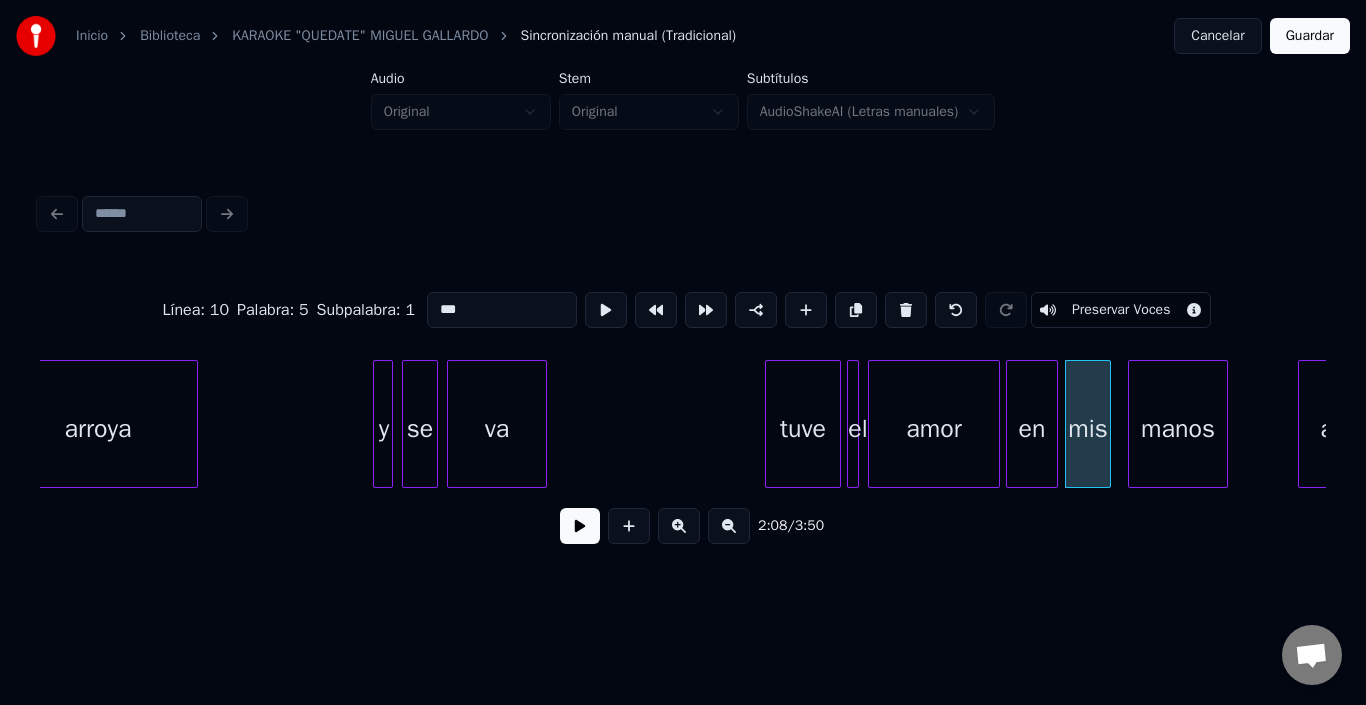 click at bounding box center [1107, 424] 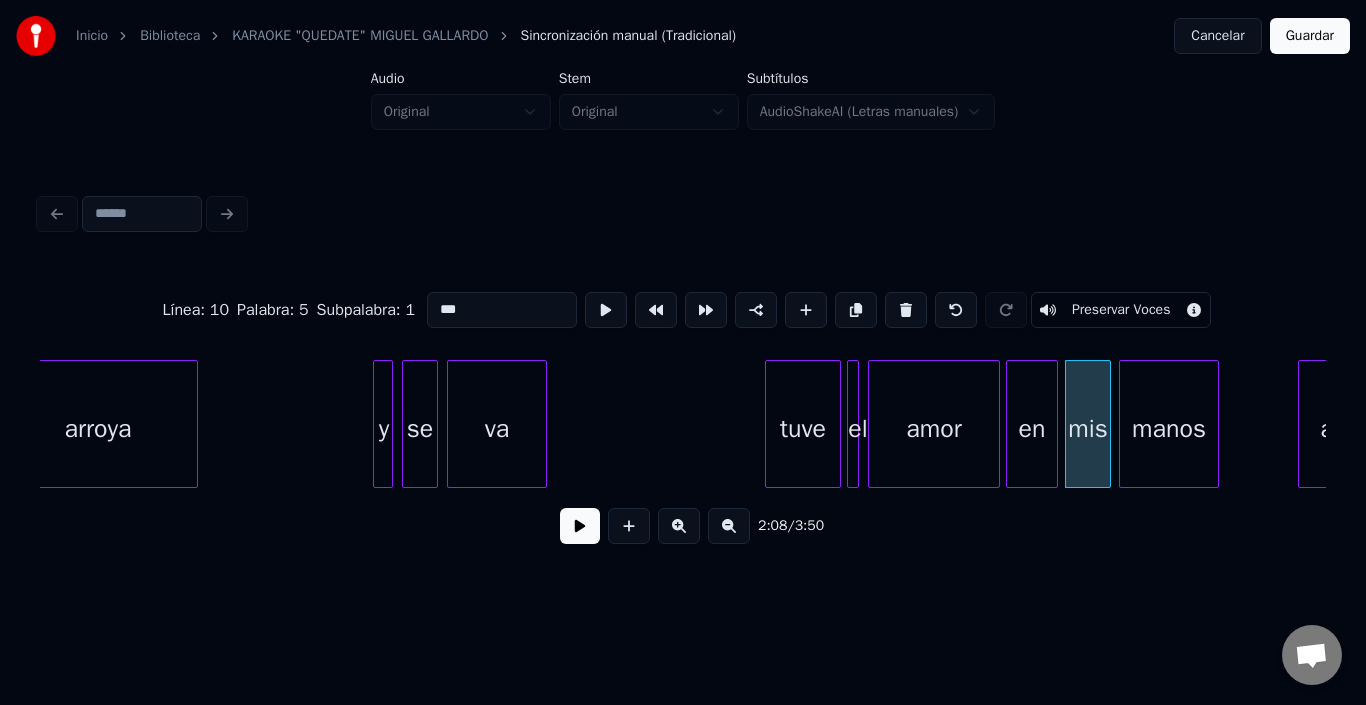 click on "manos" at bounding box center [1169, 429] 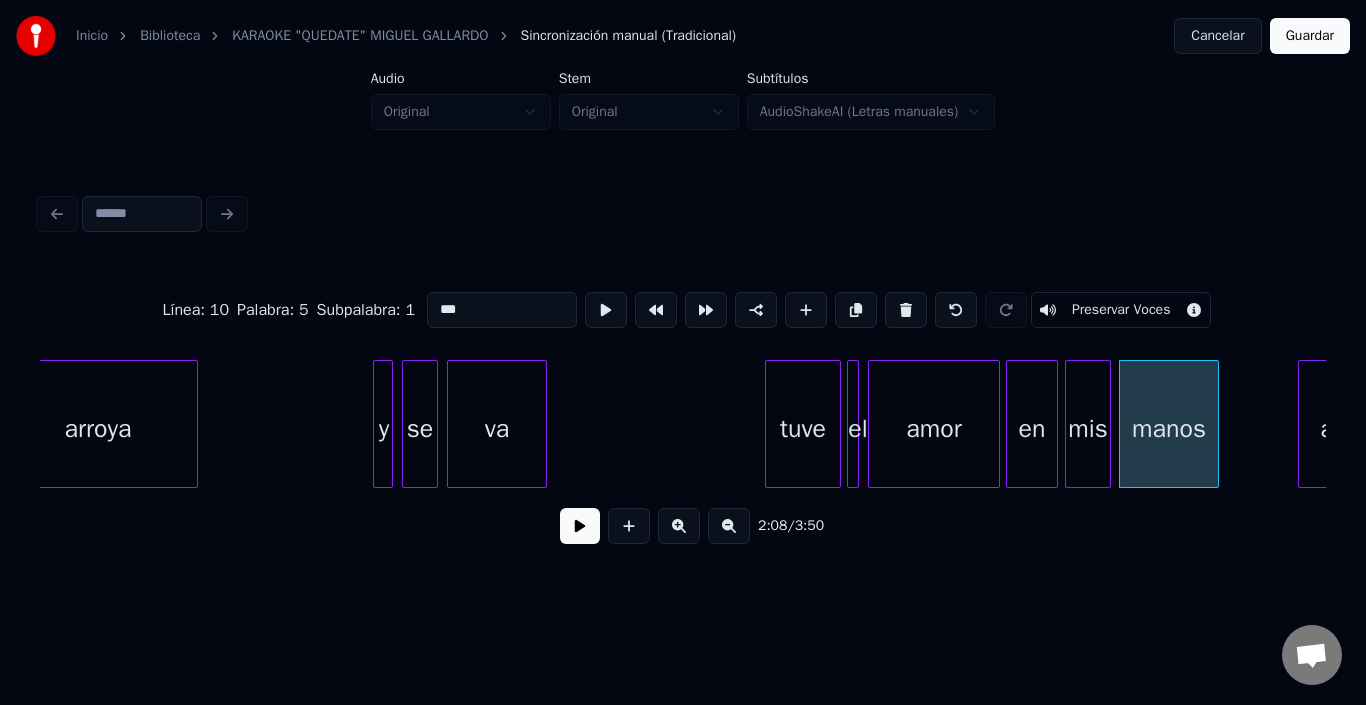 click on "mis" at bounding box center (1088, 429) 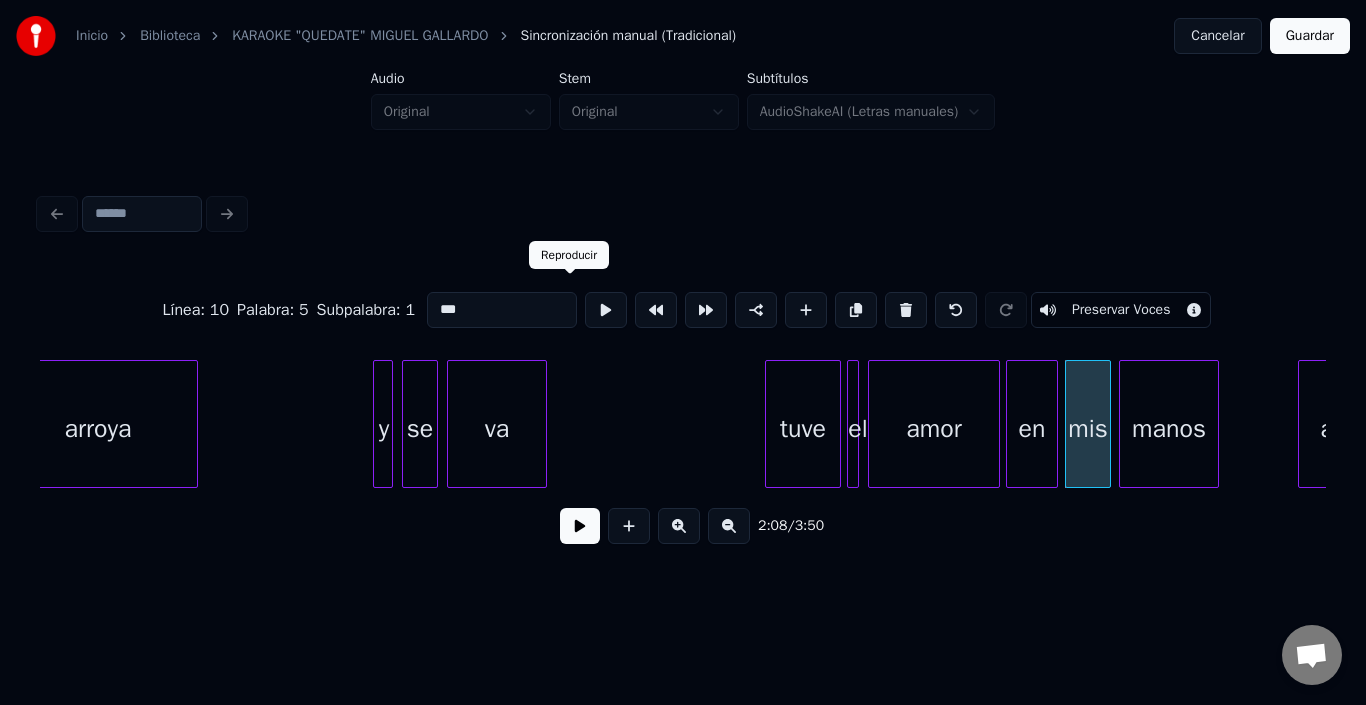 click at bounding box center (606, 310) 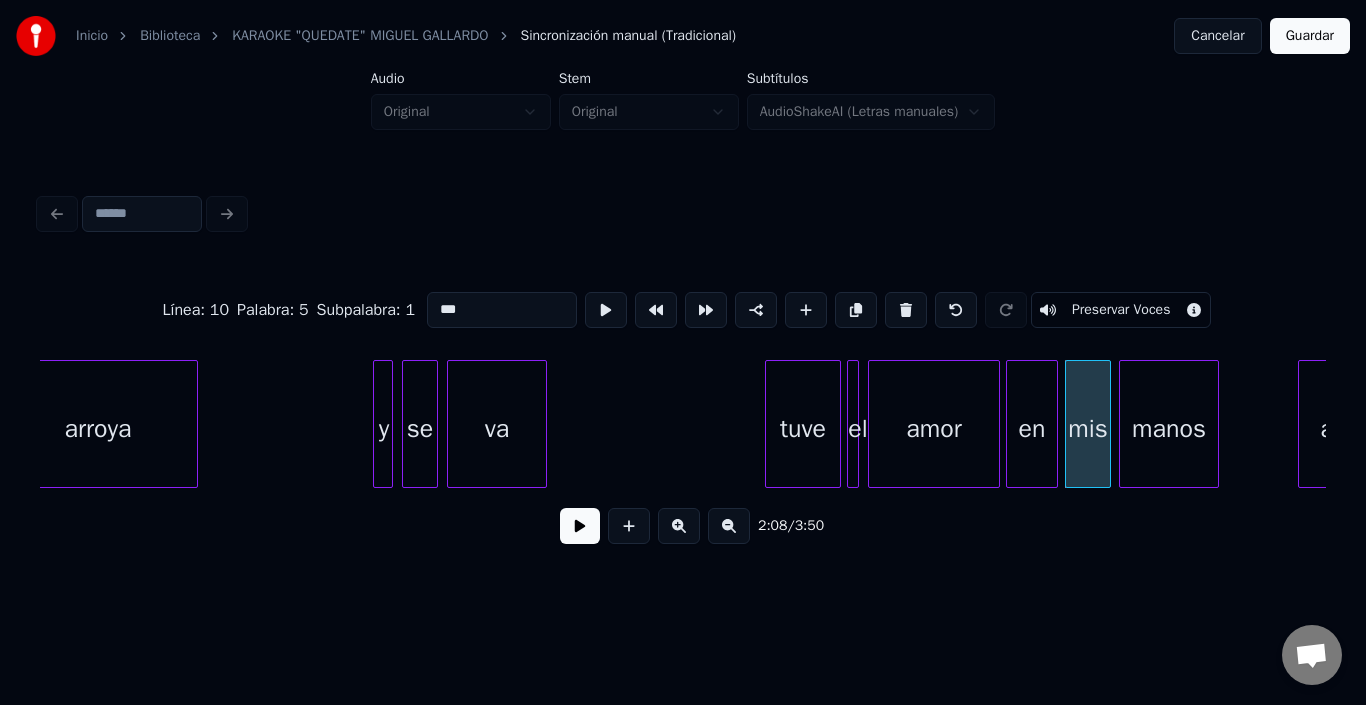 click on "manos" at bounding box center (1169, 429) 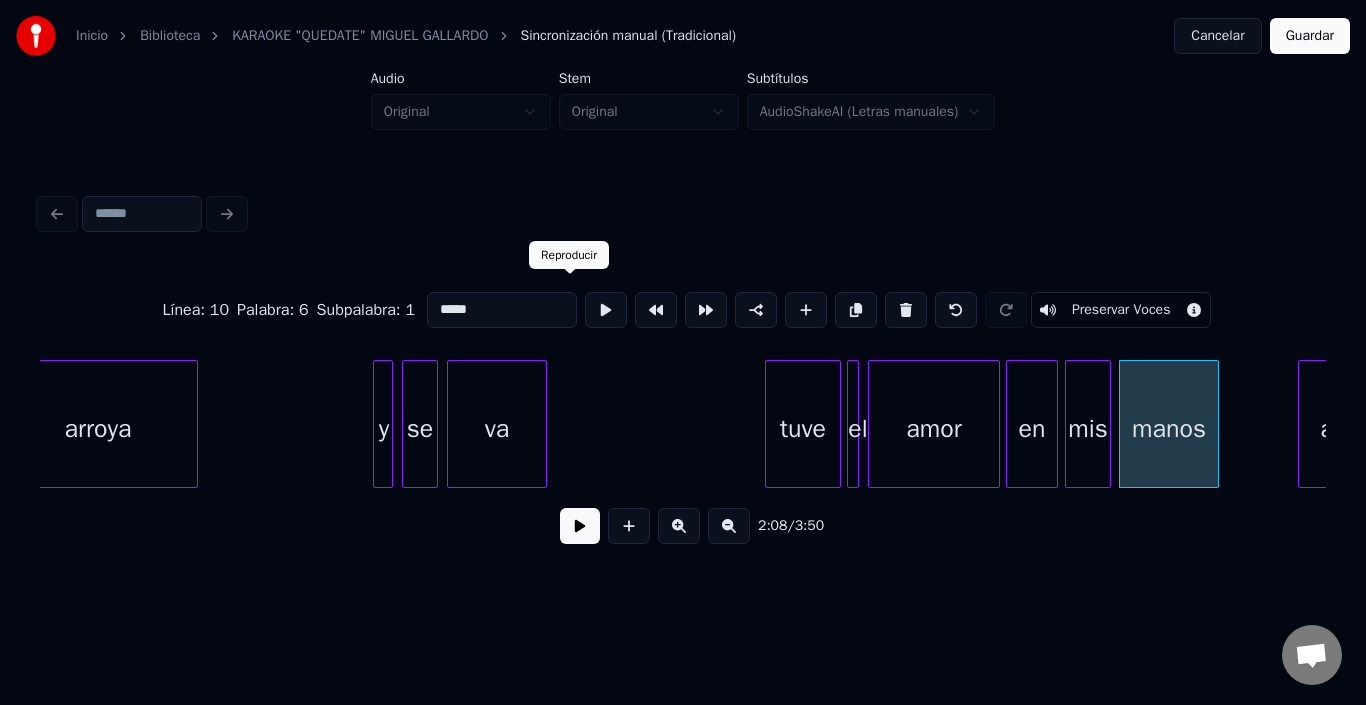 click at bounding box center [606, 310] 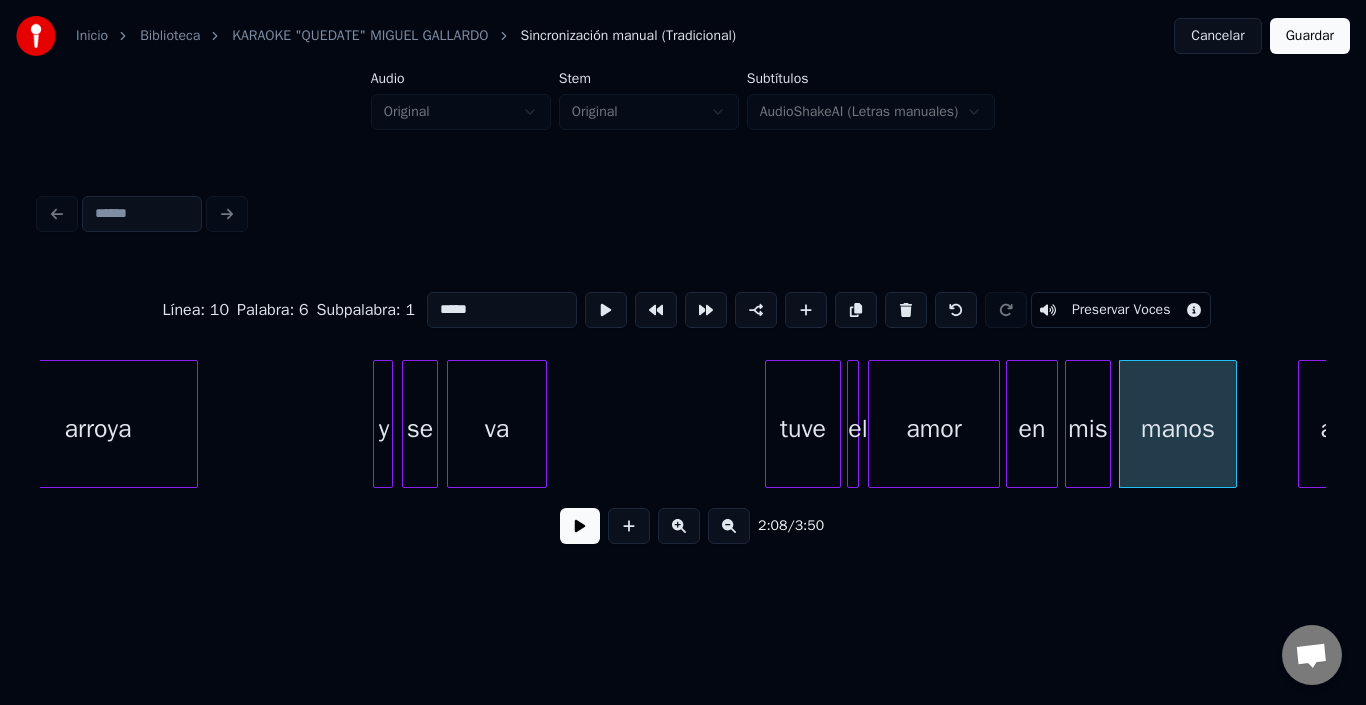 click at bounding box center [1233, 424] 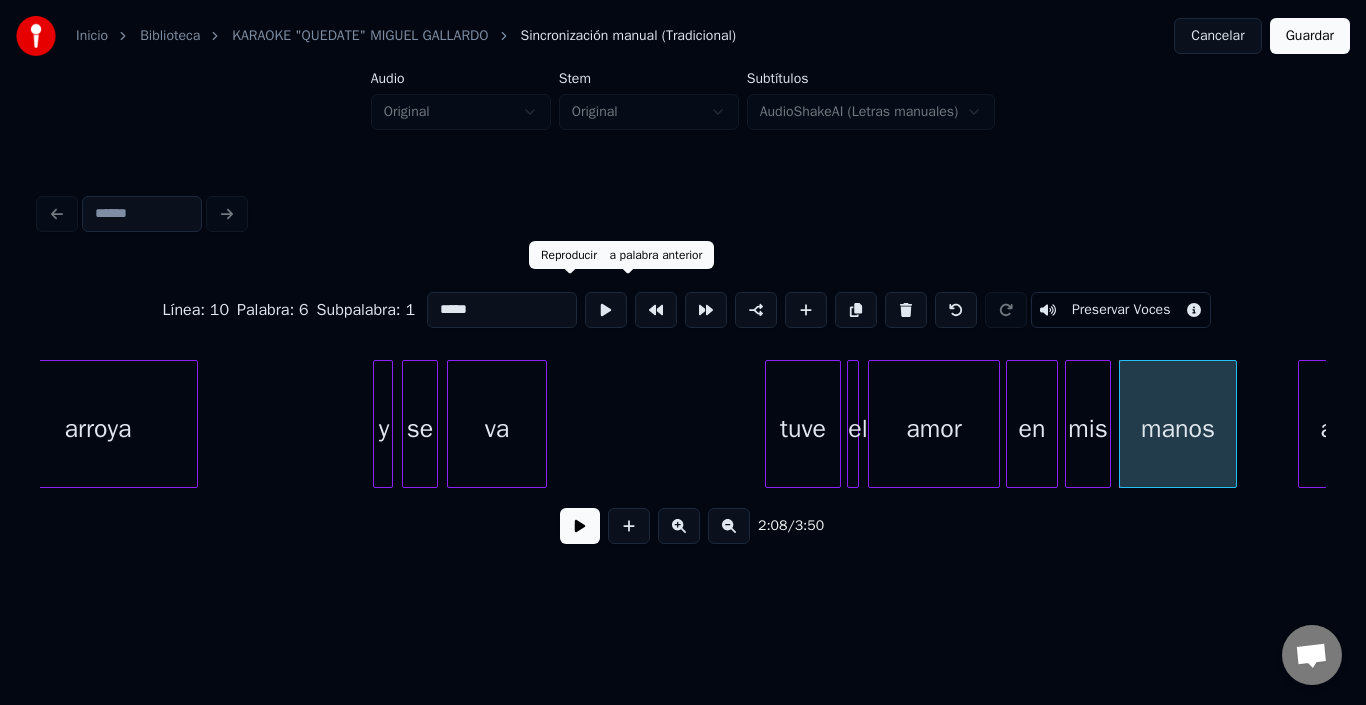 click at bounding box center (606, 310) 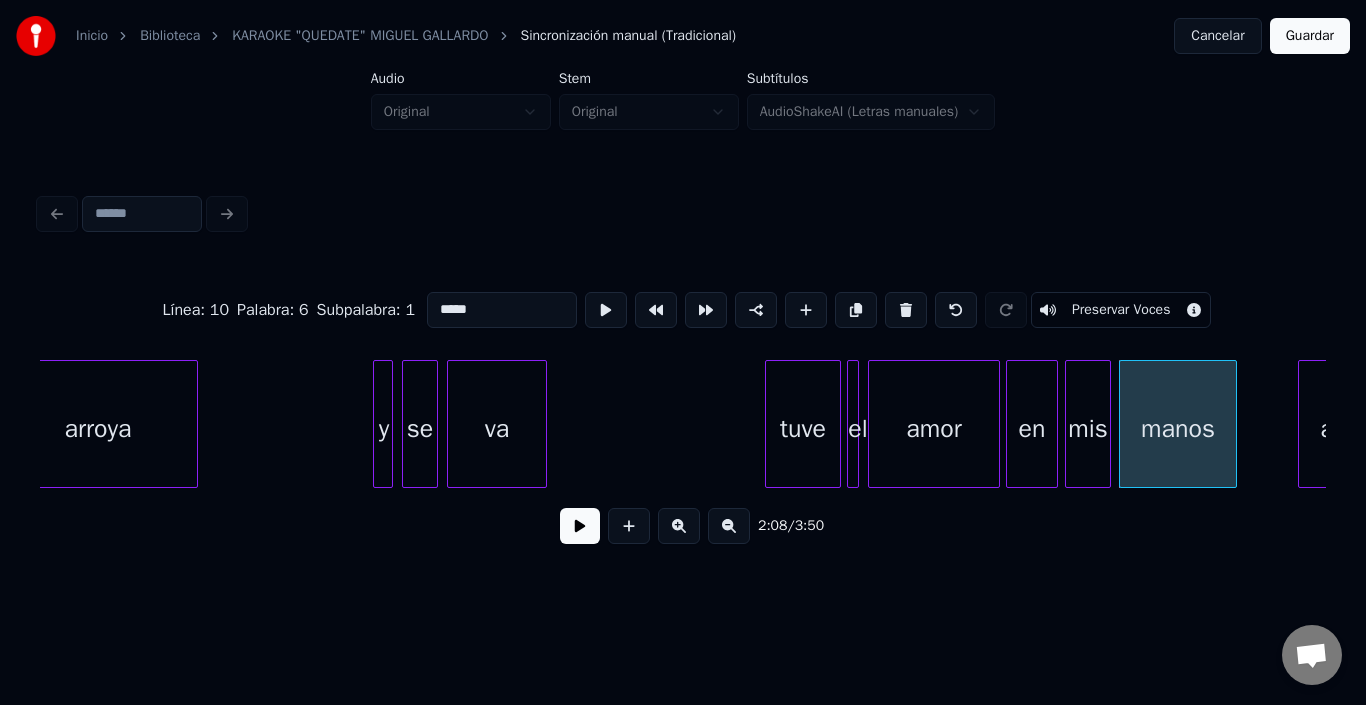 scroll, scrollTop: 0, scrollLeft: 24734, axis: horizontal 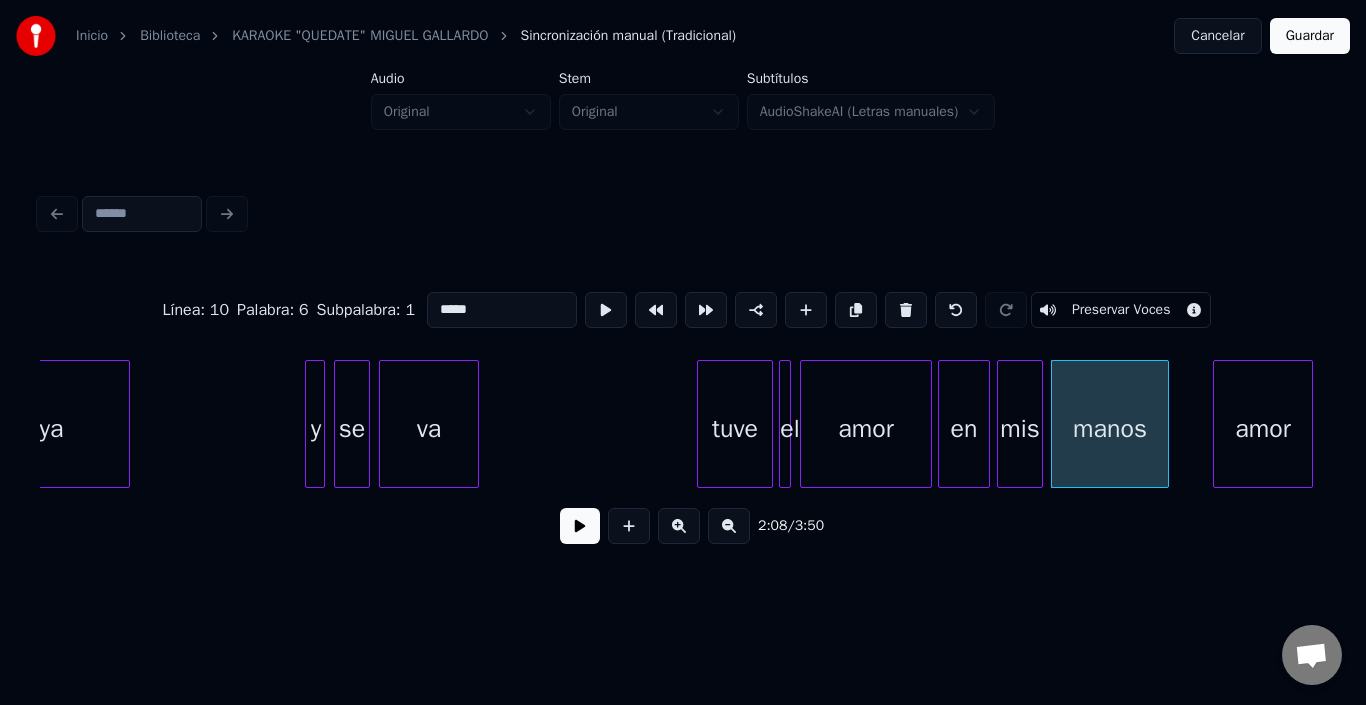click on "amor" at bounding box center [1263, 429] 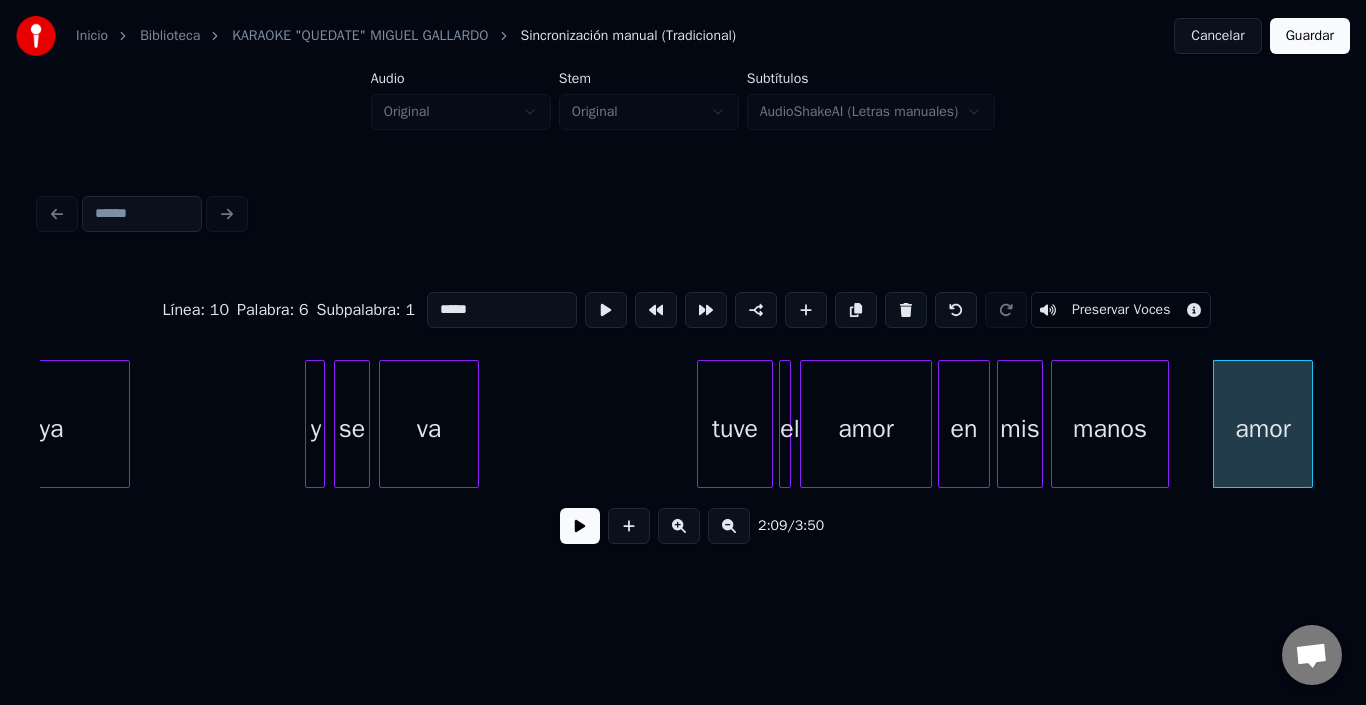 click on "amor" at bounding box center [1263, 429] 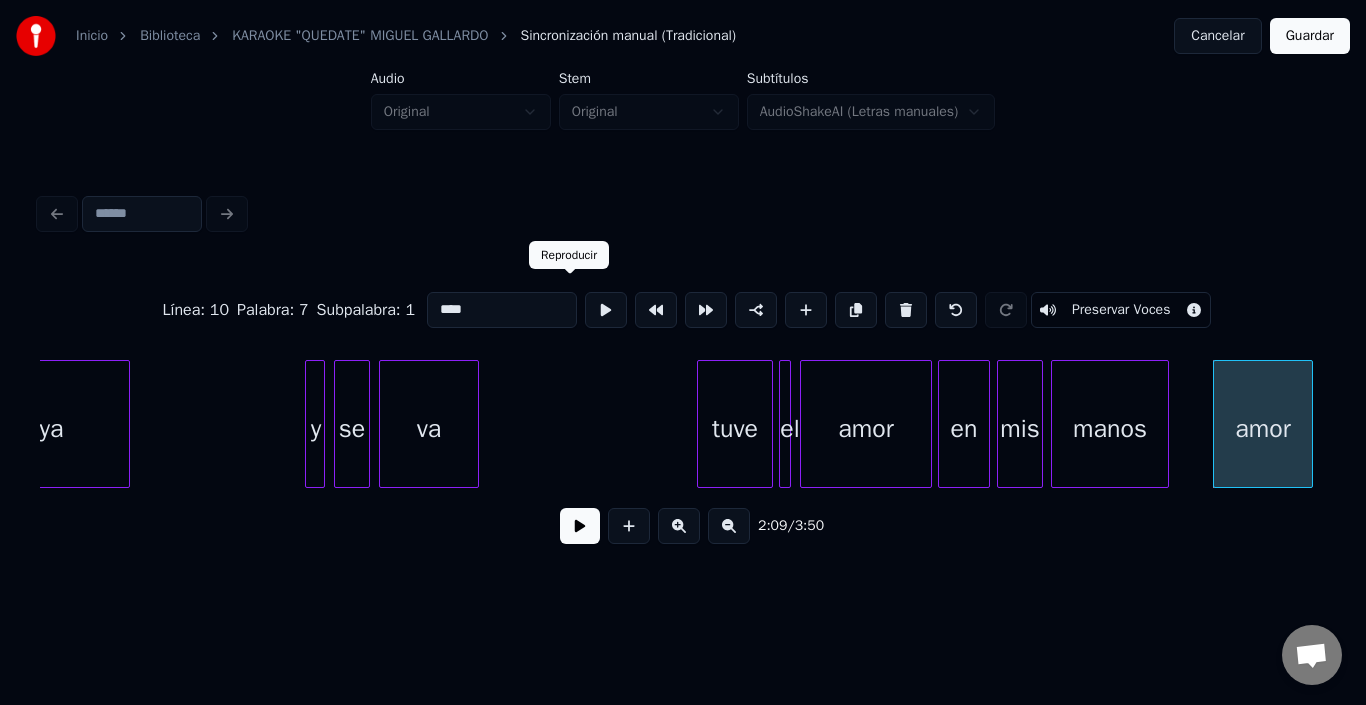 click at bounding box center [606, 310] 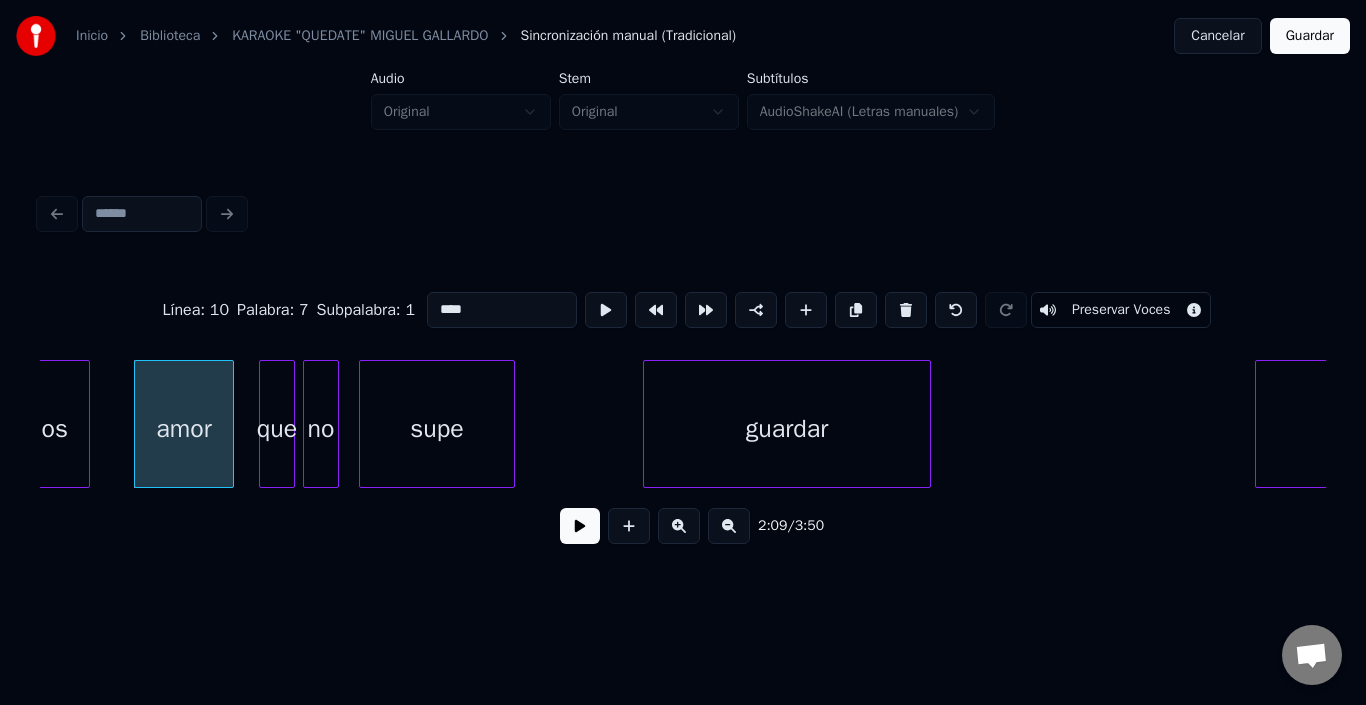 scroll, scrollTop: 0, scrollLeft: 25814, axis: horizontal 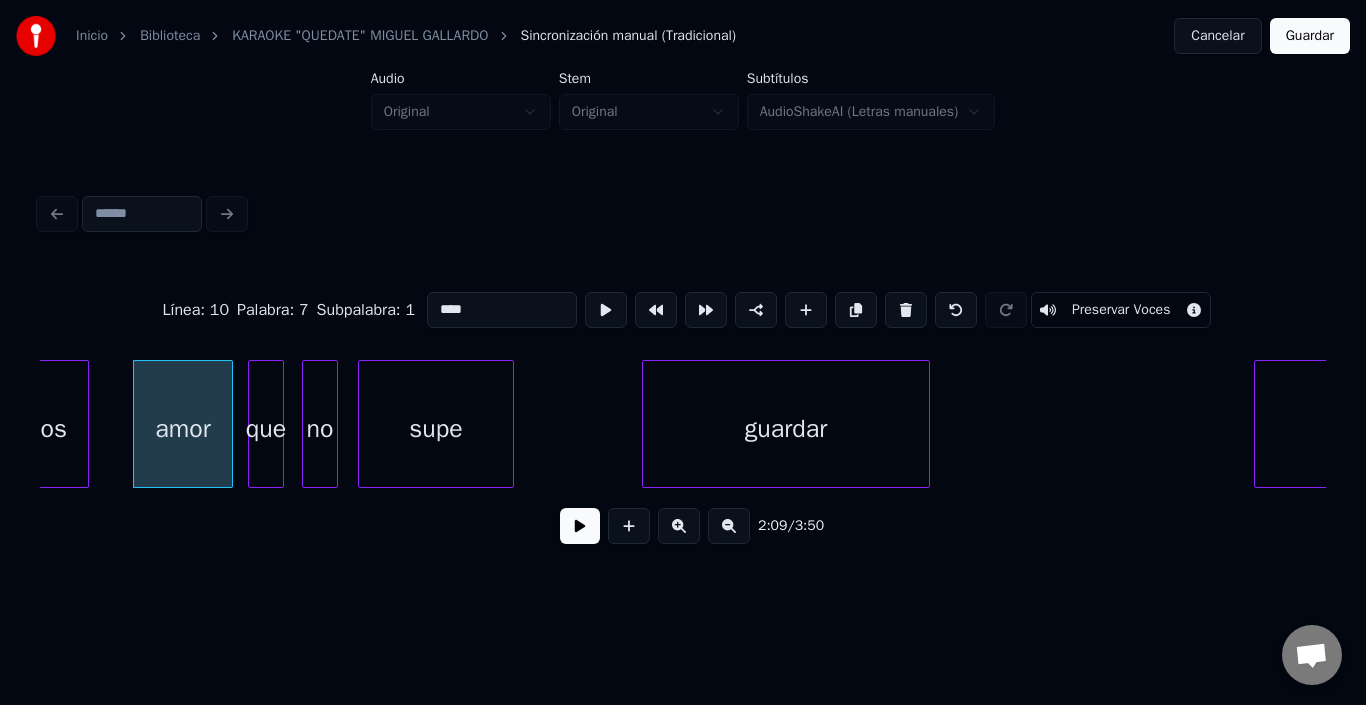 click on "que" at bounding box center (266, 429) 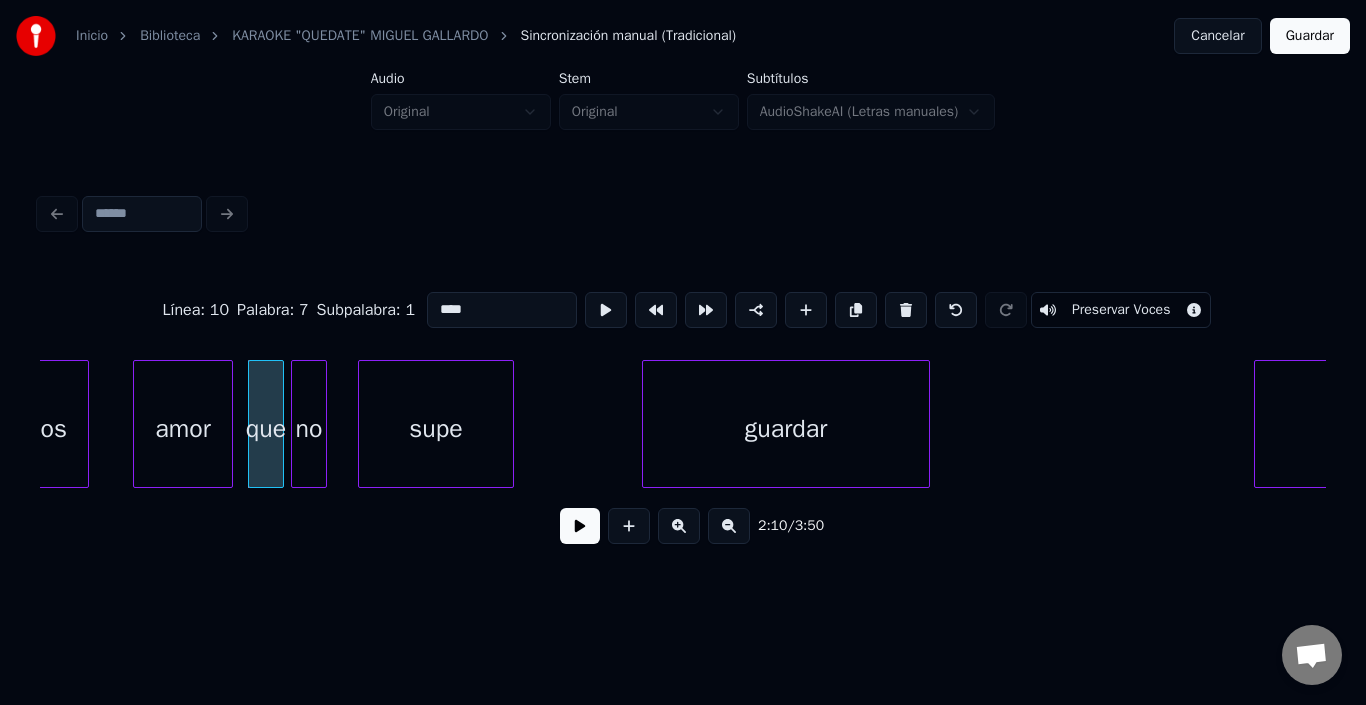 click on "no" at bounding box center [309, 429] 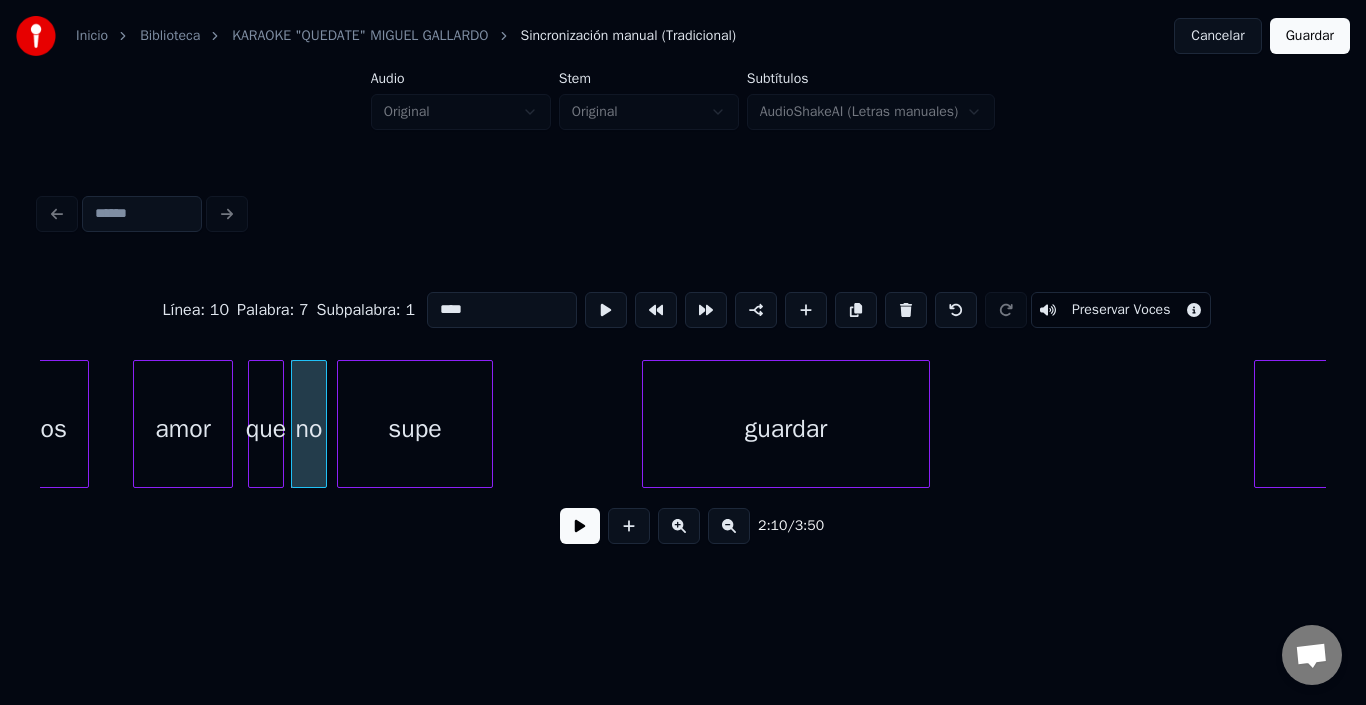 click on "supe" at bounding box center [415, 429] 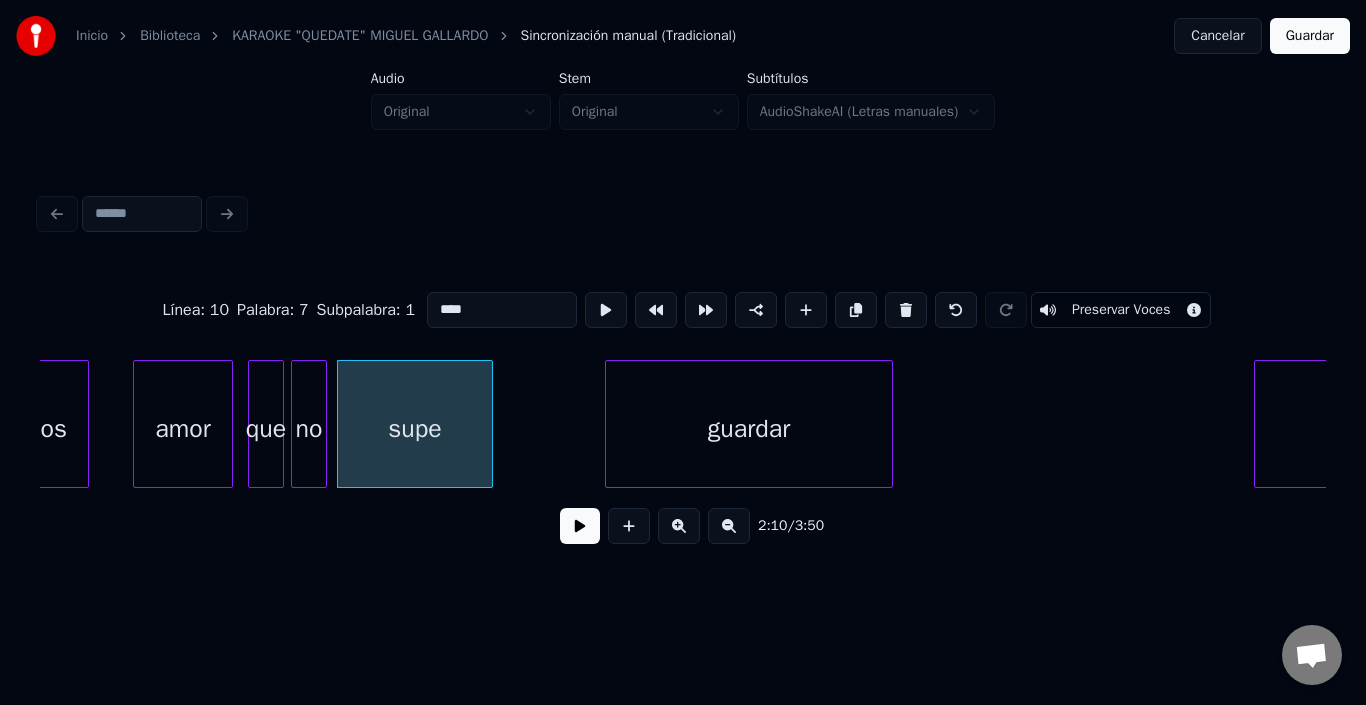 click on "guardar" at bounding box center (749, 429) 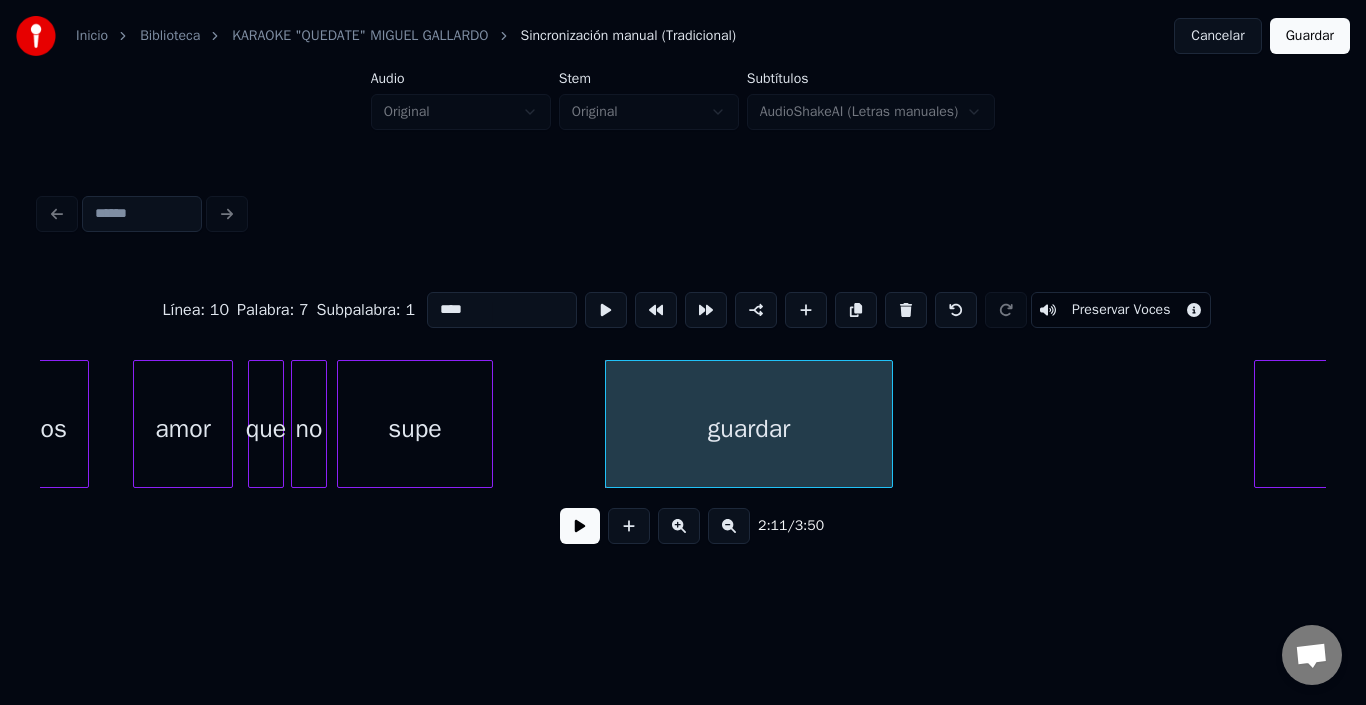 click on "guardar" at bounding box center (749, 429) 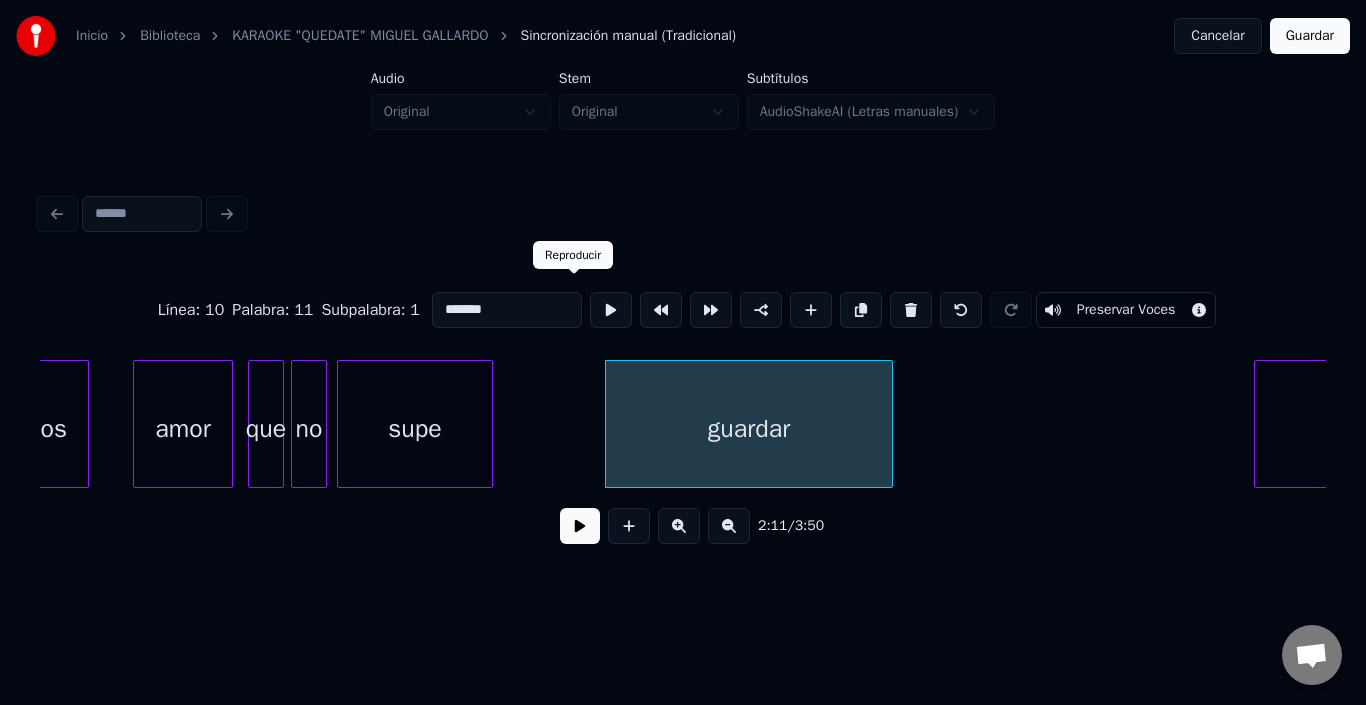 click at bounding box center (611, 310) 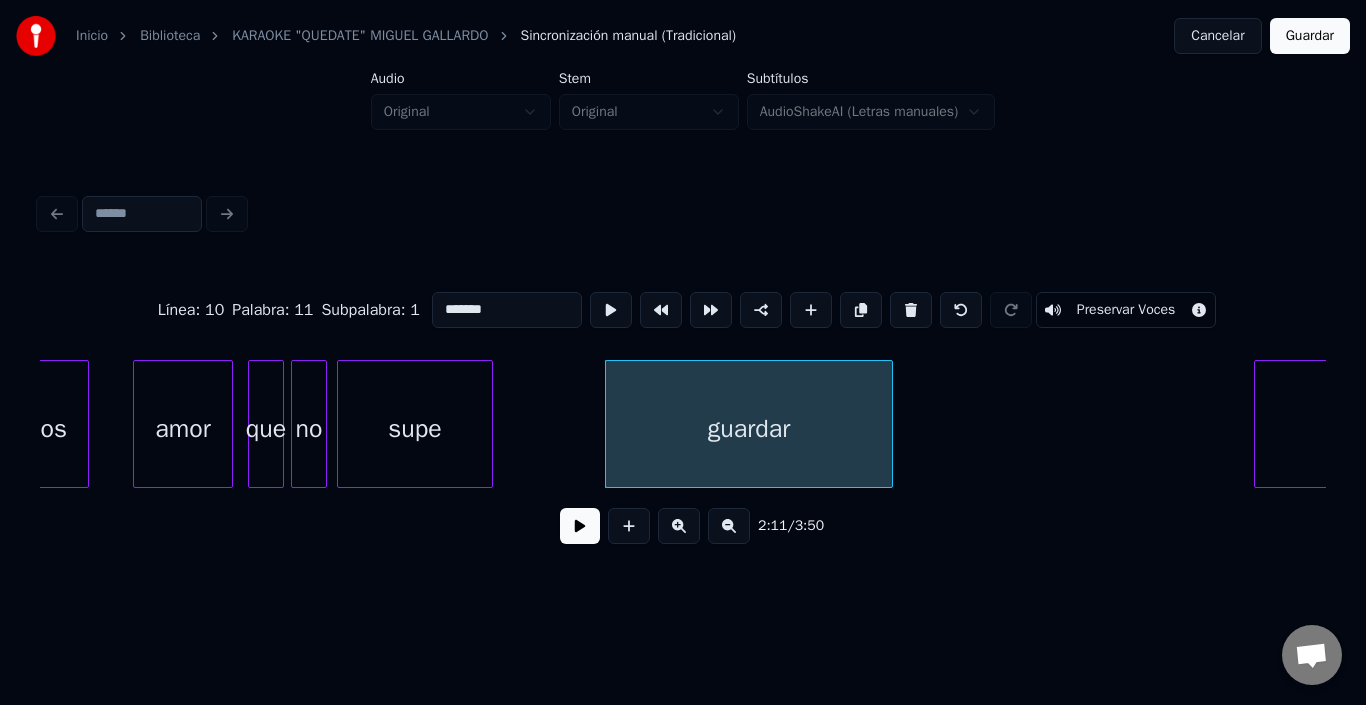 click at bounding box center (580, 526) 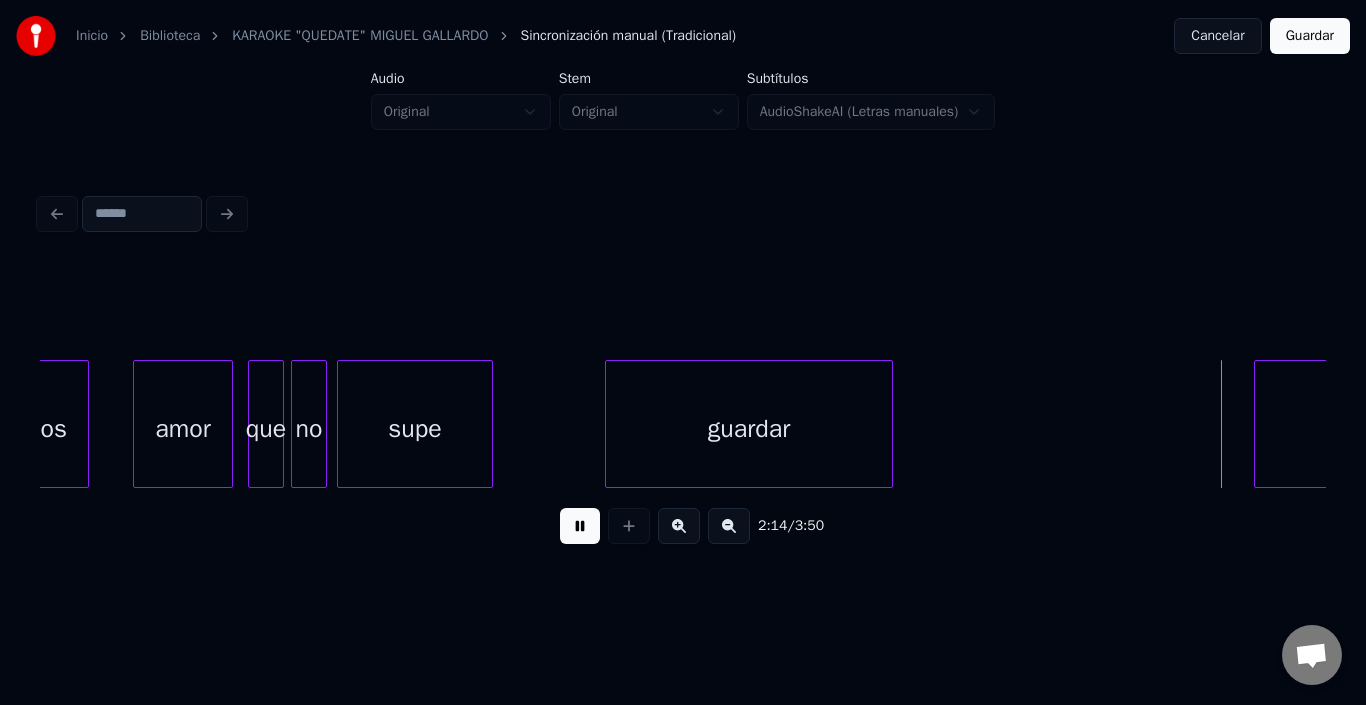 click at bounding box center [580, 526] 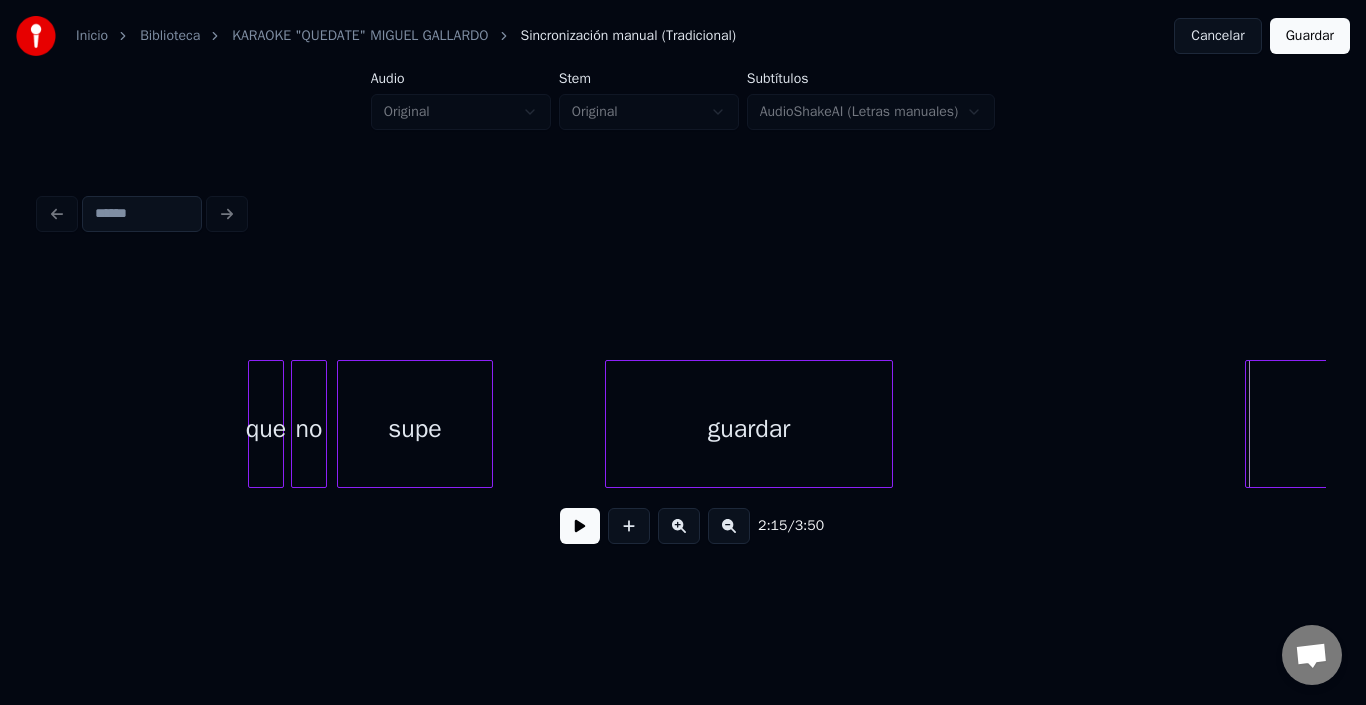 scroll, scrollTop: 0, scrollLeft: 26037, axis: horizontal 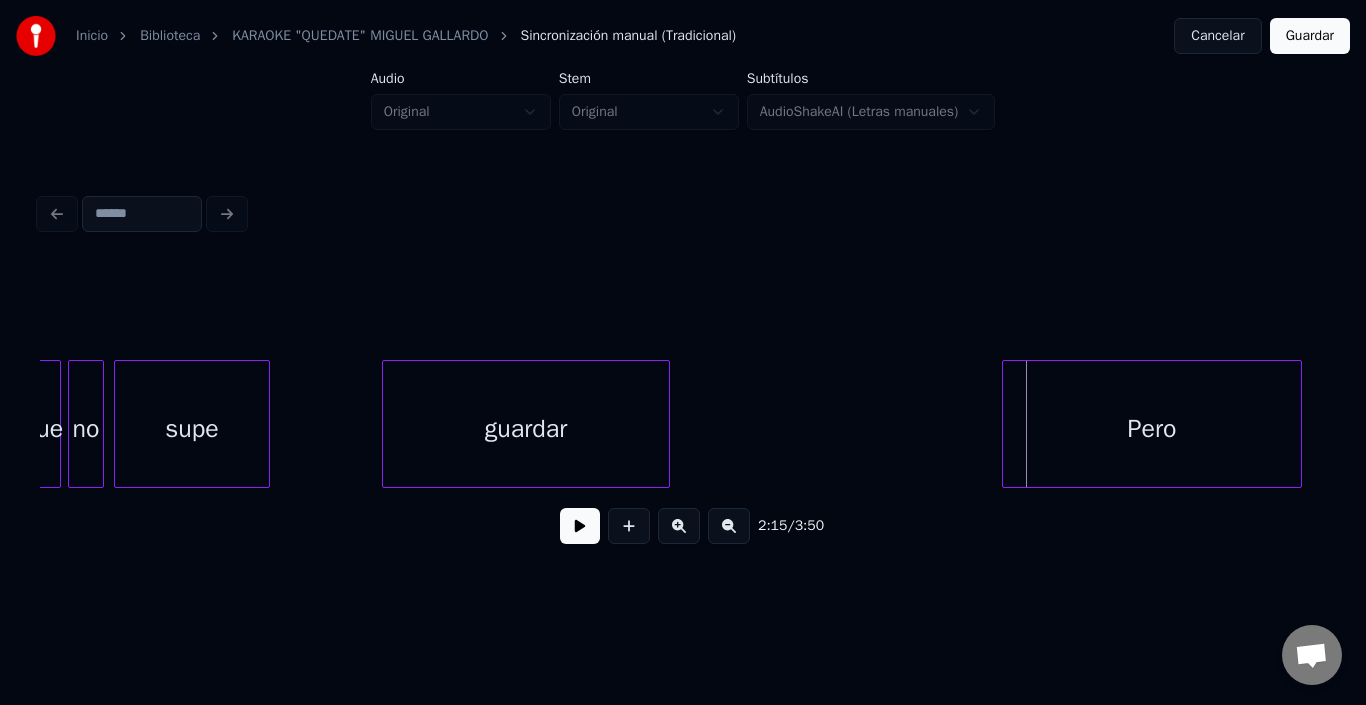 click on "Pero" at bounding box center [1152, 429] 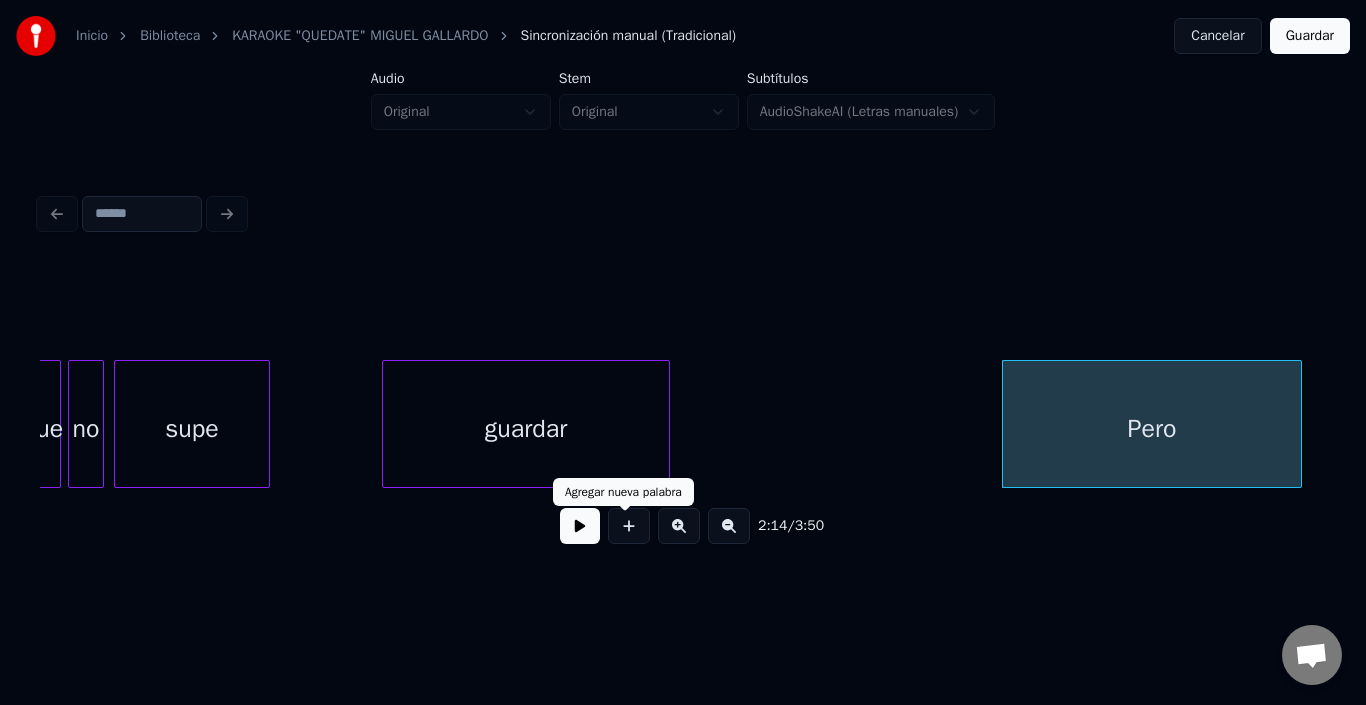 click at bounding box center (629, 526) 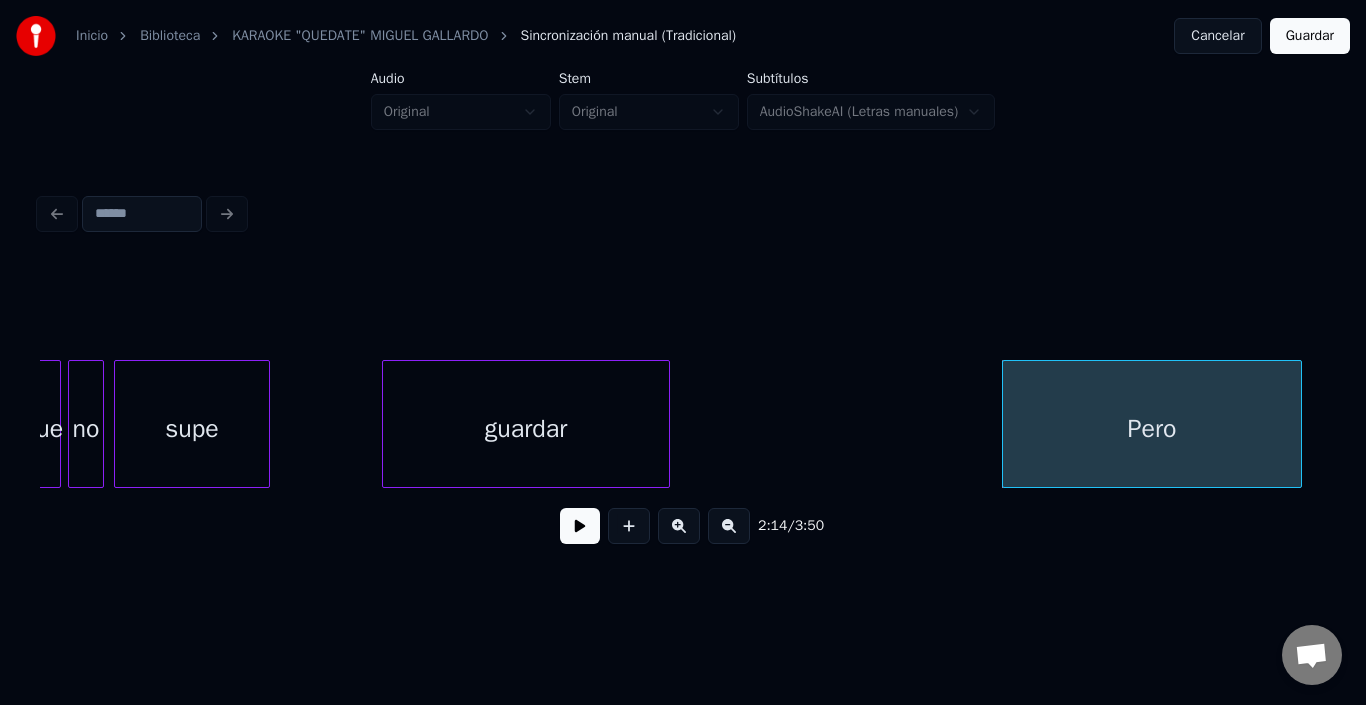 click at bounding box center (580, 526) 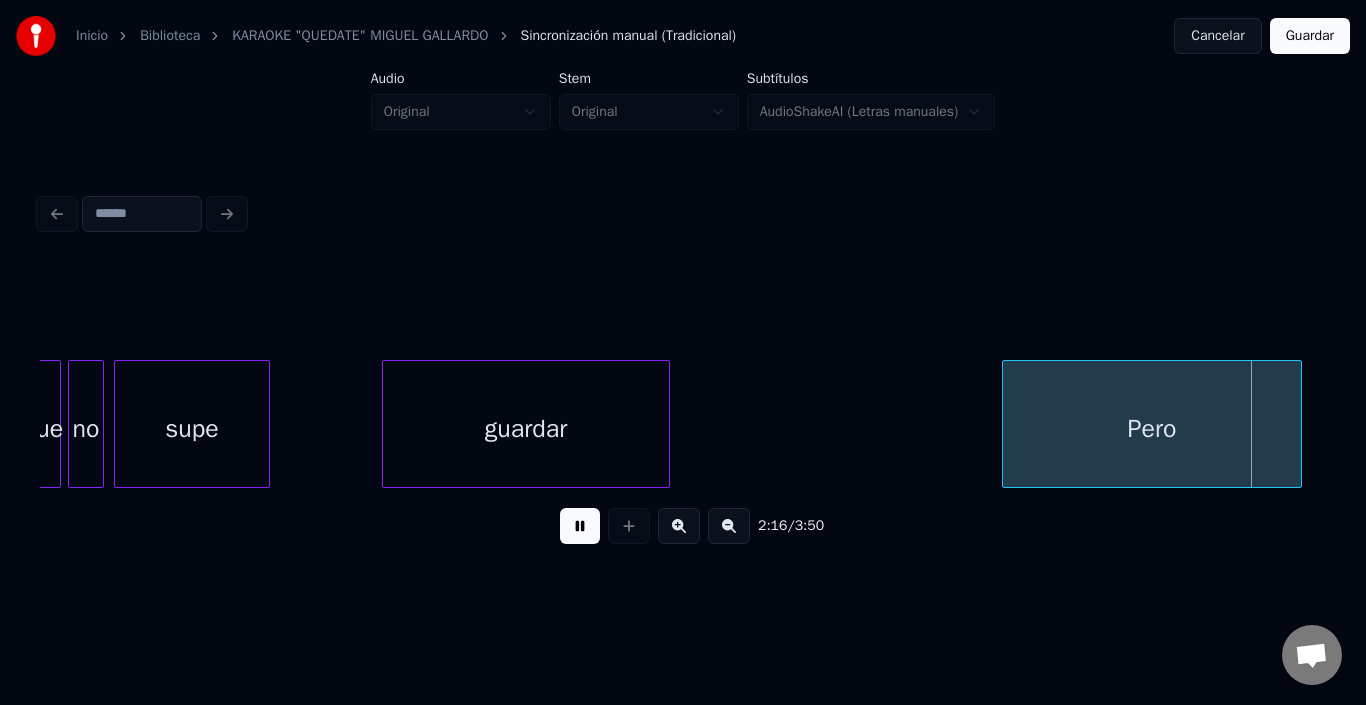 click at bounding box center (580, 526) 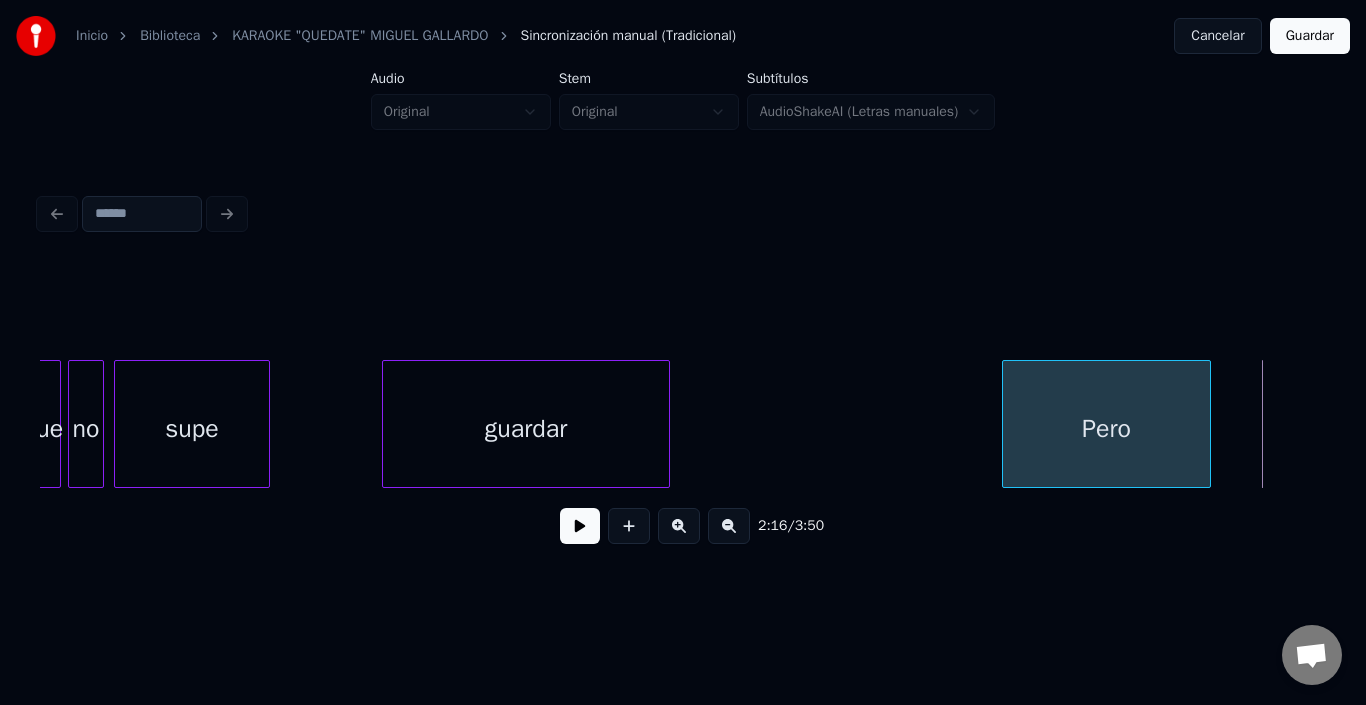 click at bounding box center (1207, 424) 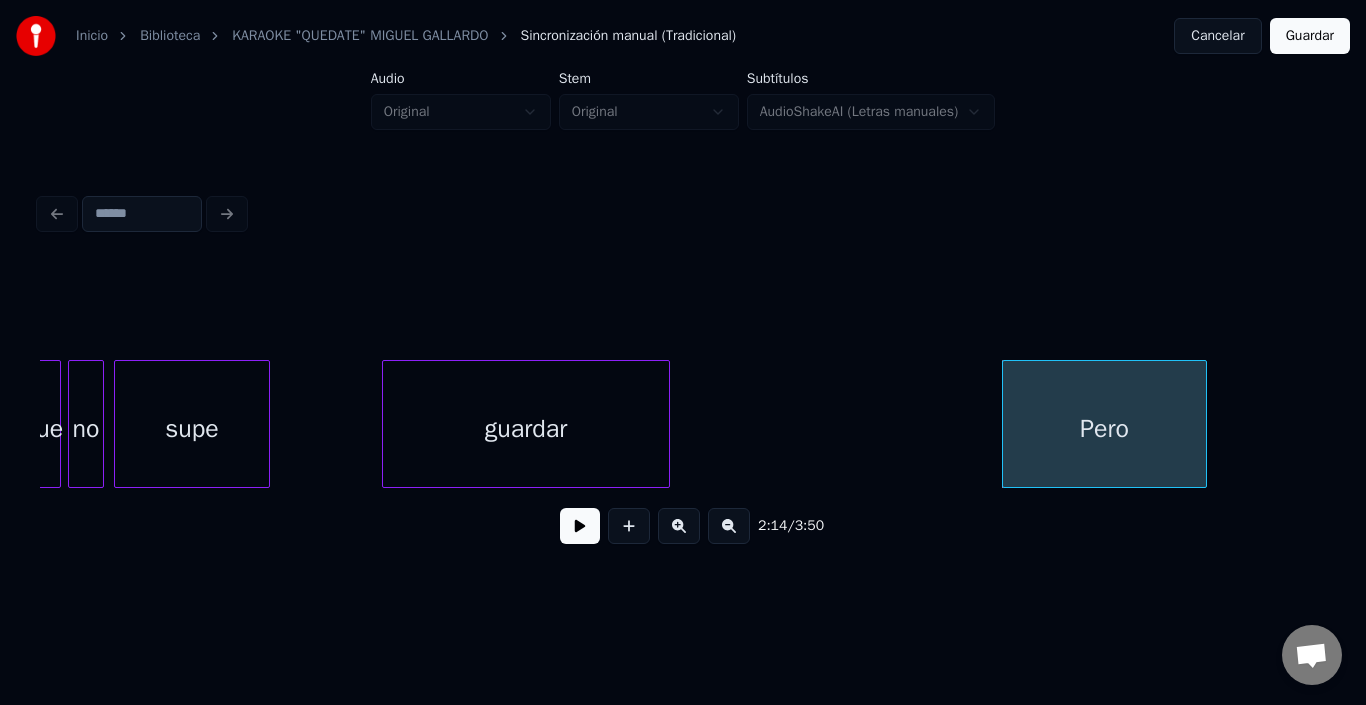 click on "Pero" at bounding box center [1104, 429] 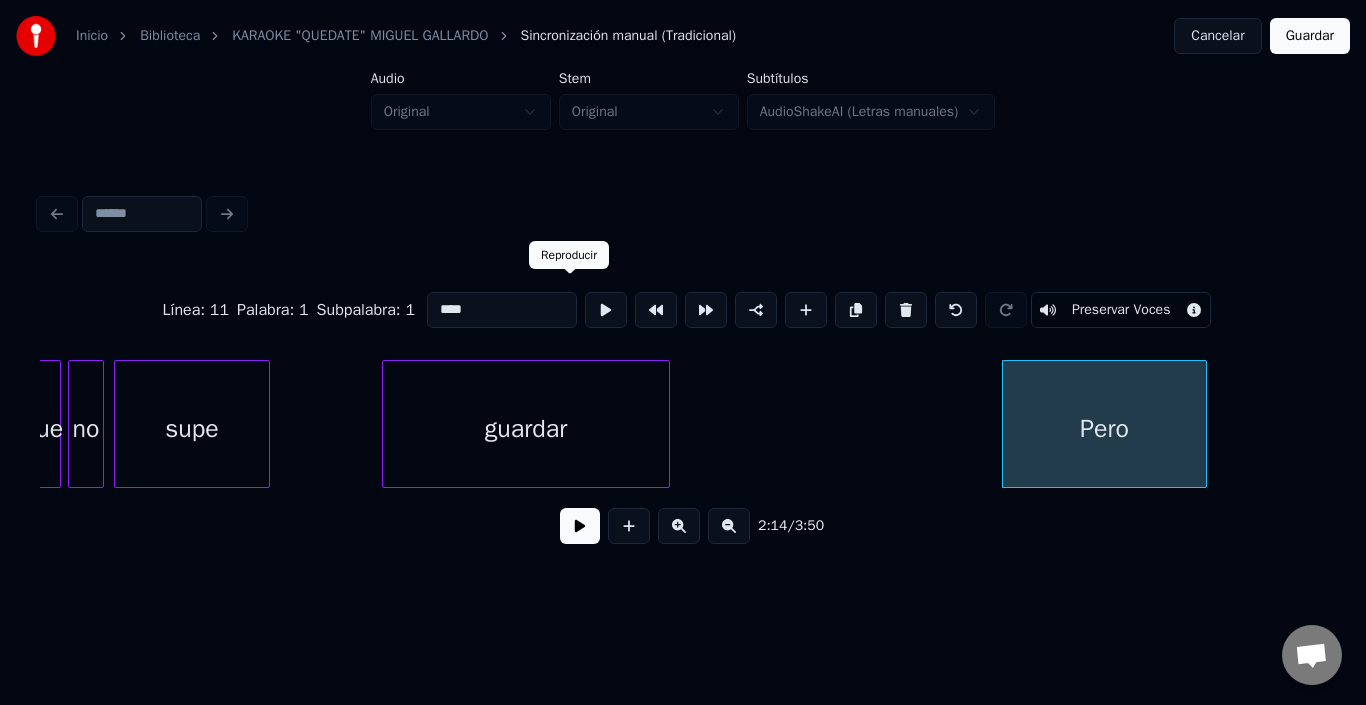 click at bounding box center (606, 310) 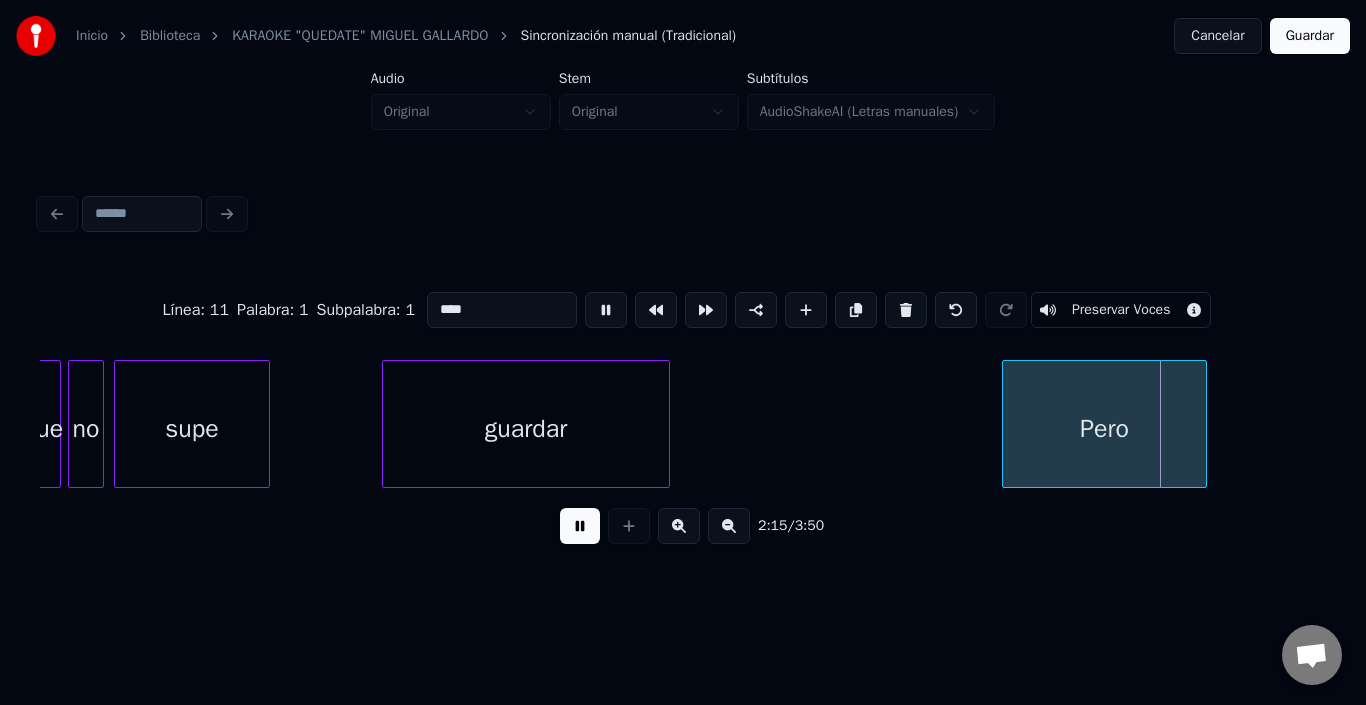 click at bounding box center (606, 310) 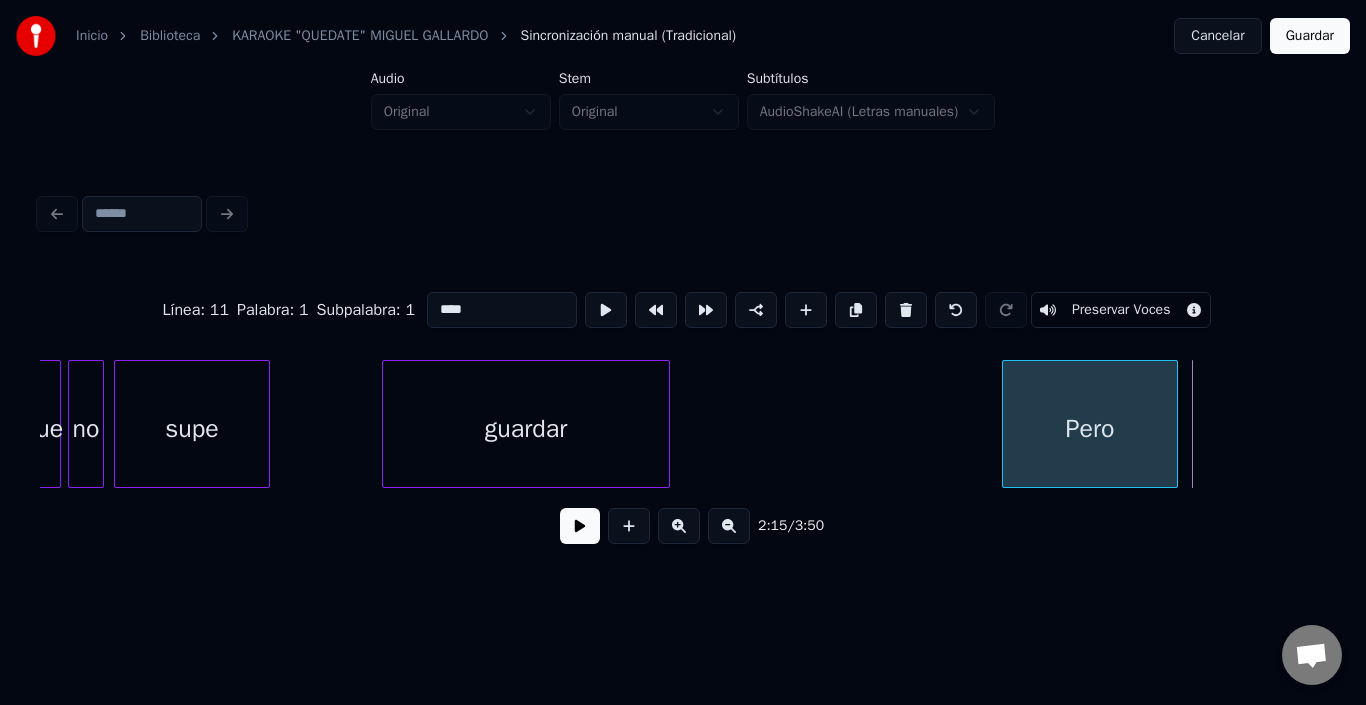 click at bounding box center [1174, 424] 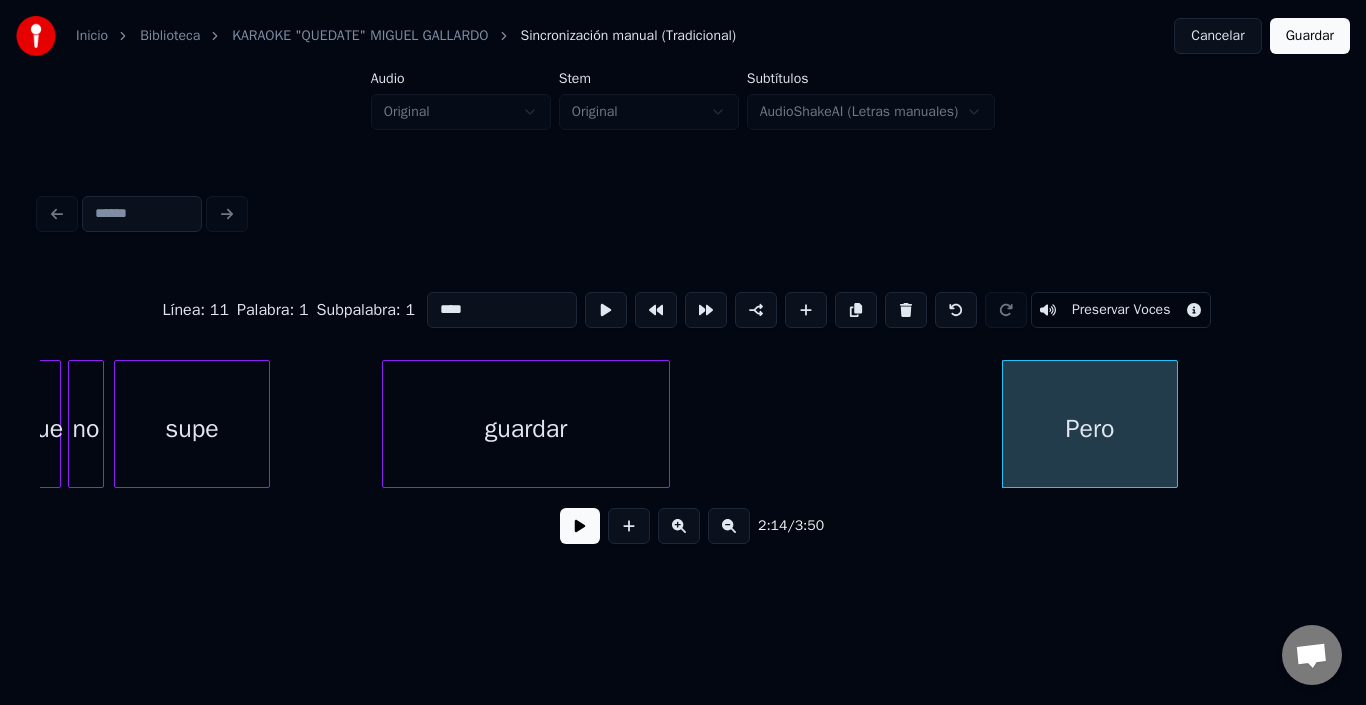 click on "Pero" at bounding box center (1090, 429) 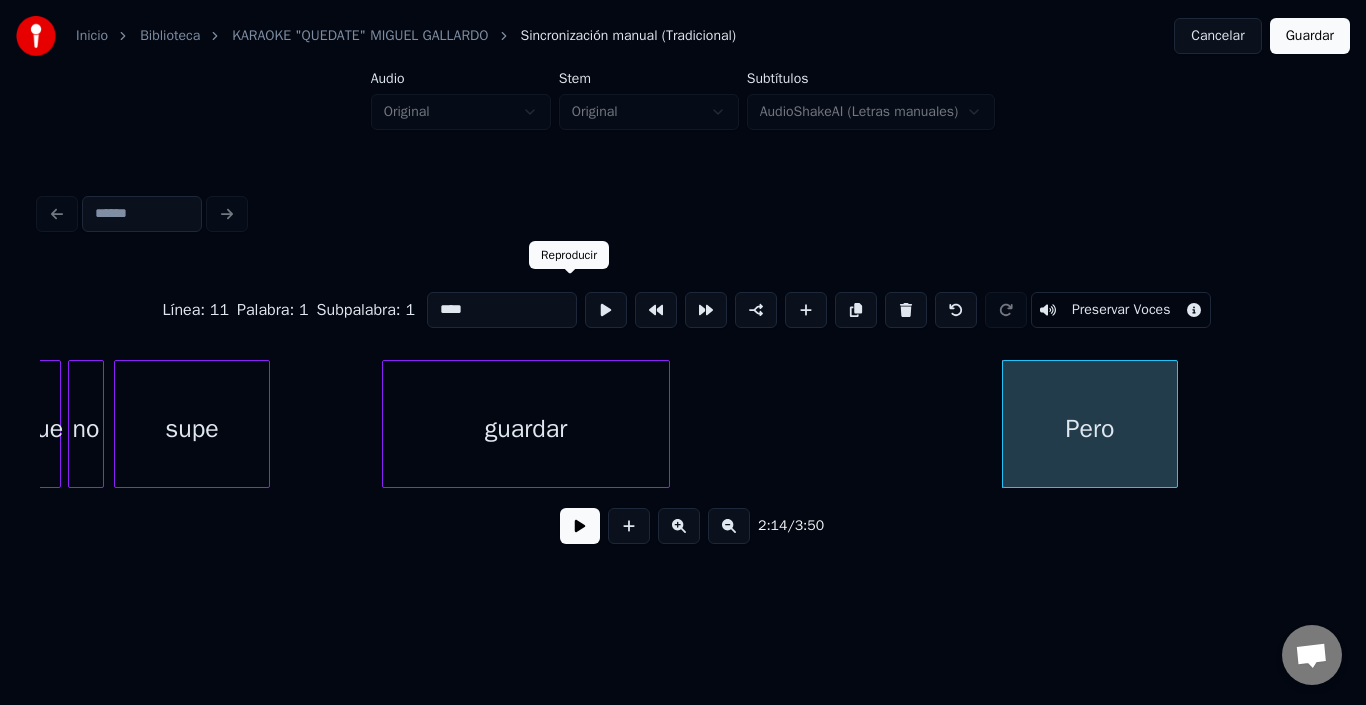click at bounding box center [606, 310] 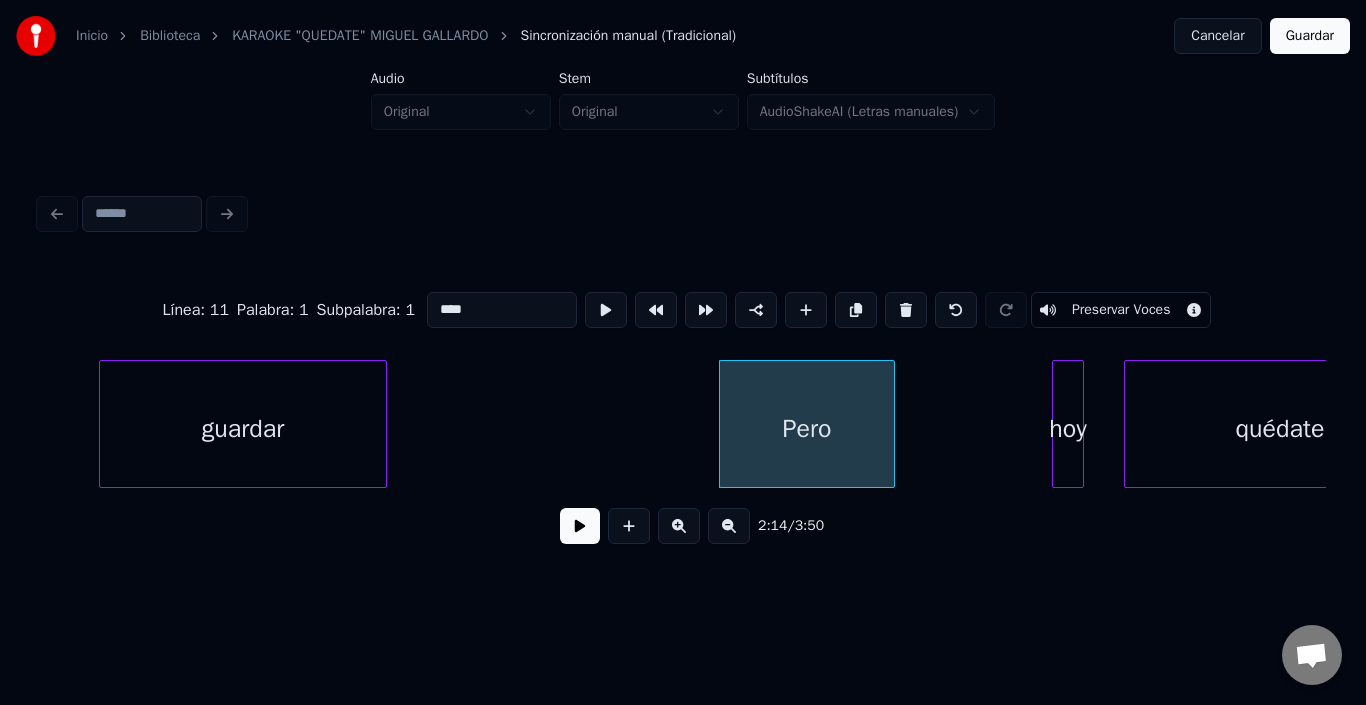 scroll, scrollTop: 0, scrollLeft: 26357, axis: horizontal 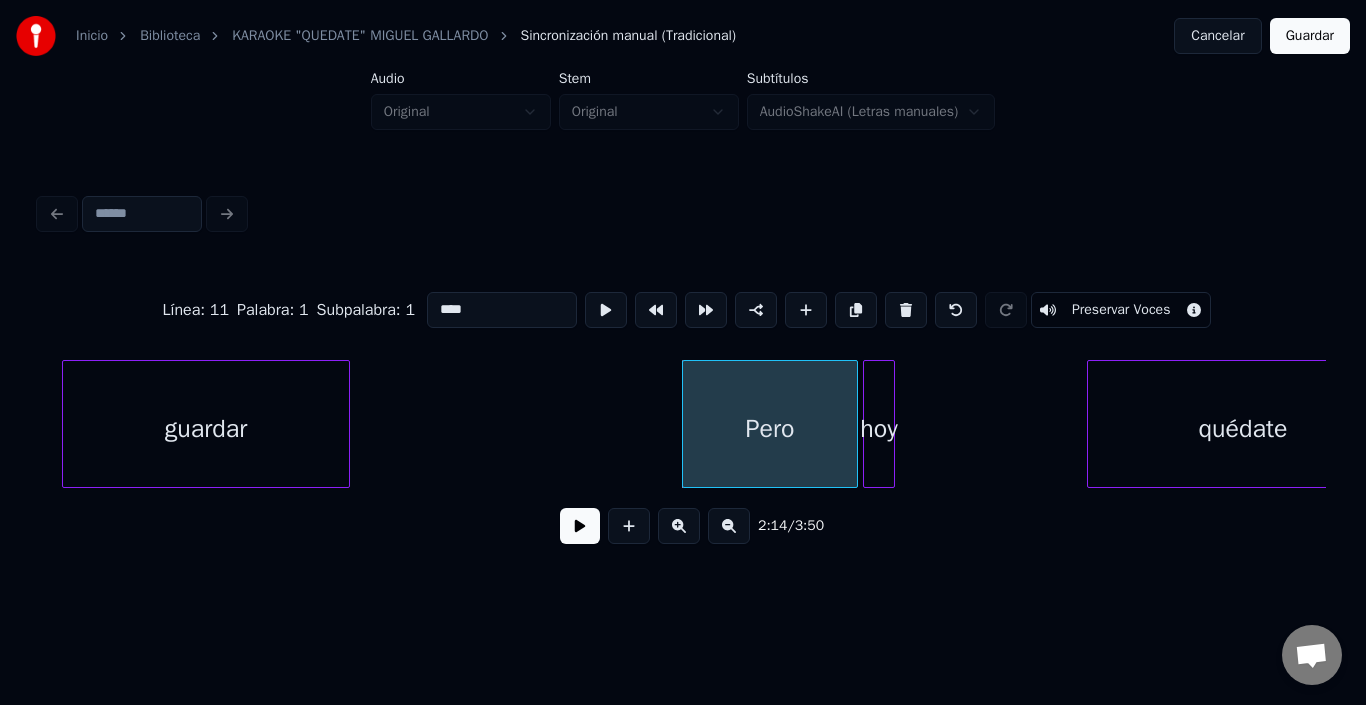 click on "hoy" at bounding box center [879, 429] 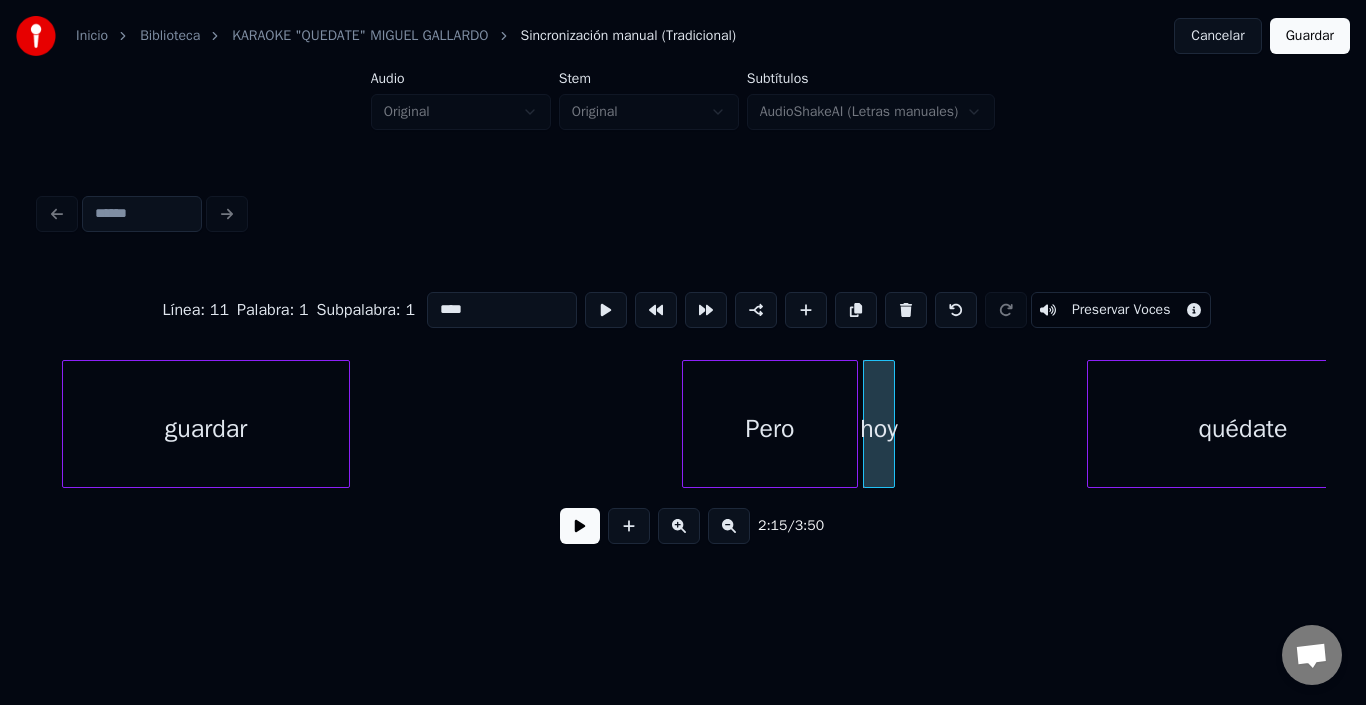 click on "hoy" at bounding box center [879, 424] 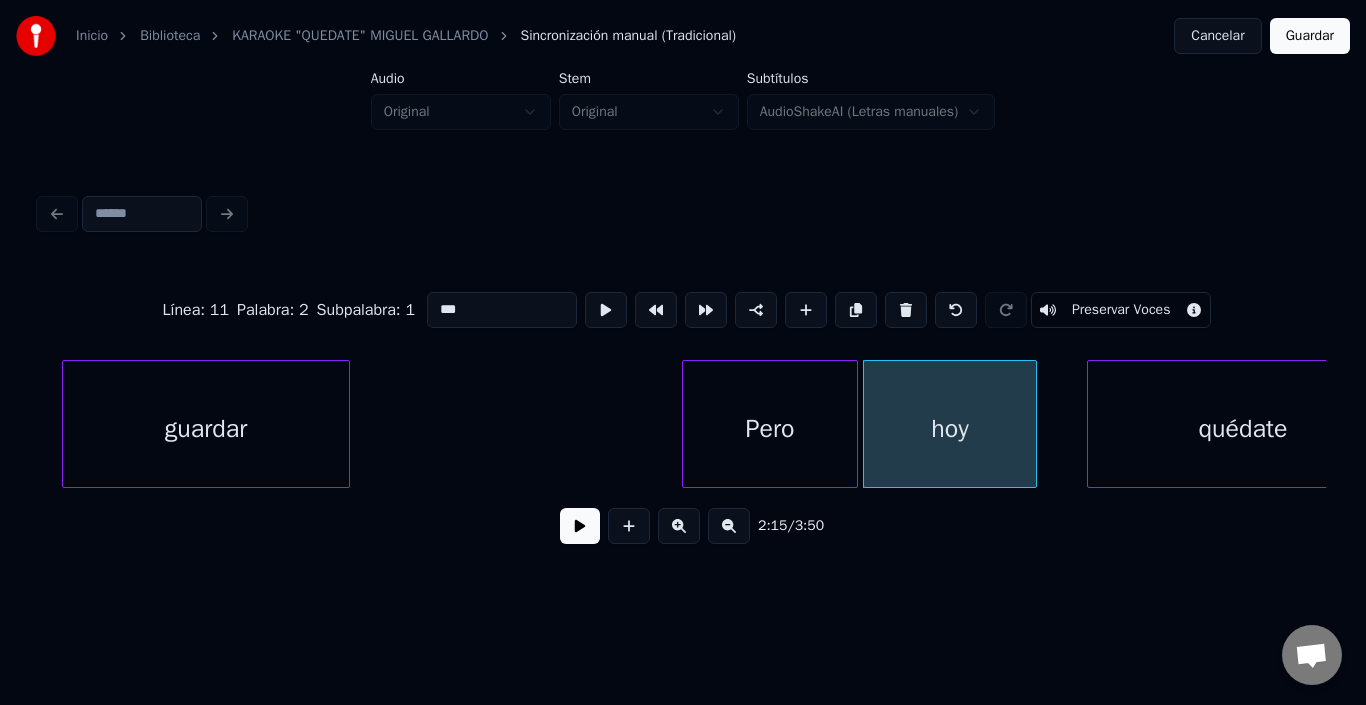 click at bounding box center (1033, 424) 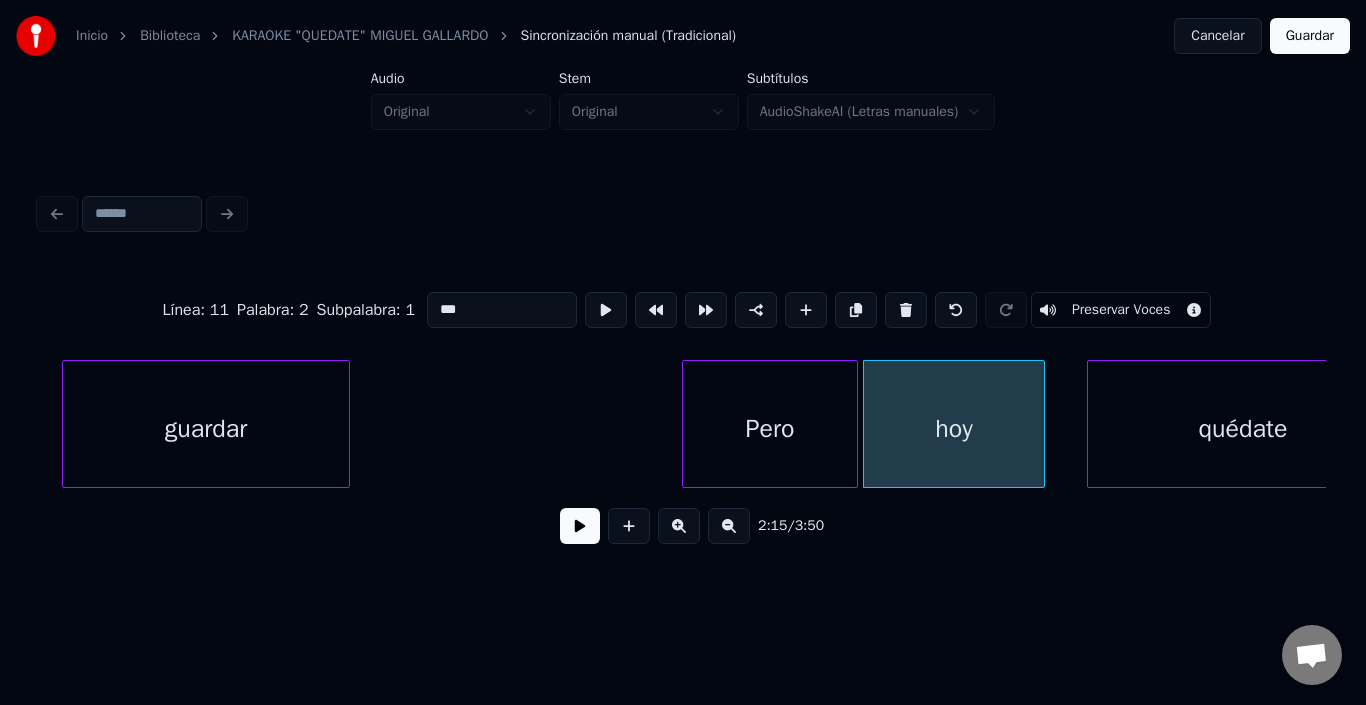 click on "hoy" at bounding box center (954, 429) 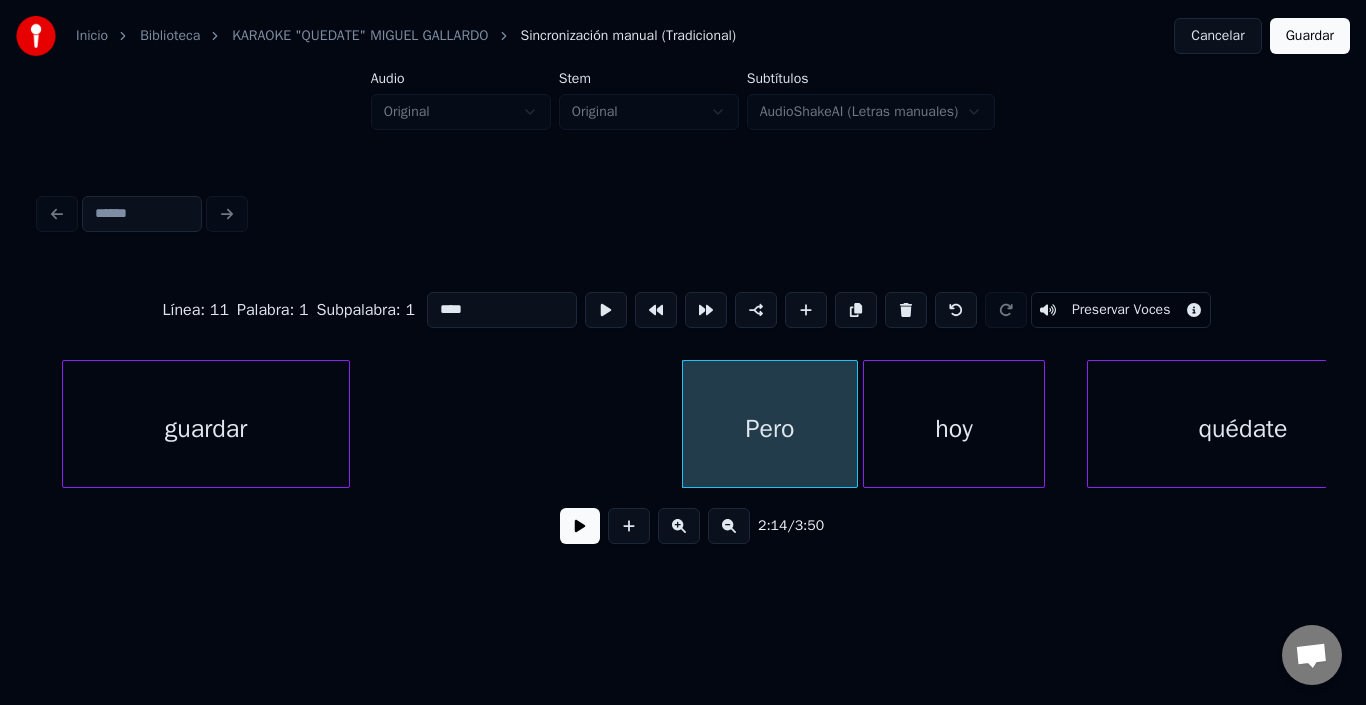 click on "2:14  /  3:50" at bounding box center (683, 526) 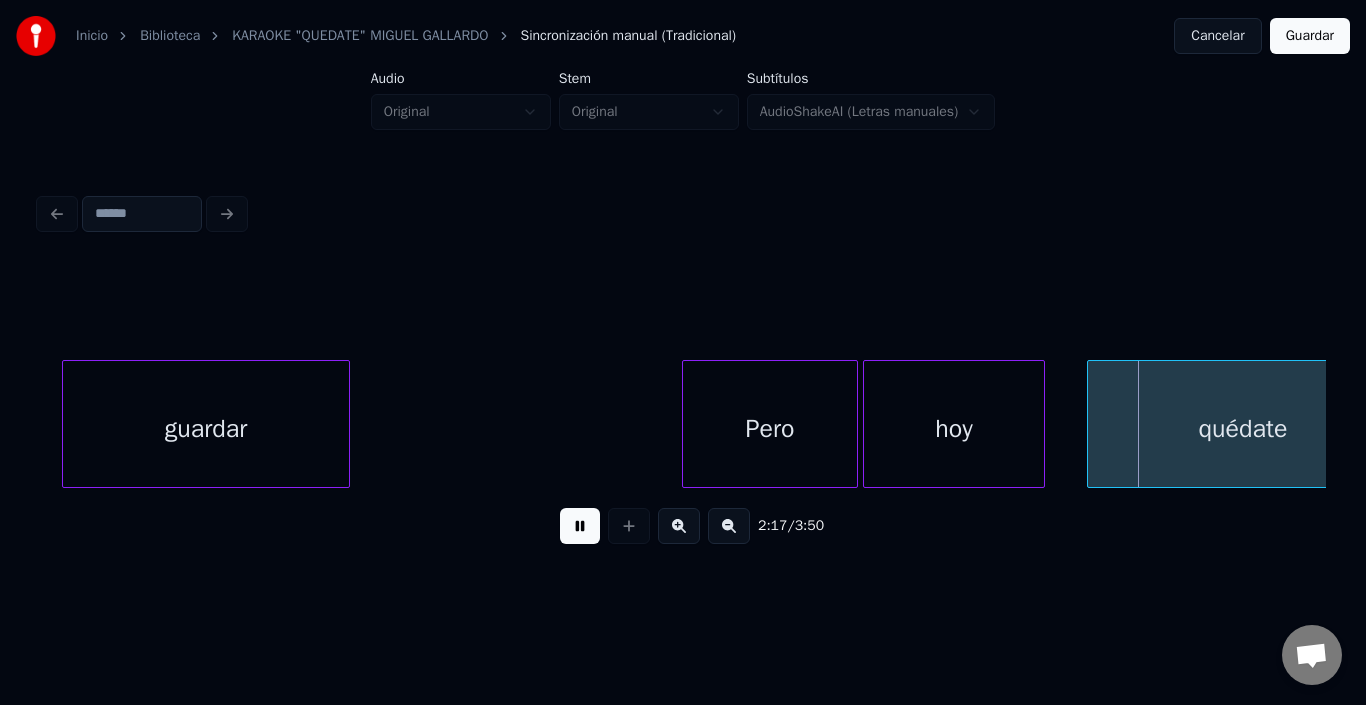 click at bounding box center [580, 526] 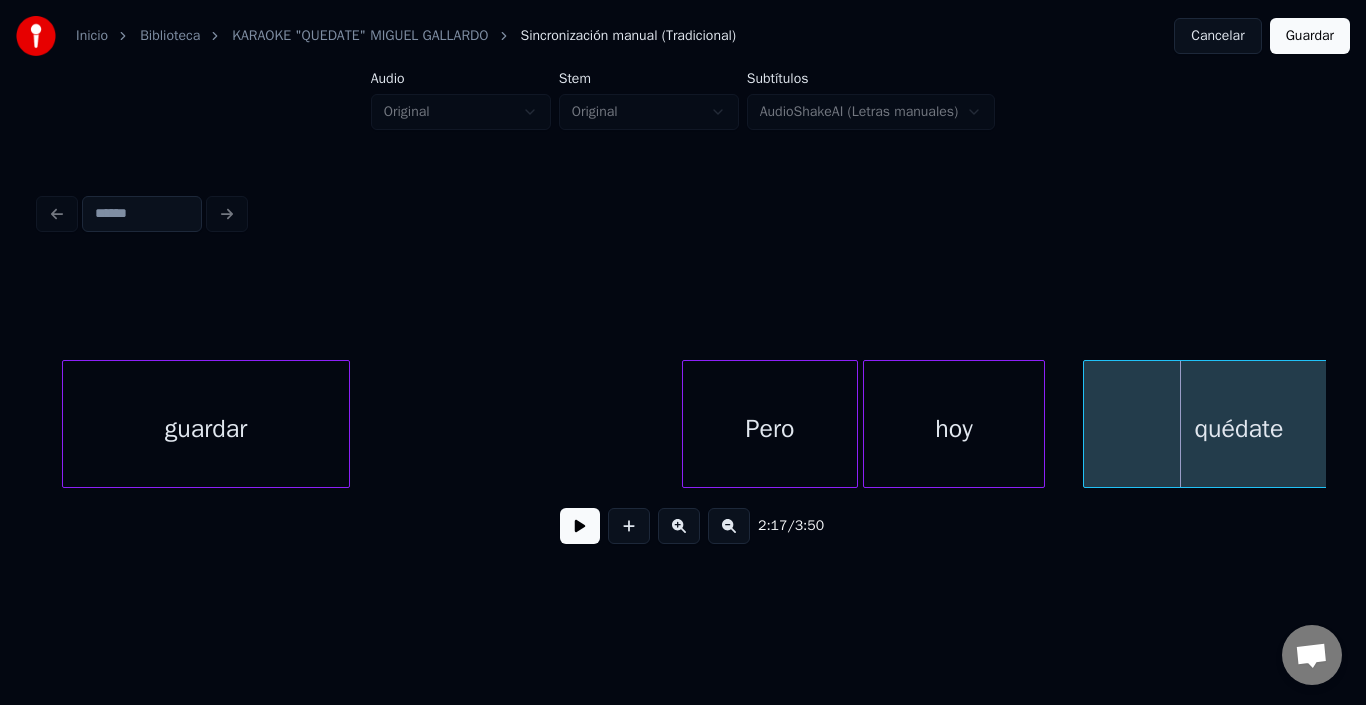 scroll, scrollTop: 0, scrollLeft: 26426, axis: horizontal 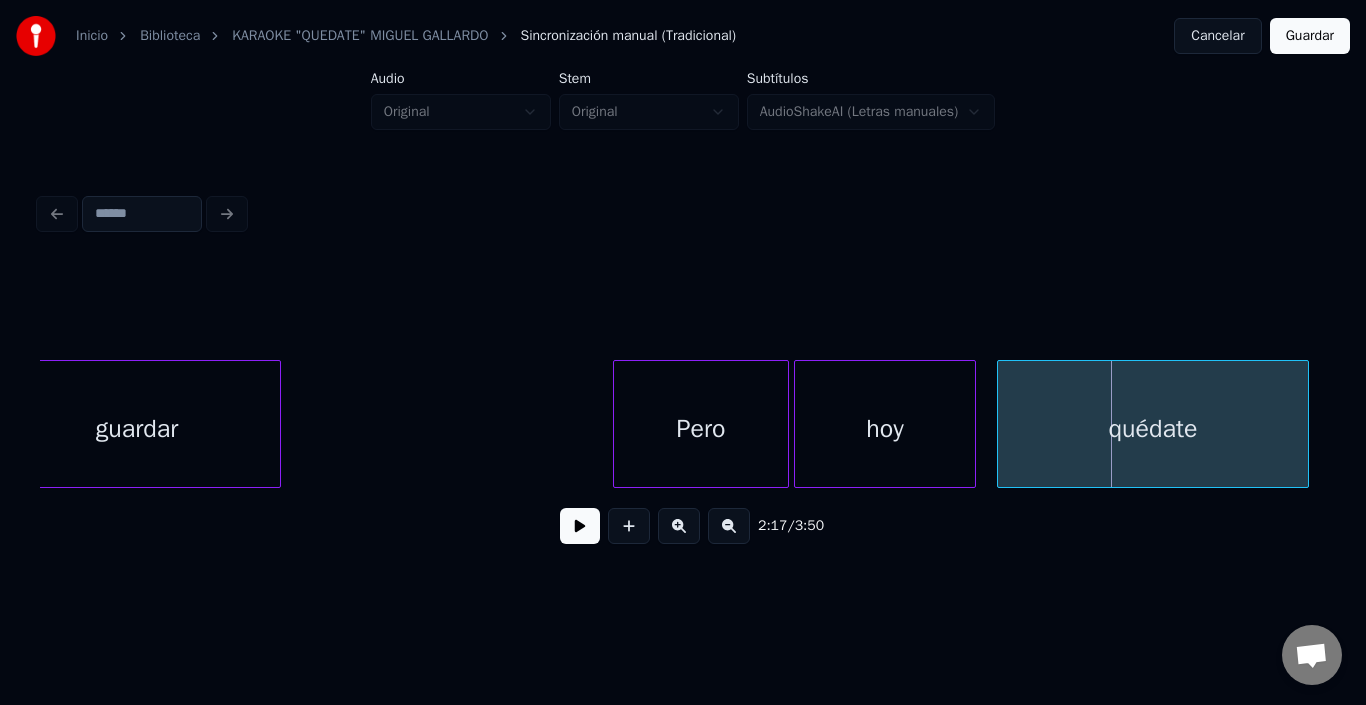 click on "quédate" at bounding box center (1153, 429) 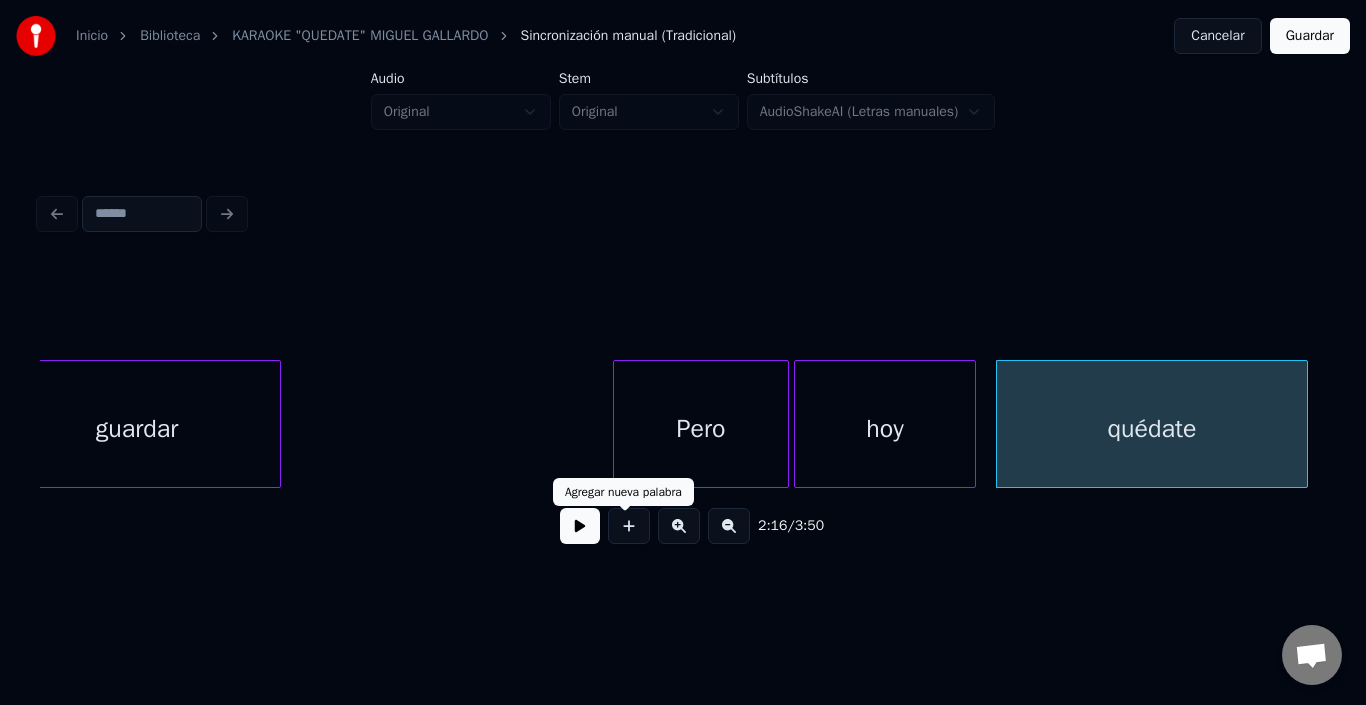 click at bounding box center [580, 526] 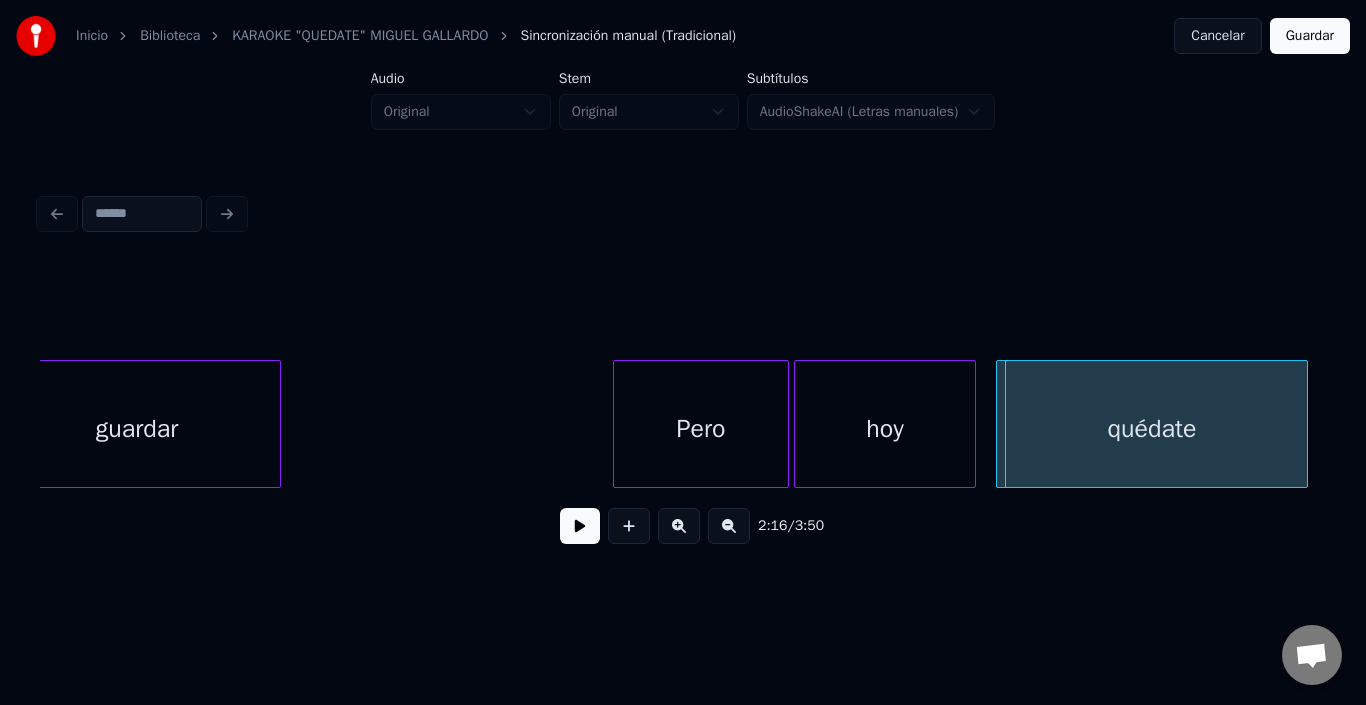 click on "hoy" at bounding box center (885, 429) 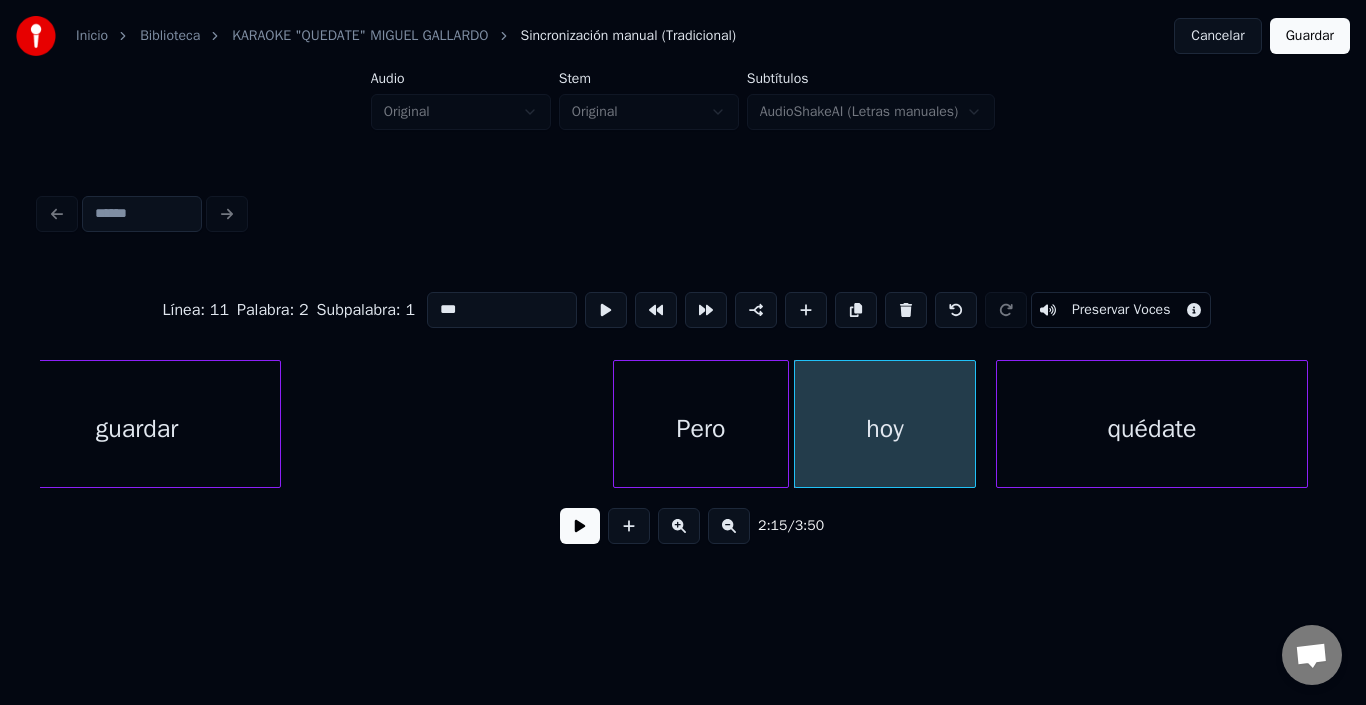 click at bounding box center [785, 424] 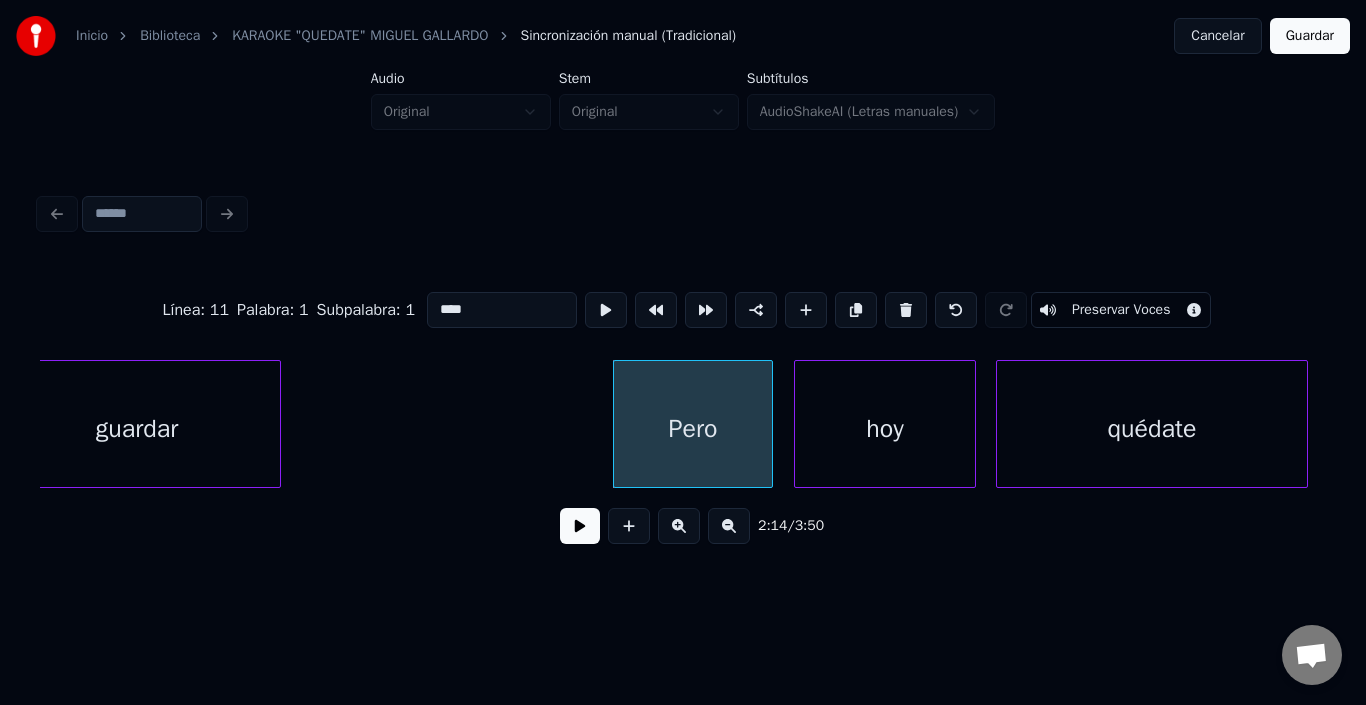 click at bounding box center (769, 424) 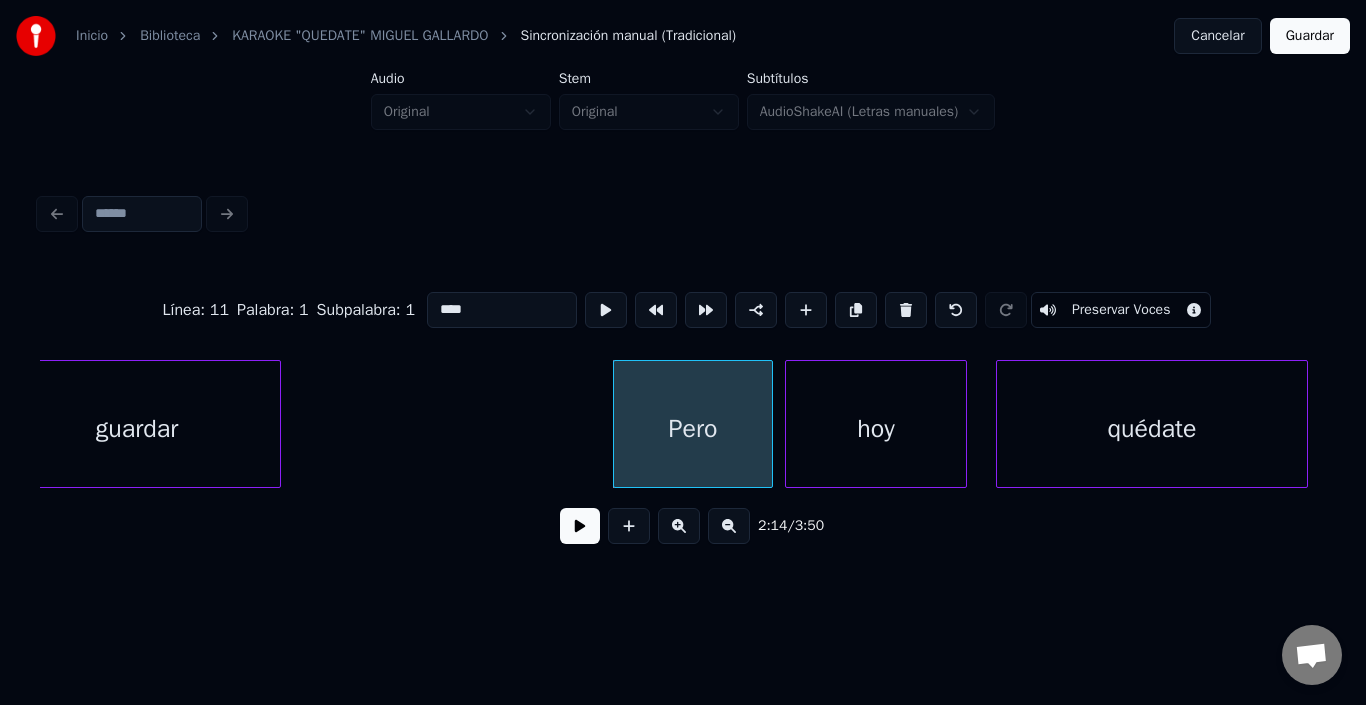 click on "hoy" at bounding box center [876, 429] 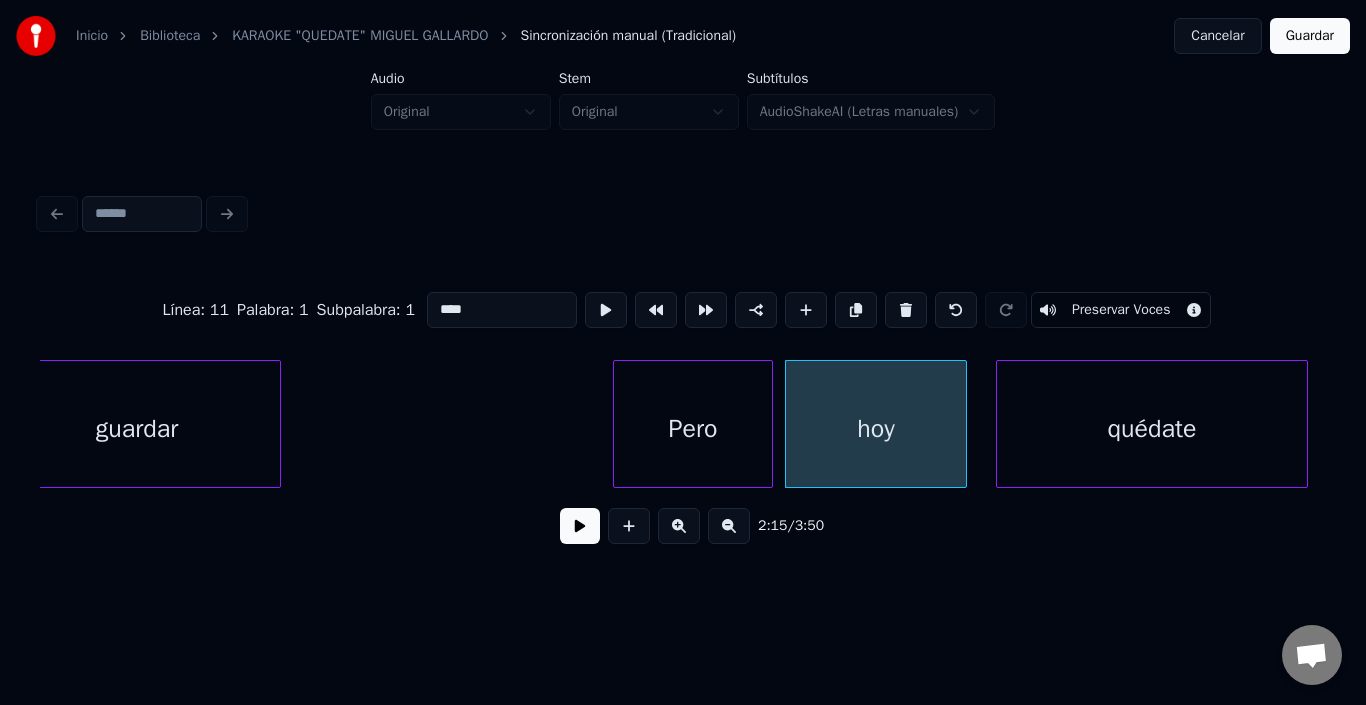 click on "Pero" at bounding box center [693, 429] 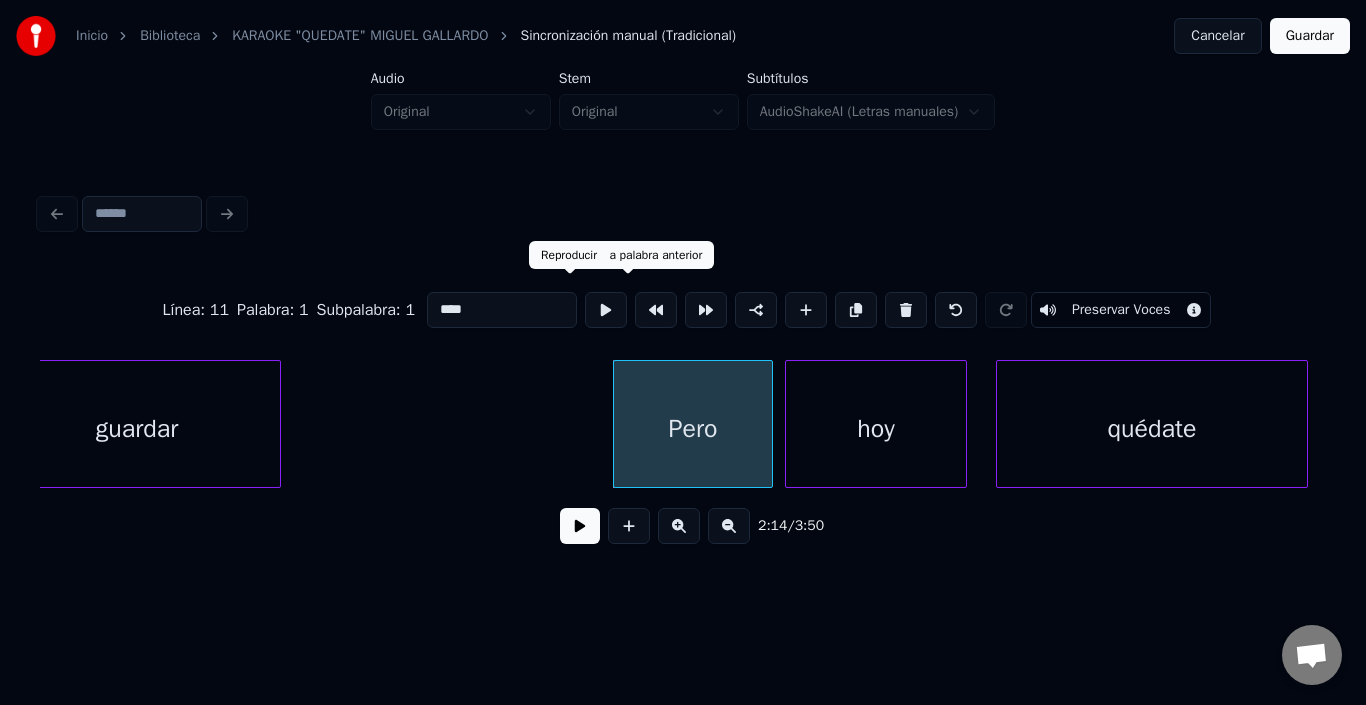 click at bounding box center (606, 310) 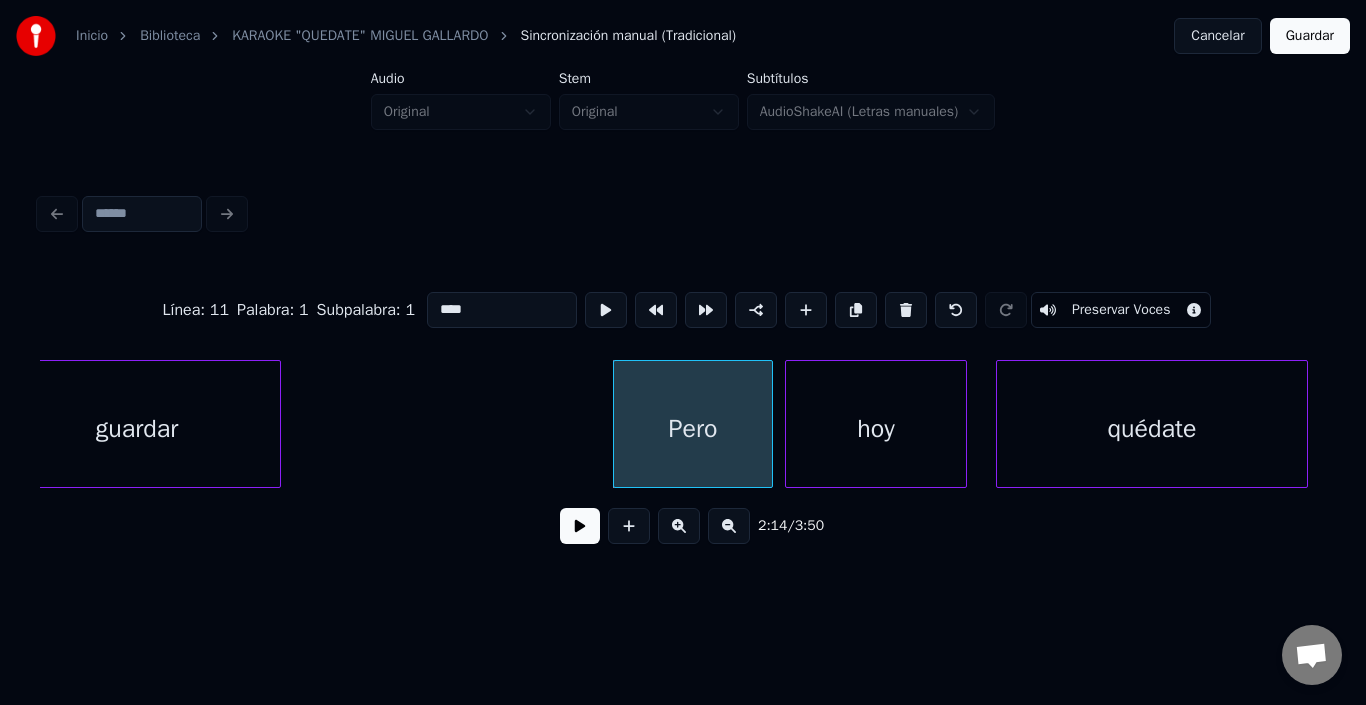 click on "Pero" at bounding box center [693, 429] 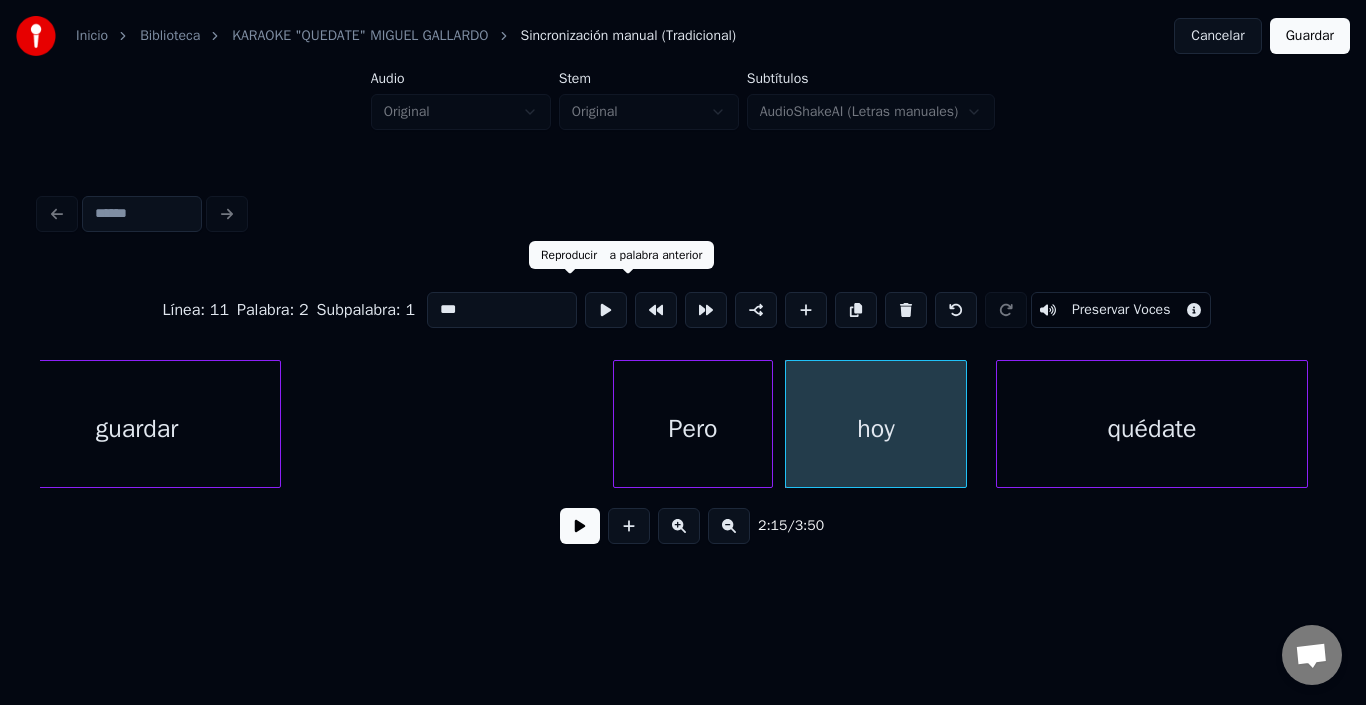 click at bounding box center (606, 310) 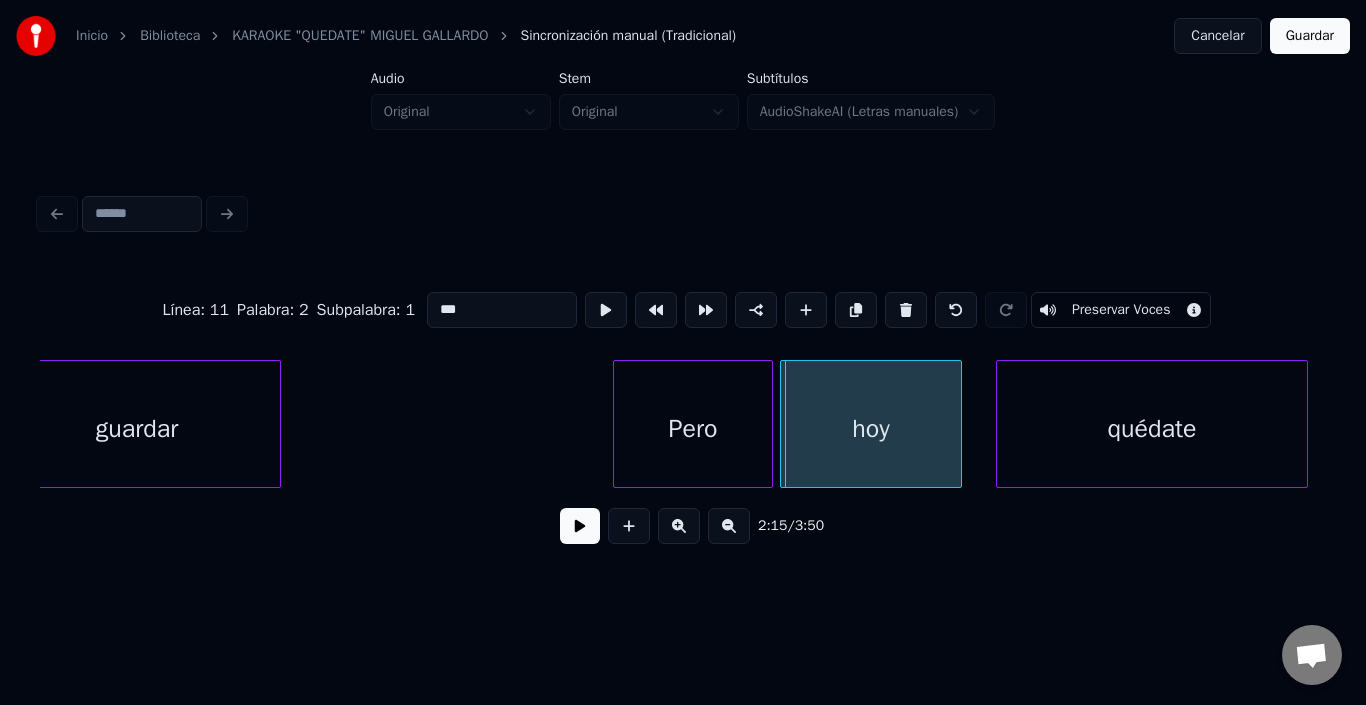 click on "hoy" at bounding box center [871, 429] 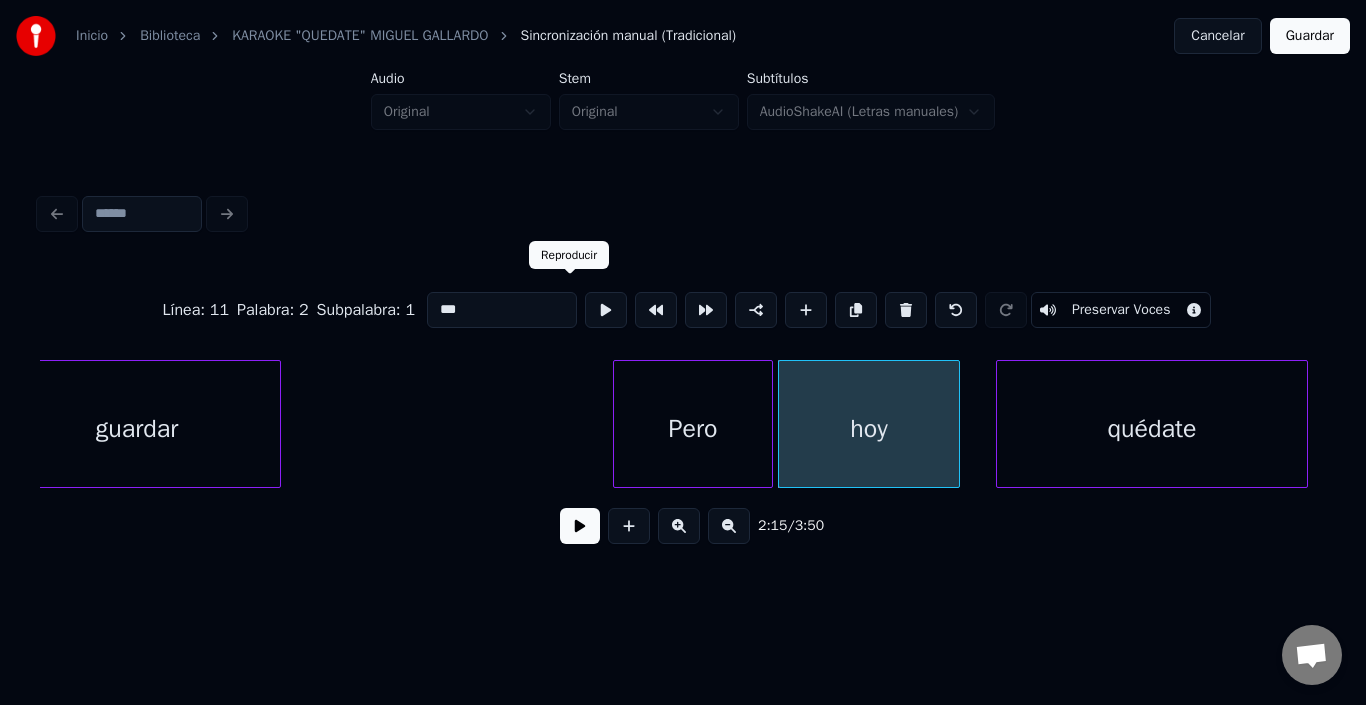 click at bounding box center (606, 310) 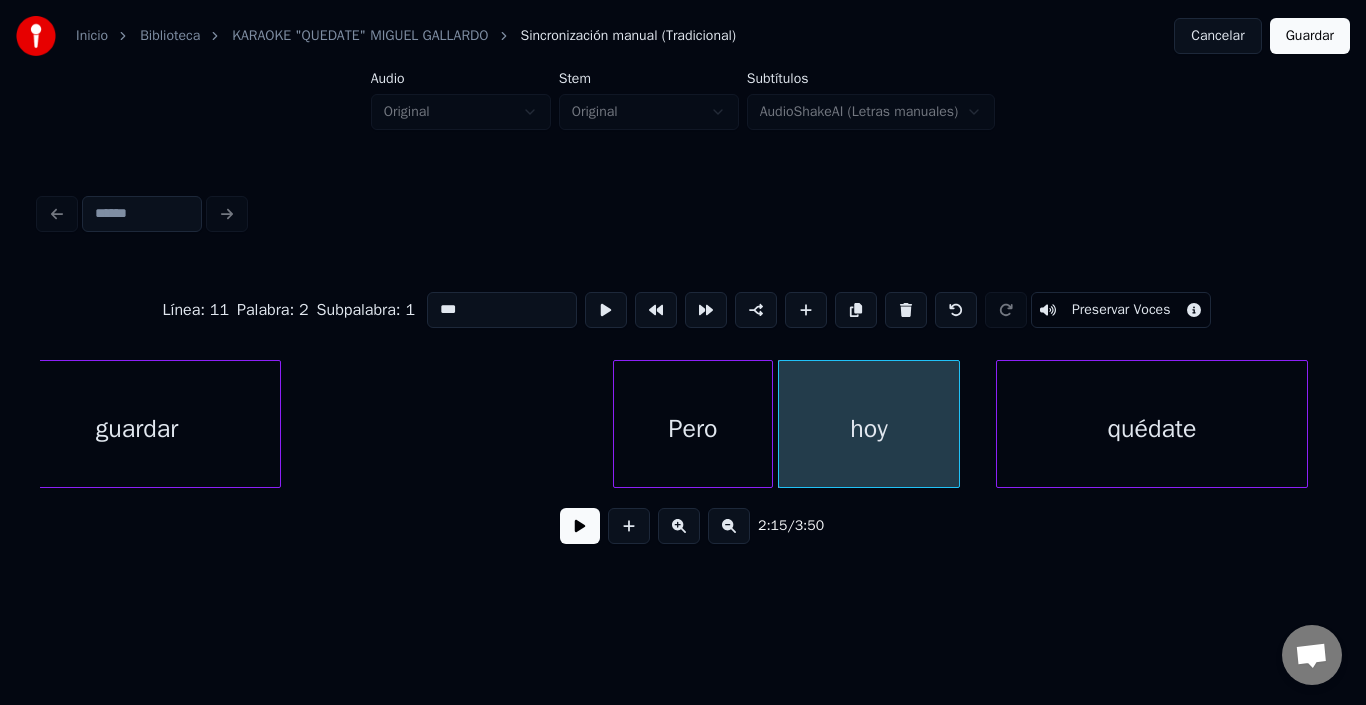 click on "quédate" at bounding box center (1152, 429) 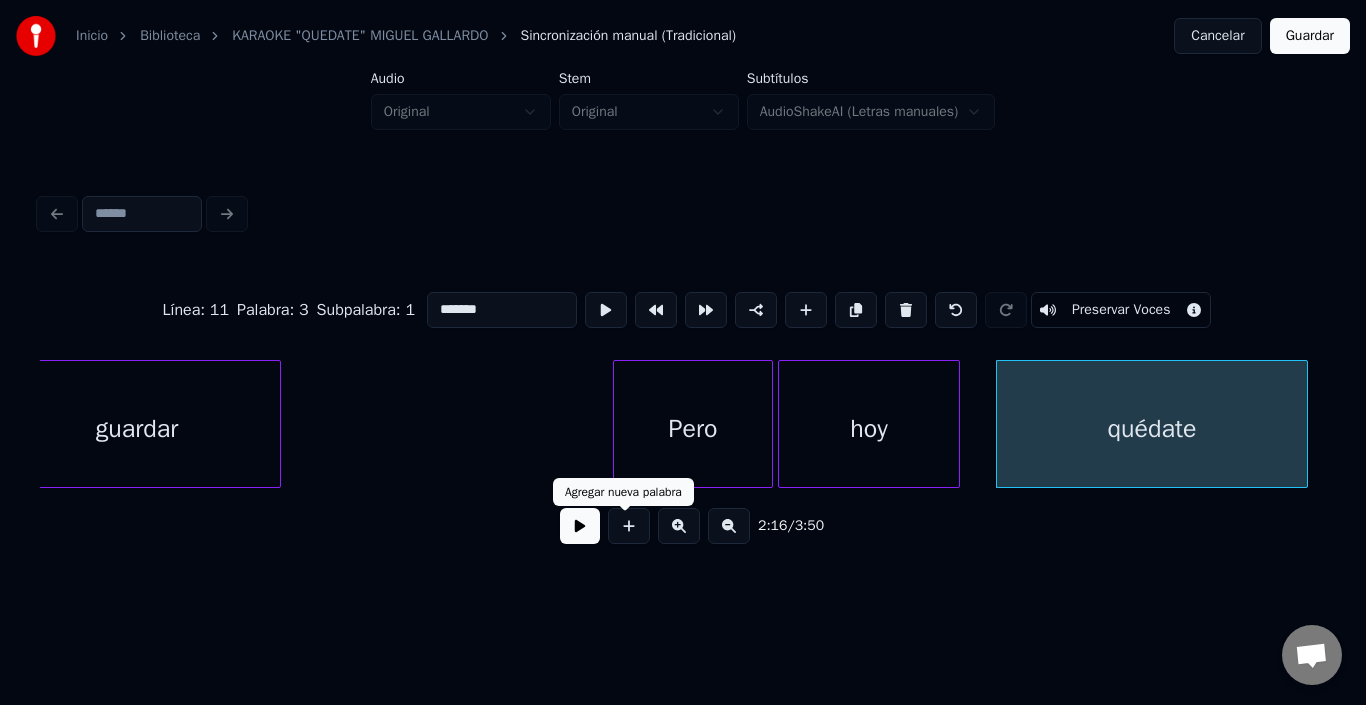 click at bounding box center [580, 526] 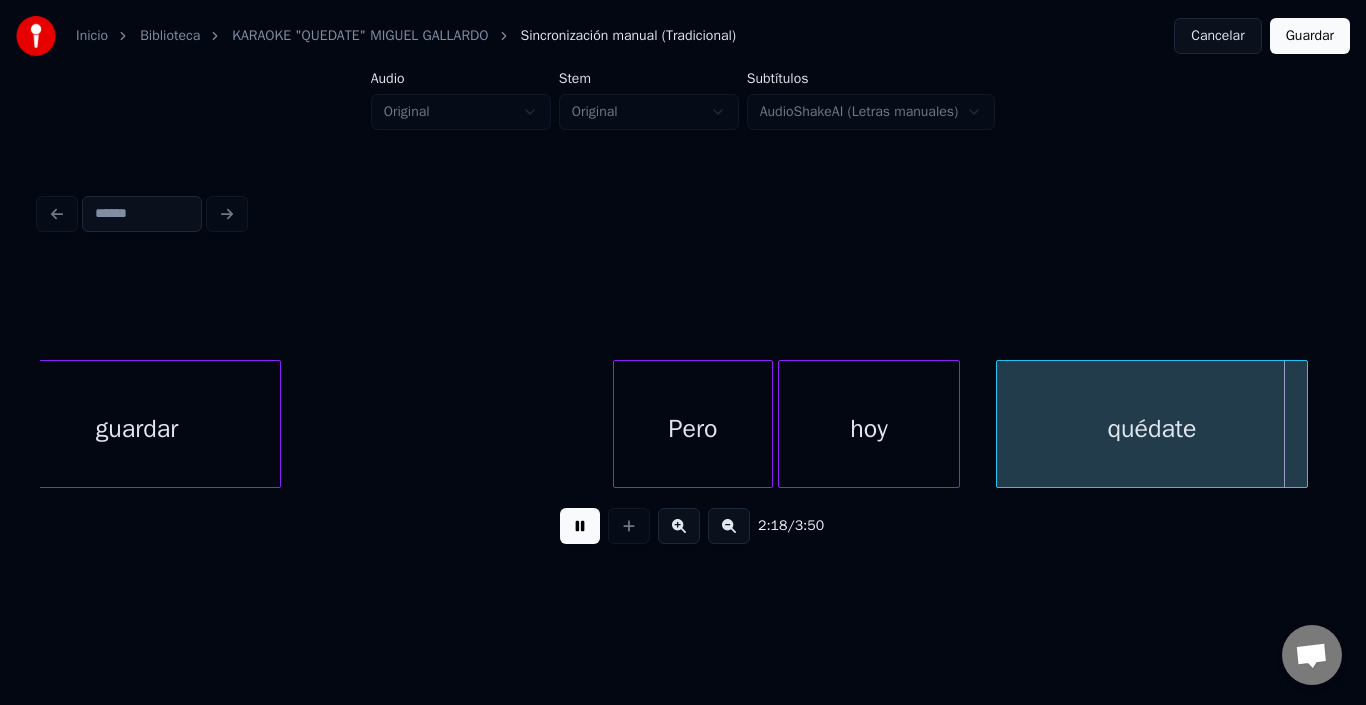 click at bounding box center [580, 526] 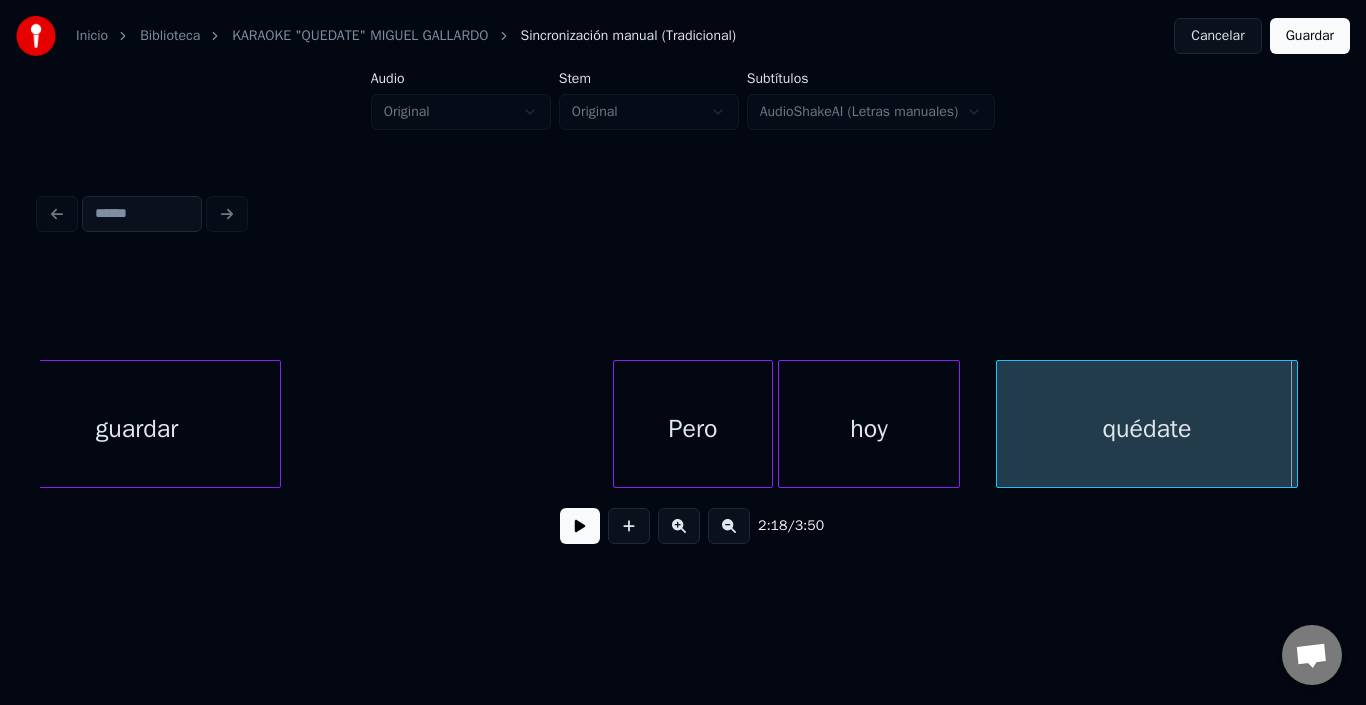 click at bounding box center [1294, 424] 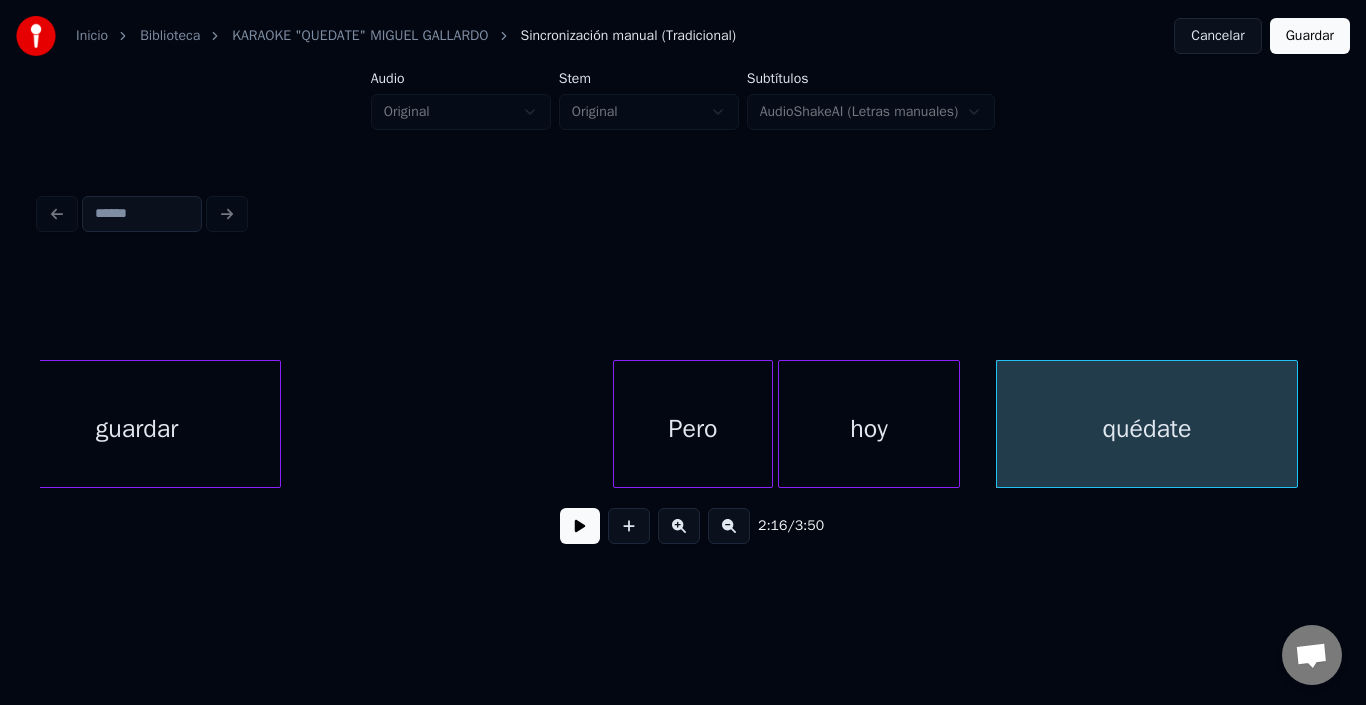 click at bounding box center [580, 526] 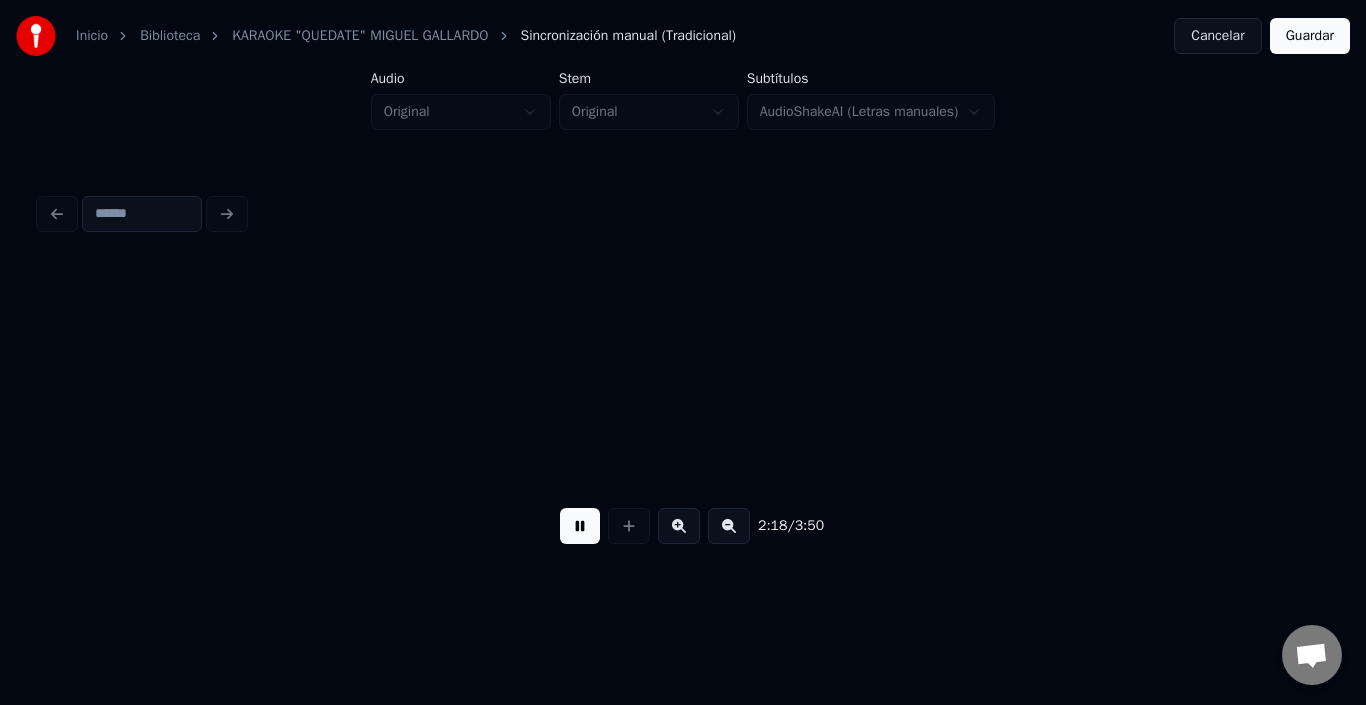 scroll, scrollTop: 0, scrollLeft: 27715, axis: horizontal 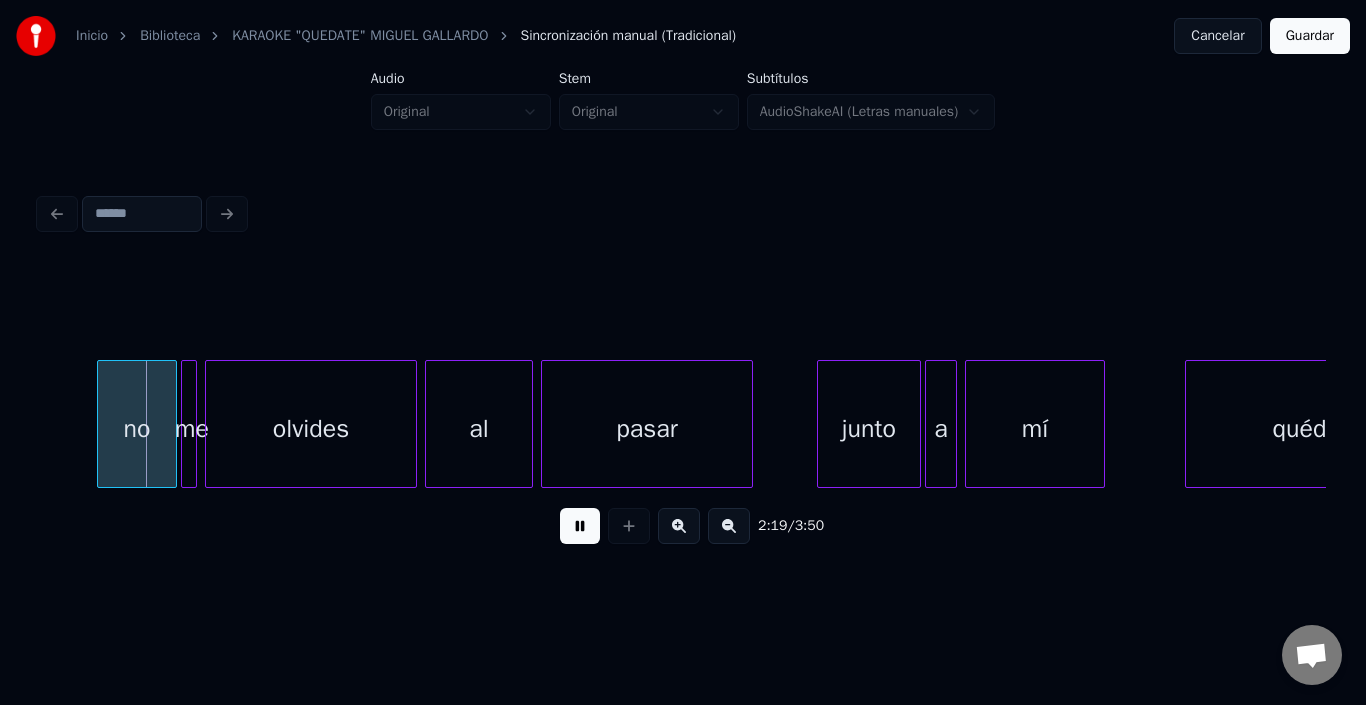 click at bounding box center [580, 526] 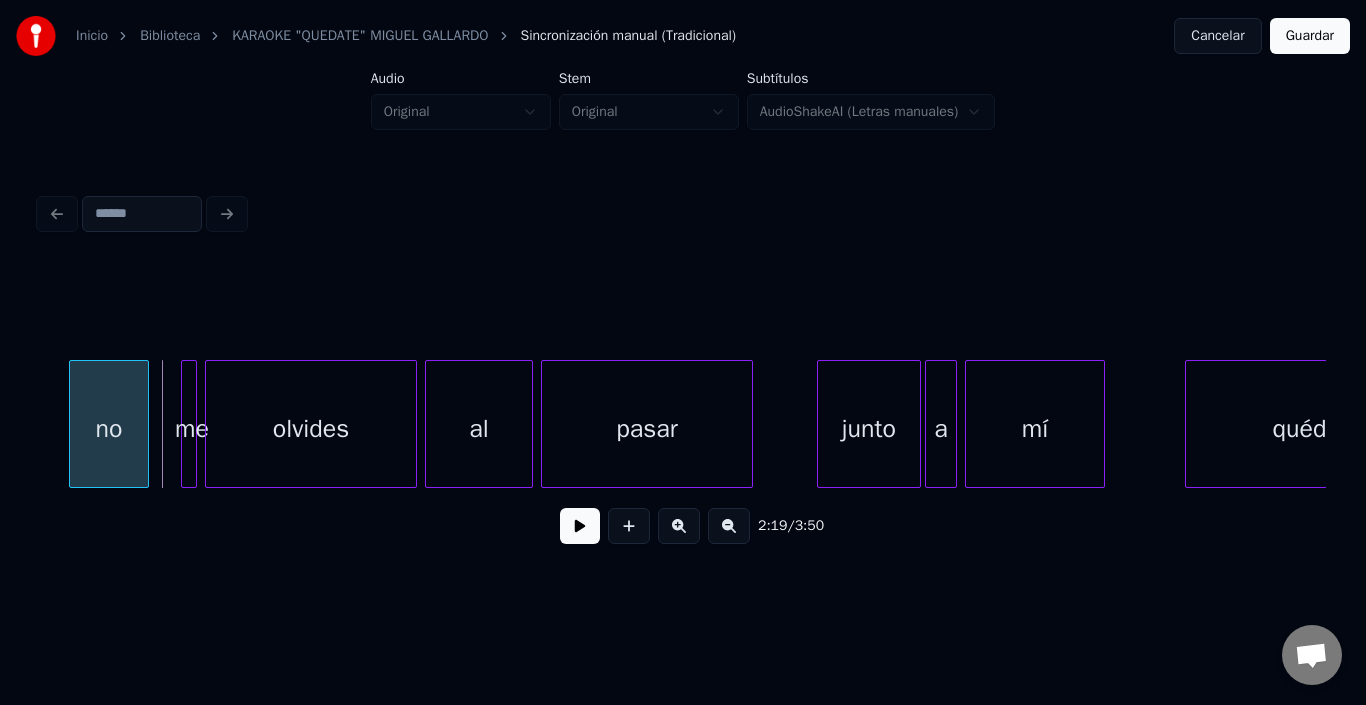 click on "no" at bounding box center [109, 429] 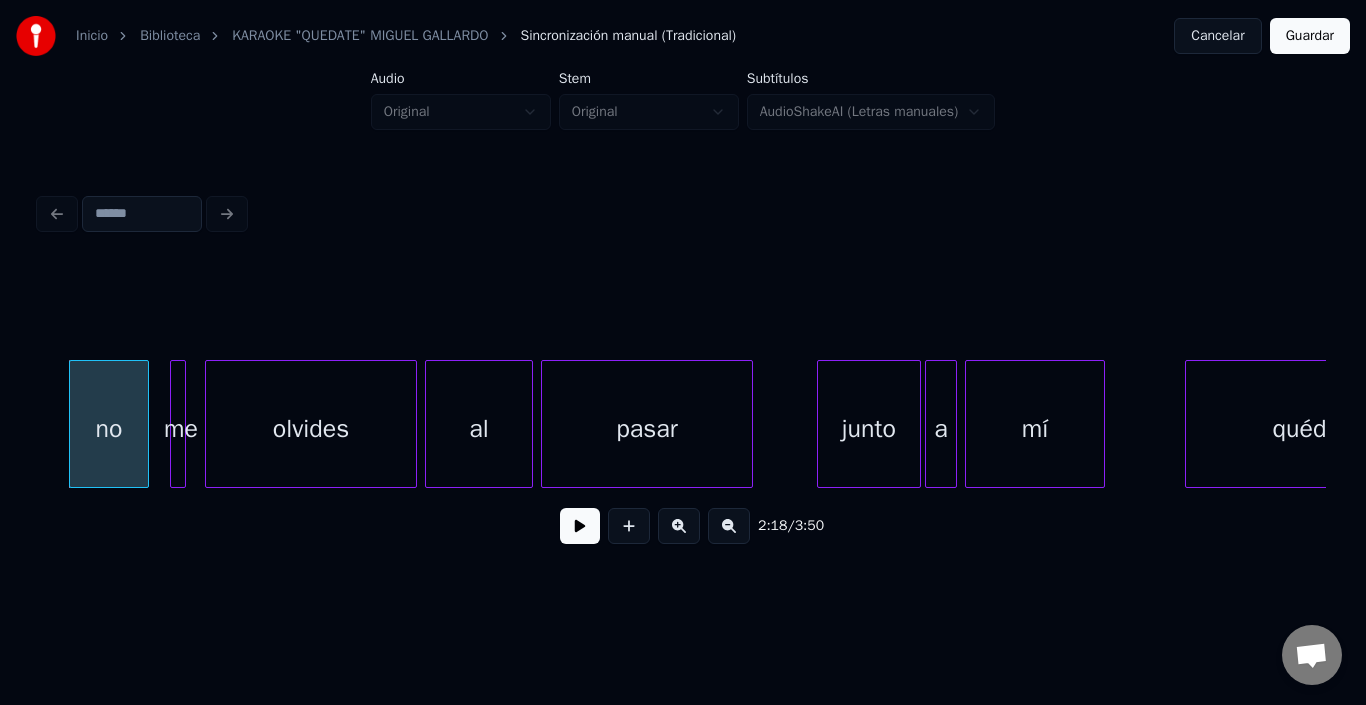 click on "me" at bounding box center [181, 429] 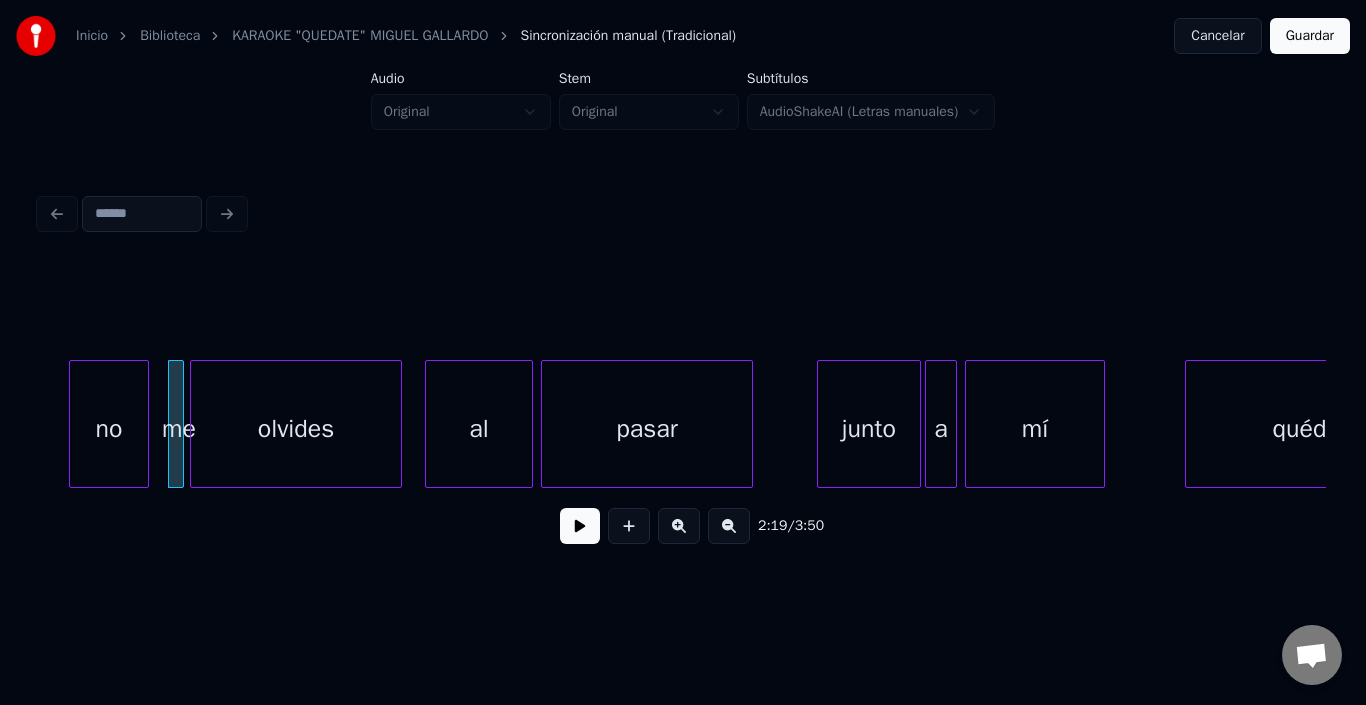 click on "olvides" at bounding box center (296, 429) 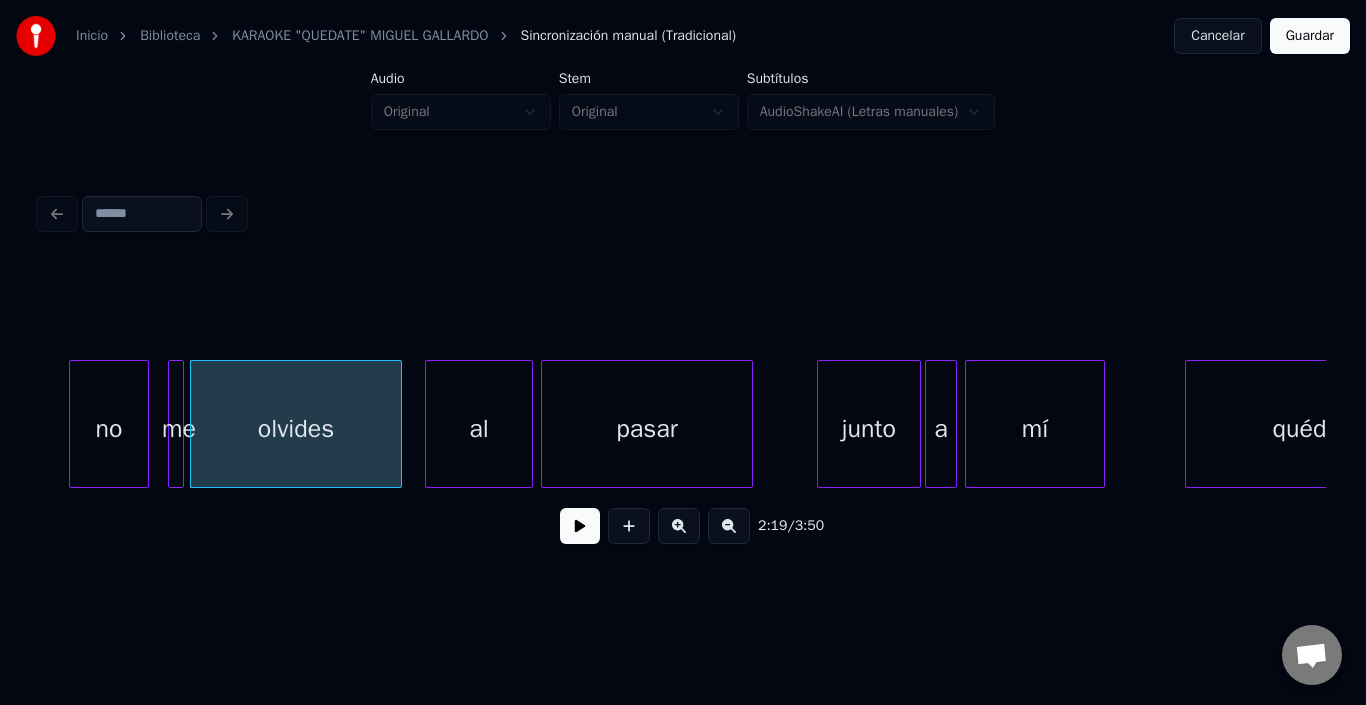 click on "olvides" at bounding box center [296, 429] 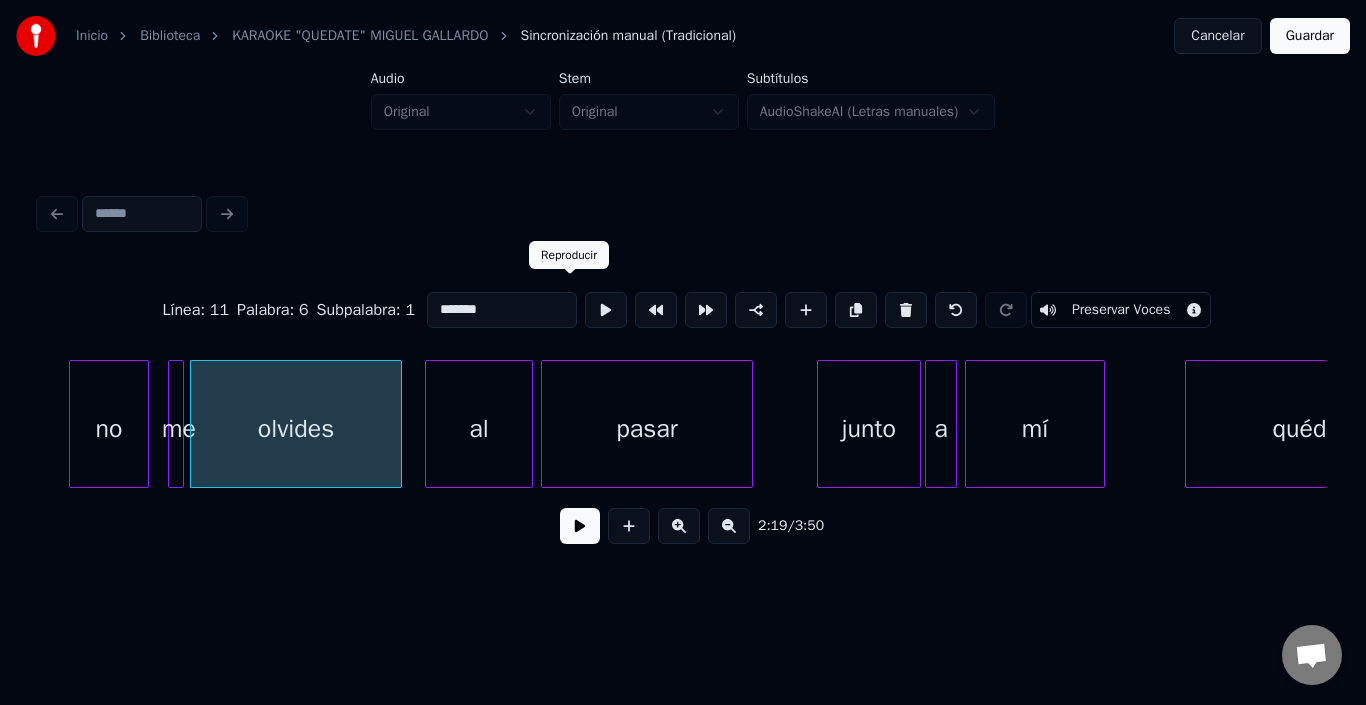click at bounding box center [606, 310] 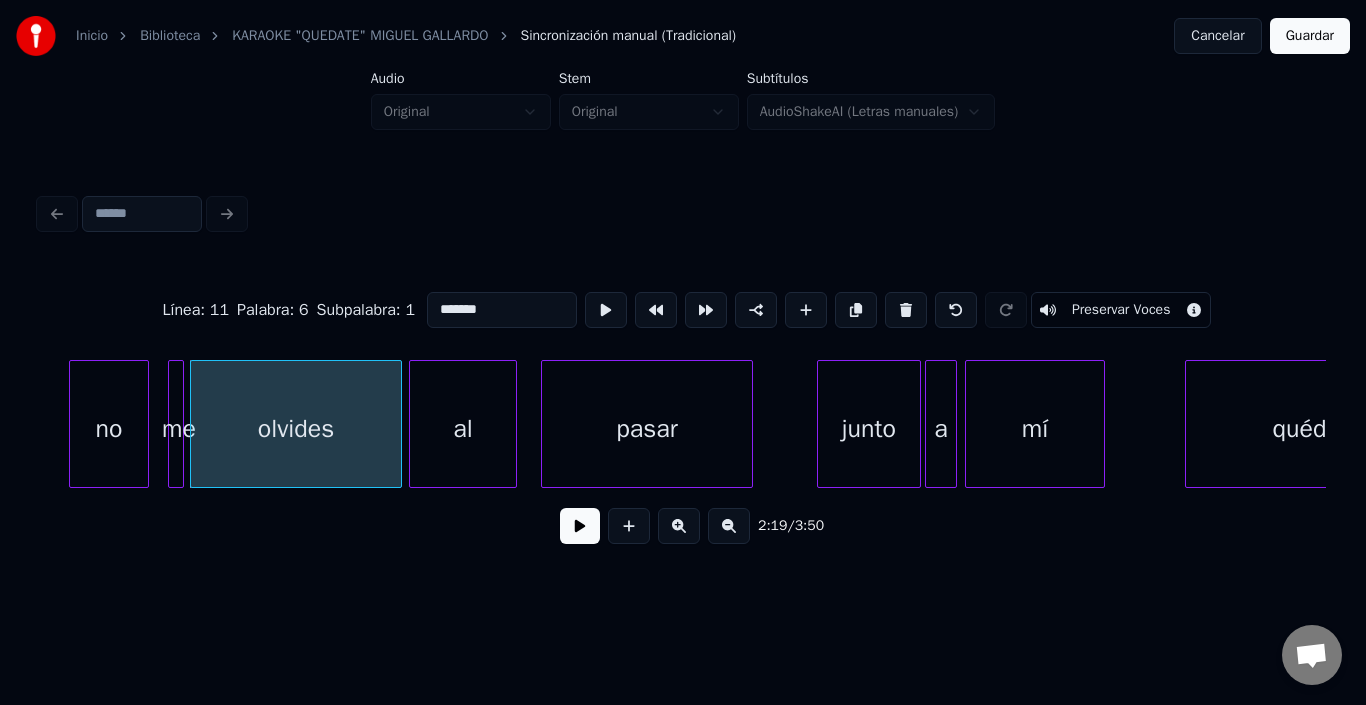 click on "al" at bounding box center [463, 429] 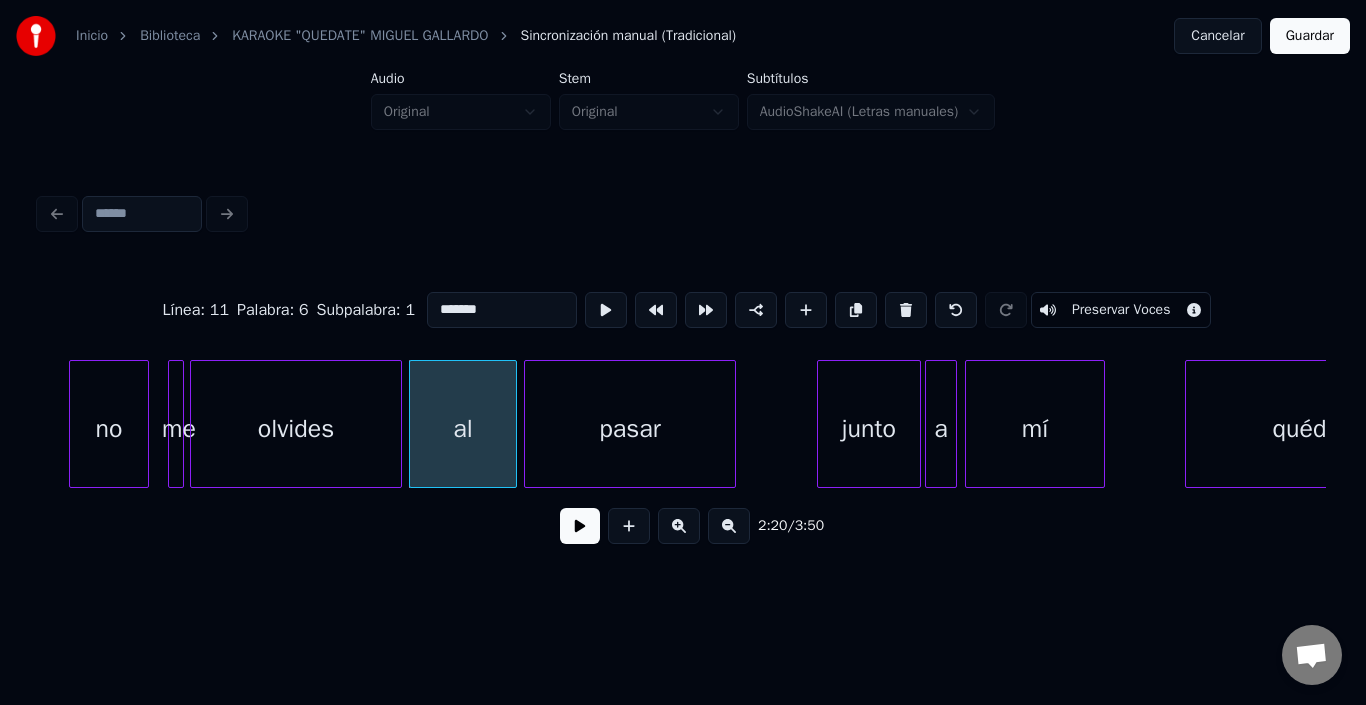 click on "pasar" at bounding box center (630, 429) 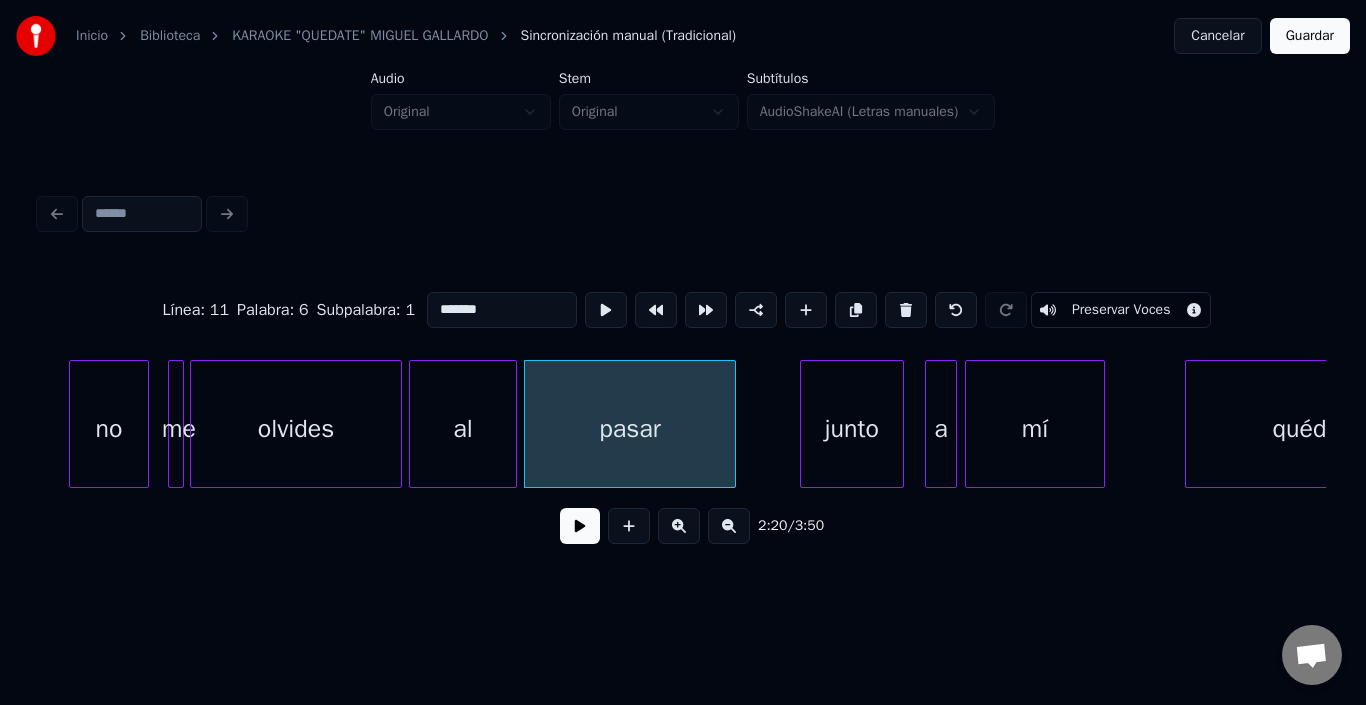 click on "junto" at bounding box center (852, 429) 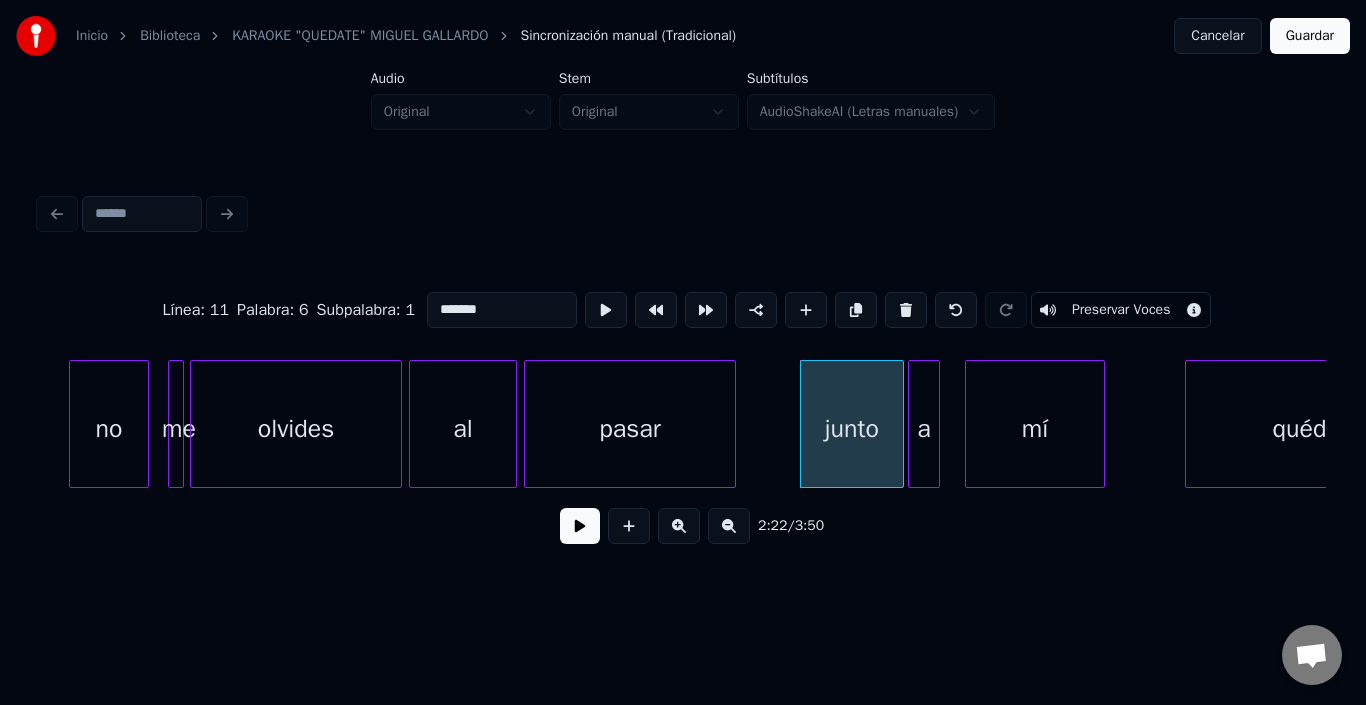 click on "a" at bounding box center (924, 429) 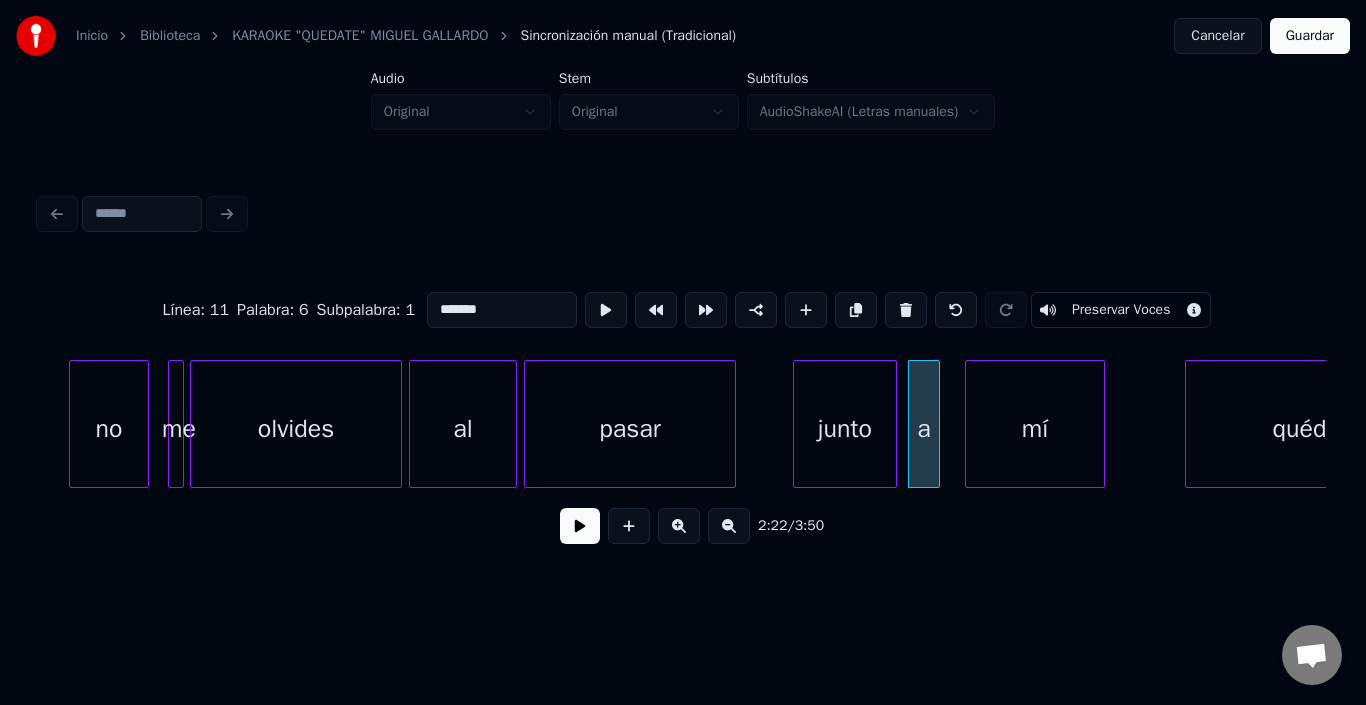 click on "junto" at bounding box center [845, 429] 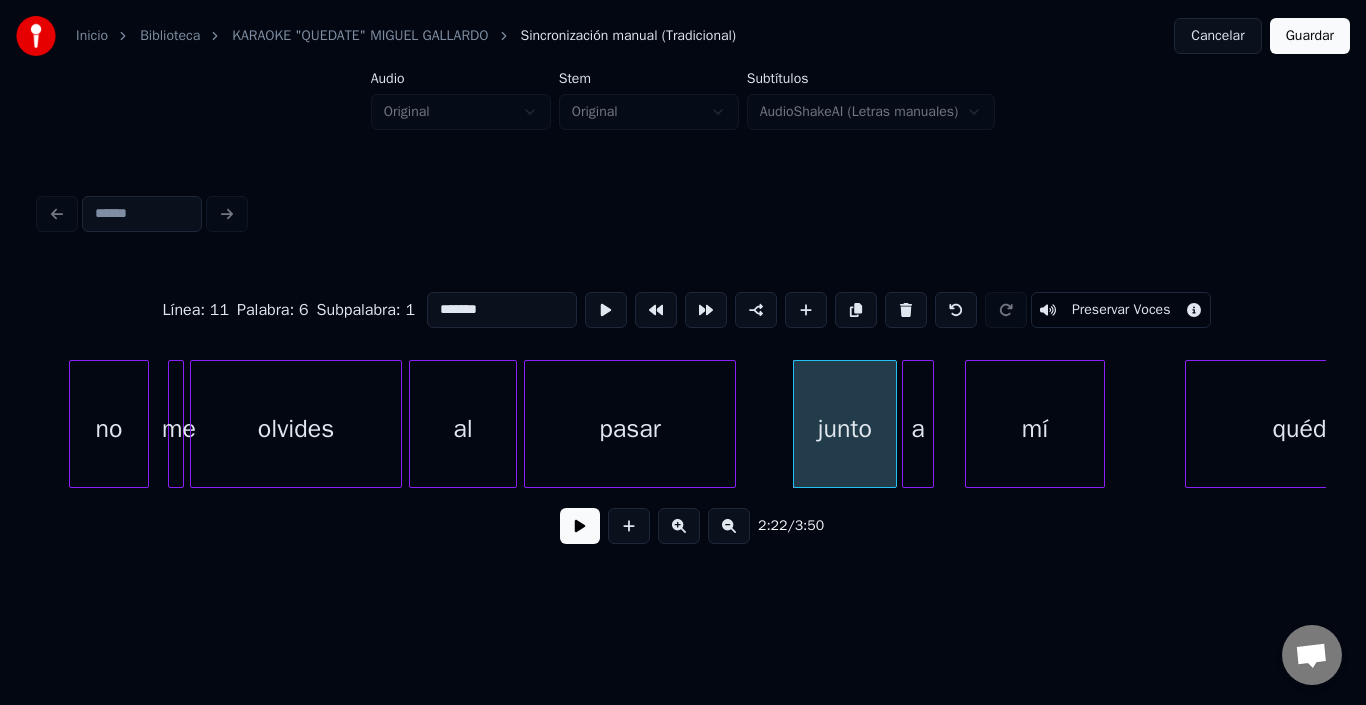 click on "a" at bounding box center [918, 429] 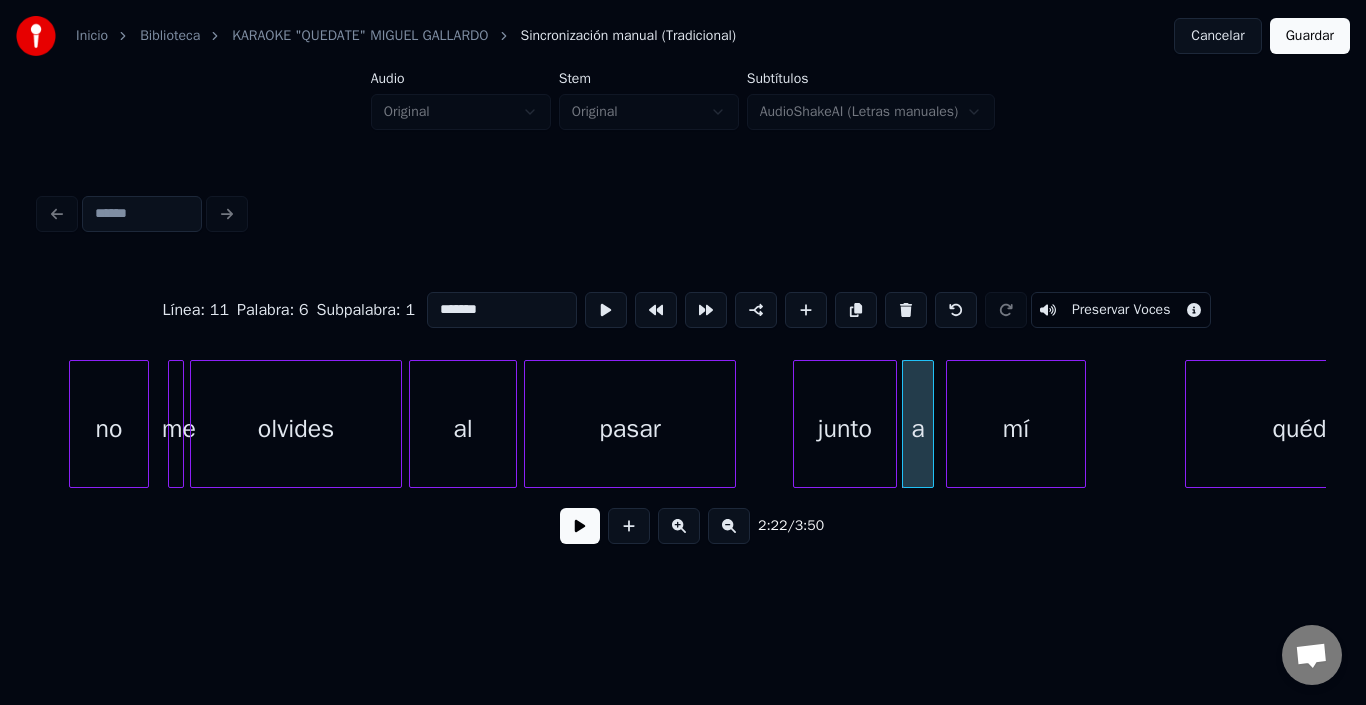 click on "mí" at bounding box center [1016, 429] 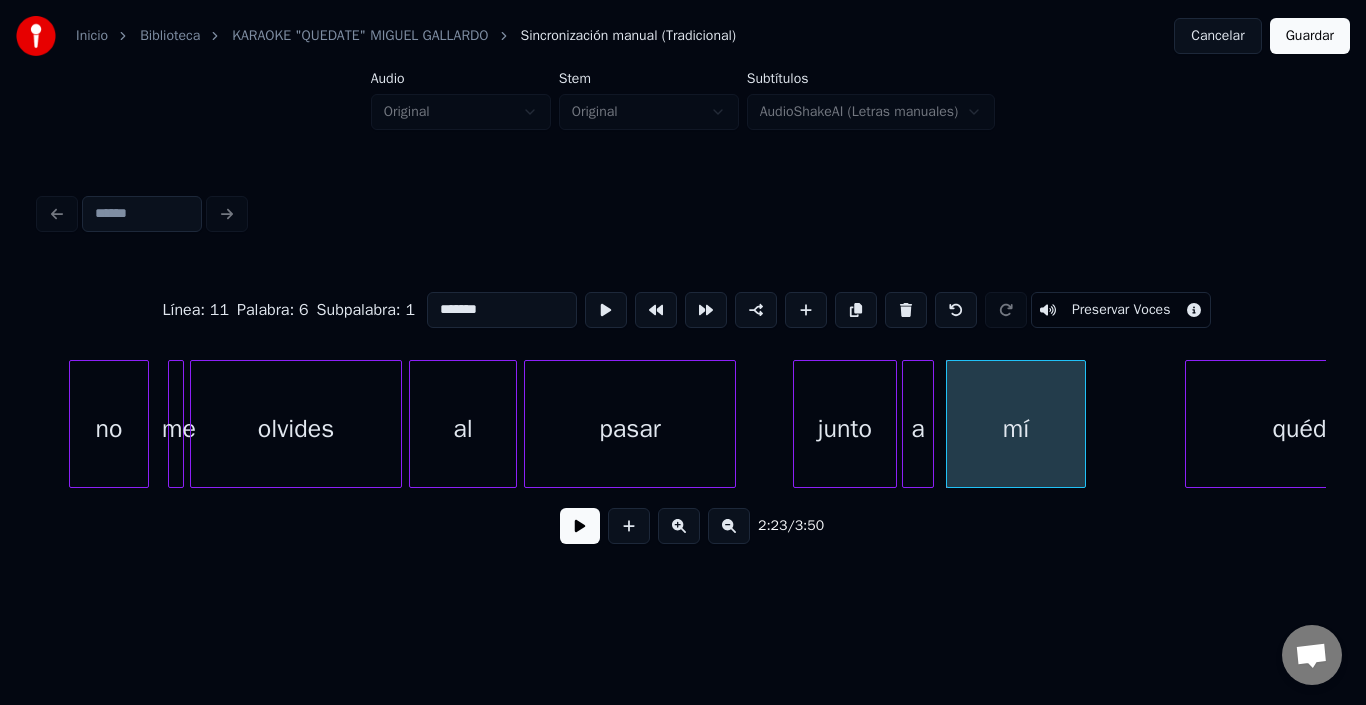 click on "mí" at bounding box center (1016, 429) 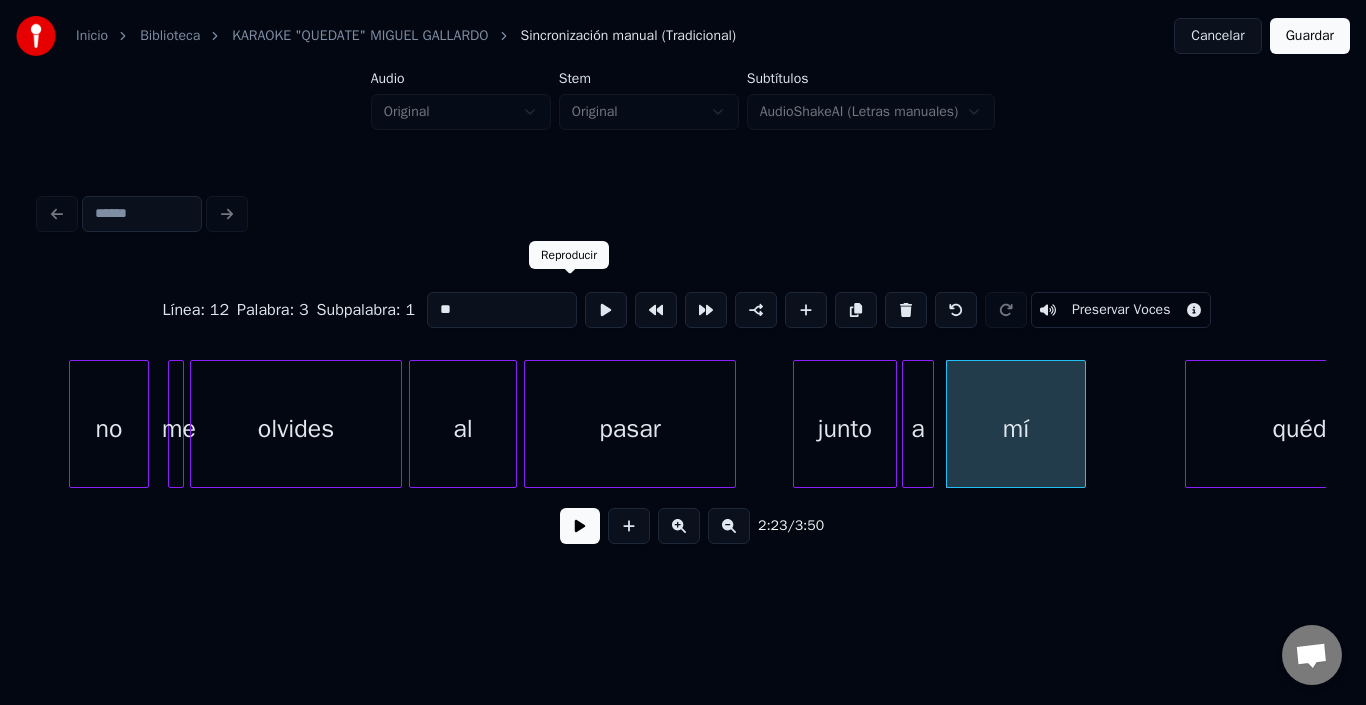 click at bounding box center (606, 310) 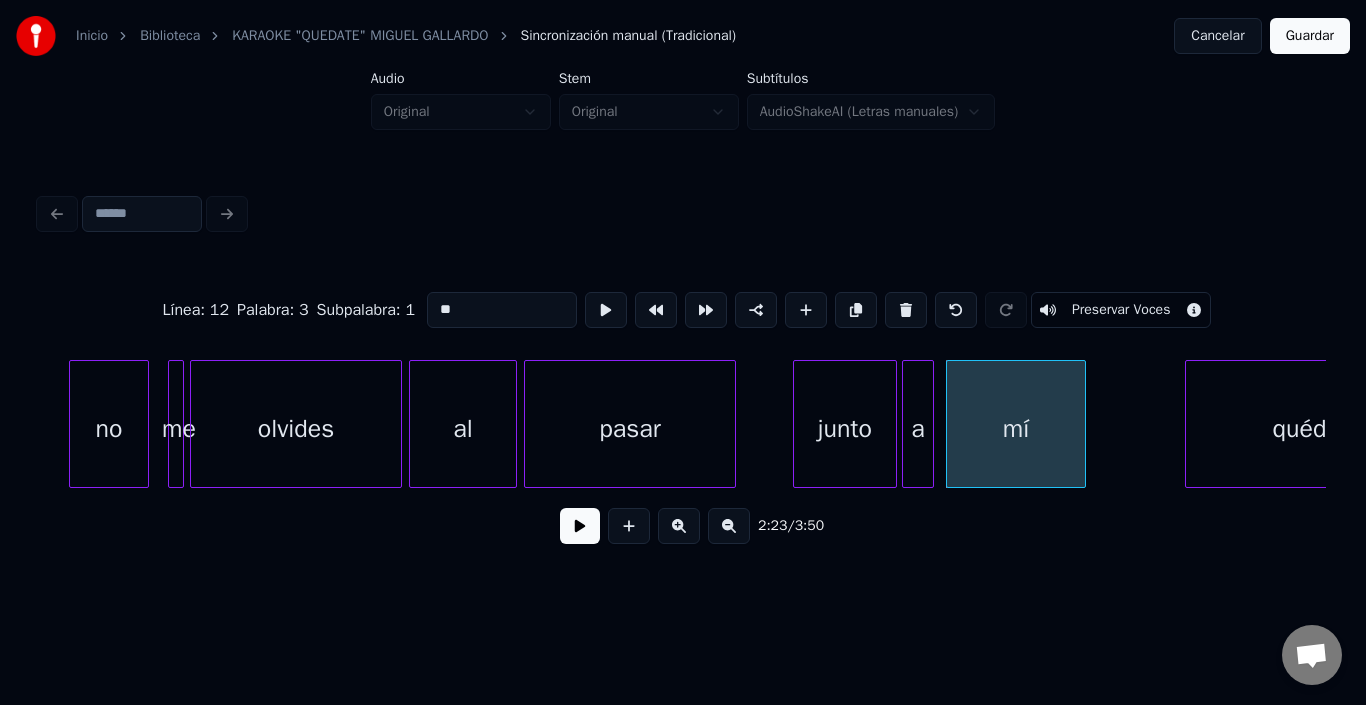 scroll, scrollTop: 0, scrollLeft: 27834, axis: horizontal 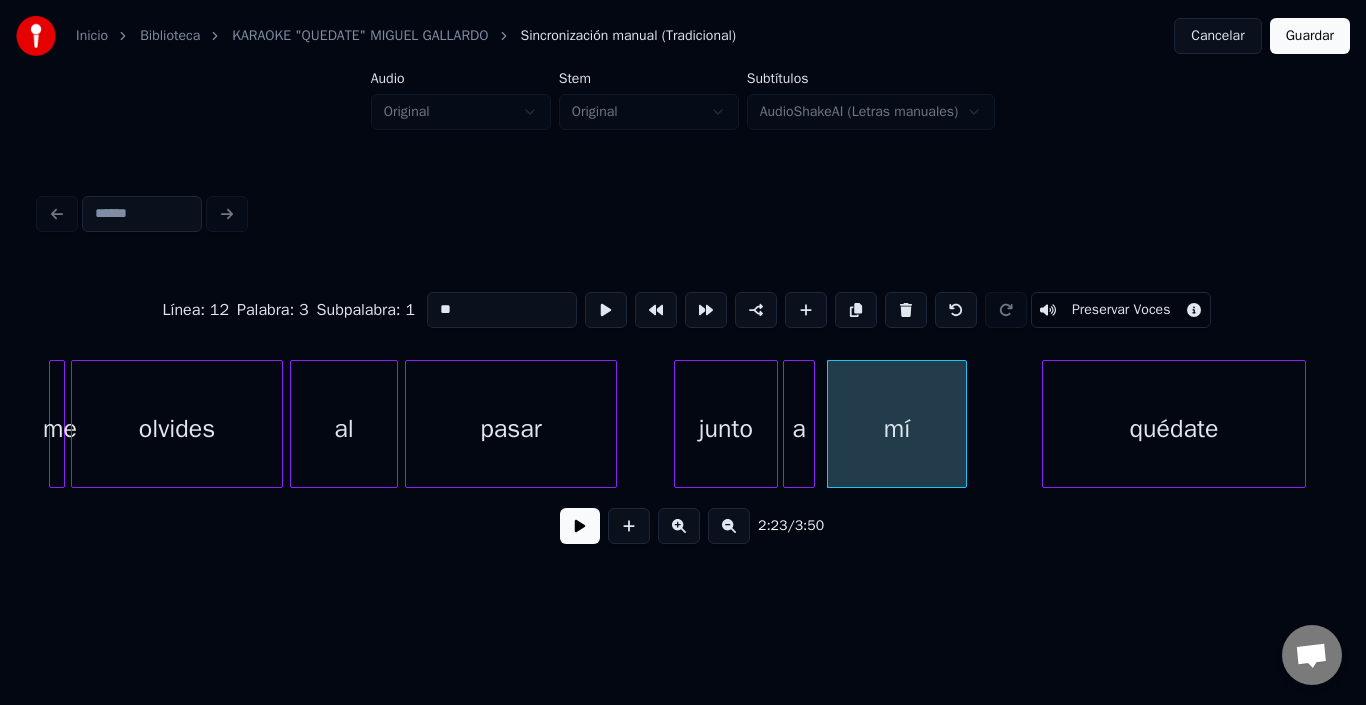 click on "quédate" at bounding box center (1174, 429) 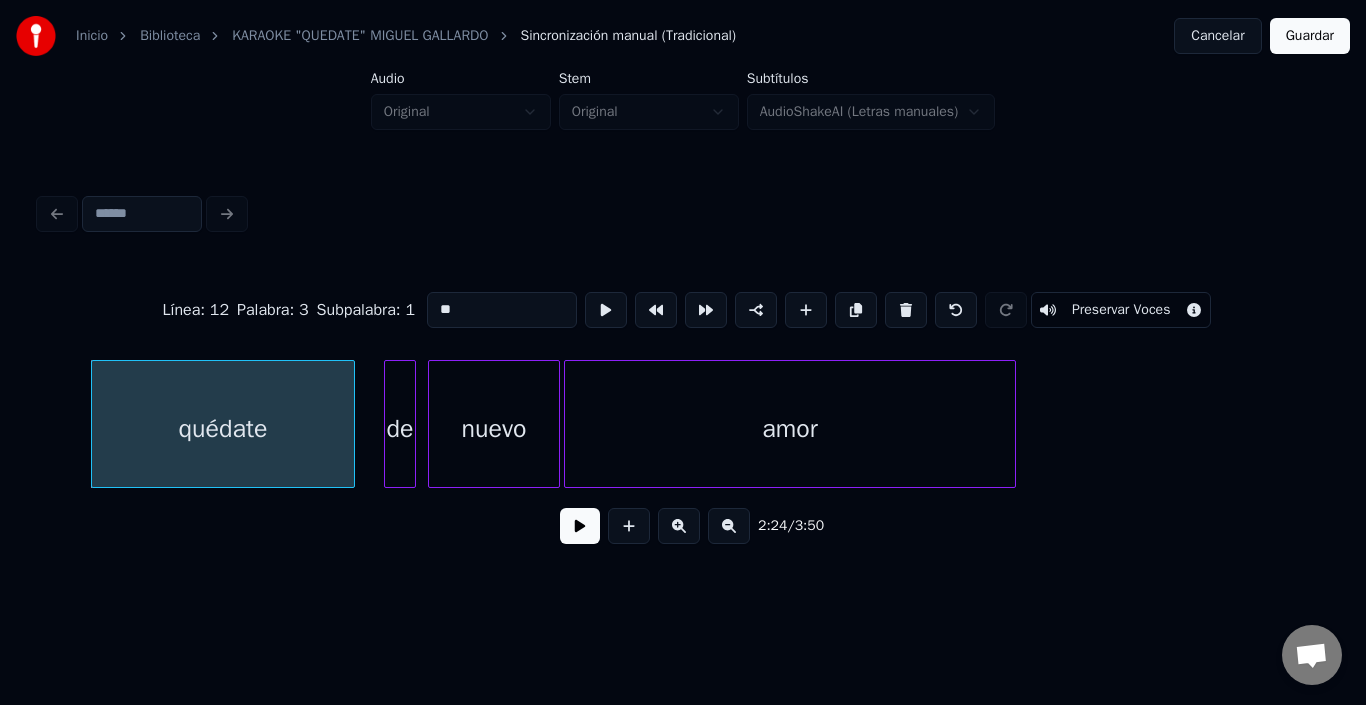 scroll, scrollTop: 0, scrollLeft: 28794, axis: horizontal 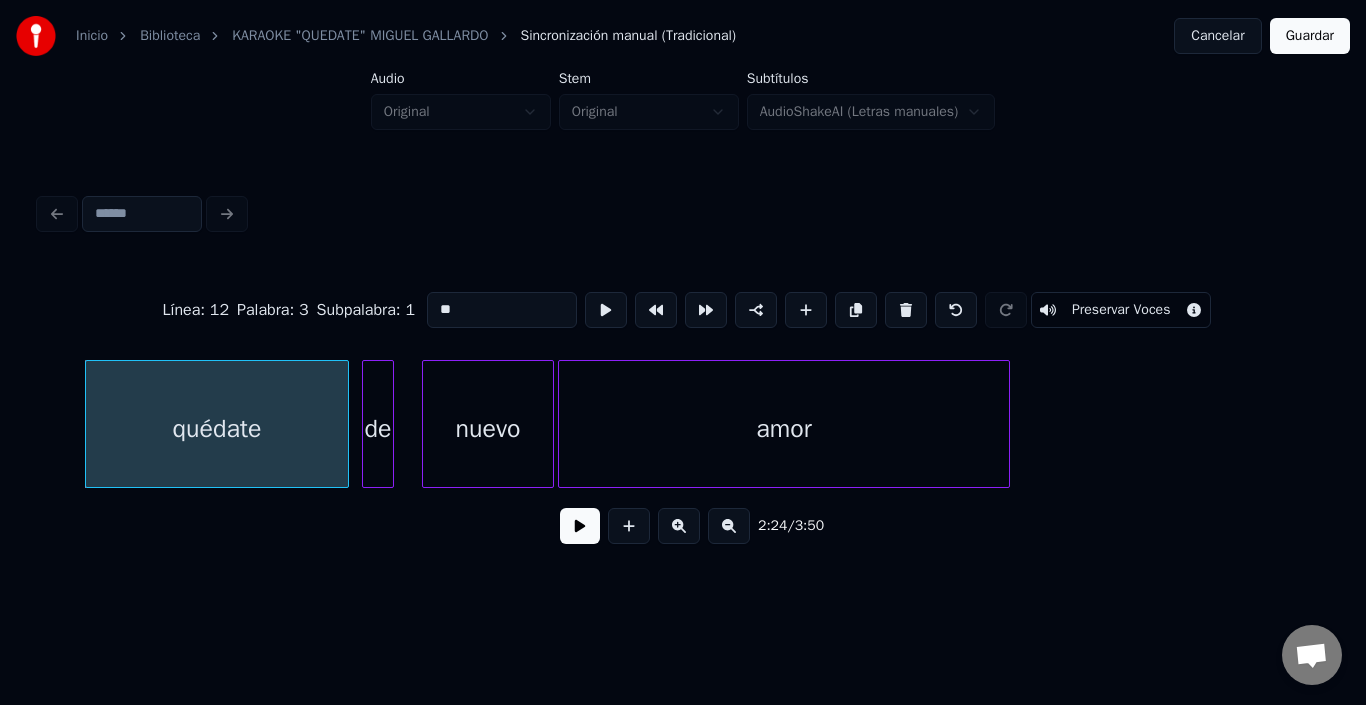 click on "de" at bounding box center (378, 429) 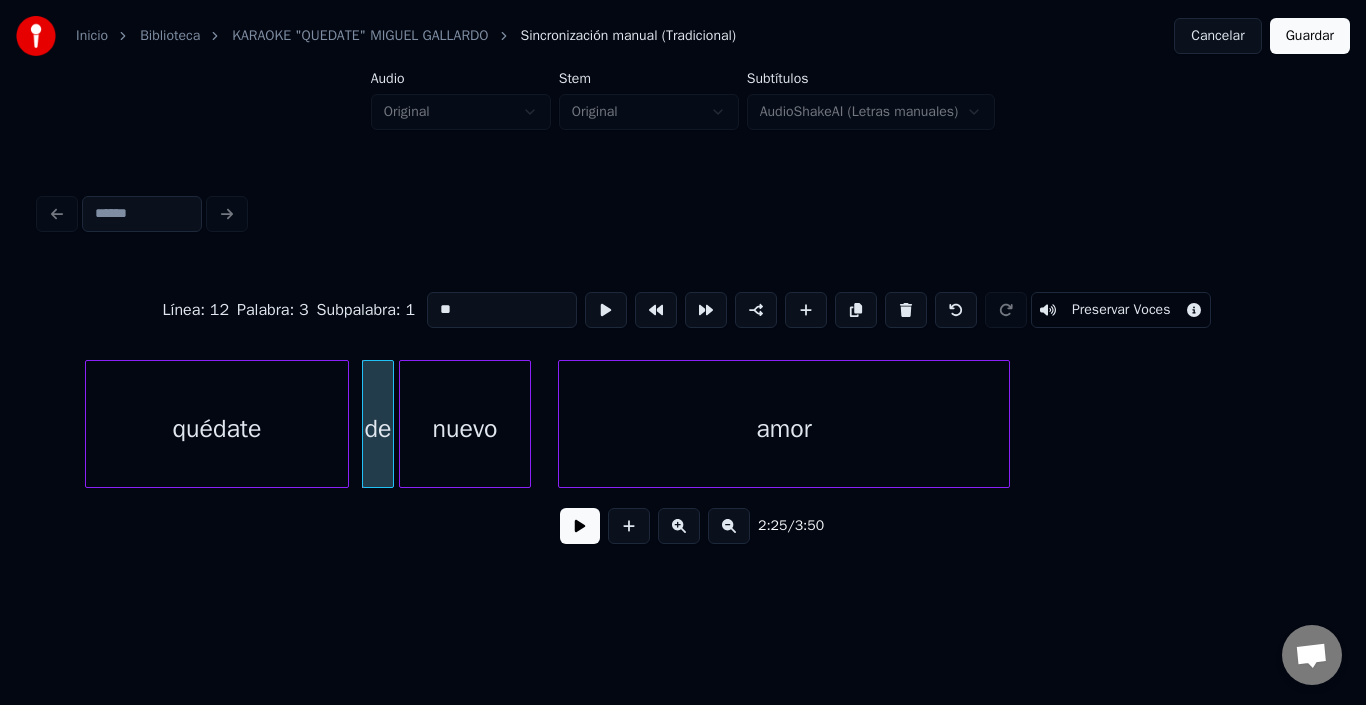 click on "nuevo" at bounding box center (465, 429) 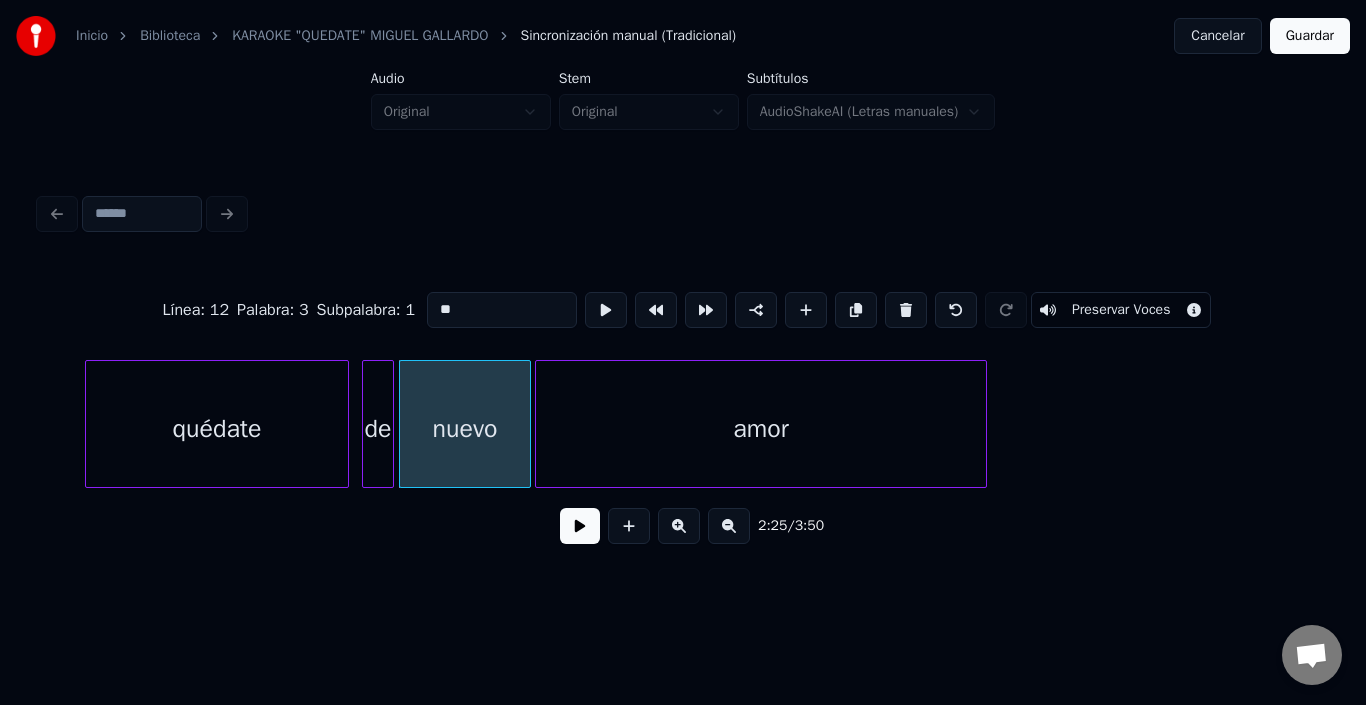 click on "amor" at bounding box center (761, 429) 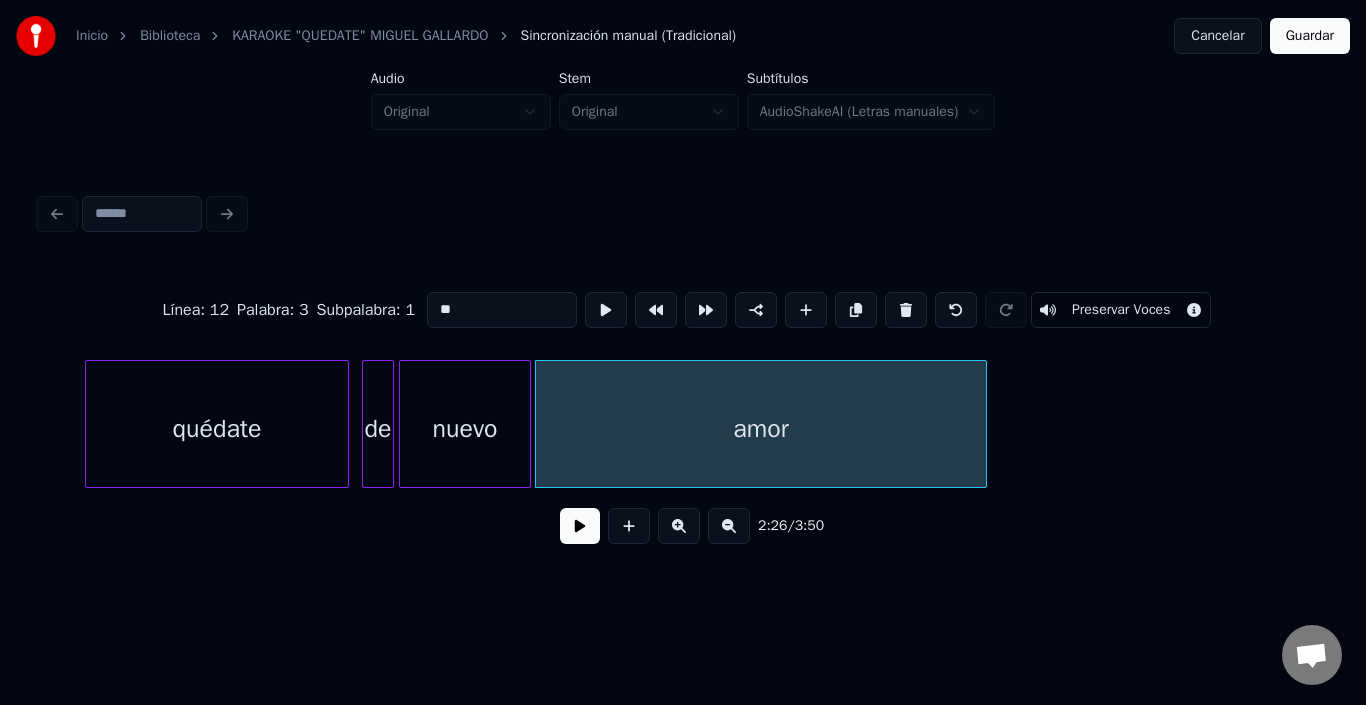 click on "amor" at bounding box center (761, 429) 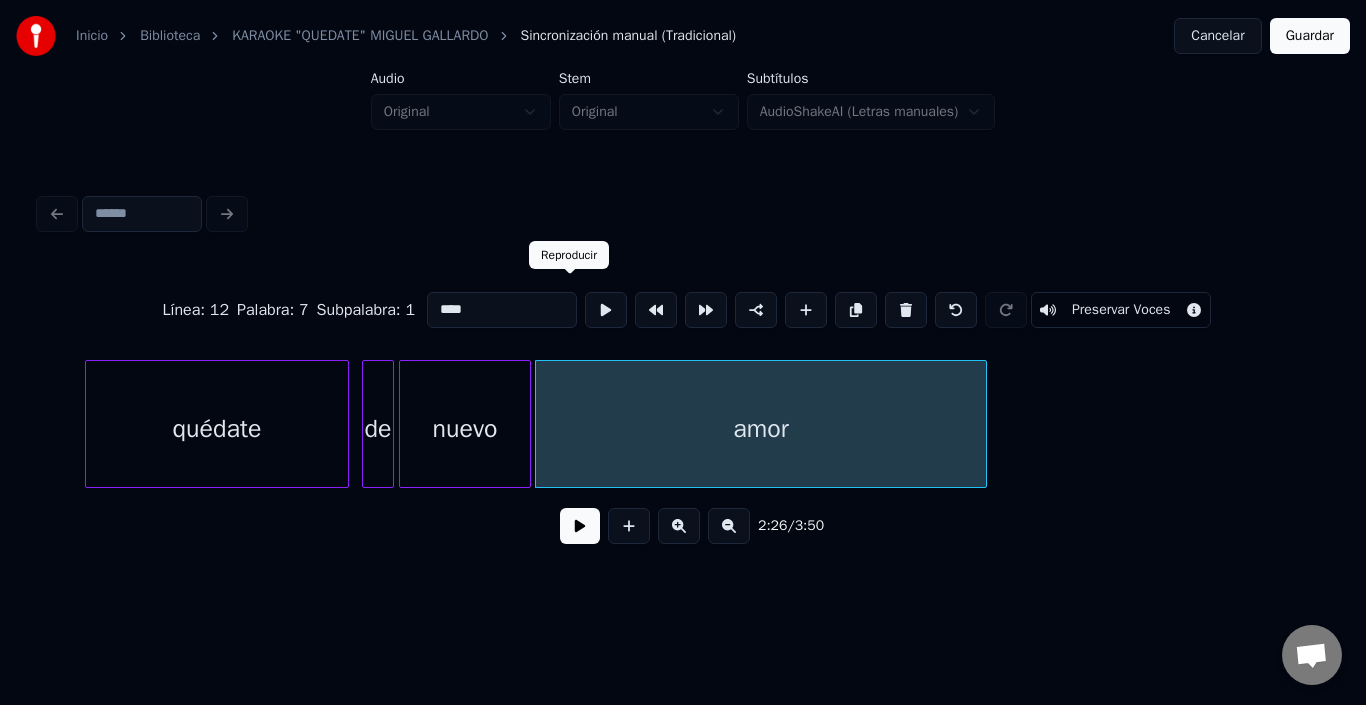 click at bounding box center [606, 310] 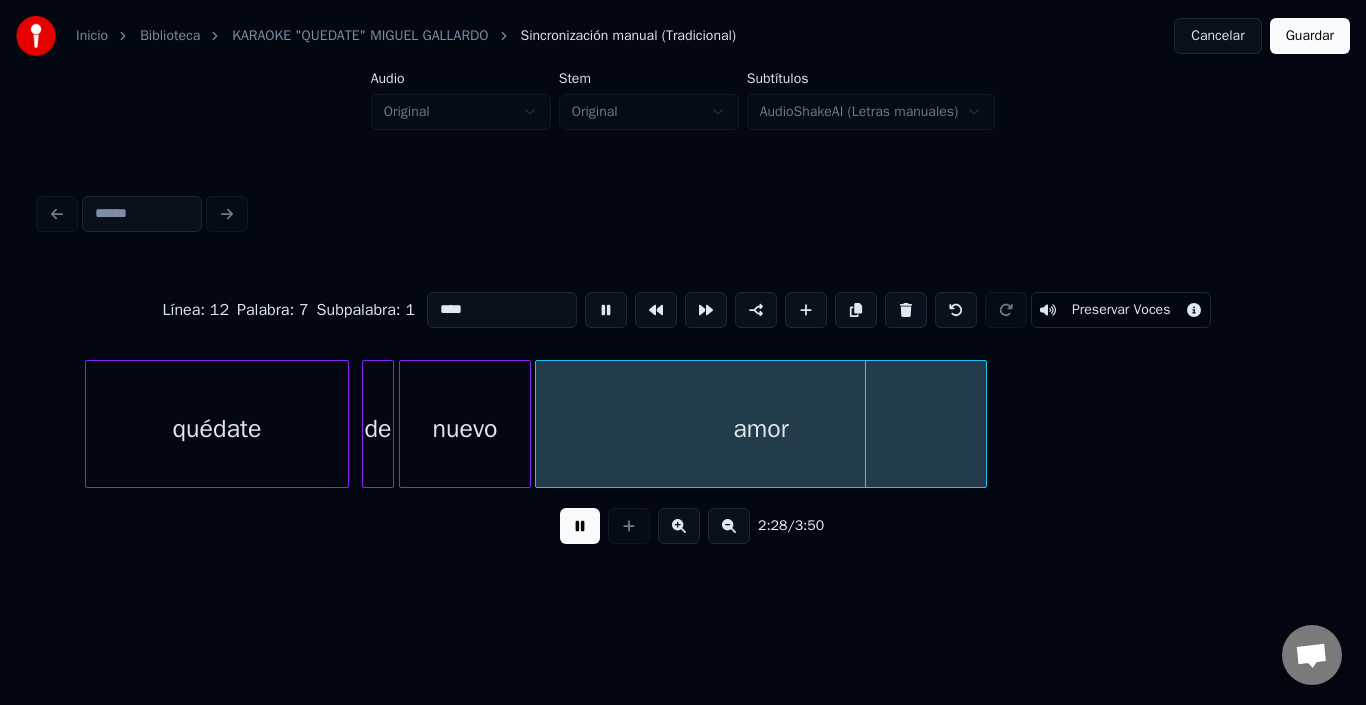 click at bounding box center (606, 310) 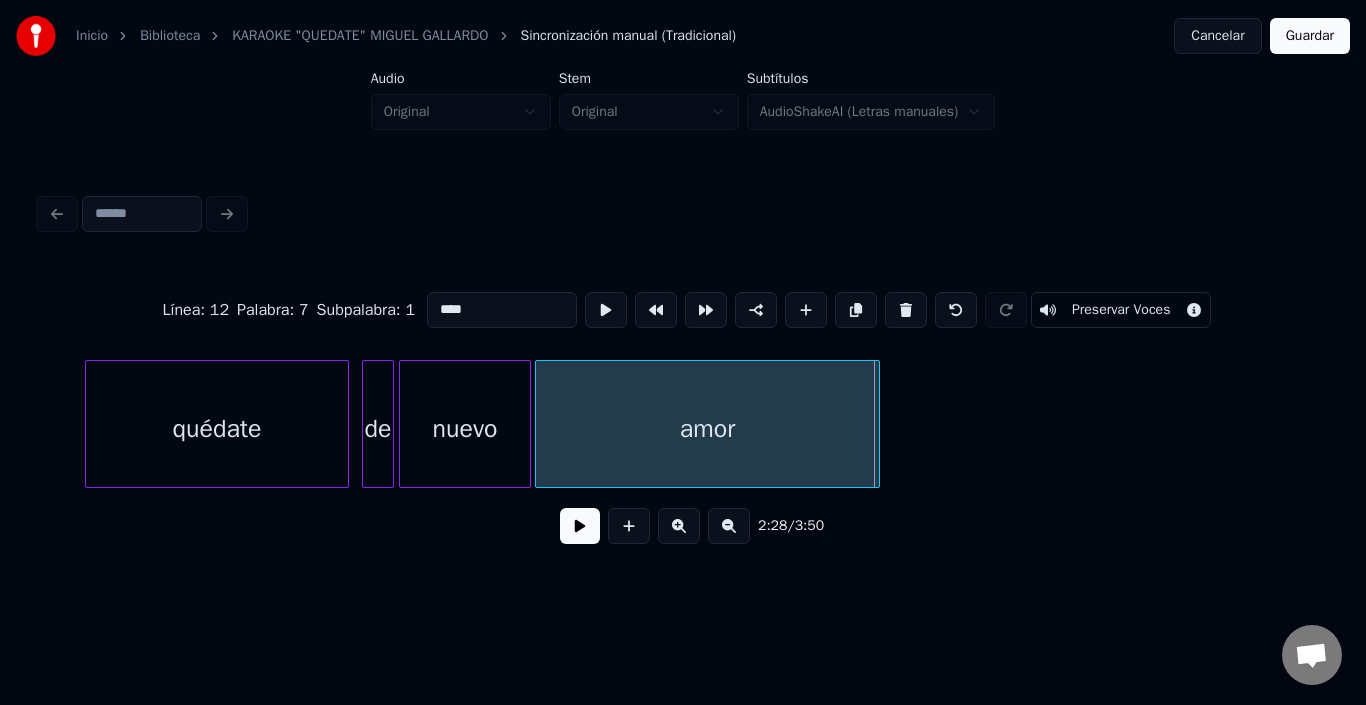 click at bounding box center (876, 424) 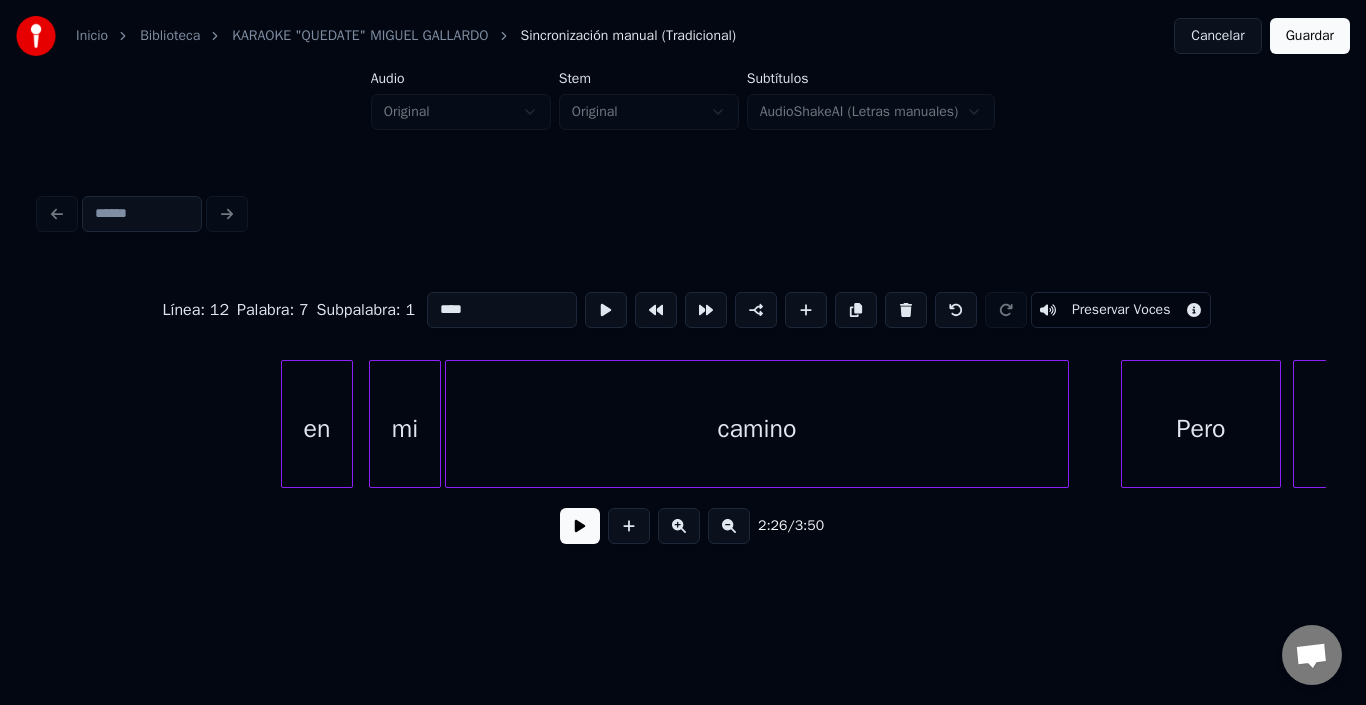 scroll, scrollTop: 0, scrollLeft: 30274, axis: horizontal 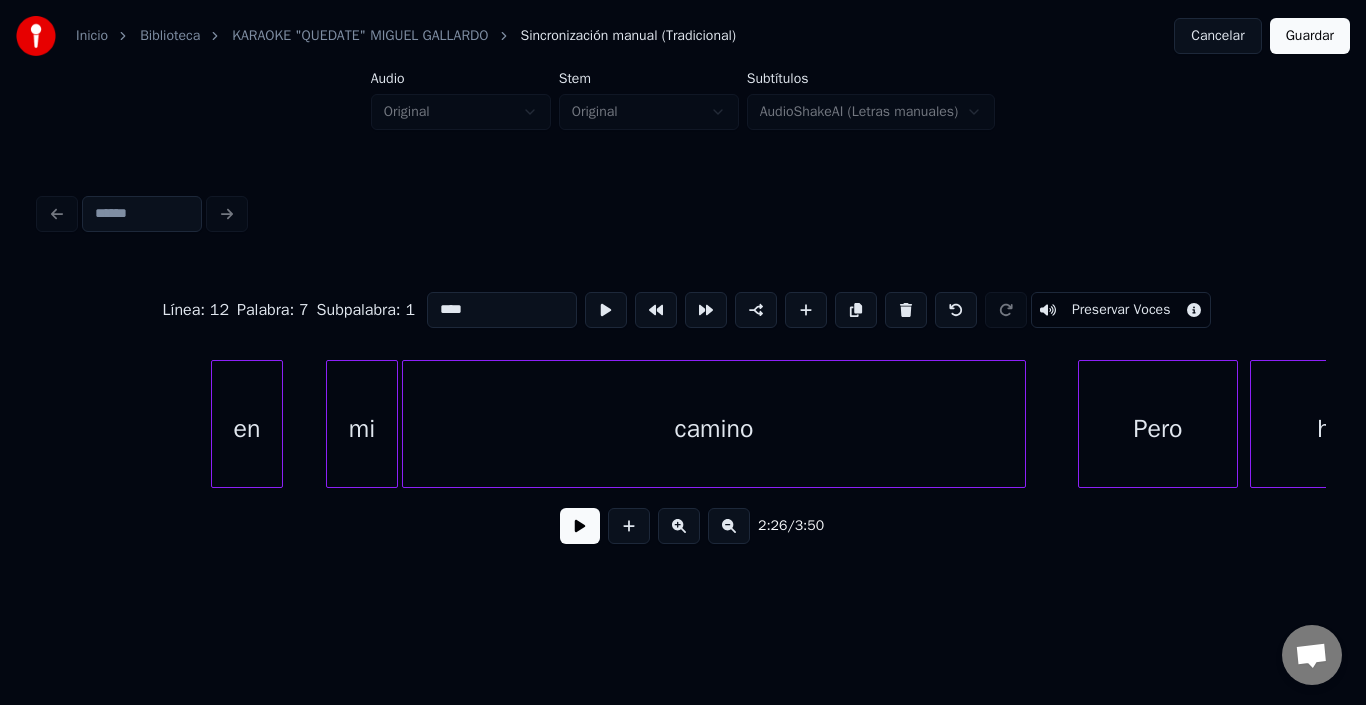 click on "en" at bounding box center [247, 429] 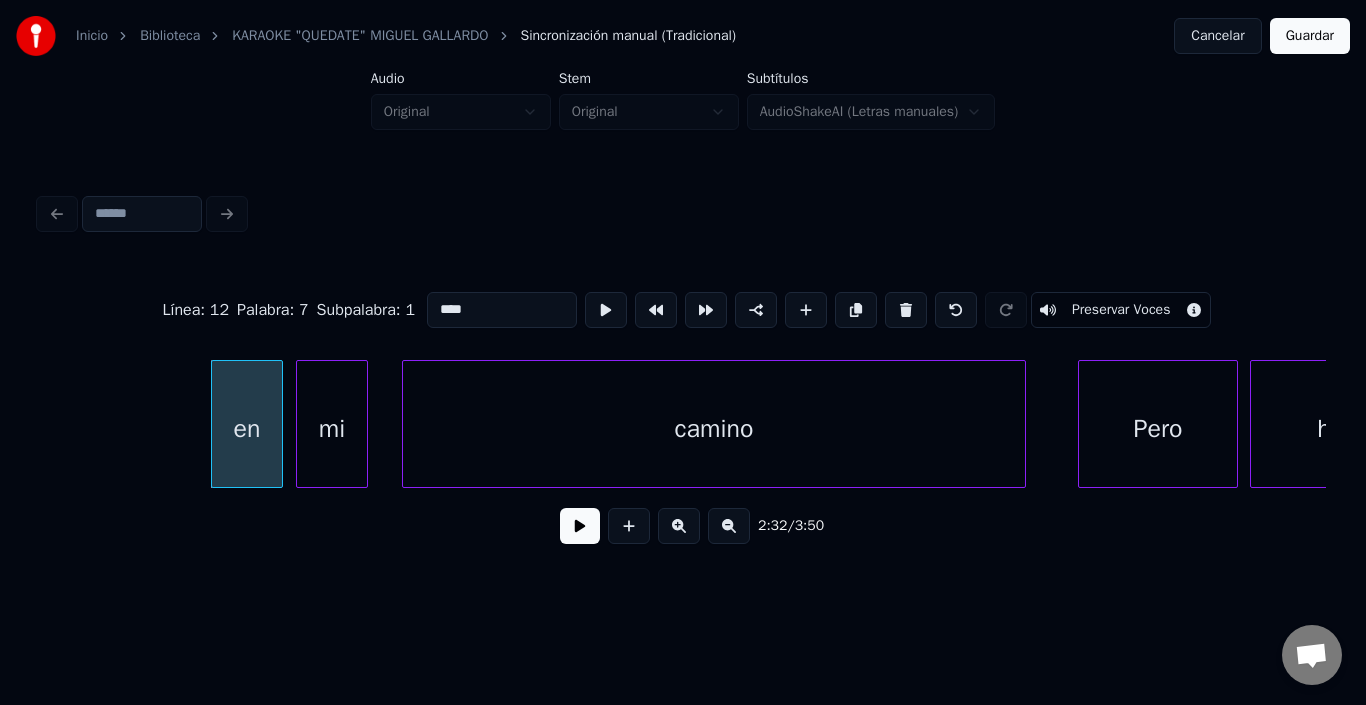 click on "mi" at bounding box center (332, 429) 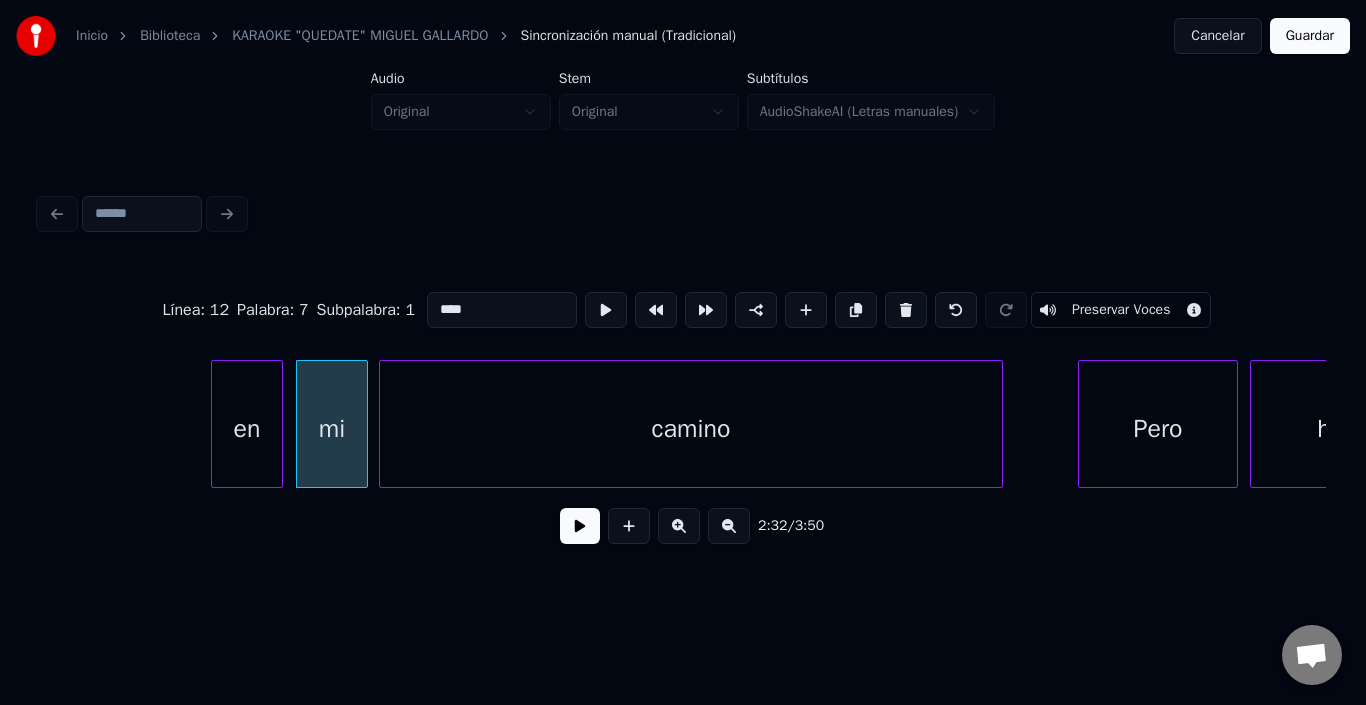 click on "camino" at bounding box center (691, 429) 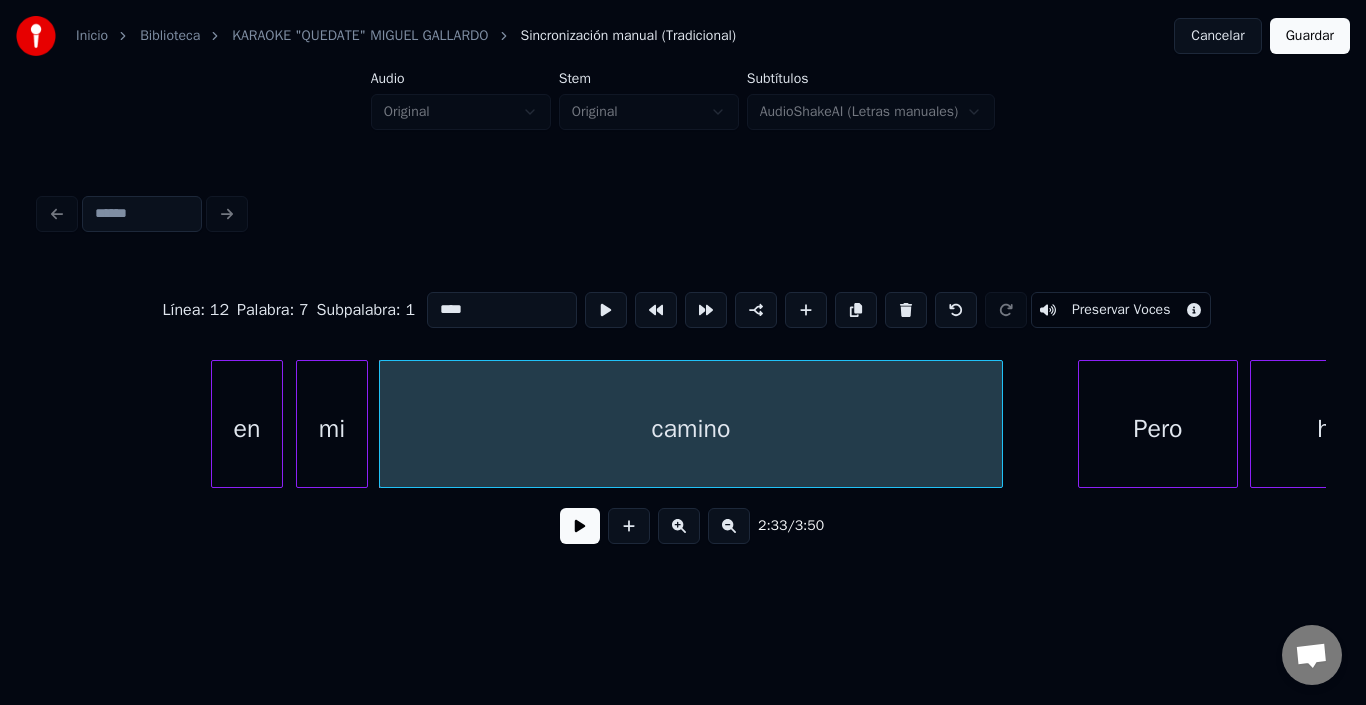 click on "camino" at bounding box center (691, 429) 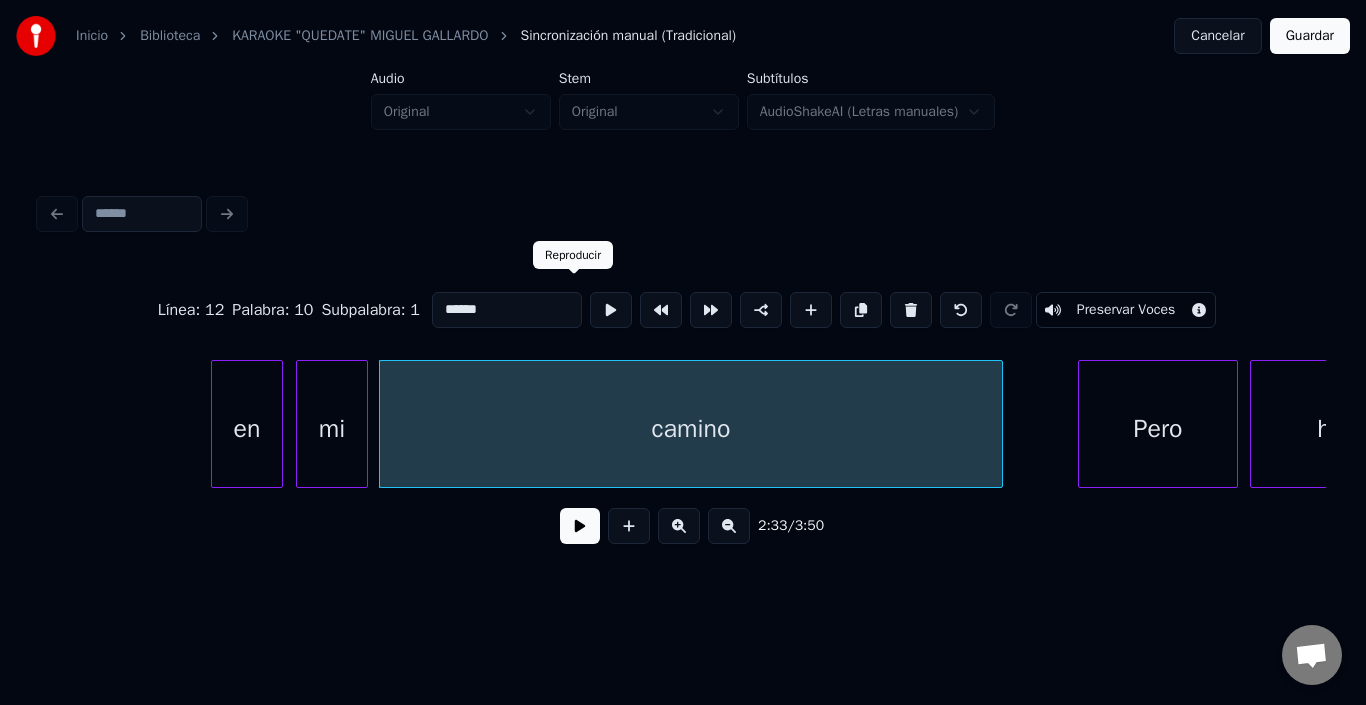 click at bounding box center [611, 310] 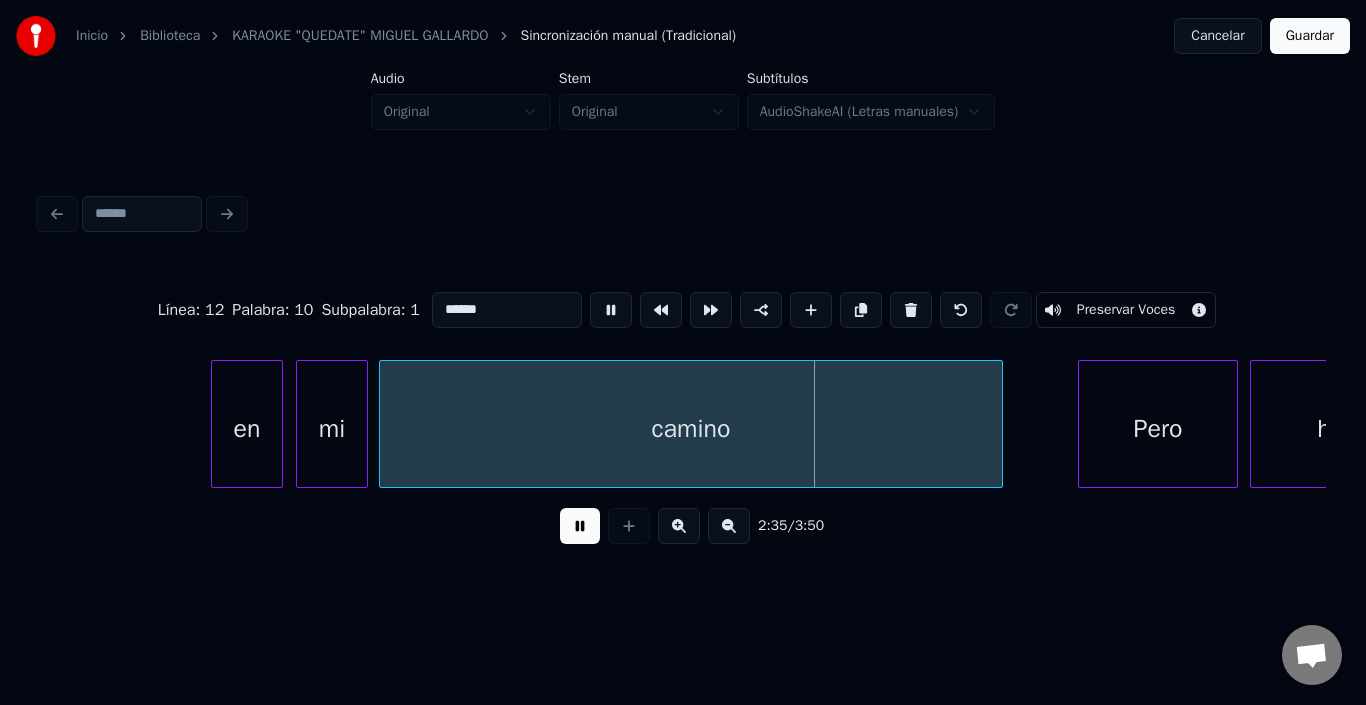 click at bounding box center [611, 310] 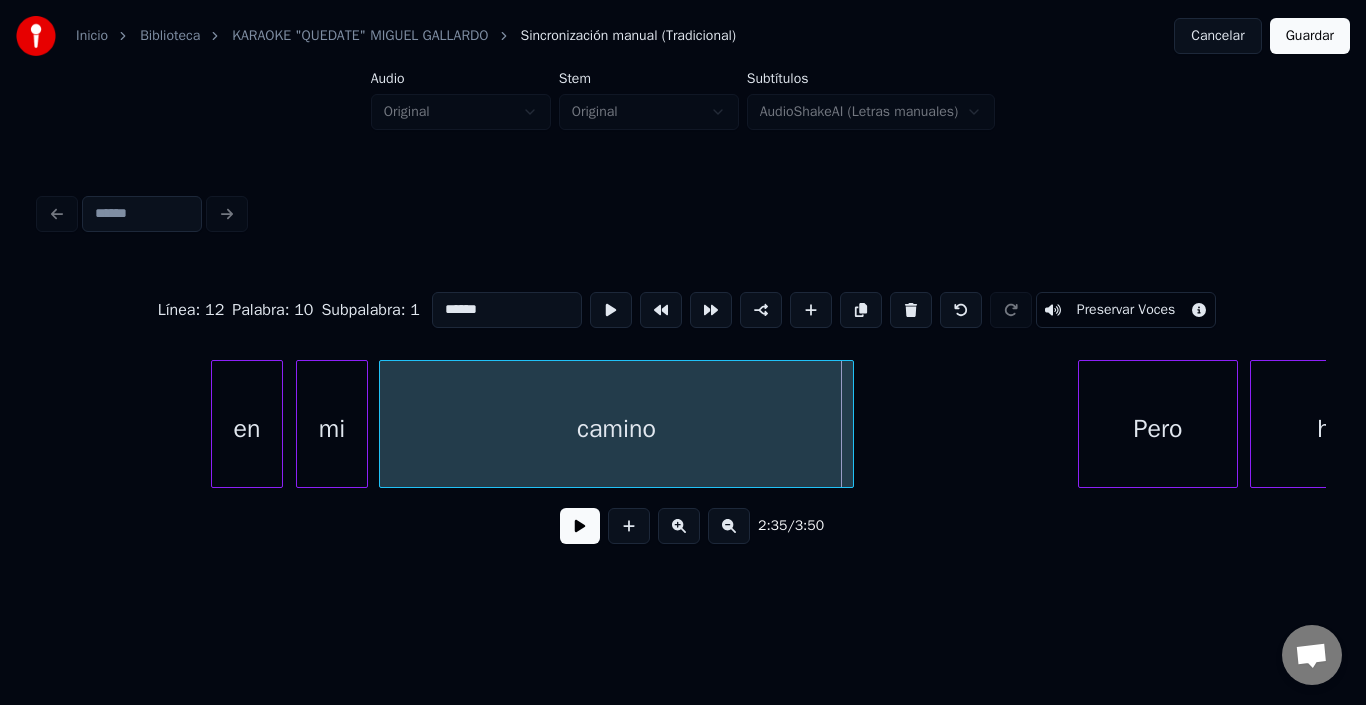 click at bounding box center (850, 424) 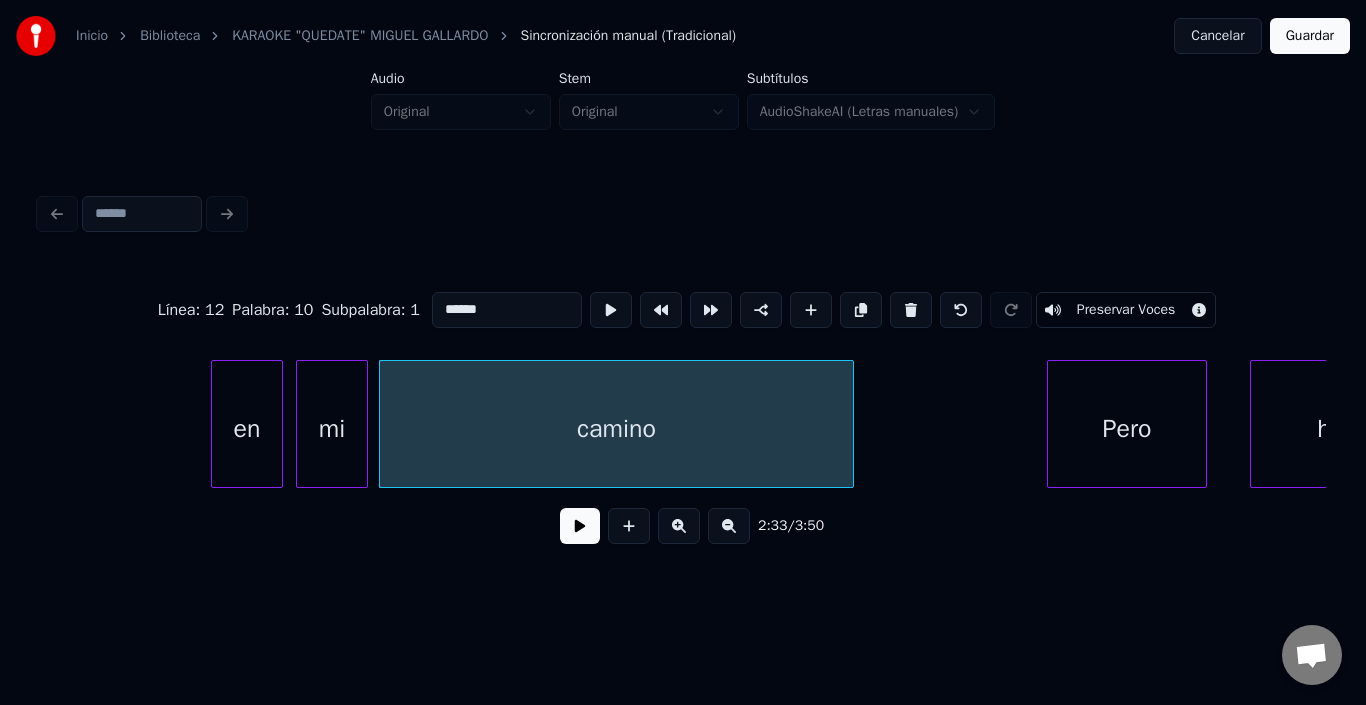 click on "Pero" at bounding box center [1127, 429] 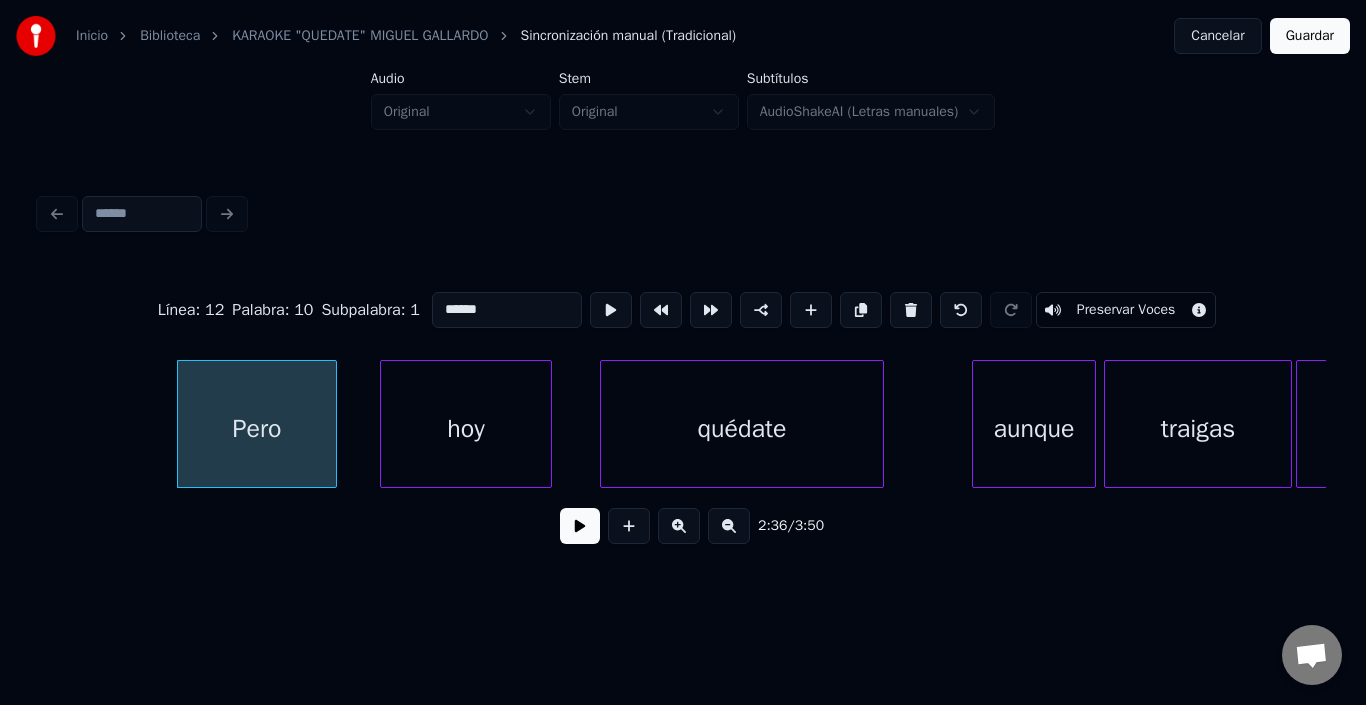 scroll, scrollTop: 0, scrollLeft: 31154, axis: horizontal 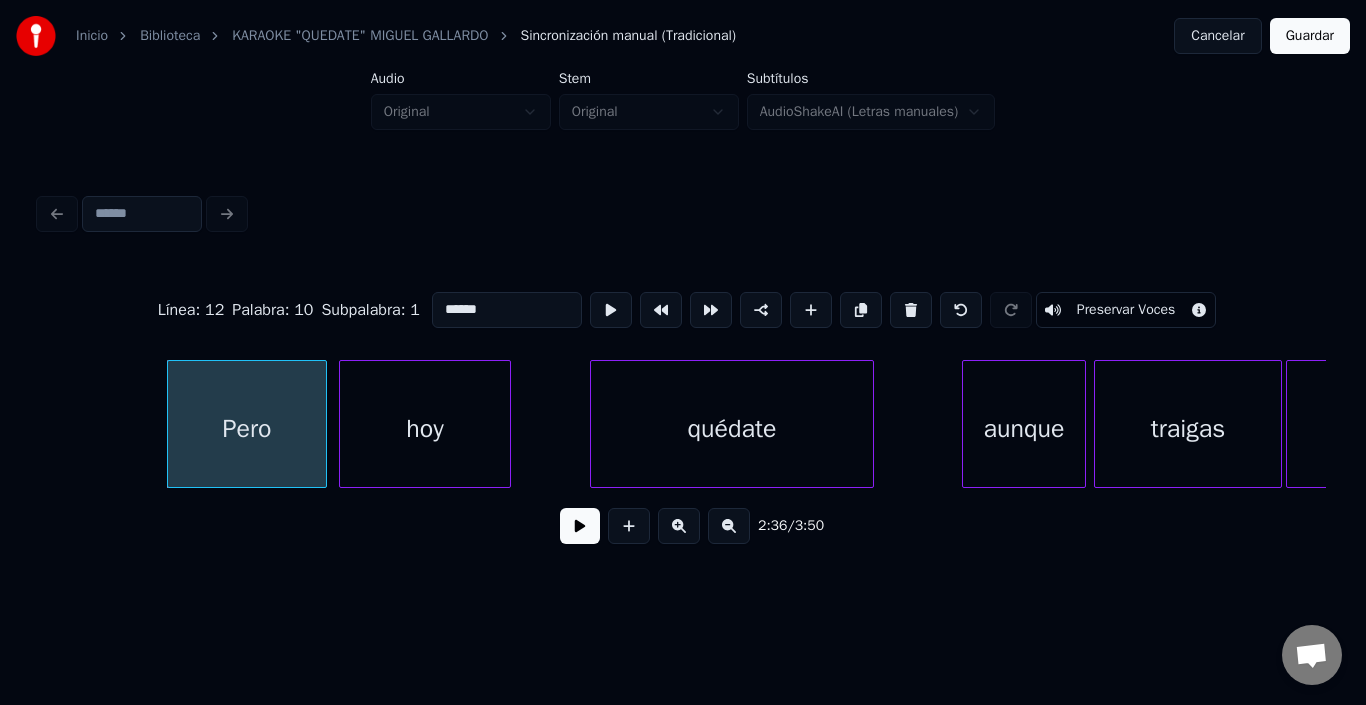 click on "hoy" at bounding box center (425, 429) 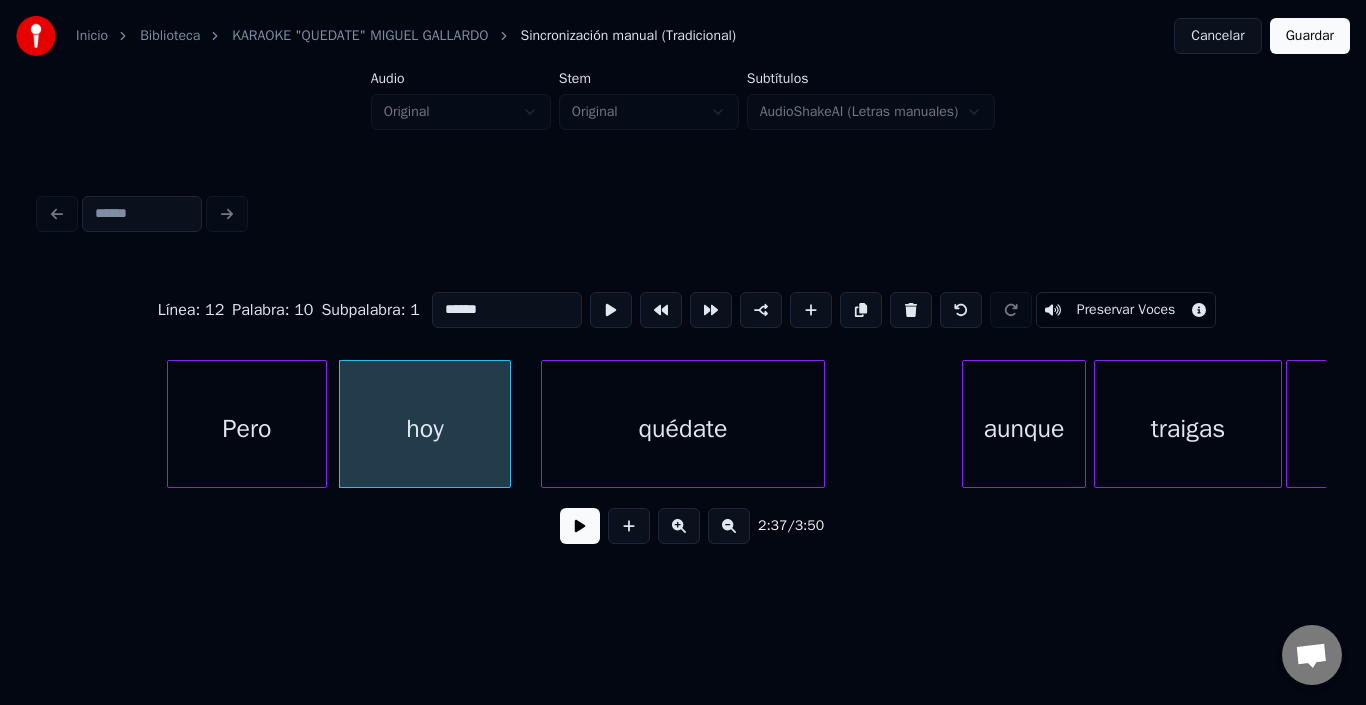 click on "quédate" at bounding box center [683, 429] 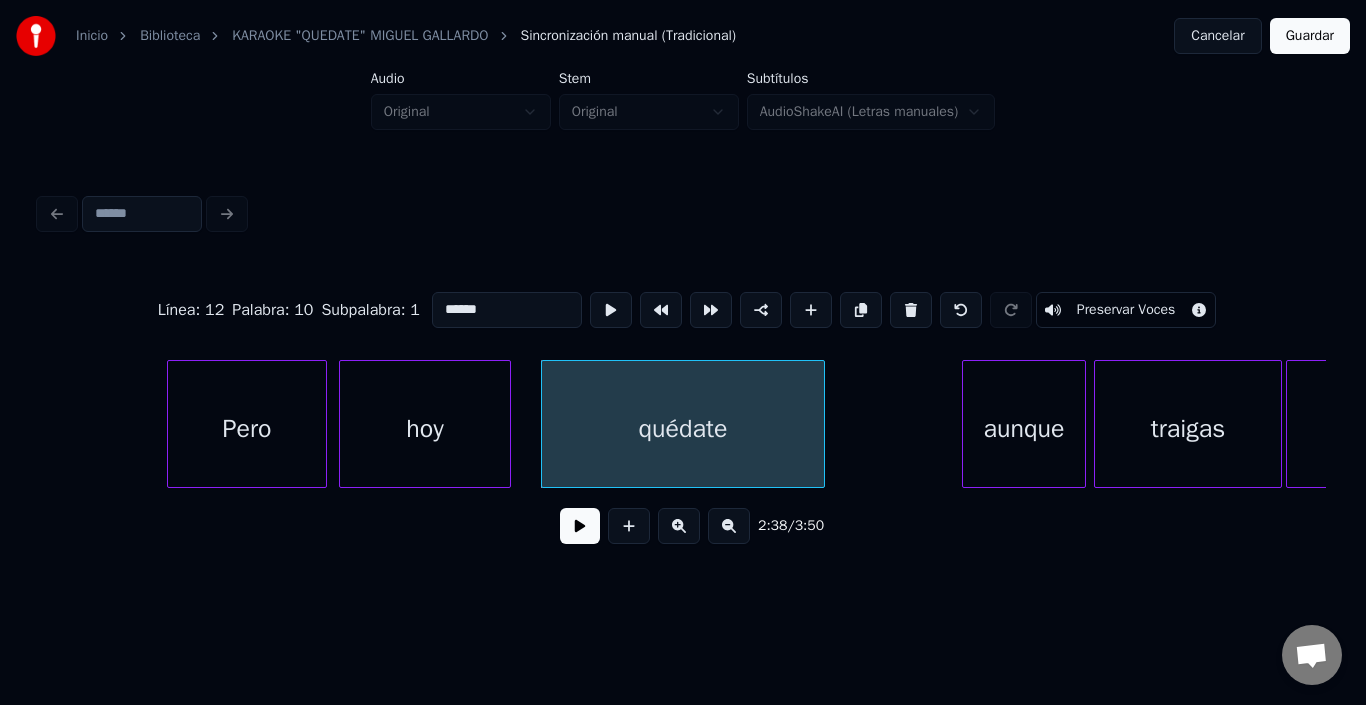 click on "Pero hoy quédate aunque traigas el" at bounding box center [-8060, 424] 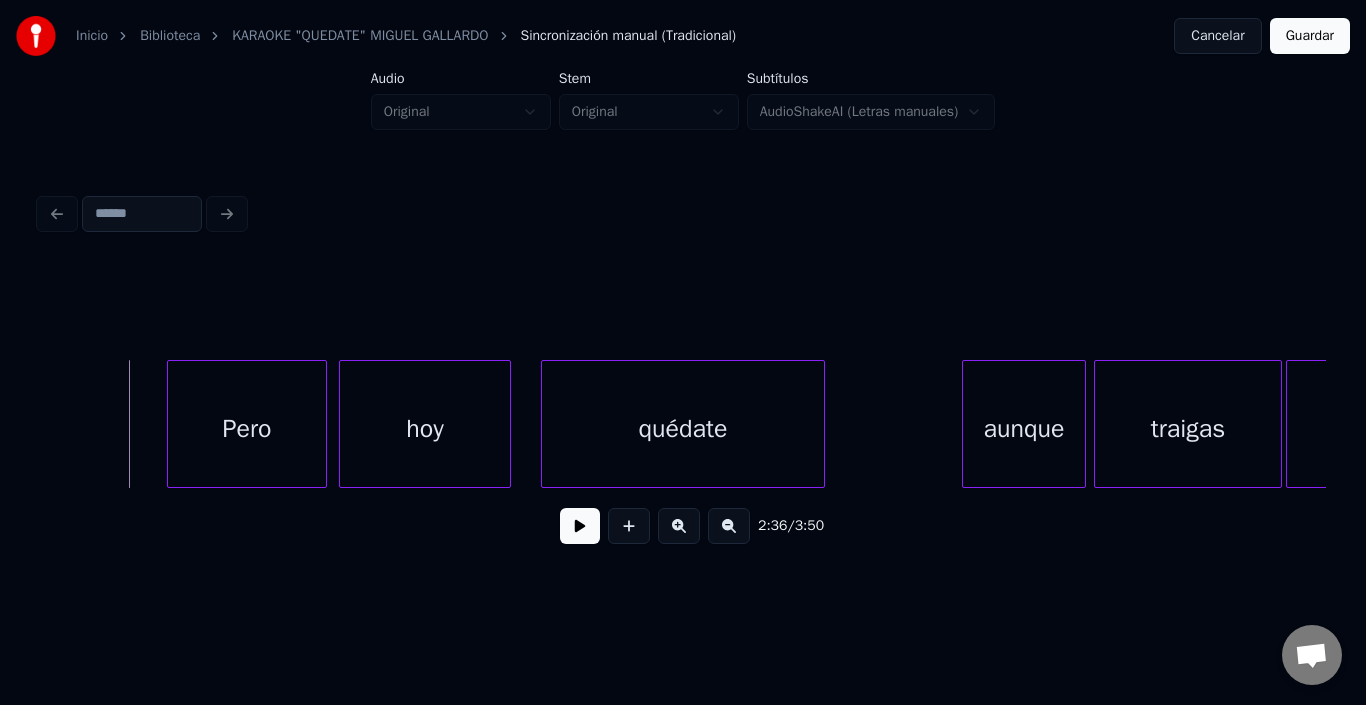 click at bounding box center [580, 526] 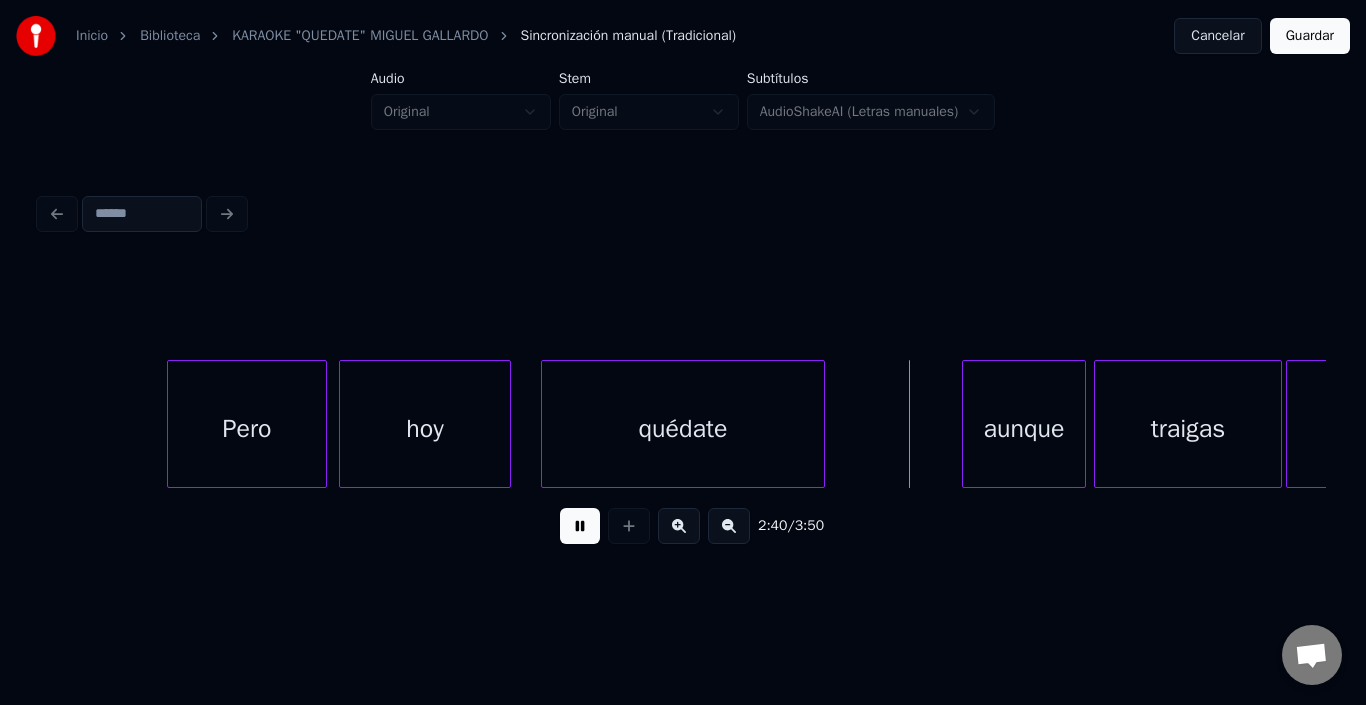 click at bounding box center (580, 526) 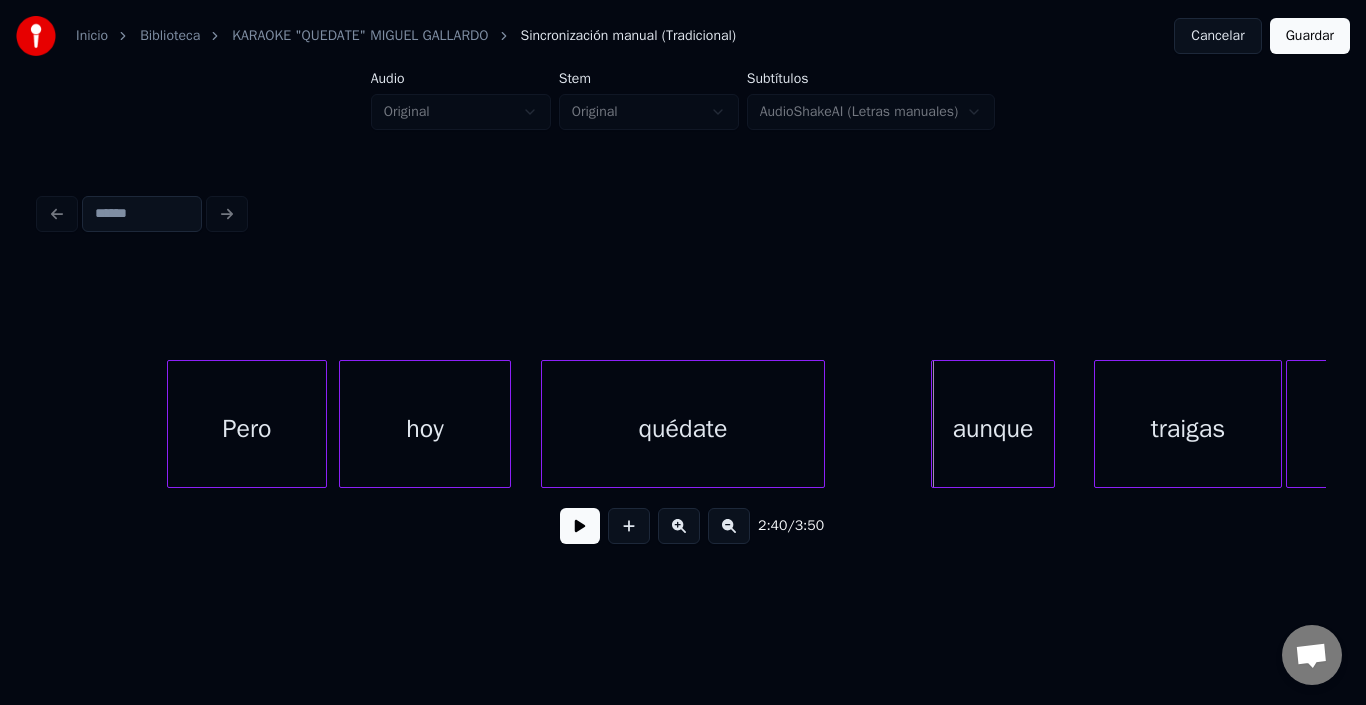 click on "aunque" at bounding box center [993, 429] 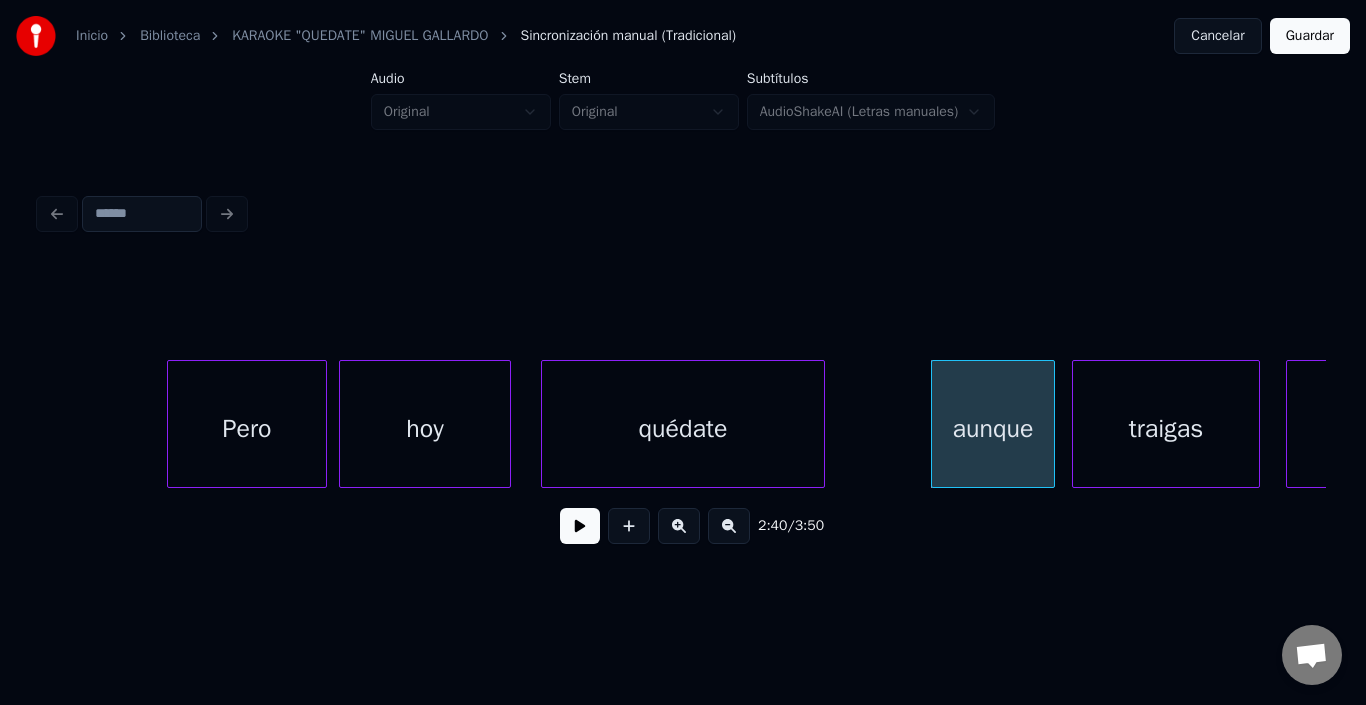 click on "traigas" at bounding box center (1166, 429) 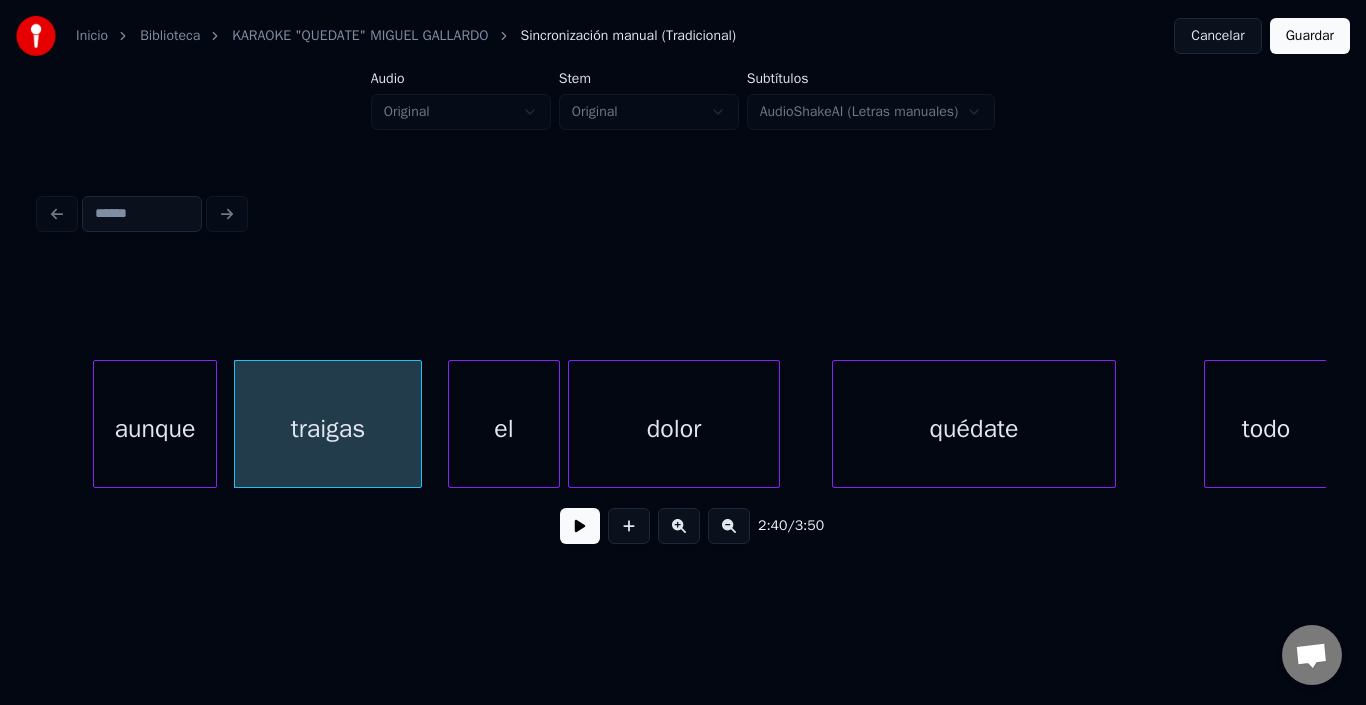 scroll, scrollTop: 0, scrollLeft: 31994, axis: horizontal 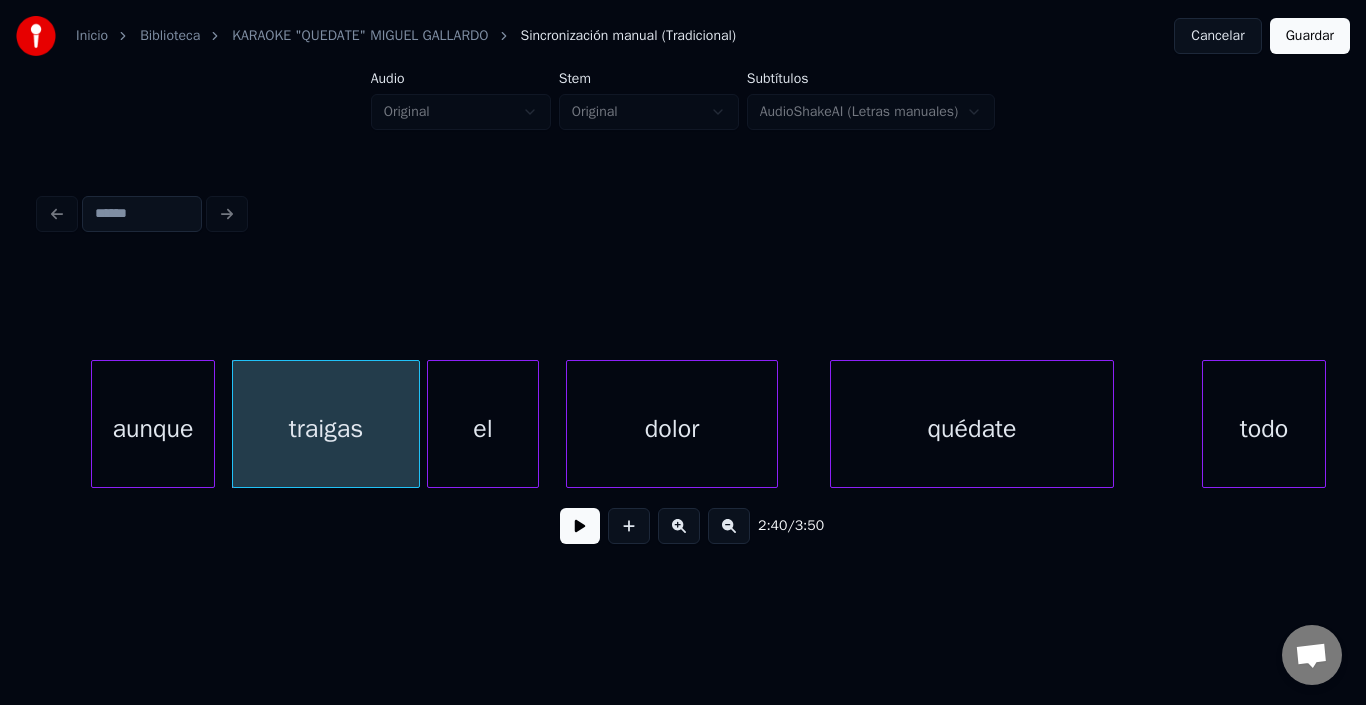 click on "el" at bounding box center [483, 429] 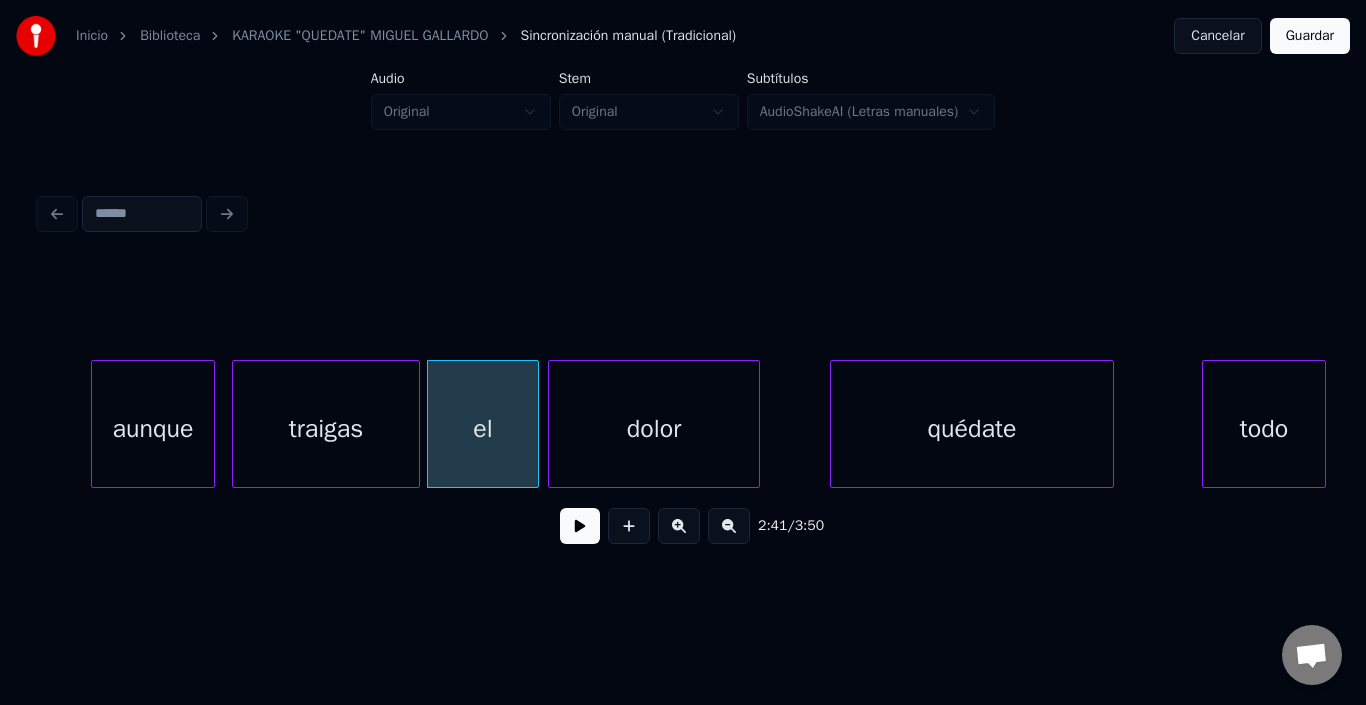 click on "dolor" at bounding box center [654, 429] 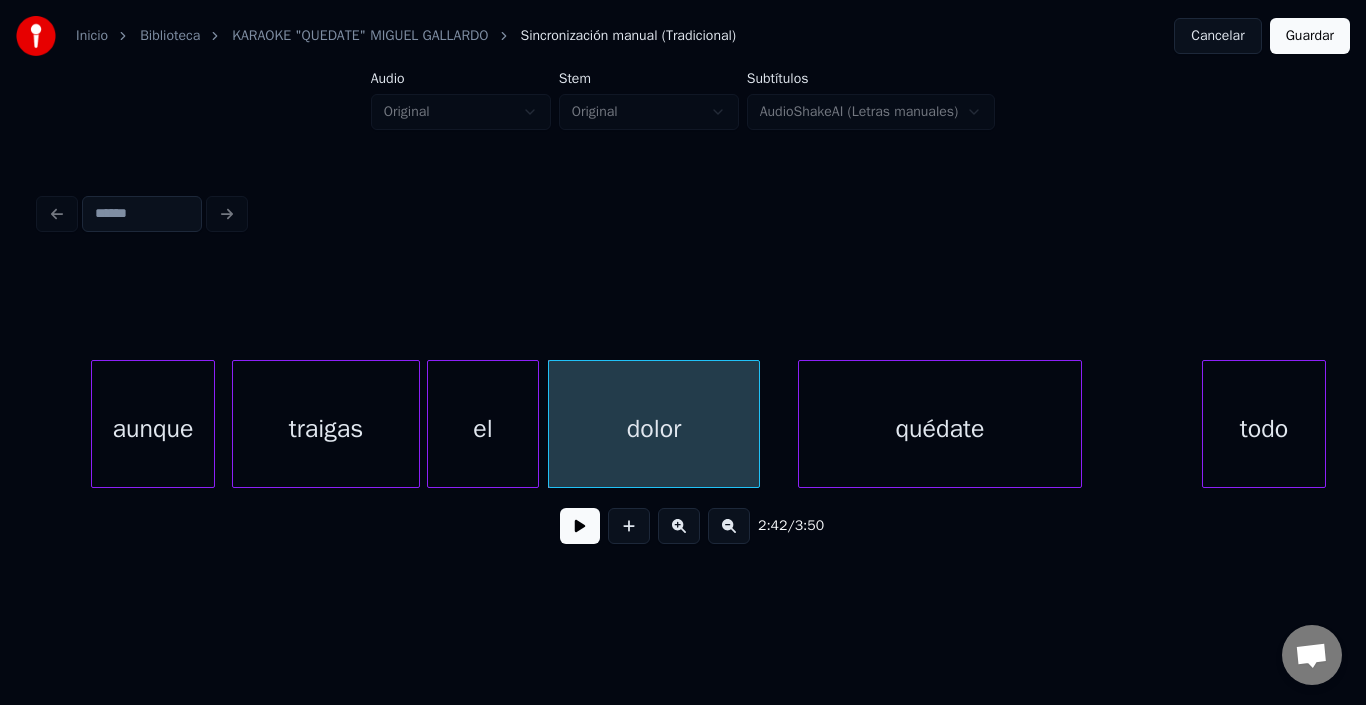 click on "quédate" at bounding box center [940, 429] 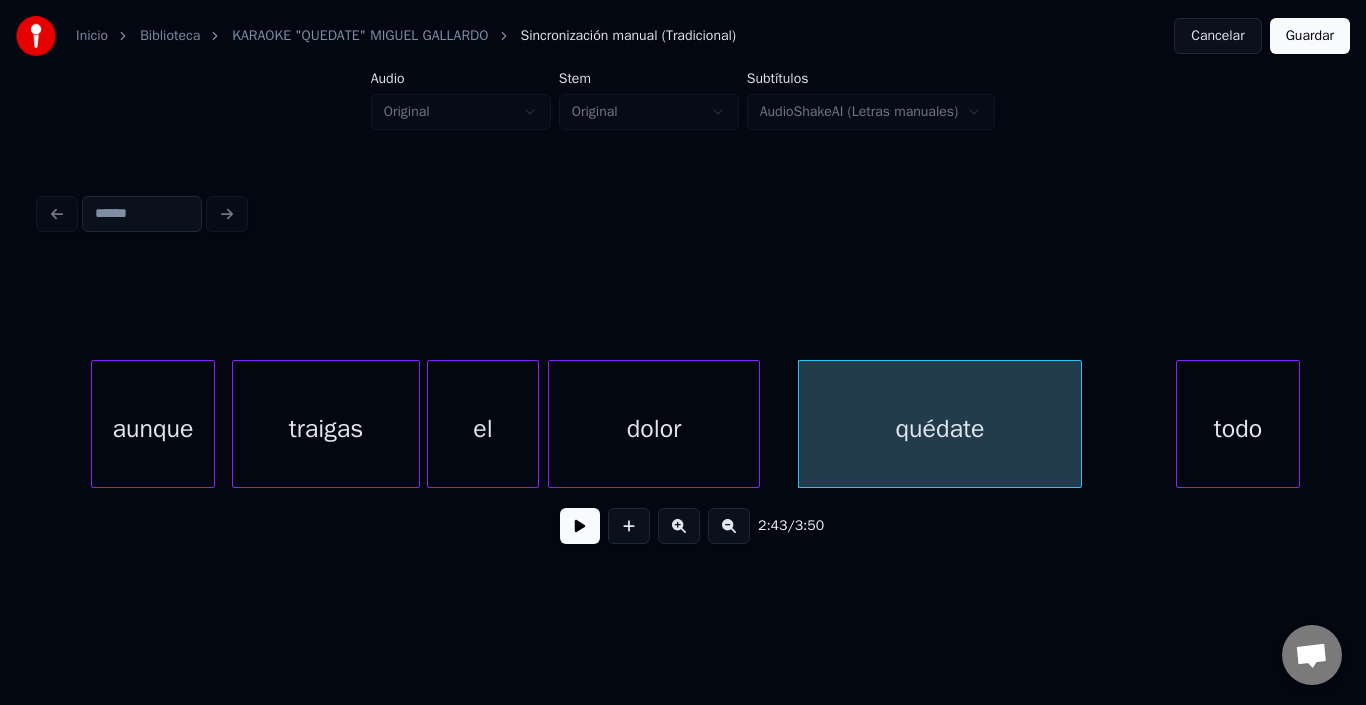 click on "todo" at bounding box center [1238, 429] 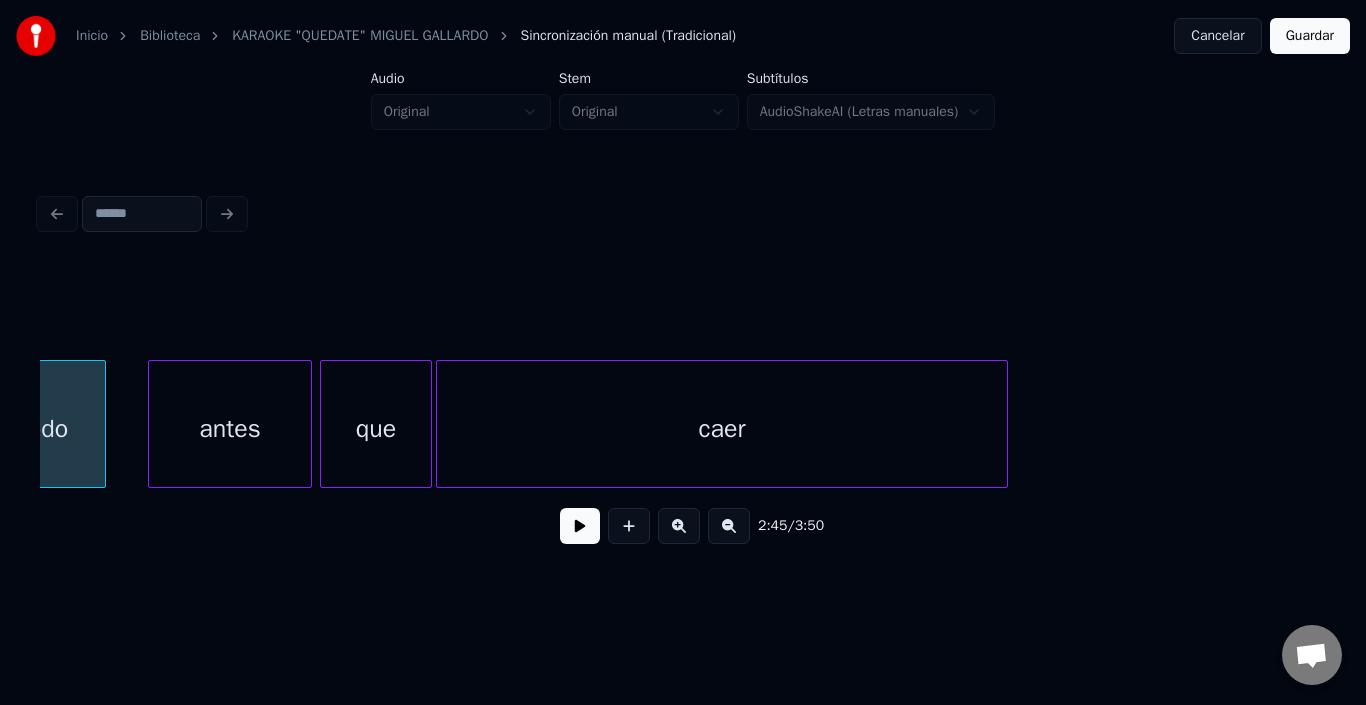 scroll, scrollTop: 0, scrollLeft: 33194, axis: horizontal 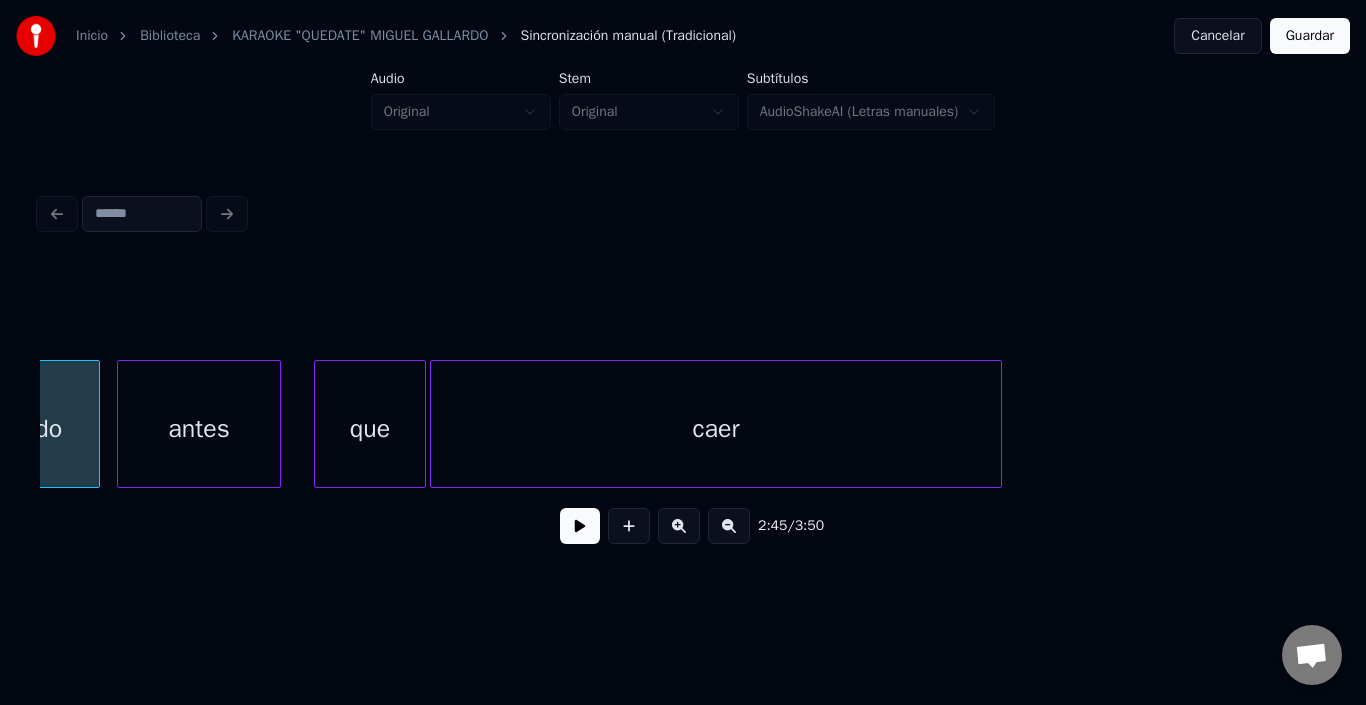 click on "antes" at bounding box center [199, 429] 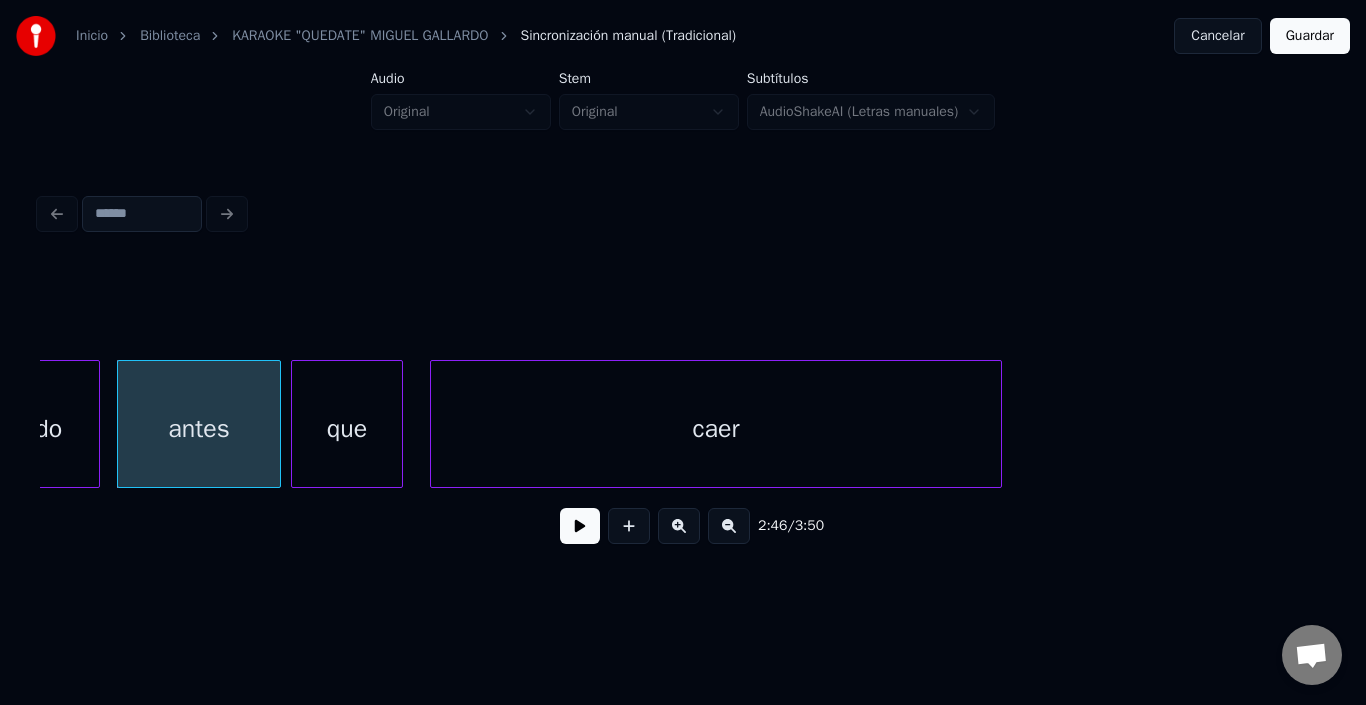 click on "que" at bounding box center (347, 429) 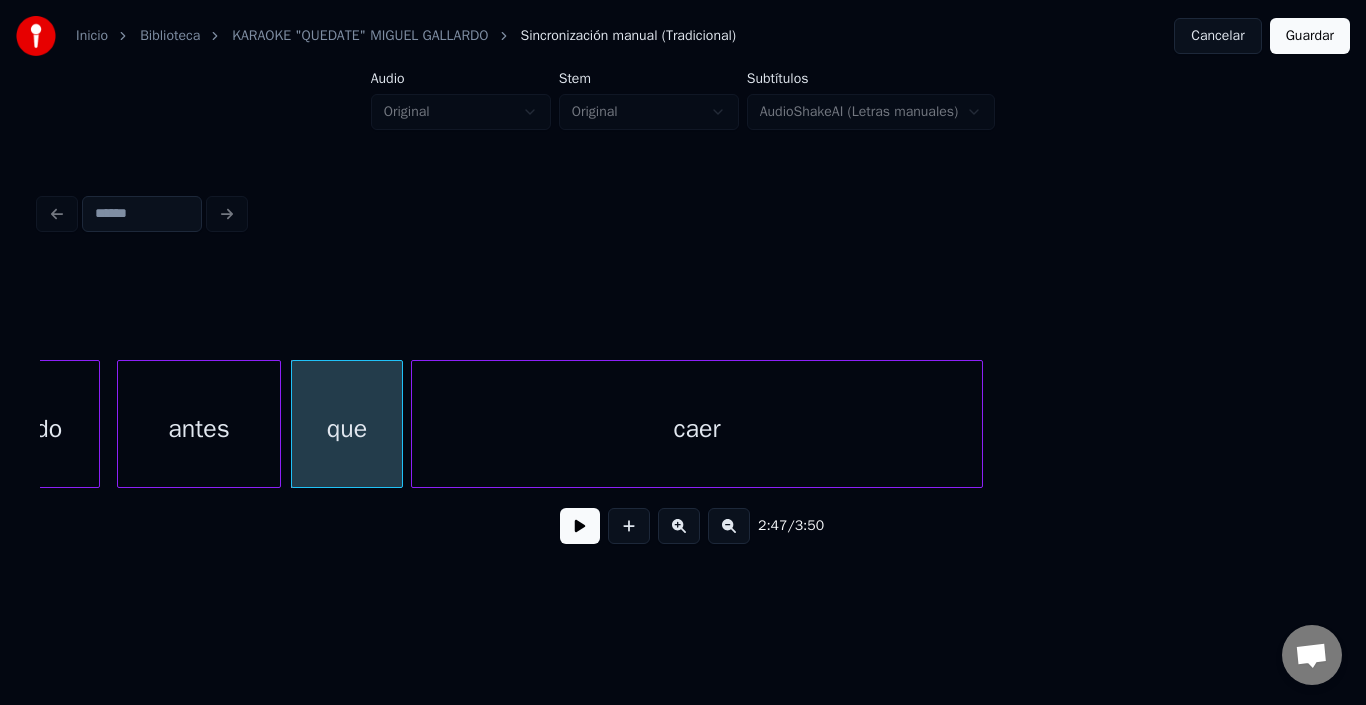 click on "caer" at bounding box center (697, 429) 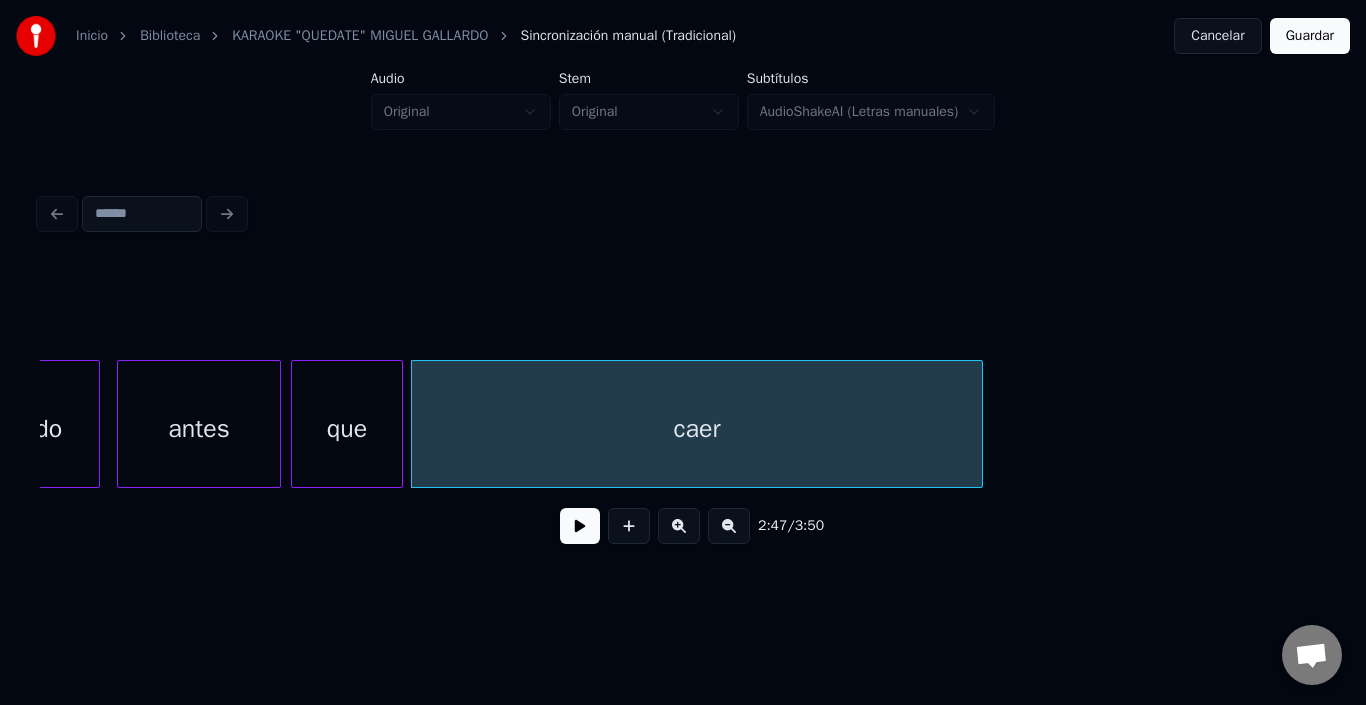 click on "caer" at bounding box center [697, 429] 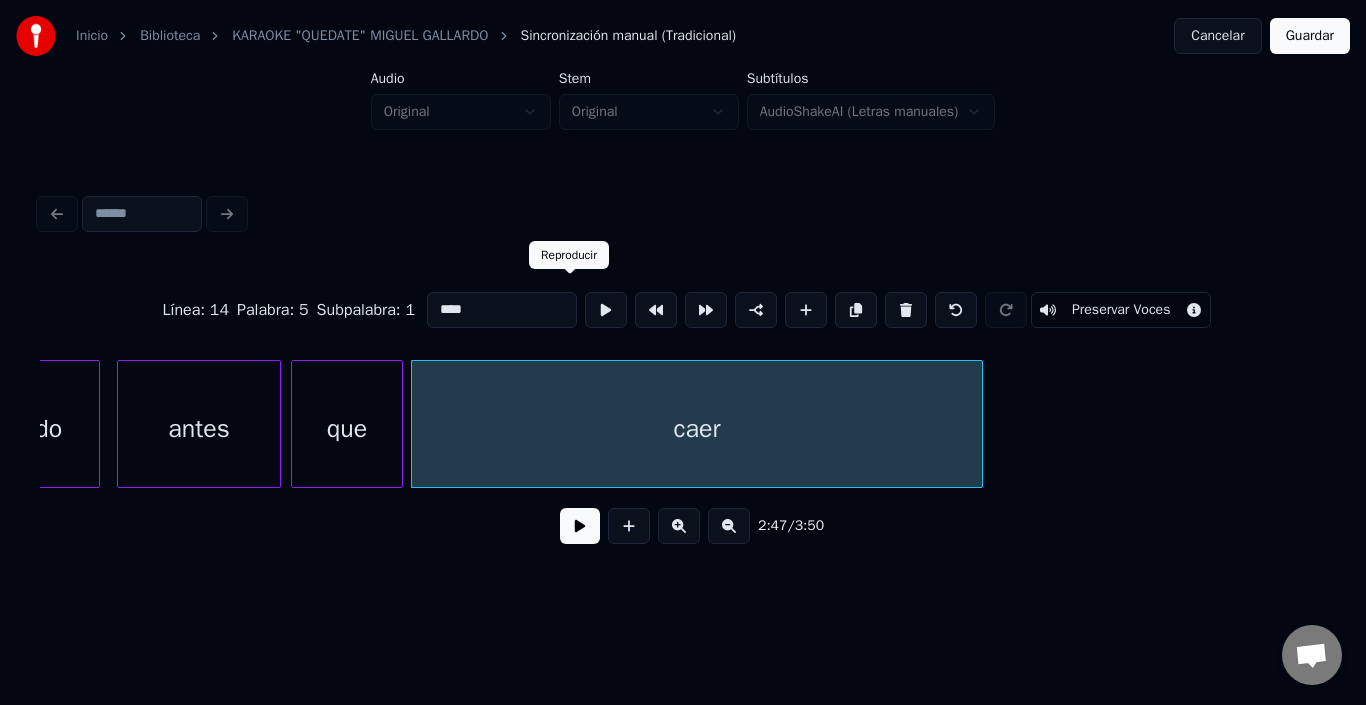 click at bounding box center (606, 310) 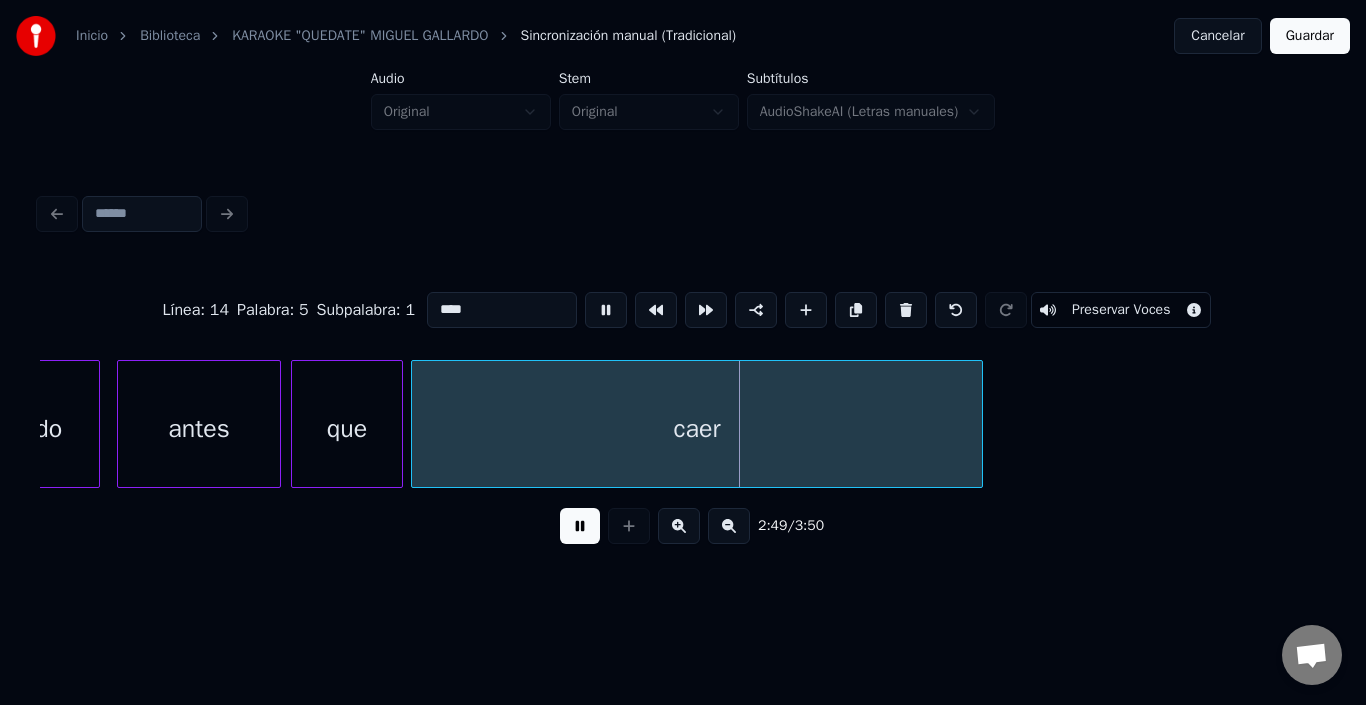 click at bounding box center (606, 310) 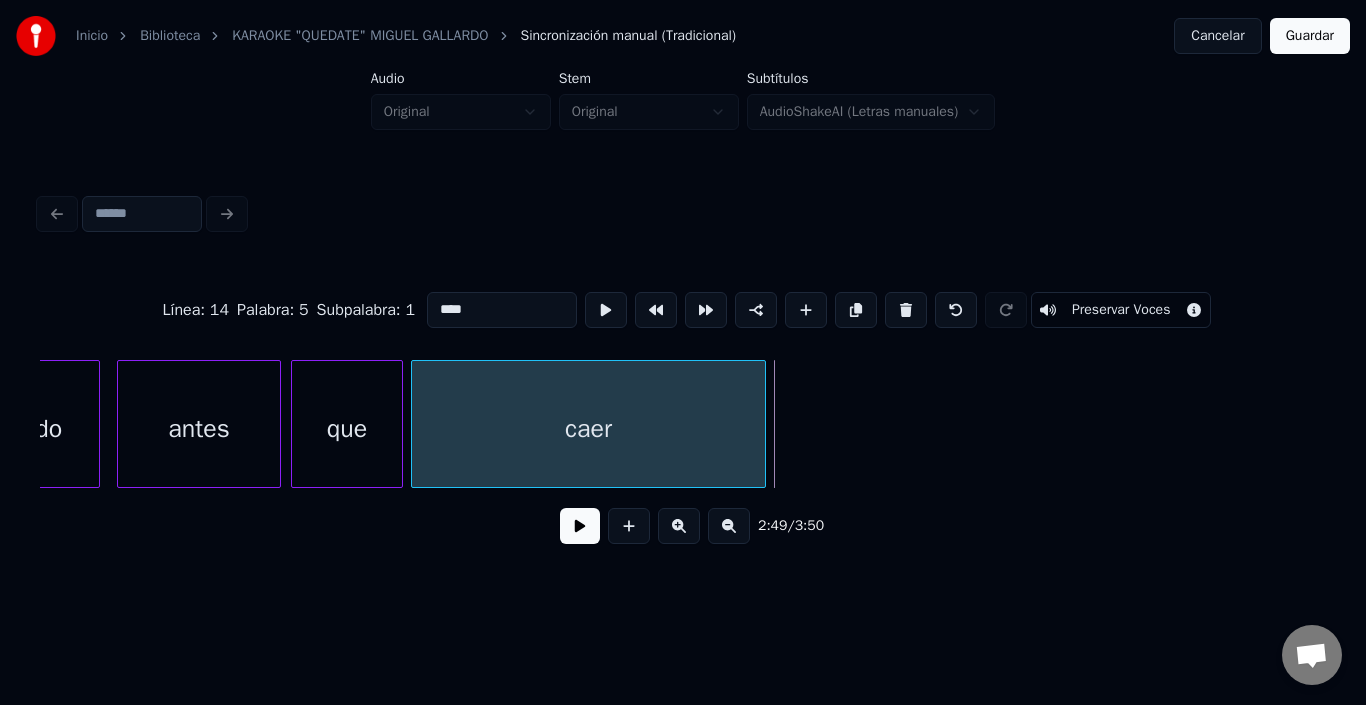 click at bounding box center (762, 424) 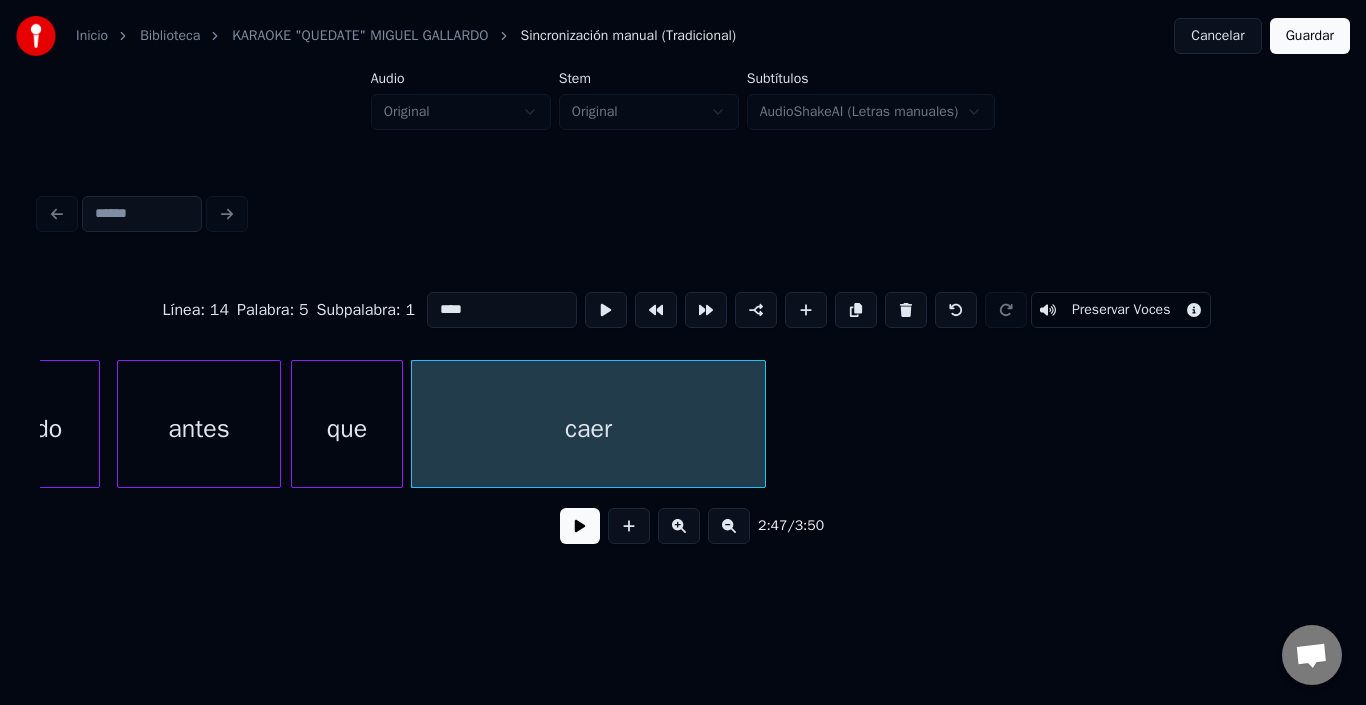 click at bounding box center [580, 526] 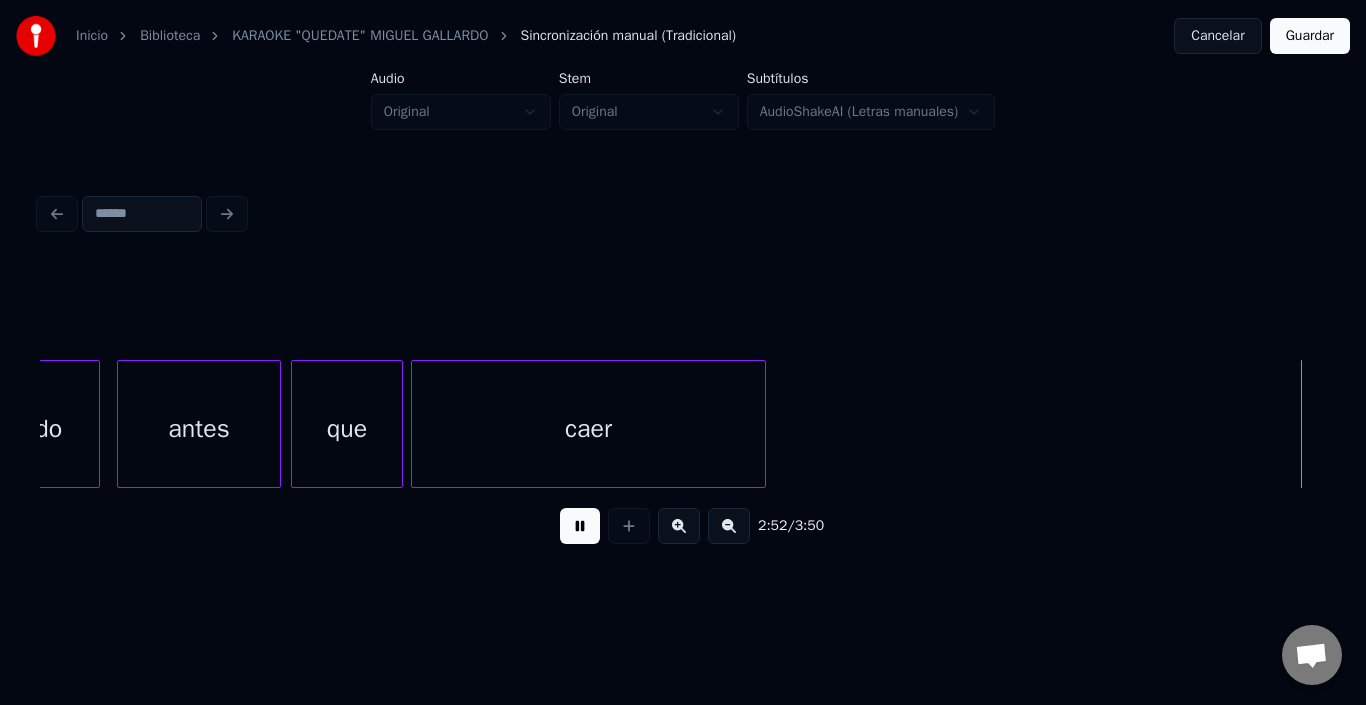 scroll, scrollTop: 0, scrollLeft: 34481, axis: horizontal 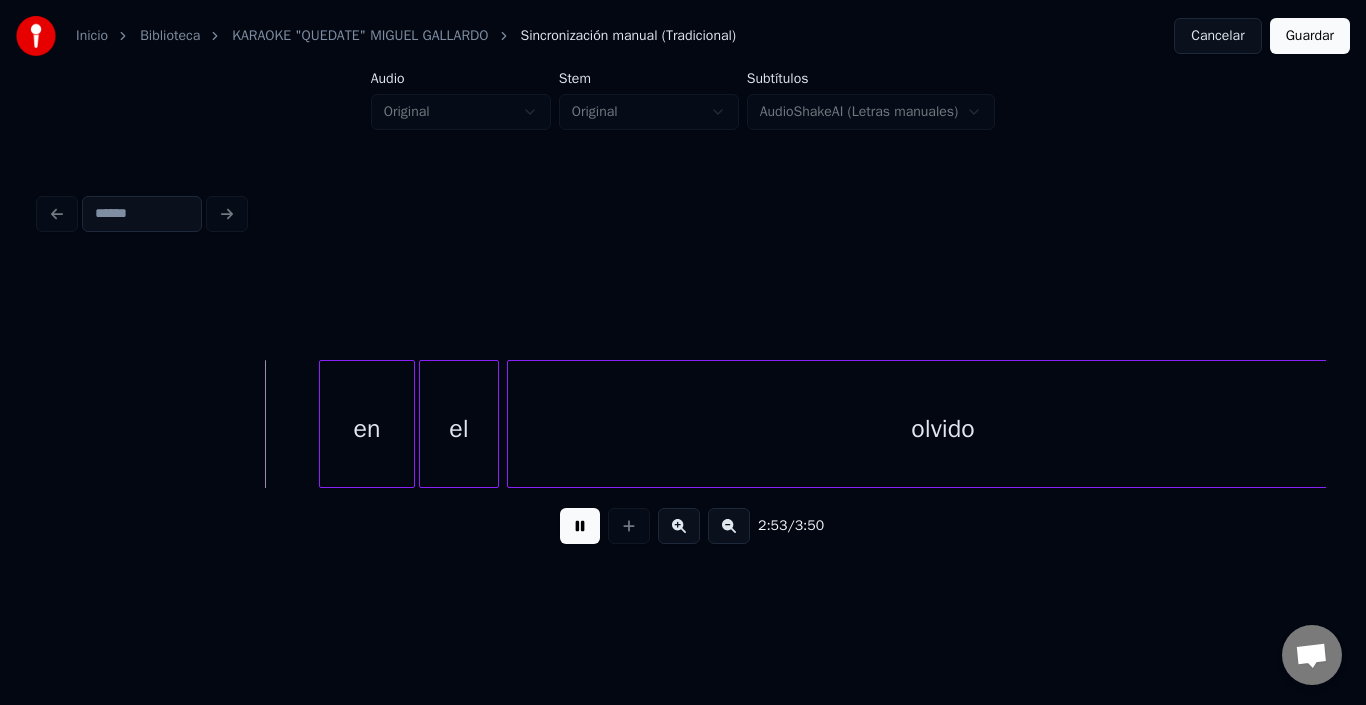 click at bounding box center (580, 526) 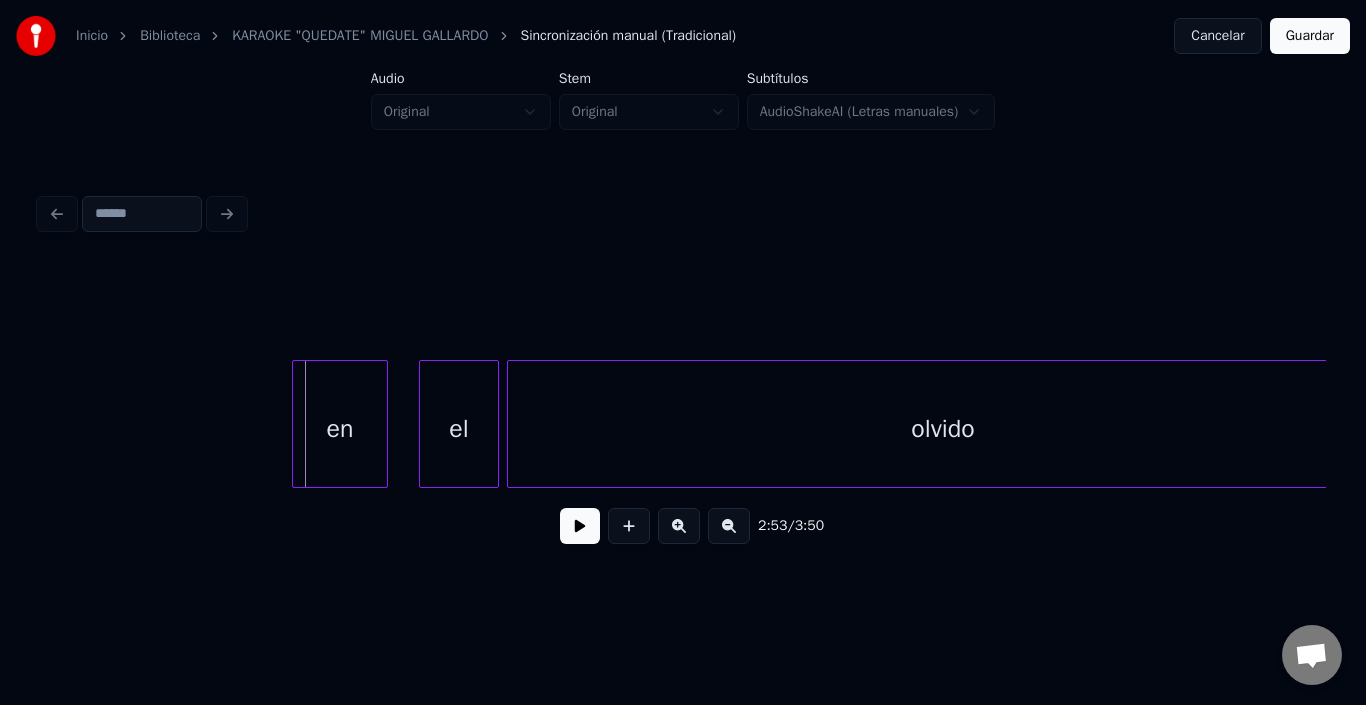 click on "en" at bounding box center [340, 429] 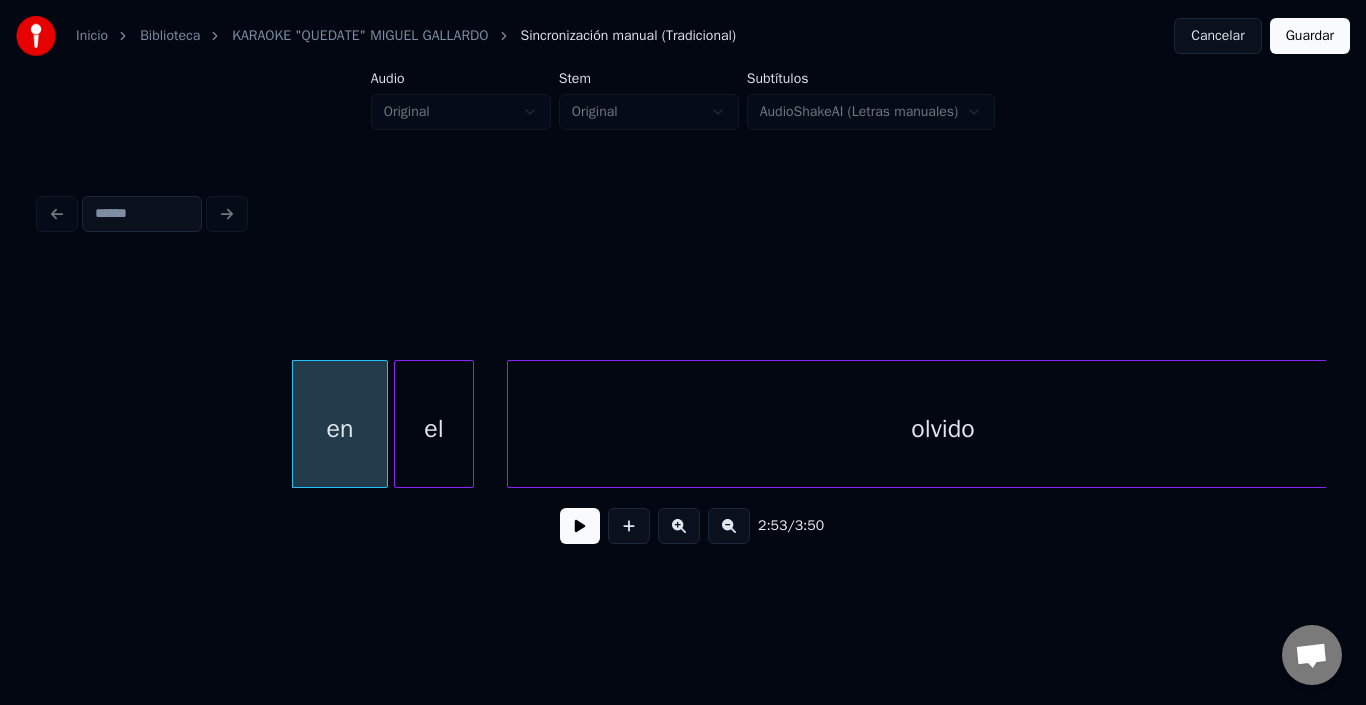 click on "el" at bounding box center (434, 429) 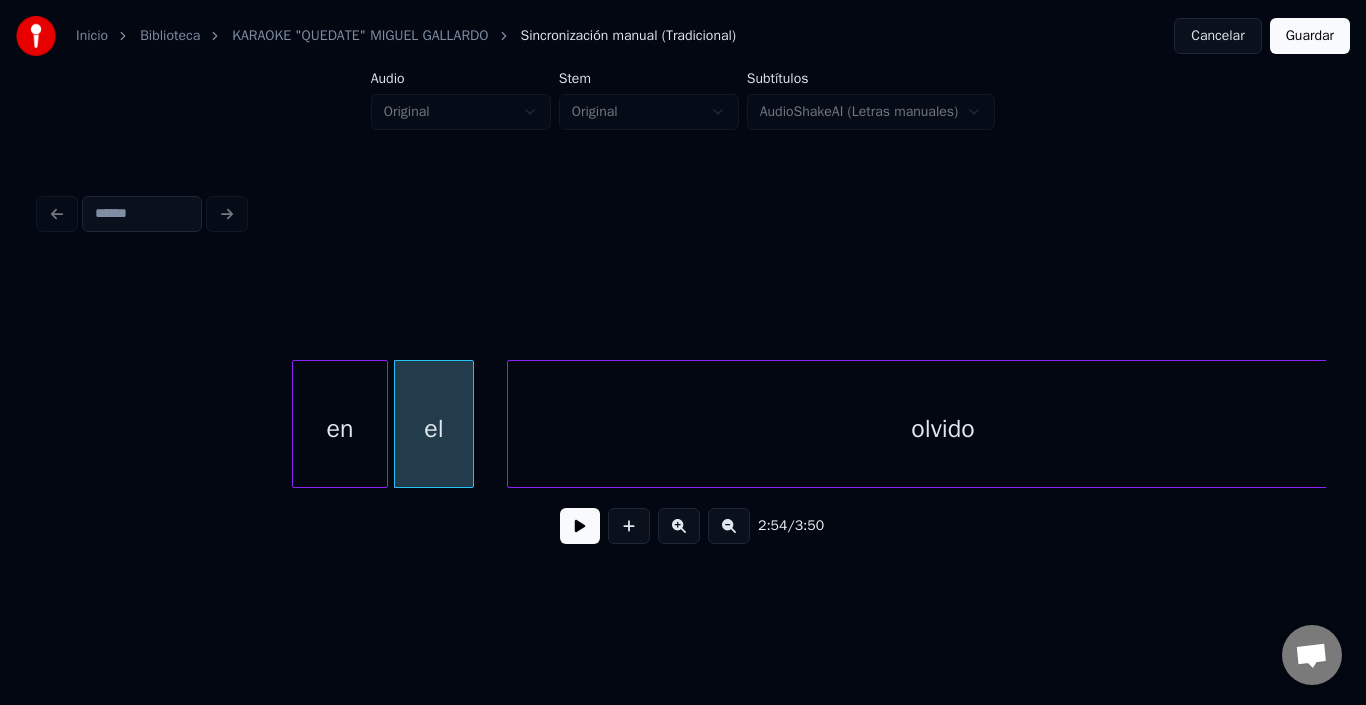 scroll, scrollTop: 0, scrollLeft: 34530, axis: horizontal 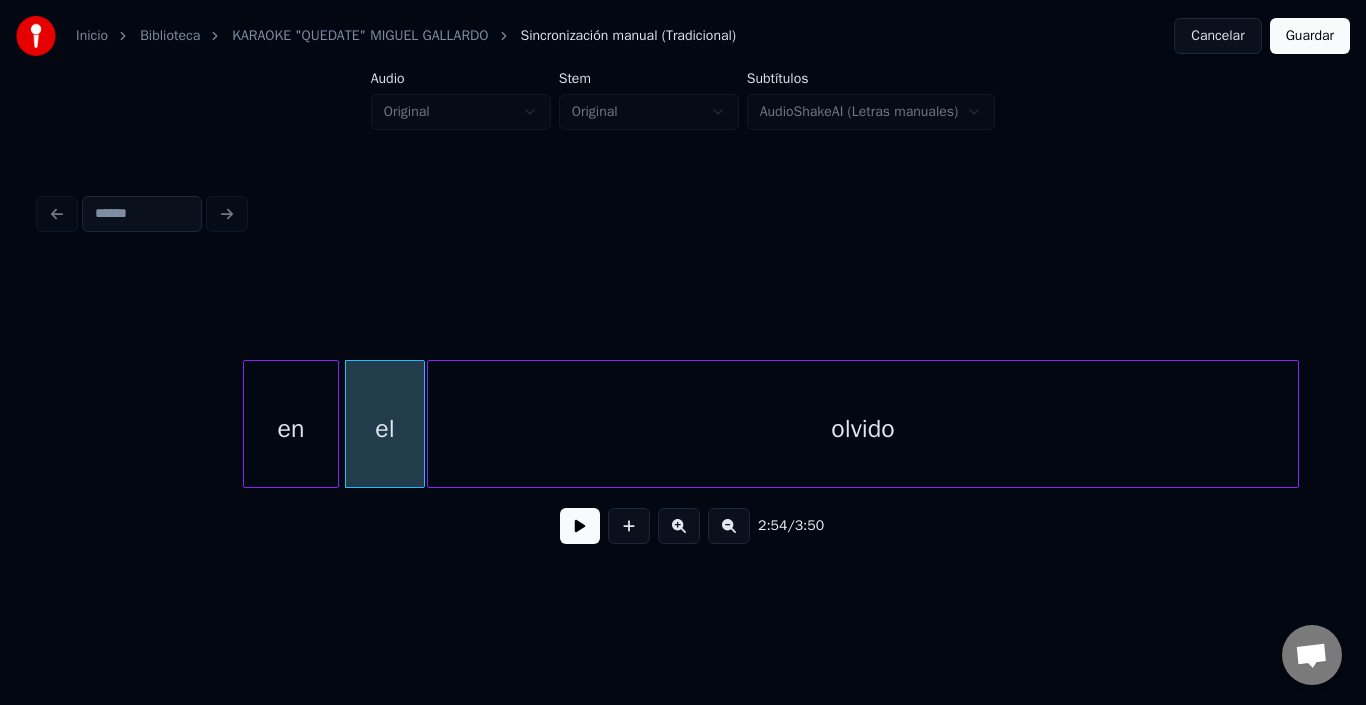 click on "olvido" at bounding box center [863, 429] 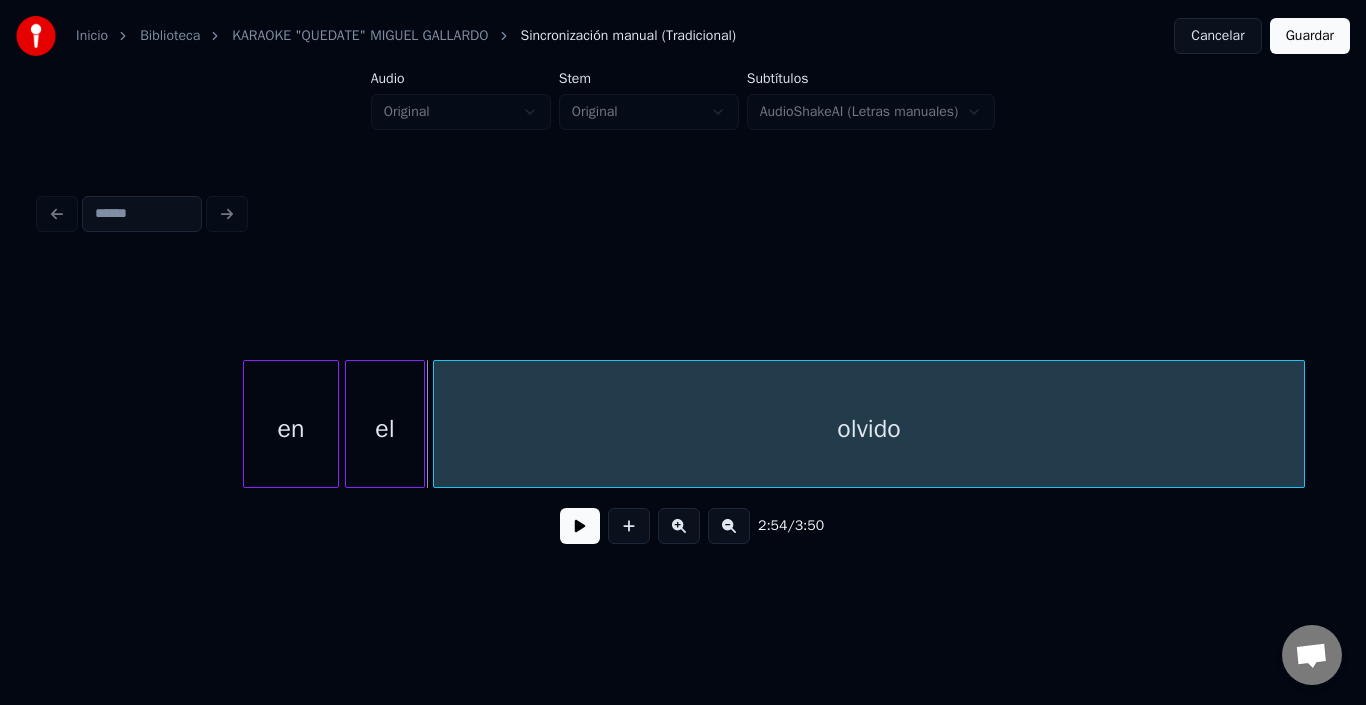 click on "olvido" at bounding box center (869, 429) 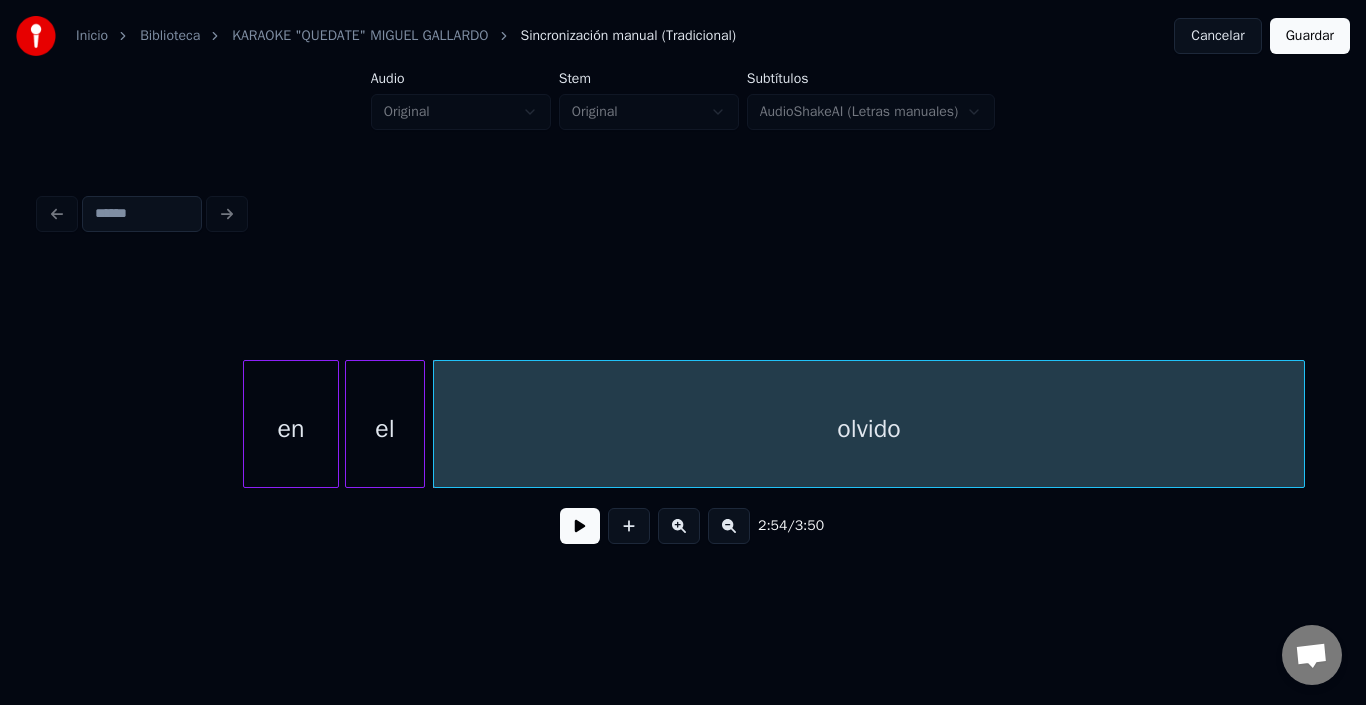 click on "olvido" at bounding box center [869, 429] 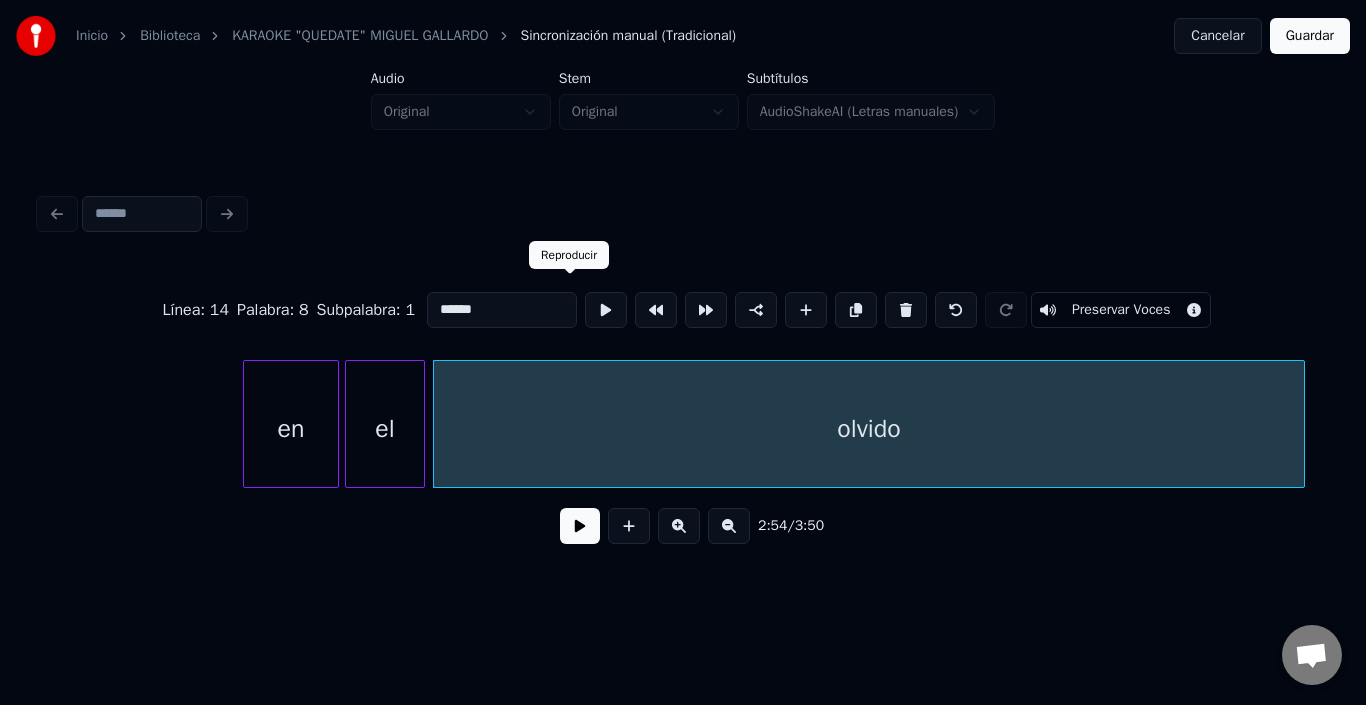 click at bounding box center [606, 310] 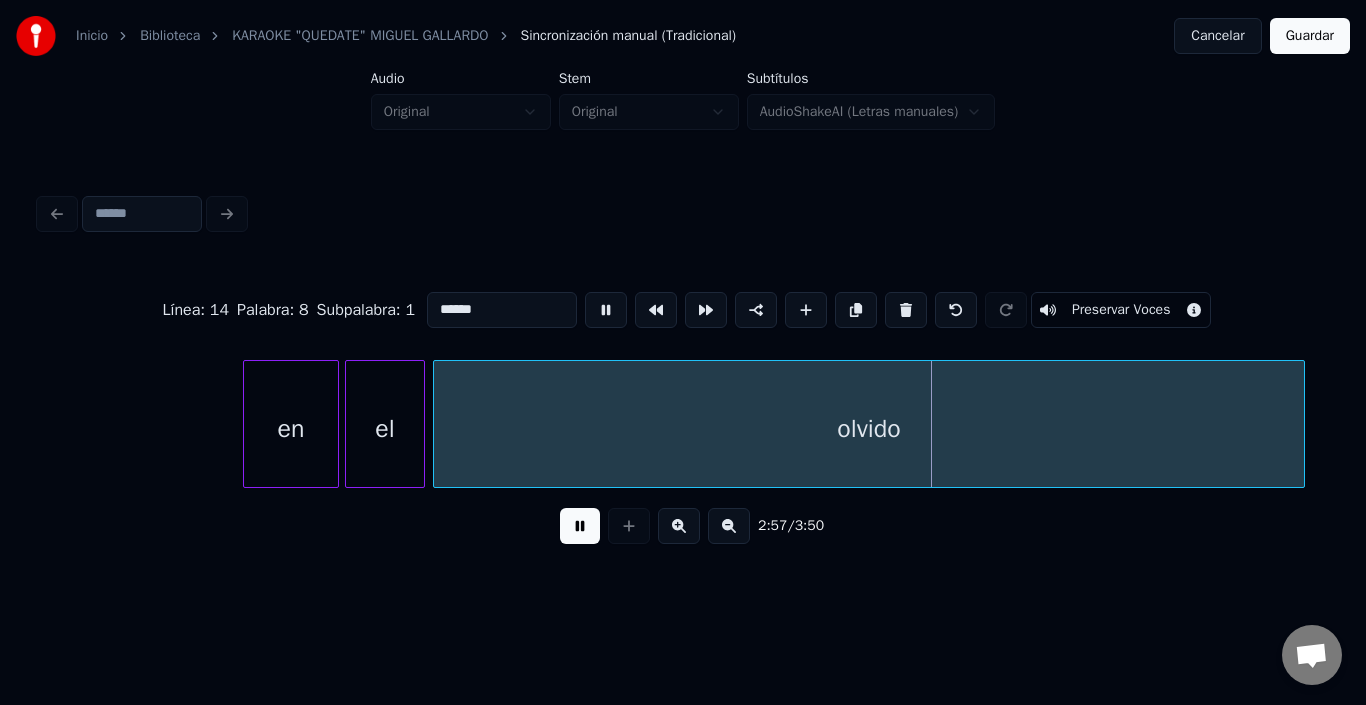 click at bounding box center [606, 310] 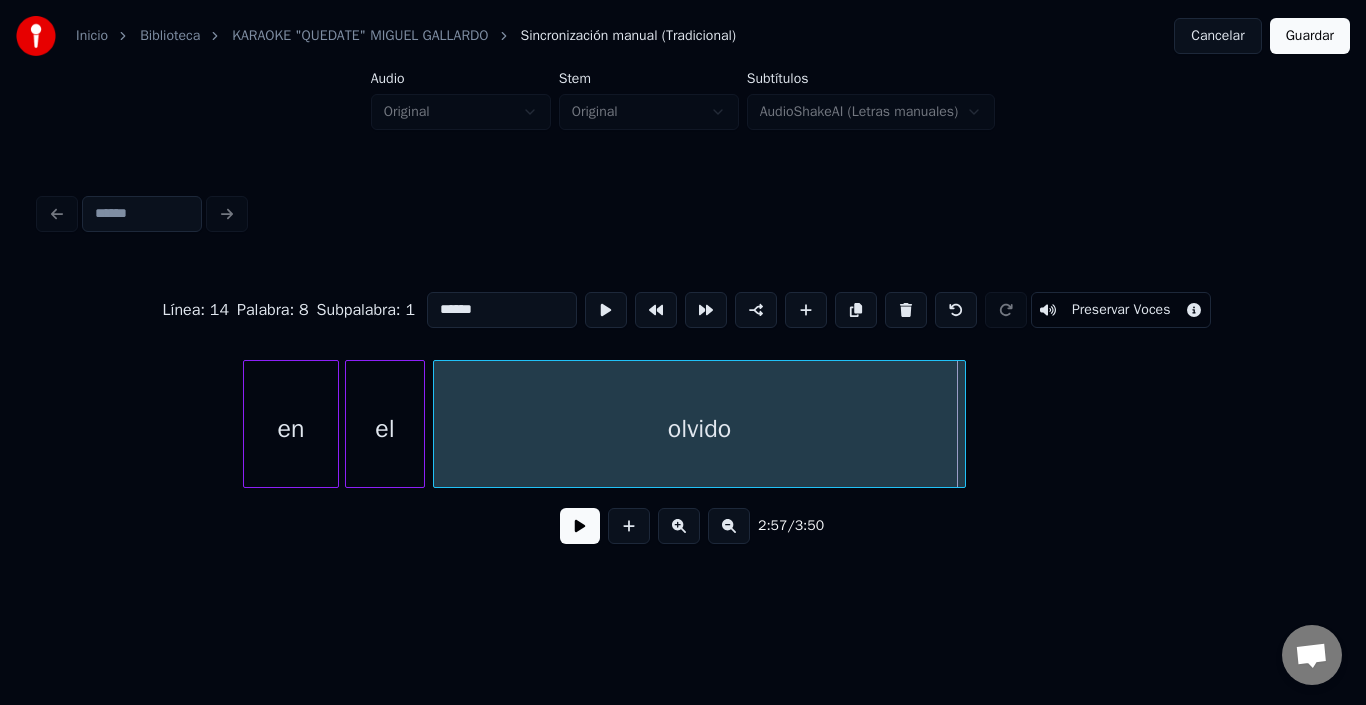 click at bounding box center [962, 424] 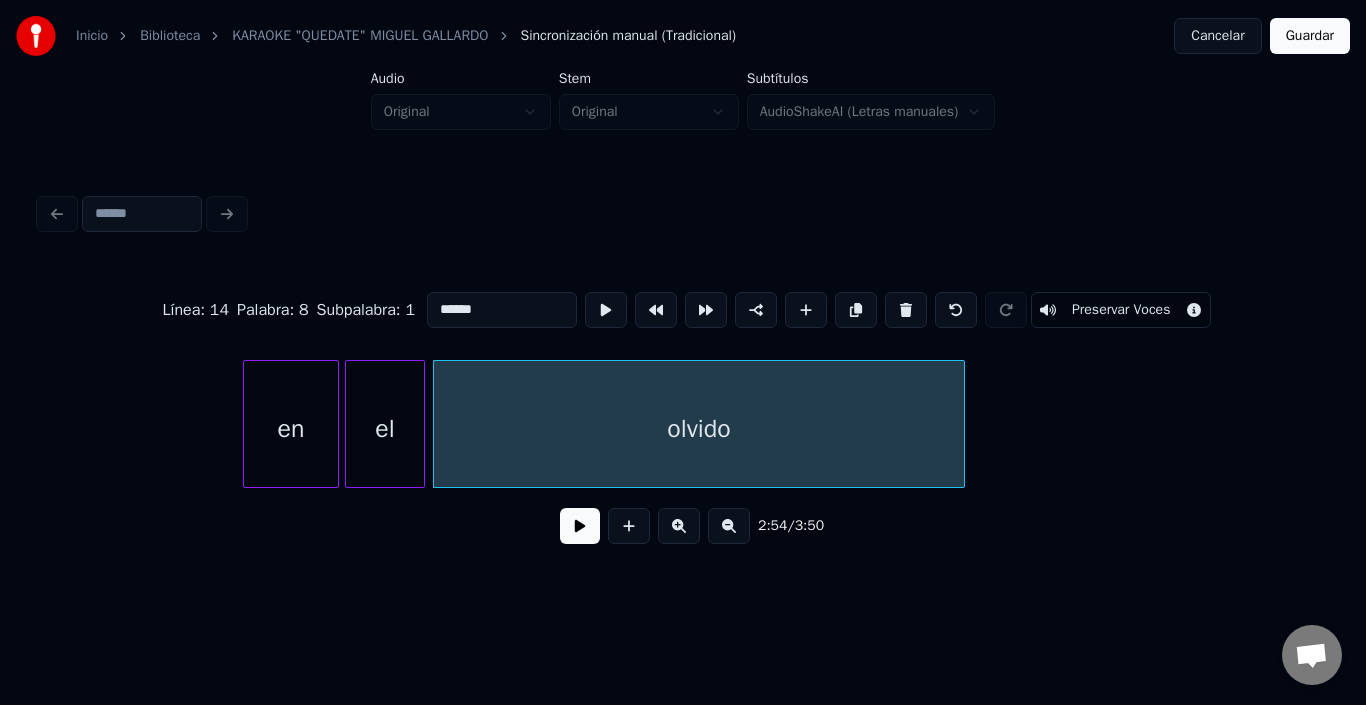 click on "el" at bounding box center [385, 429] 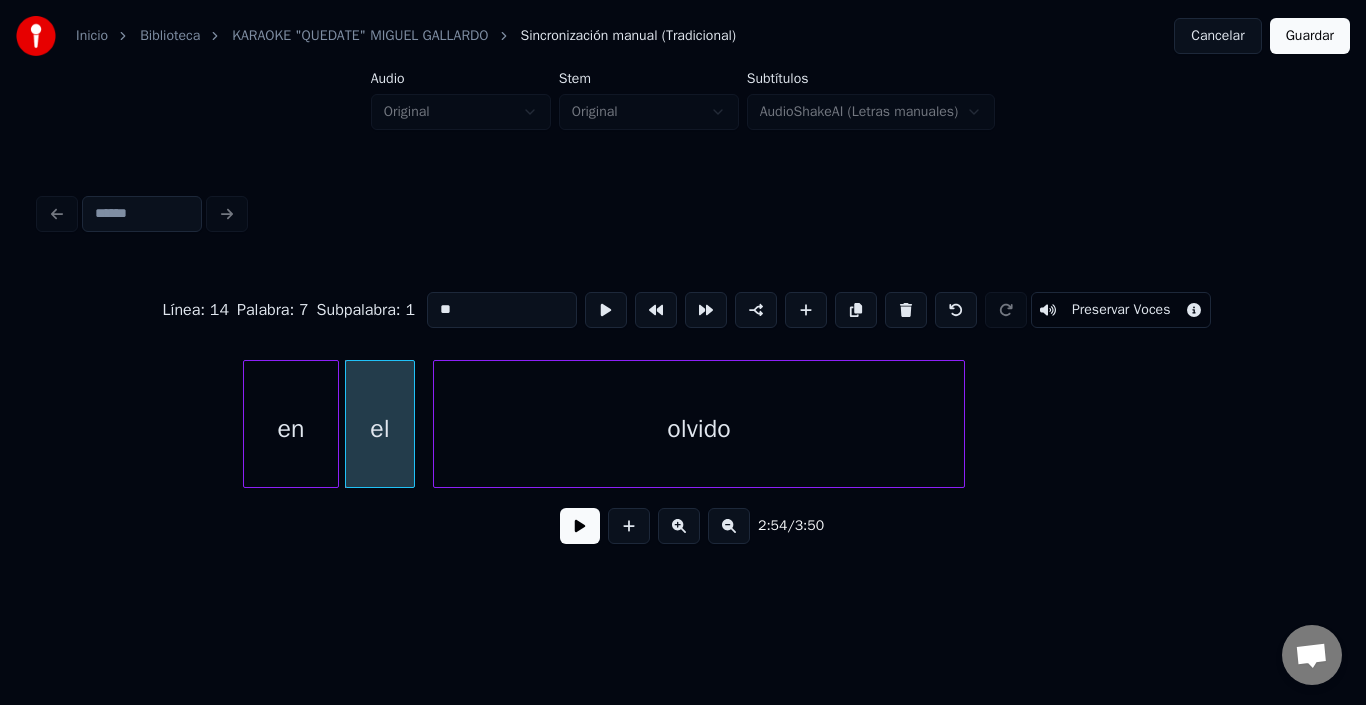 click at bounding box center [411, 424] 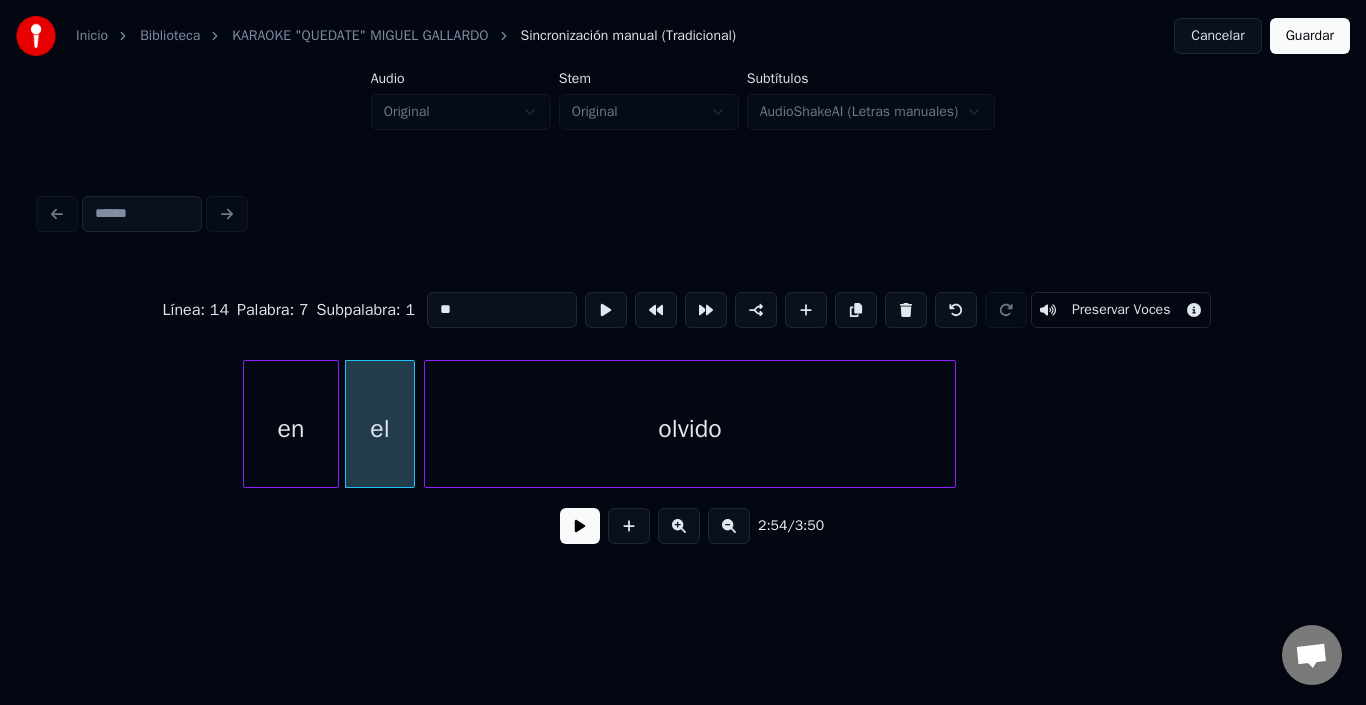 click on "olvido" at bounding box center [690, 429] 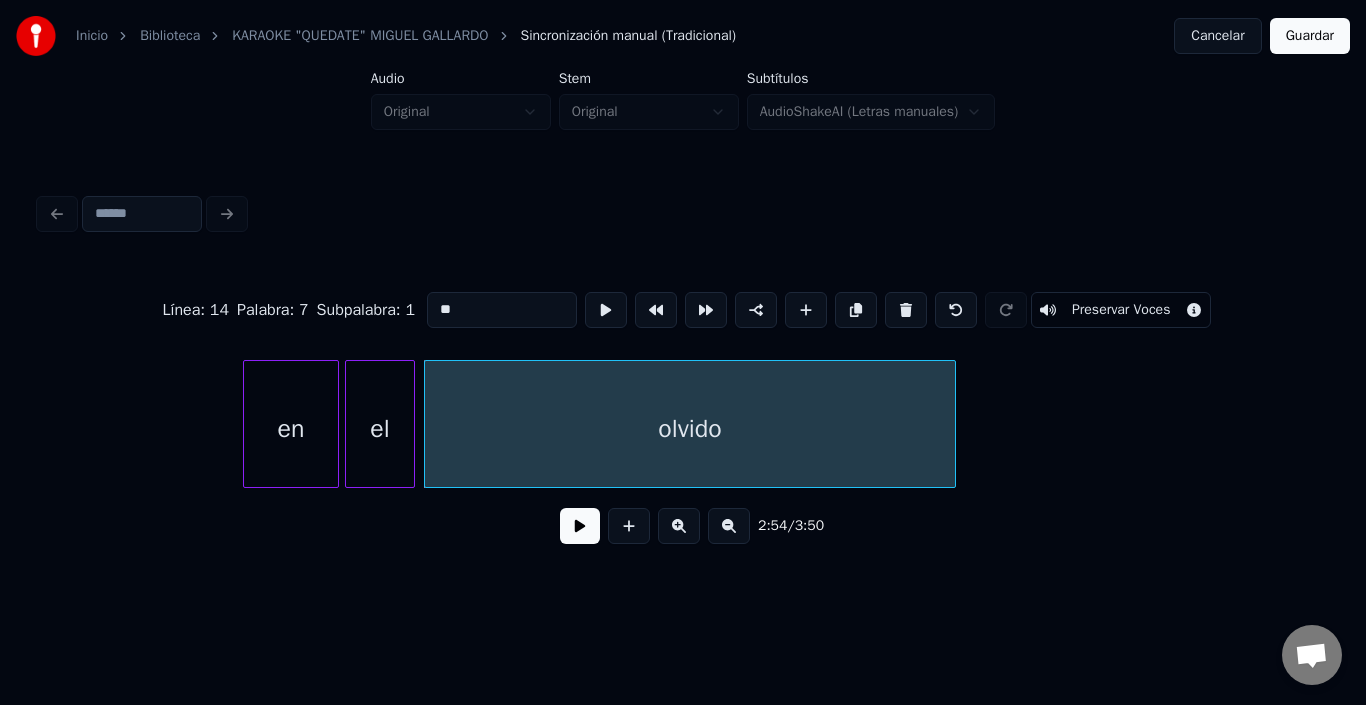 click on "en el olvido" at bounding box center [-11436, 424] 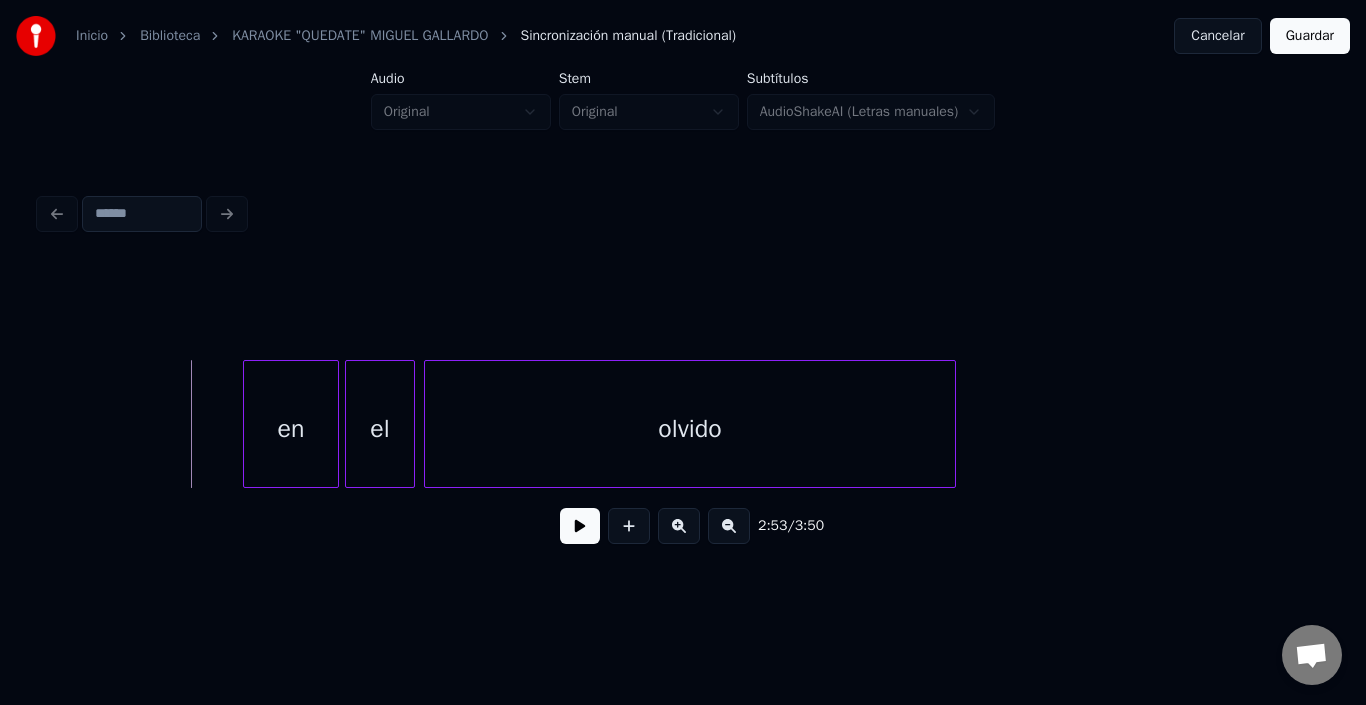 click at bounding box center [580, 526] 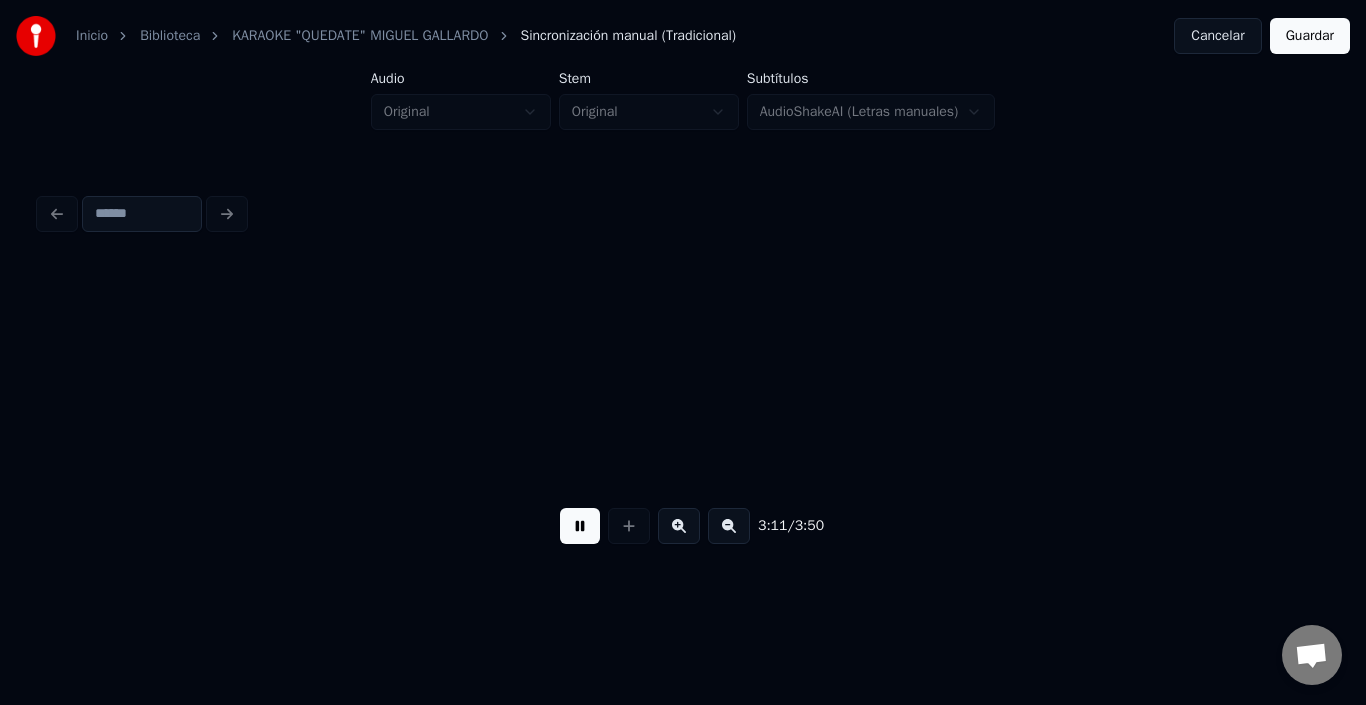 scroll, scrollTop: 0, scrollLeft: 38391, axis: horizontal 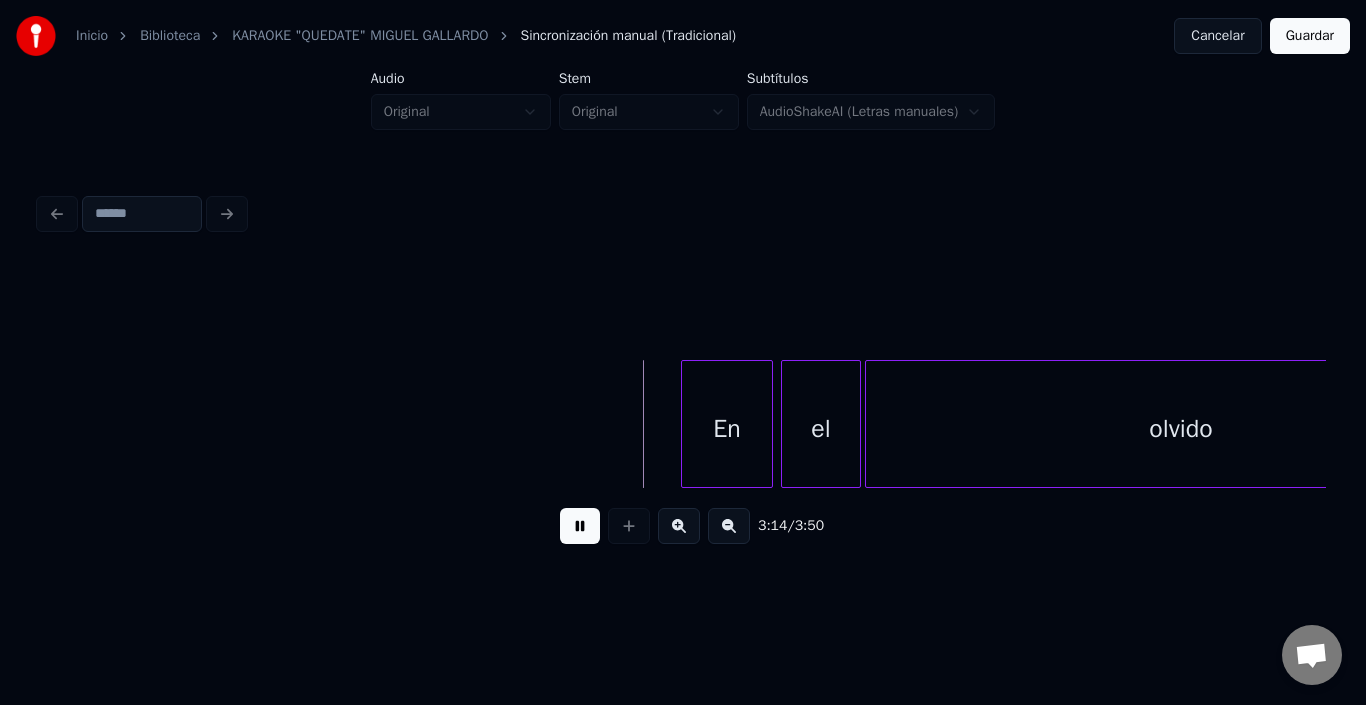 click at bounding box center [580, 526] 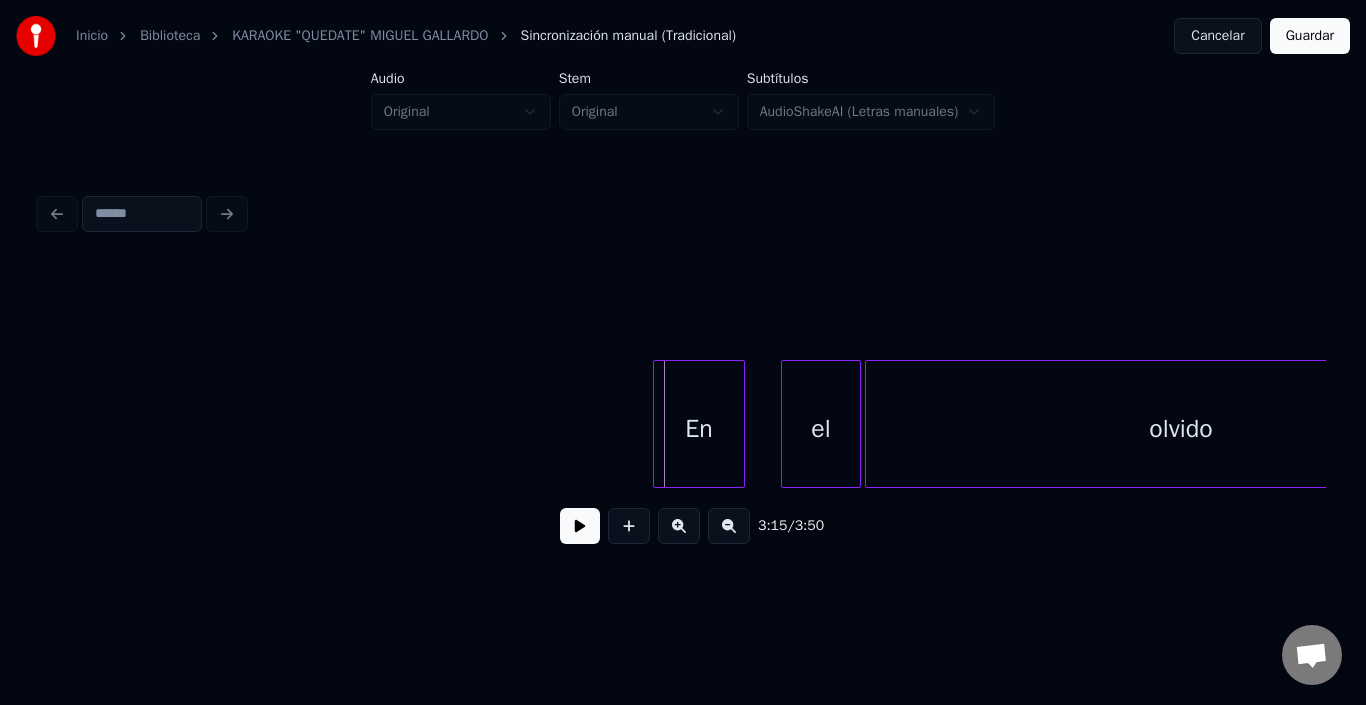 click on "En" at bounding box center (699, 429) 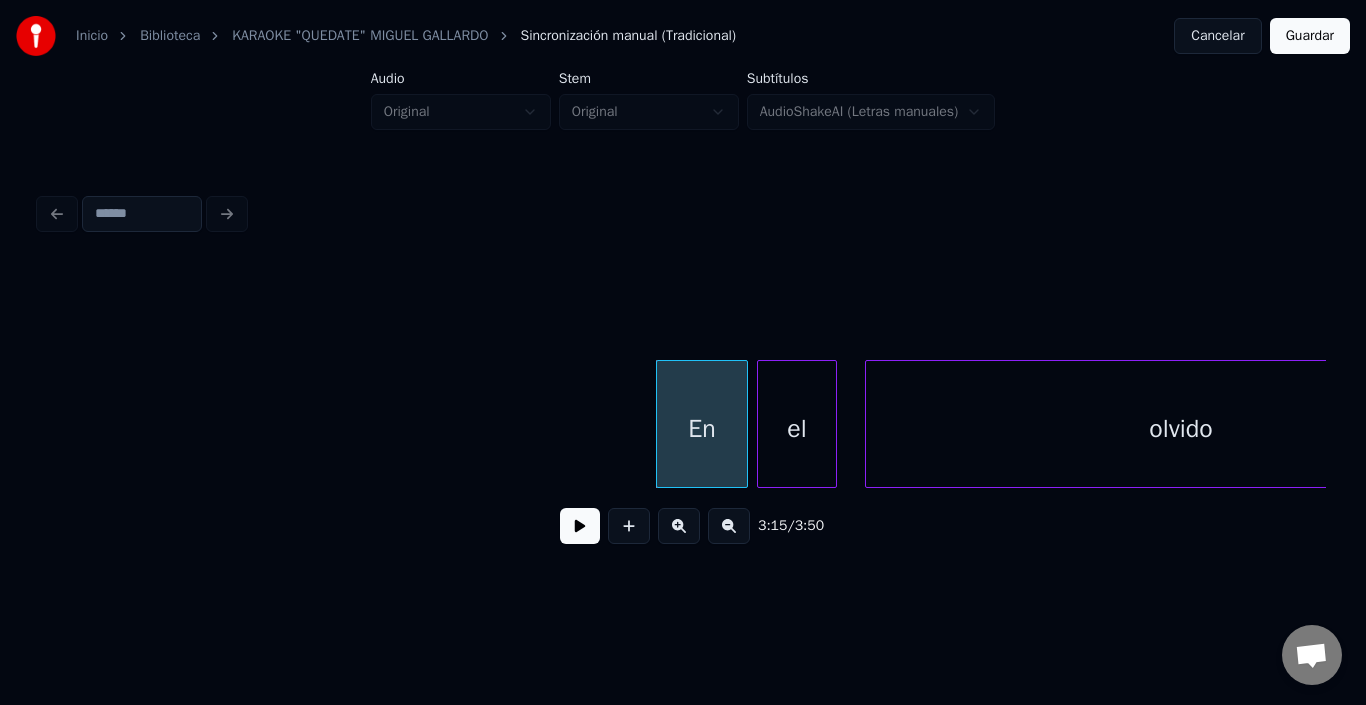 click on "el" at bounding box center (797, 429) 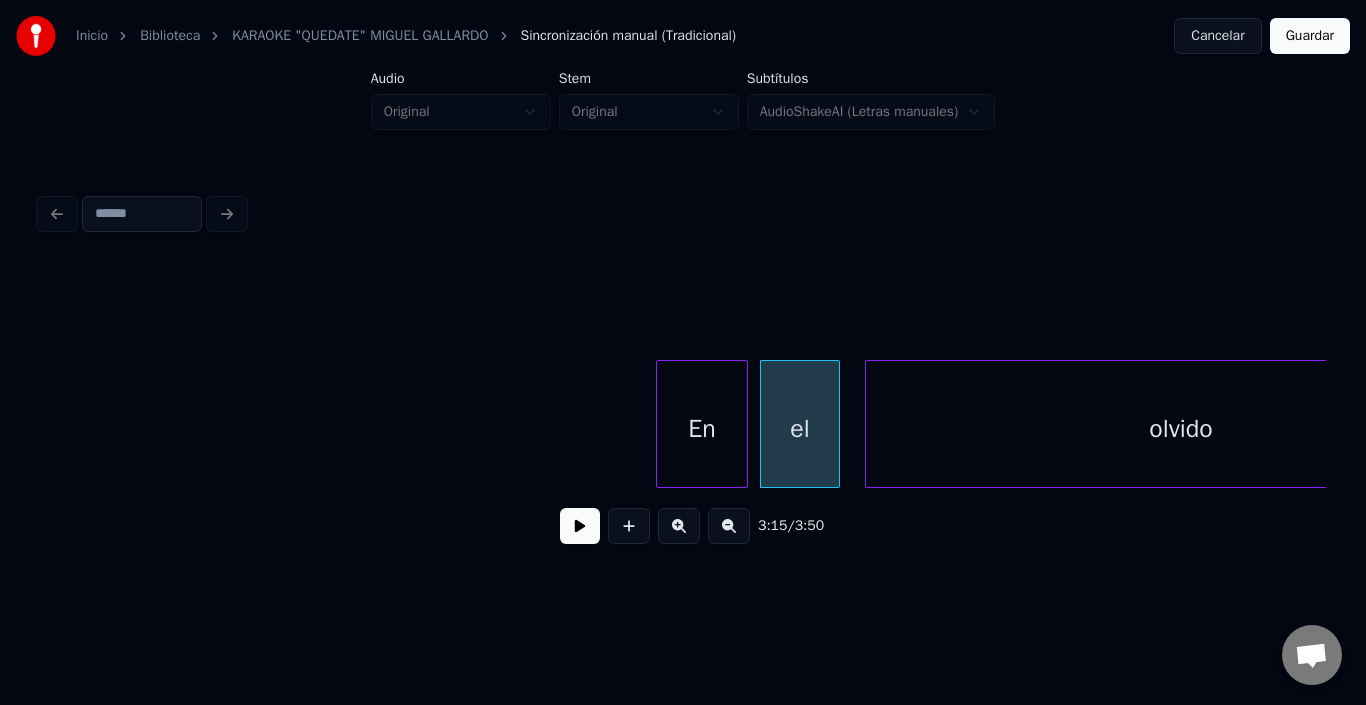 scroll, scrollTop: 0, scrollLeft: 38557, axis: horizontal 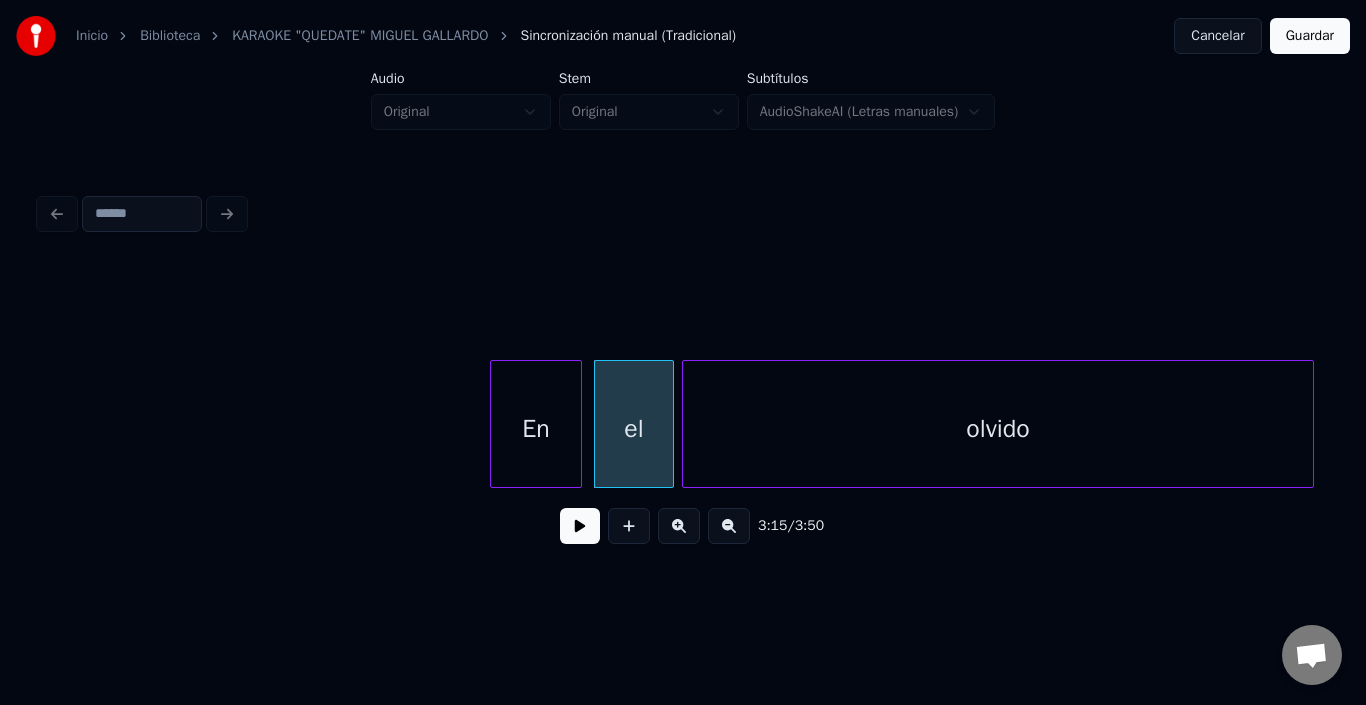 click on "olvido" at bounding box center [998, 429] 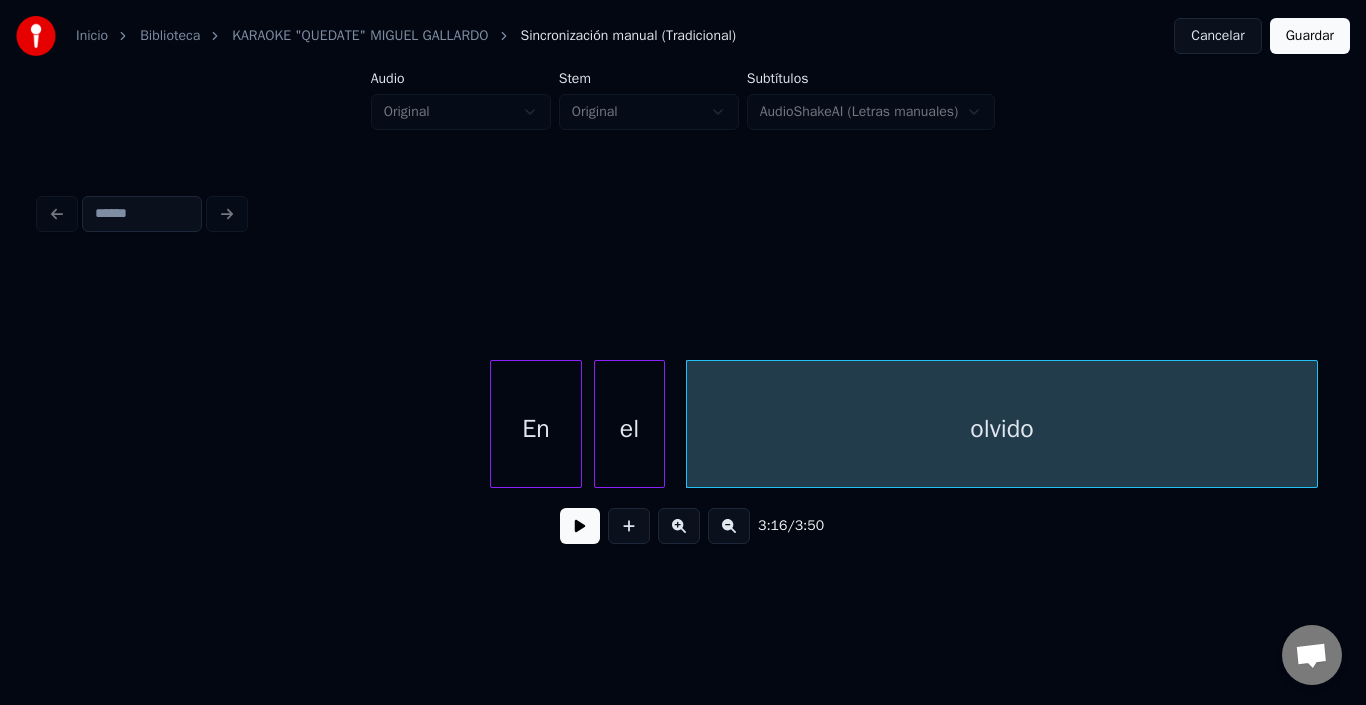 click at bounding box center [661, 424] 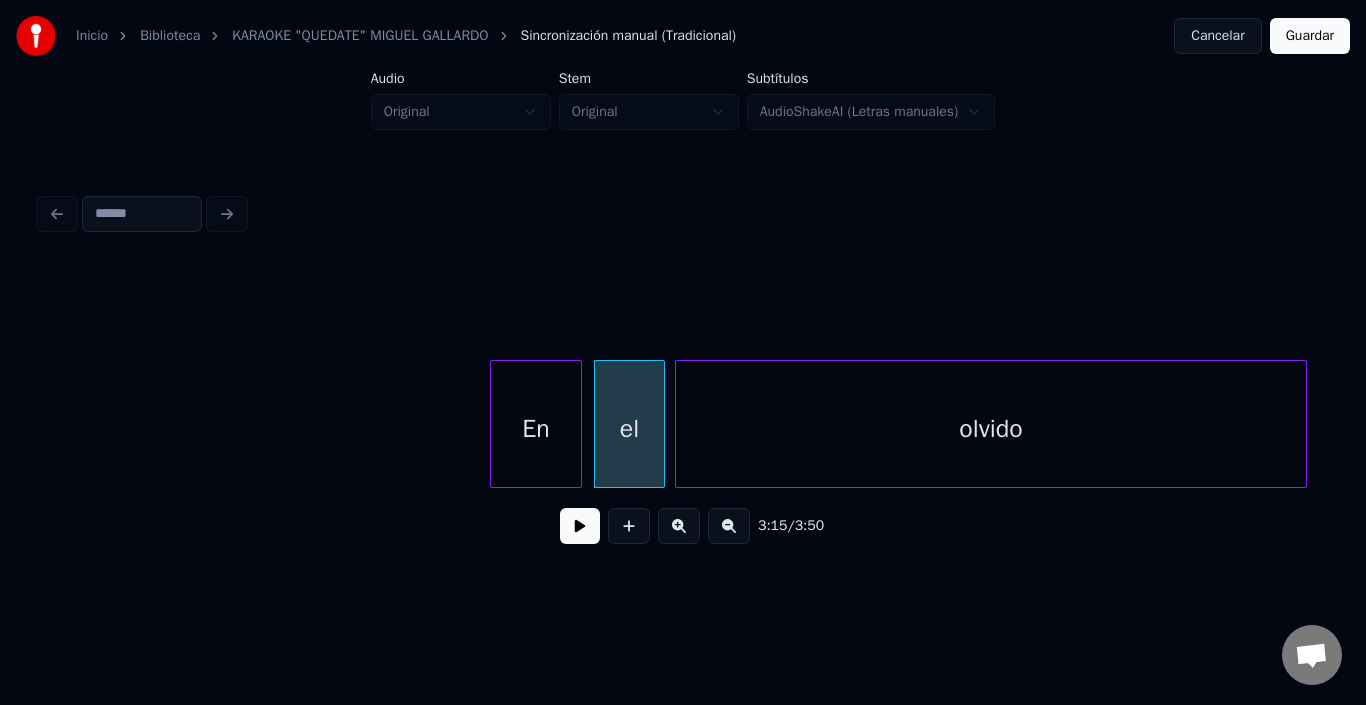 click on "olvido" at bounding box center [991, 429] 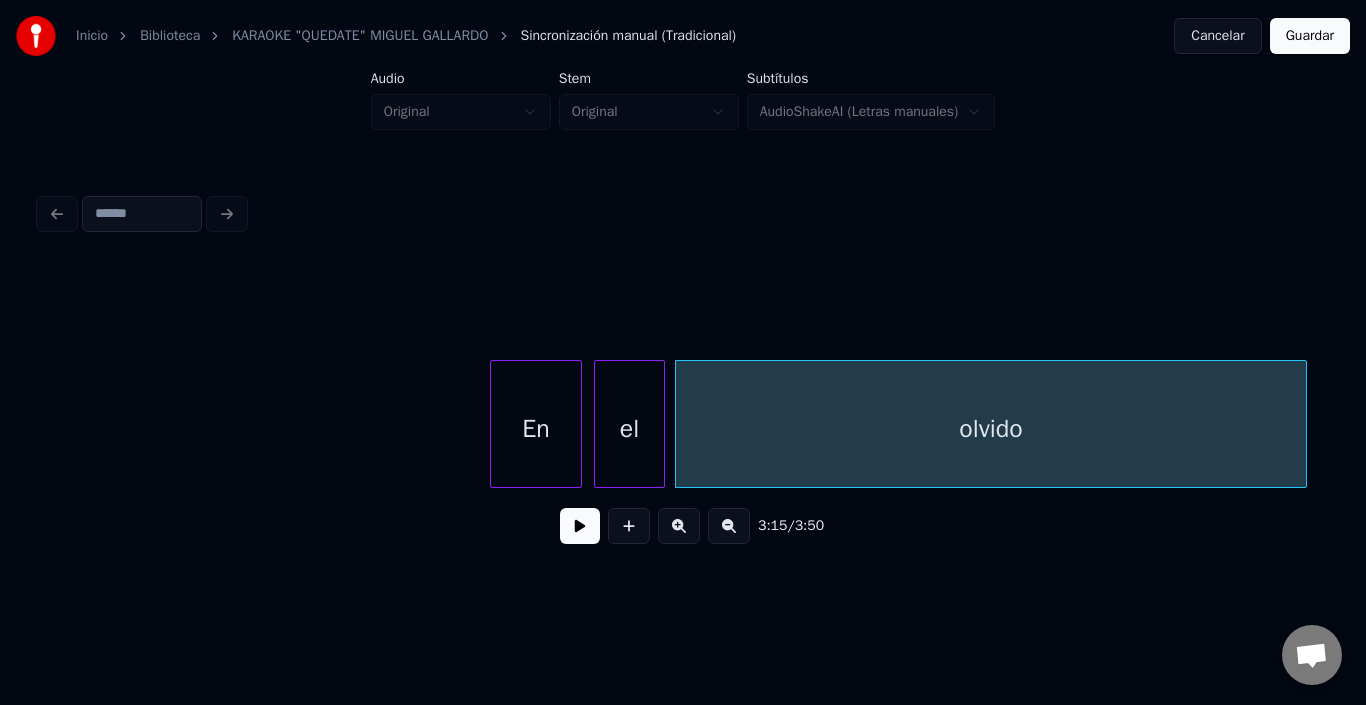 click on "En" at bounding box center [536, 429] 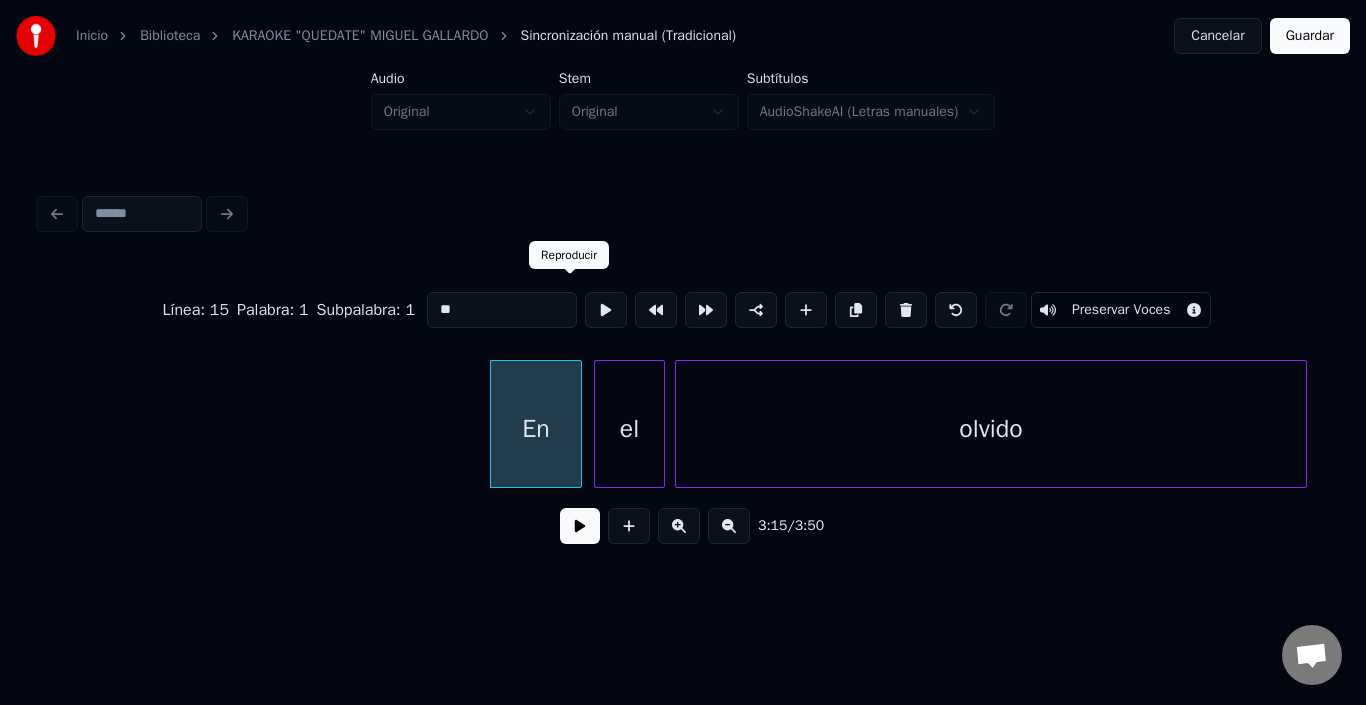 click at bounding box center (606, 310) 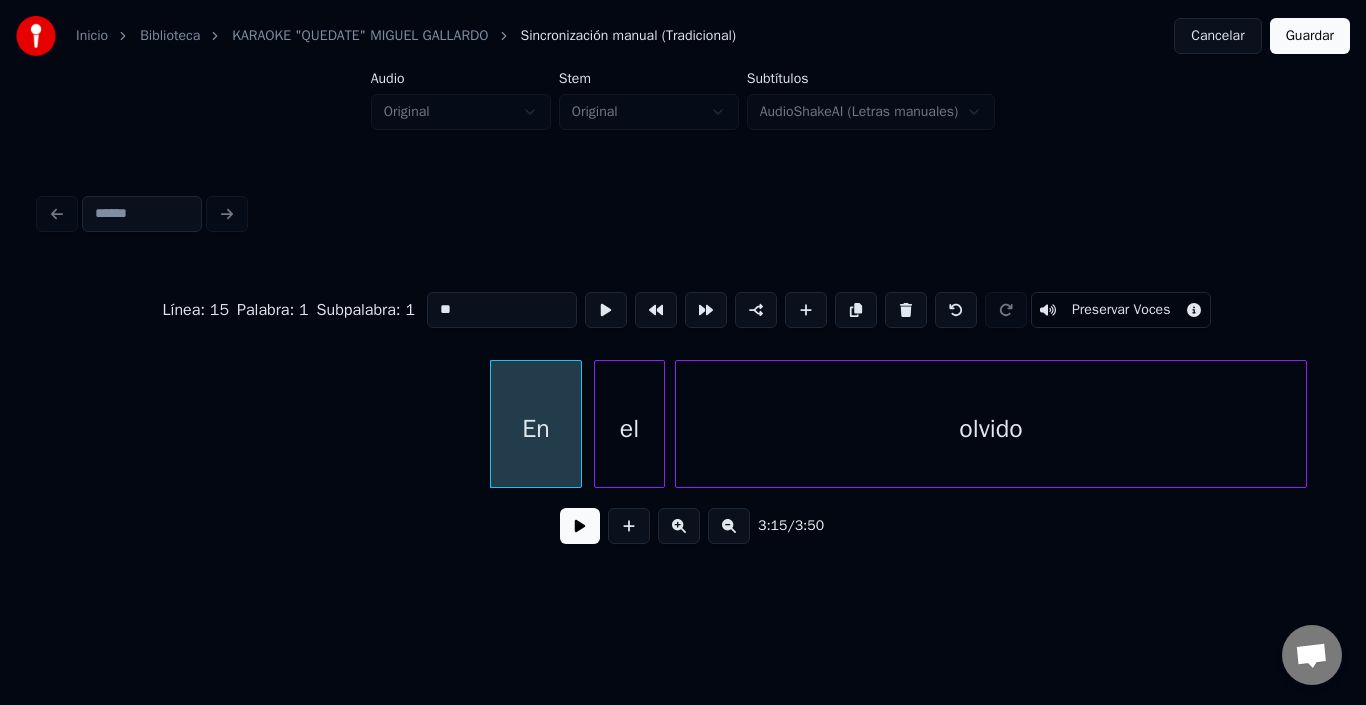 click on "el" at bounding box center (629, 429) 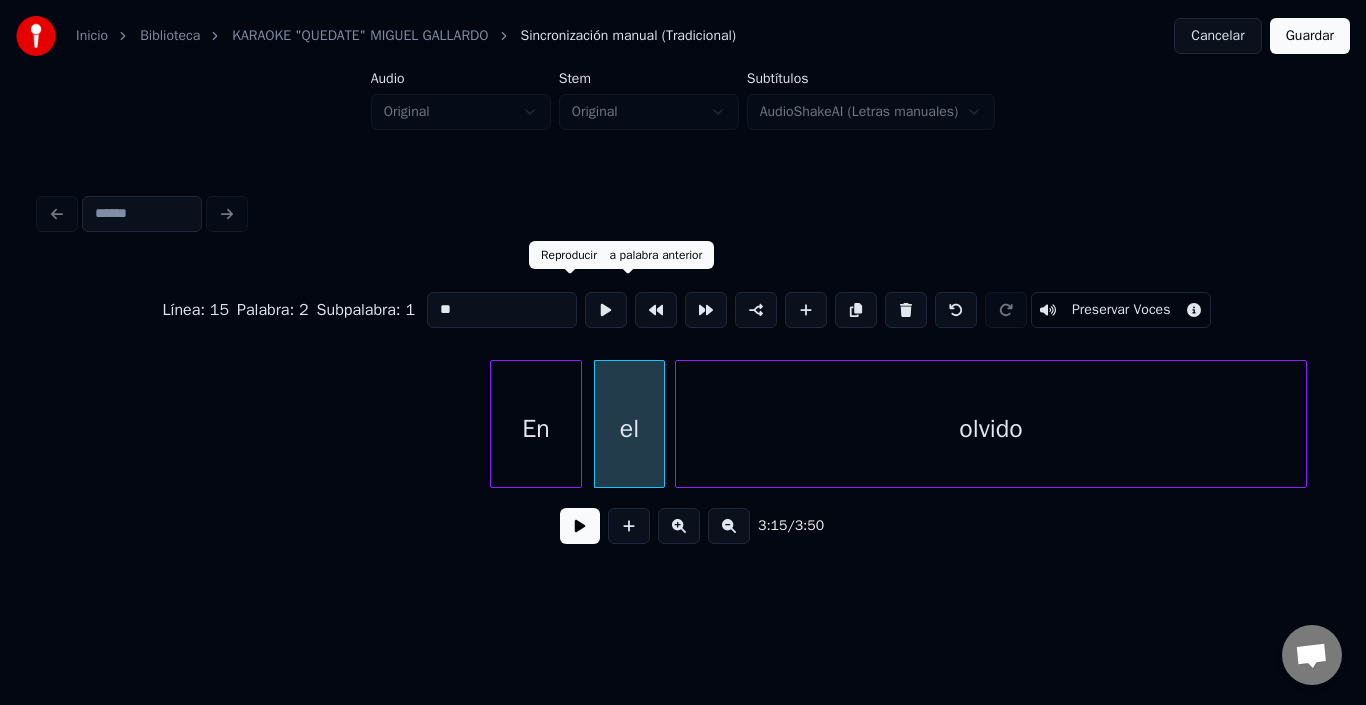 click at bounding box center (606, 310) 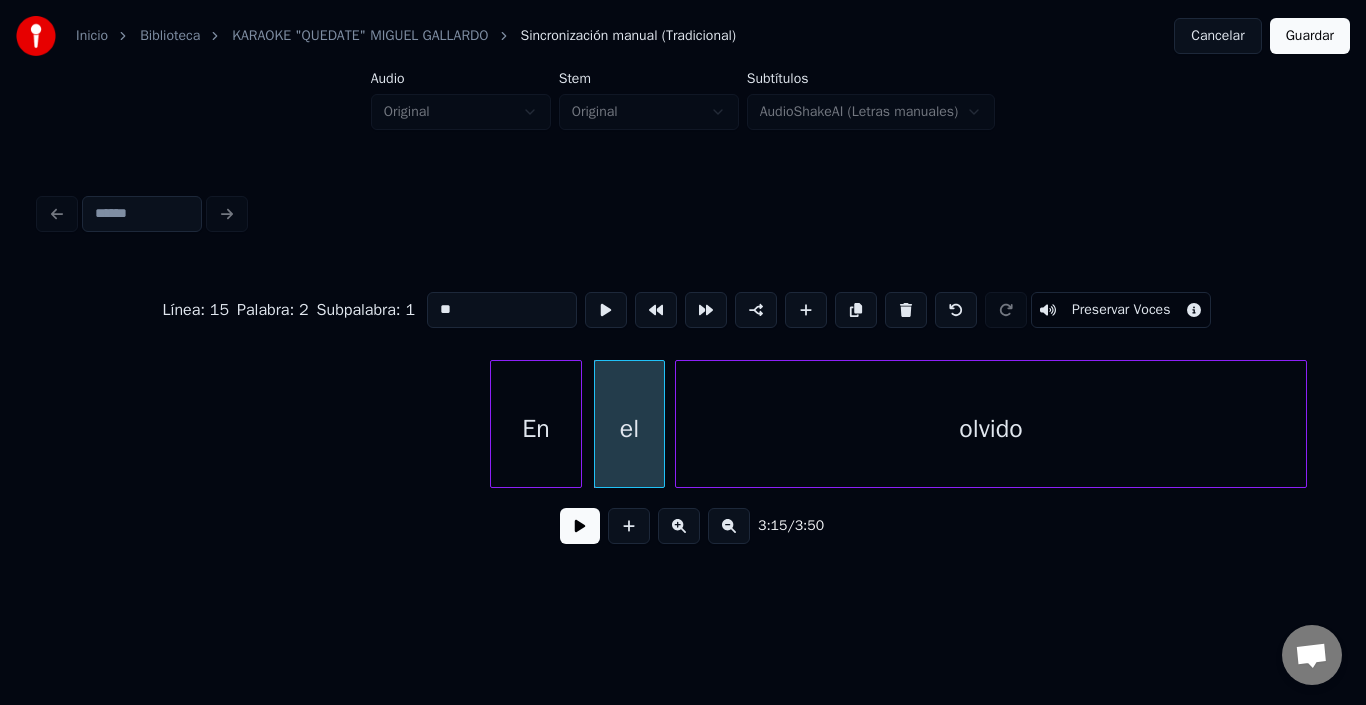 click on "olvido" at bounding box center (991, 429) 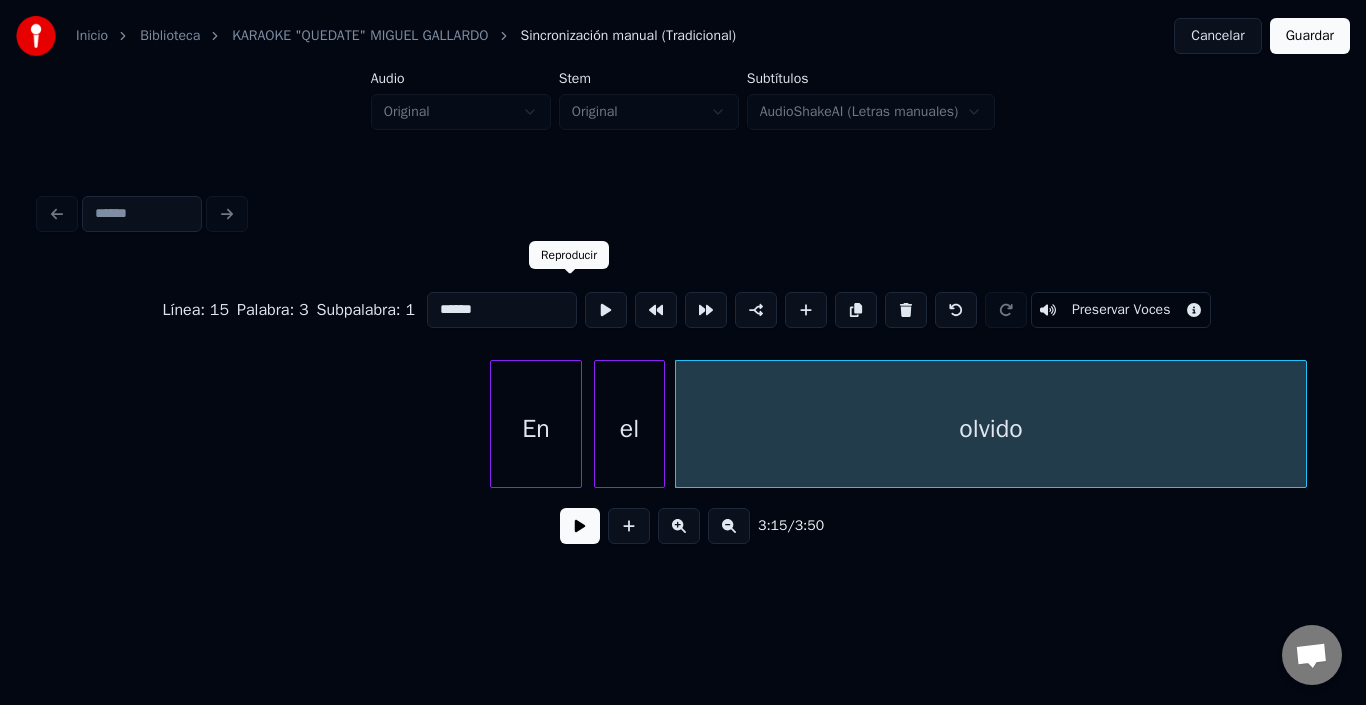 click at bounding box center (606, 310) 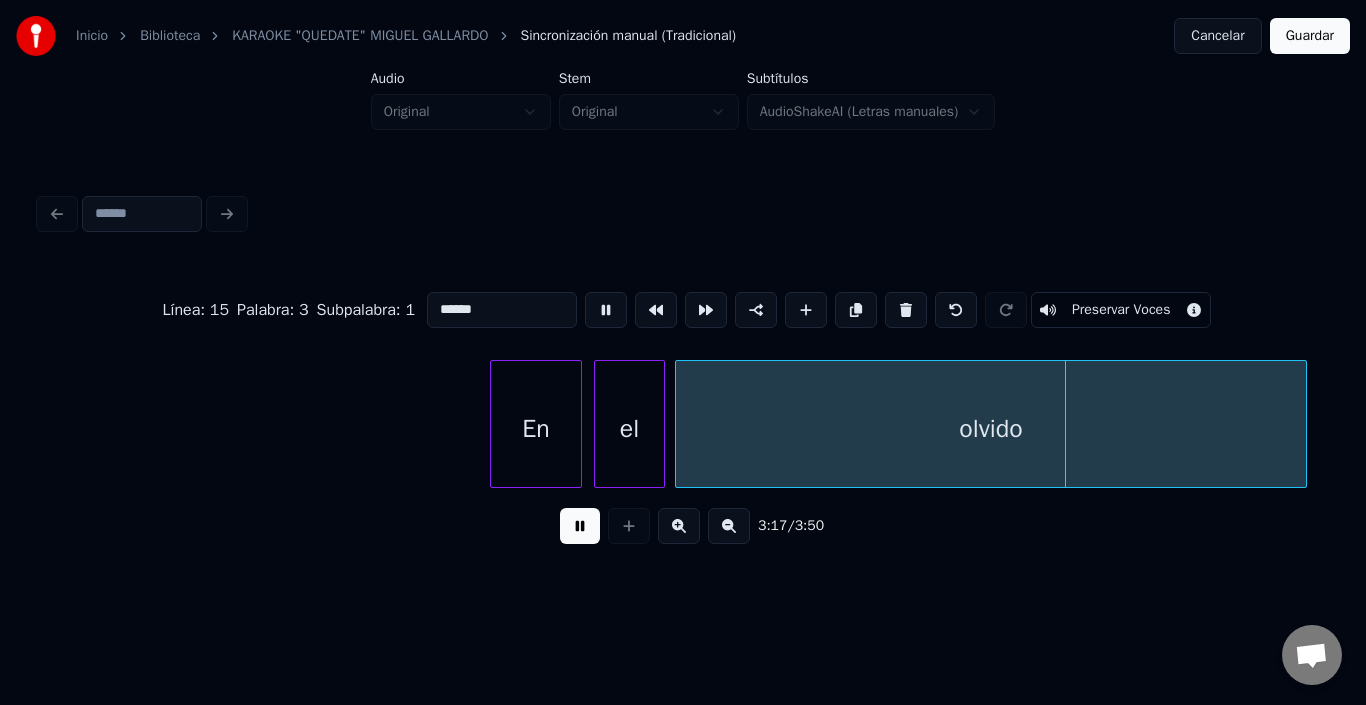 click at bounding box center [606, 310] 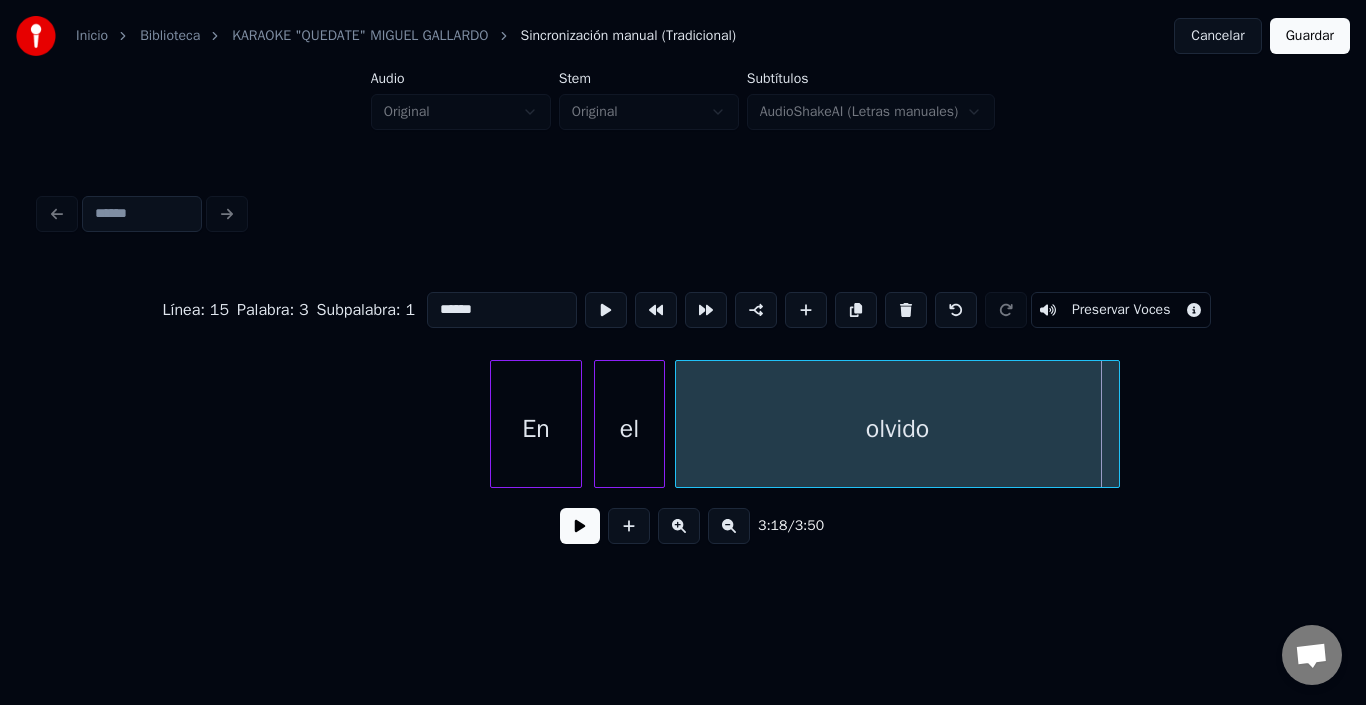 click at bounding box center [1116, 424] 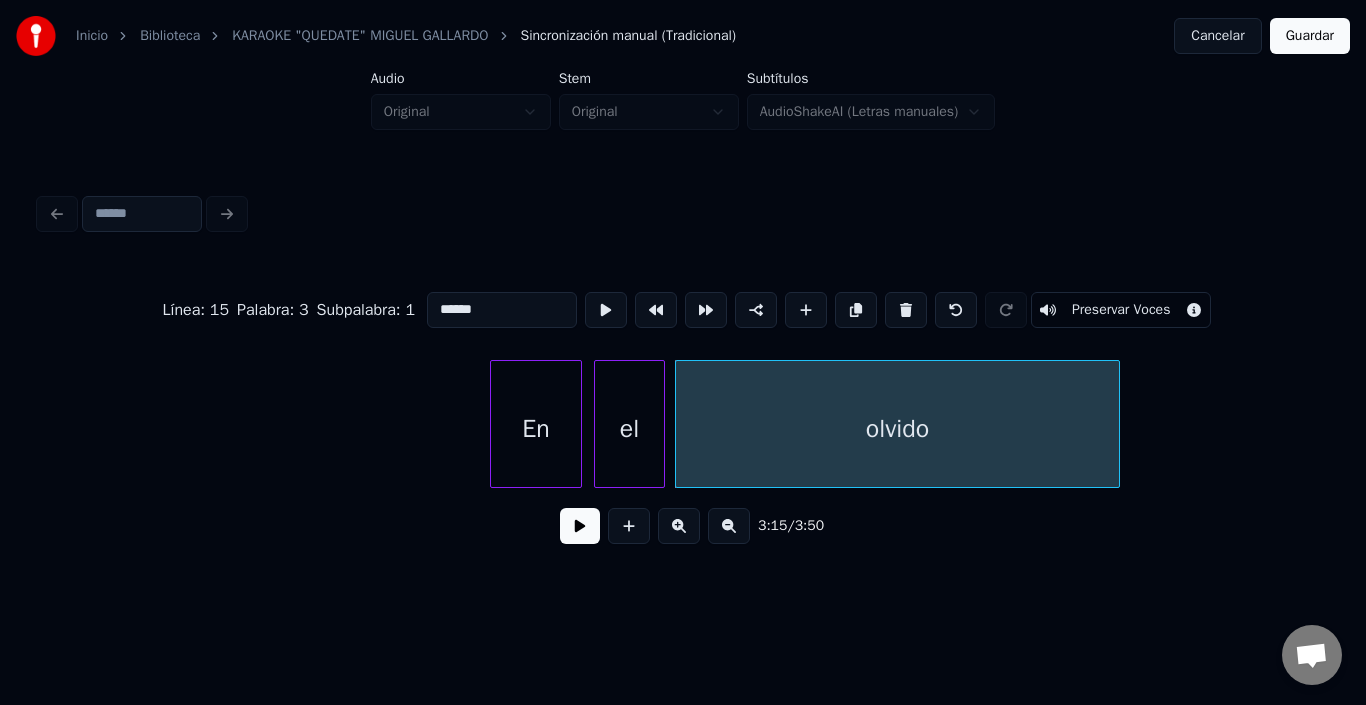 click at bounding box center [580, 526] 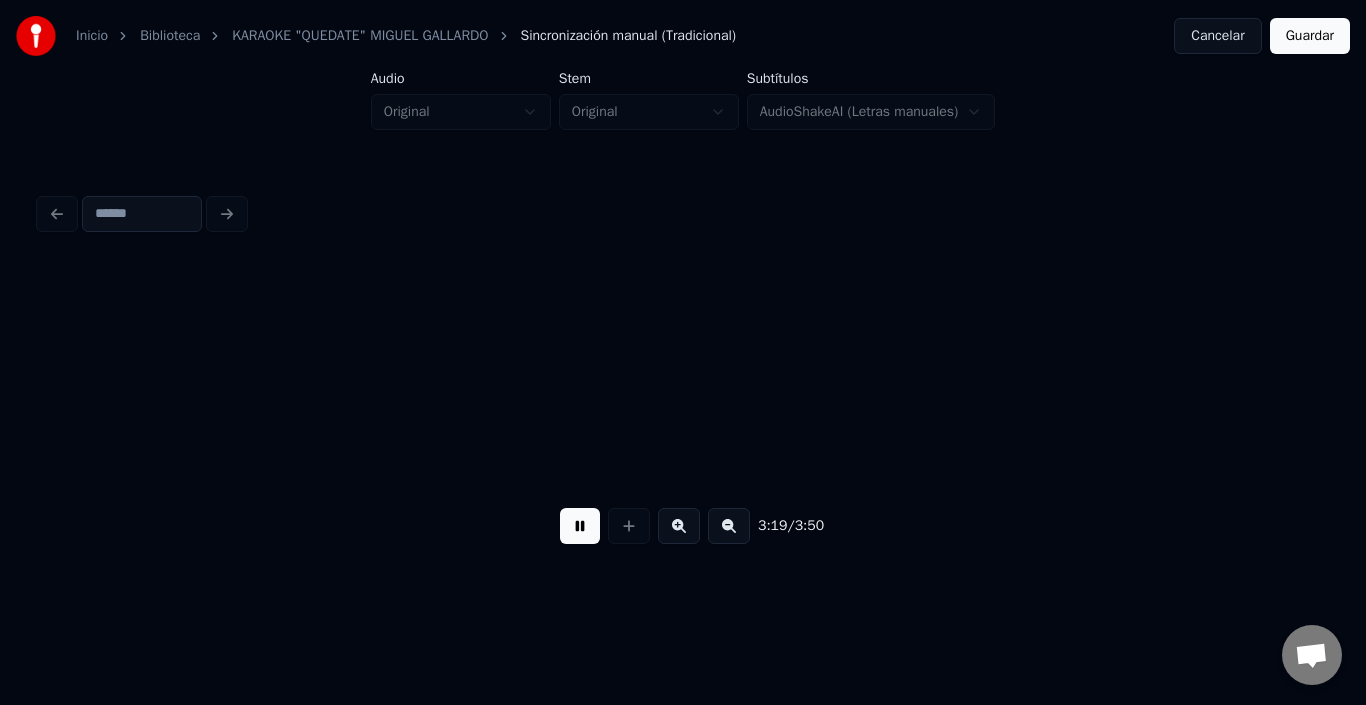 scroll, scrollTop: 0, scrollLeft: 39845, axis: horizontal 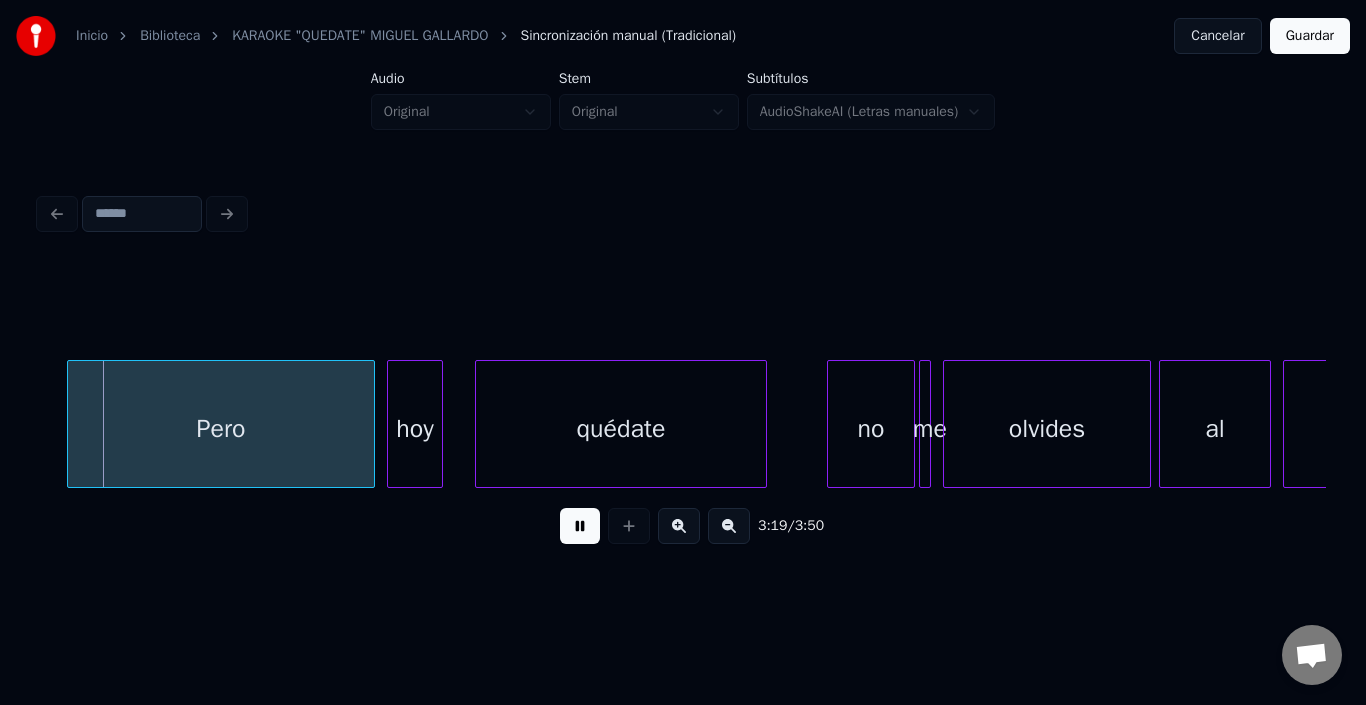 click at bounding box center (580, 526) 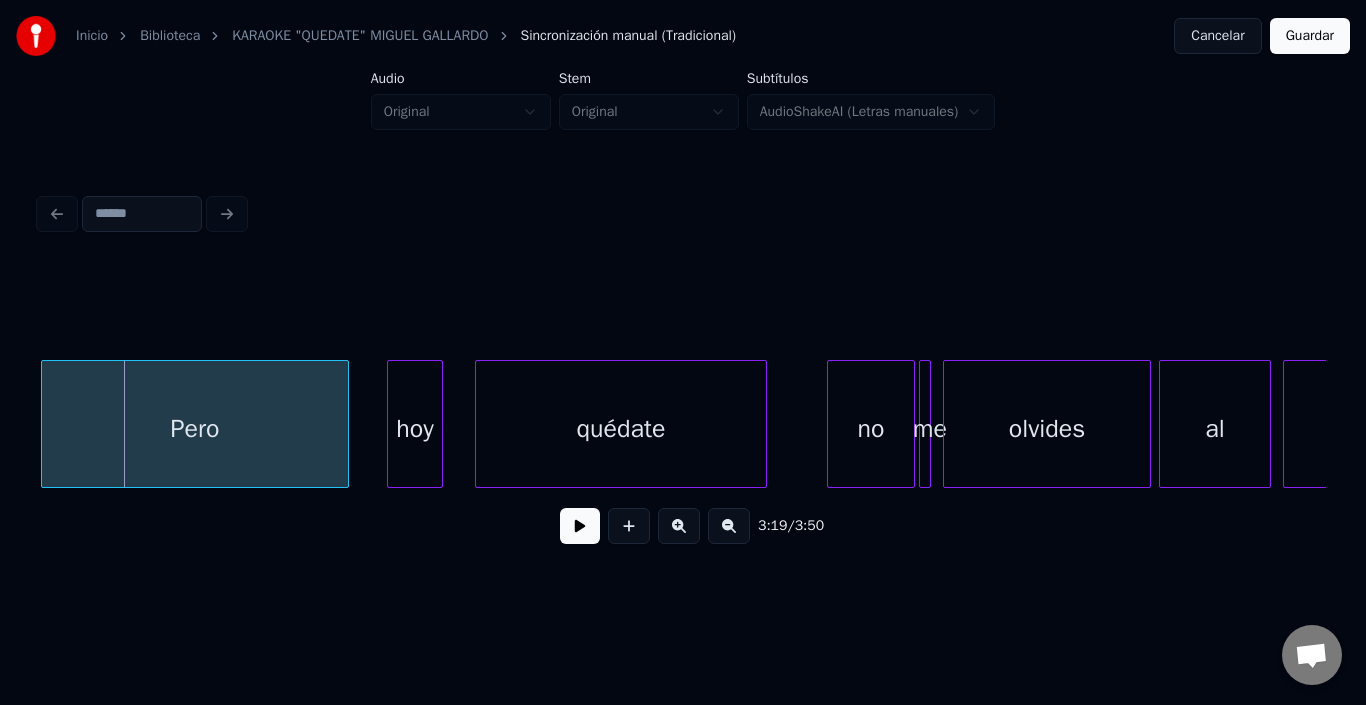 click on "Pero" at bounding box center (195, 429) 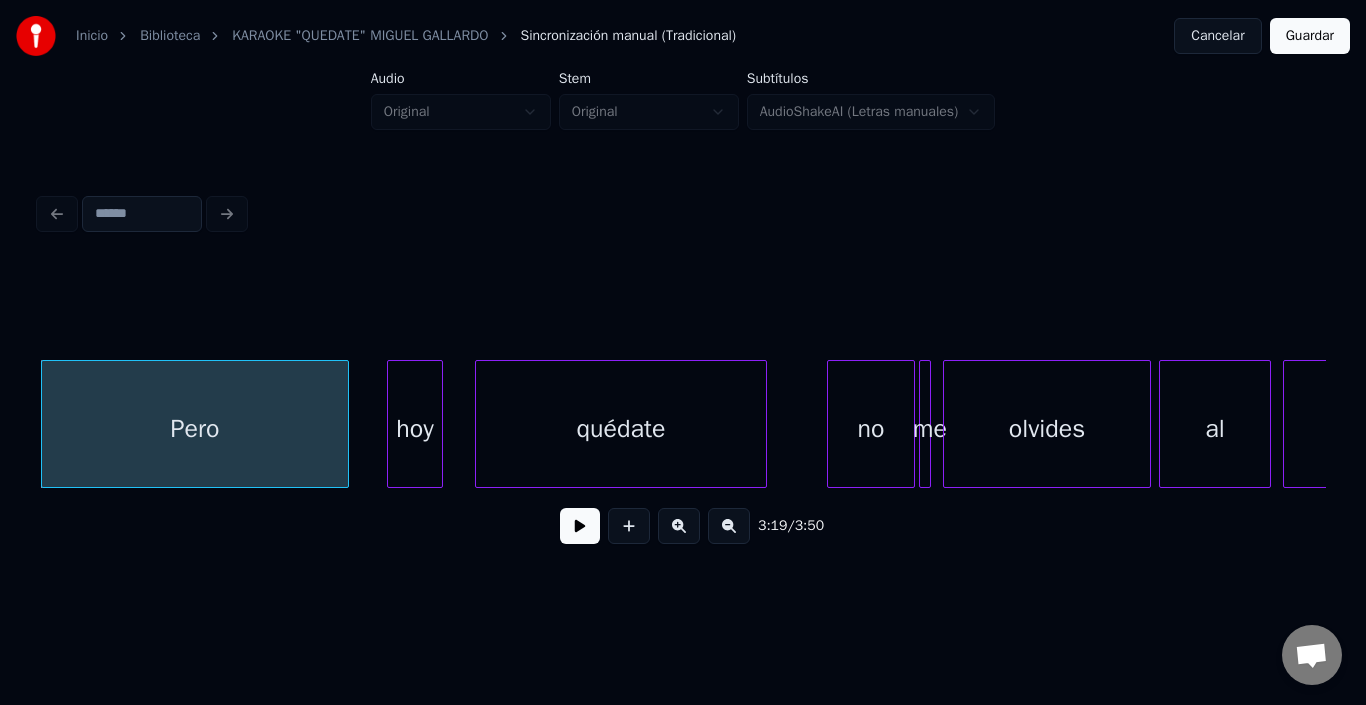 click on "Pero" at bounding box center (195, 429) 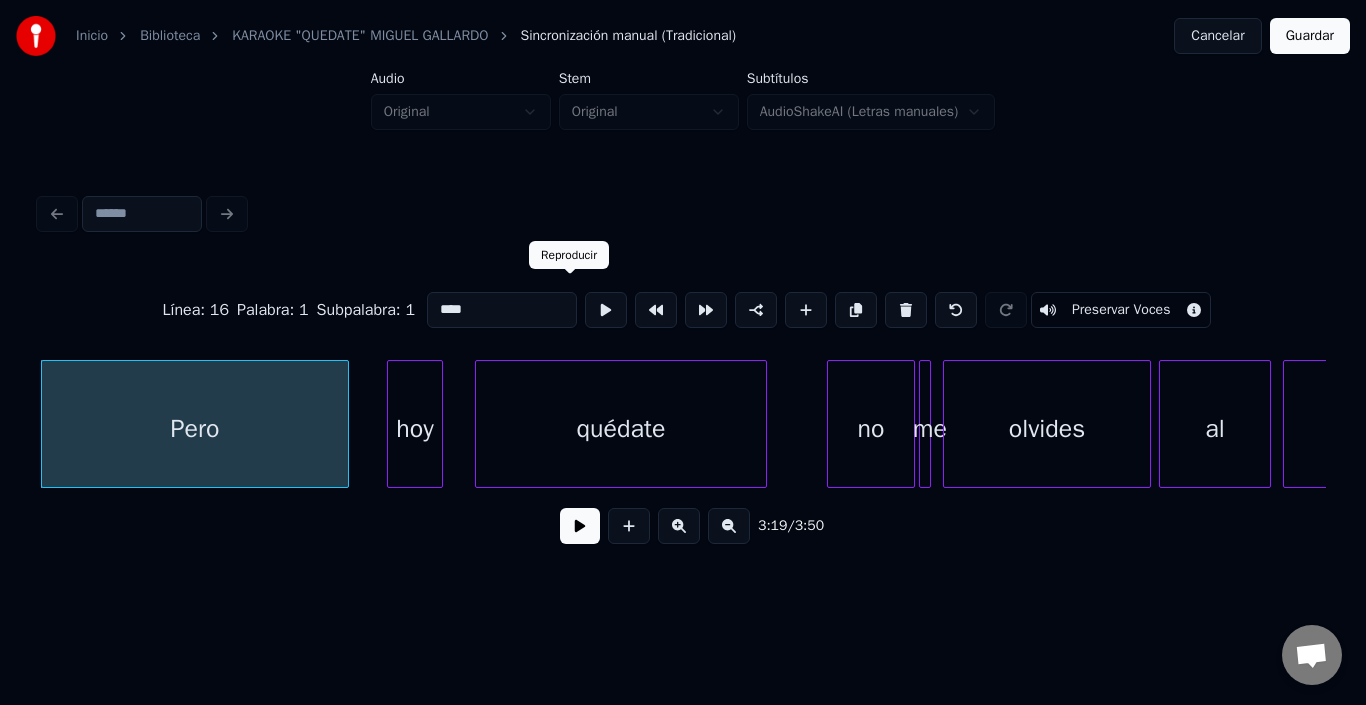 click at bounding box center (606, 310) 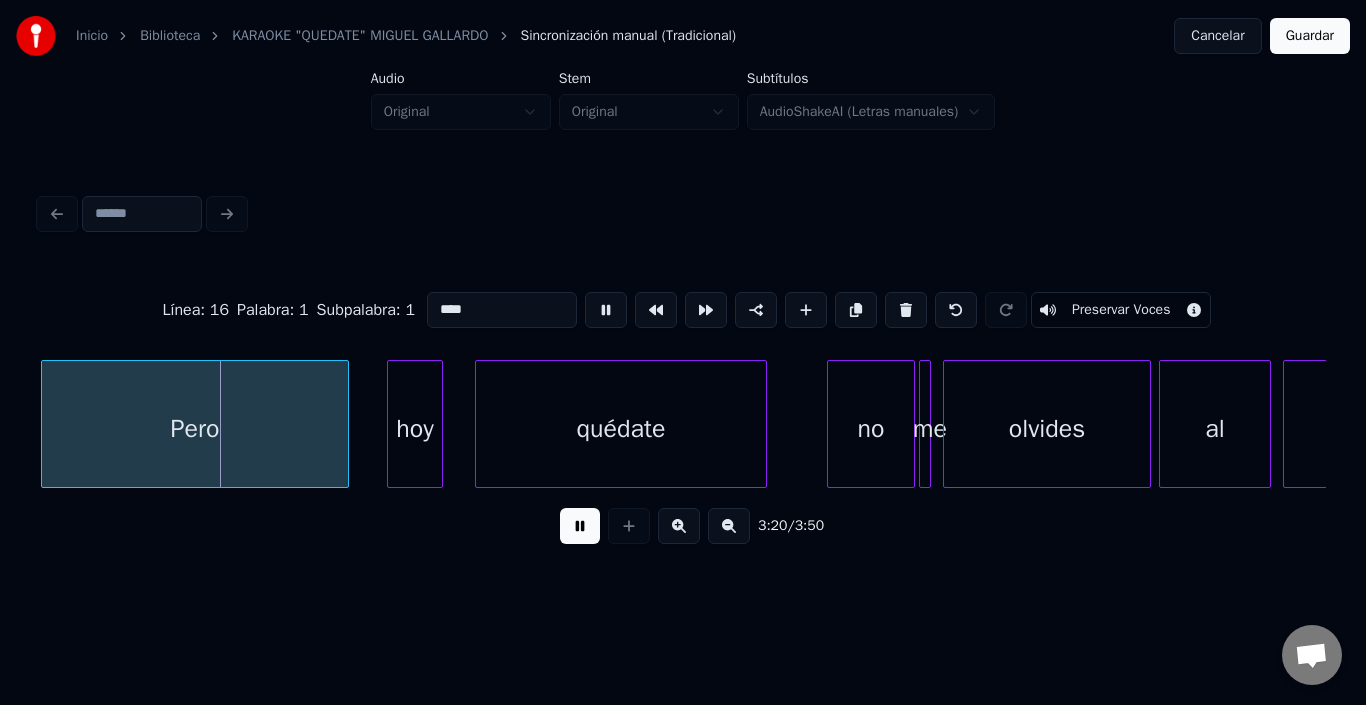click at bounding box center [606, 310] 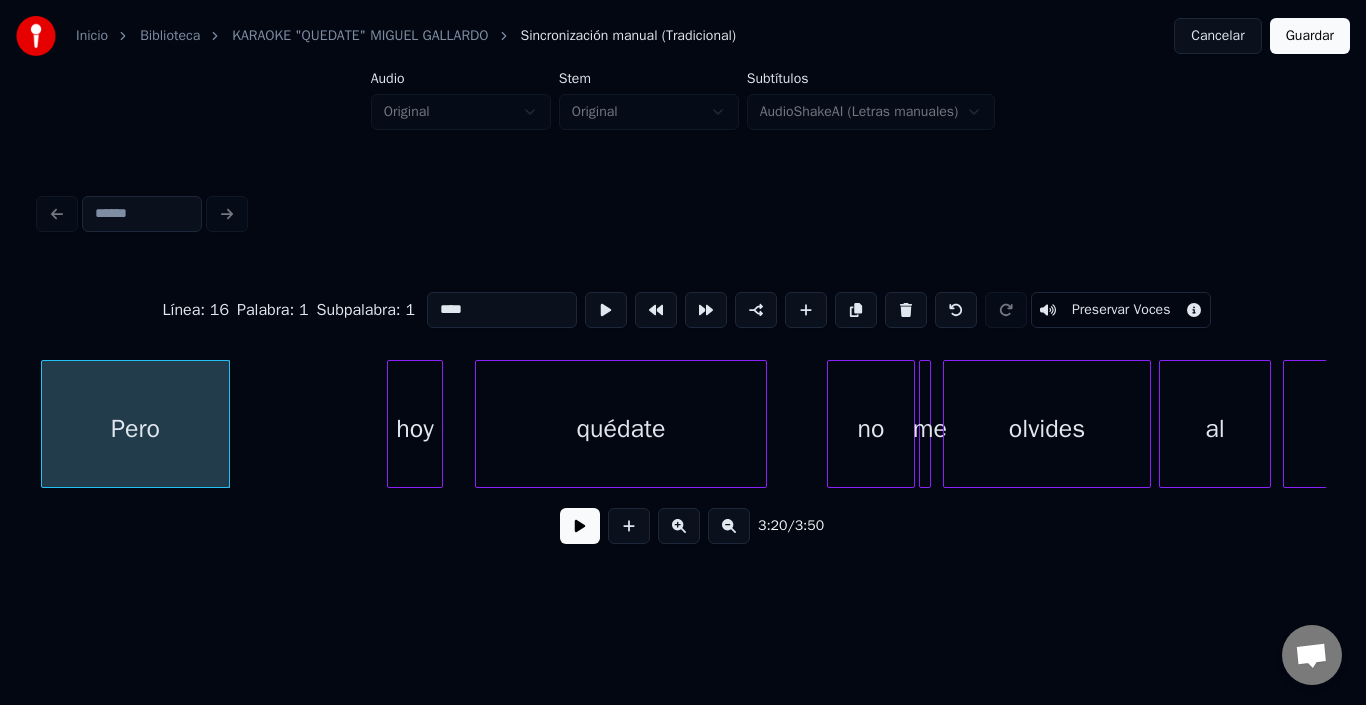 click at bounding box center [226, 424] 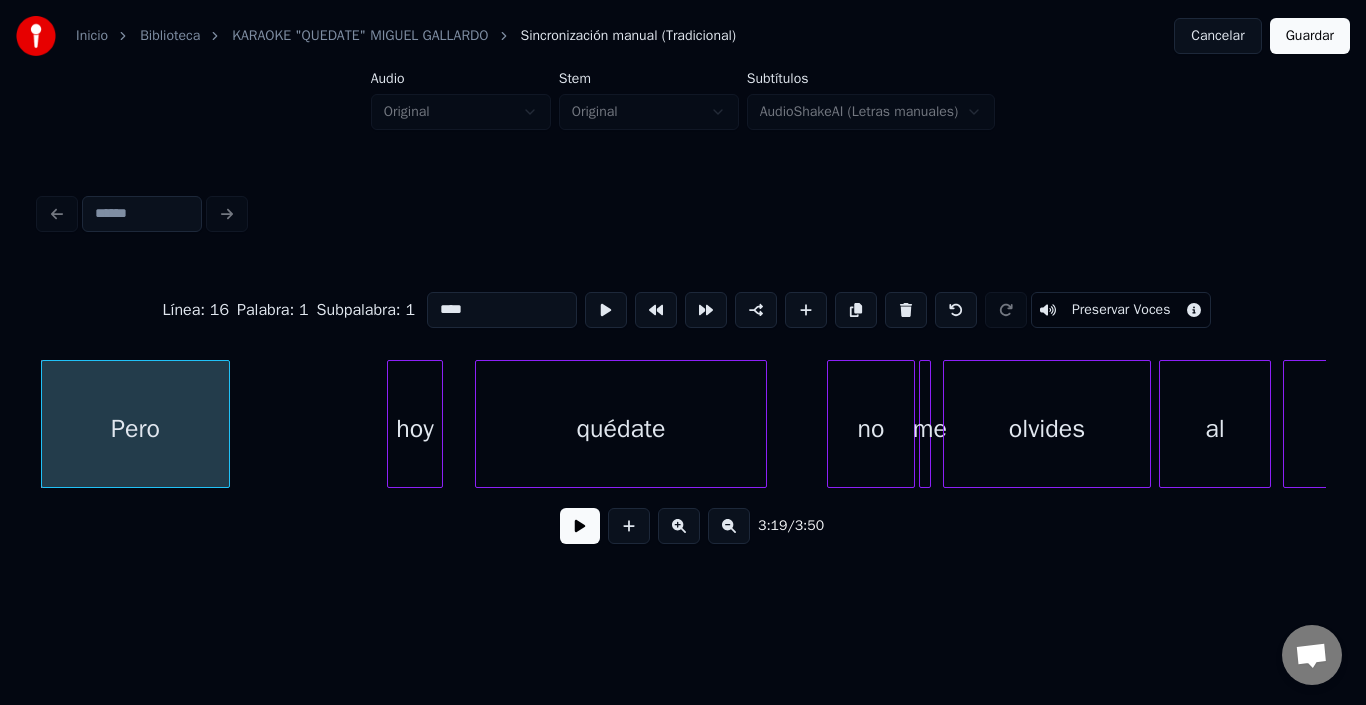 click on "Pero" at bounding box center [135, 429] 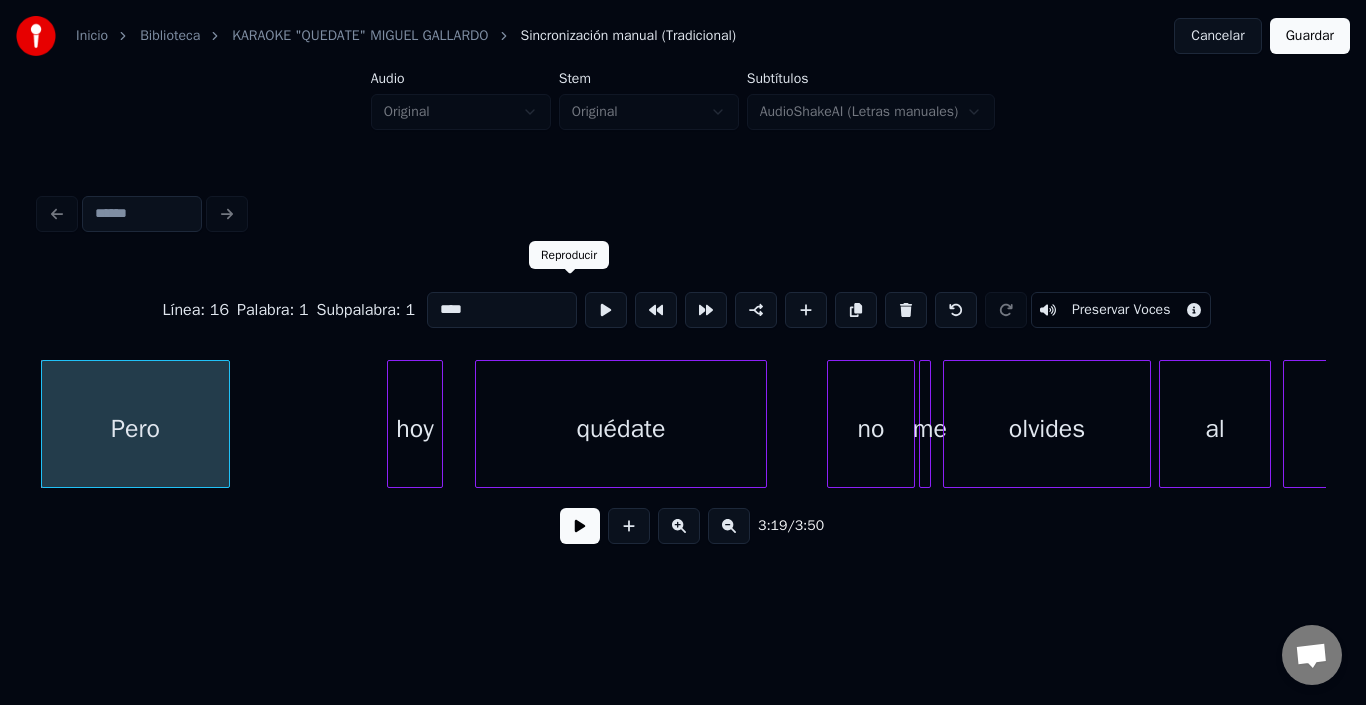 click at bounding box center [606, 310] 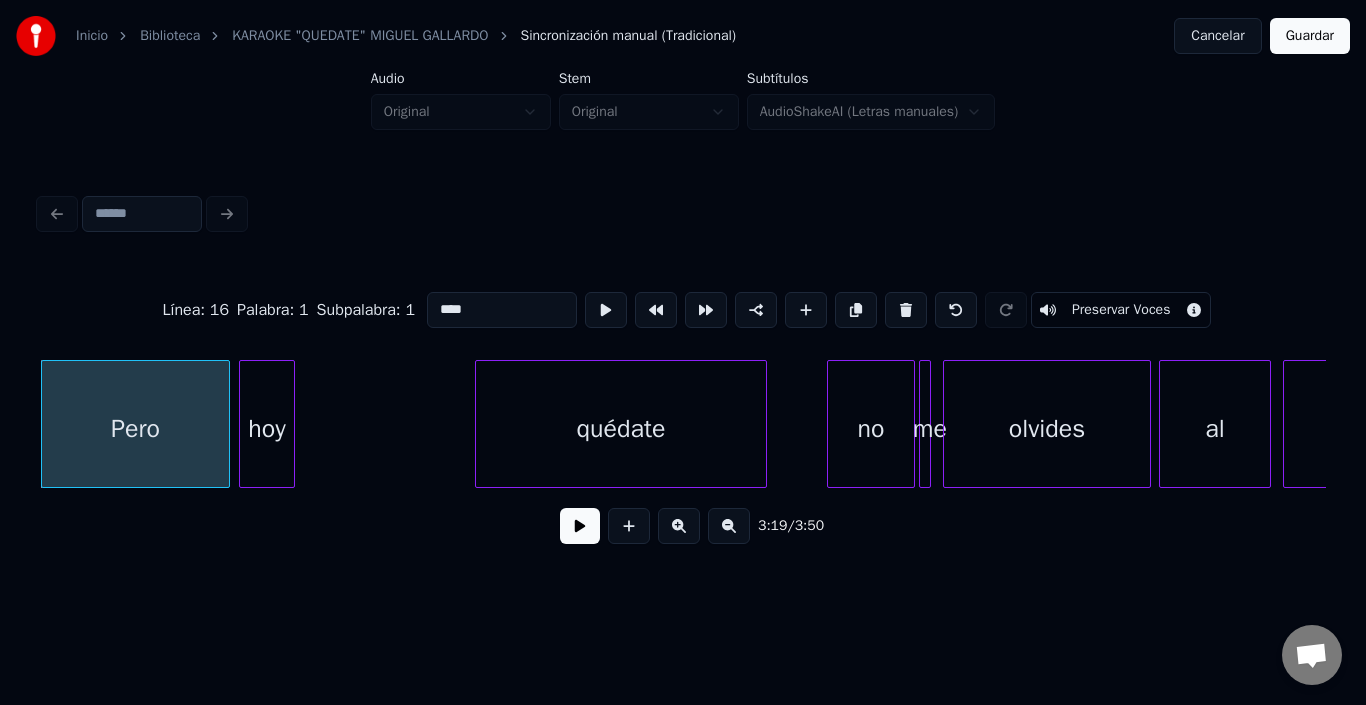 click on "hoy" at bounding box center (267, 429) 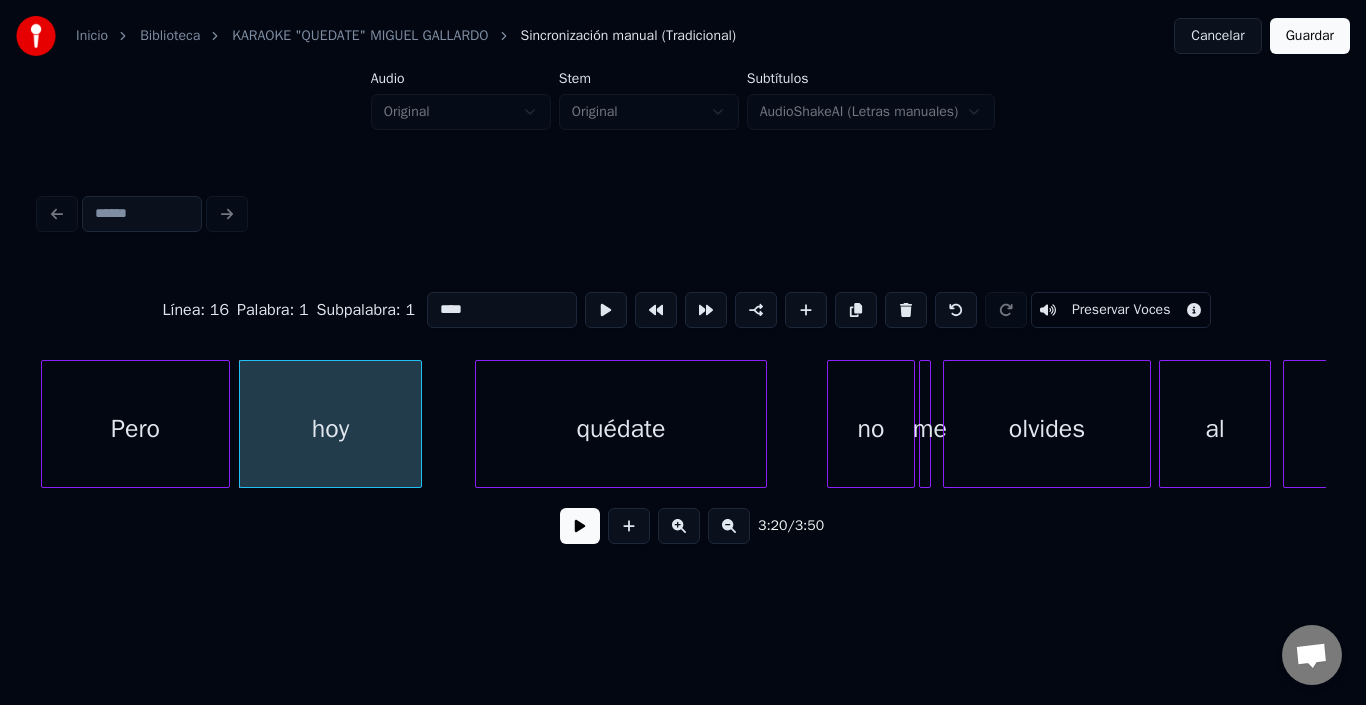 click at bounding box center [418, 424] 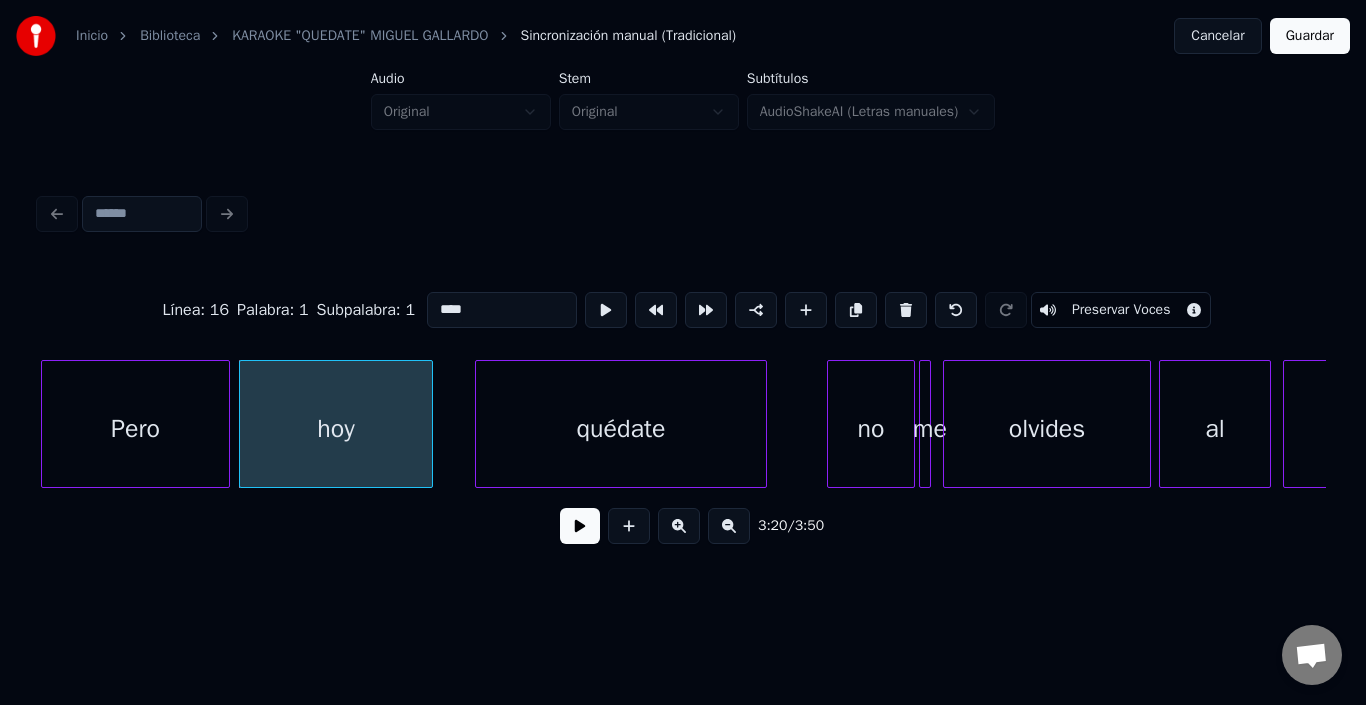 click on "hoy" at bounding box center [336, 429] 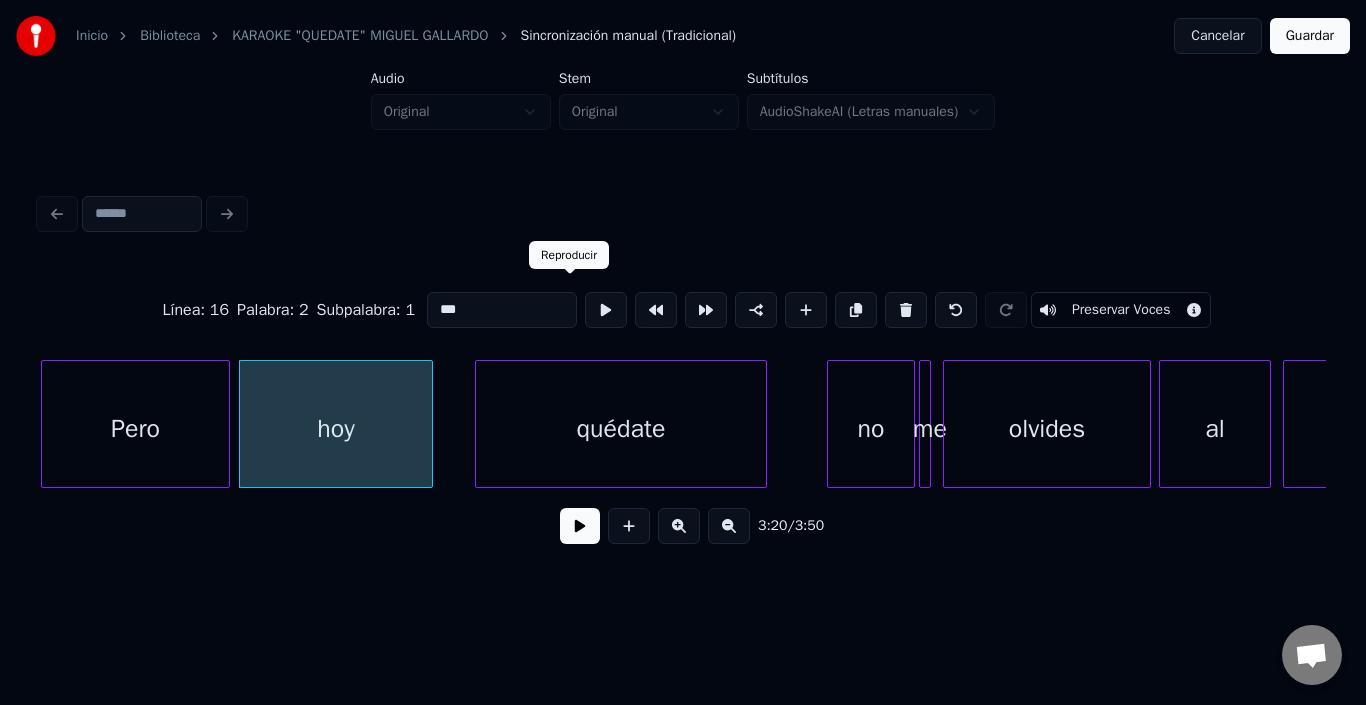 click at bounding box center (606, 310) 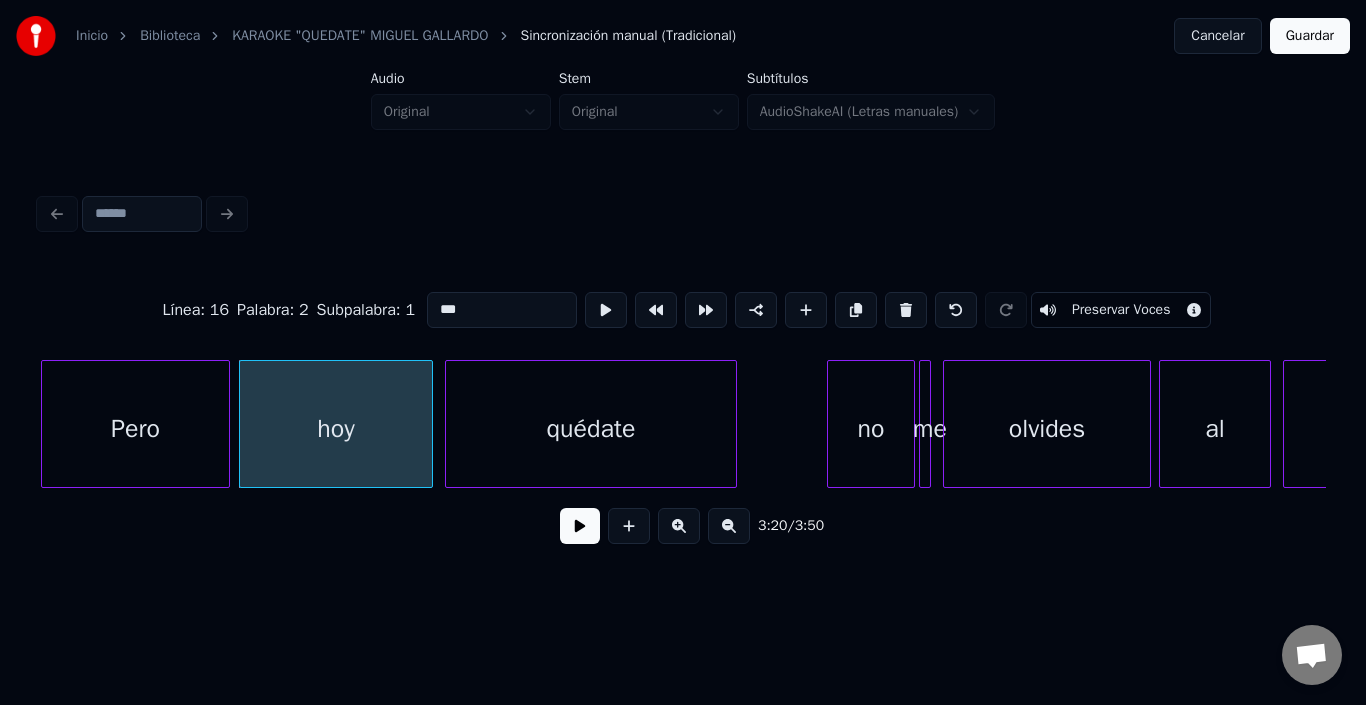 click on "quédate" at bounding box center [591, 429] 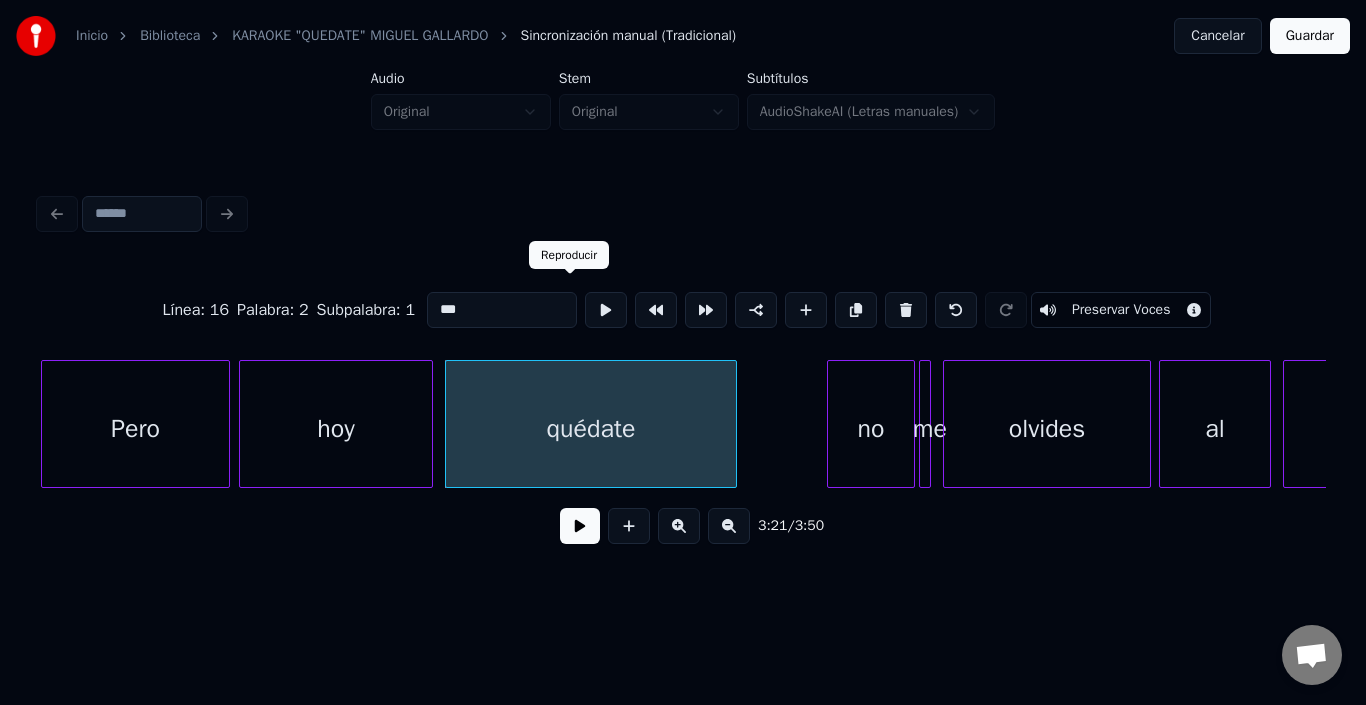 click at bounding box center (606, 310) 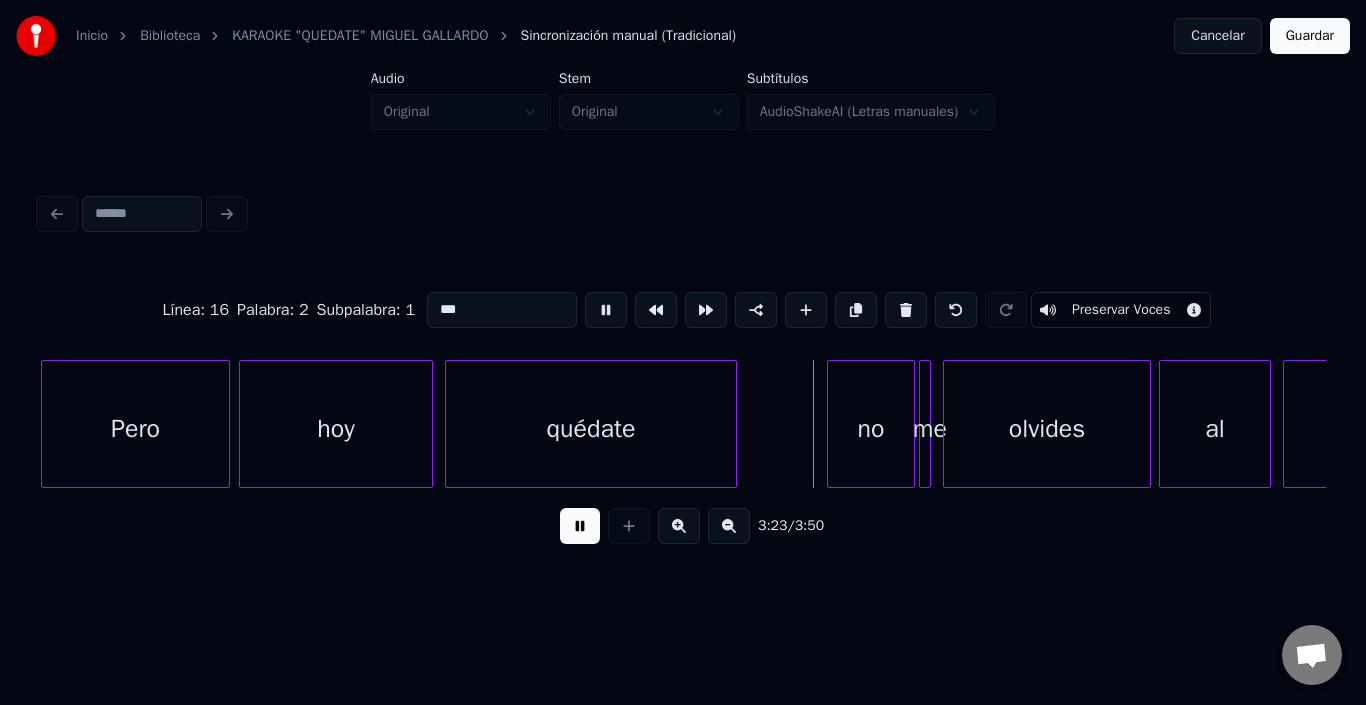 click at bounding box center (606, 310) 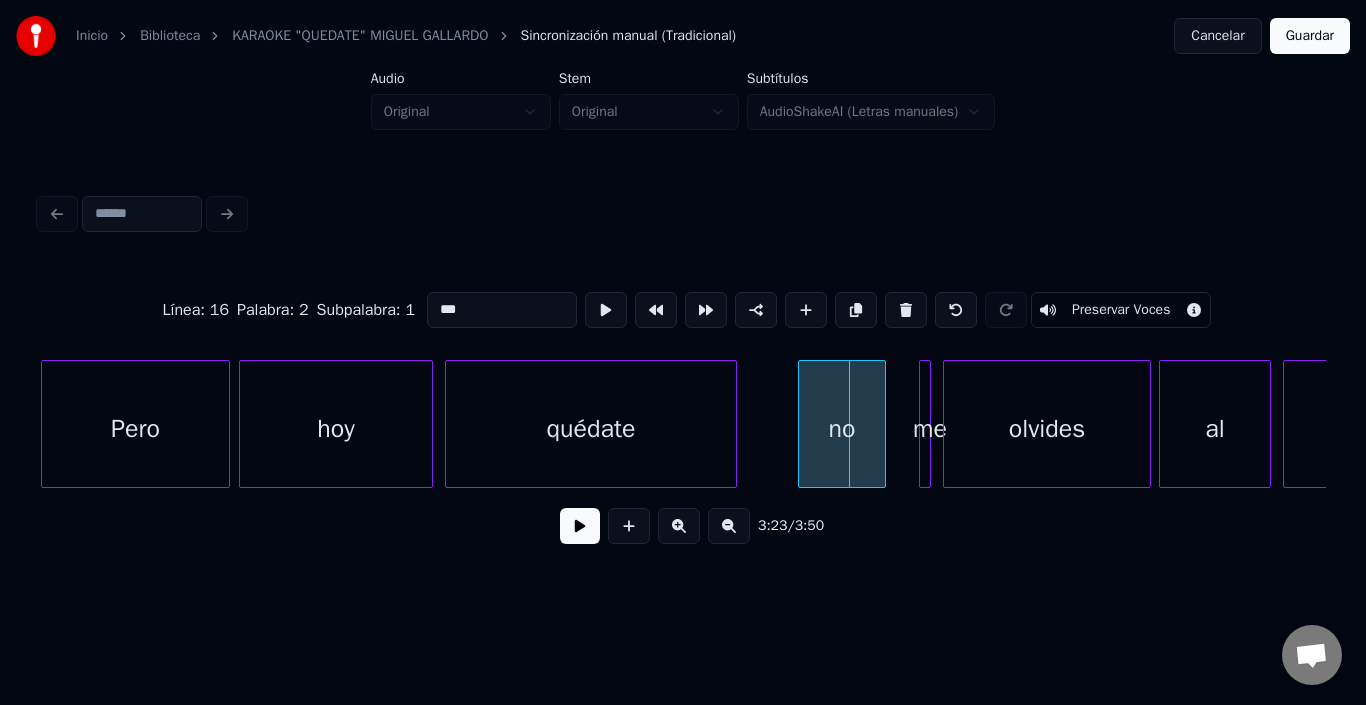 click on "no" at bounding box center (842, 429) 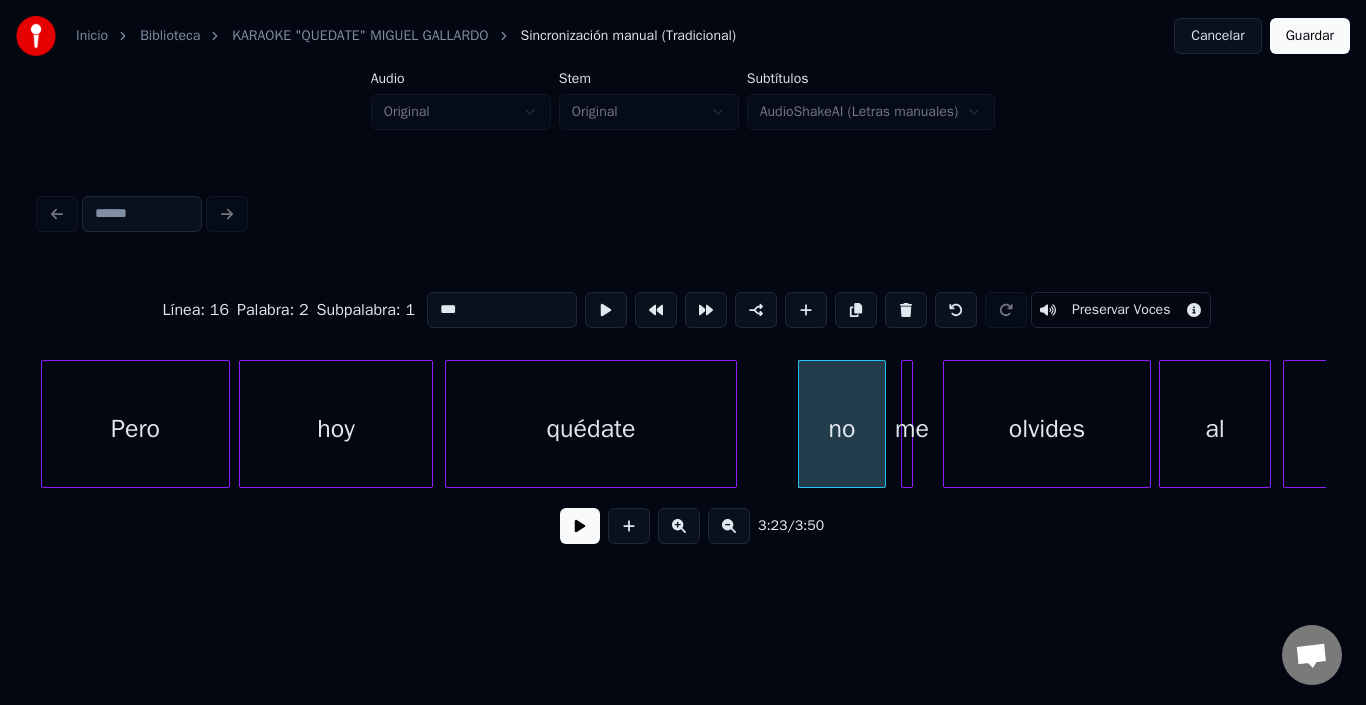click on "me" at bounding box center (907, 424) 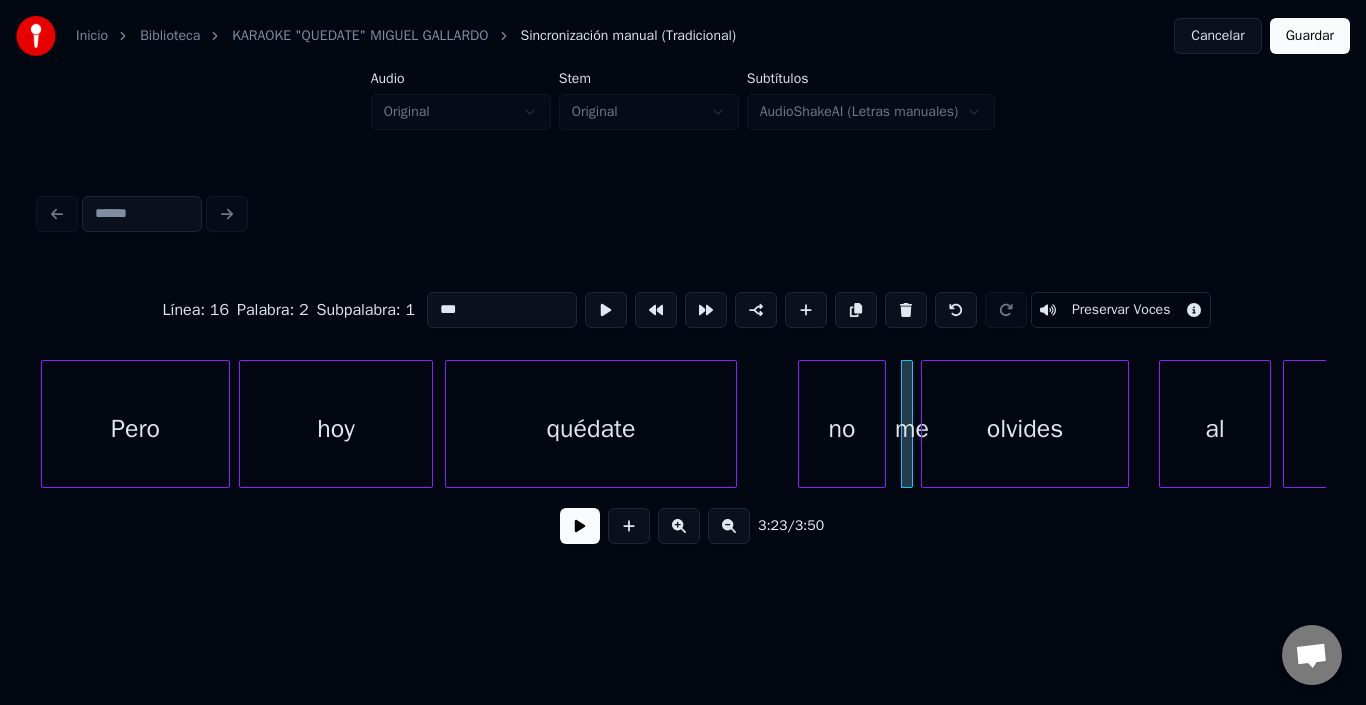 click on "olvides" at bounding box center [1025, 429] 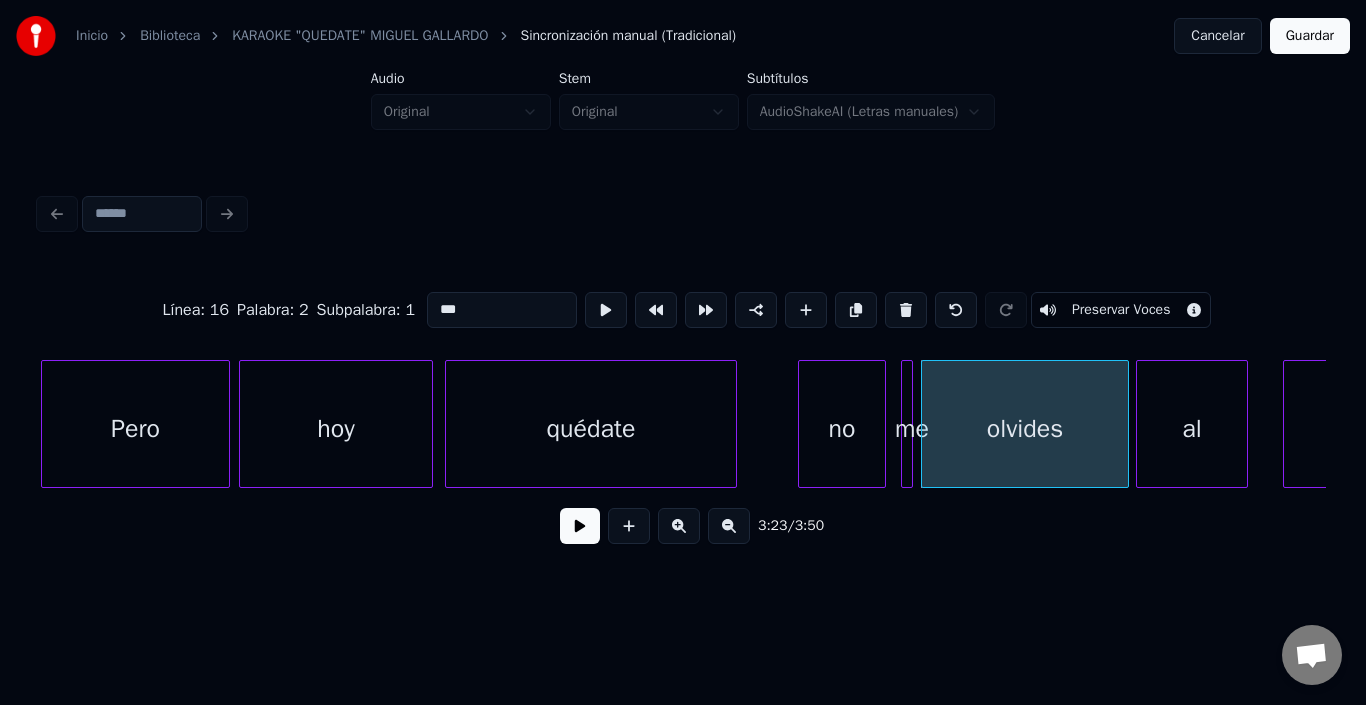 click on "al" at bounding box center [1192, 429] 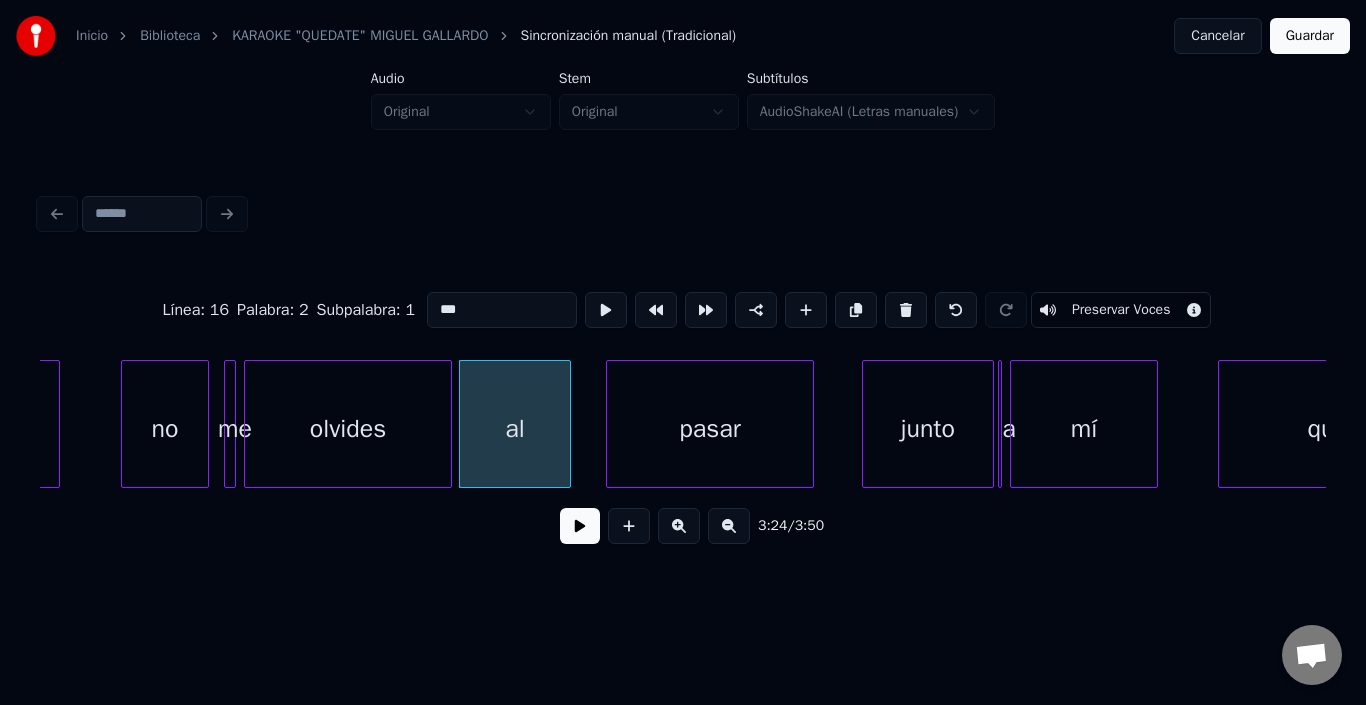 scroll, scrollTop: 0, scrollLeft: 40525, axis: horizontal 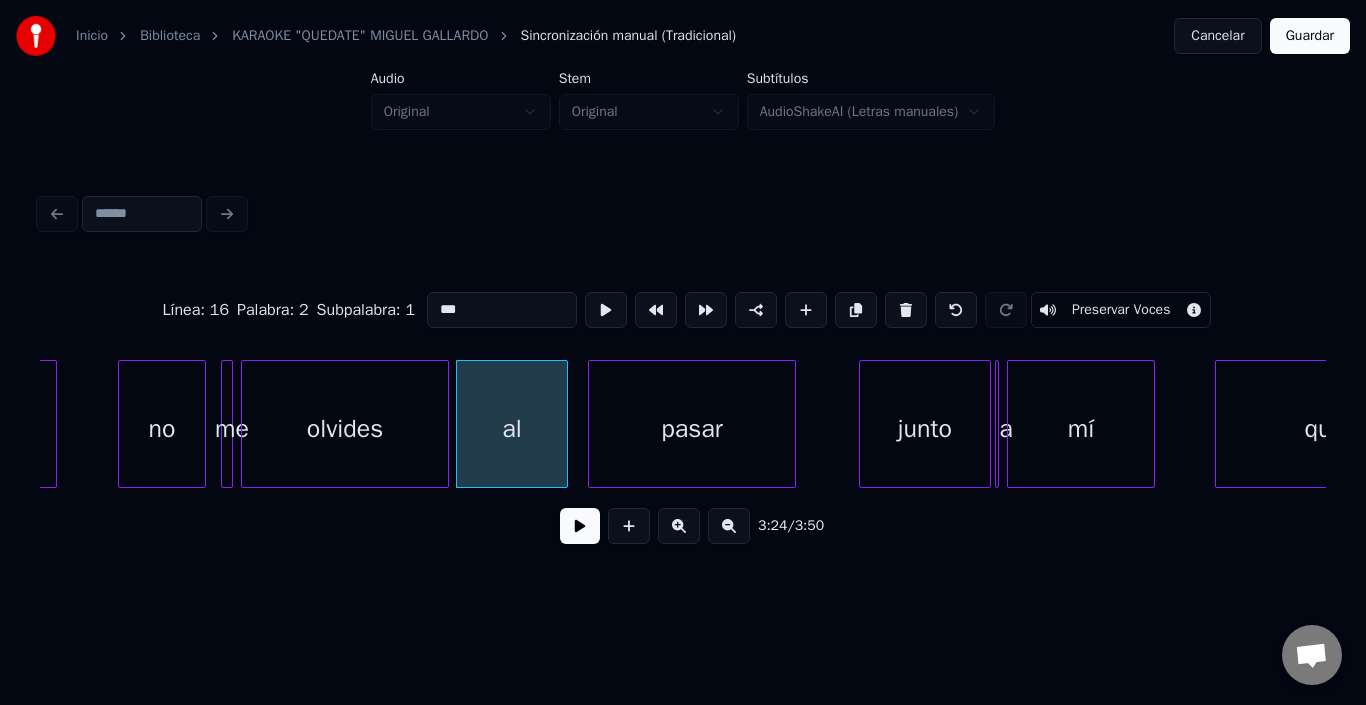 click on "pasar" at bounding box center [692, 429] 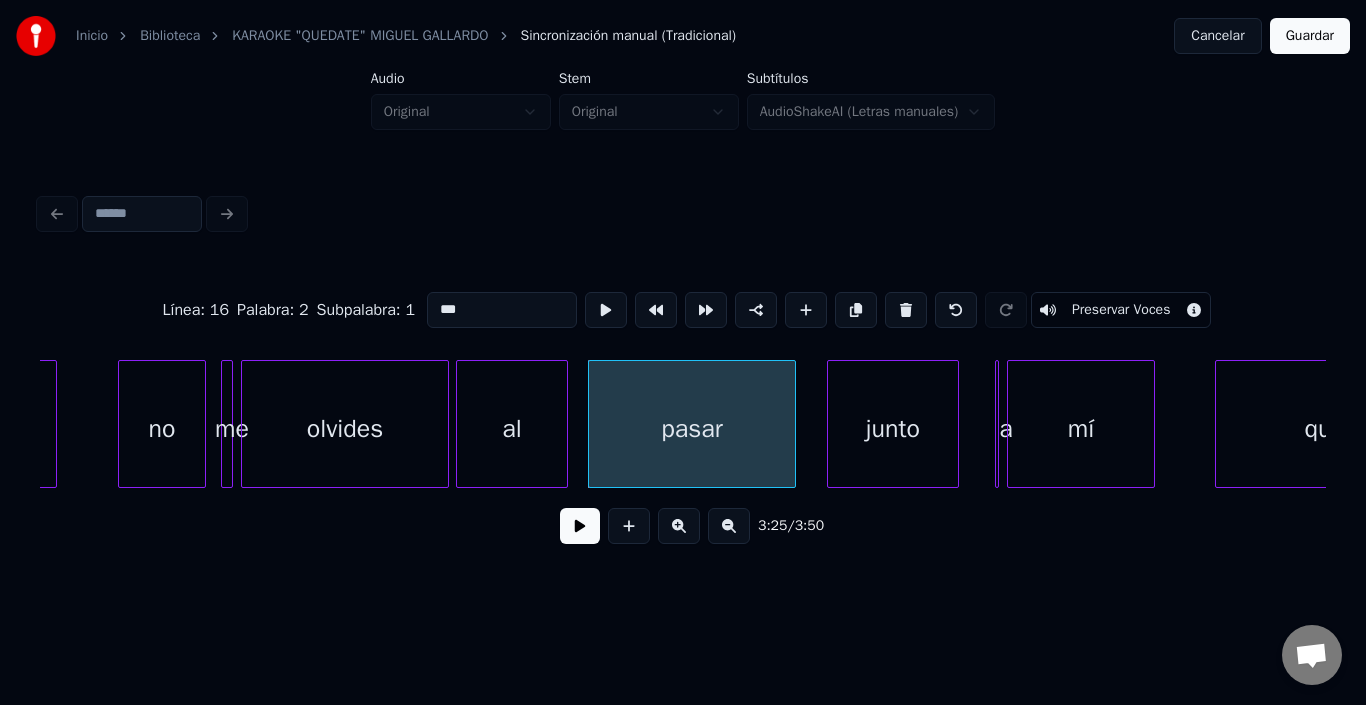 click on "junto" at bounding box center [893, 429] 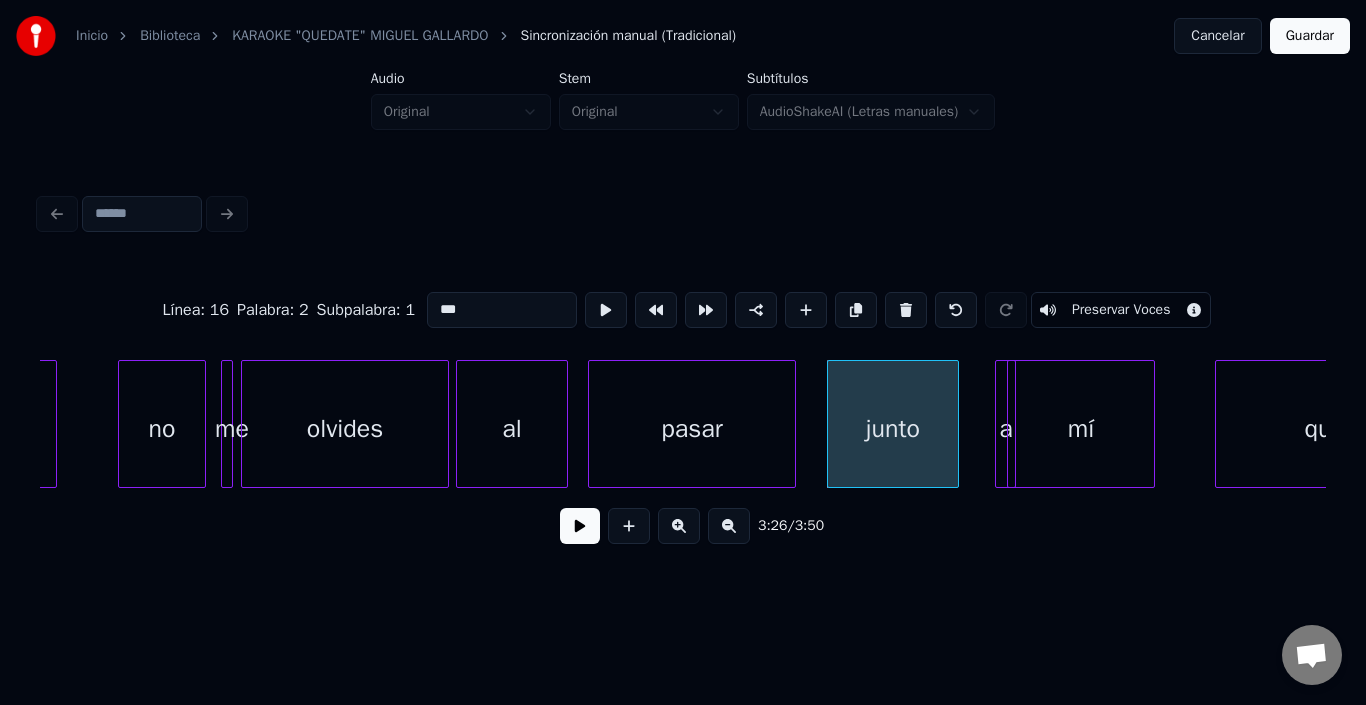 click on "a" at bounding box center (1005, 424) 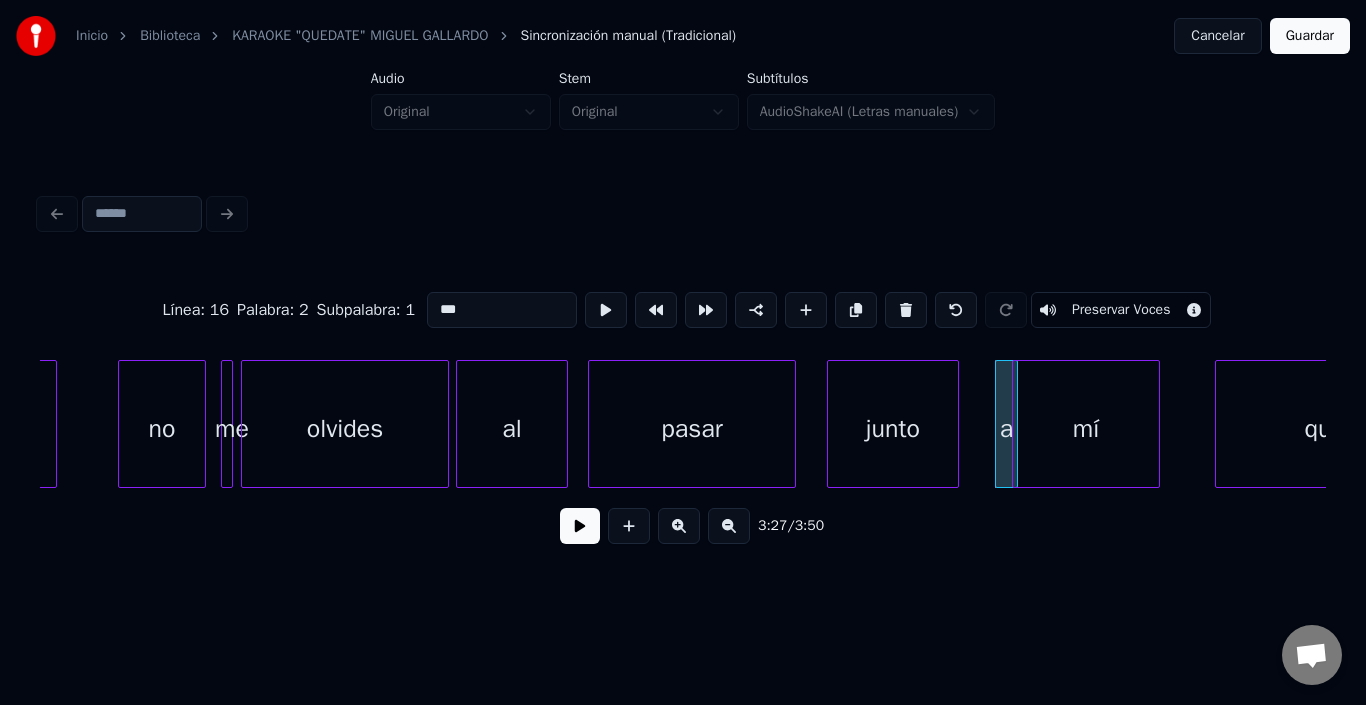 click on "mí" at bounding box center (1086, 424) 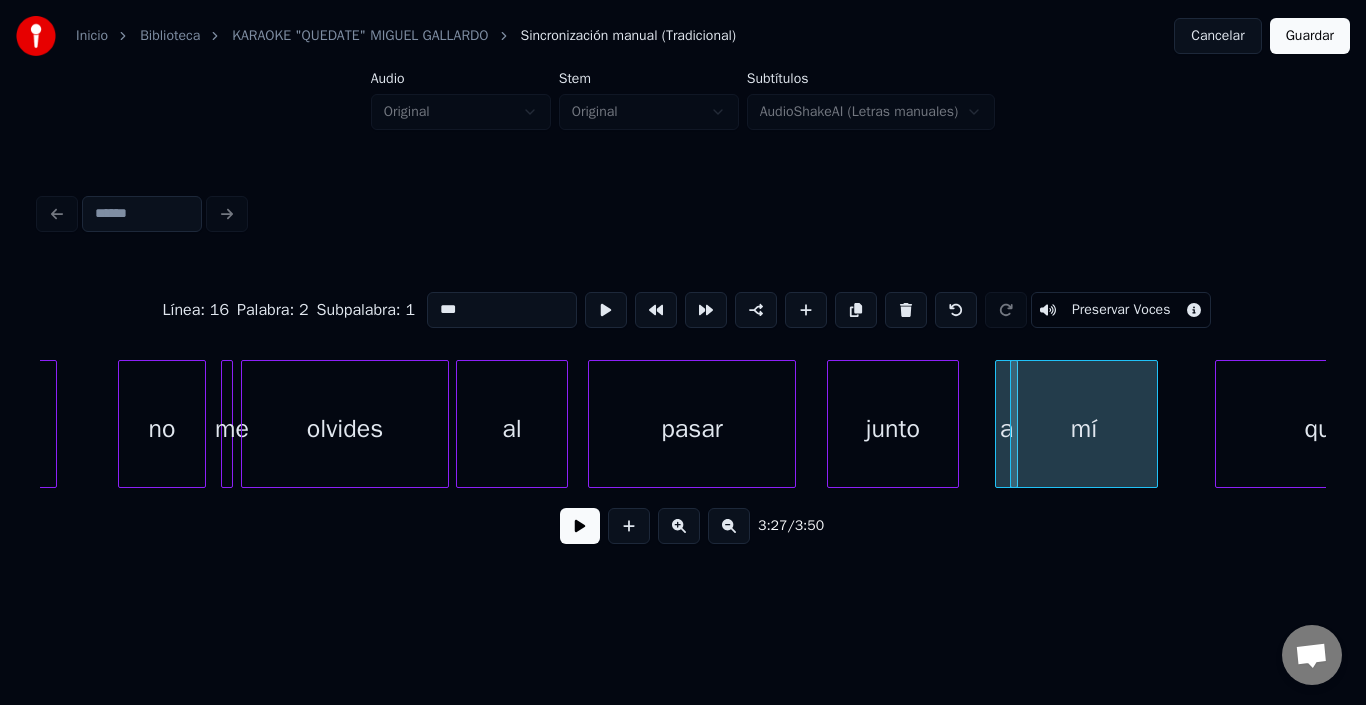 click at bounding box center (999, 424) 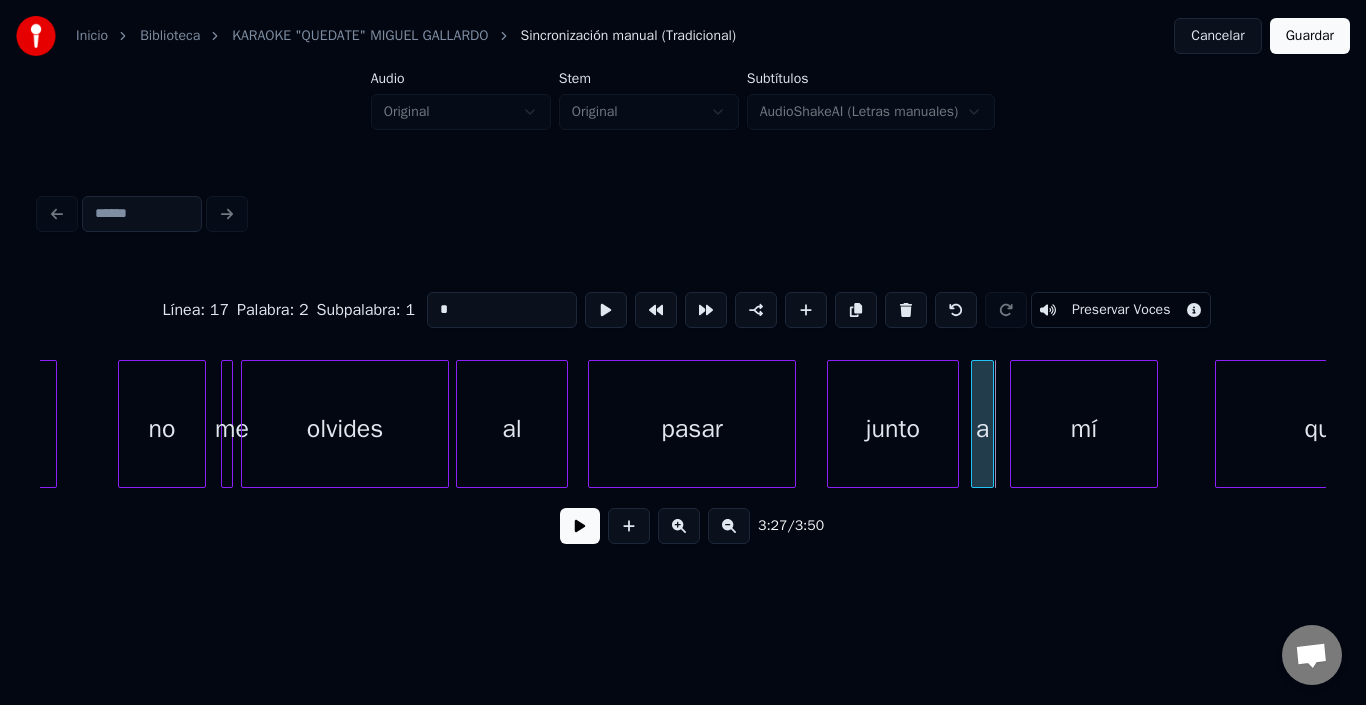 click on "a" at bounding box center (982, 429) 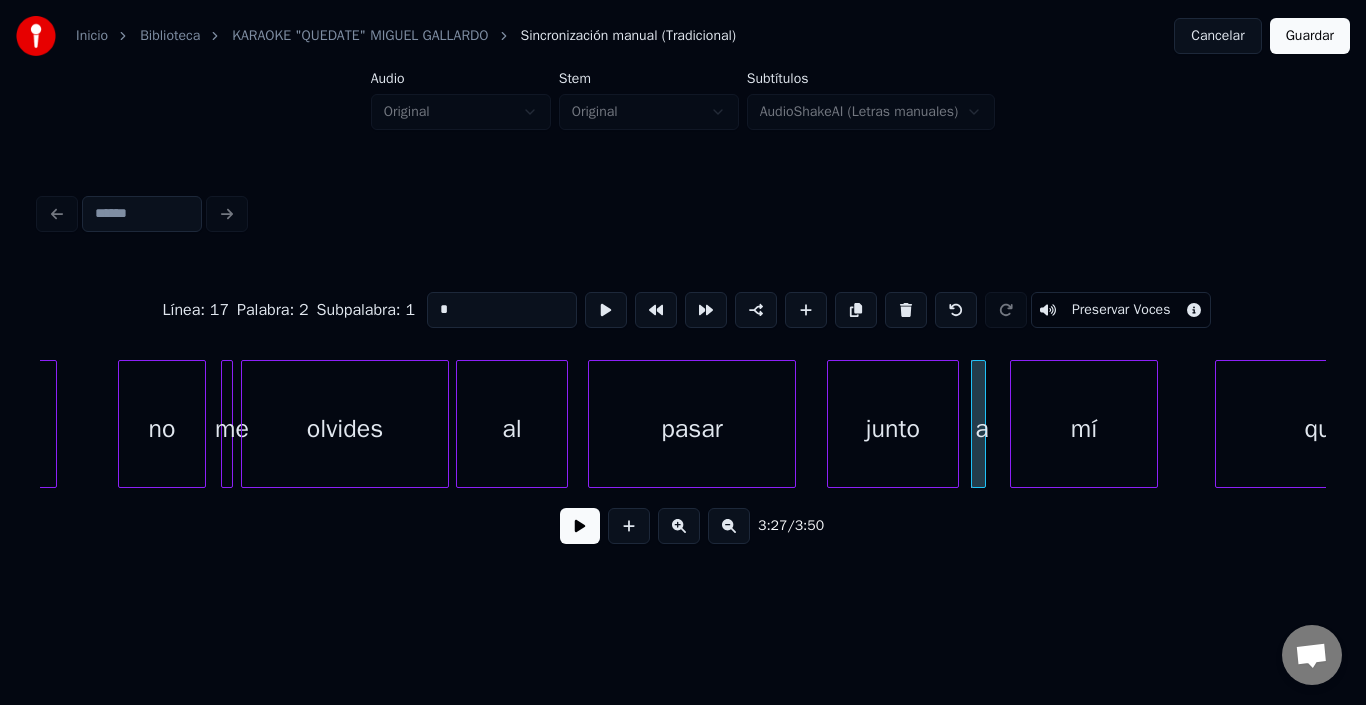 click at bounding box center (982, 424) 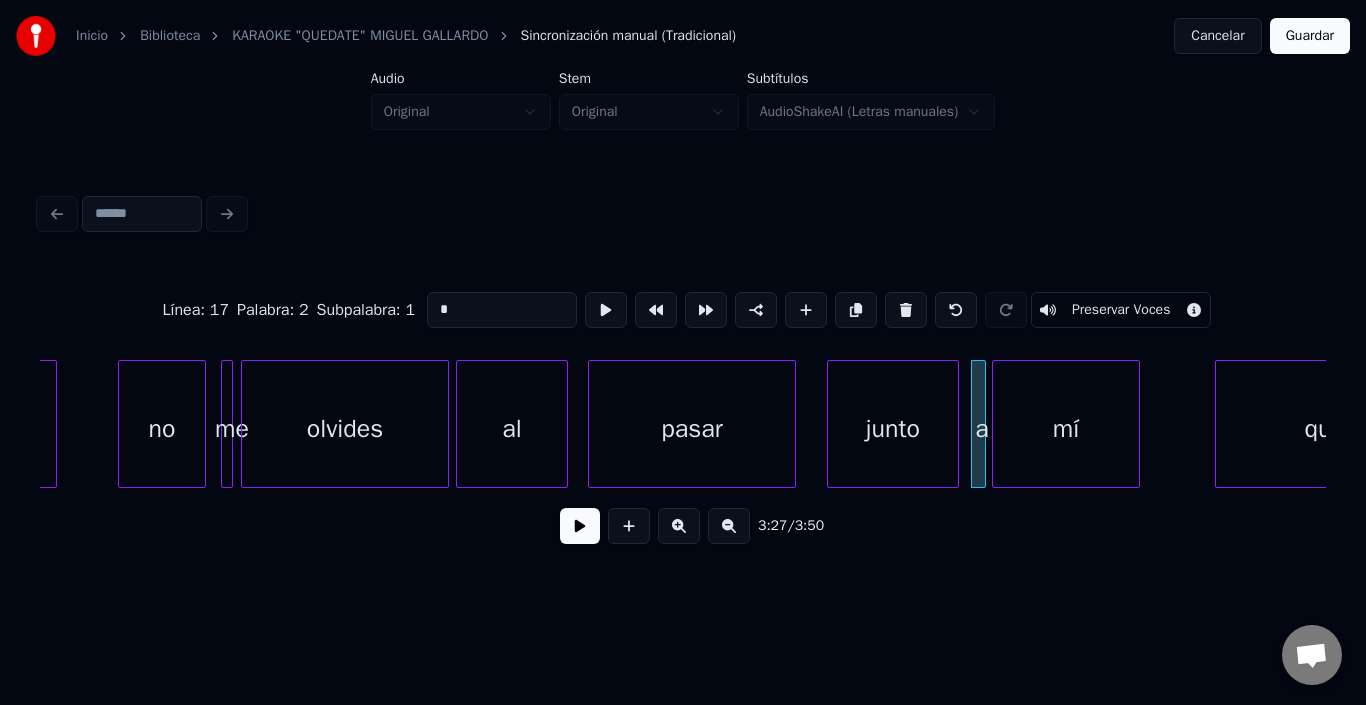 click on "mí" at bounding box center [1066, 429] 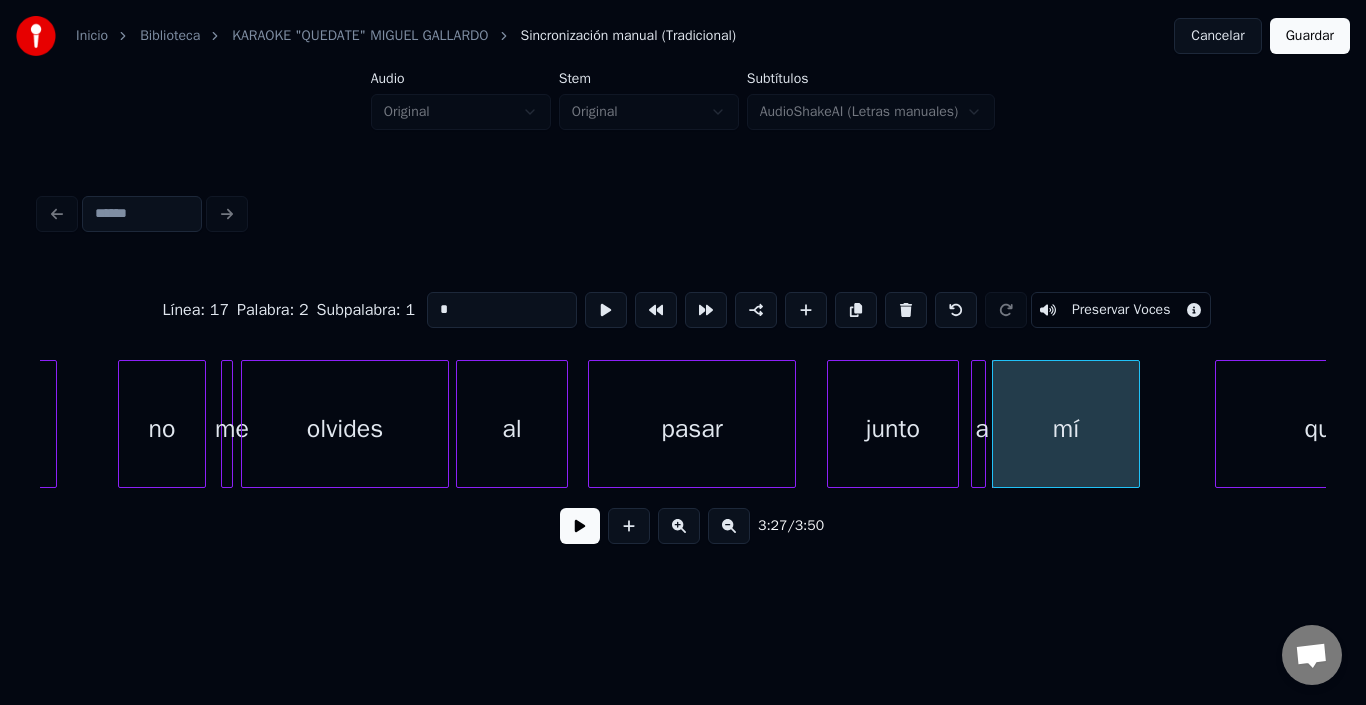 click on "mí" at bounding box center [1066, 429] 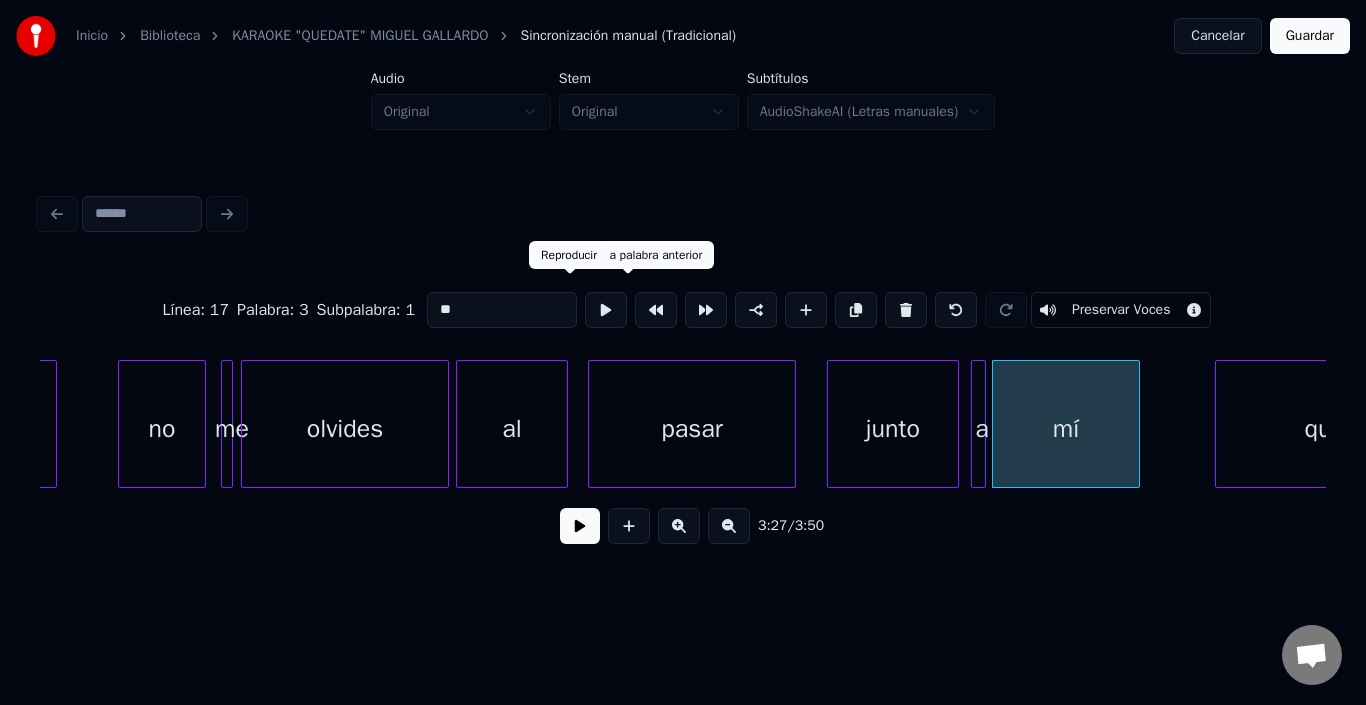 click at bounding box center (606, 310) 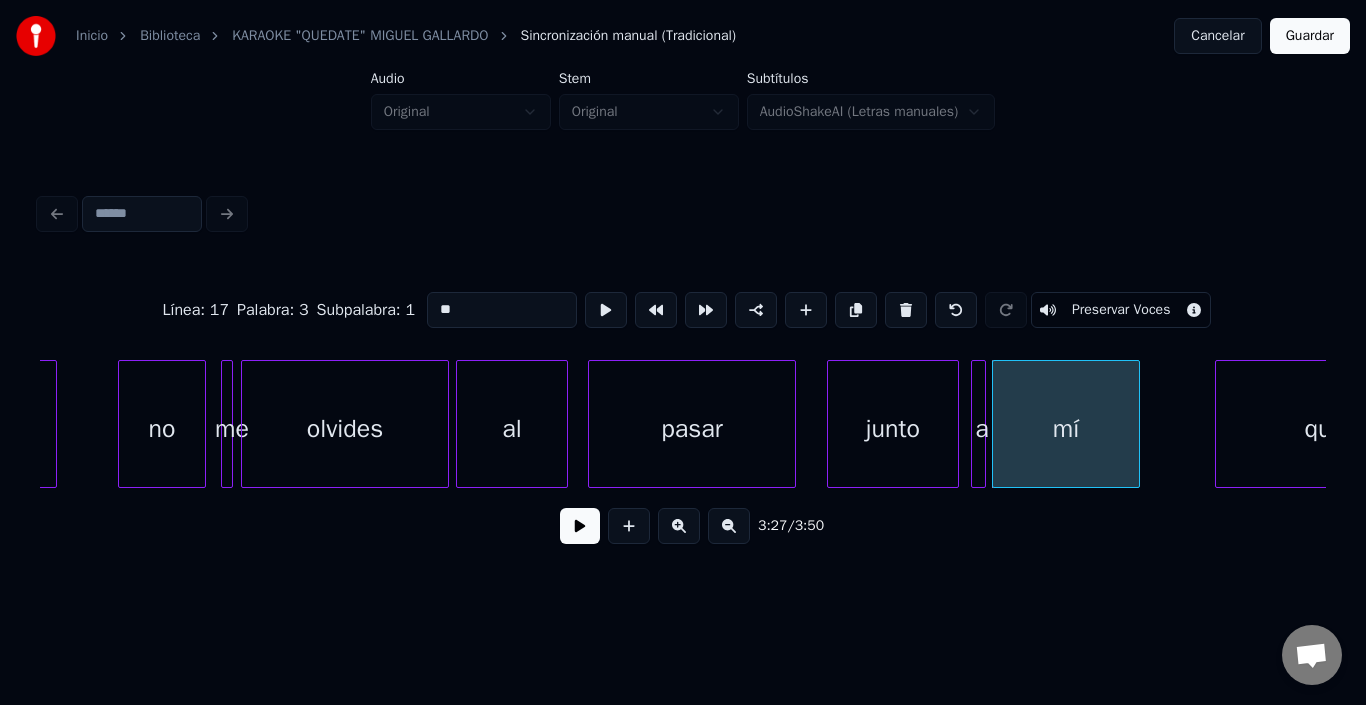 click at bounding box center [606, 310] 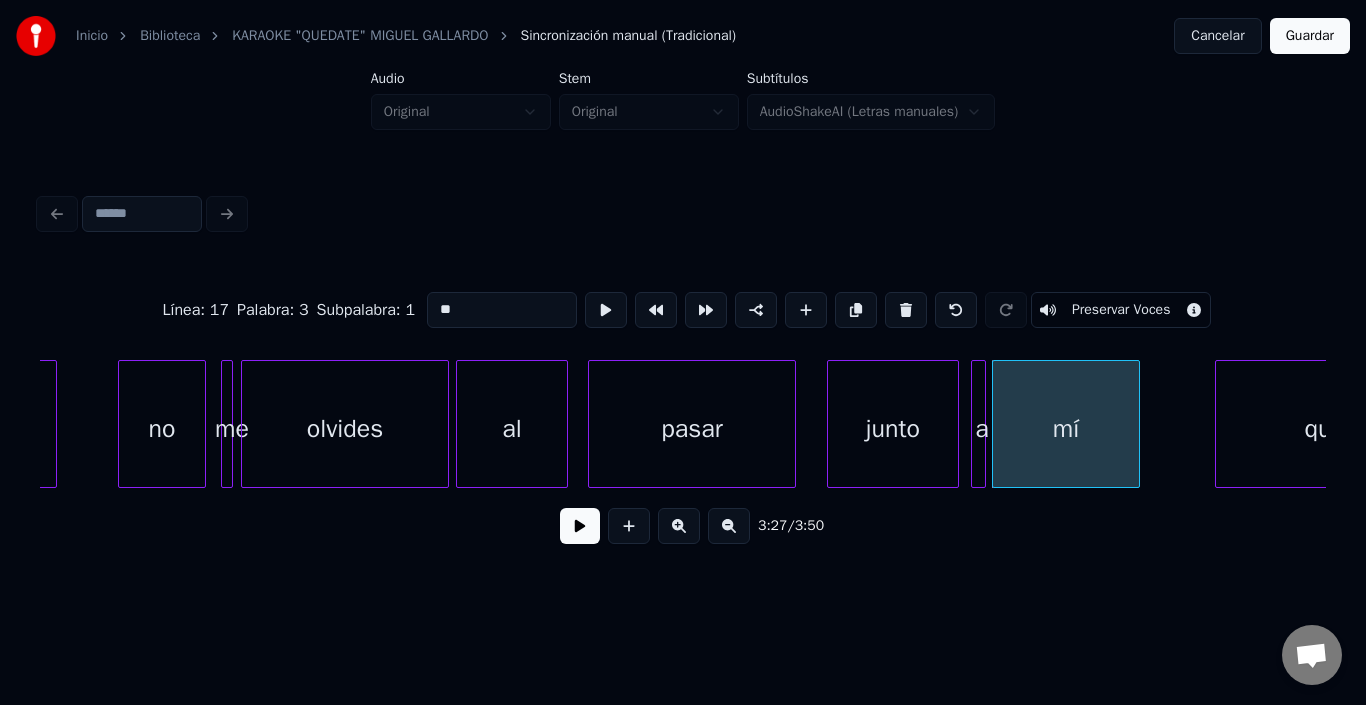 click on "quédate no me olvides al pasar junto a mí quédate" at bounding box center (-17431, 424) 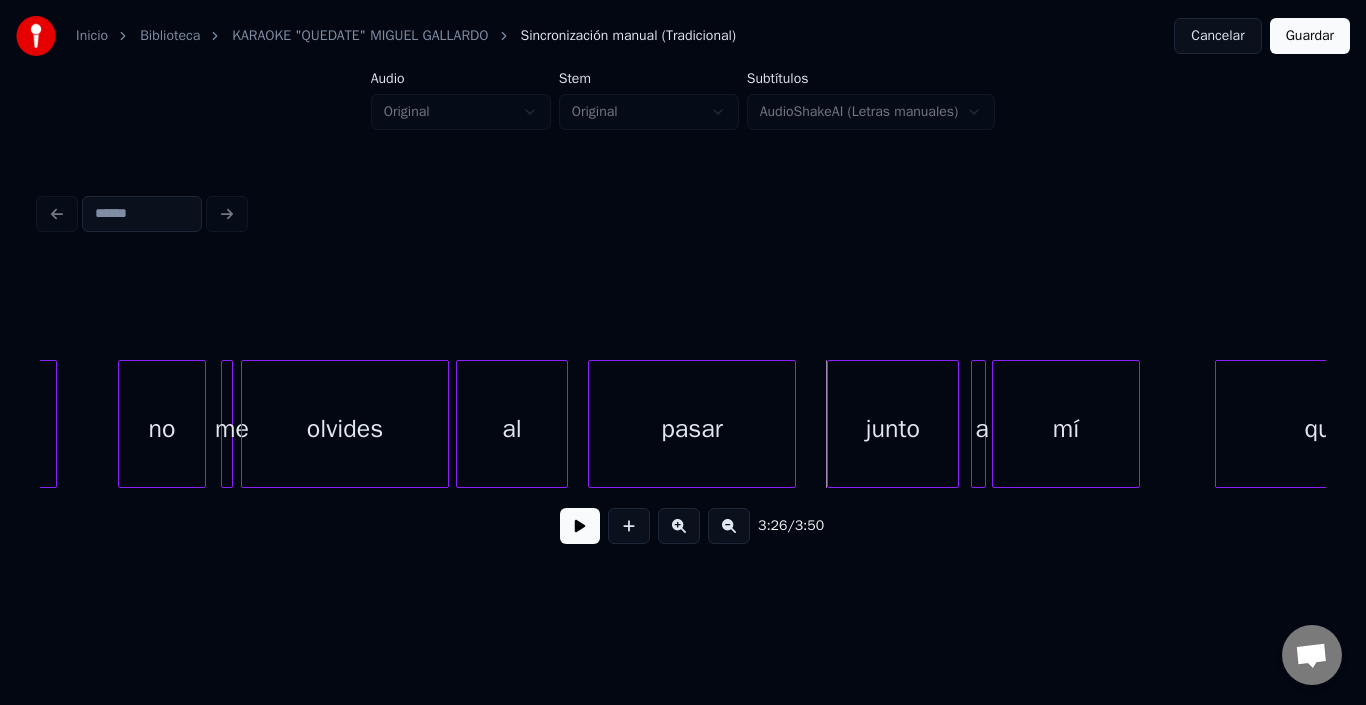 click on "junto" at bounding box center (893, 429) 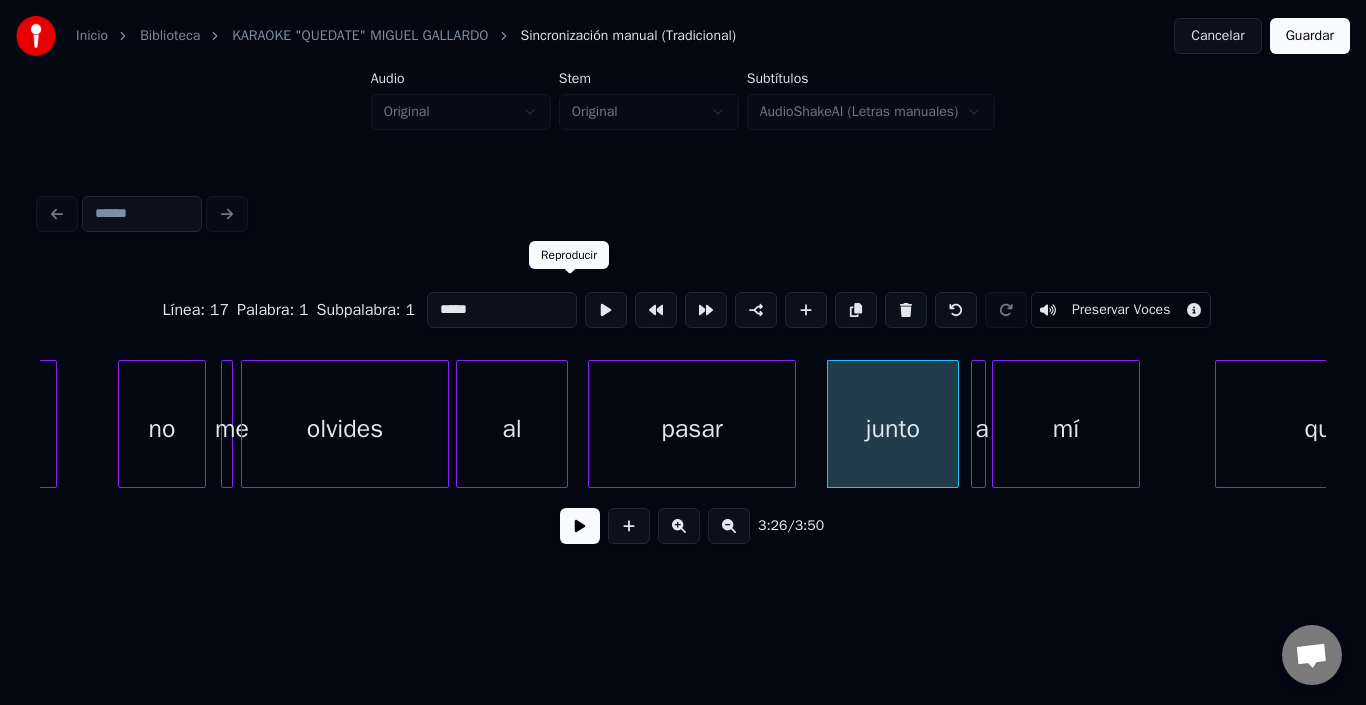 click at bounding box center [606, 310] 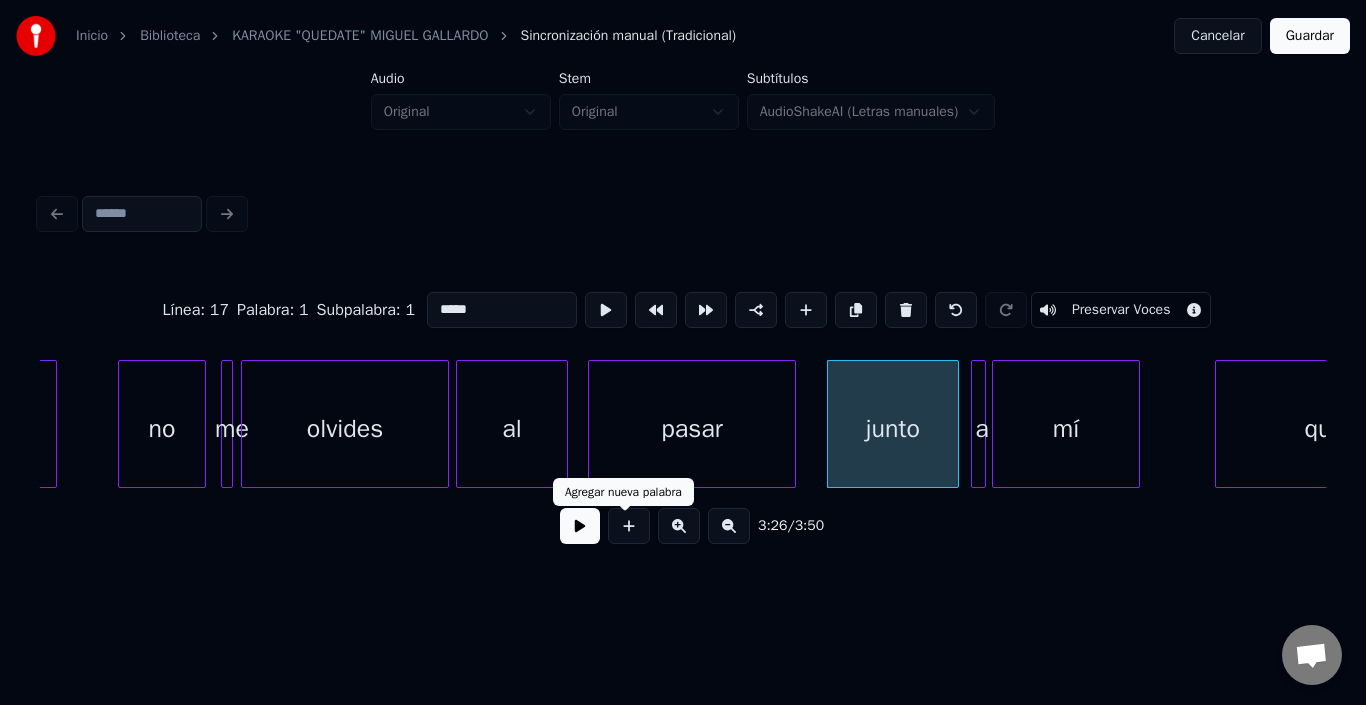 click at bounding box center (580, 526) 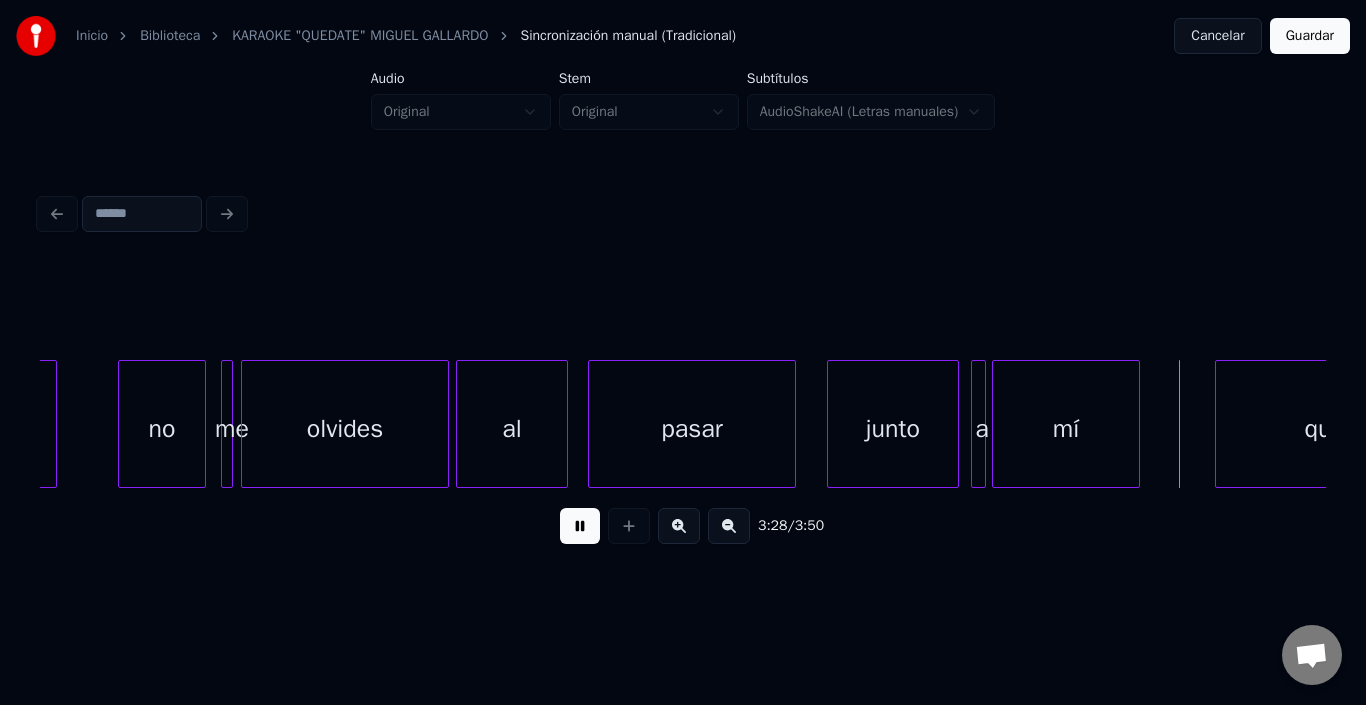 click at bounding box center [580, 526] 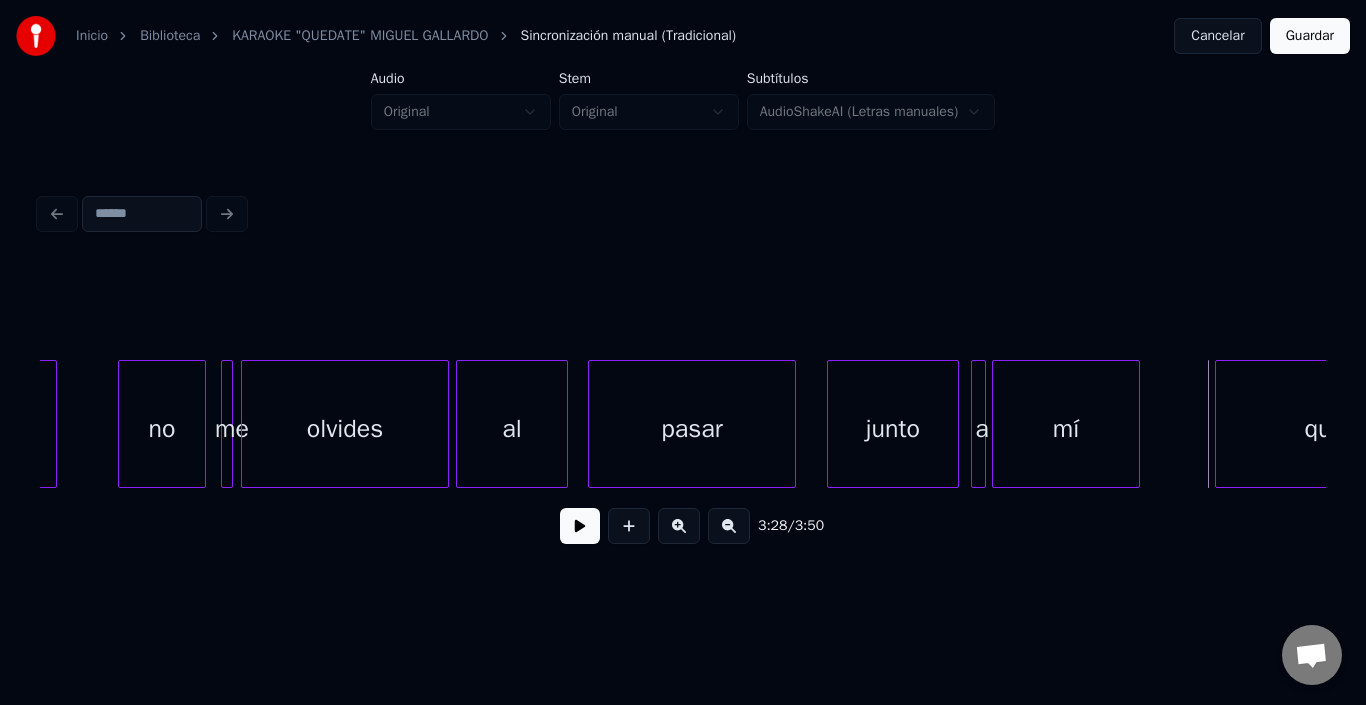 scroll, scrollTop: 0, scrollLeft: 40678, axis: horizontal 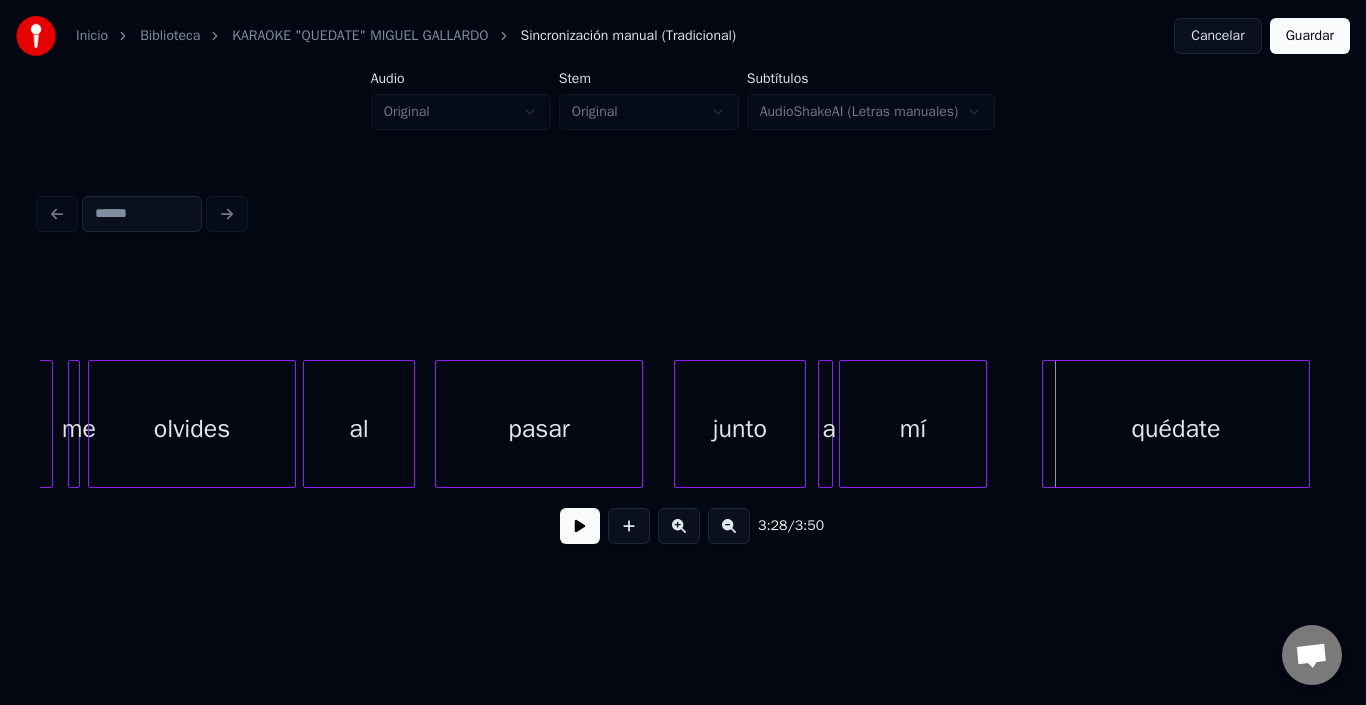 click on "quédate" at bounding box center (1176, 429) 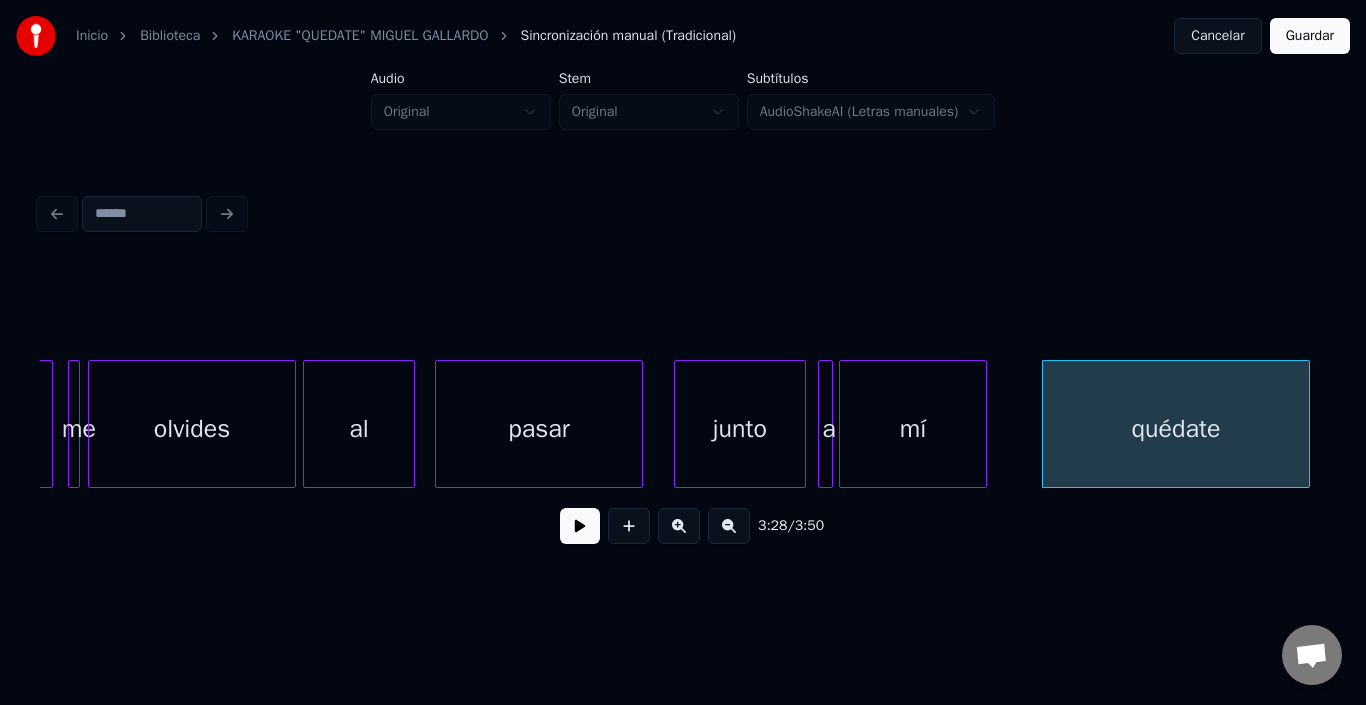 click at bounding box center [580, 526] 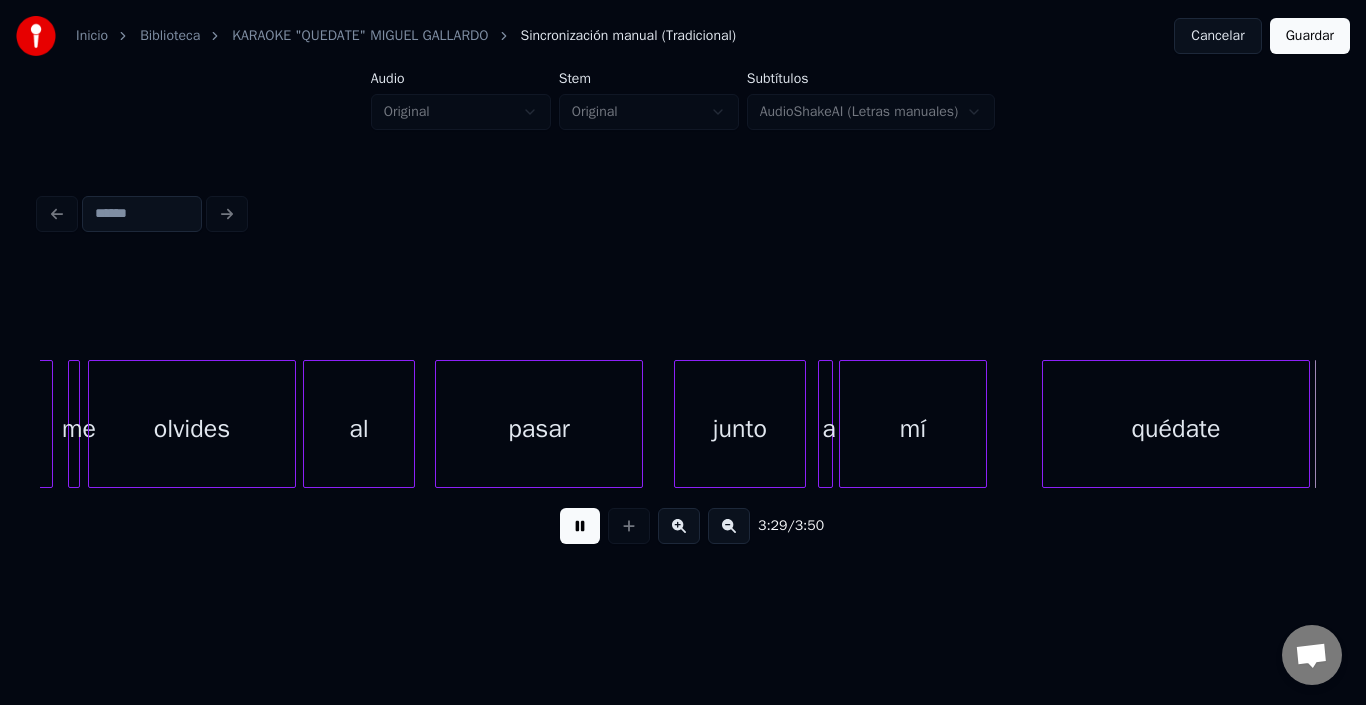 scroll, scrollTop: 0, scrollLeft: 41965, axis: horizontal 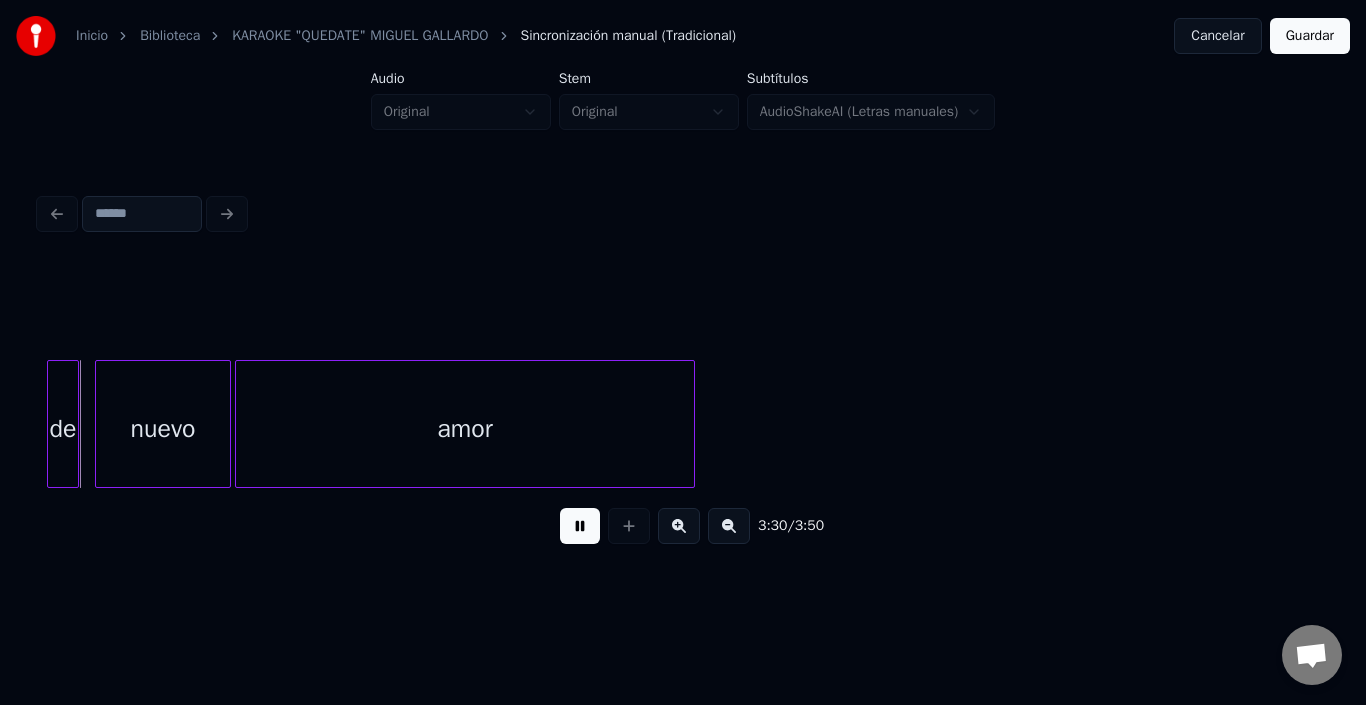 click at bounding box center [580, 526] 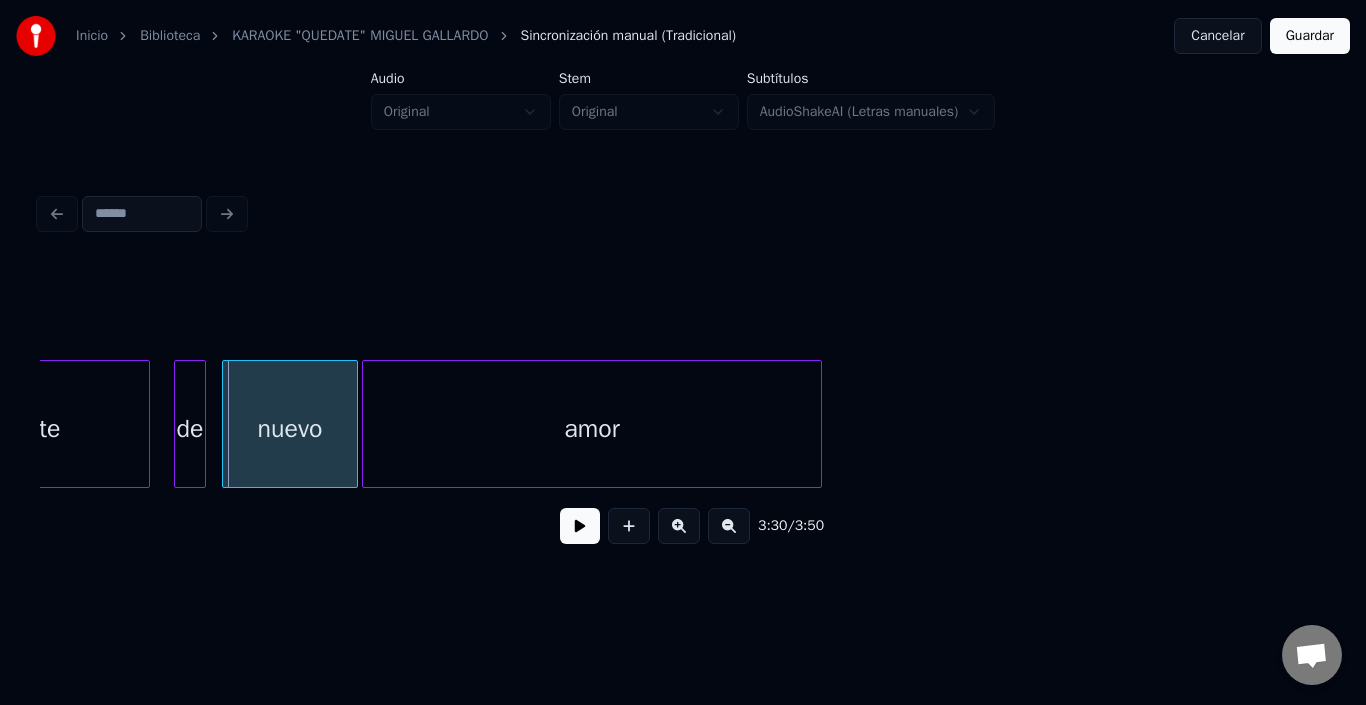 scroll, scrollTop: 0, scrollLeft: 41728, axis: horizontal 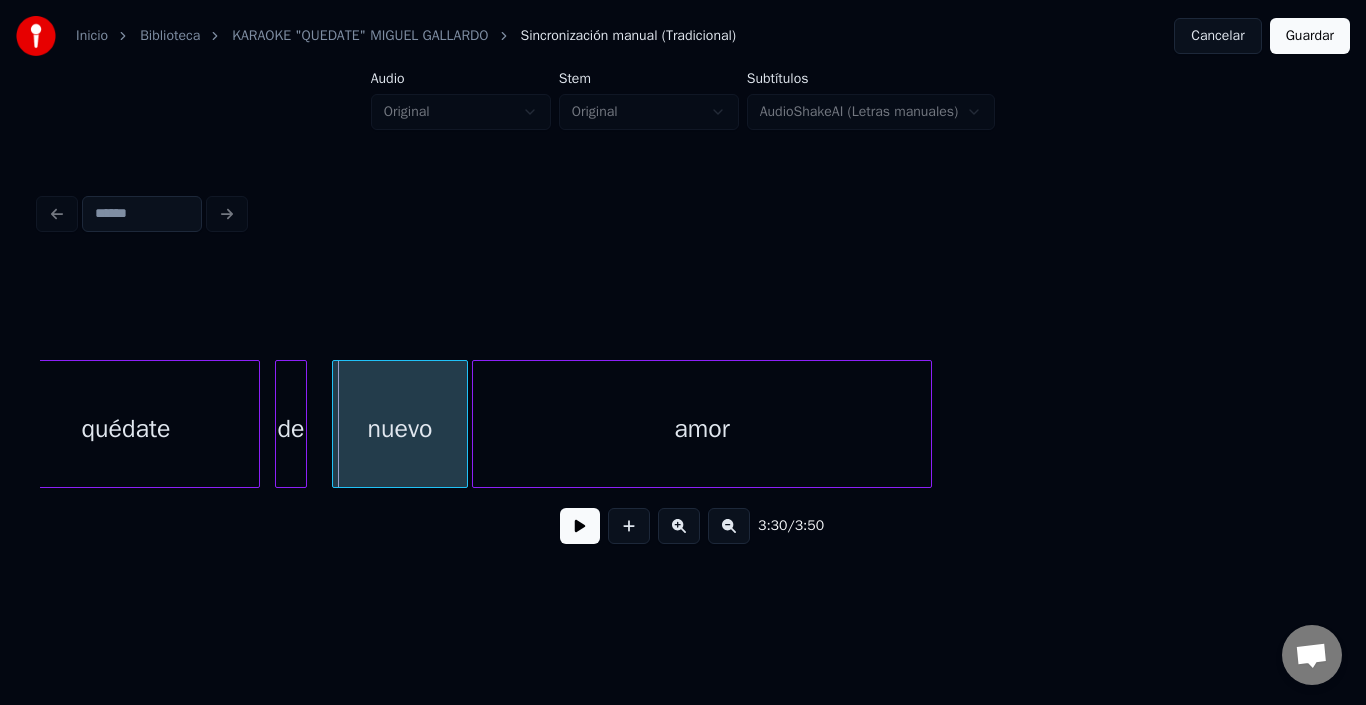 click on "de" at bounding box center [291, 429] 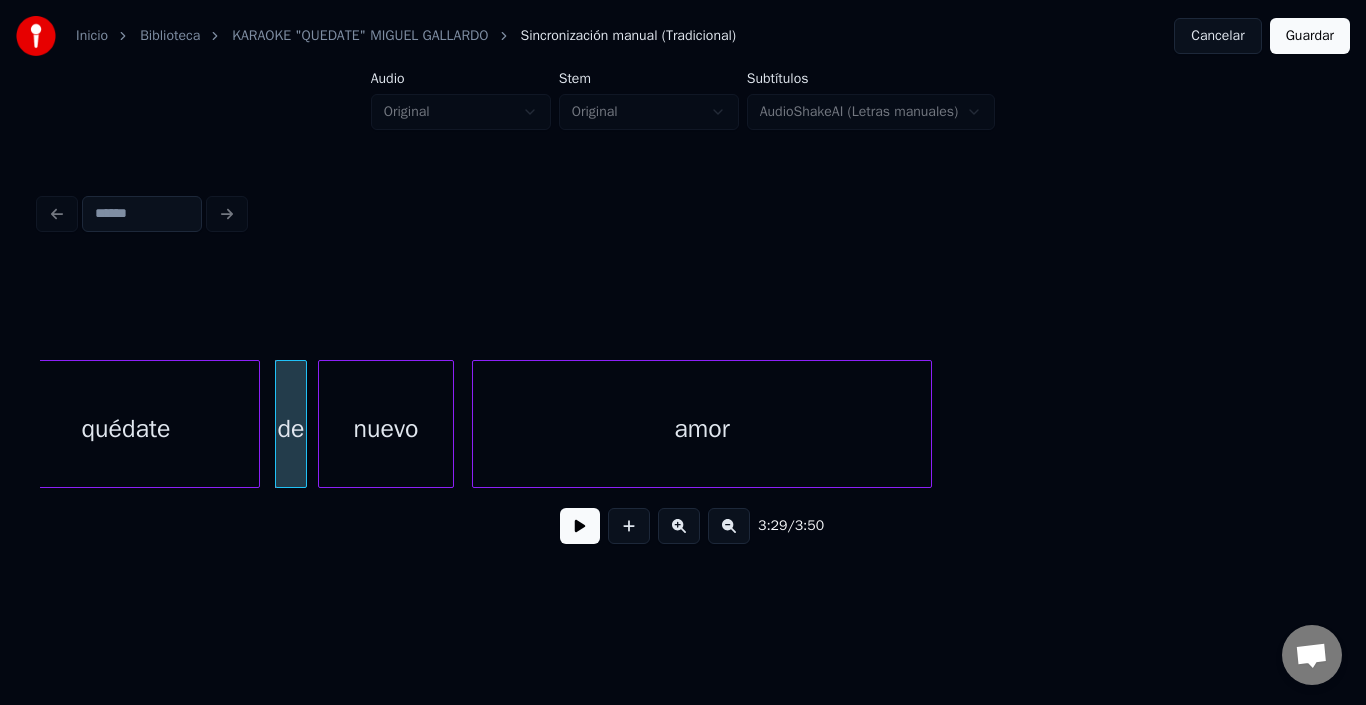 click on "nuevo" at bounding box center (386, 429) 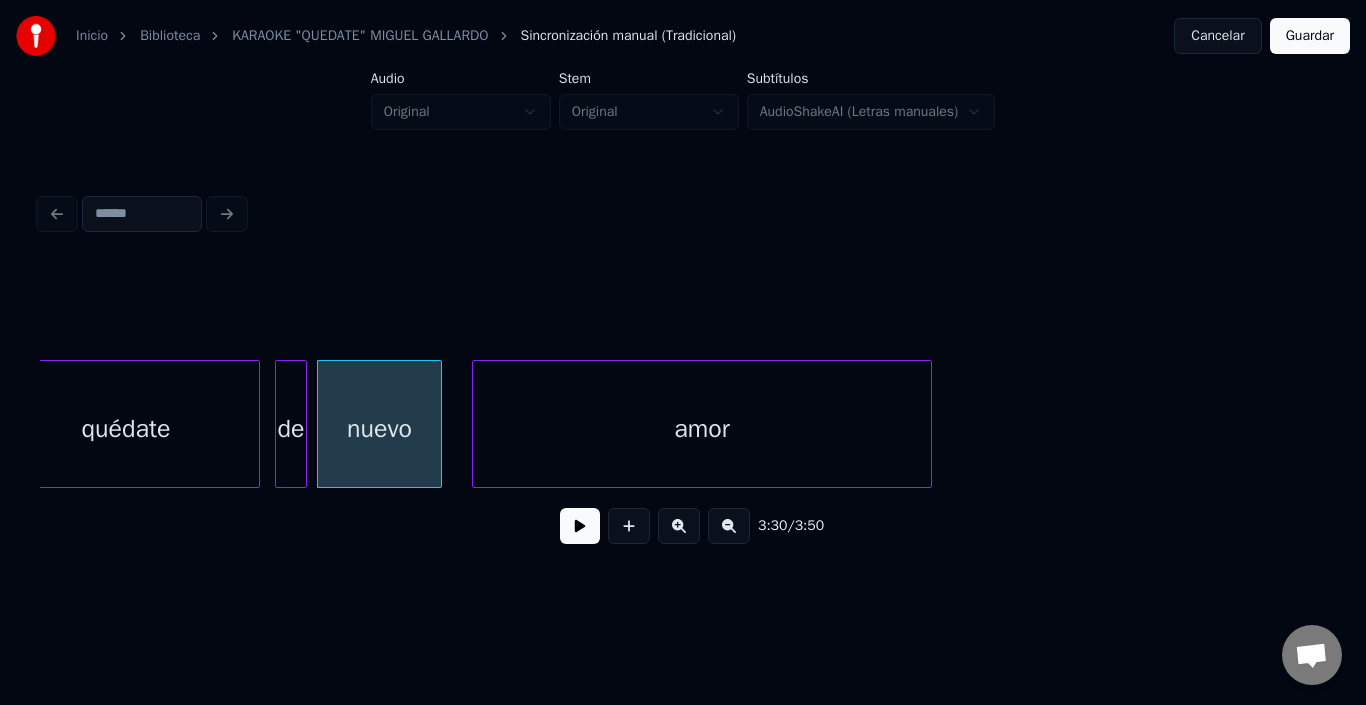 click at bounding box center (438, 424) 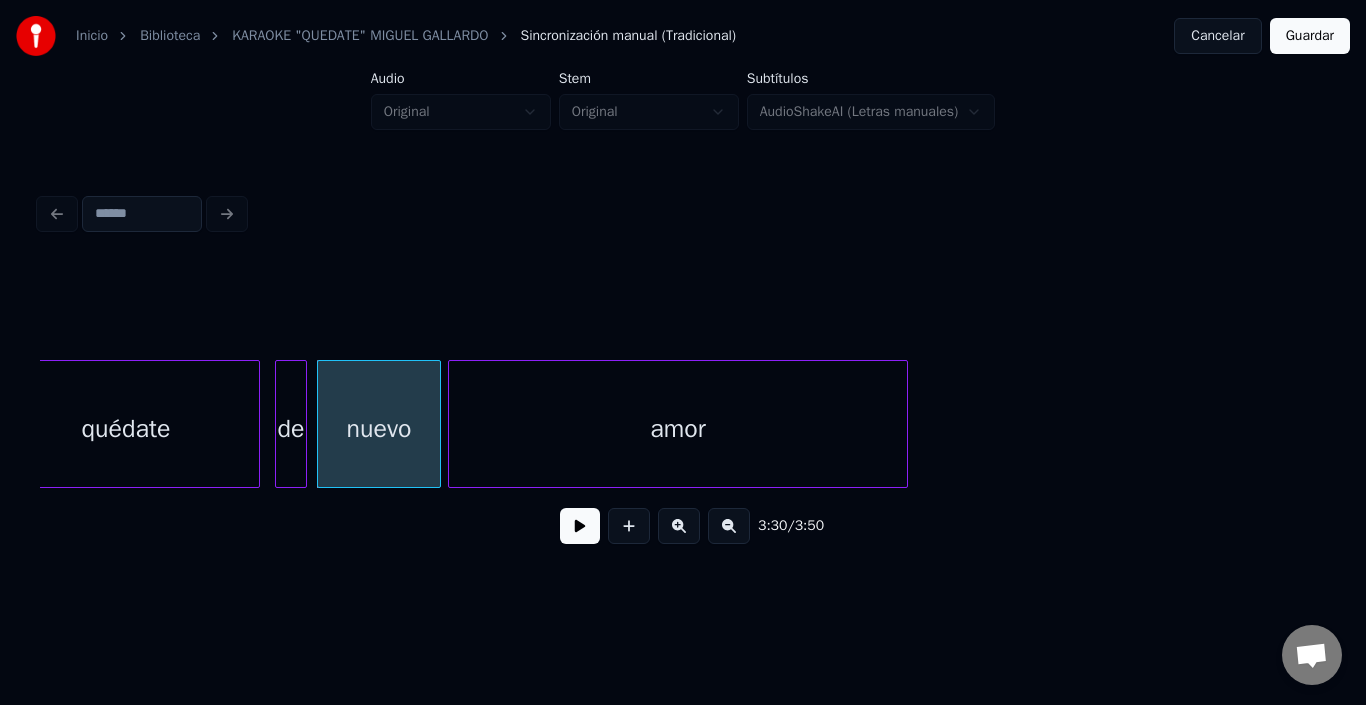 click on "amor" at bounding box center (678, 429) 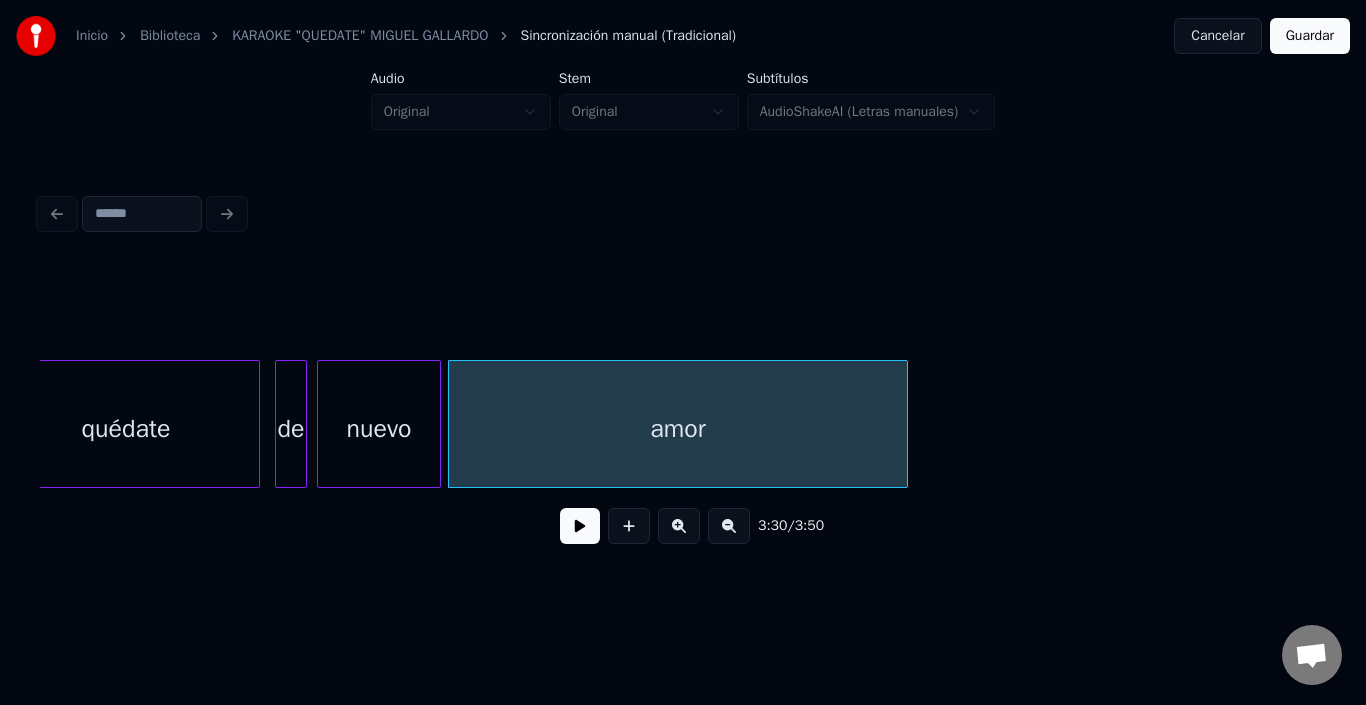 click on "nuevo" at bounding box center (379, 429) 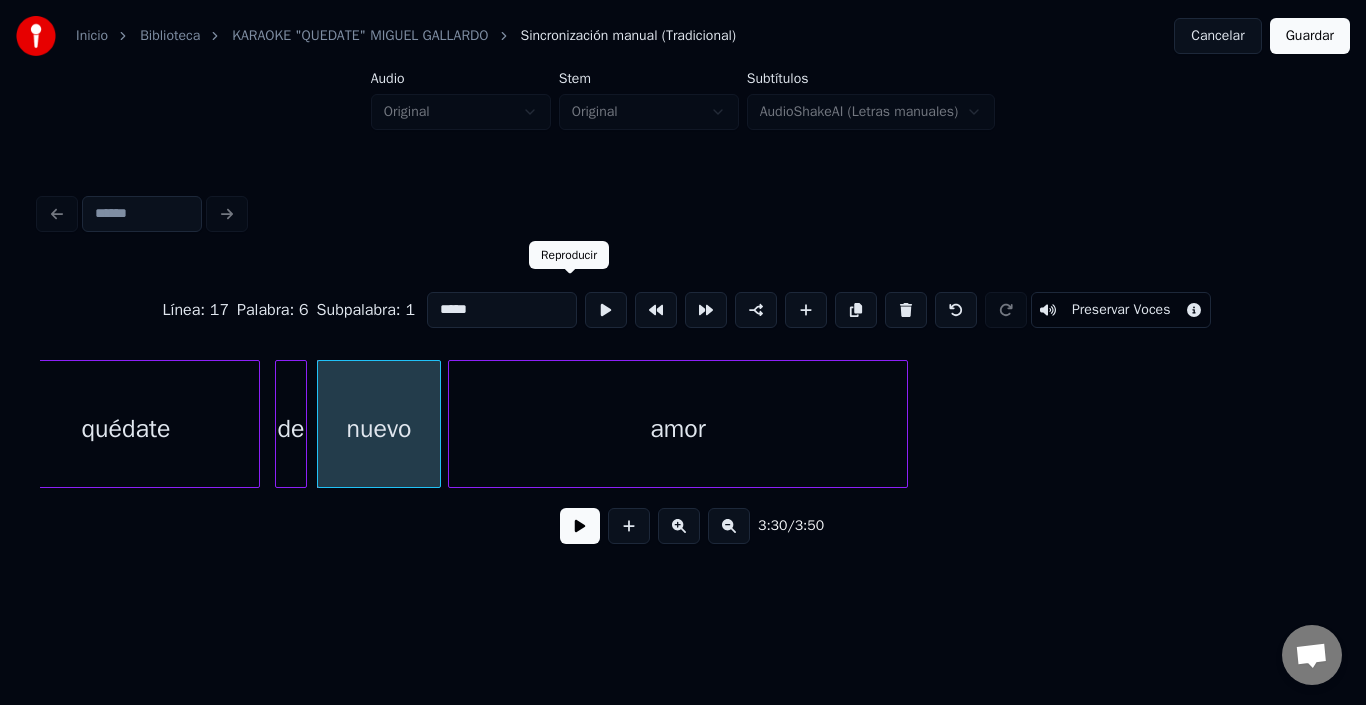 click at bounding box center (606, 310) 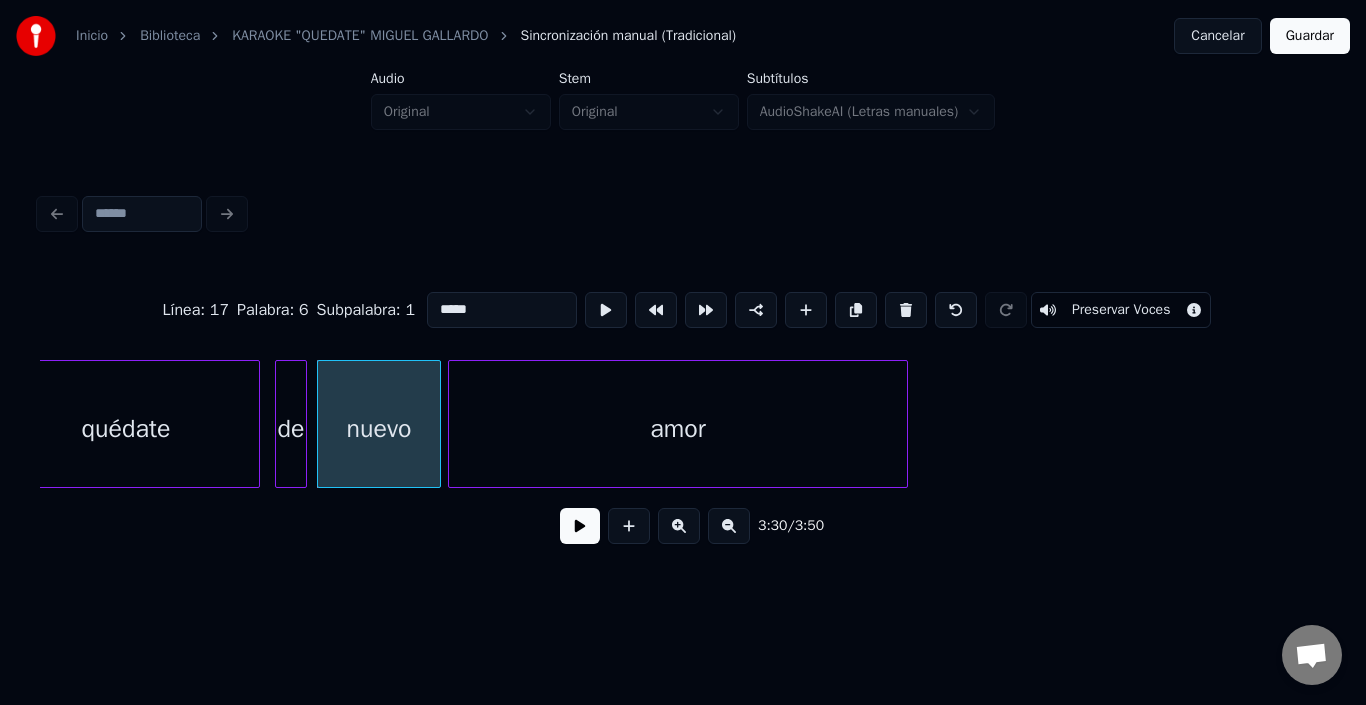 click on "de" at bounding box center (291, 429) 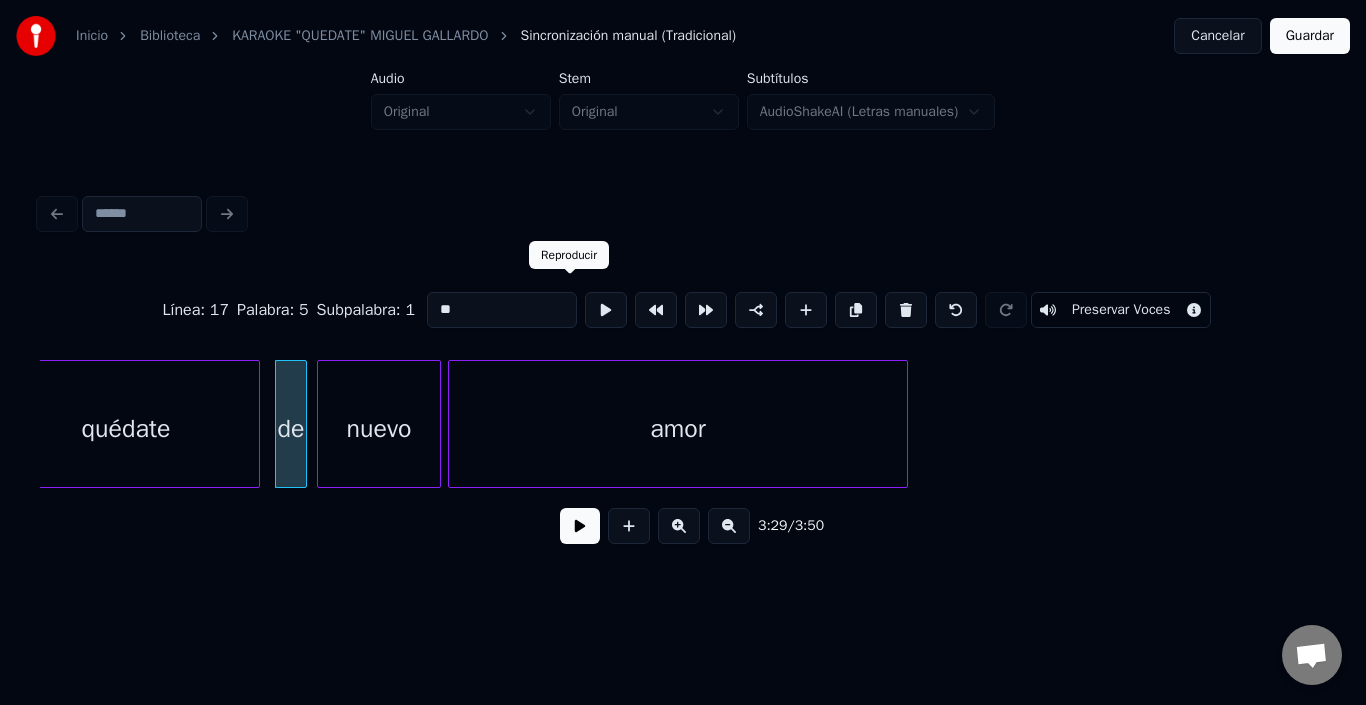 click at bounding box center [606, 310] 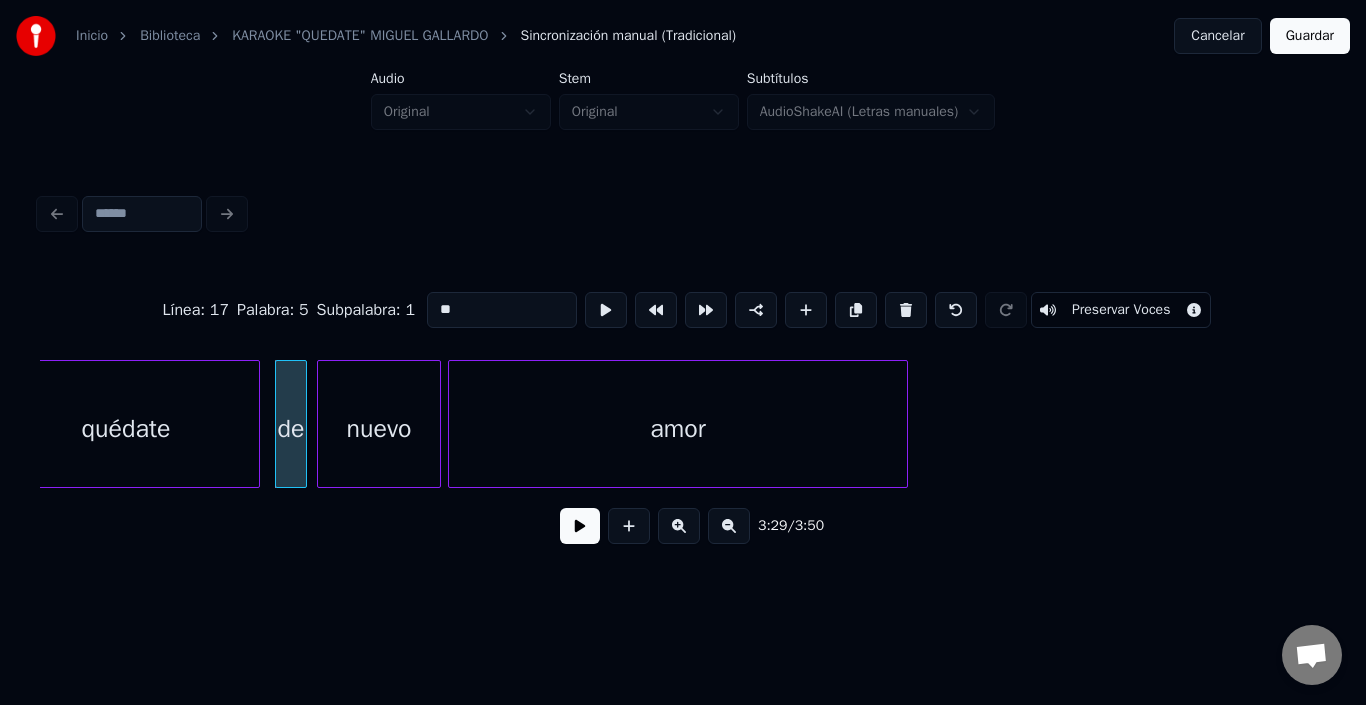 click at bounding box center (580, 526) 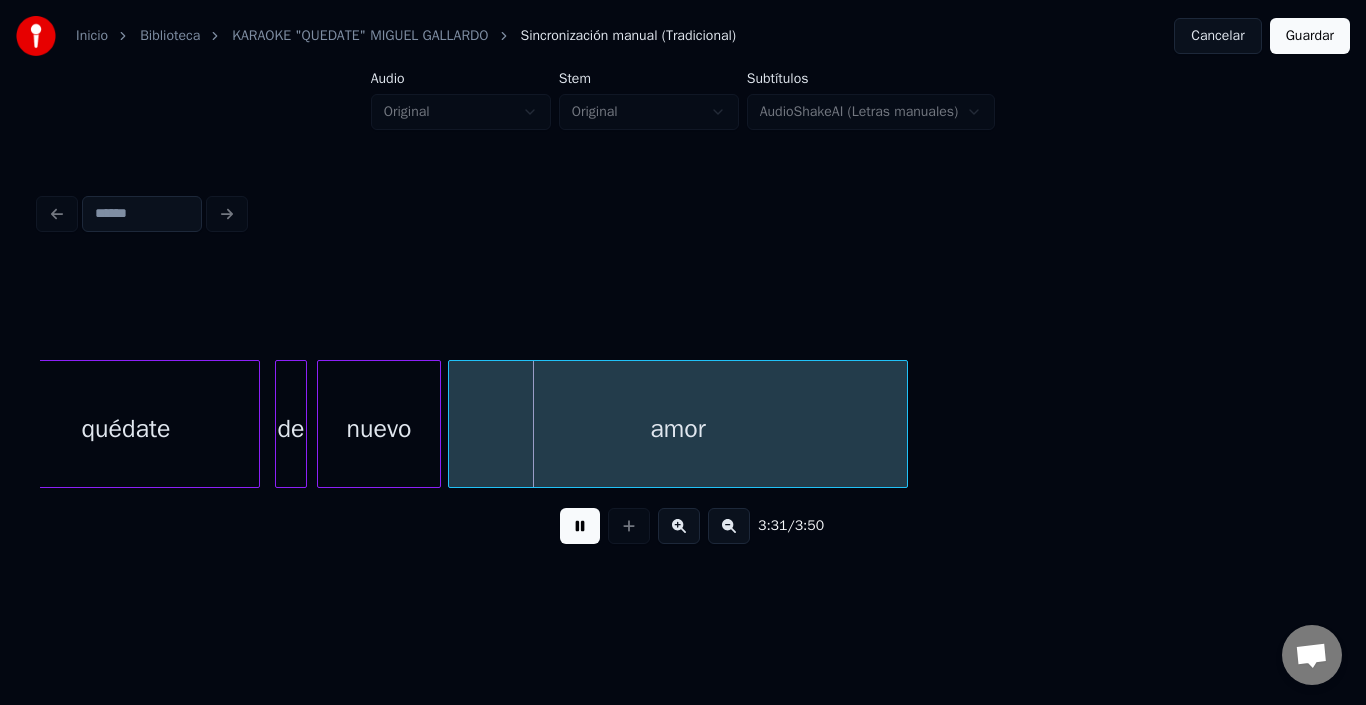 click at bounding box center (580, 526) 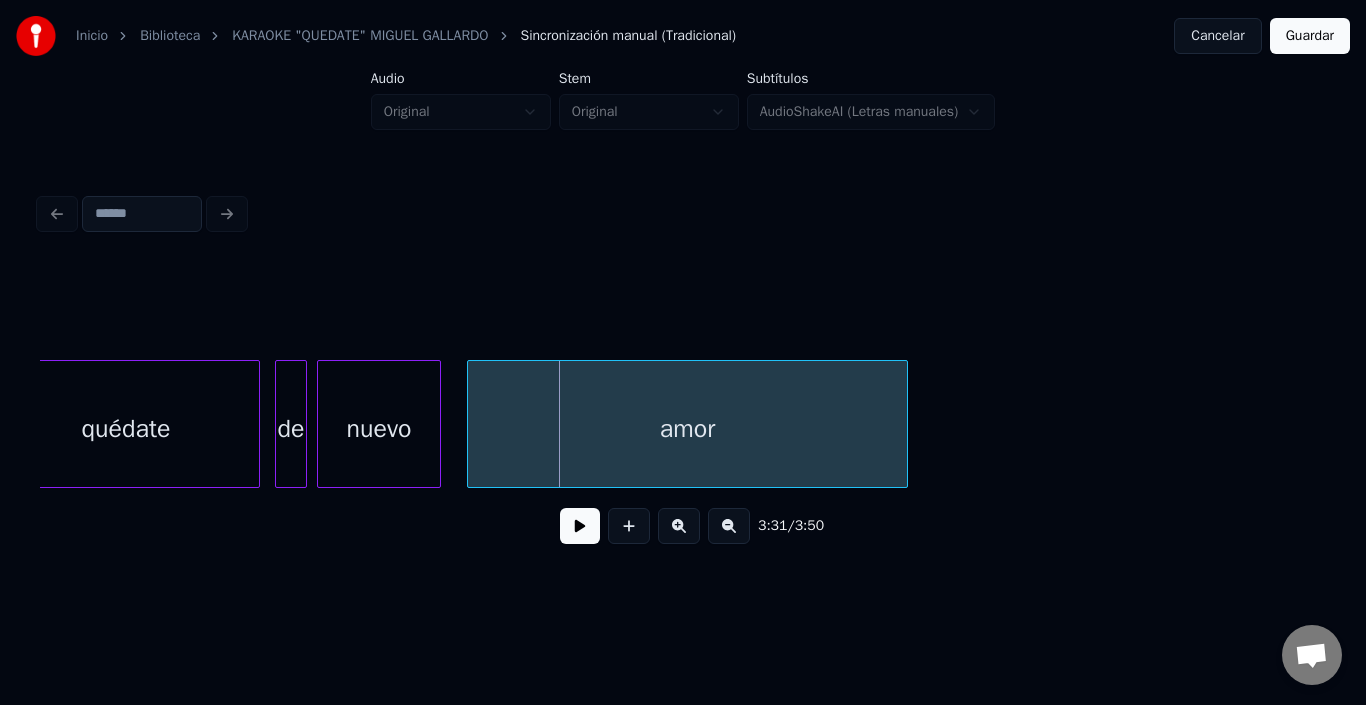 click at bounding box center [471, 424] 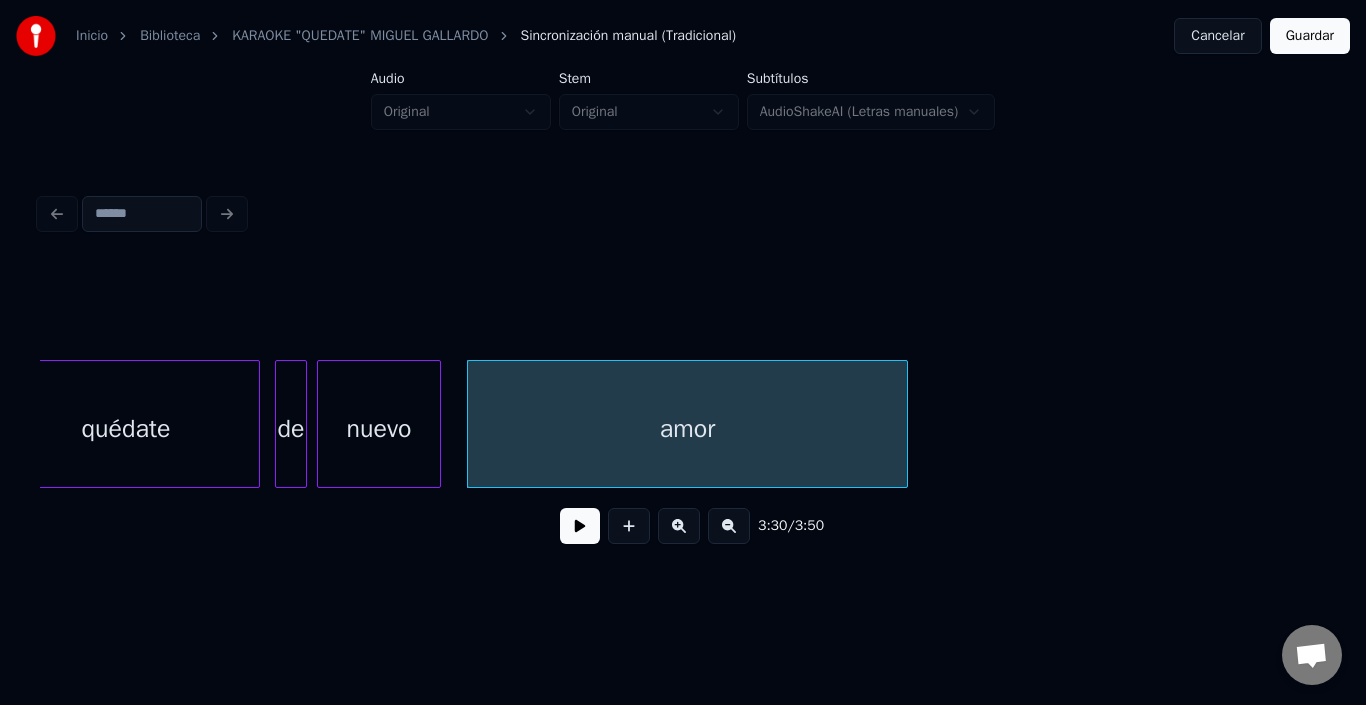 click at bounding box center [580, 526] 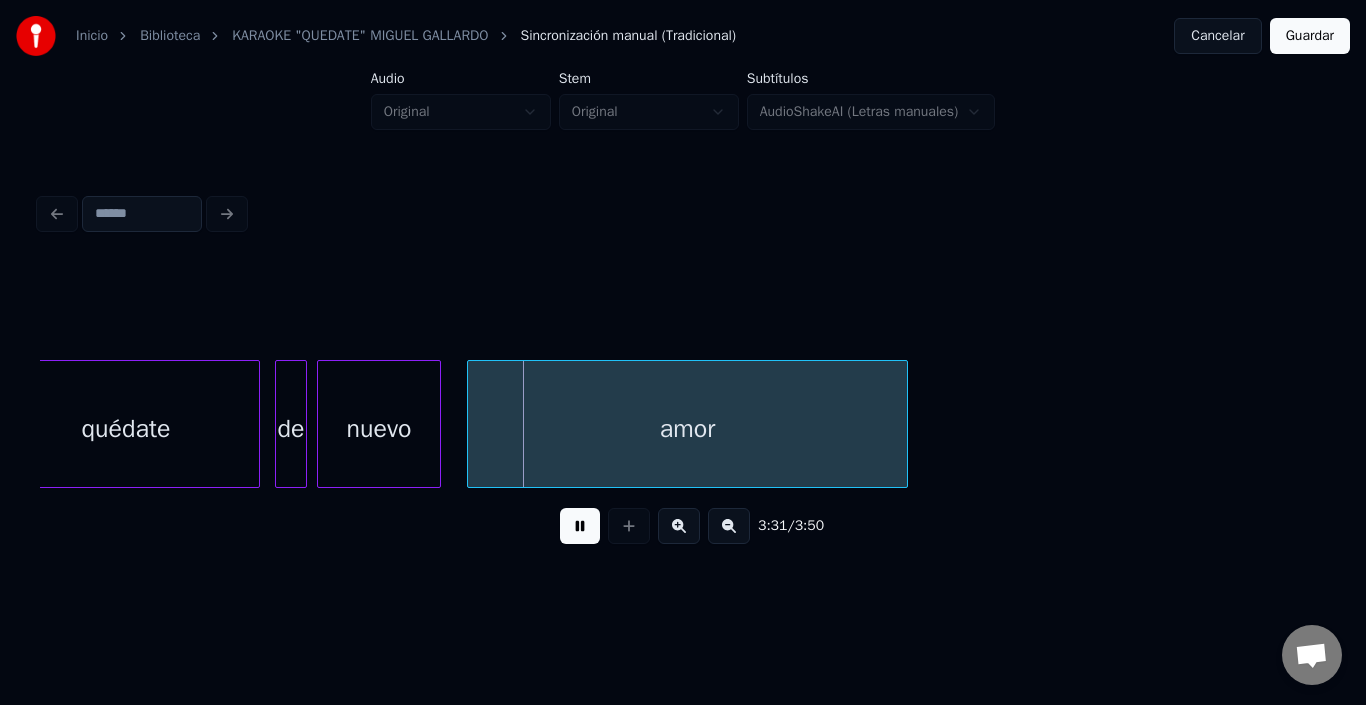 click at bounding box center [580, 526] 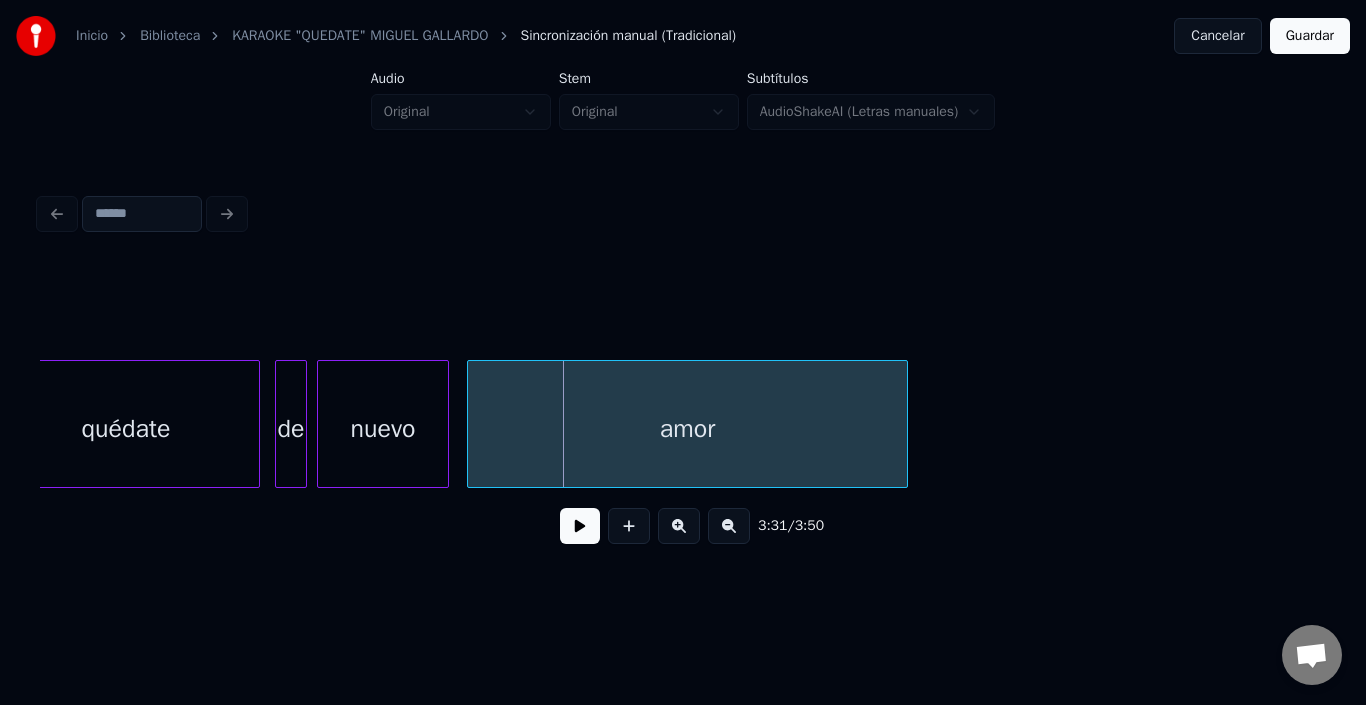 click at bounding box center (445, 424) 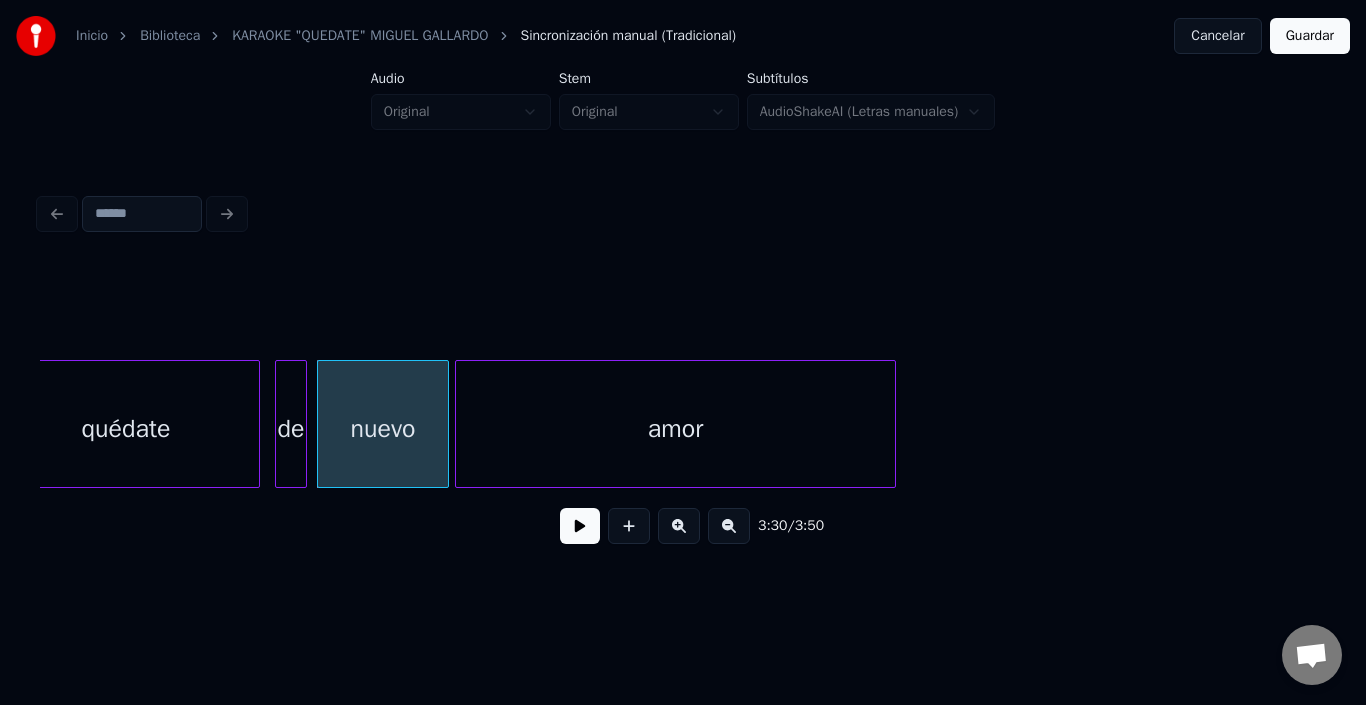 click on "amor" at bounding box center (675, 429) 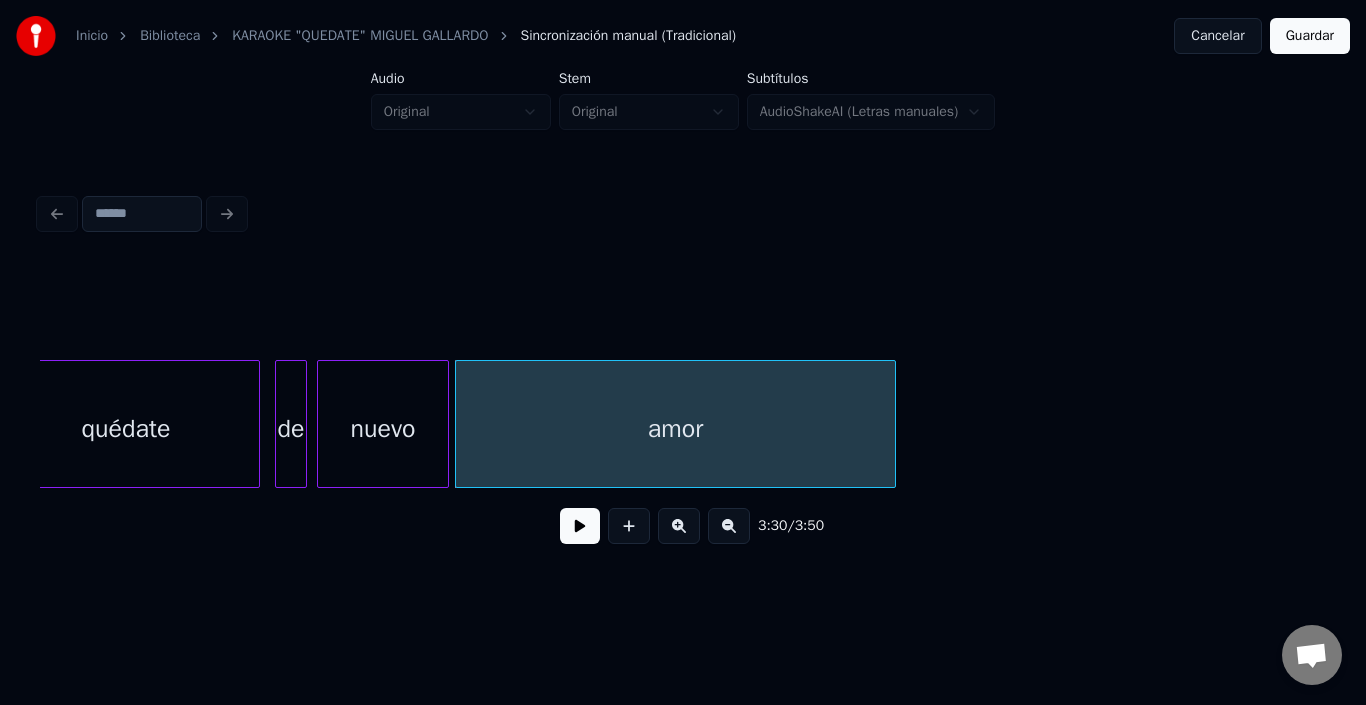 click on "nuevo" at bounding box center [383, 429] 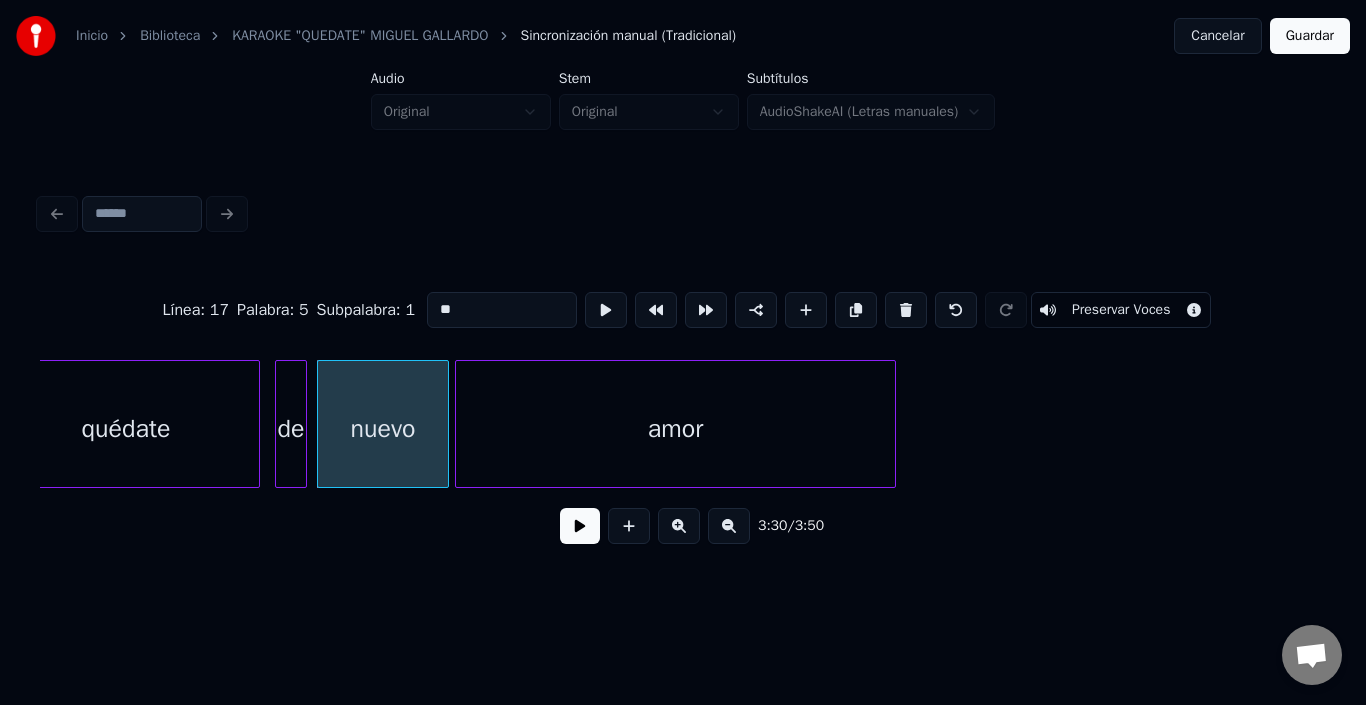 type on "*****" 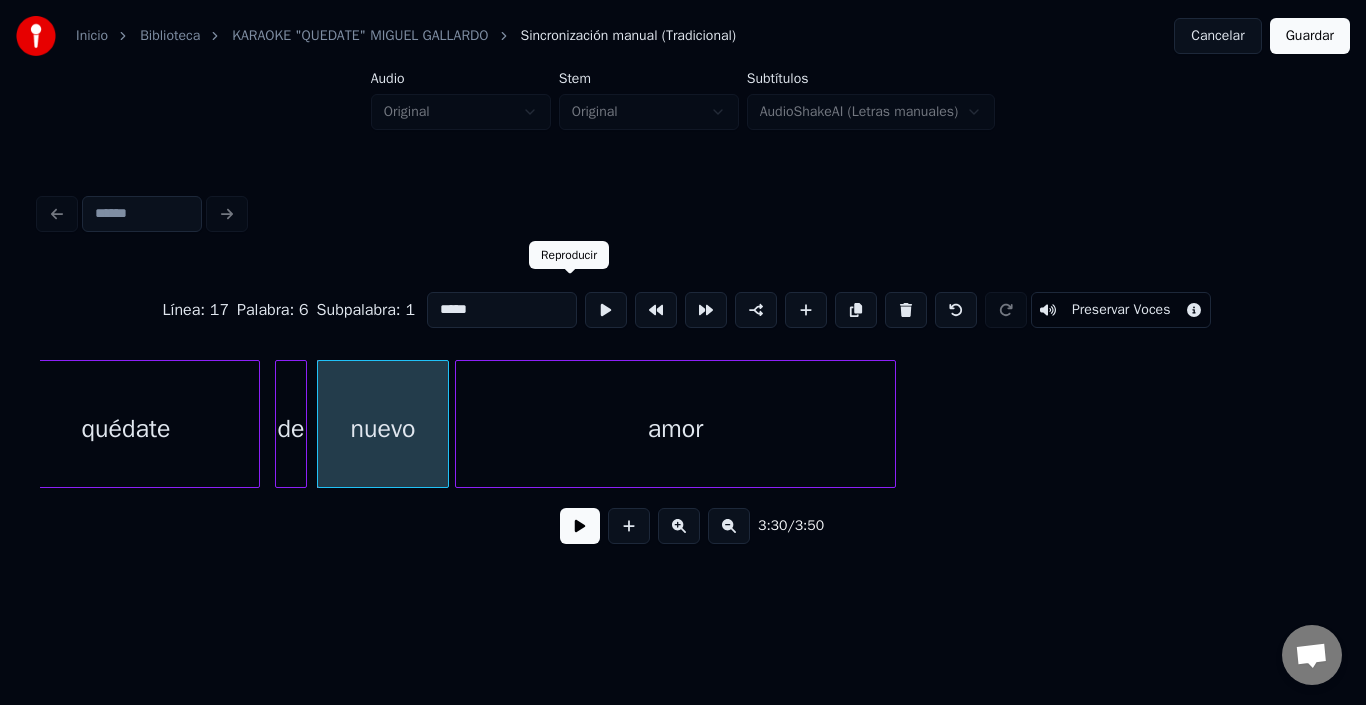 click at bounding box center [606, 310] 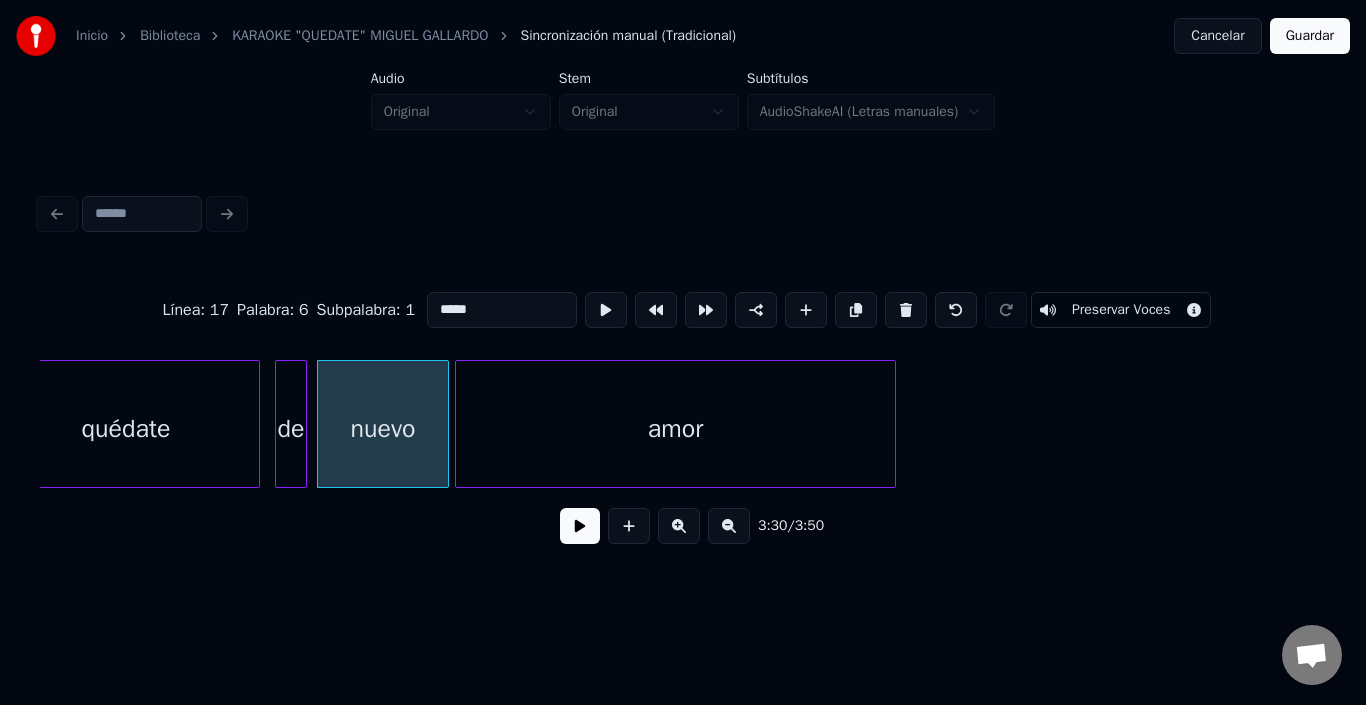 click at bounding box center (580, 526) 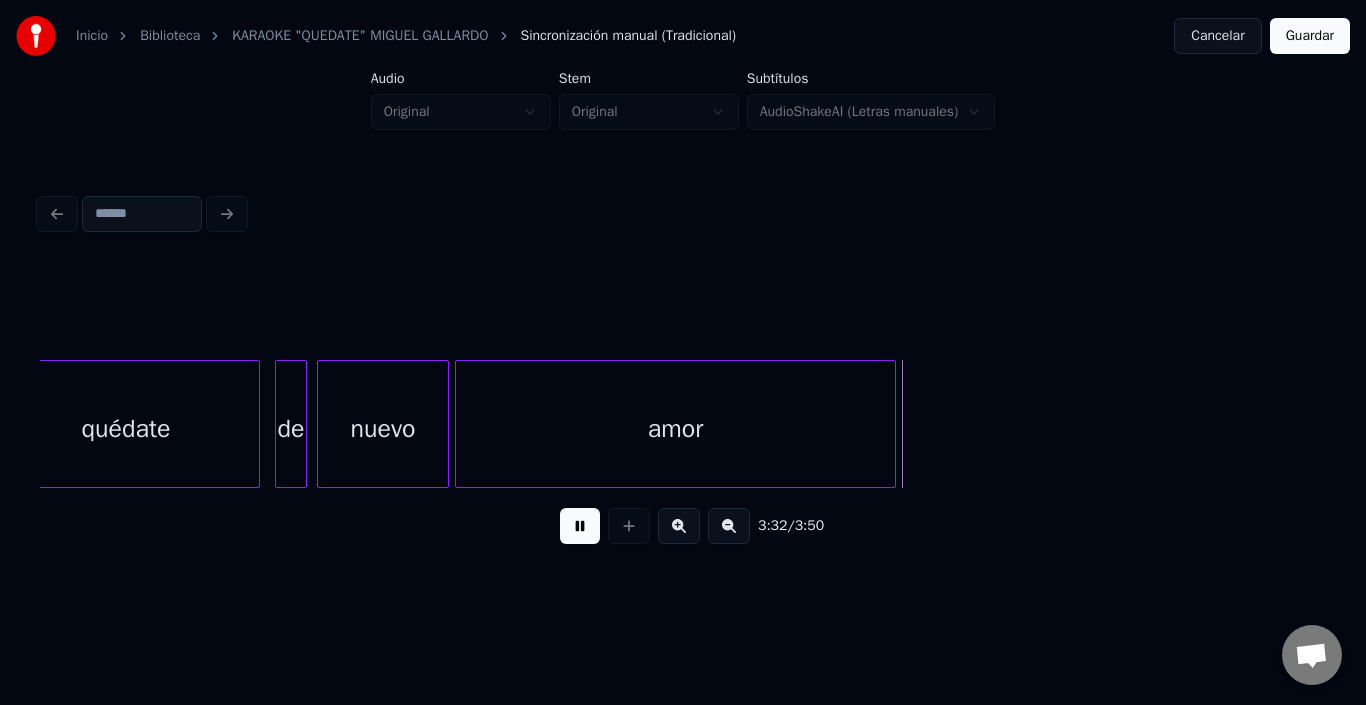 click at bounding box center [580, 526] 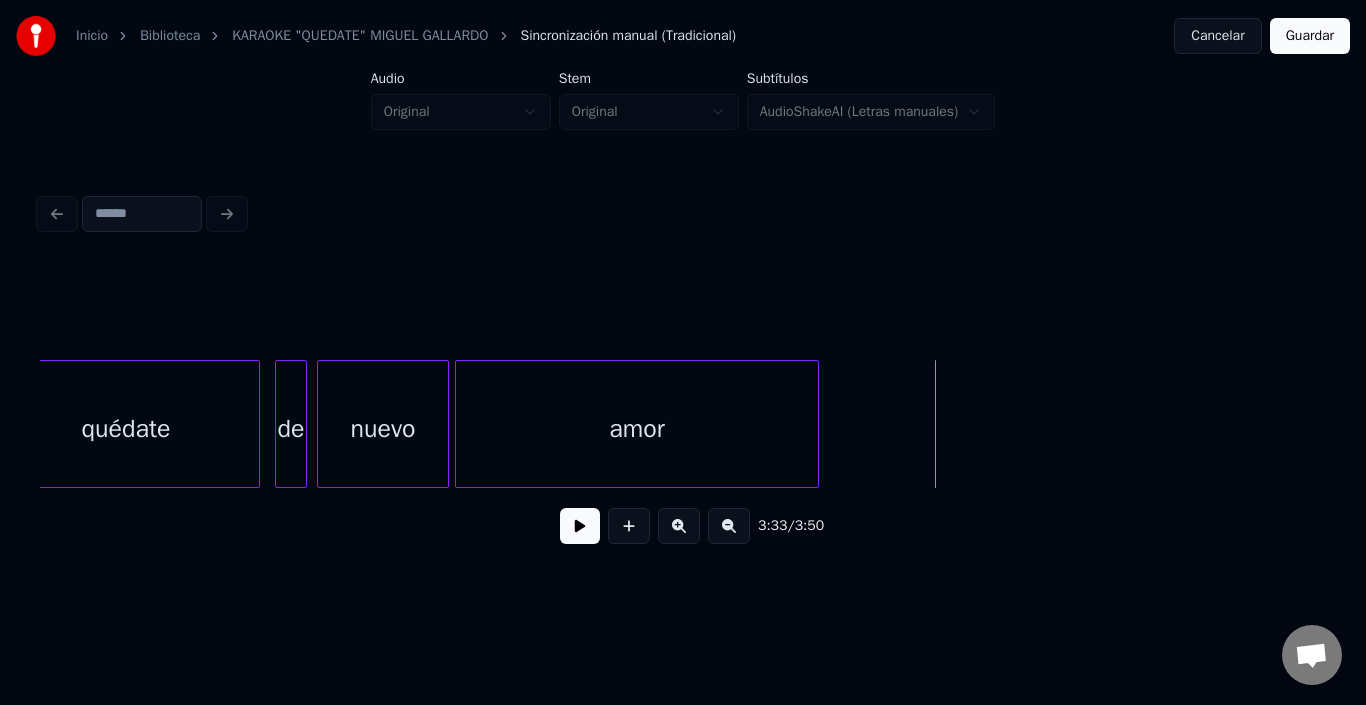 click at bounding box center (815, 424) 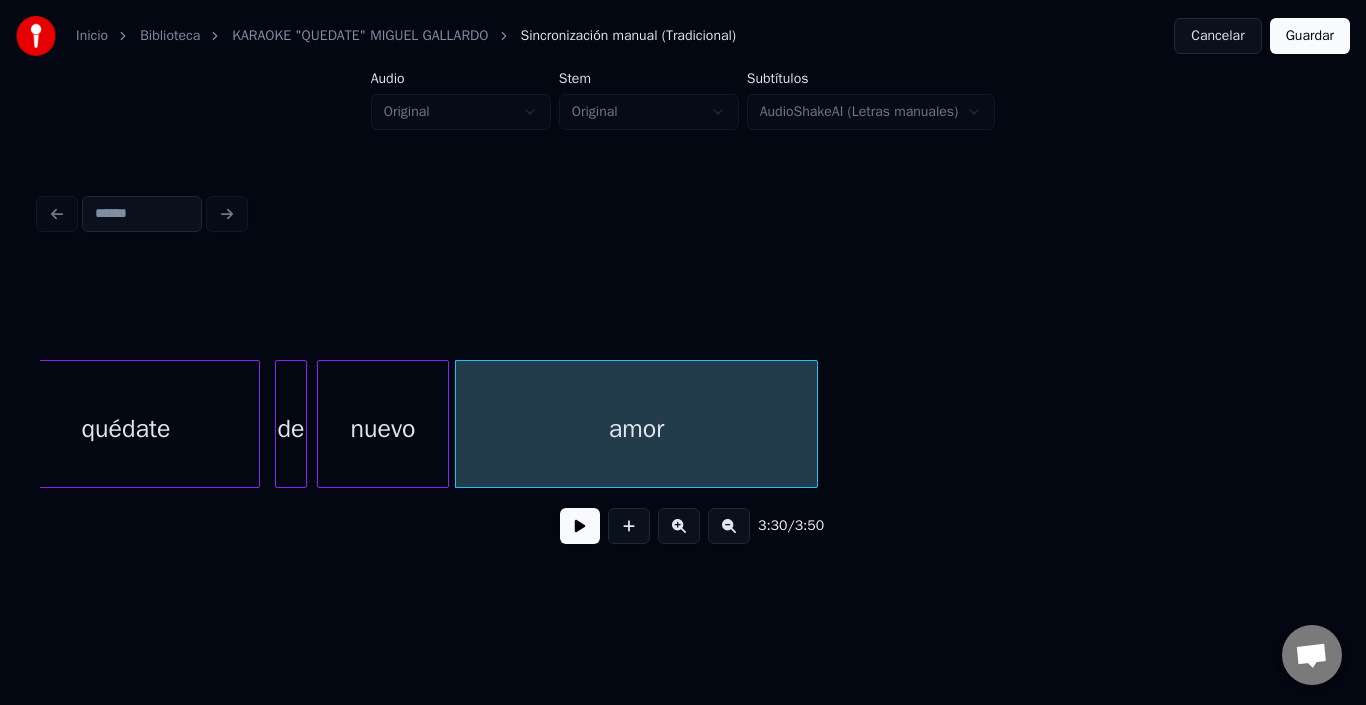 click on "amor" at bounding box center [636, 429] 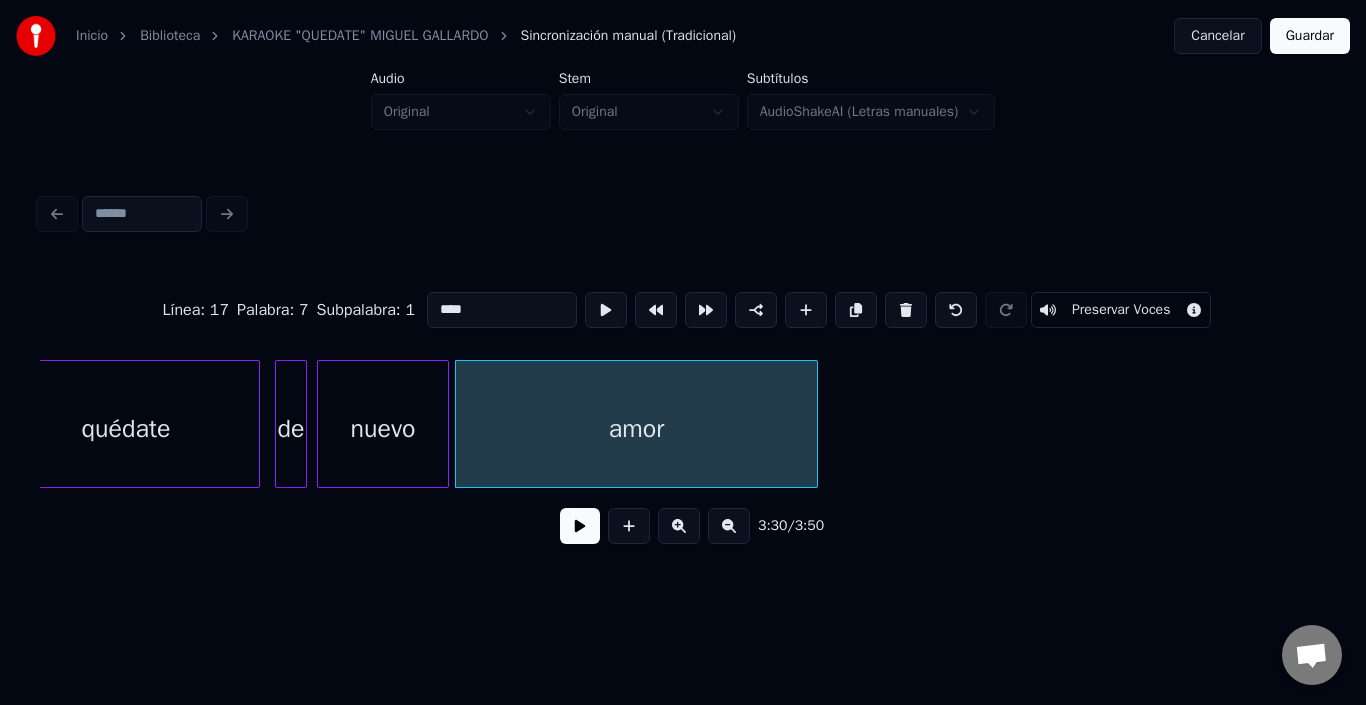 click at bounding box center (580, 526) 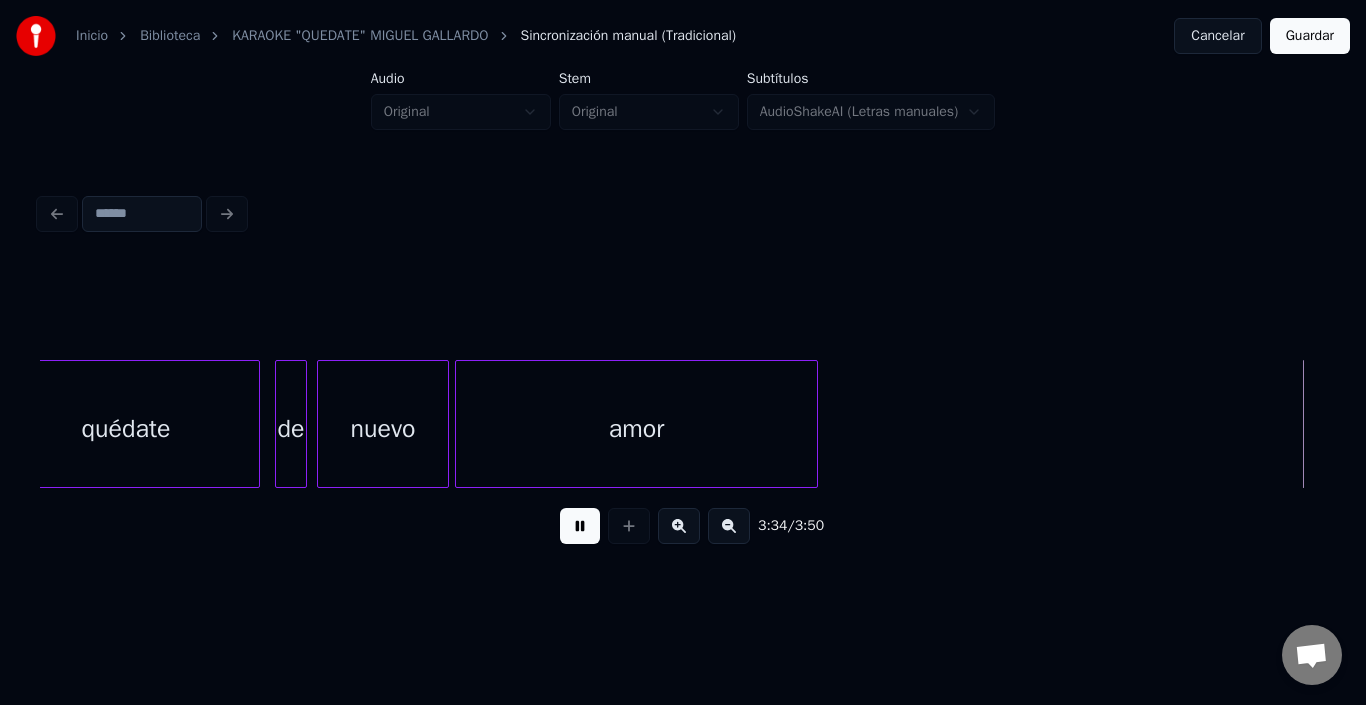 scroll, scrollTop: 0, scrollLeft: 43015, axis: horizontal 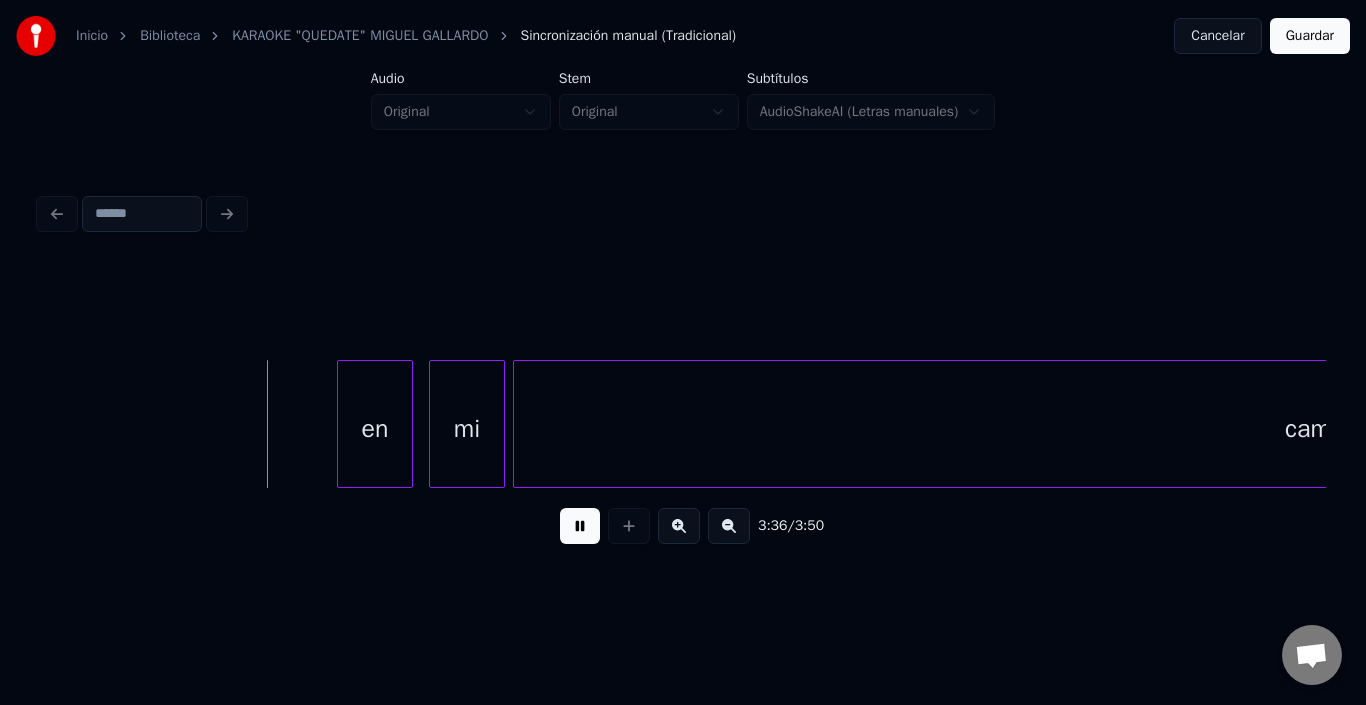 click at bounding box center [580, 526] 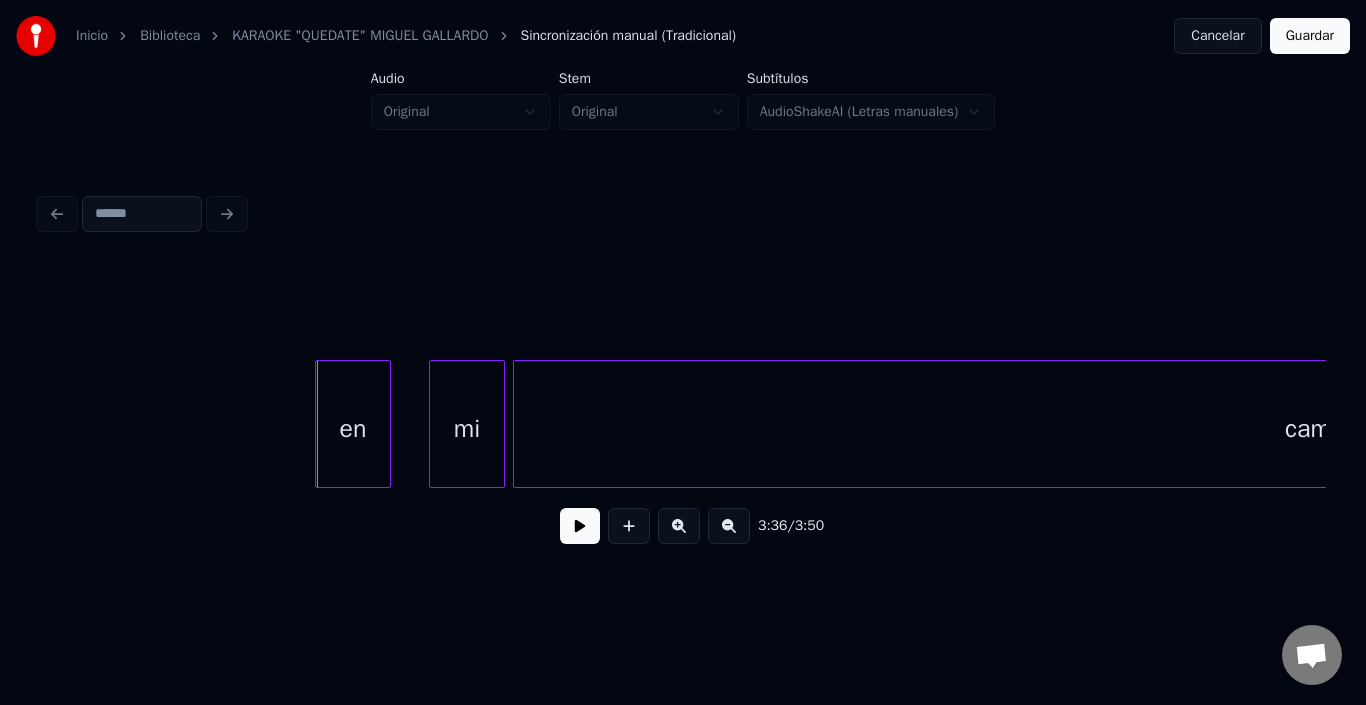 click on "en" at bounding box center (353, 429) 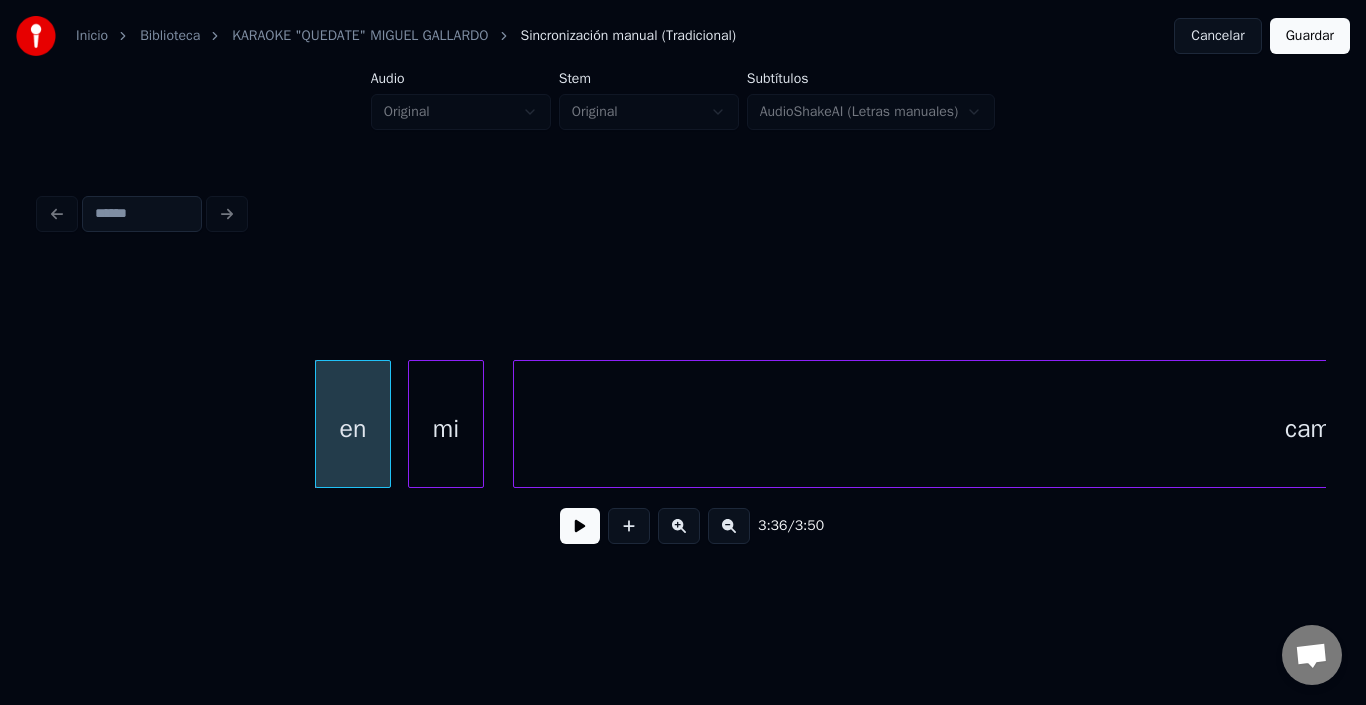 click on "mi" at bounding box center [446, 429] 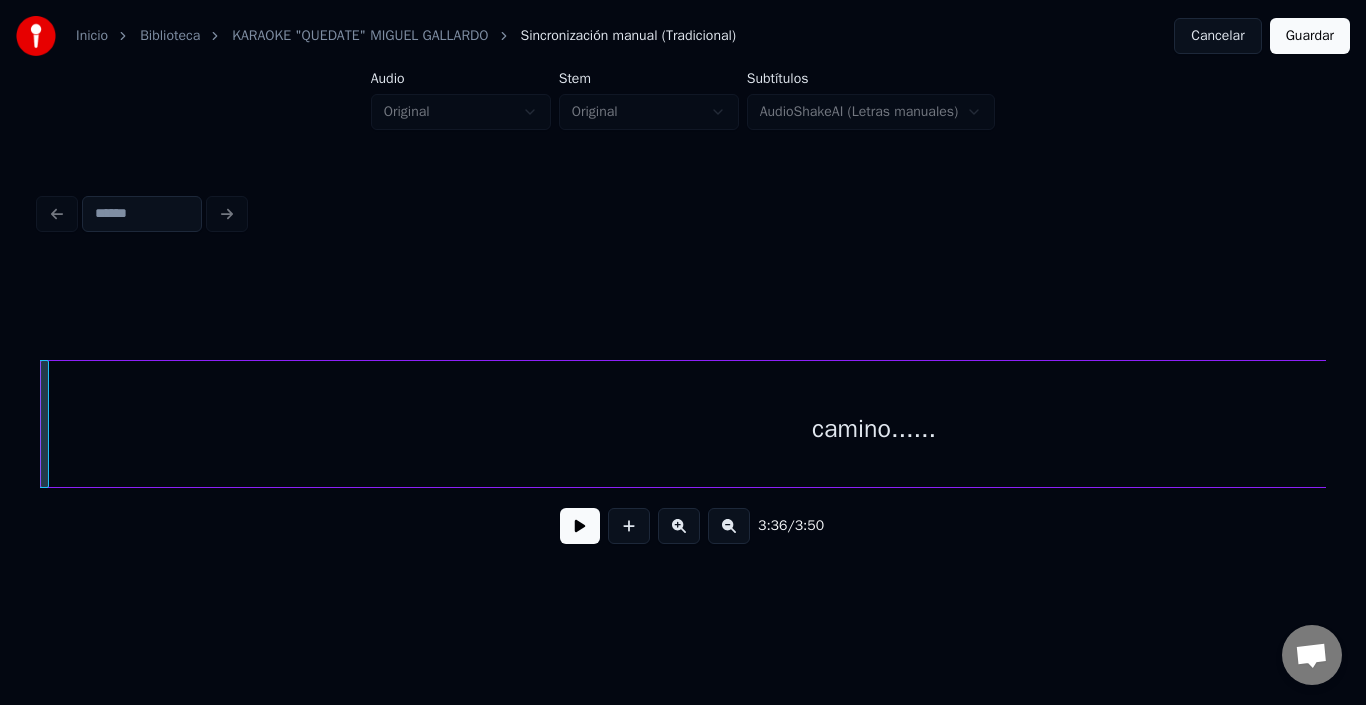 click on "camino......" at bounding box center [874, 429] 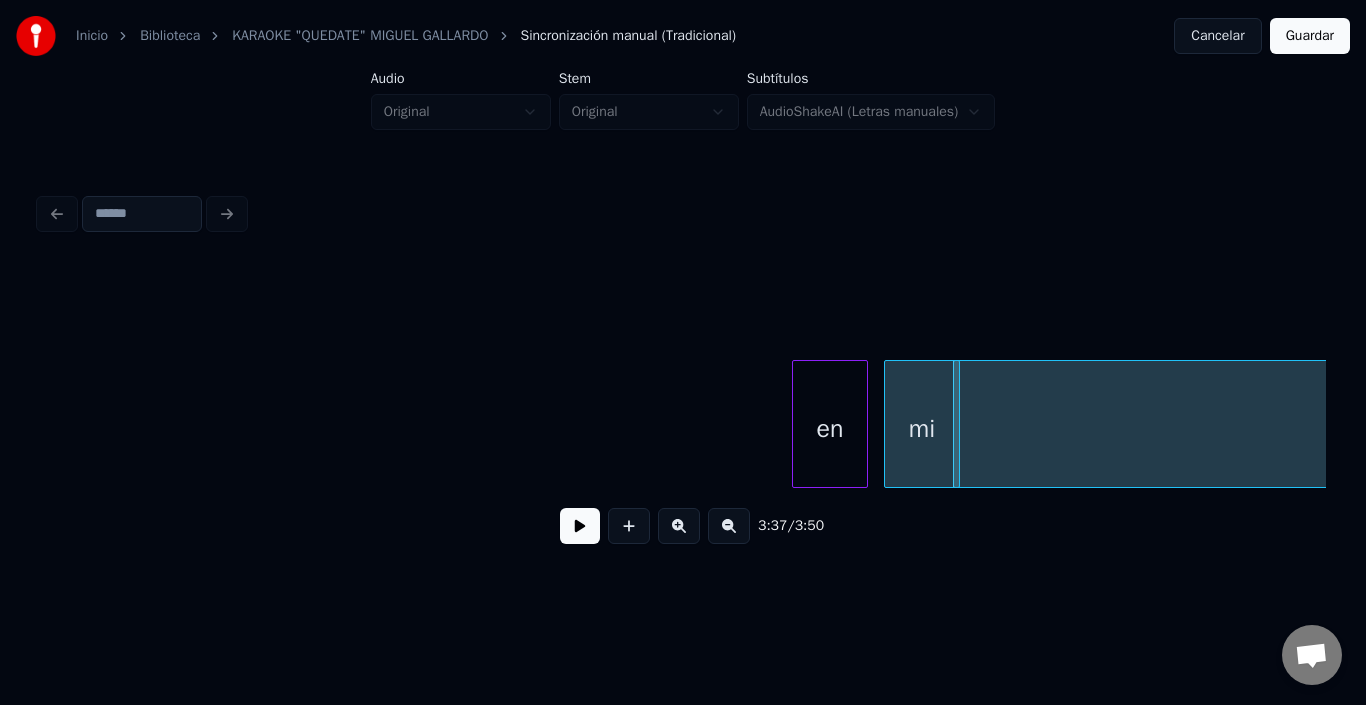 scroll, scrollTop: 0, scrollLeft: 42207, axis: horizontal 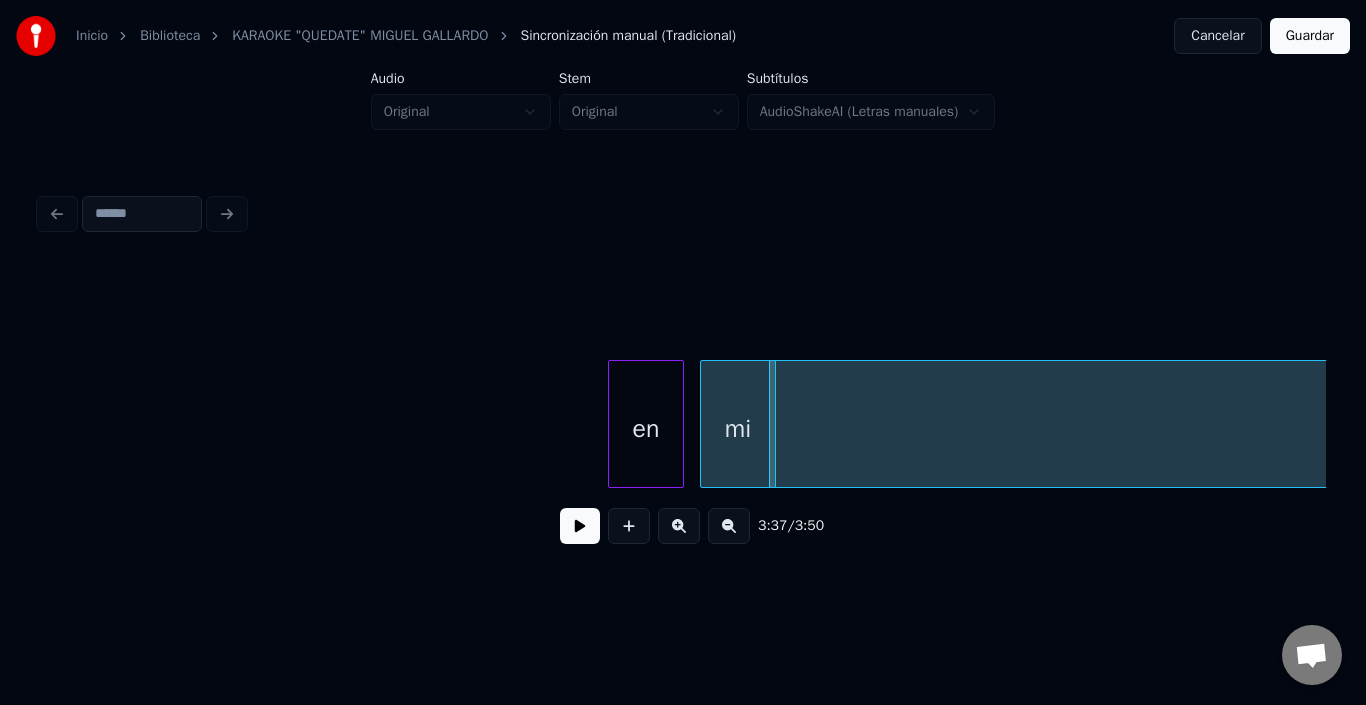 click on "camino......" at bounding box center (1603, 429) 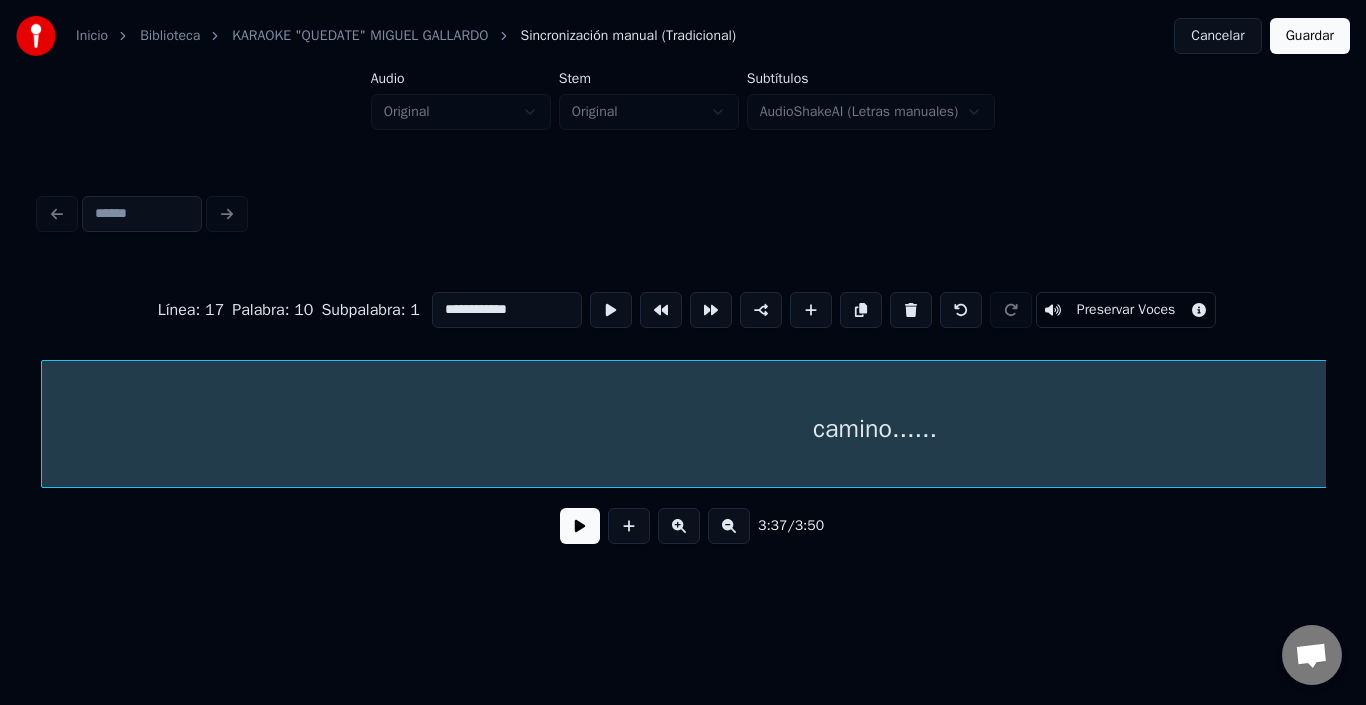click on "camino......" at bounding box center (875, 429) 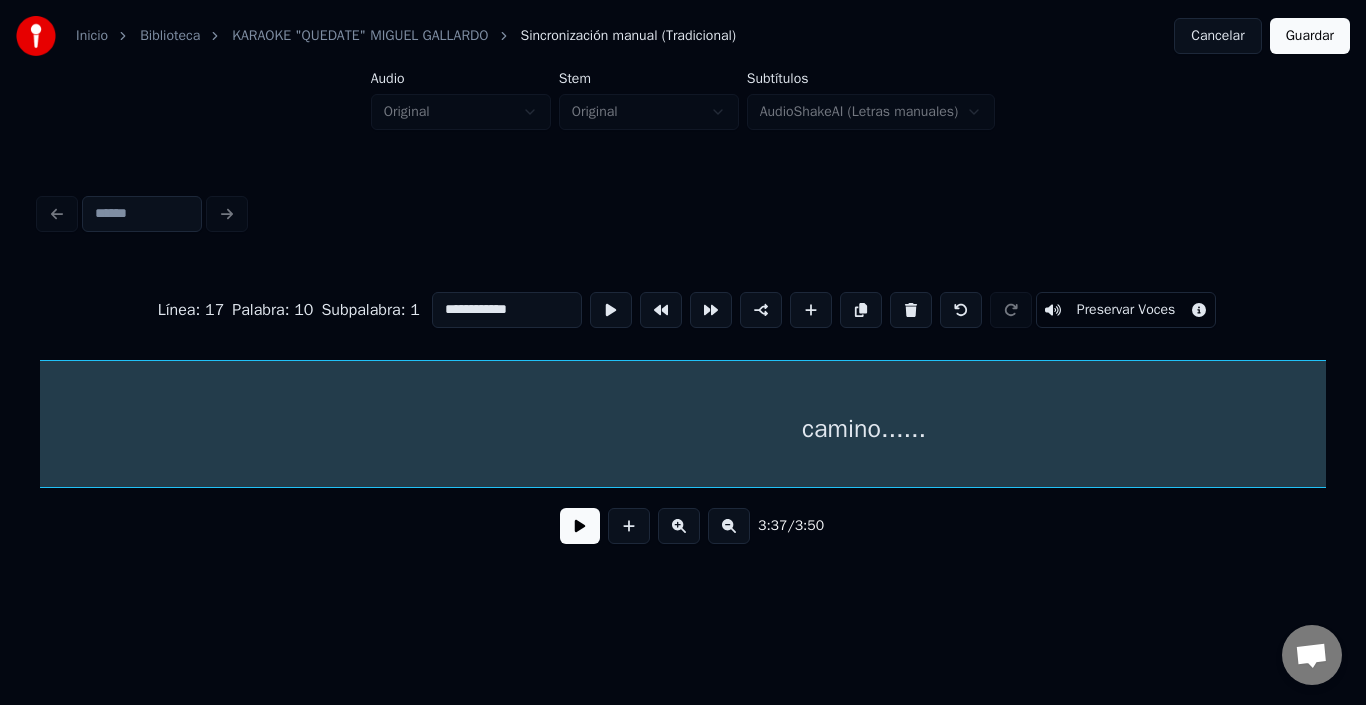 scroll, scrollTop: 0, scrollLeft: 43504, axis: horizontal 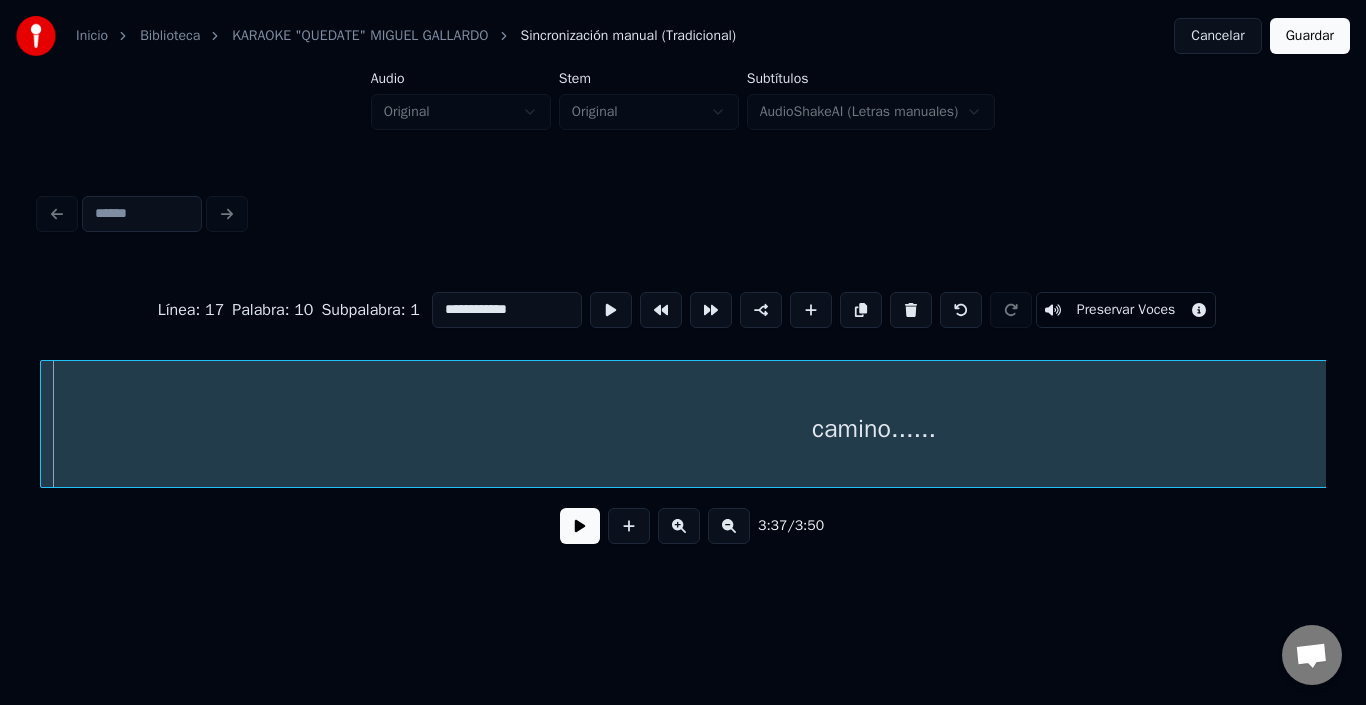 click on "camino......" at bounding box center [874, 429] 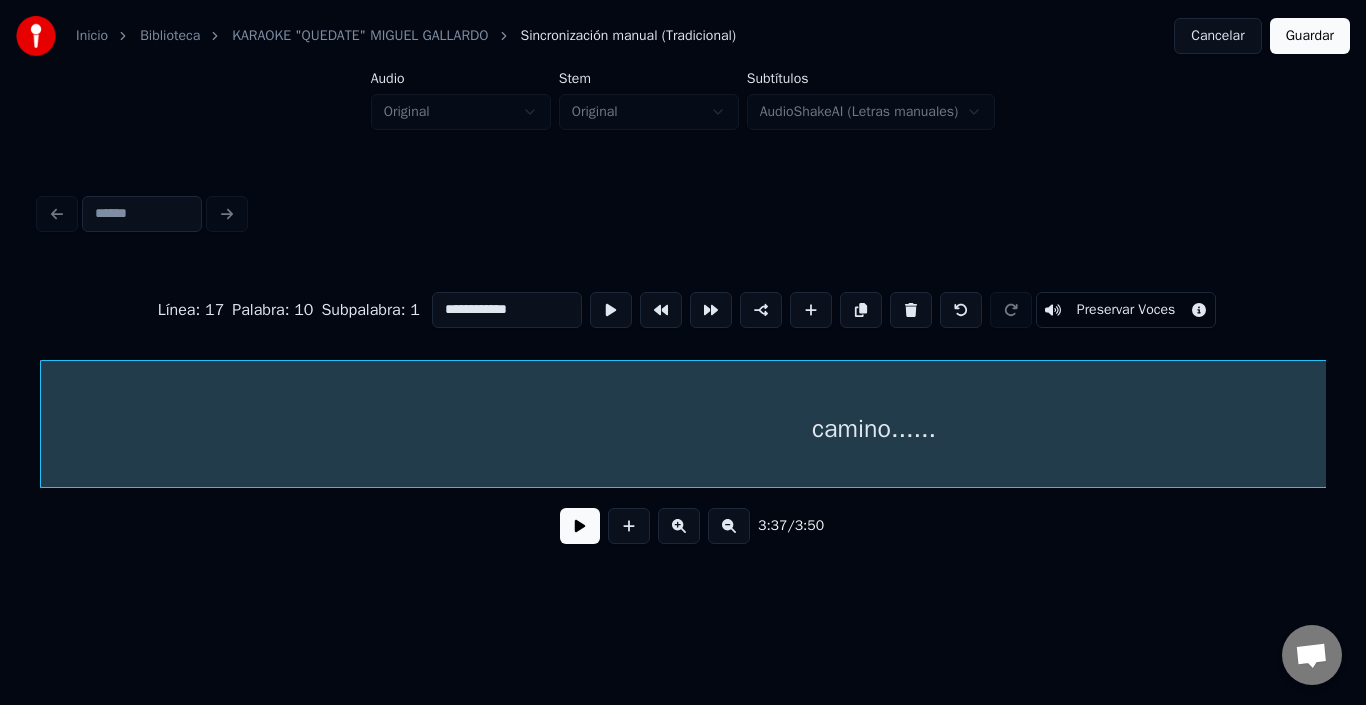 scroll, scrollTop: 0, scrollLeft: 42367, axis: horizontal 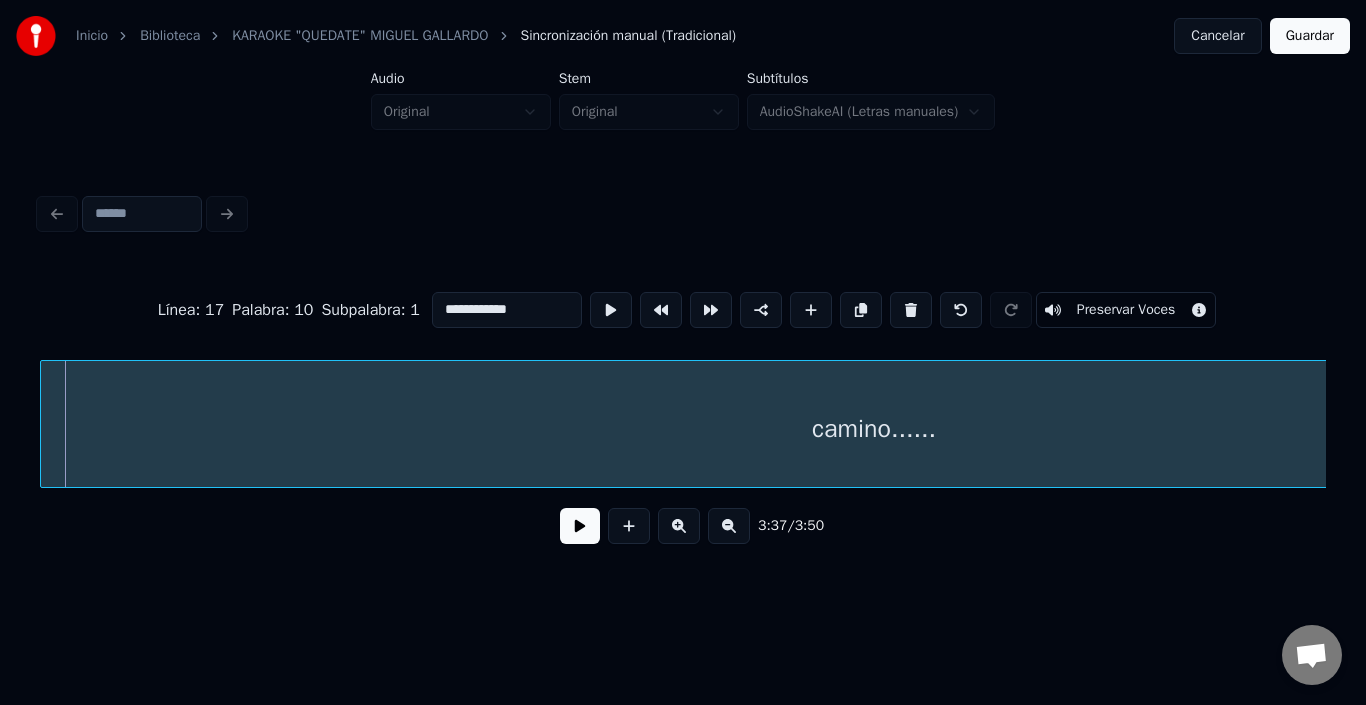 click on "camino......" at bounding box center (874, 429) 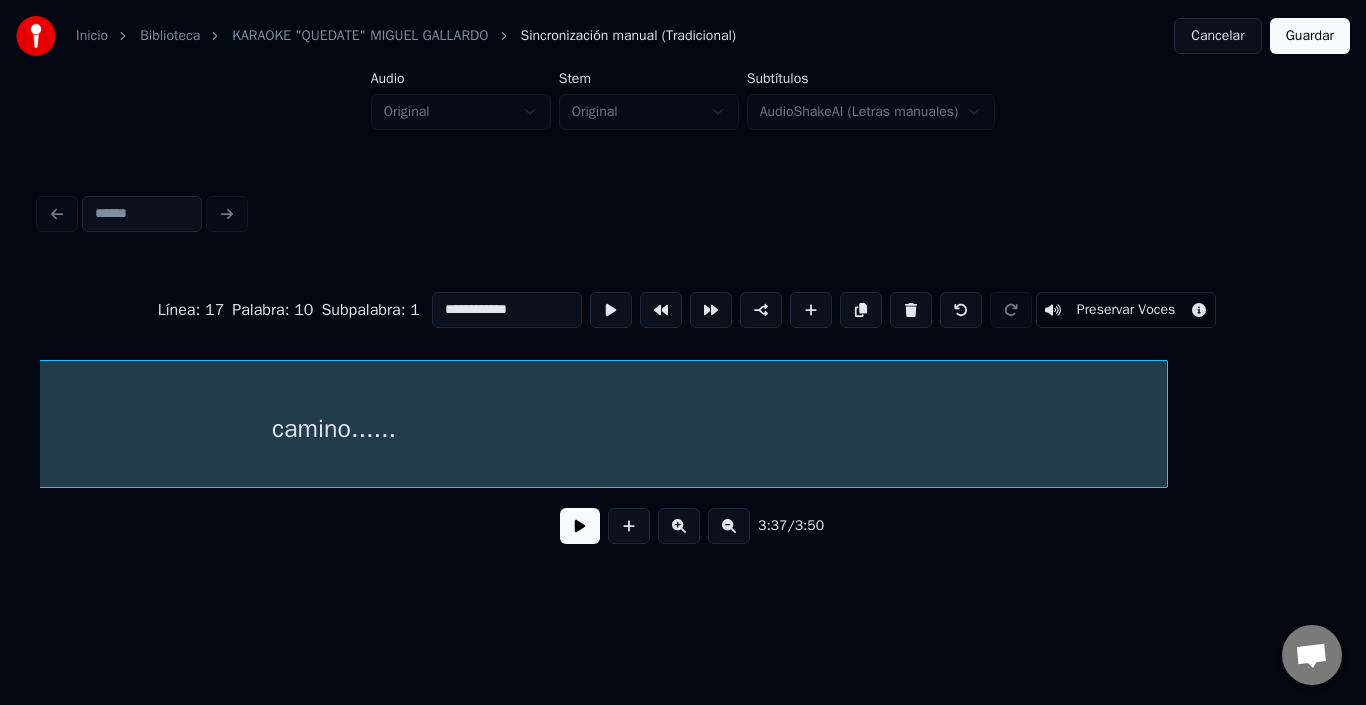 scroll, scrollTop: 0, scrollLeft: 44048, axis: horizontal 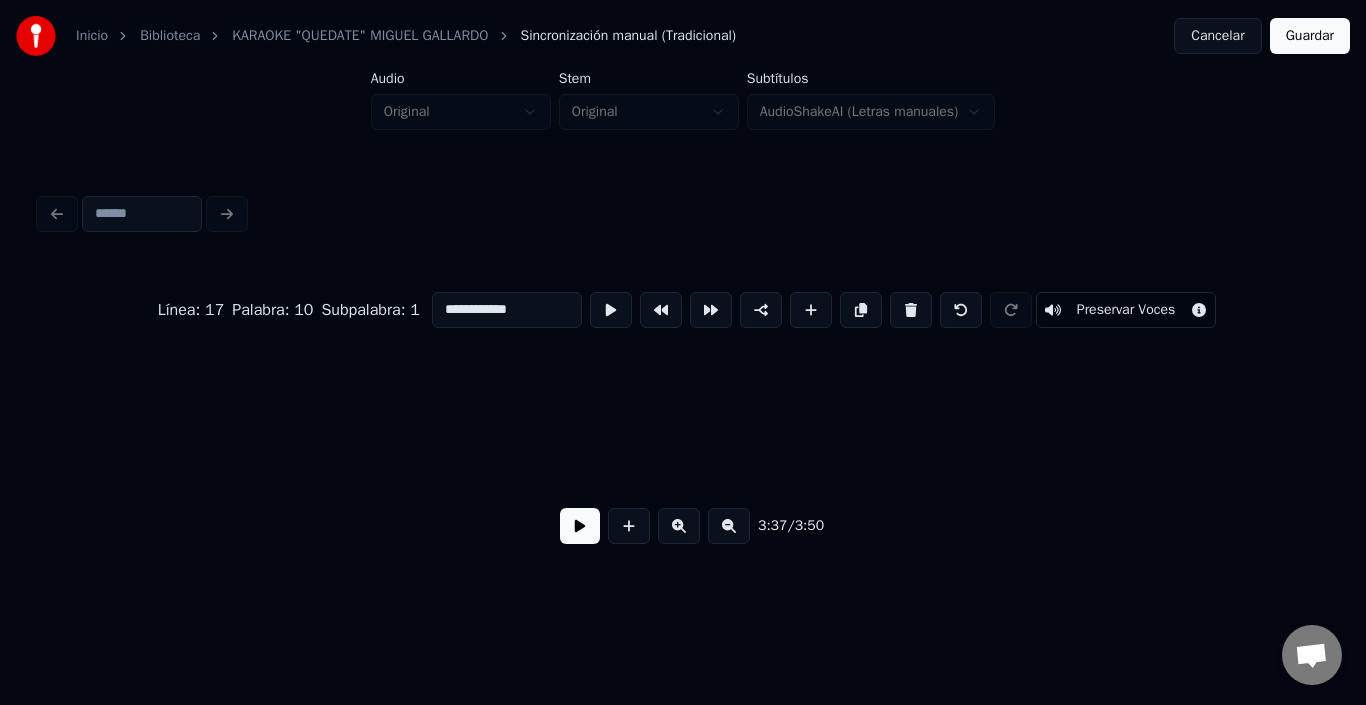 click on "**********" at bounding box center [683, 292] 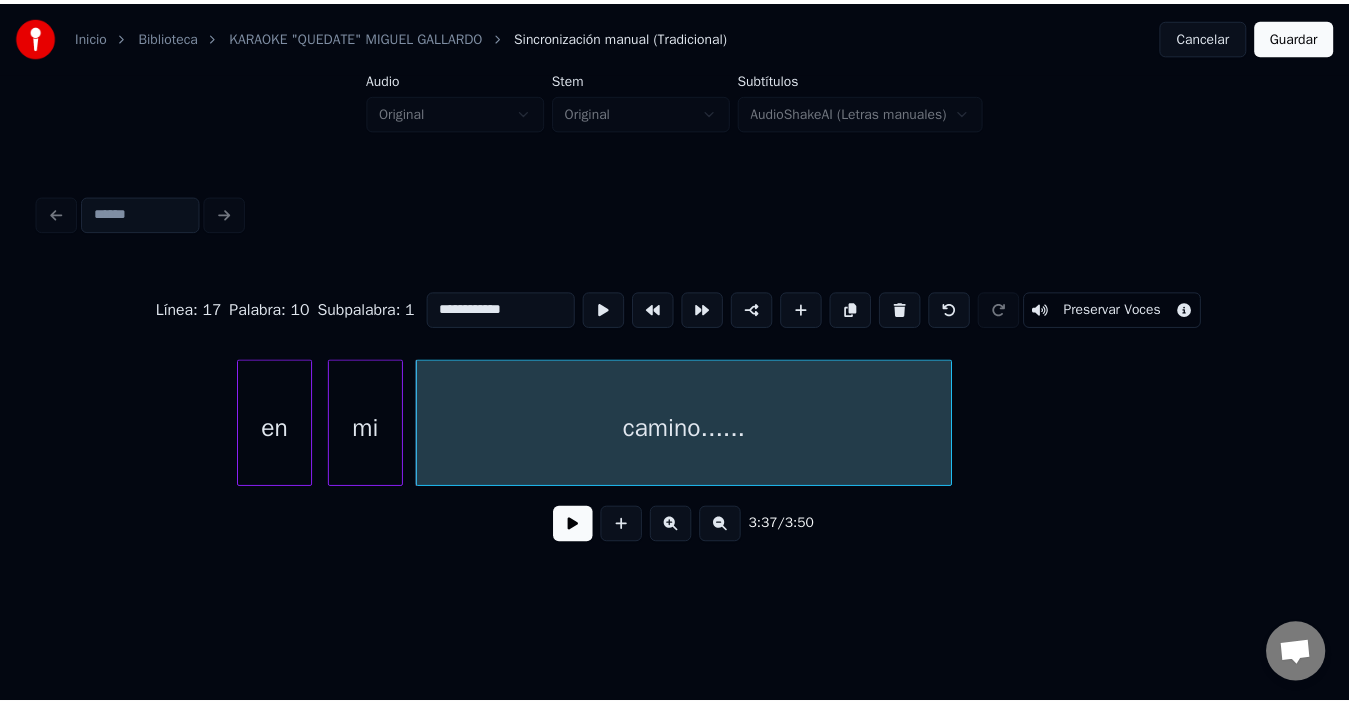 scroll, scrollTop: 0, scrollLeft: 42870, axis: horizontal 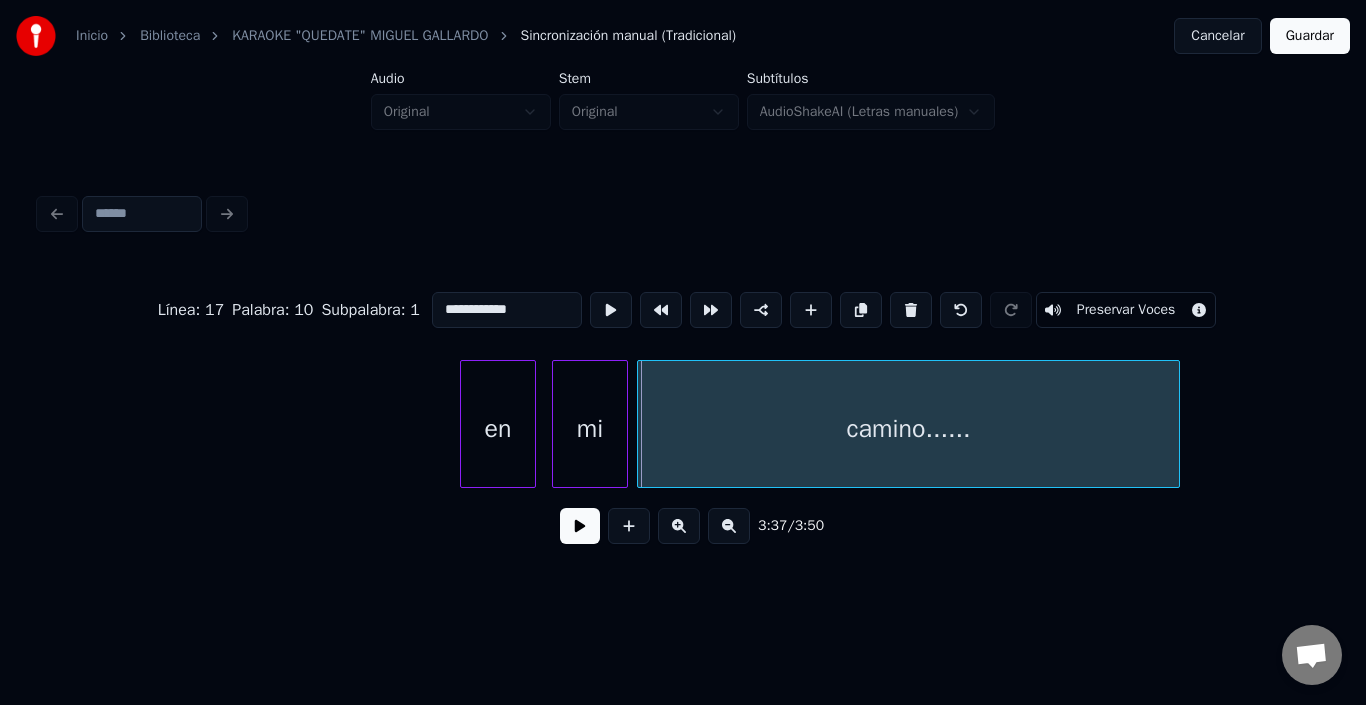 click on "camino......" at bounding box center (908, 429) 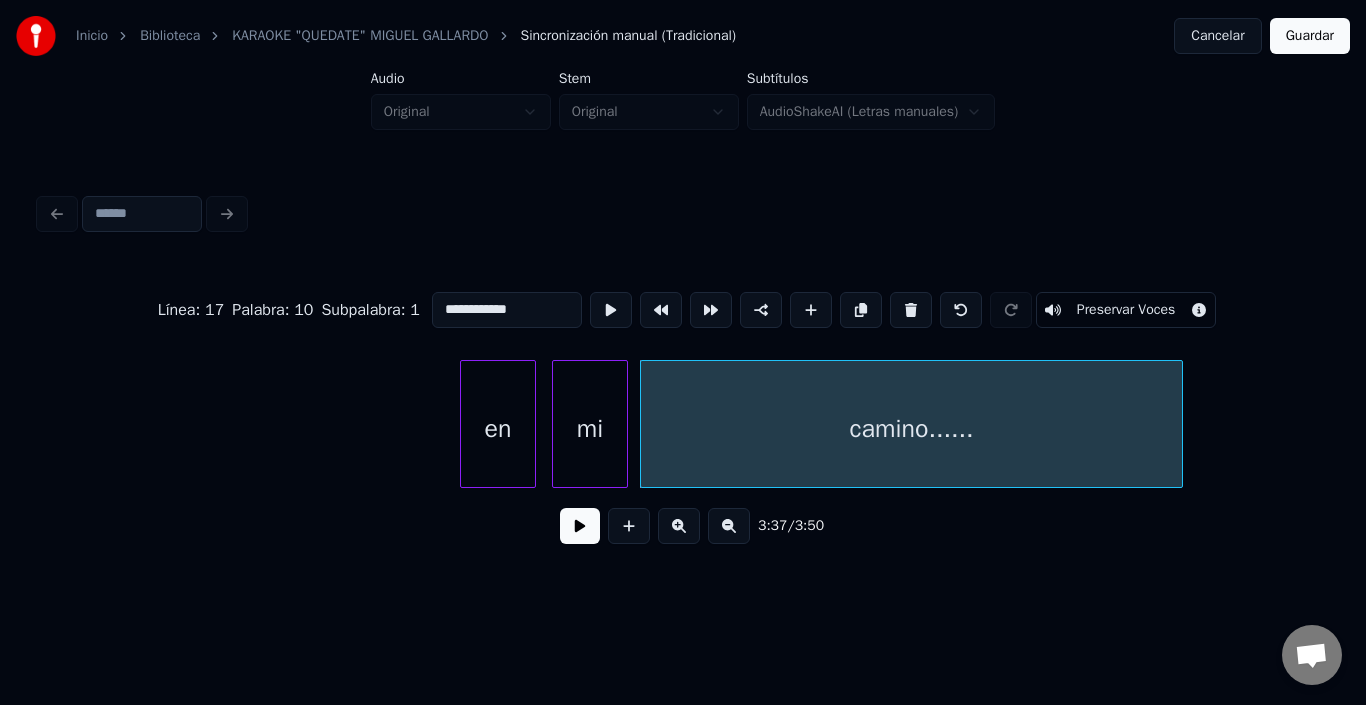 click on "camino......" at bounding box center [911, 429] 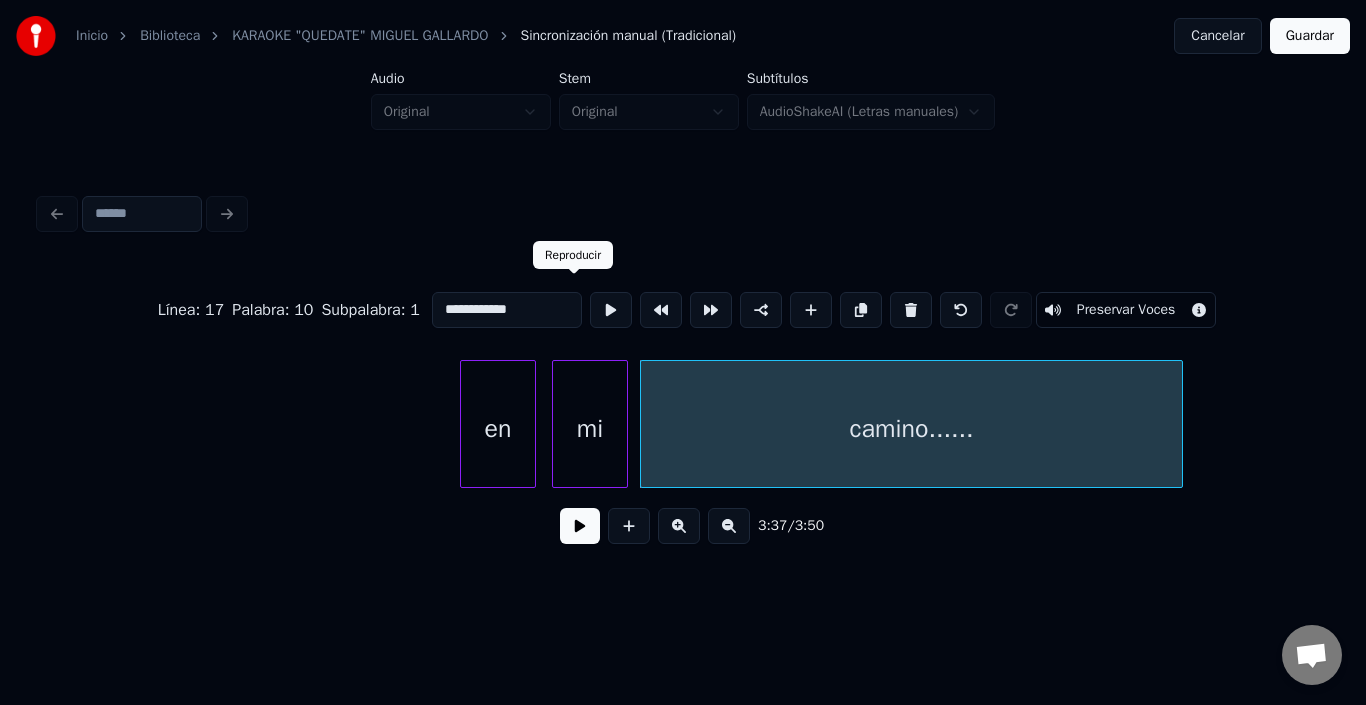 click at bounding box center [611, 310] 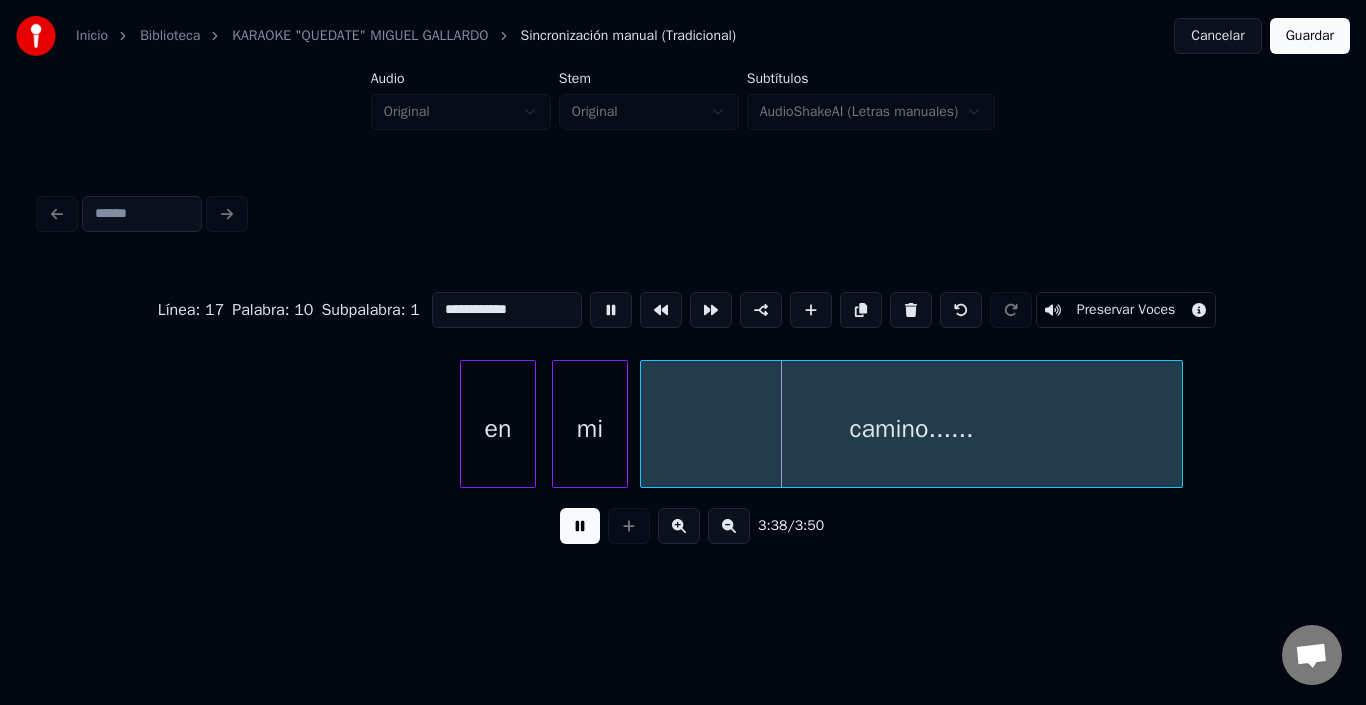 click at bounding box center [611, 310] 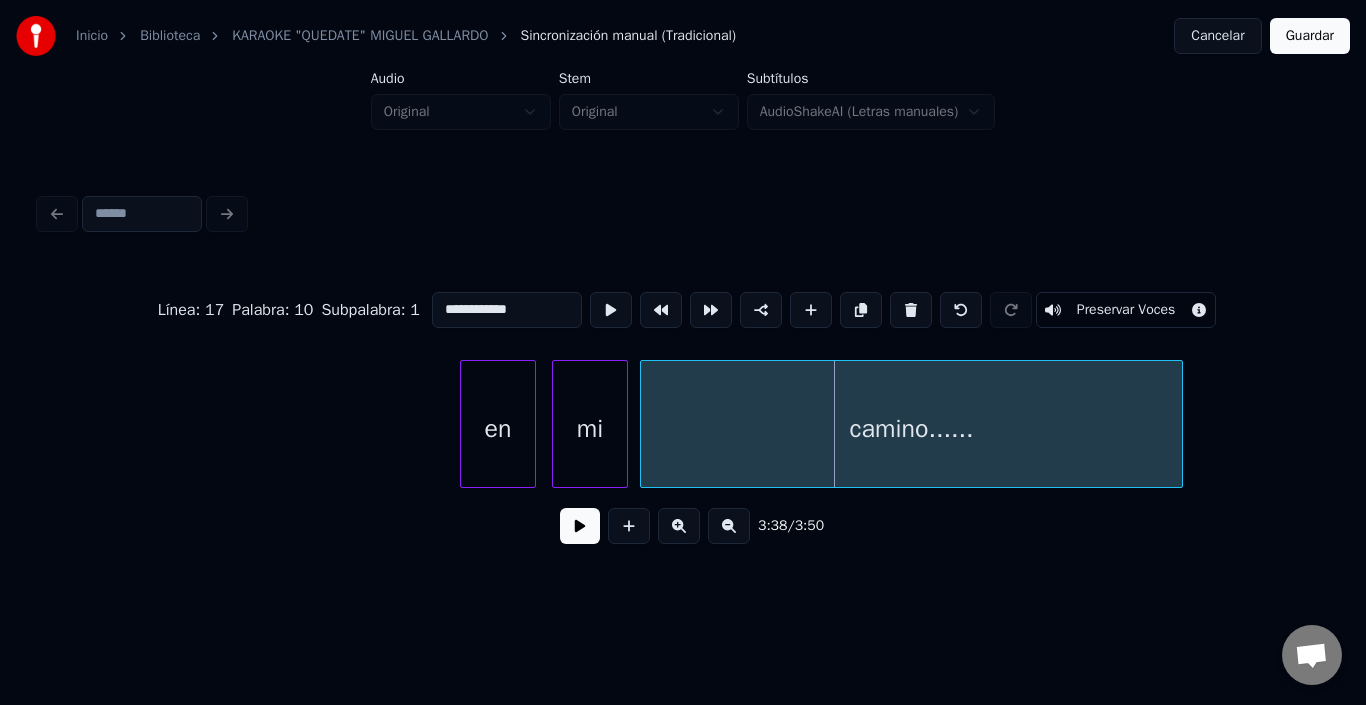 click on "mi" at bounding box center (590, 429) 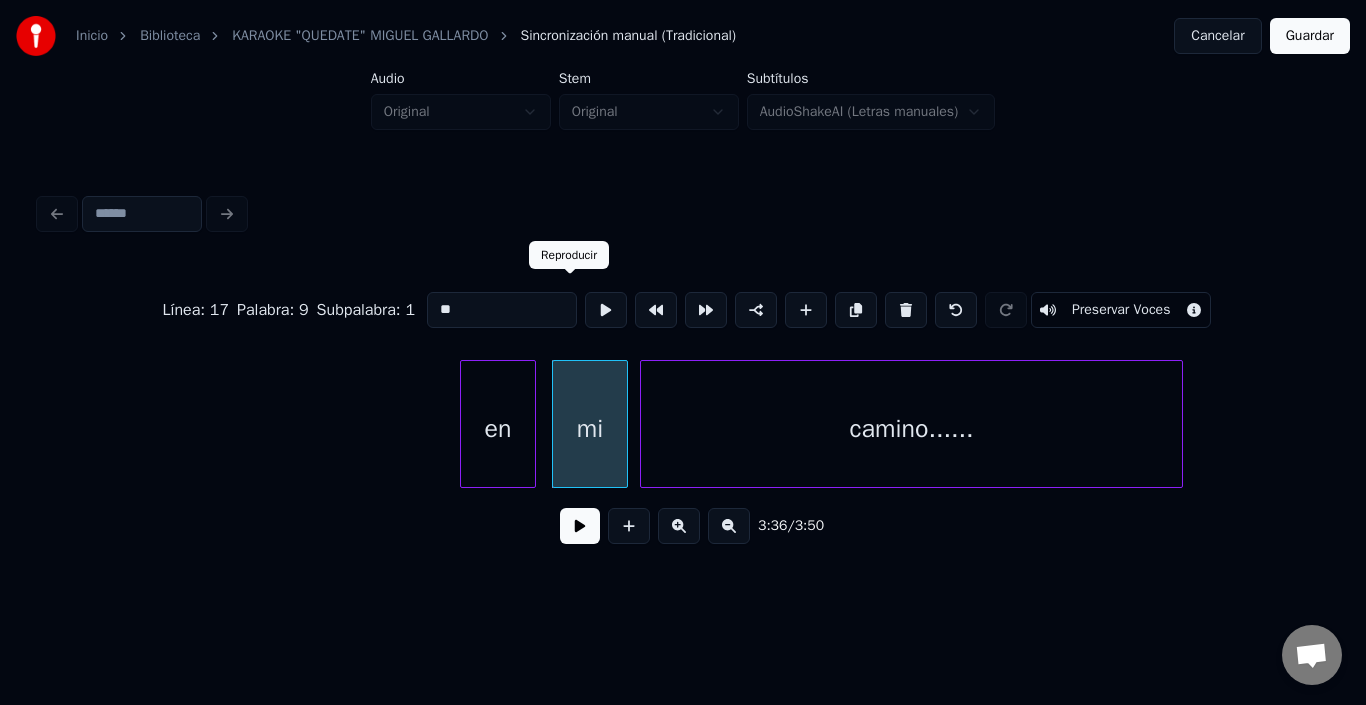 drag, startPoint x: 543, startPoint y: 306, endPoint x: 557, endPoint y: 303, distance: 14.3178215 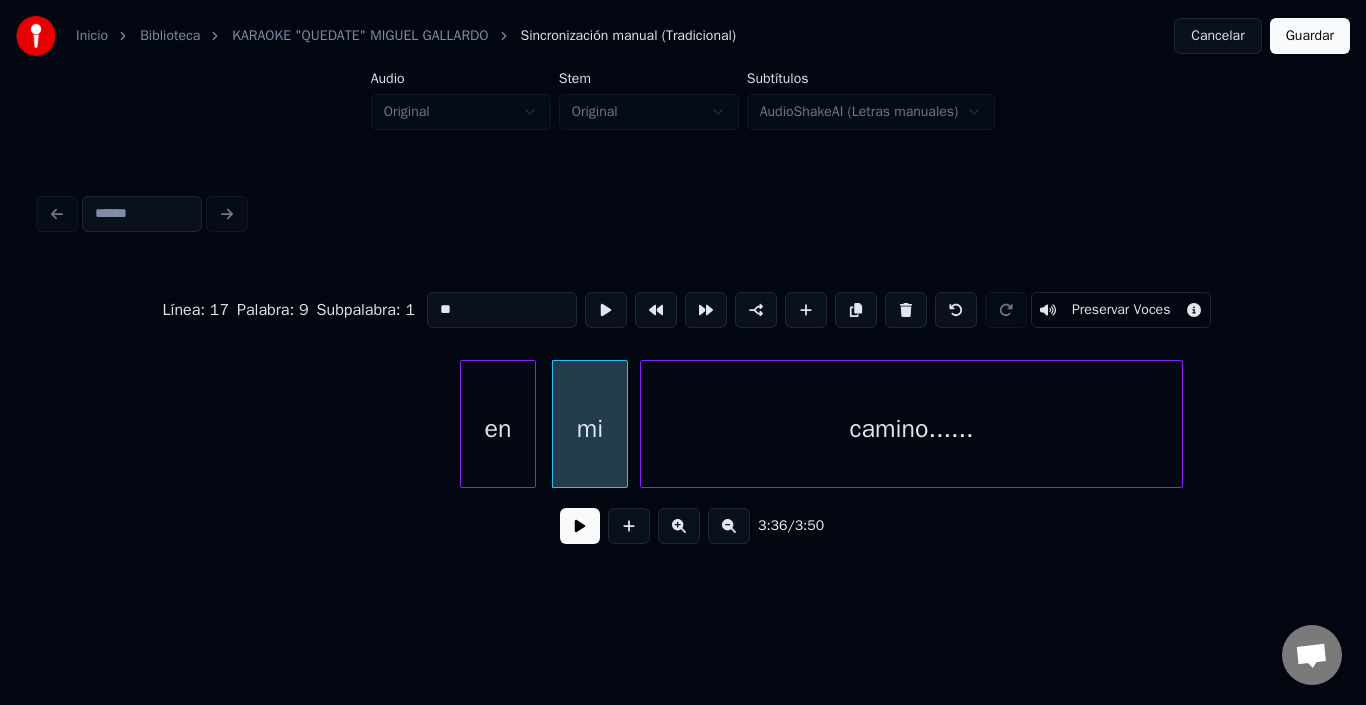 click at bounding box center (606, 310) 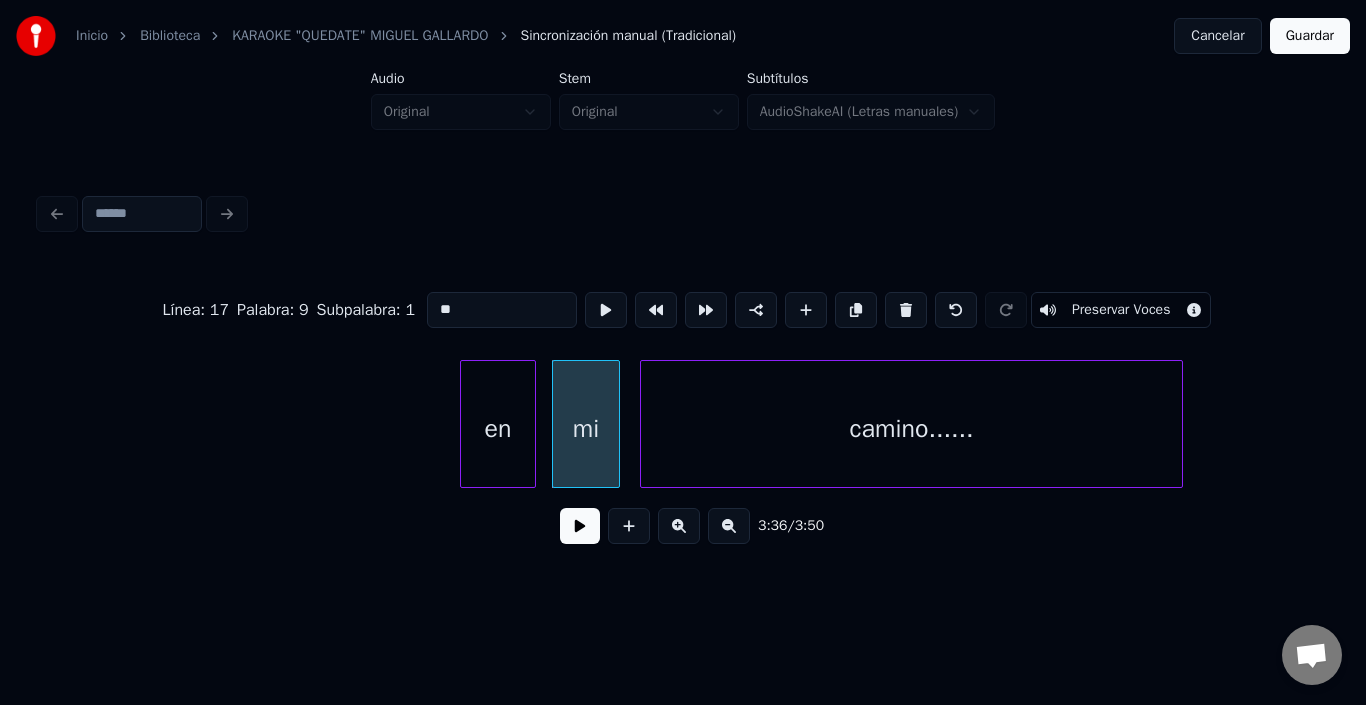 click at bounding box center [616, 424] 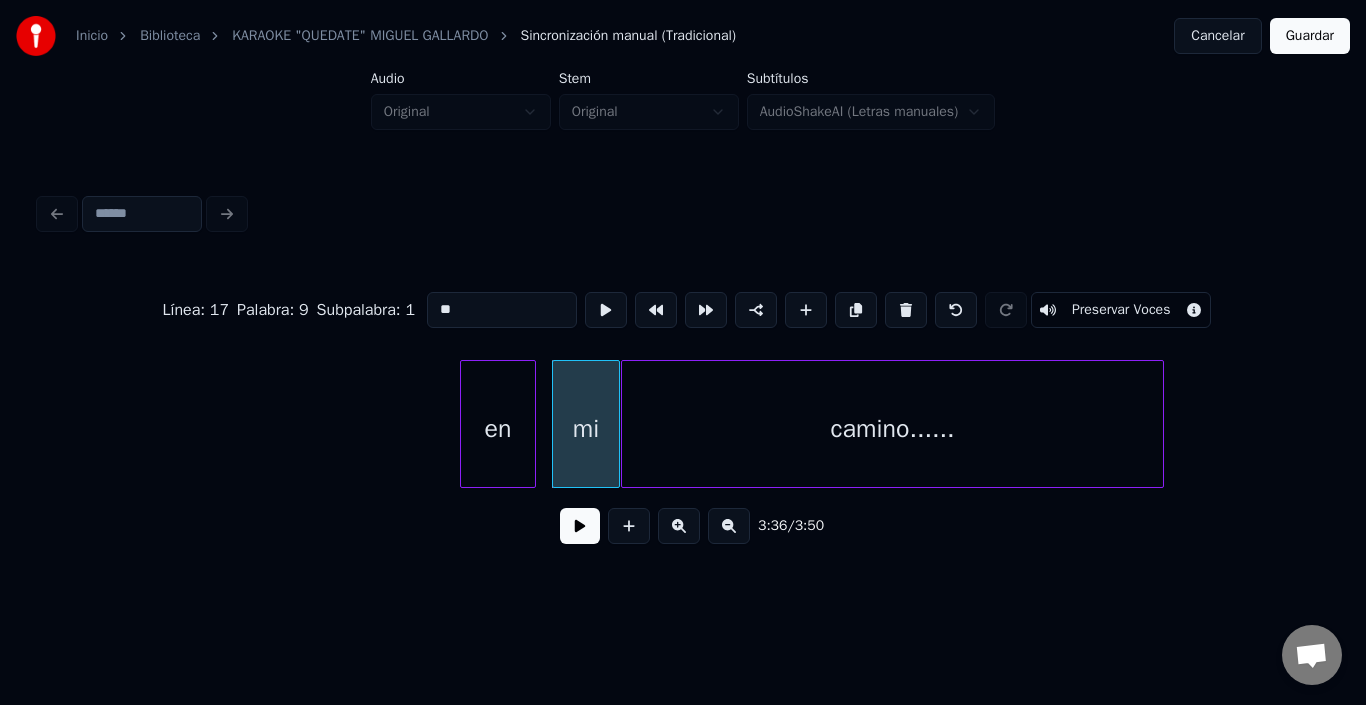 click on "camino......" at bounding box center (892, 429) 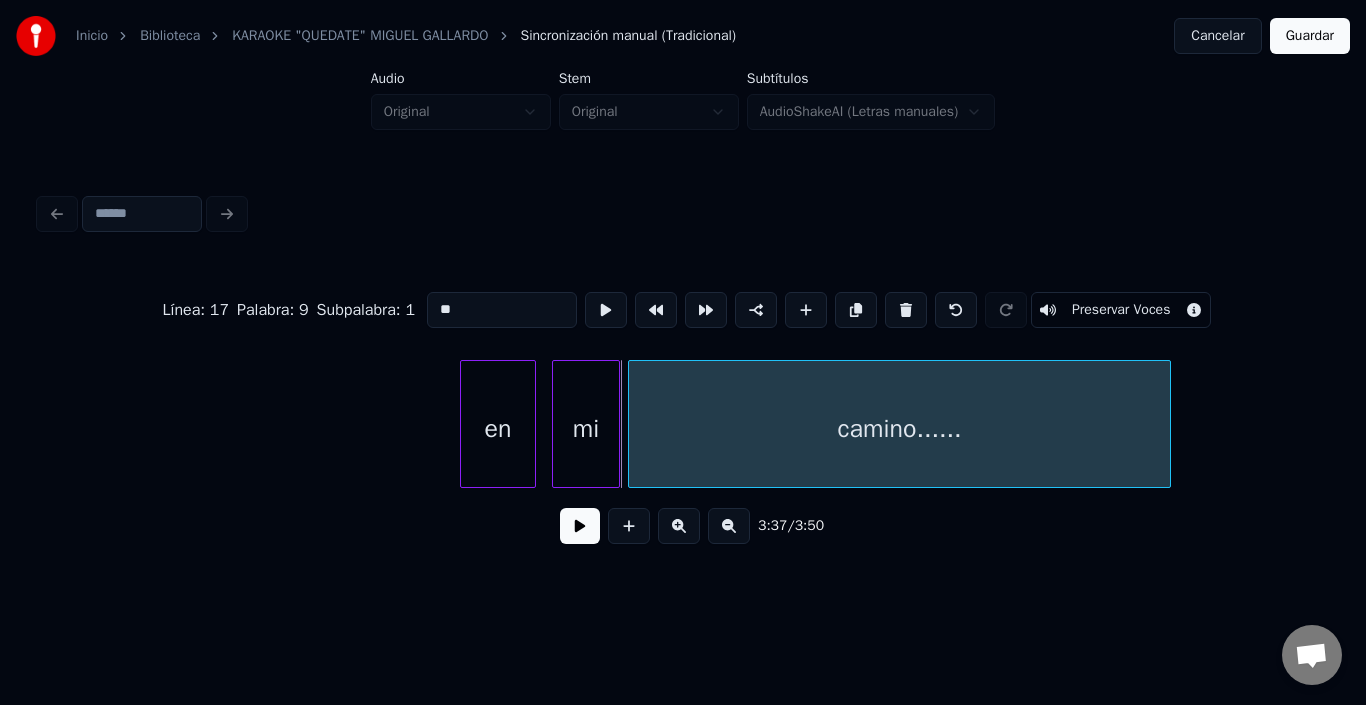 click on "camino......" at bounding box center [899, 429] 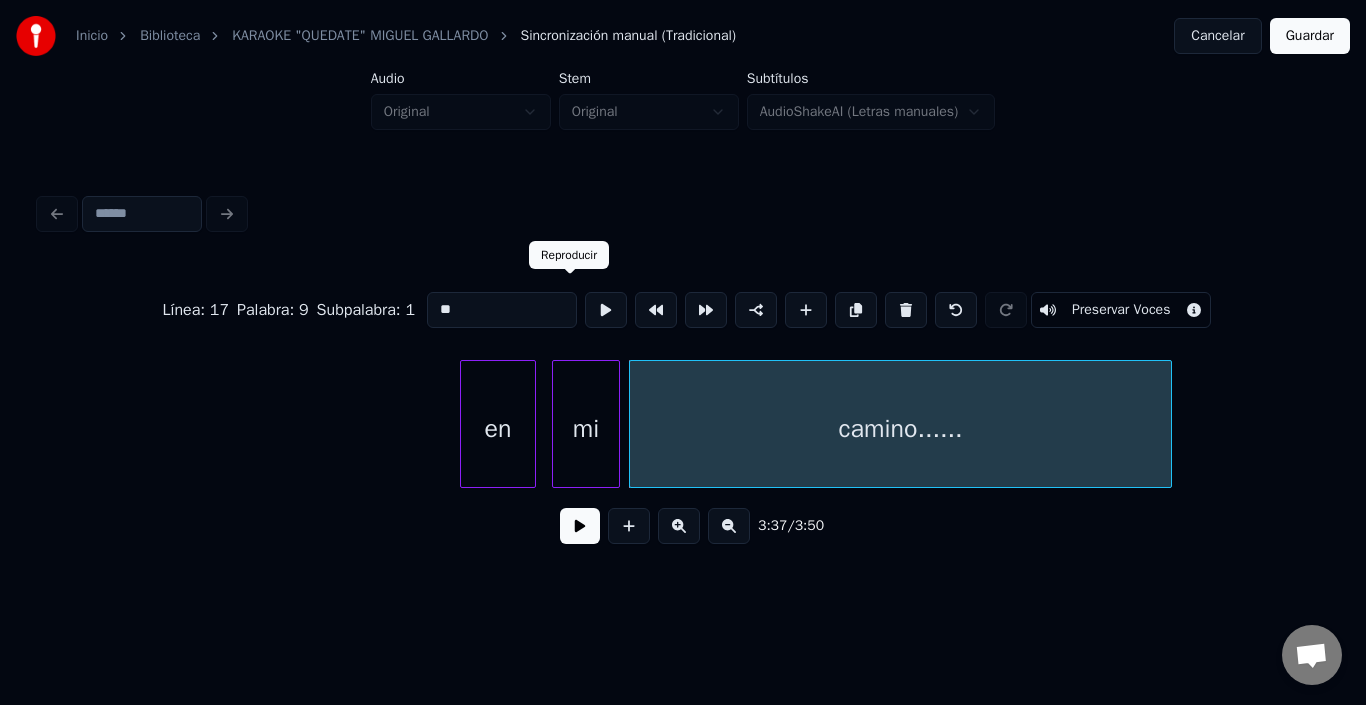 click at bounding box center (606, 310) 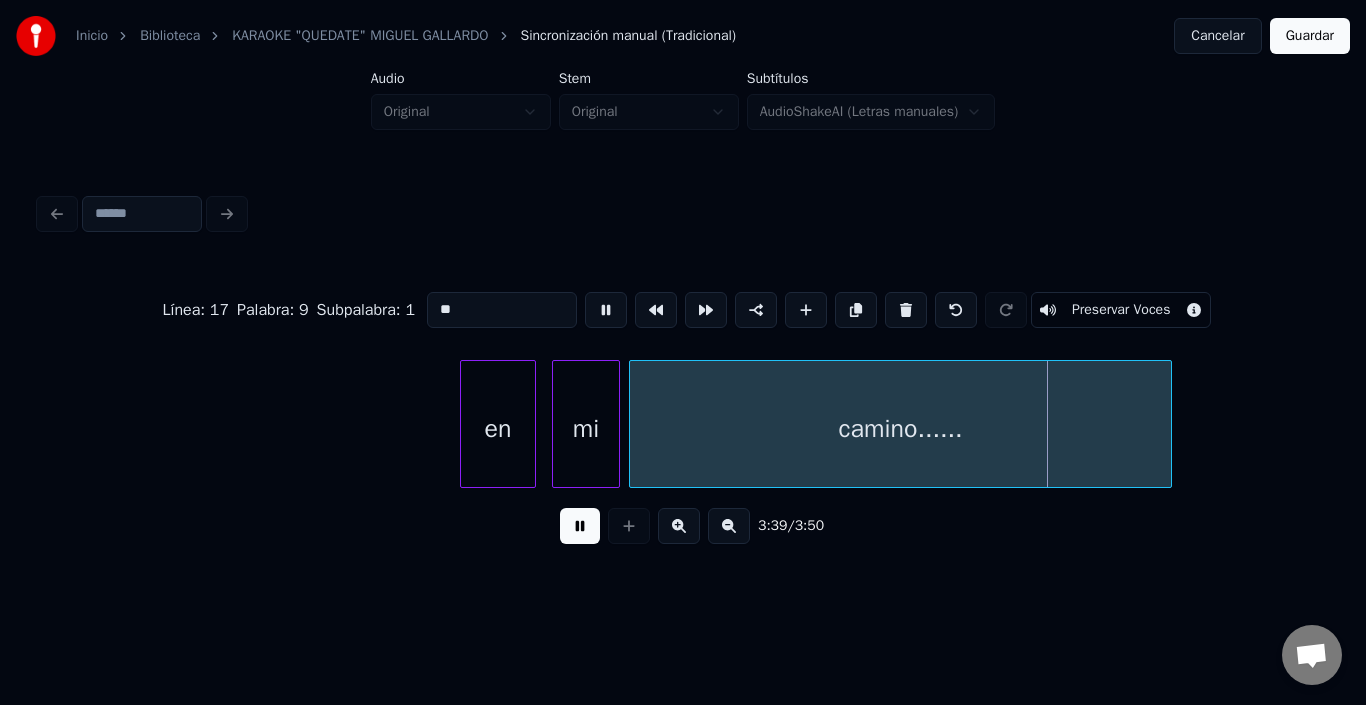 click at bounding box center [606, 310] 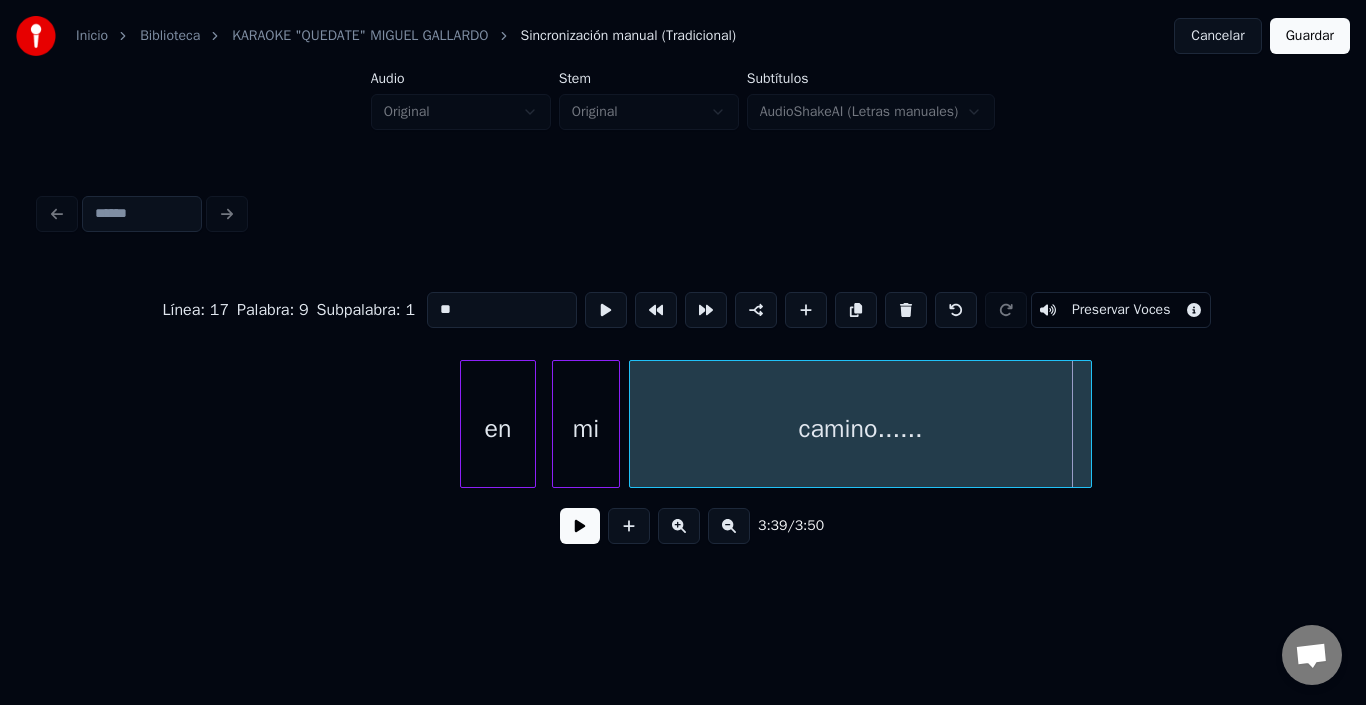 click at bounding box center (1088, 424) 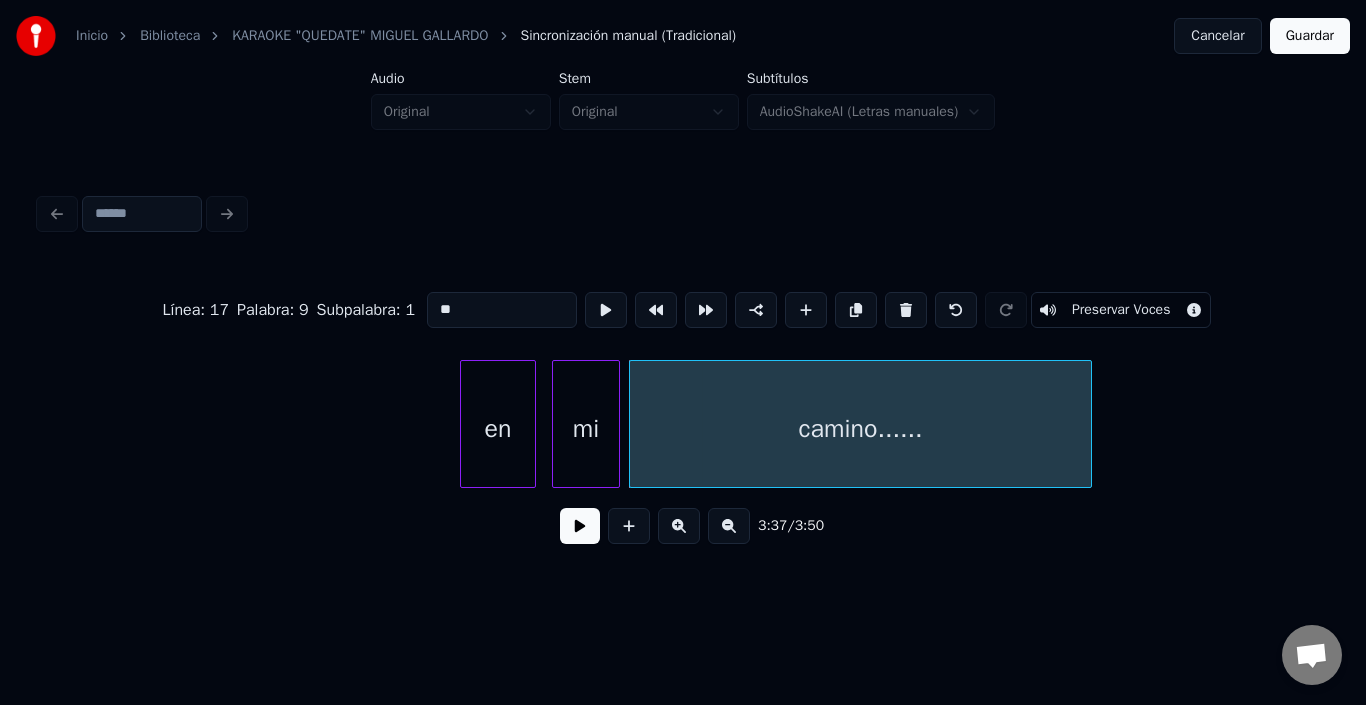 click on "Guardar" at bounding box center (1310, 36) 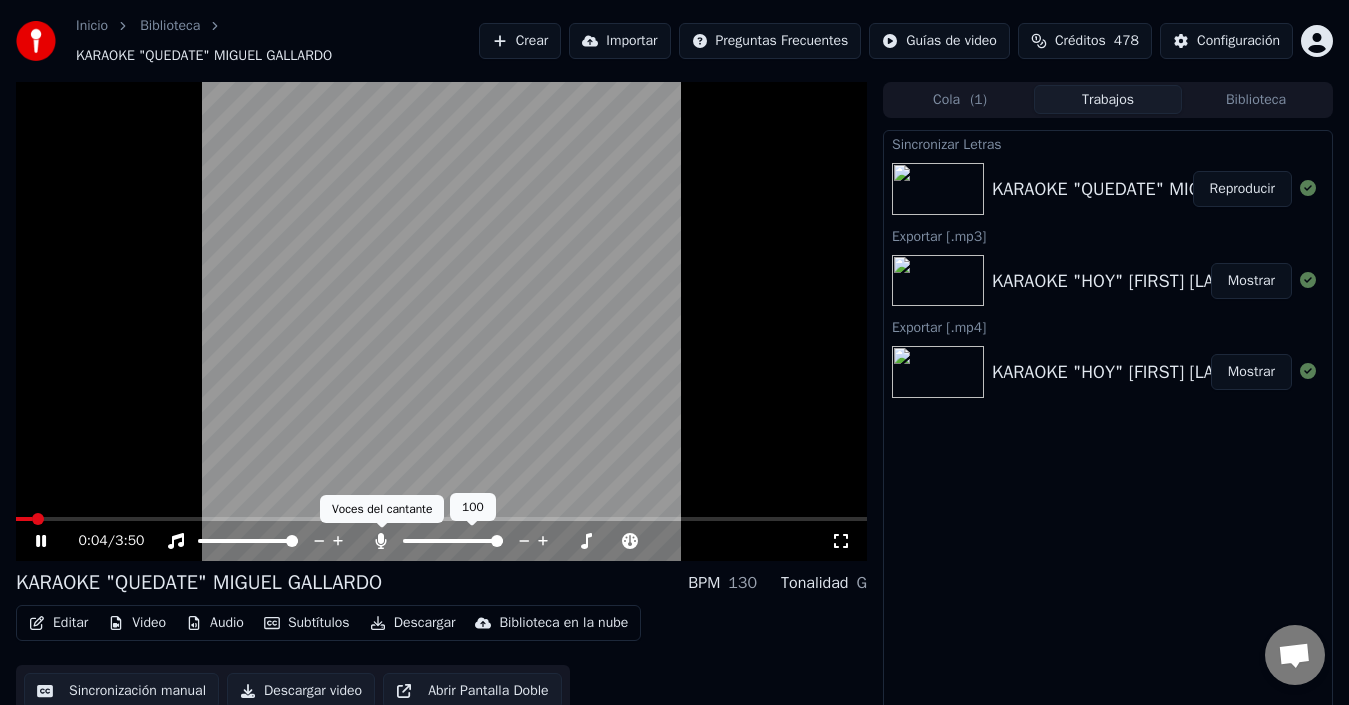 click 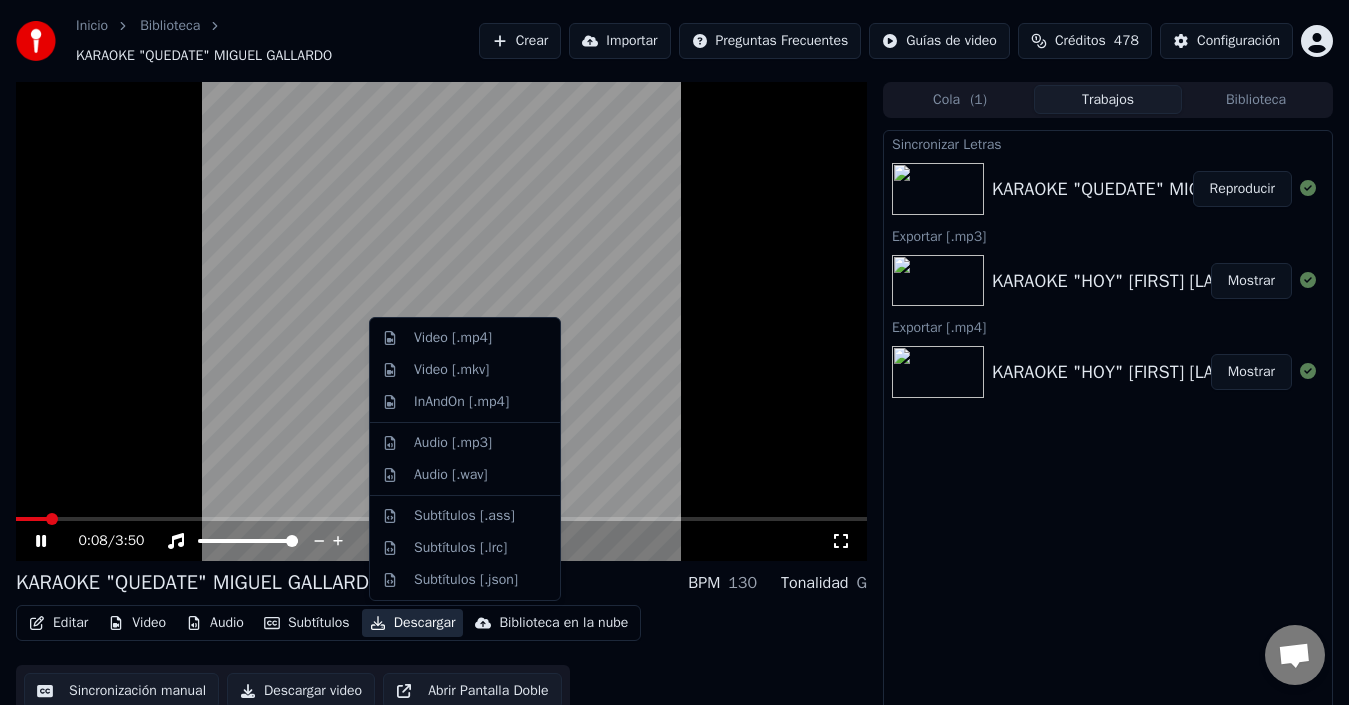 click on "Descargar" at bounding box center (413, 623) 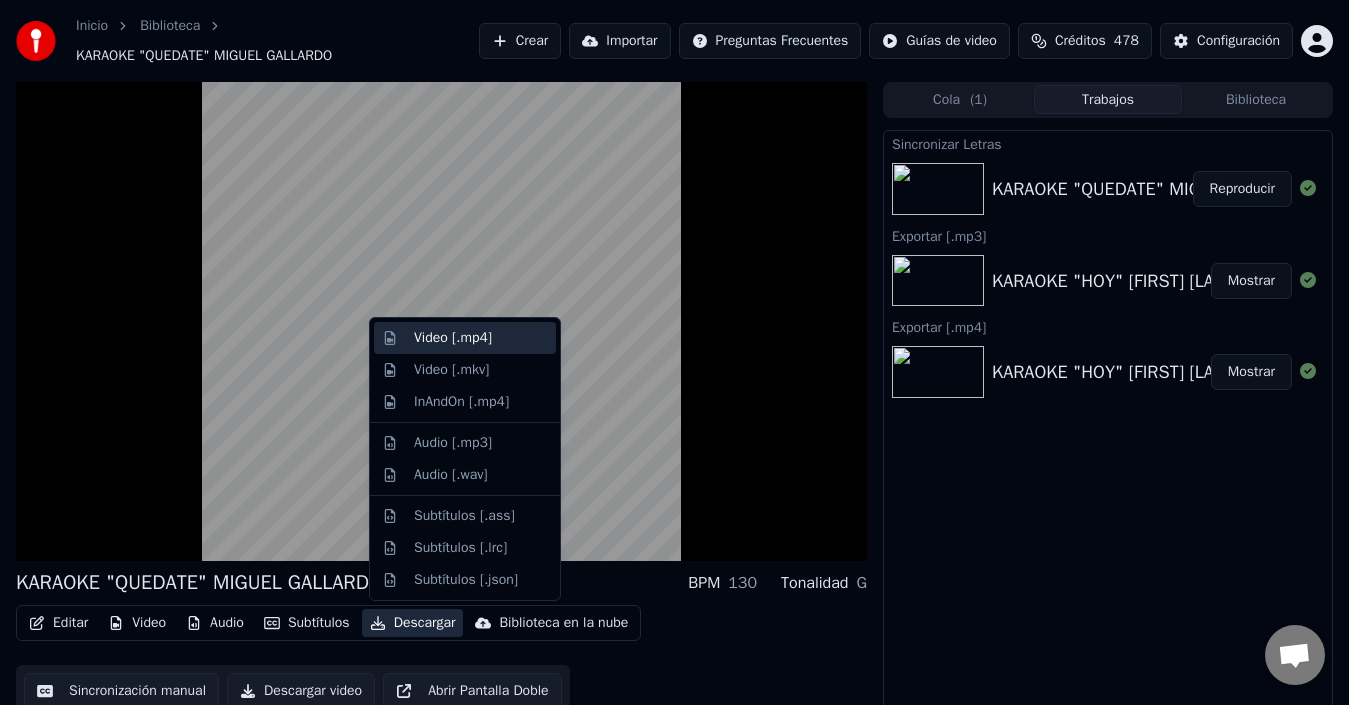 click on "Video [.mp4]" at bounding box center [481, 338] 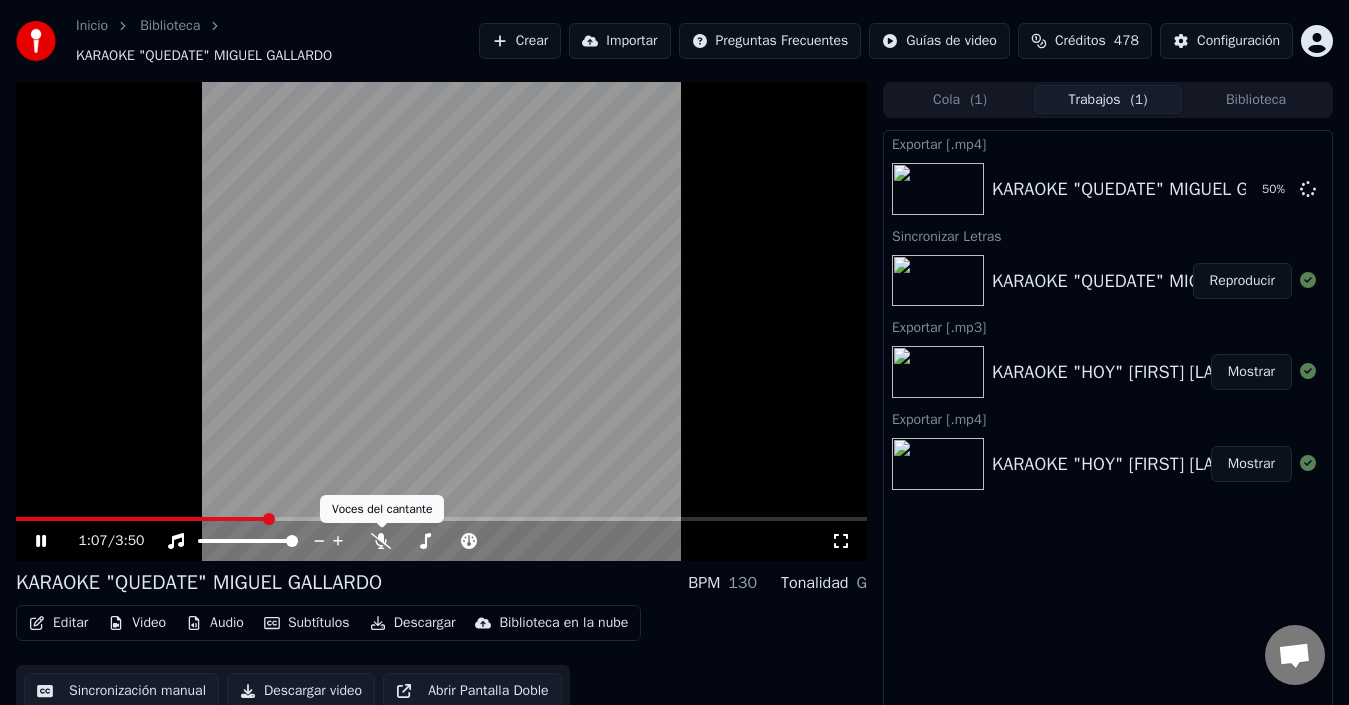 click on "1:07  /  3:50" at bounding box center [441, 541] 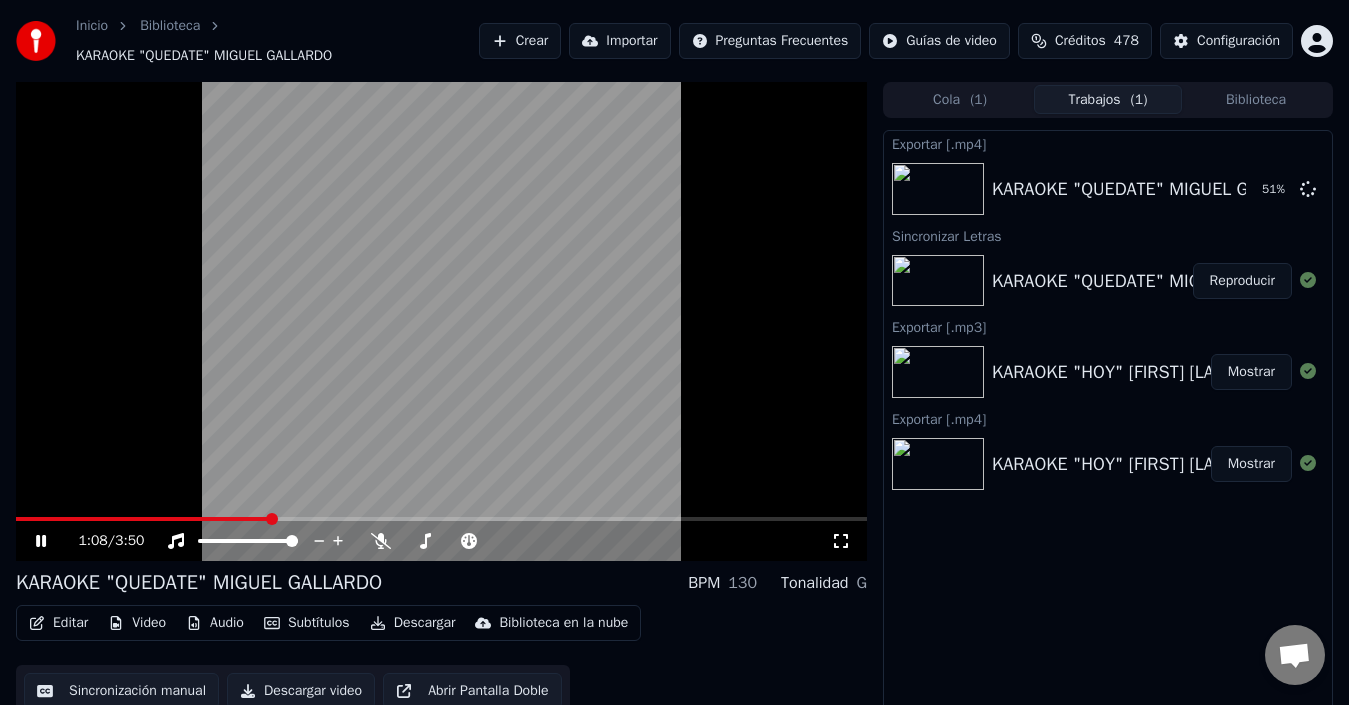 click on "1:08  /  3:50" at bounding box center [441, 541] 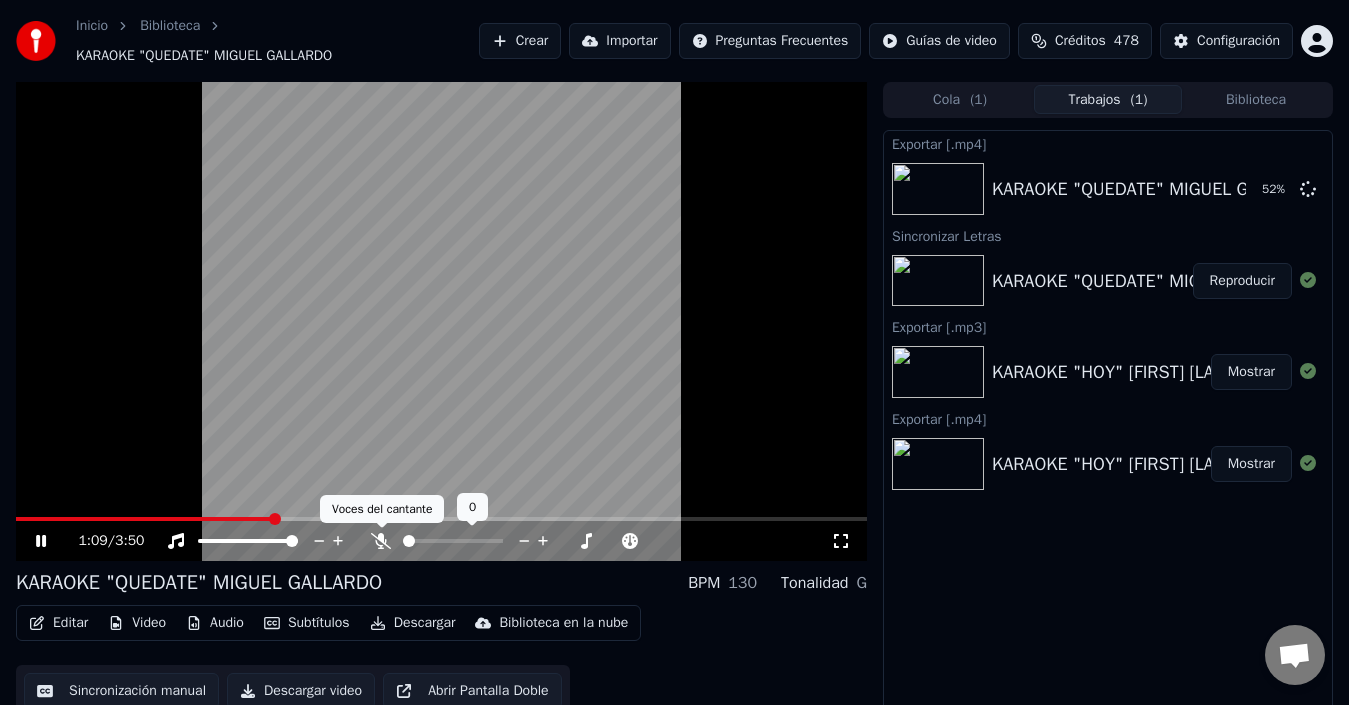 click 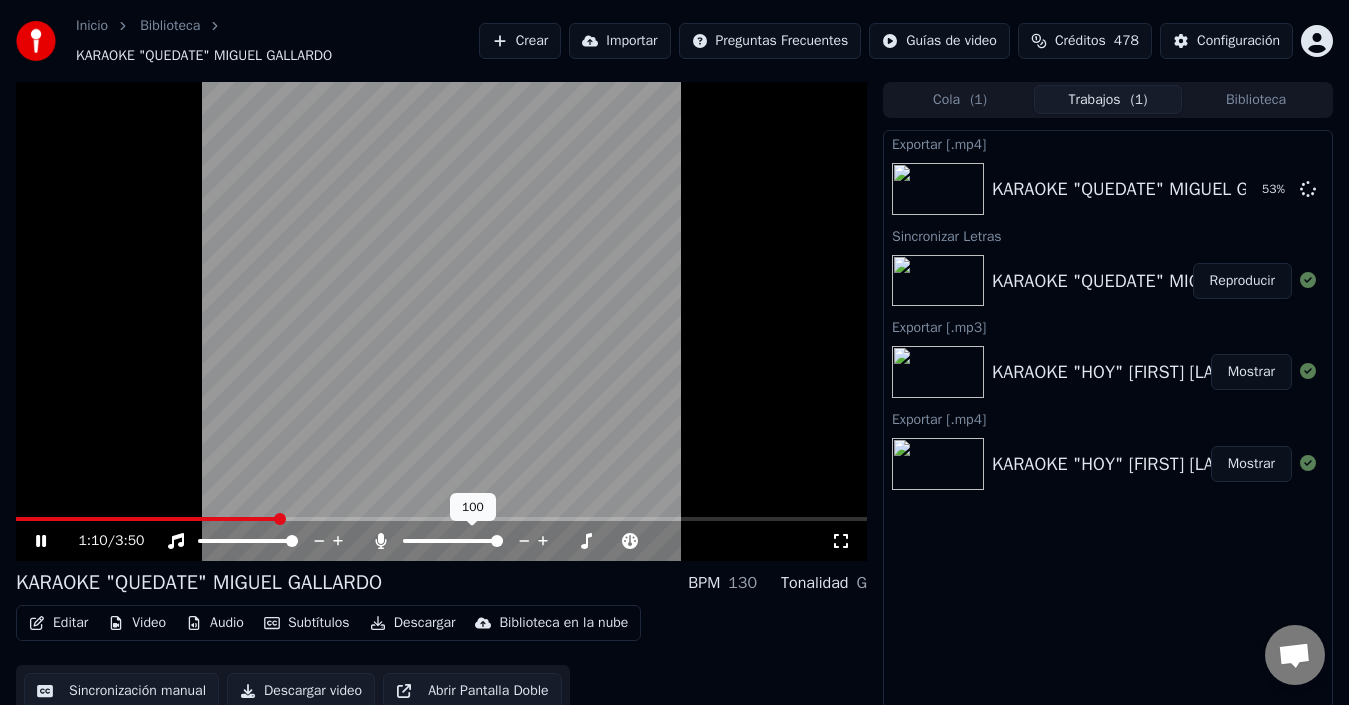 click 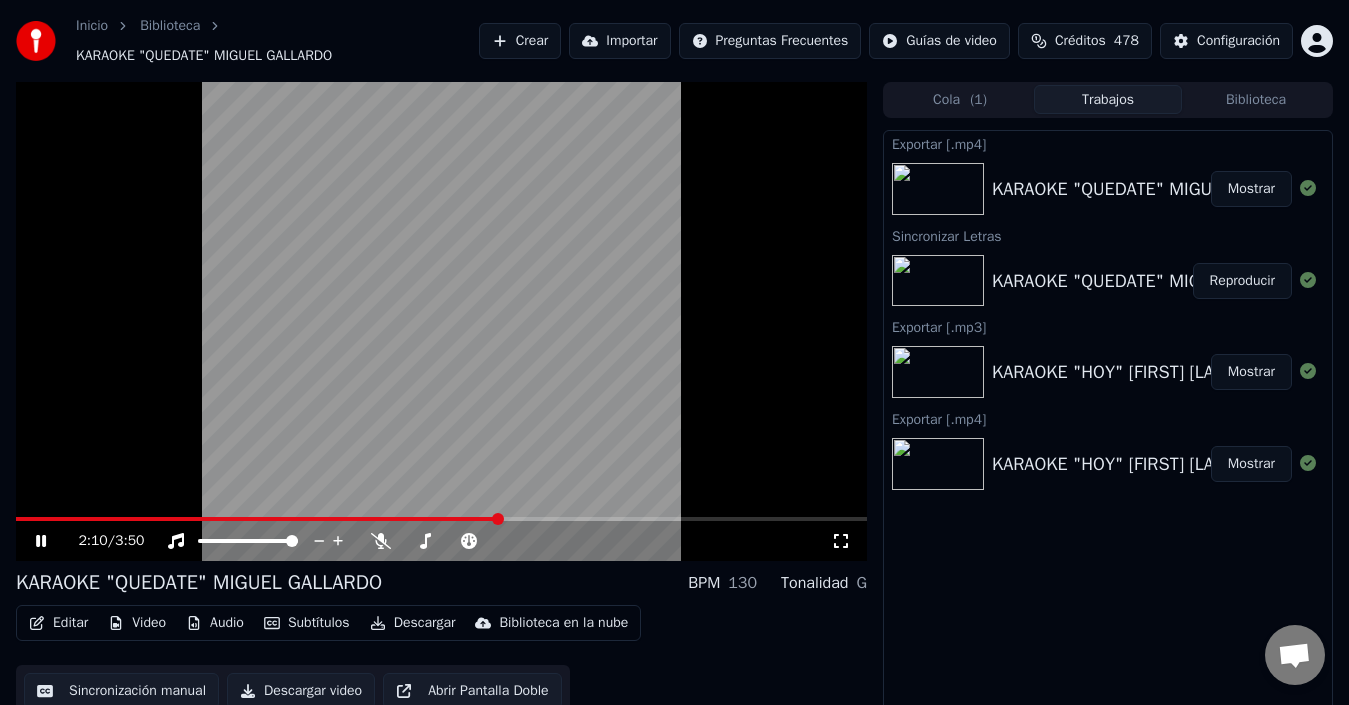 click at bounding box center (441, 321) 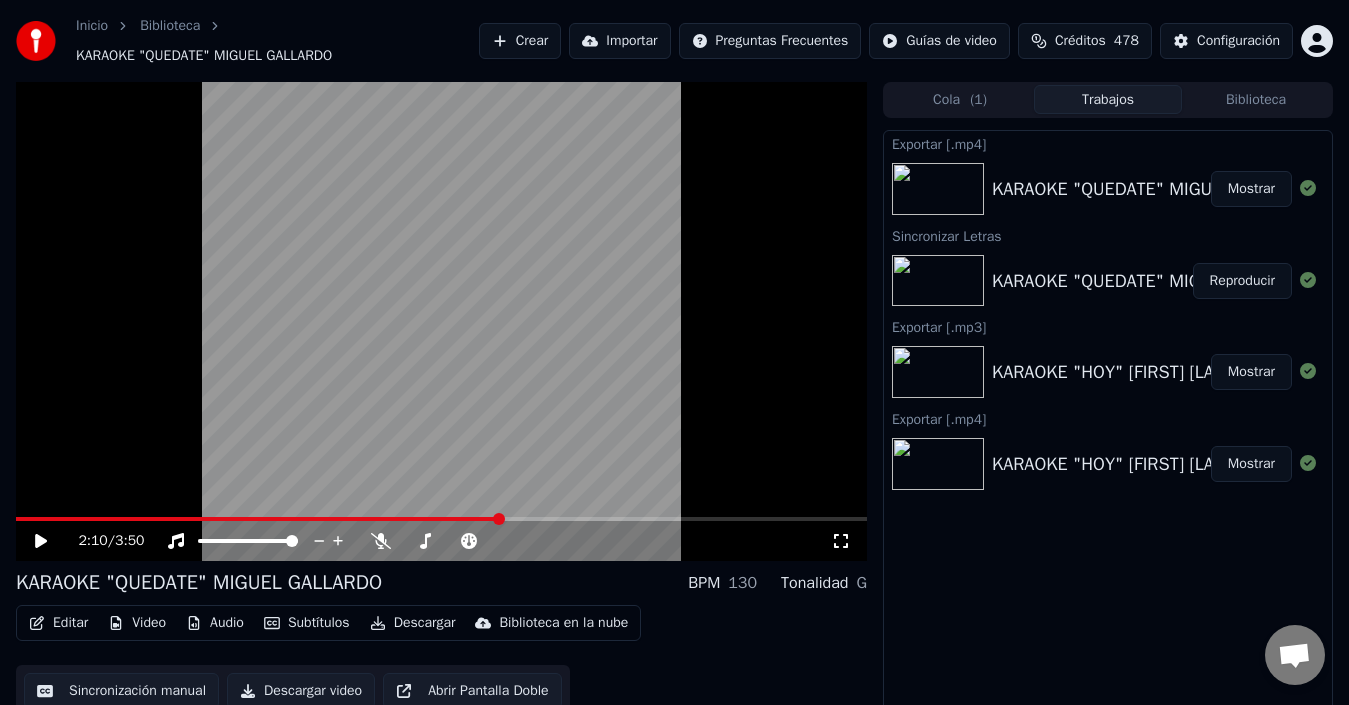 click at bounding box center (257, 519) 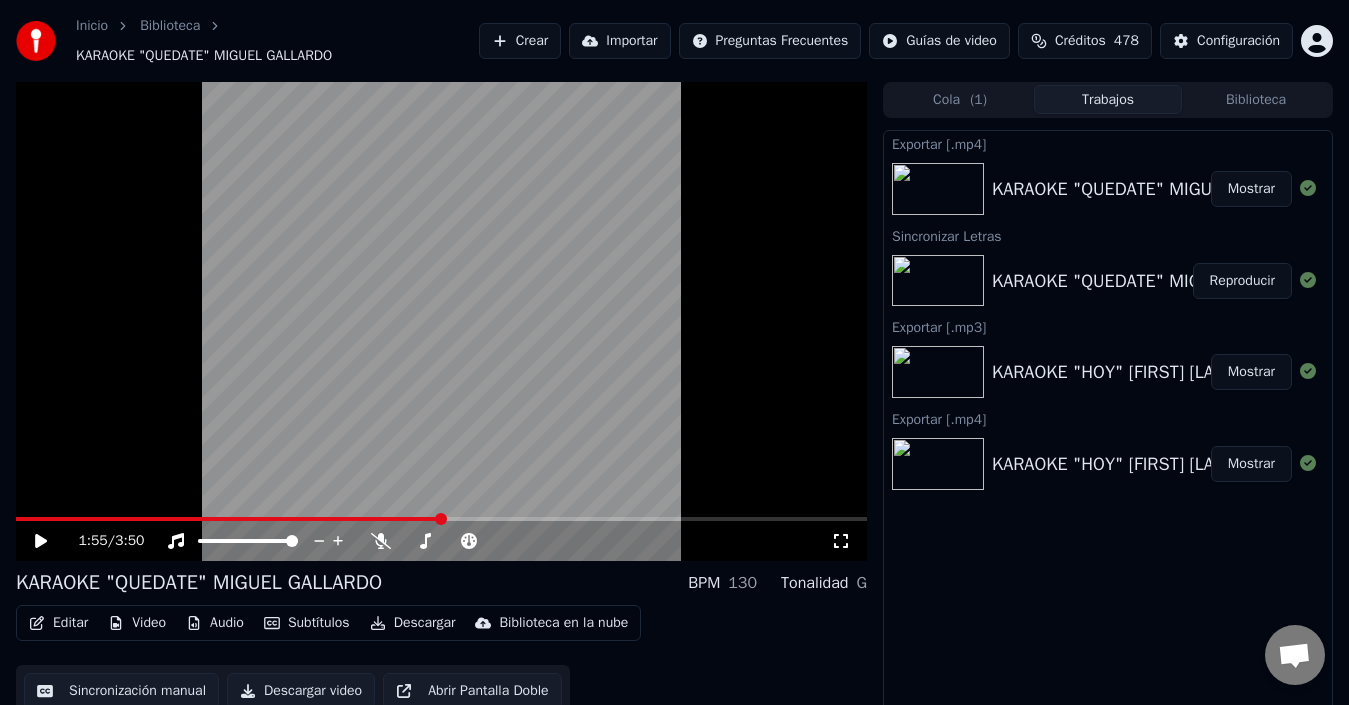 click on "1:55  /  3:50" at bounding box center [441, 541] 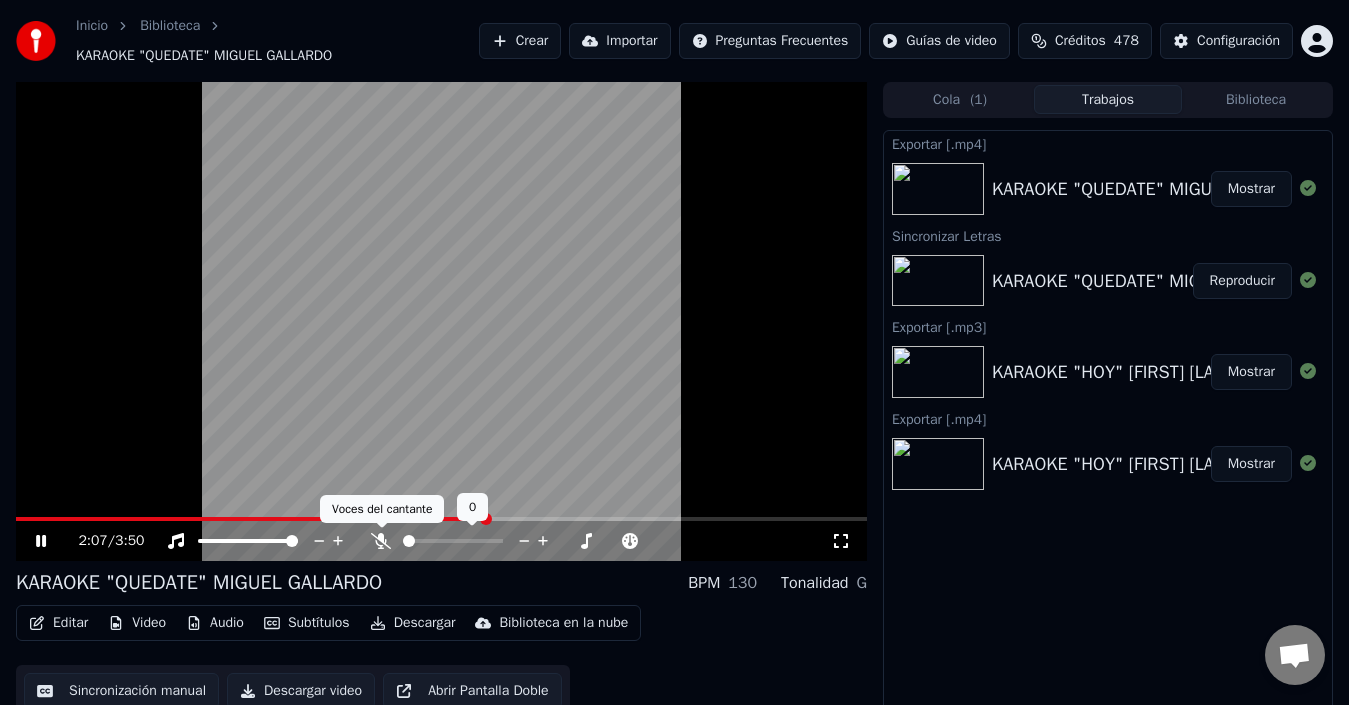 click 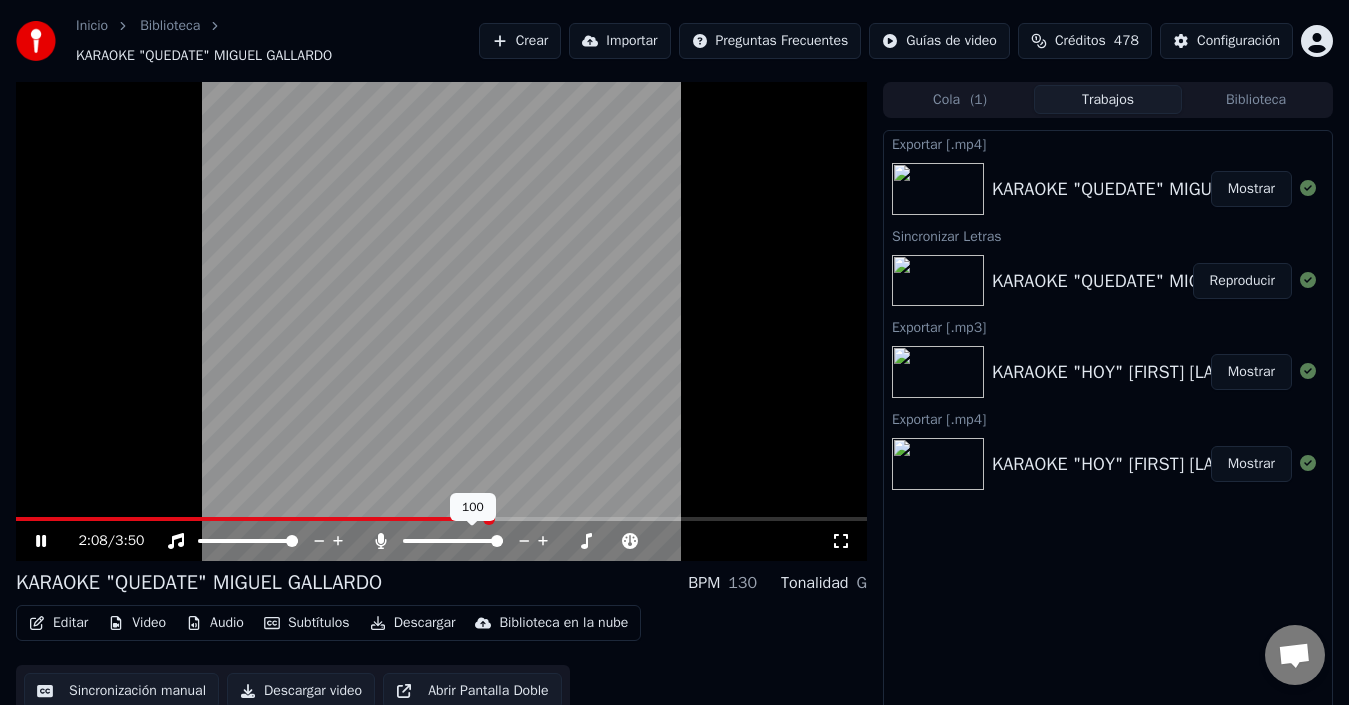 click 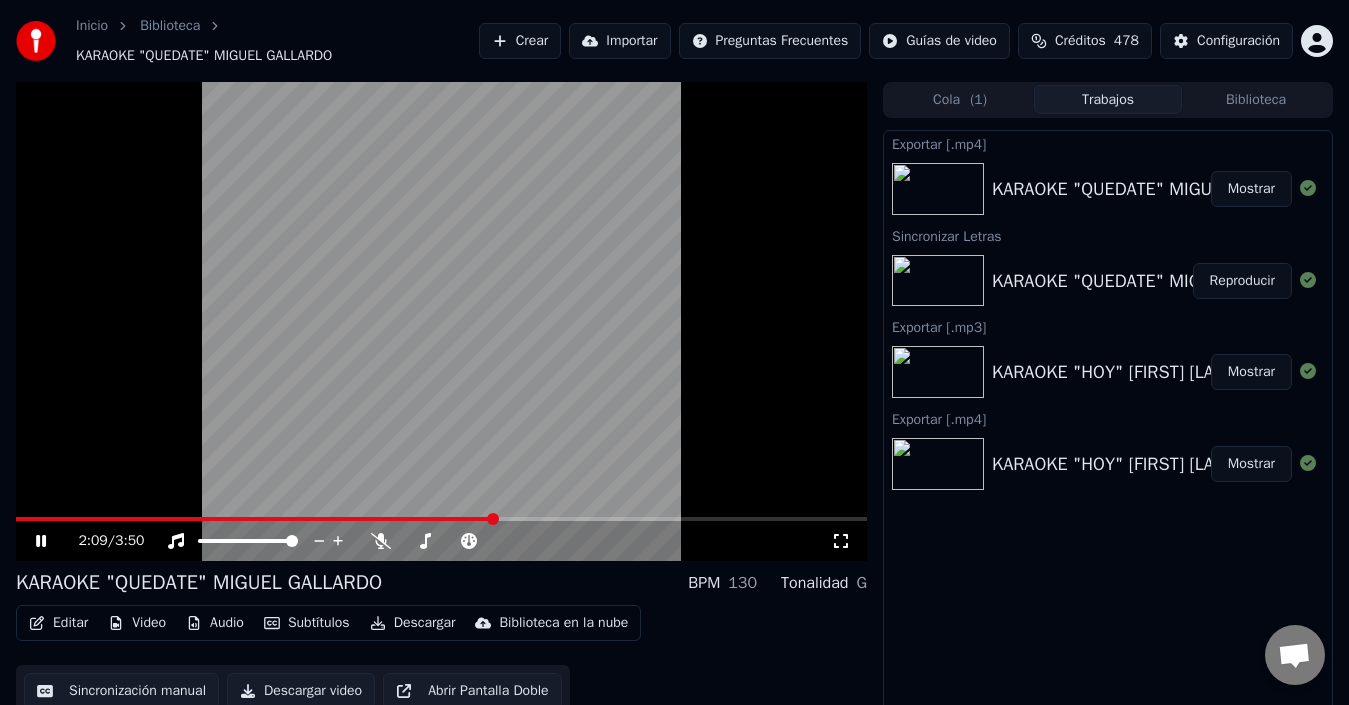 click at bounding box center (441, 321) 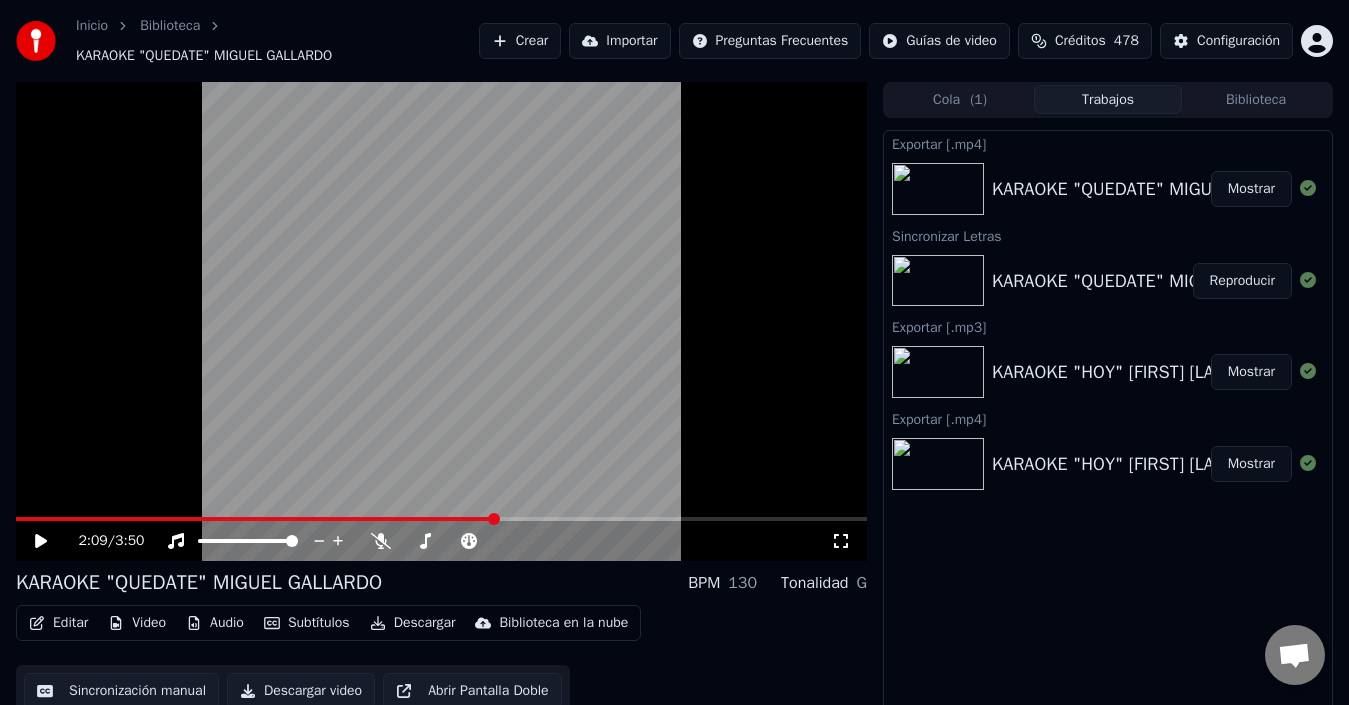 click on "2:09  /  3:50" at bounding box center (441, 541) 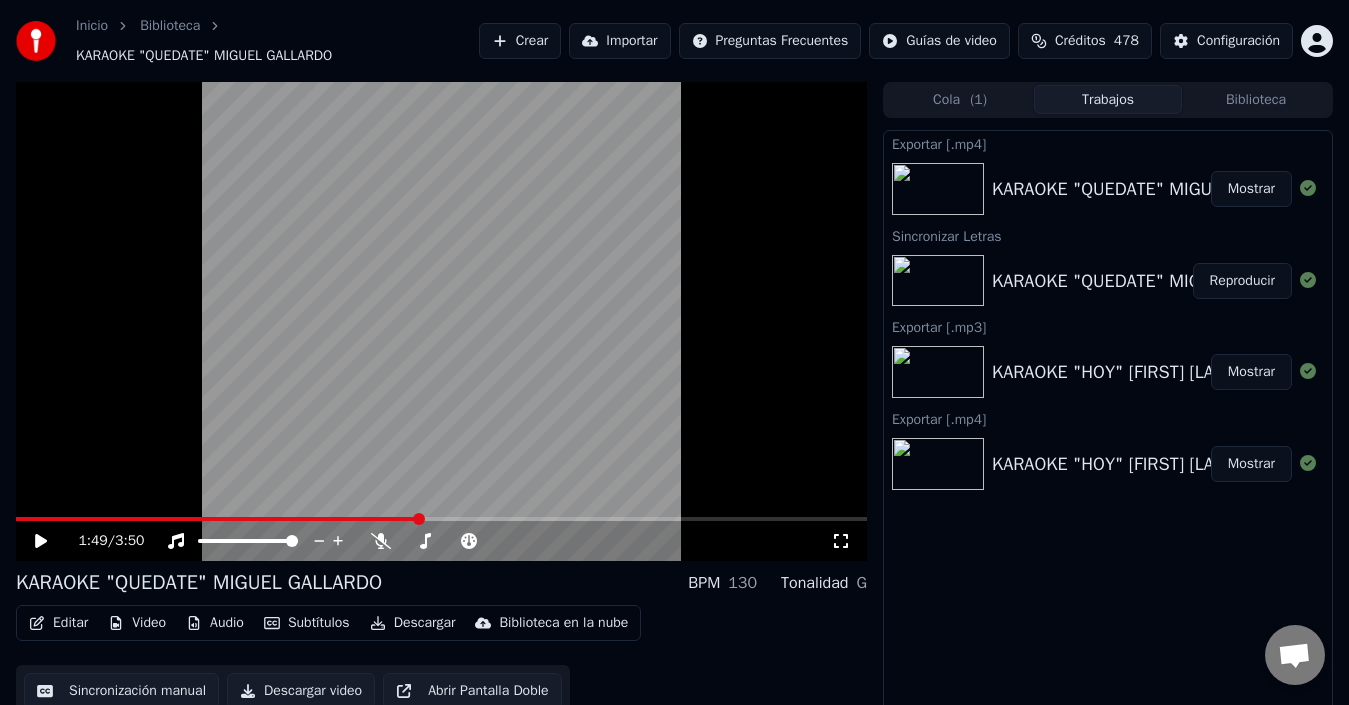 click at bounding box center [217, 519] 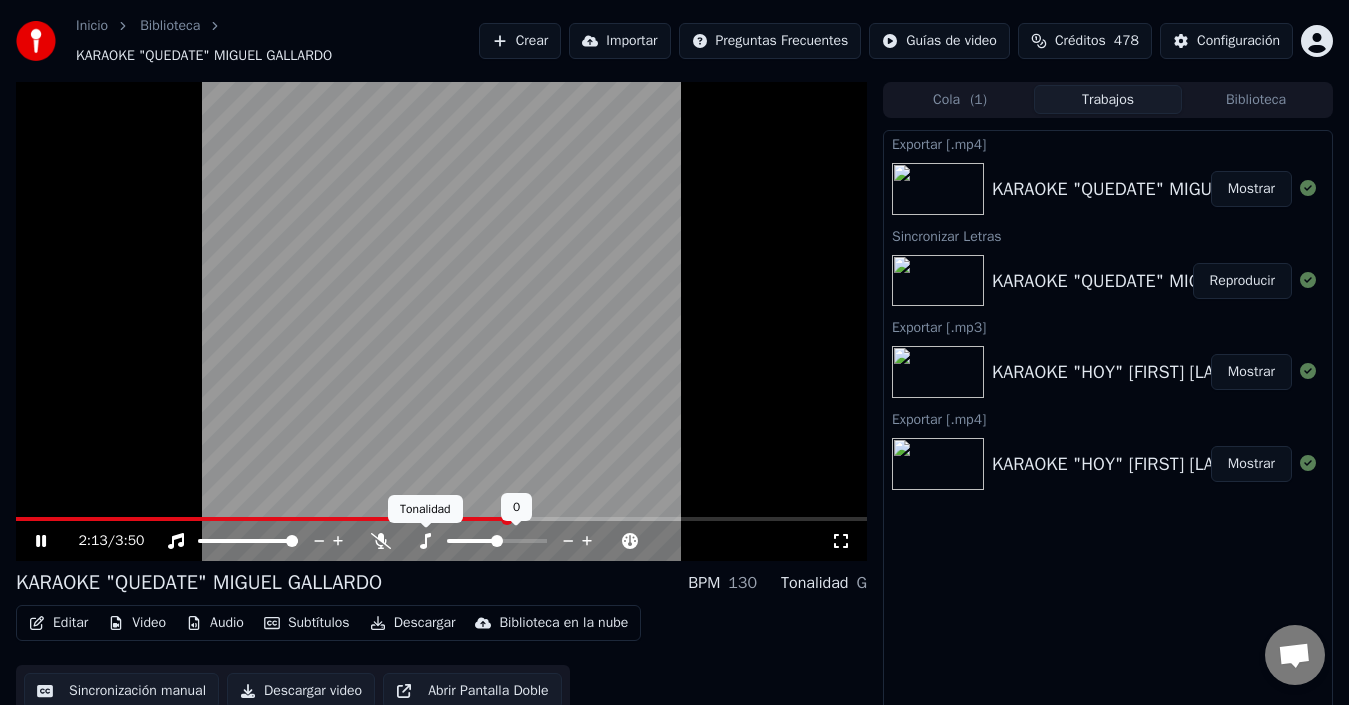 click 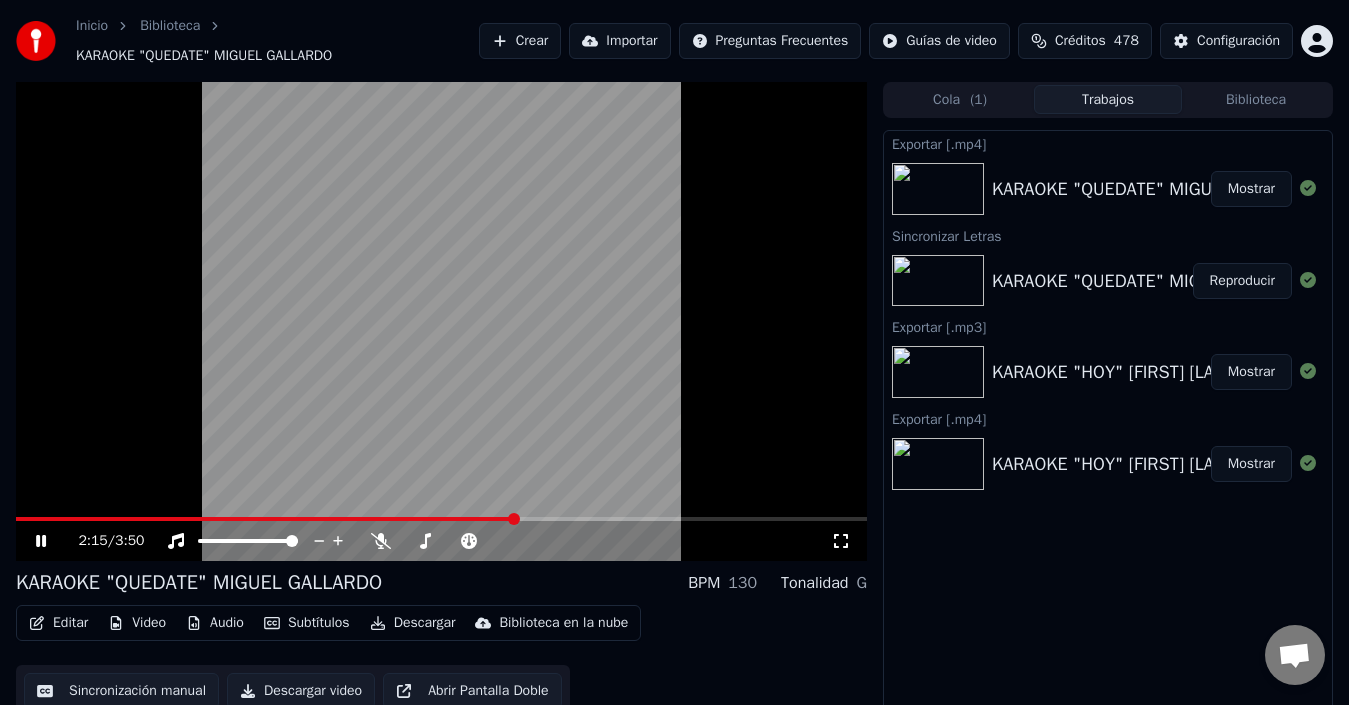 drag, startPoint x: 427, startPoint y: 541, endPoint x: 411, endPoint y: 542, distance: 16.03122 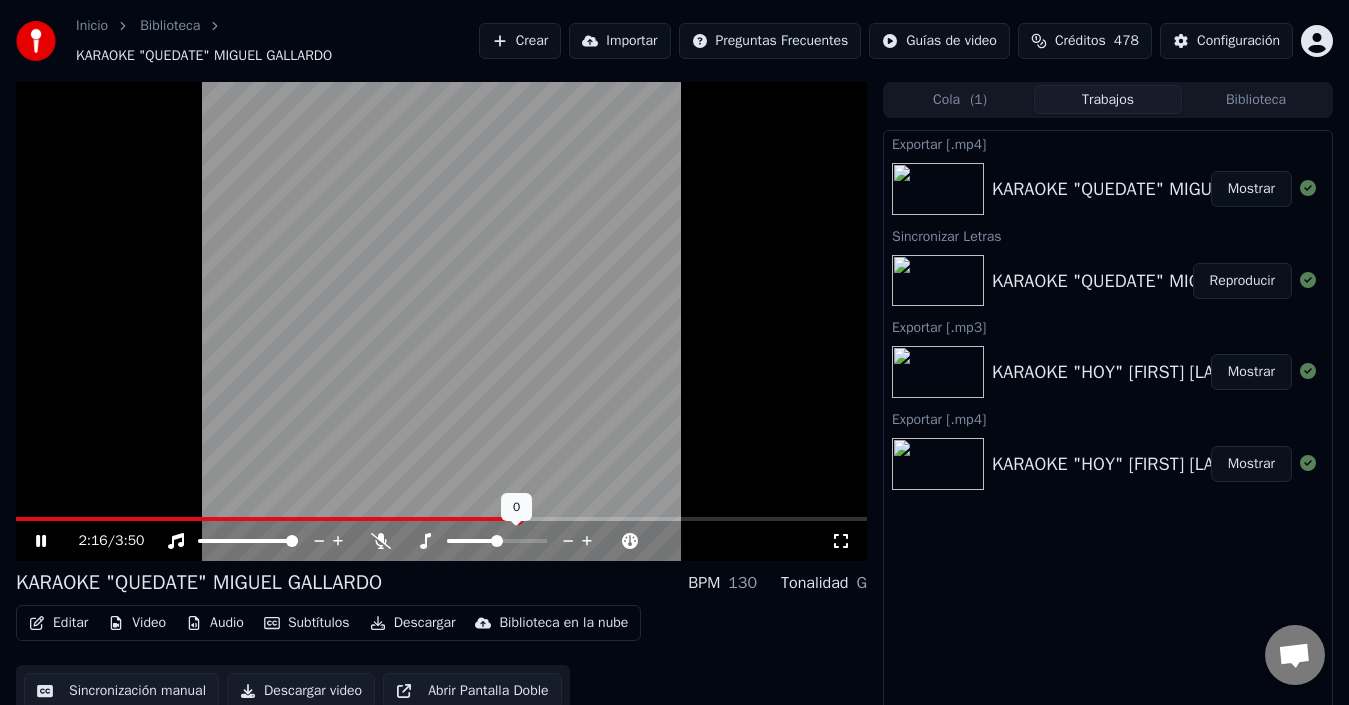 click at bounding box center [472, 541] 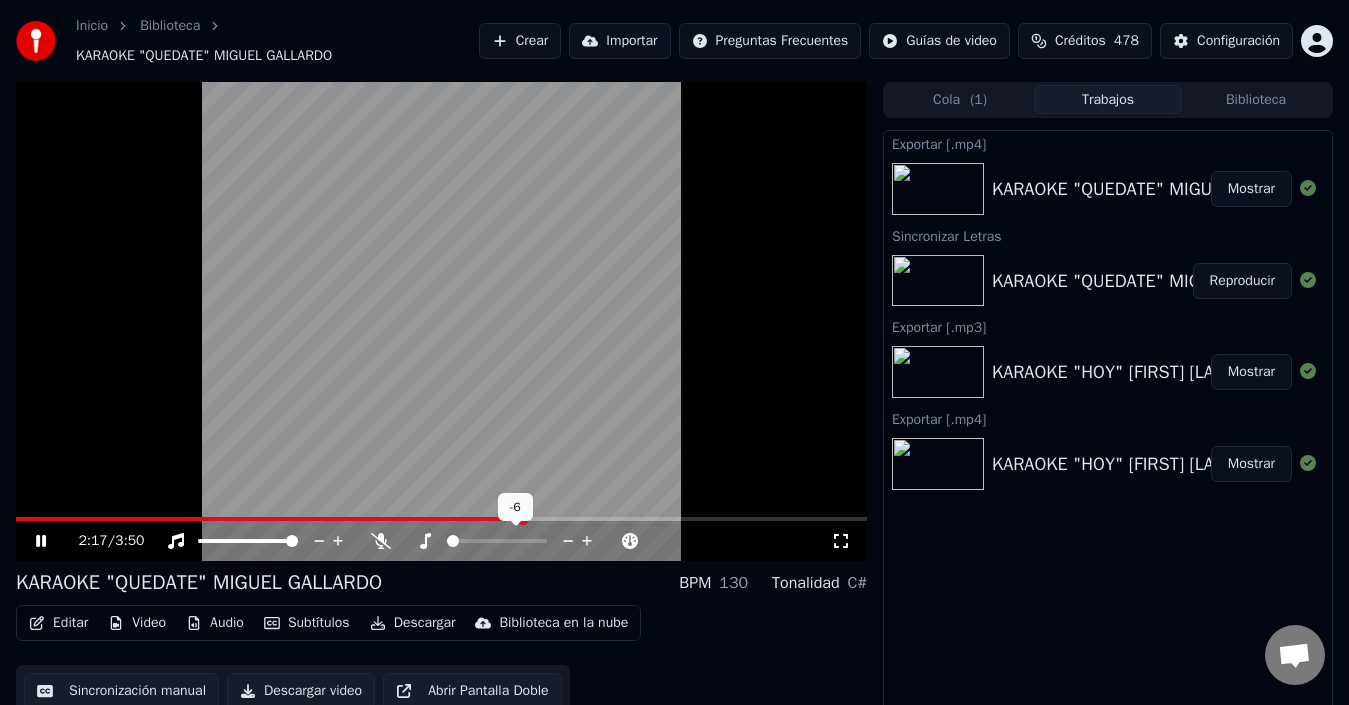 drag, startPoint x: 454, startPoint y: 547, endPoint x: 473, endPoint y: 547, distance: 19 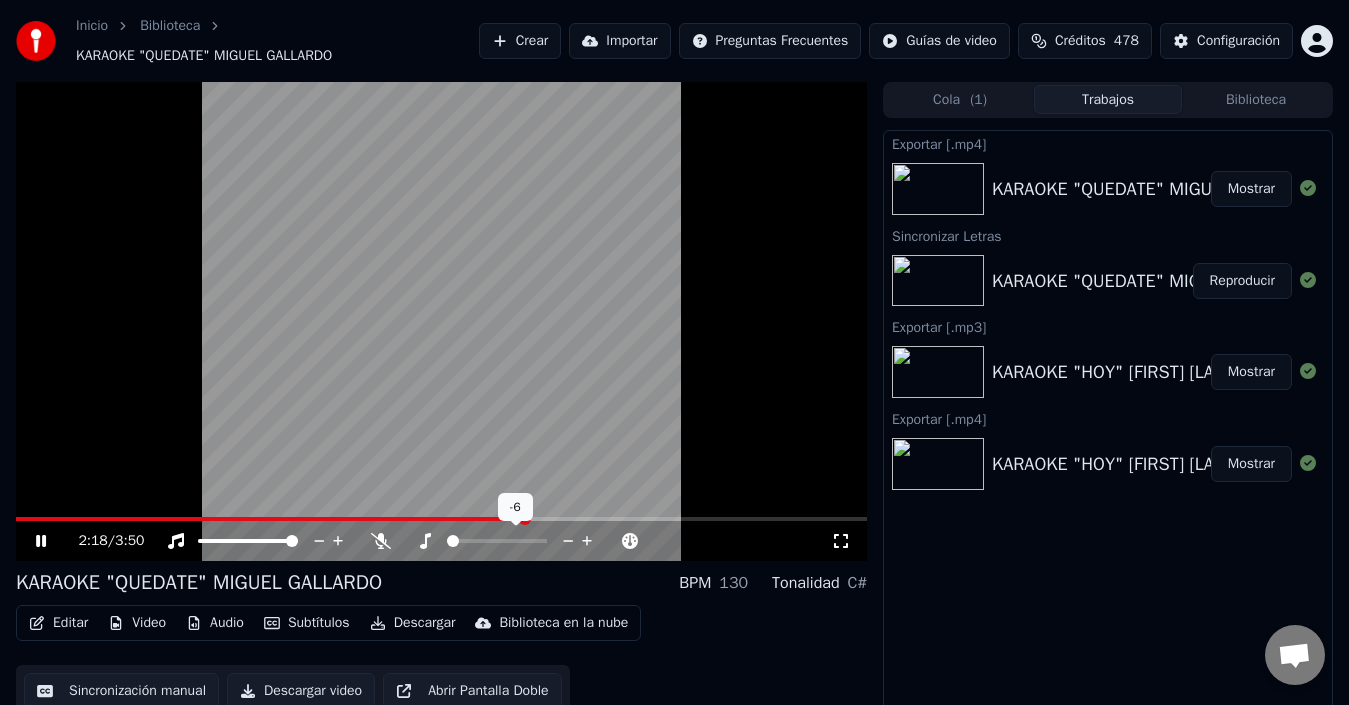 click at bounding box center (515, 541) 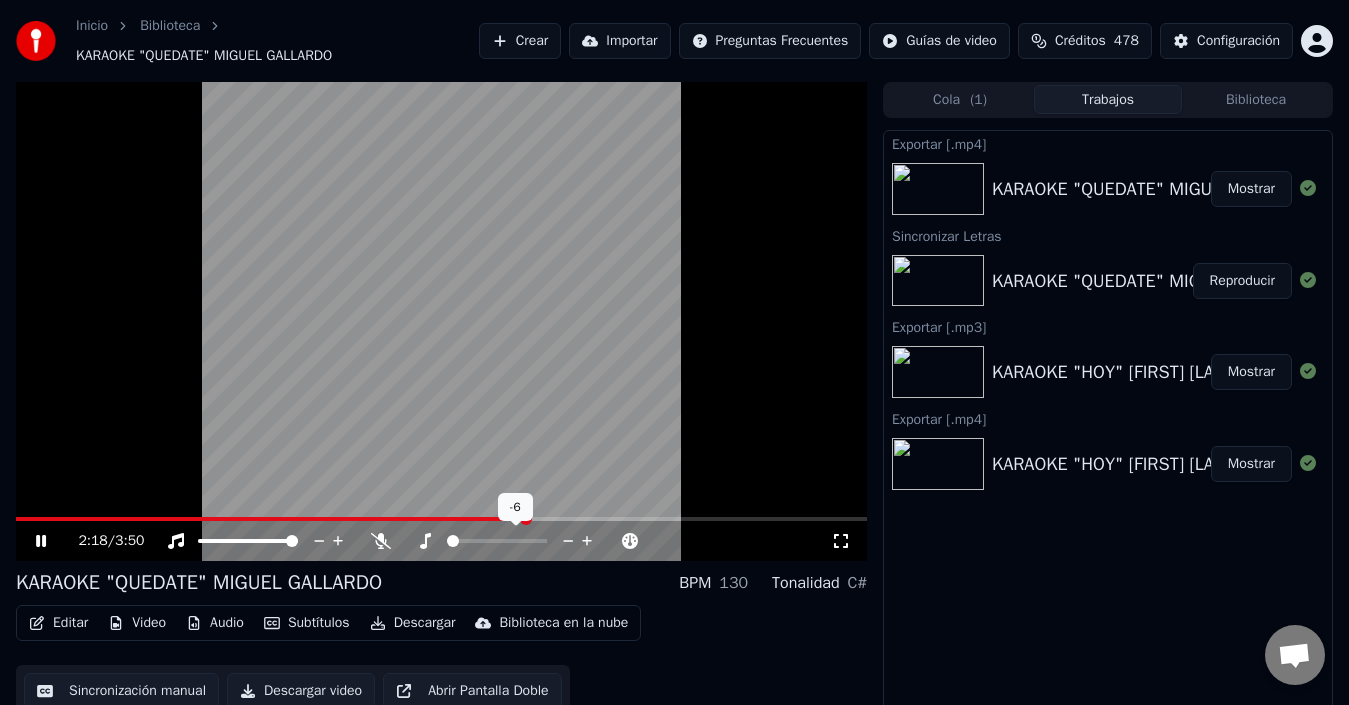 click at bounding box center [515, 541] 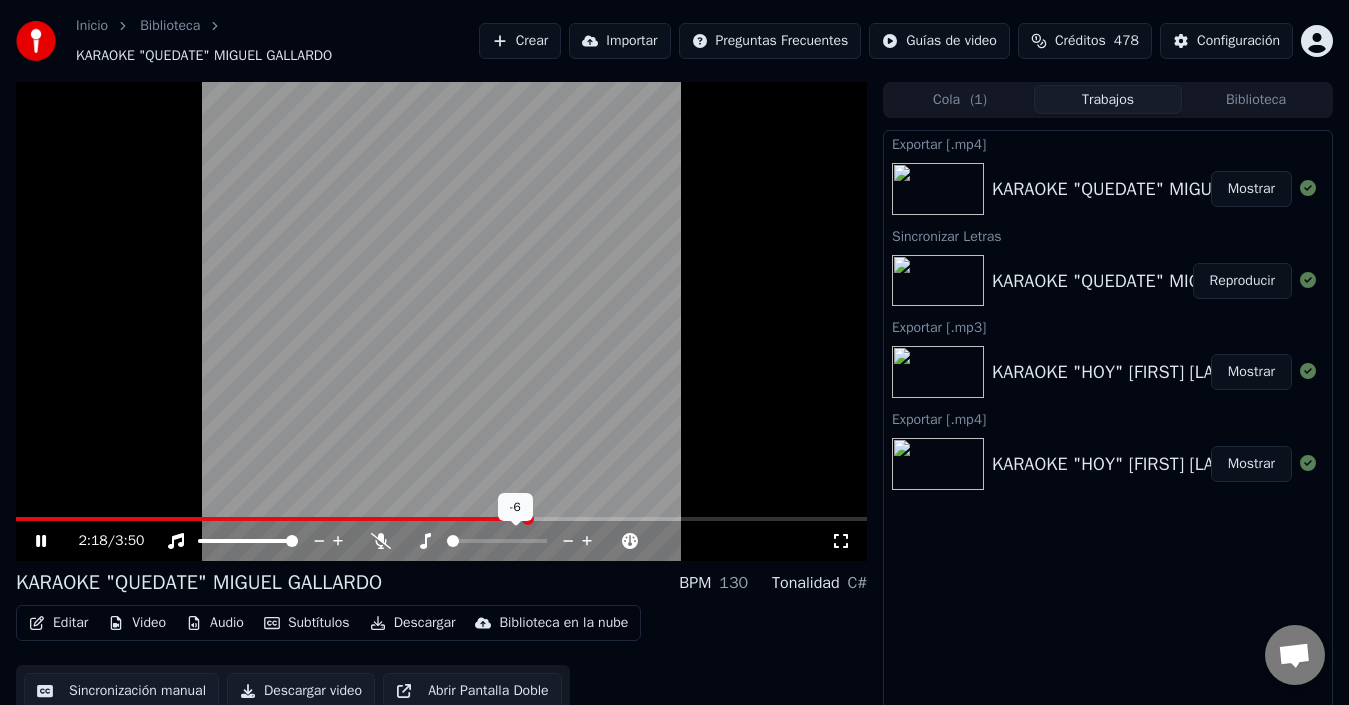 click at bounding box center [515, 541] 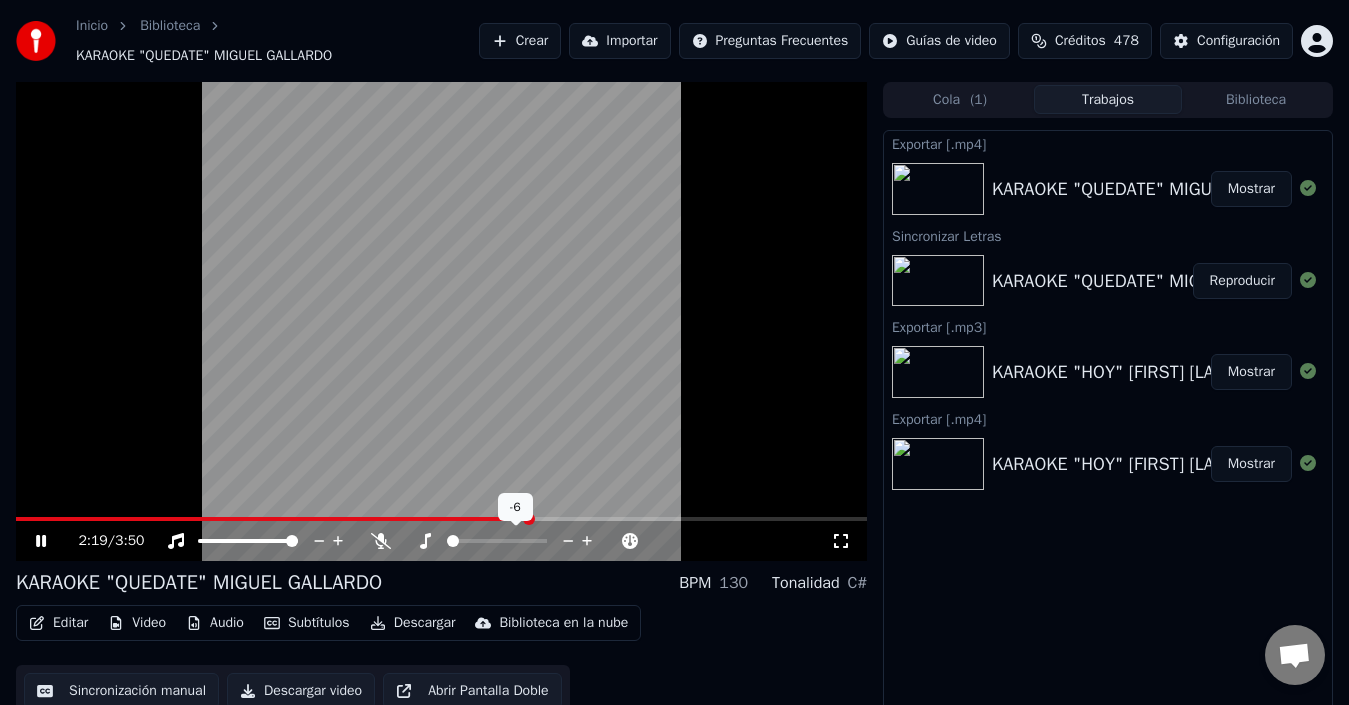 click at bounding box center [515, 541] 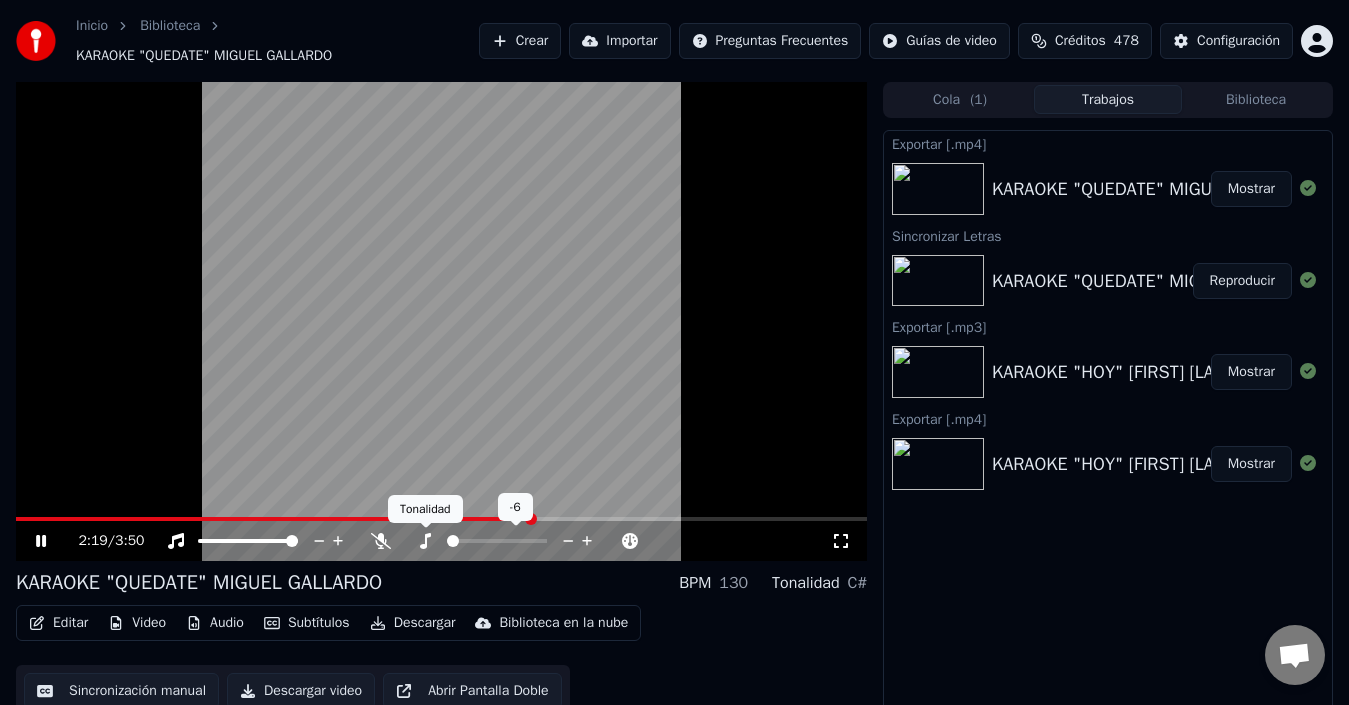 click 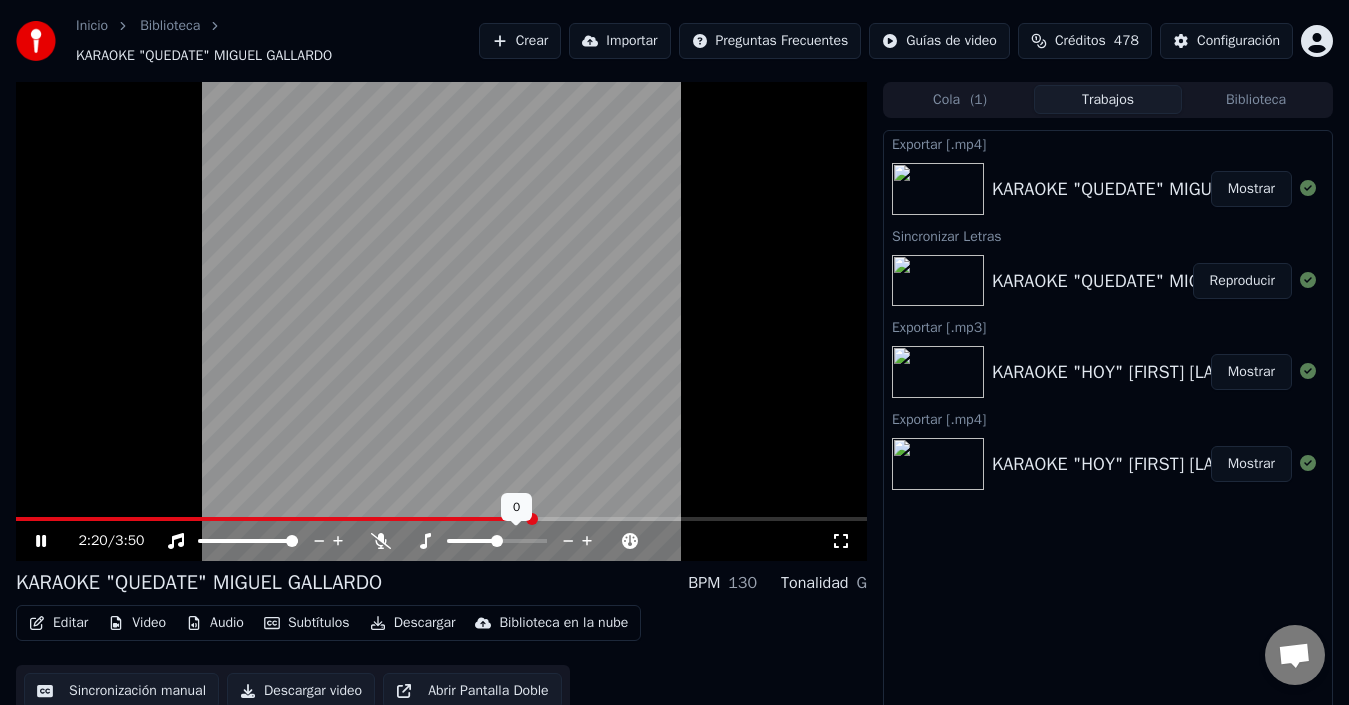 click 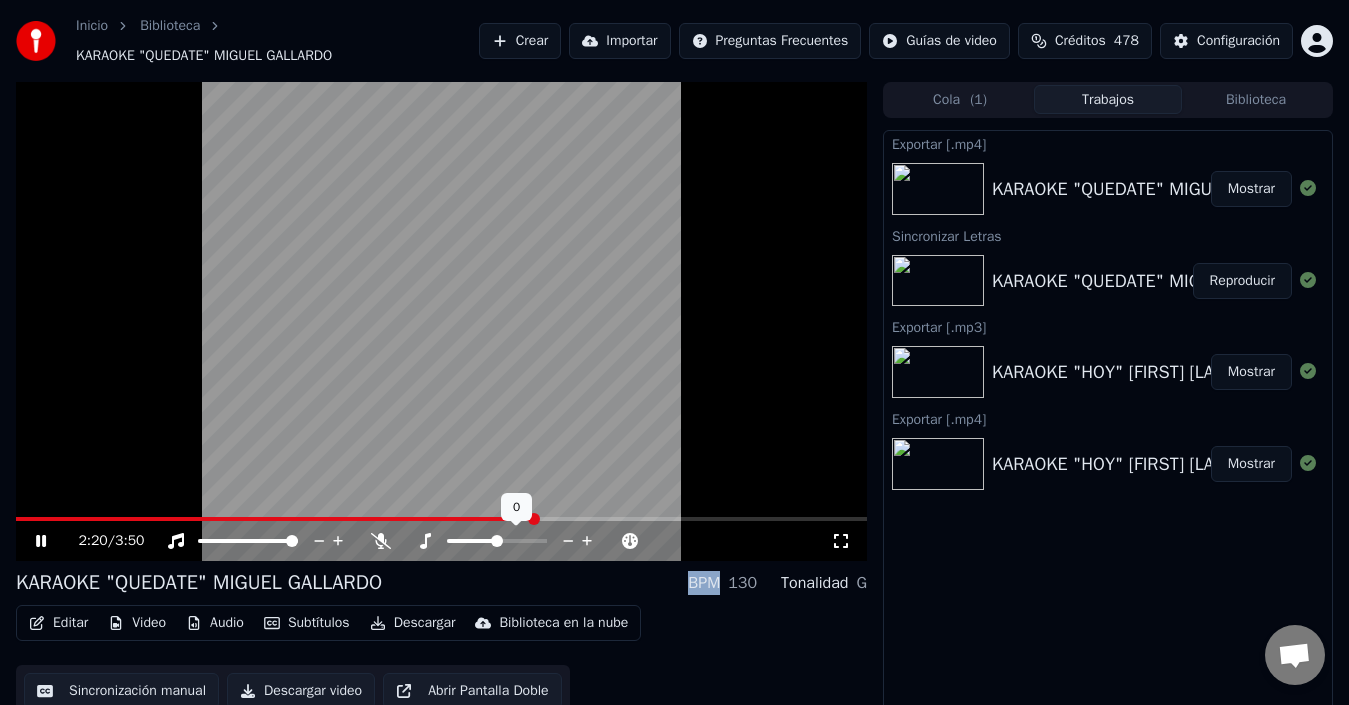 click 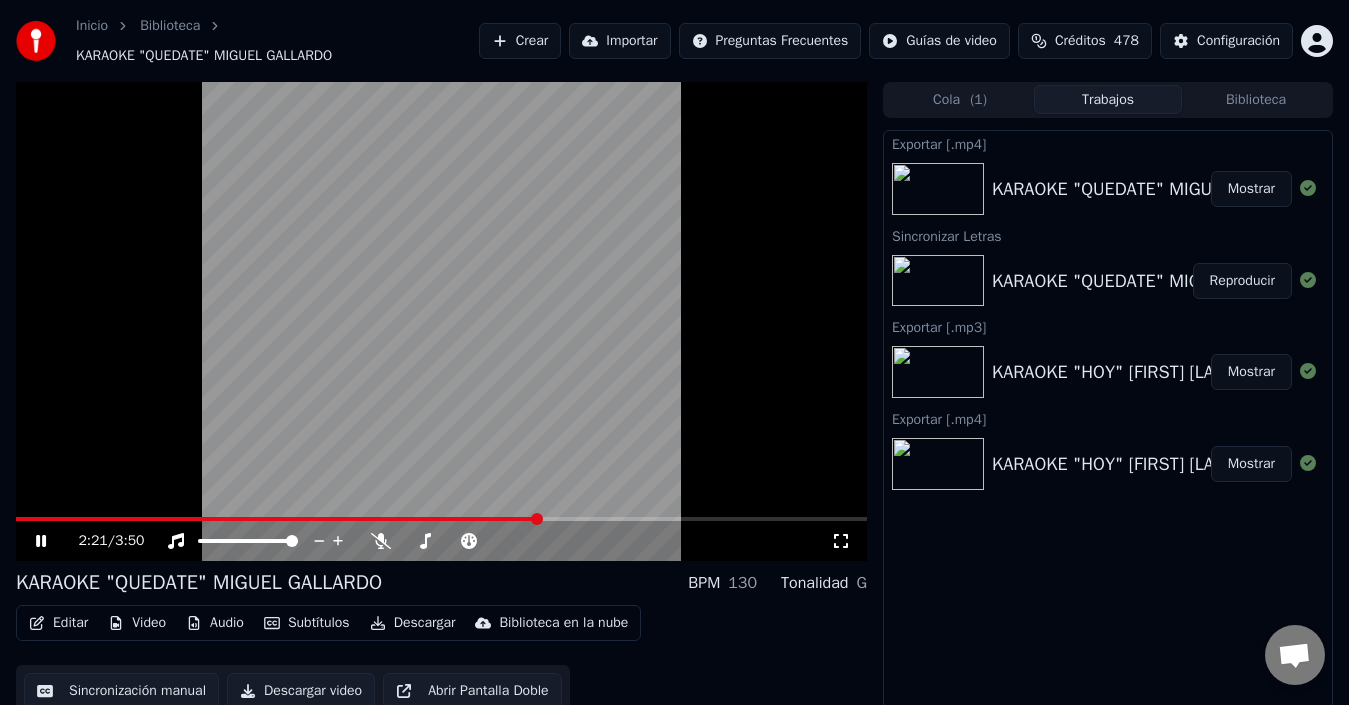 click on "2:21  /  3:50" at bounding box center [454, 541] 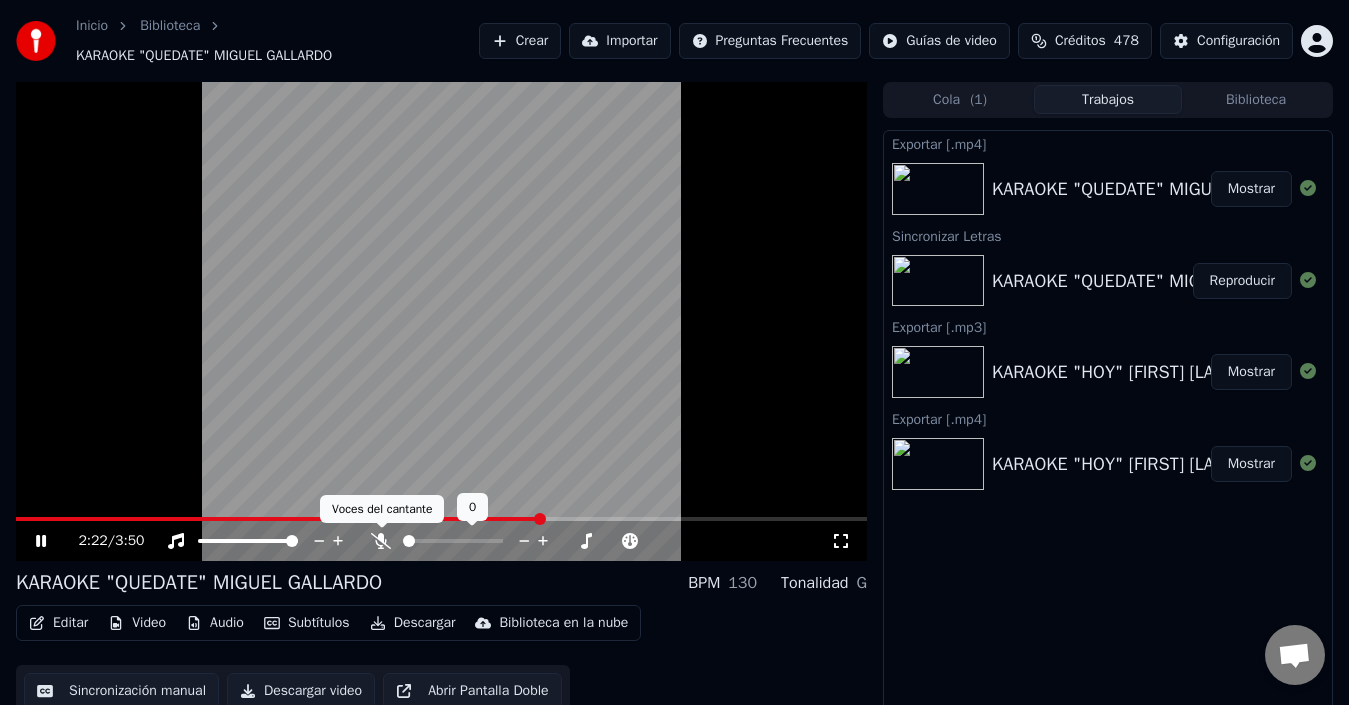 click 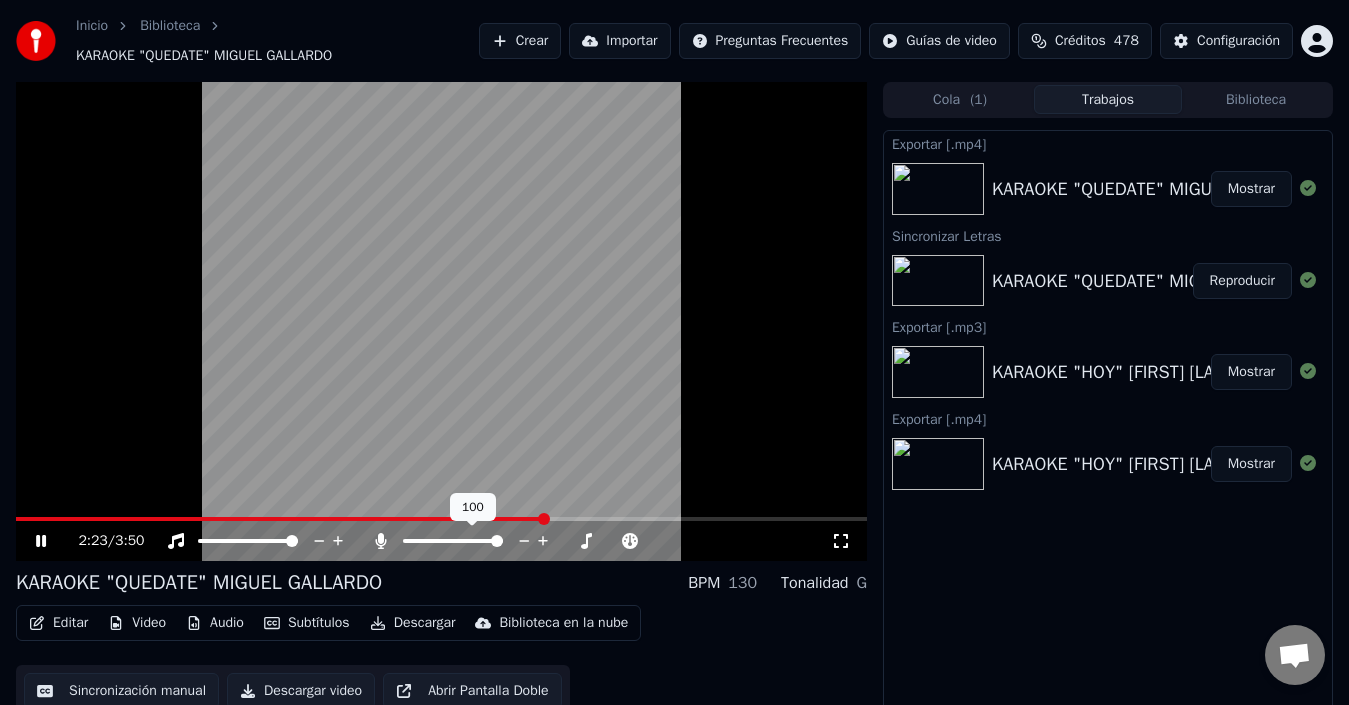 click 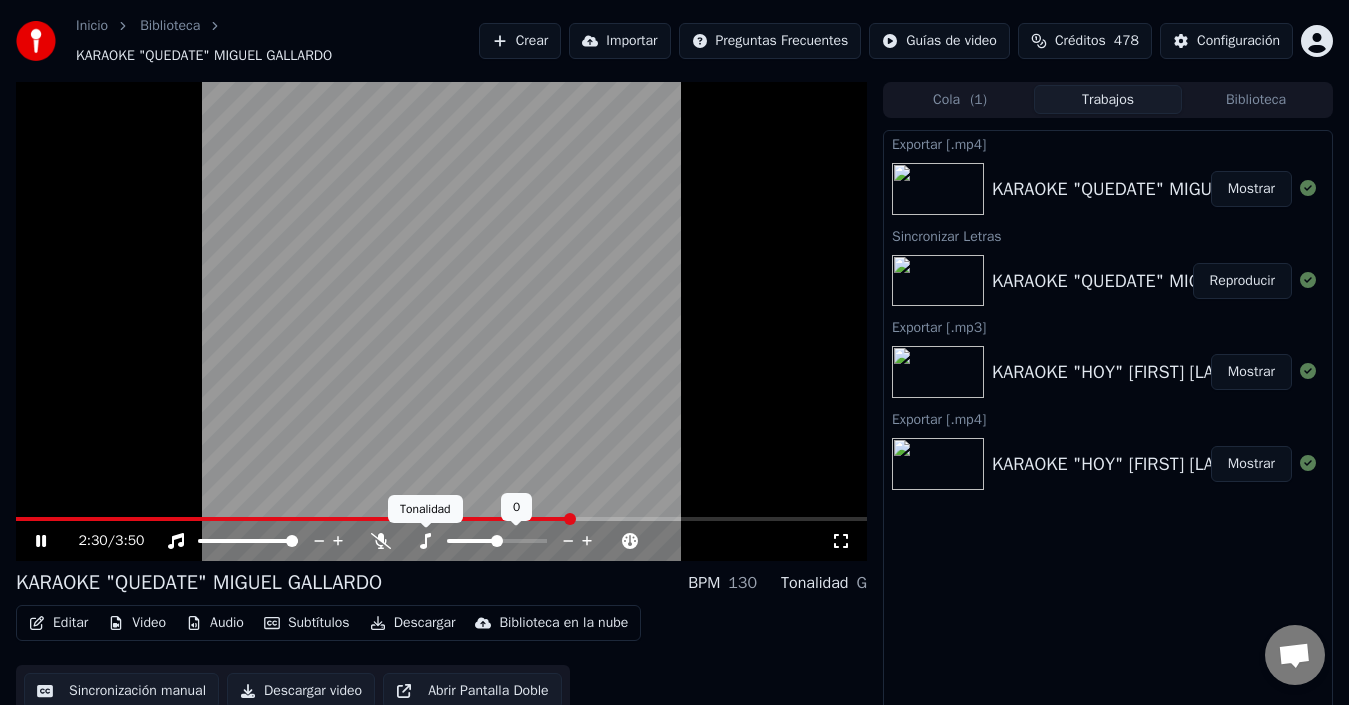 click 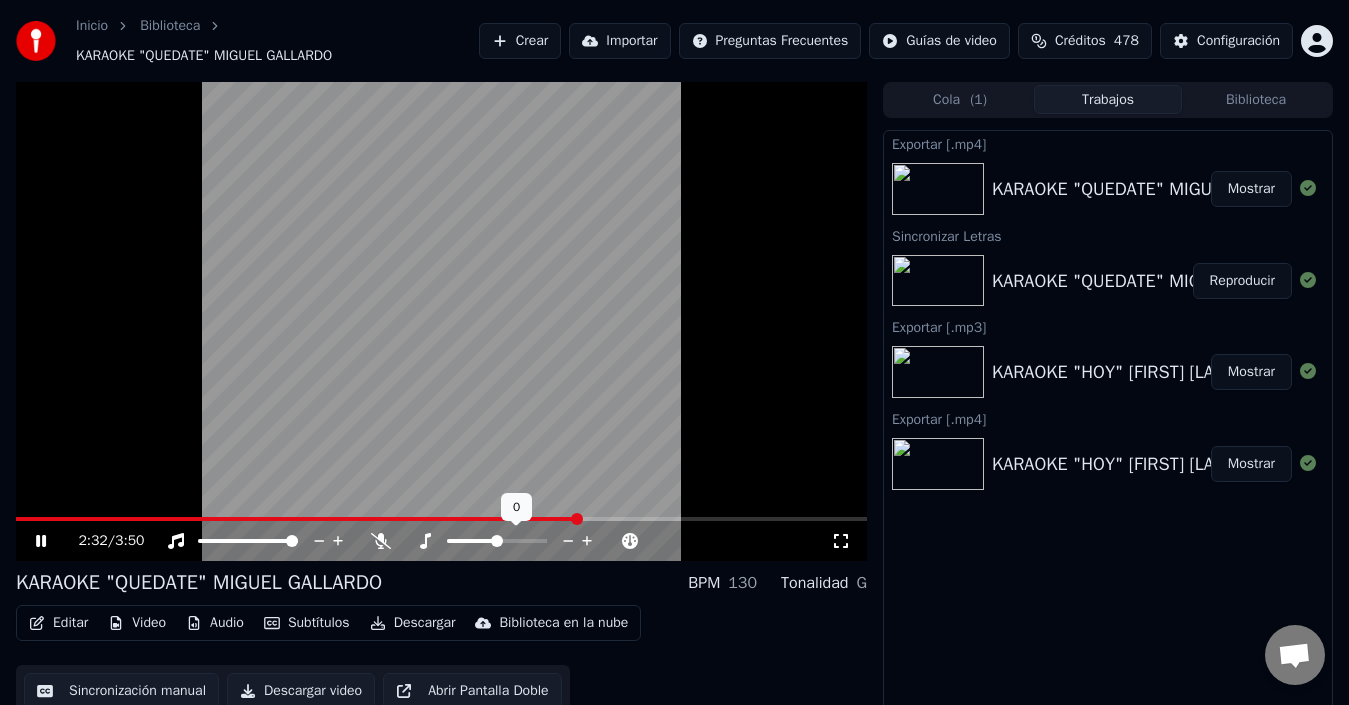 drag, startPoint x: 421, startPoint y: 539, endPoint x: 436, endPoint y: 544, distance: 15.811388 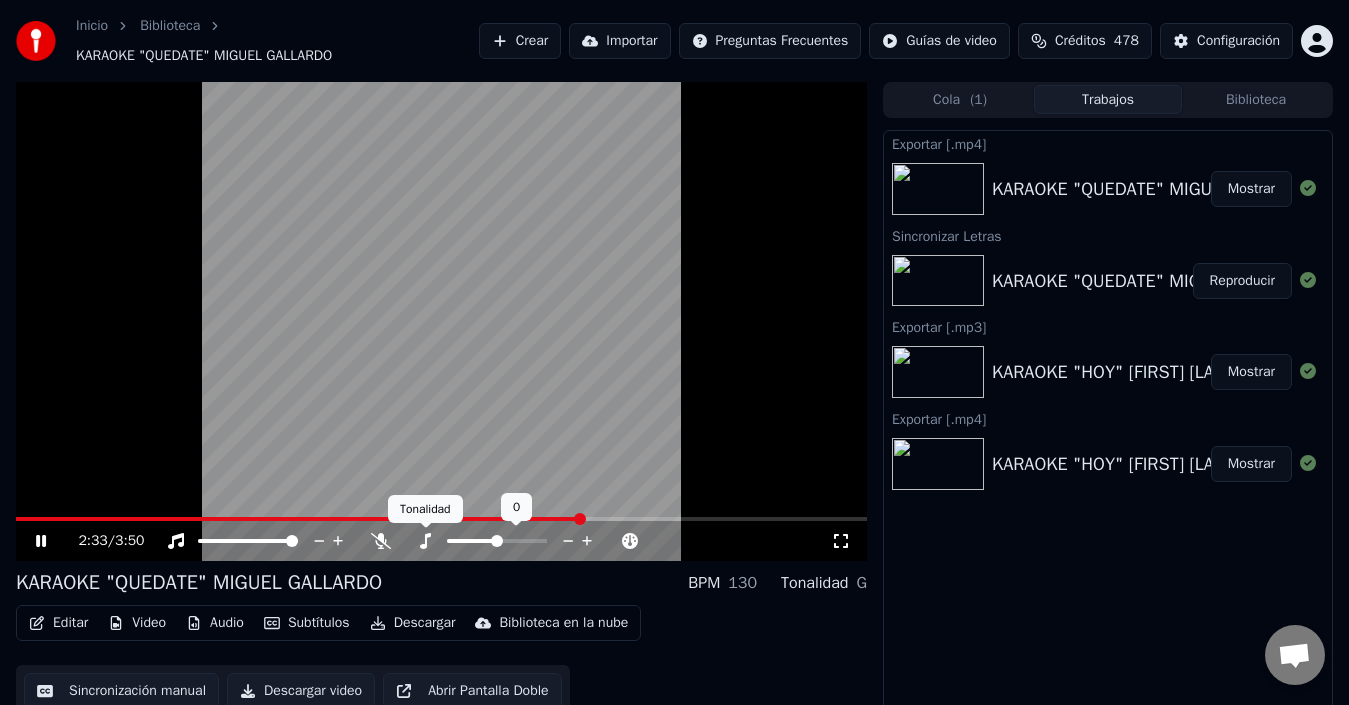 click 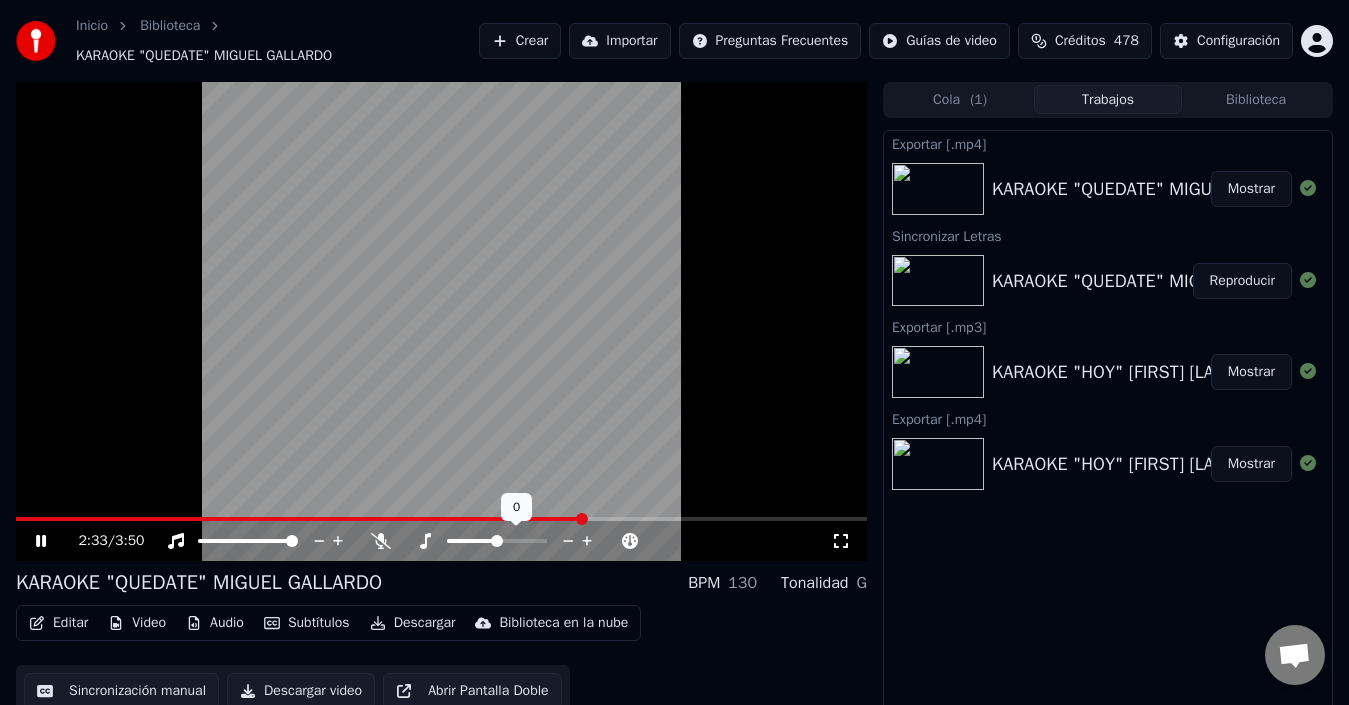 click at bounding box center (505, 541) 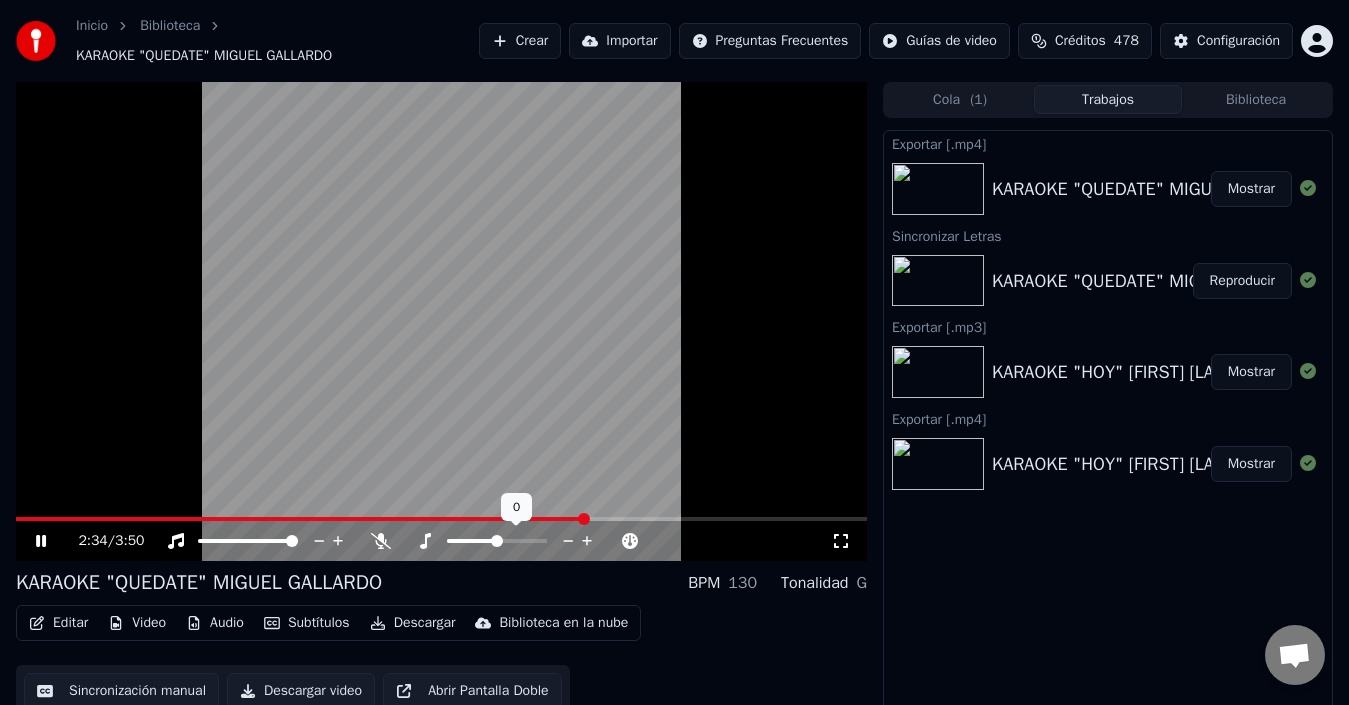 click at bounding box center [515, 541] 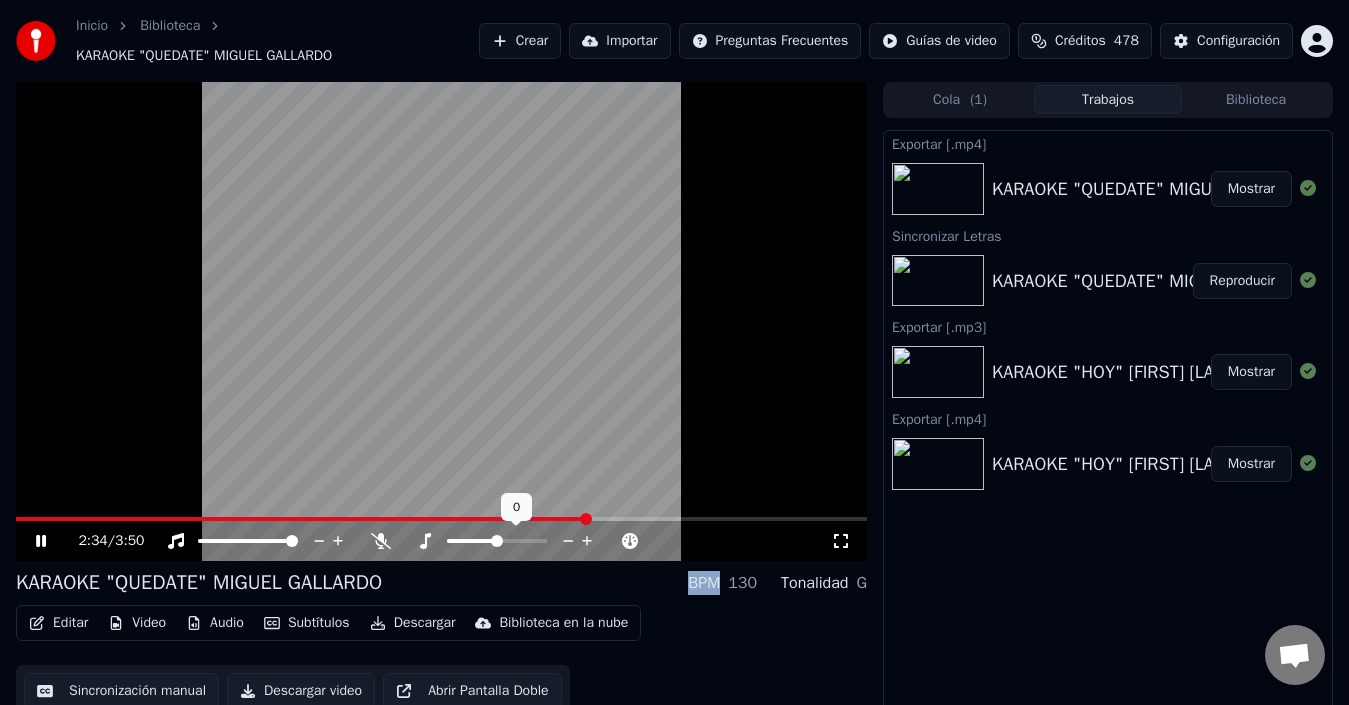 click at bounding box center [515, 541] 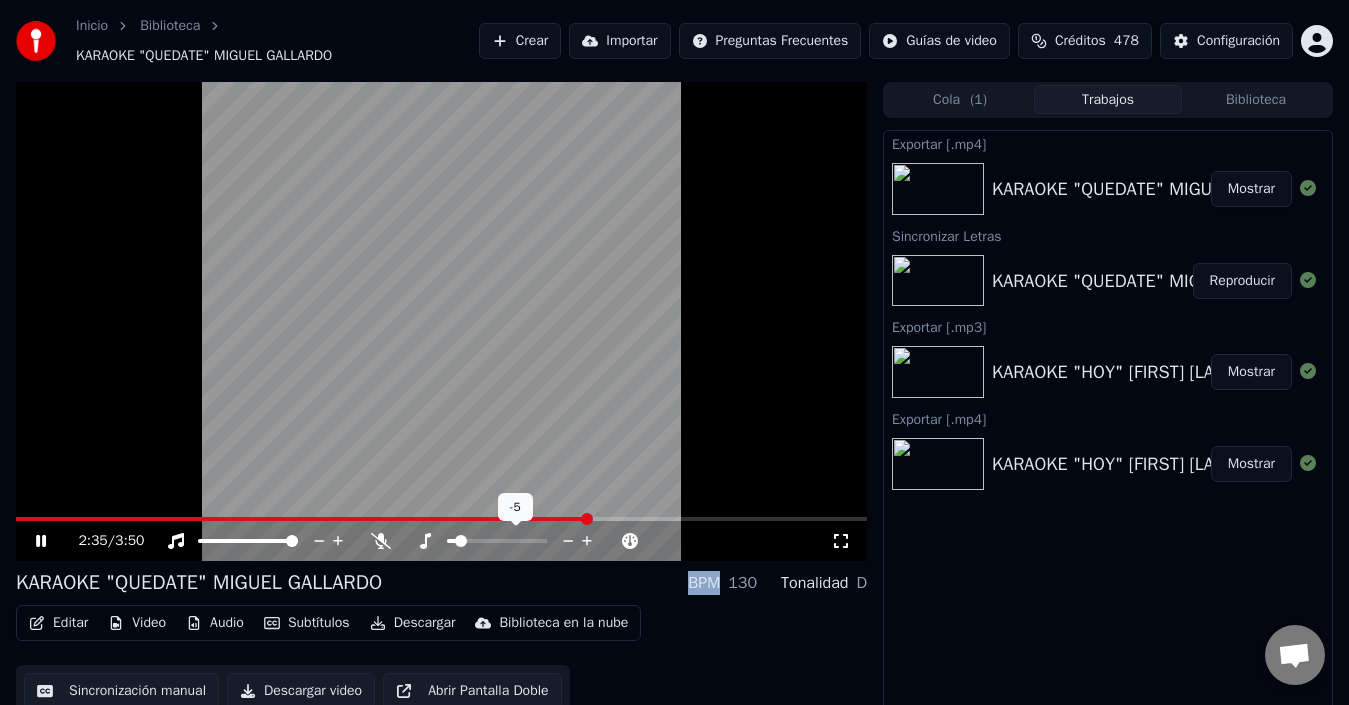 click at bounding box center [461, 541] 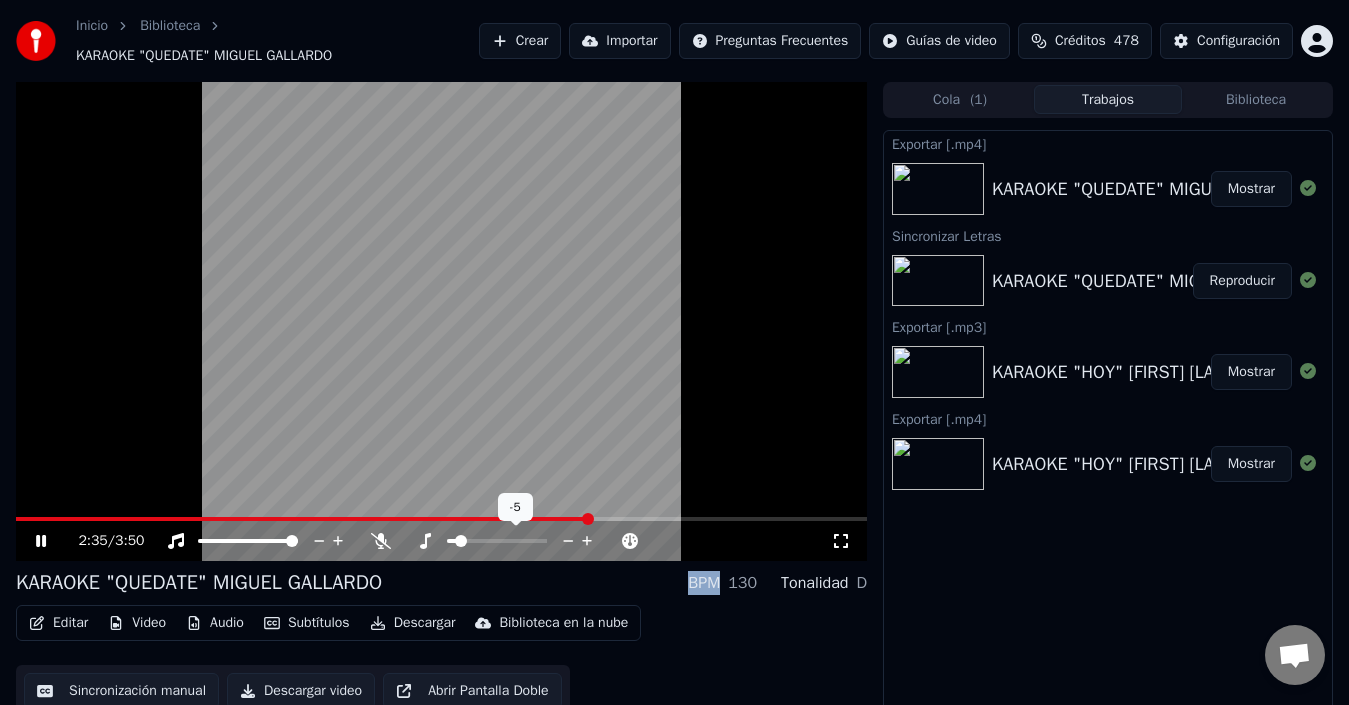 click at bounding box center [461, 541] 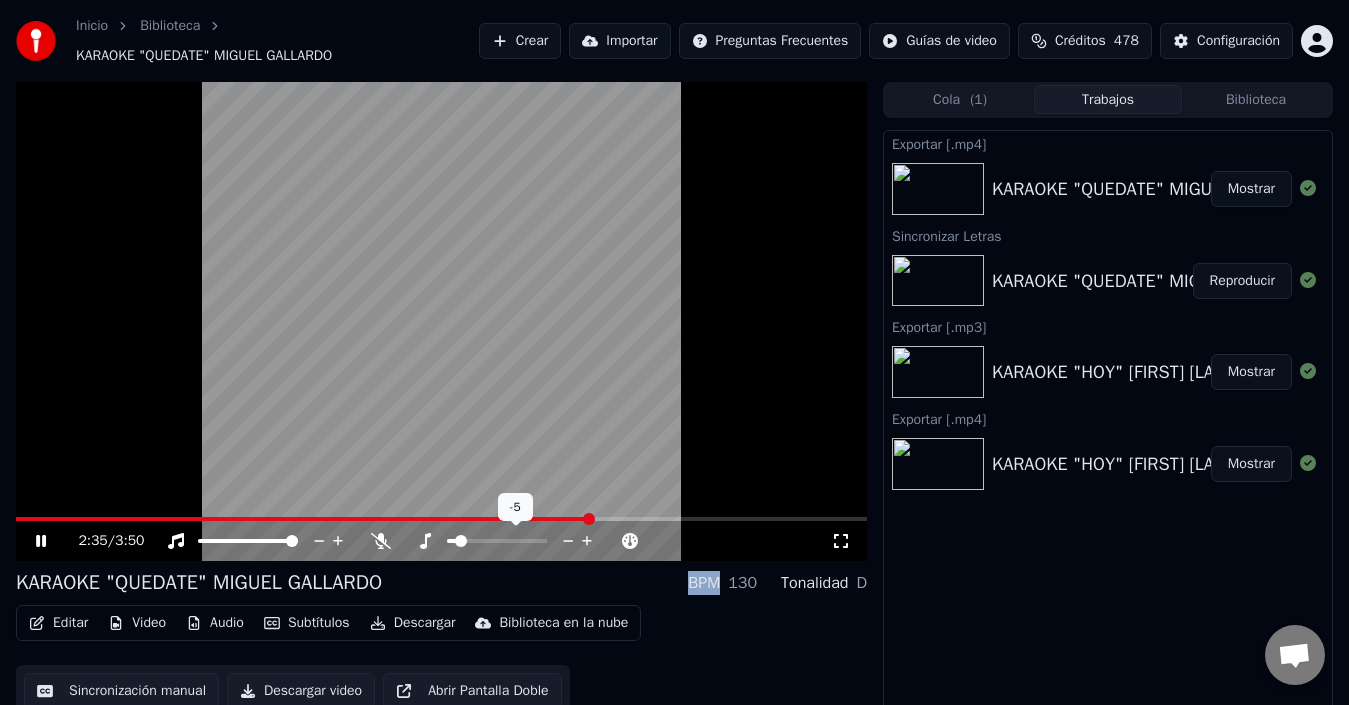 click at bounding box center (461, 541) 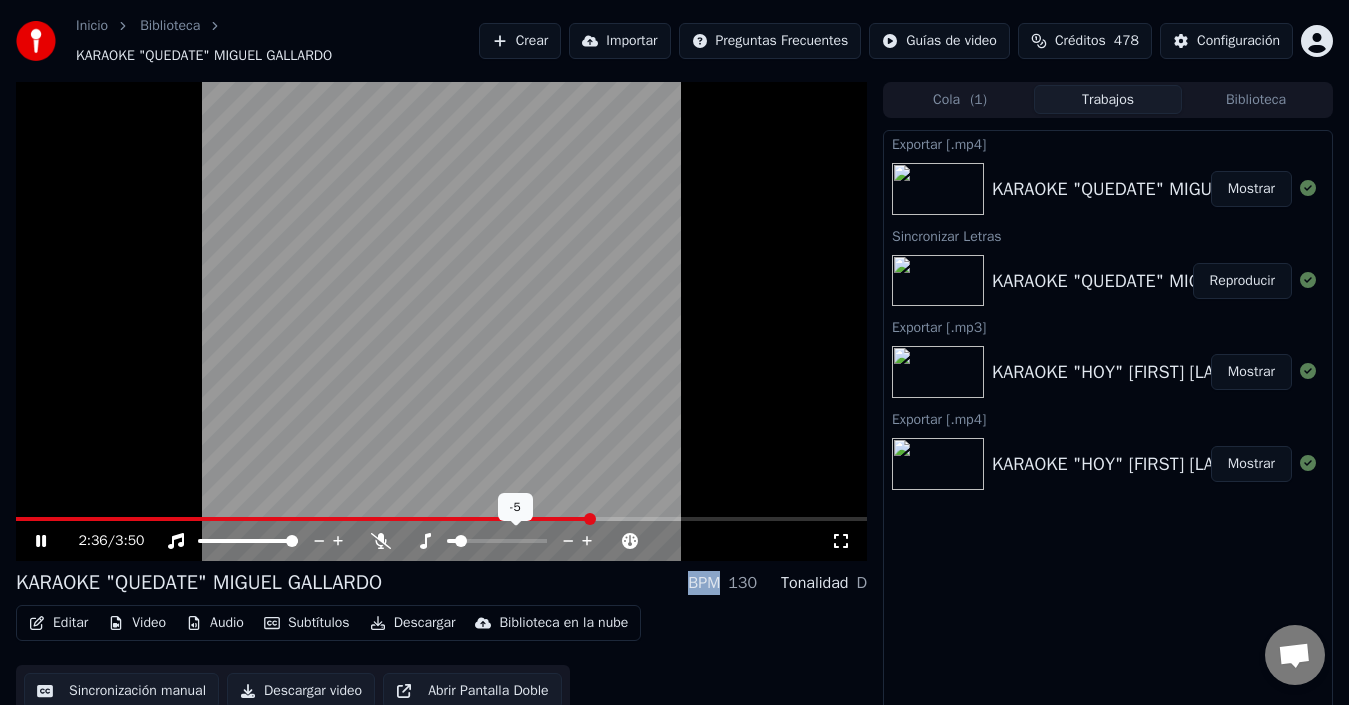 click at bounding box center [461, 541] 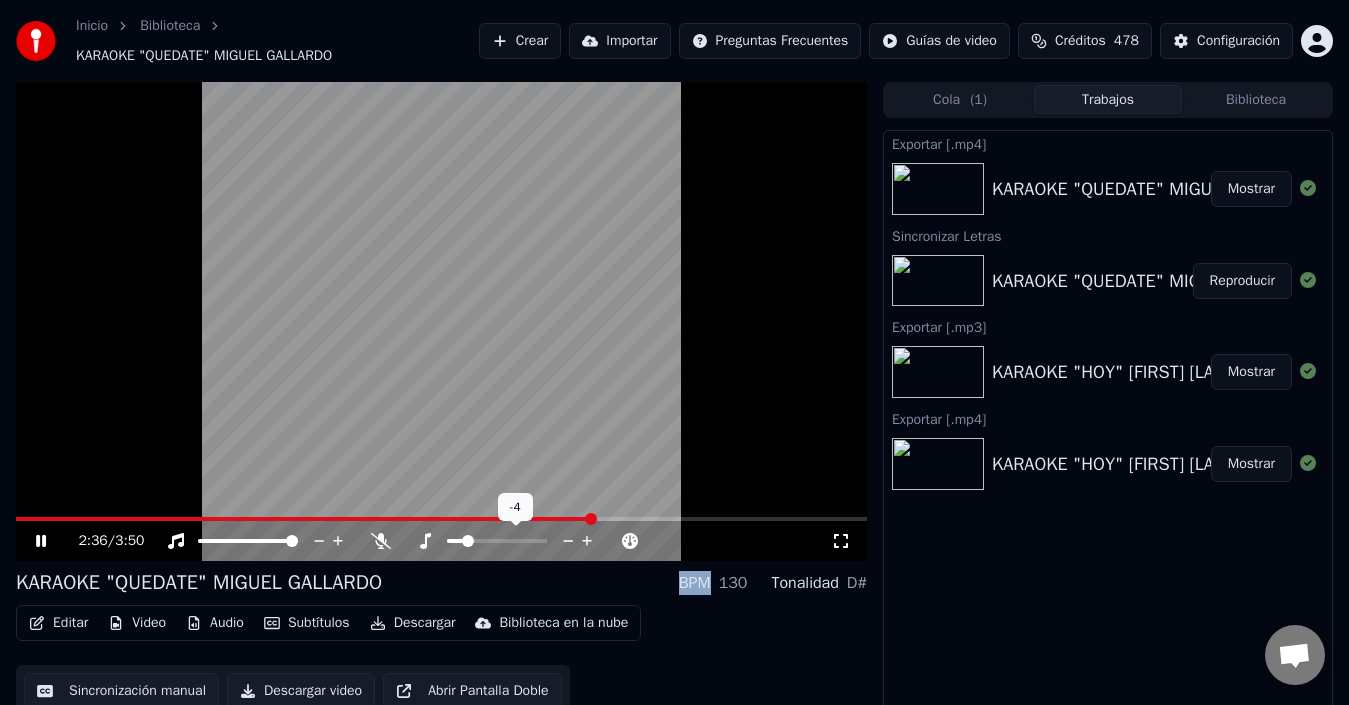 click at bounding box center (468, 541) 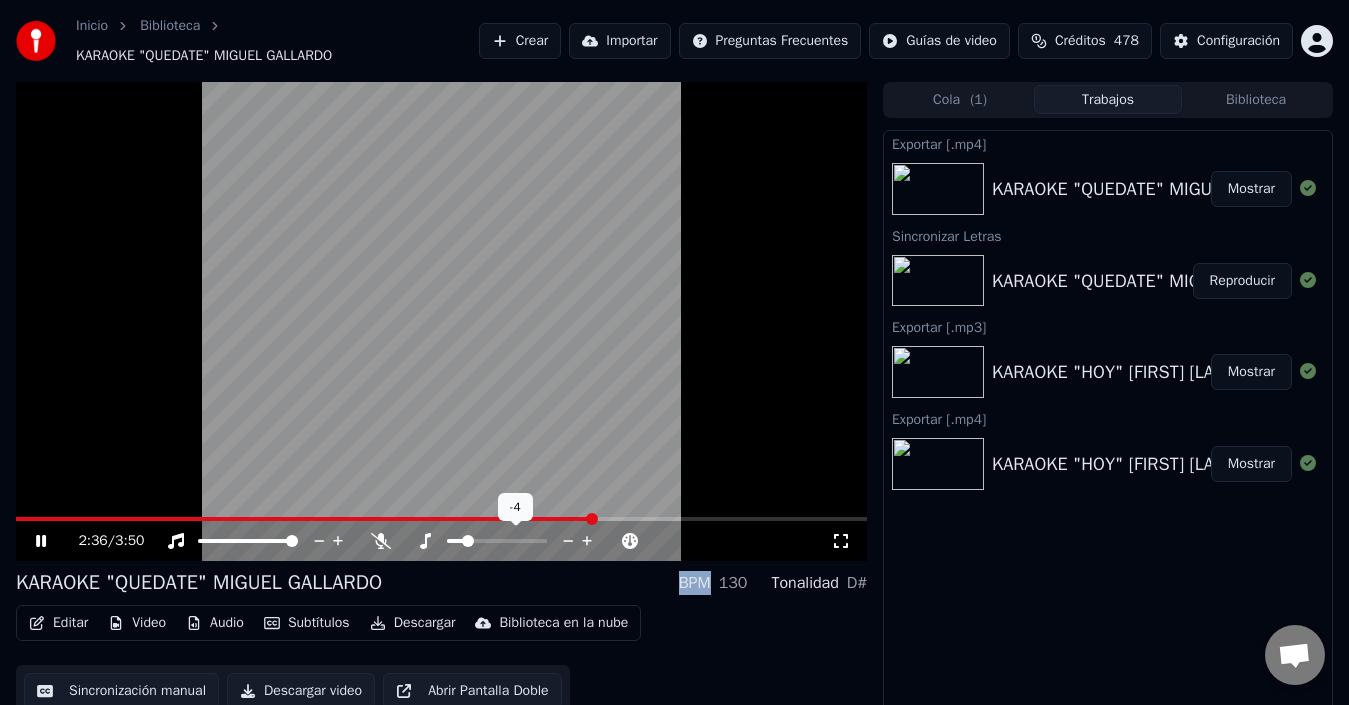 click at bounding box center (468, 541) 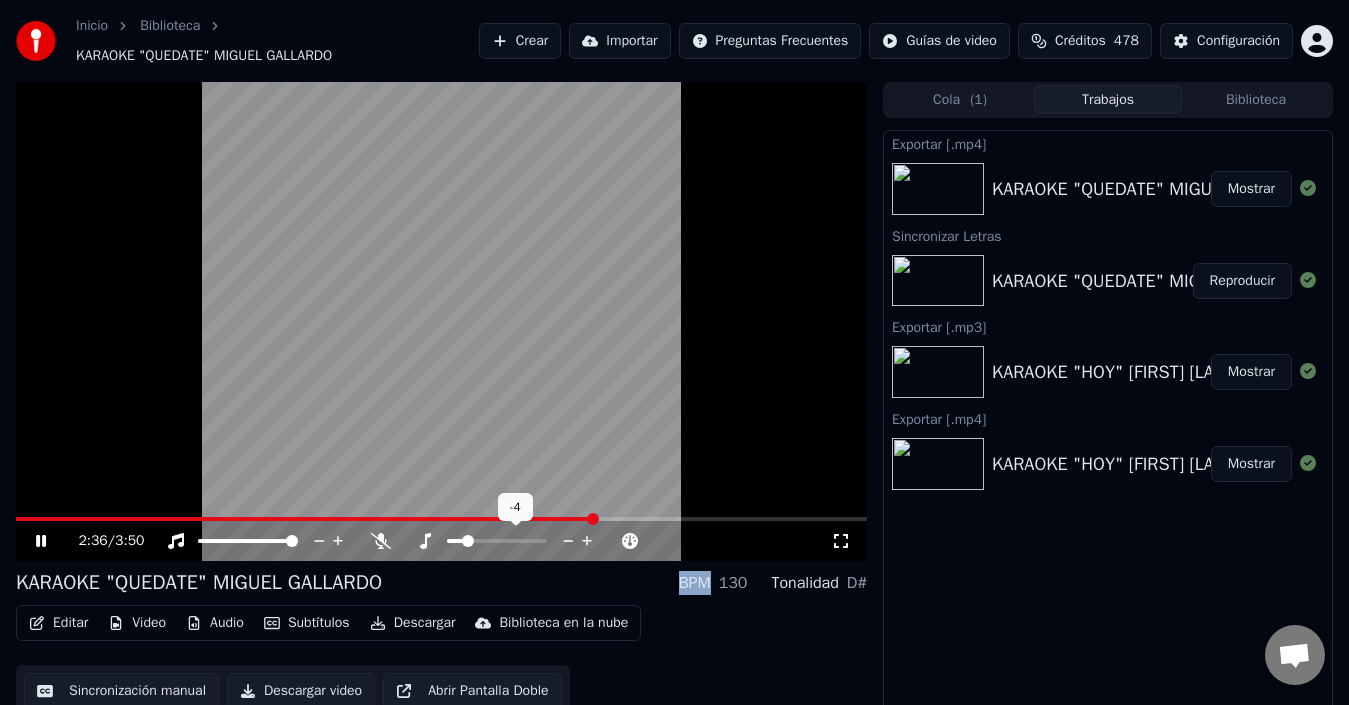 click at bounding box center [468, 541] 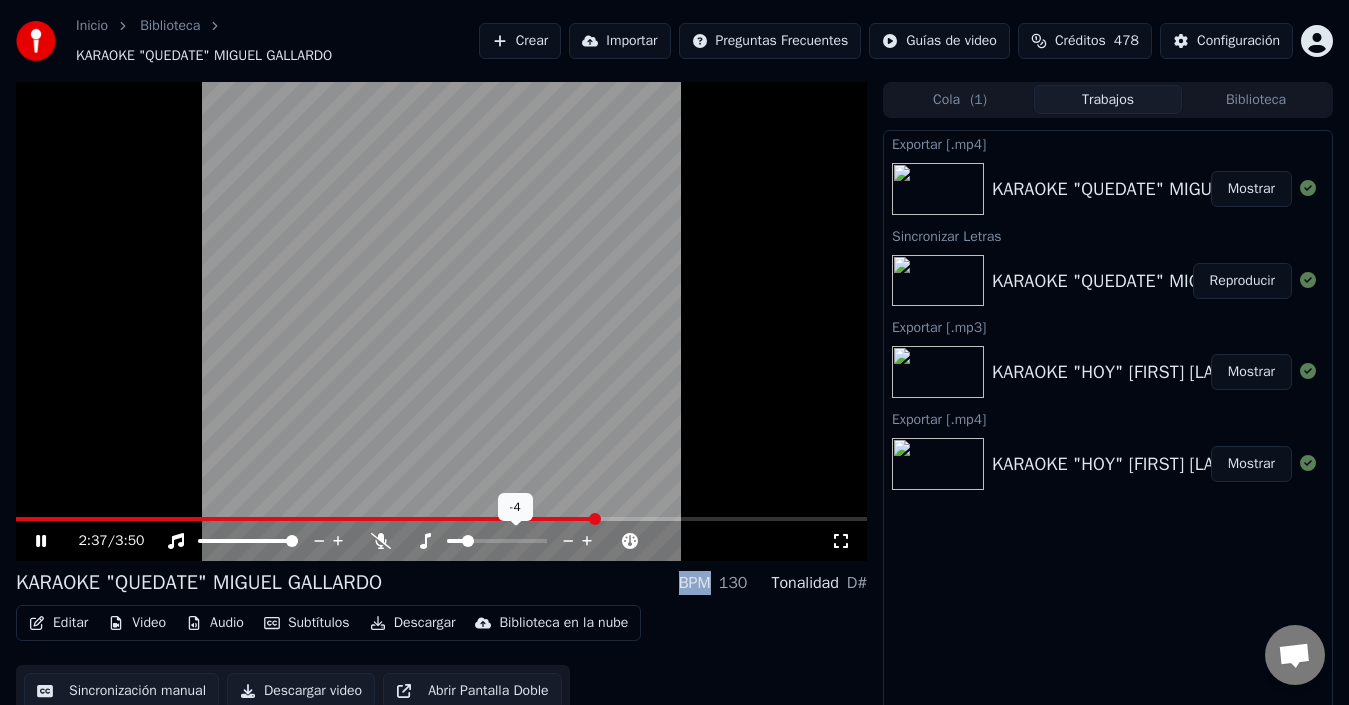 click at bounding box center (468, 541) 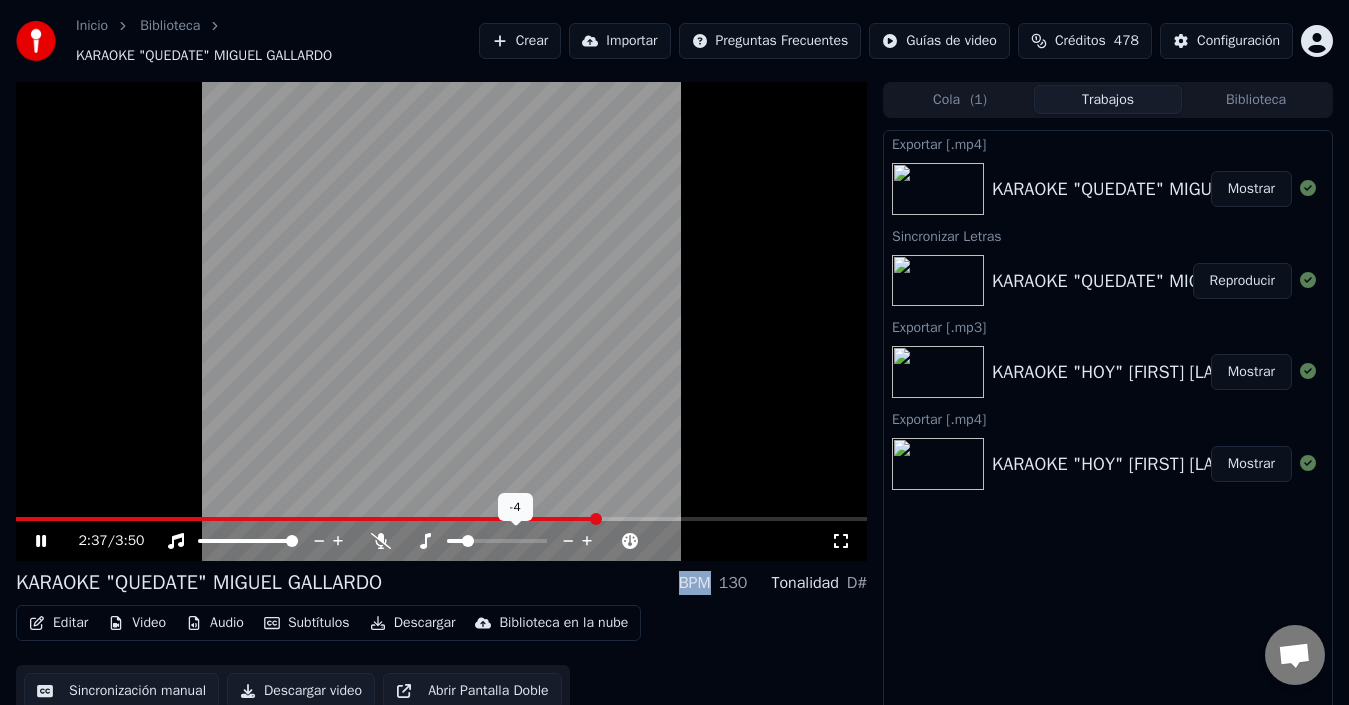 click at bounding box center [468, 541] 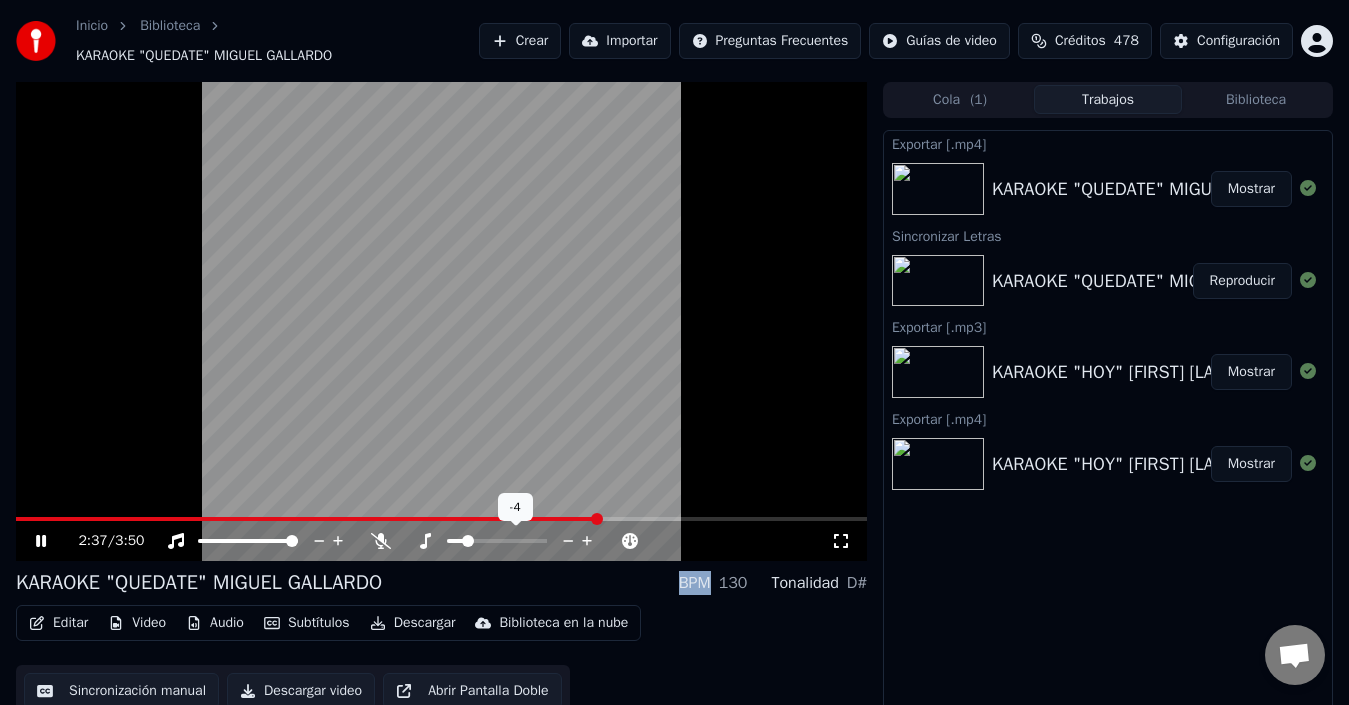 click at bounding box center [468, 541] 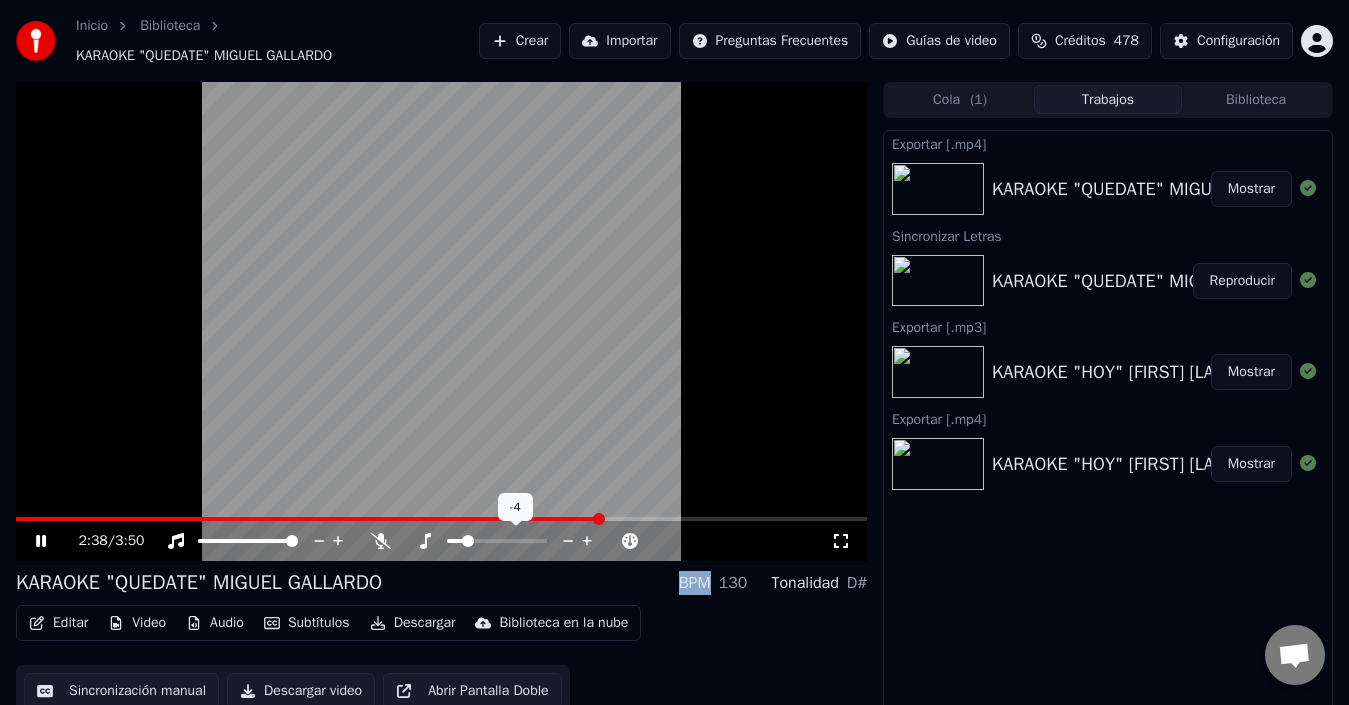 click at bounding box center (468, 541) 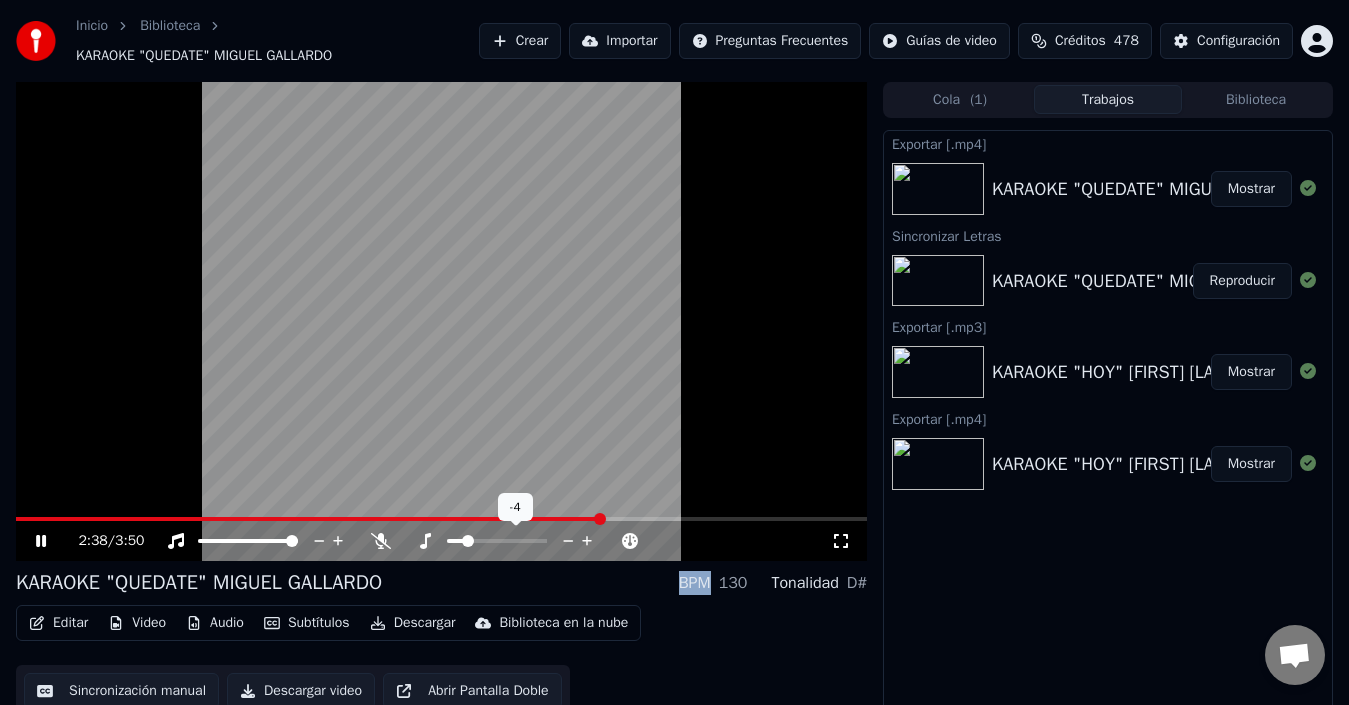 click at bounding box center (468, 541) 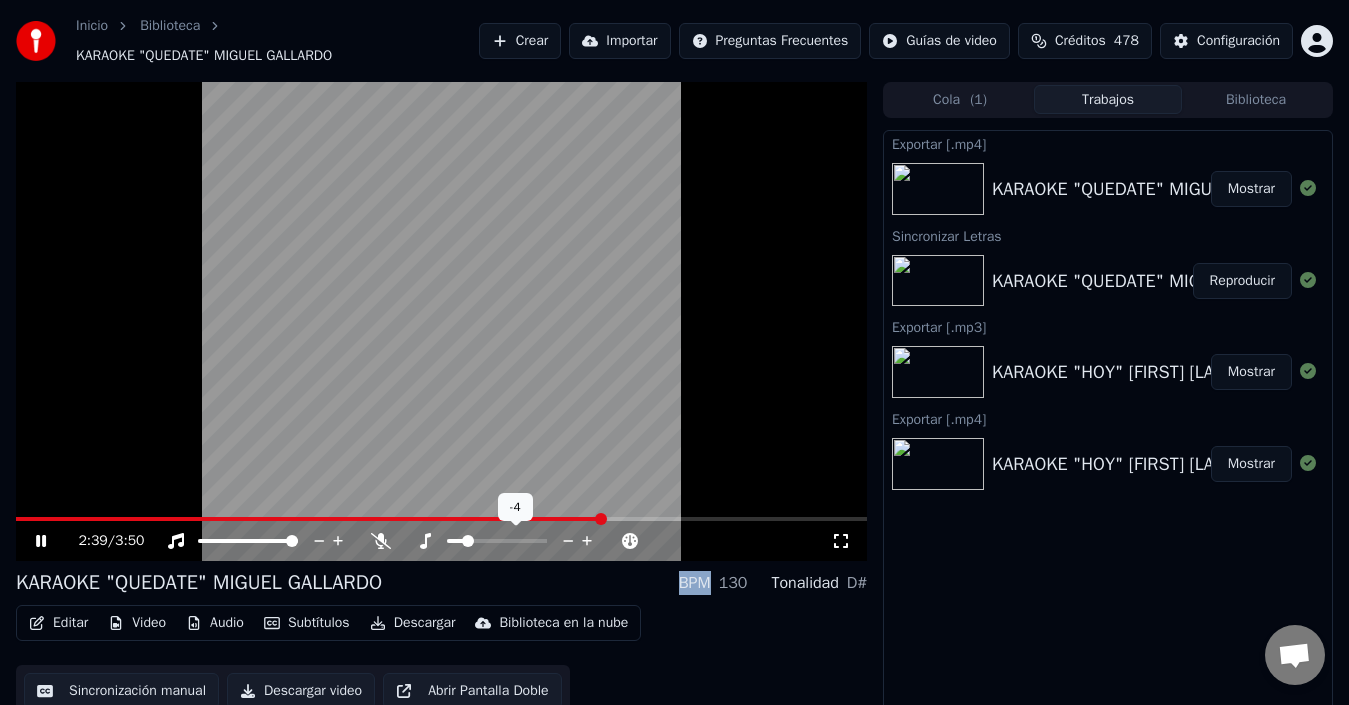 click at bounding box center [468, 541] 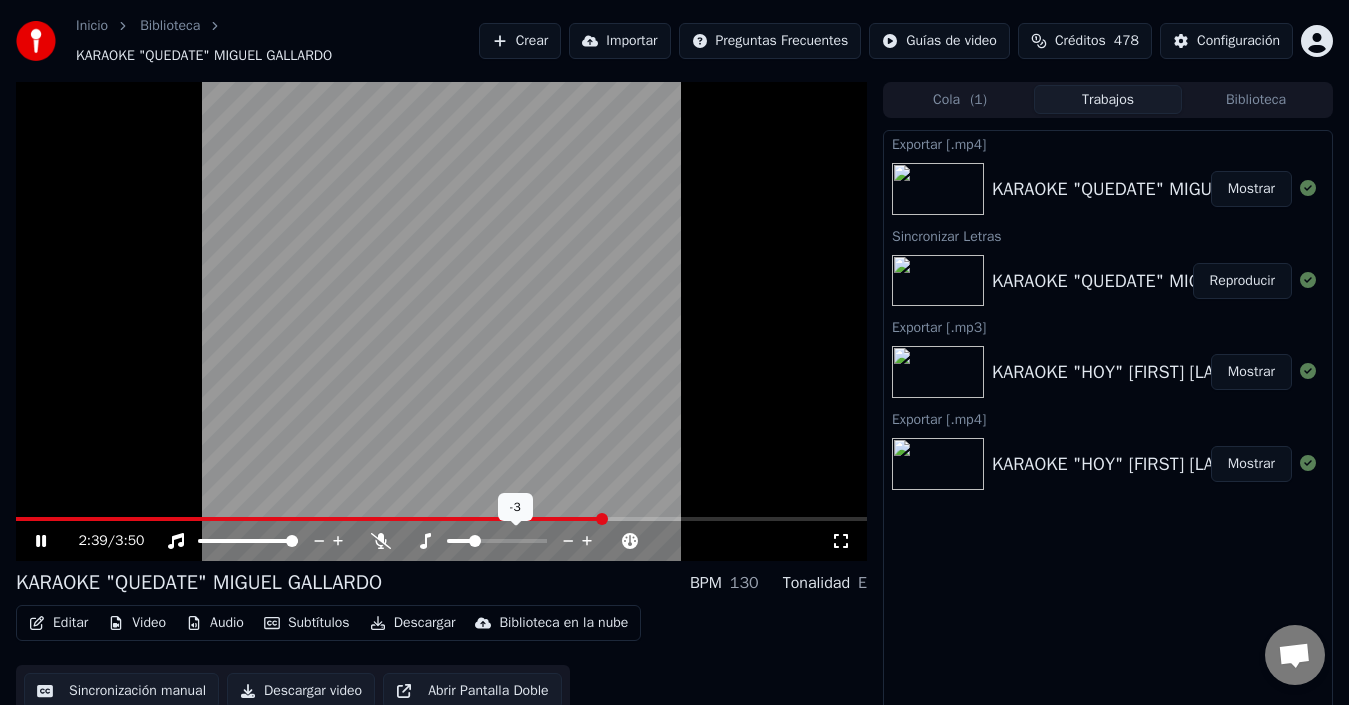 click at bounding box center [515, 541] 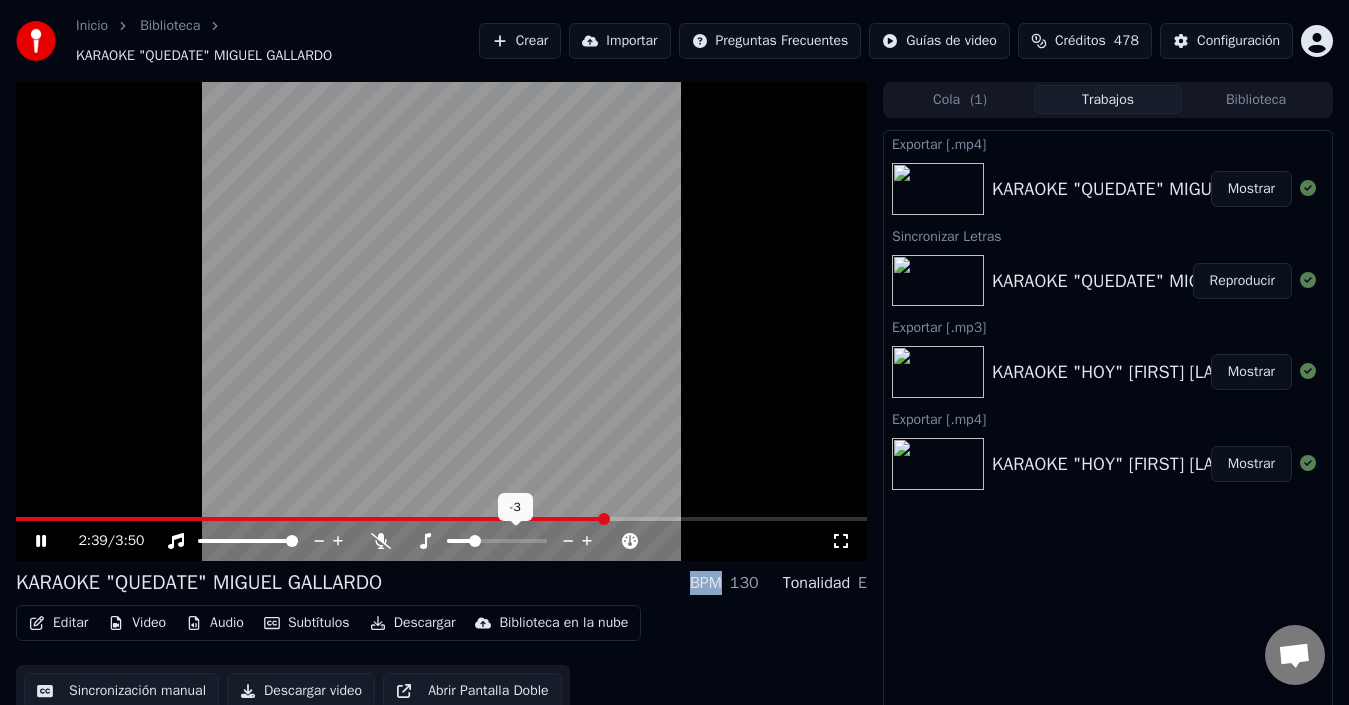 click at bounding box center (515, 541) 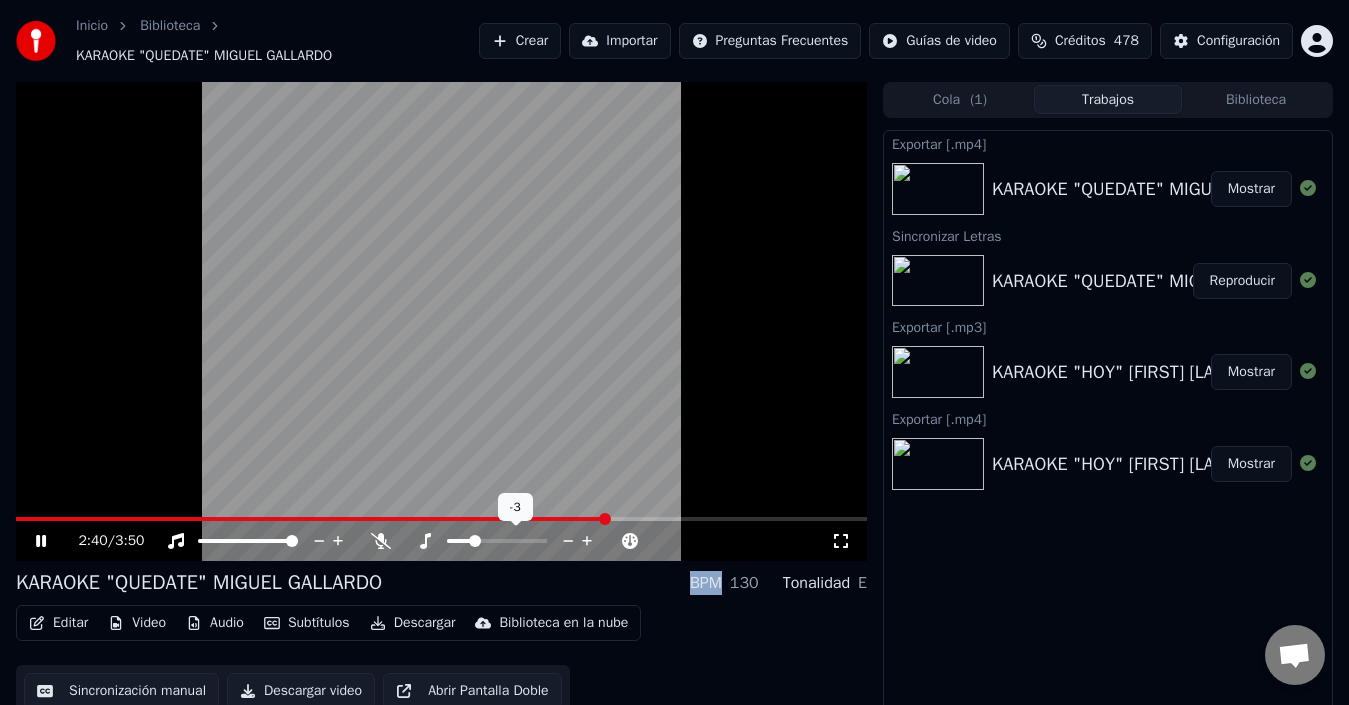 click at bounding box center (475, 541) 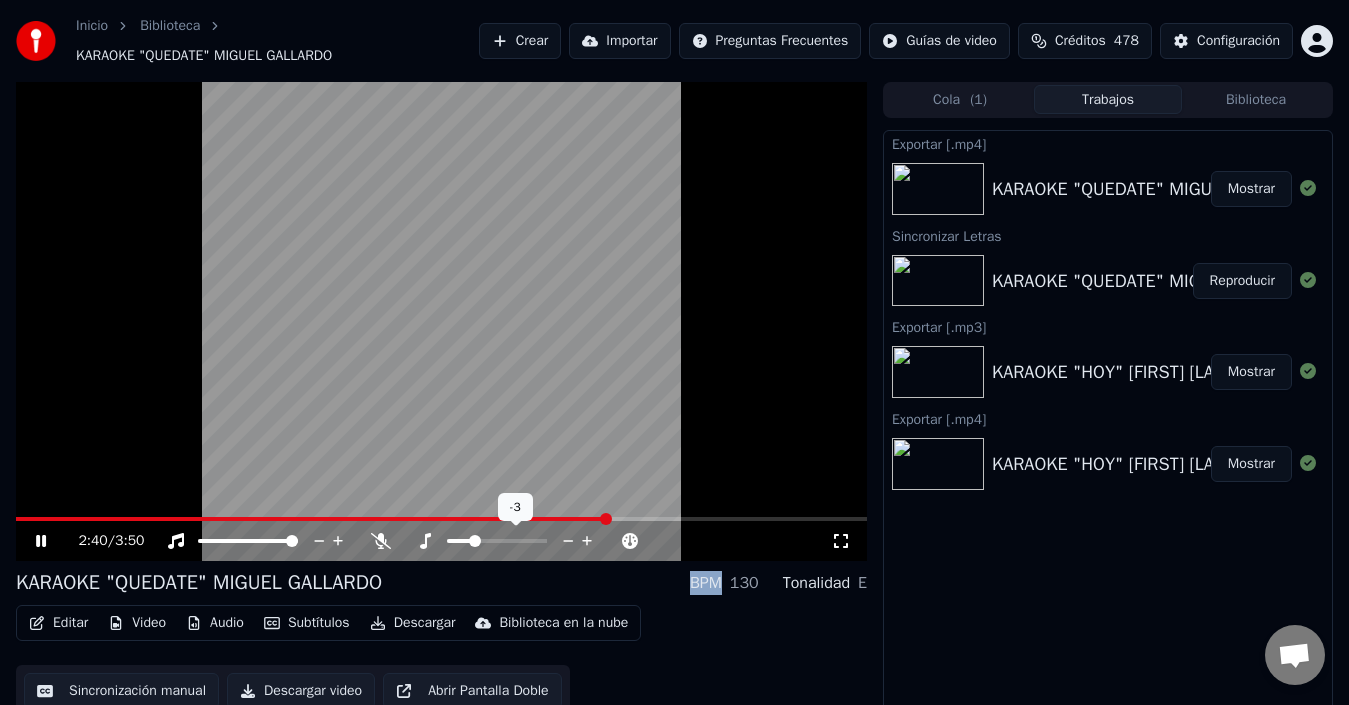 click at bounding box center (475, 541) 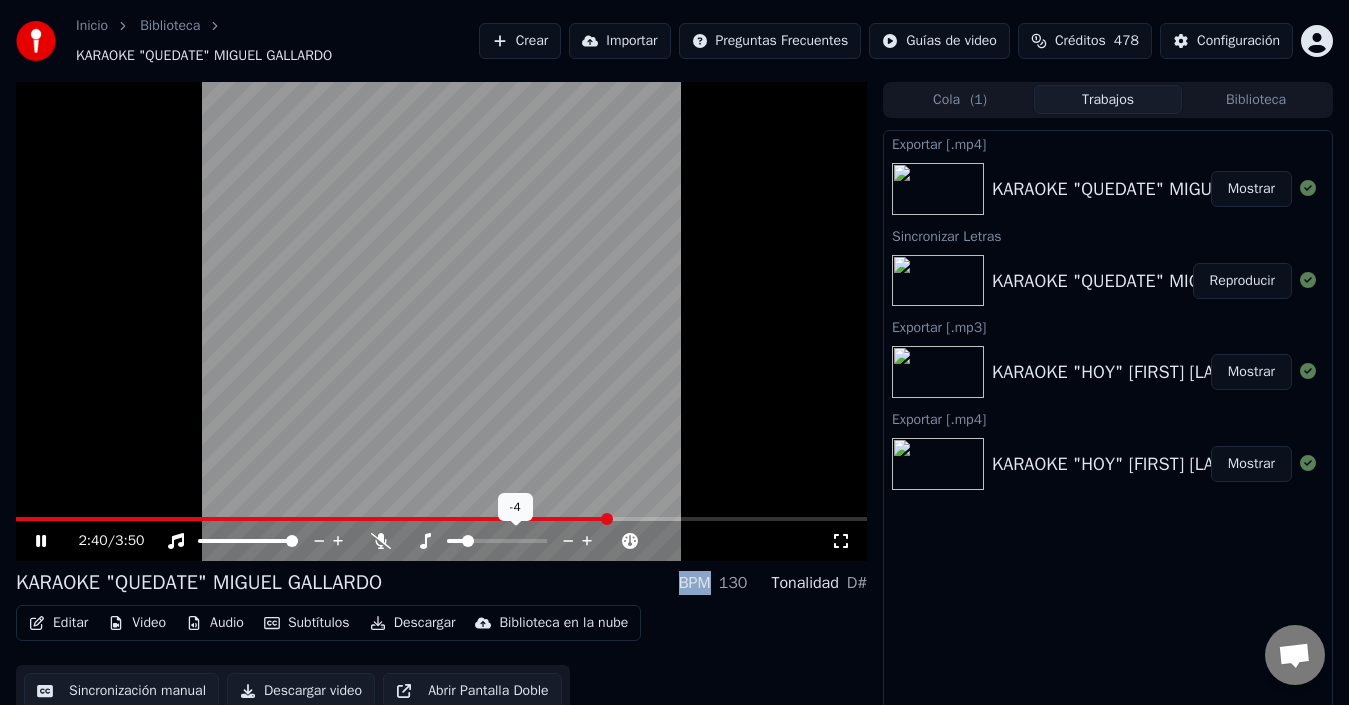 click at bounding box center [455, 541] 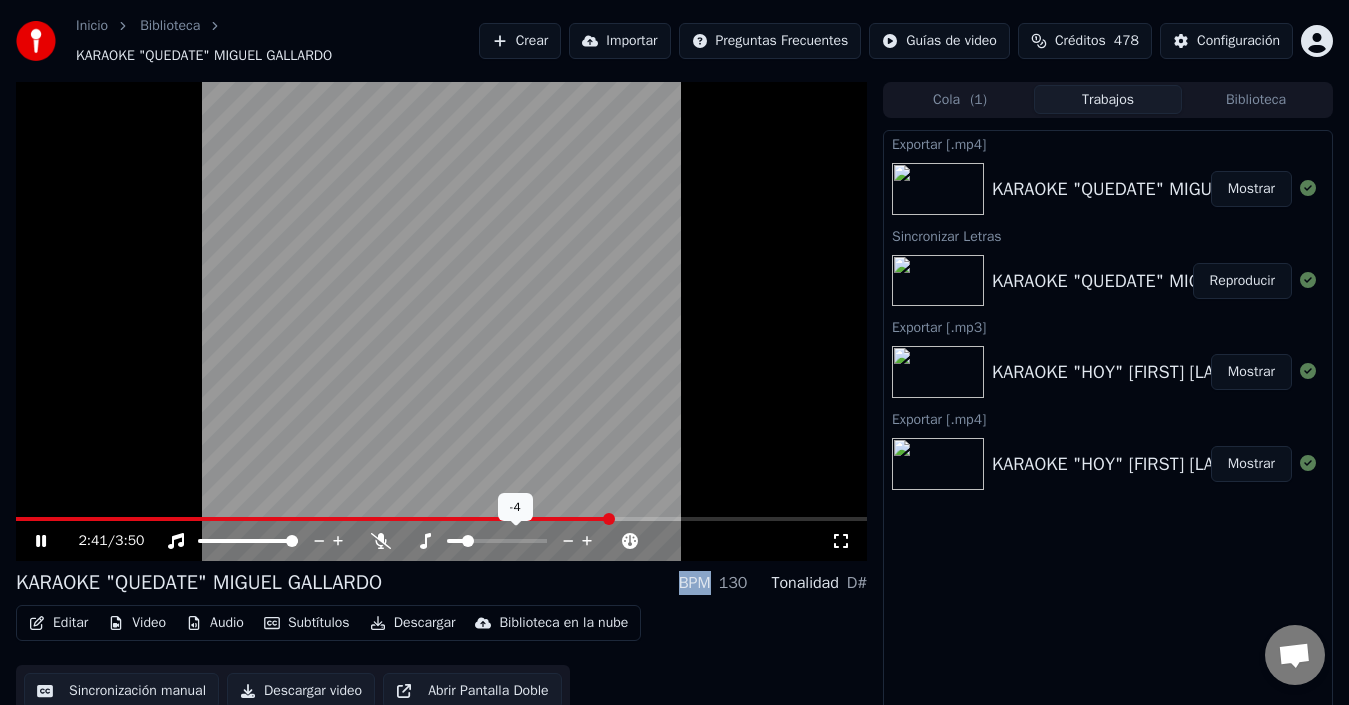 click at bounding box center (468, 541) 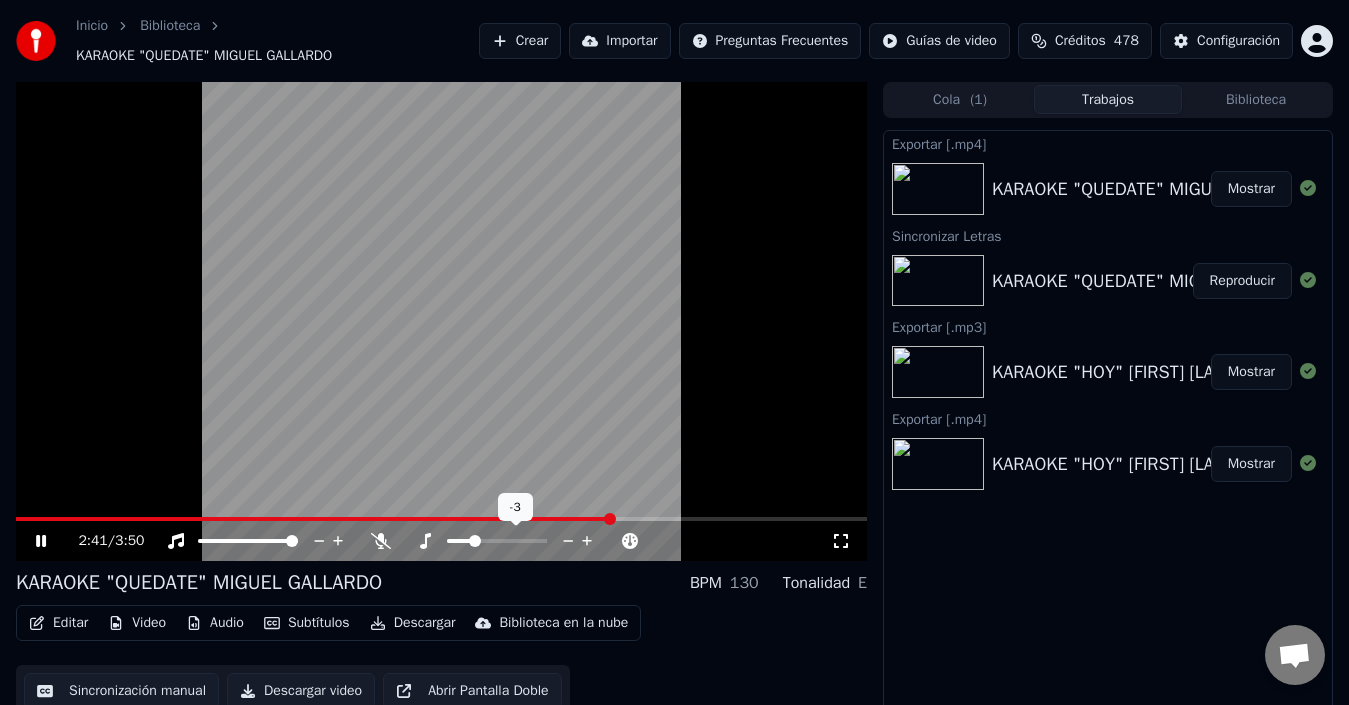 click at bounding box center (515, 541) 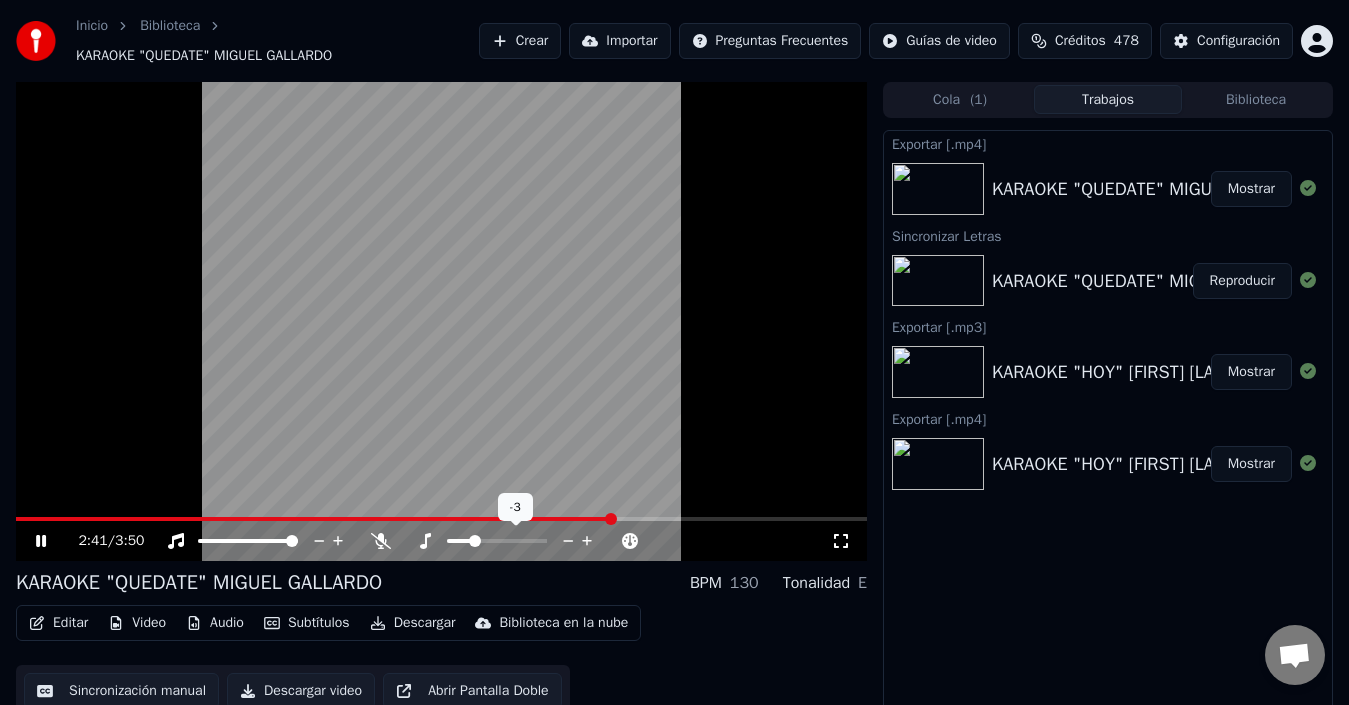 click at bounding box center [475, 541] 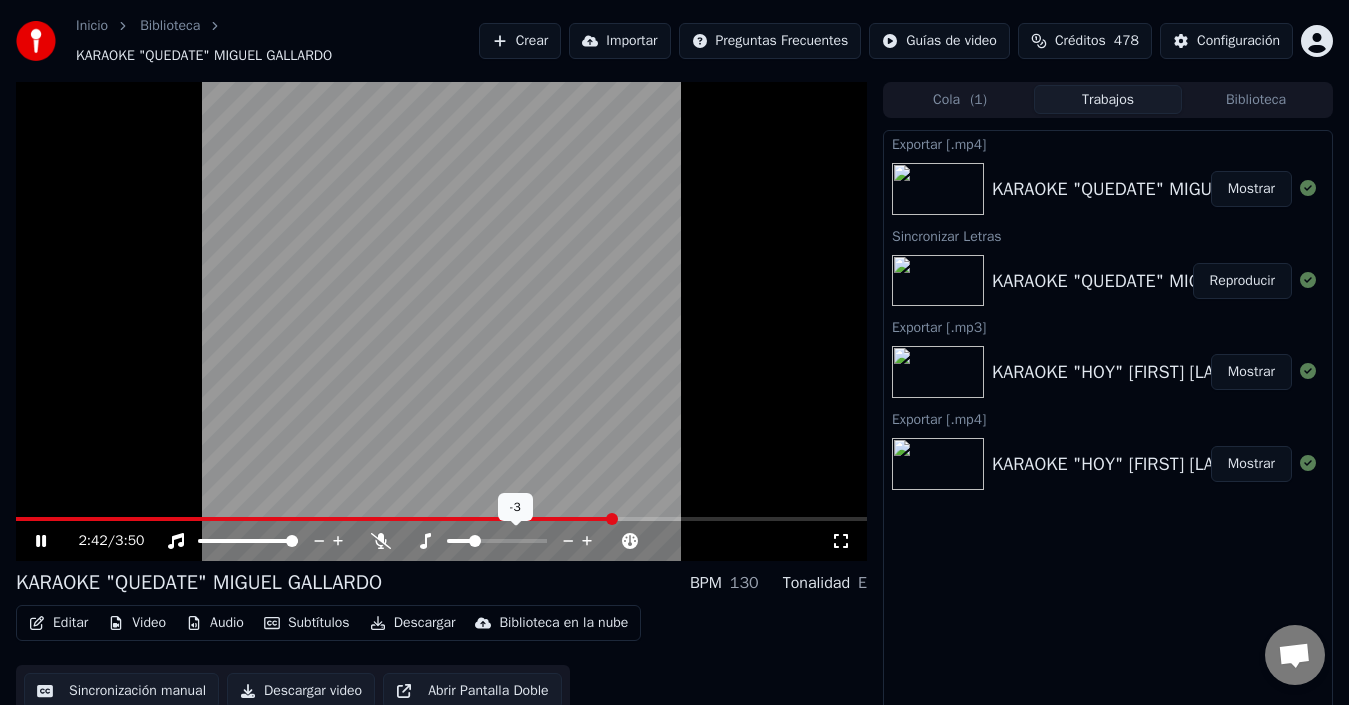 click at bounding box center [475, 541] 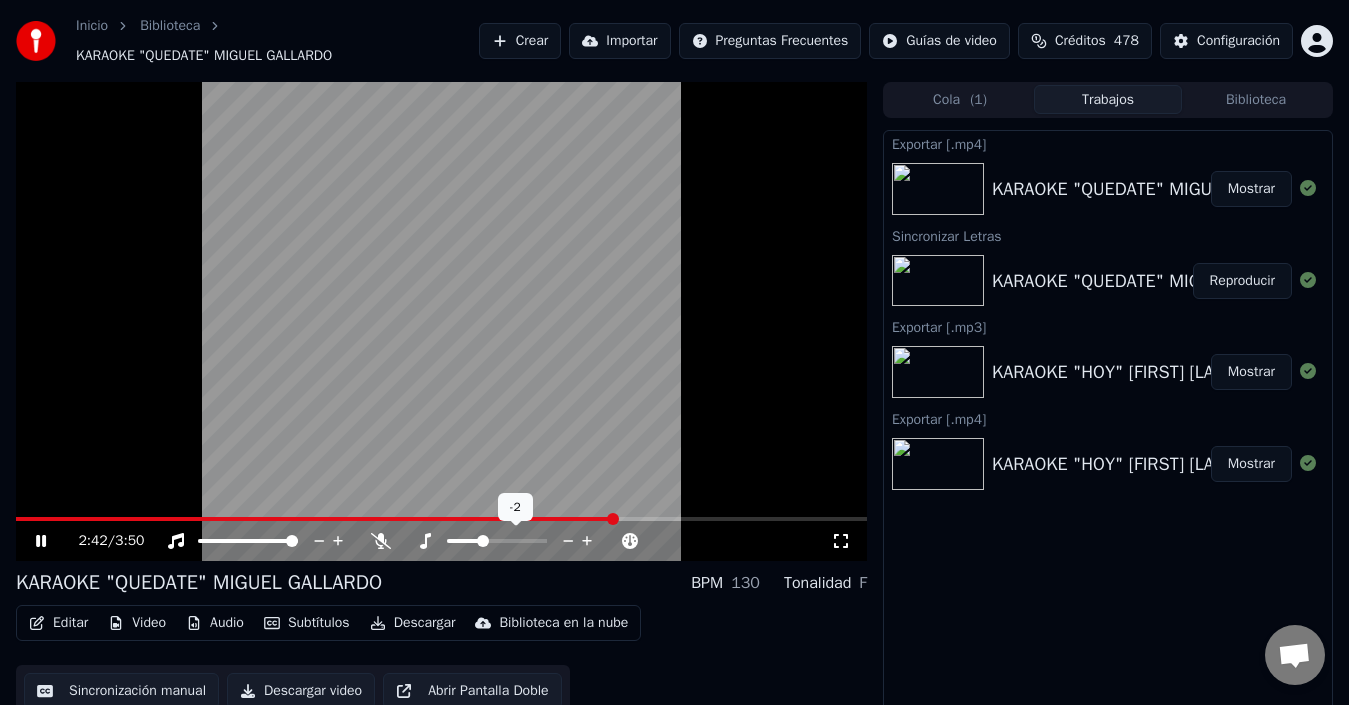 click at bounding box center (483, 541) 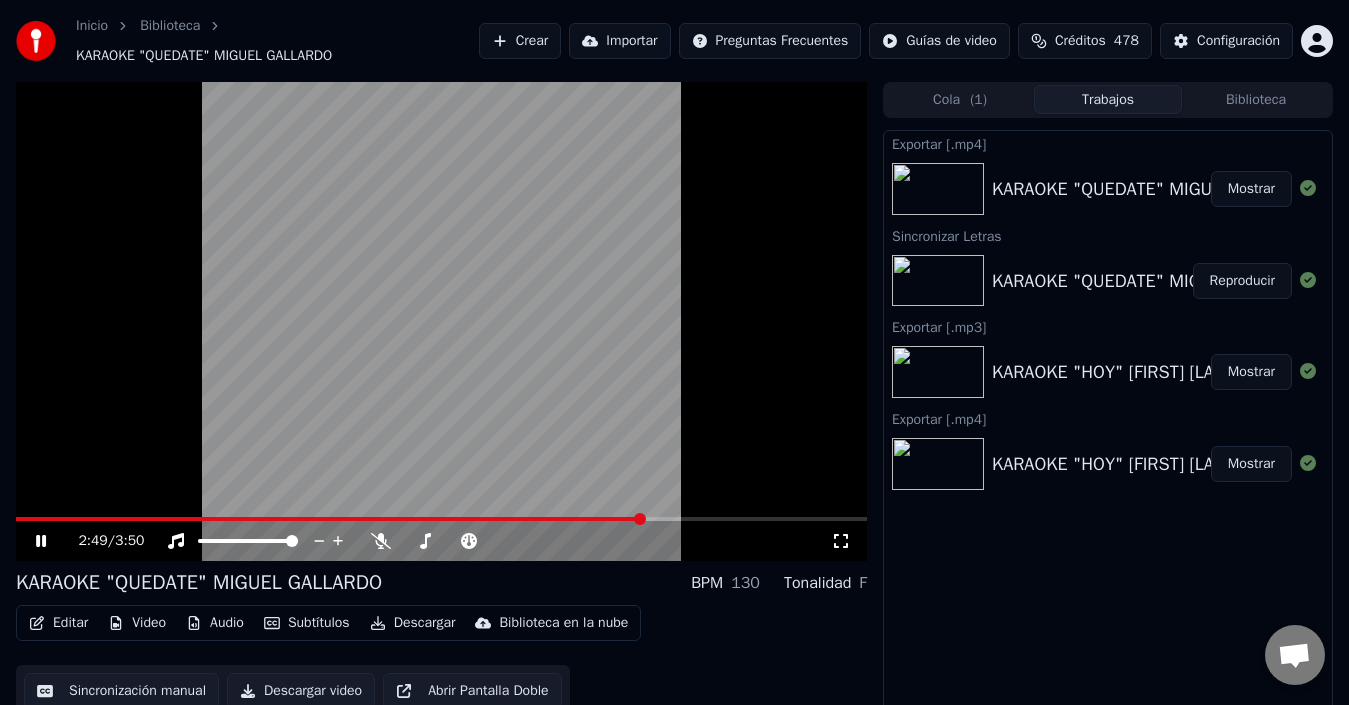 click on "Mostrar" at bounding box center [1251, 189] 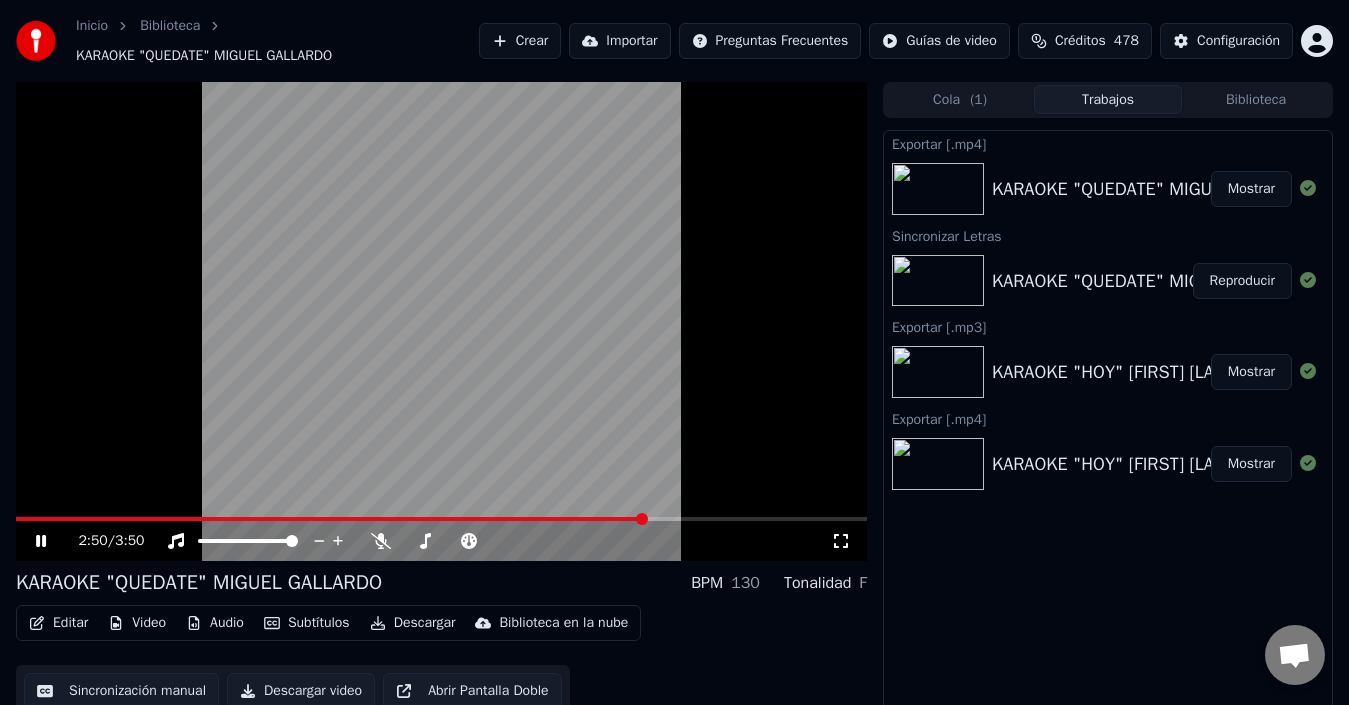 click on "Mostrar" at bounding box center (1251, 189) 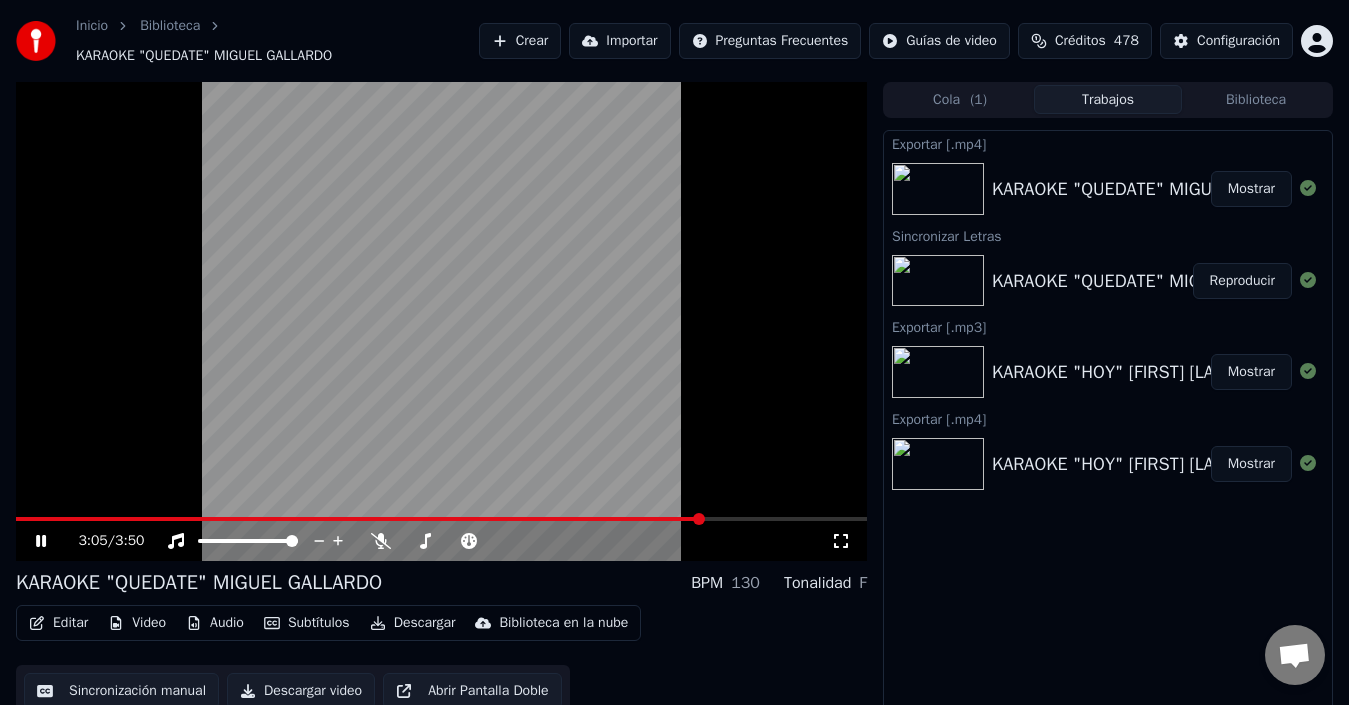 click on "Editar Video Audio Subtítulos Descargar Biblioteca en la nube Sincronización manual Descargar video Abrir Pantalla Doble" at bounding box center (441, 661) 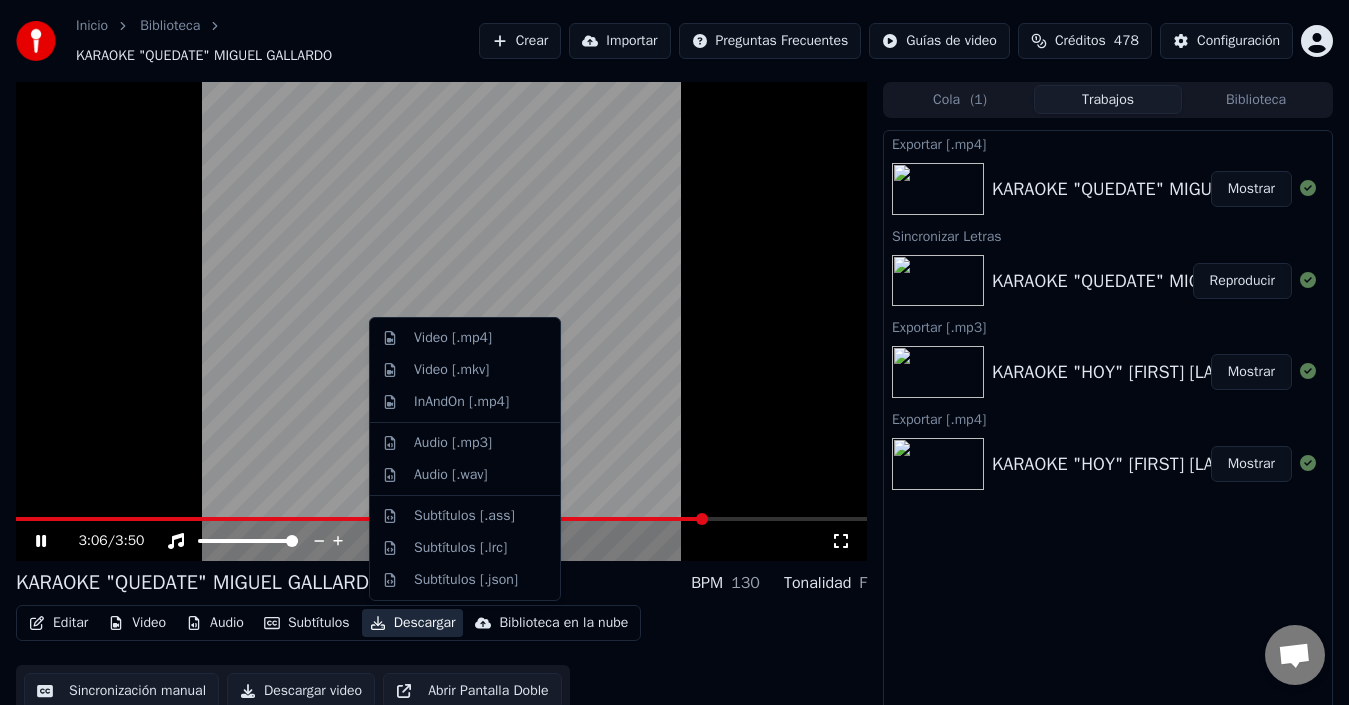 click on "Descargar" at bounding box center (413, 623) 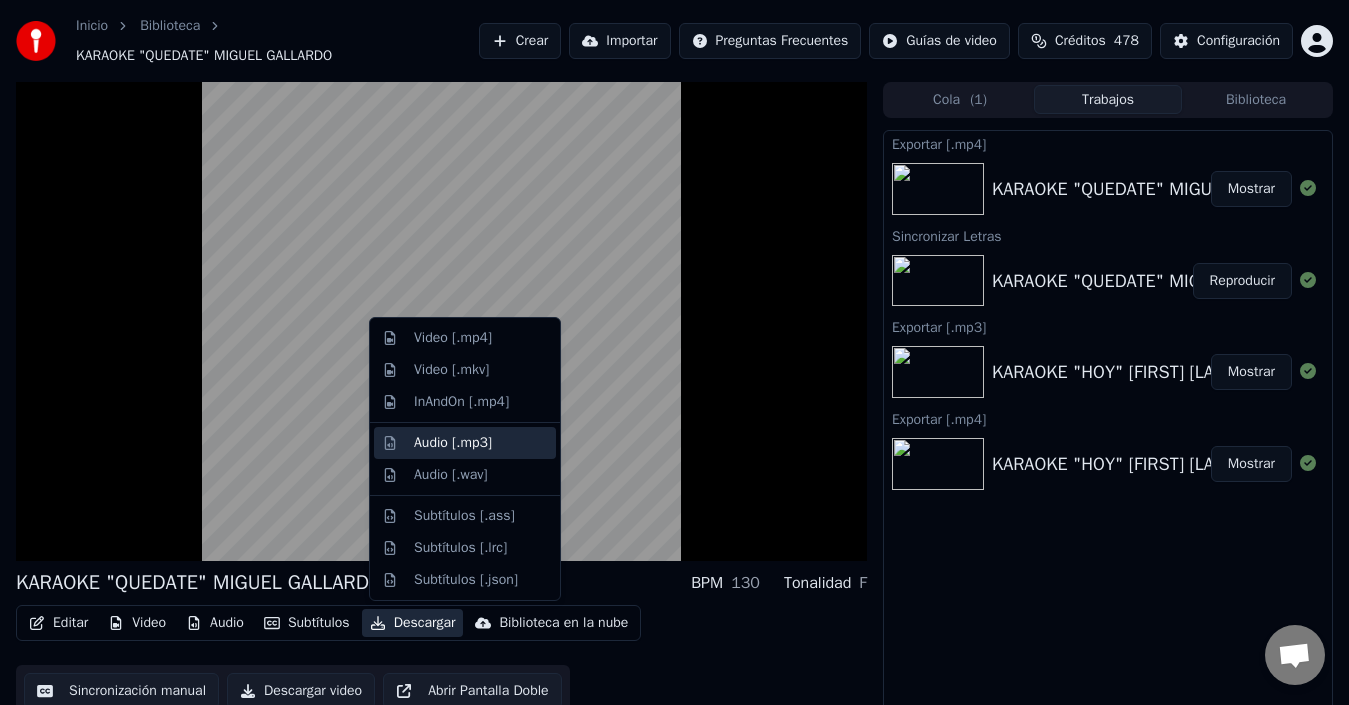 click on "Audio [.mp3]" at bounding box center [453, 443] 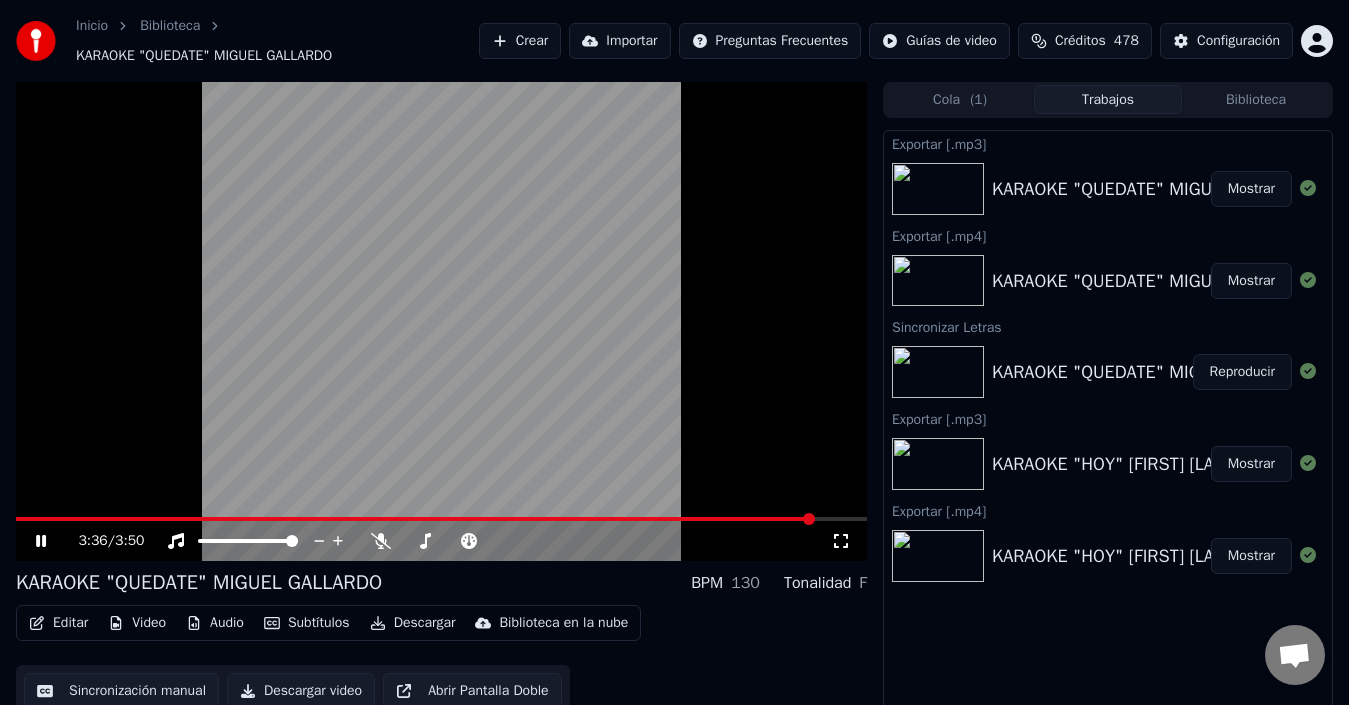 click on "Mostrar" at bounding box center [1251, 189] 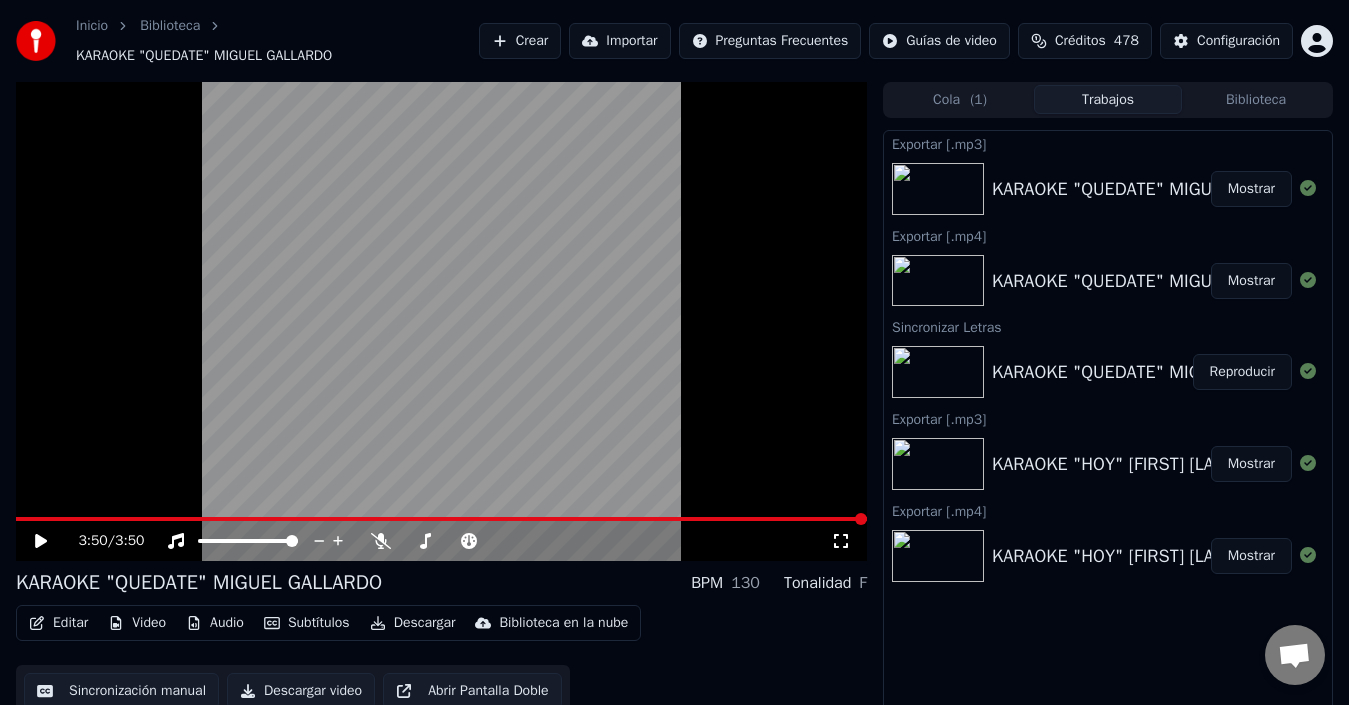 click on "Descargar" at bounding box center (413, 623) 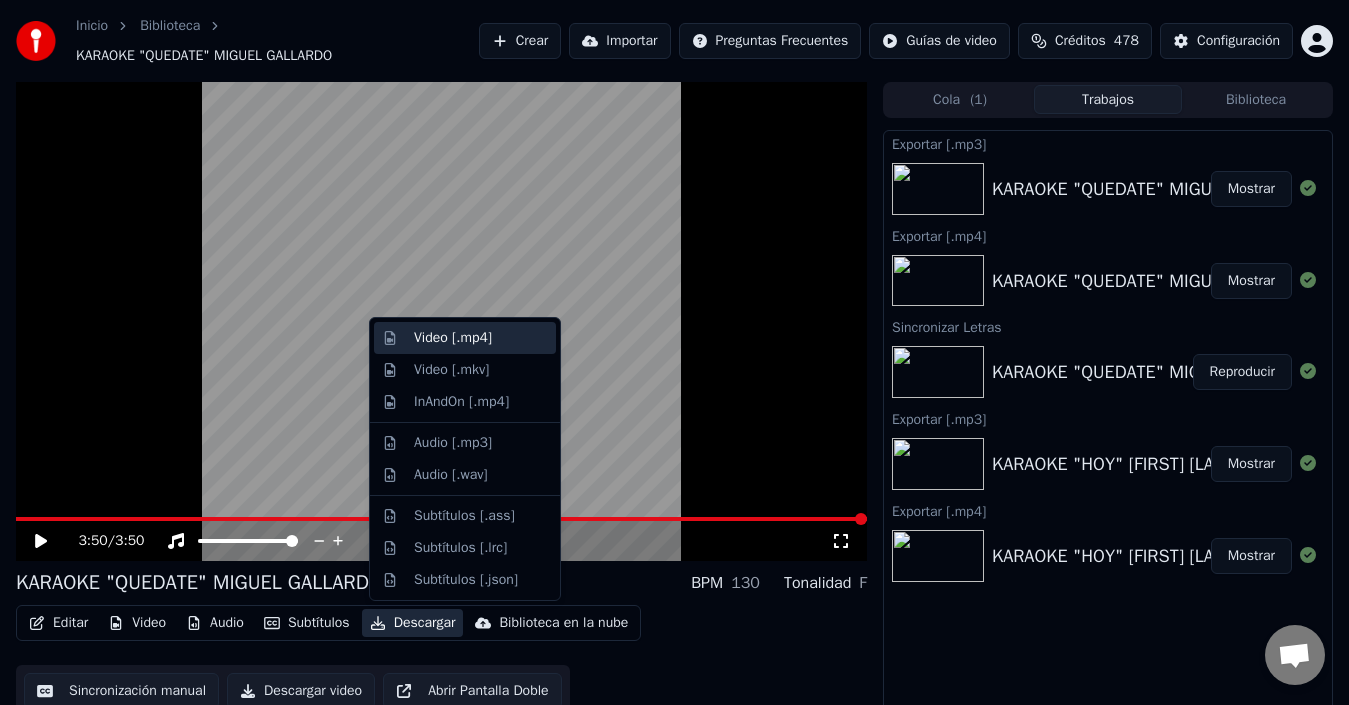 click on "Video [.mp4]" at bounding box center [453, 338] 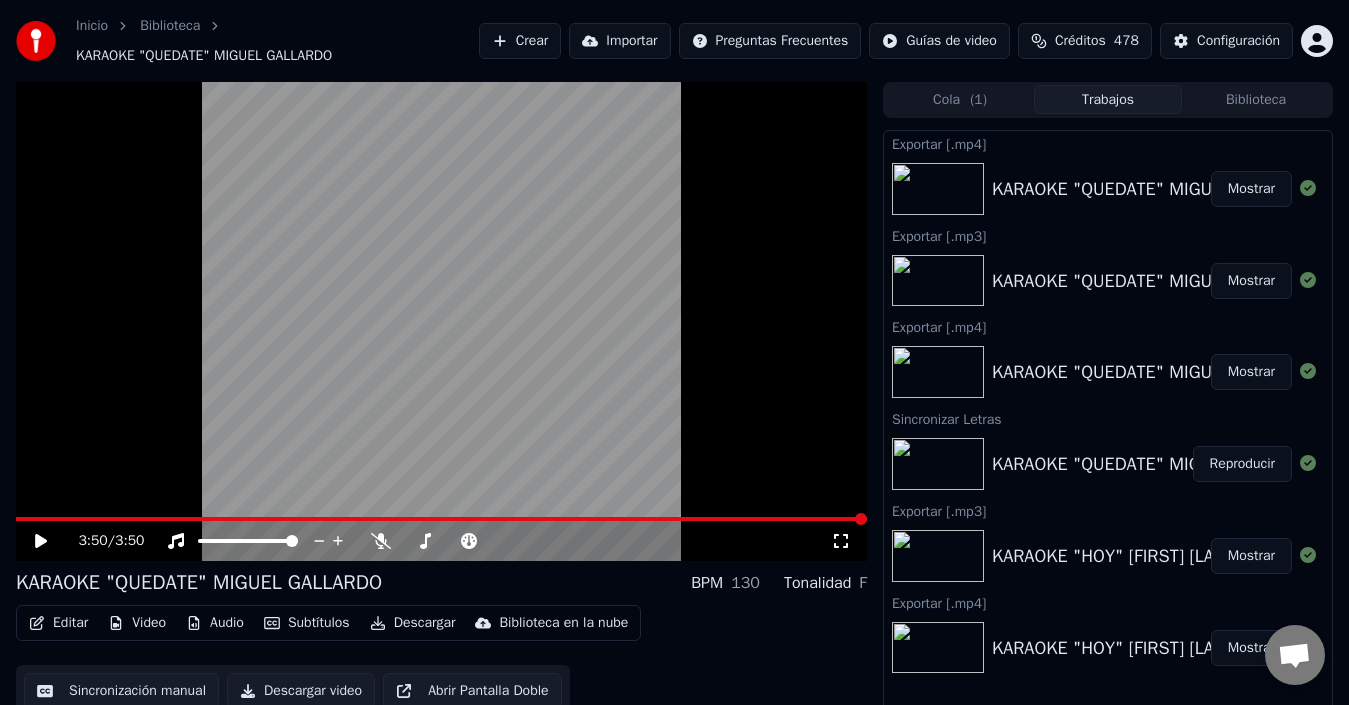 click on "Mostrar" at bounding box center [1251, 189] 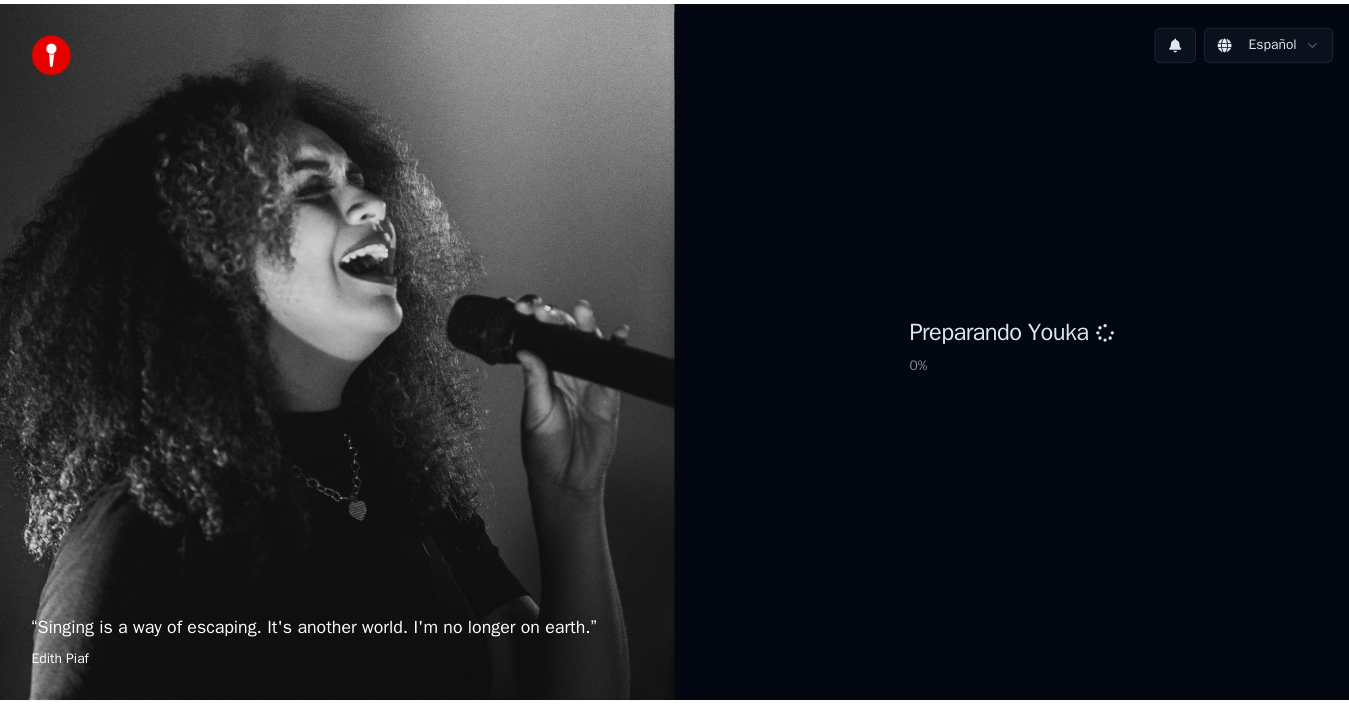 scroll, scrollTop: 0, scrollLeft: 0, axis: both 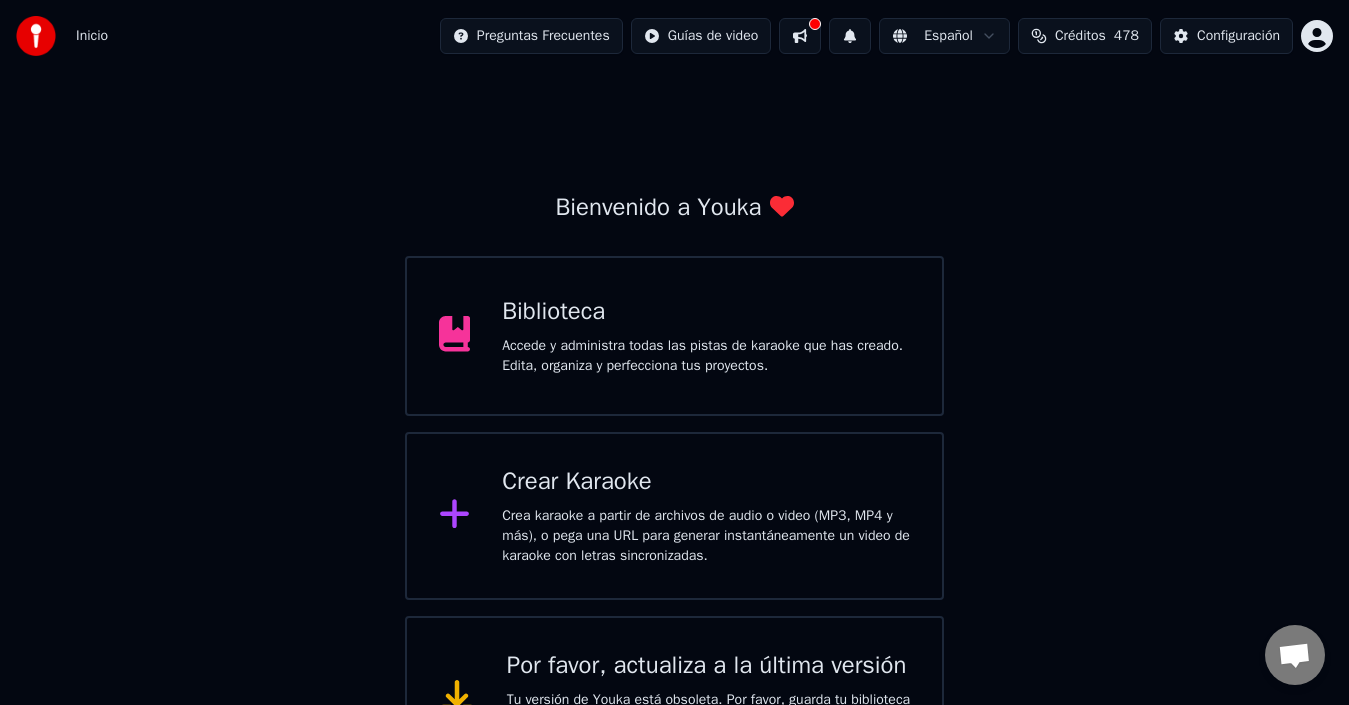 click on "Biblioteca Accede y administra todas las pistas de karaoke que has creado. Edita, organiza y perfecciona tus proyectos." at bounding box center (675, 336) 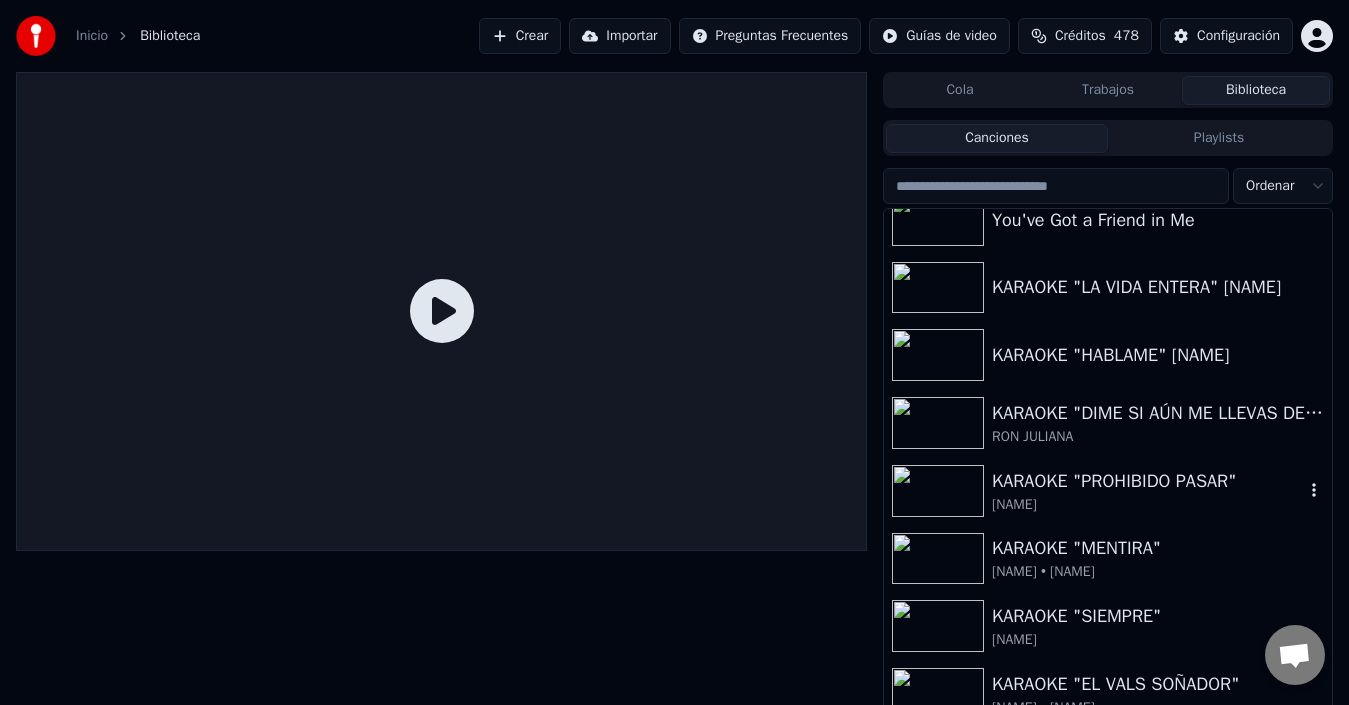 scroll, scrollTop: 300, scrollLeft: 0, axis: vertical 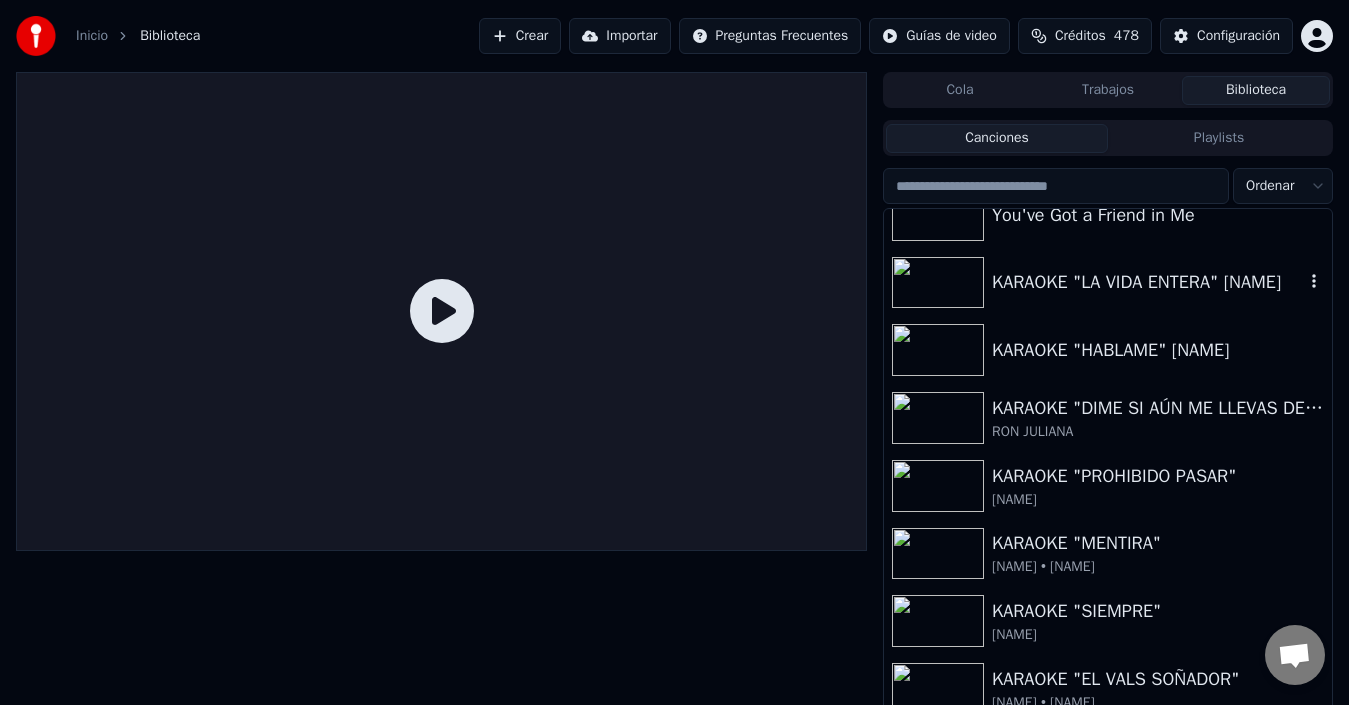 click on "KARAOKE "LA VIDA ENTERA" Marta Santos" at bounding box center (1108, 283) 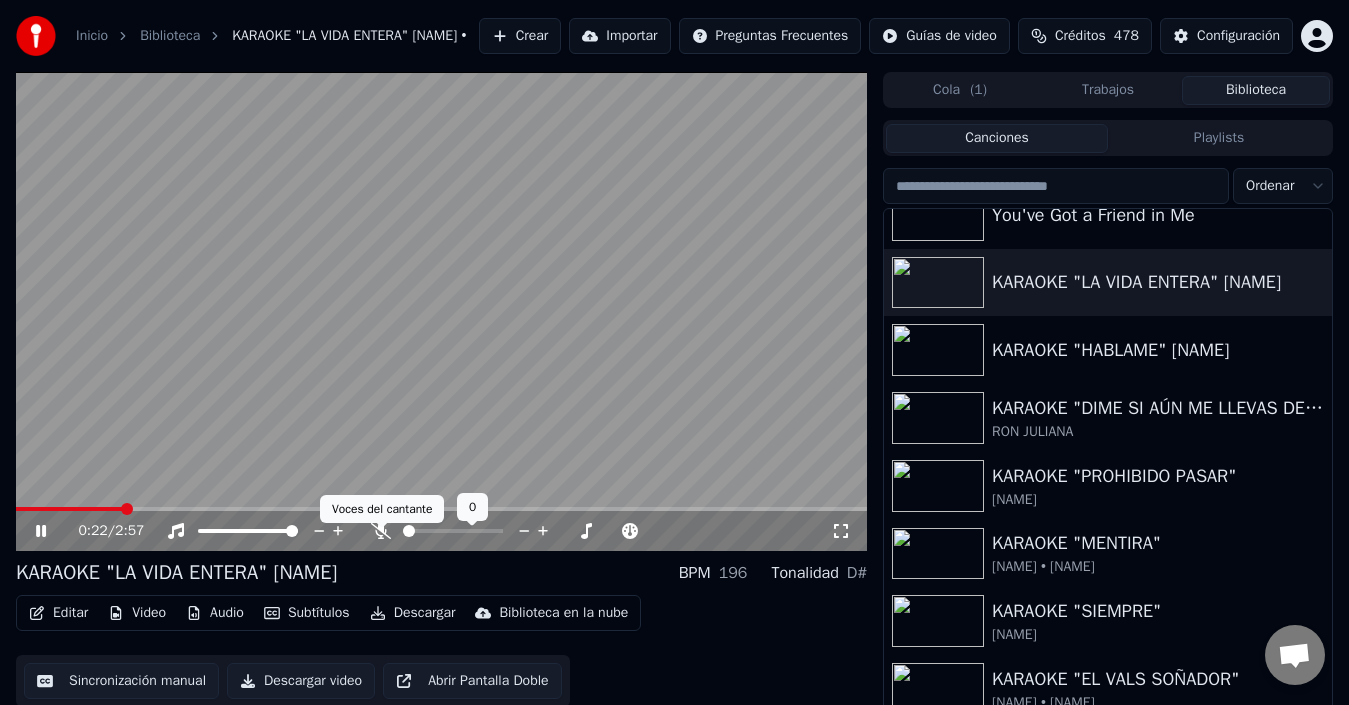 click 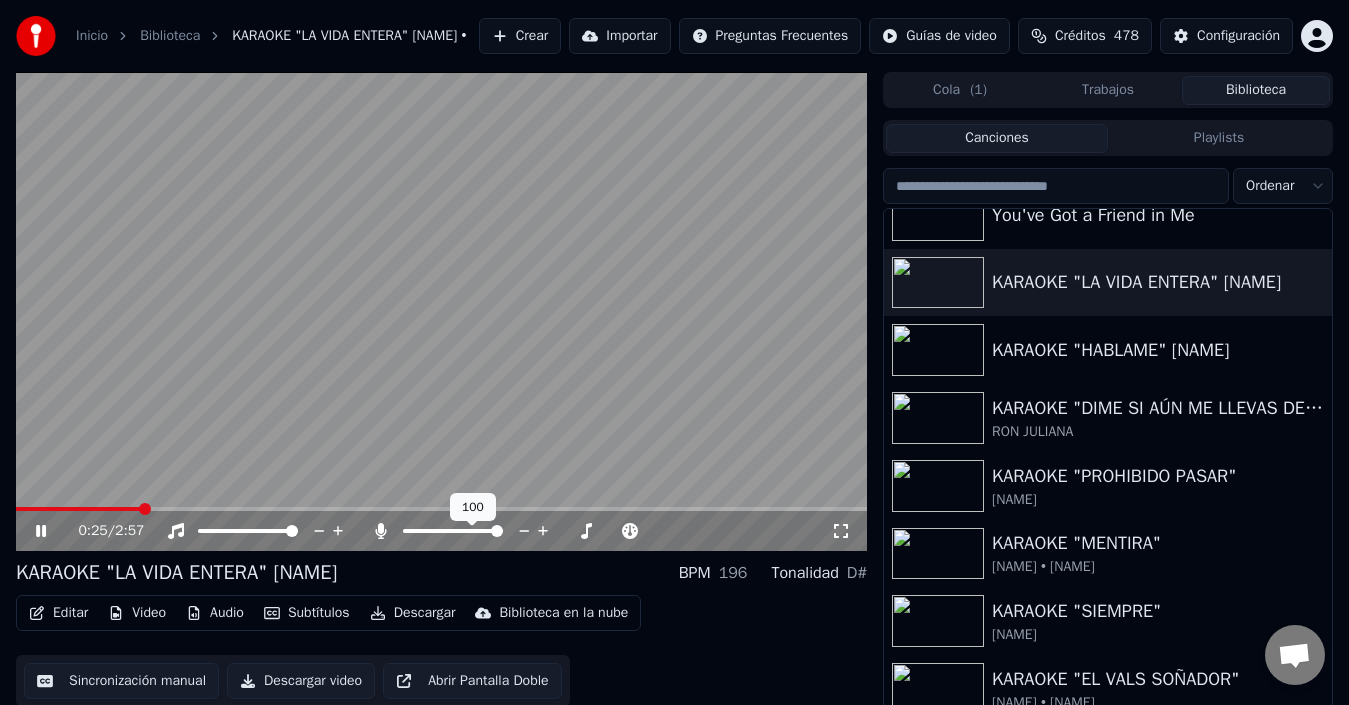 click 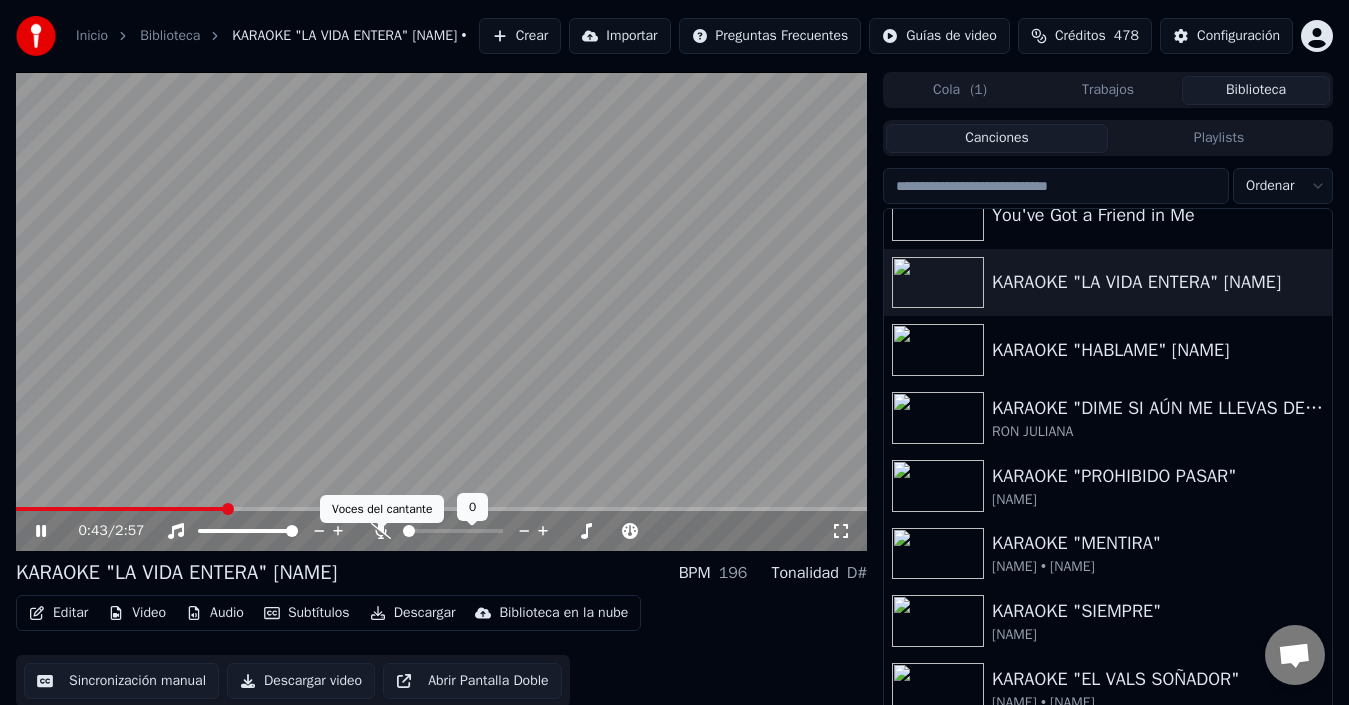 click 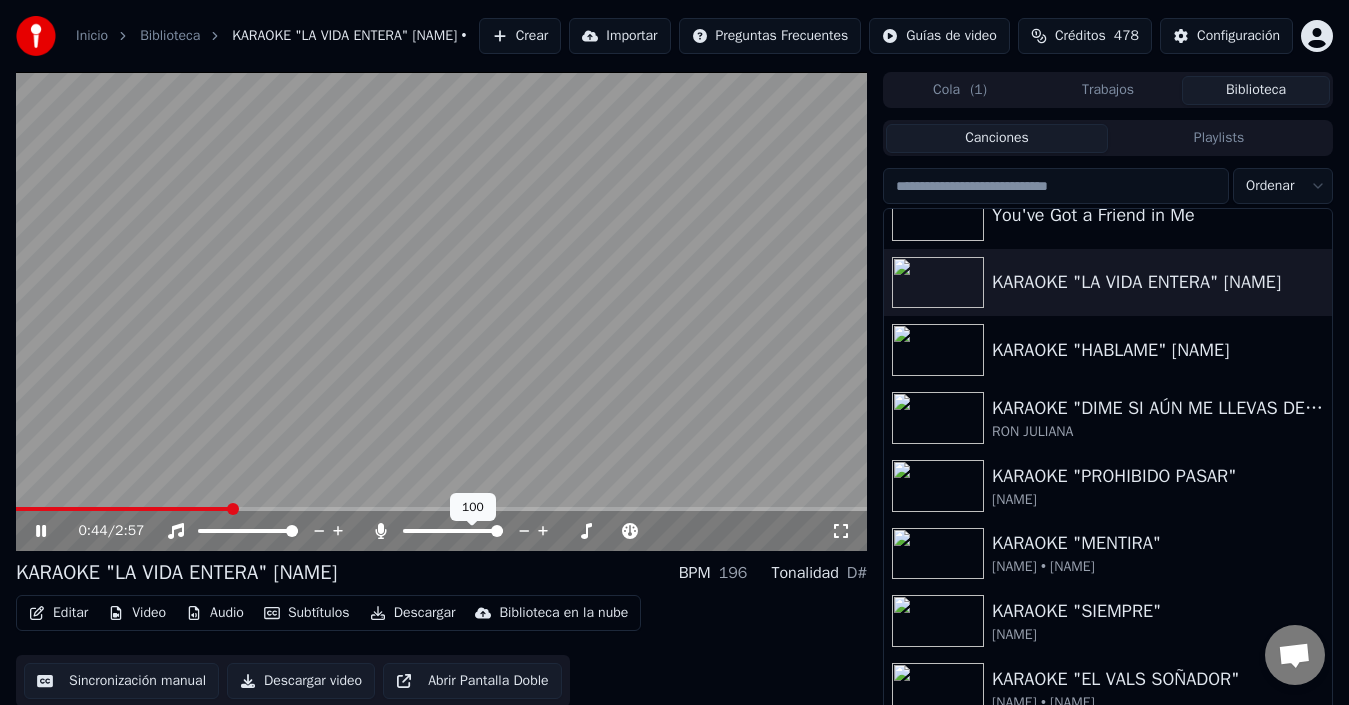 click 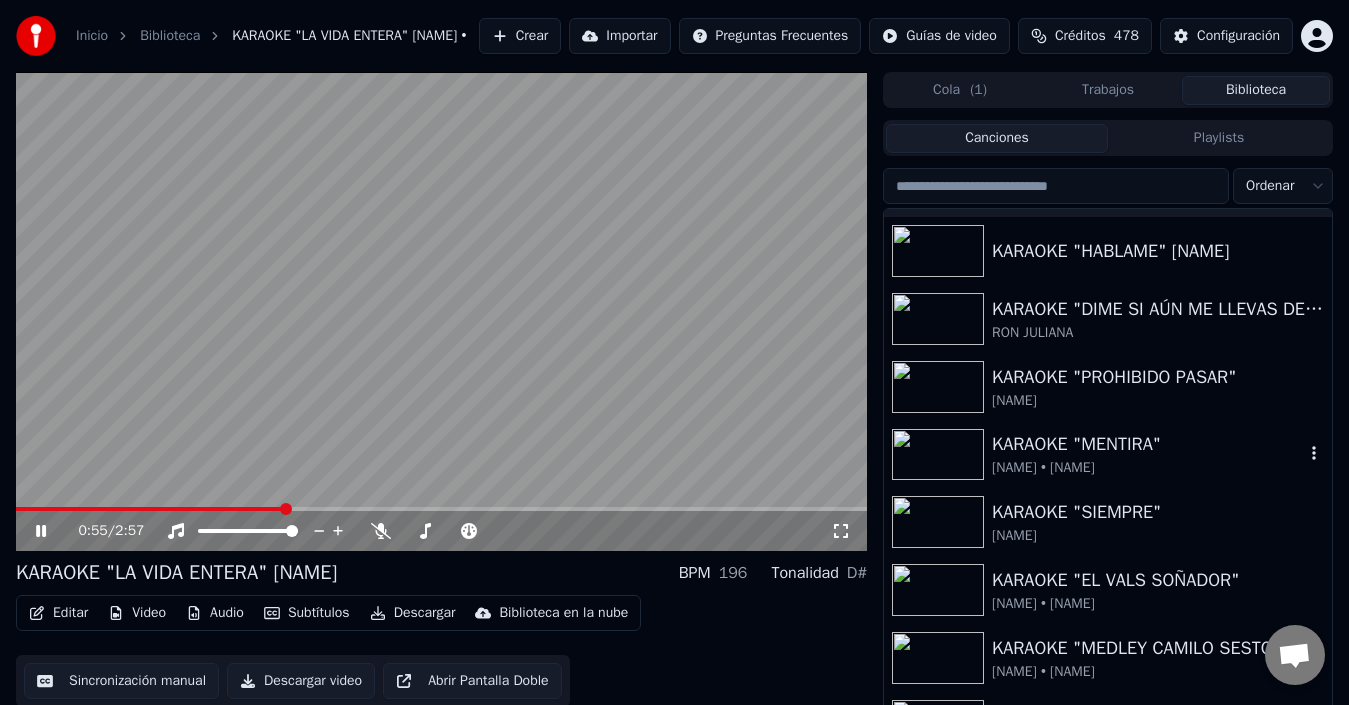scroll, scrollTop: 400, scrollLeft: 0, axis: vertical 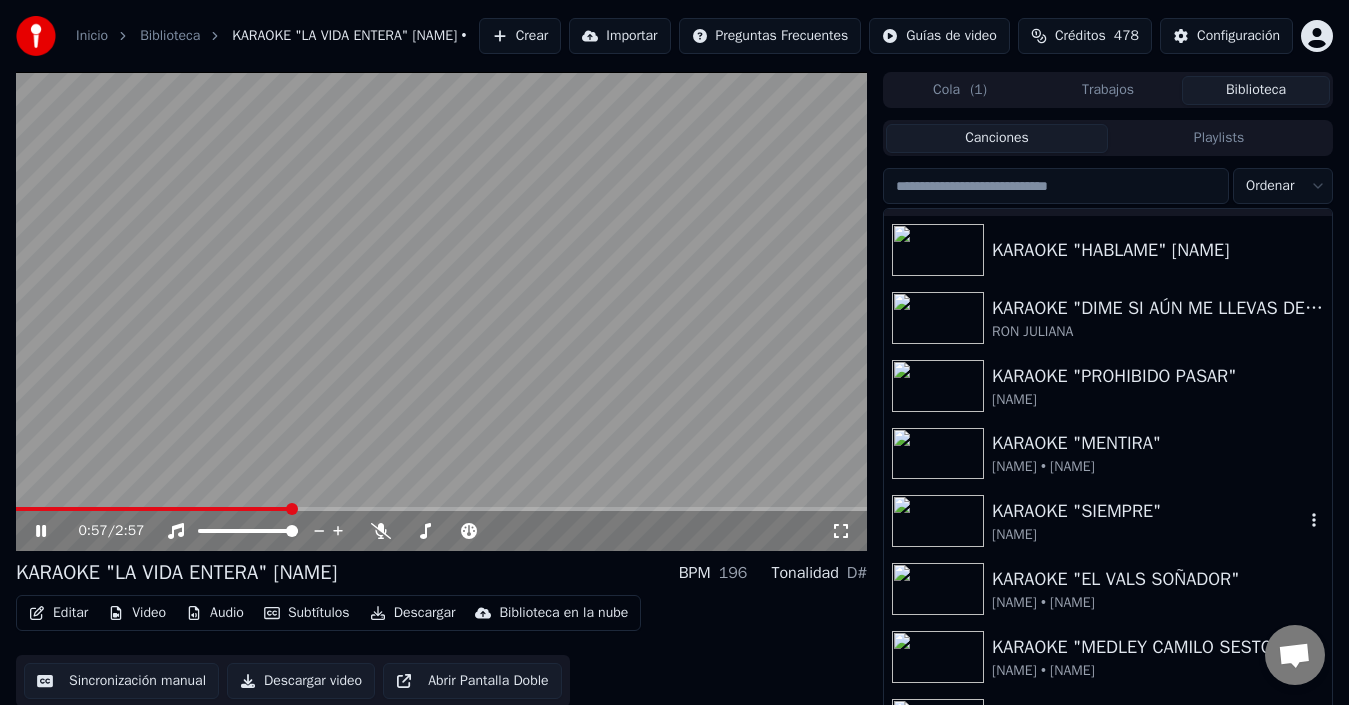 click on "KARAOKE "SIEMPRE"" at bounding box center (1148, 511) 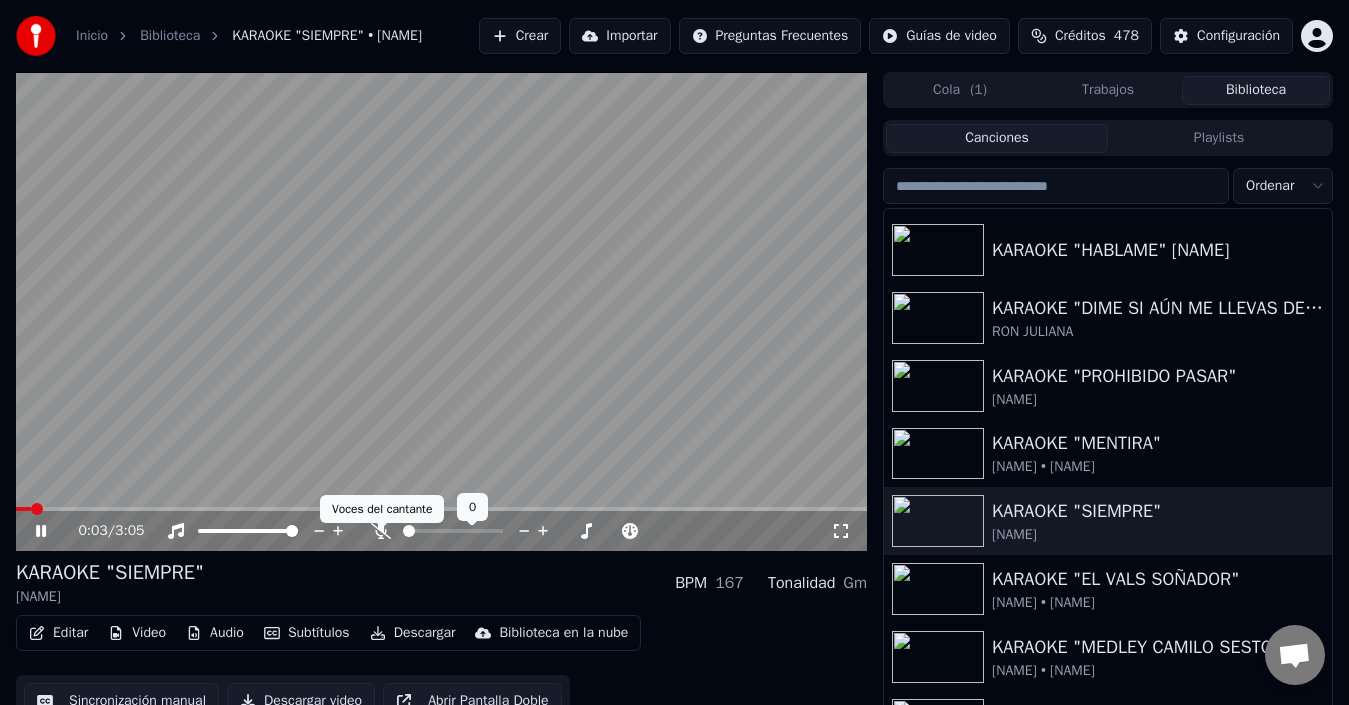 click 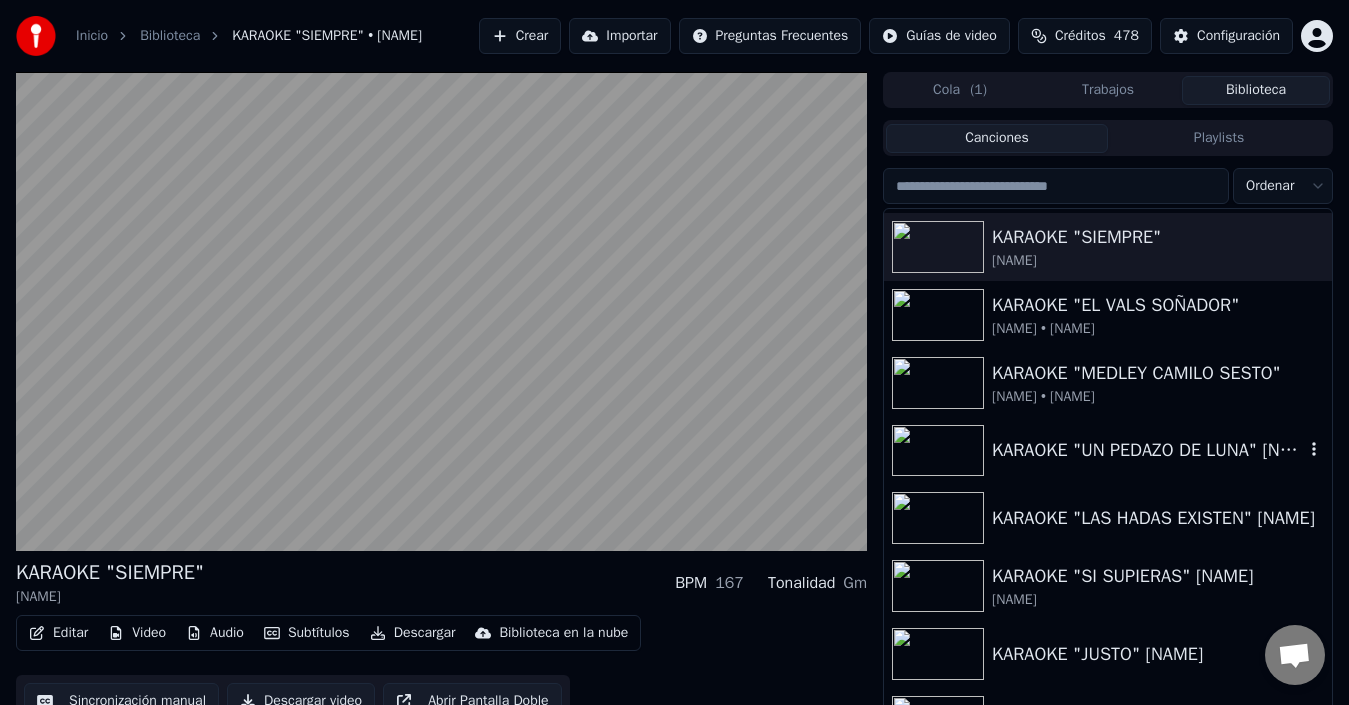 scroll, scrollTop: 700, scrollLeft: 0, axis: vertical 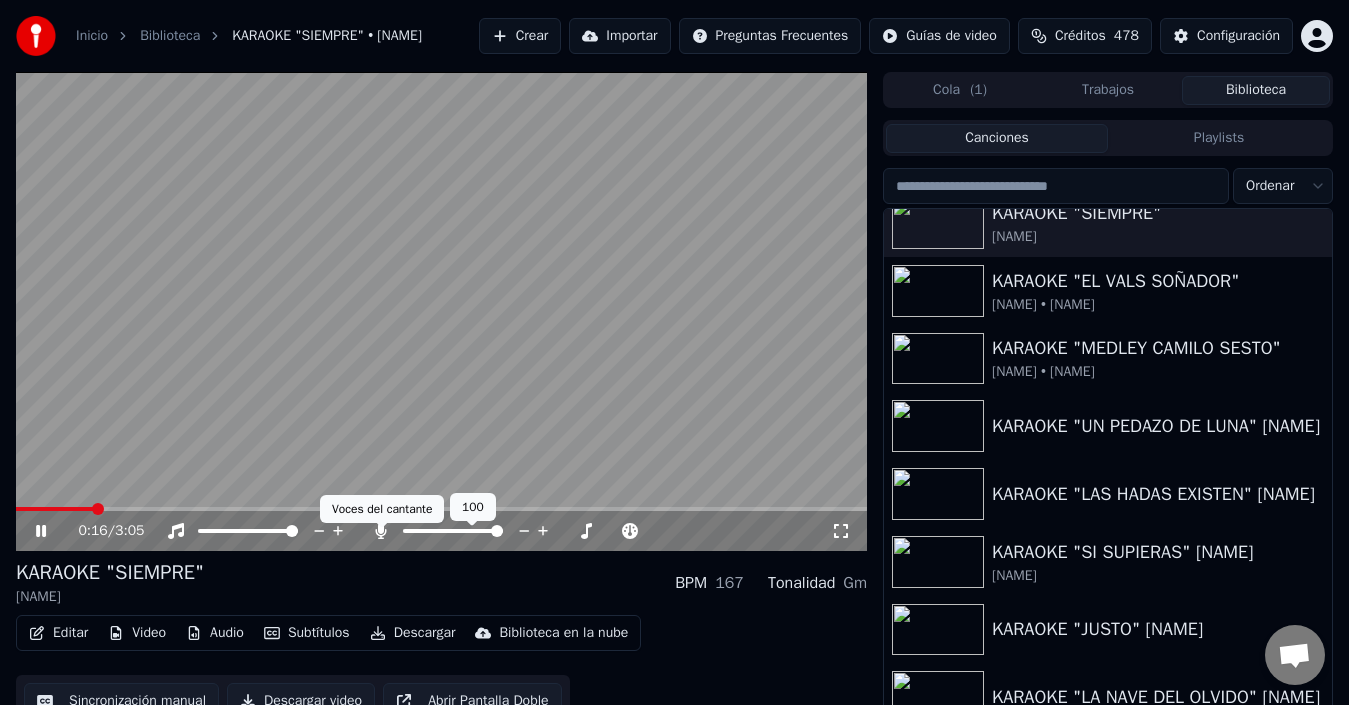 click 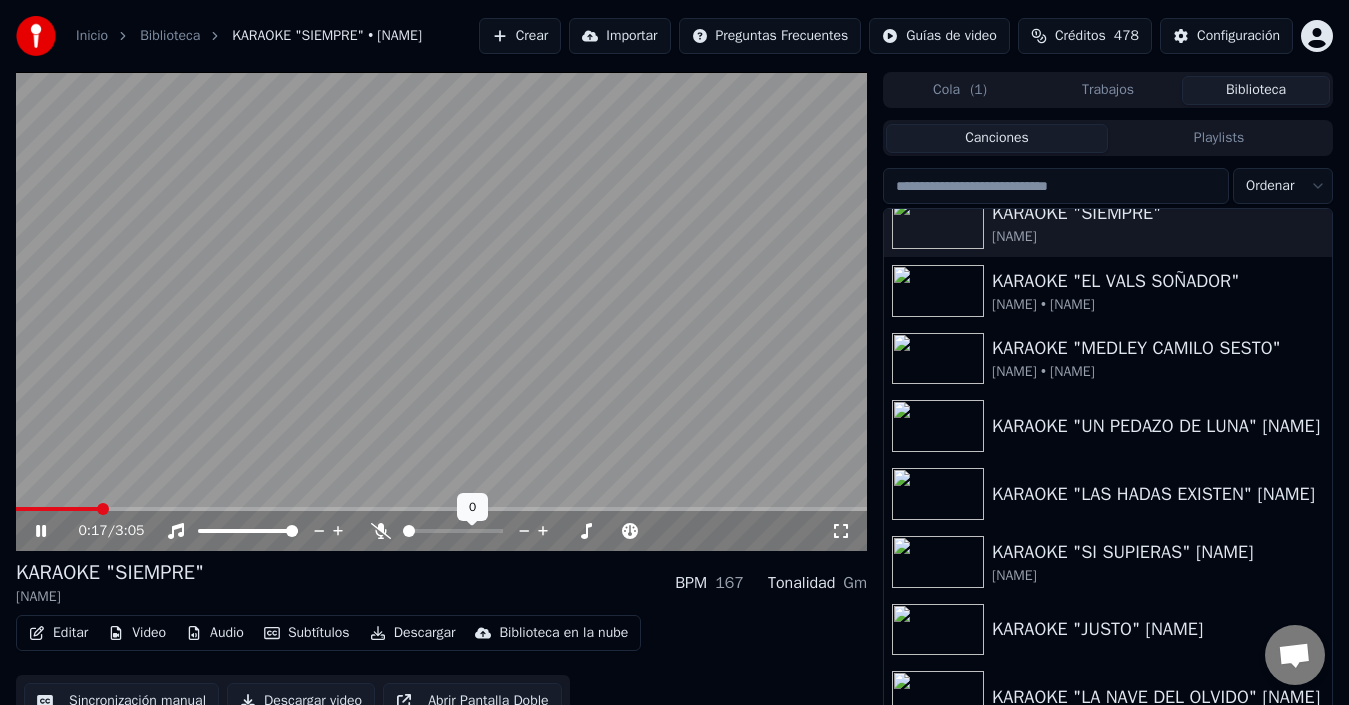 click 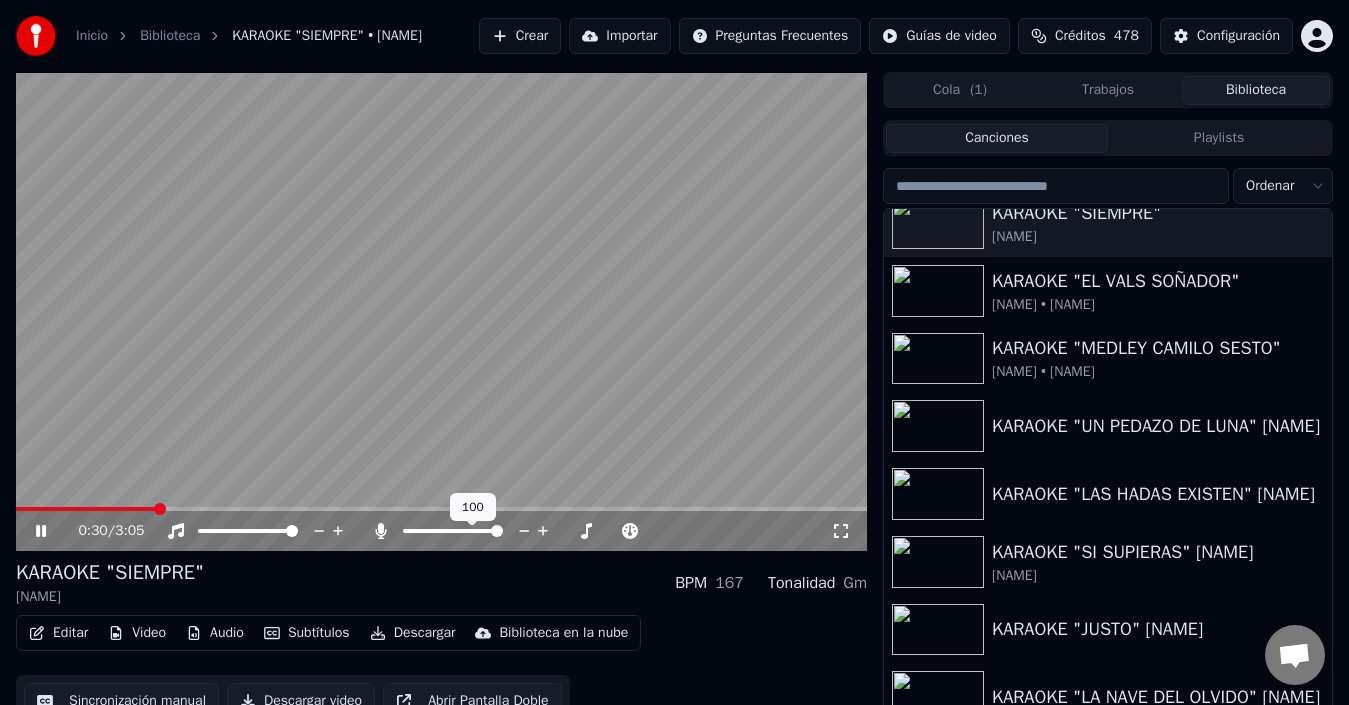 click 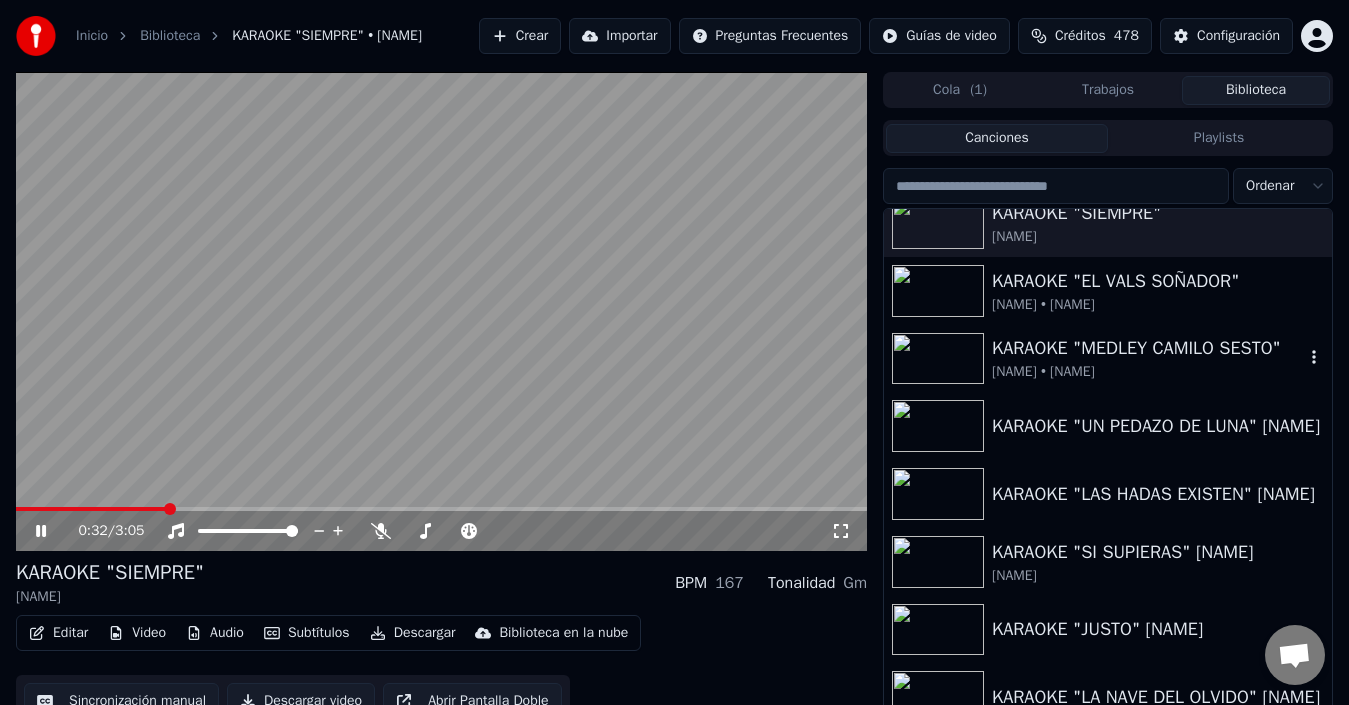 click on "GILBERTO FERRER • ROMMEL RODRIGUEZ" at bounding box center (1148, 372) 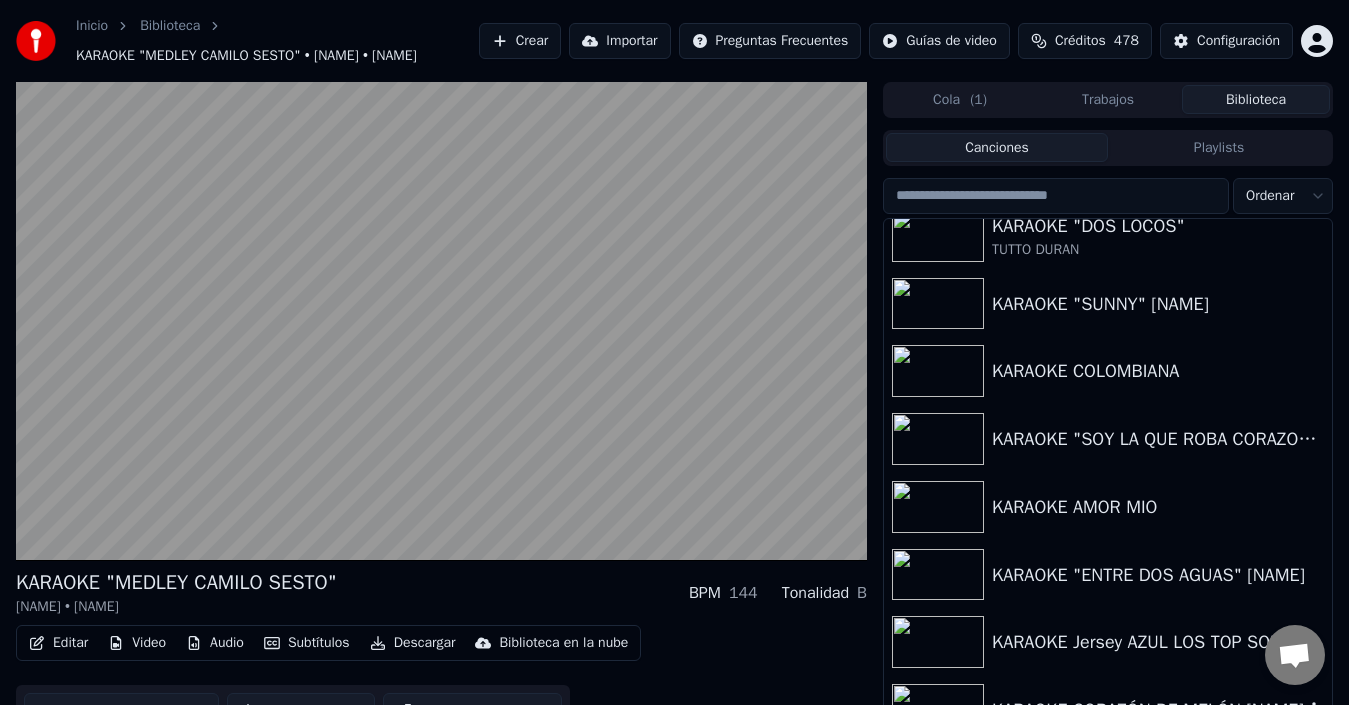 scroll, scrollTop: 1700, scrollLeft: 0, axis: vertical 